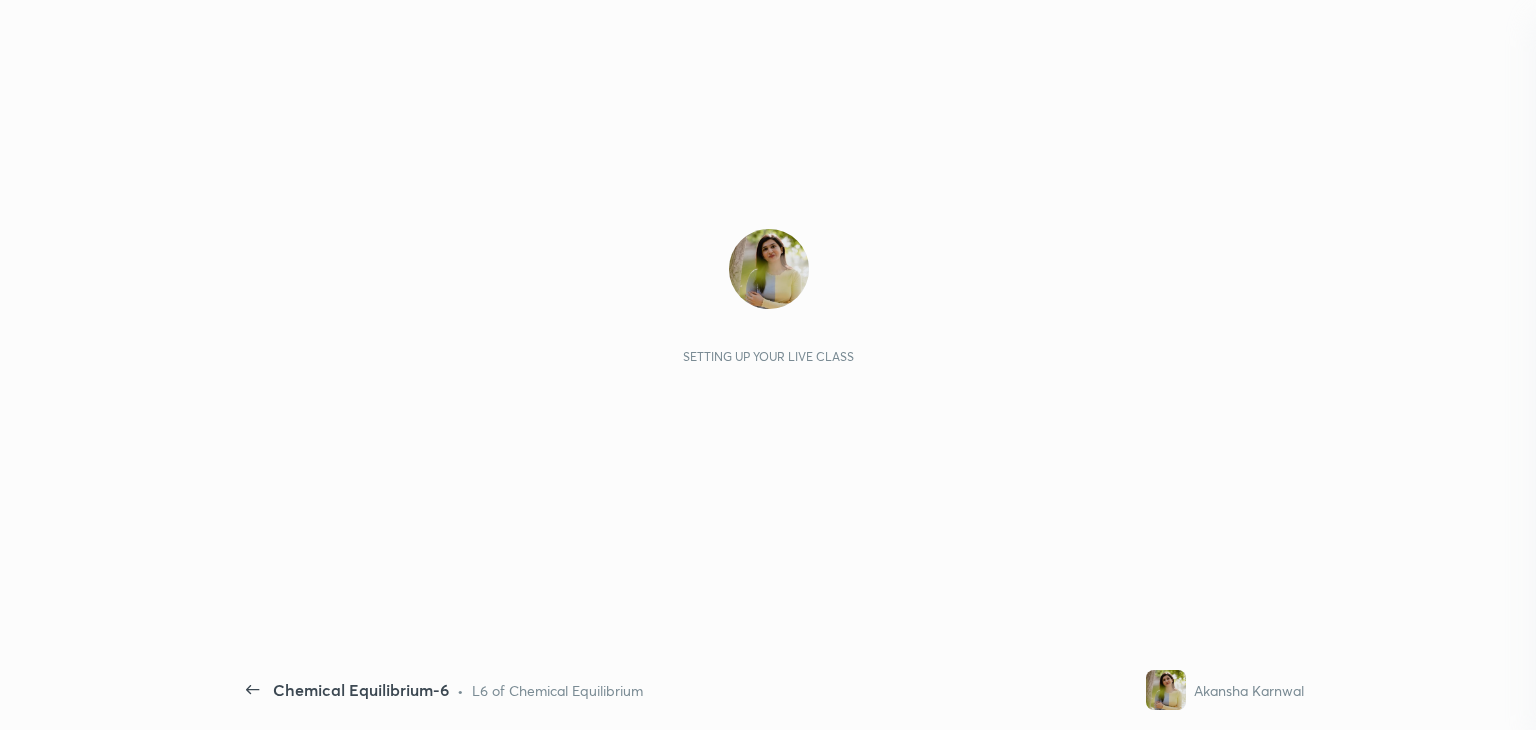 scroll, scrollTop: 0, scrollLeft: 0, axis: both 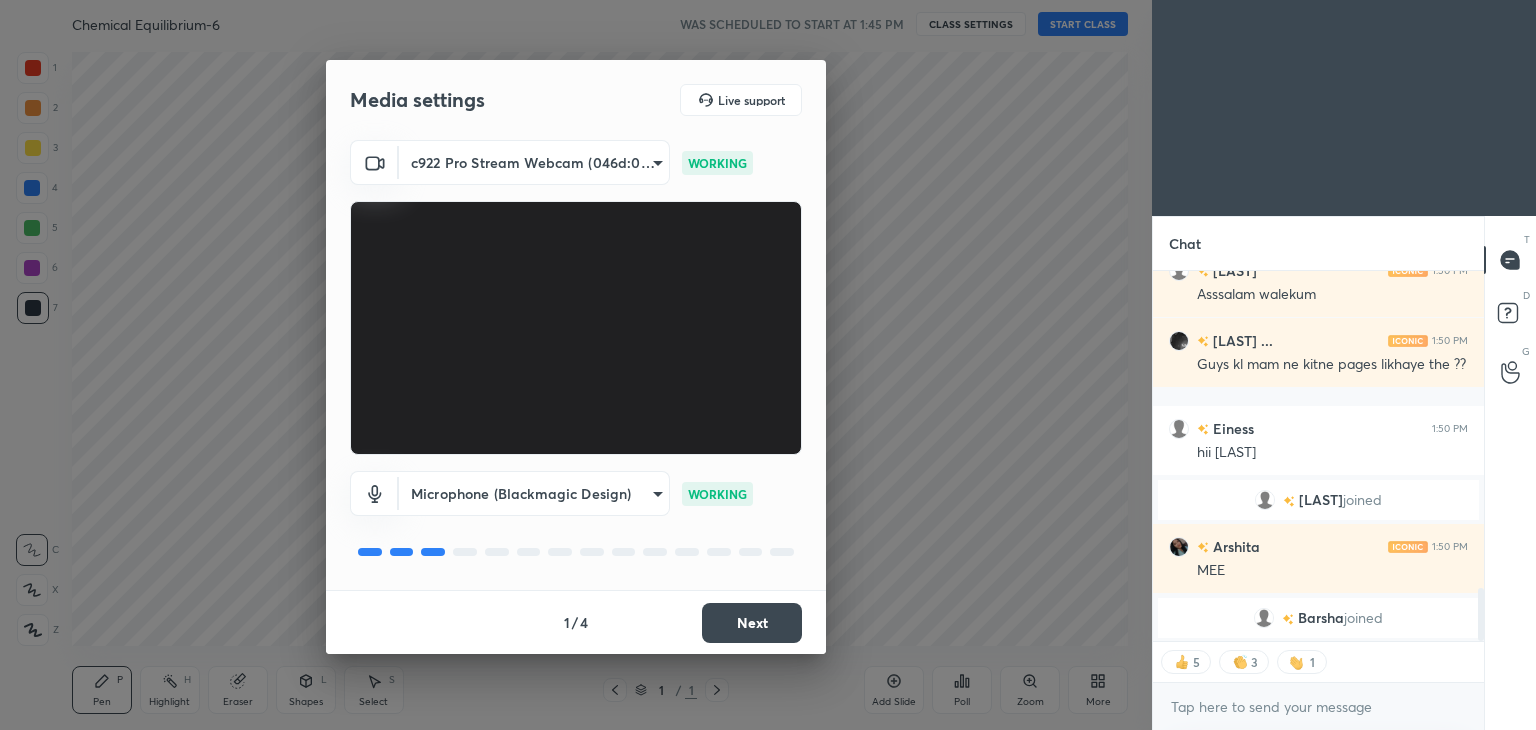 click on "Next" at bounding box center (752, 623) 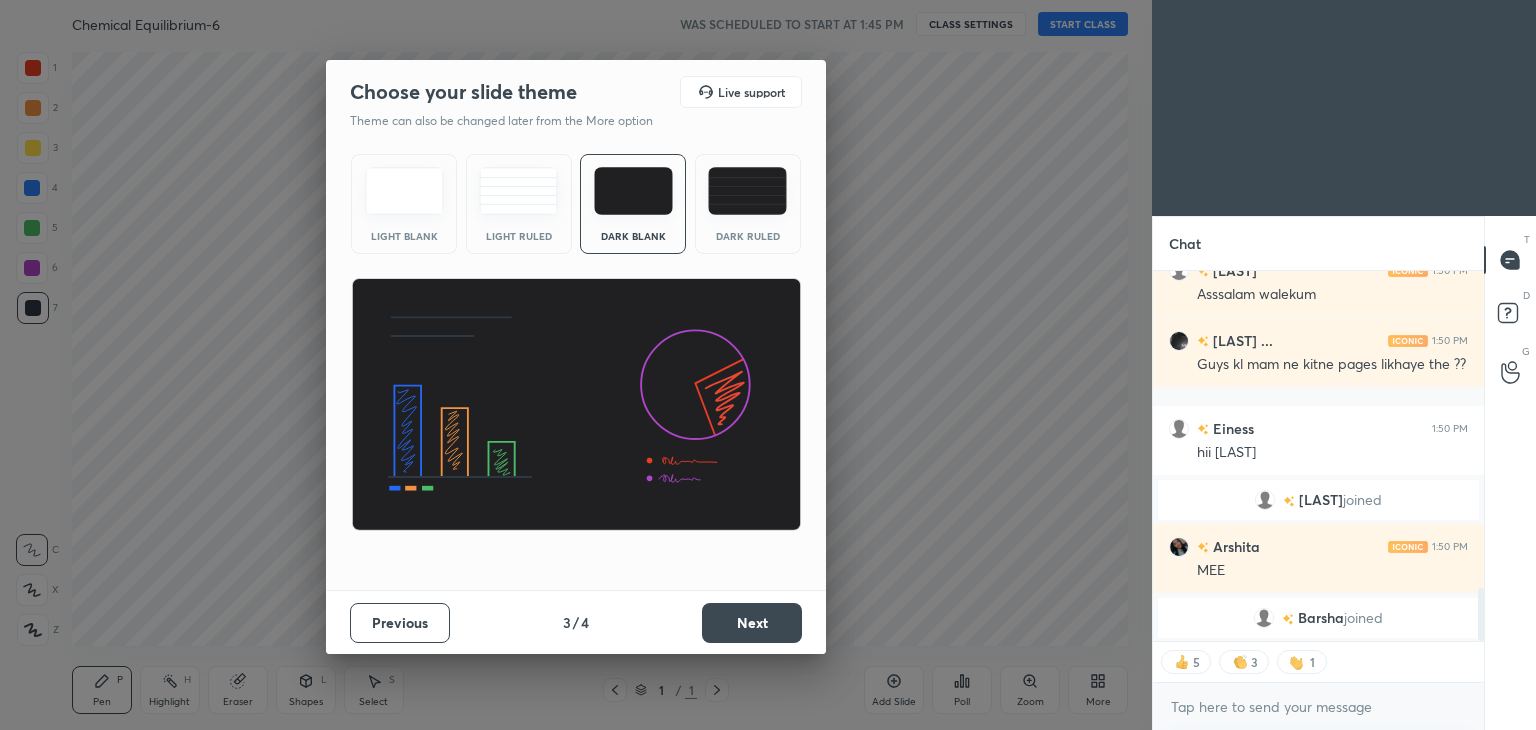 click on "Next" at bounding box center (752, 623) 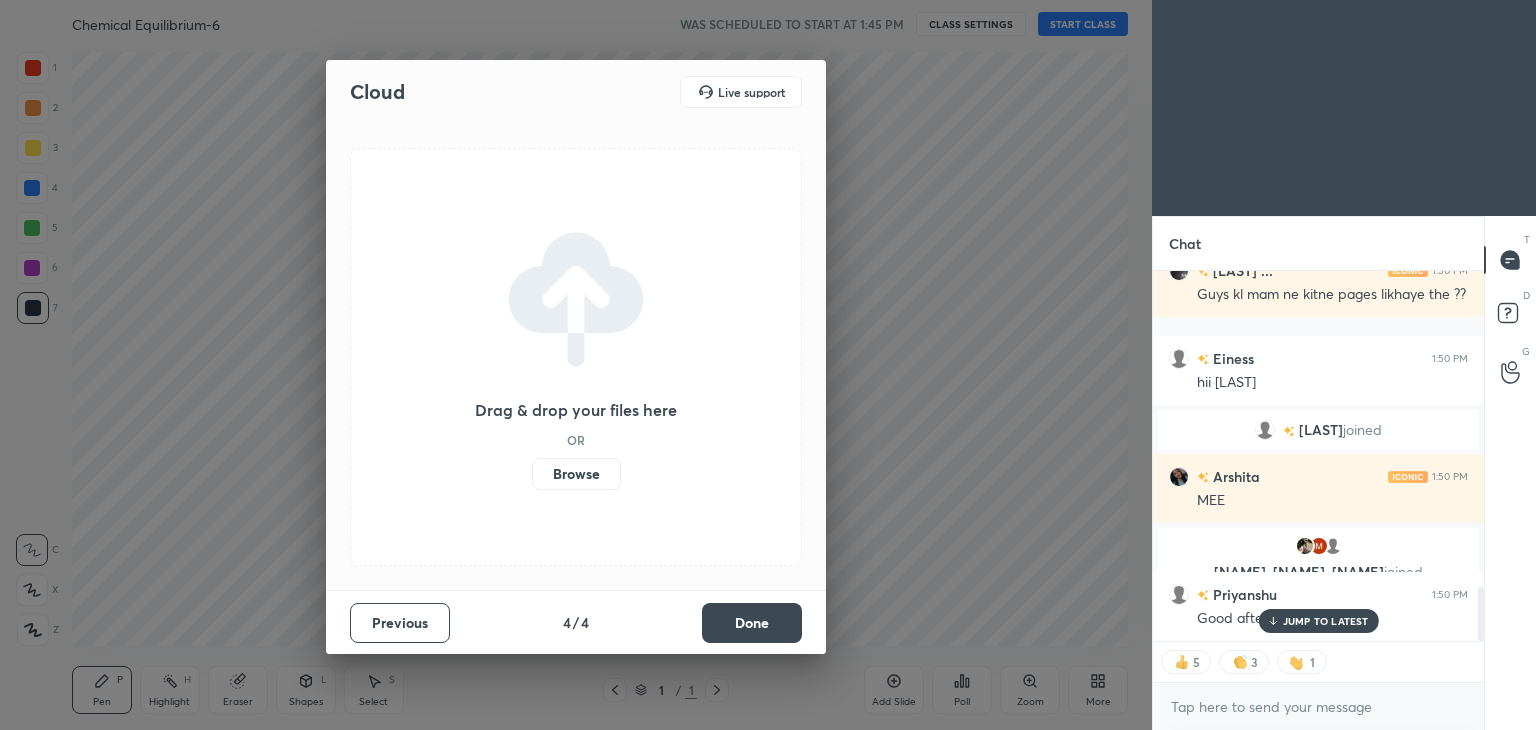 scroll, scrollTop: 2164, scrollLeft: 0, axis: vertical 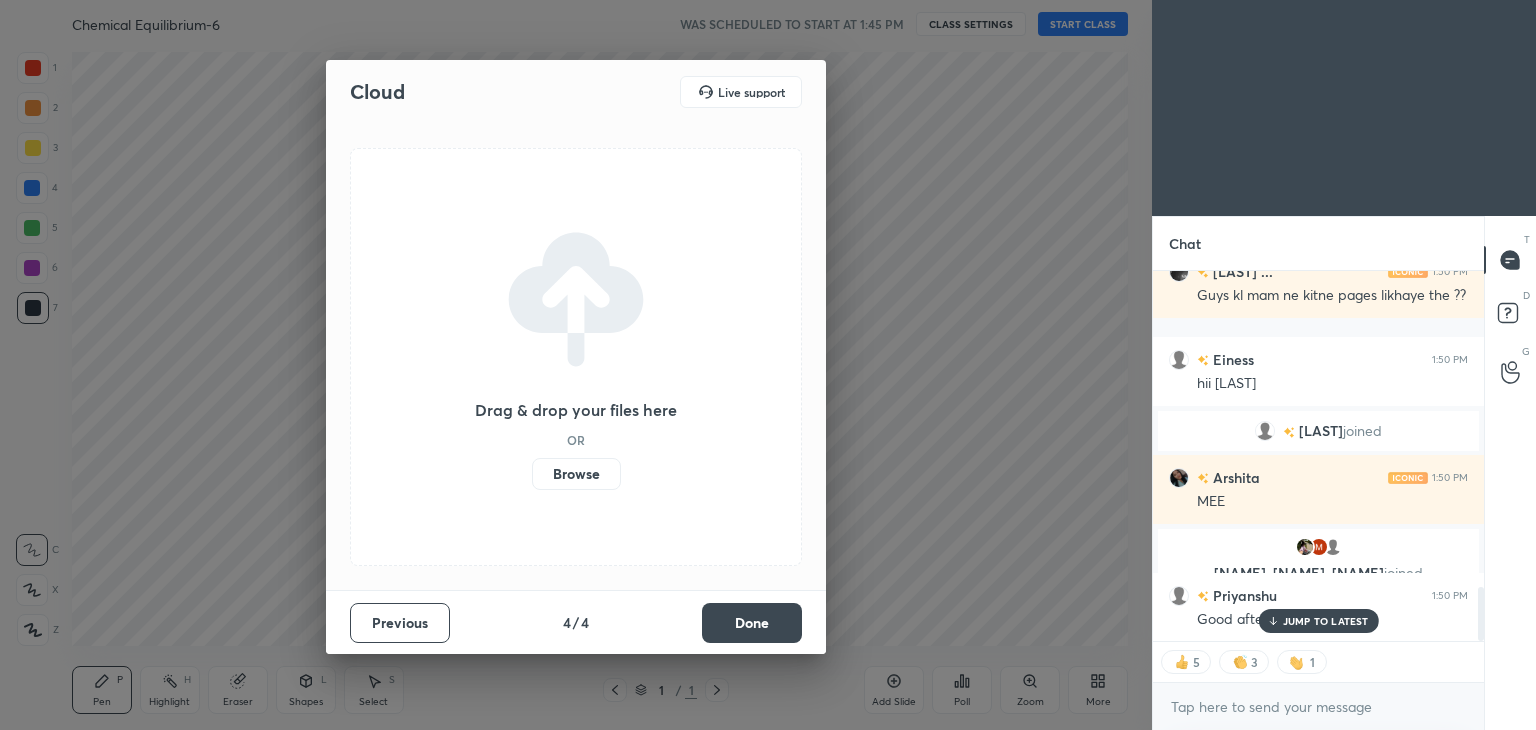 click on "Done" at bounding box center (752, 623) 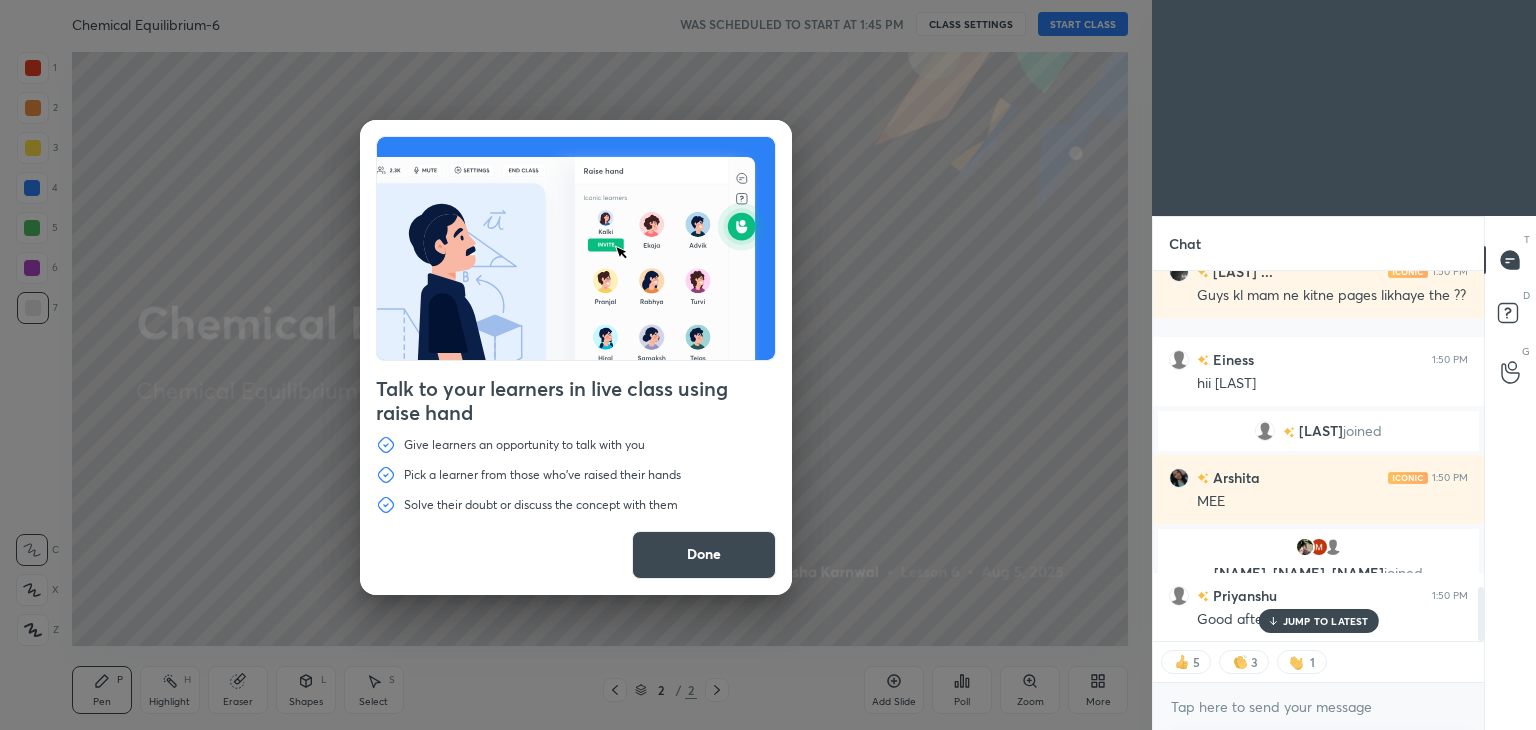 scroll, scrollTop: 2236, scrollLeft: 0, axis: vertical 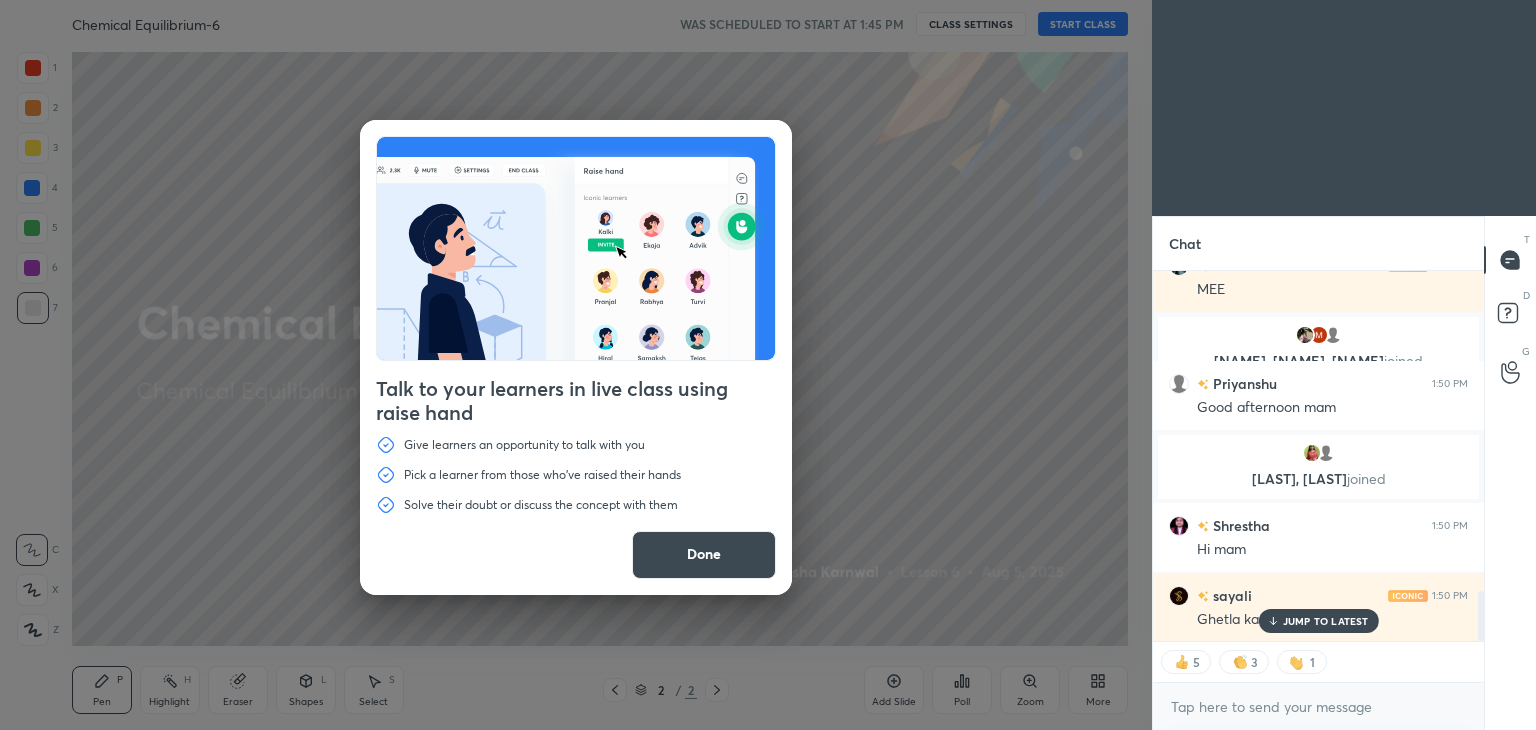 click on "Done" at bounding box center (704, 555) 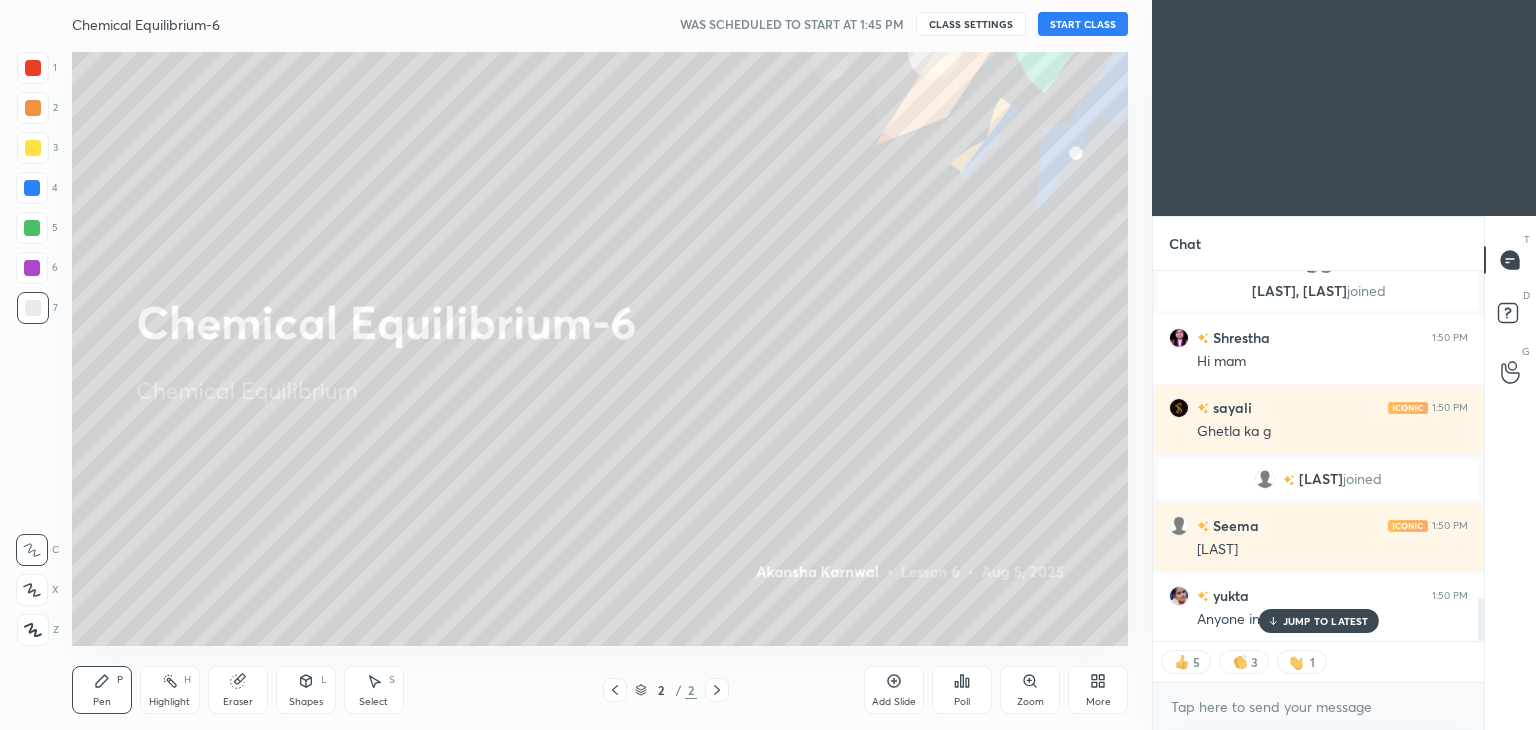 scroll, scrollTop: 2800, scrollLeft: 0, axis: vertical 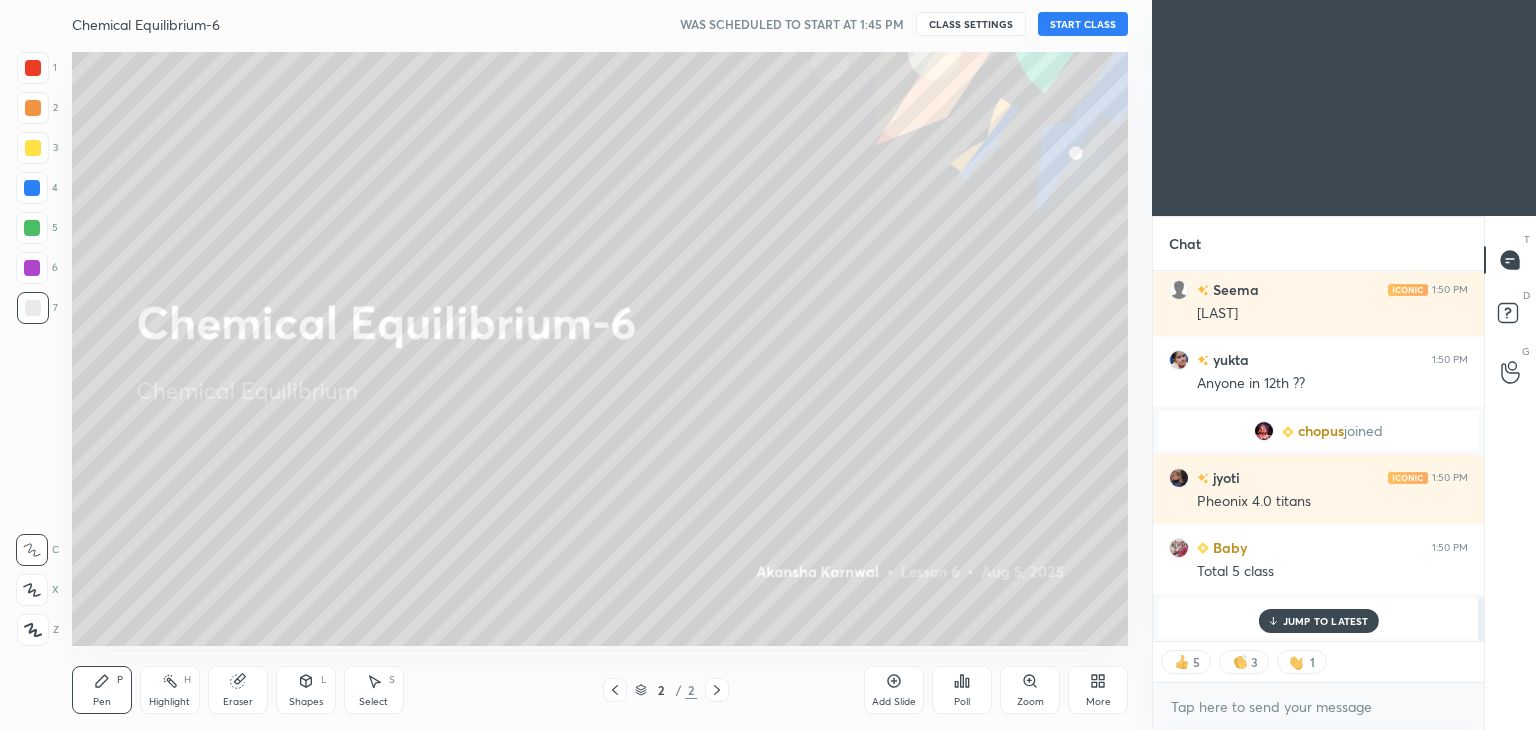 click on "START CLASS" at bounding box center [1083, 24] 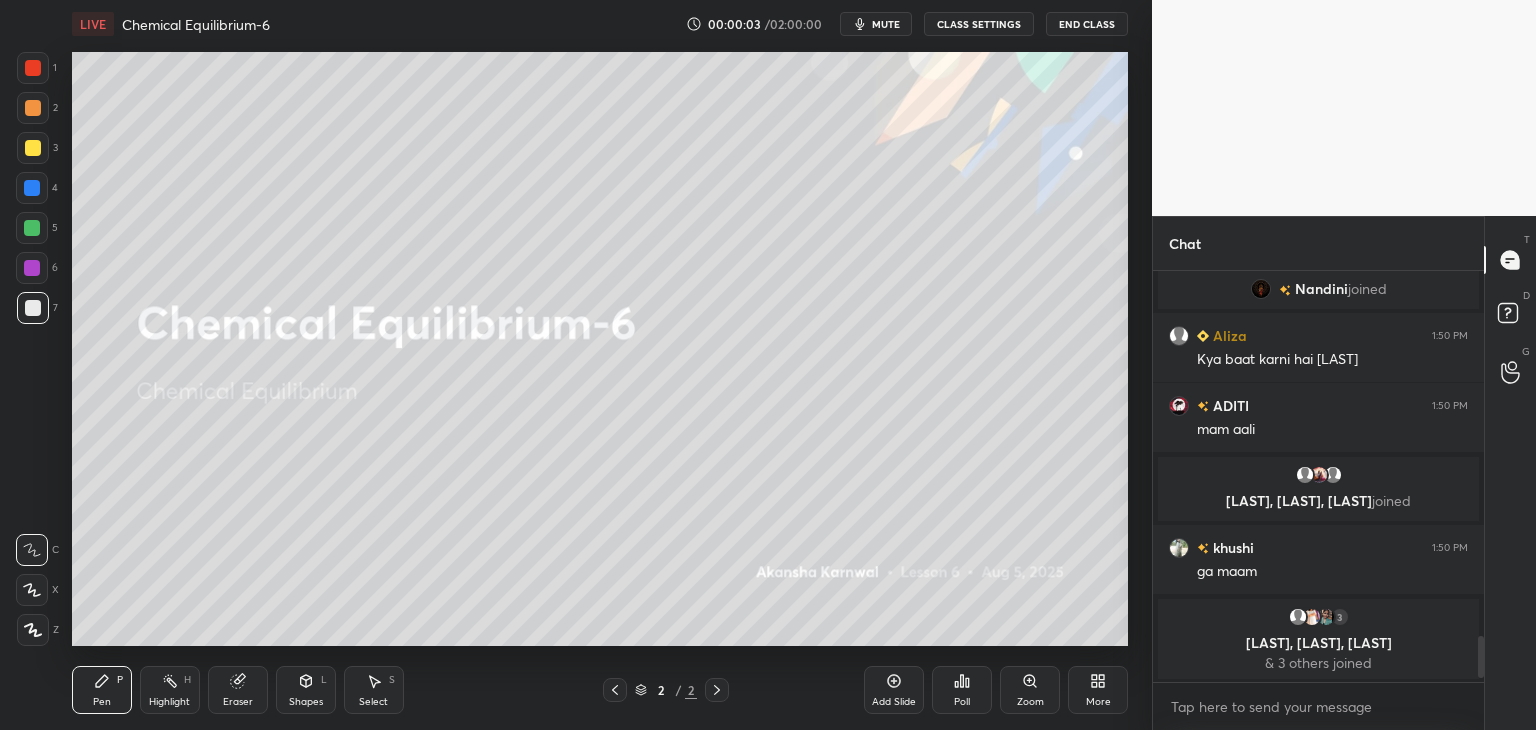 click on "mute" at bounding box center [886, 24] 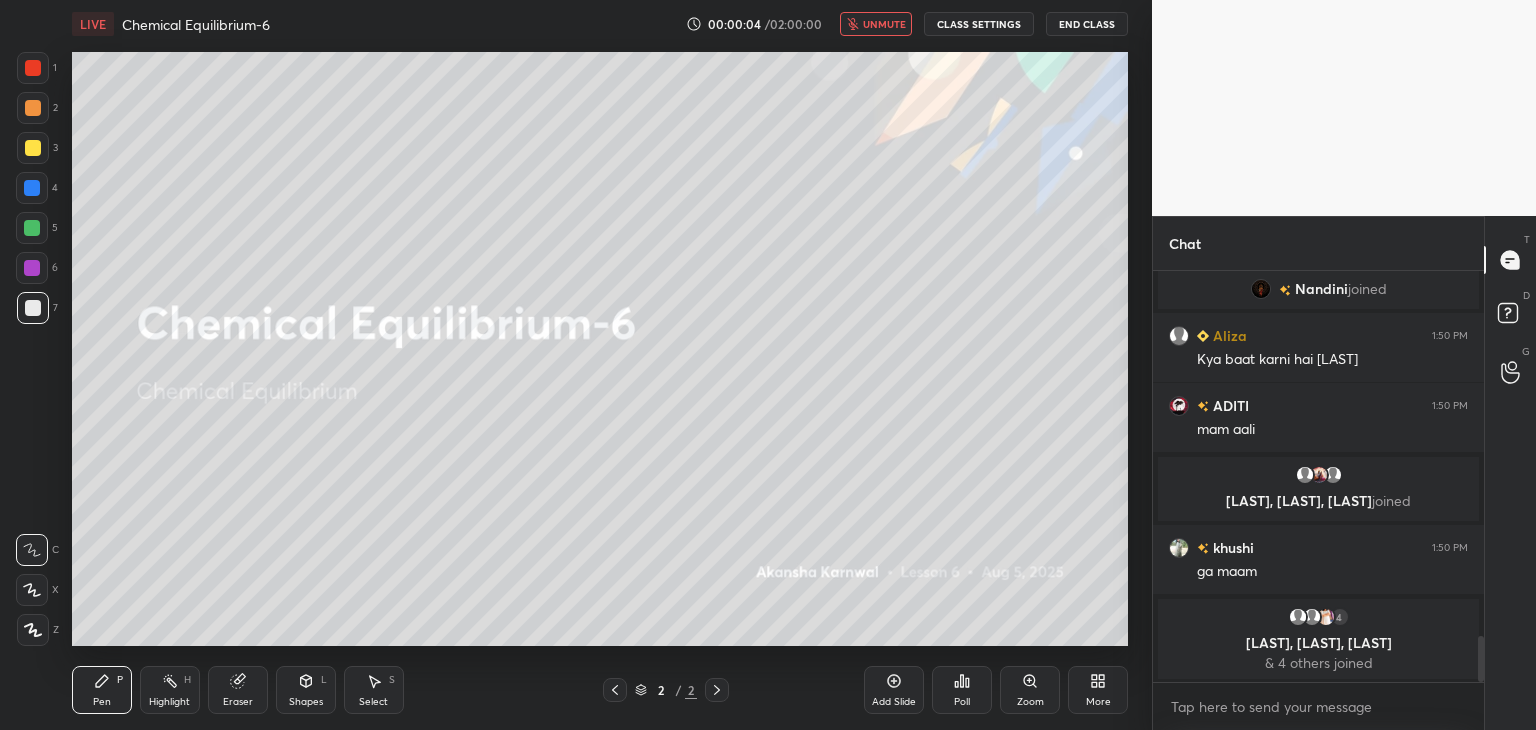 click on "CLASS SETTINGS" at bounding box center (979, 24) 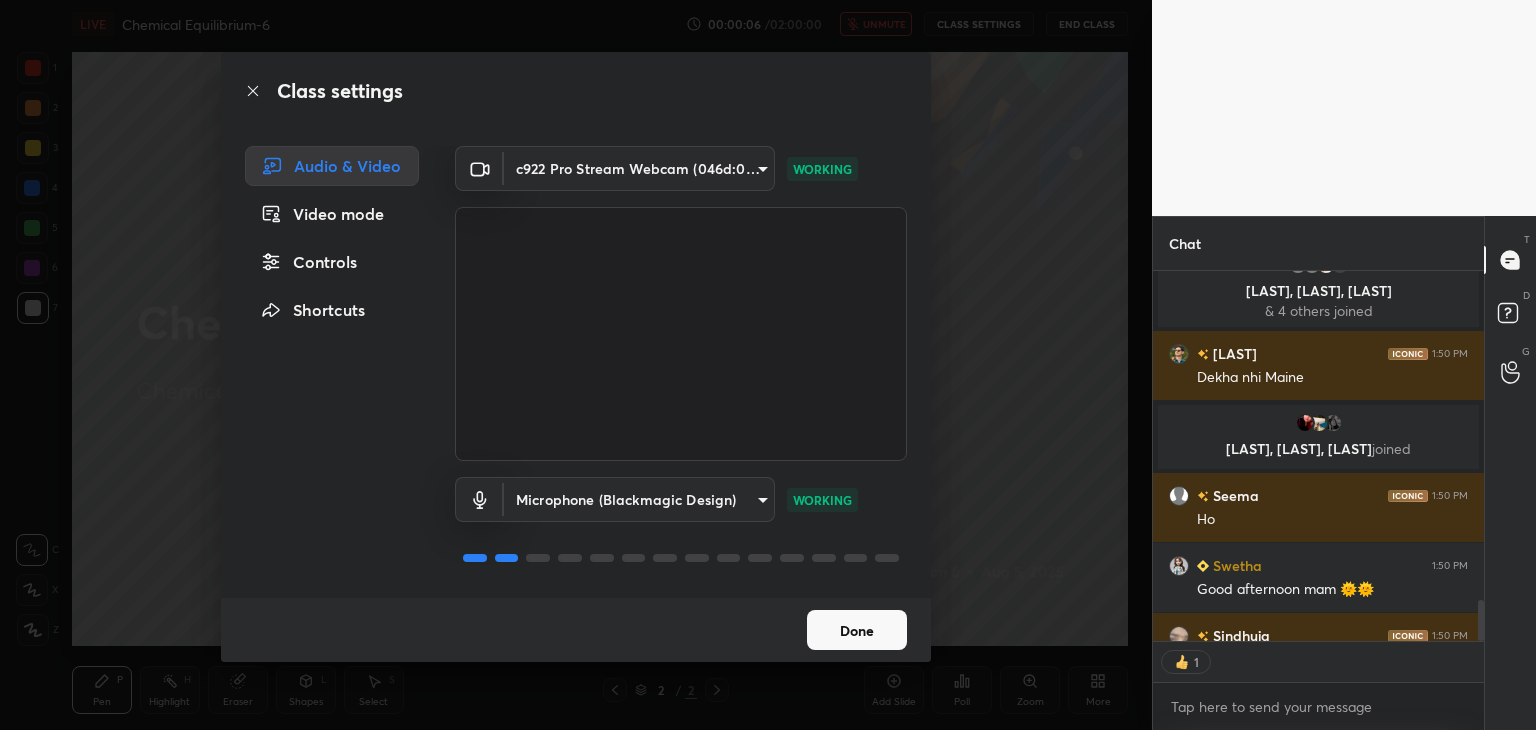 click on "Controls" at bounding box center (332, 262) 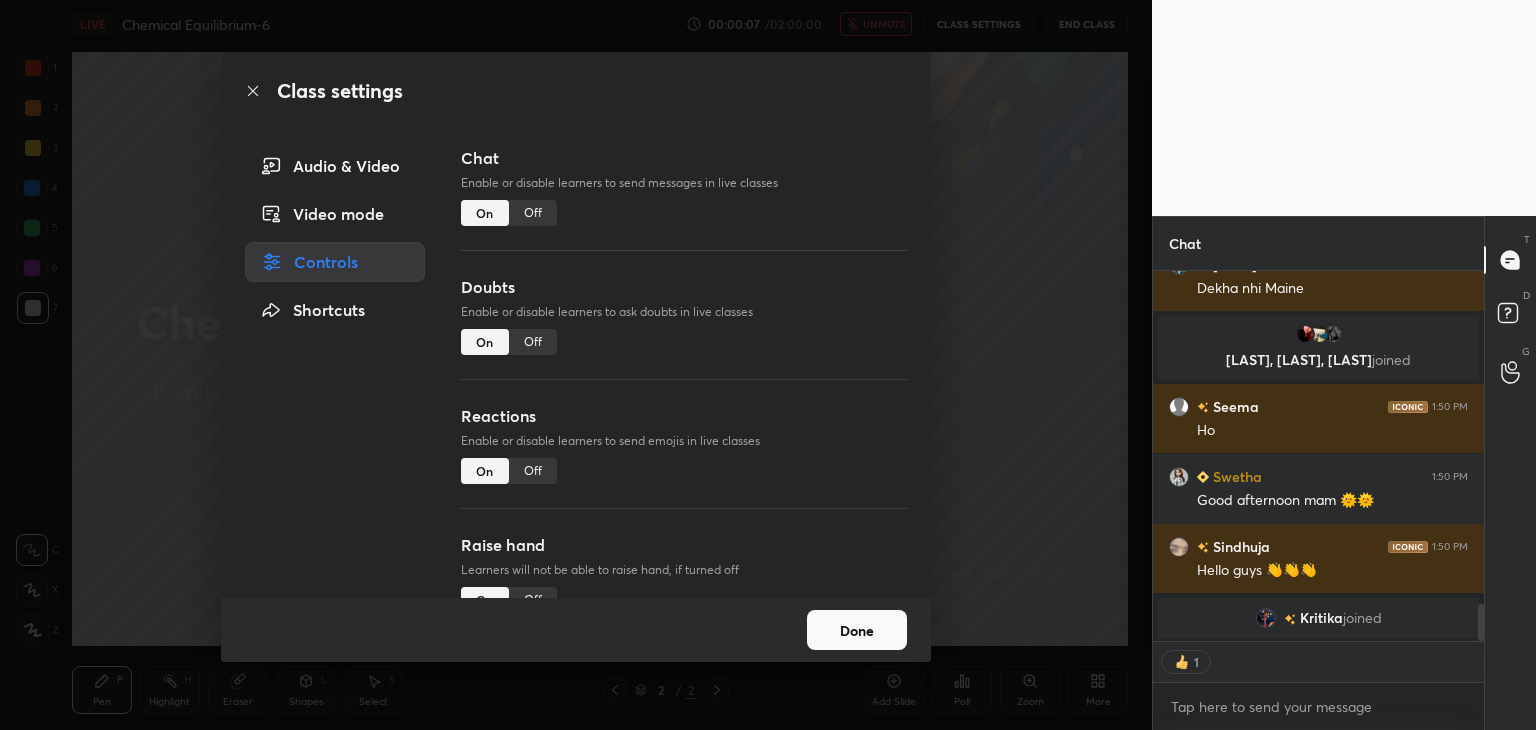 type on "x" 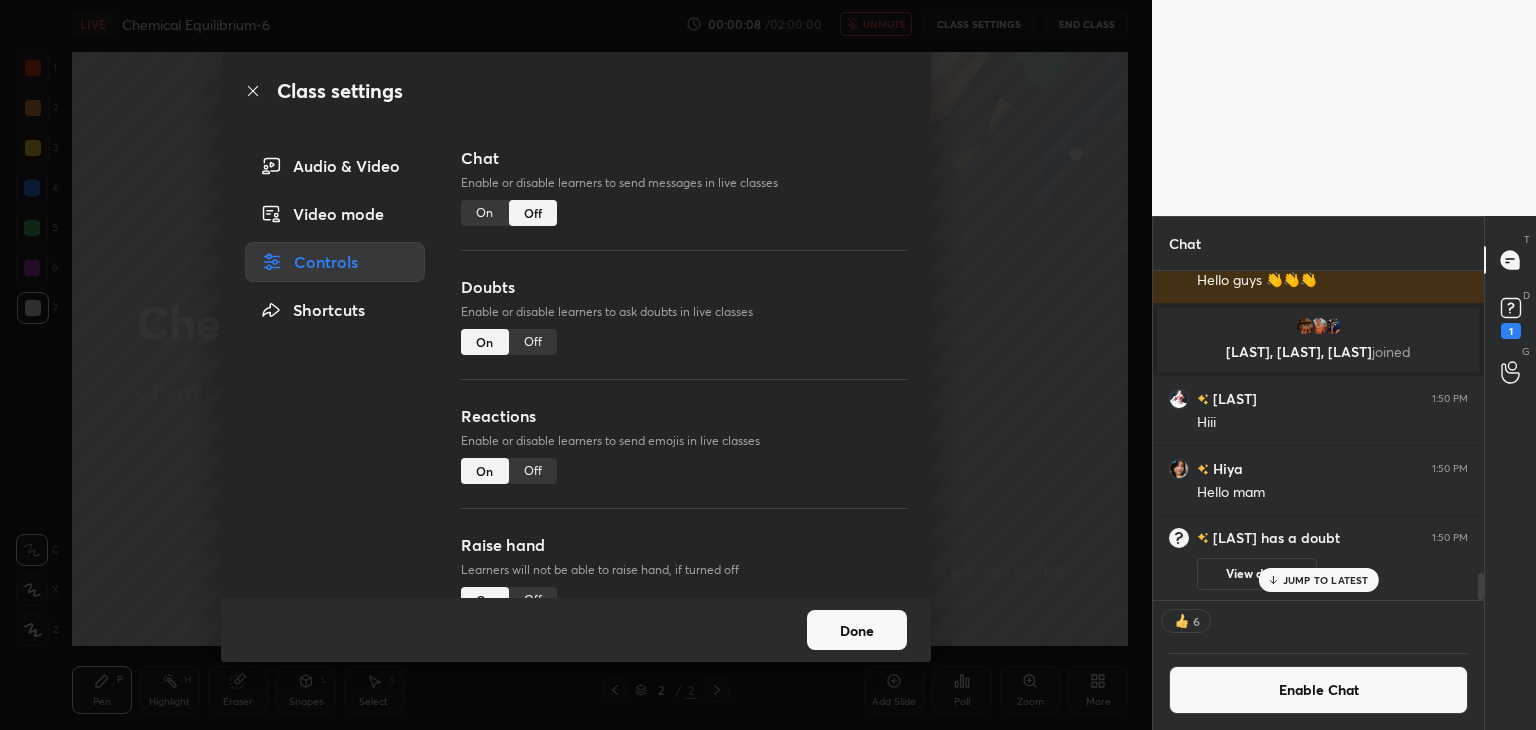 click on "Off" at bounding box center [533, 342] 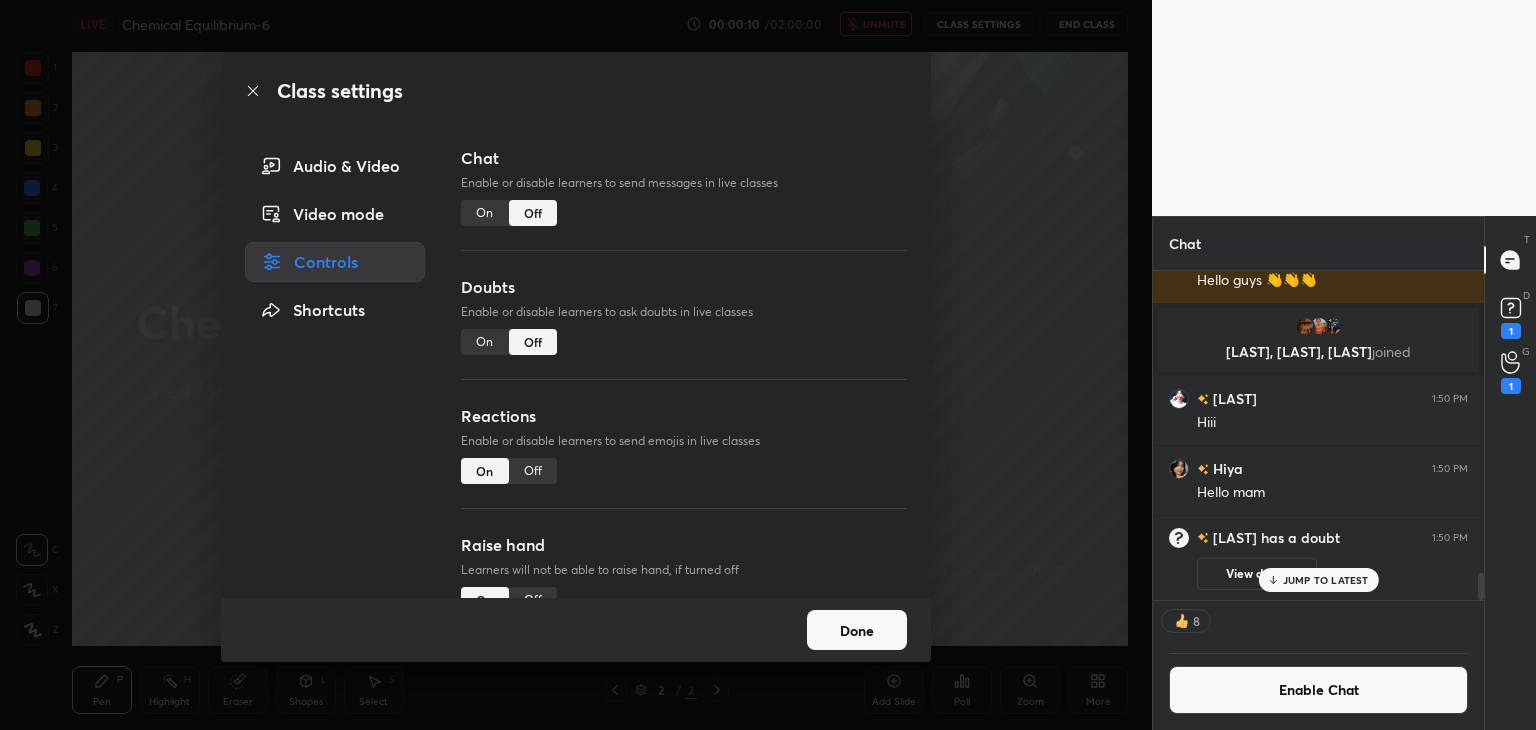 click on "Off" at bounding box center [533, 471] 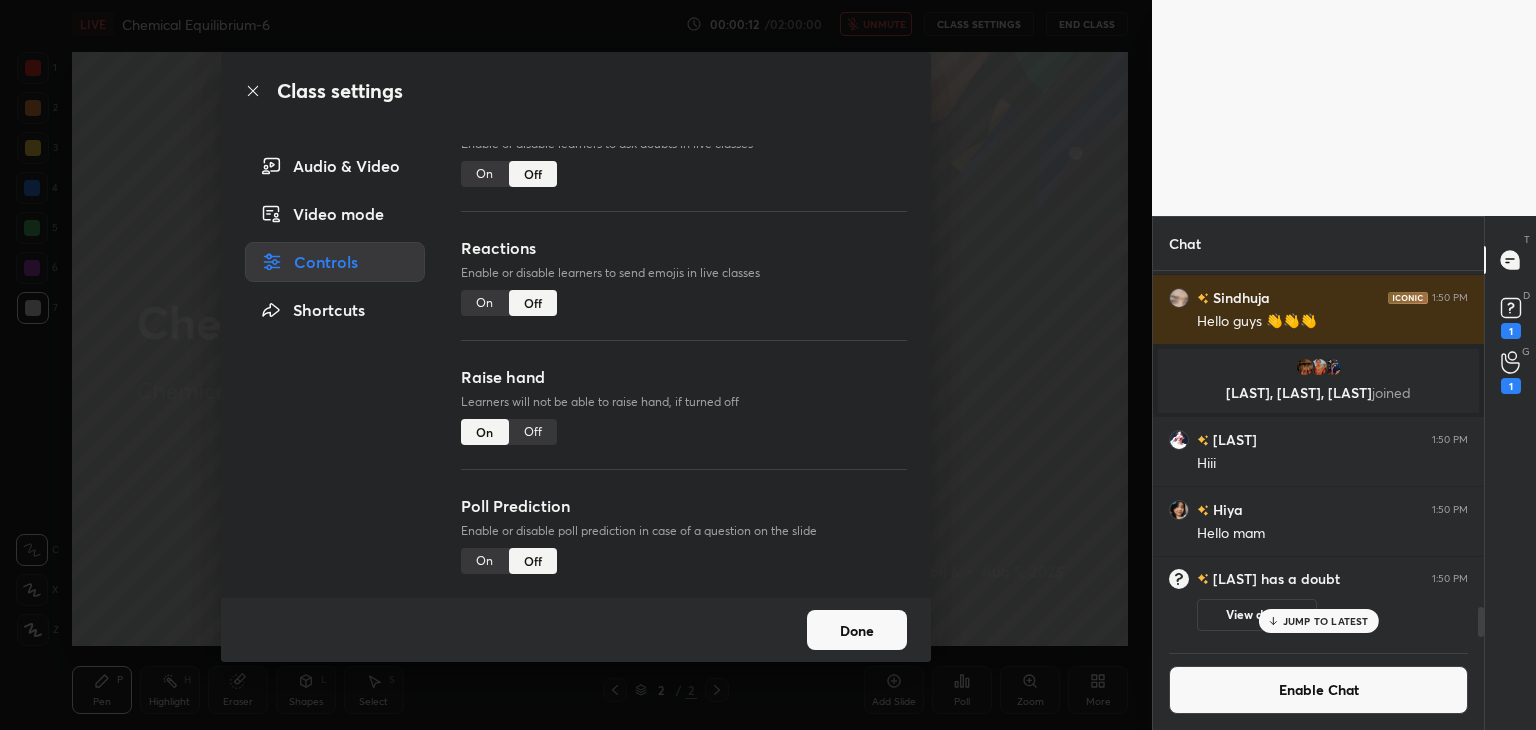 click on "Off" at bounding box center (533, 432) 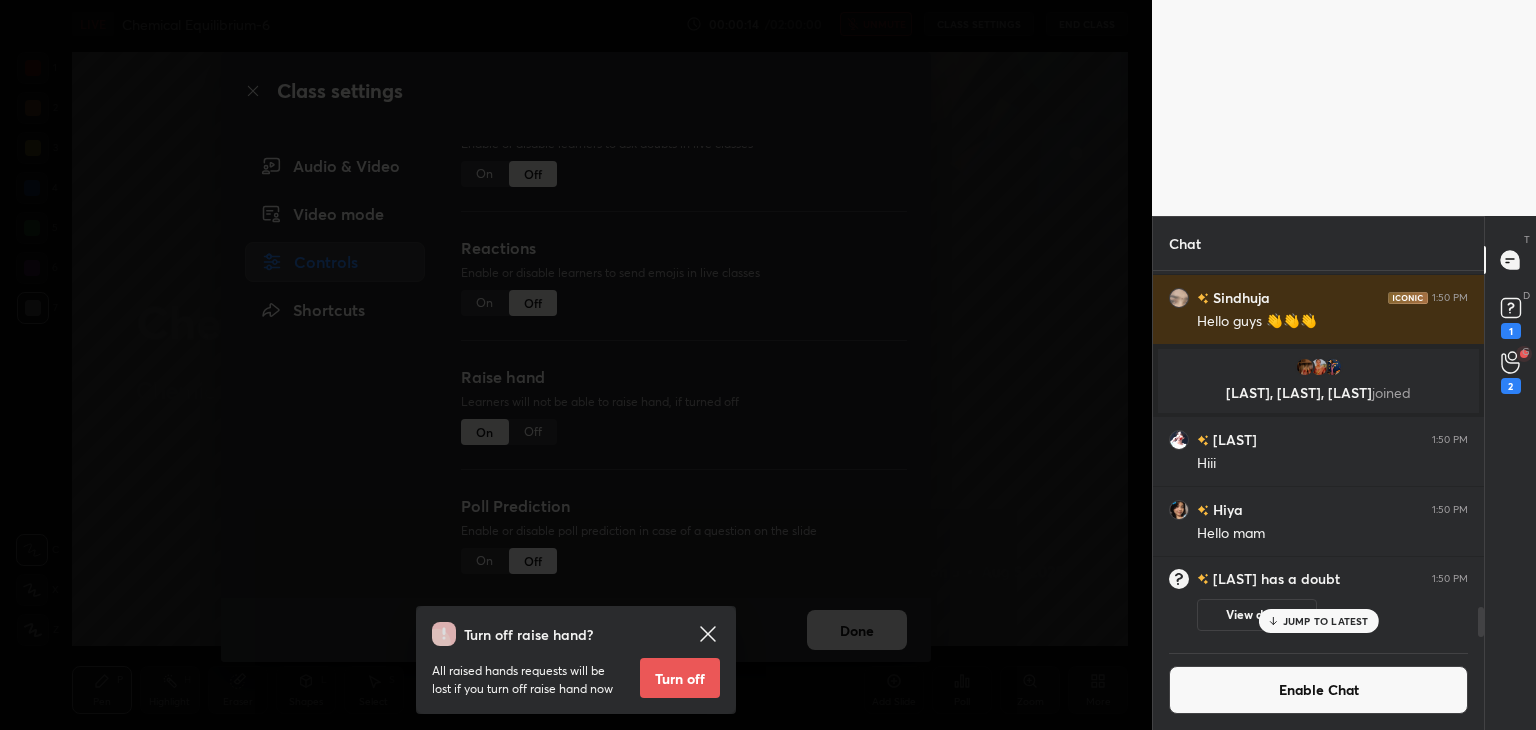 click on "Turn off" at bounding box center (680, 678) 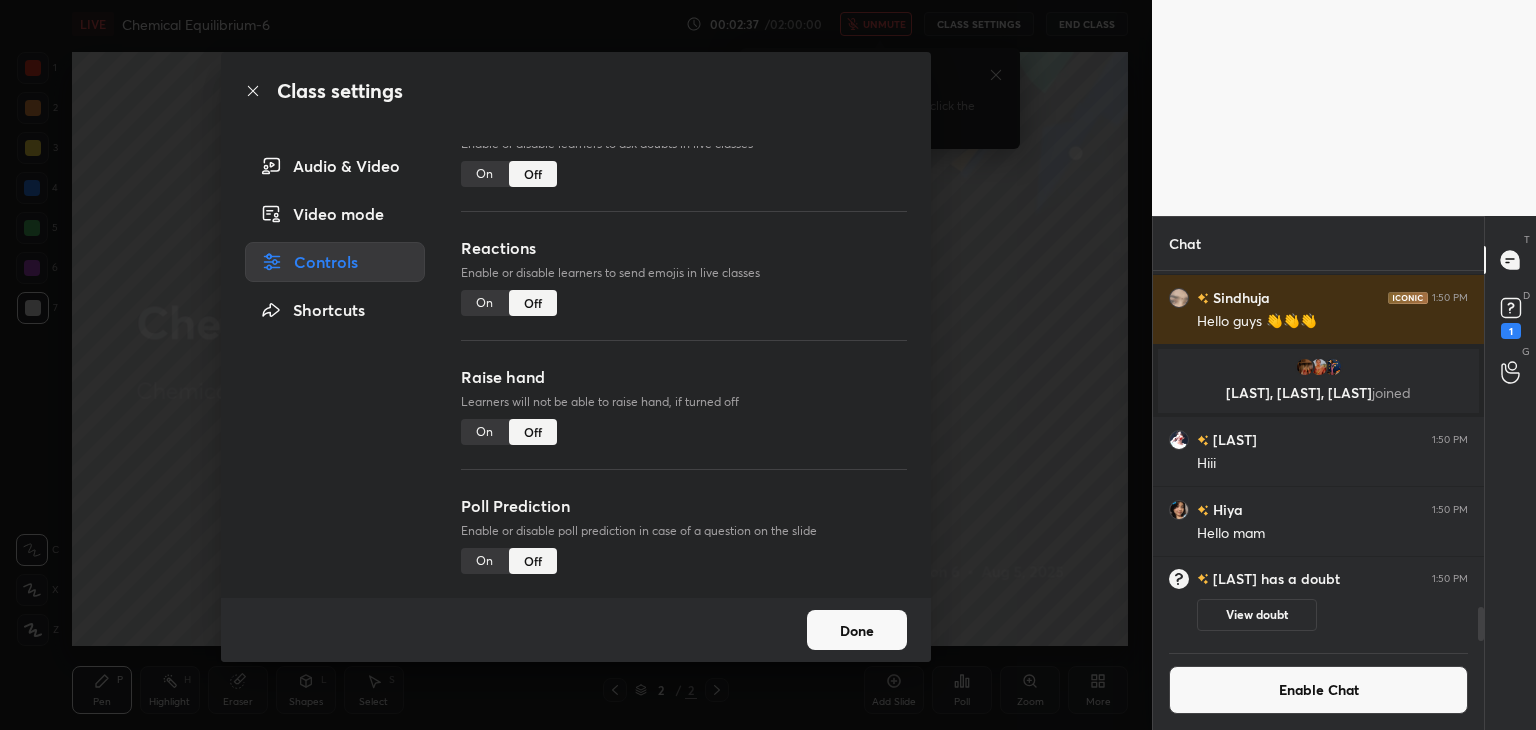 click on "Done" at bounding box center [857, 630] 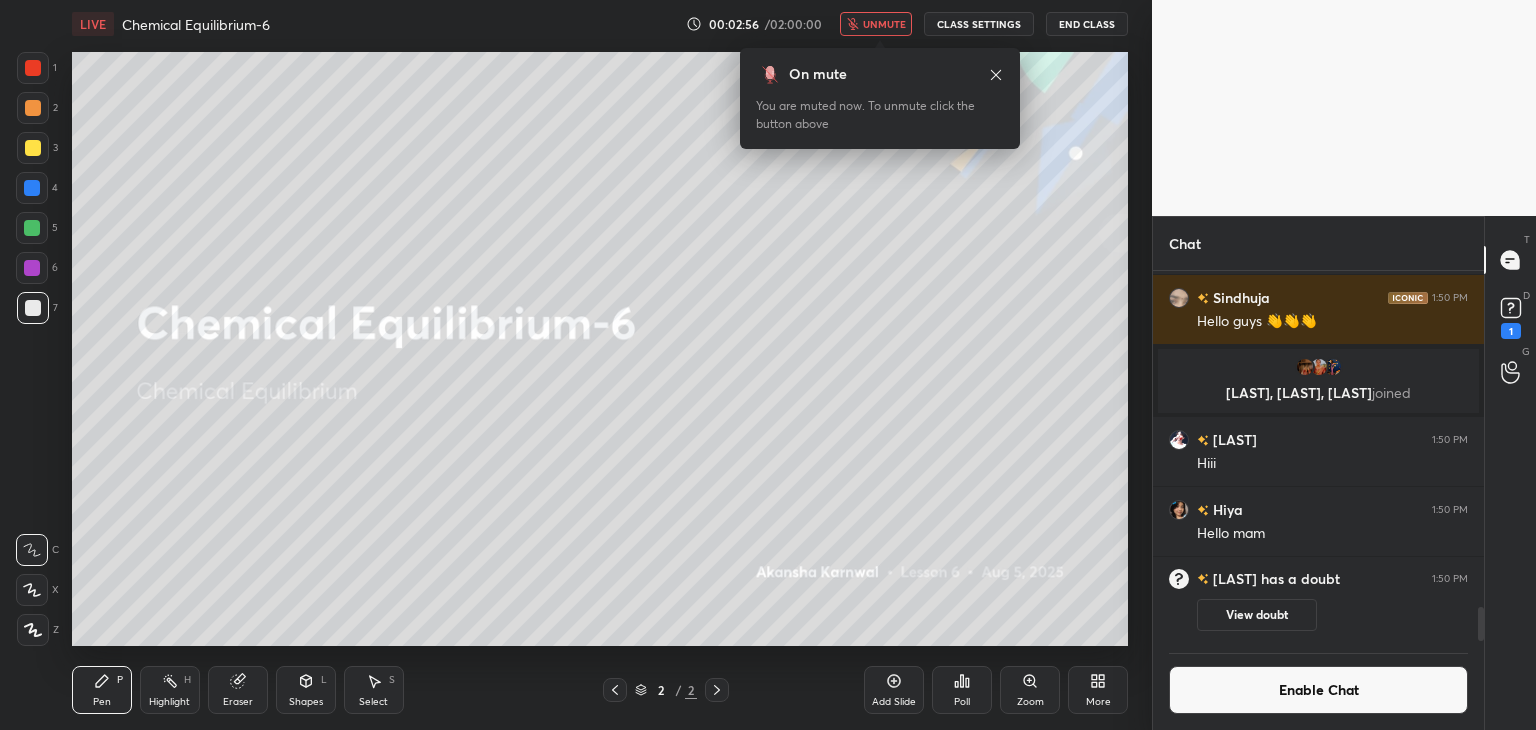 click on "unmute" at bounding box center [884, 24] 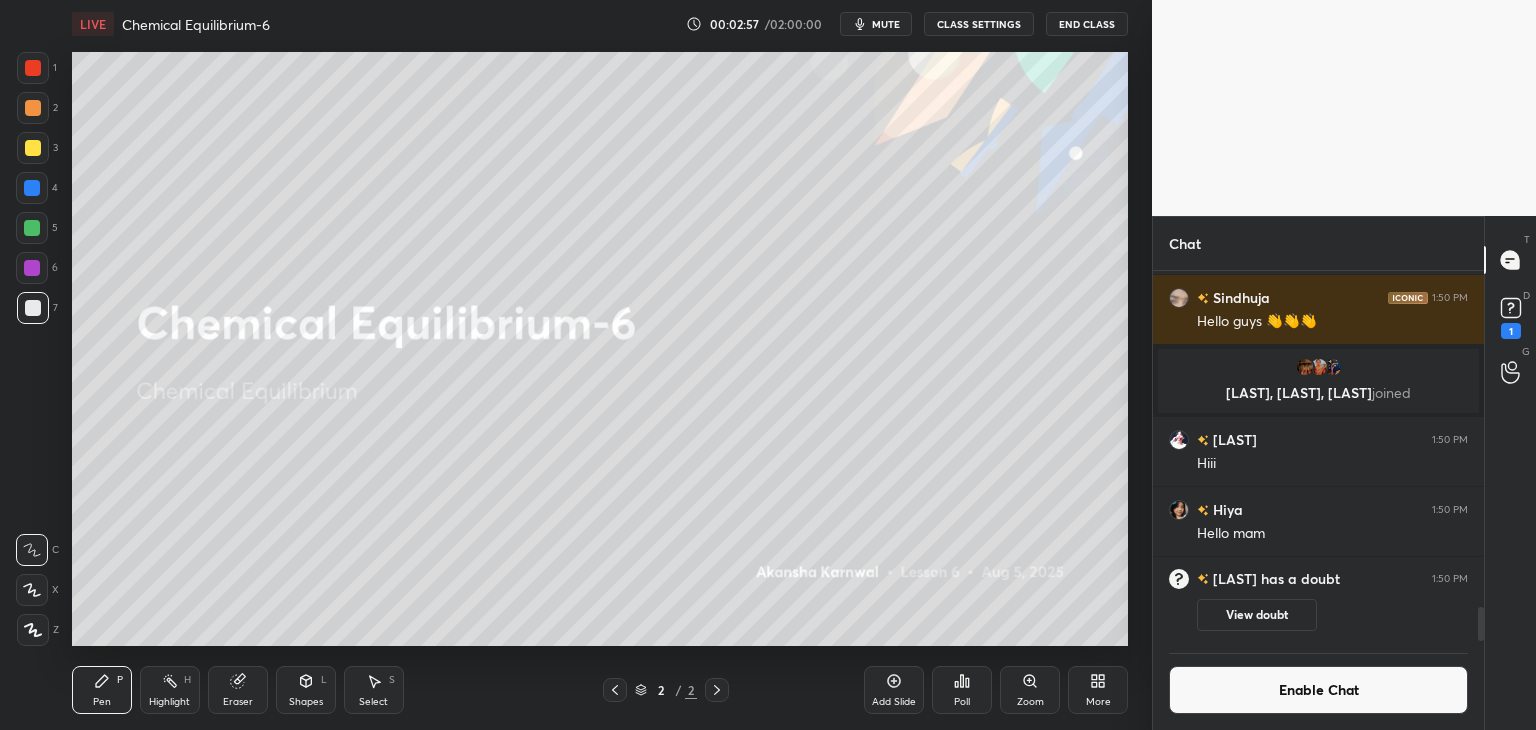 click on "Enable Chat" at bounding box center [1318, 690] 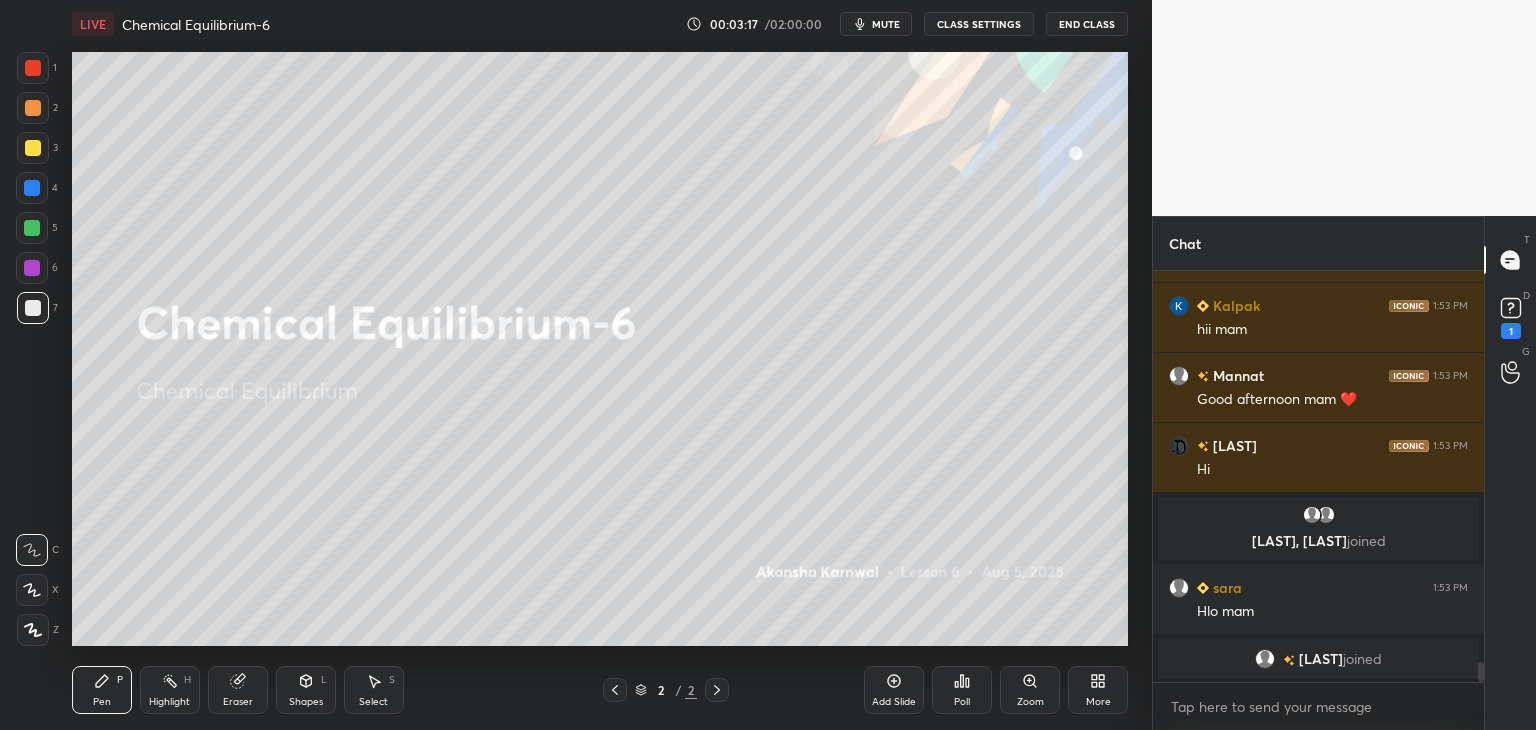 scroll, scrollTop: 8048, scrollLeft: 0, axis: vertical 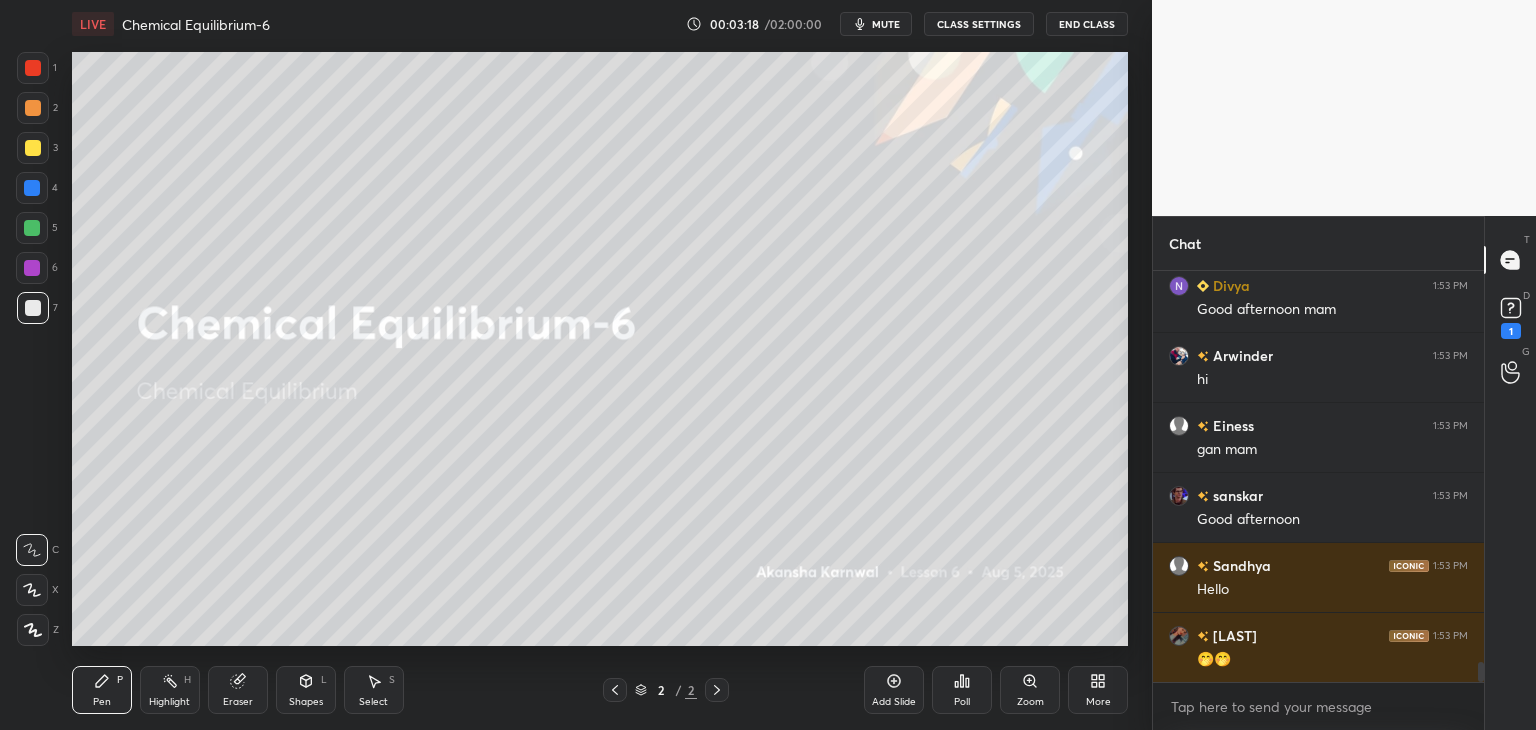 click on "More" at bounding box center (1098, 690) 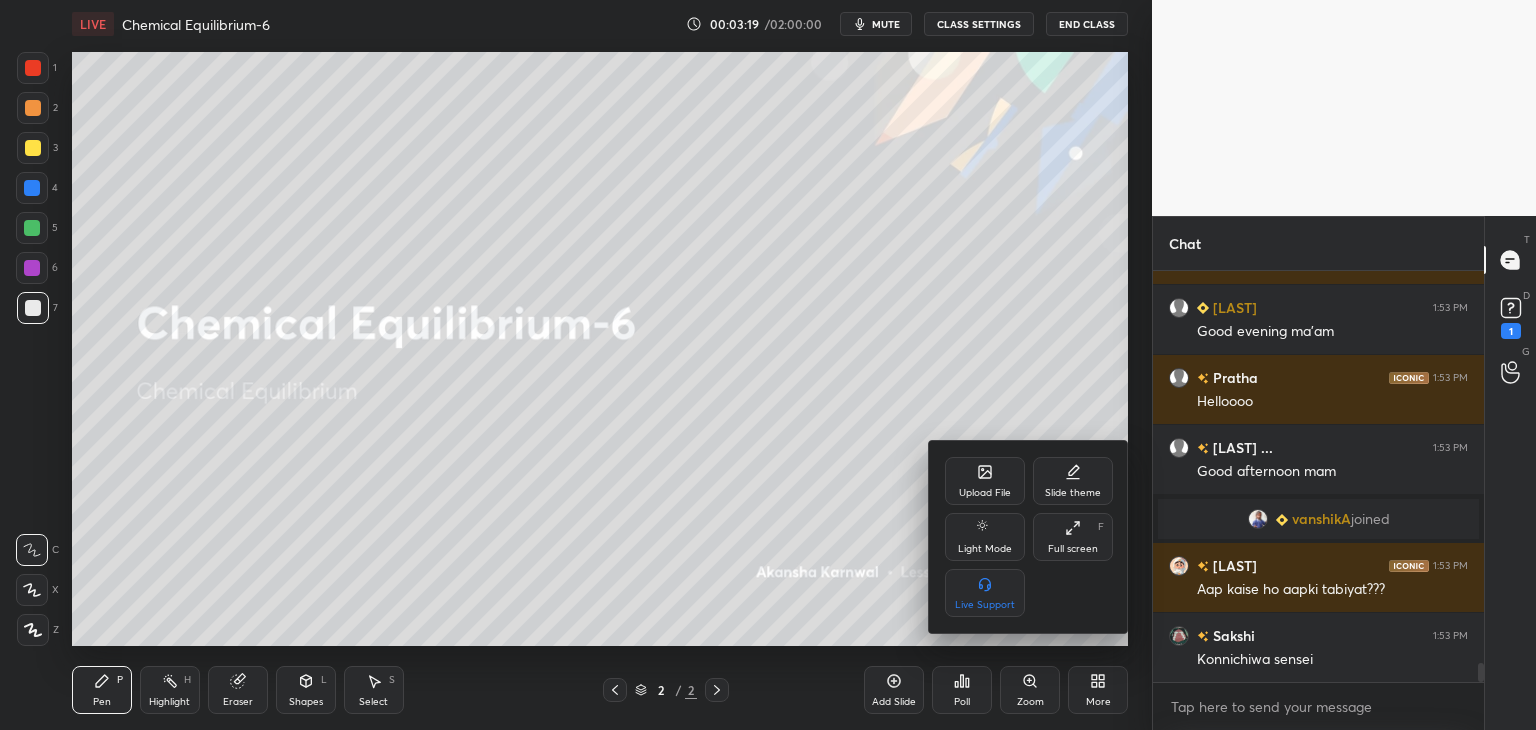 click on "Upload File" at bounding box center [985, 481] 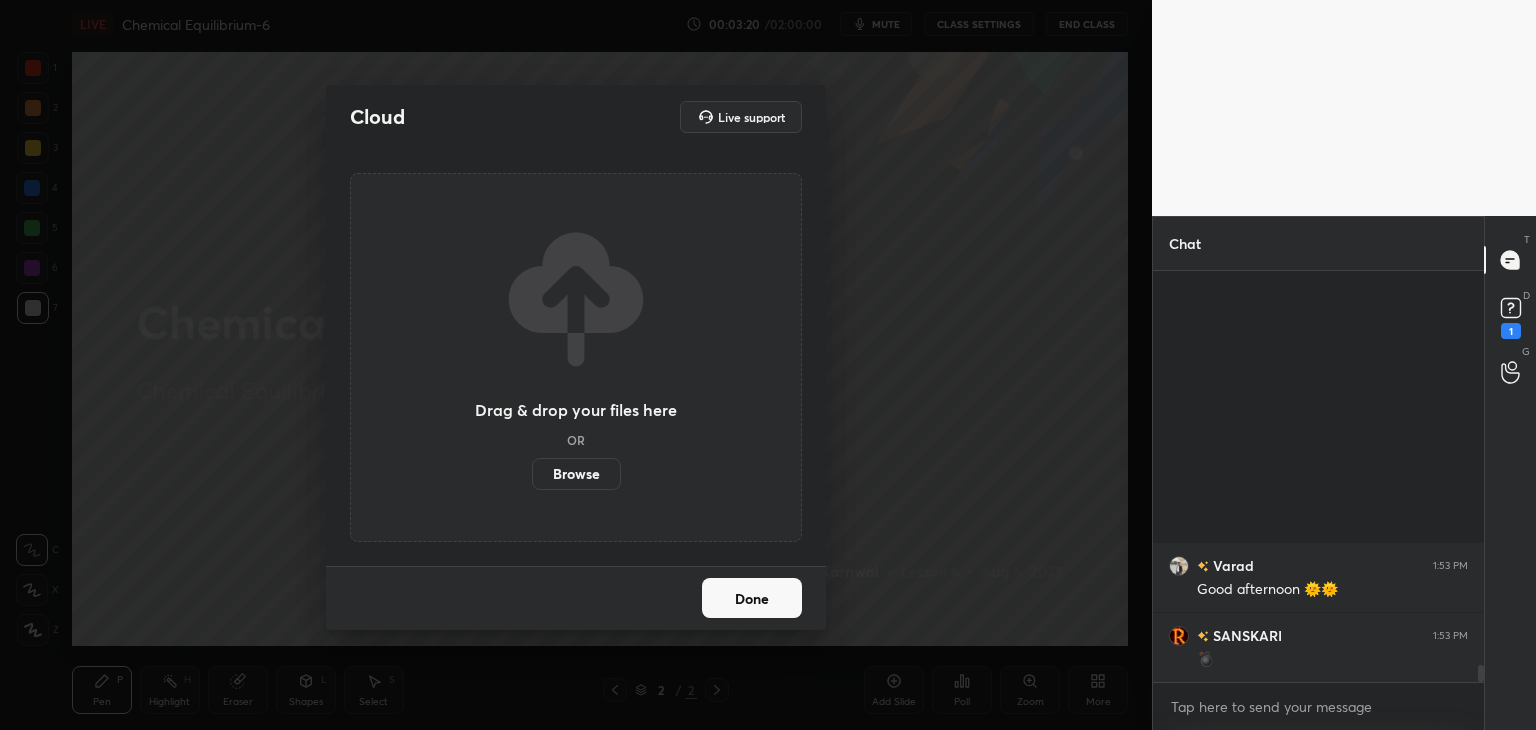 scroll, scrollTop: 9418, scrollLeft: 0, axis: vertical 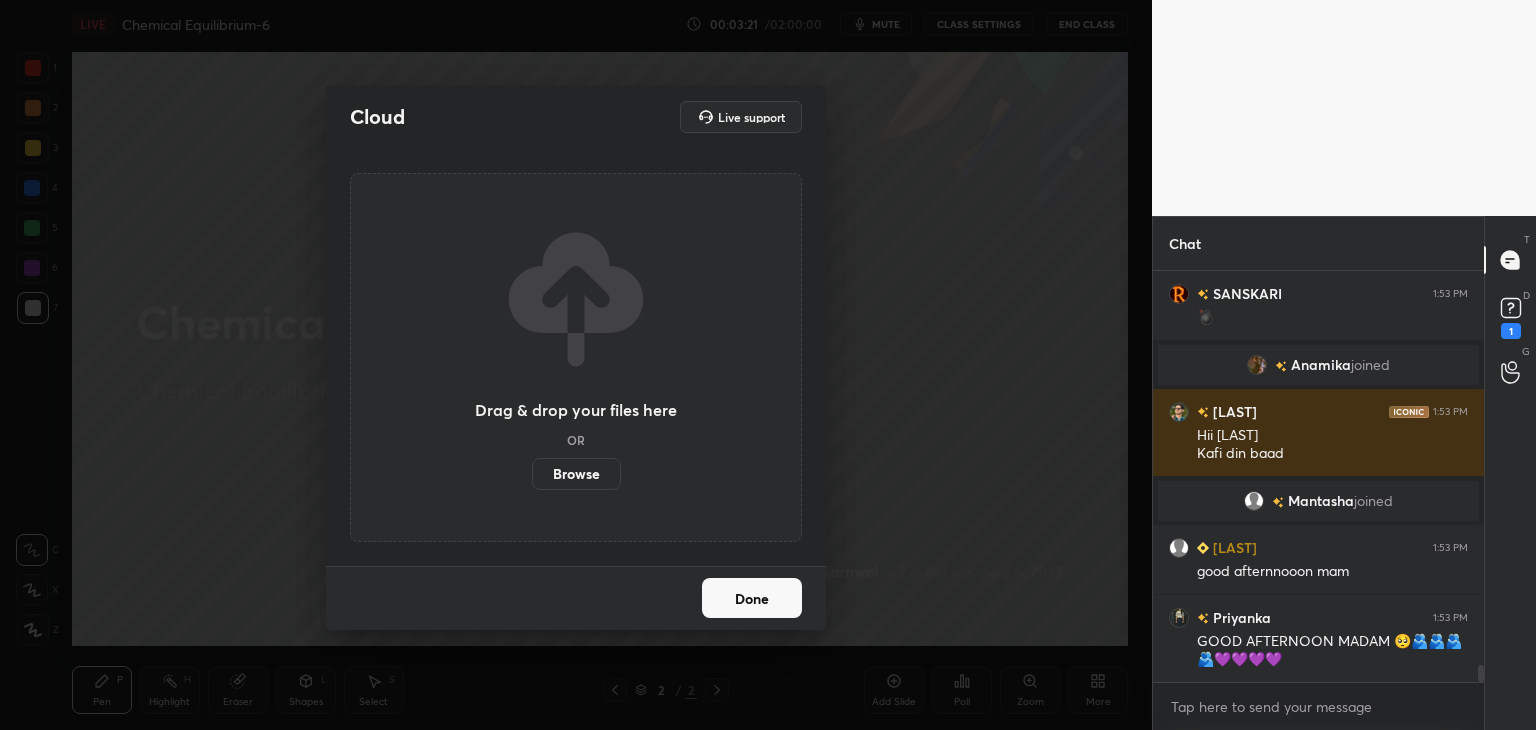 click on "Drag & drop your files here OR Browse" at bounding box center (576, 357) 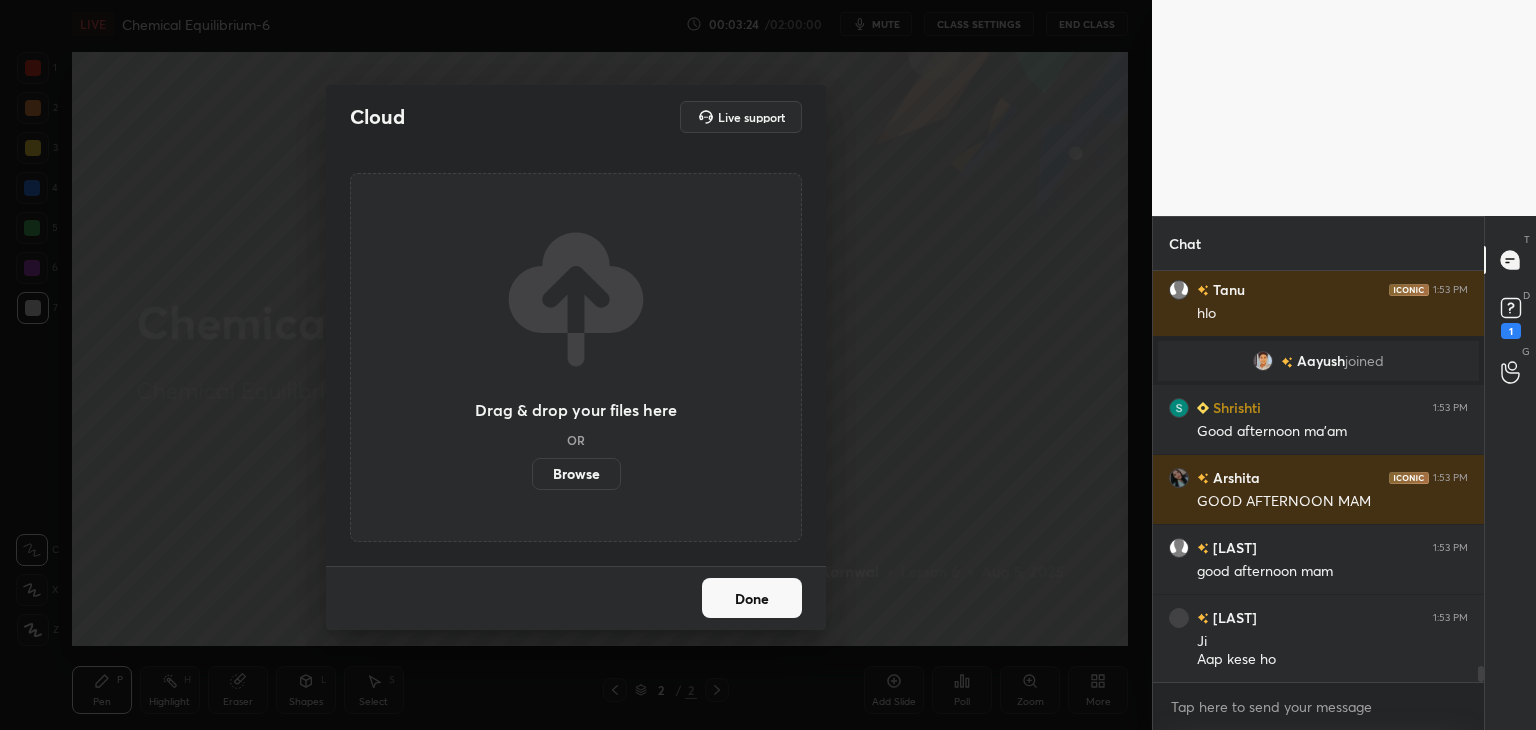 scroll, scrollTop: 11072, scrollLeft: 0, axis: vertical 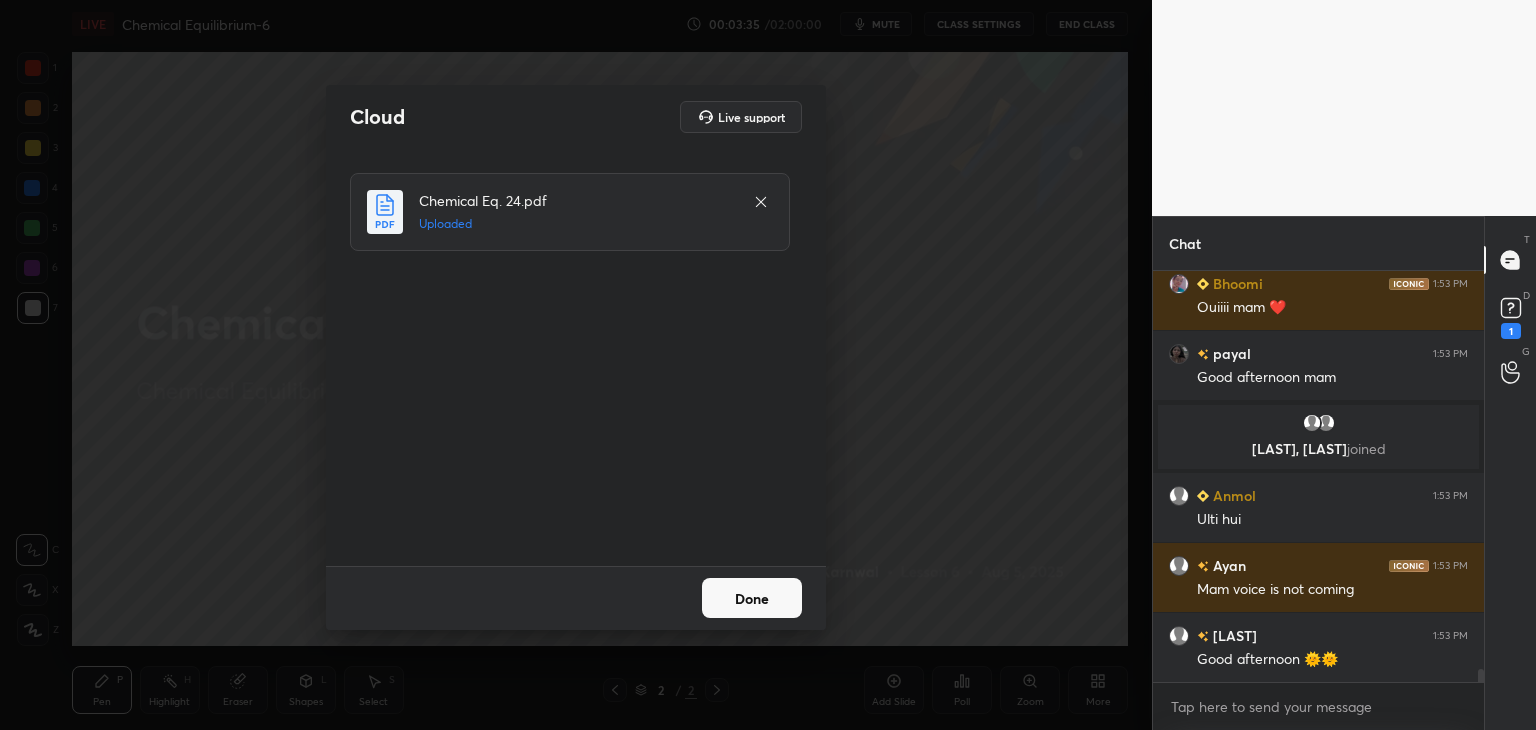 click on "Done" at bounding box center [752, 598] 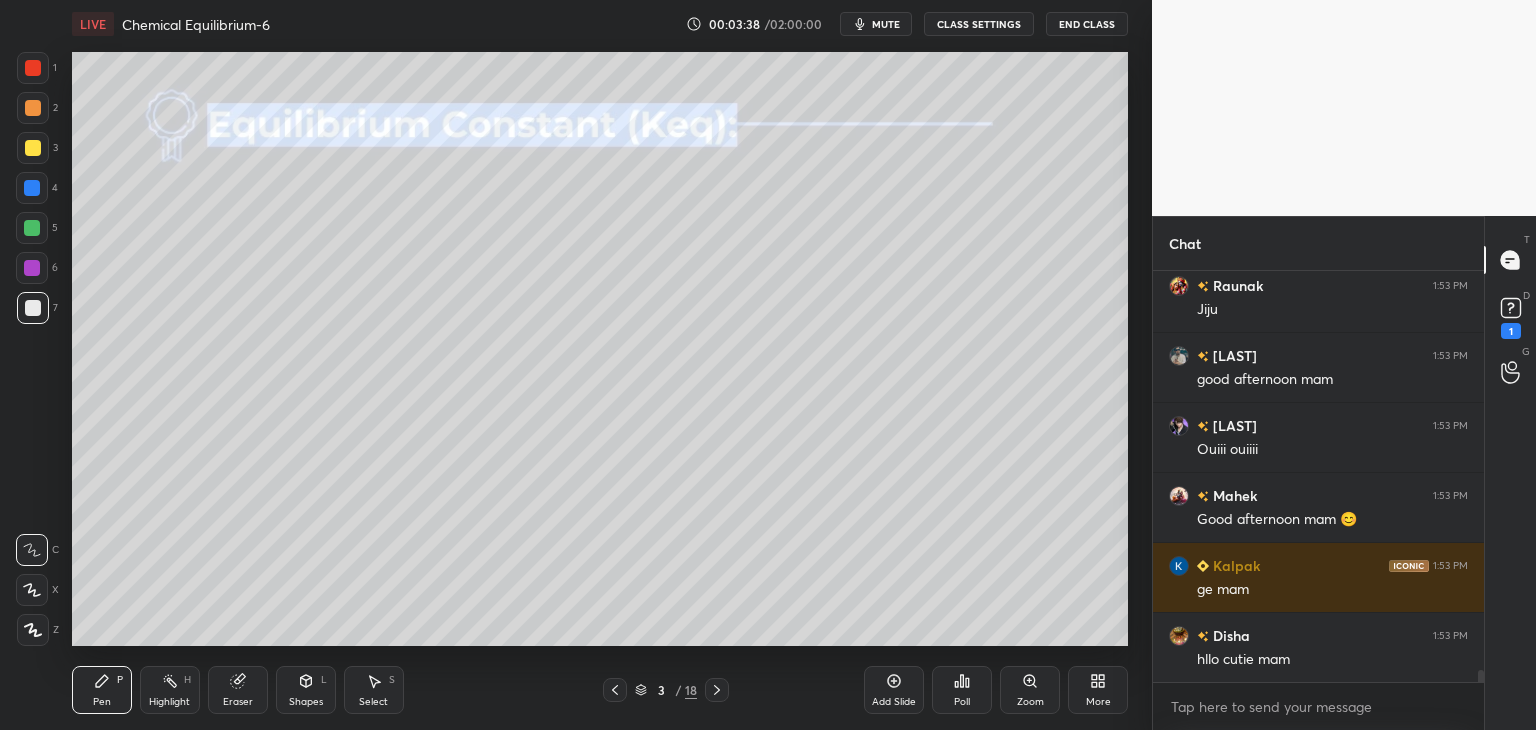 click on "Highlight H" at bounding box center (170, 690) 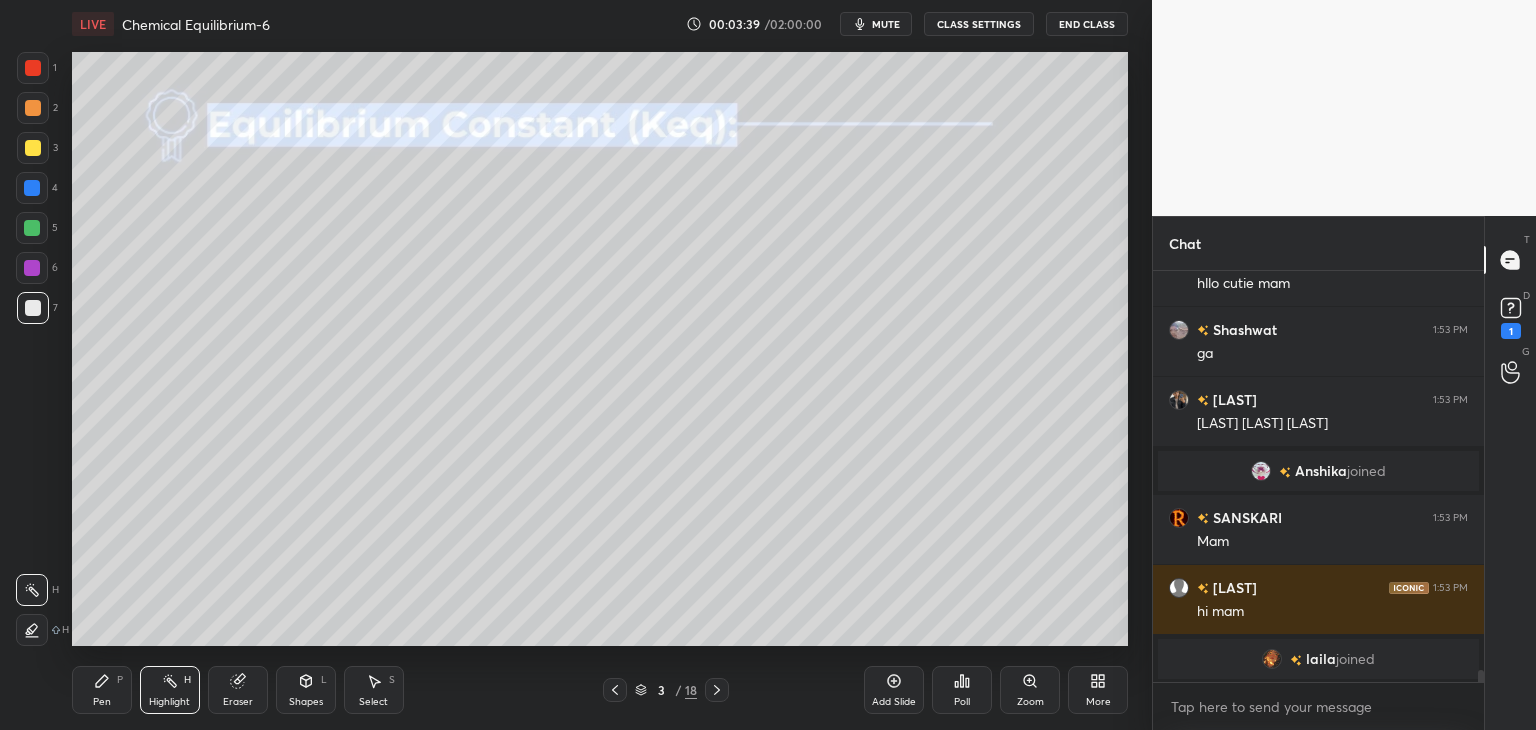 click at bounding box center [32, 268] 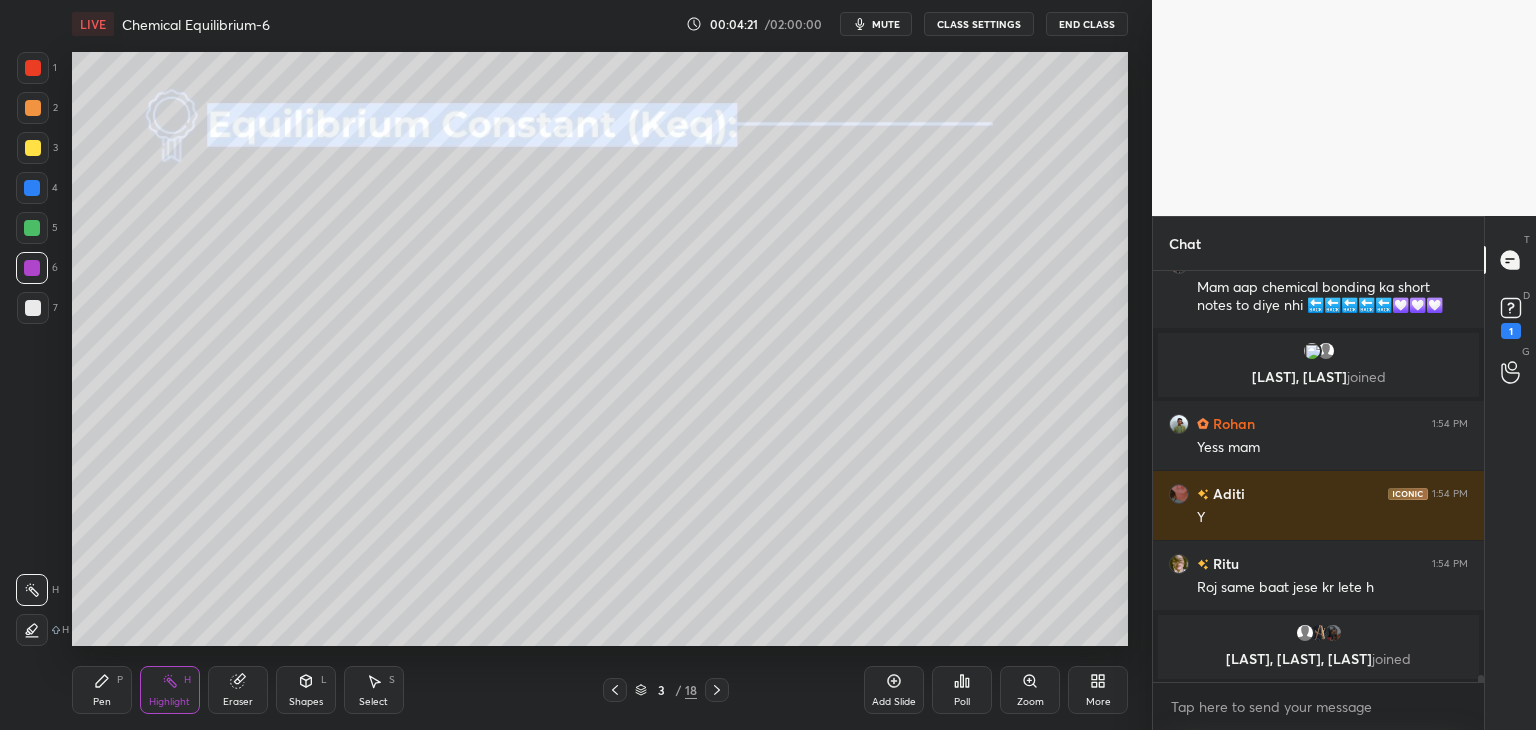 click on "CLASS SETTINGS" at bounding box center [979, 24] 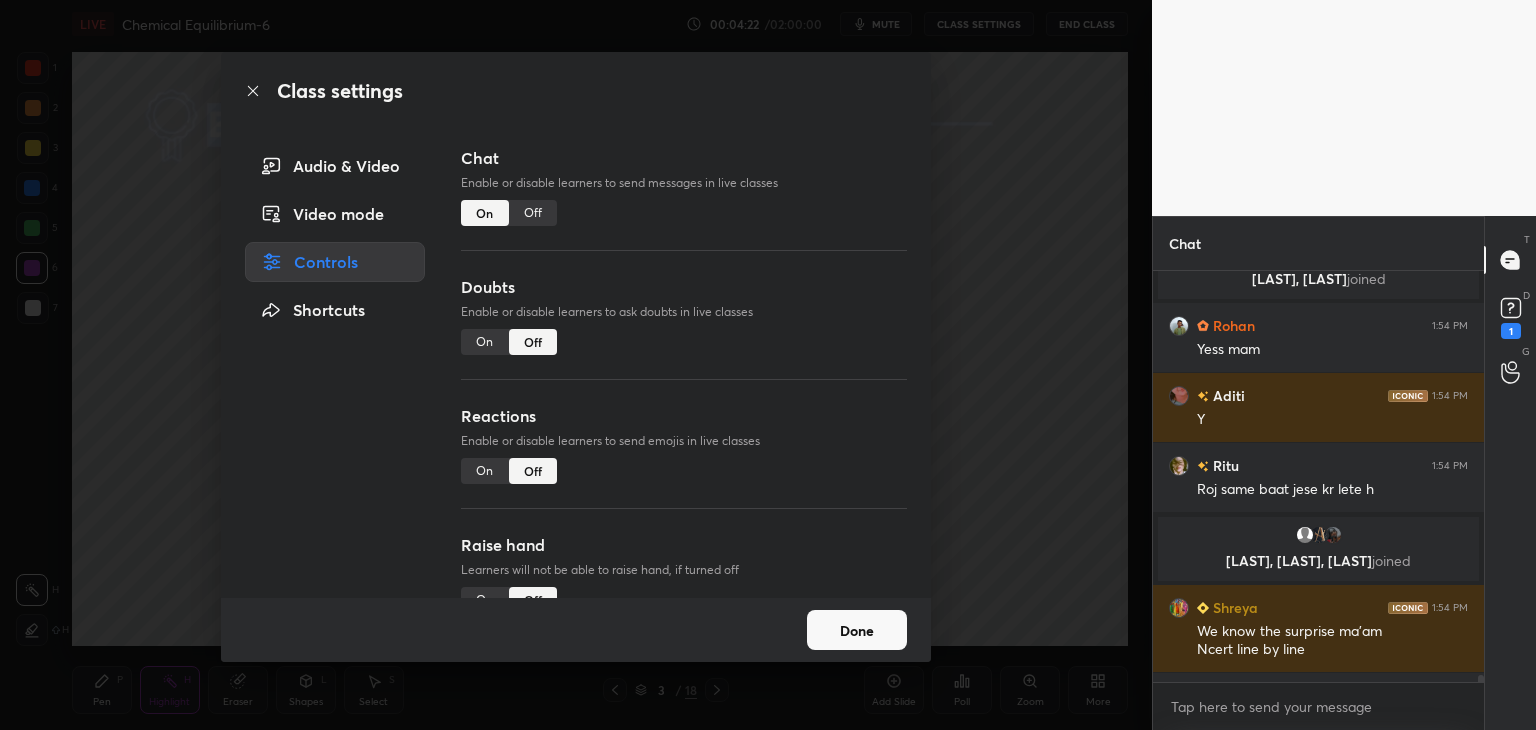 click on "Off" at bounding box center [533, 213] 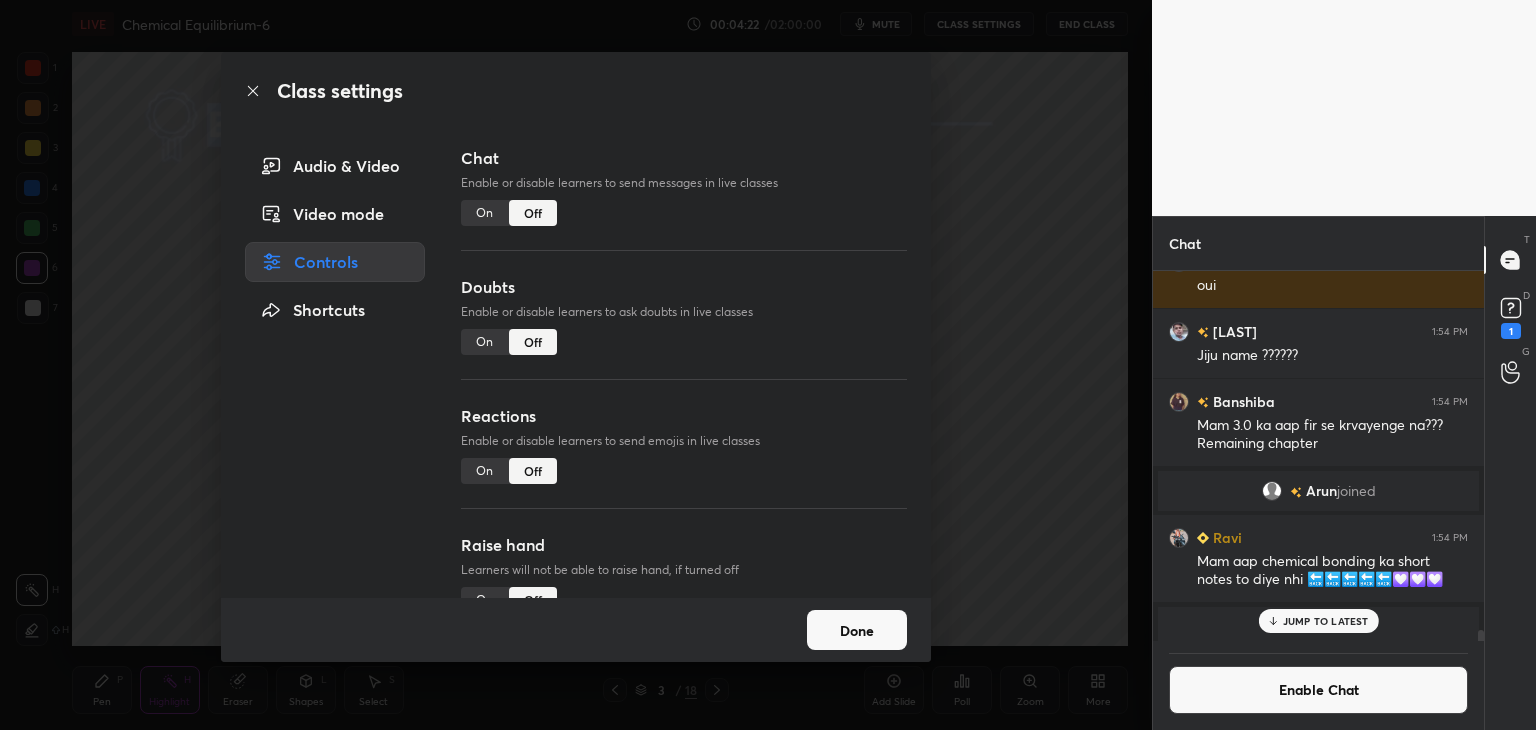 click on "Done" at bounding box center [857, 630] 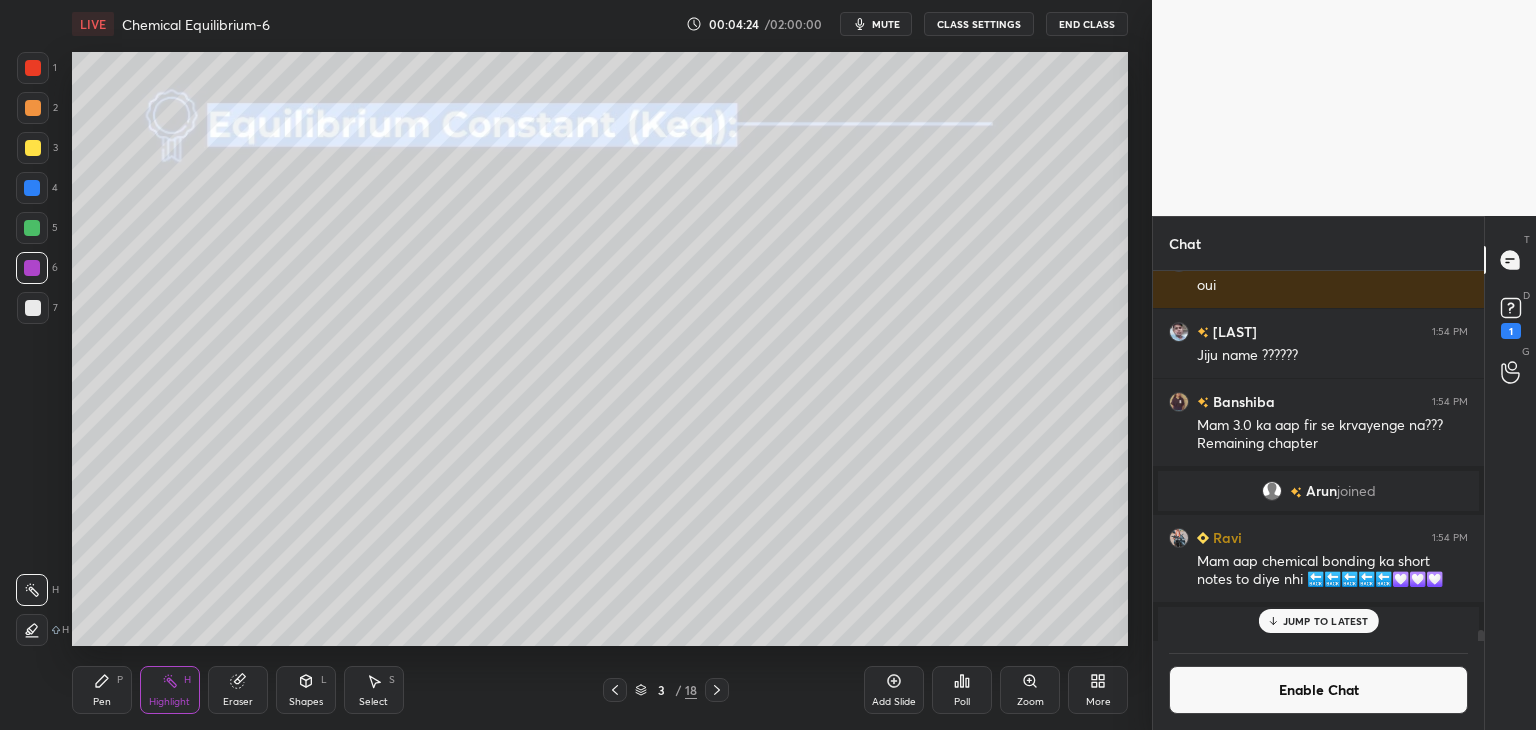 click on "Highlight" at bounding box center (169, 702) 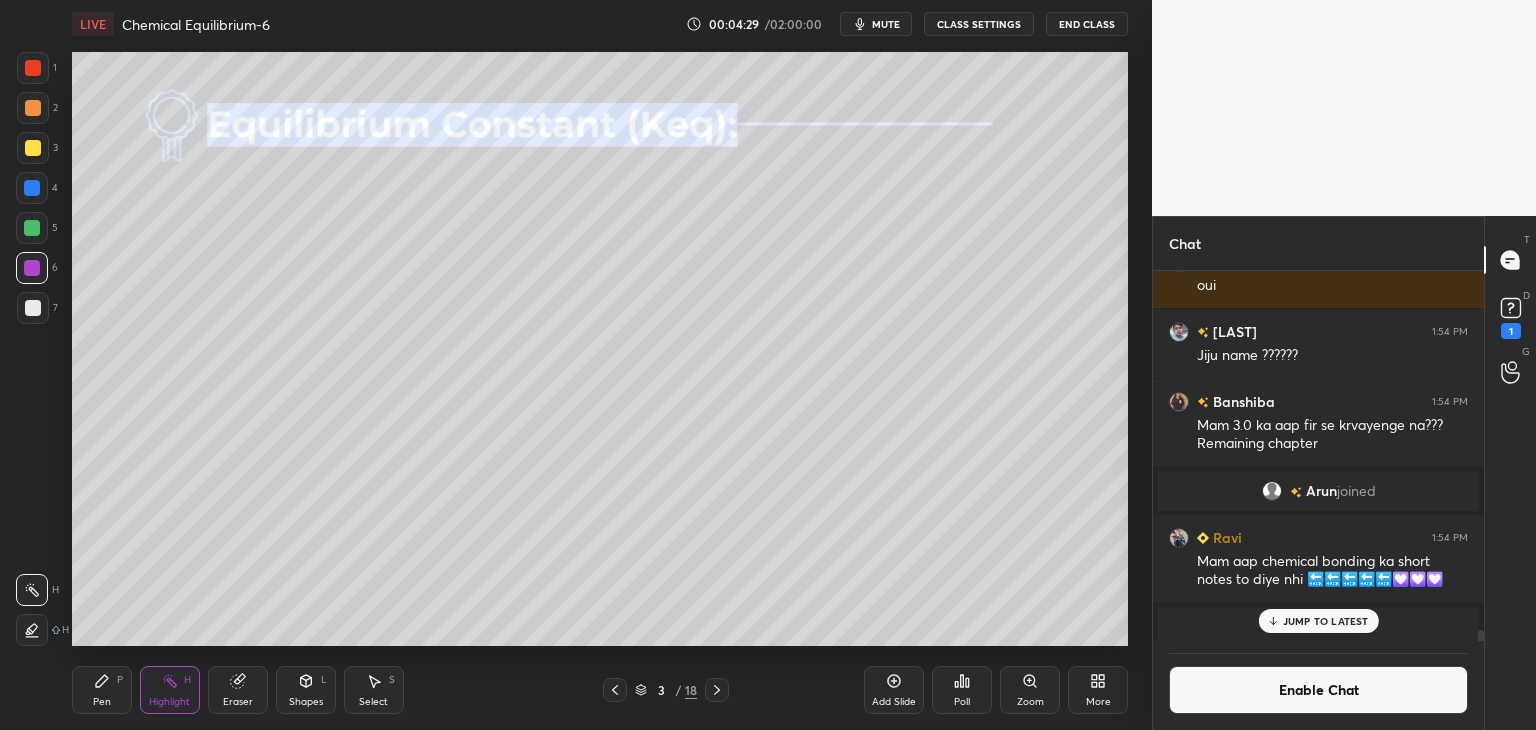 click at bounding box center (717, 690) 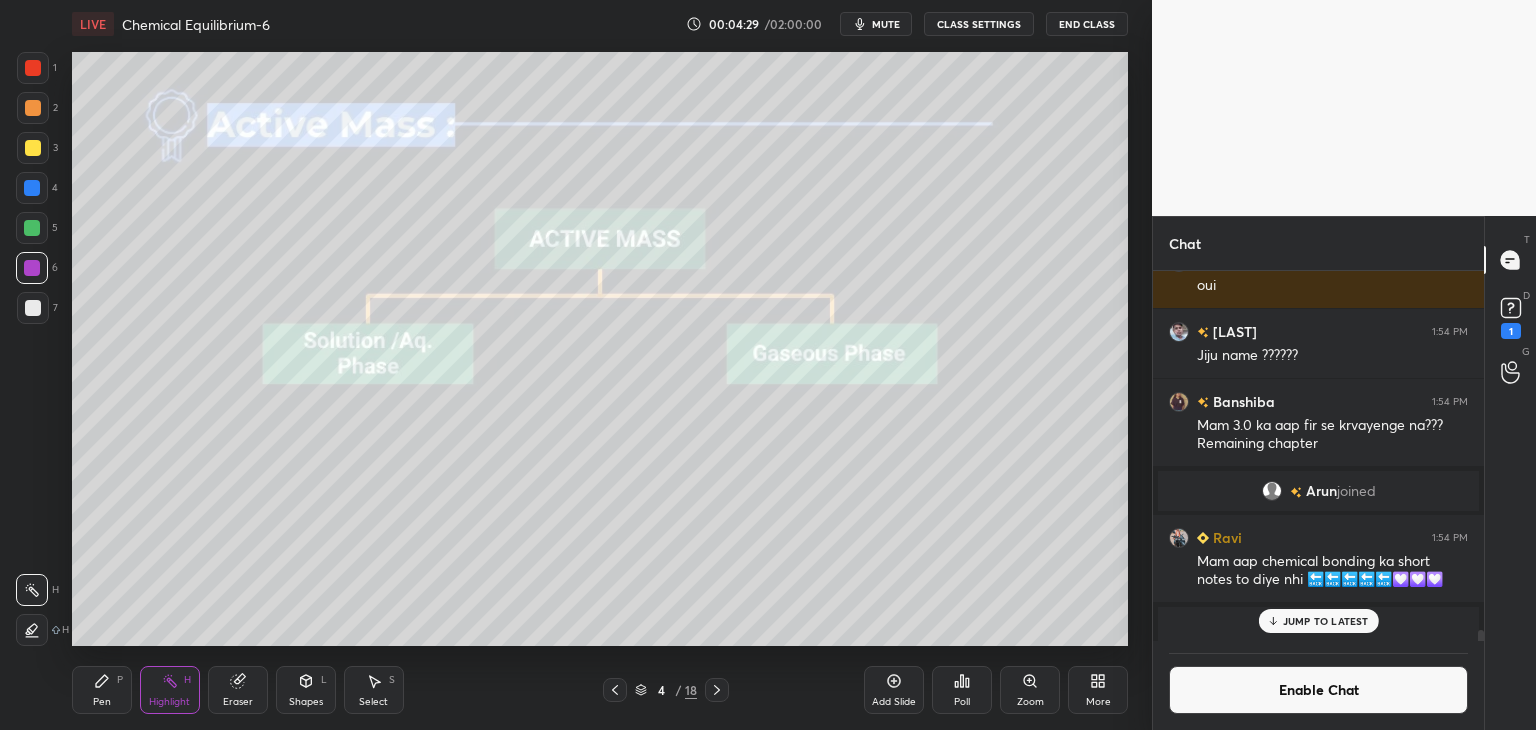 click at bounding box center [717, 690] 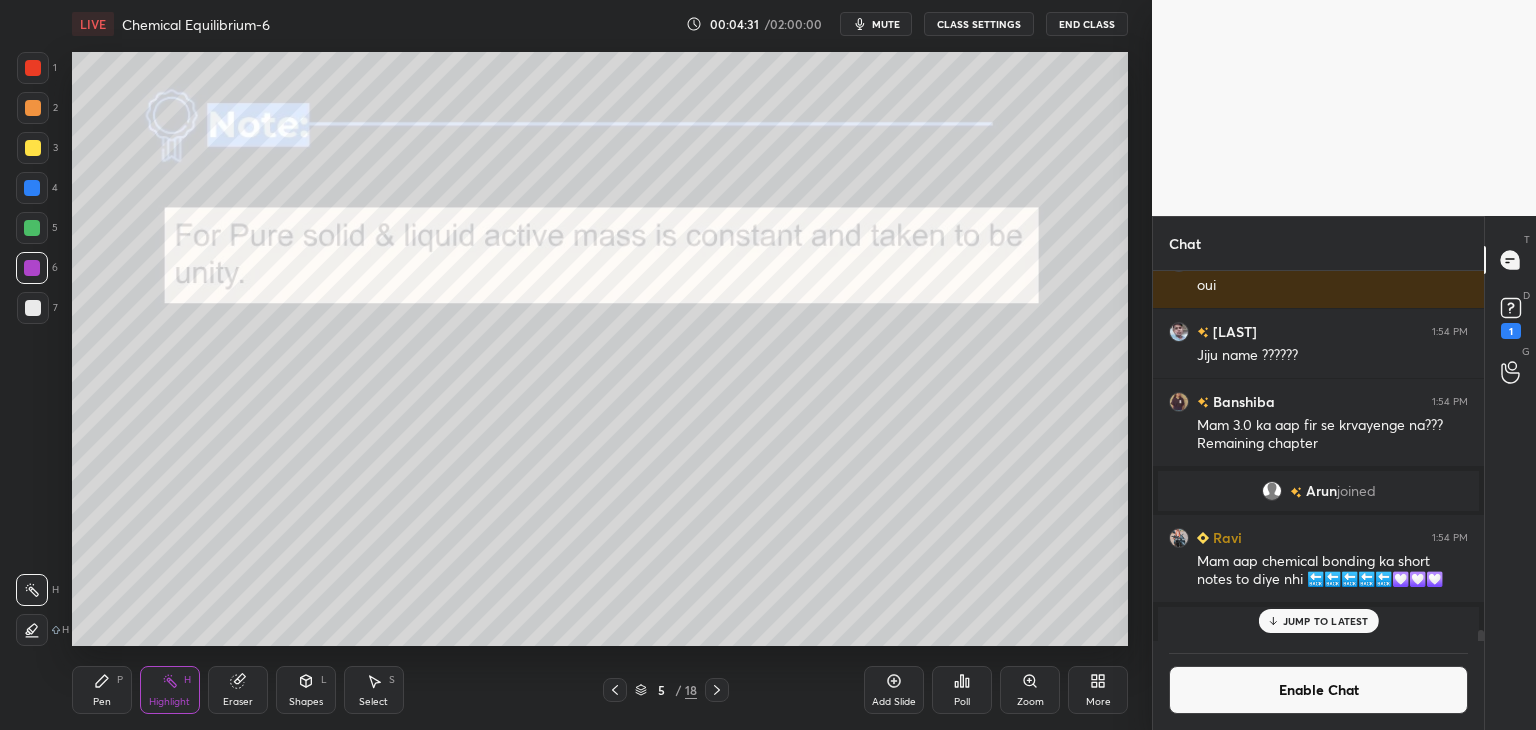click at bounding box center [717, 690] 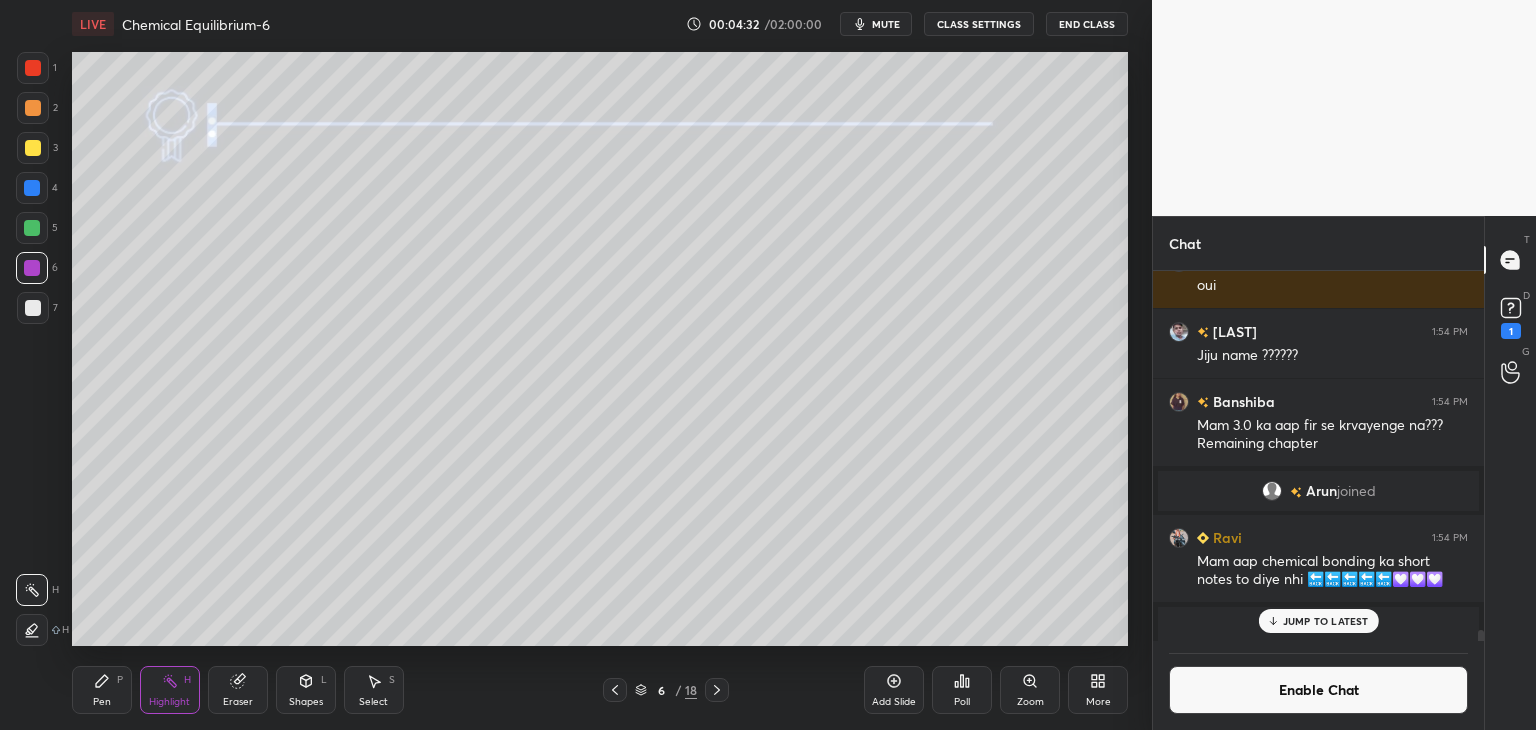 click 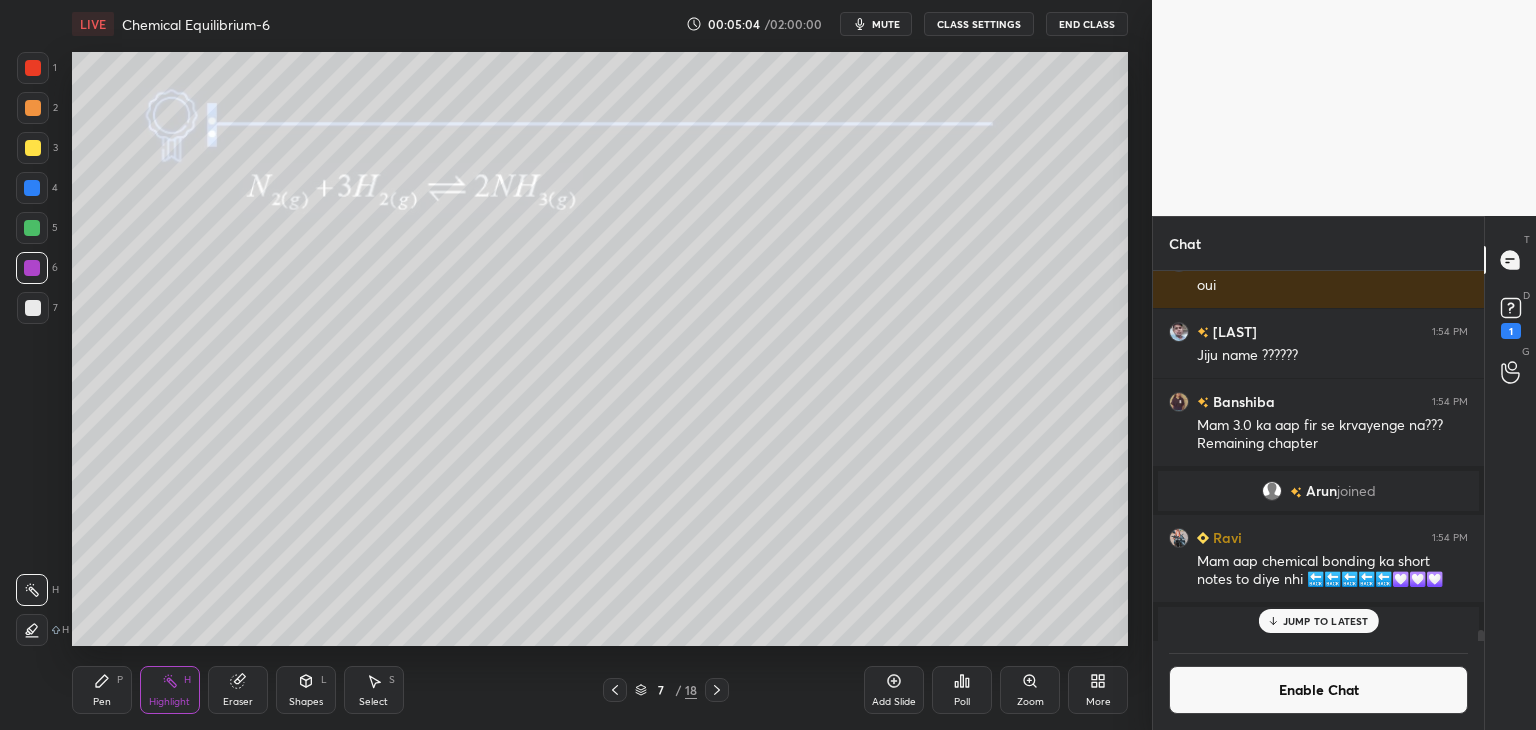 click 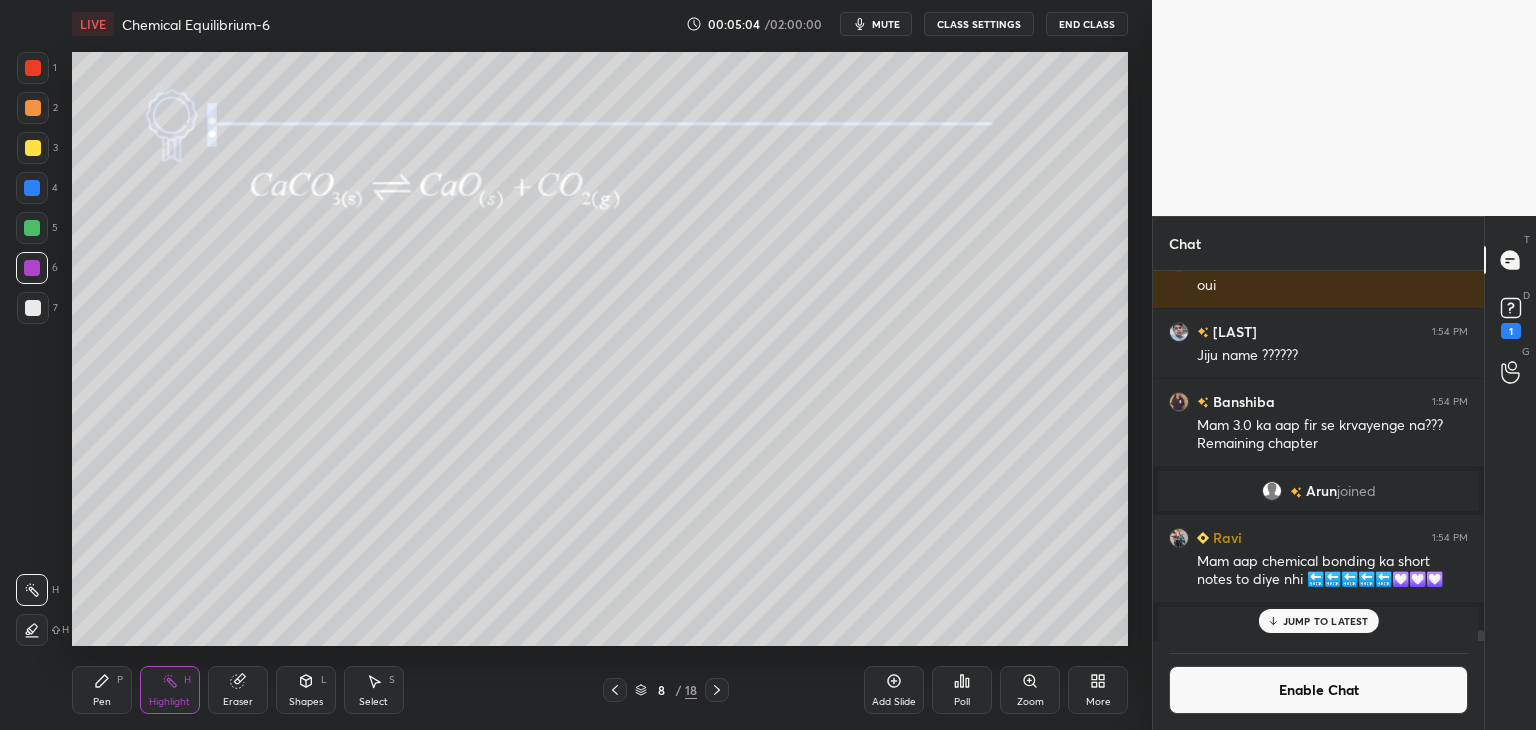 click 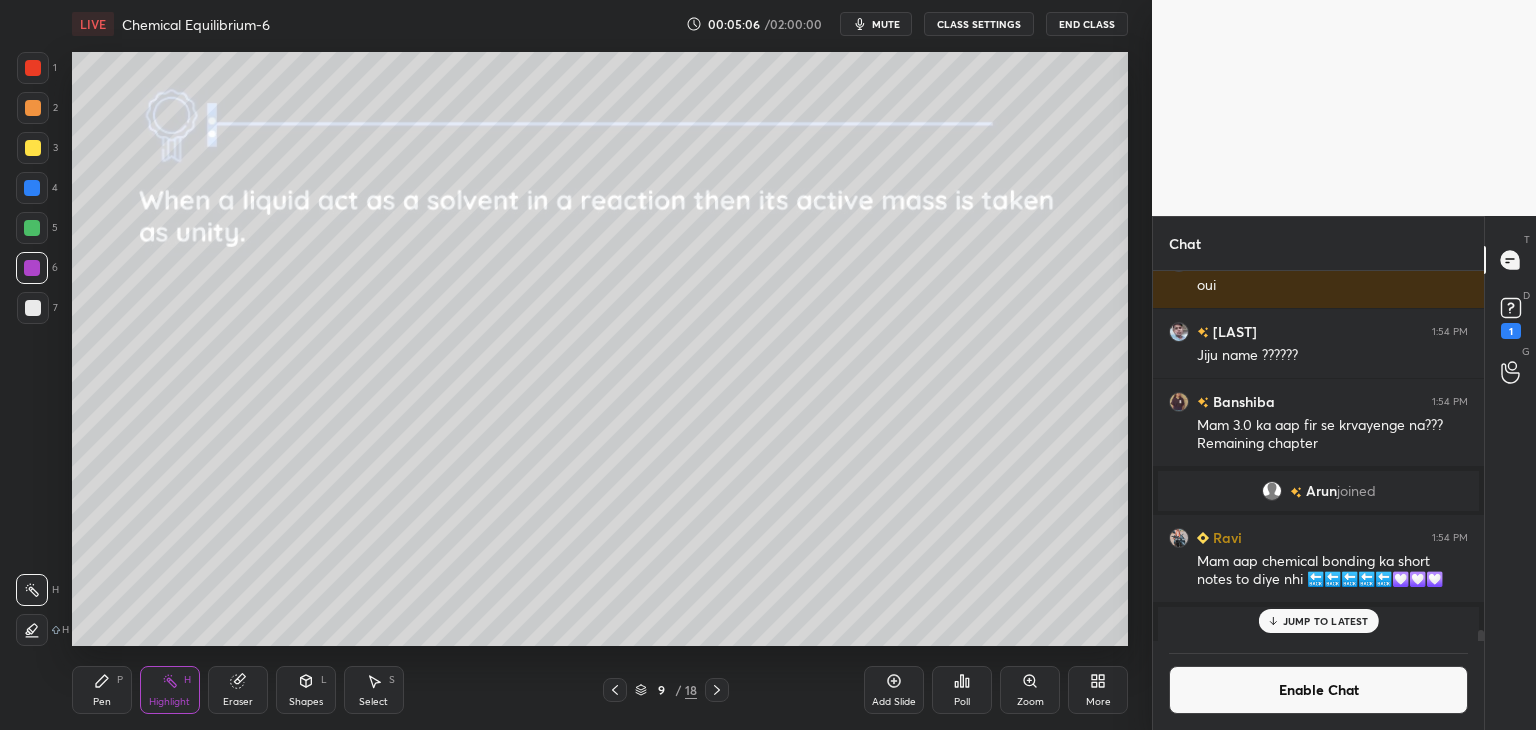click 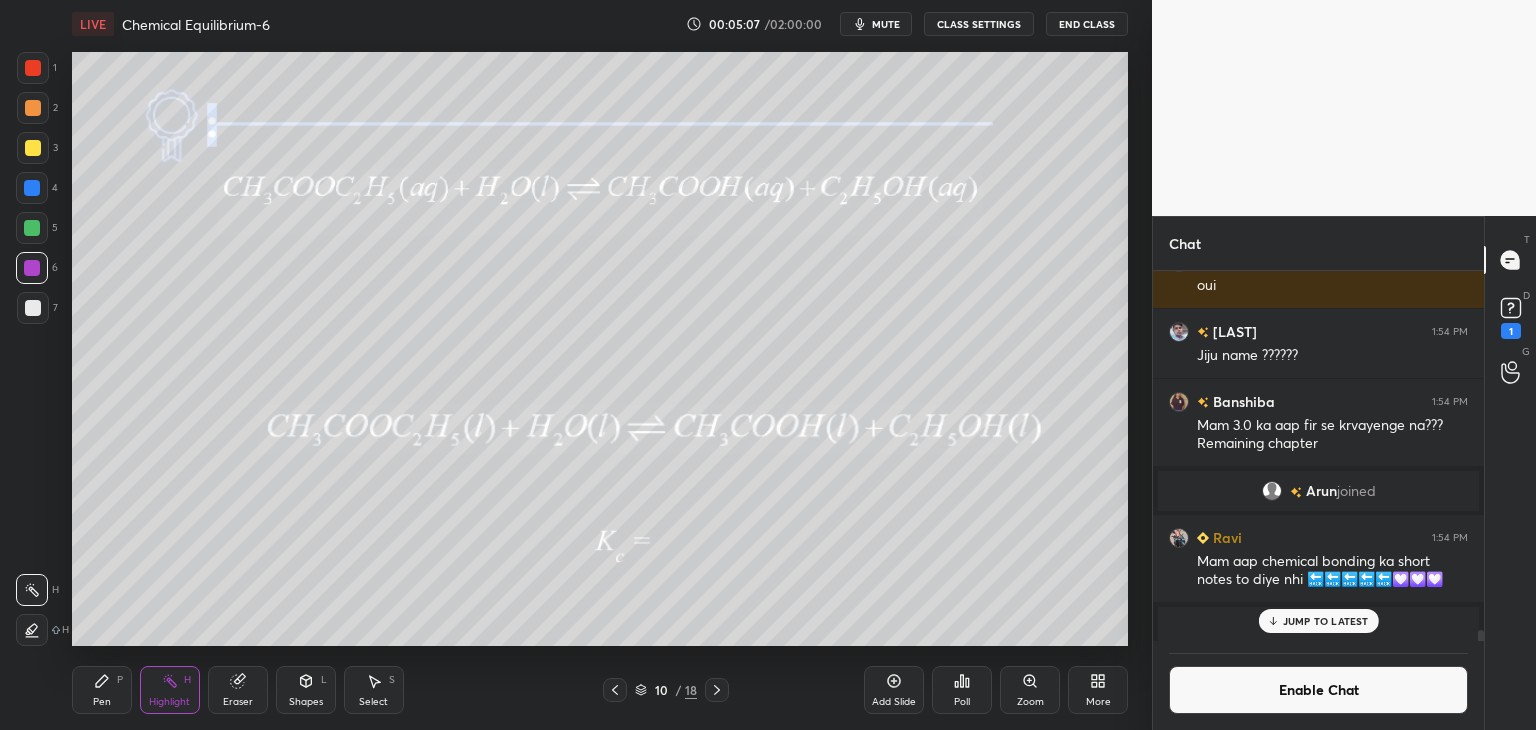 click 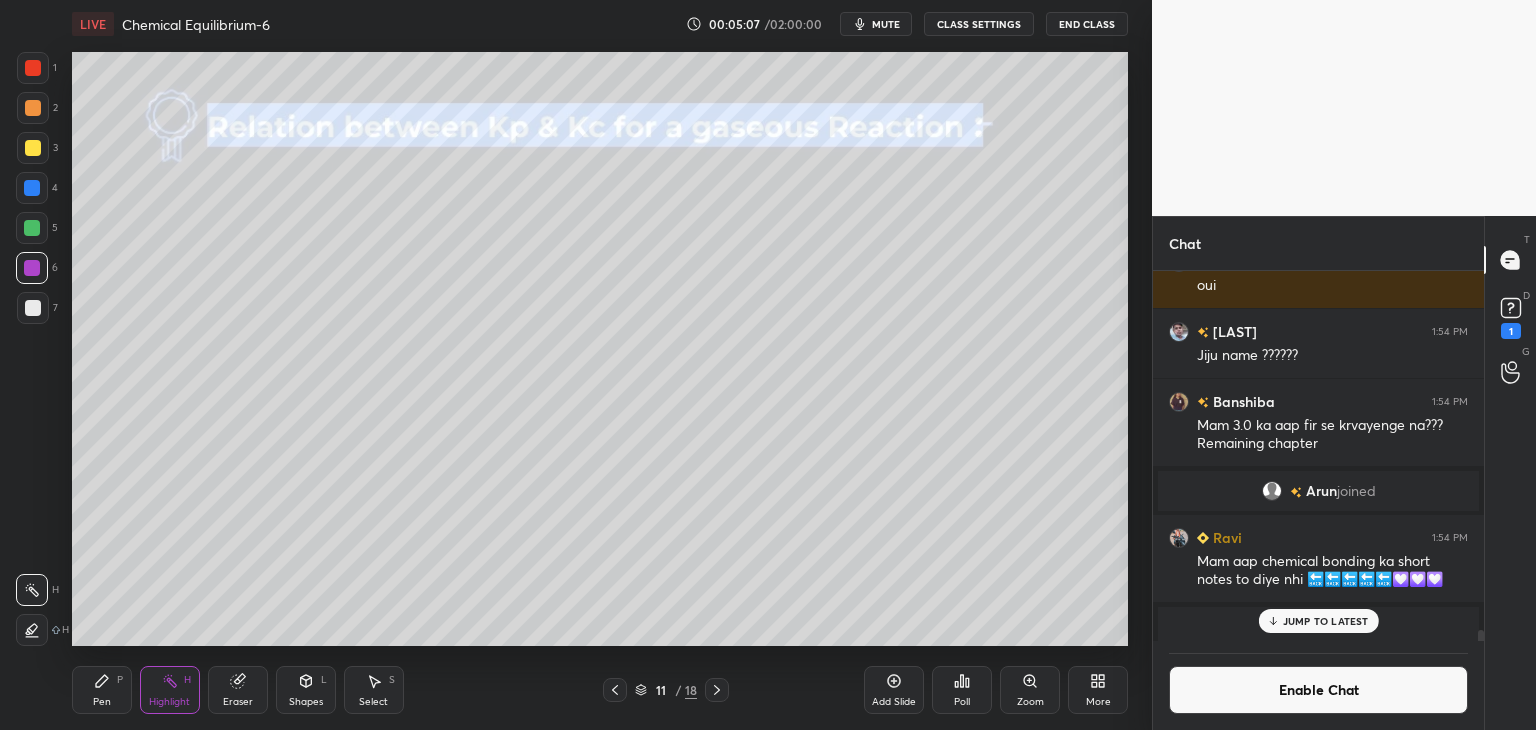 click 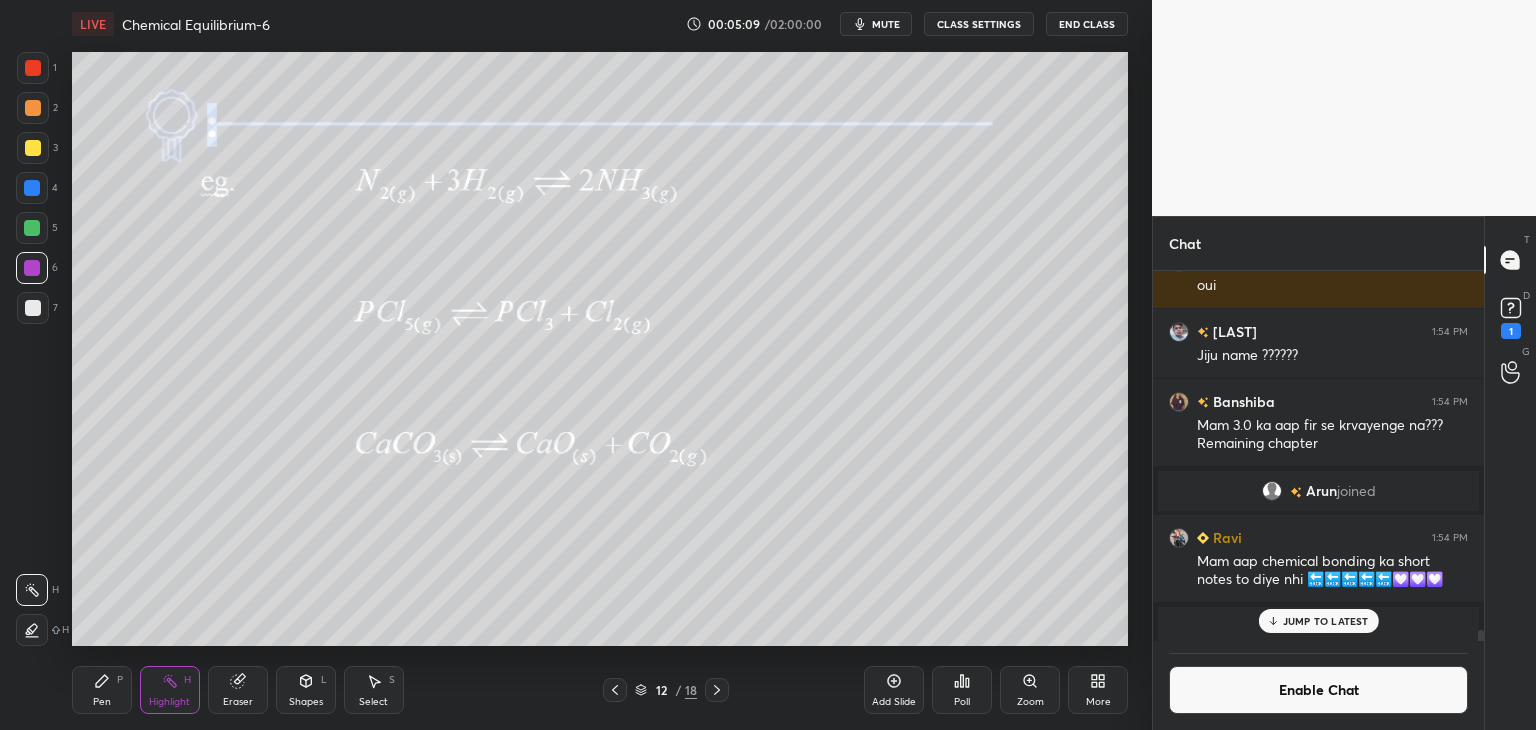 click on "Pen P" at bounding box center (102, 690) 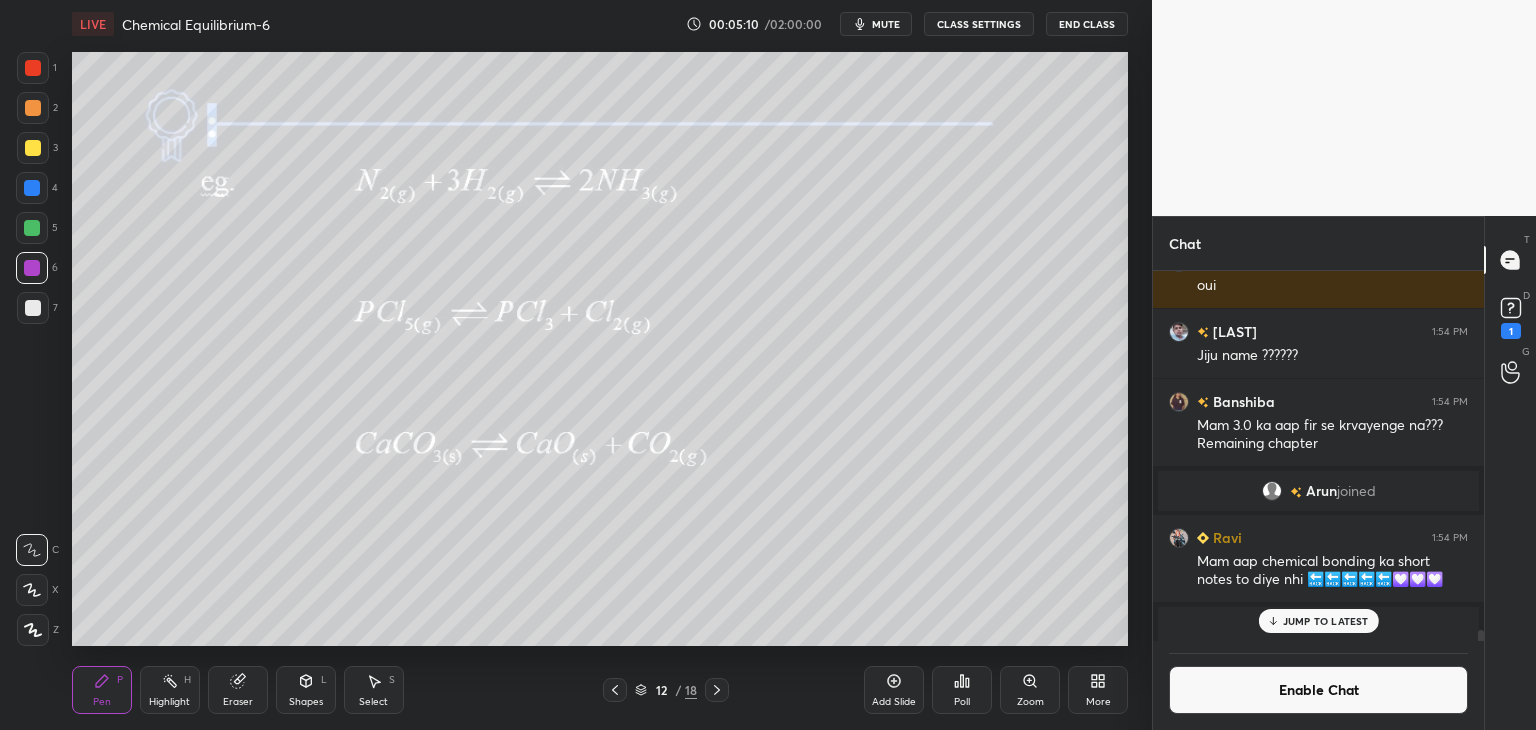 click on "Shapes L" at bounding box center [306, 690] 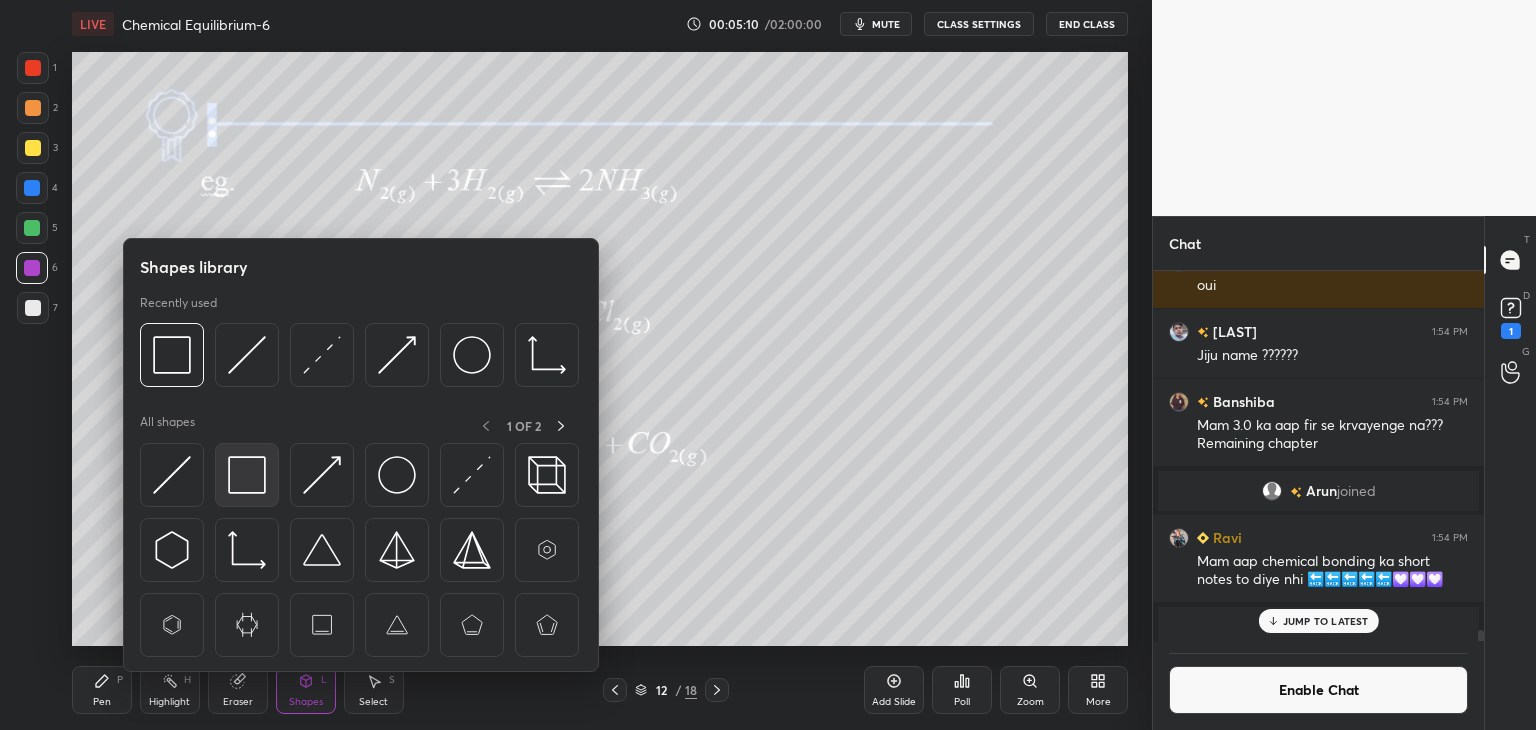 click at bounding box center [247, 475] 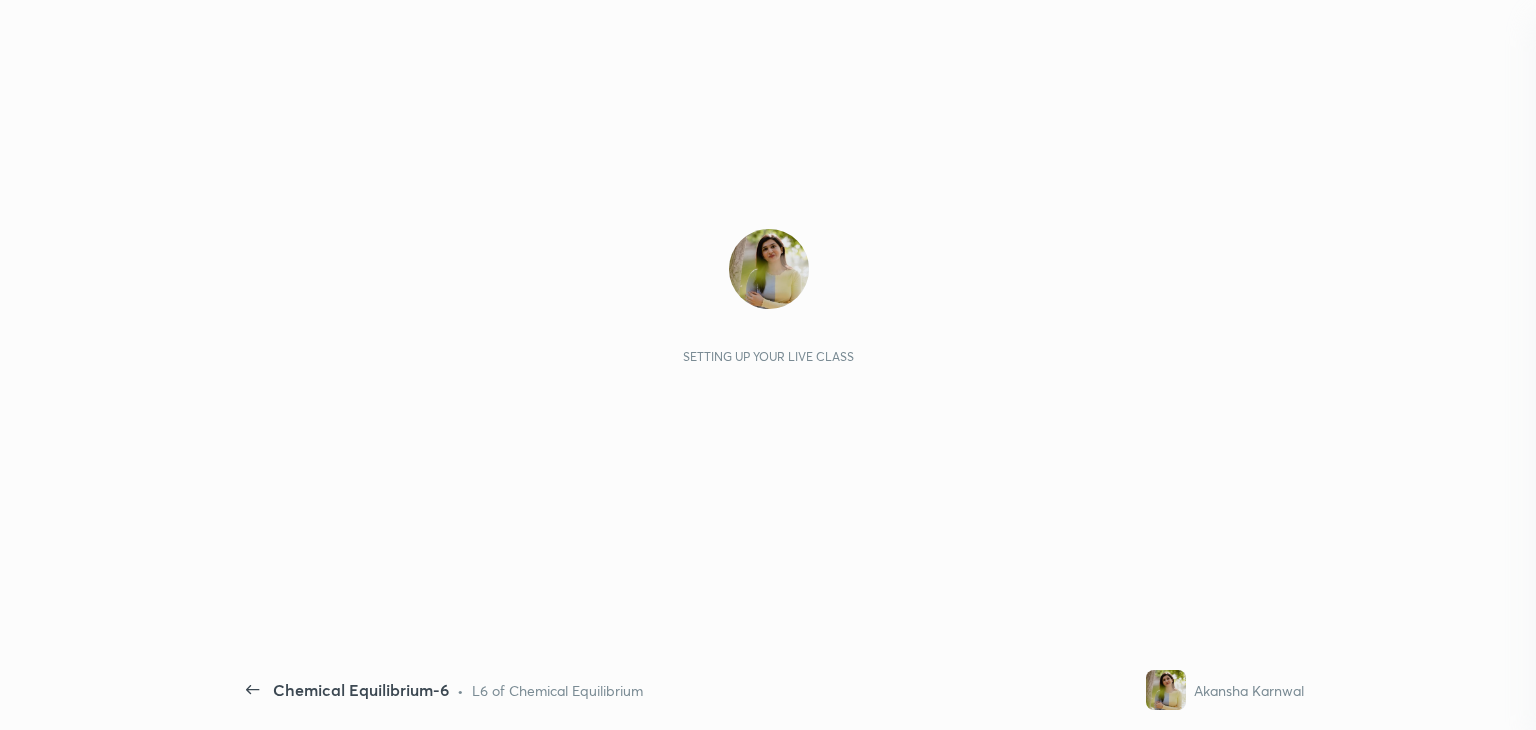 scroll, scrollTop: 0, scrollLeft: 0, axis: both 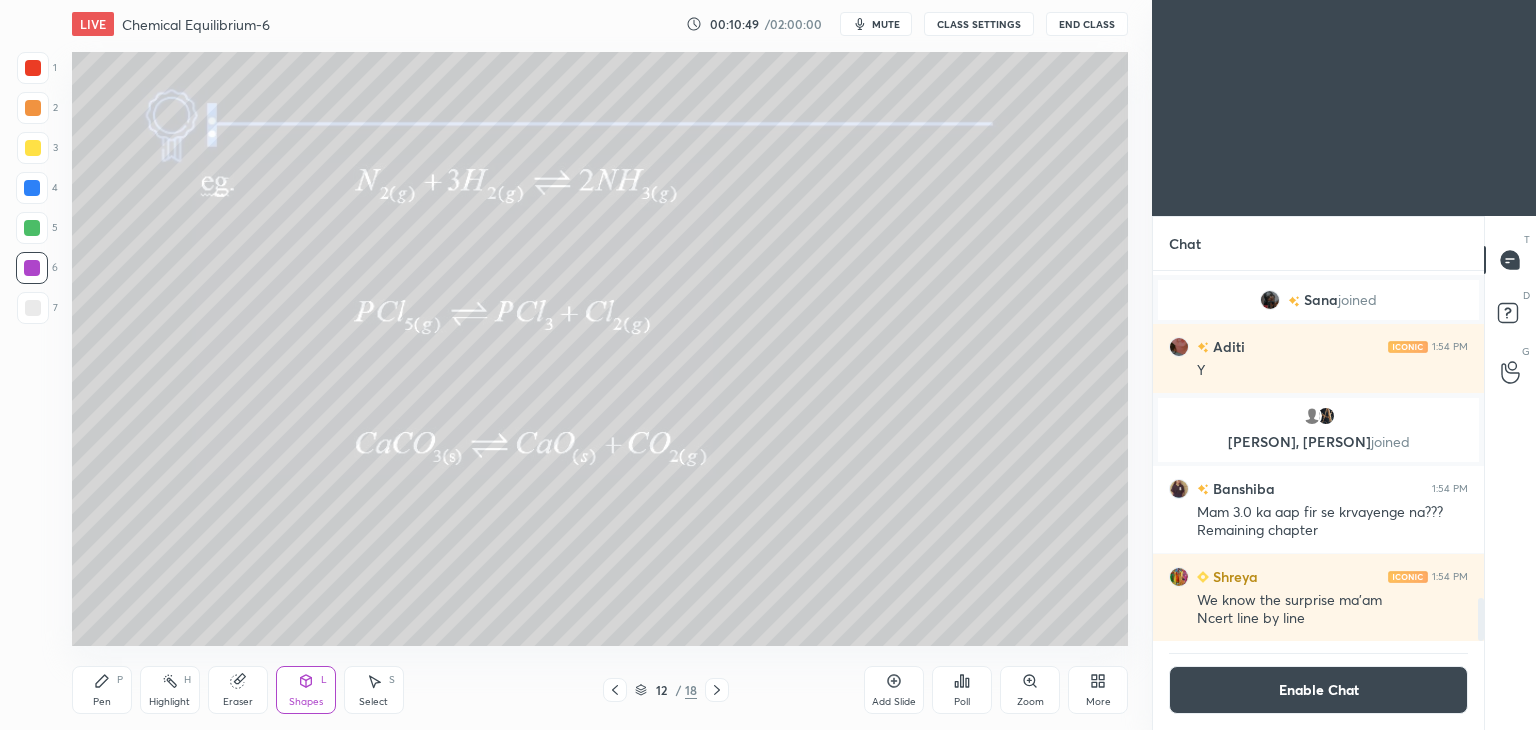 click 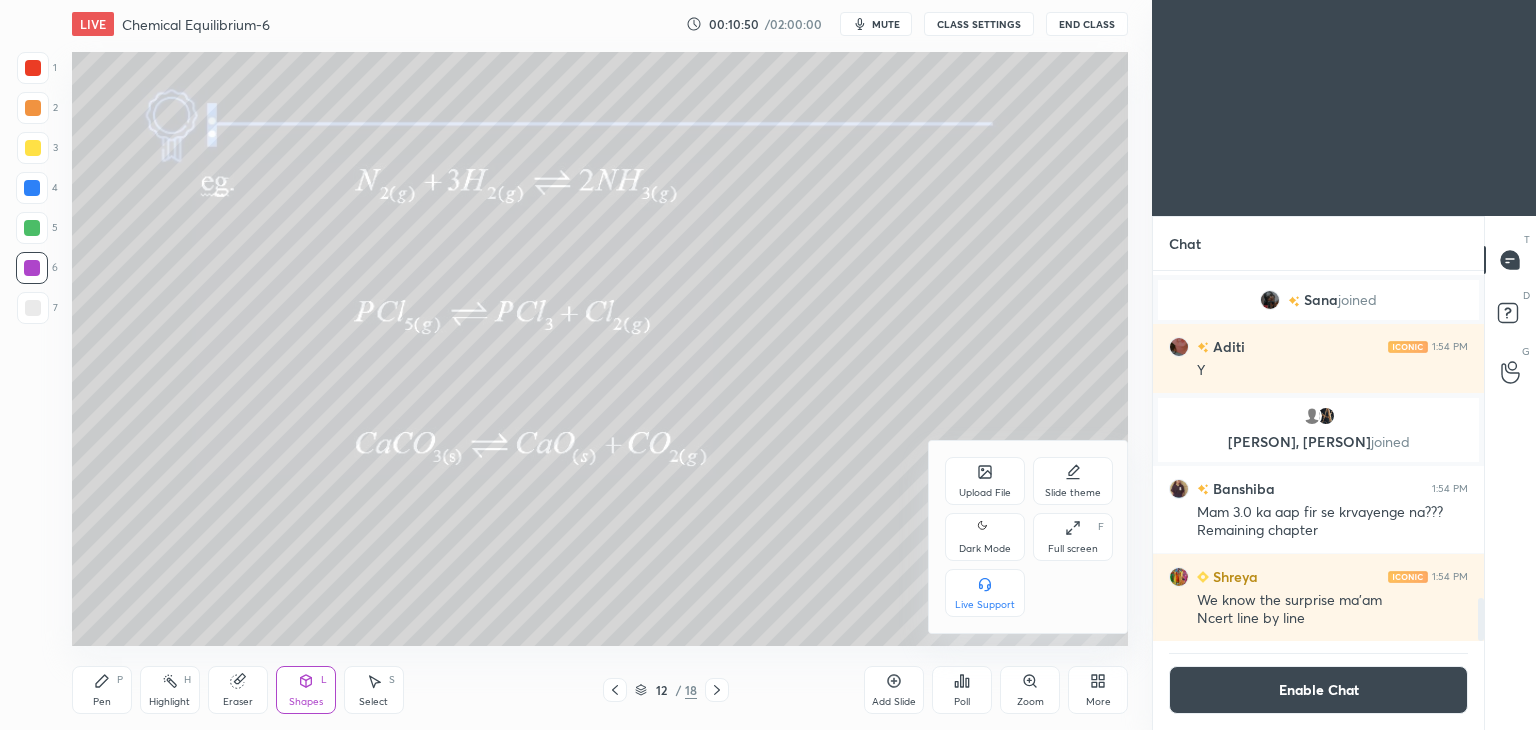 click 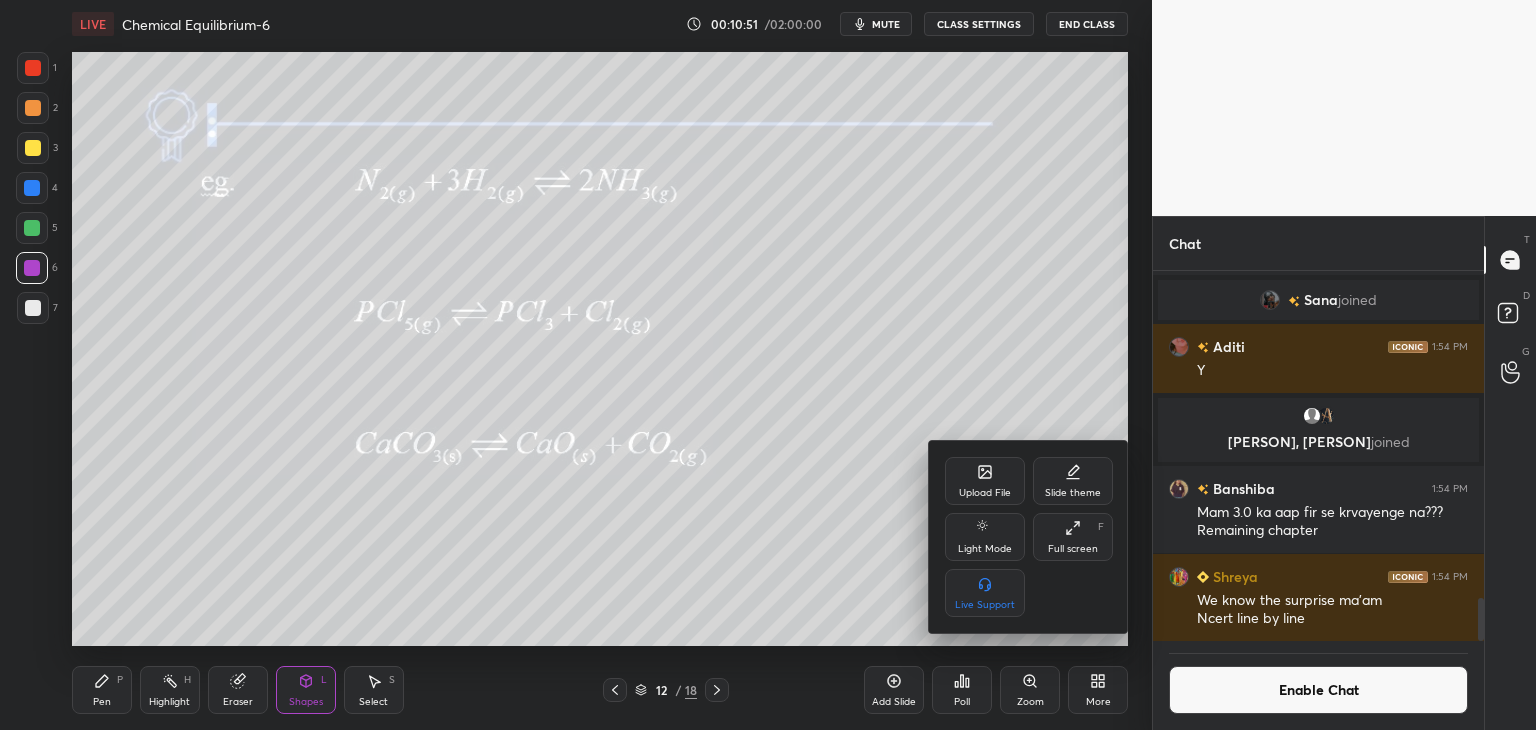 click at bounding box center [768, 365] 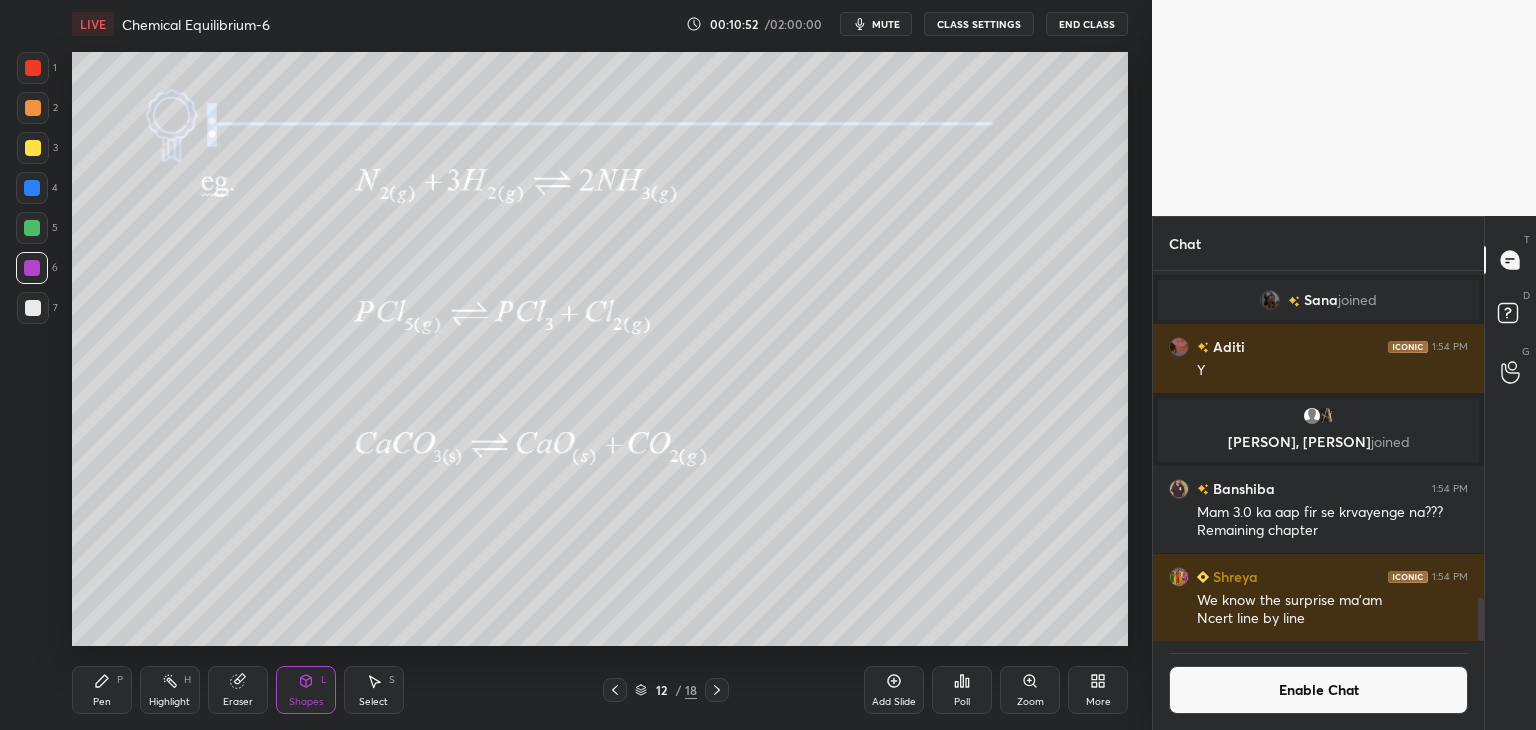 click on "Shapes L" at bounding box center [306, 690] 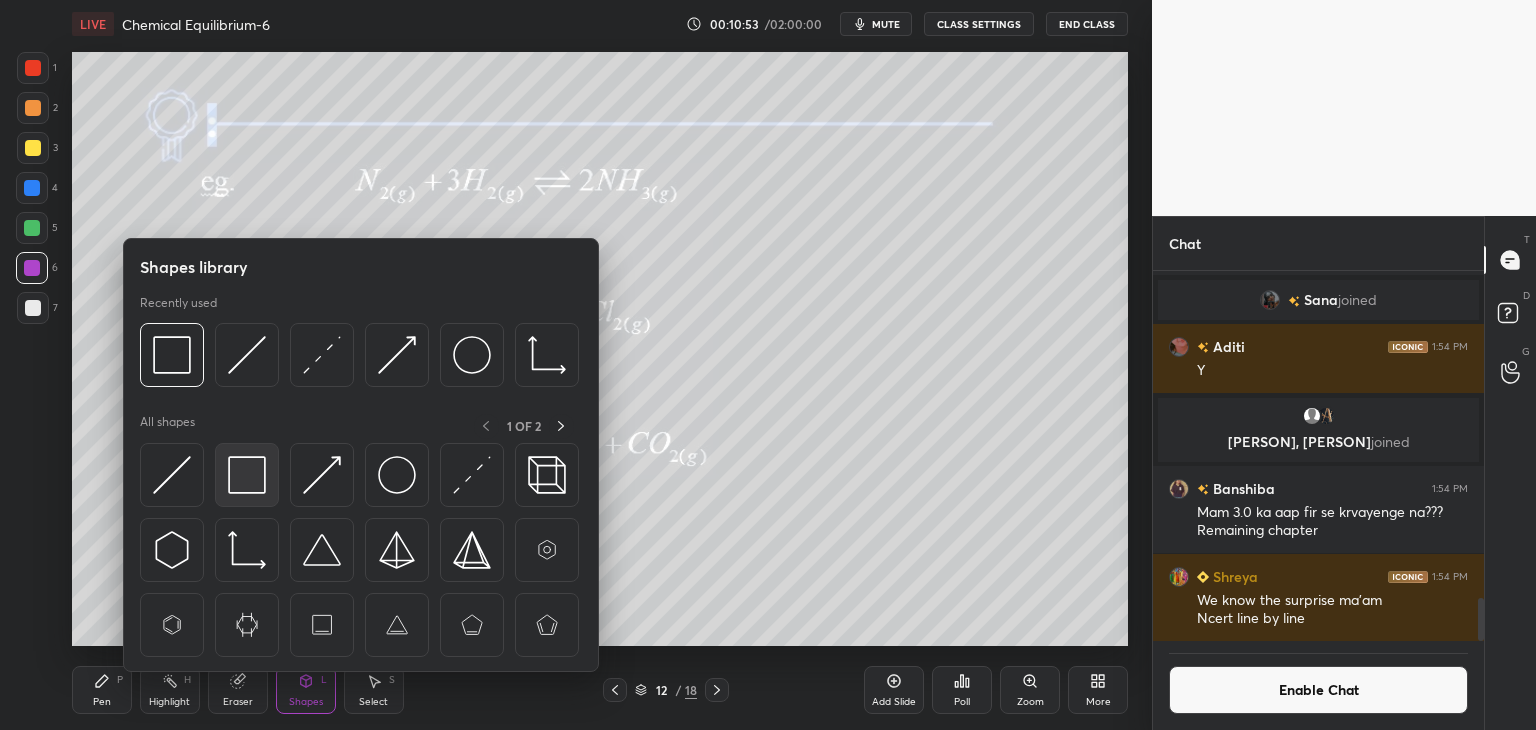 click at bounding box center (247, 475) 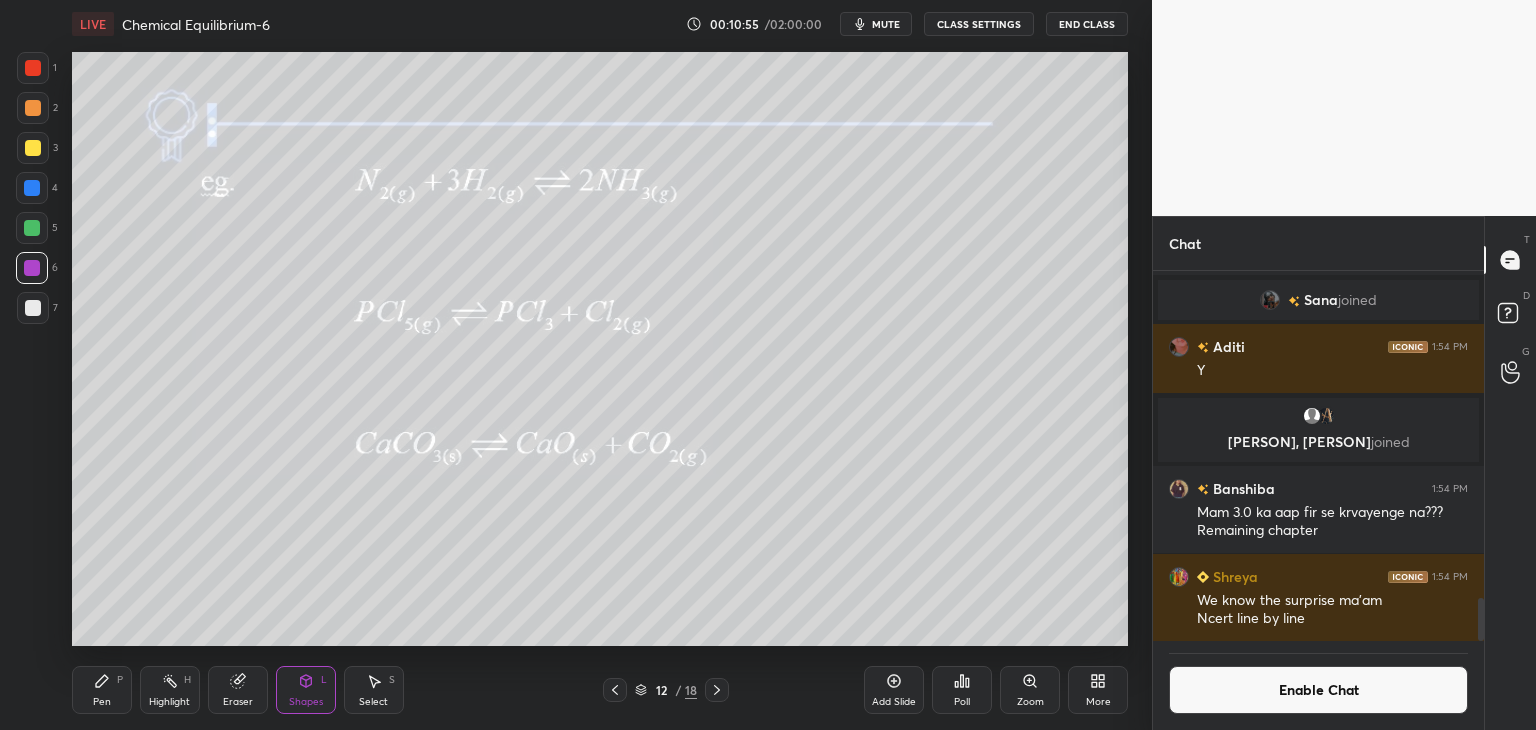 click on "Enable Chat" at bounding box center [1318, 690] 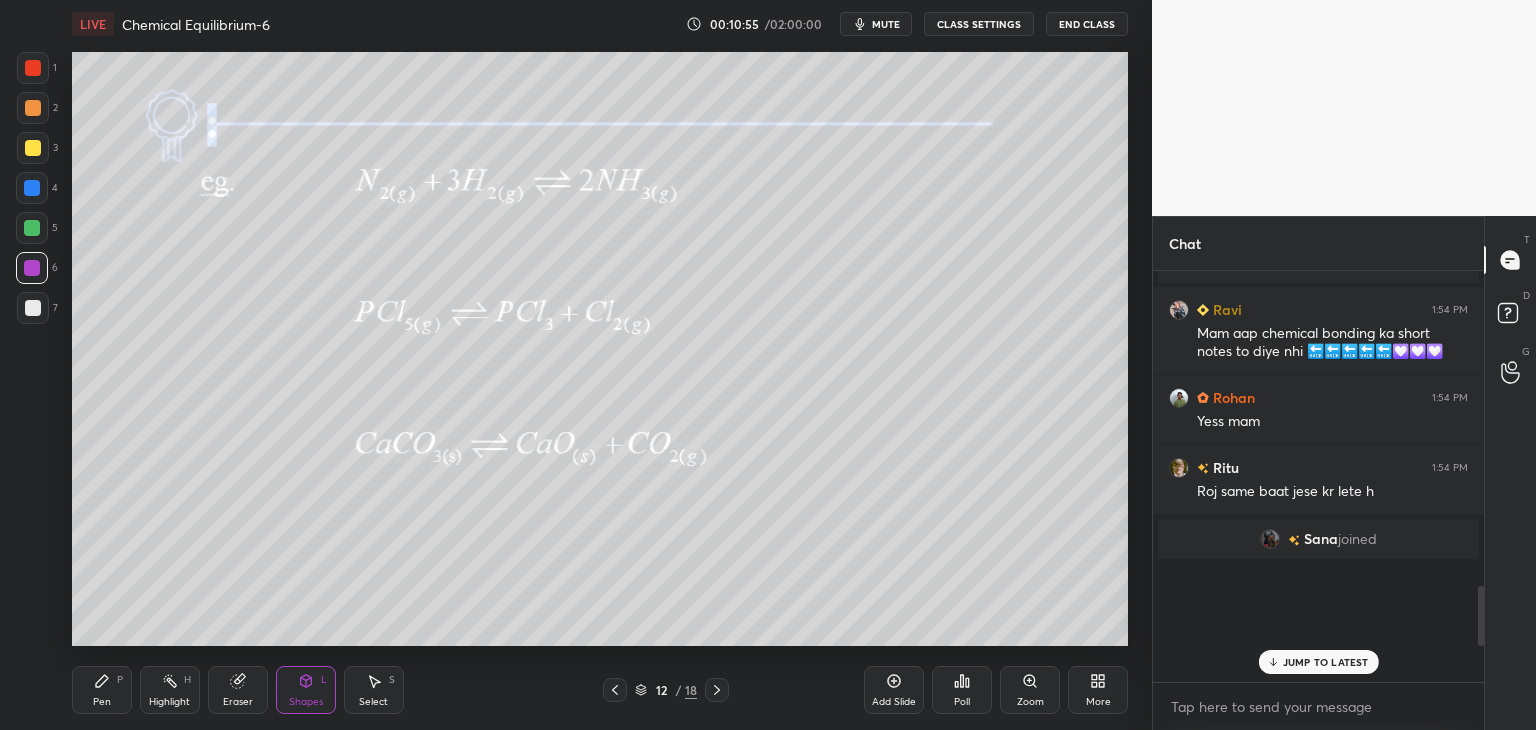 scroll, scrollTop: 6, scrollLeft: 6, axis: both 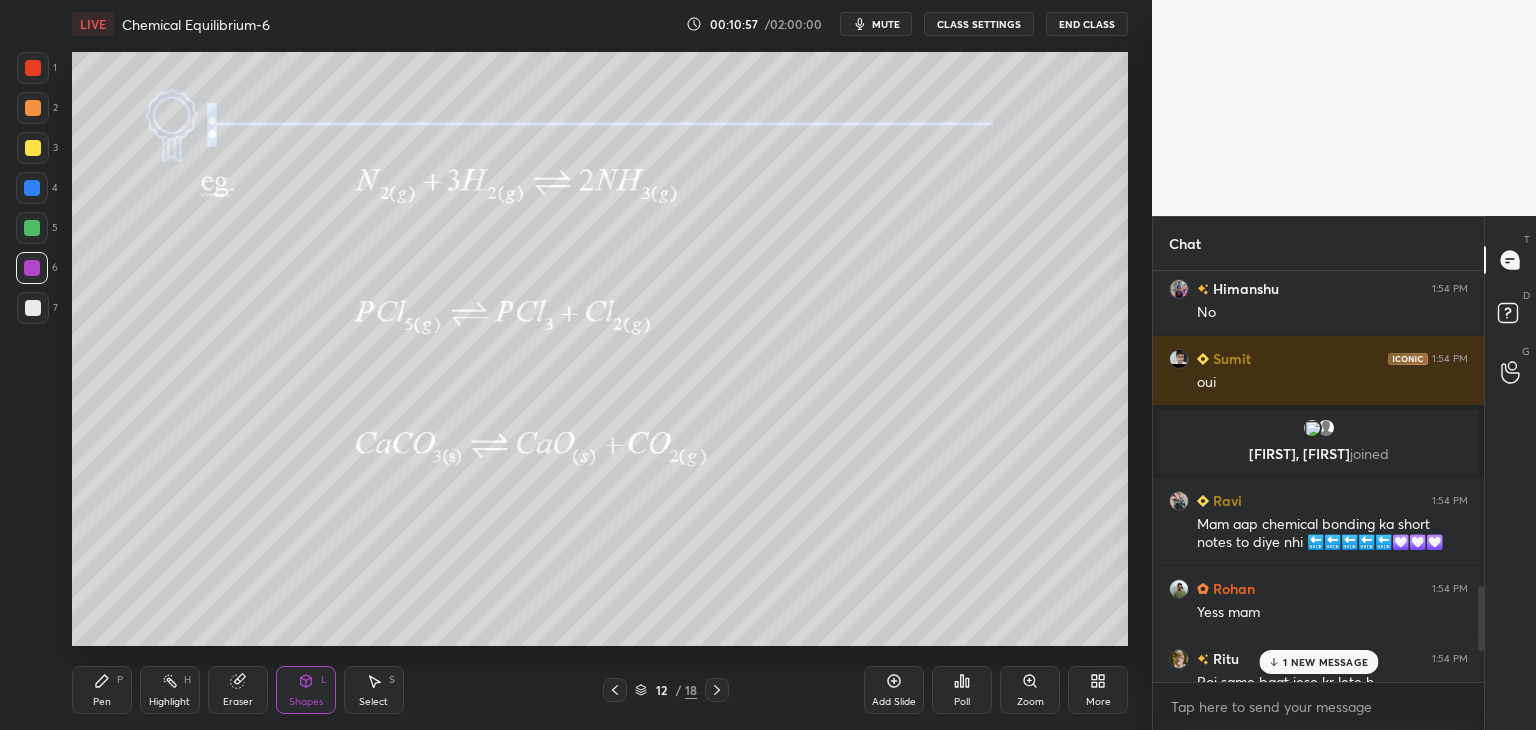 click on "1 NEW MESSAGE" at bounding box center [1325, 662] 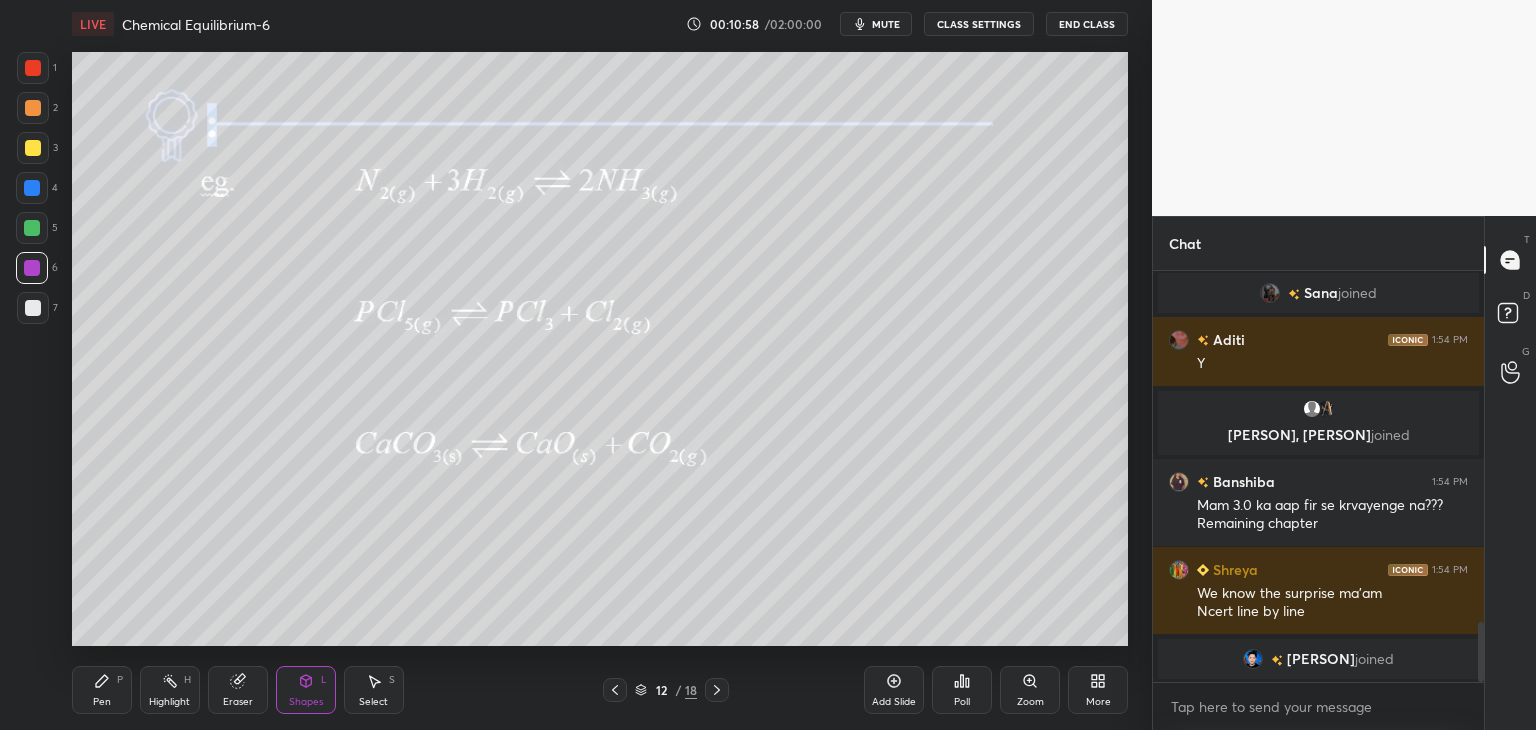 click on "Pen" at bounding box center (102, 702) 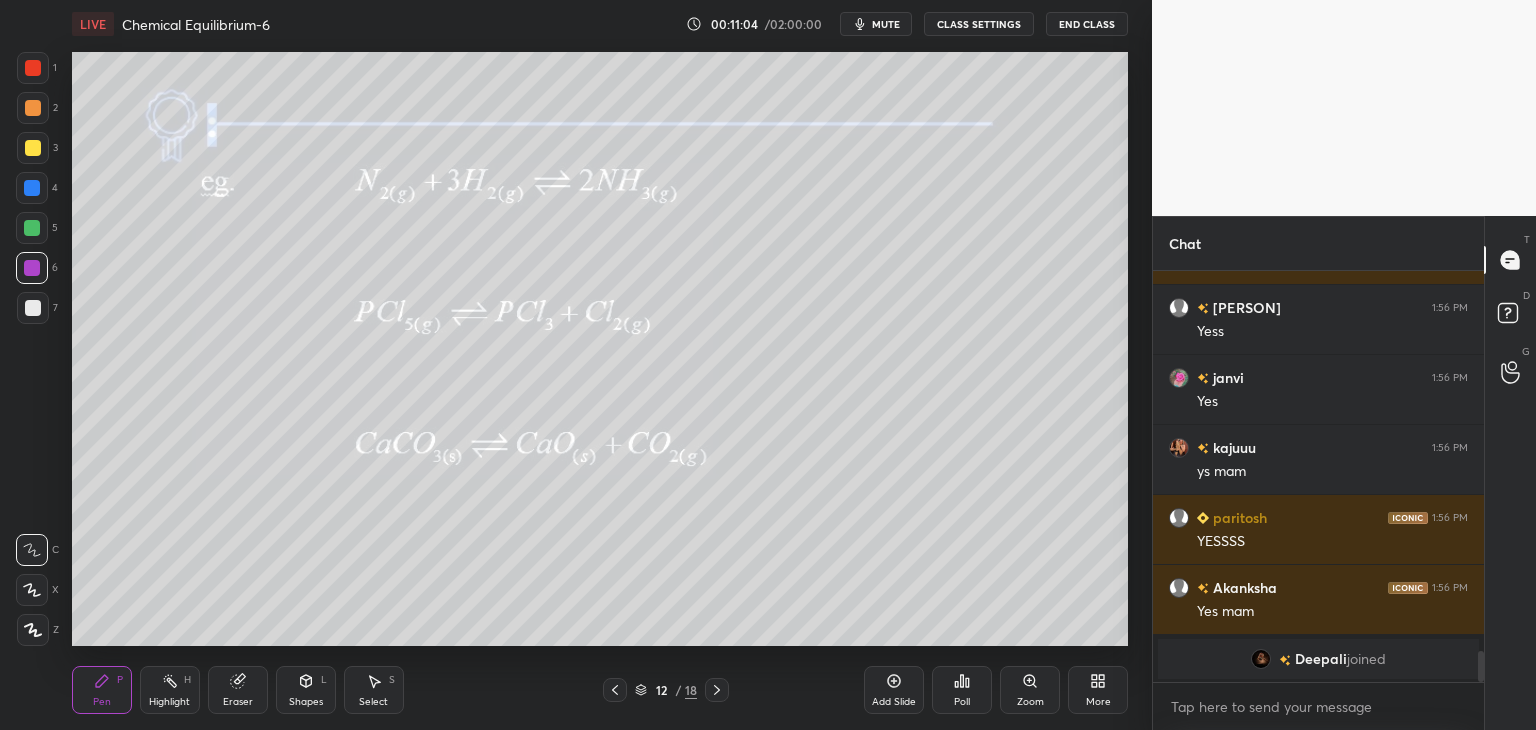 scroll, scrollTop: 4846, scrollLeft: 0, axis: vertical 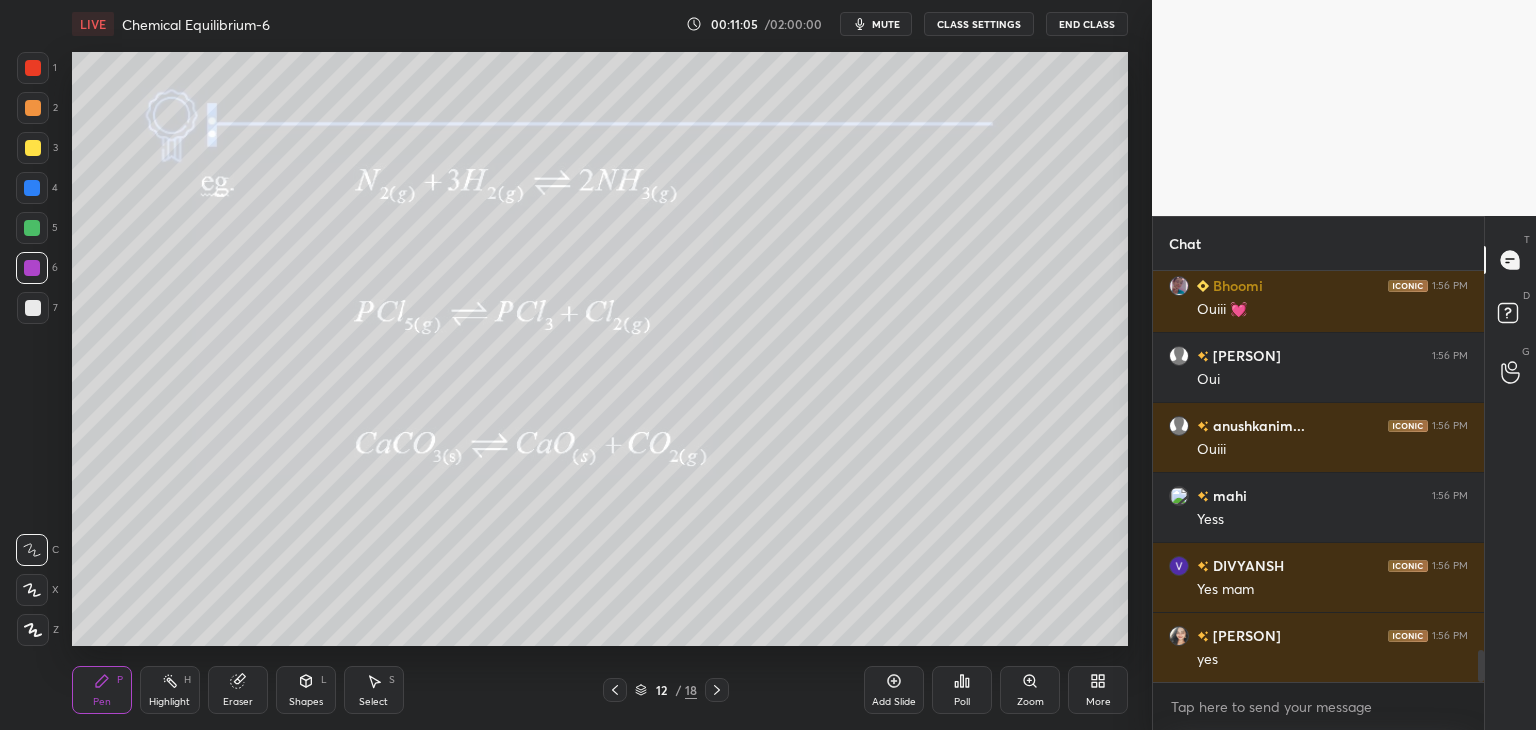click on "CLASS SETTINGS" at bounding box center [979, 24] 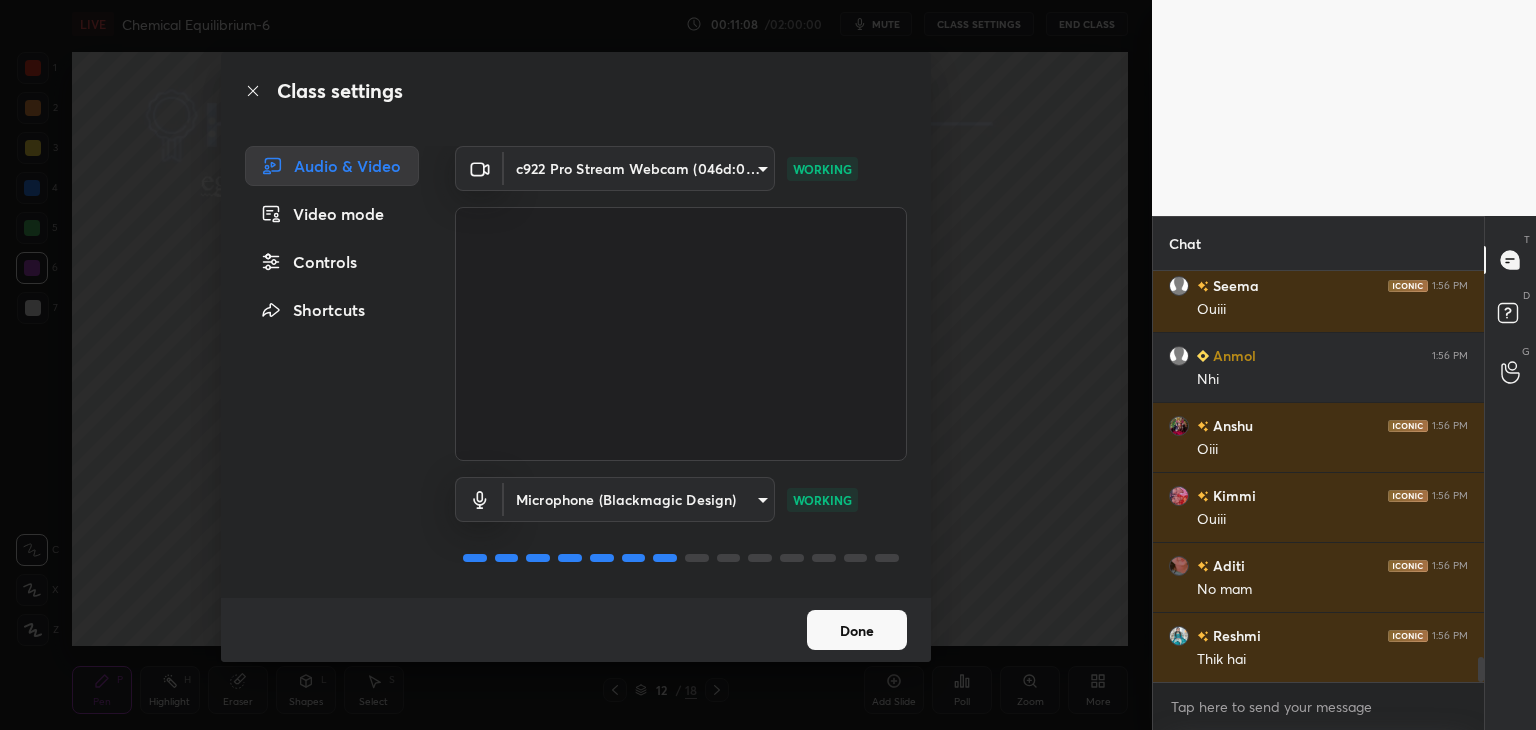 click on "Done" at bounding box center (857, 630) 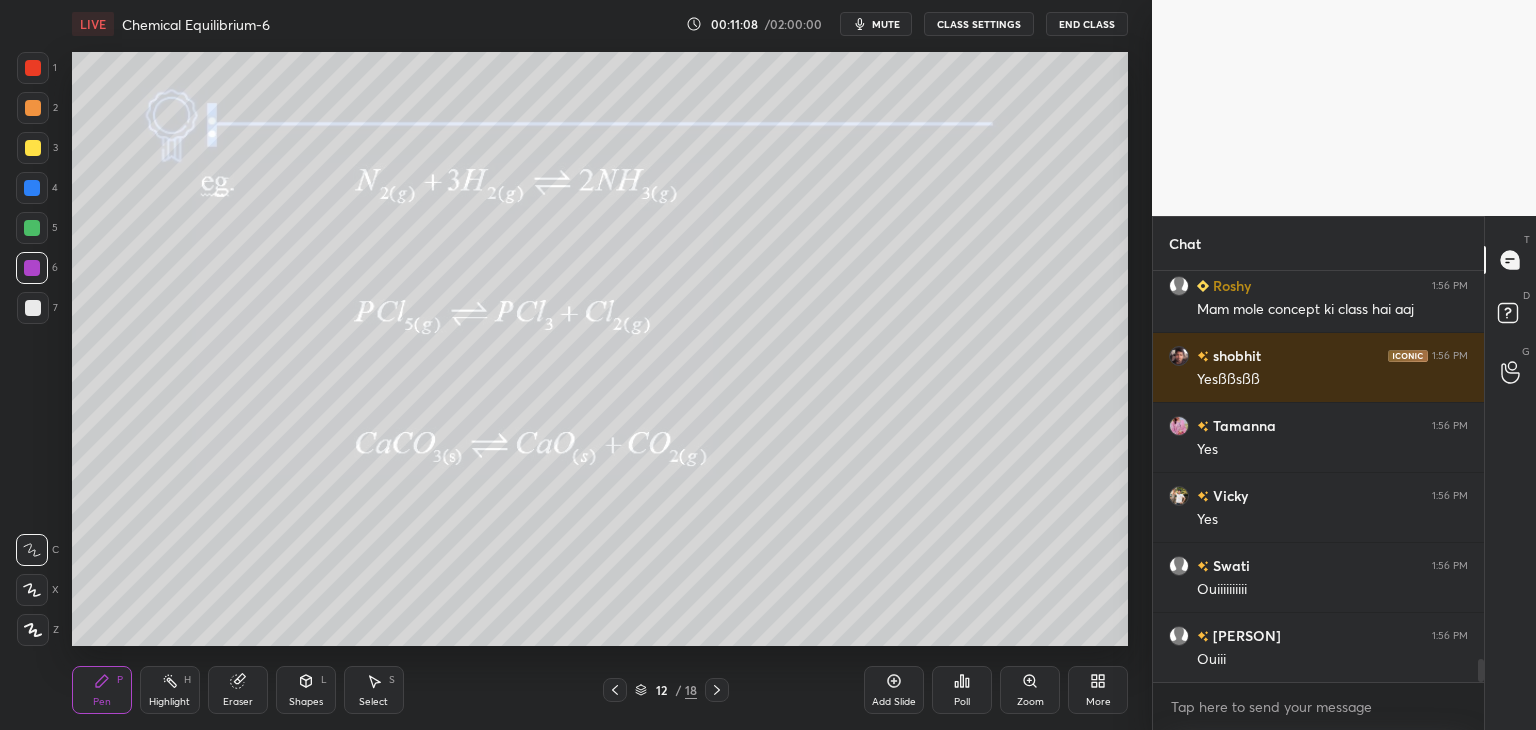click on "Pen P" at bounding box center (102, 690) 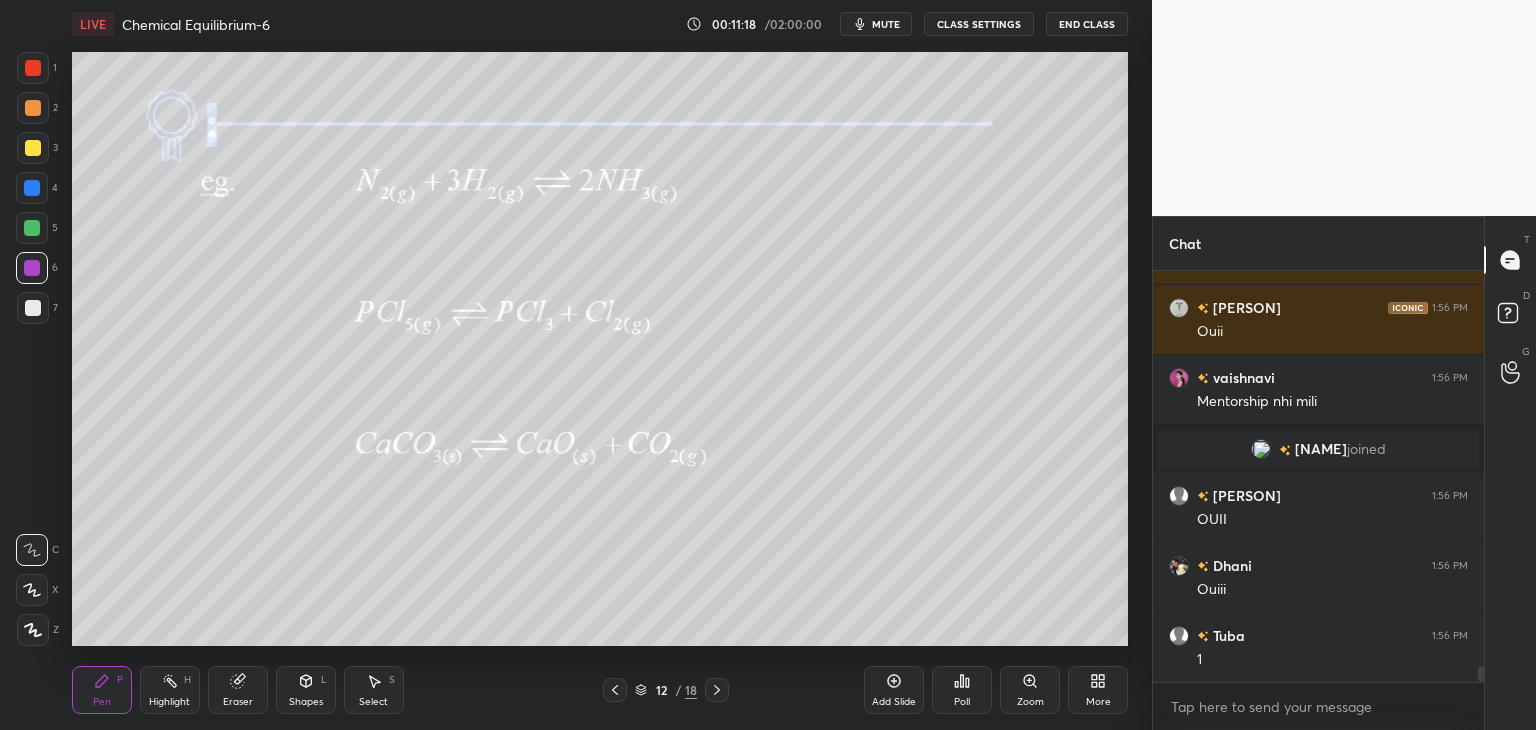 click on "Eraser" at bounding box center (238, 690) 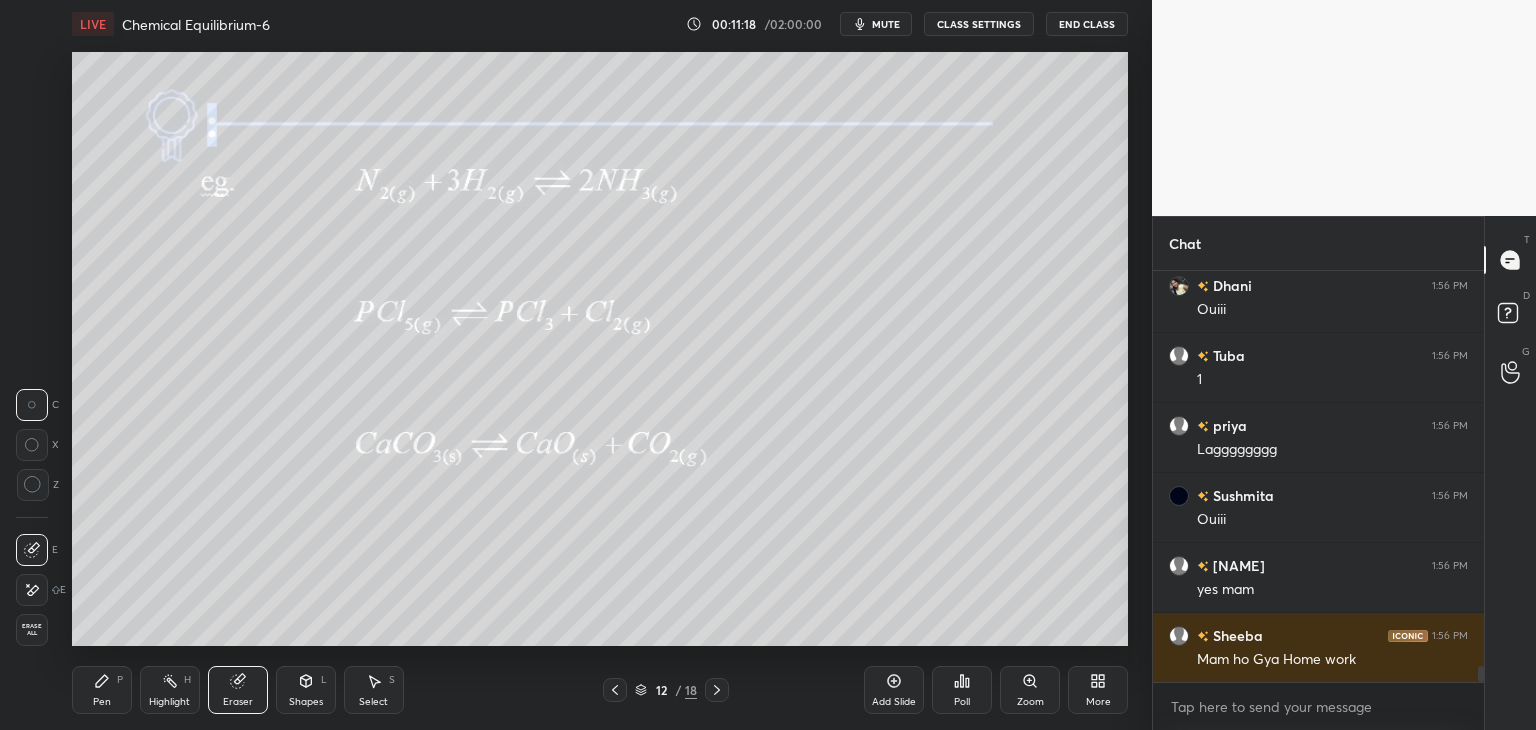click at bounding box center (32, 590) 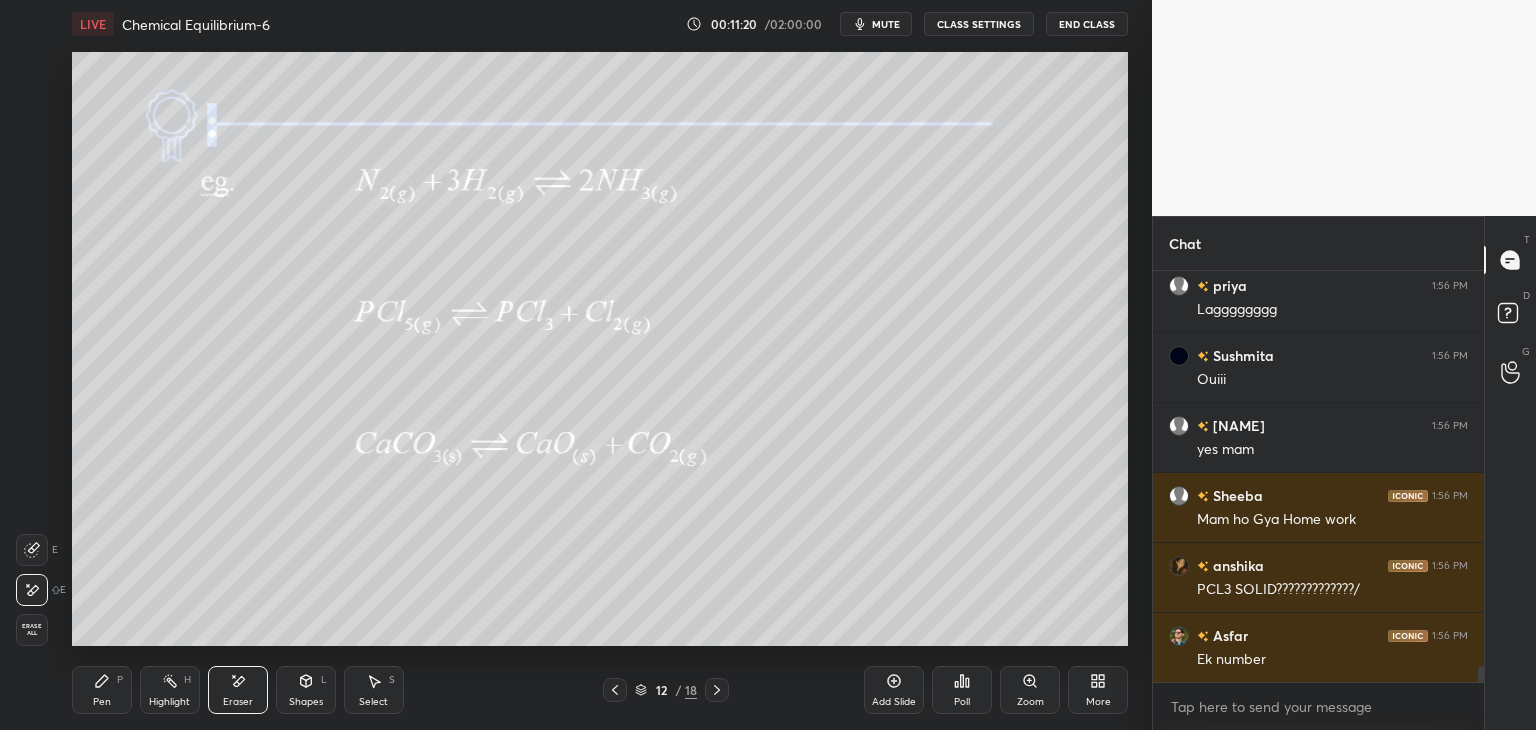 click on "Pen" at bounding box center (102, 702) 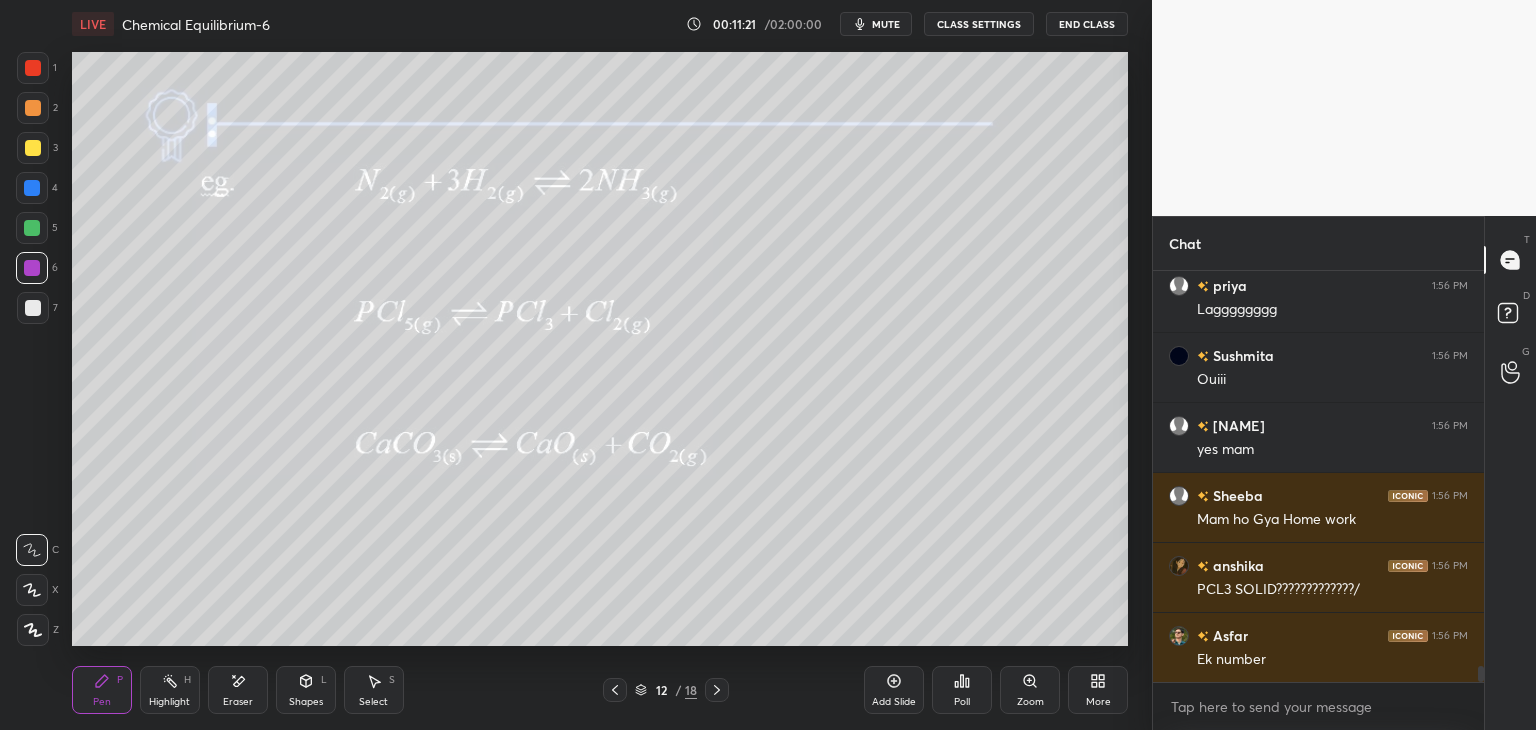 click at bounding box center [33, 148] 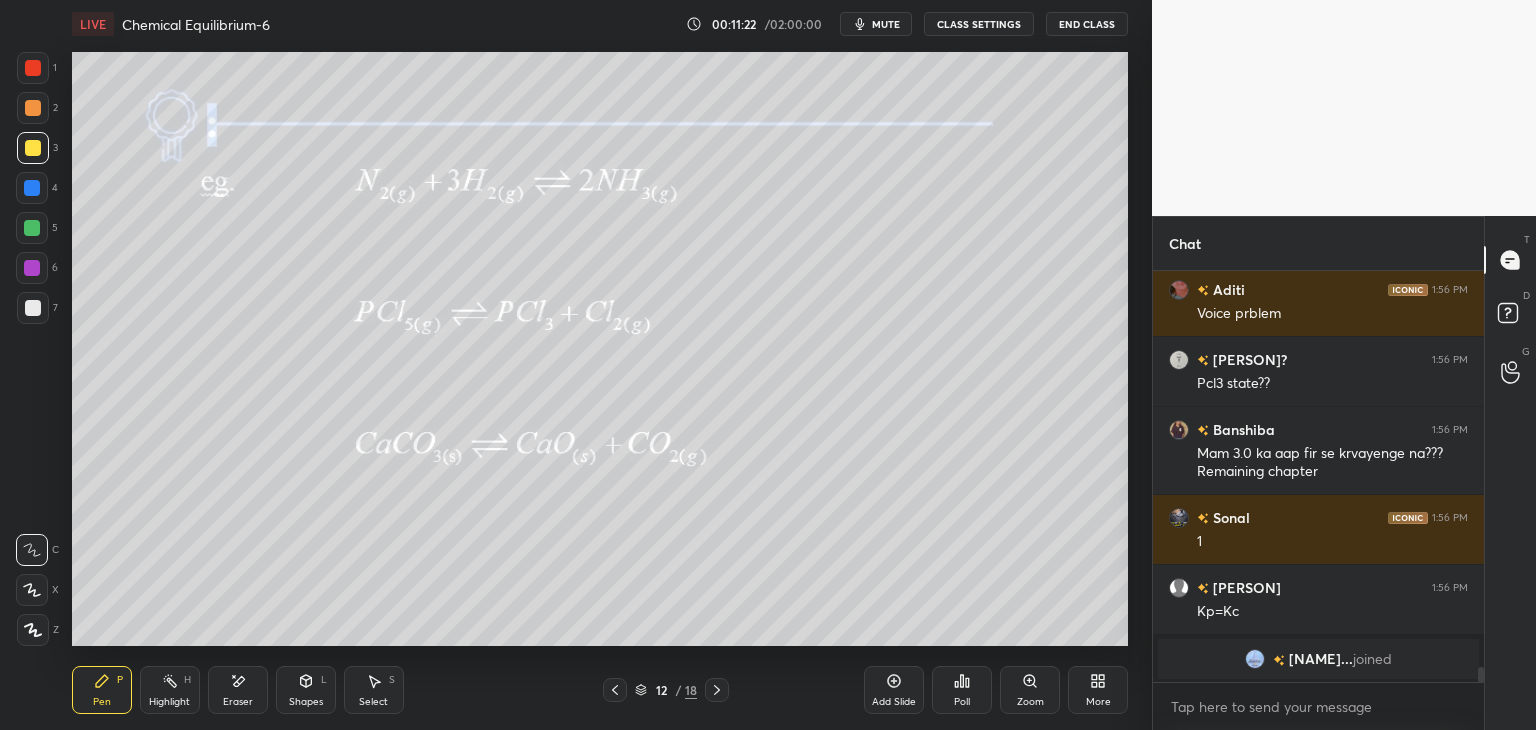 click at bounding box center [33, 108] 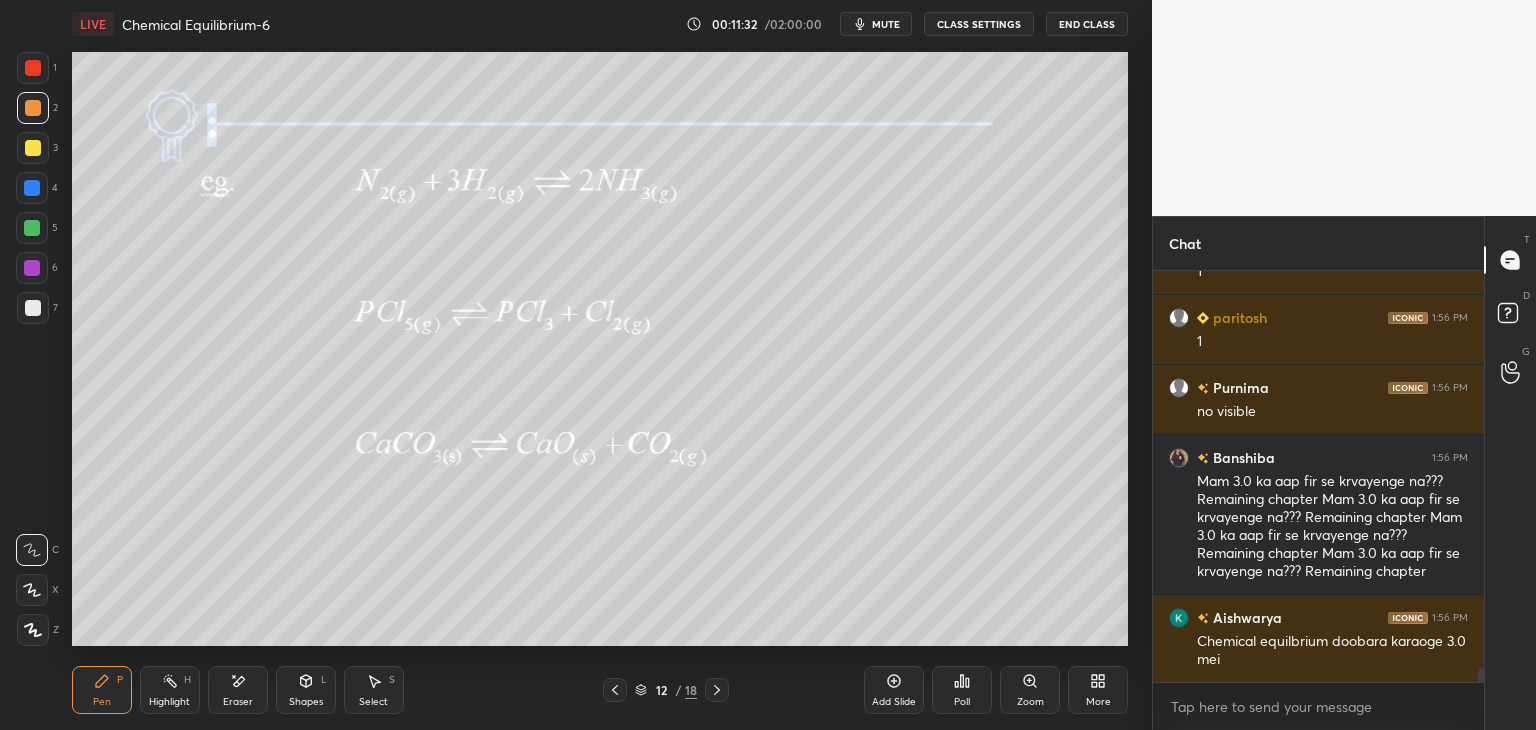click on "CLASS SETTINGS" at bounding box center [979, 24] 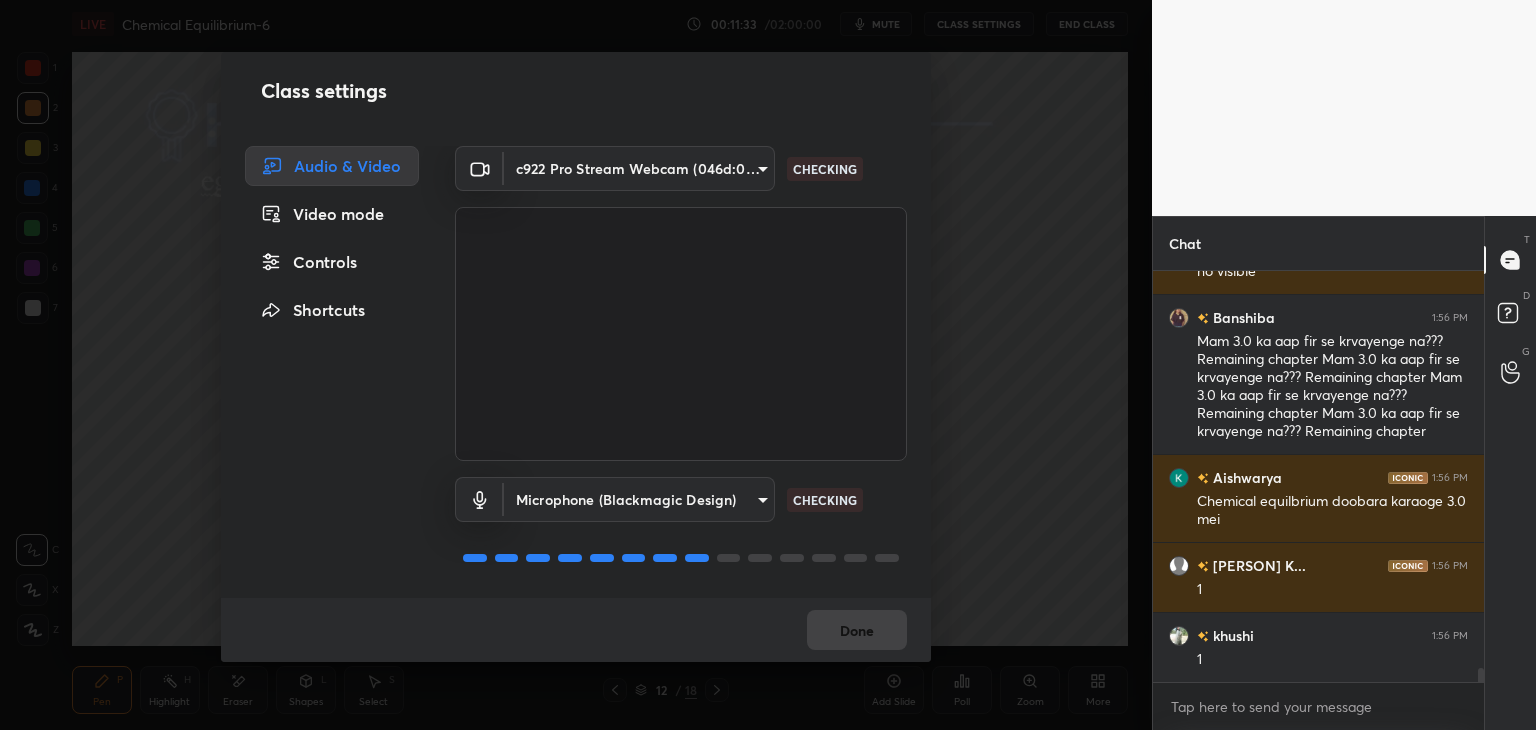 click on "Controls" at bounding box center [332, 262] 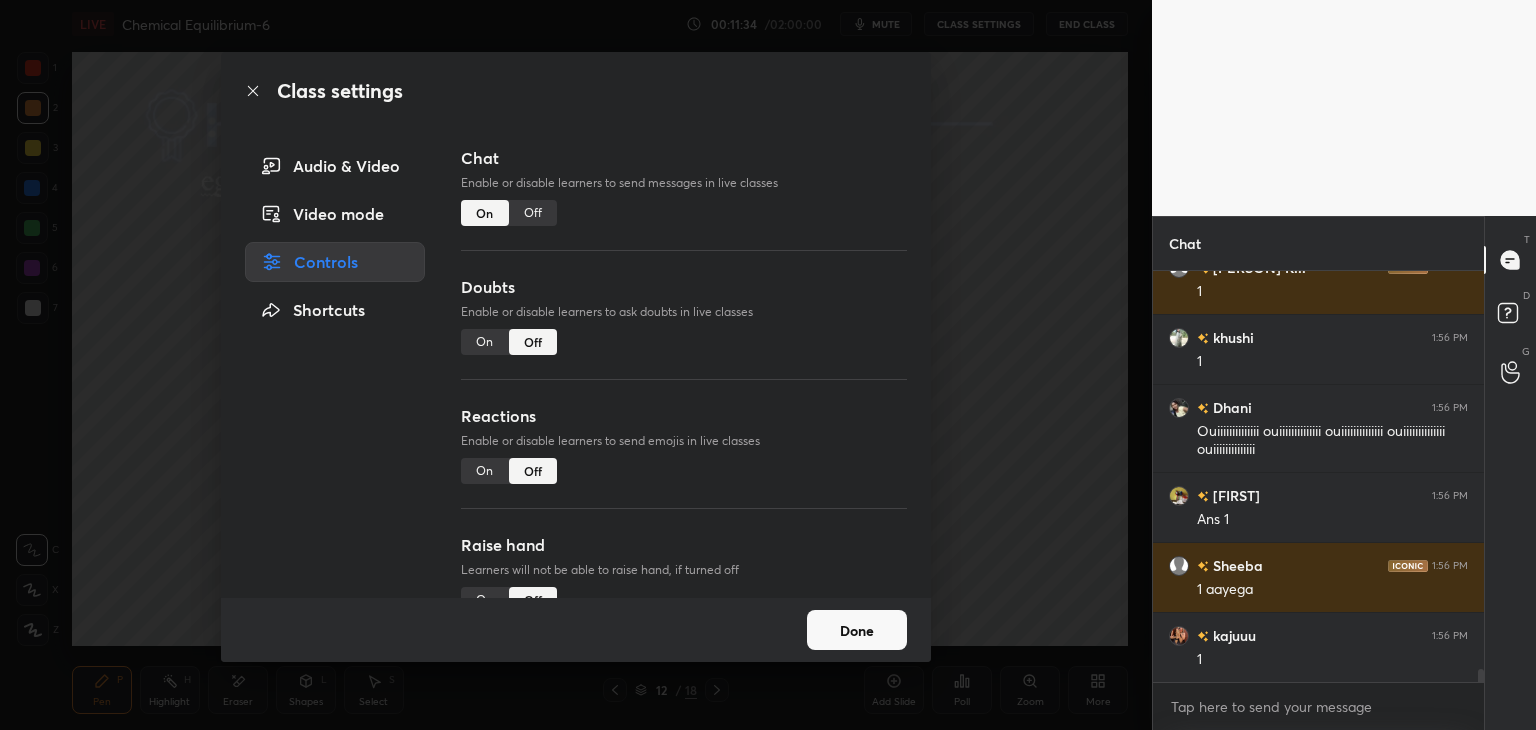 click on "Off" at bounding box center (533, 213) 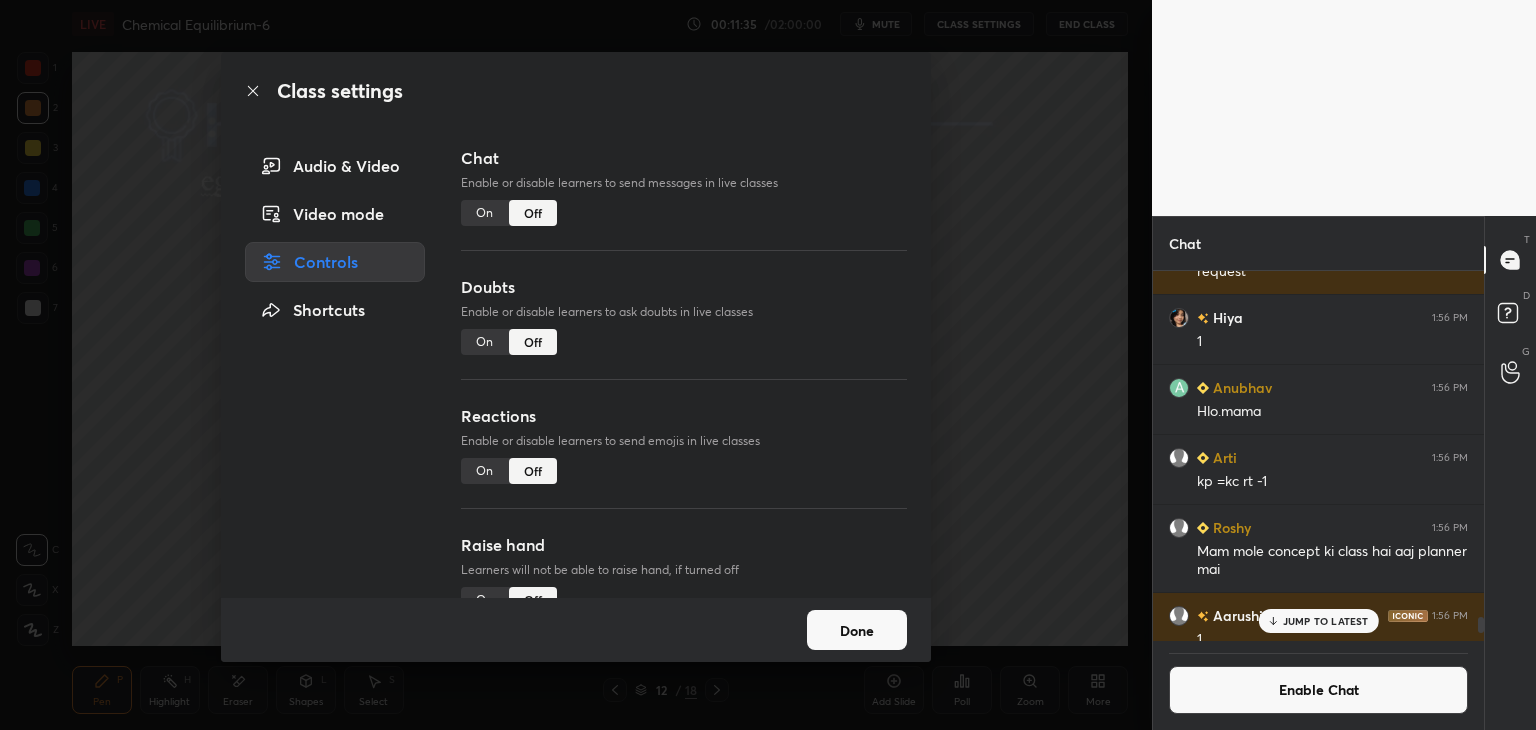 click on "Done" at bounding box center (857, 630) 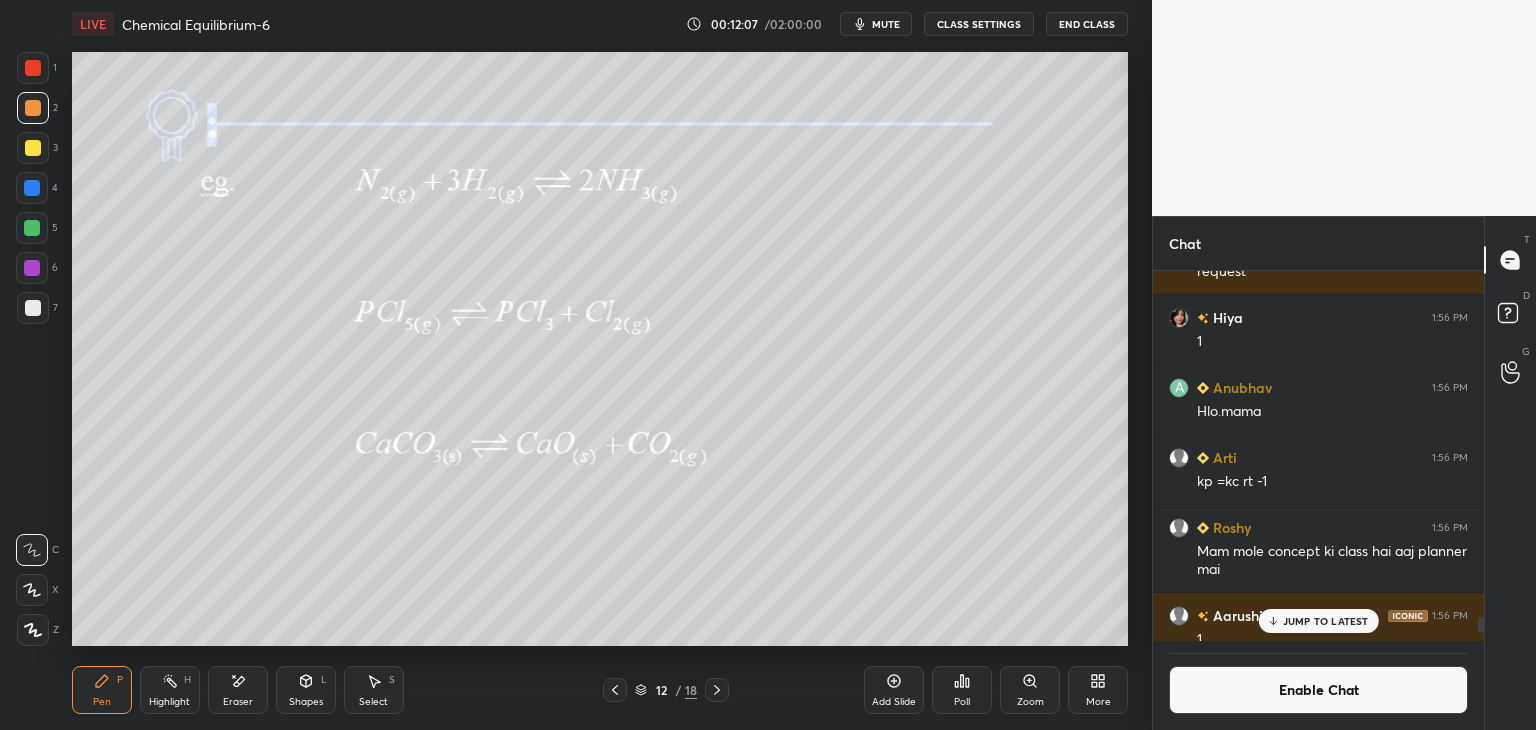 click on "Eraser" at bounding box center [238, 690] 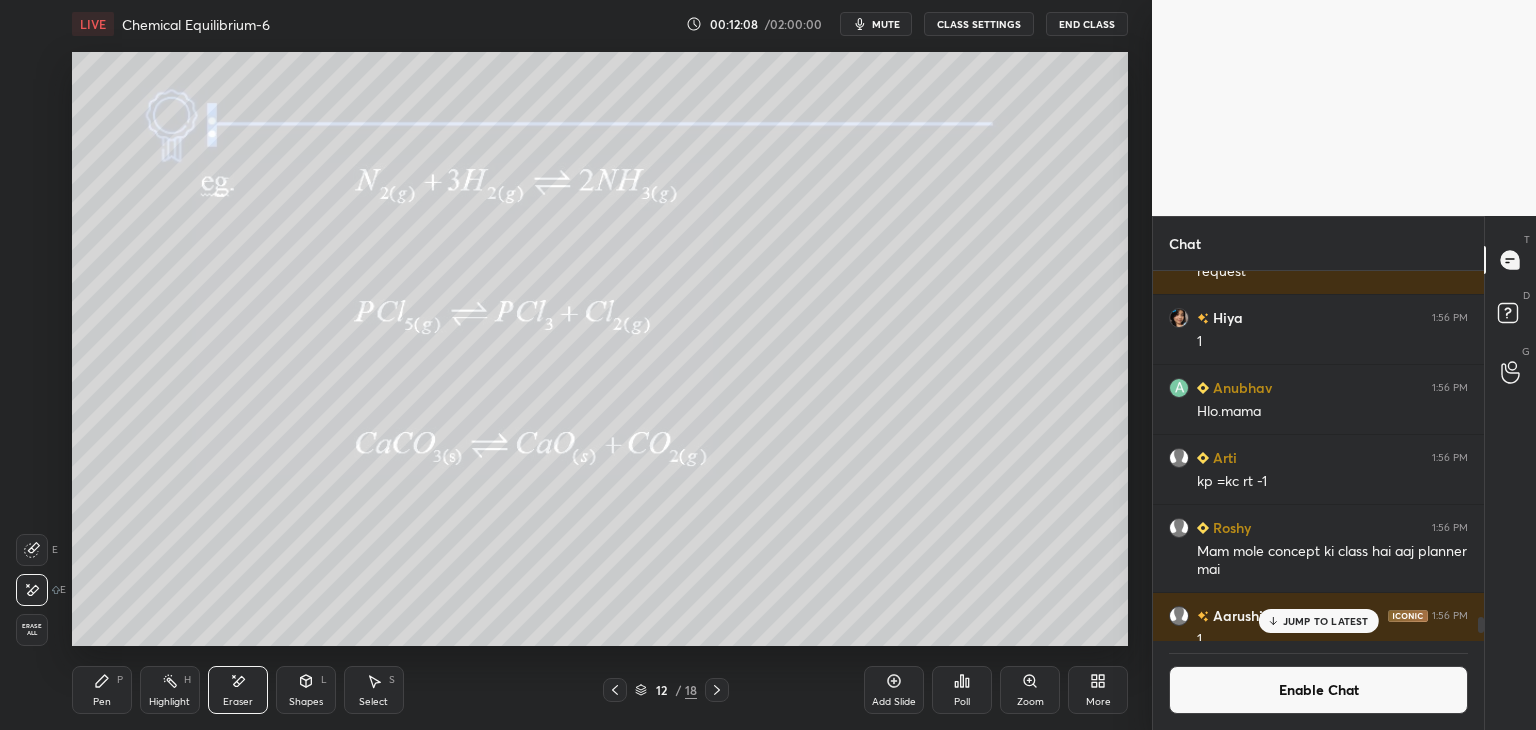 click on "Pen P Highlight H Eraser Shapes L Select S" at bounding box center (270, 690) 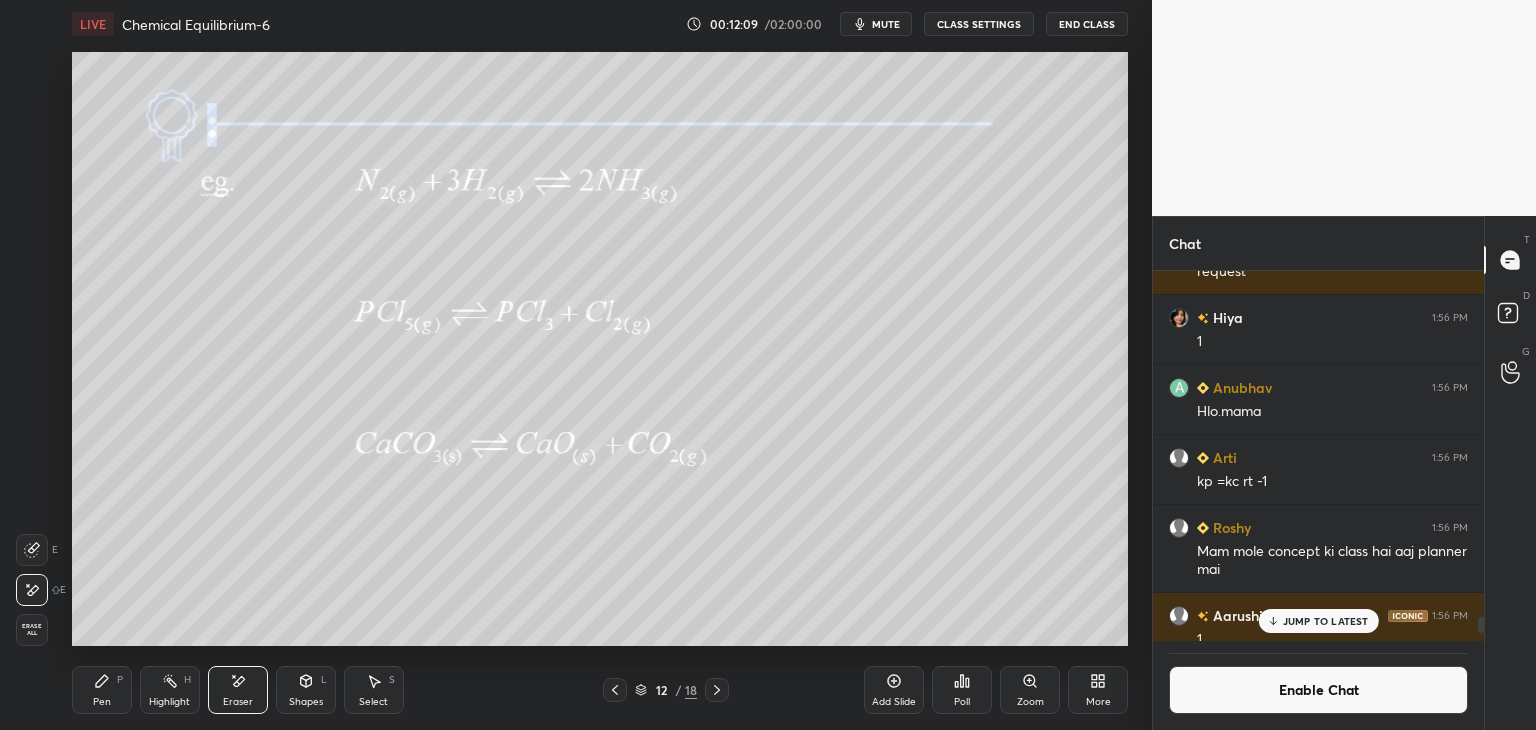 click on "Pen P" at bounding box center [102, 690] 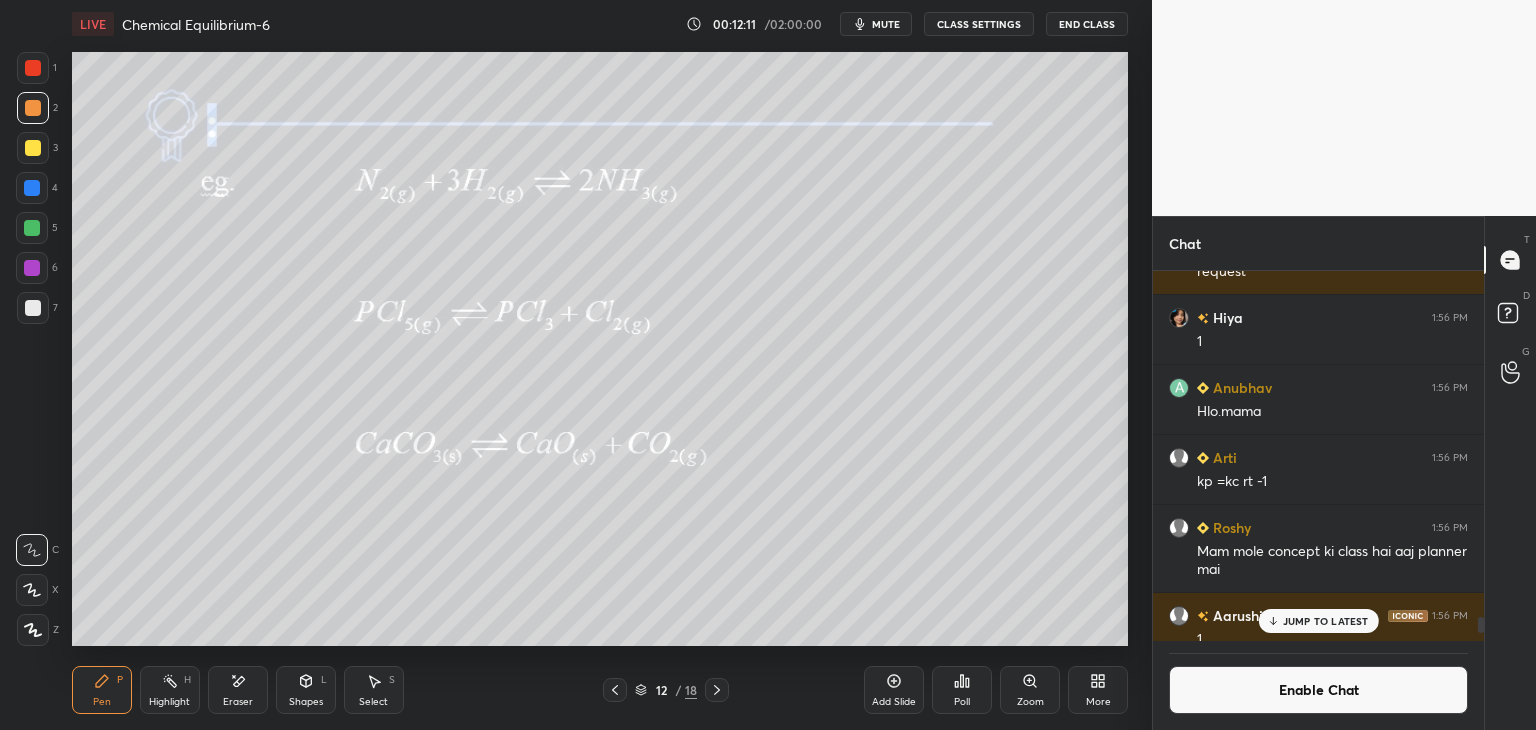 click on "JUMP TO LATEST" at bounding box center (1326, 621) 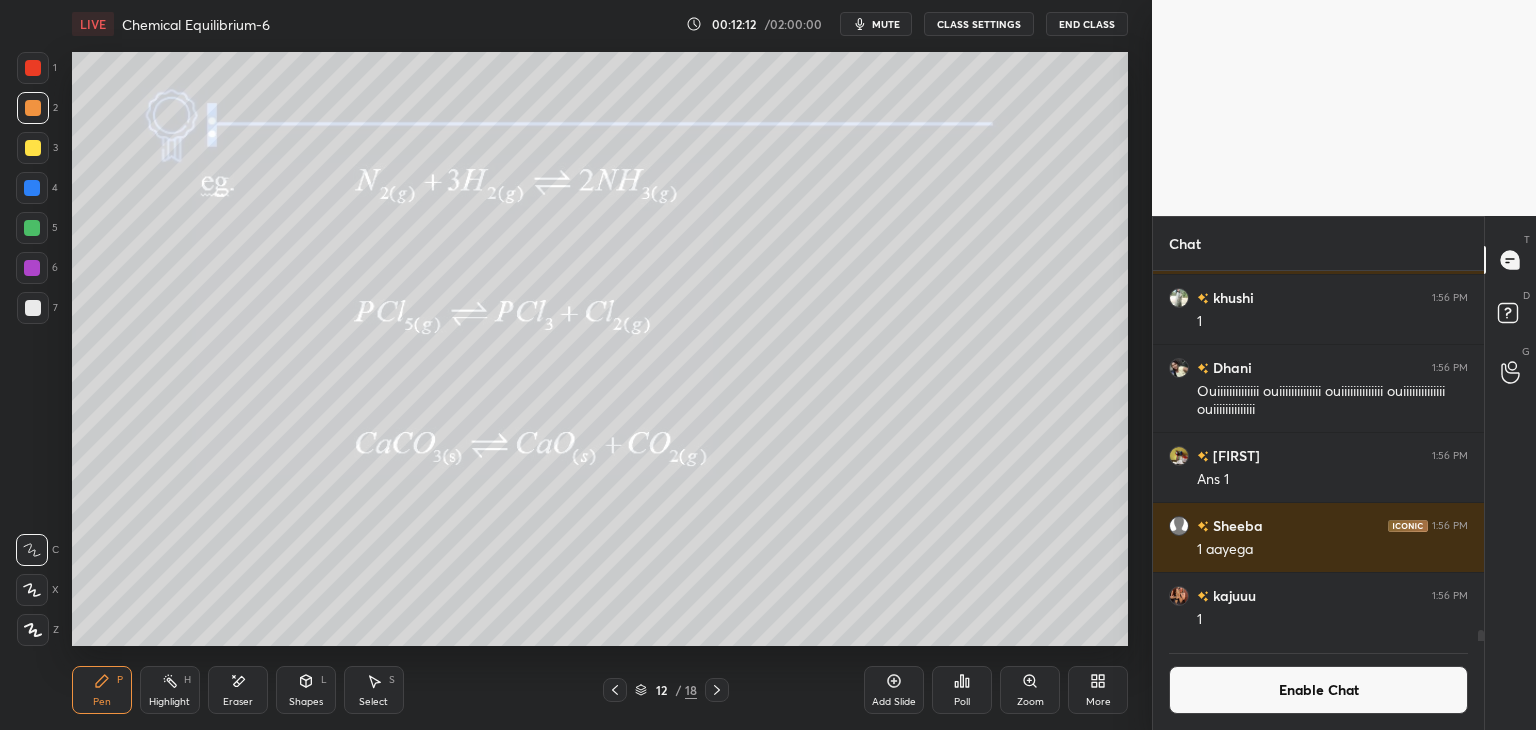 click on "Enable Chat" at bounding box center [1318, 690] 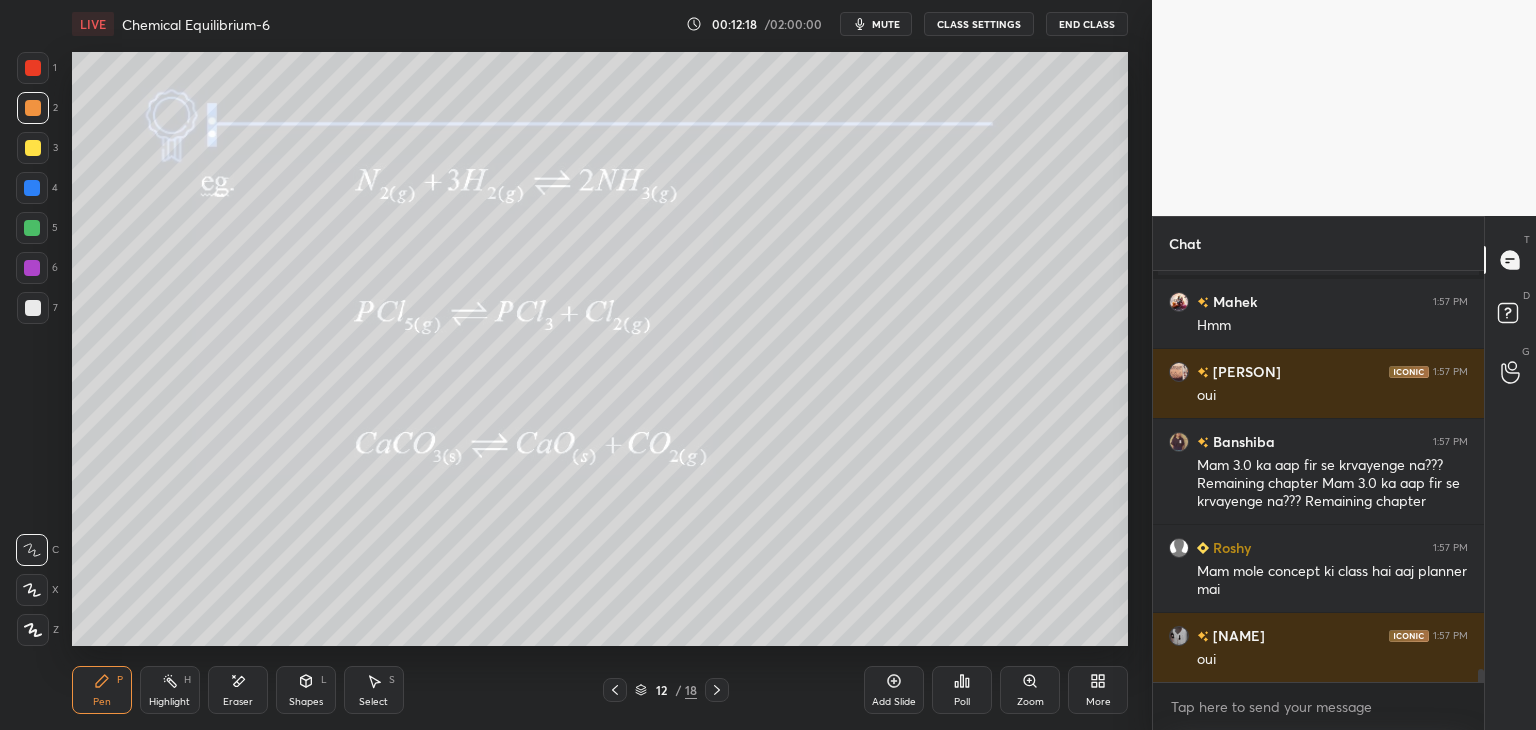 scroll, scrollTop: 12722, scrollLeft: 0, axis: vertical 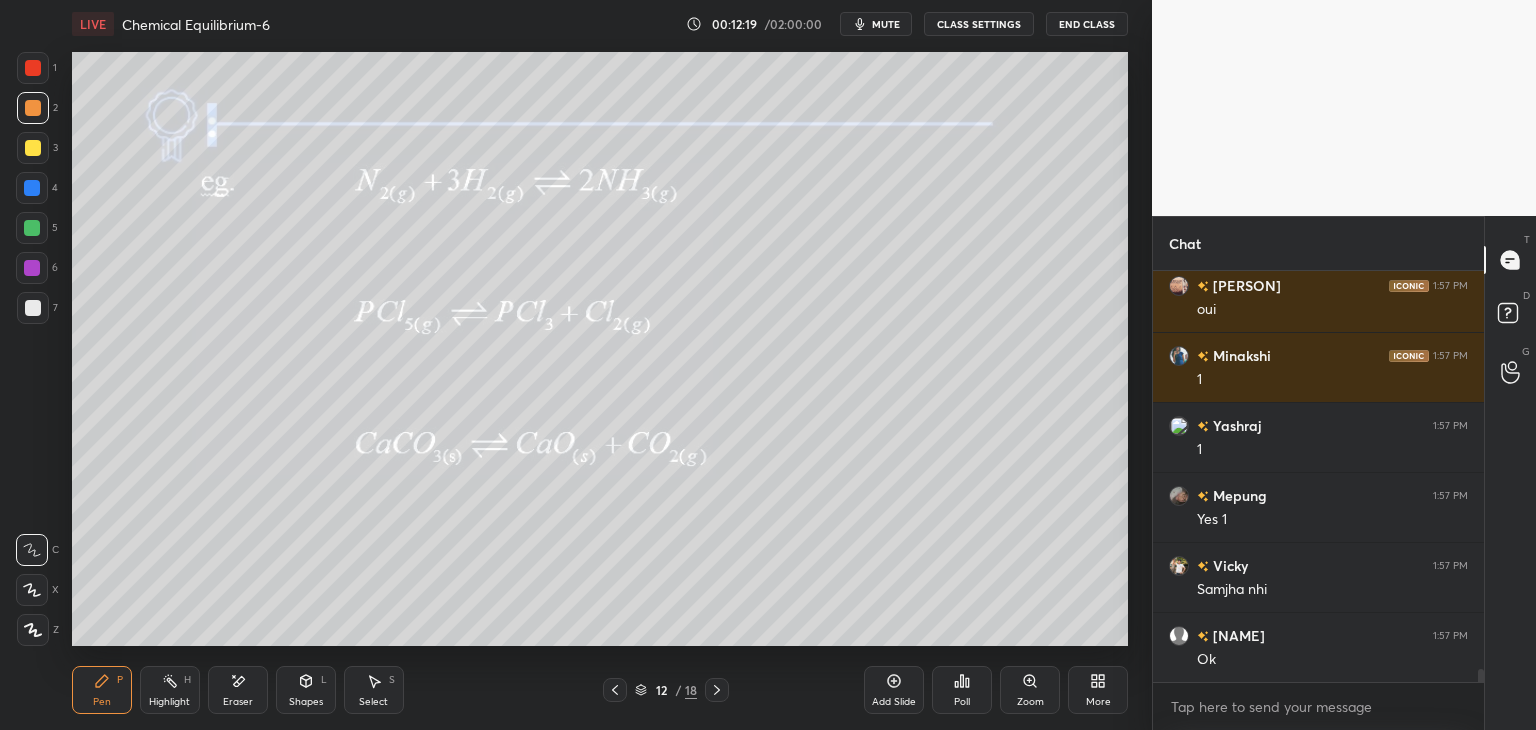 click on "CLASS SETTINGS" at bounding box center [979, 24] 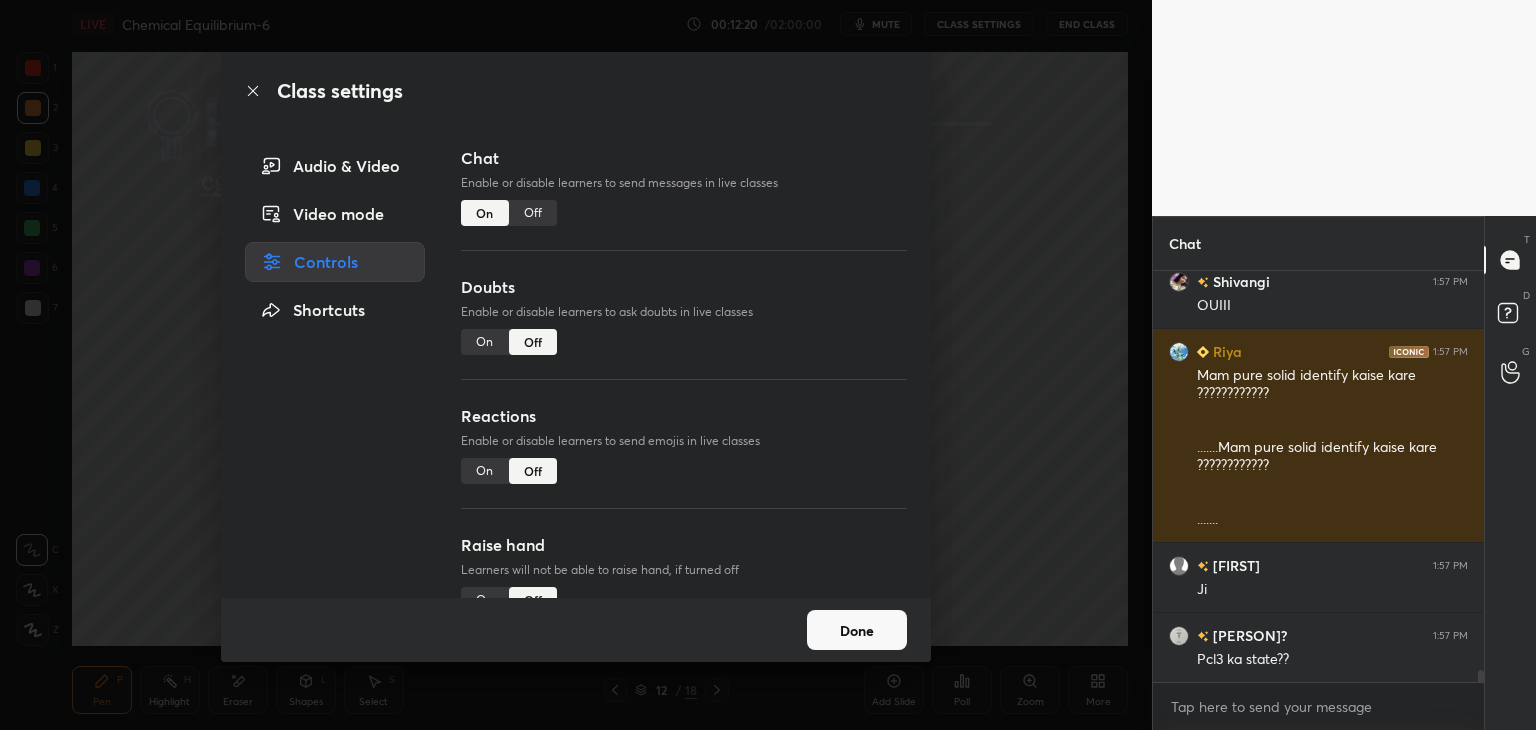 click on "Off" at bounding box center [533, 213] 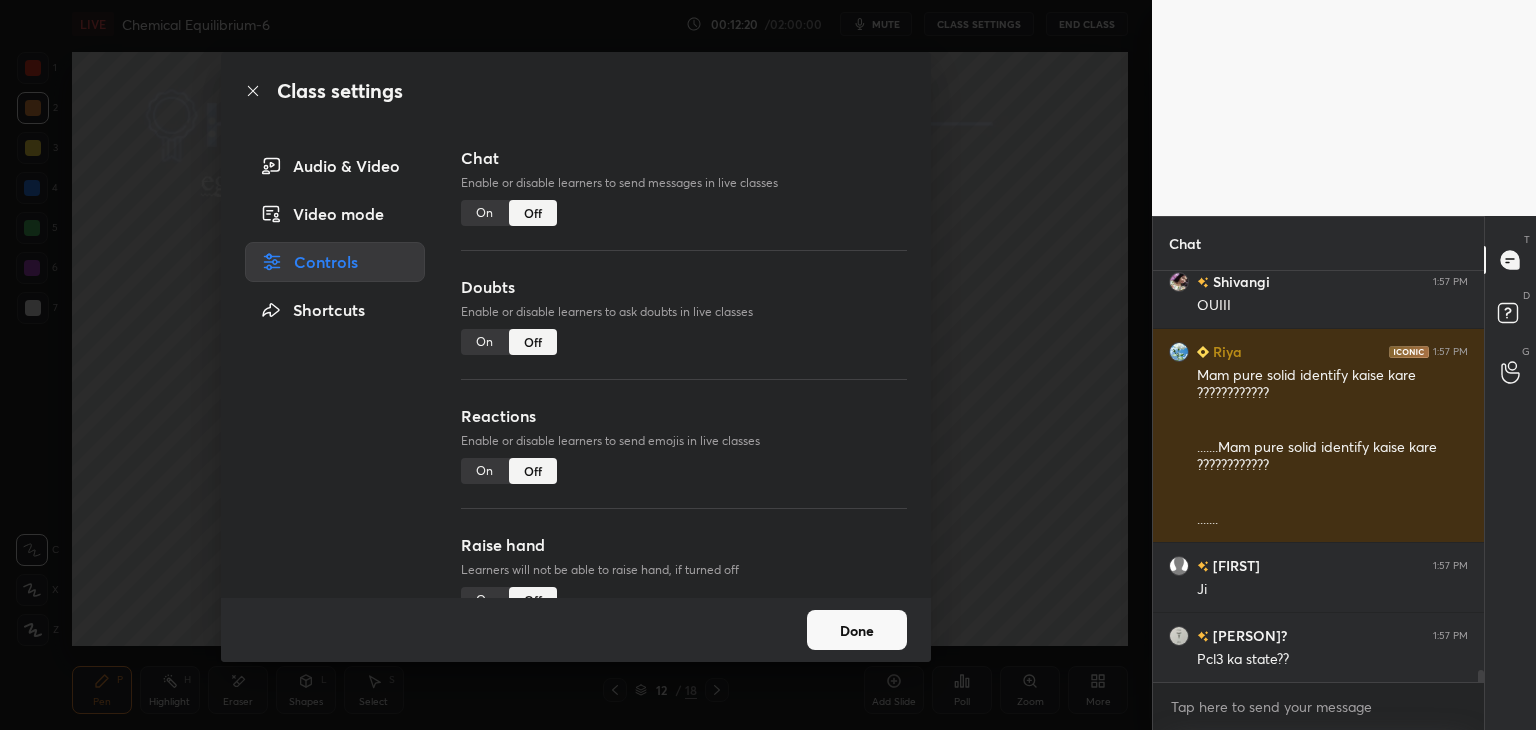 scroll, scrollTop: 12338, scrollLeft: 0, axis: vertical 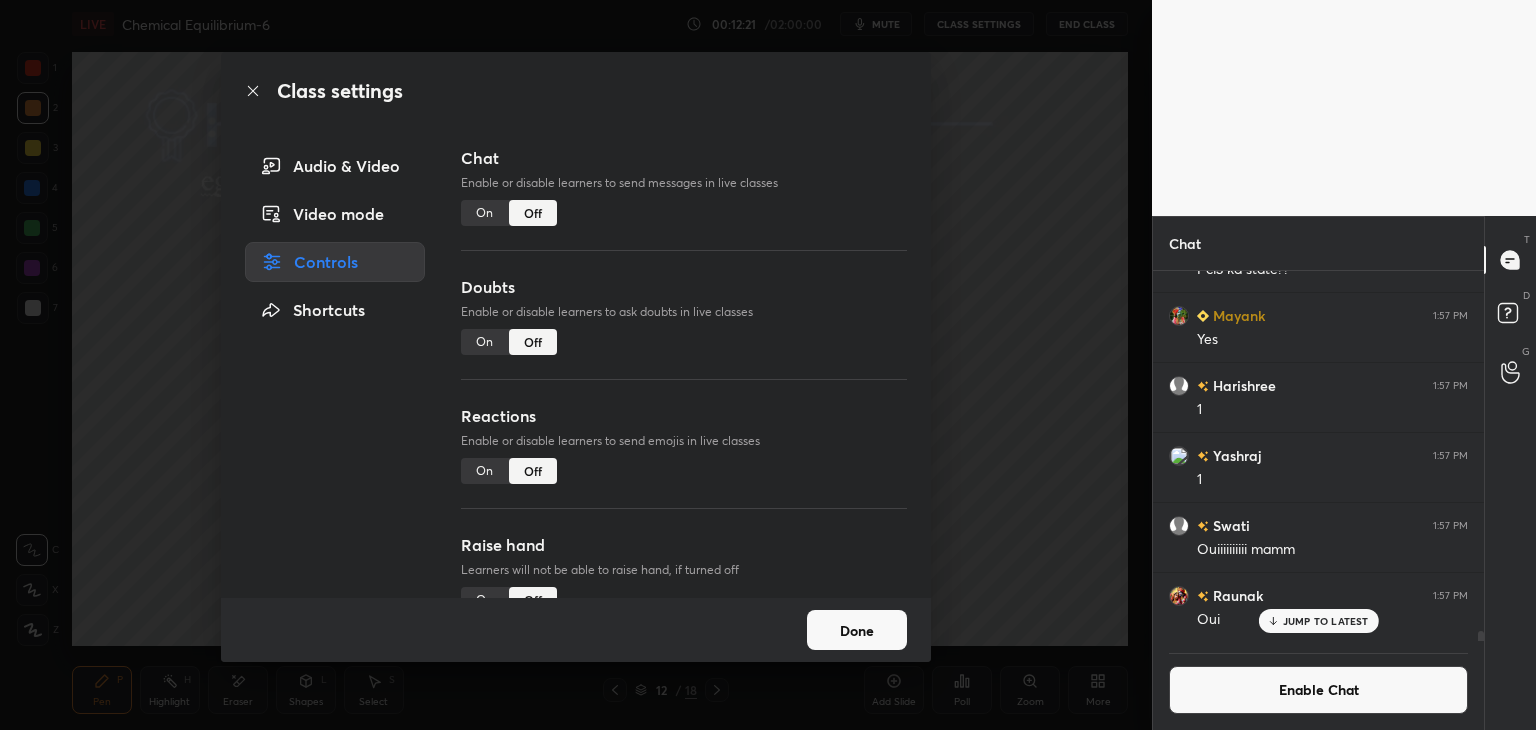 click on "Done" at bounding box center [857, 630] 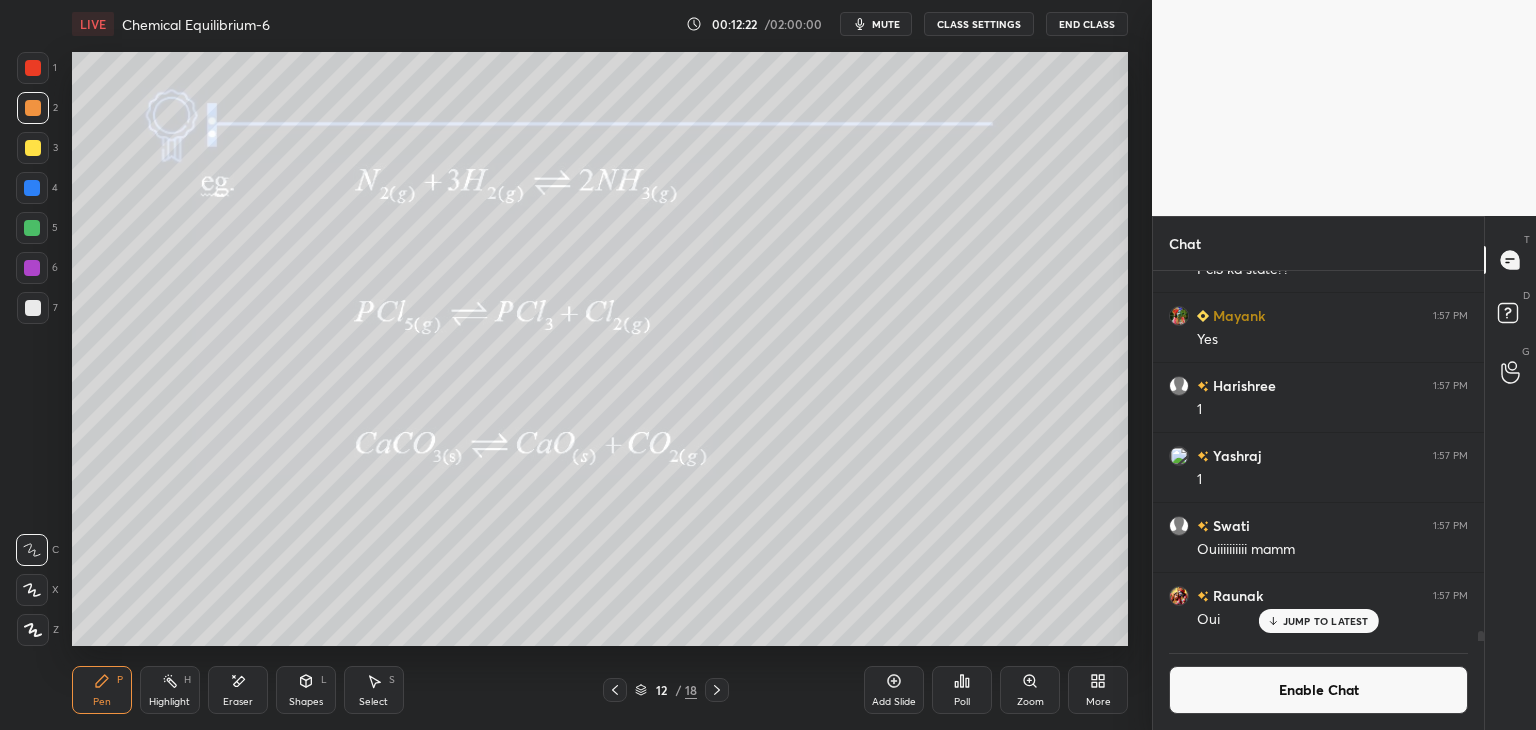 click on "Highlight H" at bounding box center [170, 690] 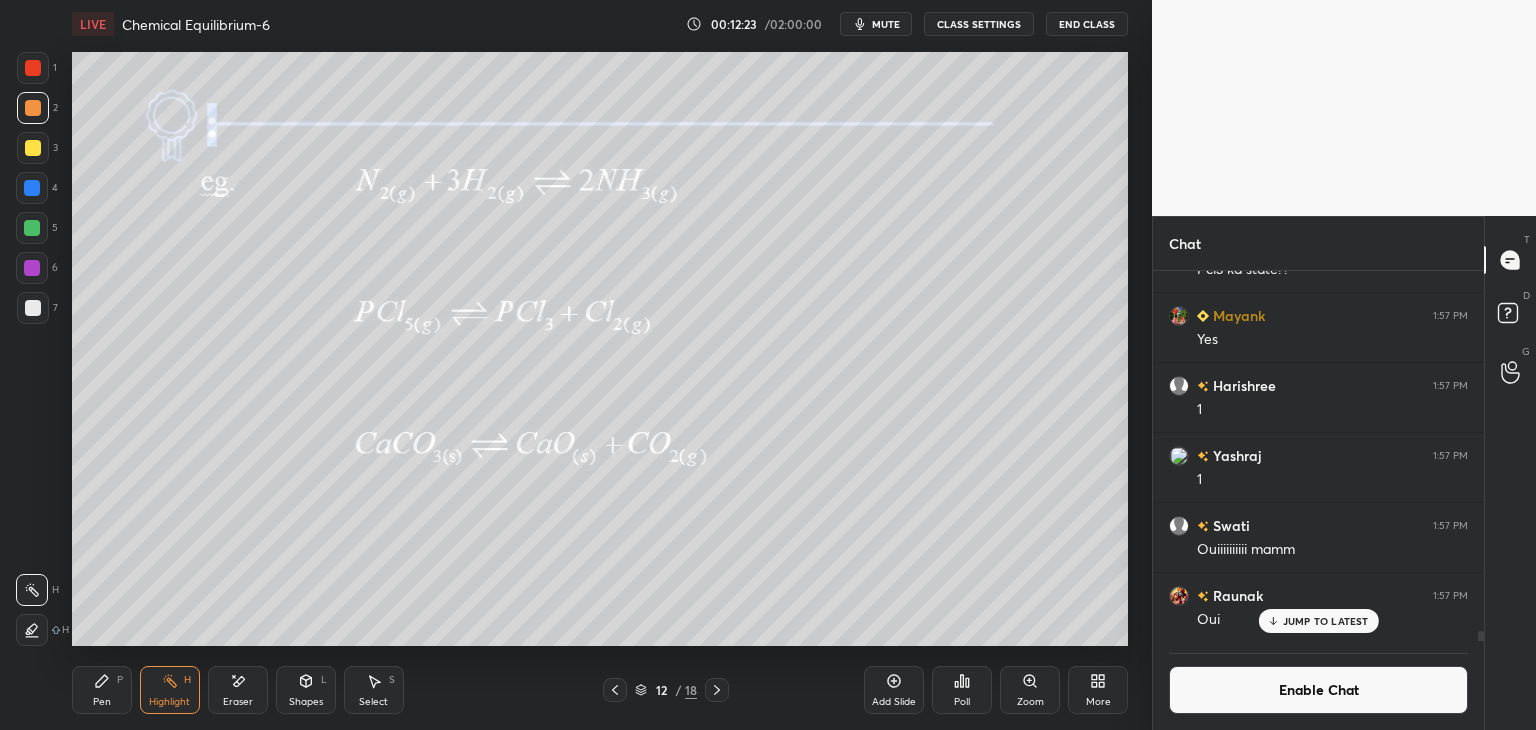 click at bounding box center (32, 228) 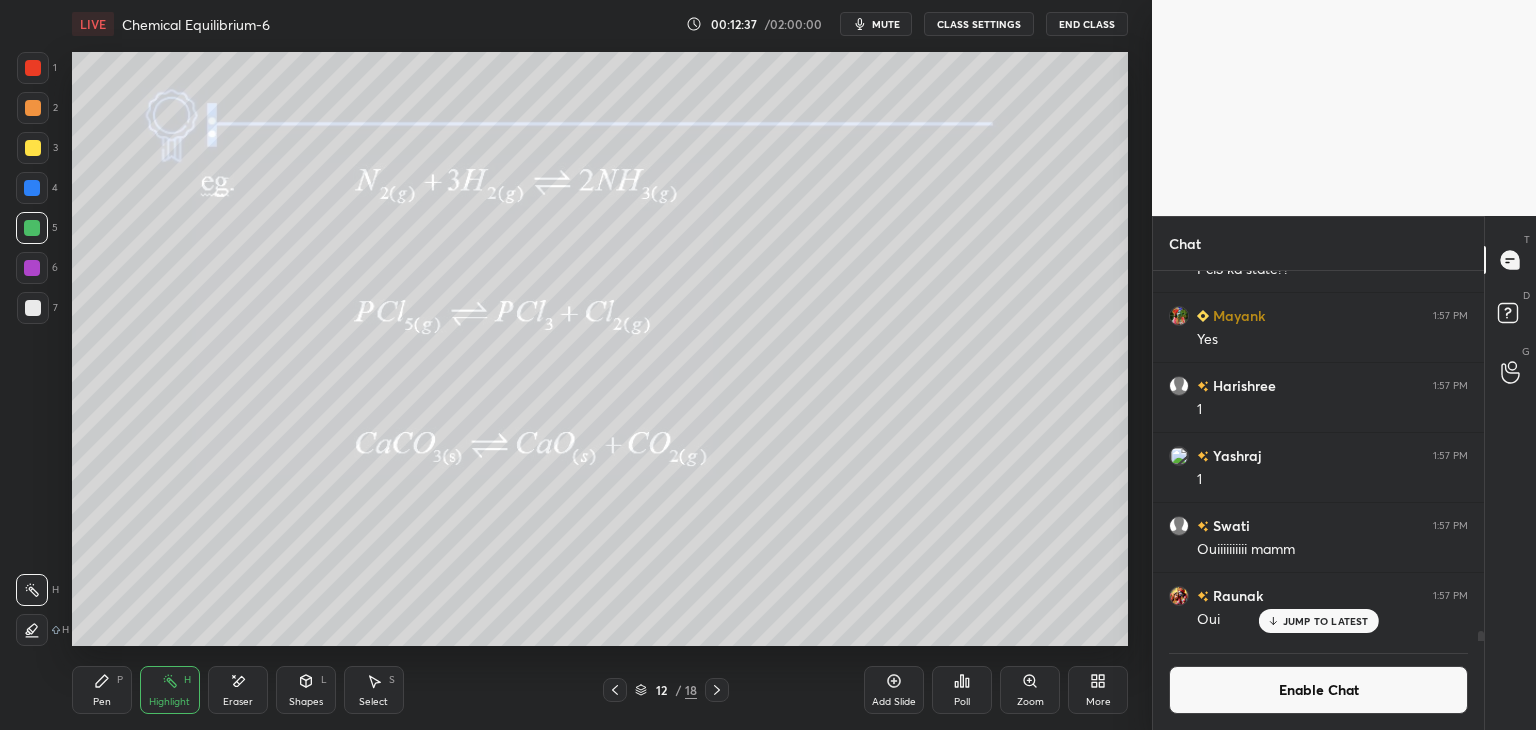 click 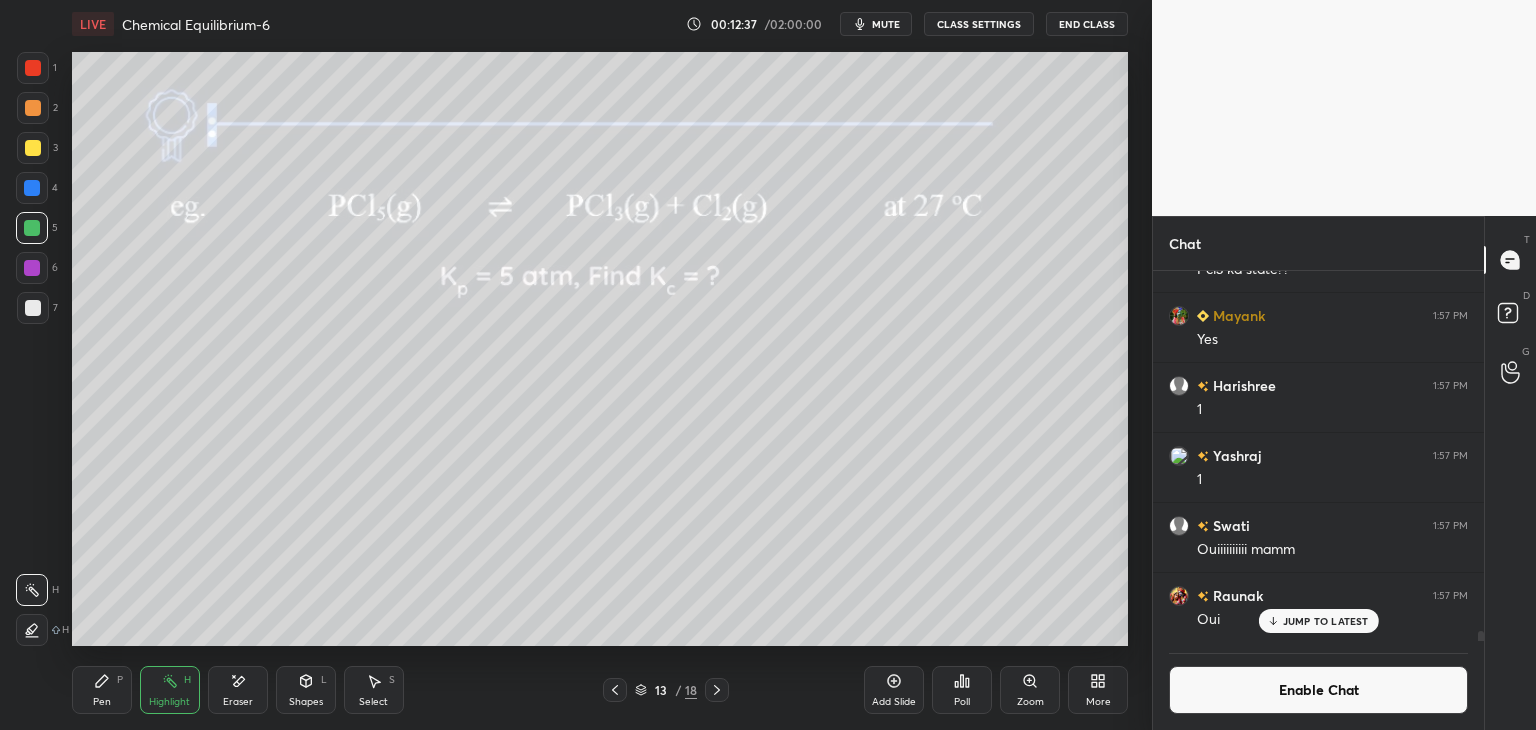 click 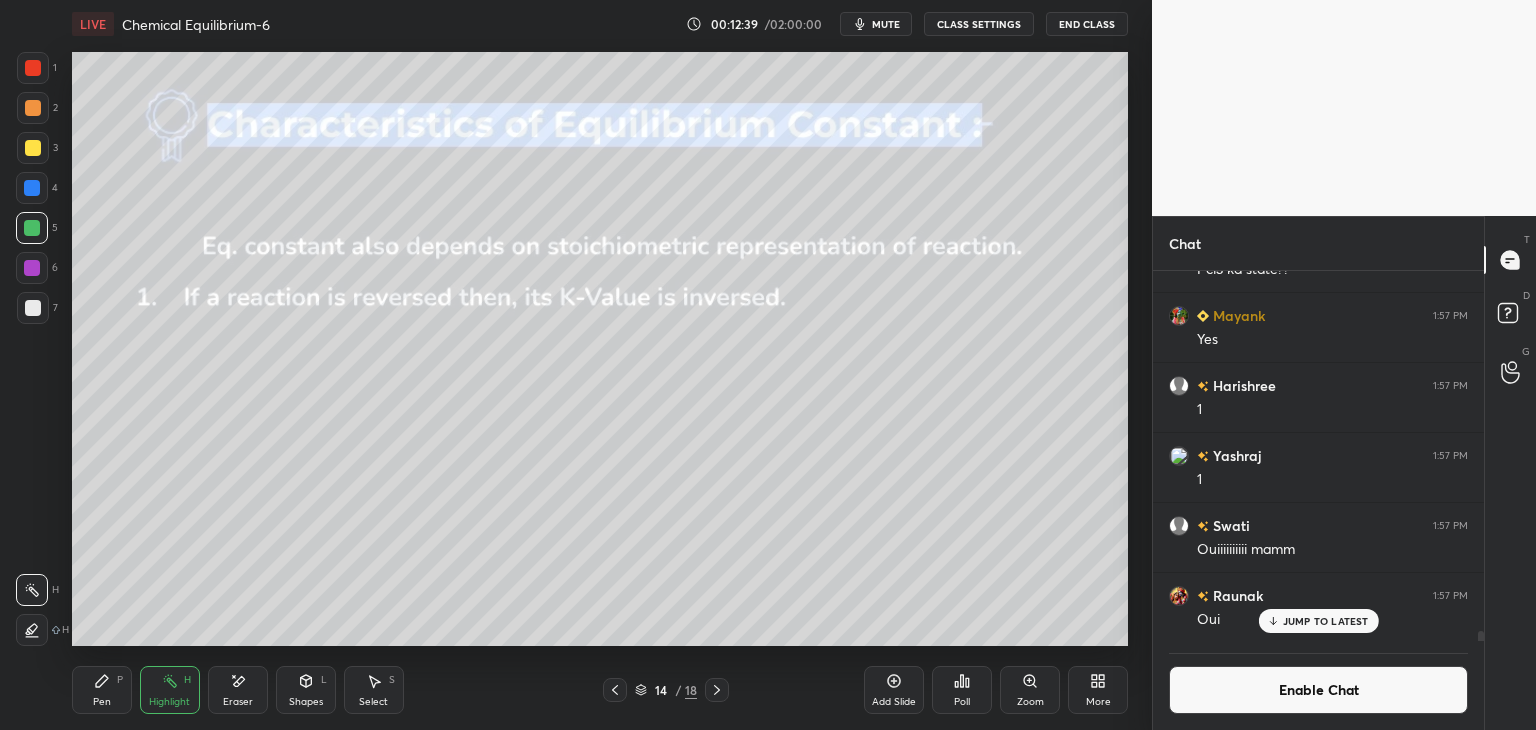 click 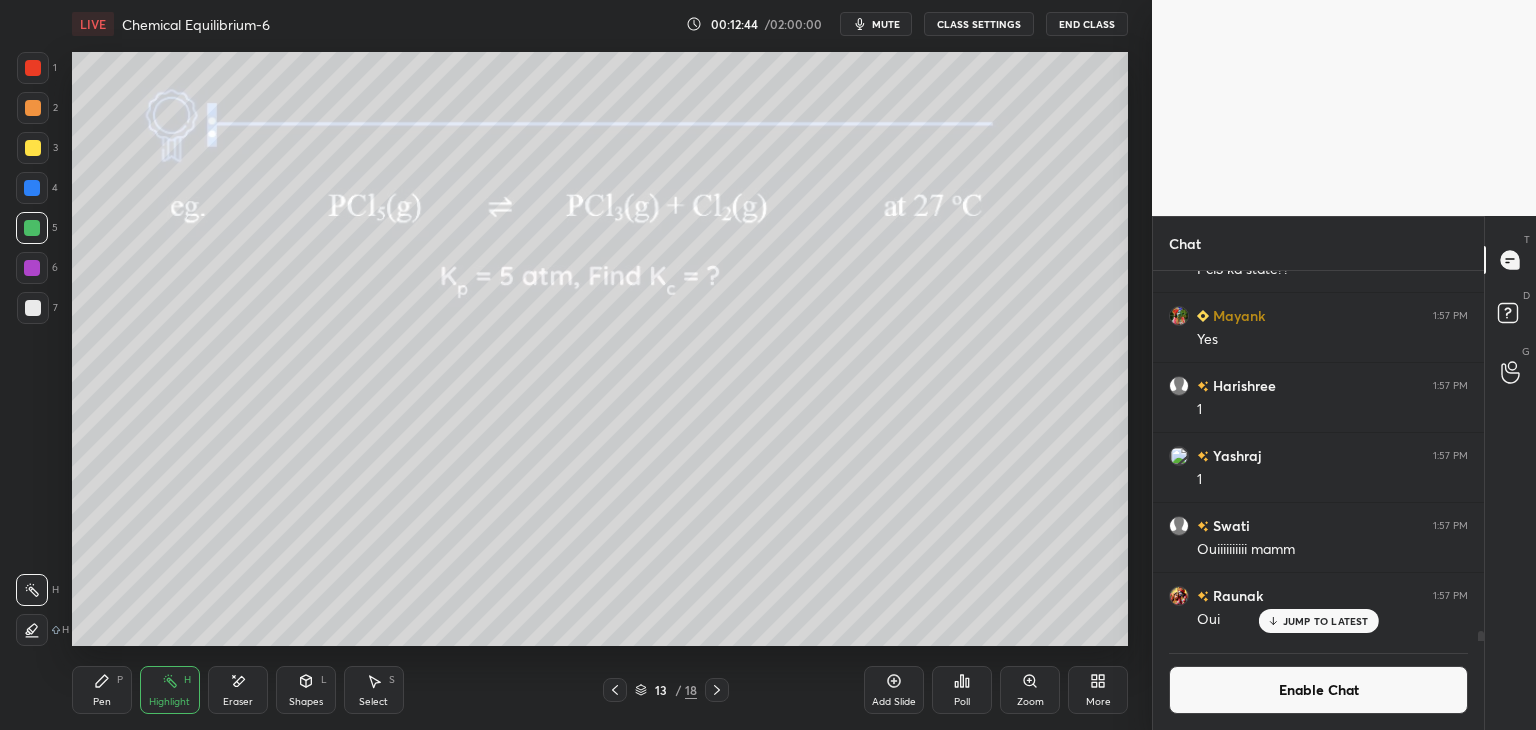click on "Pen P" at bounding box center [102, 690] 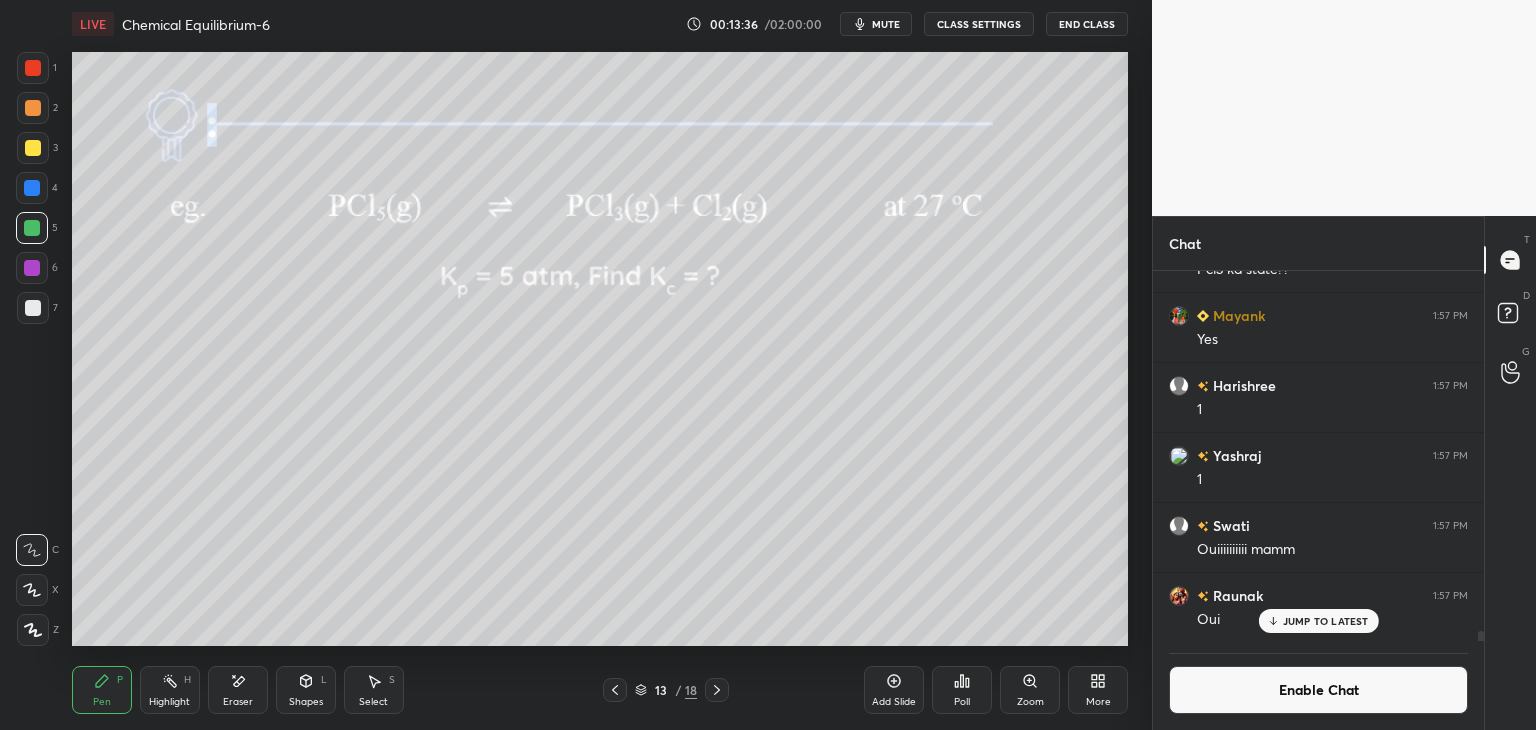 click 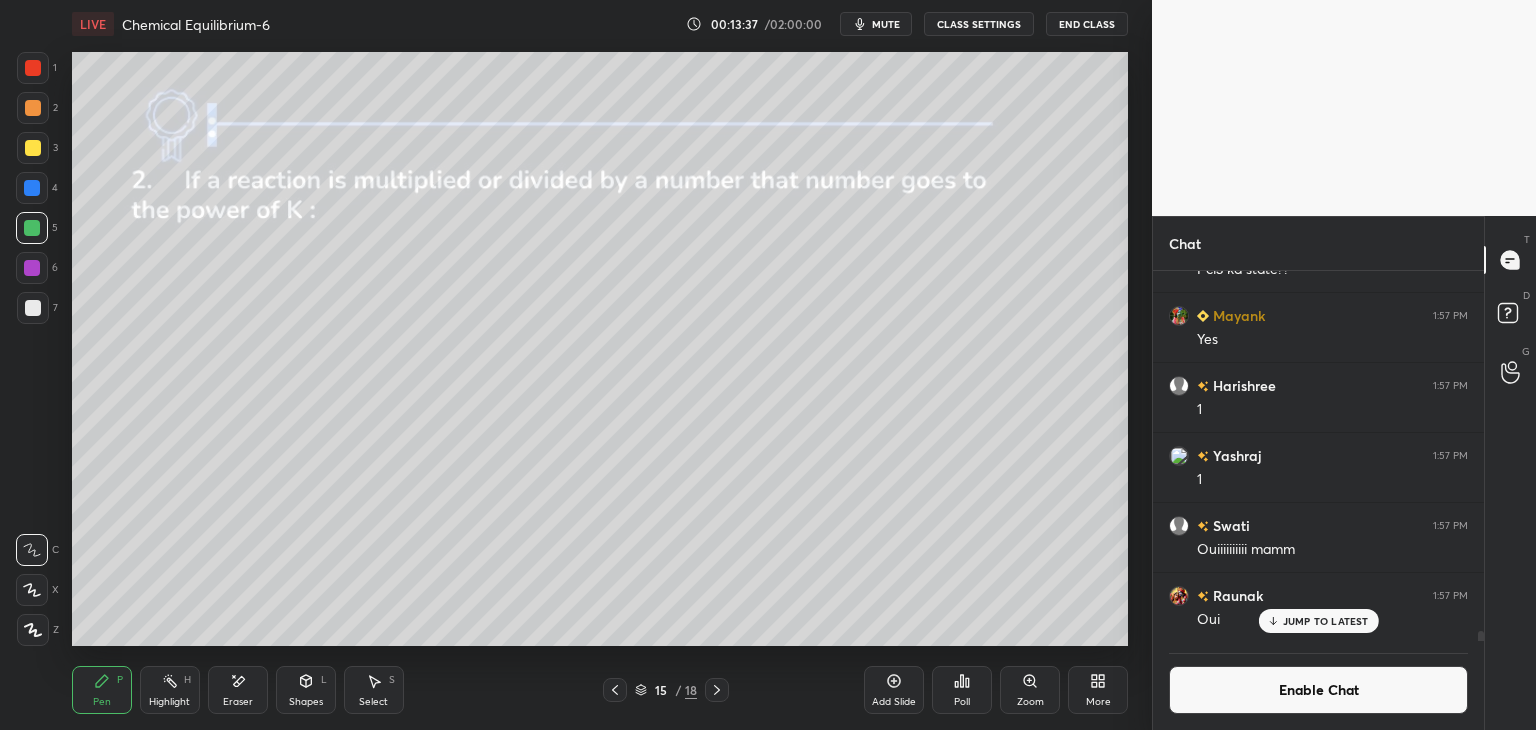 click 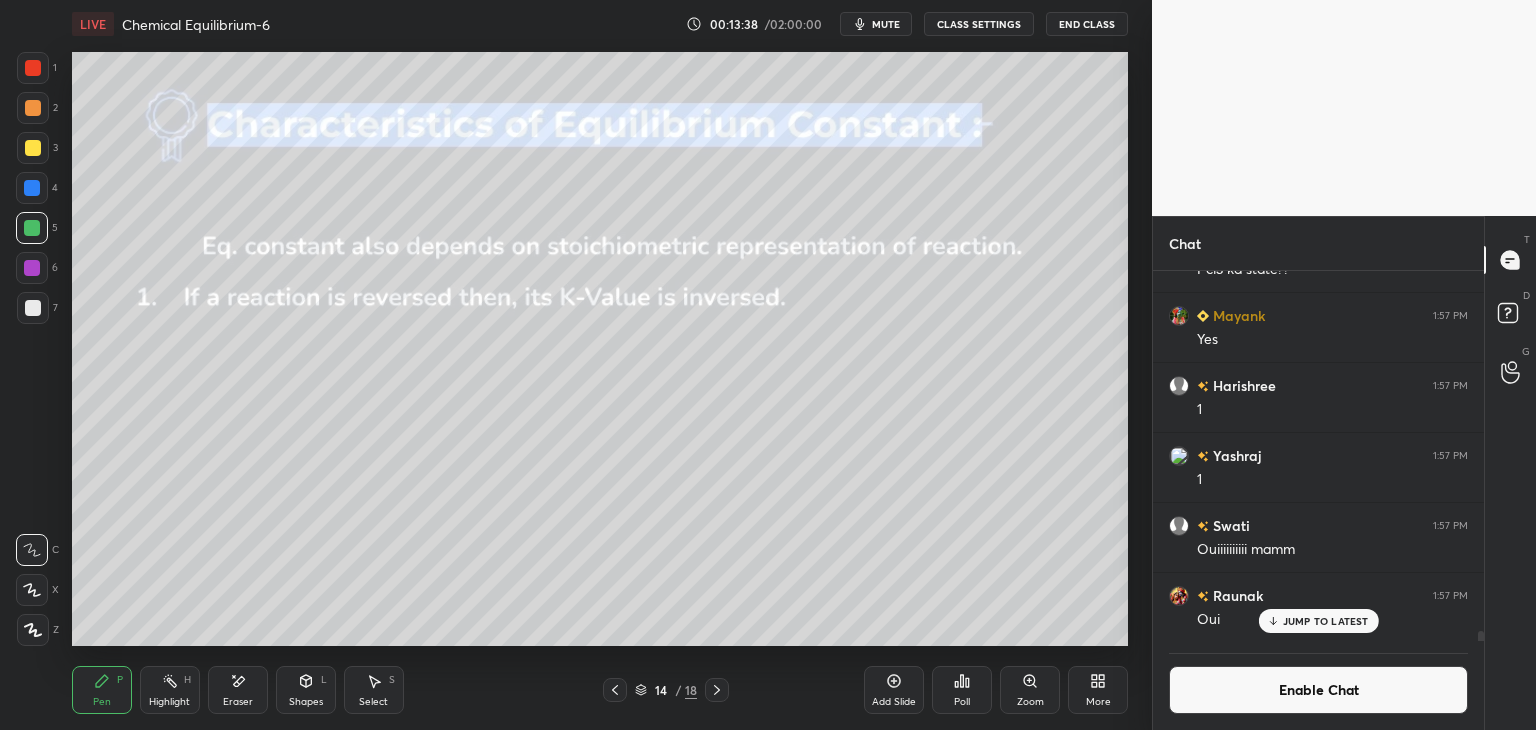 click on "Highlight H" at bounding box center [170, 690] 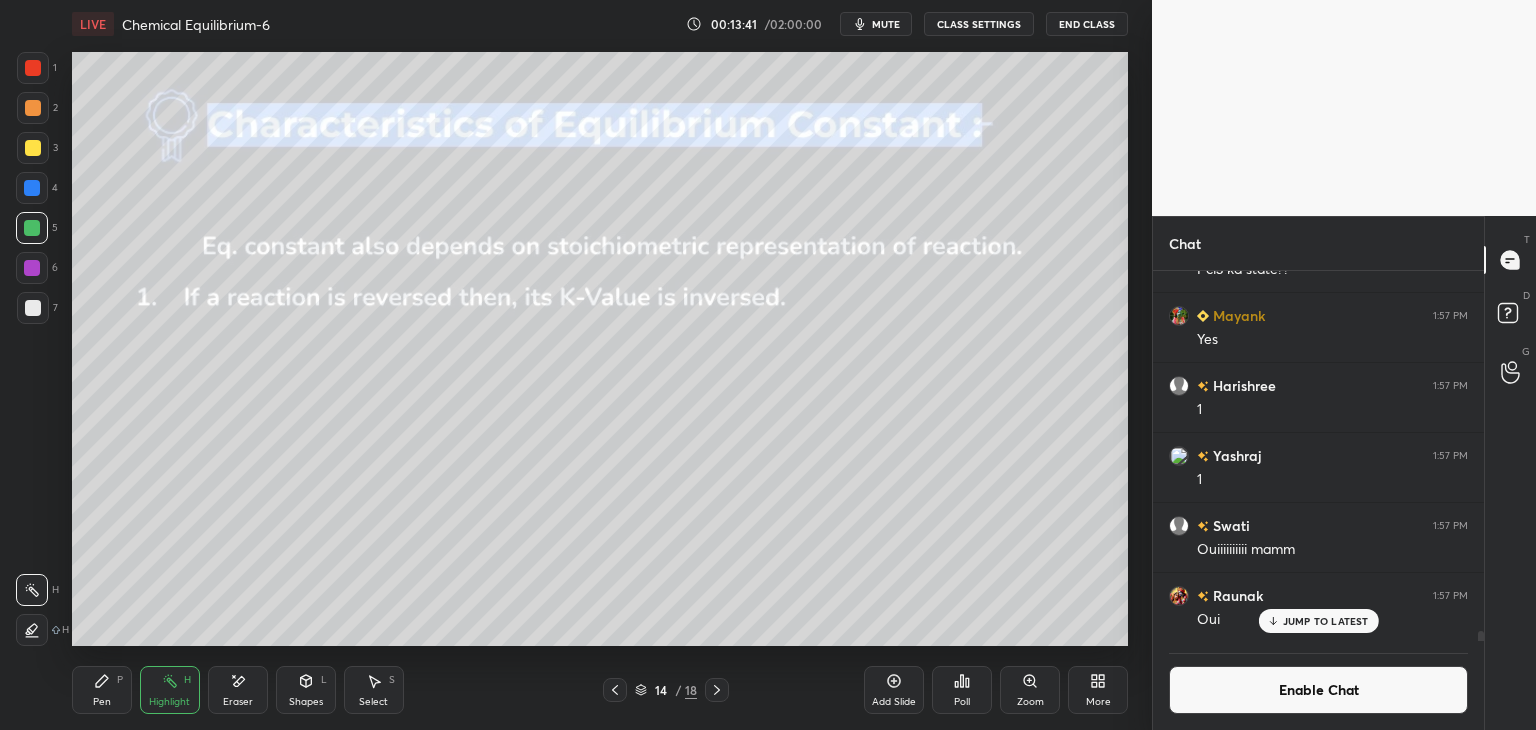 click 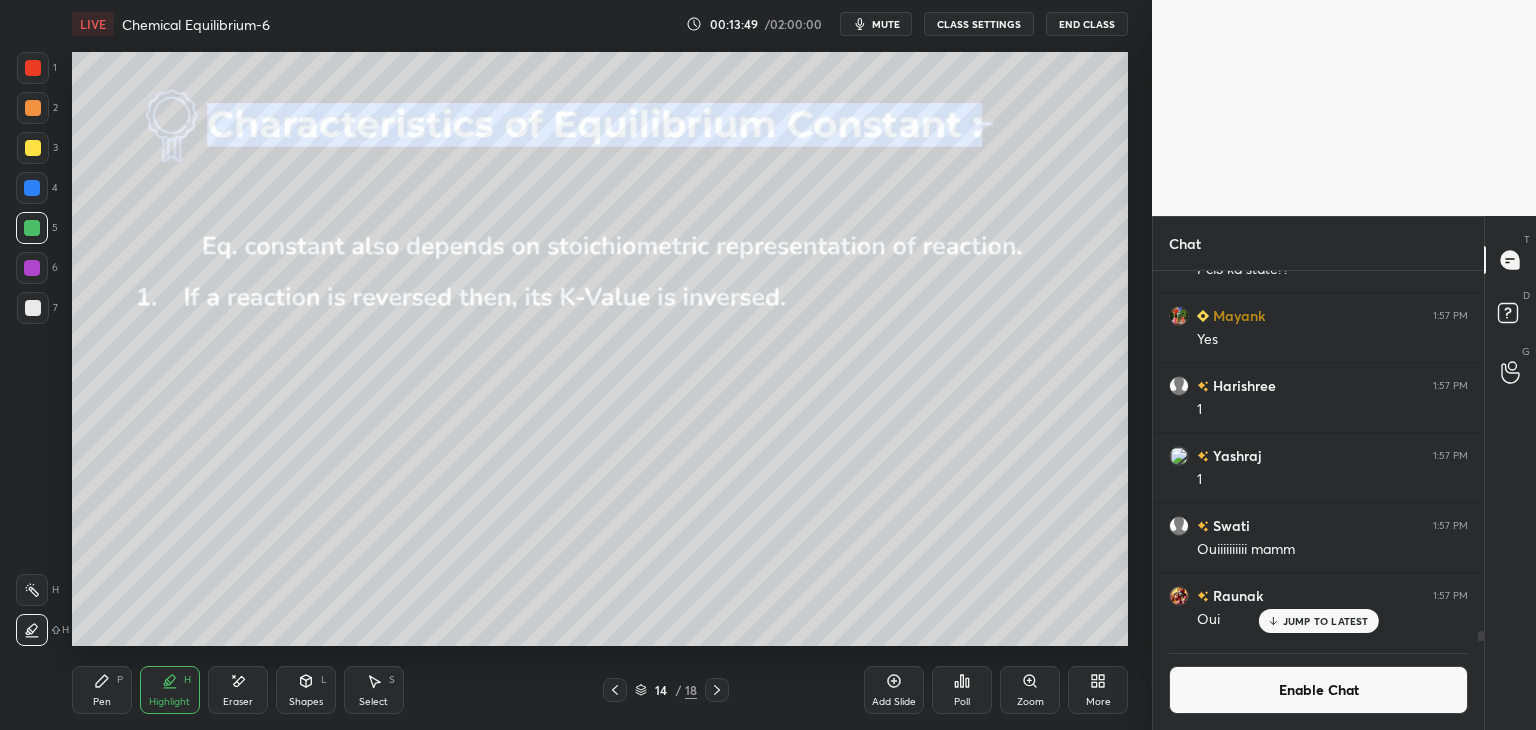 click on "H" at bounding box center (42, 590) 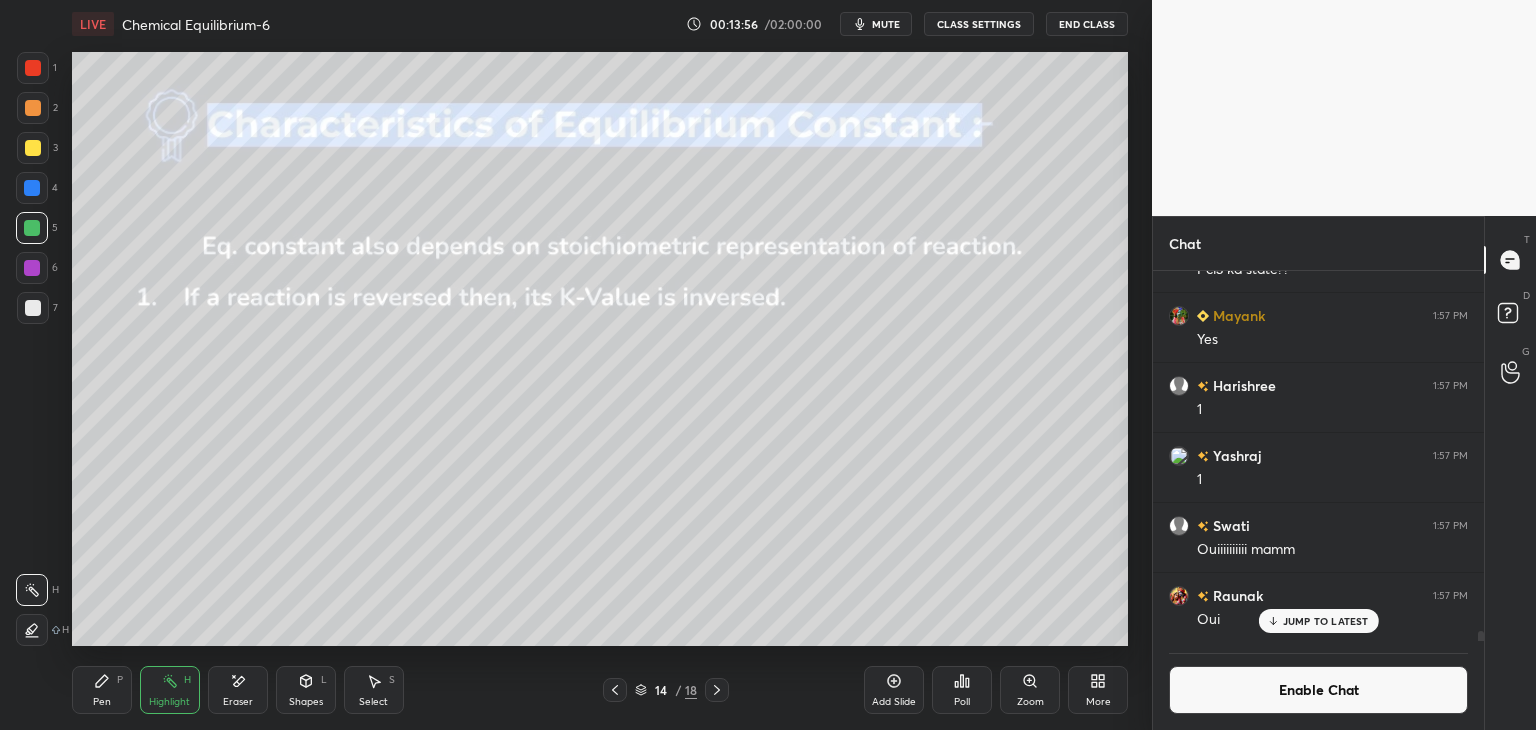 click on "Pen P" at bounding box center (102, 690) 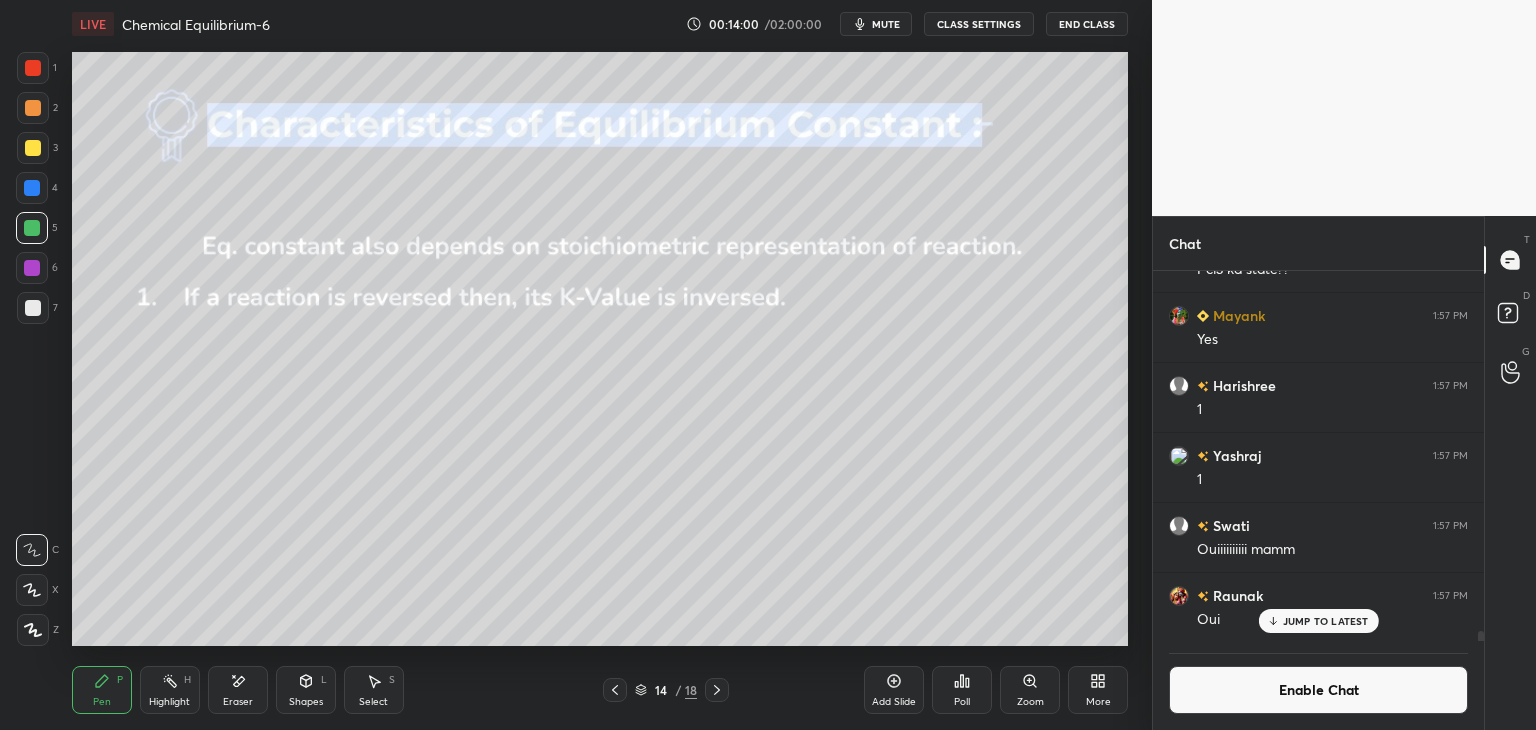 click 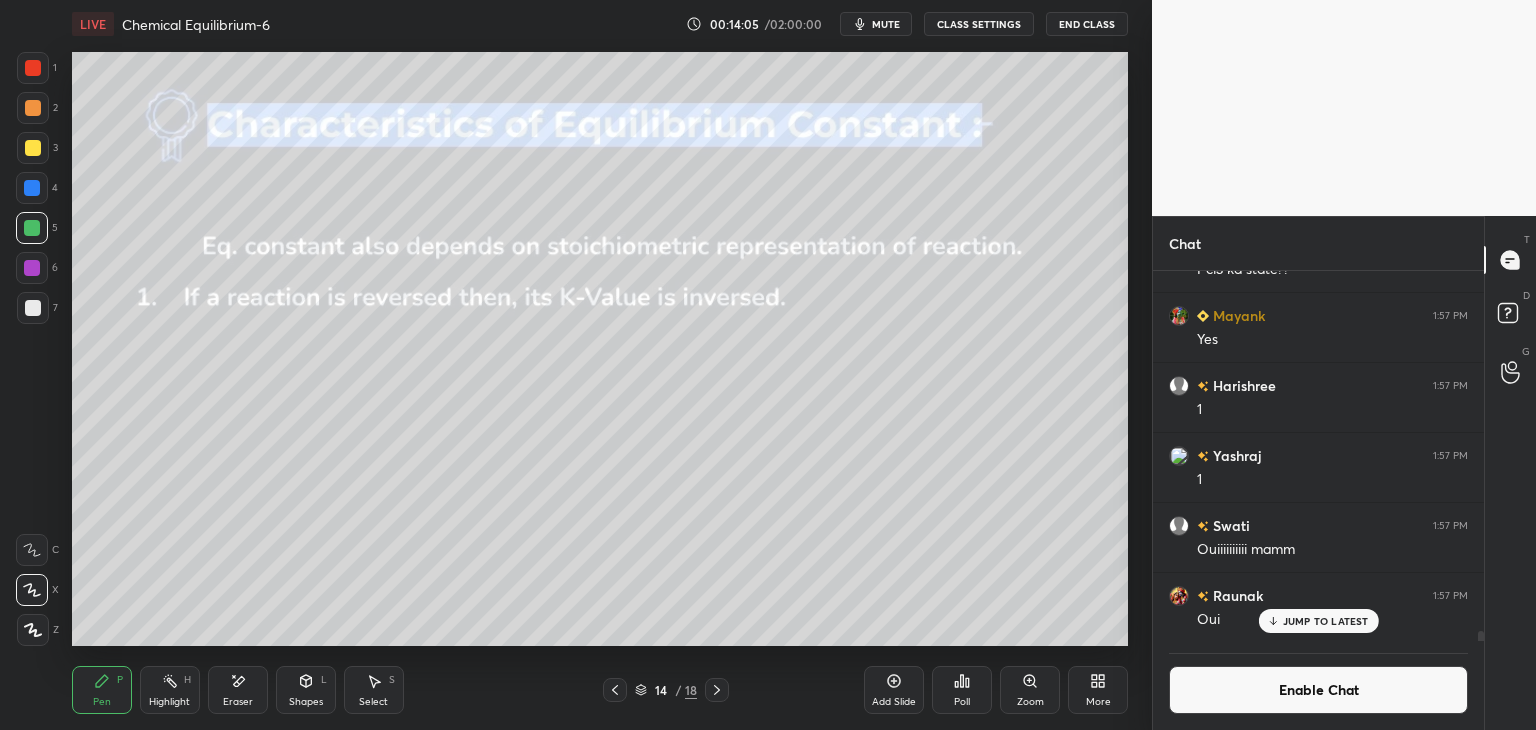 click on "Eraser" at bounding box center [238, 690] 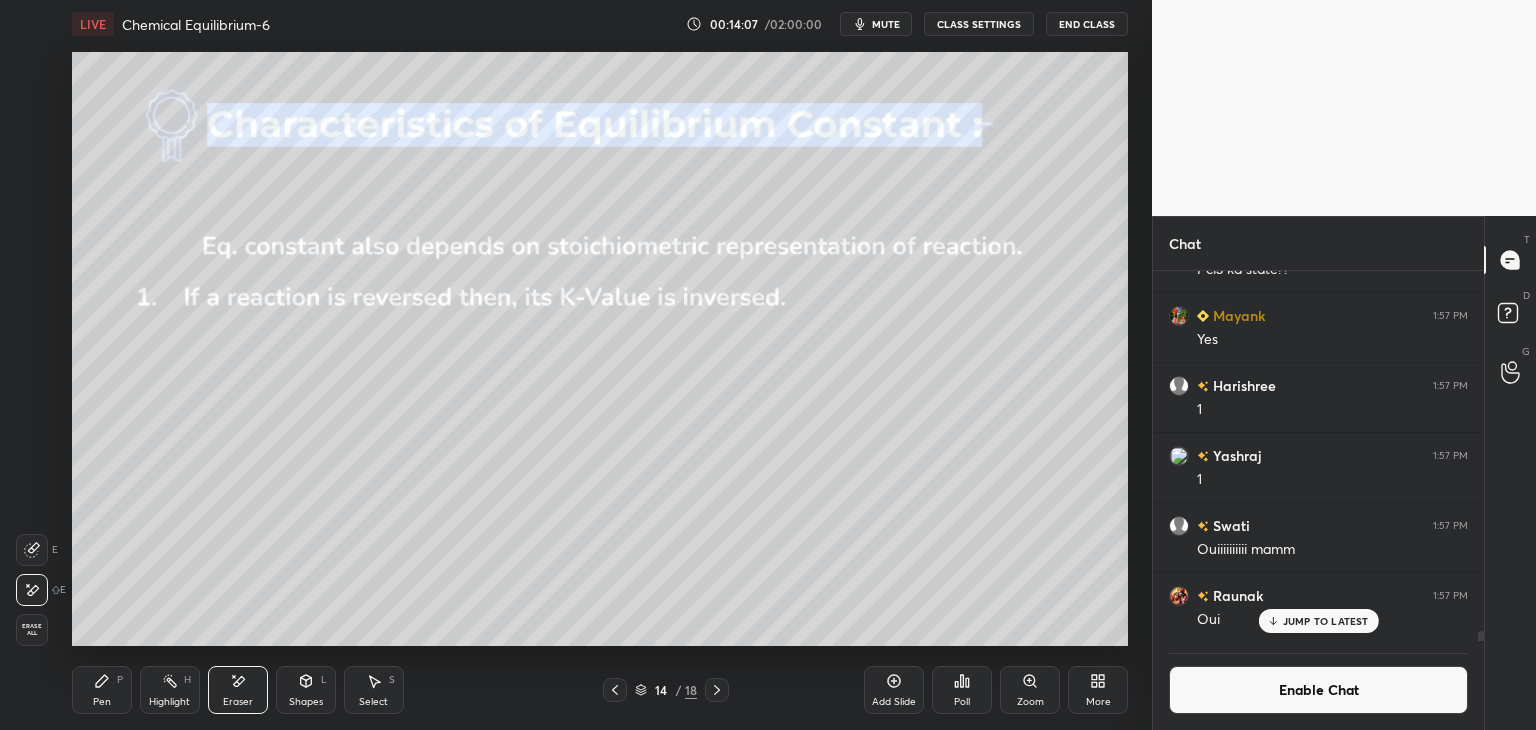 click on "Pen P" at bounding box center [102, 690] 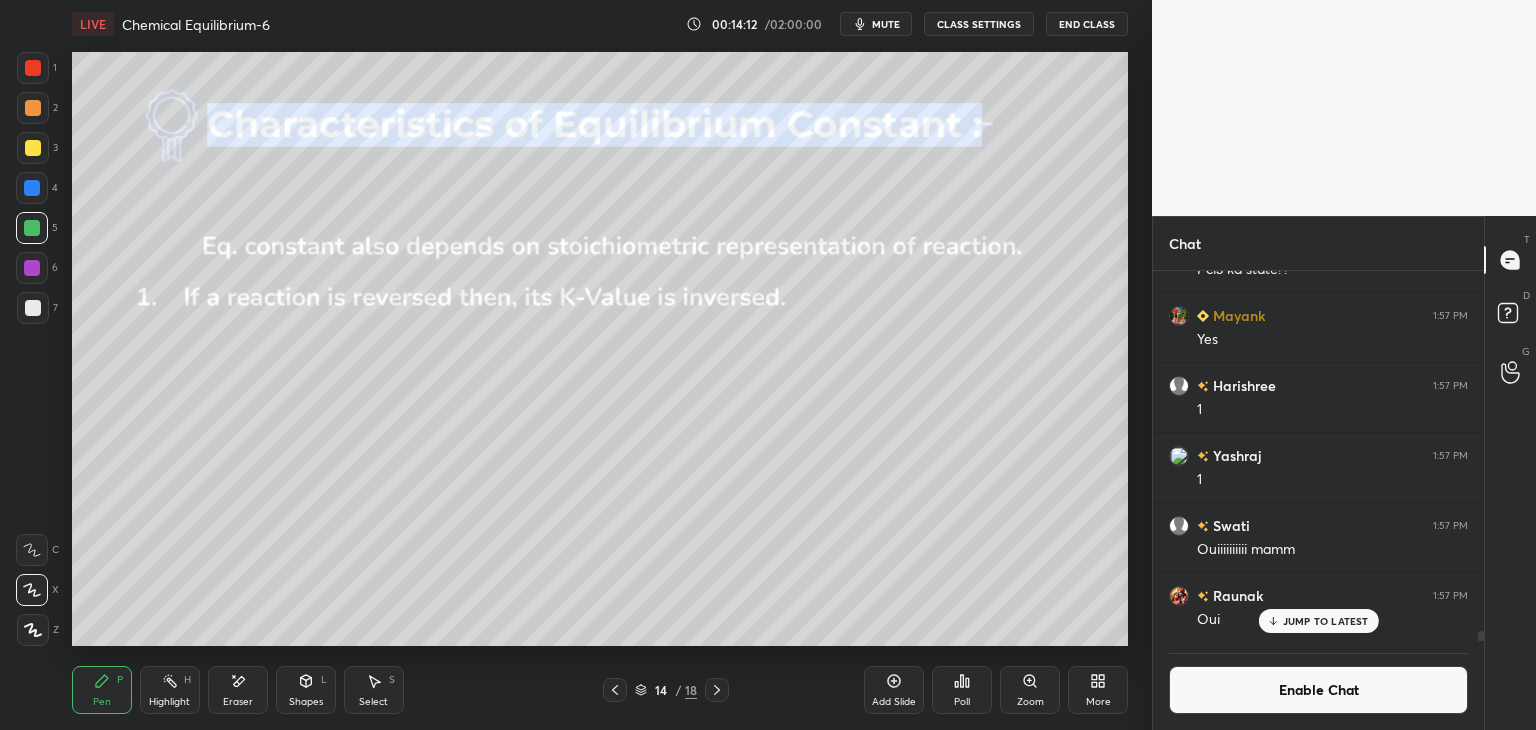 click on "Highlight" at bounding box center (169, 702) 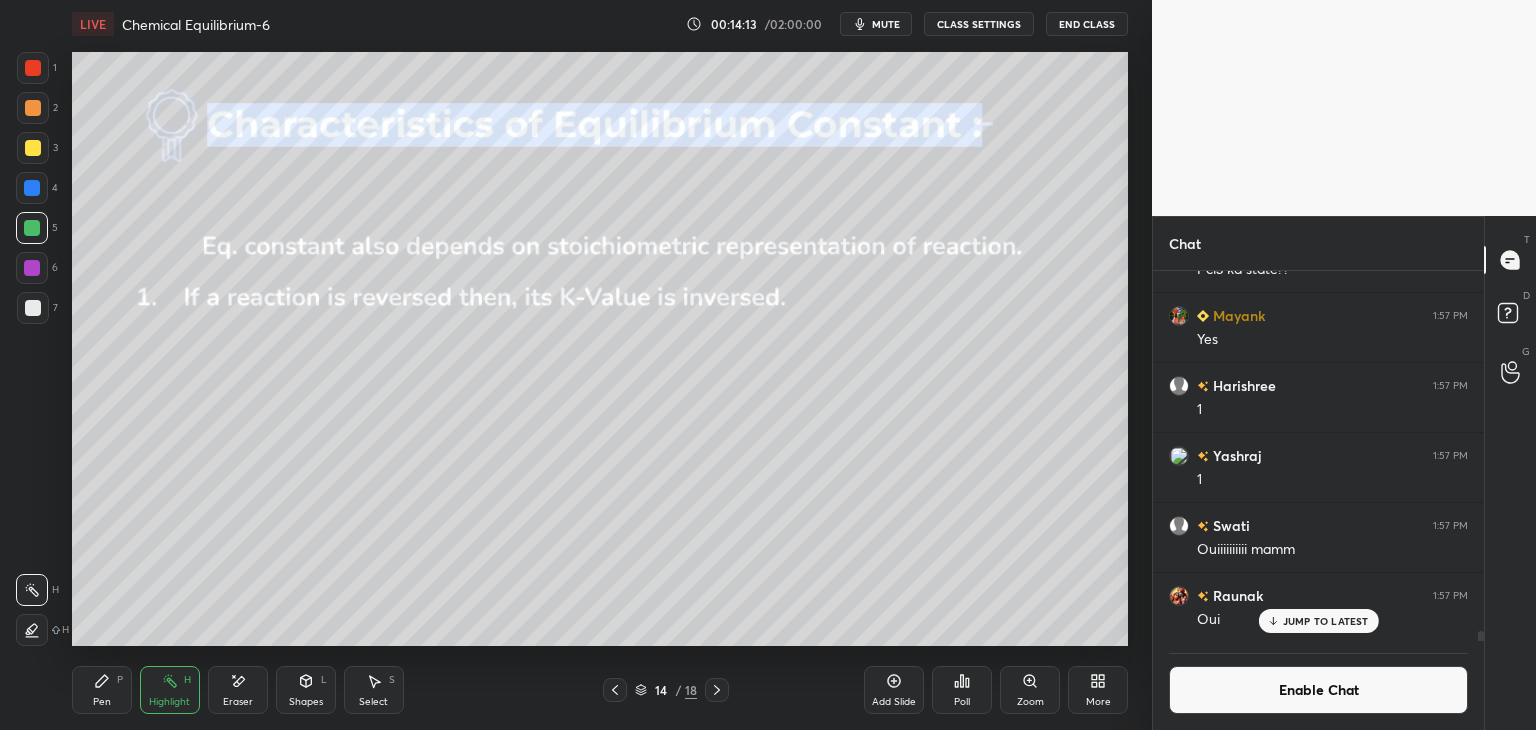 click at bounding box center [32, 268] 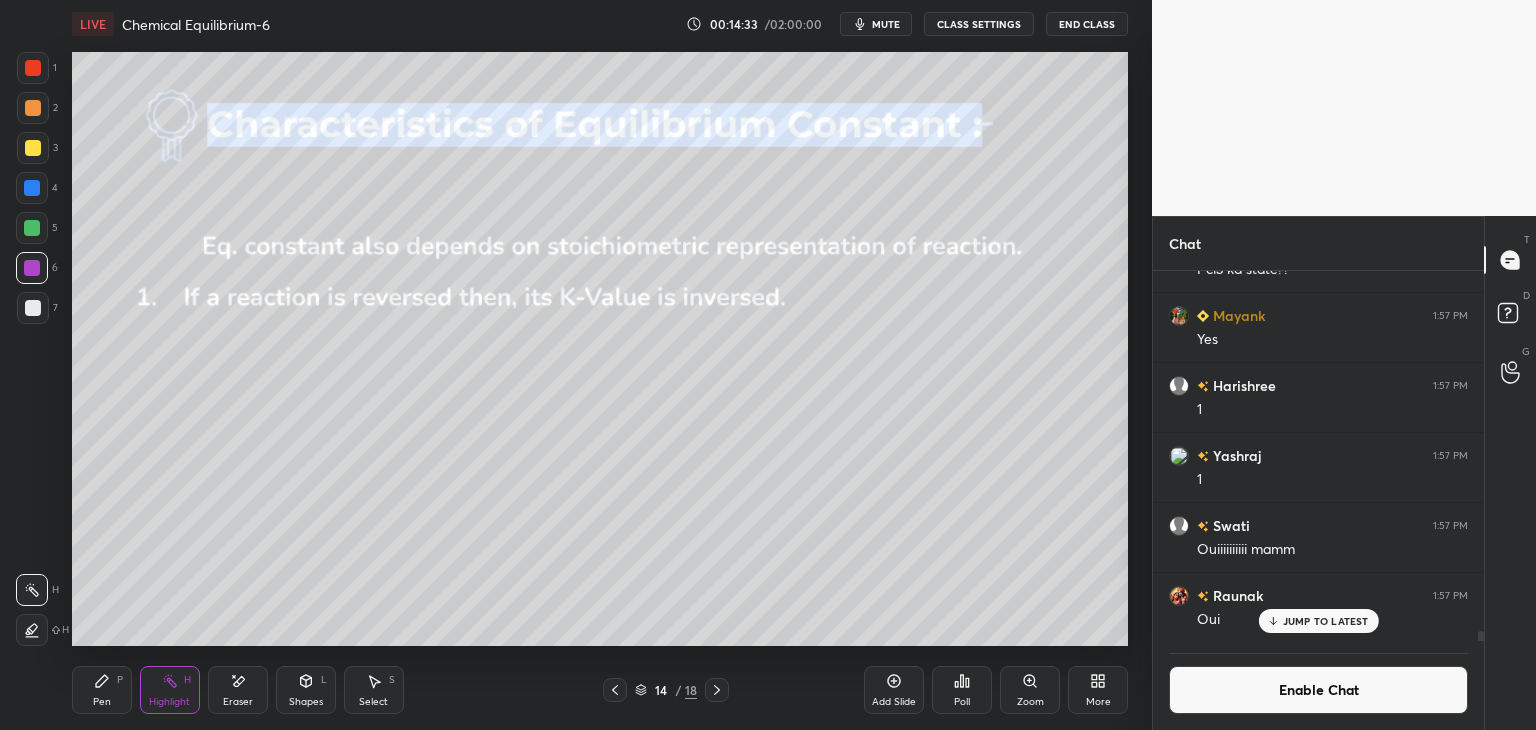 click on "Pen P" at bounding box center [102, 690] 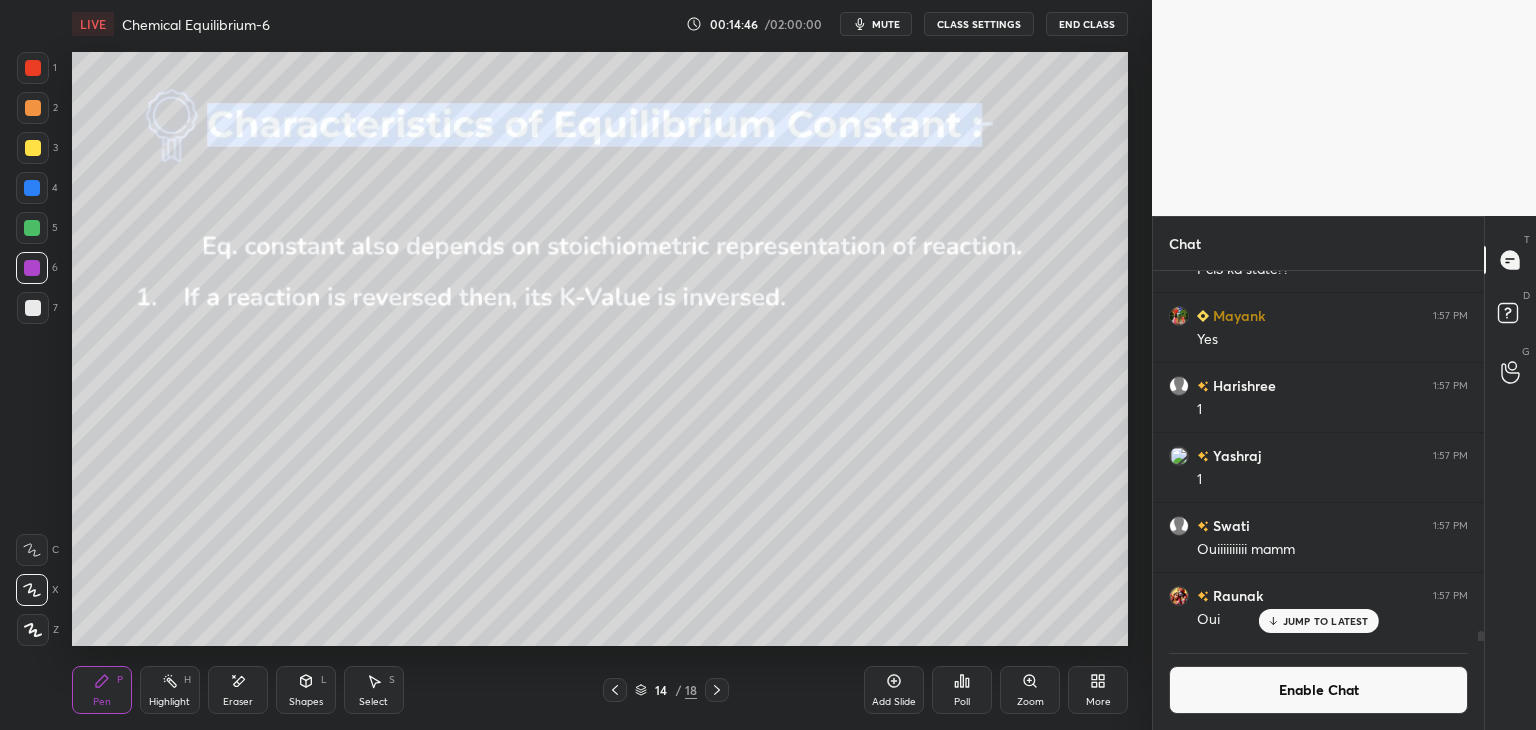 click on "Pen P Highlight H Eraser Shapes L Select S" at bounding box center [270, 690] 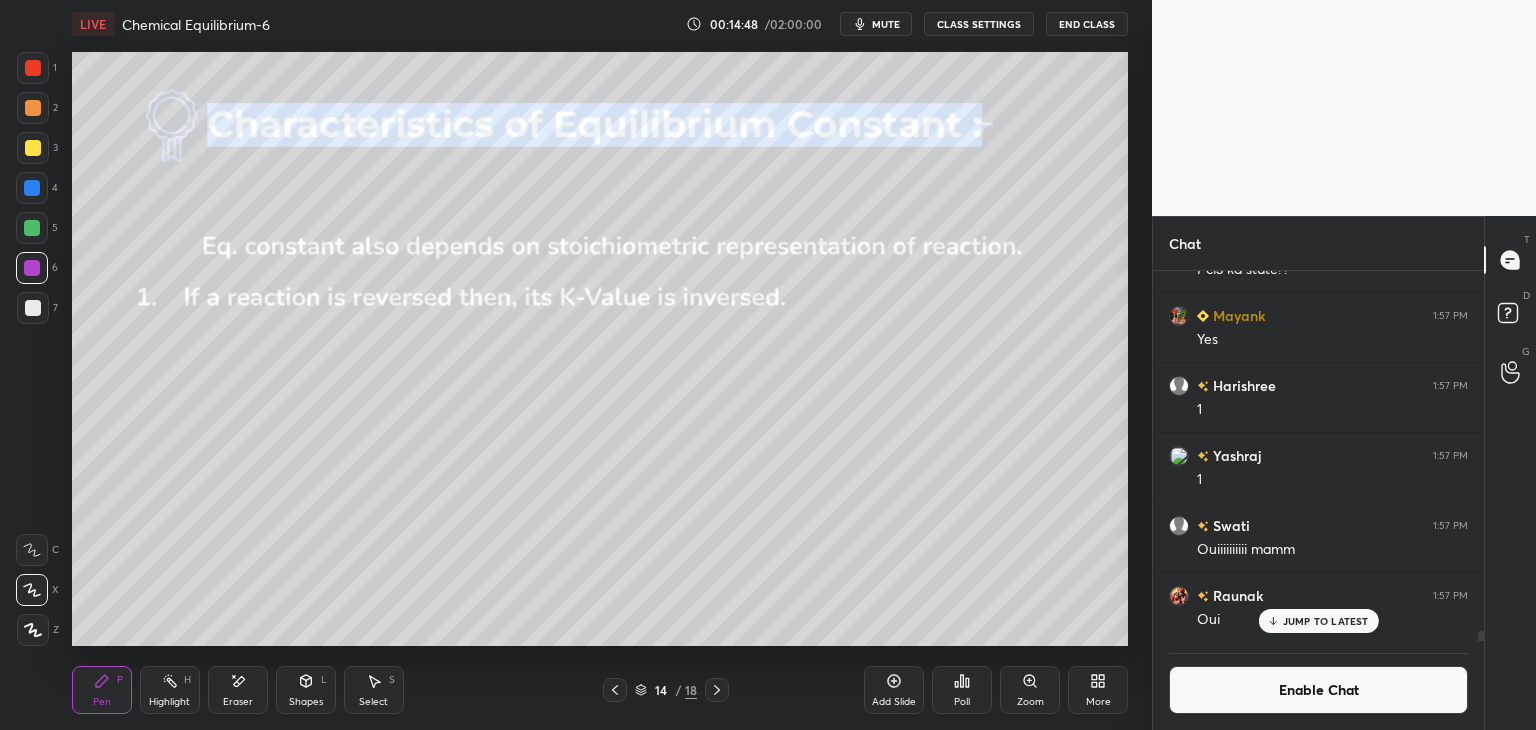 click on "Eraser" at bounding box center [238, 690] 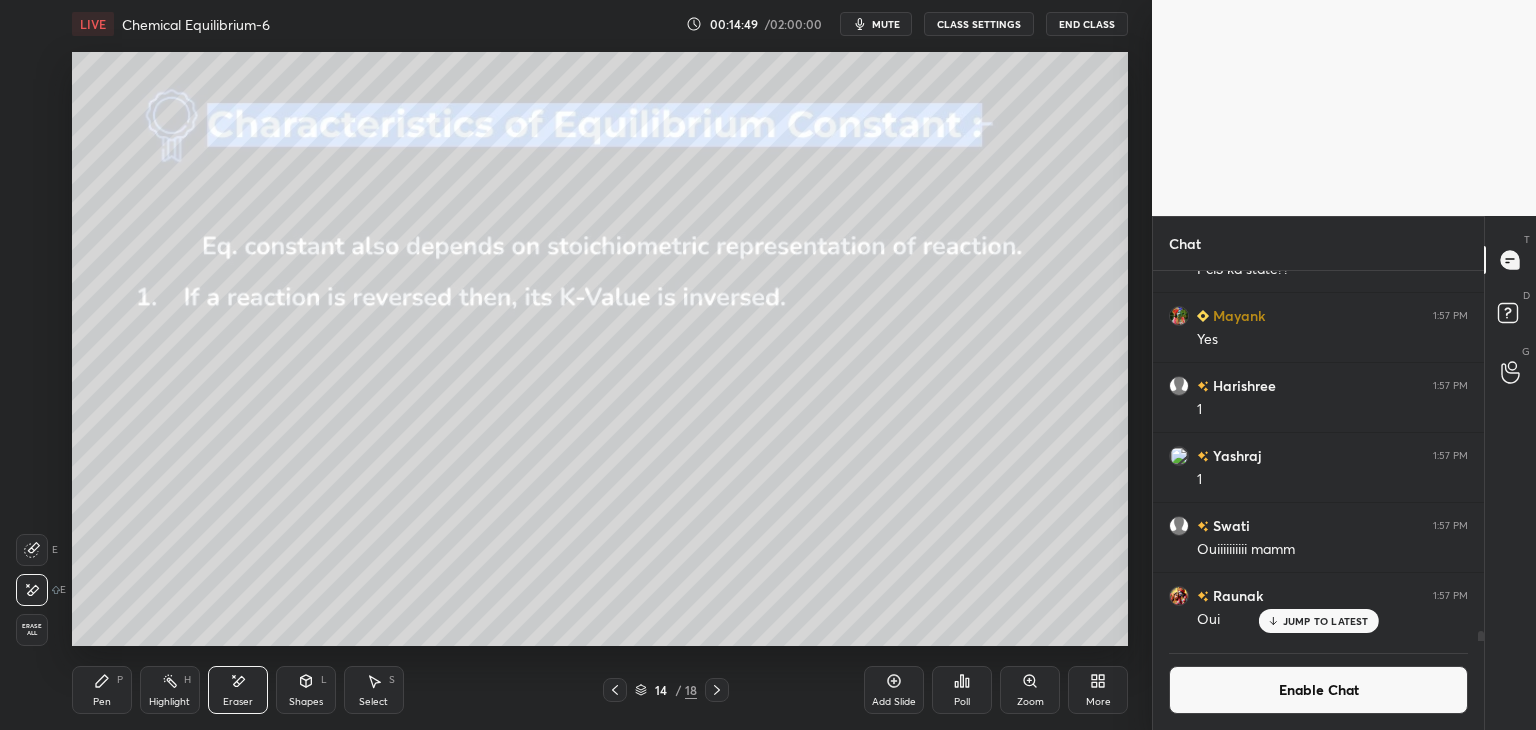 click on "Highlight" at bounding box center (169, 702) 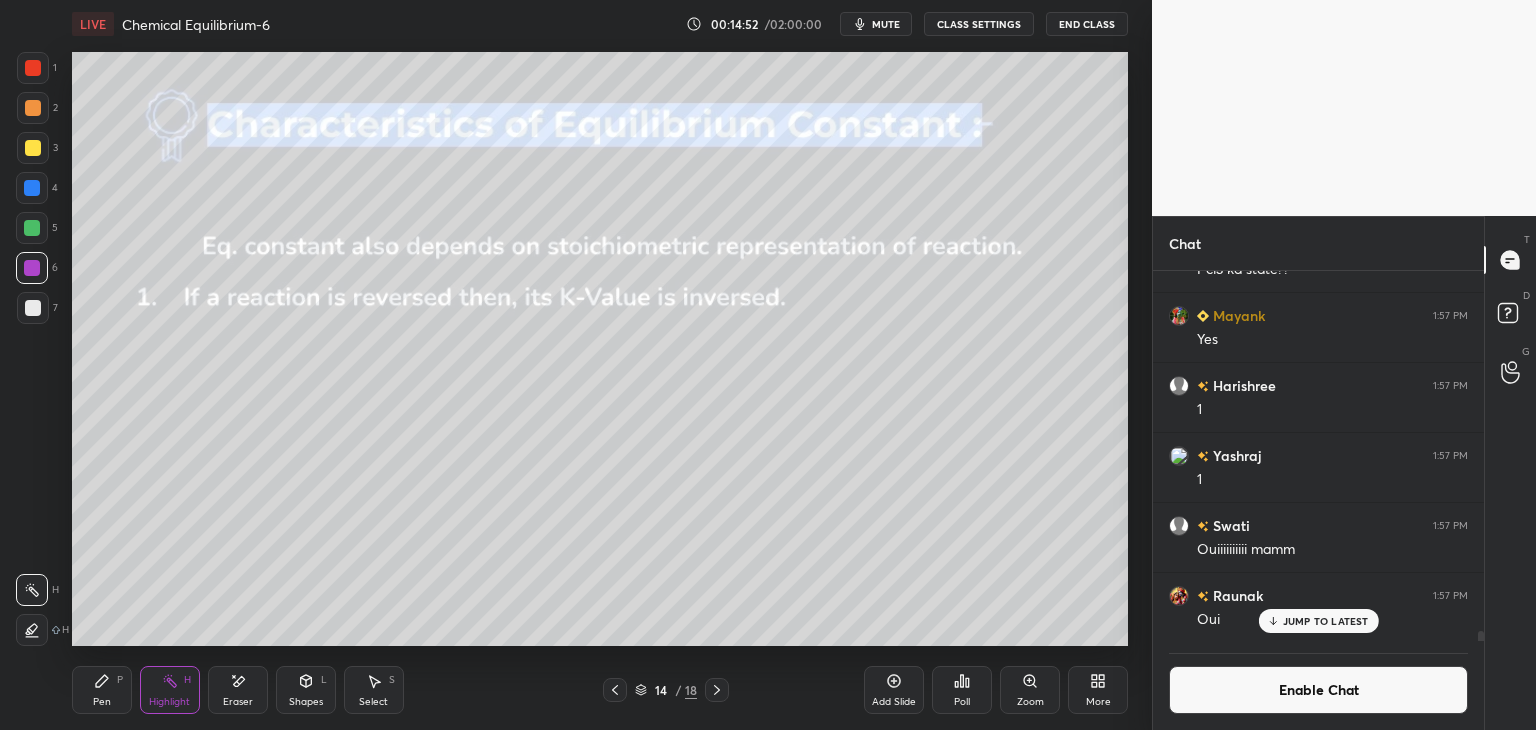 click on "Pen P" at bounding box center [102, 690] 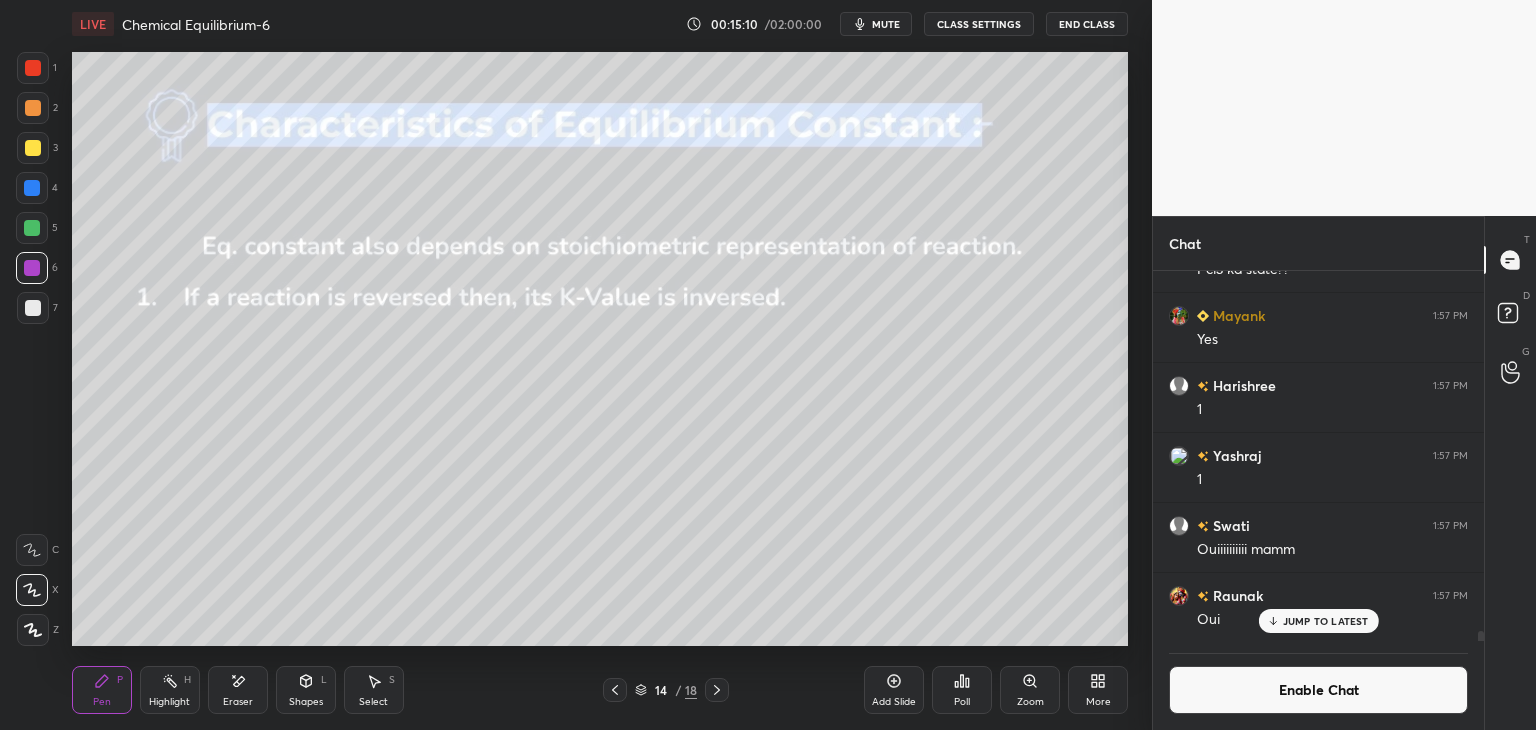 click on "Highlight H" at bounding box center [170, 690] 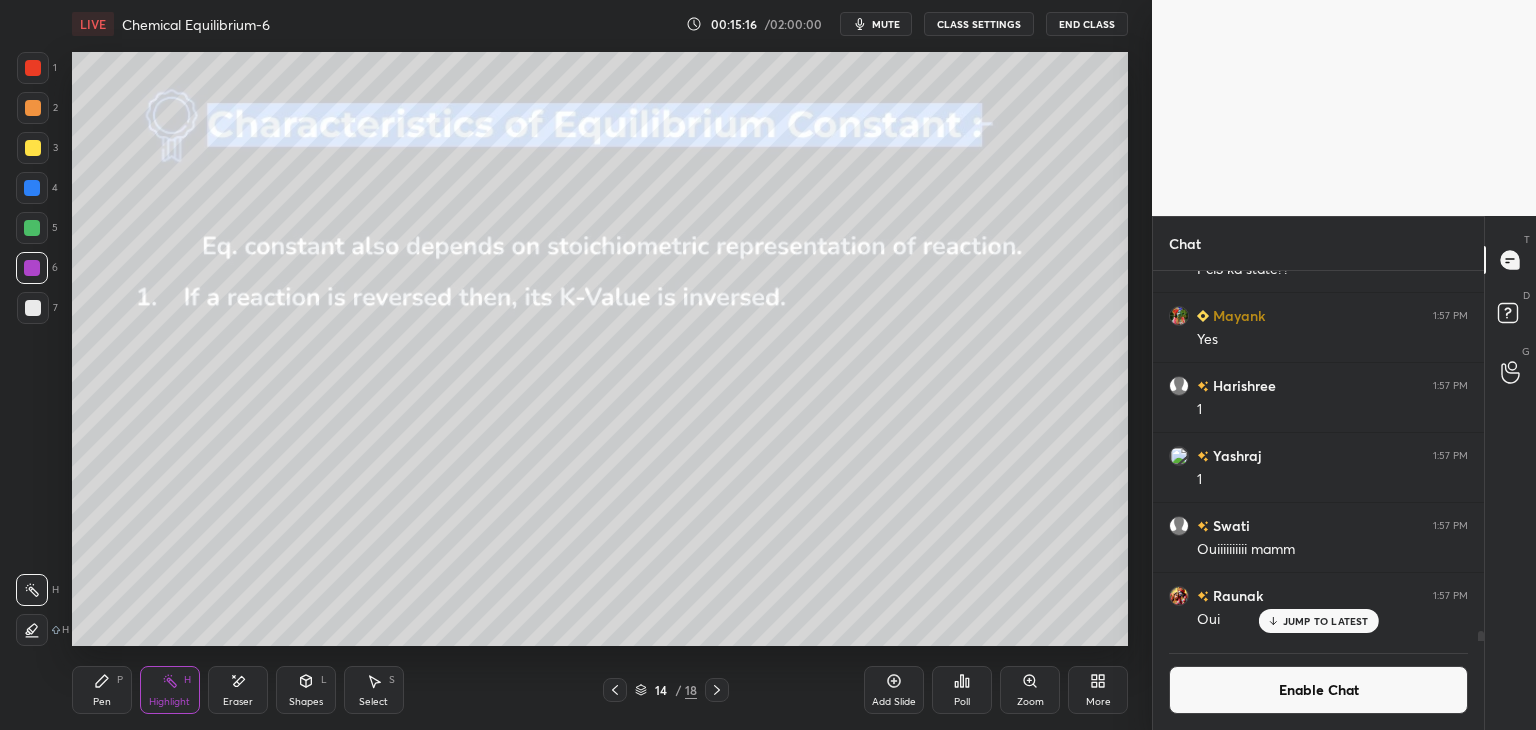 click on "Pen" at bounding box center (102, 702) 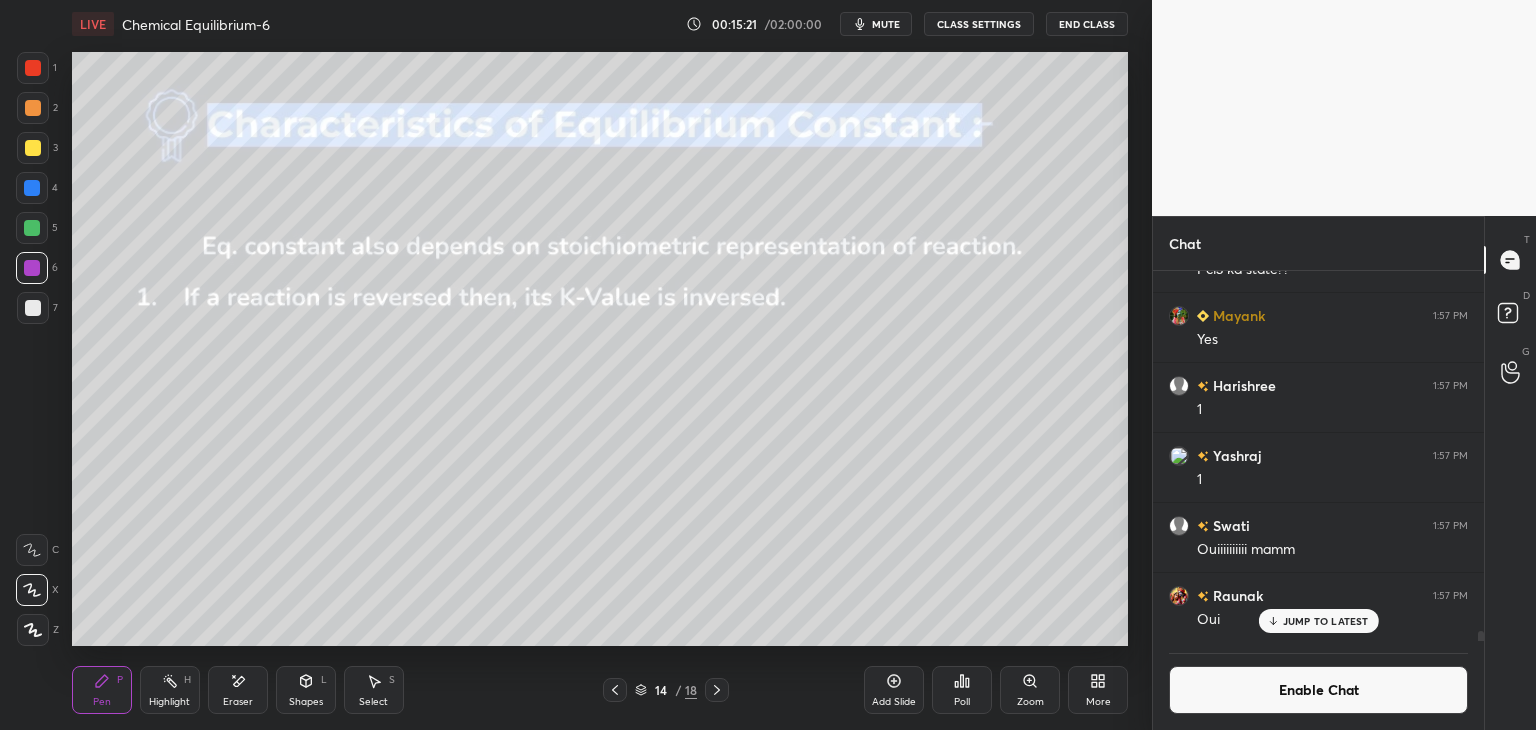 click on "Highlight H" at bounding box center [170, 690] 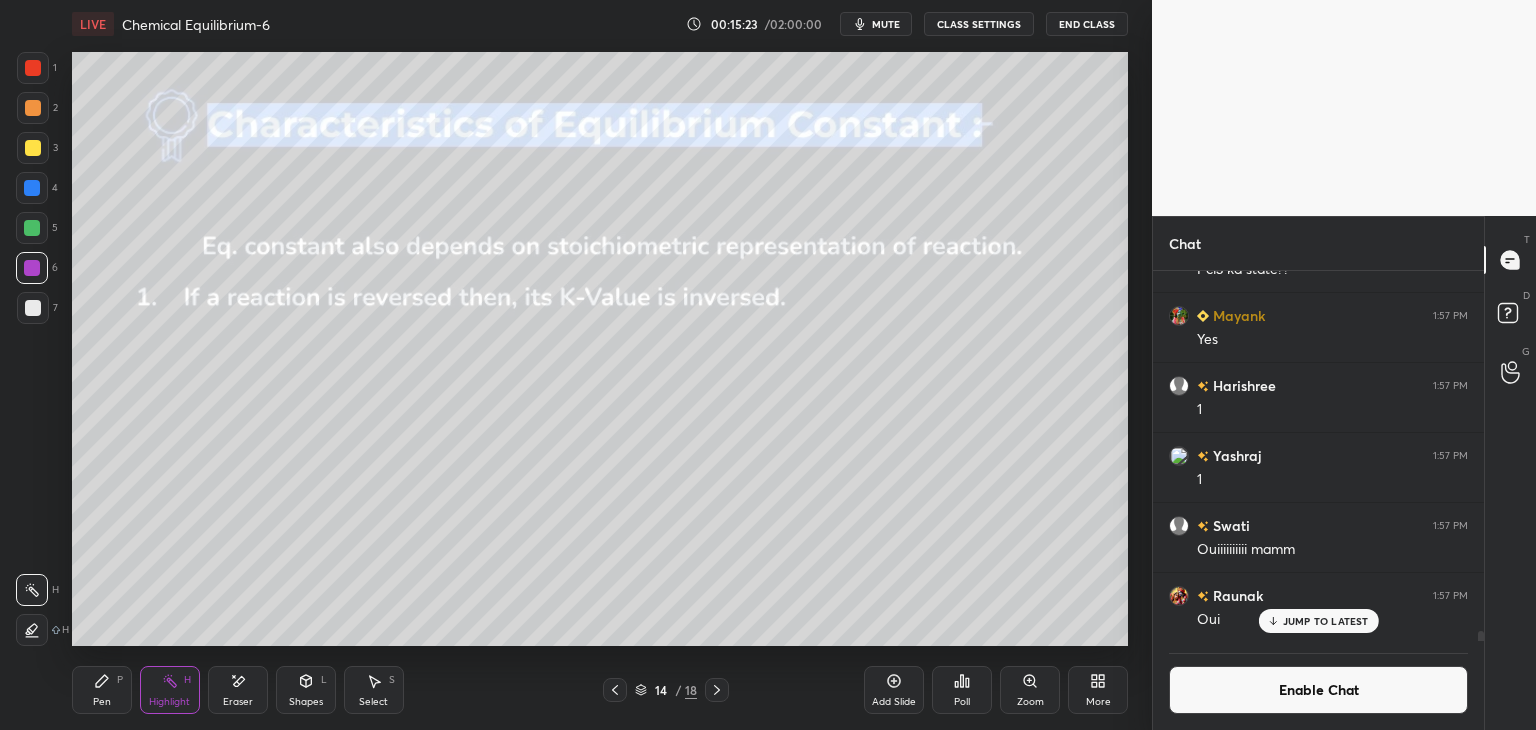 click at bounding box center (32, 228) 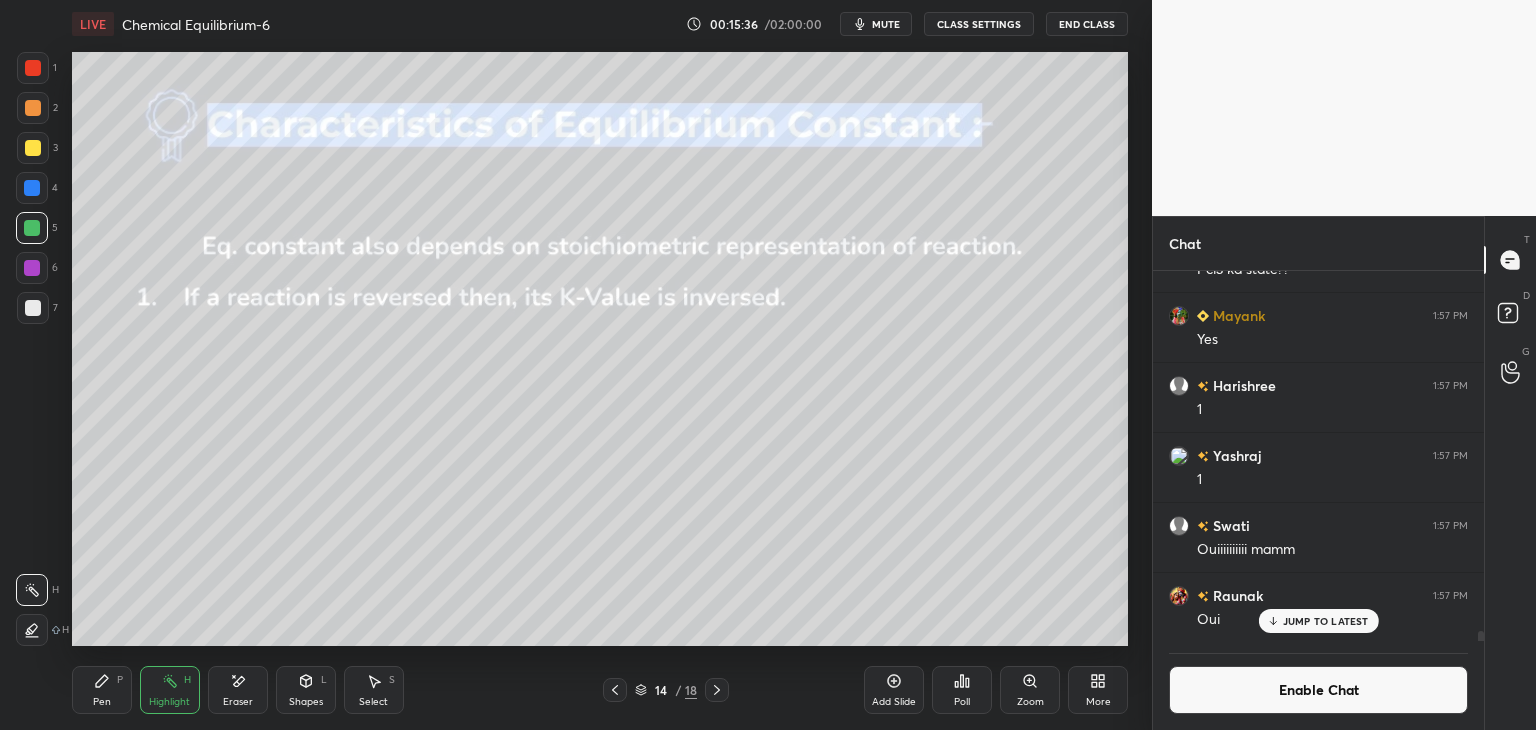 click 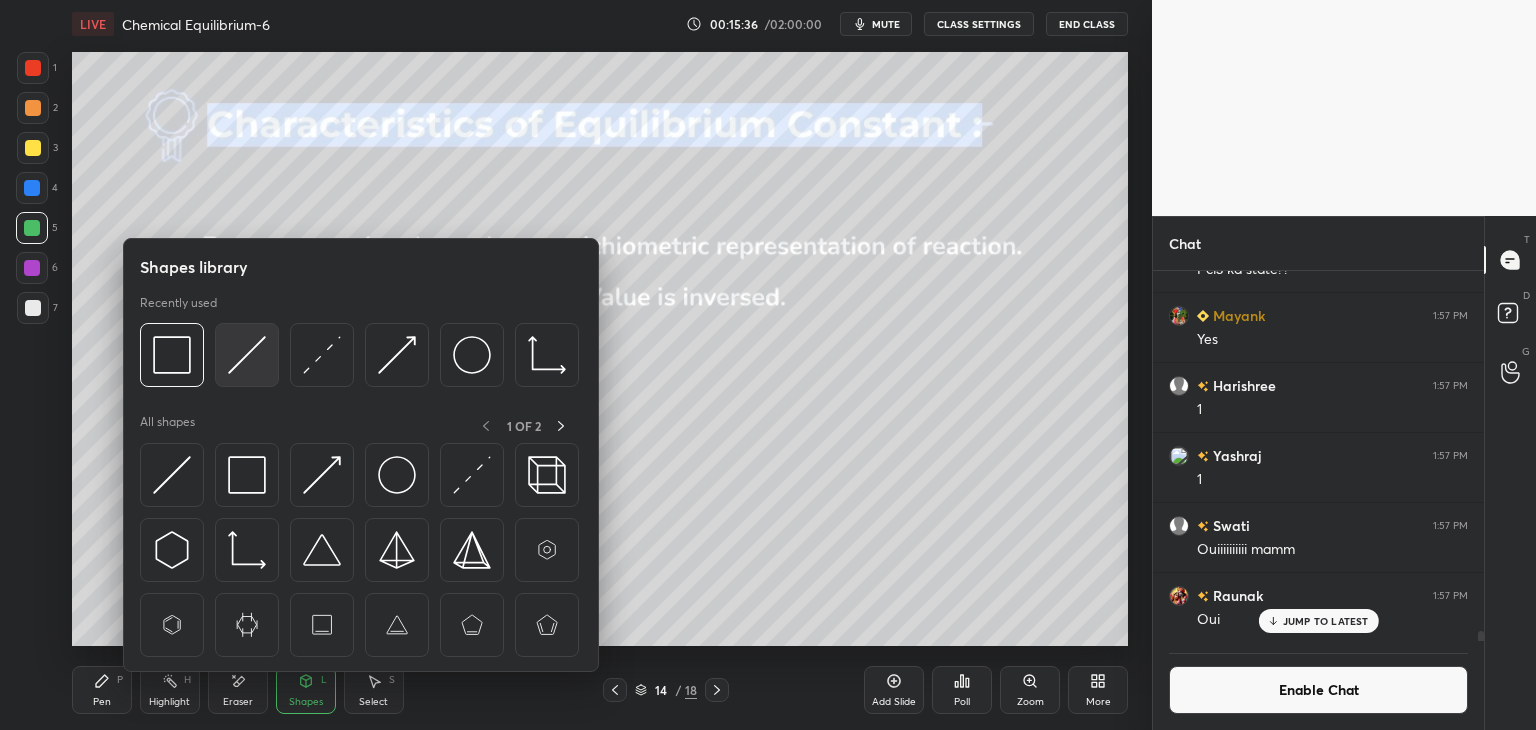 click at bounding box center [247, 355] 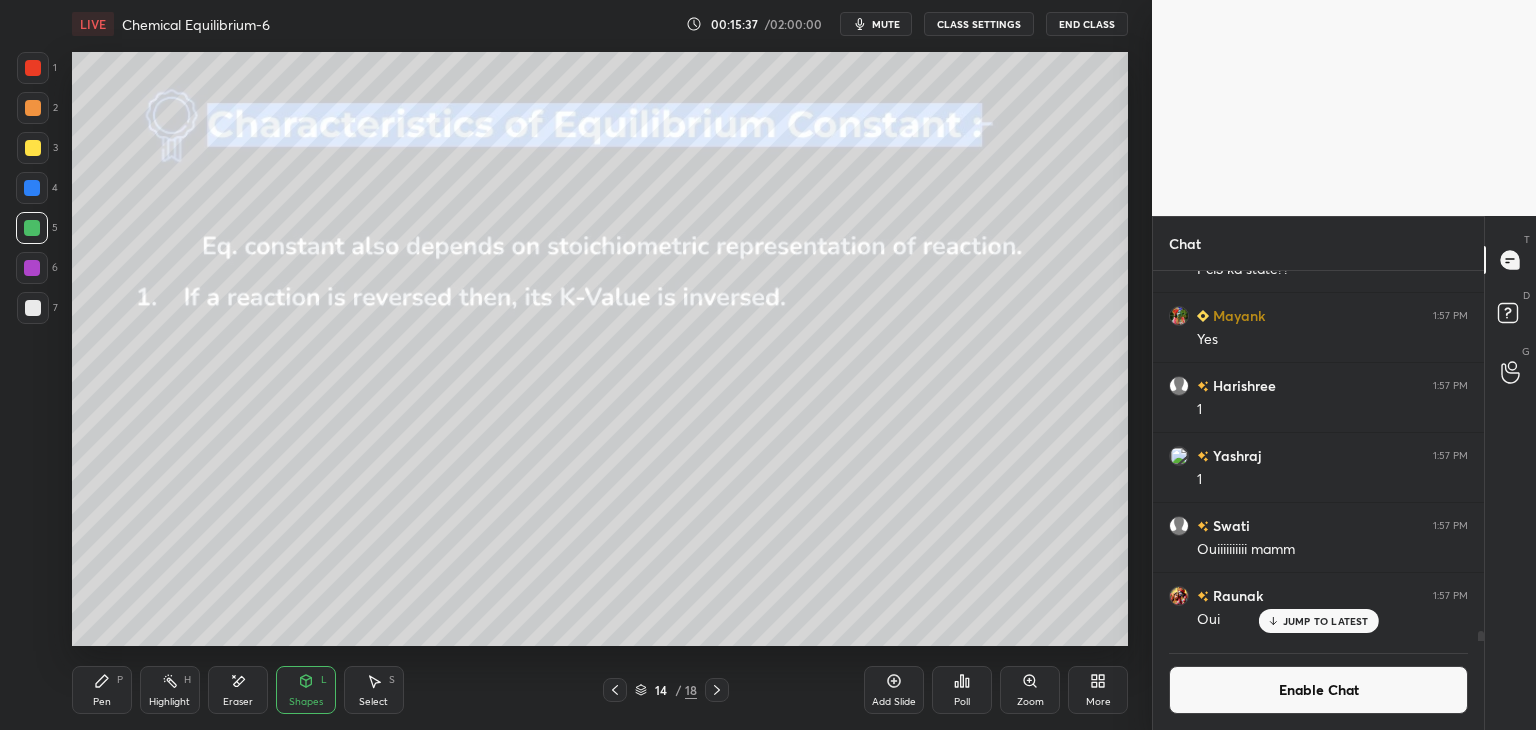 click at bounding box center (33, 108) 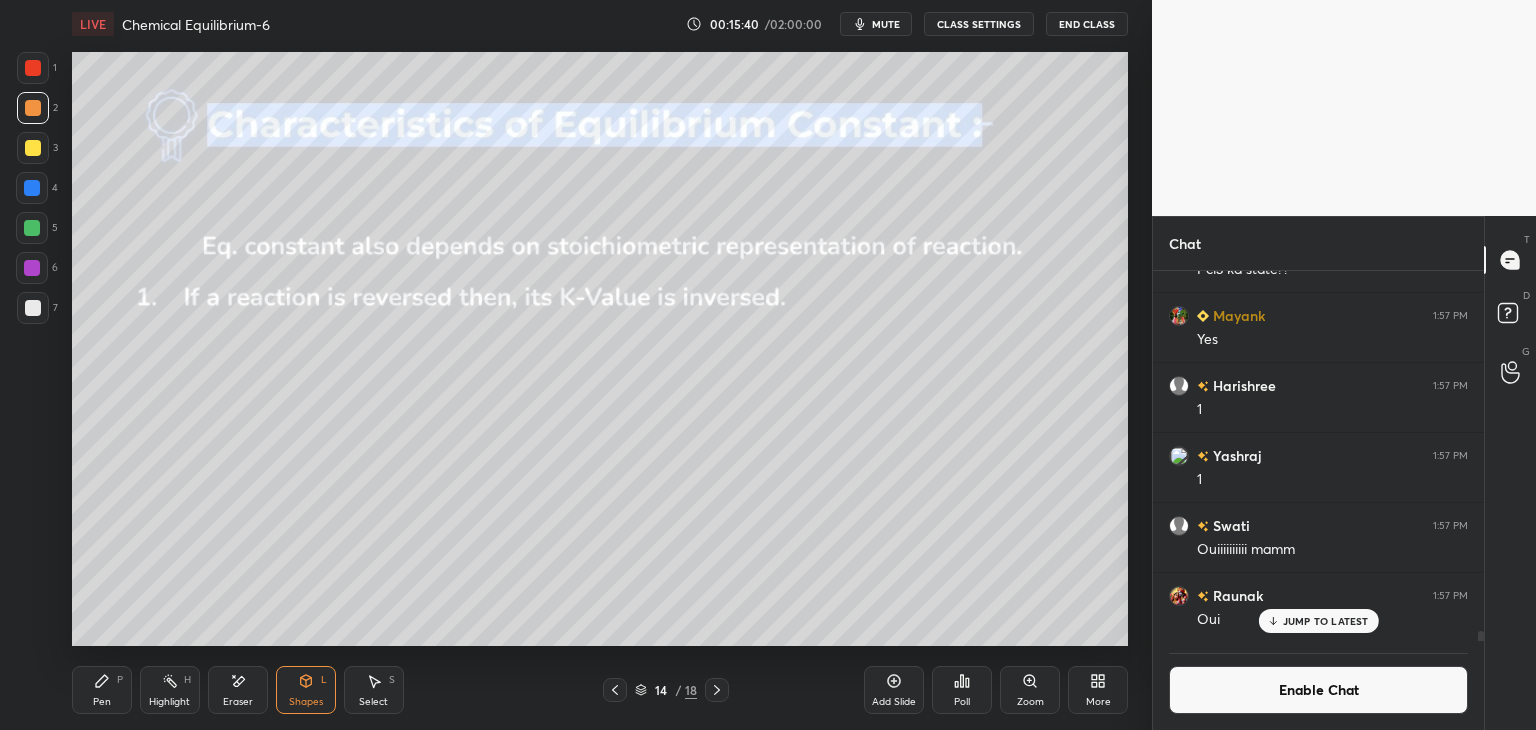 click on "Eraser" at bounding box center [238, 690] 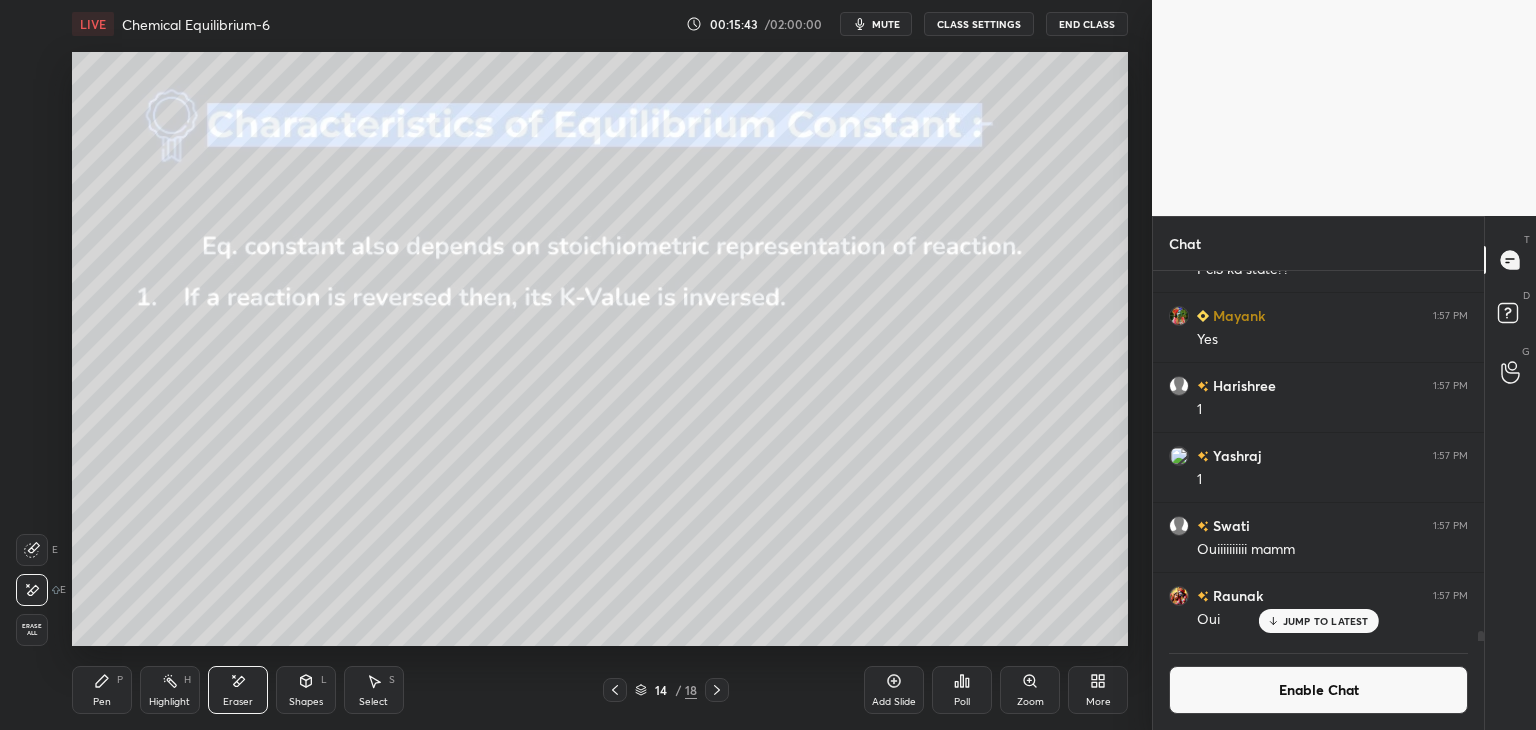 click on "Shapes L" at bounding box center [306, 690] 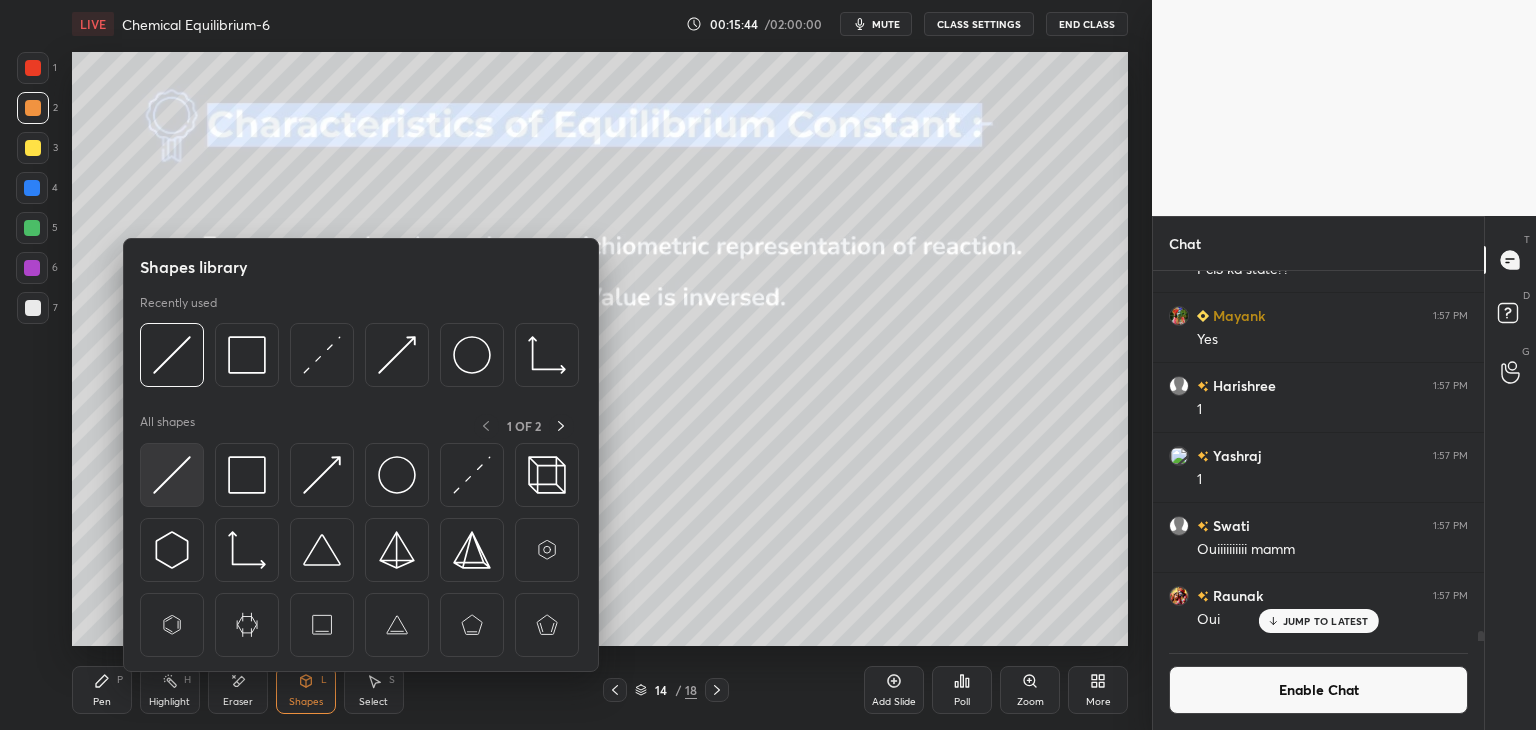 click at bounding box center [172, 475] 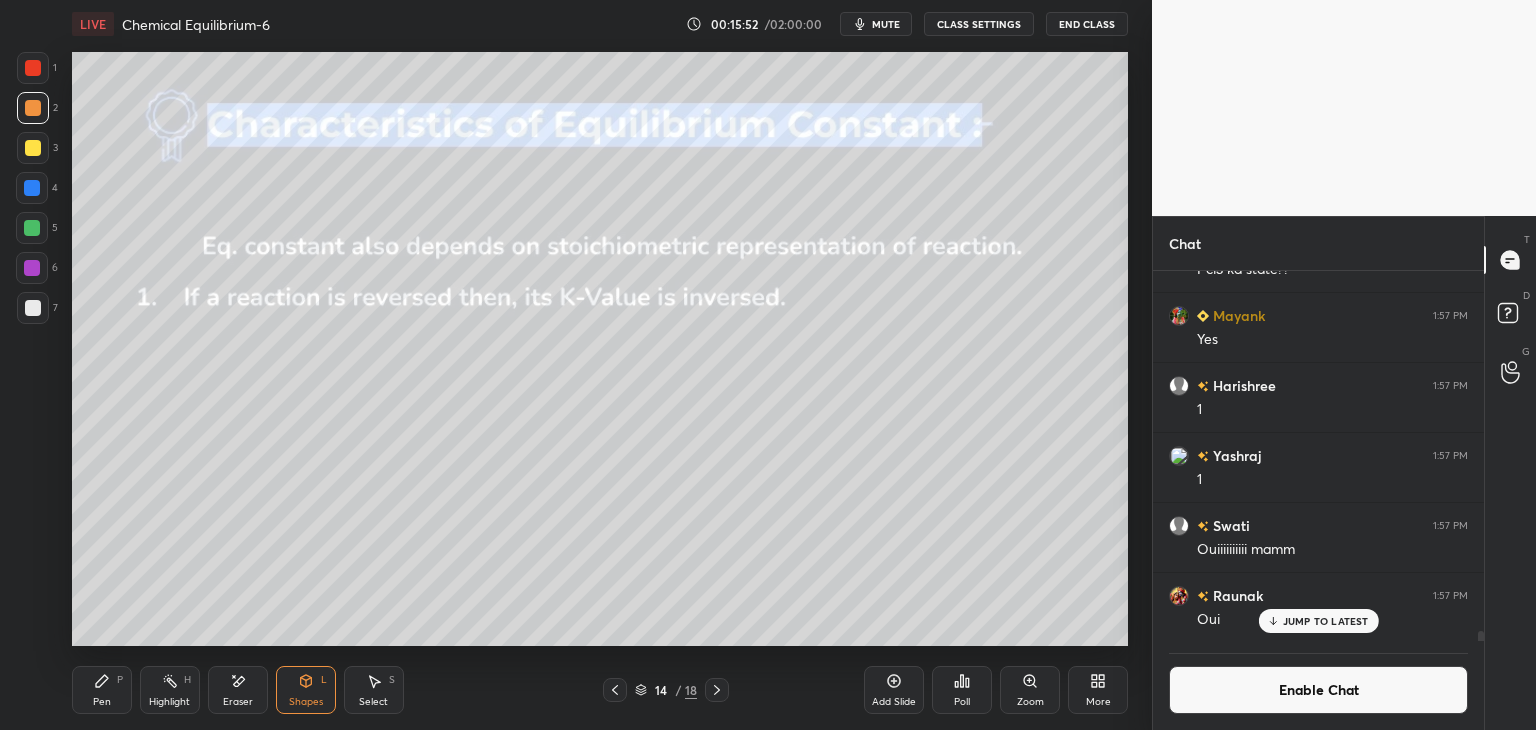 click 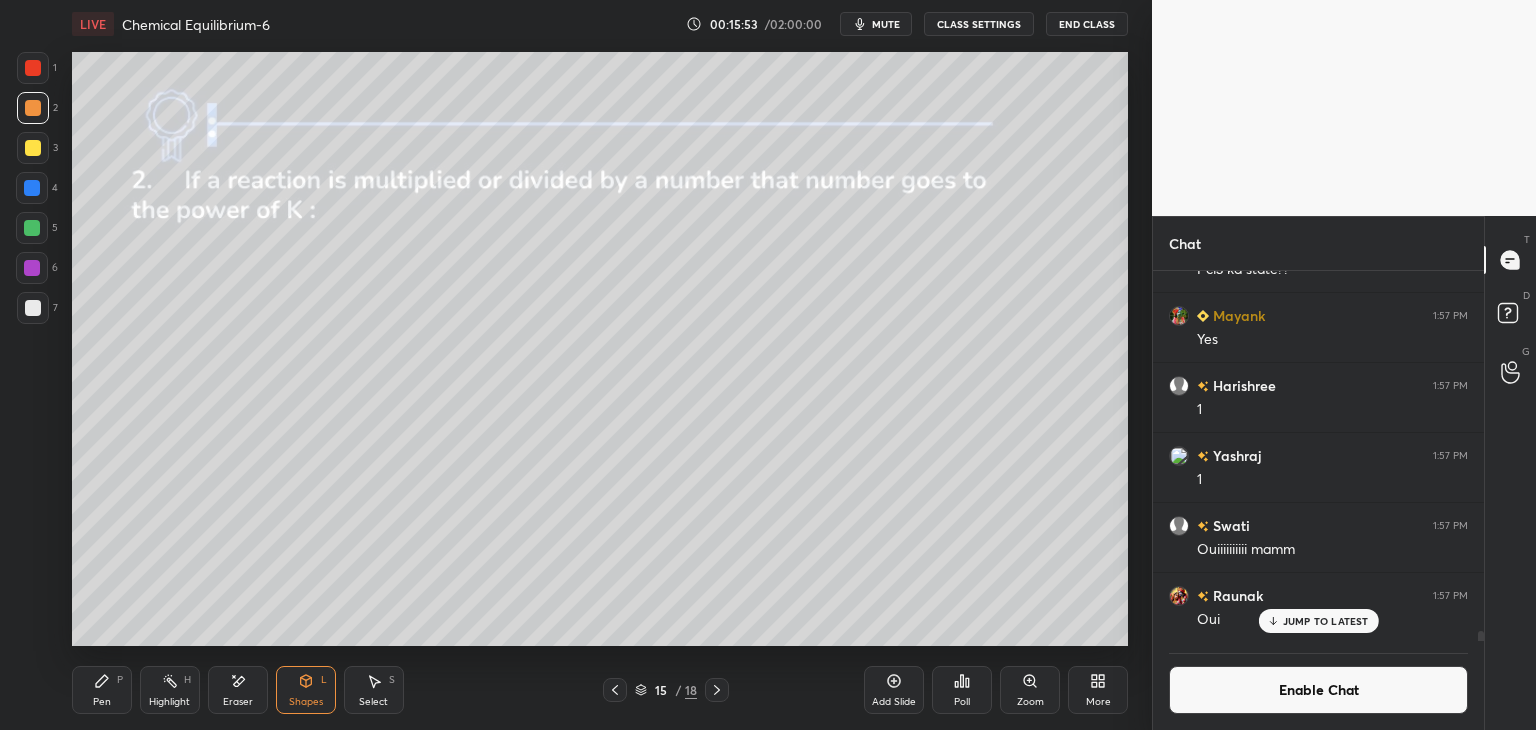 click 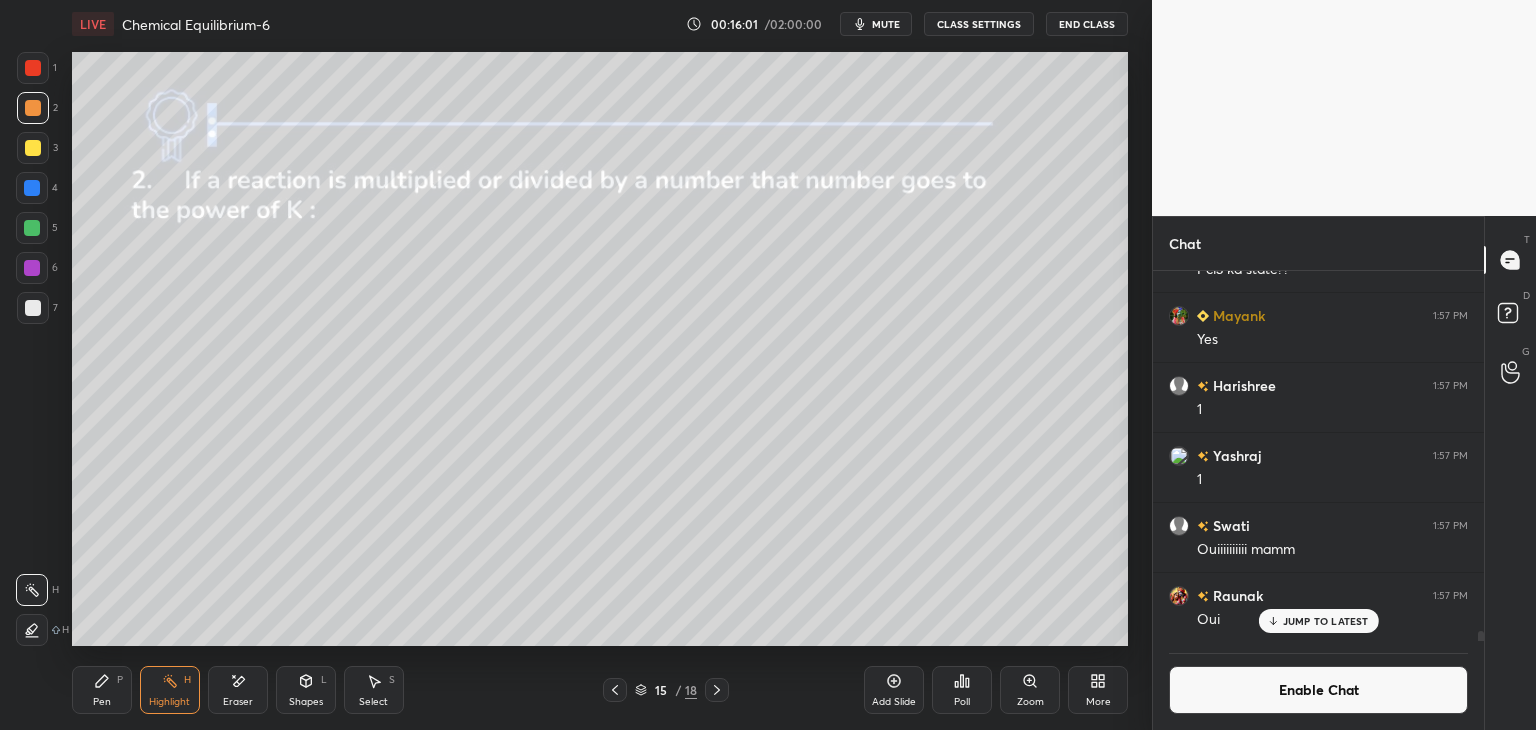 click on "Pen P" at bounding box center [102, 690] 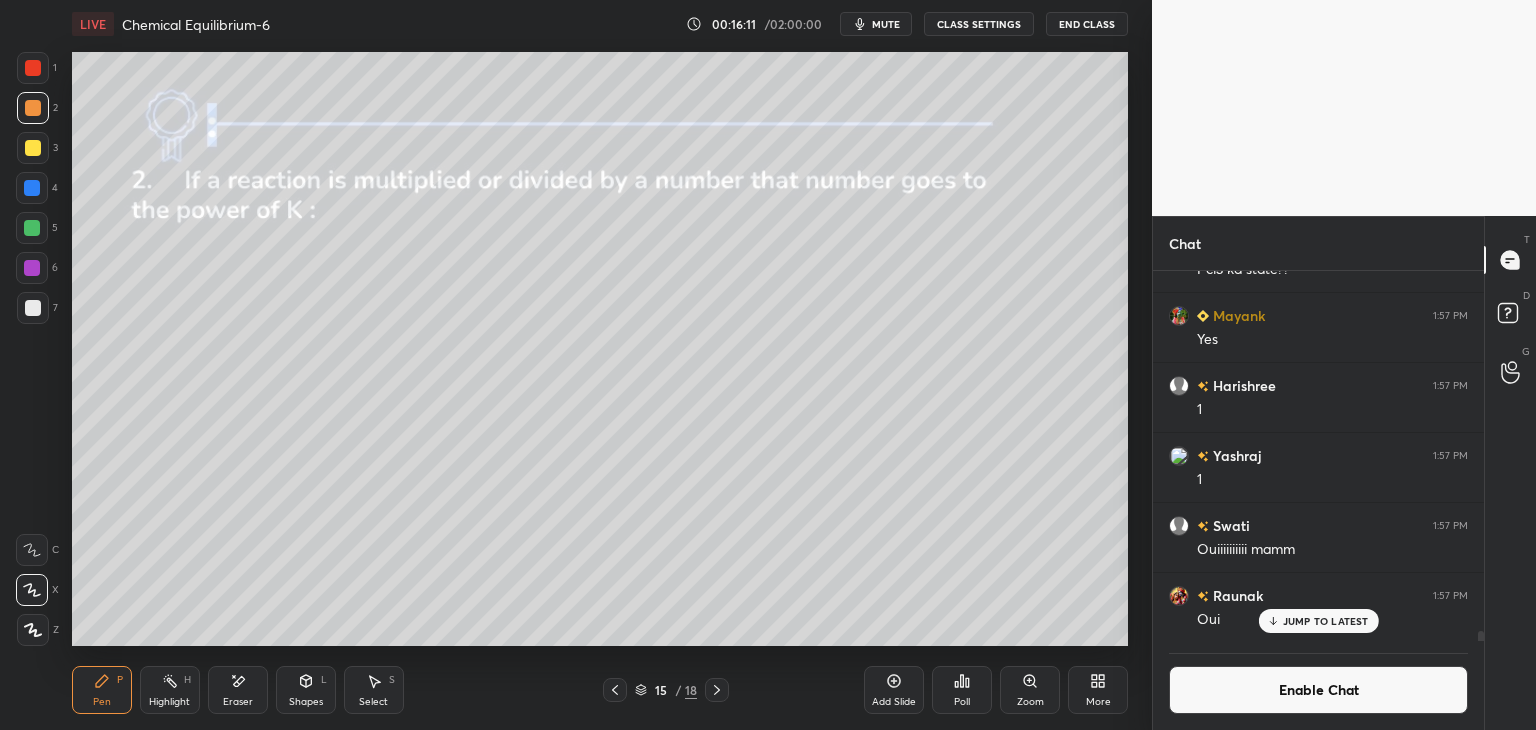 click at bounding box center [33, 308] 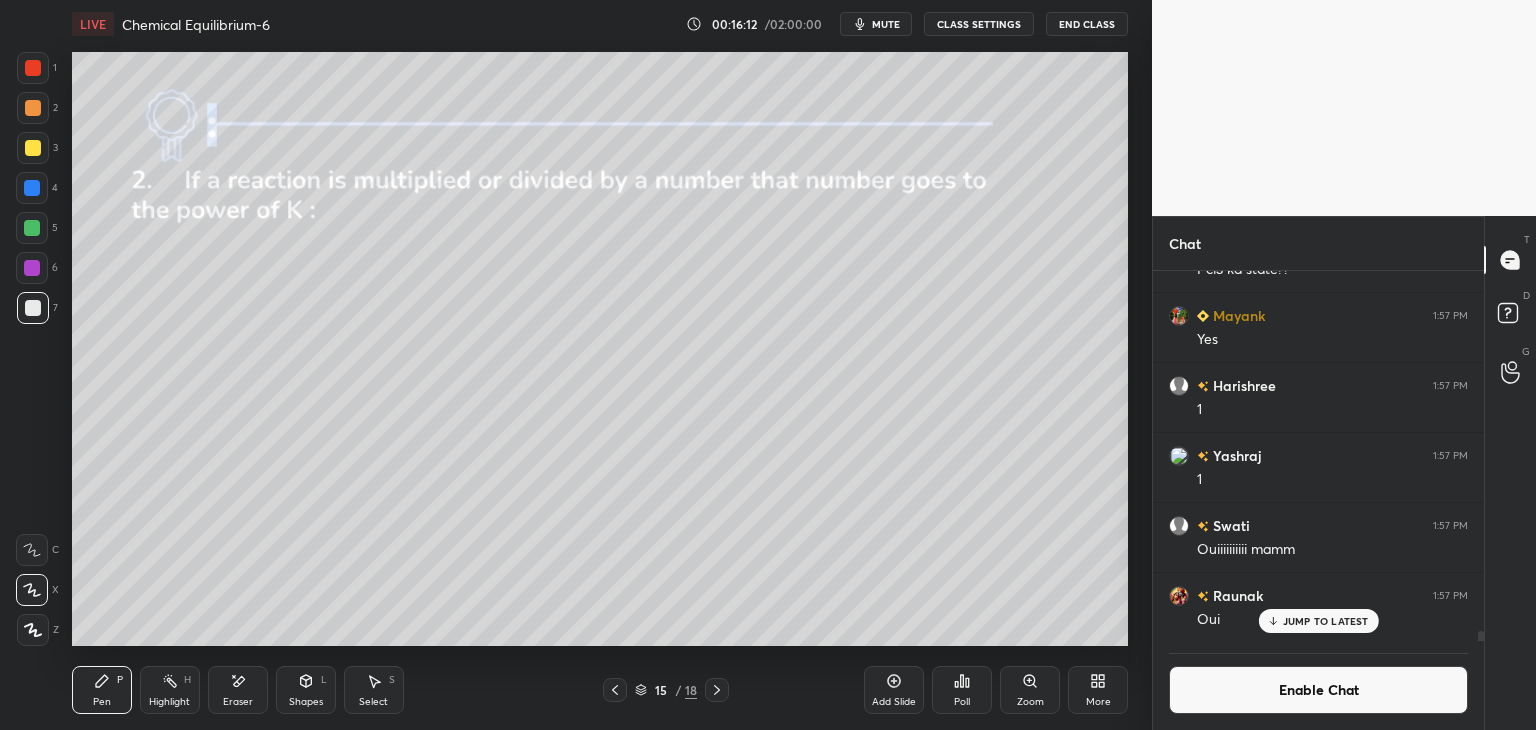 click on "Shapes L" at bounding box center (306, 690) 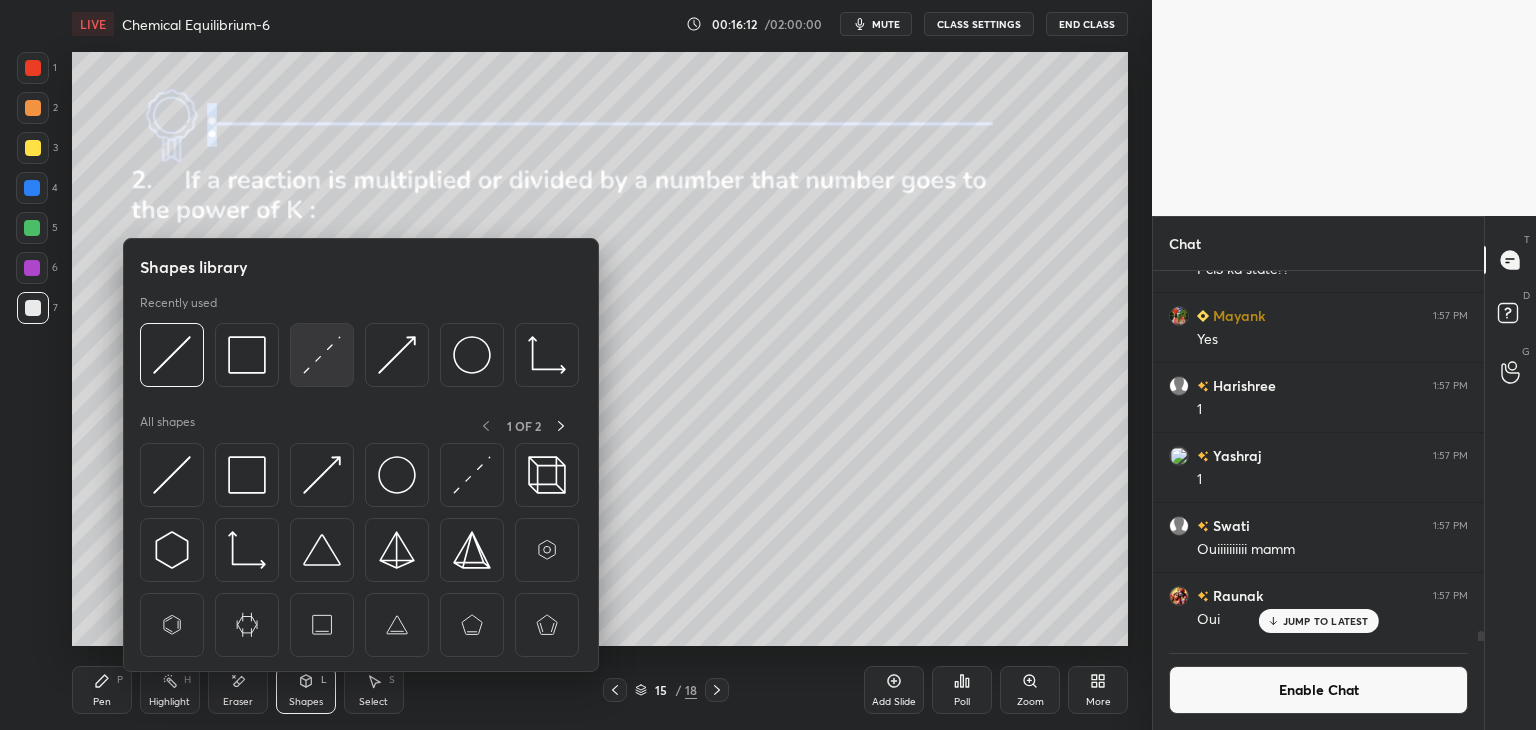 click at bounding box center (322, 355) 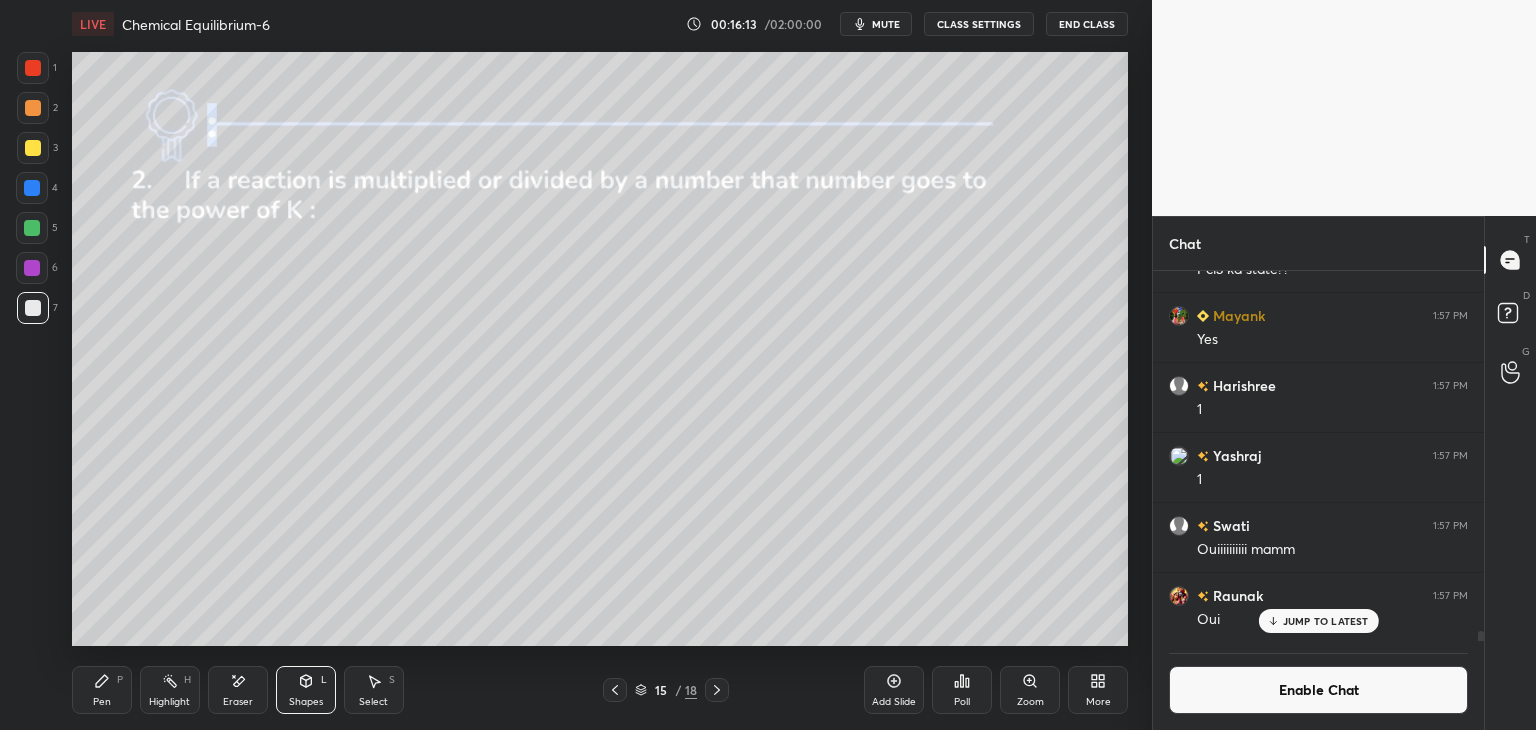 click at bounding box center [32, 228] 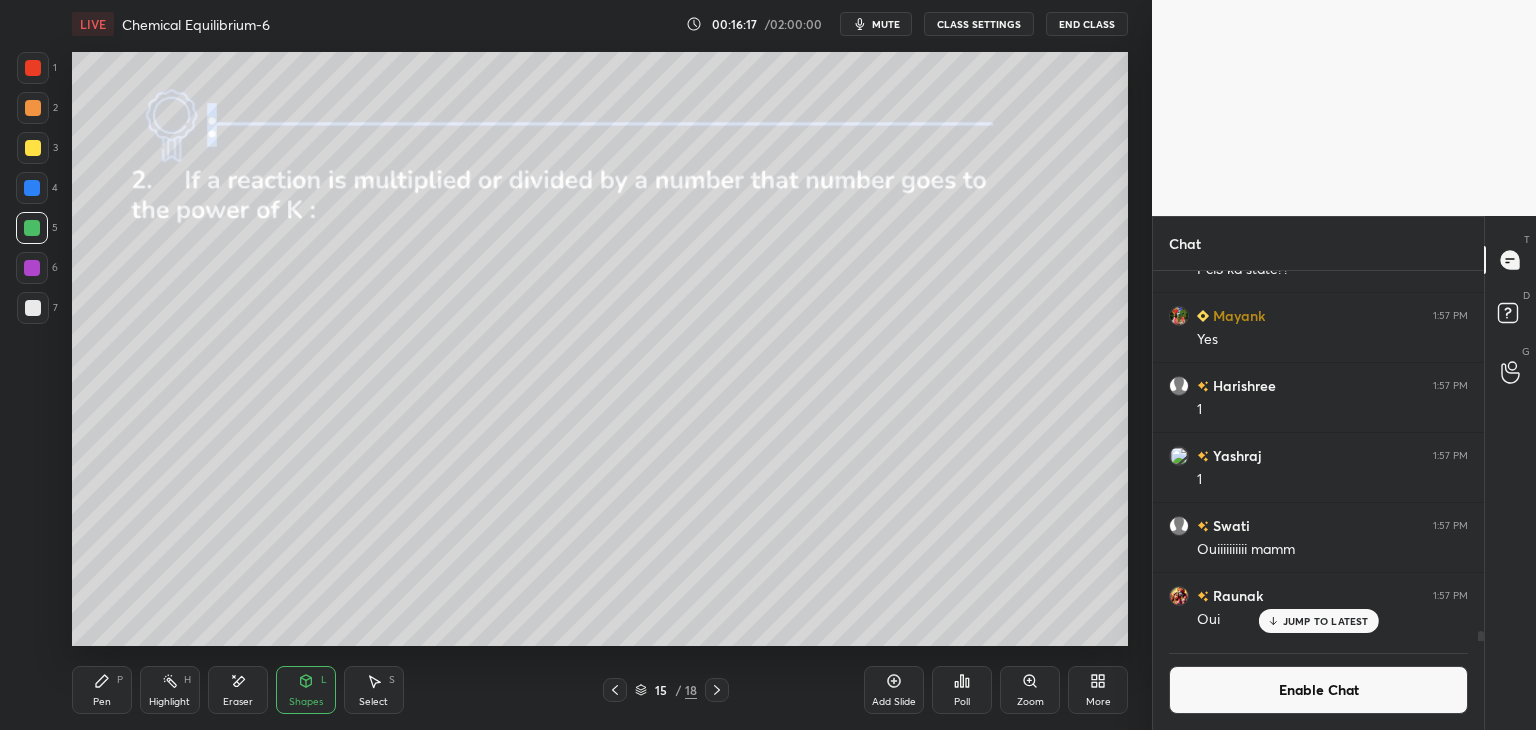 click on "Pen P" at bounding box center [102, 690] 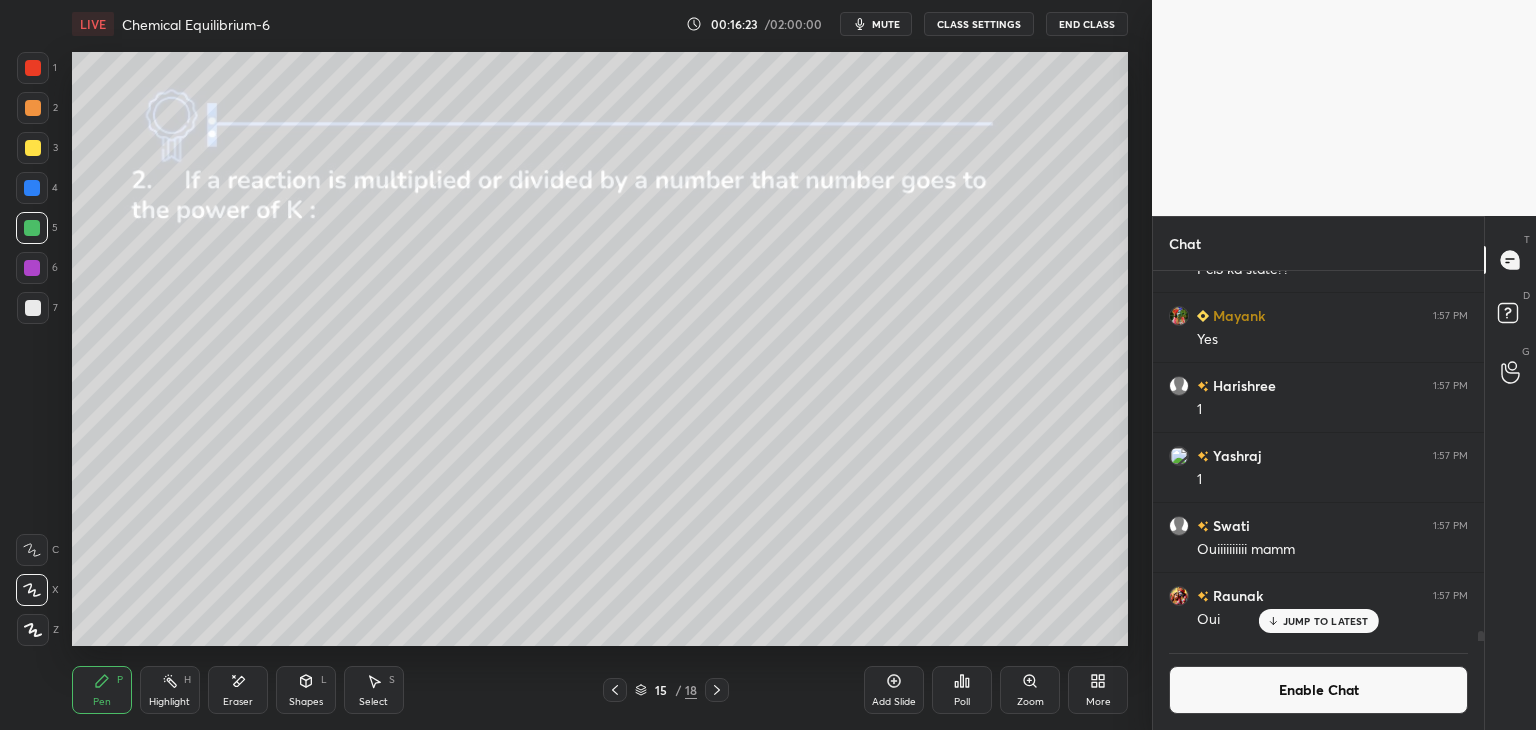 click on "Highlight H" at bounding box center [170, 690] 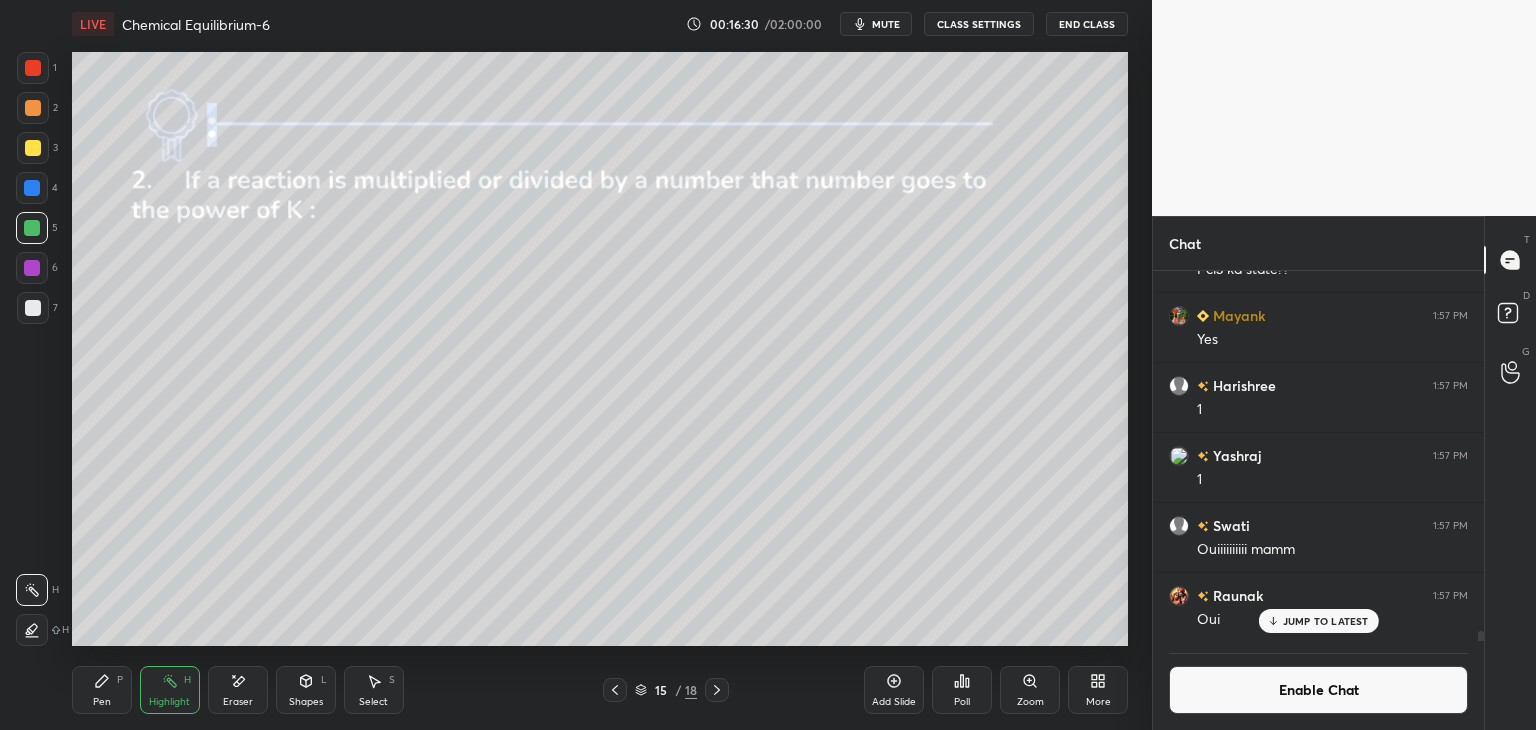 click on "Pen" at bounding box center (102, 702) 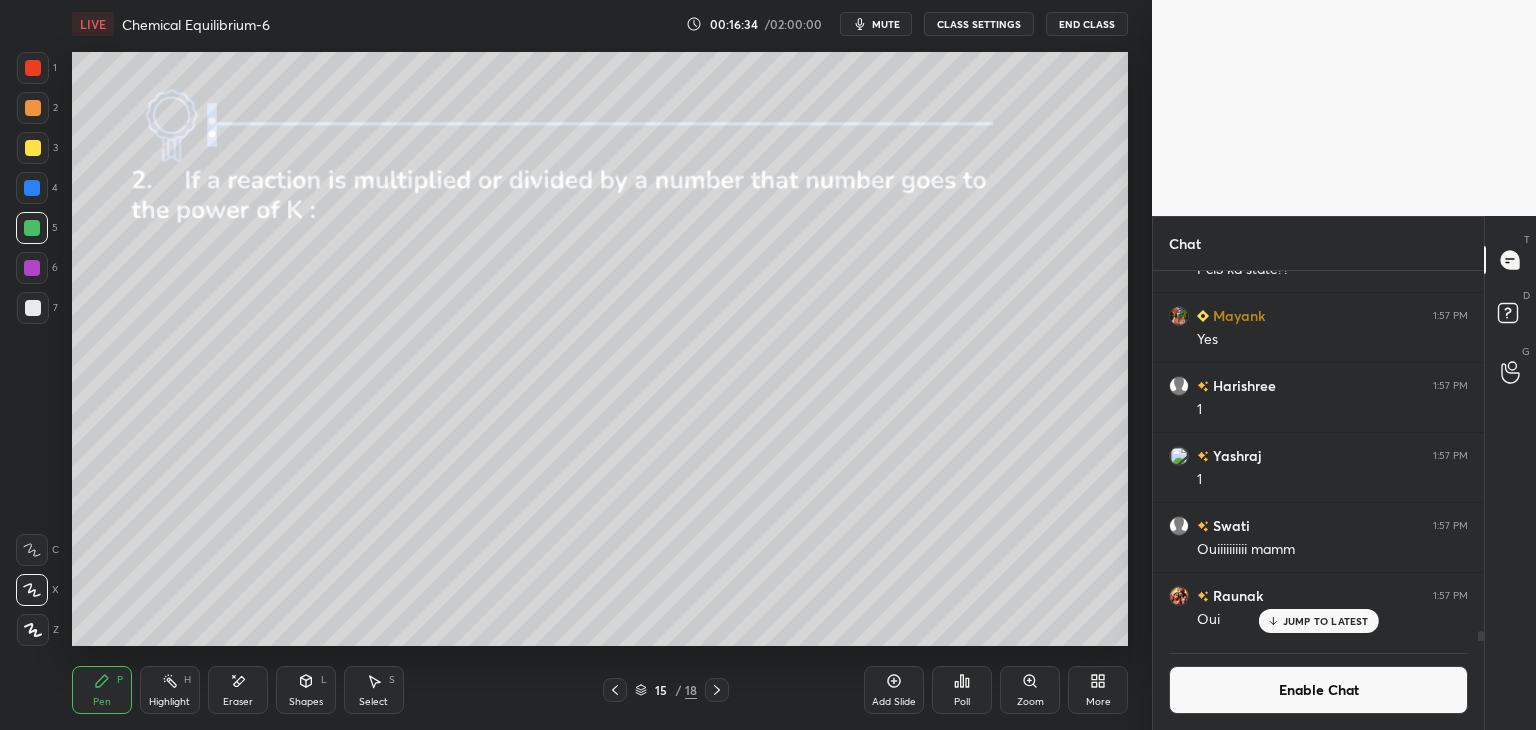 click at bounding box center (33, 108) 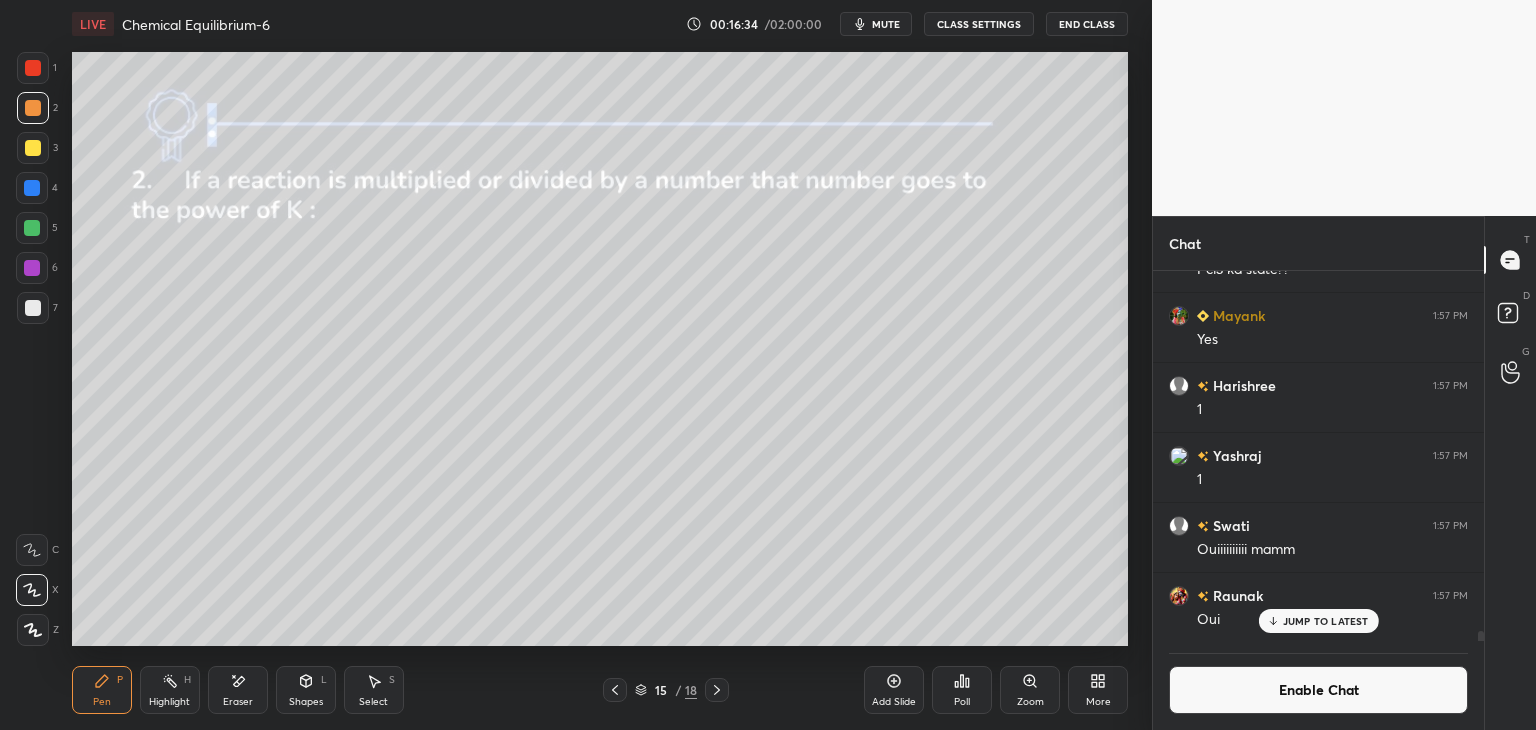 click 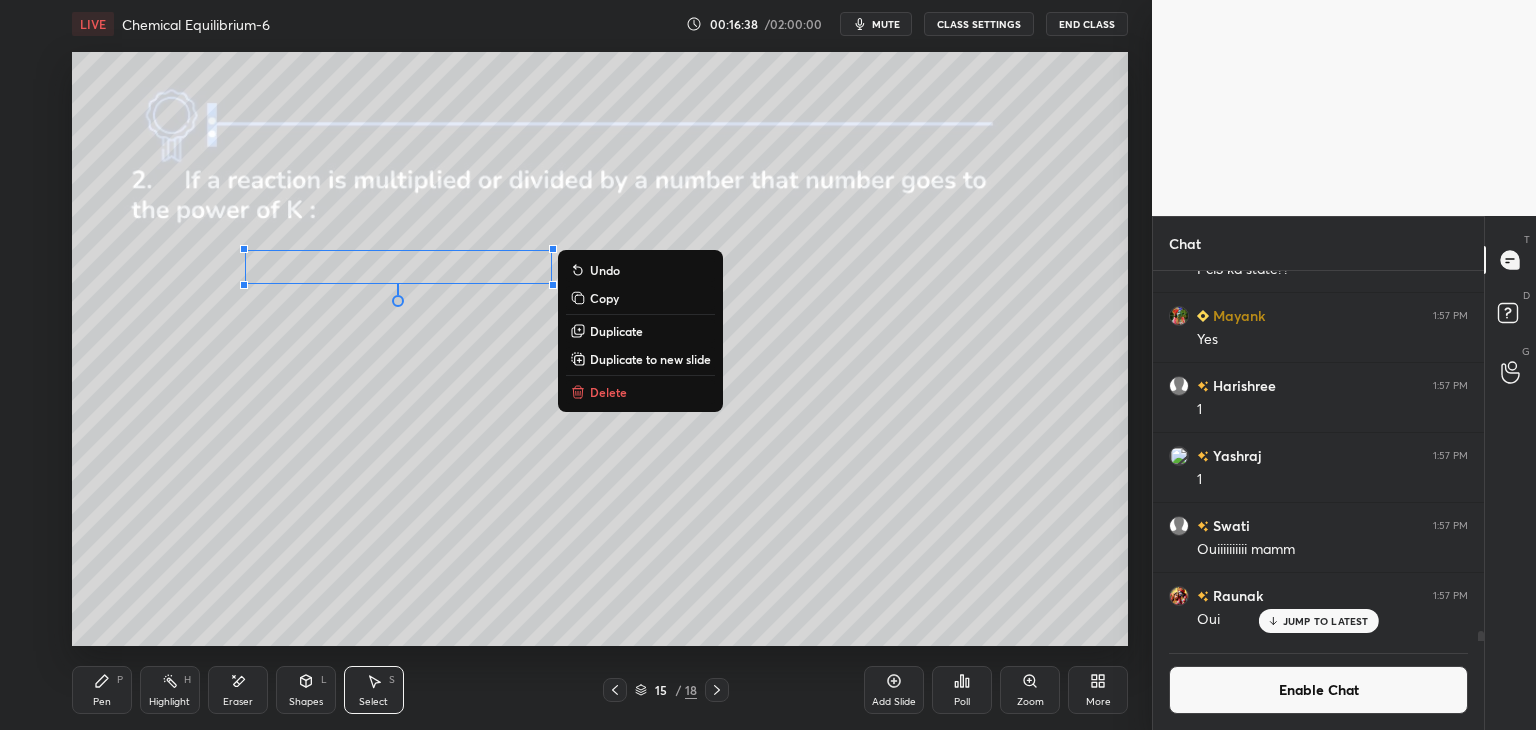 click on "Copy" at bounding box center (604, 298) 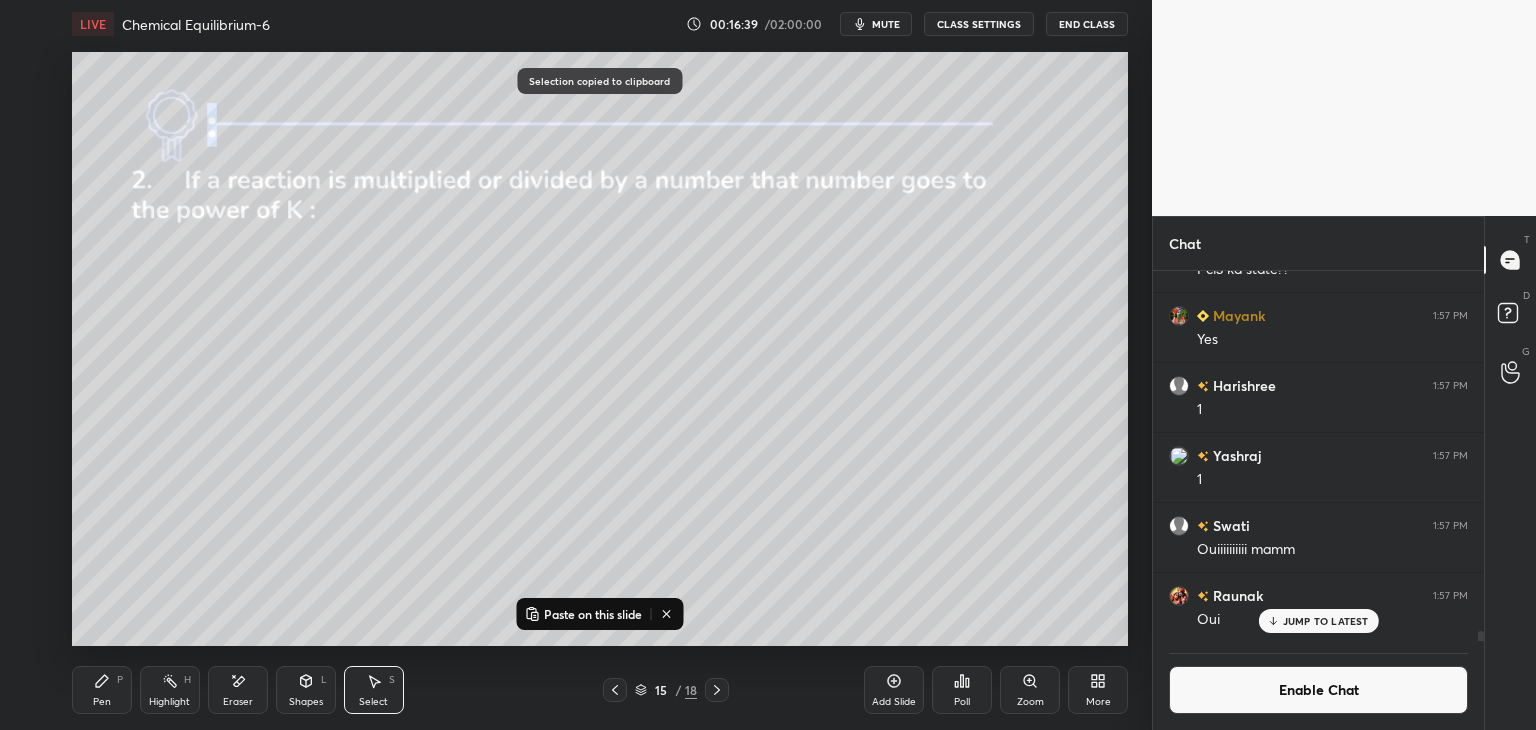 click on "Paste on this slide" at bounding box center [593, 614] 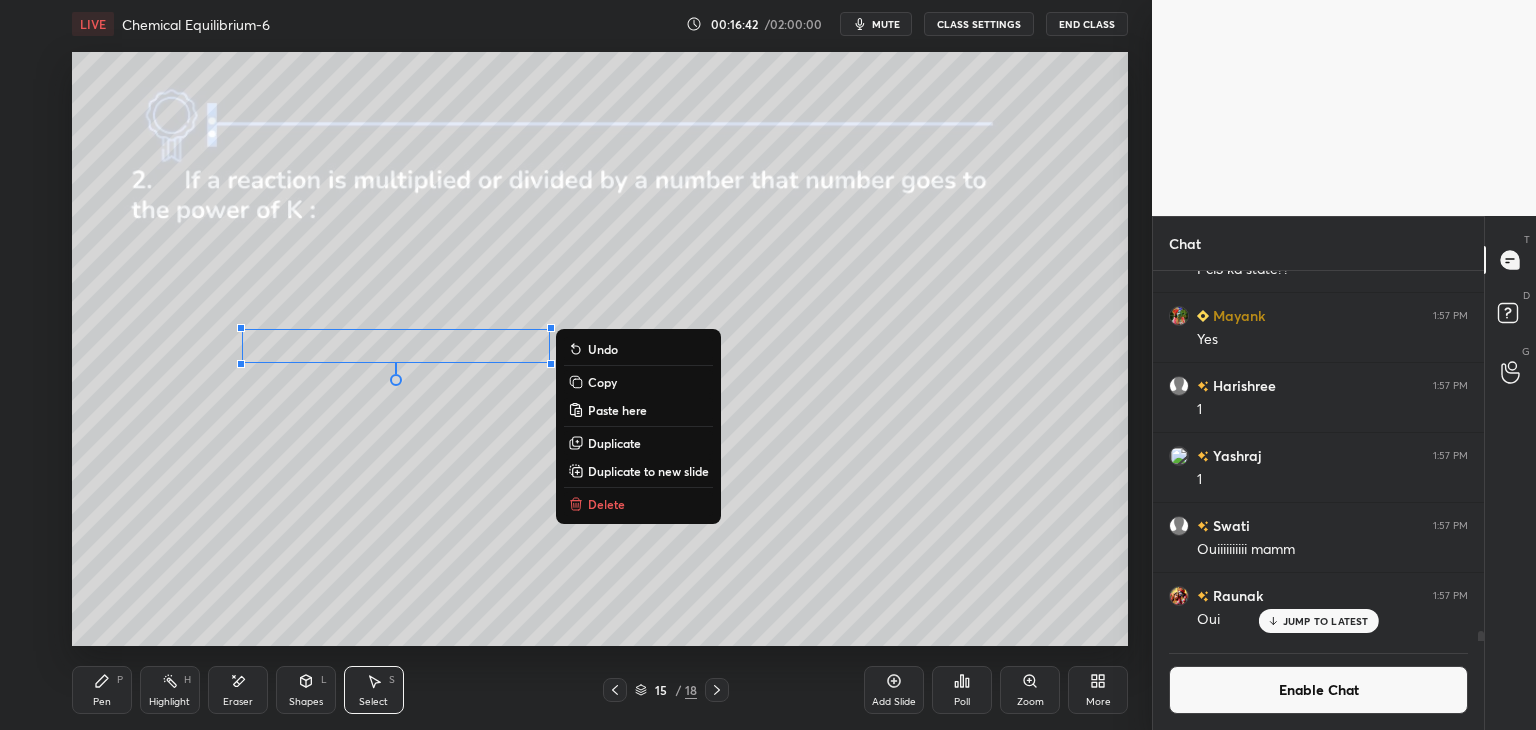 click on "Pen" at bounding box center (102, 702) 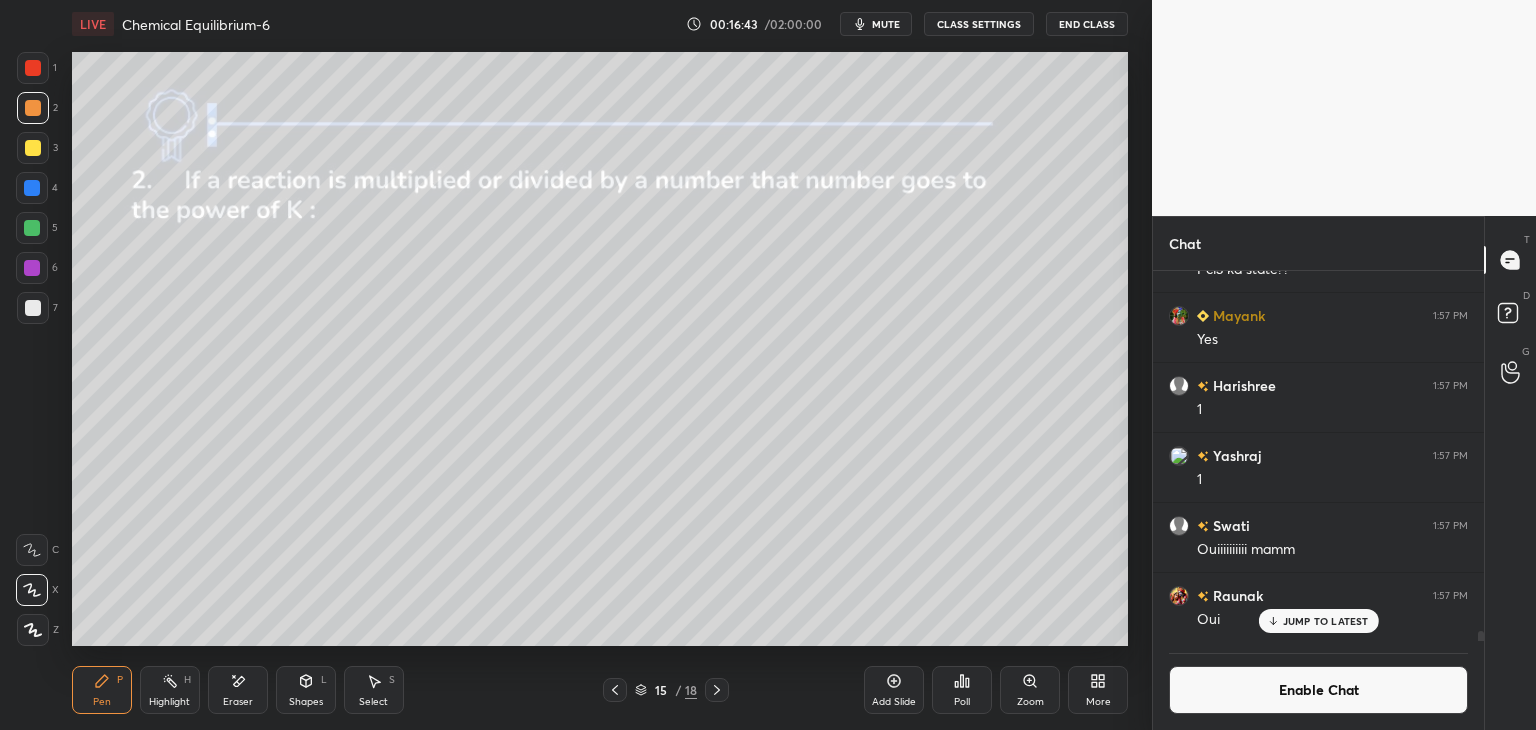 click at bounding box center (32, 228) 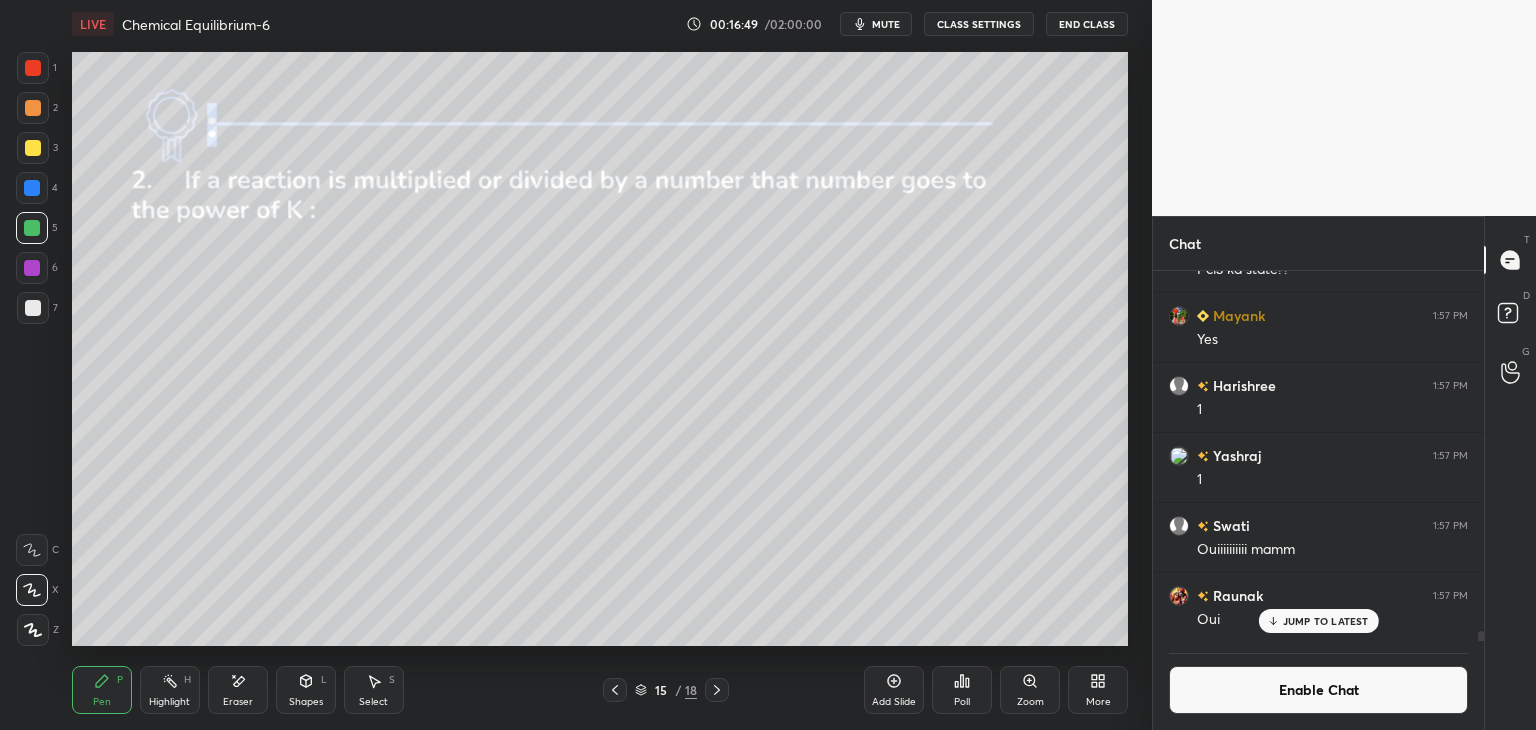click on "Shapes" at bounding box center (306, 702) 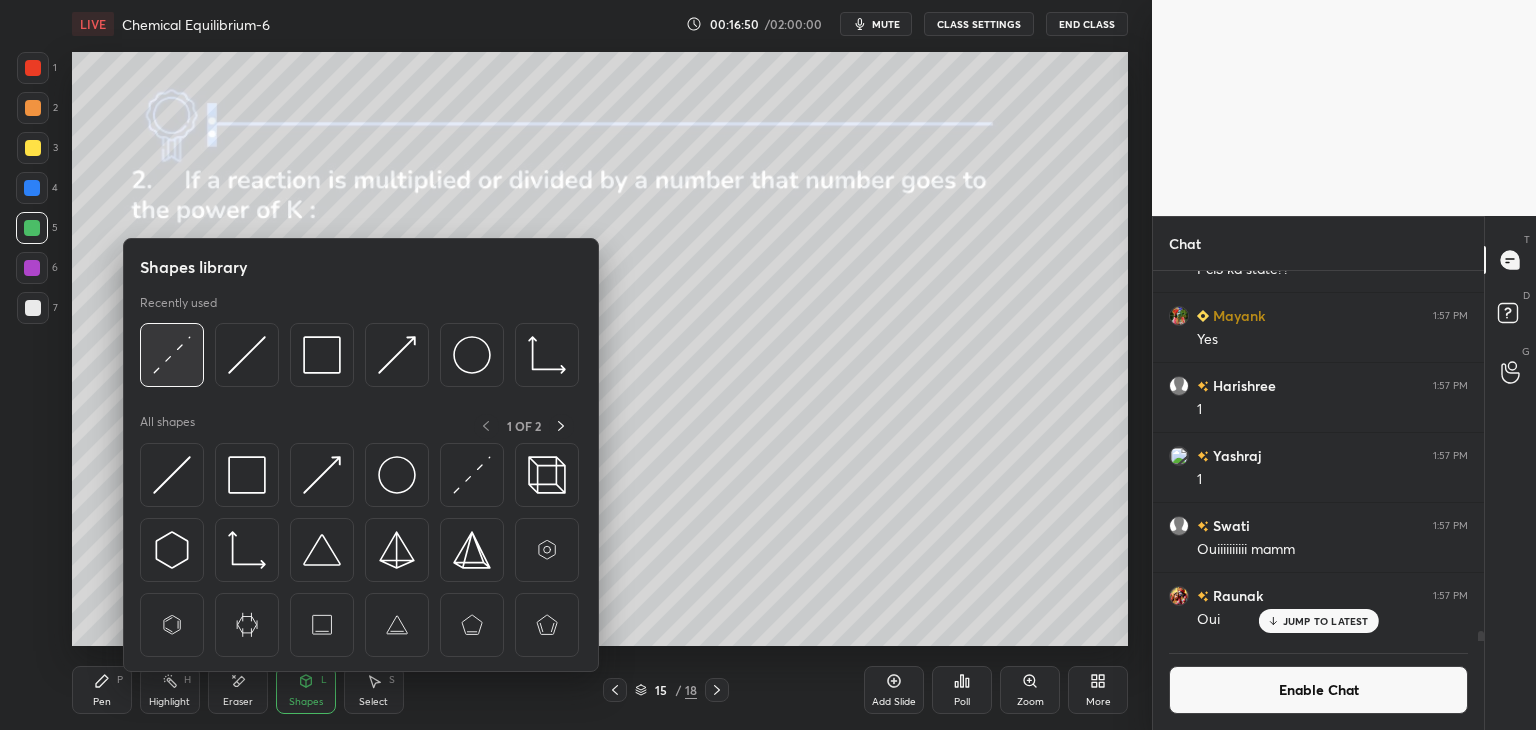 click at bounding box center (172, 355) 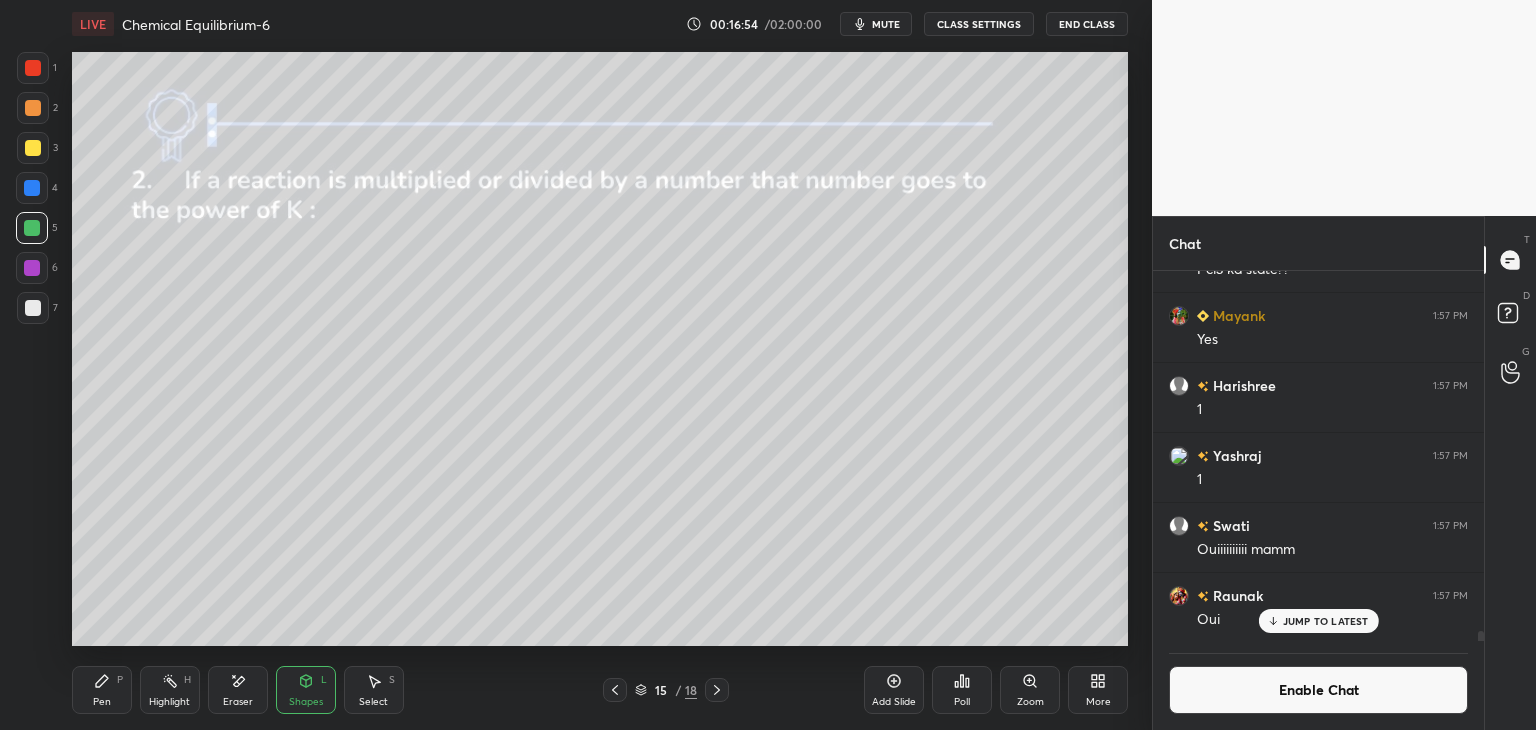 click on "Pen P" at bounding box center [102, 690] 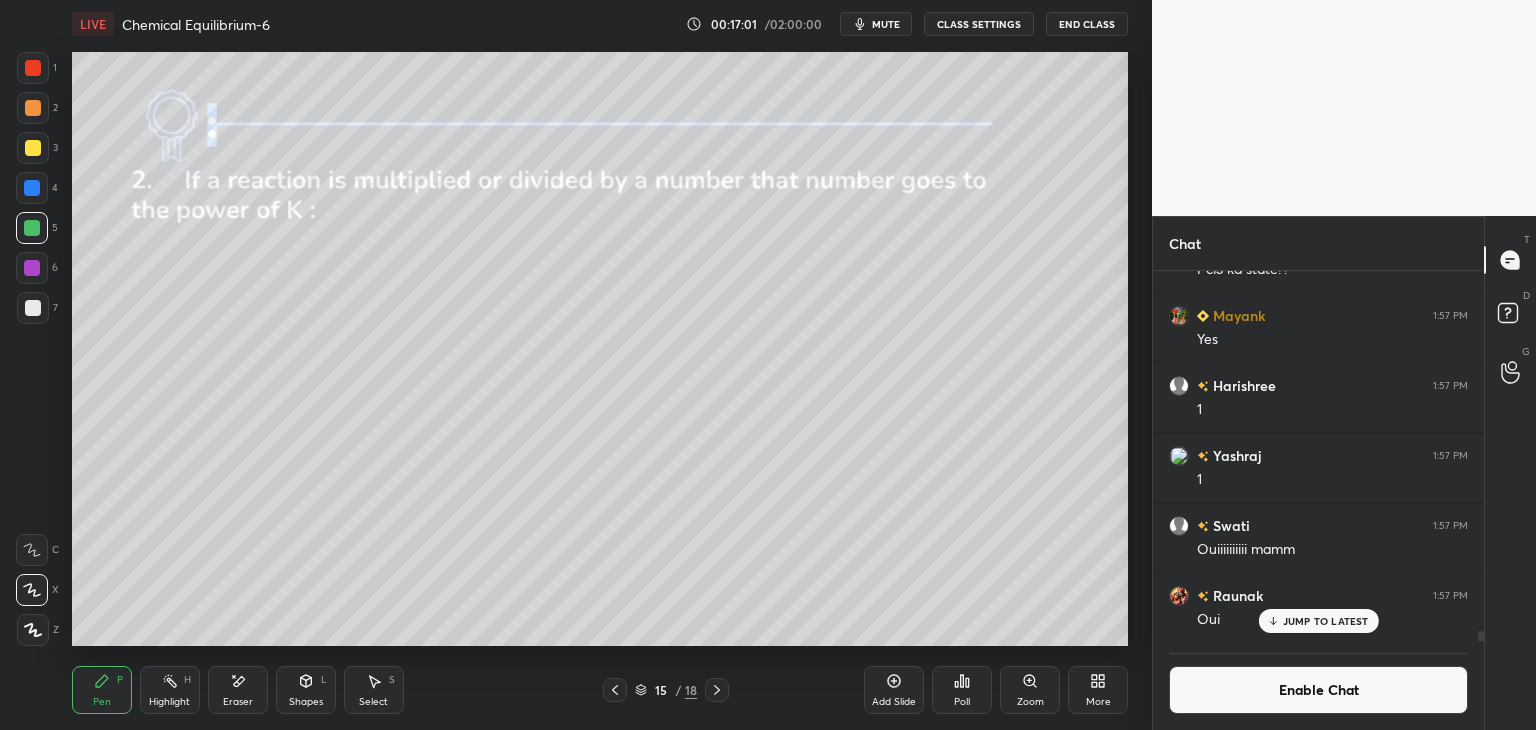 click on "Eraser" at bounding box center [238, 690] 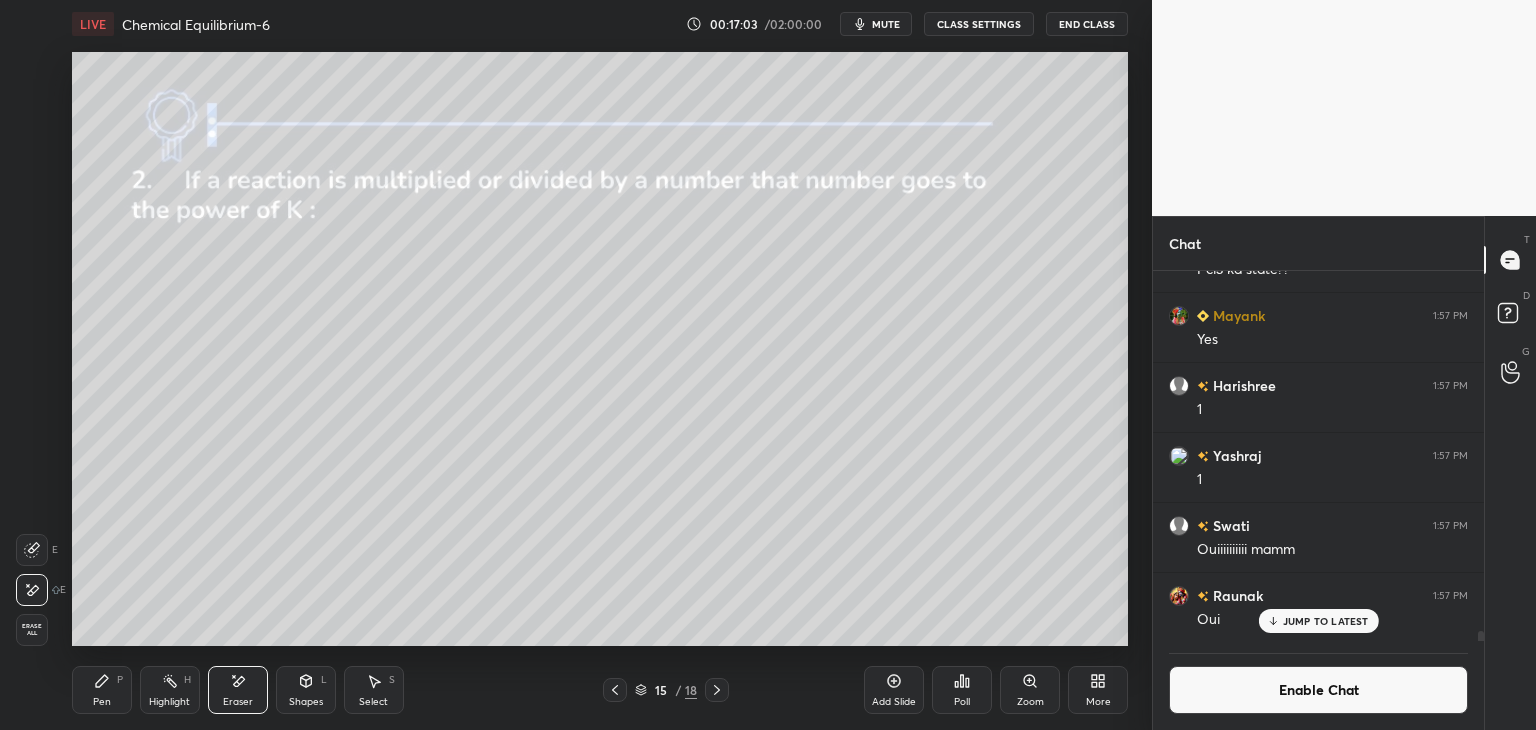 click on "Pen P" at bounding box center [102, 690] 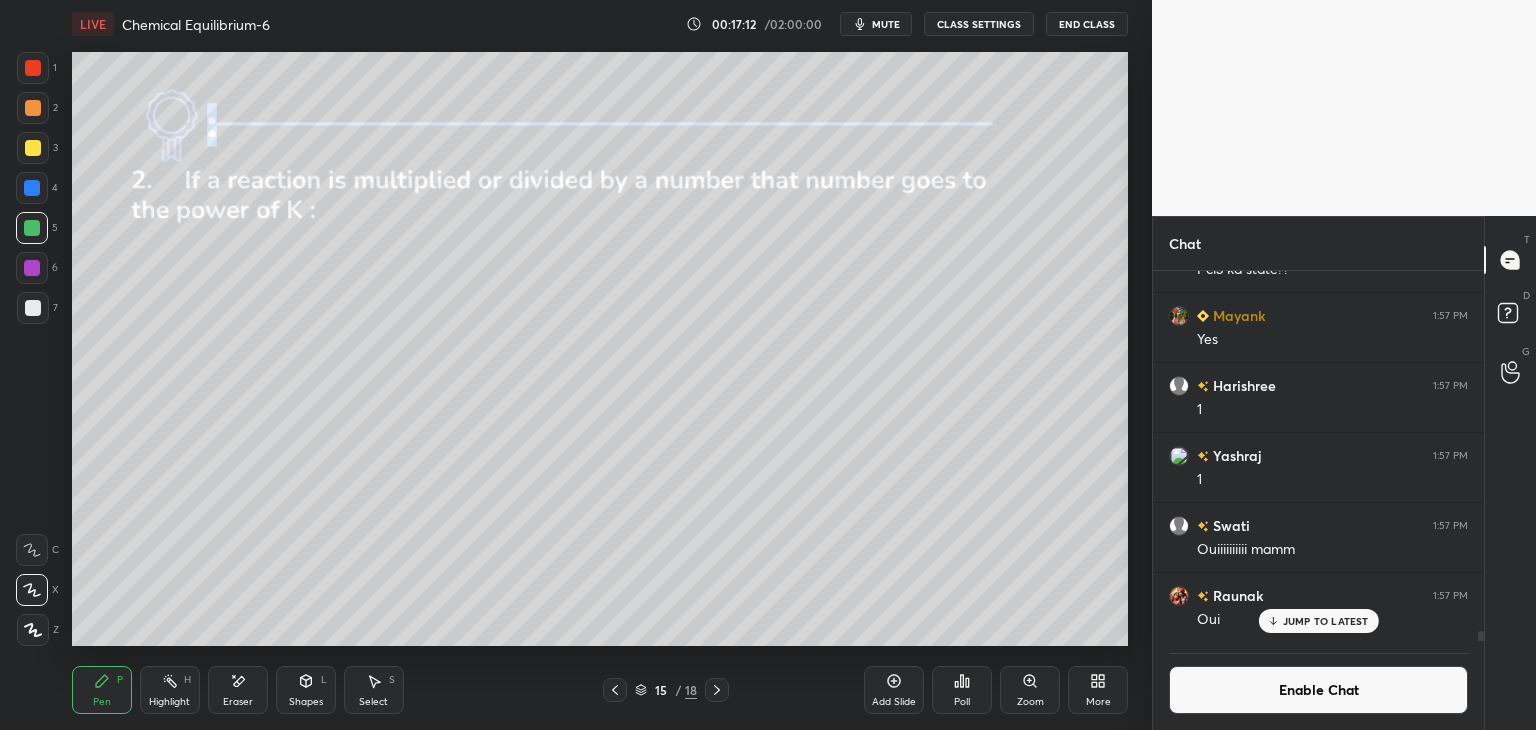 click on "Highlight H" at bounding box center (170, 690) 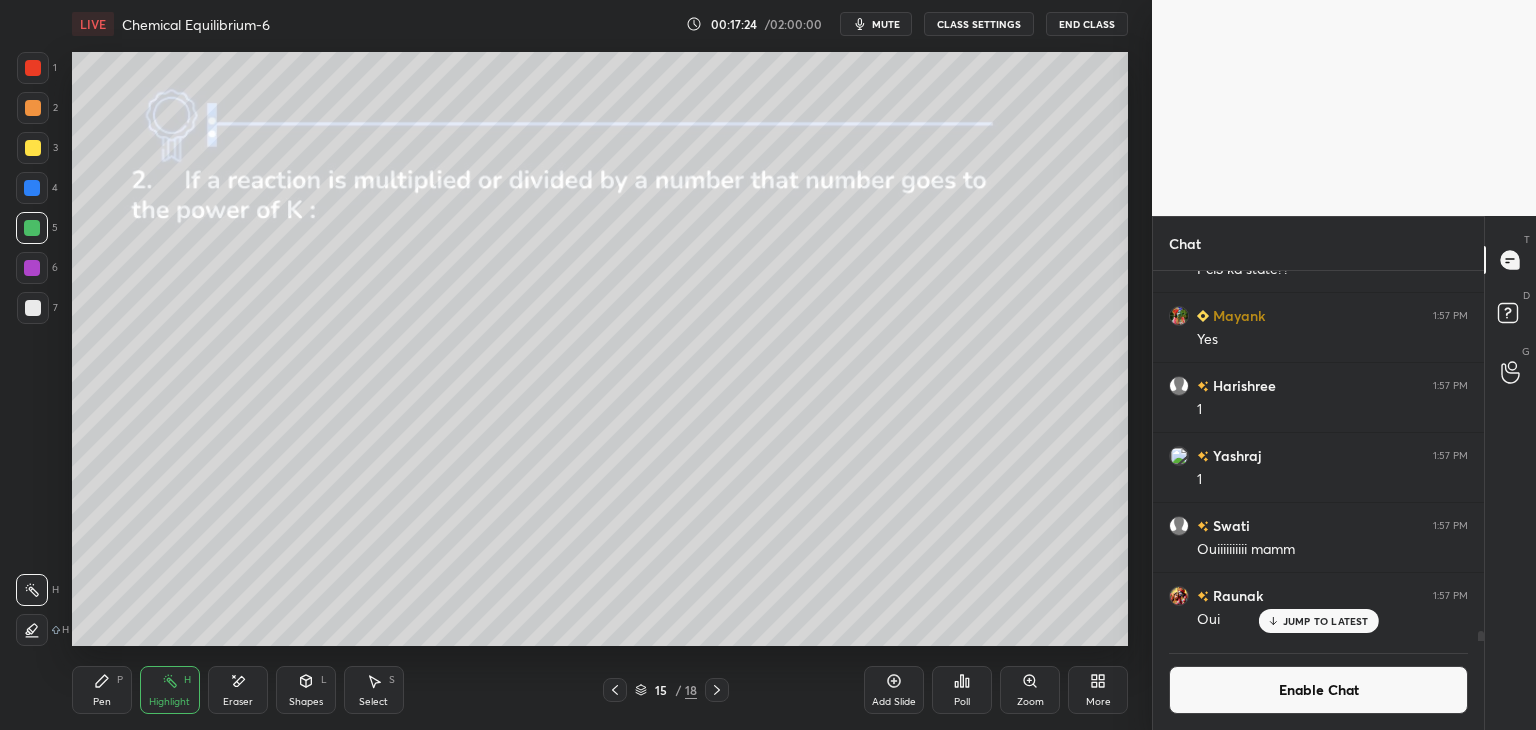 click on "Pen" at bounding box center [102, 702] 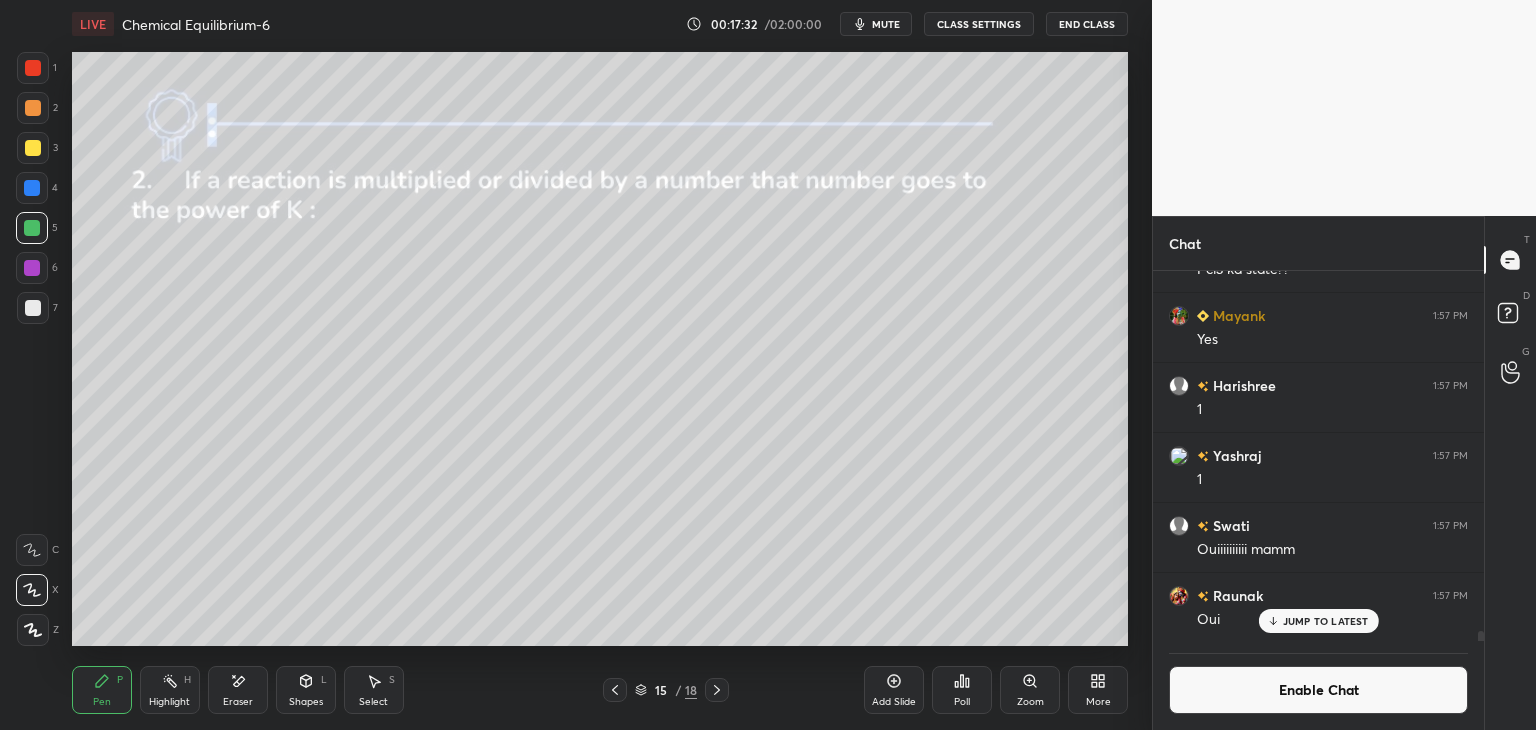 click 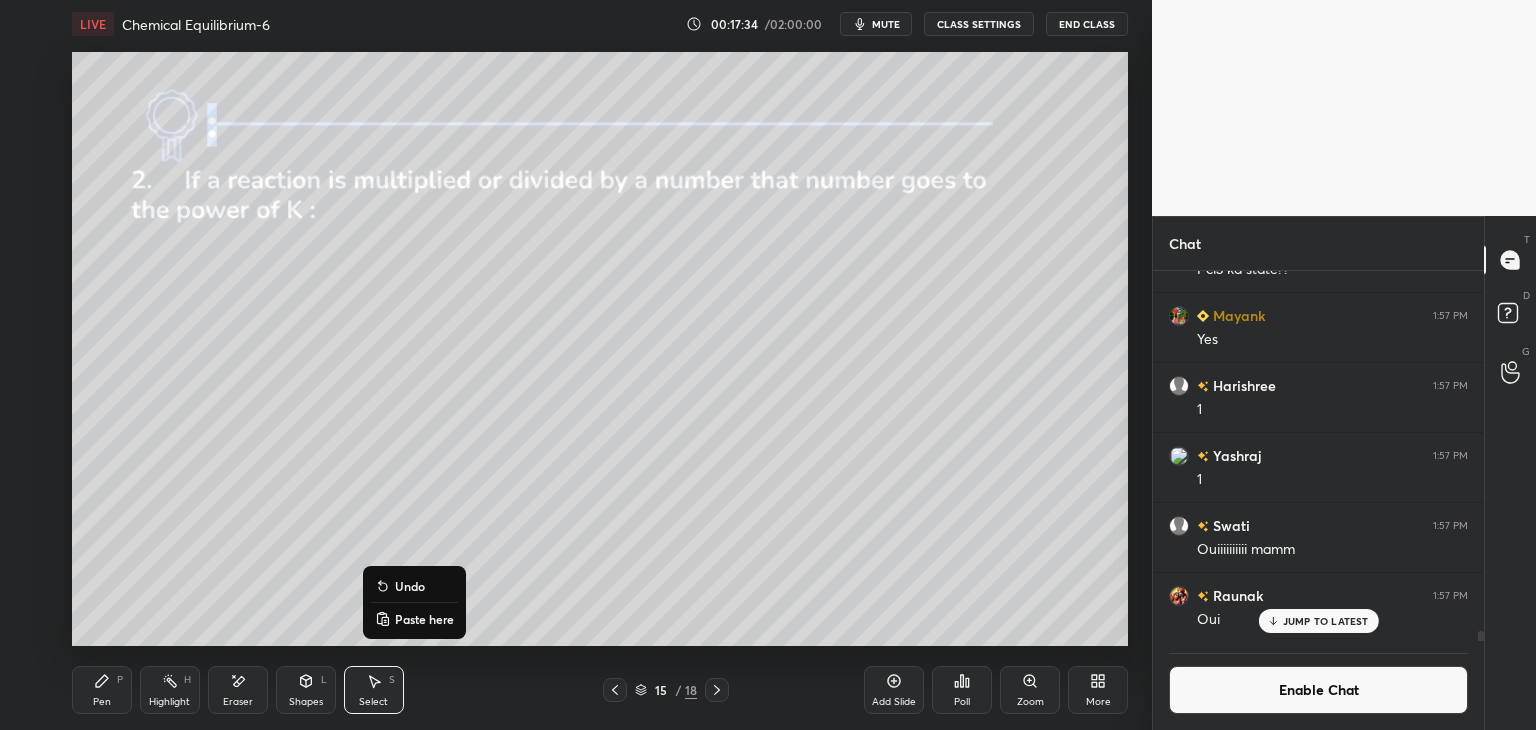 click on "Paste here" at bounding box center (424, 619) 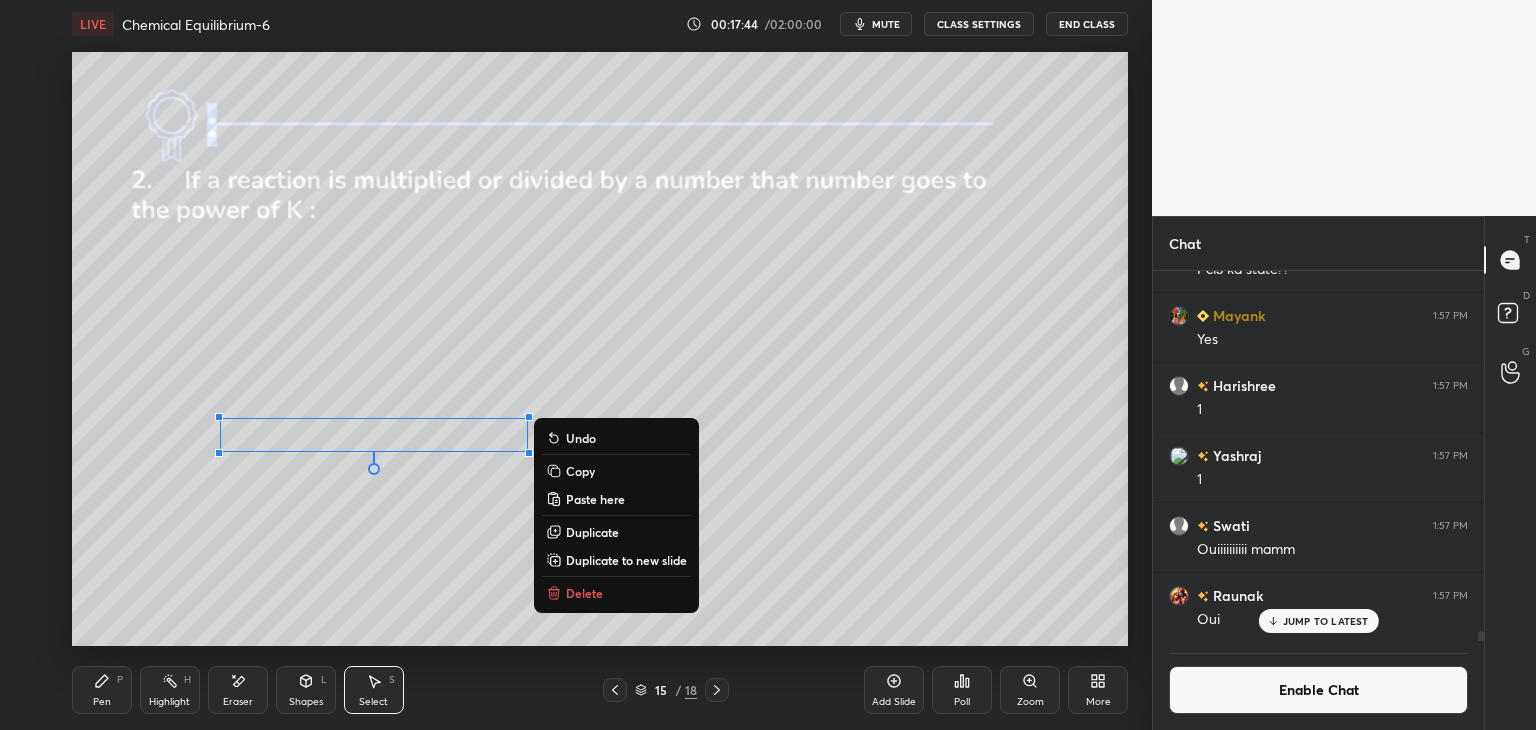 click on "0 ° Undo Copy Paste here Duplicate Duplicate to new slide Delete" at bounding box center (600, 349) 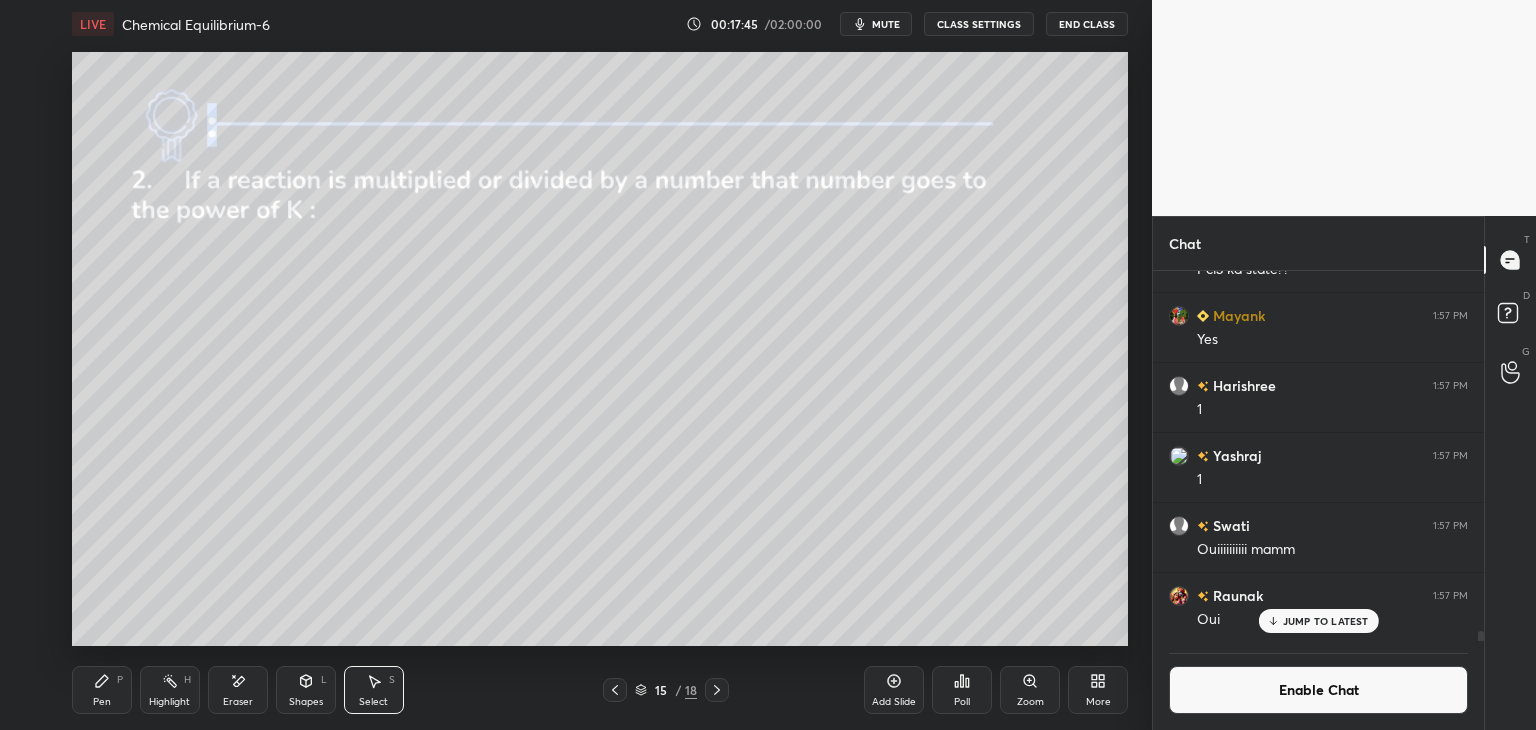click 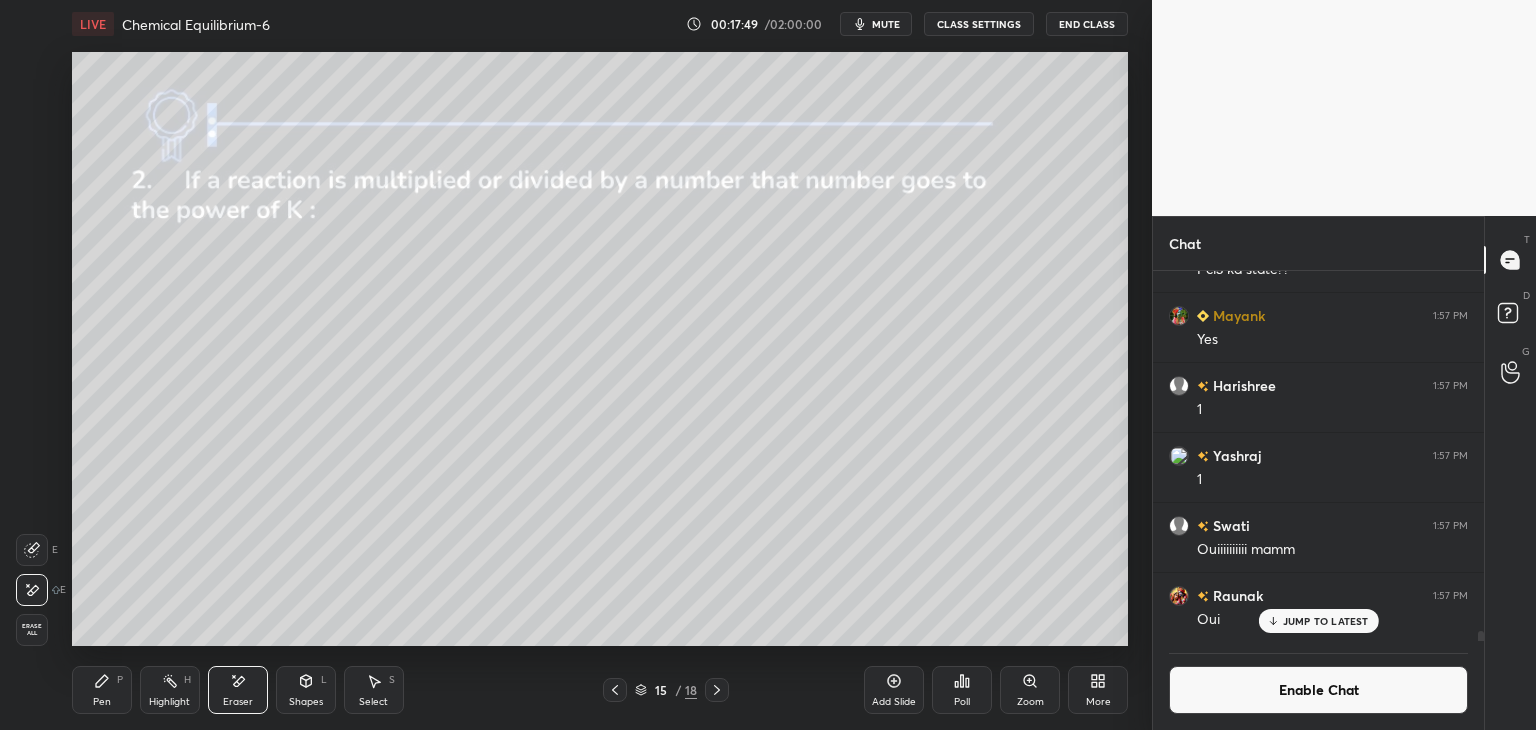 click 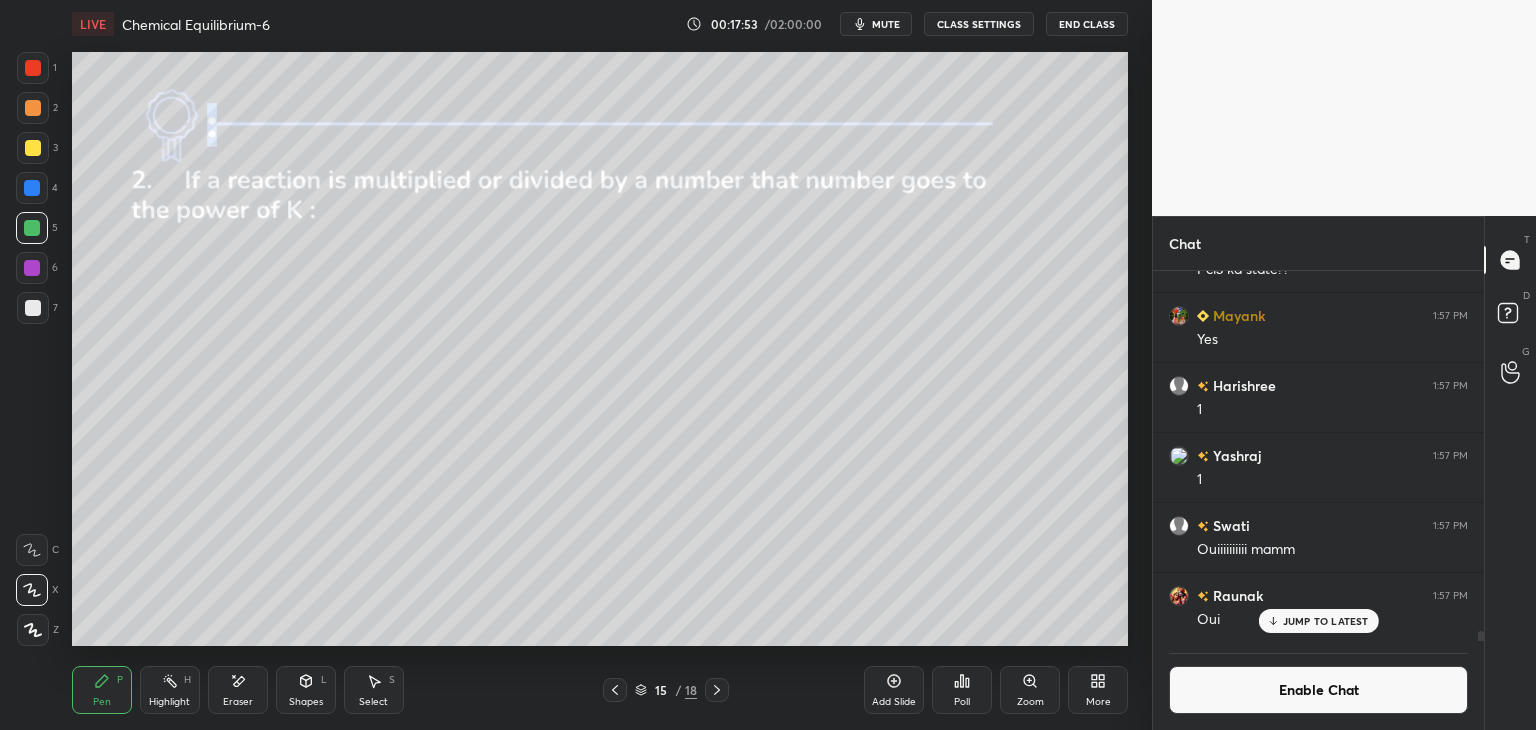 click on "Shapes L" at bounding box center [306, 690] 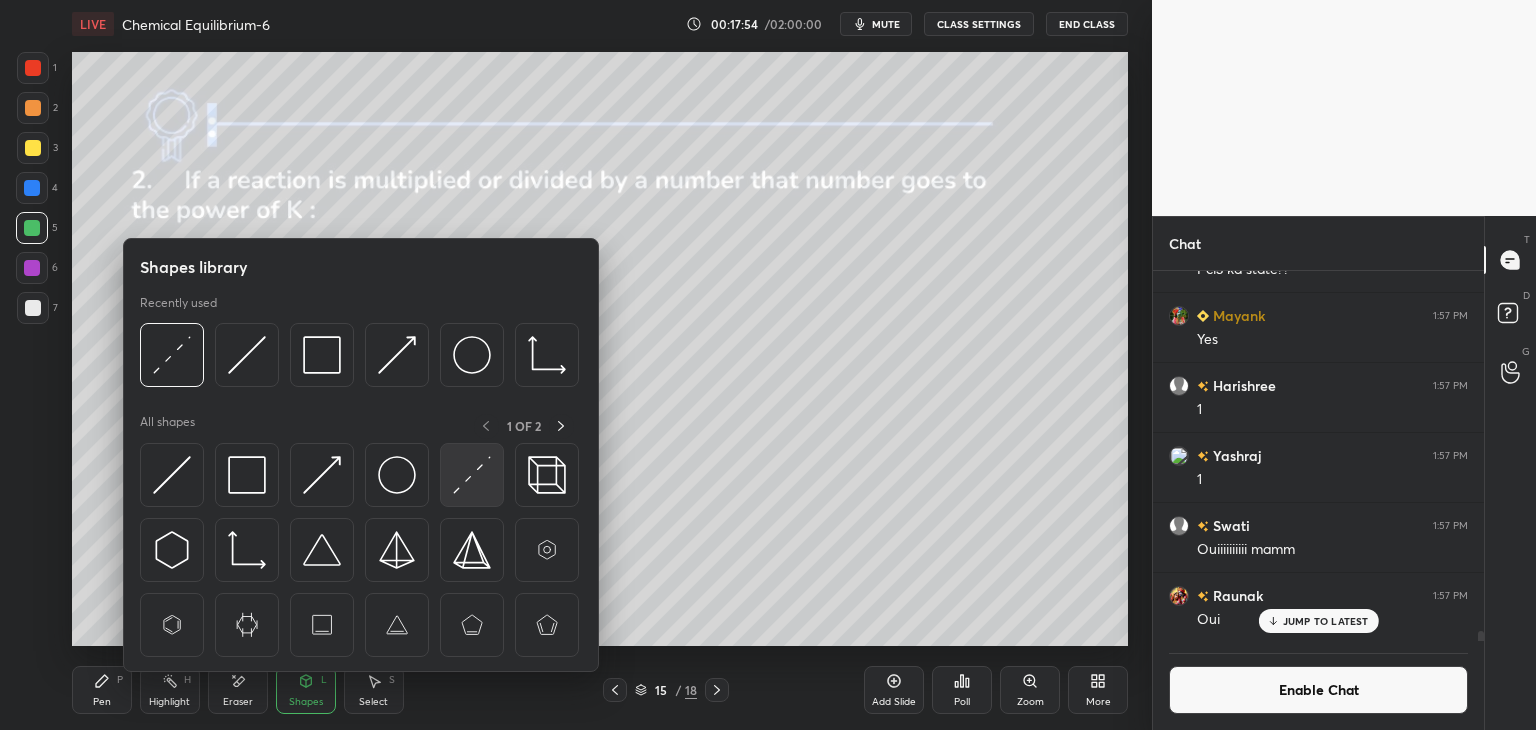 click at bounding box center (472, 475) 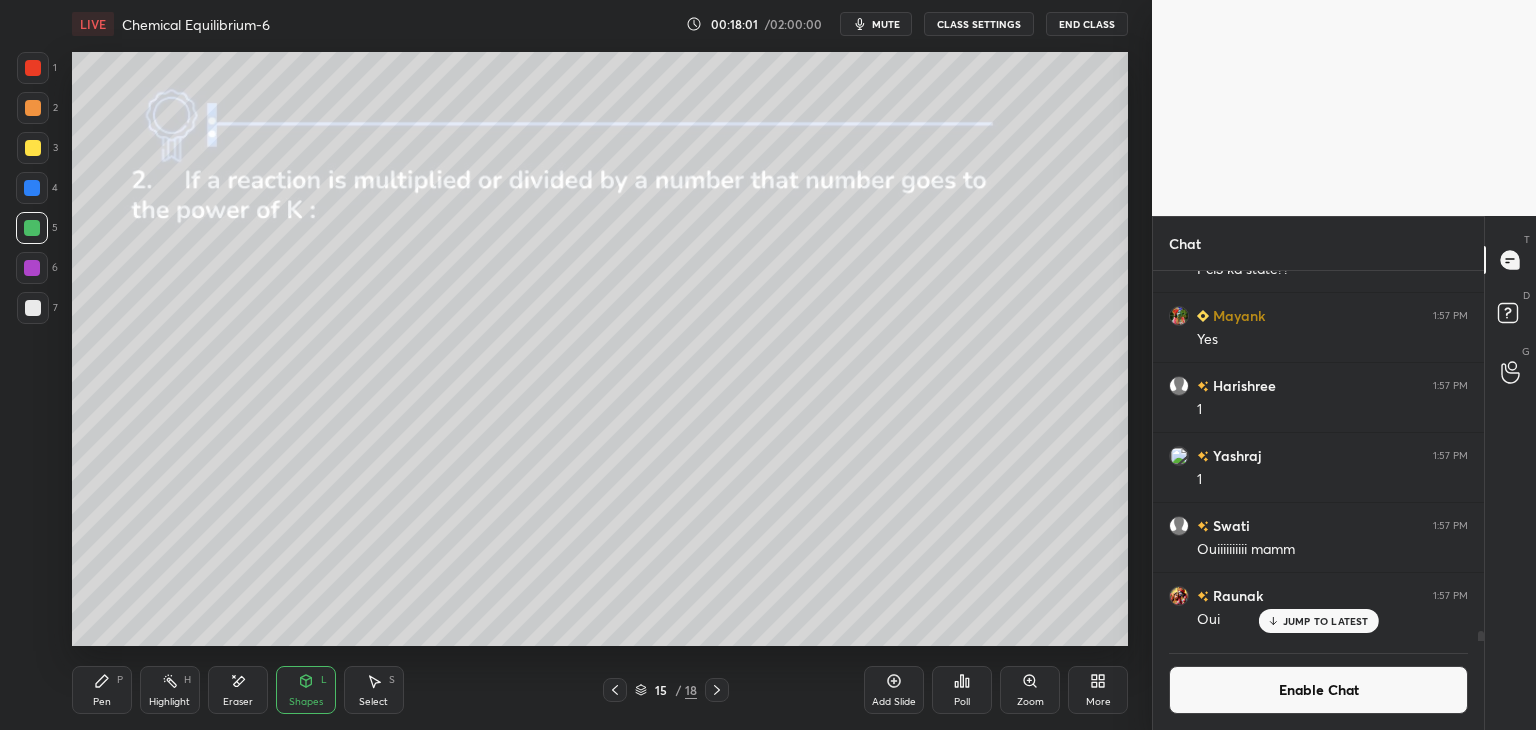click on "Pen P" at bounding box center (102, 690) 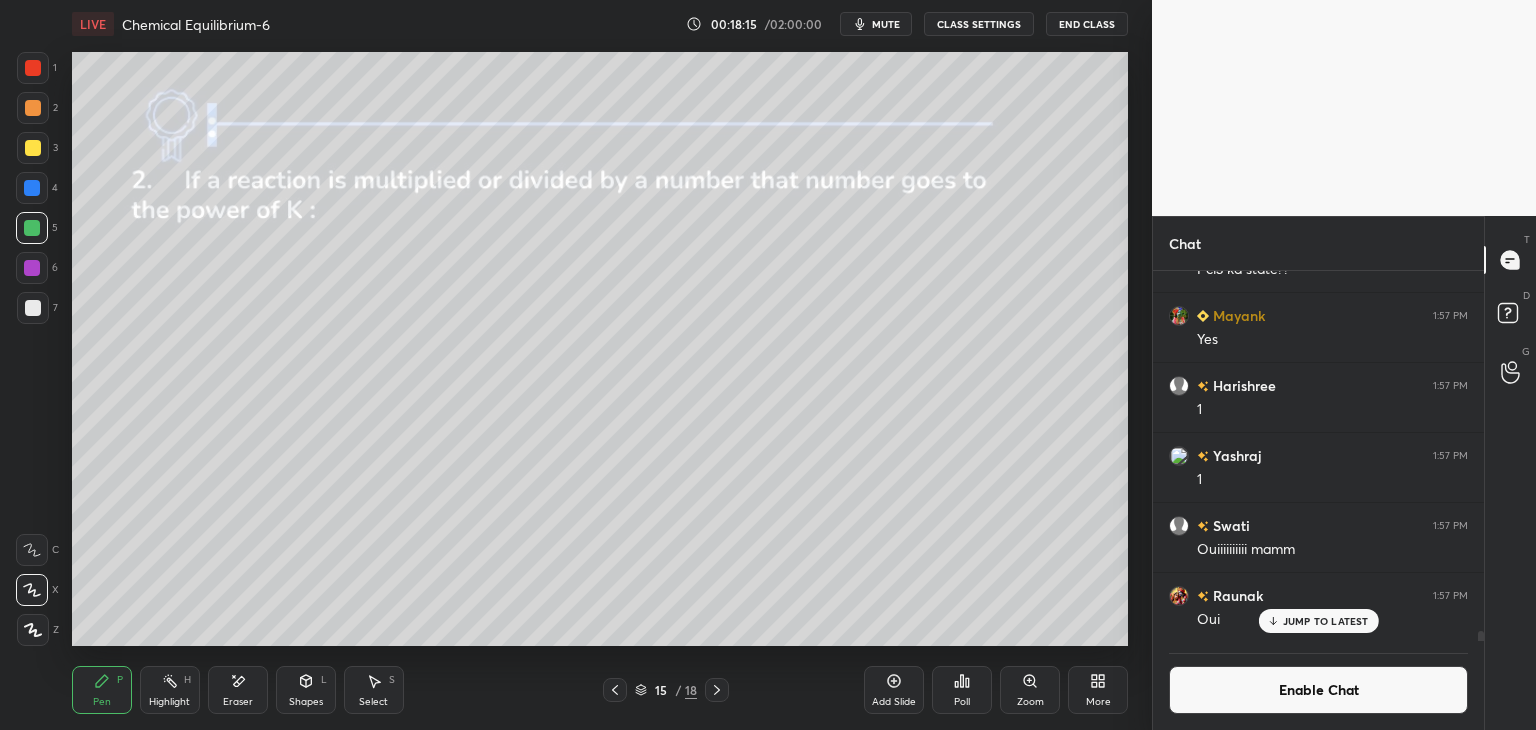 click on "Highlight H" at bounding box center [170, 690] 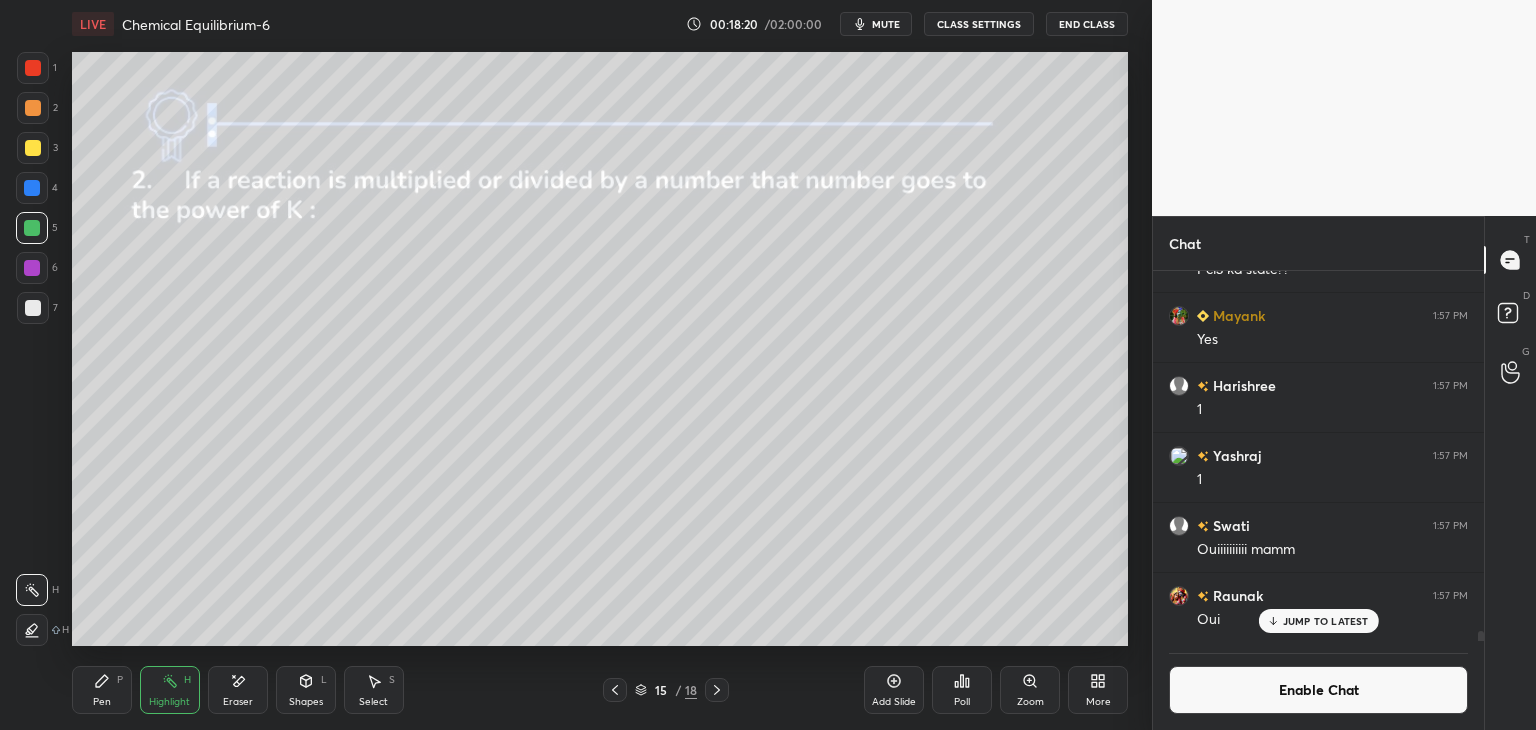 click on "JUMP TO LATEST" at bounding box center [1326, 621] 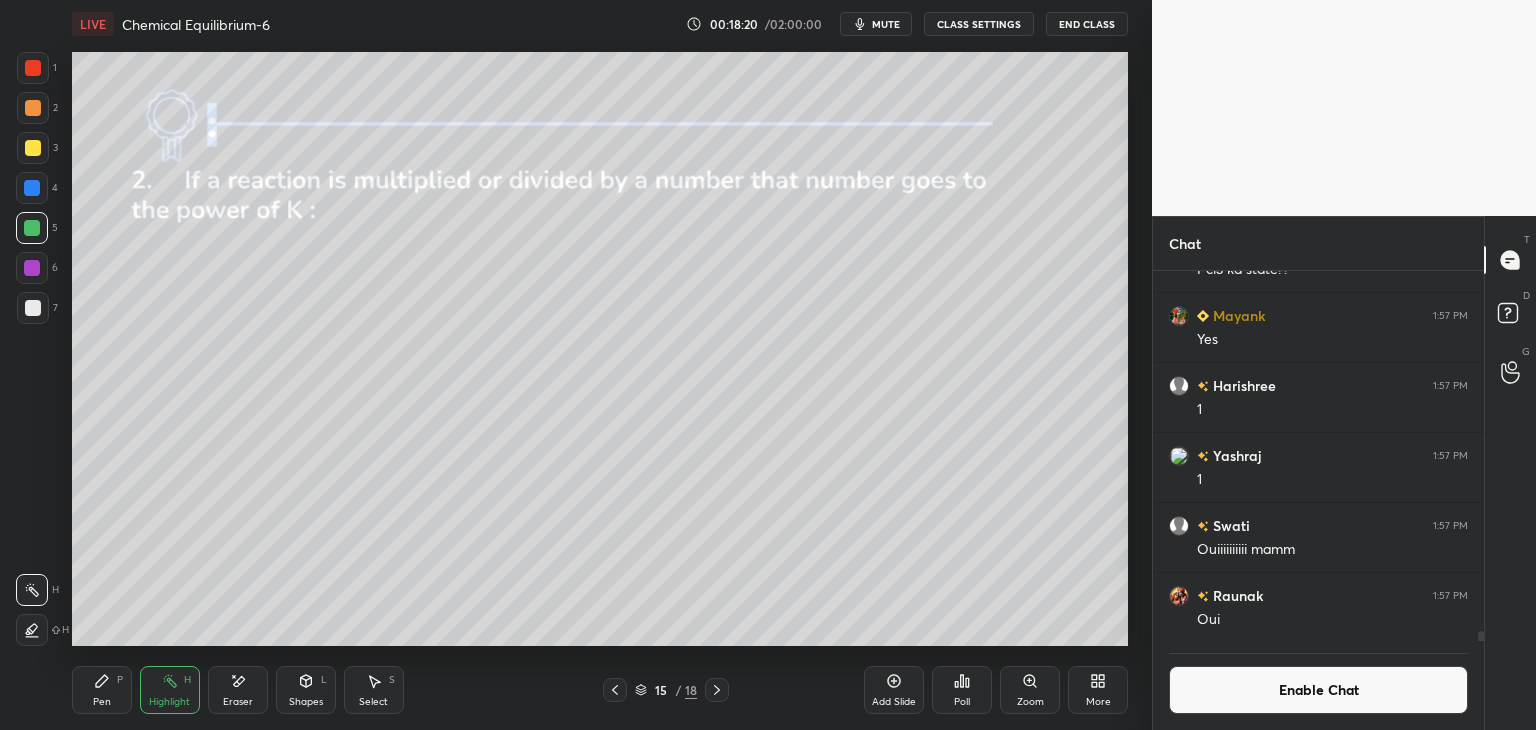 click on "Enable Chat" at bounding box center [1318, 690] 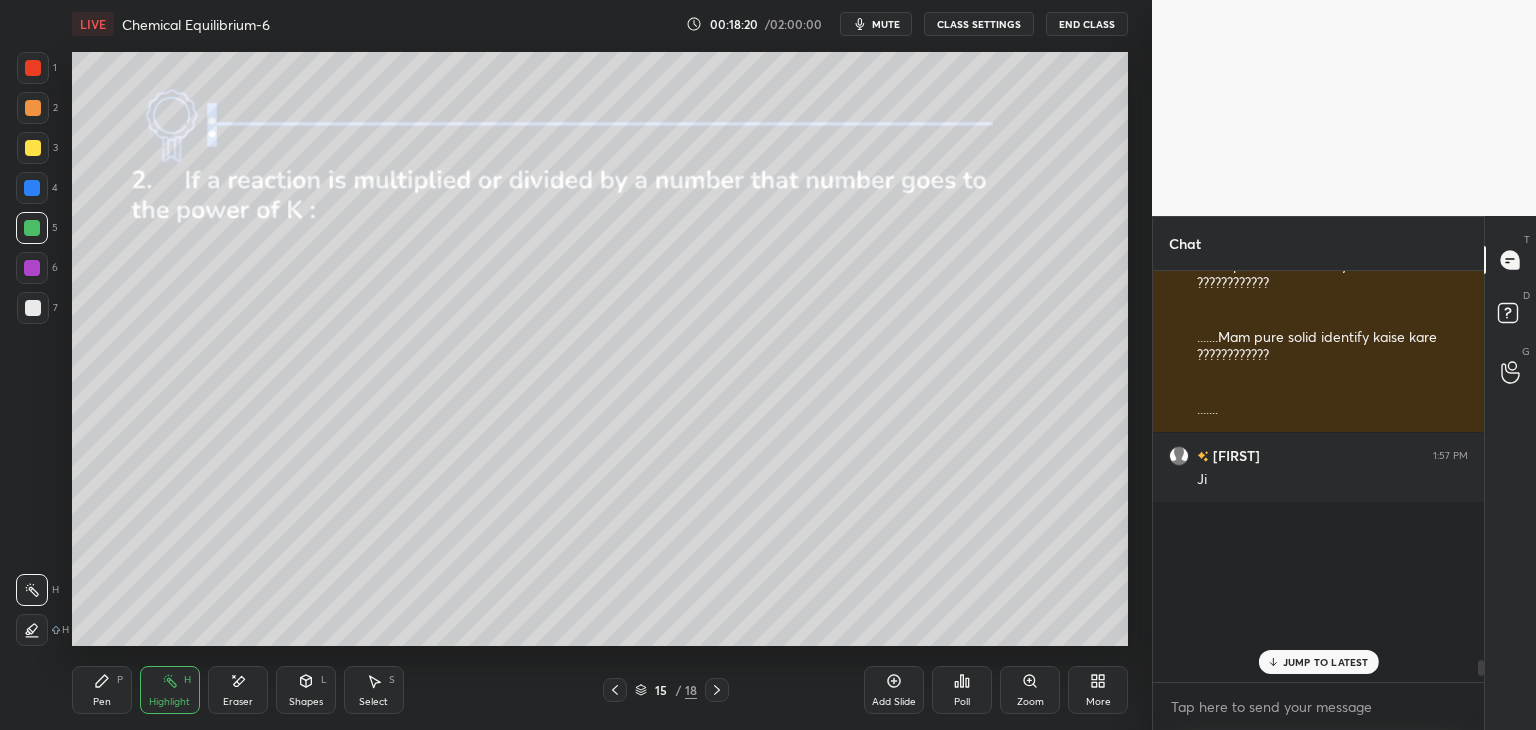 scroll, scrollTop: 12668, scrollLeft: 0, axis: vertical 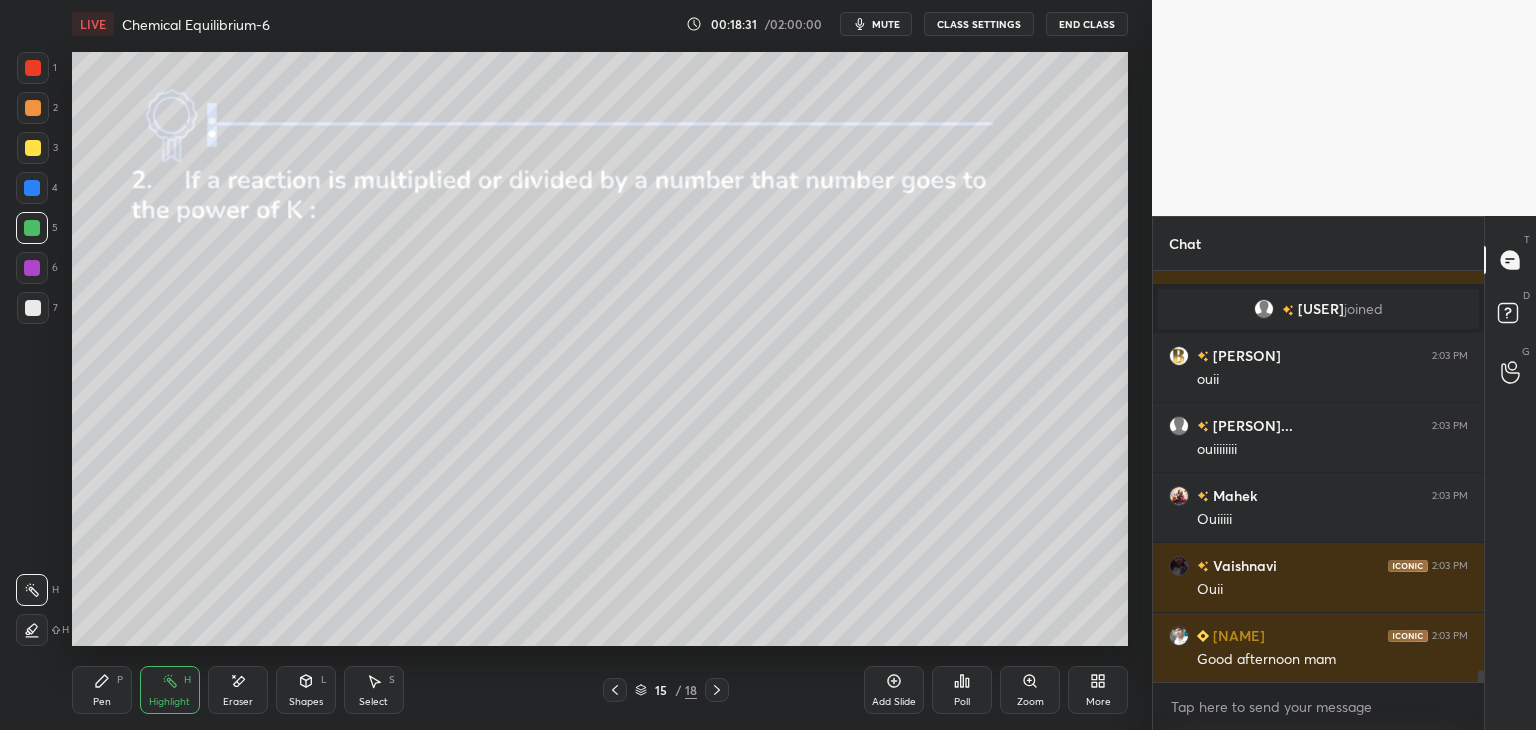 click on "CLASS SETTINGS" at bounding box center [979, 24] 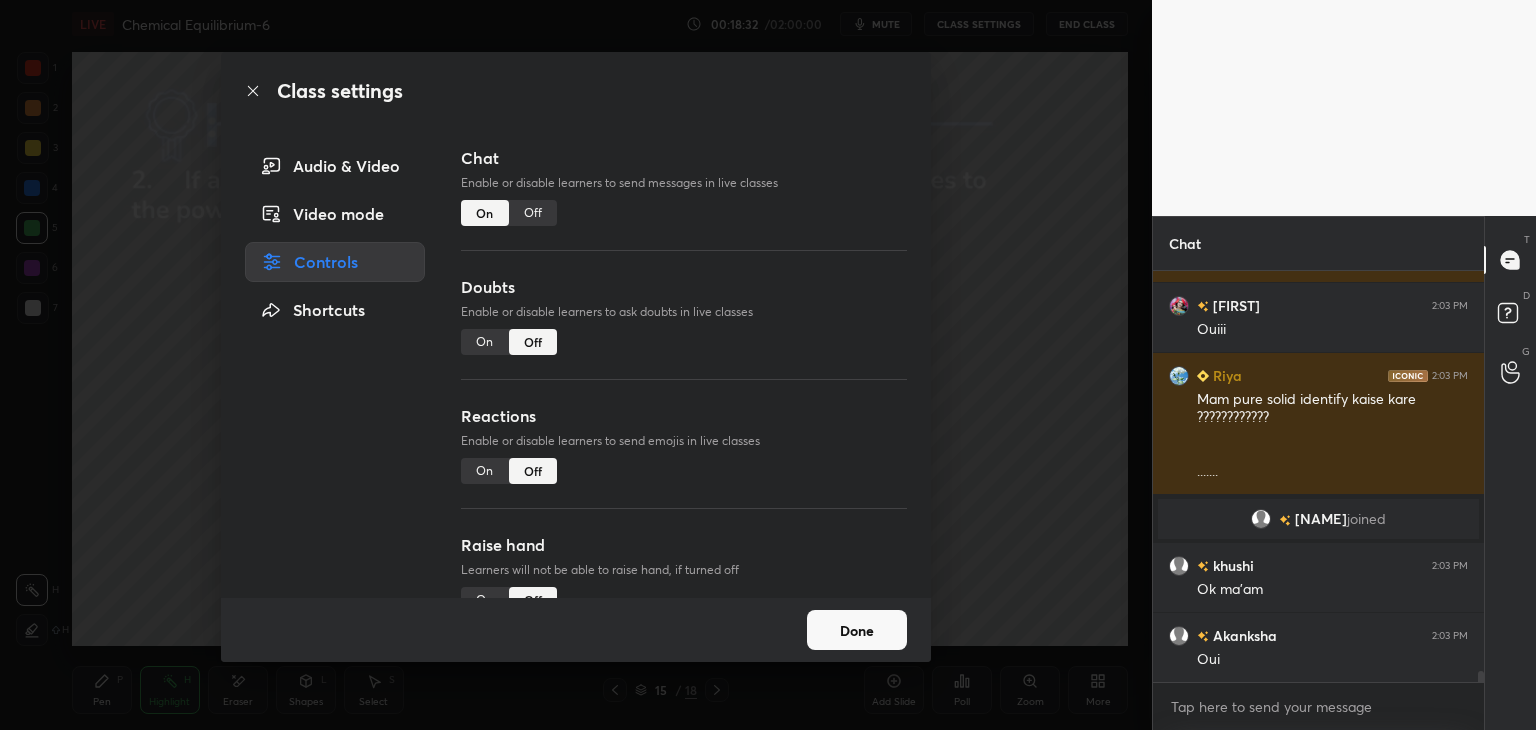 click on "Off" at bounding box center [533, 213] 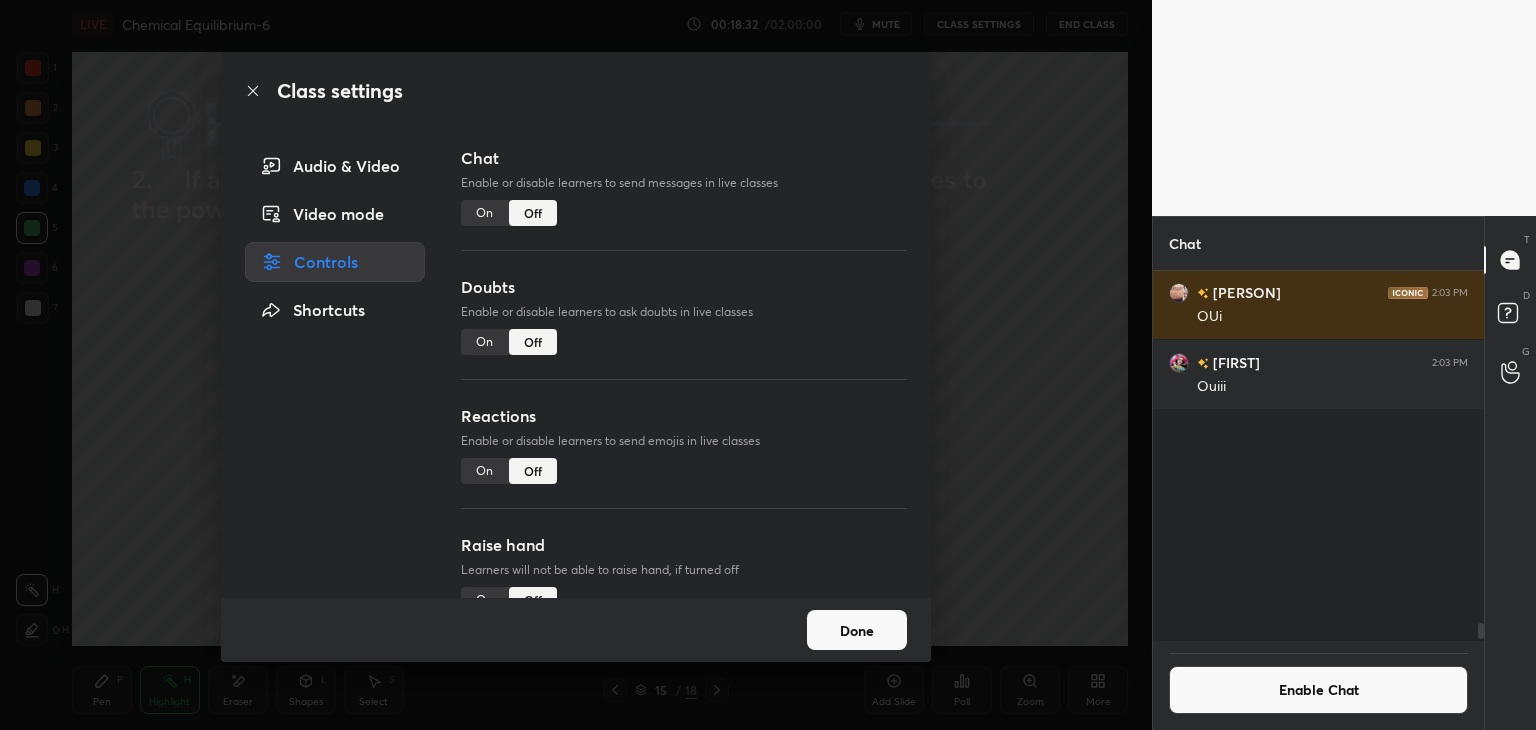 scroll, scrollTop: 14078, scrollLeft: 0, axis: vertical 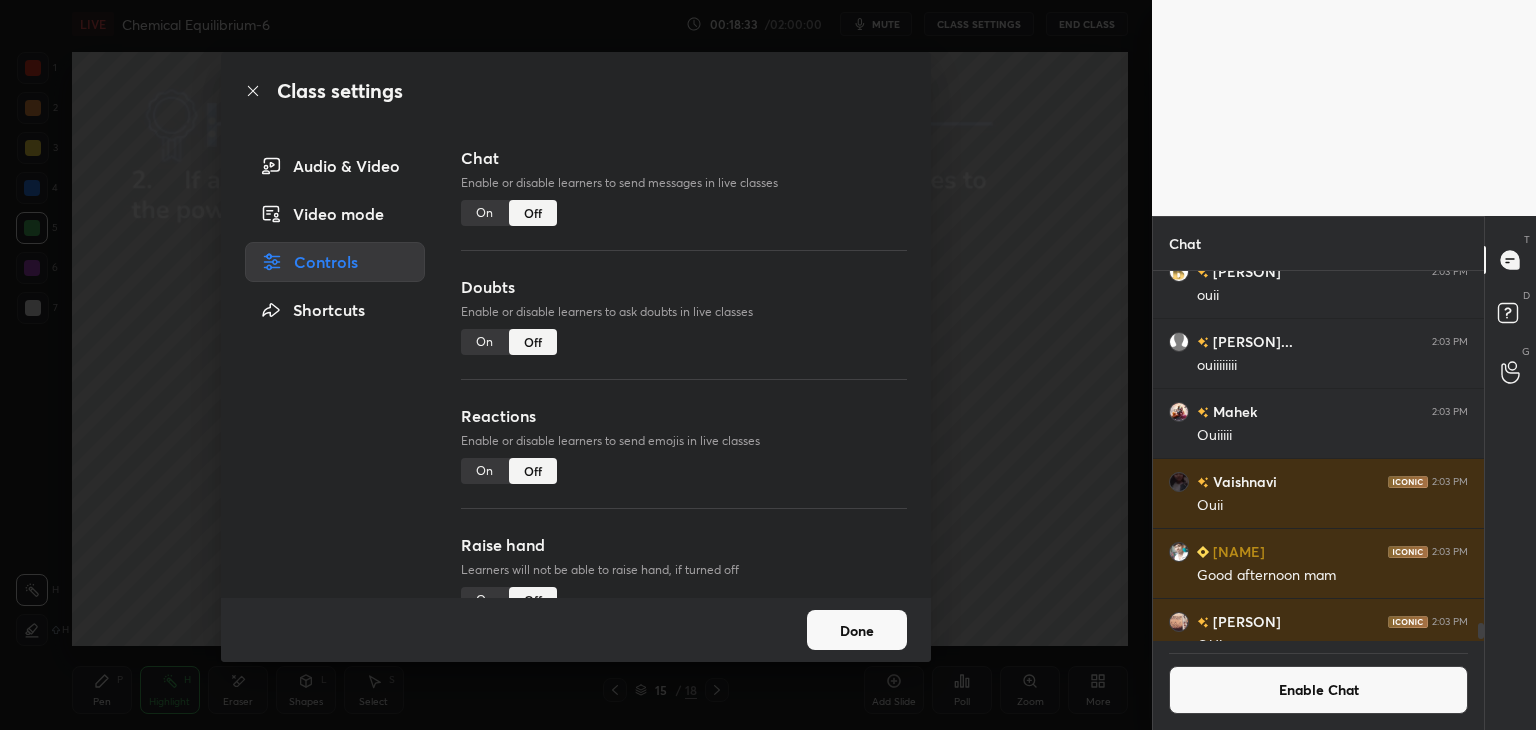 click on "Done" at bounding box center [576, 630] 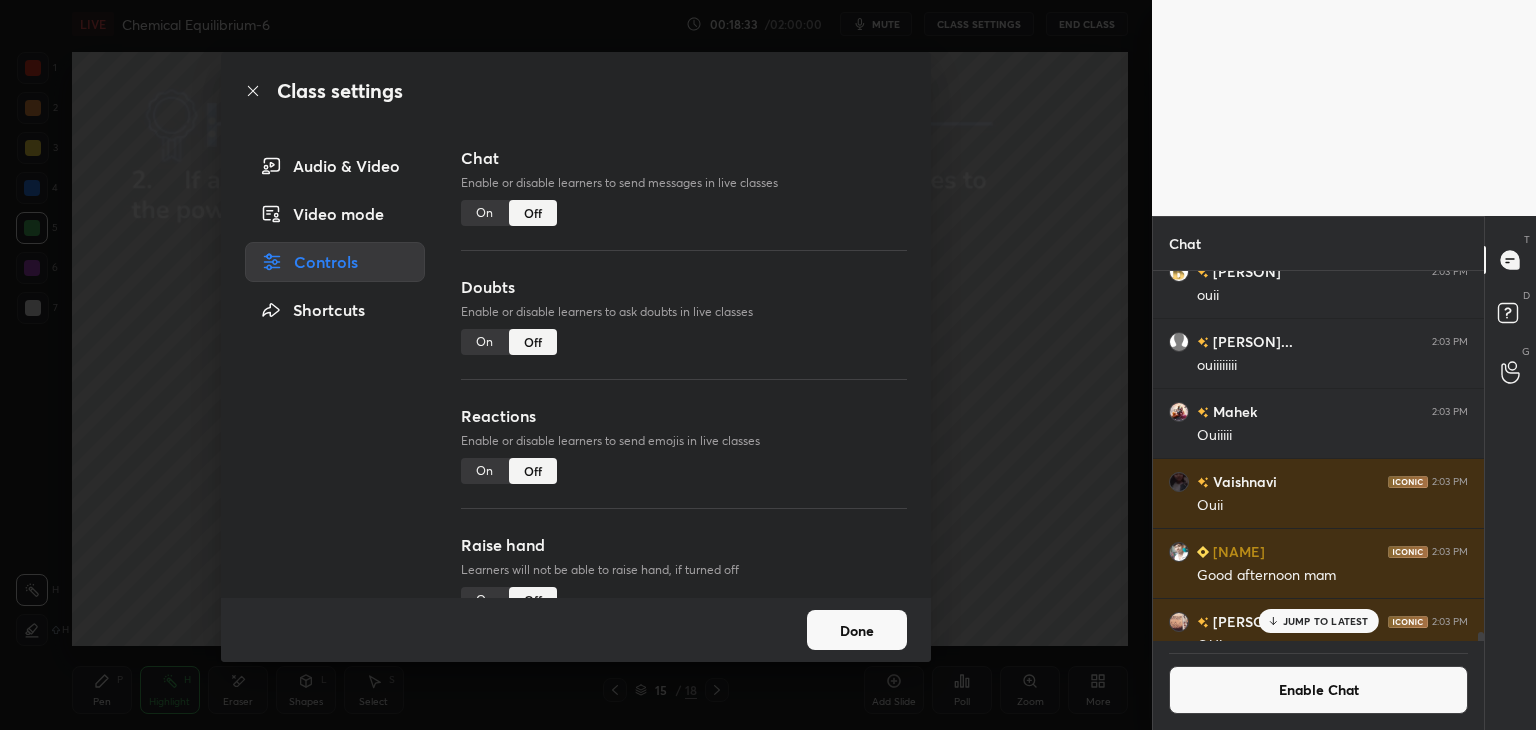 scroll, scrollTop: 14644, scrollLeft: 0, axis: vertical 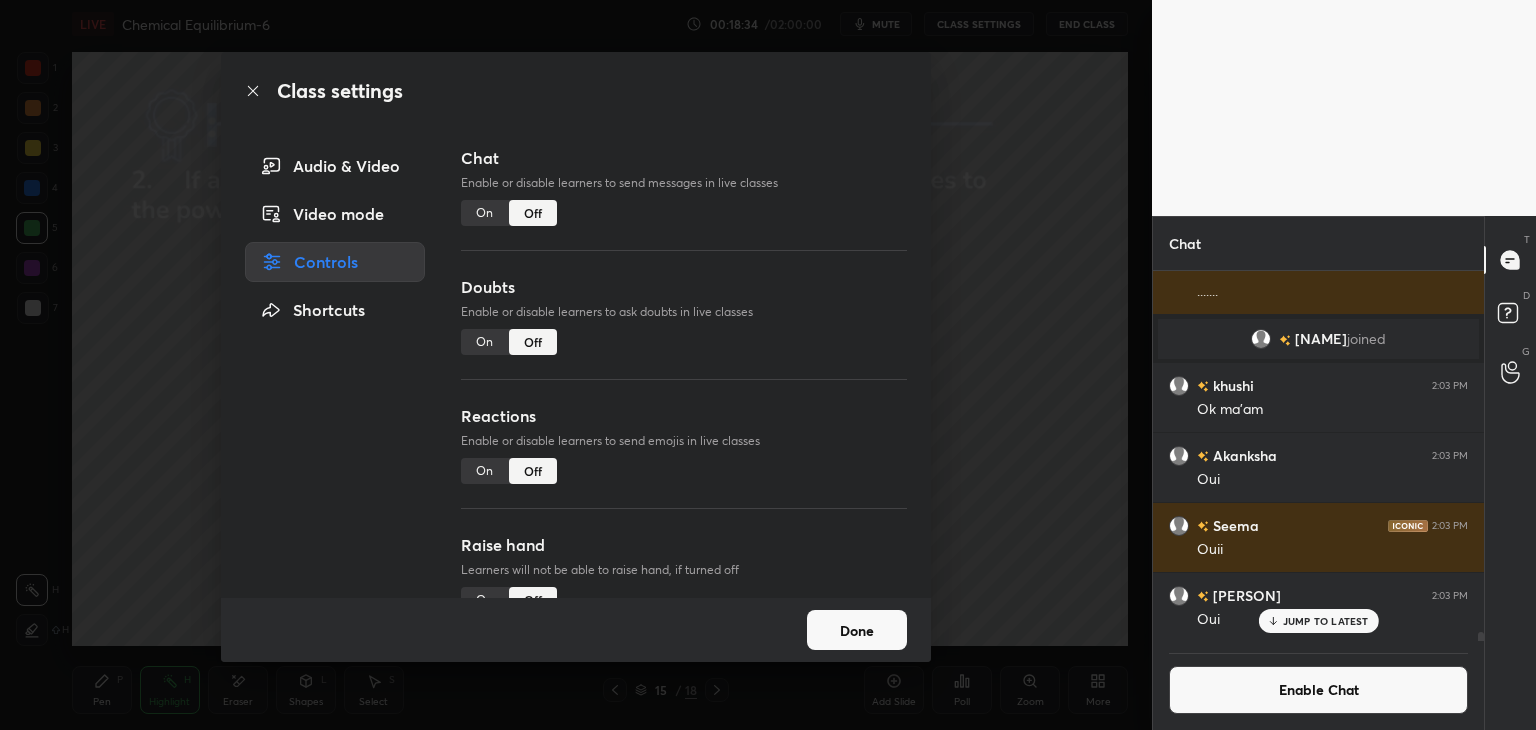 click on "Done" at bounding box center (857, 630) 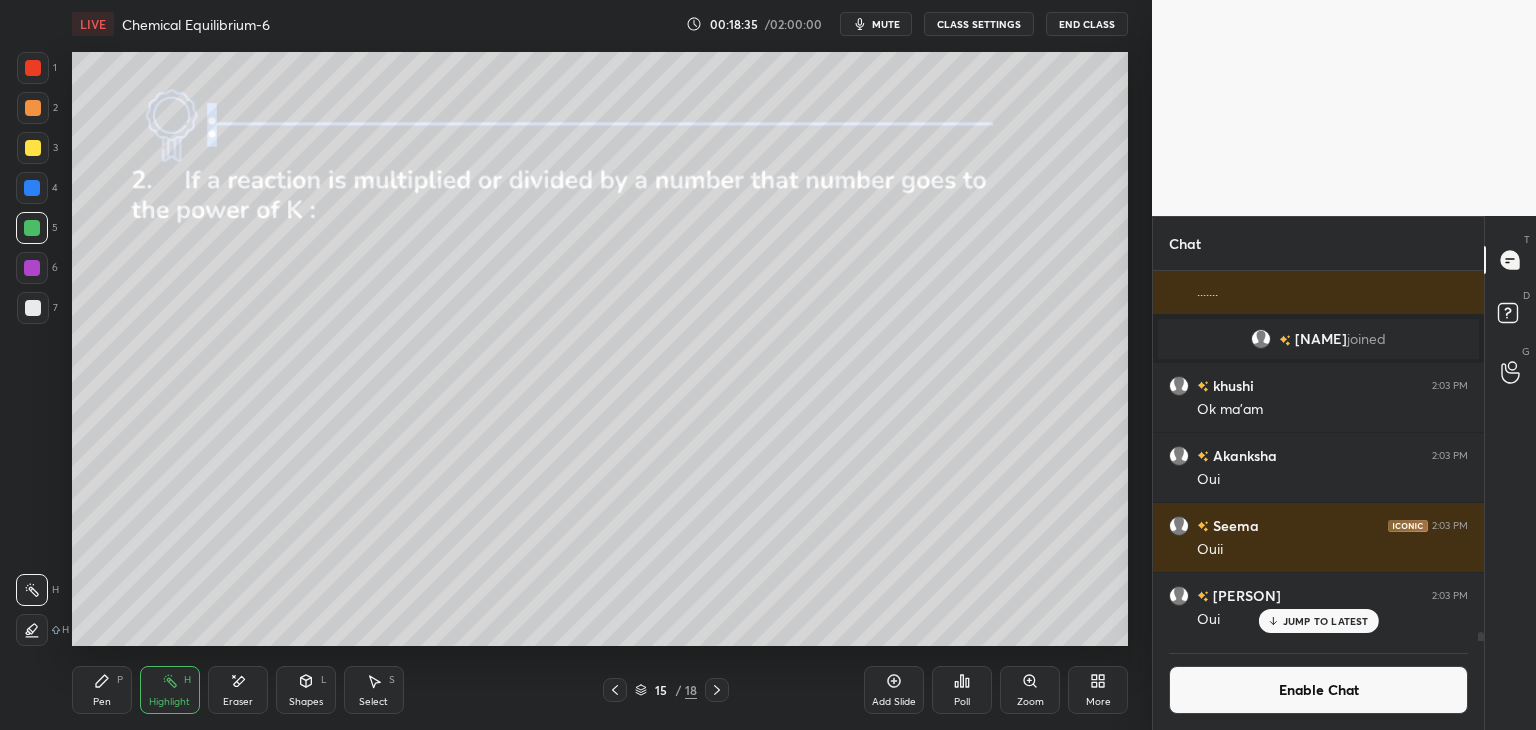 click 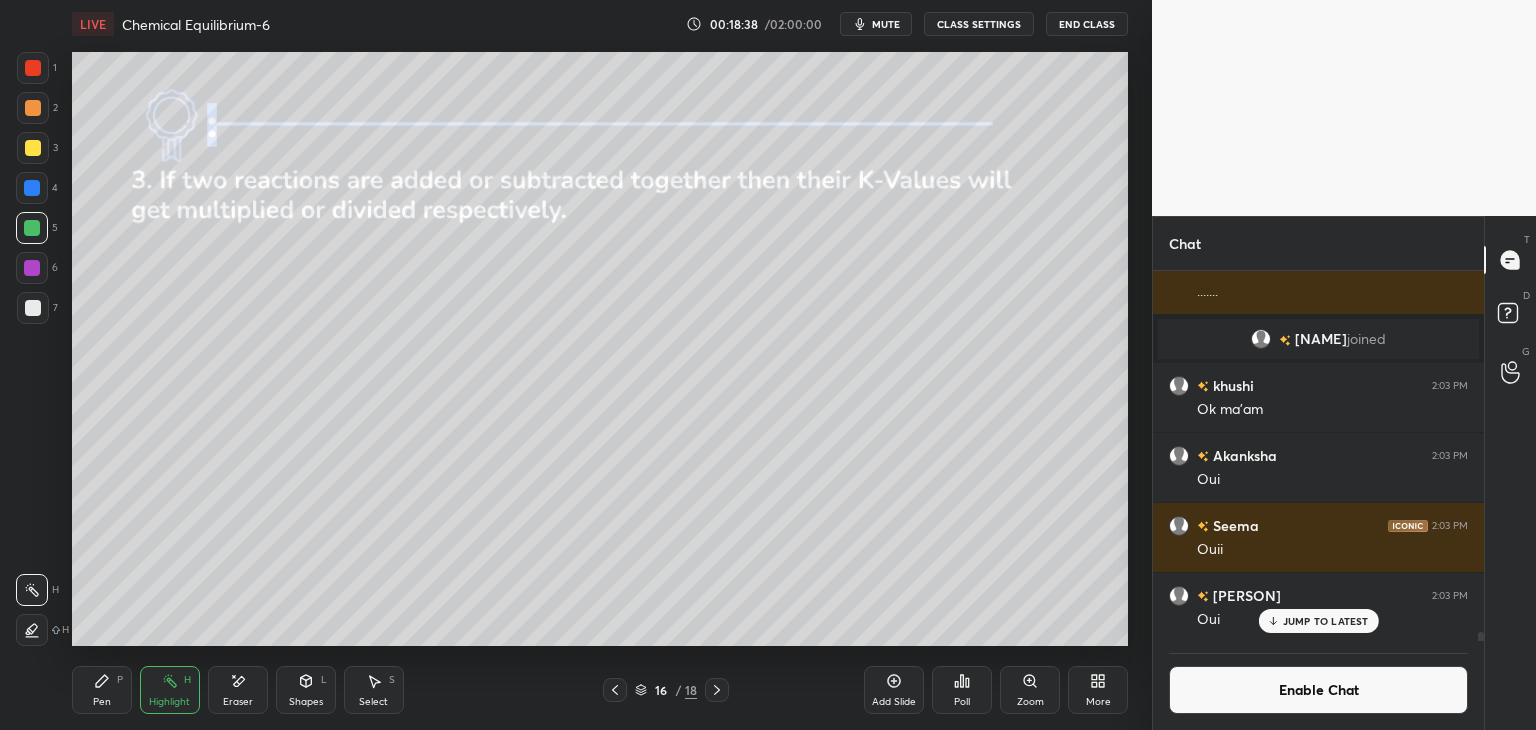 click on "Pen" at bounding box center [102, 702] 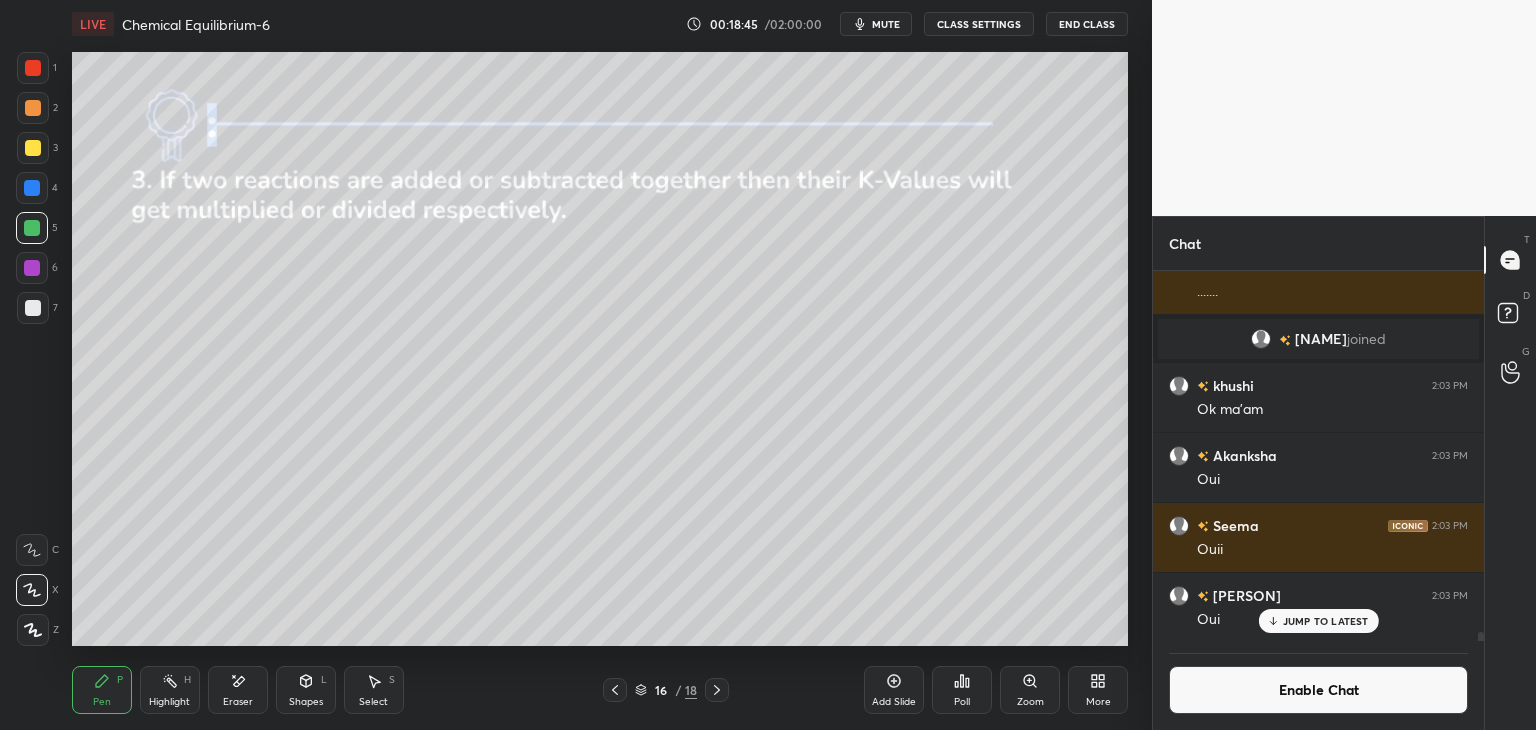 click 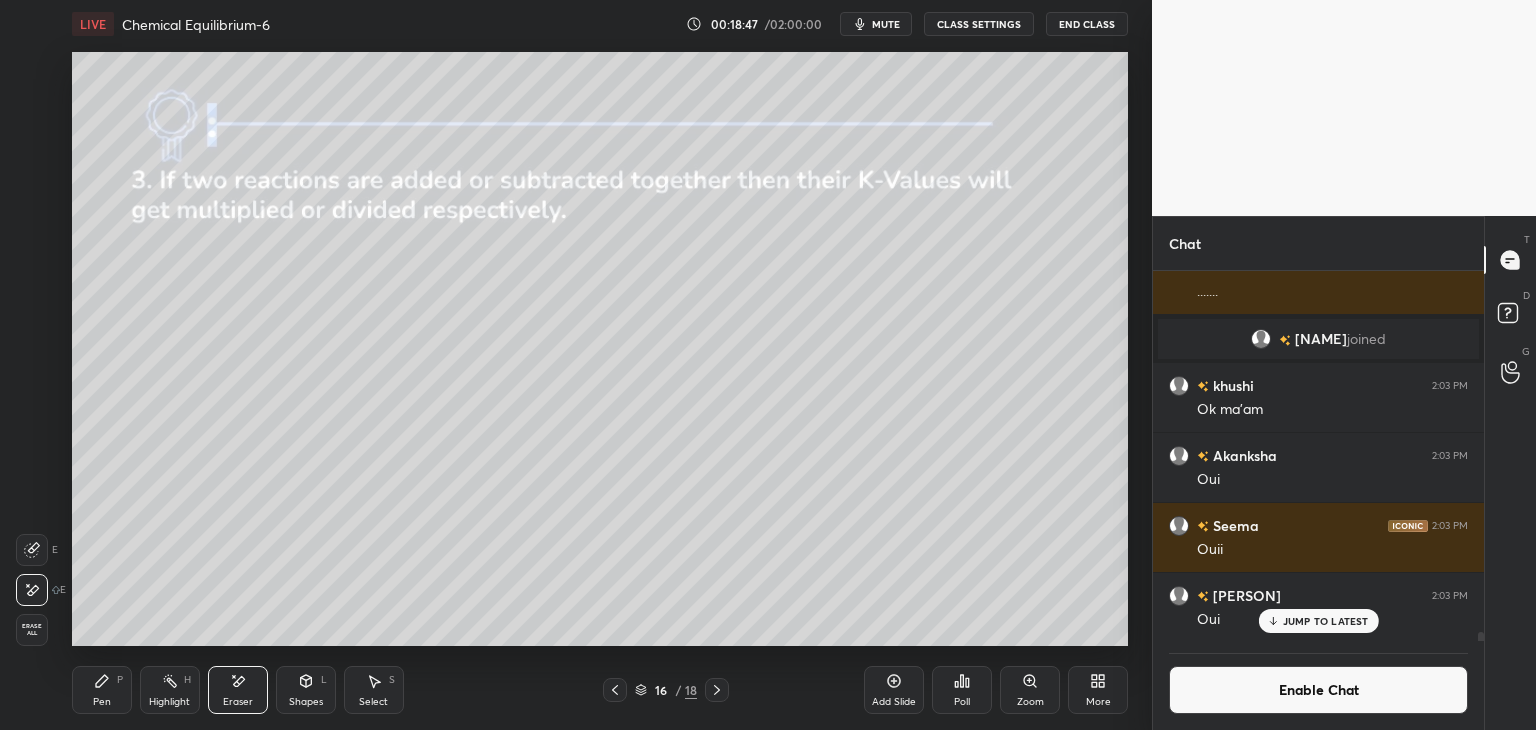 click 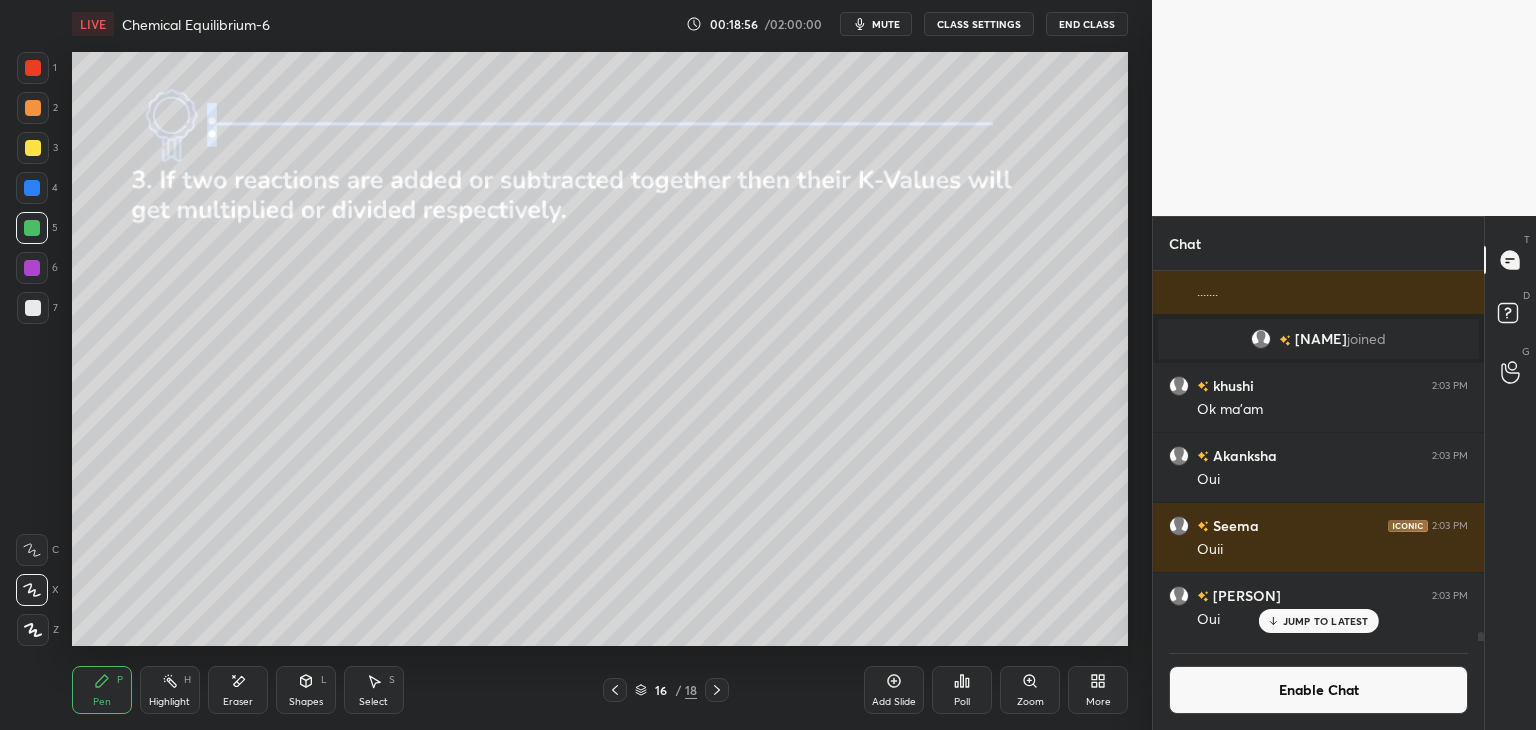click on "Shapes L" at bounding box center [306, 690] 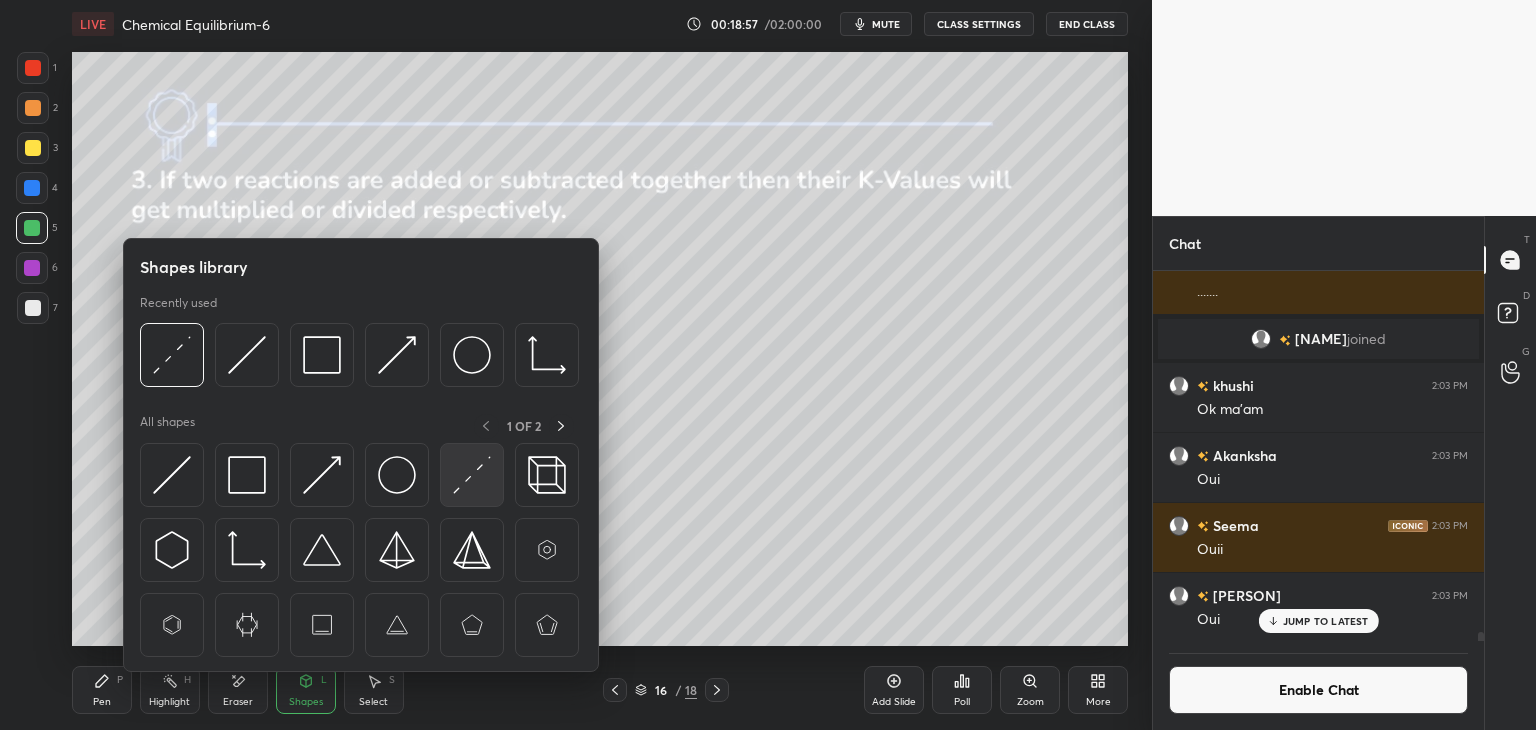 click at bounding box center (472, 475) 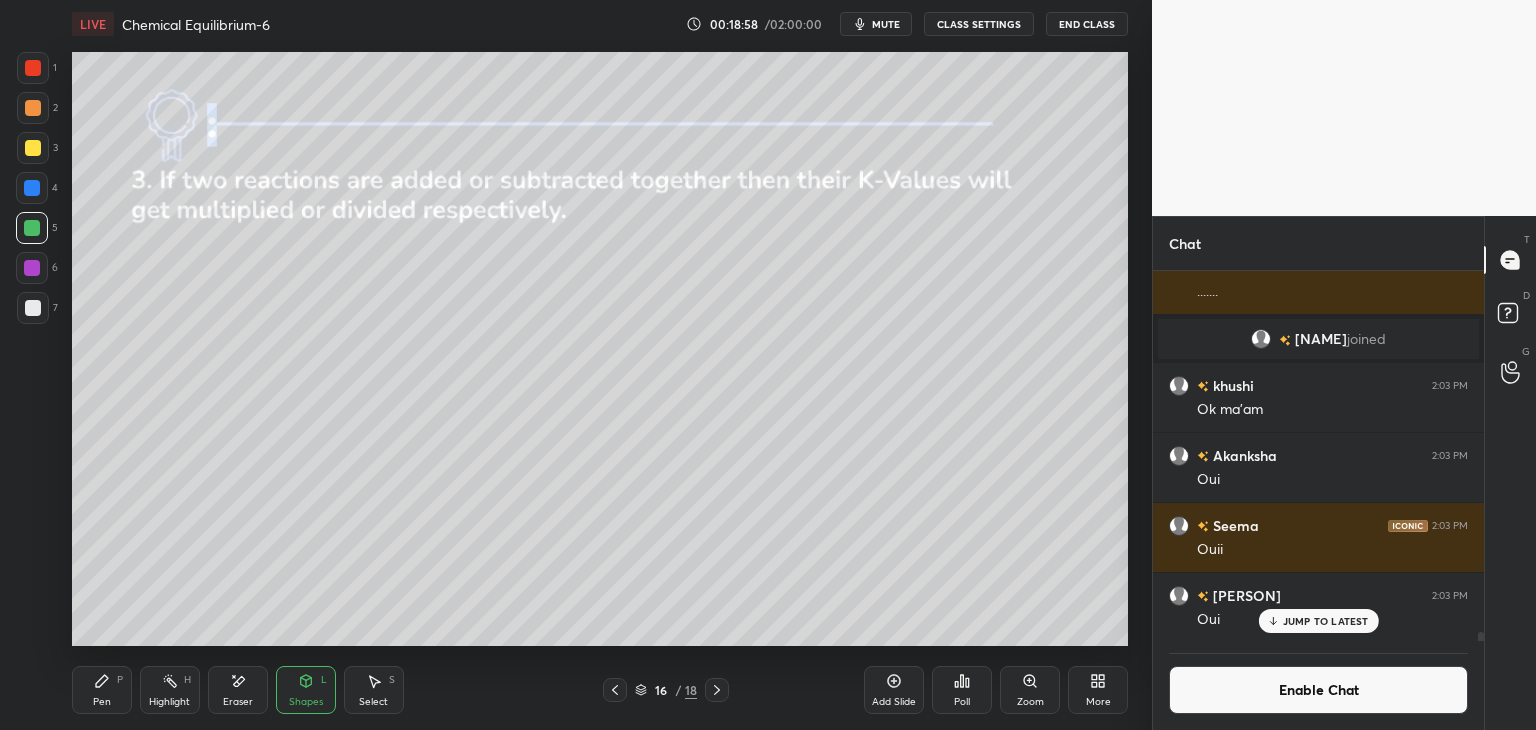 click at bounding box center (33, 108) 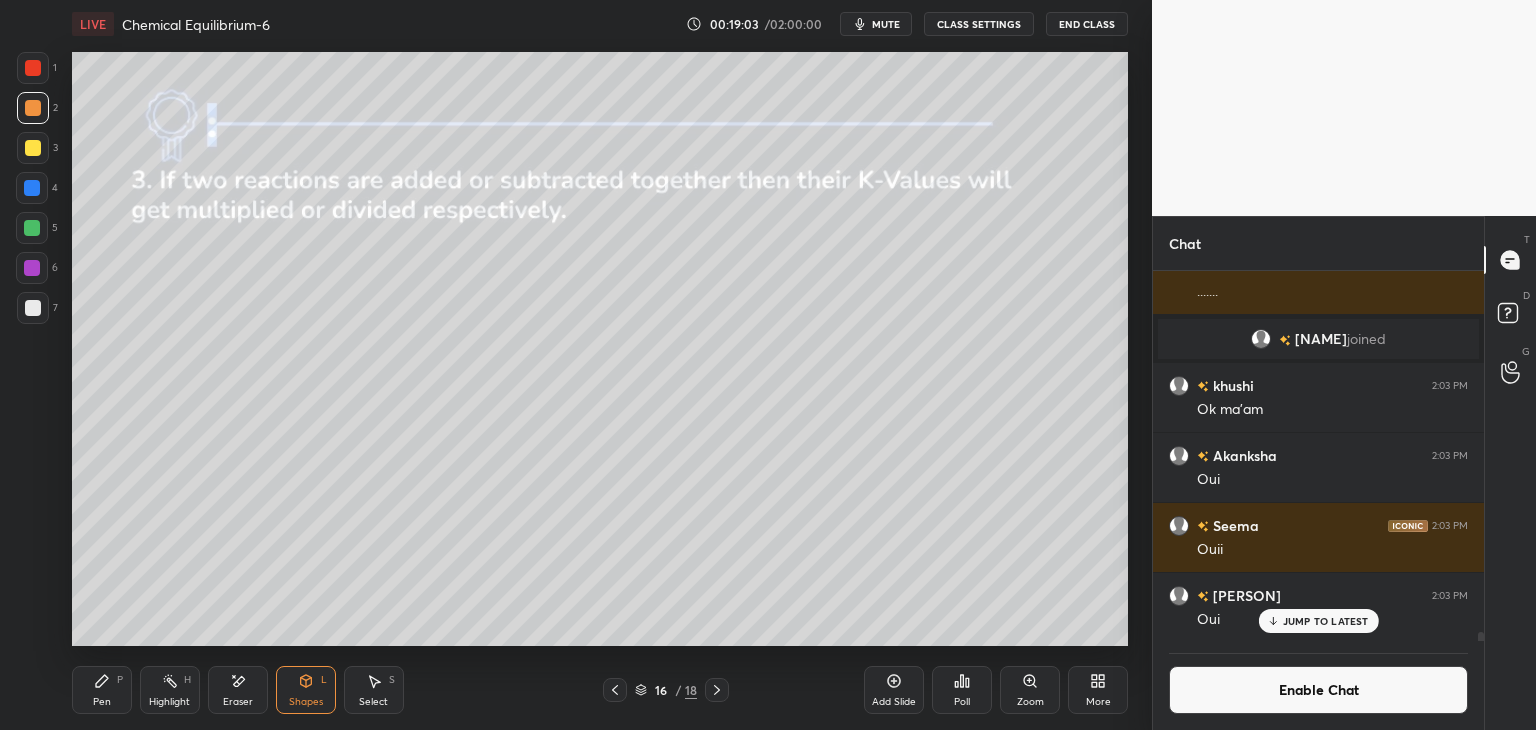 click 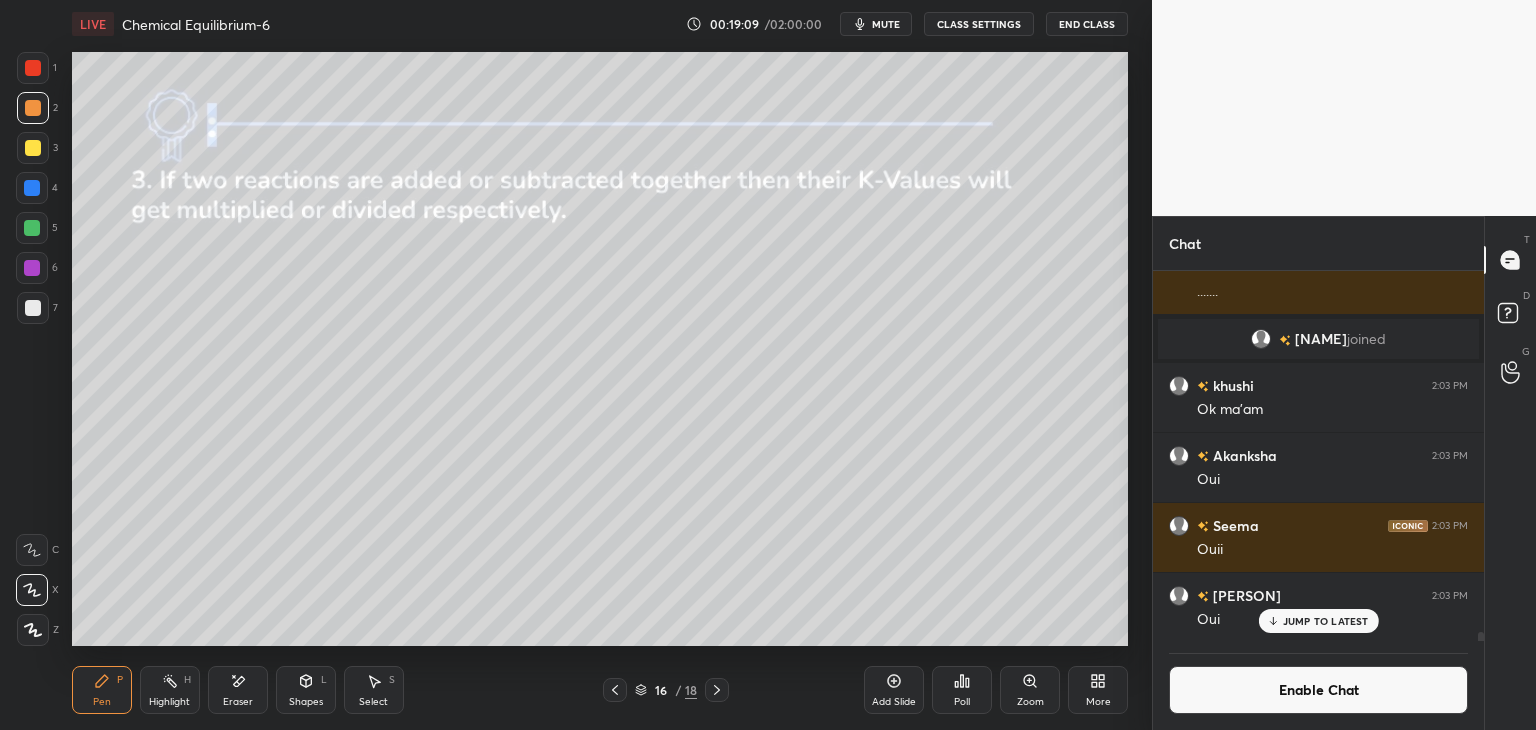 click 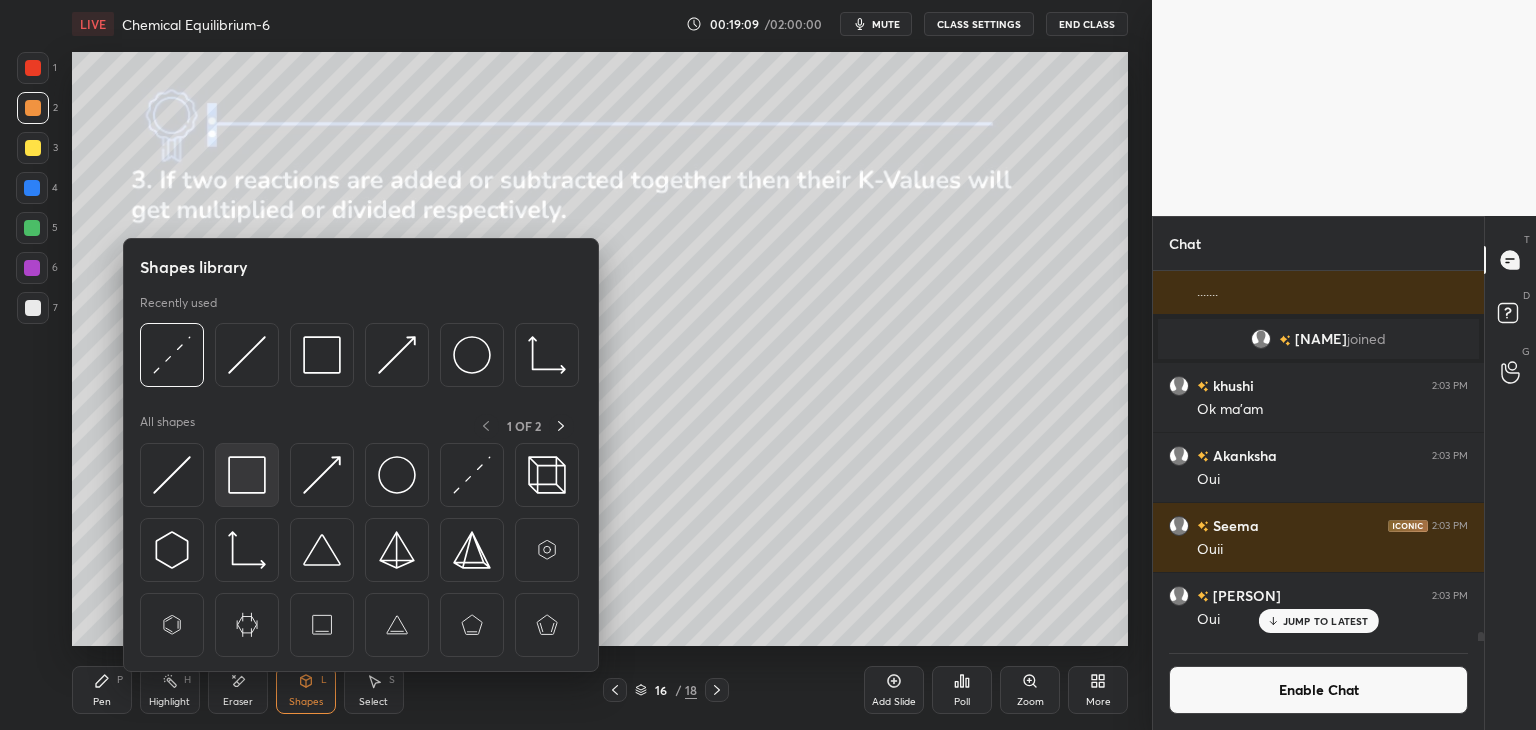 click at bounding box center (247, 475) 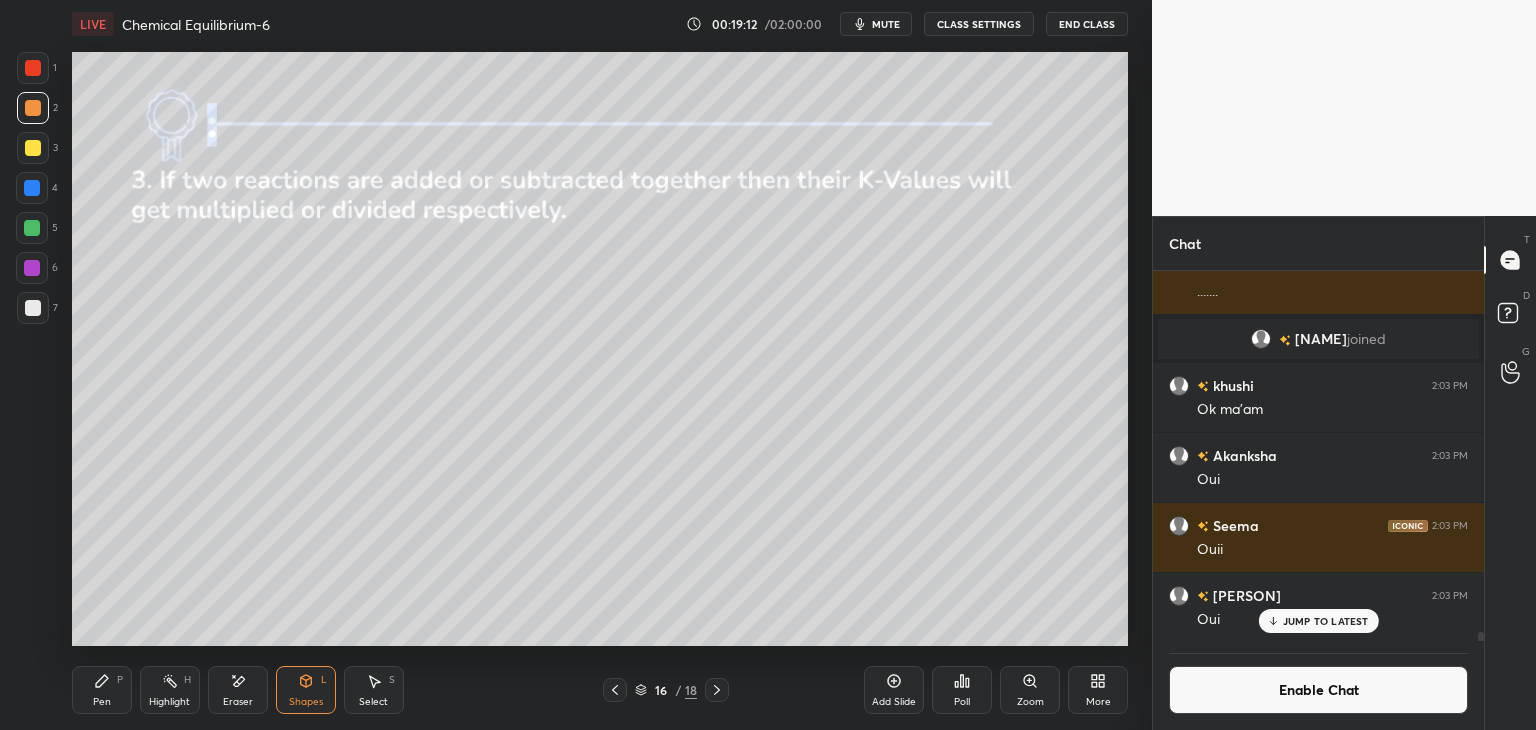 click on "Pen P" at bounding box center (102, 690) 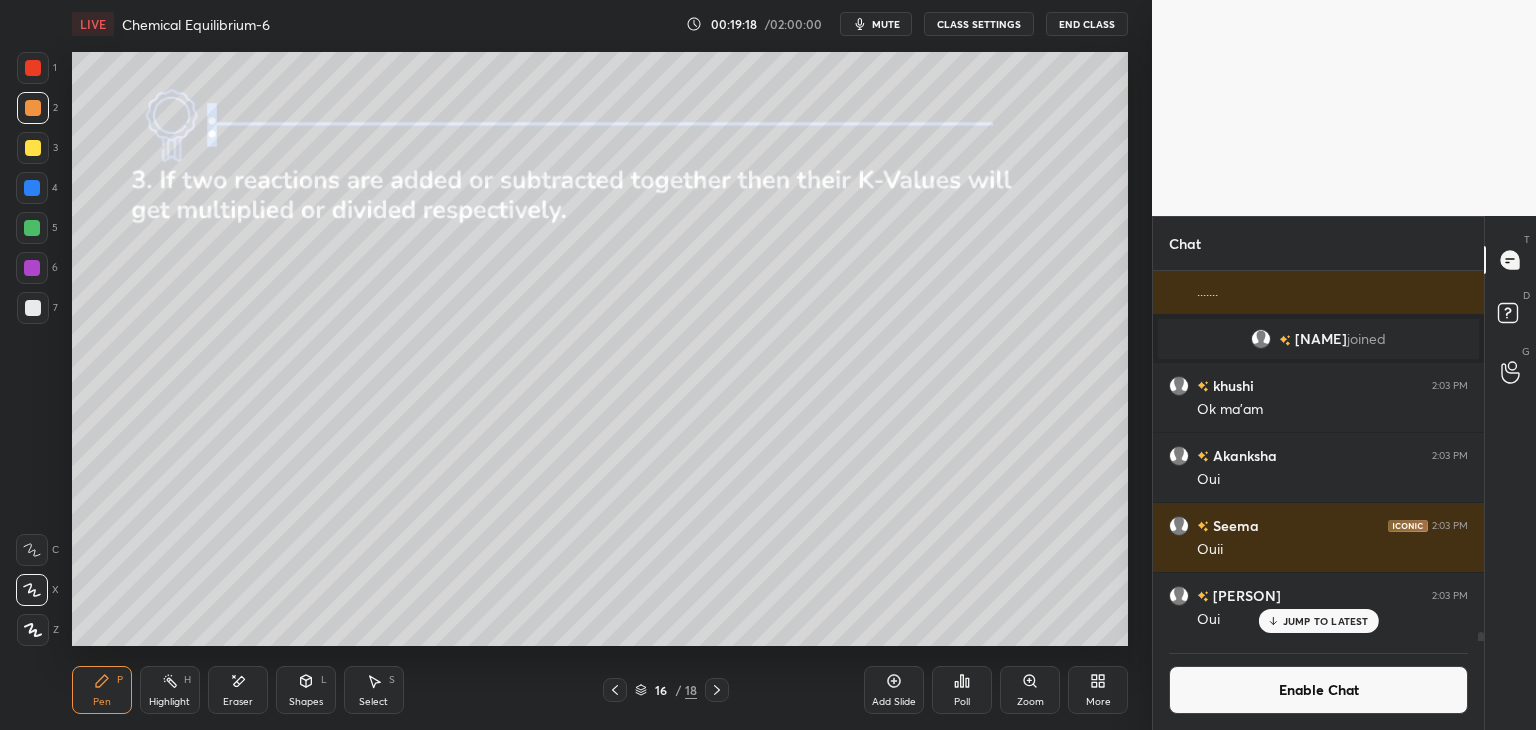 click on "Pen P Highlight H Eraser Shapes L Select S" at bounding box center (270, 690) 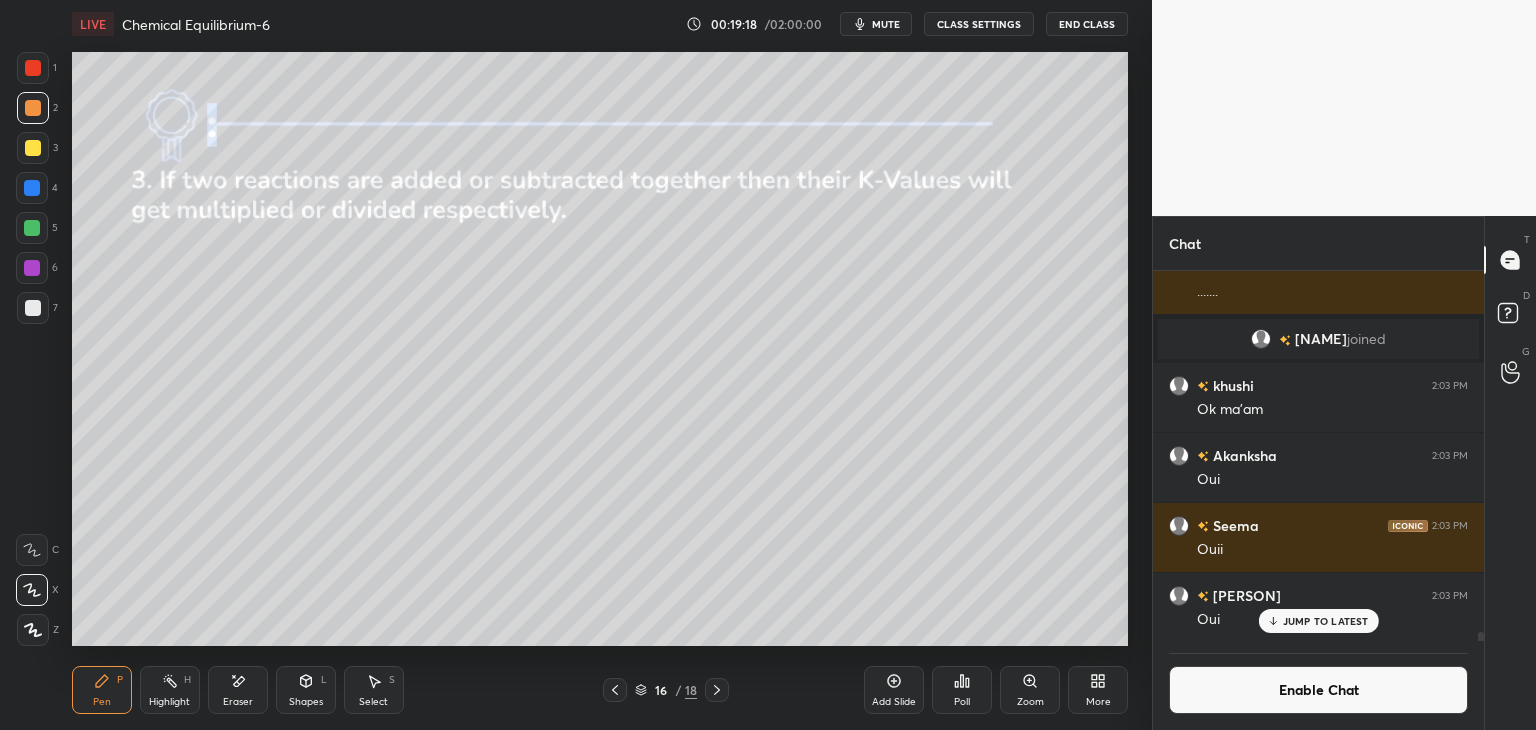 click 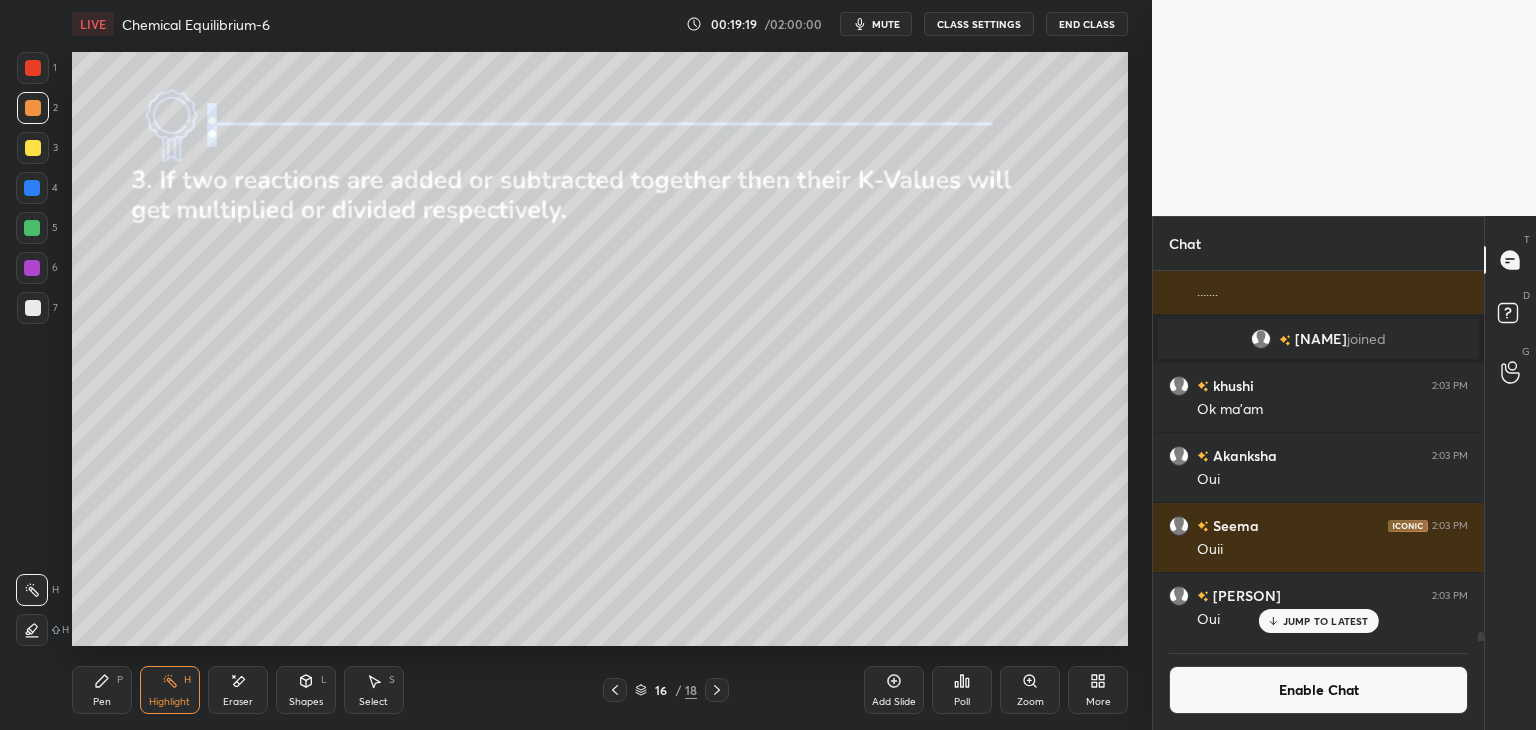 click at bounding box center (32, 228) 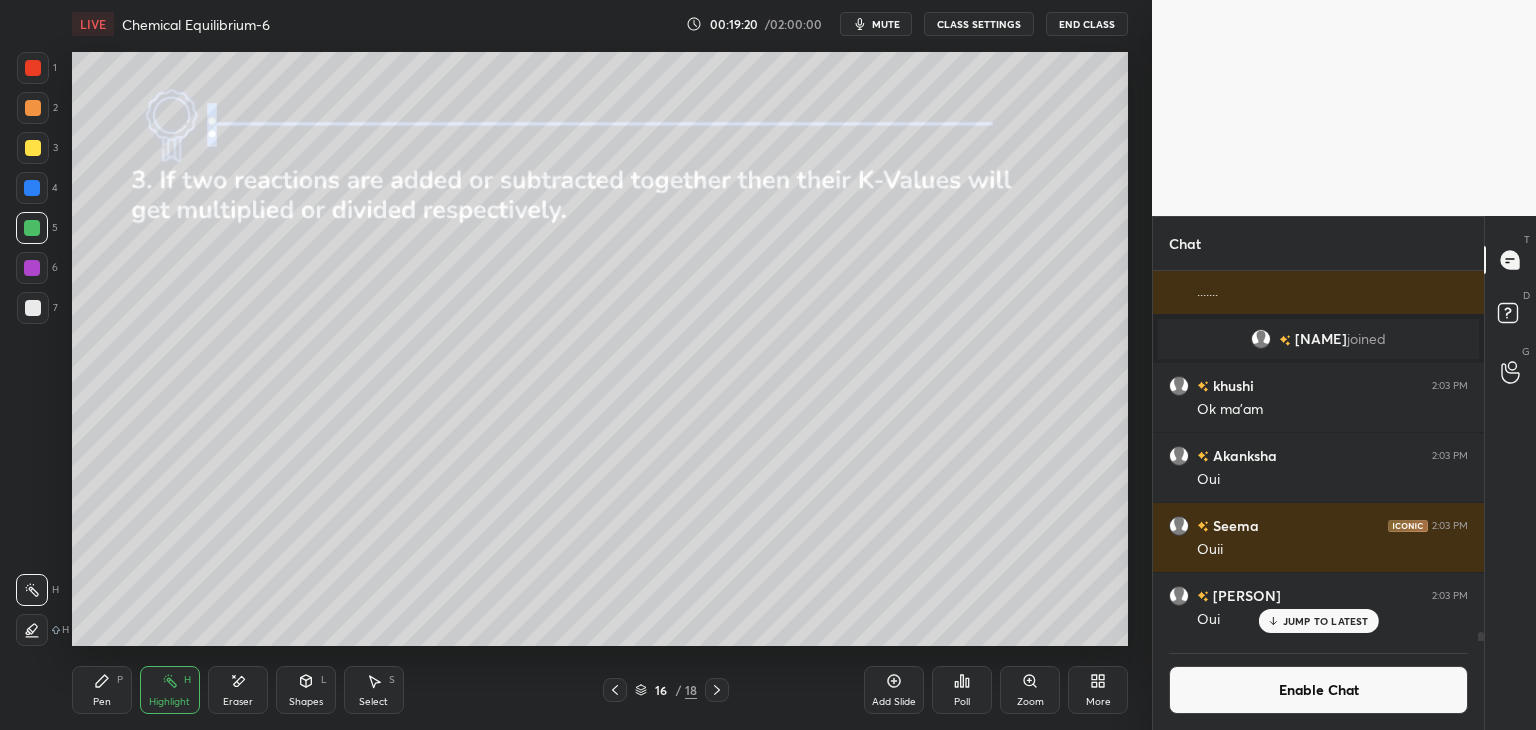 click at bounding box center [32, 268] 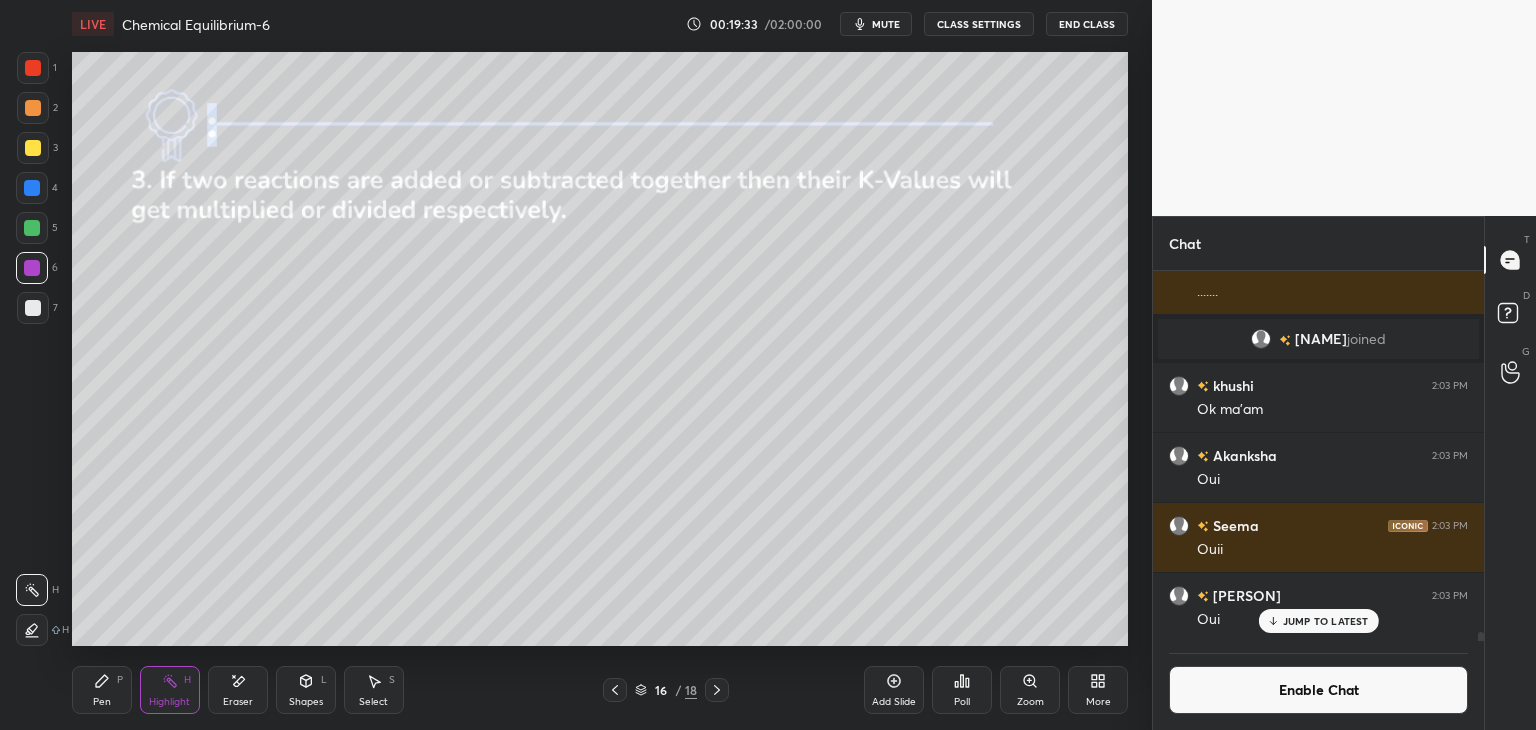click on "Pen P" at bounding box center (102, 690) 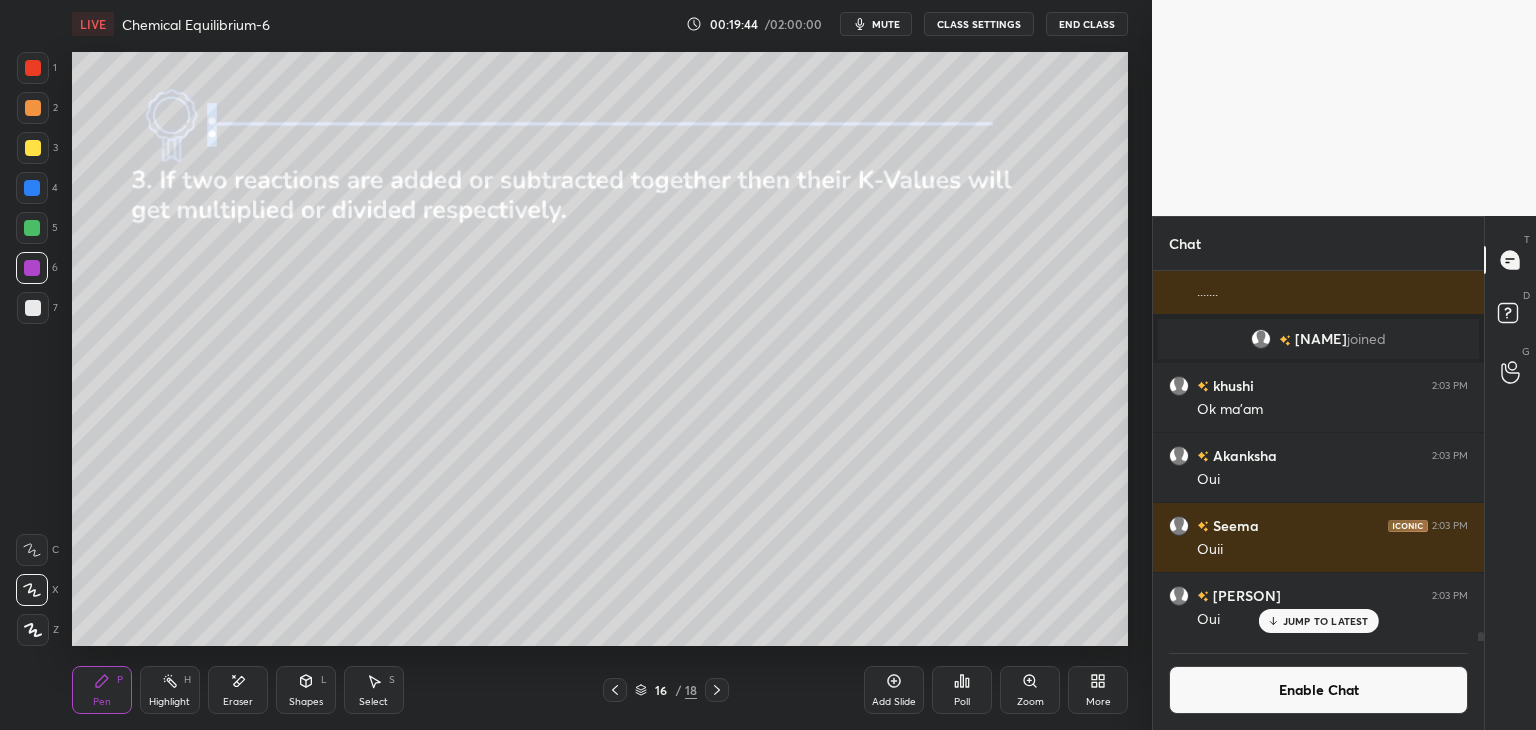 click on "Highlight H" at bounding box center (170, 690) 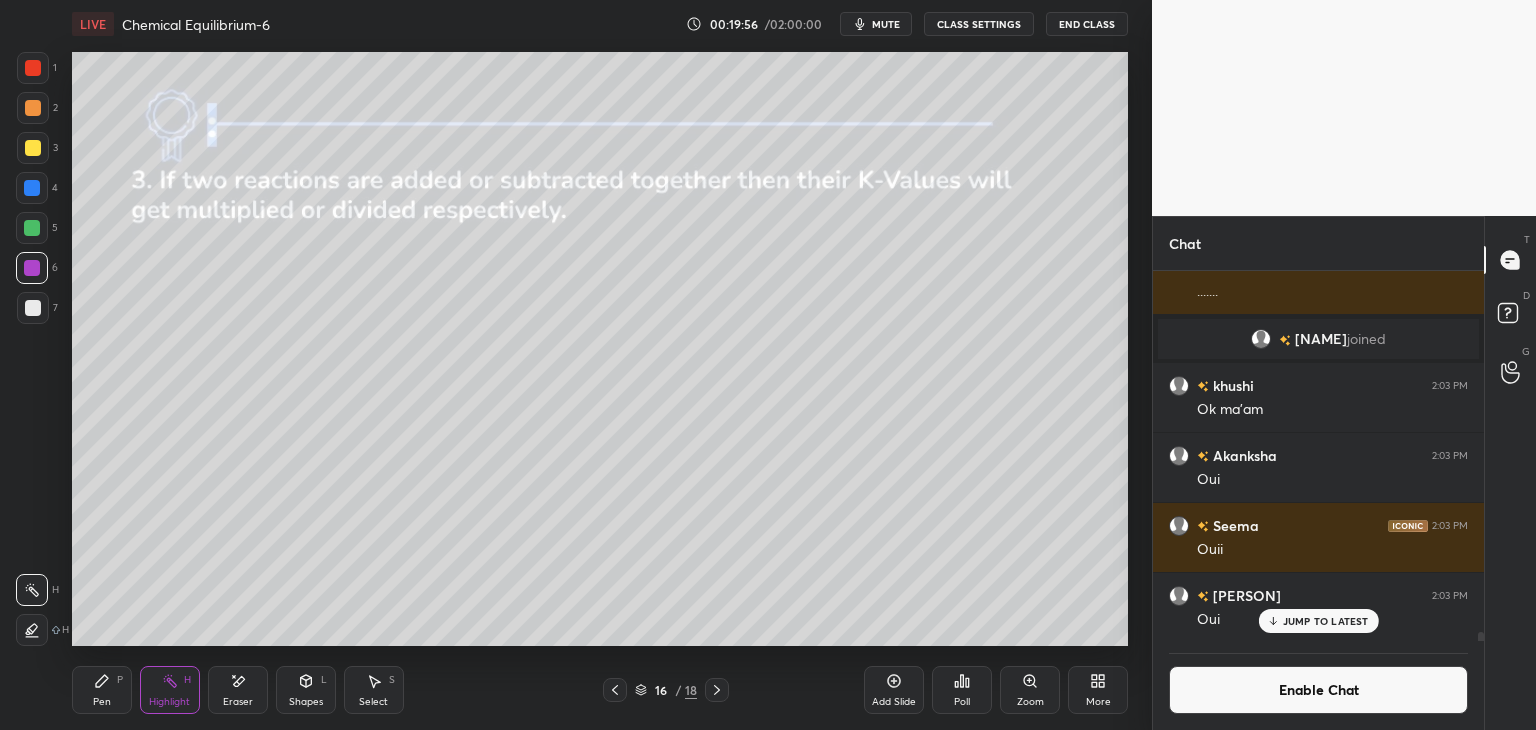 click on "Pen P" at bounding box center [102, 690] 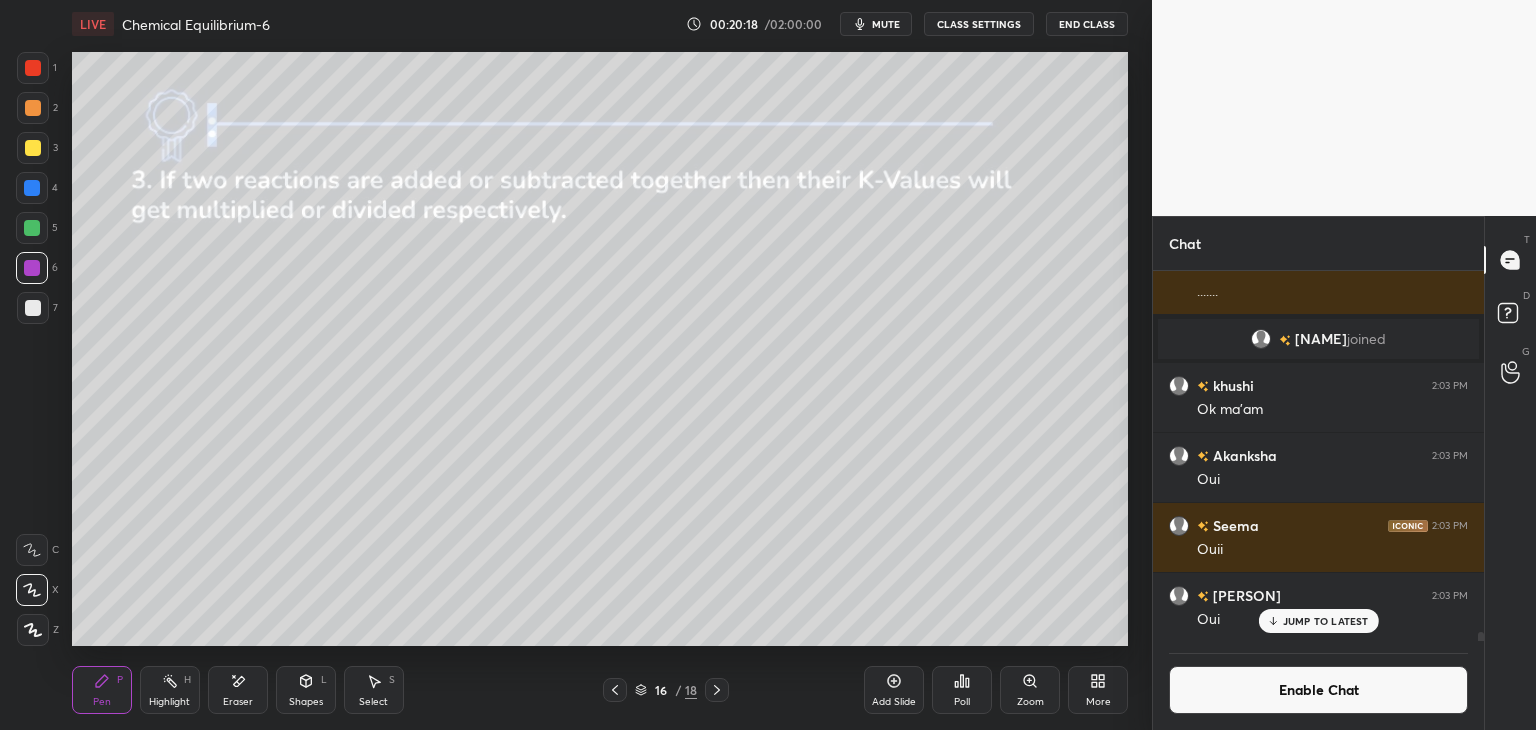 click on "H" at bounding box center [187, 680] 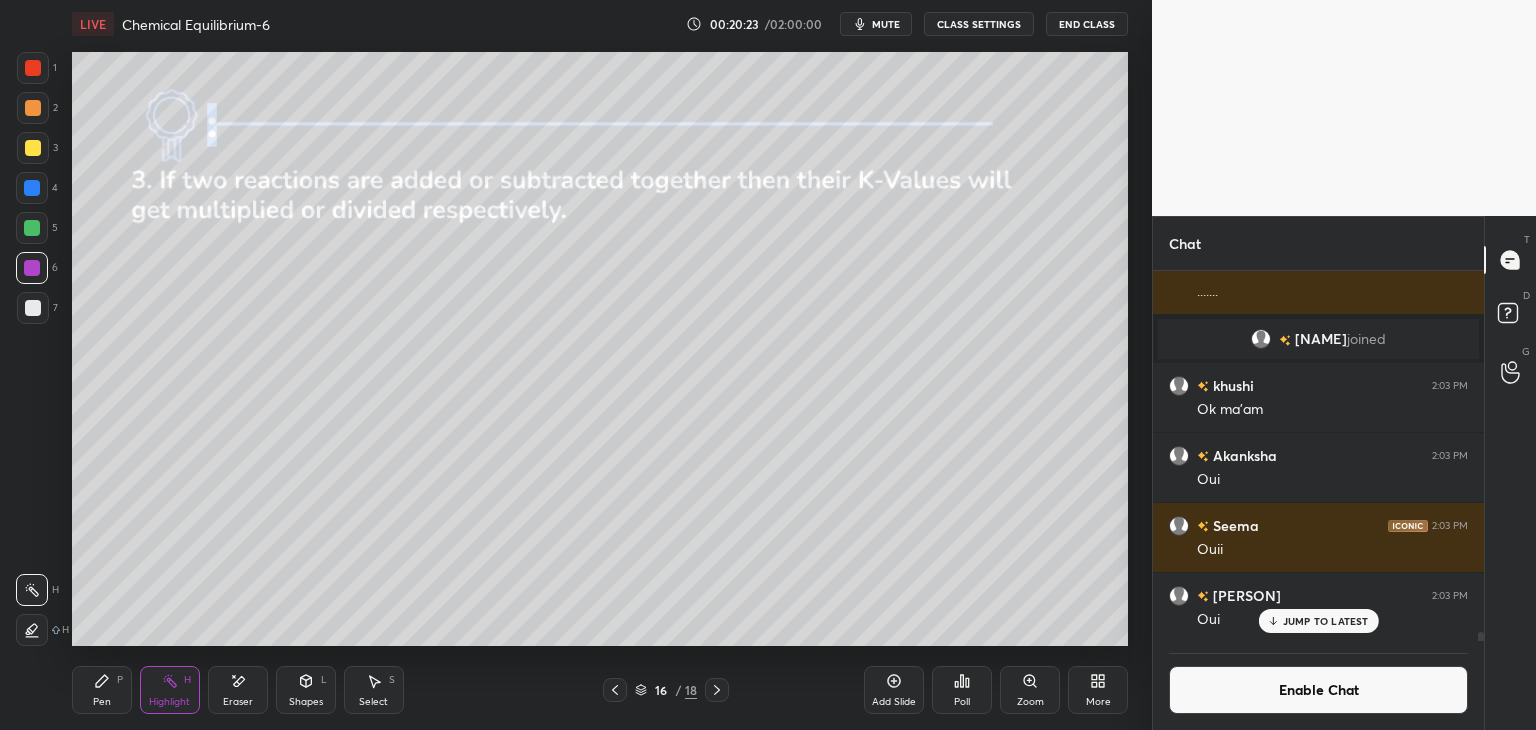click 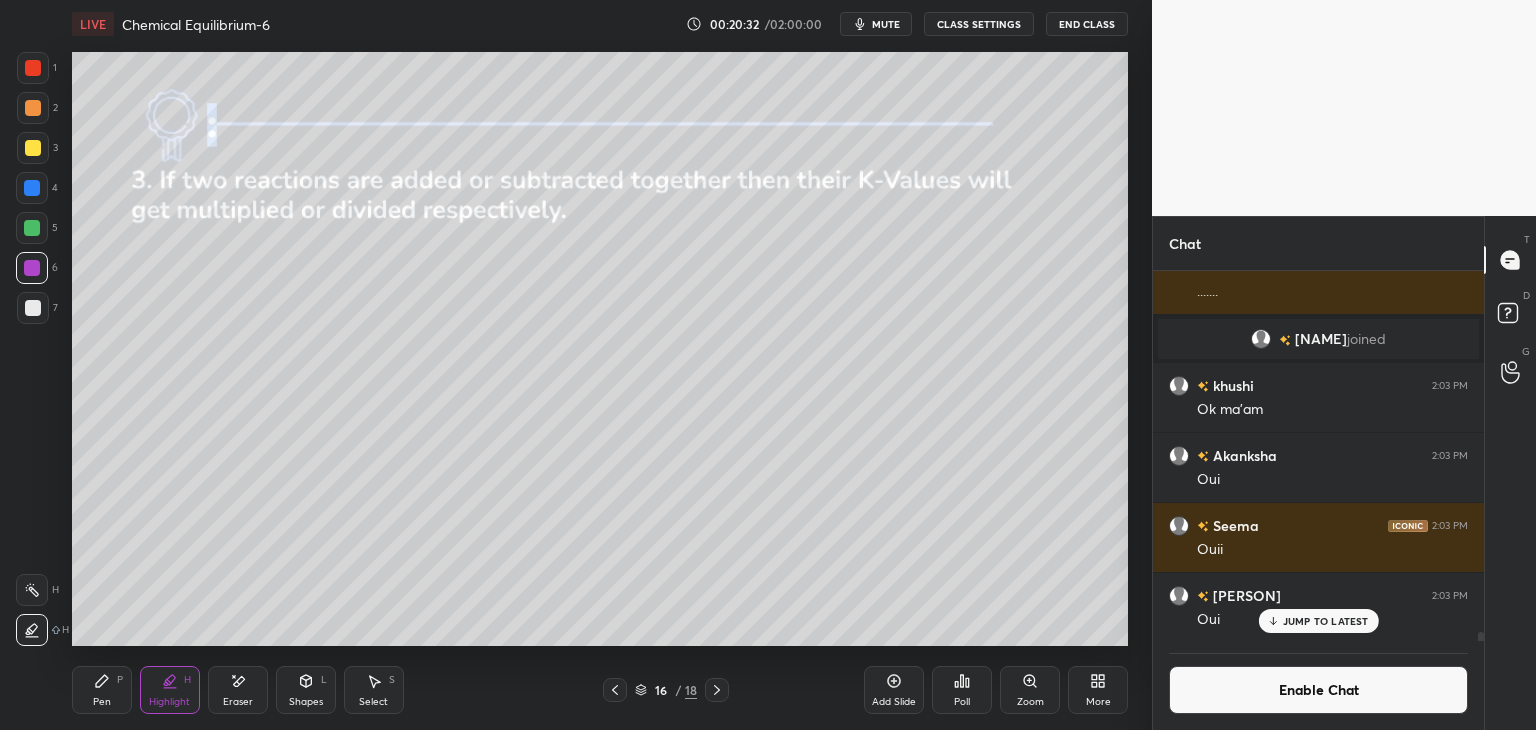 click 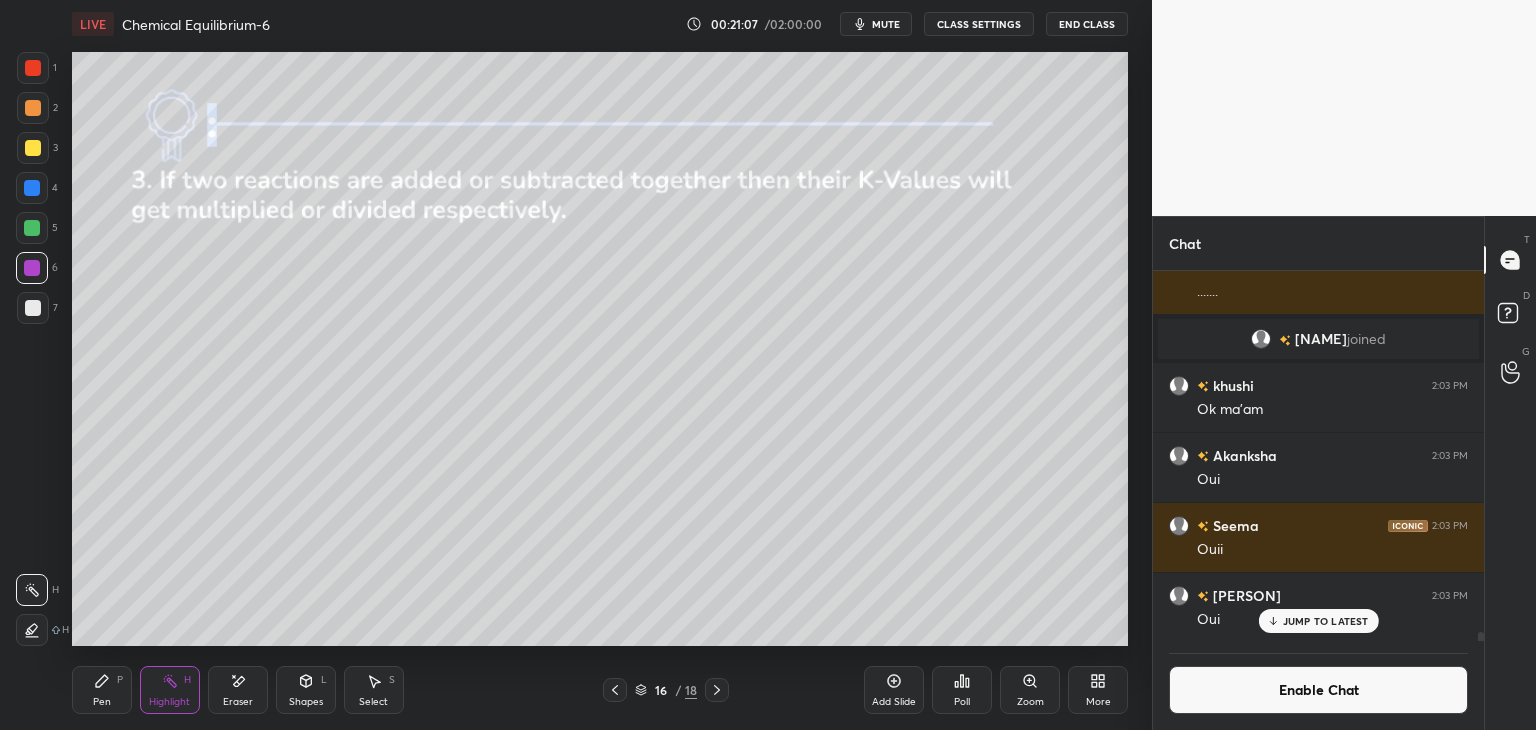 click 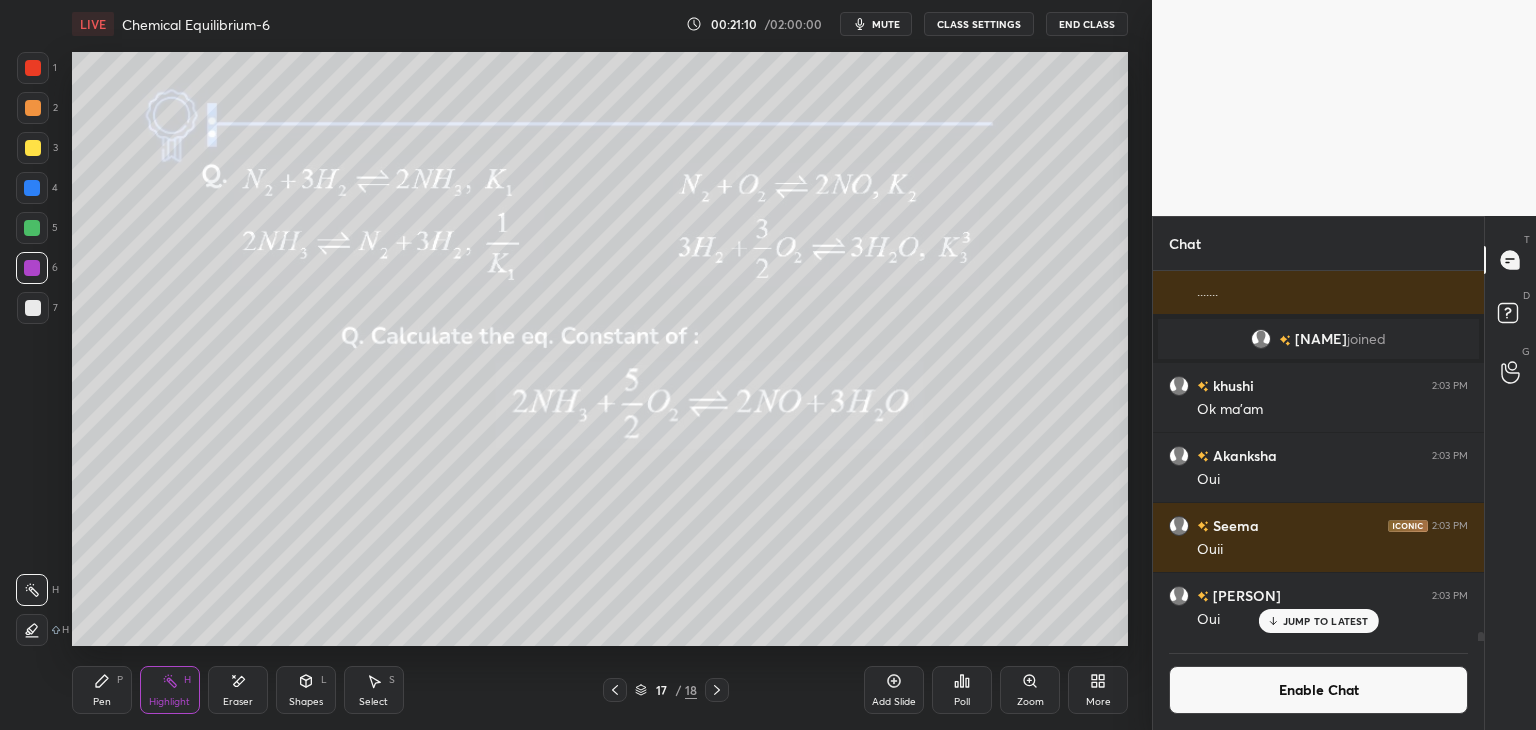 click on "Pen P" at bounding box center (102, 690) 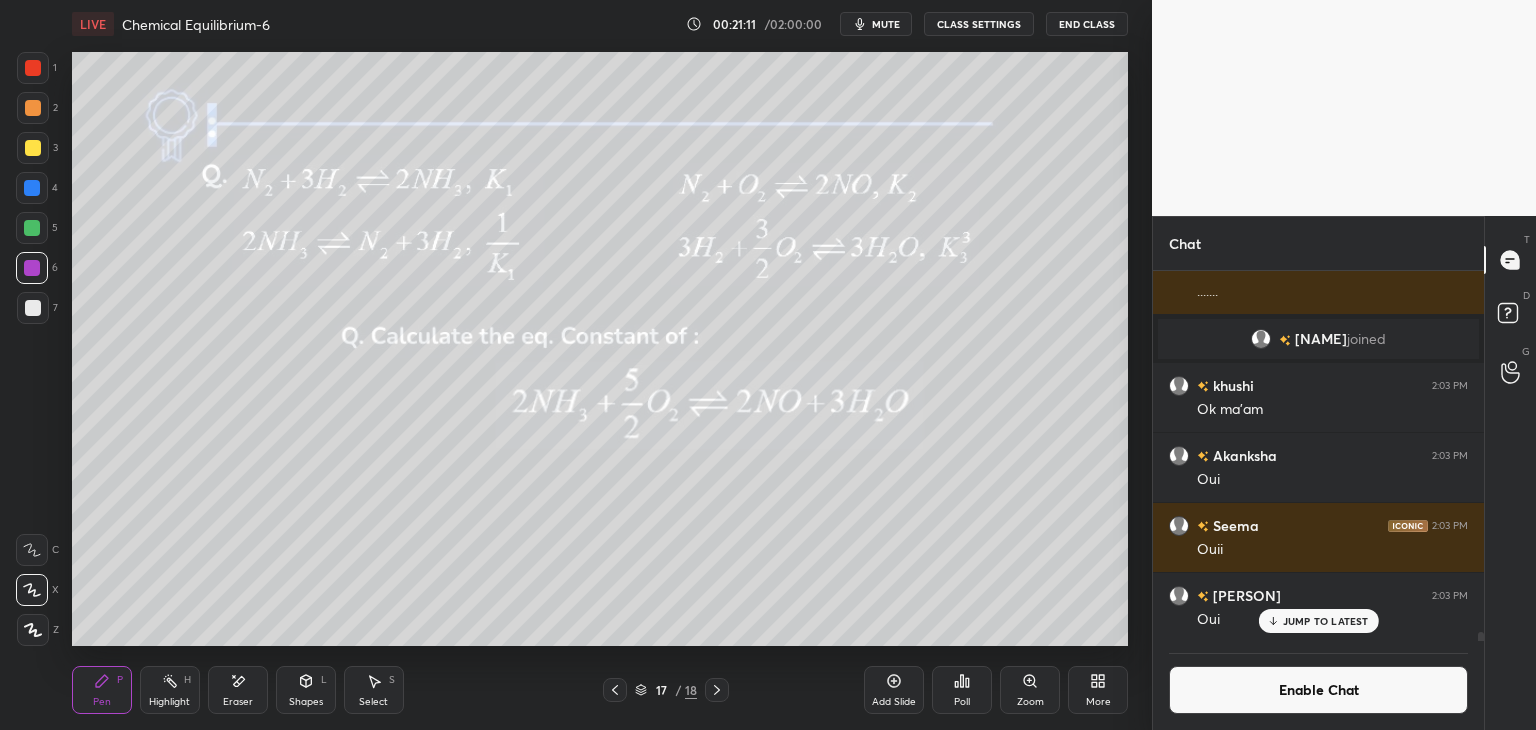 click 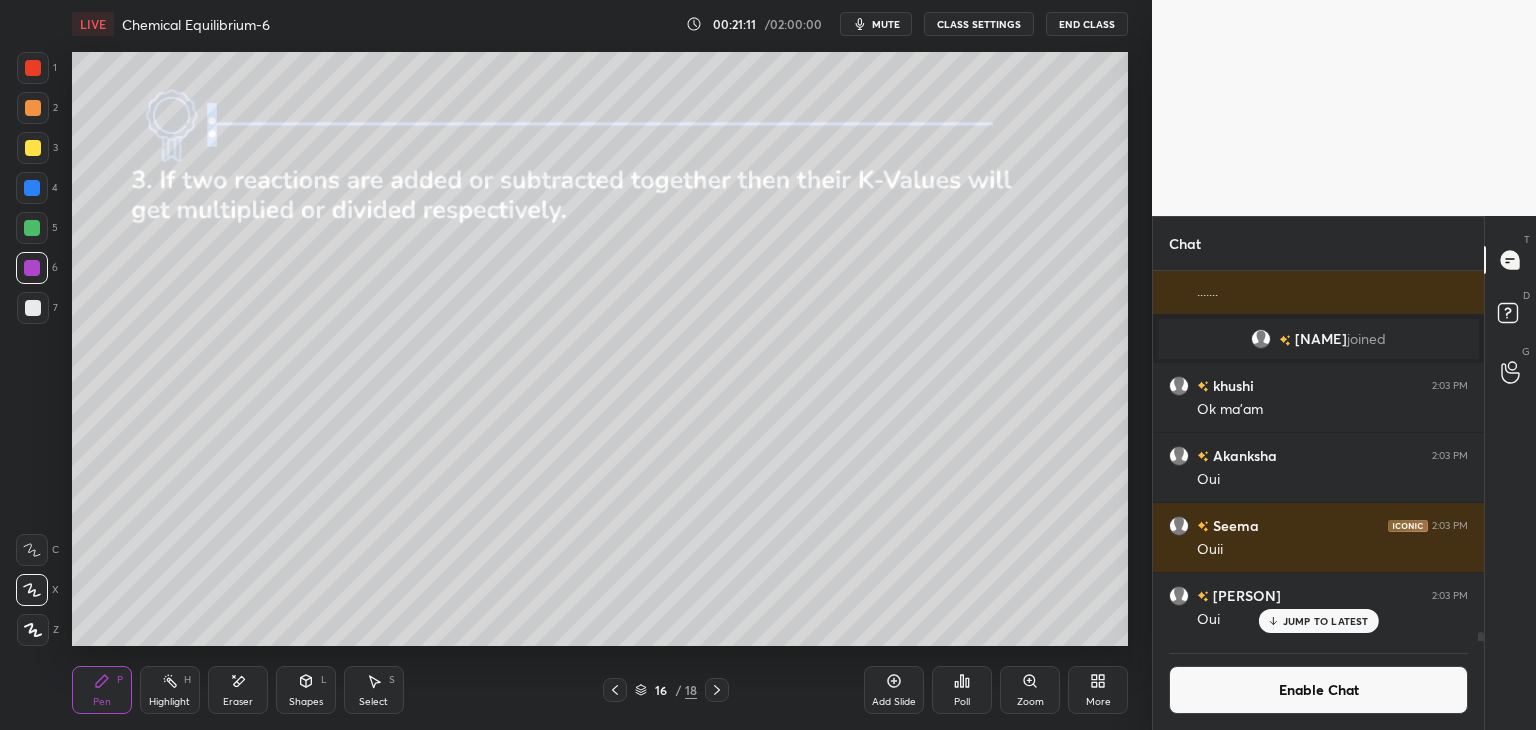 click 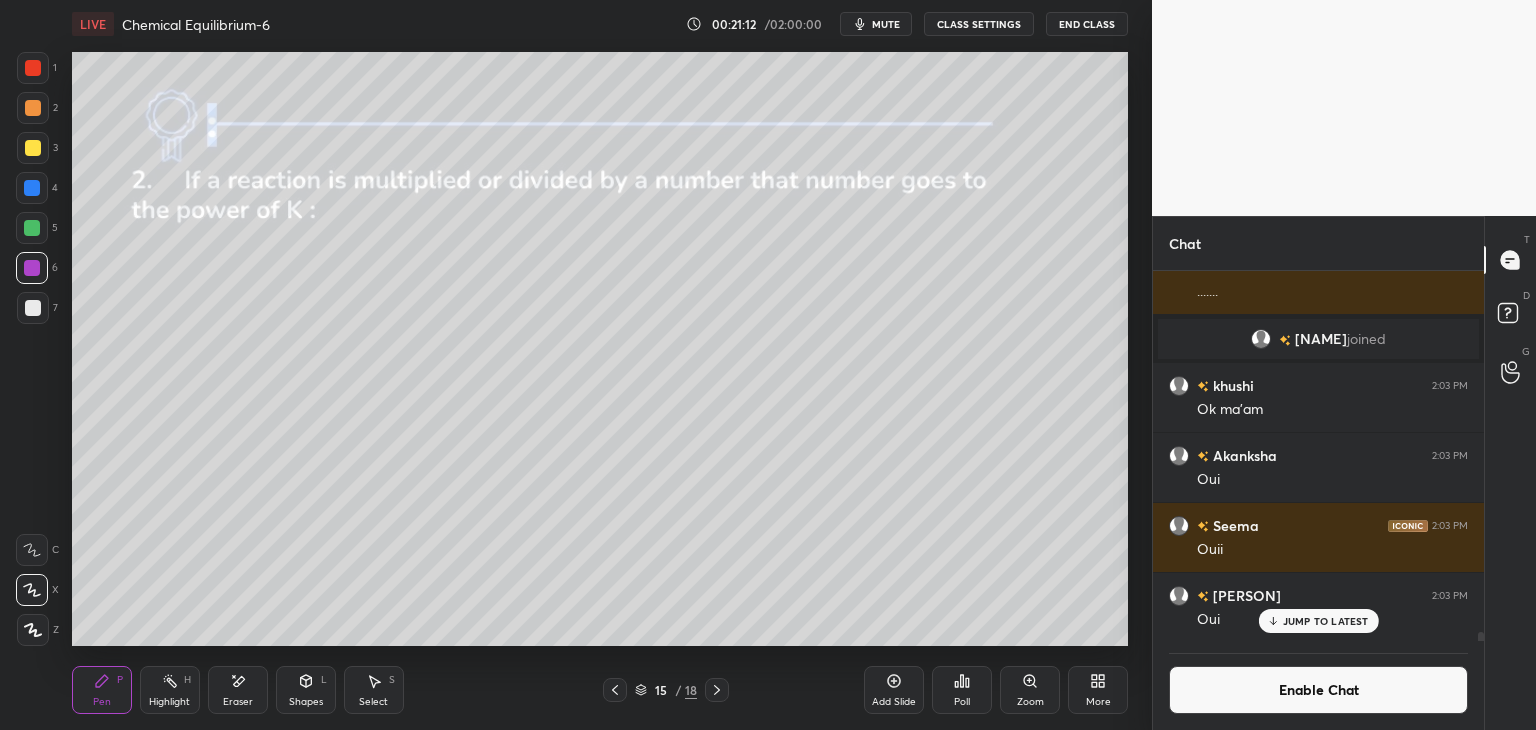 click on "15 / 18" at bounding box center [666, 690] 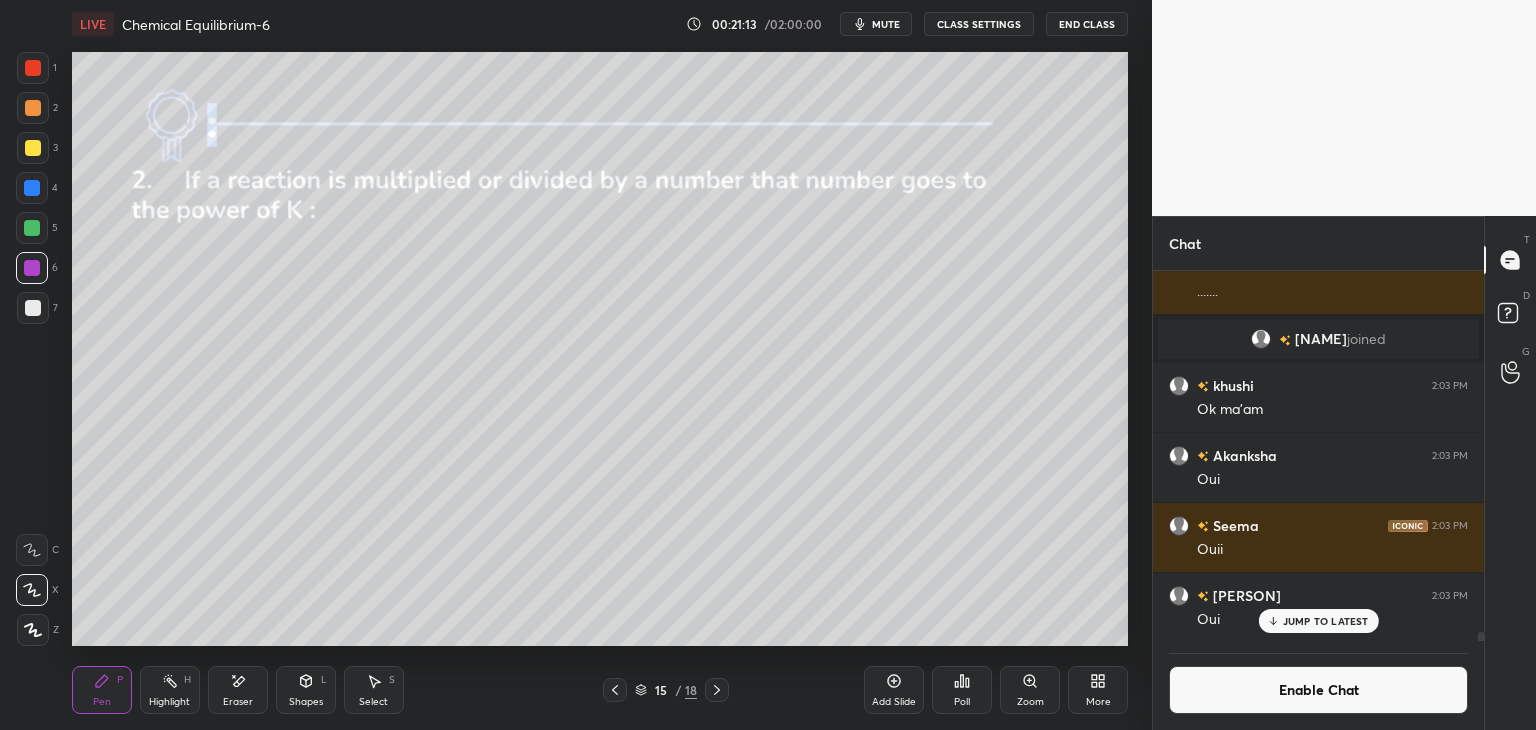 click at bounding box center (615, 690) 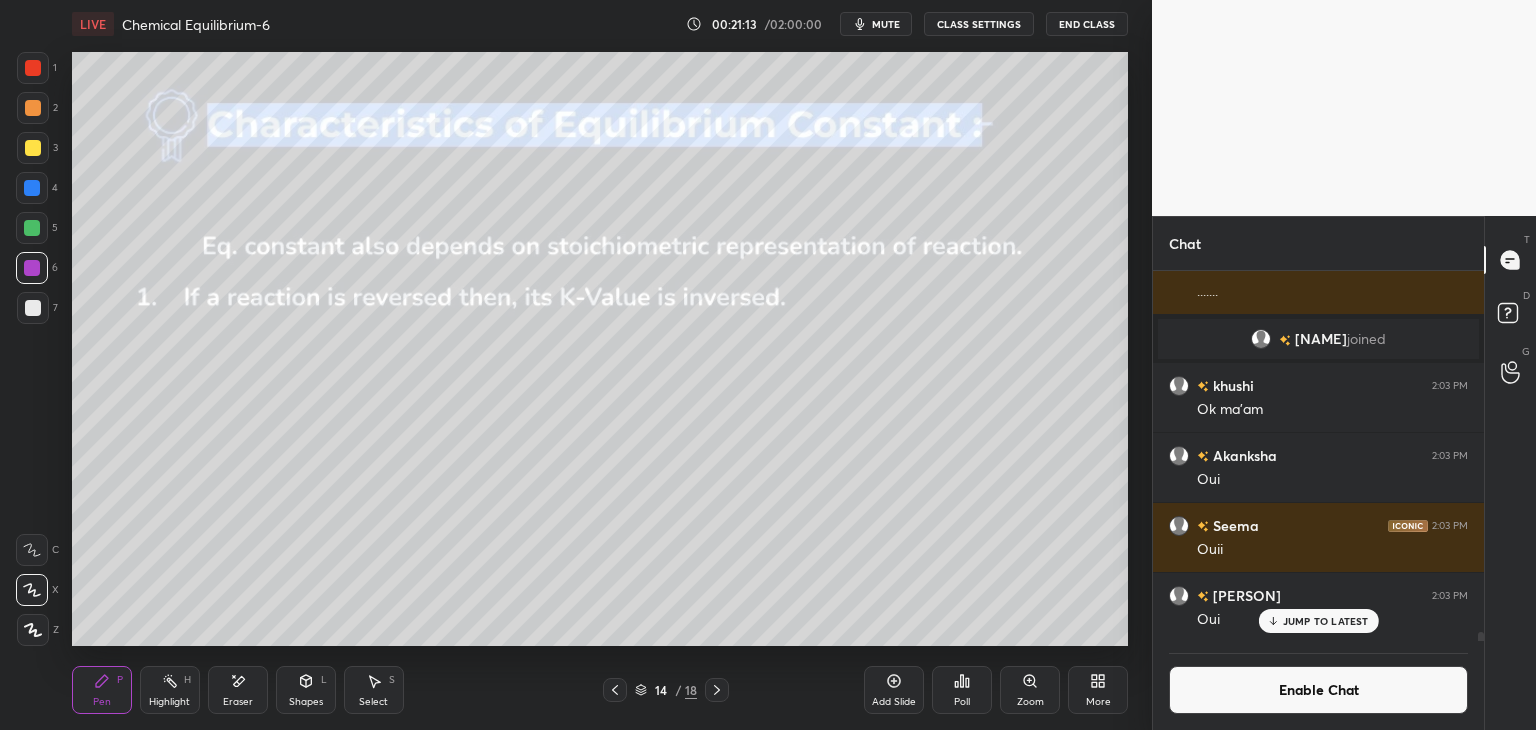 click 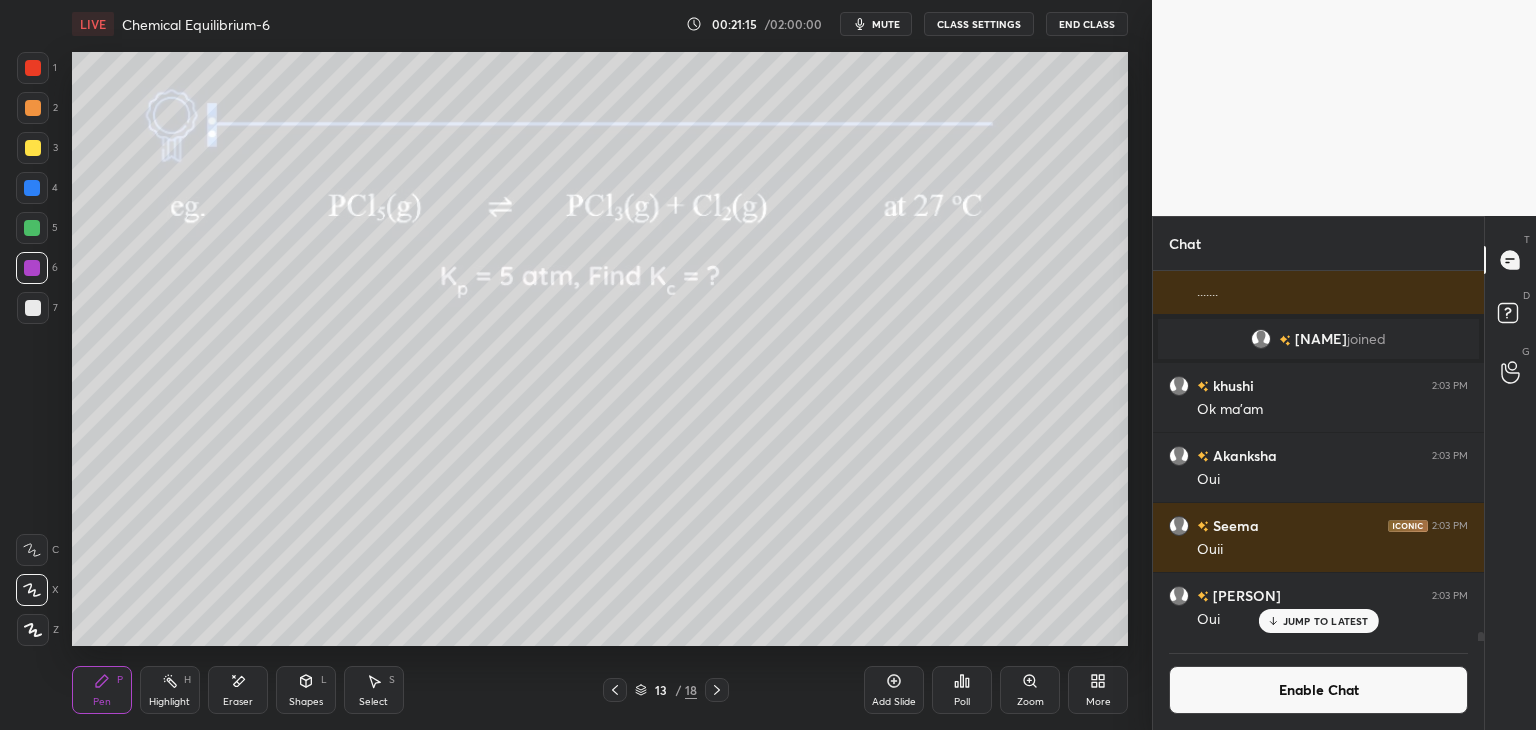 click 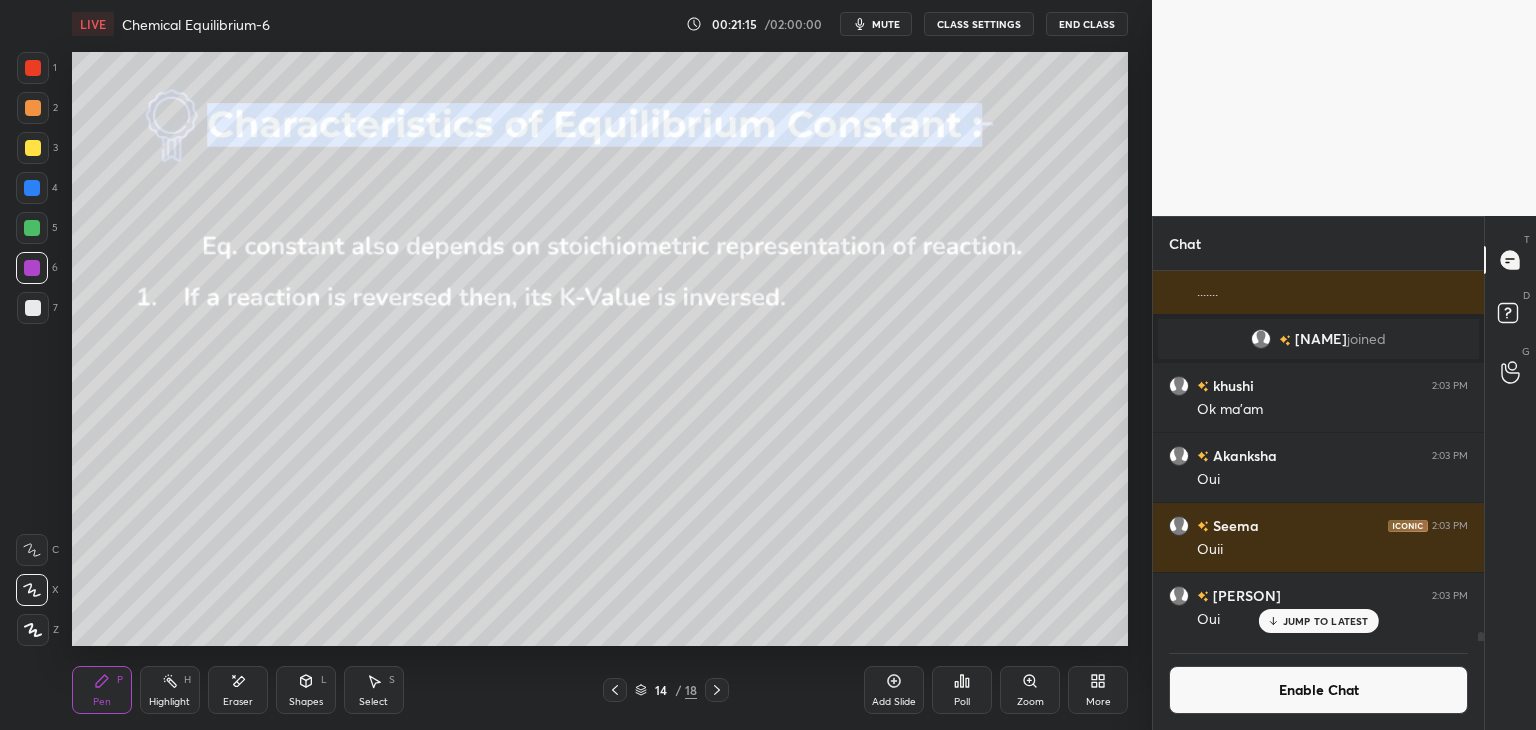 click 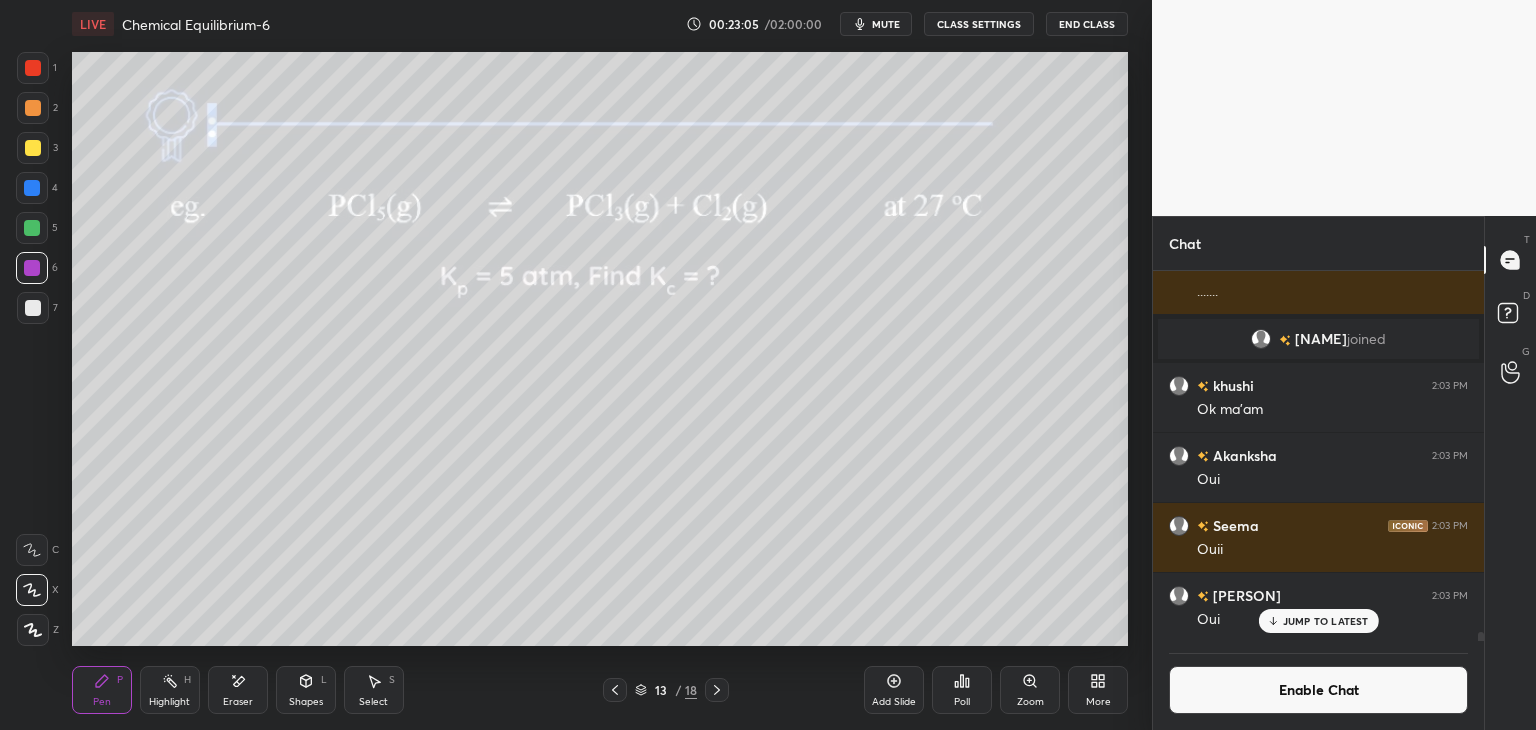 click on "JUMP TO LATEST" at bounding box center (1326, 621) 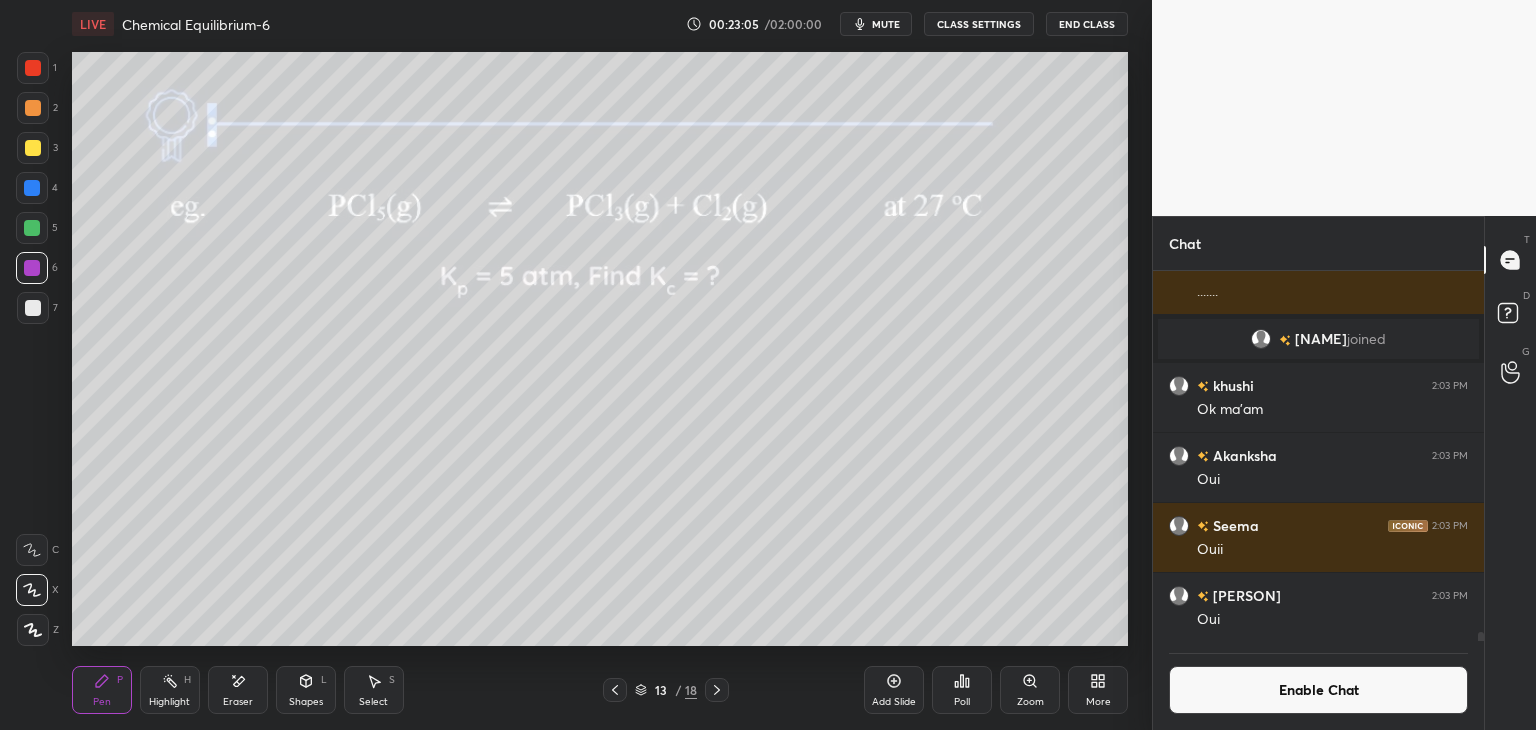 click on "Enable Chat" at bounding box center (1318, 690) 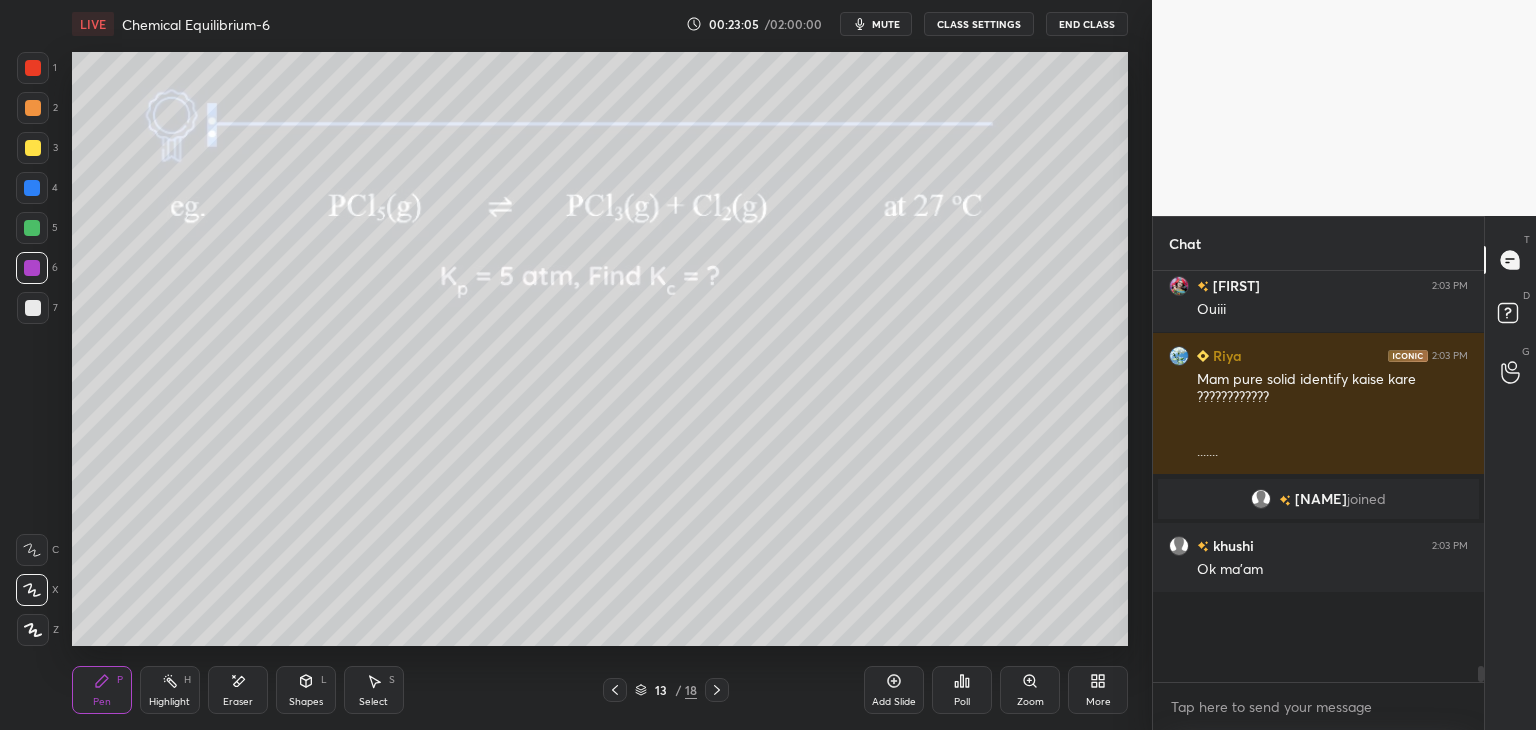 scroll, scrollTop: 14219, scrollLeft: 0, axis: vertical 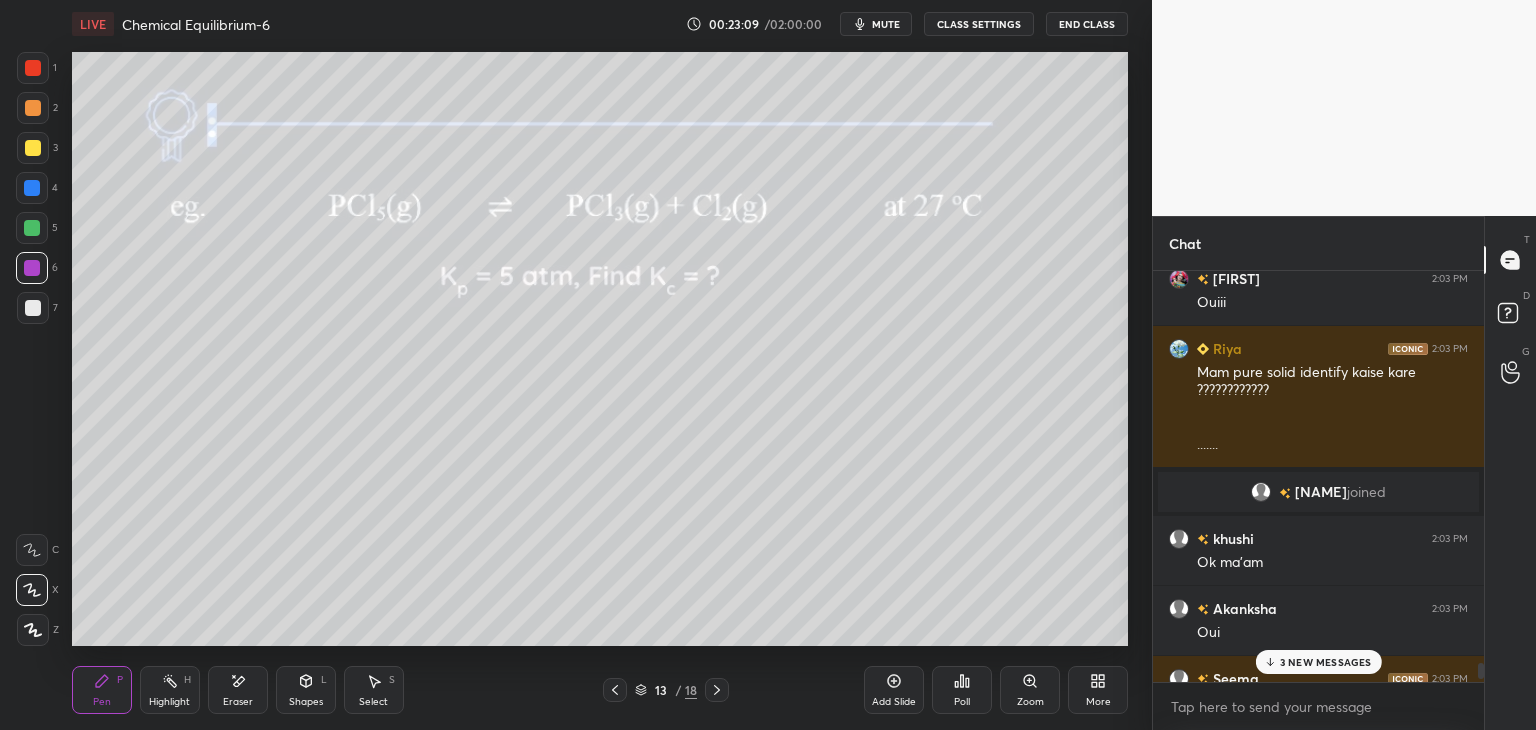 click on "Pen P" at bounding box center [102, 690] 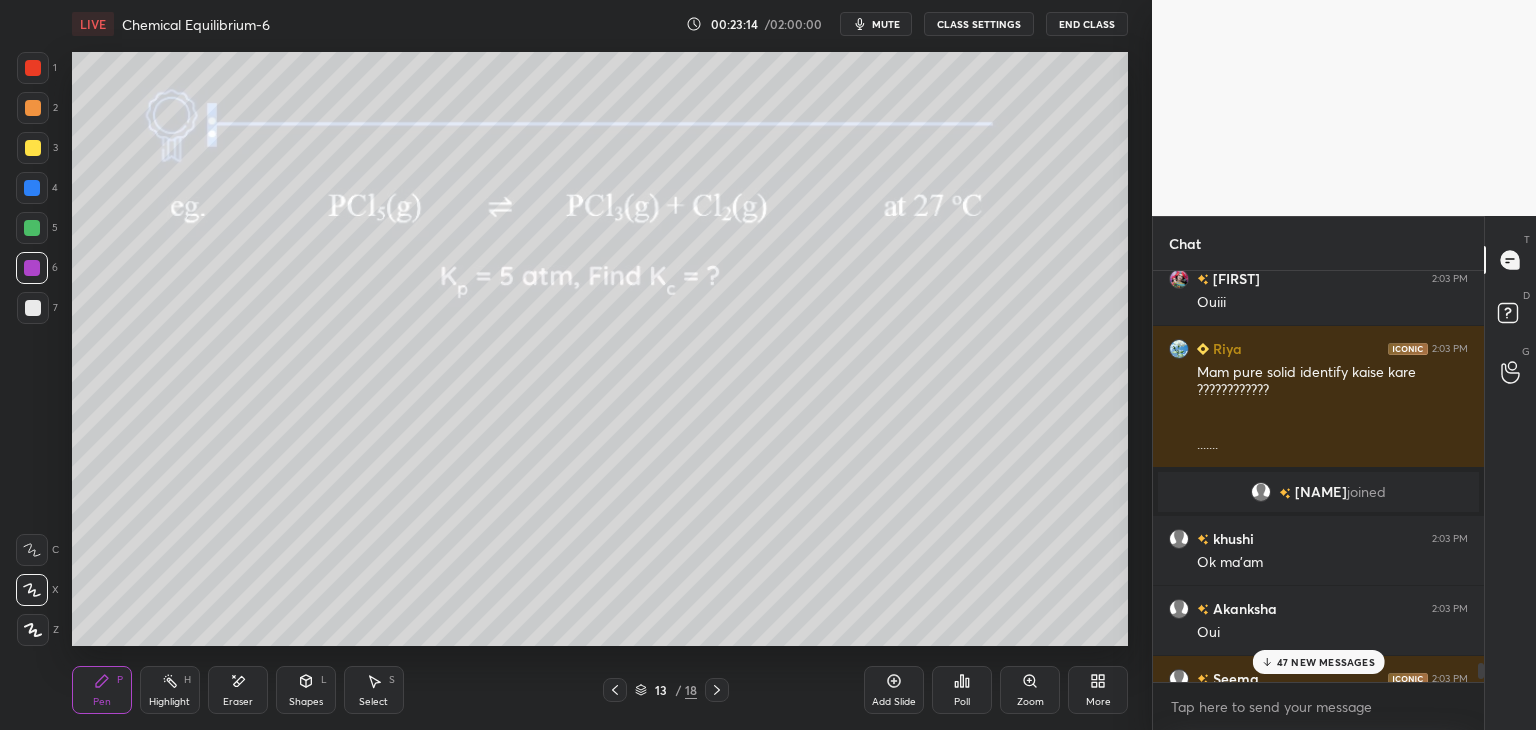 click 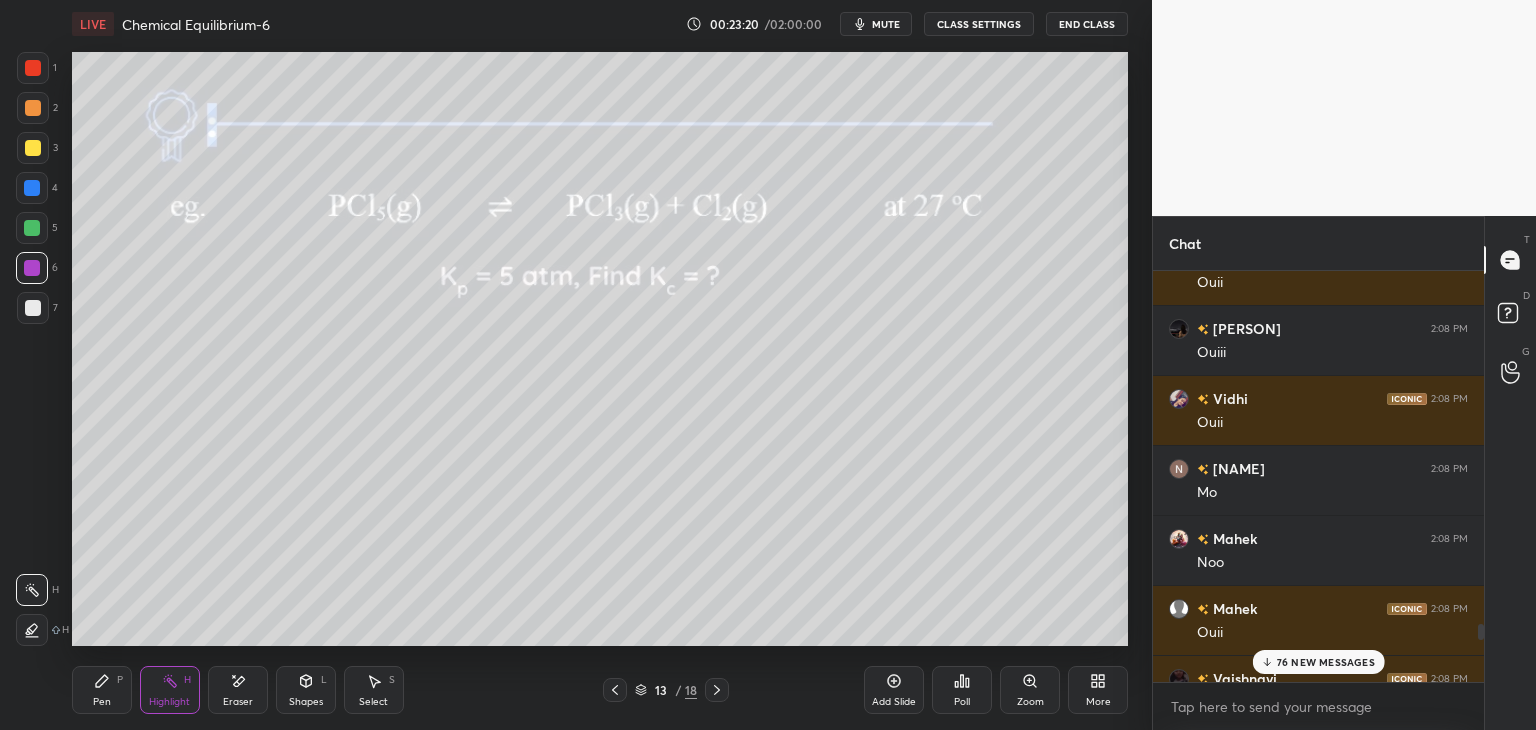 click on "76 NEW MESSAGES" at bounding box center [1326, 662] 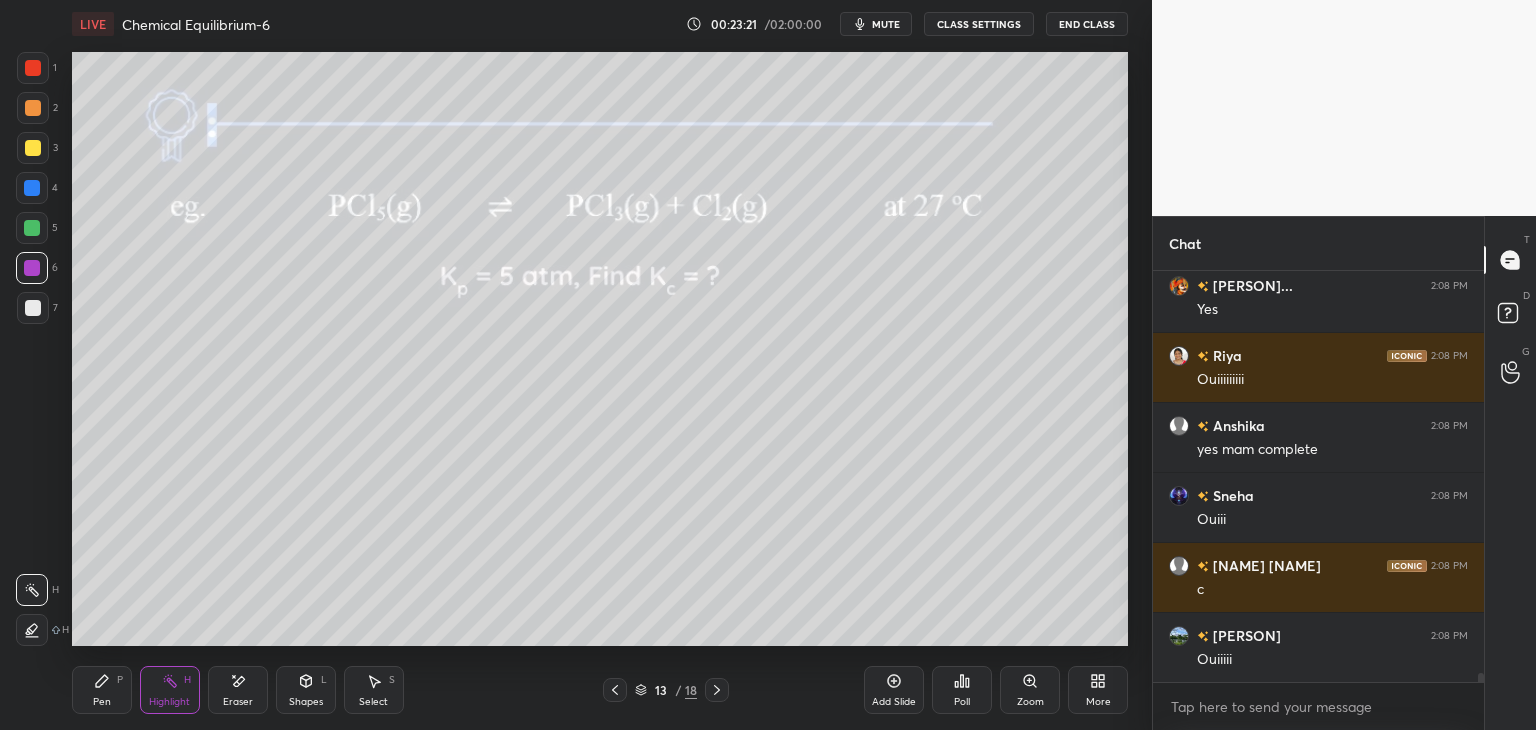 scroll, scrollTop: 20004, scrollLeft: 0, axis: vertical 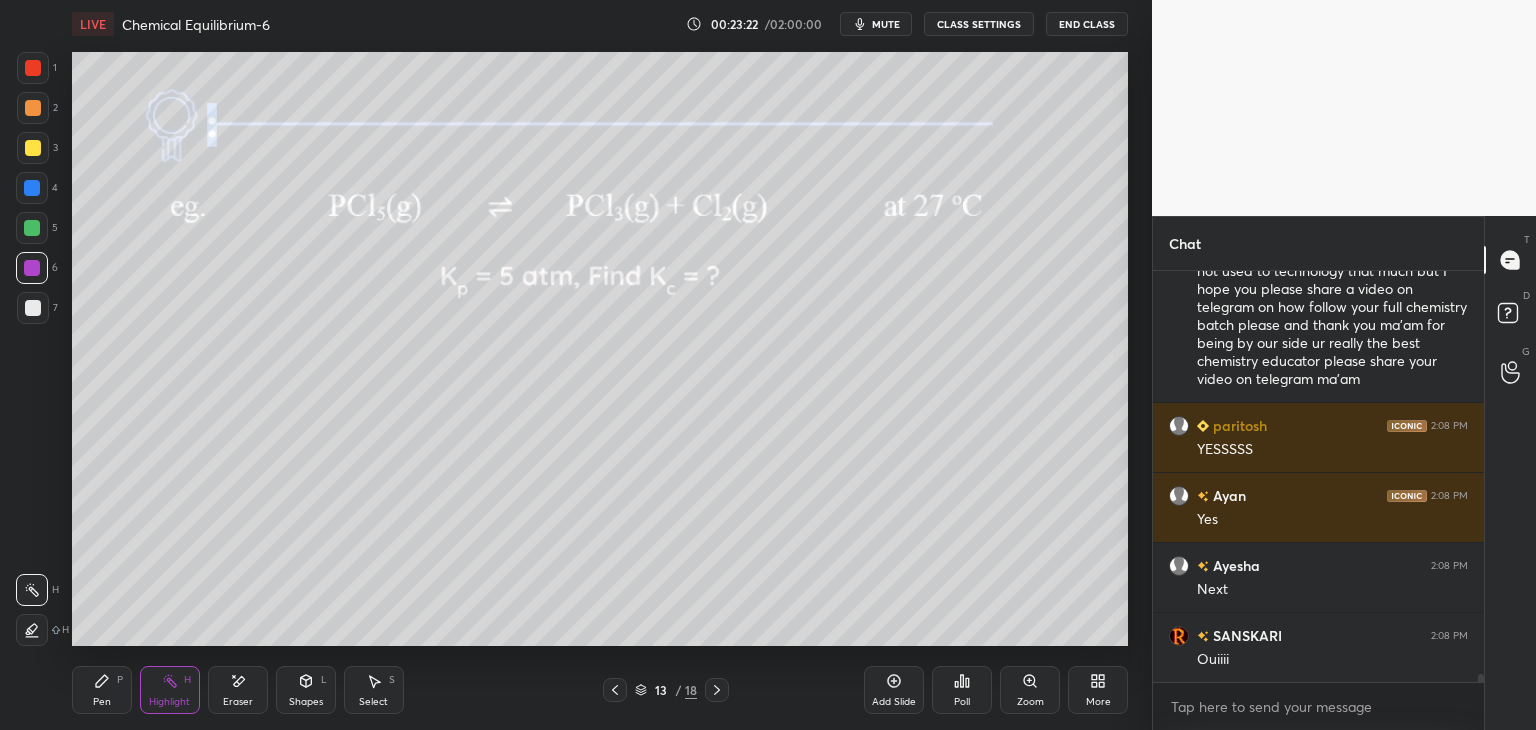 click on "CLASS SETTINGS" at bounding box center [979, 24] 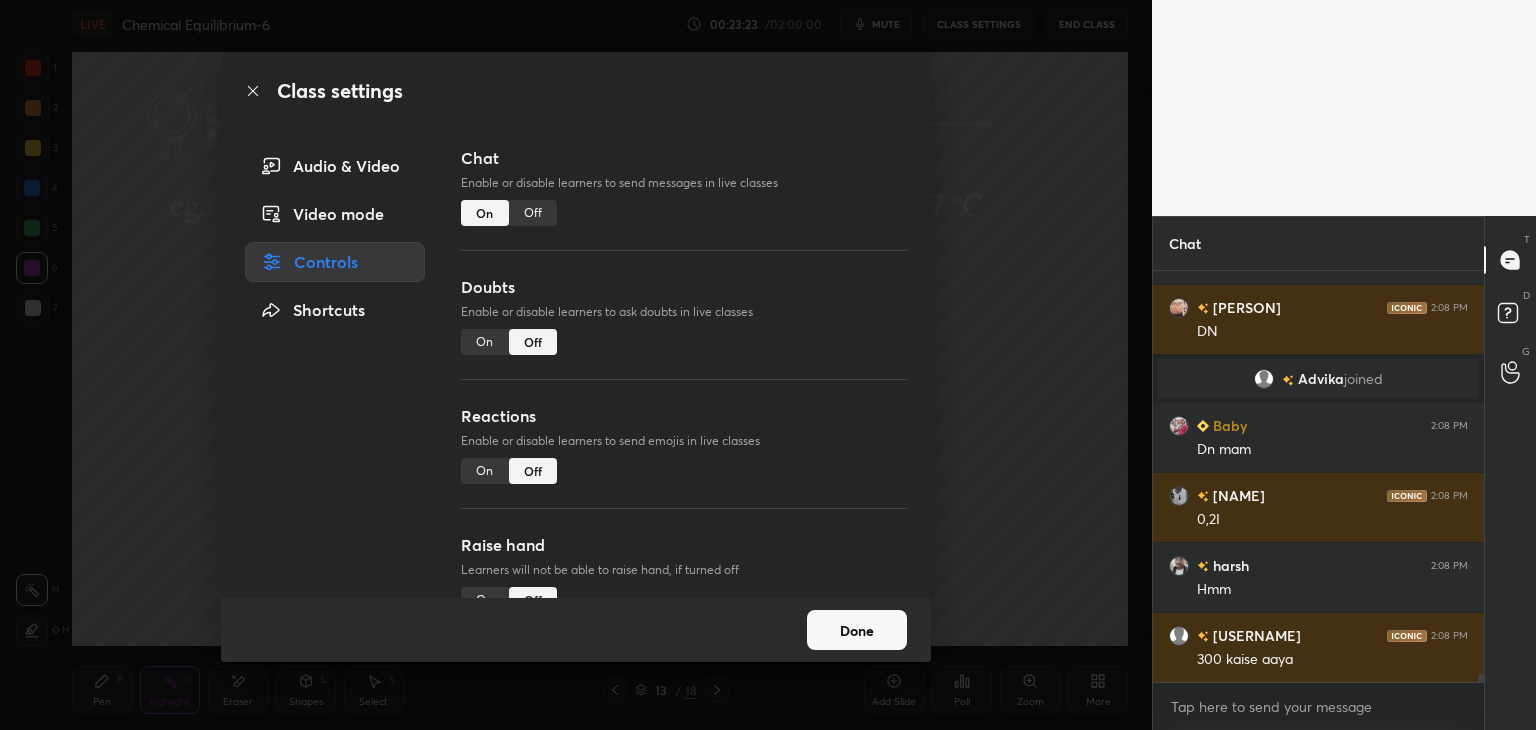 click on "Off" at bounding box center [533, 213] 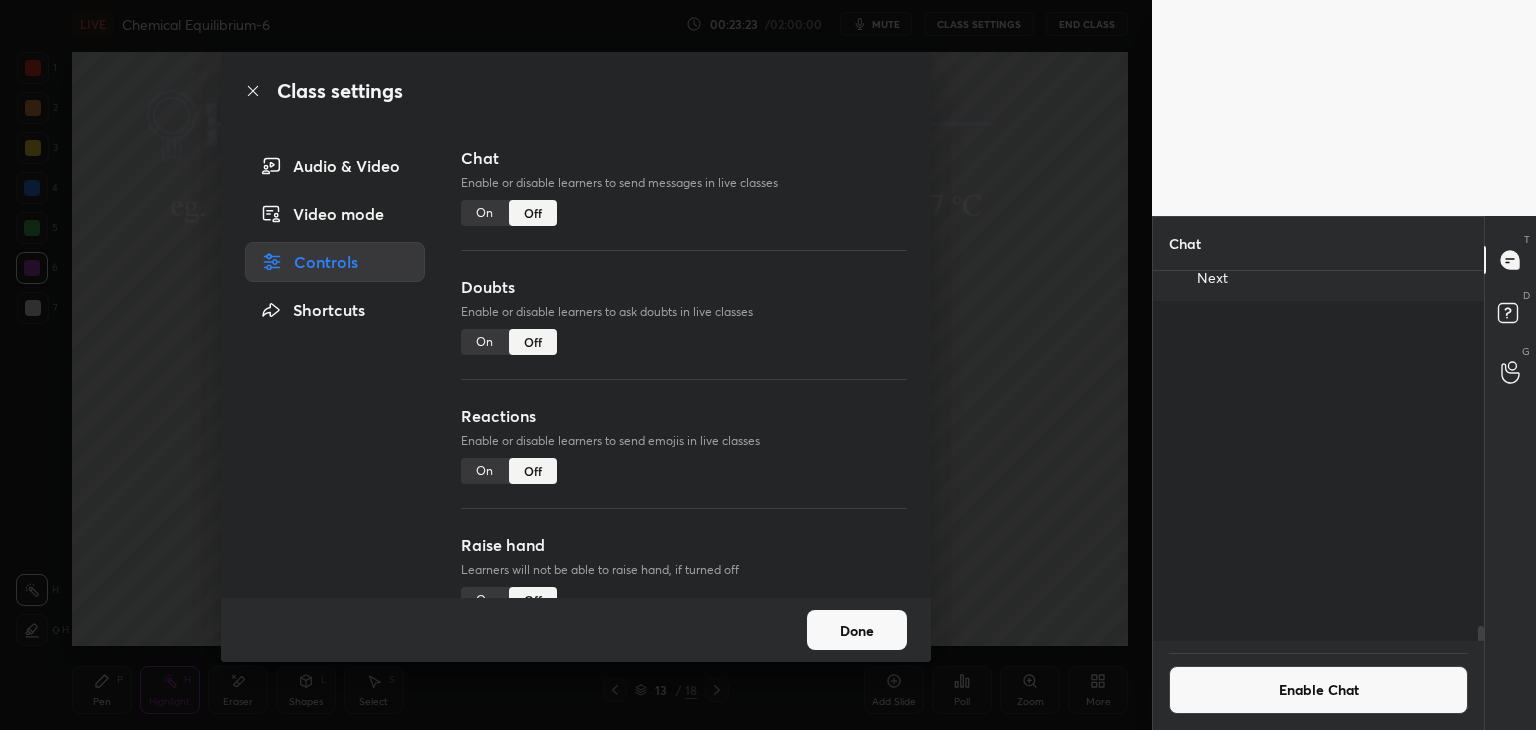 scroll, scrollTop: 18928, scrollLeft: 0, axis: vertical 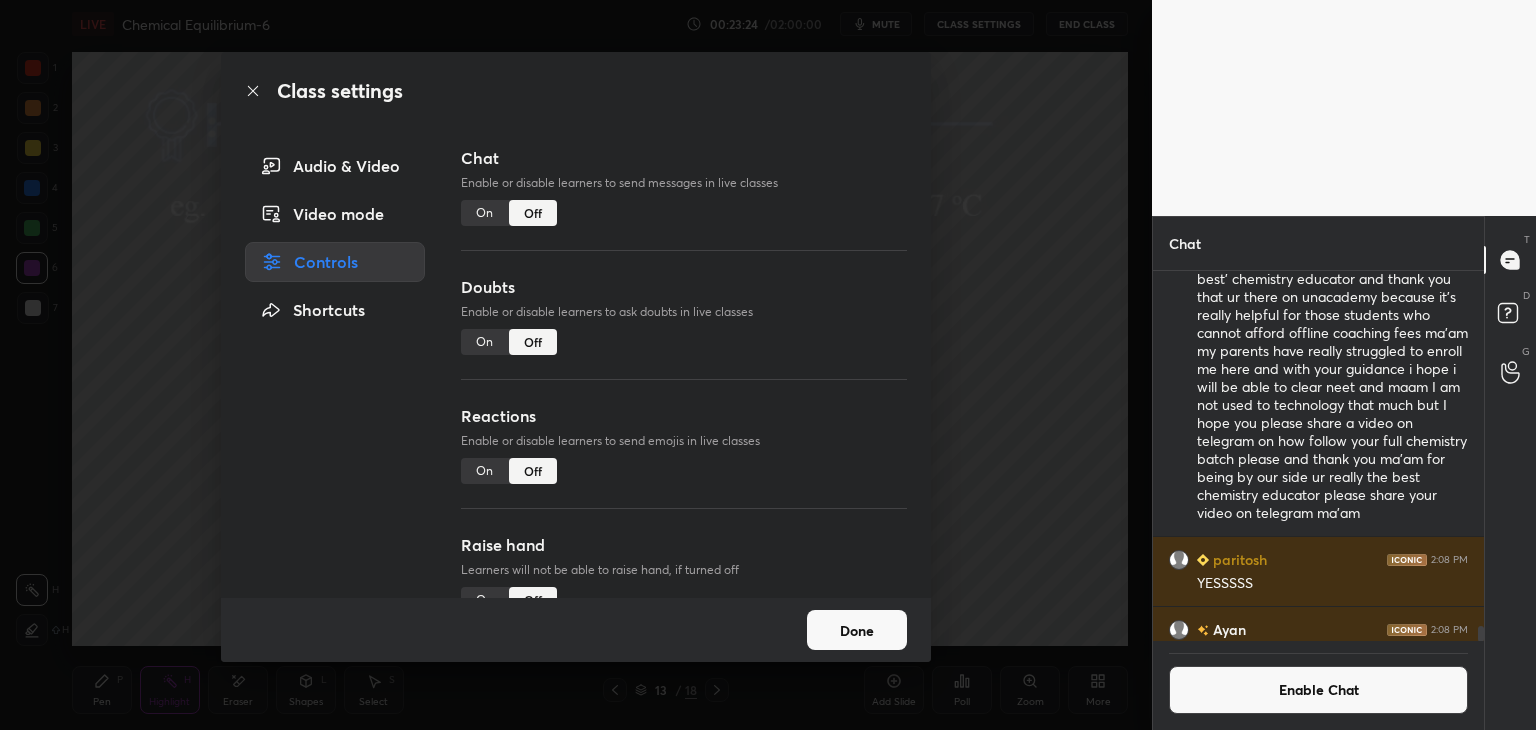 click on "Done" at bounding box center (857, 630) 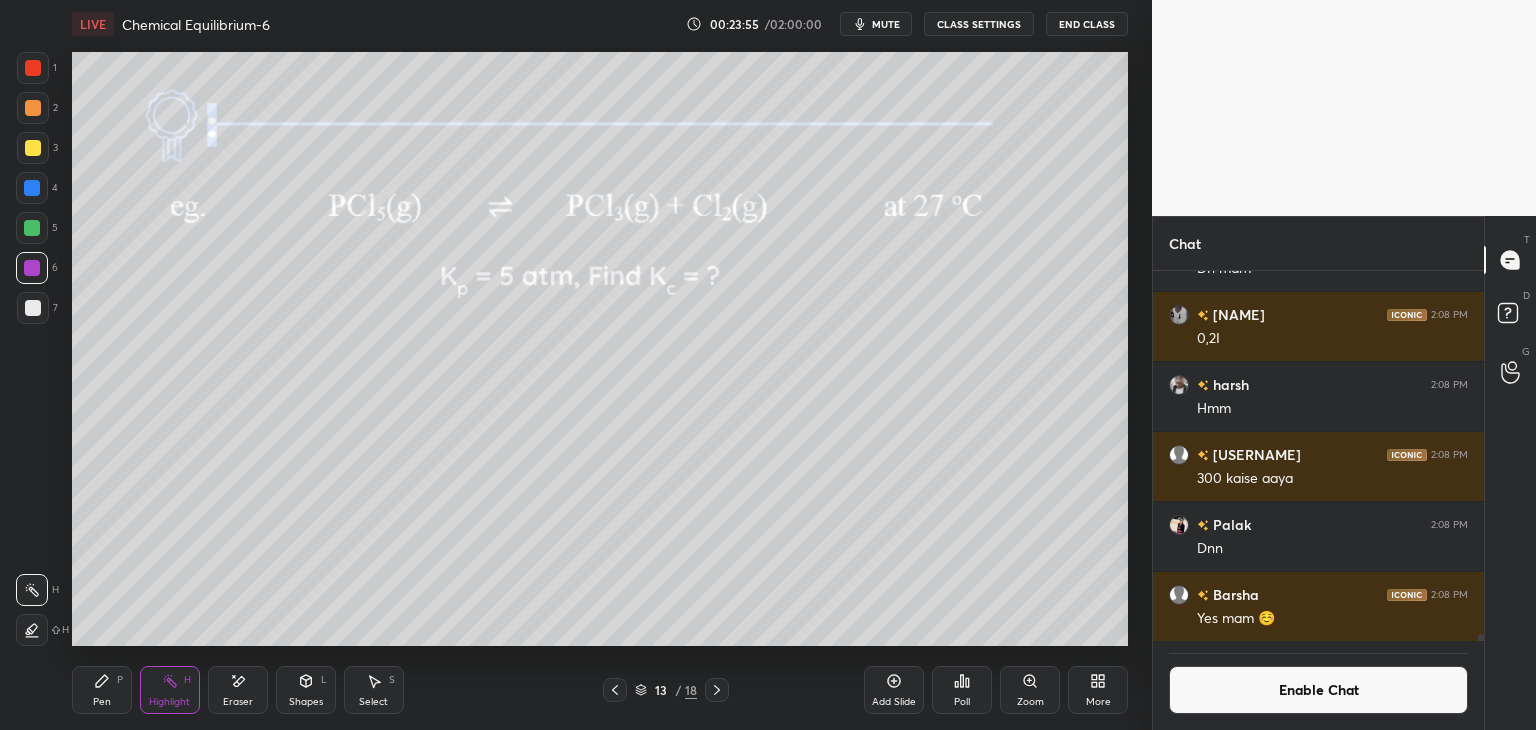 click at bounding box center (717, 690) 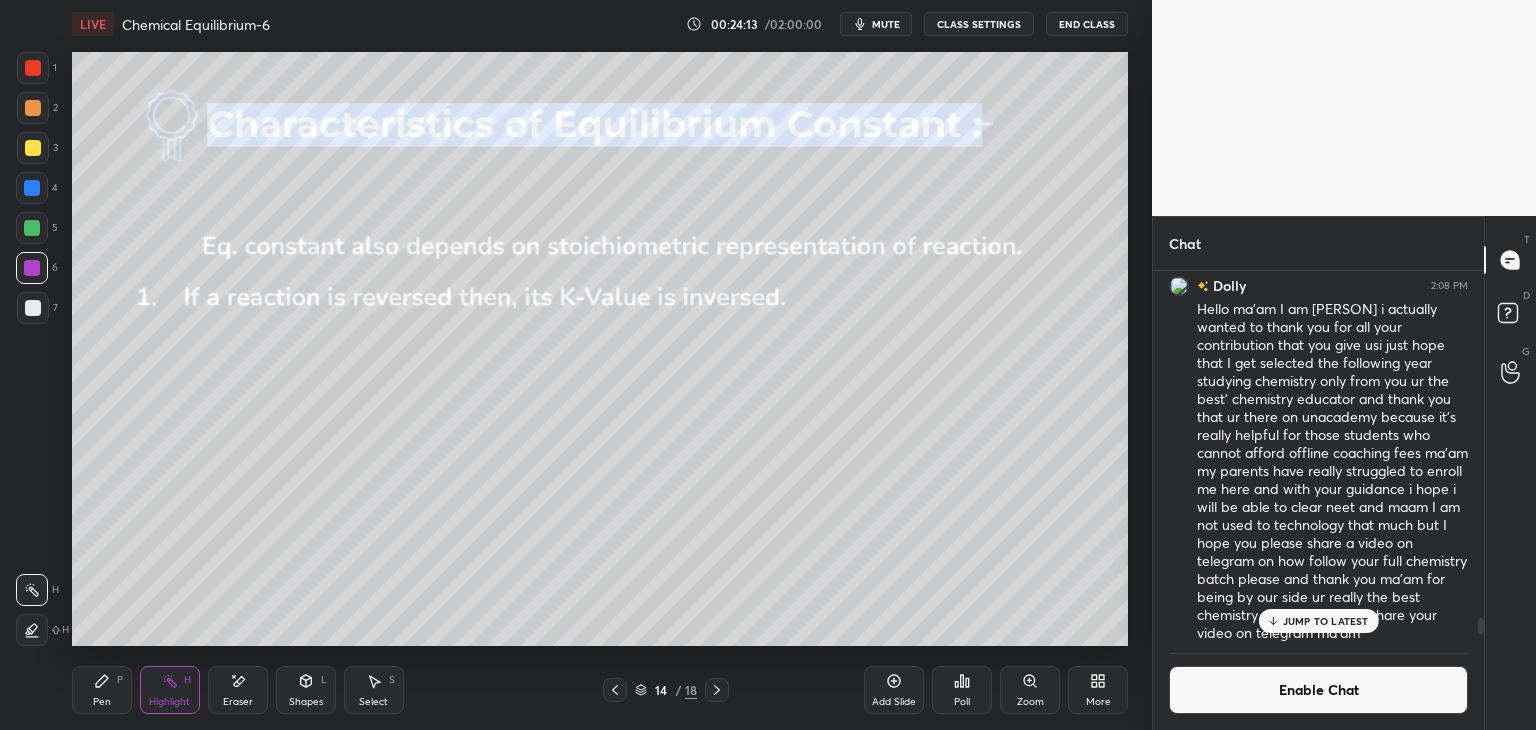 scroll, scrollTop: 18827, scrollLeft: 0, axis: vertical 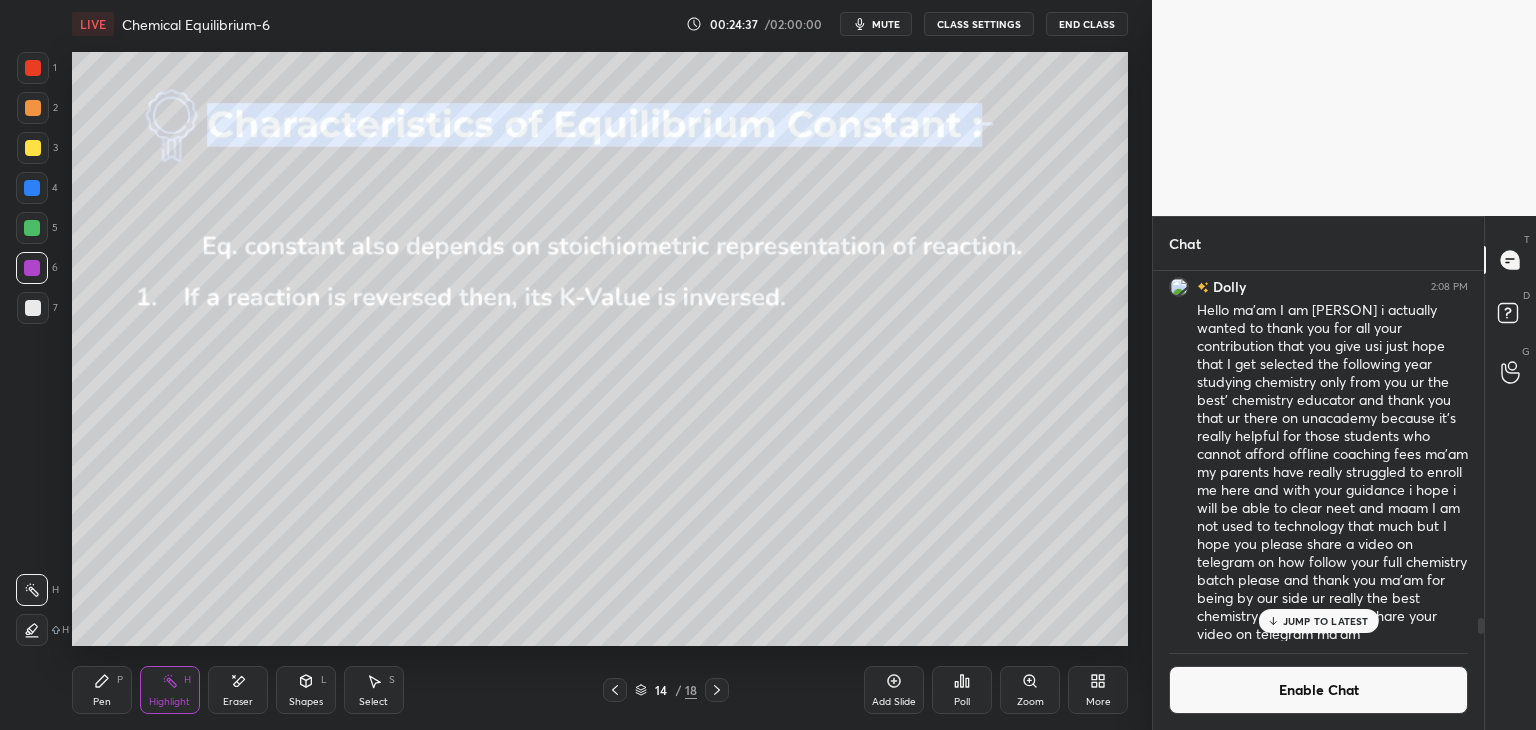 click on "JUMP TO LATEST" at bounding box center [1326, 621] 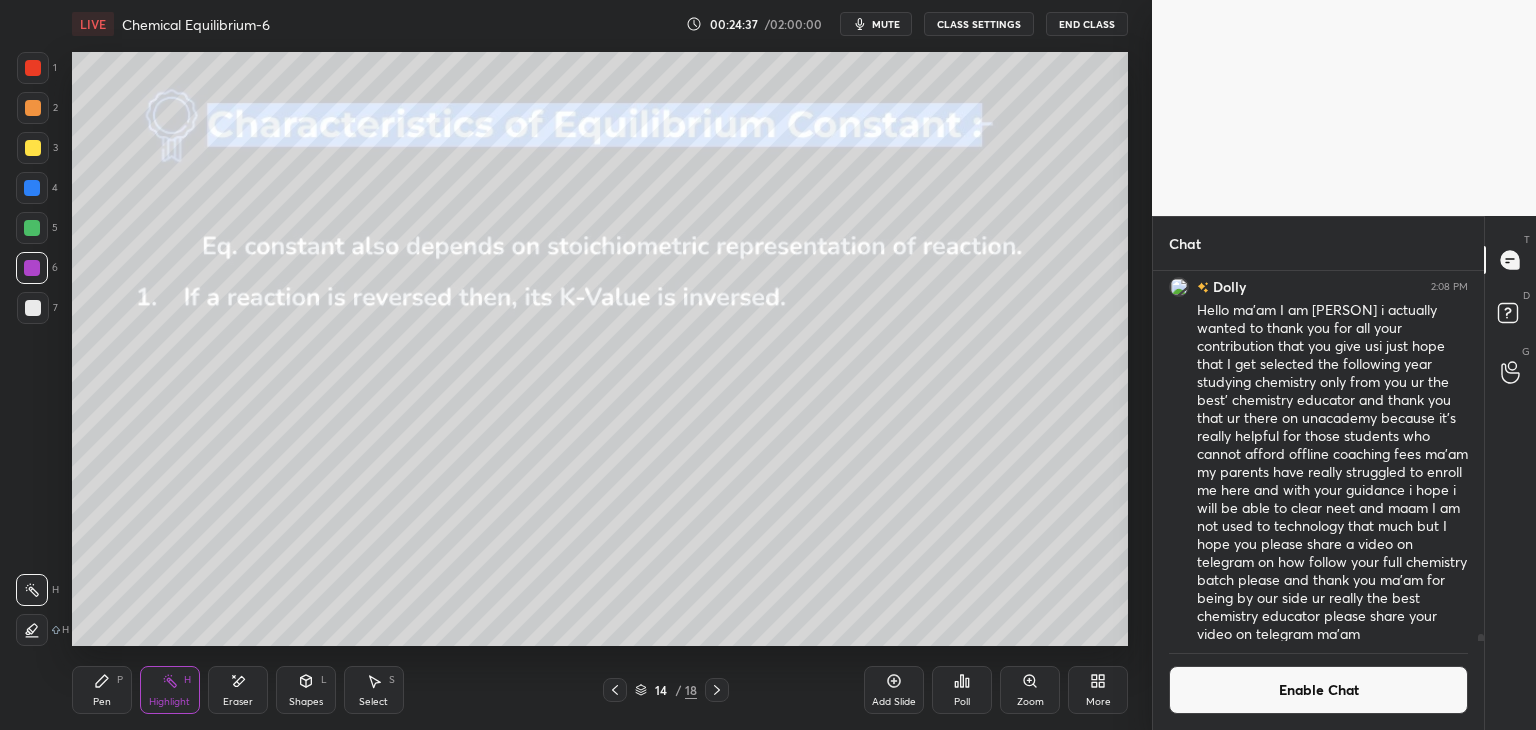 scroll, scrollTop: 19871, scrollLeft: 0, axis: vertical 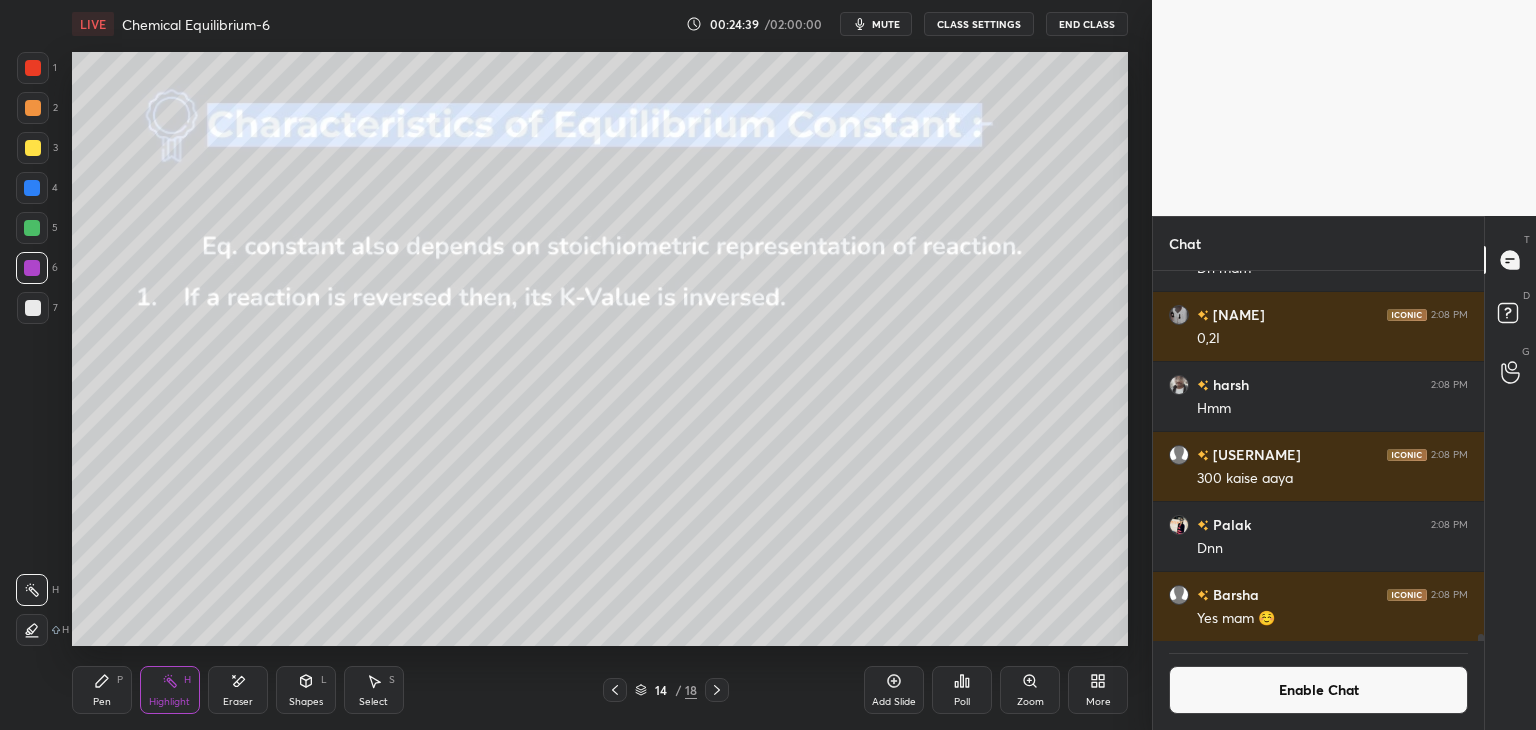 click on "Enable Chat" at bounding box center [1318, 690] 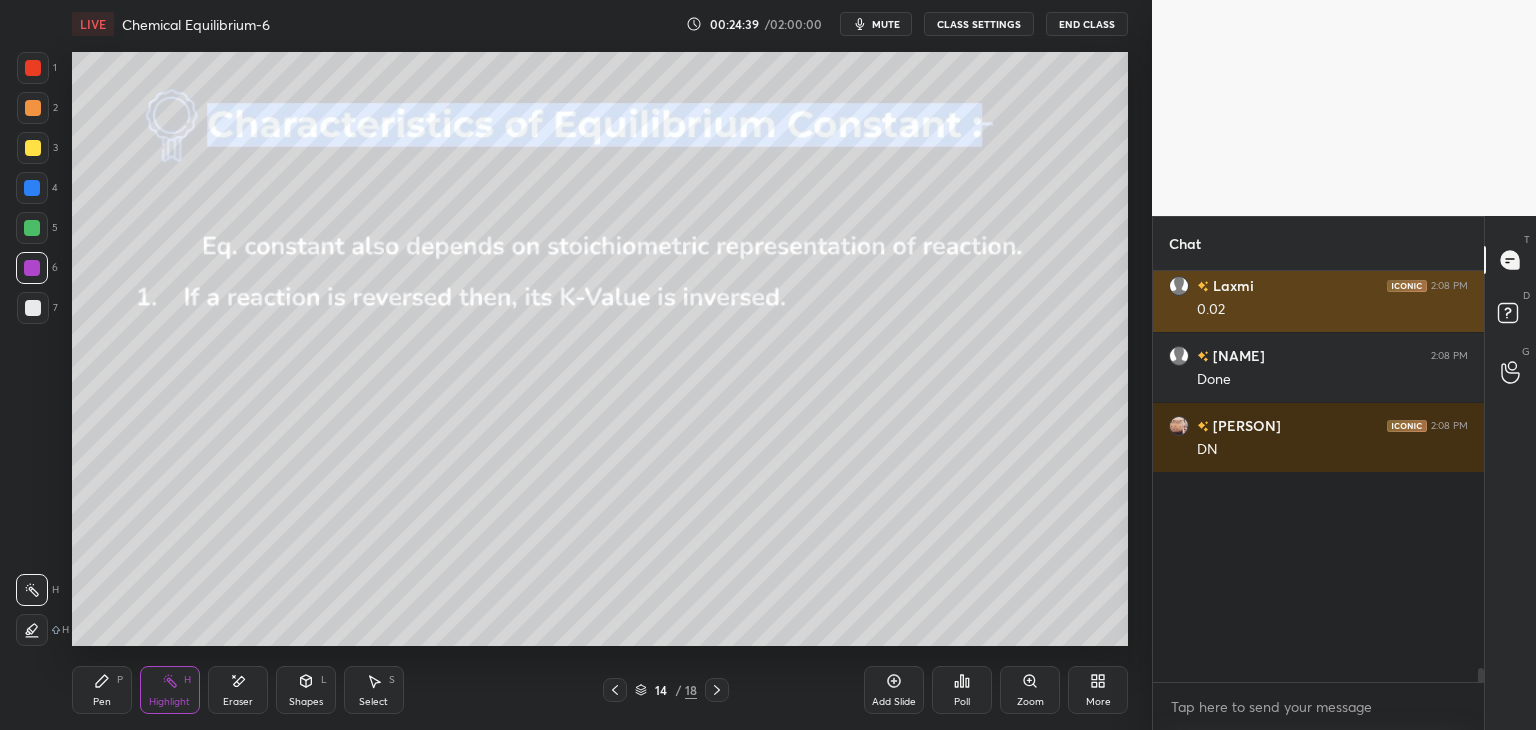 scroll, scrollTop: 19227, scrollLeft: 0, axis: vertical 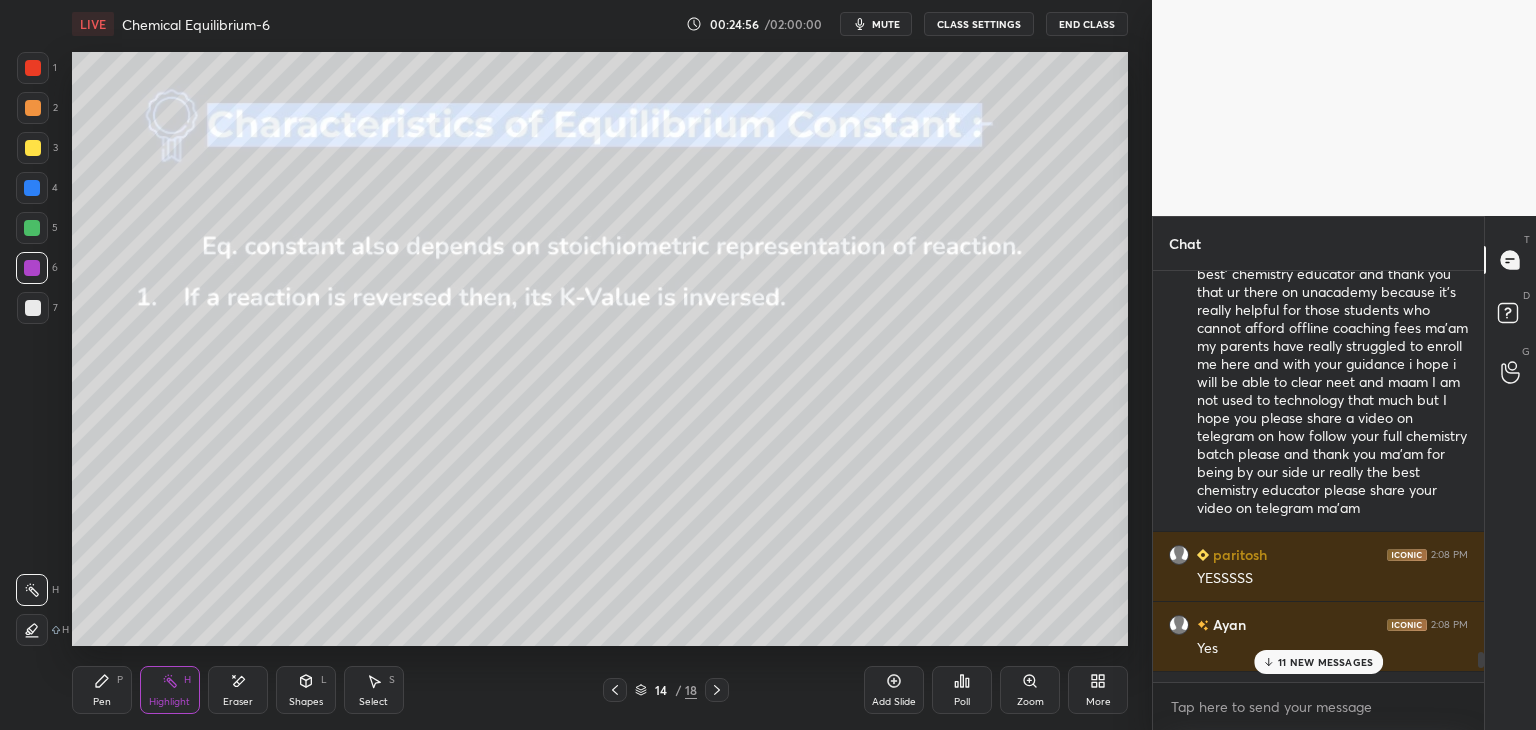 click on "11 NEW MESSAGES" at bounding box center (1325, 662) 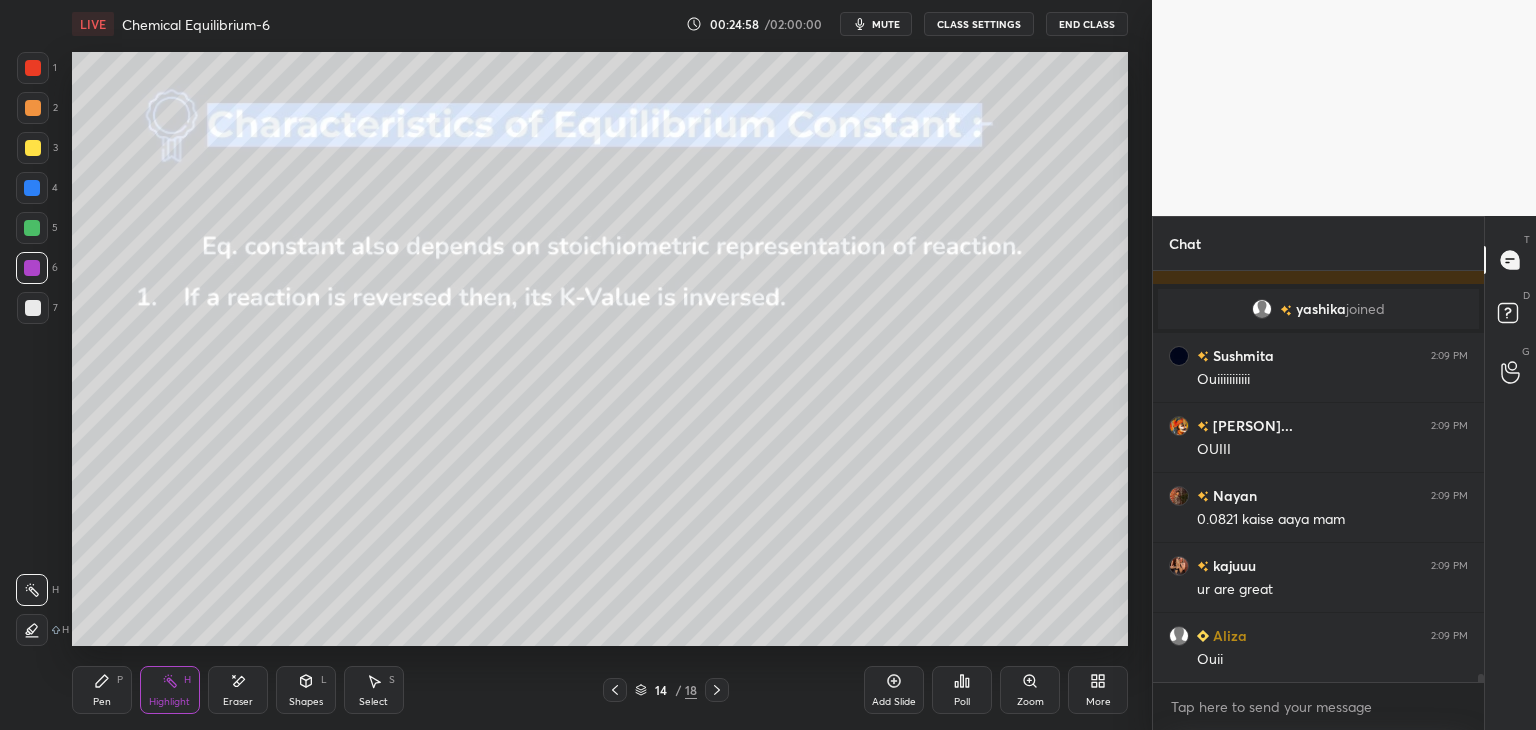 scroll, scrollTop: 20858, scrollLeft: 0, axis: vertical 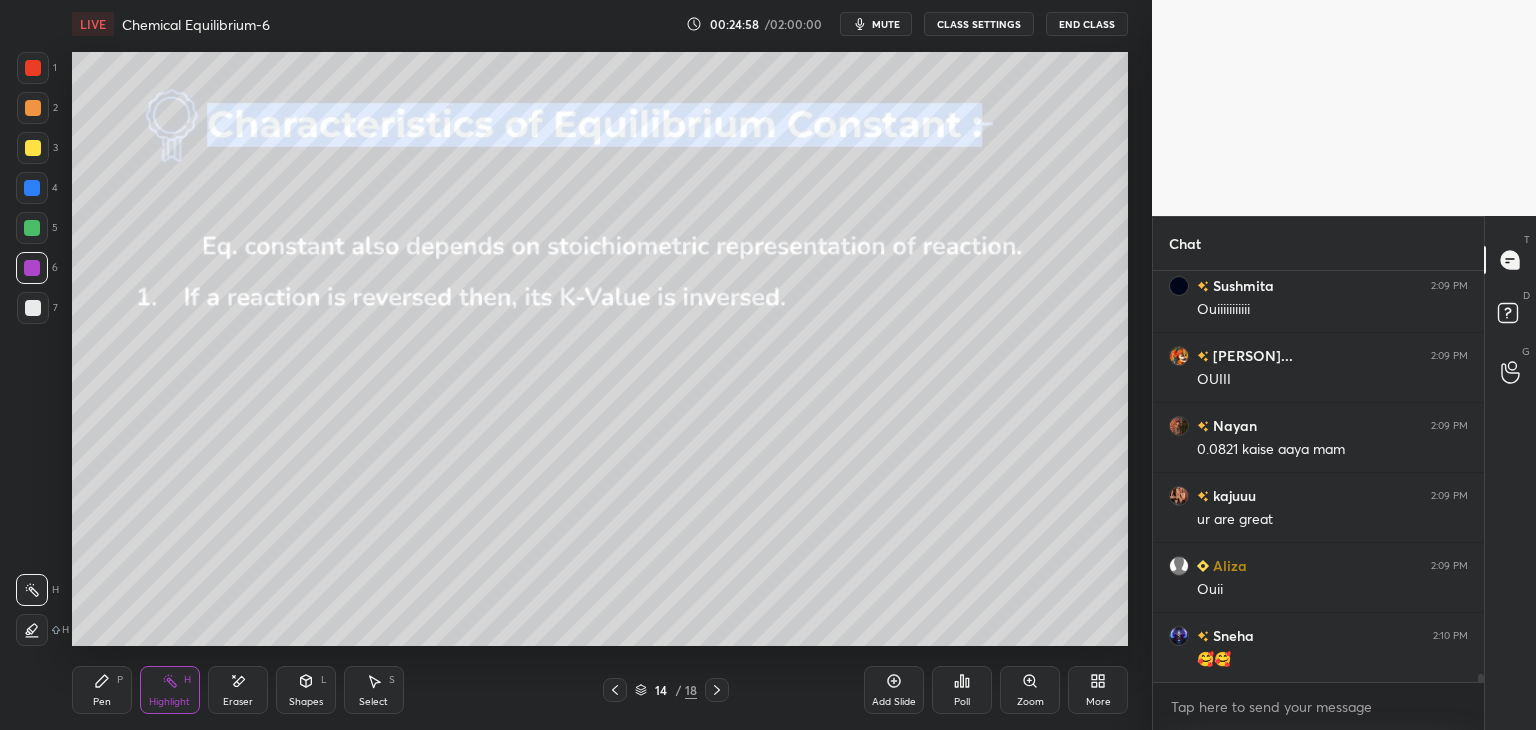 click on "CLASS SETTINGS" at bounding box center (979, 24) 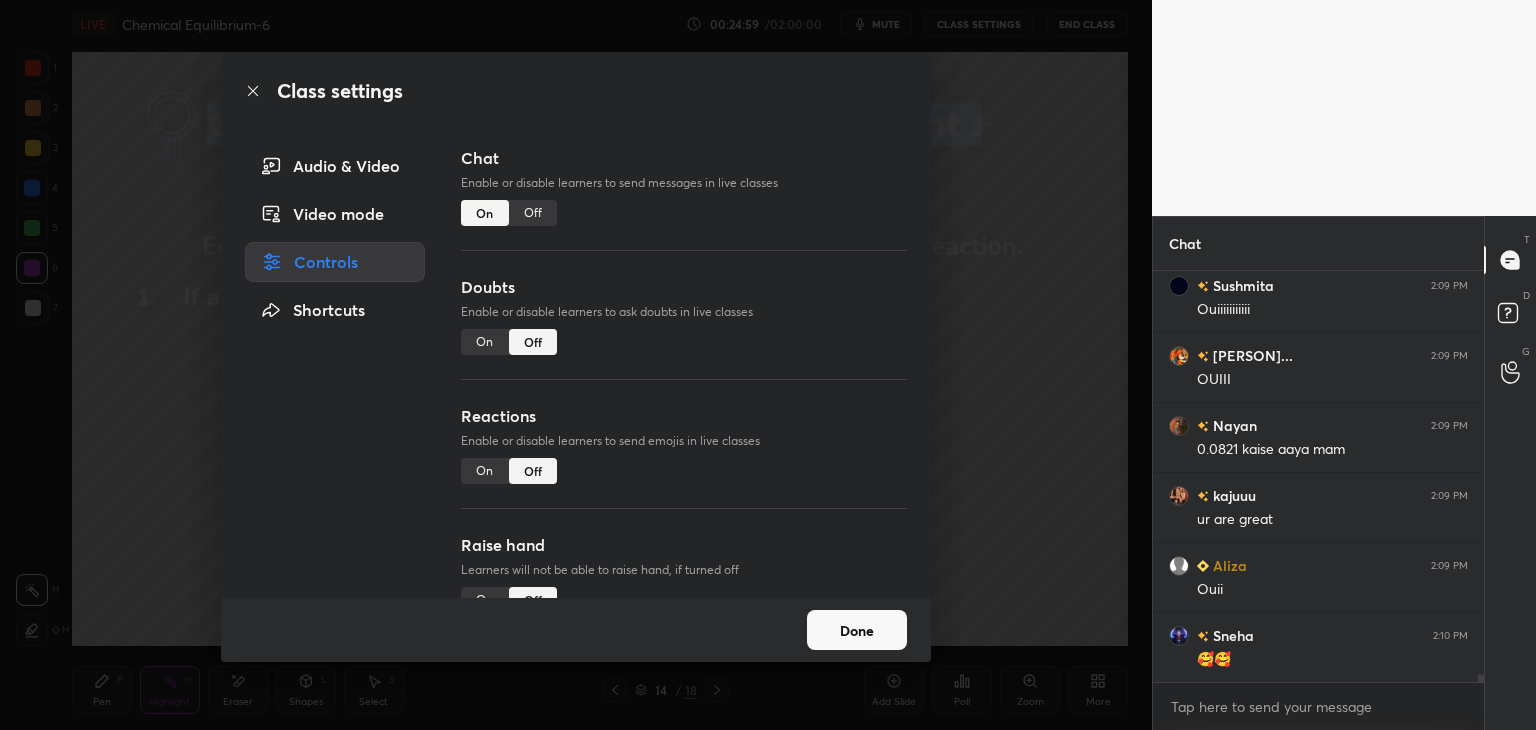 click on "Off" at bounding box center [533, 213] 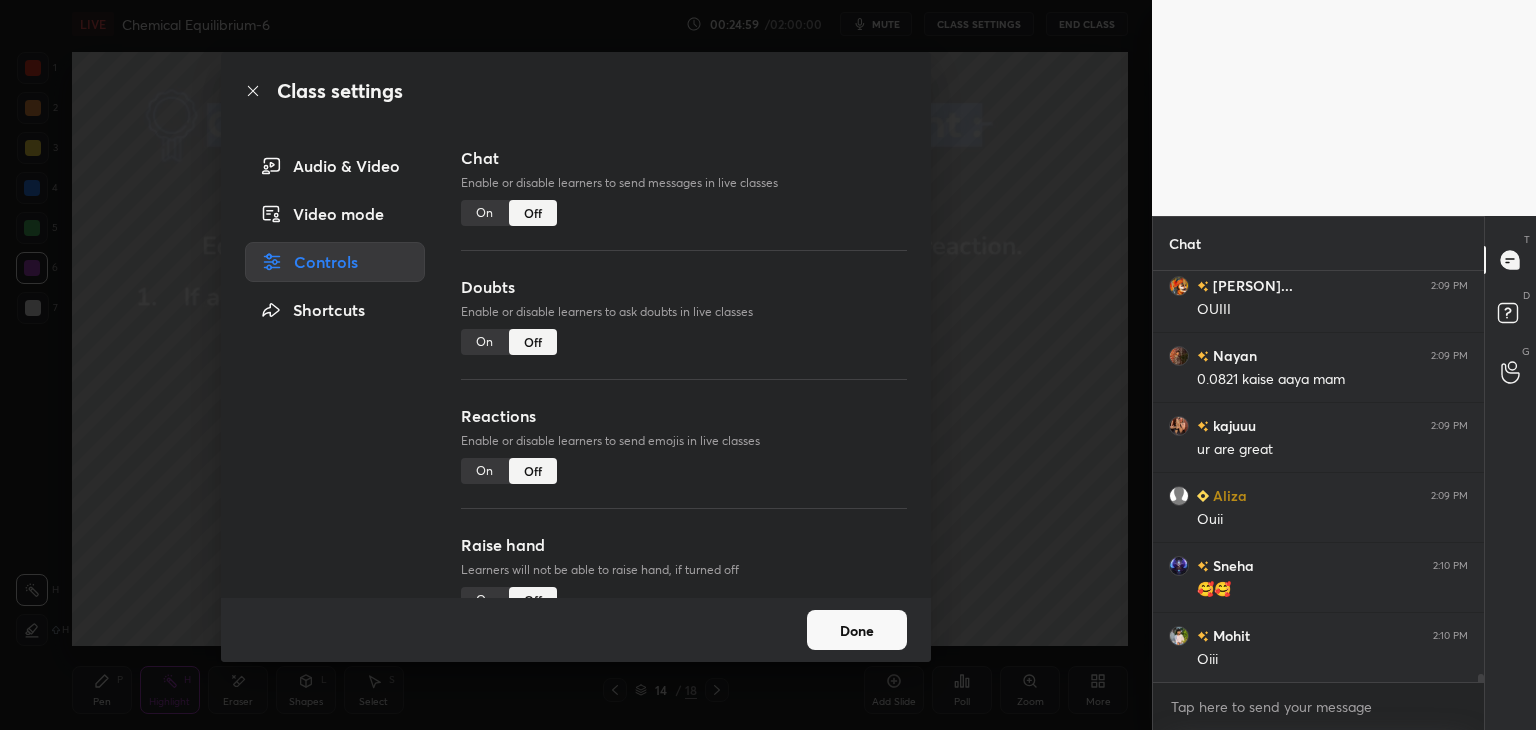 scroll, scrollTop: 19728, scrollLeft: 0, axis: vertical 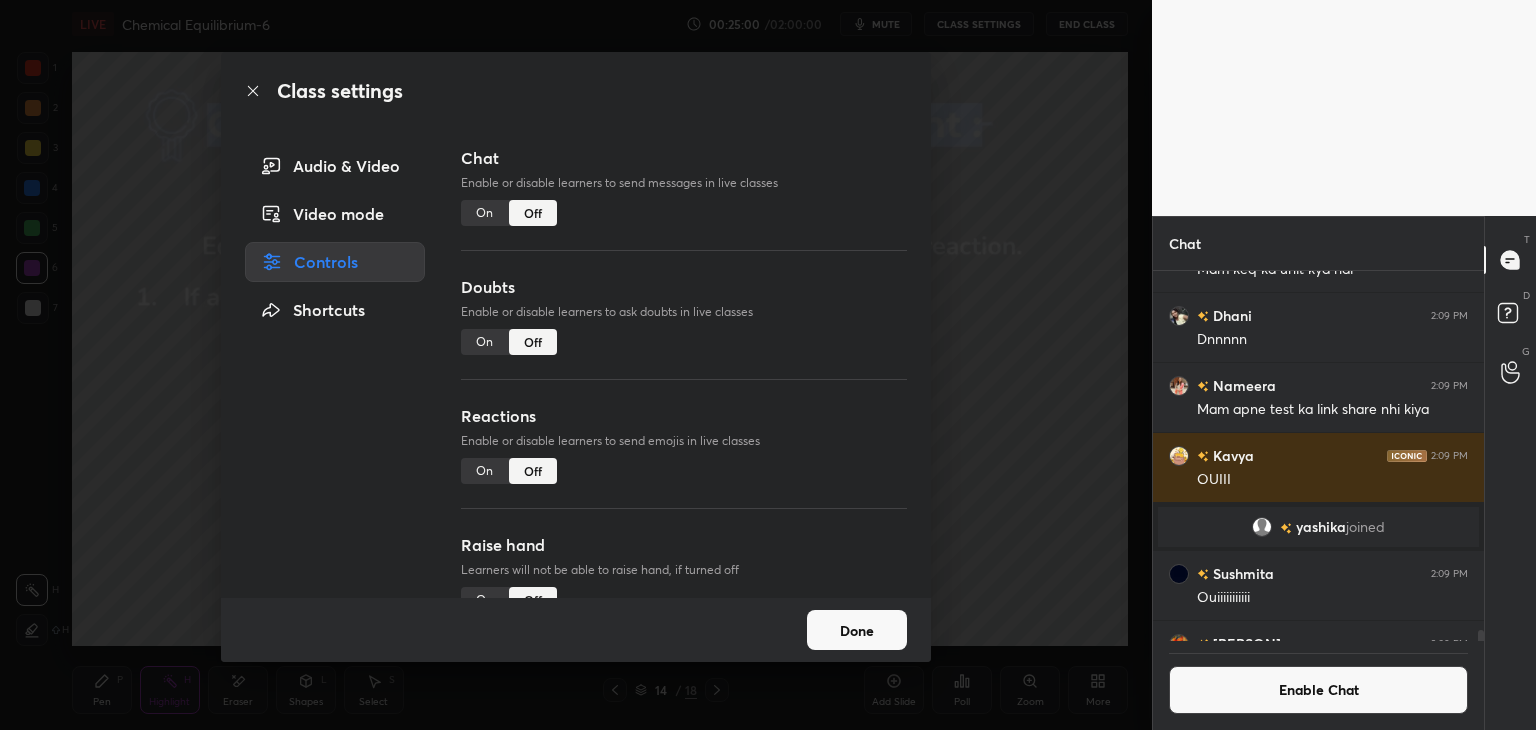 click on "Done" at bounding box center [857, 630] 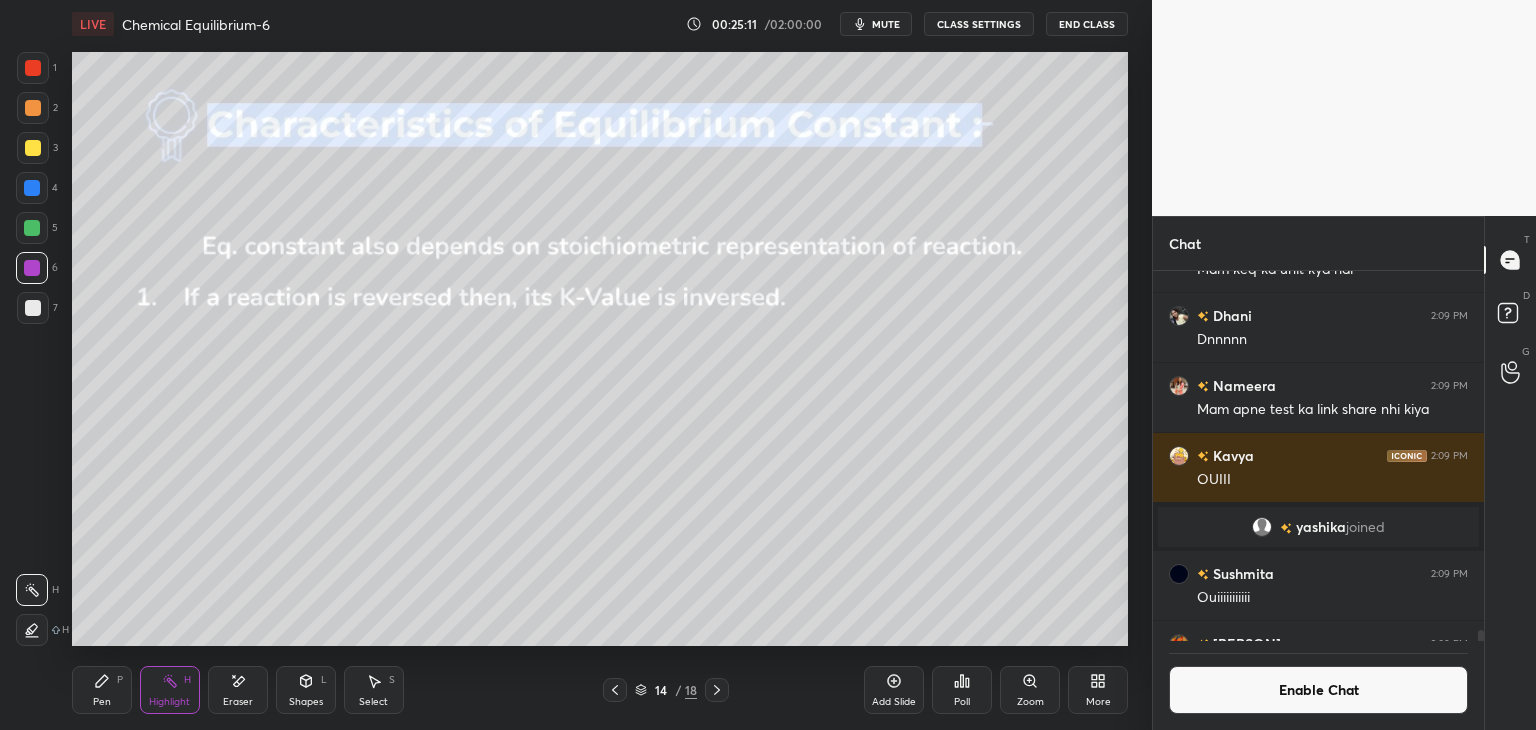 click on "Pen P" at bounding box center (102, 690) 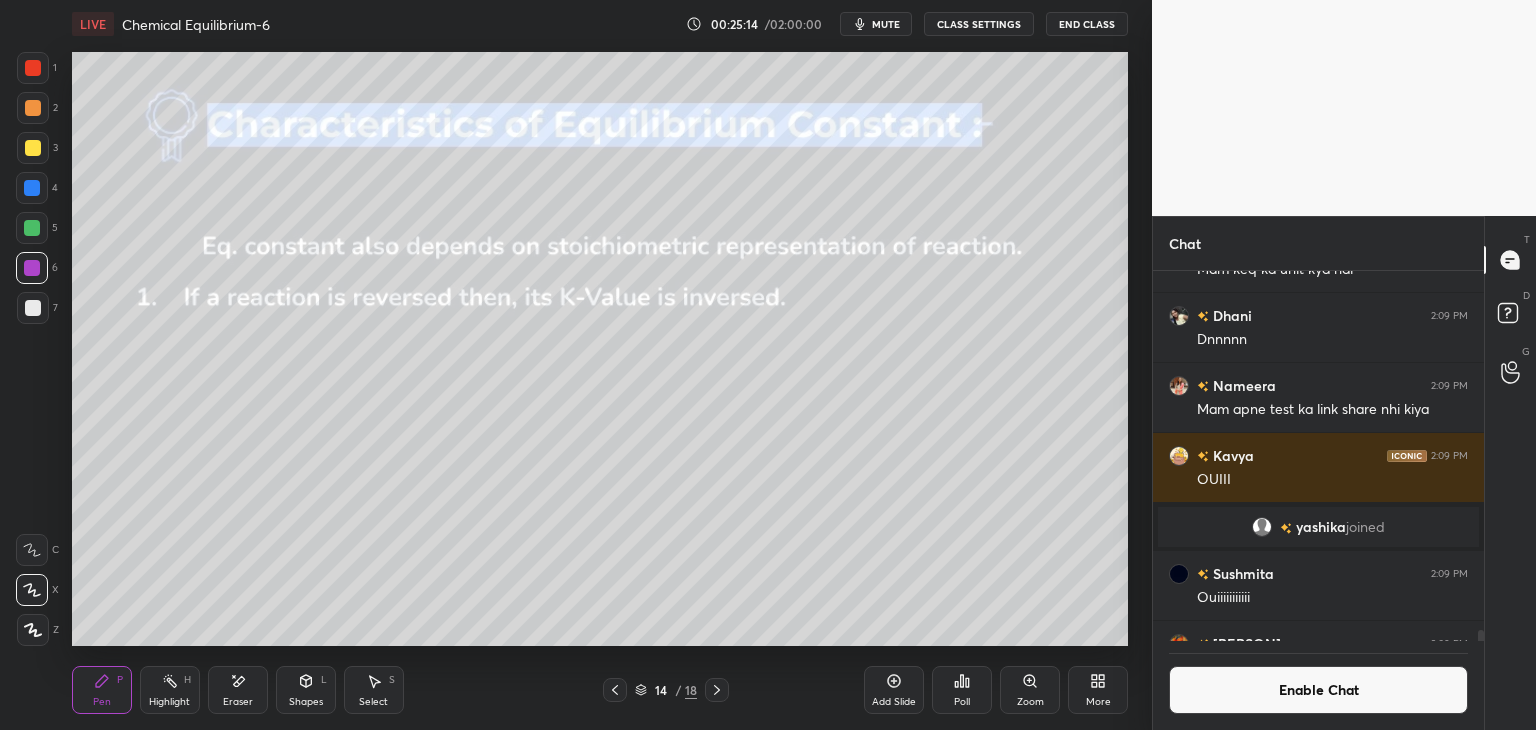click on "Shapes L" at bounding box center (306, 690) 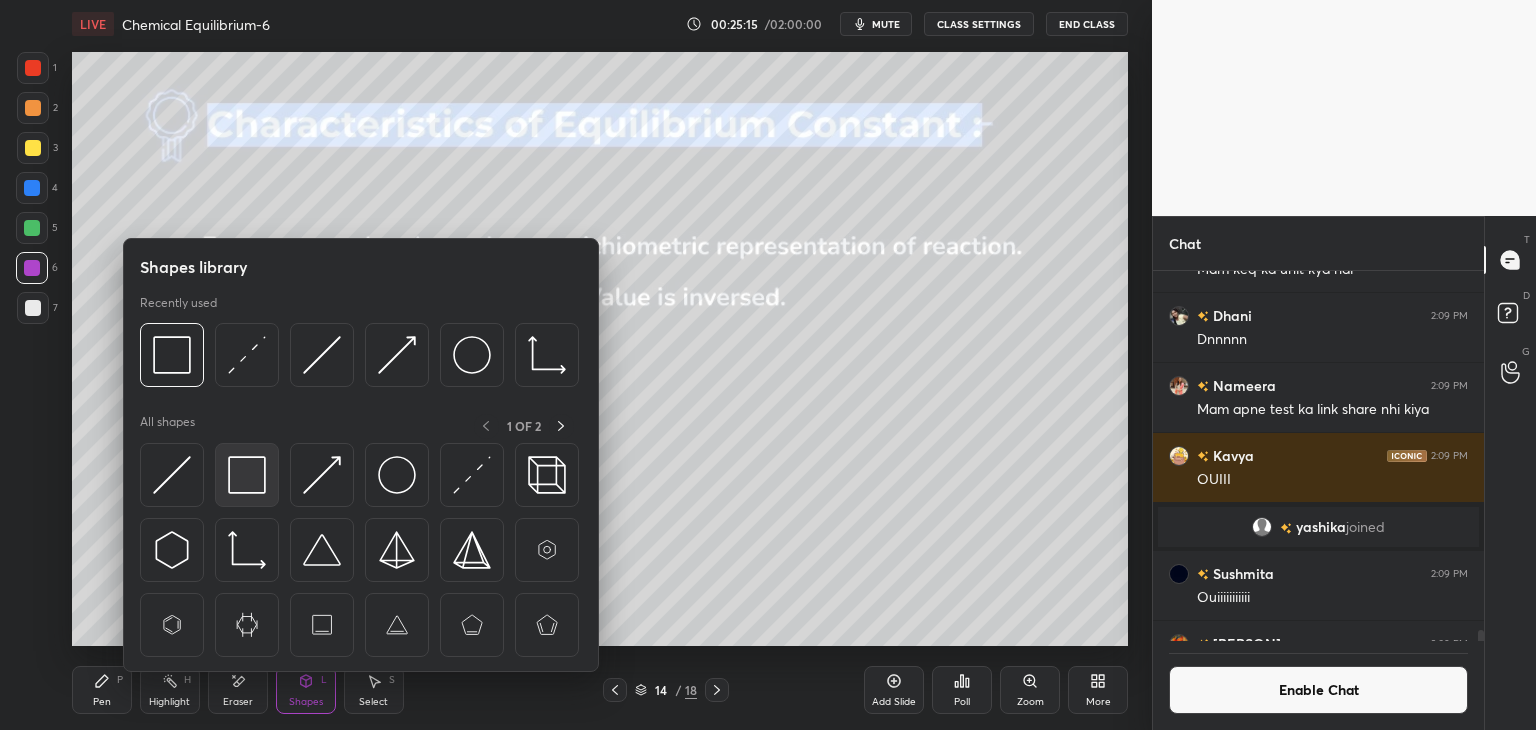 click at bounding box center [247, 475] 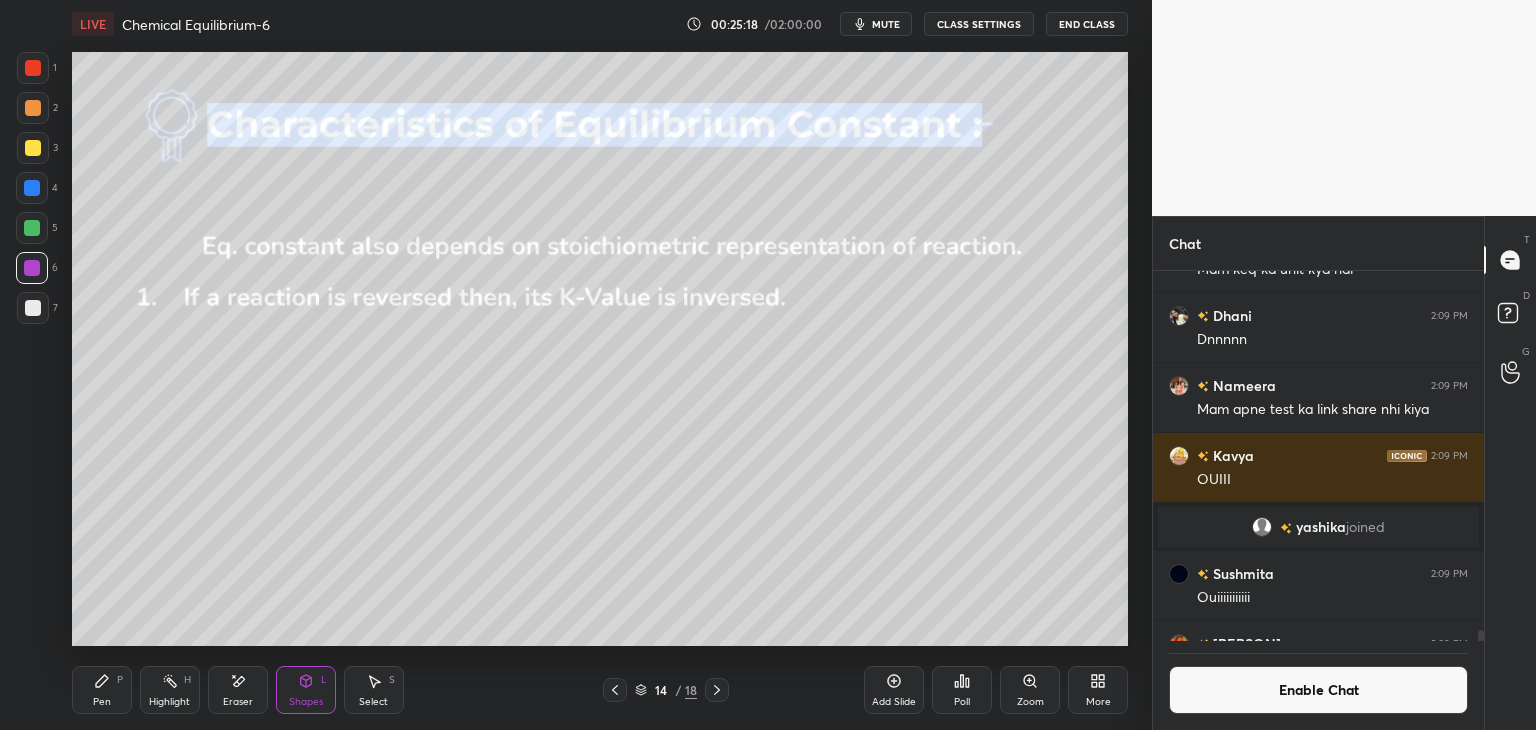 click 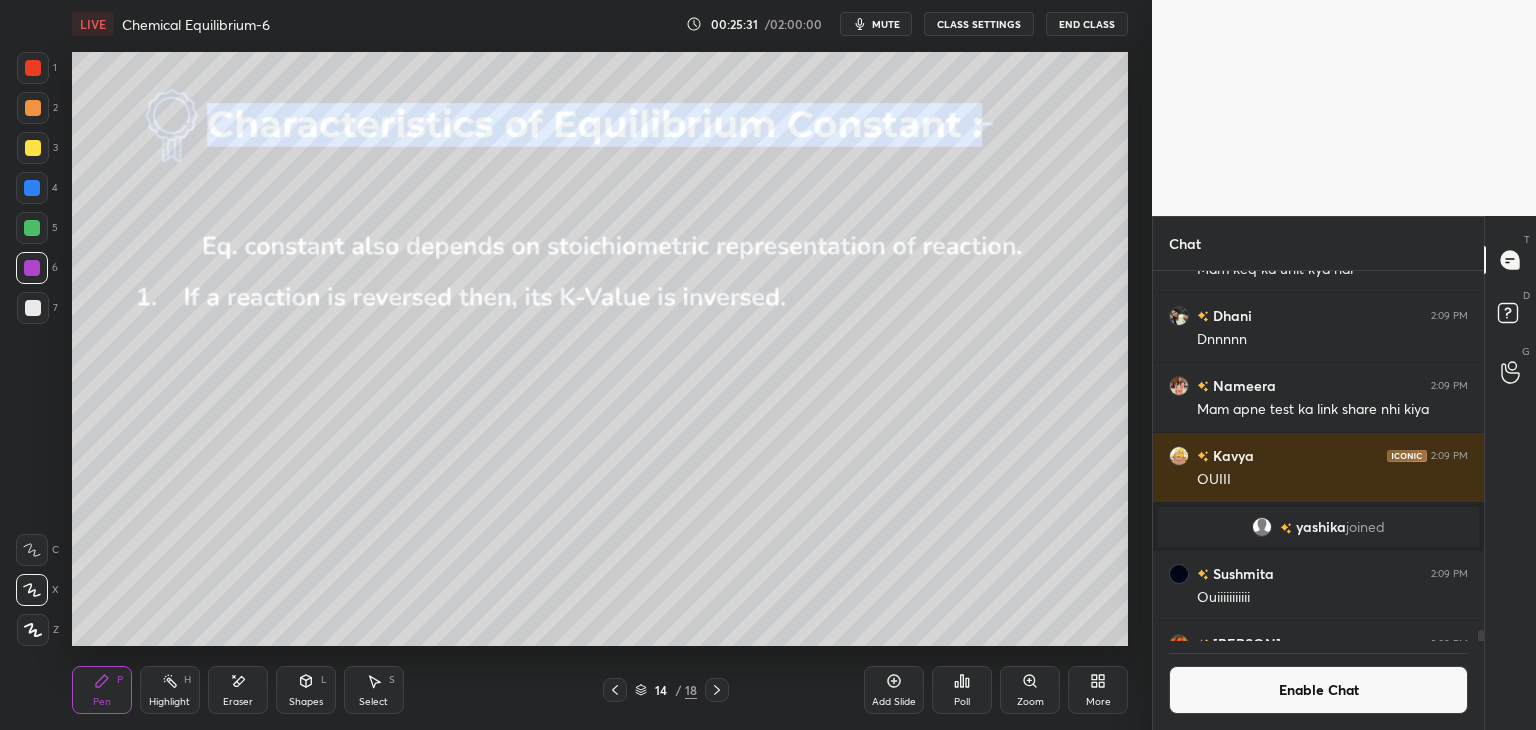 click at bounding box center [33, 148] 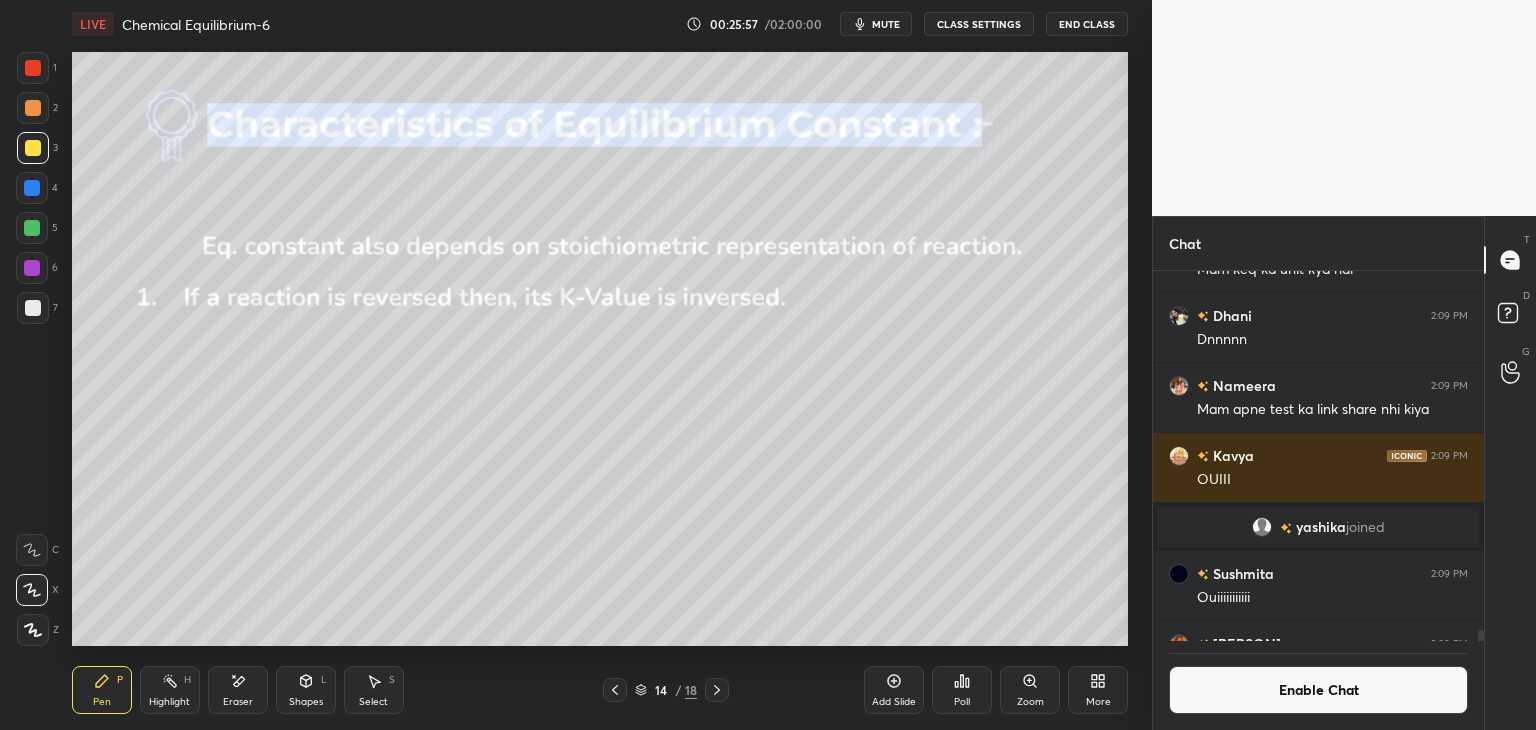 click on "Highlight" at bounding box center (169, 702) 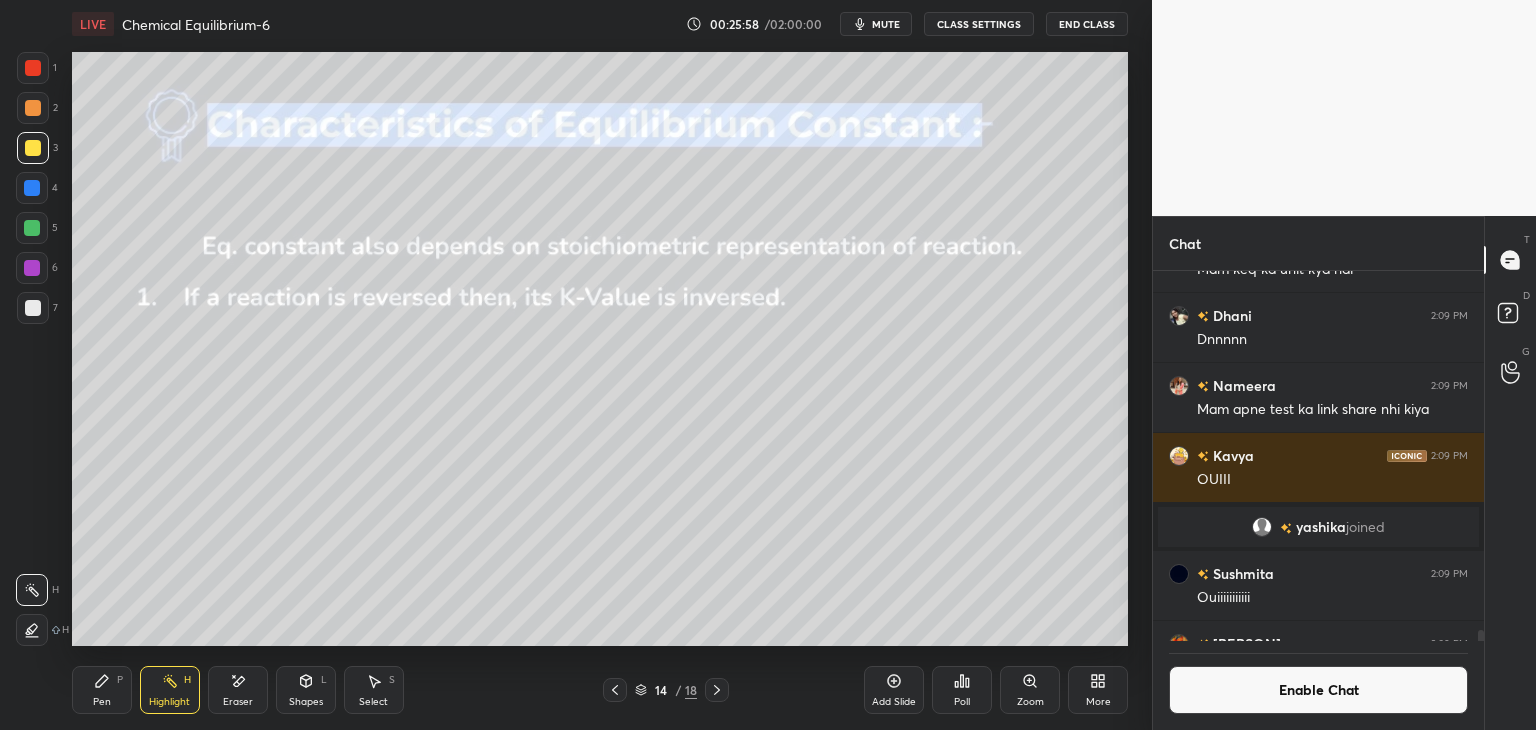 click at bounding box center [32, 268] 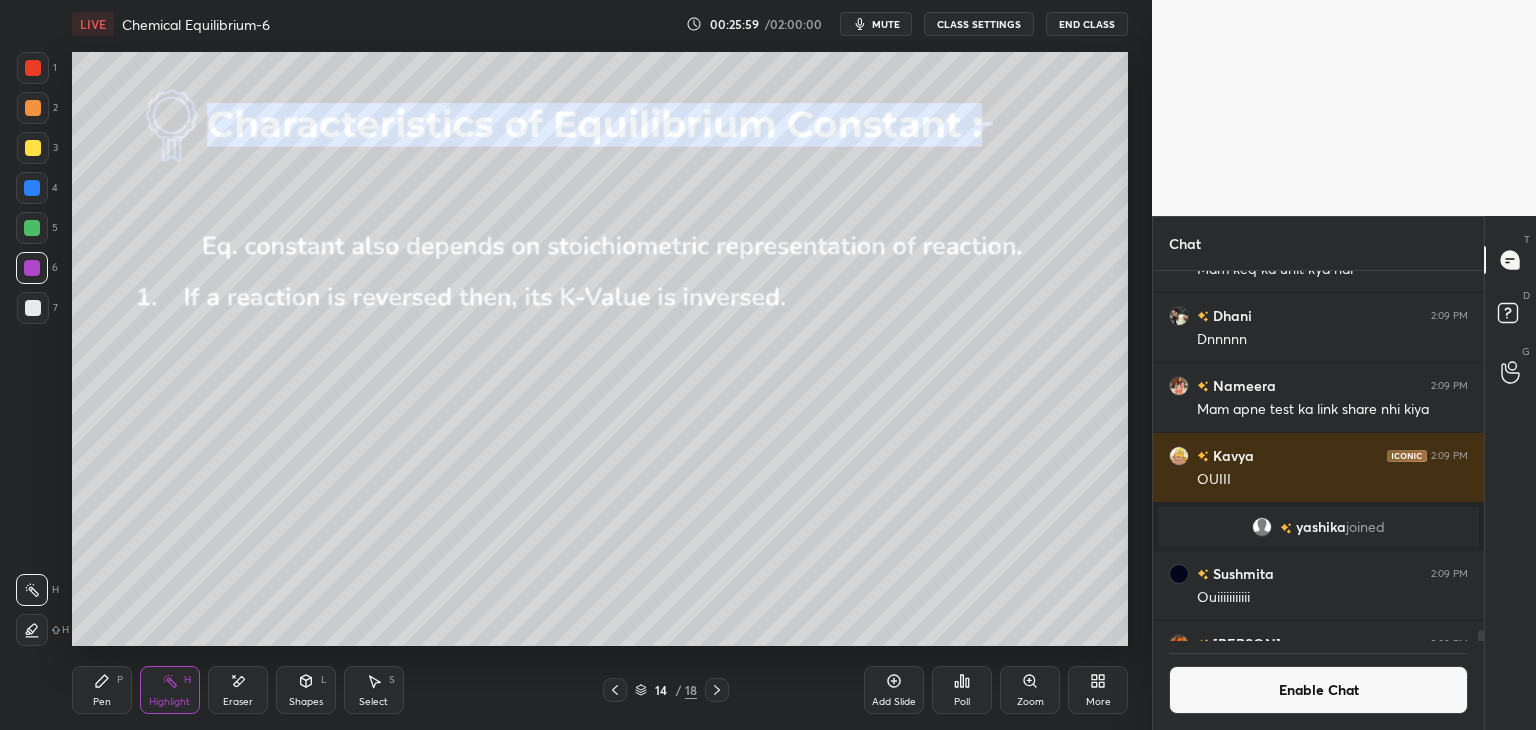 click at bounding box center [32, 228] 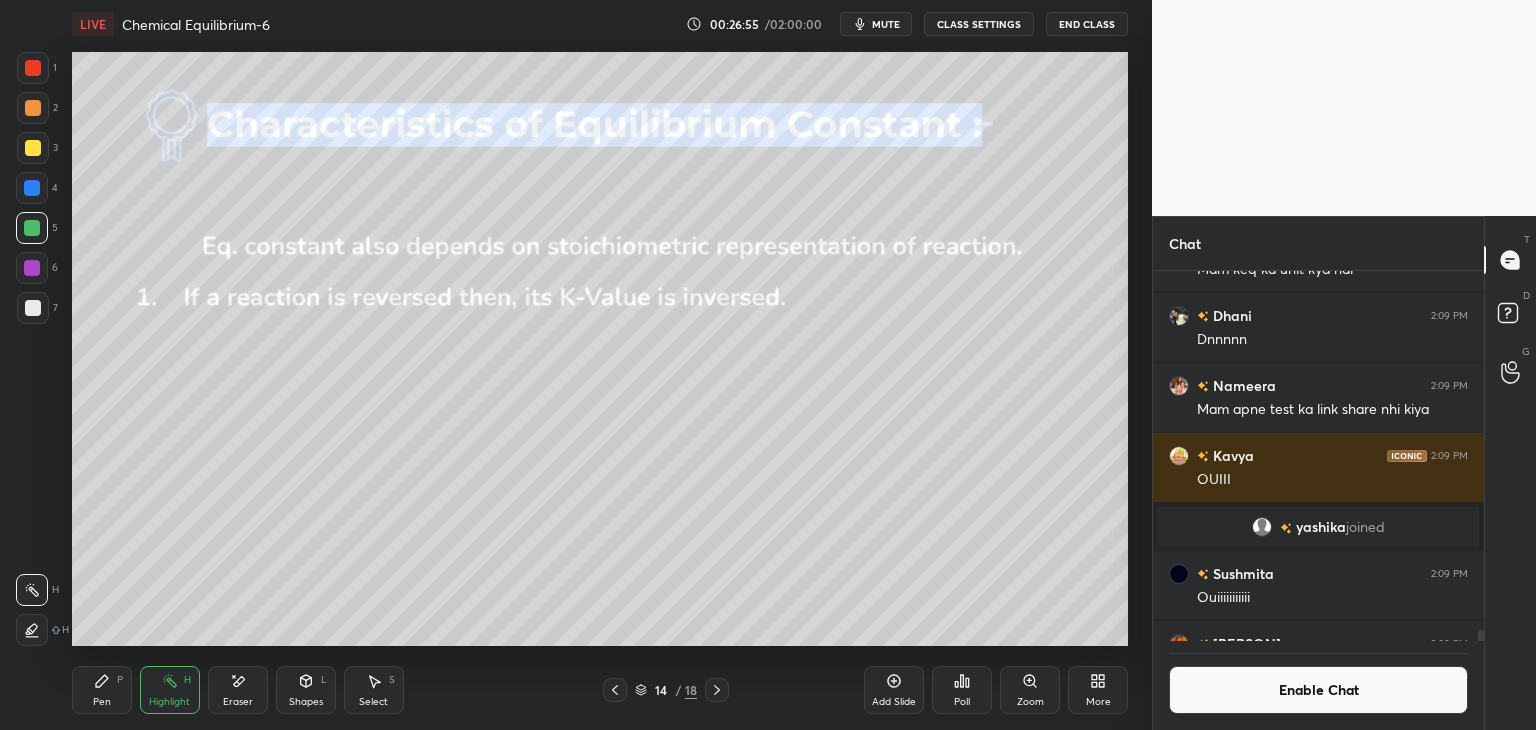 click on "Enable Chat" at bounding box center [1318, 690] 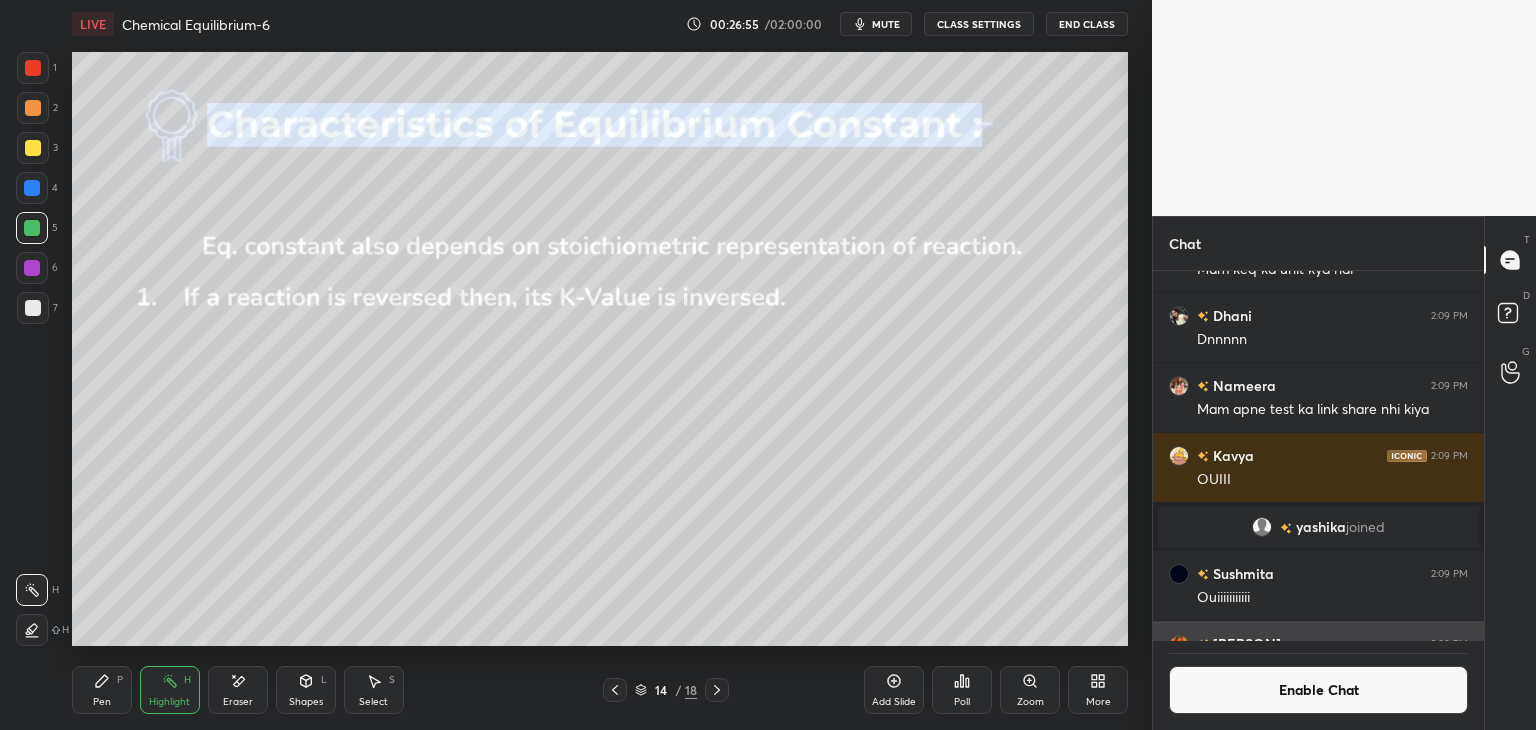 scroll, scrollTop: 6, scrollLeft: 6, axis: both 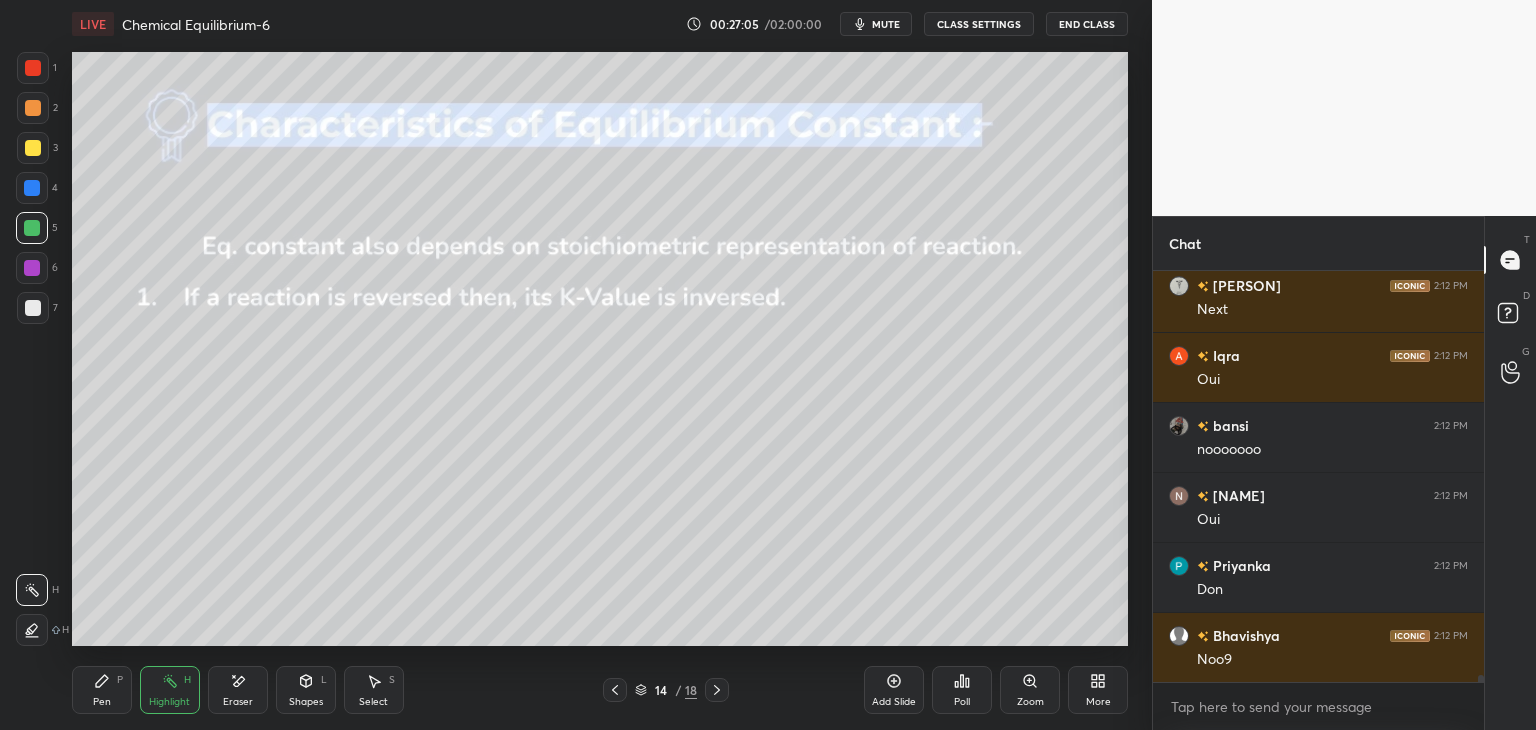 click 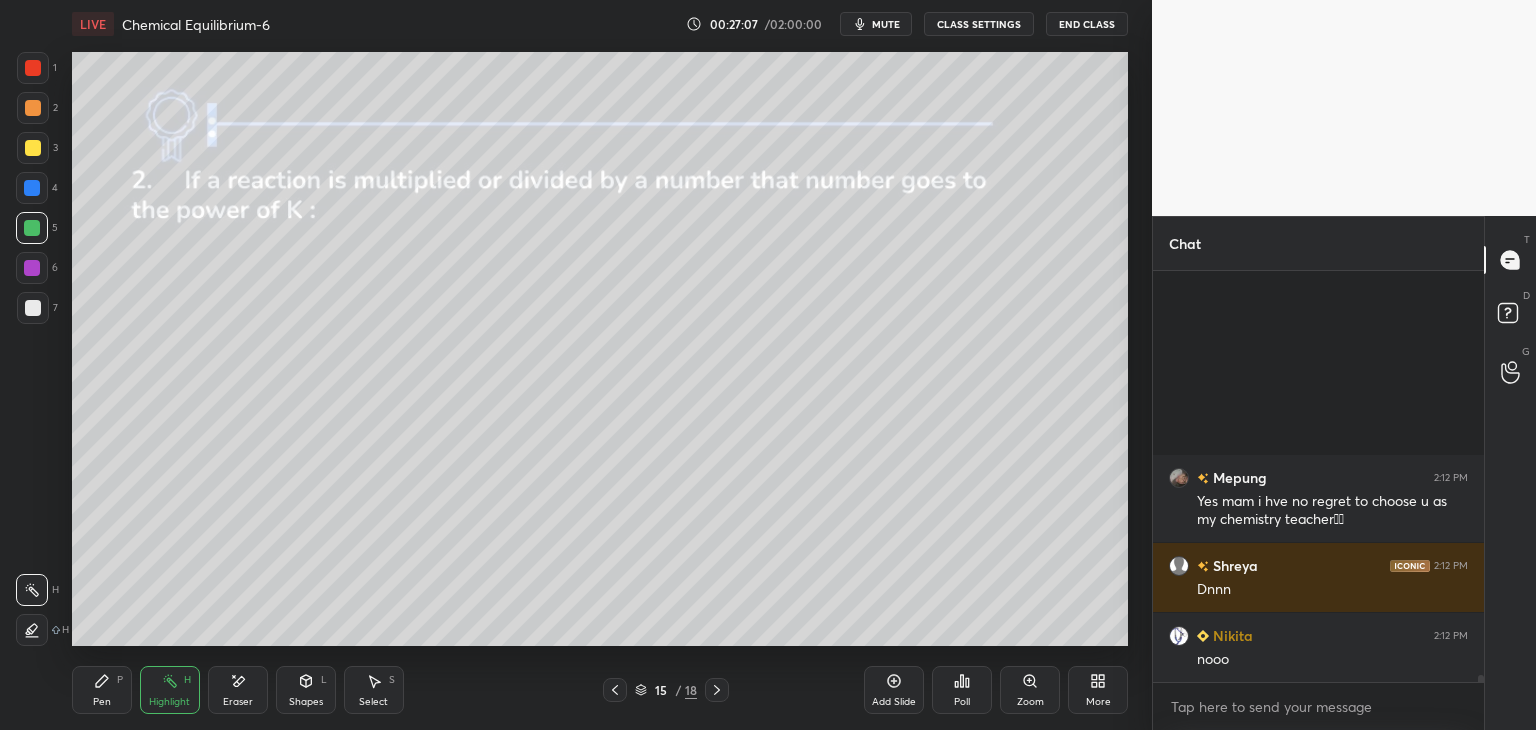 scroll, scrollTop: 23446, scrollLeft: 0, axis: vertical 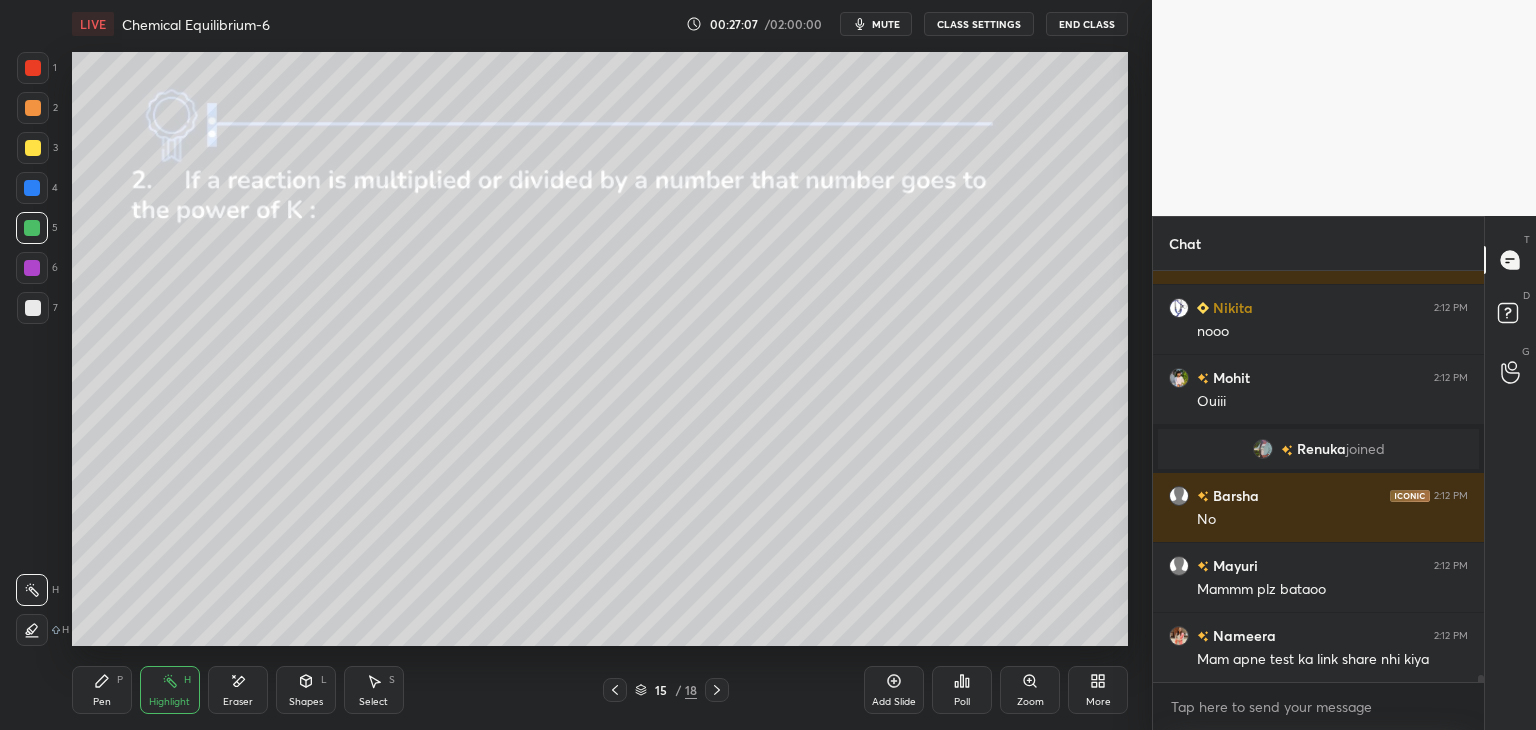 click on "CLASS SETTINGS" at bounding box center (979, 24) 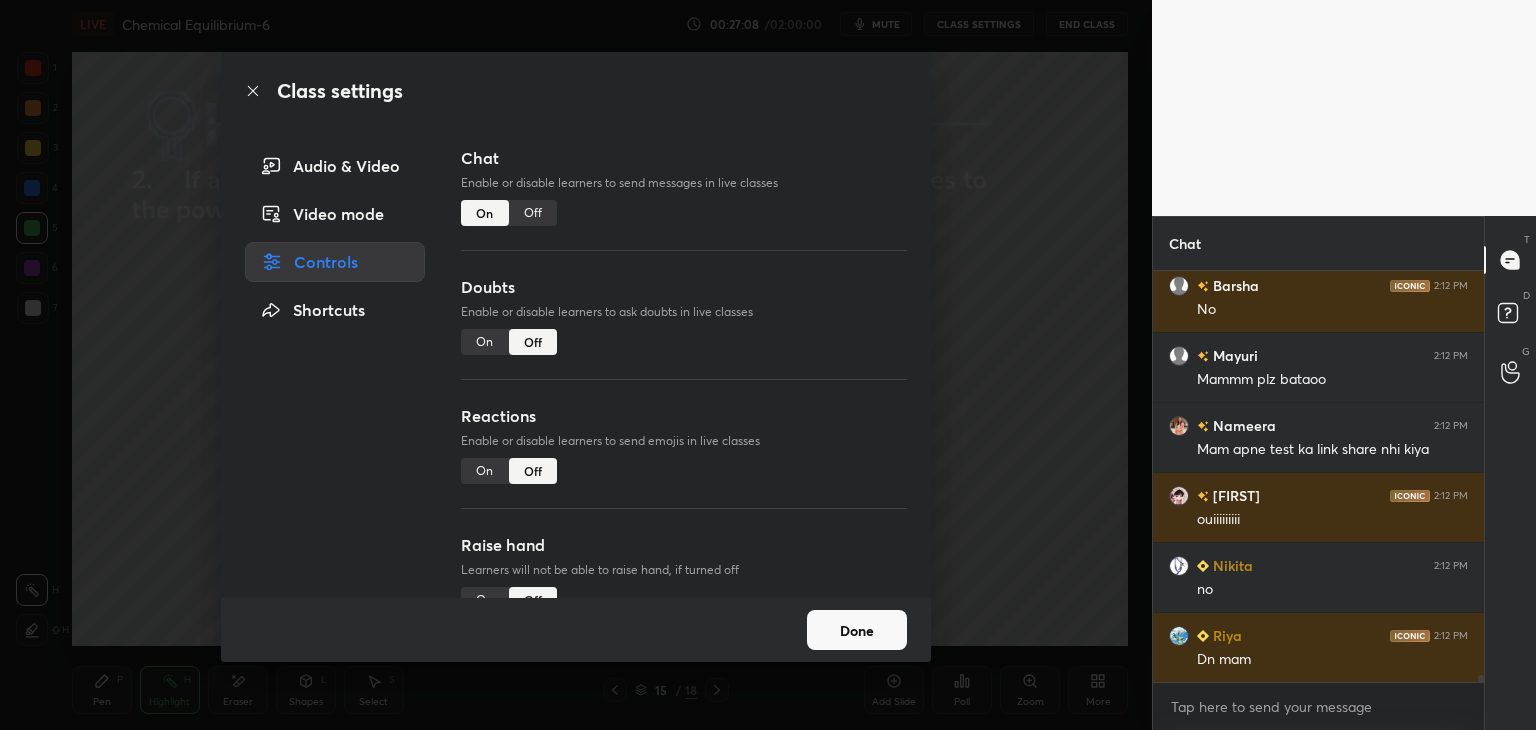 click on "Off" at bounding box center [533, 213] 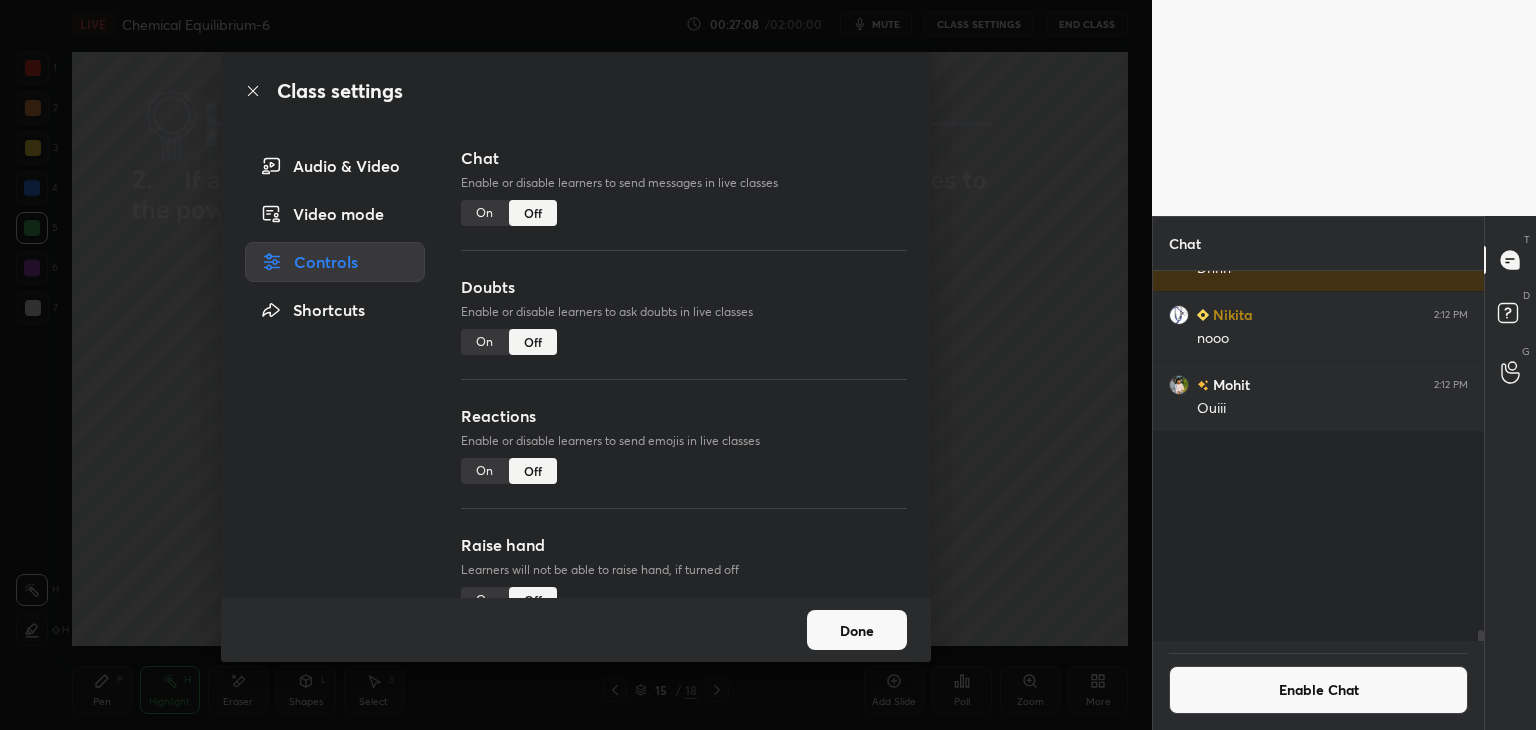scroll, scrollTop: 22778, scrollLeft: 0, axis: vertical 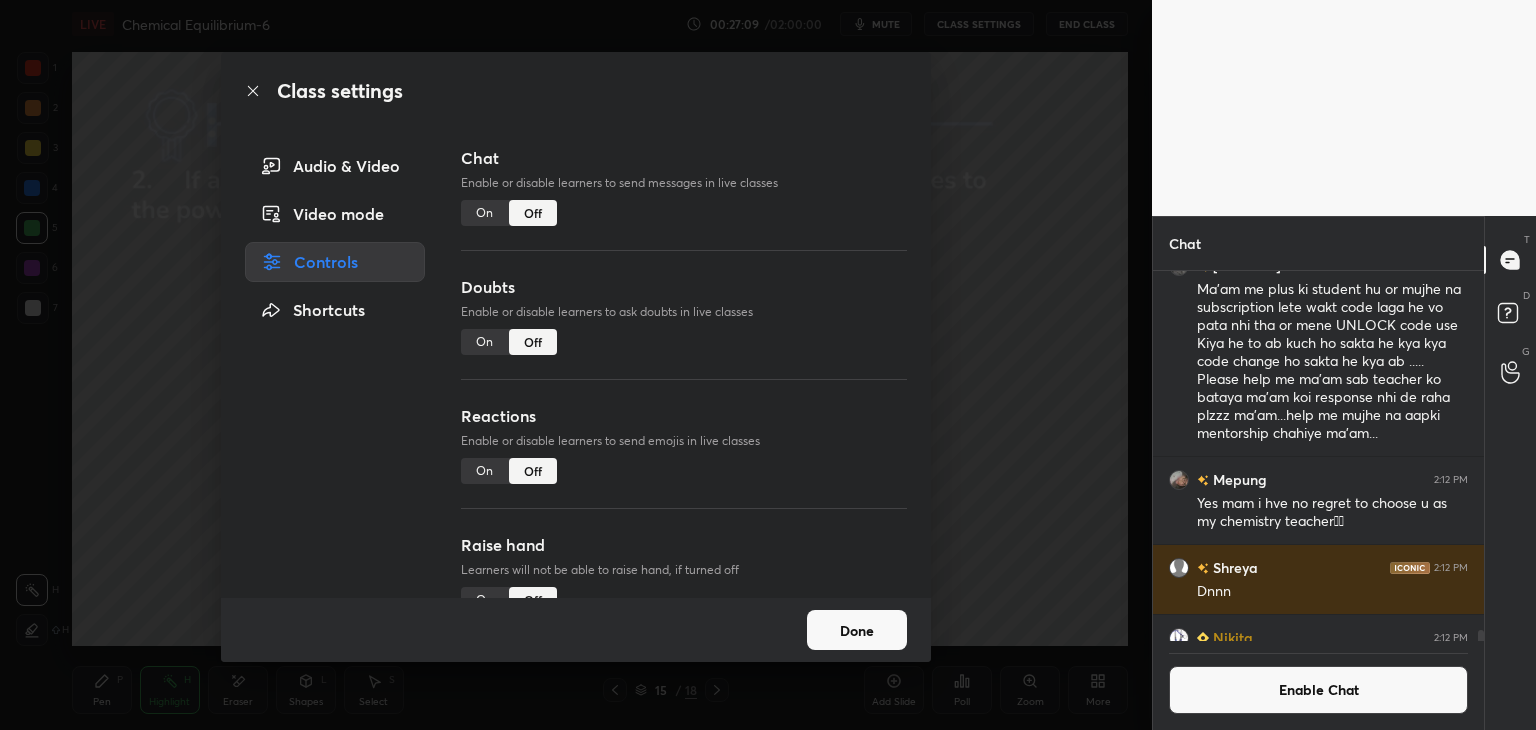click on "Done" at bounding box center [576, 630] 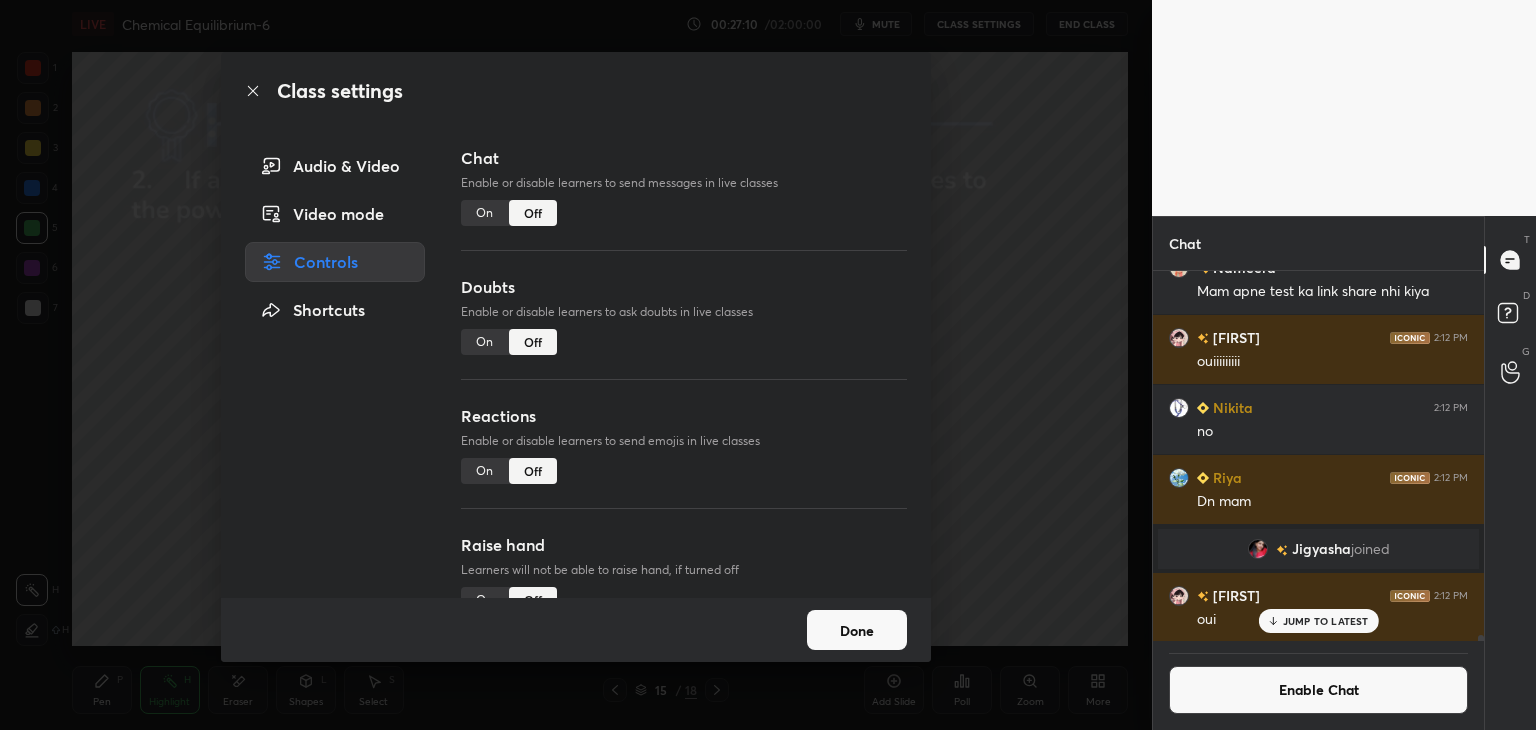click on "Done" at bounding box center (857, 630) 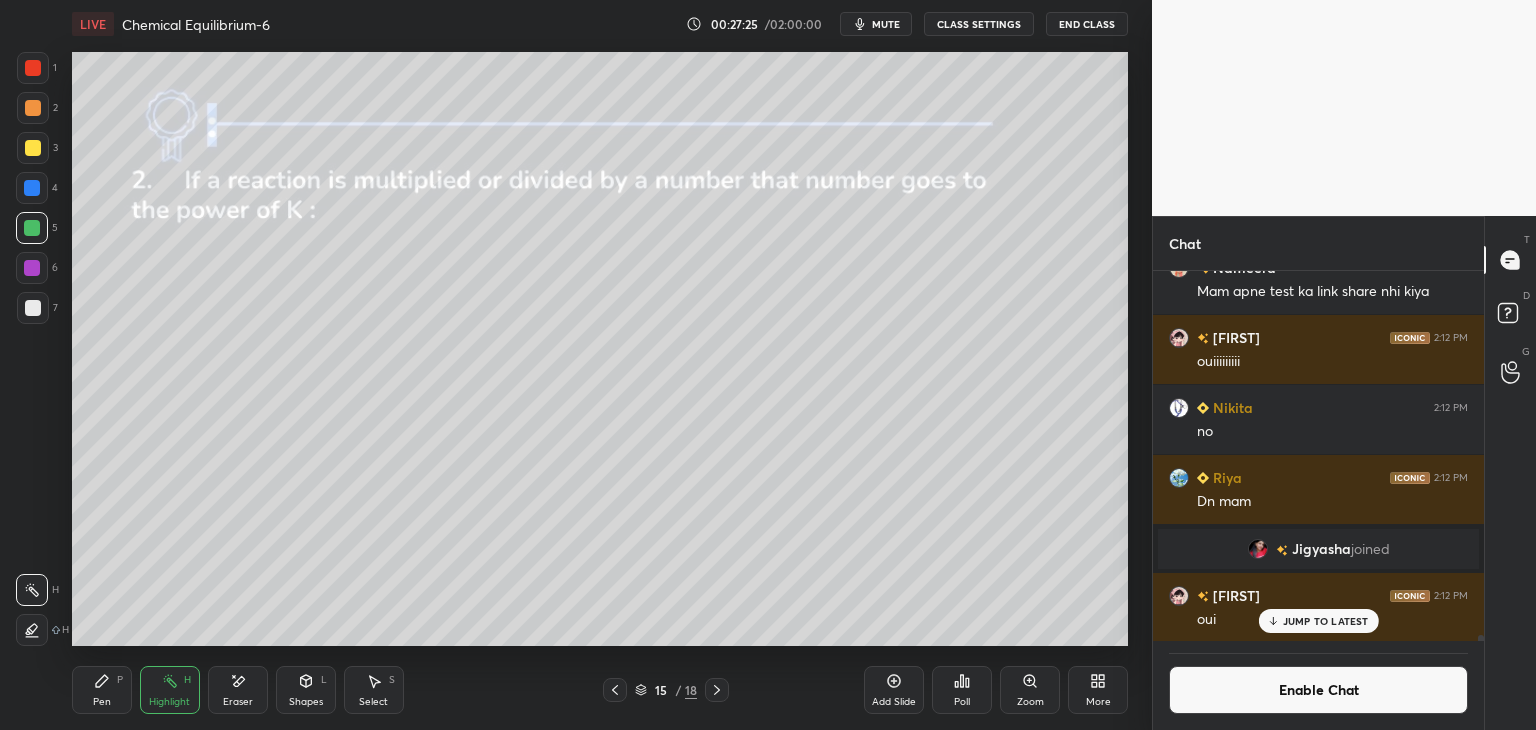 click on "JUMP TO LATEST" at bounding box center [1326, 621] 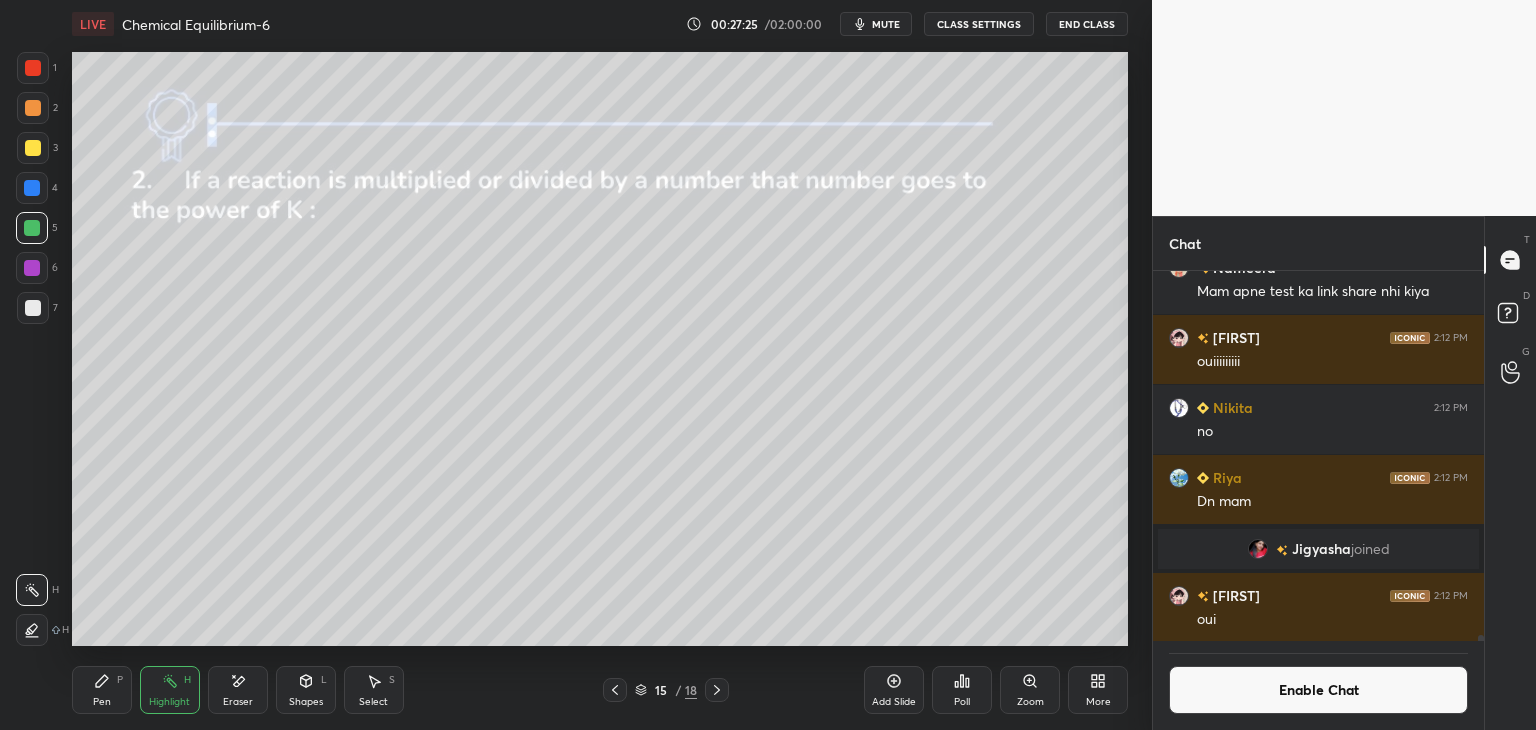 click on "Enable Chat" at bounding box center (1318, 690) 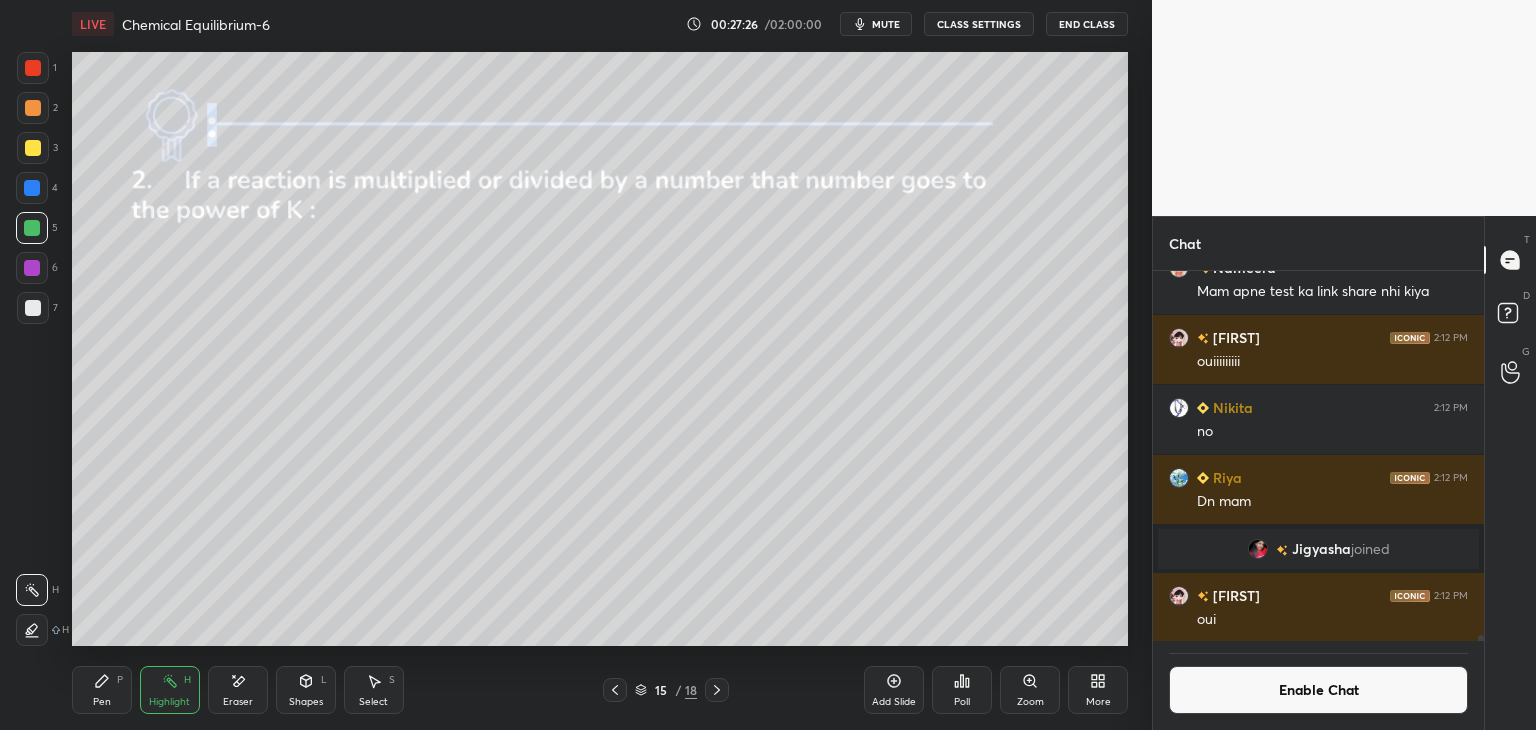 scroll, scrollTop: 22896, scrollLeft: 0, axis: vertical 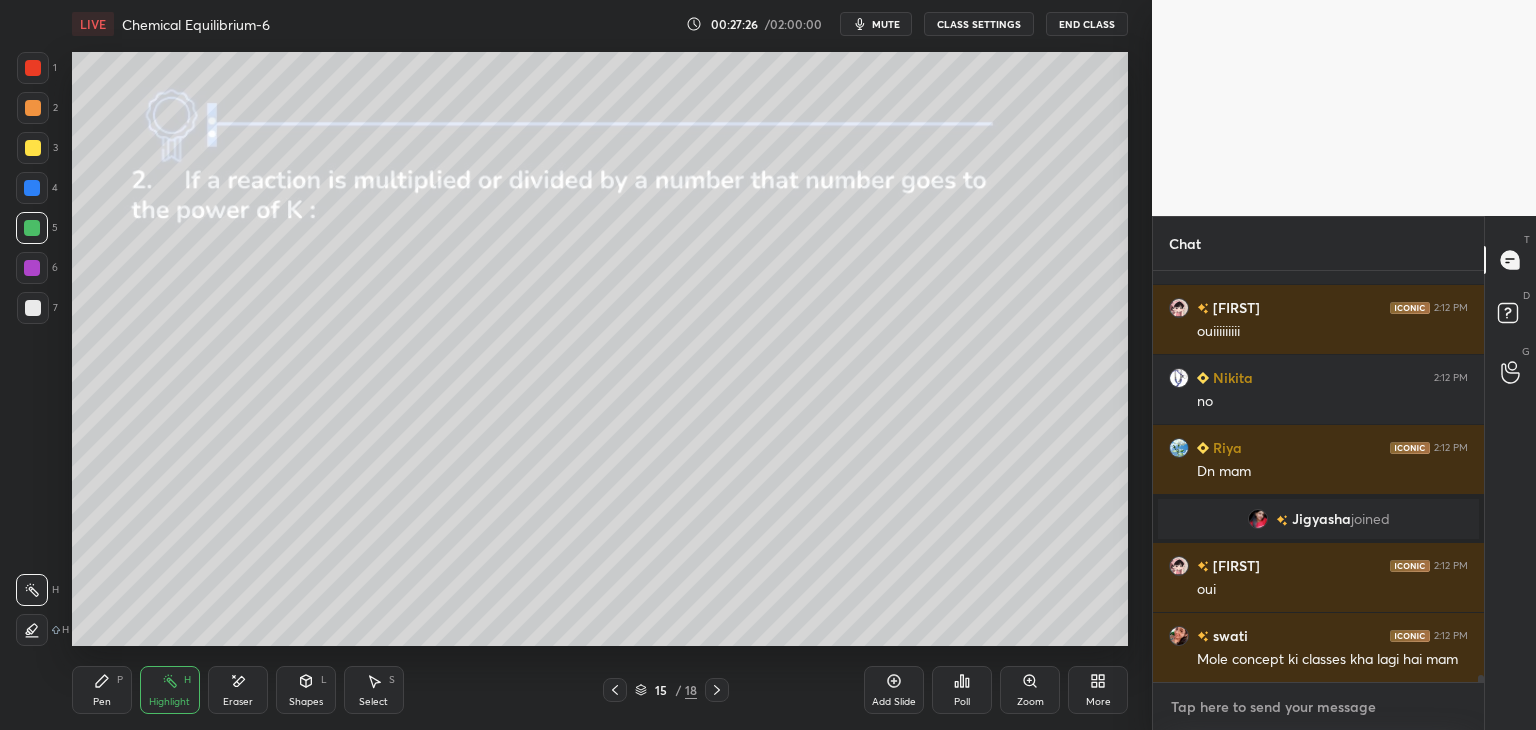 click at bounding box center [1318, 707] 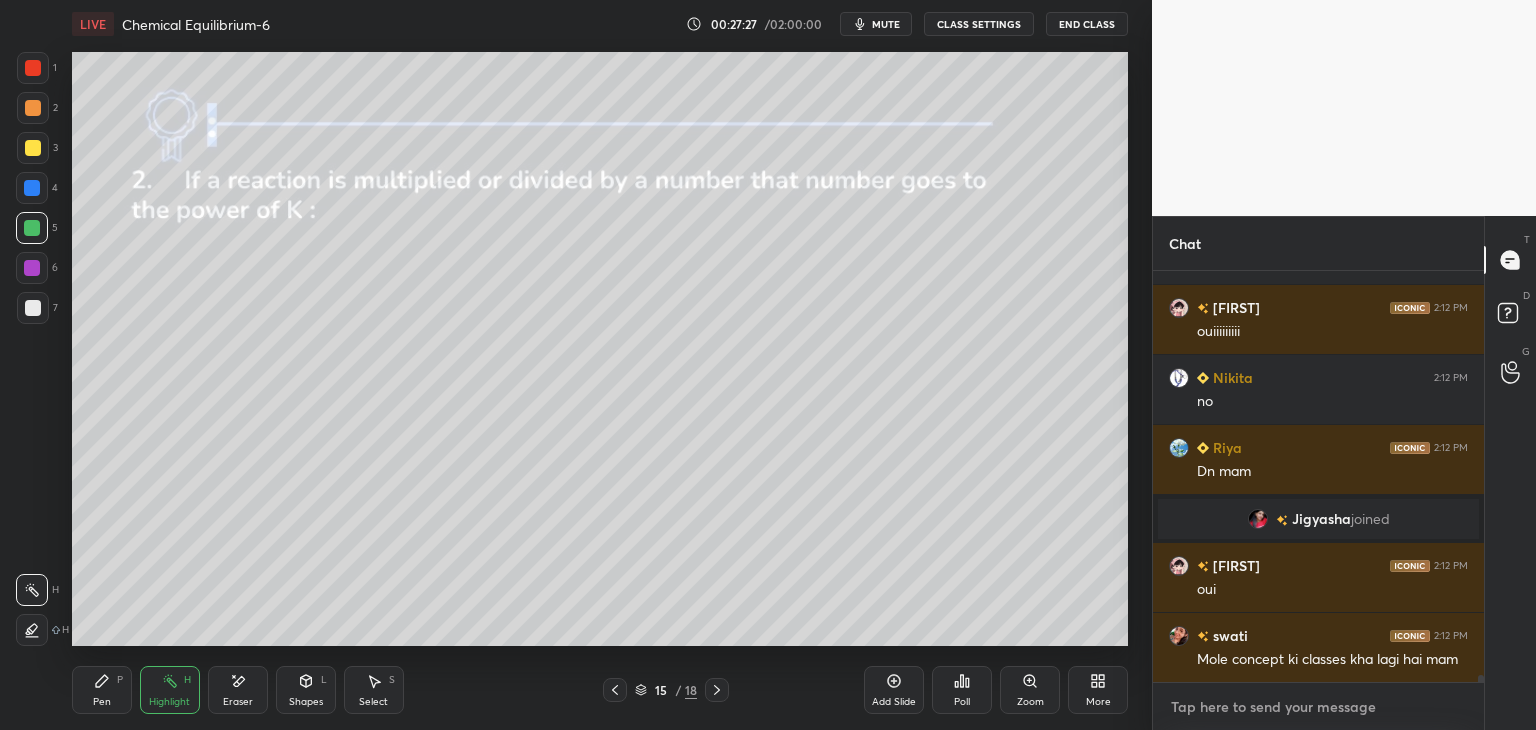 paste on "https://t.me/+fCLQDsYuT-QyZWVl" 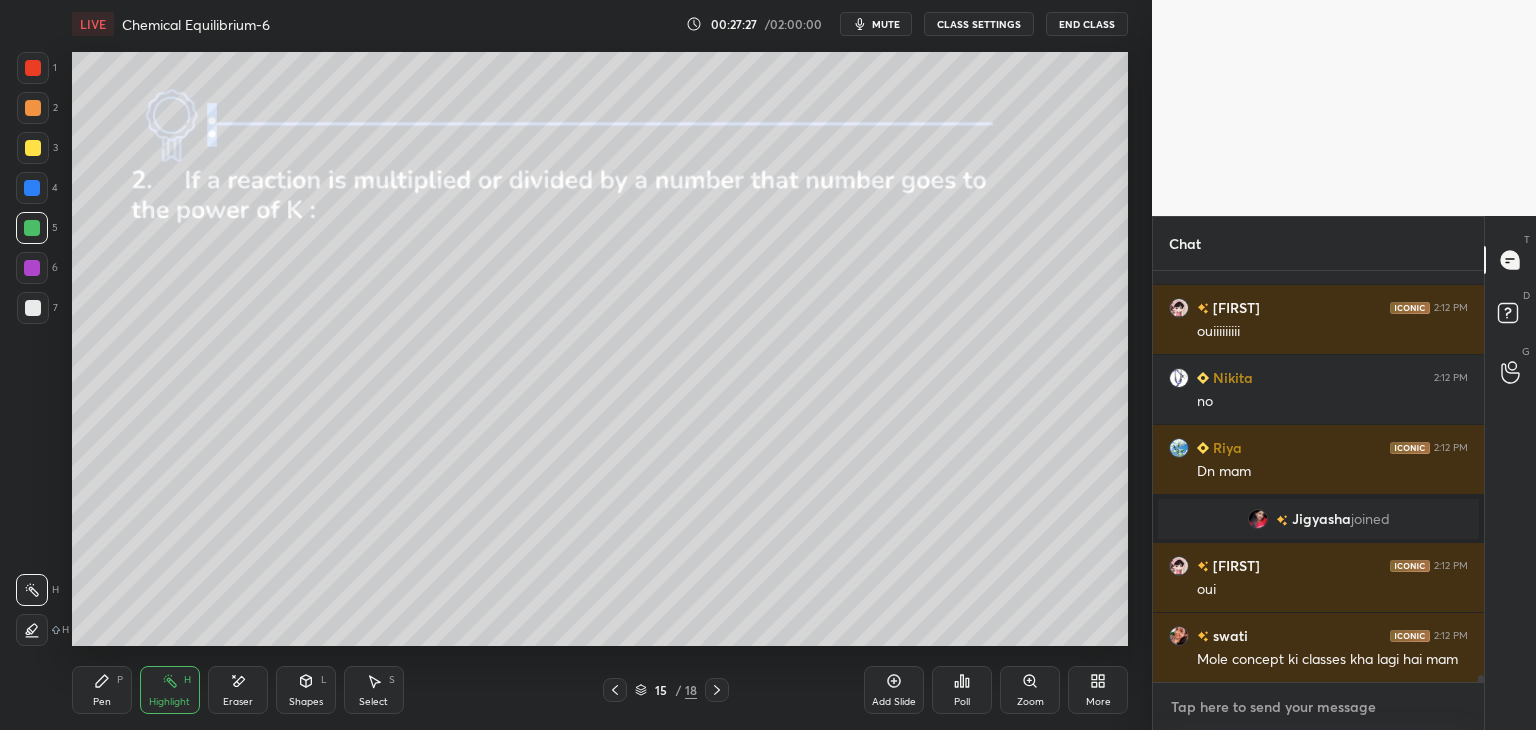 type on "https://t.me/+fCLQDsYuT-QyZWVl" 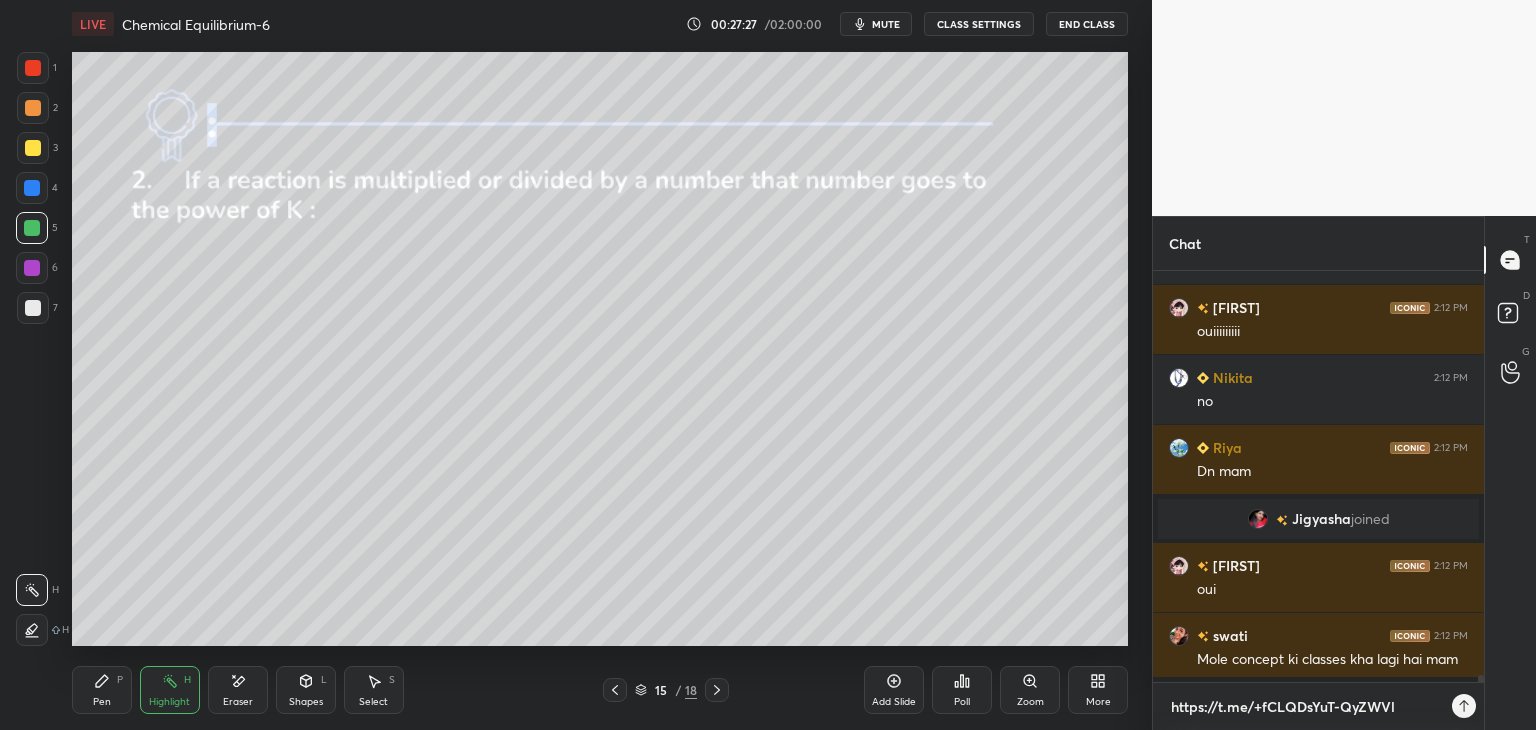 scroll, scrollTop: 405, scrollLeft: 325, axis: both 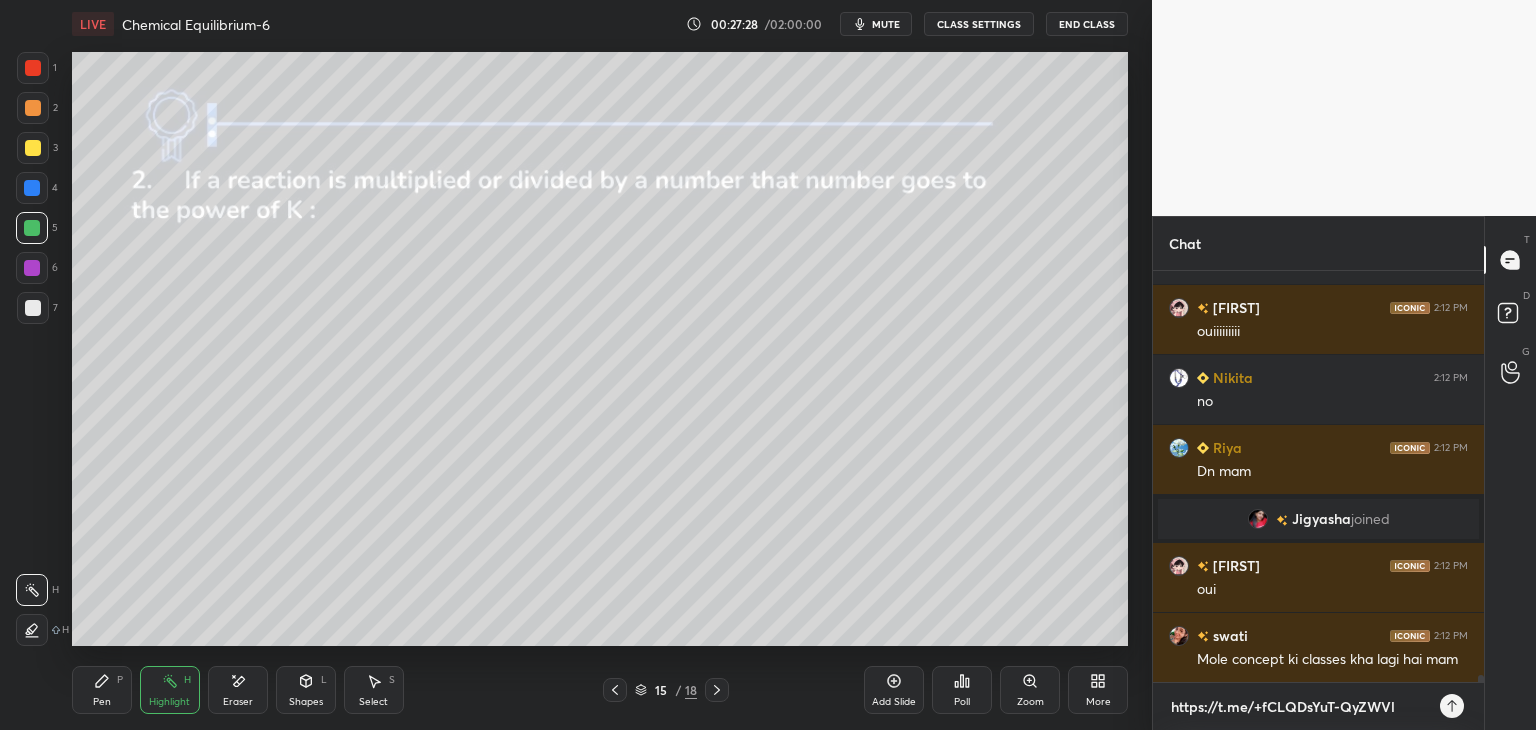 type on "https://t.me/+fCLQDsYuT-QyZWVl" 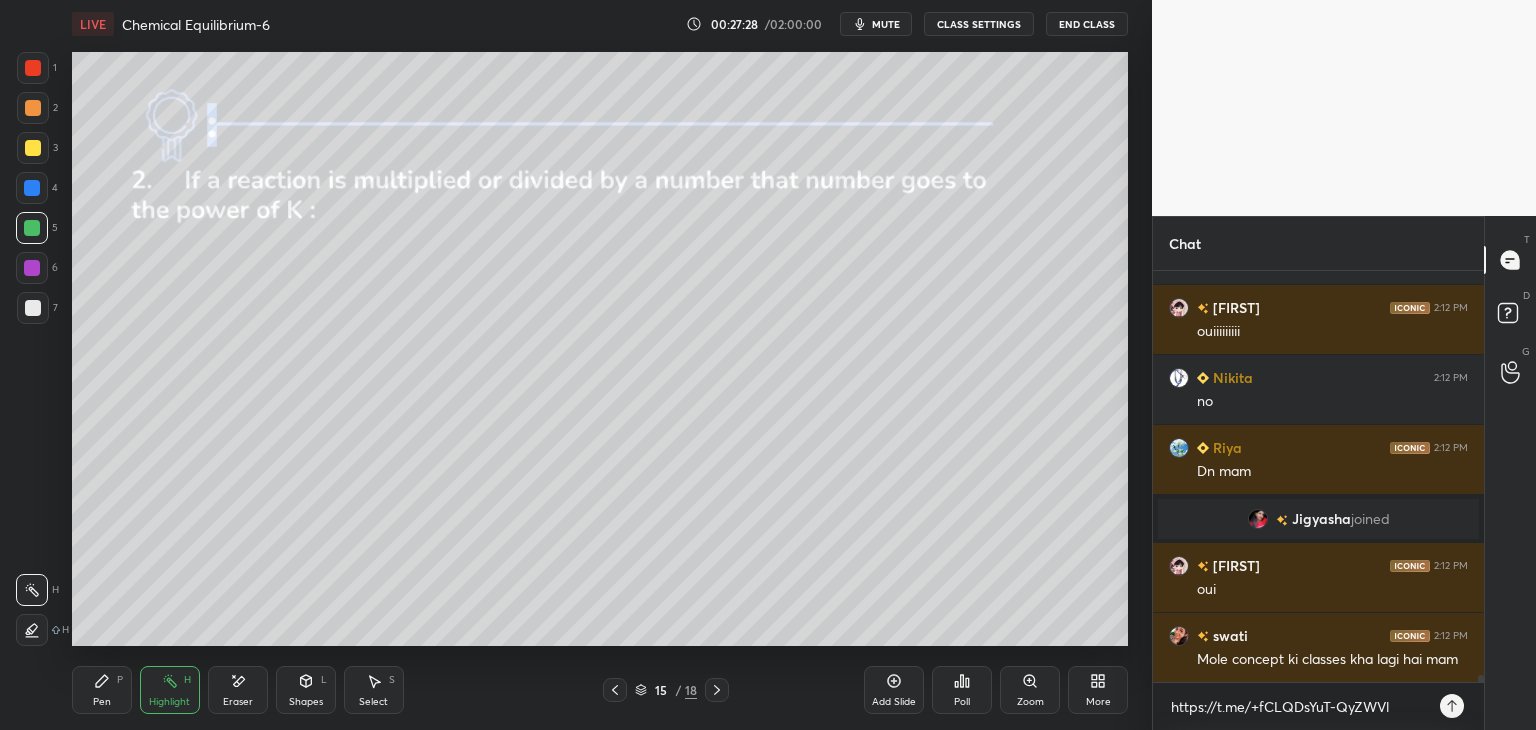 click 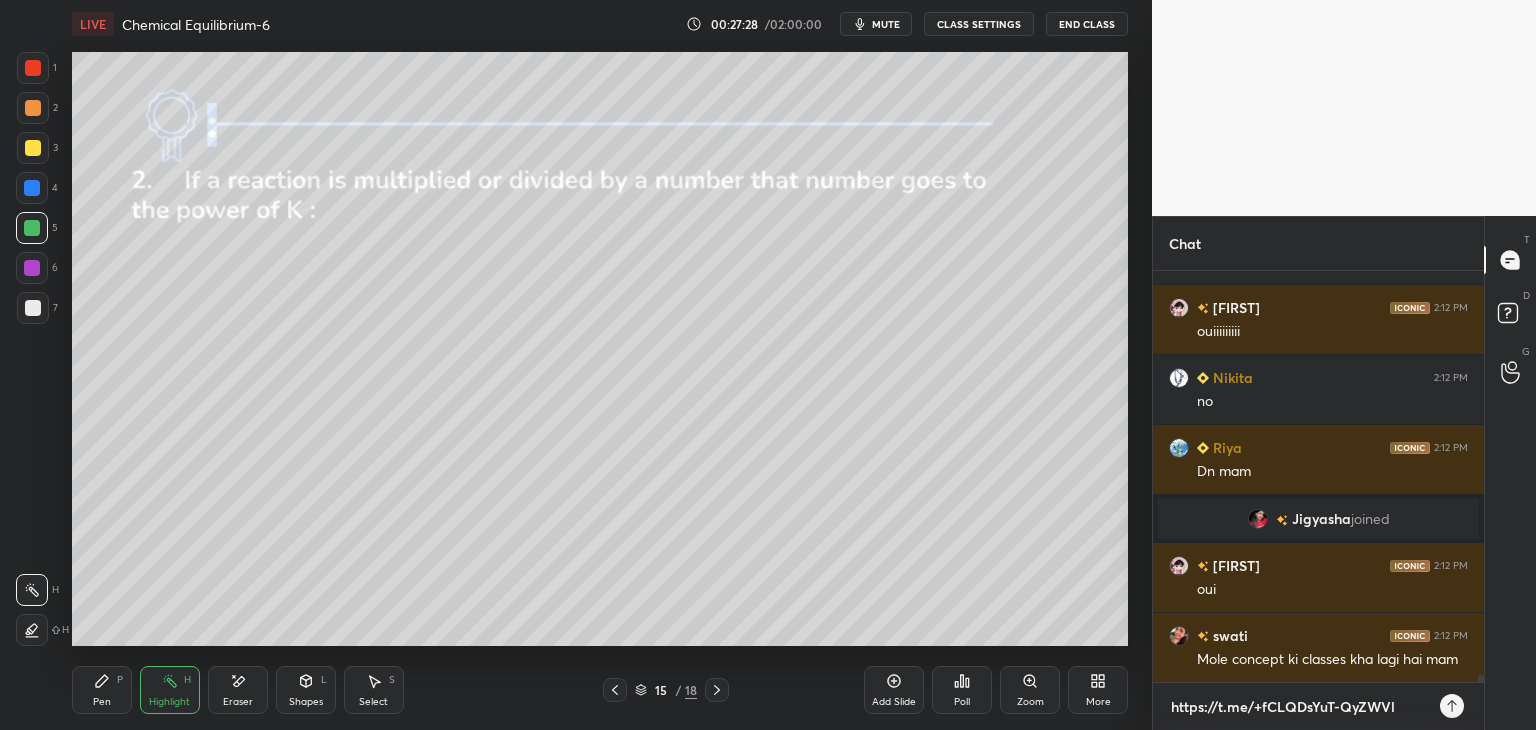 type 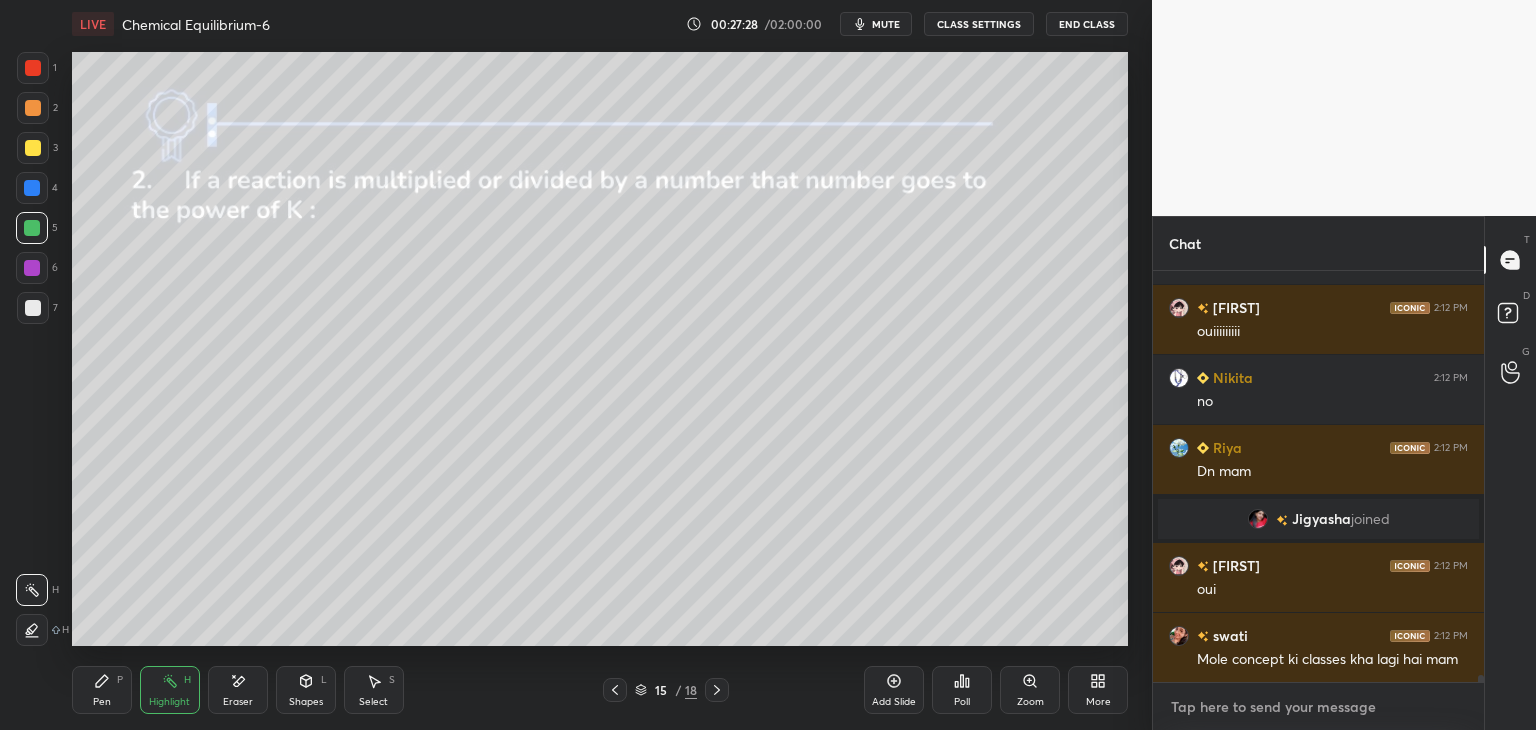 scroll, scrollTop: 23618, scrollLeft: 0, axis: vertical 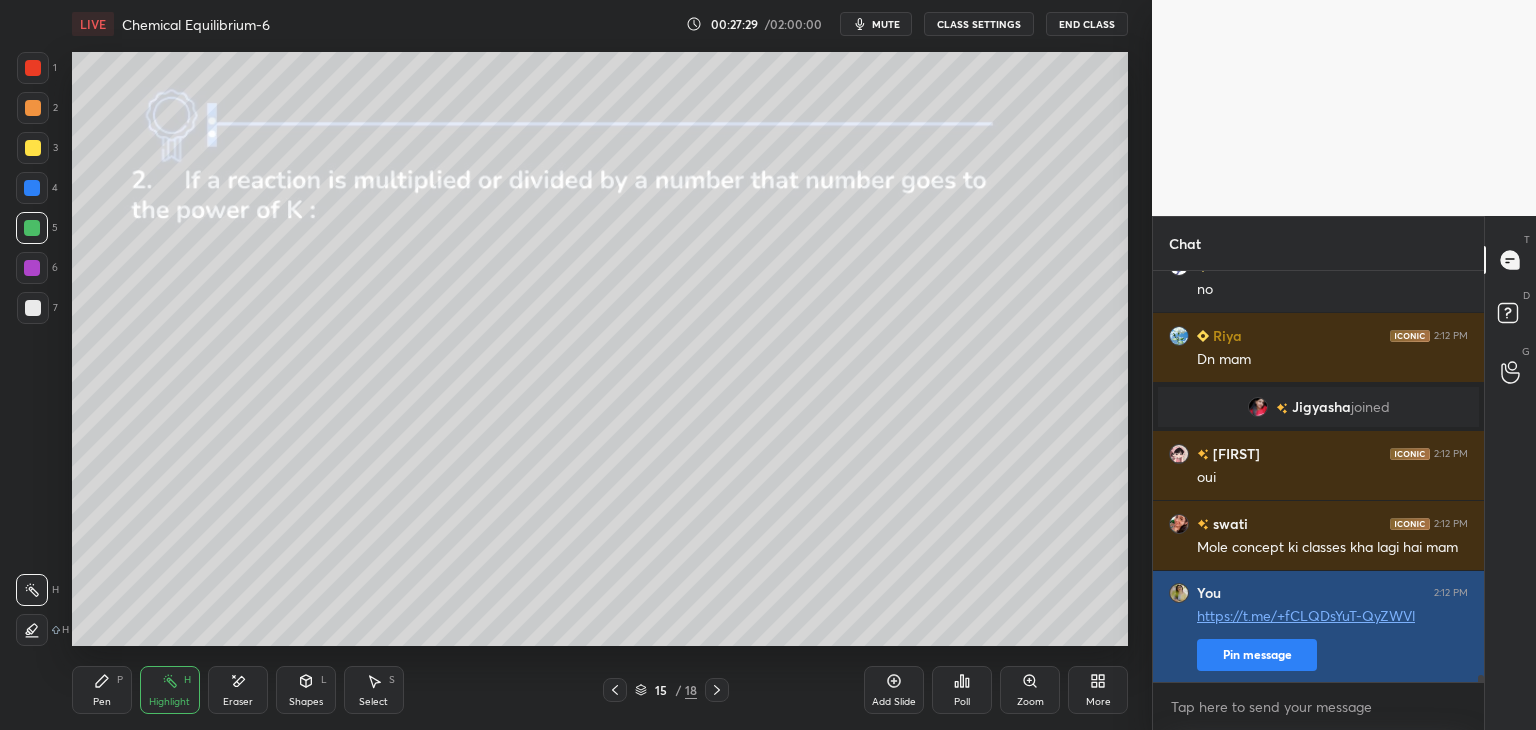 click on "Pin message" at bounding box center [1257, 655] 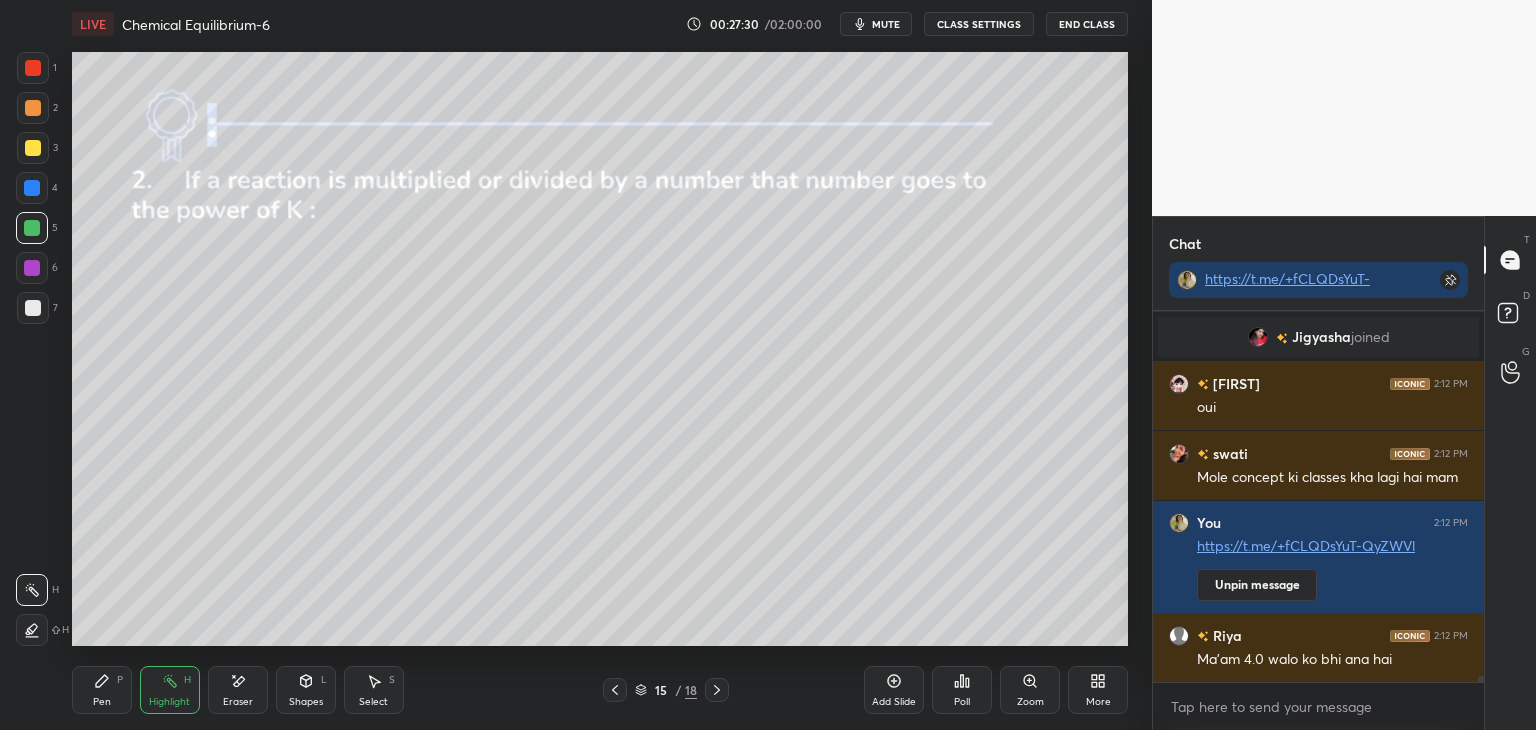click on "CLASS SETTINGS" at bounding box center (979, 24) 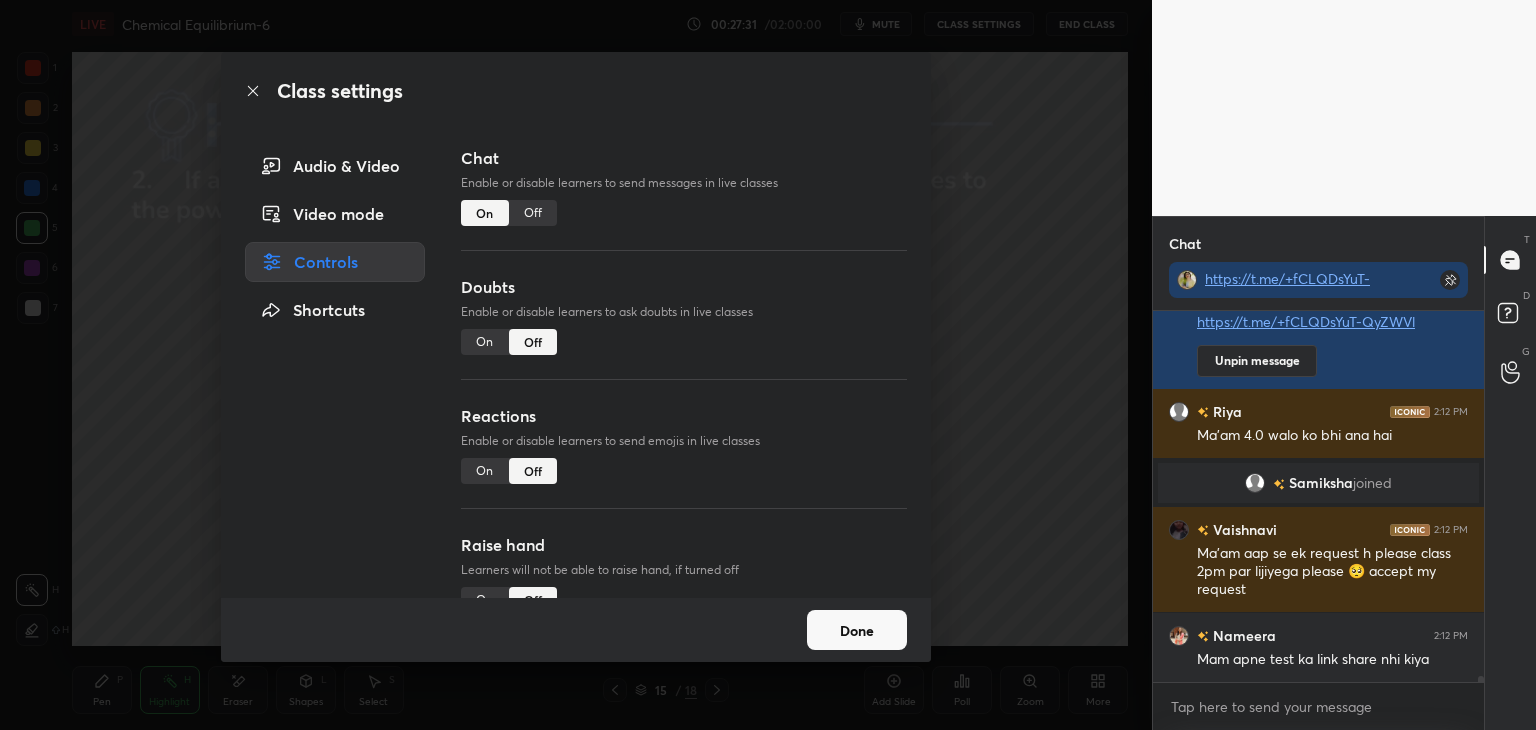 click on "Off" at bounding box center [533, 213] 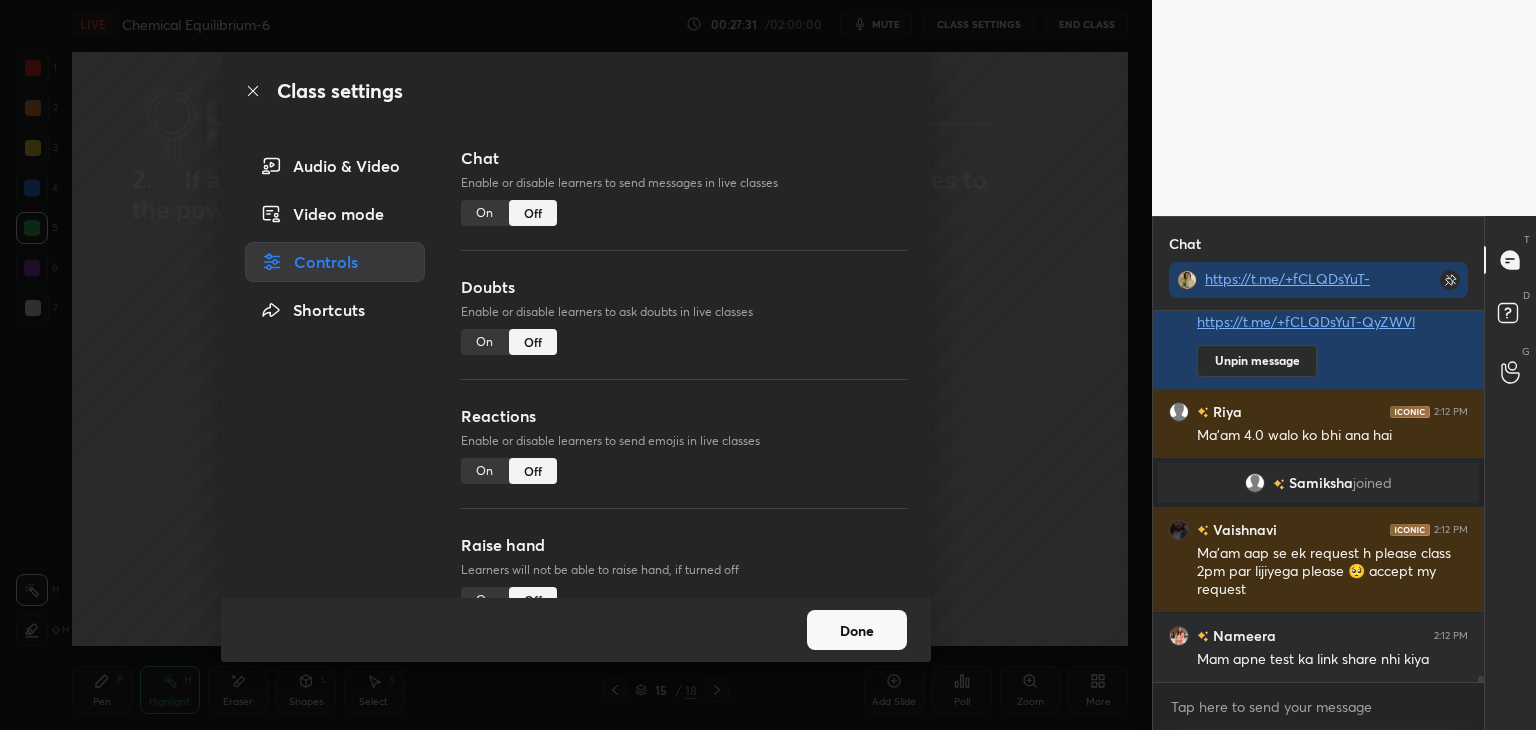scroll, scrollTop: 23254, scrollLeft: 0, axis: vertical 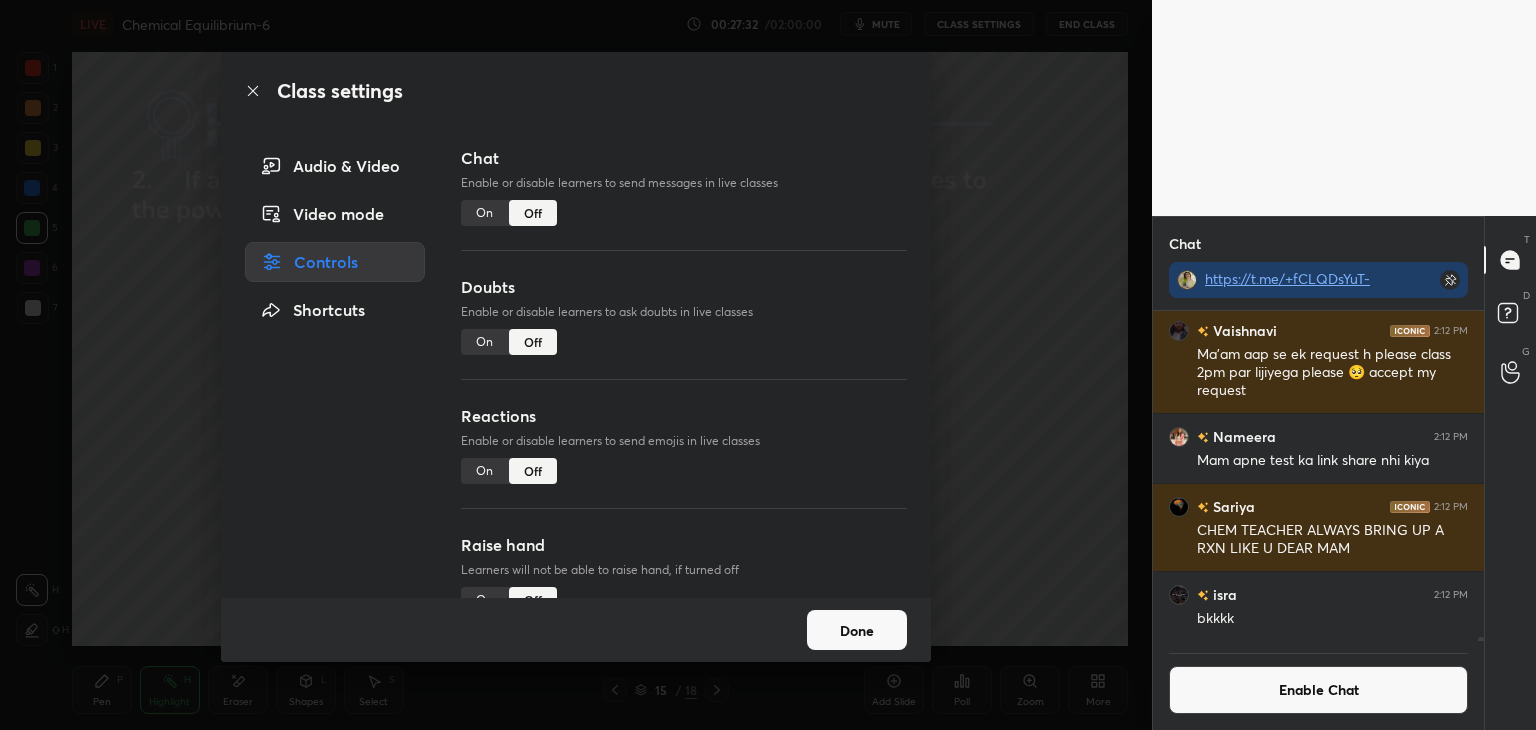 click on "Done" at bounding box center (857, 630) 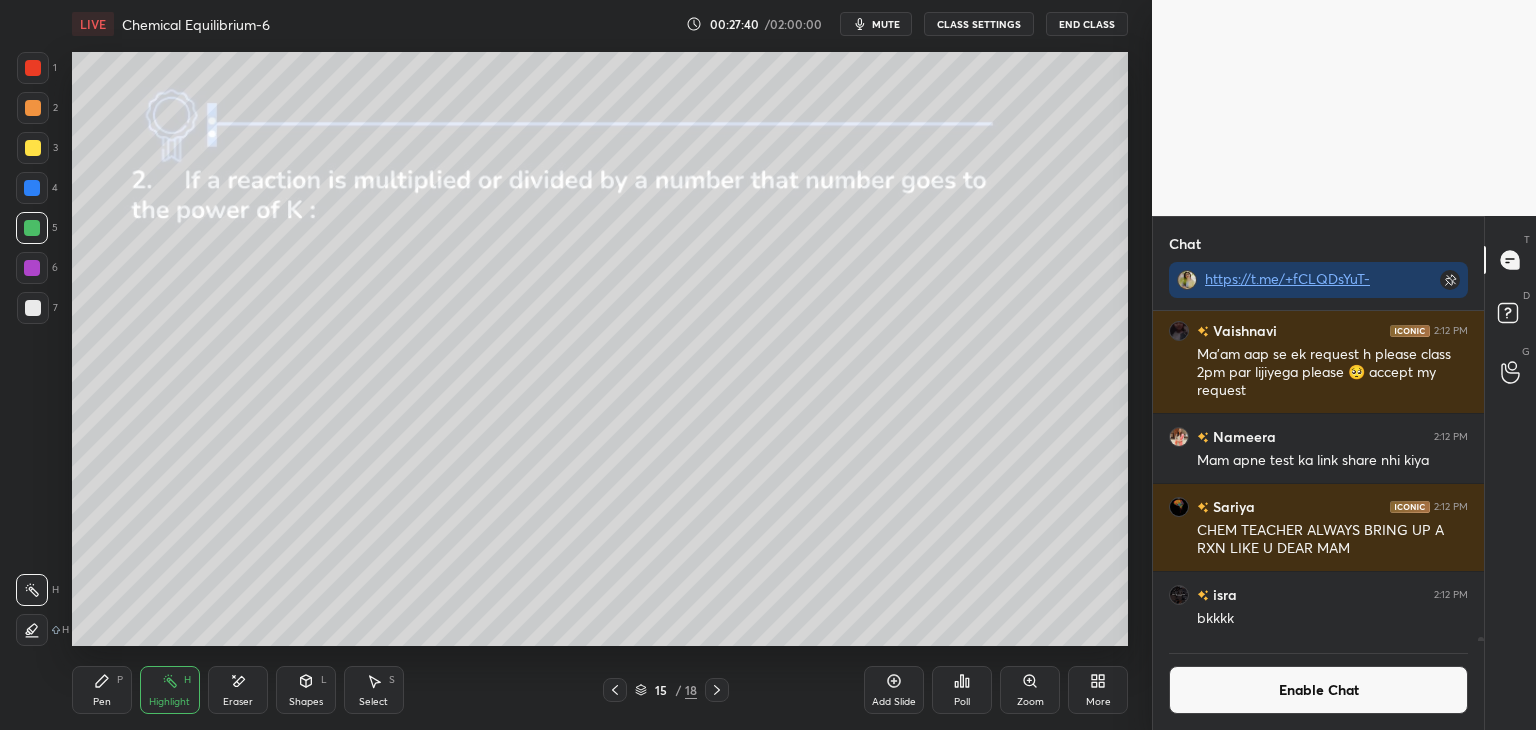 click on "Highlight H" at bounding box center [170, 690] 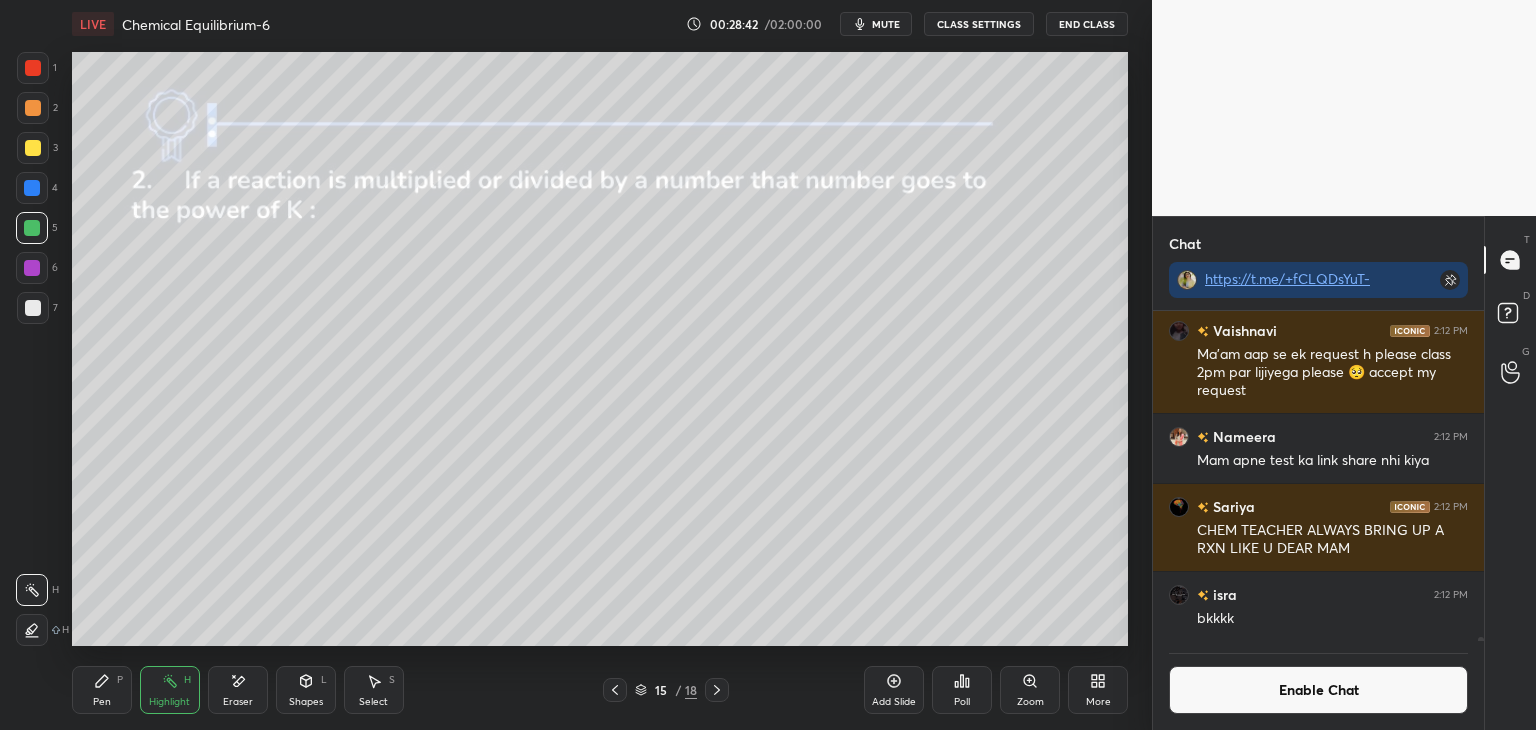 click on "Enable Chat" at bounding box center (1318, 685) 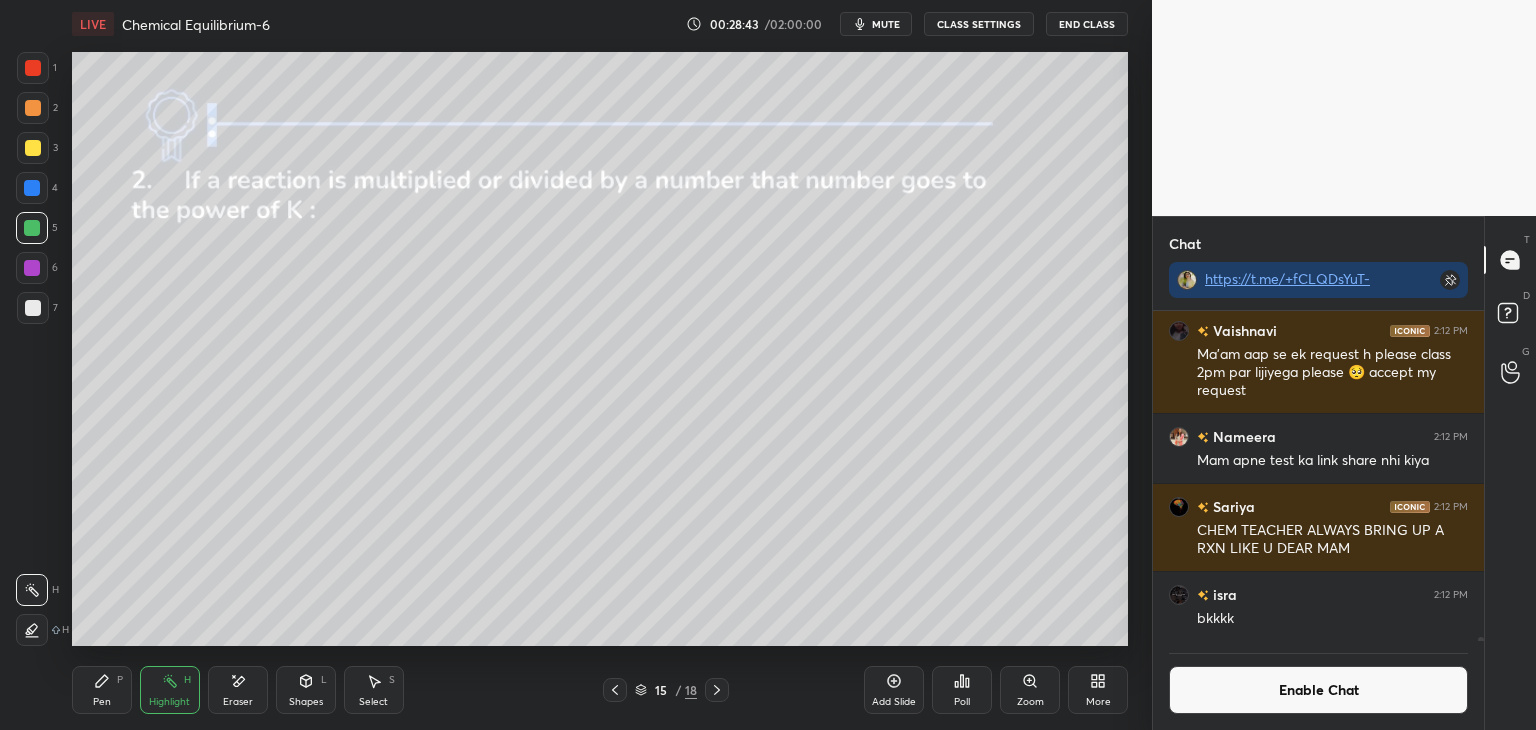 click on "Enable Chat" at bounding box center [1318, 690] 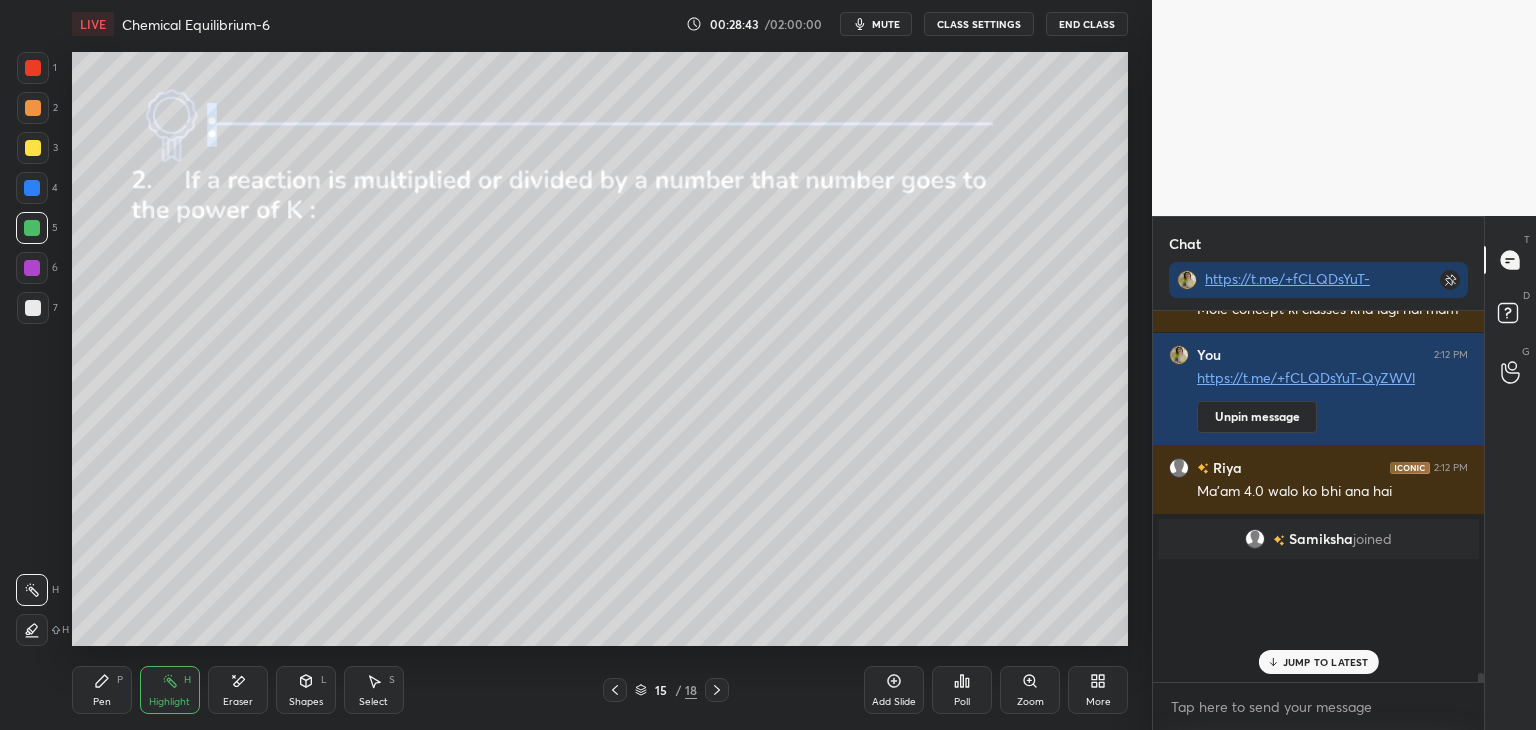 scroll, scrollTop: 6, scrollLeft: 6, axis: both 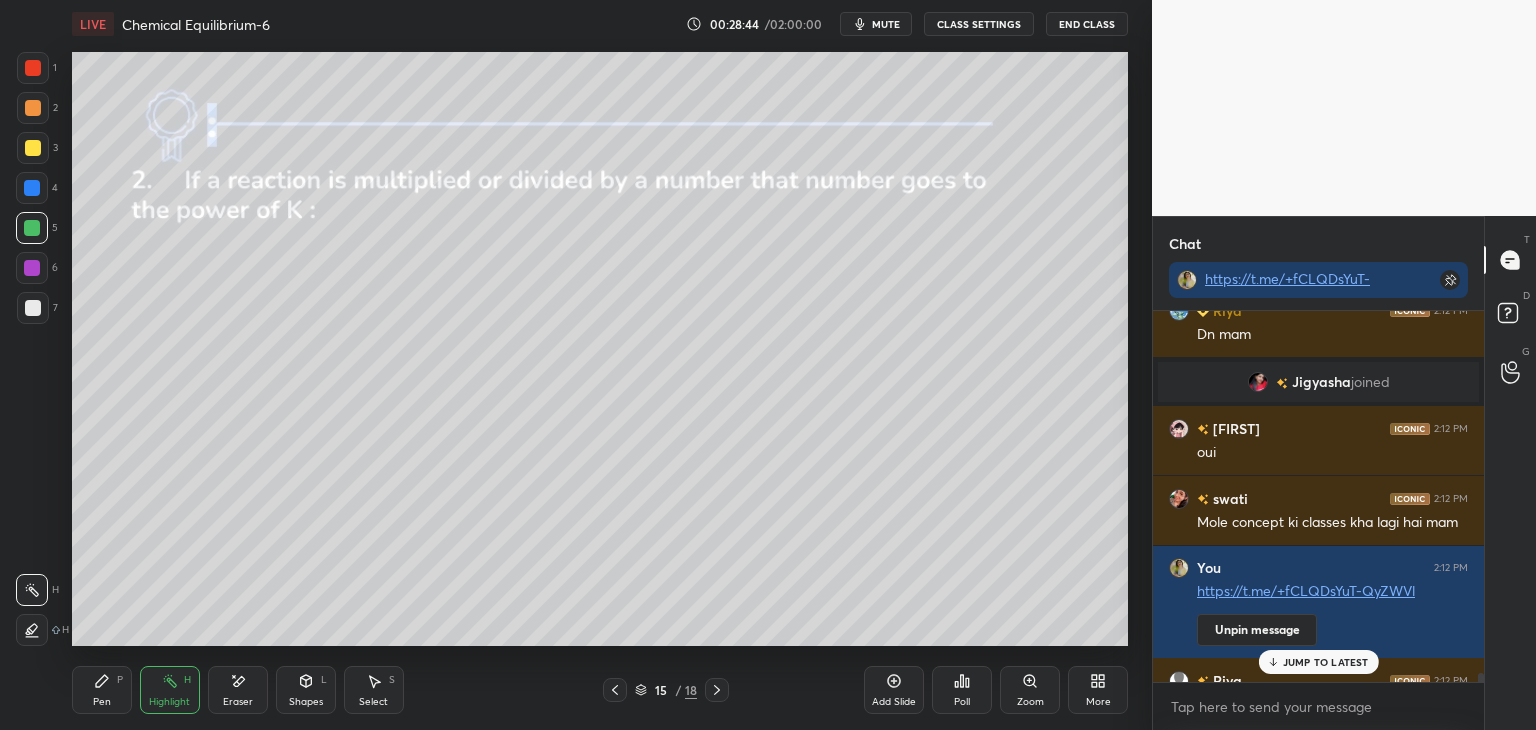 click 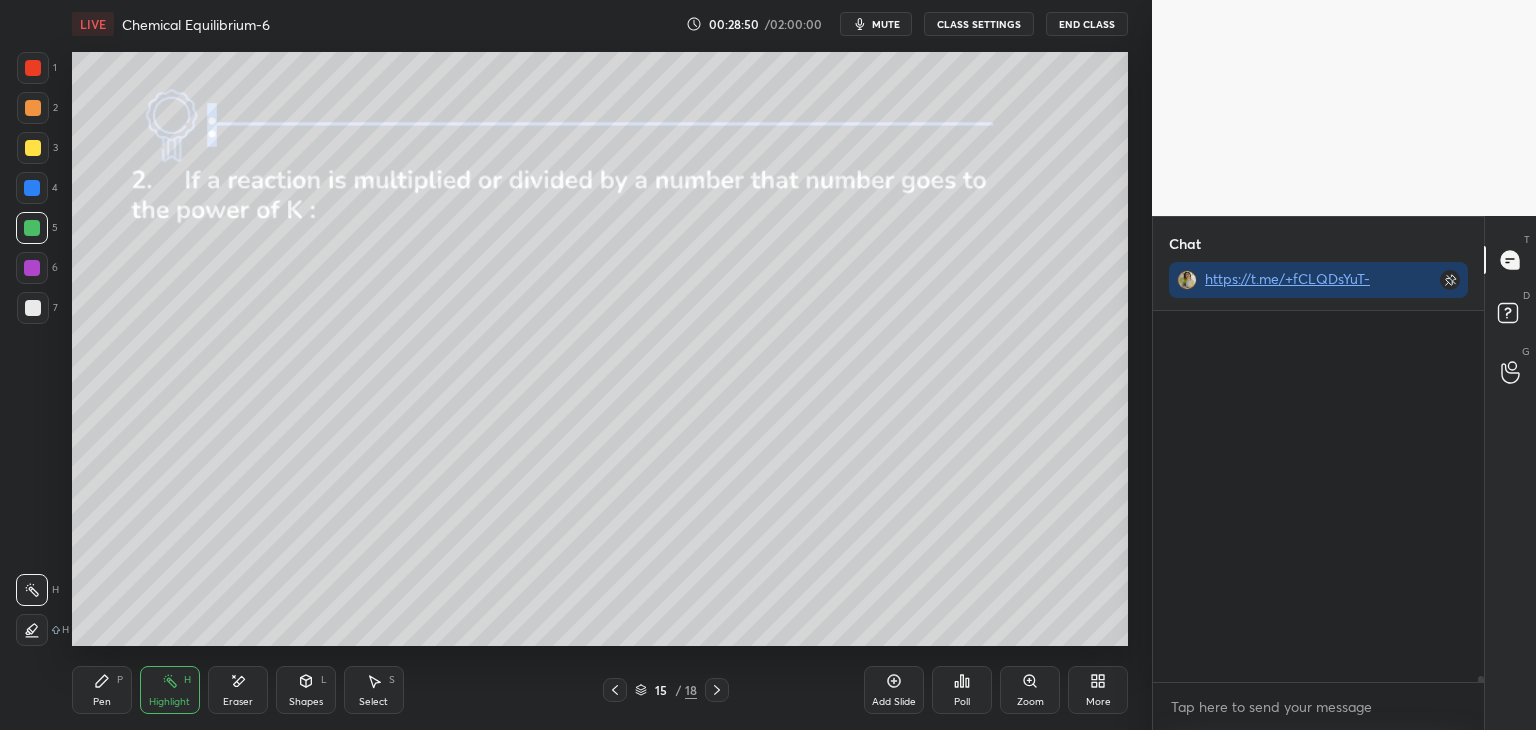 scroll, scrollTop: 25776, scrollLeft: 0, axis: vertical 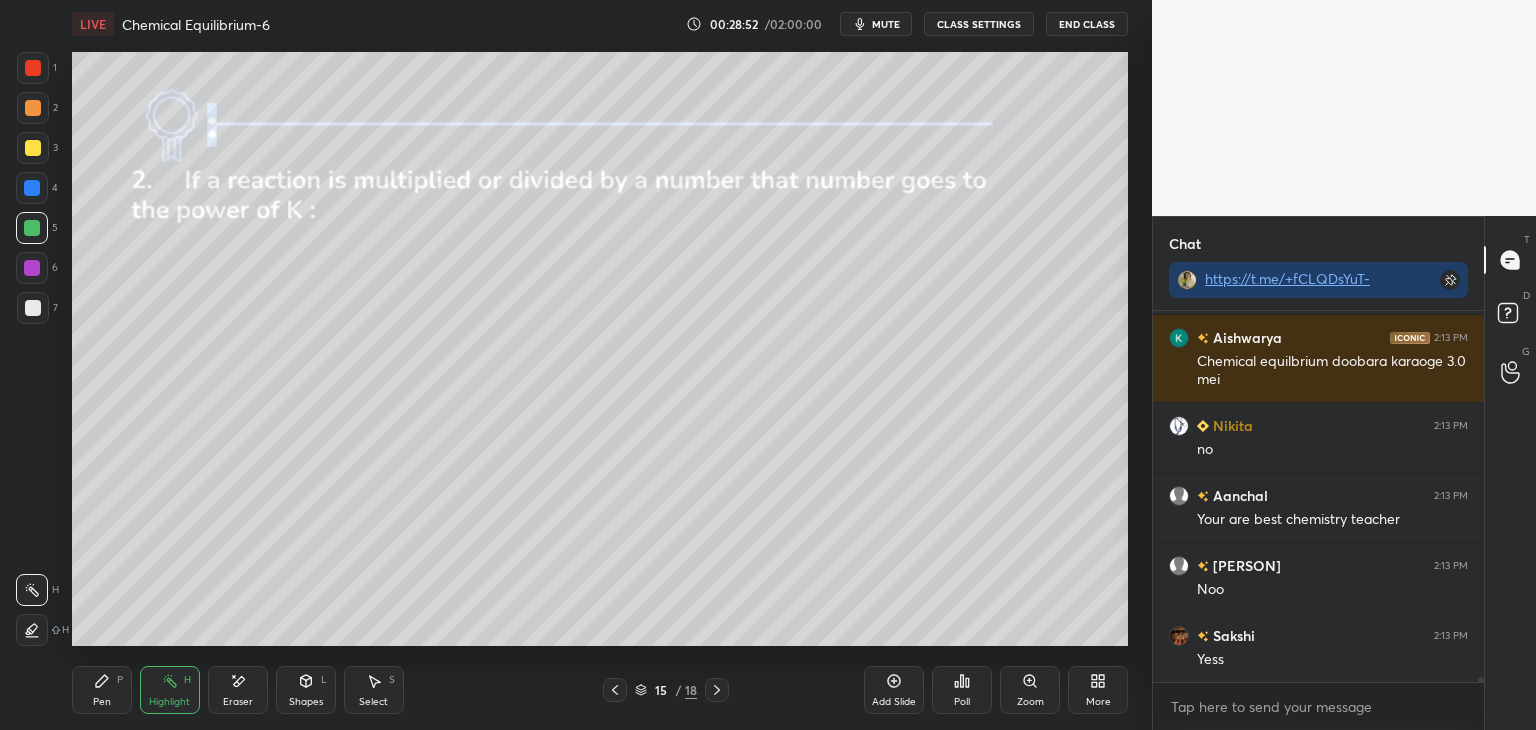 click on "CLASS SETTINGS" at bounding box center [979, 24] 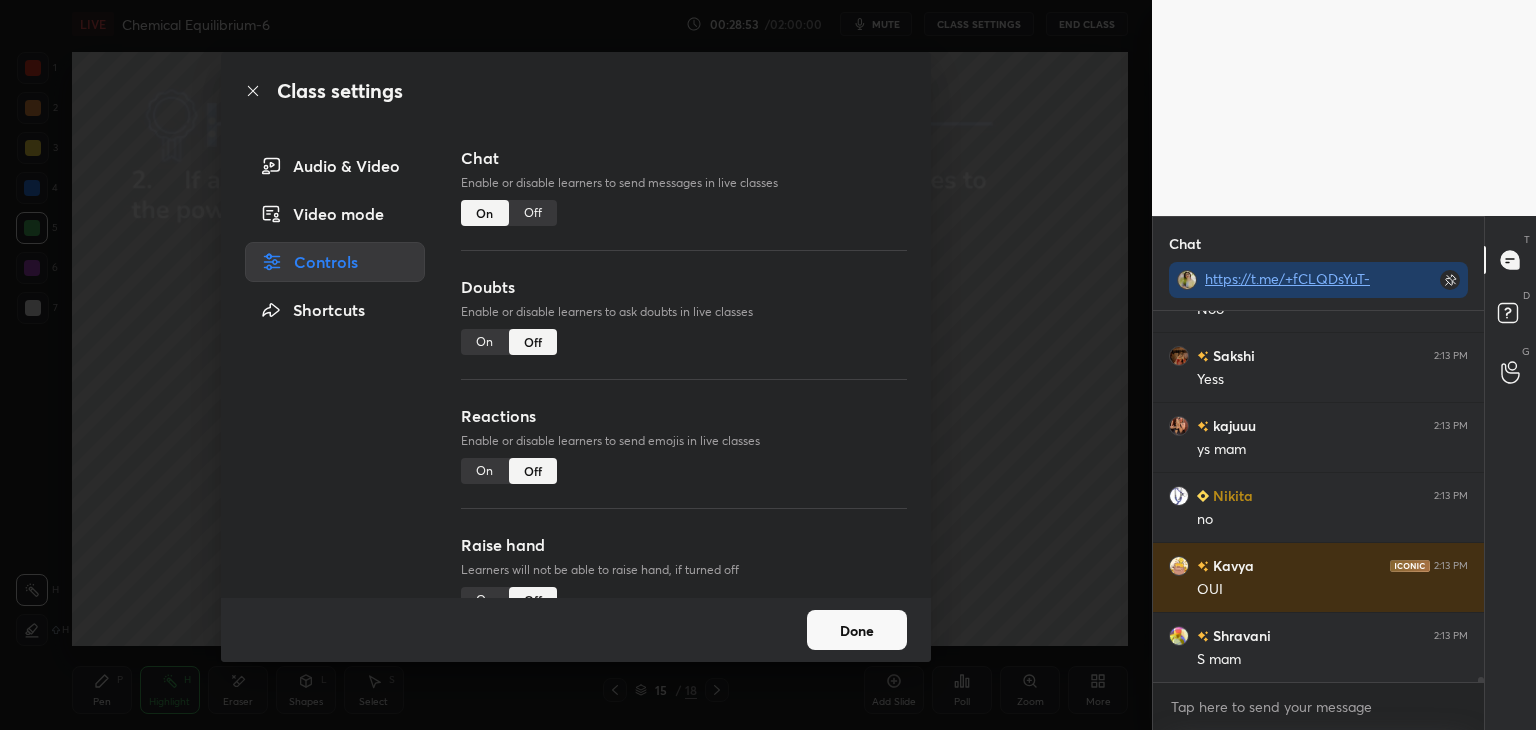 click on "Off" at bounding box center (533, 213) 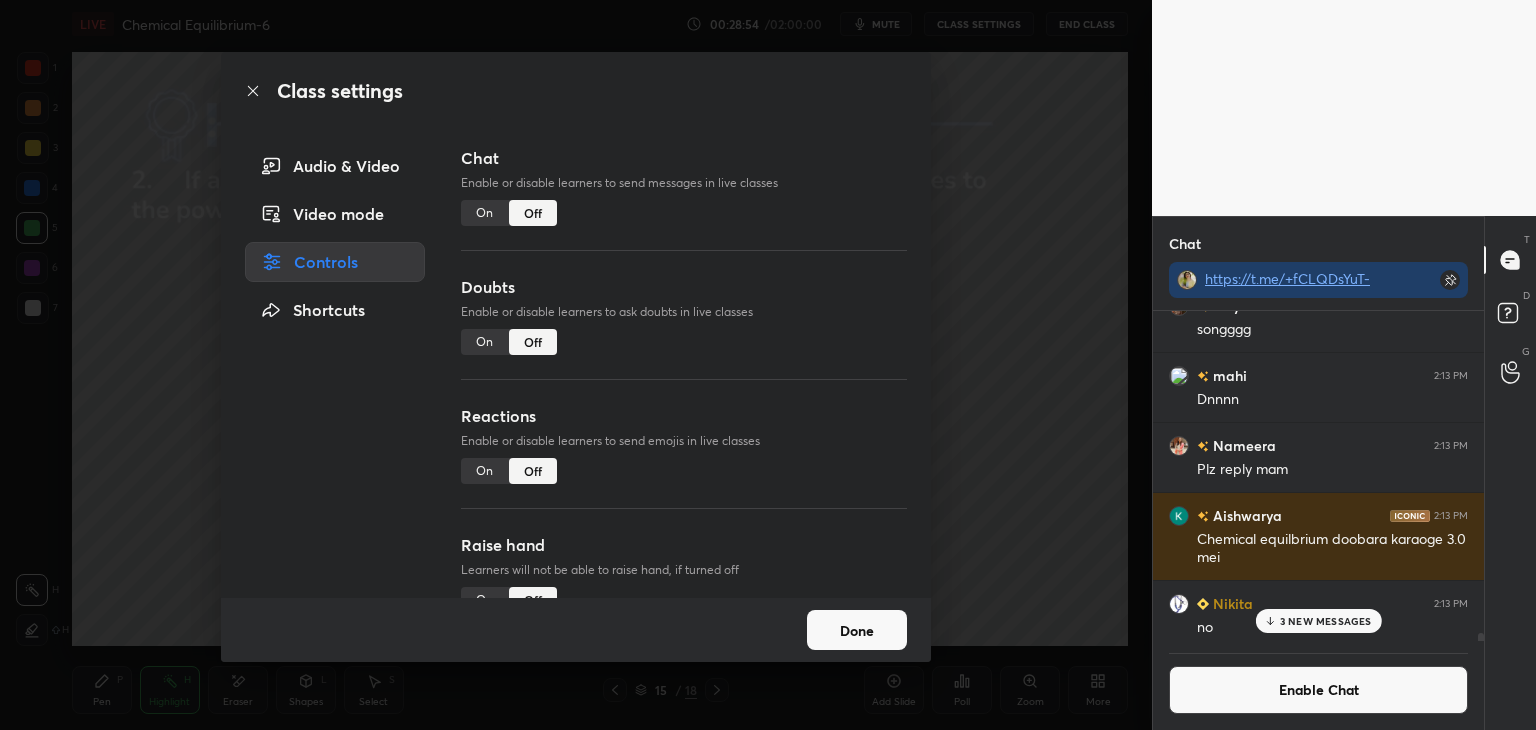 click on "Done" at bounding box center (857, 630) 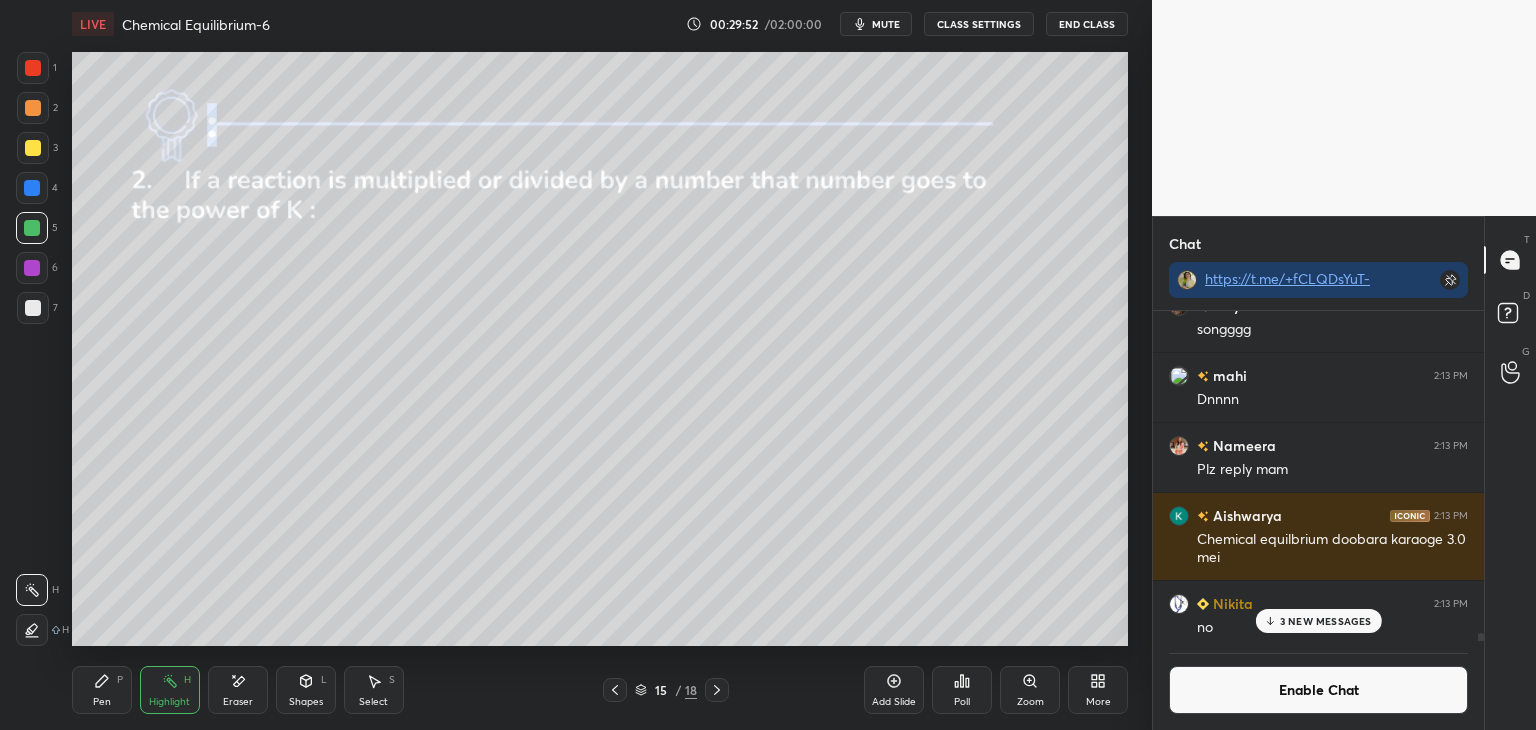 click at bounding box center [717, 690] 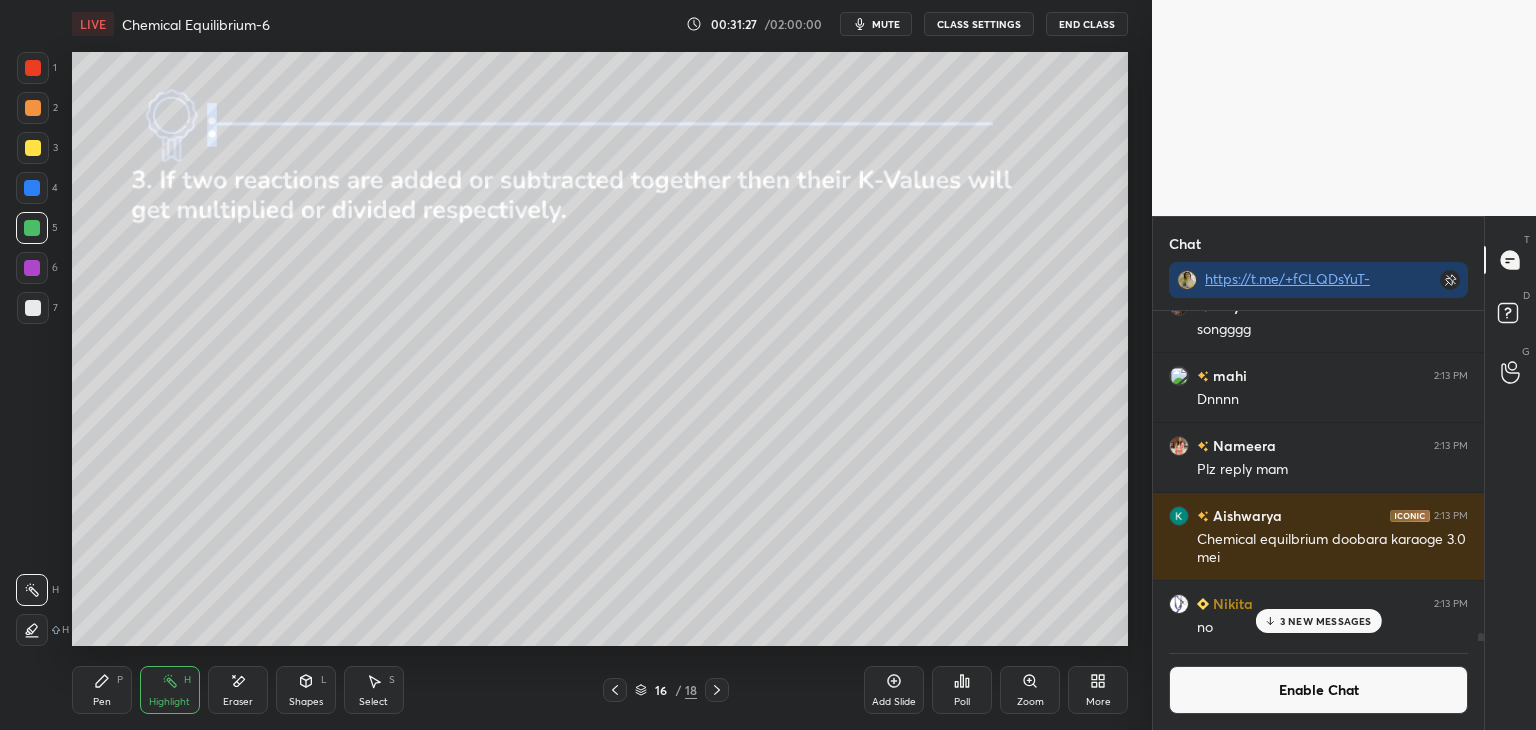 click 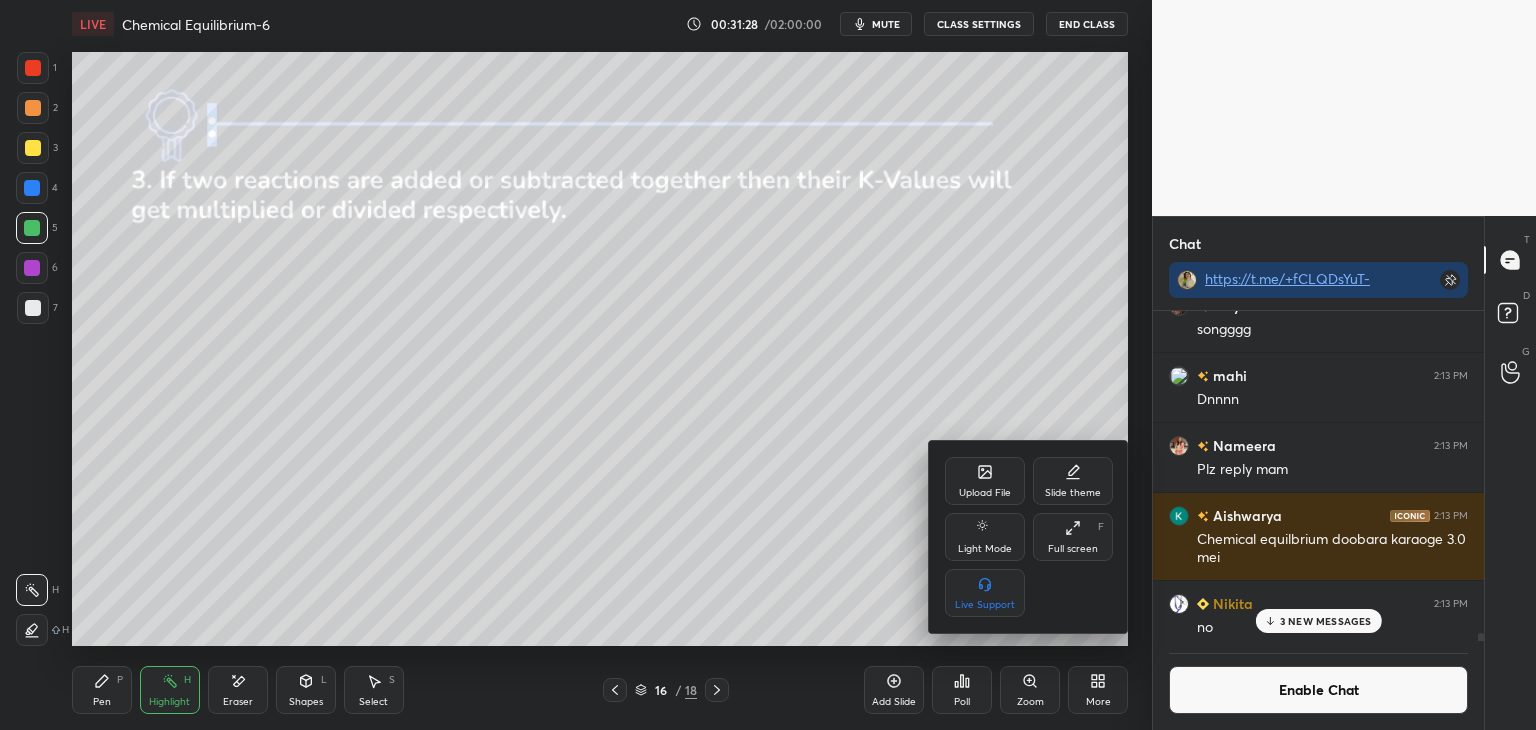 click 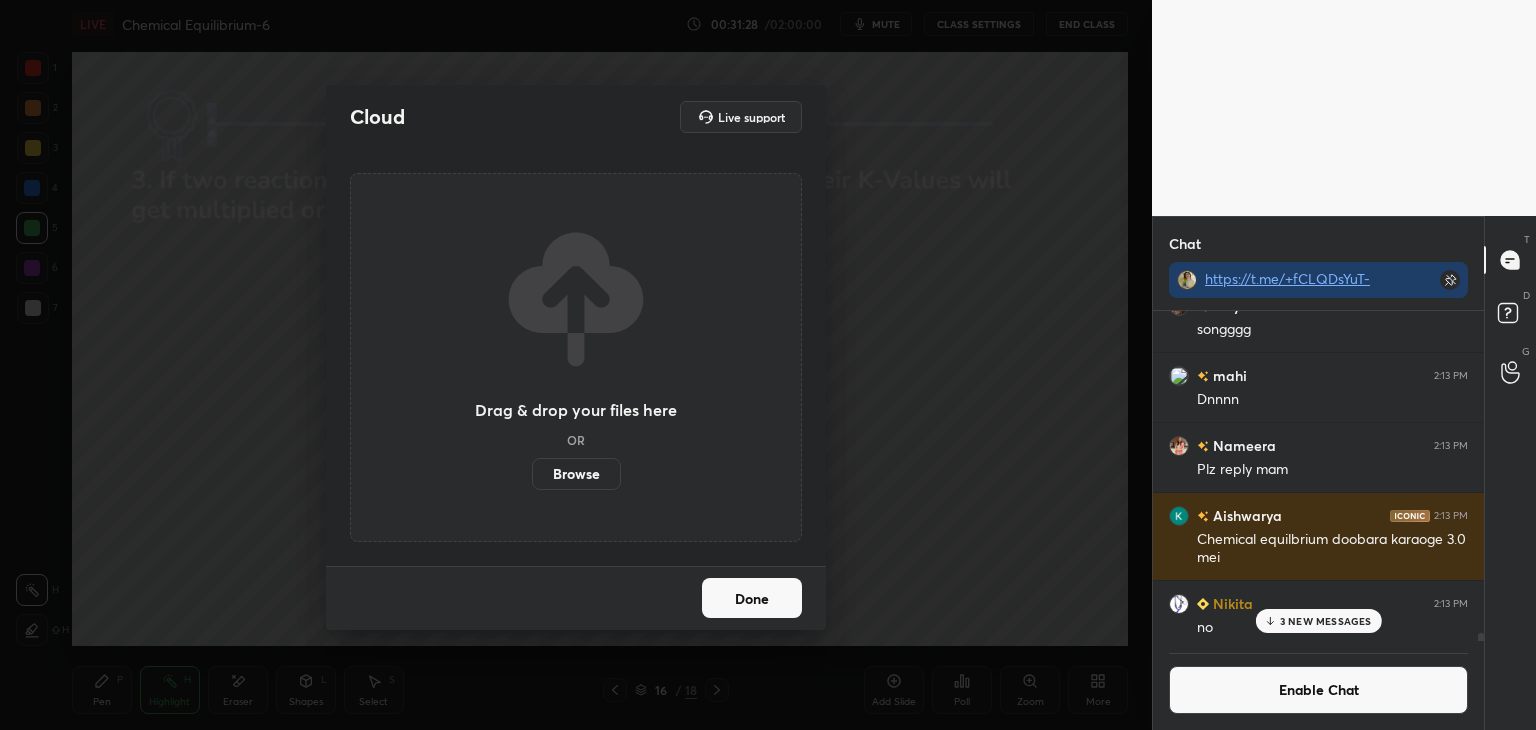 click on "Browse" at bounding box center (576, 474) 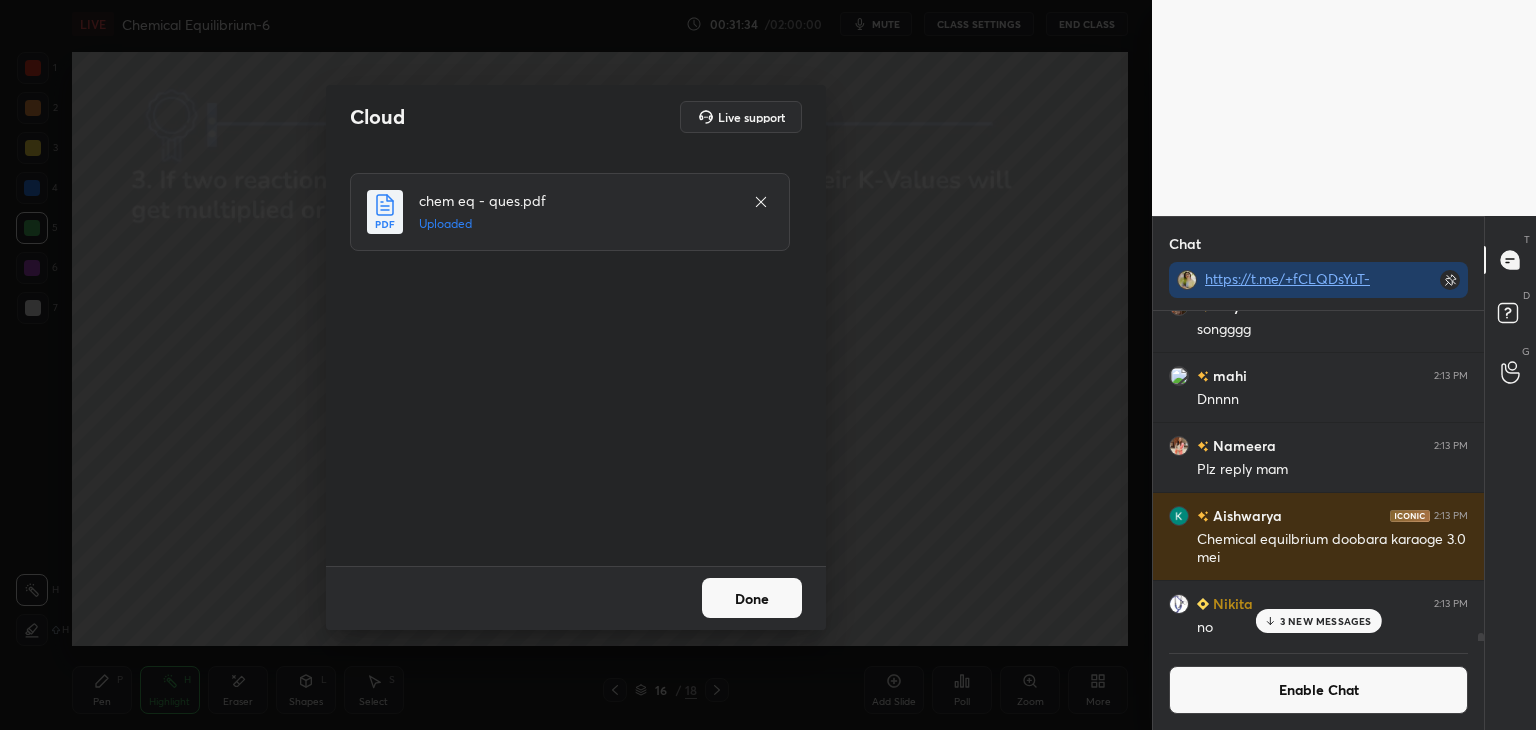 click on "Done" at bounding box center (752, 598) 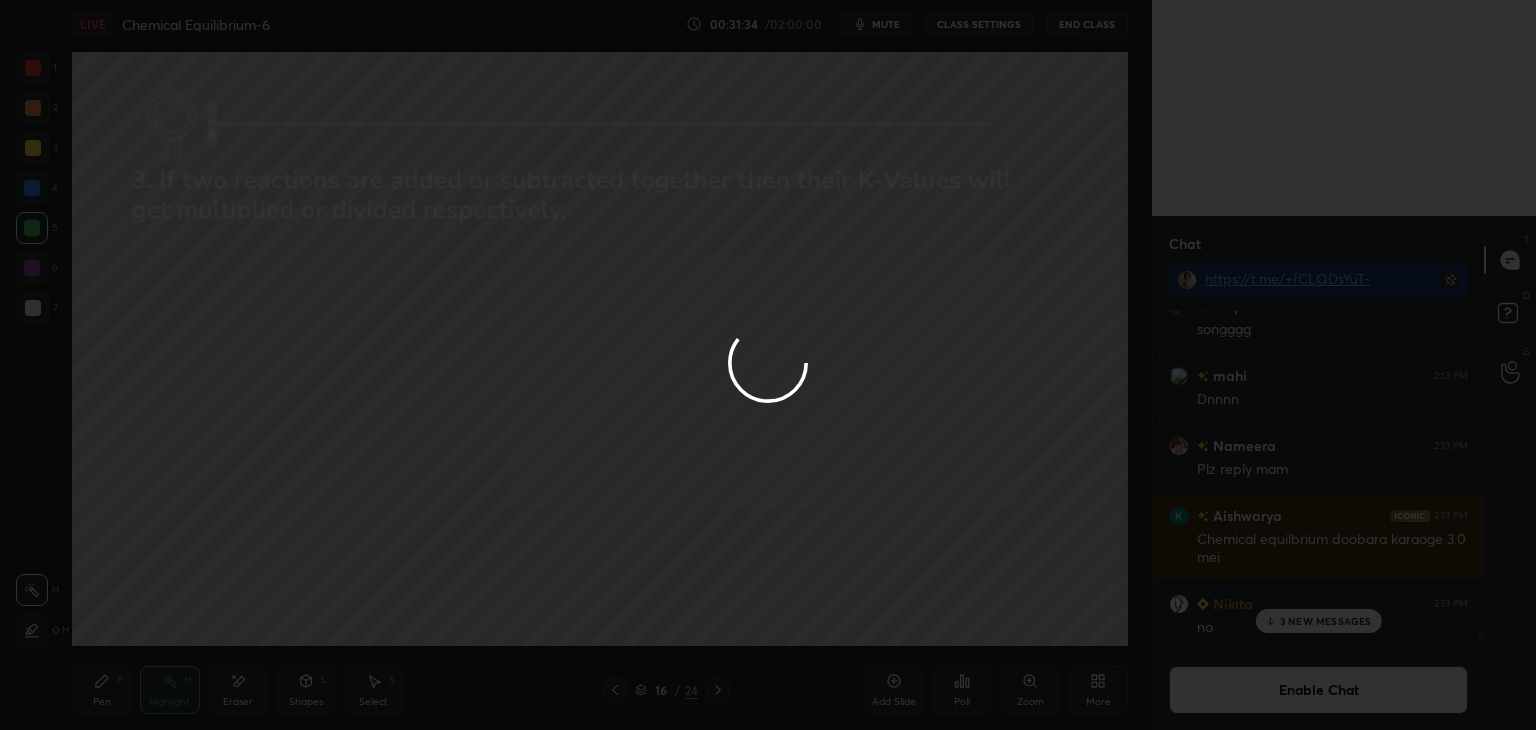 click 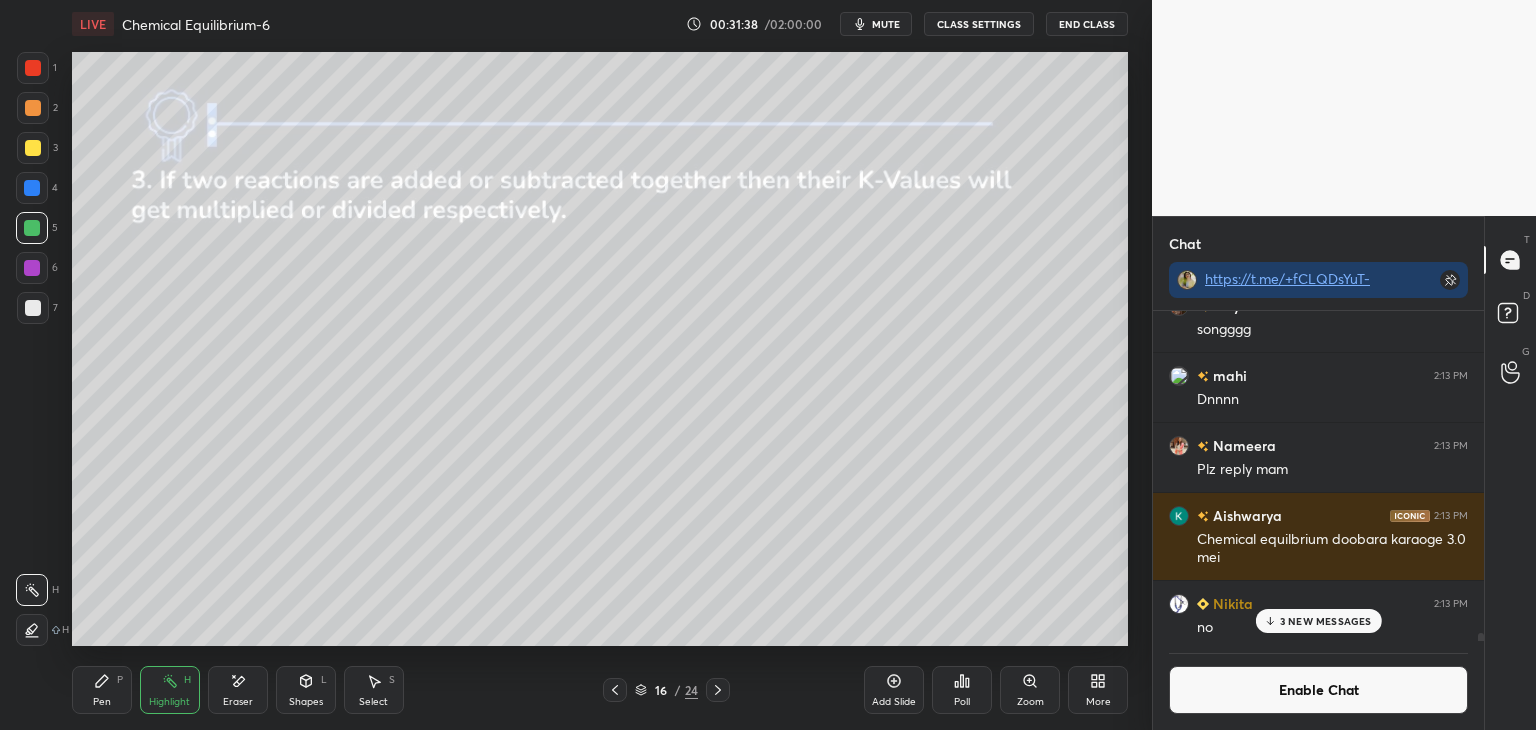 click on "3 NEW MESSAGES" at bounding box center (1318, 621) 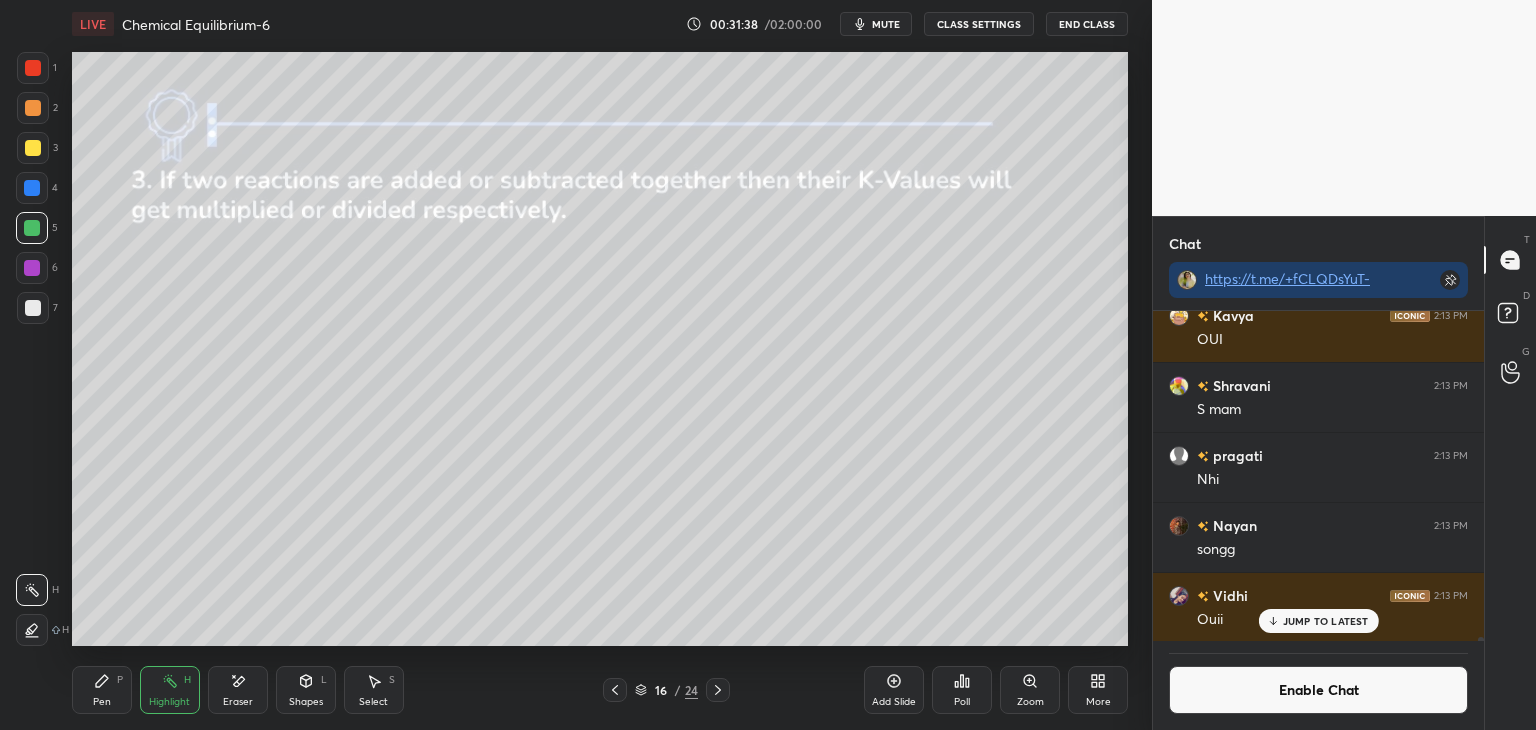 click on "Enable Chat" at bounding box center [1318, 690] 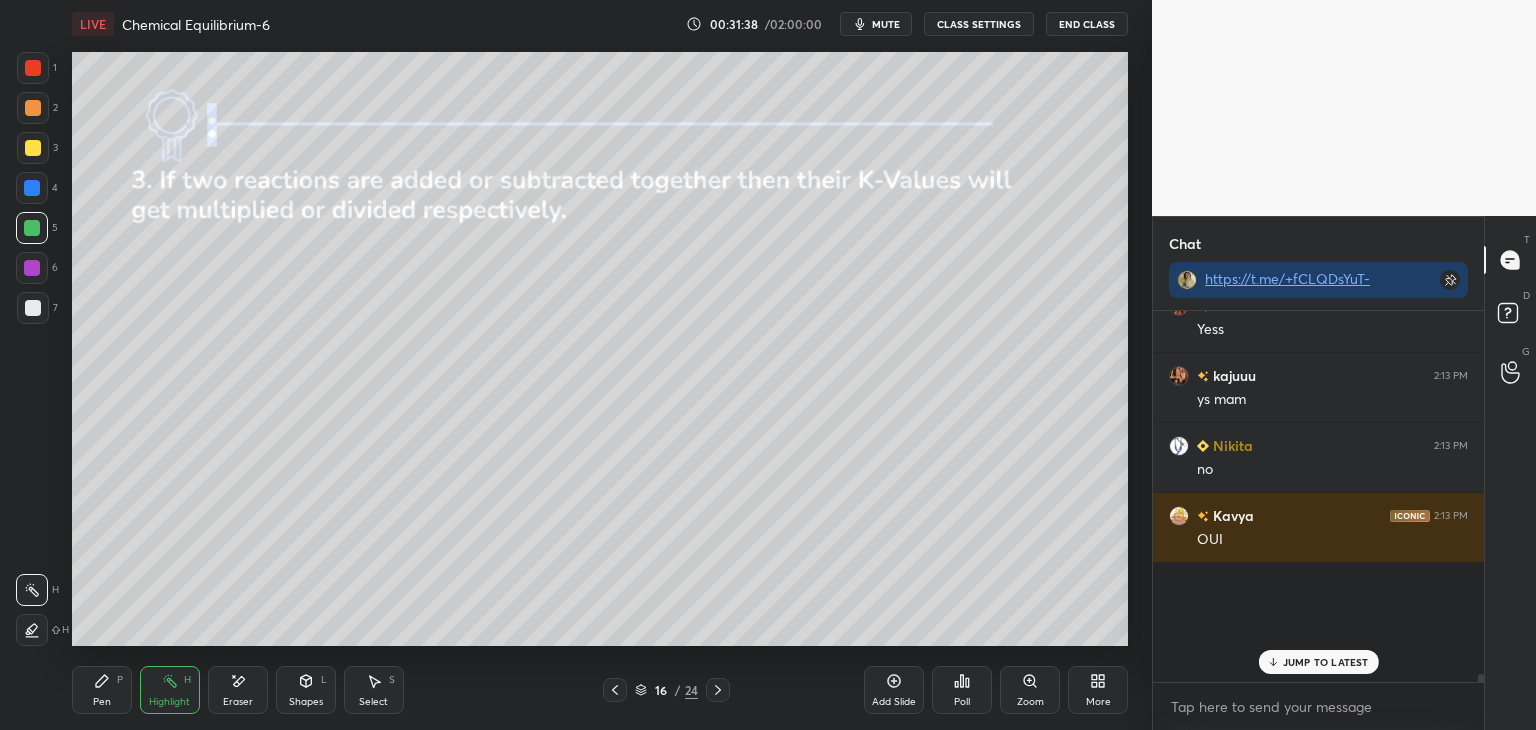 scroll, scrollTop: 6, scrollLeft: 6, axis: both 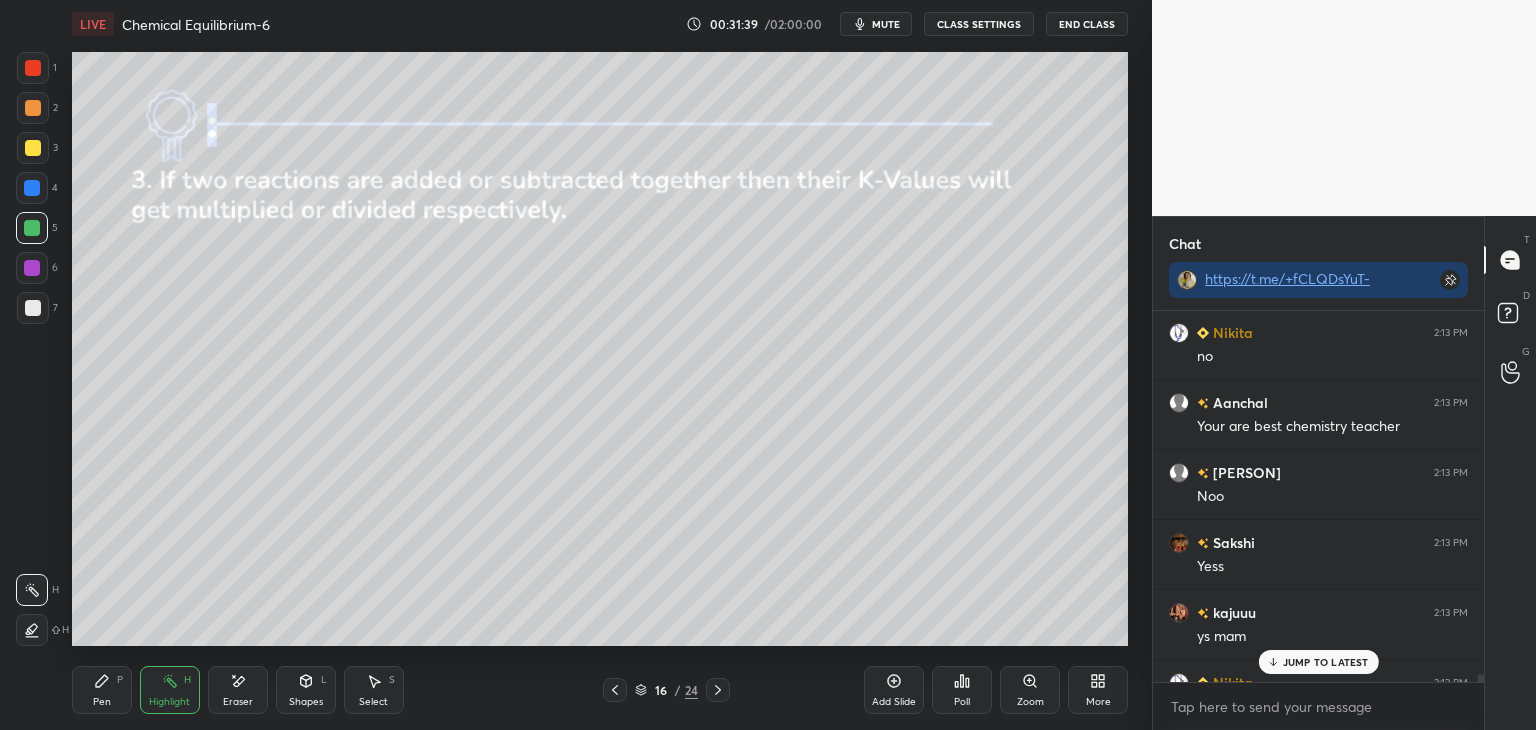 click on "JUMP TO LATEST" at bounding box center [1326, 662] 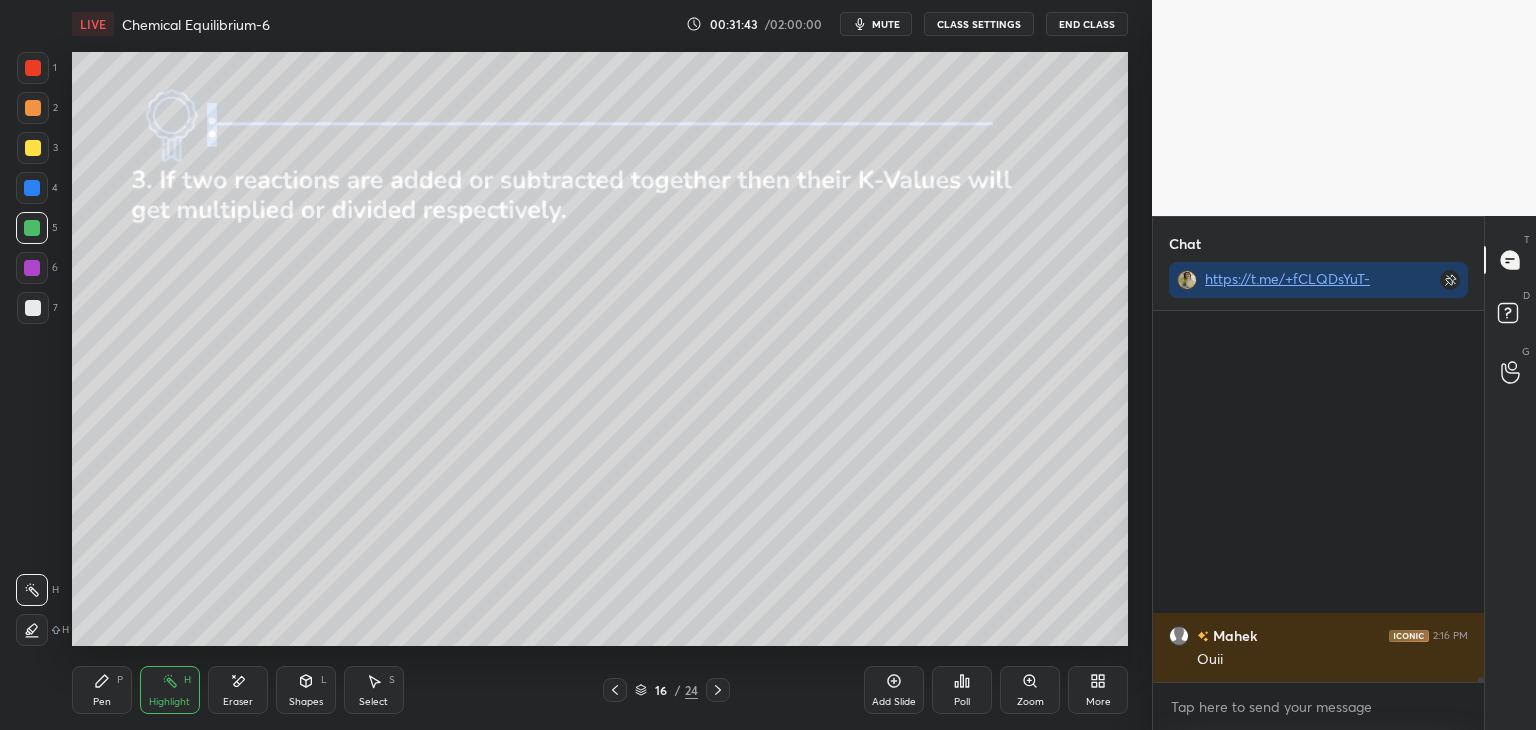 scroll, scrollTop: 26514, scrollLeft: 0, axis: vertical 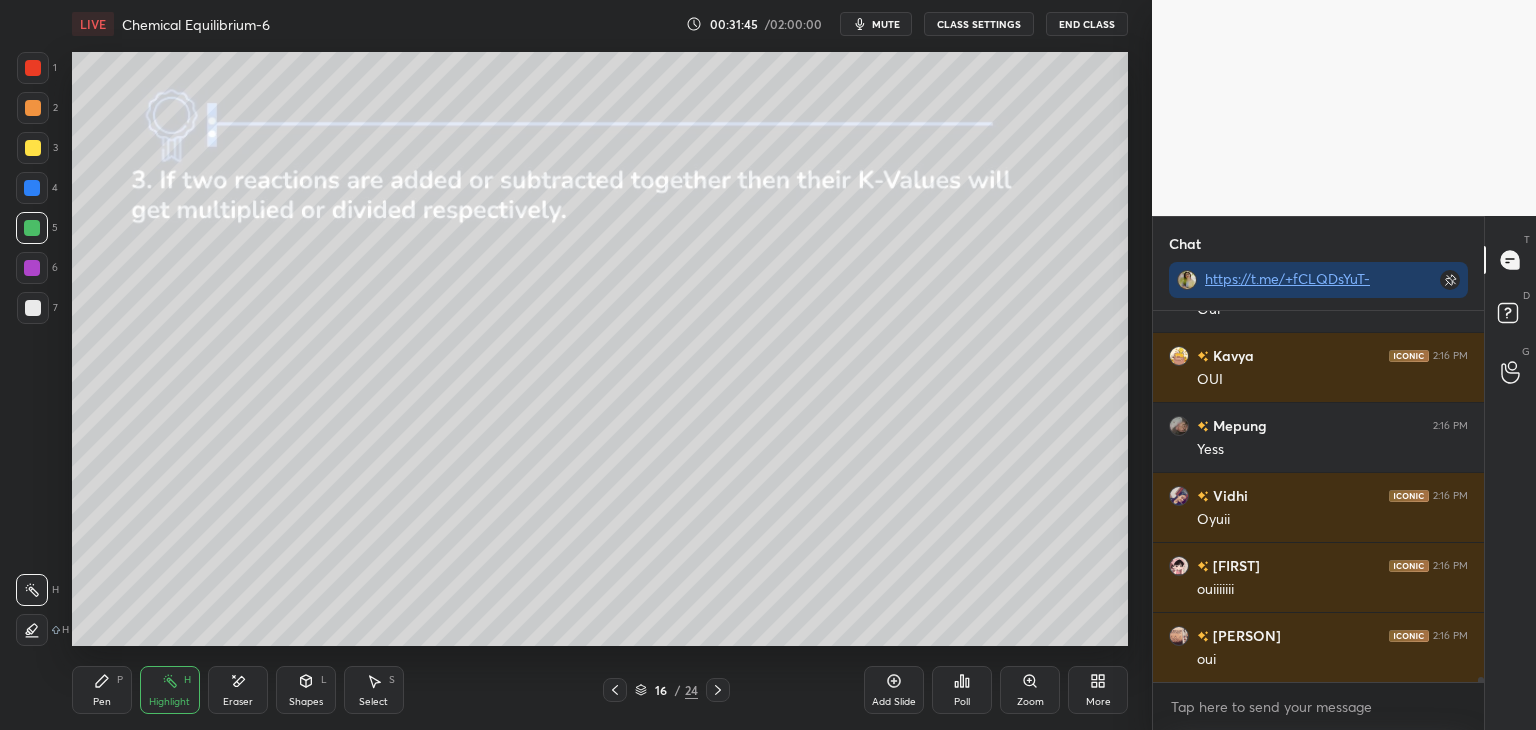 click on "Add Slide" at bounding box center (894, 690) 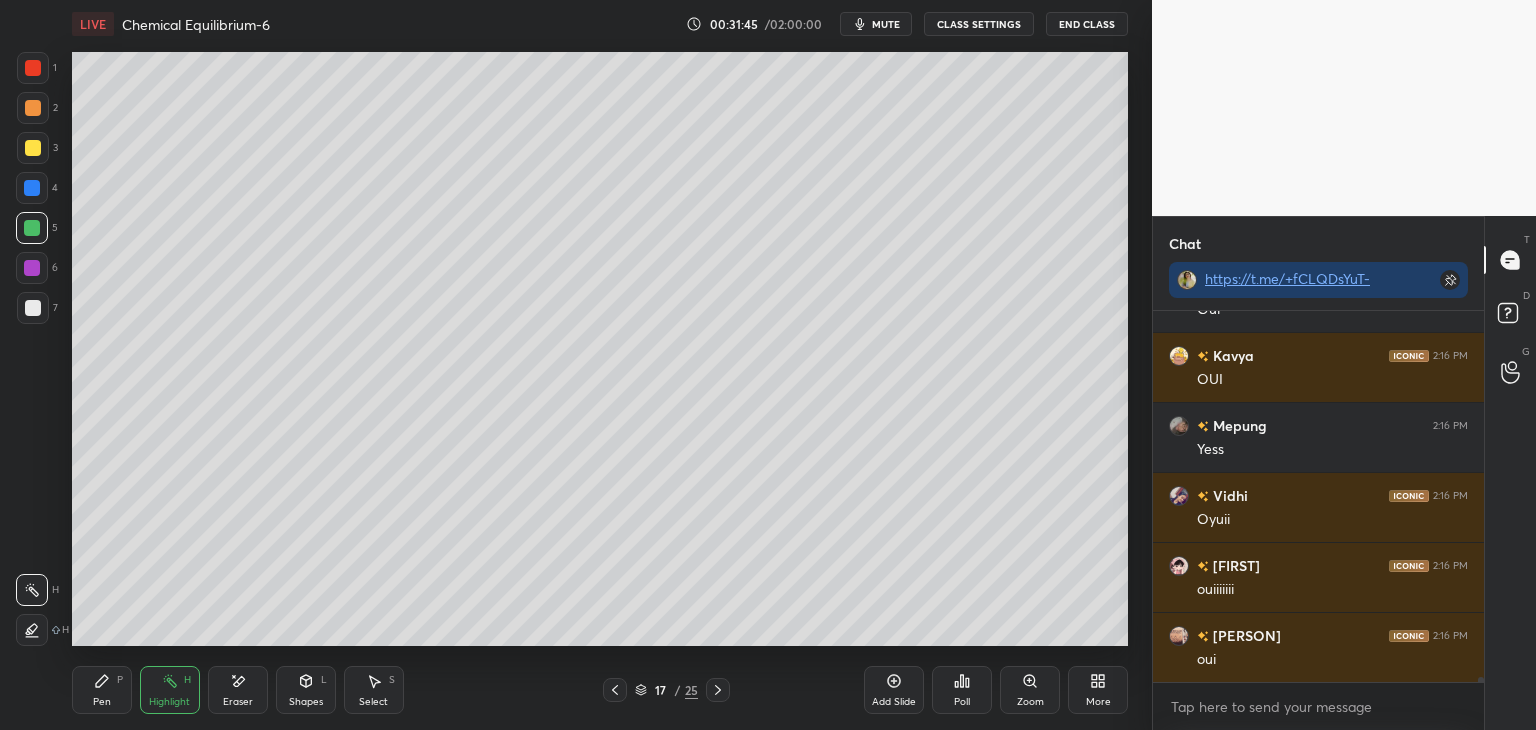scroll, scrollTop: 27634, scrollLeft: 0, axis: vertical 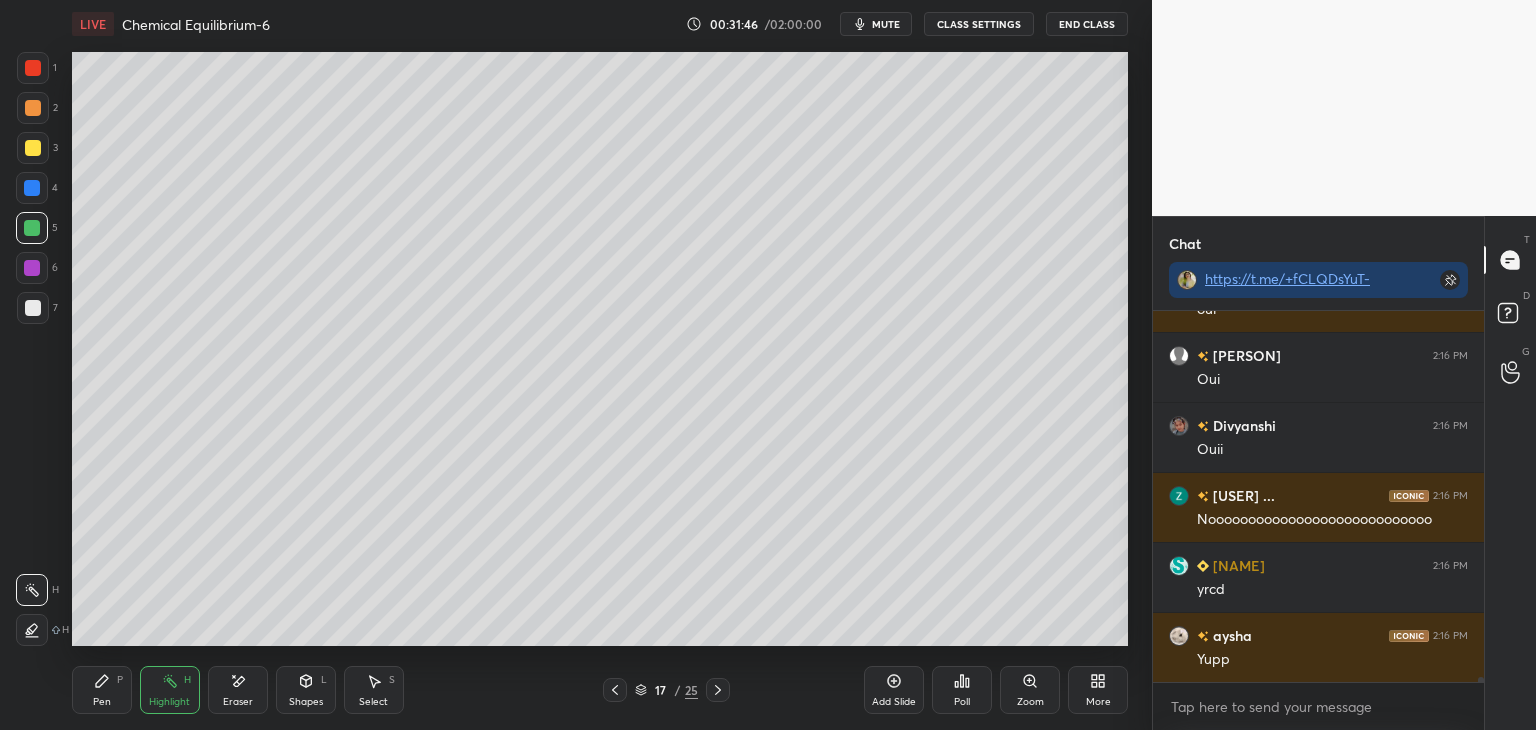 click on "CLASS SETTINGS" at bounding box center [979, 24] 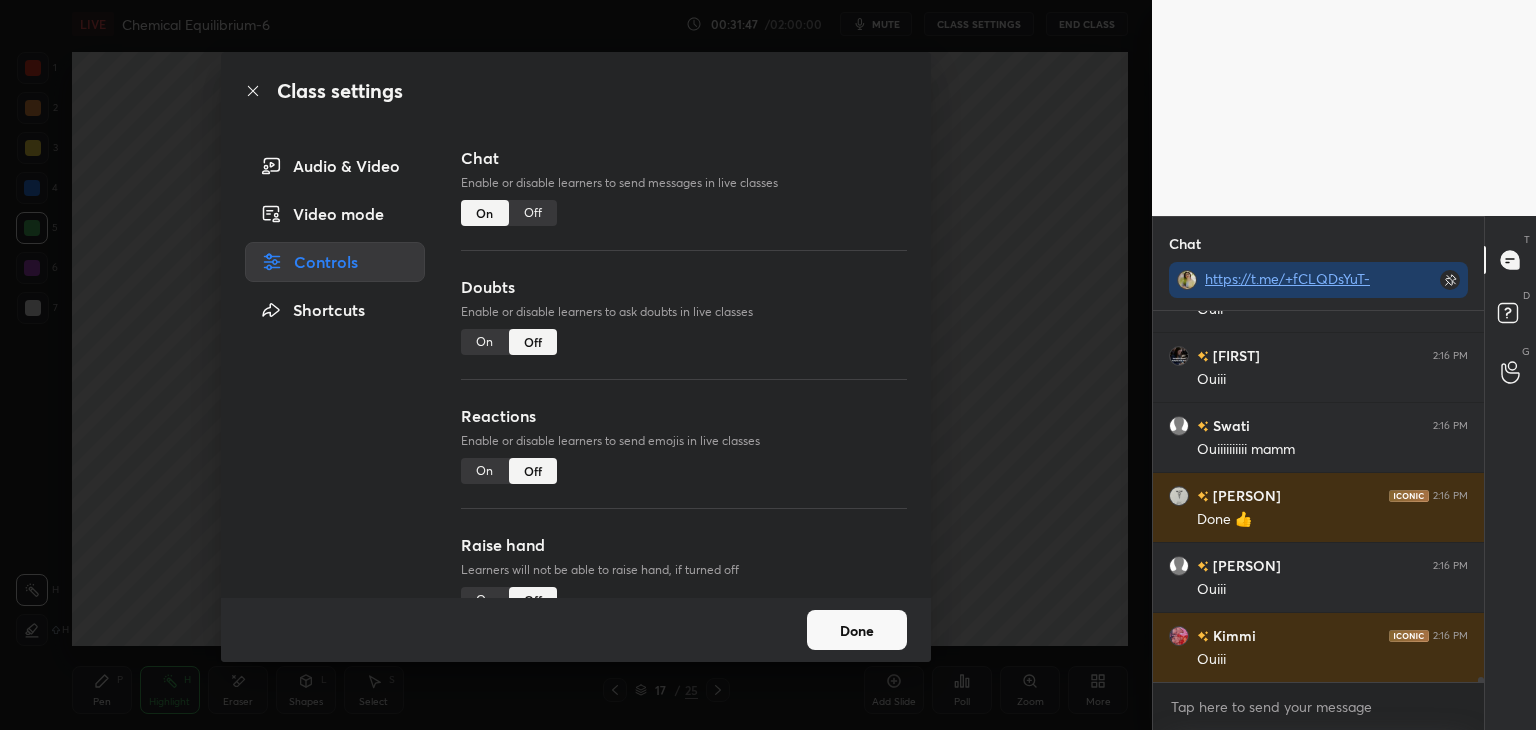 click on "Off" at bounding box center [533, 213] 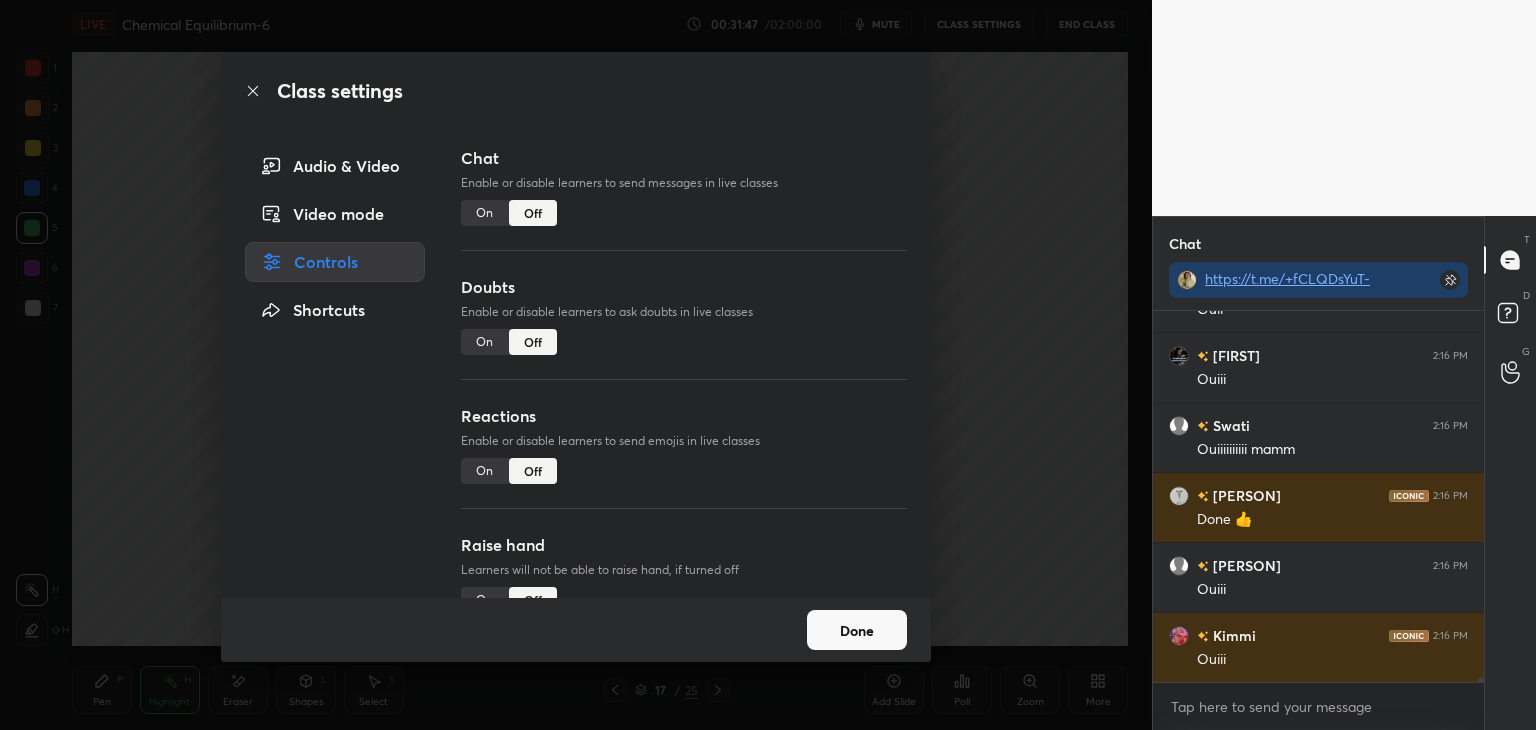 scroll, scrollTop: 27068, scrollLeft: 0, axis: vertical 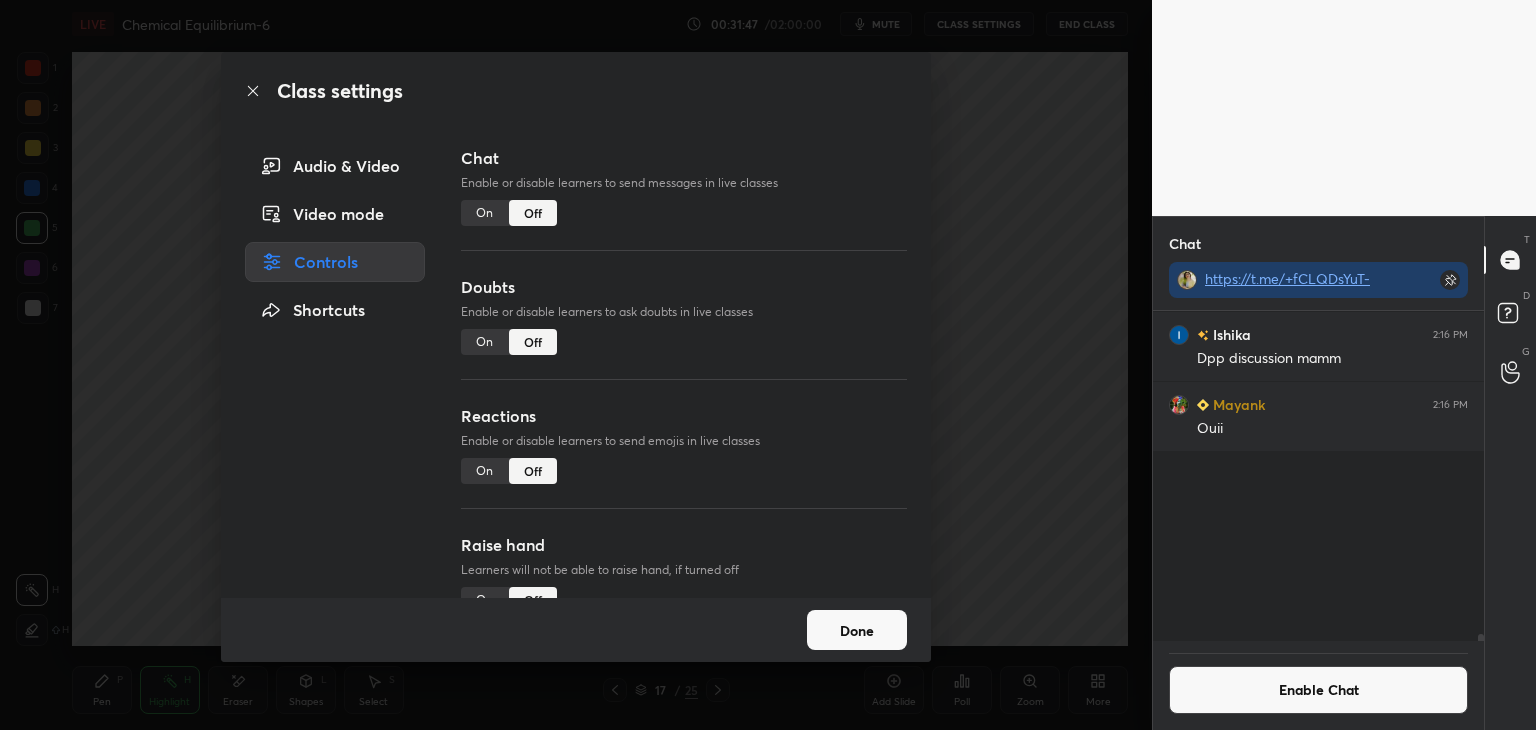 click on "Done" at bounding box center [857, 630] 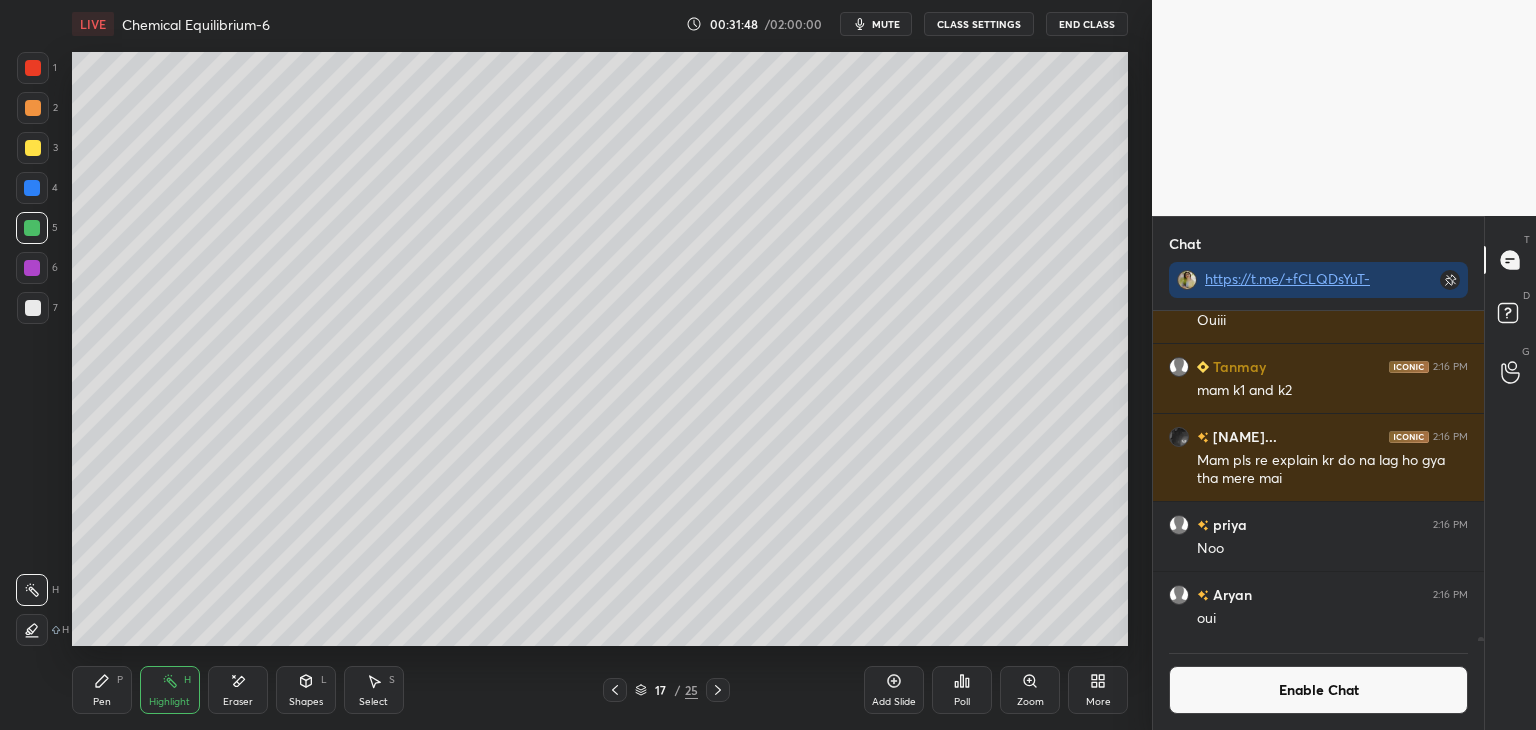click on "Pen" at bounding box center (102, 702) 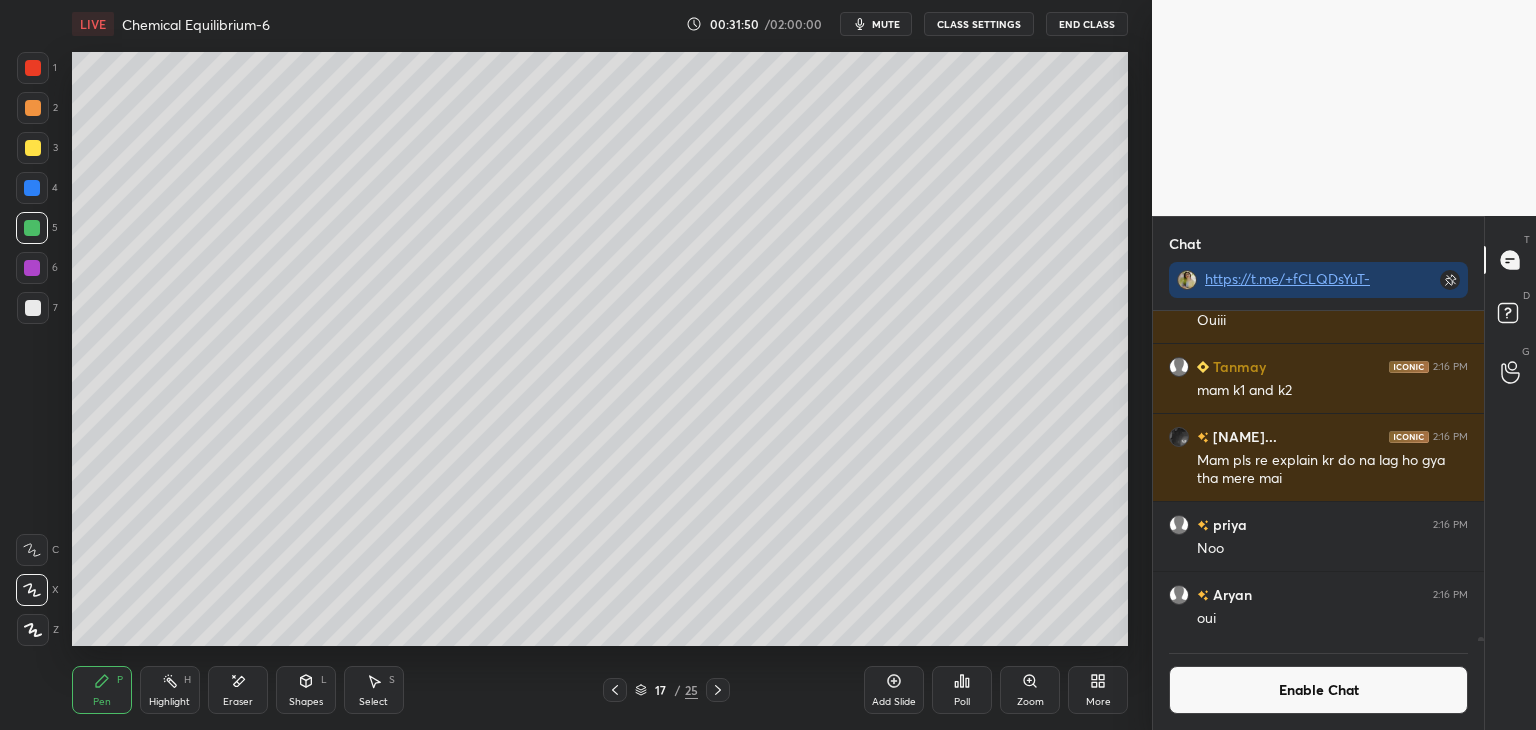 click at bounding box center (32, 188) 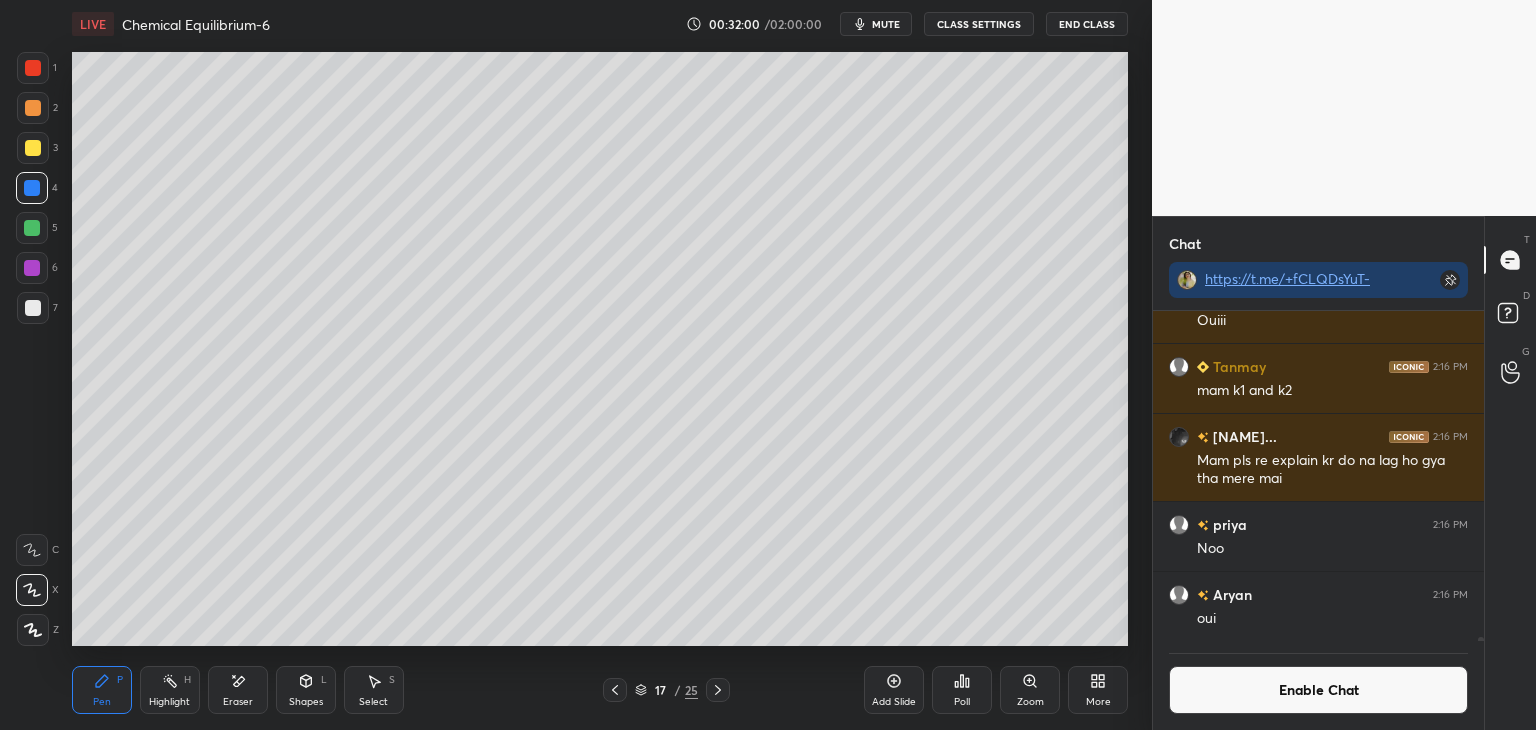 click on "Shapes L" at bounding box center [306, 690] 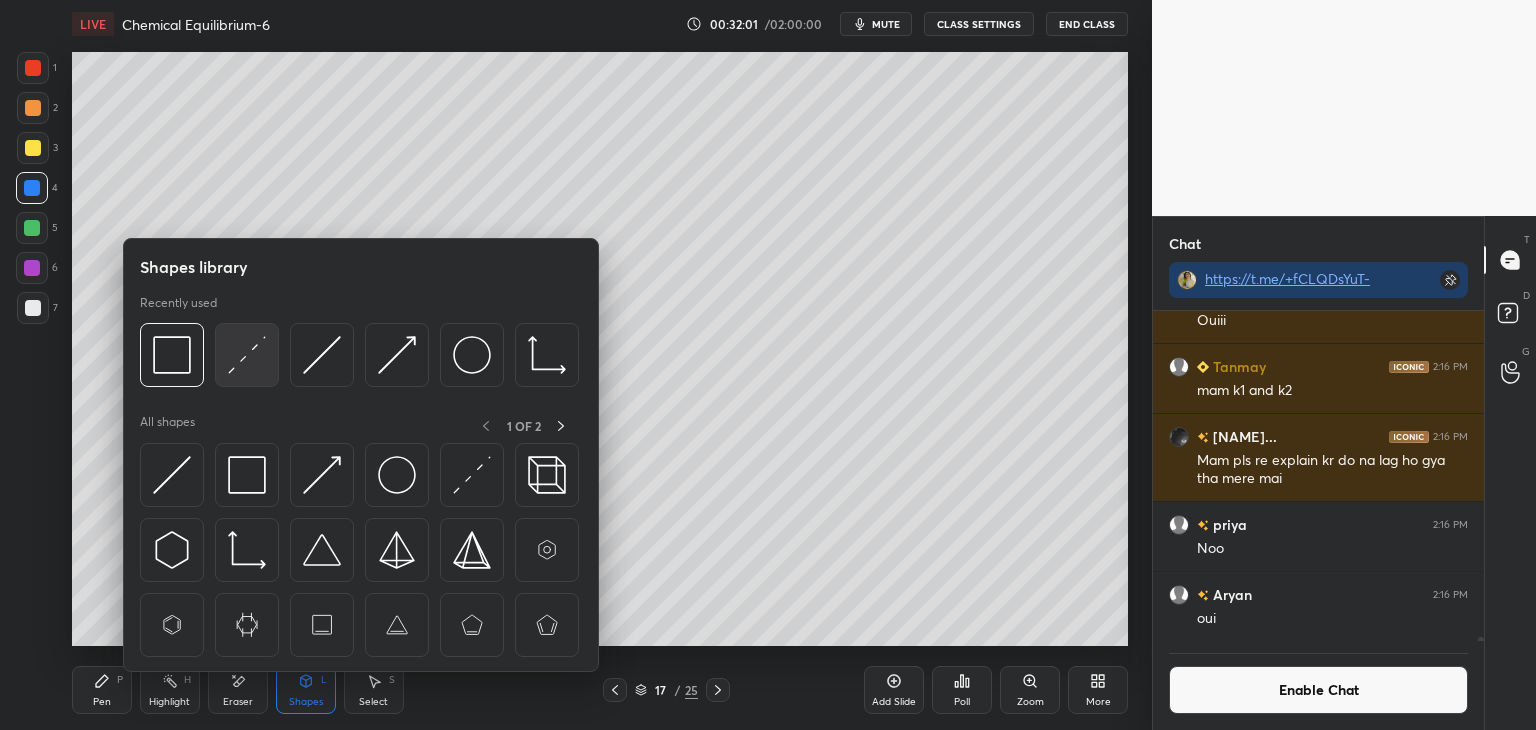 click at bounding box center [247, 355] 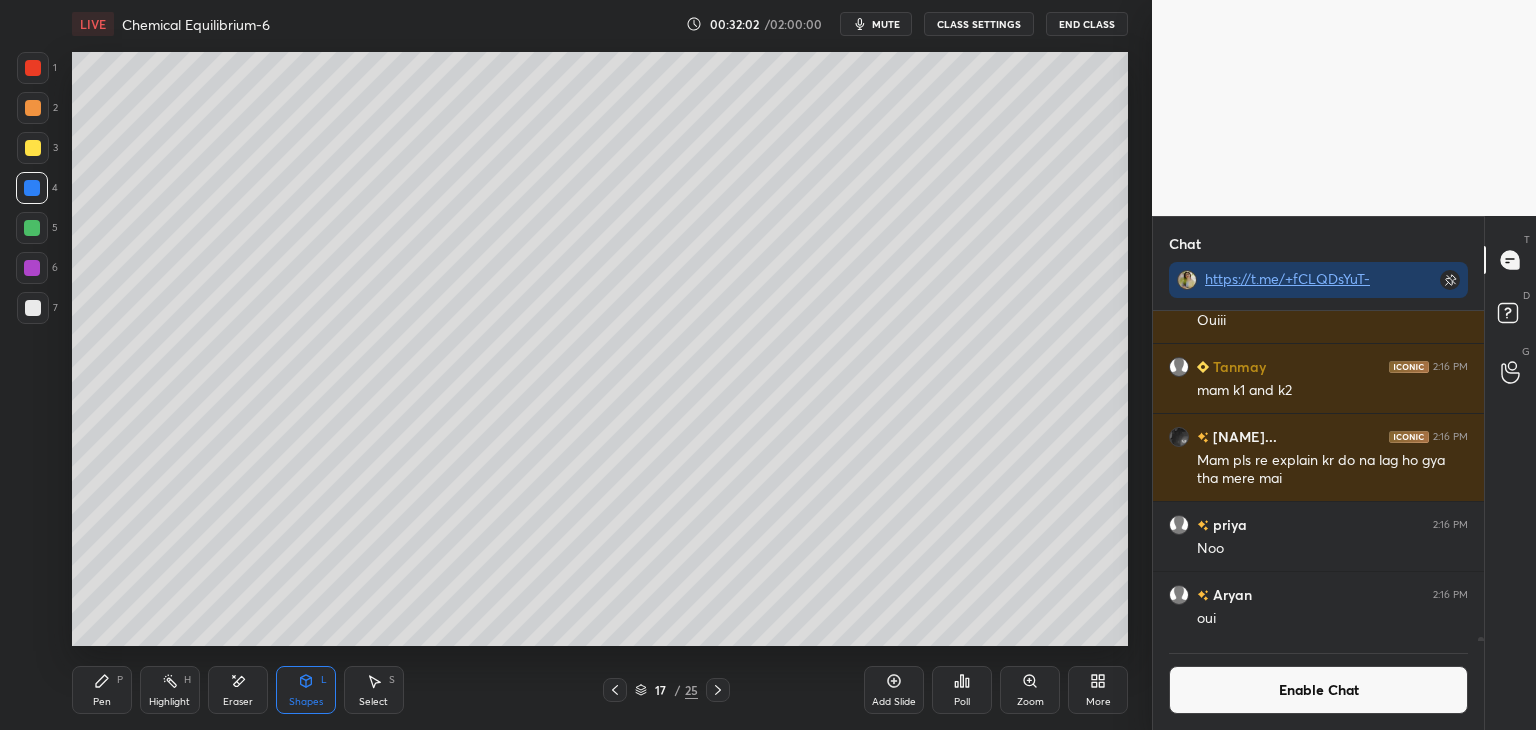 click at bounding box center (33, 148) 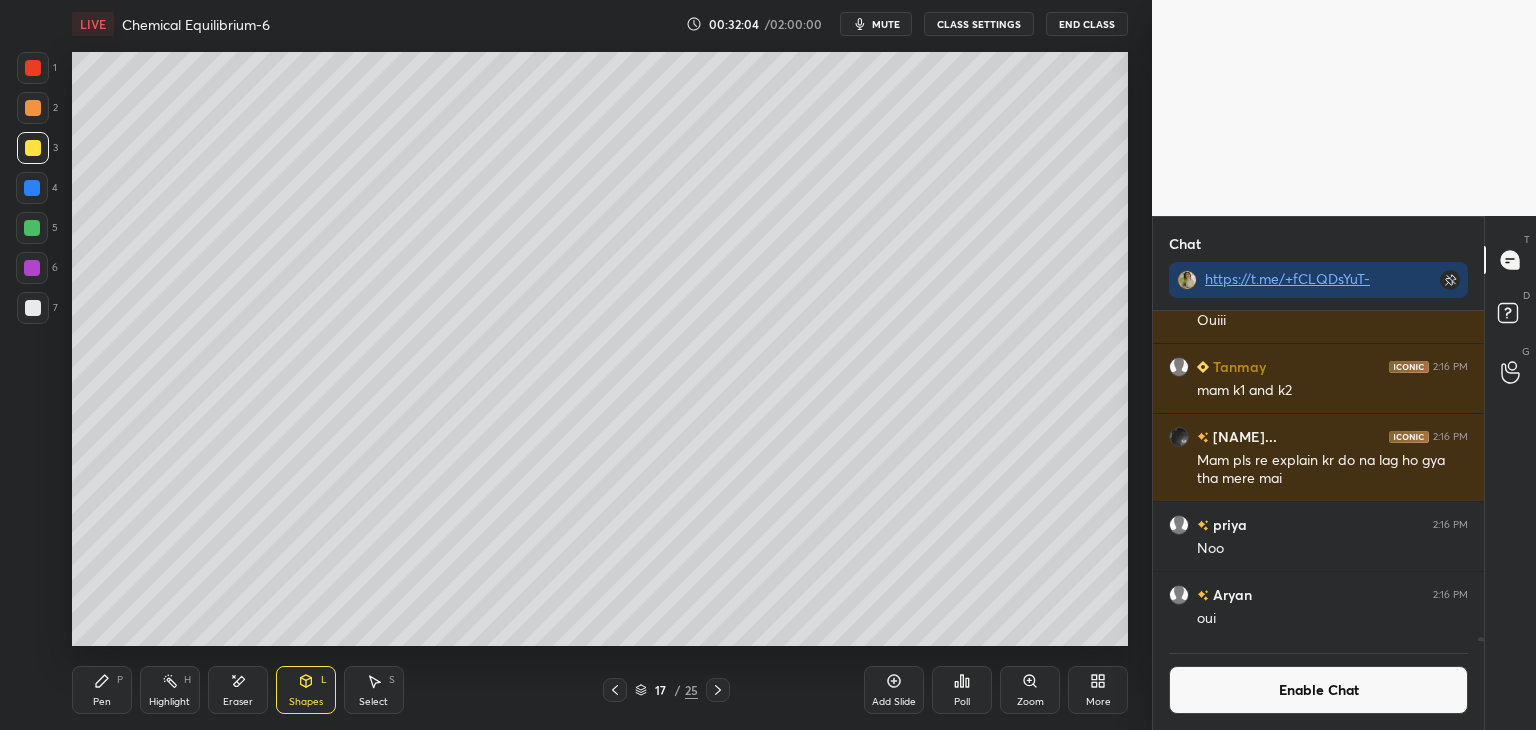 click on "Pen P" at bounding box center (102, 690) 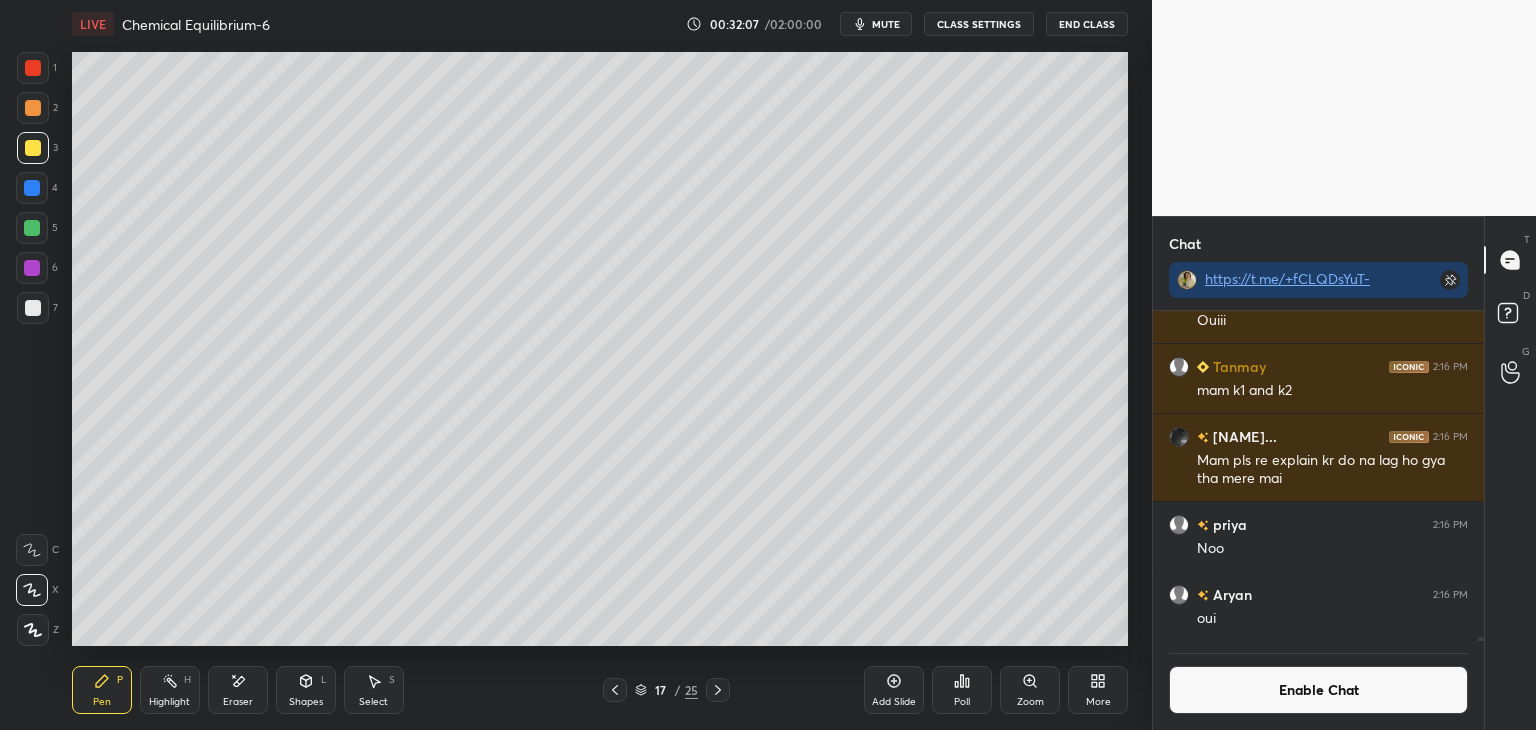click at bounding box center (32, 188) 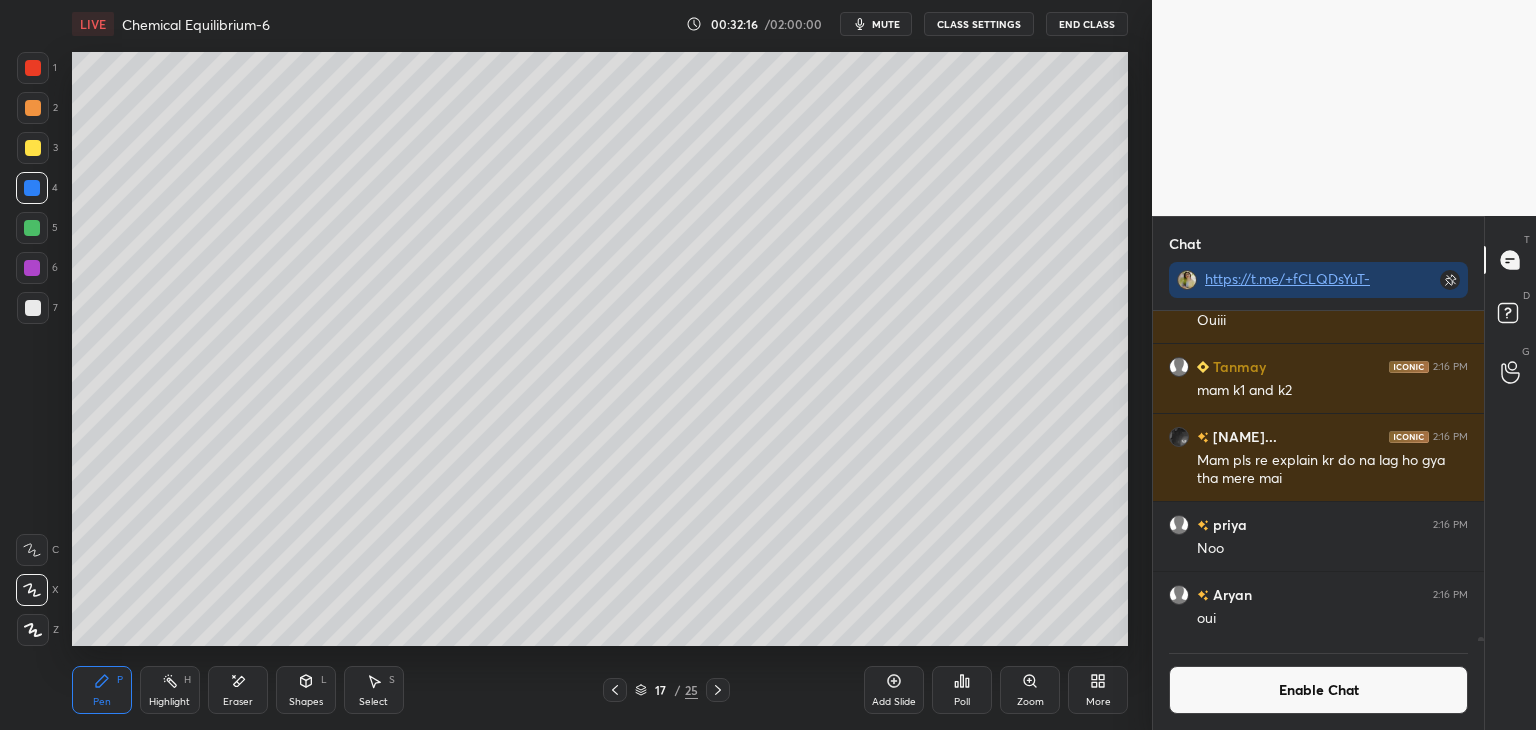 click on "Shapes L" at bounding box center (306, 690) 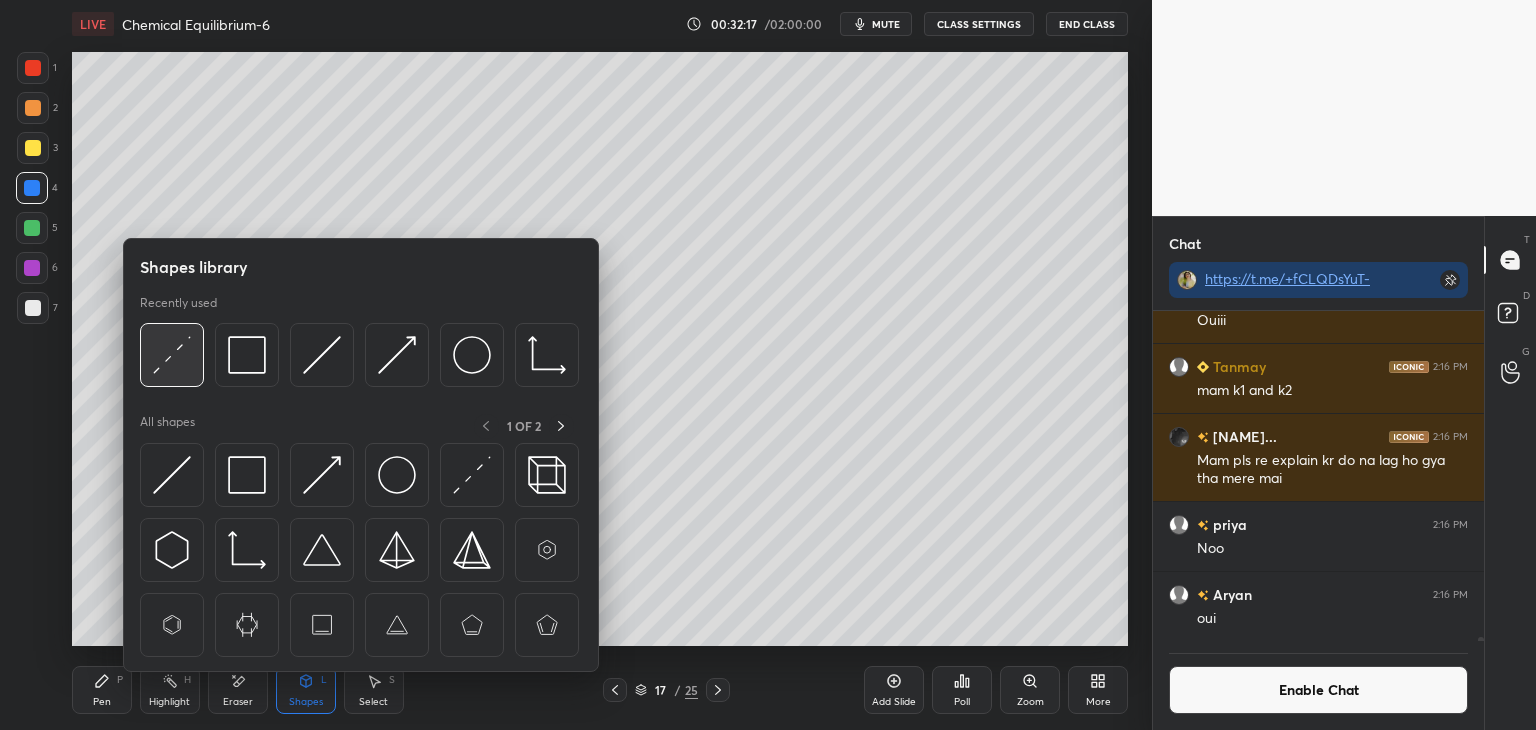 click on "Shapes library Recently used All shapes 1 OF 2" at bounding box center [361, 455] 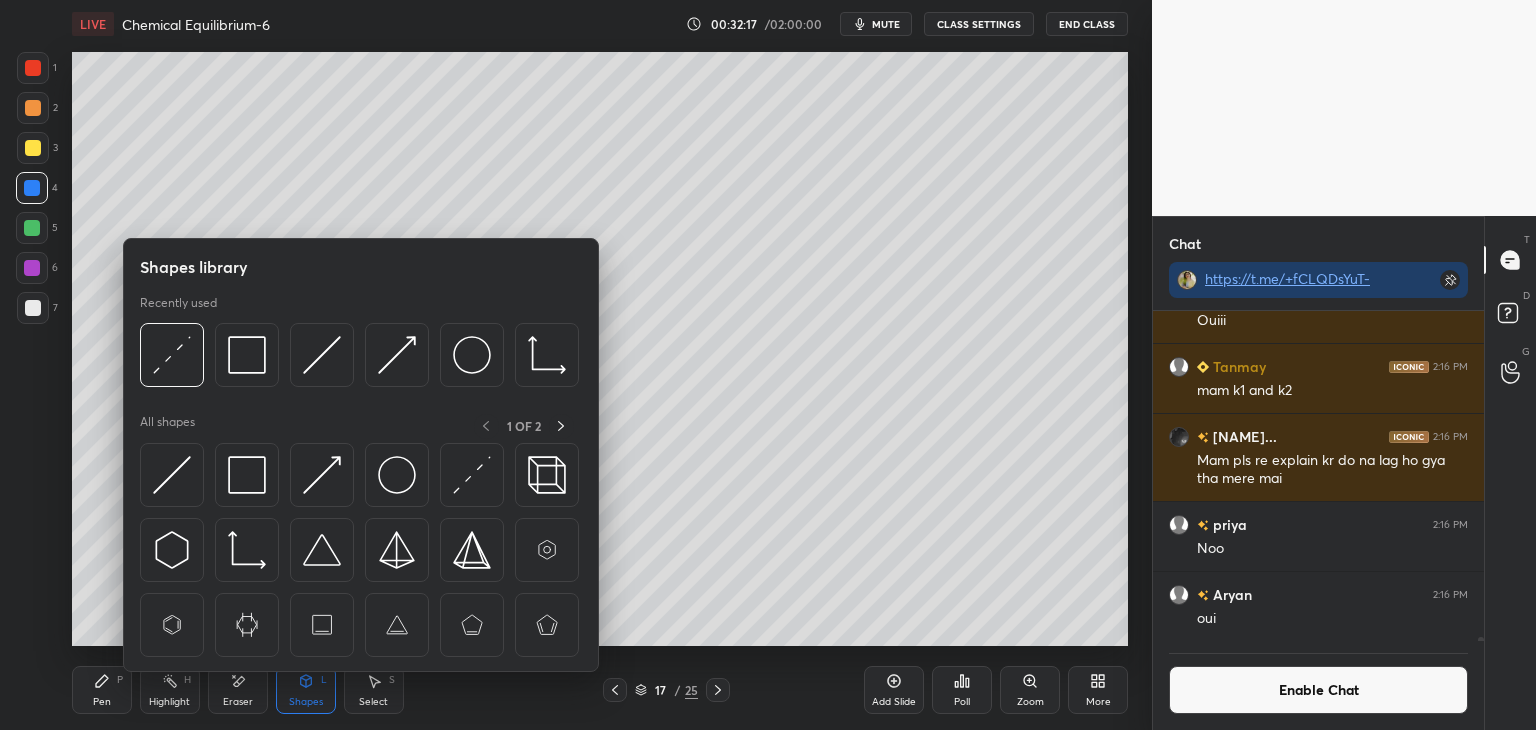 click at bounding box center (33, 148) 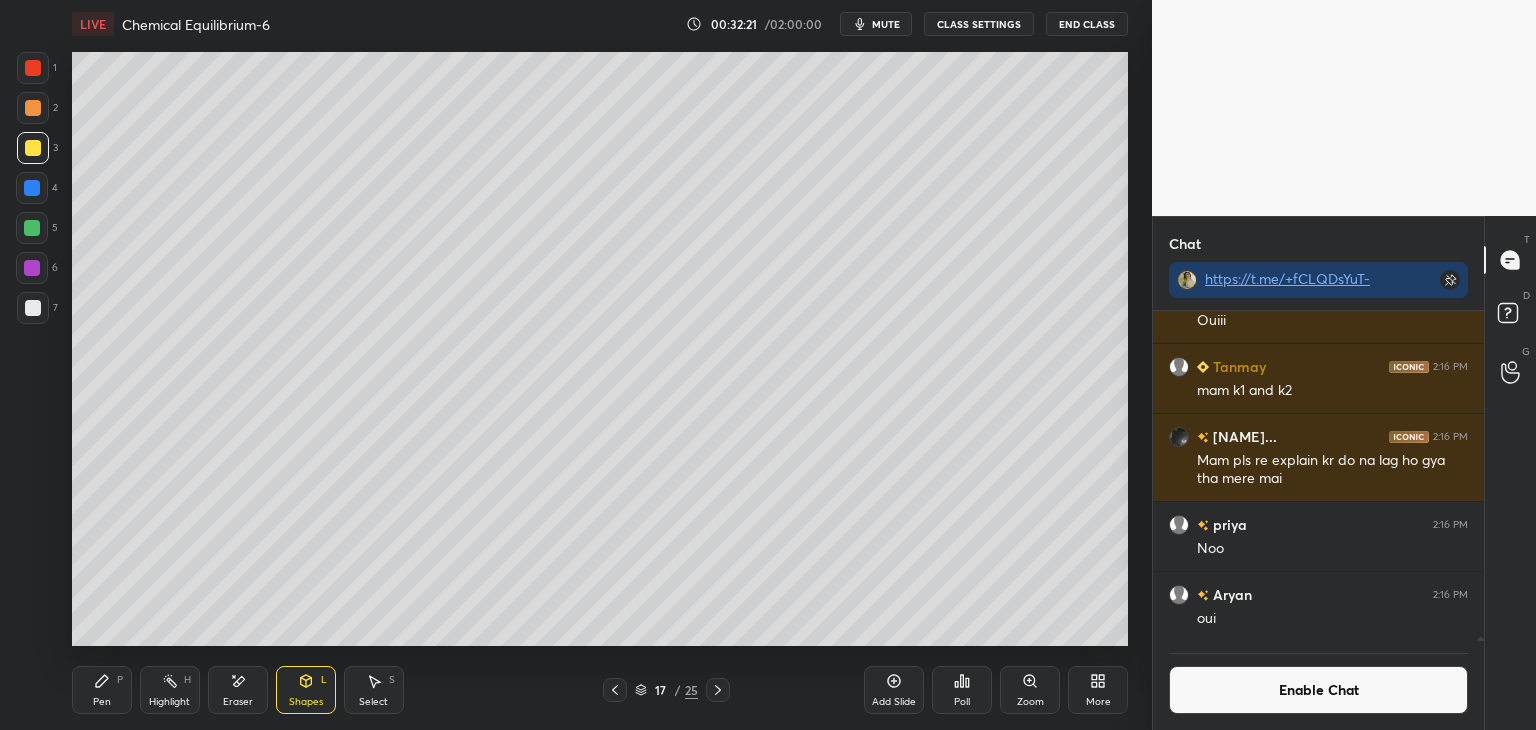 click on "LIVE Chemical Equilibrium-6 00:32:21 /  02:00:00 mute CLASS SETTINGS End Class Setting up your live class Poll for   secs No correct answer Start poll Back Chemical Equilibrium-6 • L6 of Chemical Equilibrium Akansha Karnwal Pen P Highlight H Eraser Shapes L Select S 17 / 25 Add Slide Poll Zoom More" at bounding box center (600, 365) 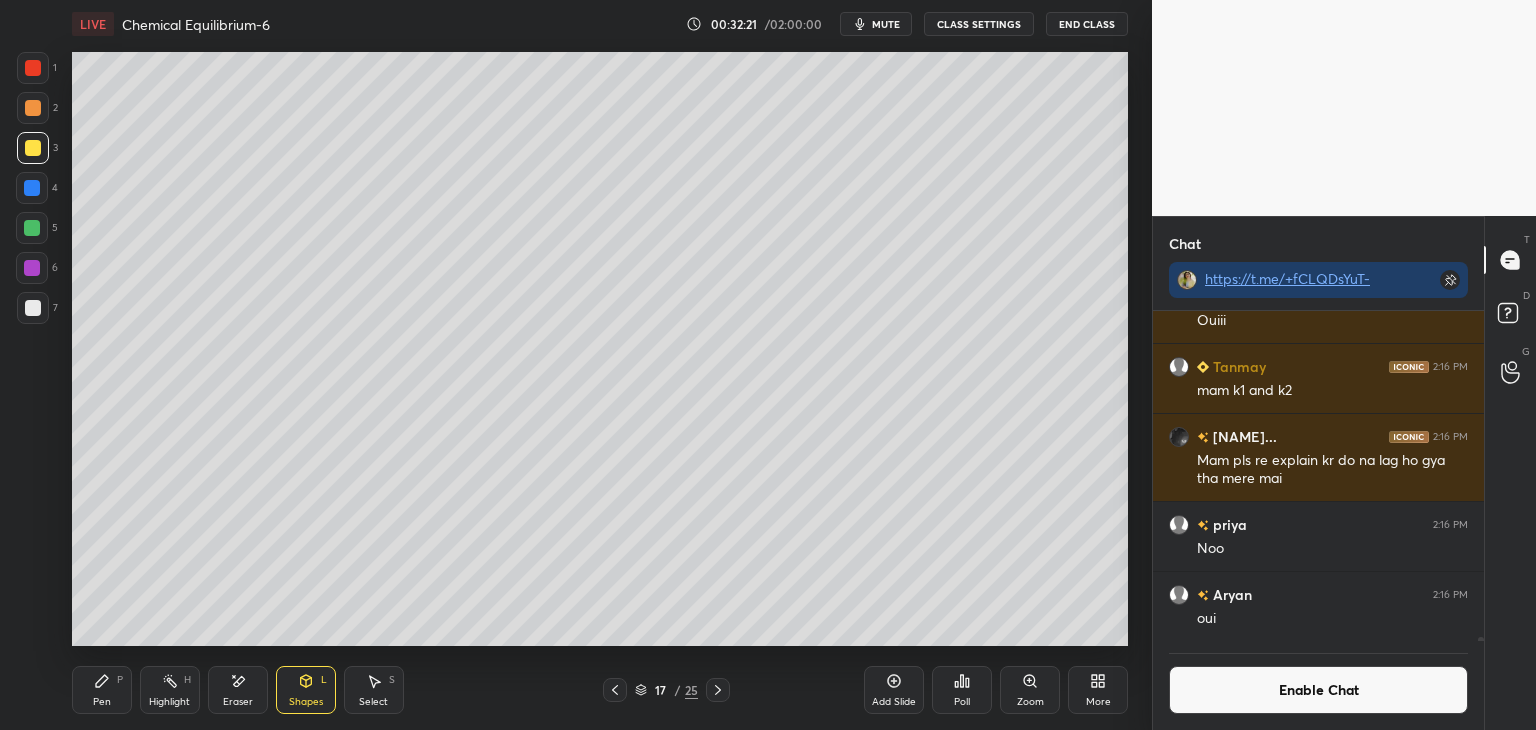 click on "Pen P" at bounding box center [102, 690] 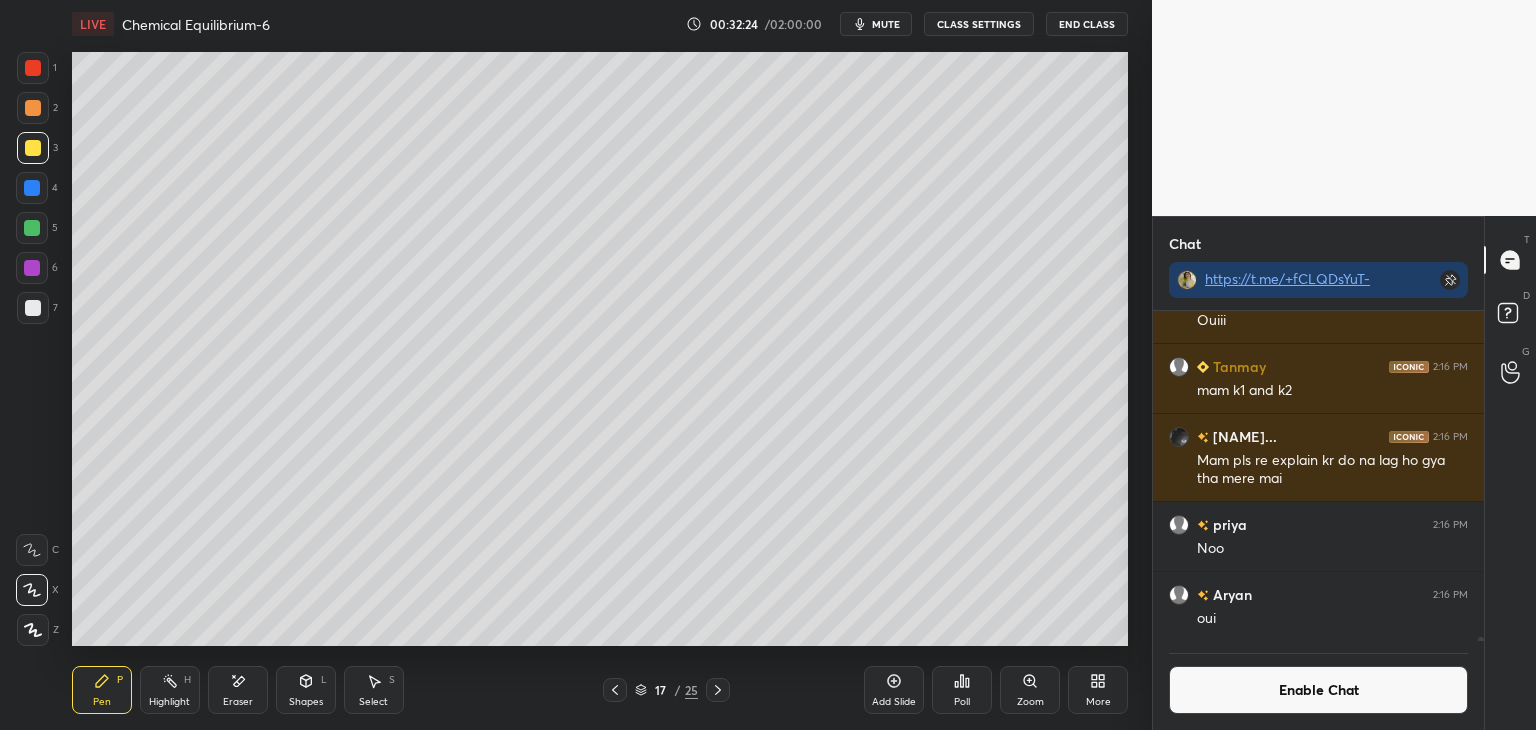 click at bounding box center [32, 188] 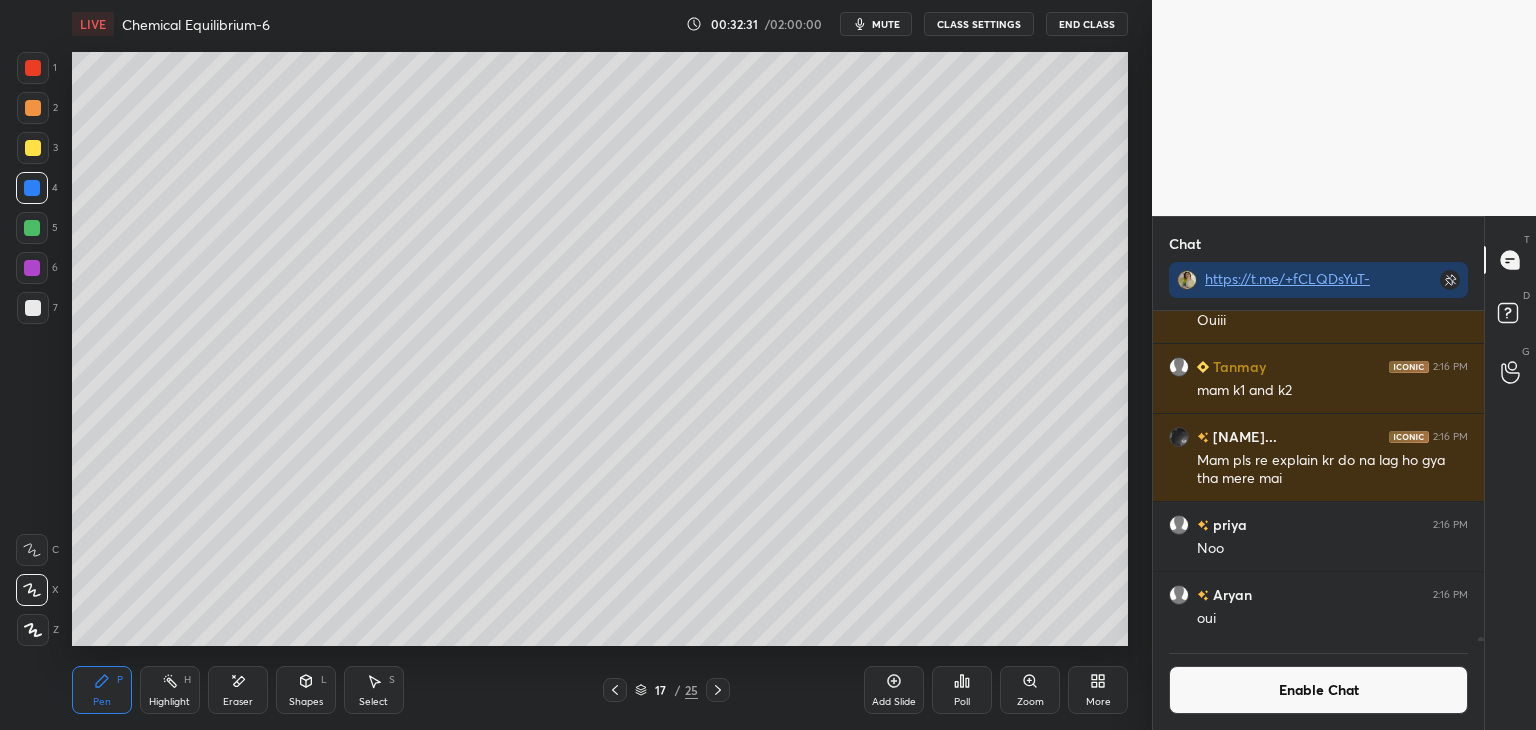 click on "Shapes L" at bounding box center [306, 690] 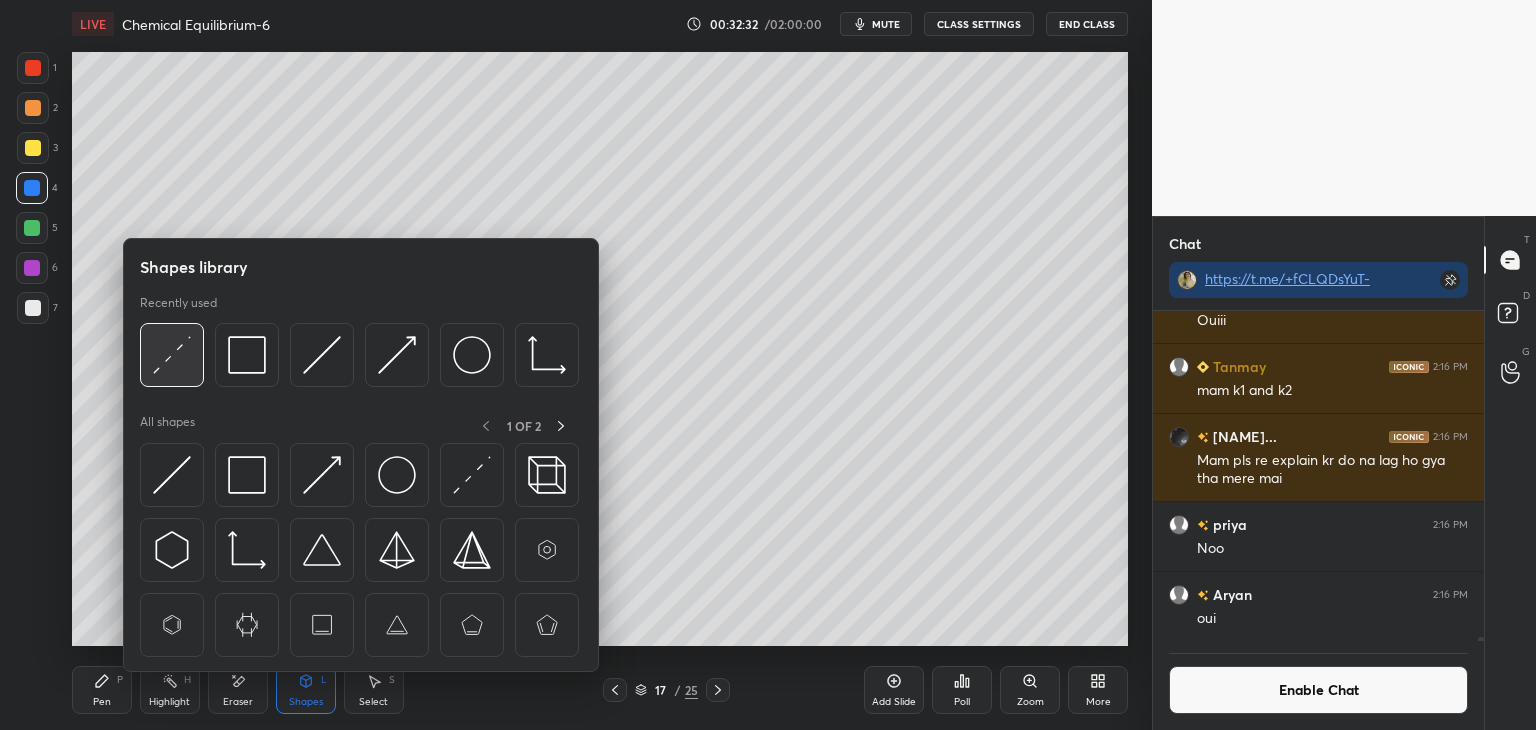 click at bounding box center [172, 355] 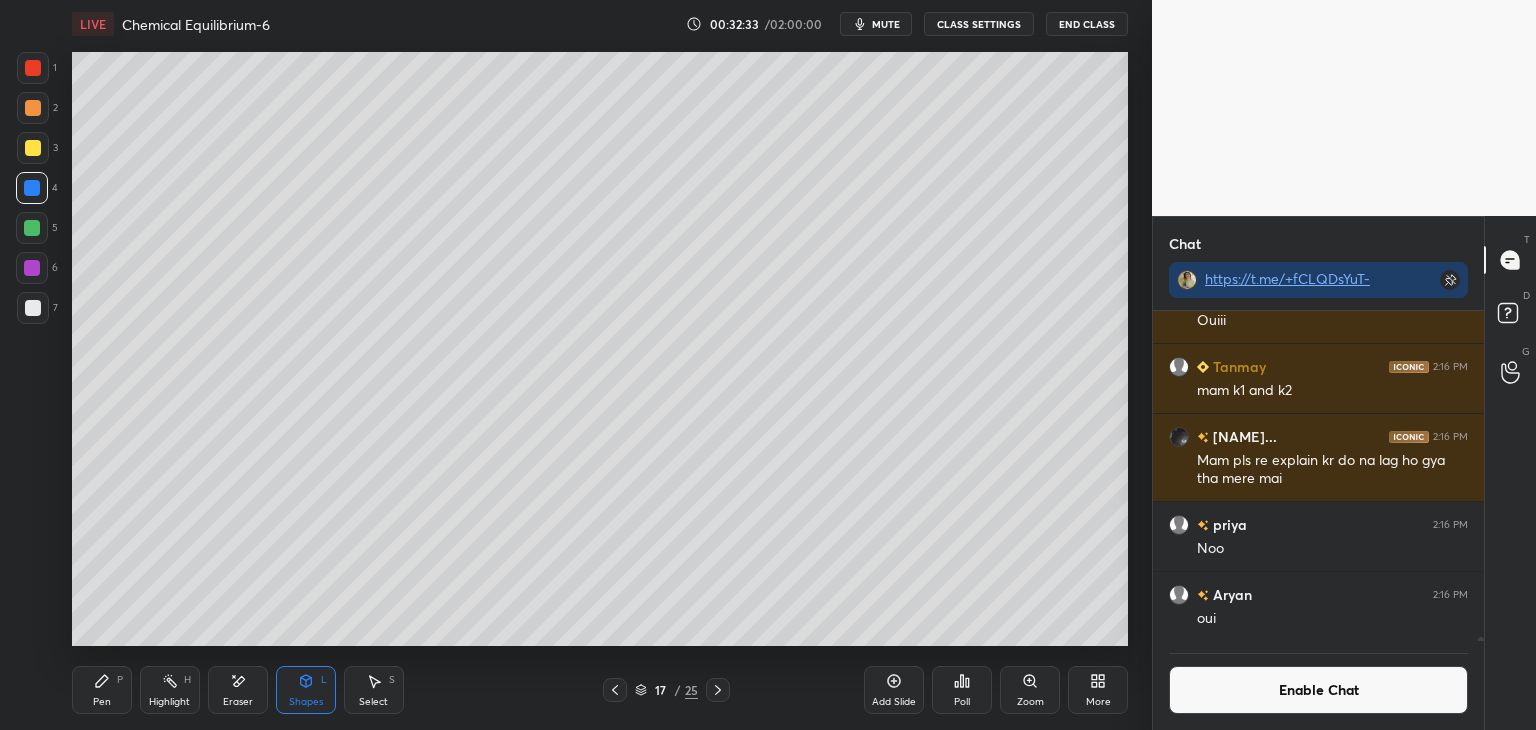 click at bounding box center [33, 148] 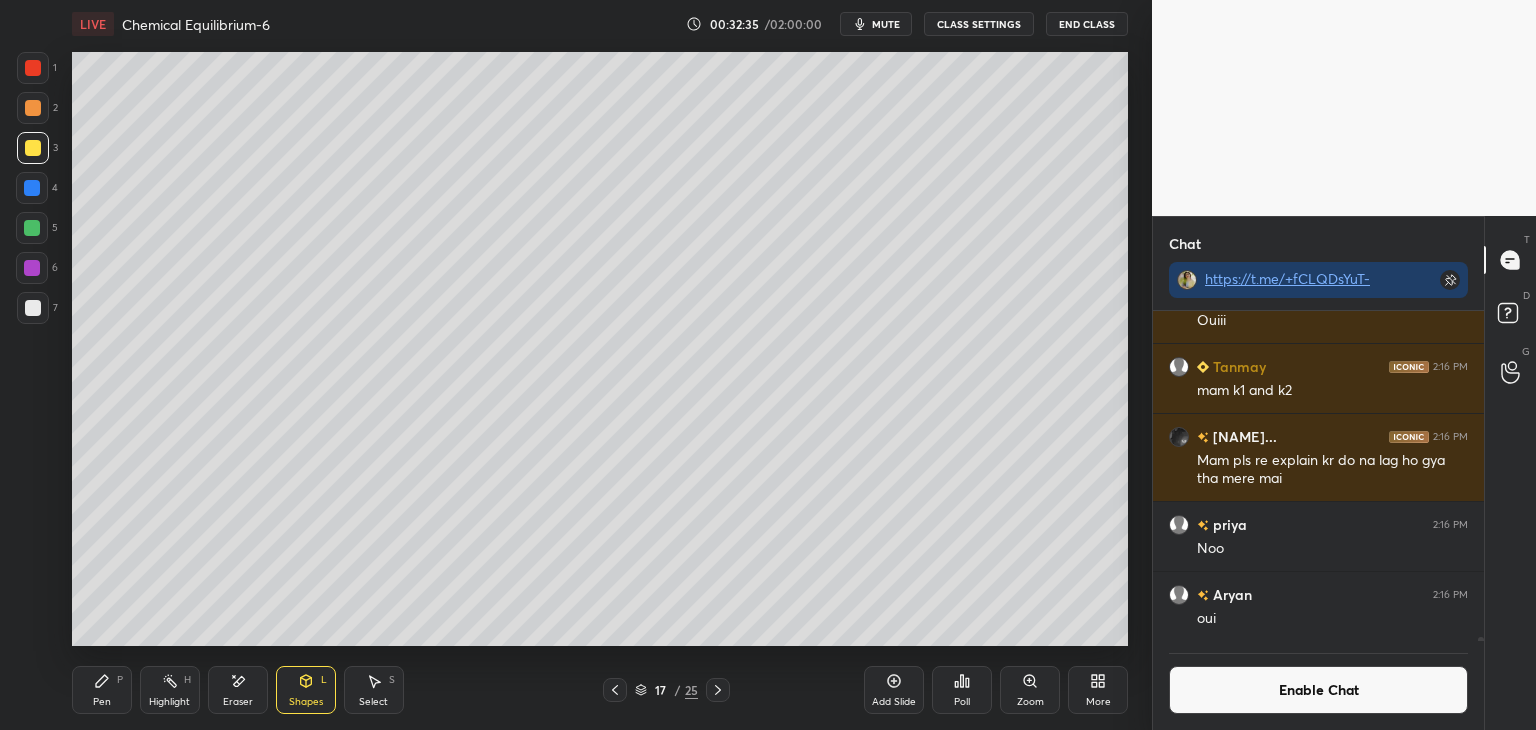 click on "Pen P" at bounding box center (102, 690) 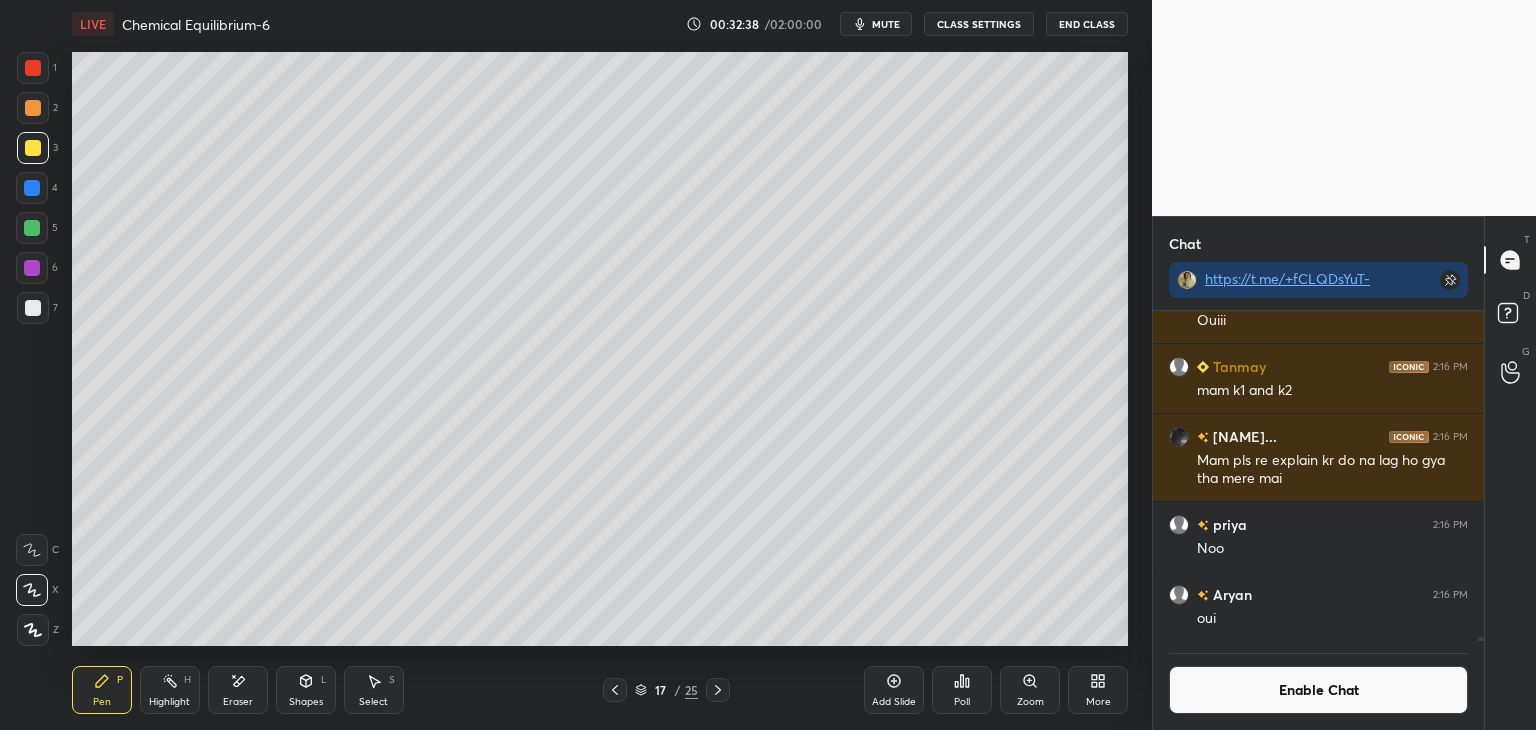 click at bounding box center [32, 188] 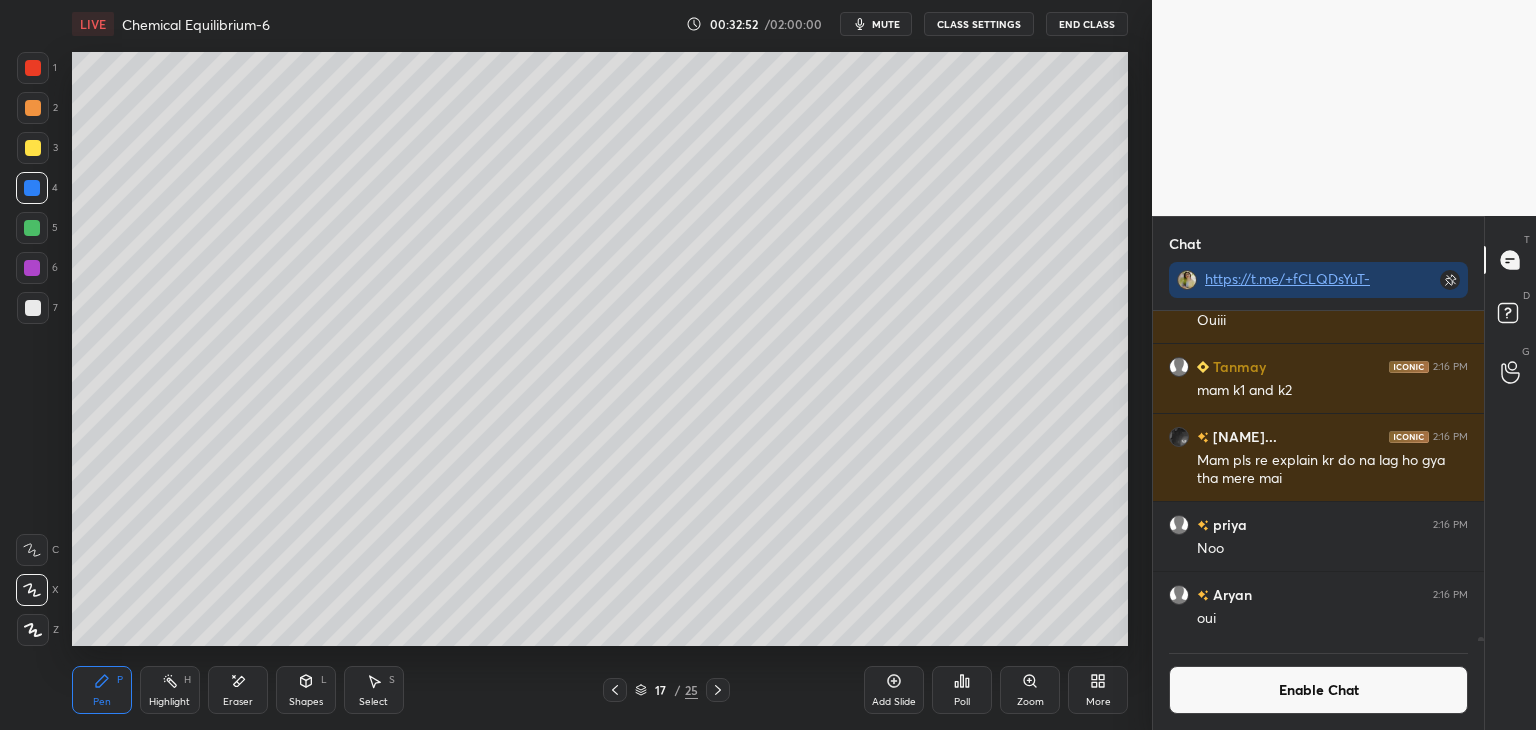 click 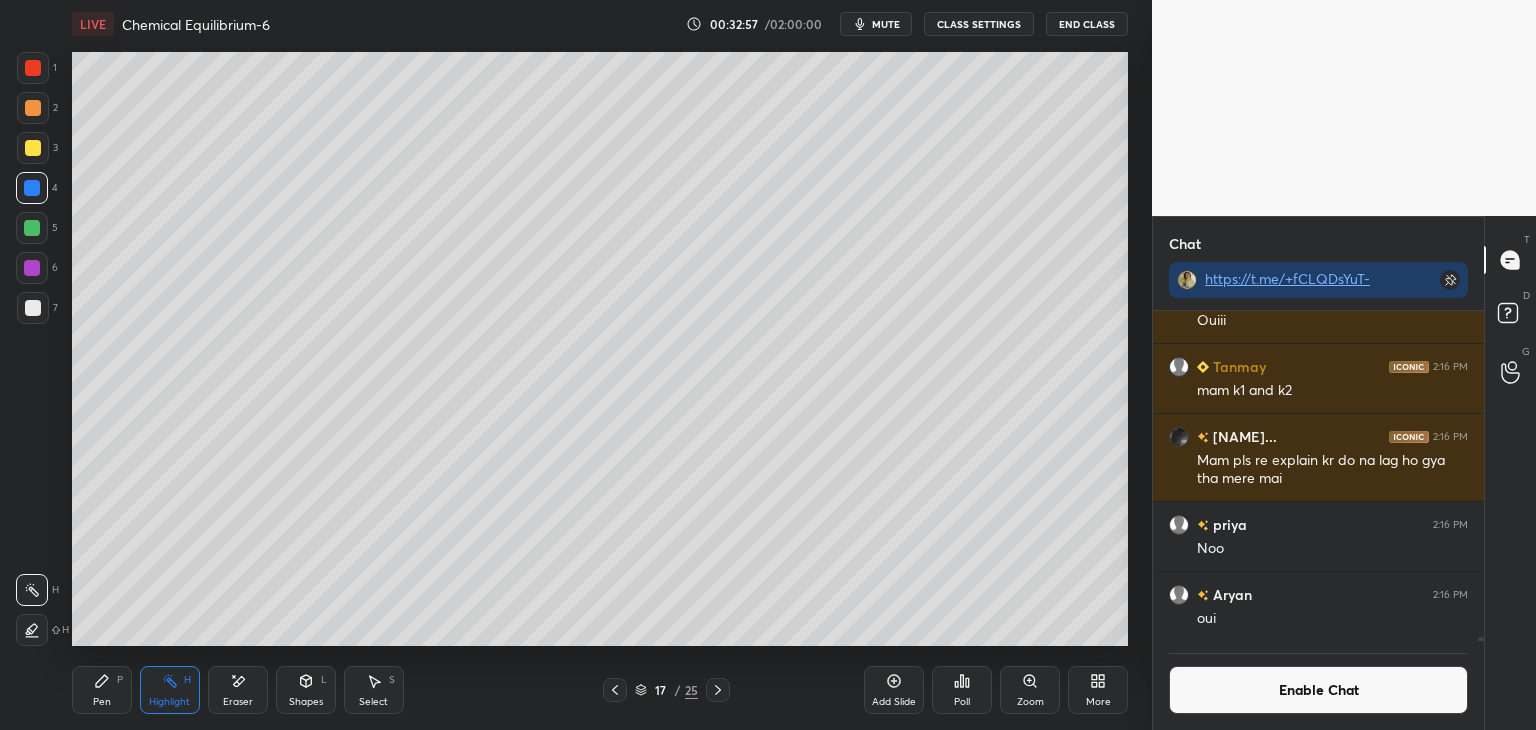 click on "Pen" at bounding box center [102, 702] 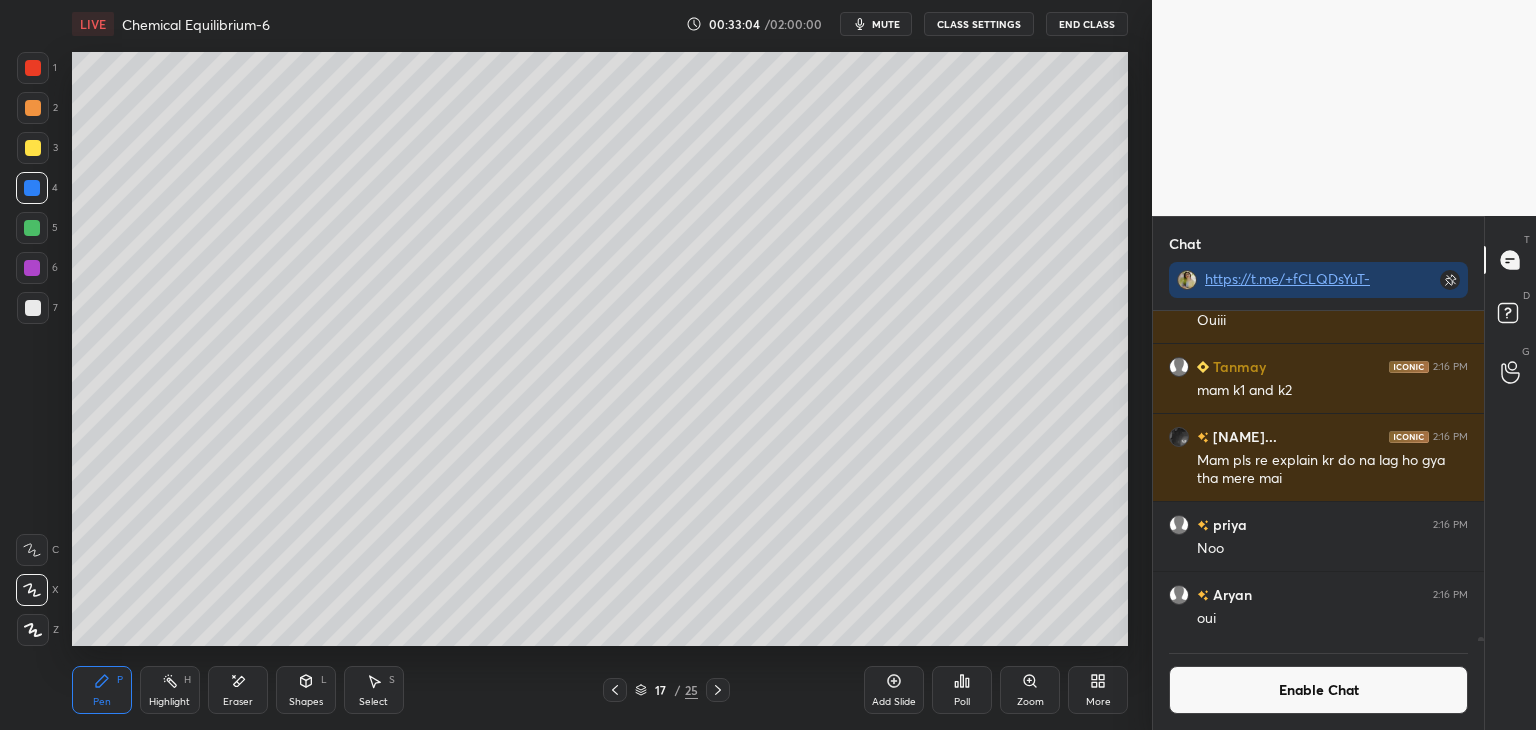 click 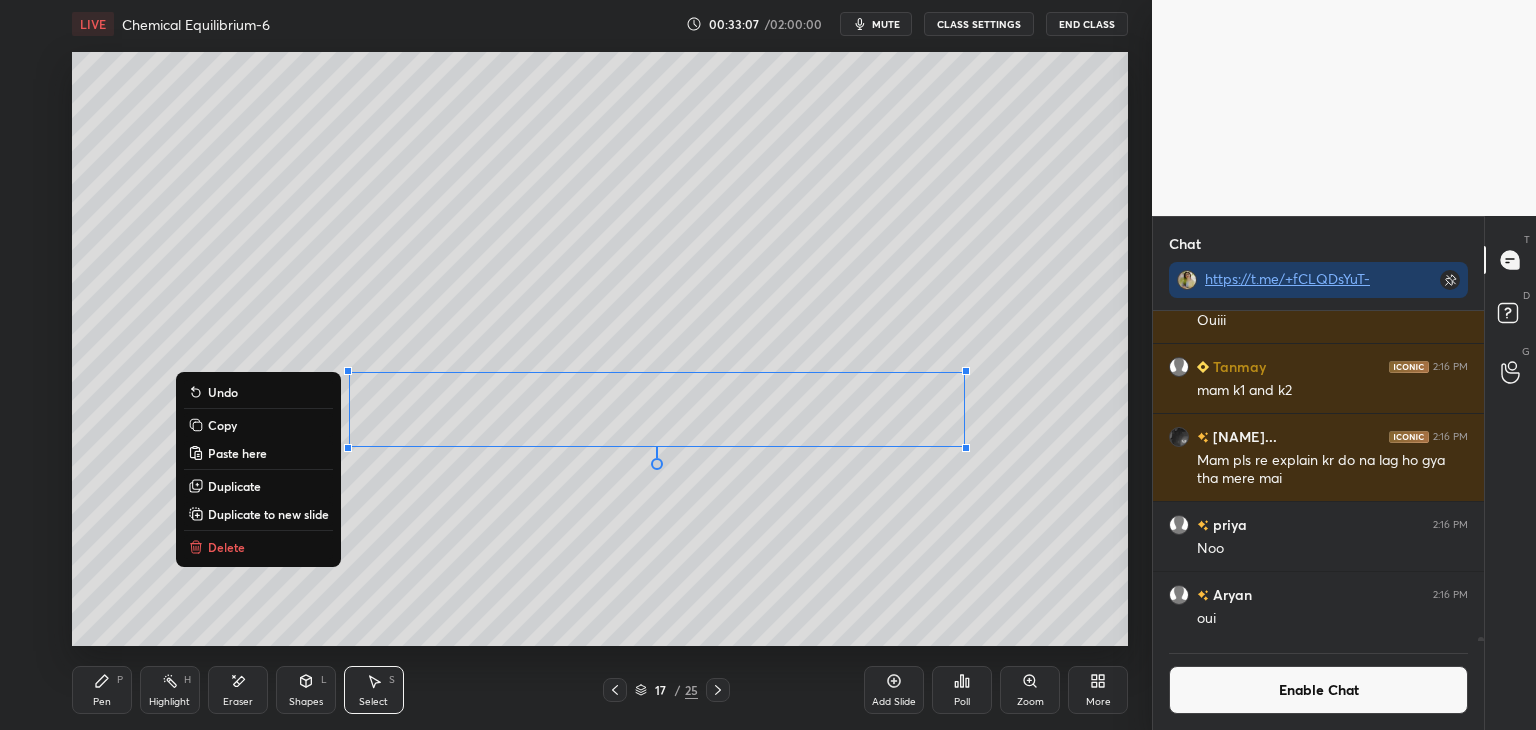 click on "Eraser" at bounding box center [238, 690] 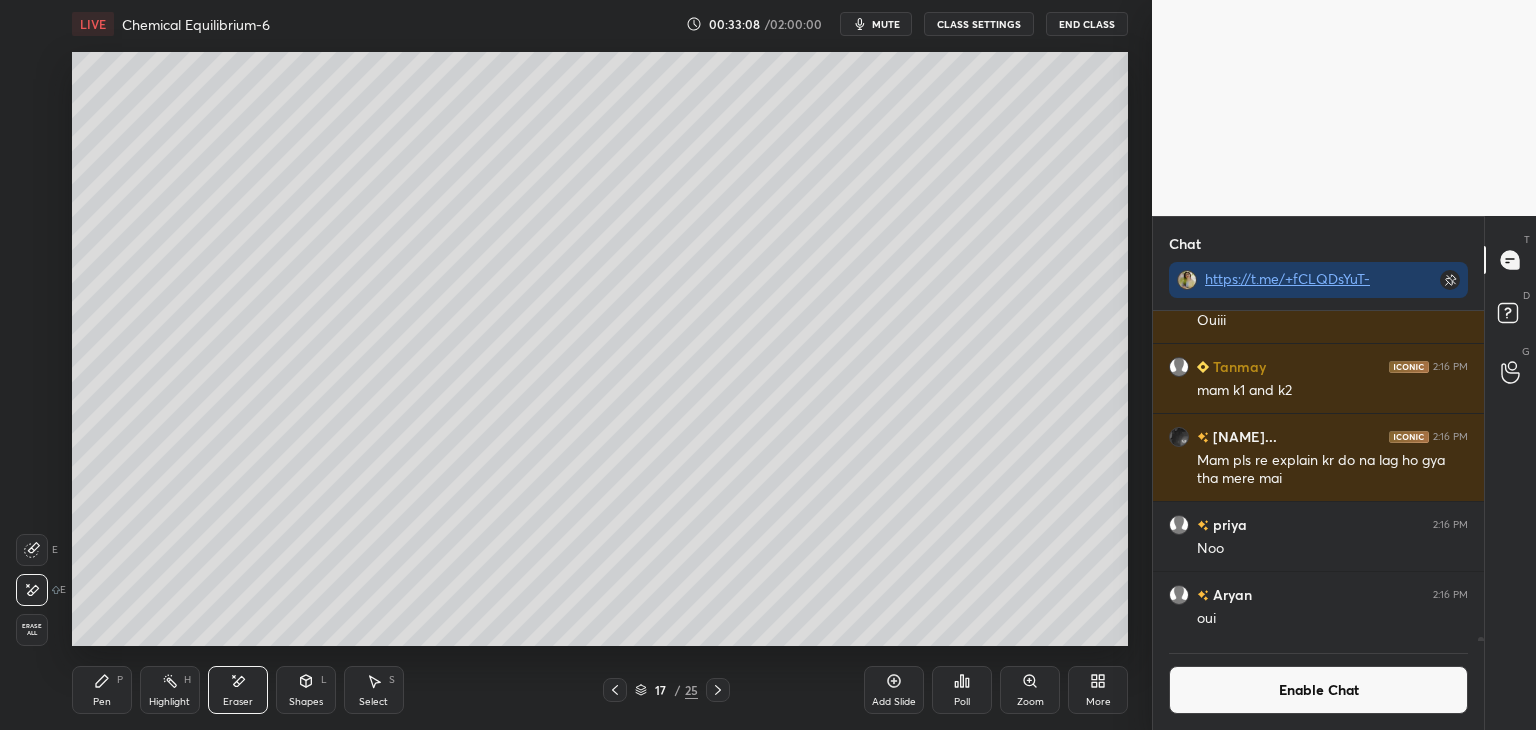 click 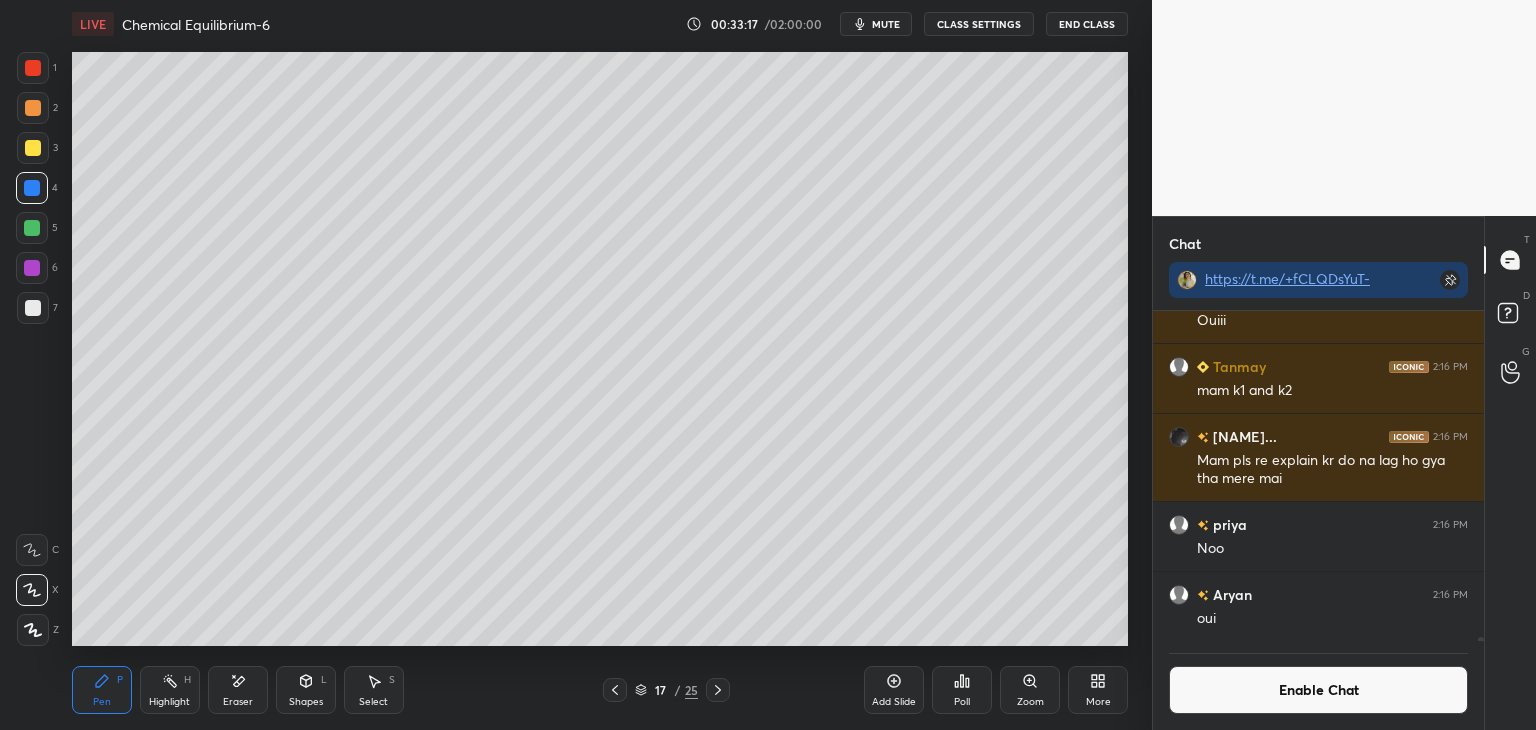 click on "Highlight H" at bounding box center [170, 690] 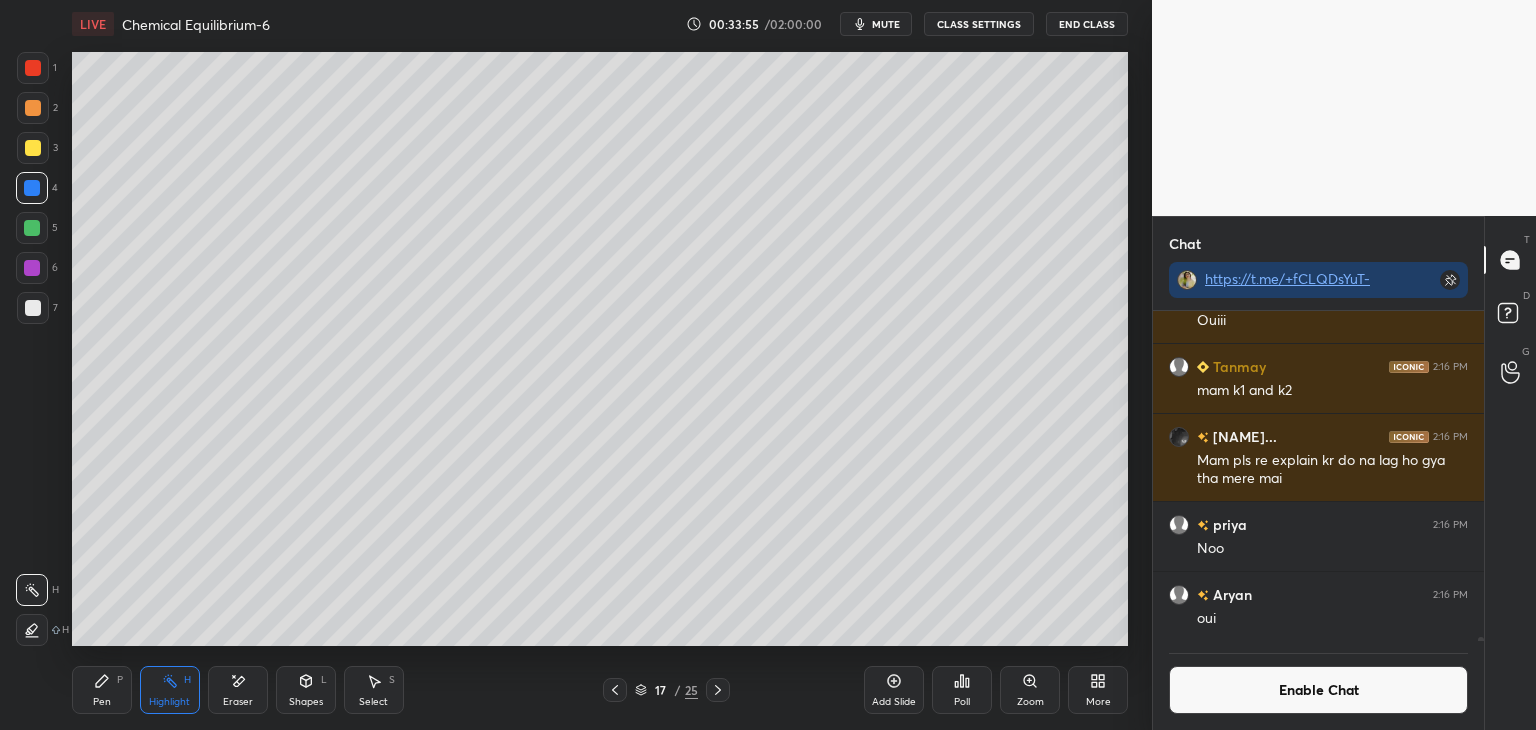 click on "Enable Chat" at bounding box center (1318, 690) 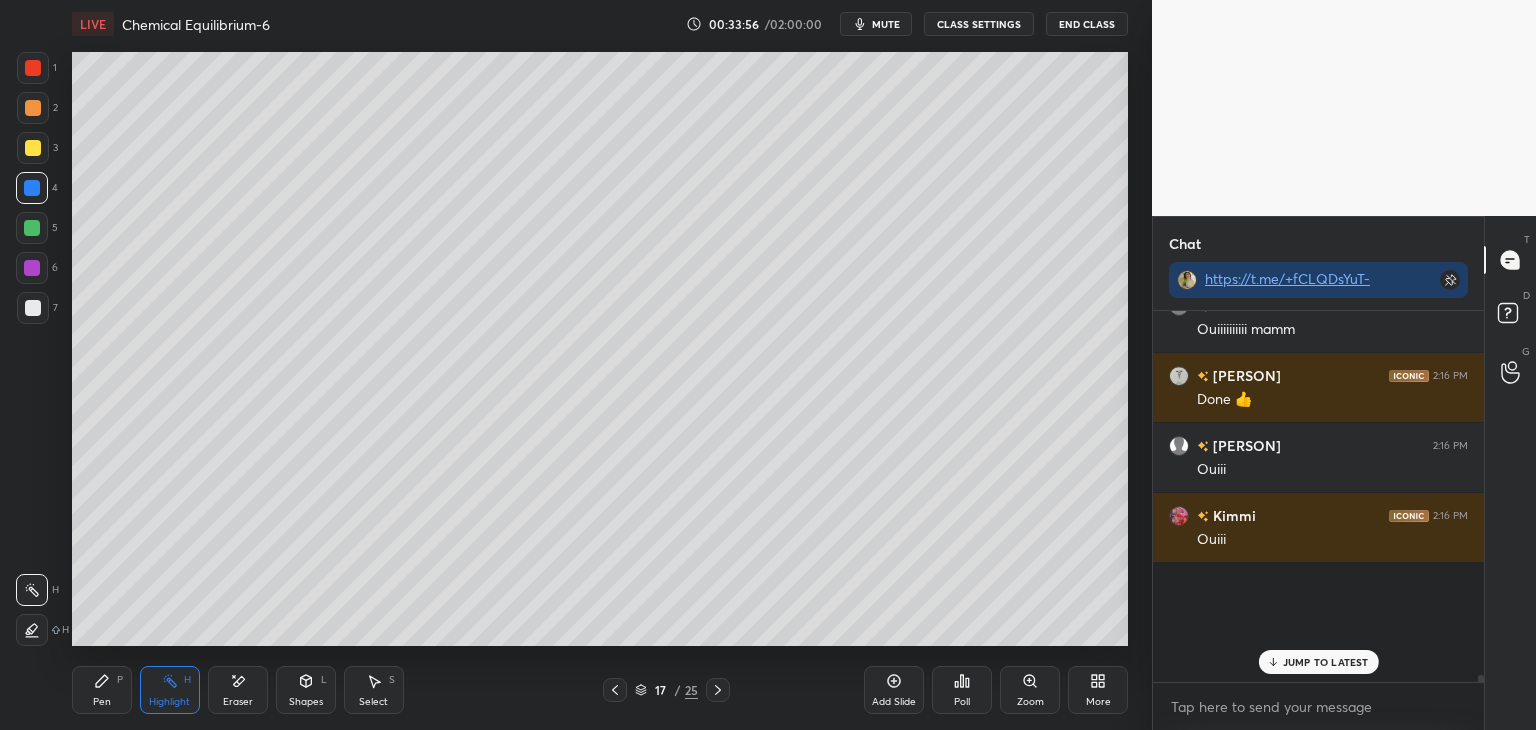 scroll, scrollTop: 6, scrollLeft: 6, axis: both 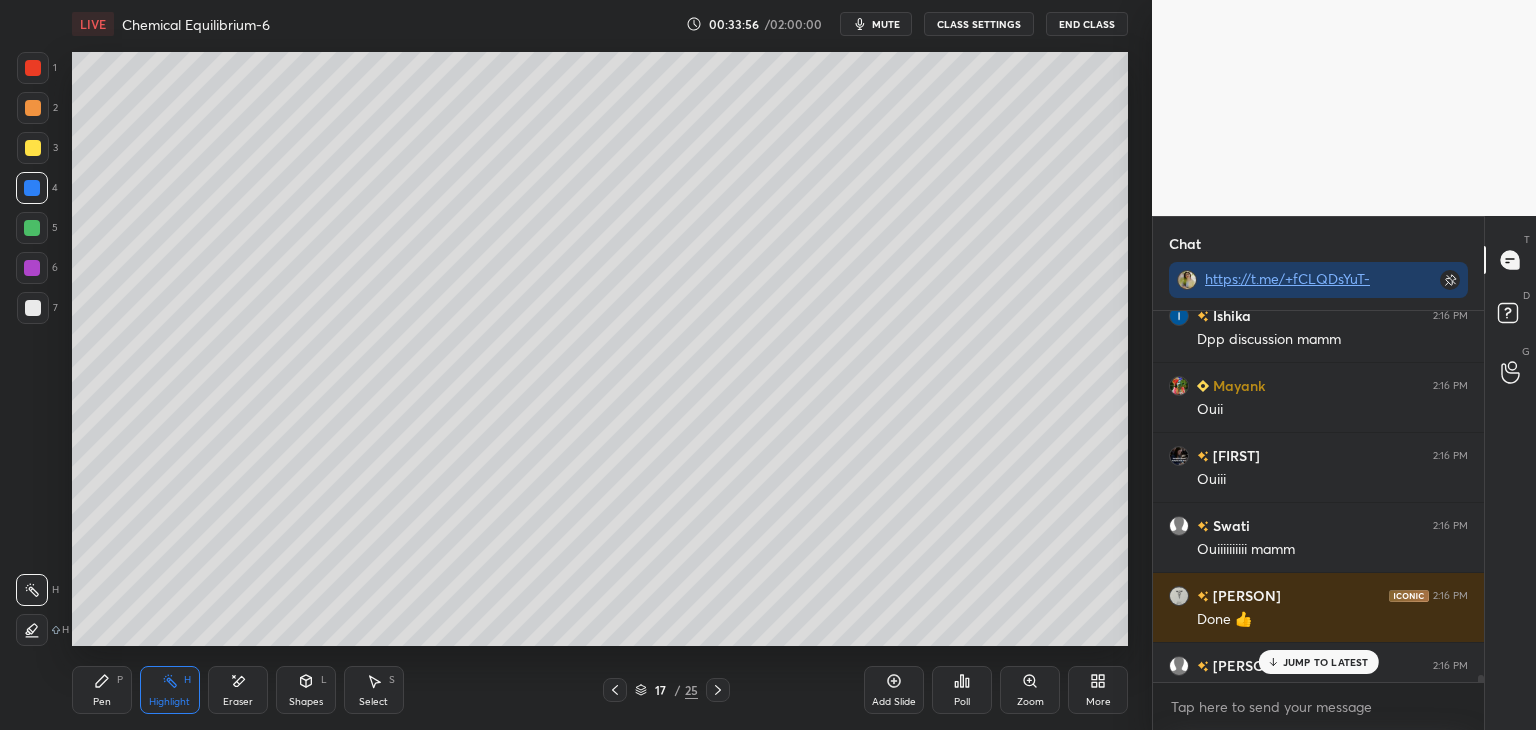 click on "JUMP TO LATEST" at bounding box center [1318, 662] 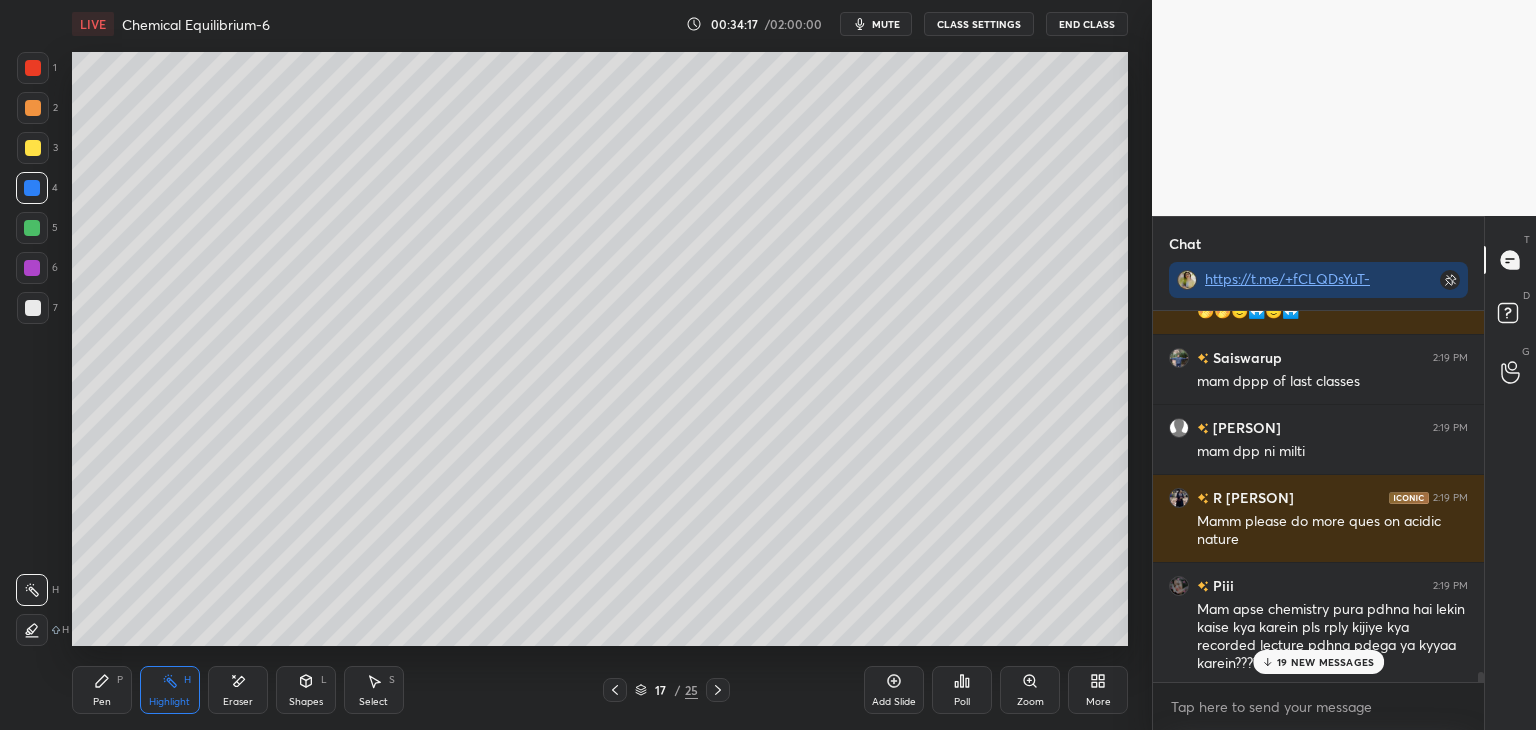scroll, scrollTop: 29760, scrollLeft: 0, axis: vertical 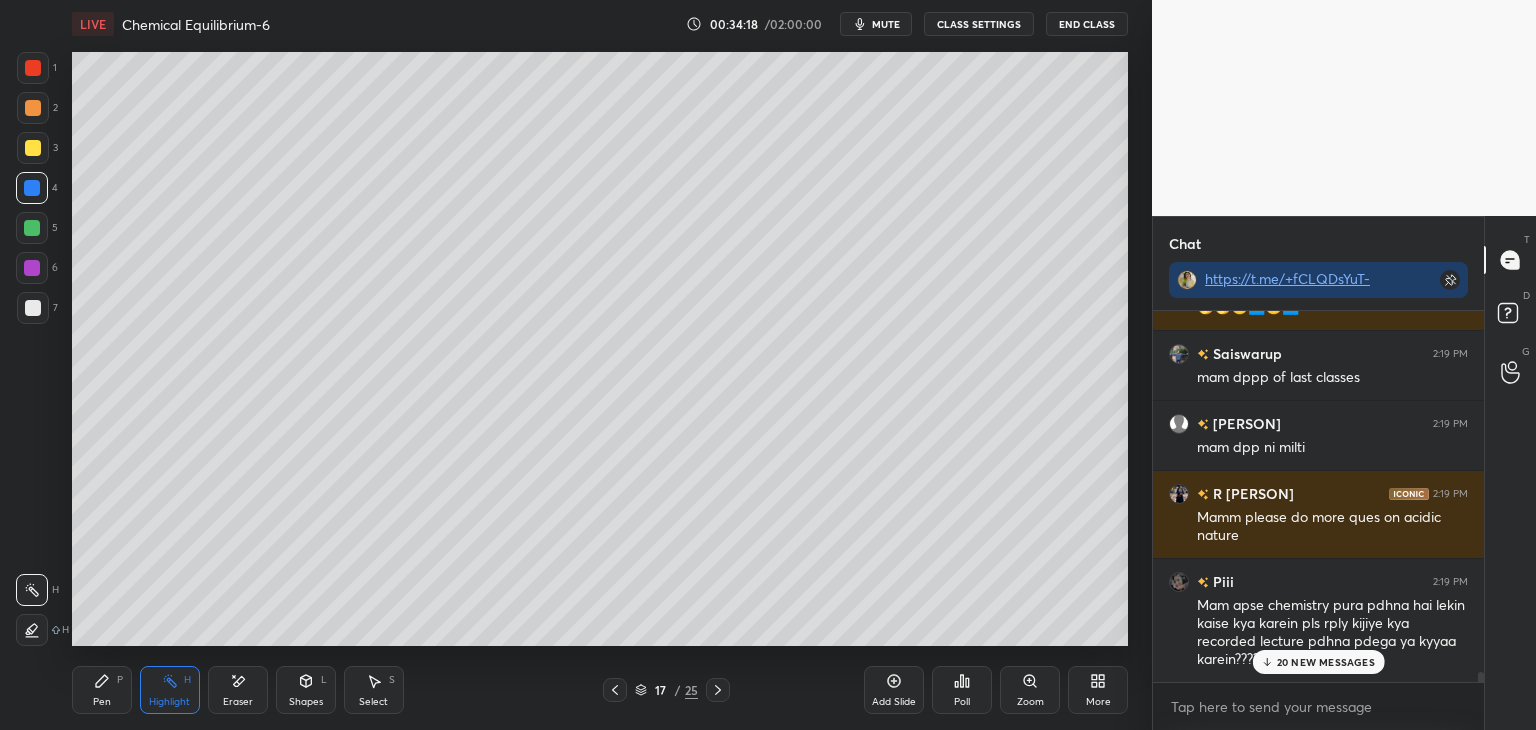 click on "20 NEW MESSAGES" at bounding box center [1326, 662] 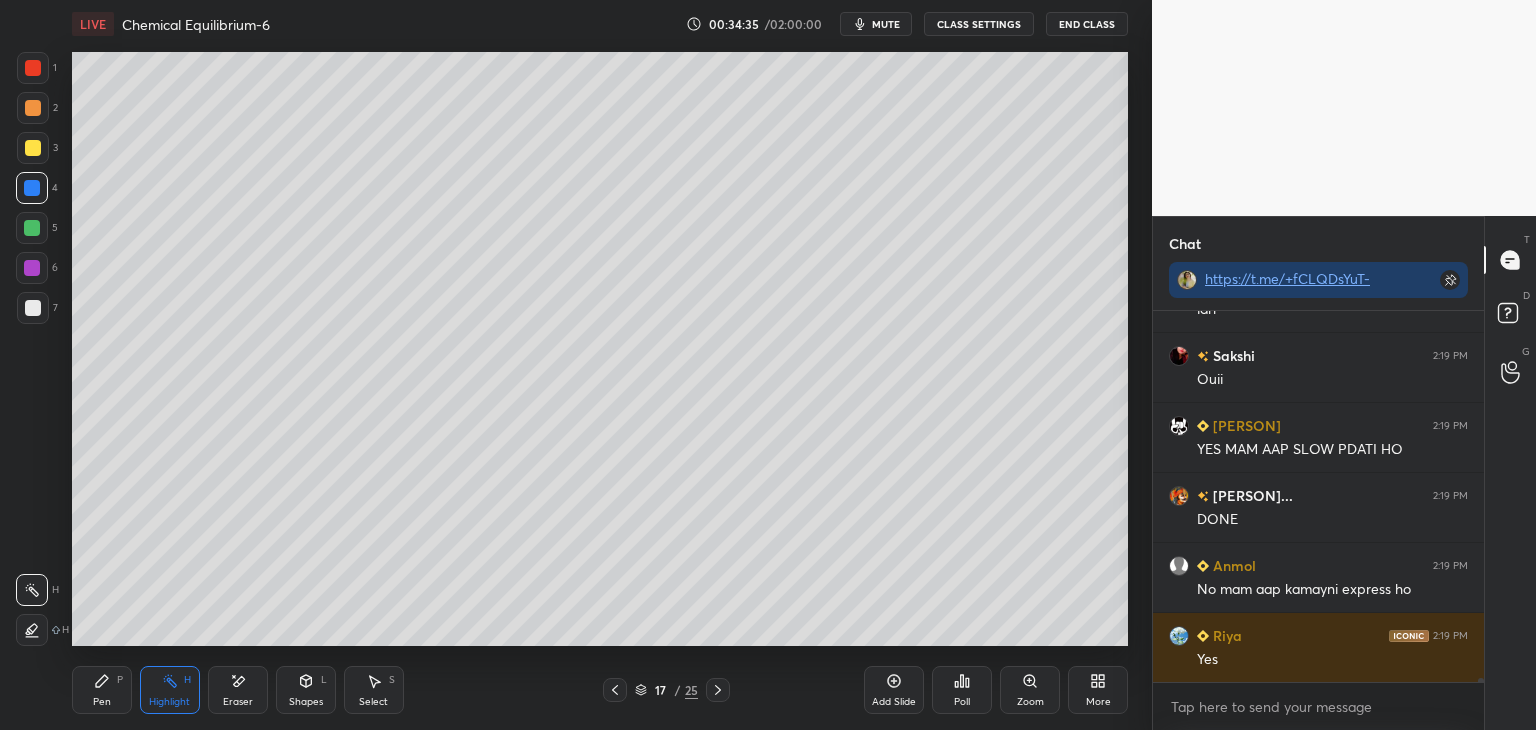 scroll, scrollTop: 36310, scrollLeft: 0, axis: vertical 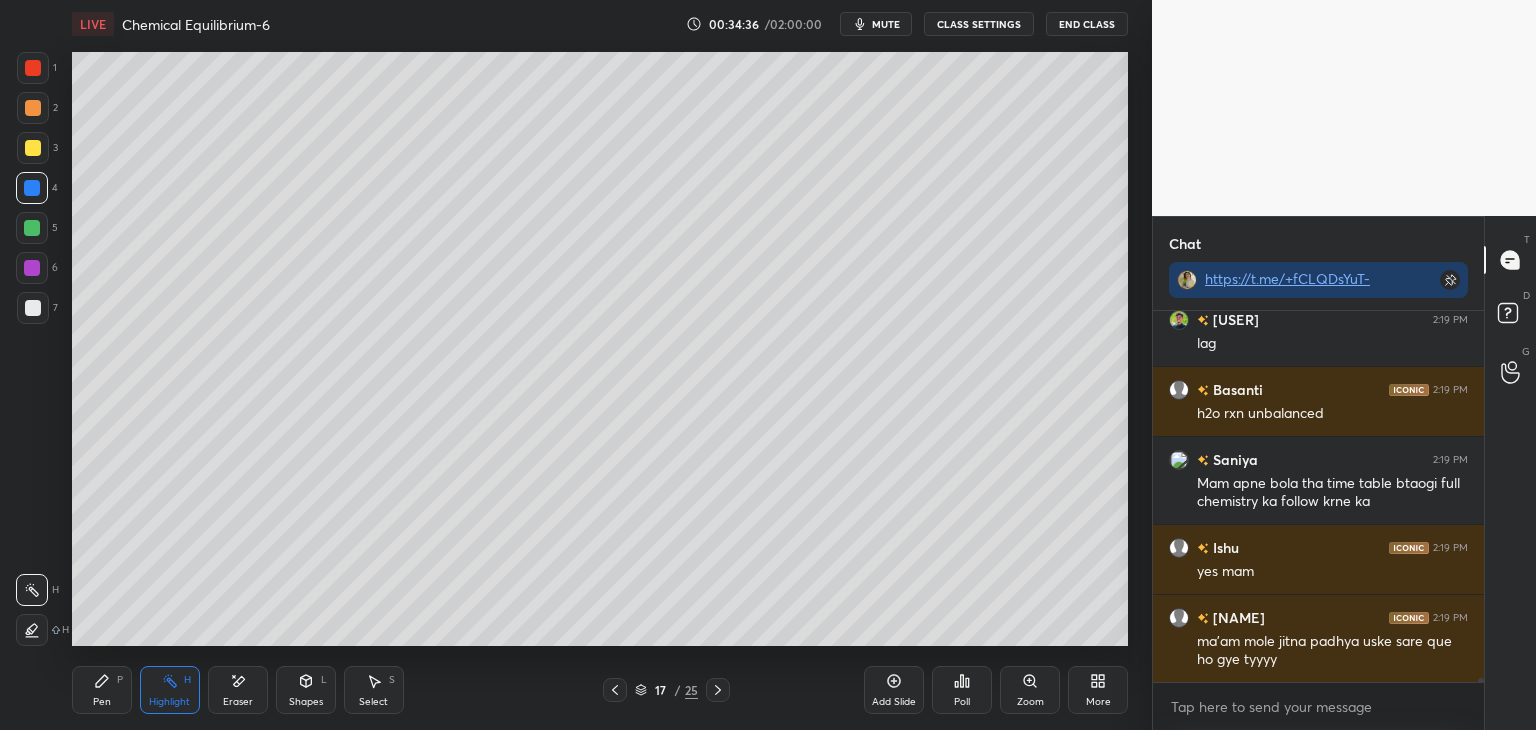 click on "CLASS SETTINGS" at bounding box center (979, 24) 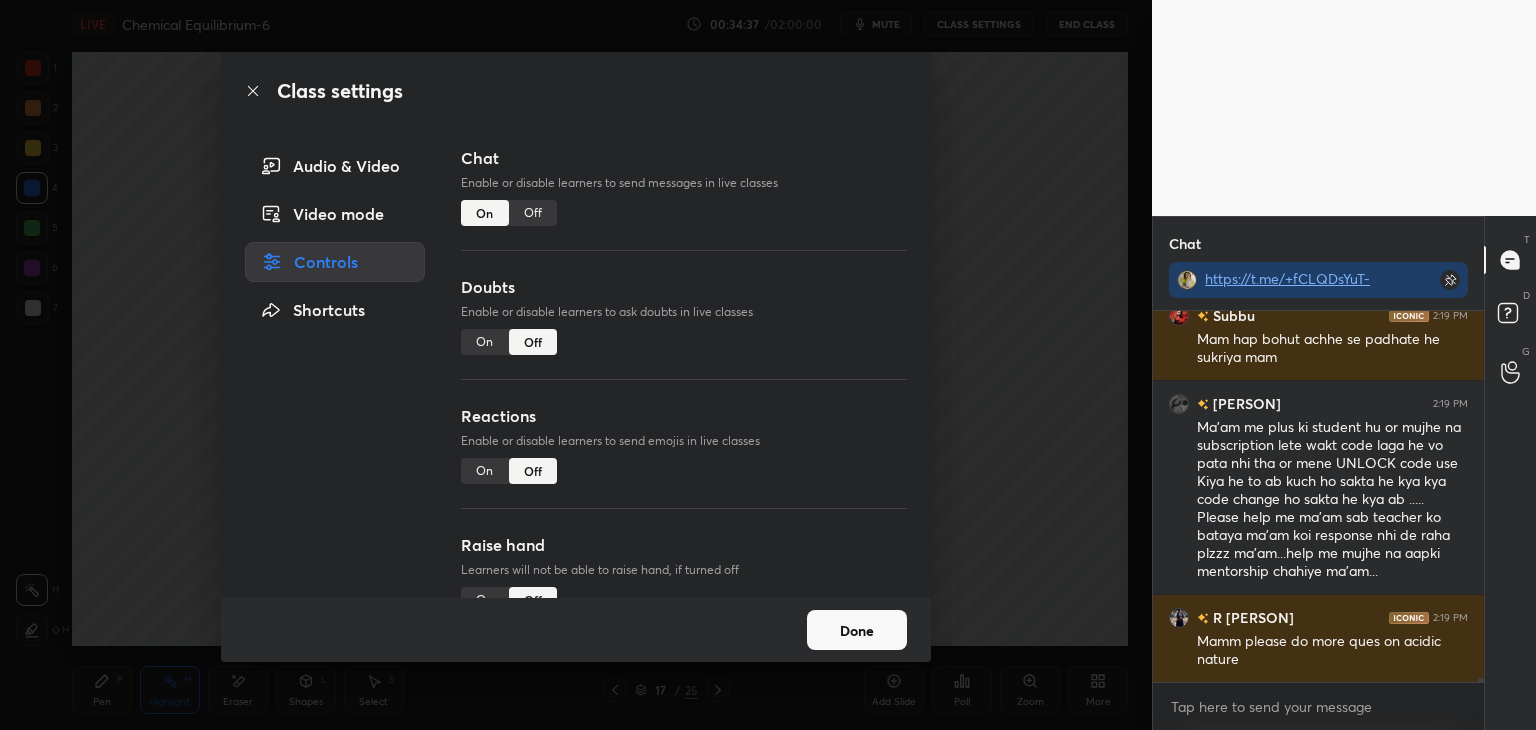 click on "Off" at bounding box center [533, 213] 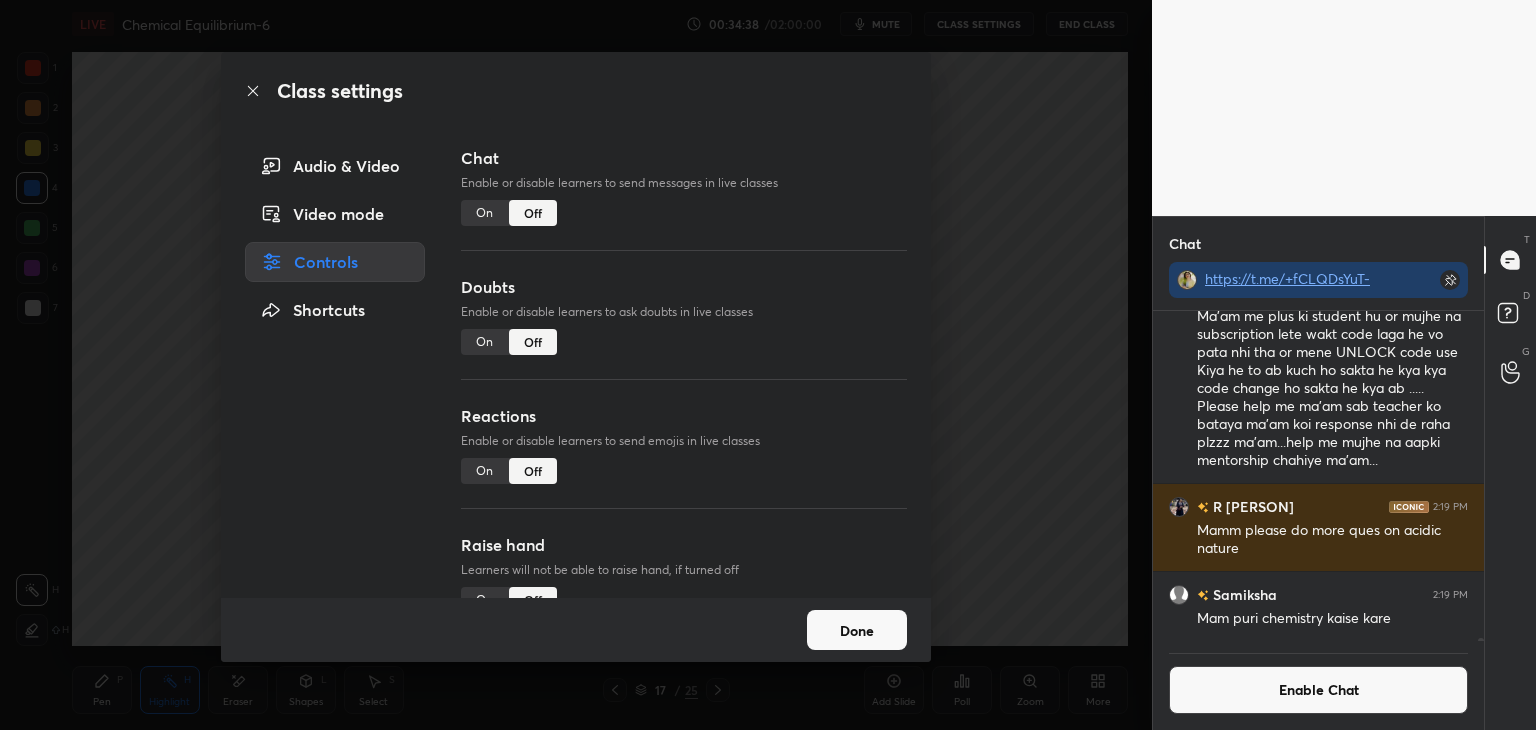 click on "Done" at bounding box center (857, 630) 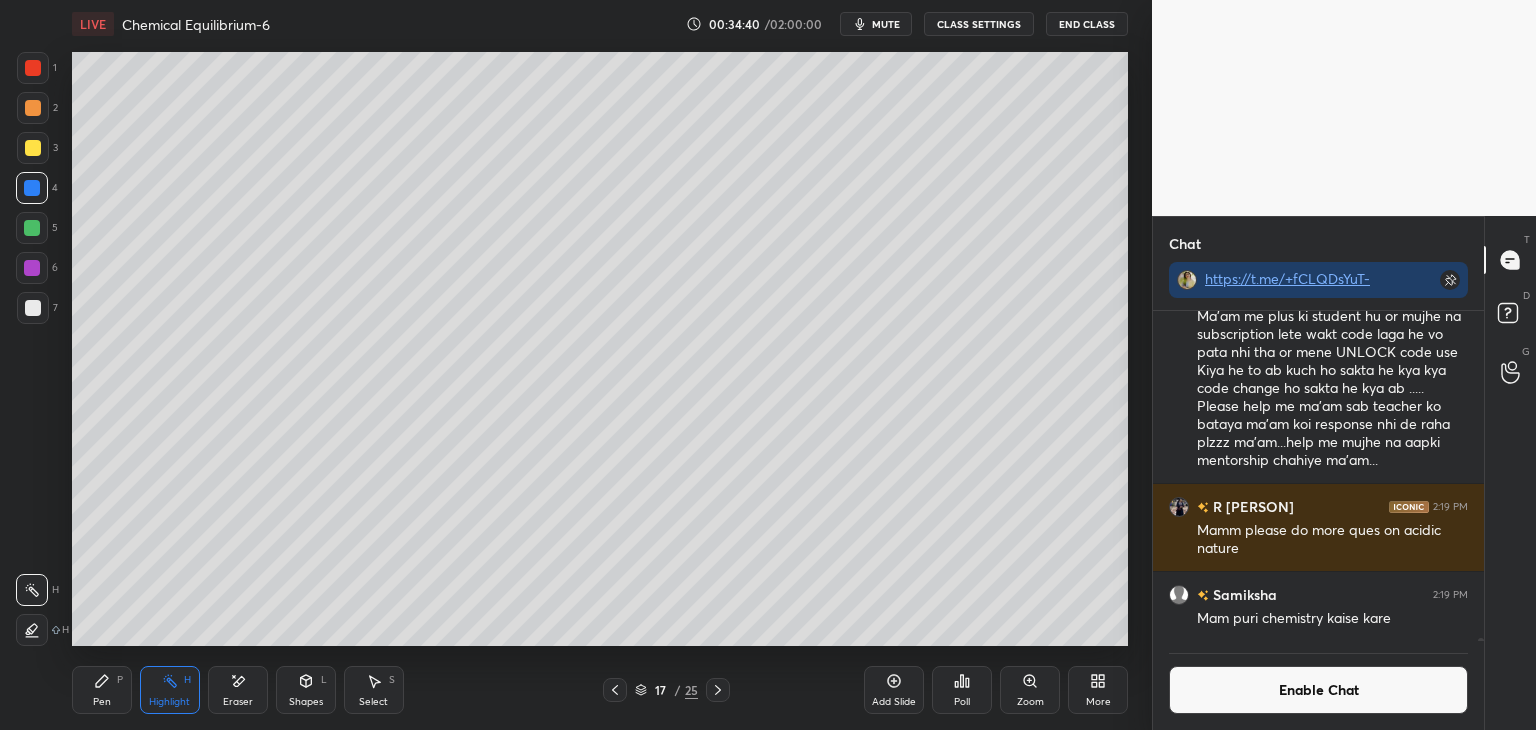 click on "Enable Chat" at bounding box center [1318, 690] 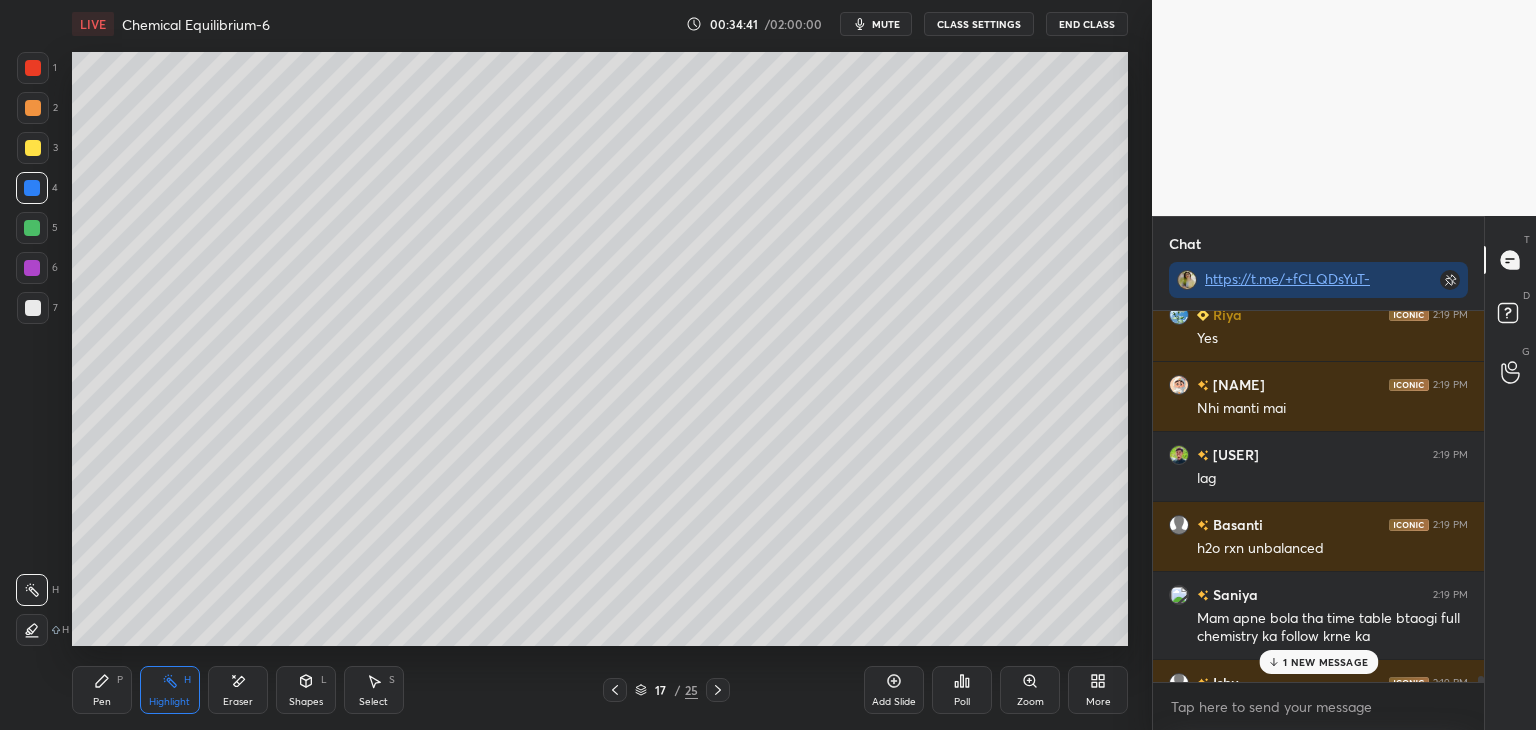 click 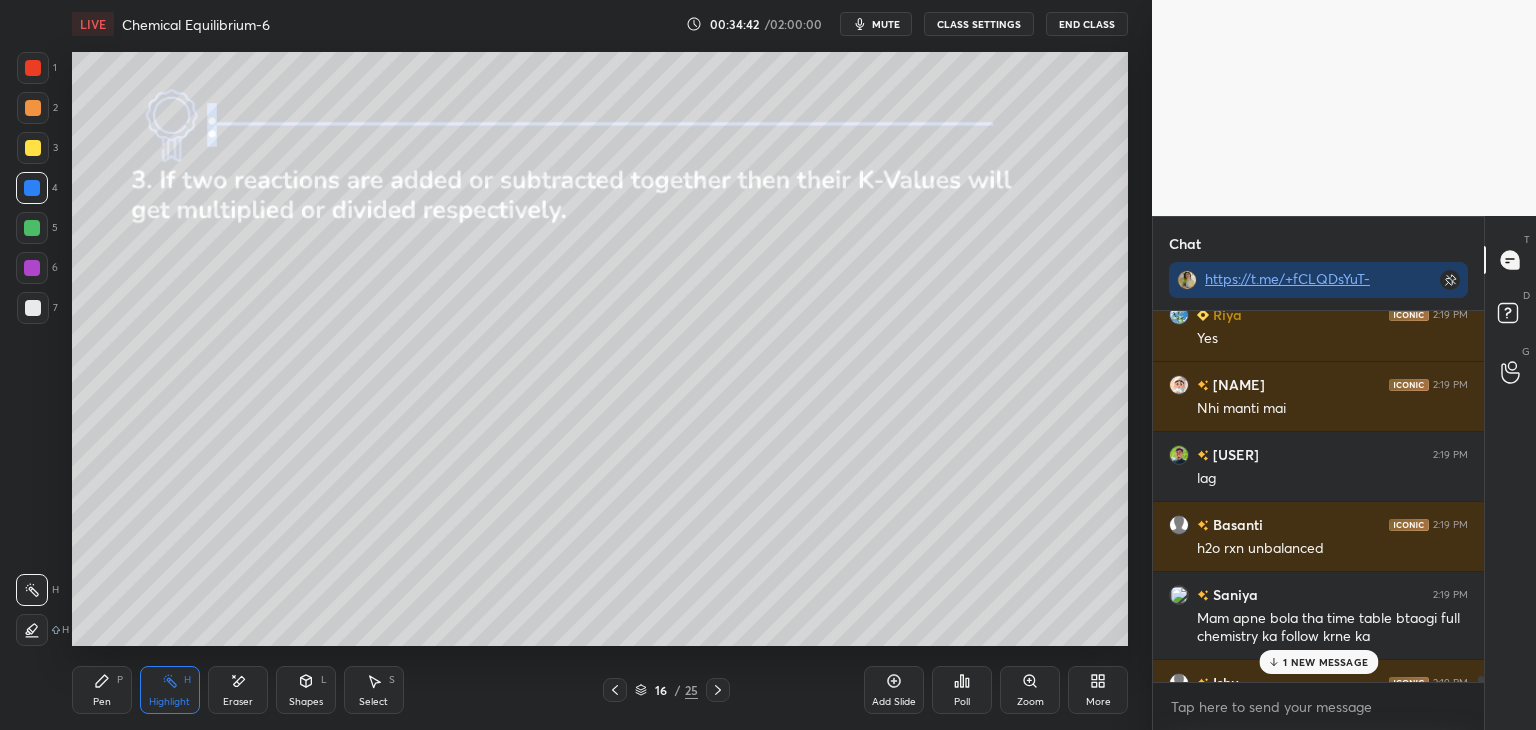 click 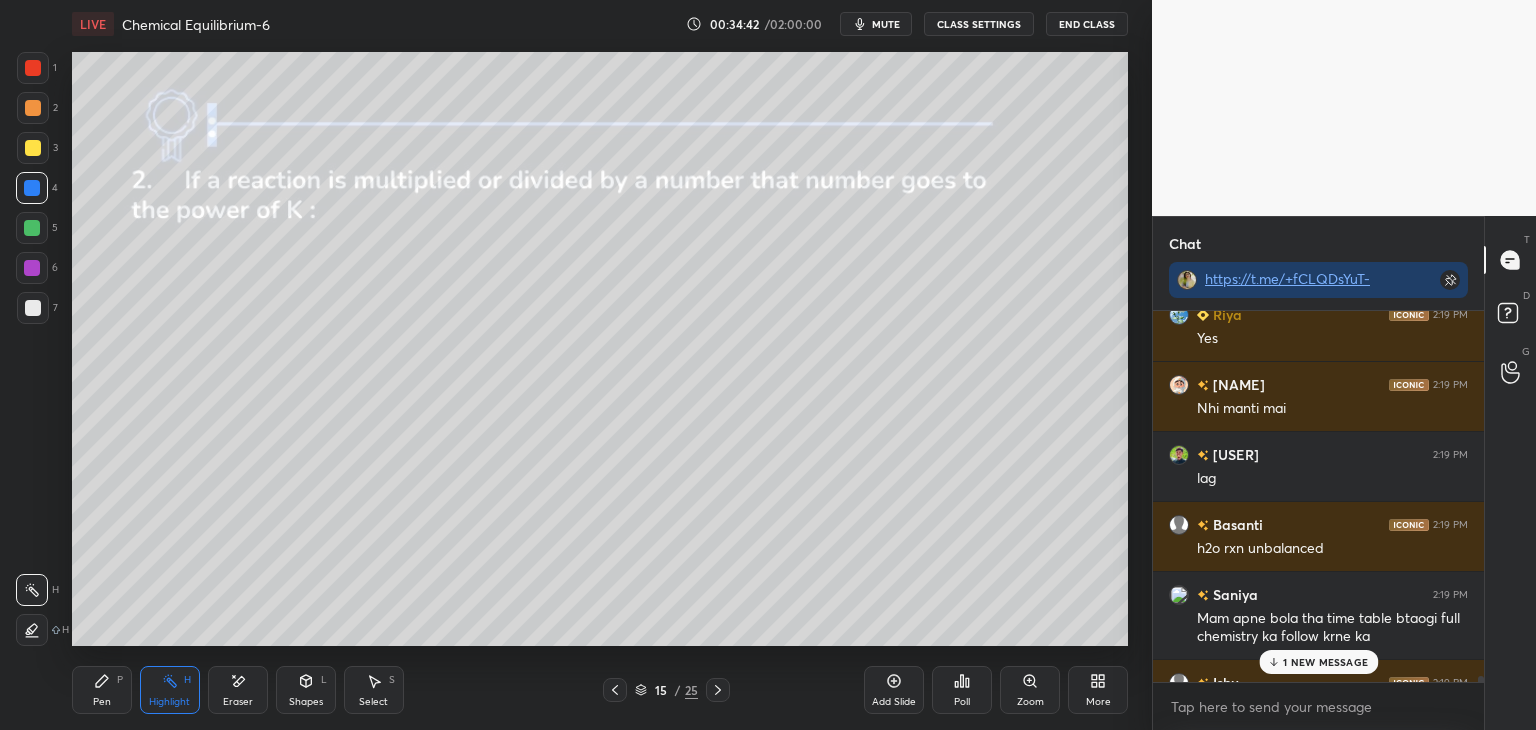 click 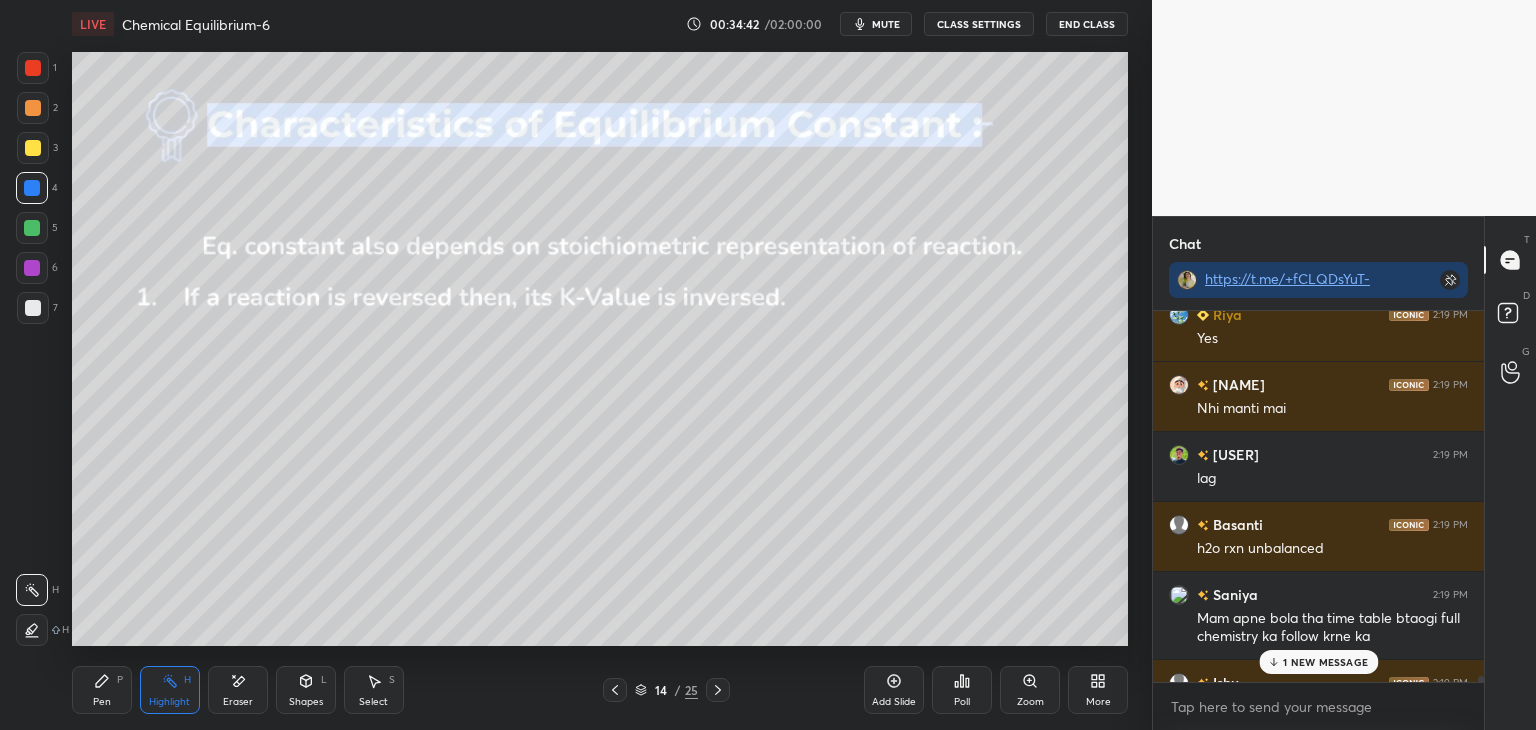 click 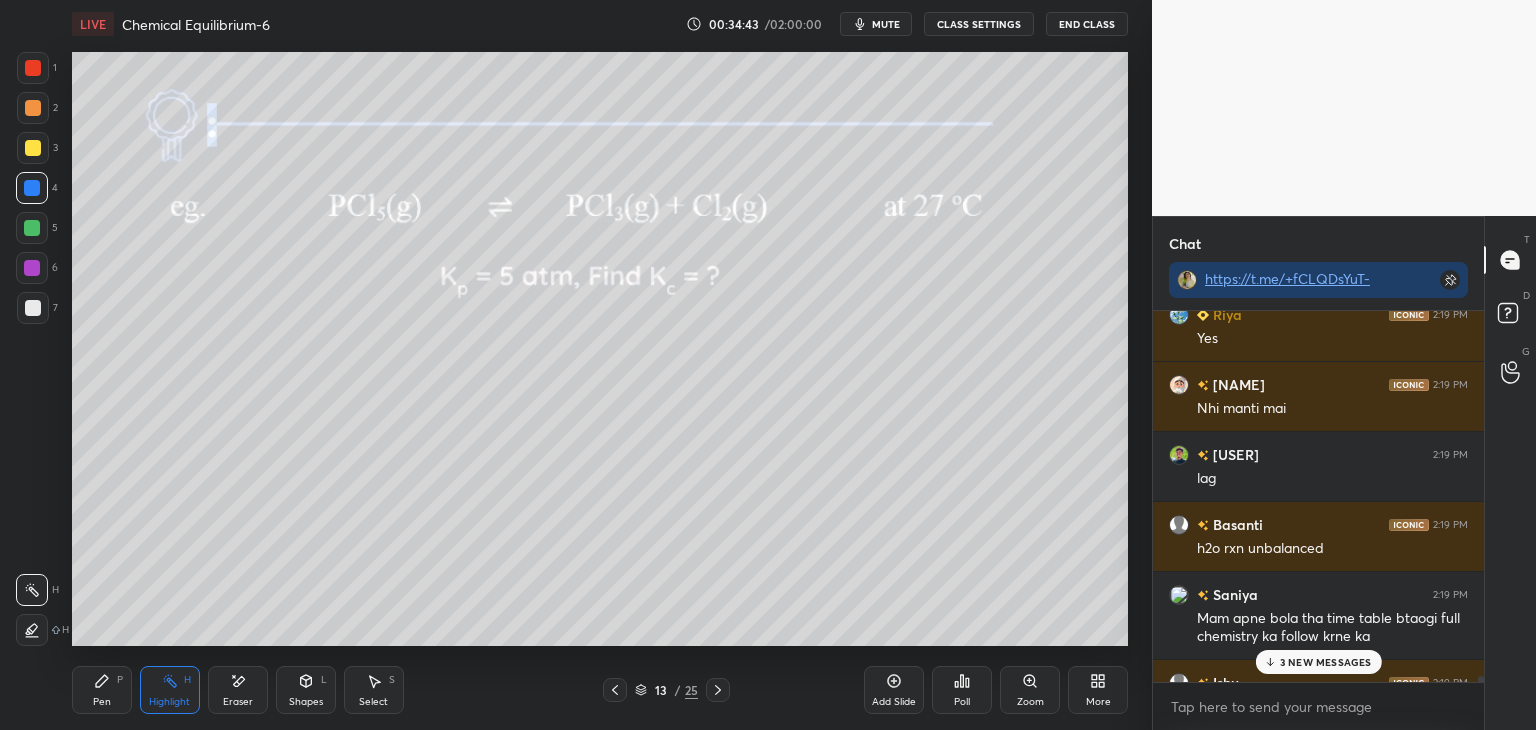 click 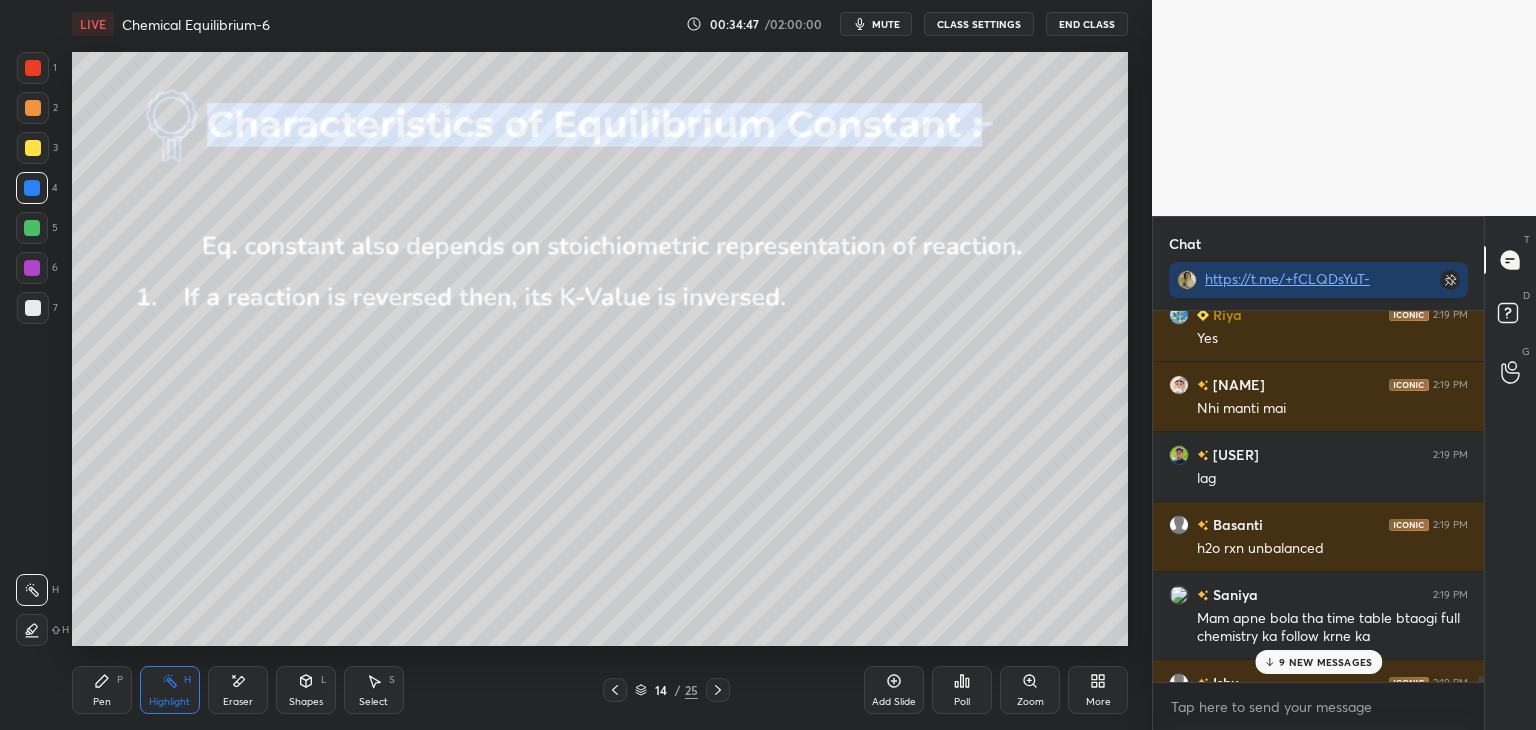 click on "9 NEW MESSAGES" at bounding box center (1325, 662) 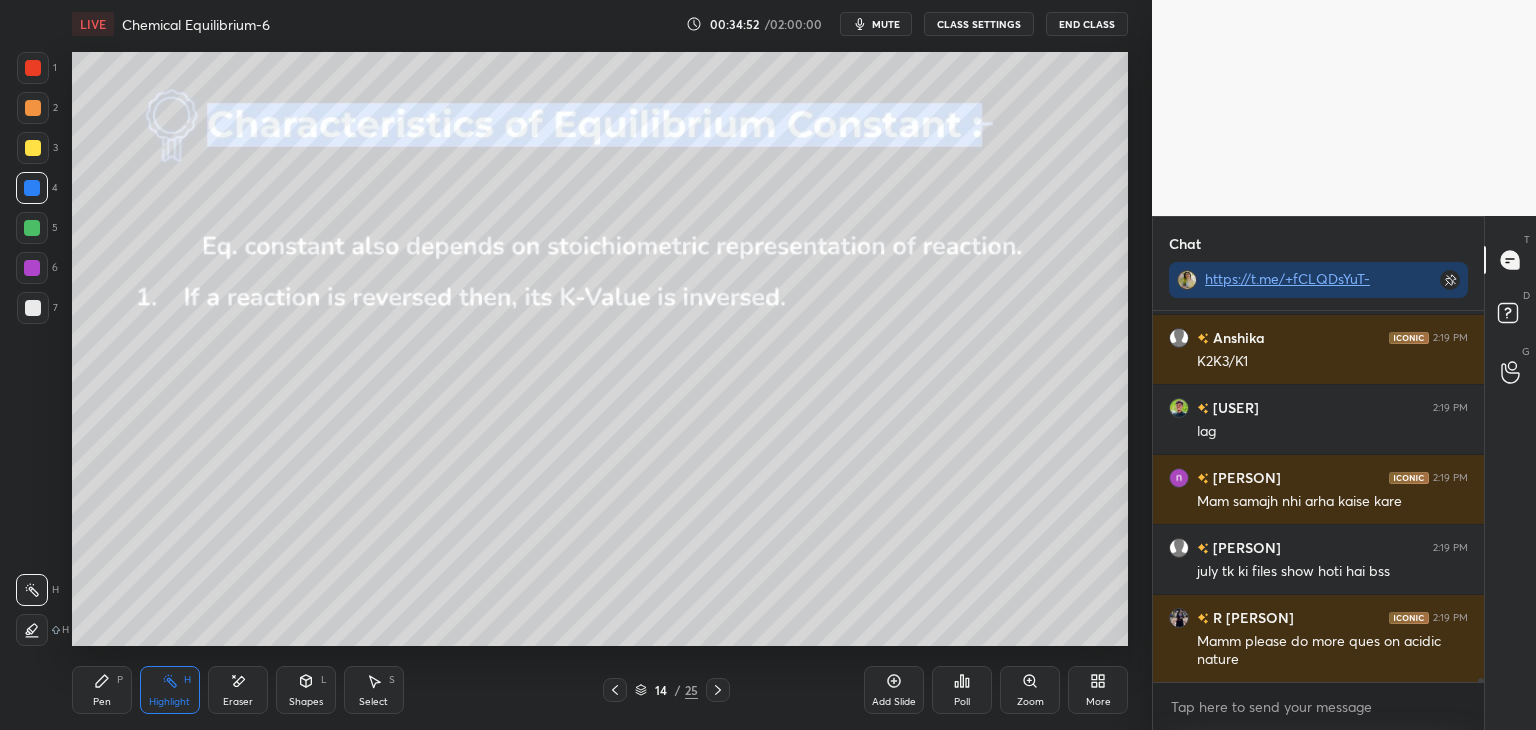 click on "CLASS SETTINGS" at bounding box center [979, 24] 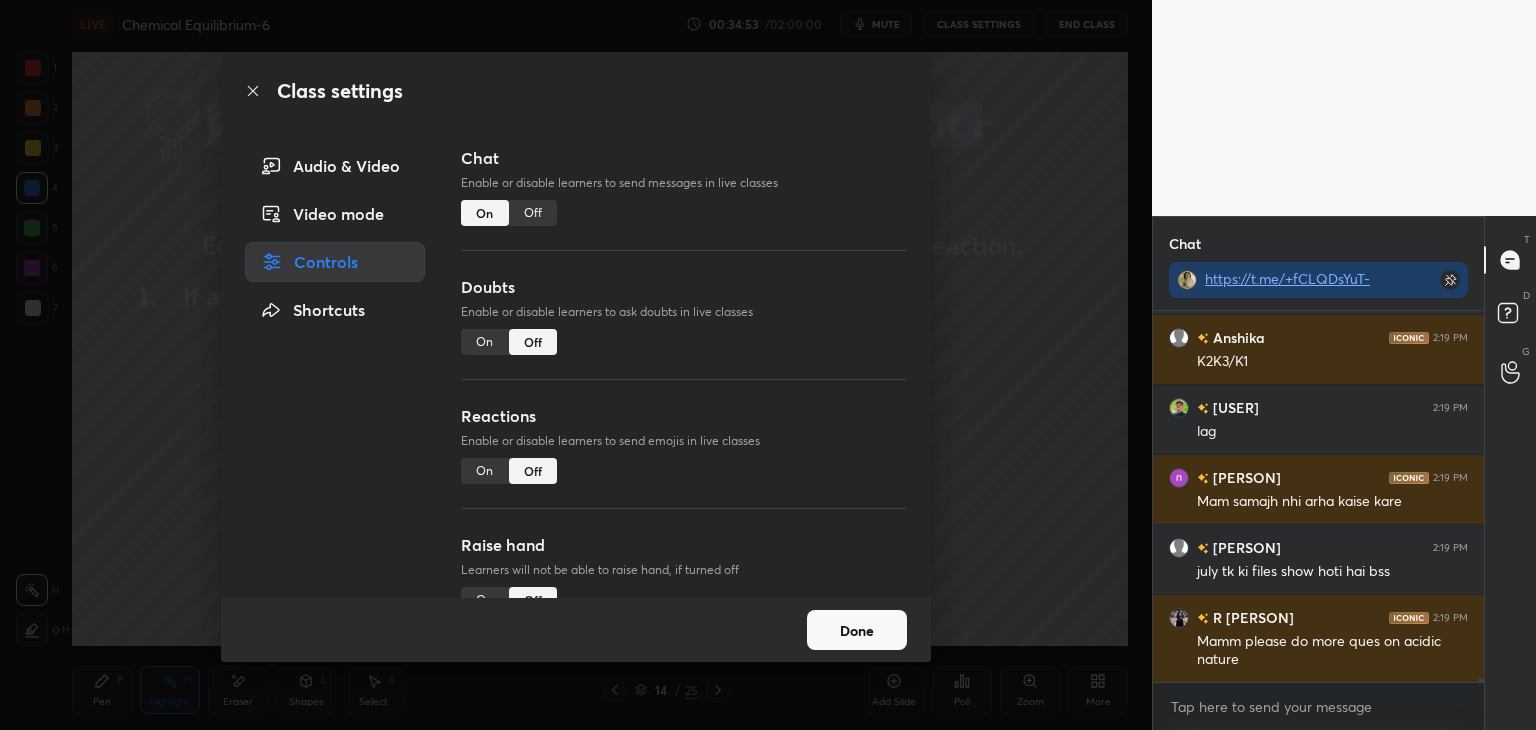 click on "Off" at bounding box center (533, 213) 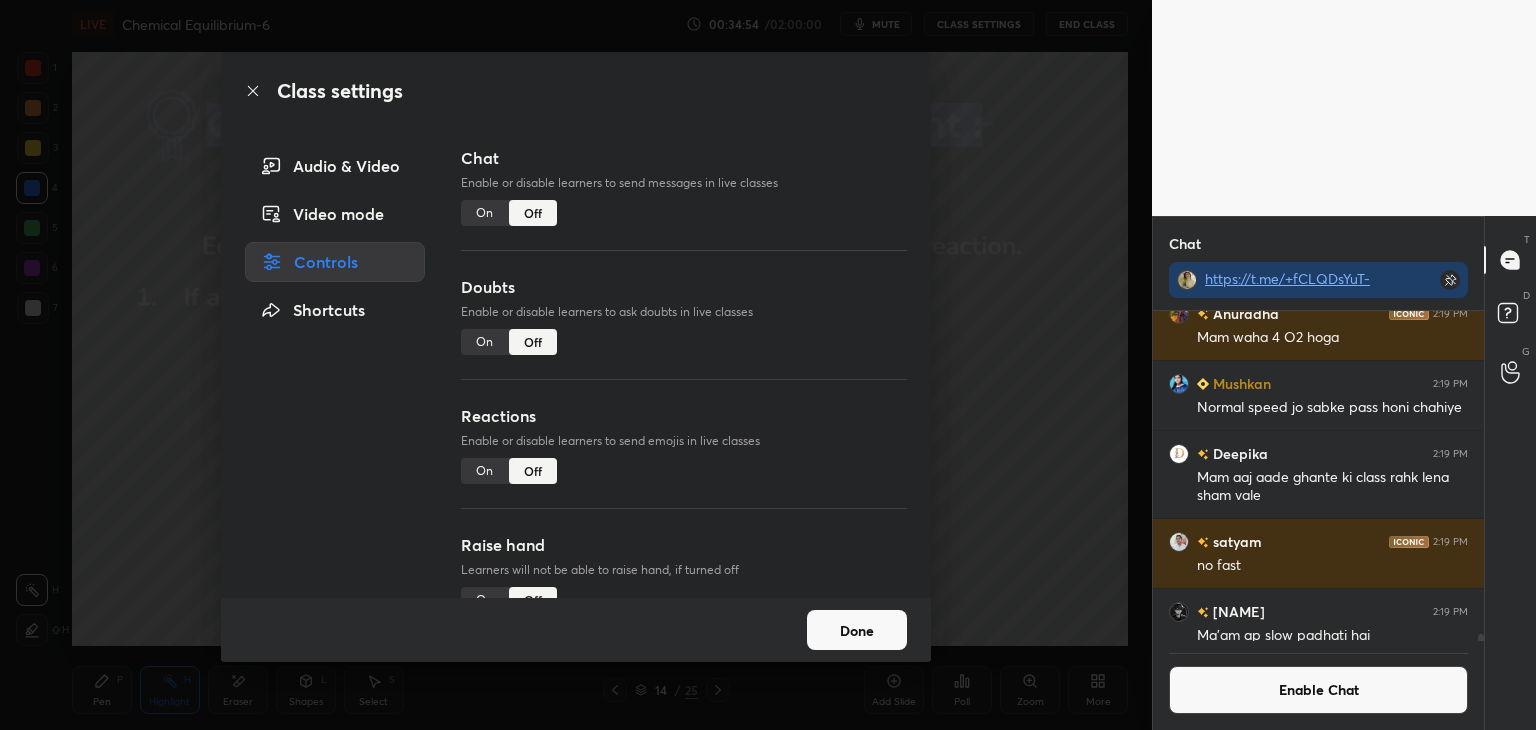 click on "Done" at bounding box center [857, 630] 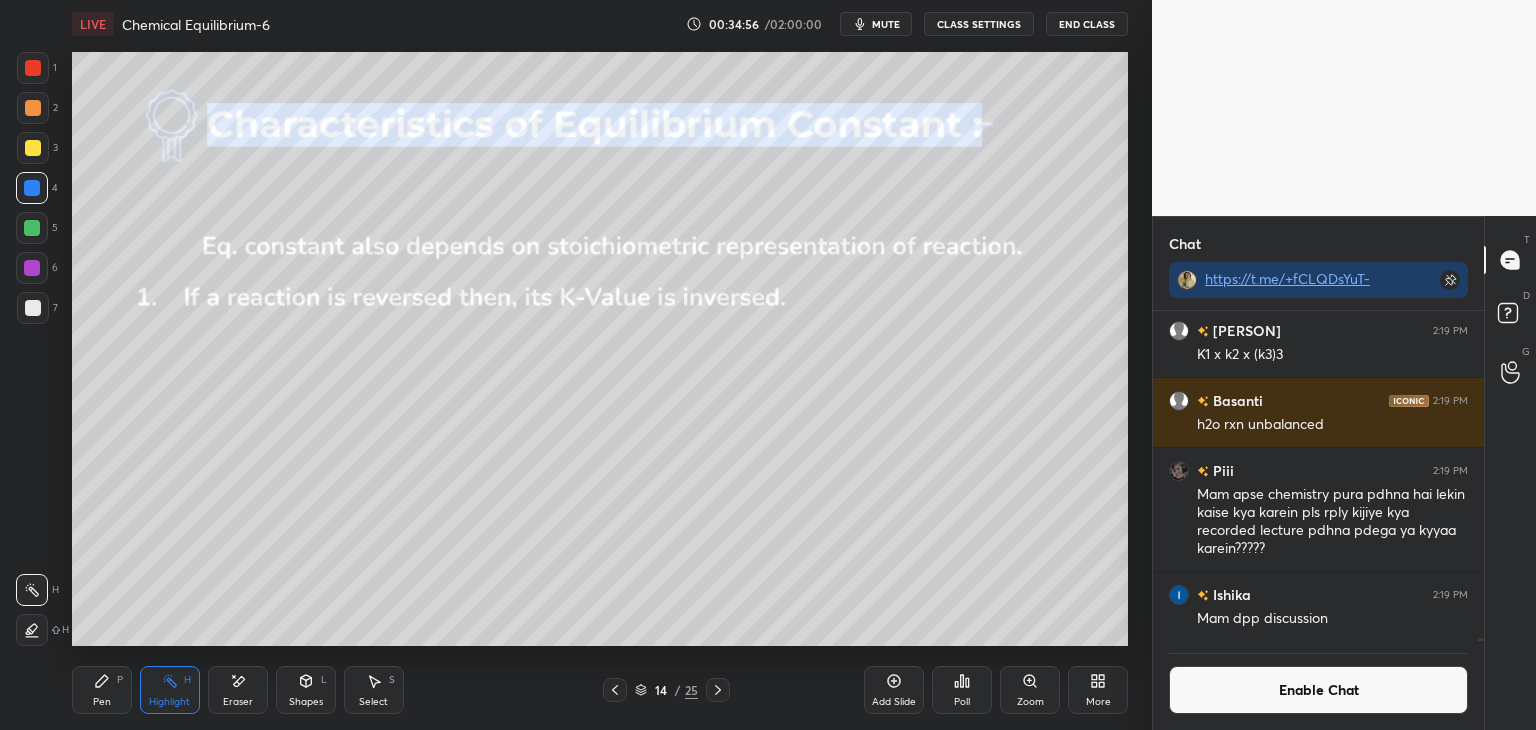 click 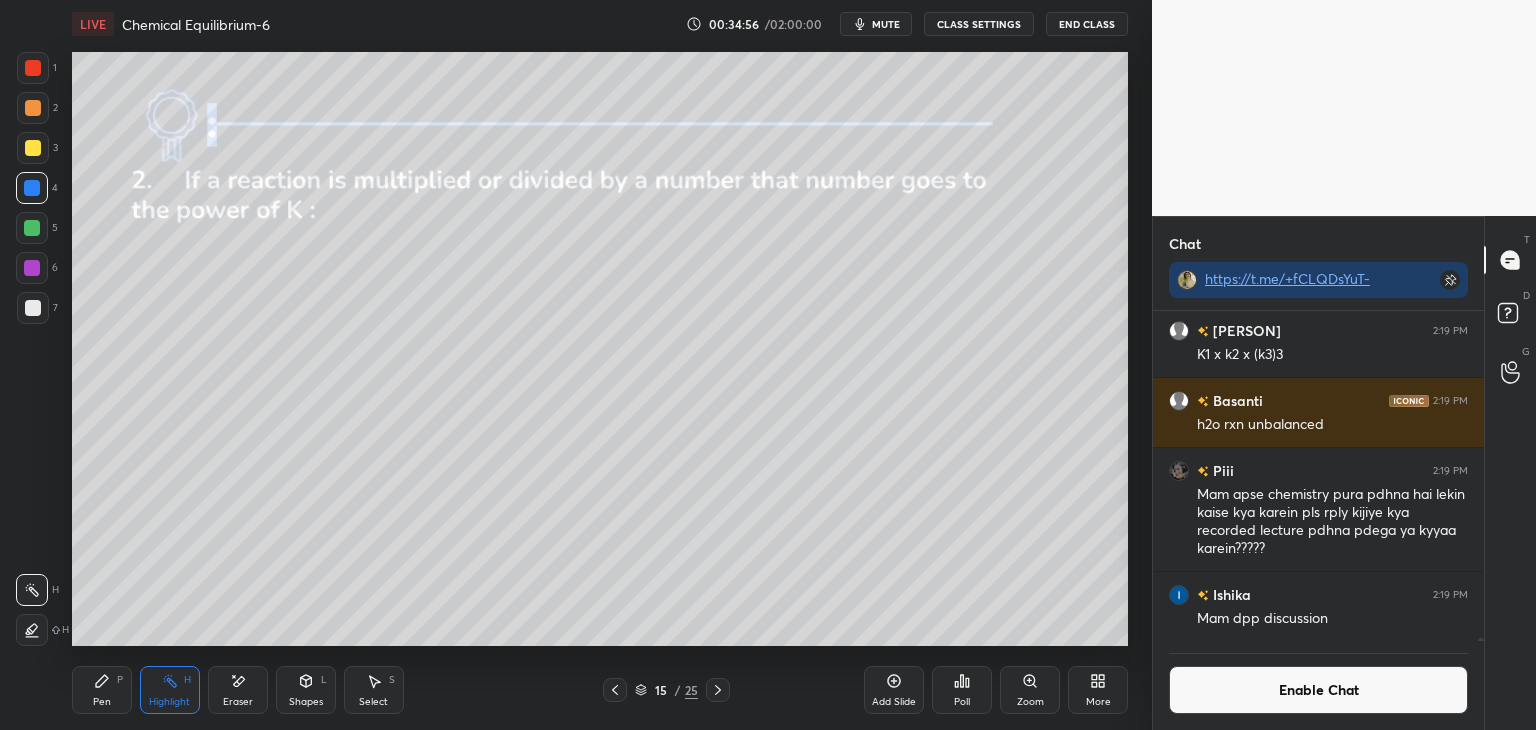 click 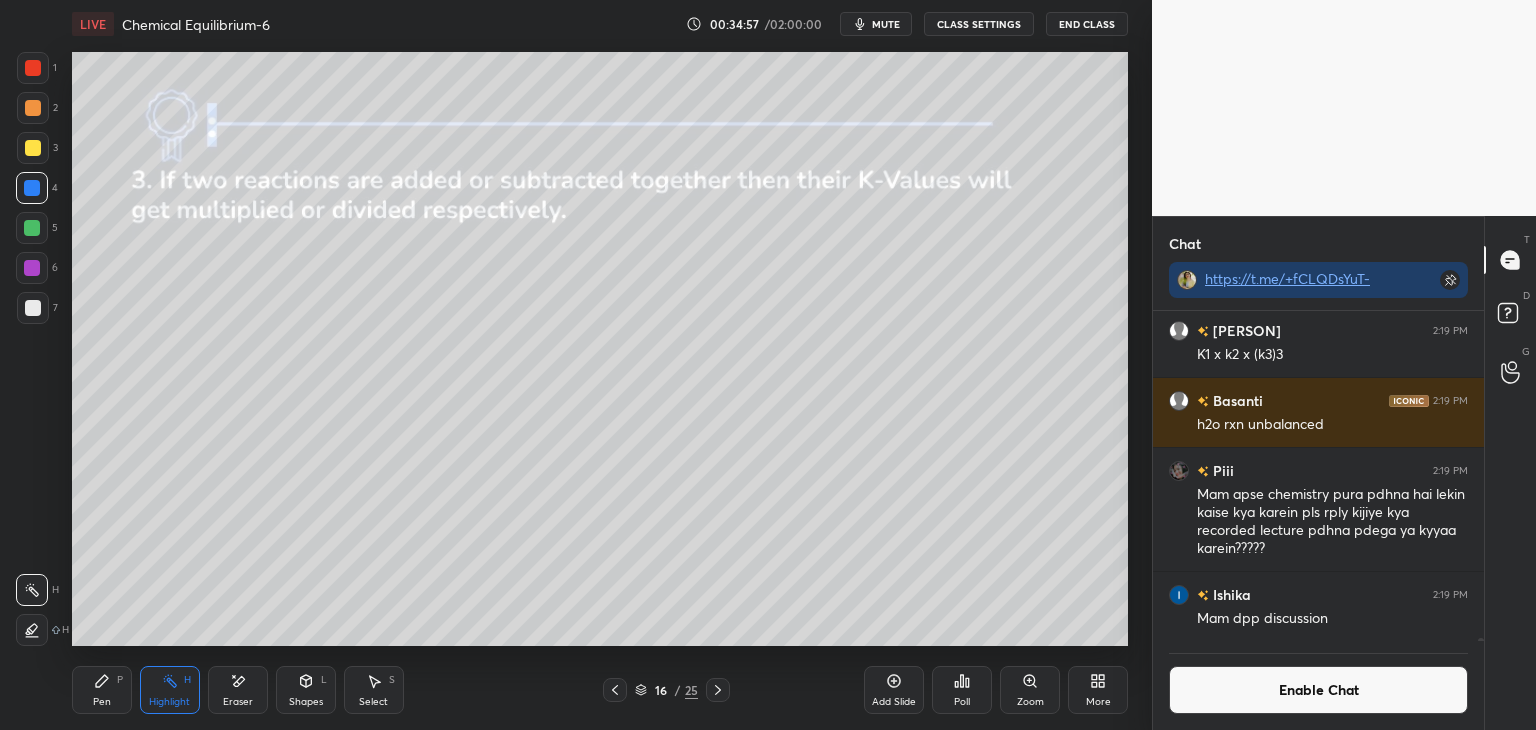 click 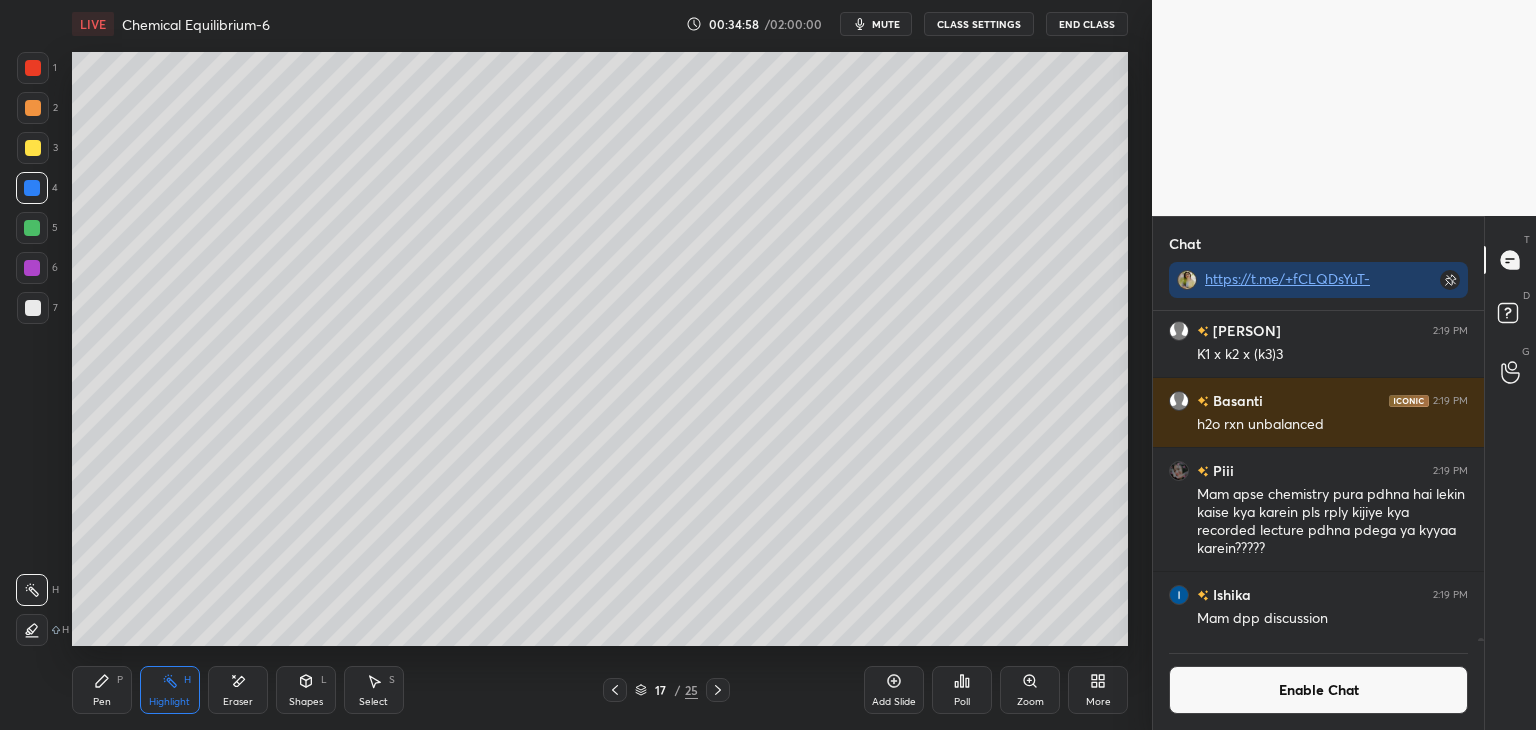click 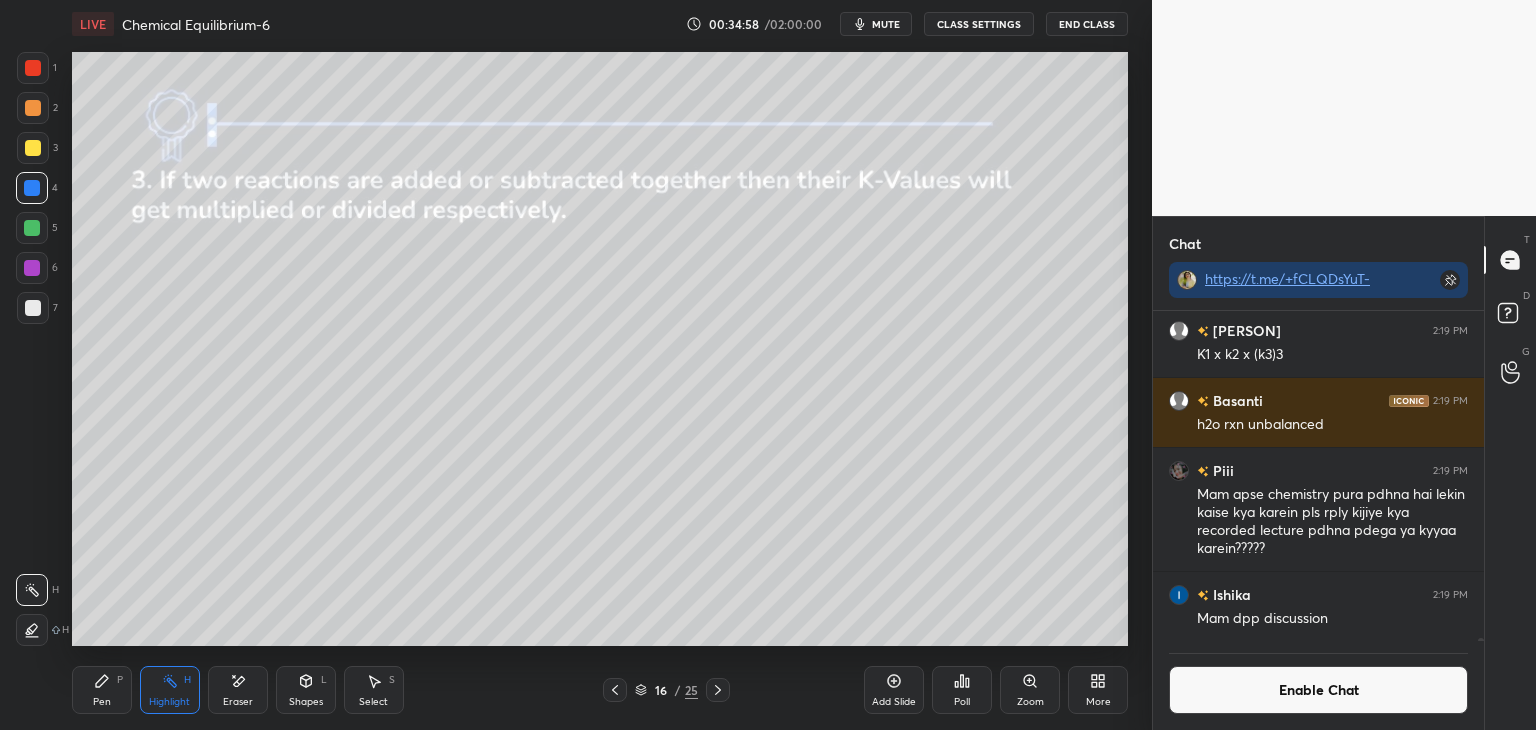 click 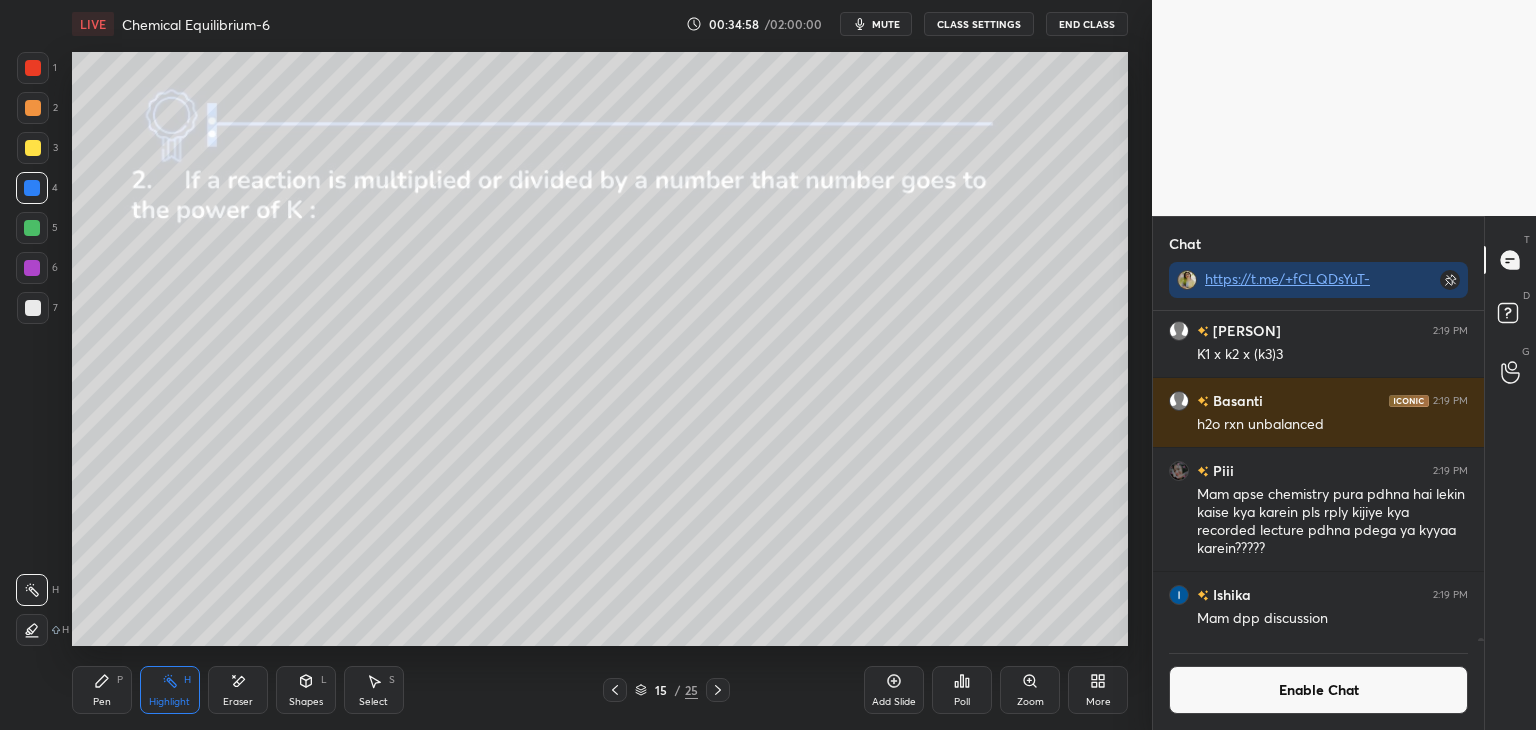 click 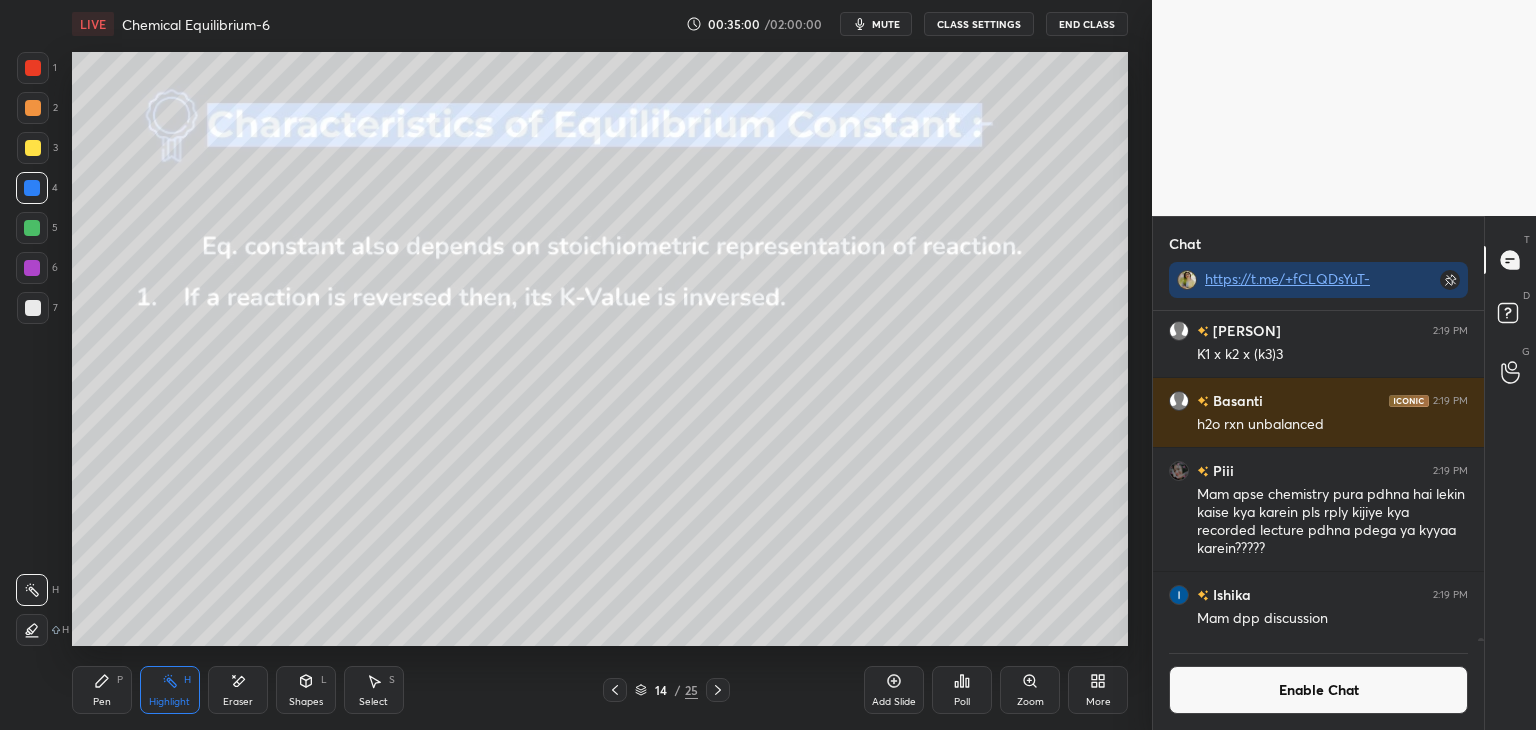 click 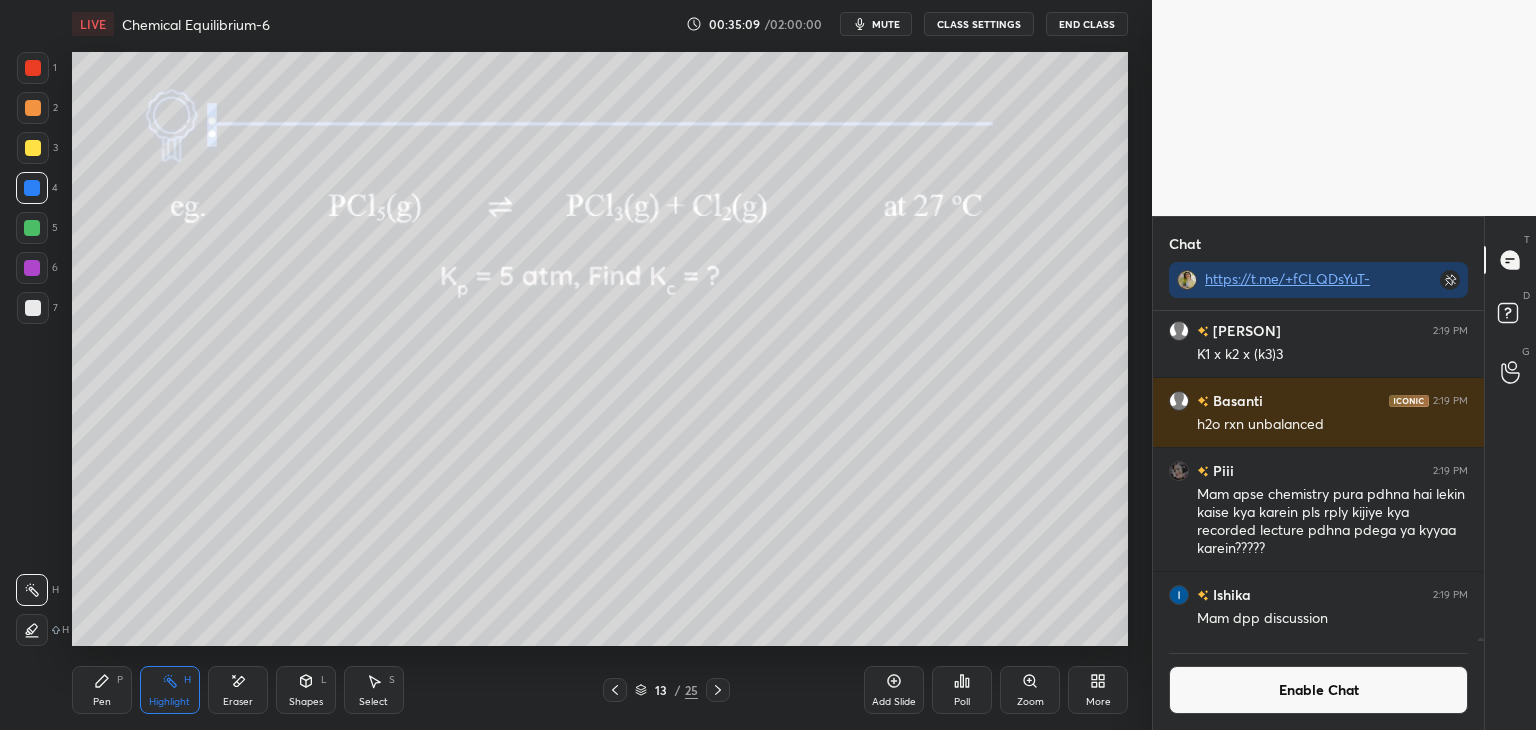click 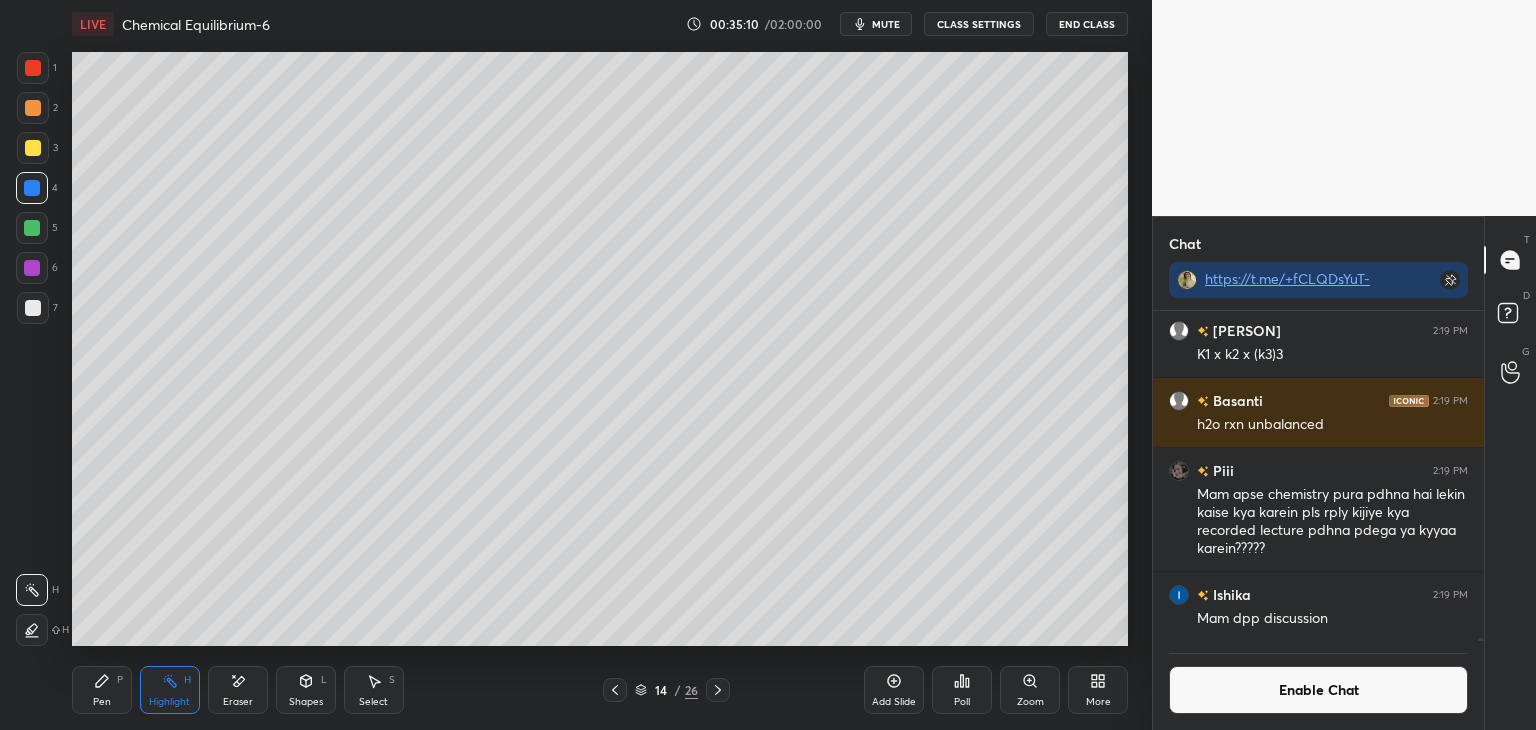 click on "Enable Chat" at bounding box center (1318, 690) 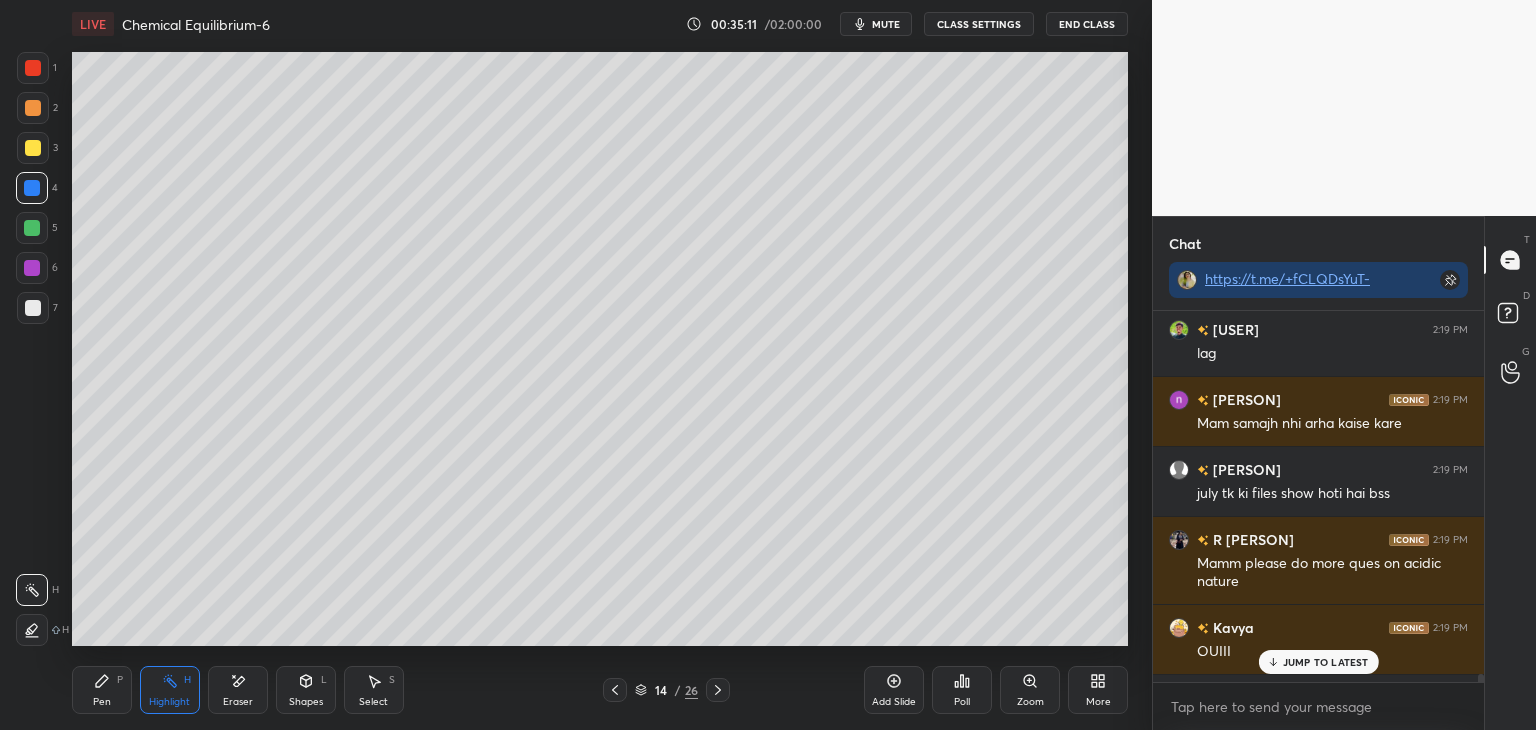 click on "JUMP TO LATEST" at bounding box center (1326, 662) 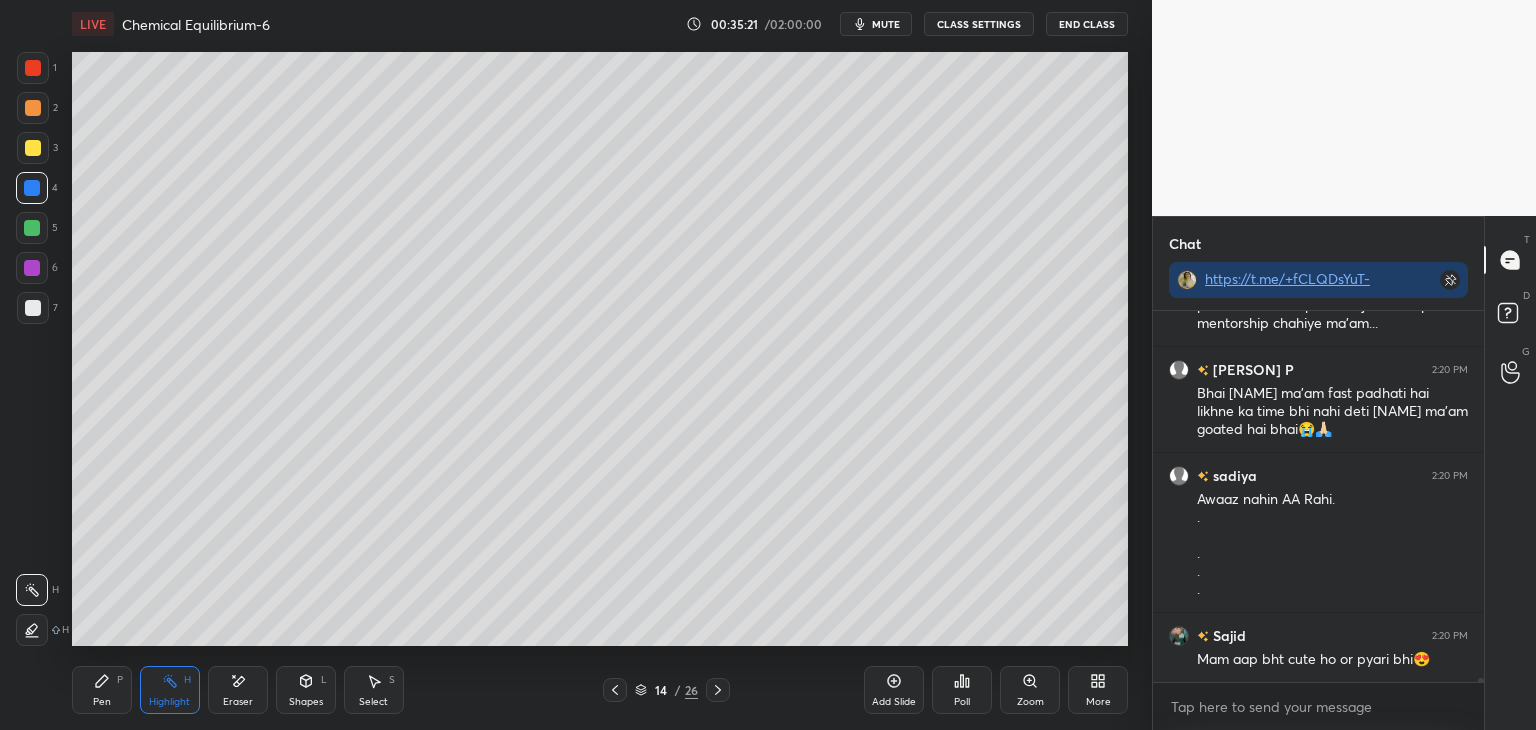 click on "CLASS SETTINGS" at bounding box center [979, 24] 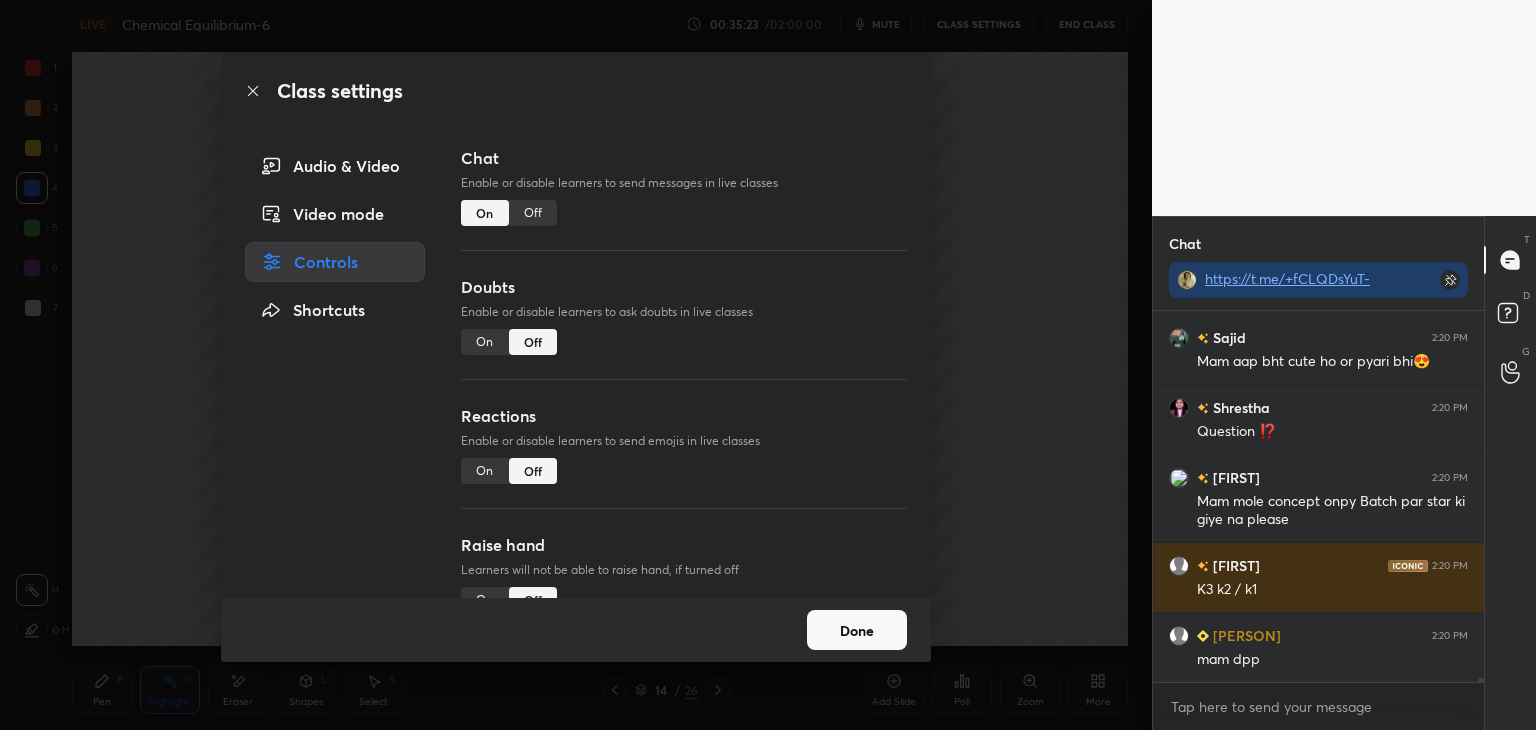click on "Off" at bounding box center (533, 213) 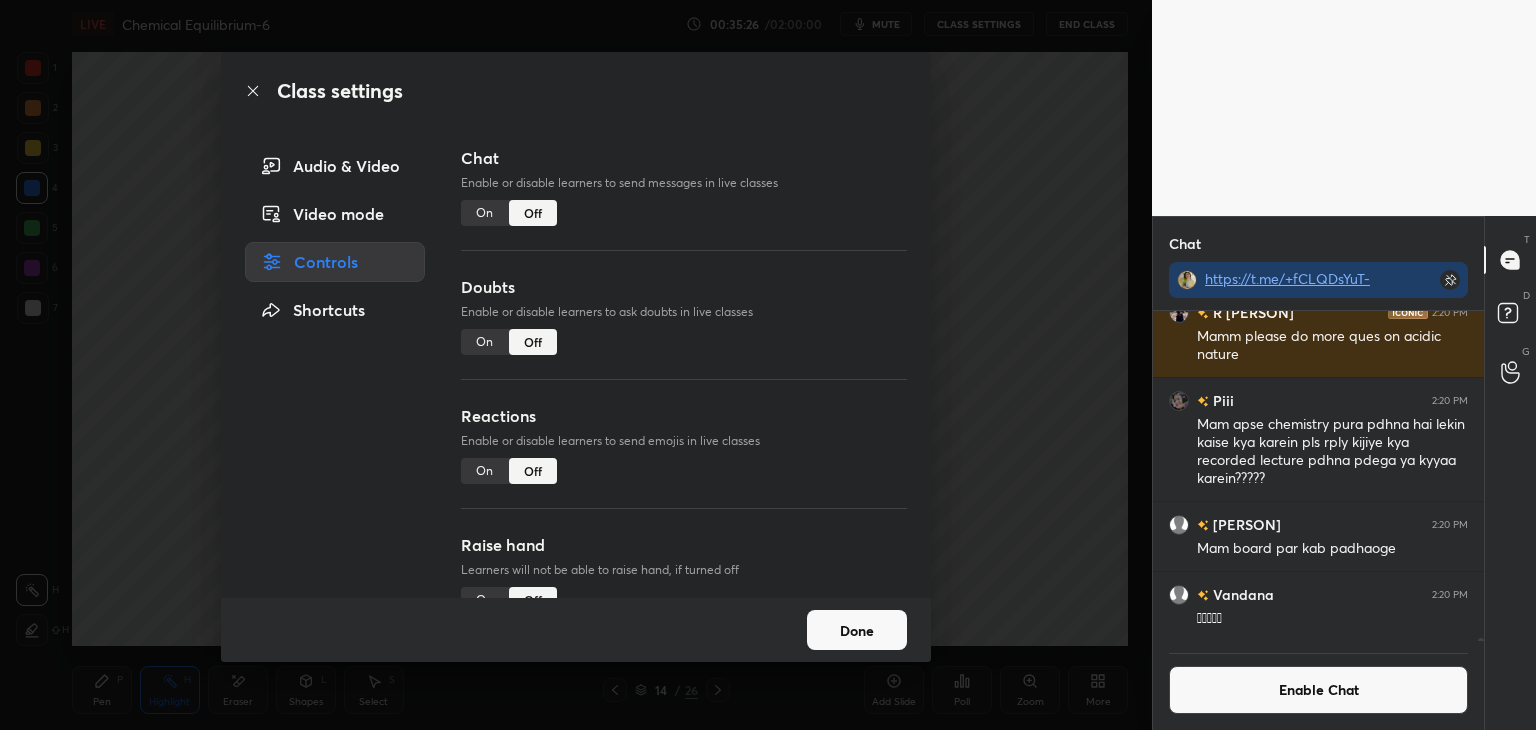 click on "Done" at bounding box center [857, 630] 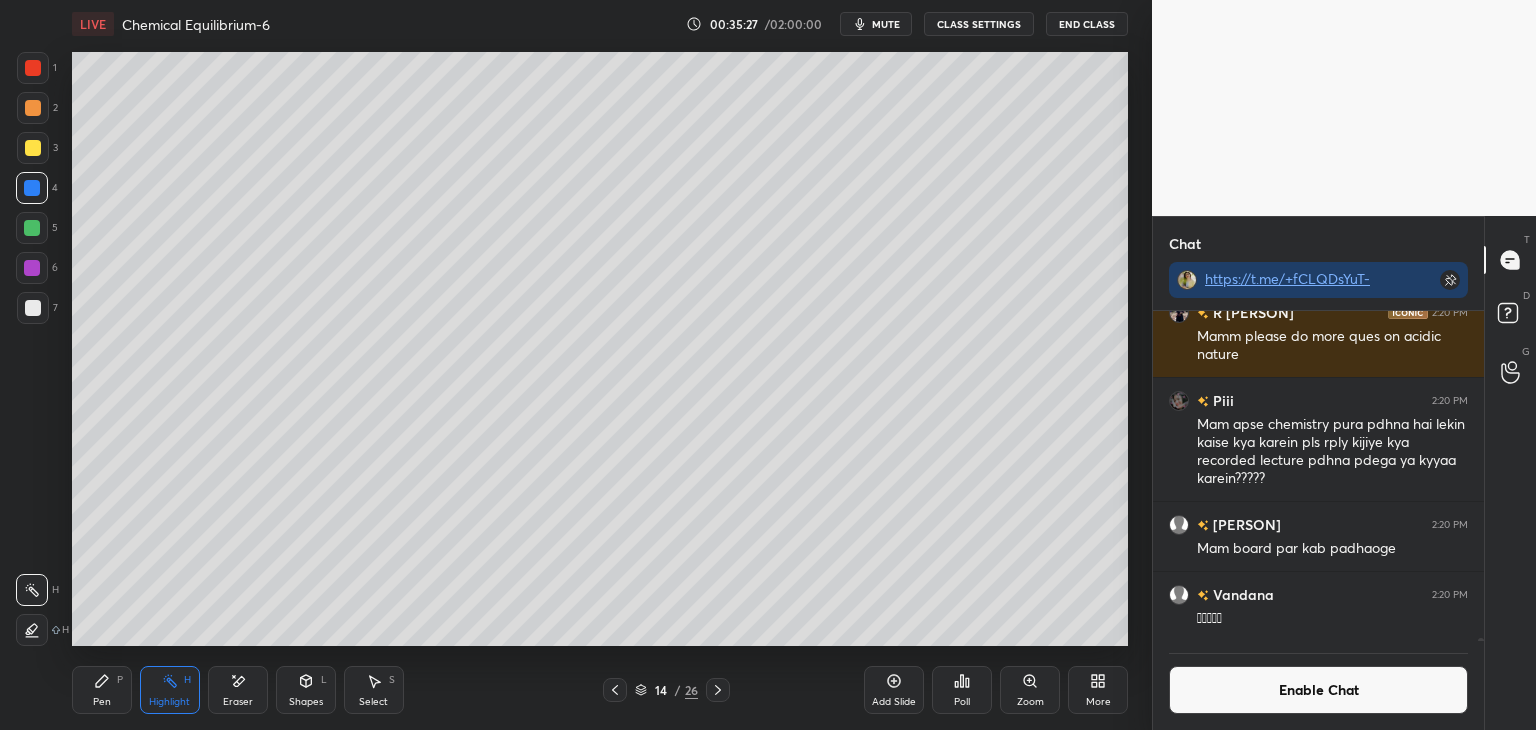 click 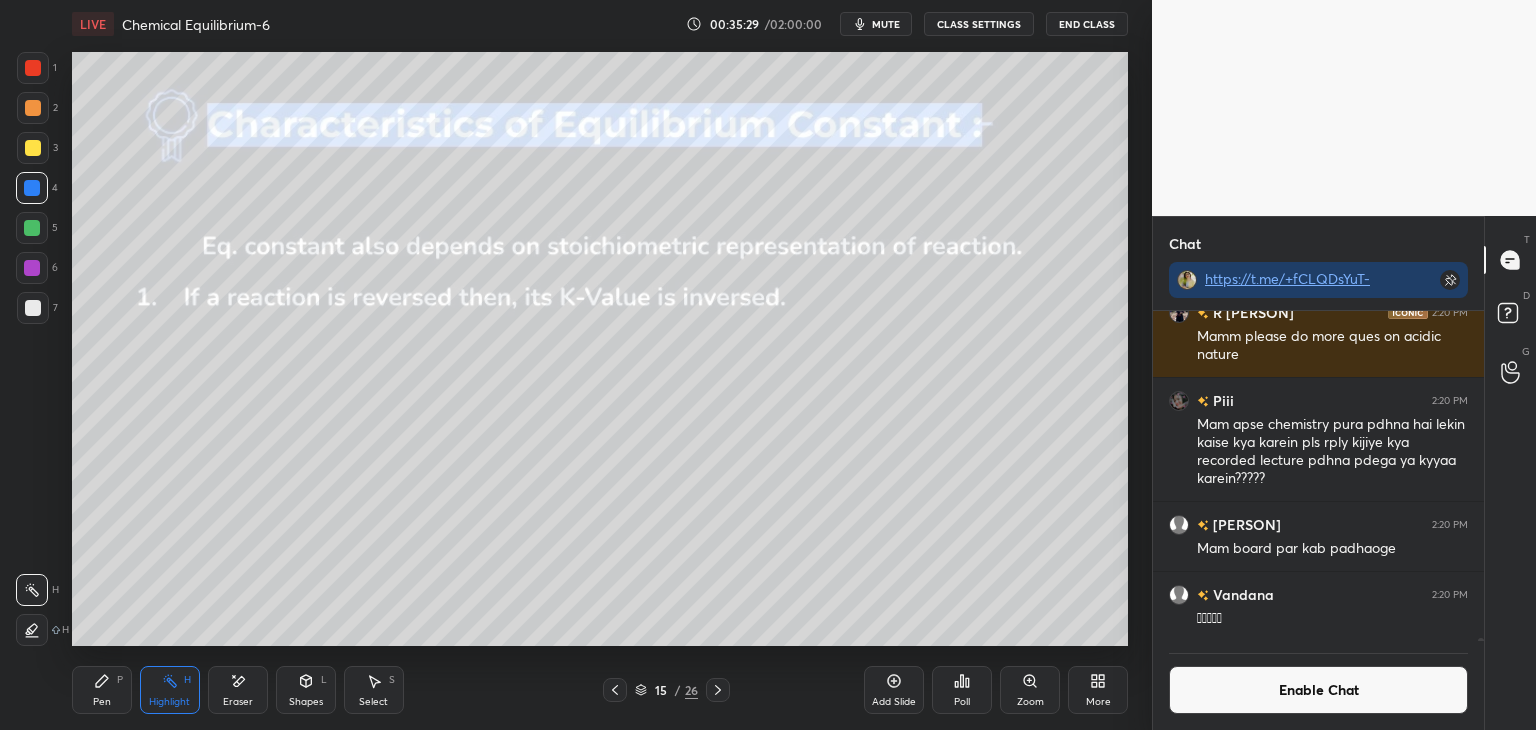 click 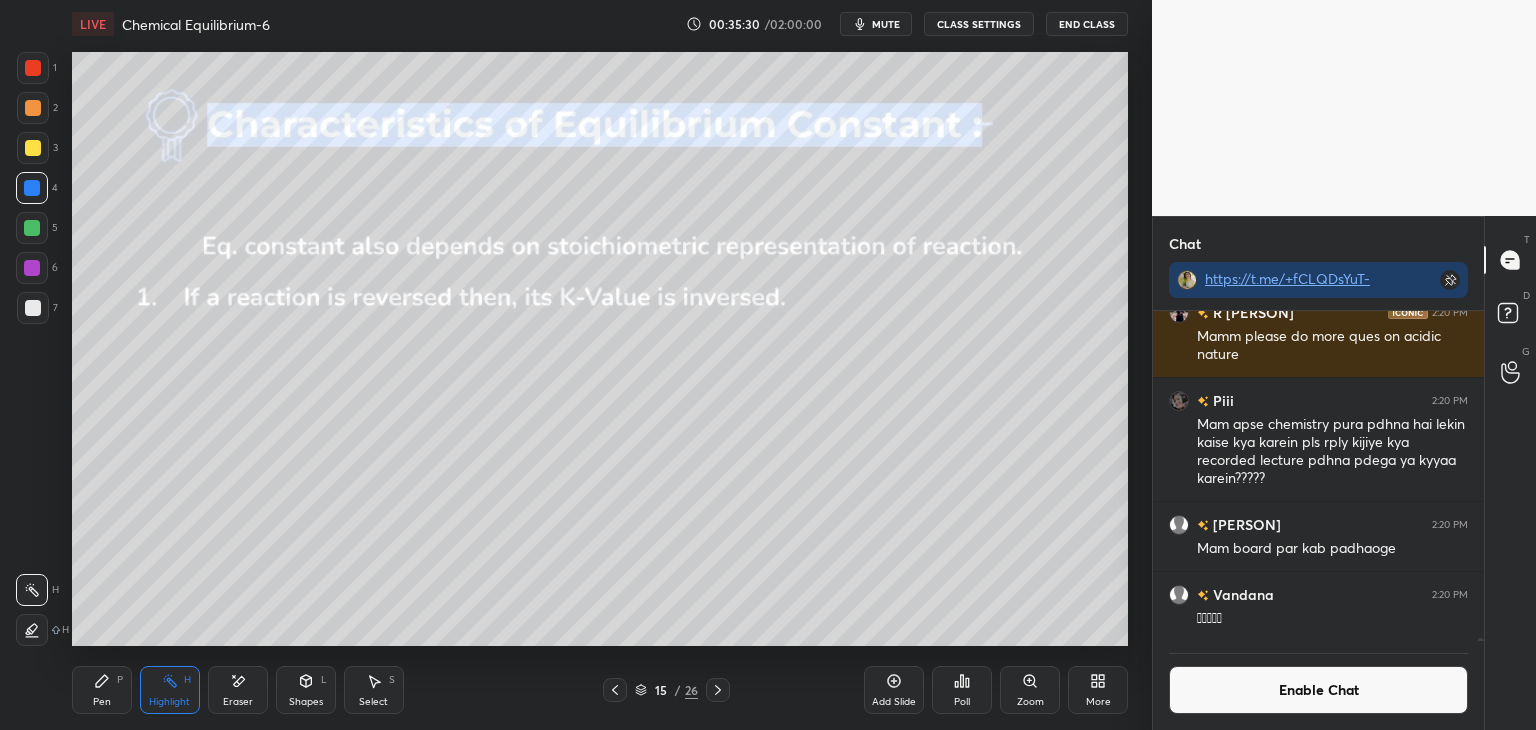 click at bounding box center (32, 228) 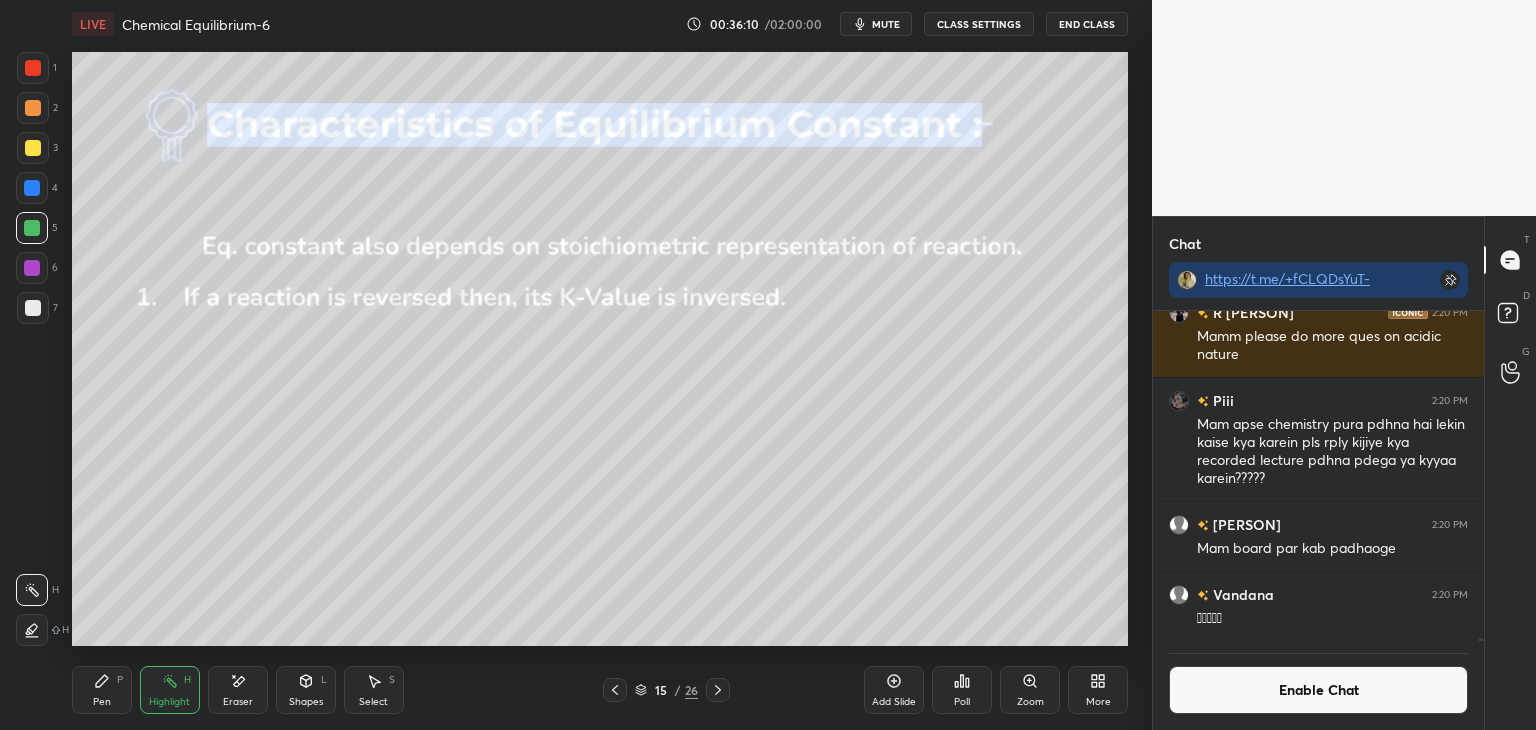 click on "Enable Chat" at bounding box center (1318, 690) 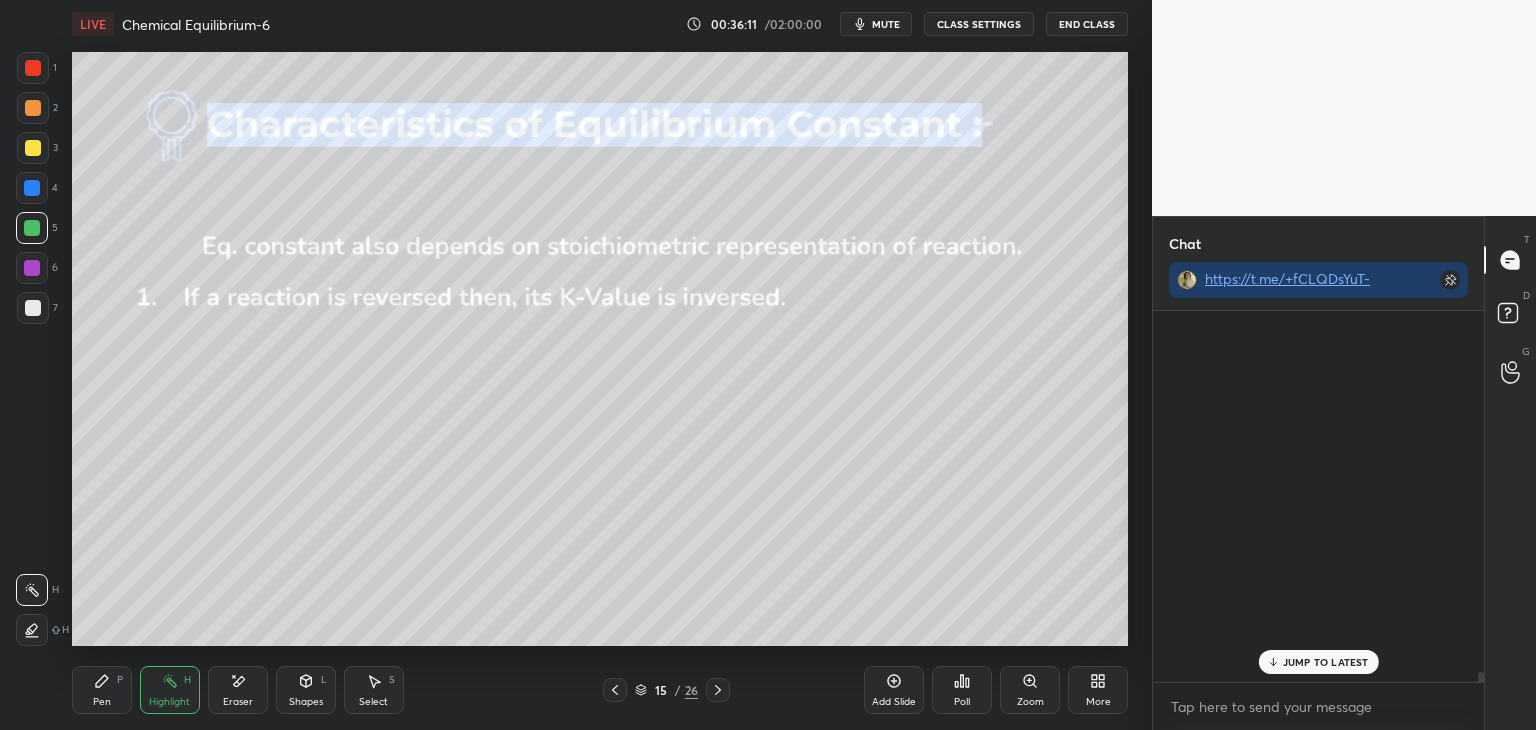 scroll, scrollTop: 6, scrollLeft: 6, axis: both 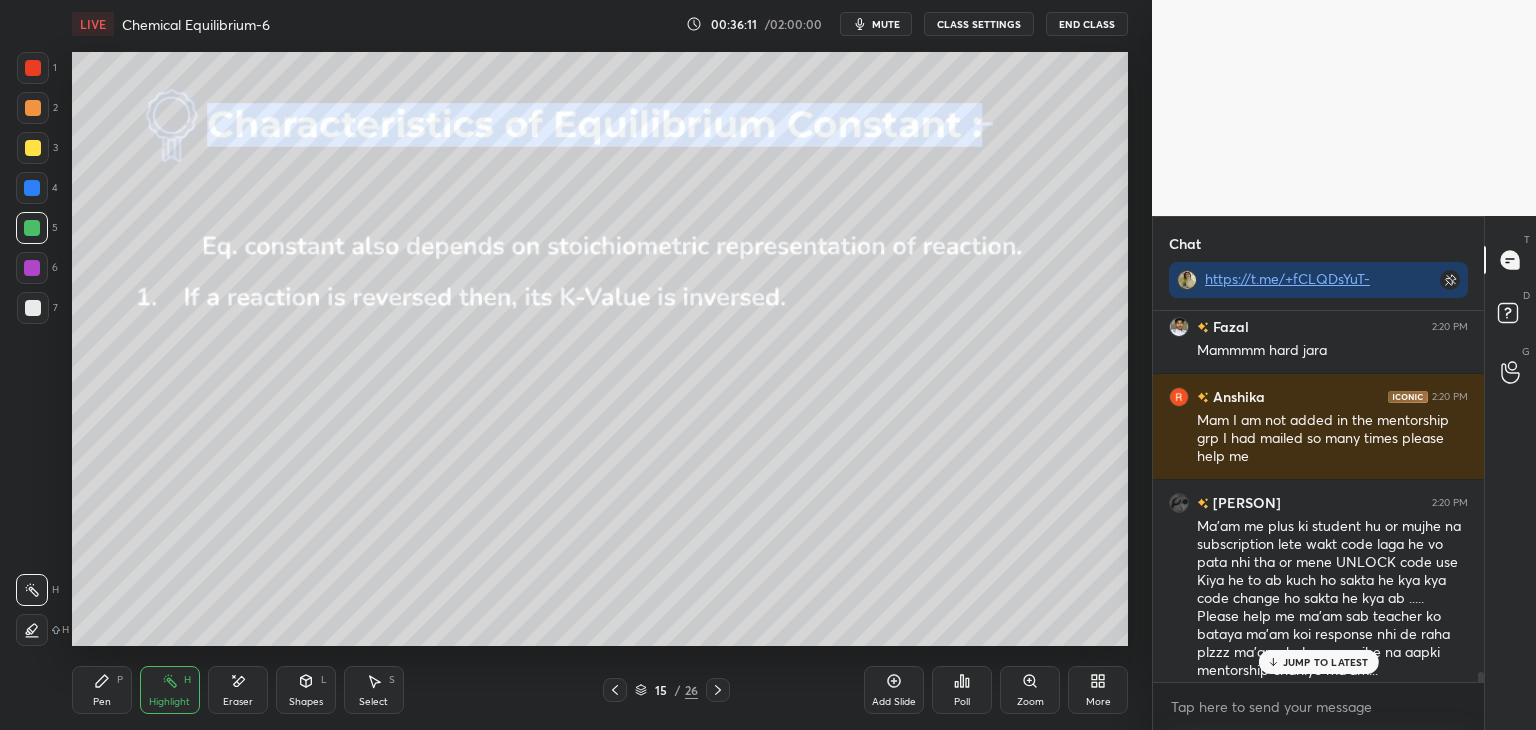 click on "JUMP TO LATEST" at bounding box center (1326, 662) 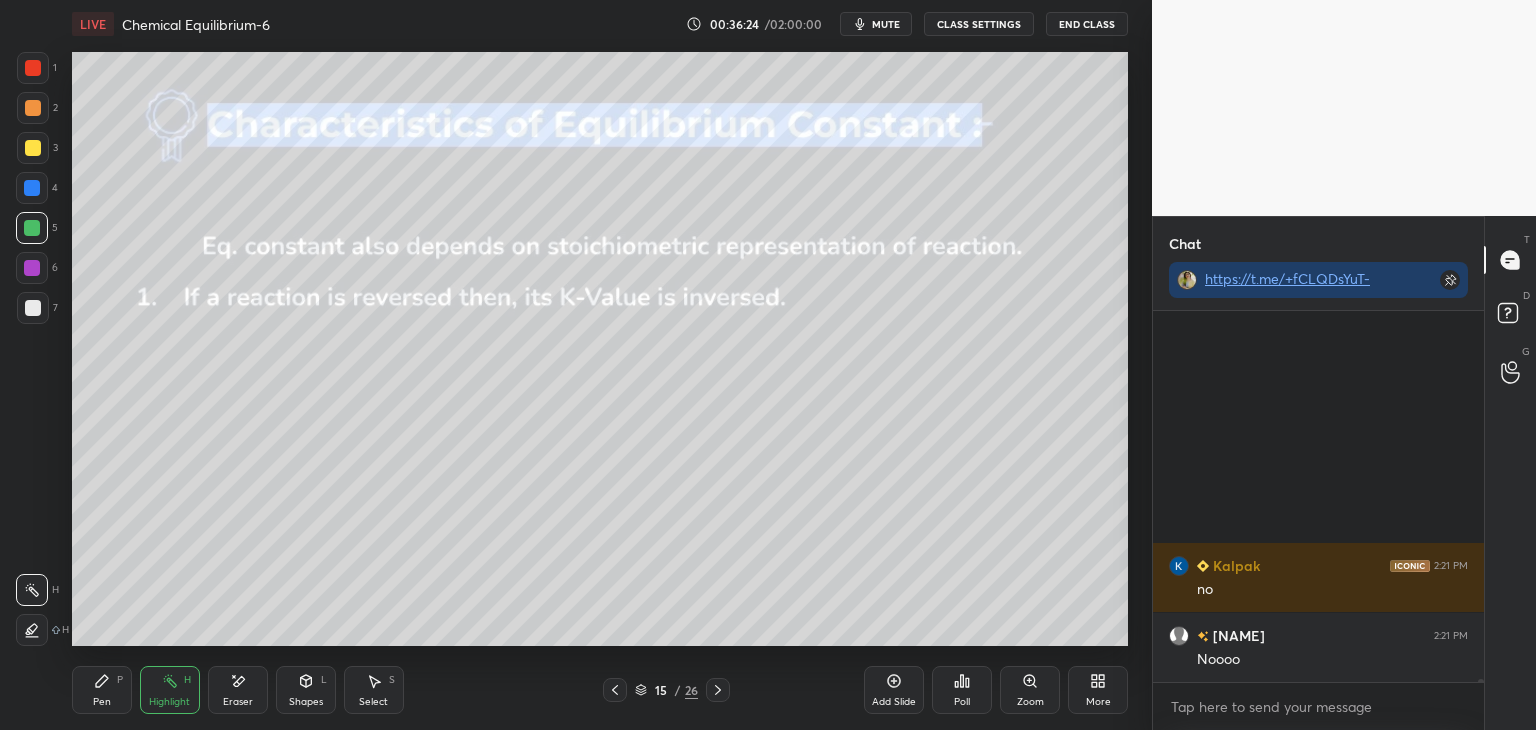 scroll, scrollTop: 39448, scrollLeft: 0, axis: vertical 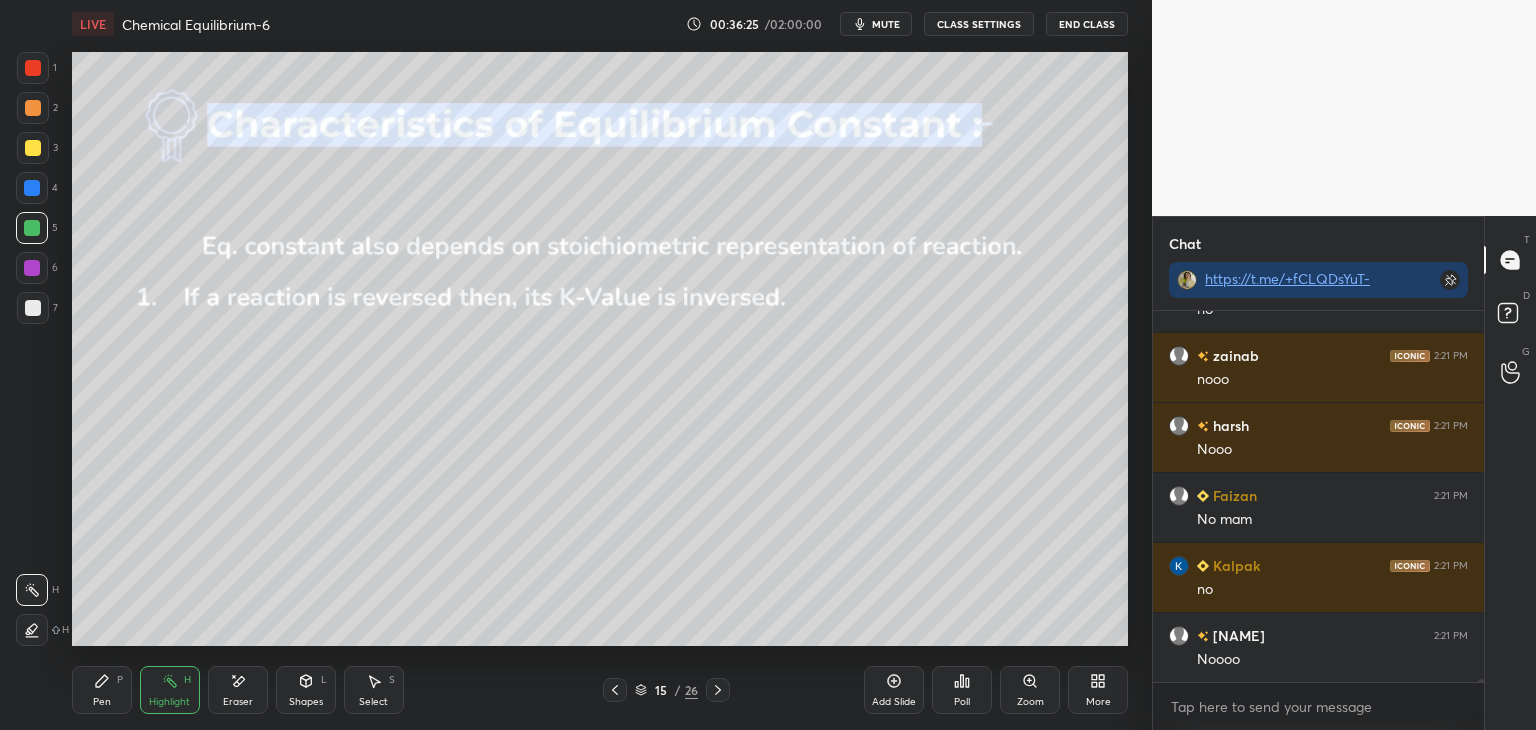 click on "CLASS SETTINGS" at bounding box center (979, 24) 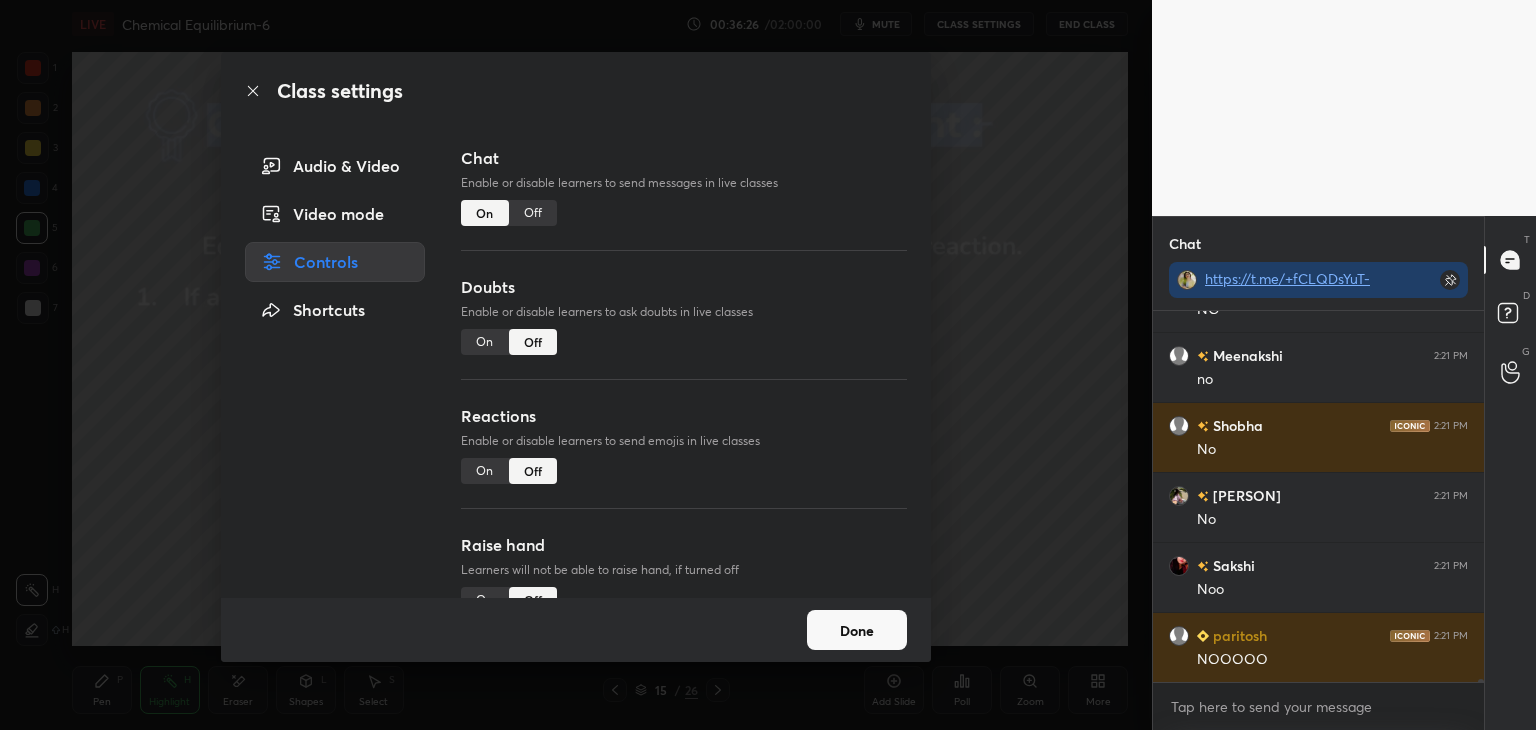 click on "Off" at bounding box center (533, 213) 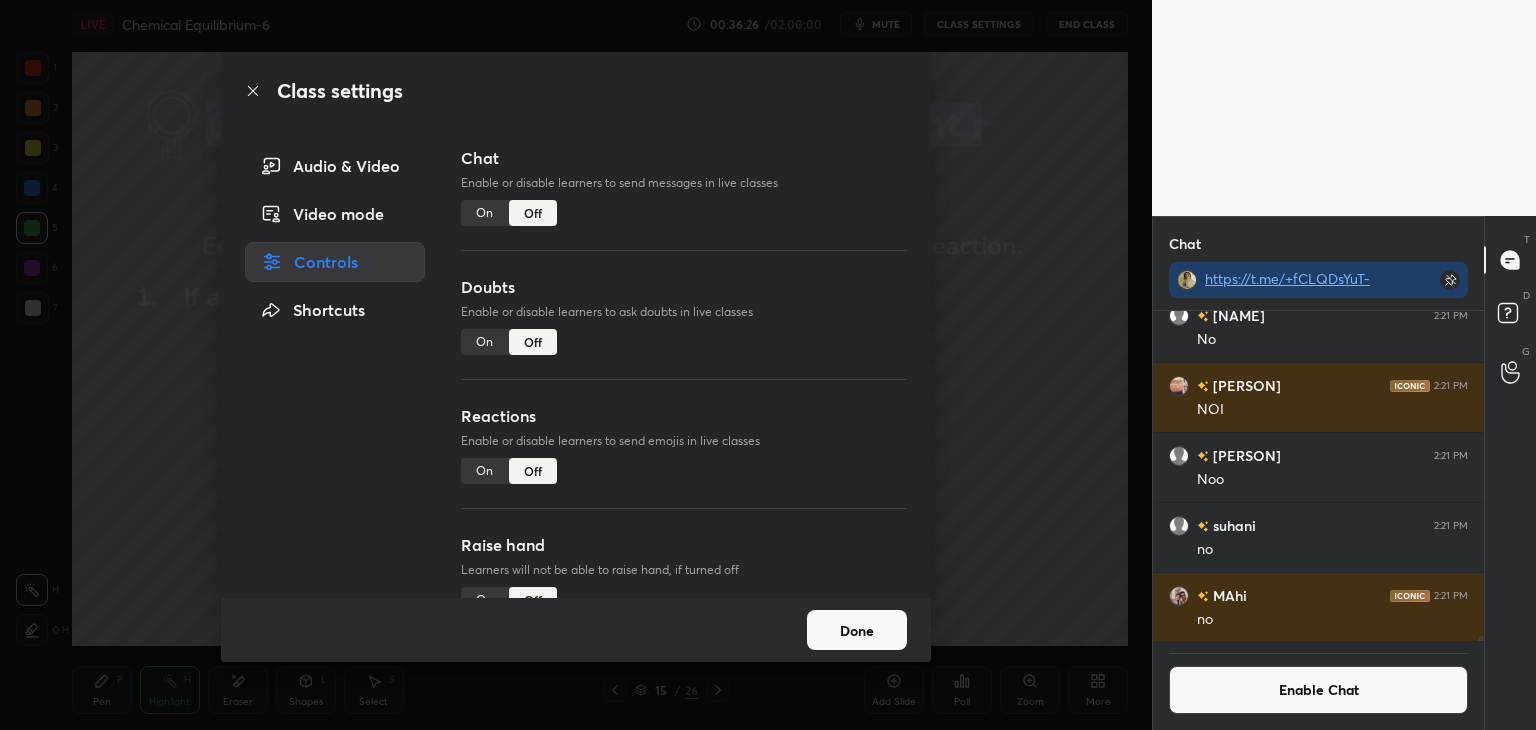 scroll, scrollTop: 40428, scrollLeft: 0, axis: vertical 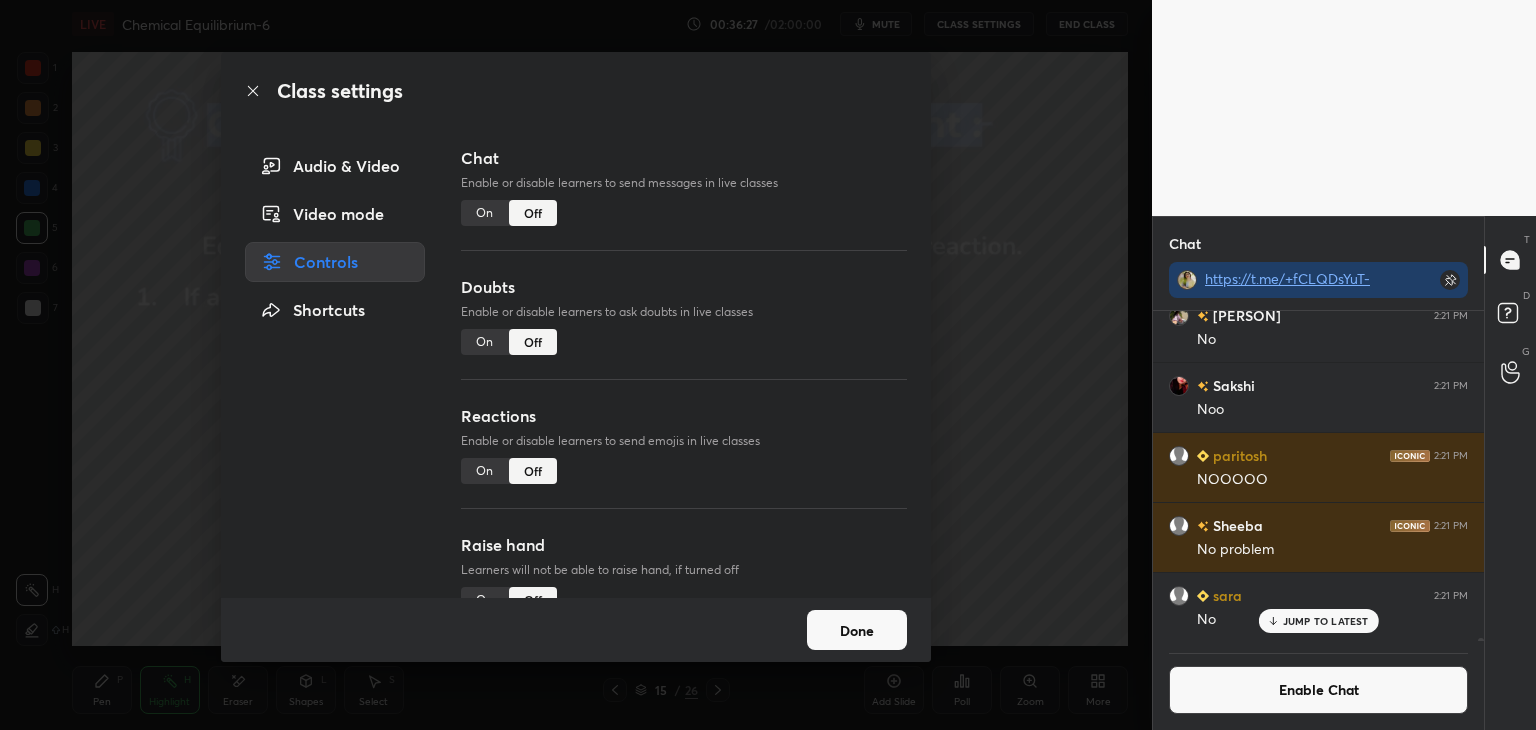 click on "Done" at bounding box center (857, 630) 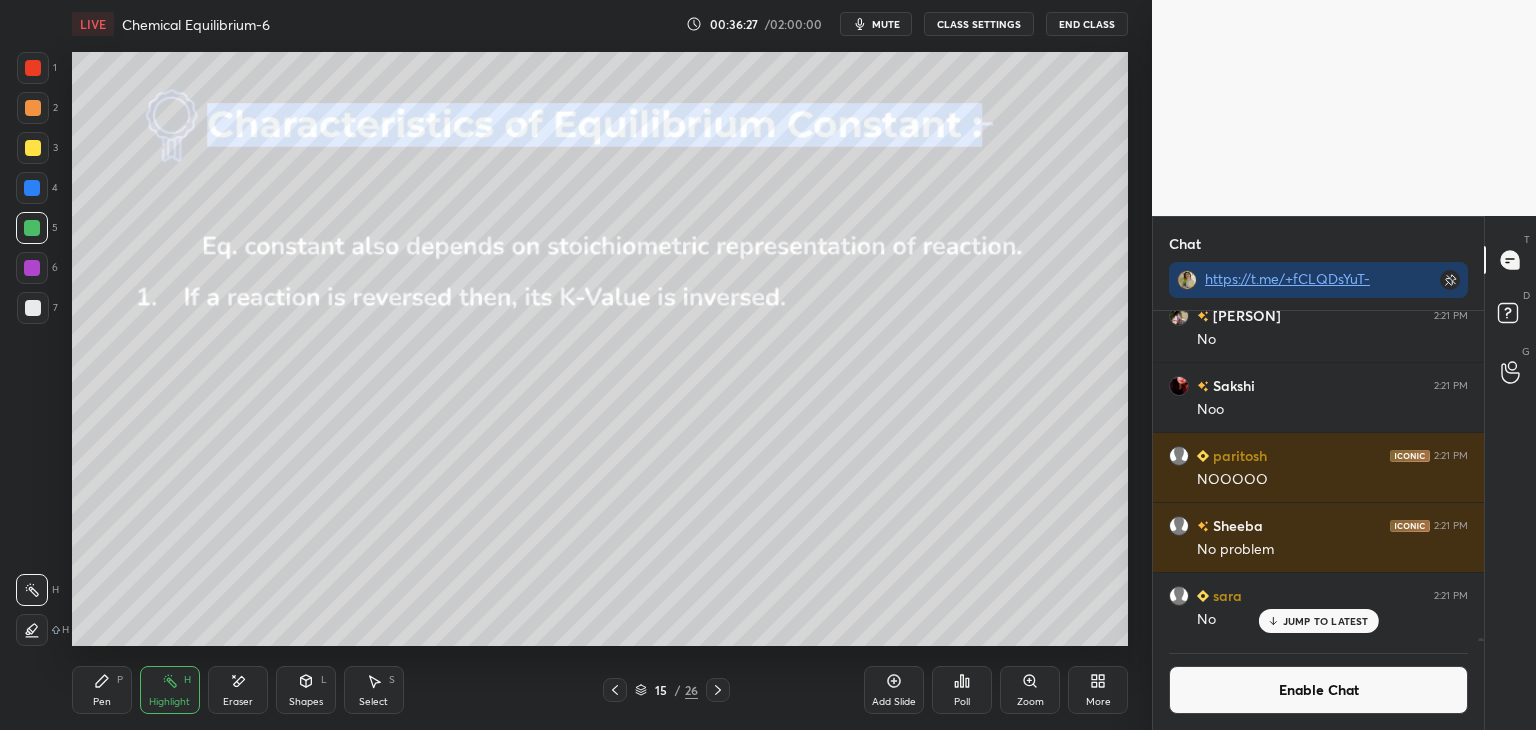 click 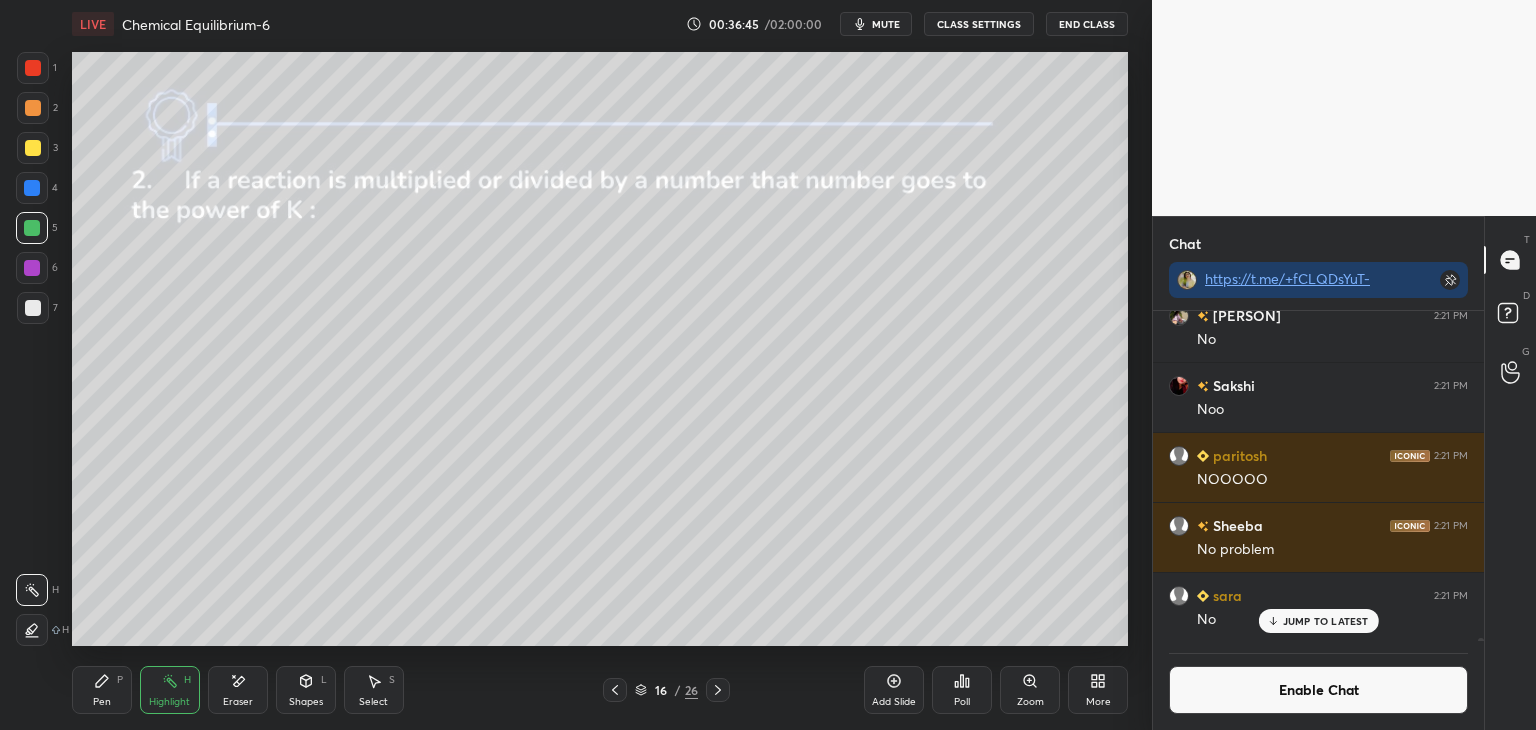 click at bounding box center (32, 268) 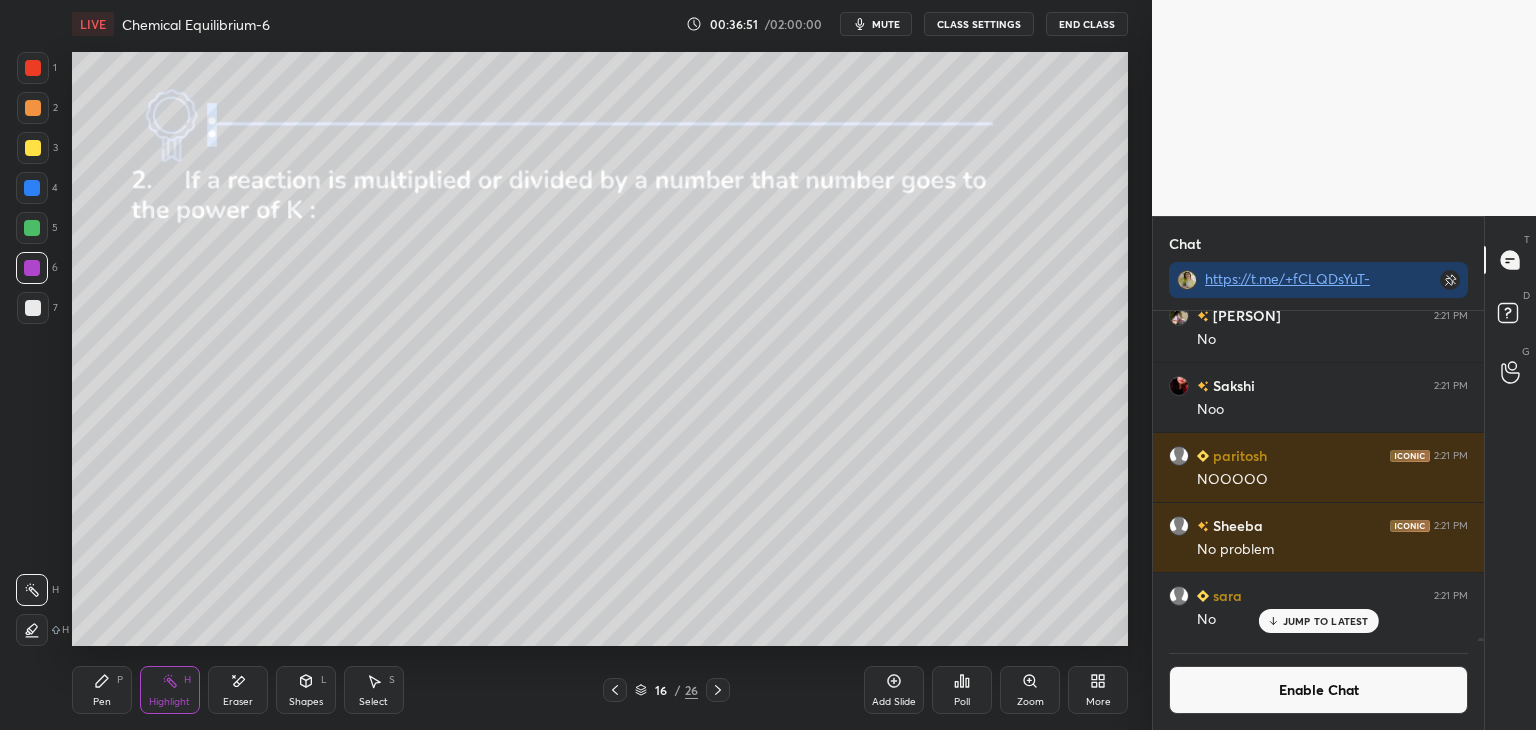 click at bounding box center (32, 630) 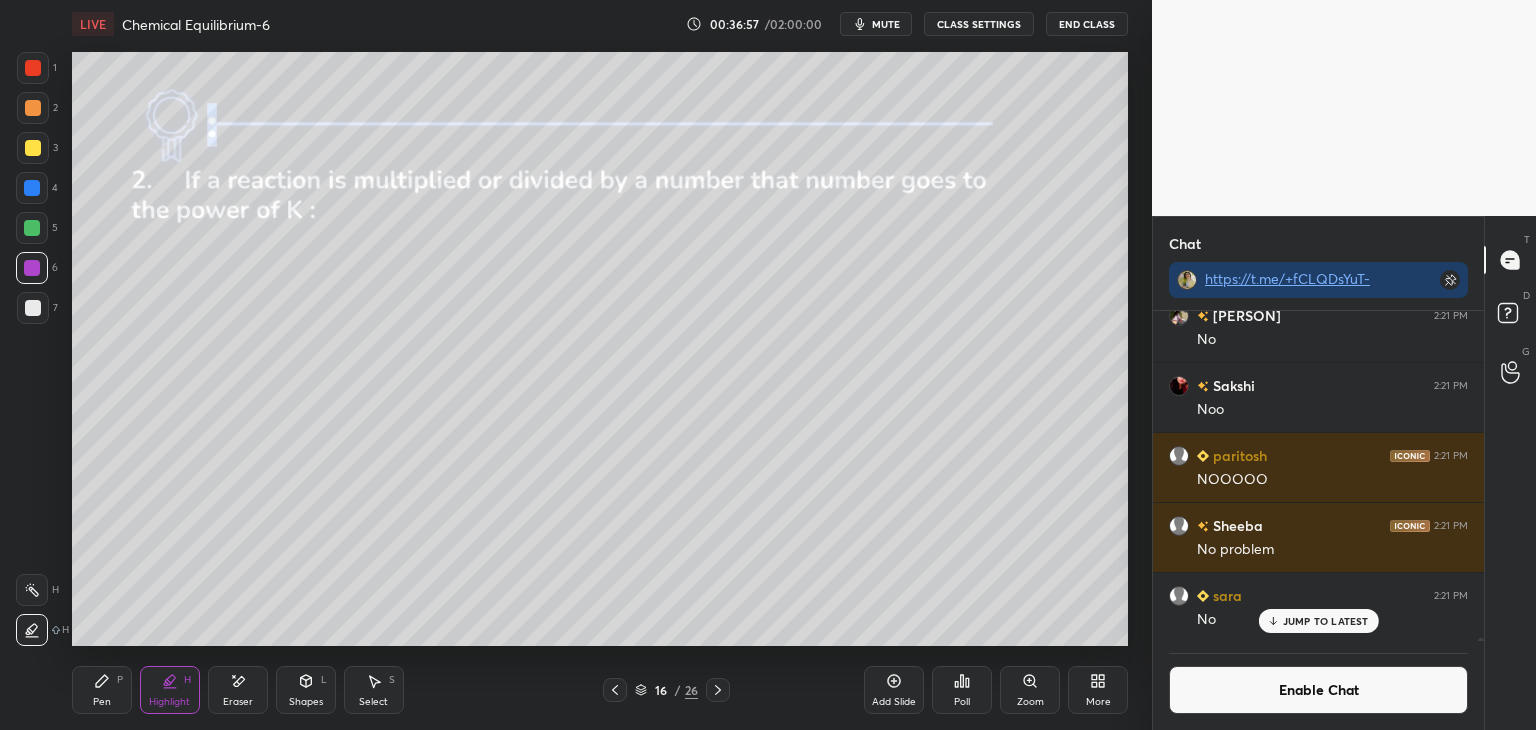 click at bounding box center (32, 590) 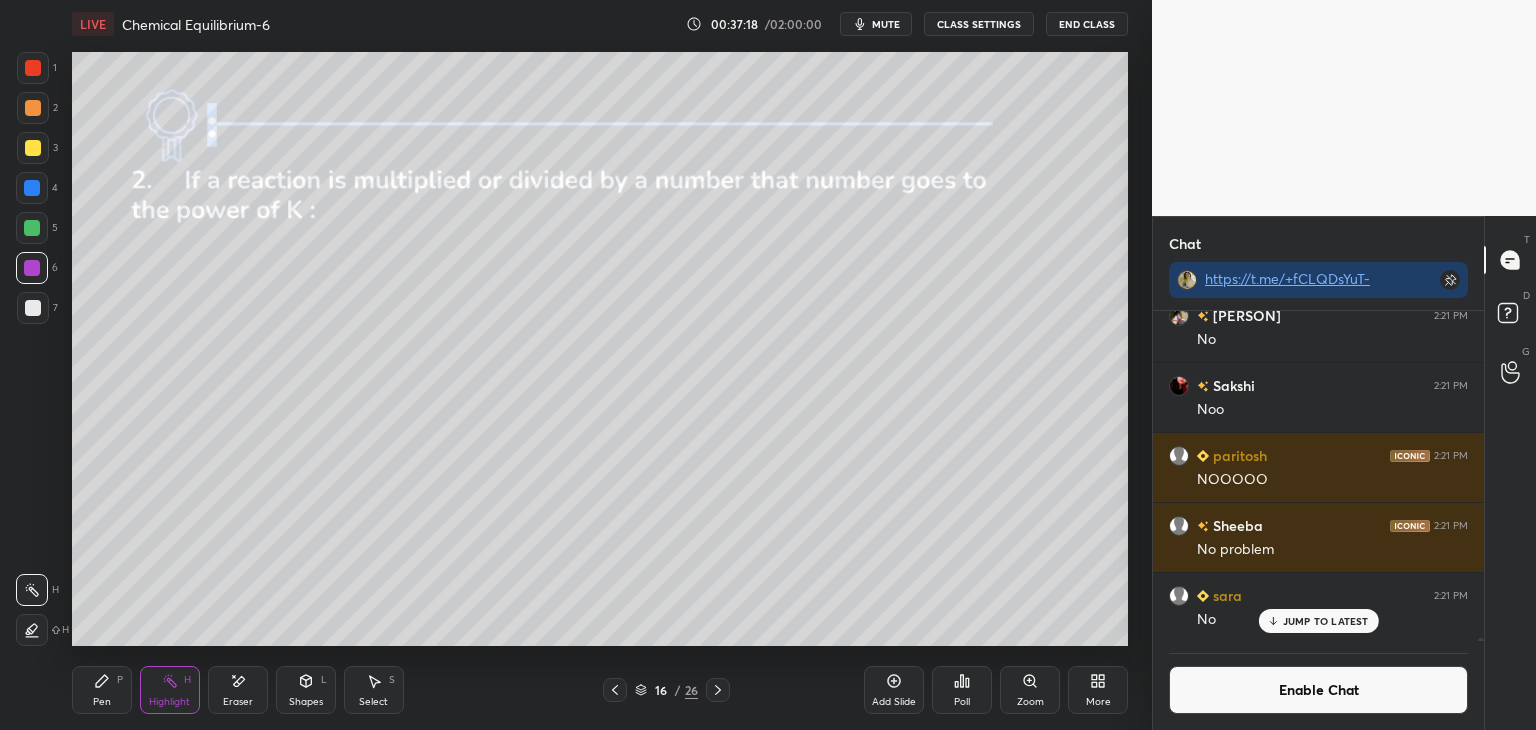 click on "JUMP TO LATEST" at bounding box center (1318, 621) 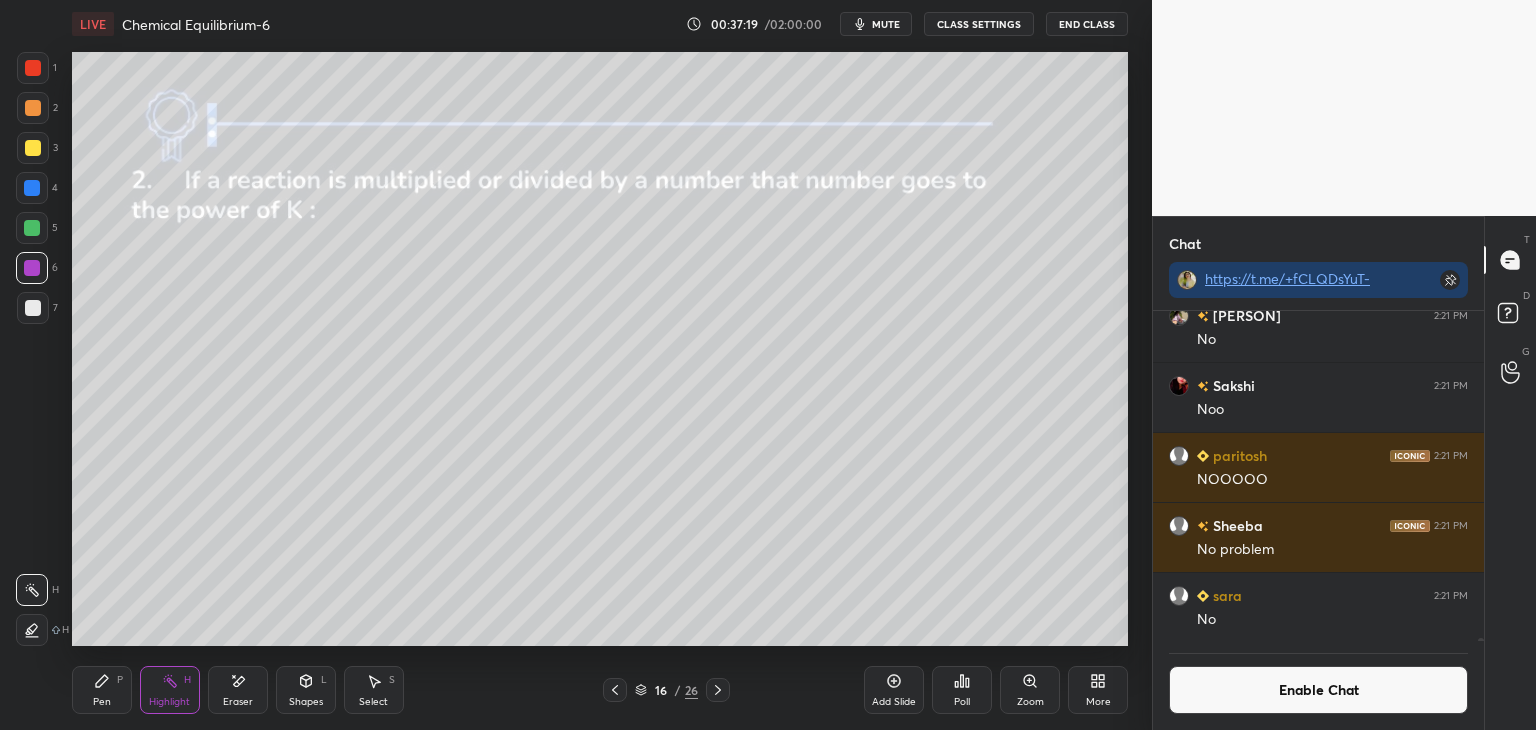 click on "Enable Chat" at bounding box center [1318, 690] 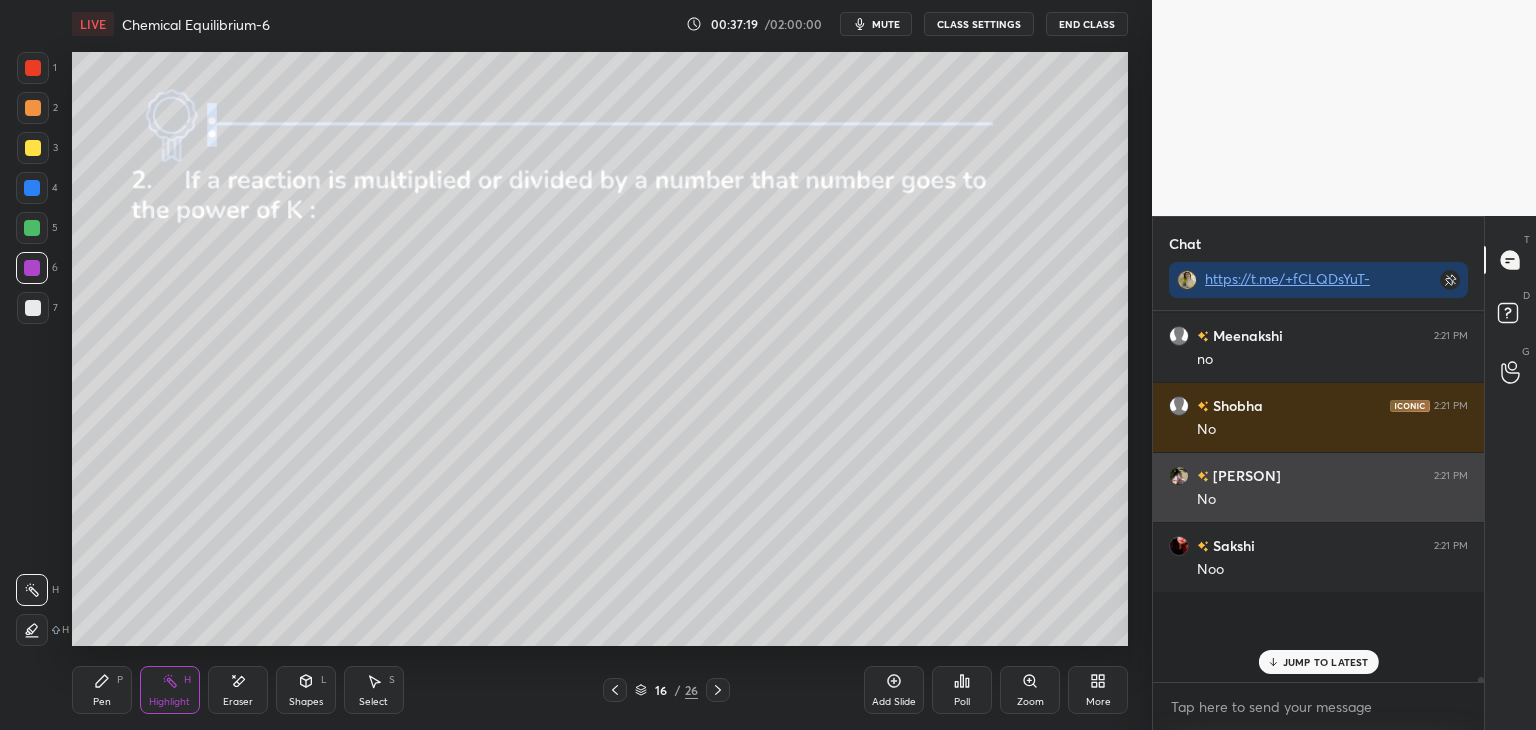 scroll, scrollTop: 40008, scrollLeft: 0, axis: vertical 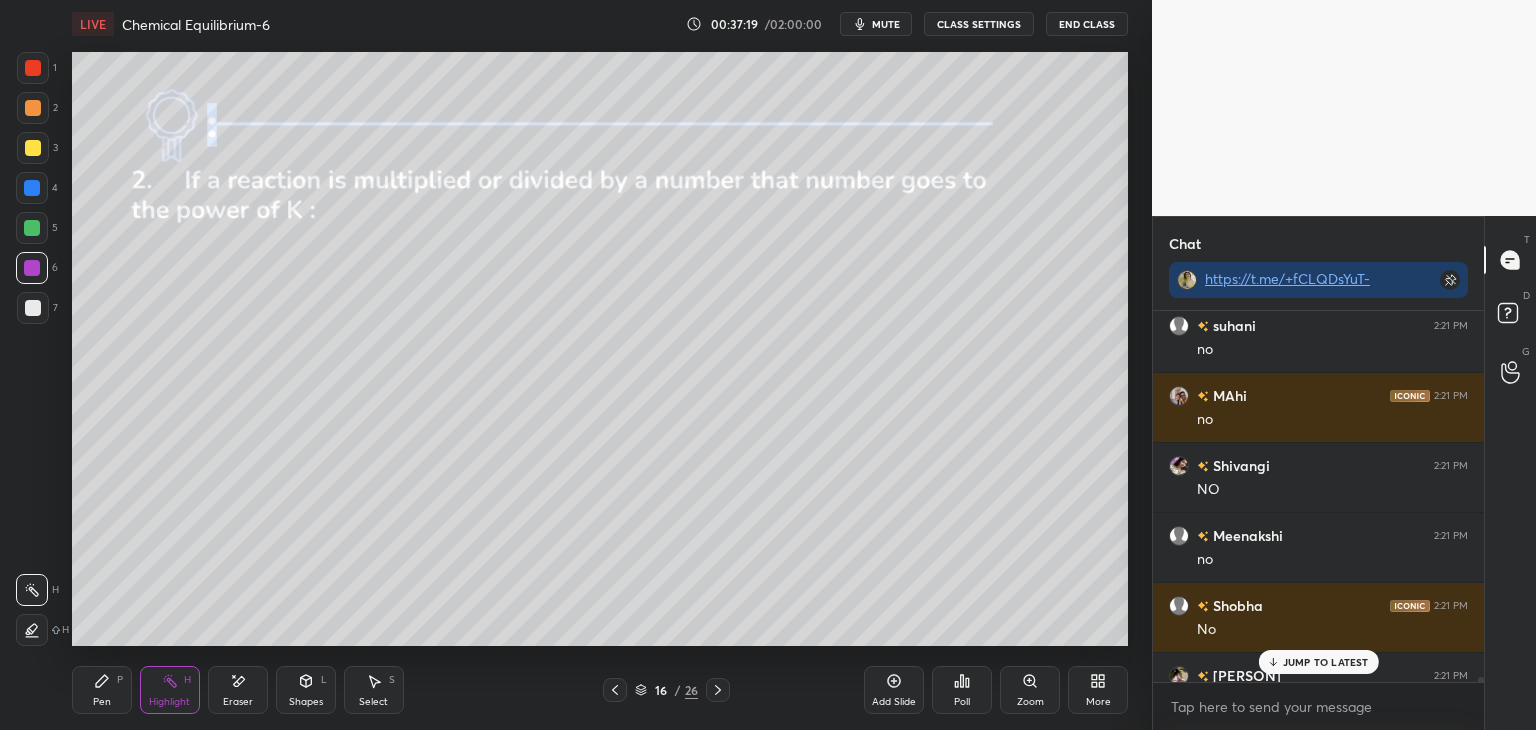 click on "JUMP TO LATEST" at bounding box center (1326, 662) 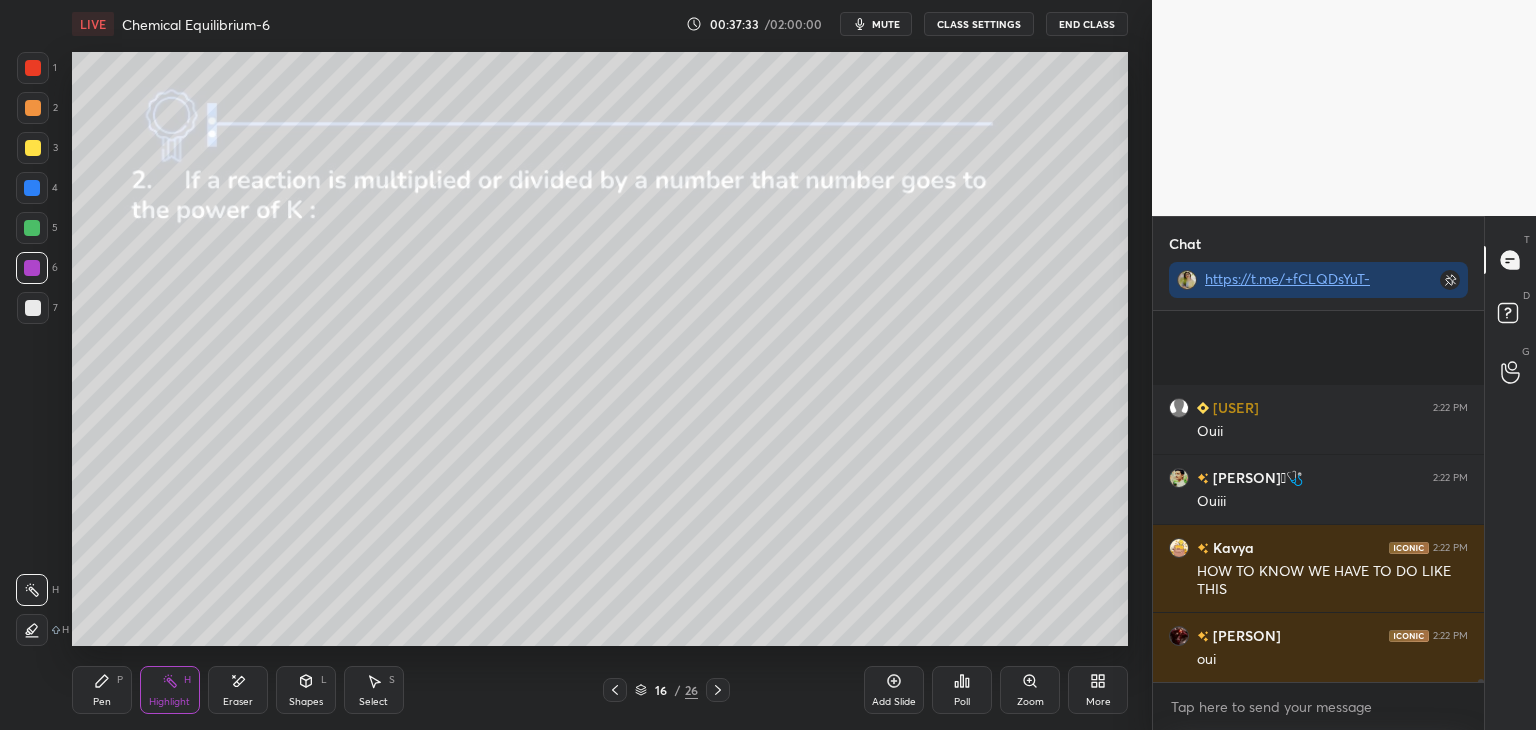 scroll, scrollTop: 43020, scrollLeft: 0, axis: vertical 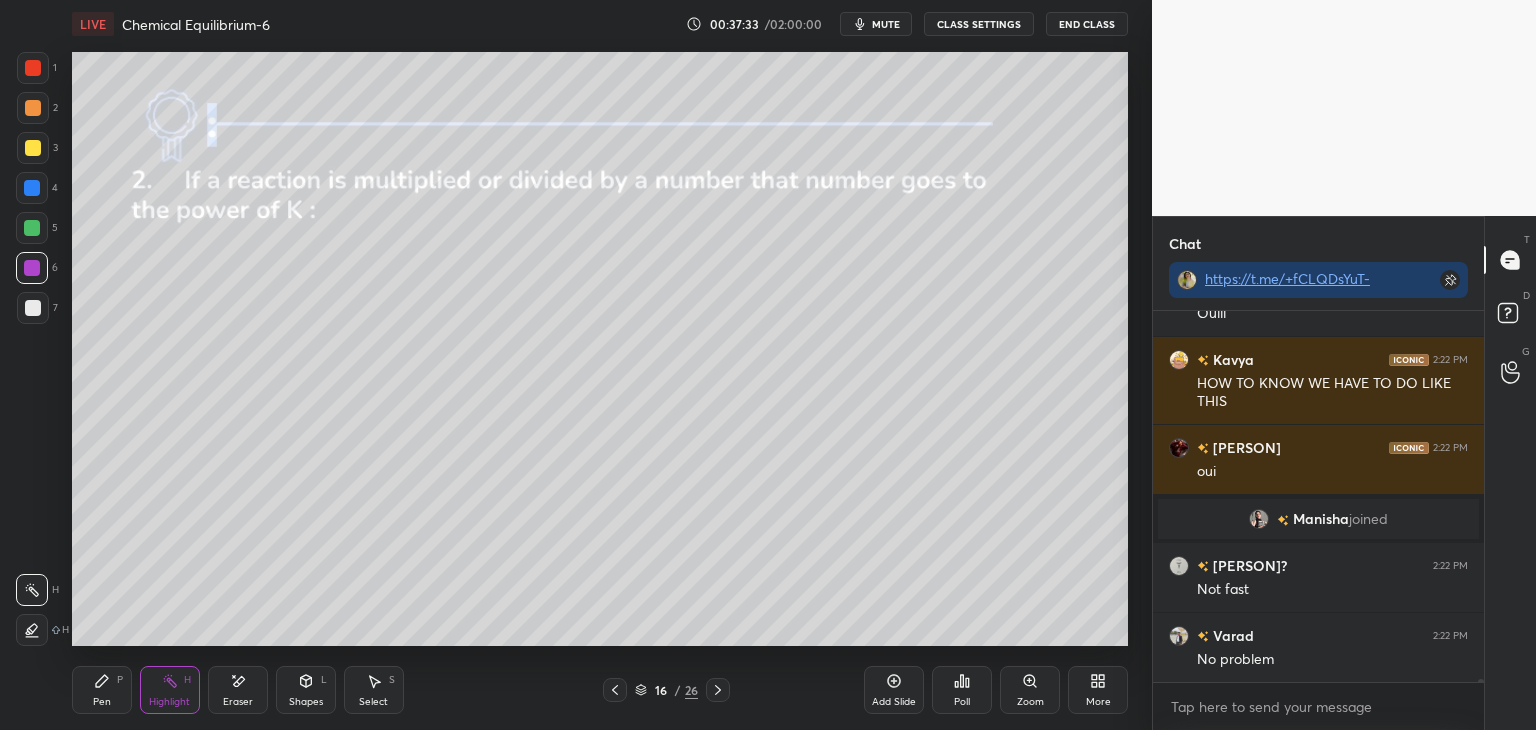 click 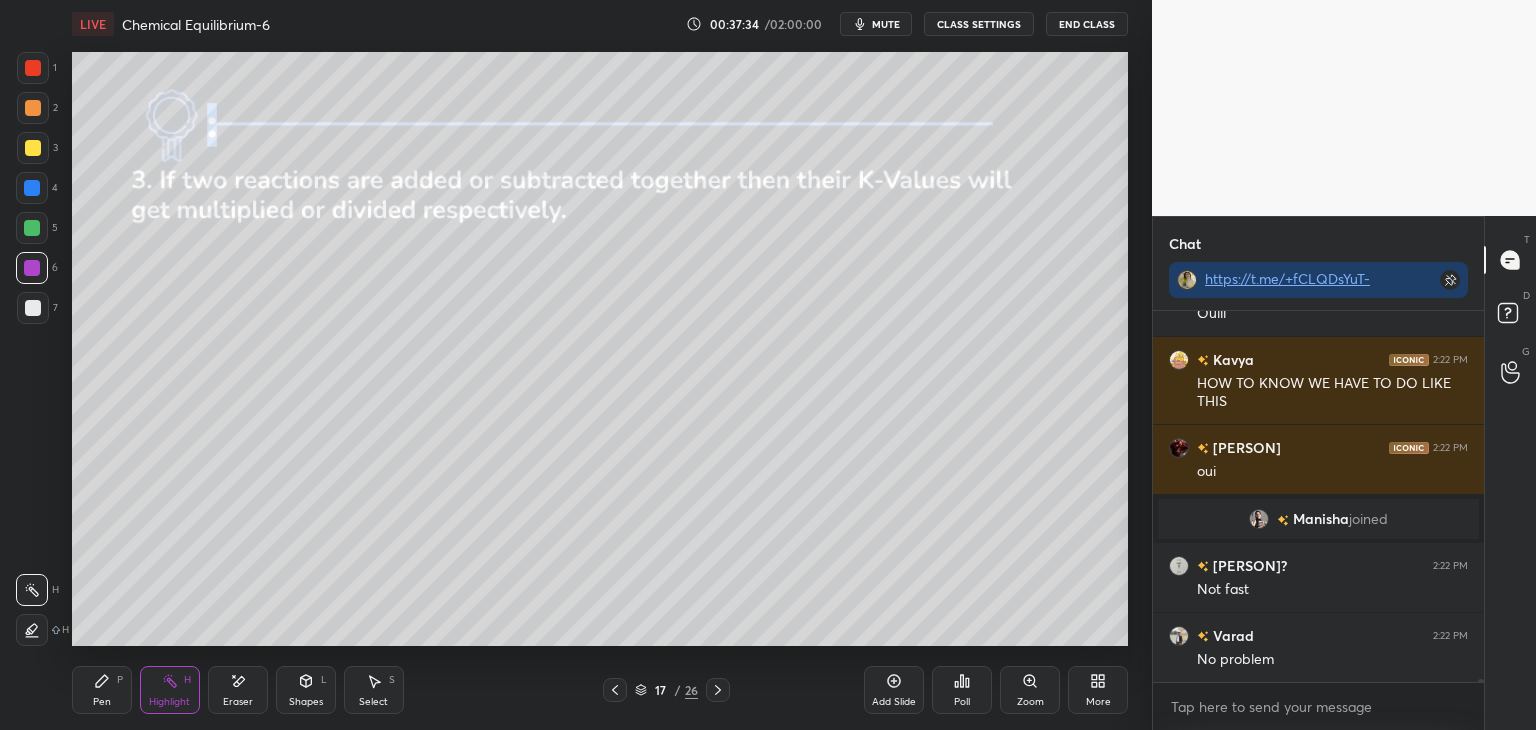 scroll, scrollTop: 43510, scrollLeft: 0, axis: vertical 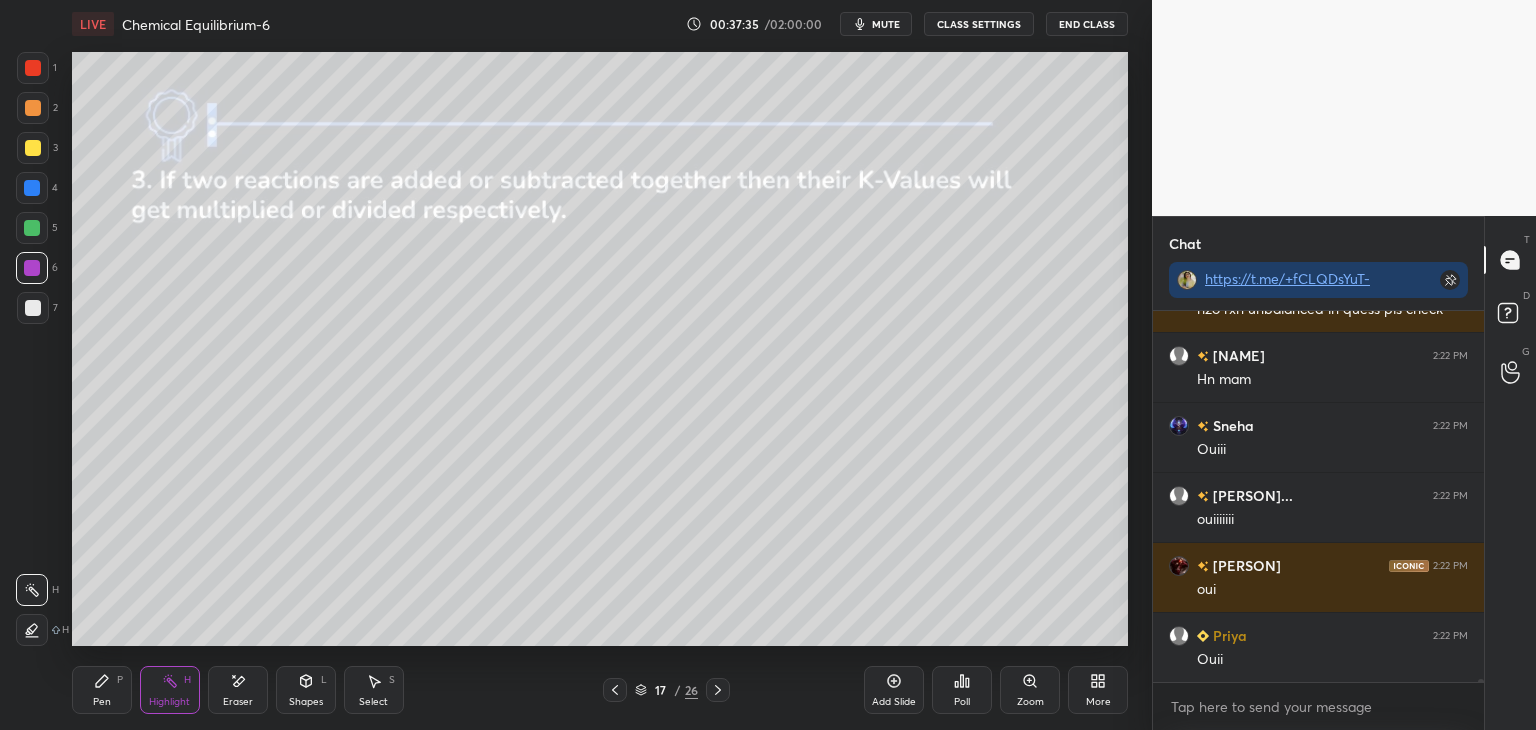 click on "CLASS SETTINGS" at bounding box center (979, 24) 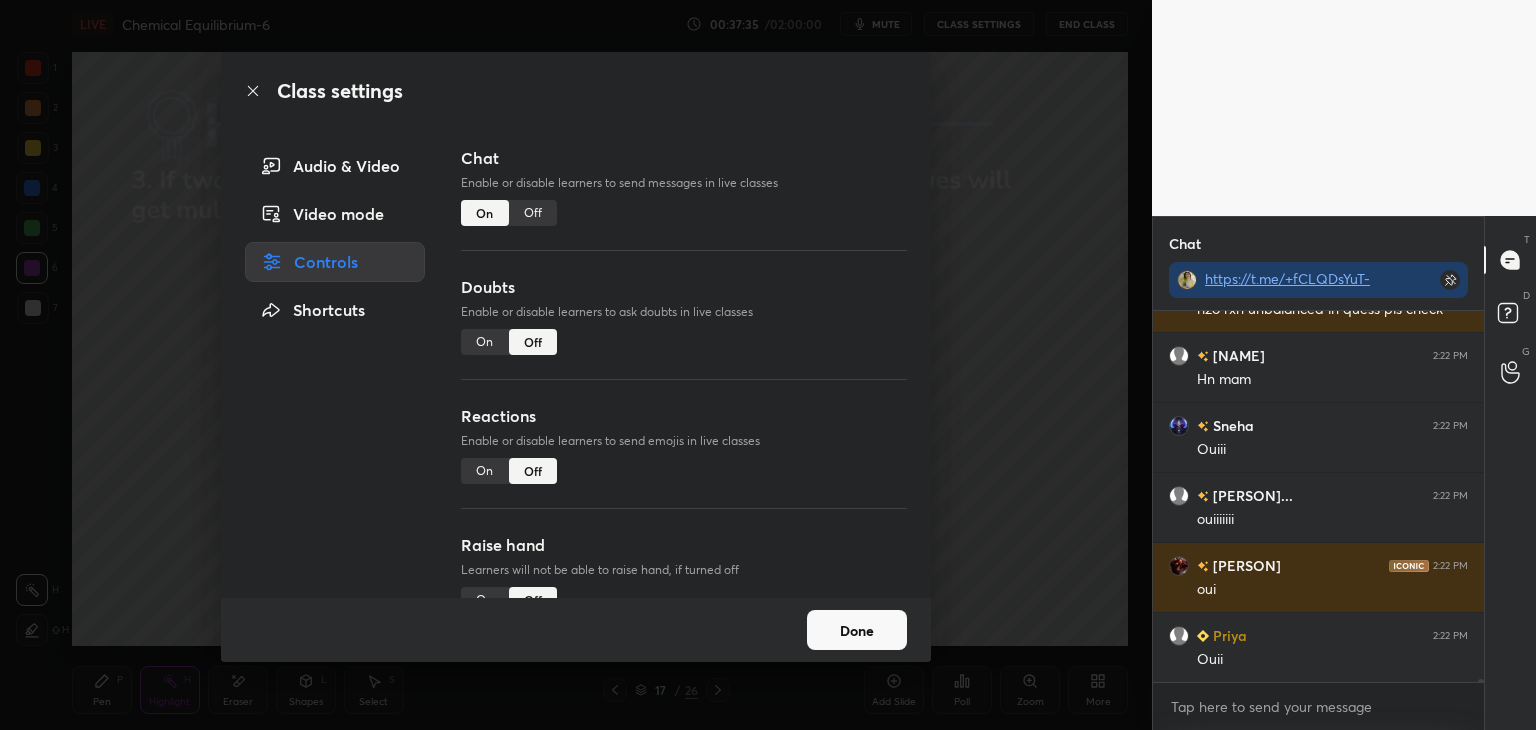 click on "Off" at bounding box center [533, 213] 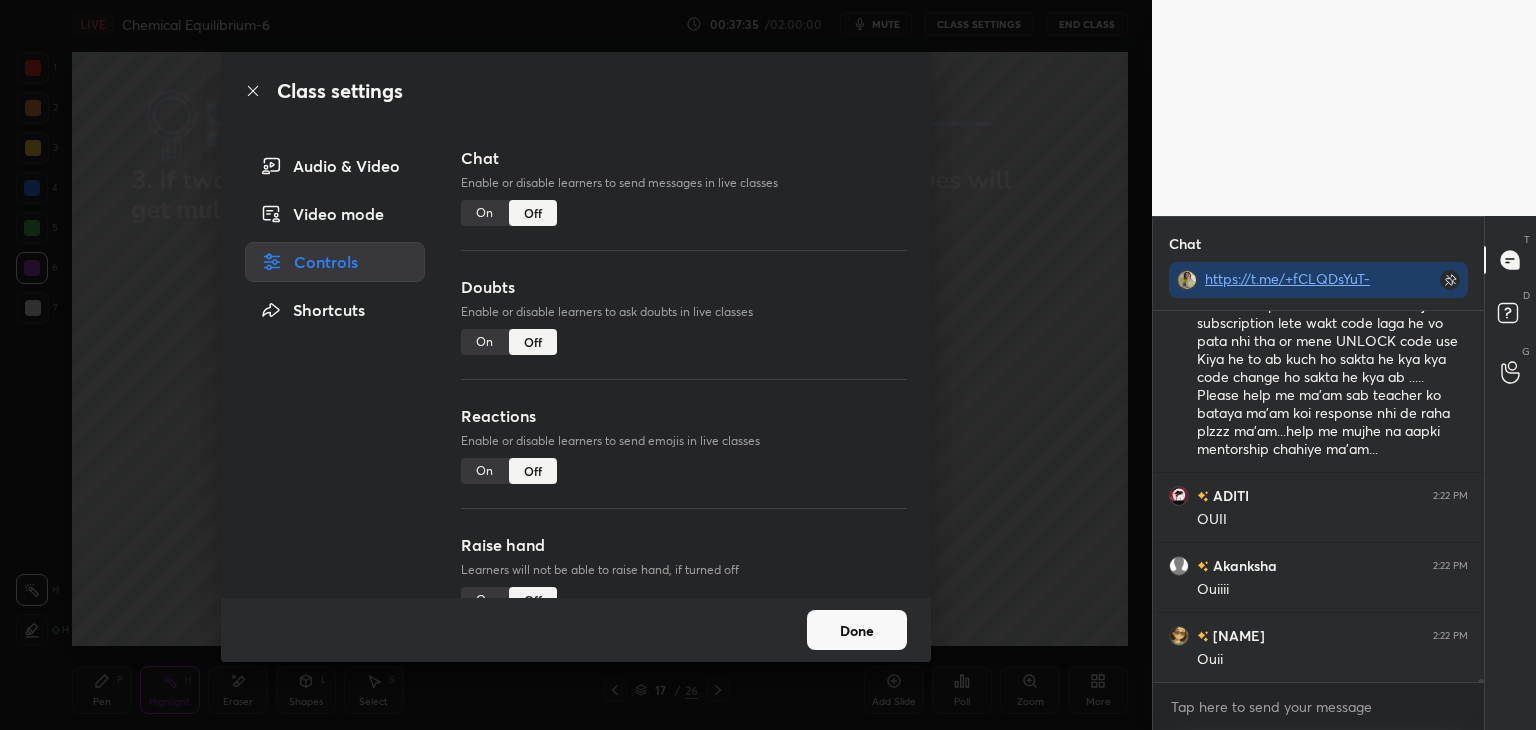 scroll, scrollTop: 42568, scrollLeft: 0, axis: vertical 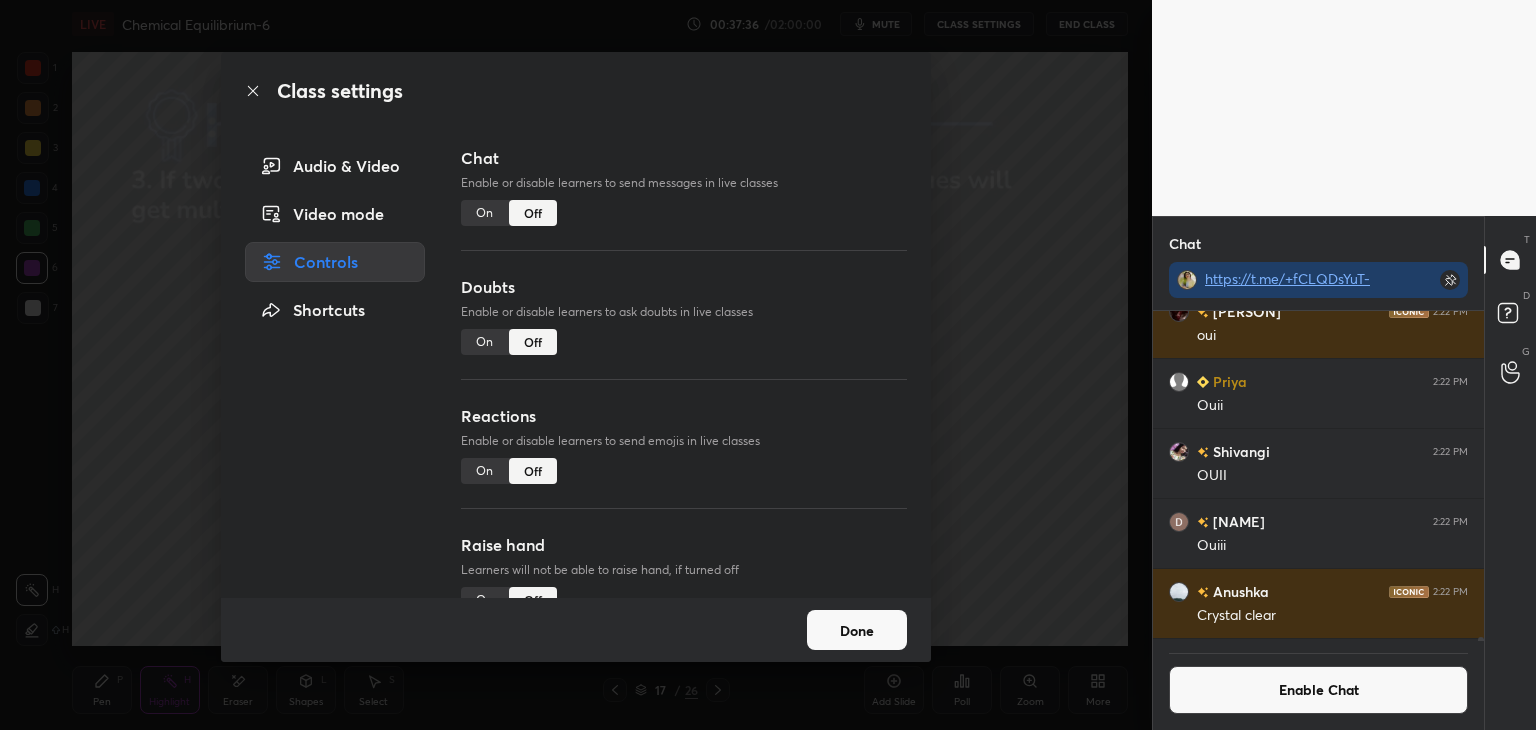 click on "Done" at bounding box center [857, 630] 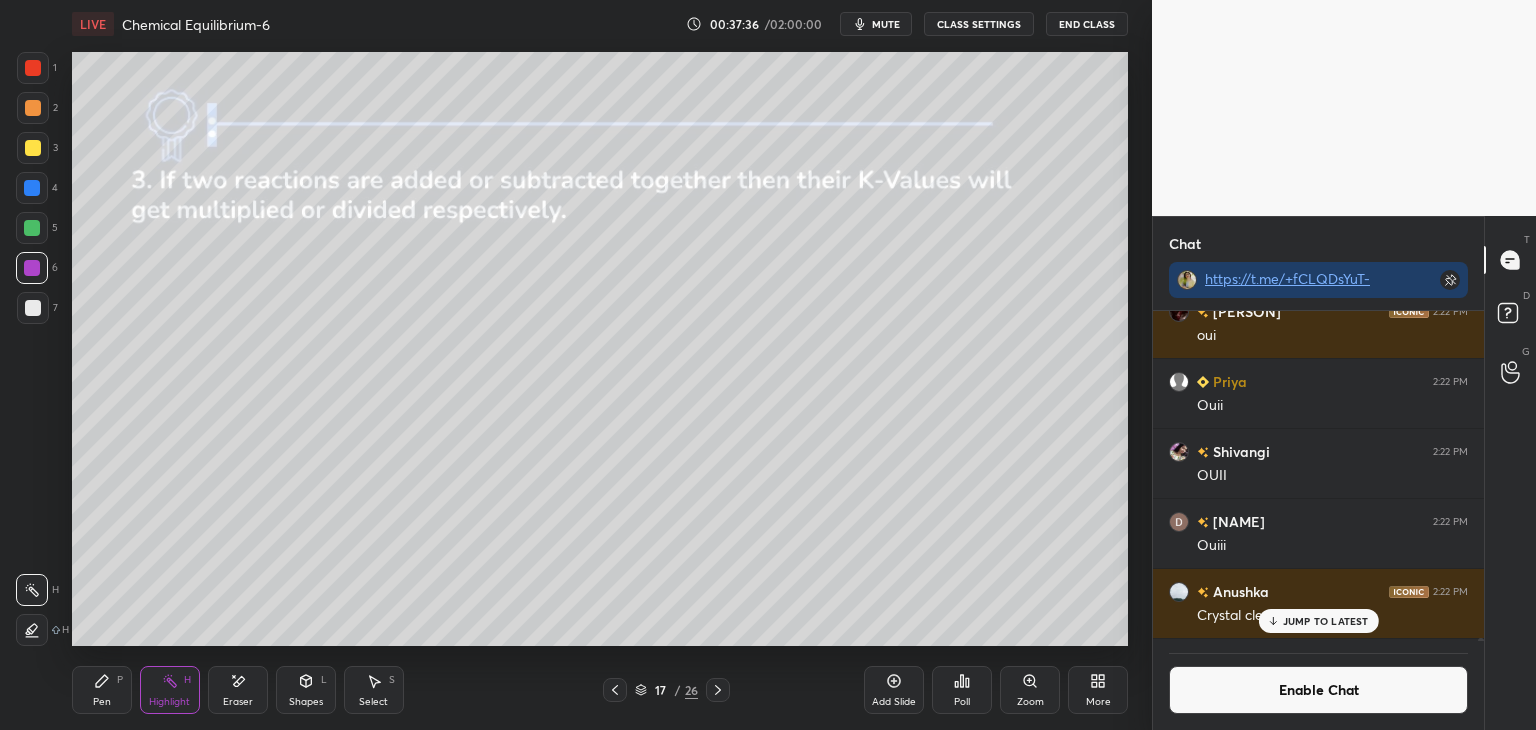 scroll, scrollTop: 43268, scrollLeft: 0, axis: vertical 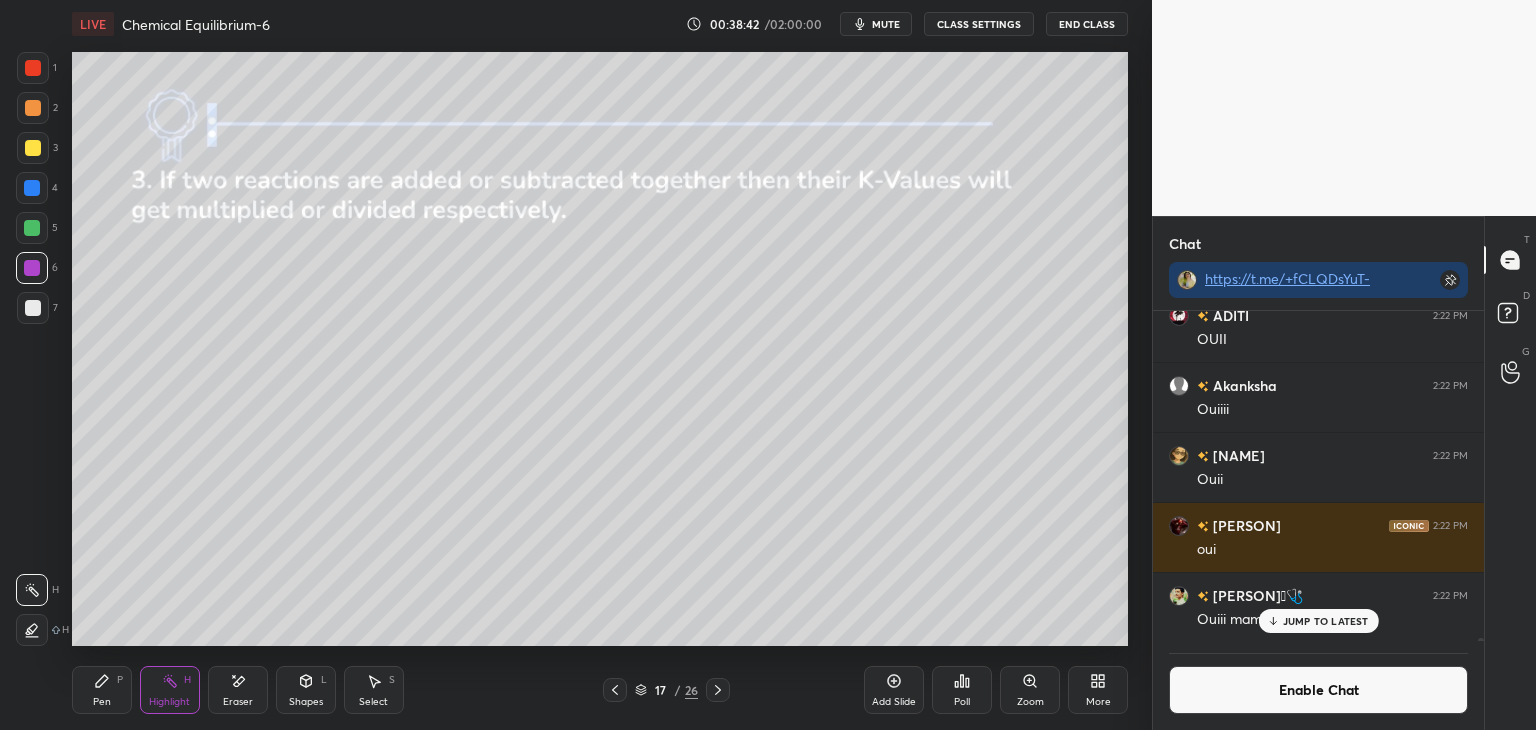 click on "JUMP TO LATEST" at bounding box center (1318, 621) 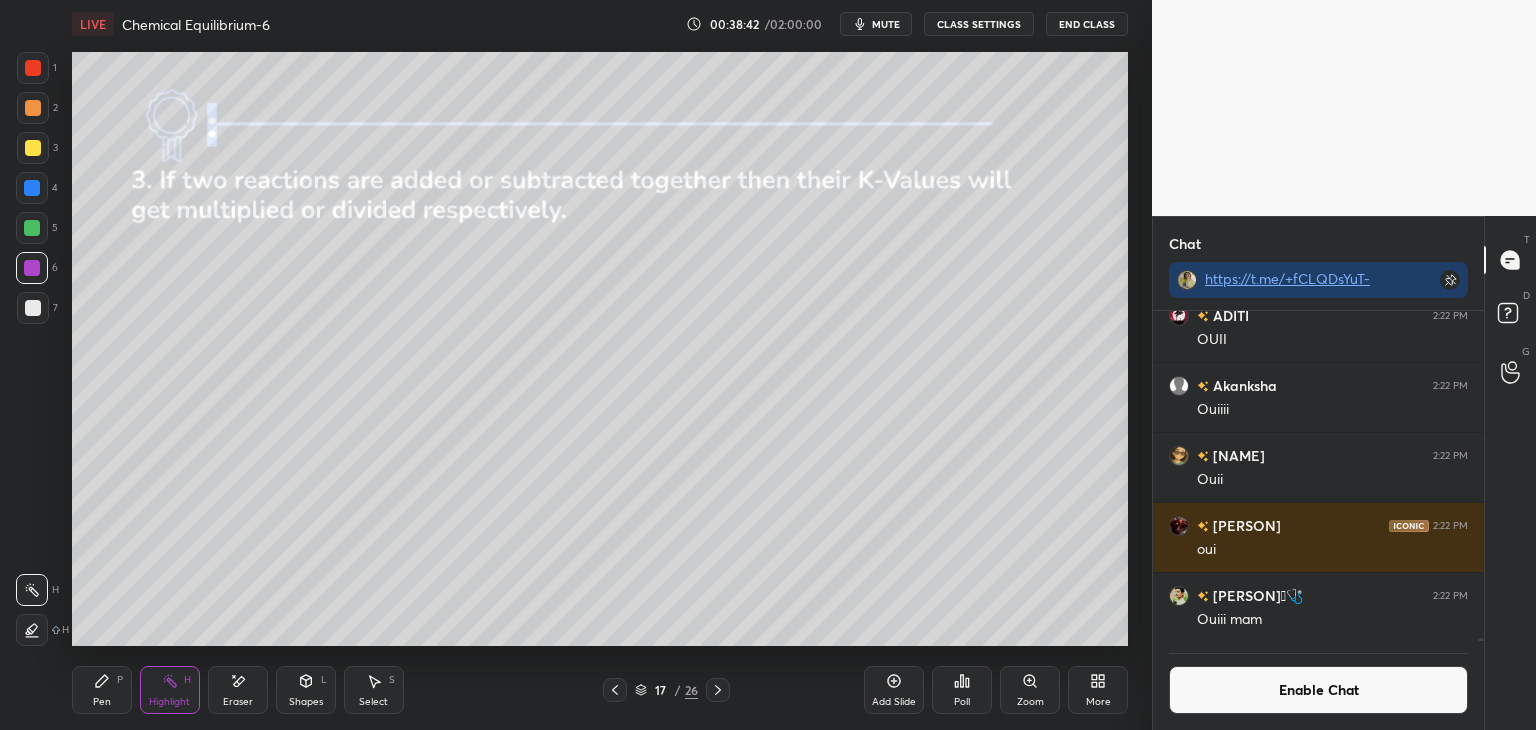 click on "Enable Chat" at bounding box center [1318, 690] 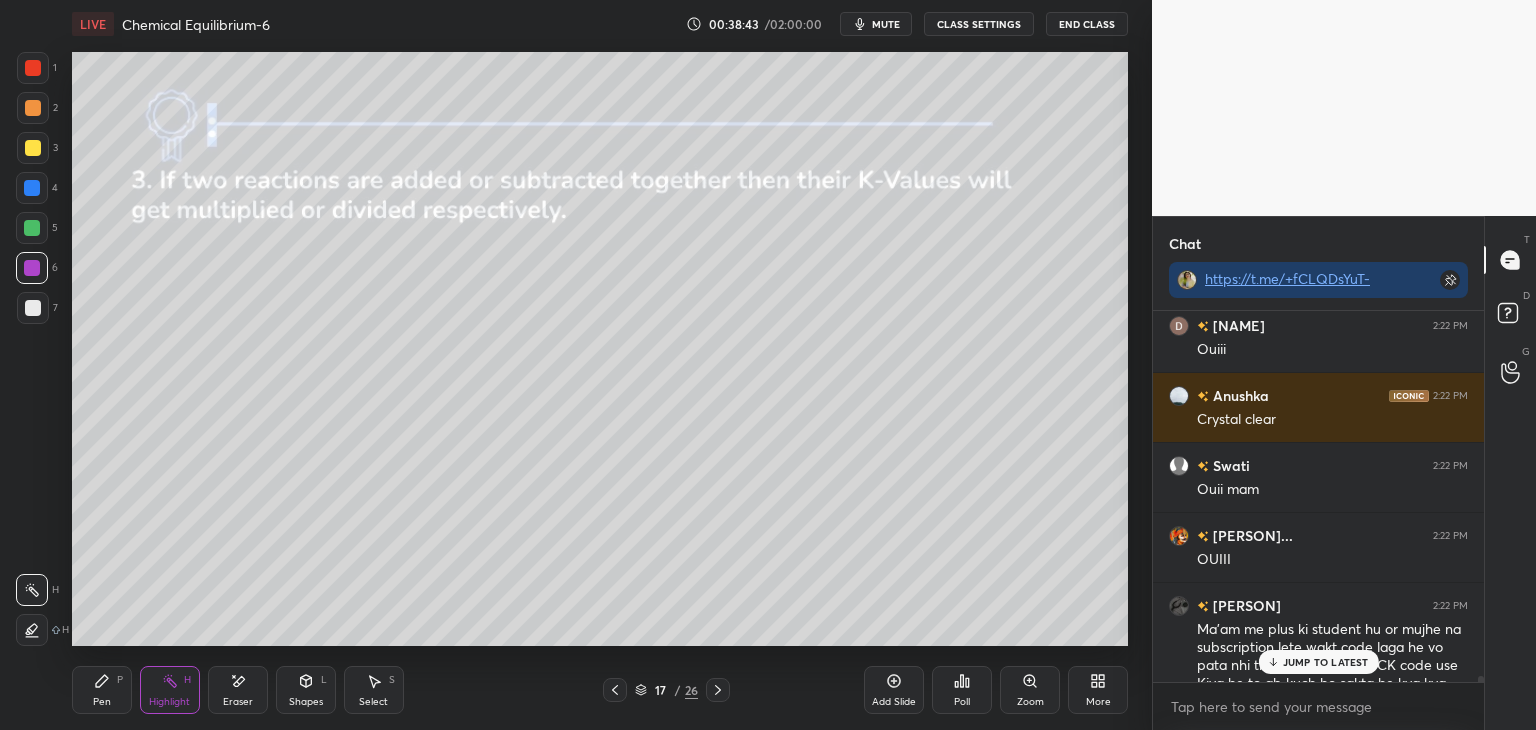 click on "JUMP TO LATEST" at bounding box center [1326, 662] 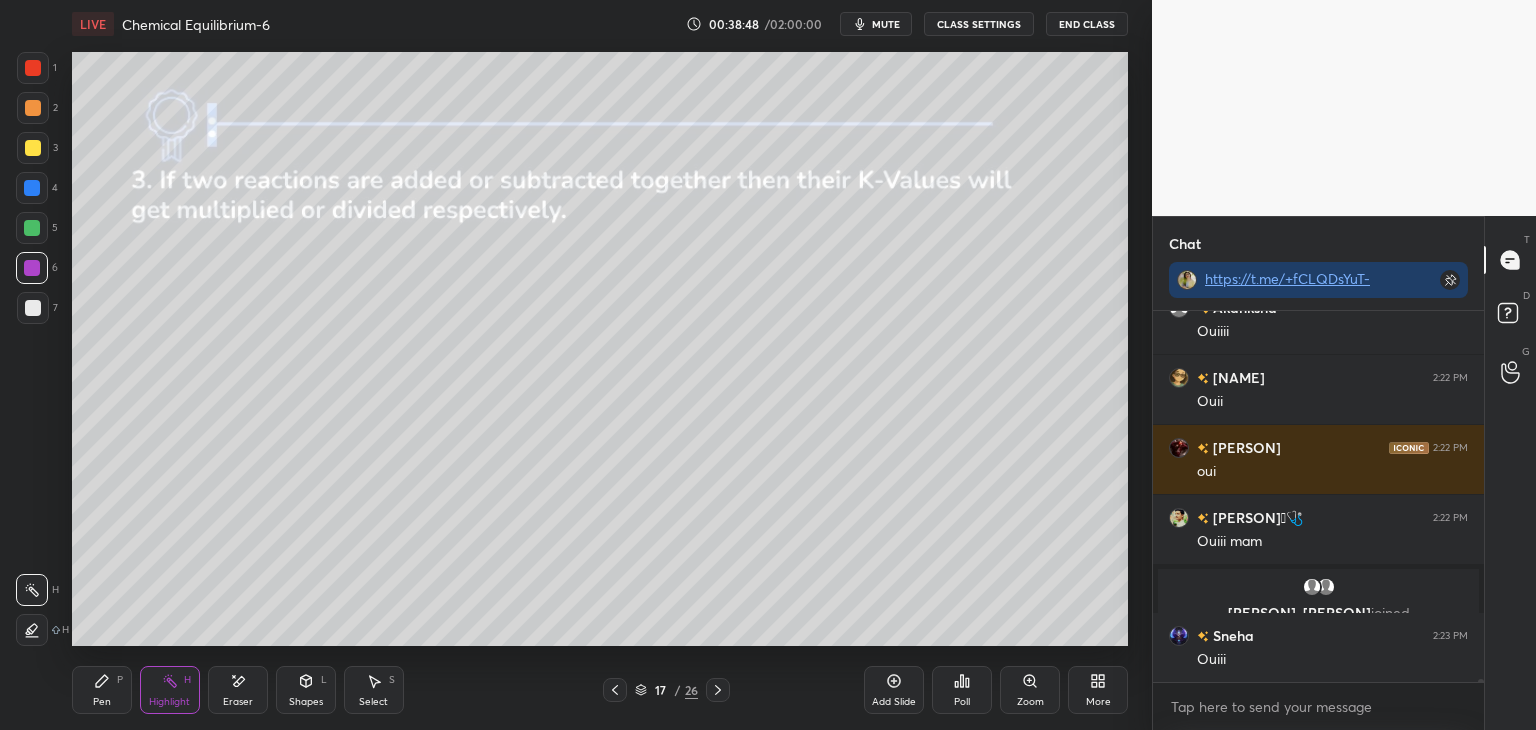 scroll, scrollTop: 43350, scrollLeft: 0, axis: vertical 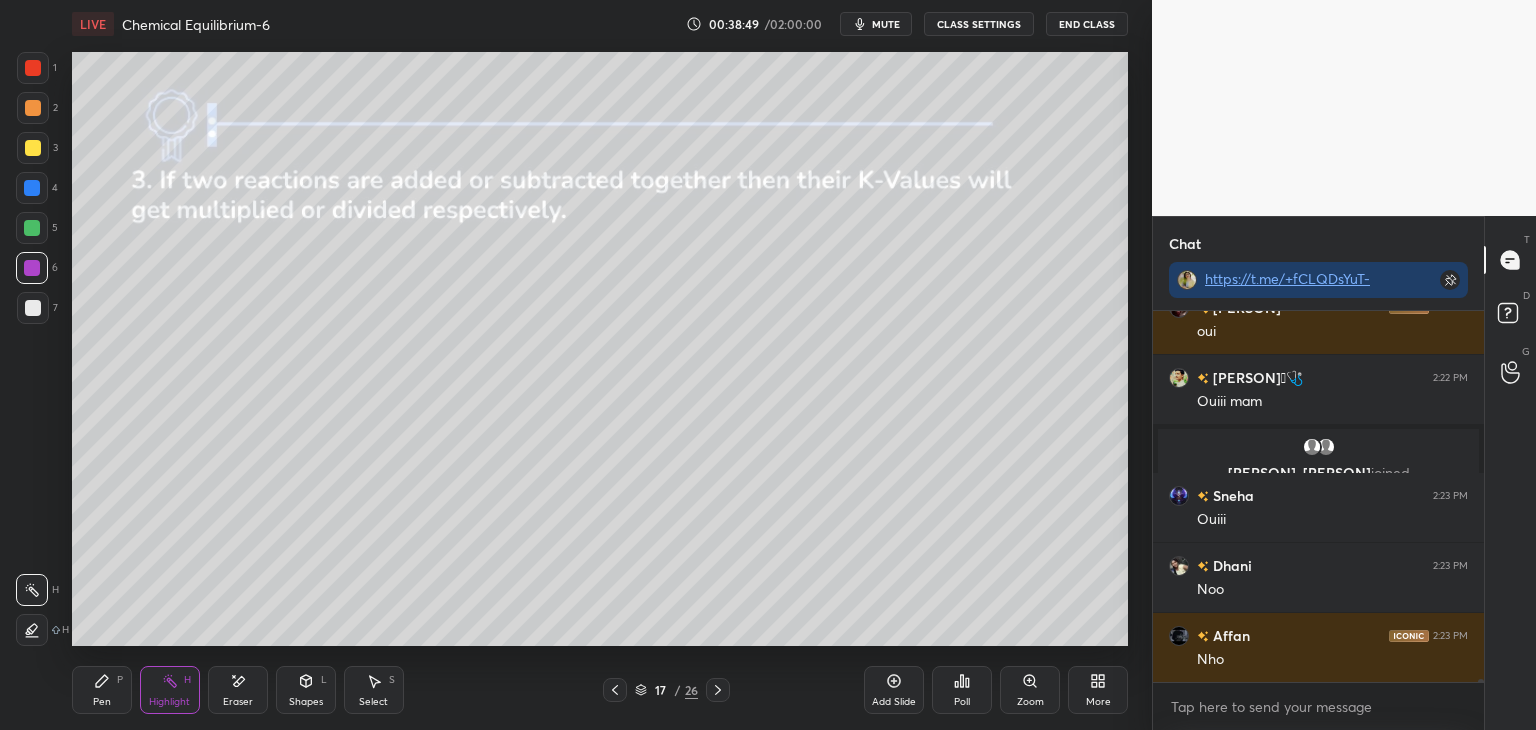 click 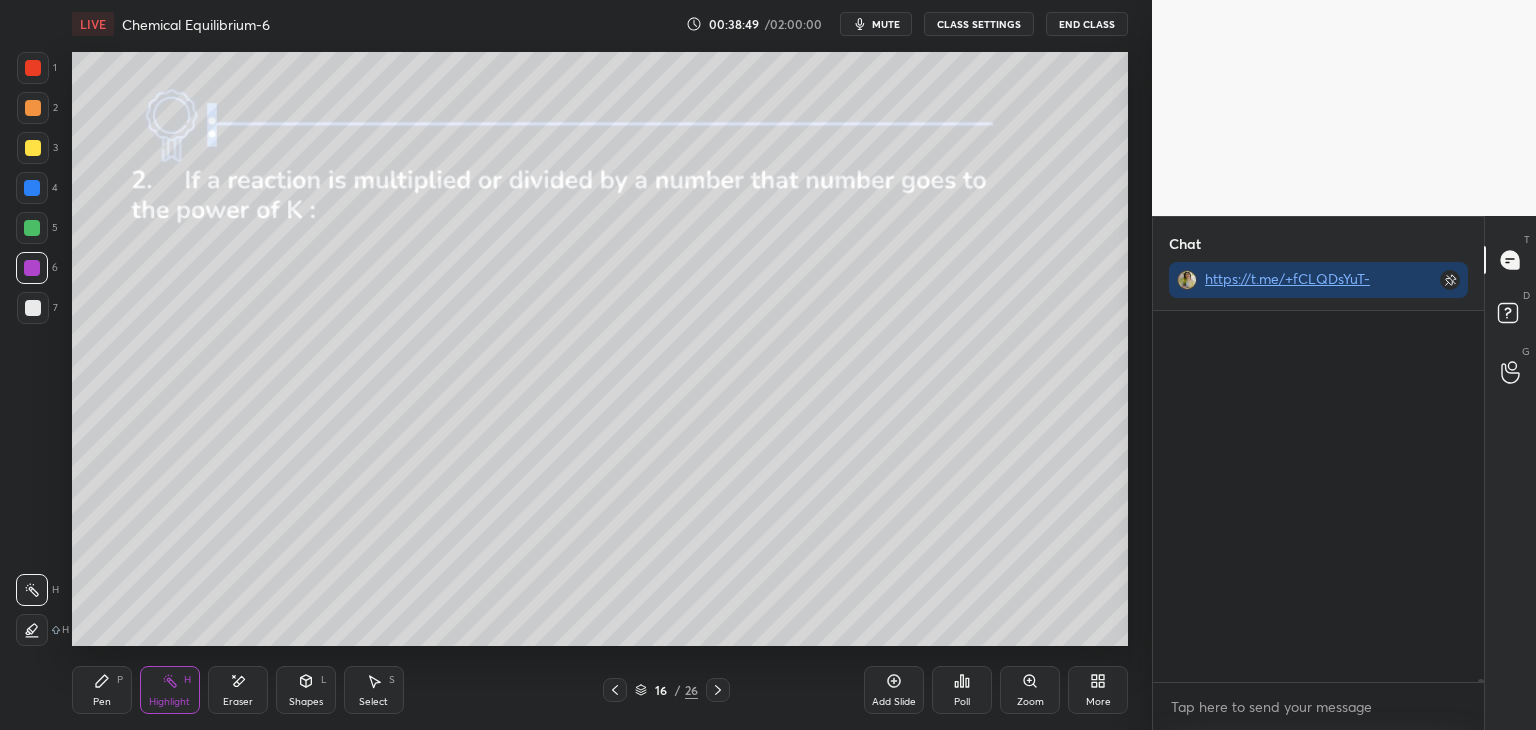 scroll, scrollTop: 43840, scrollLeft: 0, axis: vertical 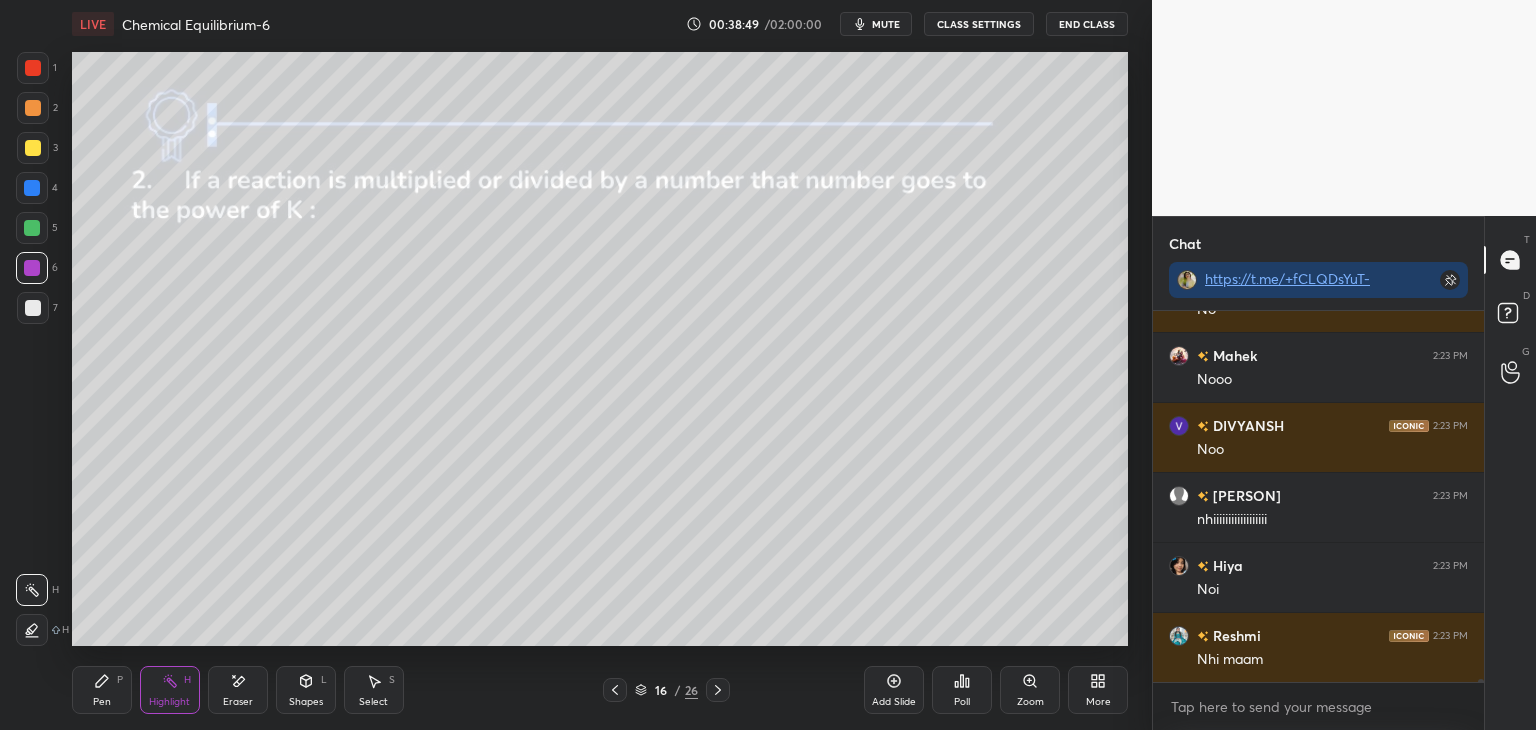 click 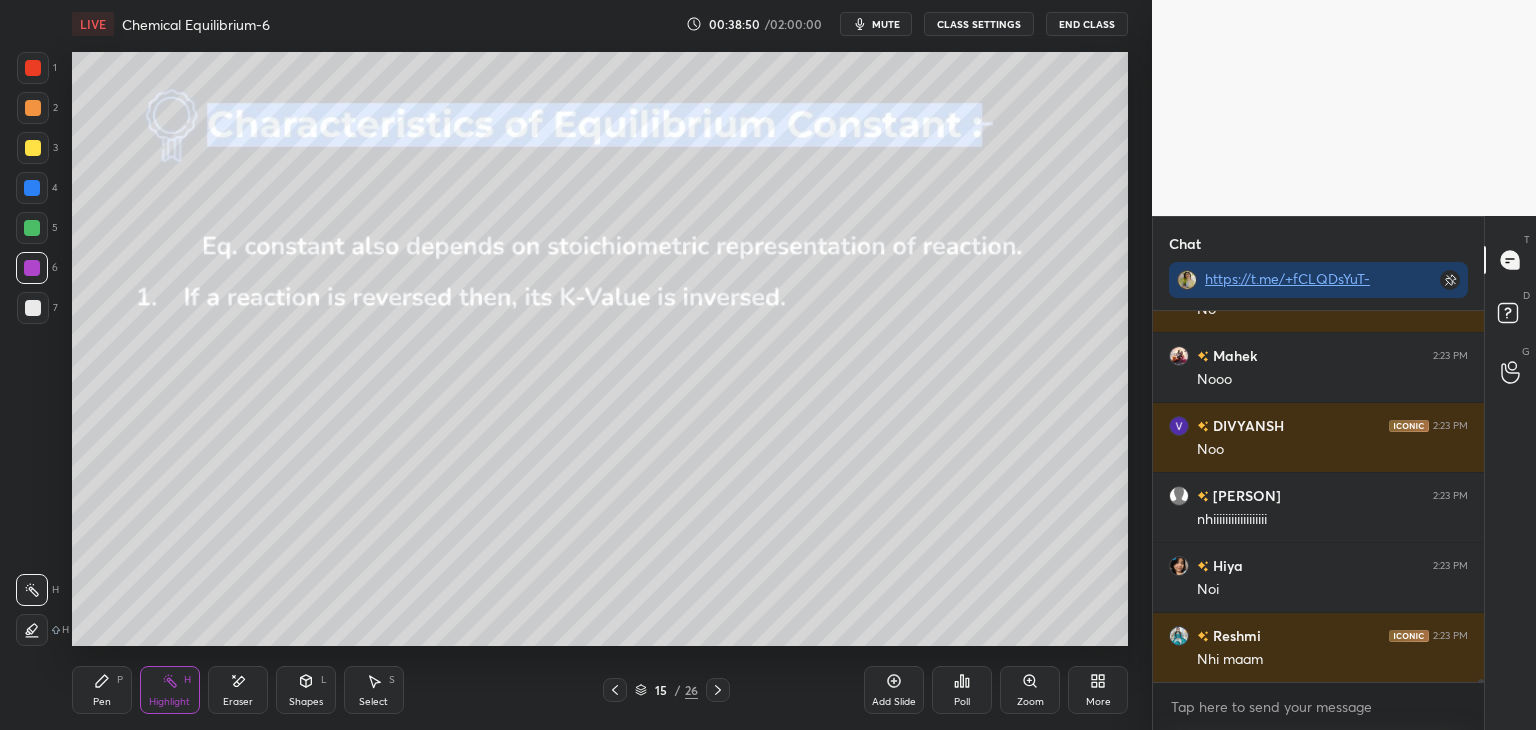 scroll, scrollTop: 44610, scrollLeft: 0, axis: vertical 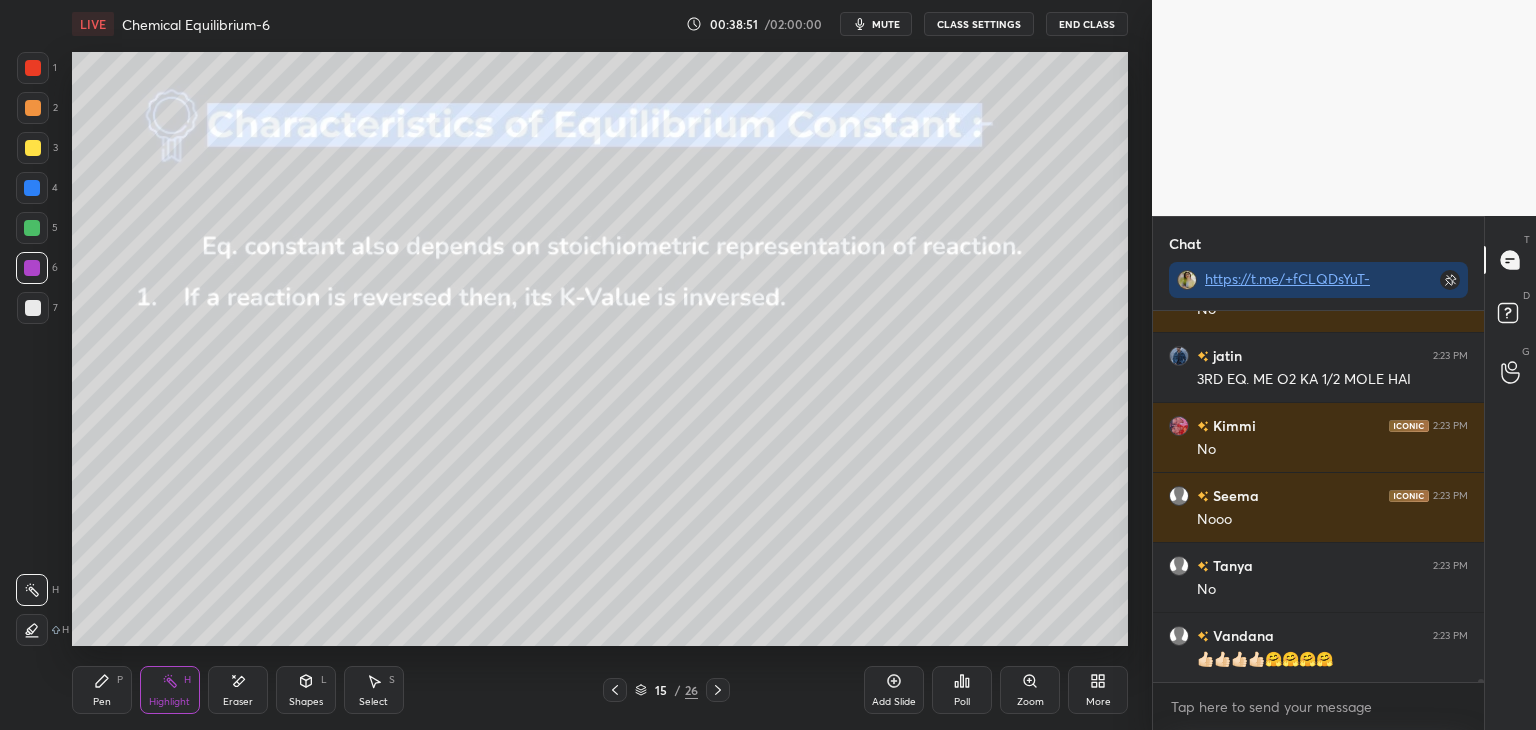 click on "Highlight H" at bounding box center (170, 690) 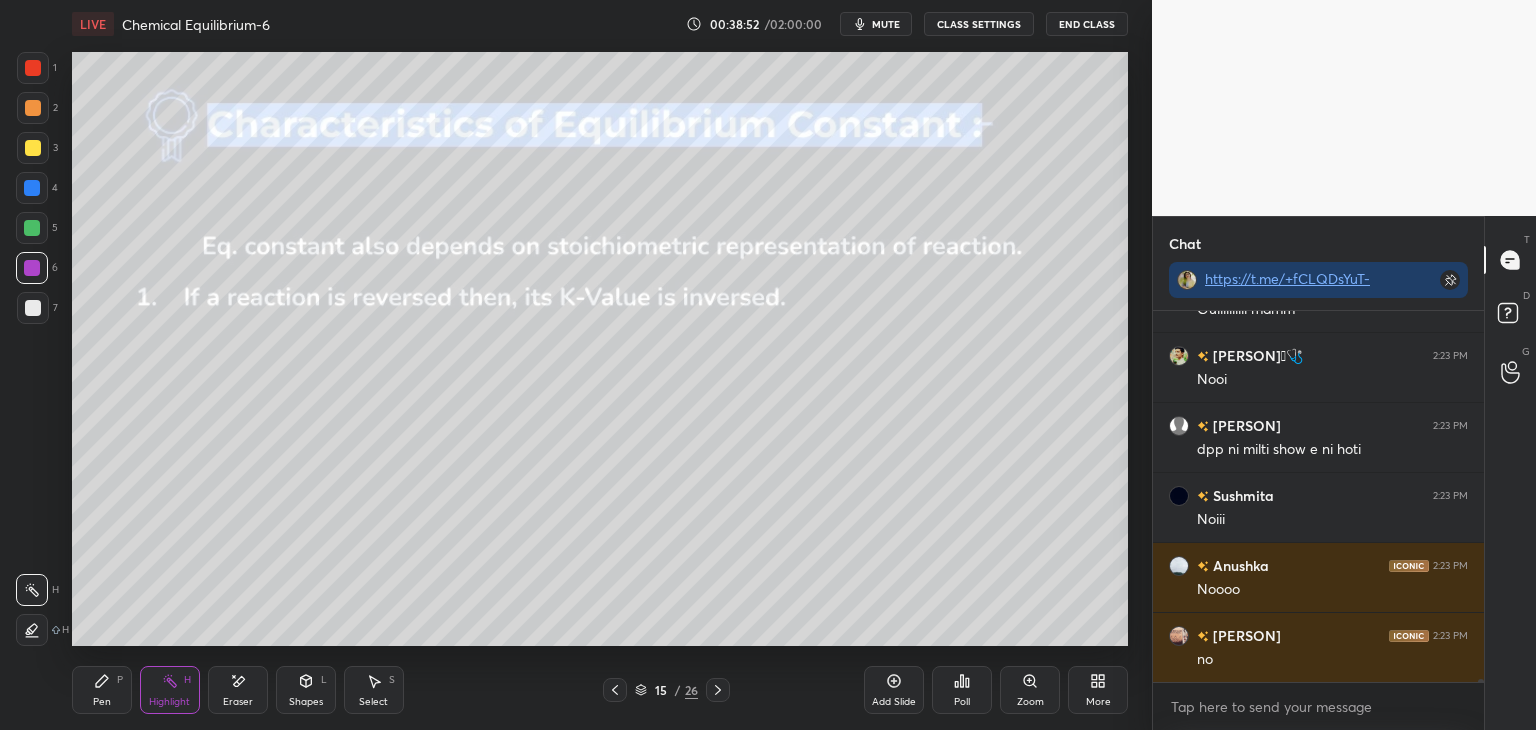 scroll, scrollTop: 45324, scrollLeft: 0, axis: vertical 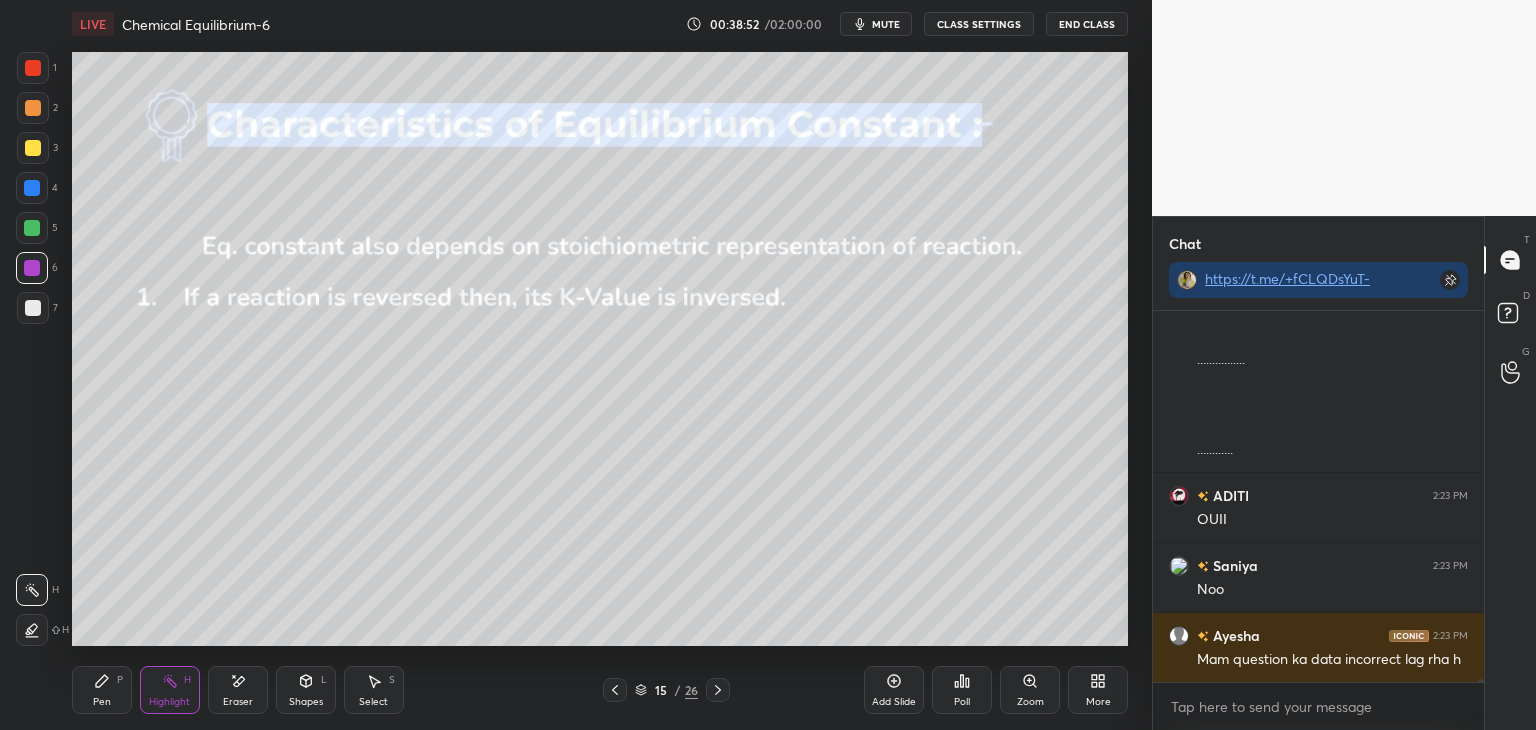 click 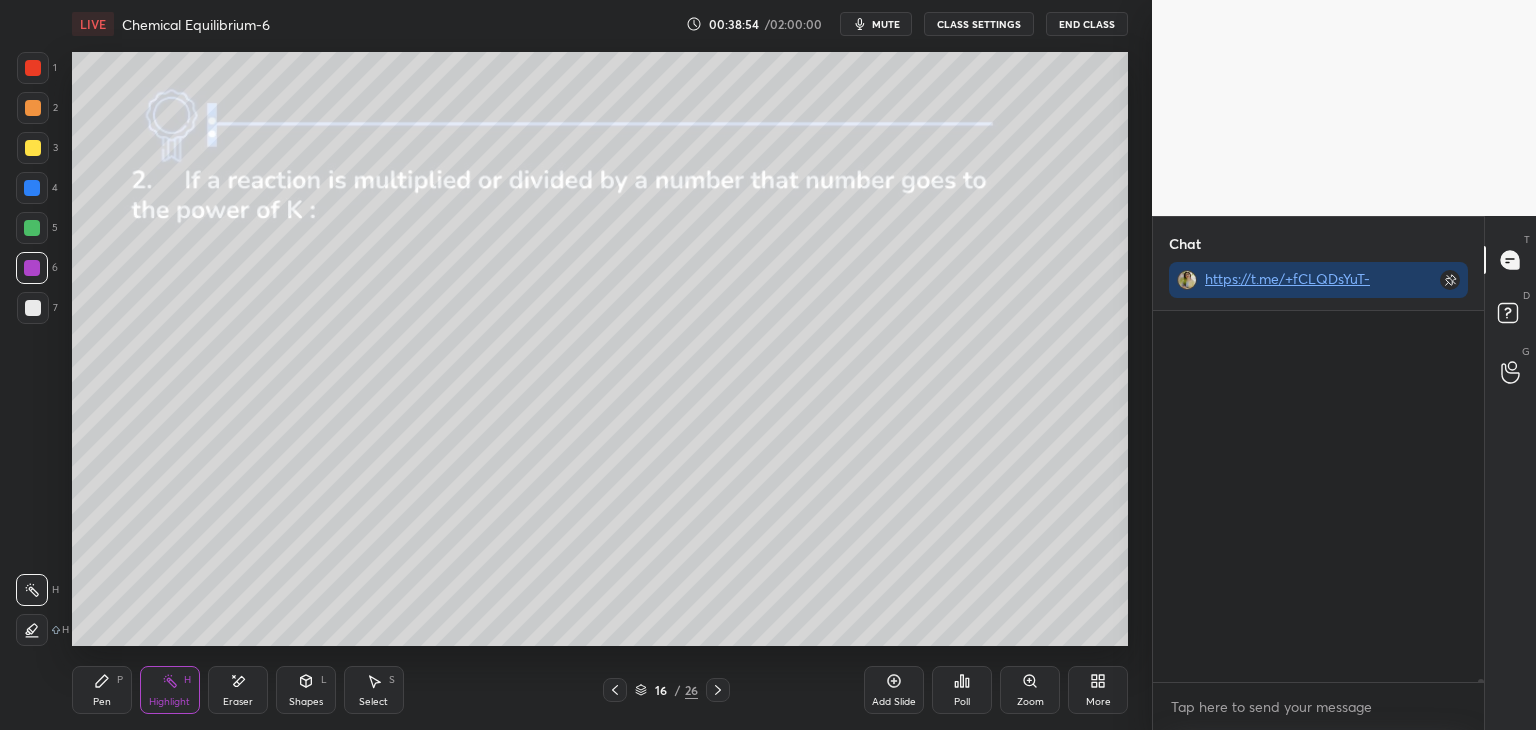 scroll, scrollTop: 46094, scrollLeft: 0, axis: vertical 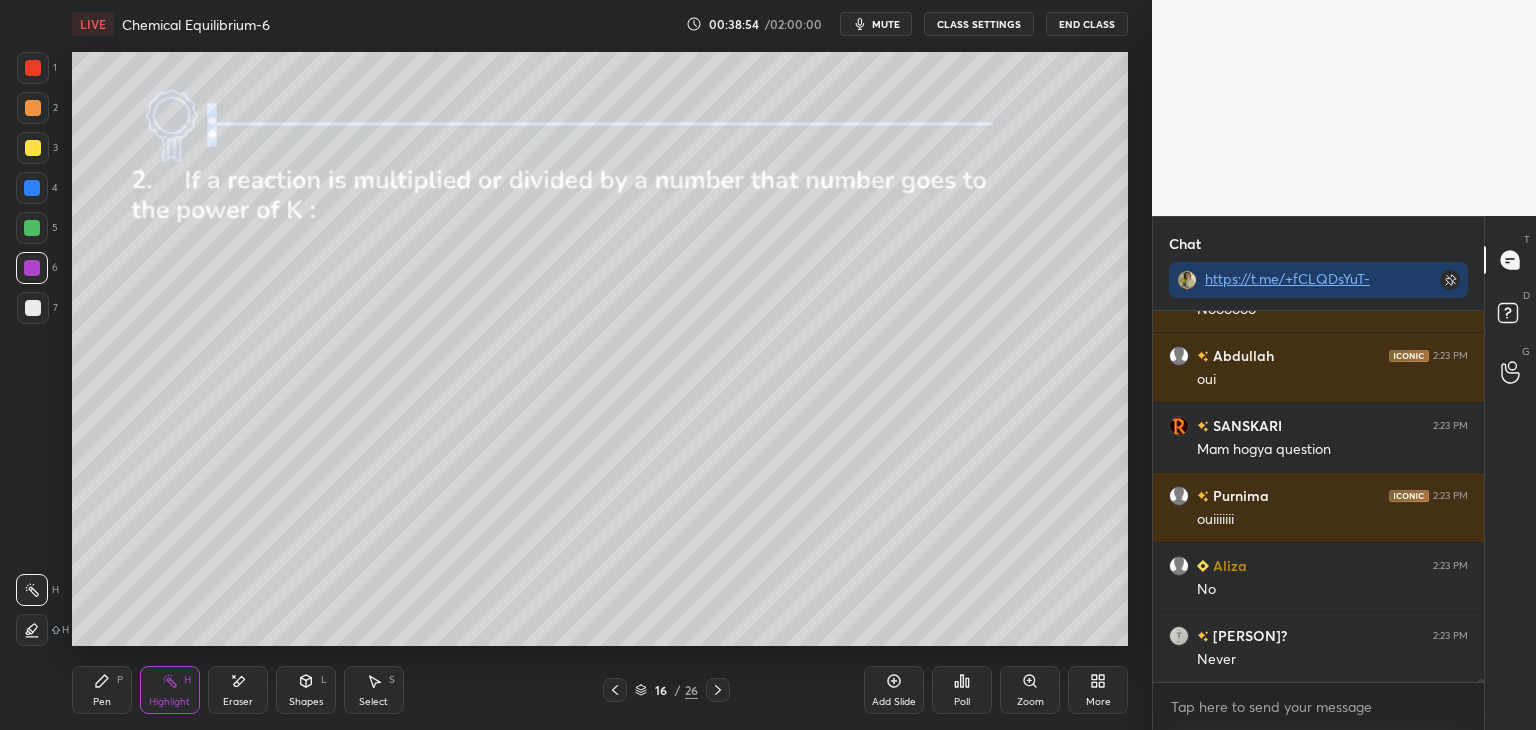 click 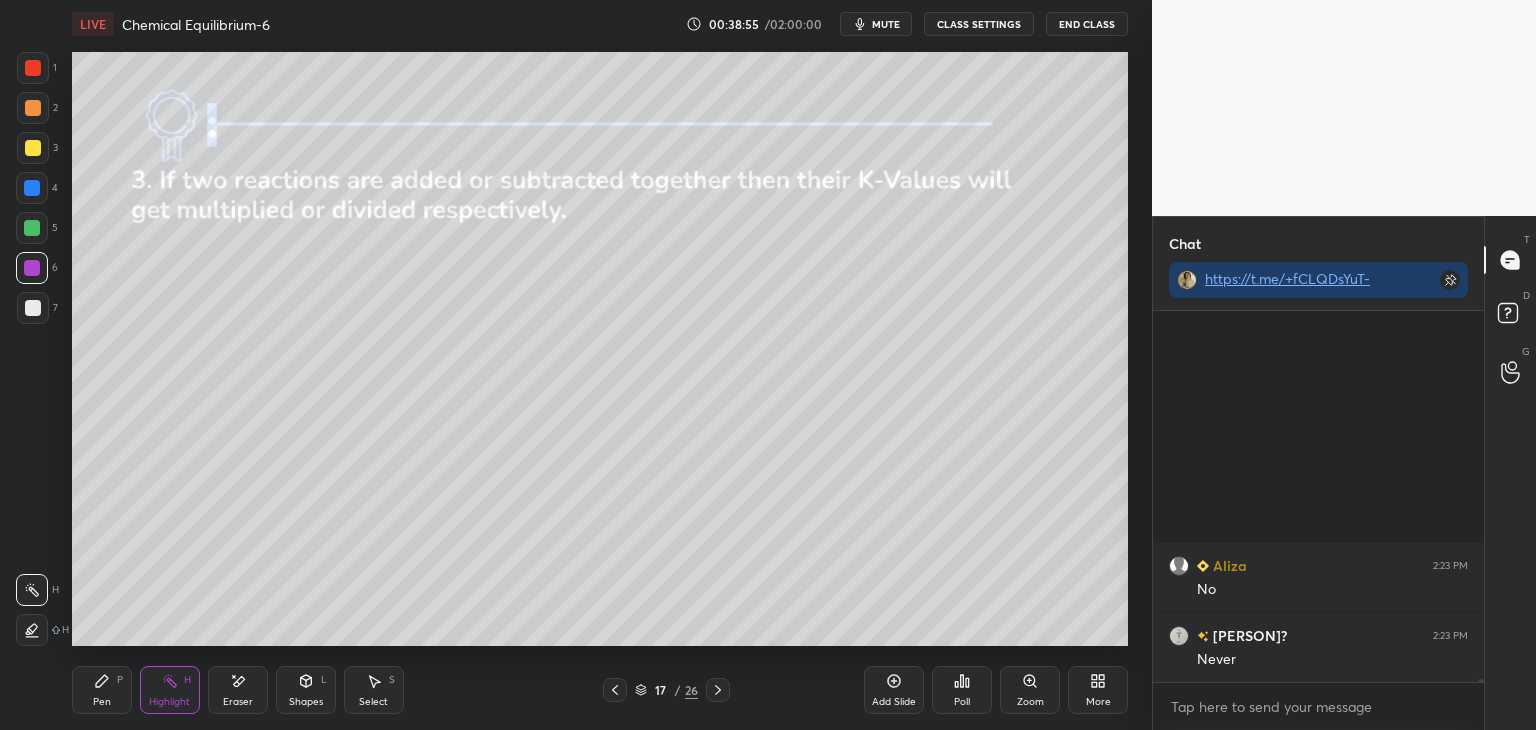 scroll, scrollTop: 46444, scrollLeft: 0, axis: vertical 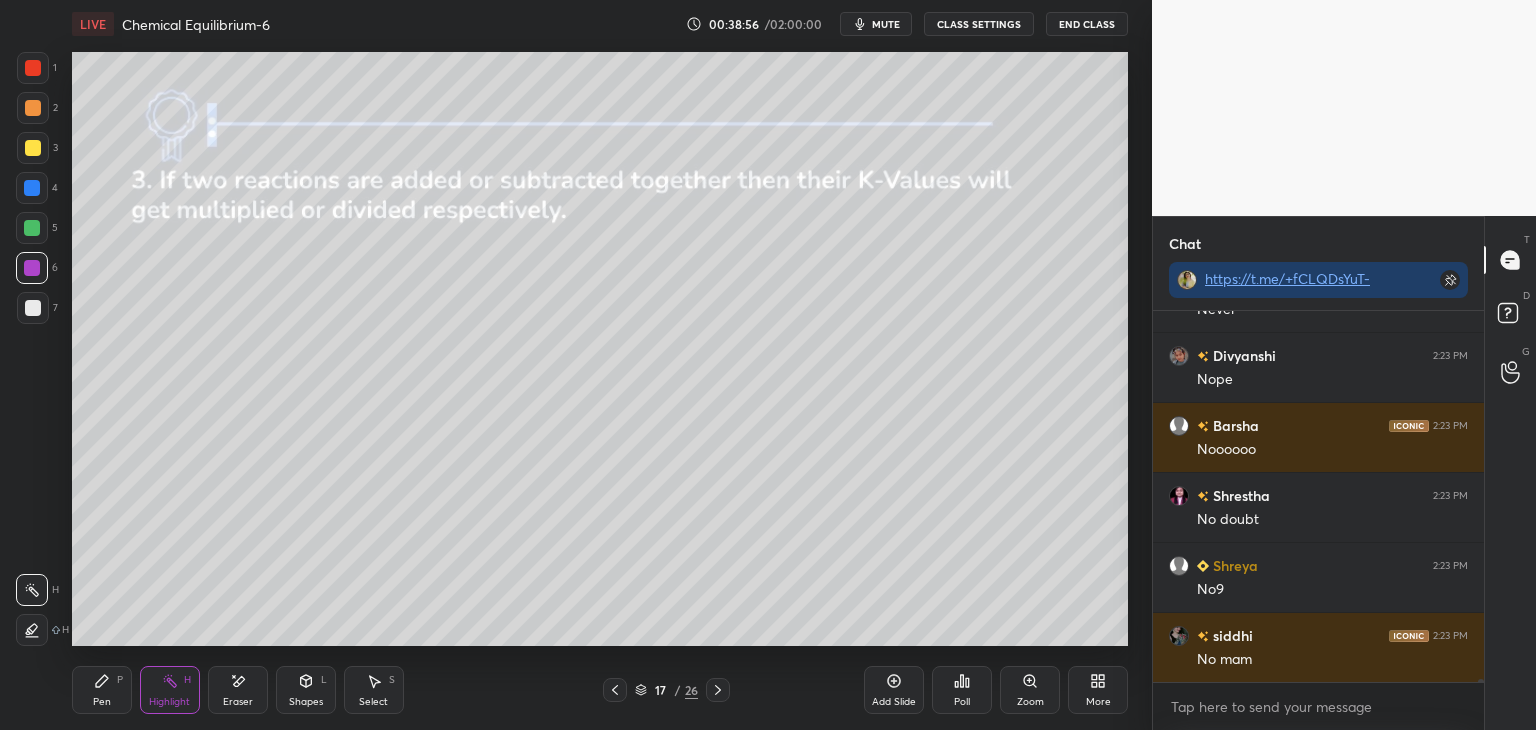 click 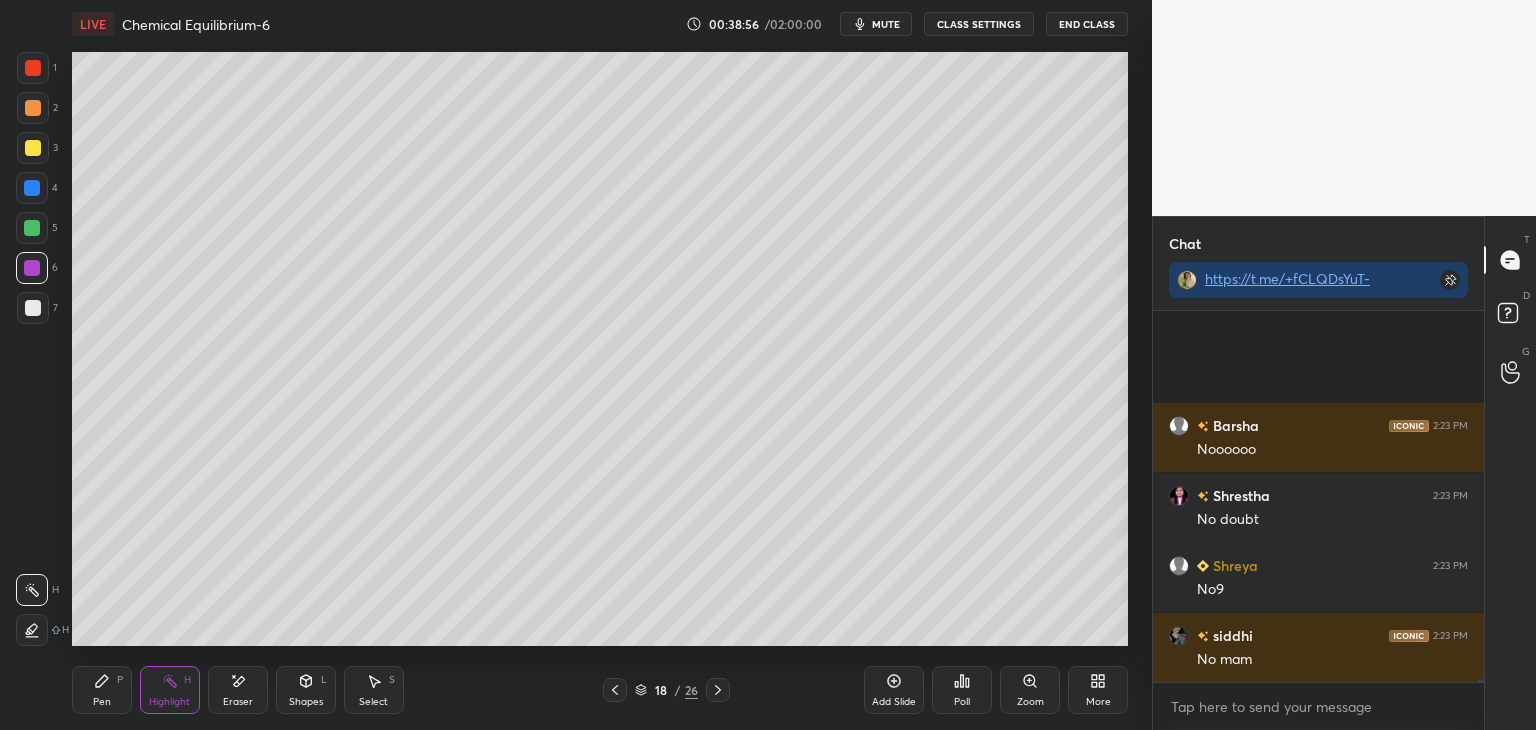 scroll, scrollTop: 46654, scrollLeft: 0, axis: vertical 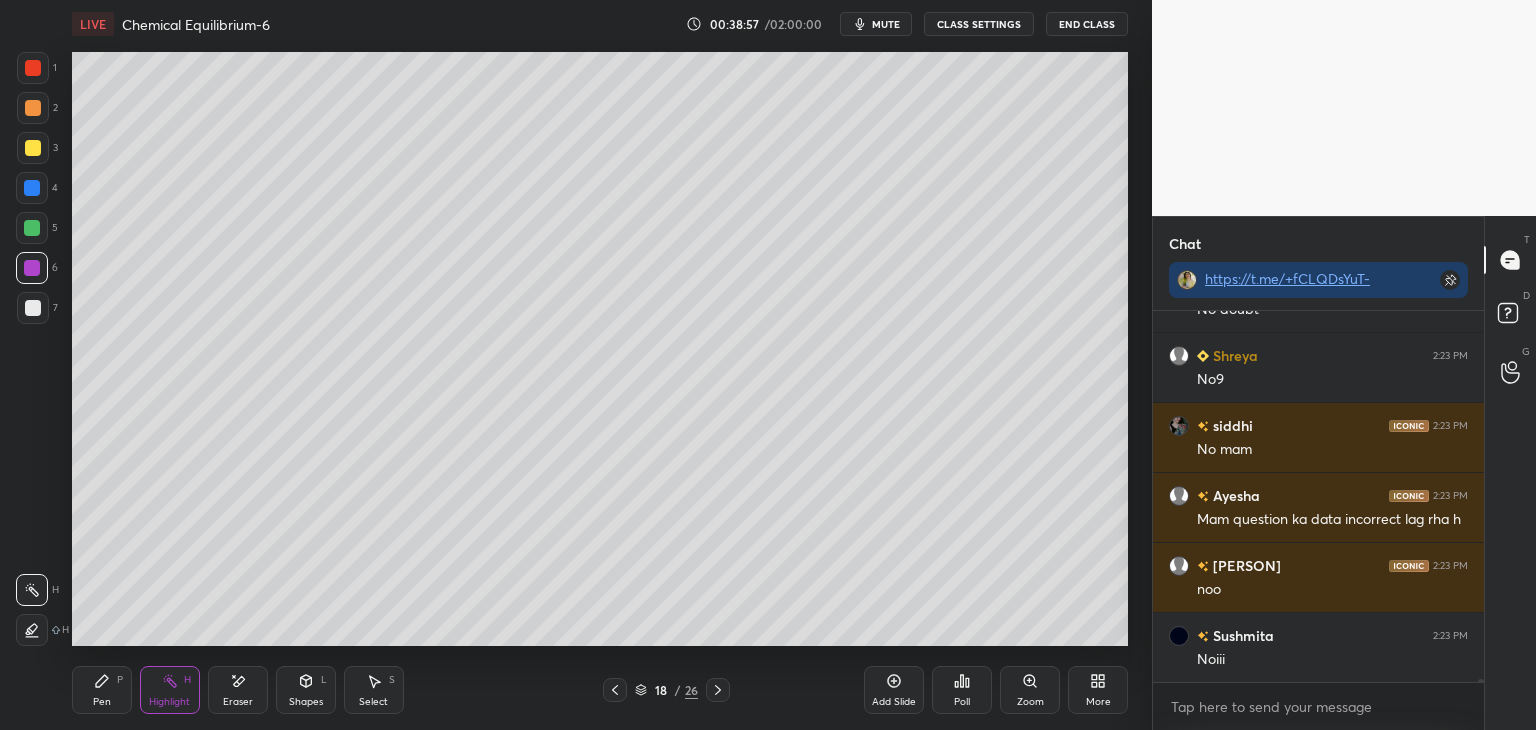 click on "CLASS SETTINGS" at bounding box center [979, 24] 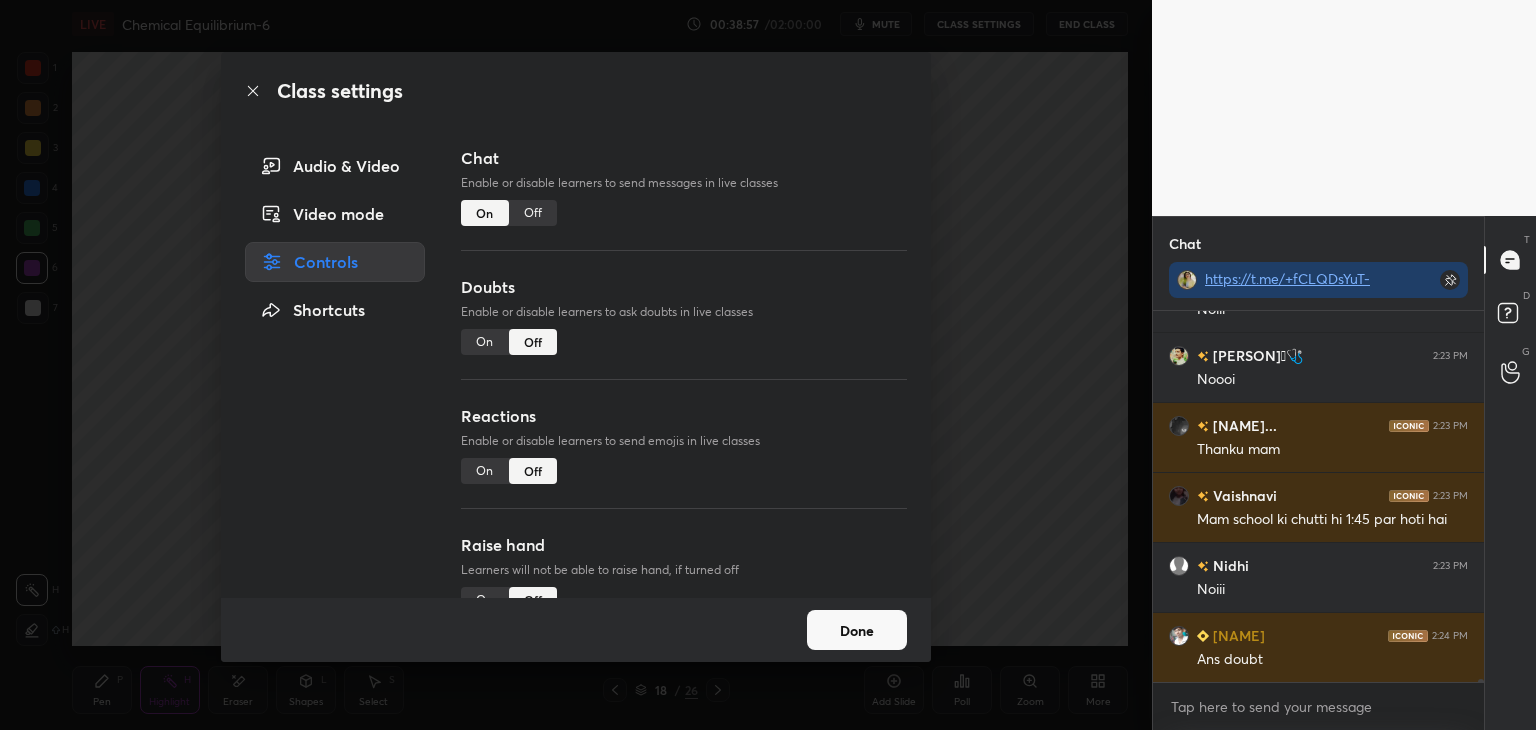 click on "Off" at bounding box center (533, 213) 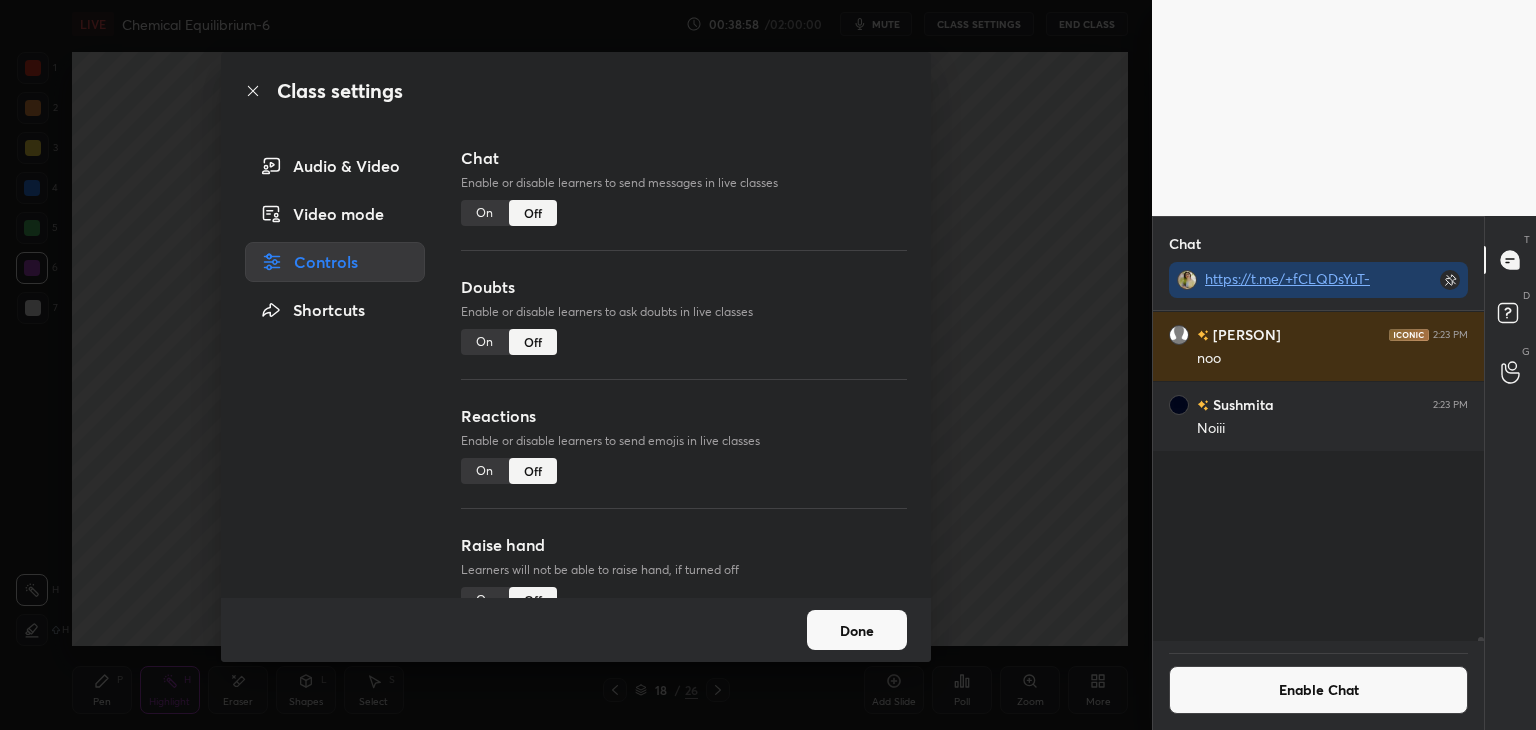 scroll, scrollTop: 45968, scrollLeft: 0, axis: vertical 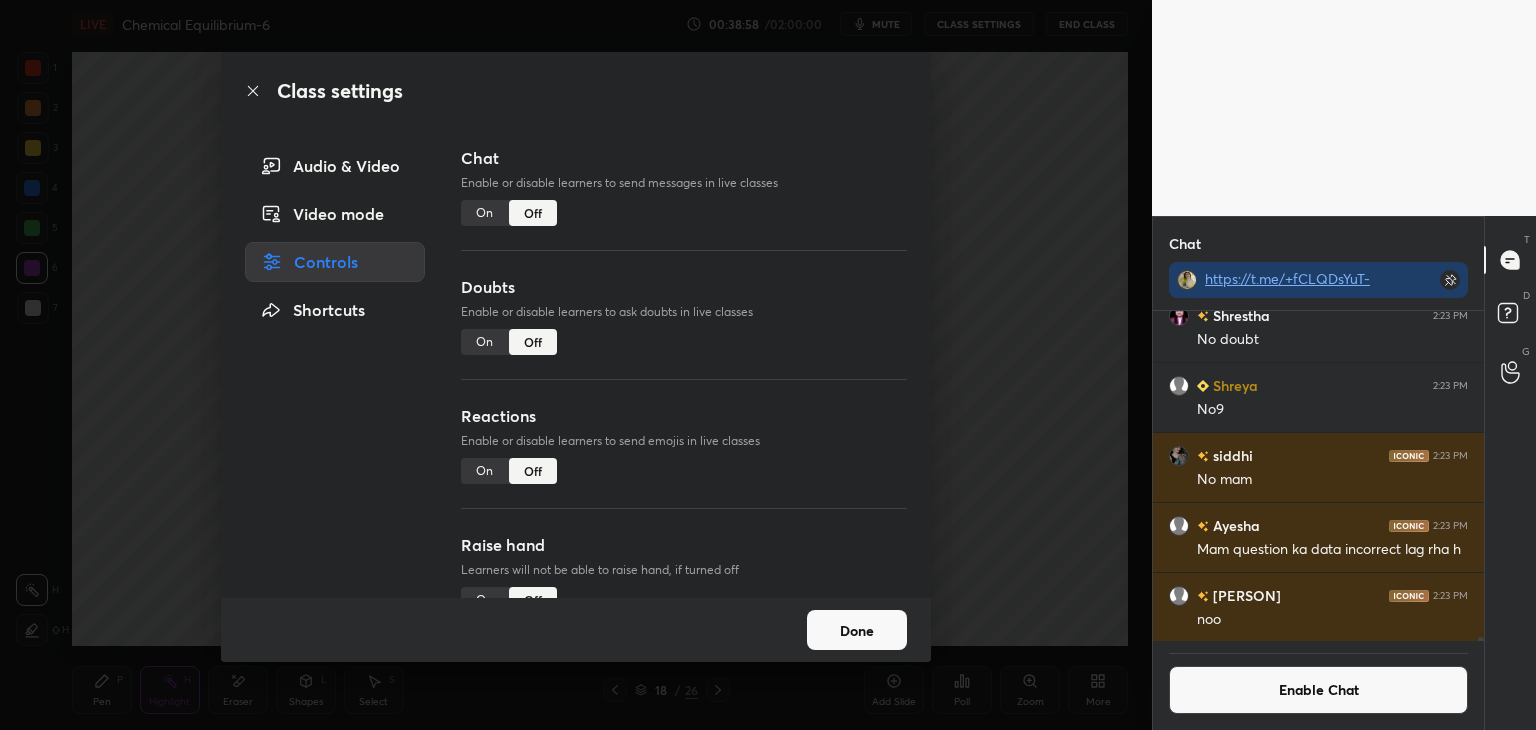 click on "Done" at bounding box center [857, 630] 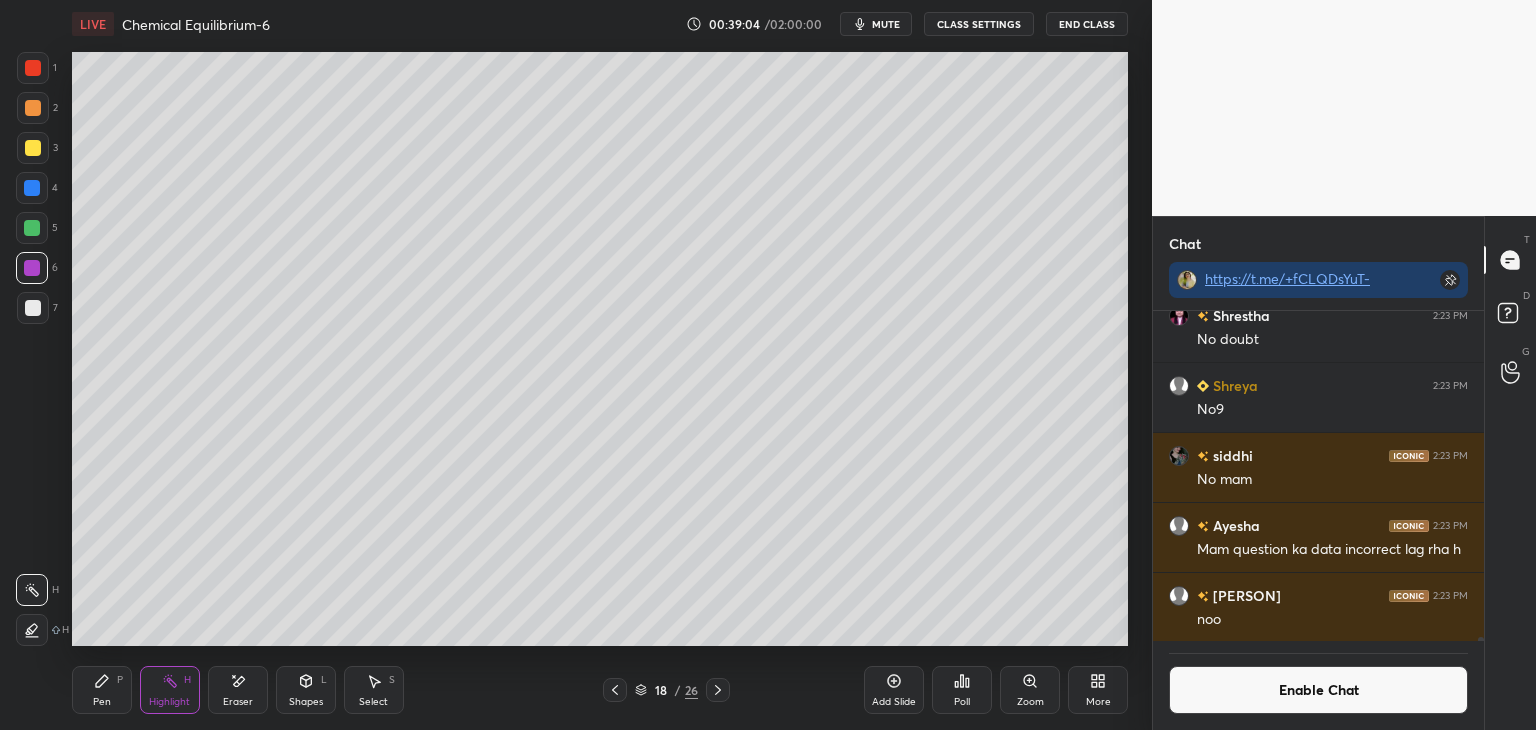 click at bounding box center (33, 308) 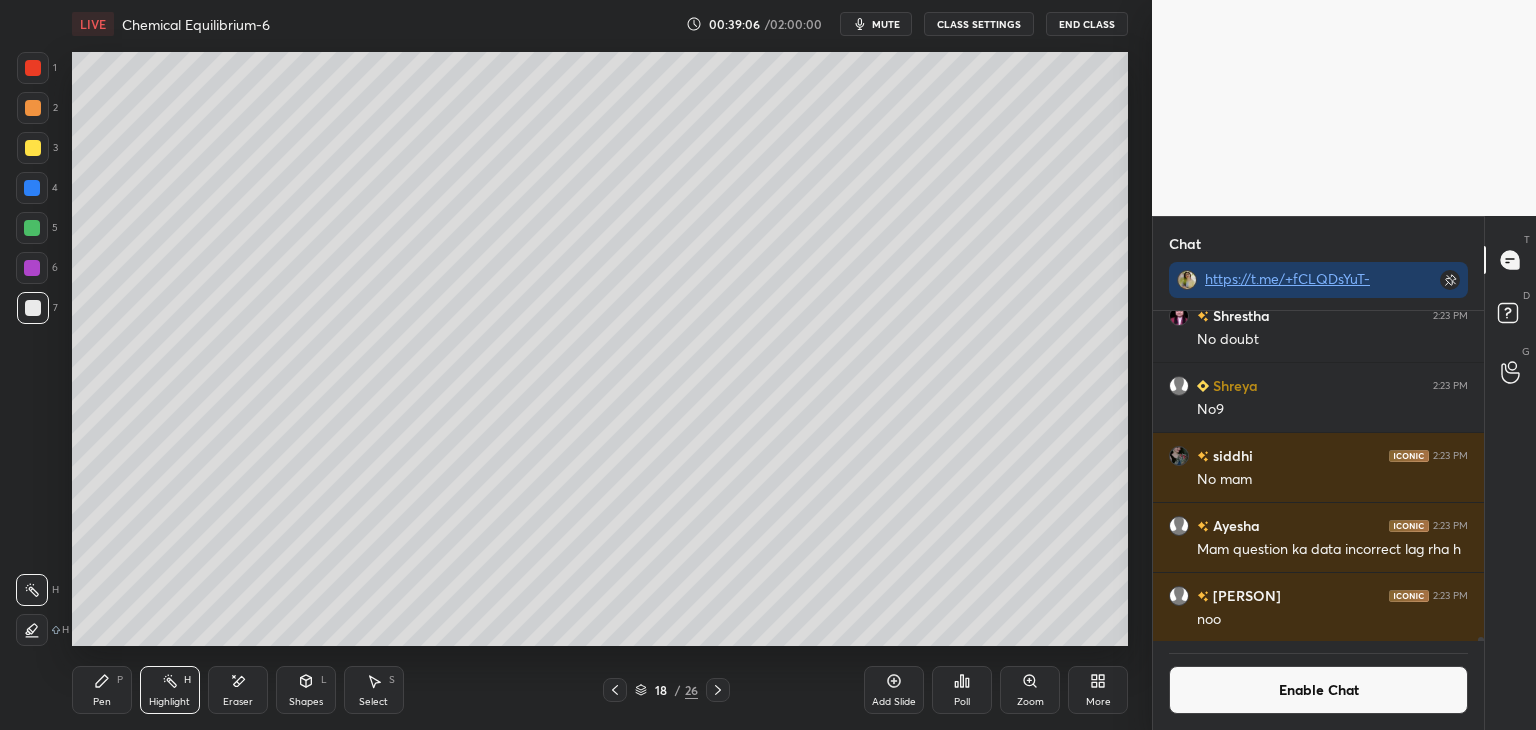 click on "Pen P" at bounding box center (102, 690) 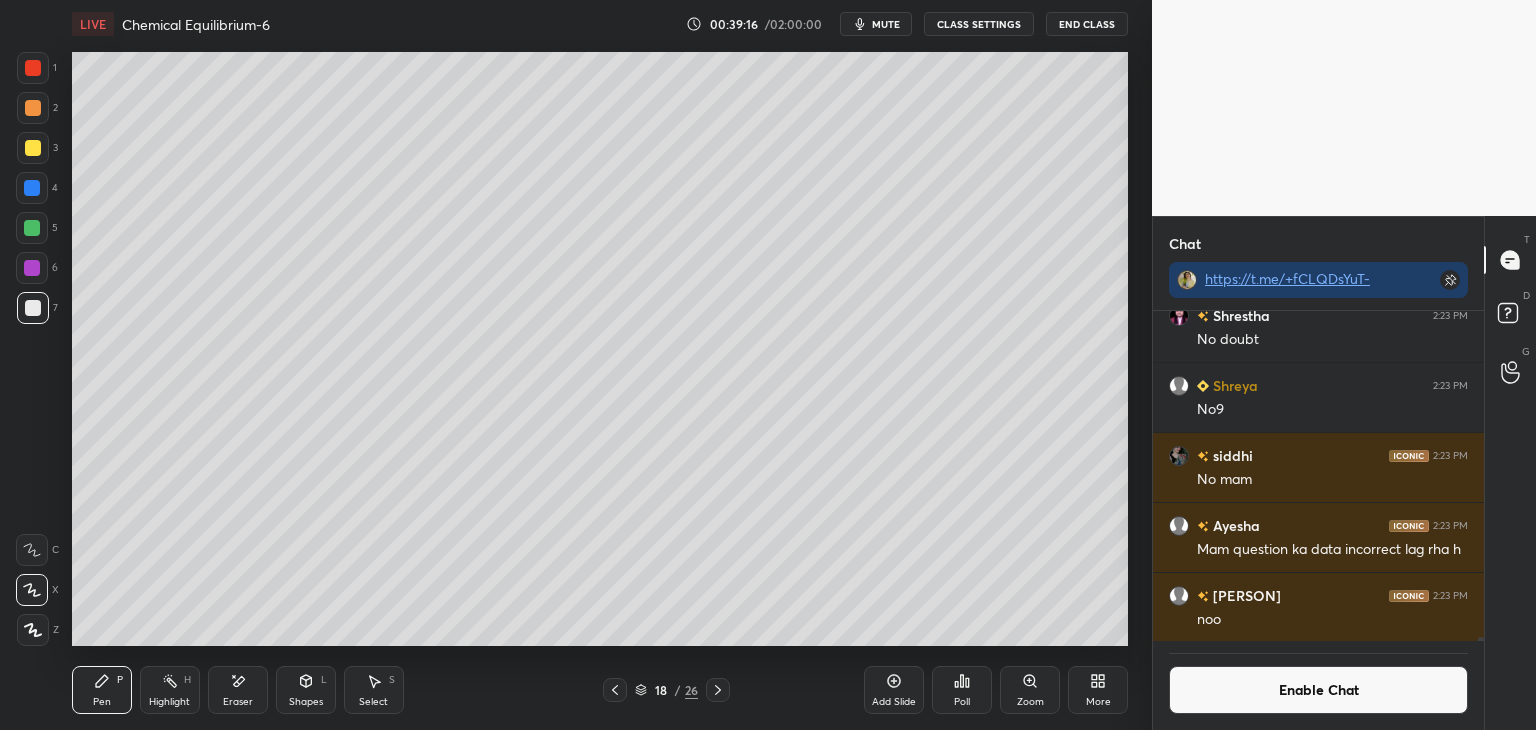 click 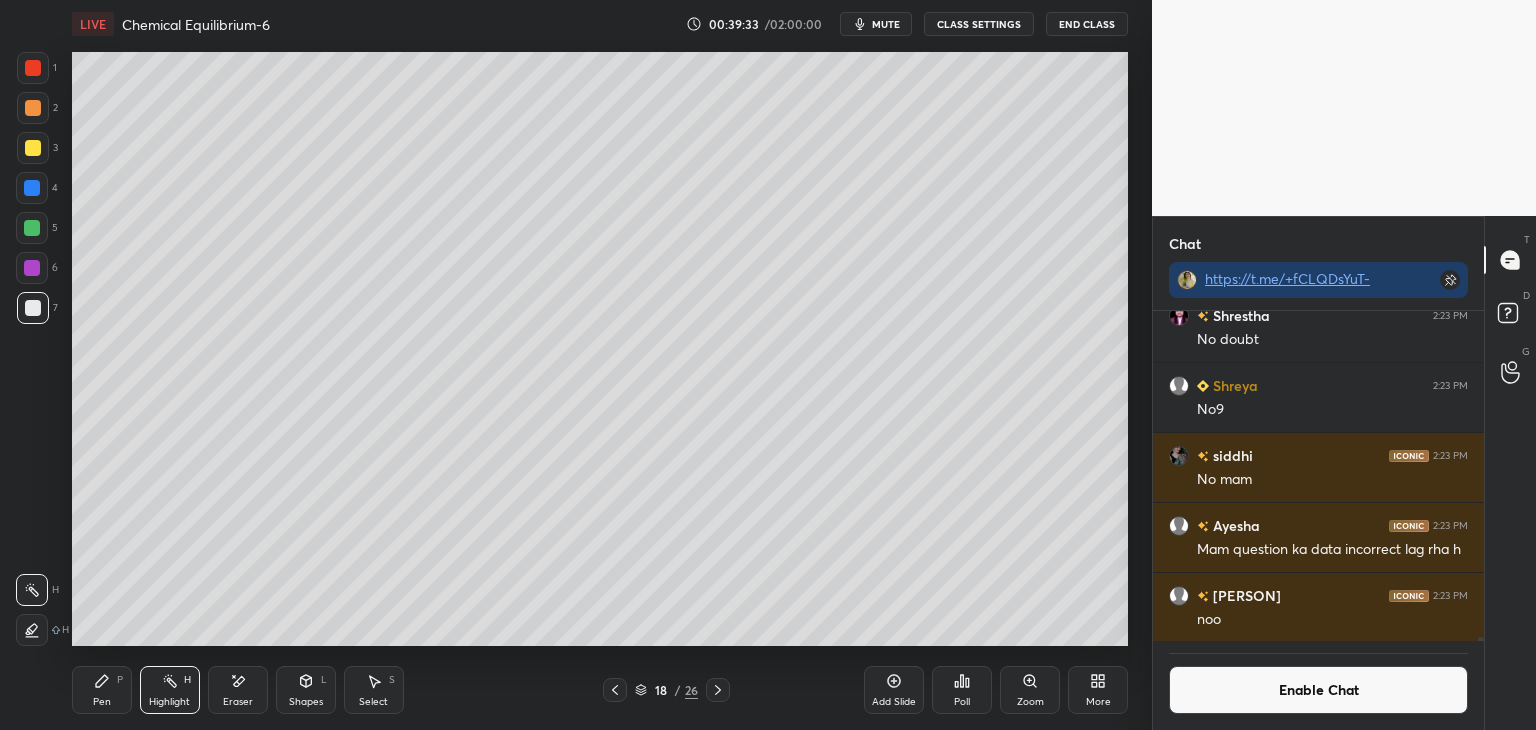 click on "Pen" at bounding box center [102, 702] 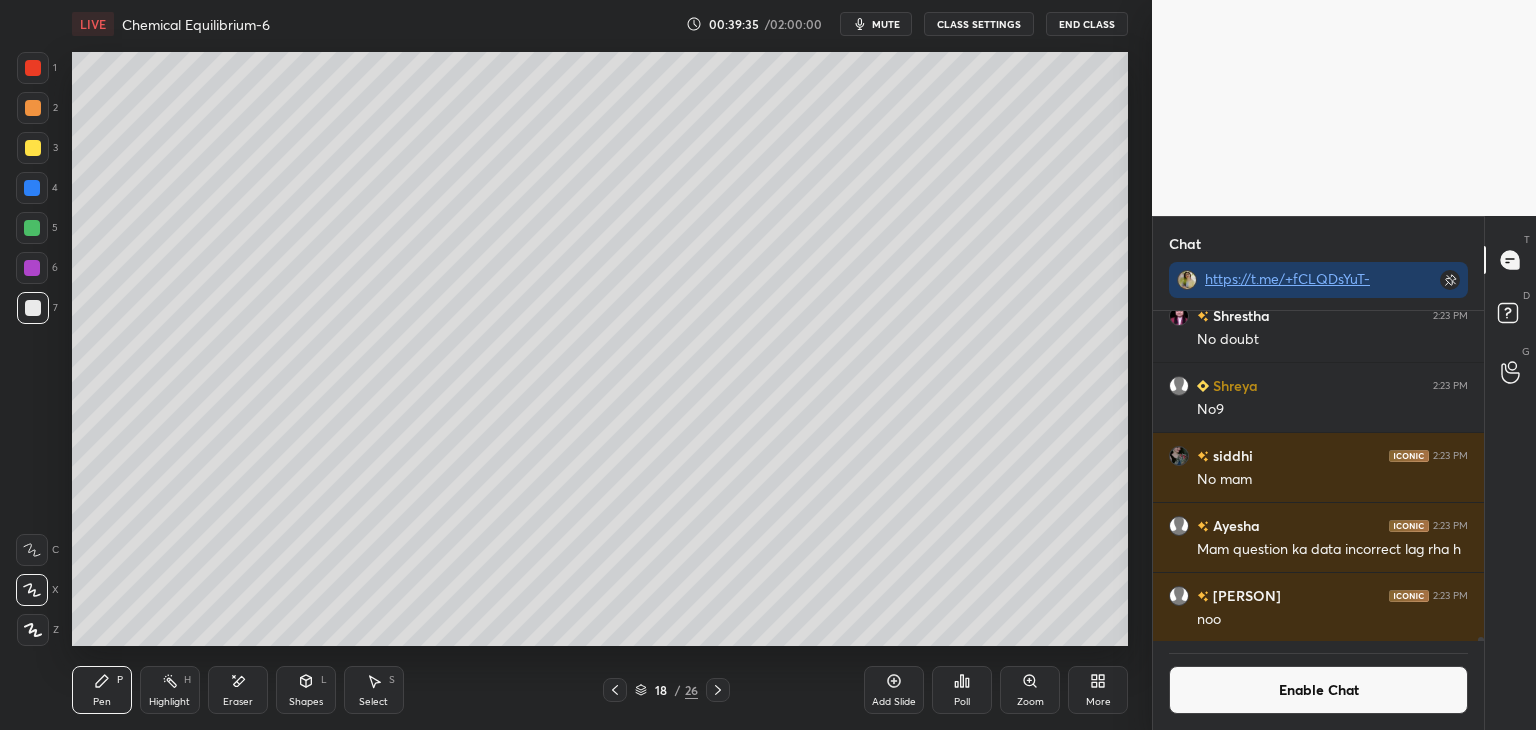 click on "Shapes" at bounding box center [306, 702] 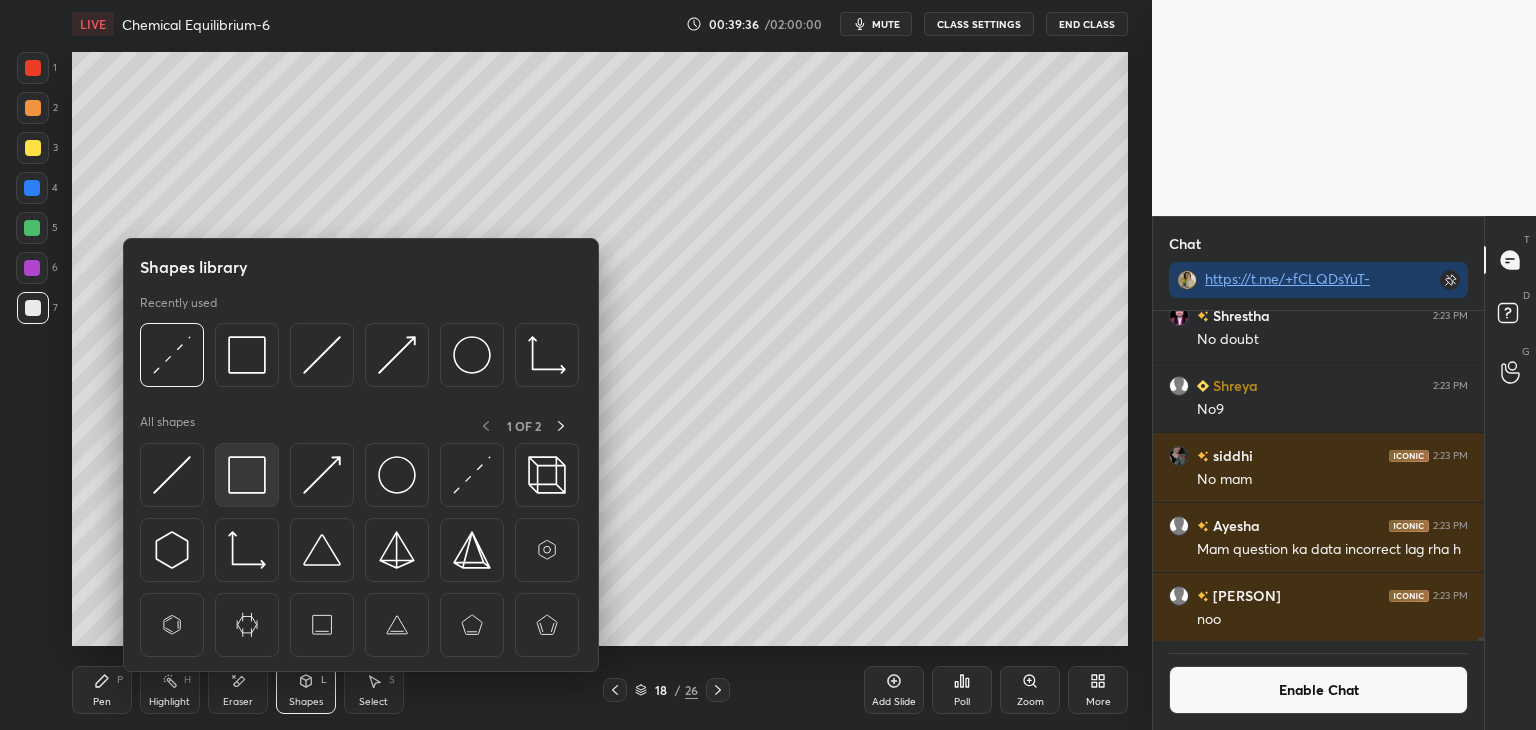 click at bounding box center (247, 475) 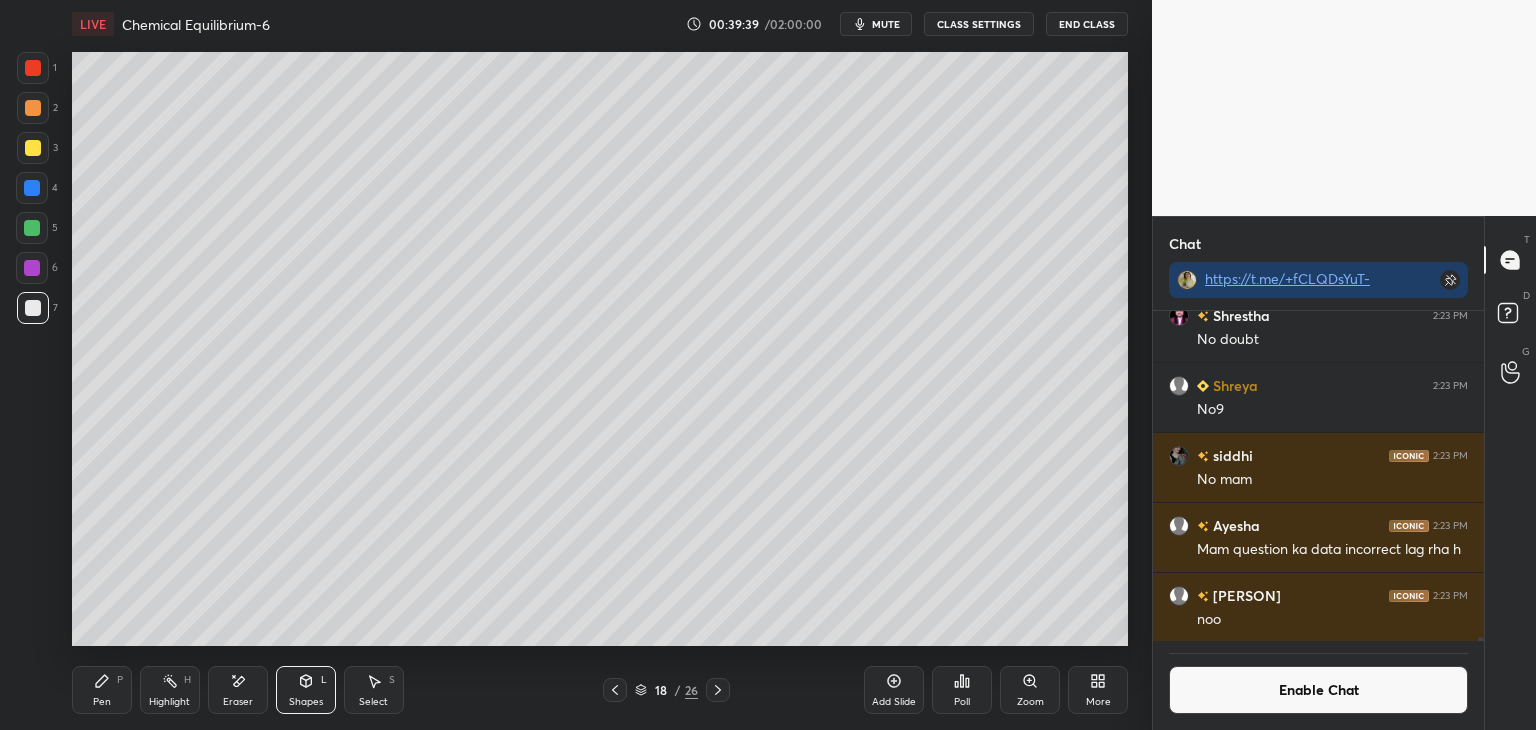 click on "Pen P Highlight H Eraser Shapes L Select S 18 / 26 Add Slide Poll Zoom More" at bounding box center [600, 690] 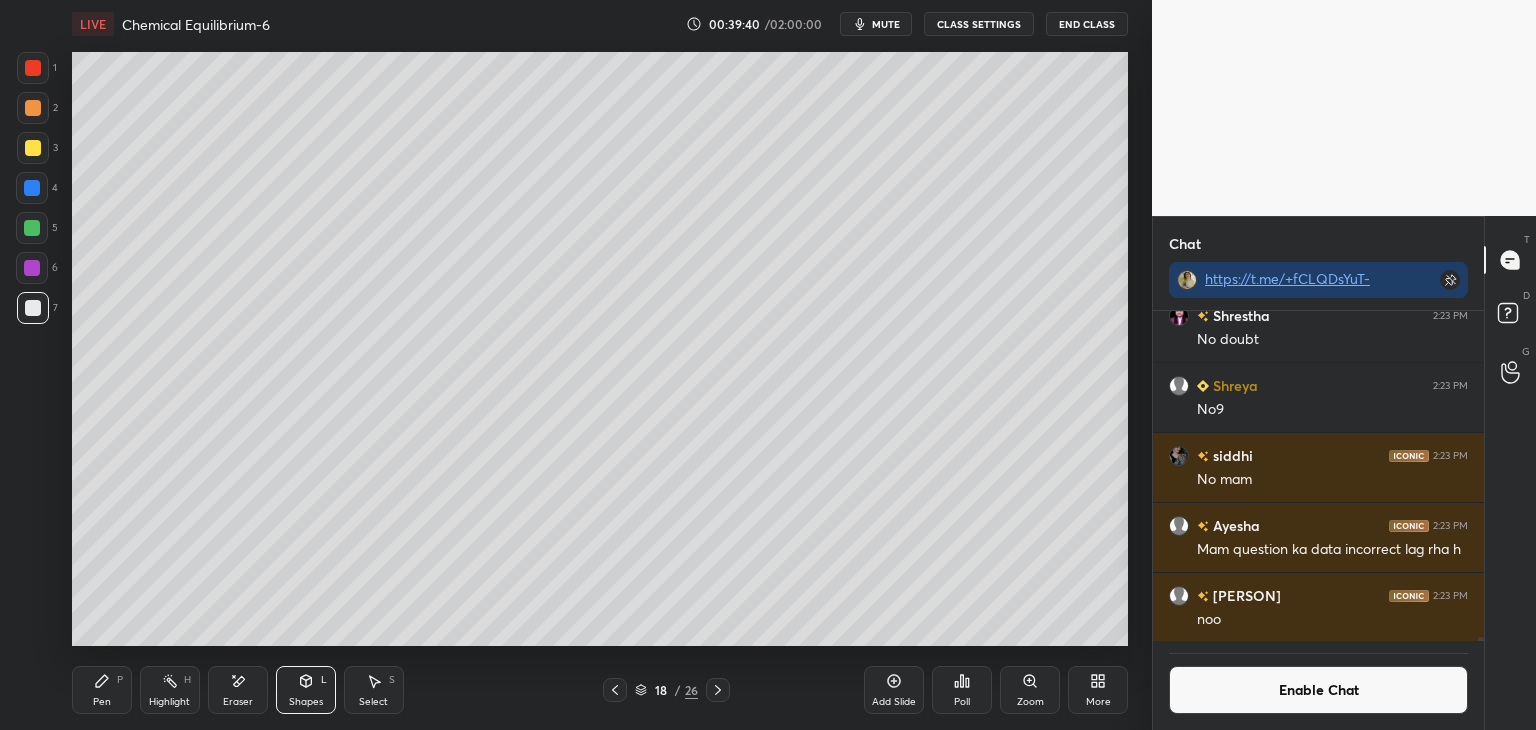 click on "Pen P" at bounding box center [102, 690] 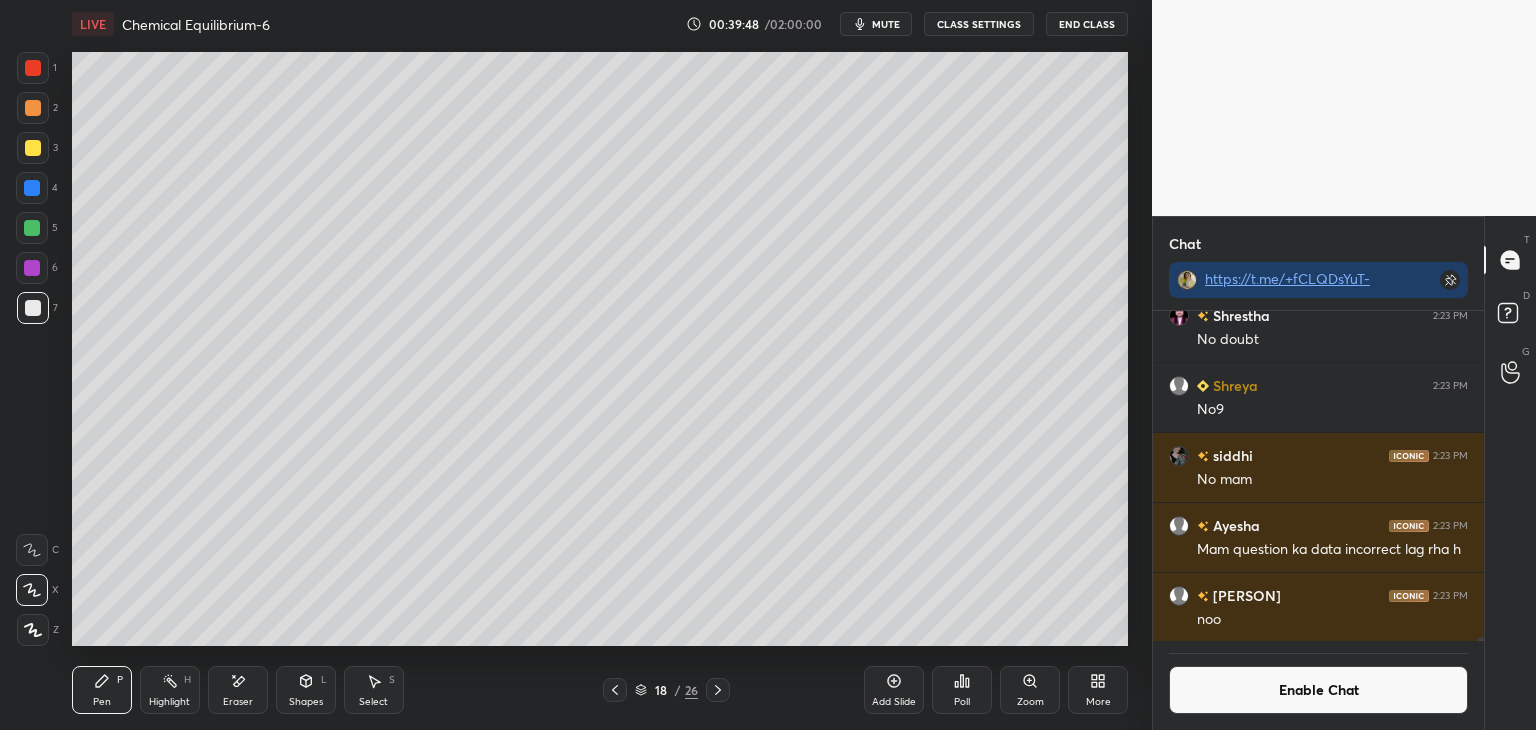 click at bounding box center (33, 108) 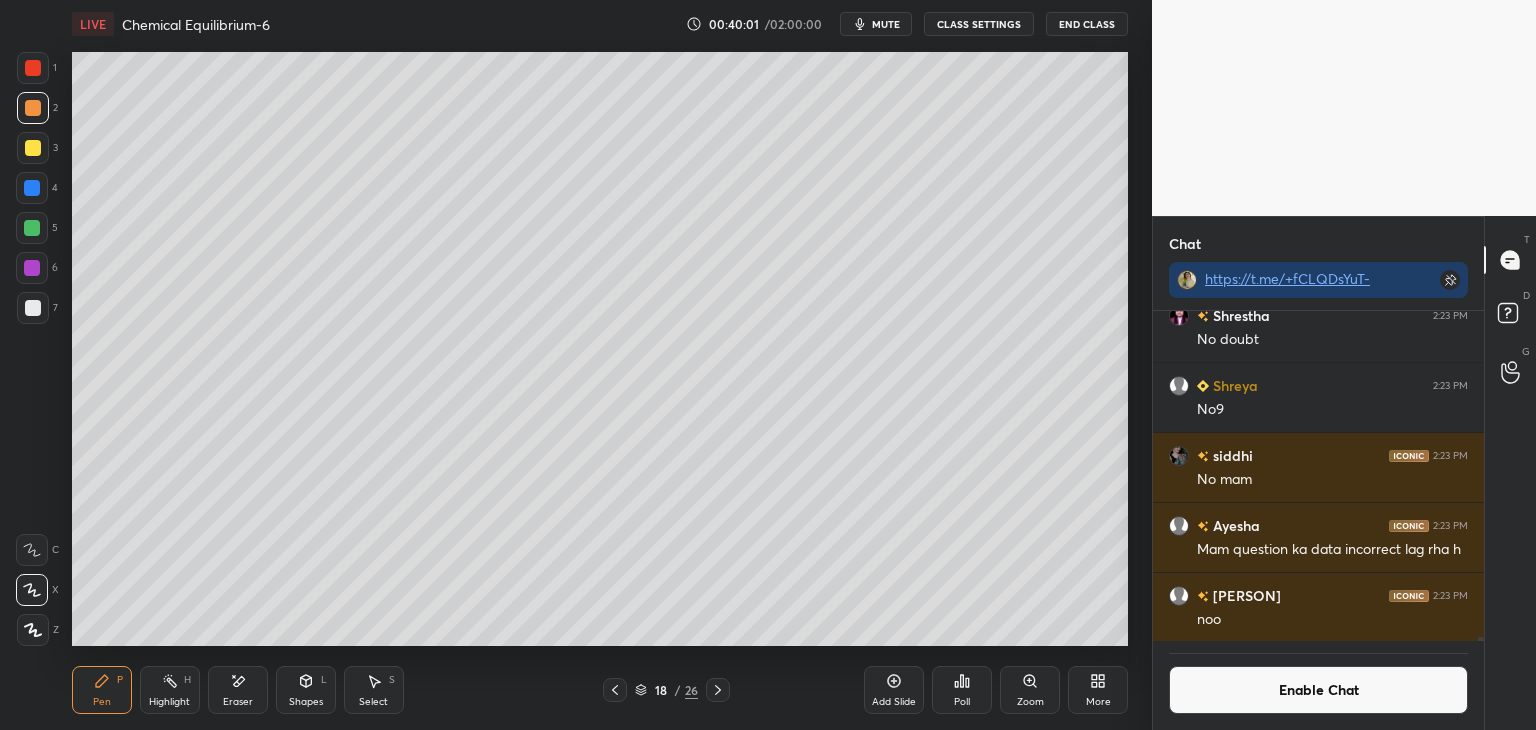 click on "Highlight" at bounding box center [169, 702] 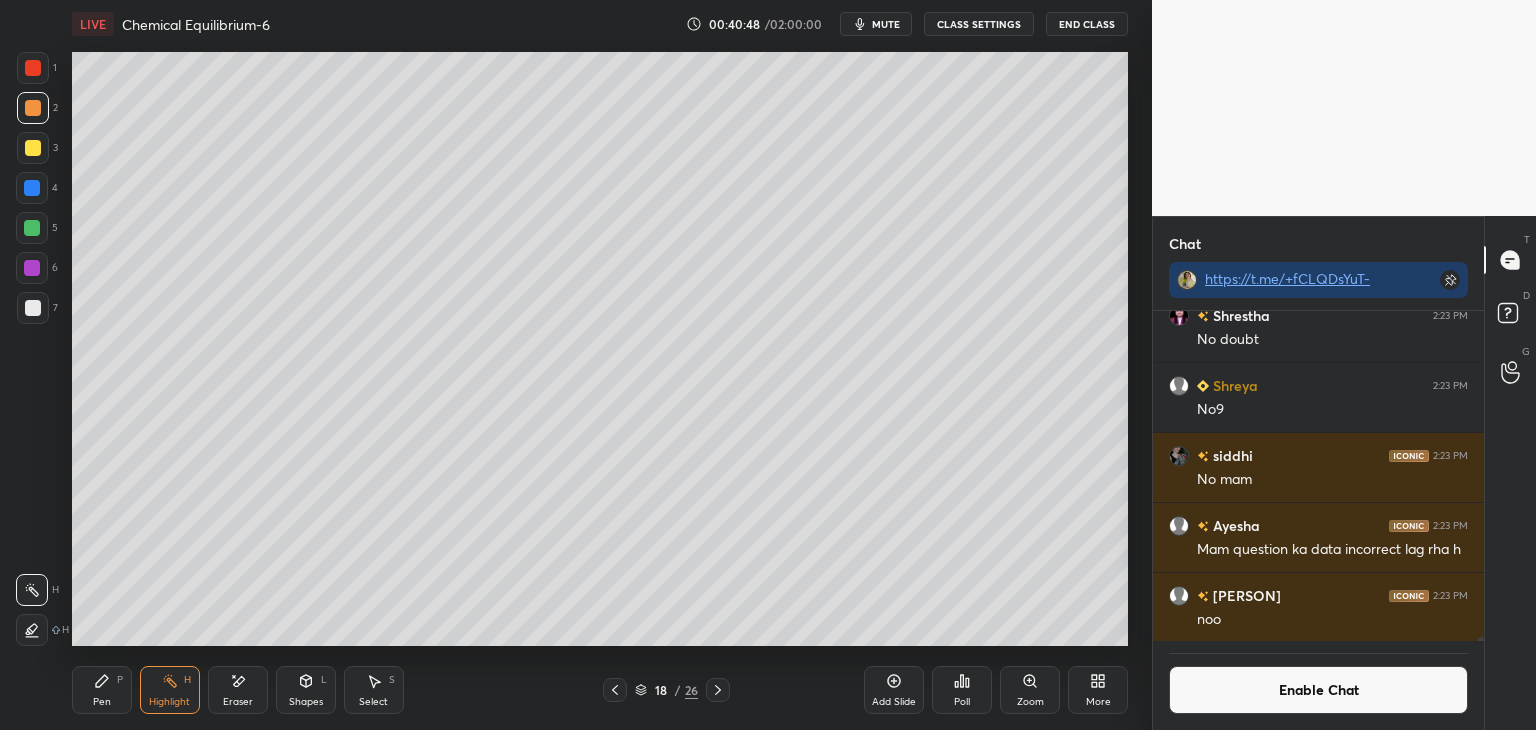 click on "Pen P" at bounding box center (102, 690) 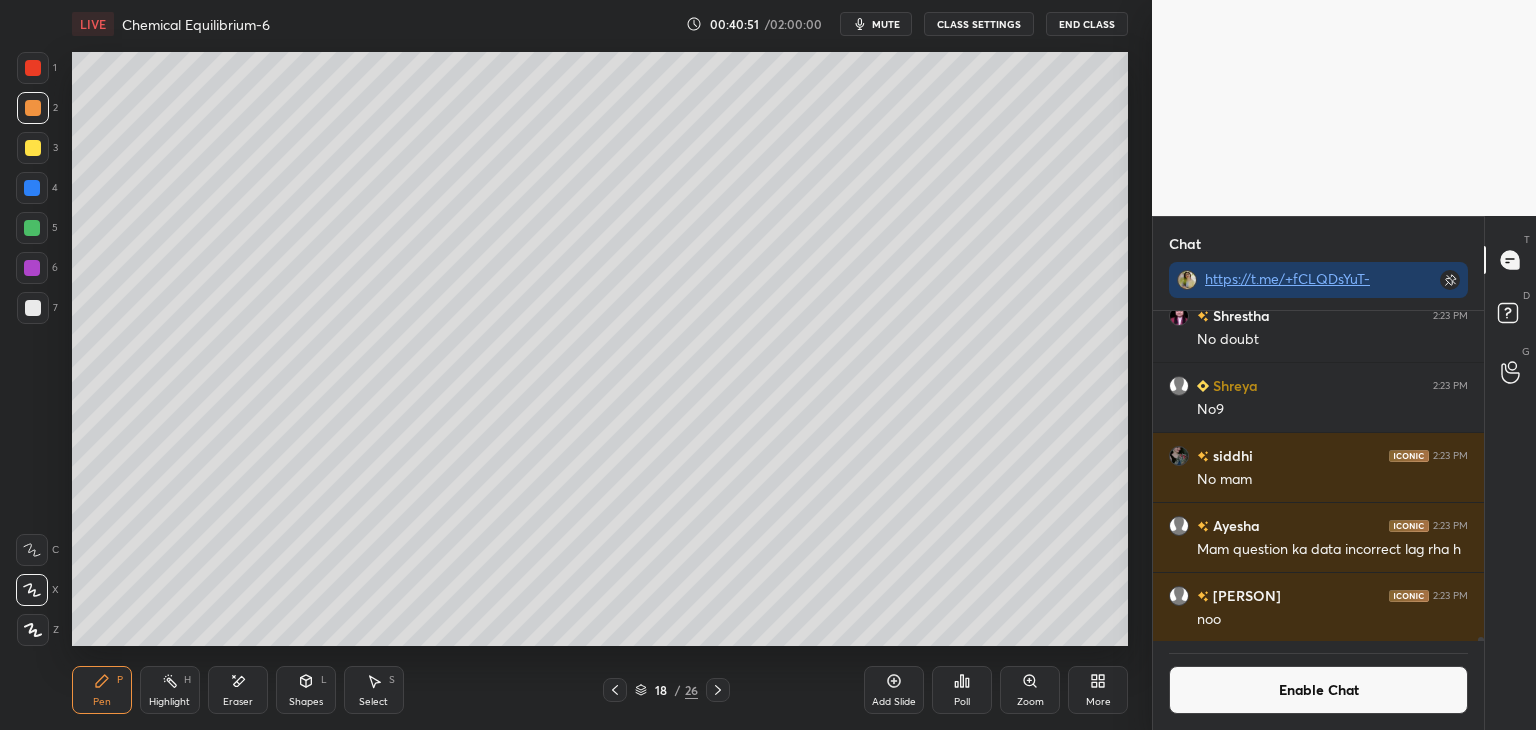 click on "Eraser" at bounding box center [238, 690] 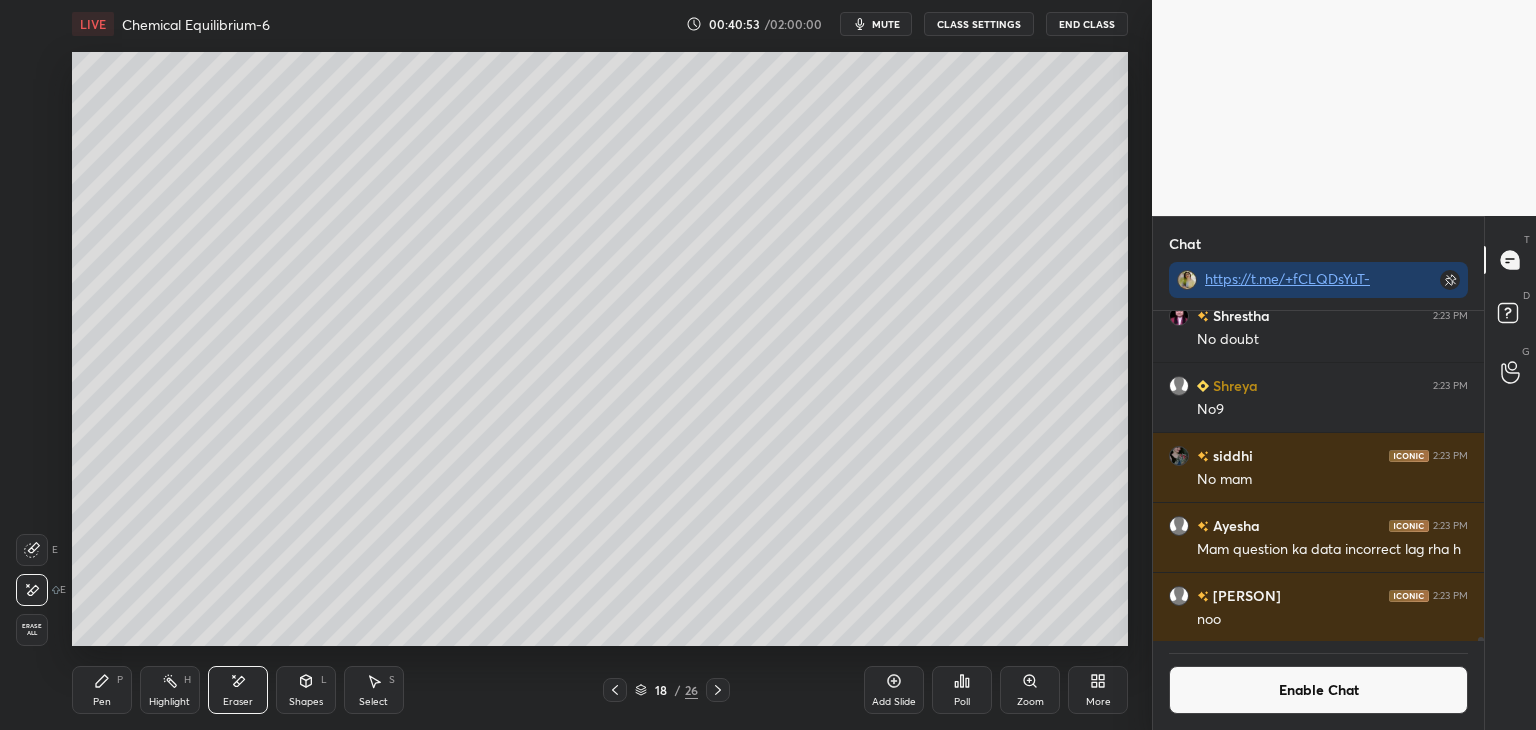 click on "Pen" at bounding box center [102, 702] 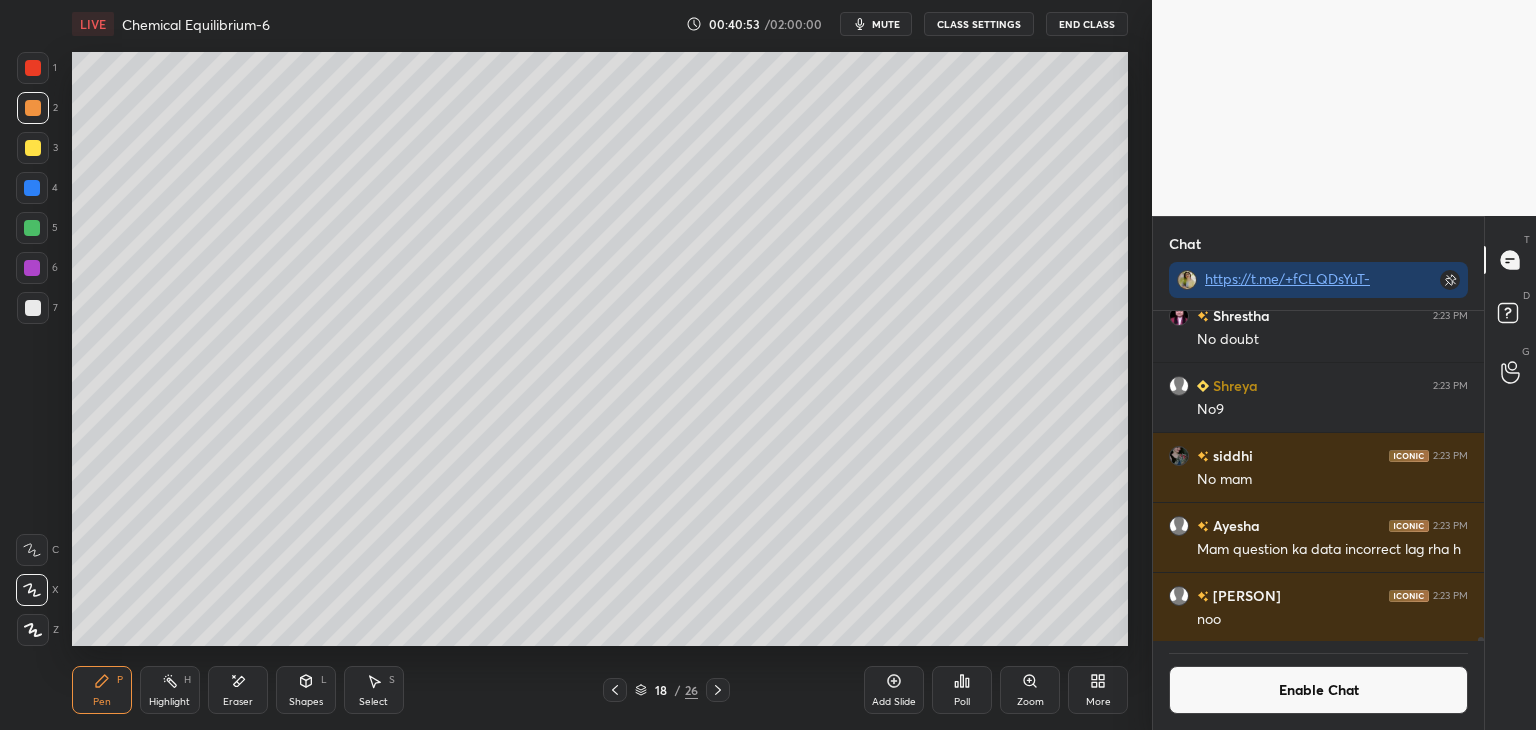 click at bounding box center (33, 308) 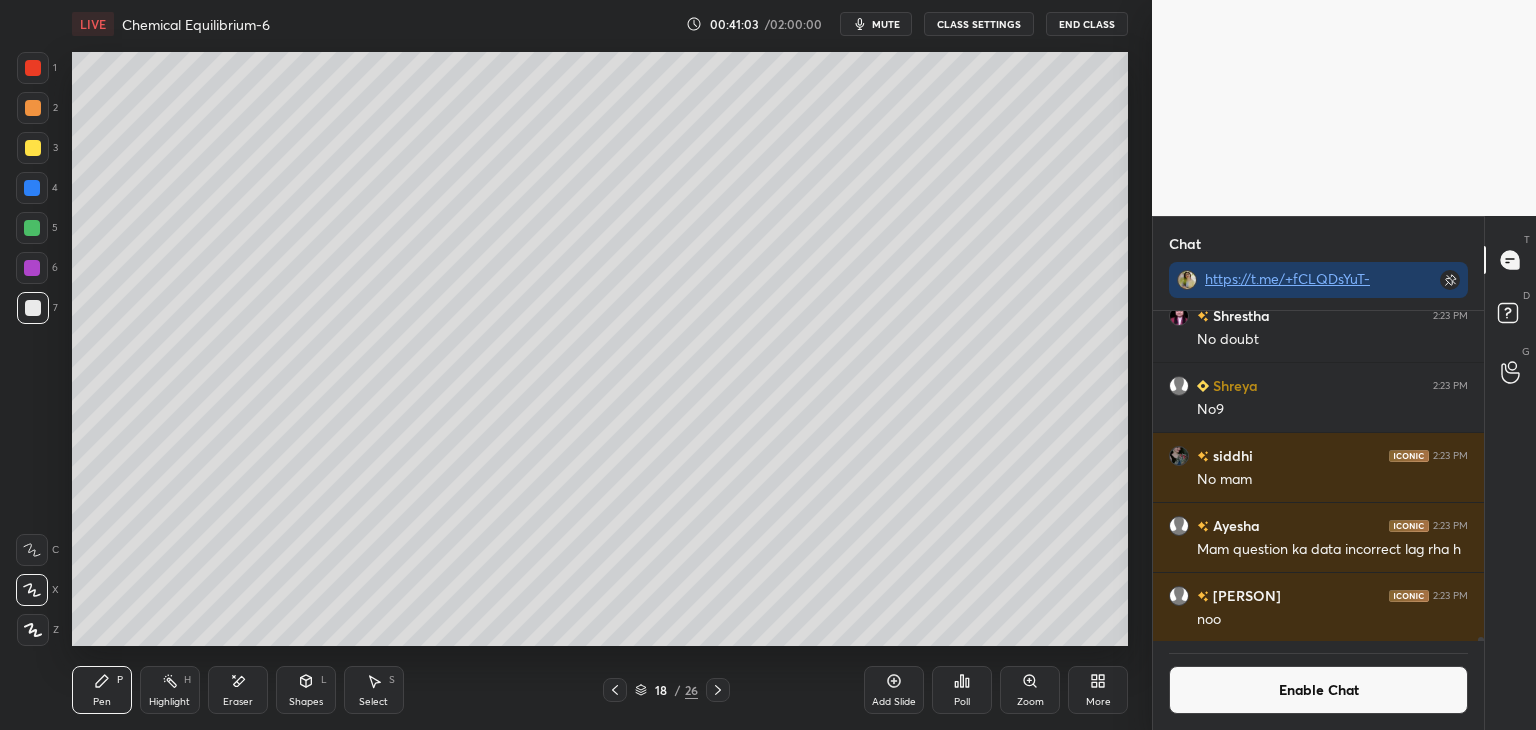 click at bounding box center (33, 108) 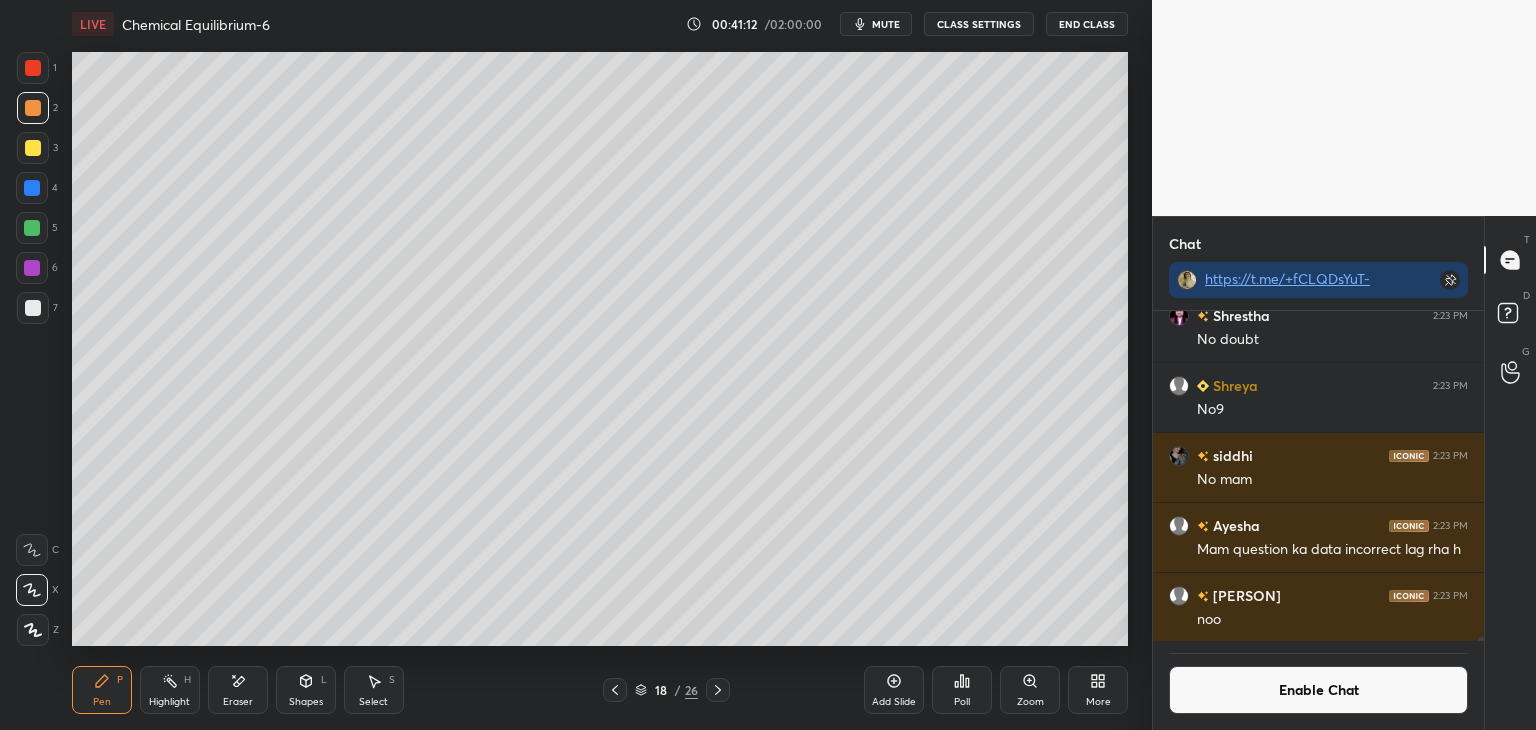 click on "Enable Chat" at bounding box center (1318, 690) 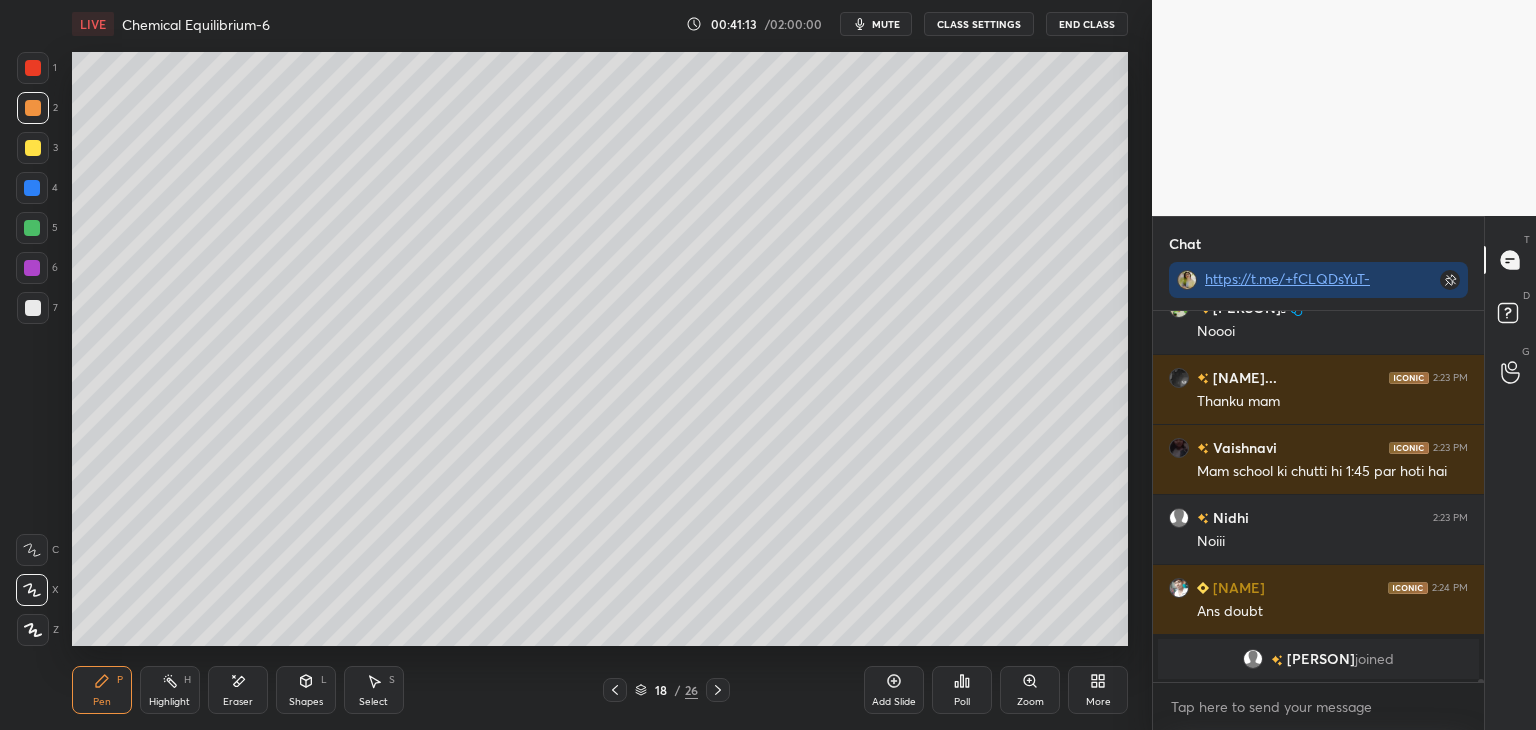 click on "Highlight H" at bounding box center (170, 690) 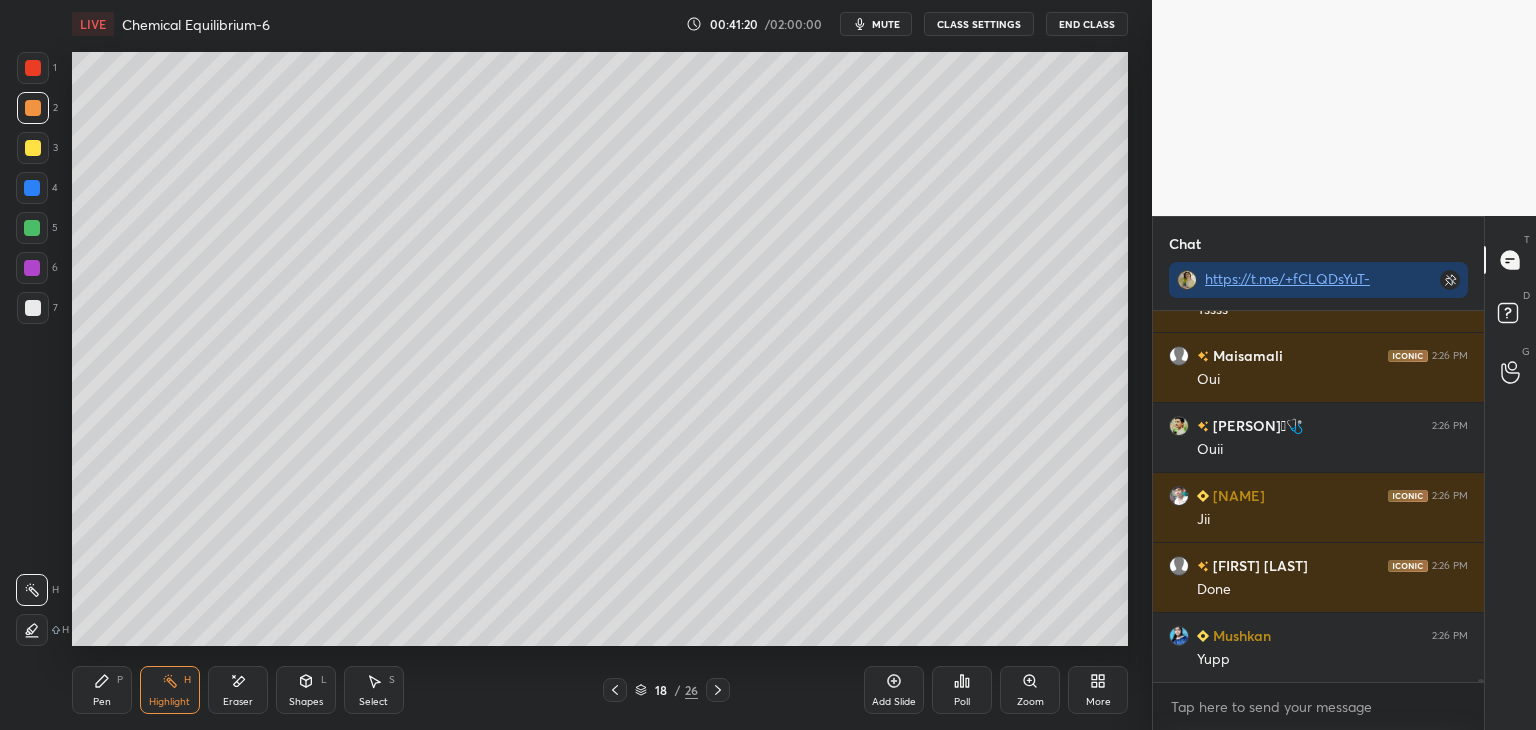 scroll, scrollTop: 47460, scrollLeft: 0, axis: vertical 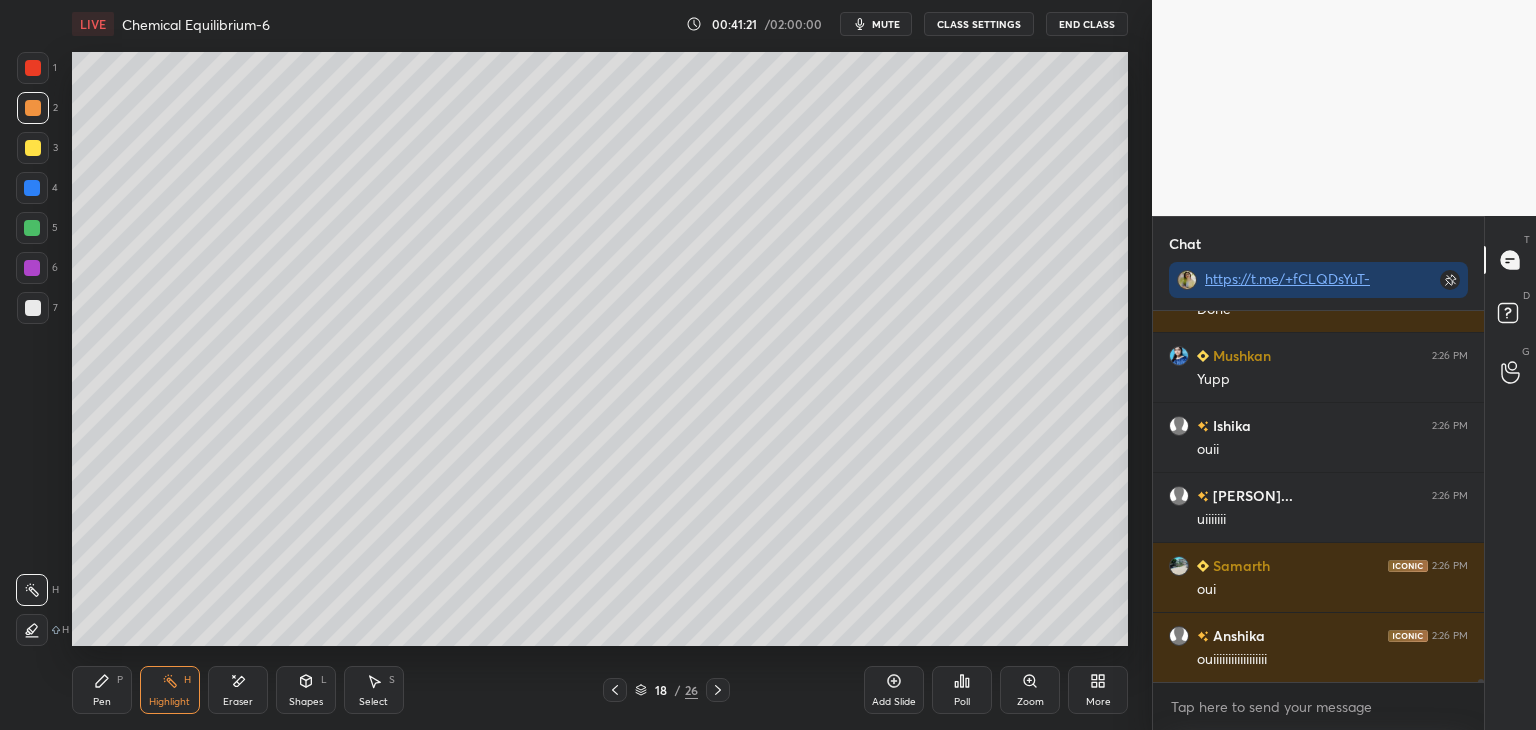 click on "CLASS SETTINGS" at bounding box center [979, 24] 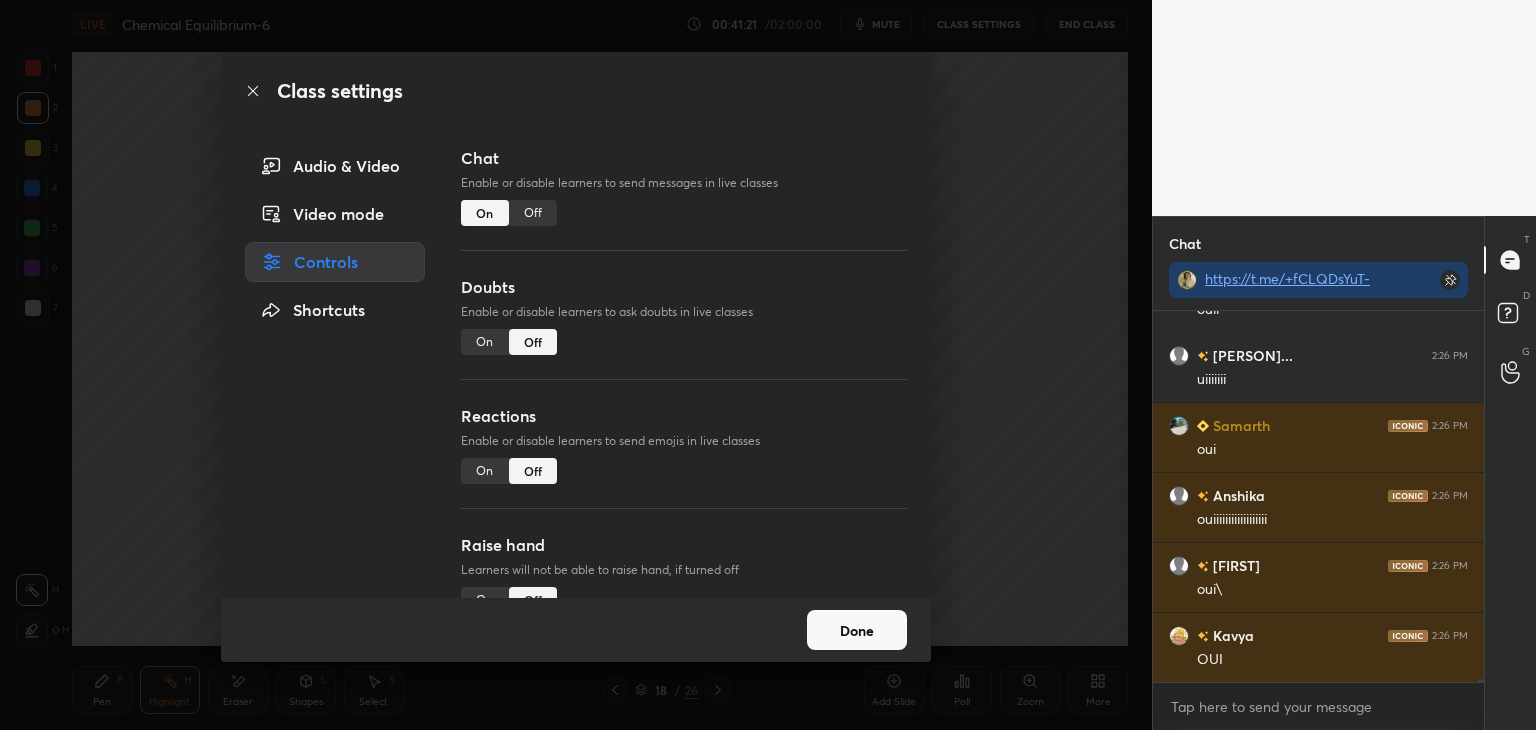 click on "Off" at bounding box center (533, 213) 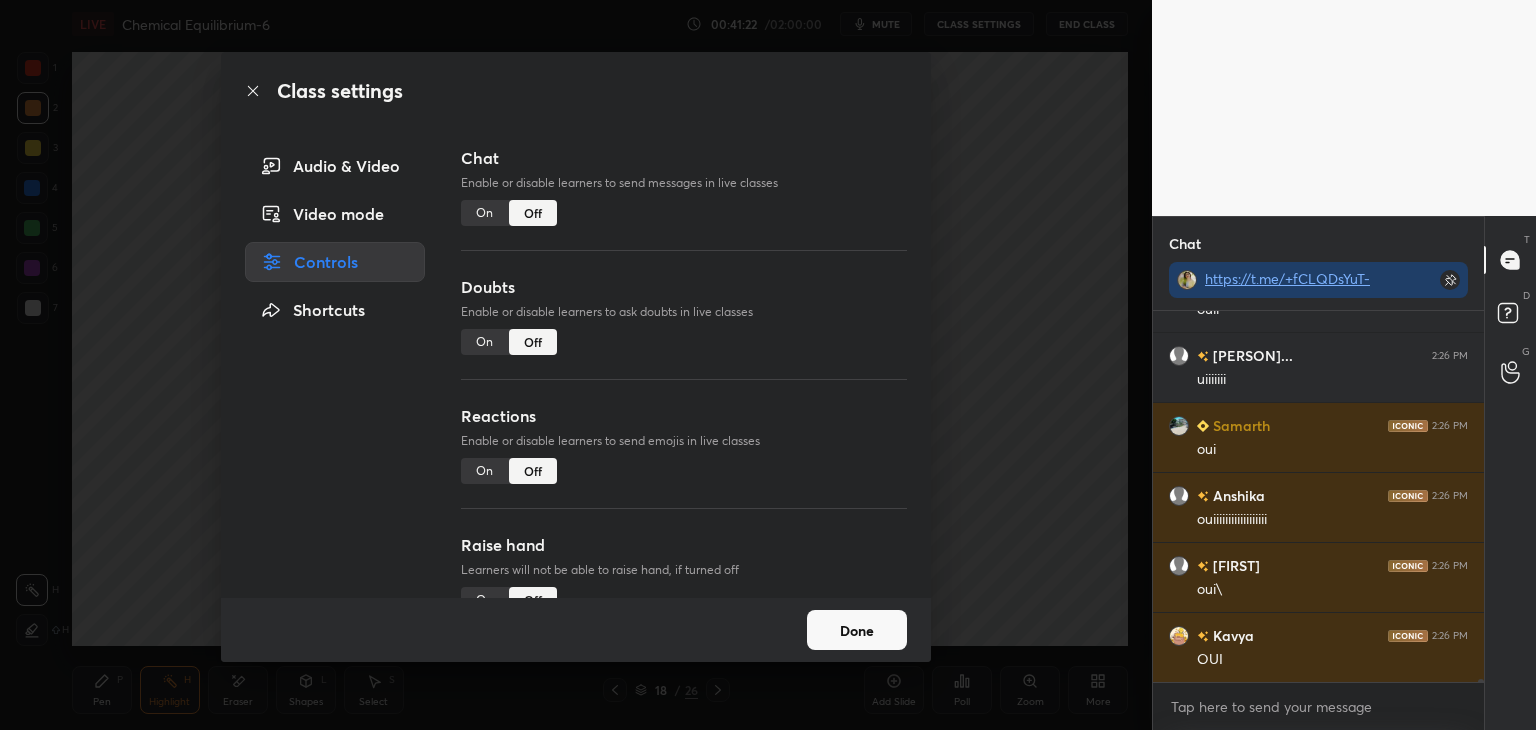 scroll, scrollTop: 46918, scrollLeft: 0, axis: vertical 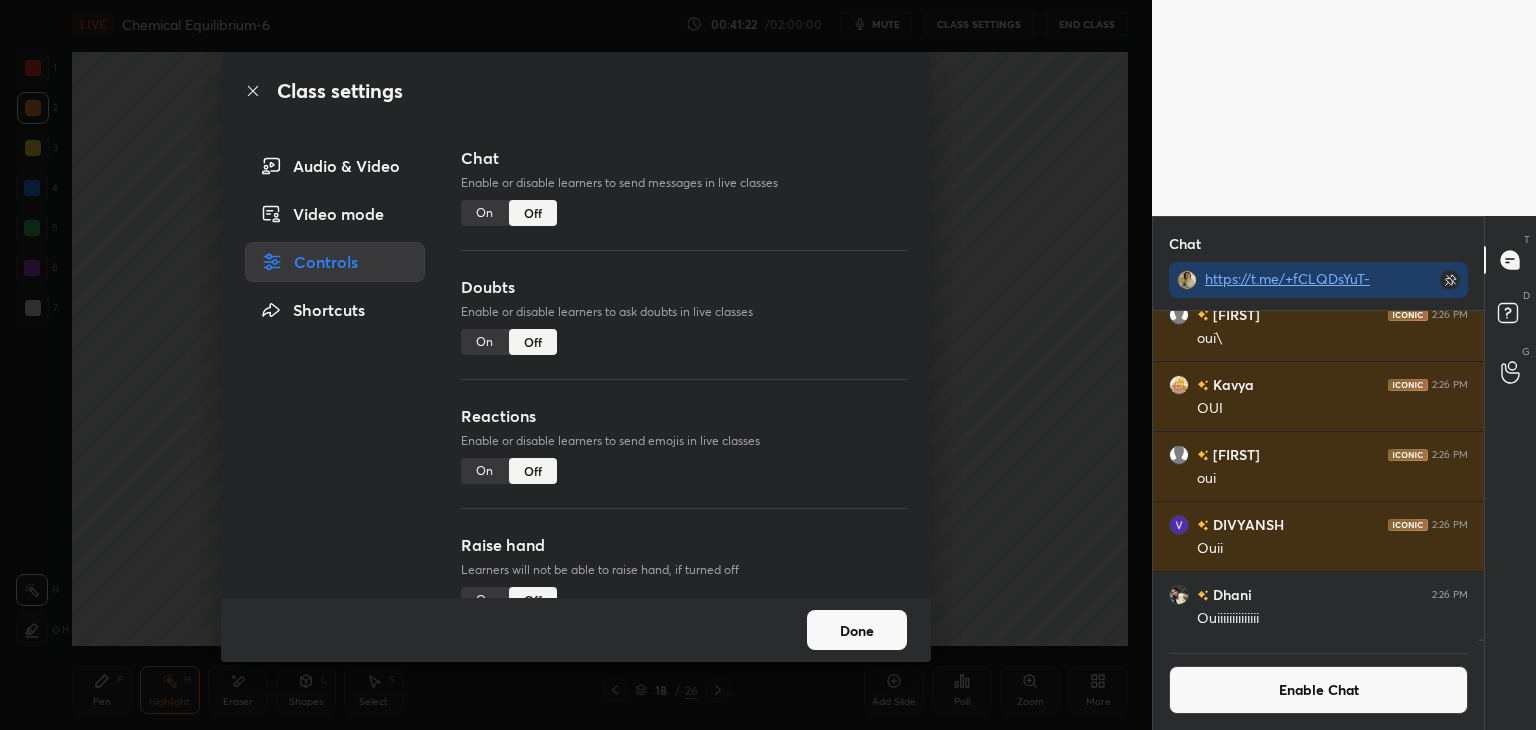 click on "Done" at bounding box center [857, 630] 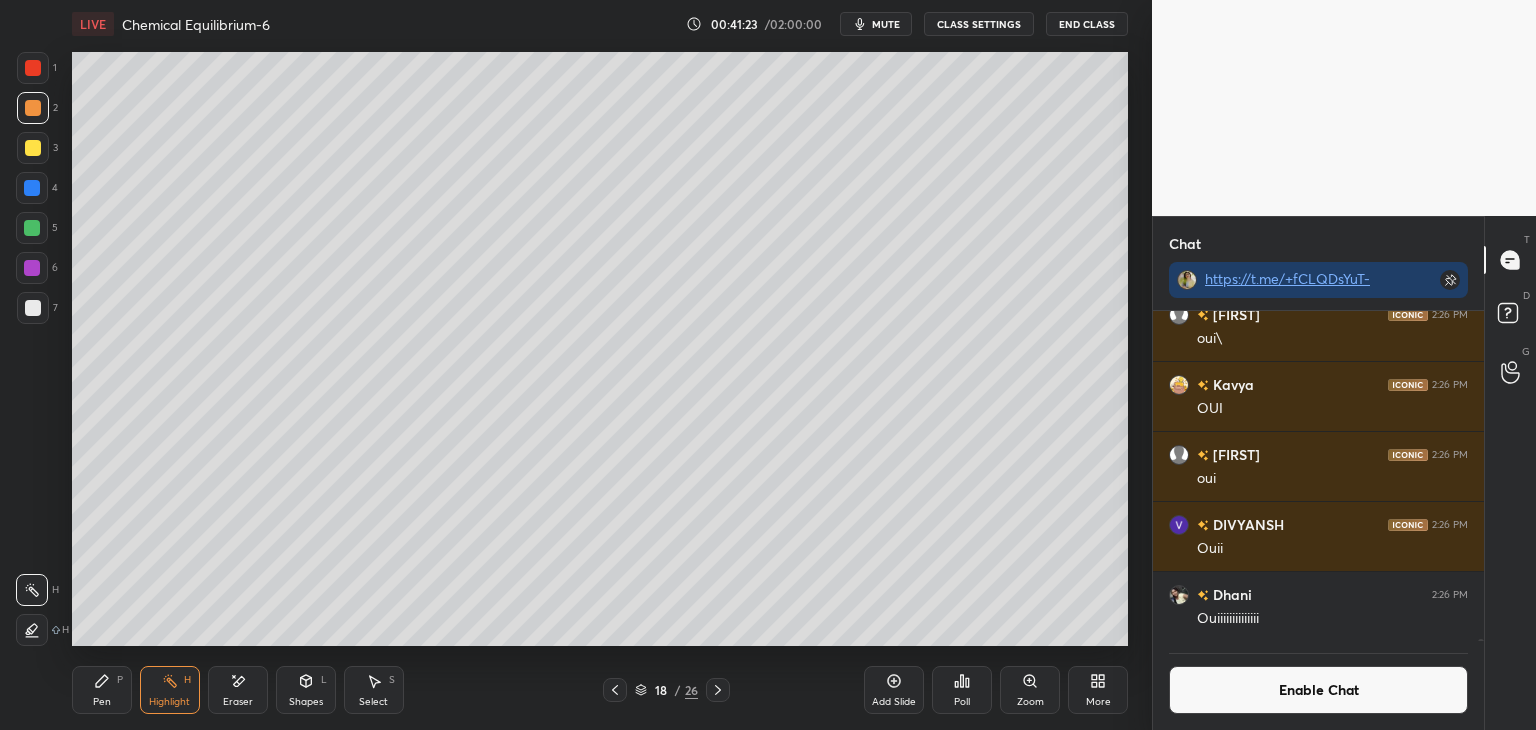click on "Pen P" at bounding box center (102, 690) 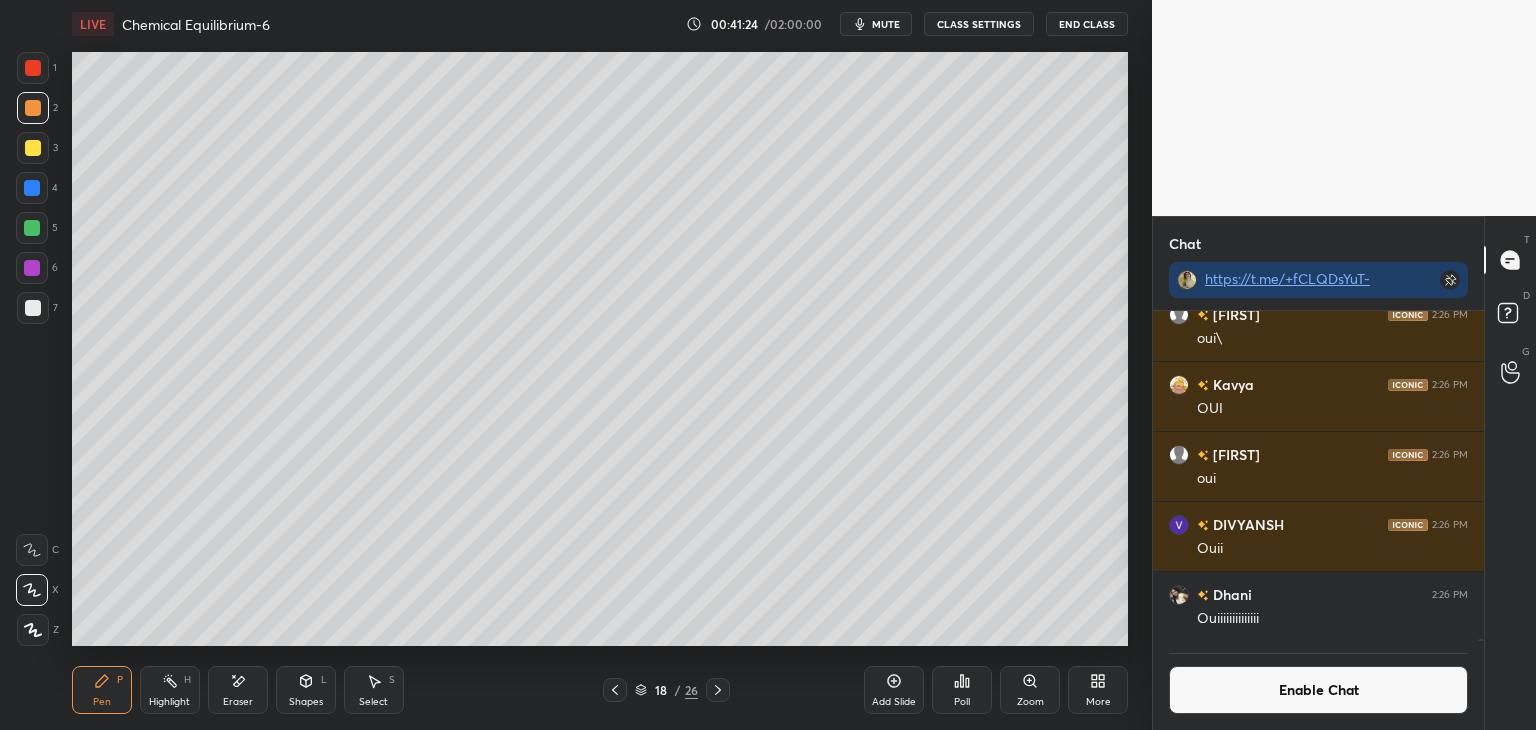 click at bounding box center [33, 308] 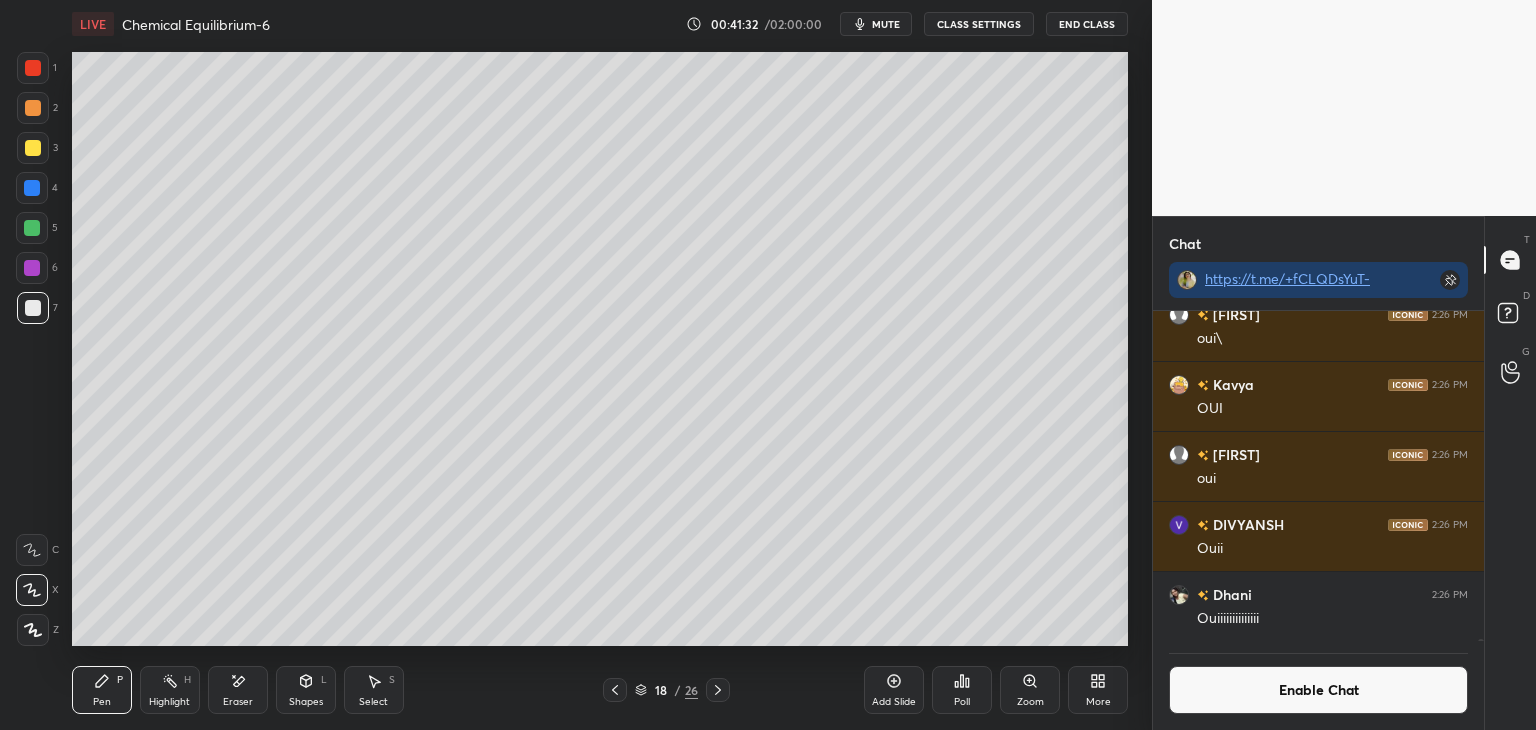 click at bounding box center [33, 108] 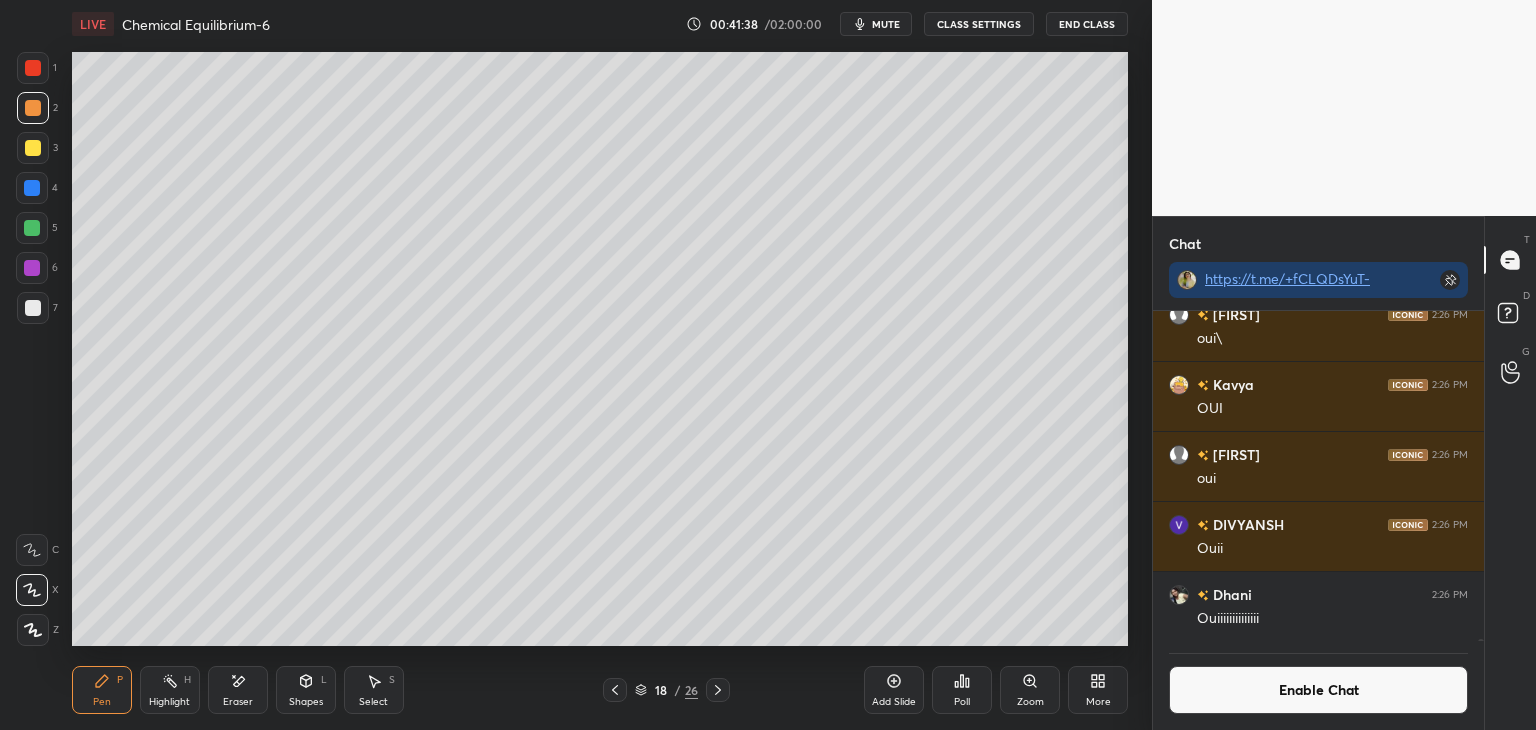 click 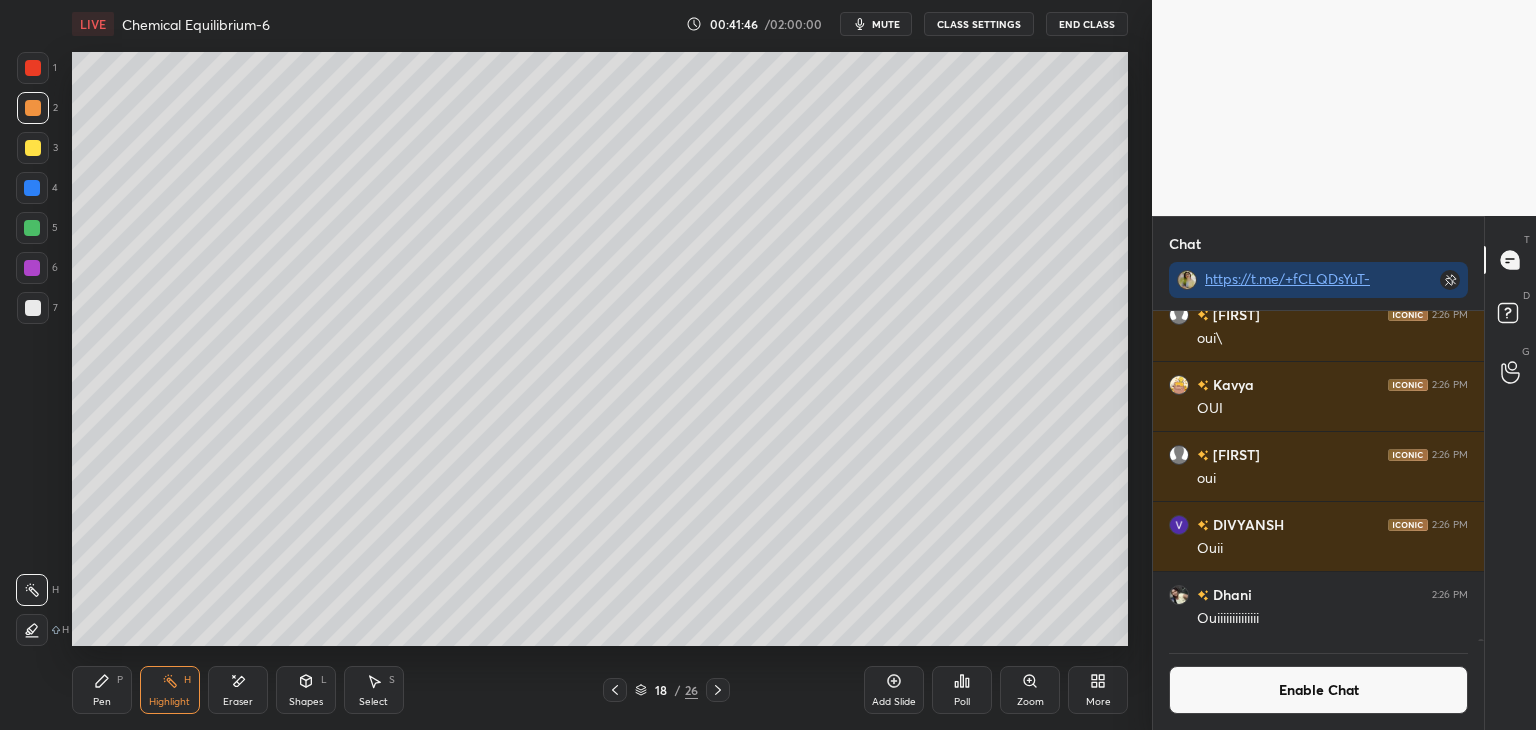 click on "Select S" at bounding box center (374, 690) 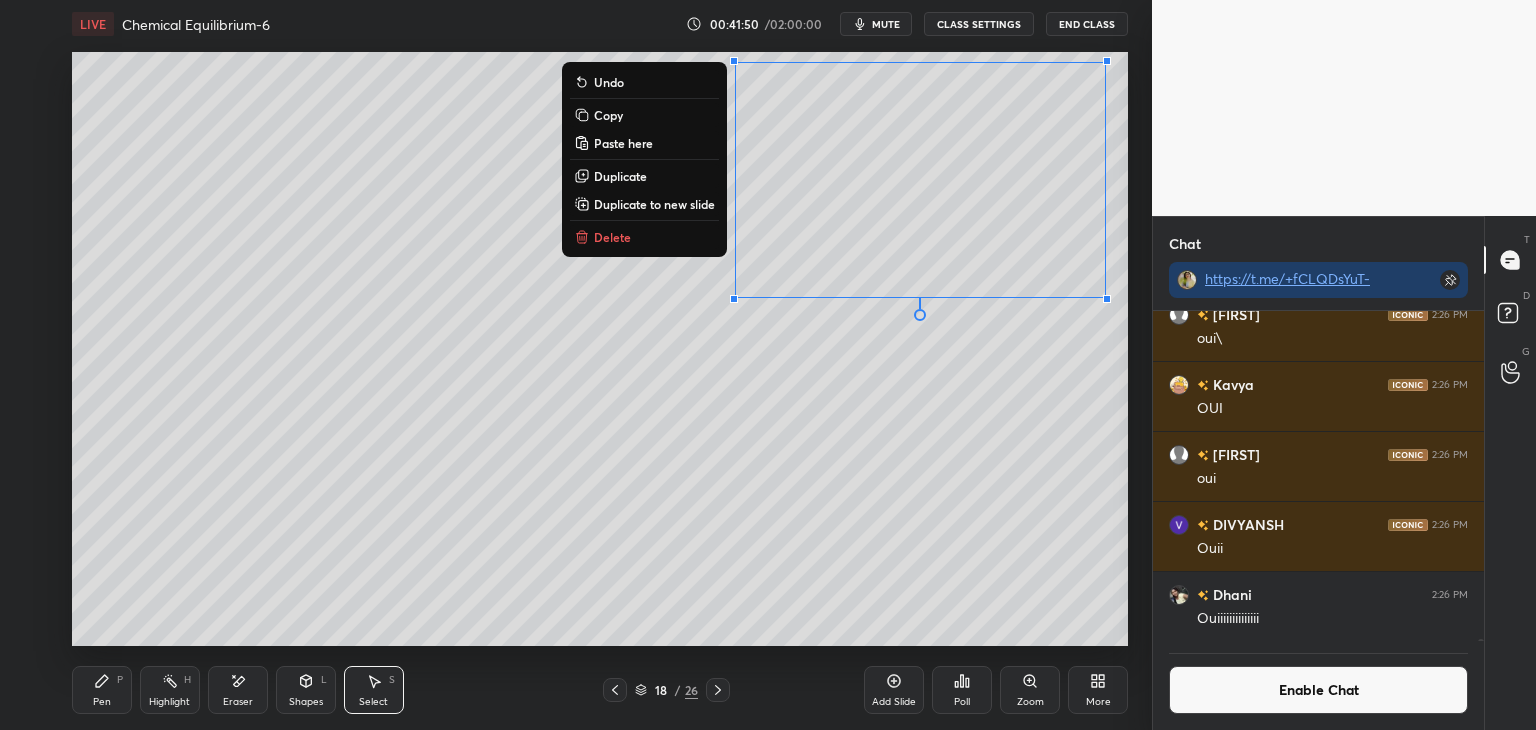 click on "Copy" at bounding box center (608, 115) 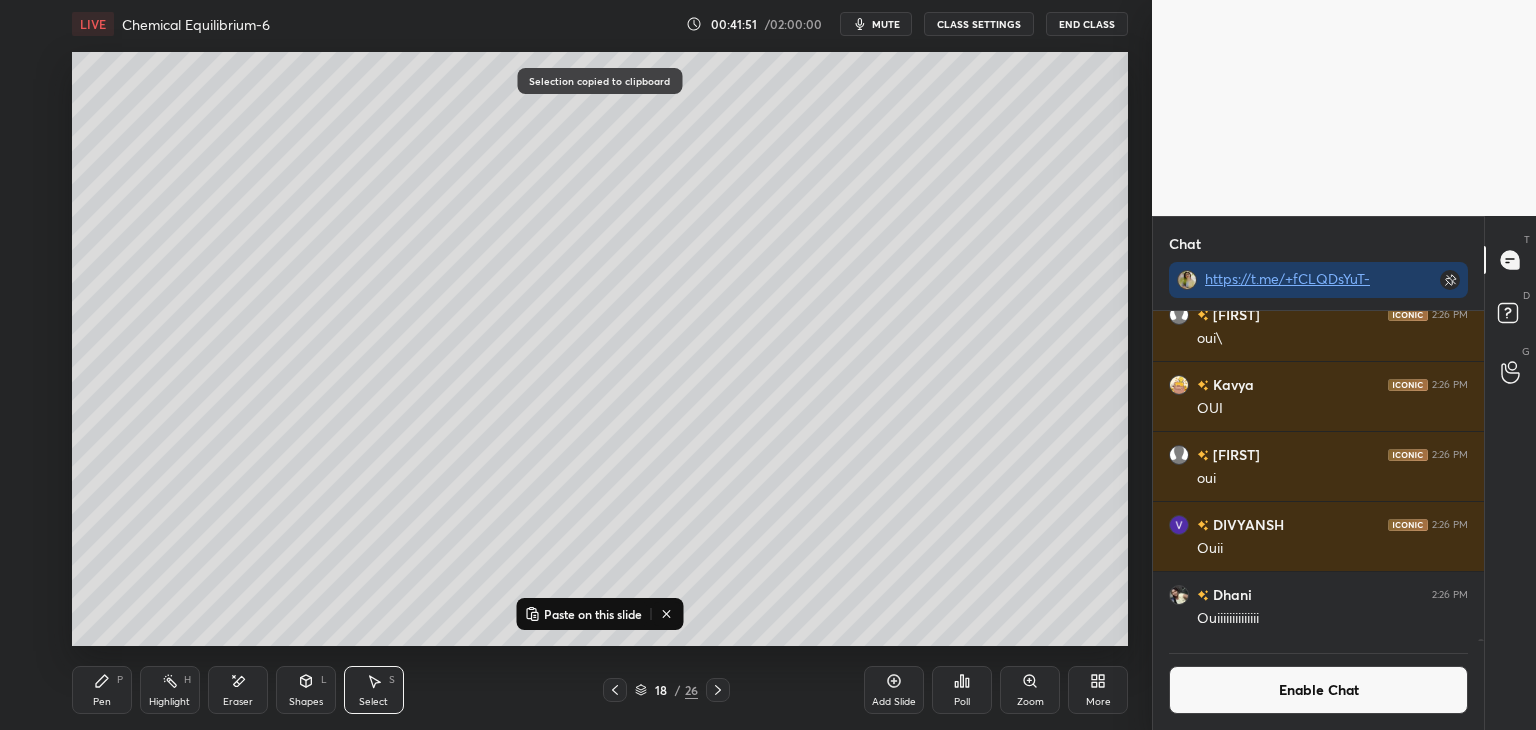 click 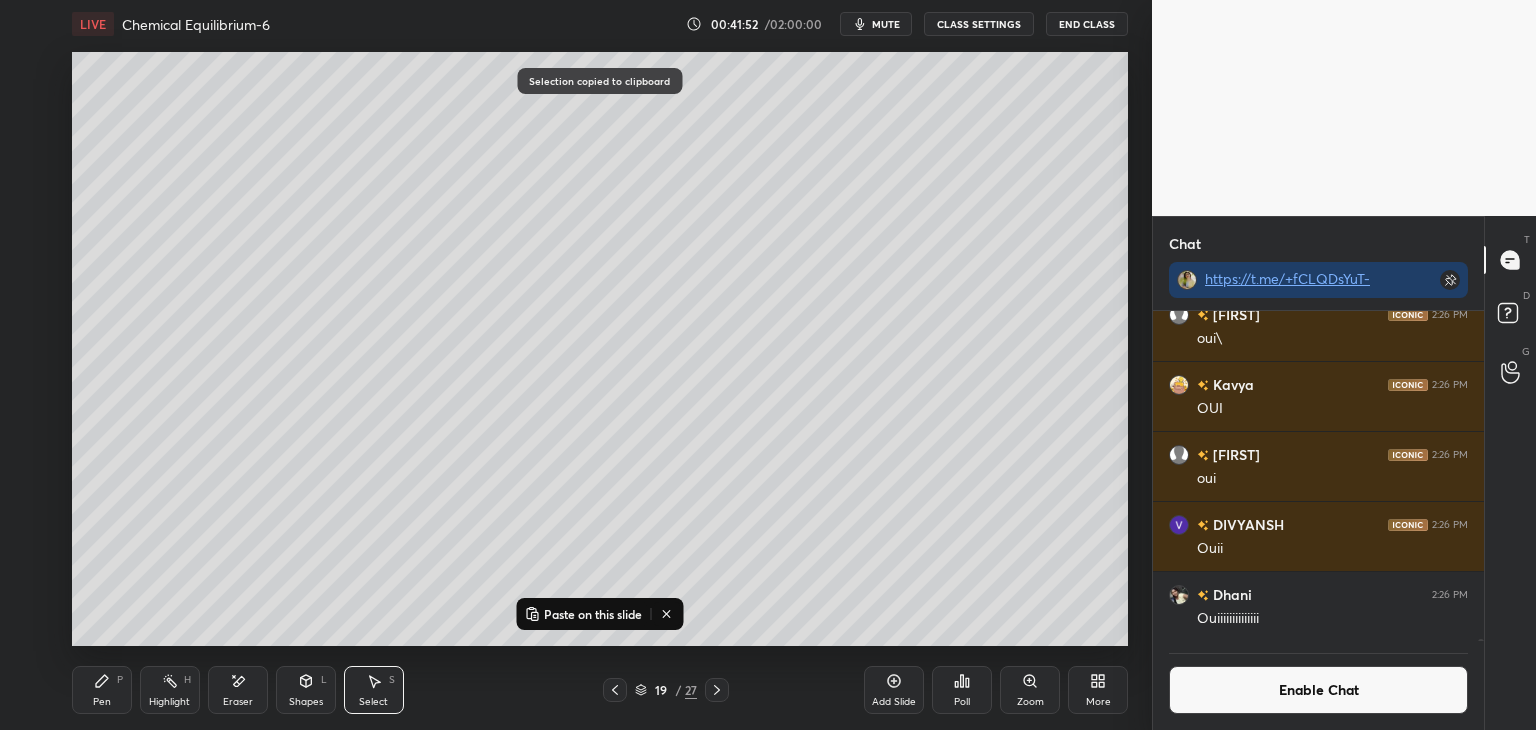 click on "Paste on this slide" at bounding box center [593, 614] 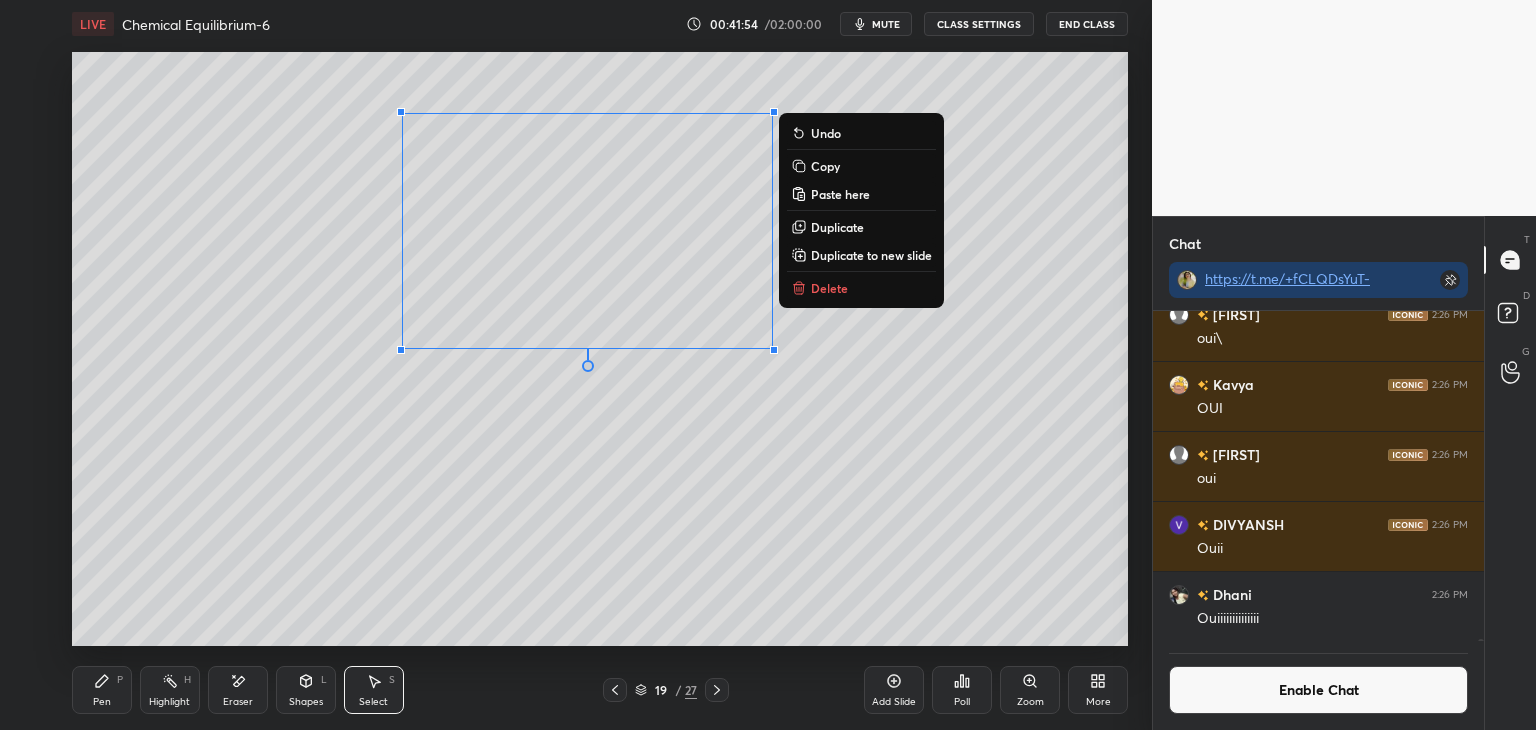click on "0 ° Undo Copy Paste here Duplicate Duplicate to new slide Delete" at bounding box center (600, 349) 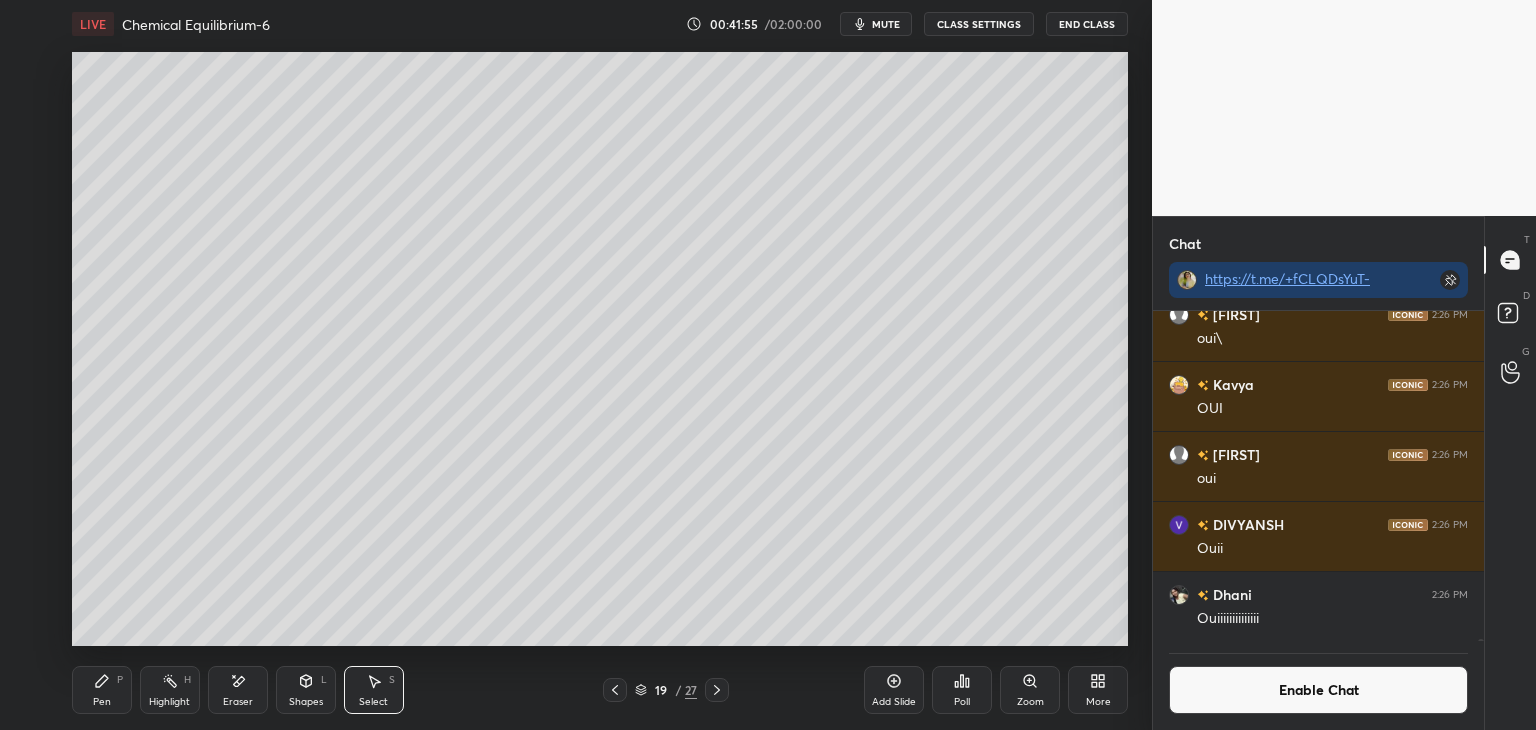 click on "Pen P" at bounding box center (102, 690) 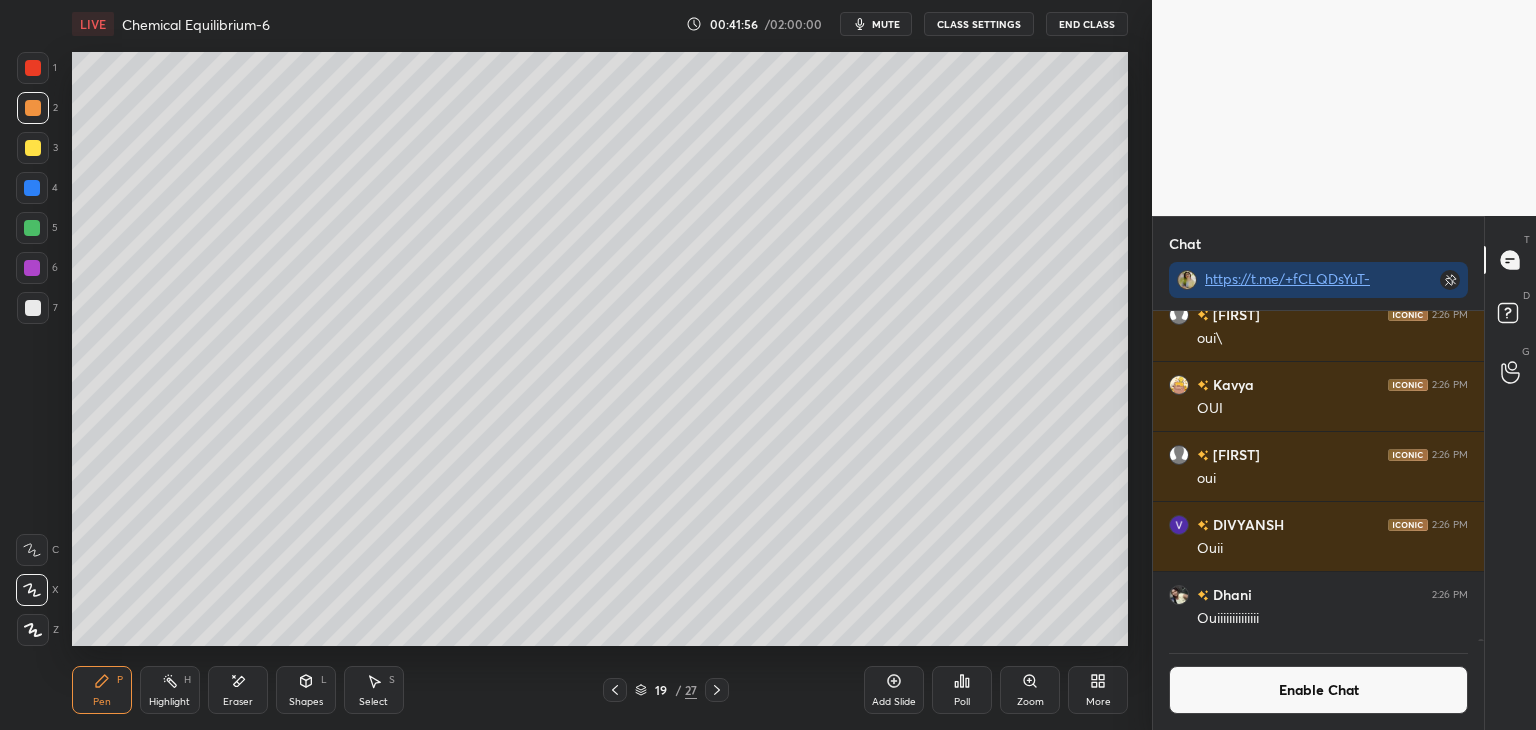 click at bounding box center (32, 188) 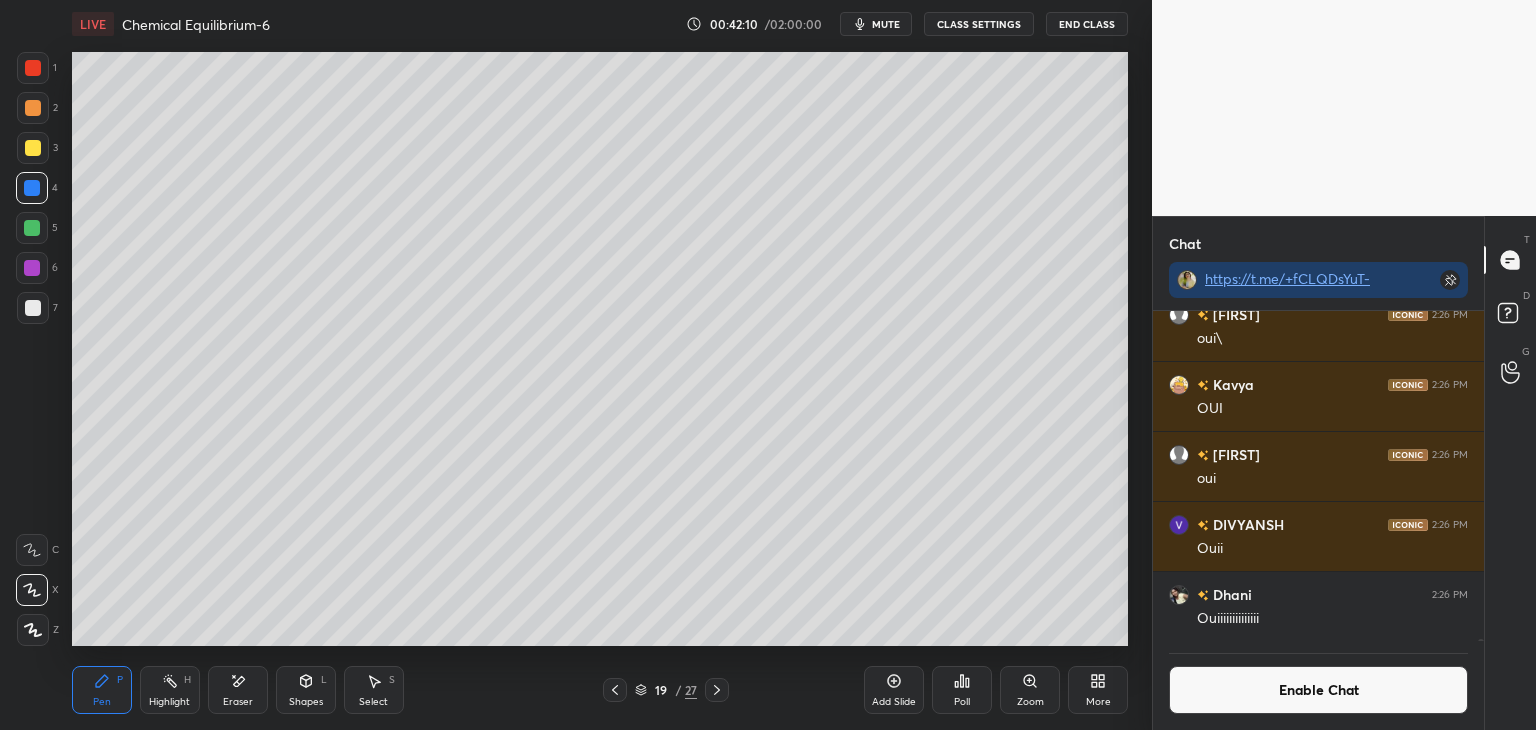 click on "Shapes L" at bounding box center [306, 690] 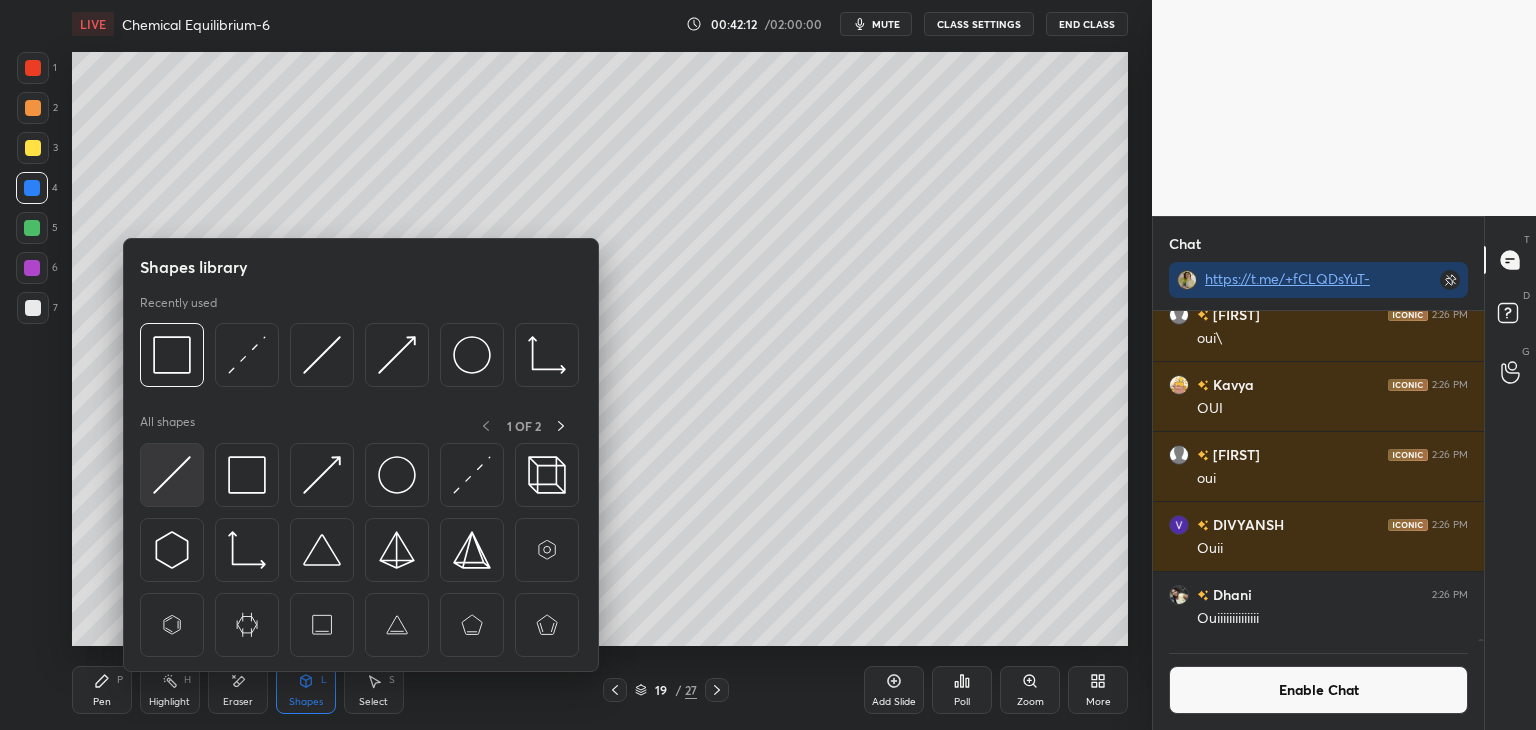 click at bounding box center (172, 475) 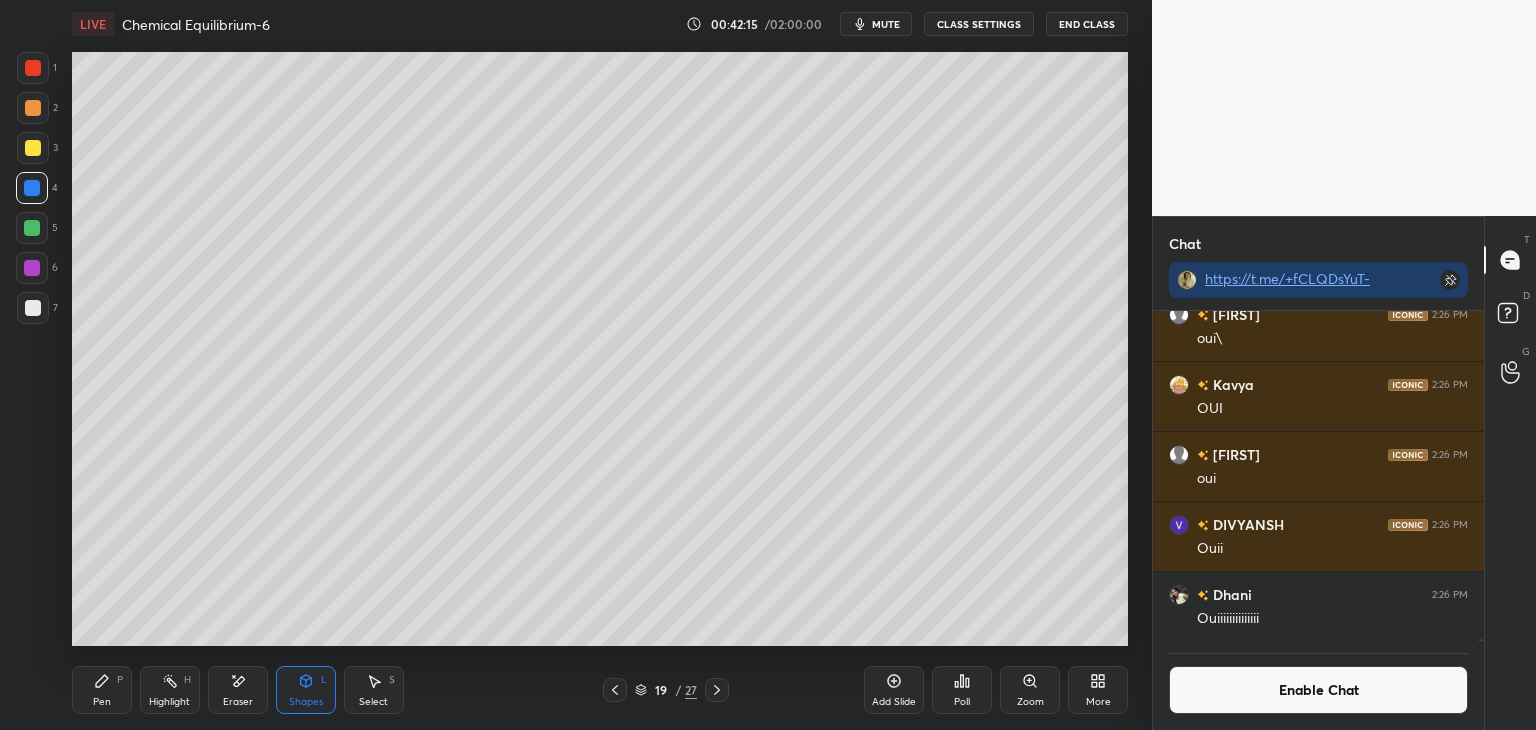 click 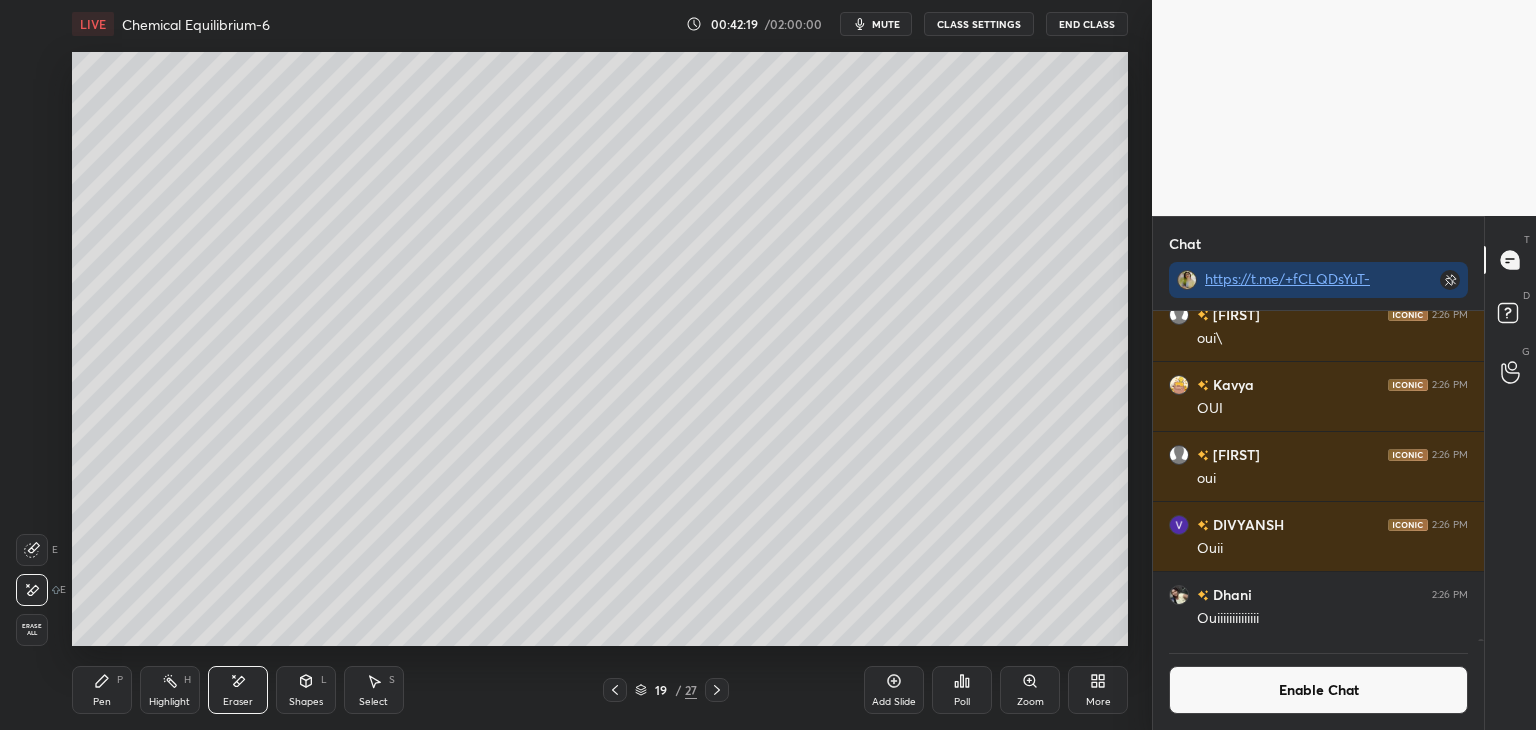 click on "Pen" at bounding box center [102, 702] 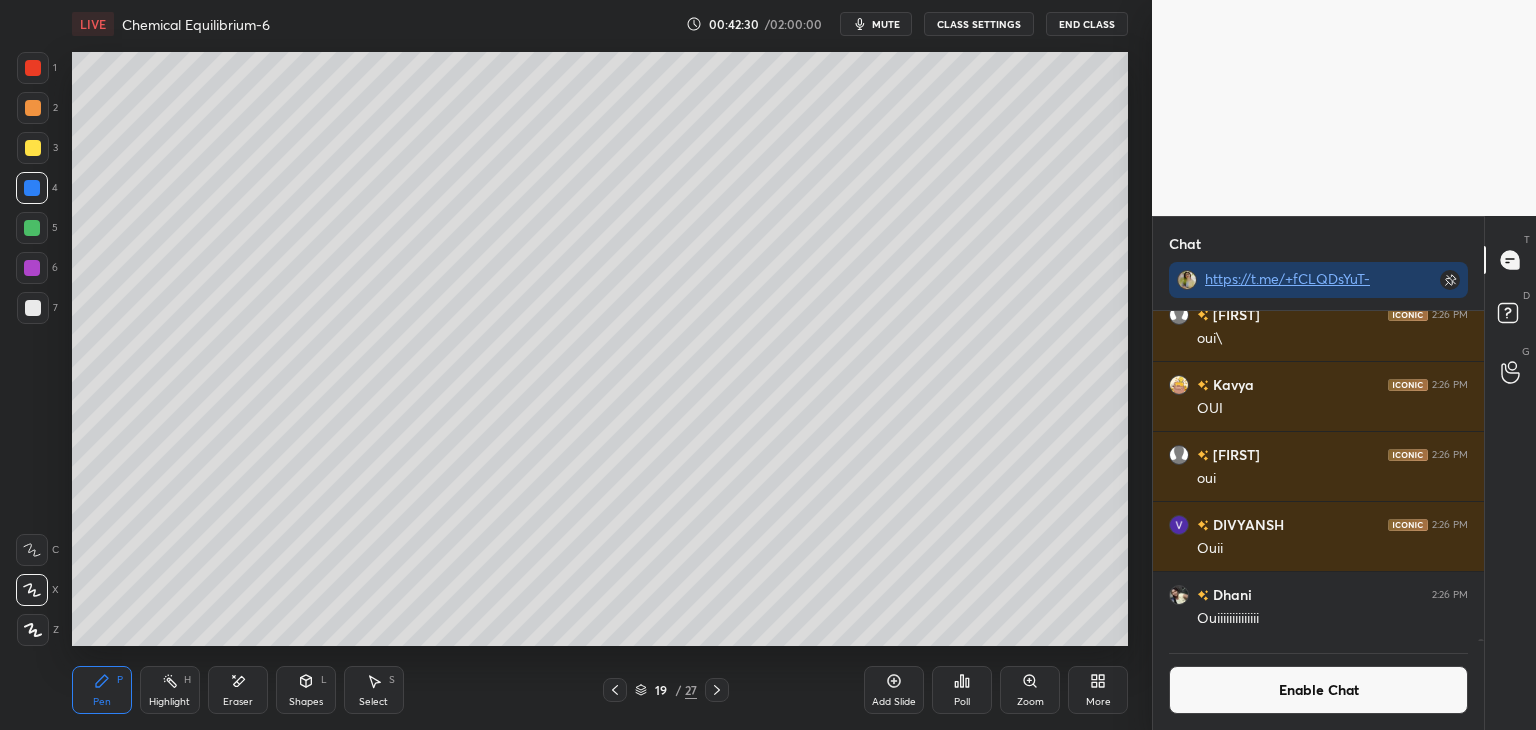 click on "Highlight H" at bounding box center (170, 690) 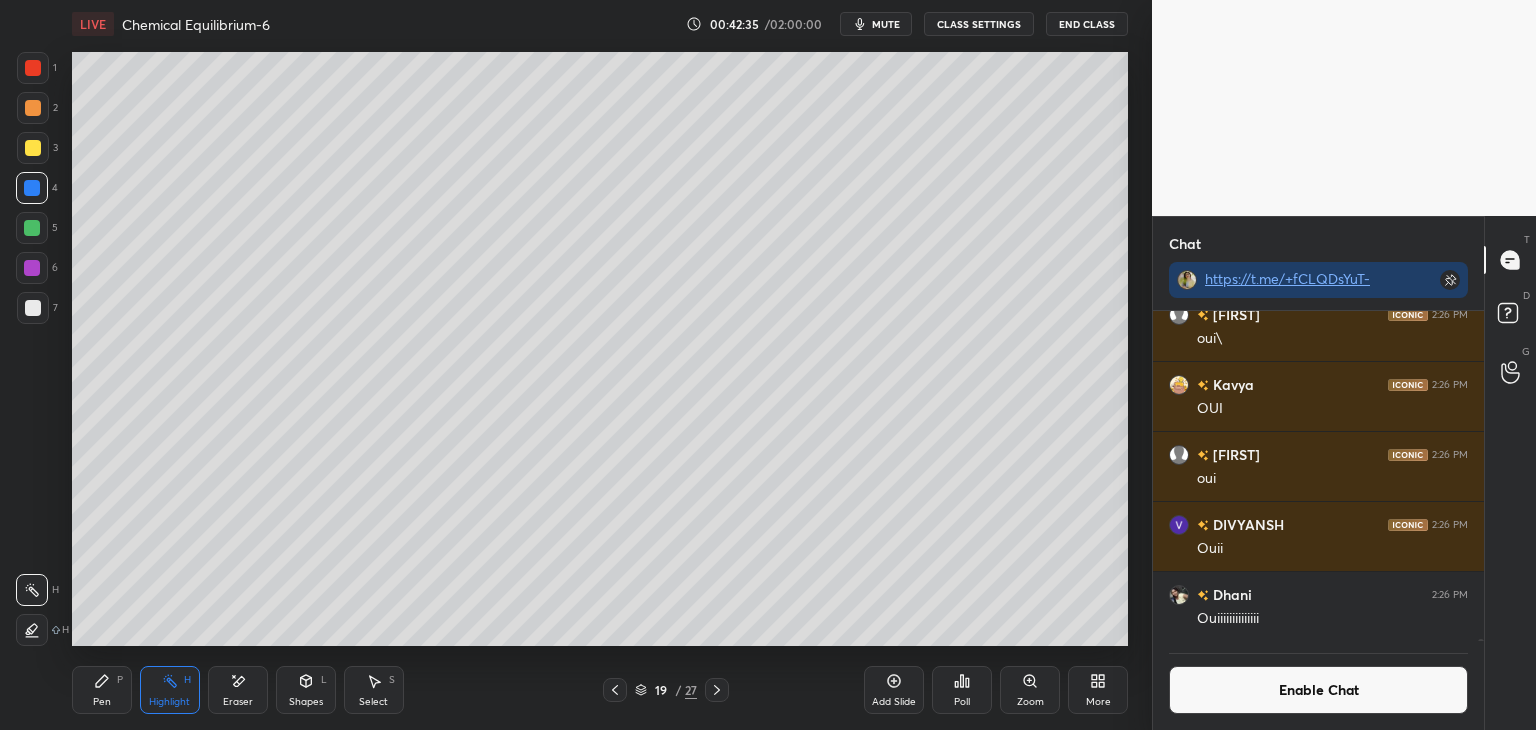 click on "Highlight H" at bounding box center [170, 690] 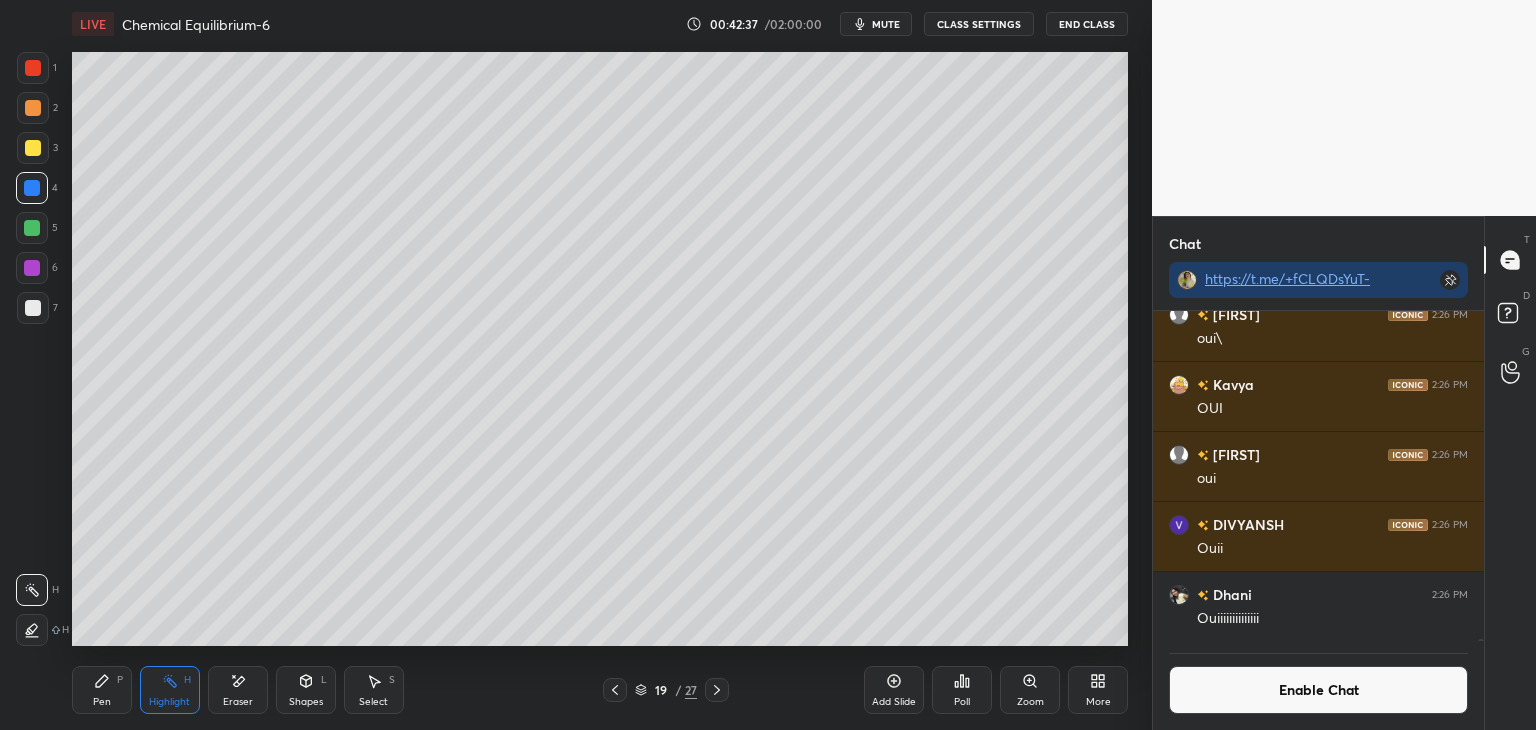 click on "Eraser" at bounding box center (238, 690) 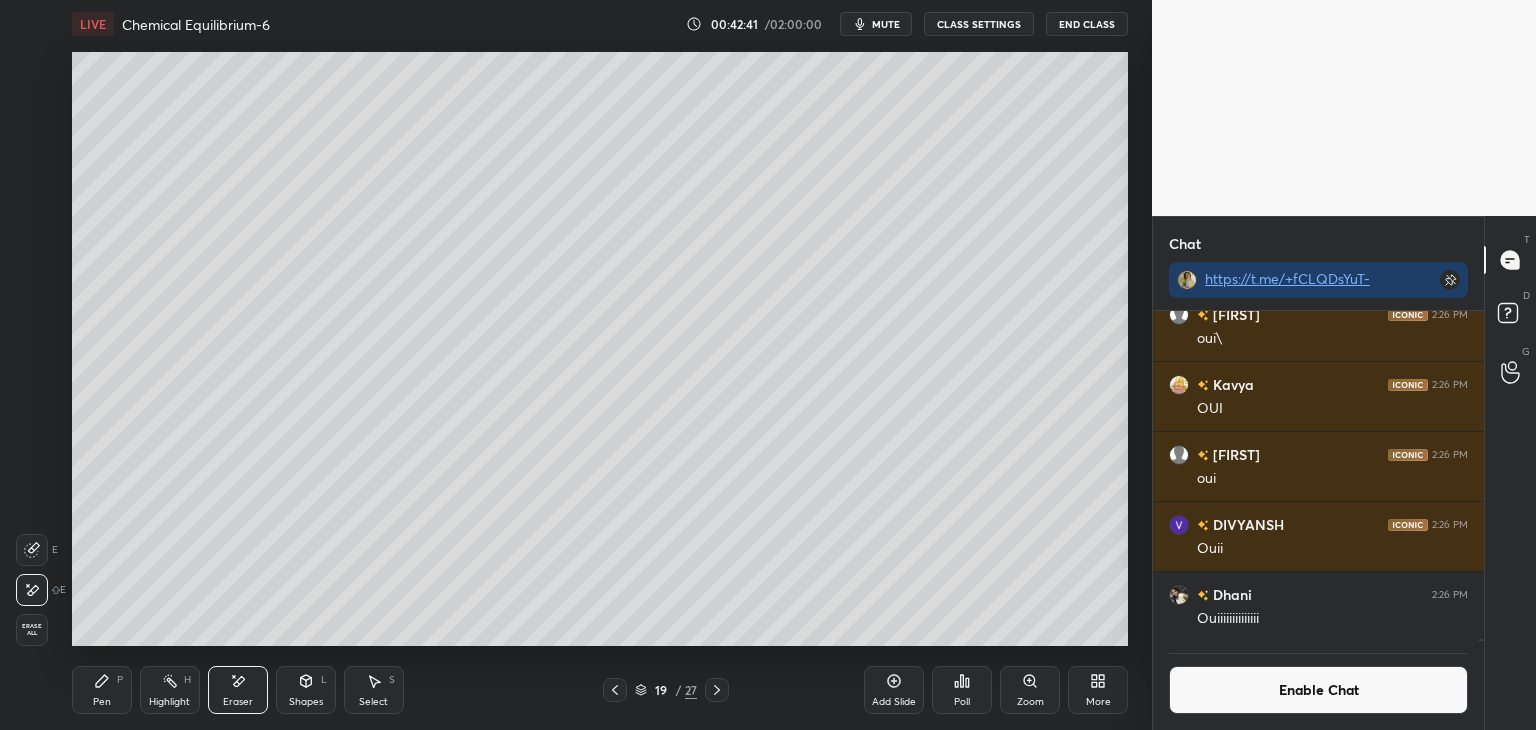 click on "Pen P" at bounding box center [102, 690] 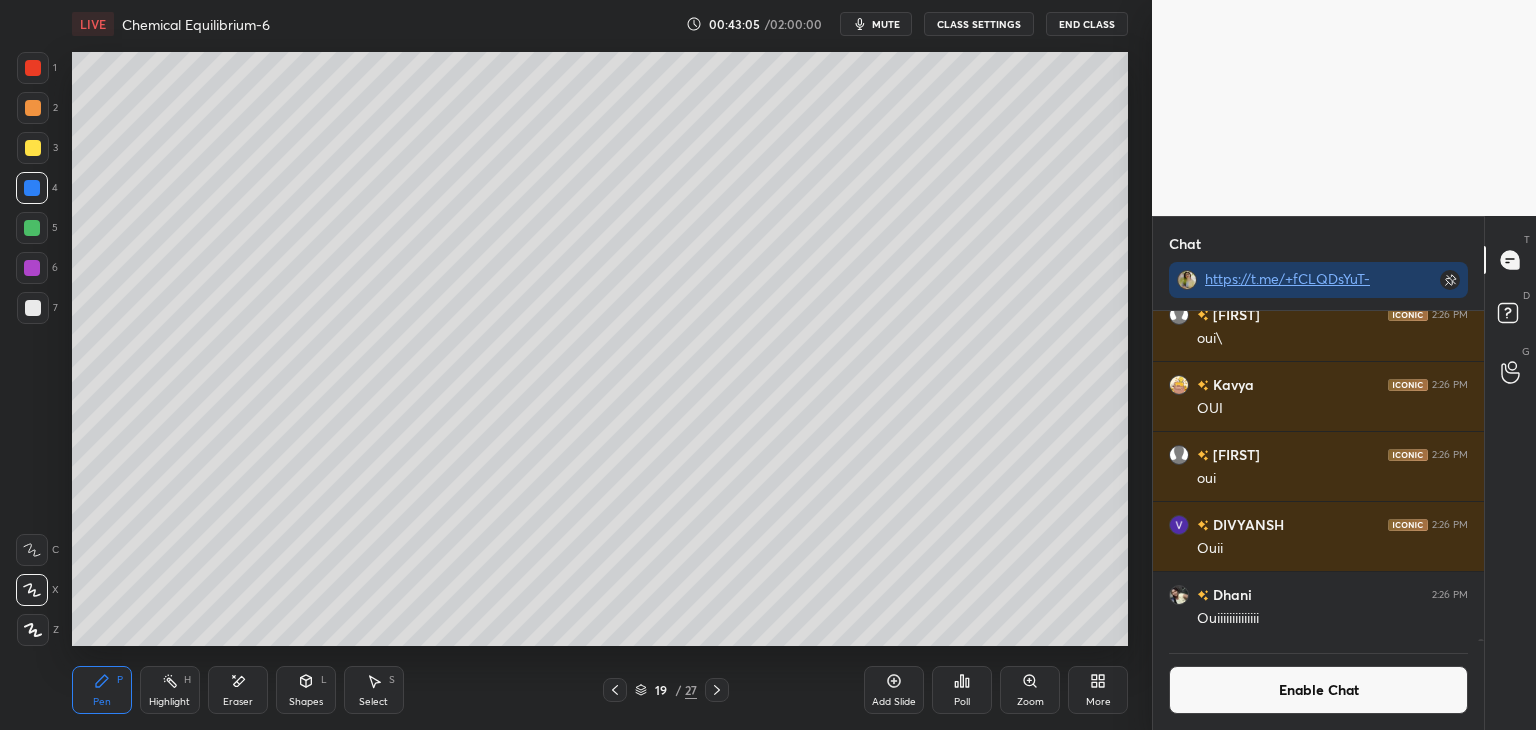 click at bounding box center (33, 148) 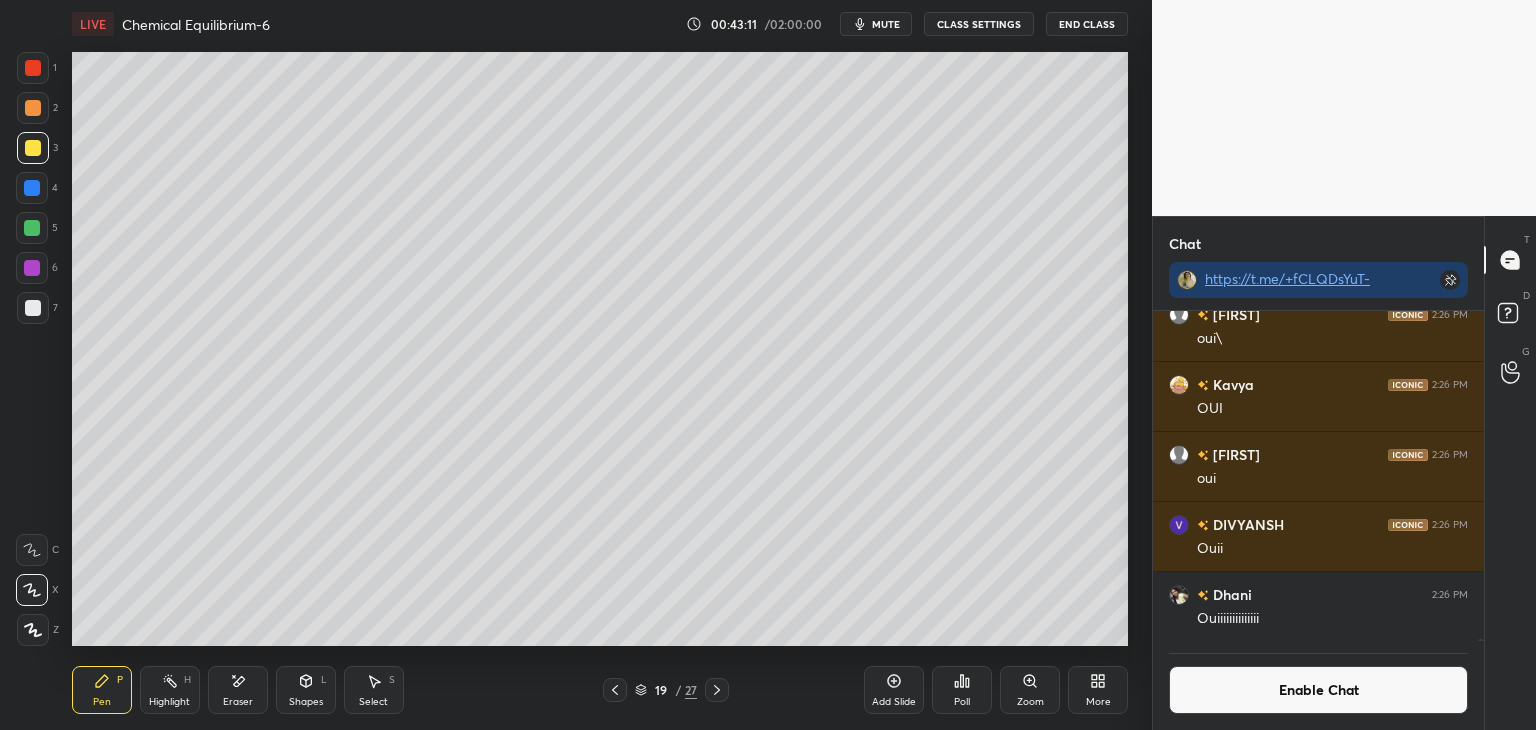 click at bounding box center (33, 108) 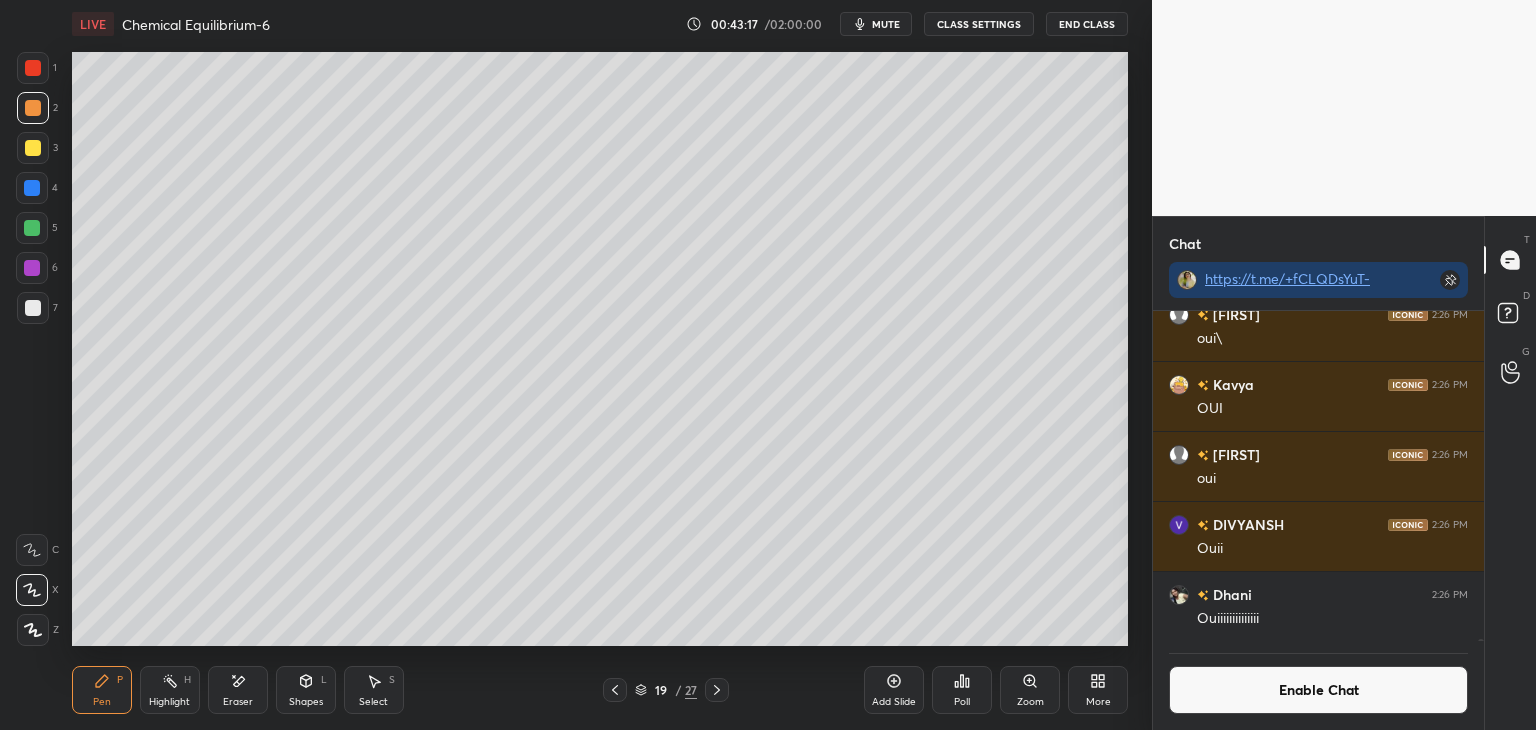 click on "Shapes L" at bounding box center (306, 690) 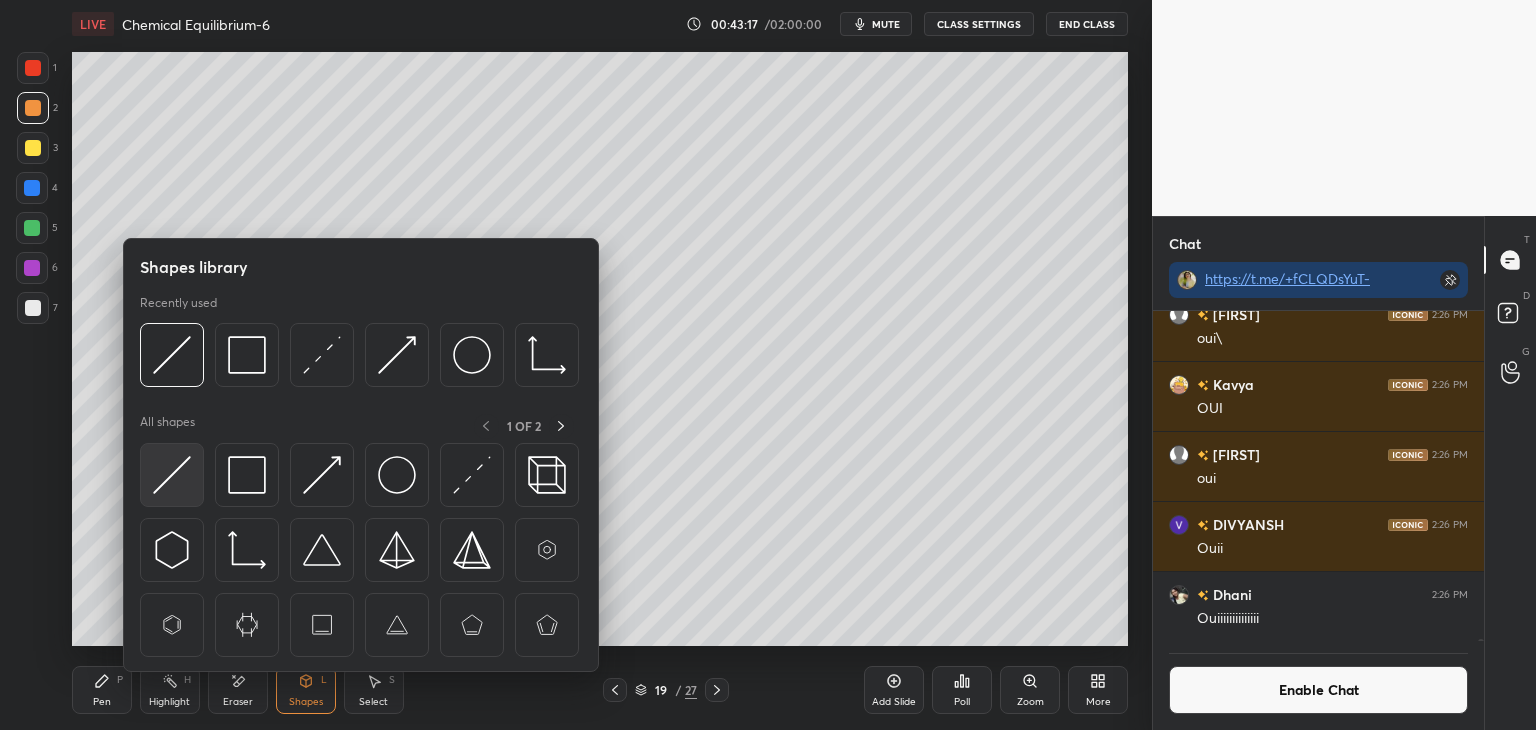 click at bounding box center (172, 475) 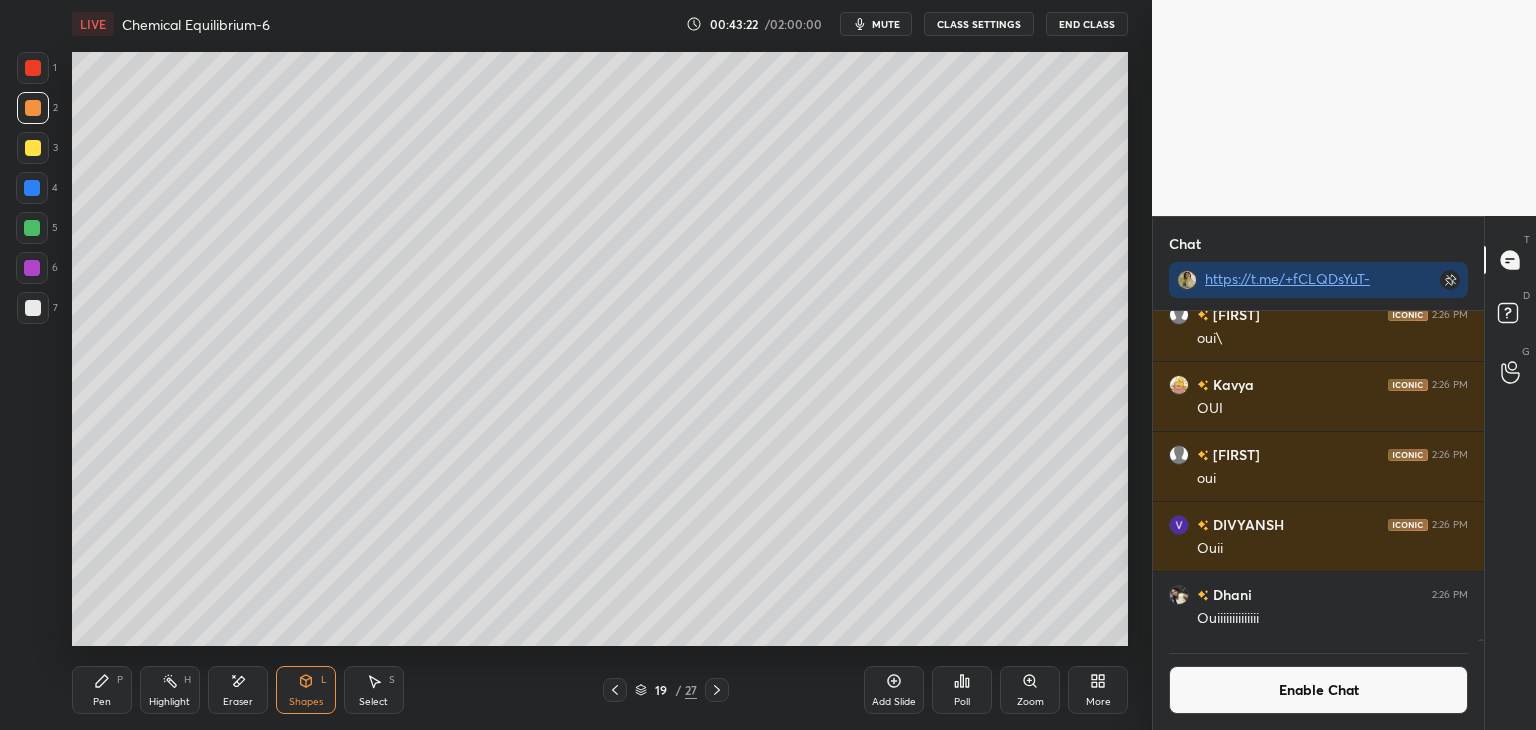 click on "Pen P" at bounding box center (102, 690) 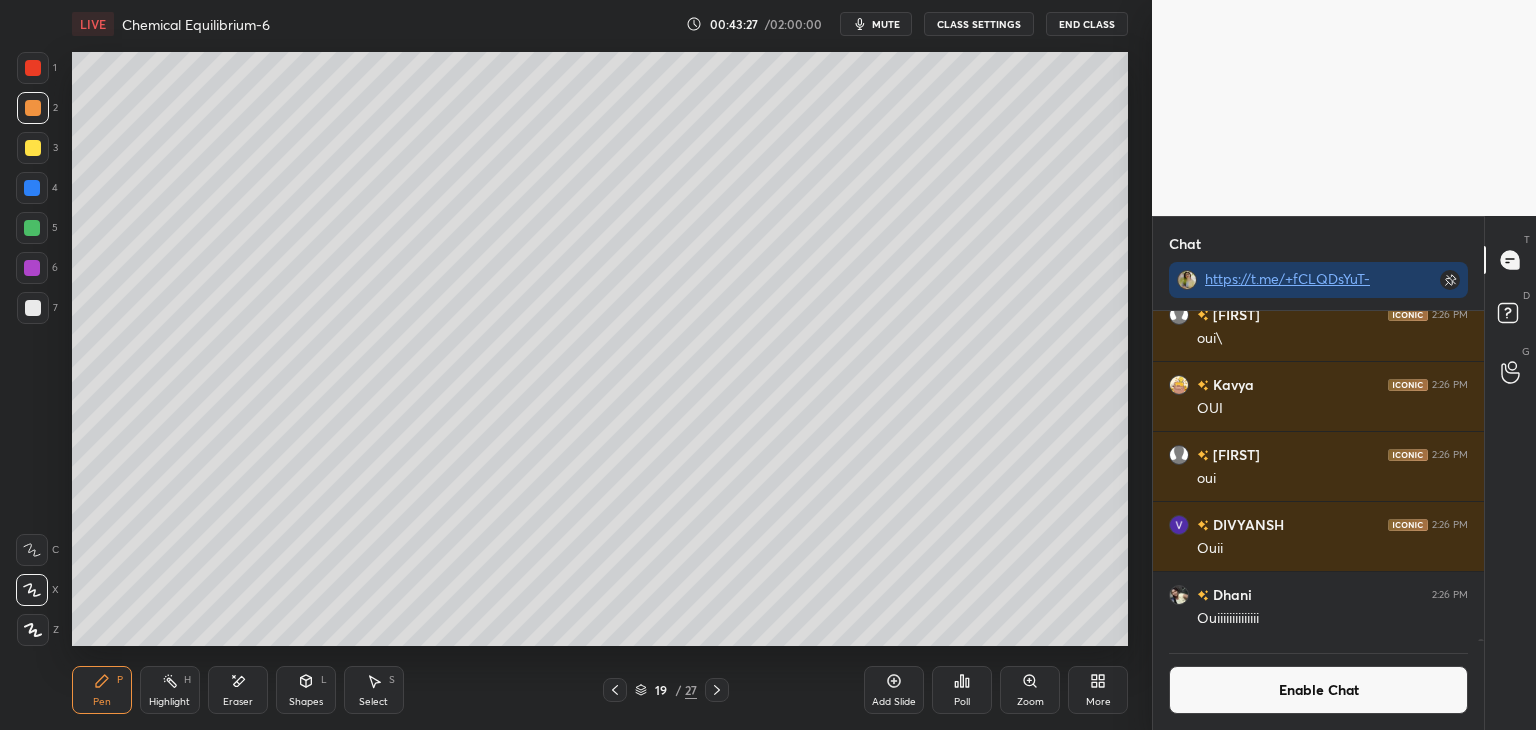 click on "Shapes L" at bounding box center [306, 690] 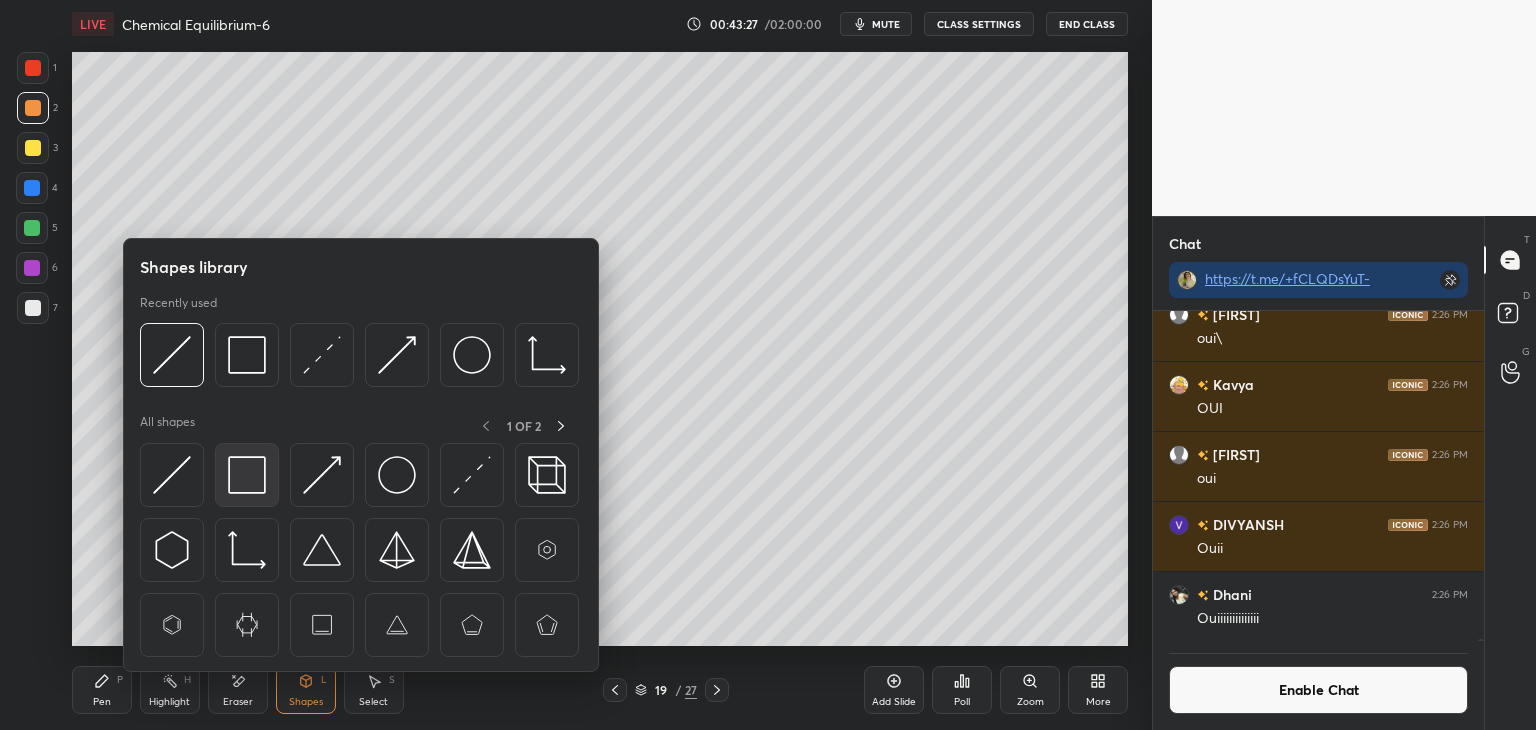 click at bounding box center [247, 475] 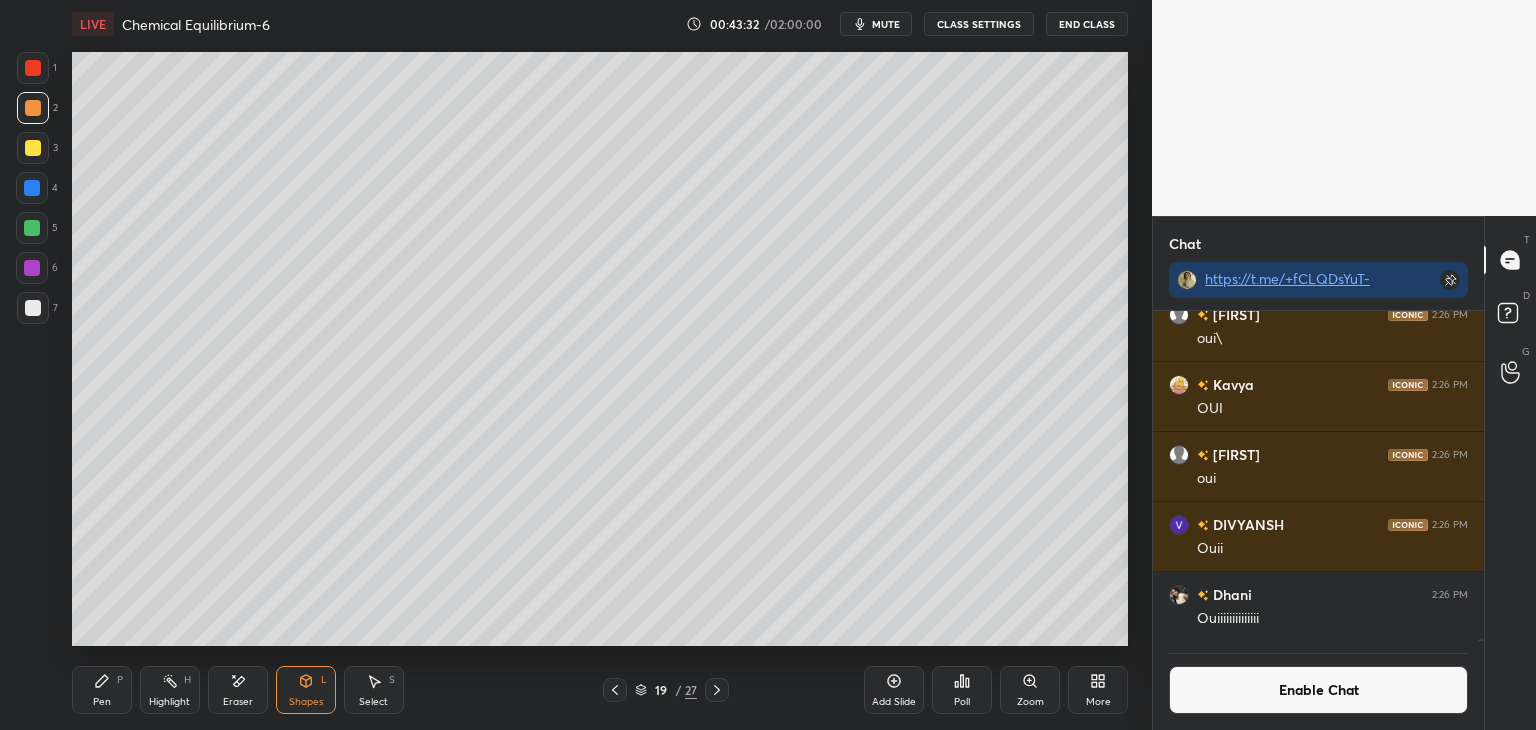 click 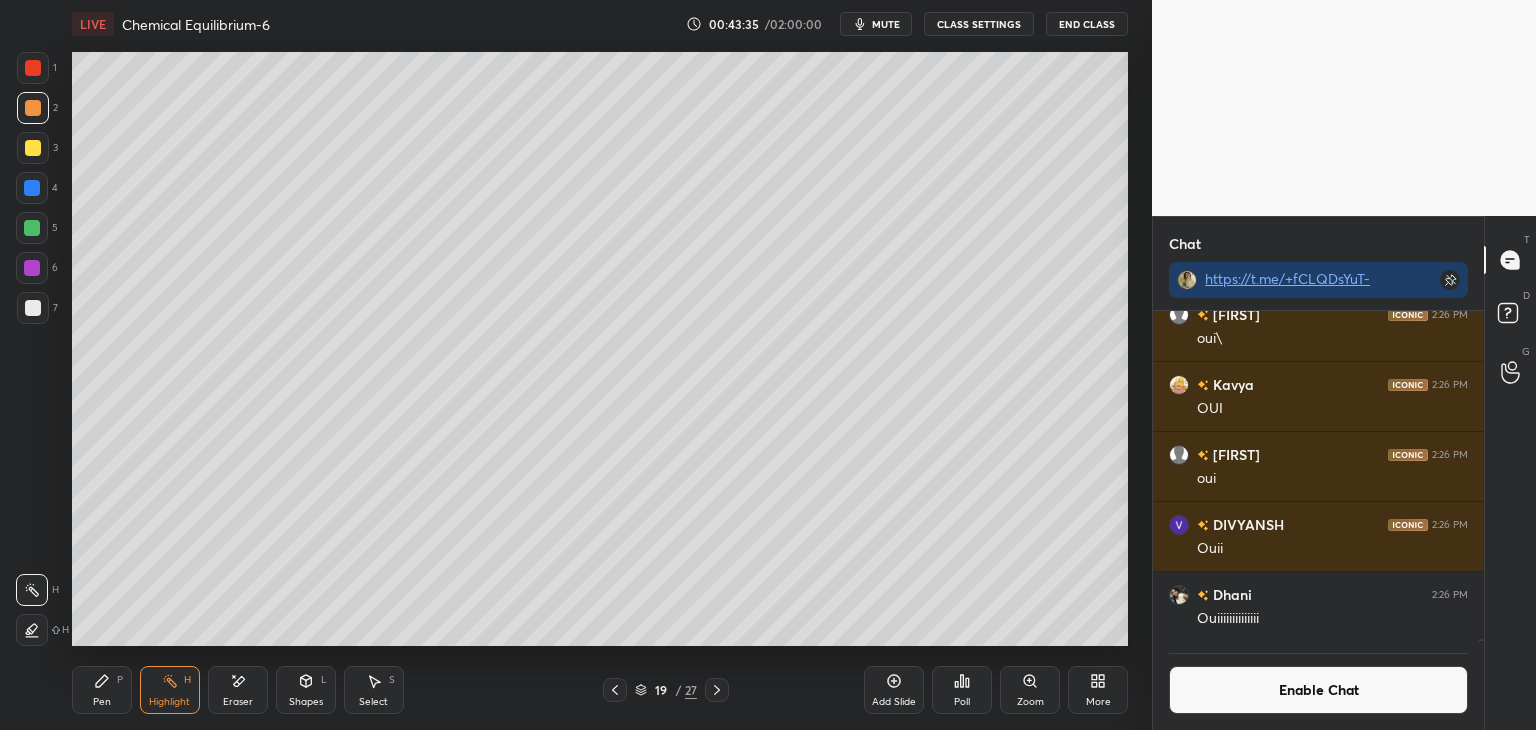 click 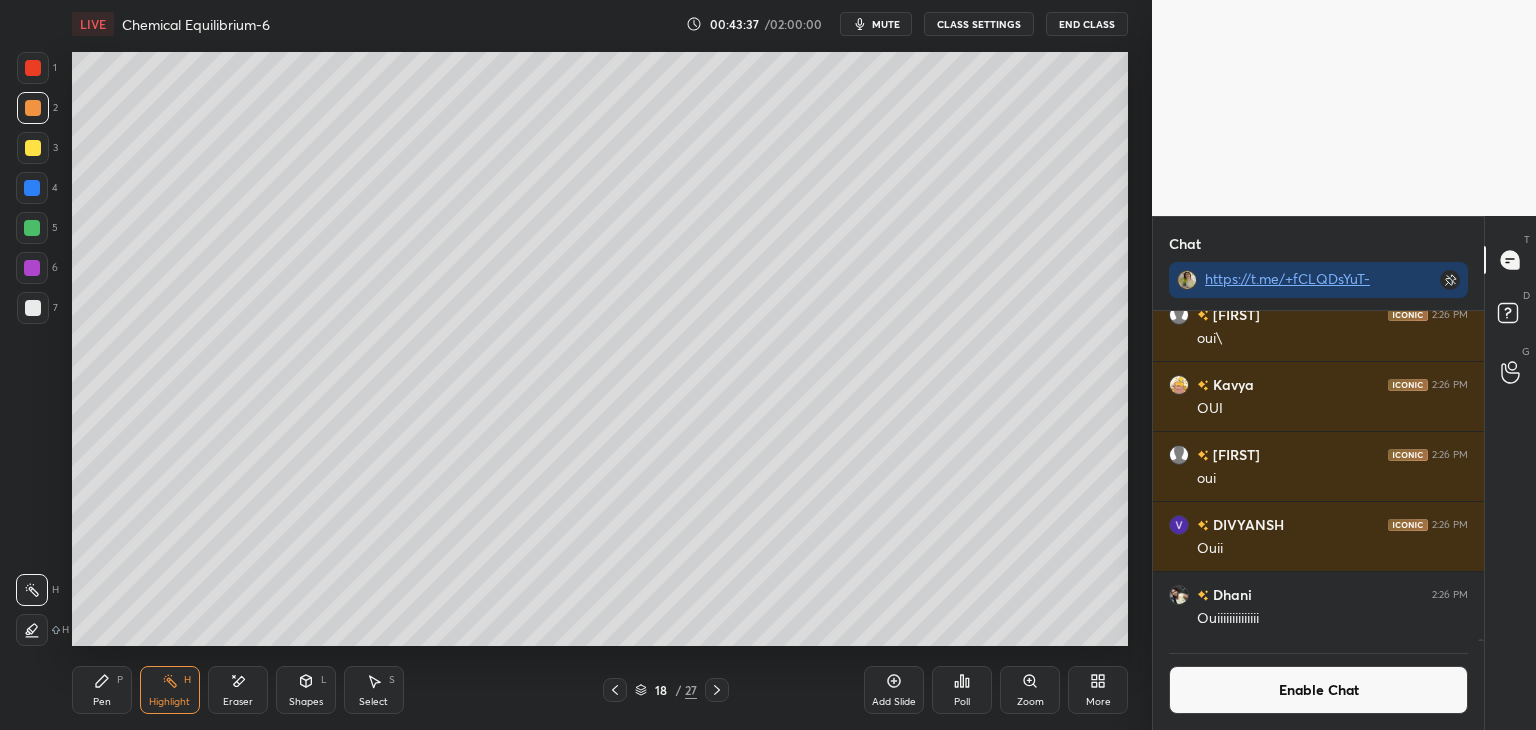 click 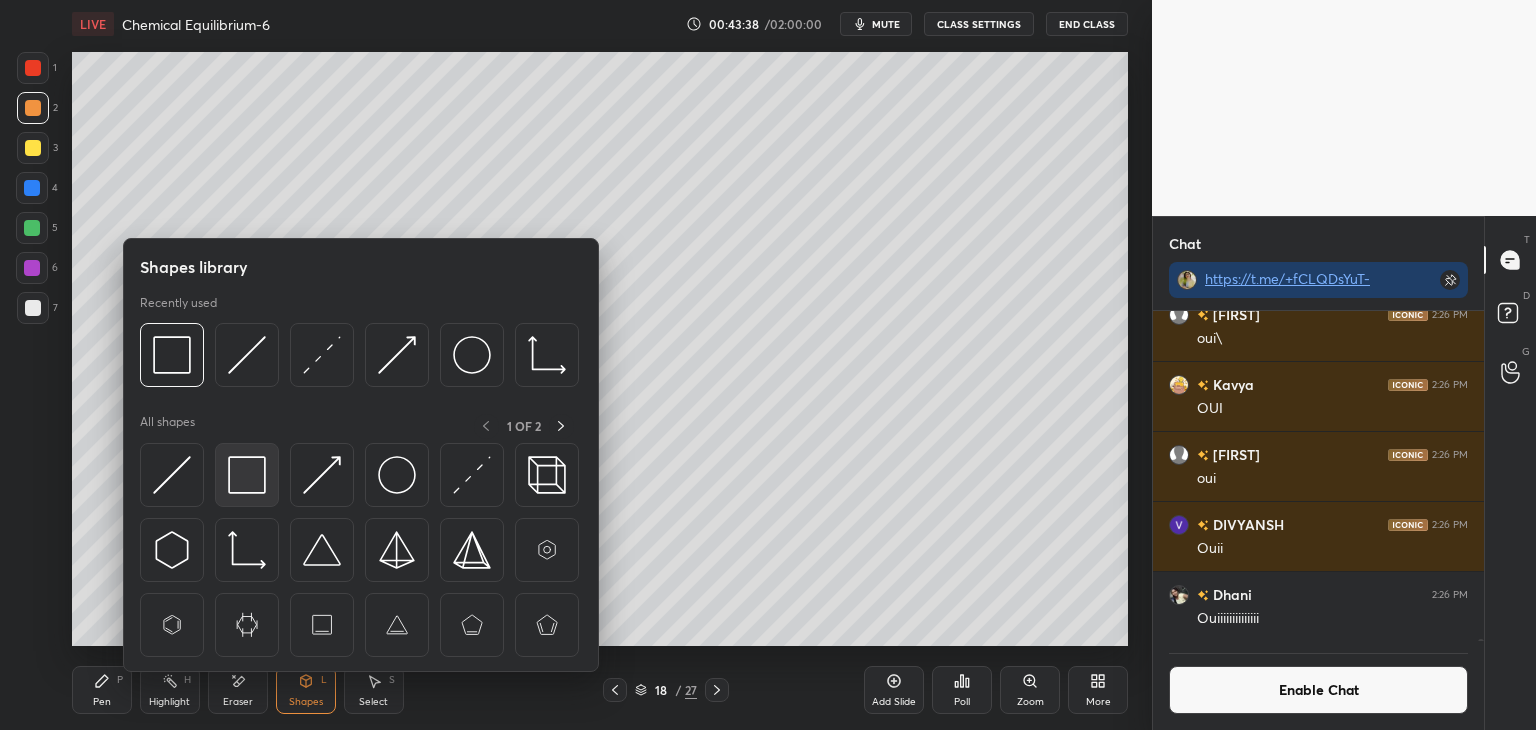 click at bounding box center [247, 475] 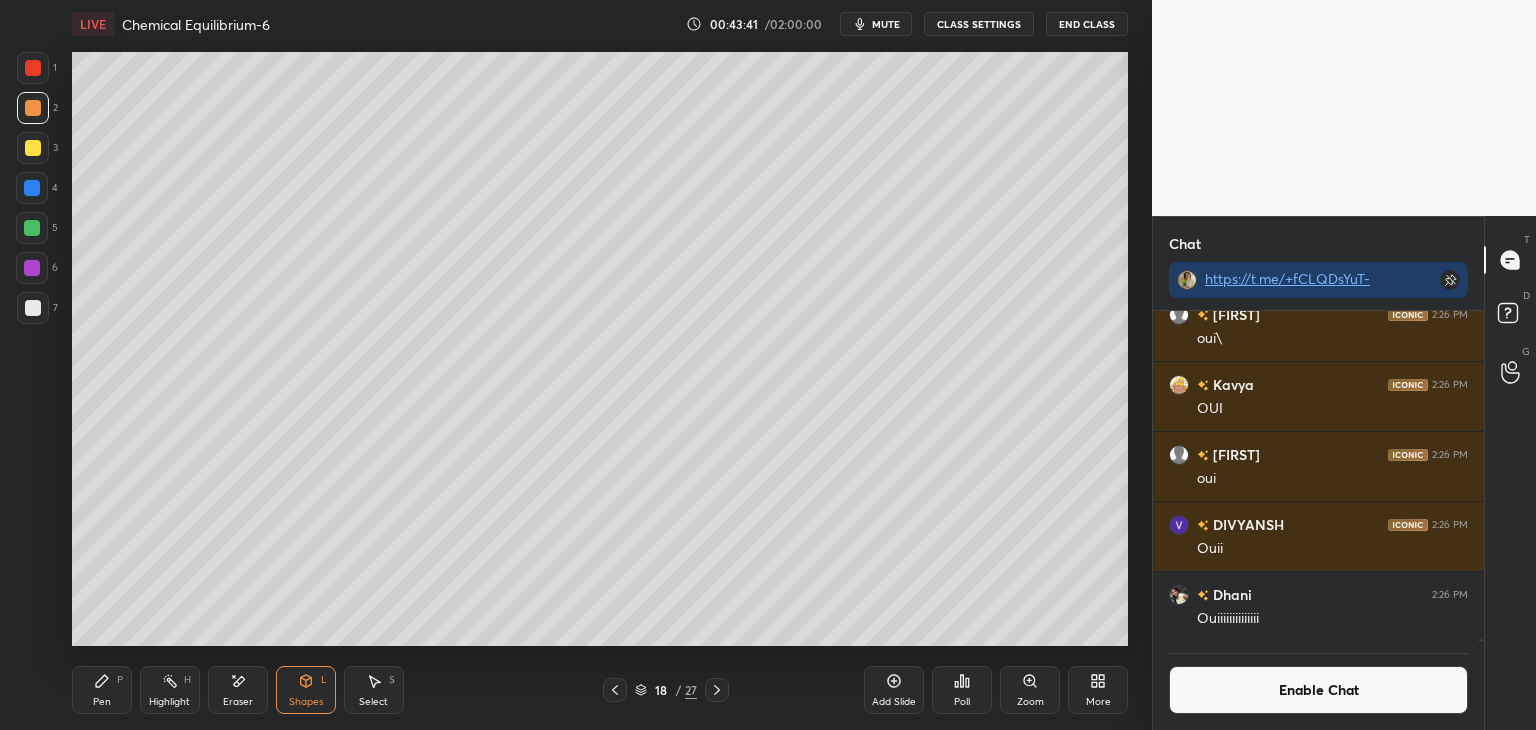 click on "Highlight H" at bounding box center [170, 690] 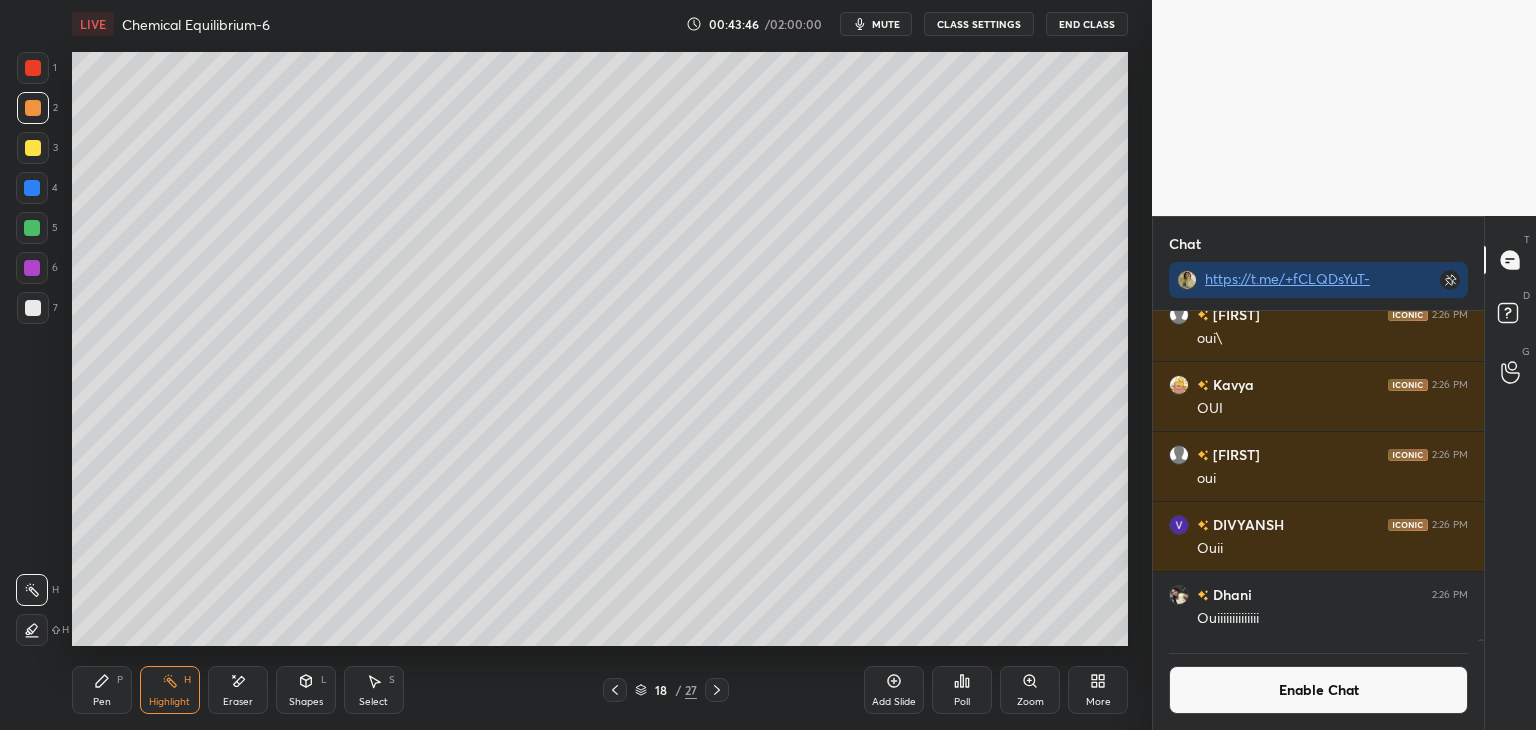 click on "Pen P" at bounding box center (102, 690) 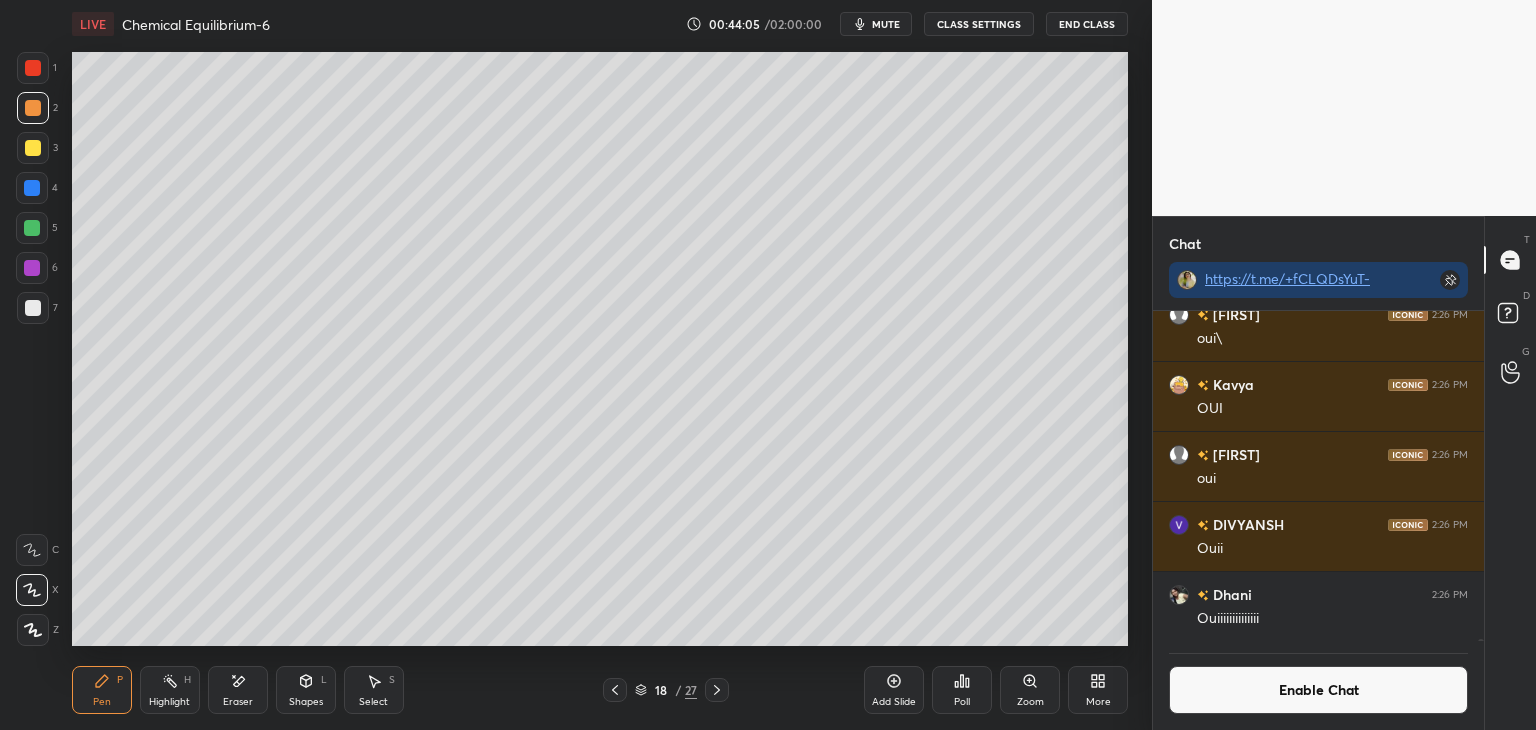 click on "Highlight H" at bounding box center [170, 690] 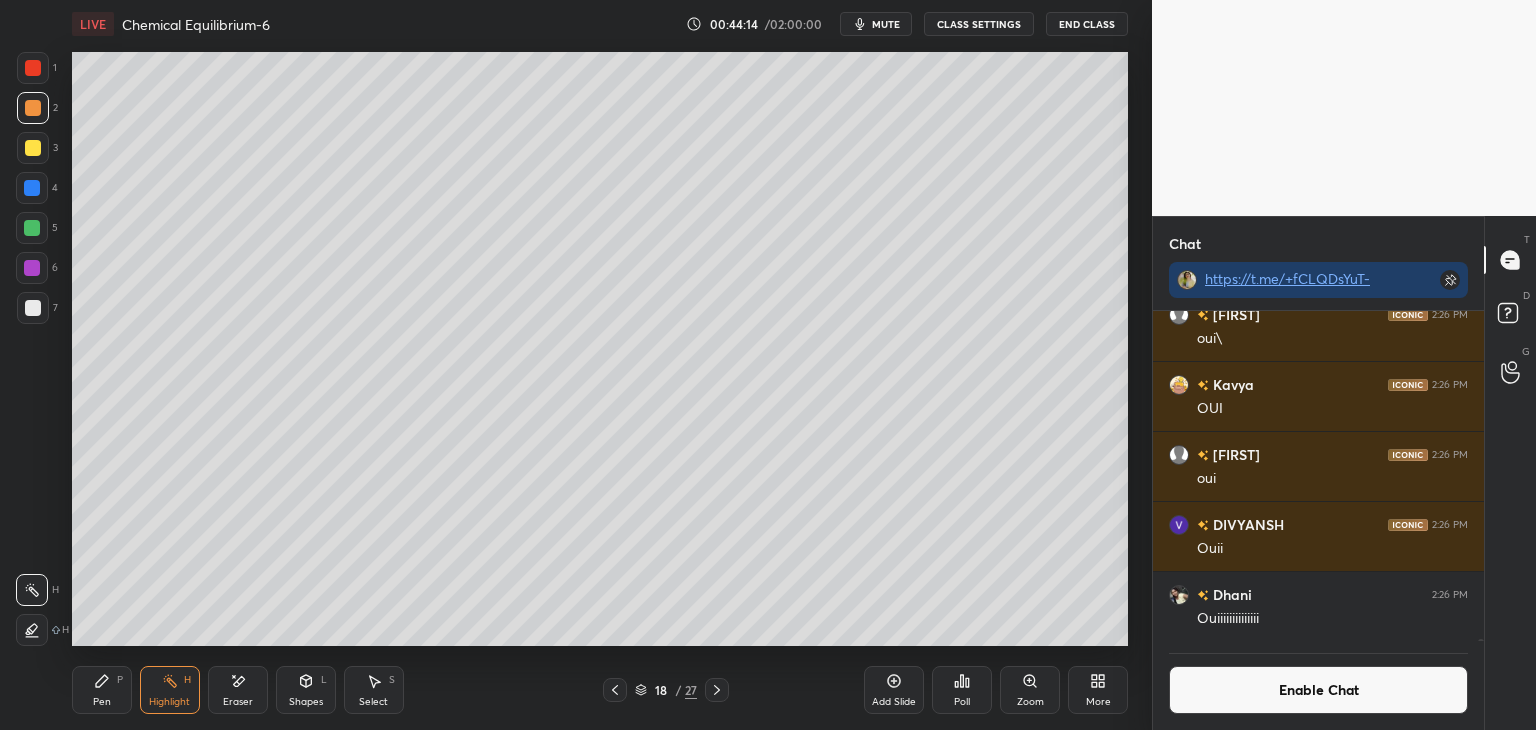 click on "Enable Chat" at bounding box center (1318, 690) 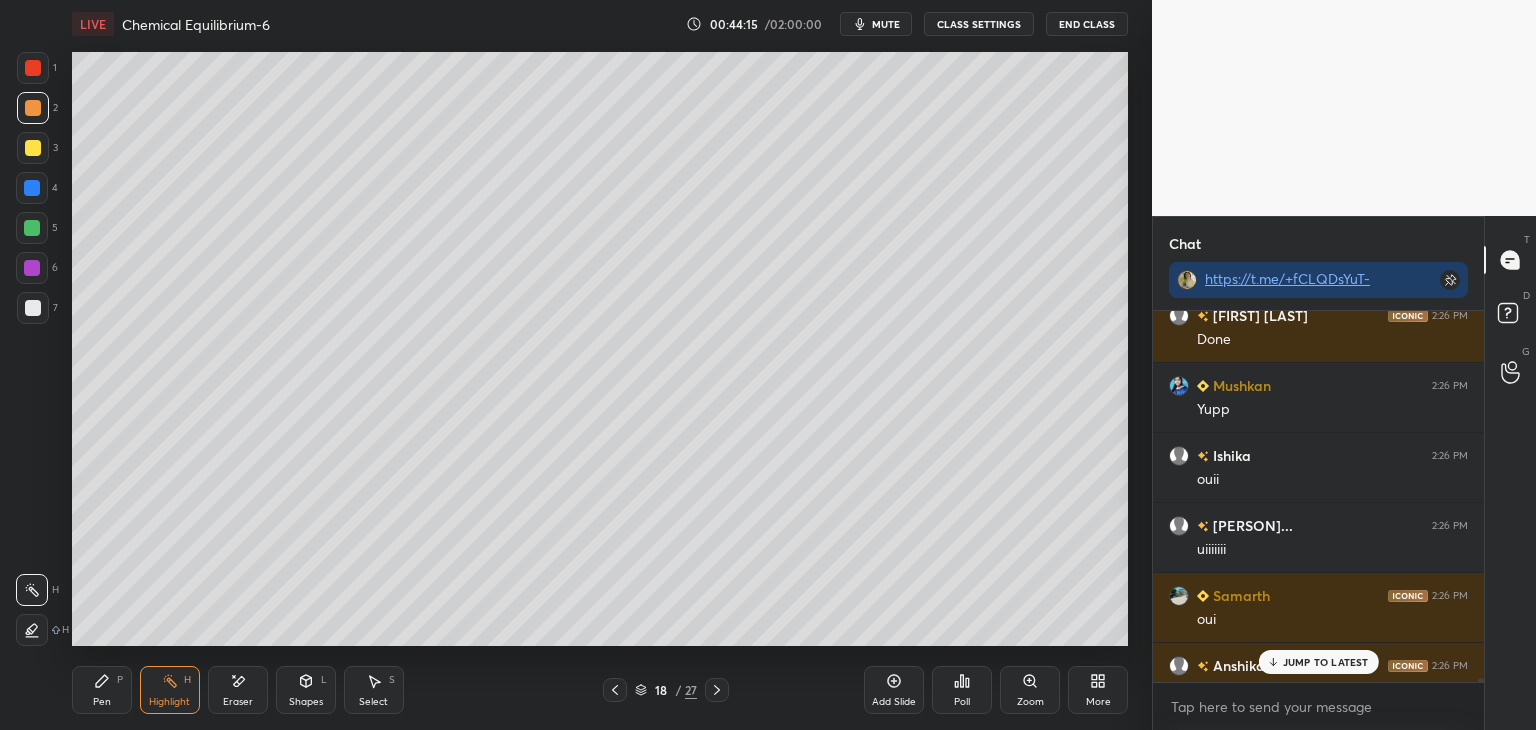 click on "JUMP TO LATEST" at bounding box center [1326, 662] 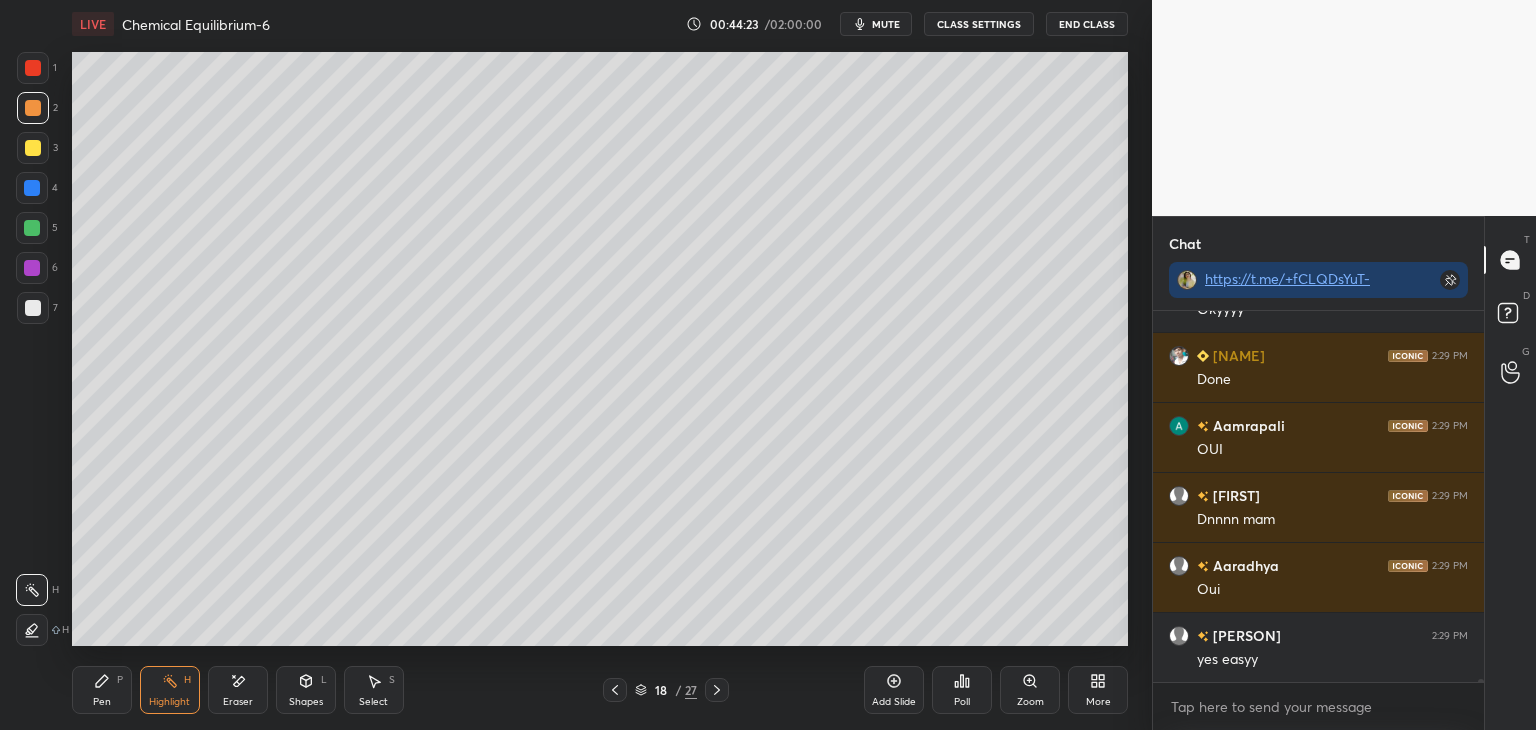 scroll, scrollTop: 49496, scrollLeft: 0, axis: vertical 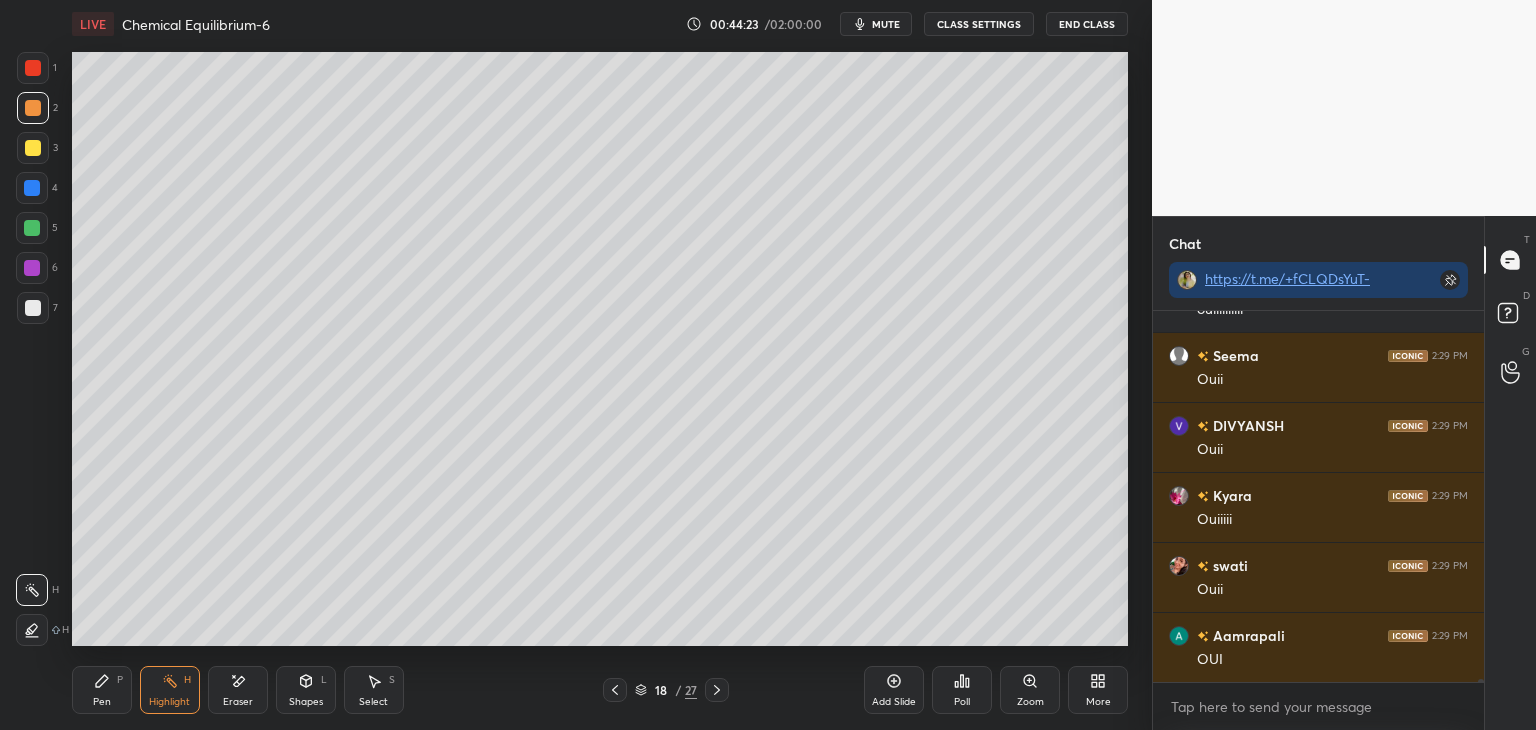 click on "CLASS SETTINGS" at bounding box center (979, 24) 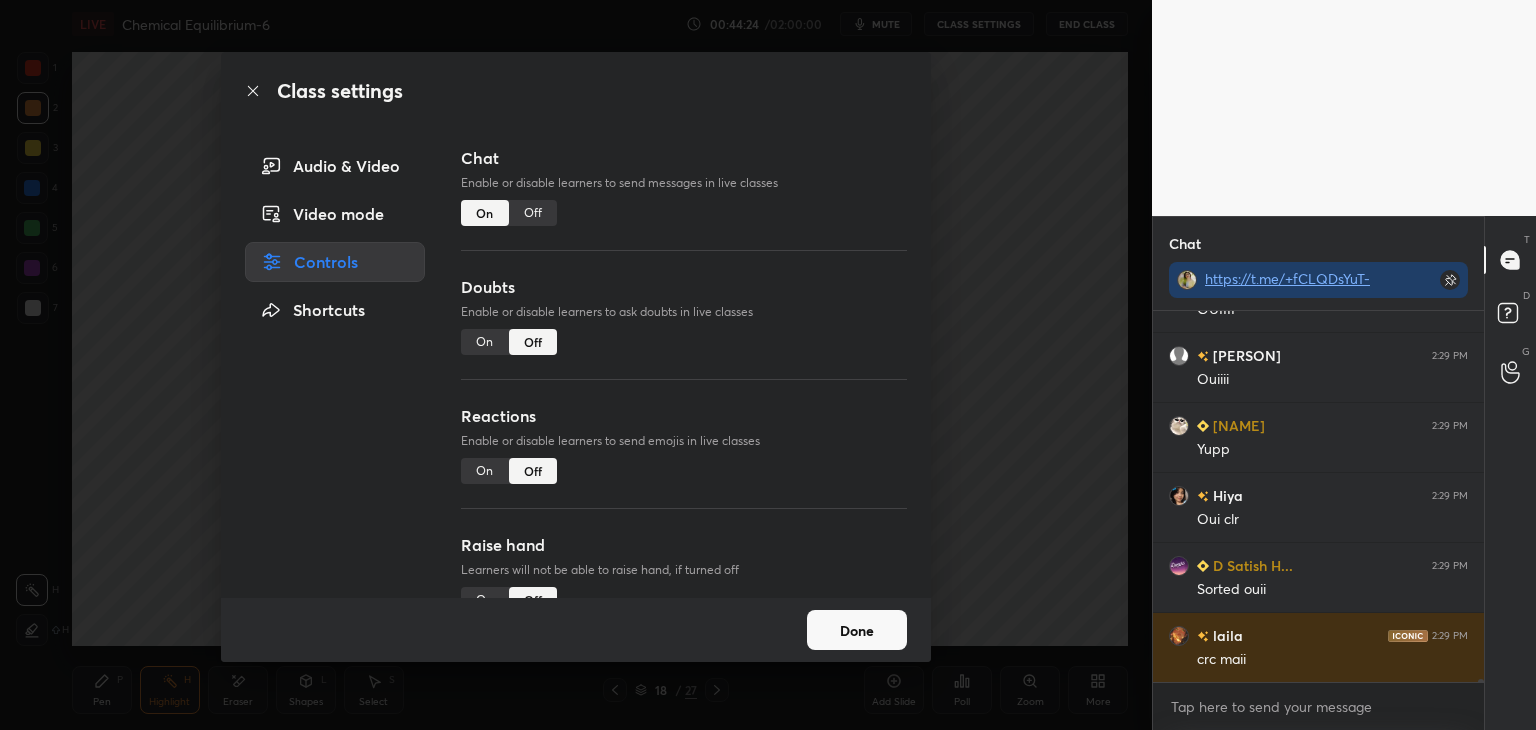 click on "Off" at bounding box center (533, 213) 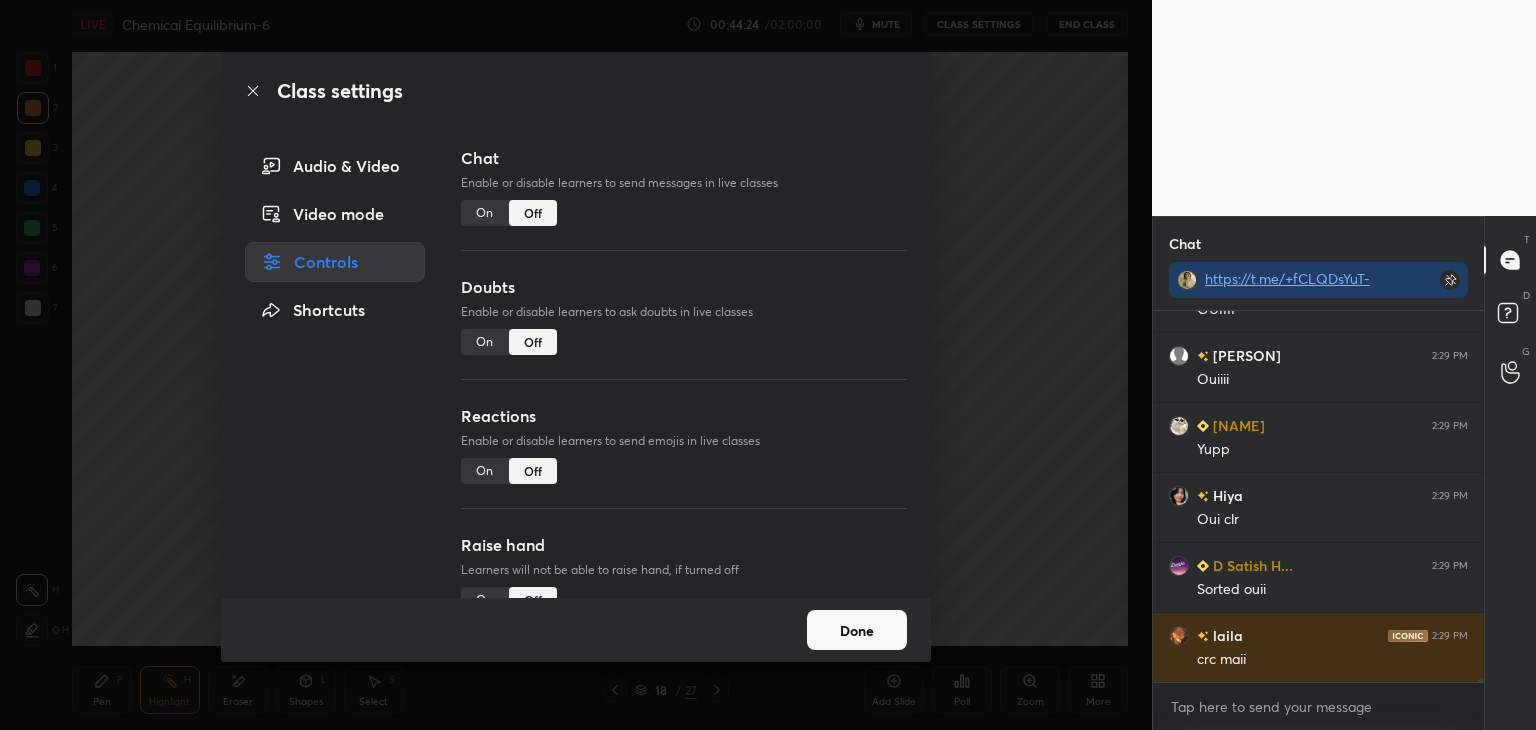scroll, scrollTop: 49528, scrollLeft: 0, axis: vertical 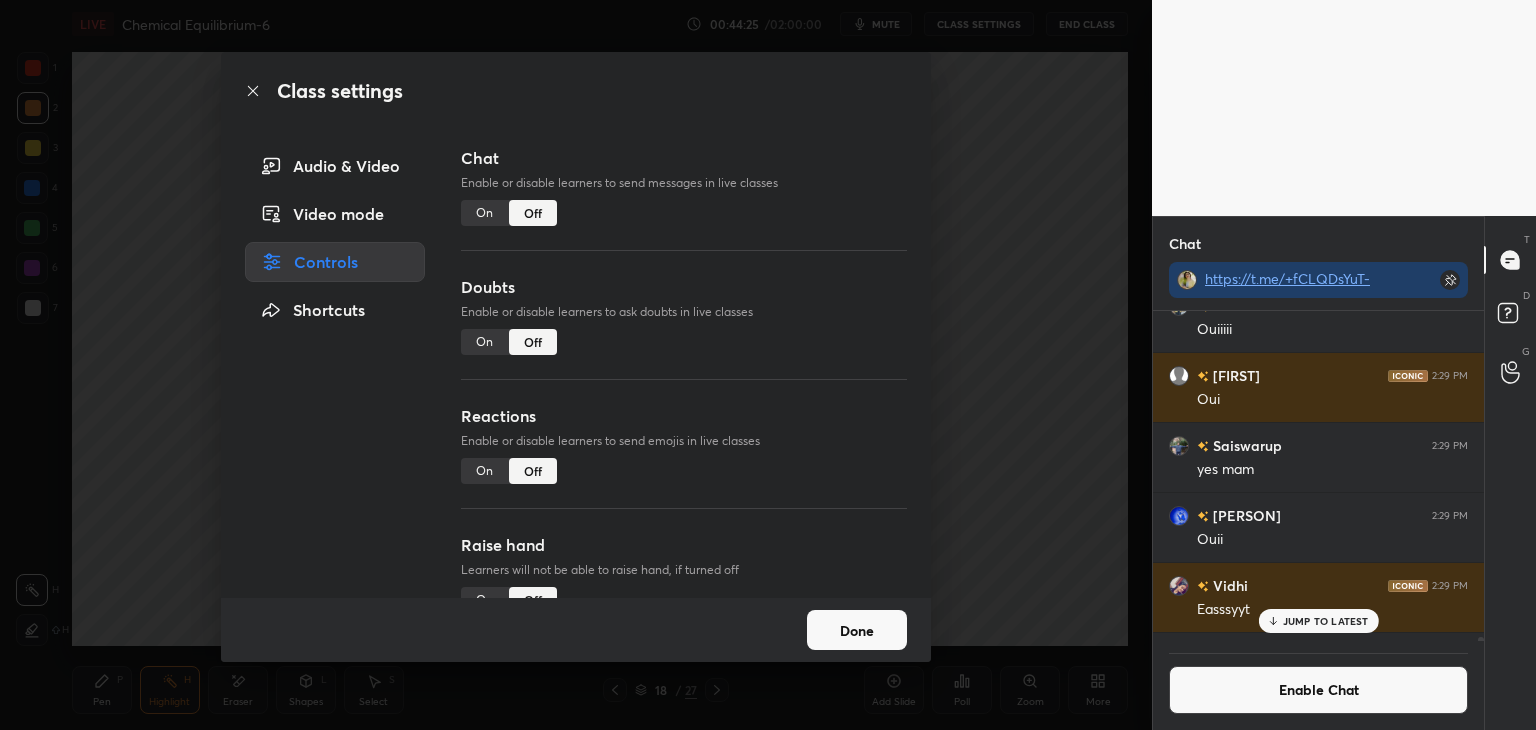 click on "Done" at bounding box center [857, 630] 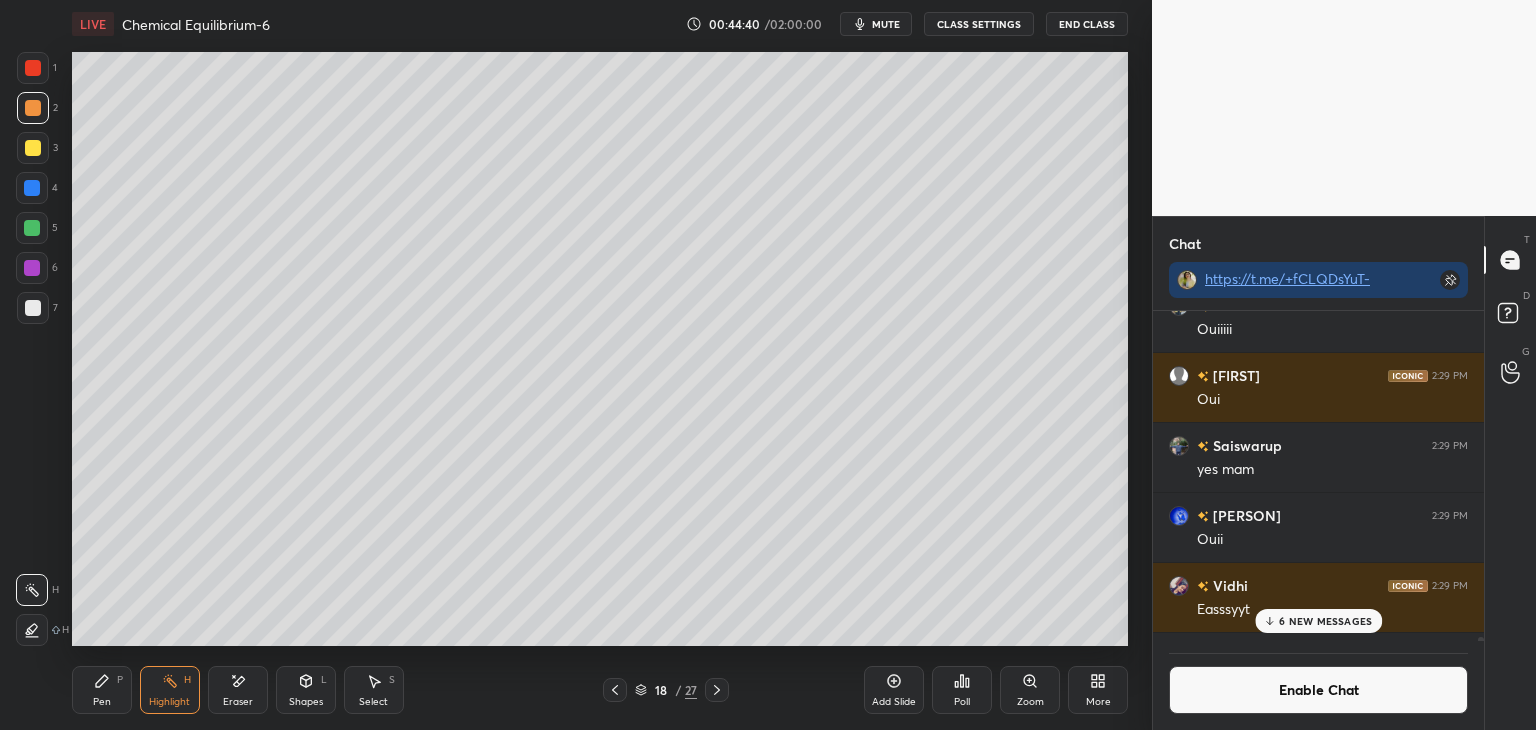 click on "6 NEW MESSAGES" at bounding box center (1325, 621) 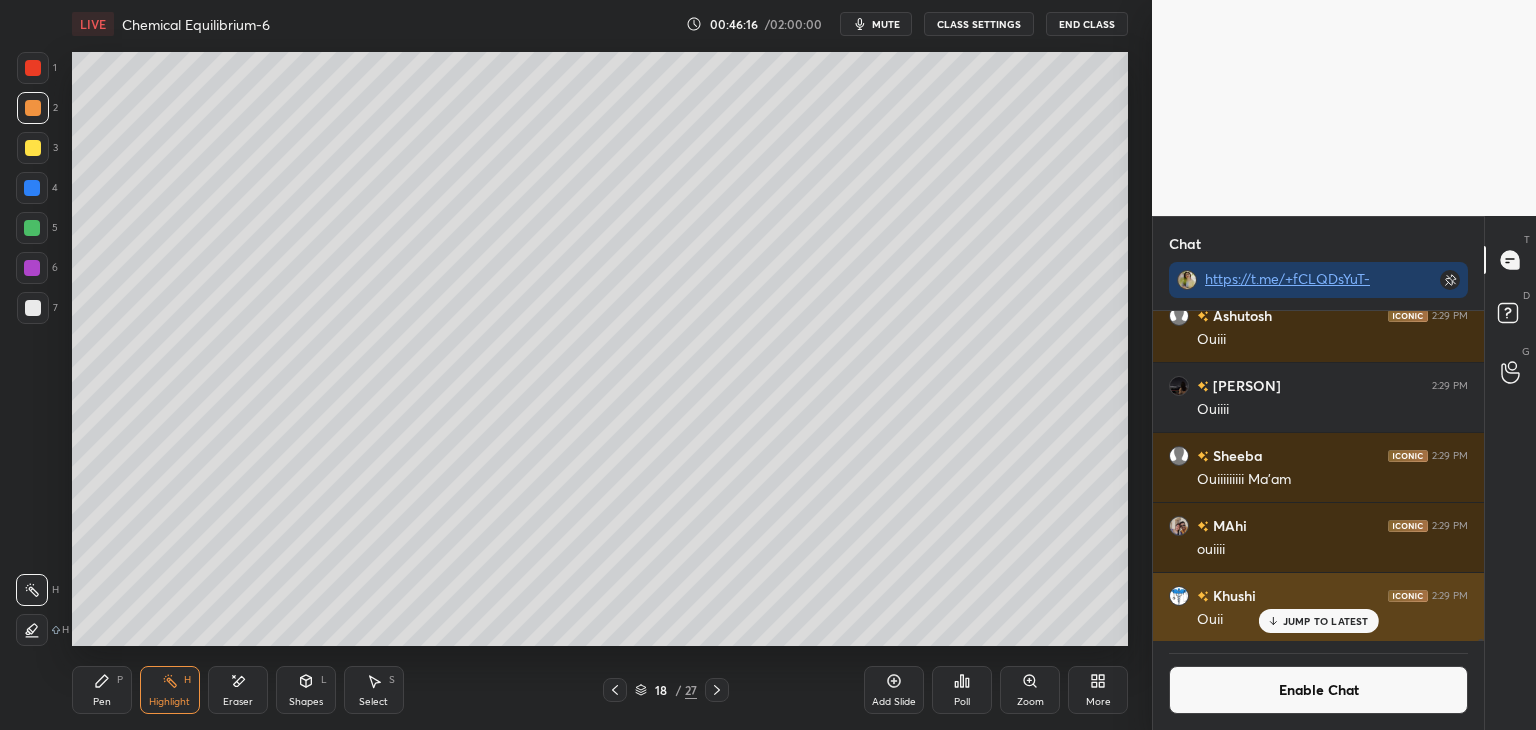 click on "JUMP TO LATEST" at bounding box center [1326, 621] 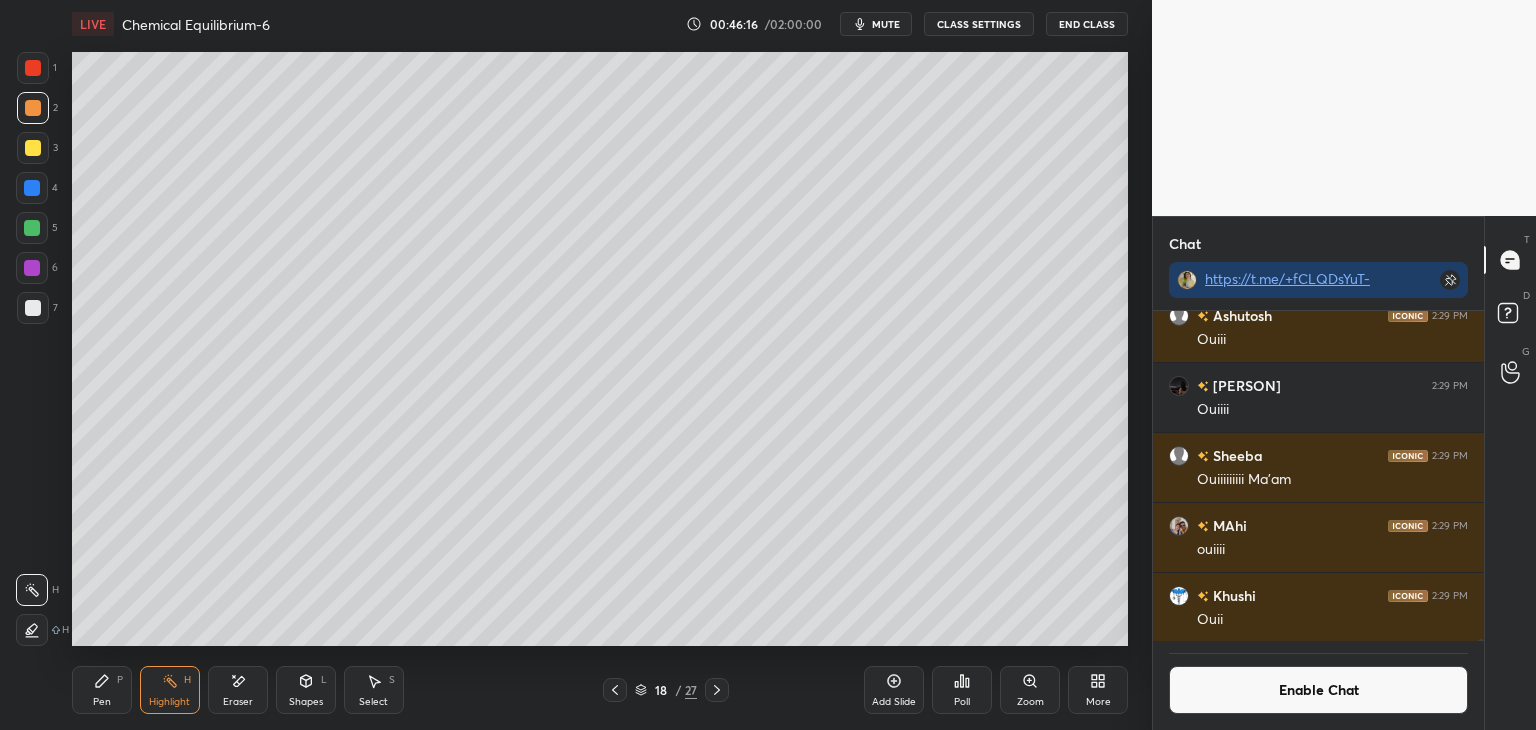 click on "Enable Chat" at bounding box center (1318, 690) 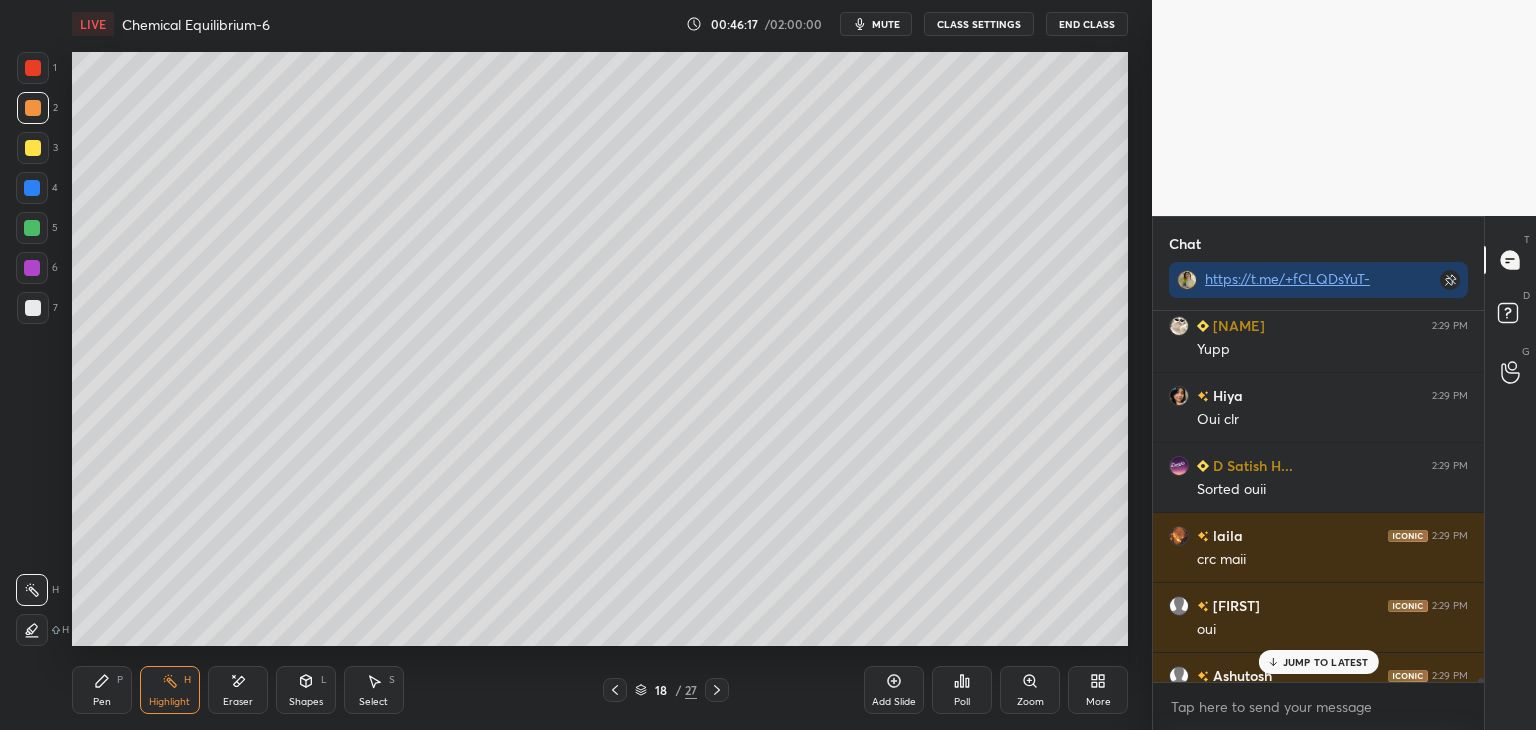 click 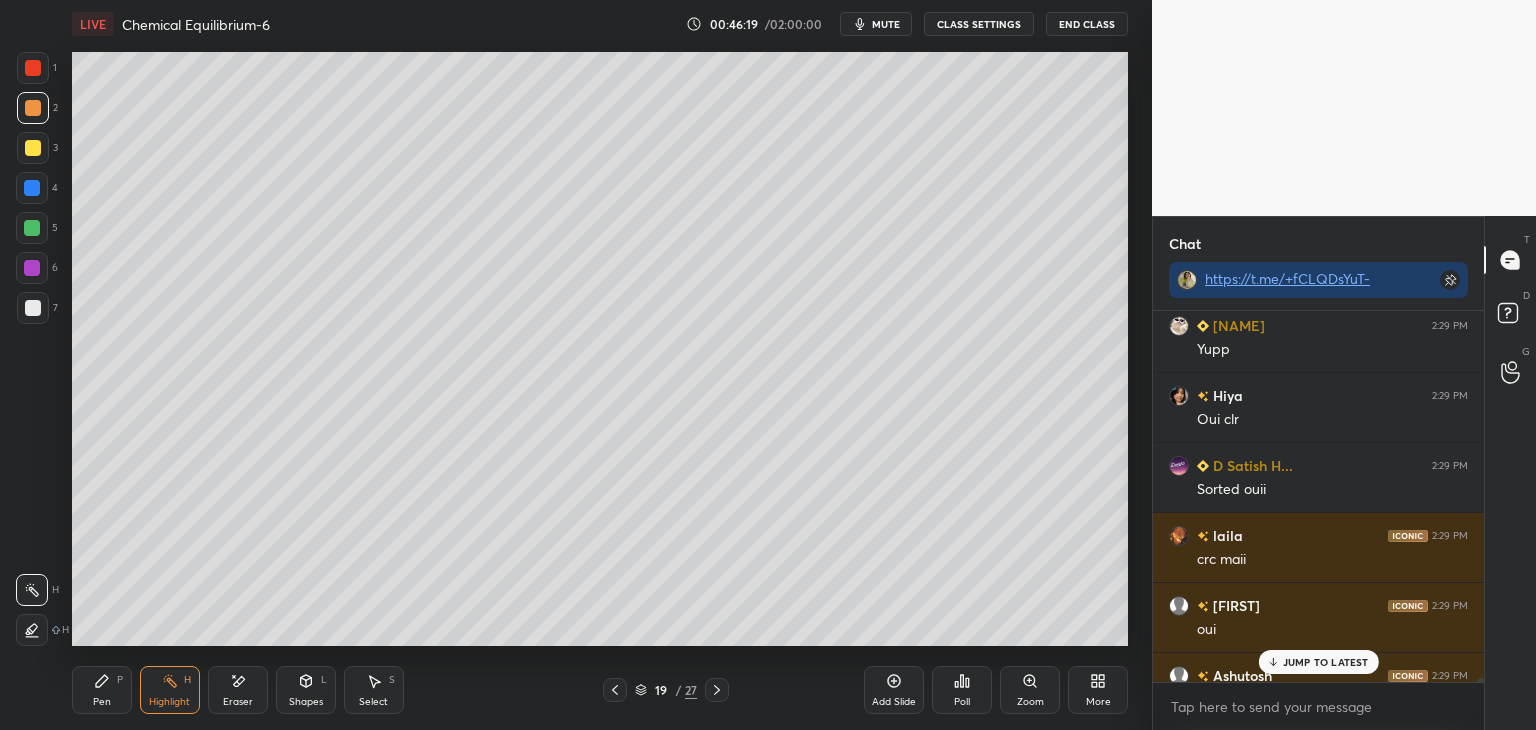 click 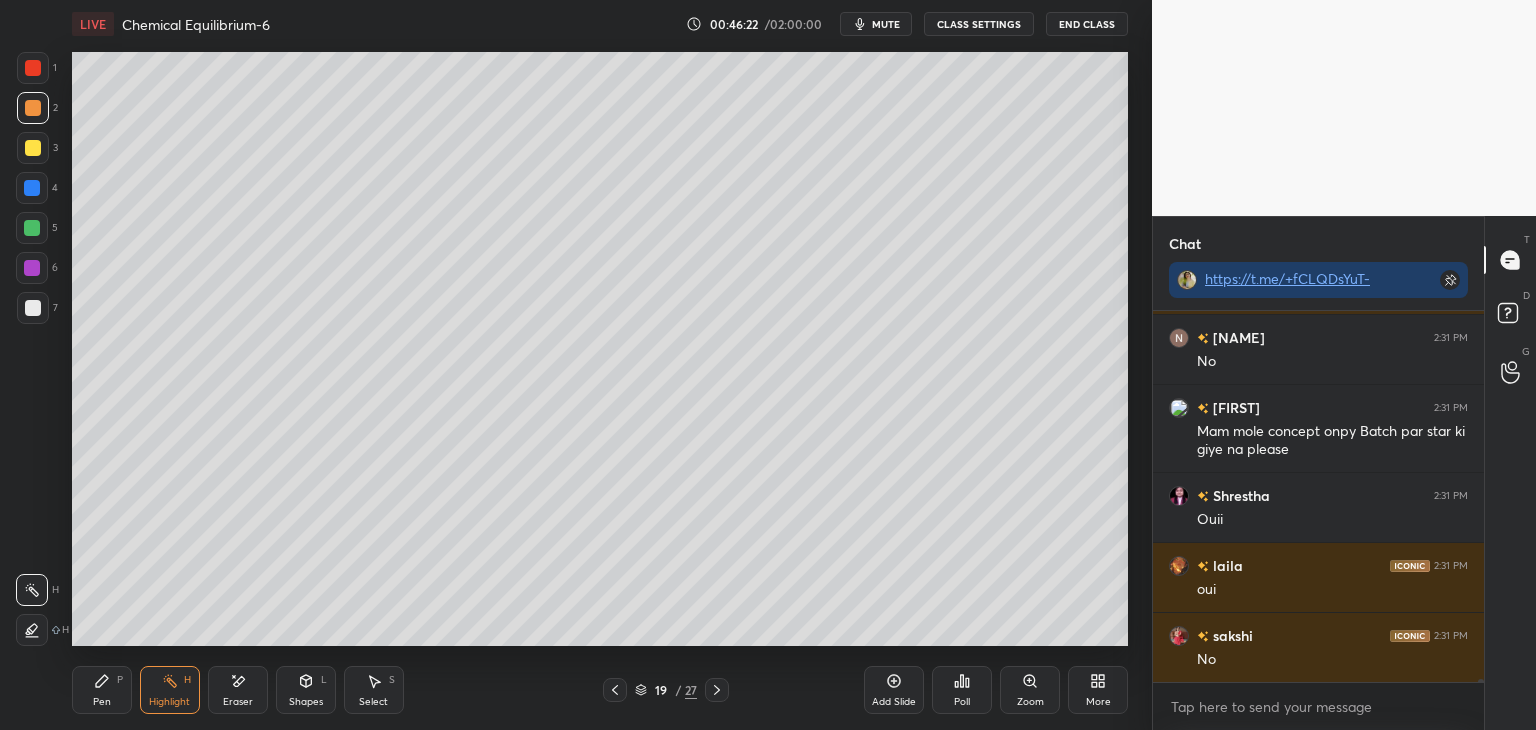 scroll, scrollTop: 50586, scrollLeft: 0, axis: vertical 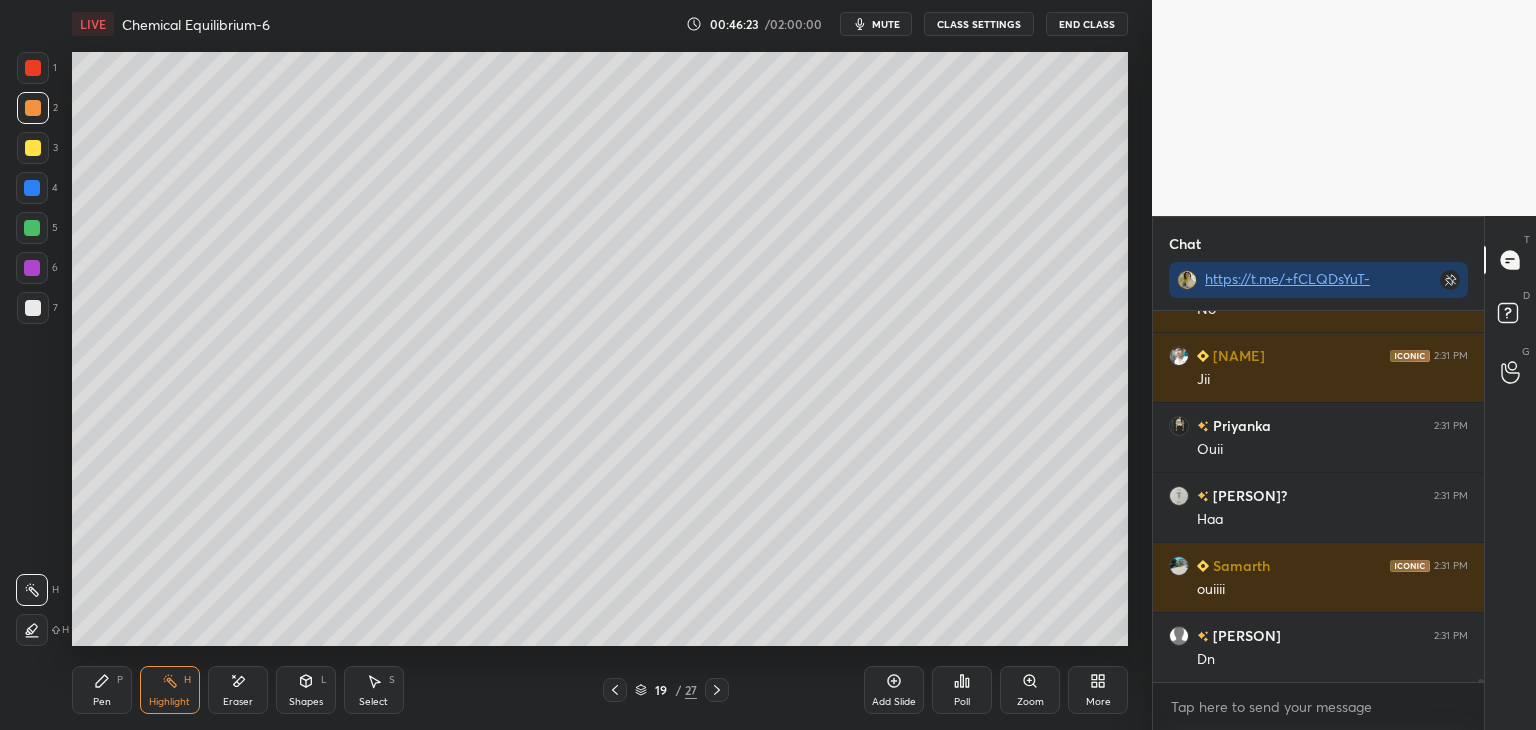 click at bounding box center (615, 690) 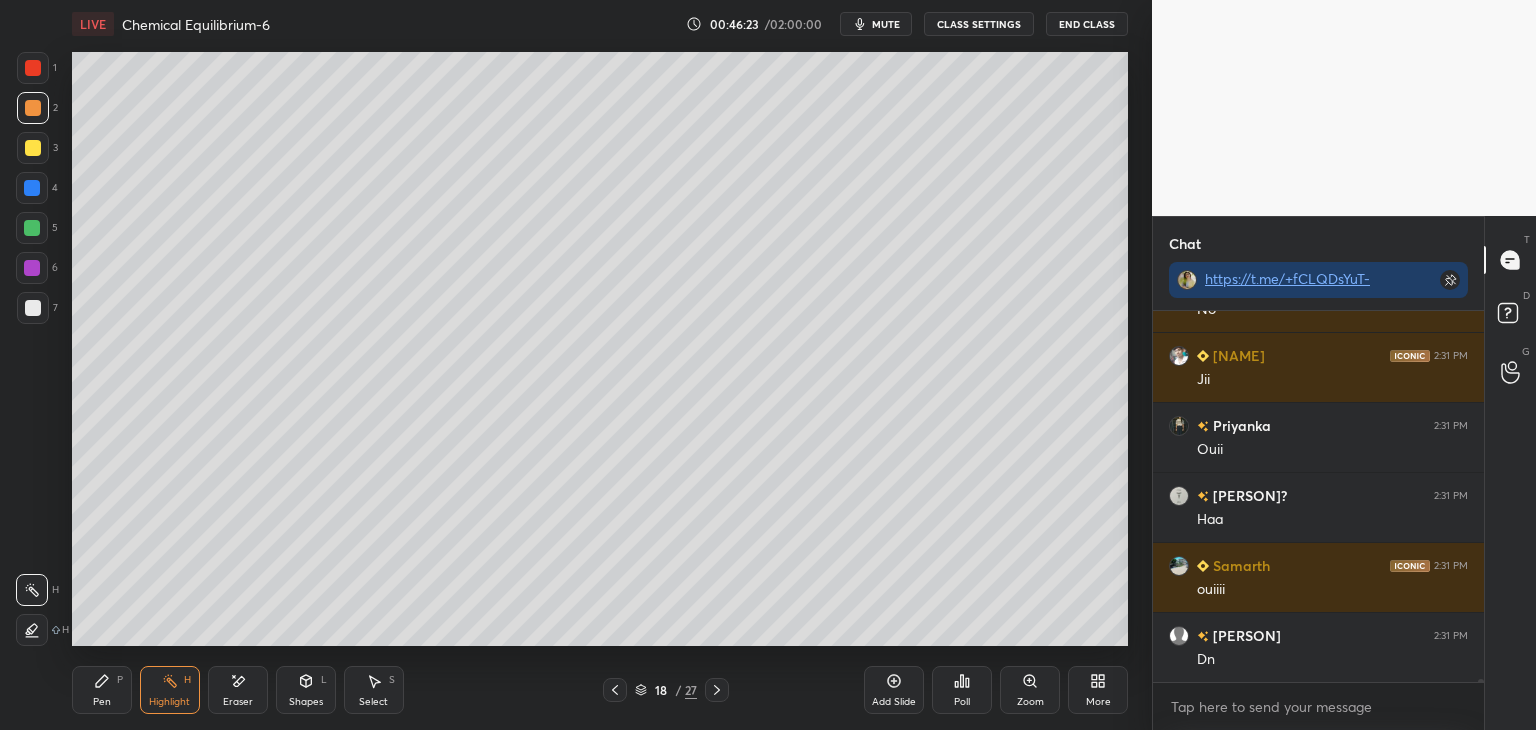 scroll, scrollTop: 50818, scrollLeft: 0, axis: vertical 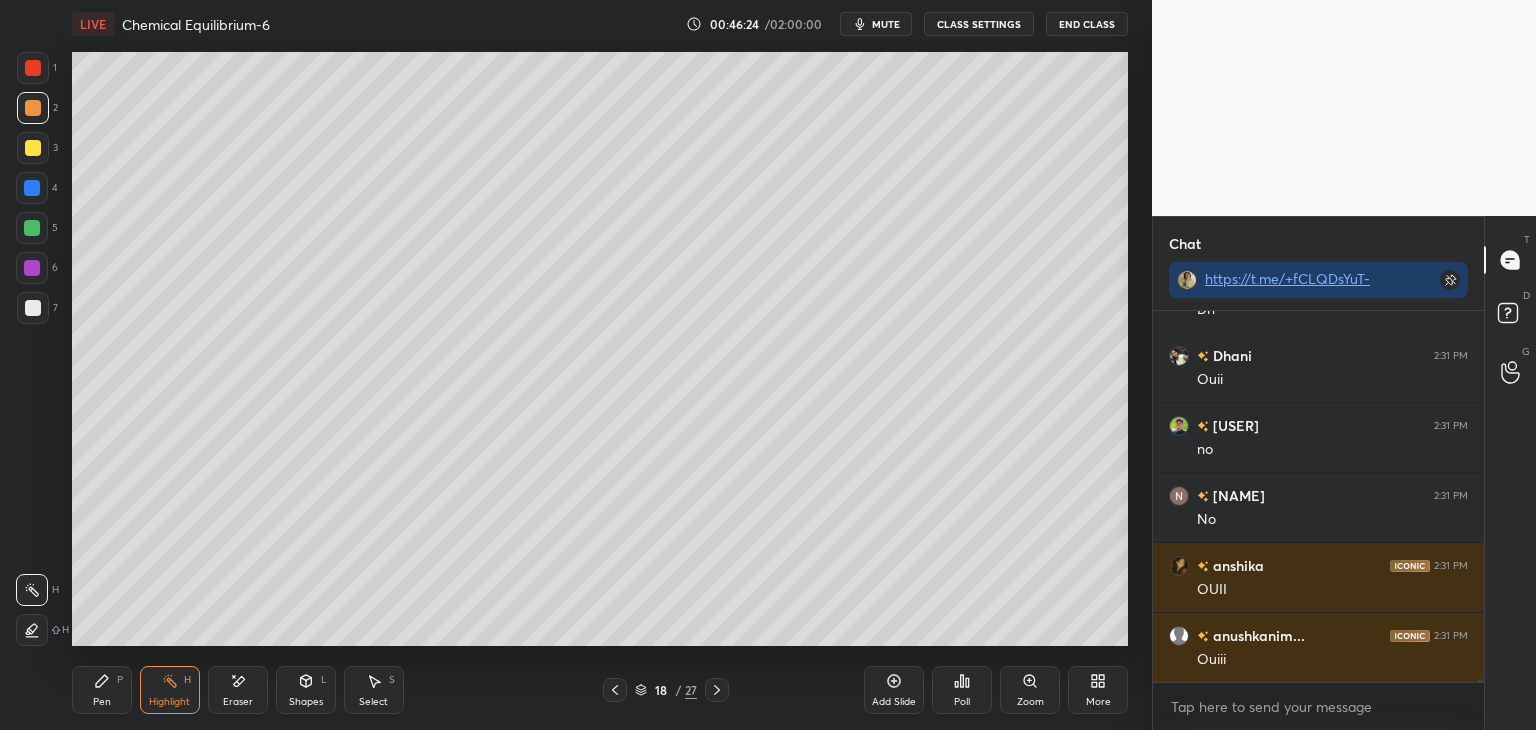 click on "CLASS SETTINGS" at bounding box center (979, 24) 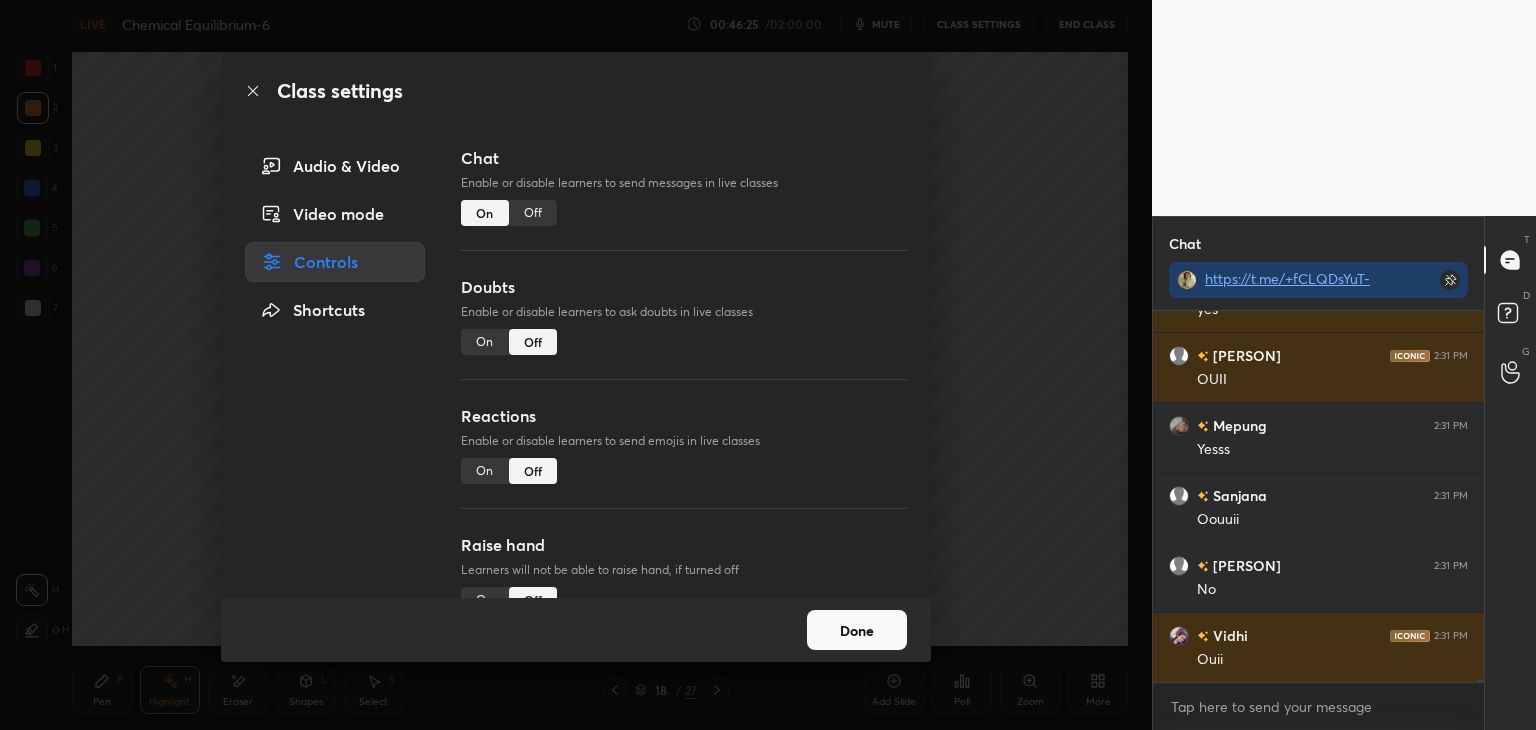 click on "Off" at bounding box center [533, 213] 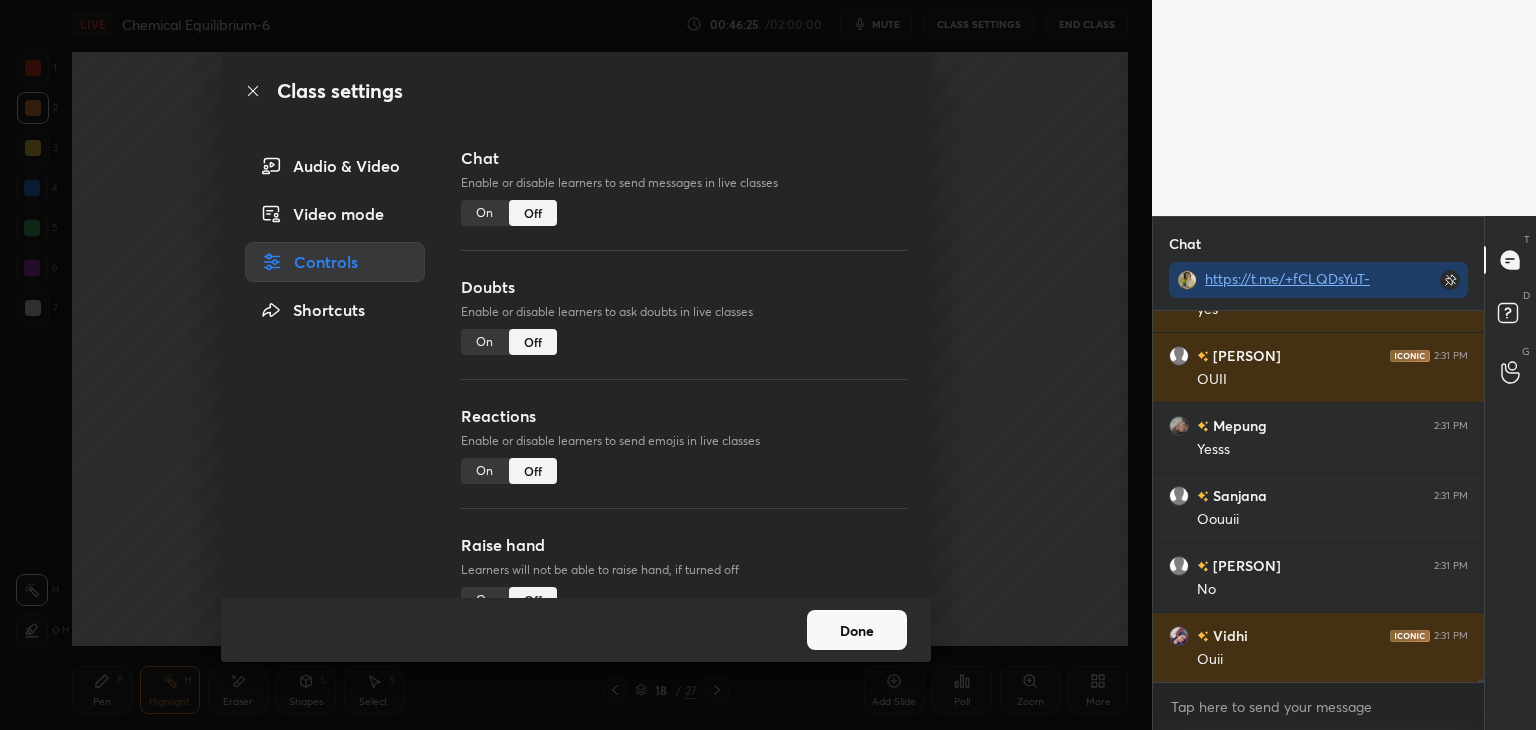 scroll, scrollTop: 50978, scrollLeft: 0, axis: vertical 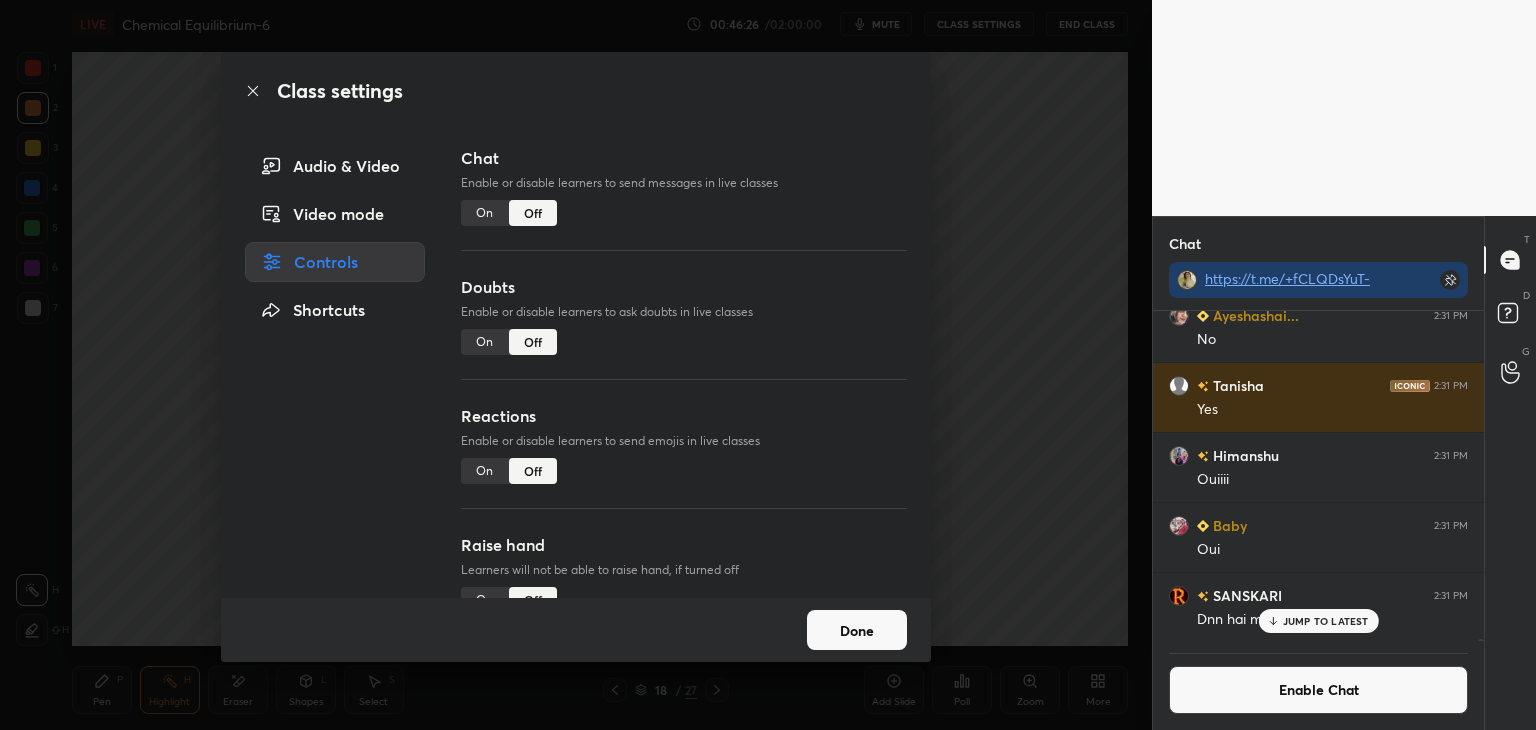 click on "Done" at bounding box center (857, 630) 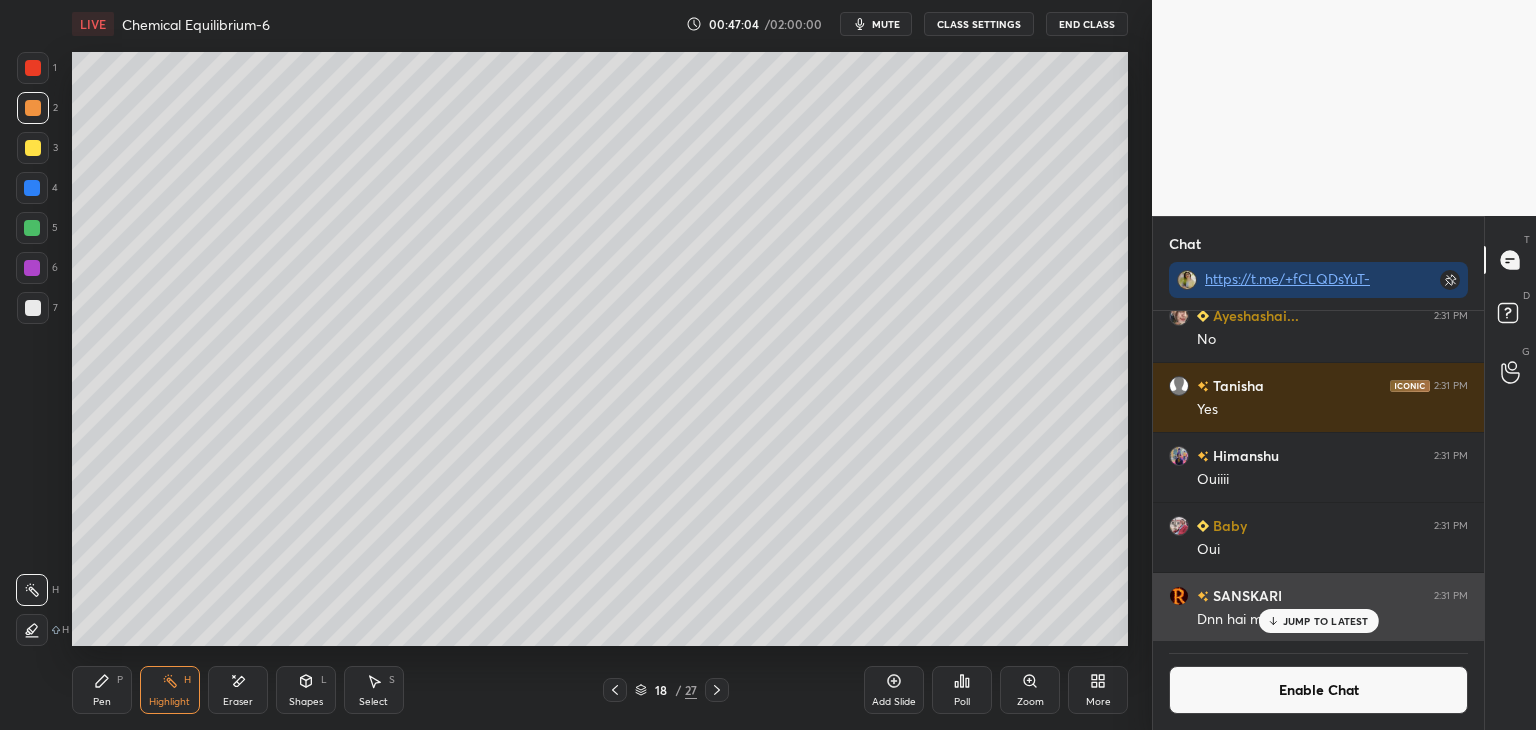 click on "JUMP TO LATEST" at bounding box center (1318, 621) 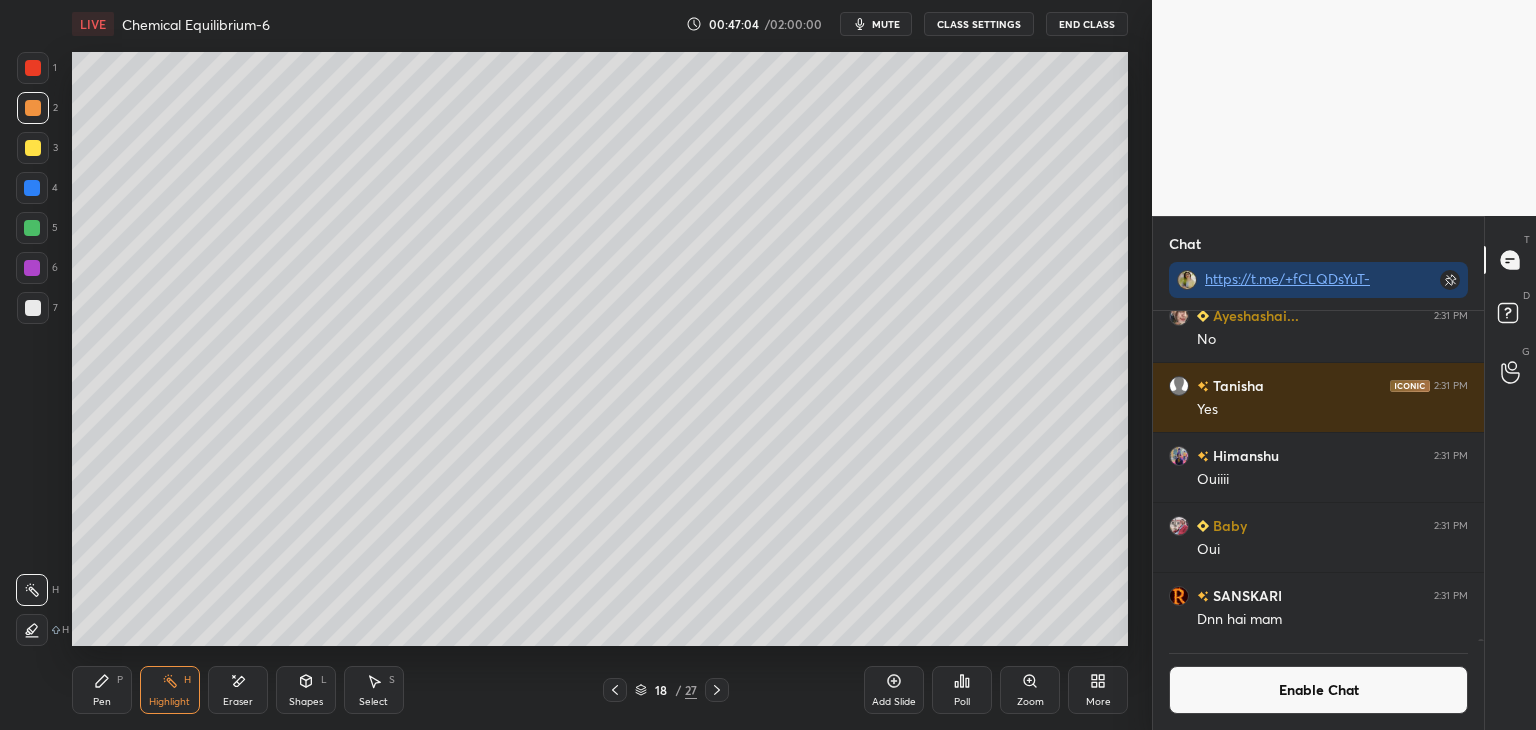 click on "Enable Chat" at bounding box center [1318, 690] 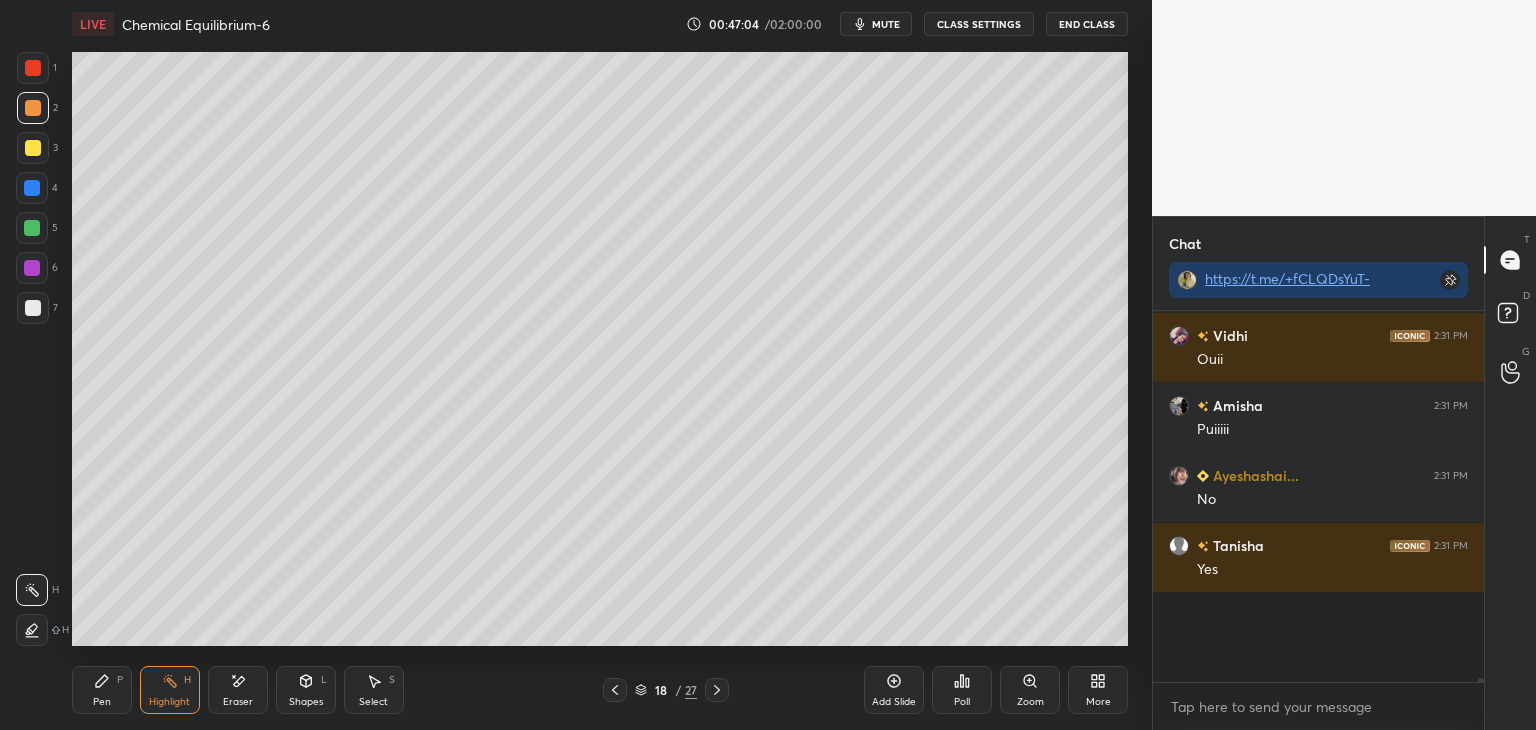 scroll, scrollTop: 51359, scrollLeft: 0, axis: vertical 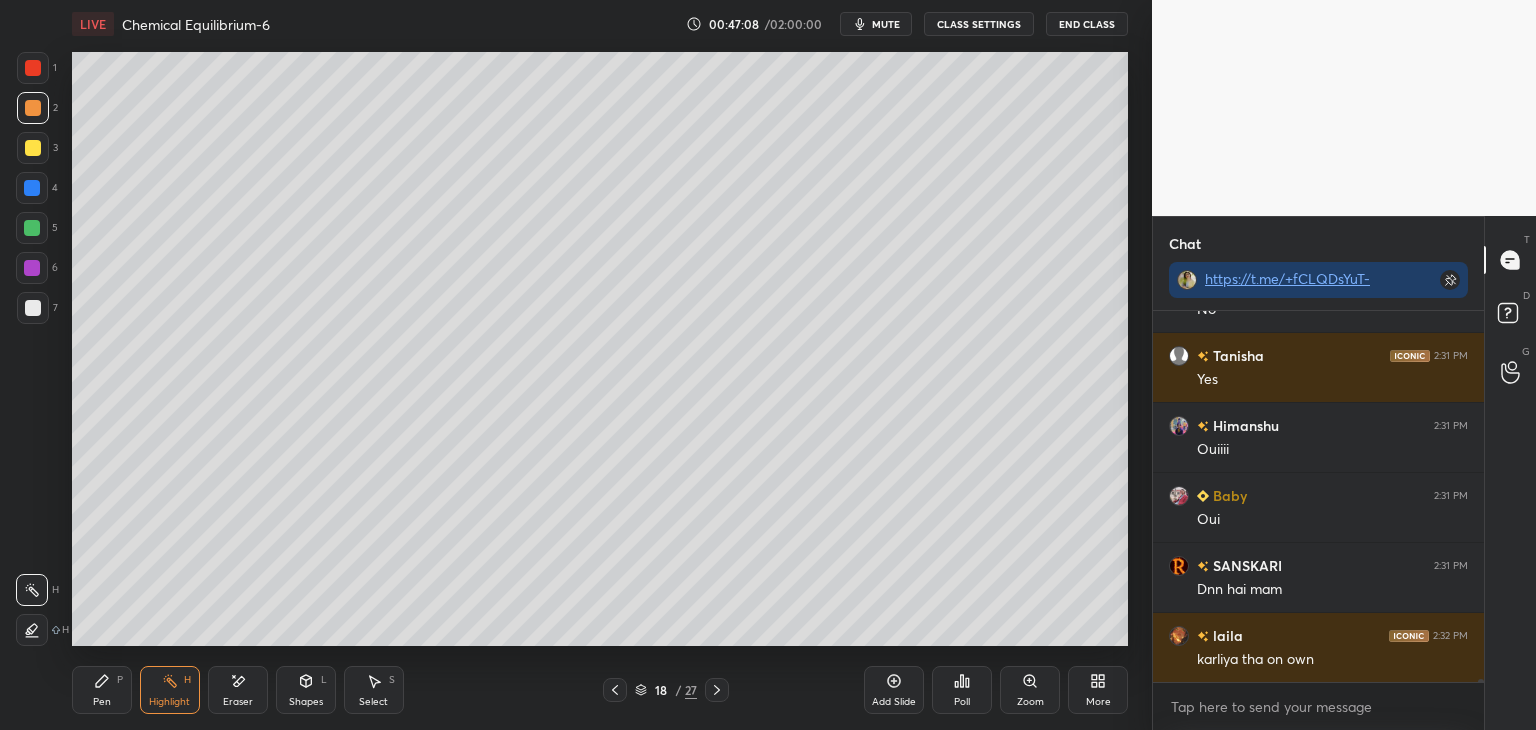 click 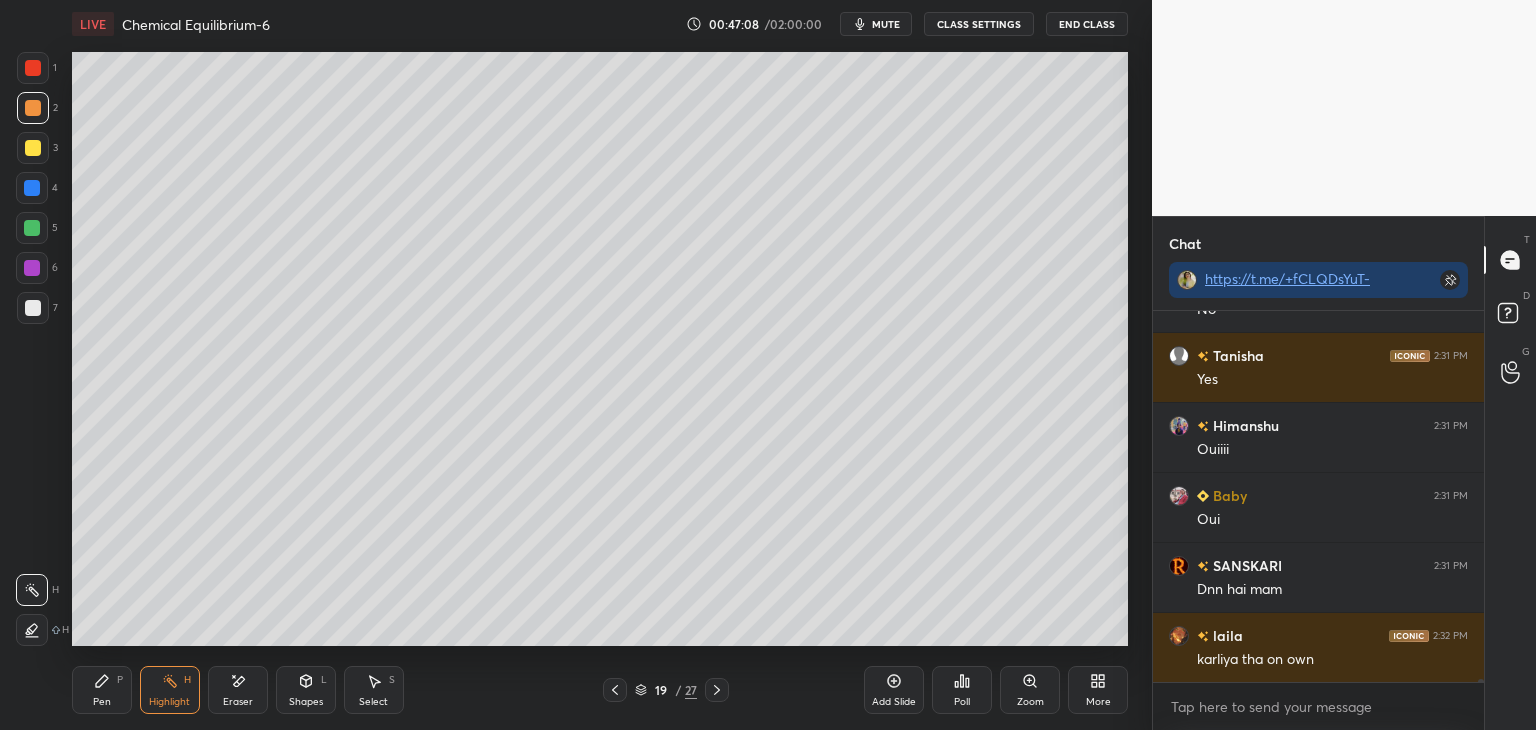 scroll, scrollTop: 51748, scrollLeft: 0, axis: vertical 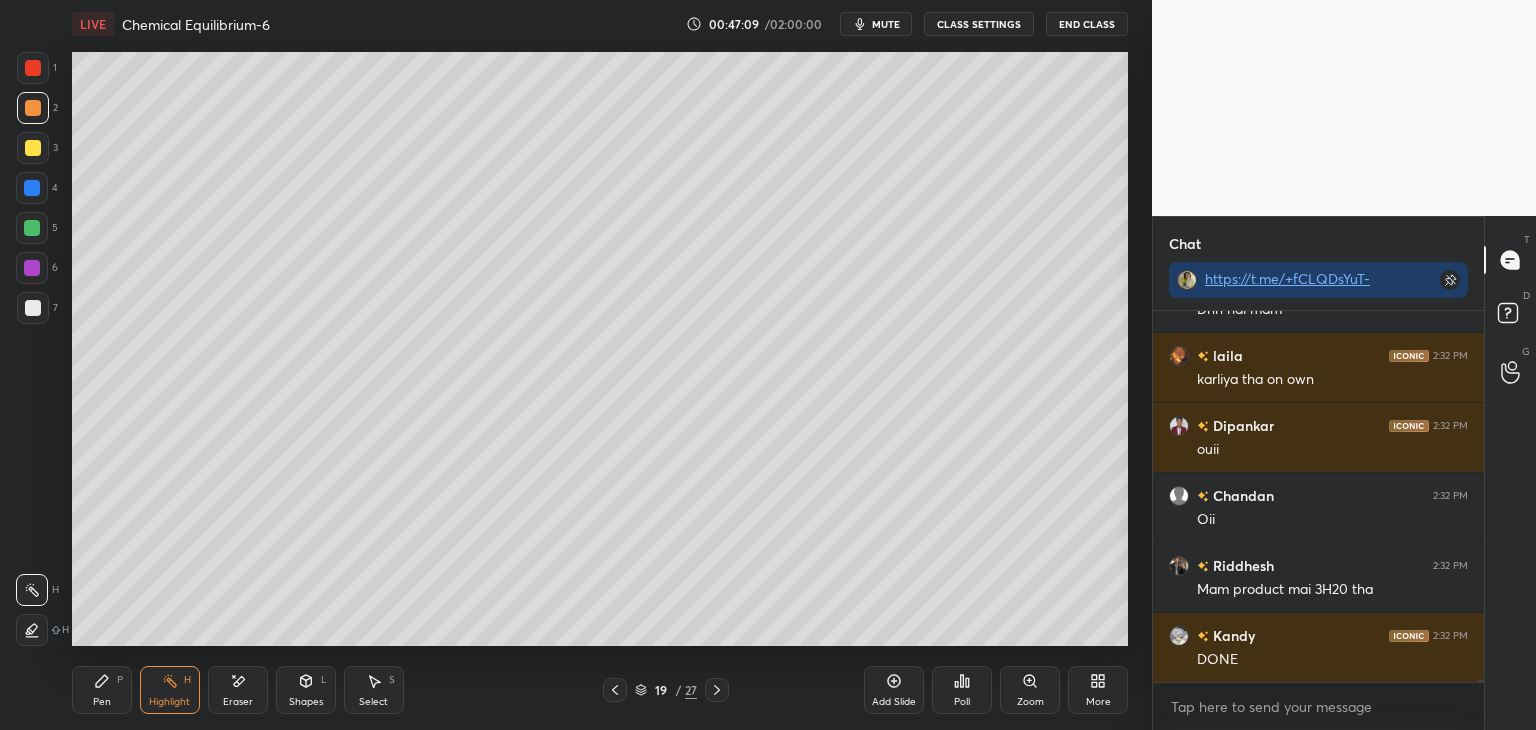 click on "CLASS SETTINGS" at bounding box center [979, 24] 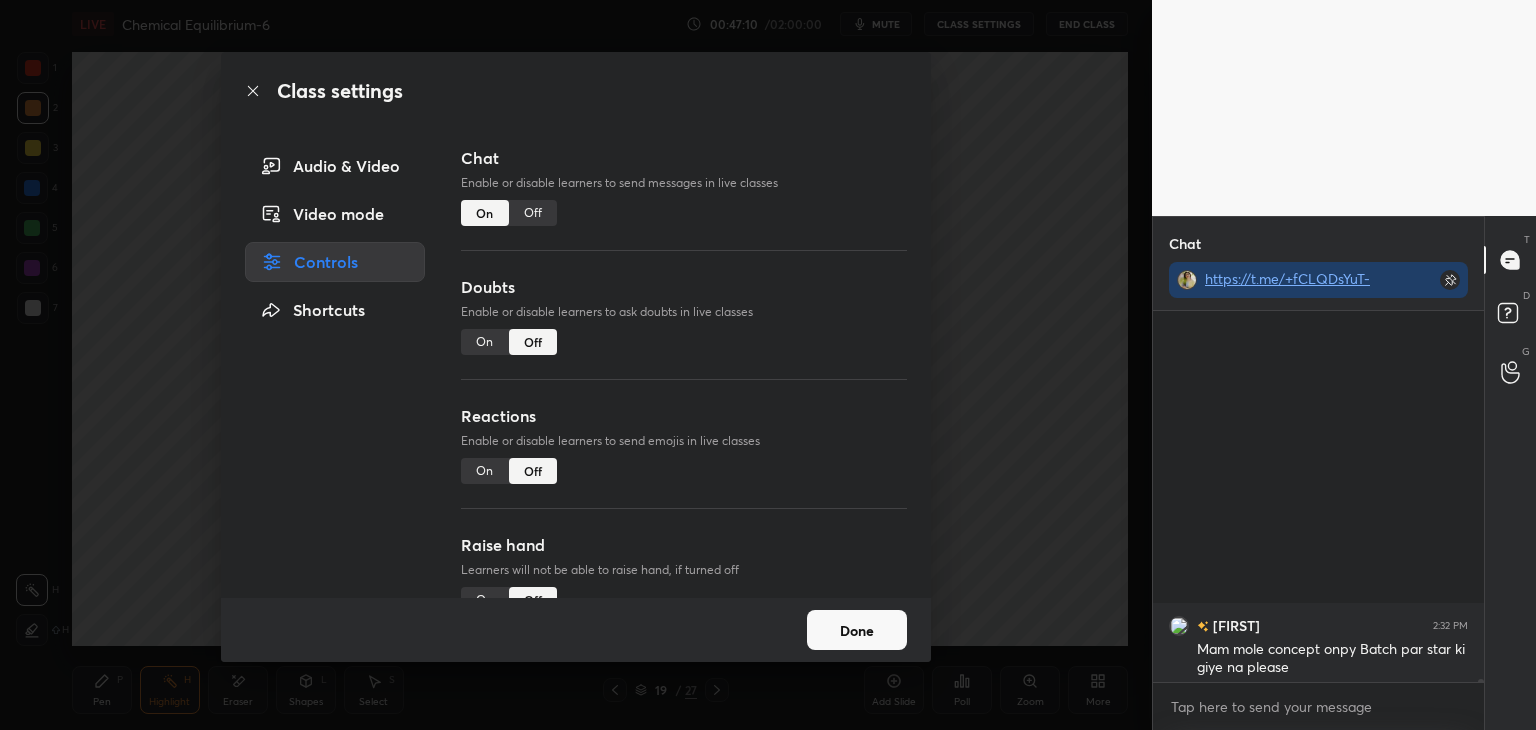 click on "Off" at bounding box center [533, 213] 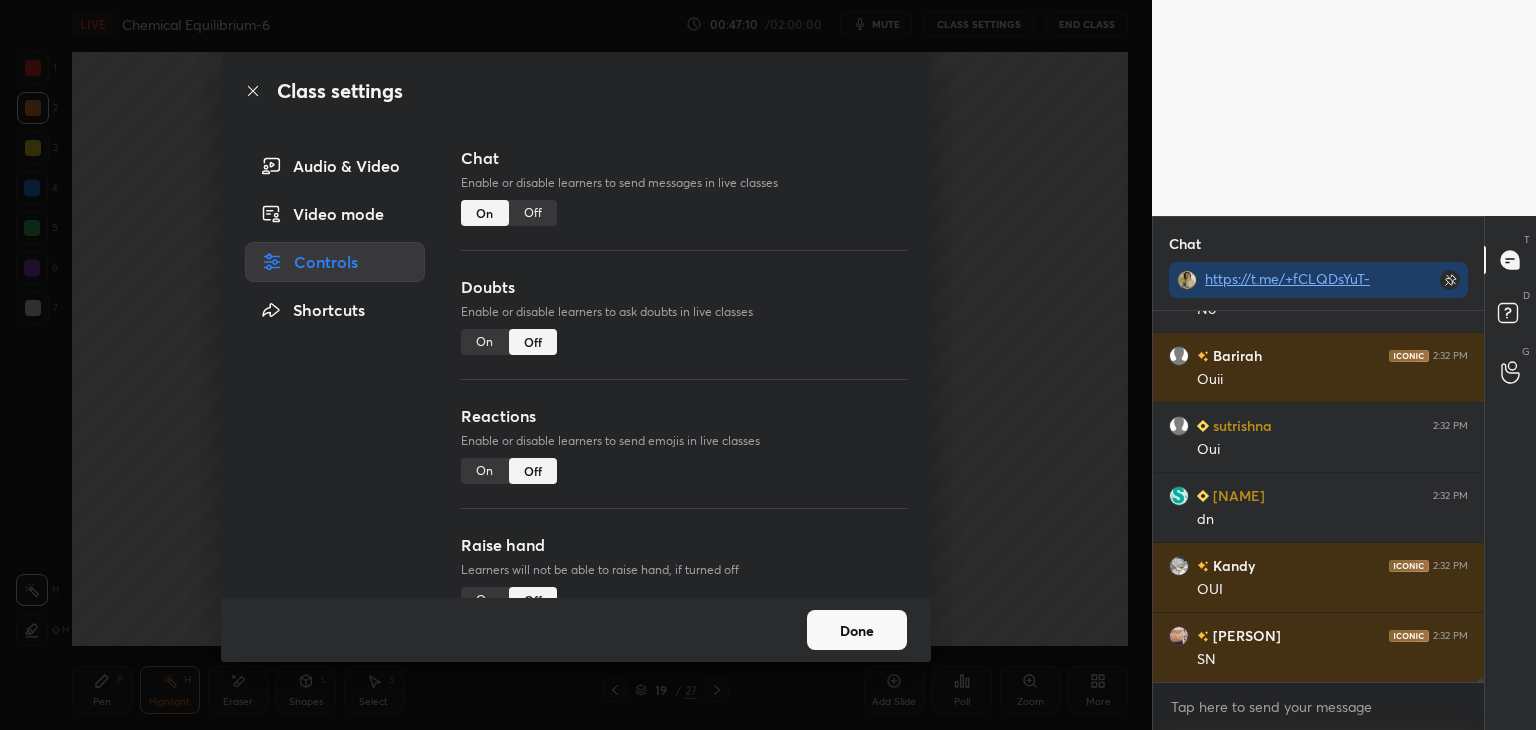 scroll, scrollTop: 51938, scrollLeft: 0, axis: vertical 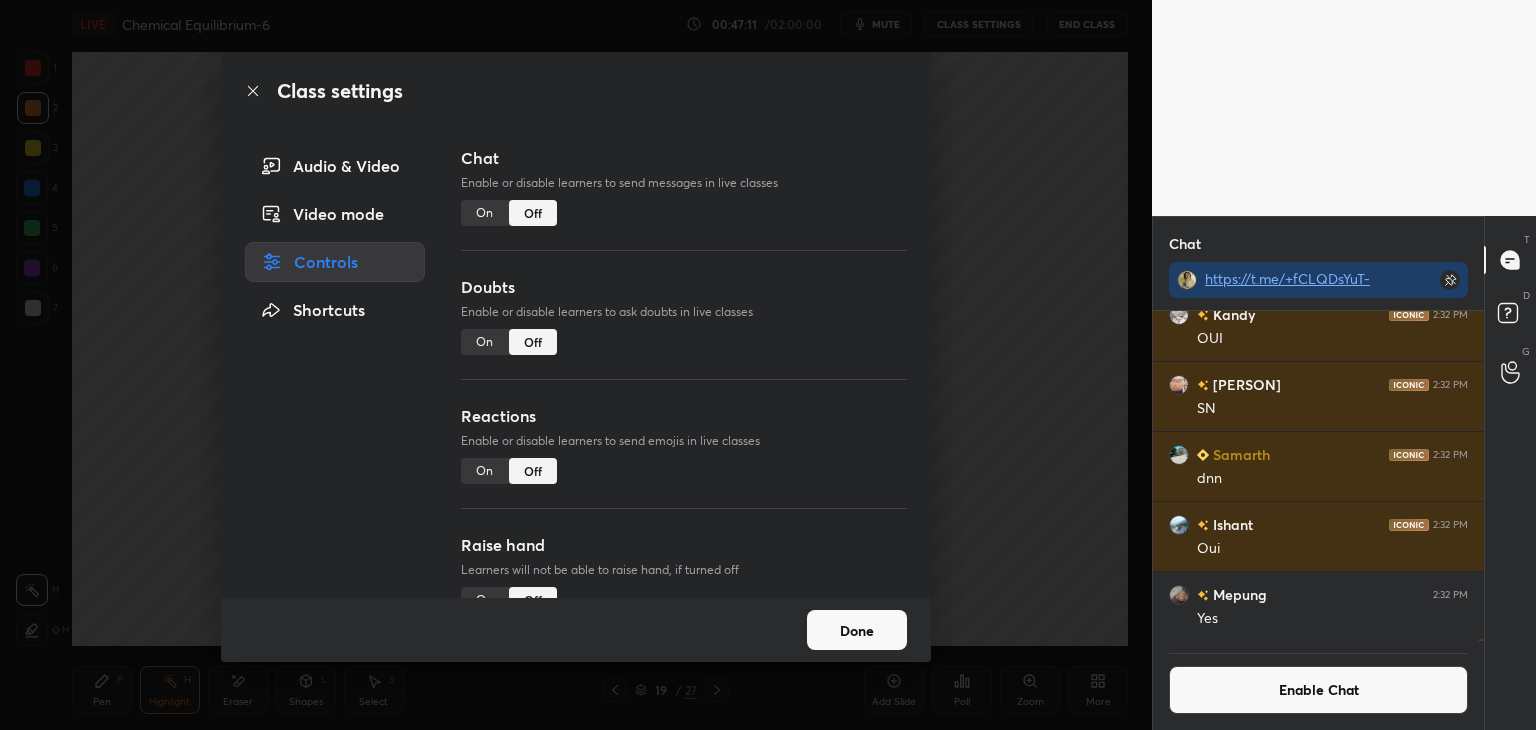 click on "Done" at bounding box center (857, 630) 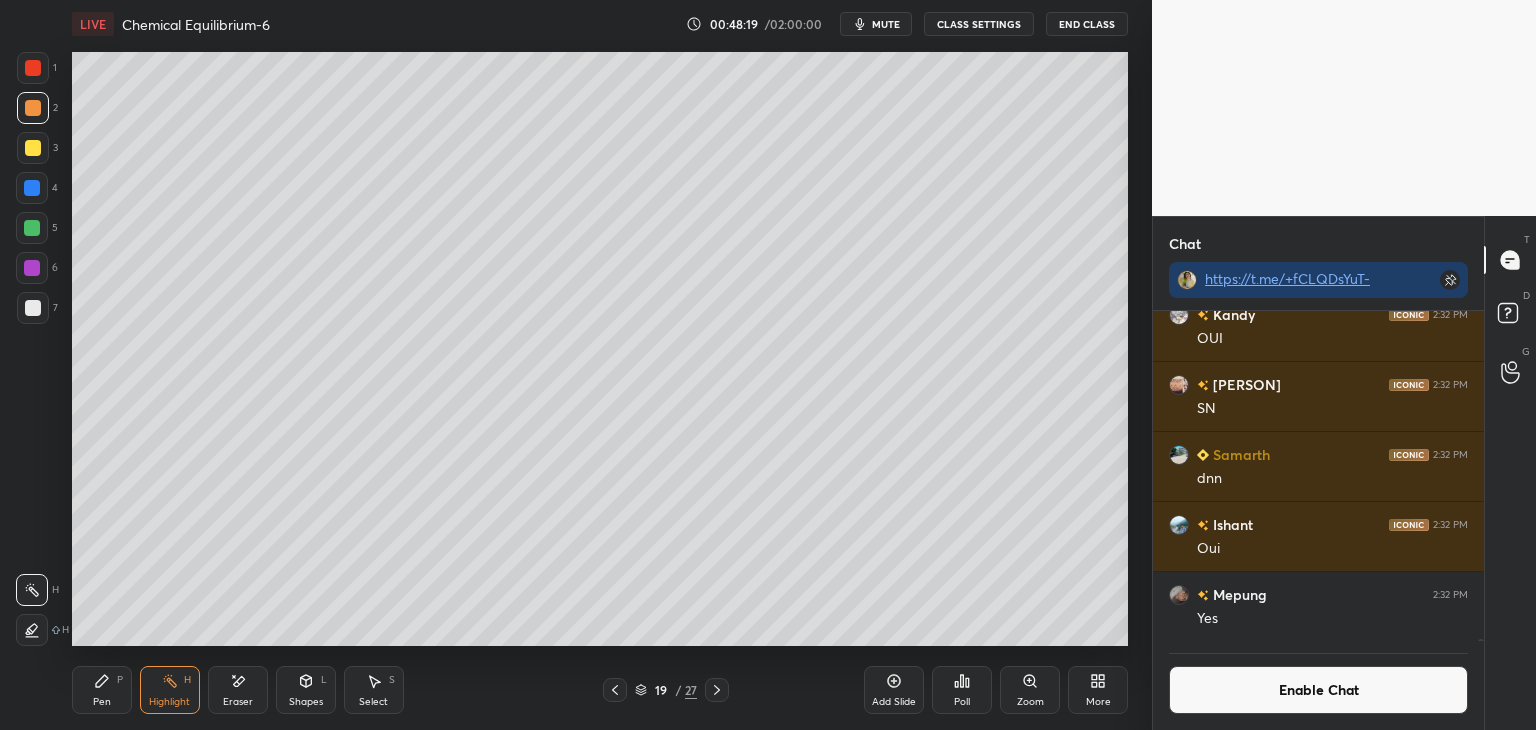 click on "Enable Chat" at bounding box center [1318, 690] 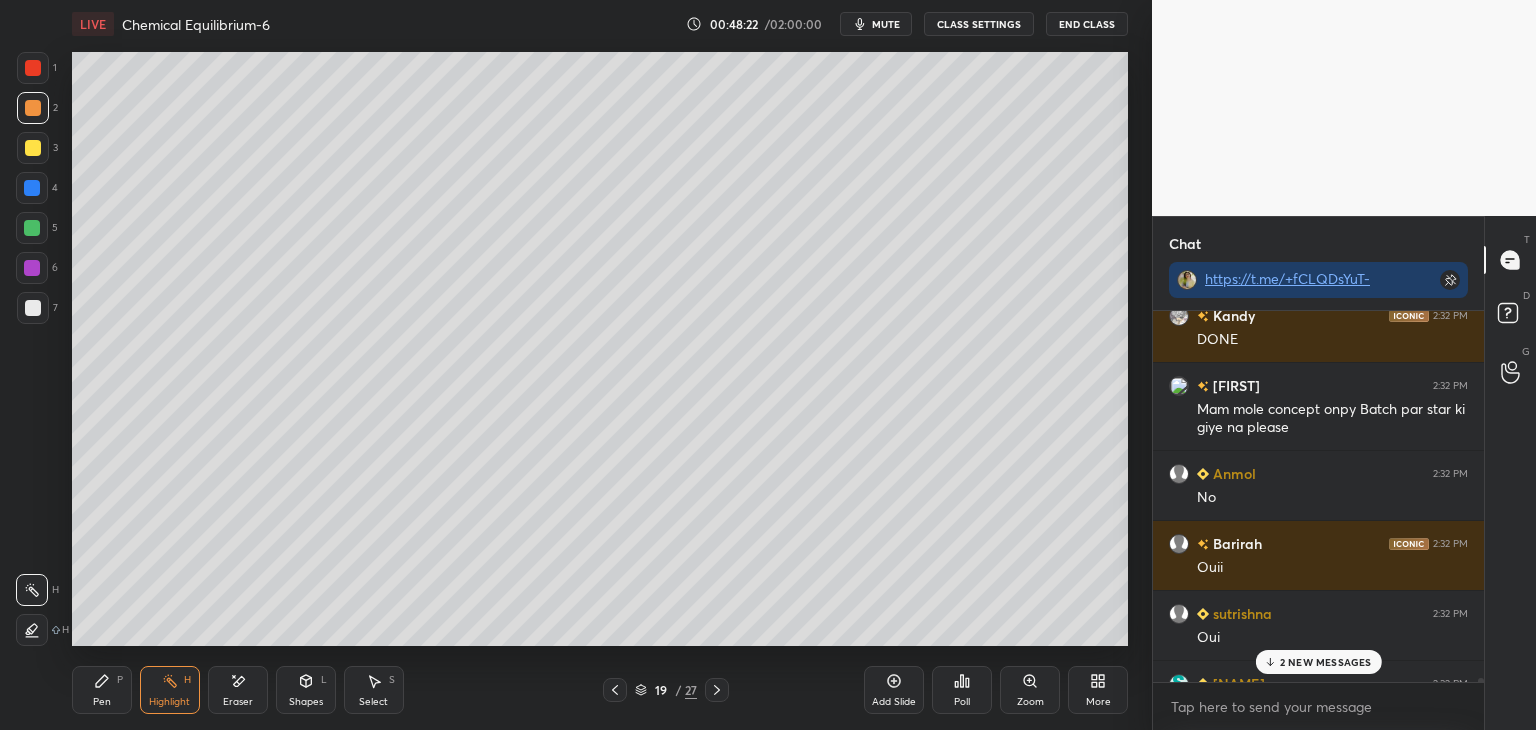 click 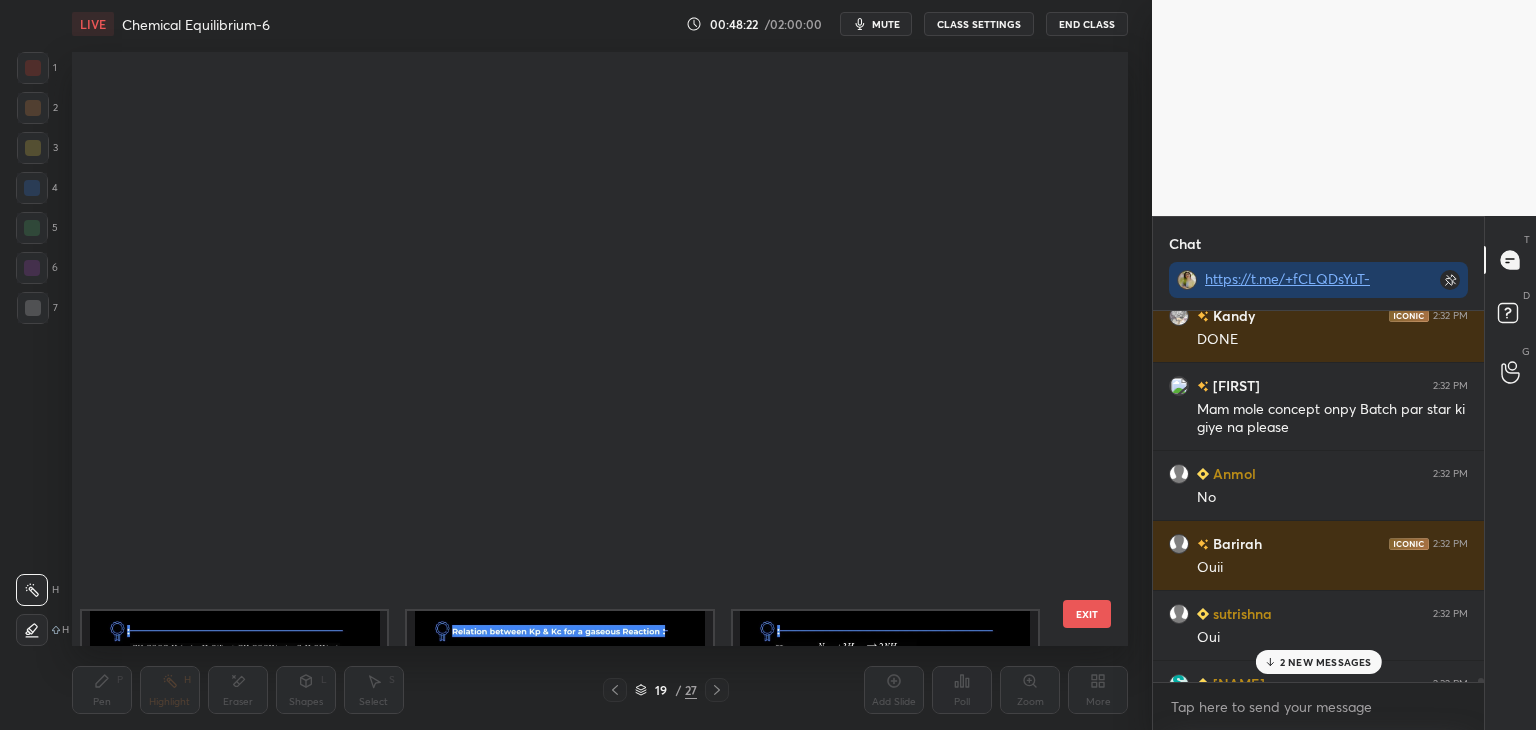 scroll, scrollTop: 687, scrollLeft: 0, axis: vertical 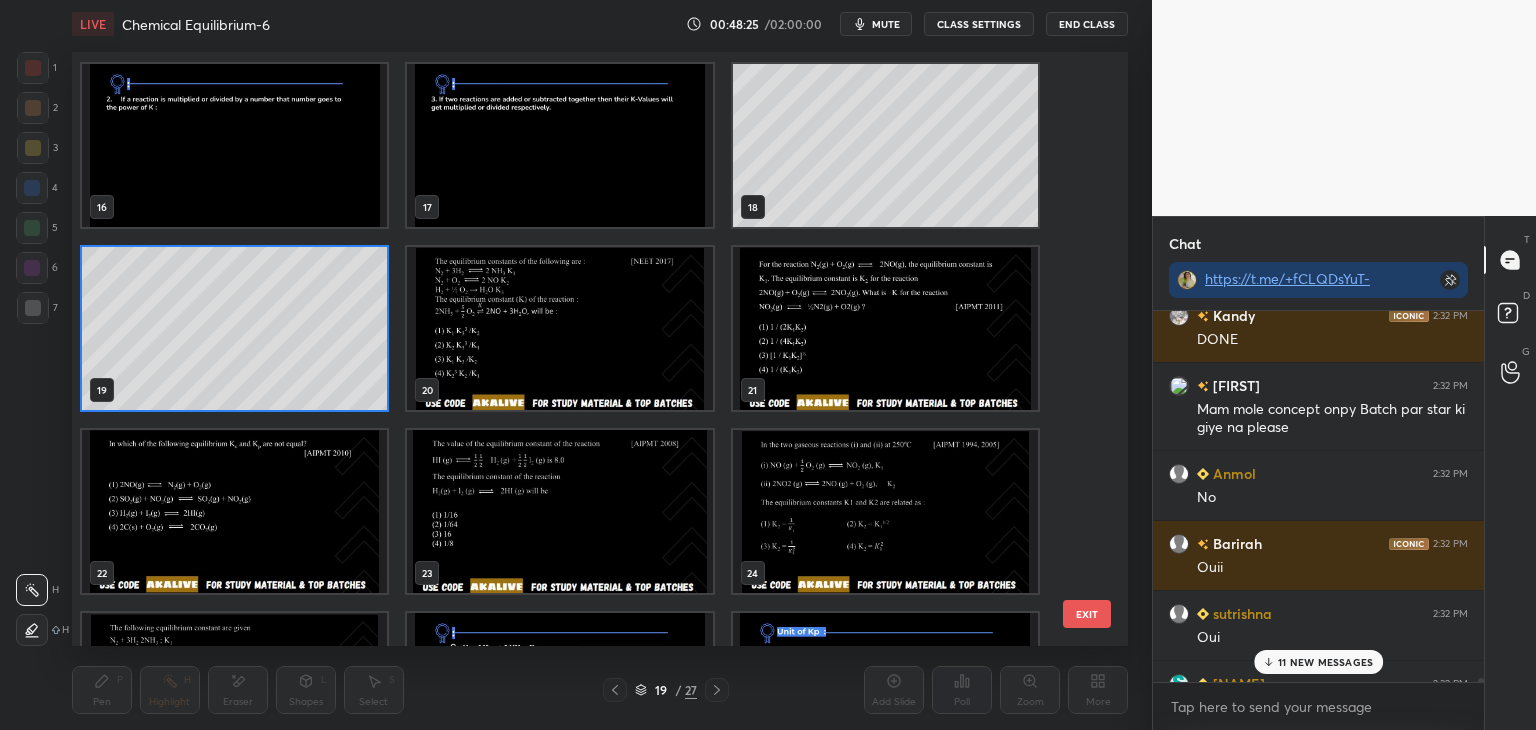 click at bounding box center [559, 328] 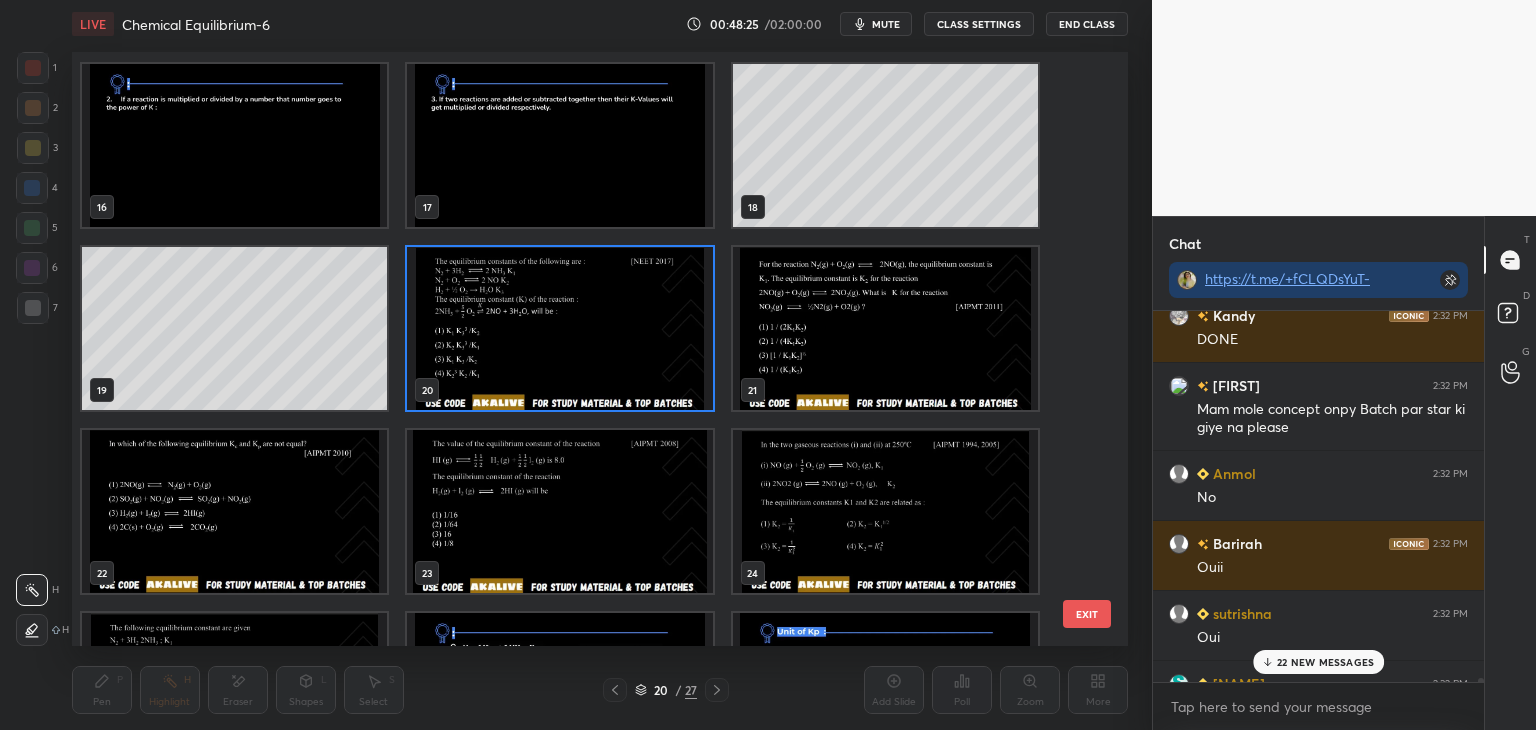 click at bounding box center [559, 328] 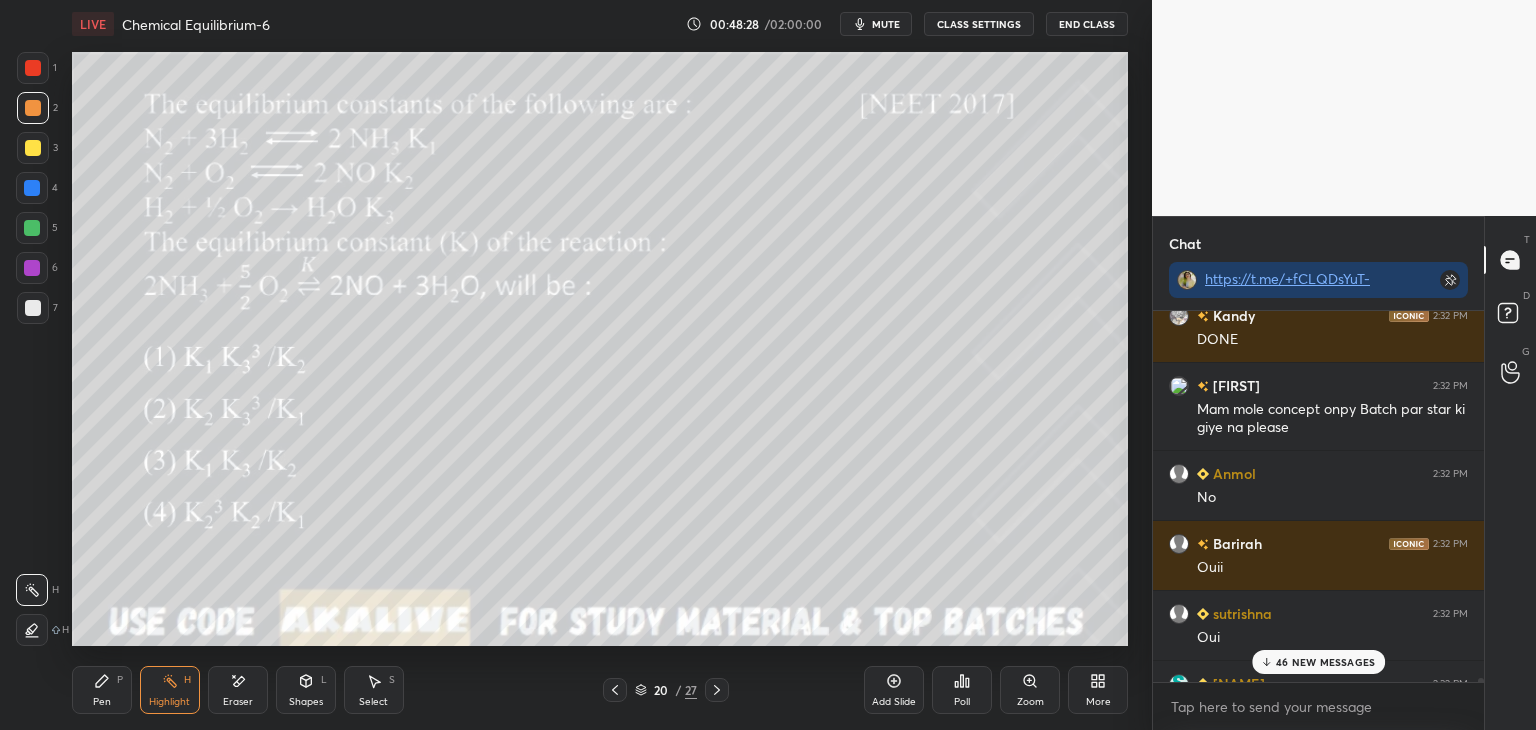 click on "46 NEW MESSAGES" at bounding box center [1325, 662] 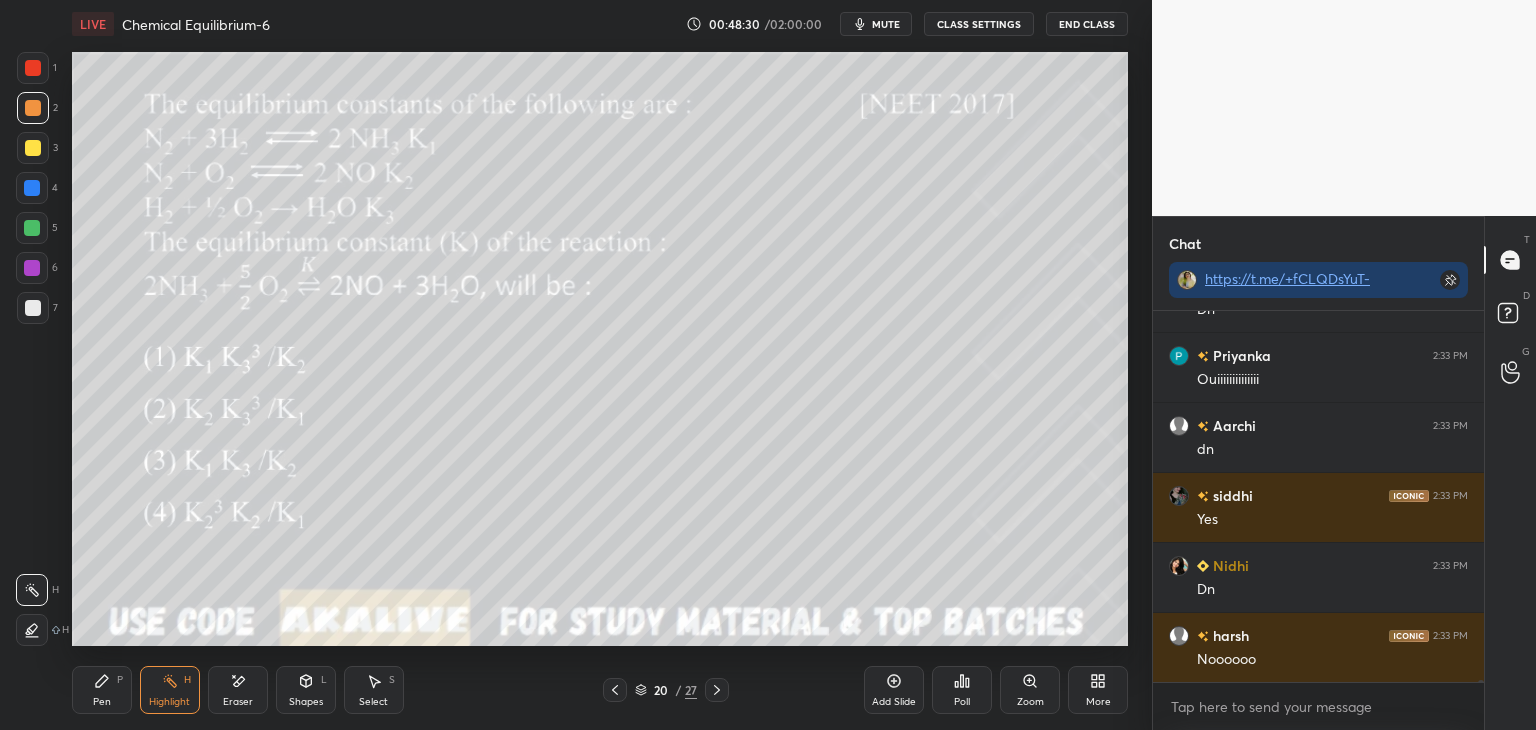 scroll, scrollTop: 56384, scrollLeft: 0, axis: vertical 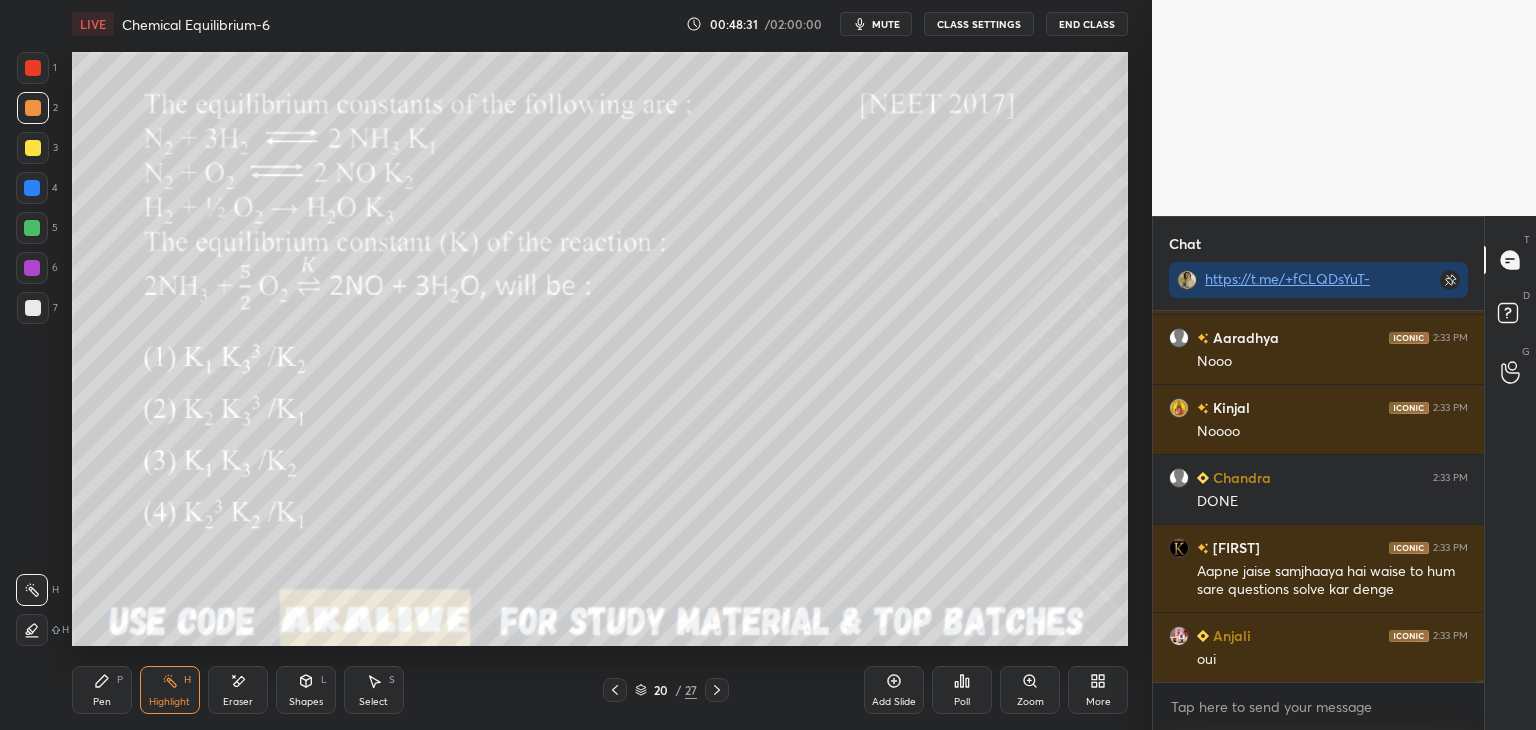 click on "Highlight" at bounding box center [169, 702] 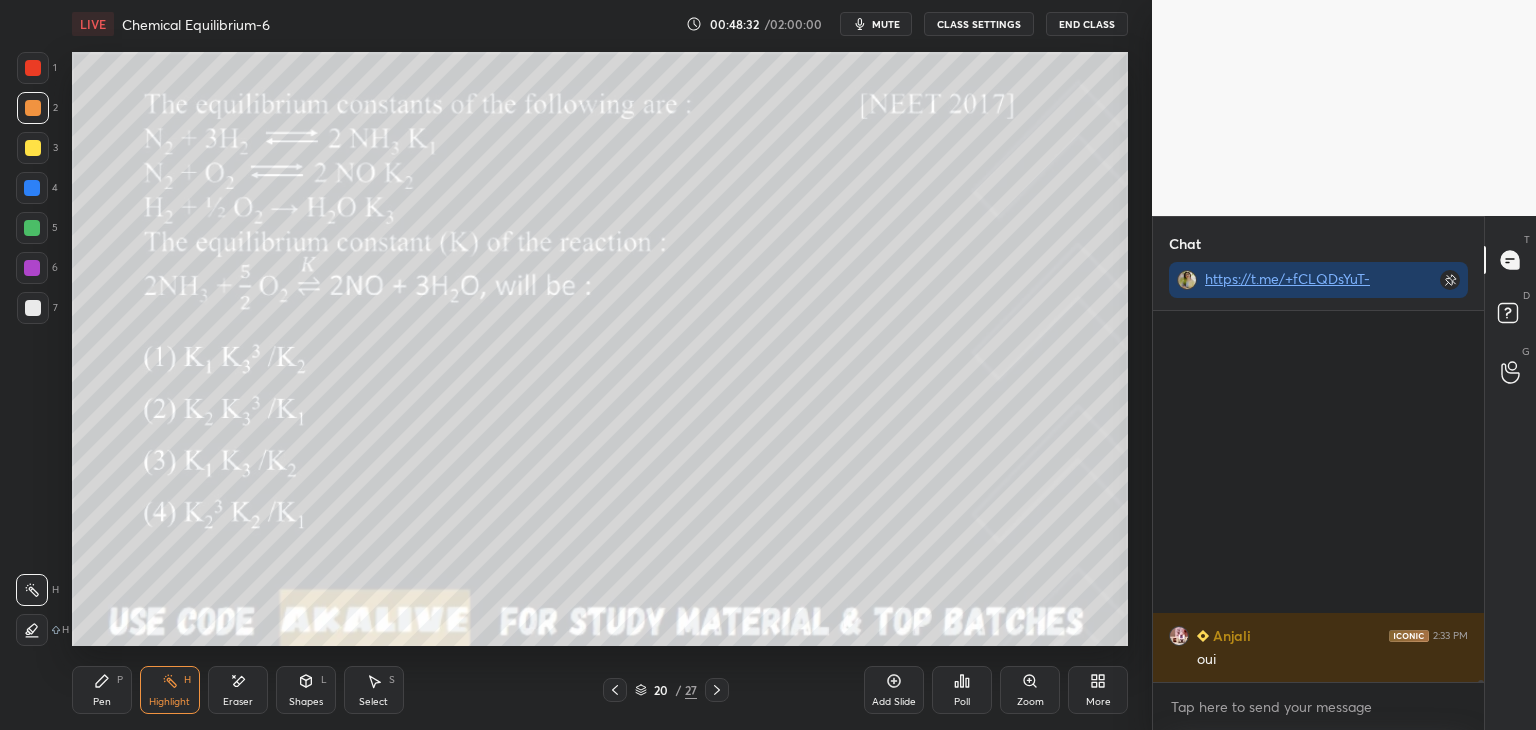 scroll, scrollTop: 56806, scrollLeft: 0, axis: vertical 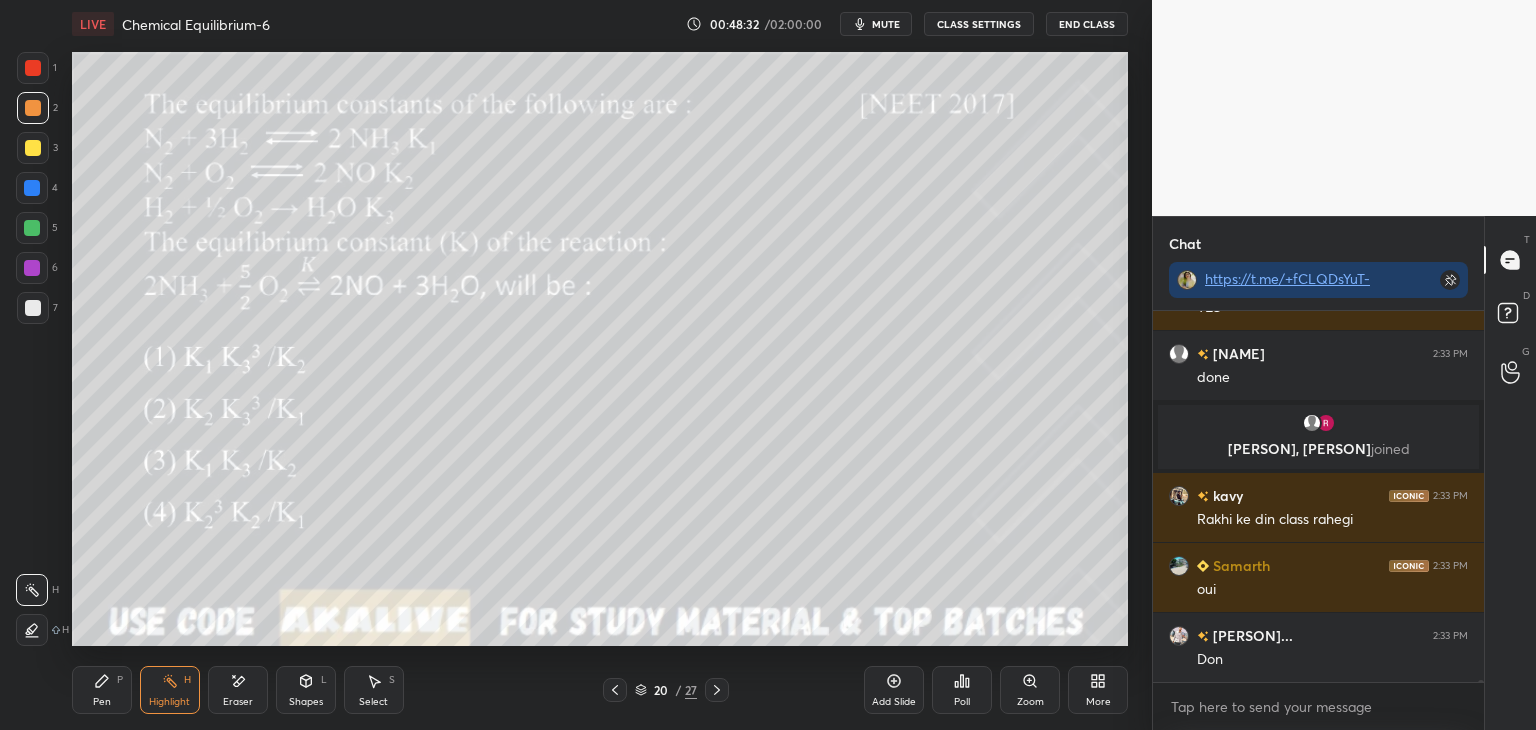 click at bounding box center (32, 630) 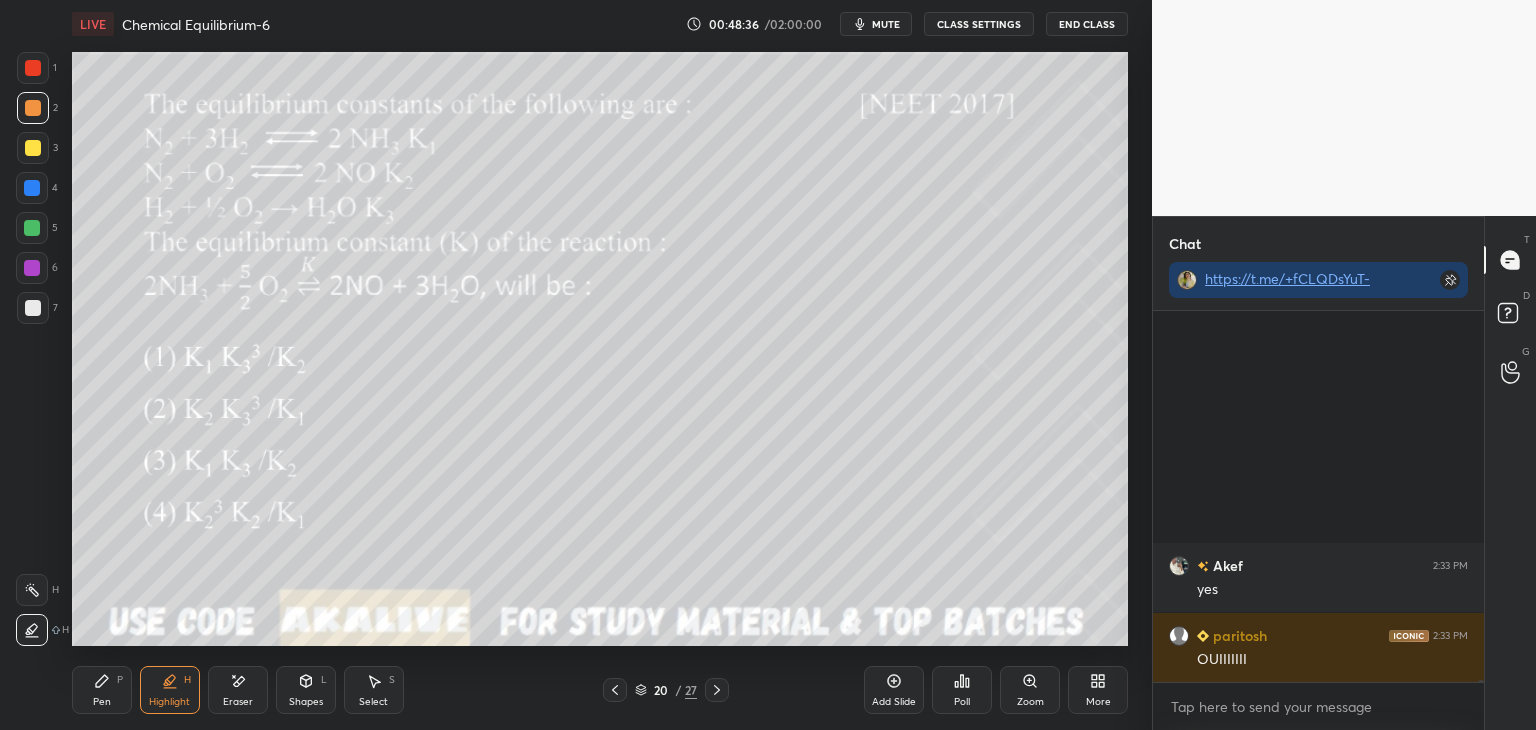 scroll, scrollTop: 58394, scrollLeft: 0, axis: vertical 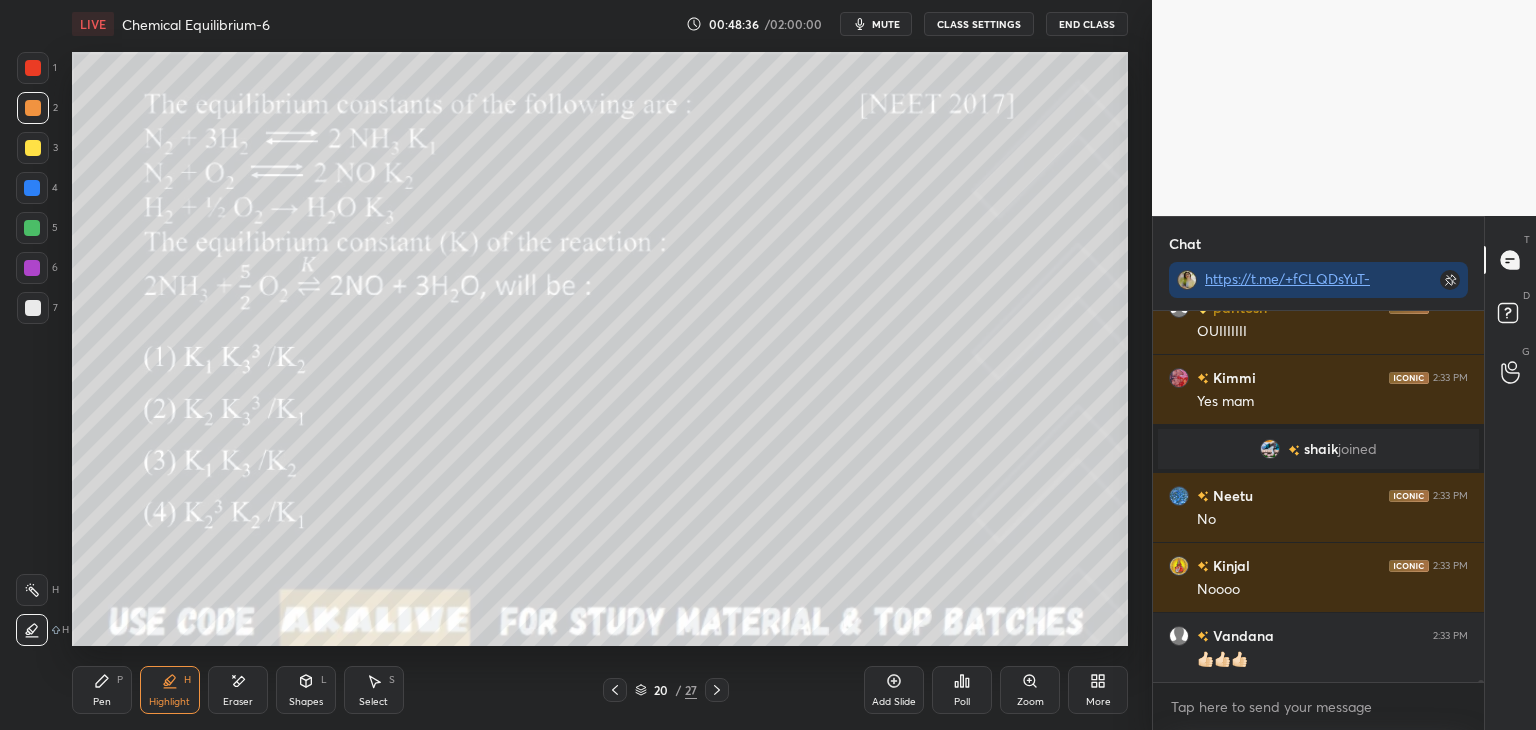click 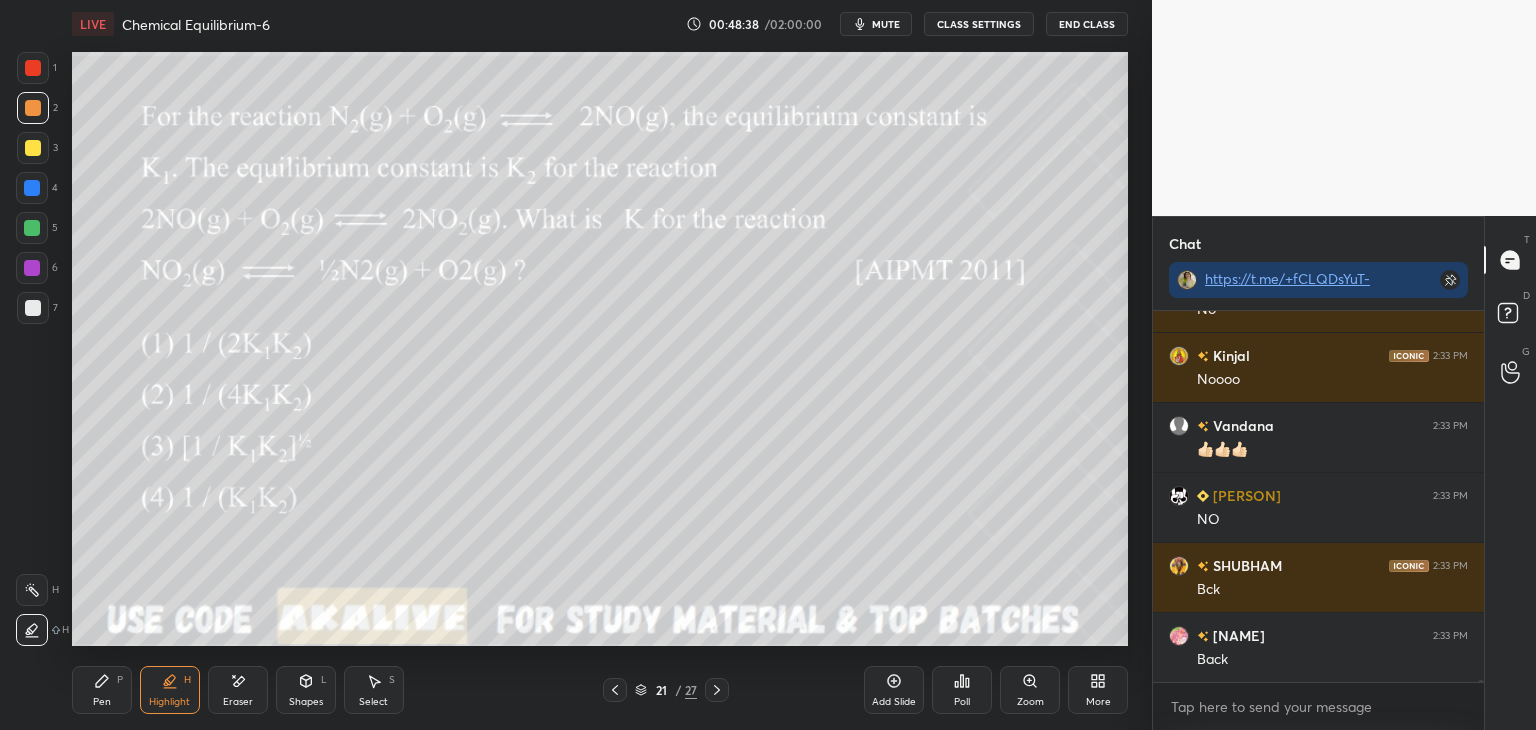 scroll, scrollTop: 58674, scrollLeft: 0, axis: vertical 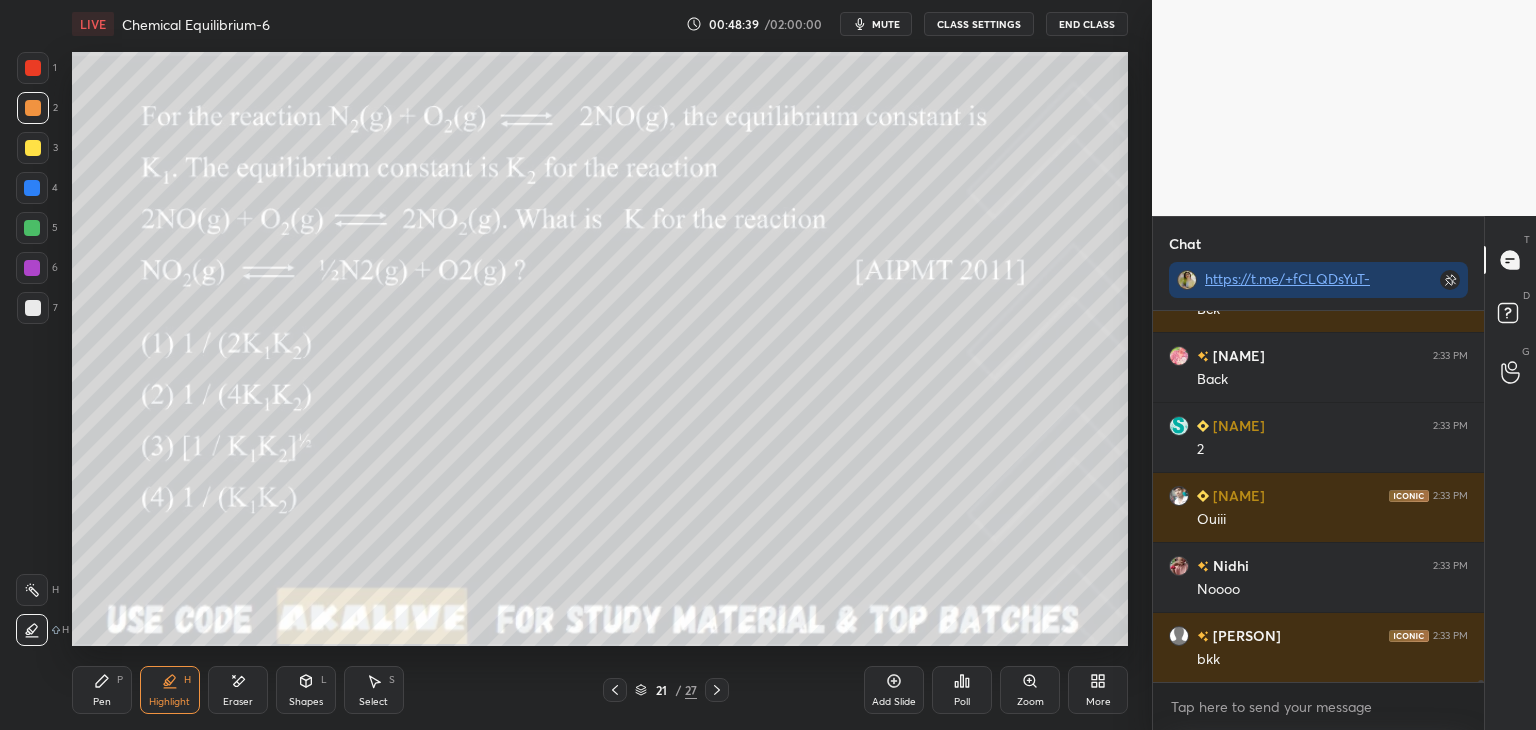 click on "CLASS SETTINGS" at bounding box center (979, 24) 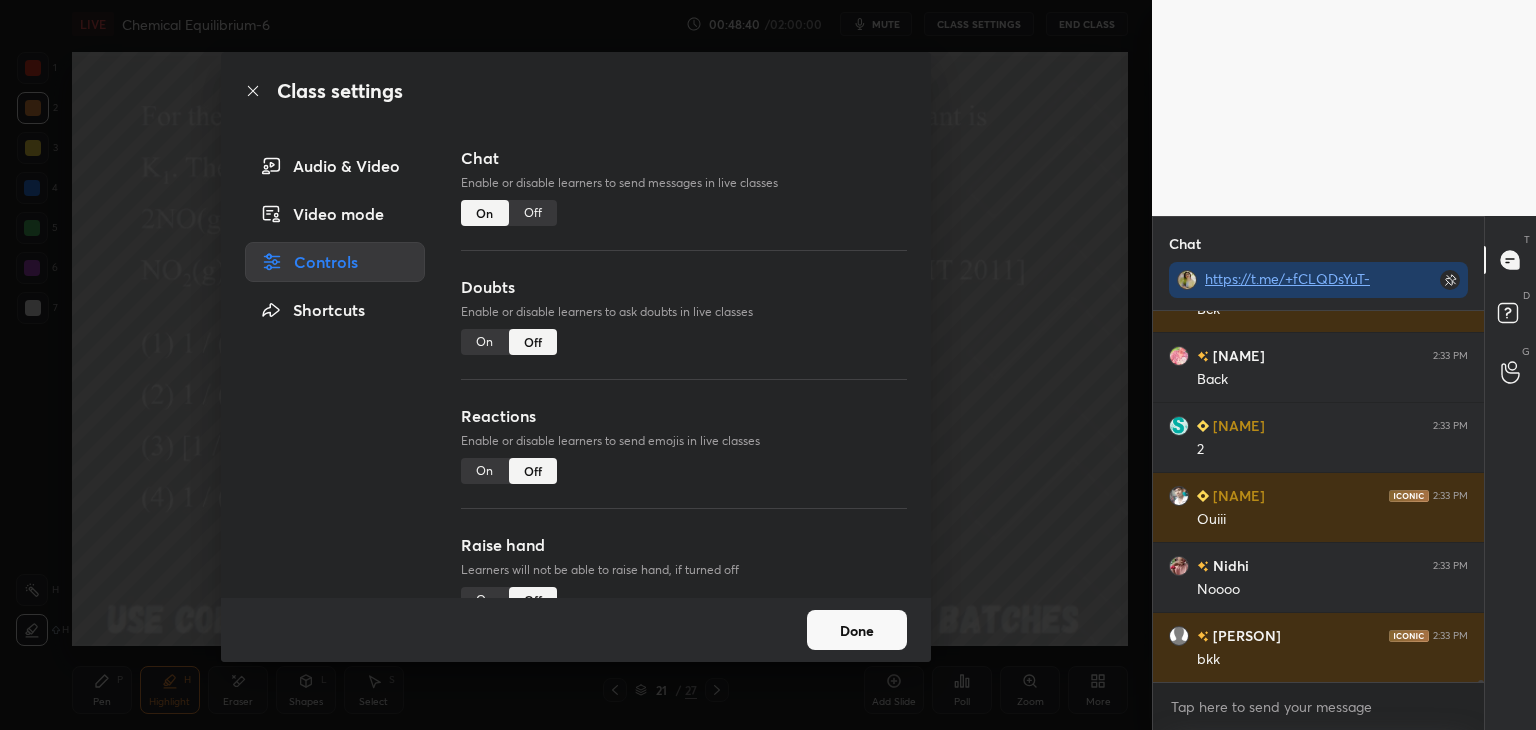 click on "Off" at bounding box center [533, 213] 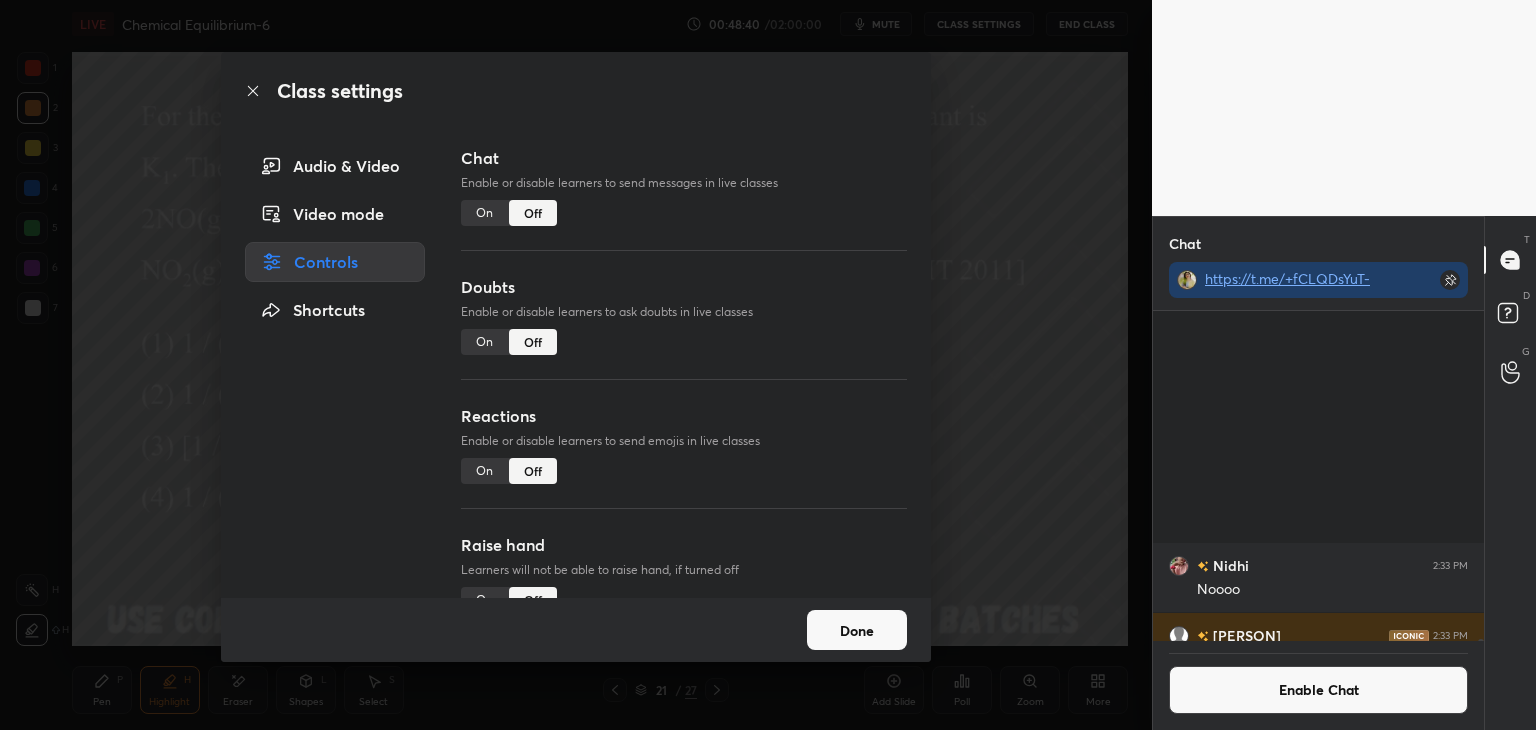 scroll, scrollTop: 57776, scrollLeft: 0, axis: vertical 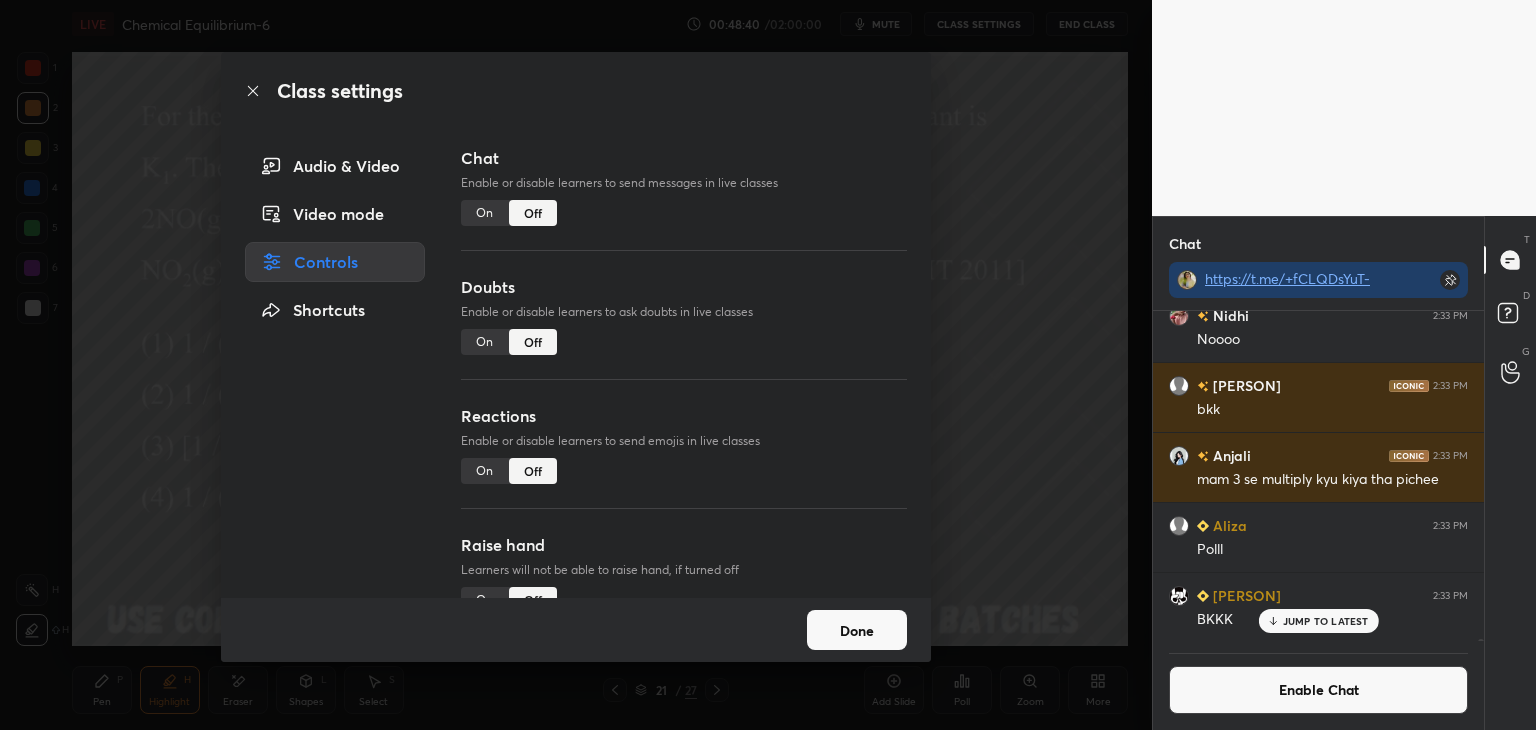 click on "Done" at bounding box center (857, 630) 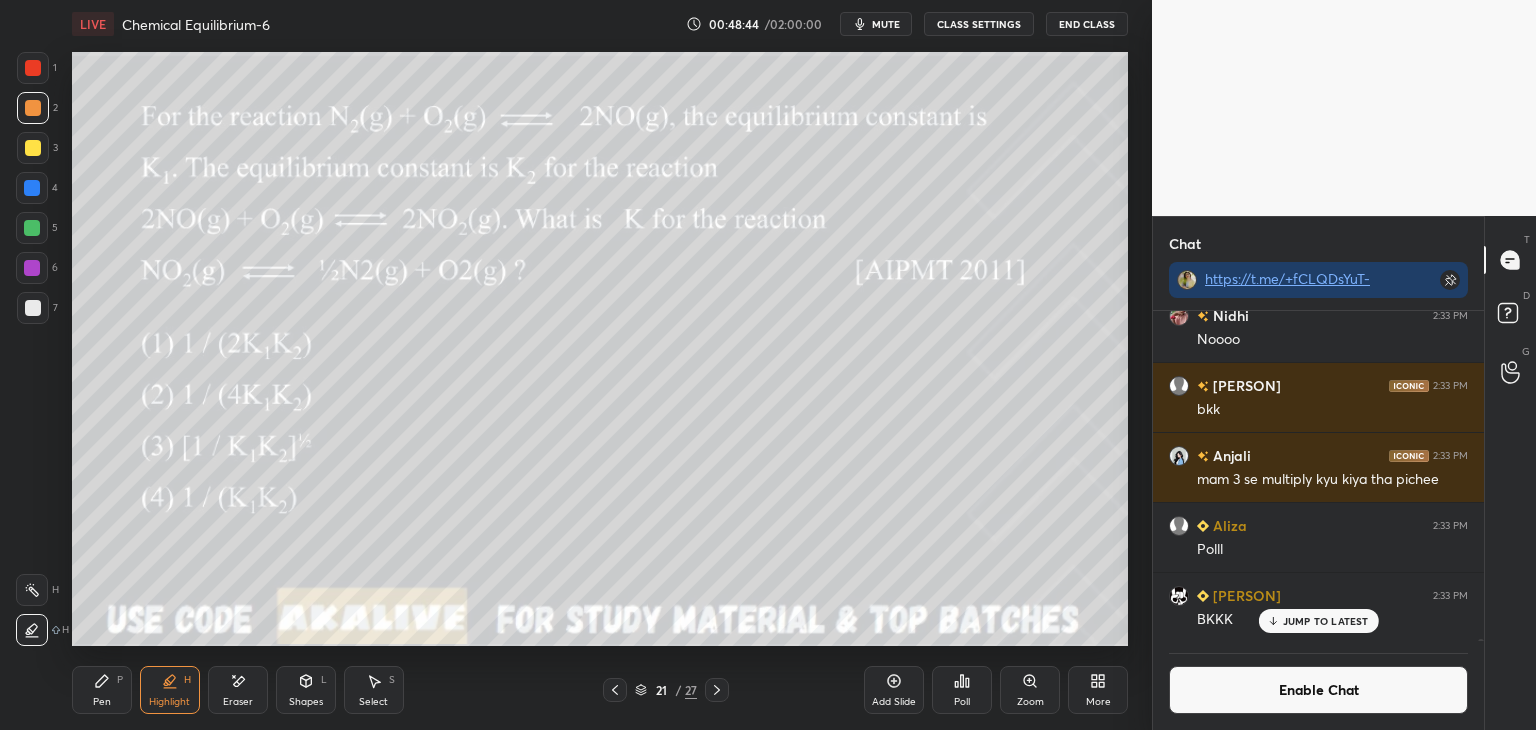 click on "Pen P Highlight H Eraser Shapes L Select S 21 / 27 Add Slide Poll Zoom More" at bounding box center (600, 690) 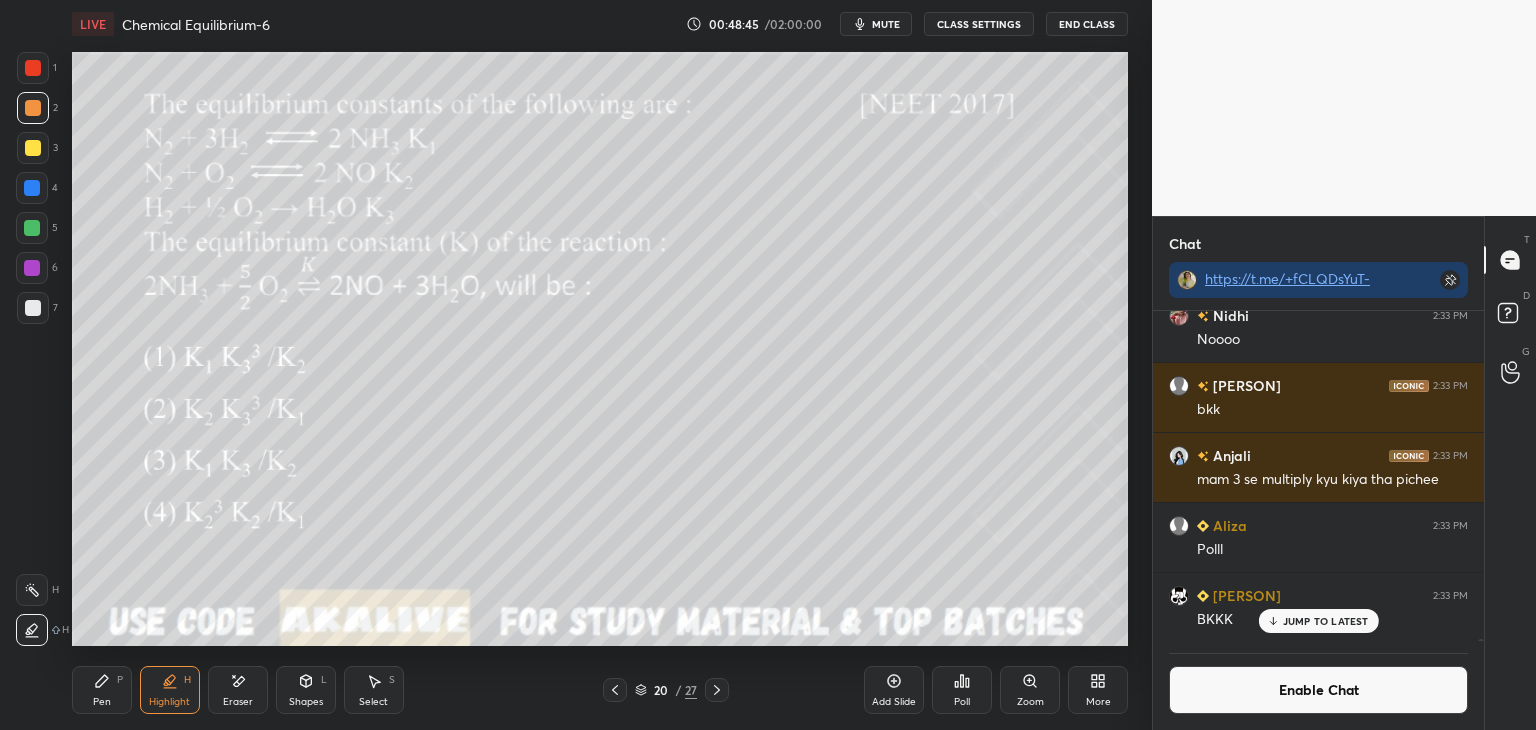 click 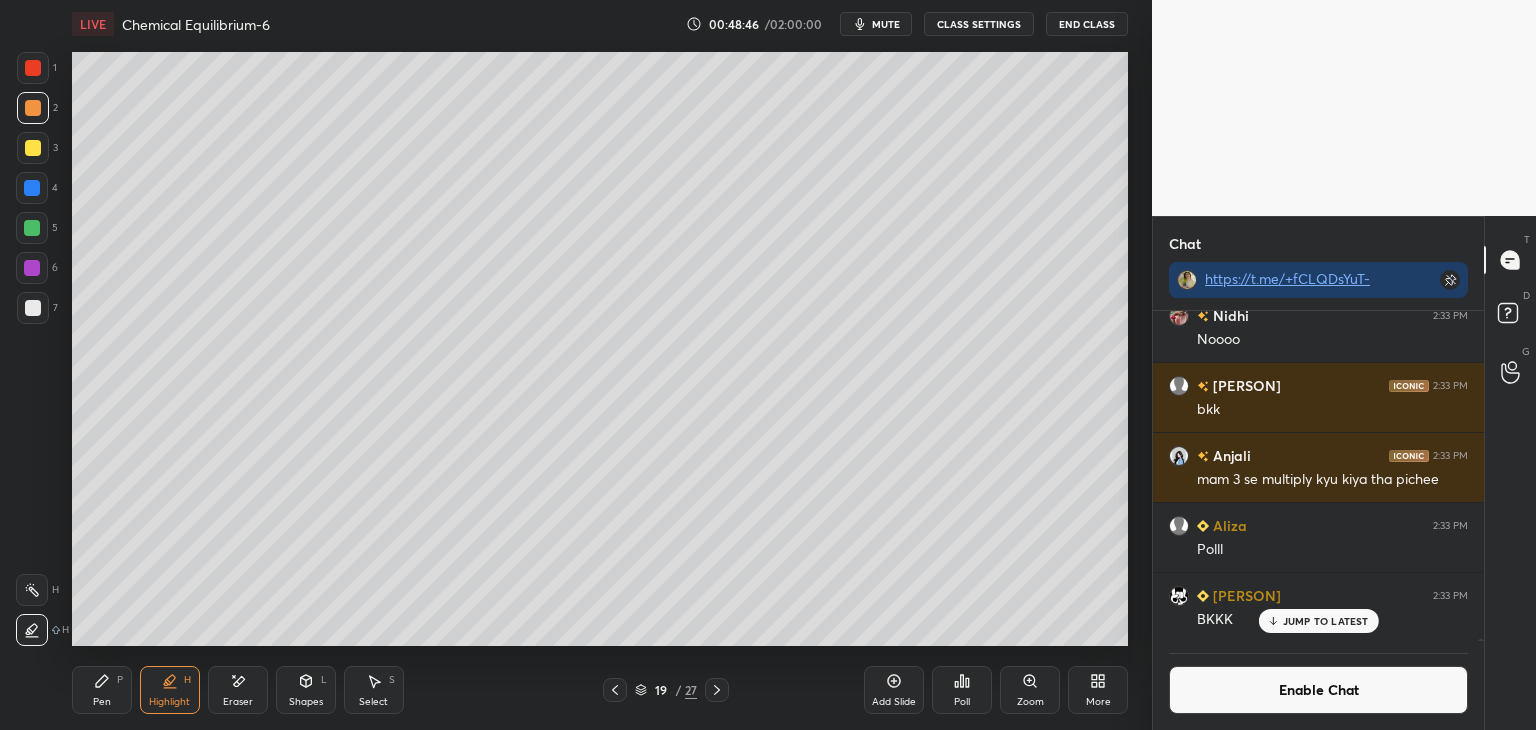 click on "Highlight H" at bounding box center (170, 690) 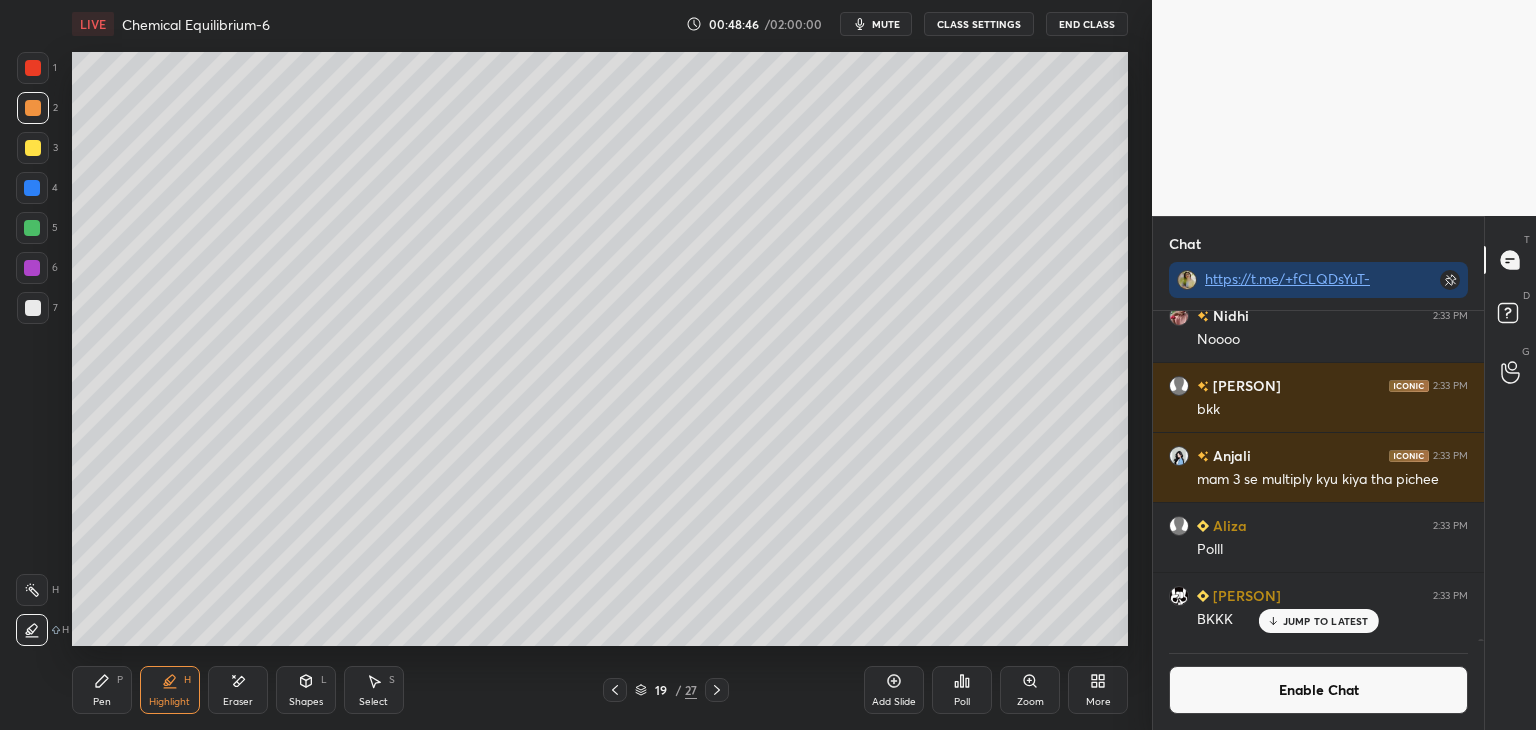 click at bounding box center [32, 590] 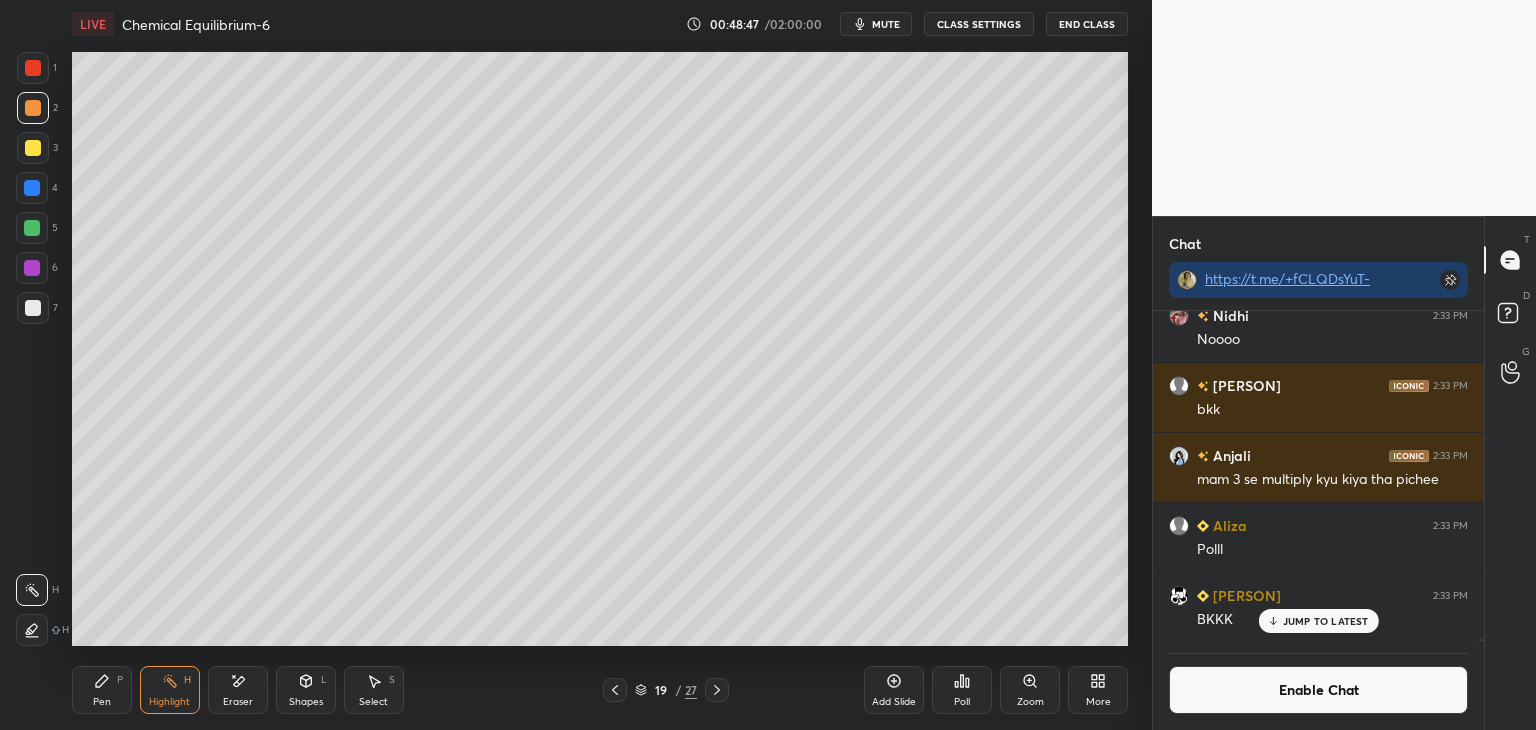 click at bounding box center [32, 268] 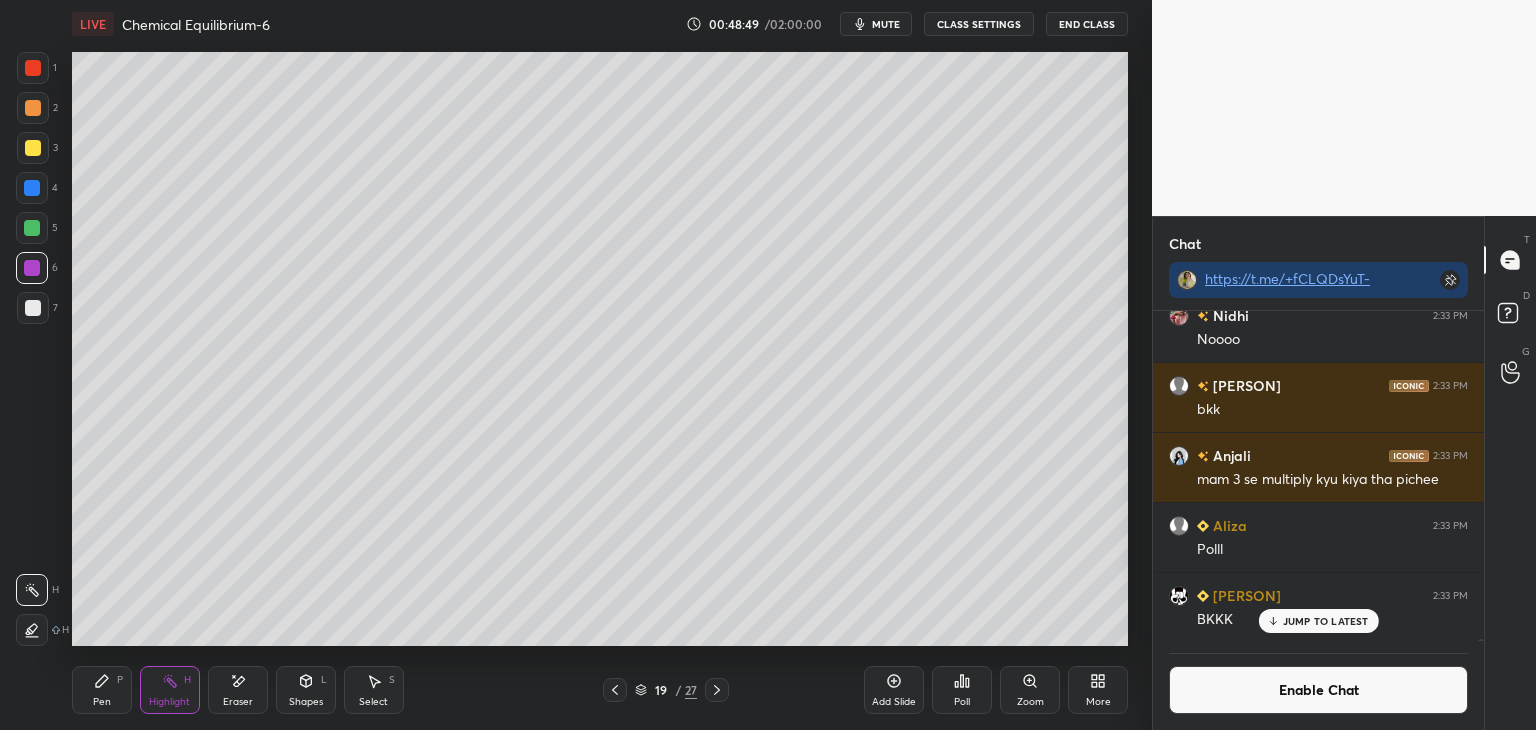 click 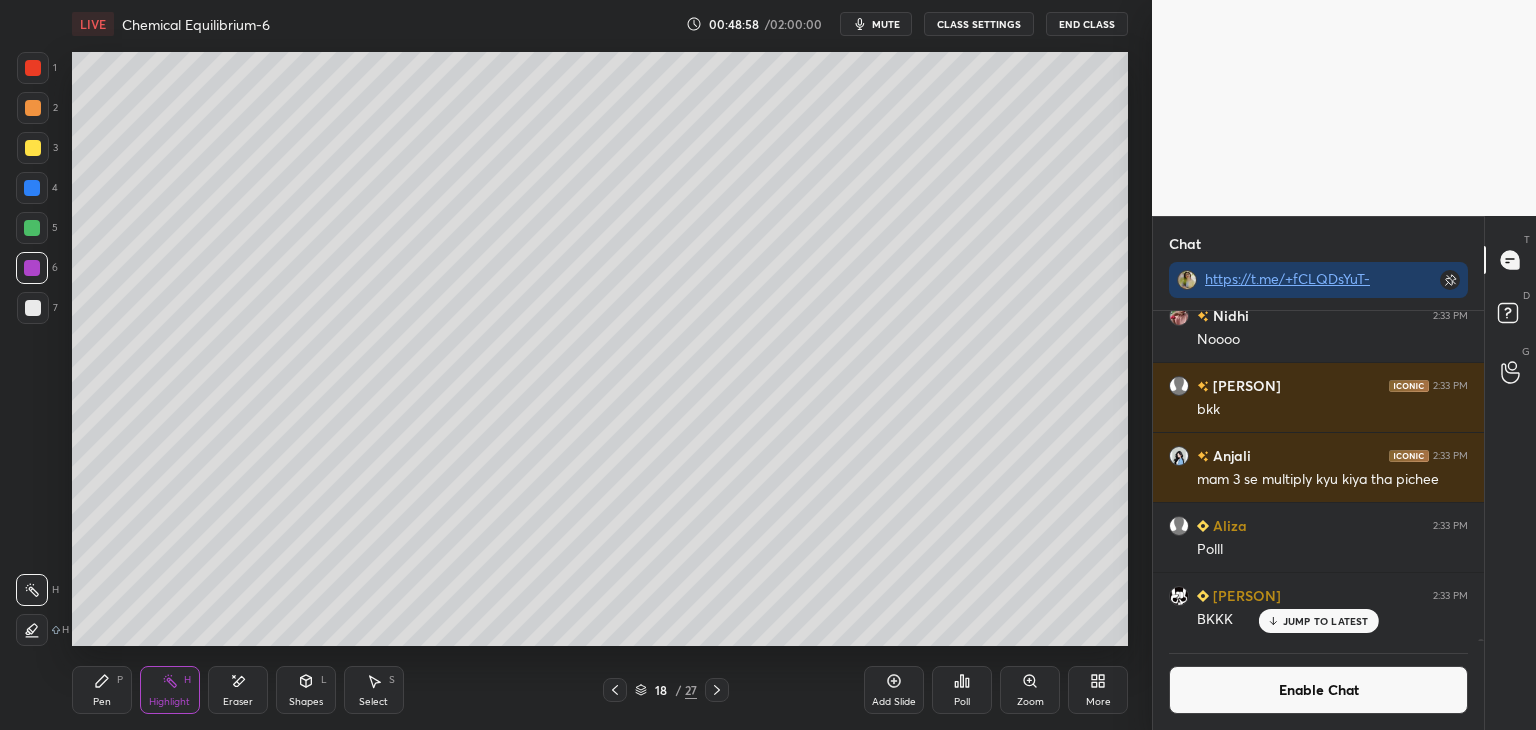 click 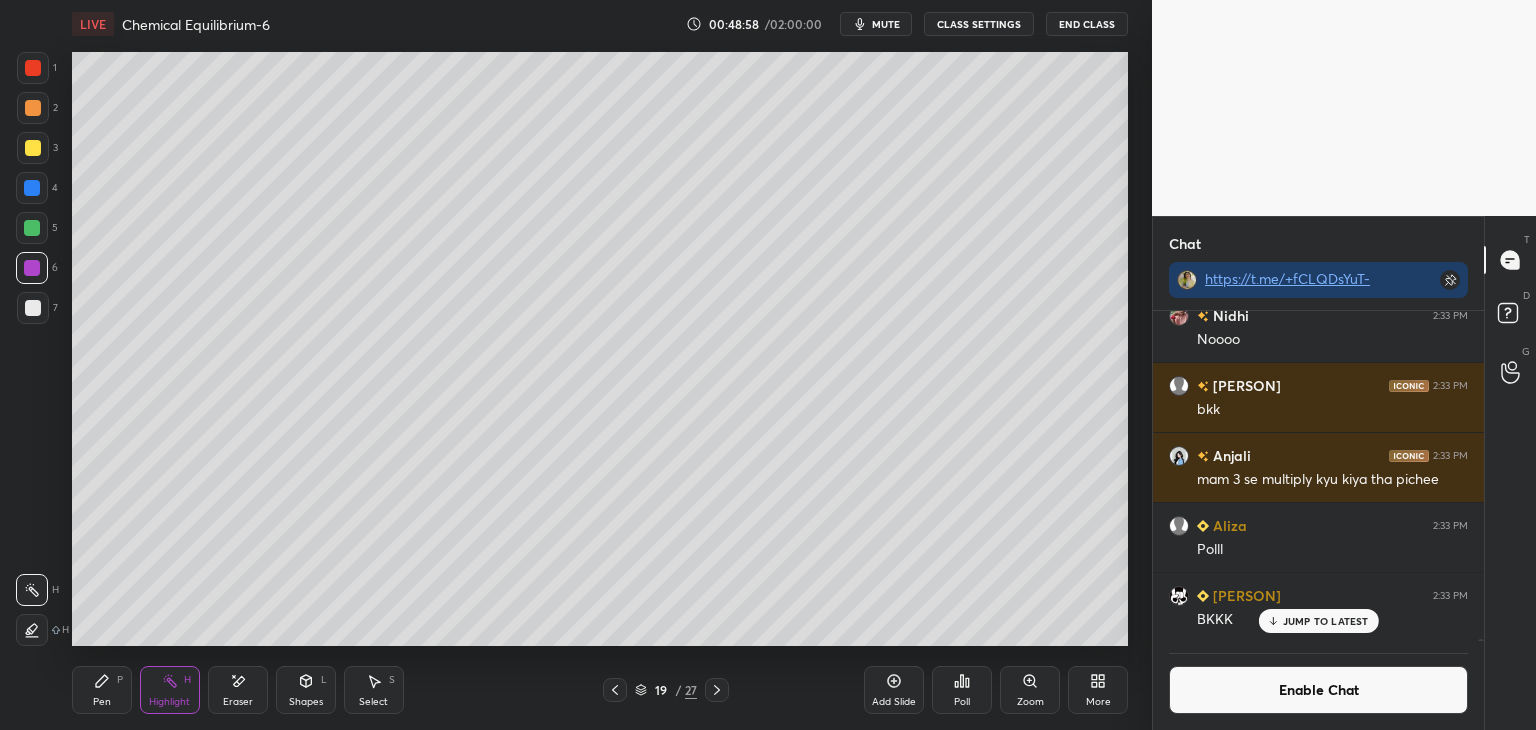 click 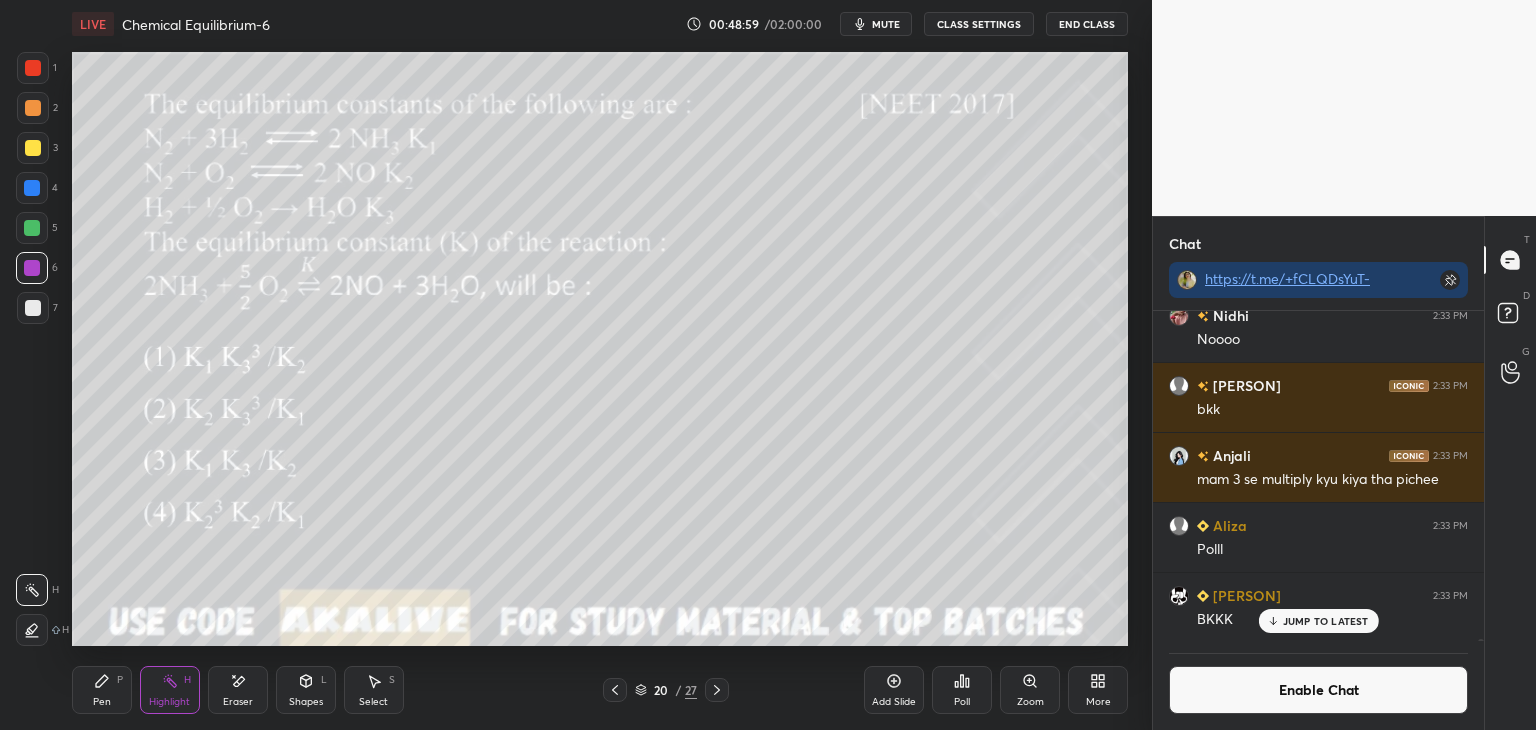 click 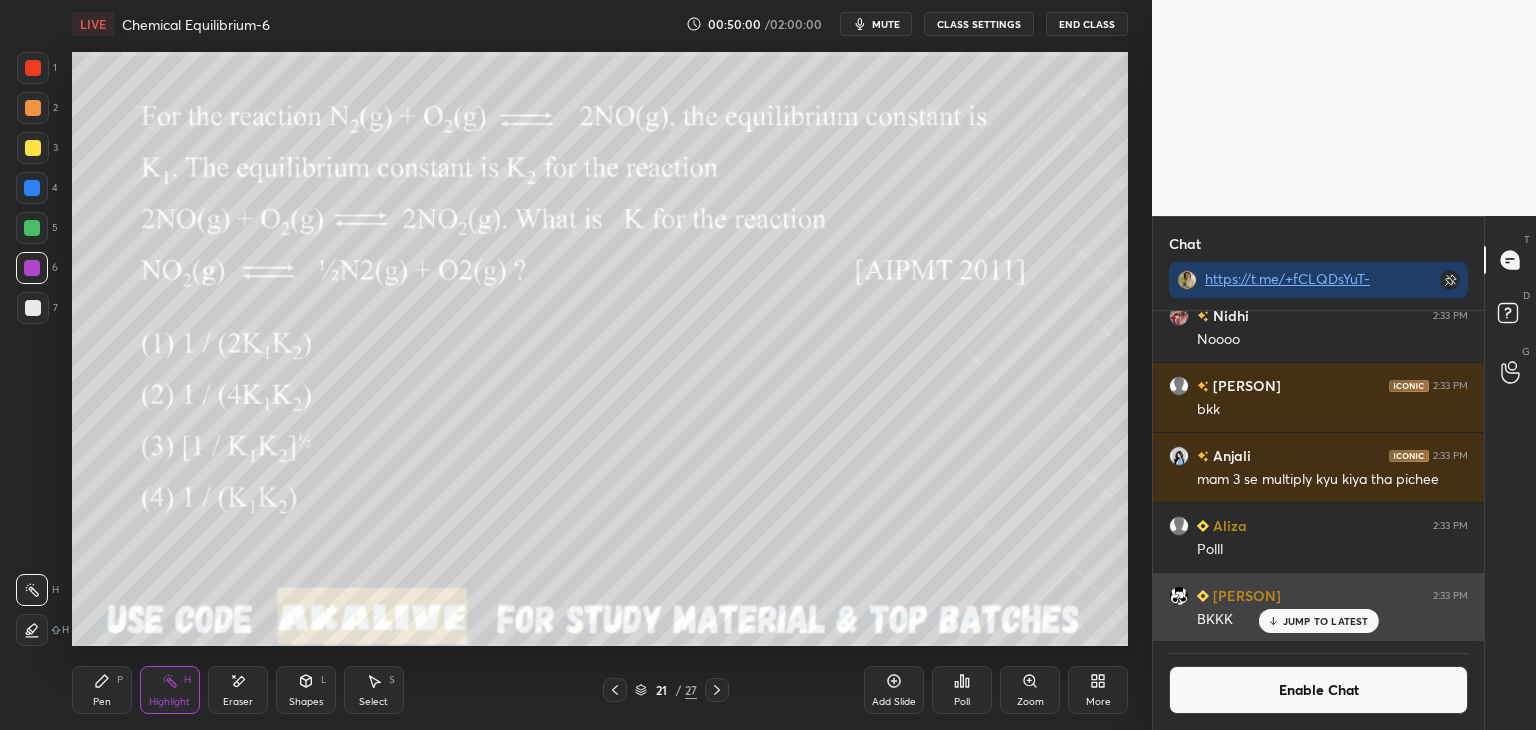click on "JUMP TO LATEST" at bounding box center (1326, 621) 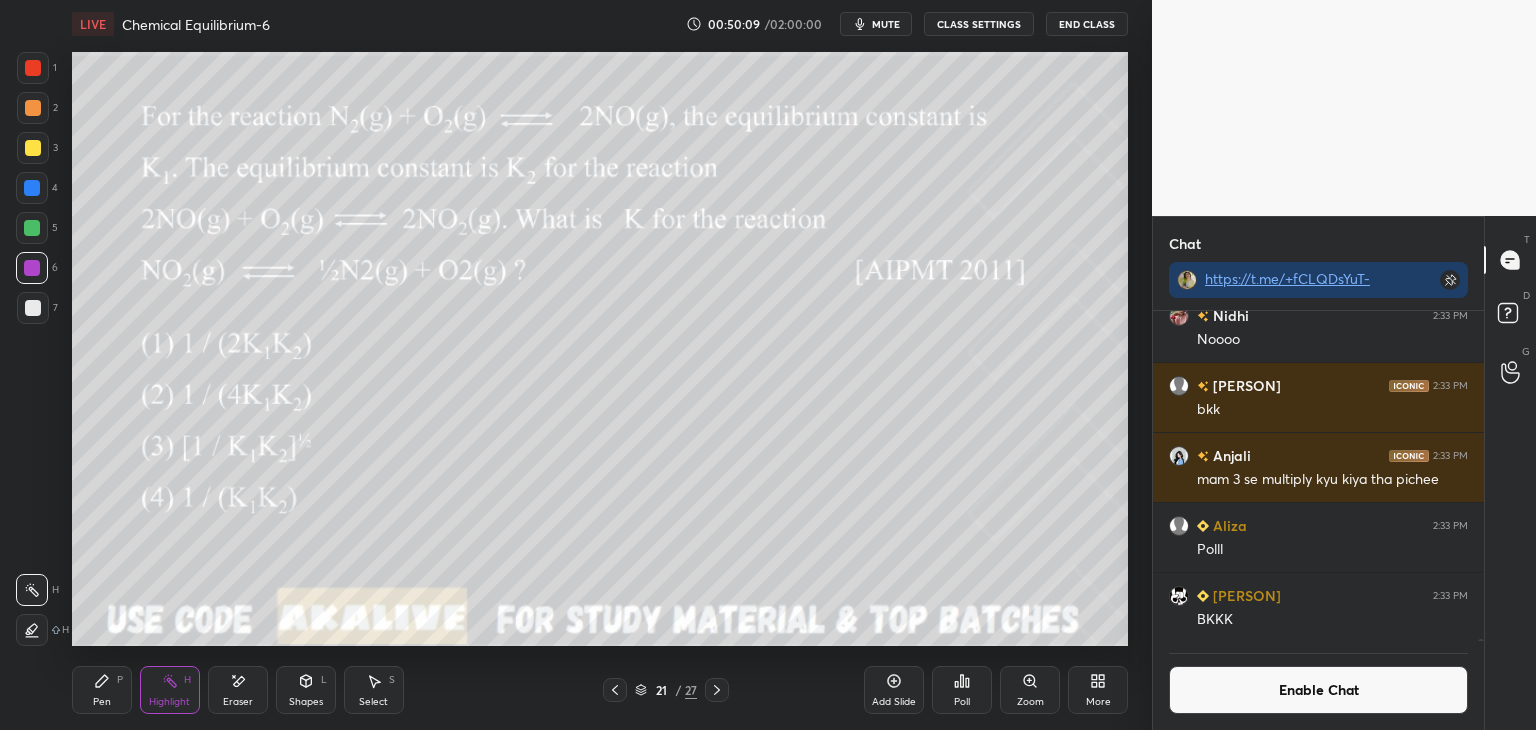 click on "Enable Chat" at bounding box center (1318, 690) 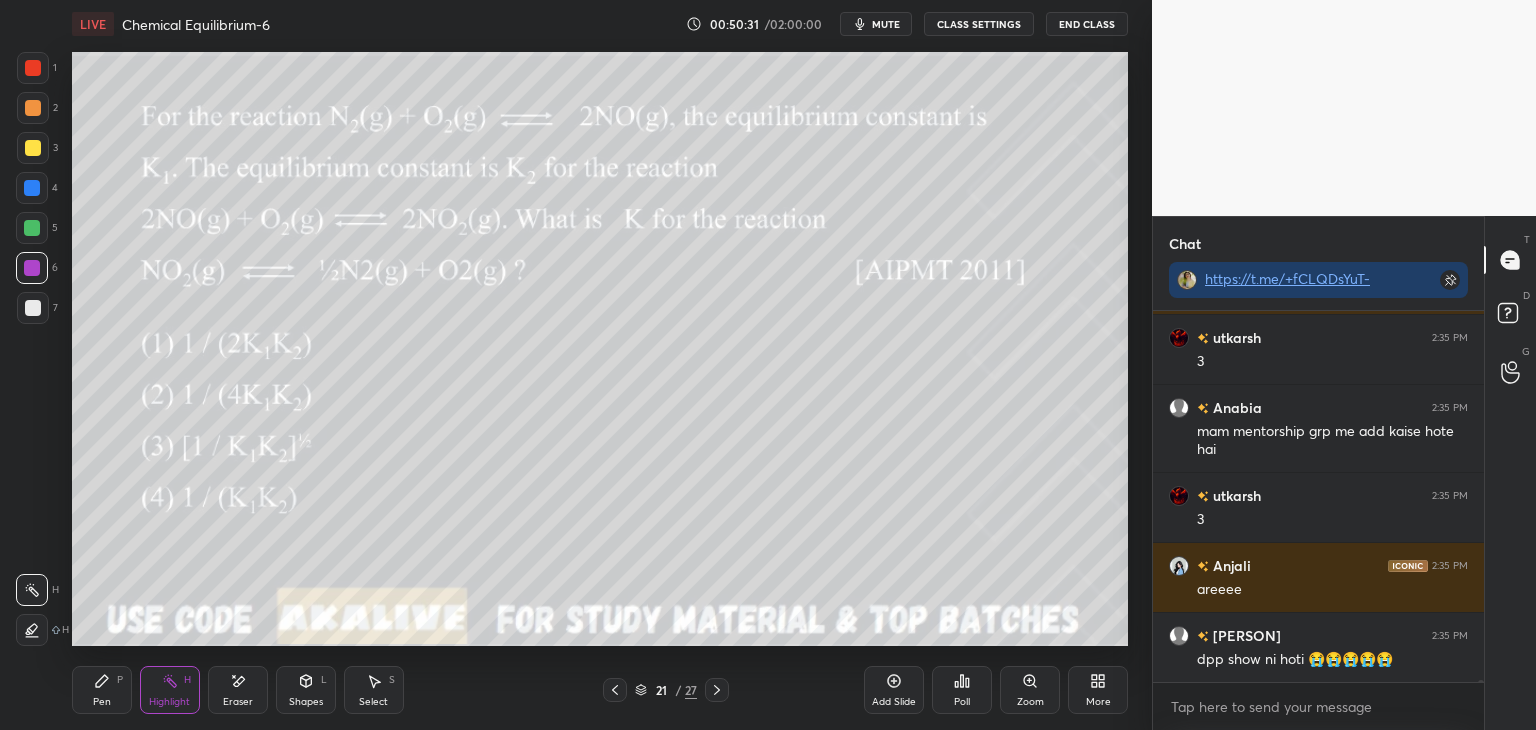 scroll, scrollTop: 59122, scrollLeft: 0, axis: vertical 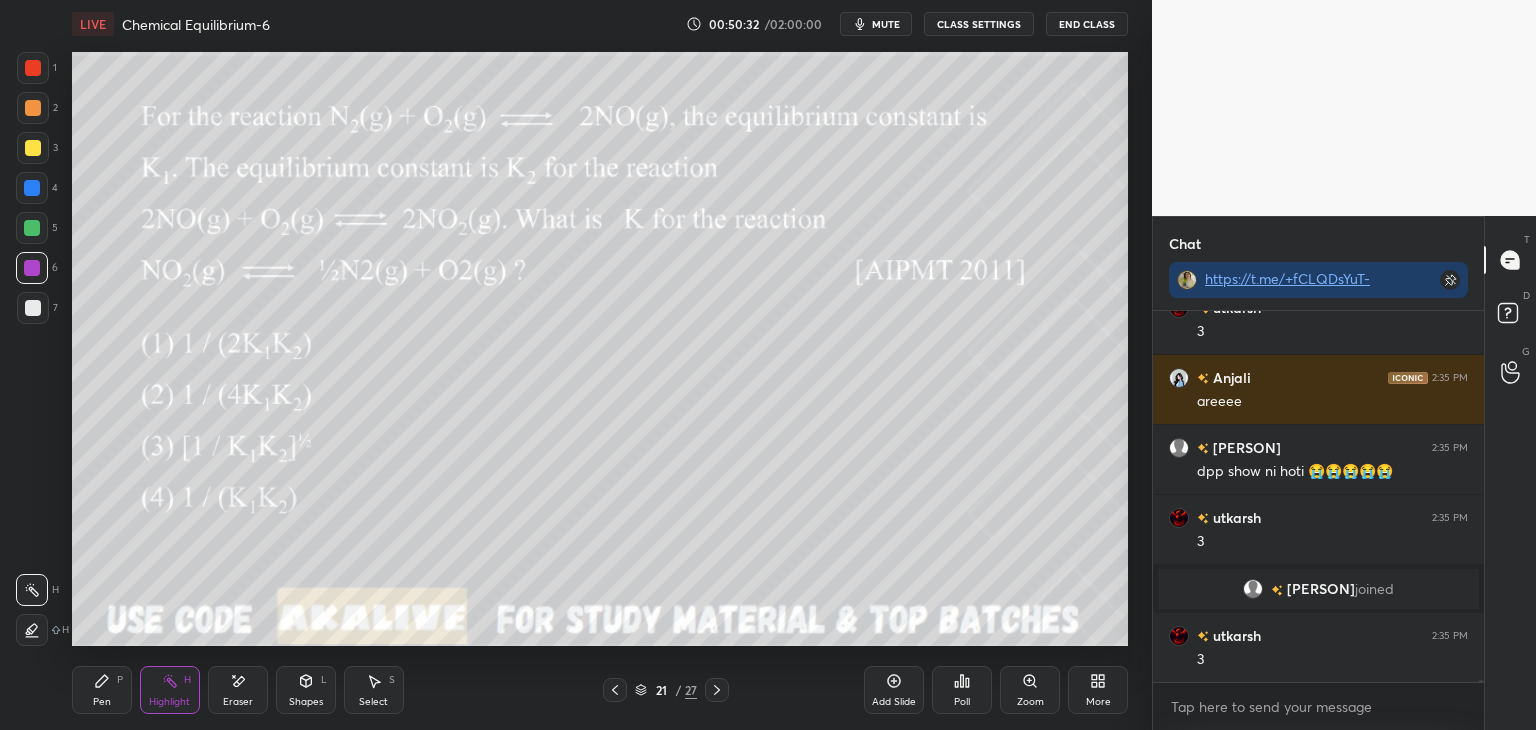 click on "CLASS SETTINGS" at bounding box center [979, 24] 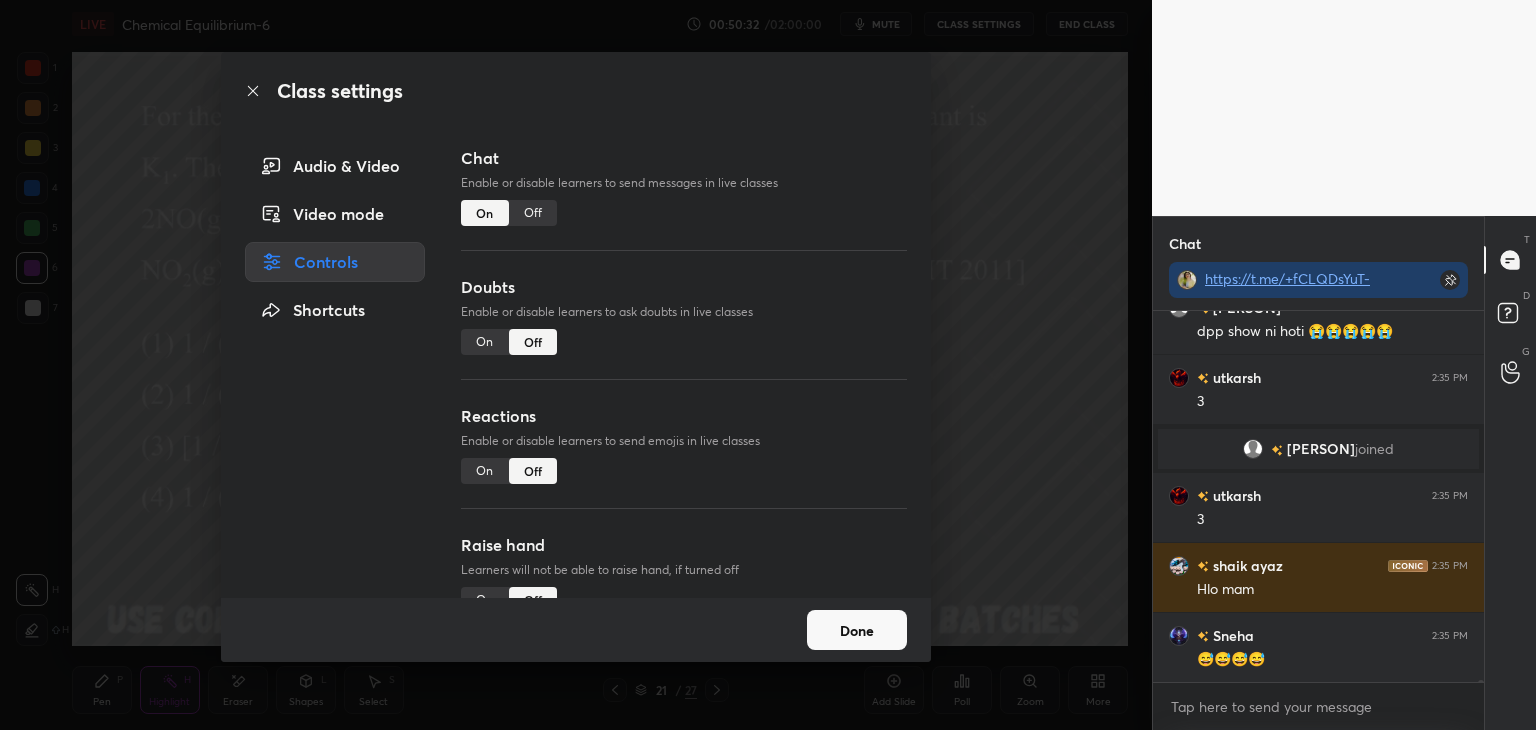click on "Off" at bounding box center (533, 213) 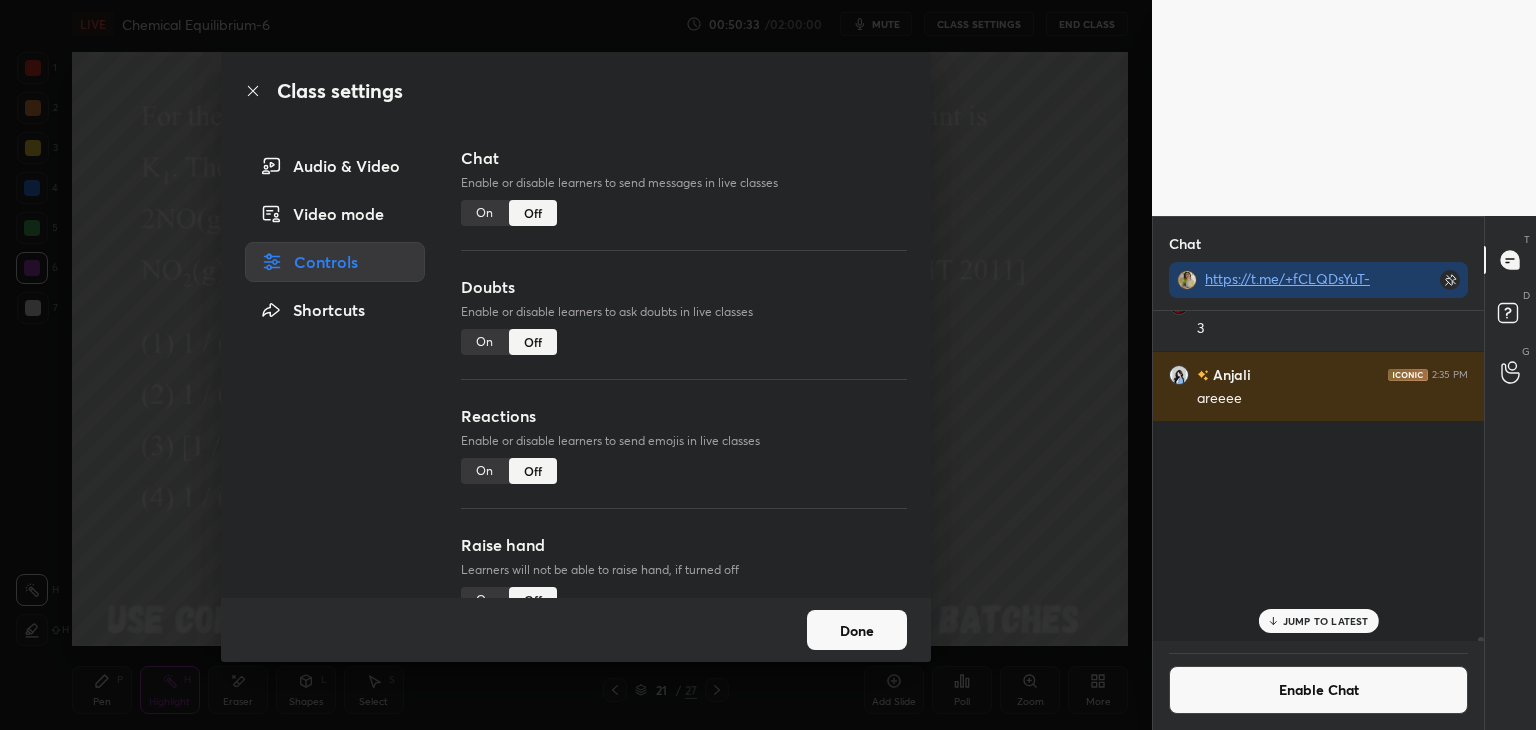 scroll, scrollTop: 58428, scrollLeft: 0, axis: vertical 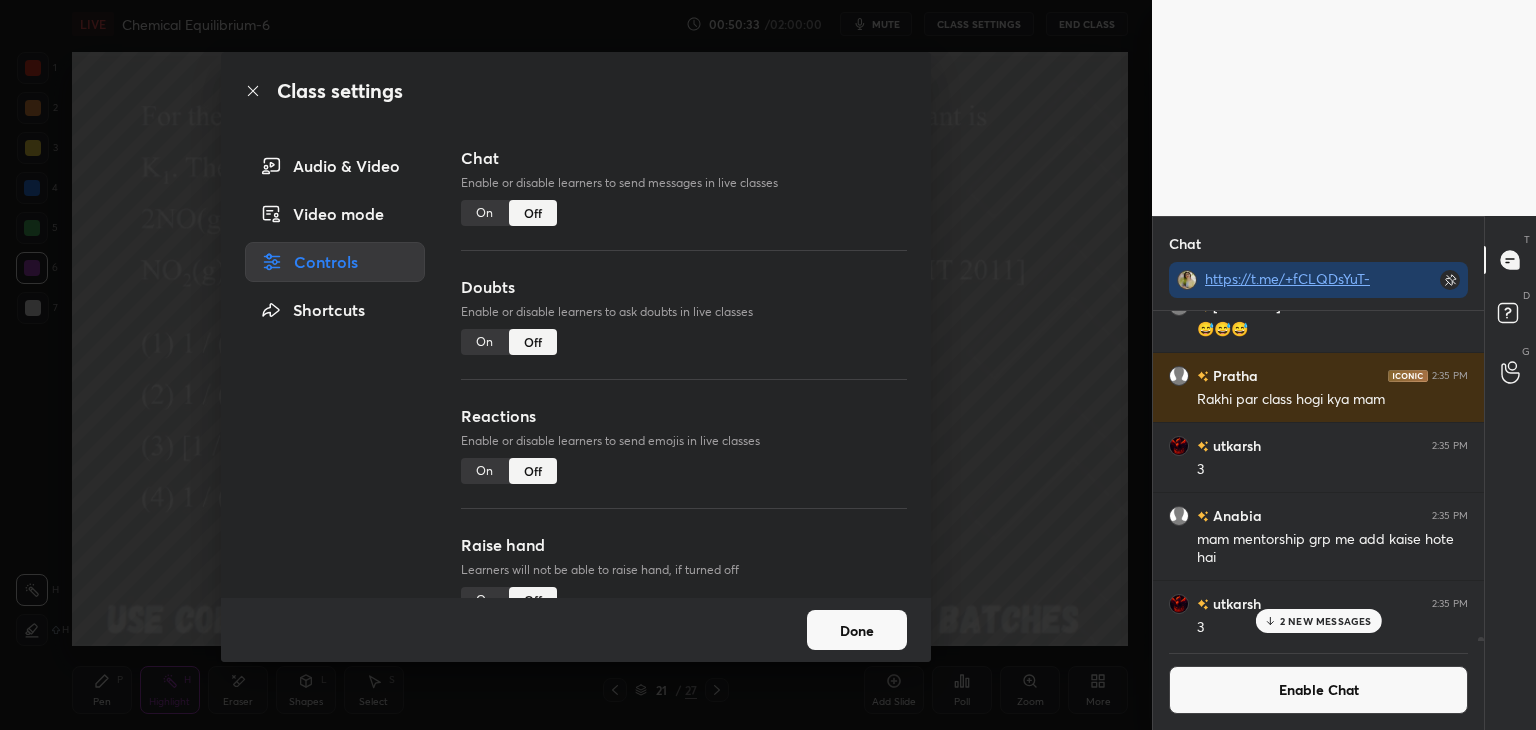 click on "Done" at bounding box center (857, 630) 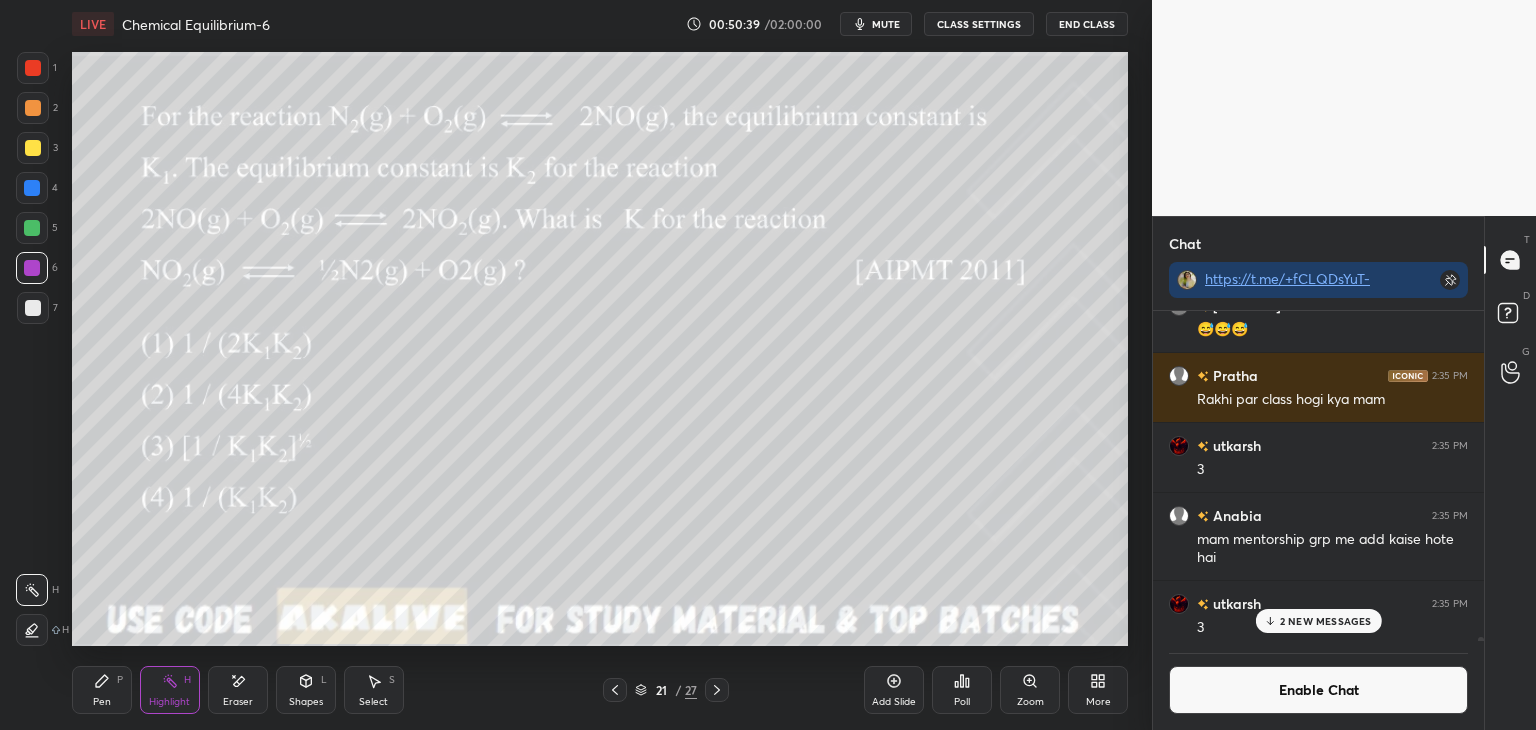 click on "2 NEW MESSAGES" at bounding box center [1318, 621] 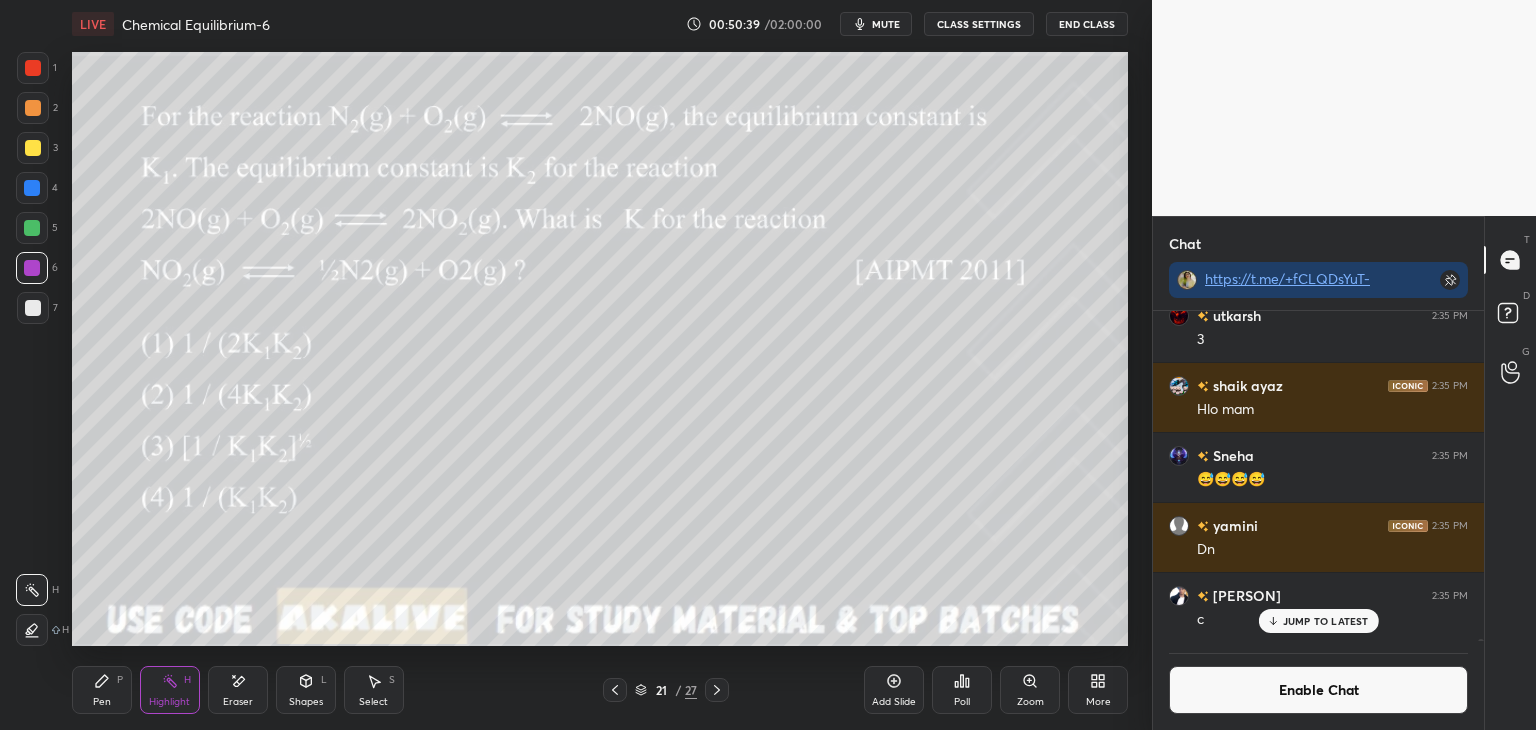 click on "Enable Chat" at bounding box center (1318, 690) 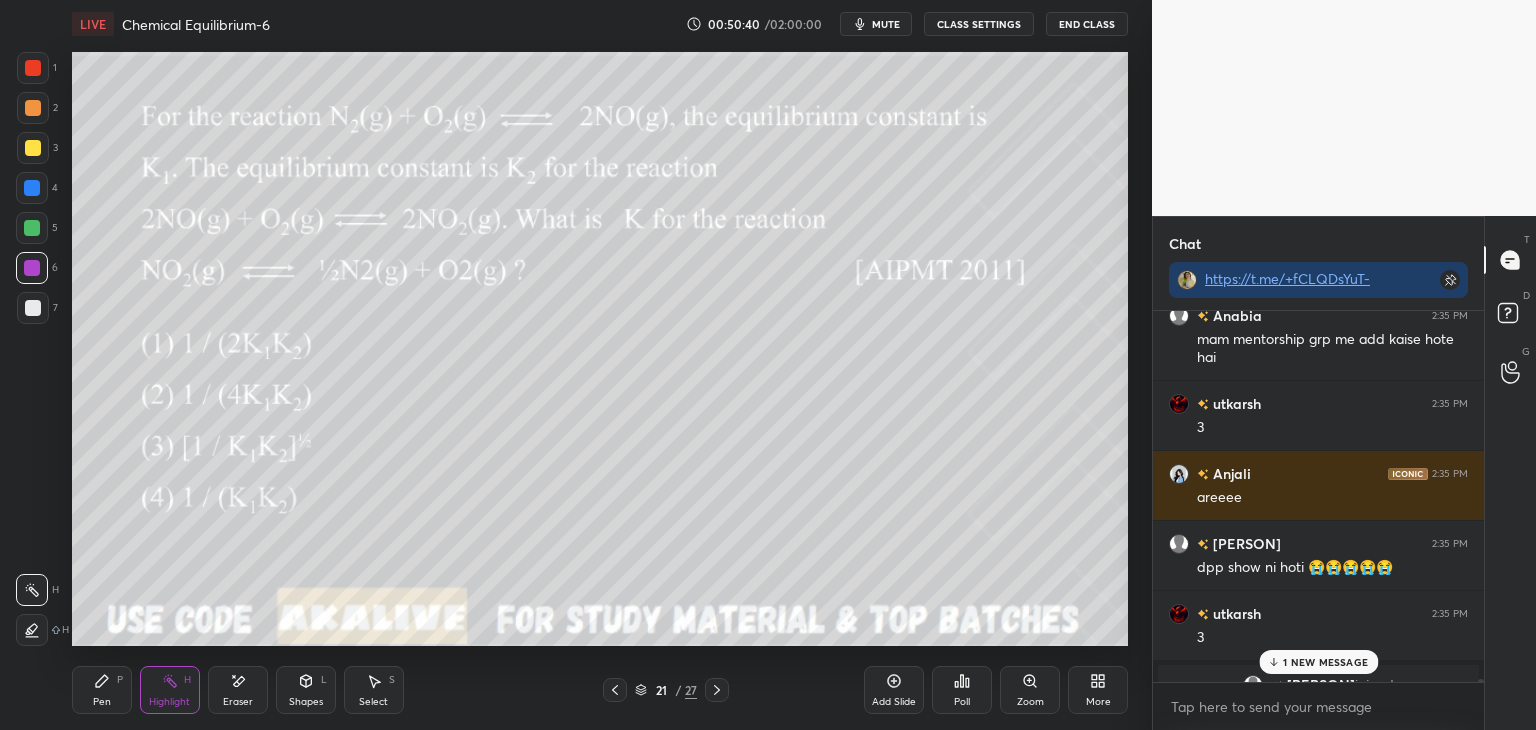 click on "1 NEW MESSAGE" at bounding box center (1318, 662) 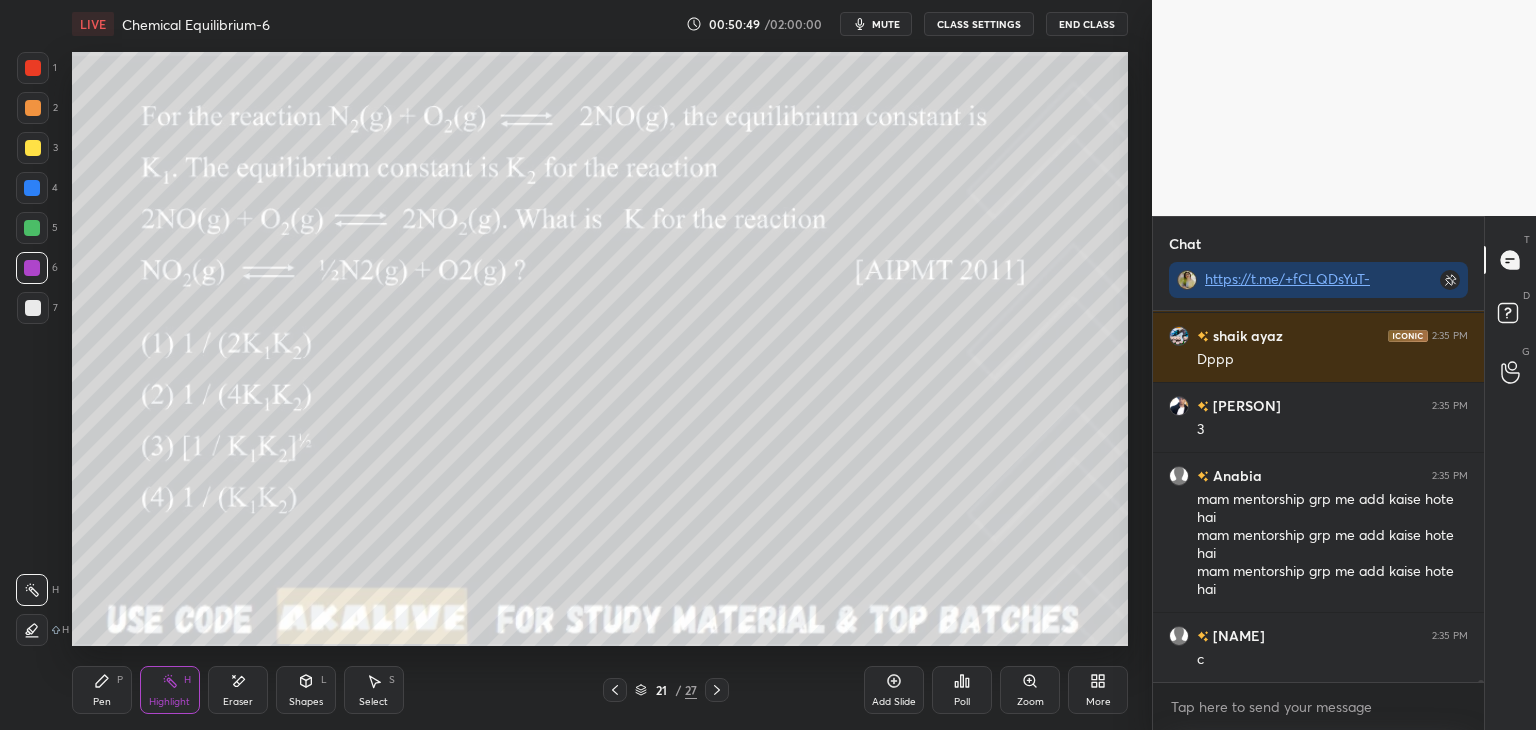 scroll, scrollTop: 60296, scrollLeft: 0, axis: vertical 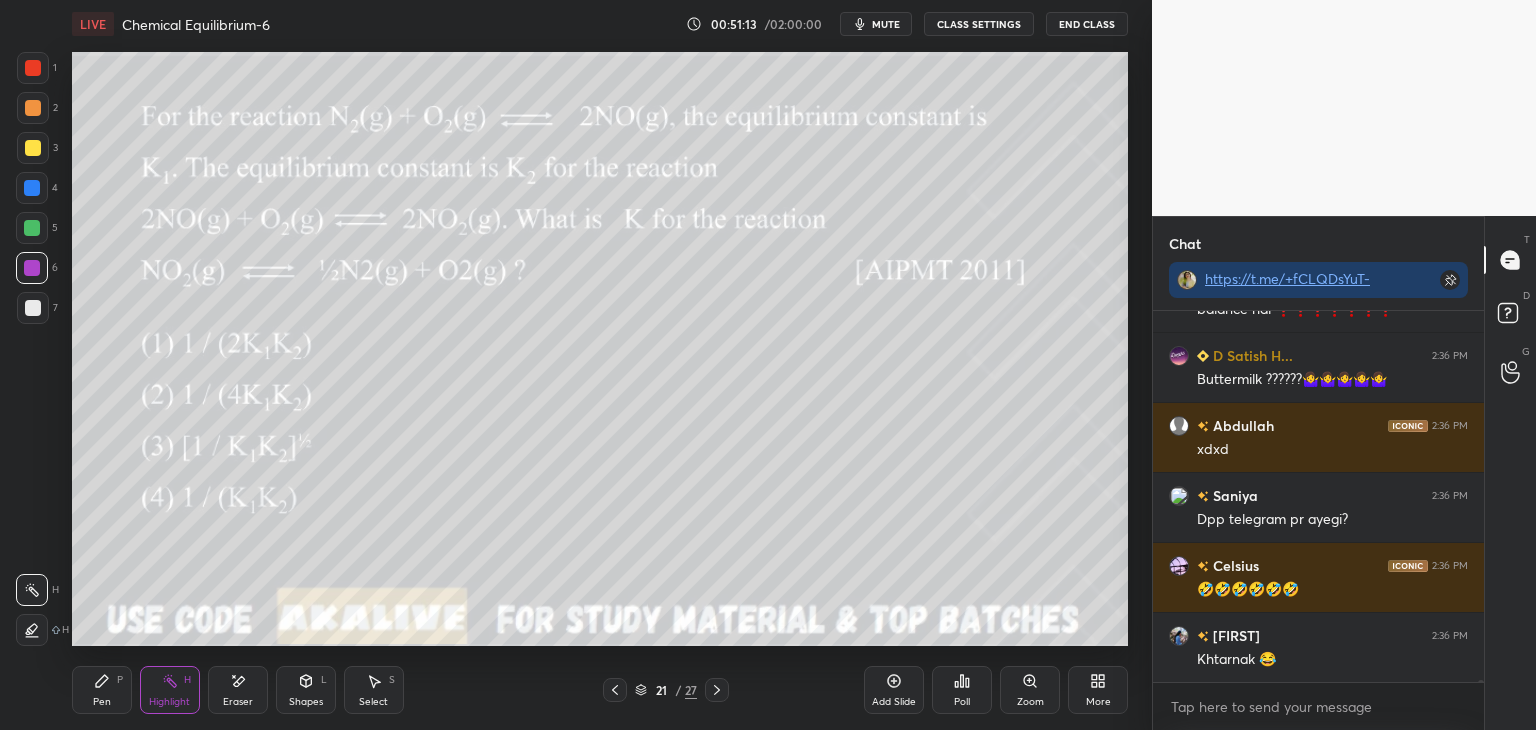 click on "CLASS SETTINGS" at bounding box center (979, 24) 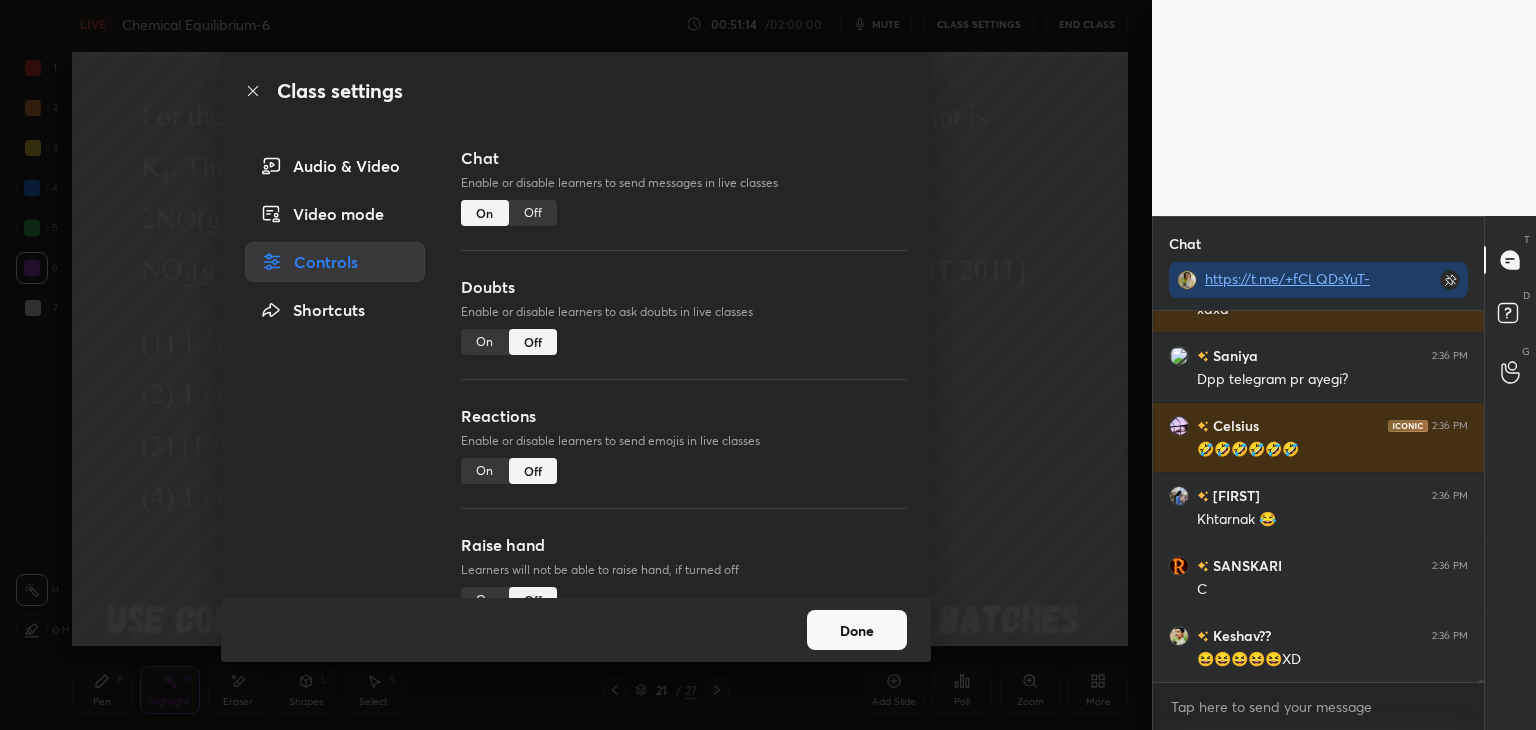 click on "Off" at bounding box center (533, 213) 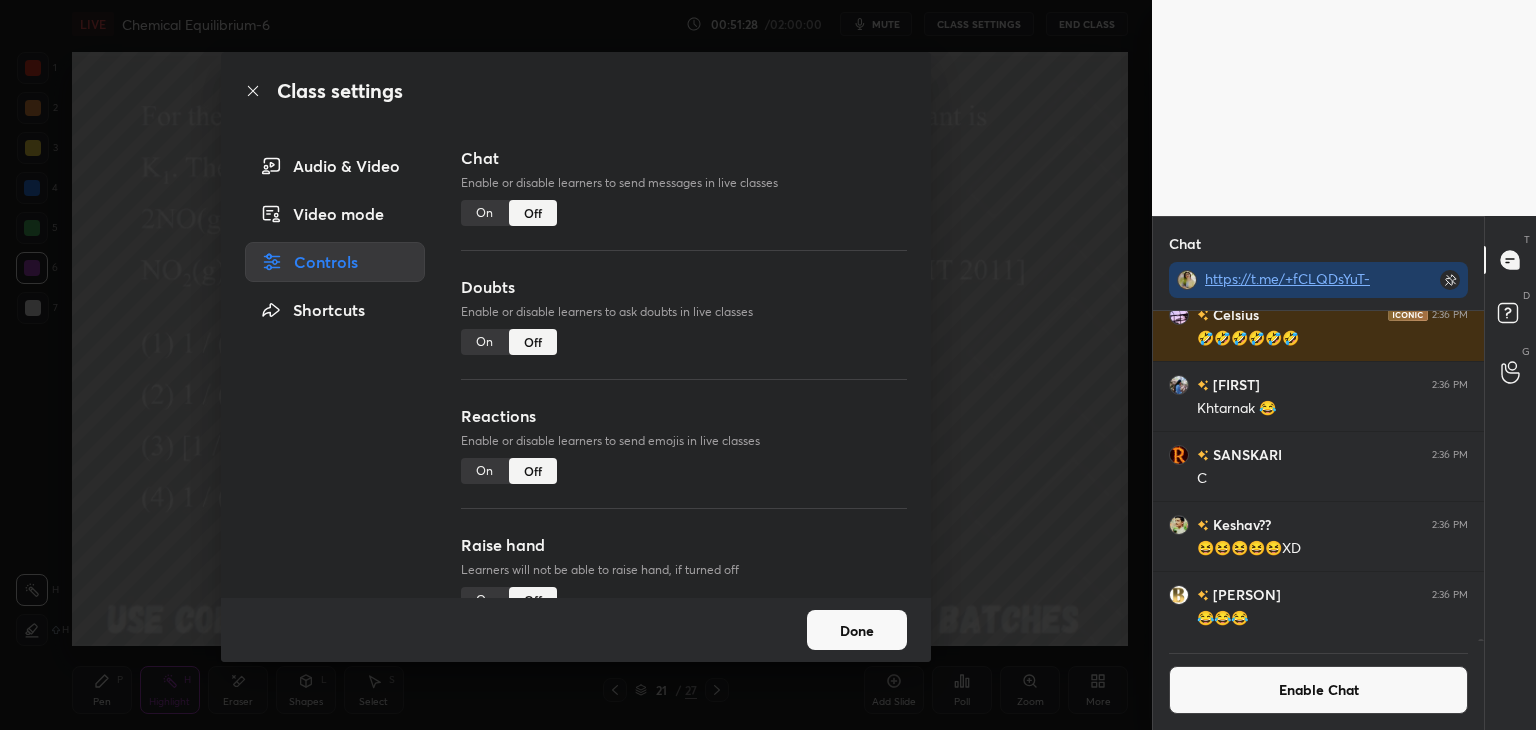 click on "Done" at bounding box center (857, 630) 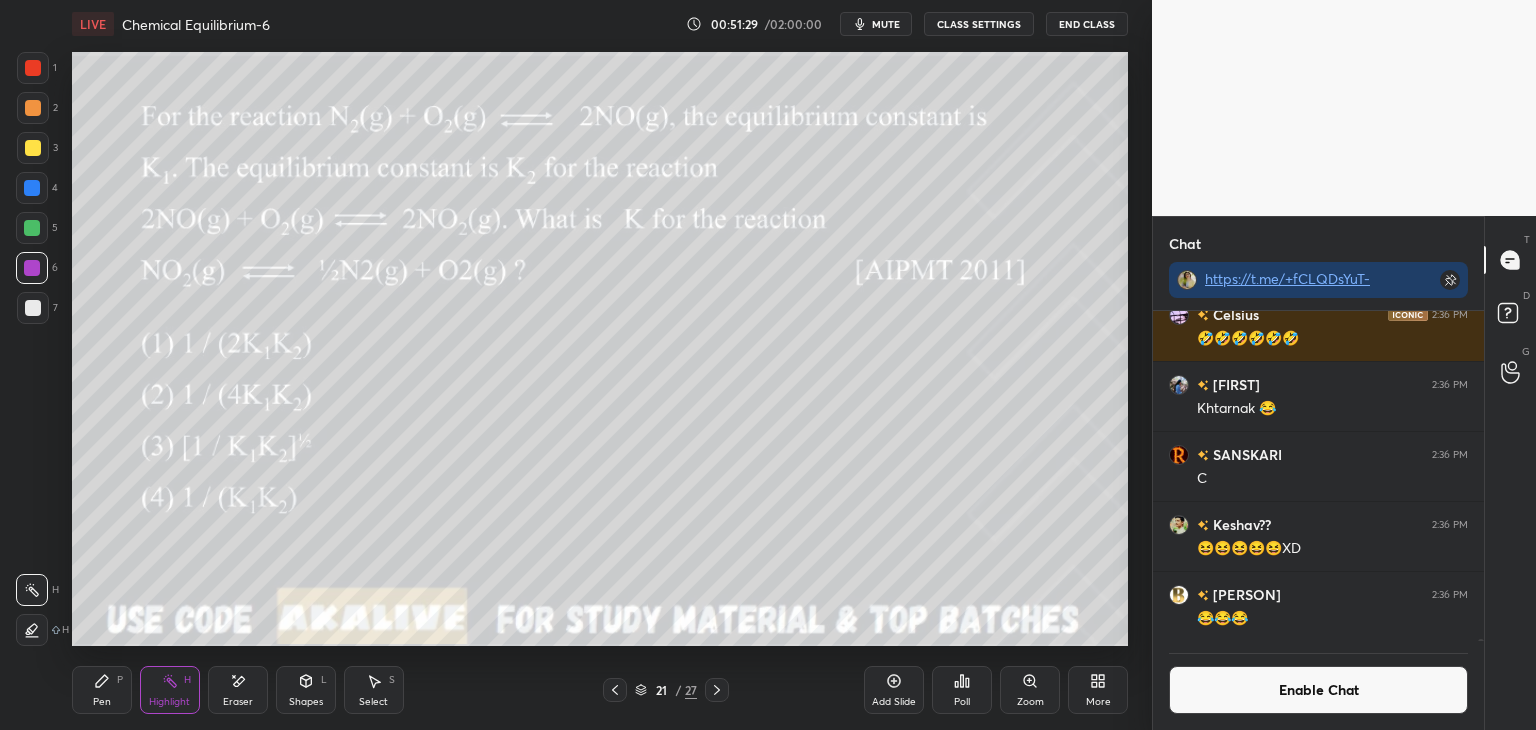 click on "P" at bounding box center (120, 680) 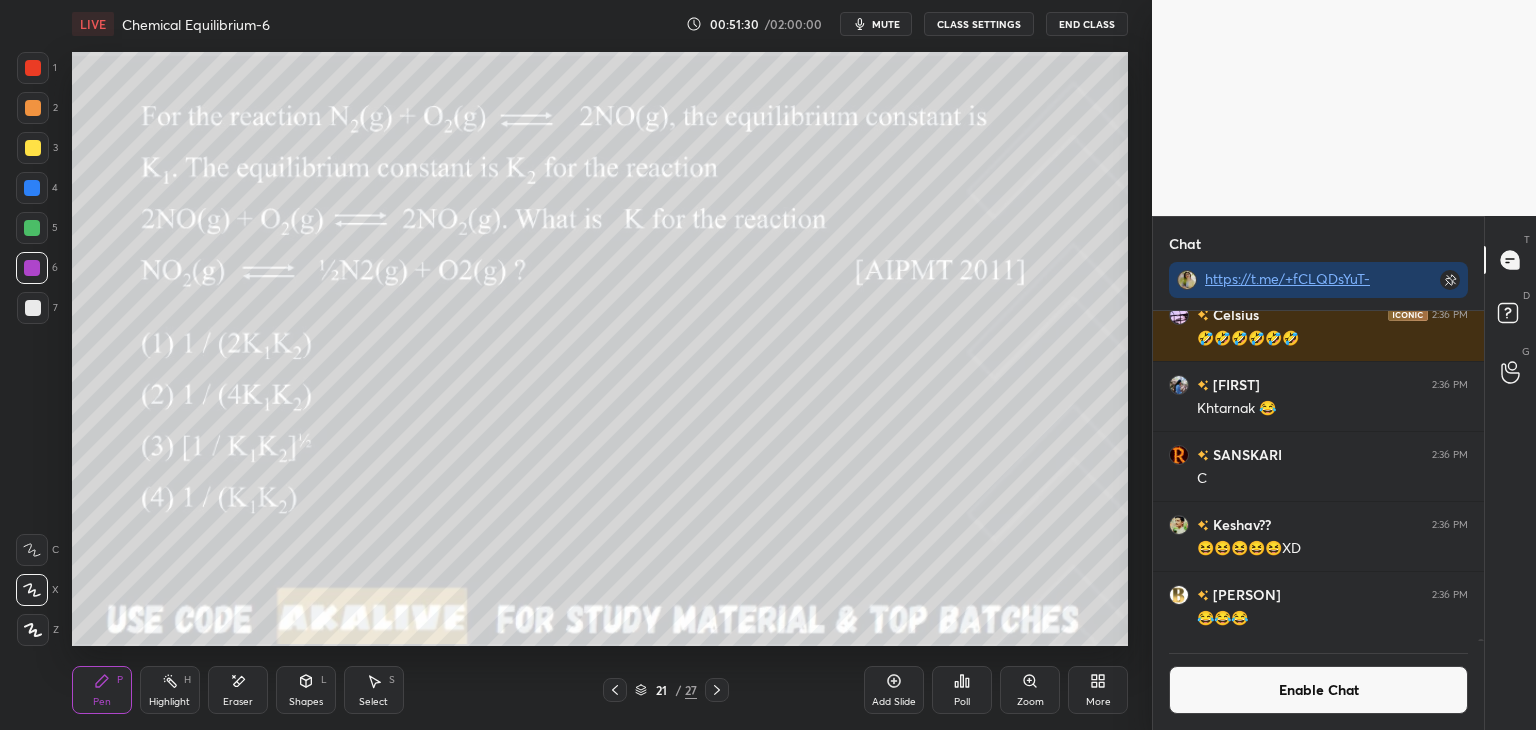click on "Pen P" at bounding box center [102, 690] 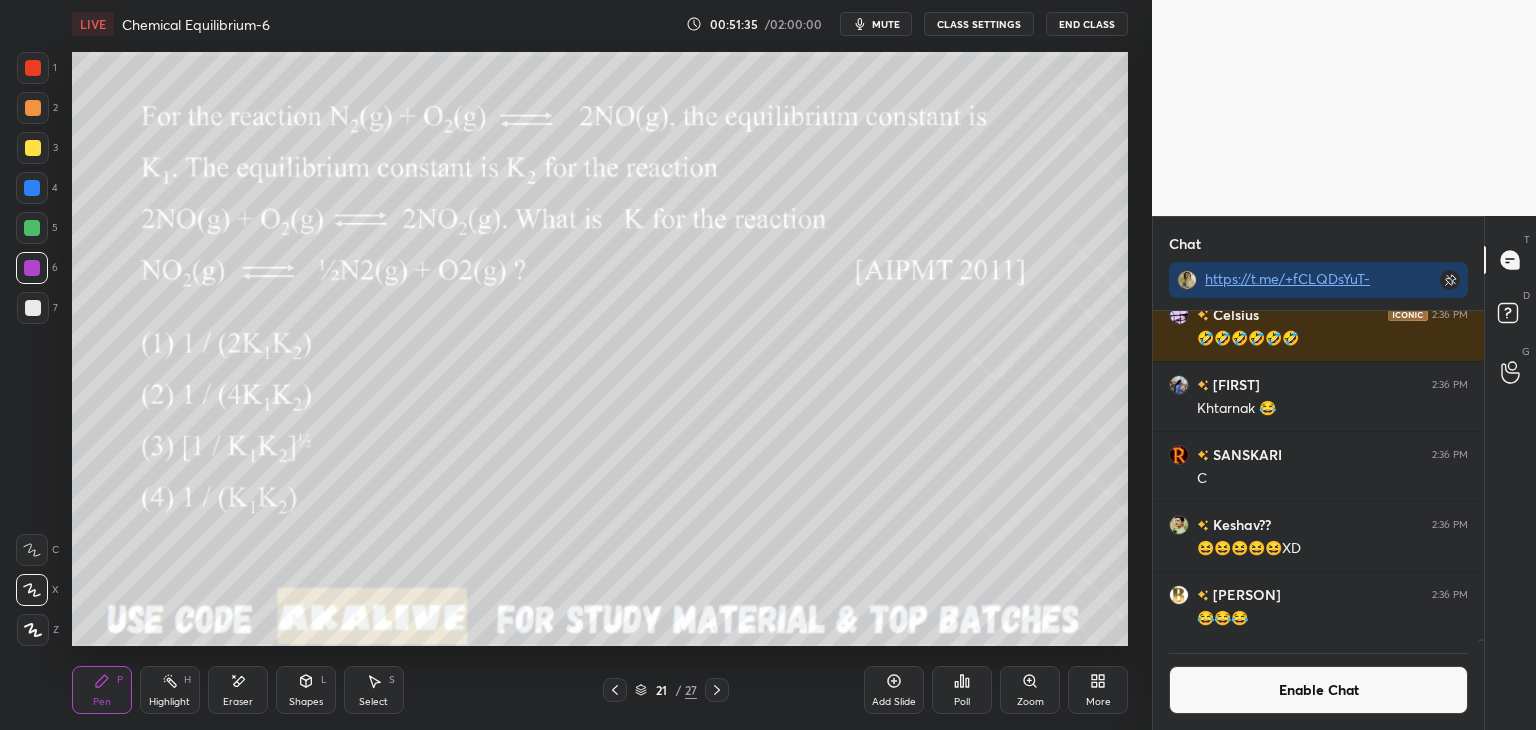 click at bounding box center (32, 228) 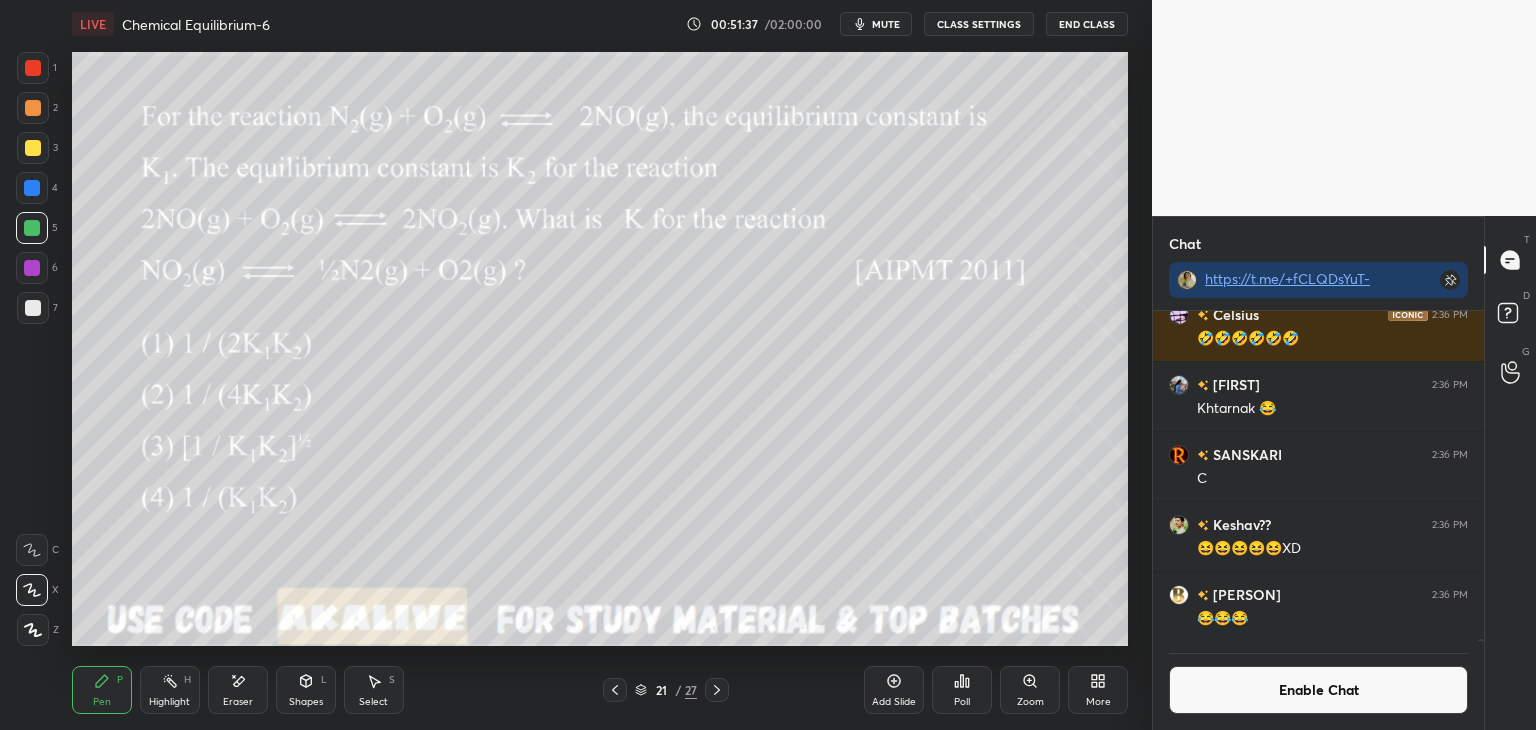click 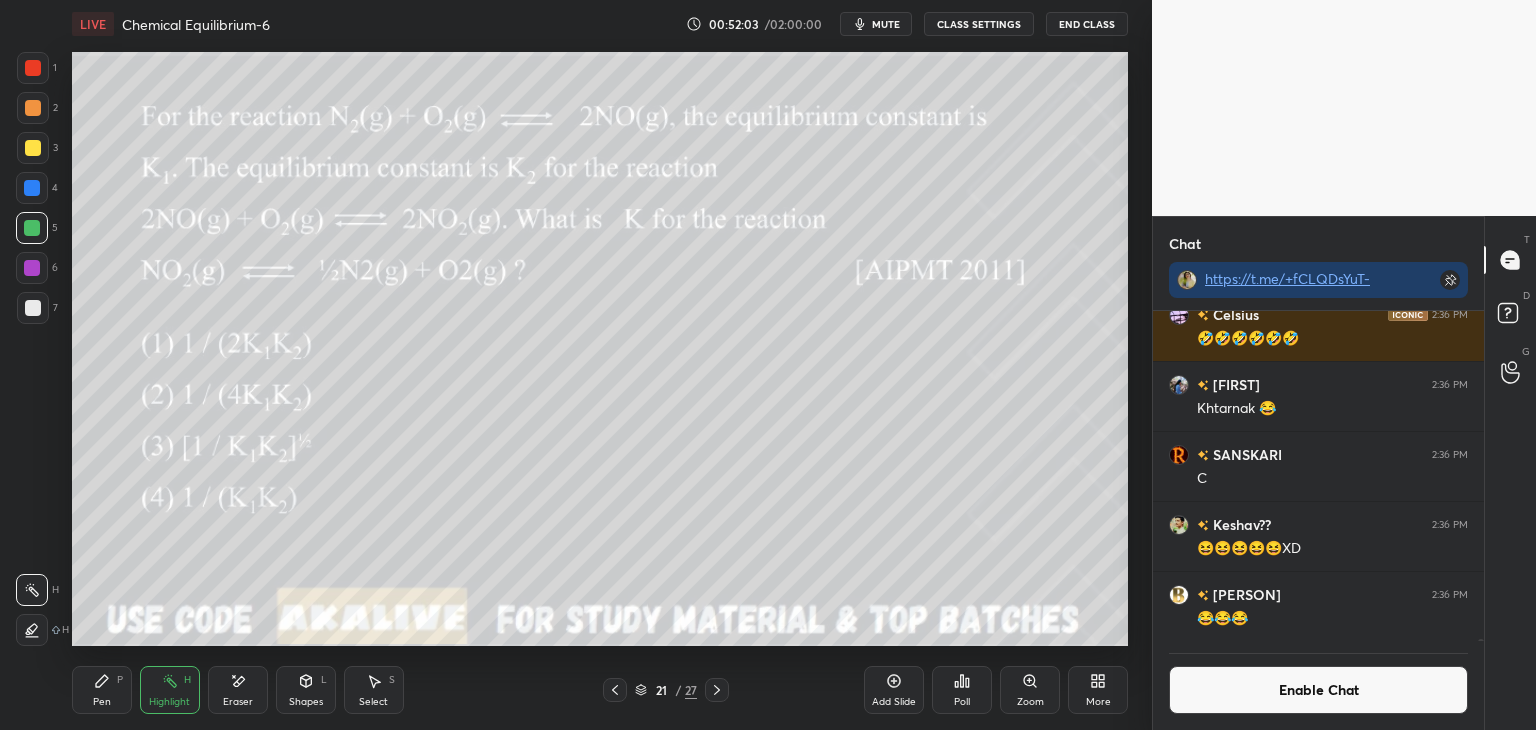 click 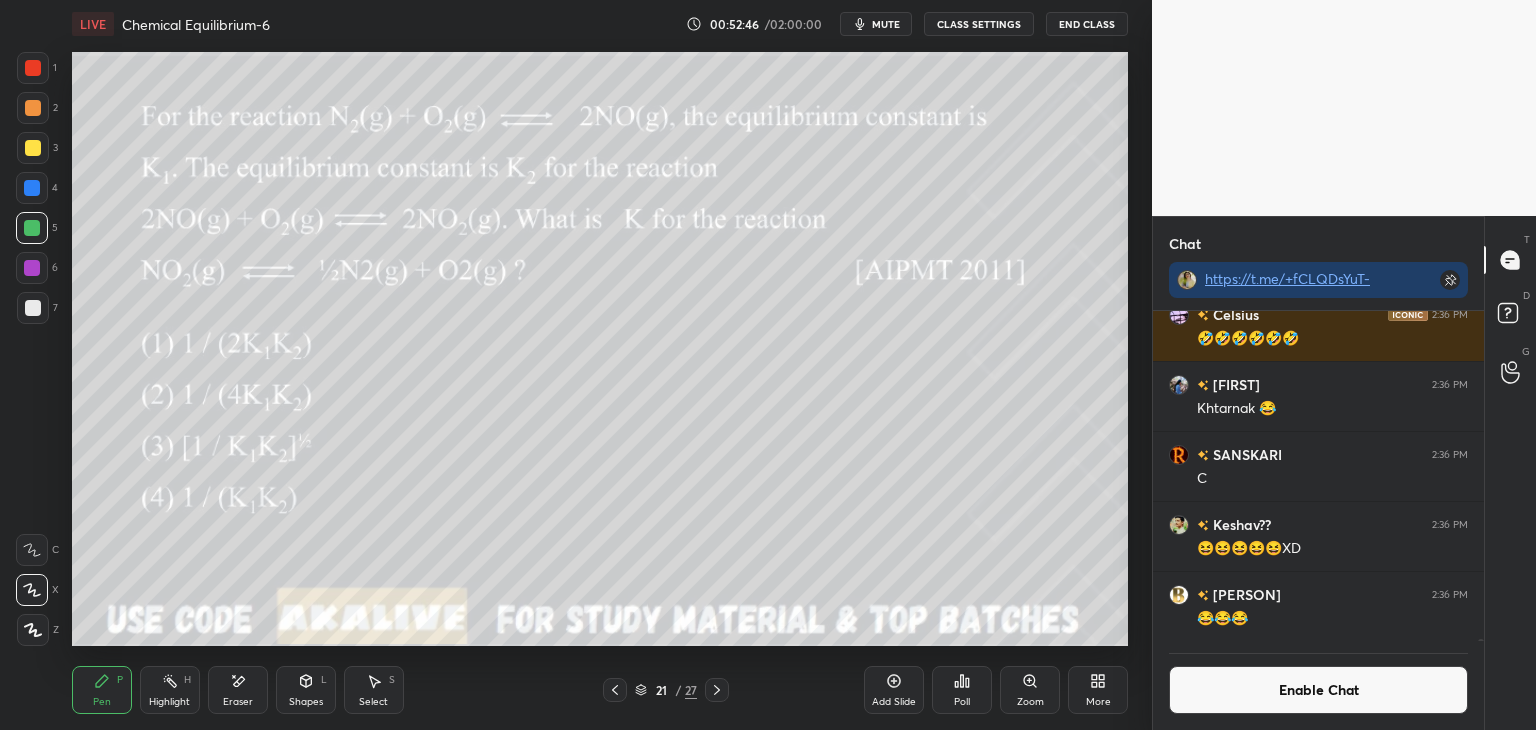 click at bounding box center (33, 308) 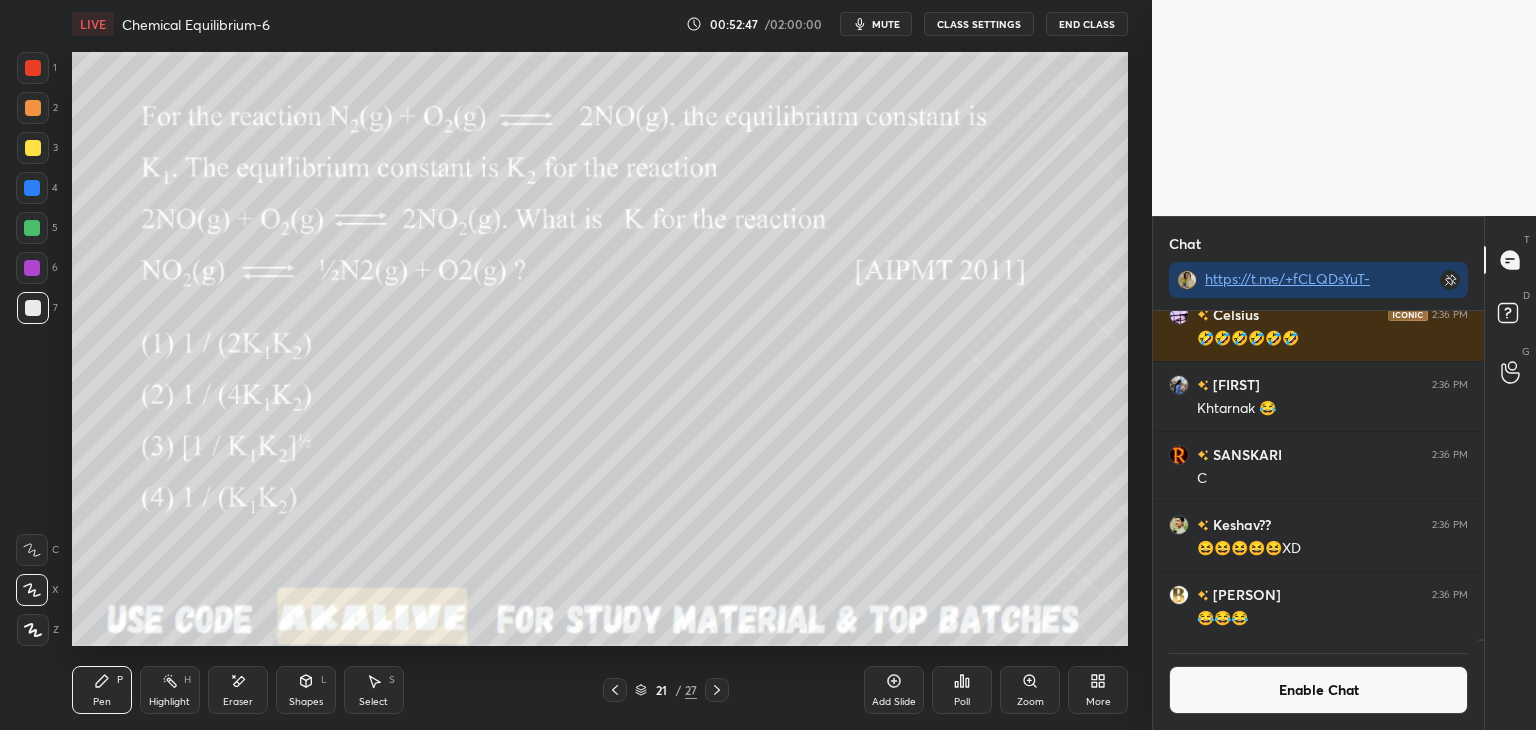click 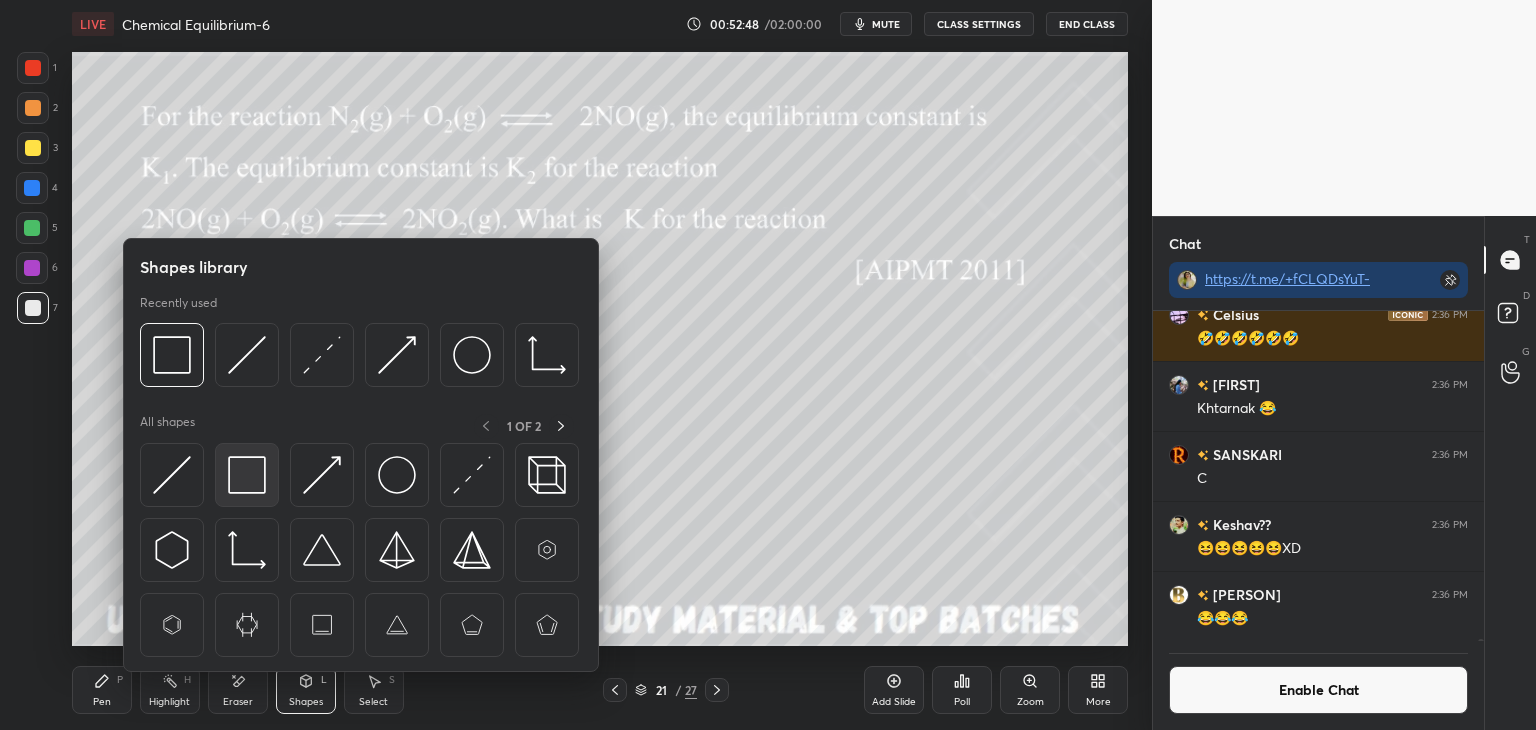 click at bounding box center [247, 475] 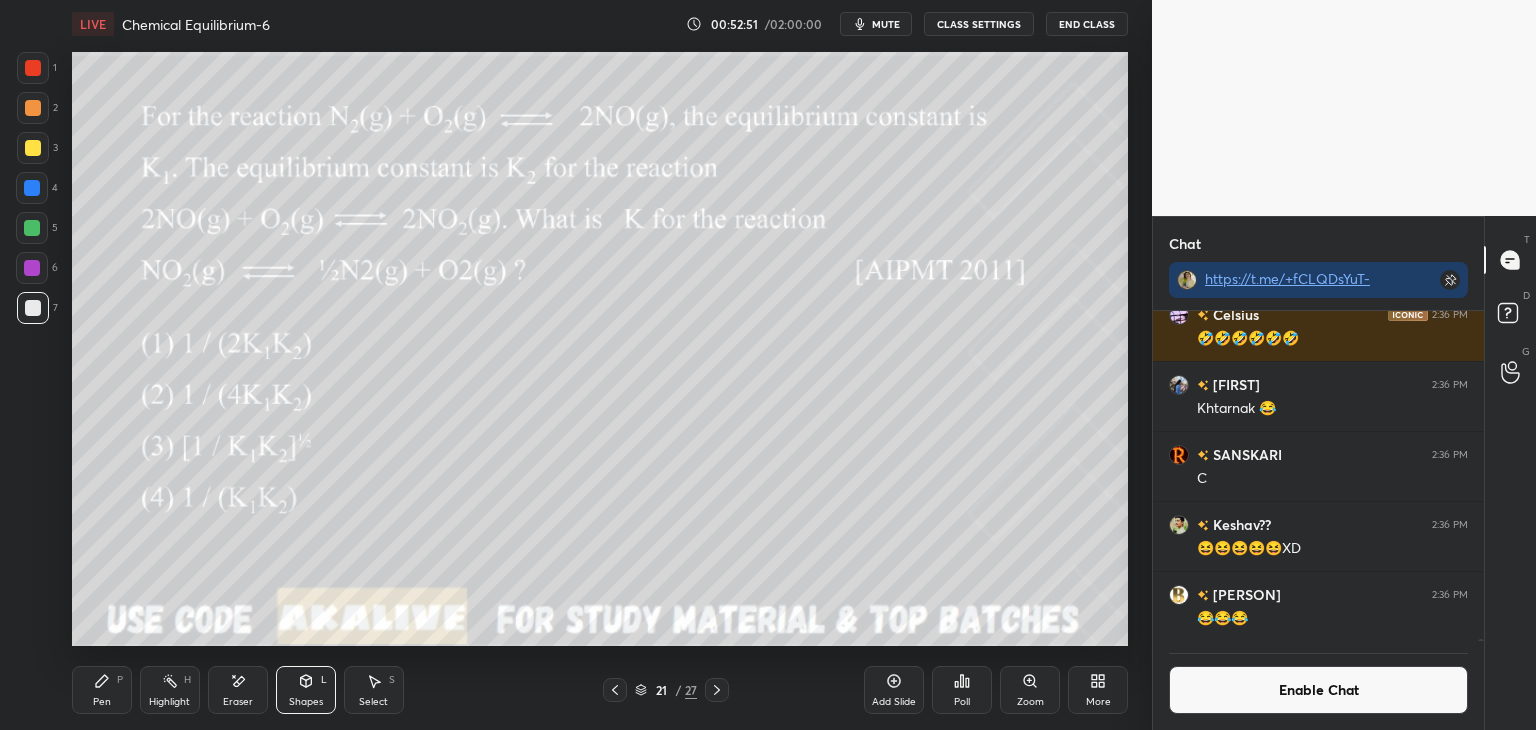 click 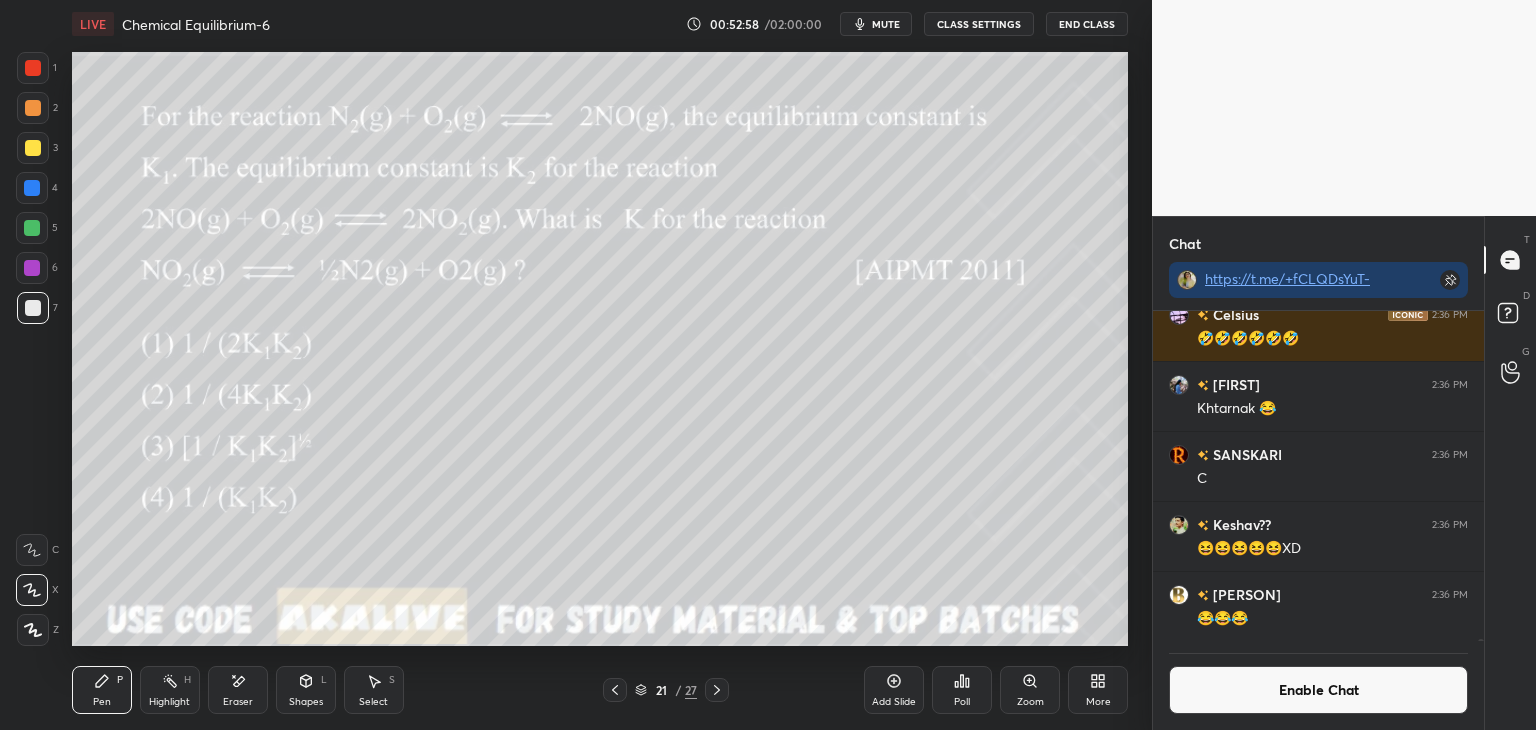 click 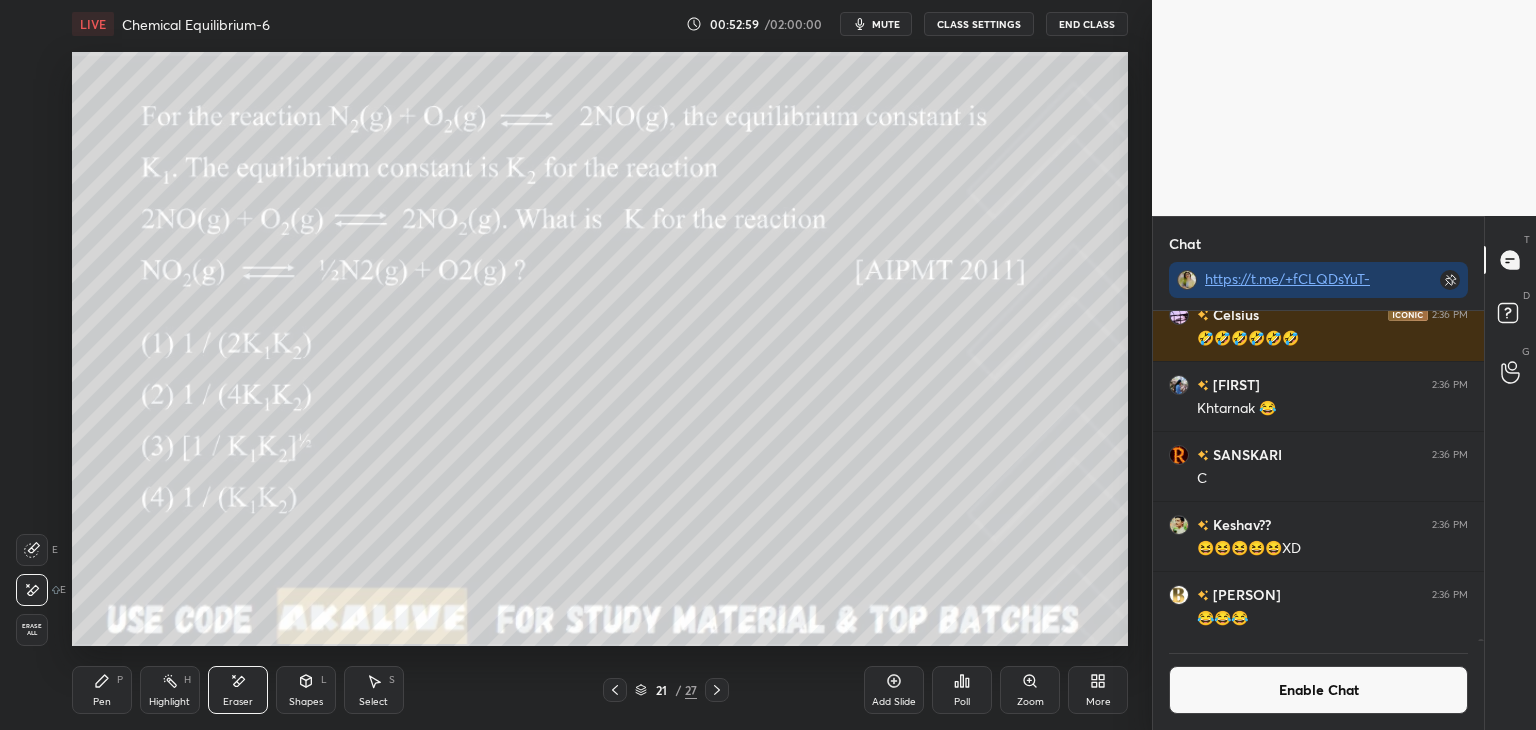 click on "Pen P" at bounding box center [102, 690] 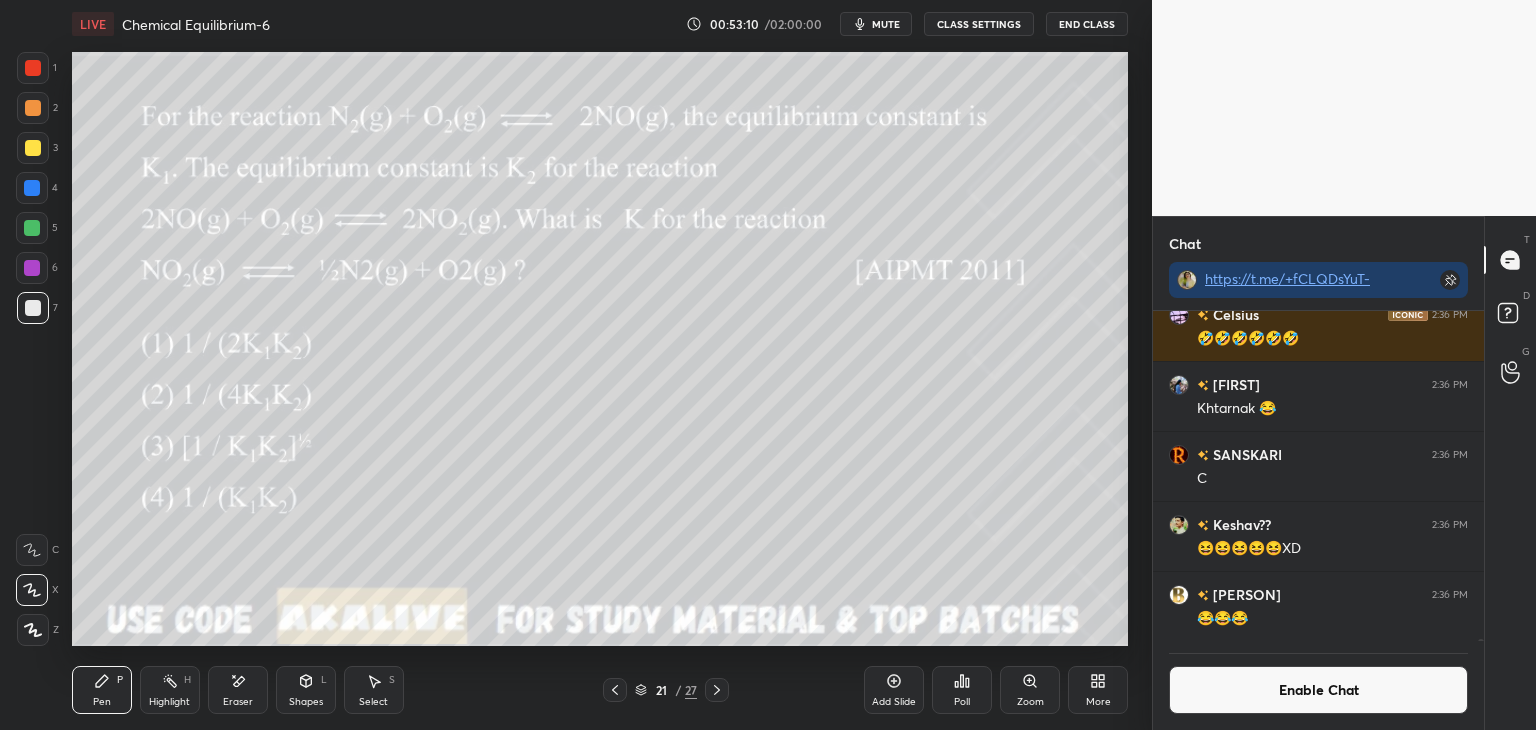 click at bounding box center [33, 108] 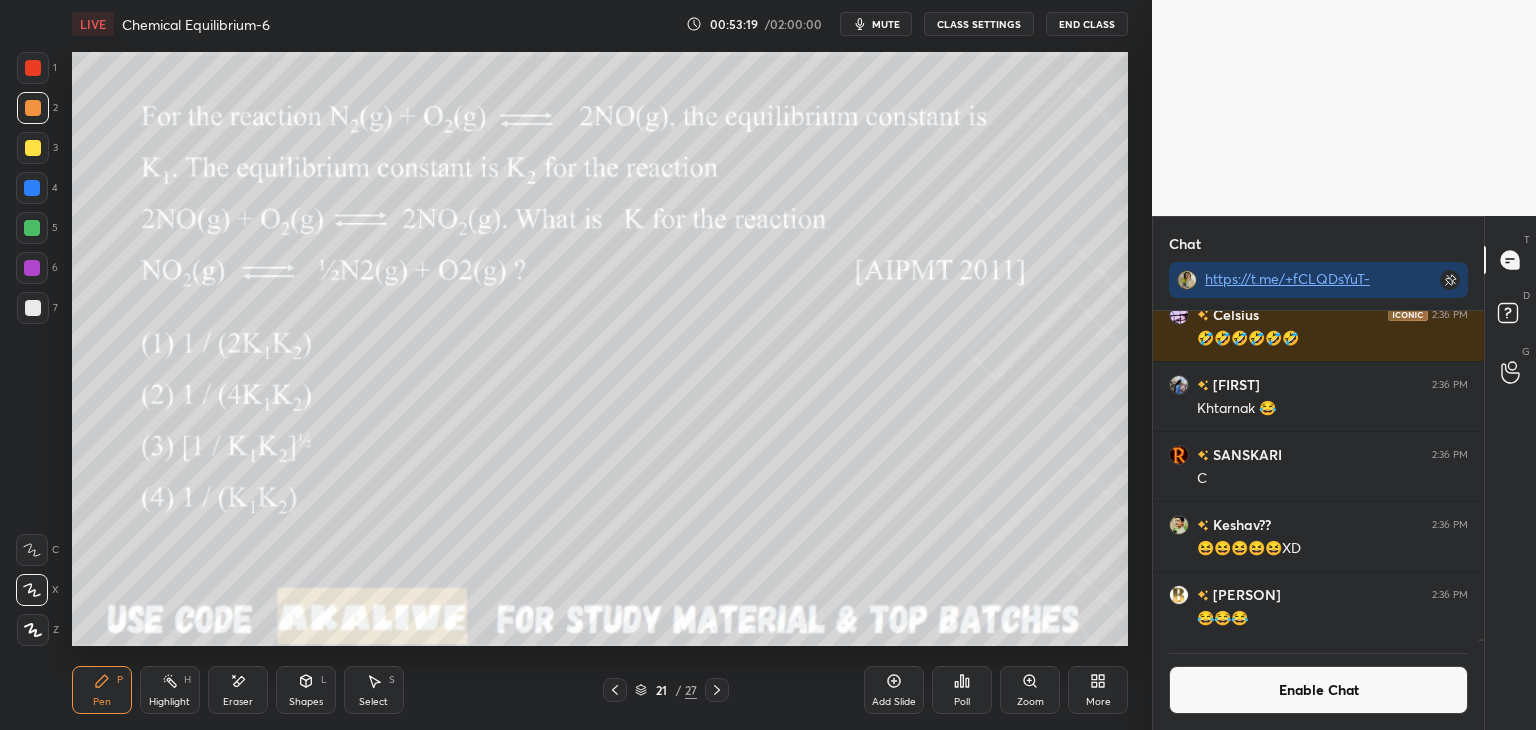 click on "Highlight" at bounding box center [169, 702] 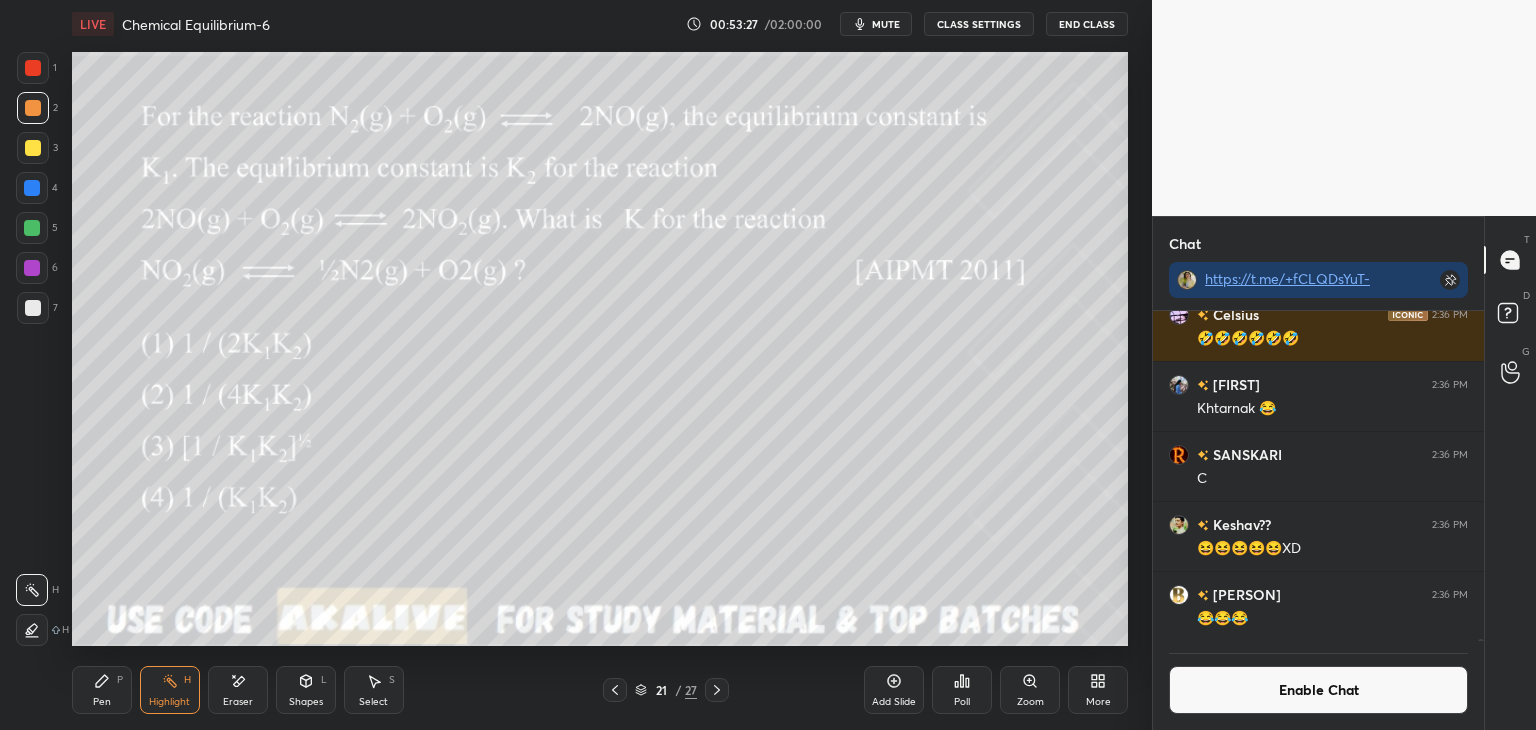 click on "Pen" at bounding box center (102, 702) 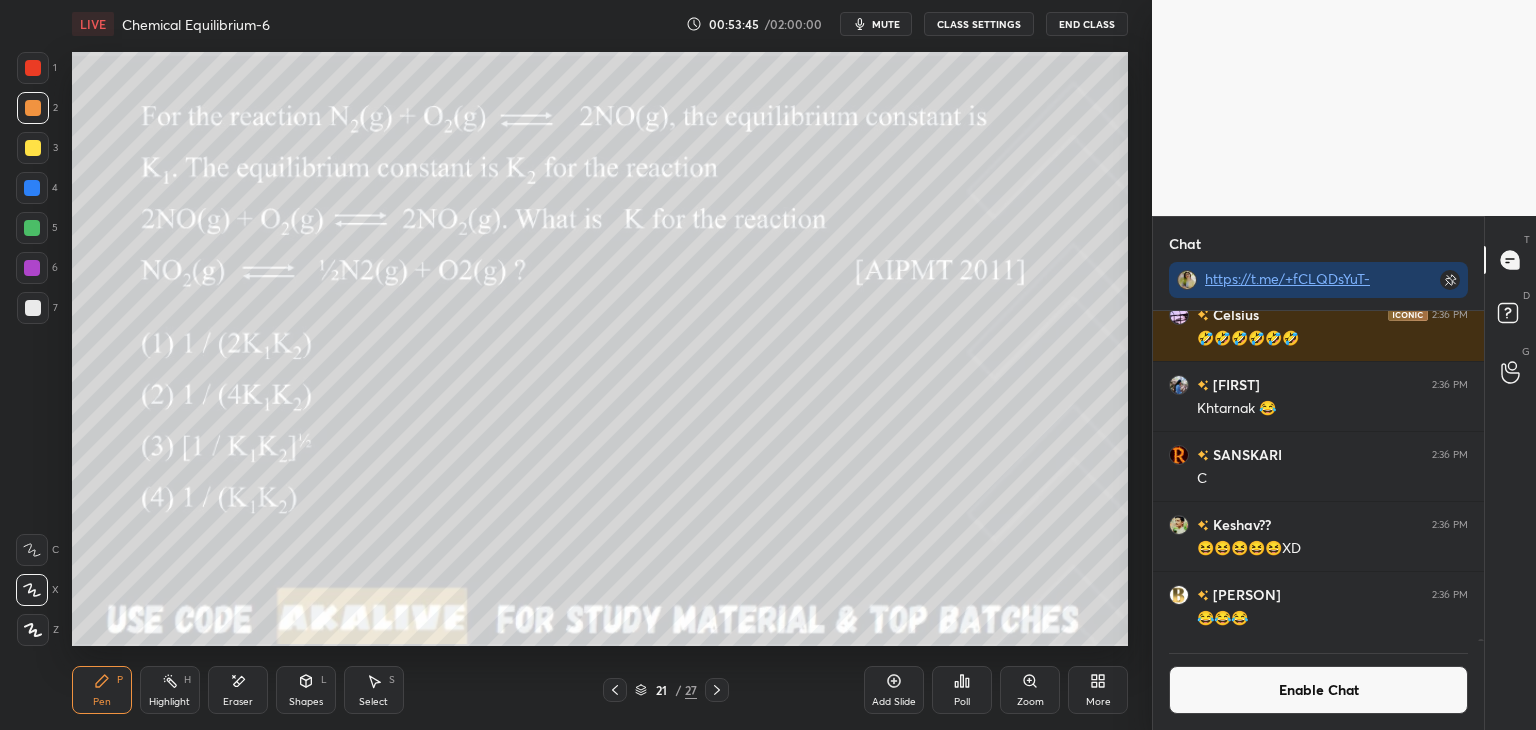 click on "Eraser" at bounding box center (238, 690) 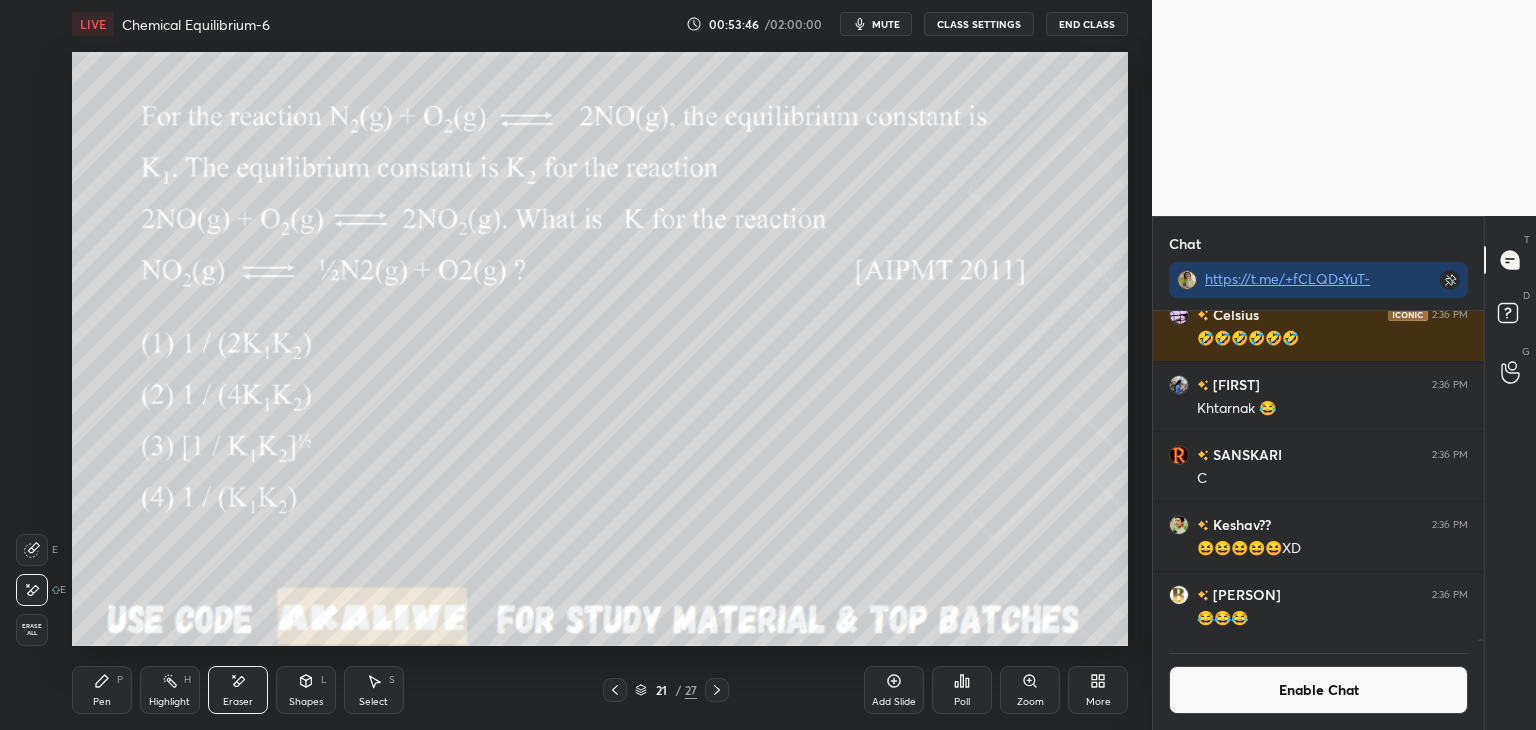 click on "Pen P" at bounding box center (102, 690) 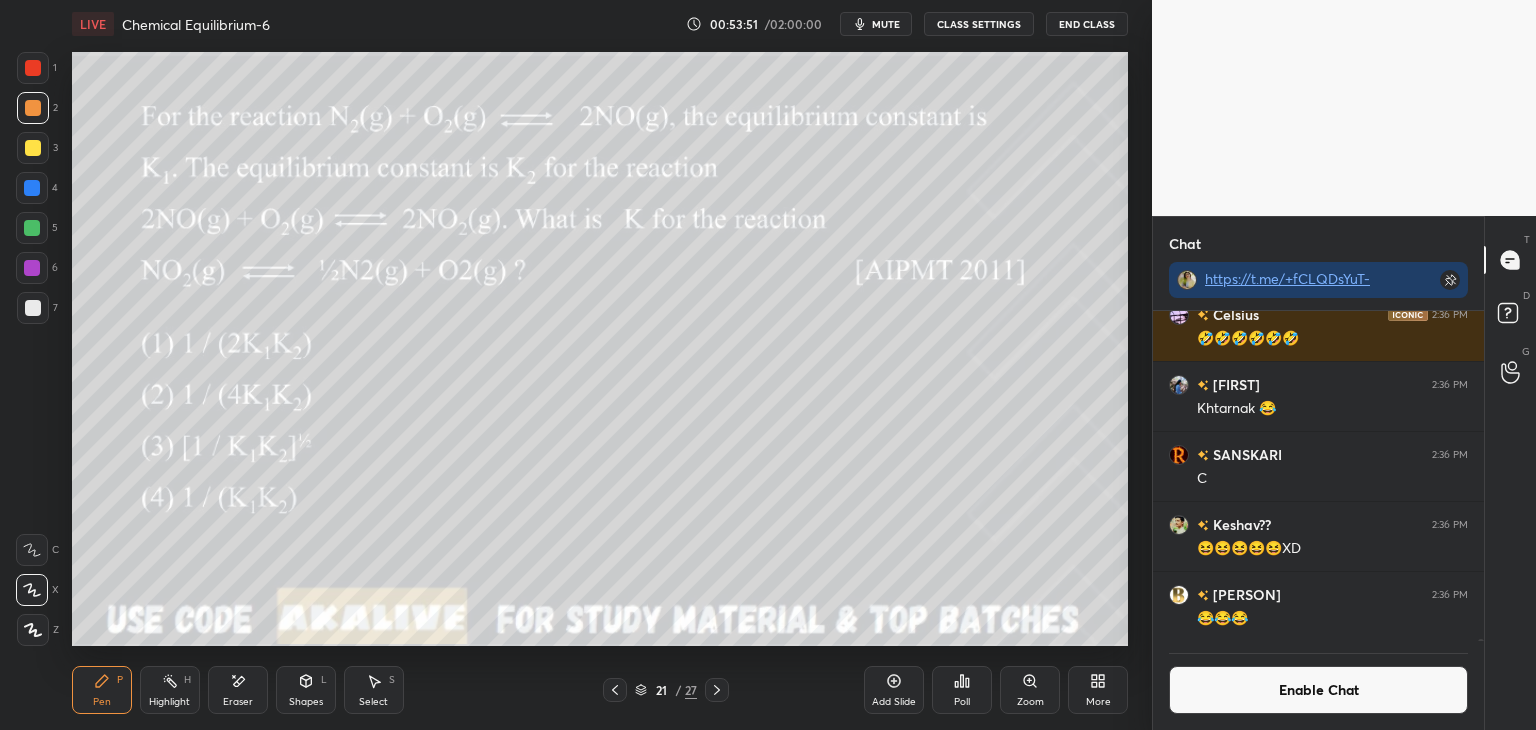 click 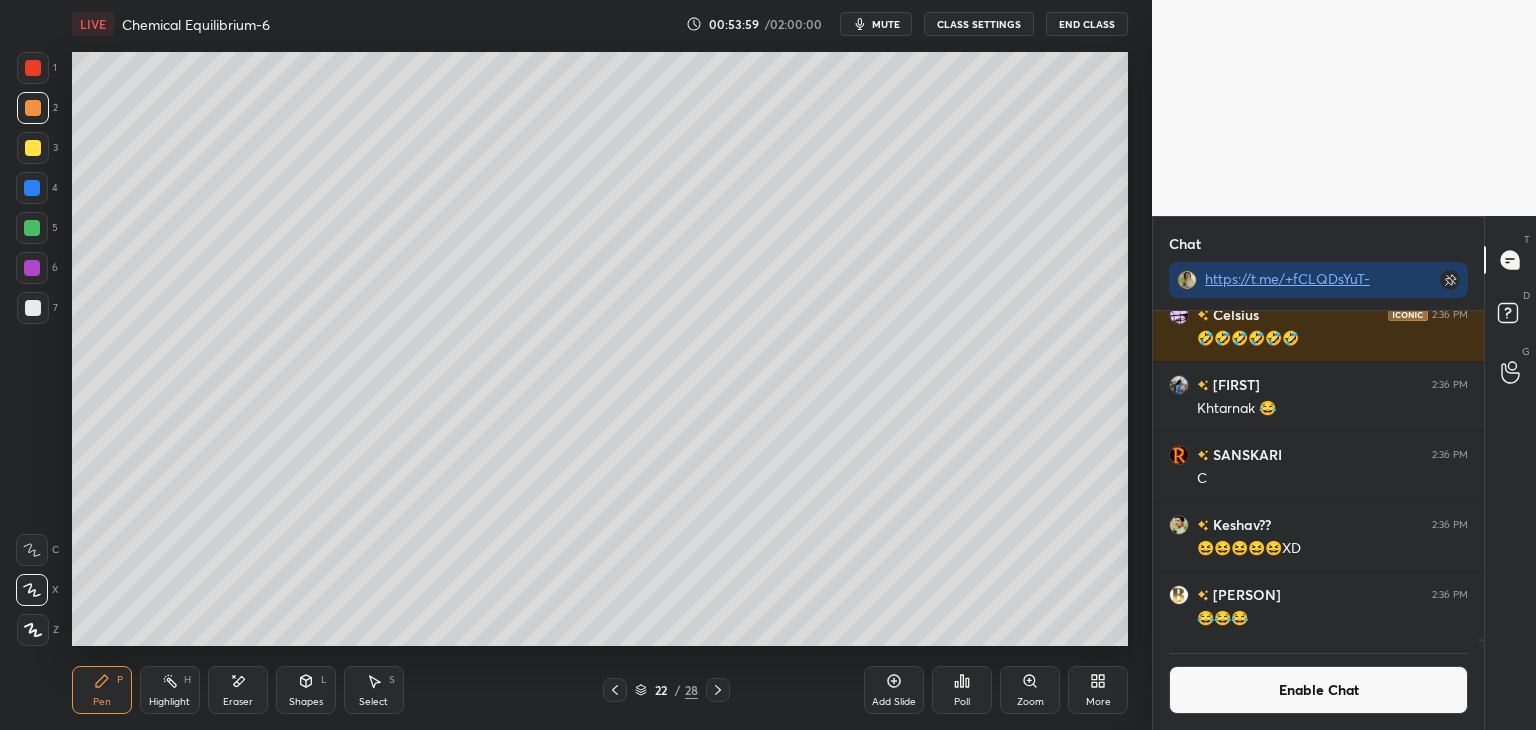 click 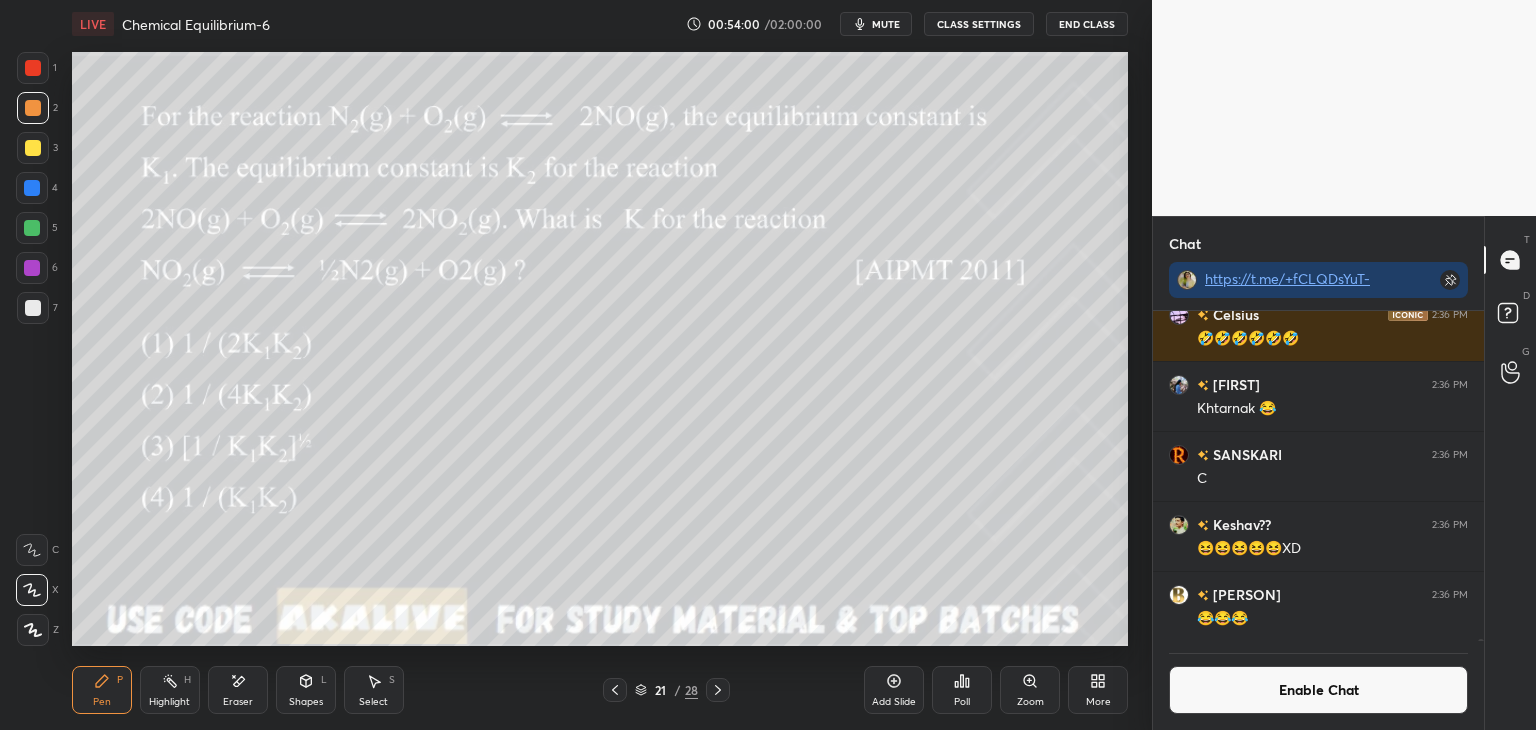click on "Highlight" at bounding box center (169, 702) 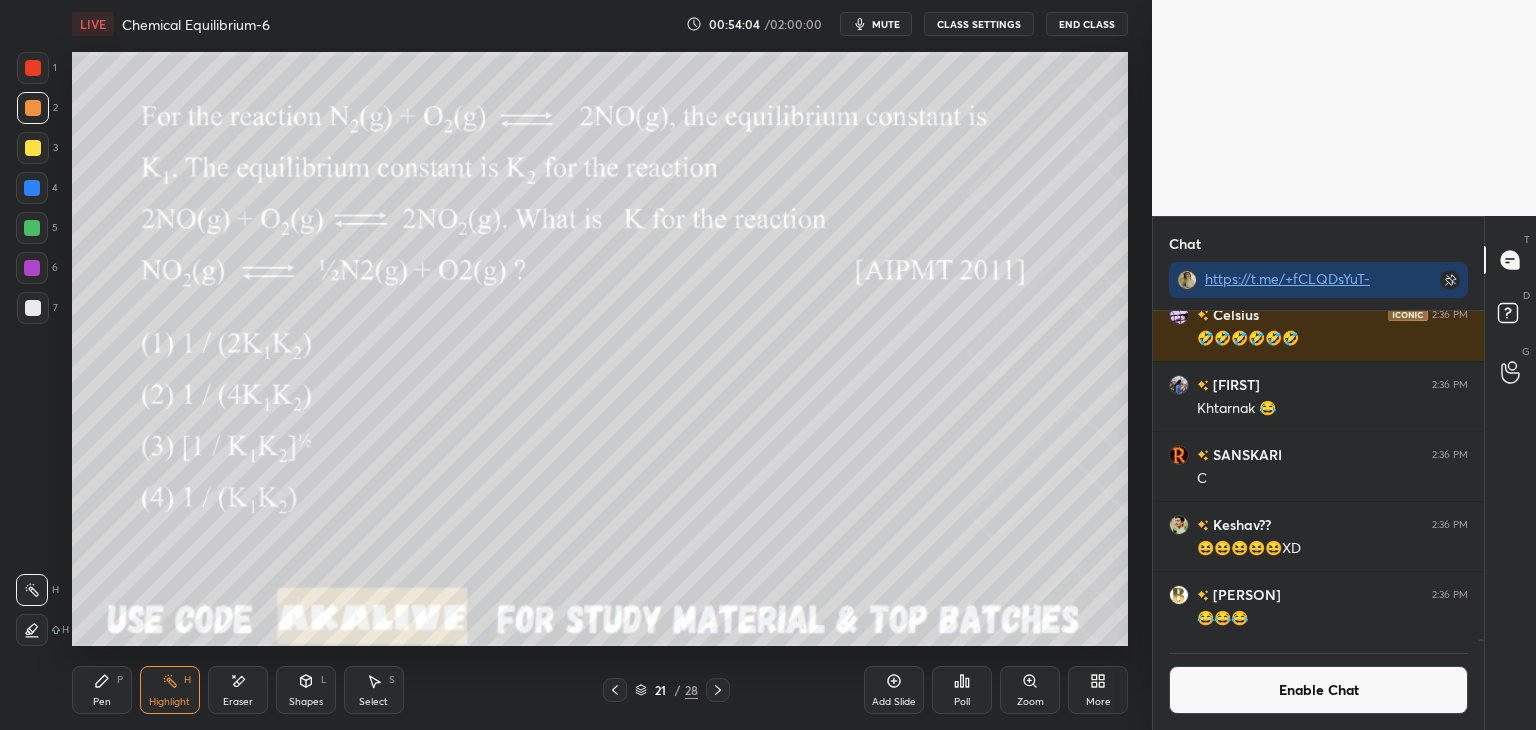 click 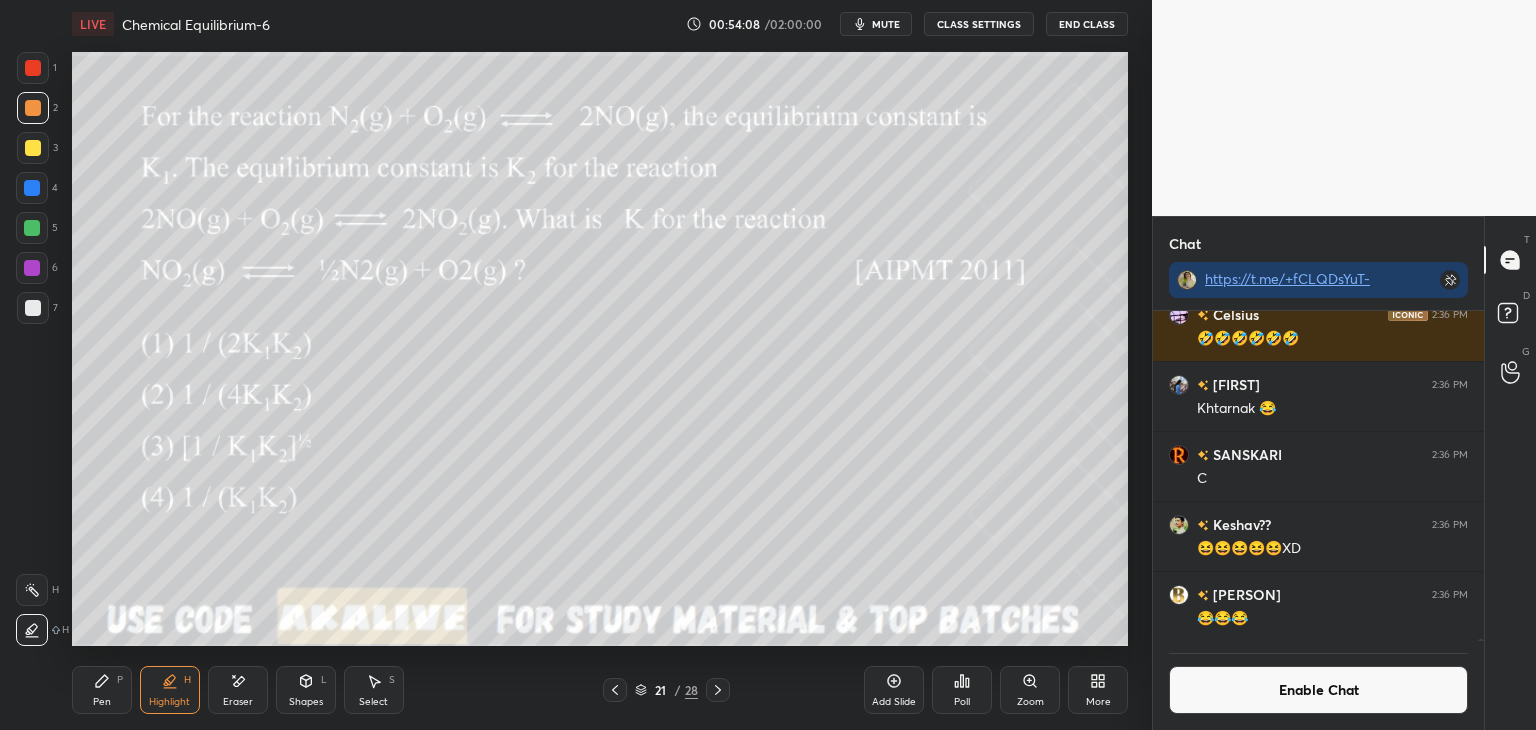 click on "Enable Chat" at bounding box center (1318, 690) 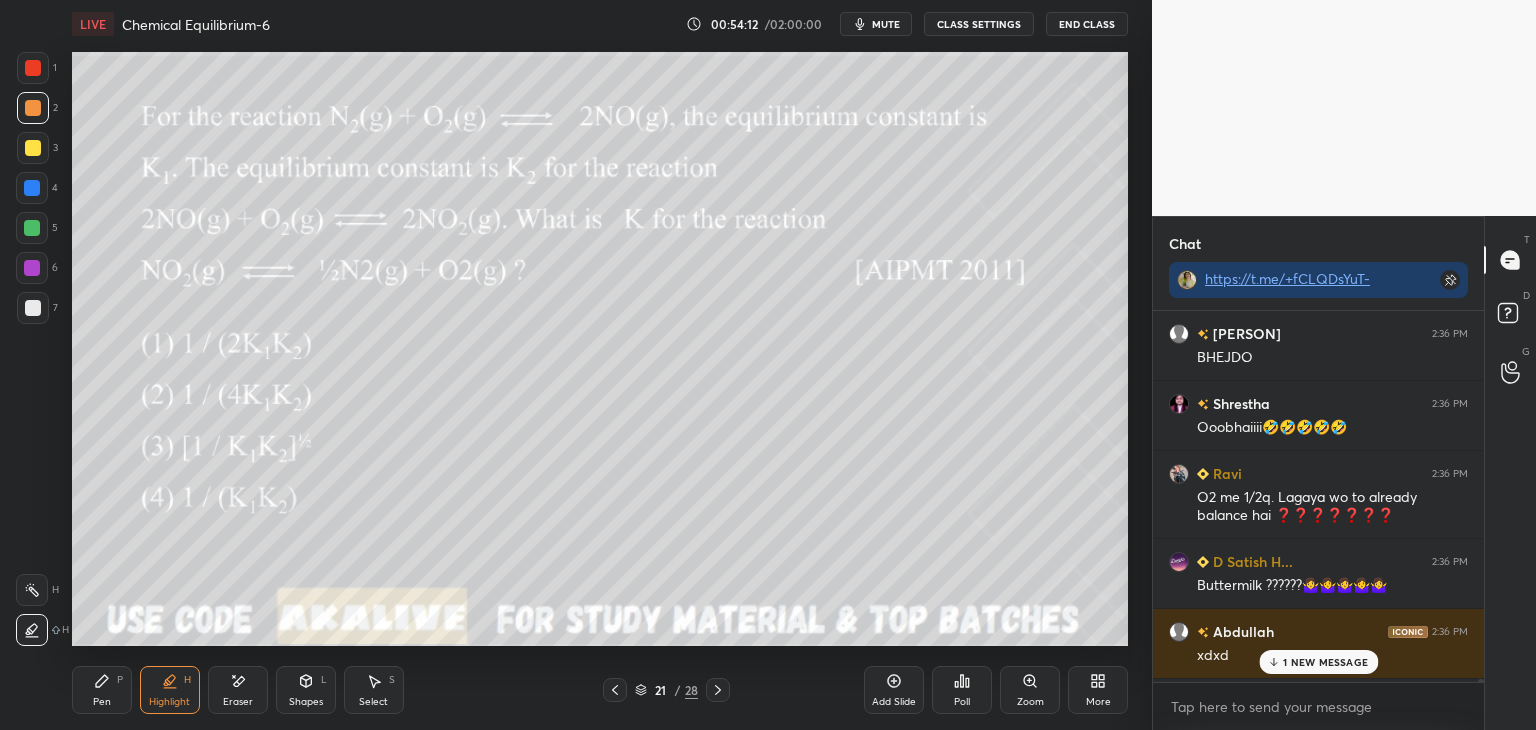 click on "1 NEW MESSAGE" at bounding box center [1325, 662] 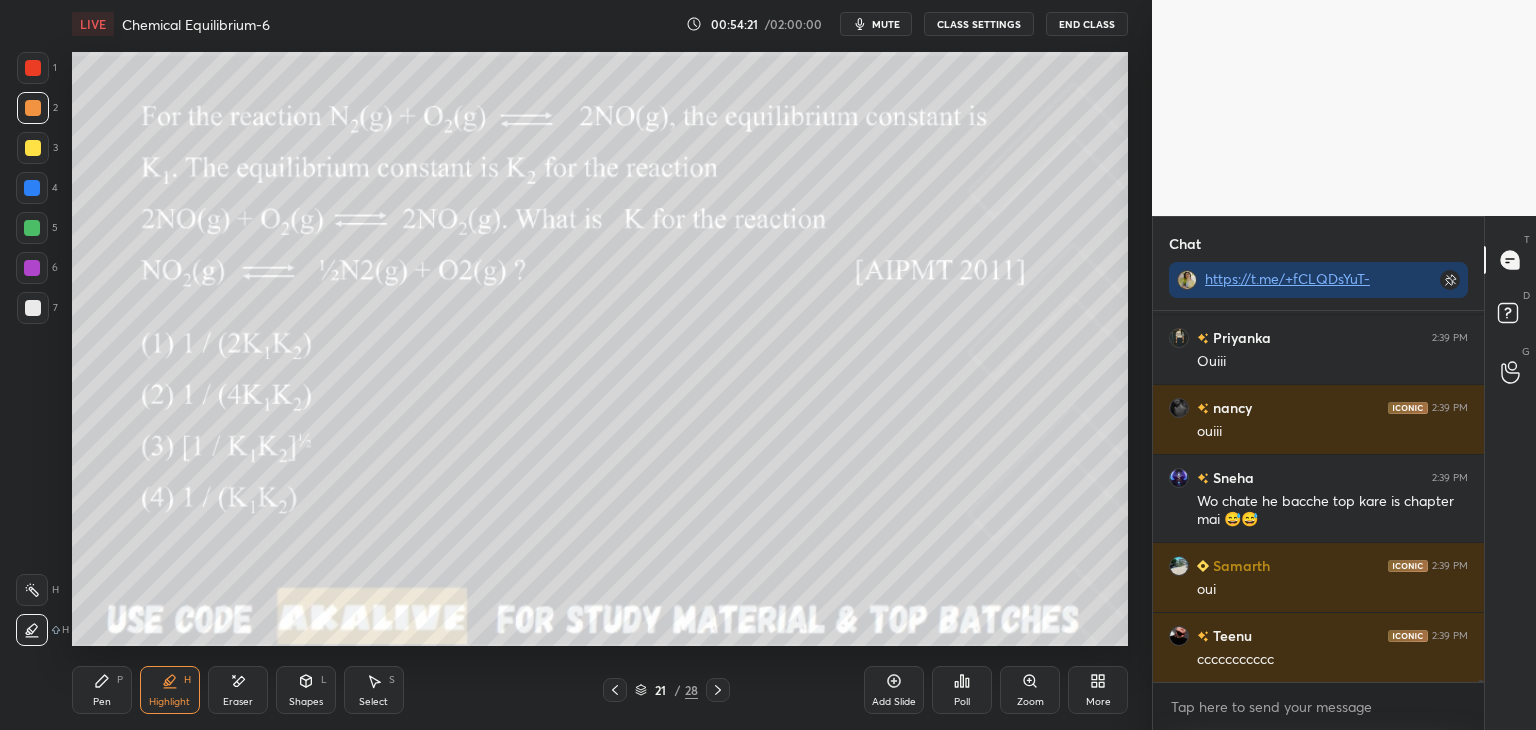 scroll, scrollTop: 64570, scrollLeft: 0, axis: vertical 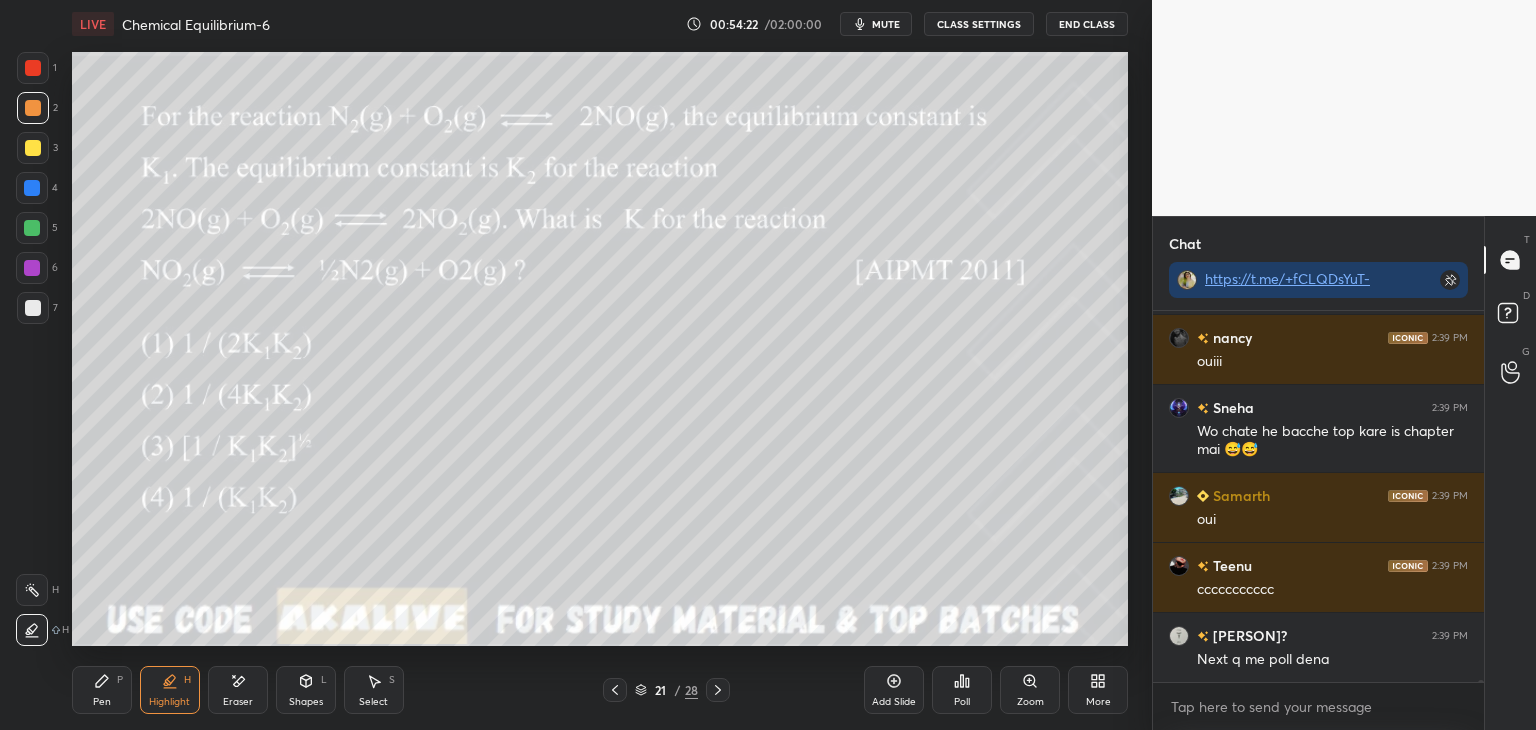 click on "CLASS SETTINGS" at bounding box center [979, 24] 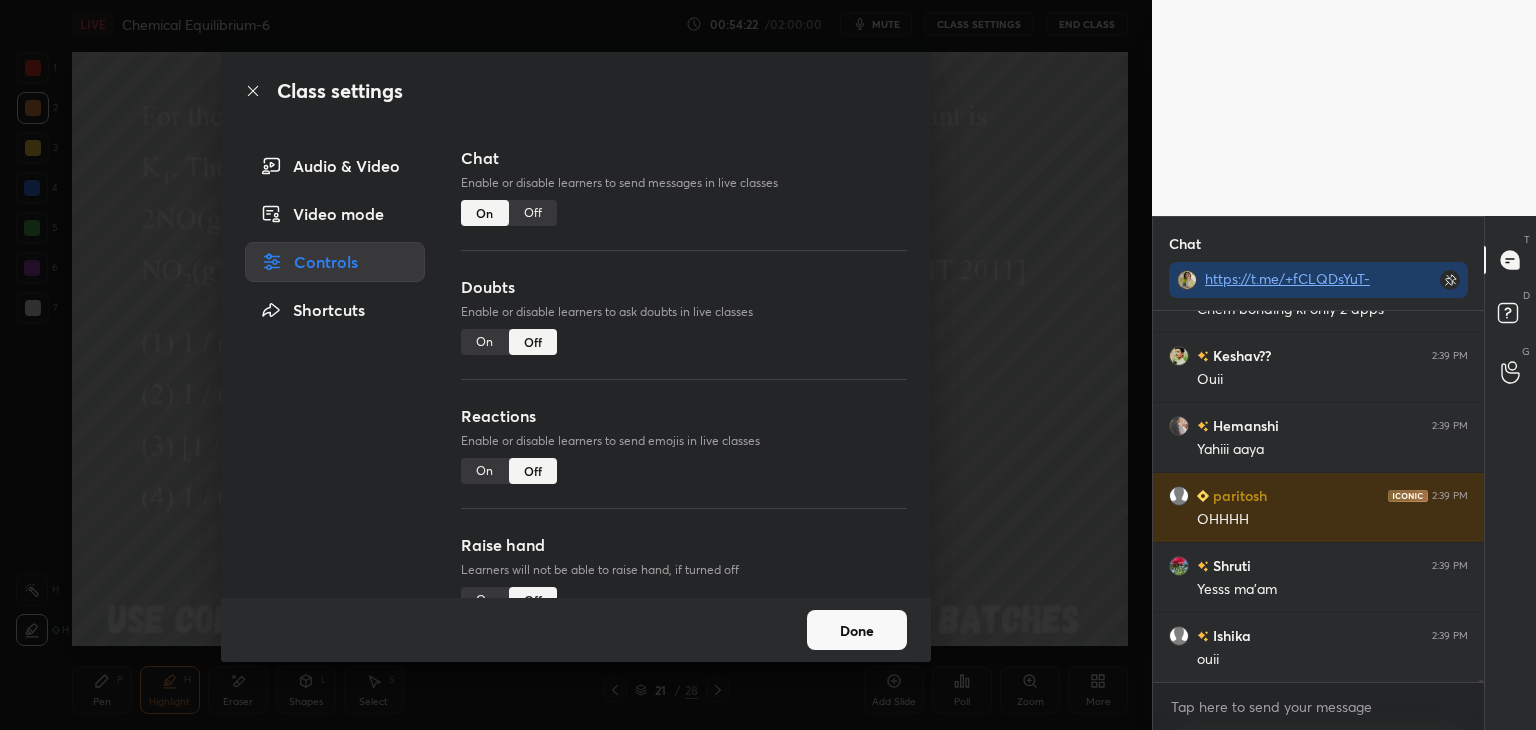 click on "Off" at bounding box center [533, 213] 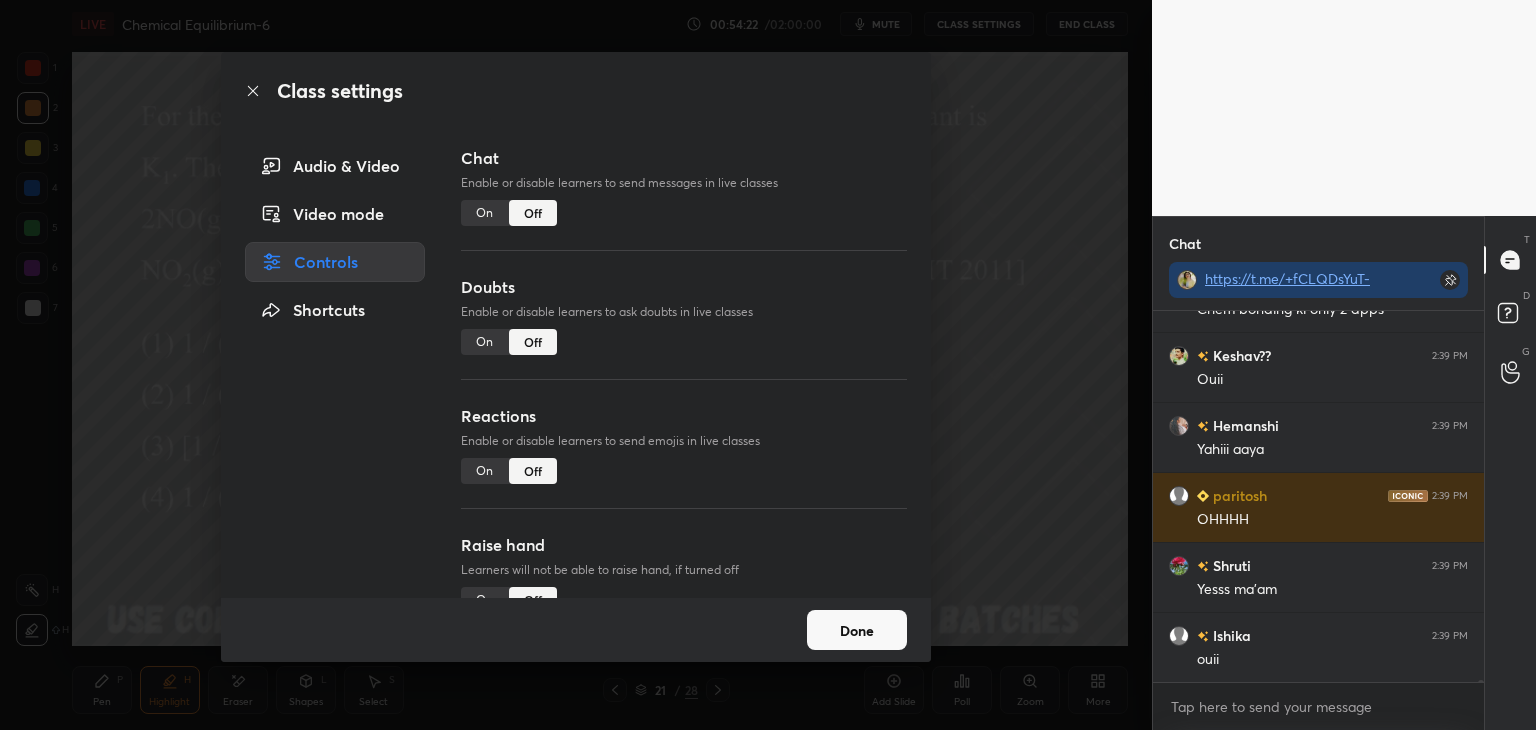 scroll, scrollTop: 63678, scrollLeft: 0, axis: vertical 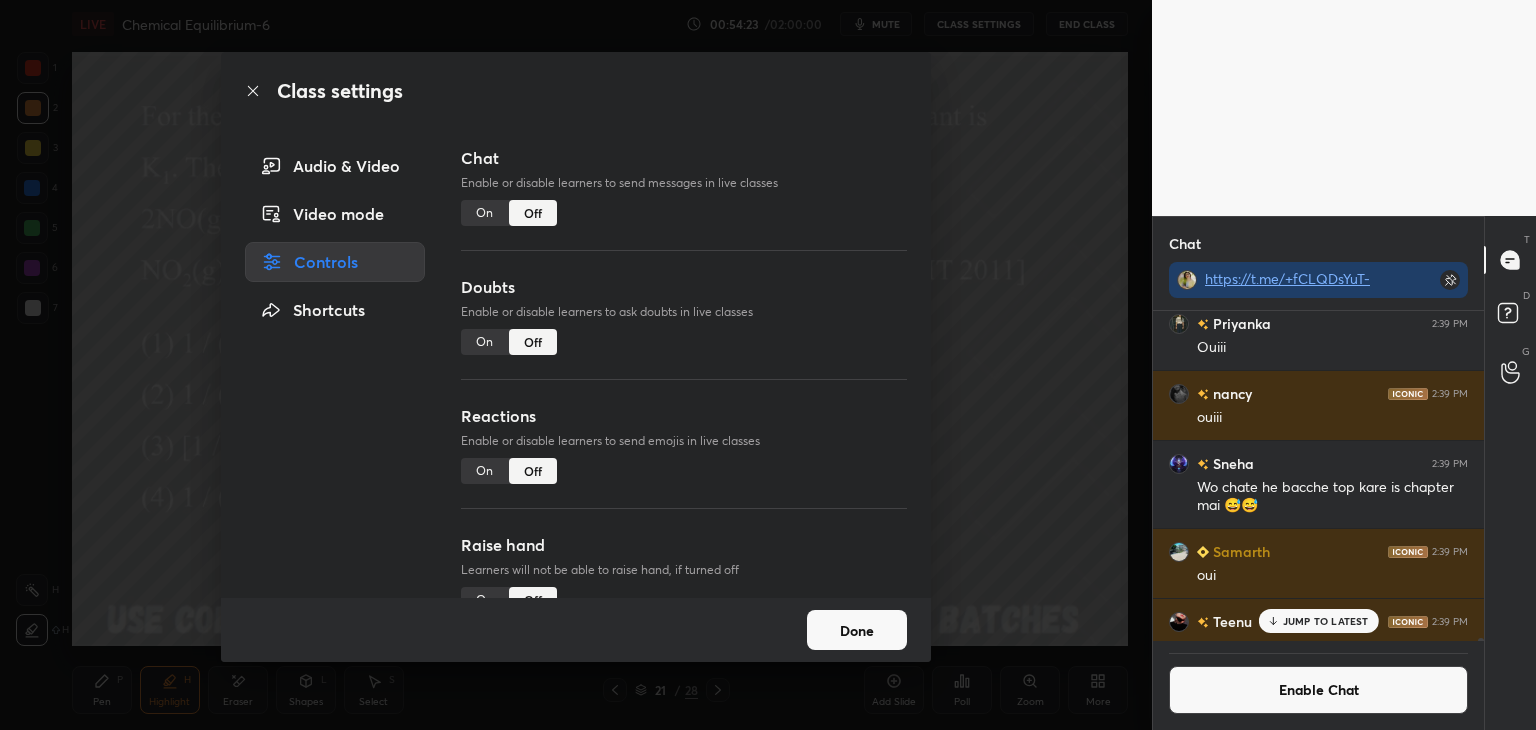 click on "Done" at bounding box center [857, 630] 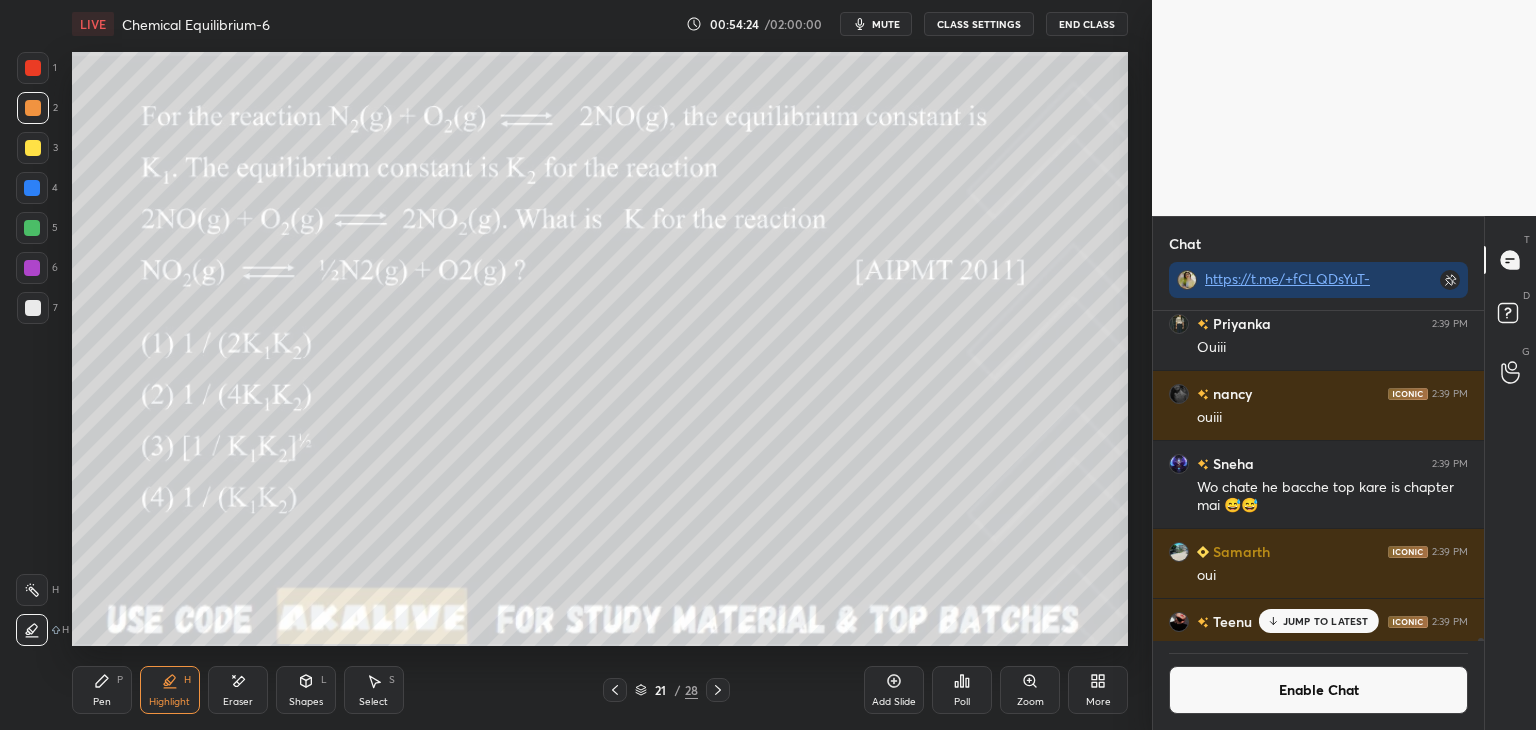 click 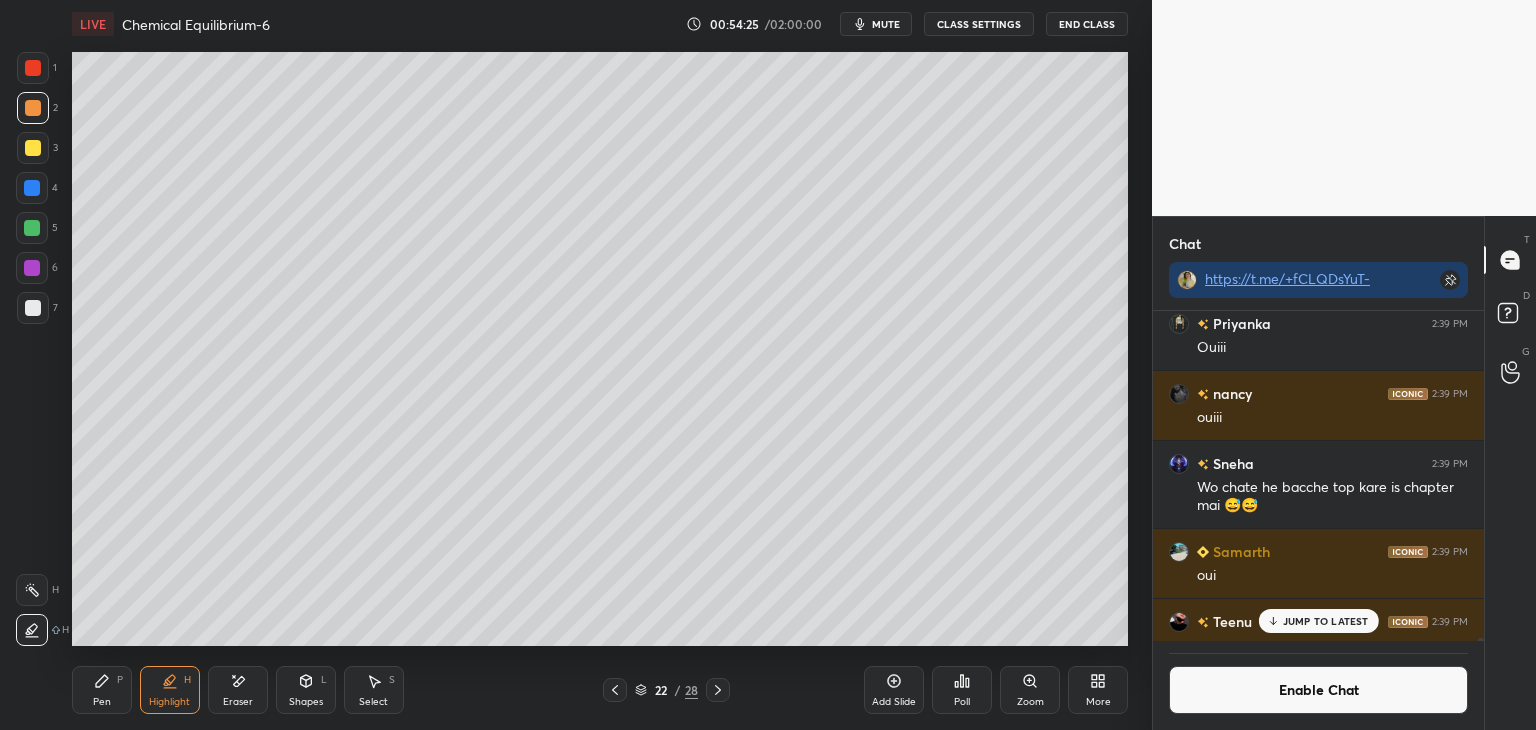 click at bounding box center [32, 590] 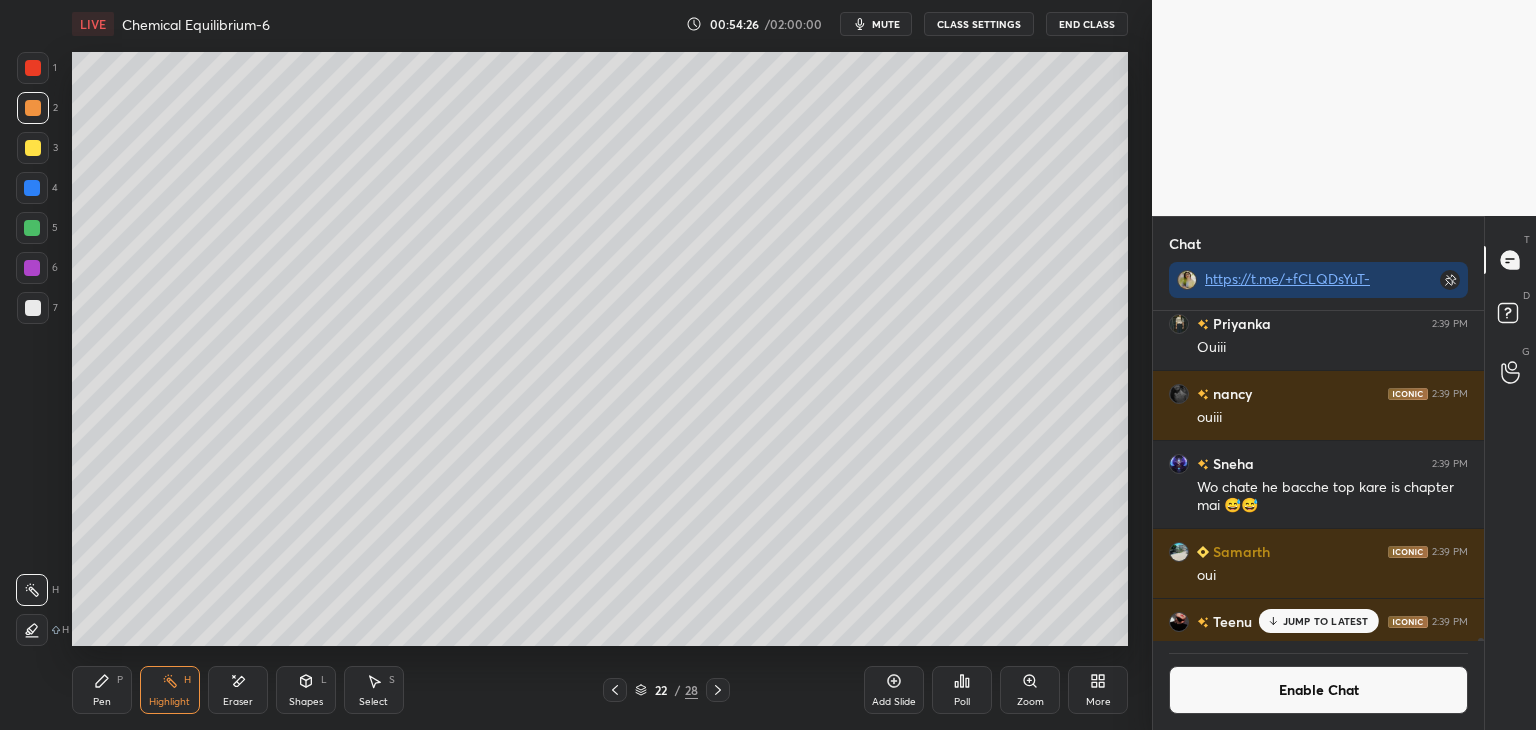 click at bounding box center (718, 690) 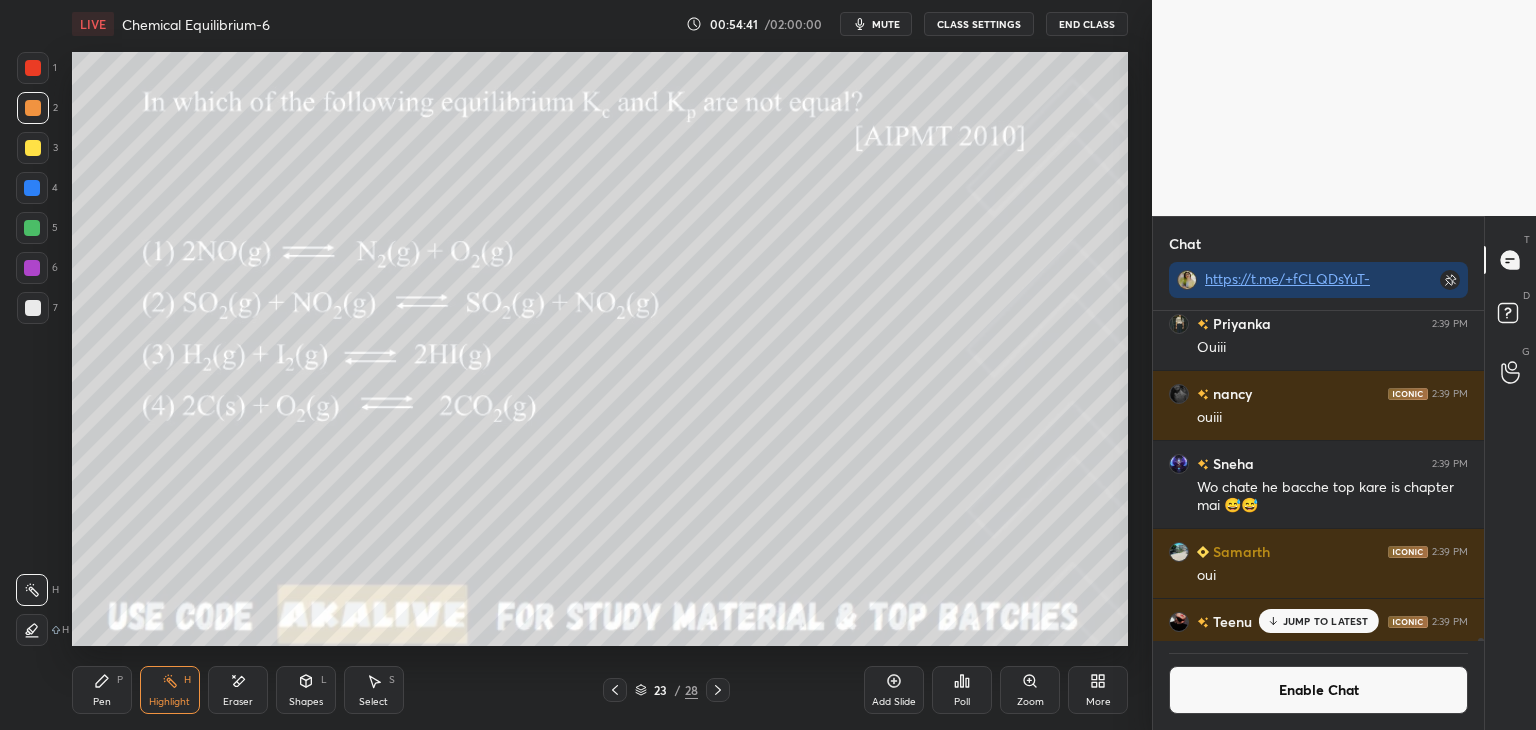 click 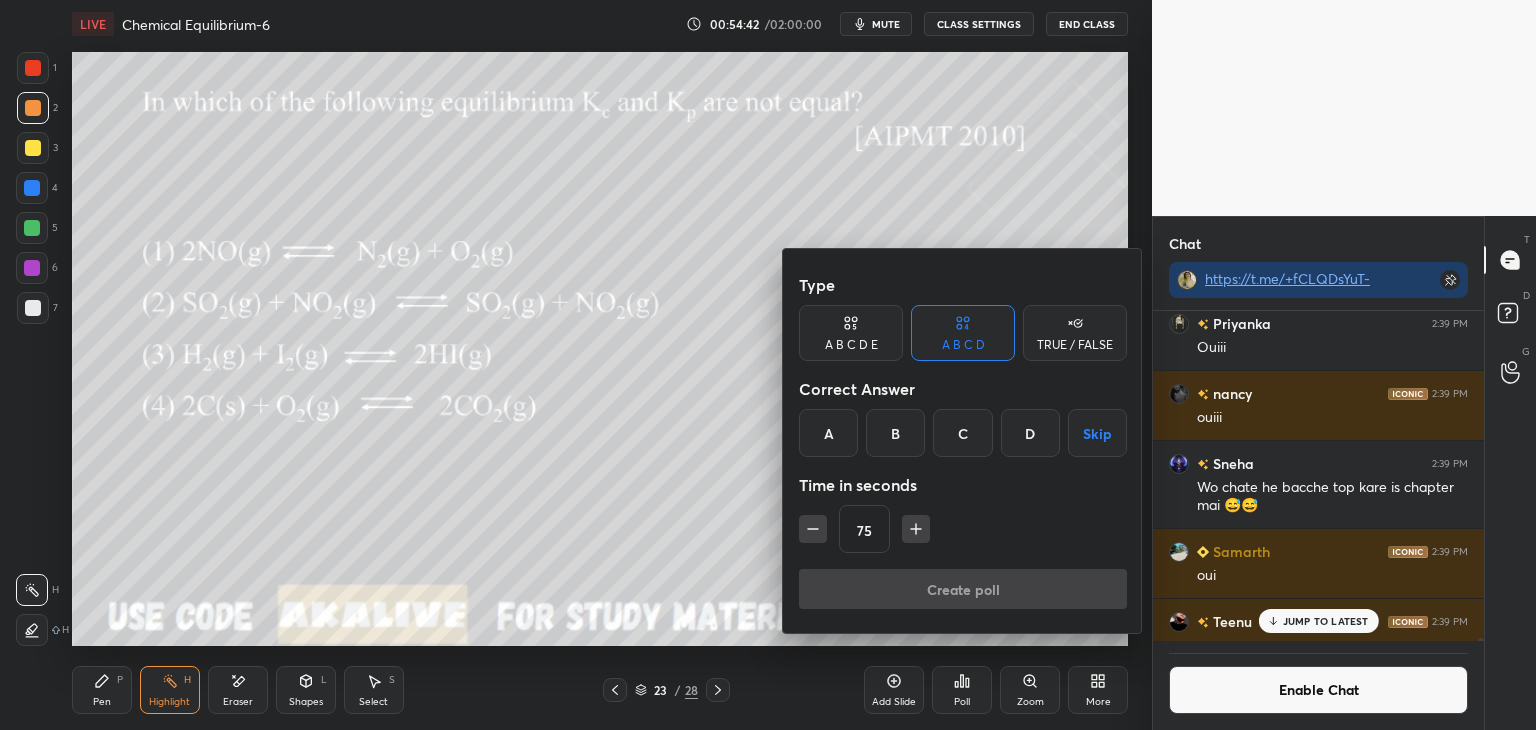 click on "D" at bounding box center (1030, 433) 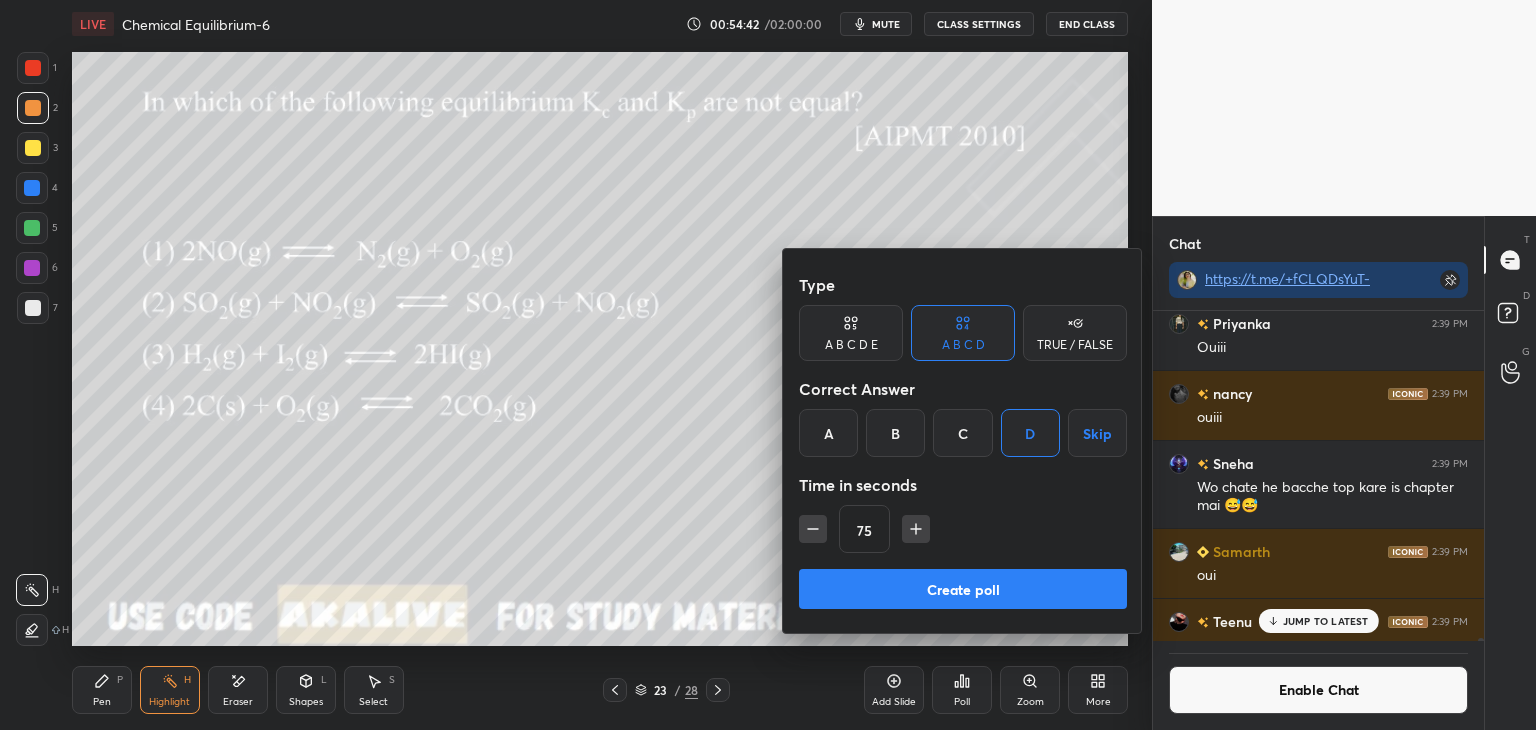 click on "Type A B C D E A B C D TRUE / FALSE Correct Answer A B C D Skip Time in seconds 75 Create poll" at bounding box center [963, 441] 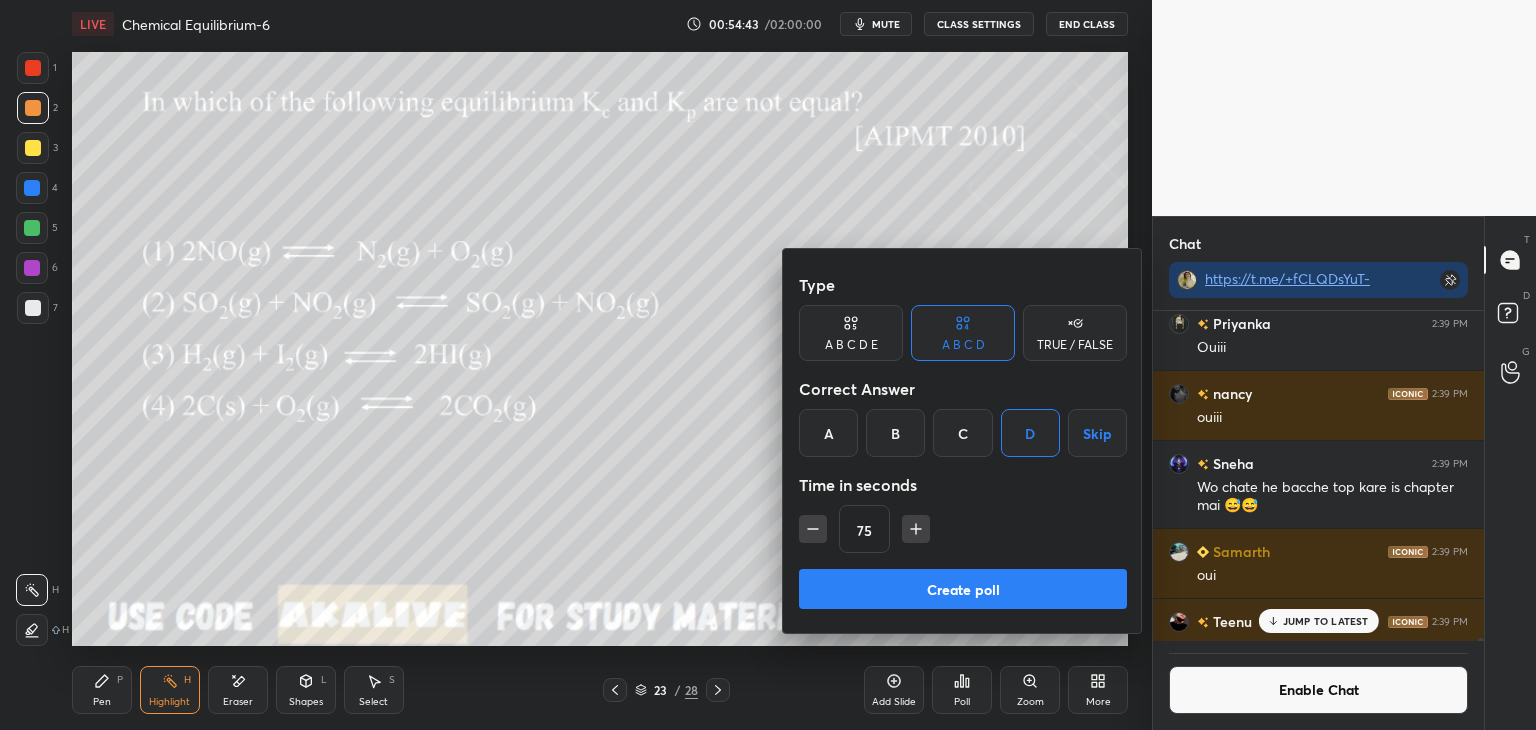 click 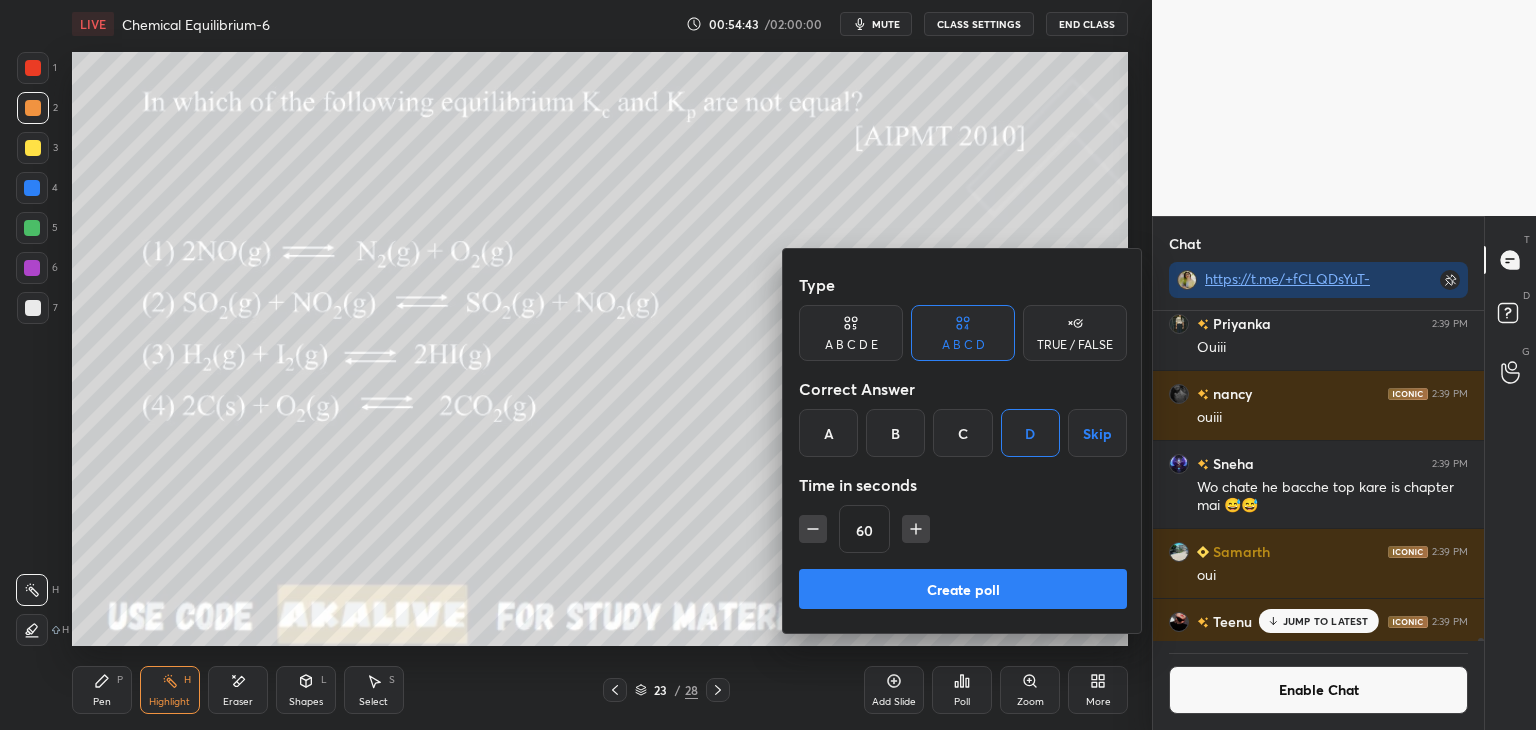 click 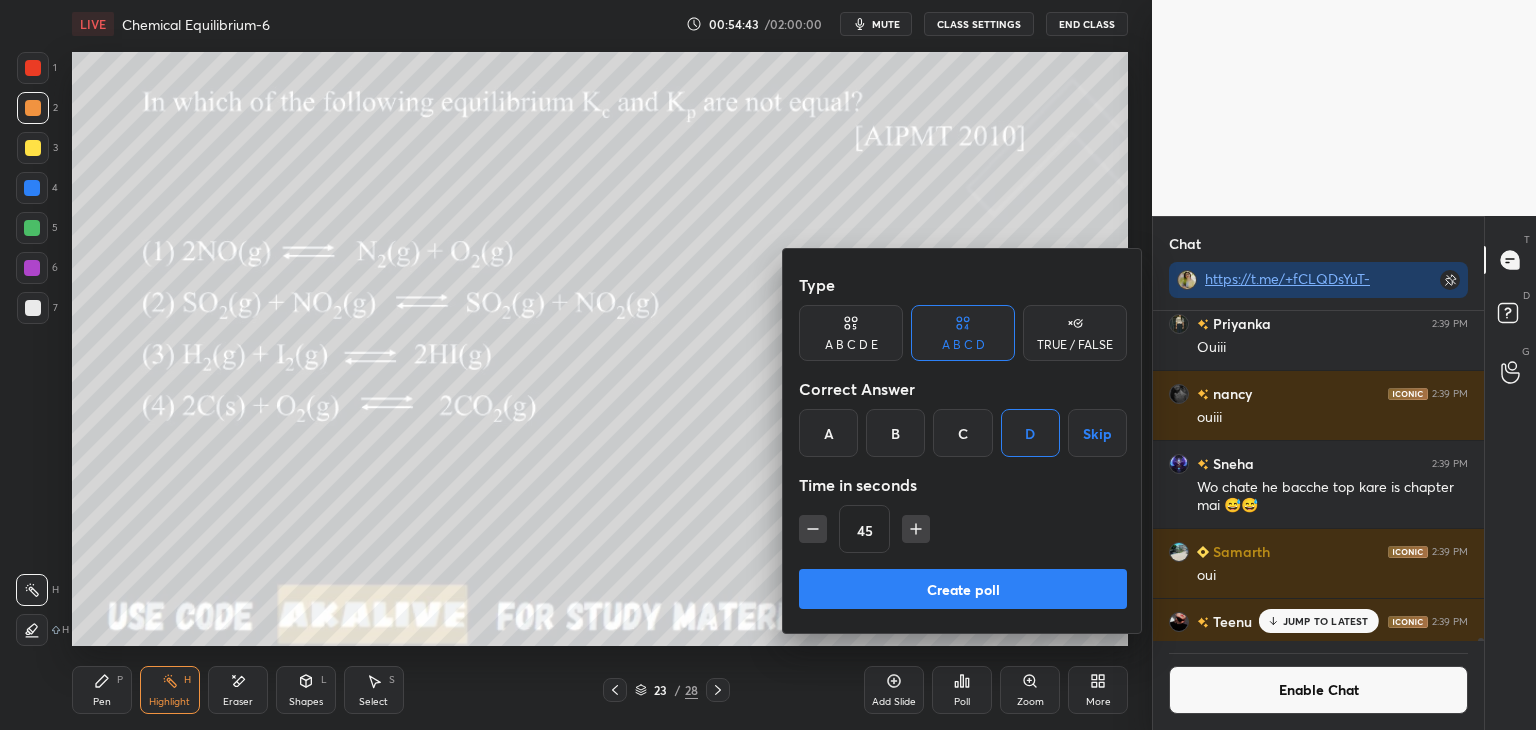 click 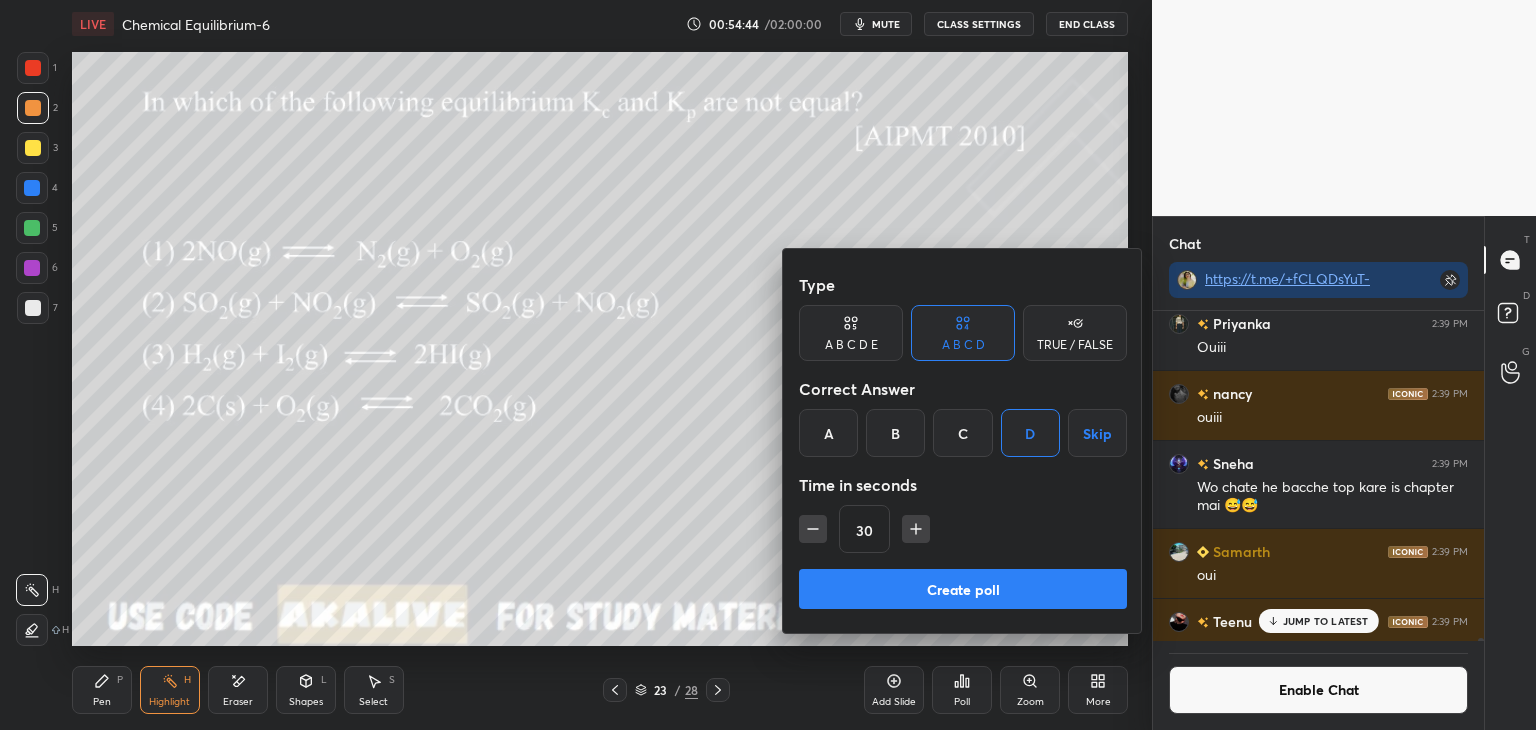 click on "Create poll" at bounding box center [963, 589] 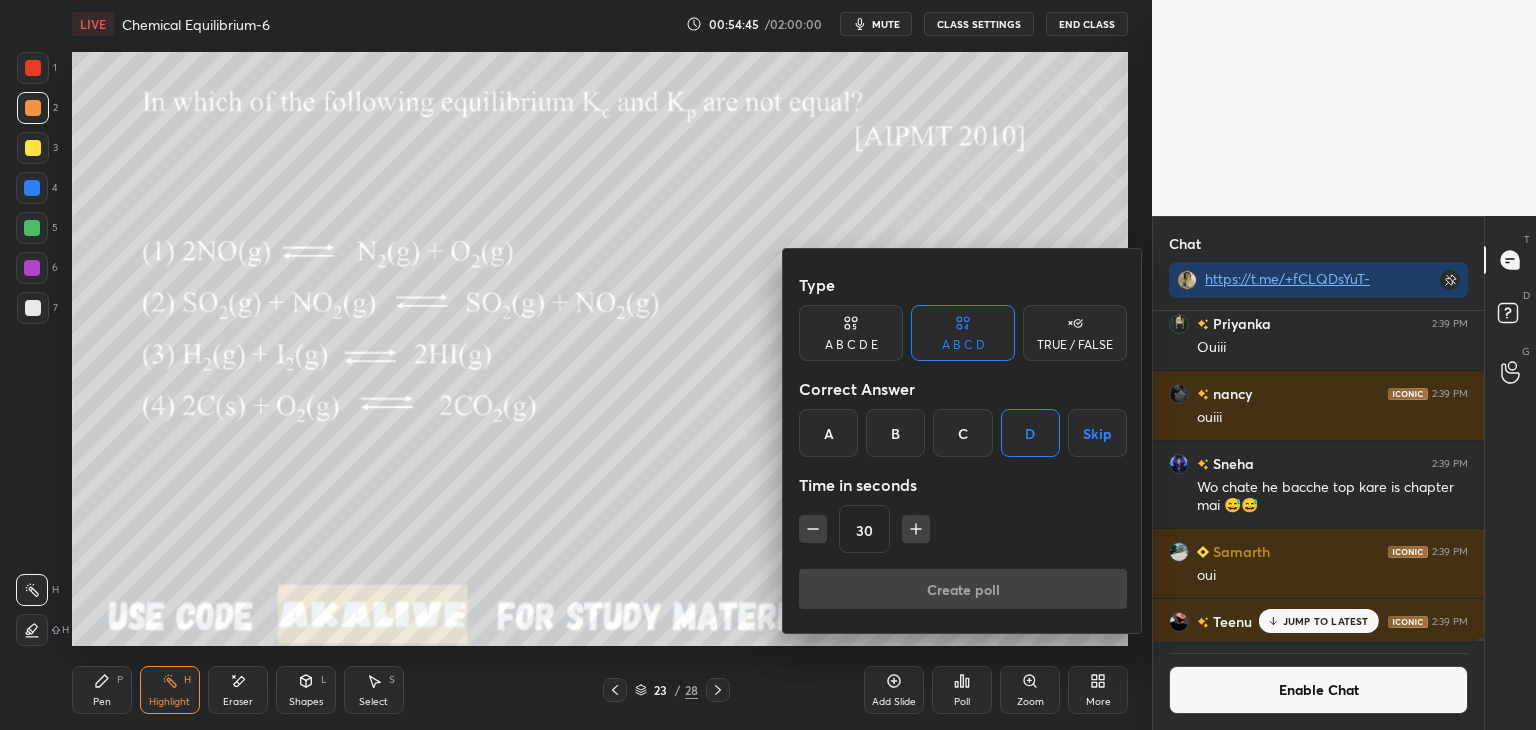 scroll, scrollTop: 304, scrollLeft: 325, axis: both 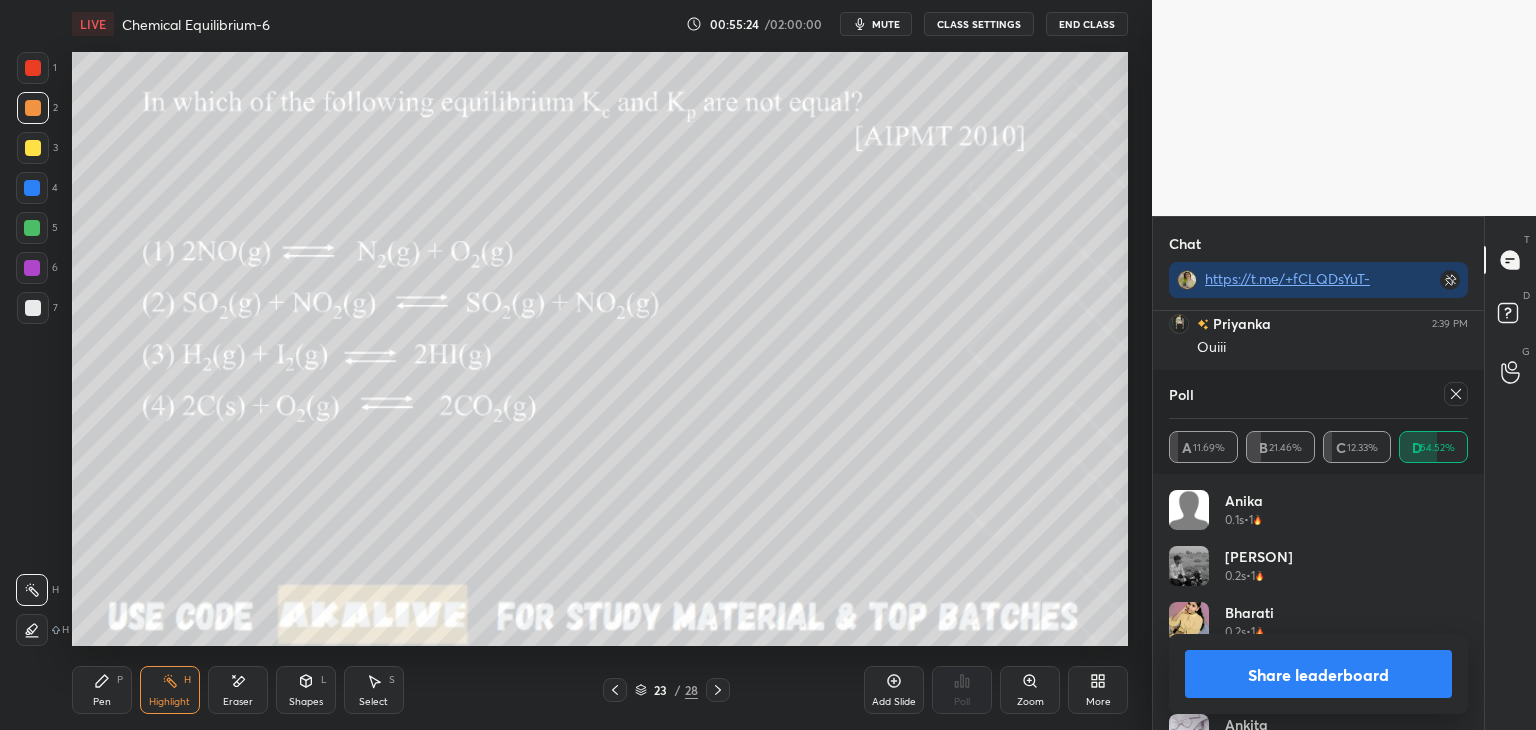 click on "Share leaderboard" at bounding box center [1318, 674] 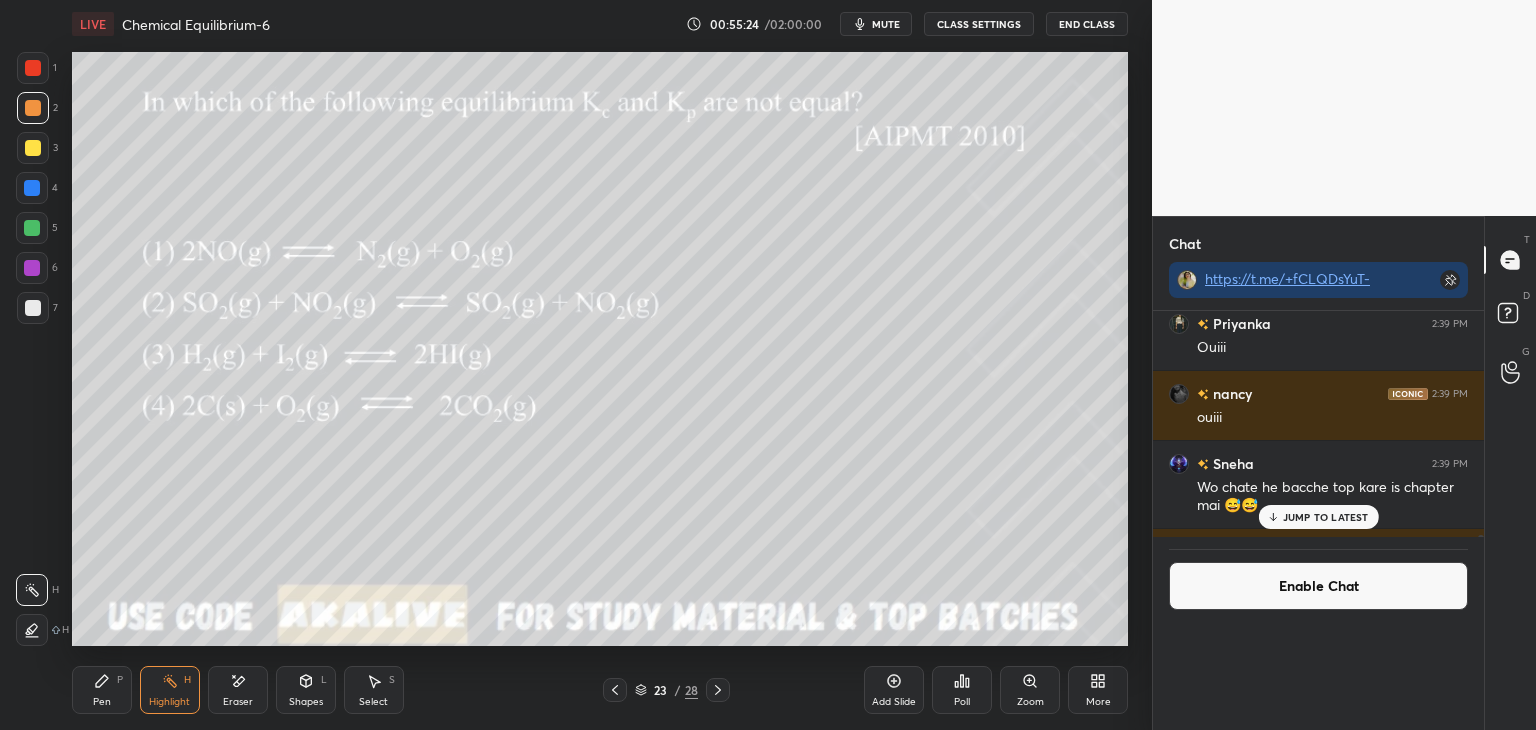 scroll, scrollTop: 0, scrollLeft: 0, axis: both 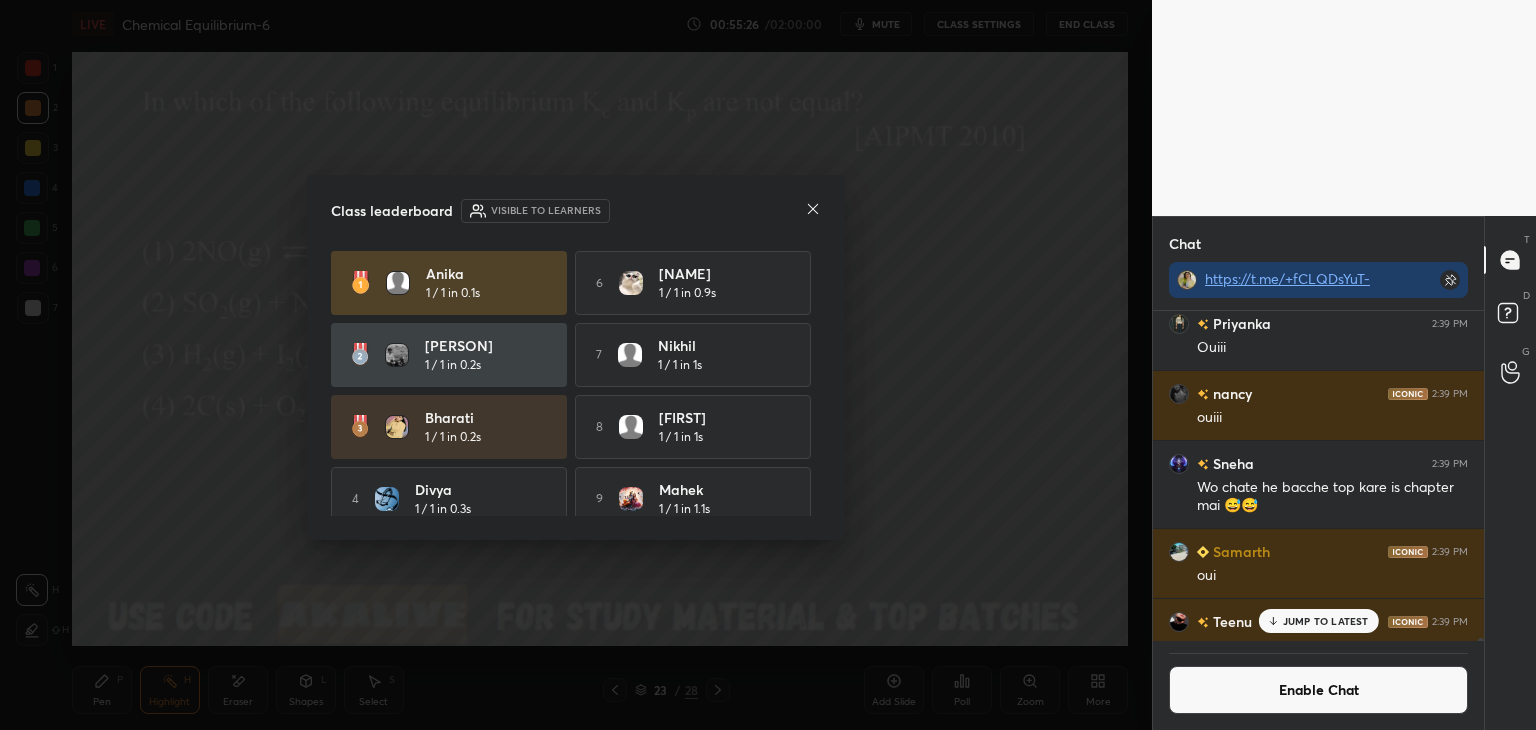 click 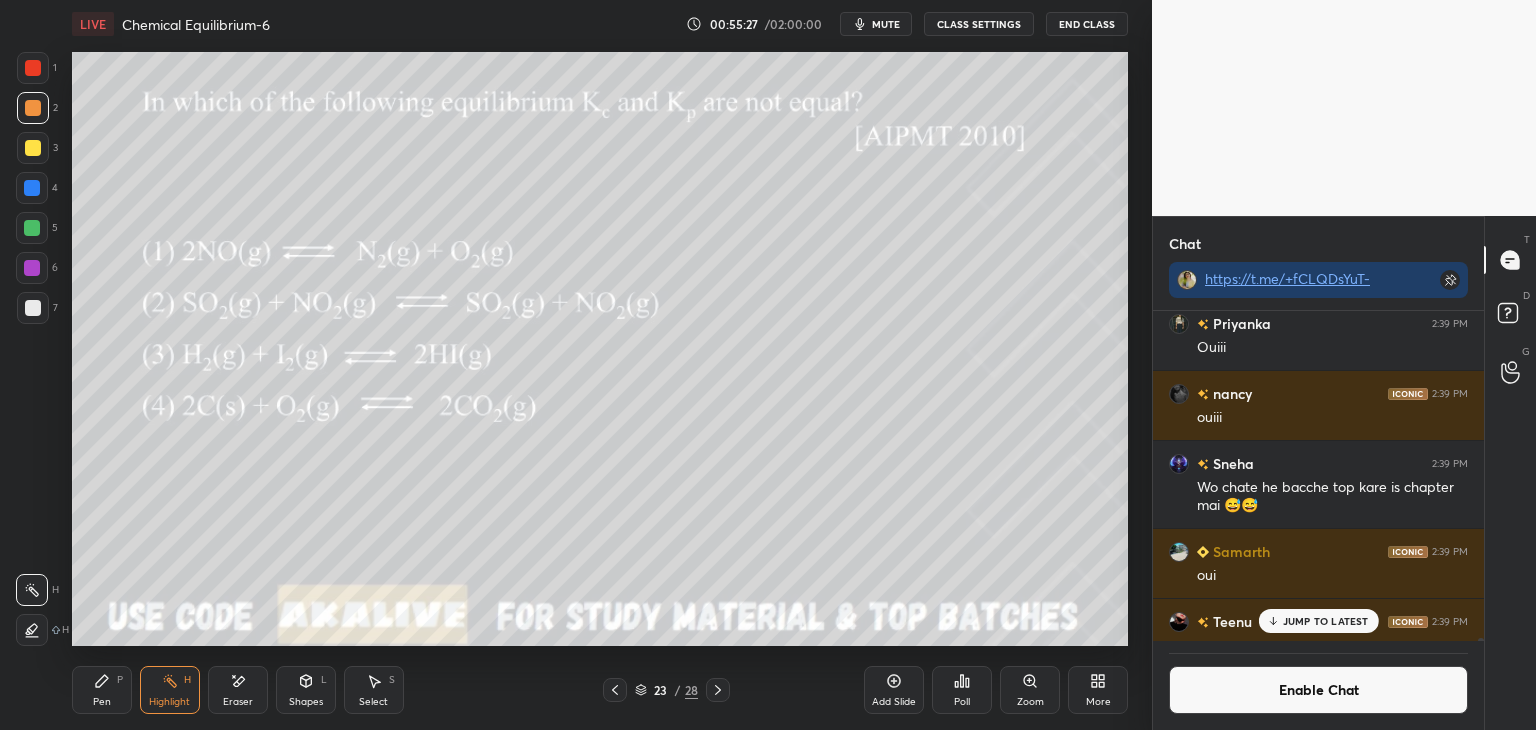 click on "Highlight H" at bounding box center [170, 690] 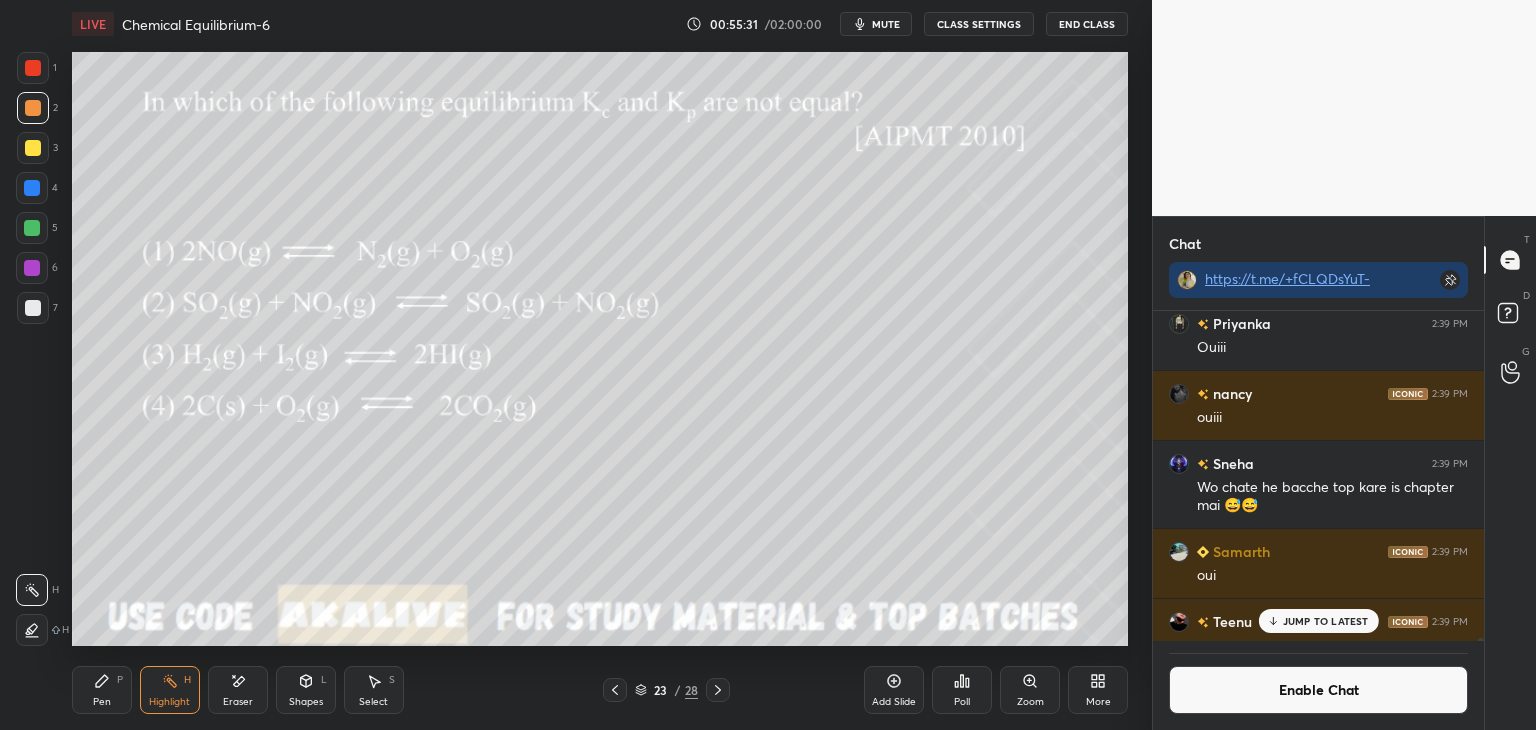click on "Pen" at bounding box center [102, 702] 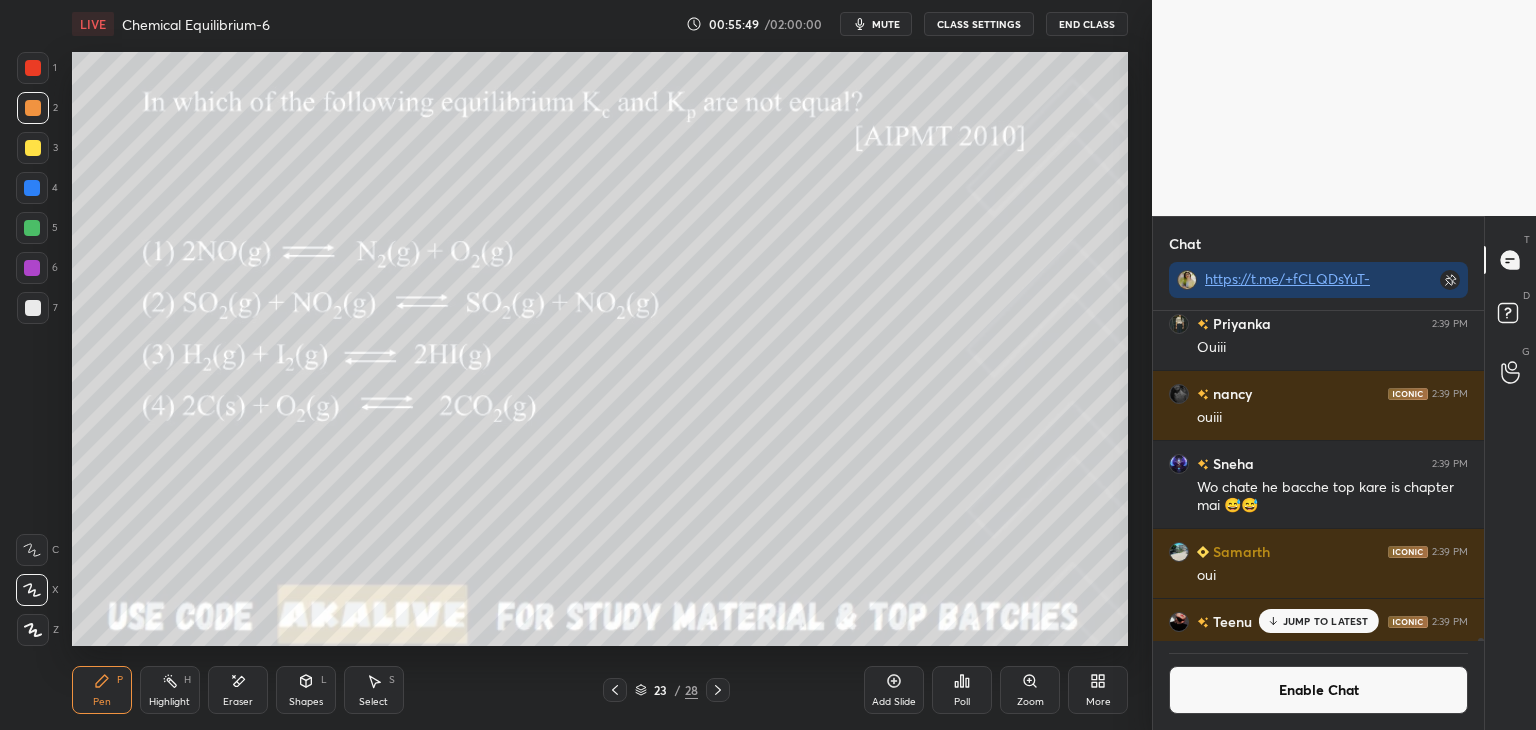 click on "Highlight H" at bounding box center (170, 690) 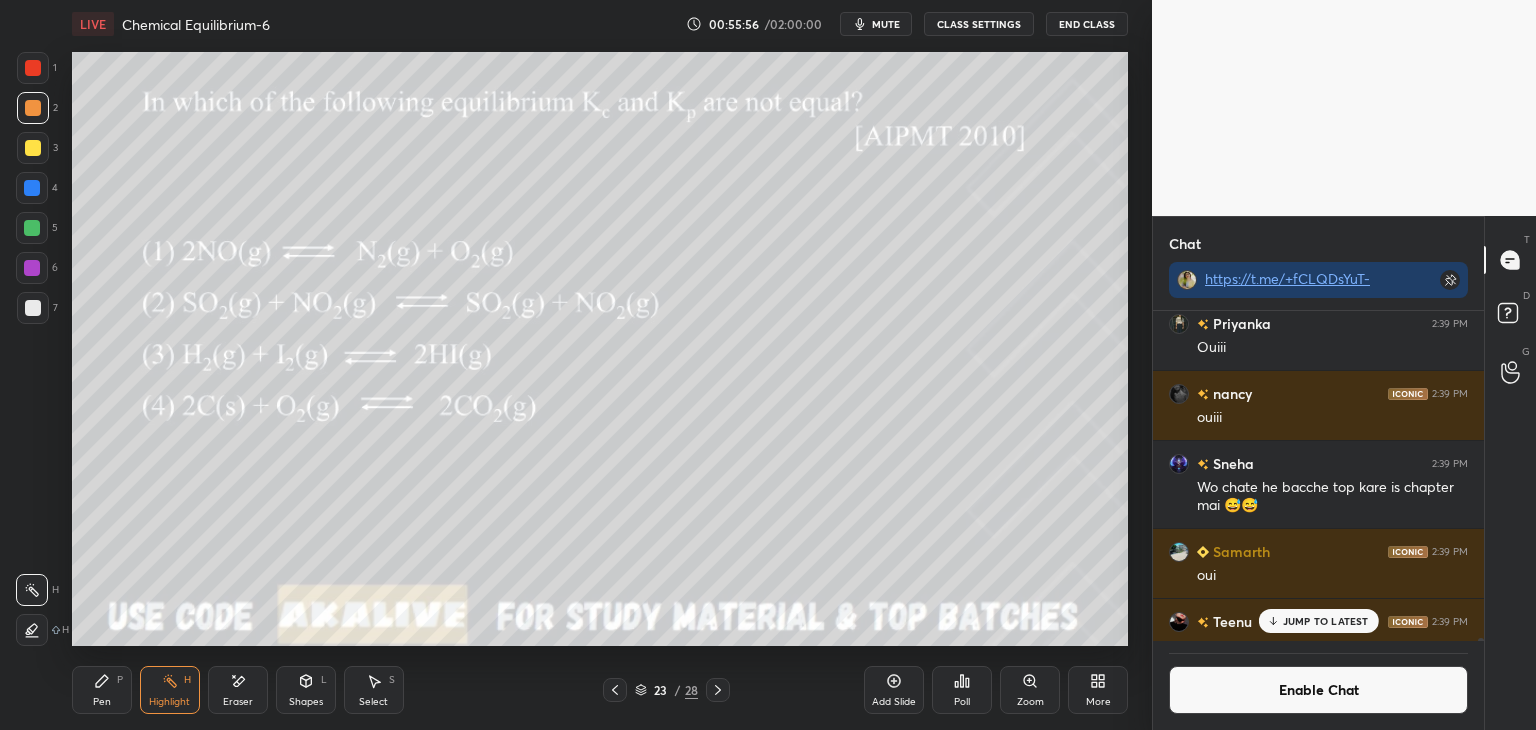 click on "Pen" at bounding box center [102, 702] 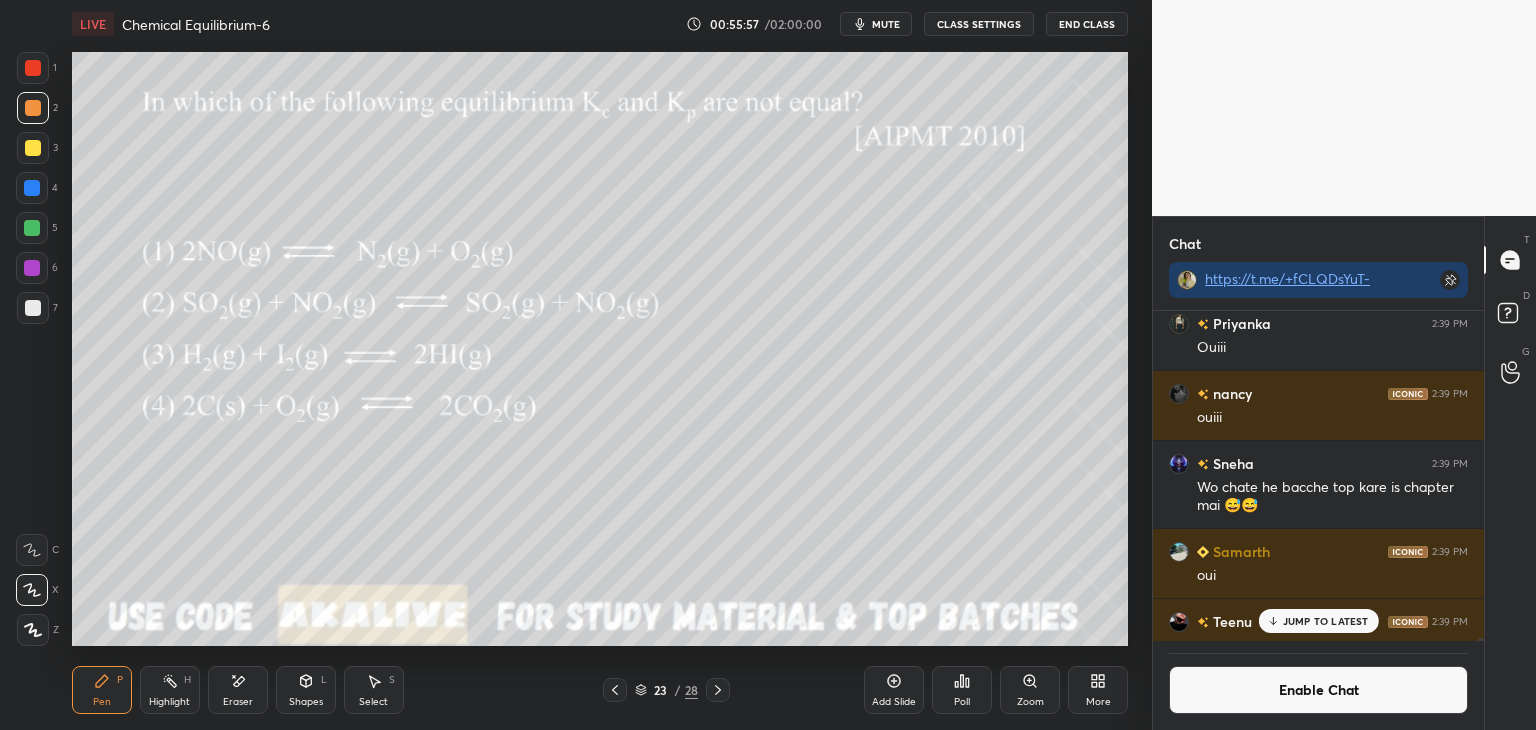 click at bounding box center [32, 228] 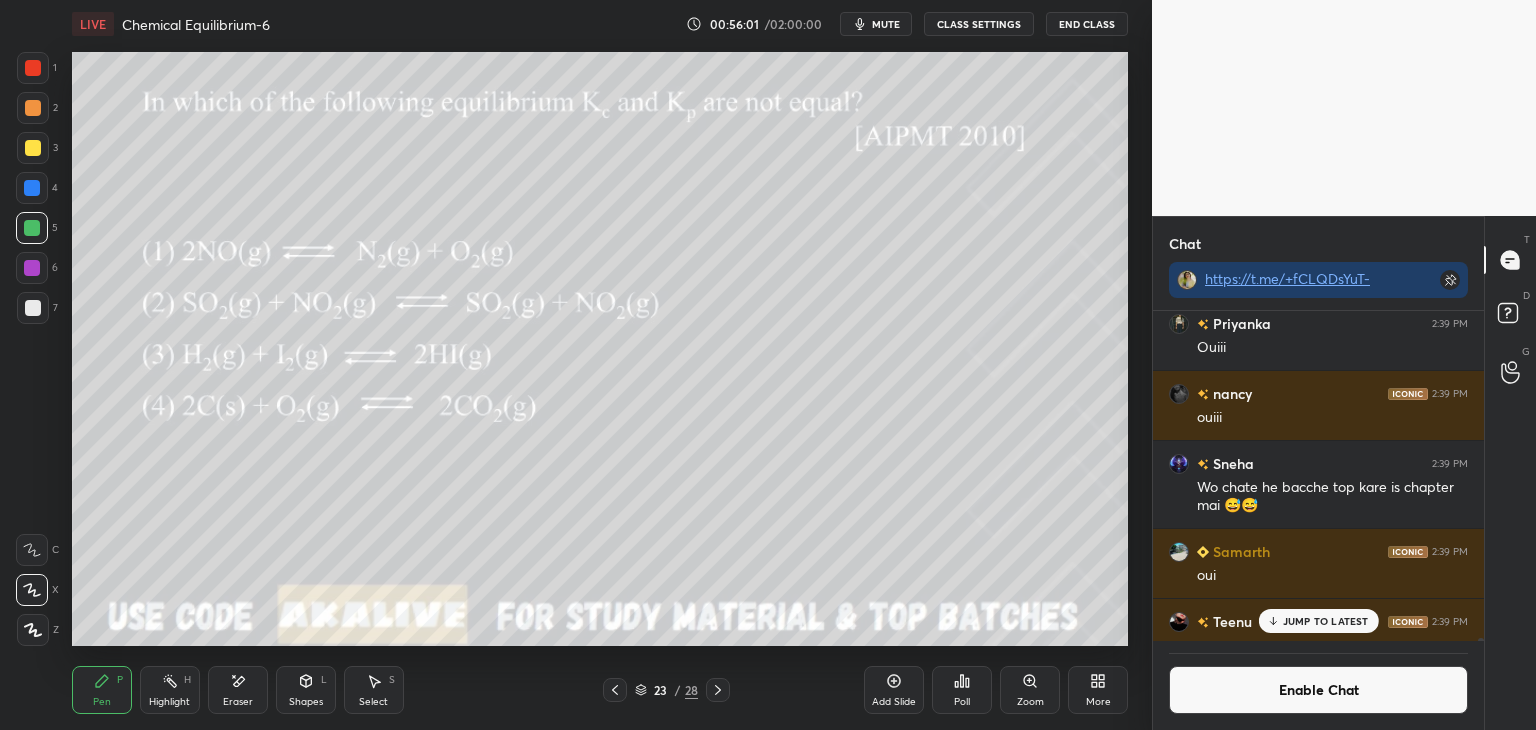 click 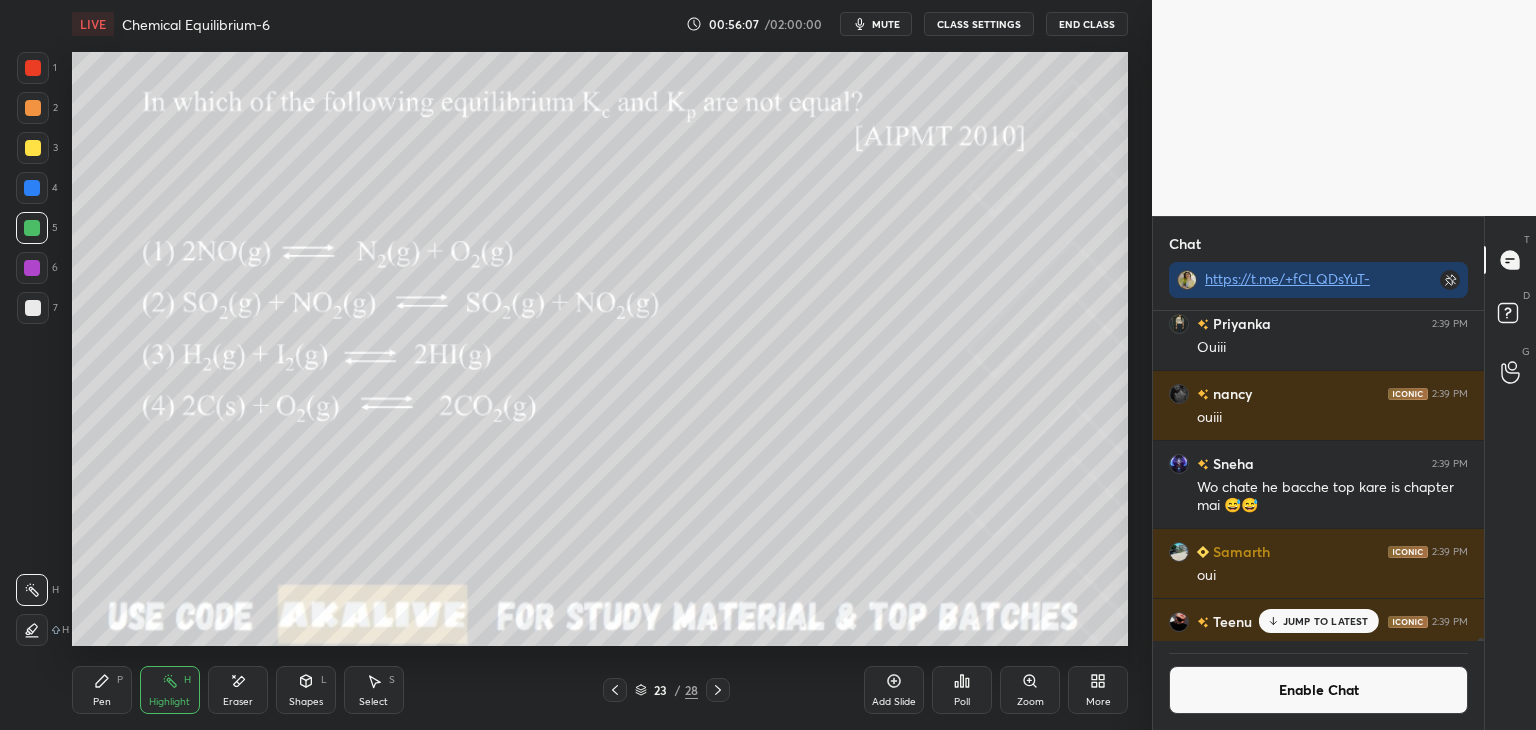 click 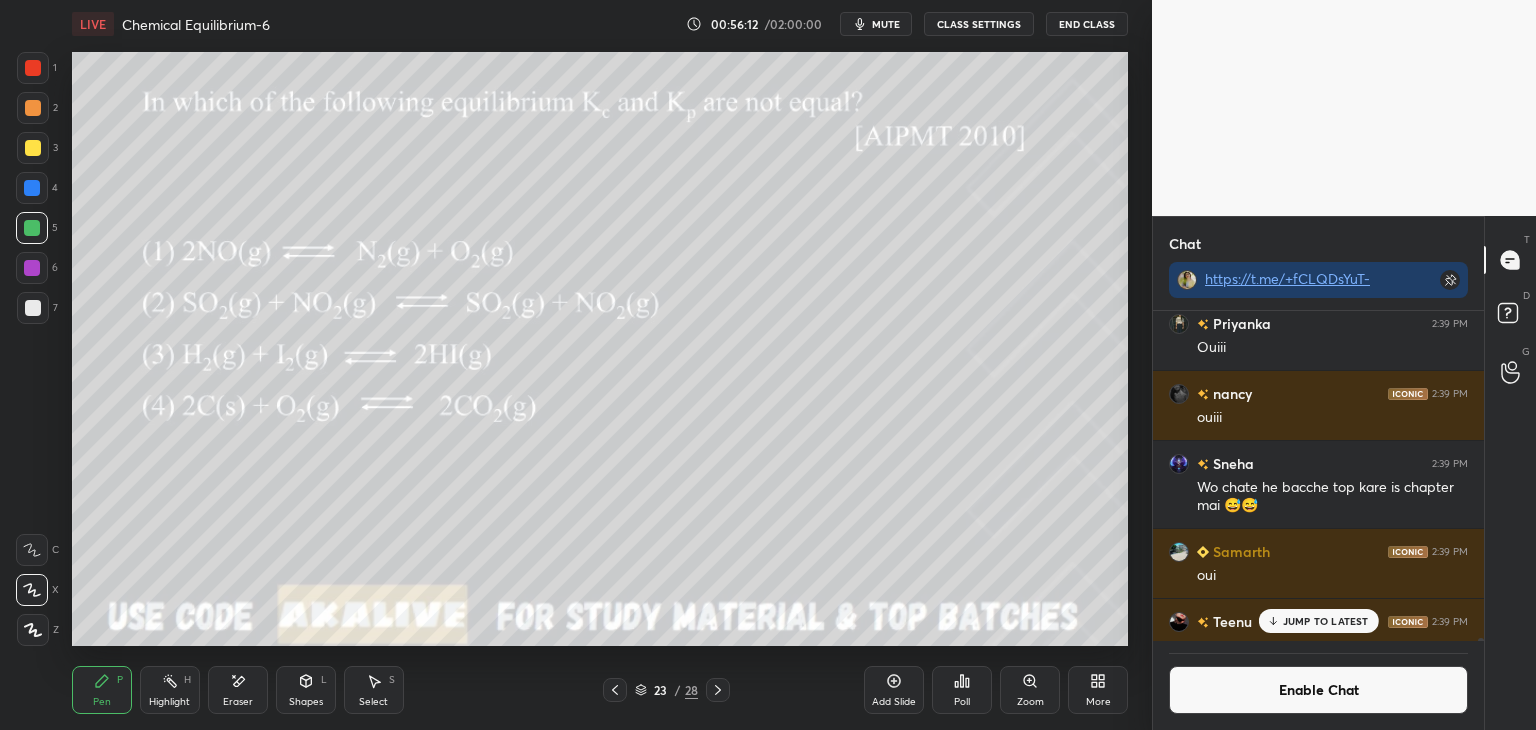 click on "Highlight" at bounding box center (169, 702) 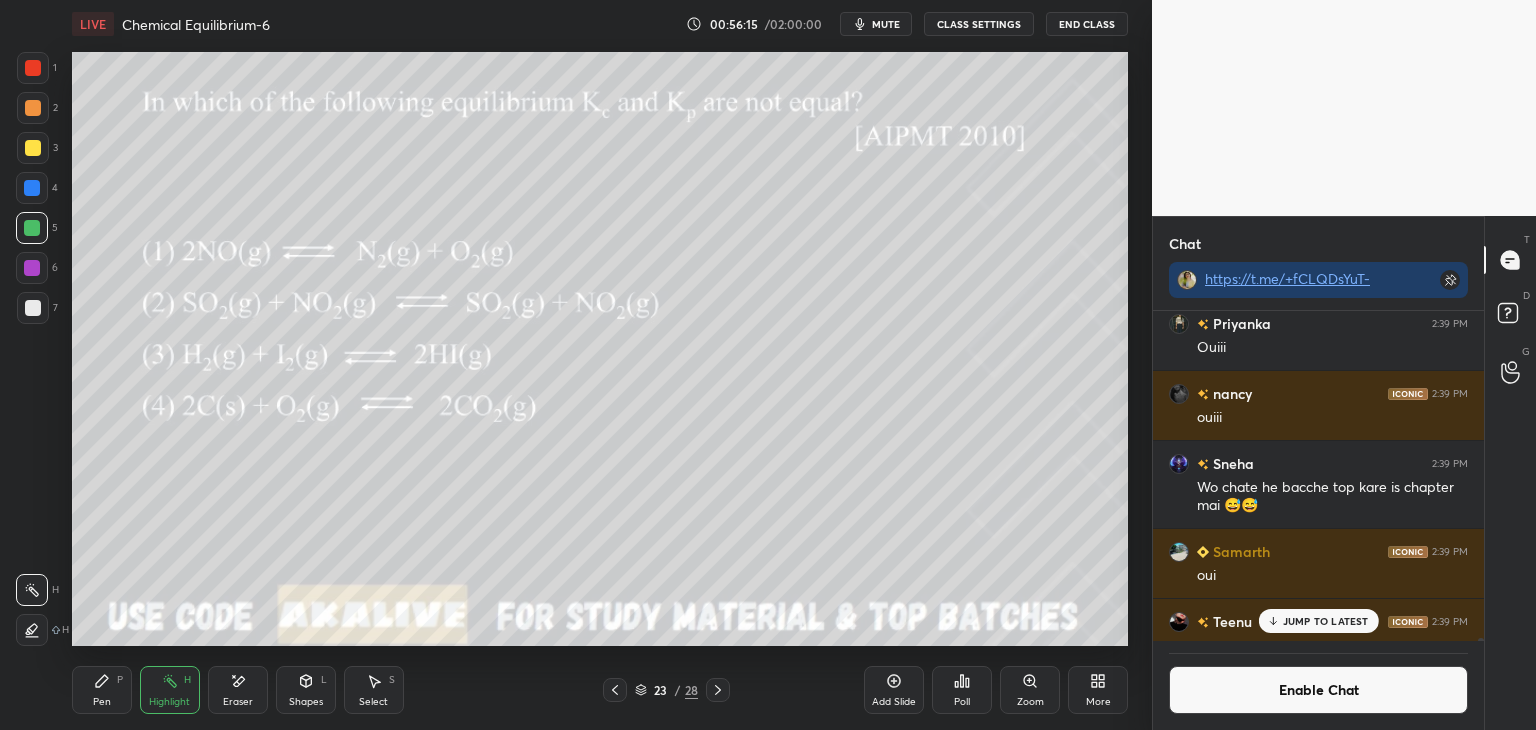 click on "Pen" at bounding box center (102, 702) 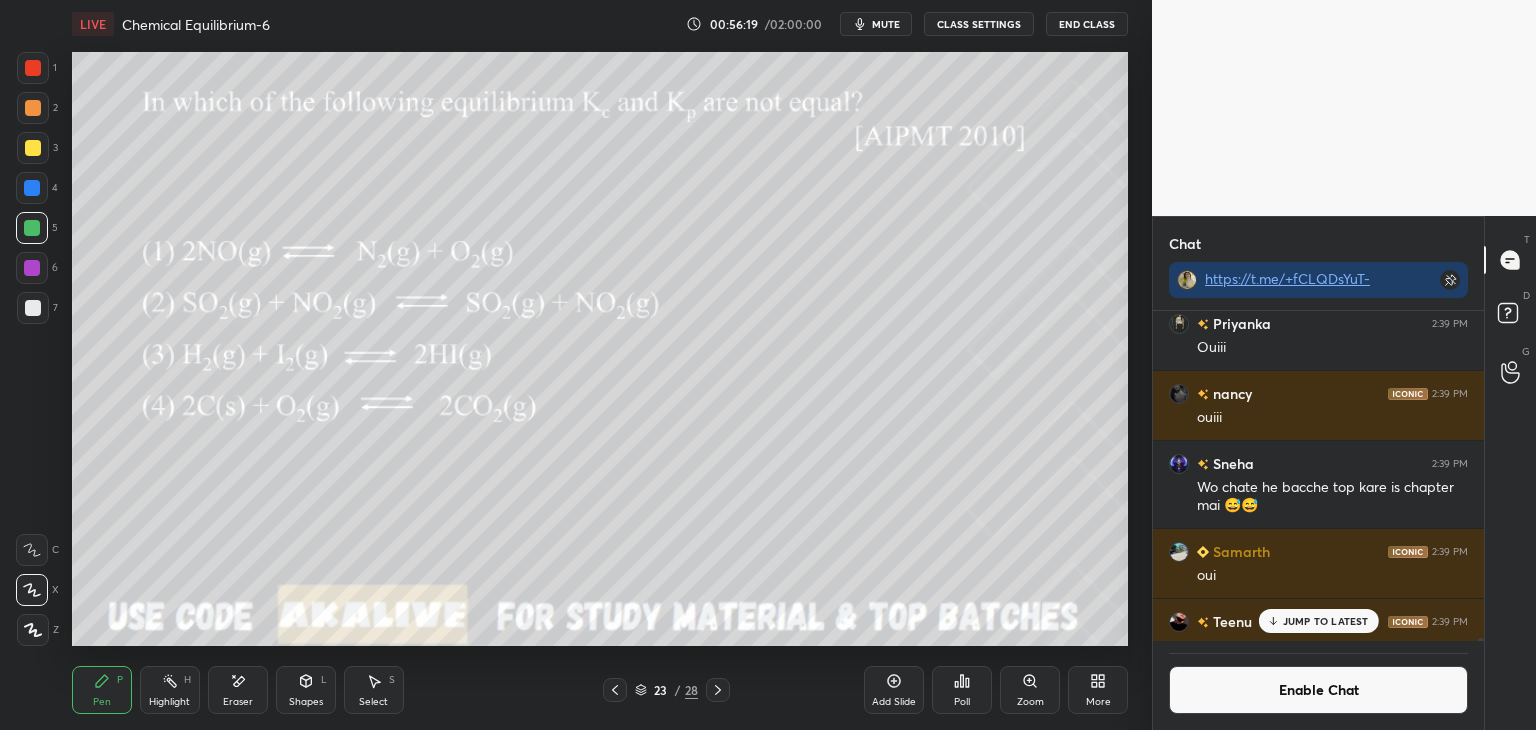 click on "Highlight H" at bounding box center (170, 690) 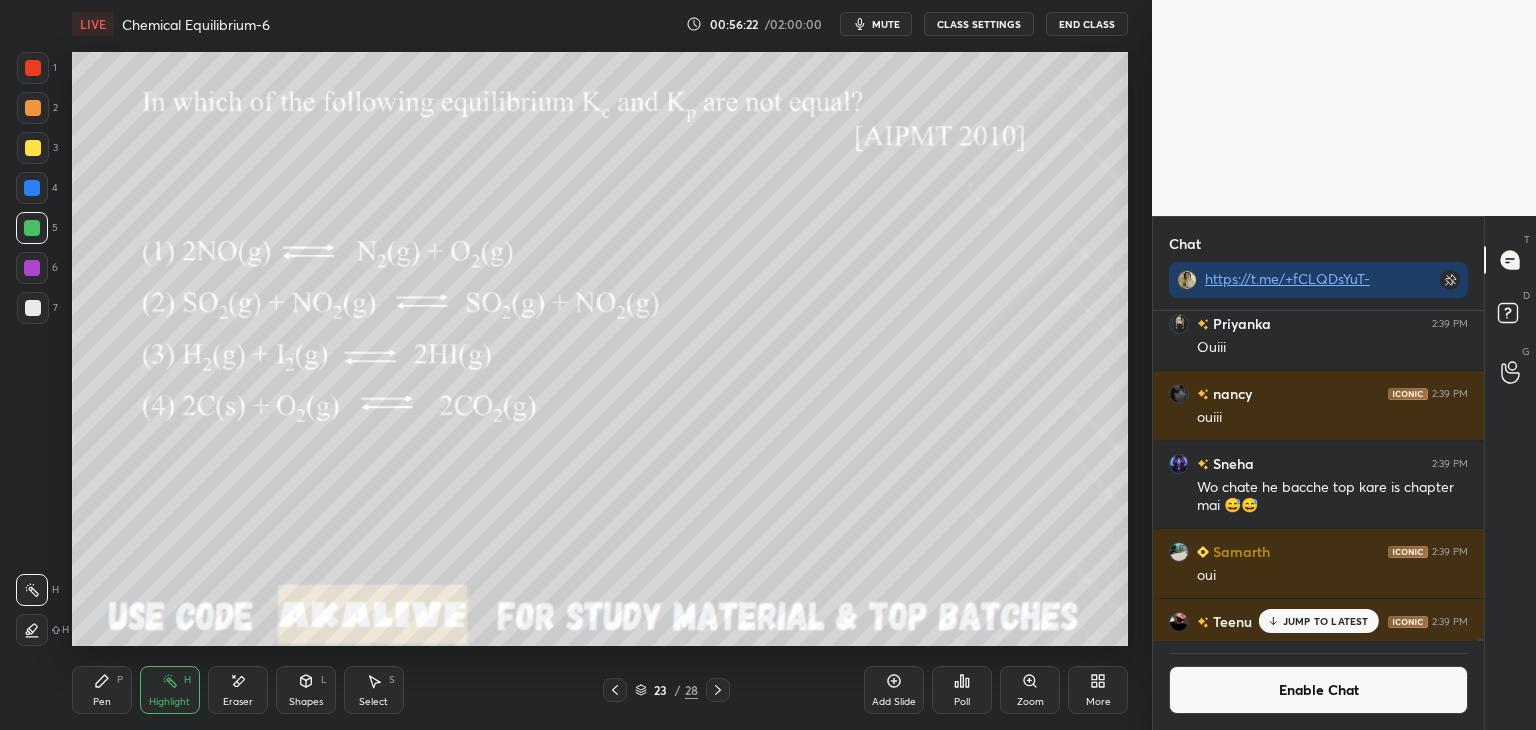 click on "Pen P" at bounding box center [102, 690] 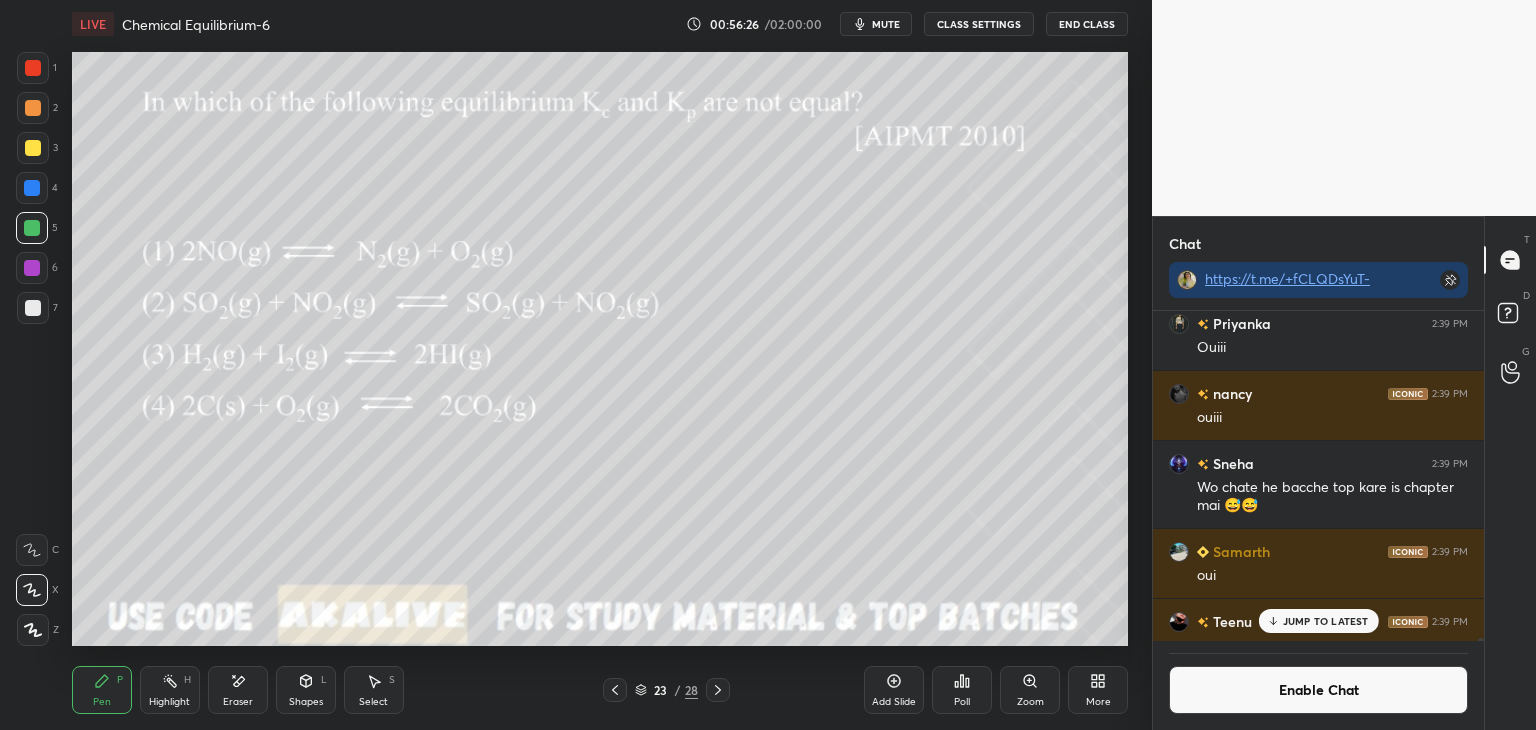 click on "Highlight H" at bounding box center [170, 690] 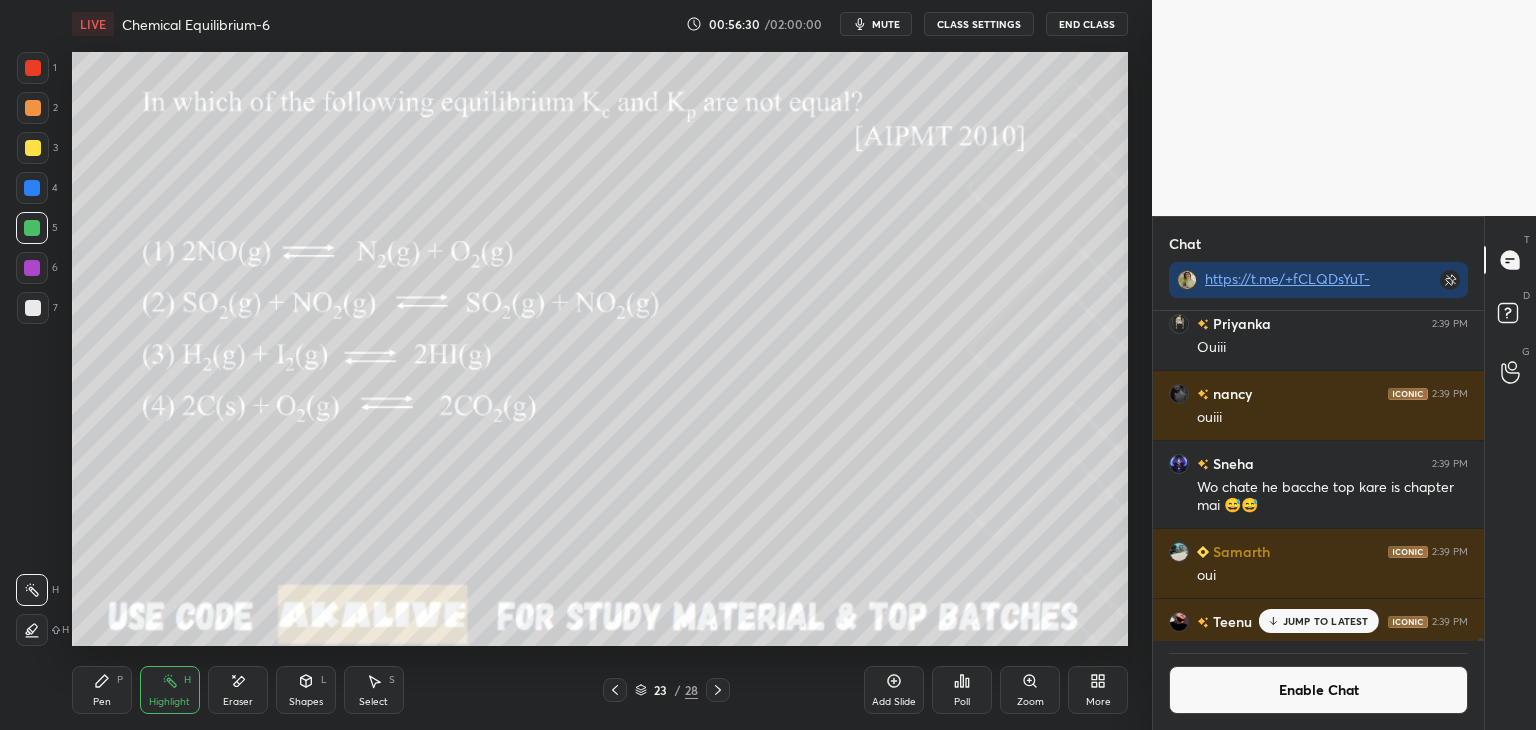 click on "P" at bounding box center (120, 680) 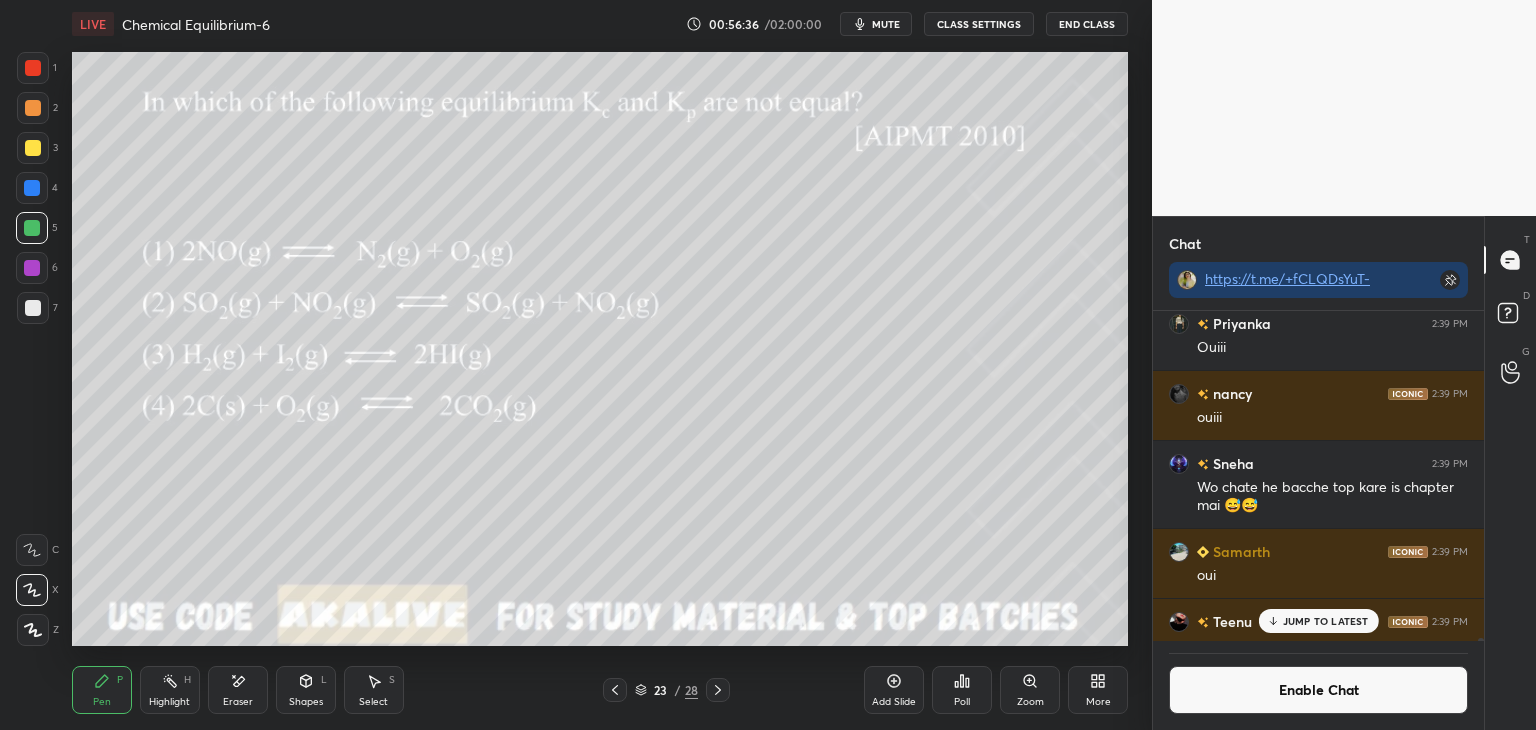 click on "Highlight H" at bounding box center (170, 690) 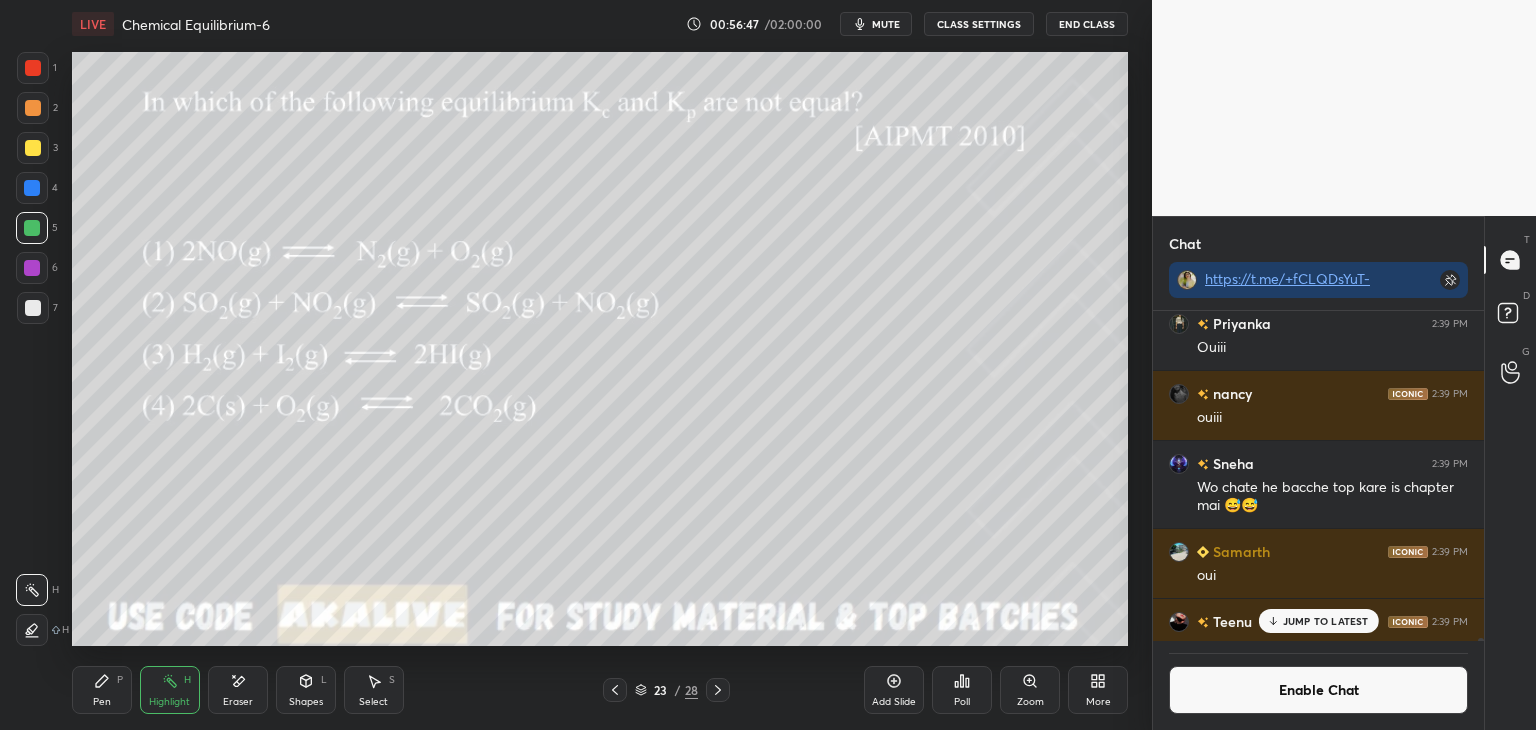 click on "Pen P" at bounding box center (102, 690) 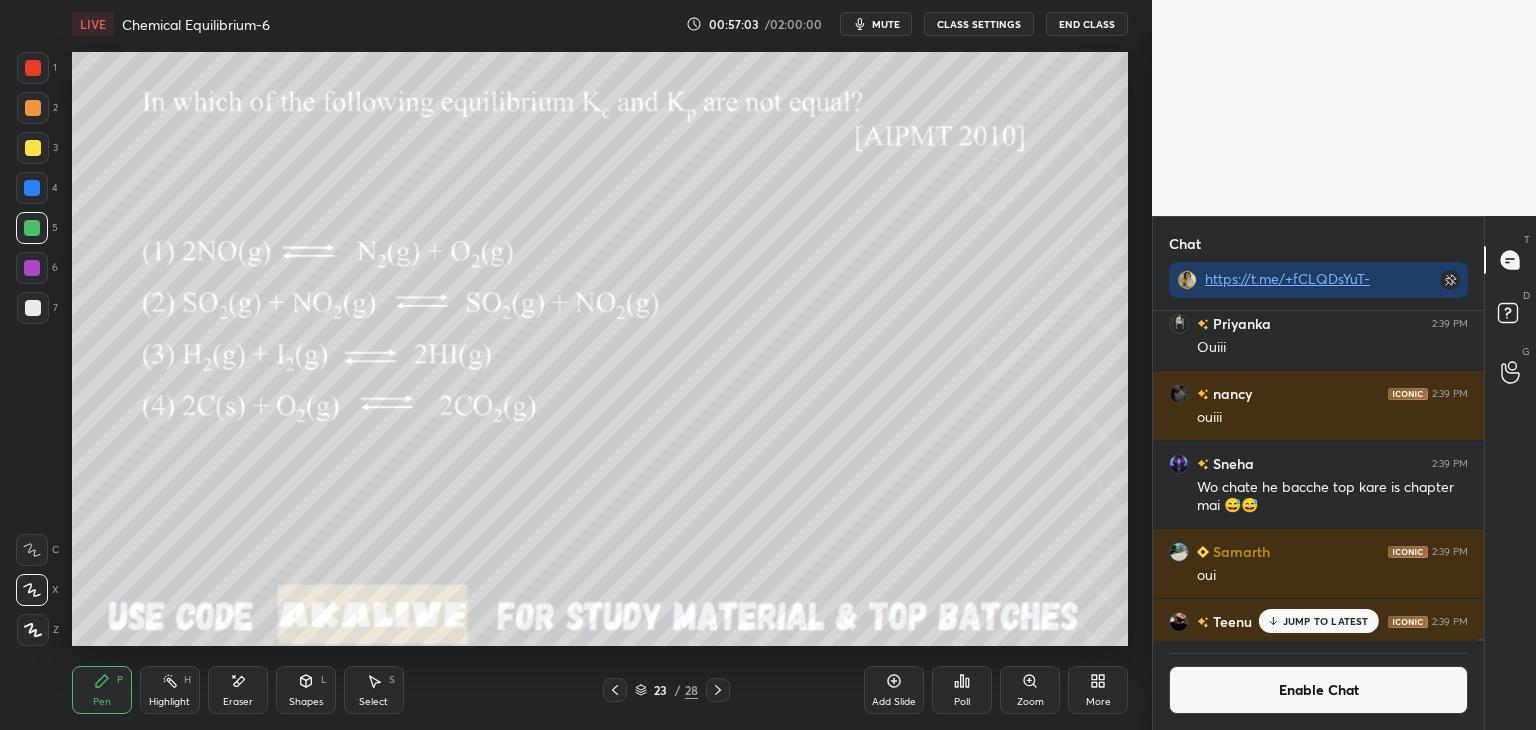 click 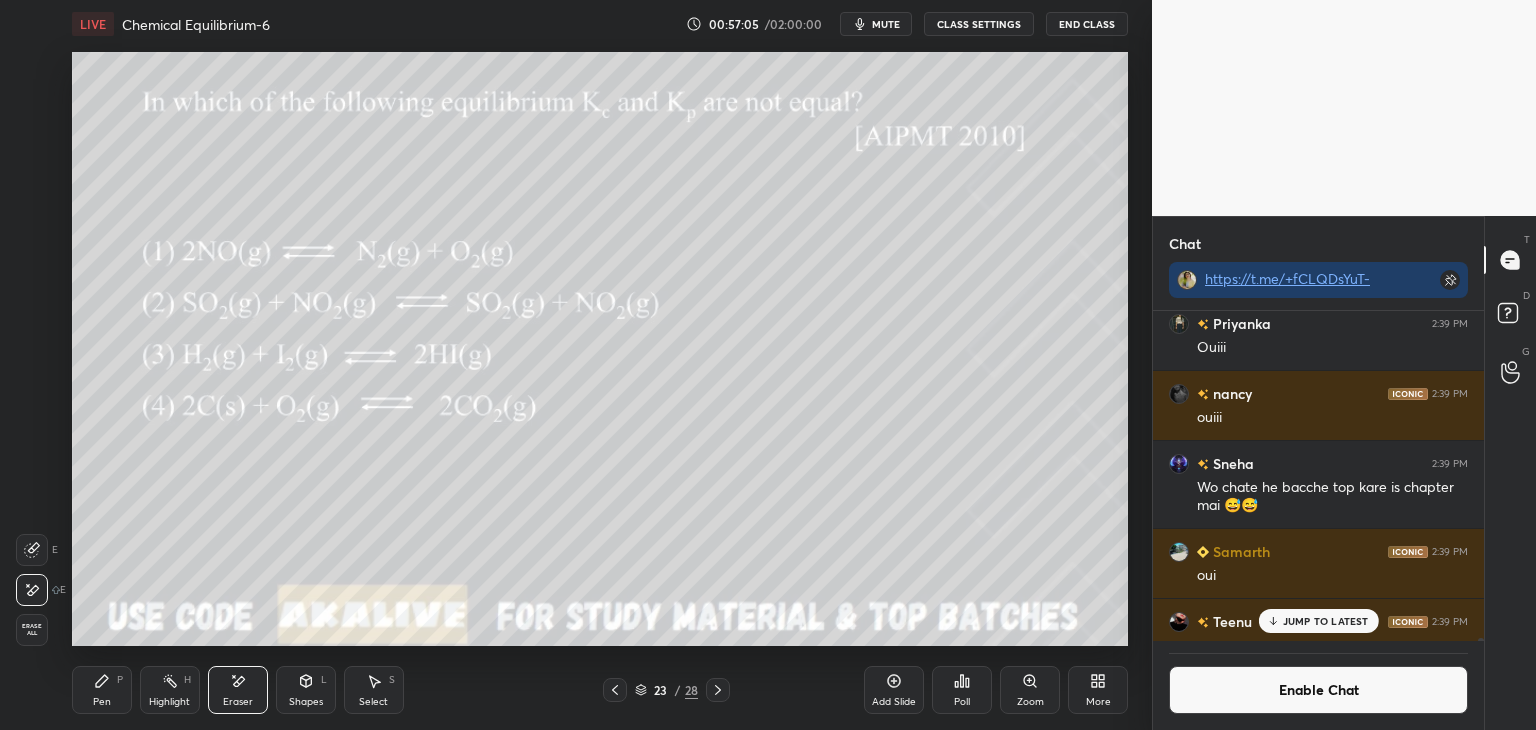 click on "Highlight H" at bounding box center [170, 690] 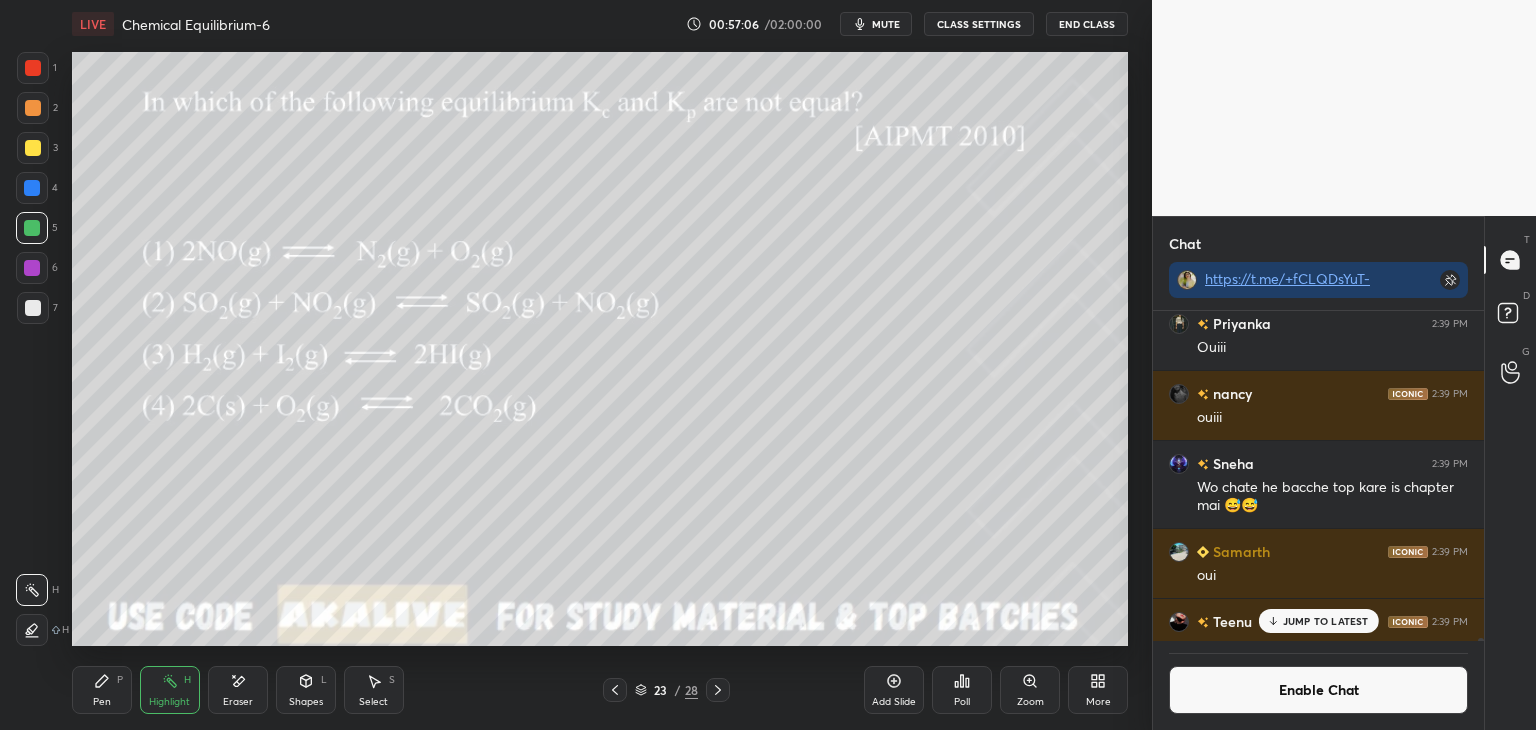 click 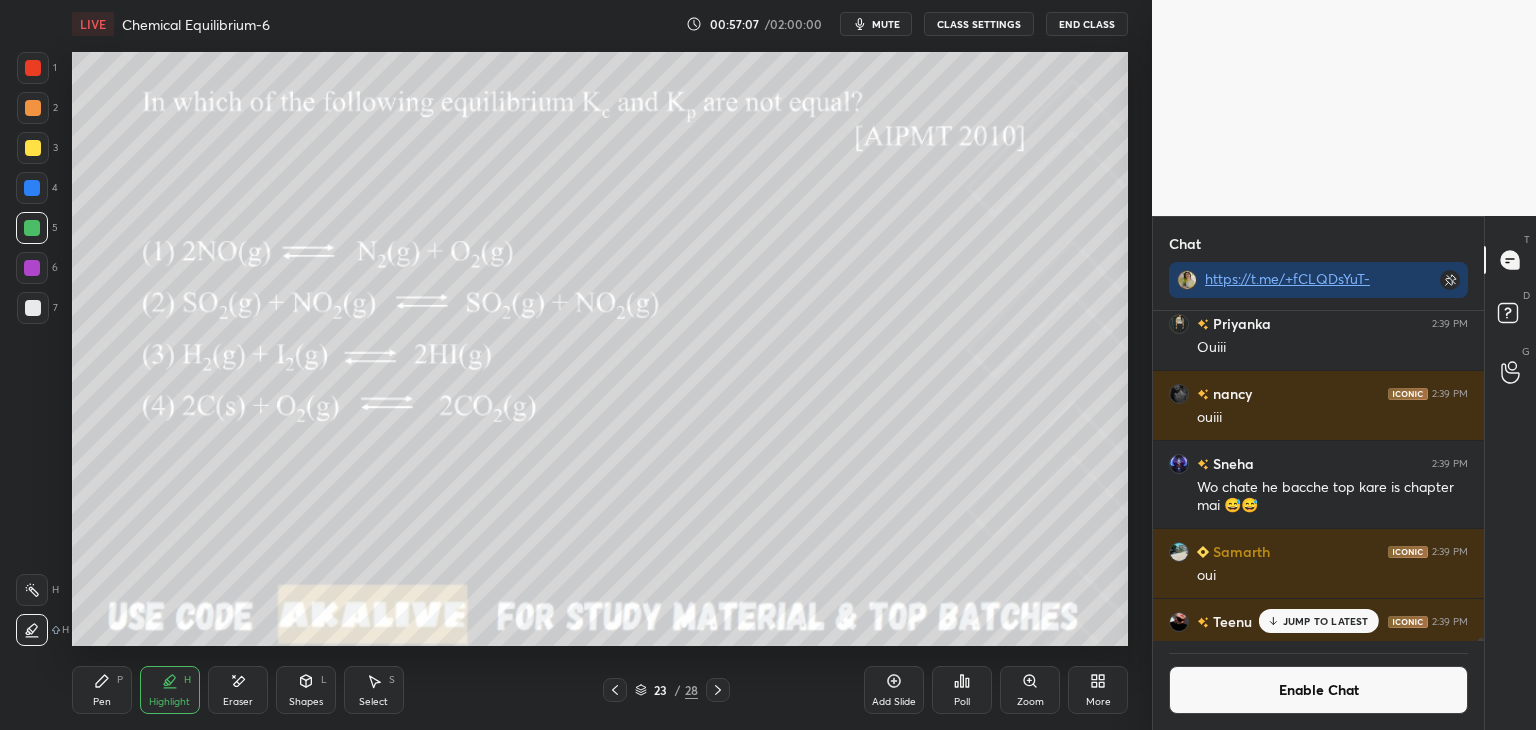 click at bounding box center (32, 268) 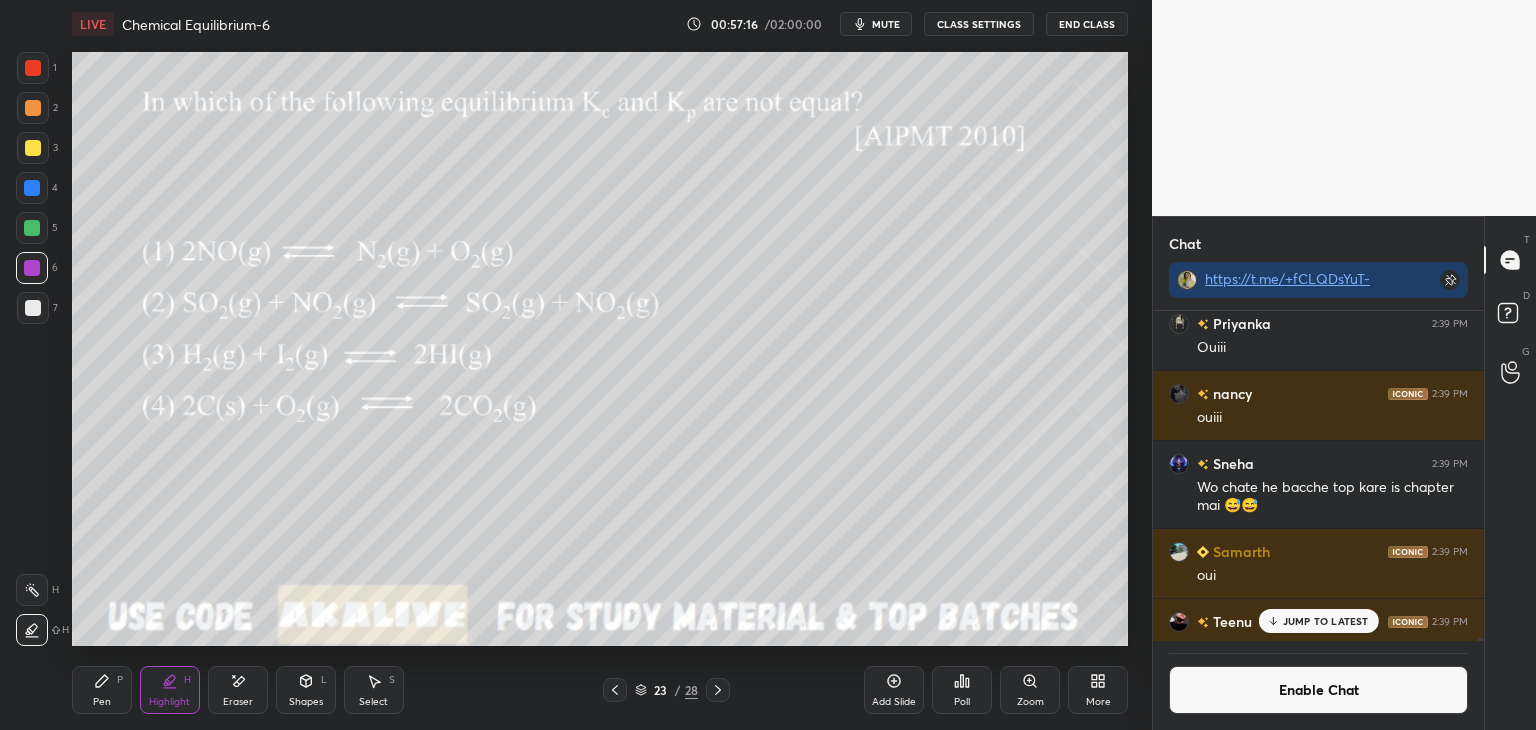 click 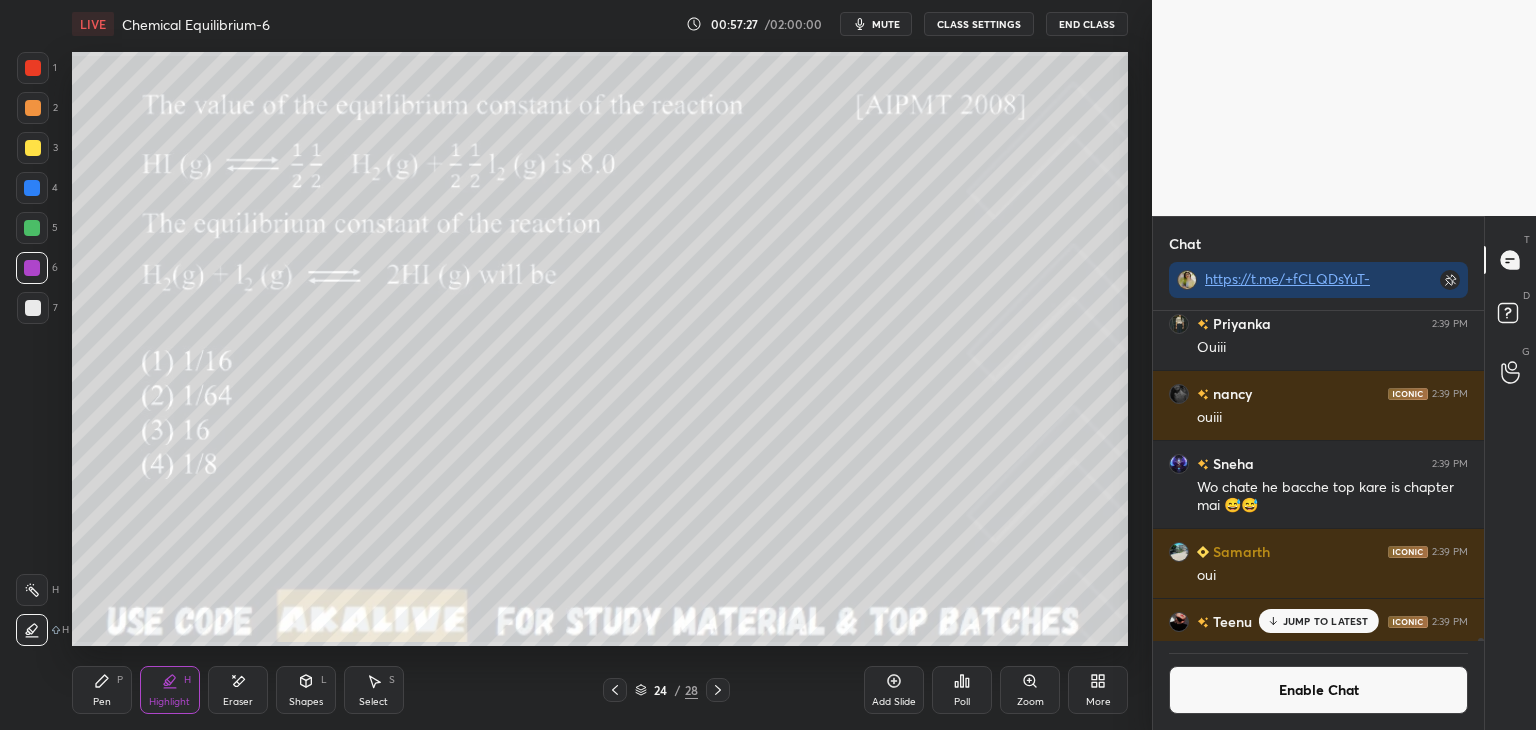 click on "Pen P" at bounding box center (102, 690) 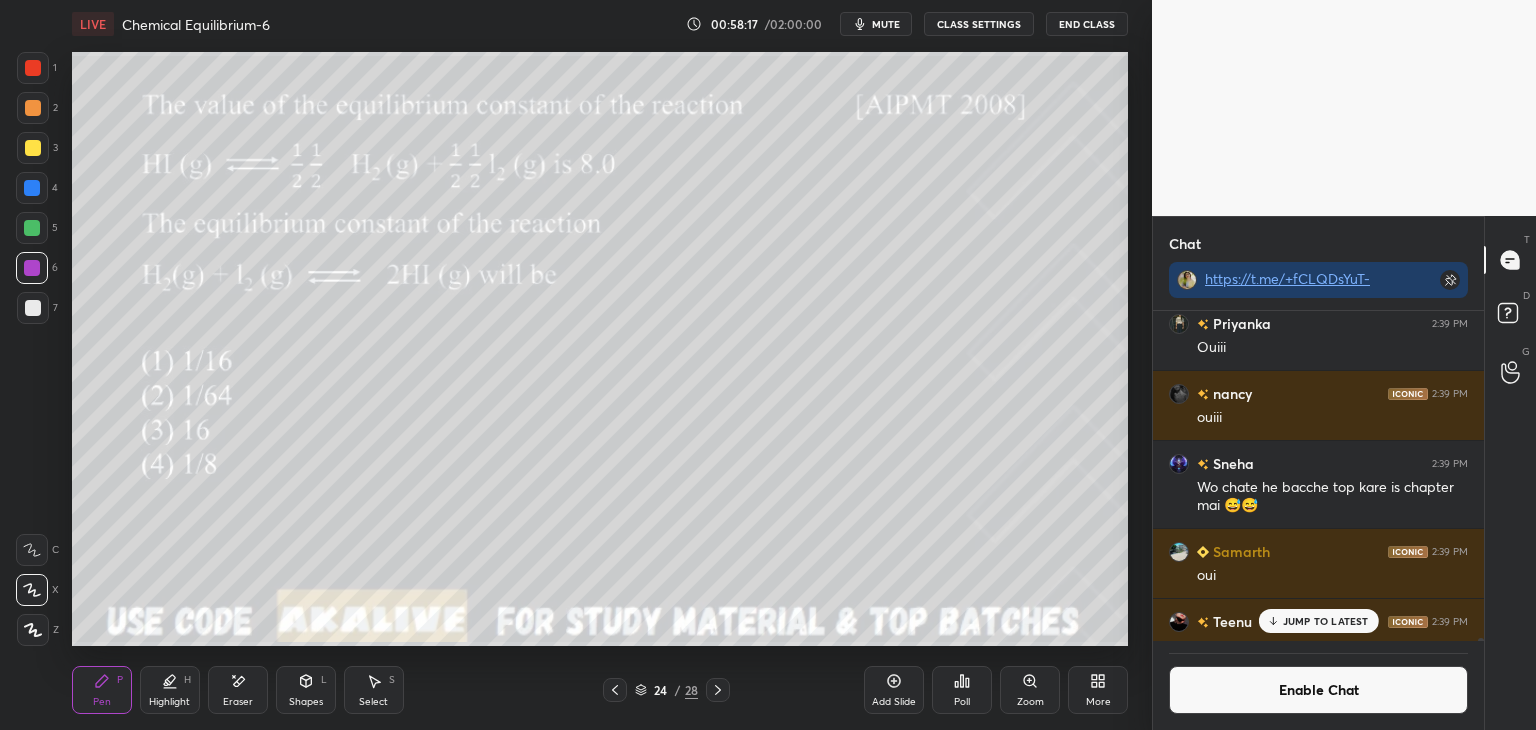 click on "JUMP TO LATEST" at bounding box center [1326, 621] 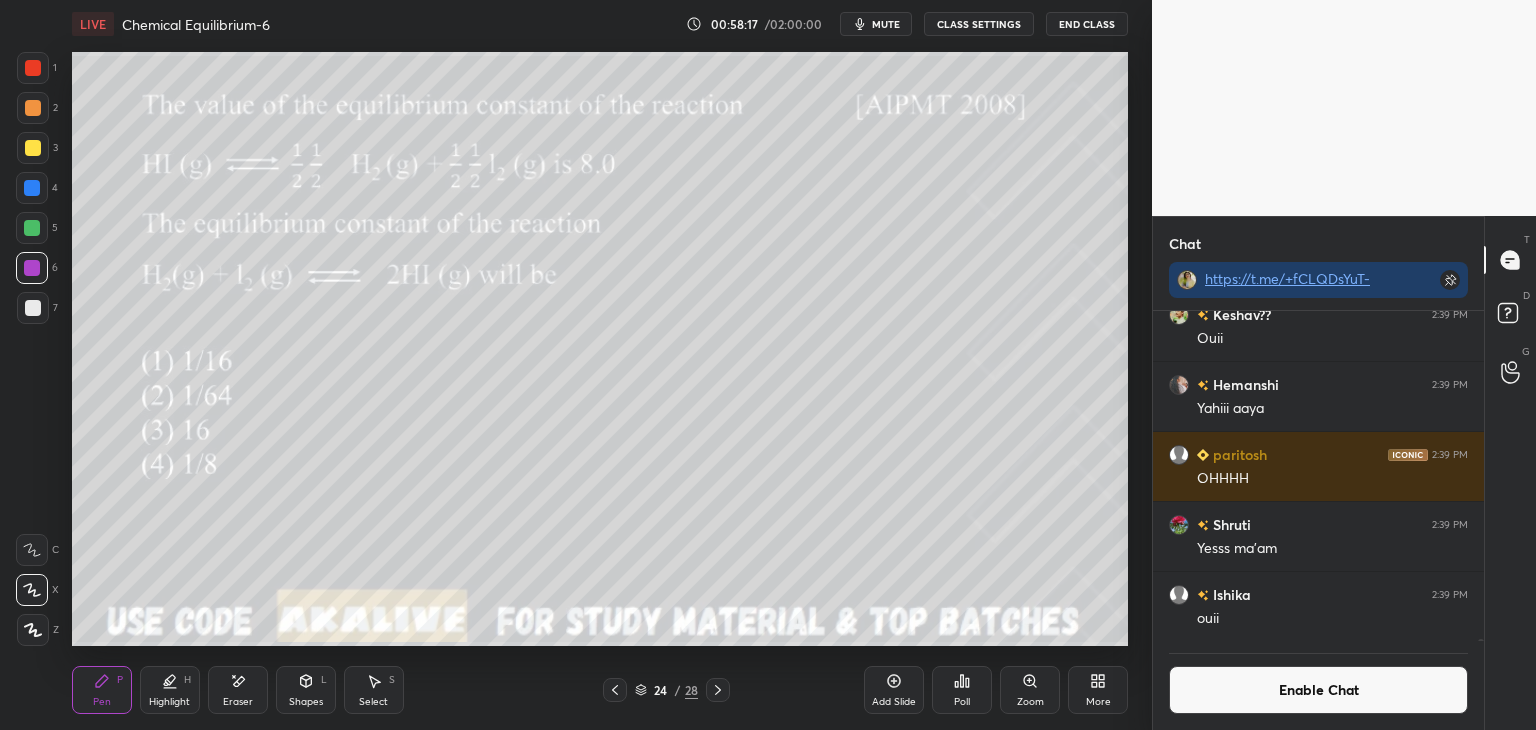 click on "Enable Chat" at bounding box center [1318, 690] 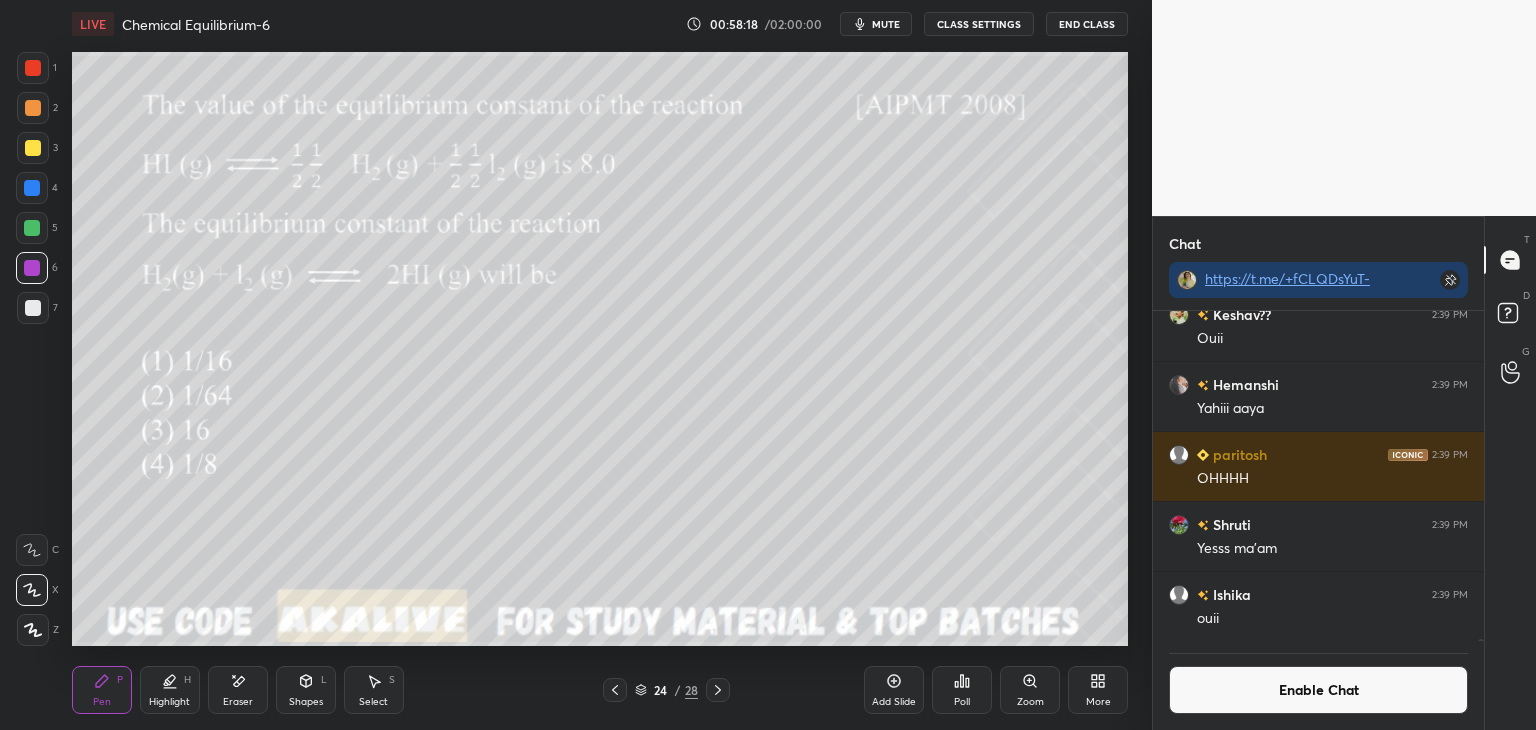 scroll, scrollTop: 63976, scrollLeft: 0, axis: vertical 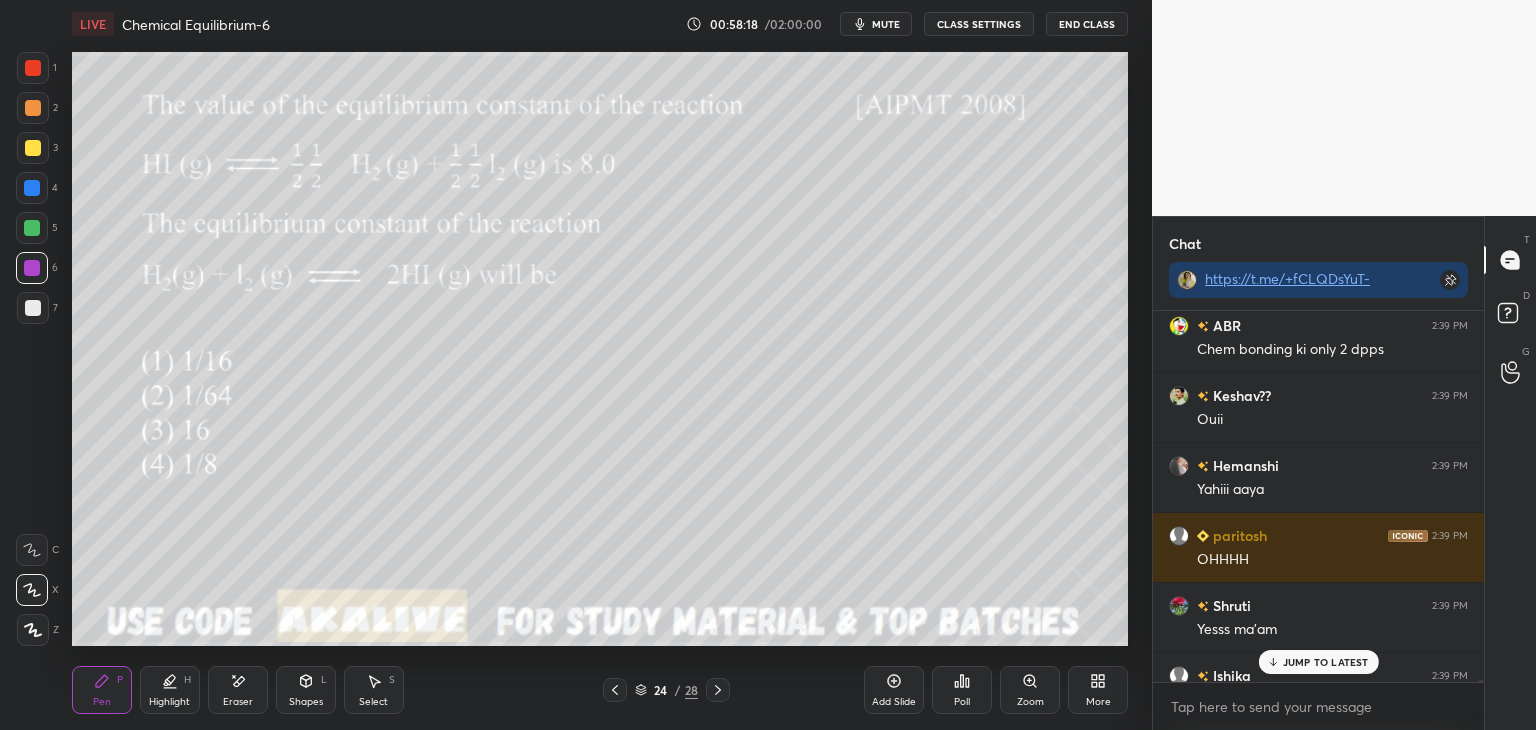click on "JUMP TO LATEST" at bounding box center (1326, 662) 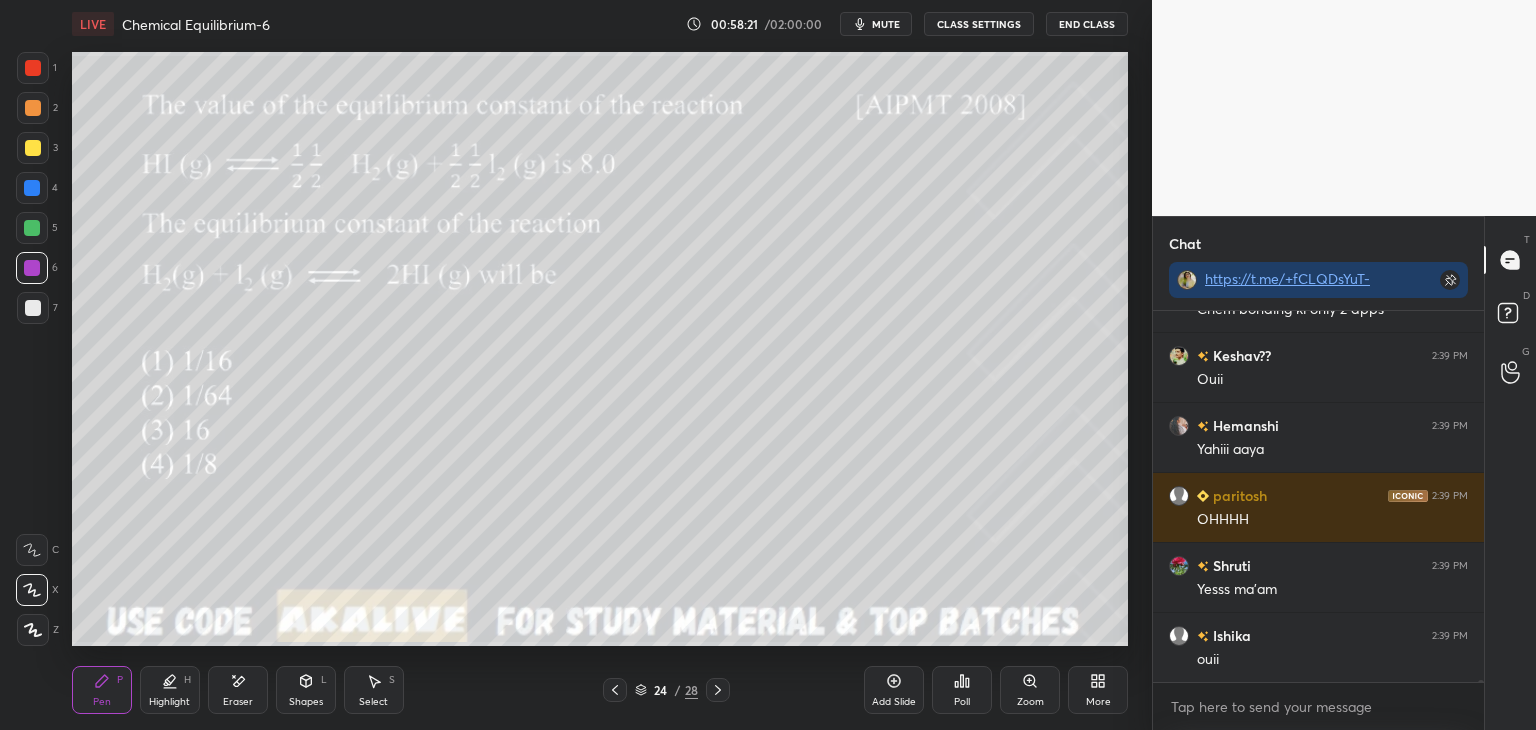 scroll, scrollTop: 64086, scrollLeft: 0, axis: vertical 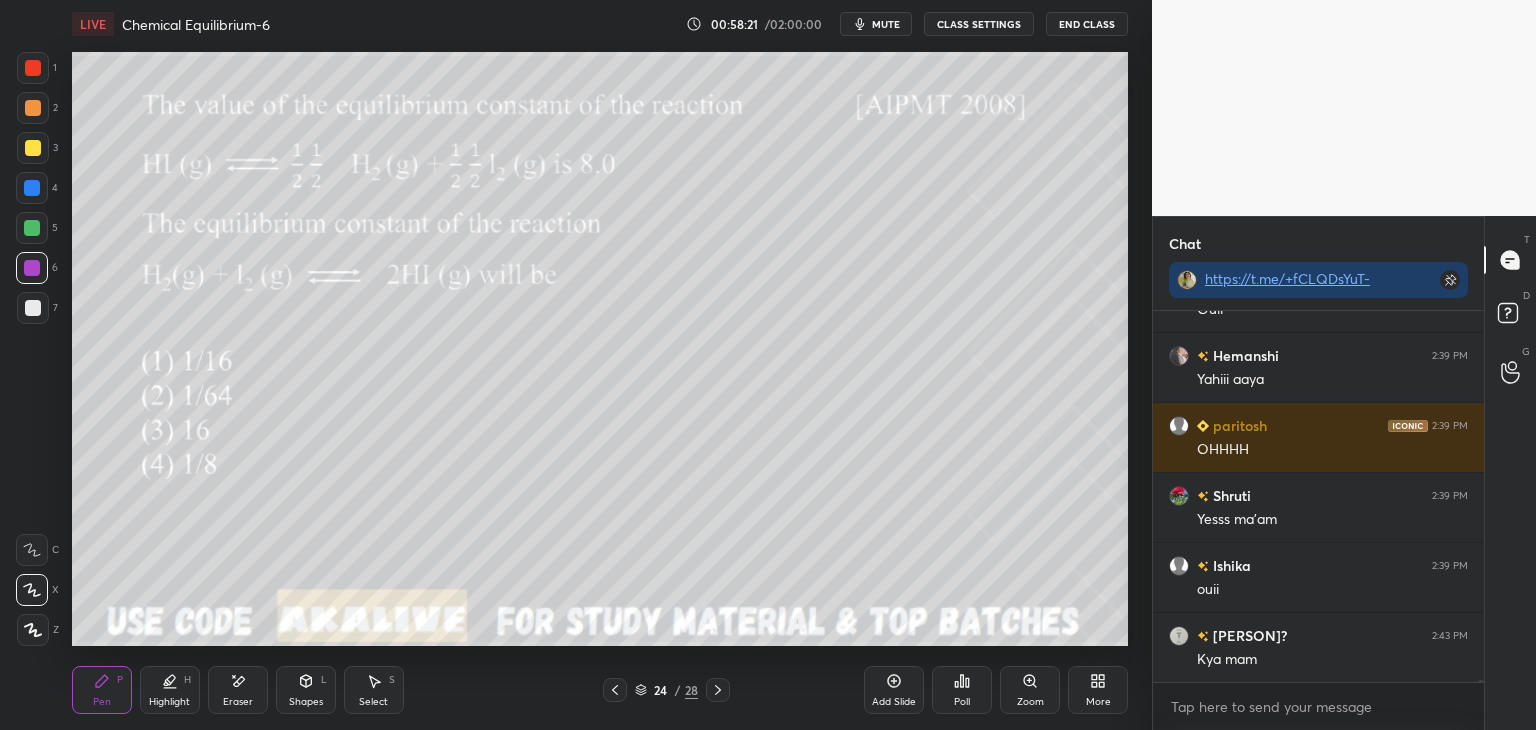 click on "Eraser" at bounding box center [238, 690] 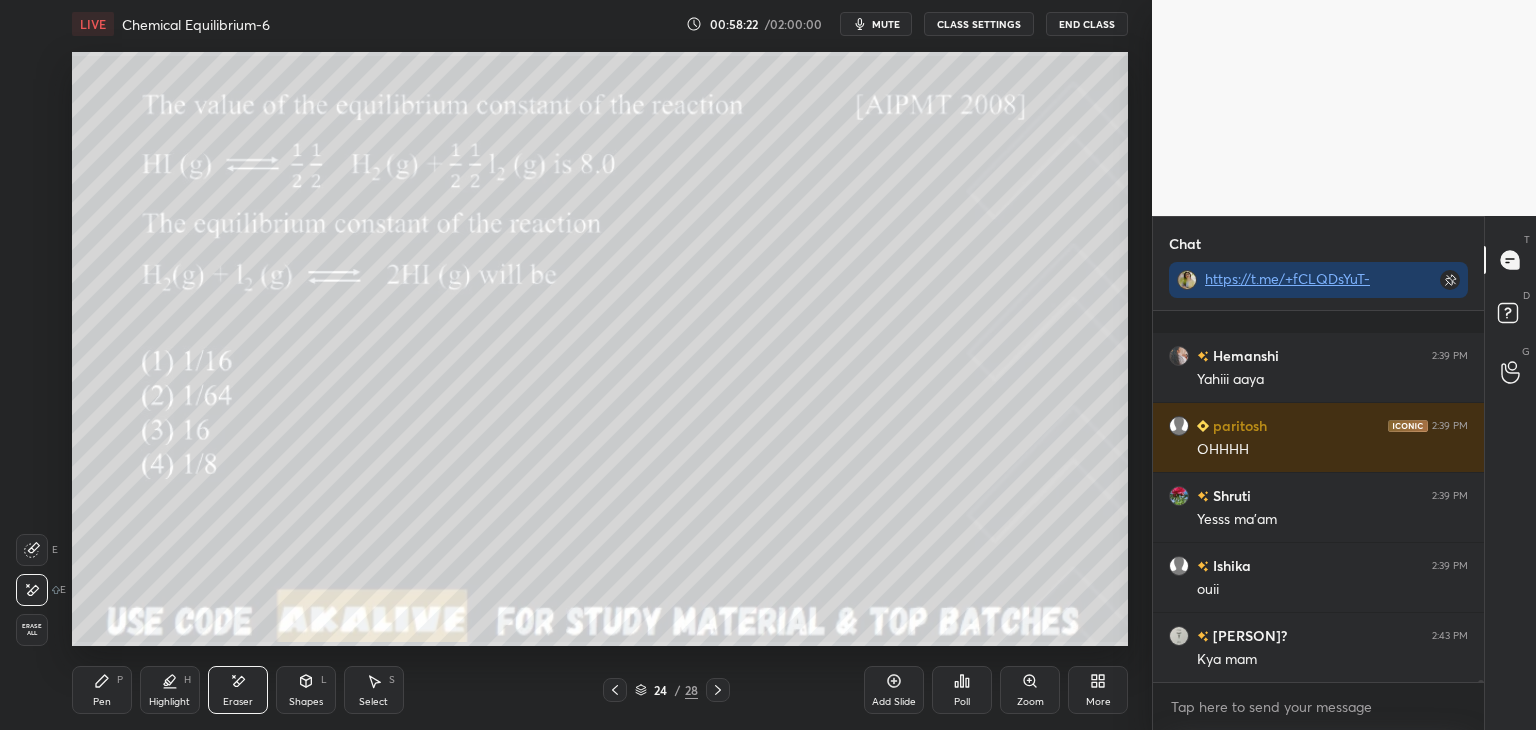 scroll, scrollTop: 64226, scrollLeft: 0, axis: vertical 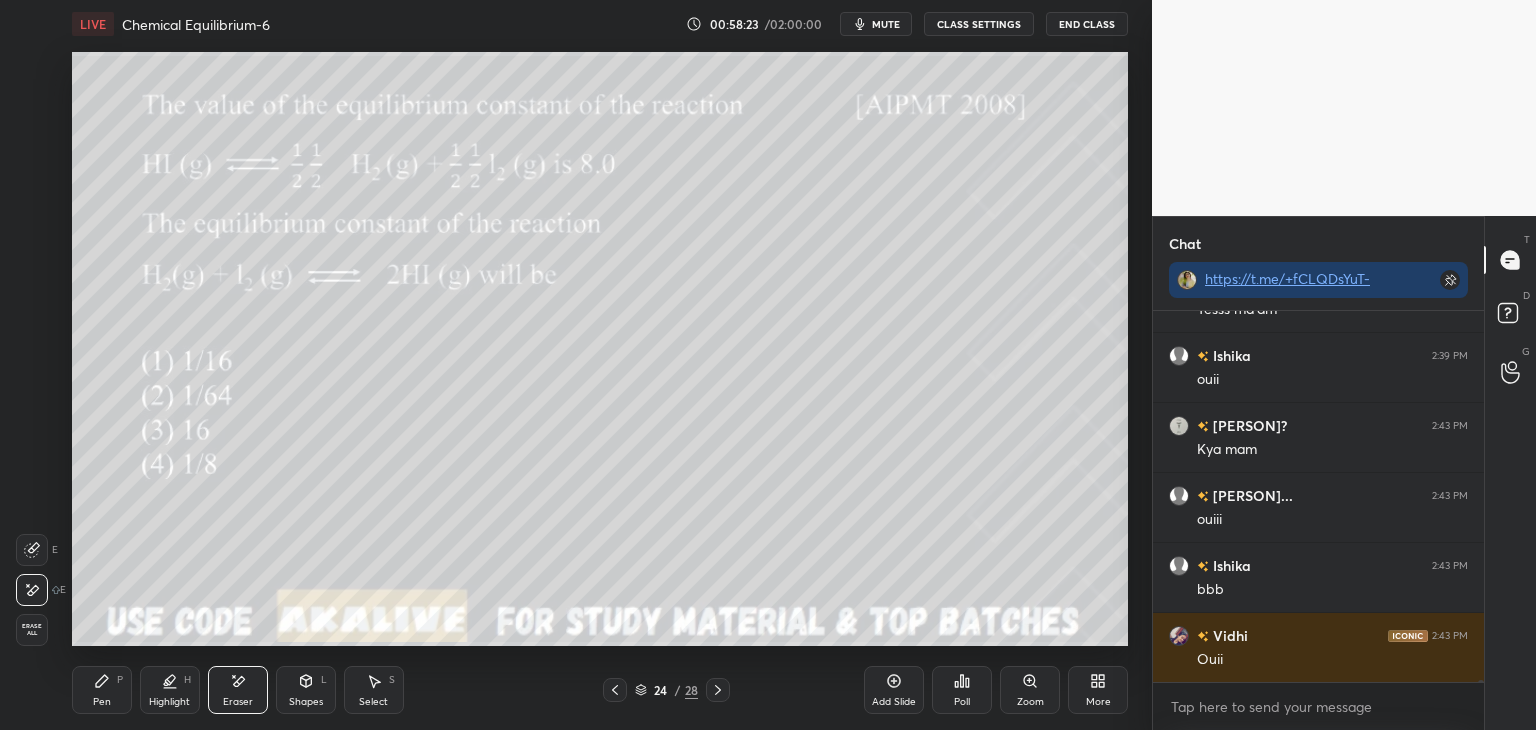 click on "Highlight" at bounding box center [169, 702] 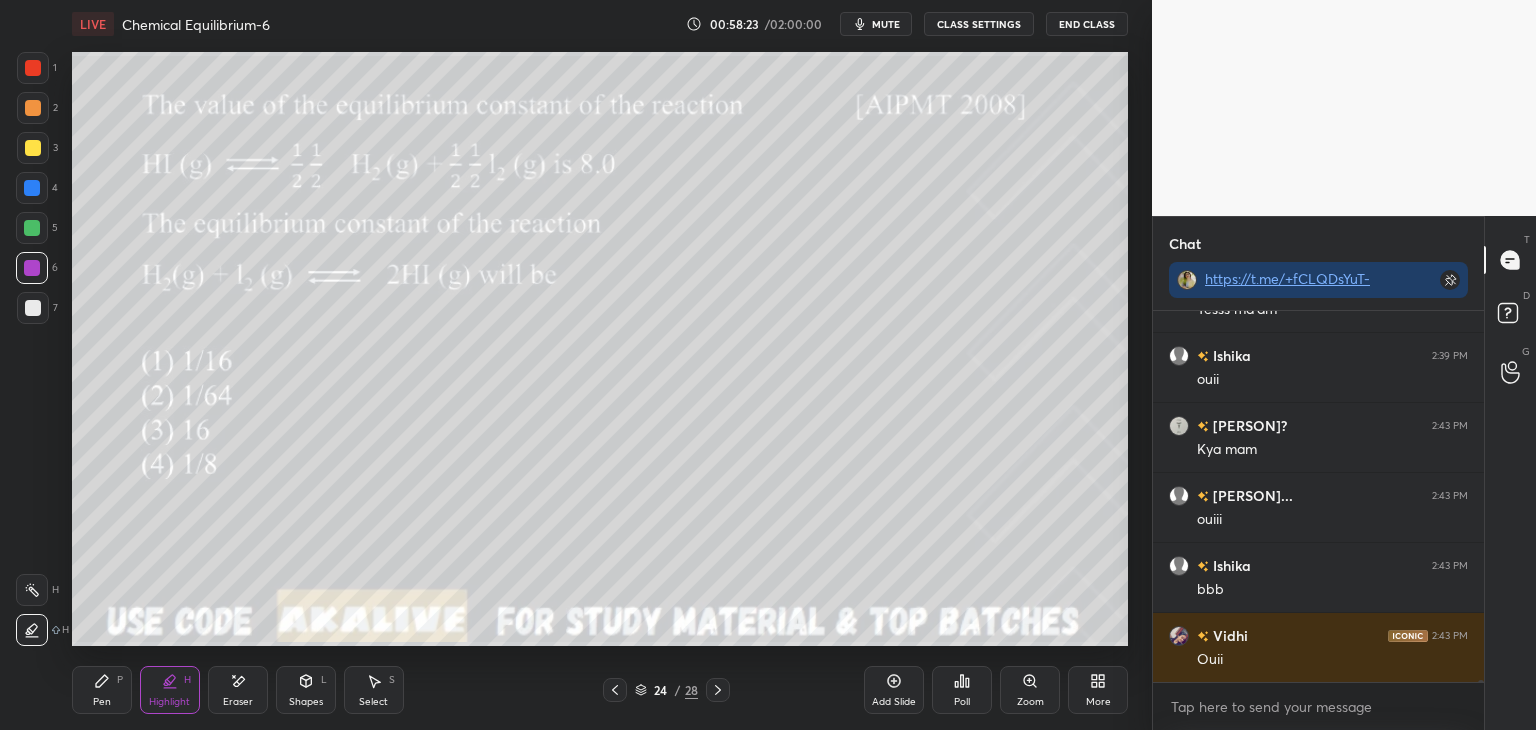 scroll, scrollTop: 64366, scrollLeft: 0, axis: vertical 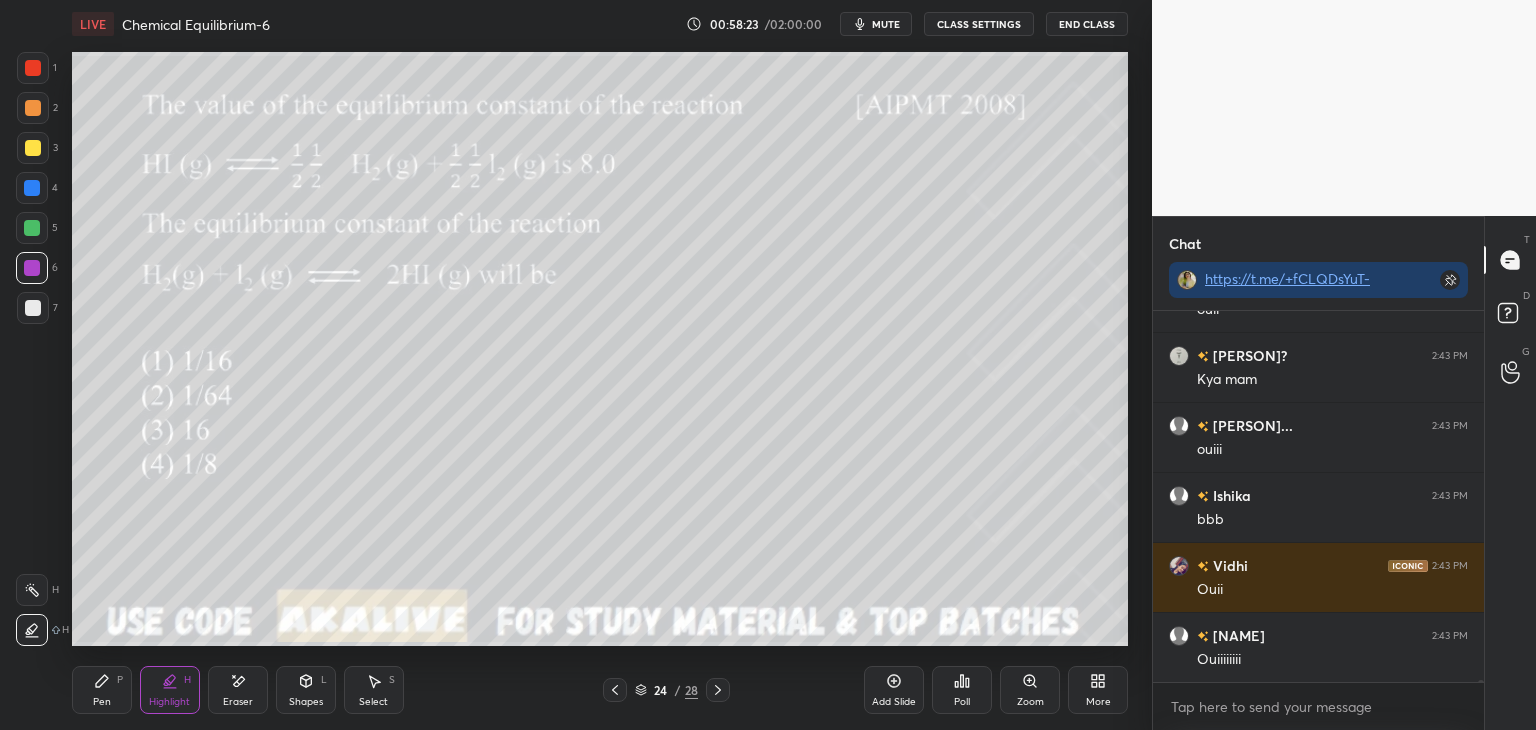 click at bounding box center [32, 590] 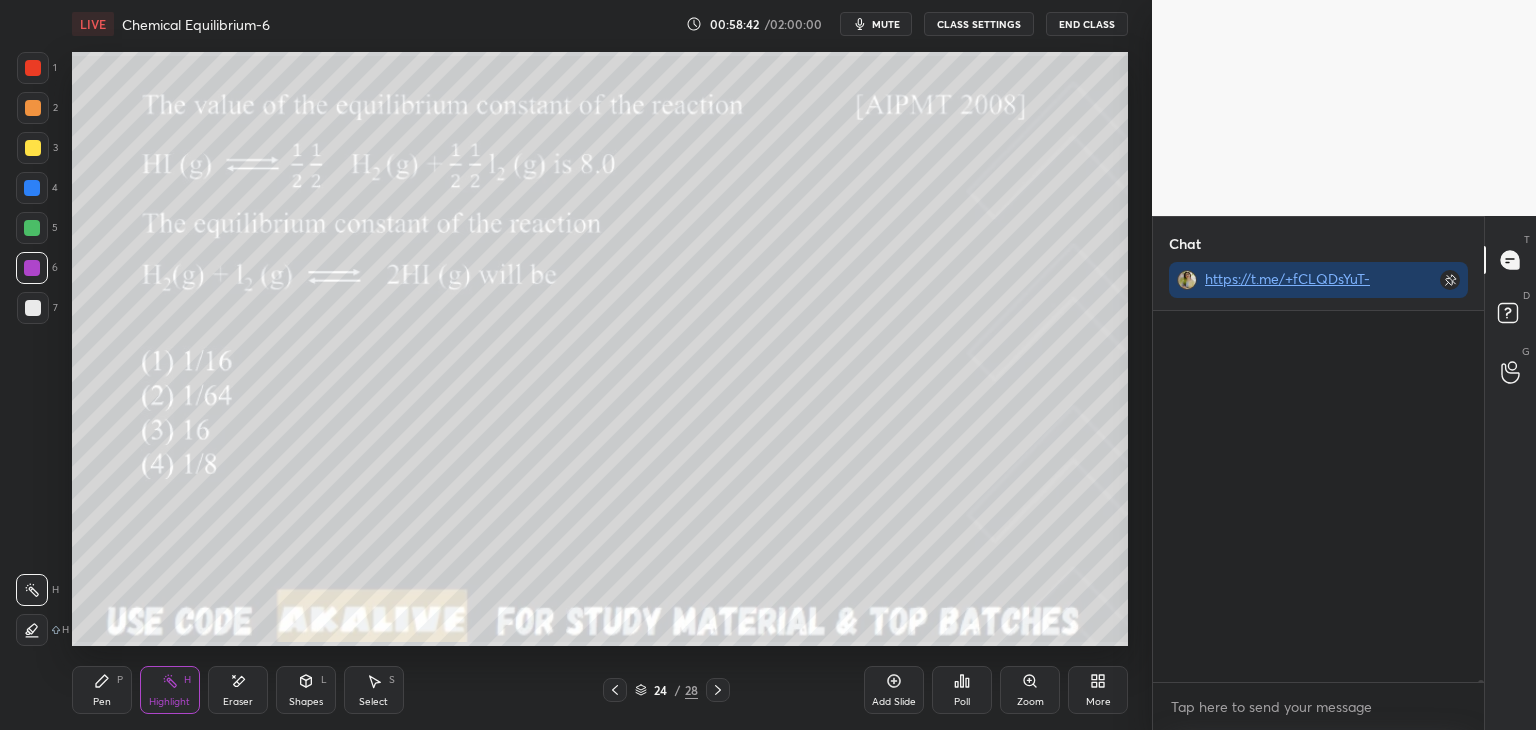 scroll, scrollTop: 72696, scrollLeft: 0, axis: vertical 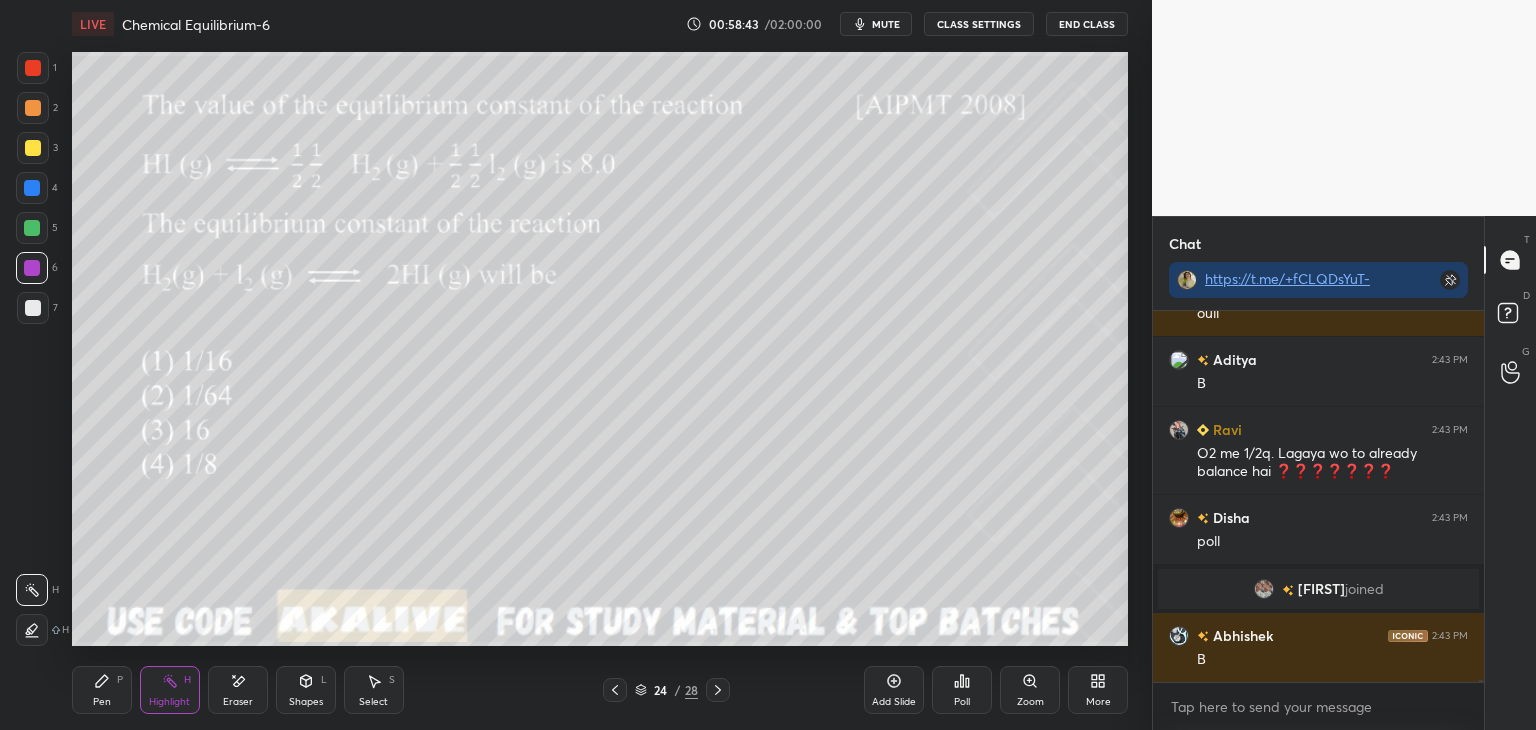 click on "CLASS SETTINGS" at bounding box center (979, 24) 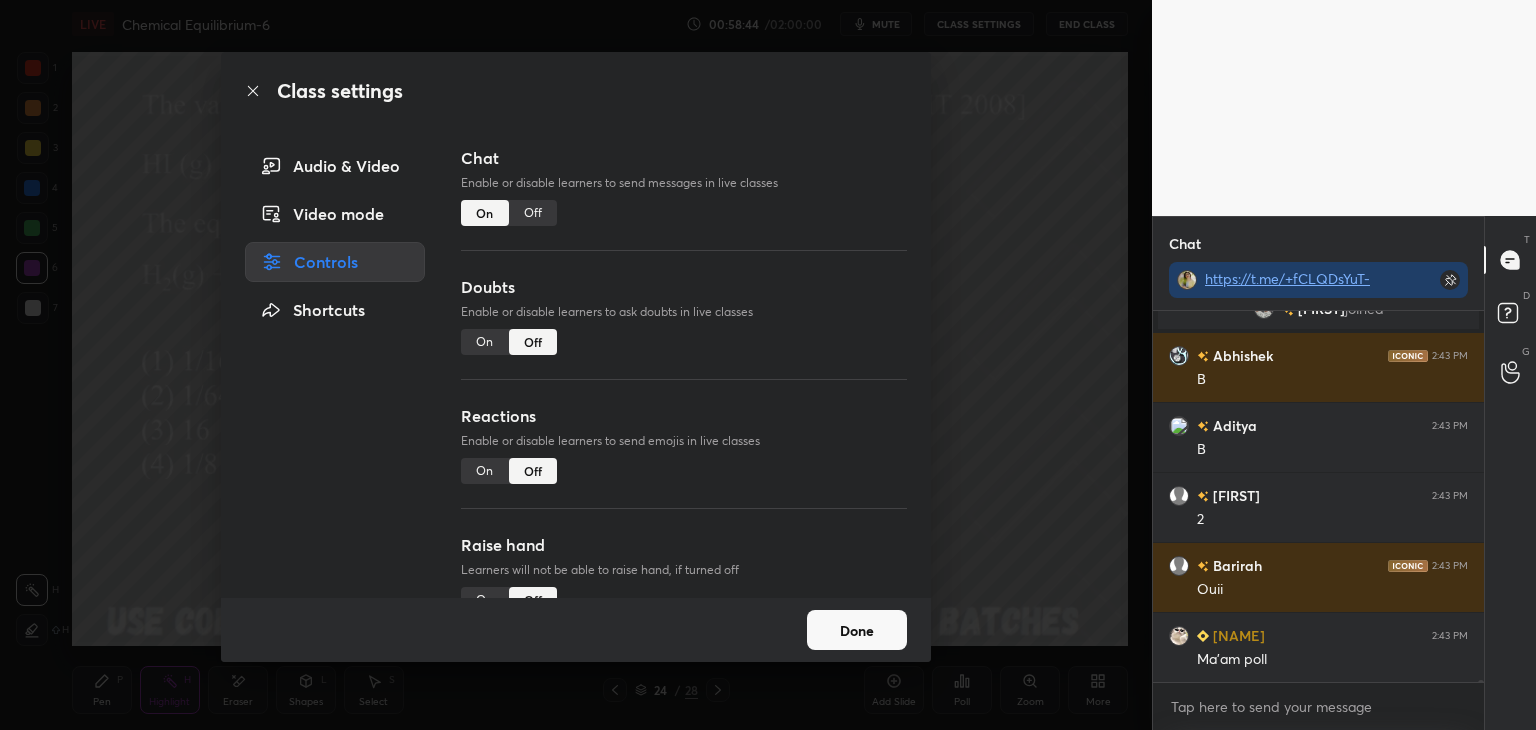 click on "Off" at bounding box center [533, 213] 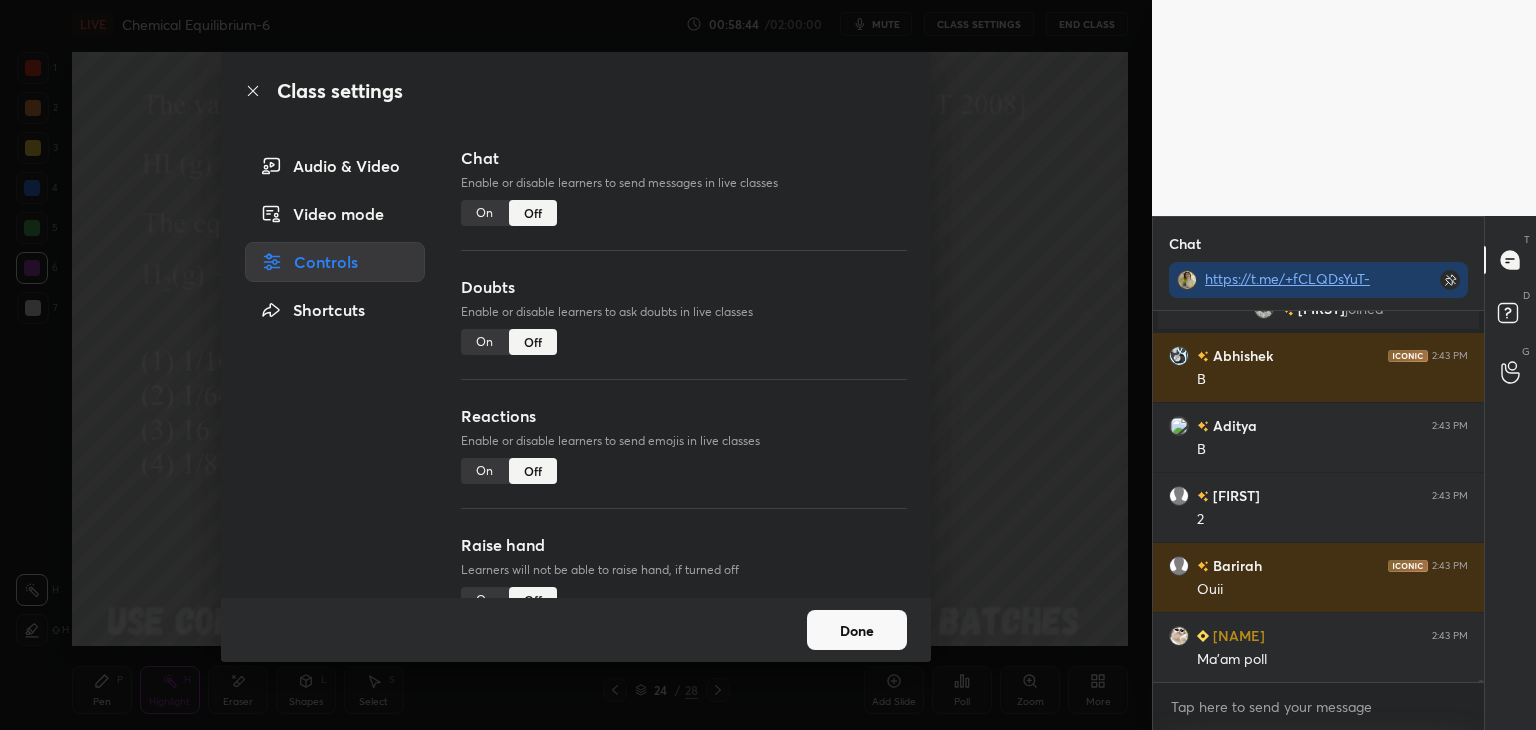 scroll, scrollTop: 70068, scrollLeft: 0, axis: vertical 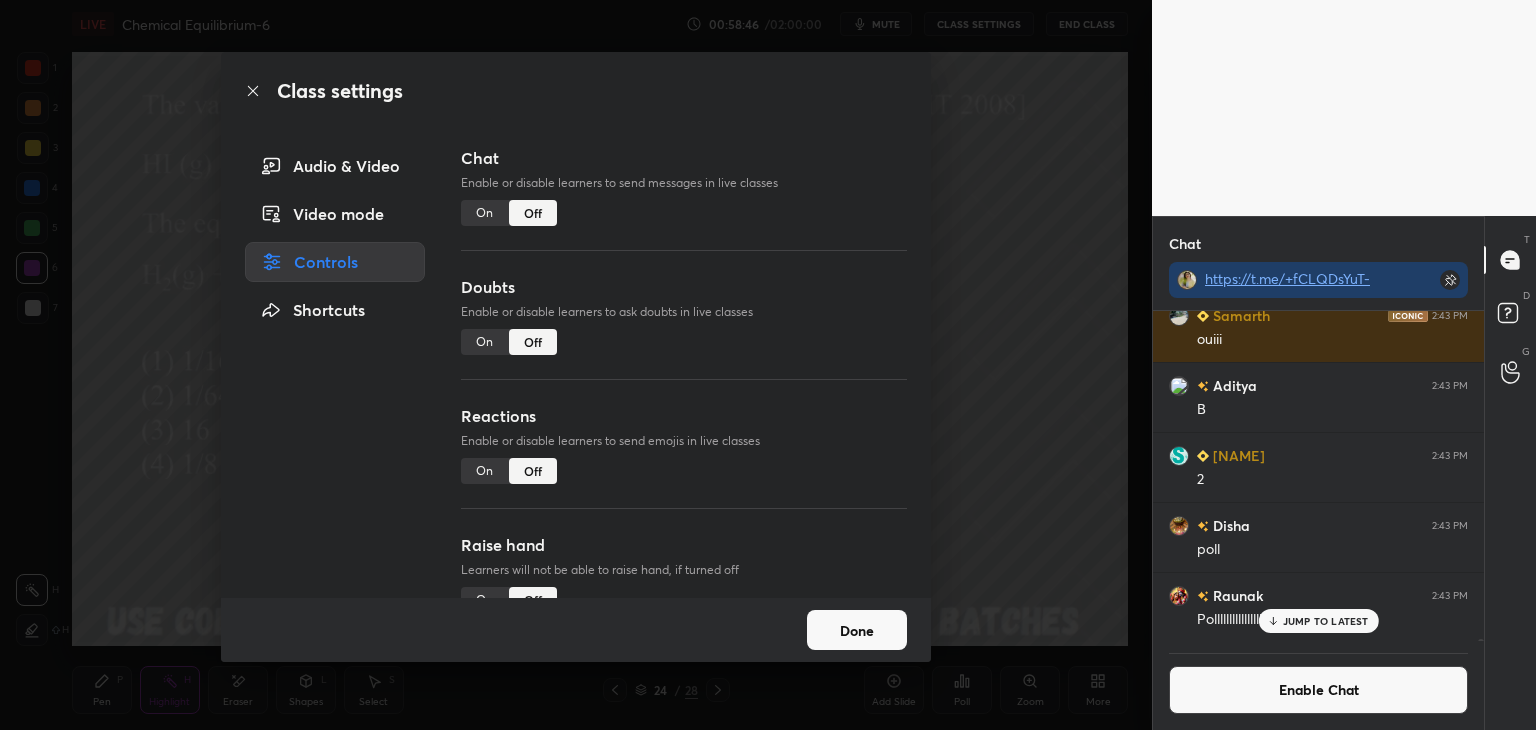 click on "On" at bounding box center [485, 213] 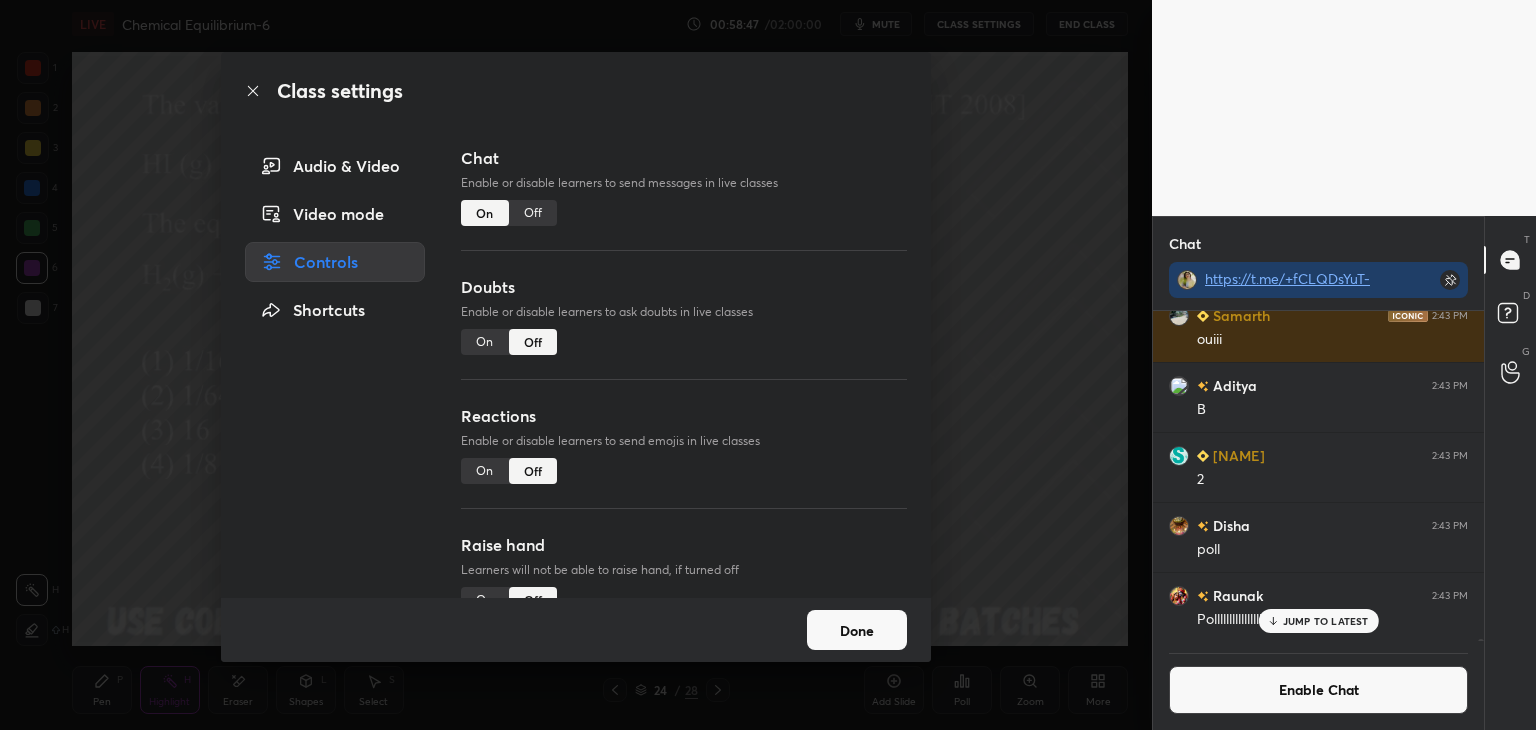 scroll, scrollTop: 6, scrollLeft: 6, axis: both 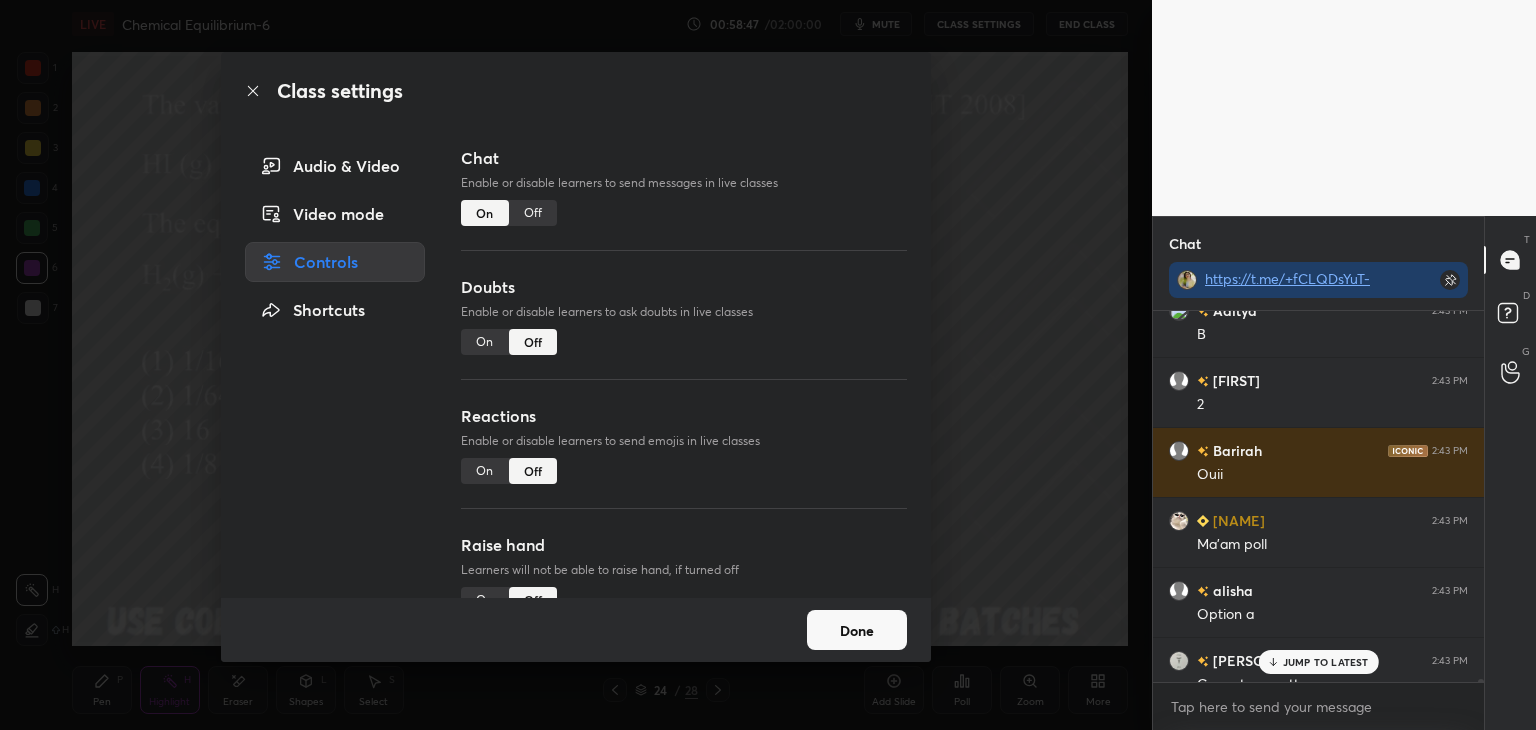 click on "Done" at bounding box center (857, 630) 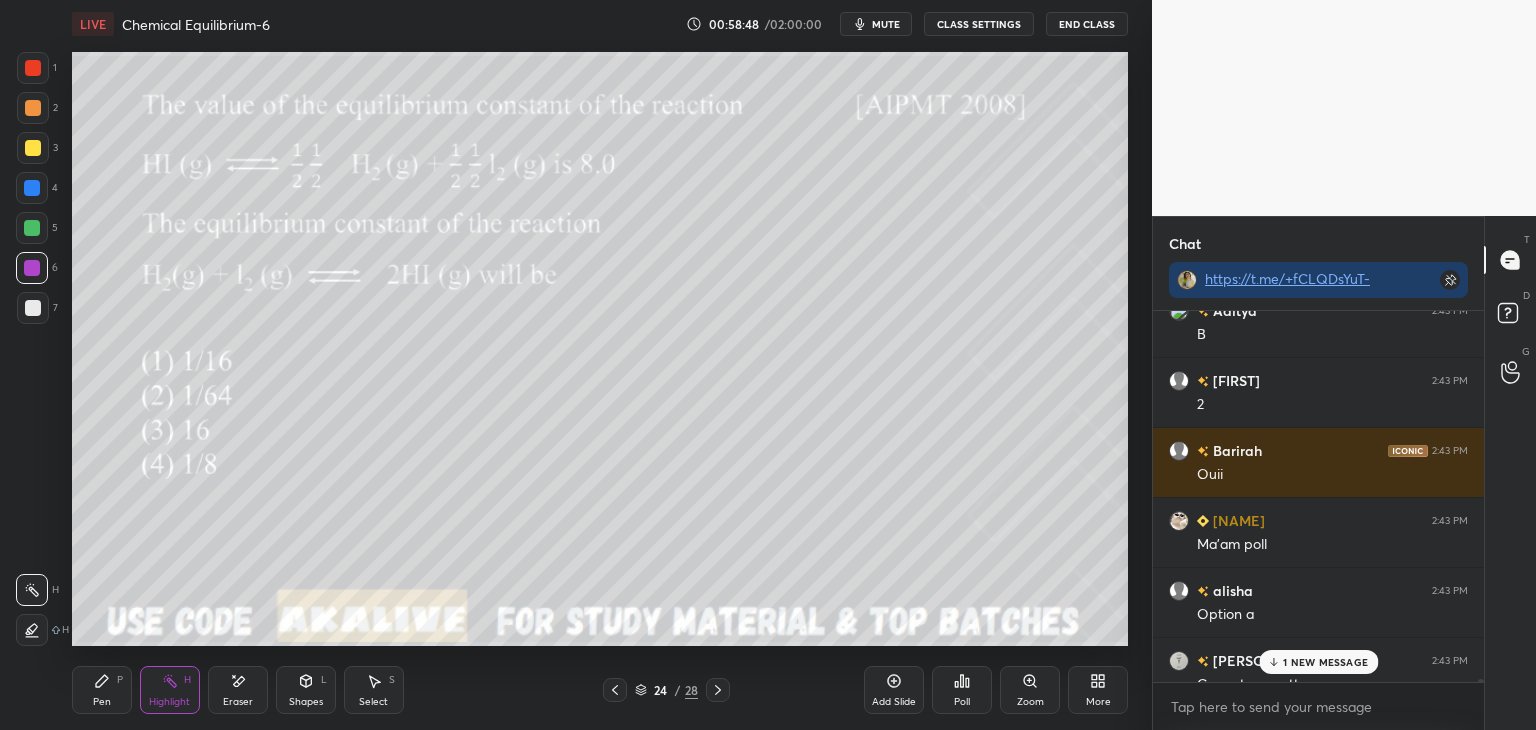 click on "1 NEW MESSAGE" at bounding box center (1325, 662) 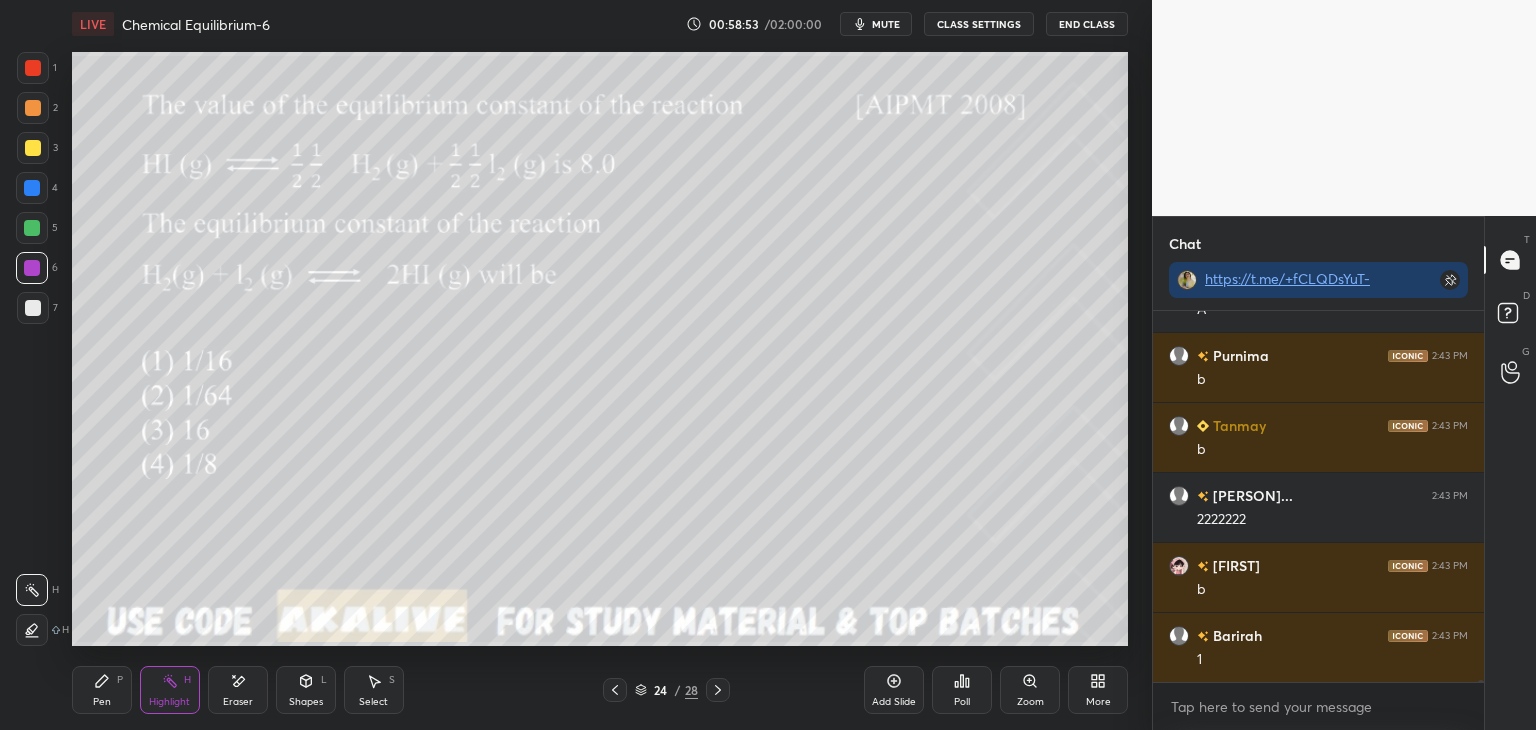click on "CLASS SETTINGS" at bounding box center [979, 24] 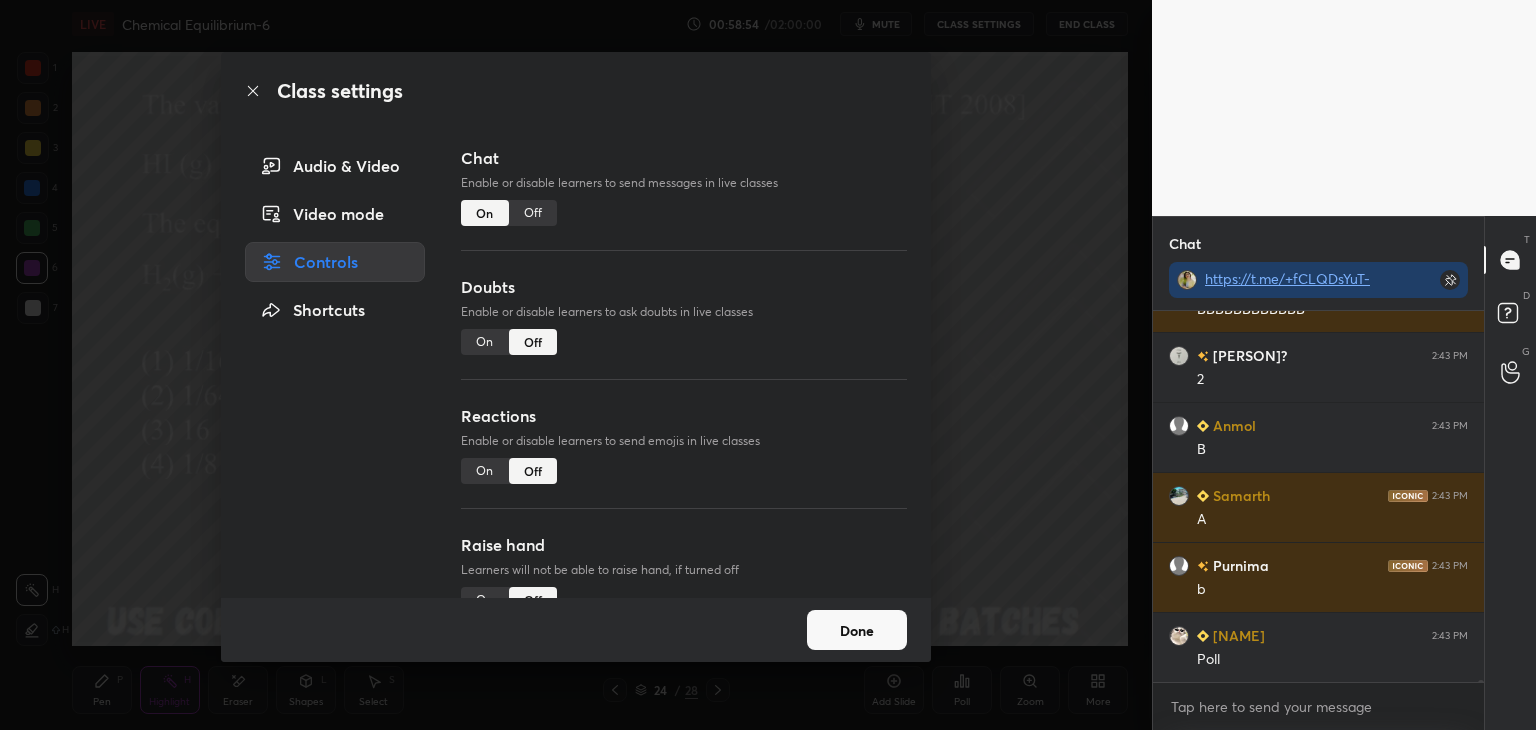 click on "Off" at bounding box center (533, 213) 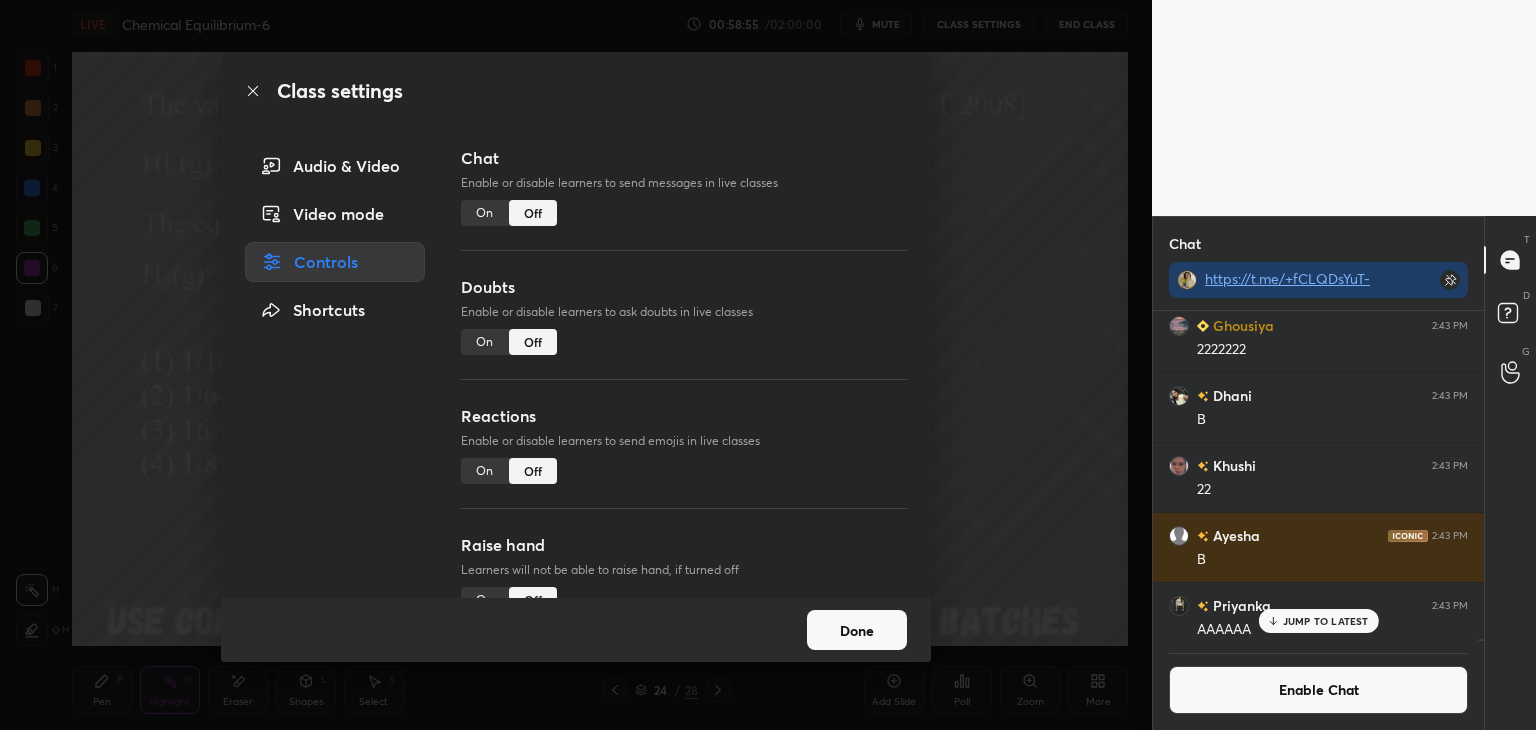 click on "Done" at bounding box center [857, 630] 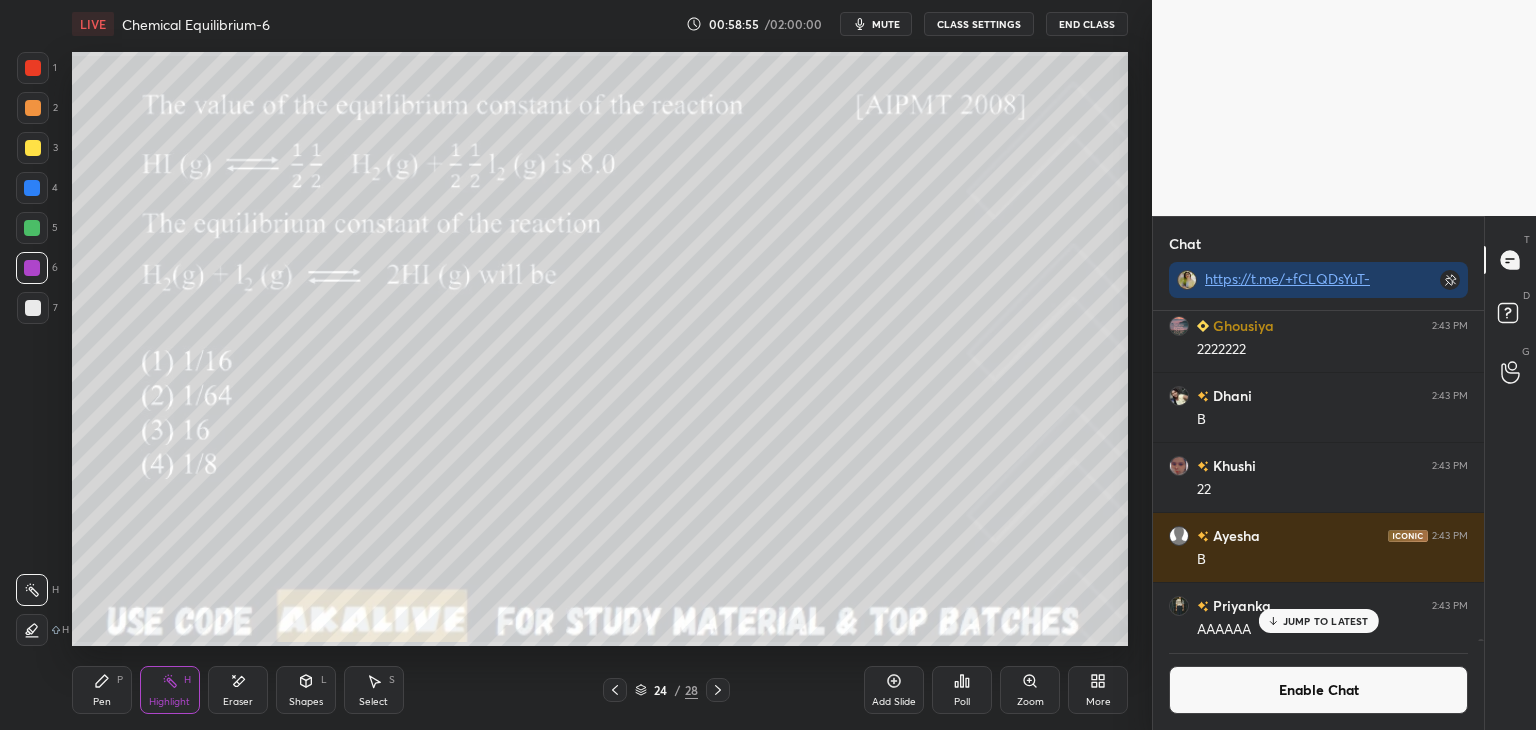 click on "Pen P" at bounding box center (102, 690) 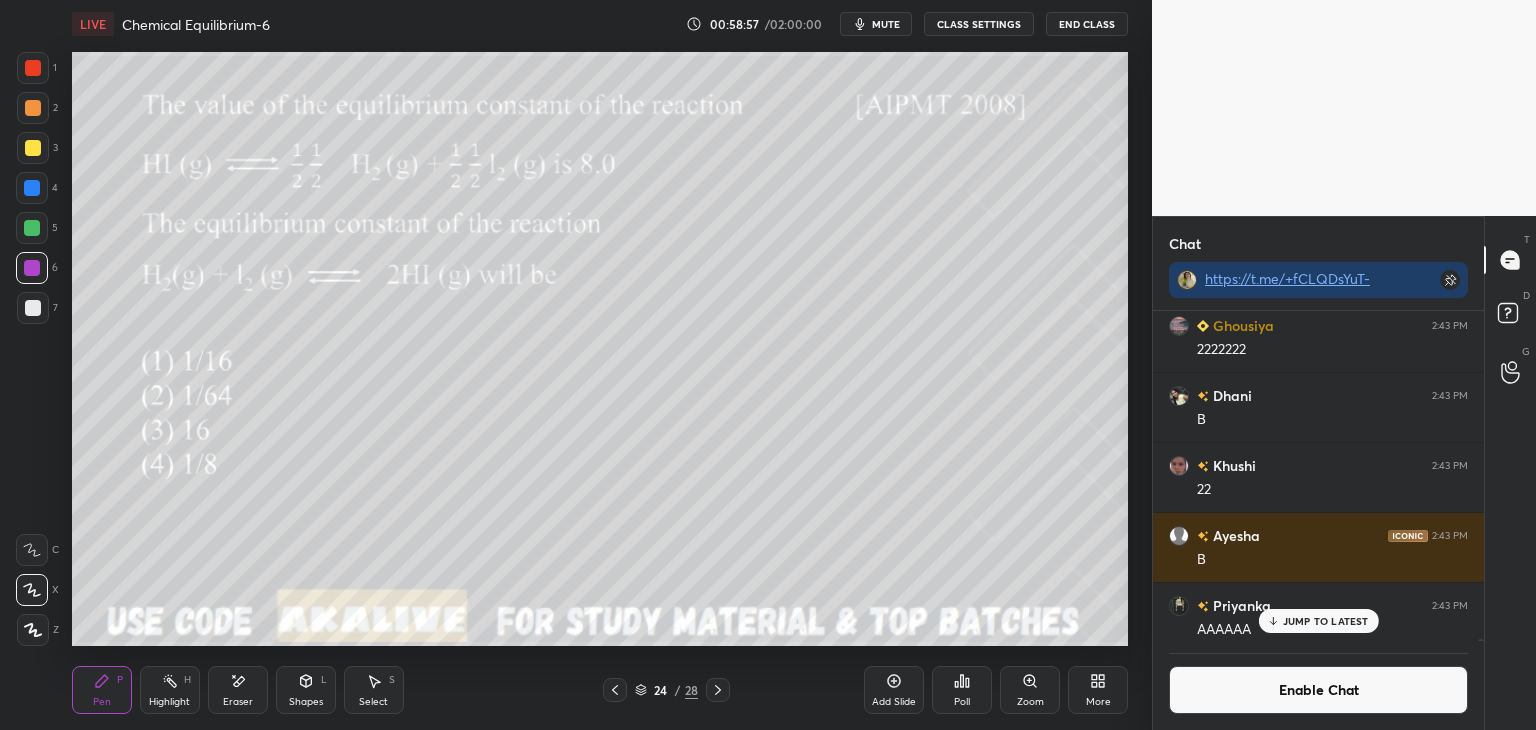 click at bounding box center (33, 108) 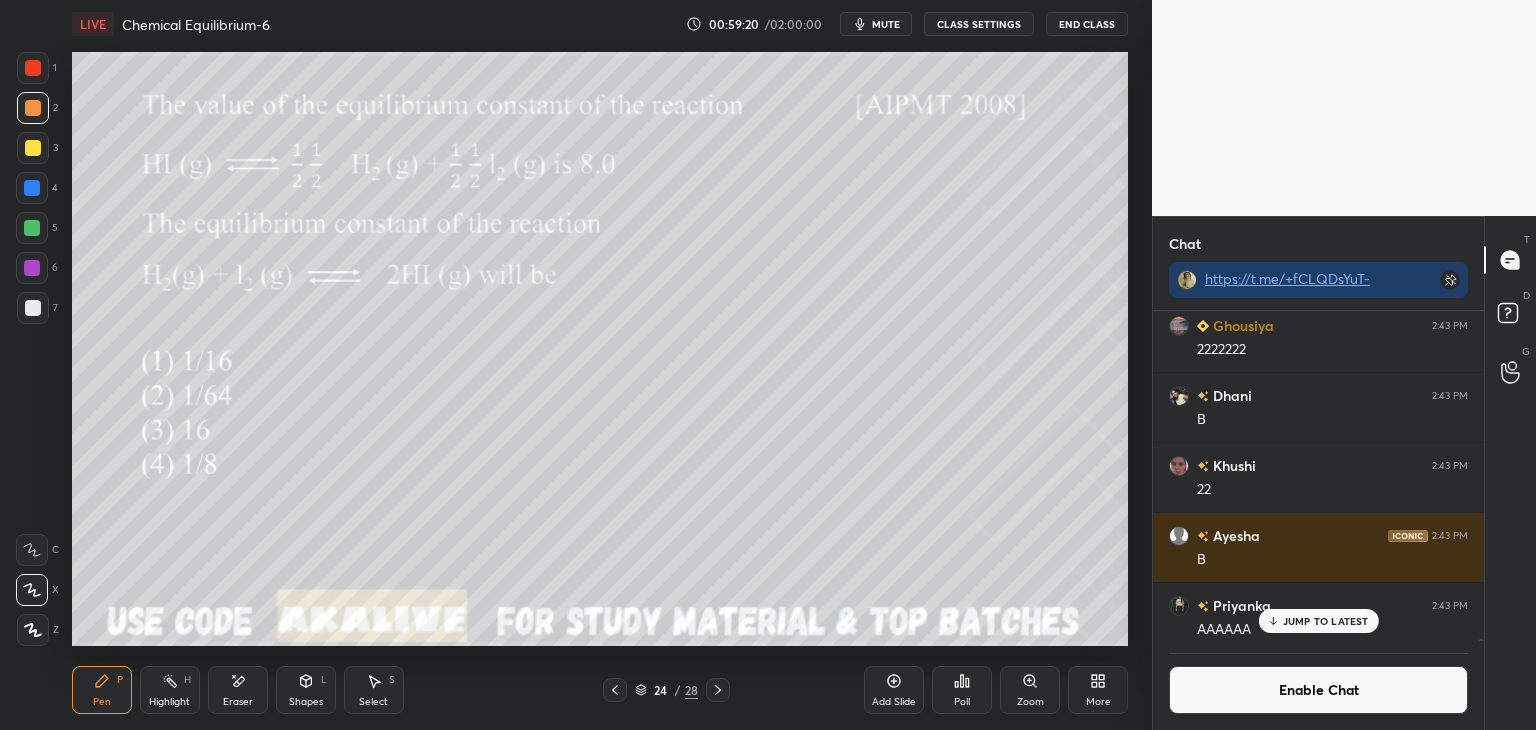 click 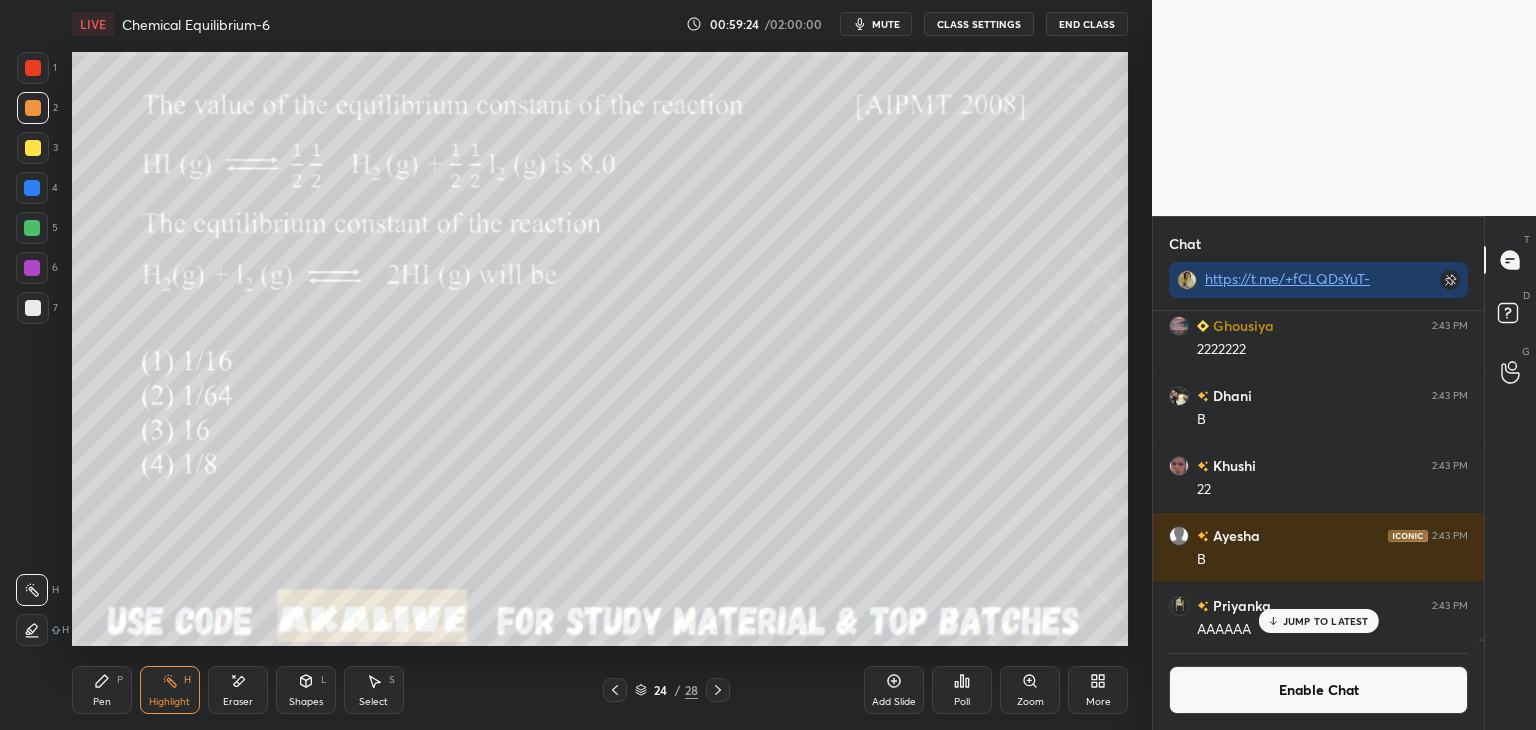 click on "Pen" at bounding box center (102, 702) 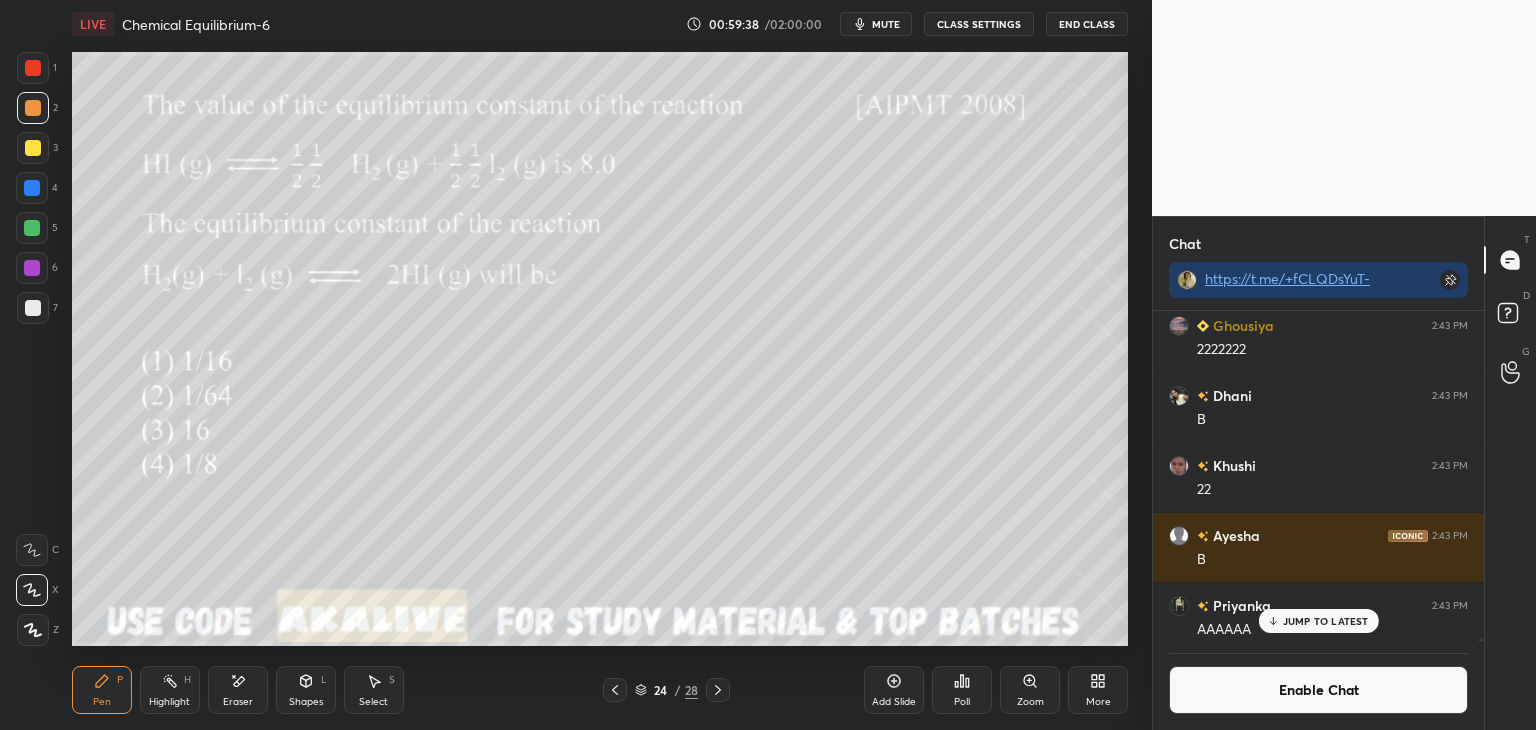 click at bounding box center [32, 228] 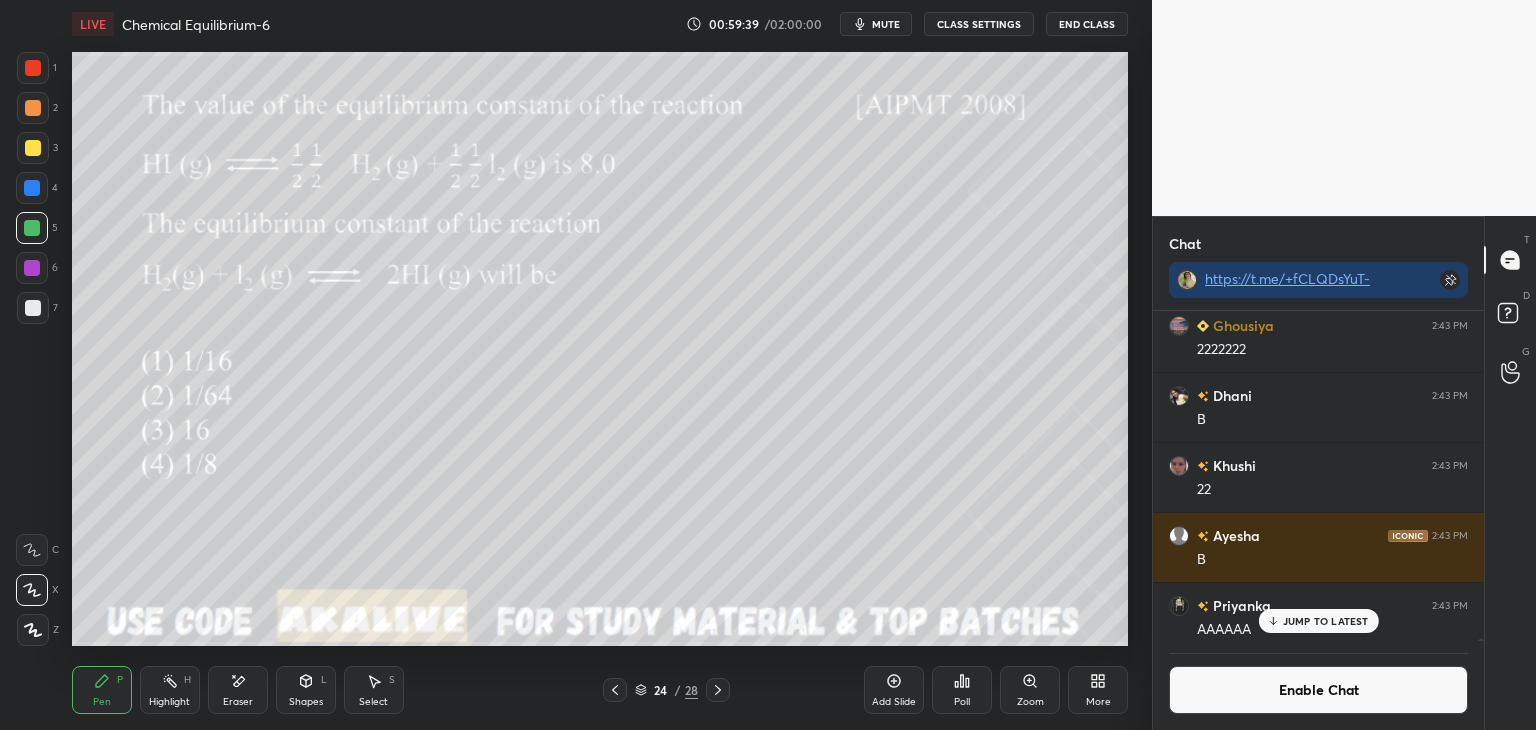 click on "Select S" at bounding box center (374, 690) 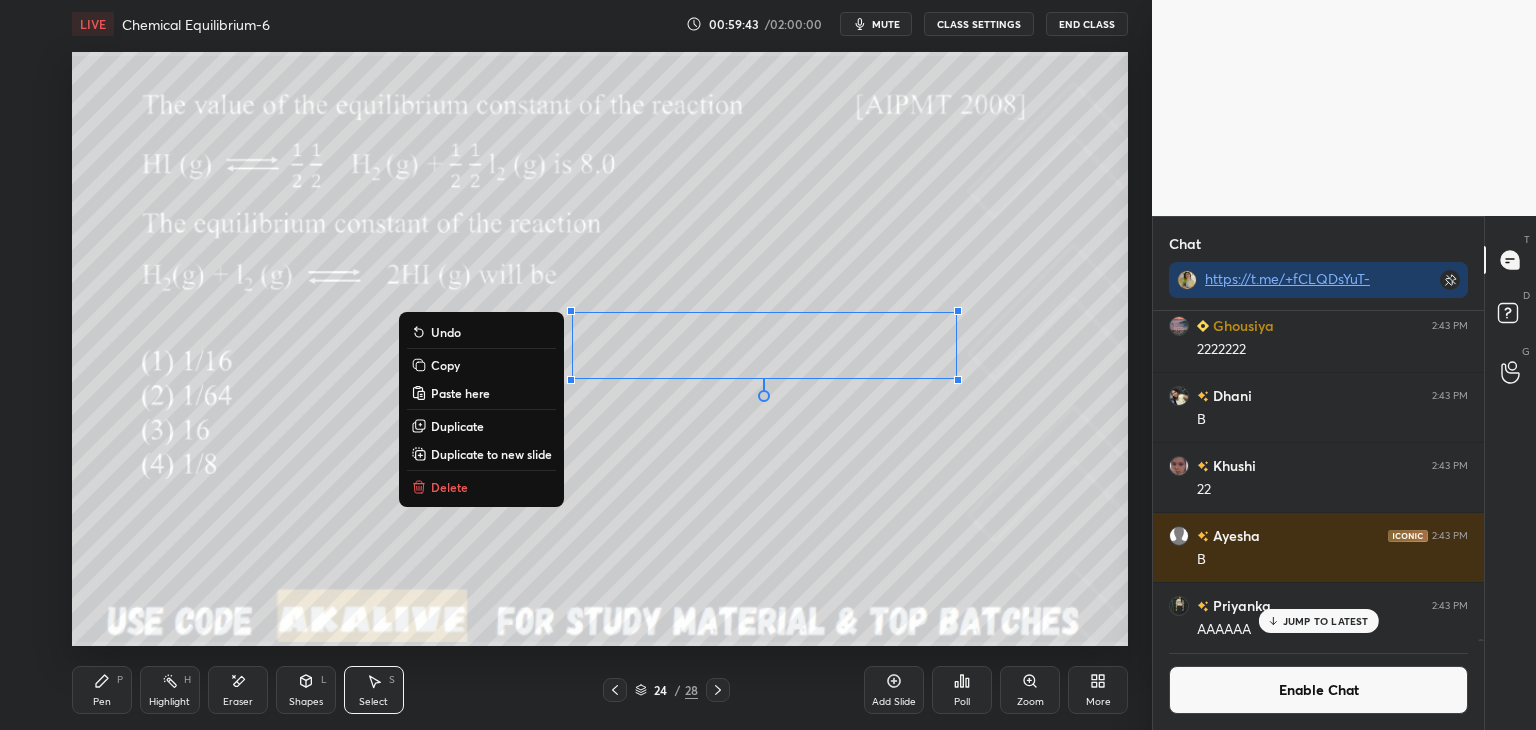 click on "Highlight H" at bounding box center [170, 690] 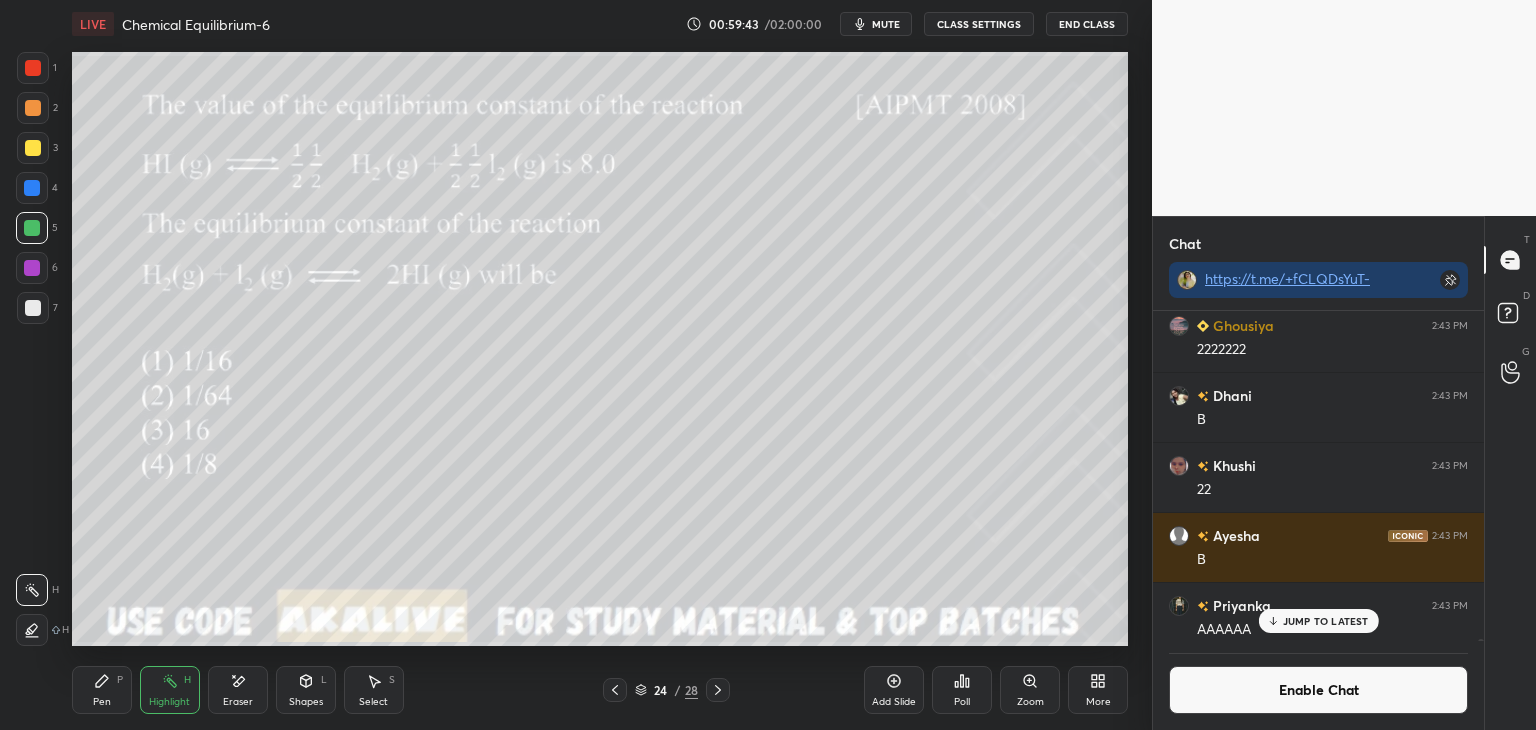 click on "Pen" at bounding box center [102, 702] 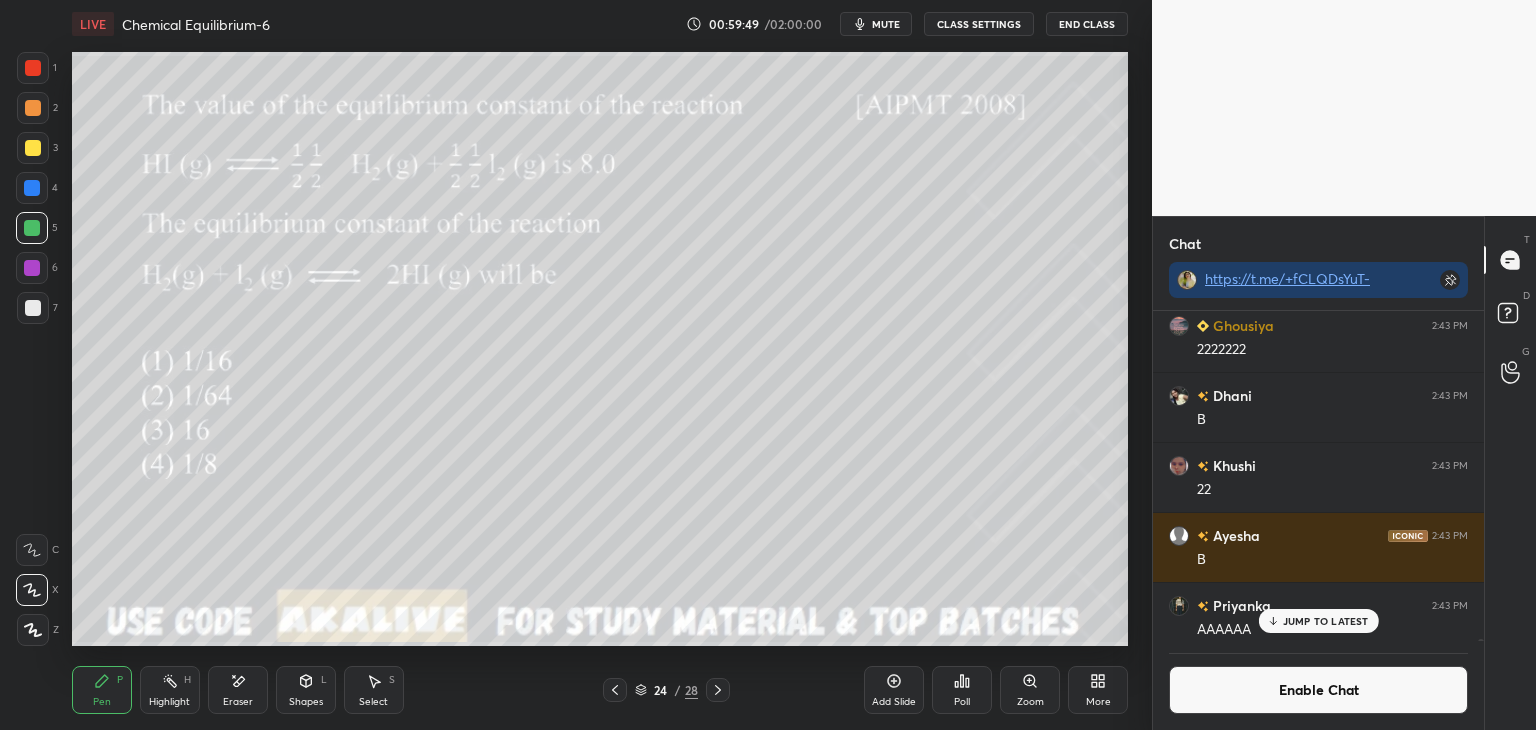 click on "Highlight" at bounding box center (169, 702) 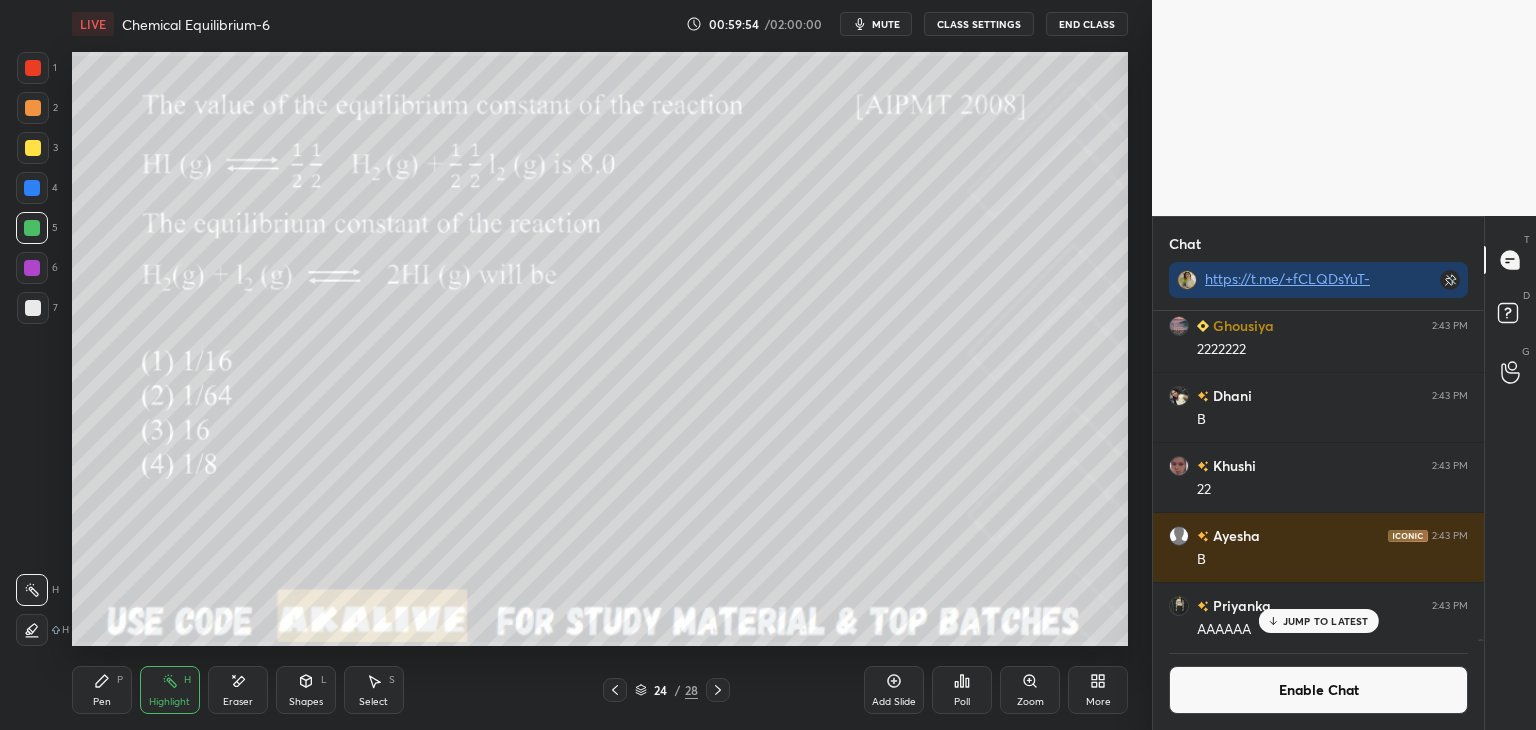 click on "Pen P" at bounding box center (102, 690) 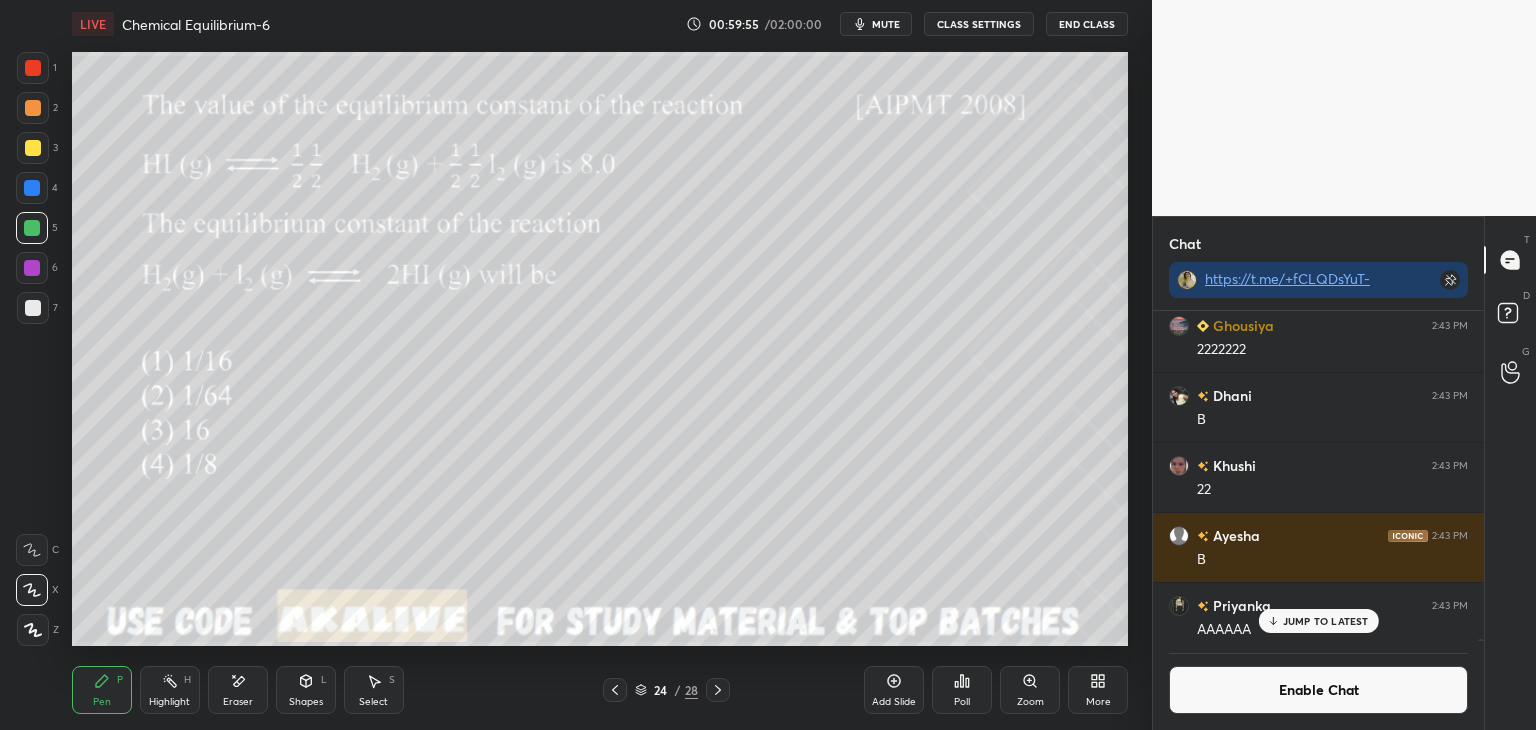 click at bounding box center (33, 108) 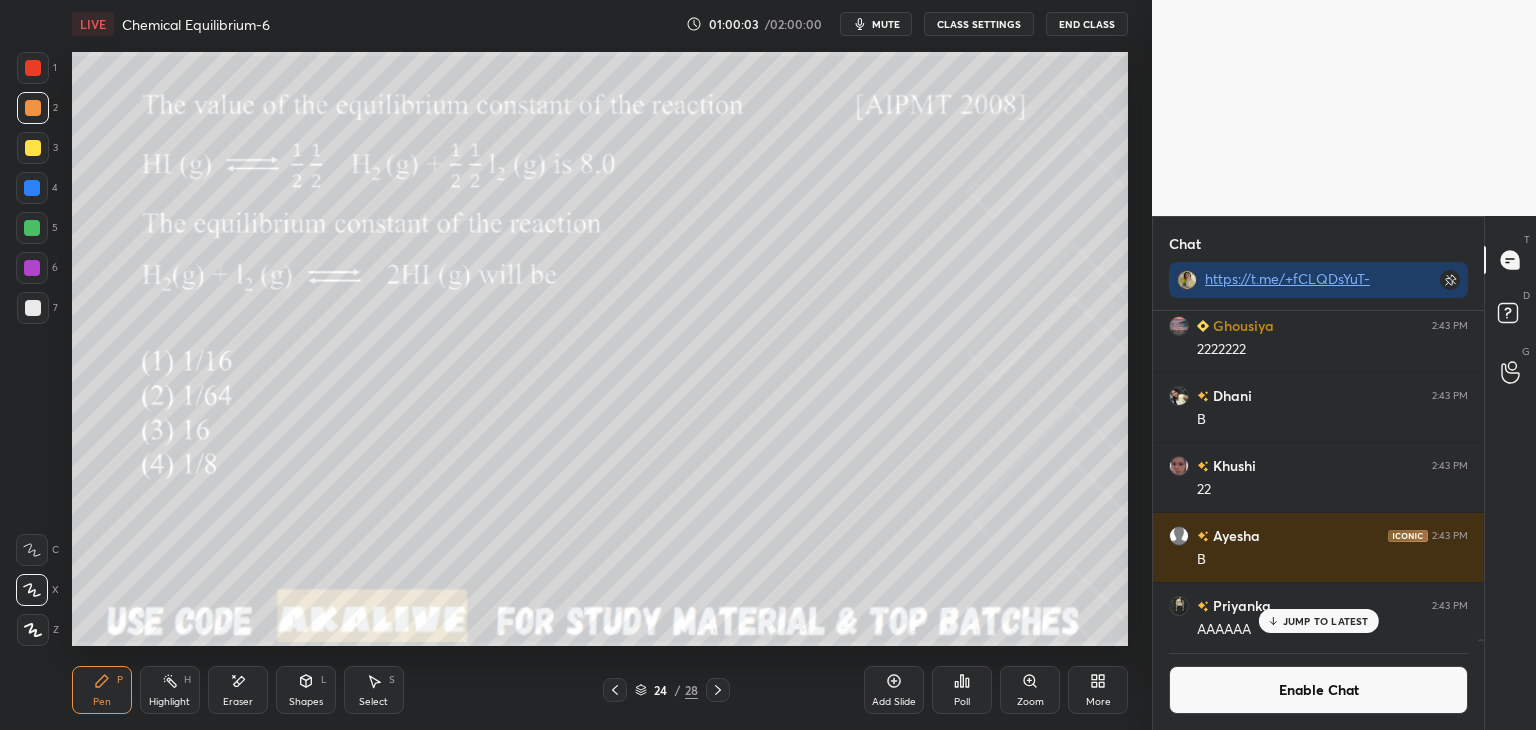 click on "Eraser" at bounding box center (238, 690) 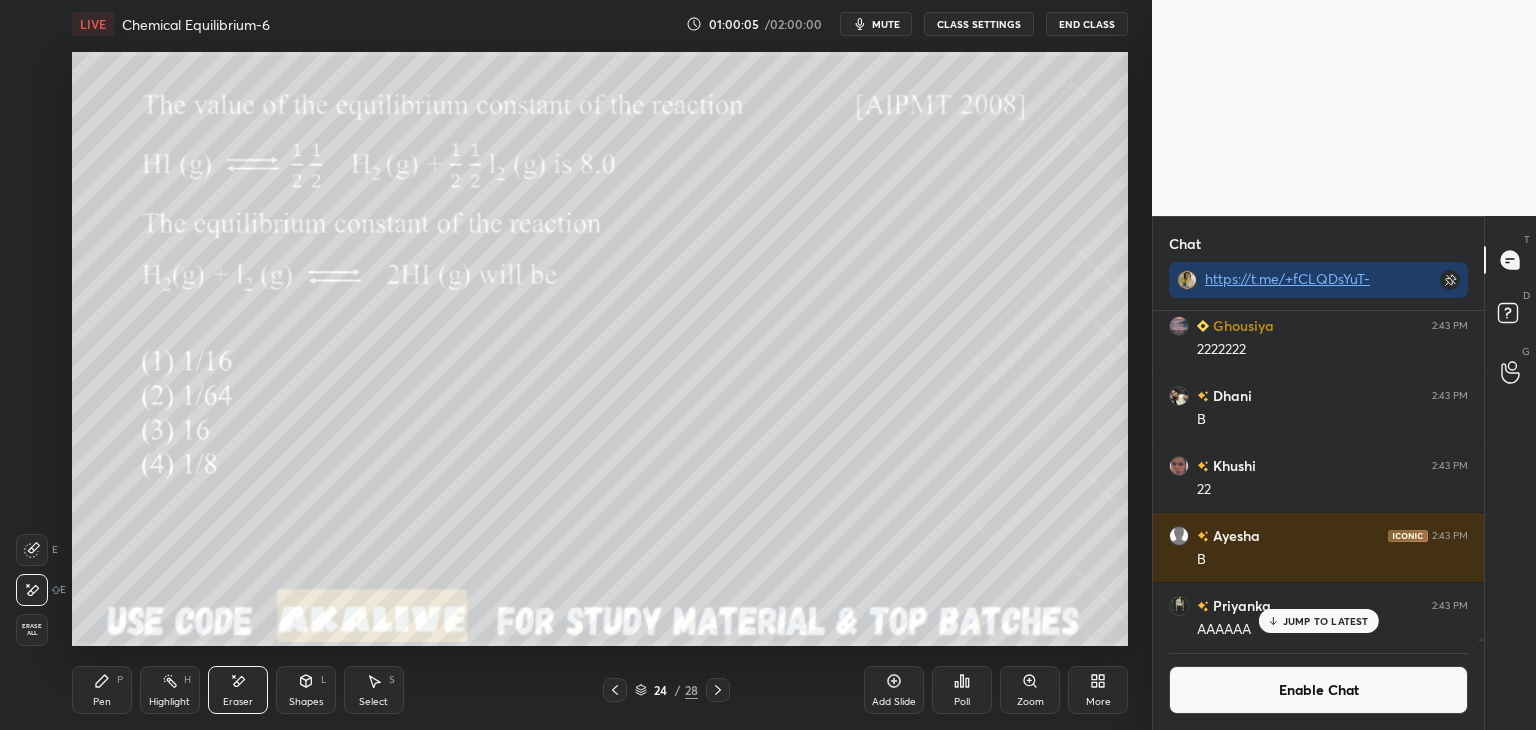 click on "Pen" at bounding box center (102, 702) 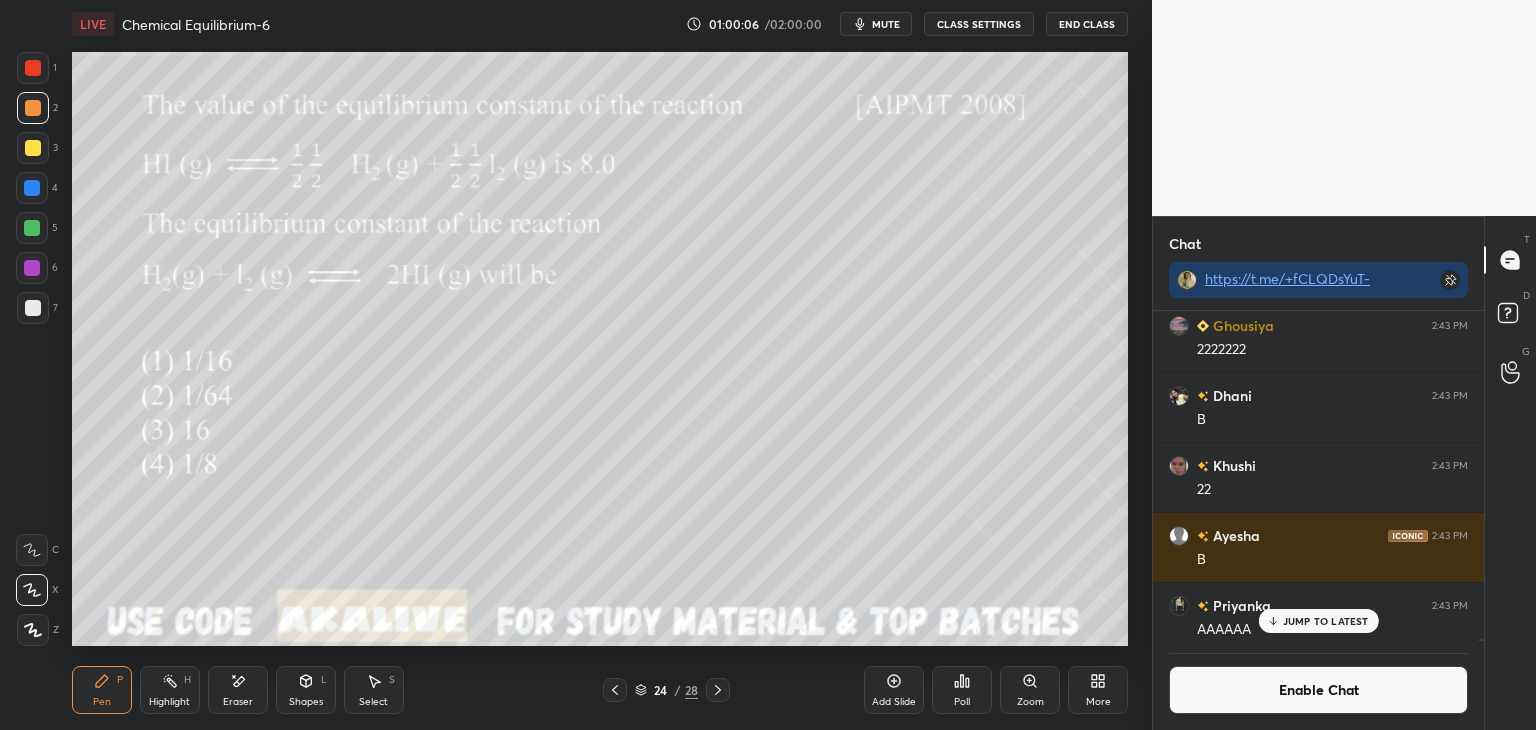 click at bounding box center (33, 308) 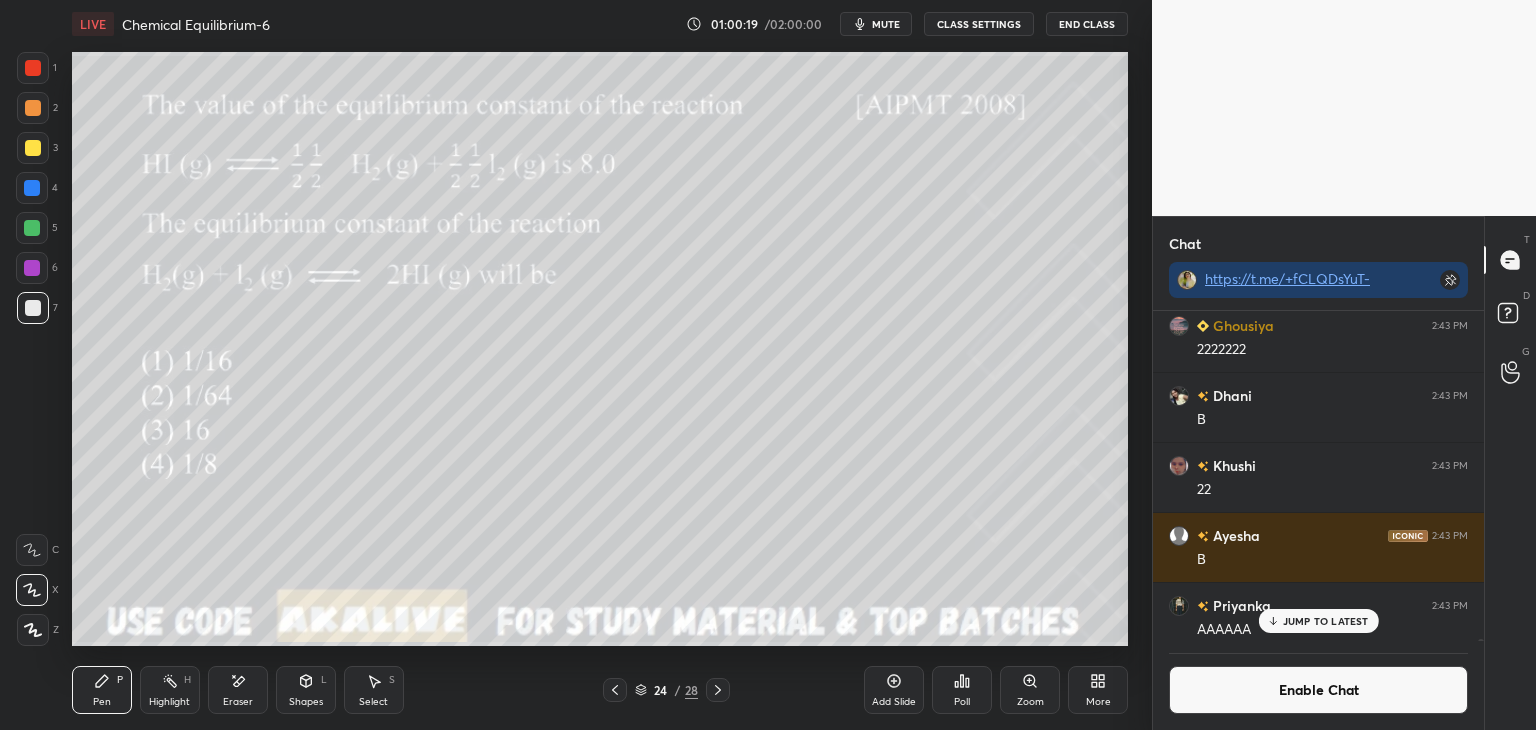 click at bounding box center [32, 228] 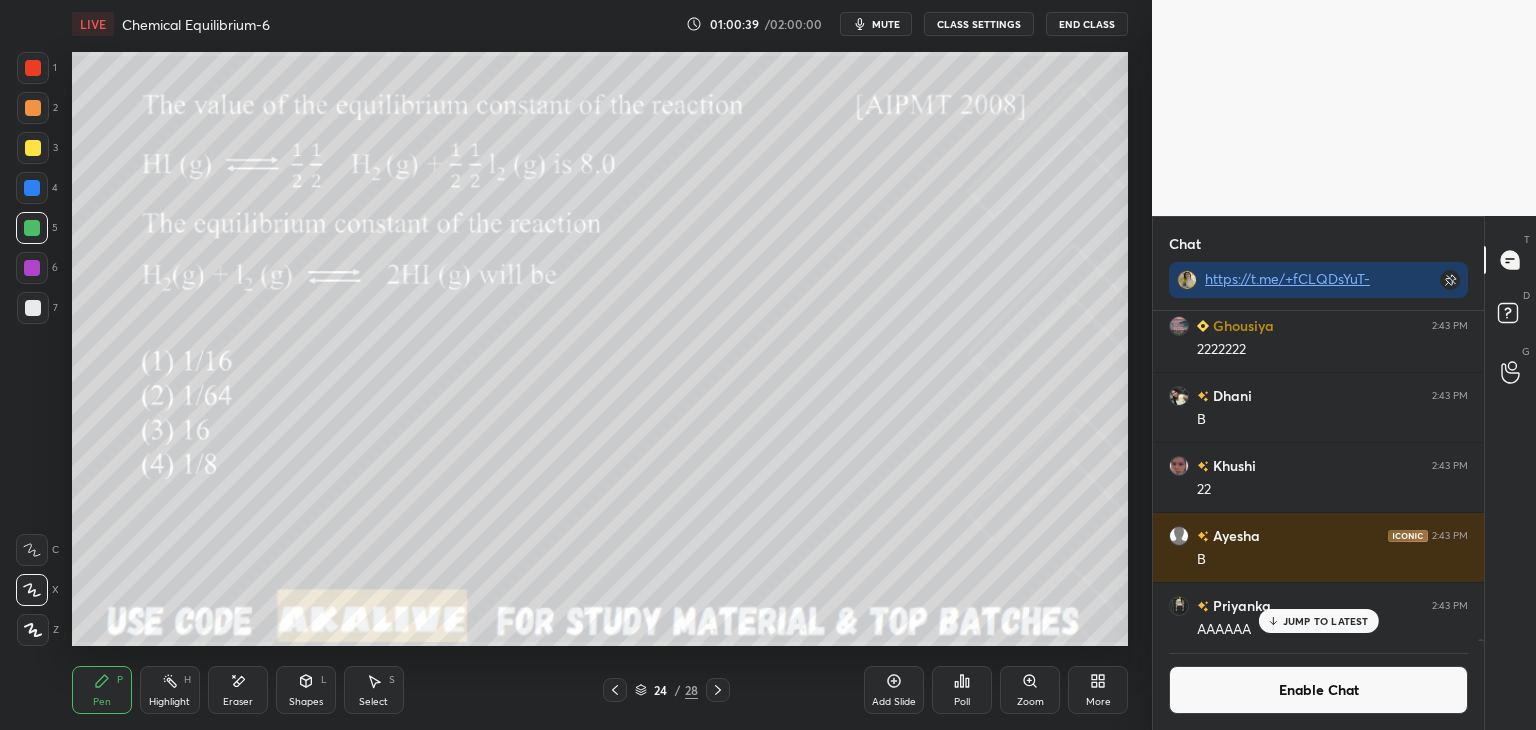 click on "JUMP TO LATEST" at bounding box center [1326, 621] 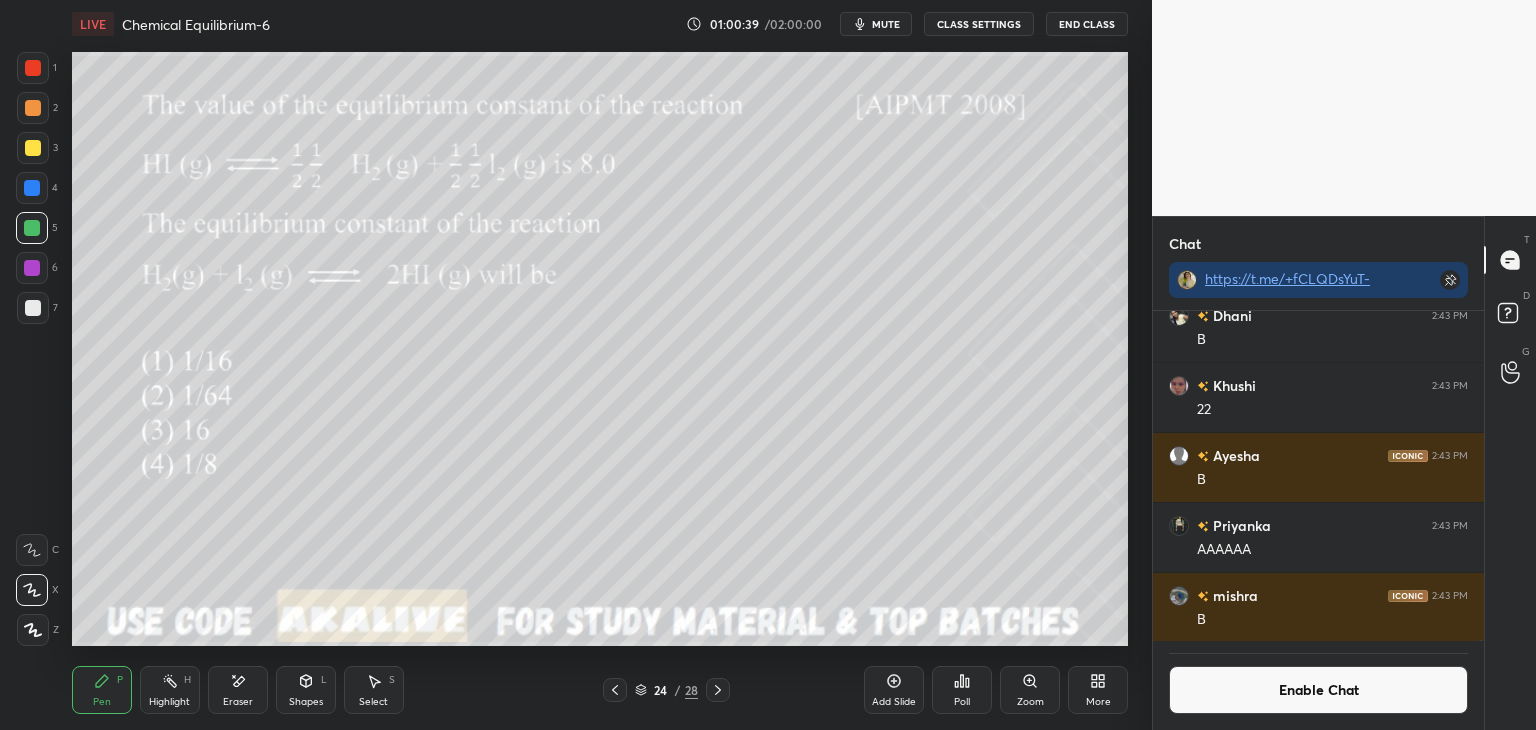 click on "Enable Chat" at bounding box center (1318, 690) 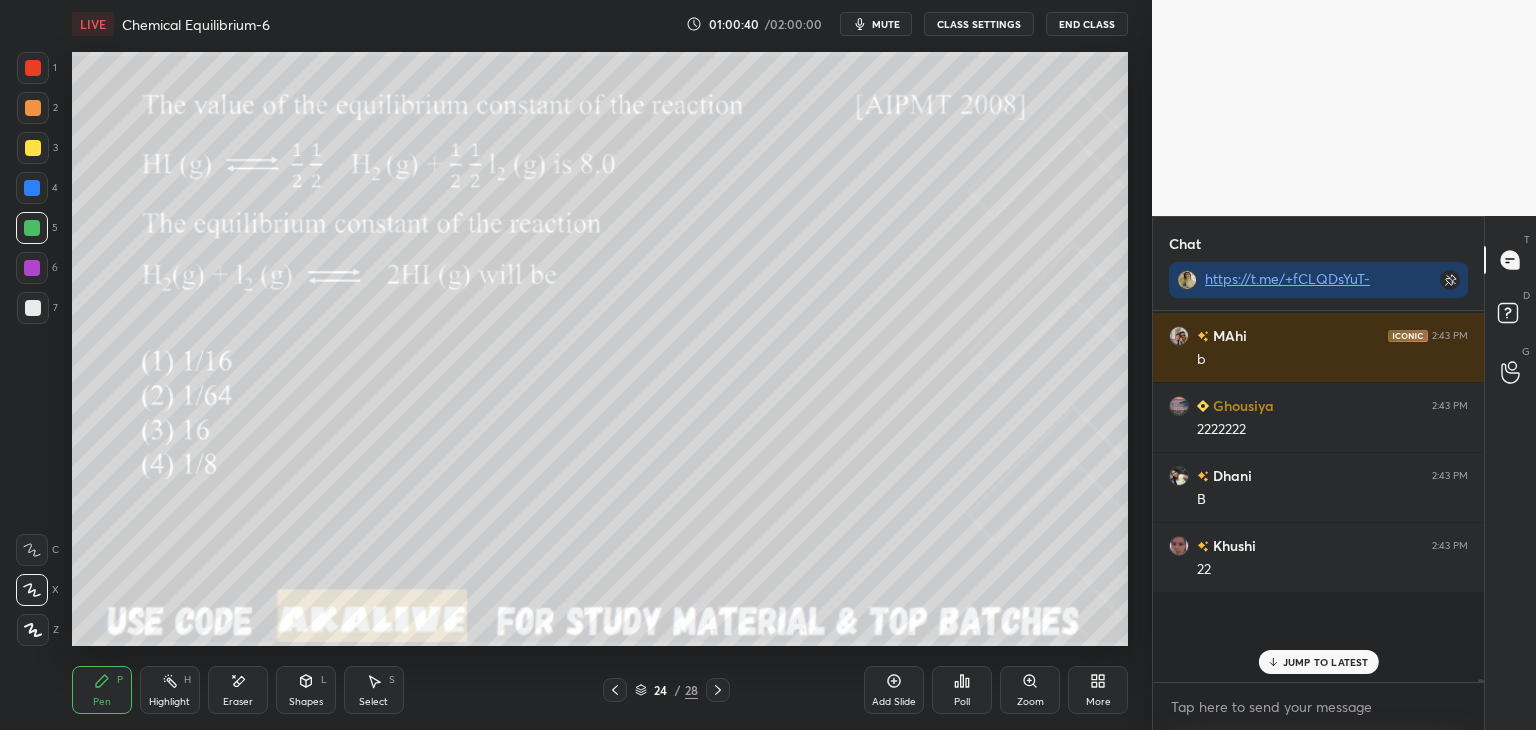 scroll, scrollTop: 74208, scrollLeft: 0, axis: vertical 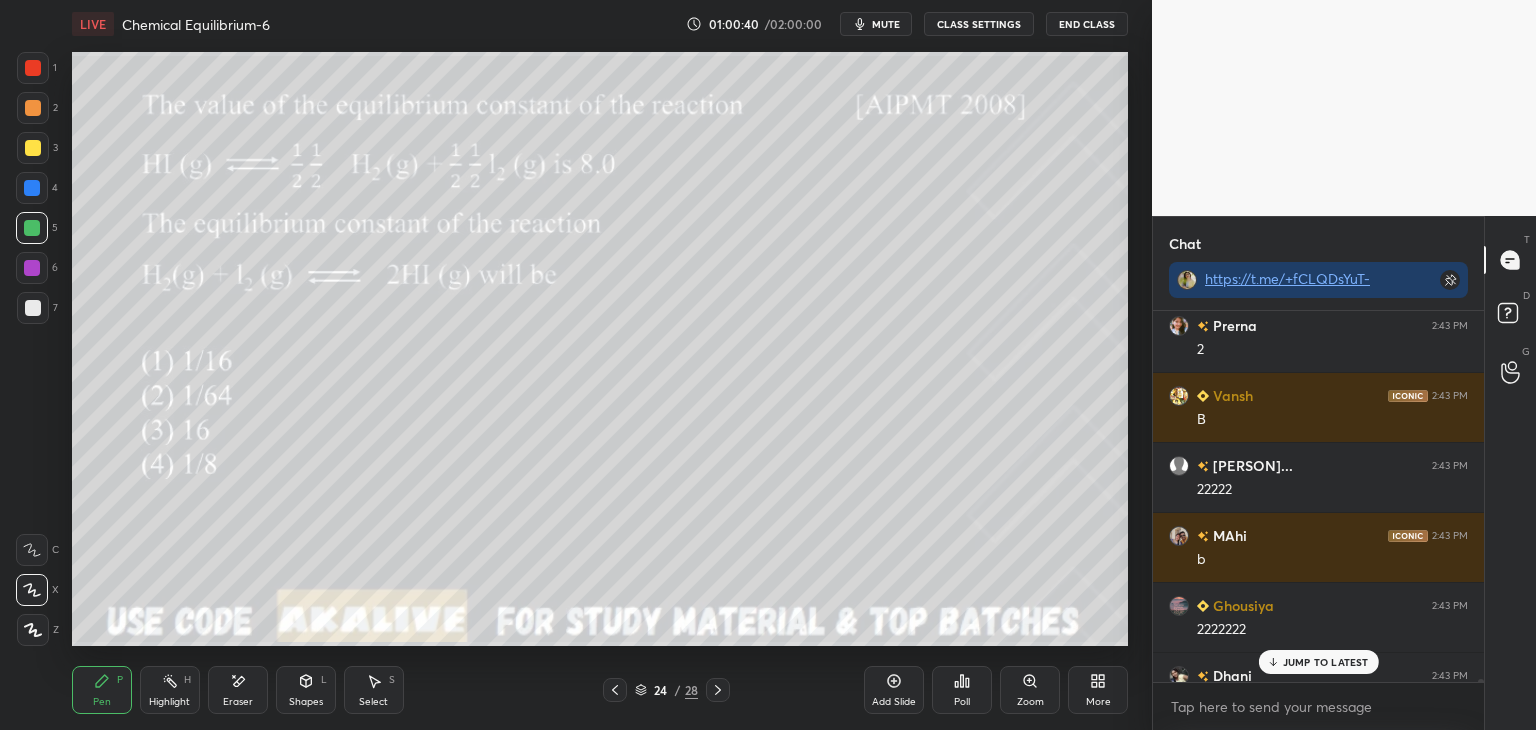 click on "[PERSON] 2:43 PM" at bounding box center [1318, 675] 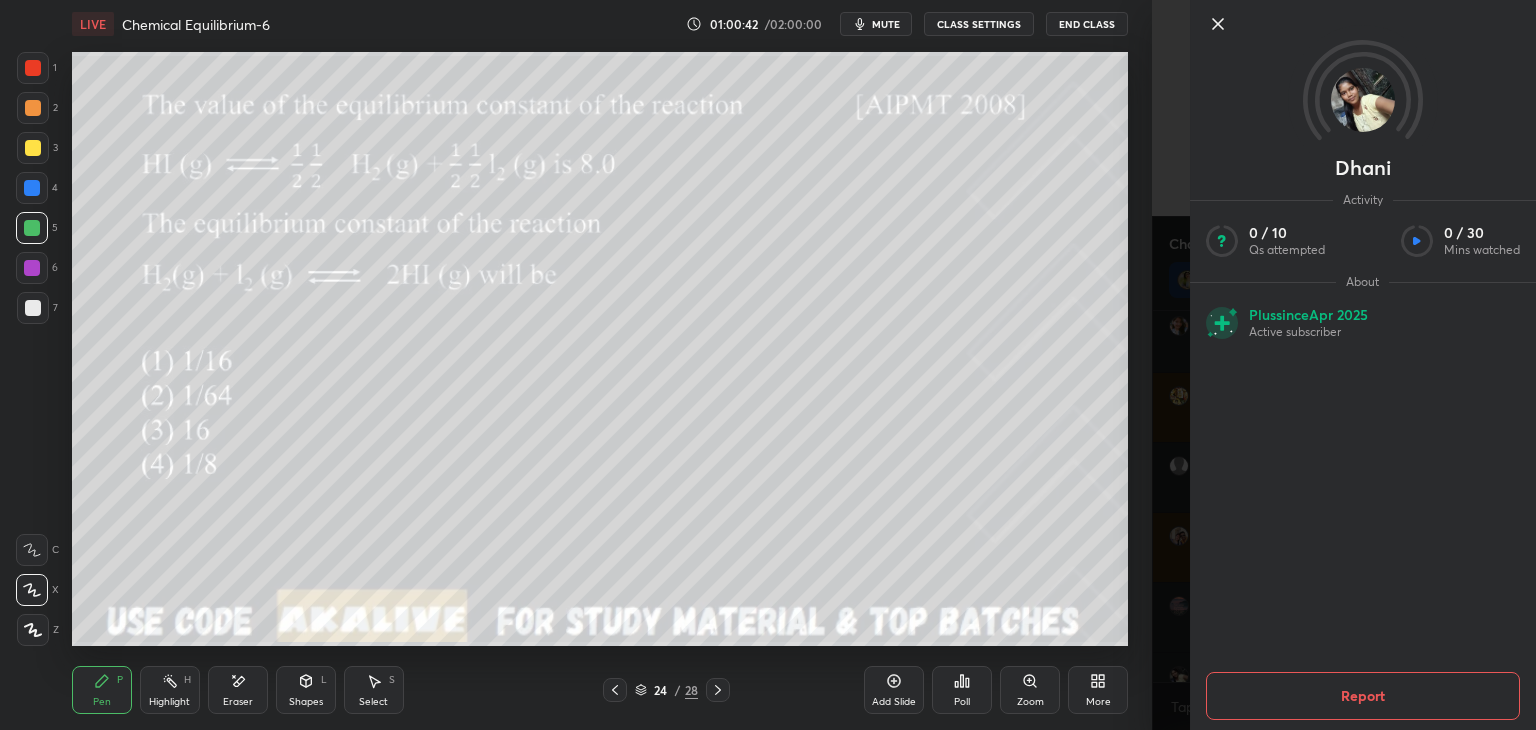 click 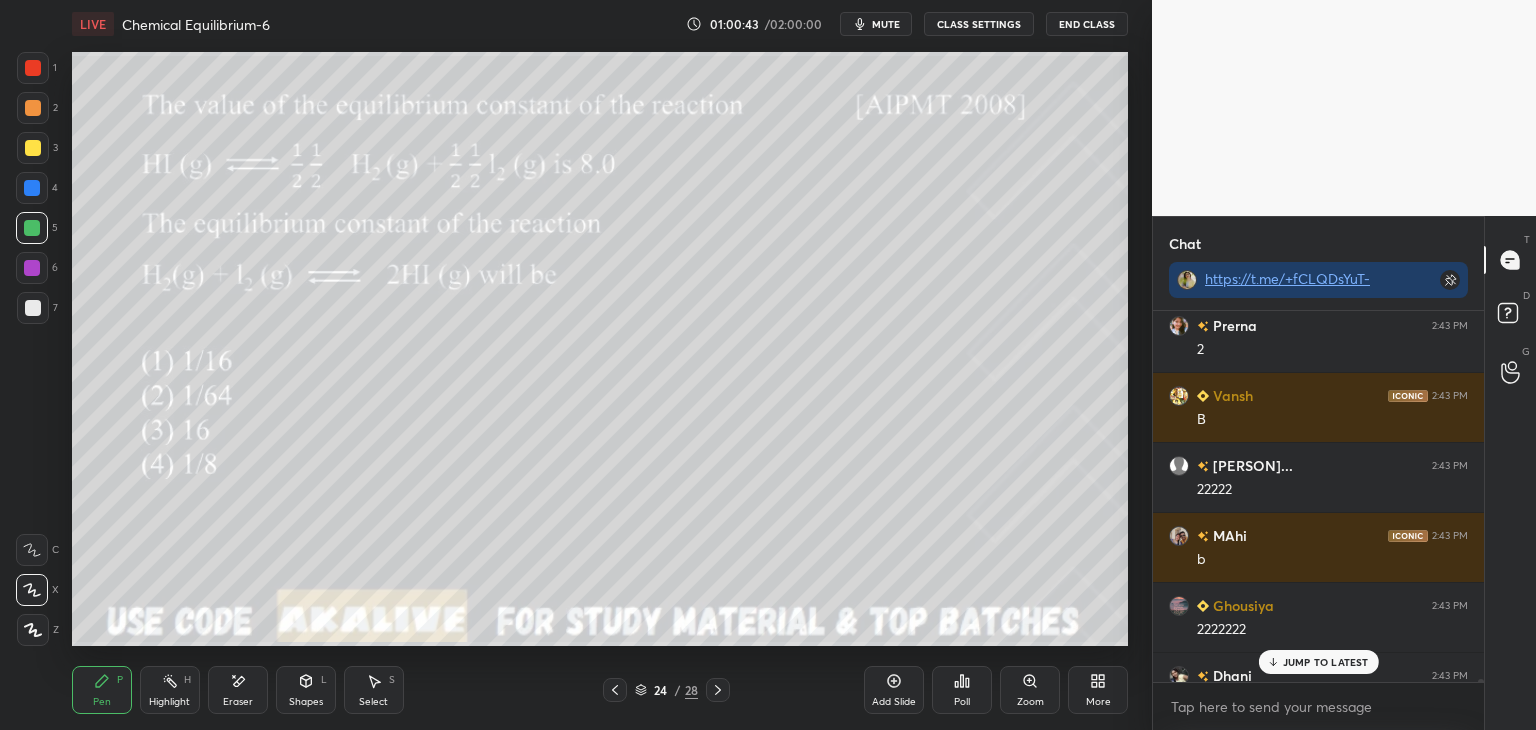 scroll, scrollTop: 74598, scrollLeft: 0, axis: vertical 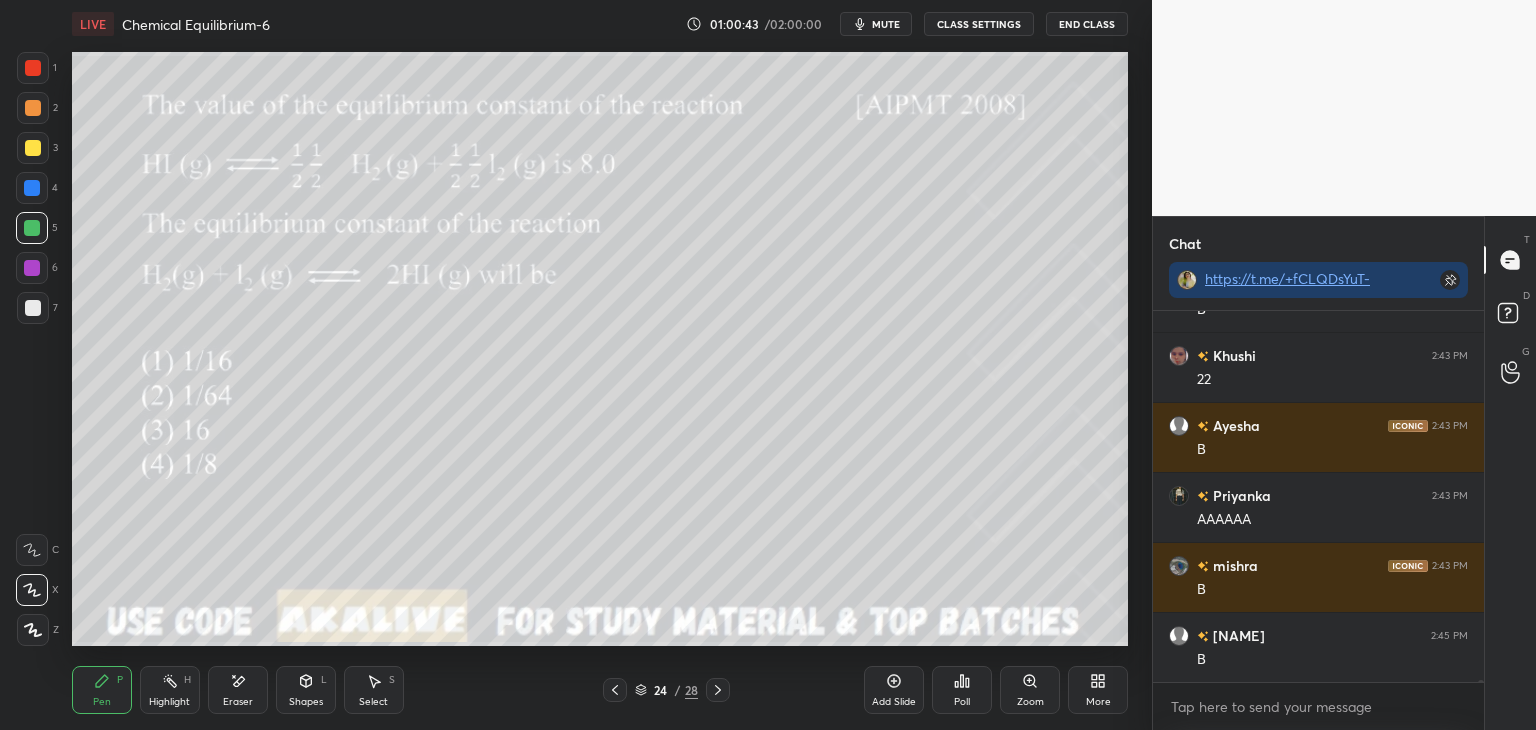 click on "B" at bounding box center [1332, 660] 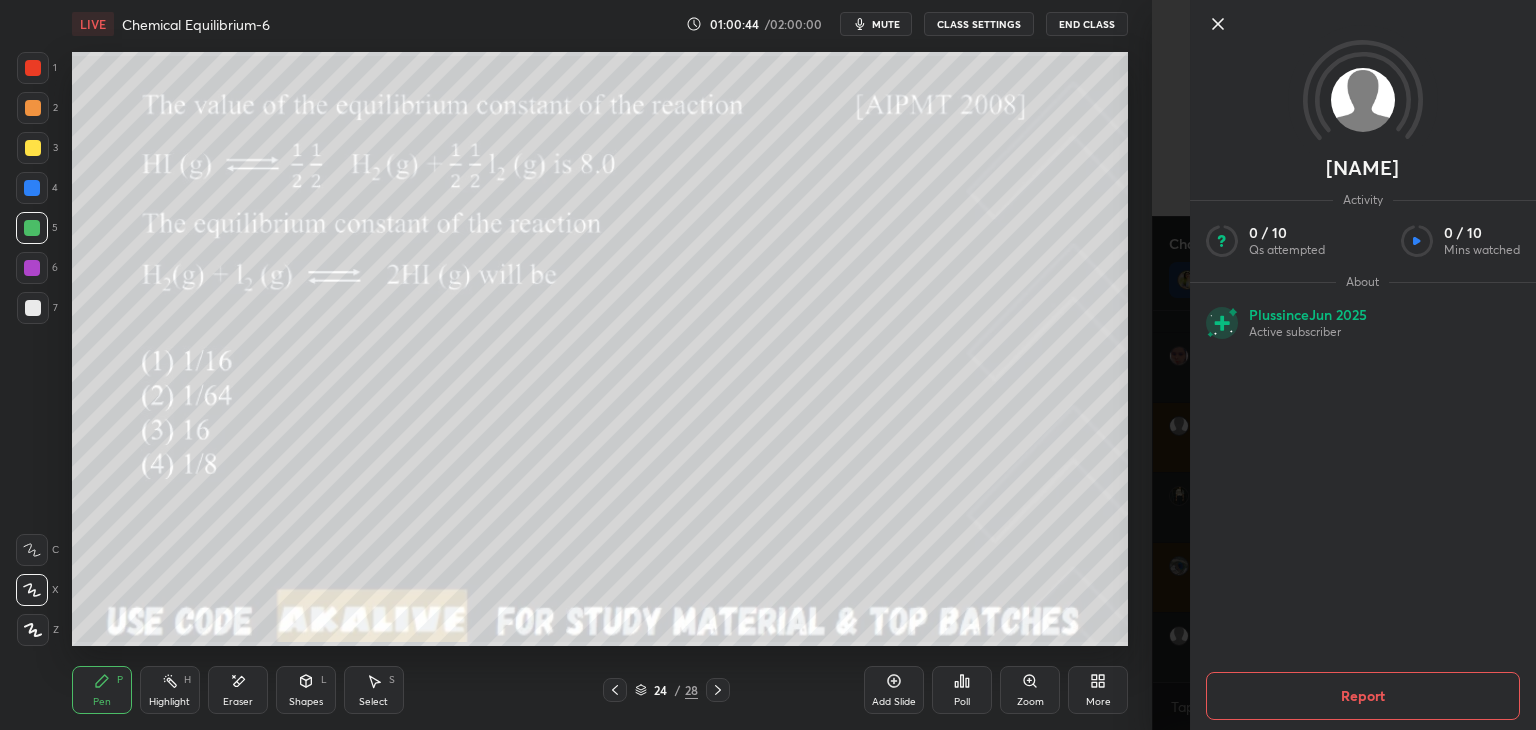 scroll, scrollTop: 75158, scrollLeft: 0, axis: vertical 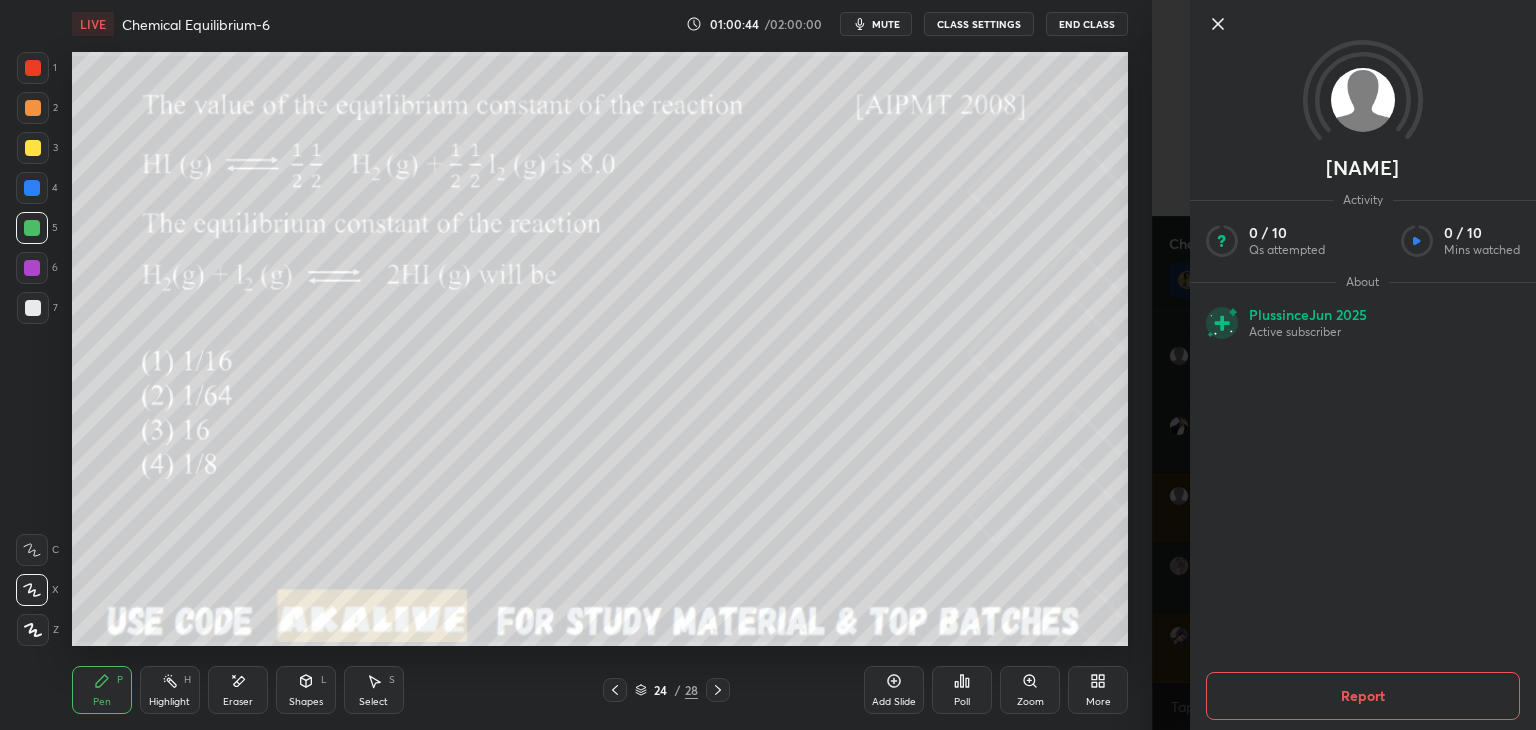 click 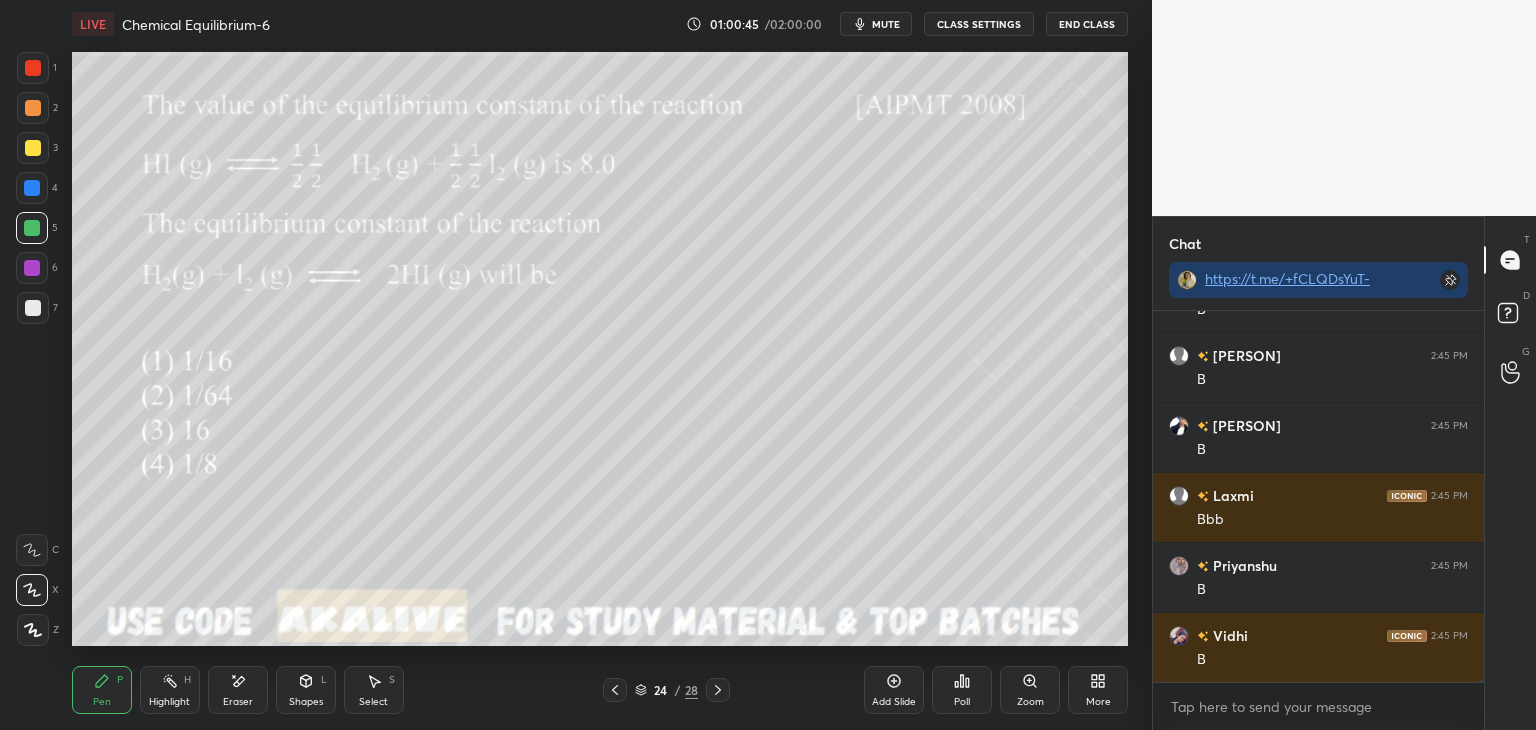 scroll, scrollTop: 75788, scrollLeft: 0, axis: vertical 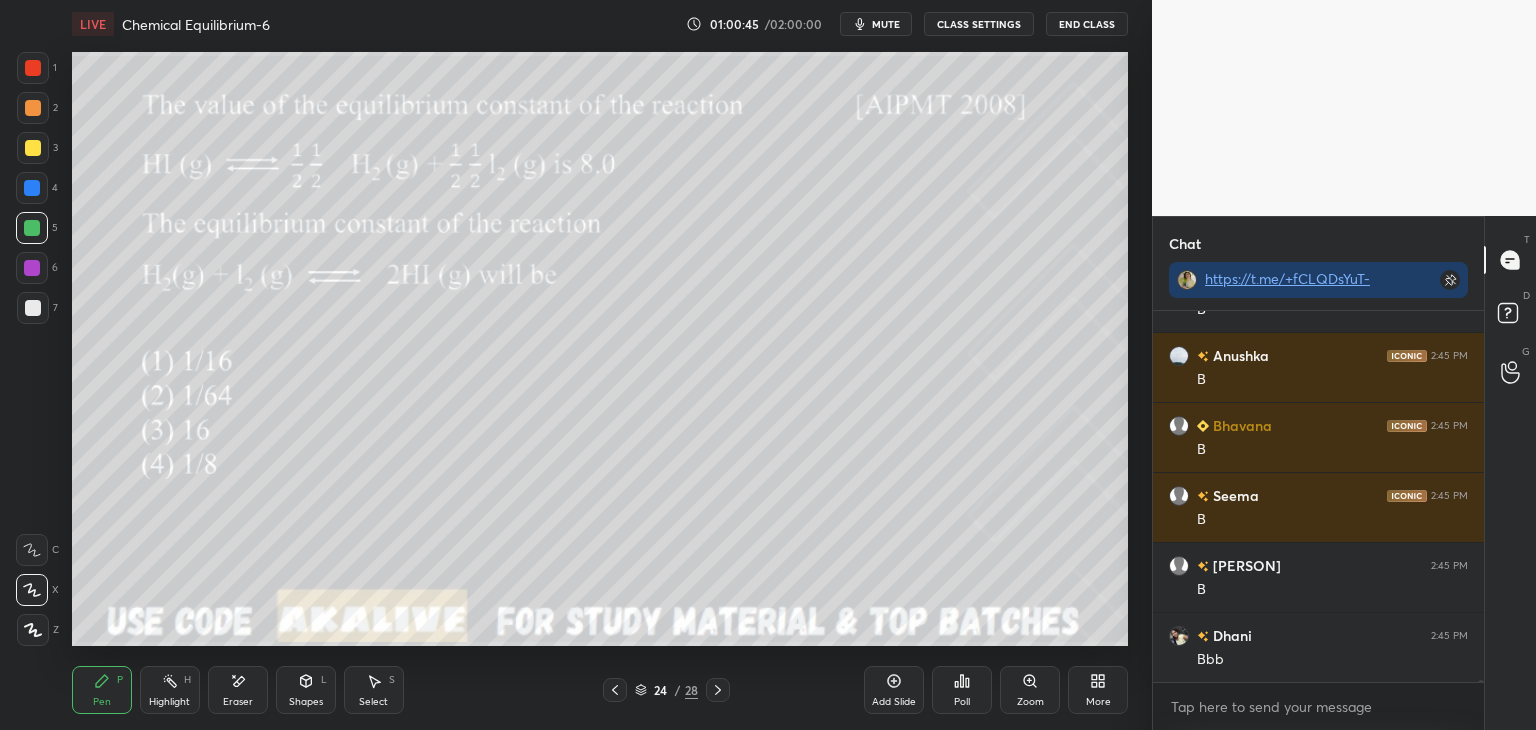 click 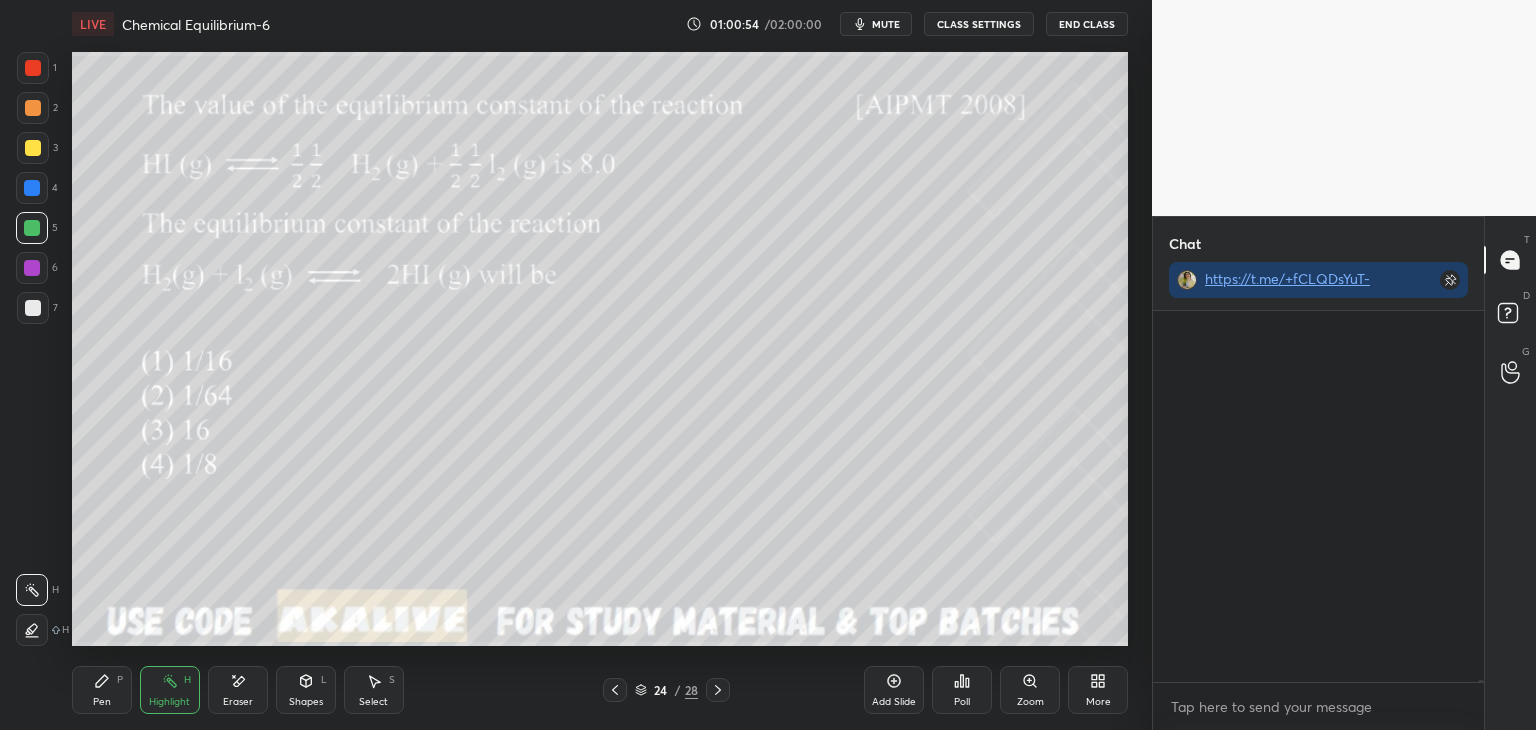 scroll, scrollTop: 83926, scrollLeft: 0, axis: vertical 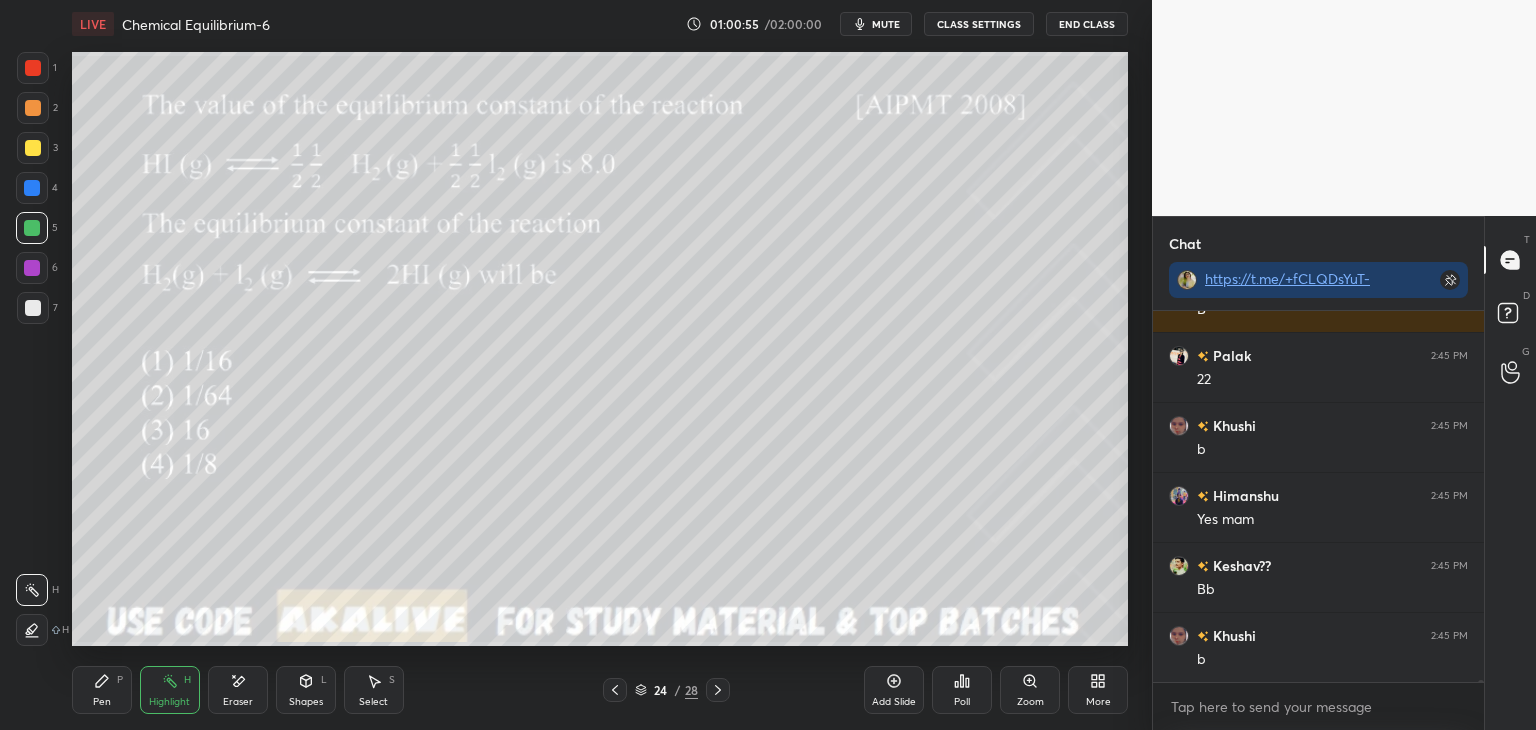 click at bounding box center [32, 630] 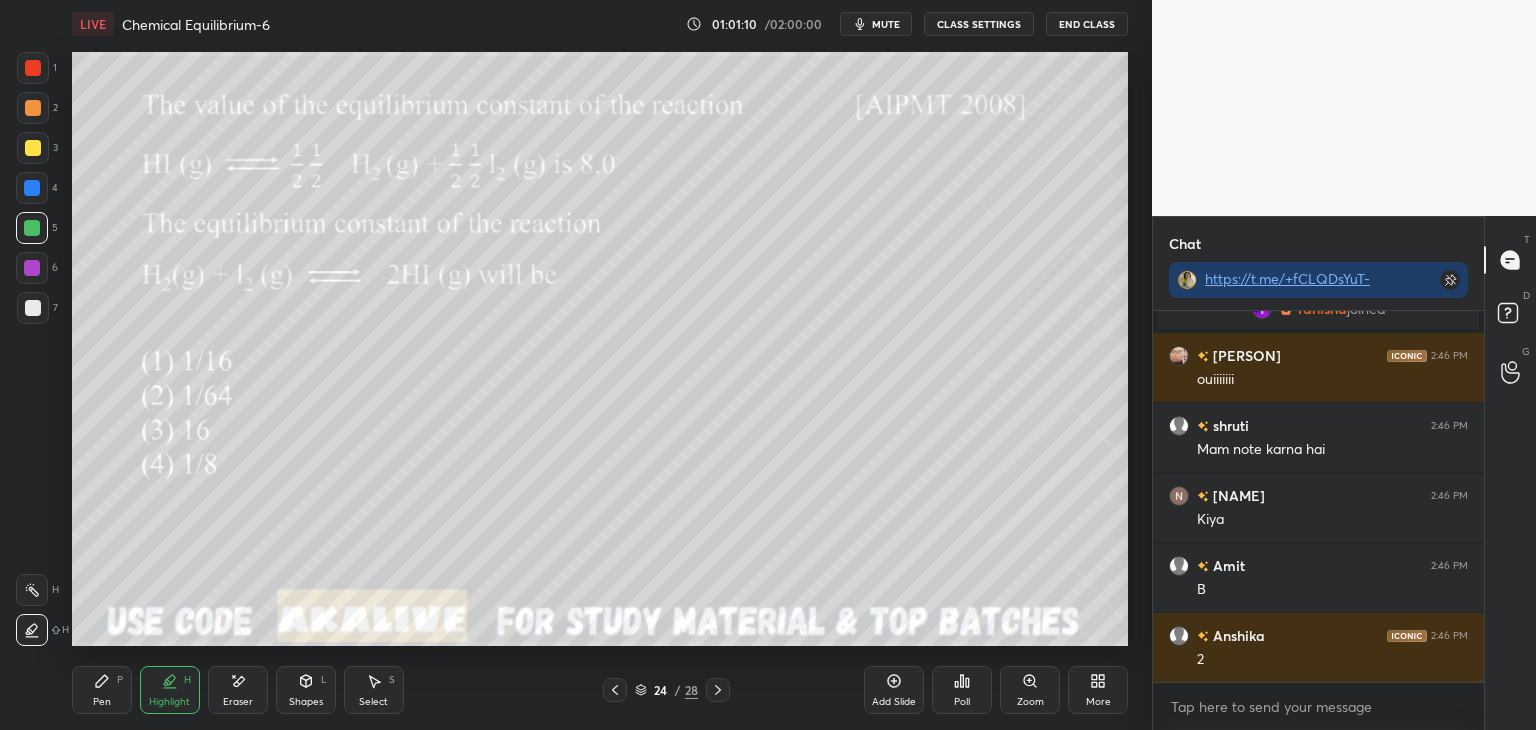 scroll, scrollTop: 87374, scrollLeft: 0, axis: vertical 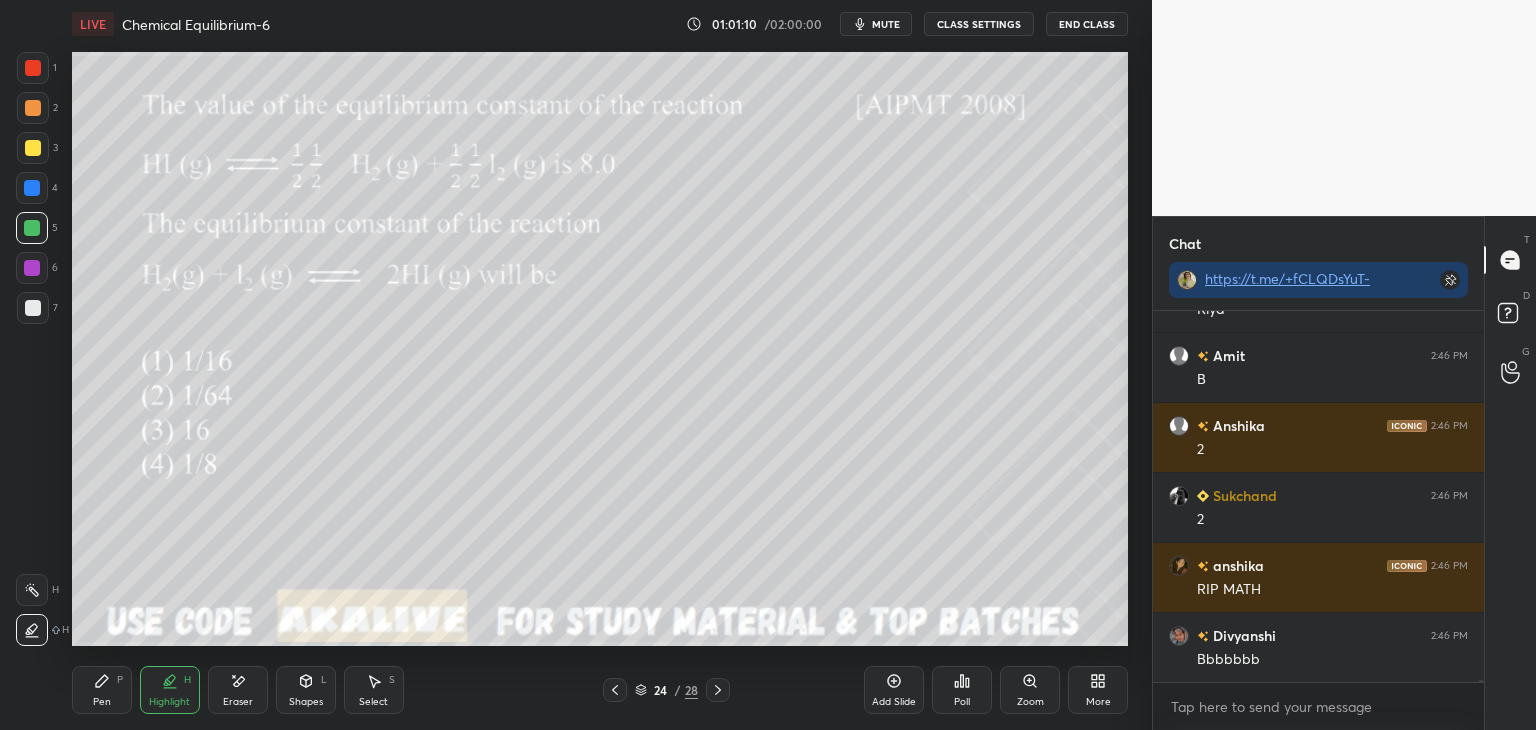 click on "CLASS SETTINGS" at bounding box center (979, 24) 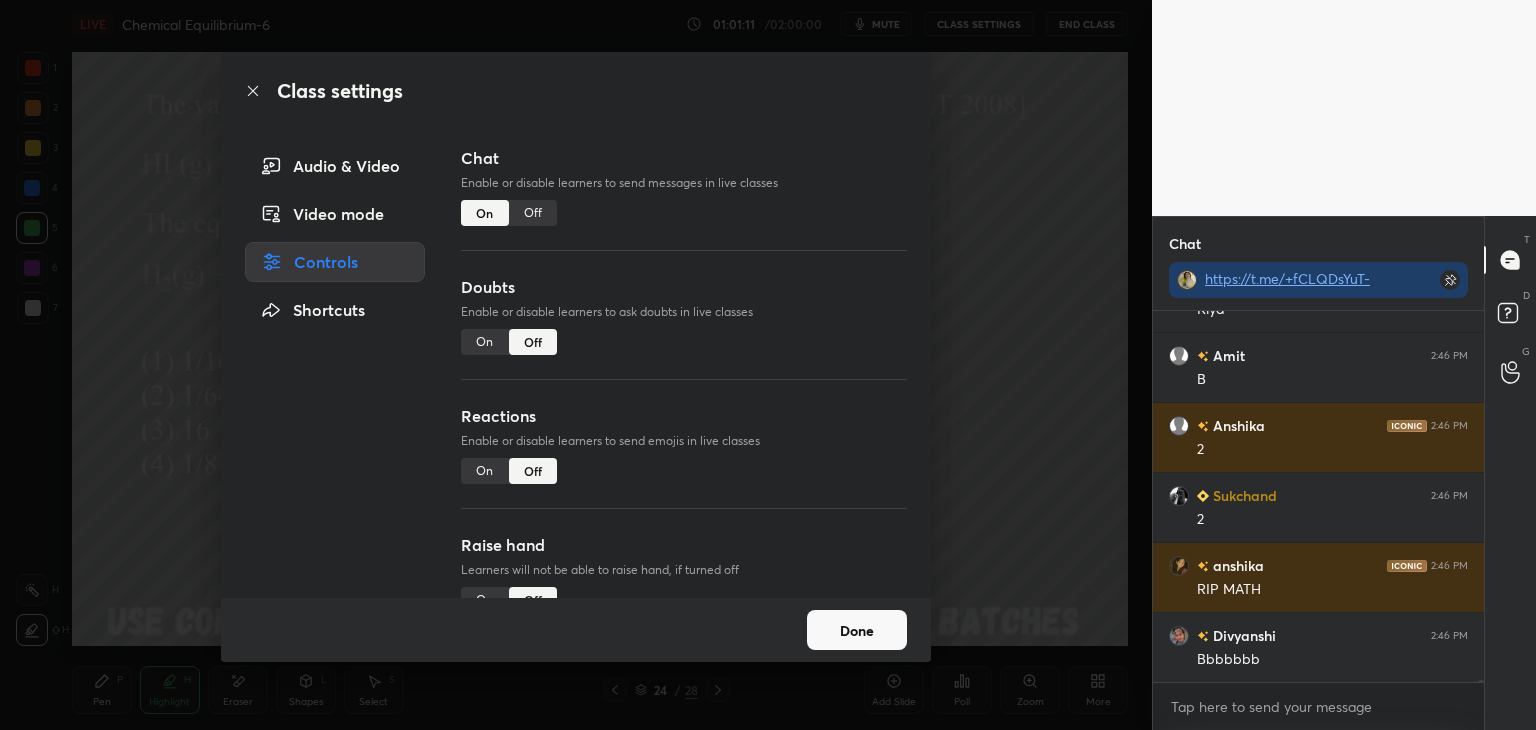 scroll, scrollTop: 87742, scrollLeft: 0, axis: vertical 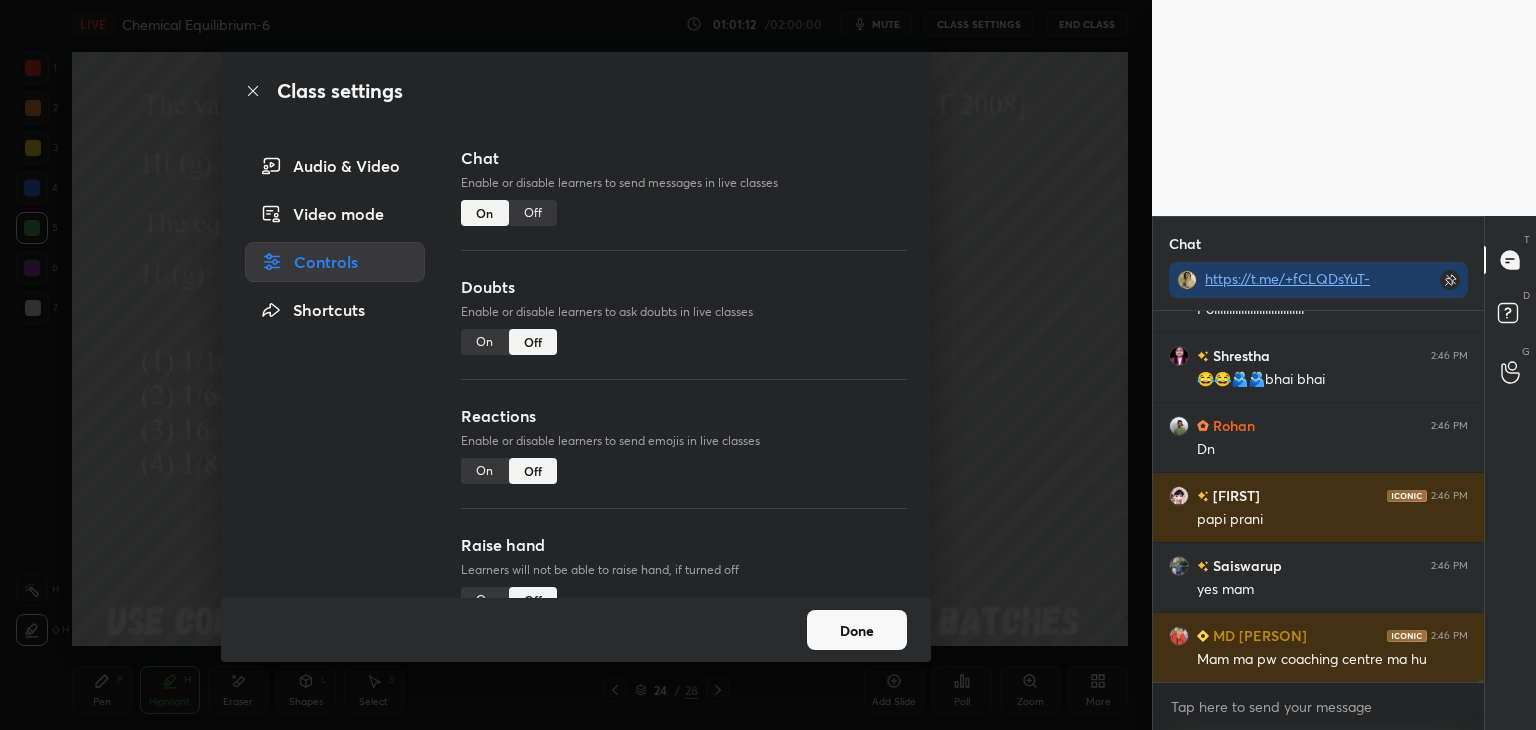 click on "Off" at bounding box center (533, 213) 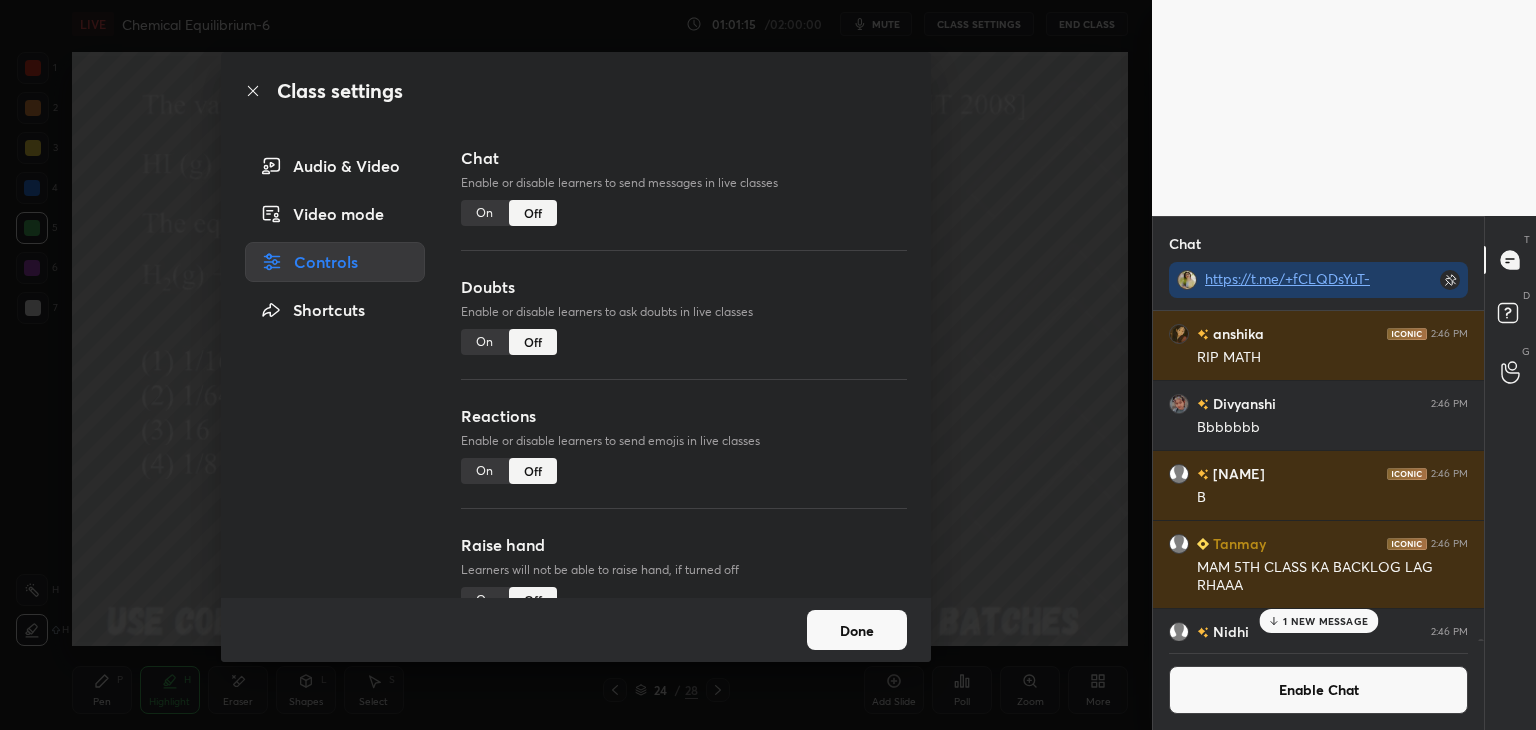 click on "Done" at bounding box center [857, 630] 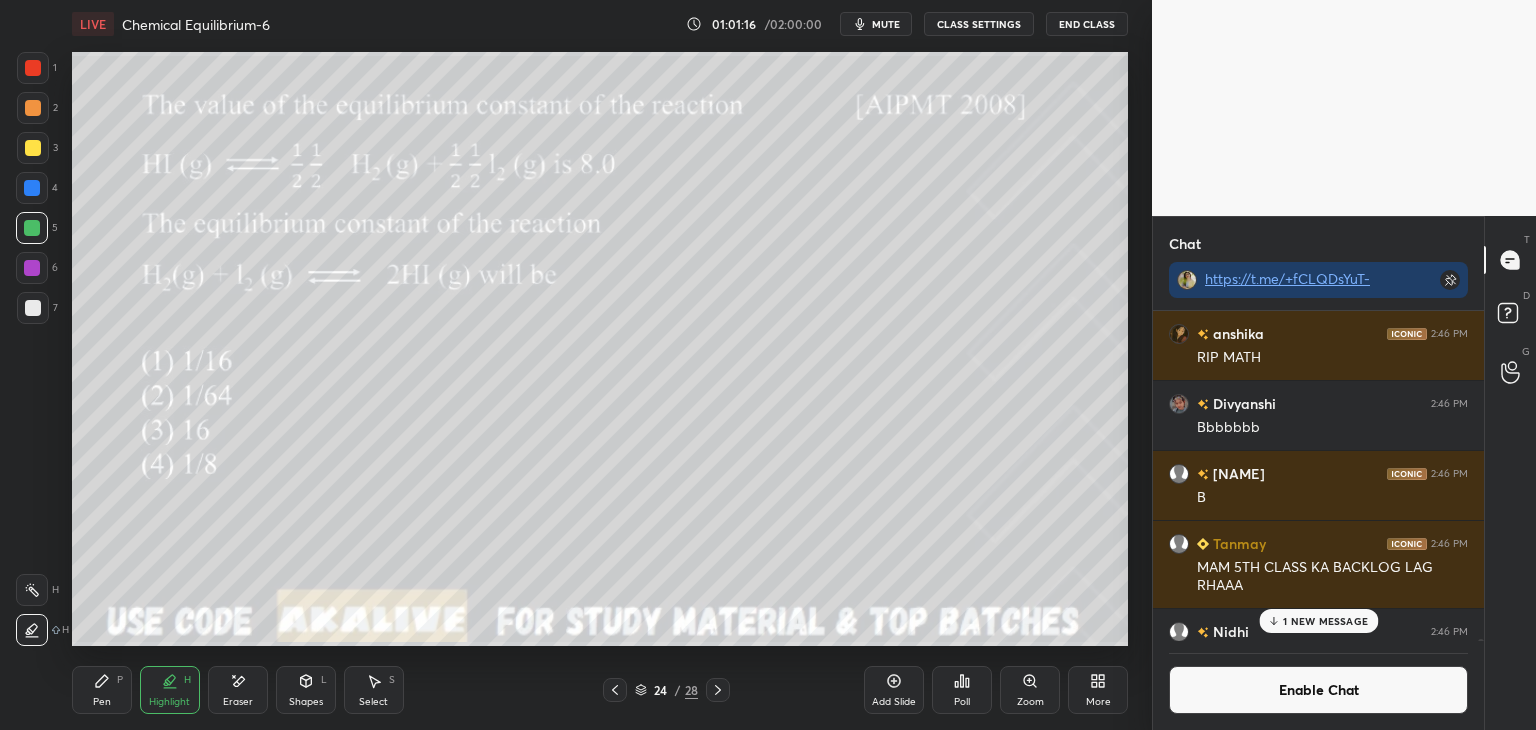 click 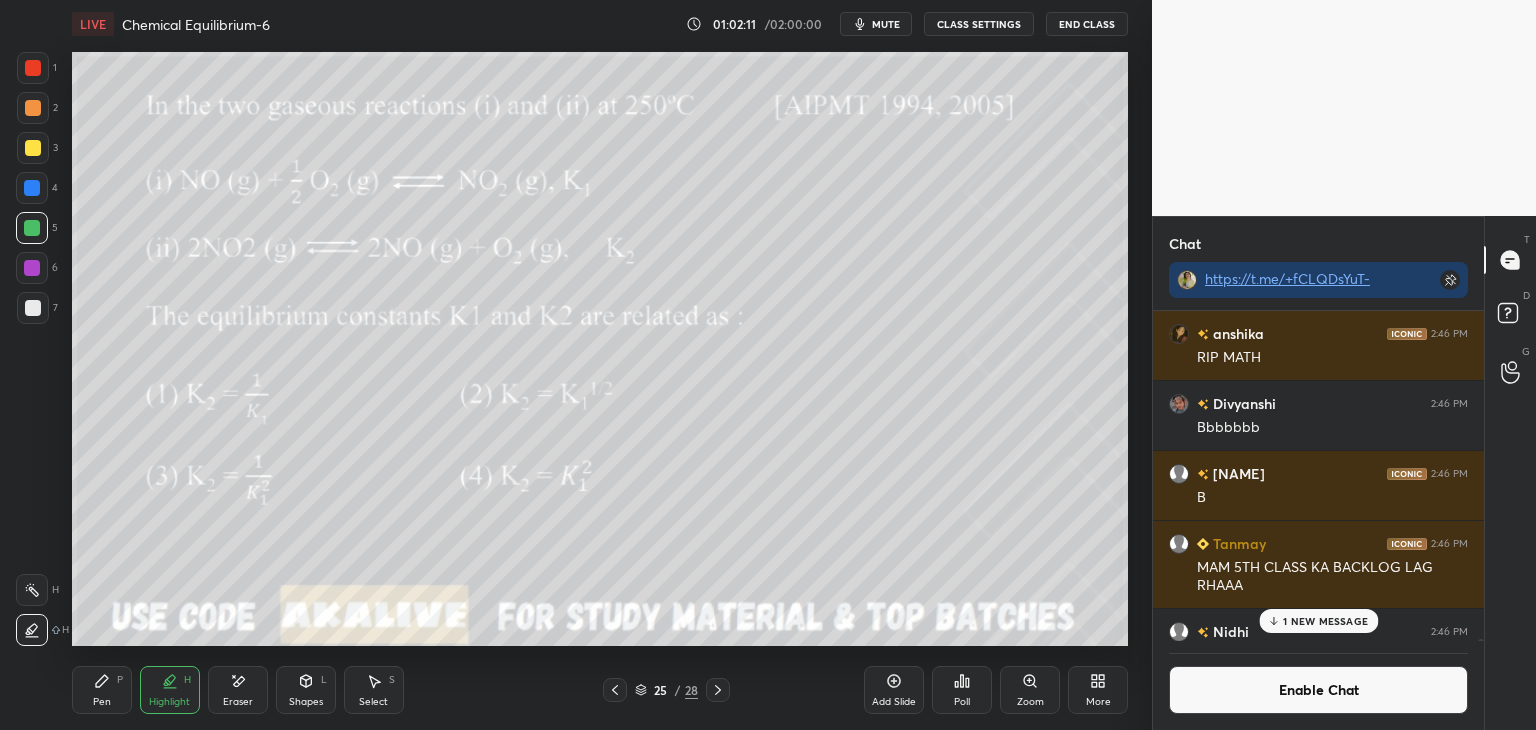 click 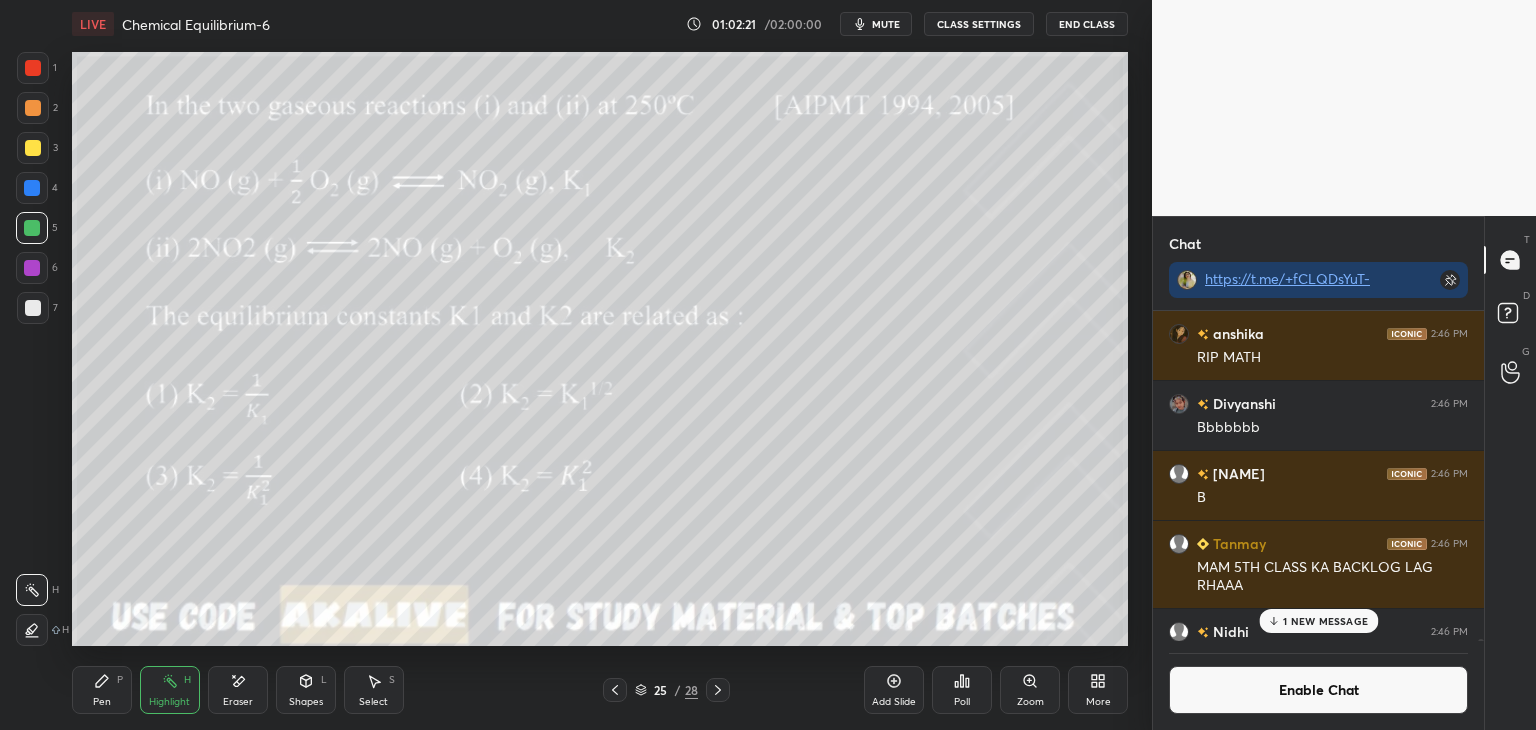 click on "Pen" at bounding box center (102, 702) 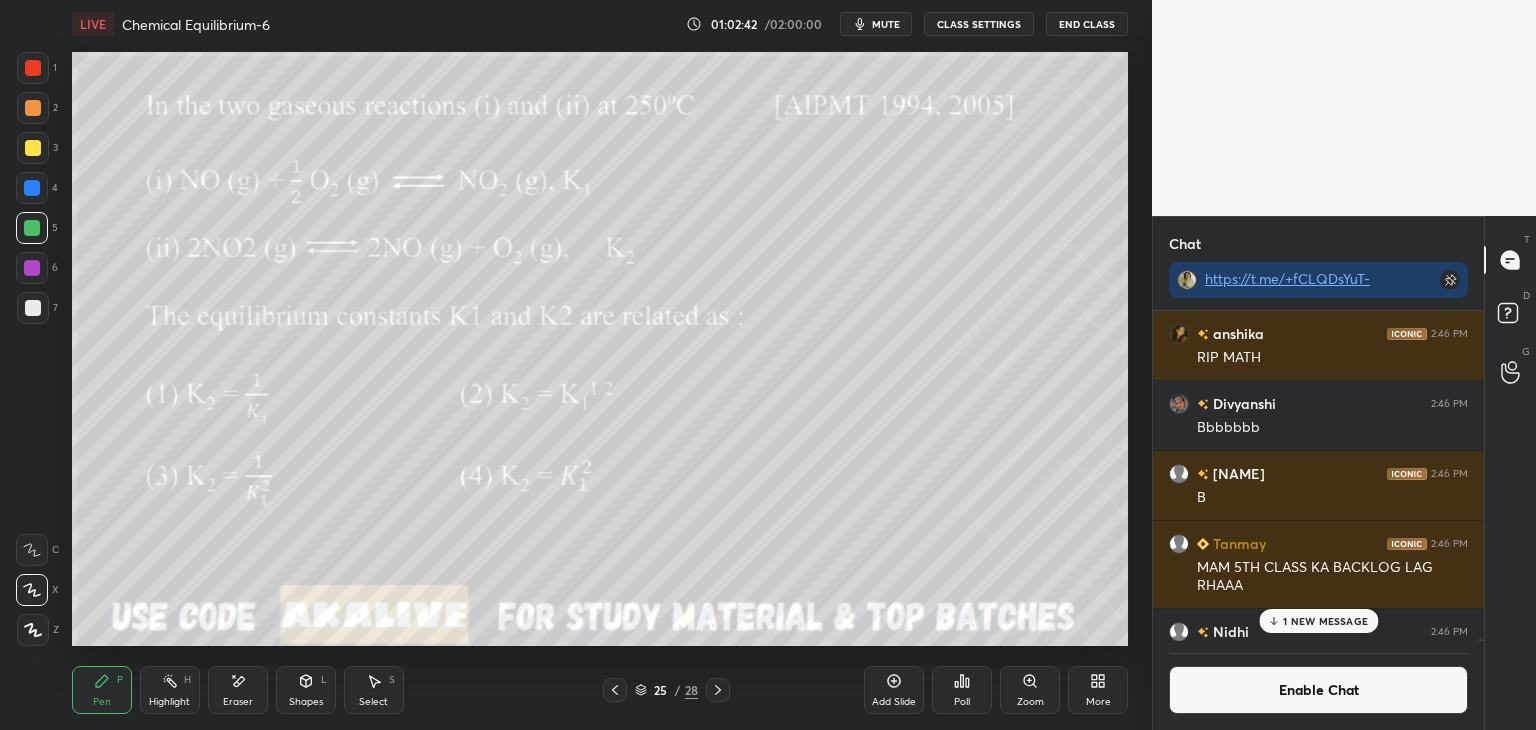click at bounding box center (33, 308) 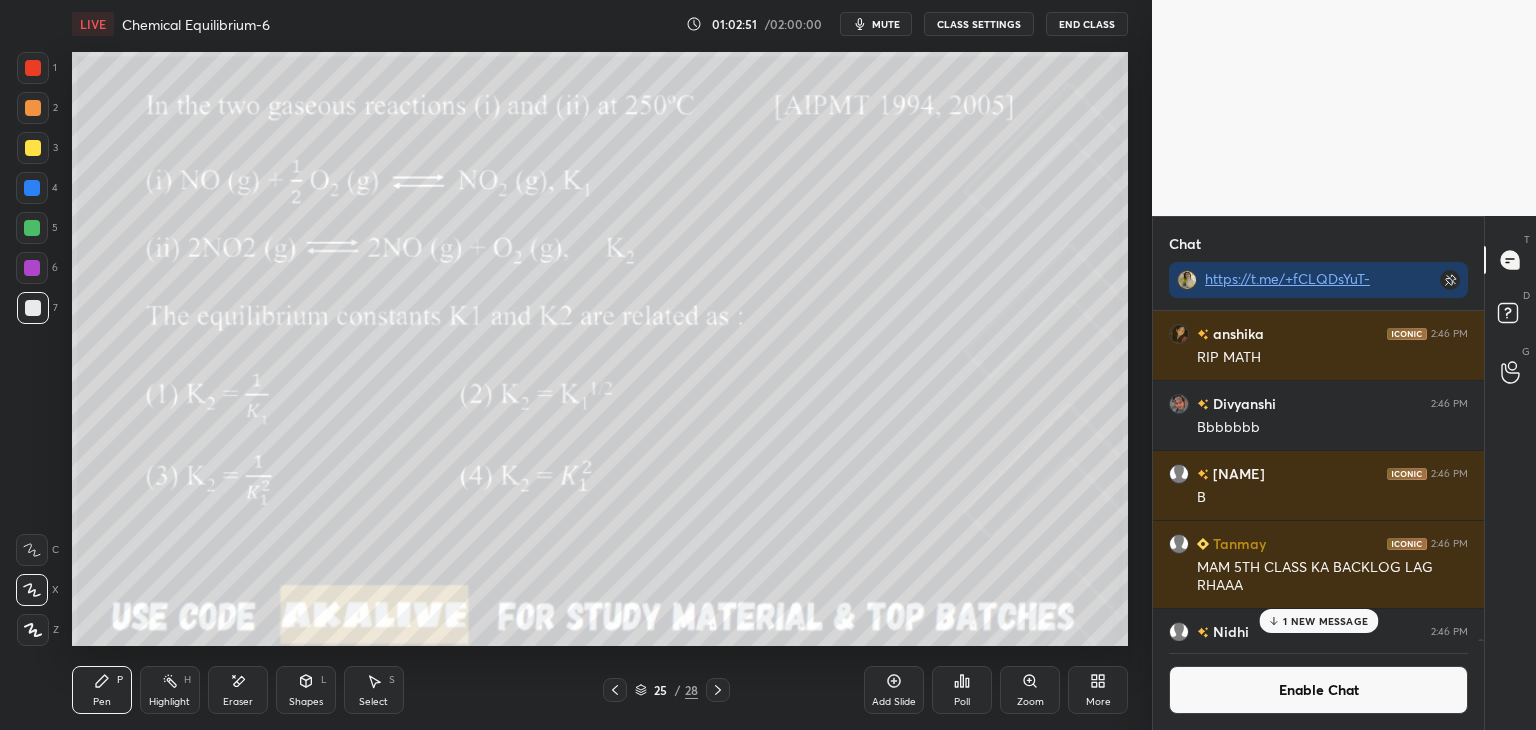 click at bounding box center (33, 108) 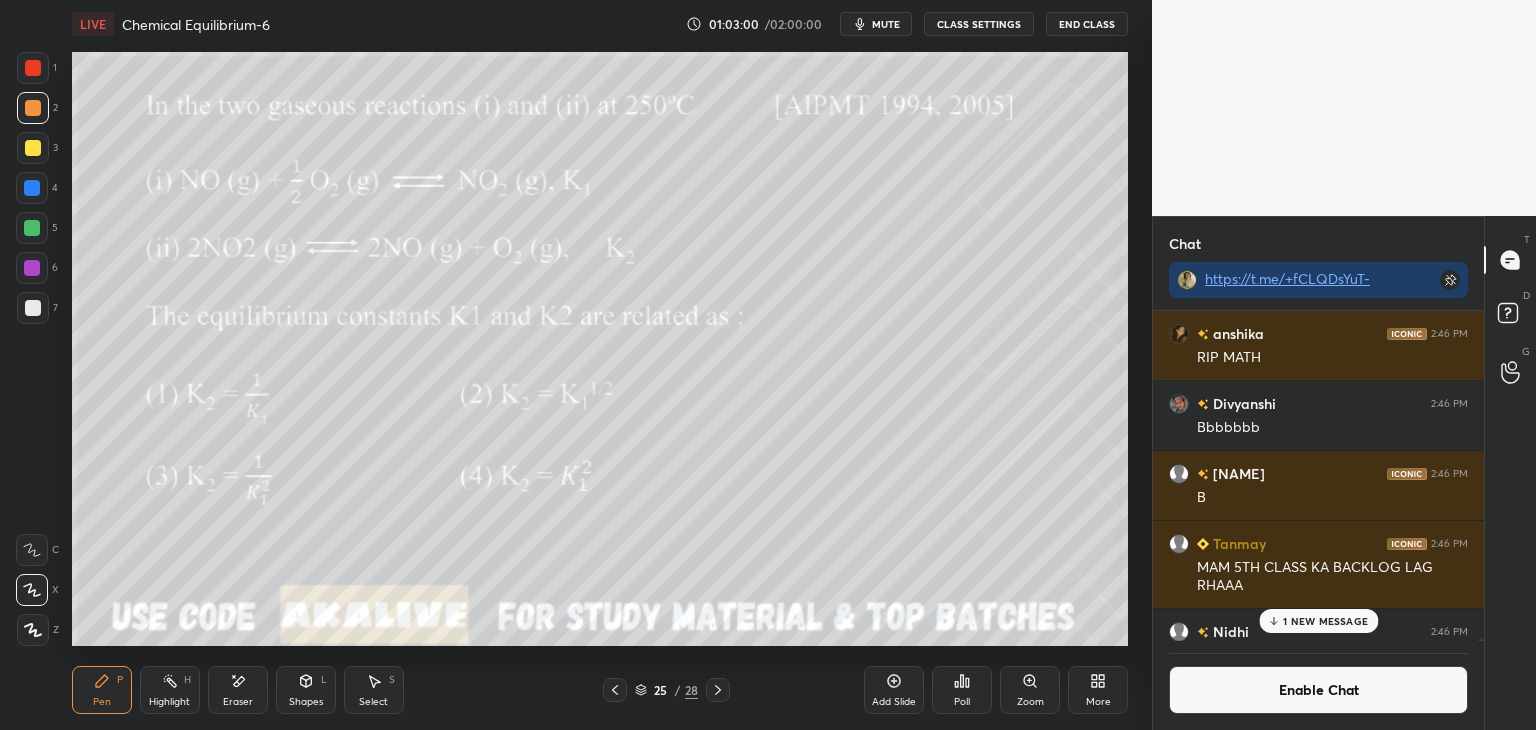 click on "1 NEW MESSAGE" at bounding box center (1325, 621) 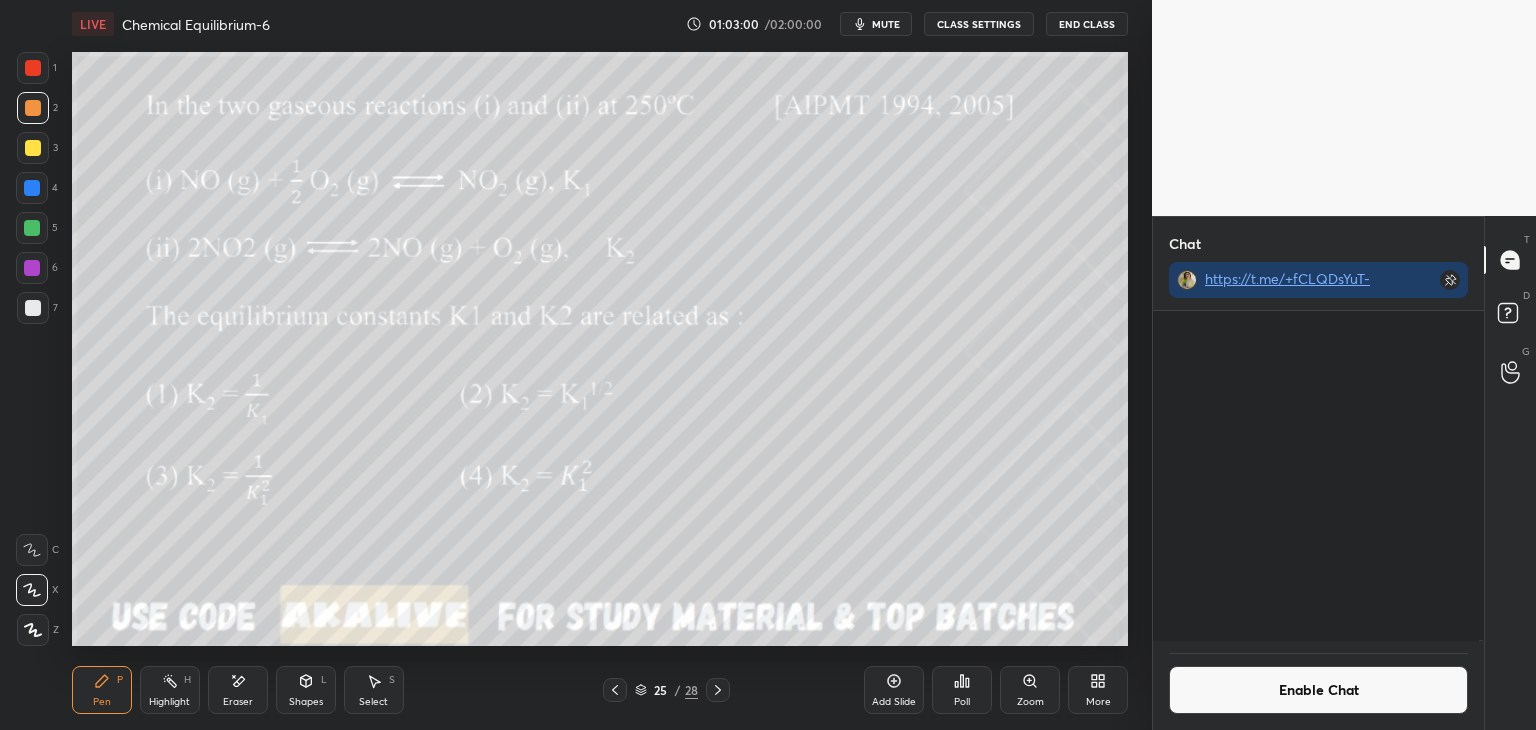 scroll, scrollTop: 86755, scrollLeft: 0, axis: vertical 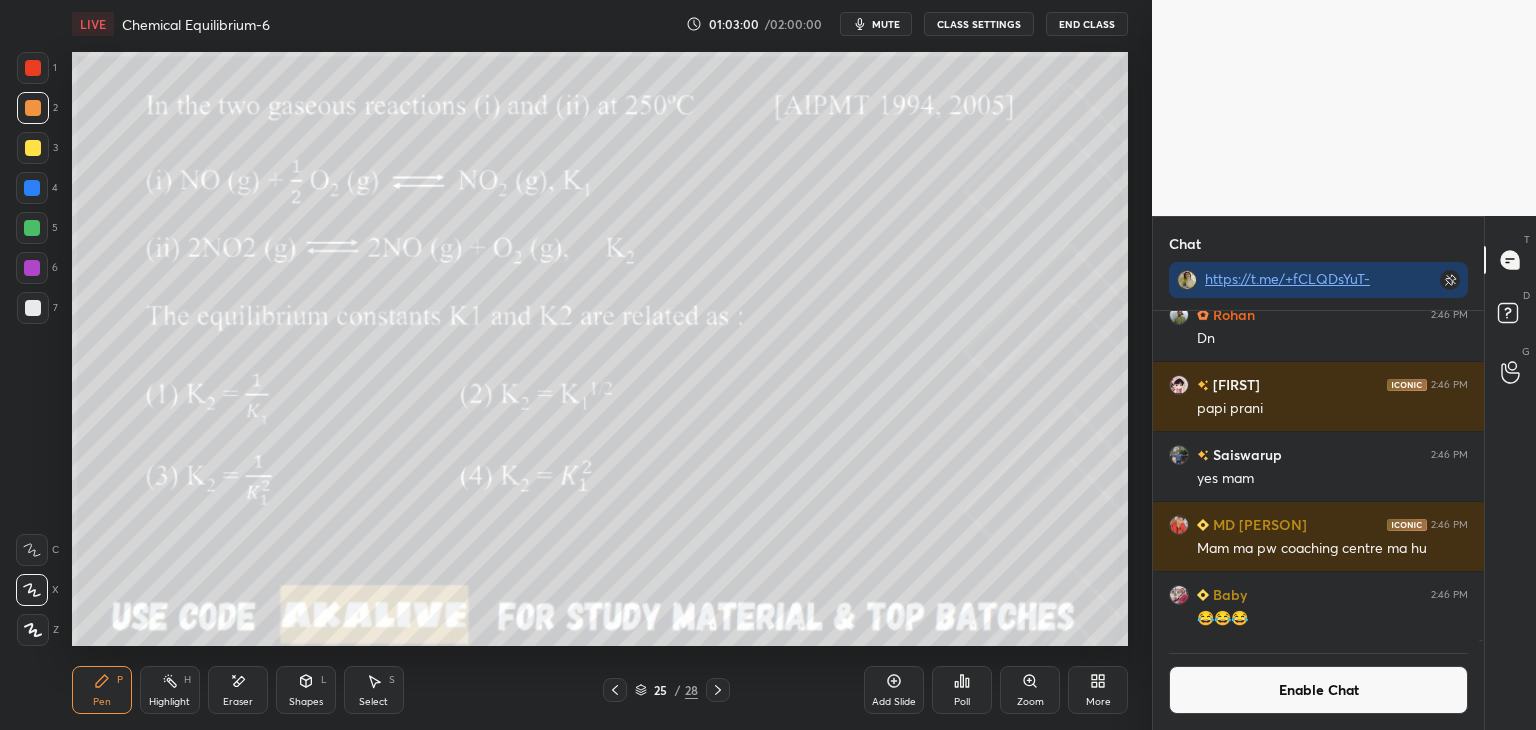 click on "Enable Chat" at bounding box center [1318, 690] 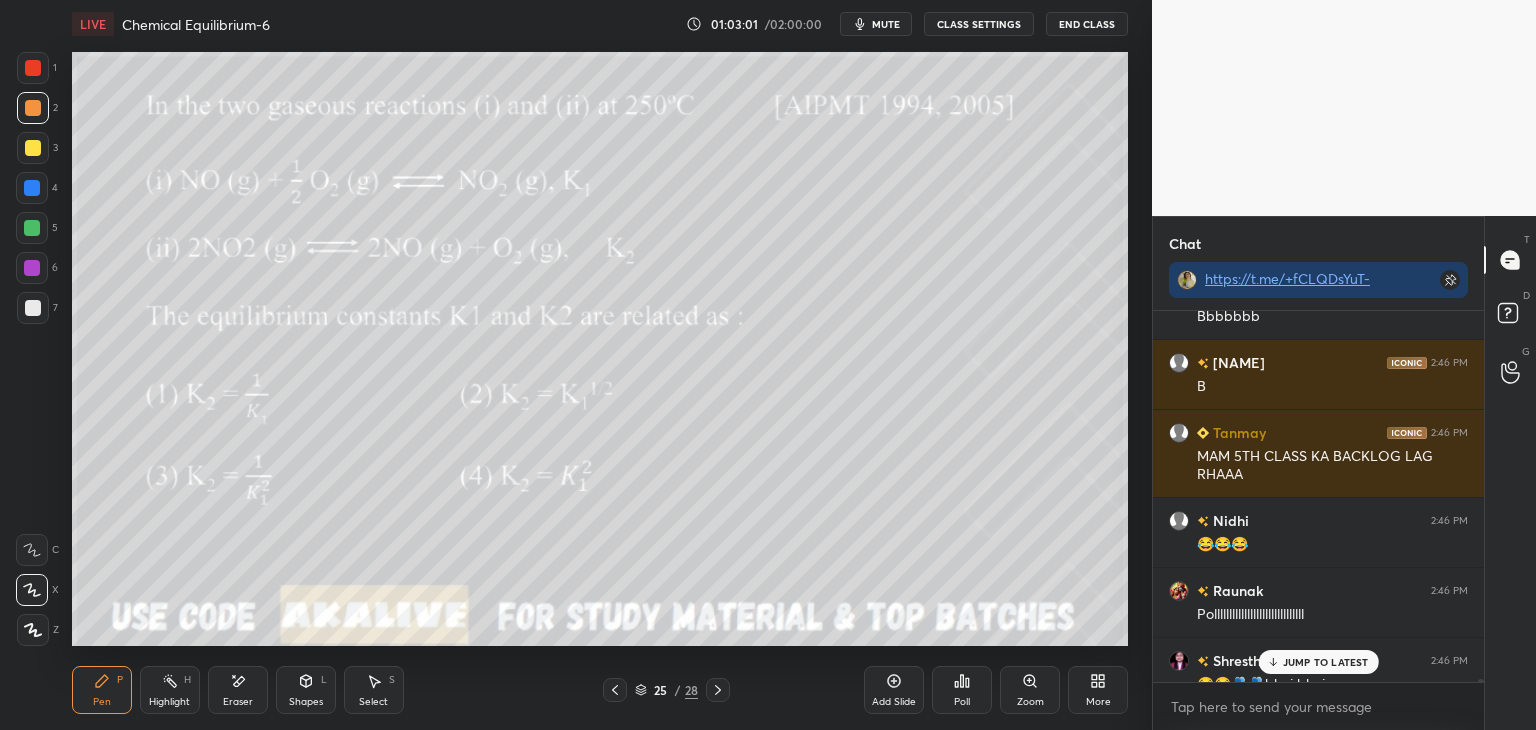 click 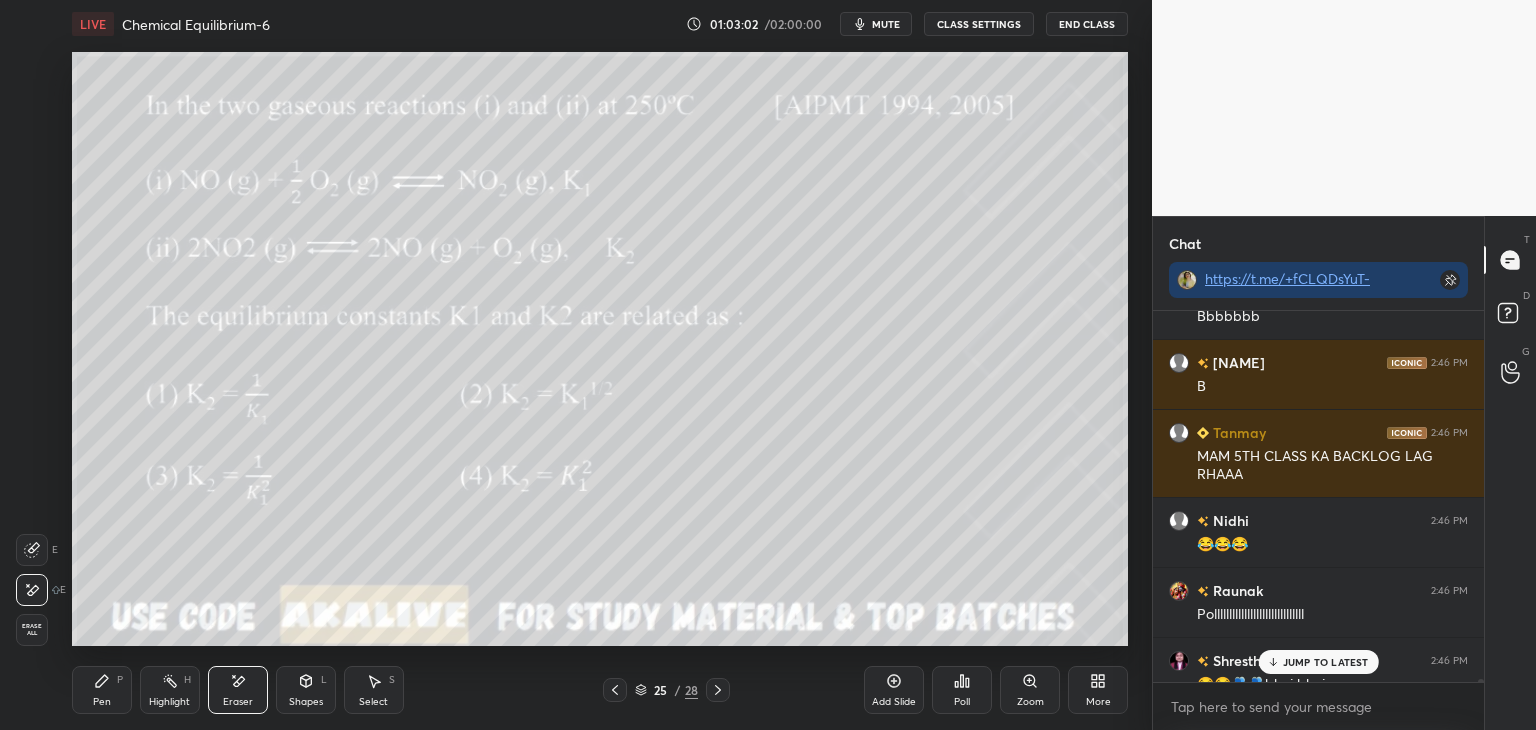 click 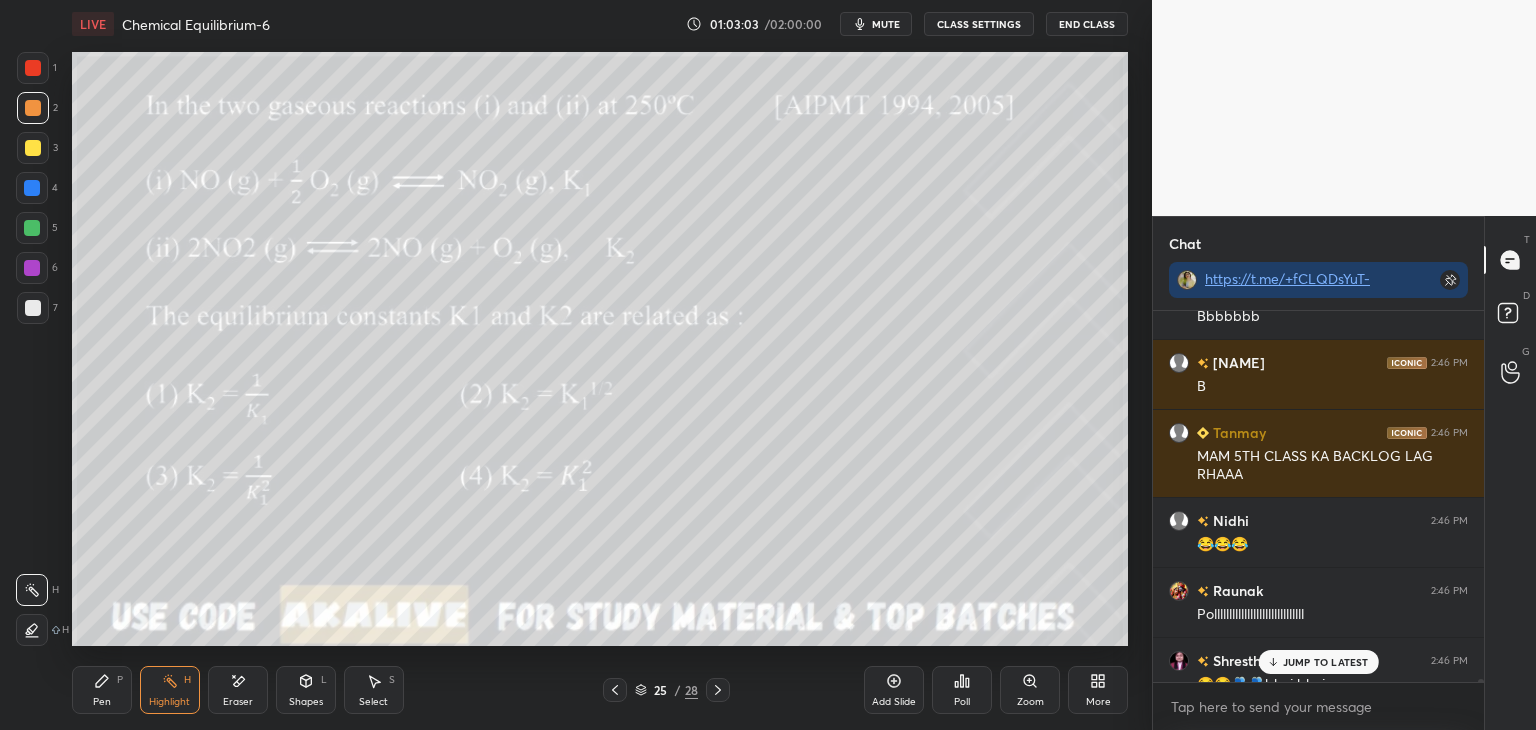 click 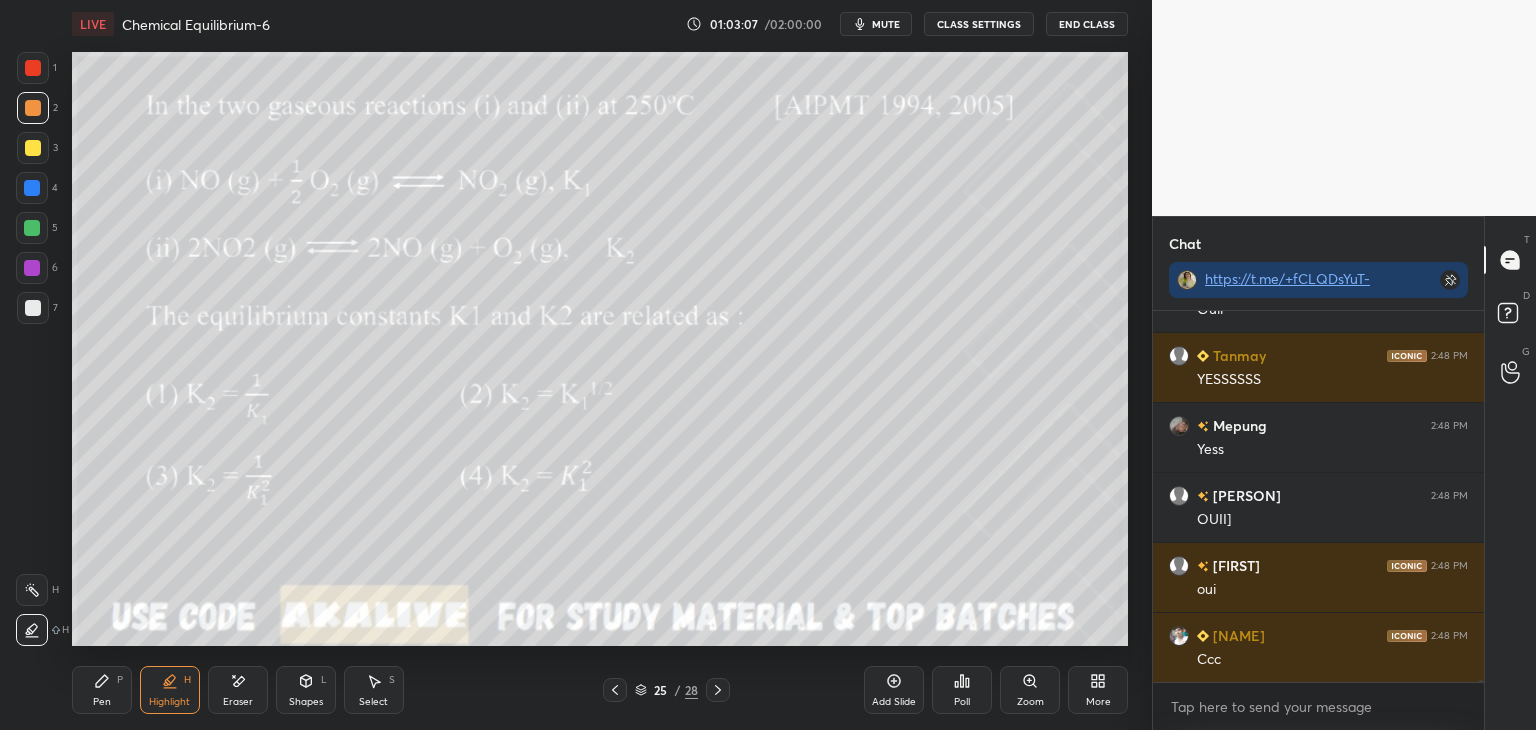 scroll, scrollTop: 89564, scrollLeft: 0, axis: vertical 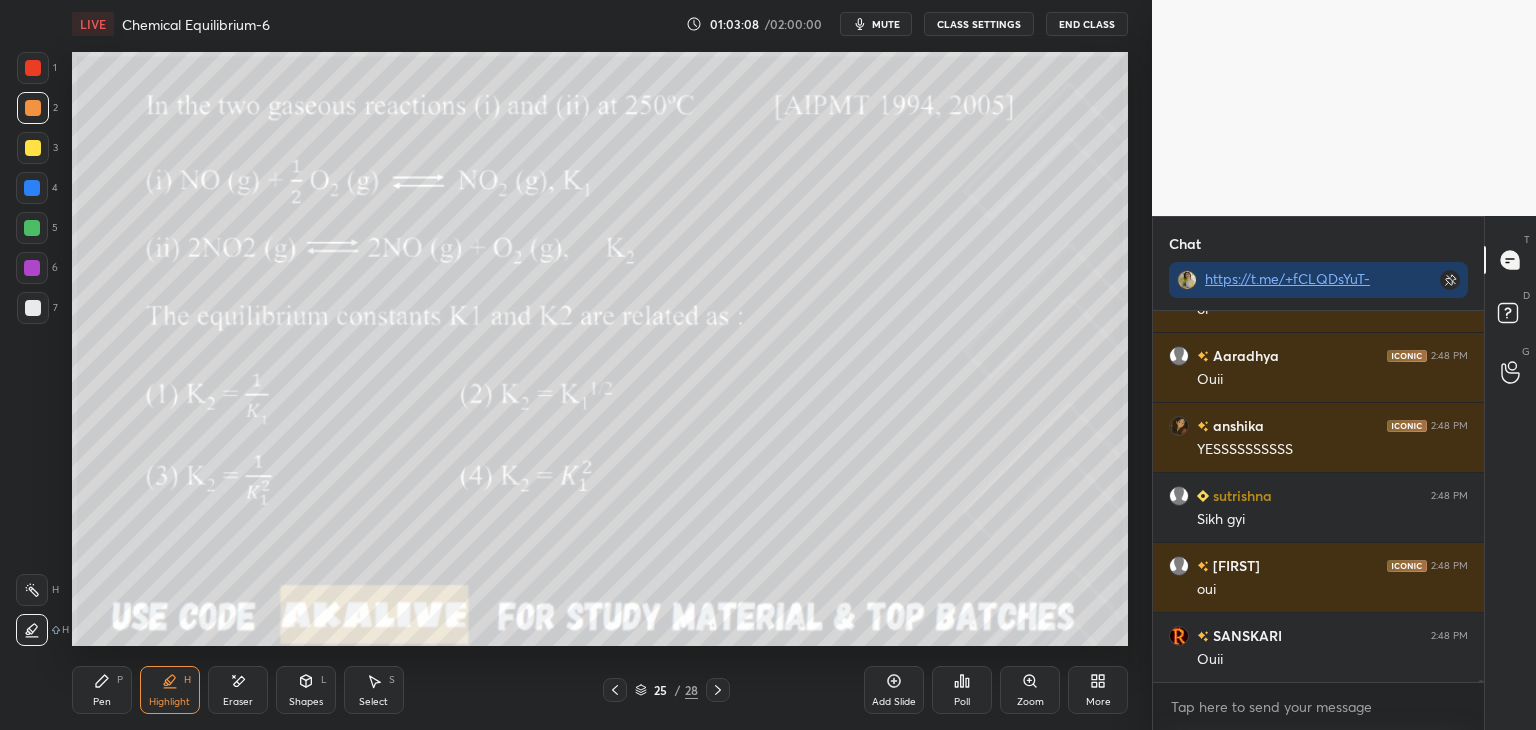 click on "CLASS SETTINGS" at bounding box center [979, 24] 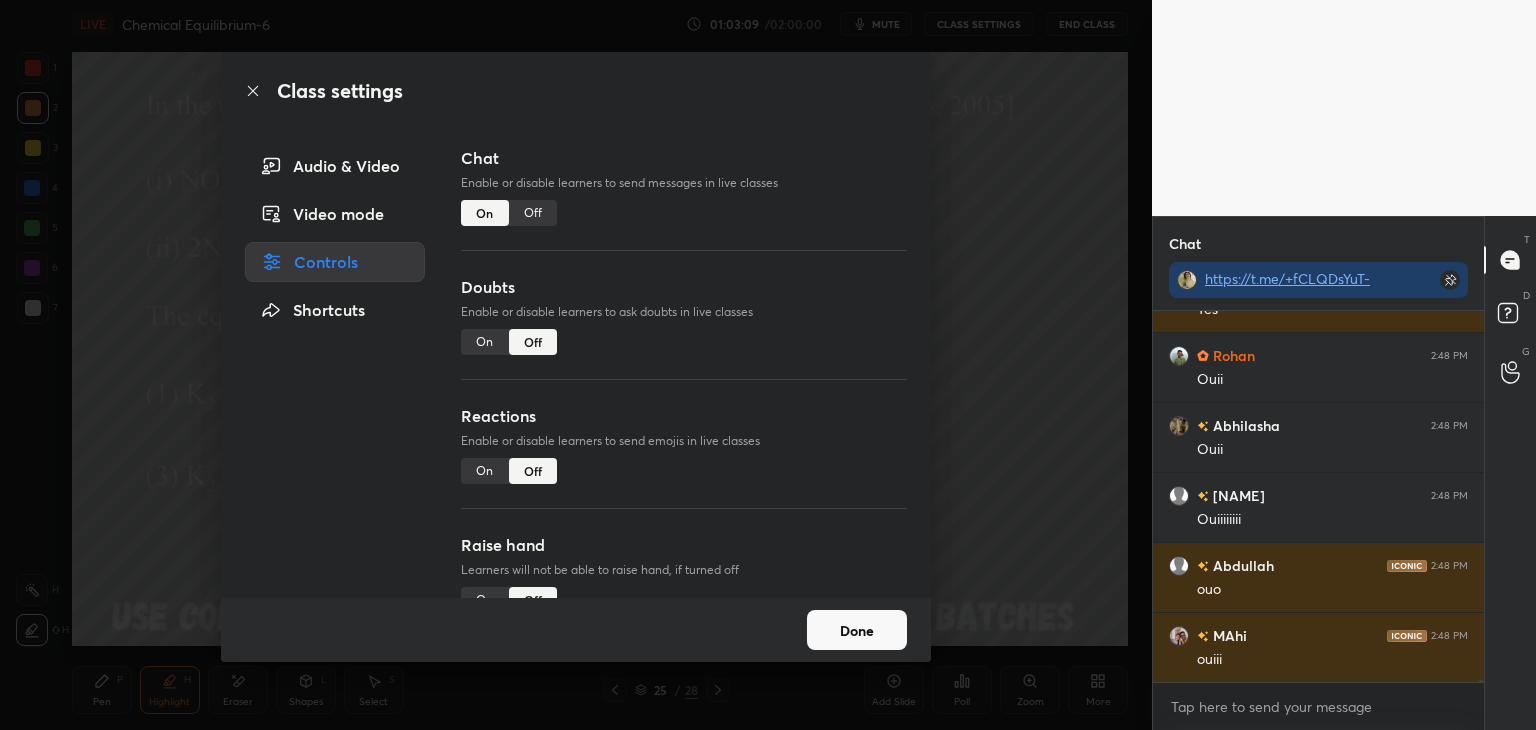 scroll, scrollTop: 91664, scrollLeft: 0, axis: vertical 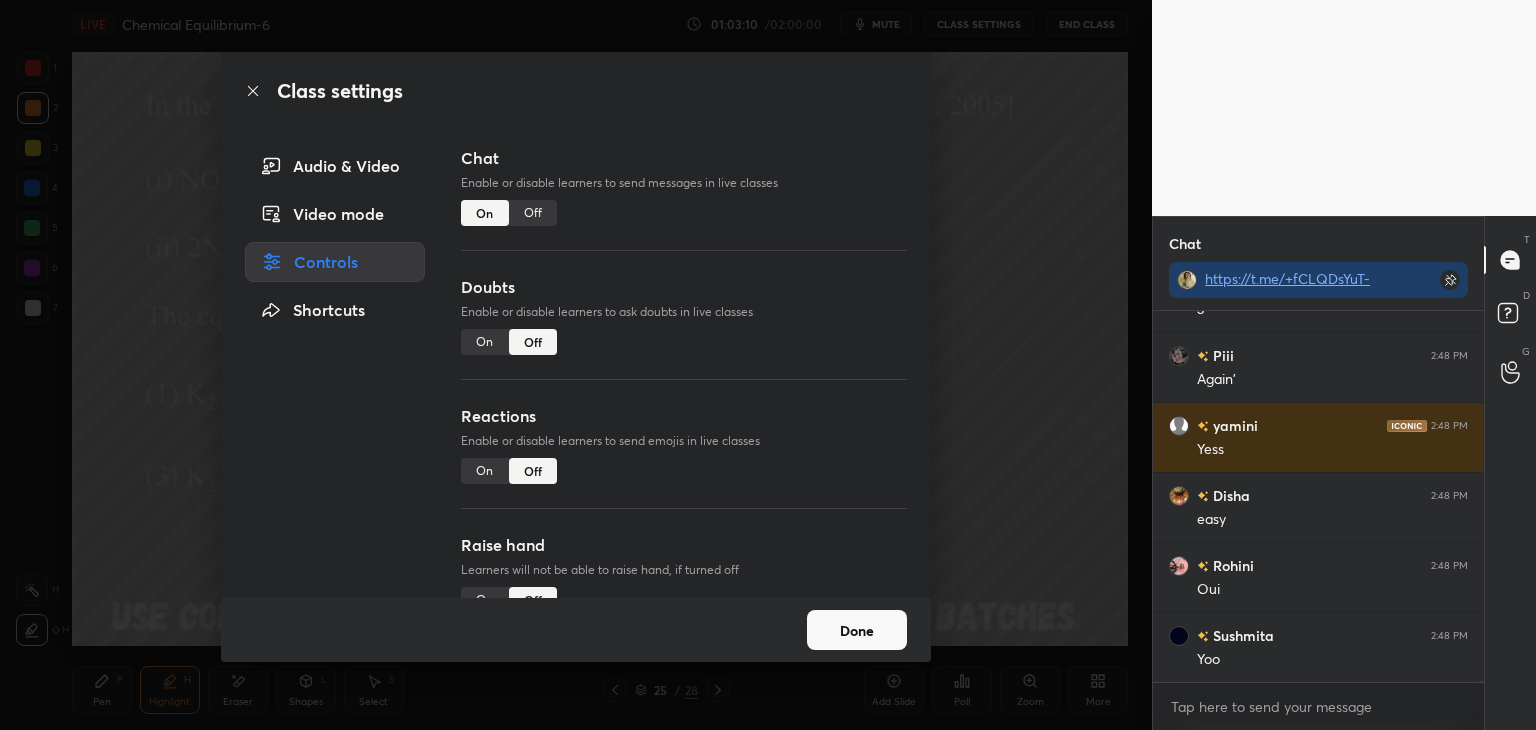 click on "Chat Enable or disable learners to send messages in live classes On Off" at bounding box center [684, 210] 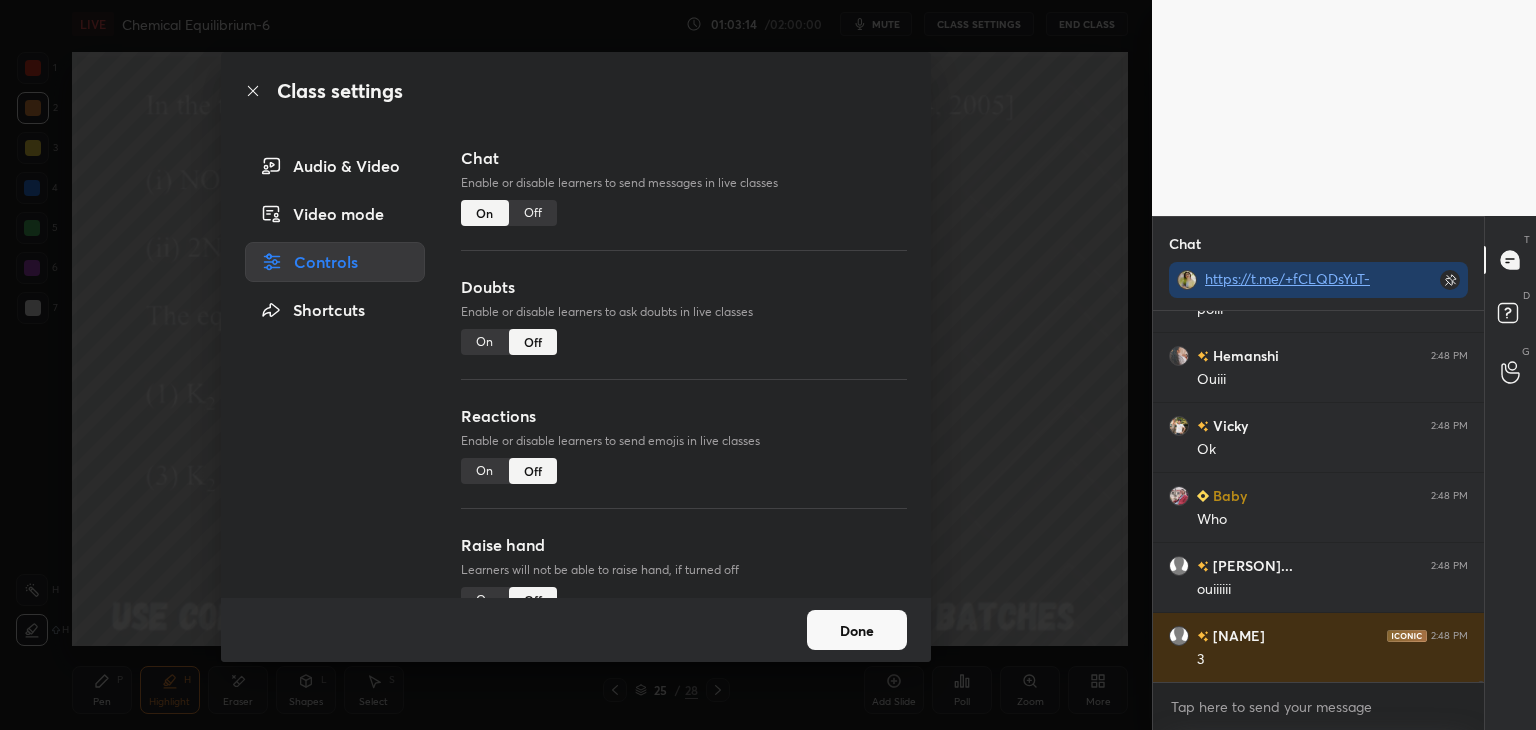 scroll, scrollTop: 94674, scrollLeft: 0, axis: vertical 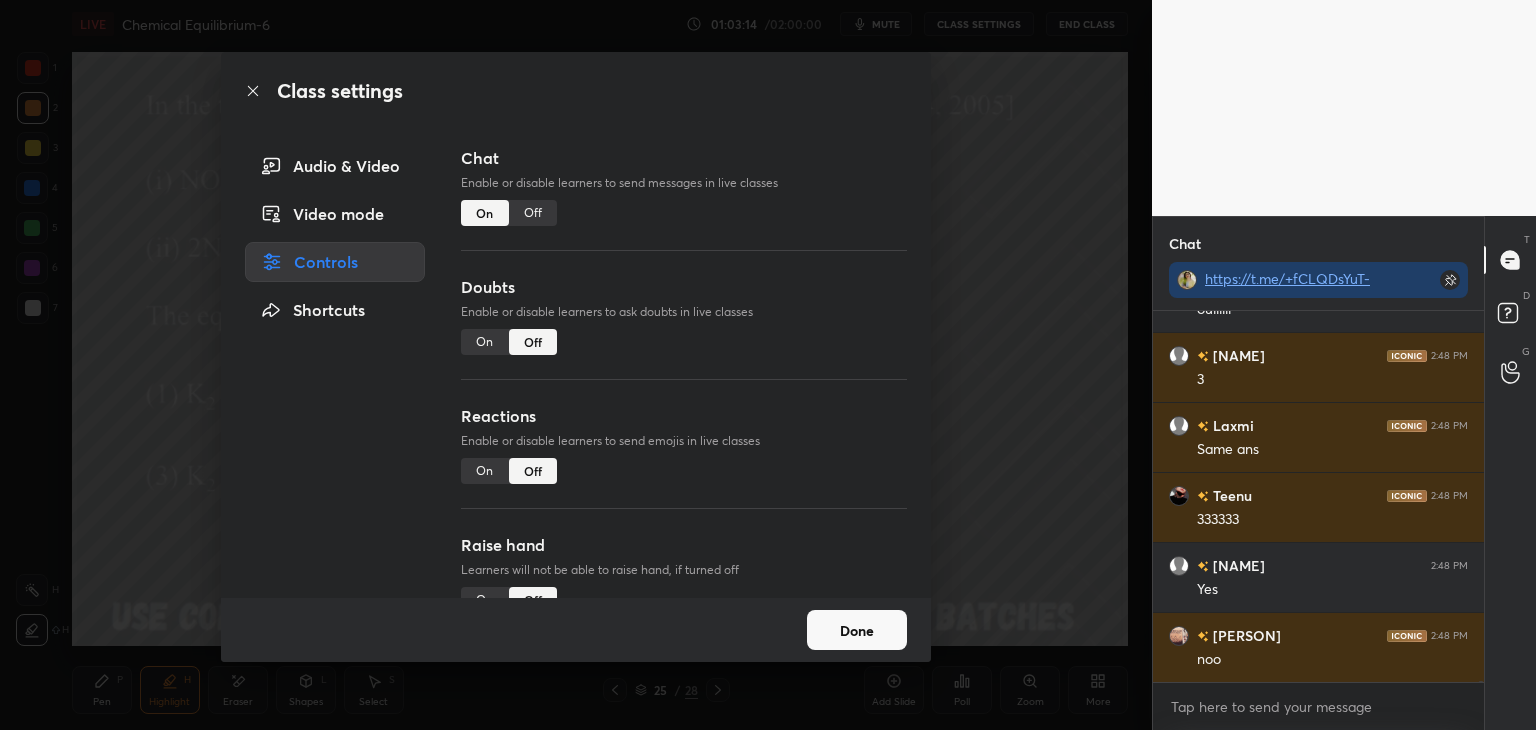 click on "On" at bounding box center [485, 213] 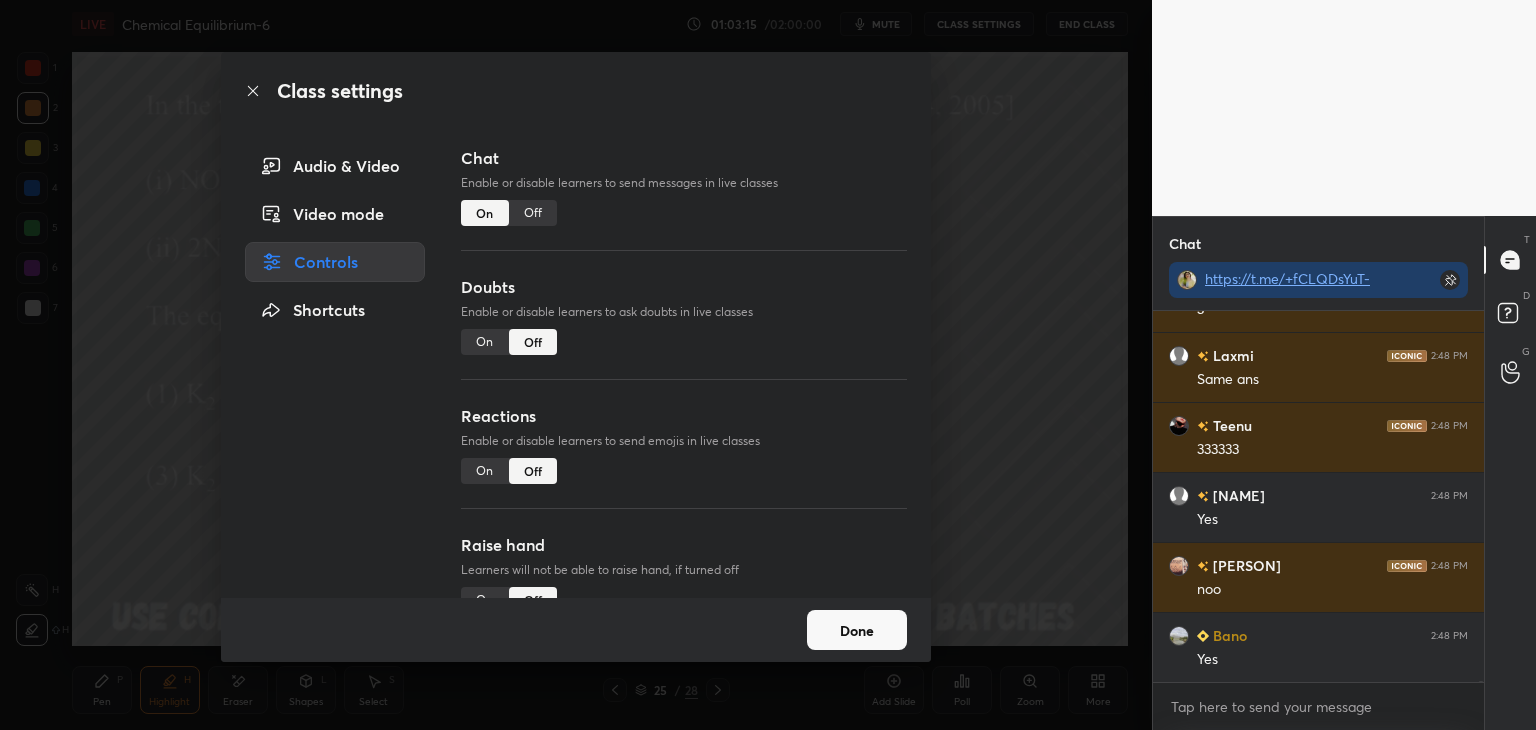click on "Off" at bounding box center (533, 213) 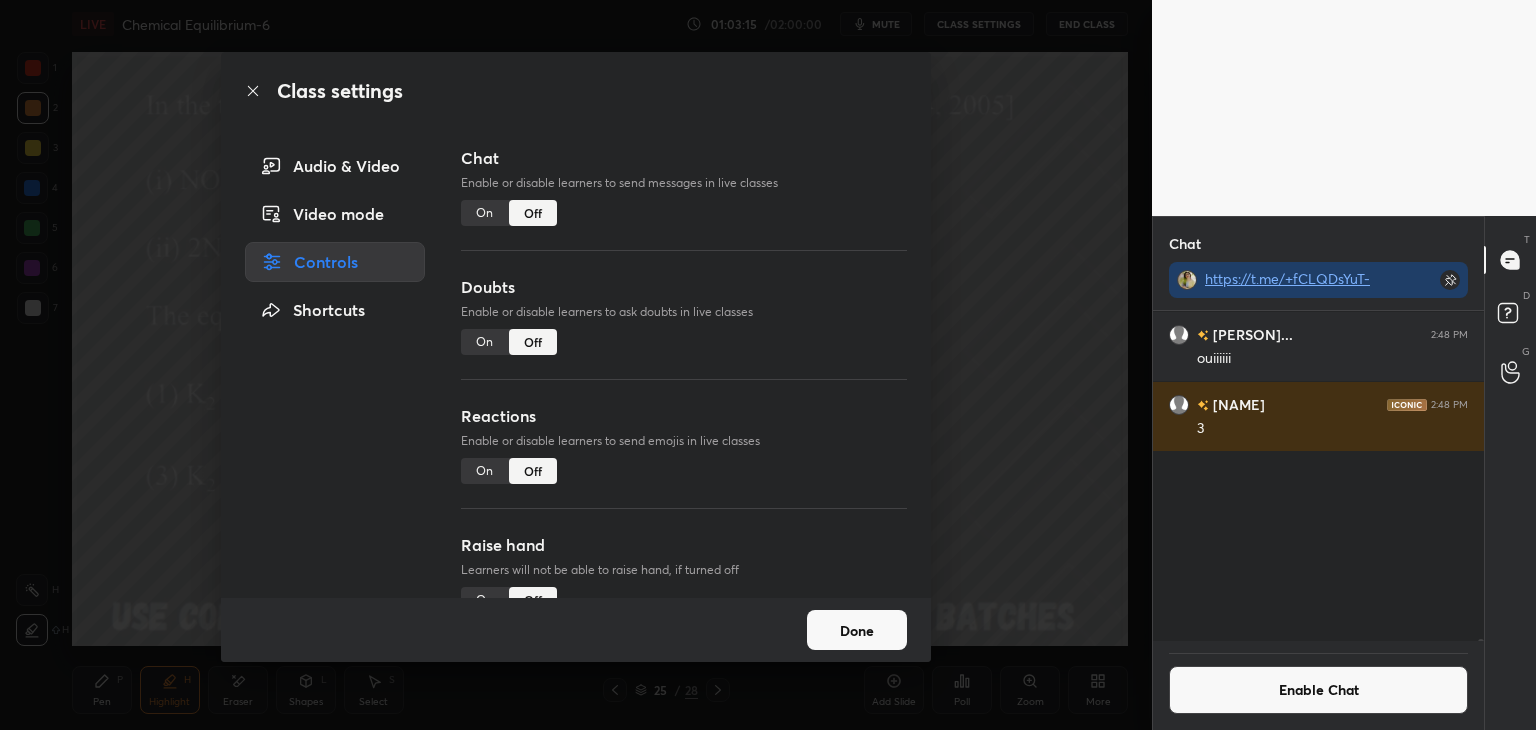 scroll, scrollTop: 92068, scrollLeft: 0, axis: vertical 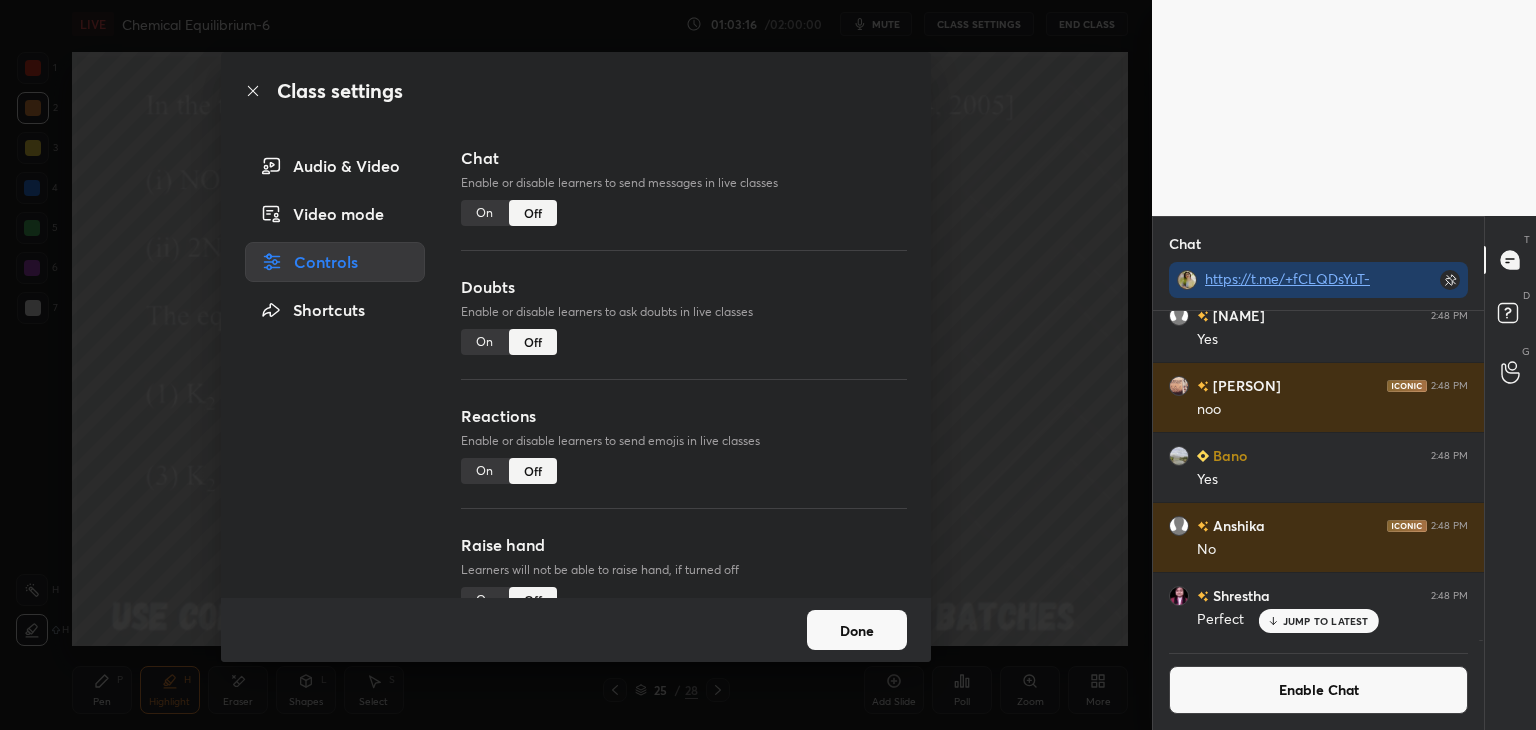 click on "Done" at bounding box center (857, 630) 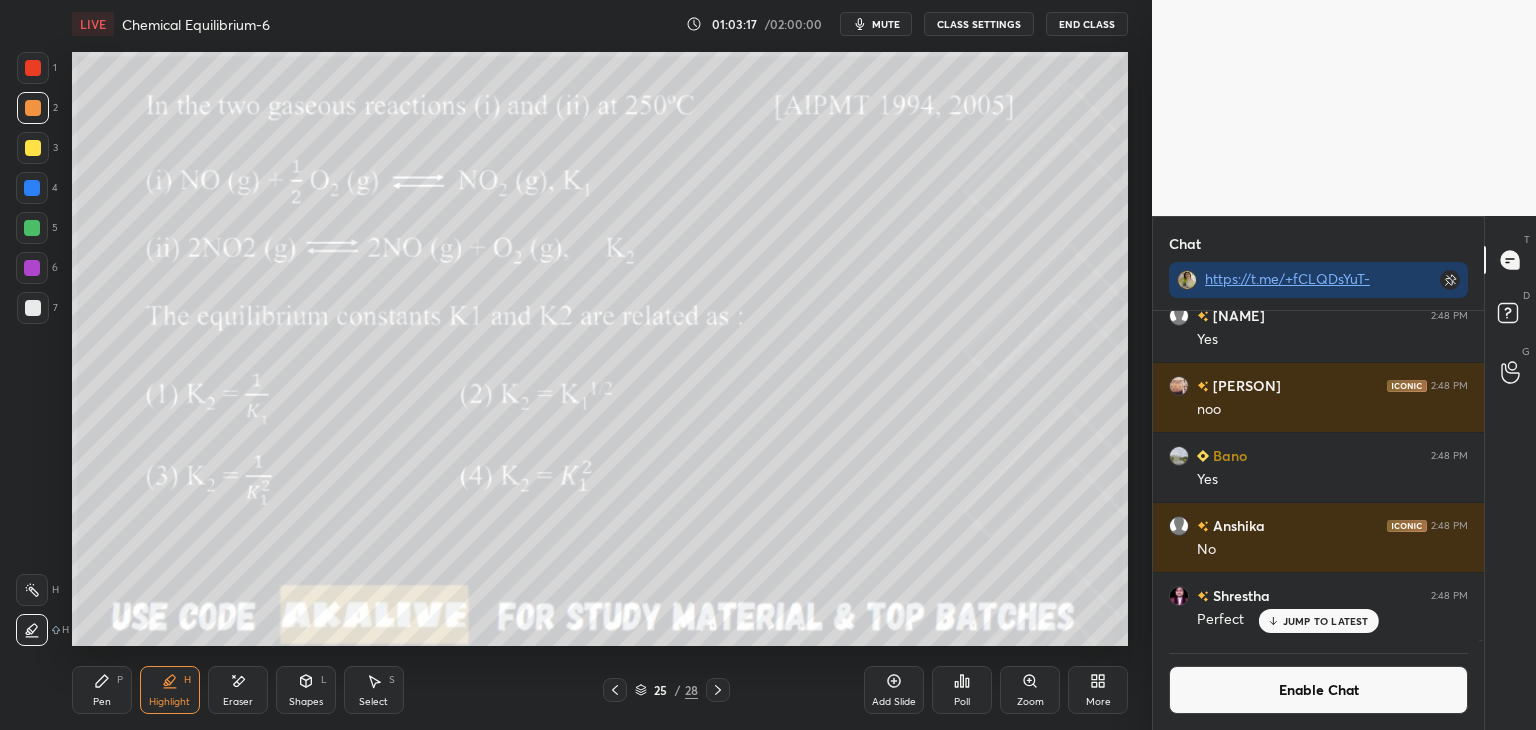 click 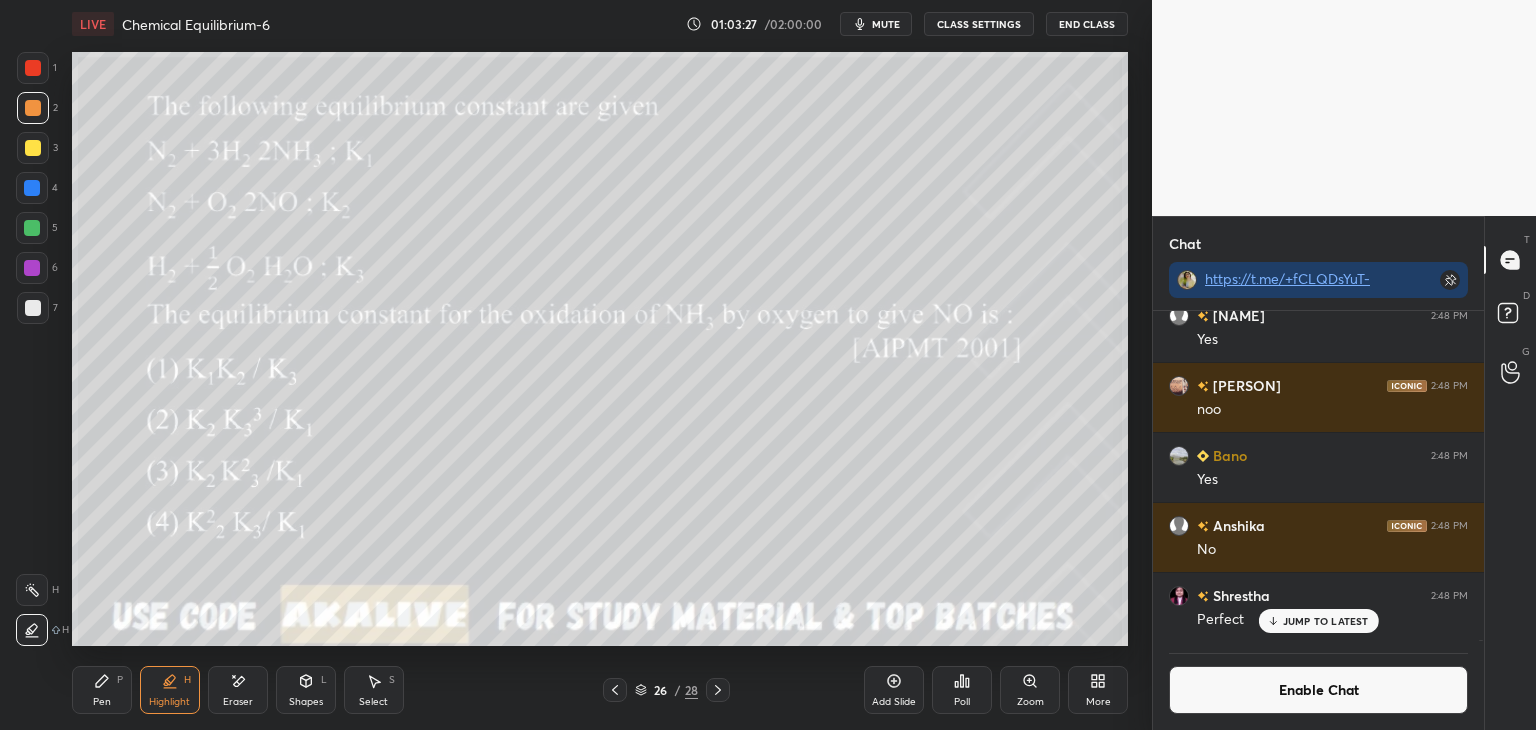 click 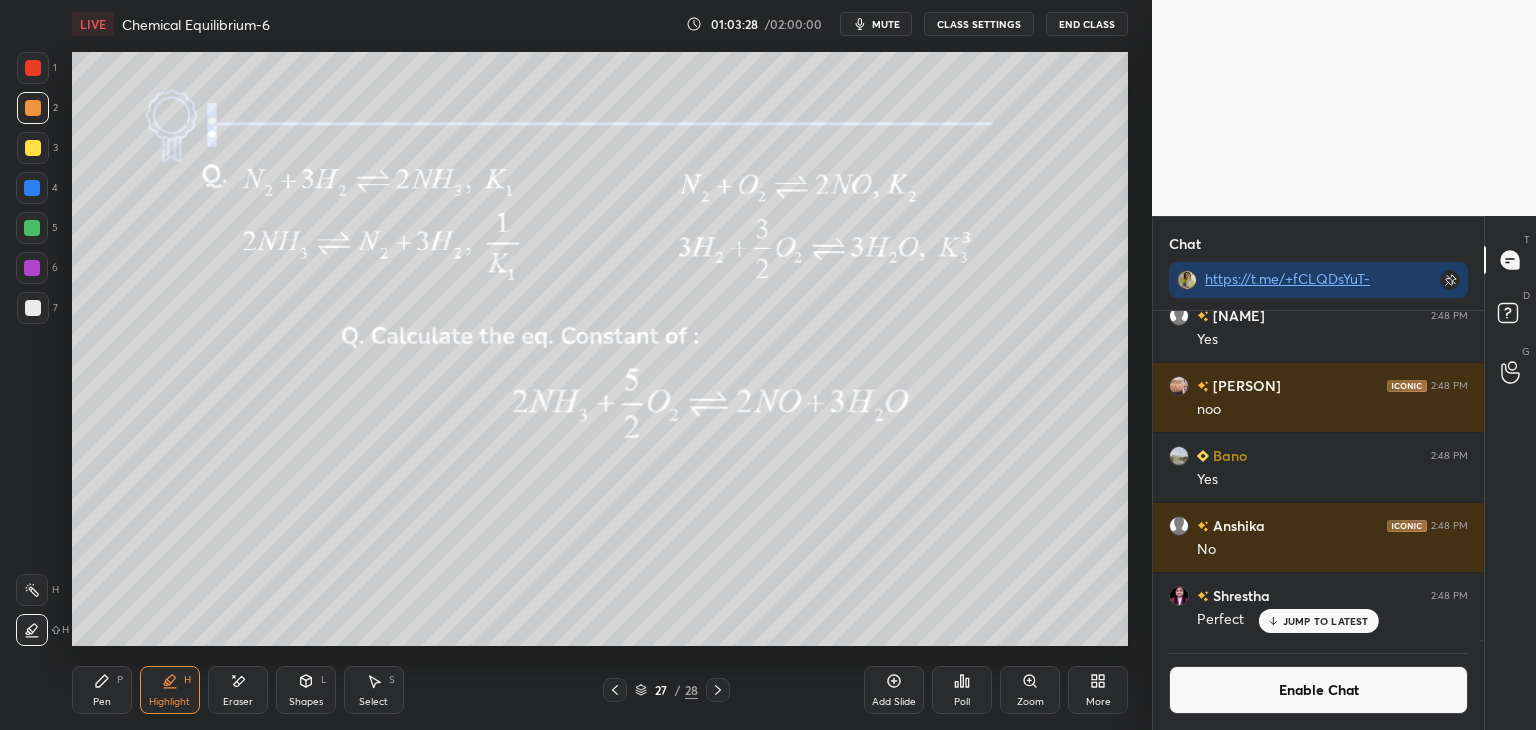 click on "27 / 28" at bounding box center (666, 690) 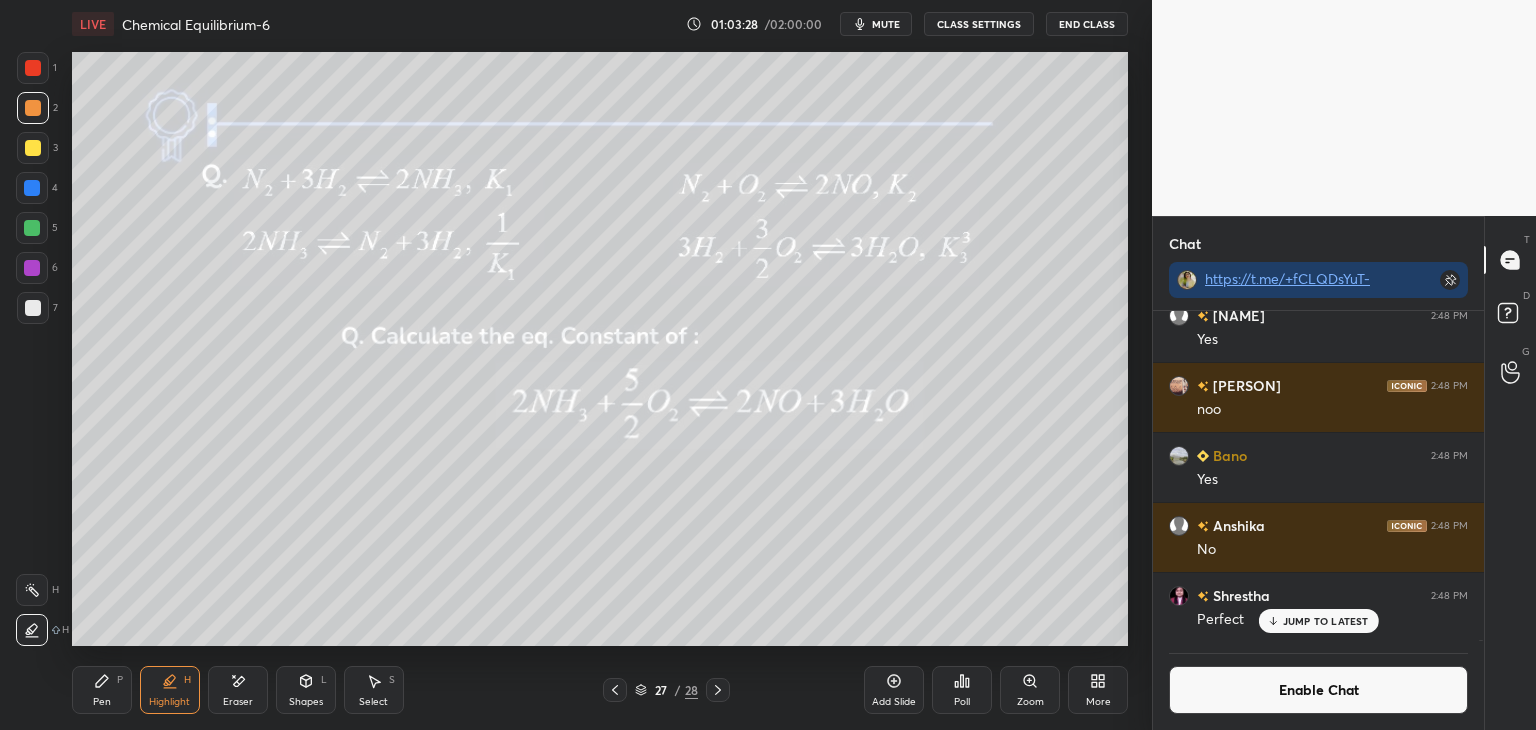 click 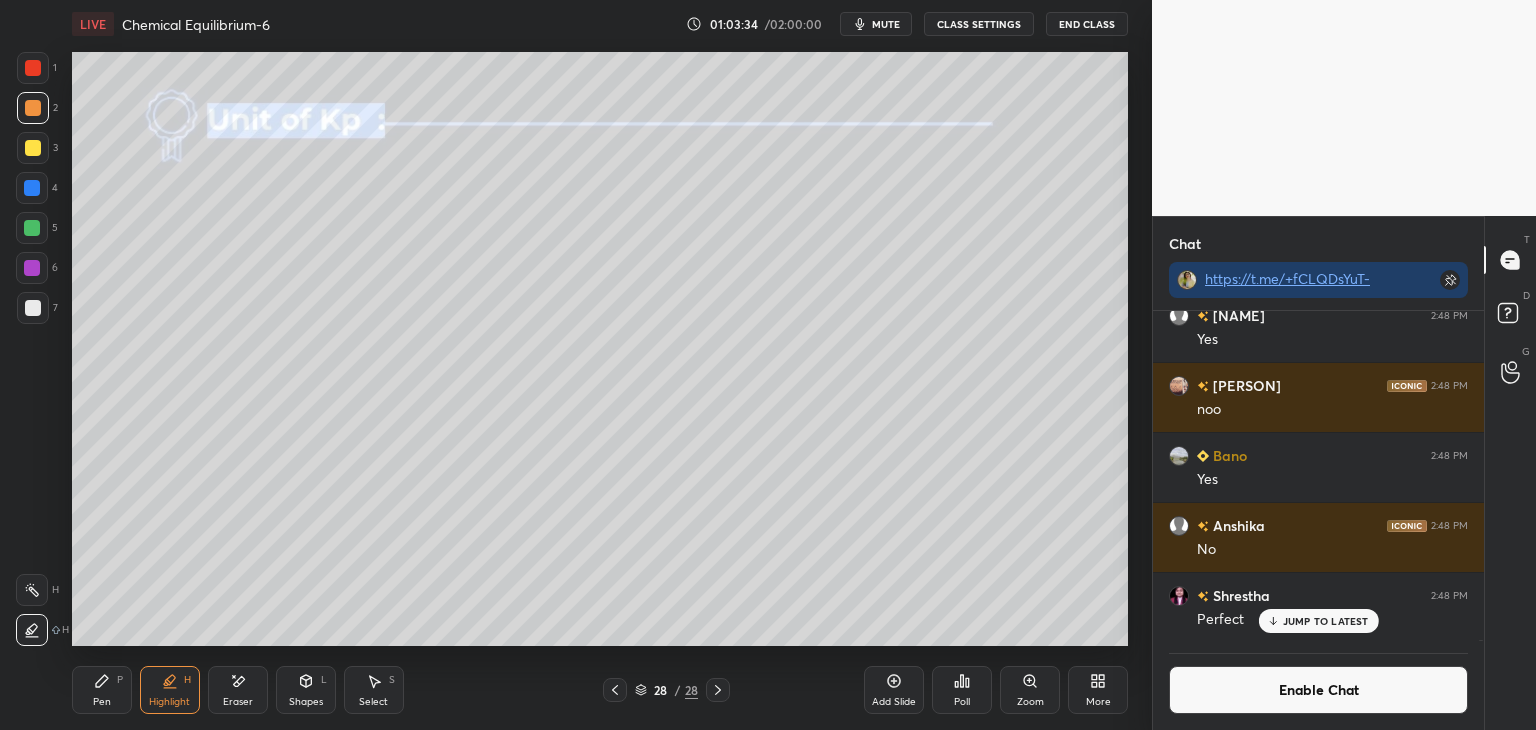click on "JUMP TO LATEST" at bounding box center (1326, 621) 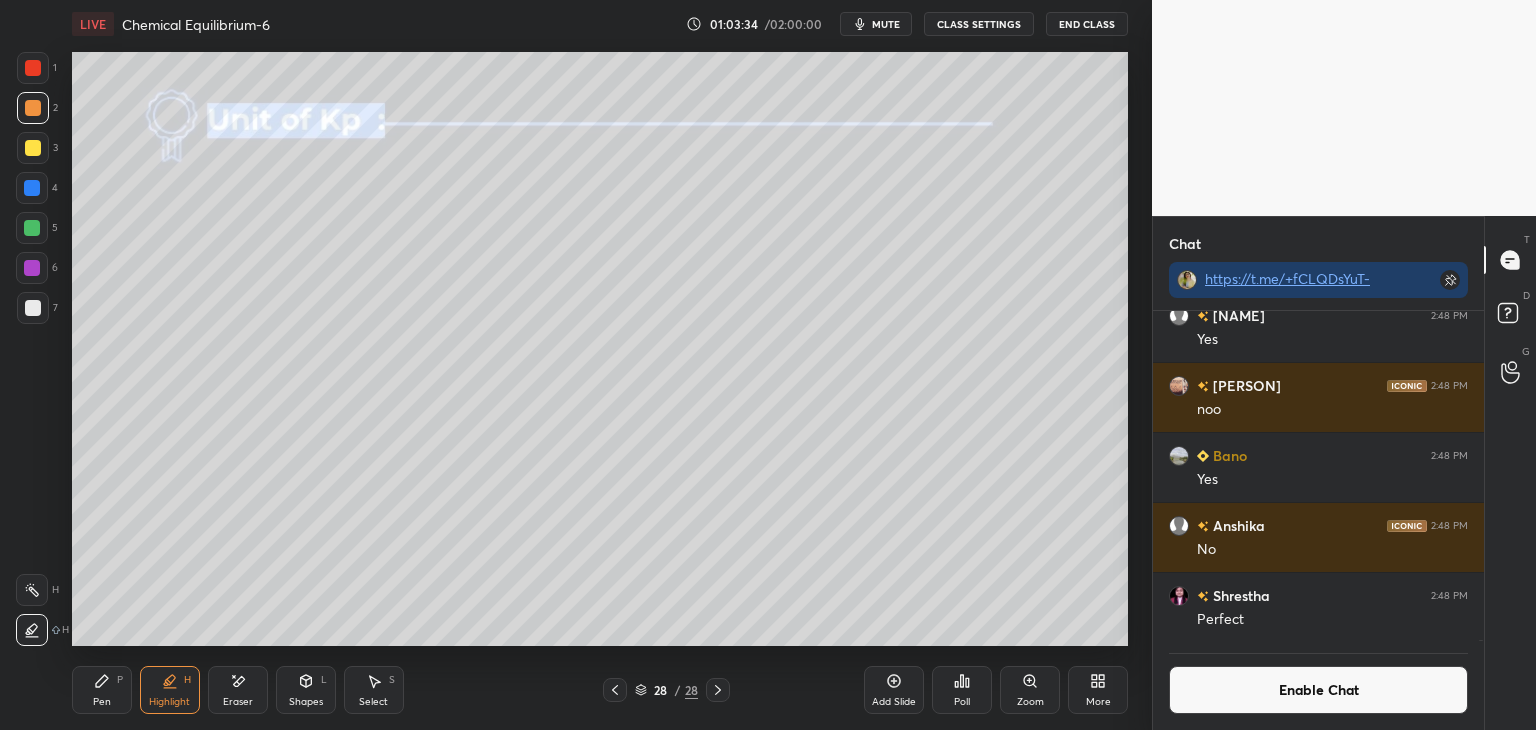 click on "Enable Chat" at bounding box center (1318, 690) 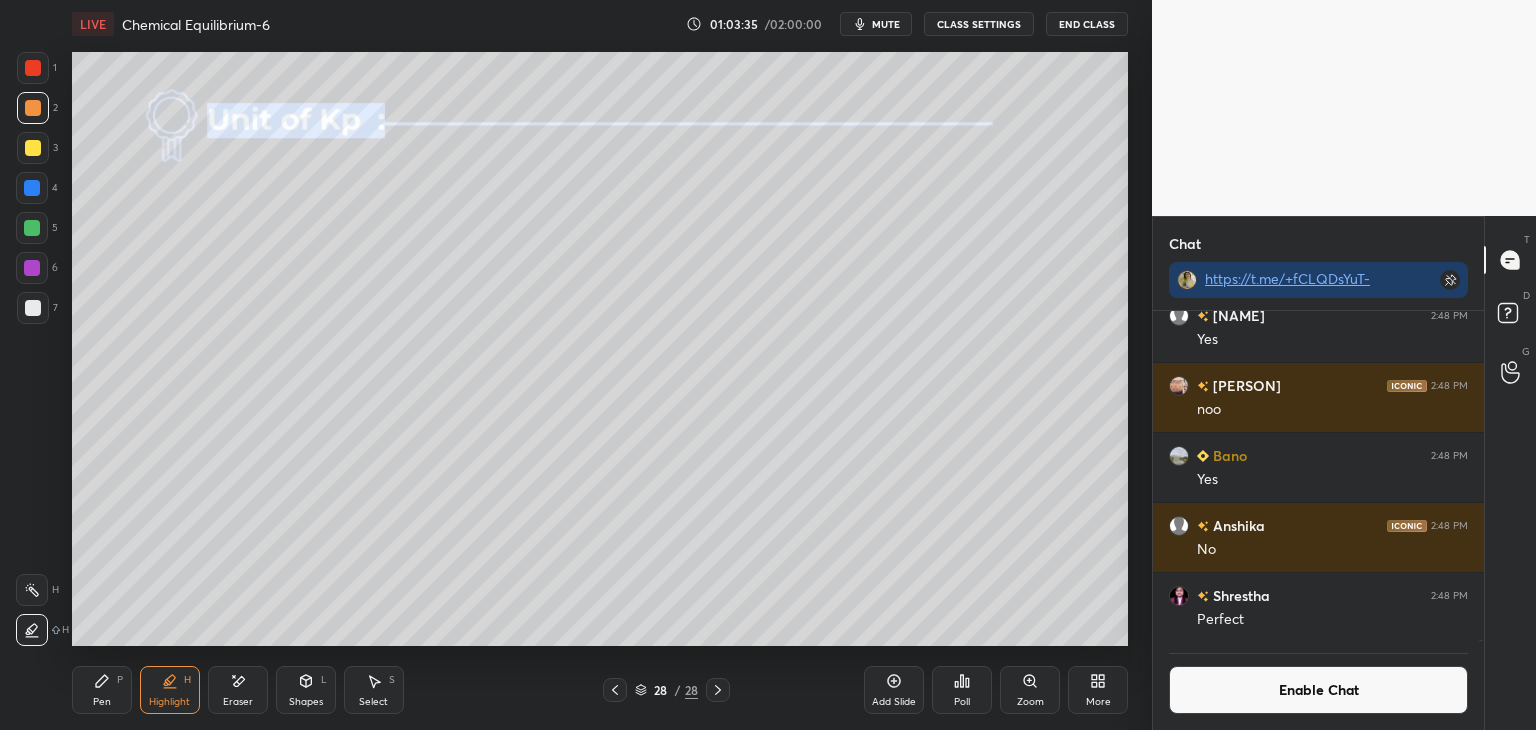 scroll, scrollTop: 92208, scrollLeft: 0, axis: vertical 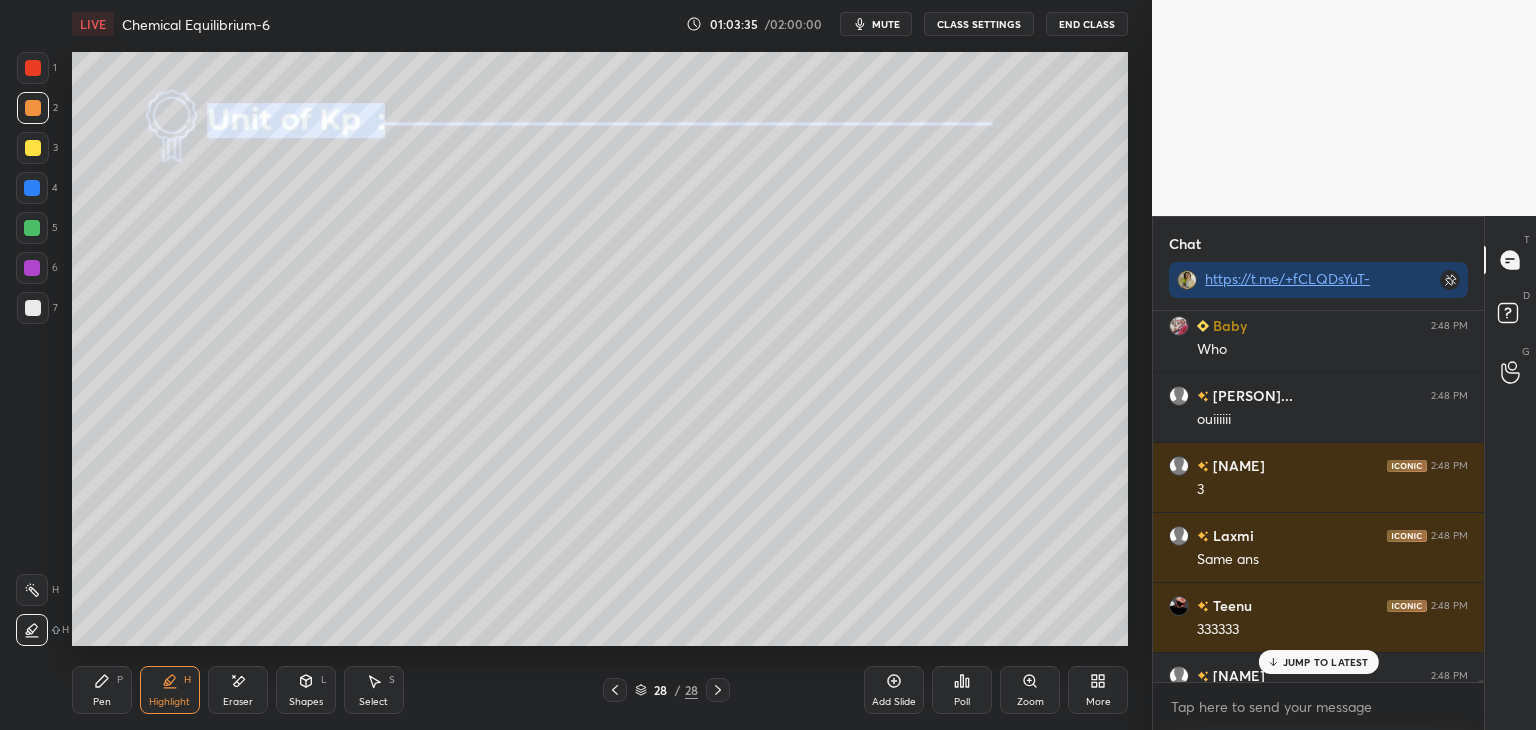 click on "JUMP TO LATEST" at bounding box center [1326, 662] 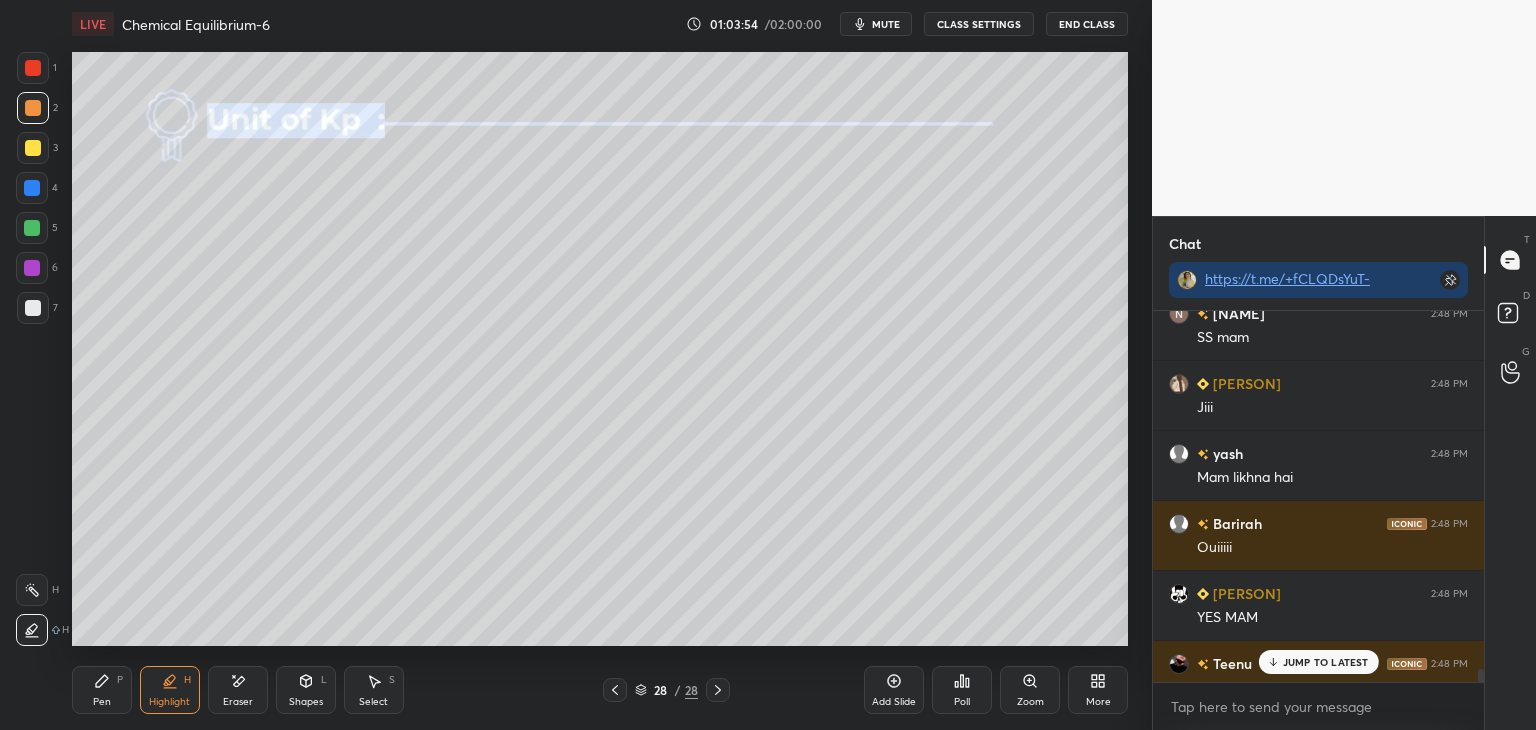 scroll, scrollTop: 95131, scrollLeft: 0, axis: vertical 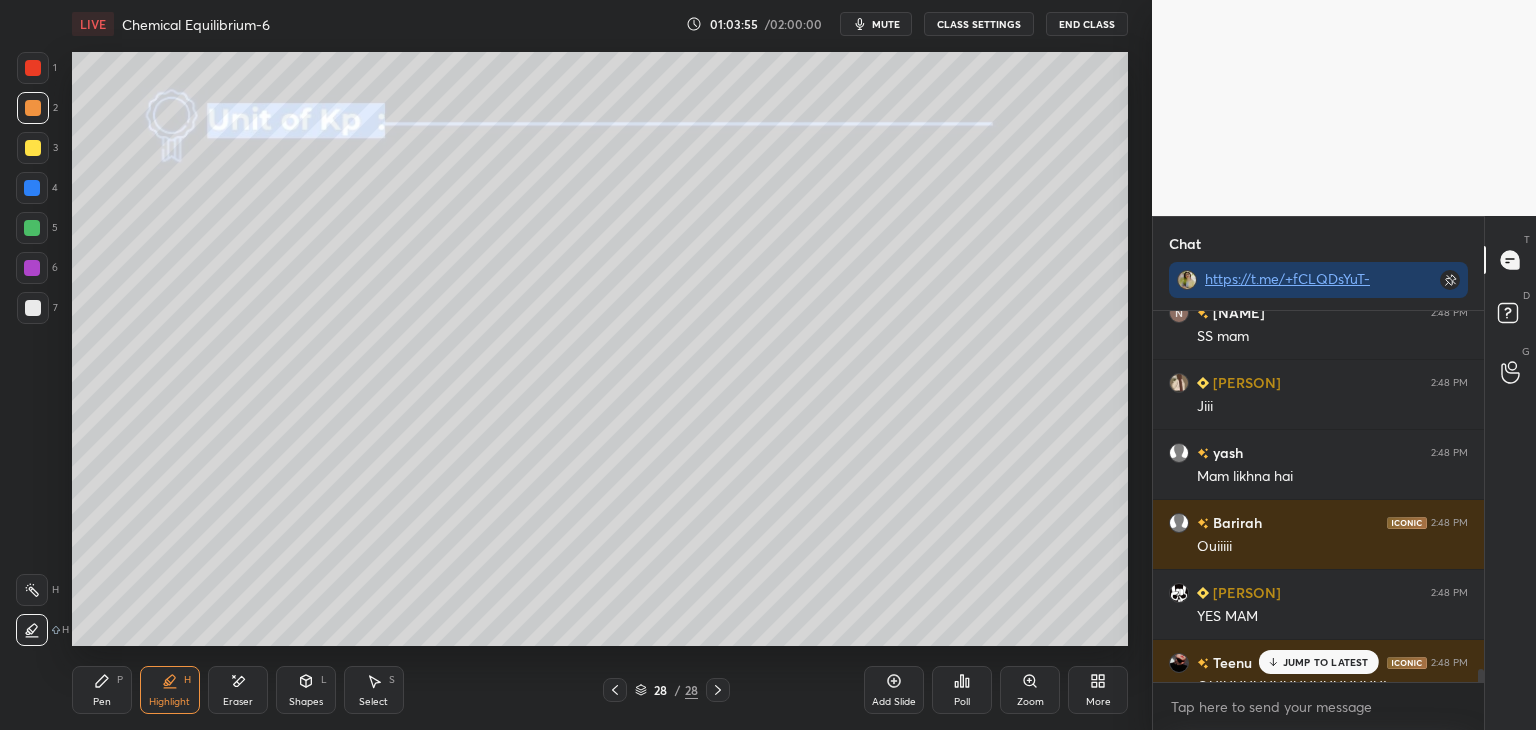 click on "JUMP TO LATEST" at bounding box center (1326, 662) 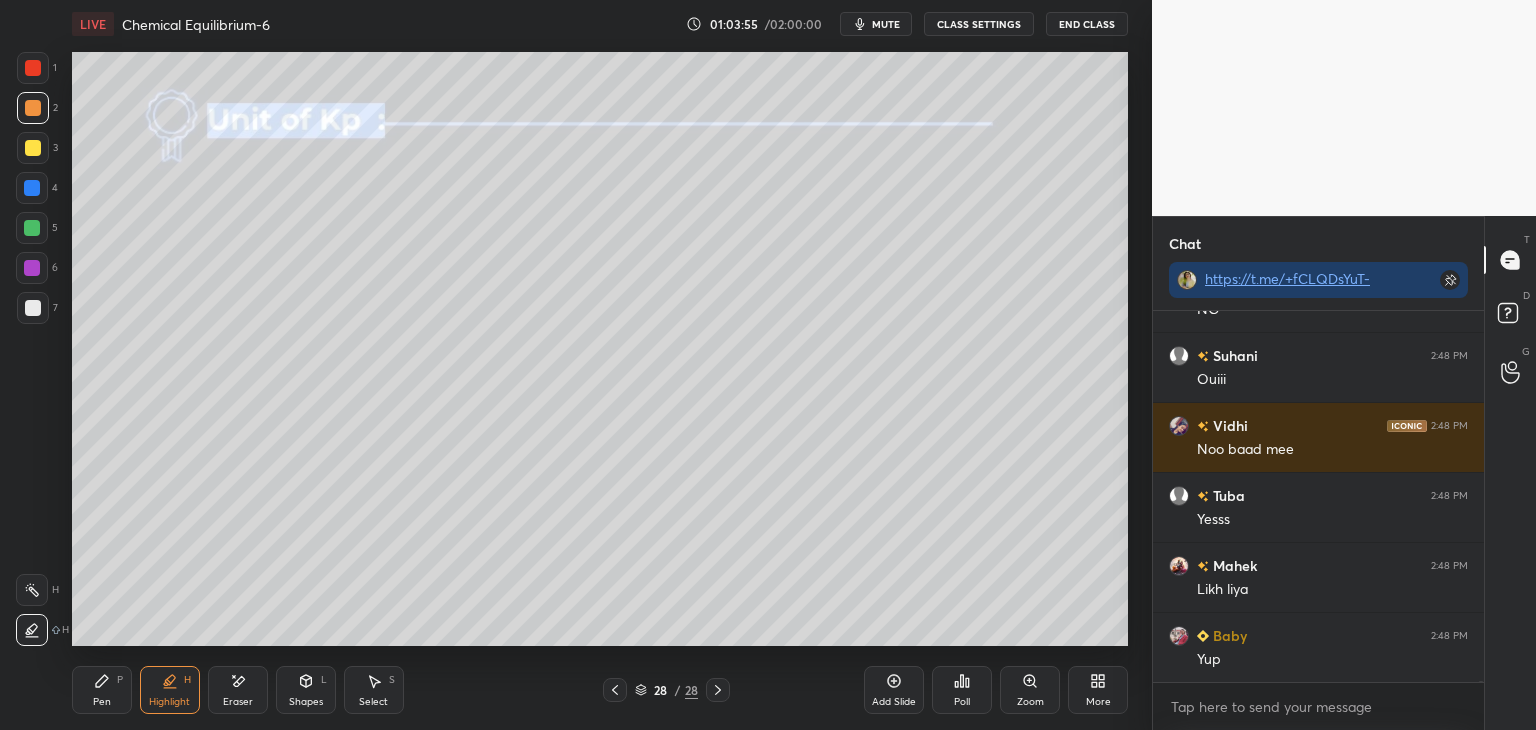 scroll, scrollTop: 102094, scrollLeft: 0, axis: vertical 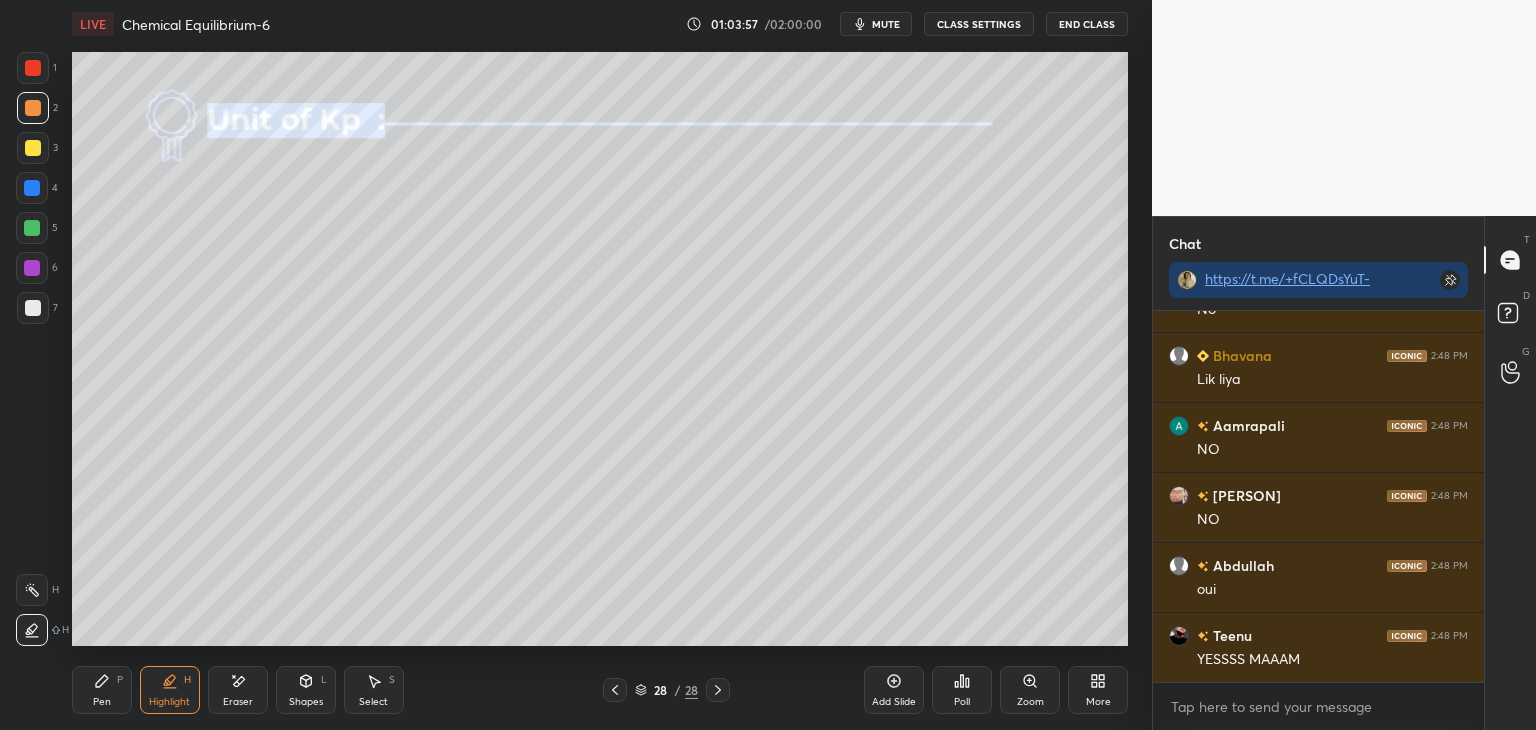 click on "CLASS SETTINGS" at bounding box center [979, 24] 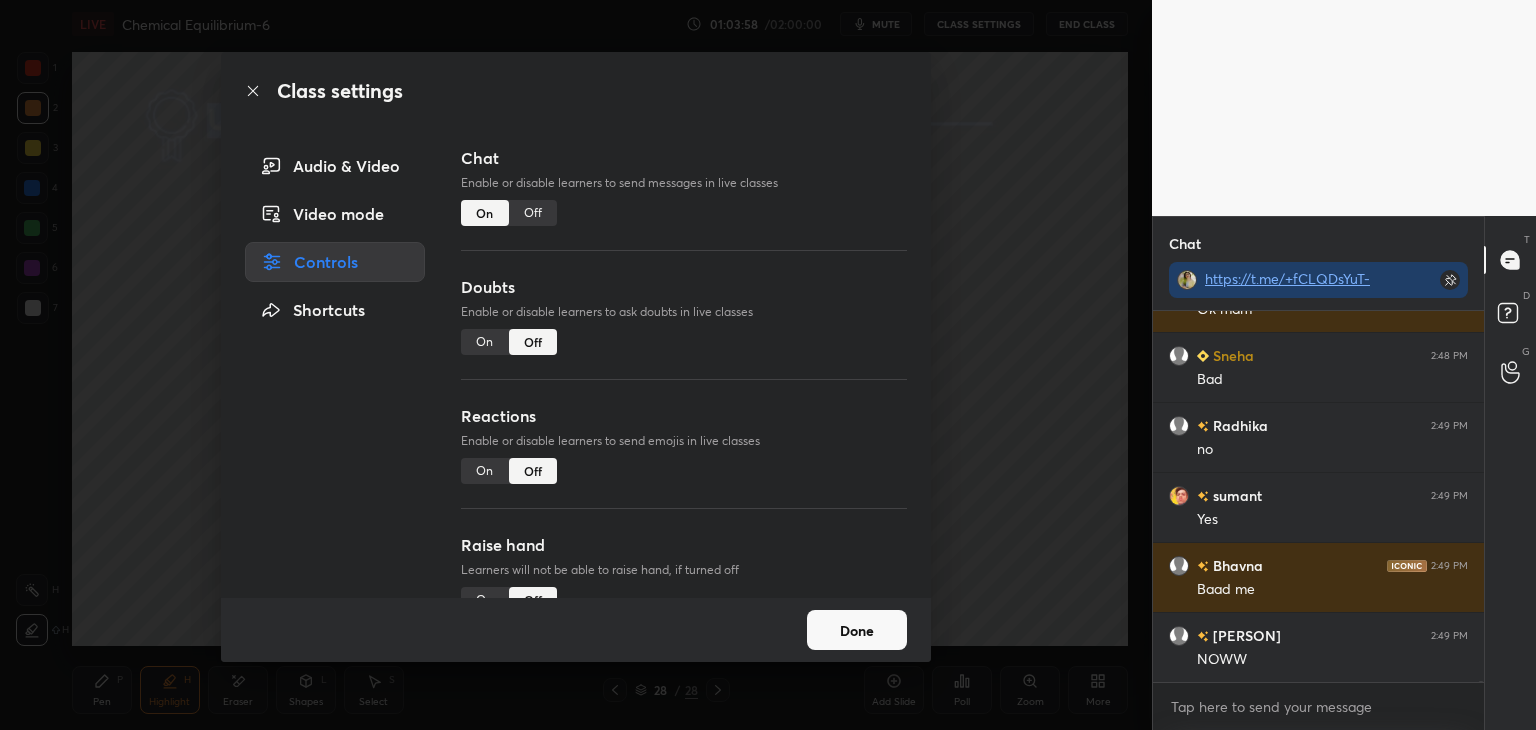 click on "Chat Enable or disable learners to send messages in live classes On Off" at bounding box center [684, 210] 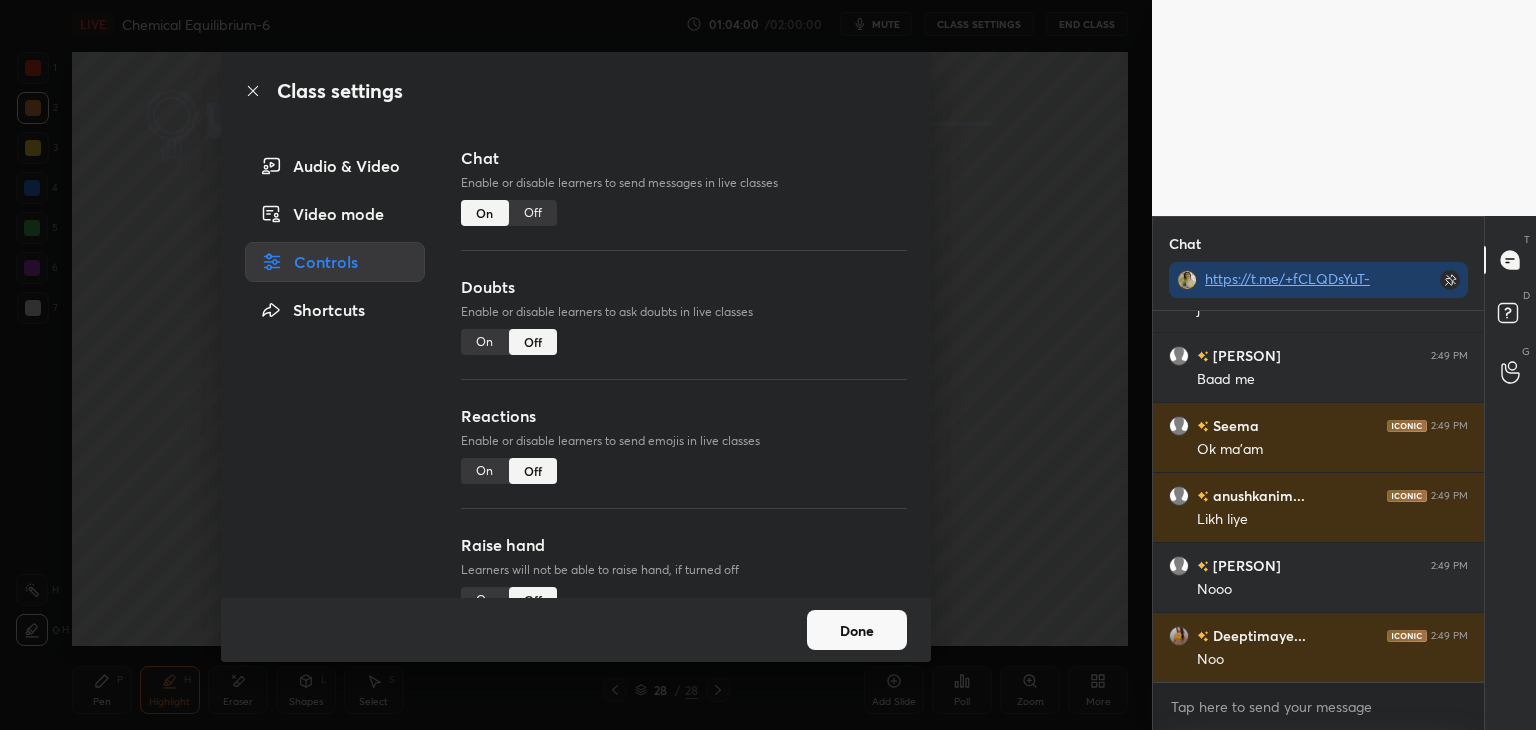 click on "Off" at bounding box center [533, 213] 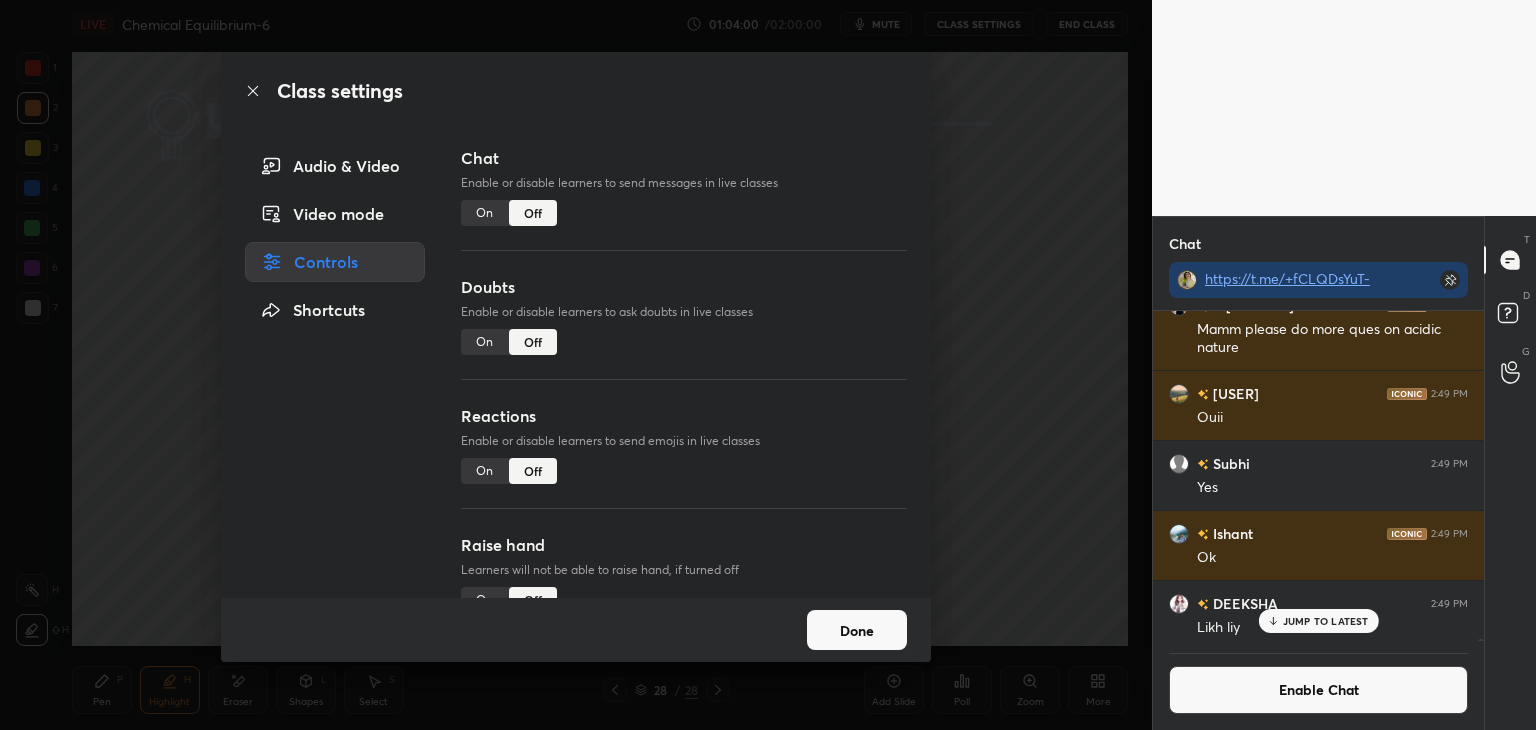 click on "Done" at bounding box center [857, 630] 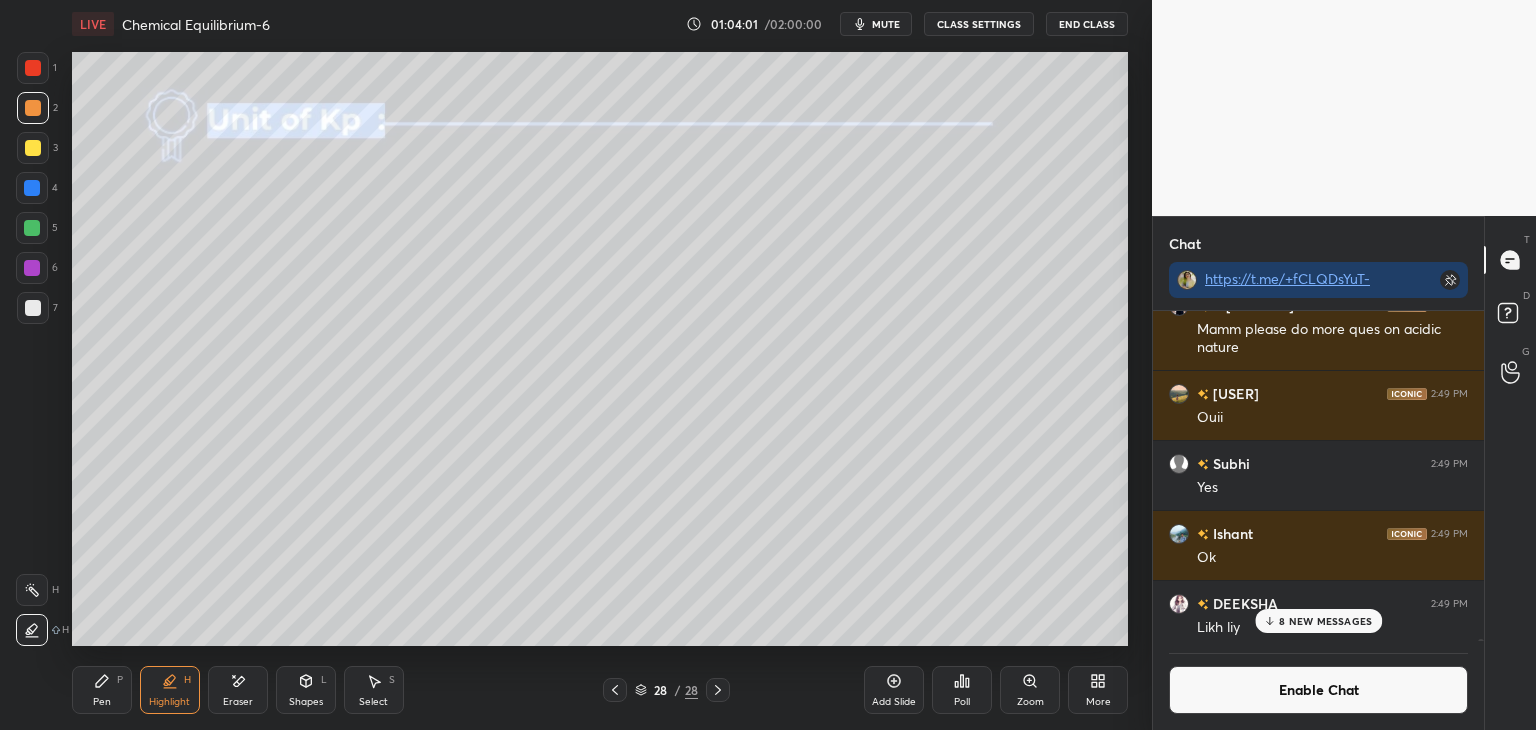 click 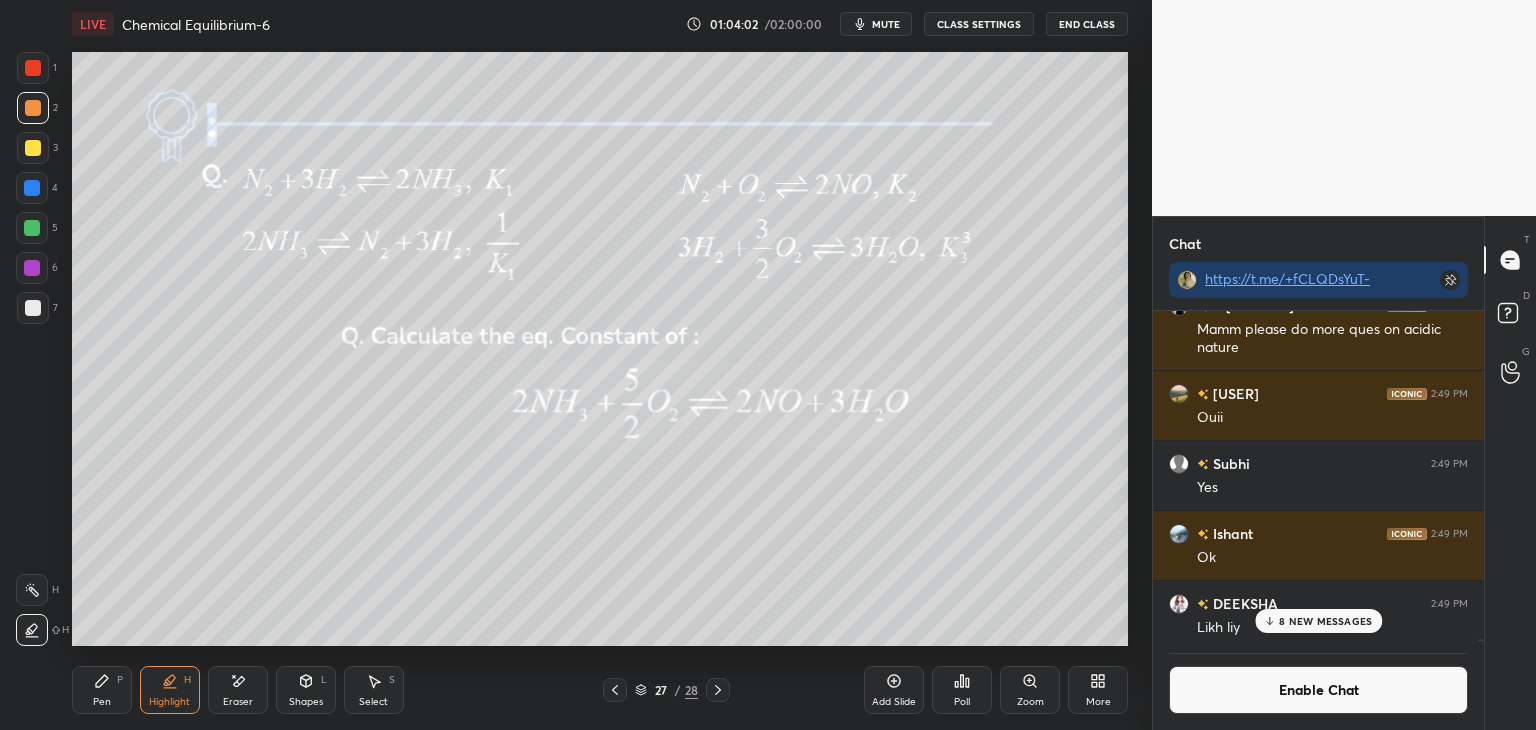 click 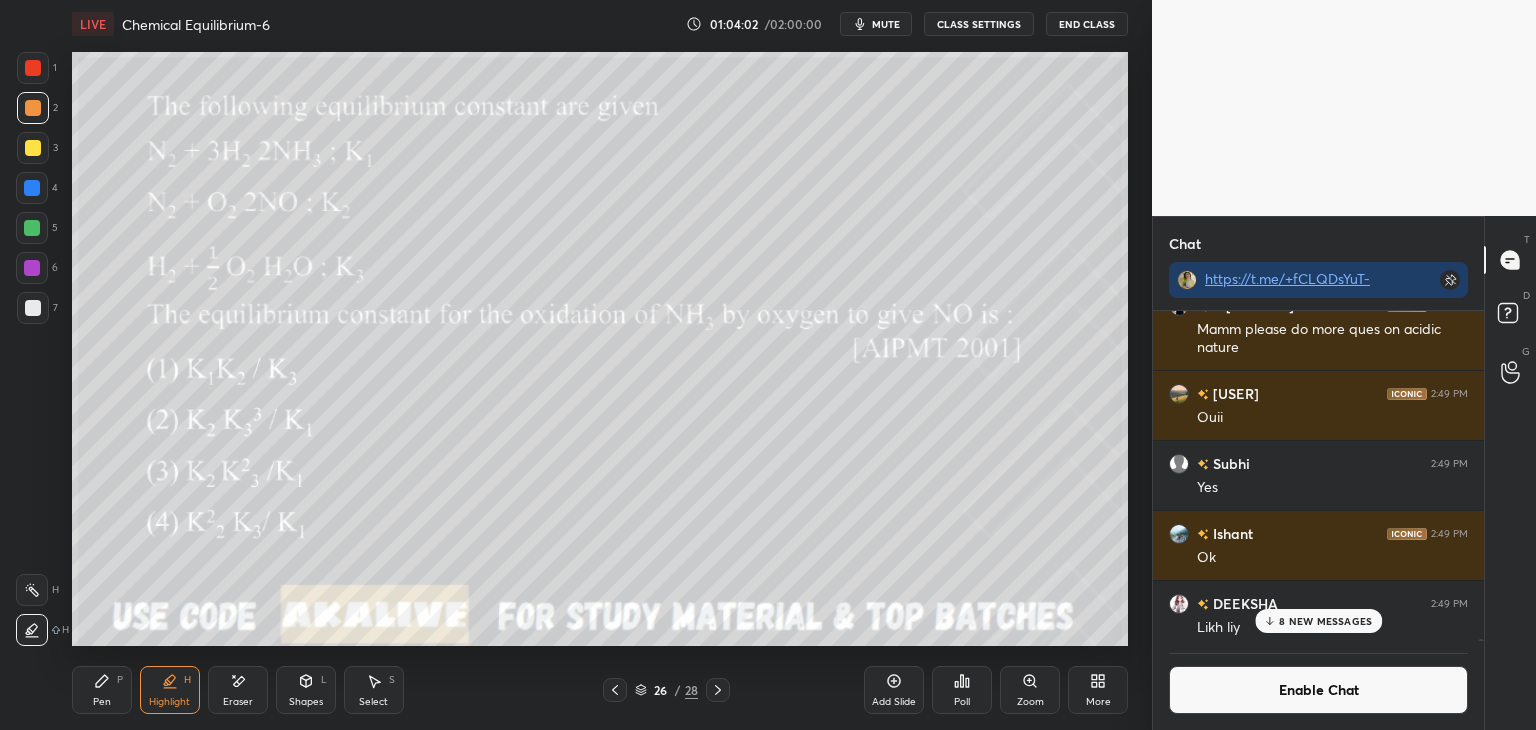 click at bounding box center [615, 690] 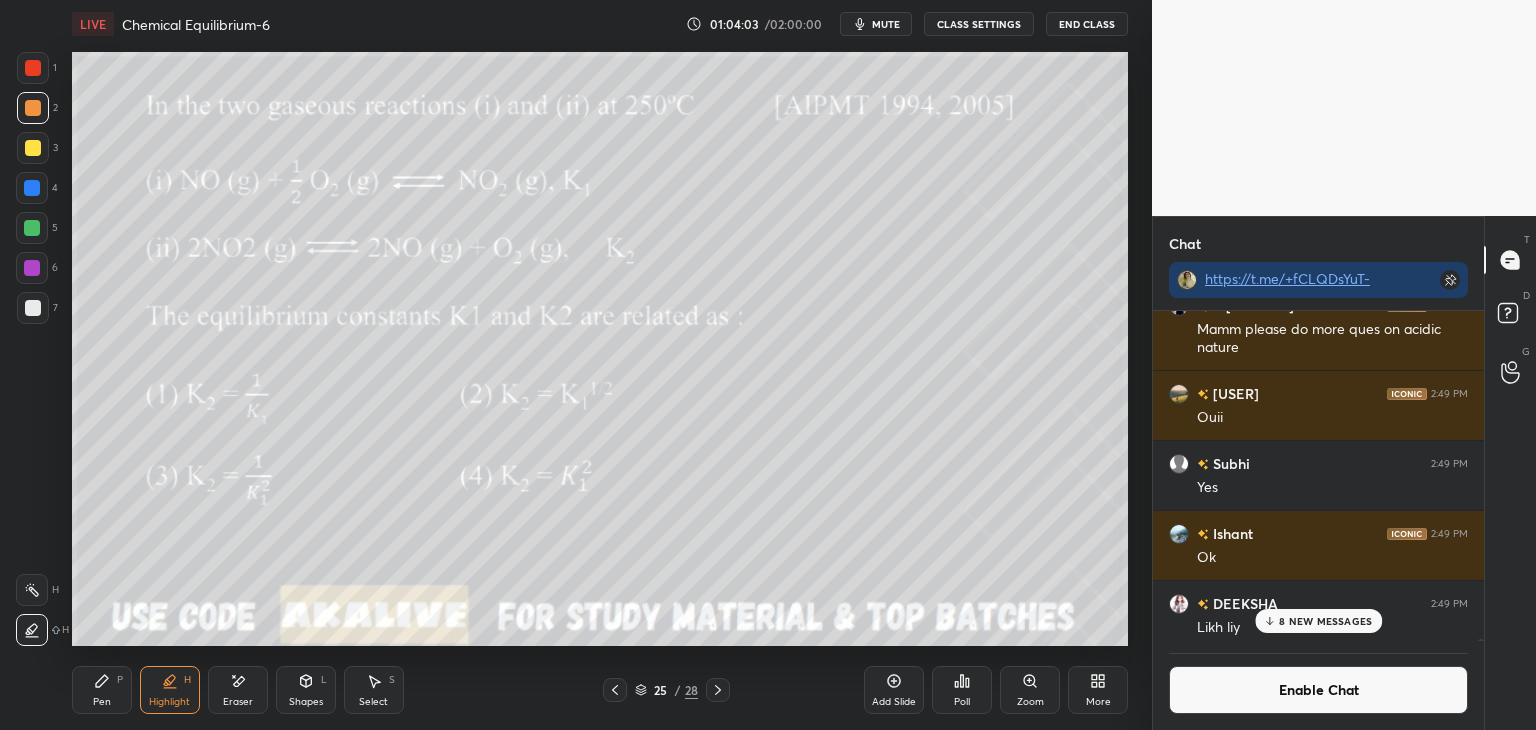 click 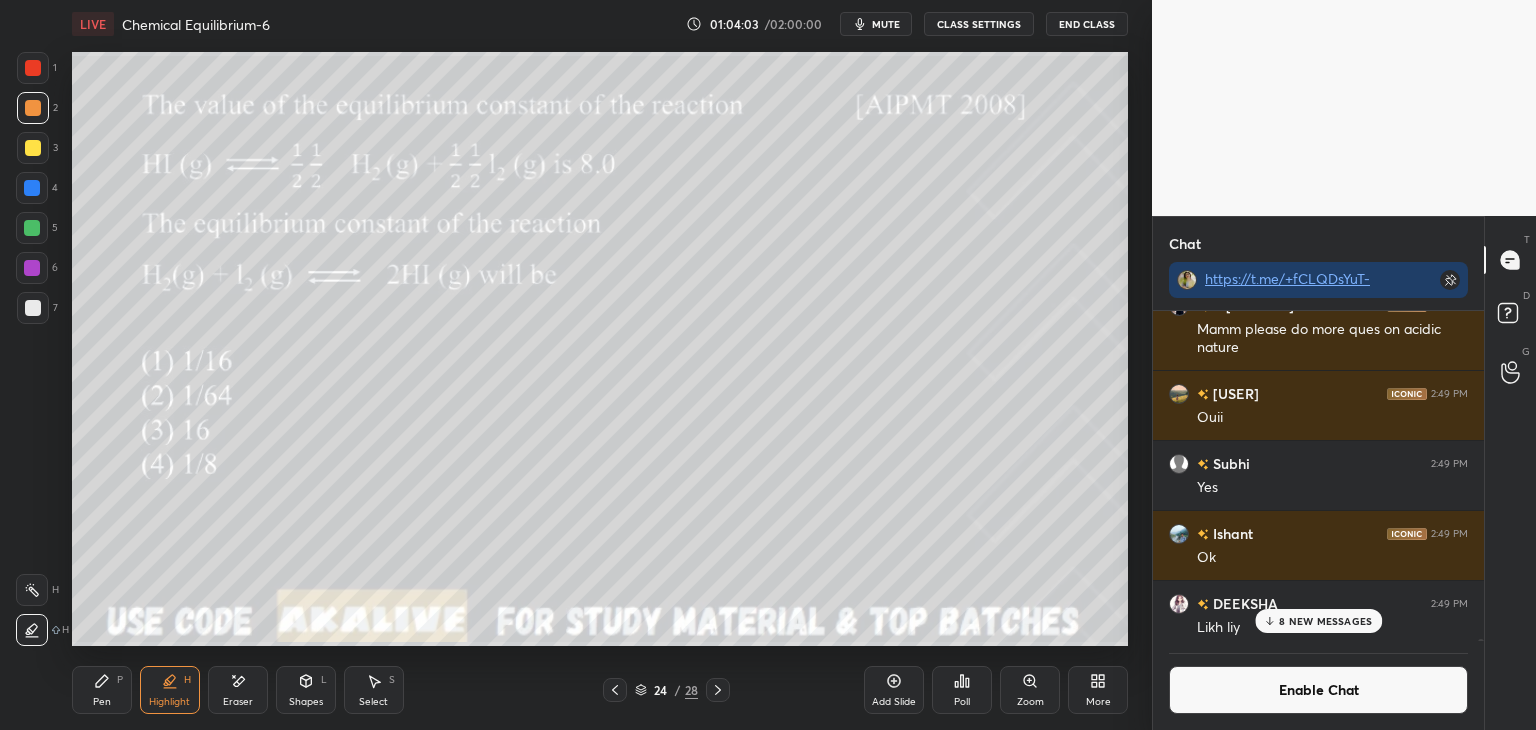 click at bounding box center [615, 690] 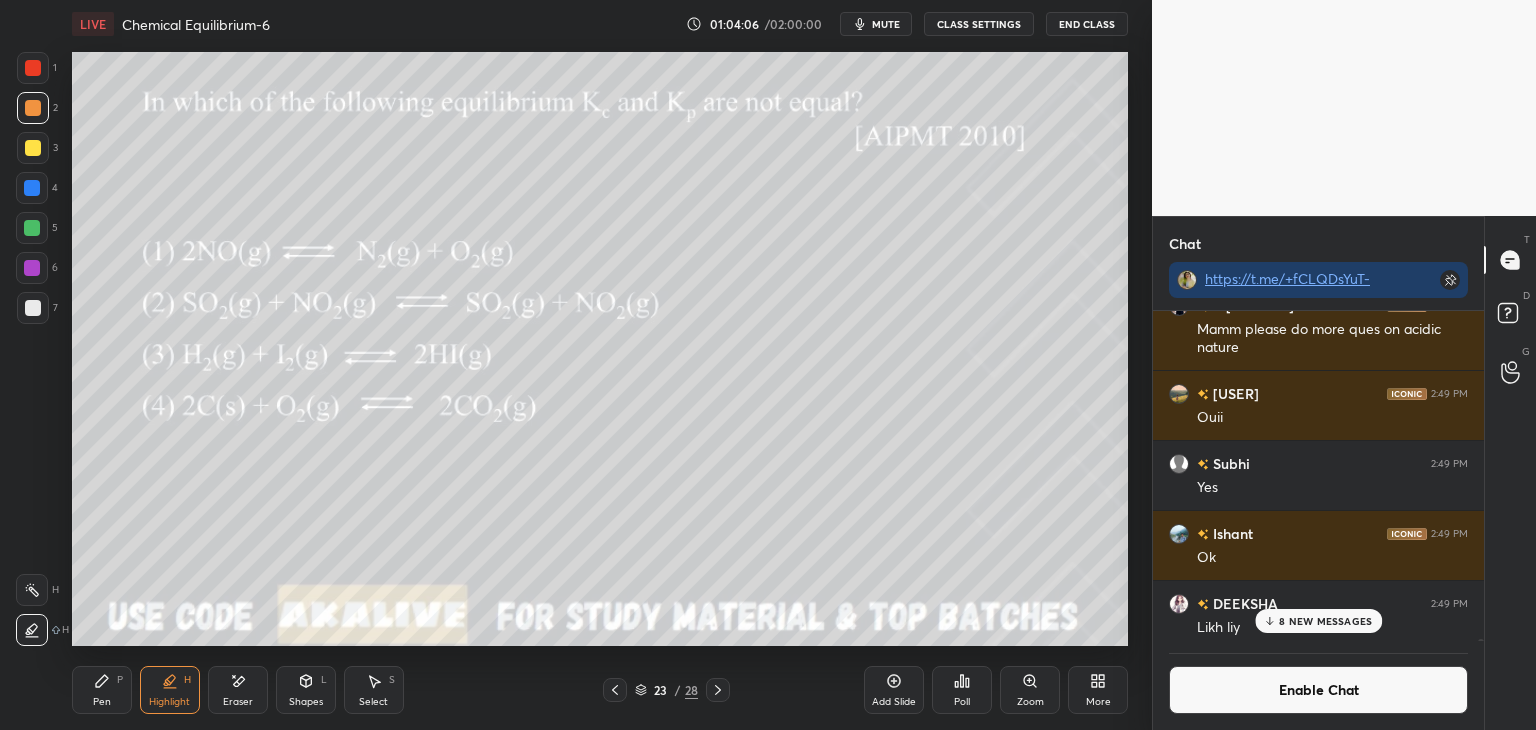 click 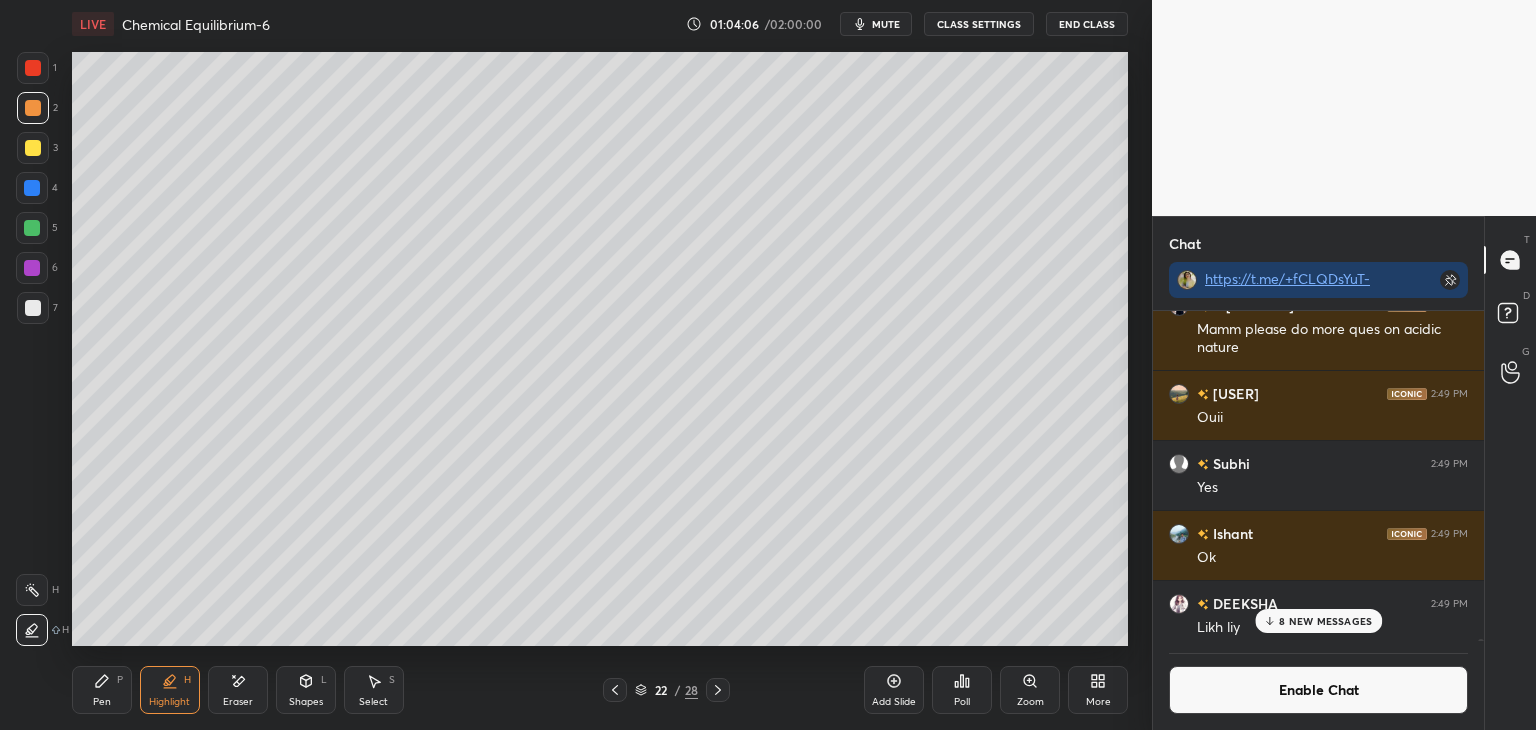 click 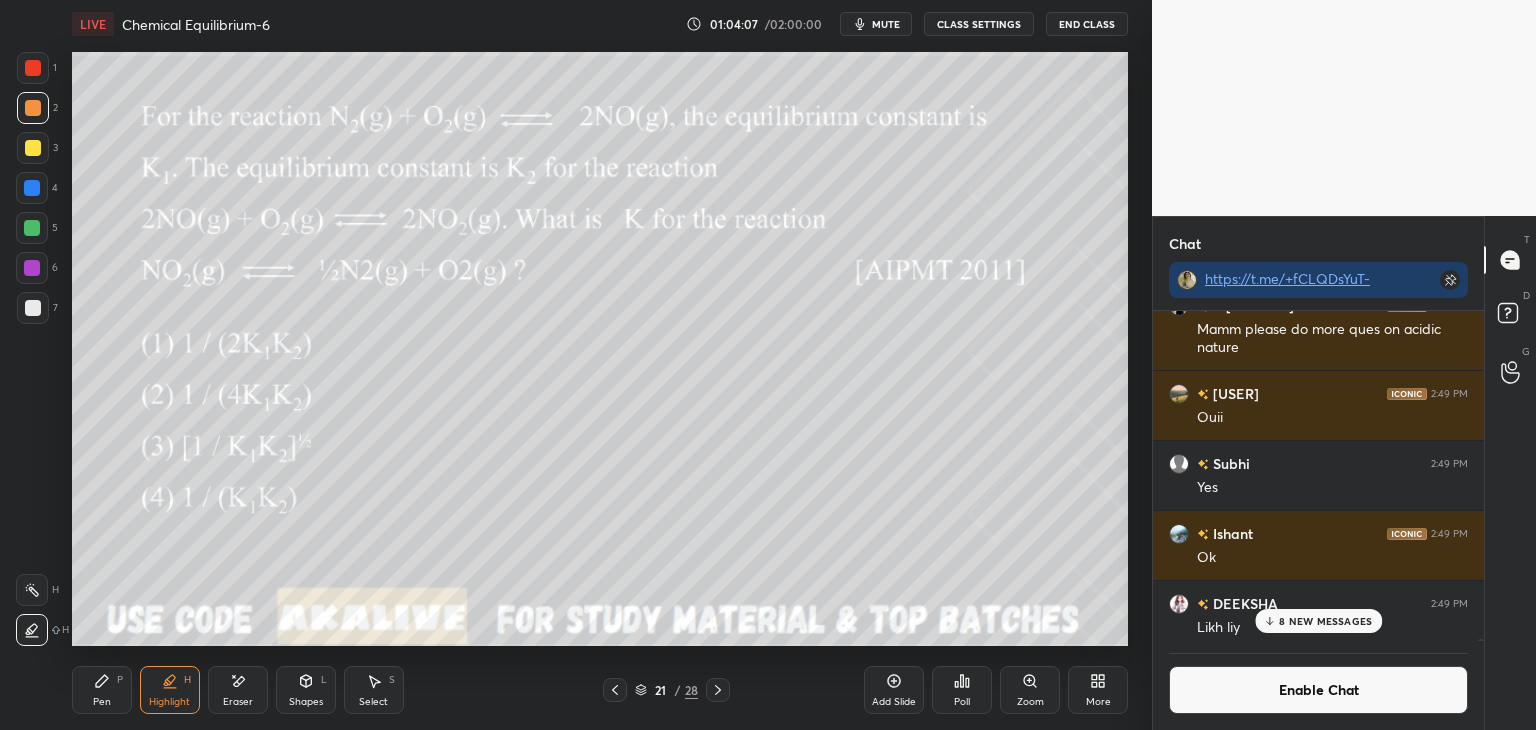 click 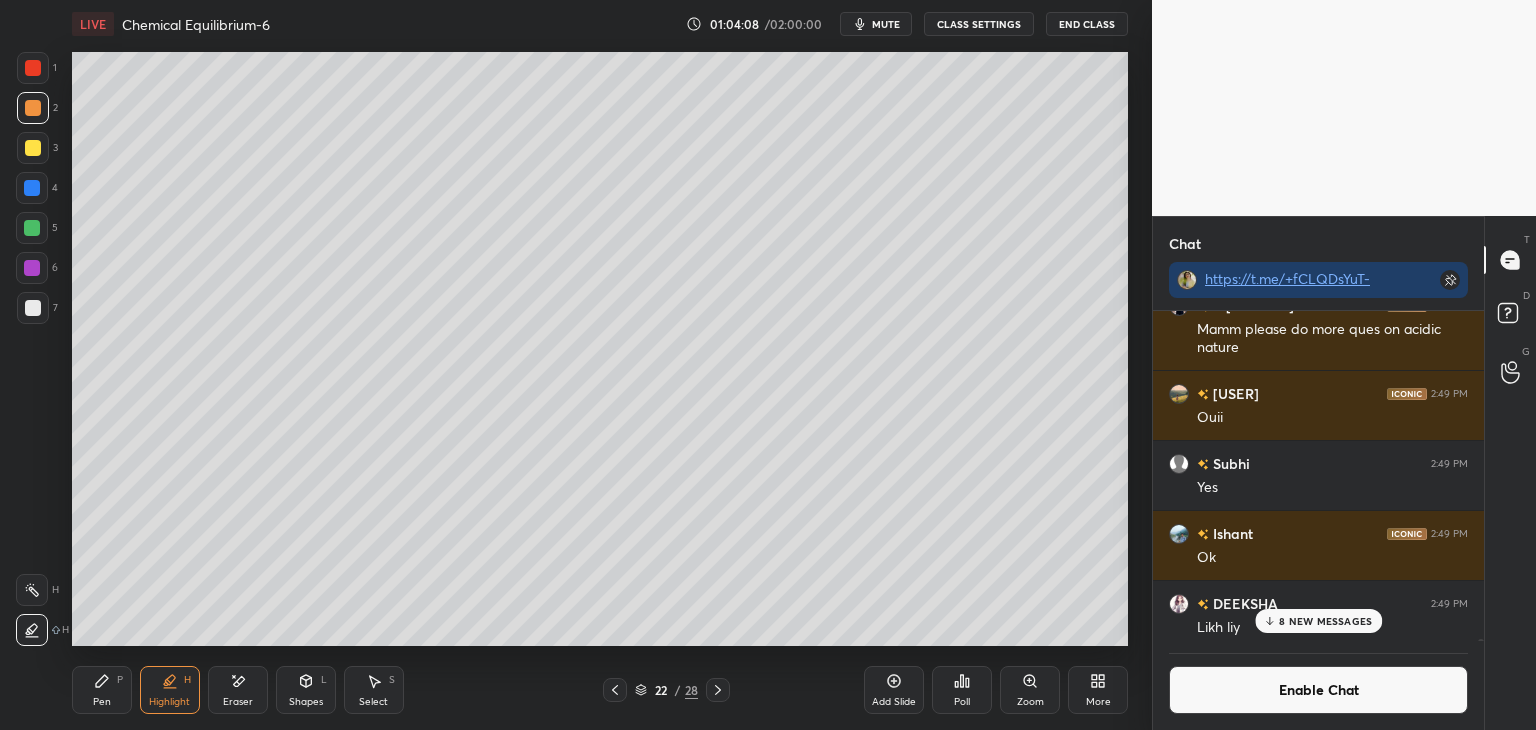 click 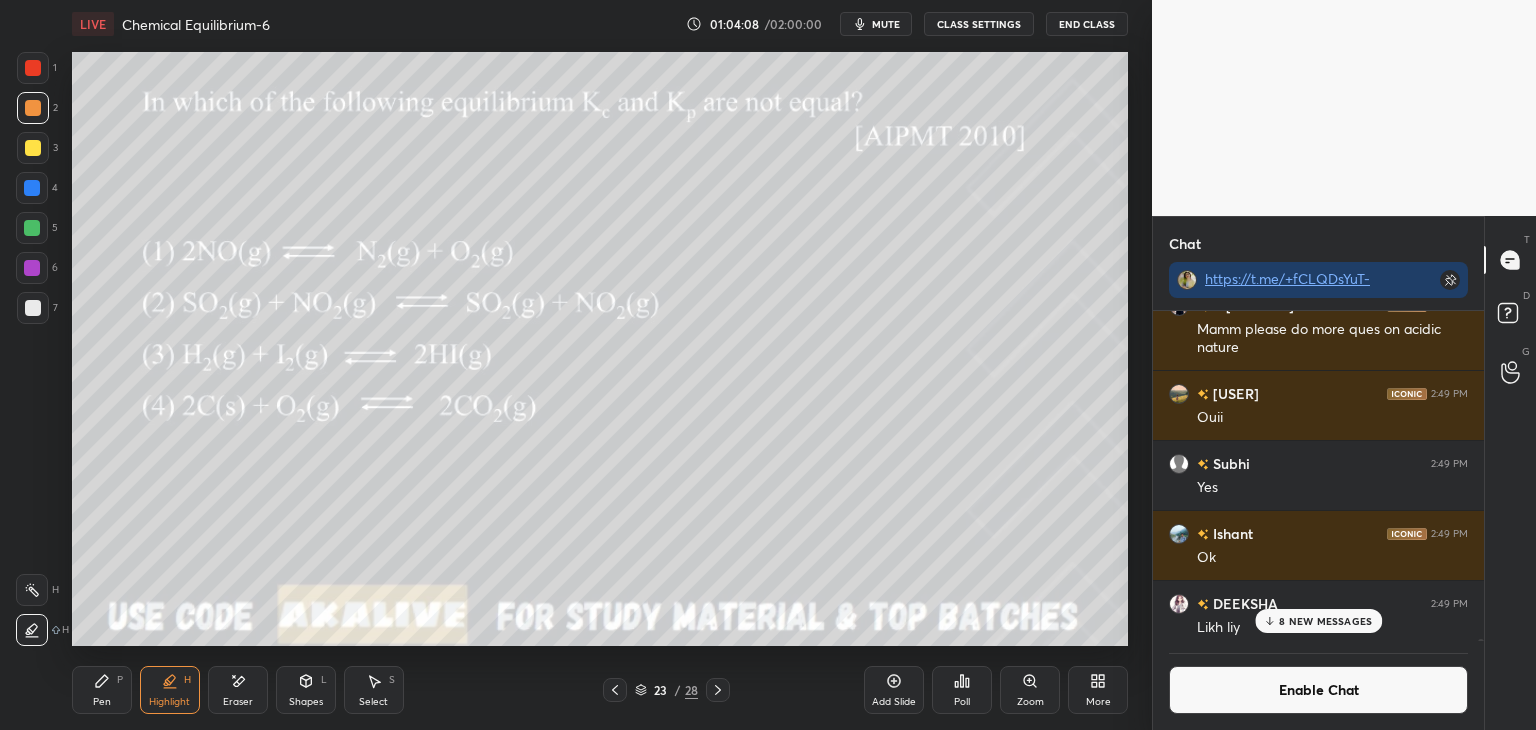 click 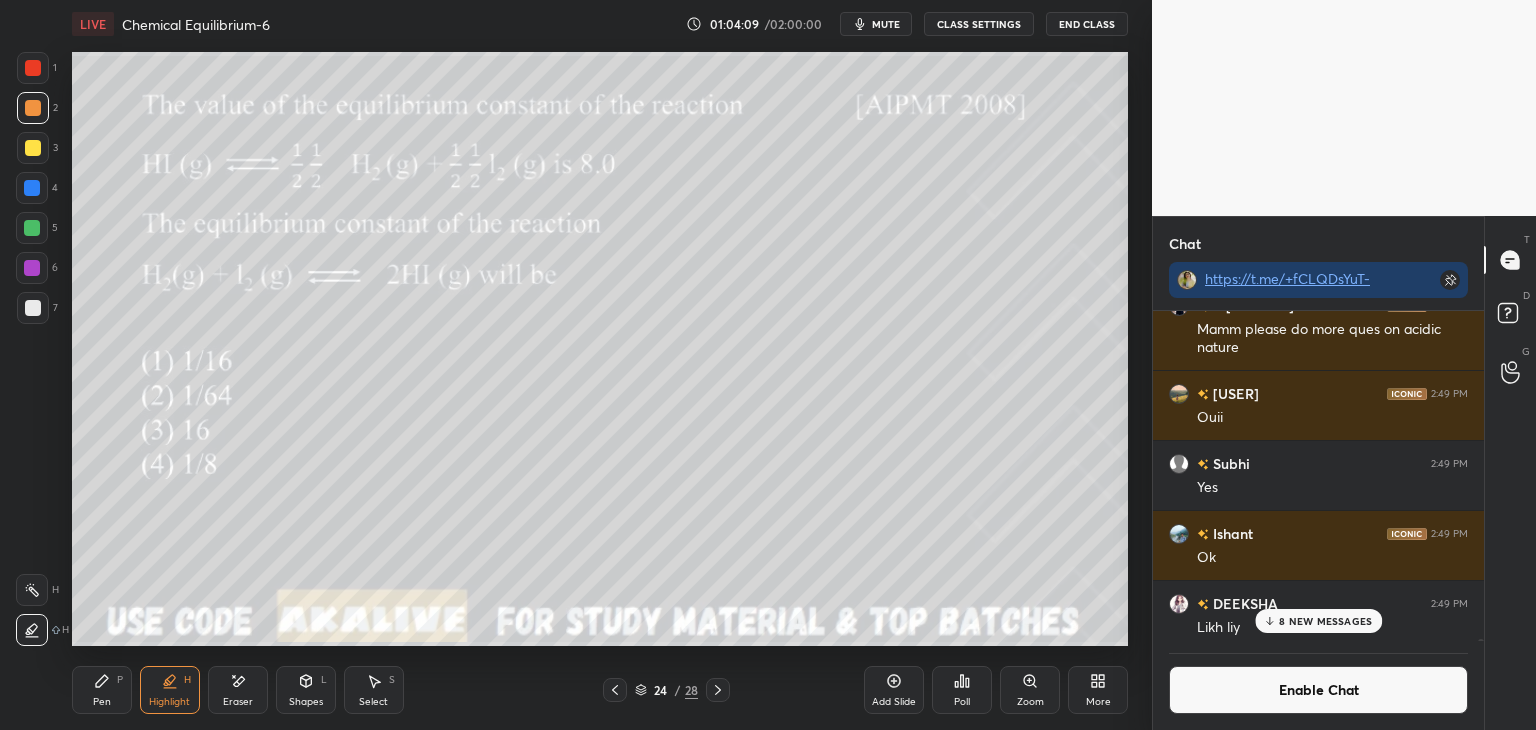 click 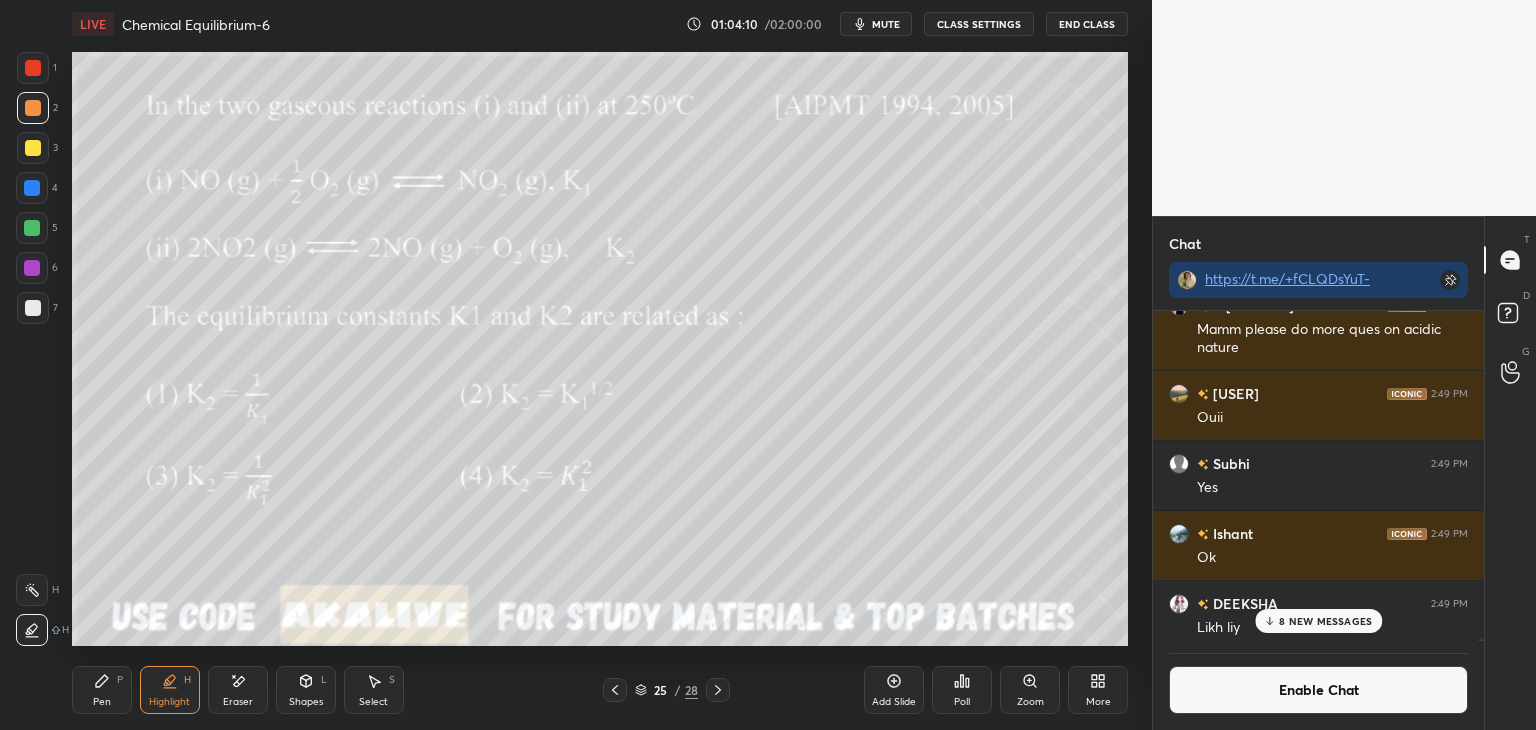 click 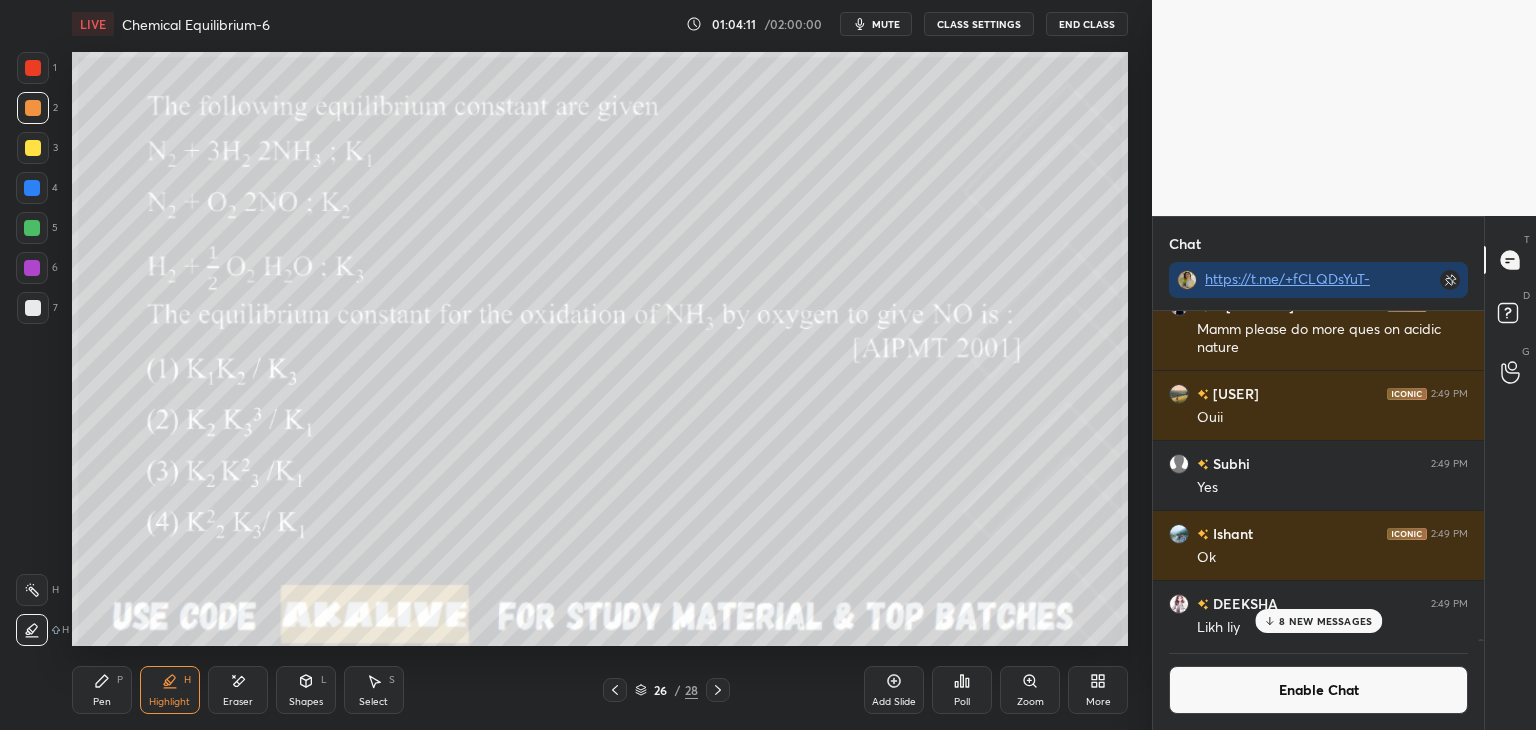 click 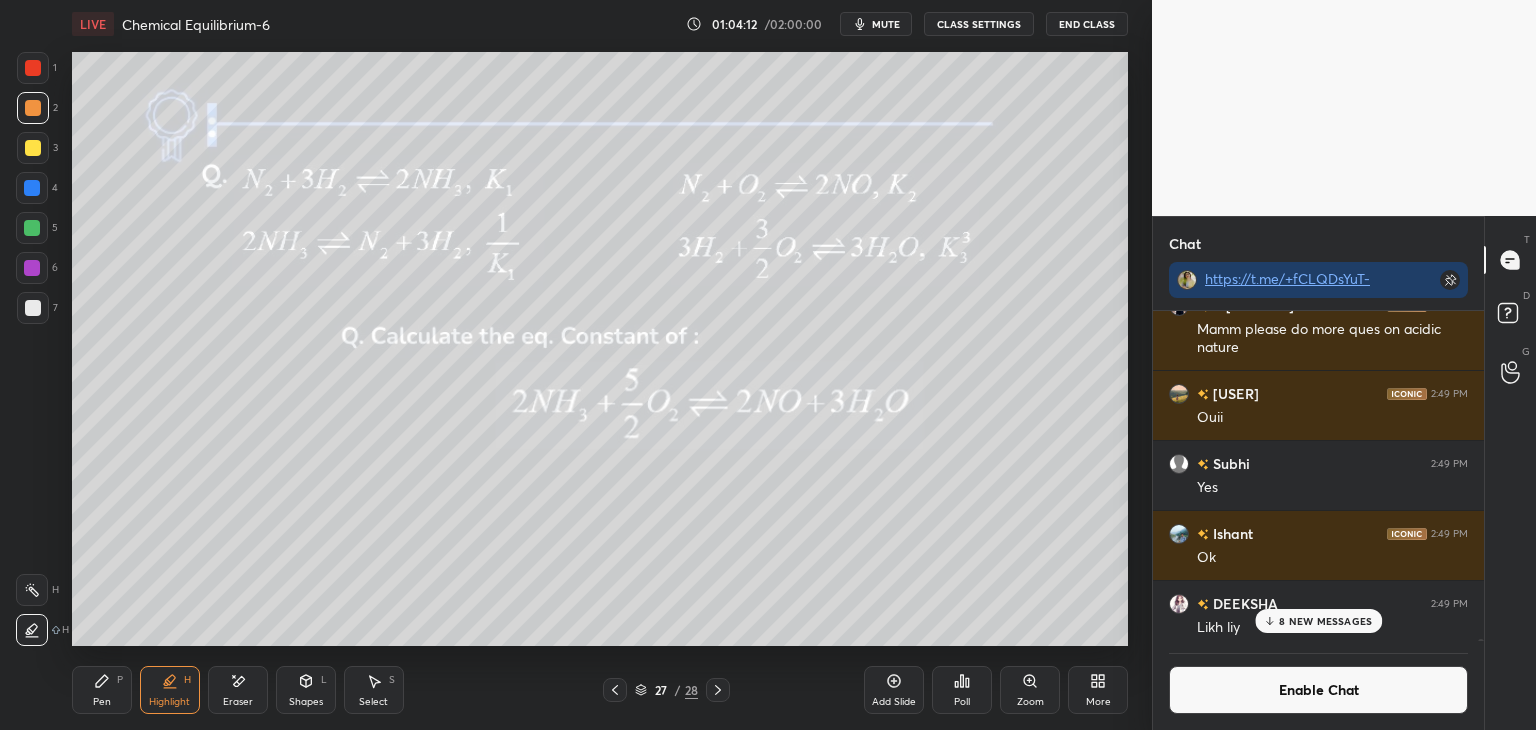 click 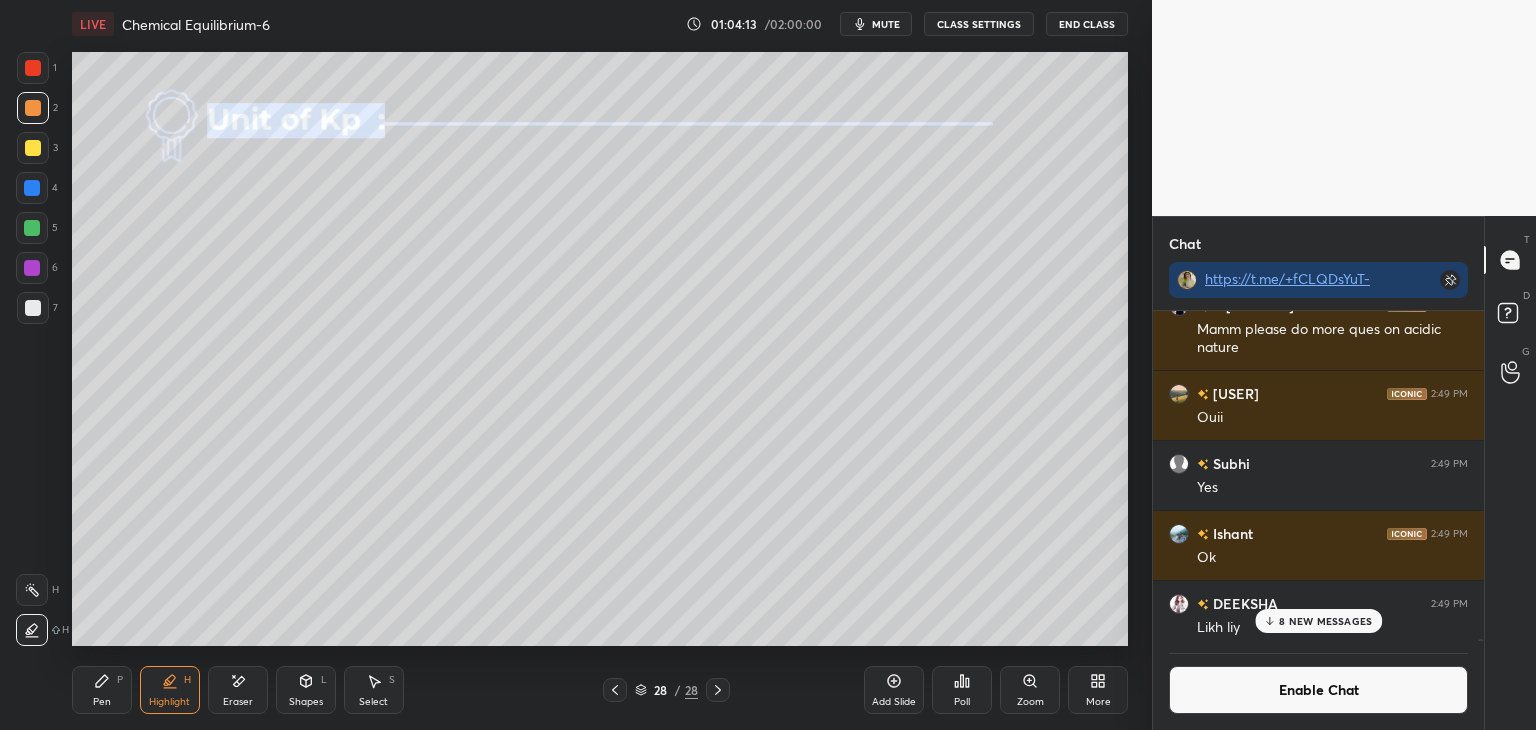 click on "8 NEW MESSAGES" at bounding box center [1325, 621] 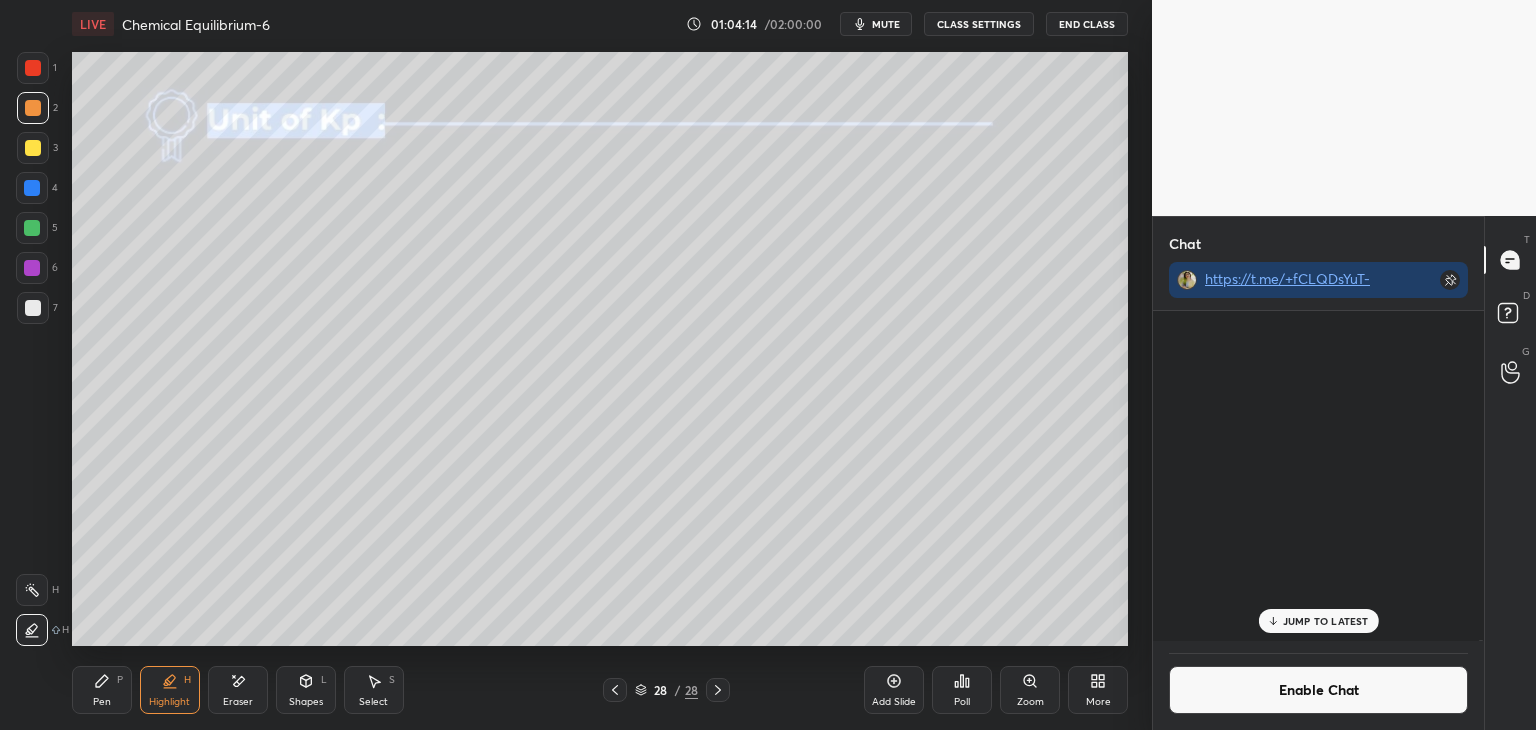 scroll, scrollTop: 105004, scrollLeft: 0, axis: vertical 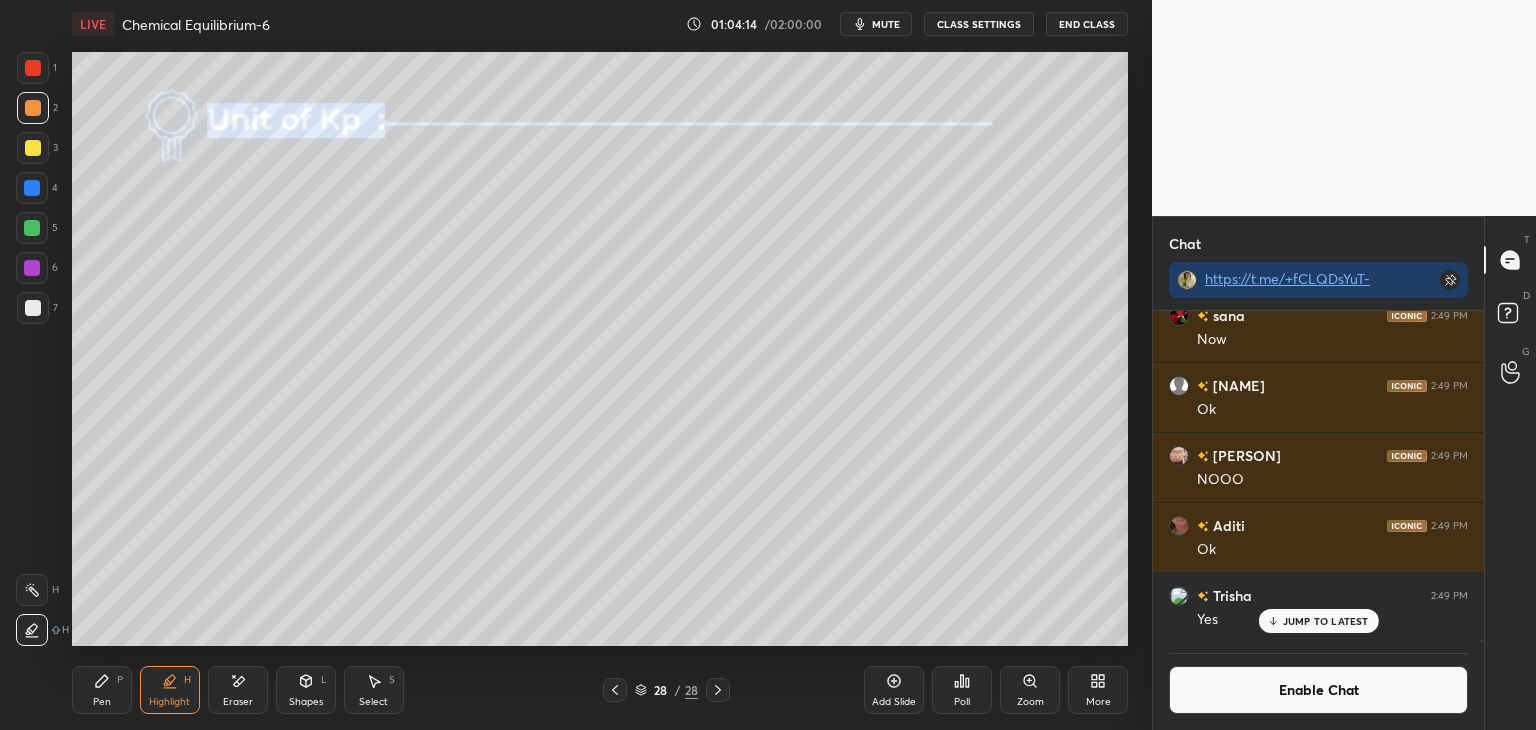 click on "Enable Chat" at bounding box center (1318, 690) 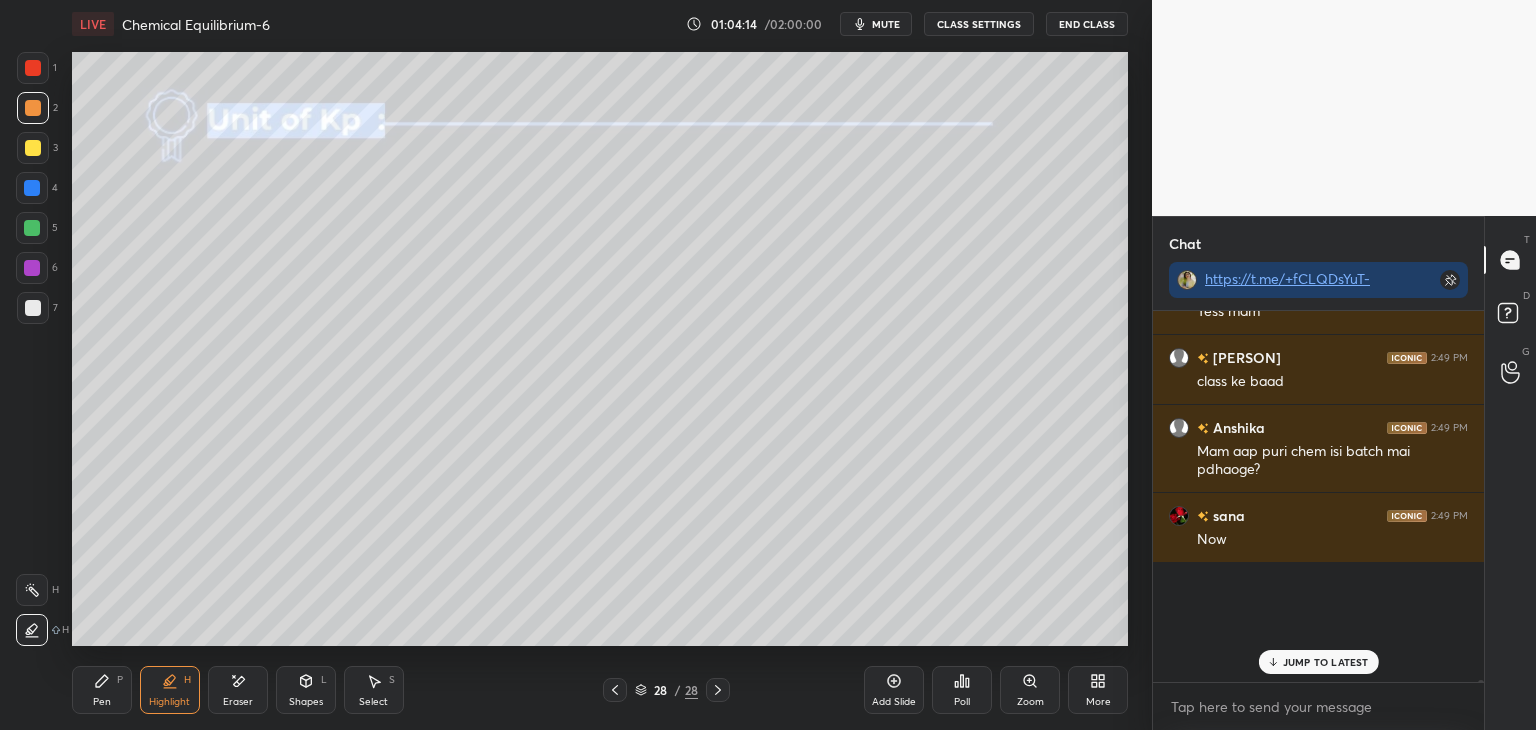scroll, scrollTop: 6, scrollLeft: 6, axis: both 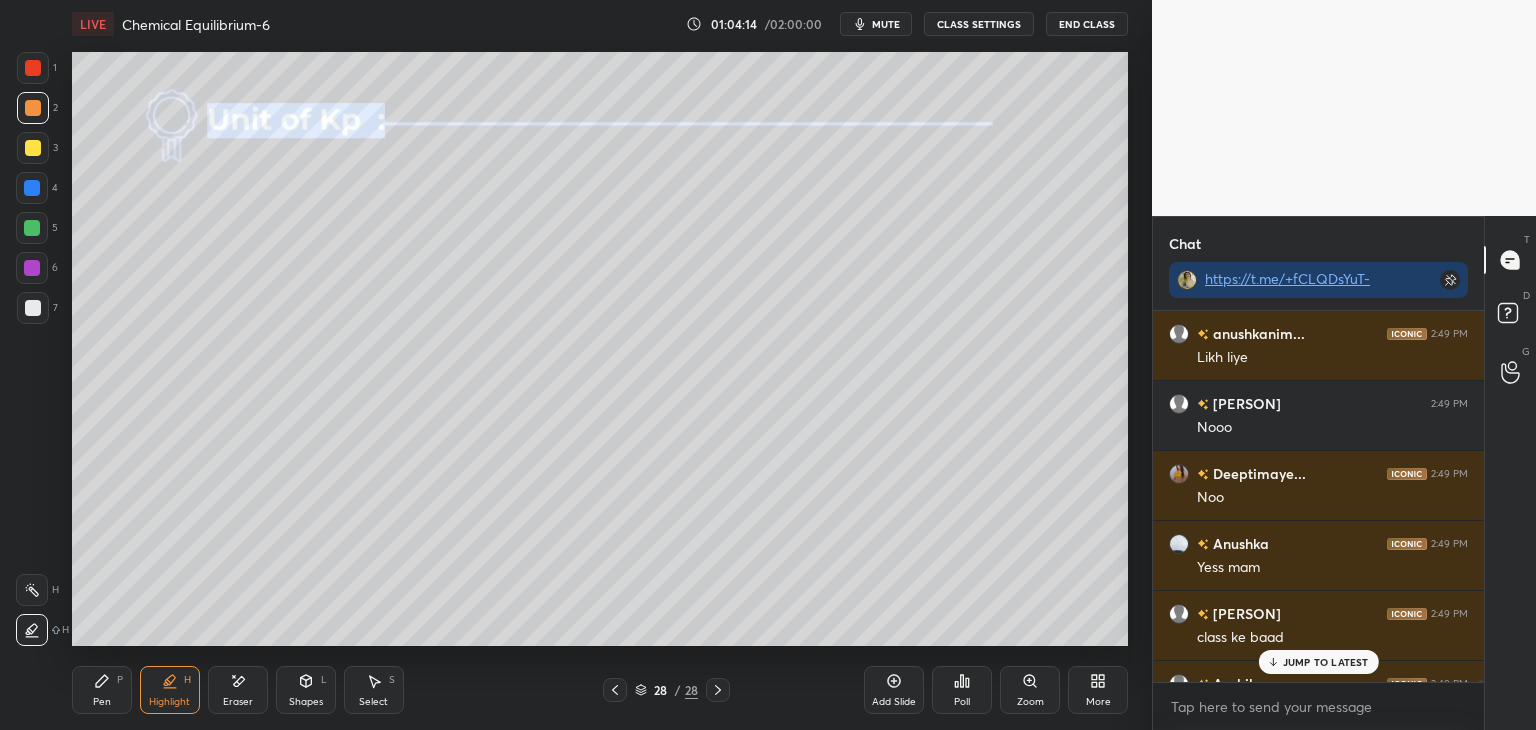 click on "JUMP TO LATEST" at bounding box center (1326, 662) 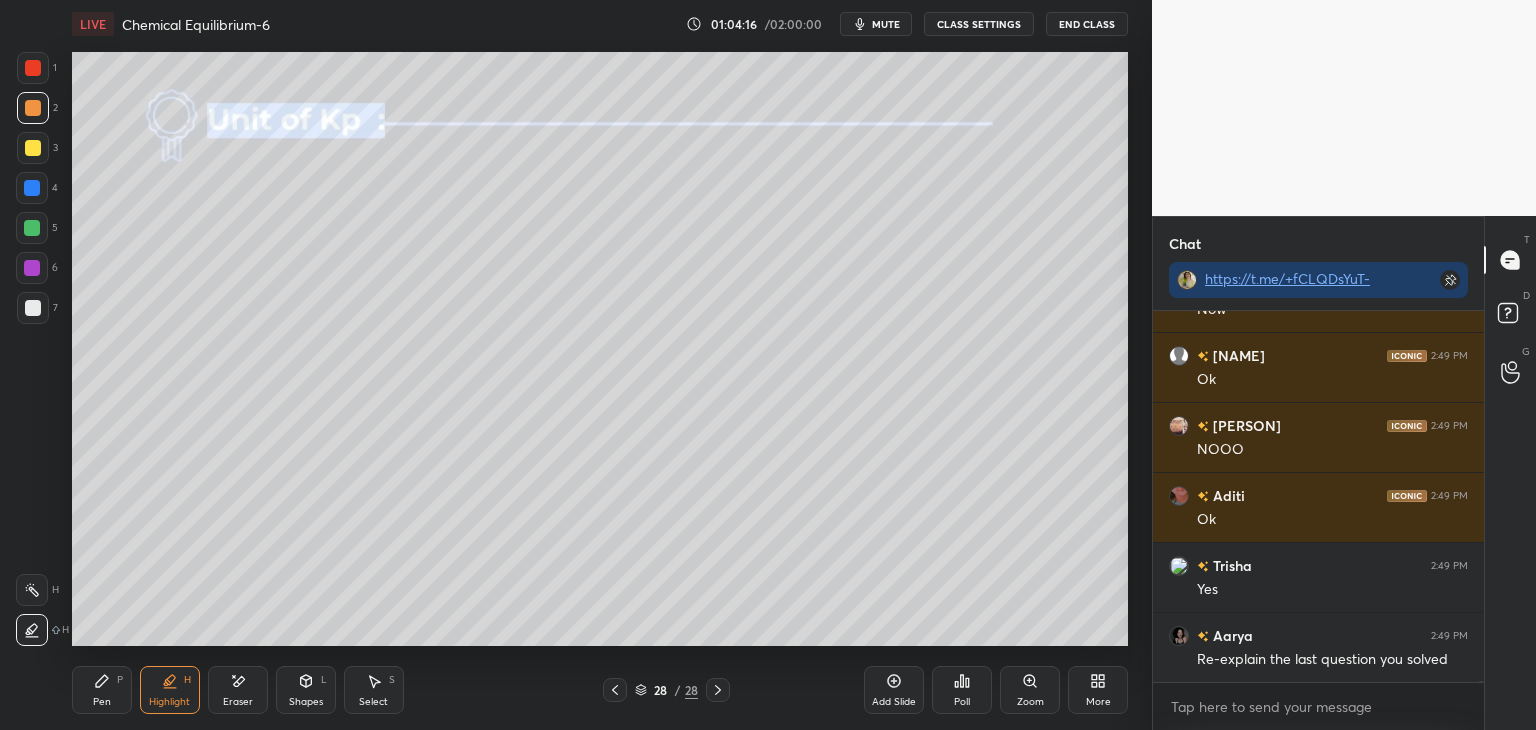 click on "Pen P" at bounding box center [102, 690] 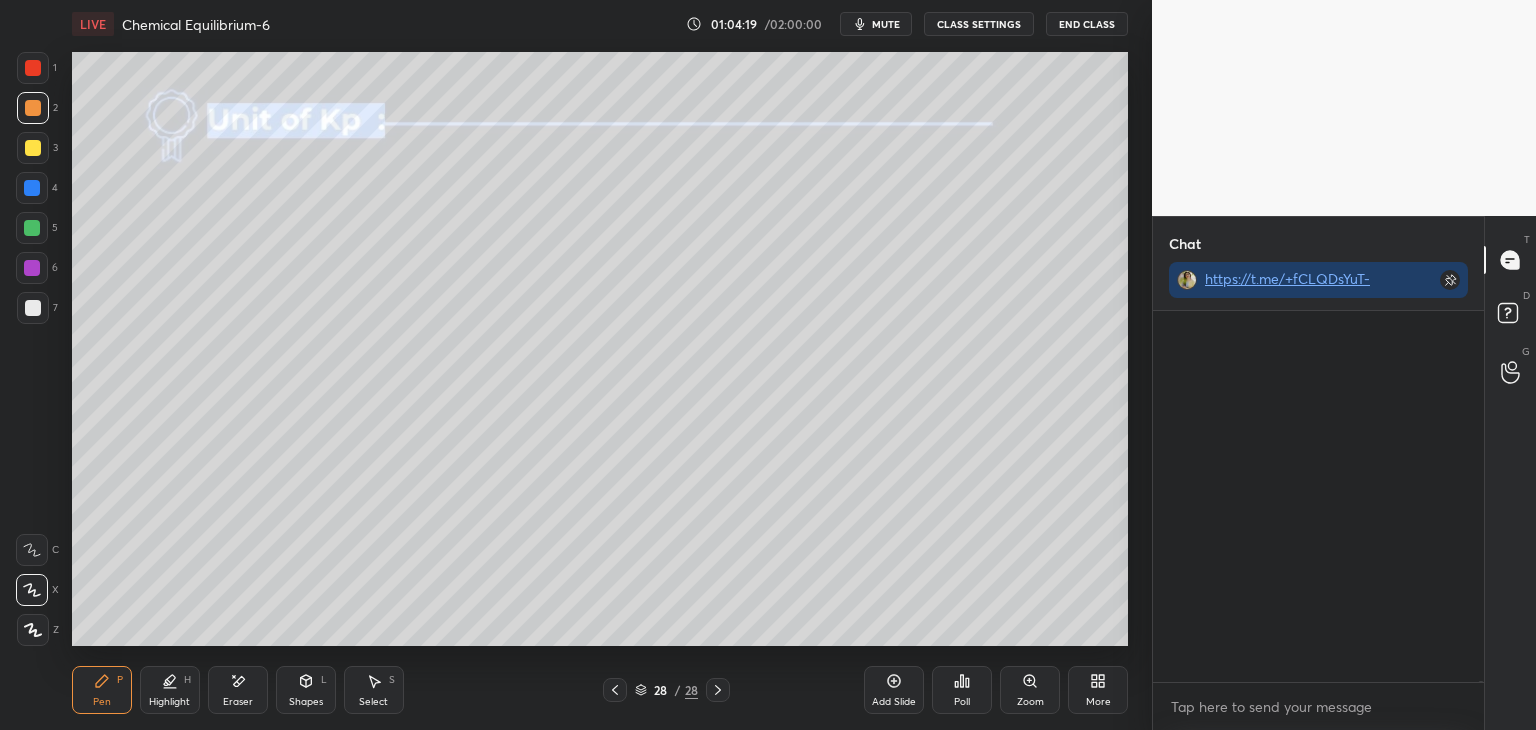 scroll, scrollTop: 106926, scrollLeft: 0, axis: vertical 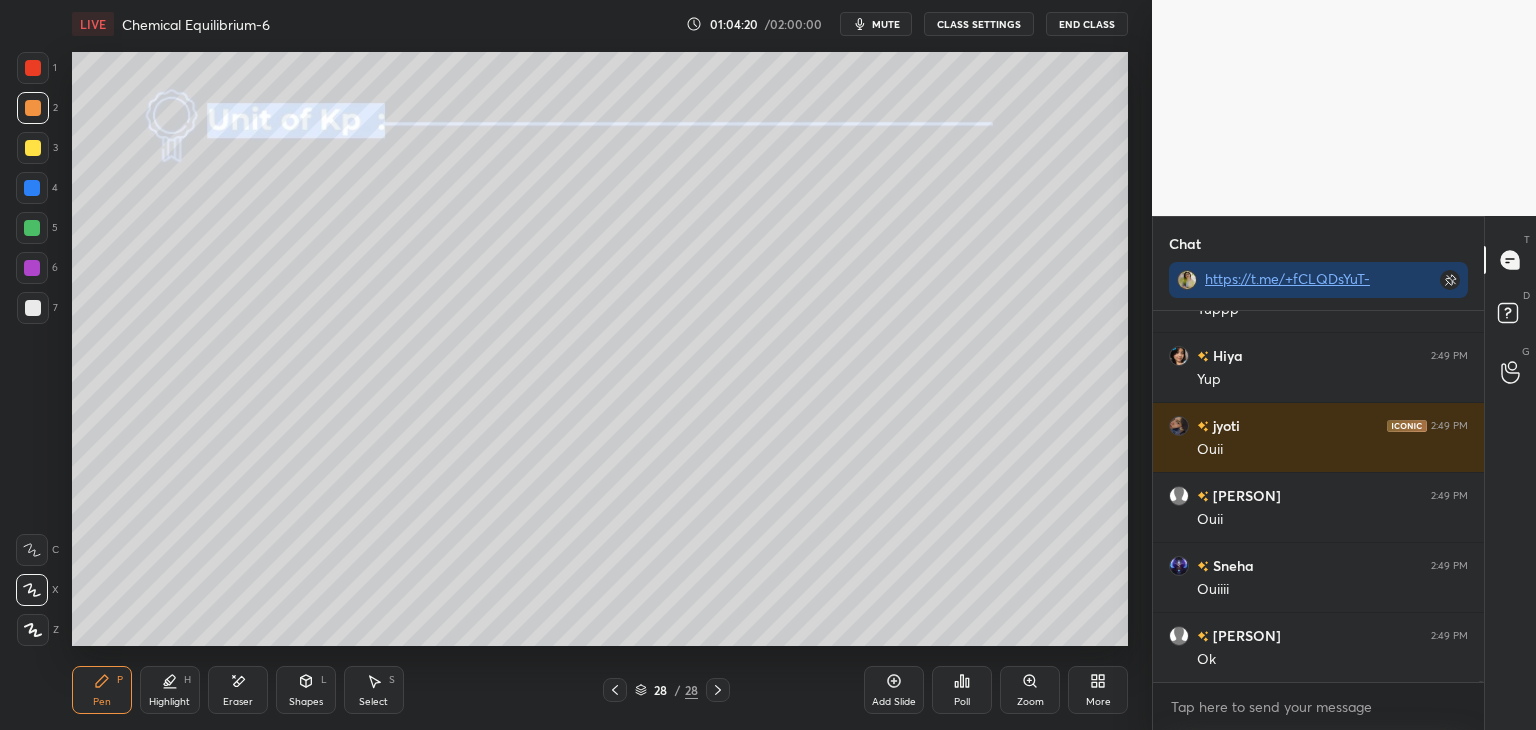 click on "CLASS SETTINGS" at bounding box center [979, 24] 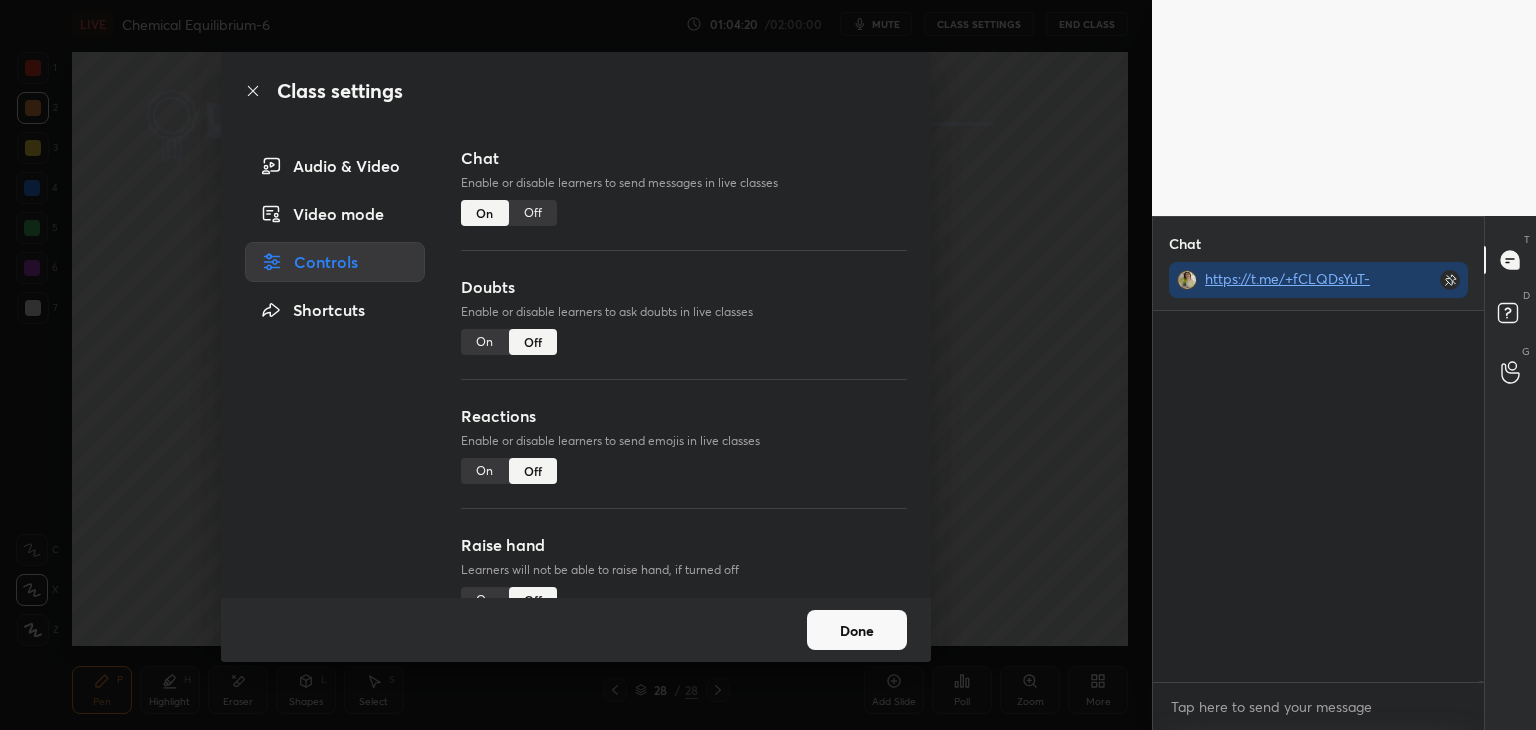 click on "Off" at bounding box center [533, 213] 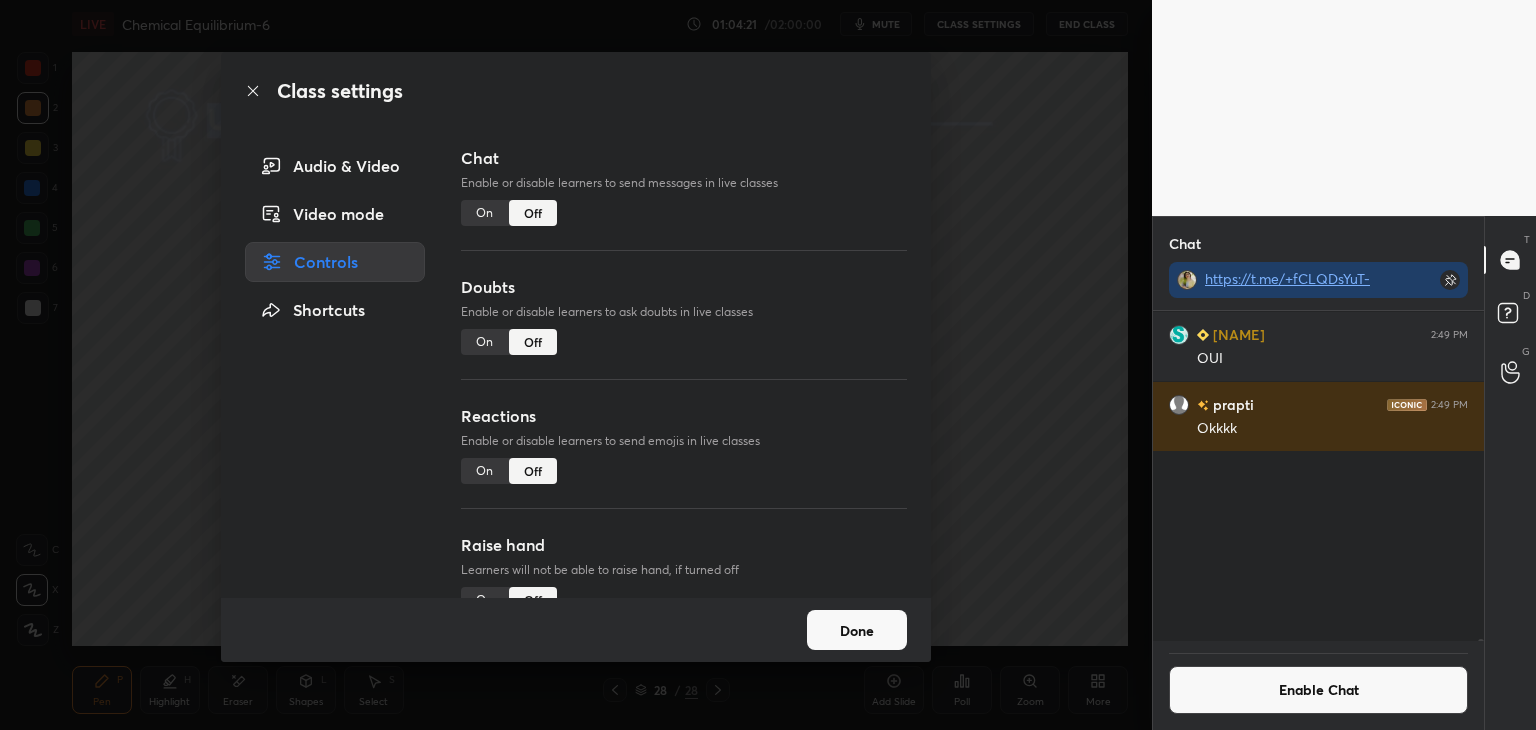 scroll, scrollTop: 106718, scrollLeft: 0, axis: vertical 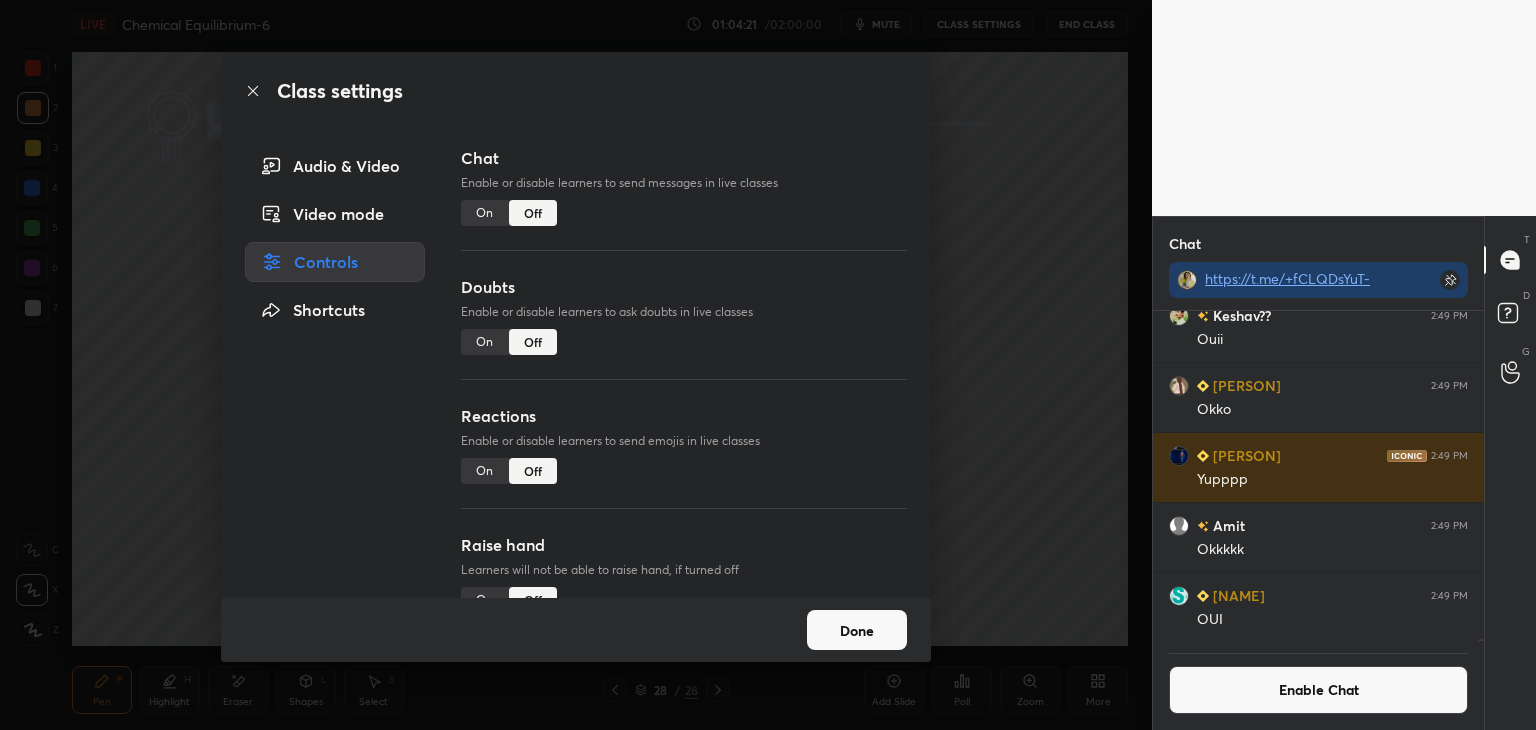 click on "Done" at bounding box center (857, 630) 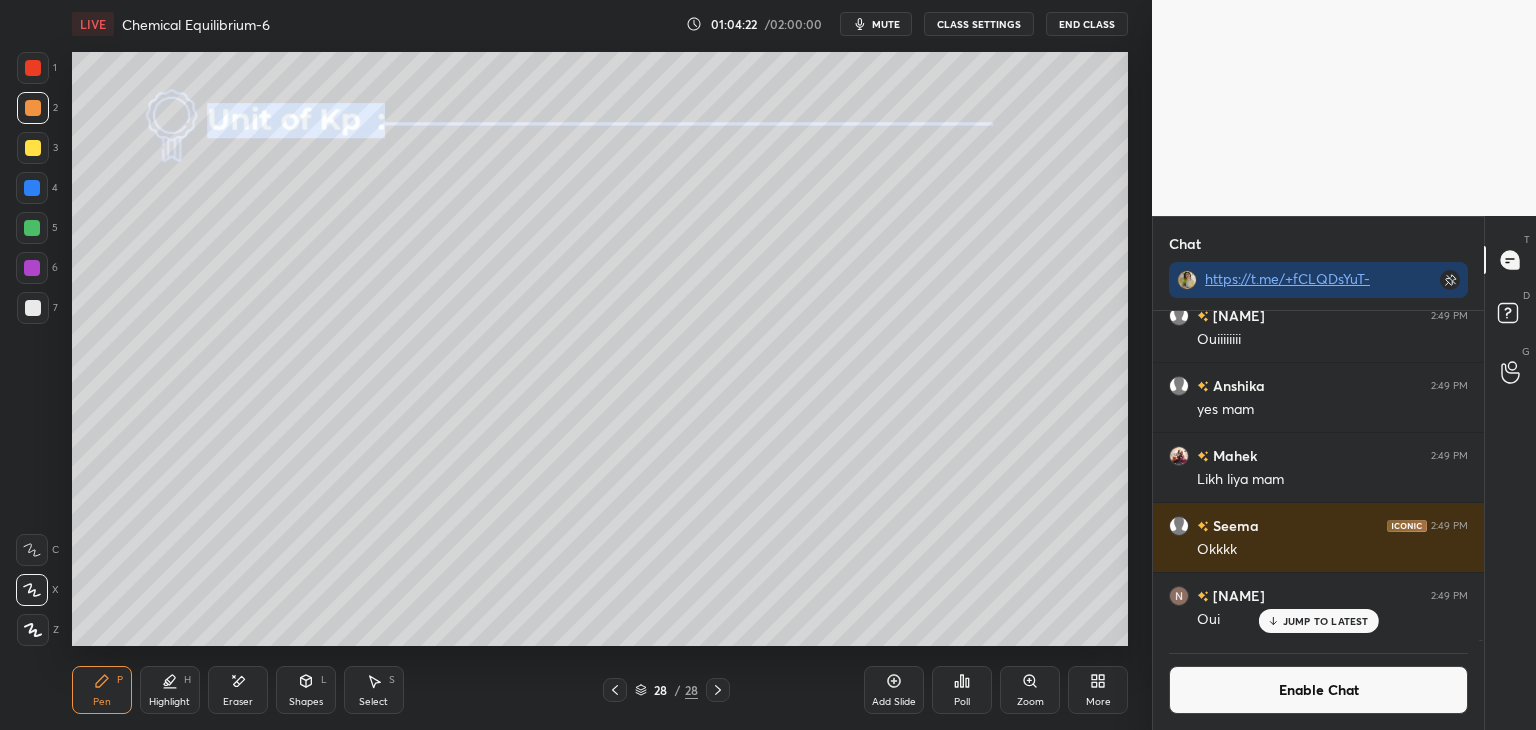 click on "Highlight H" at bounding box center (170, 690) 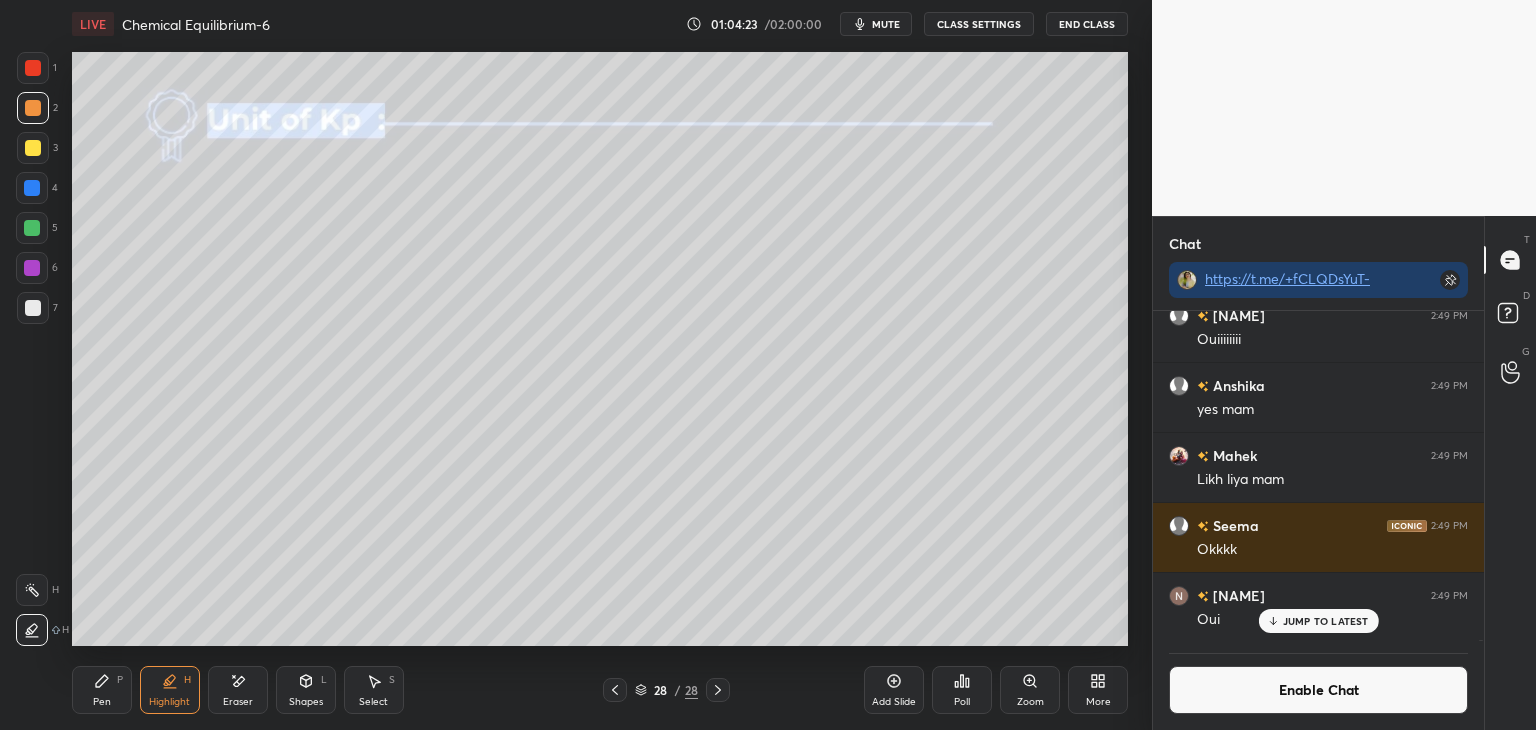 click at bounding box center (32, 590) 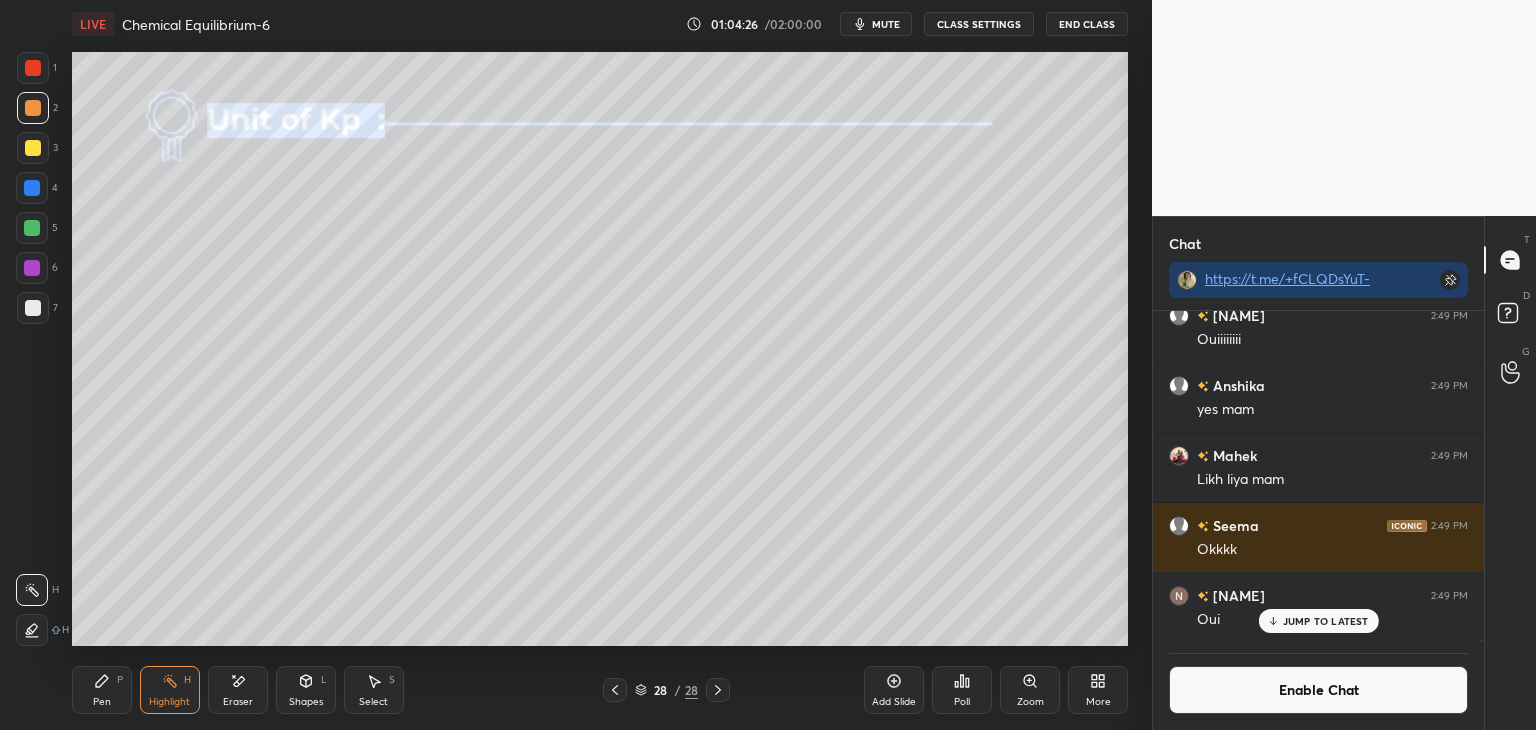 click 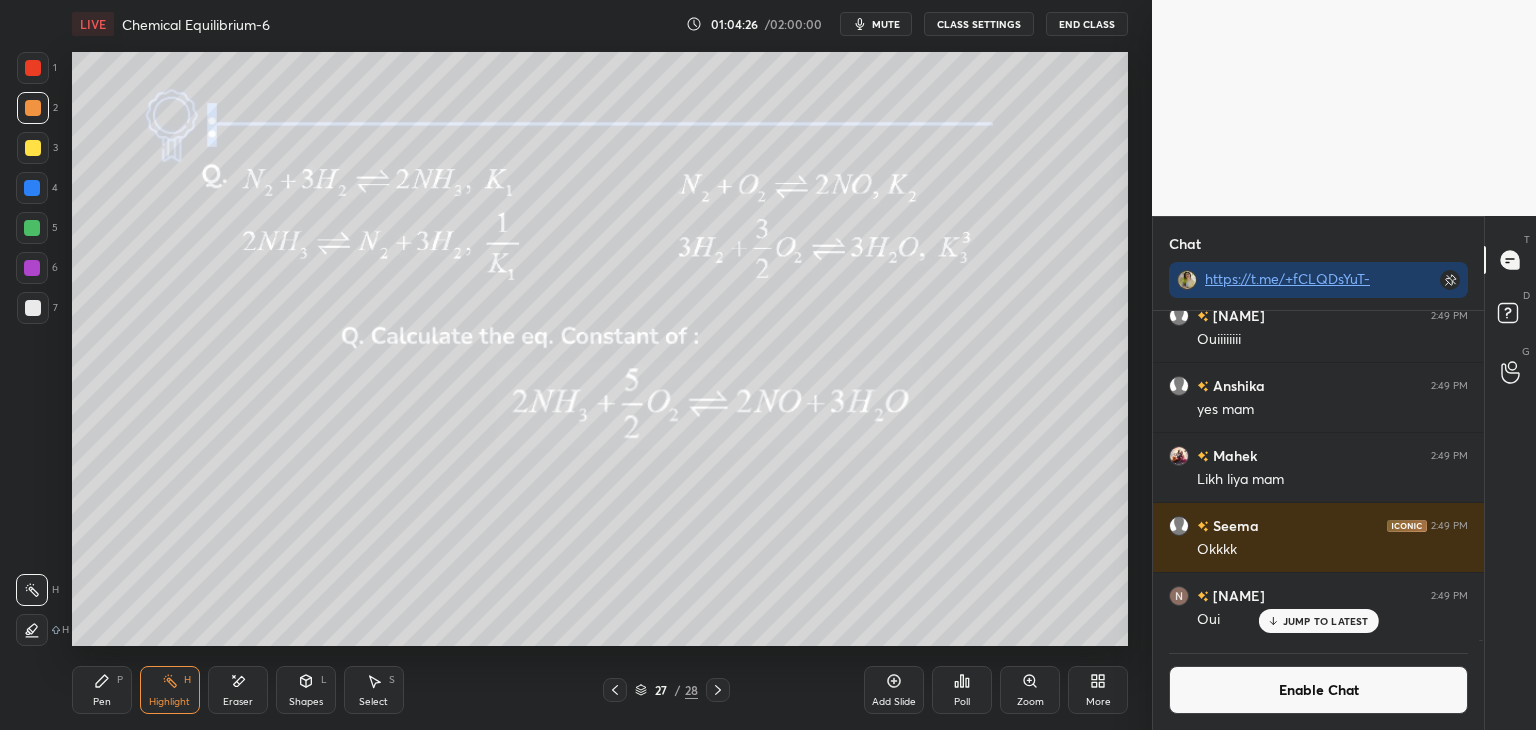click 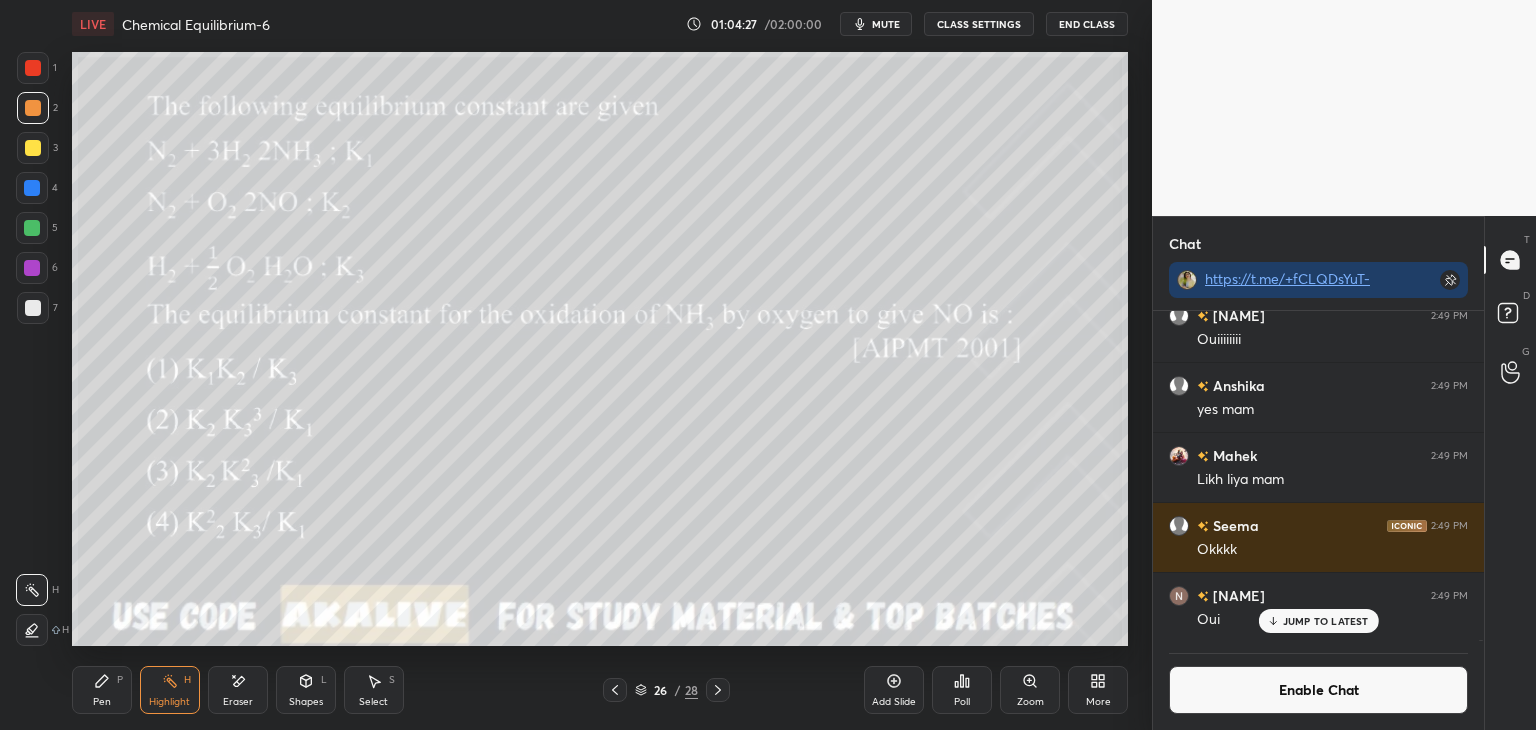 click 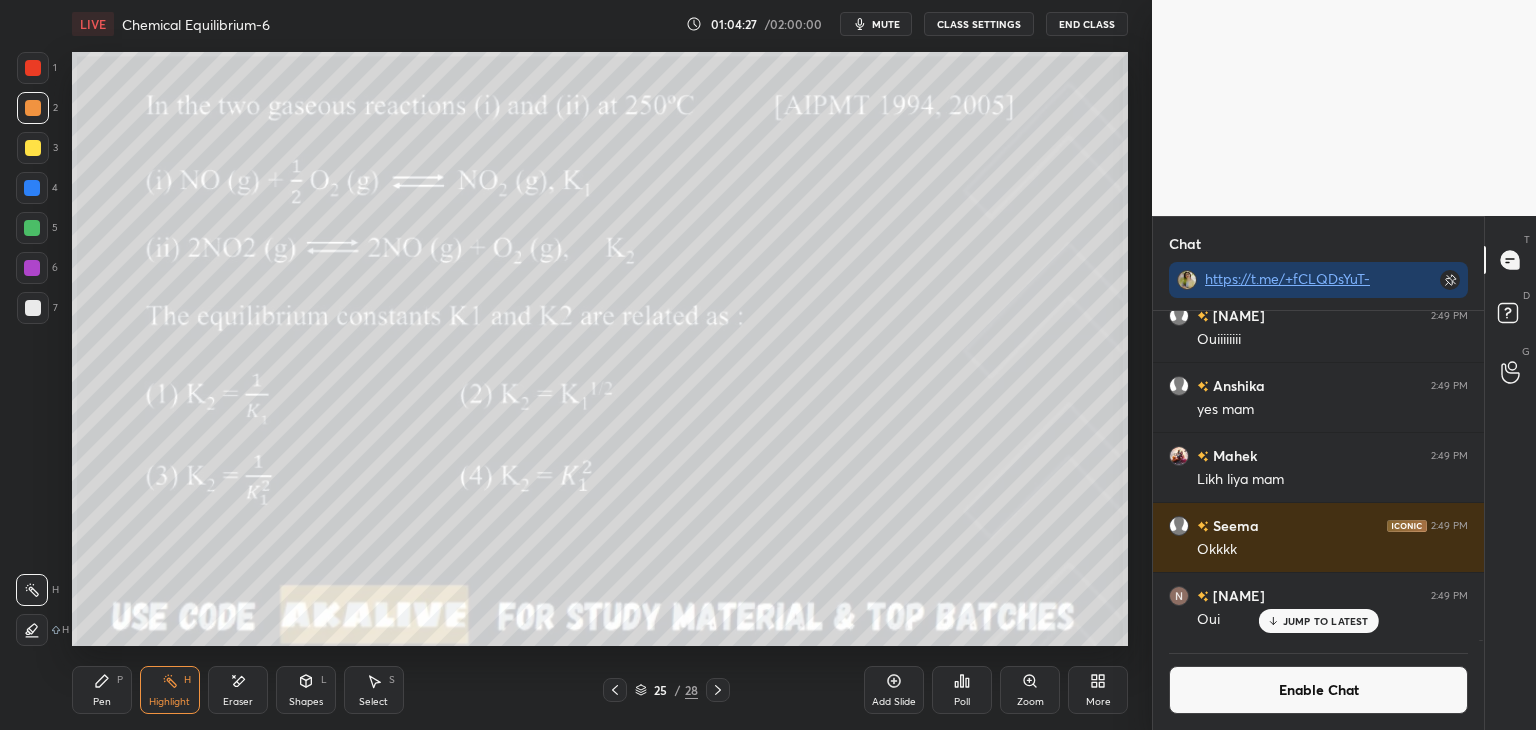 click 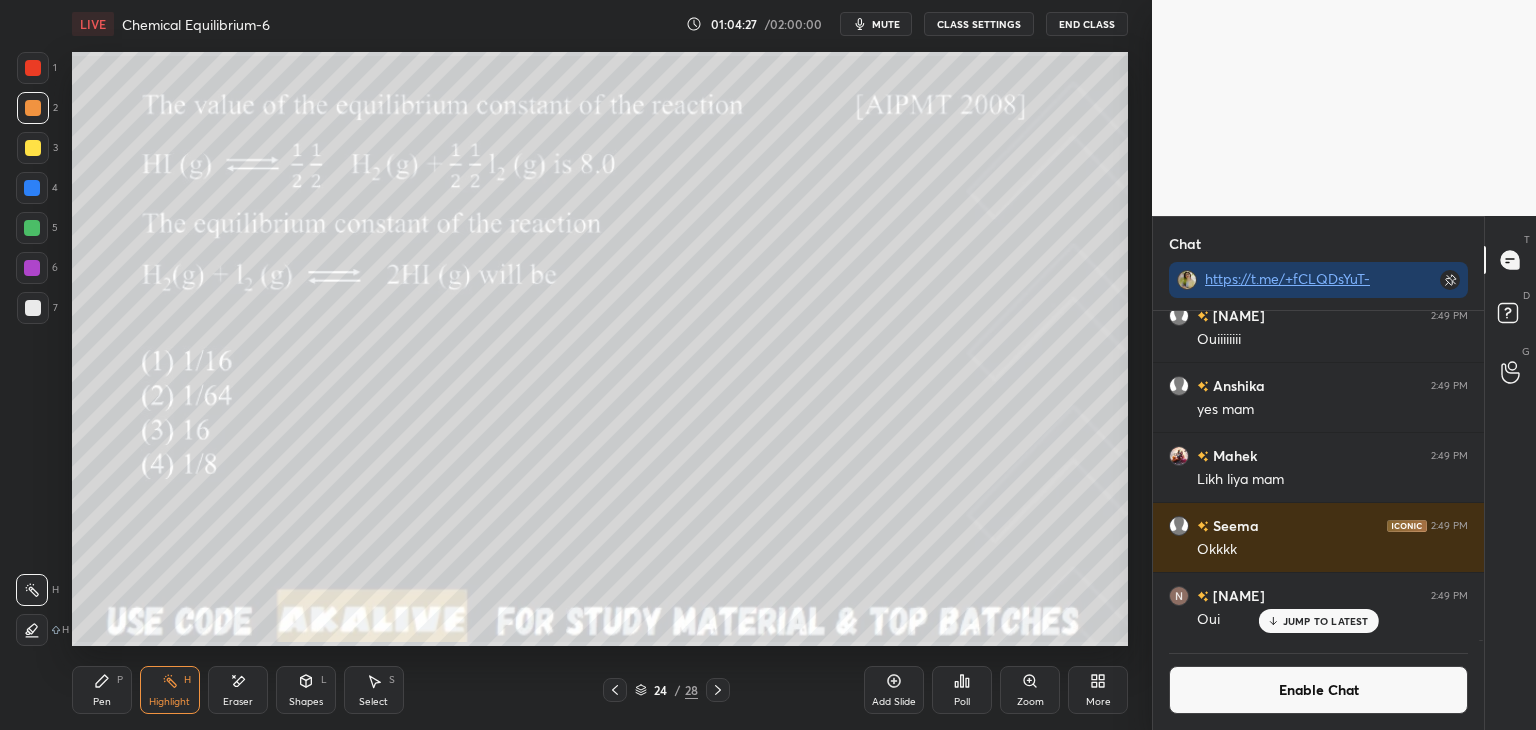 click 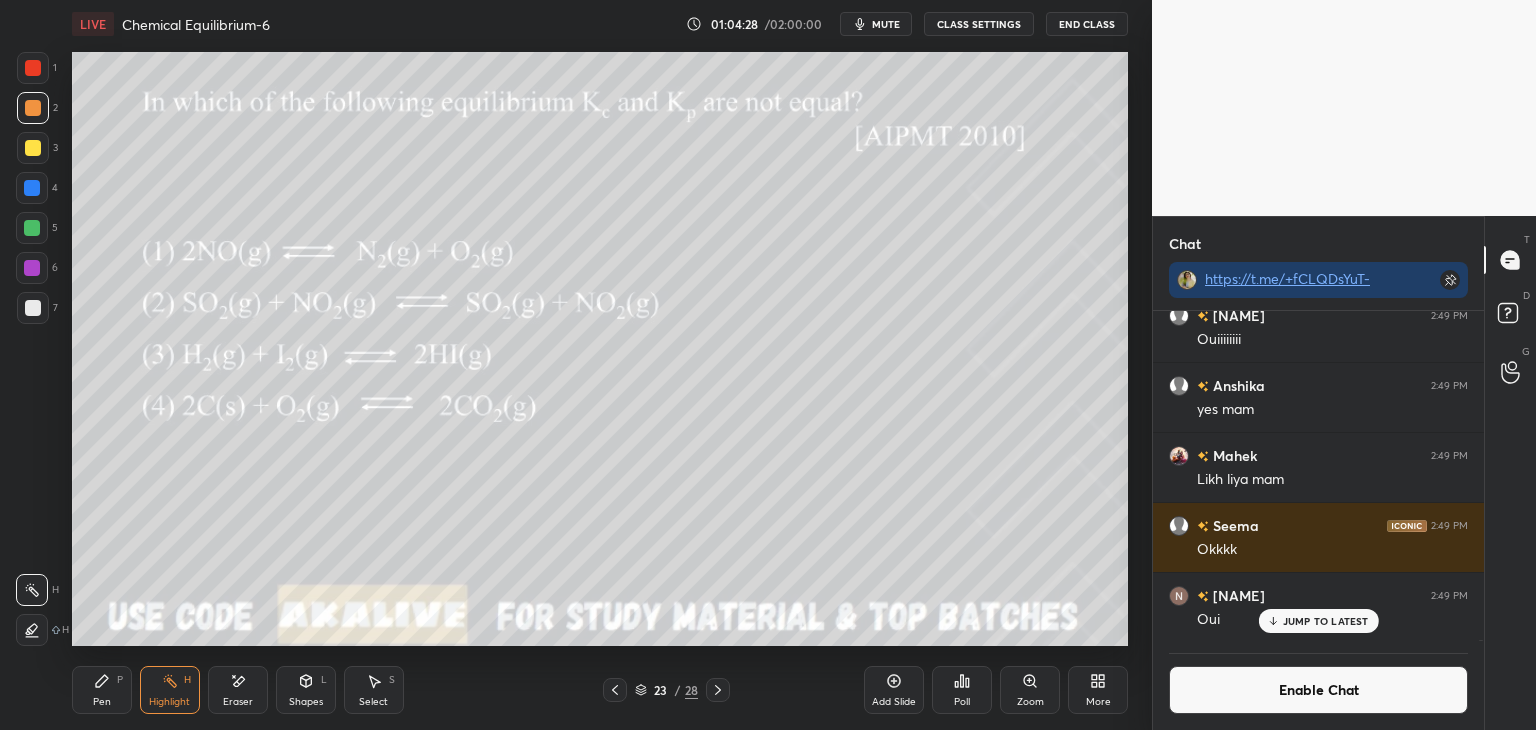 click 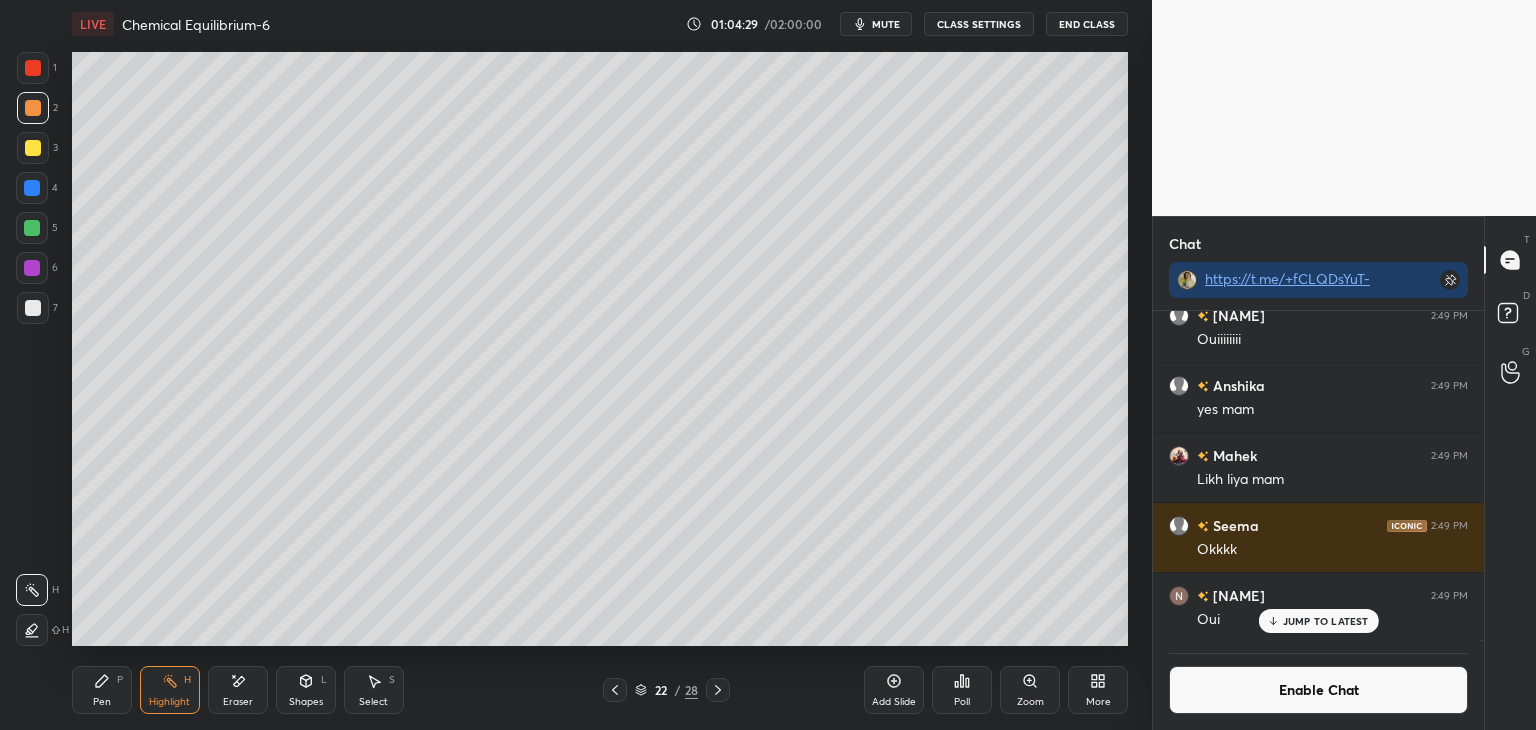 click 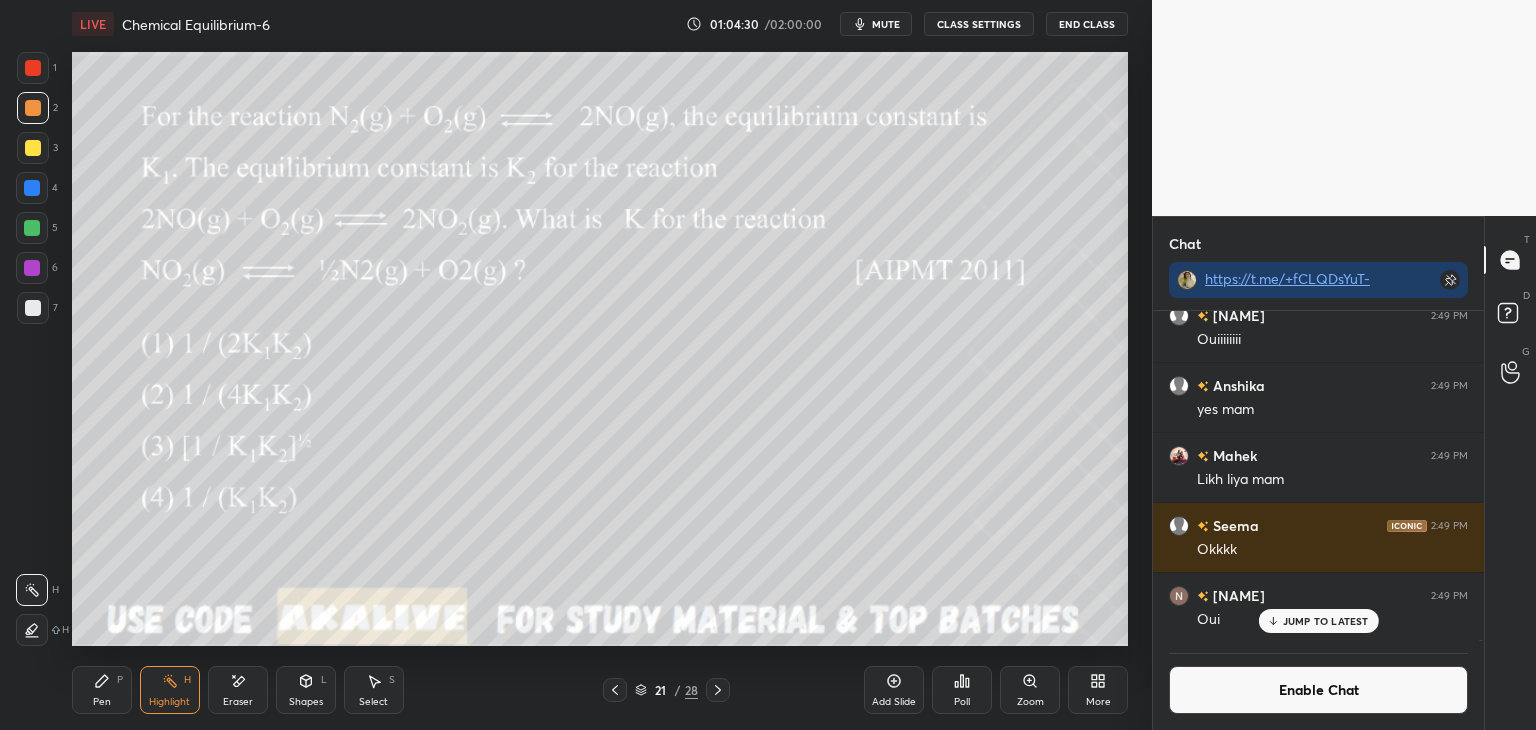 click at bounding box center (718, 690) 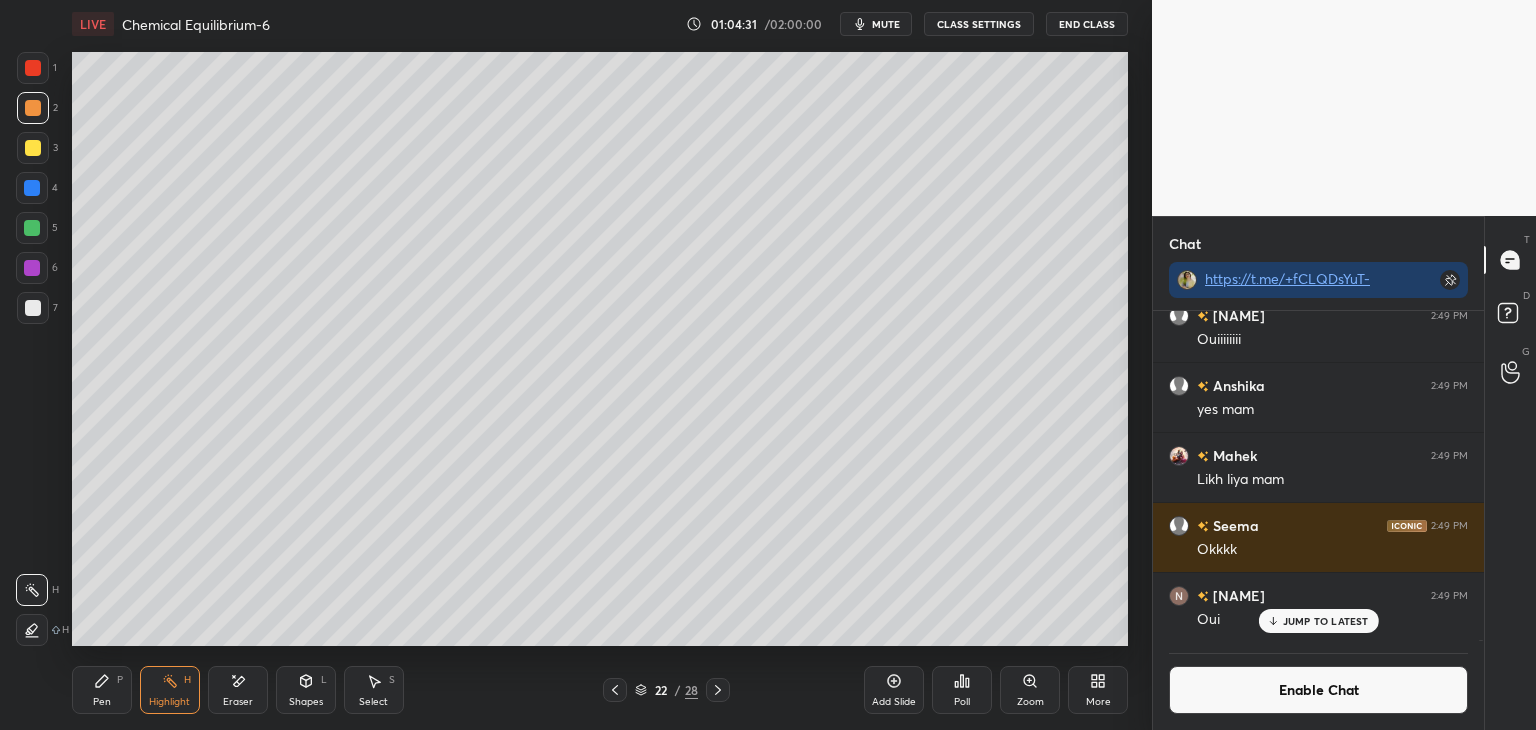 click 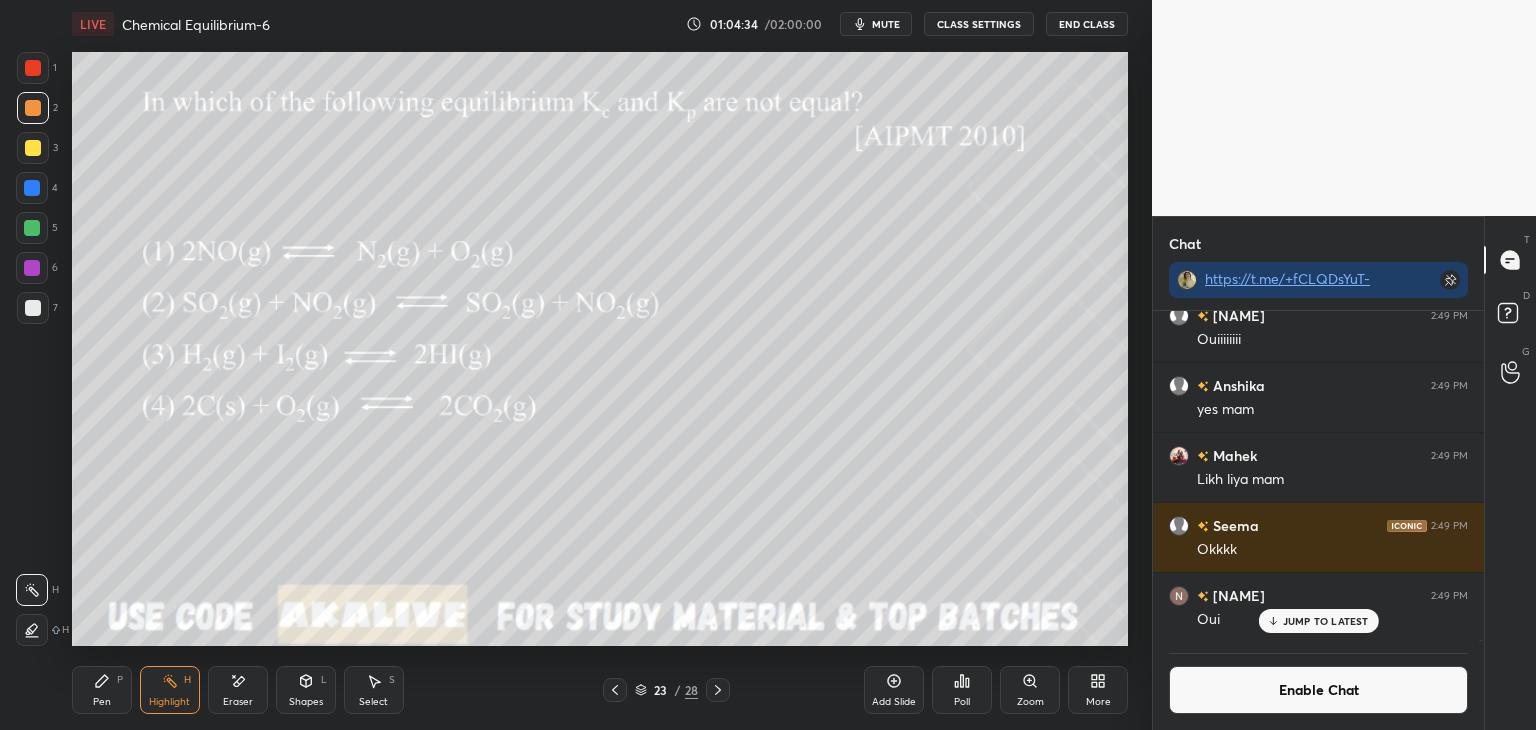 click 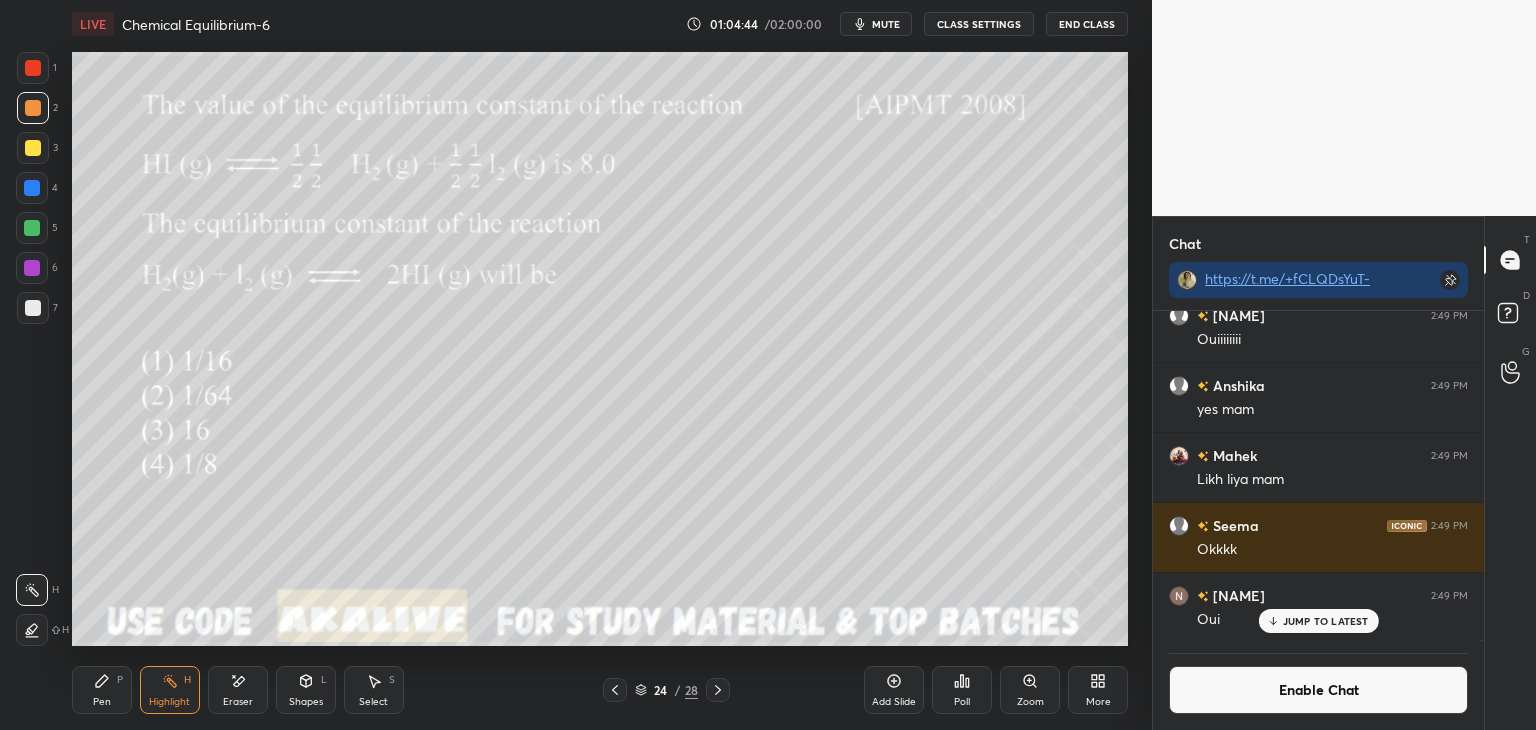 click 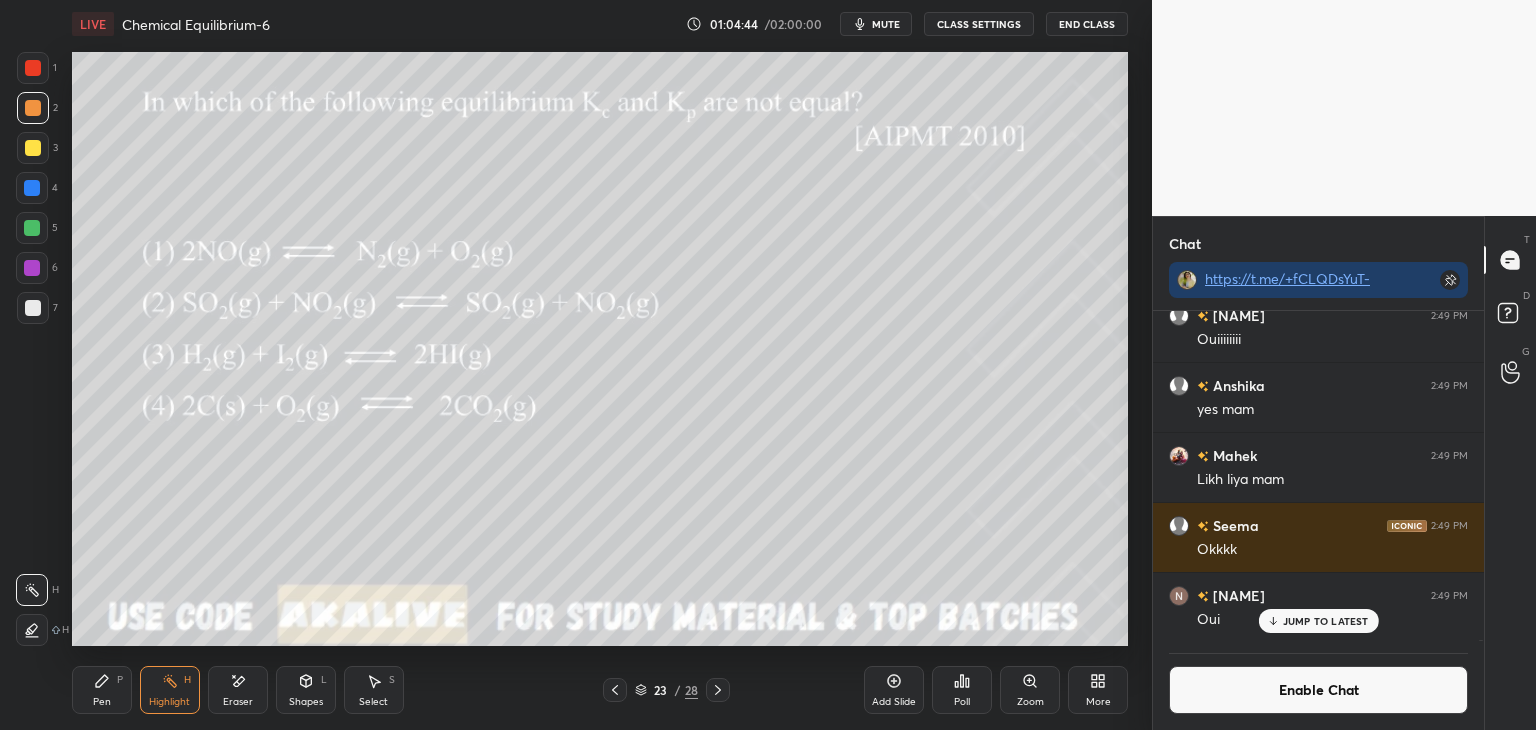 click 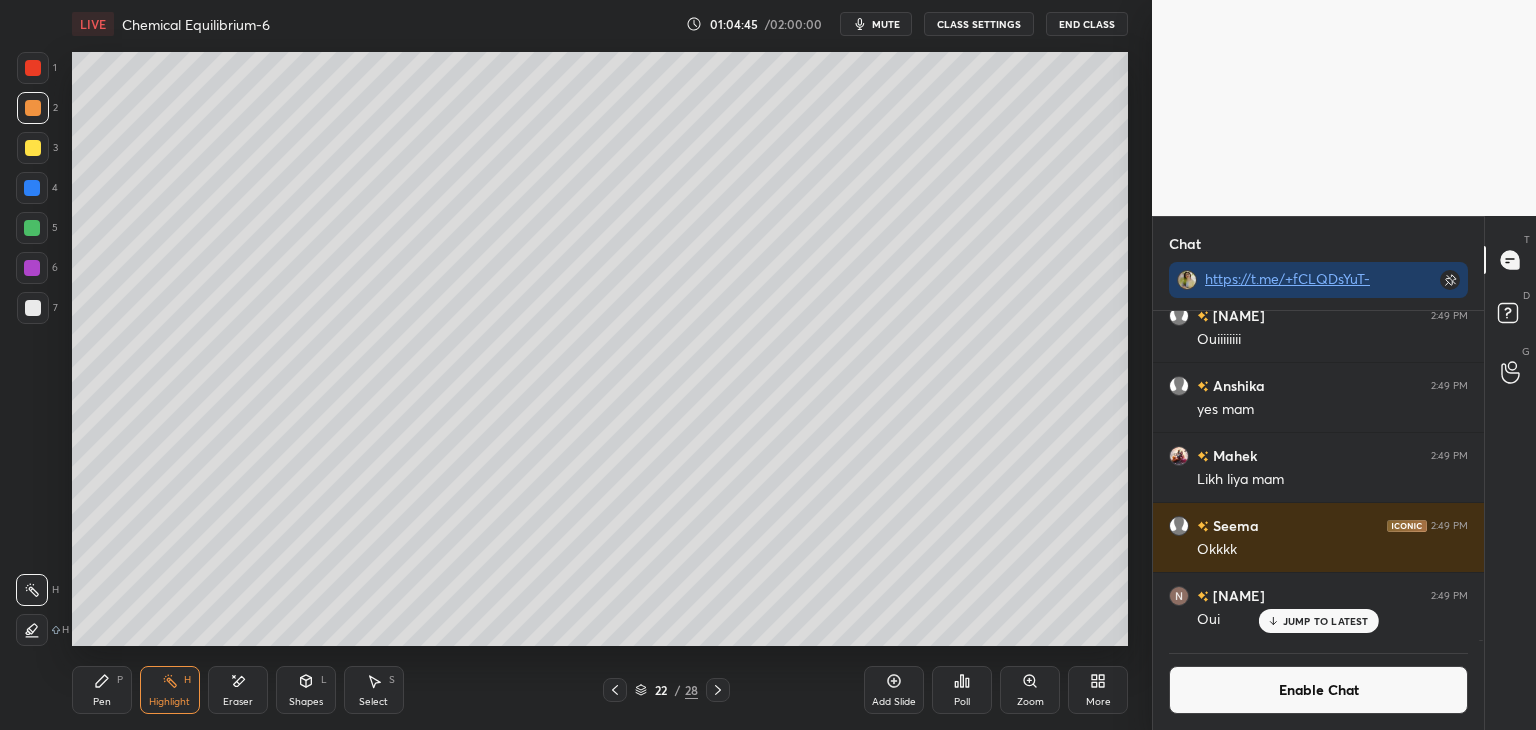 click 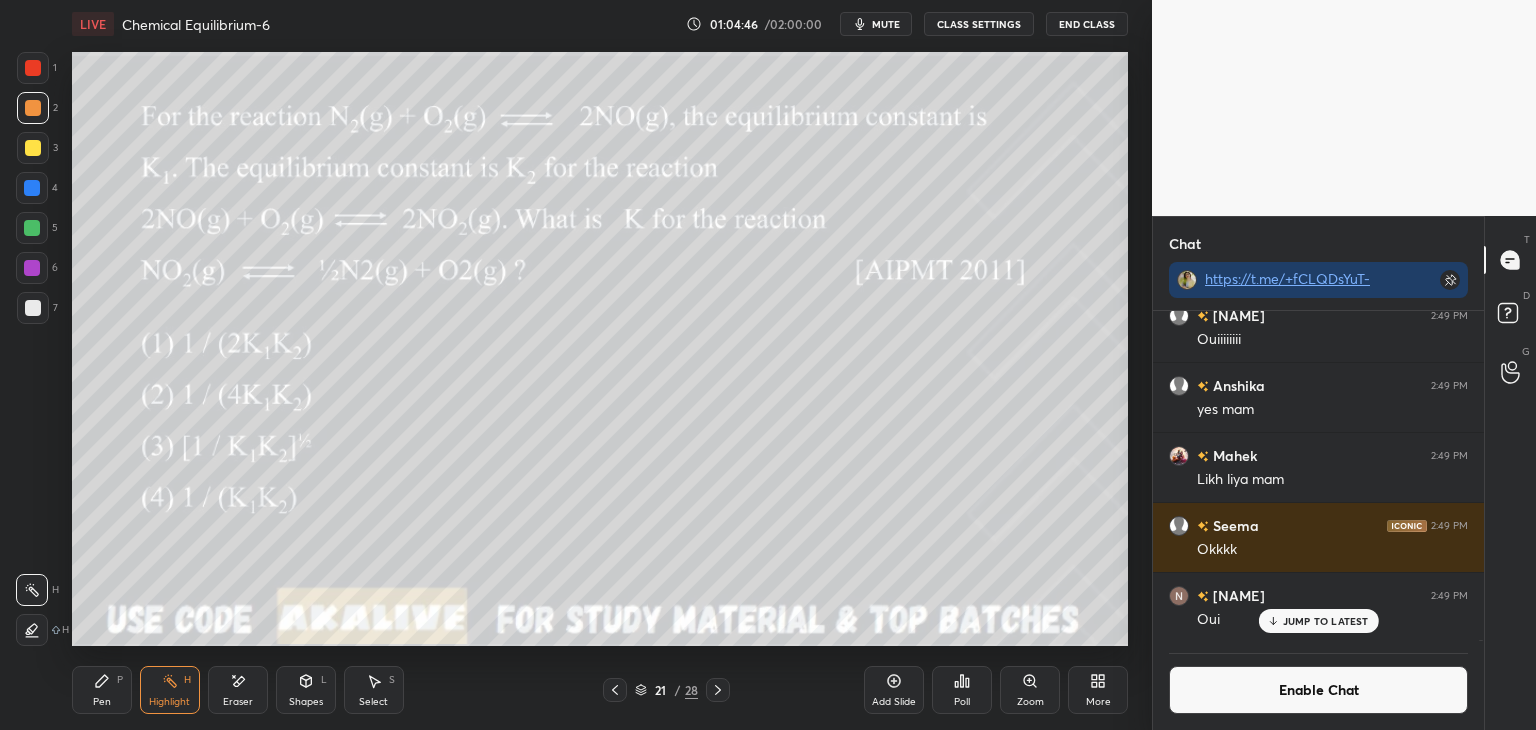 click 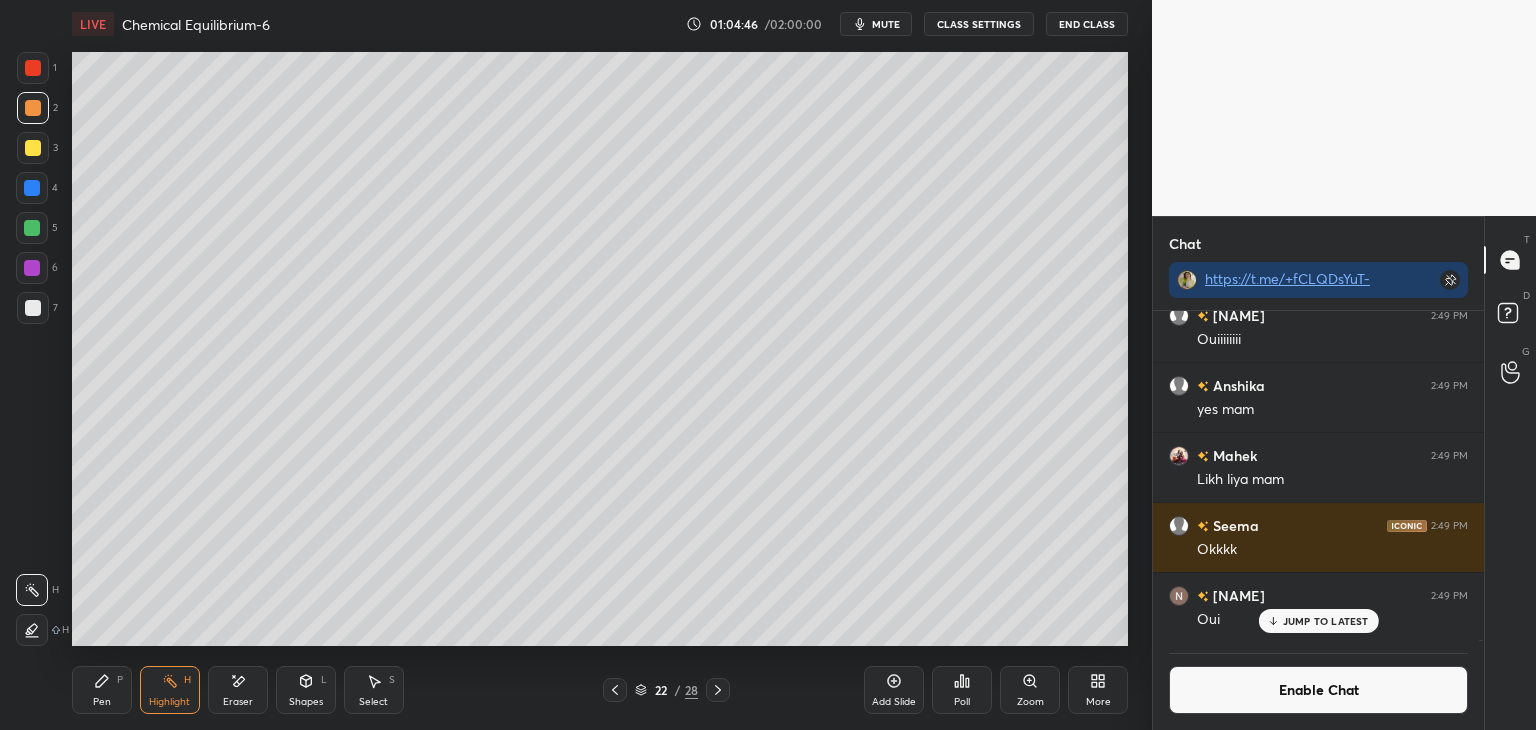 click 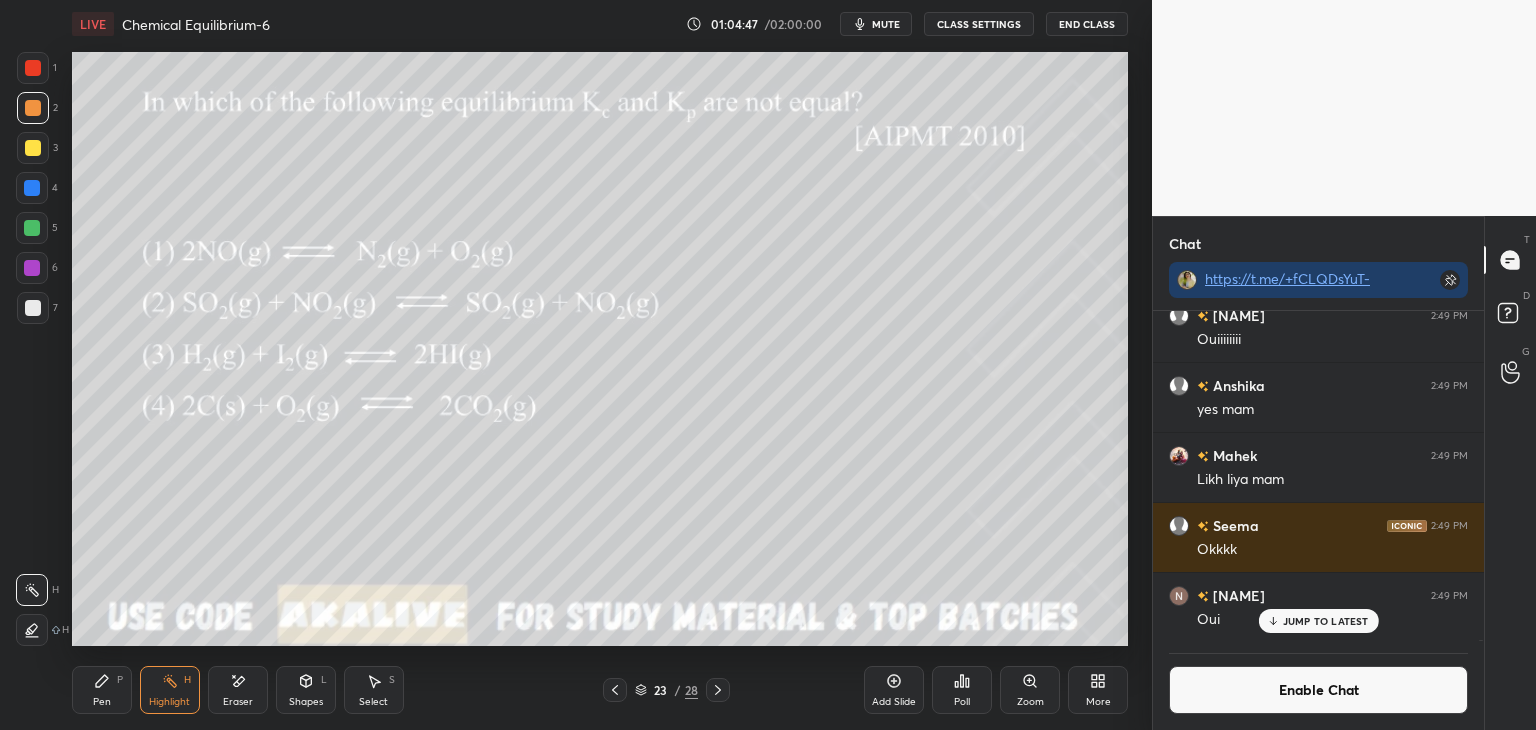 click 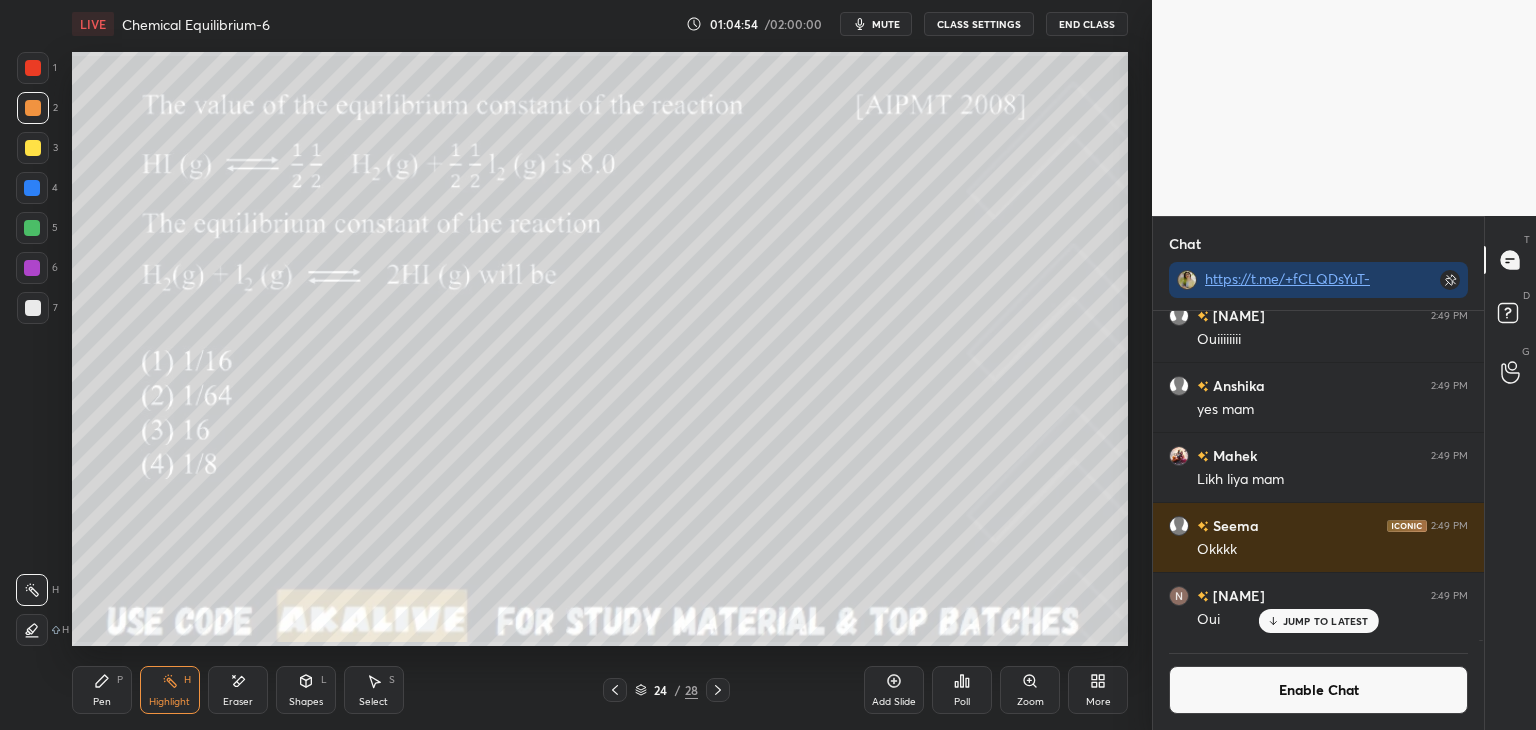 click 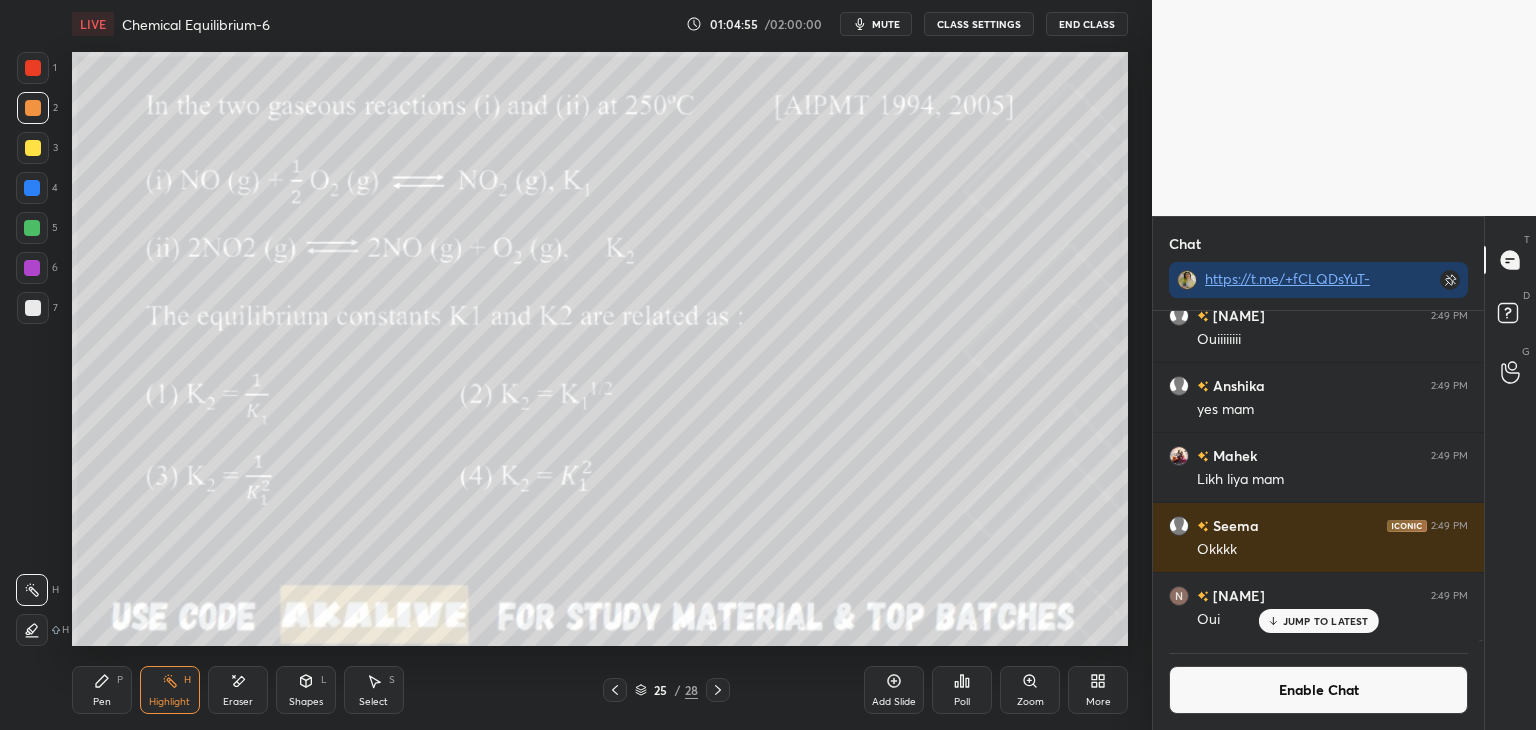 click 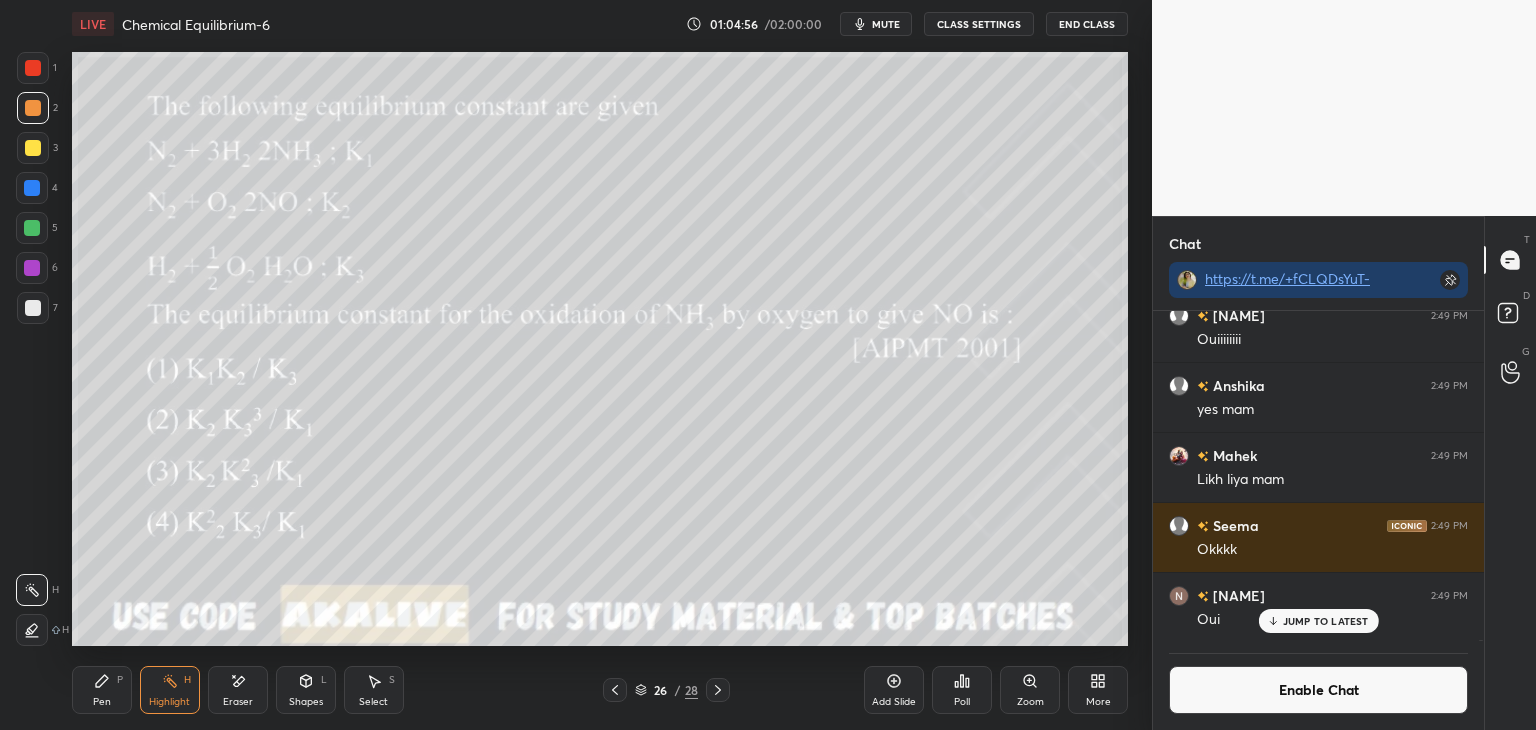 click 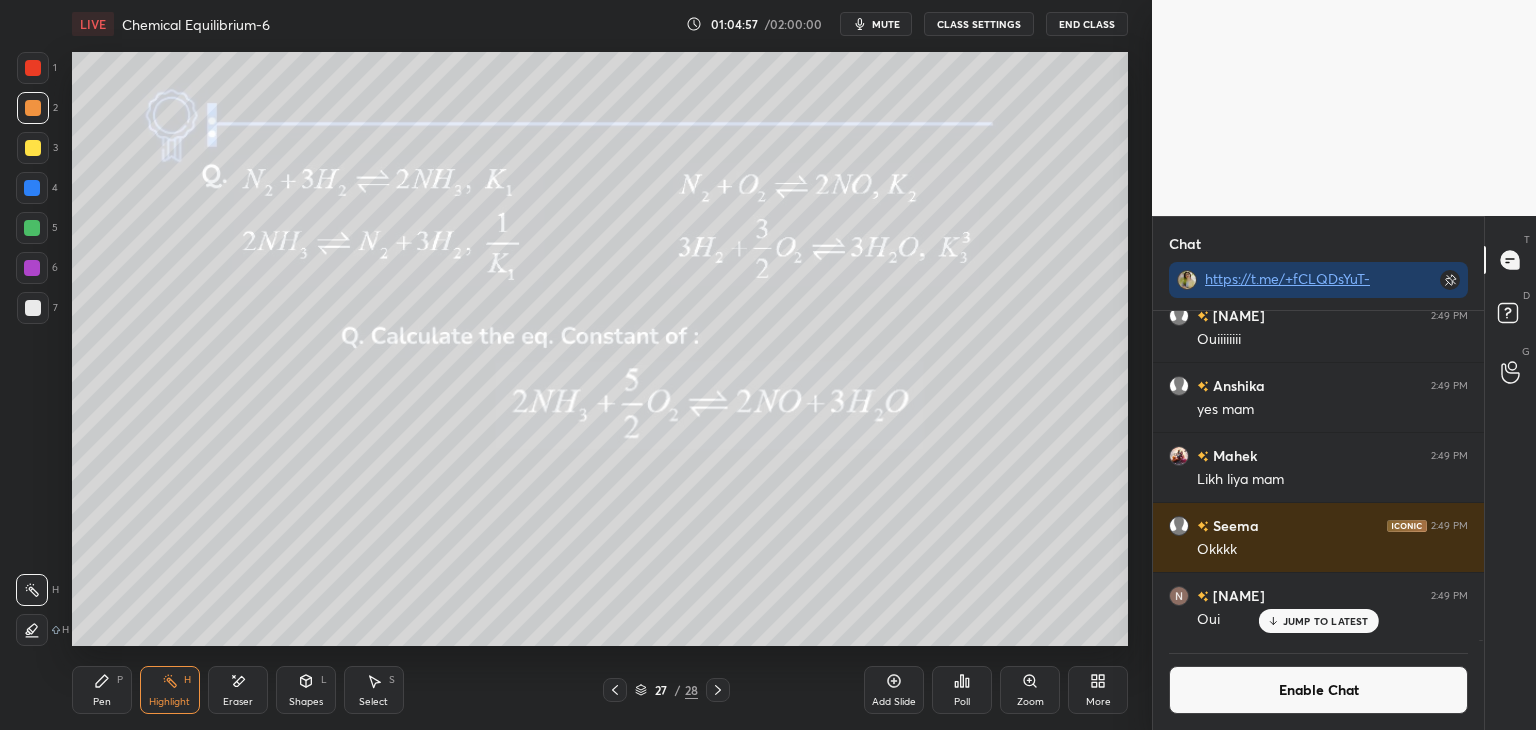 click 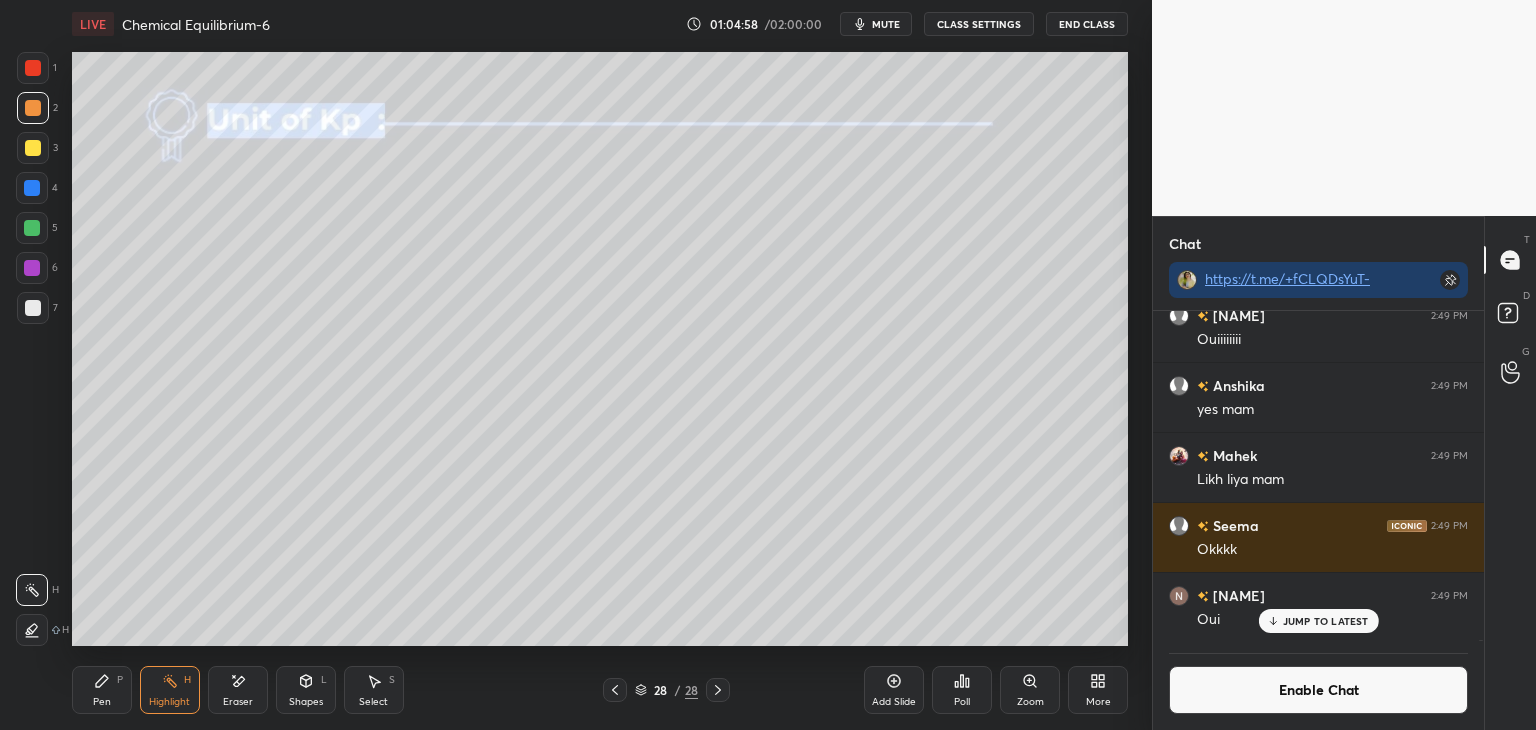click on "JUMP TO LATEST" at bounding box center (1326, 621) 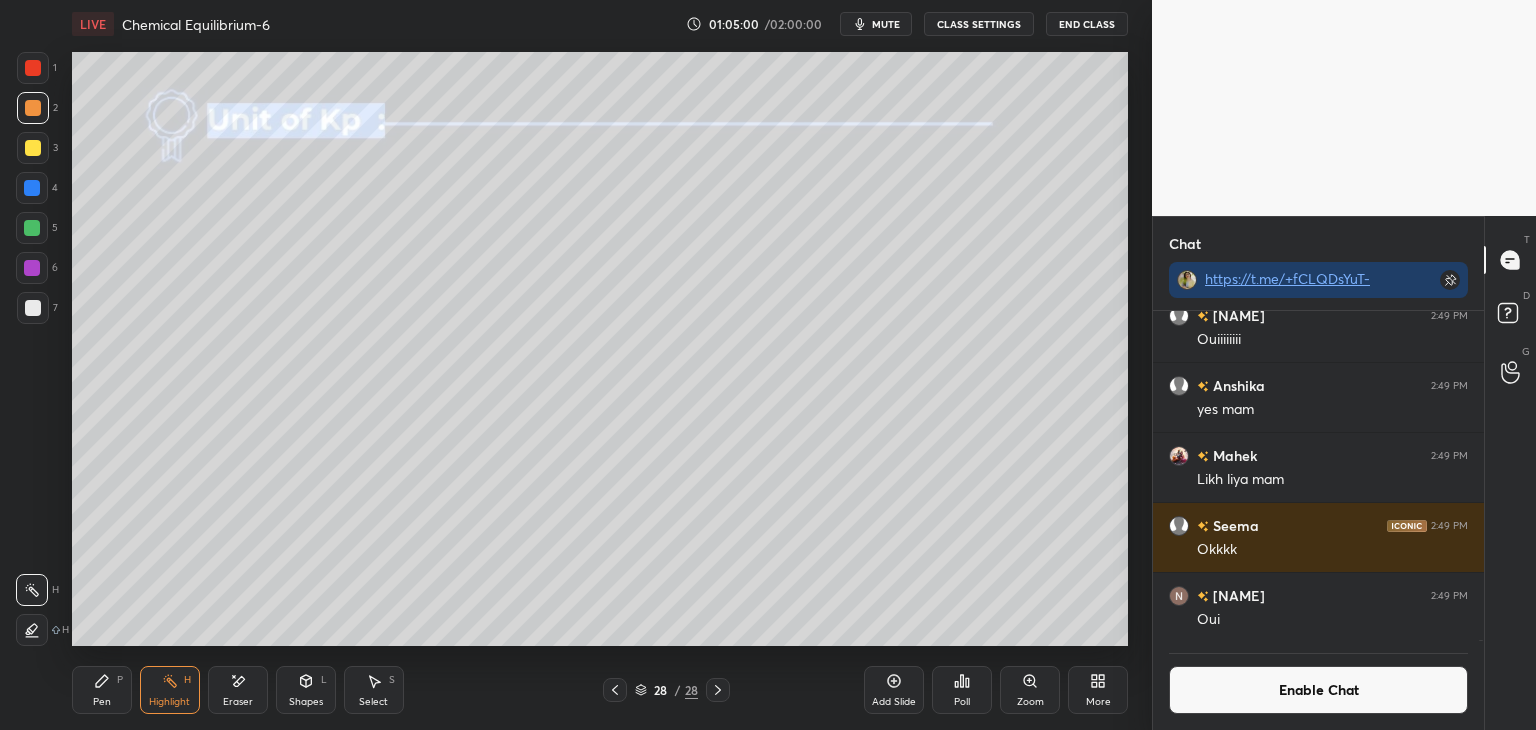 click on "Enable Chat" at bounding box center (1318, 690) 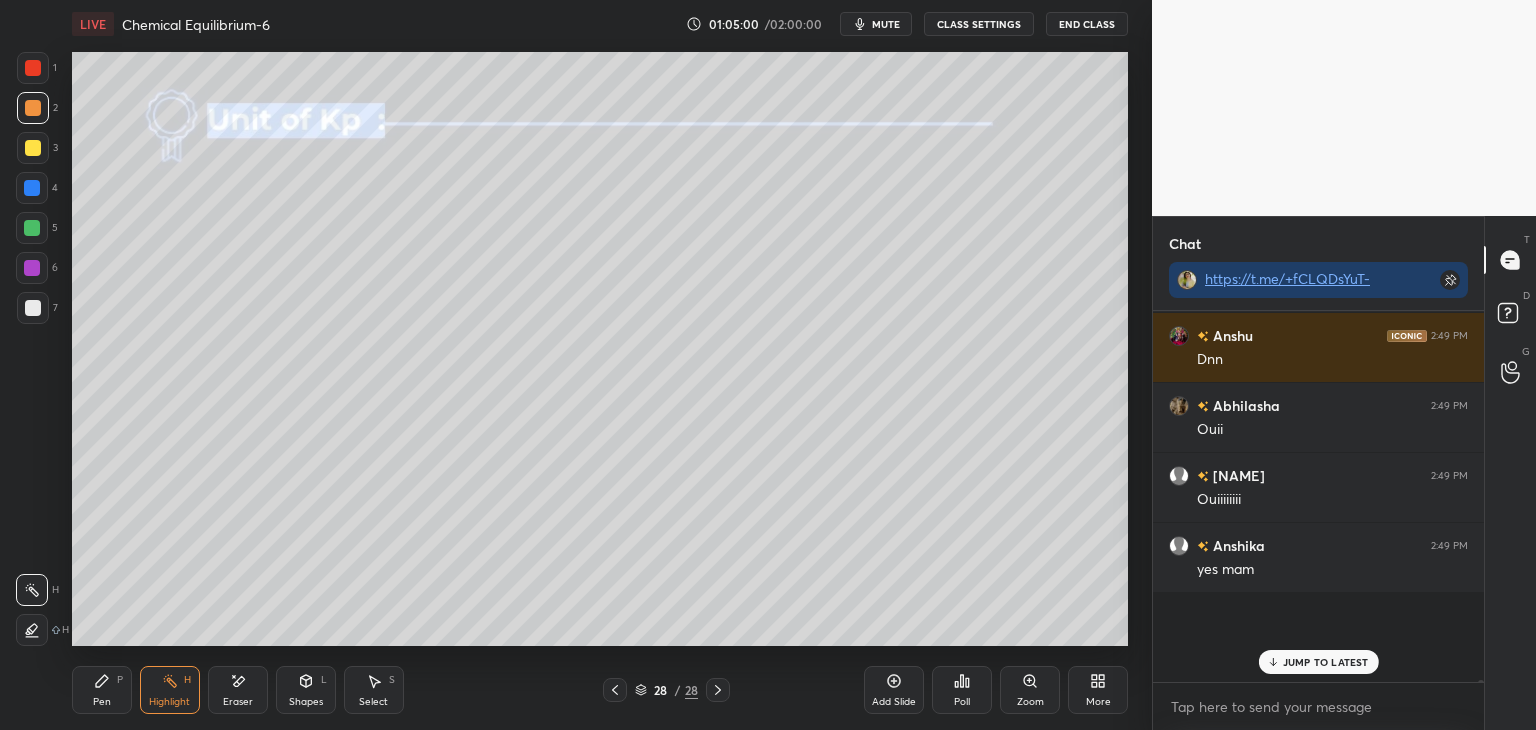 scroll, scrollTop: 106908, scrollLeft: 0, axis: vertical 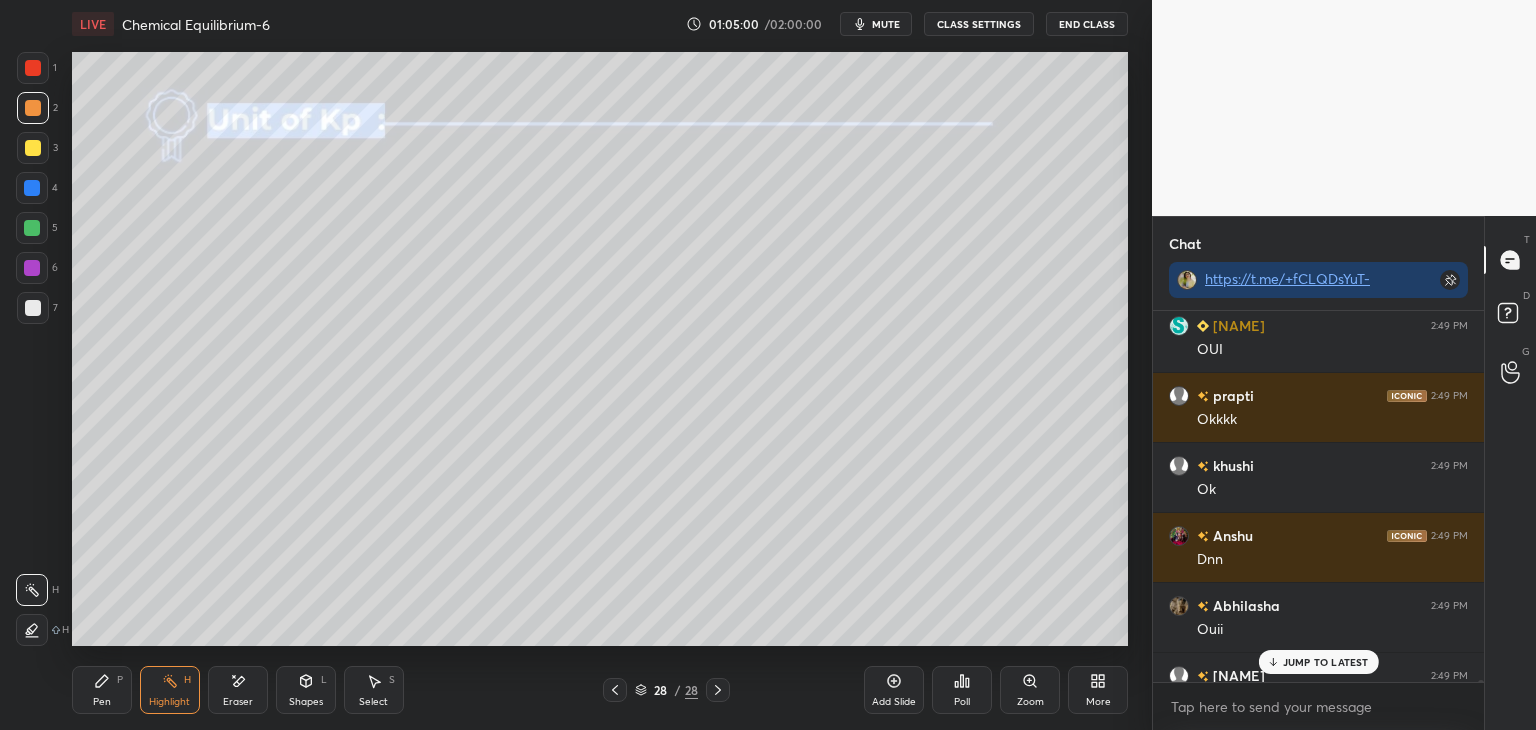 click on "JUMP TO LATEST" at bounding box center (1326, 662) 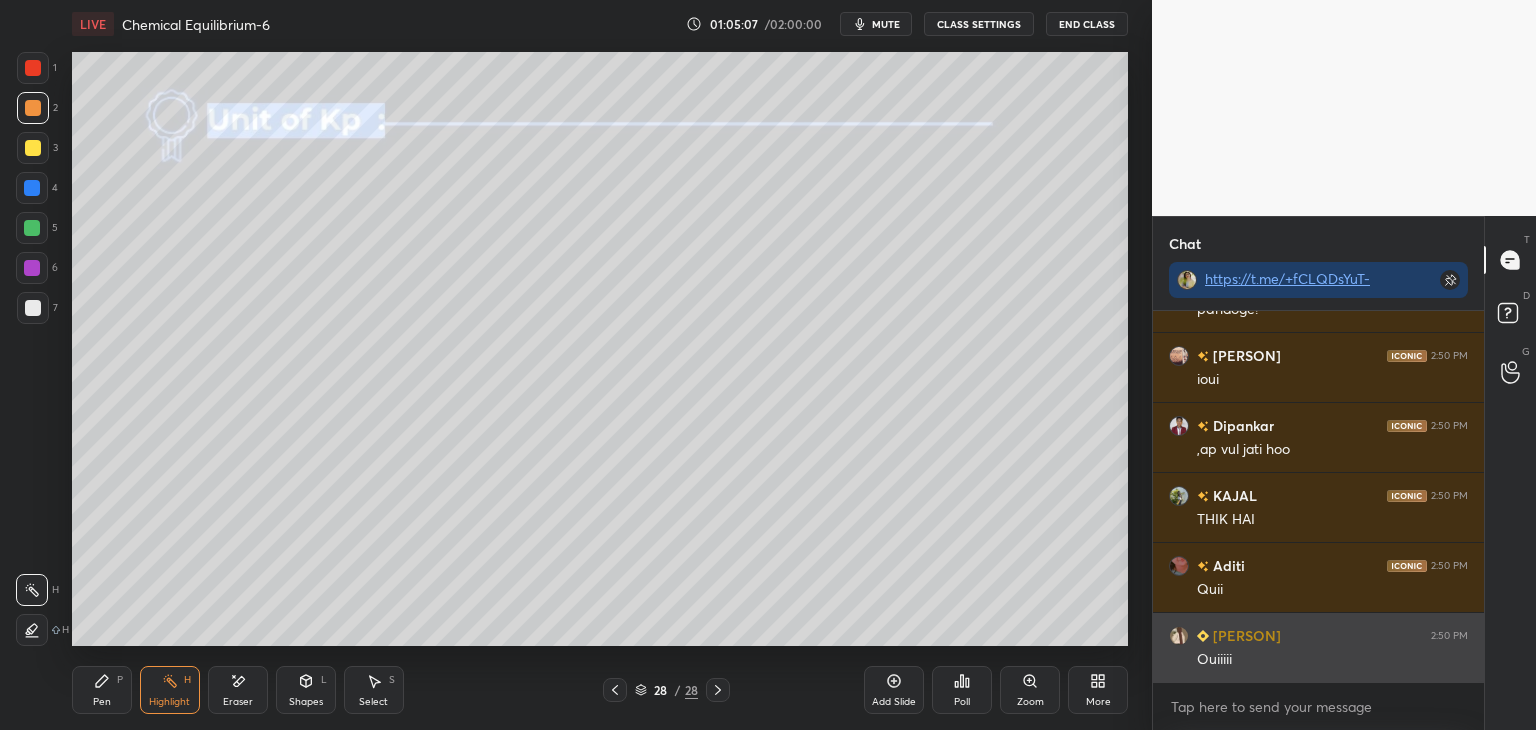 scroll, scrollTop: 108848, scrollLeft: 0, axis: vertical 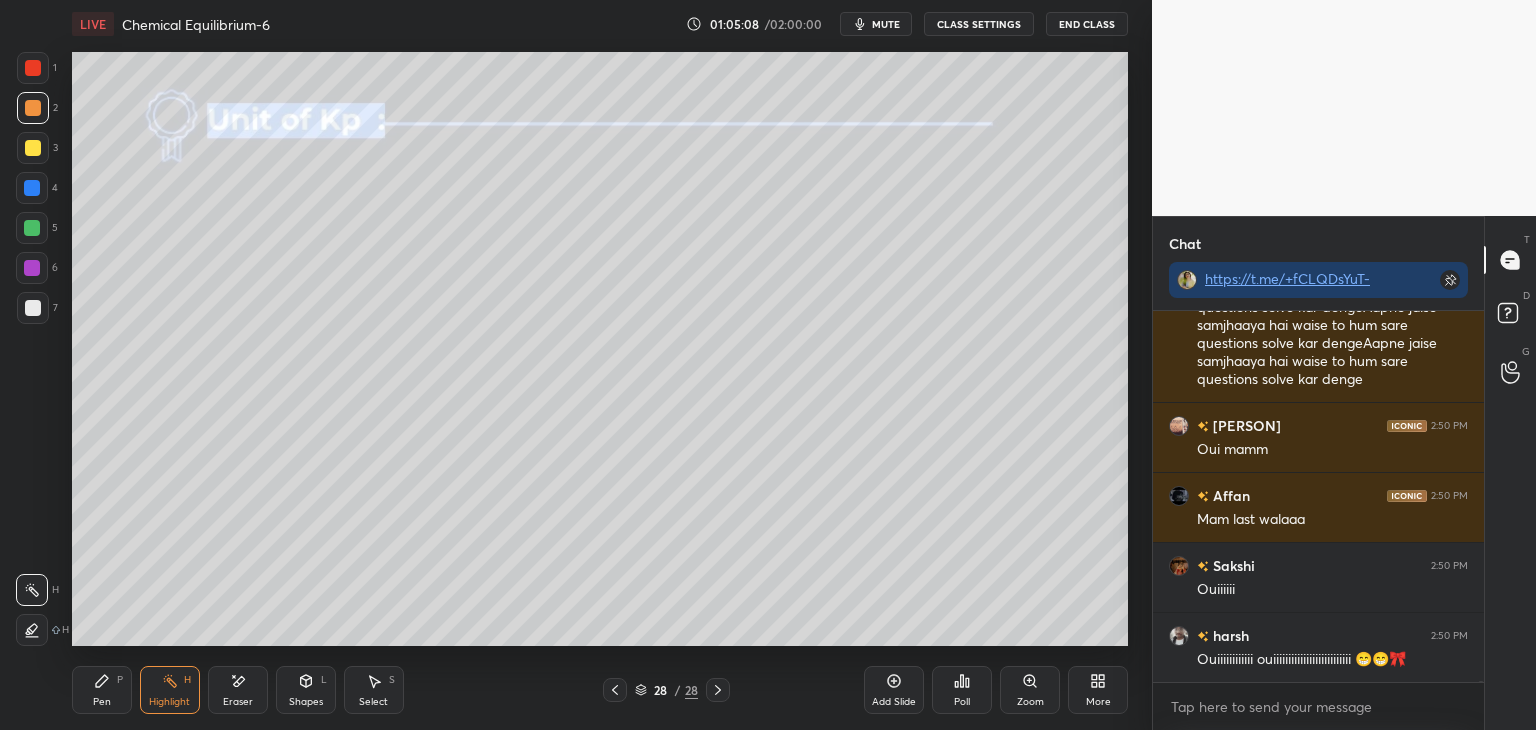 click 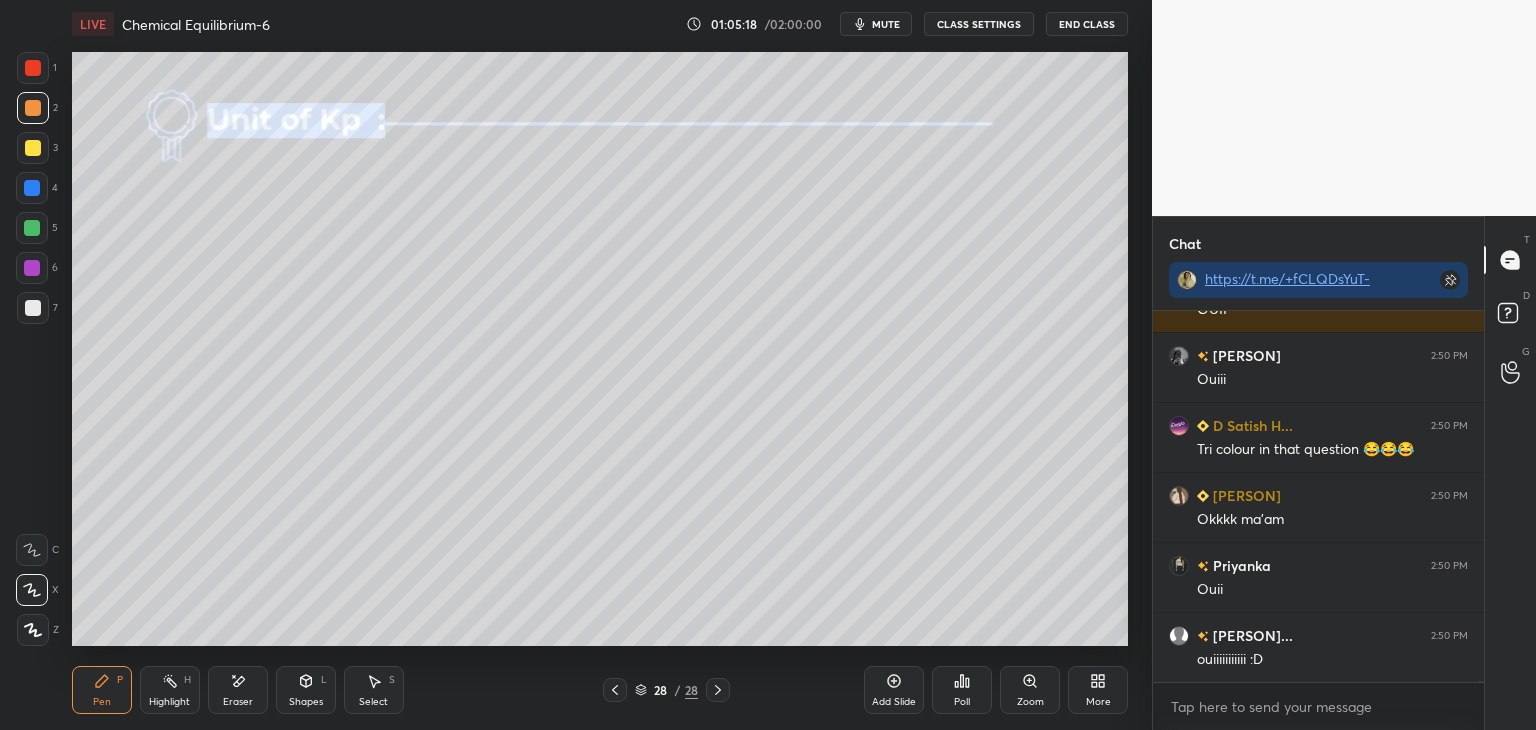 scroll, scrollTop: 113066, scrollLeft: 0, axis: vertical 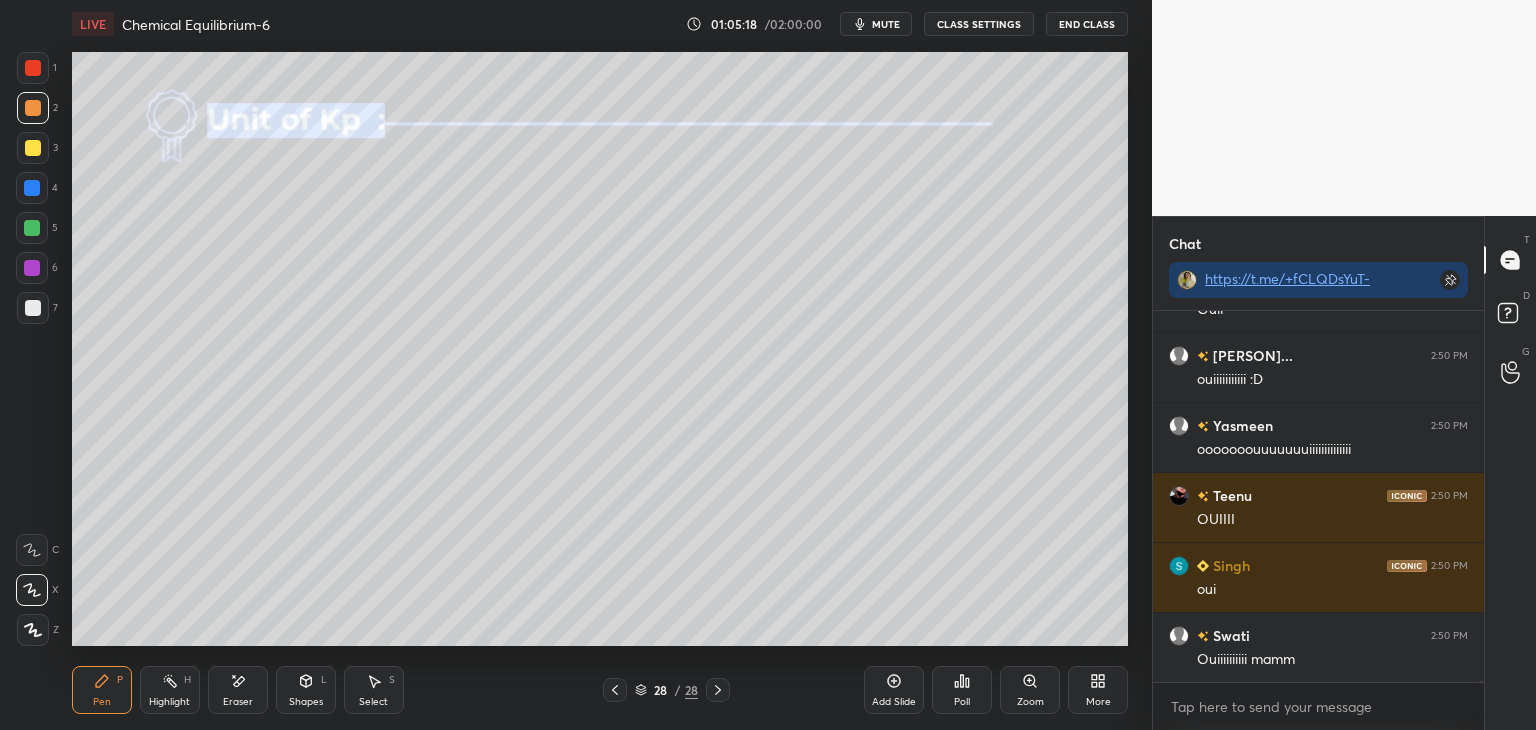 click on "Highlight H" at bounding box center [170, 690] 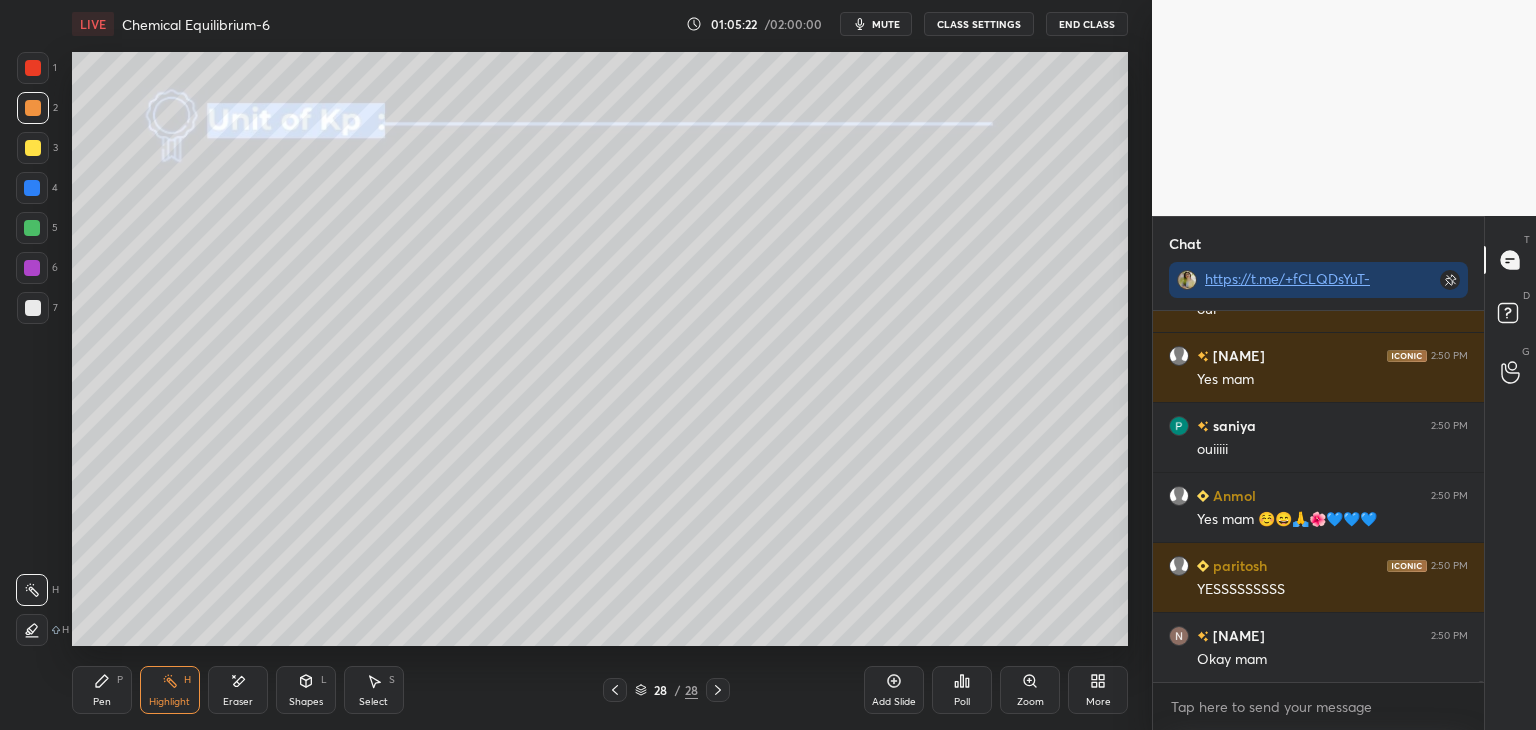 scroll, scrollTop: 114694, scrollLeft: 0, axis: vertical 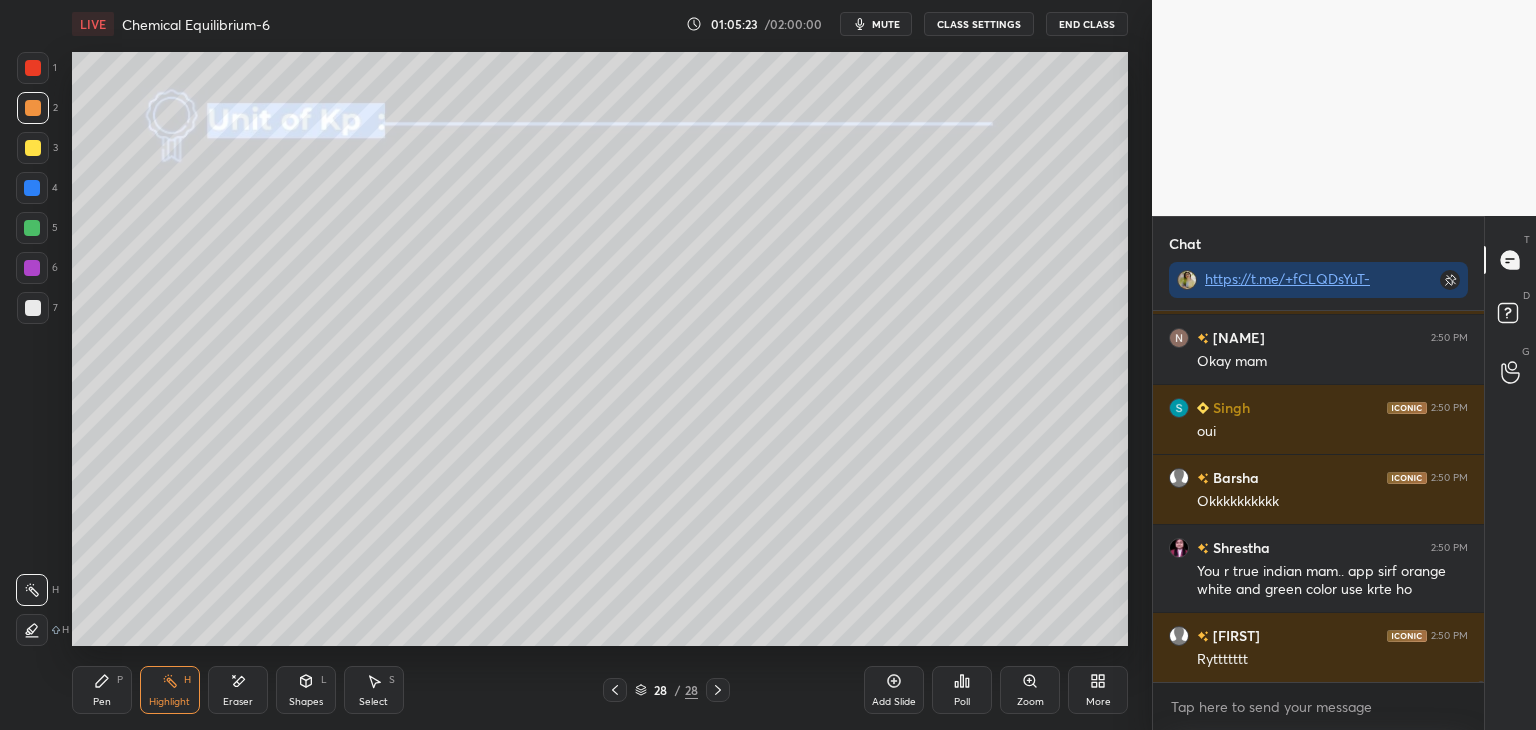 click on "CLASS SETTINGS" at bounding box center (979, 24) 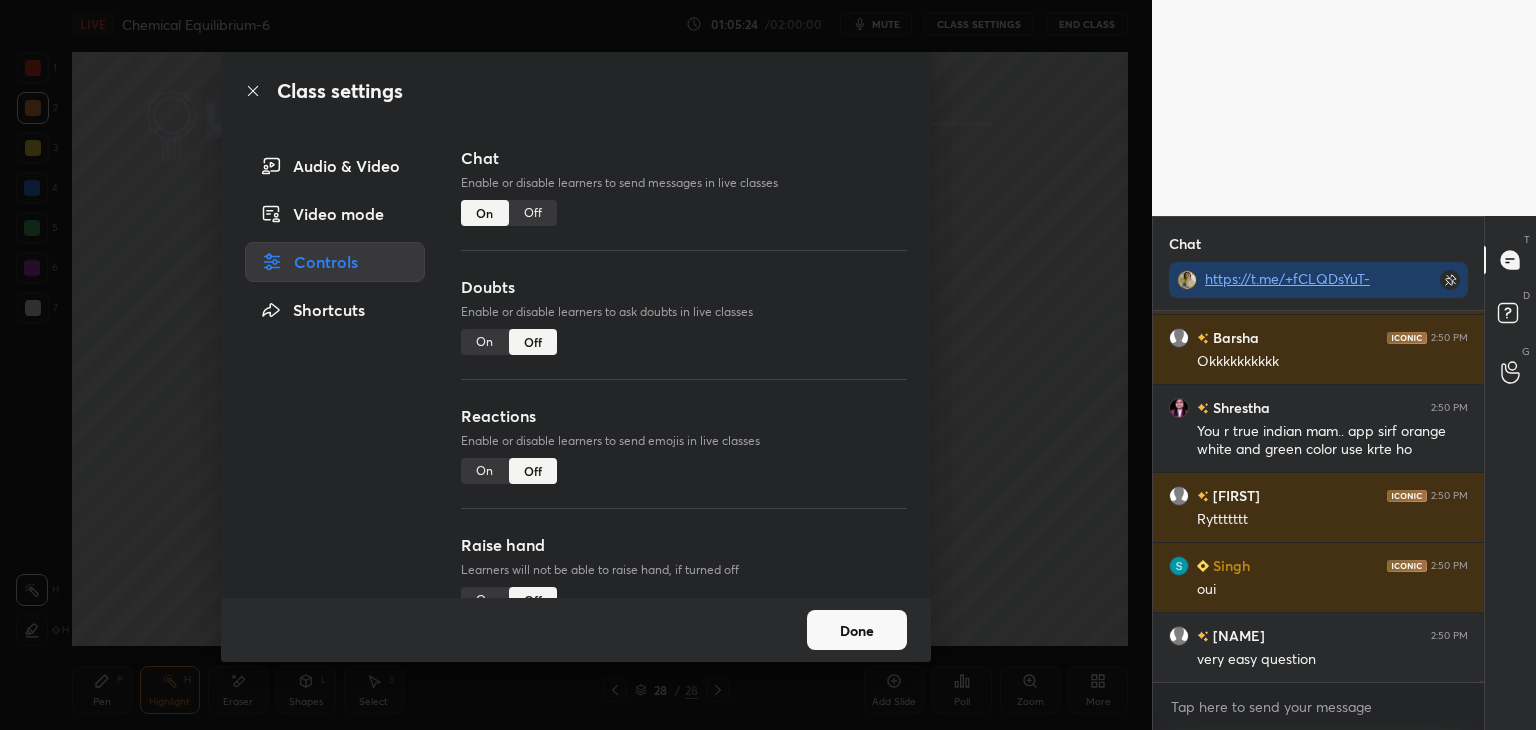click on "Off" at bounding box center (533, 213) 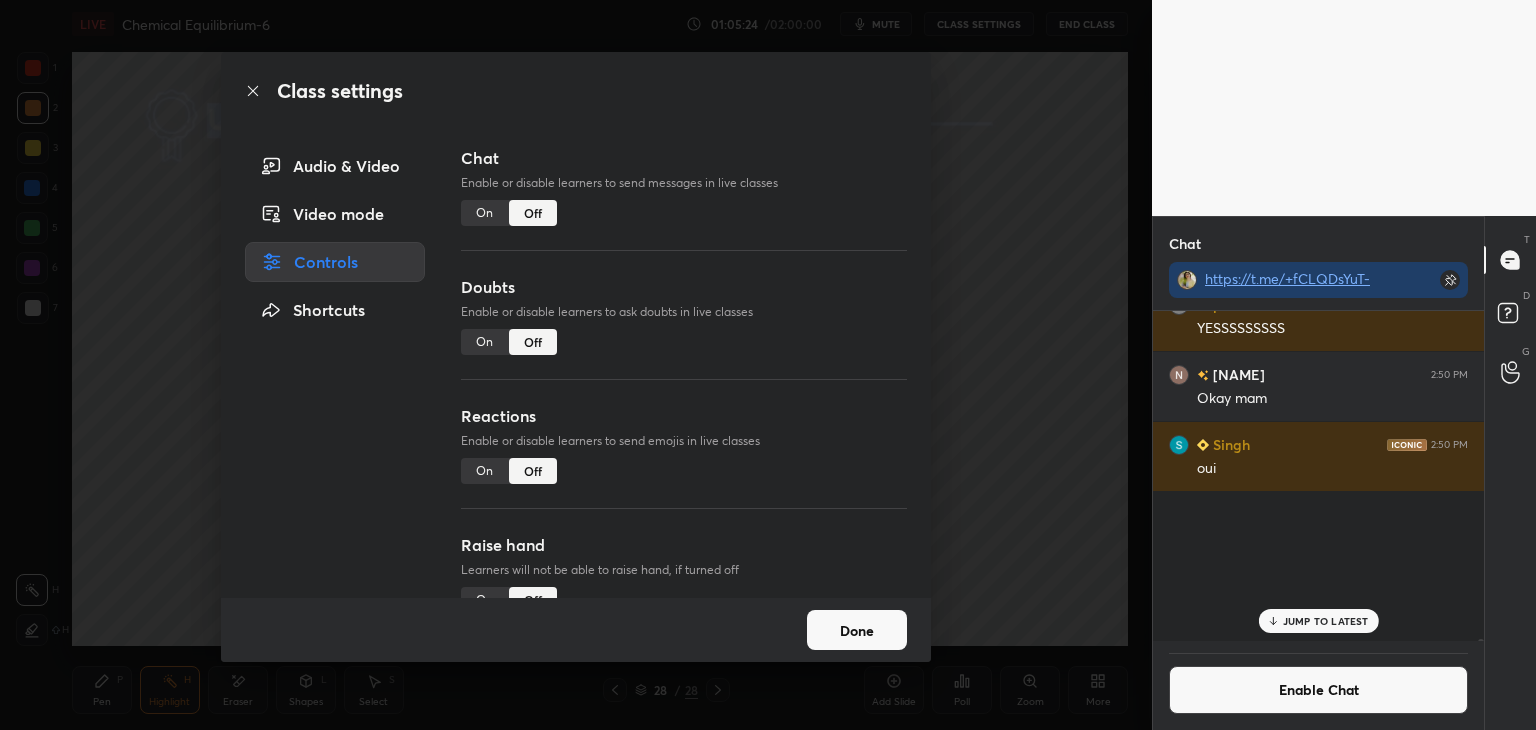 scroll, scrollTop: 111978, scrollLeft: 0, axis: vertical 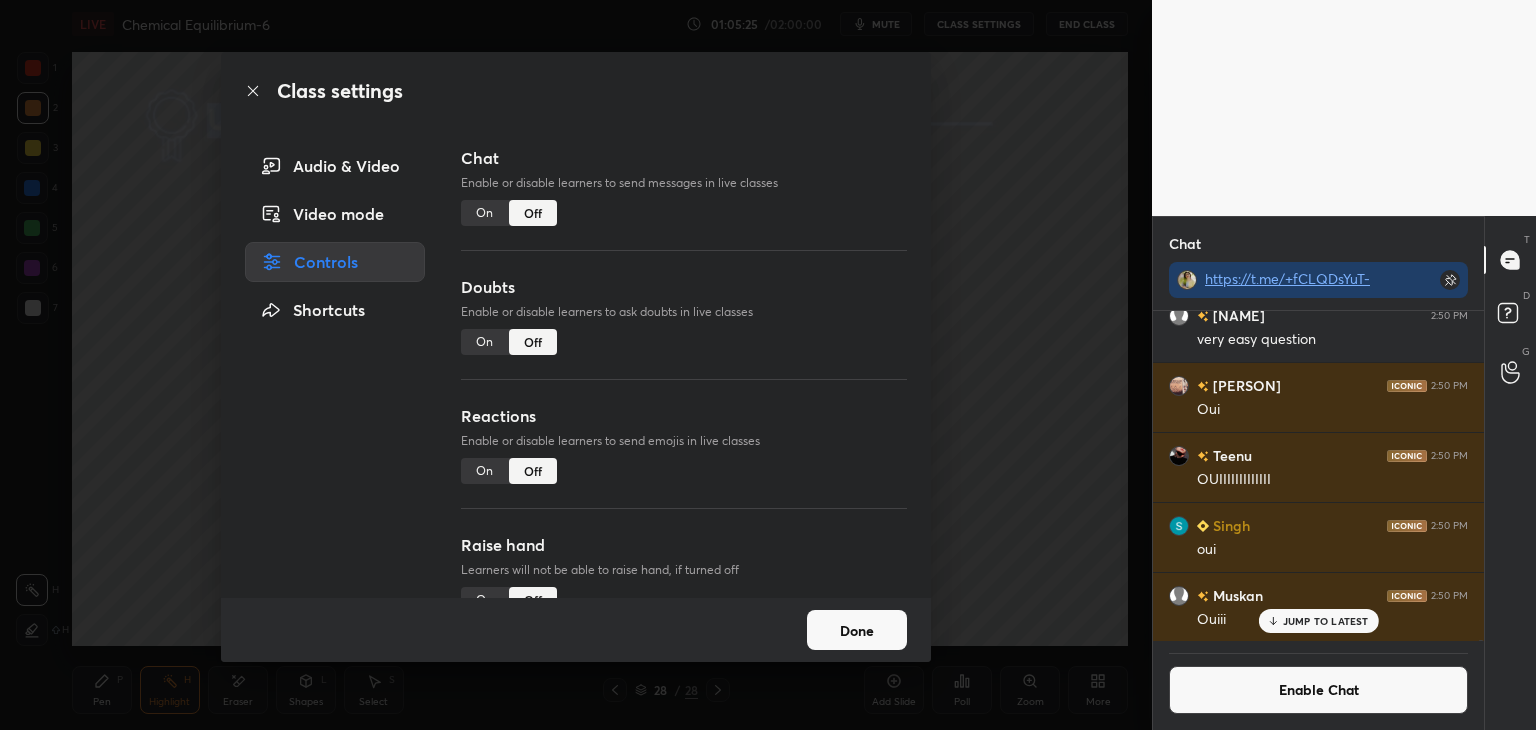 click on "Done" at bounding box center [857, 630] 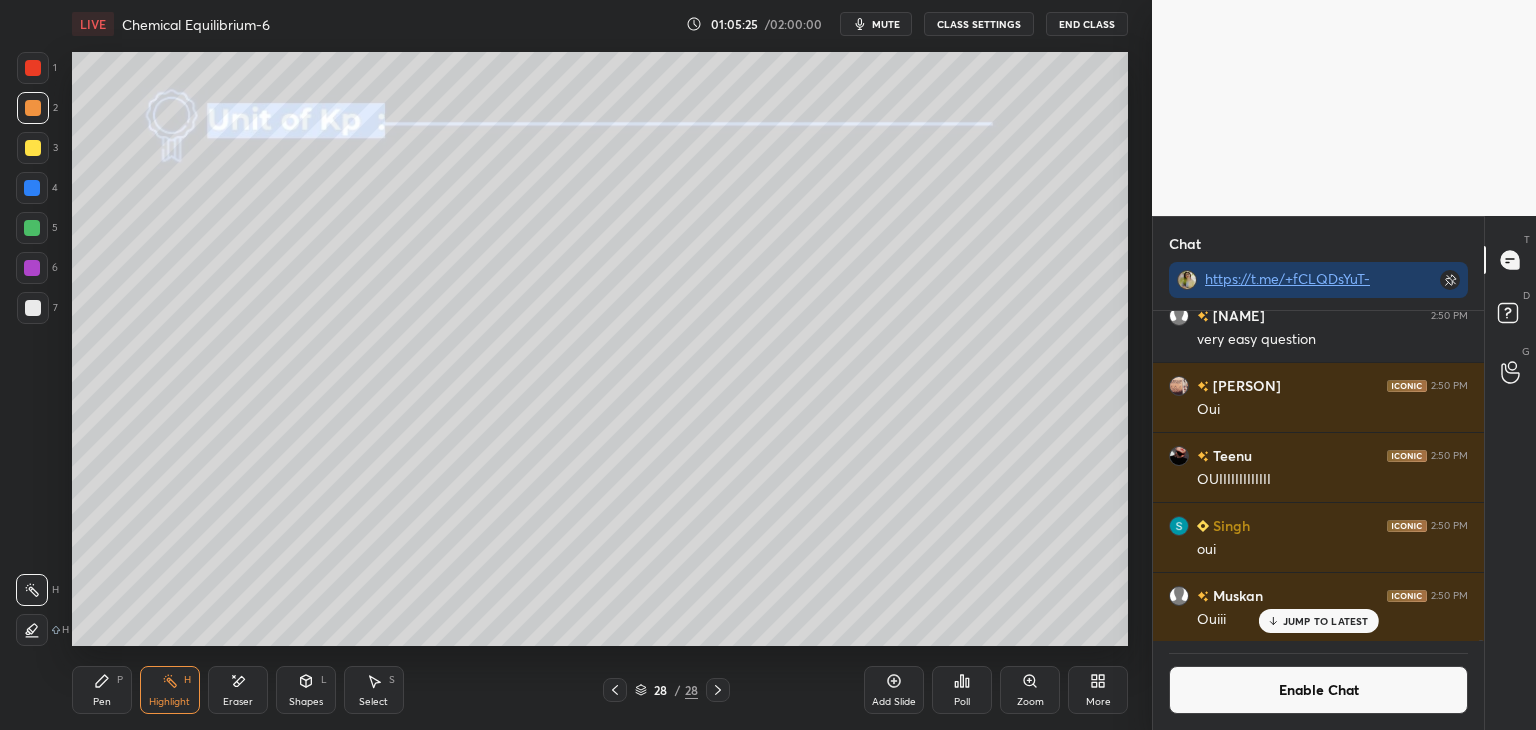 click on "Pen P" at bounding box center [102, 690] 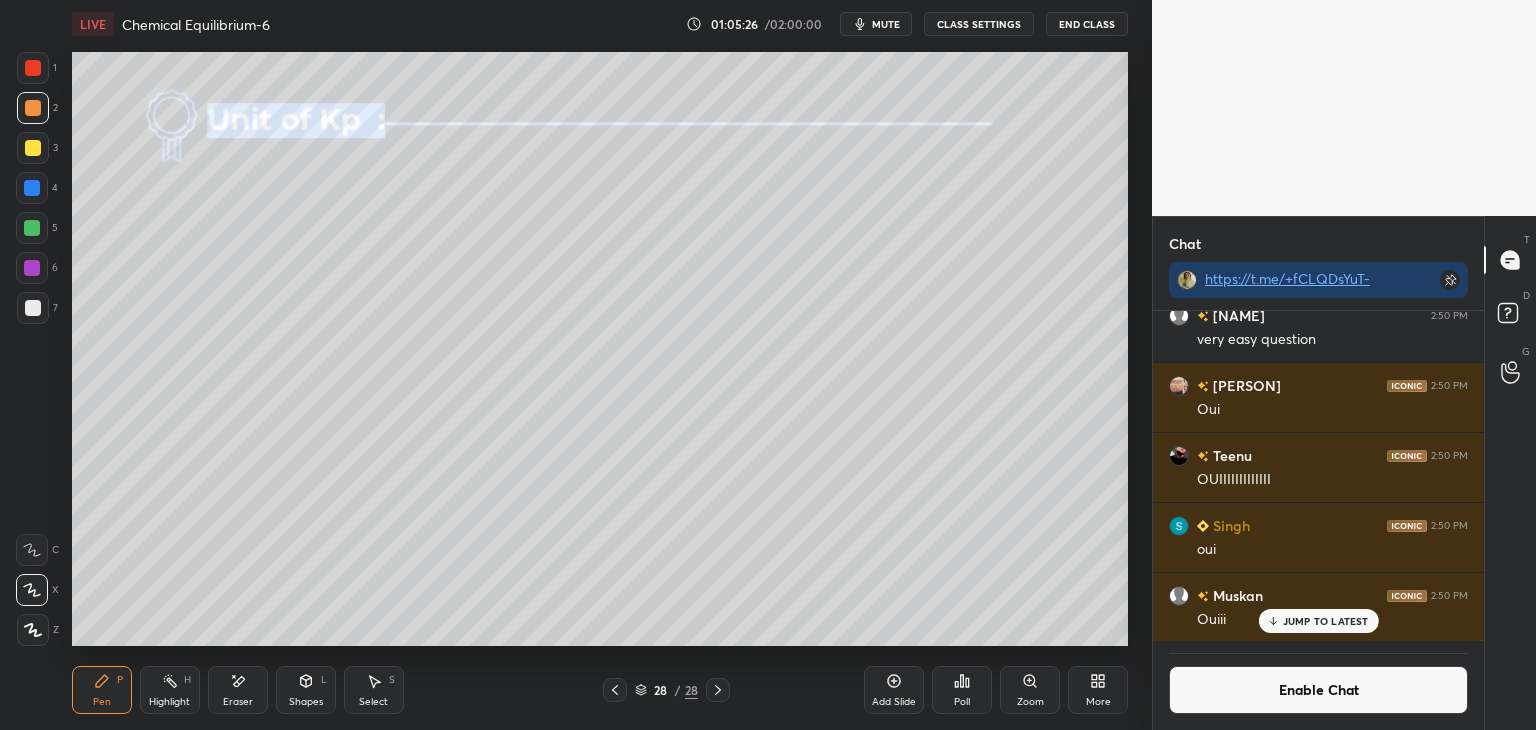 click at bounding box center [32, 188] 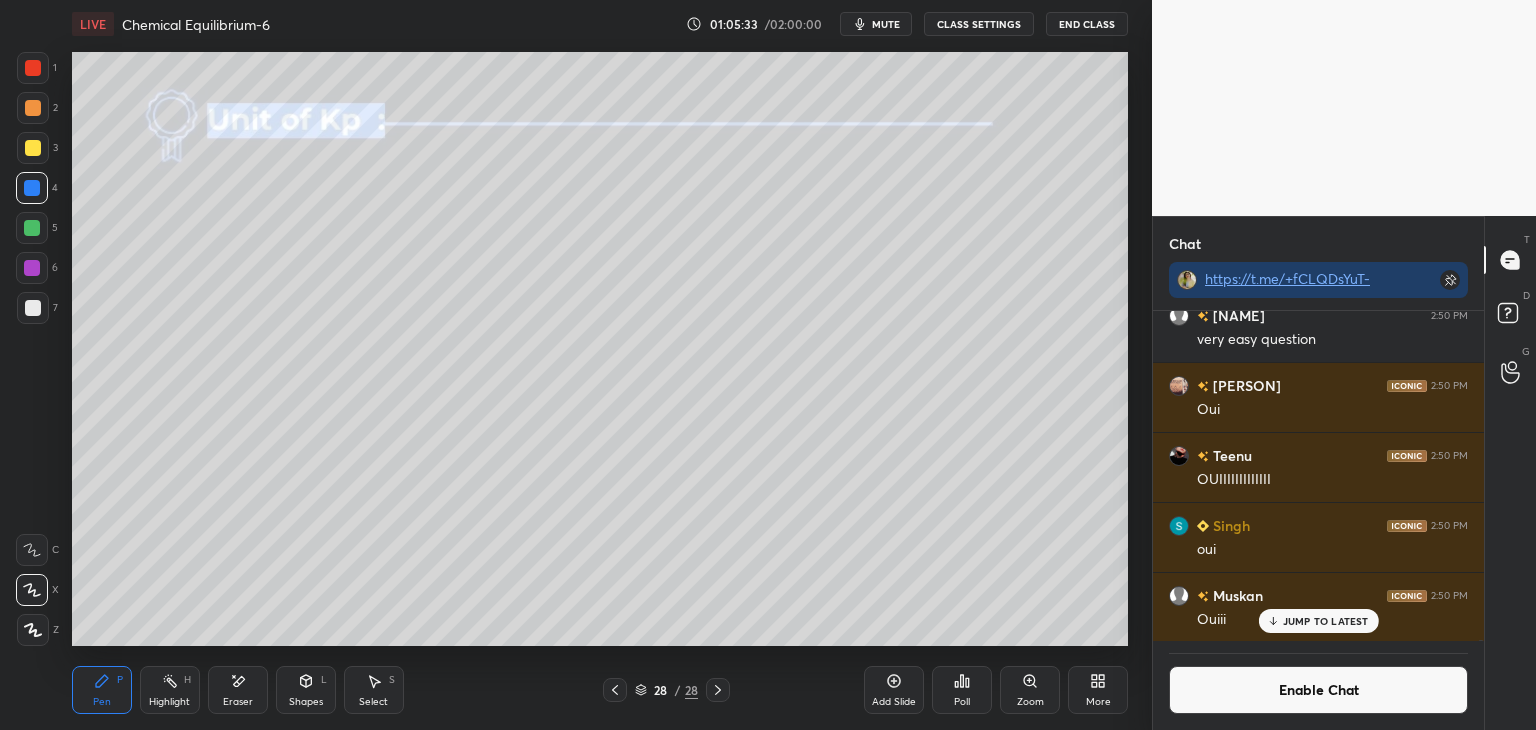 click at bounding box center [33, 308] 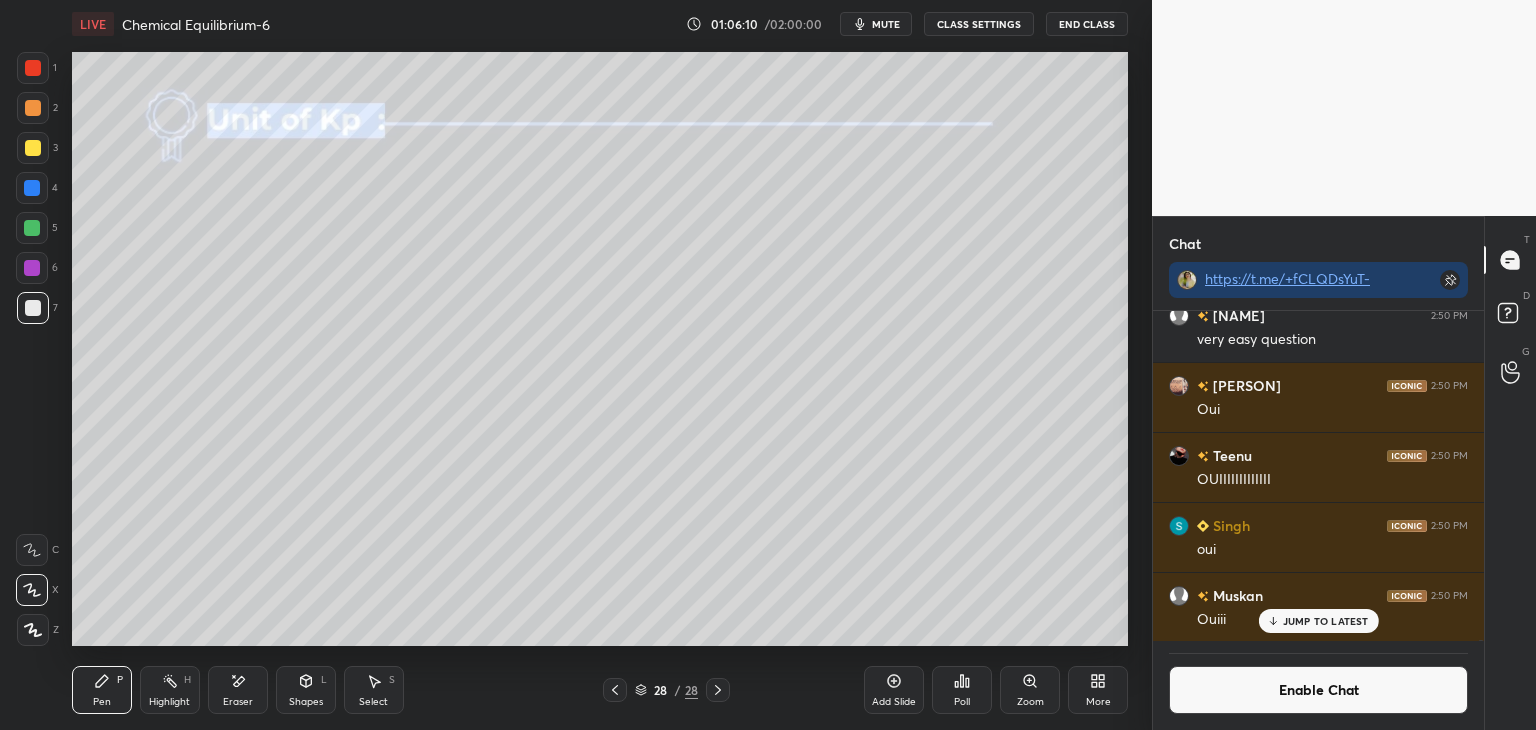 click at bounding box center [33, 148] 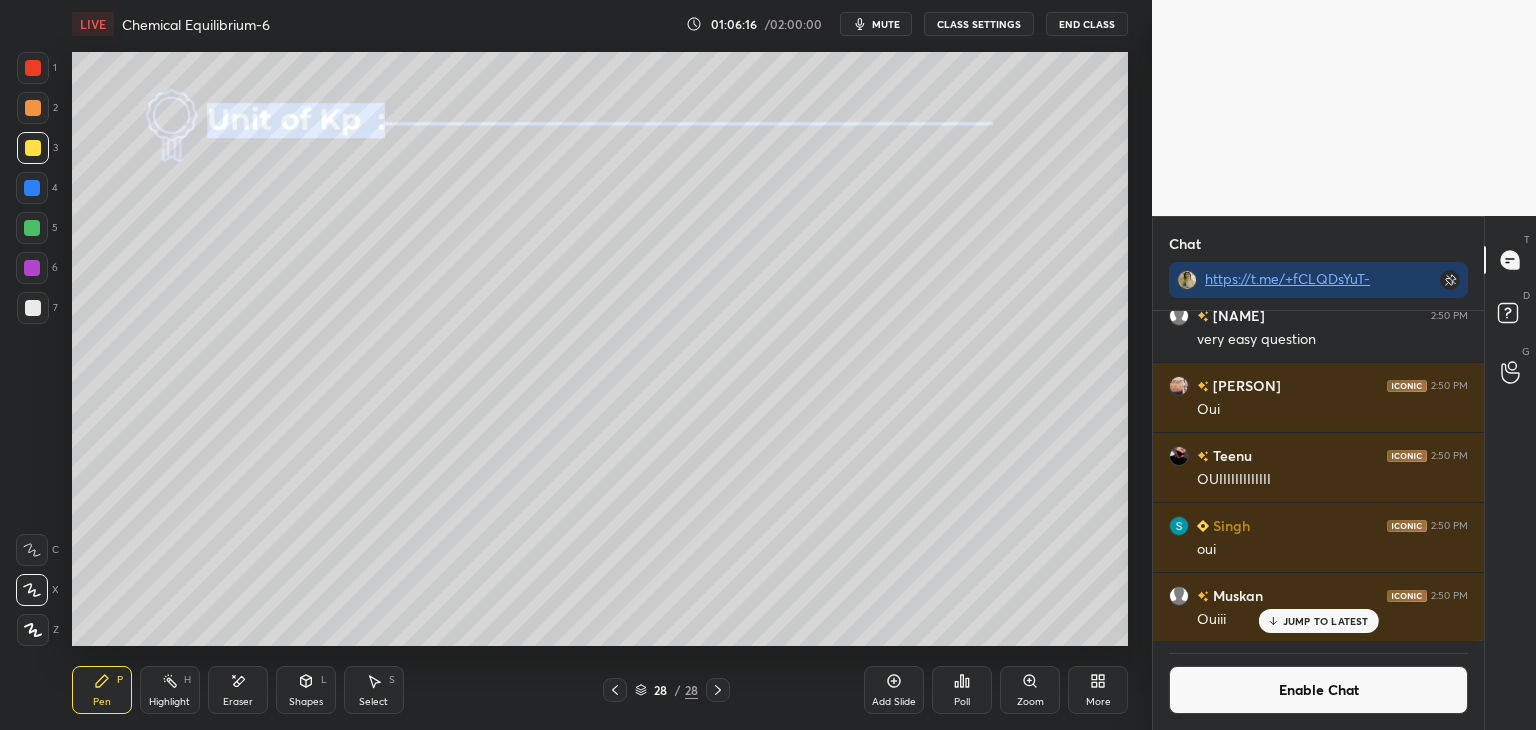 click 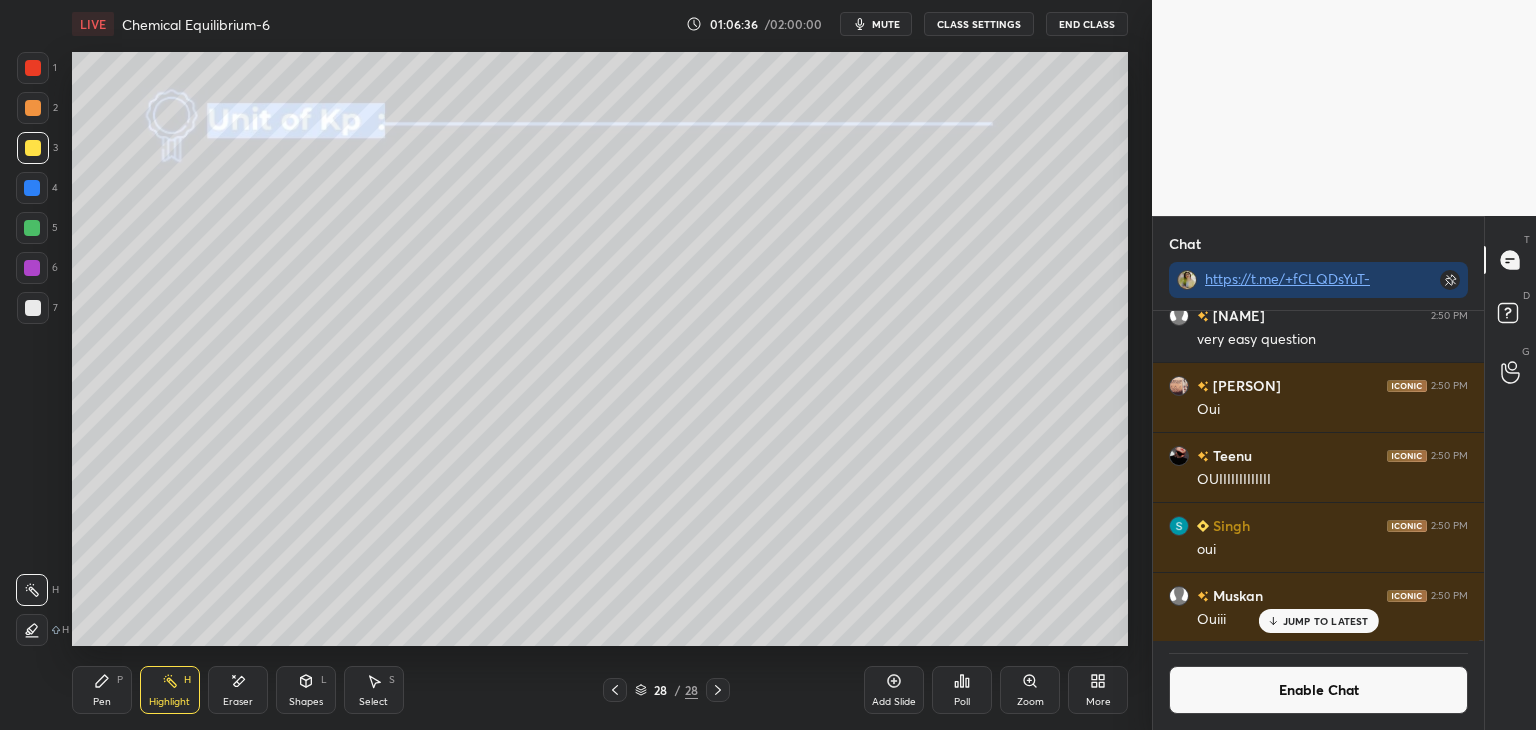 click at bounding box center (32, 268) 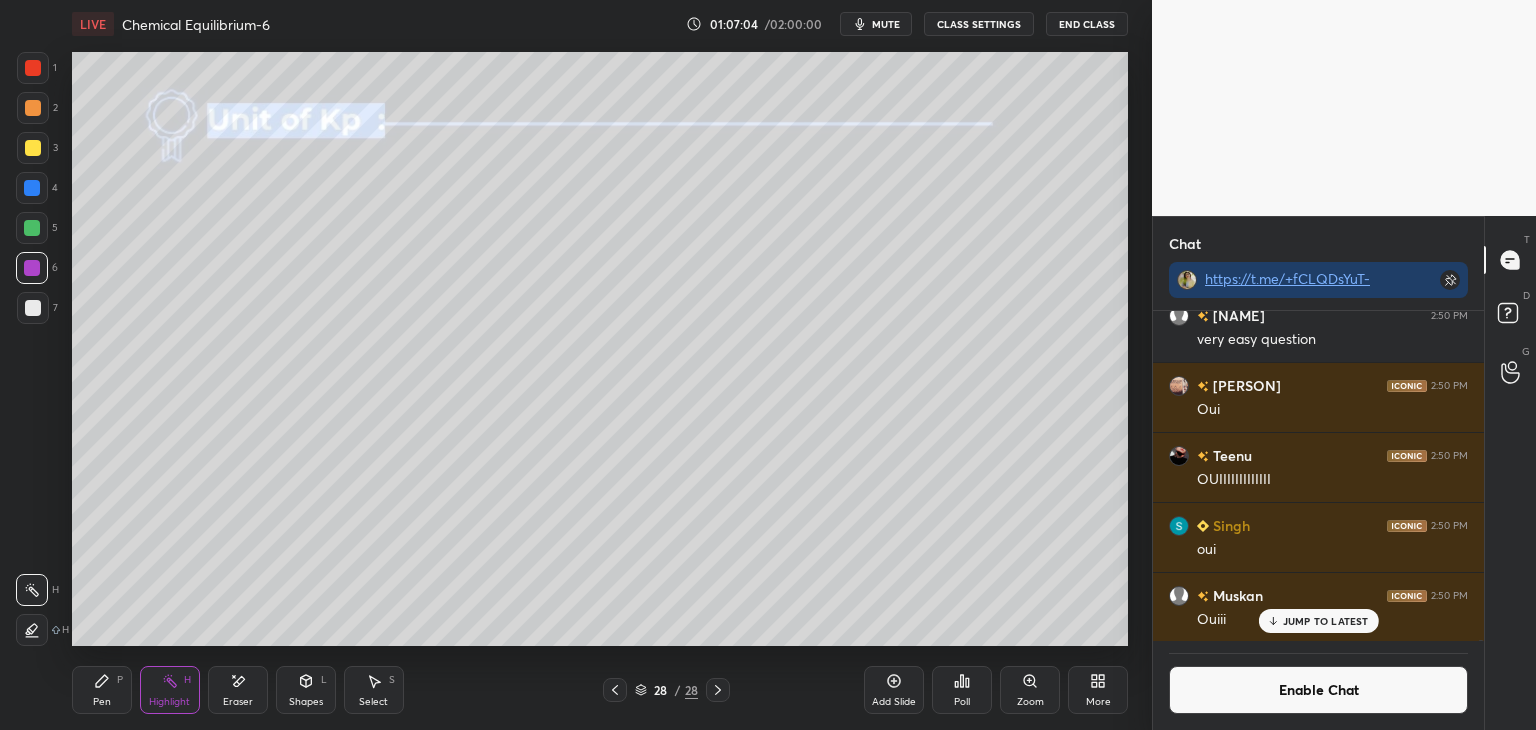 click 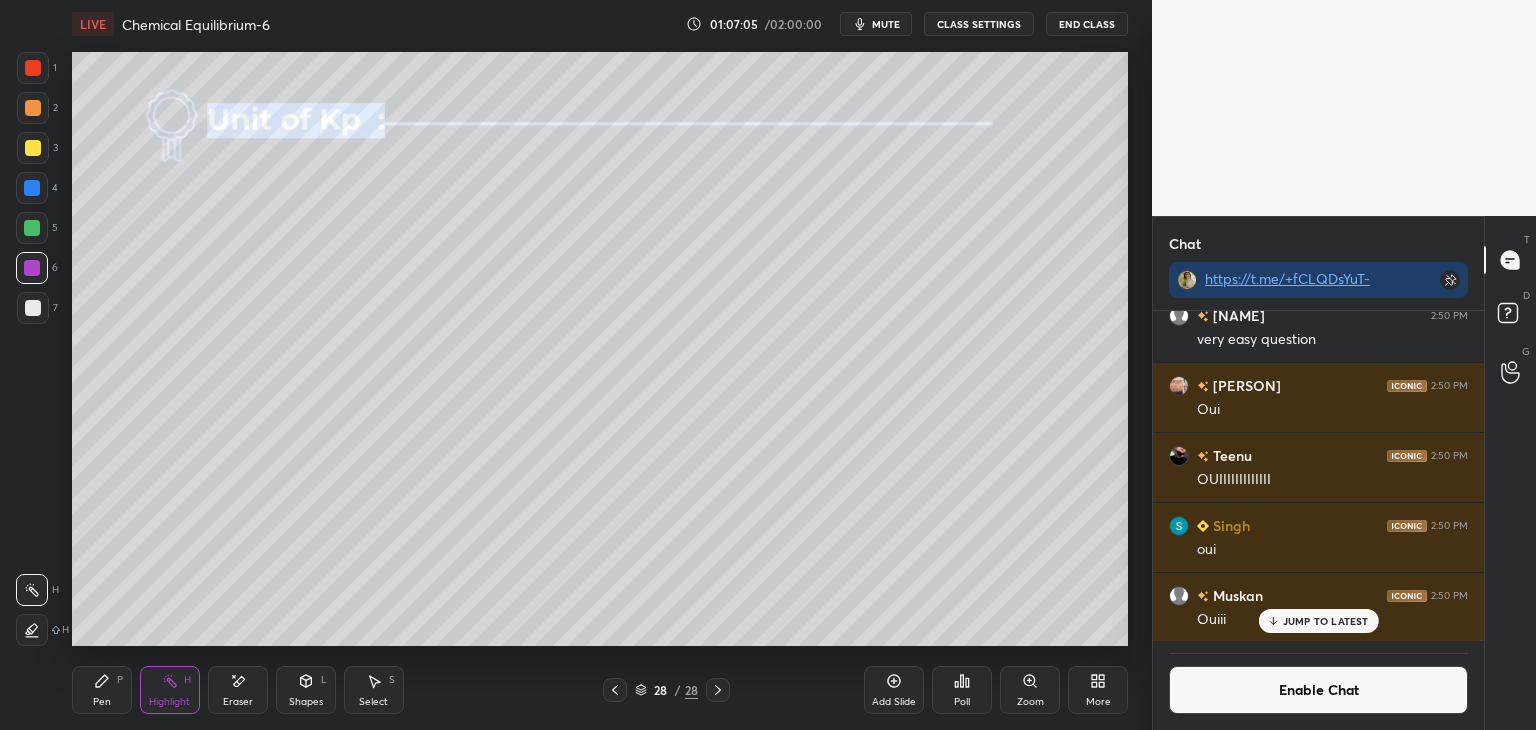 click 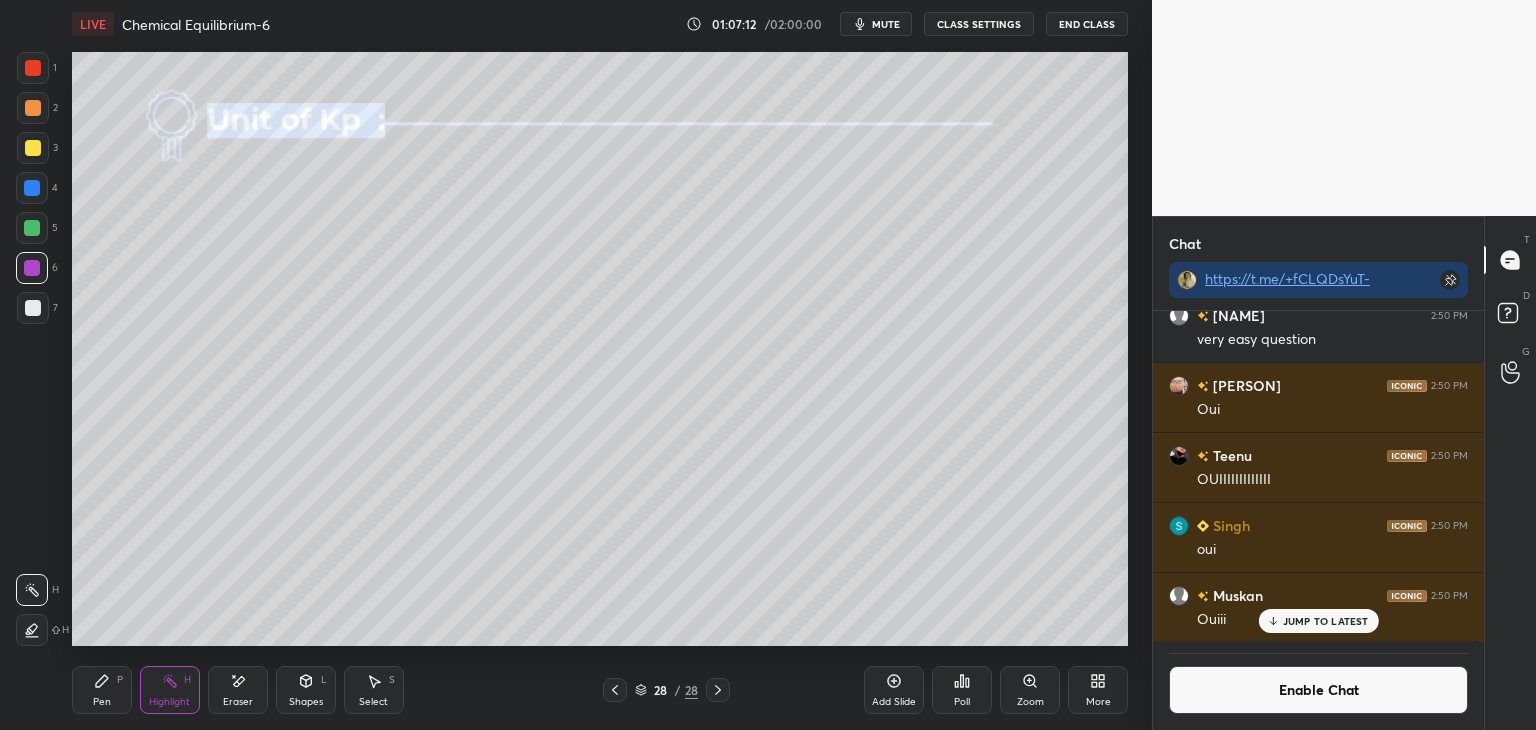 click on "Add Slide" at bounding box center (894, 702) 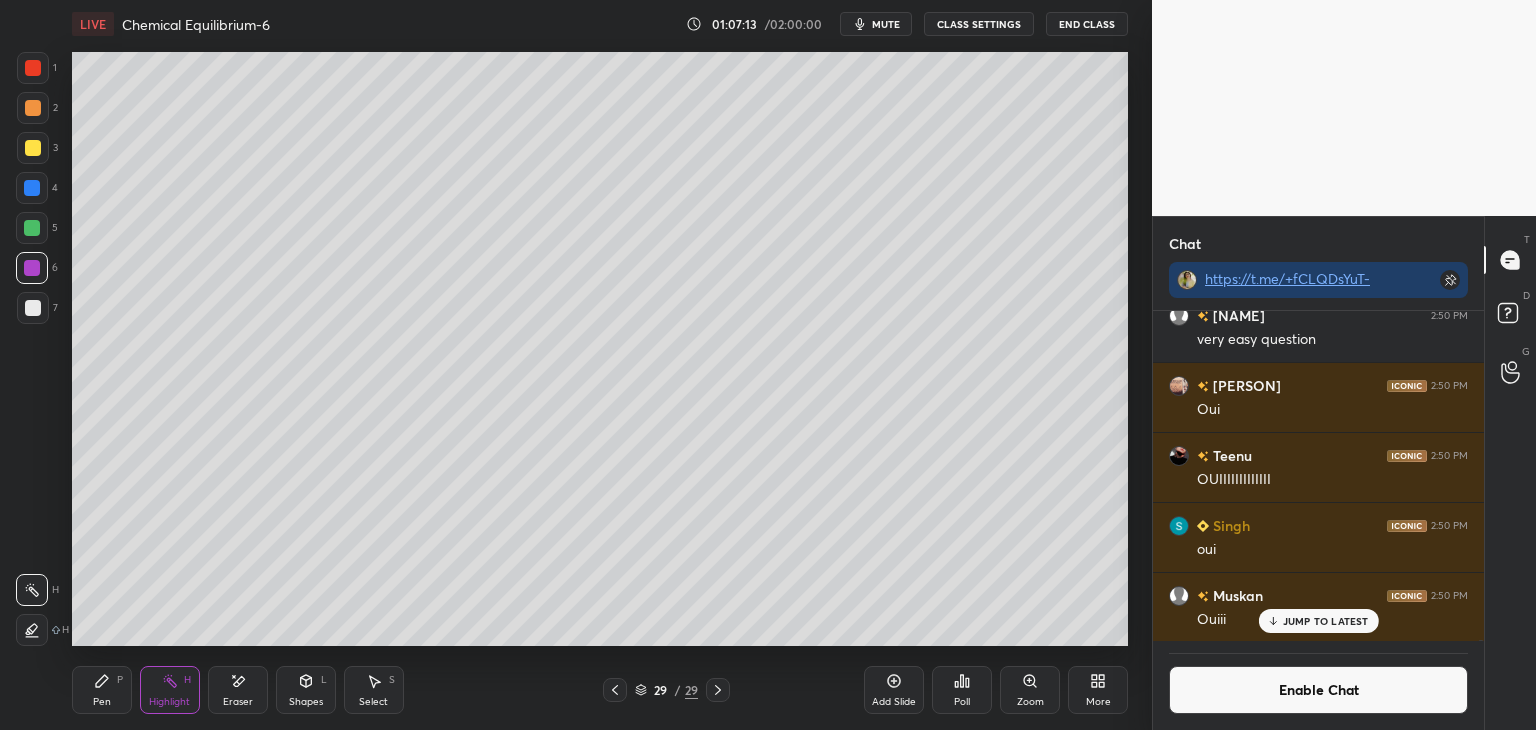 click 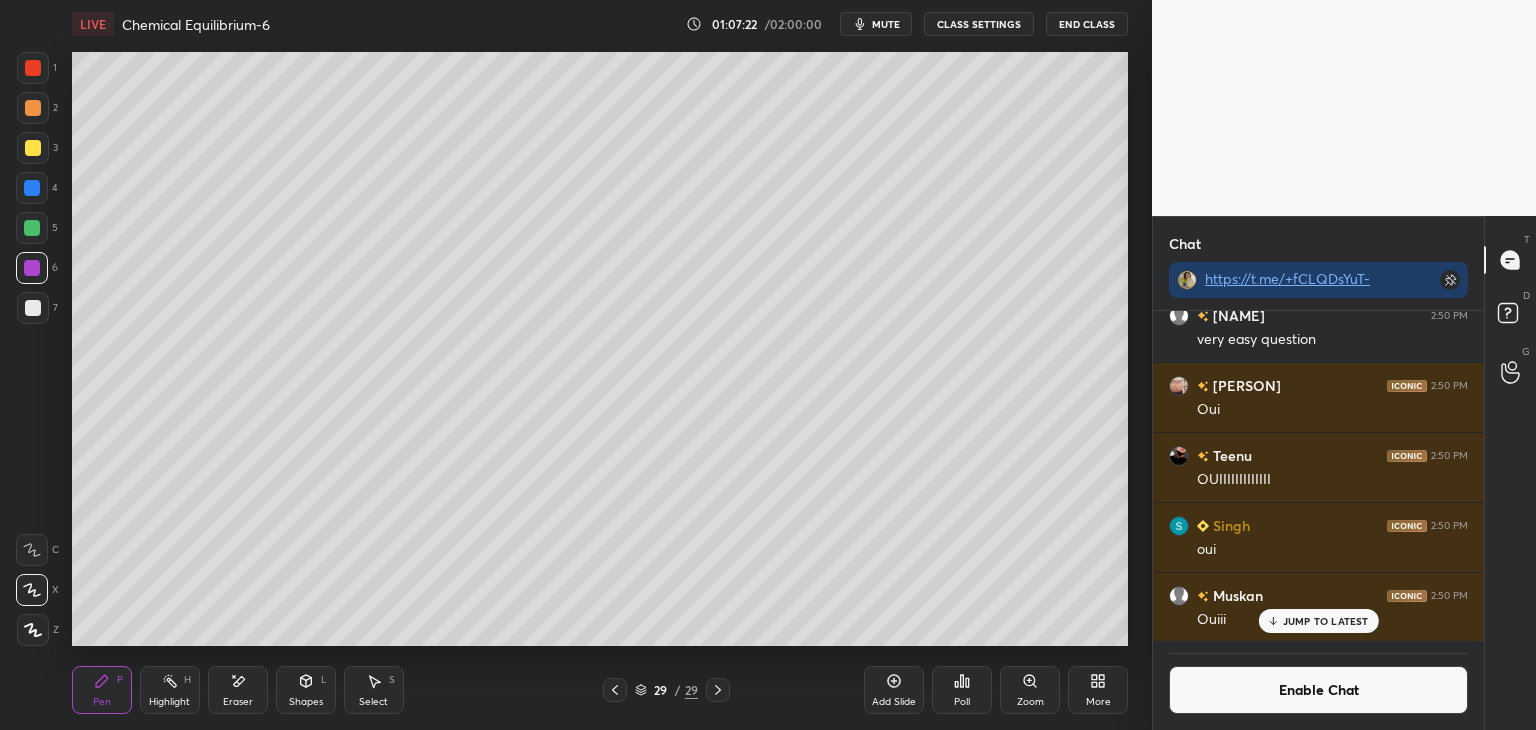 click 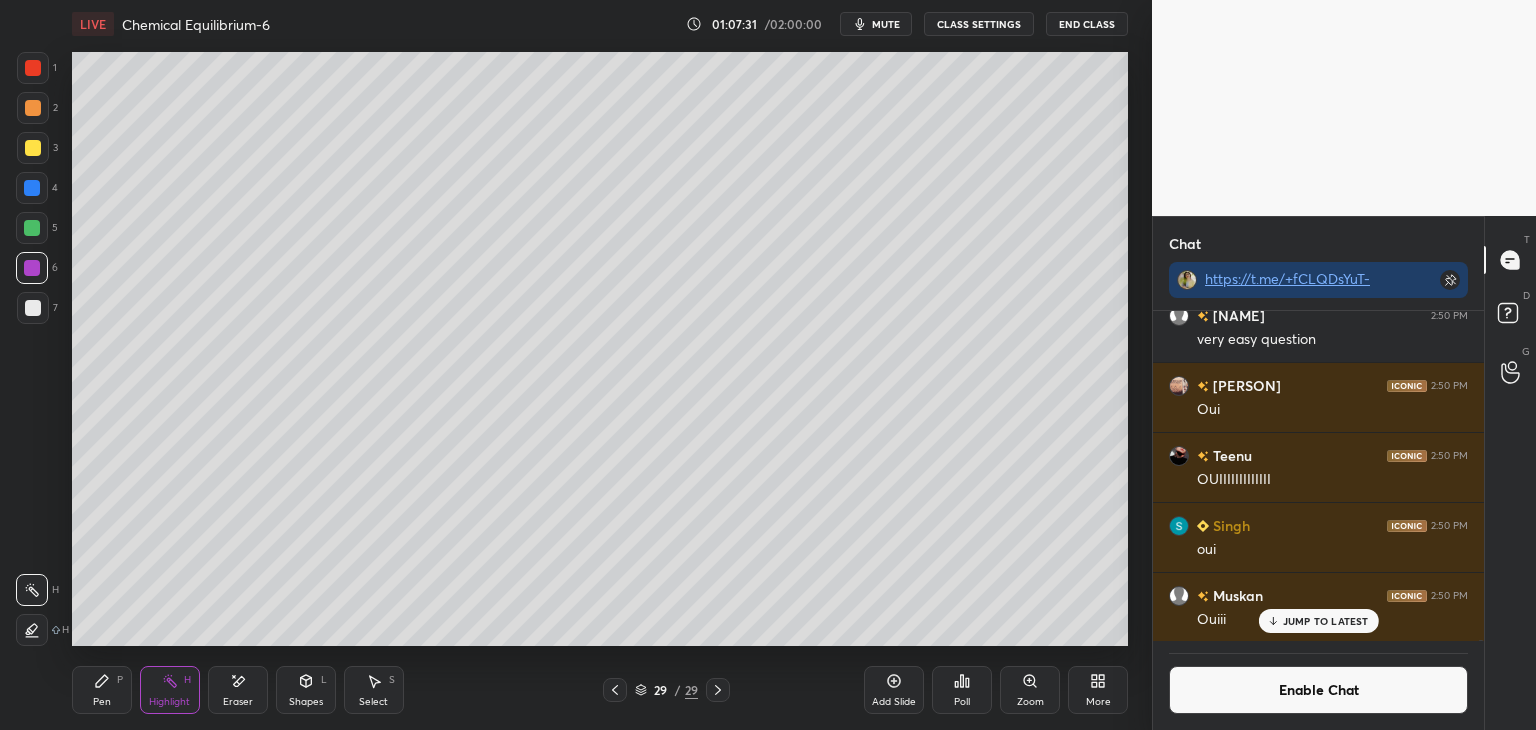 click at bounding box center [32, 228] 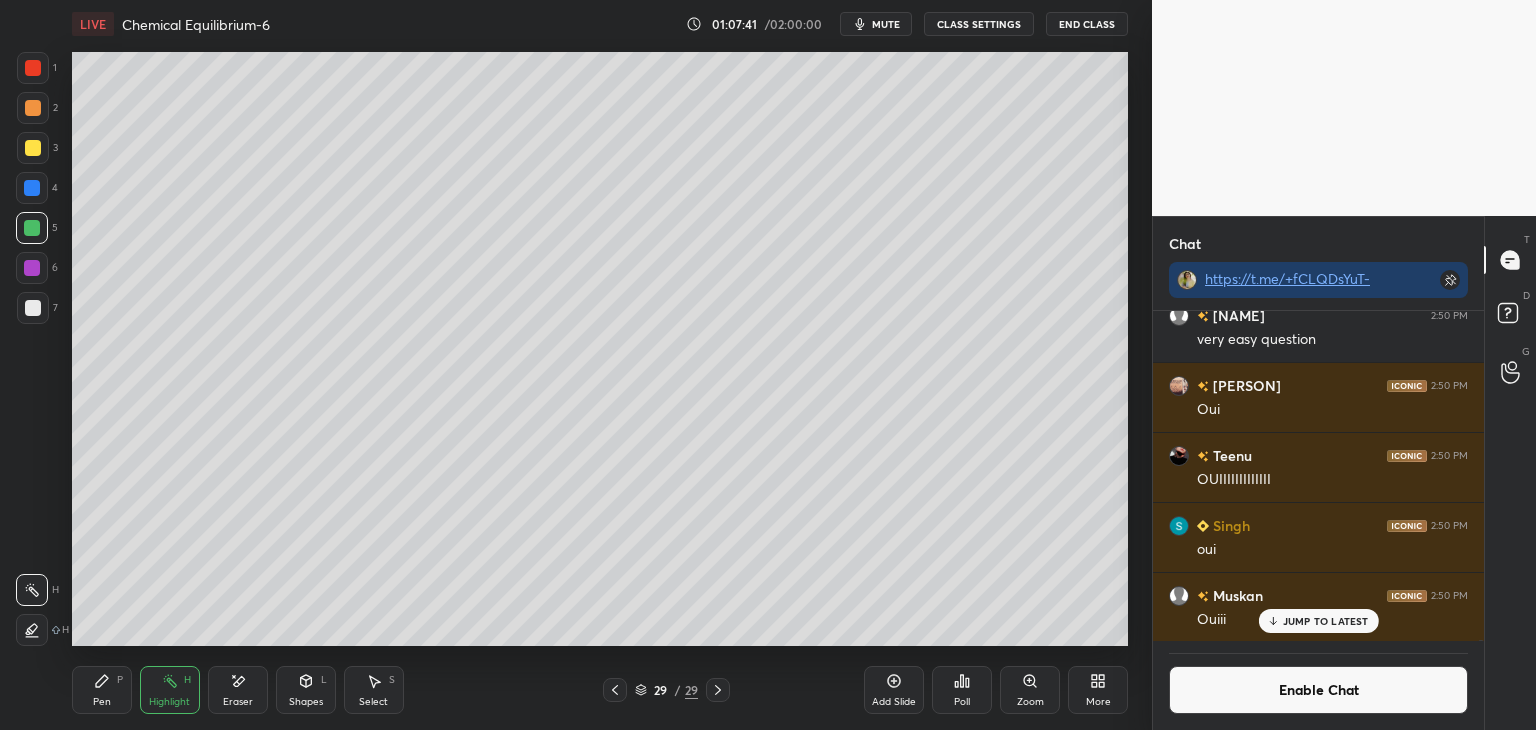 click on "Pen P" at bounding box center [102, 690] 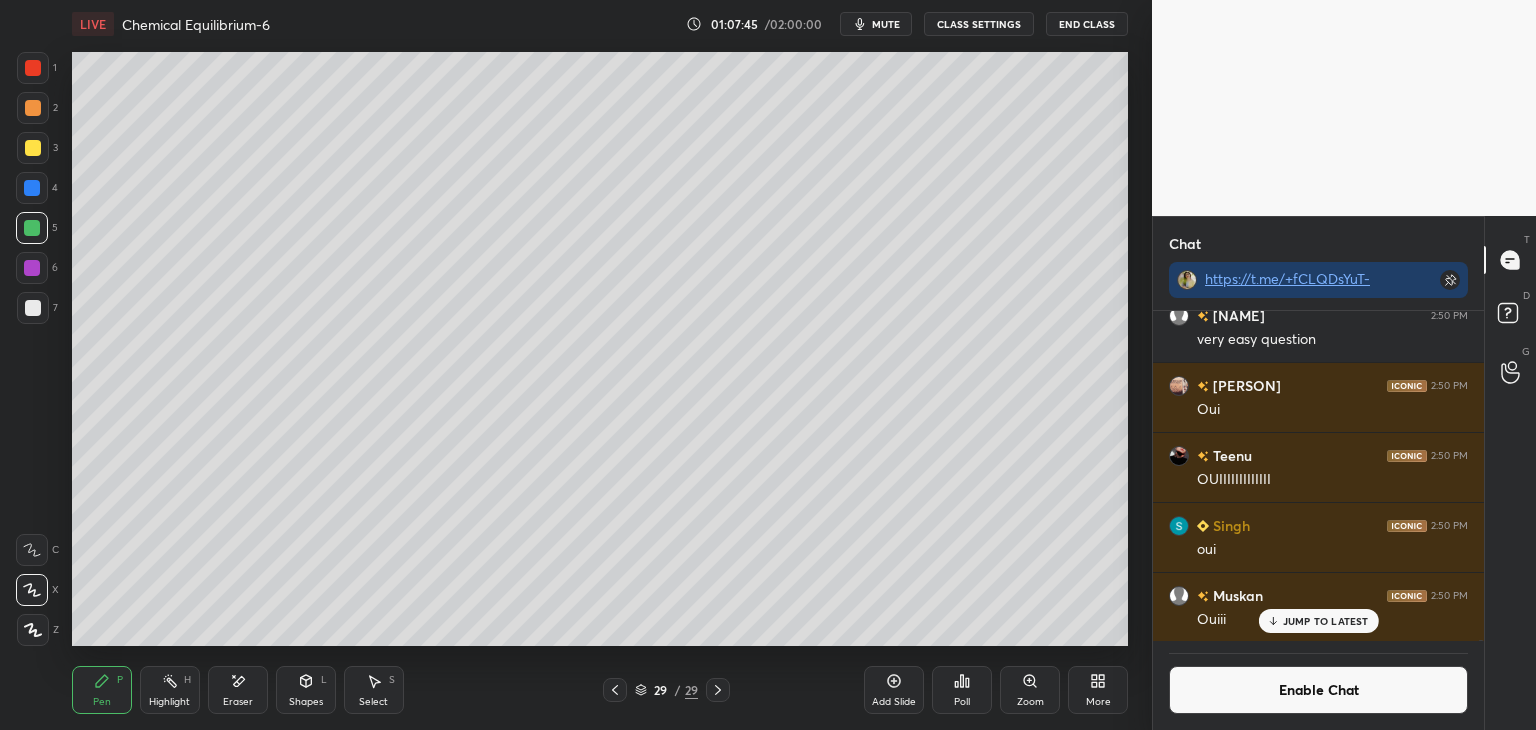 click on "Highlight H" at bounding box center [170, 690] 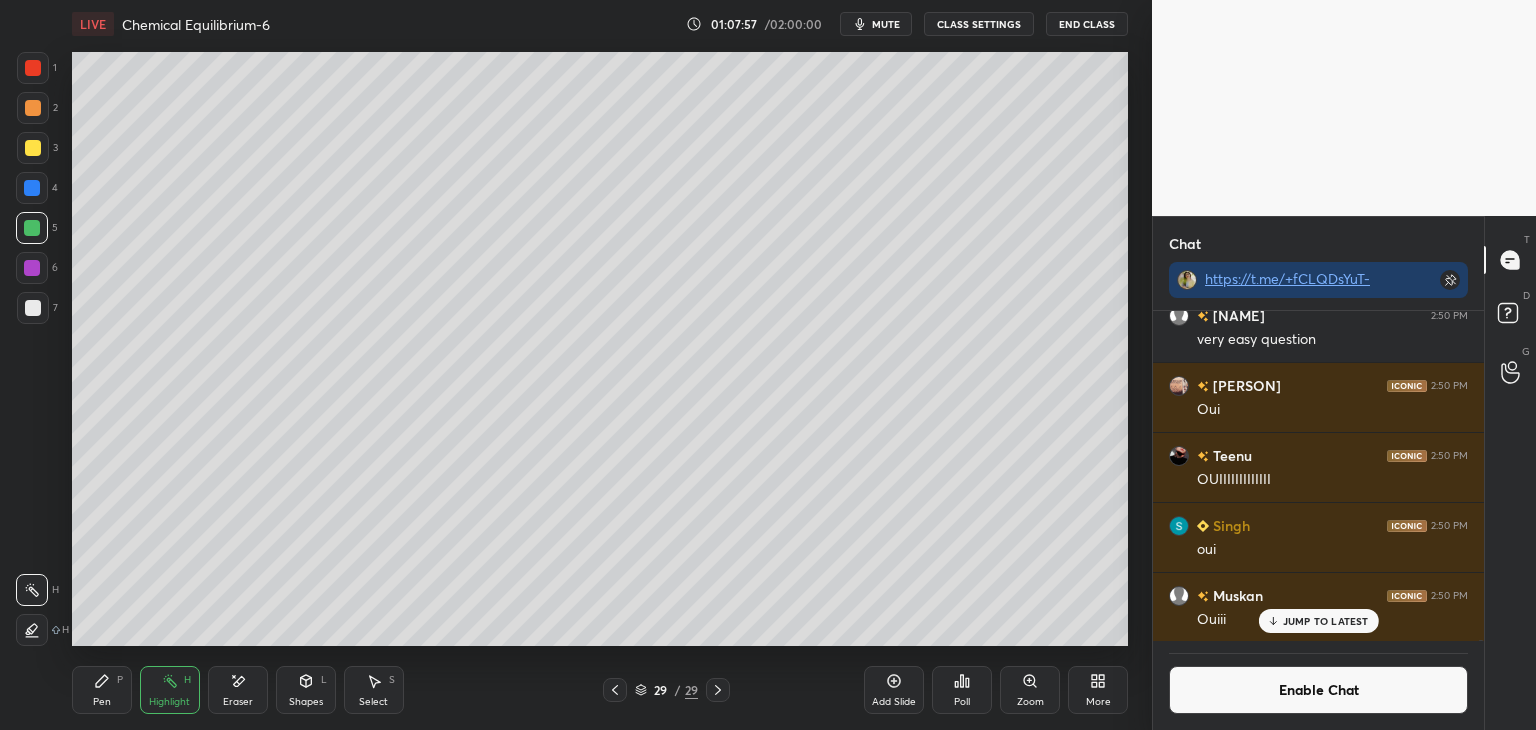 click 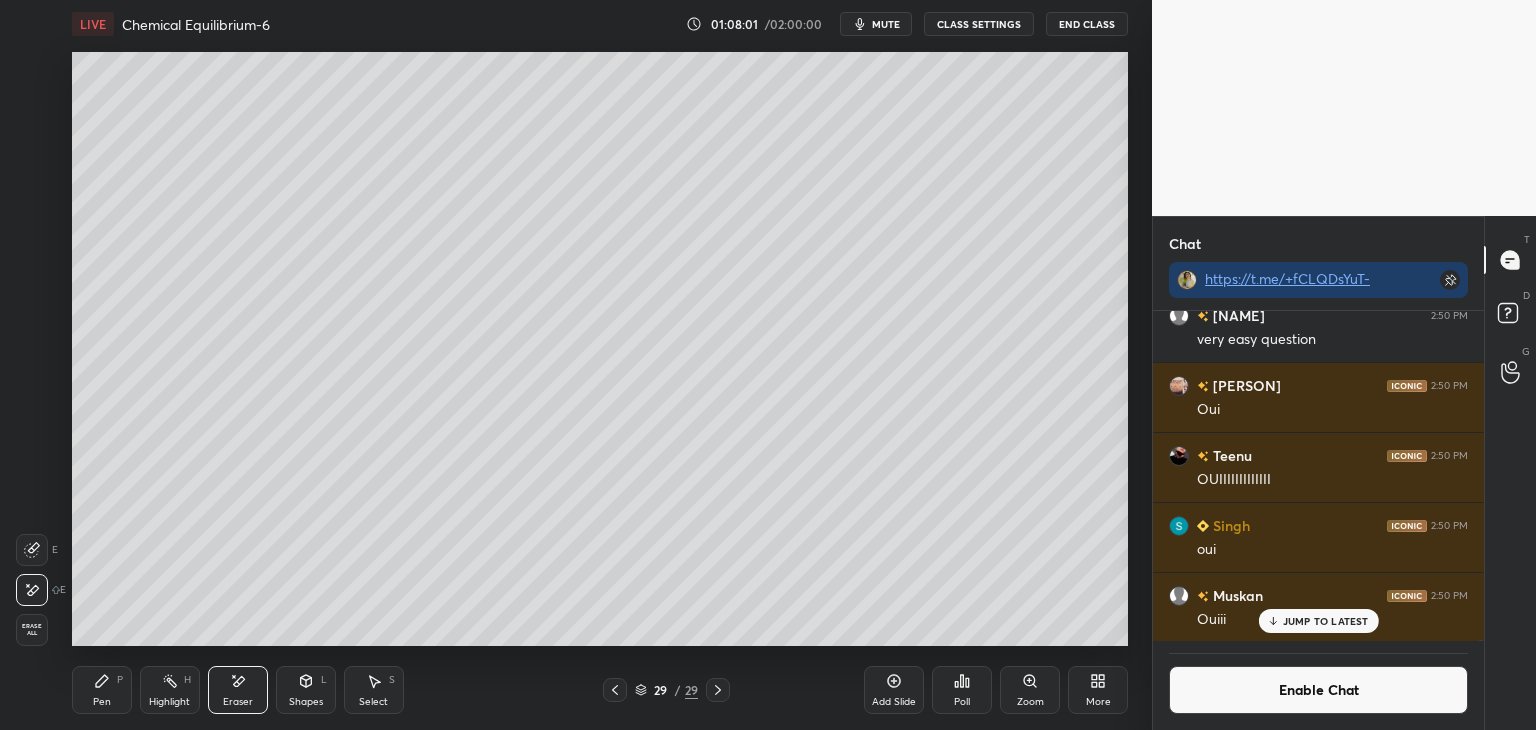 click 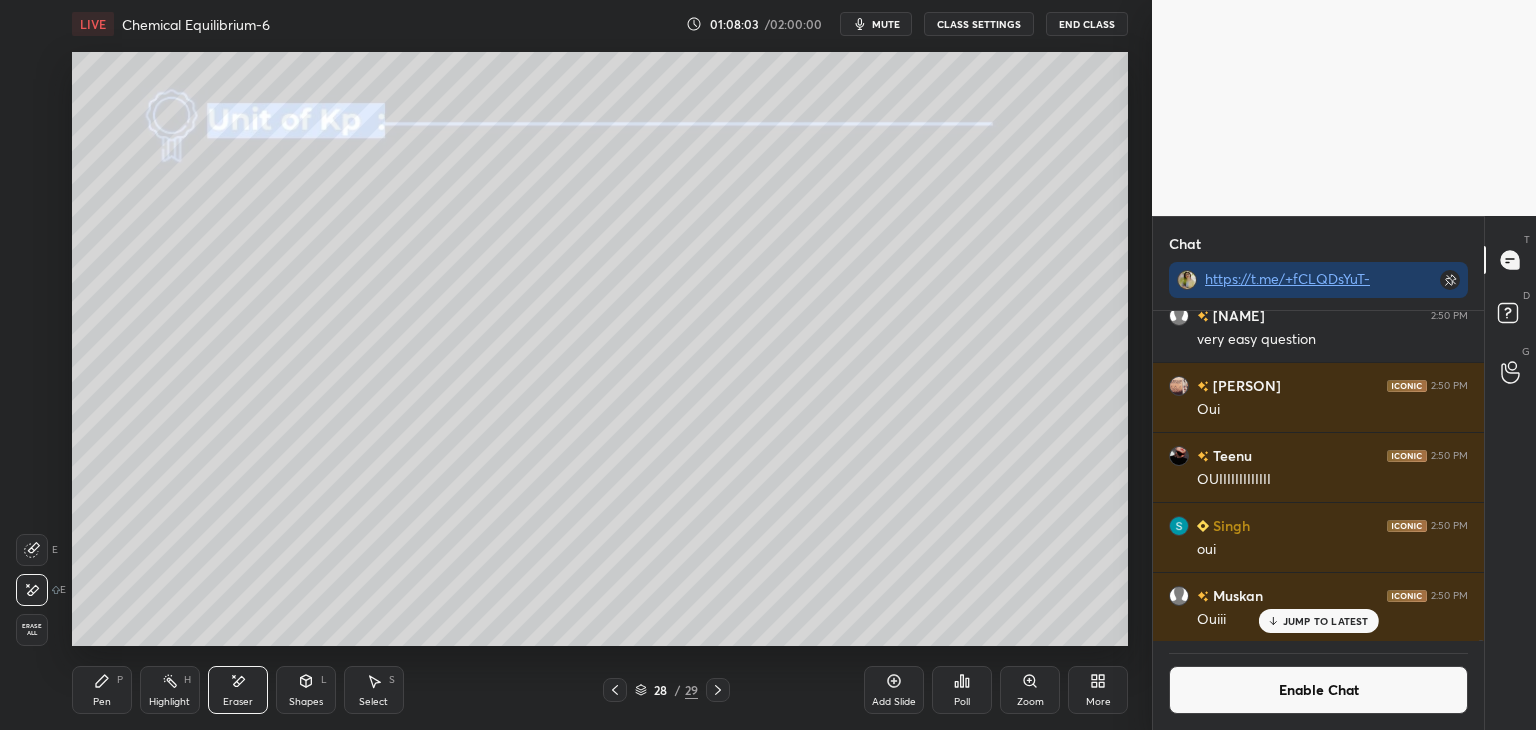 click on "Highlight H" at bounding box center [170, 690] 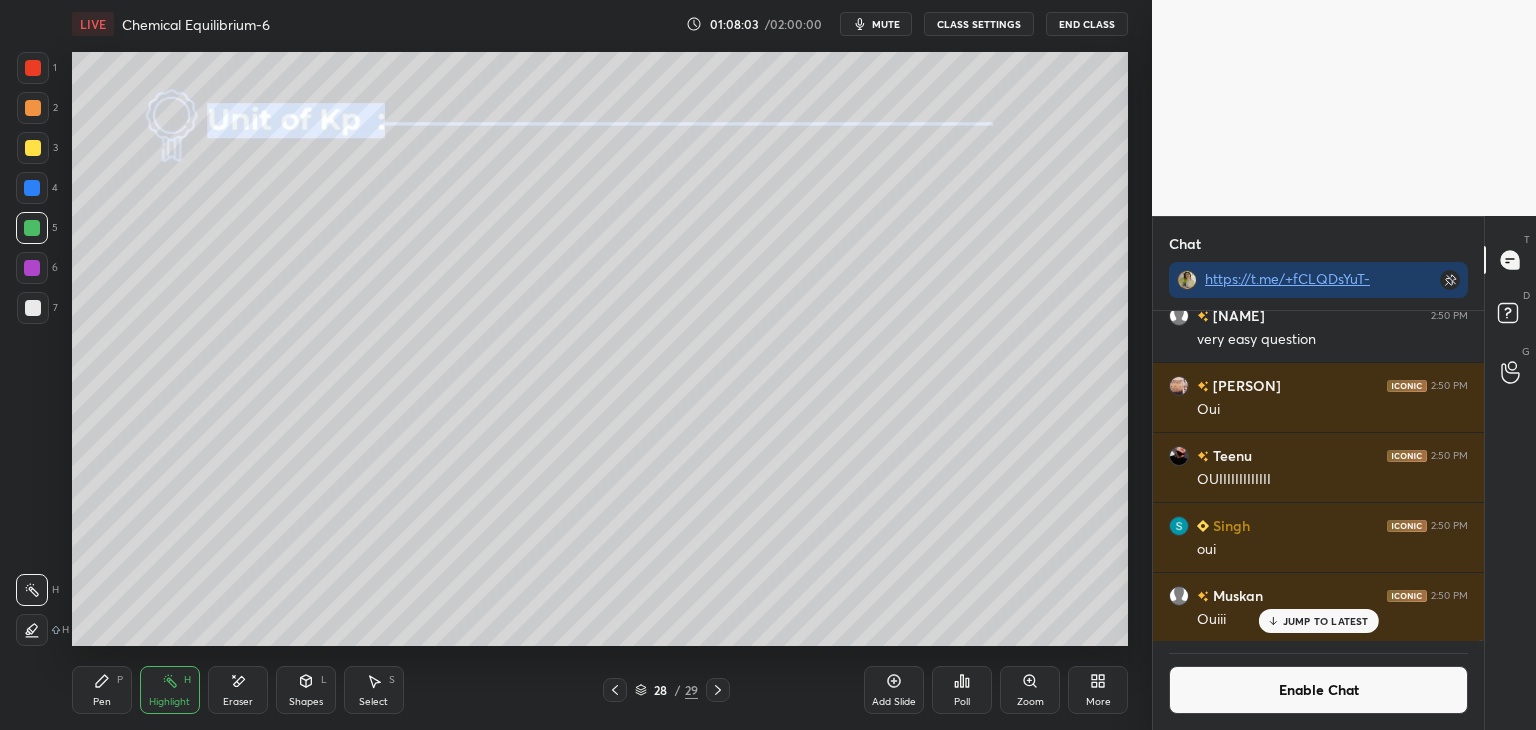 click on "Pen P Highlight H Eraser Shapes L Select S" at bounding box center (270, 690) 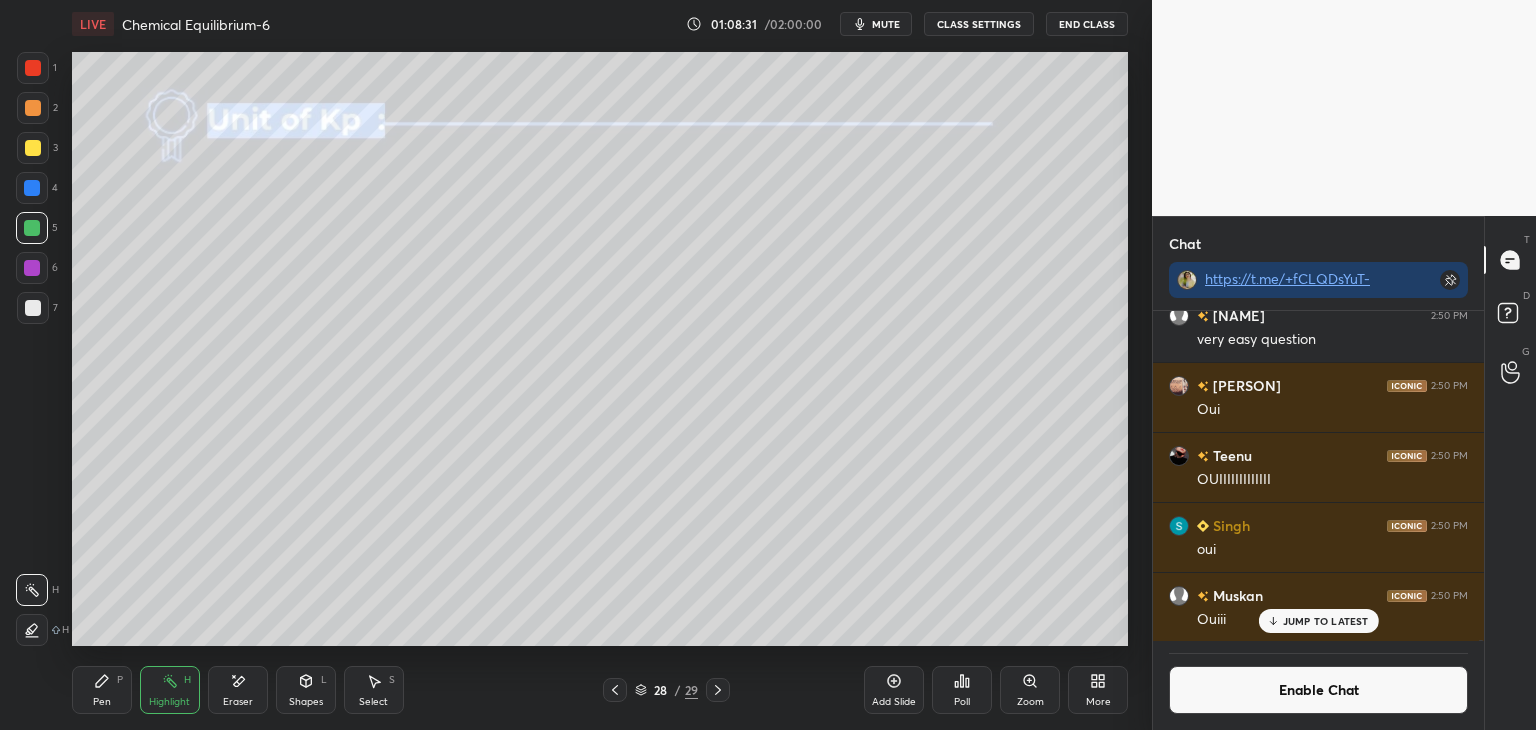 click 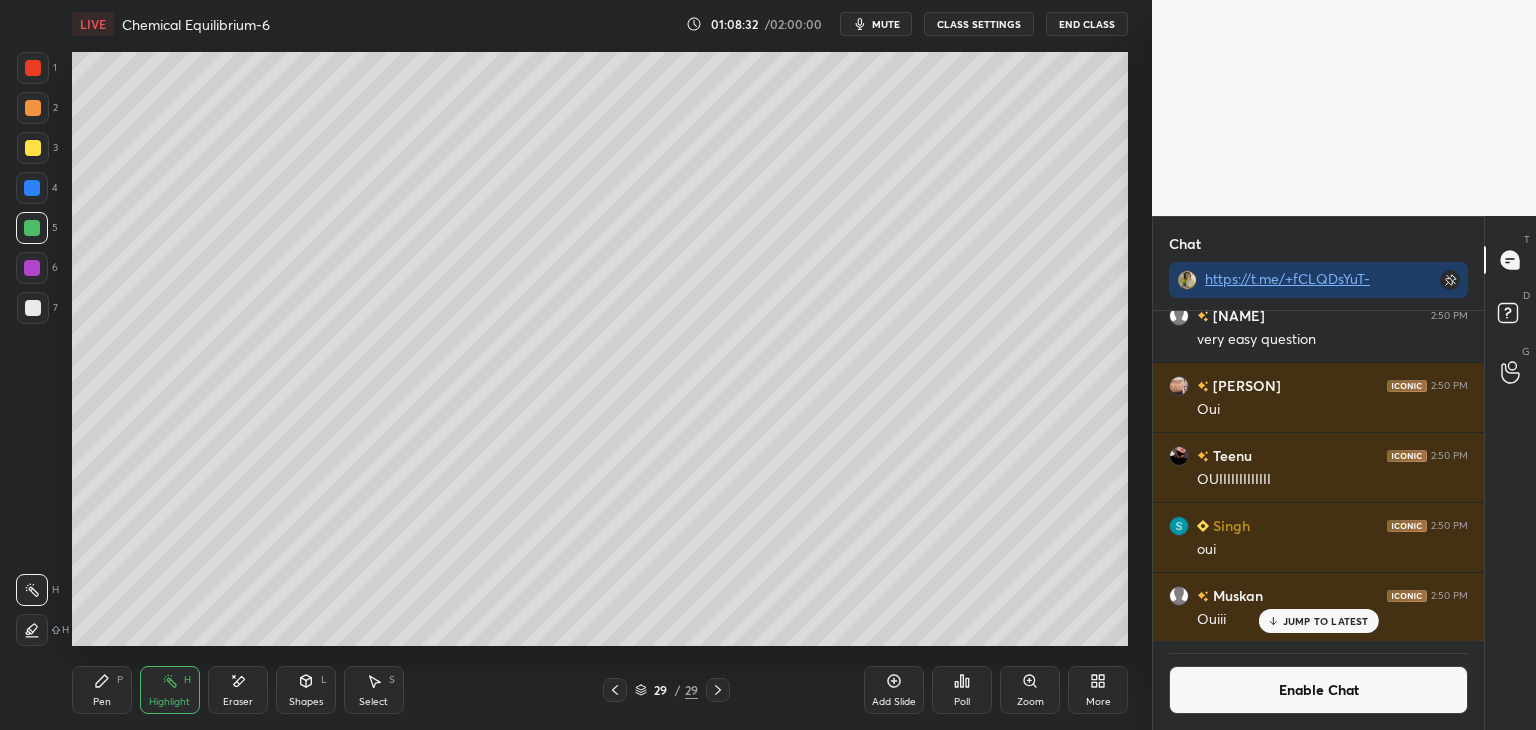 click 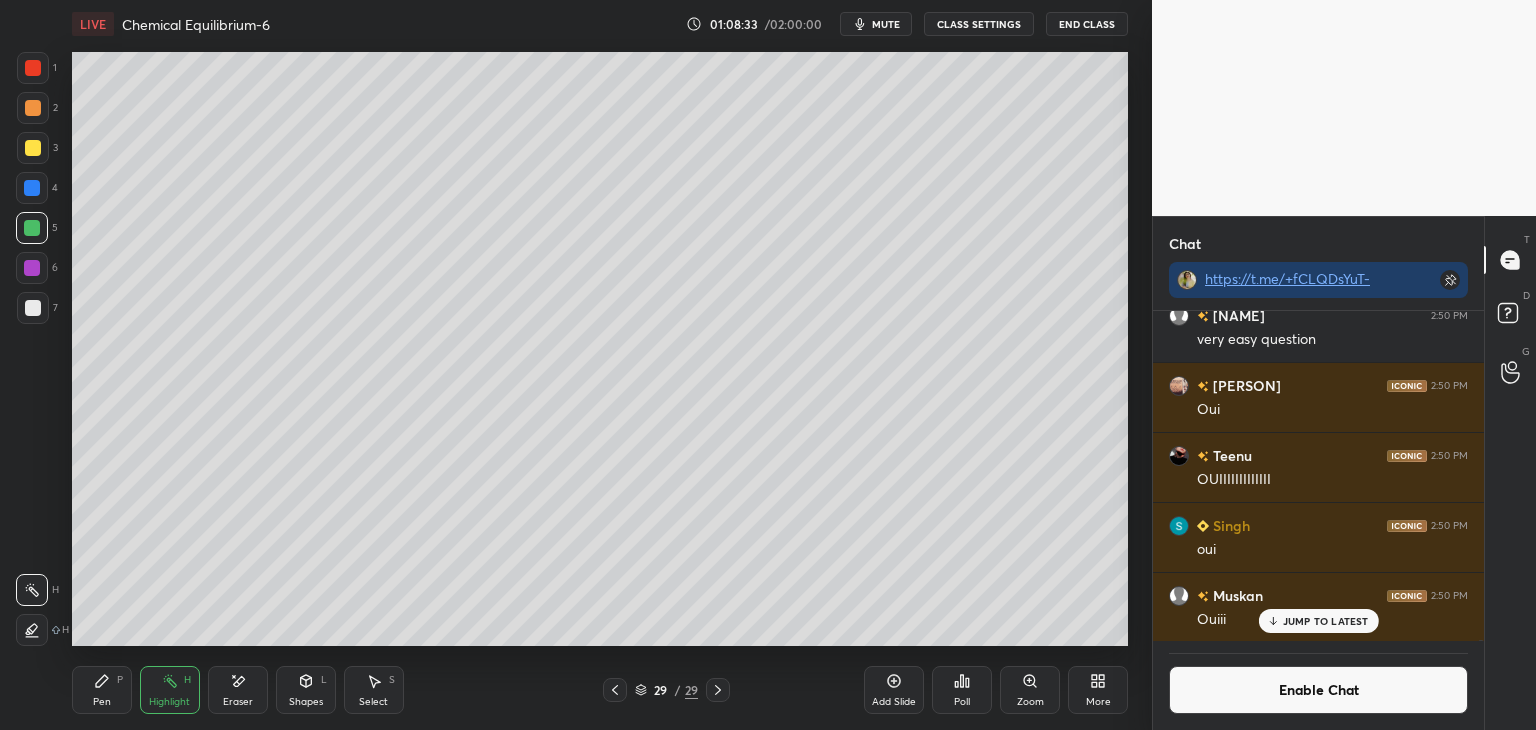 click on "Pen P" at bounding box center [102, 690] 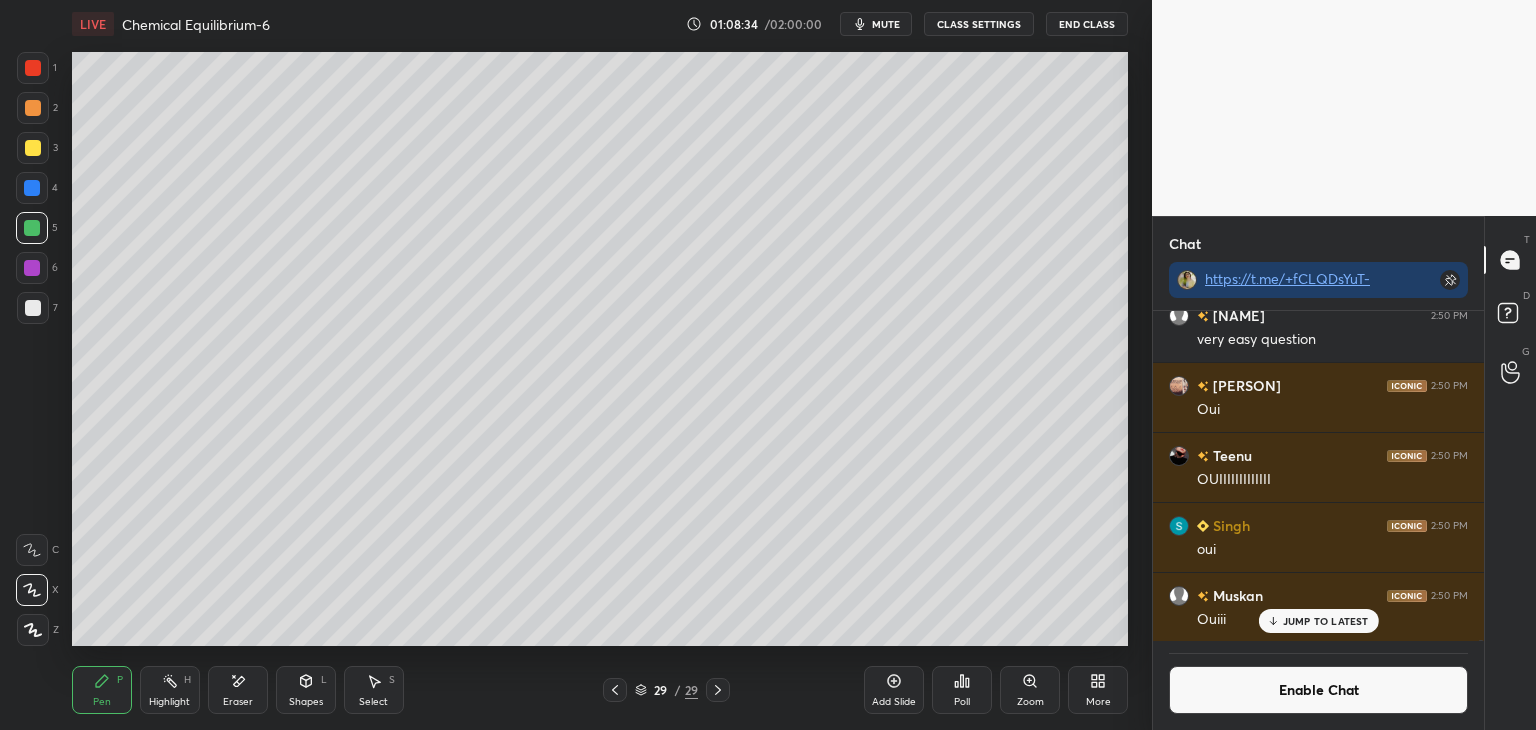 click on "Pen P Highlight H Eraser Shapes L Select S 29 / 29 Add Slide Poll Zoom More" at bounding box center (600, 690) 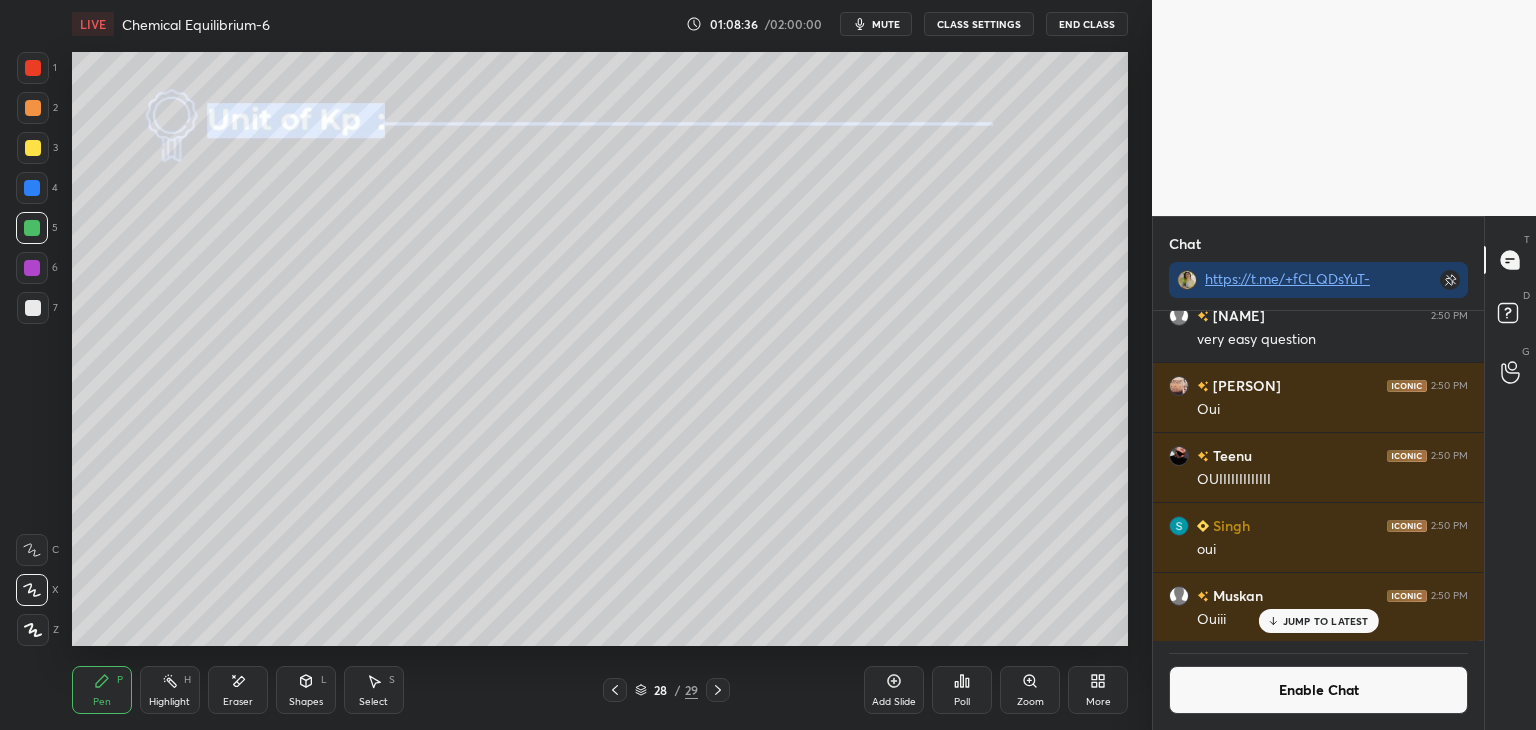 click 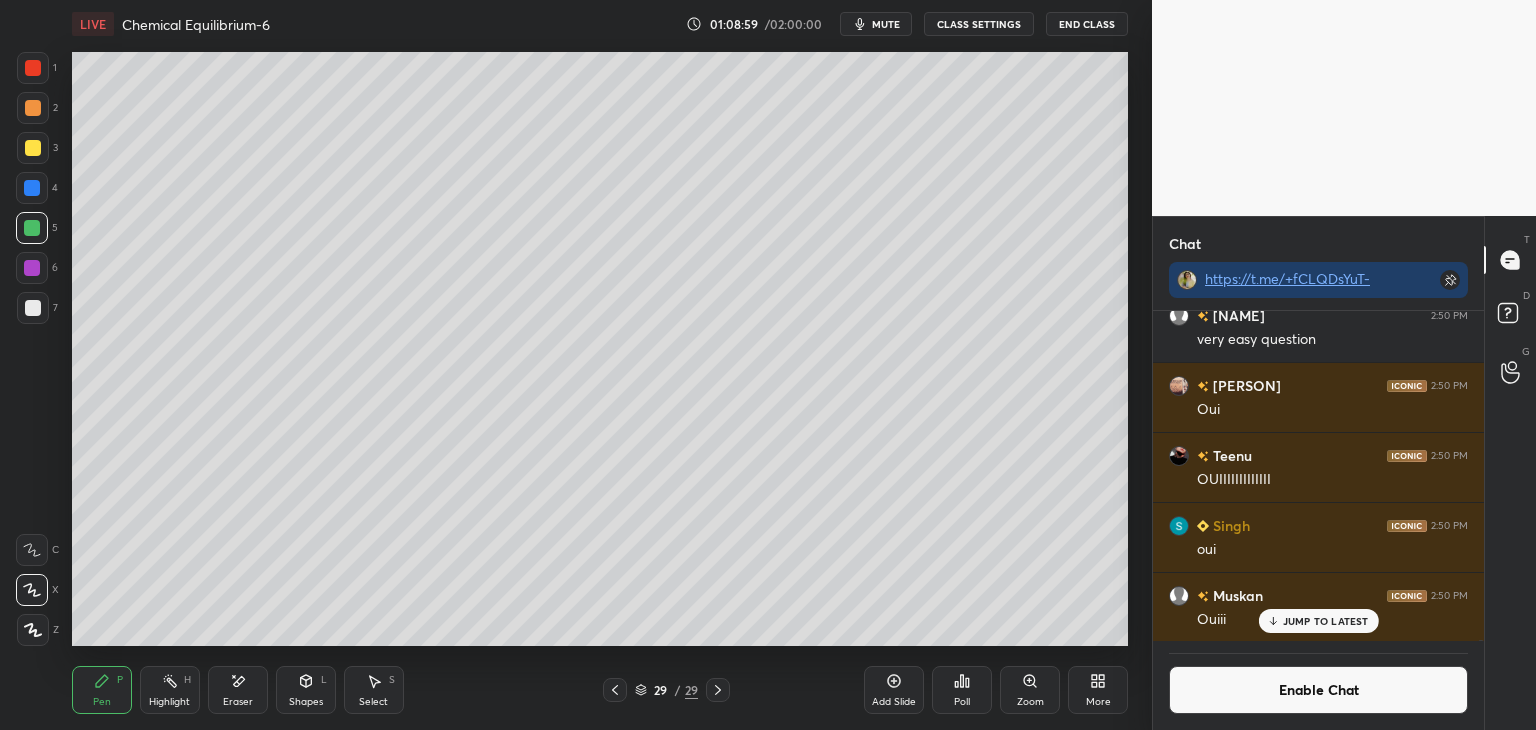 click at bounding box center [32, 188] 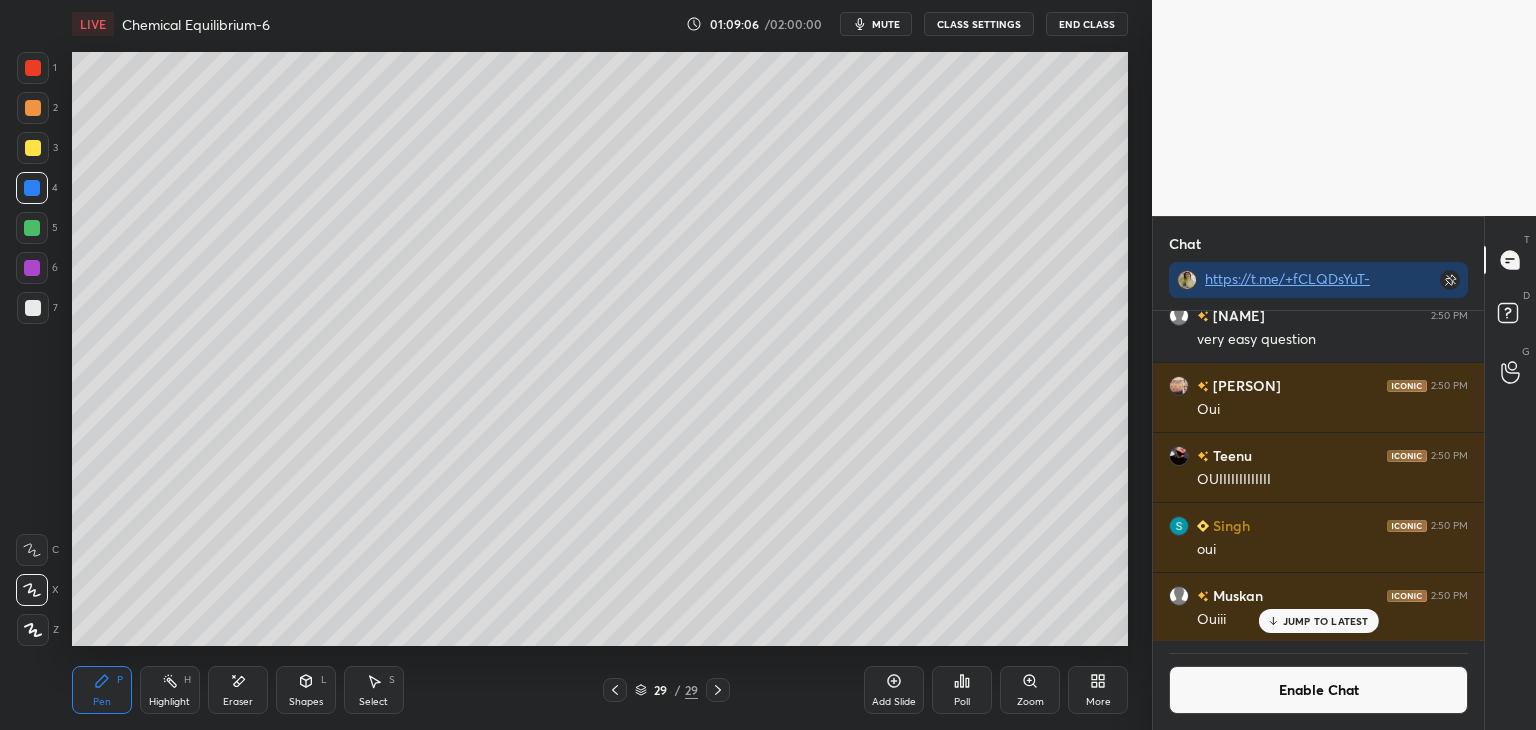 click 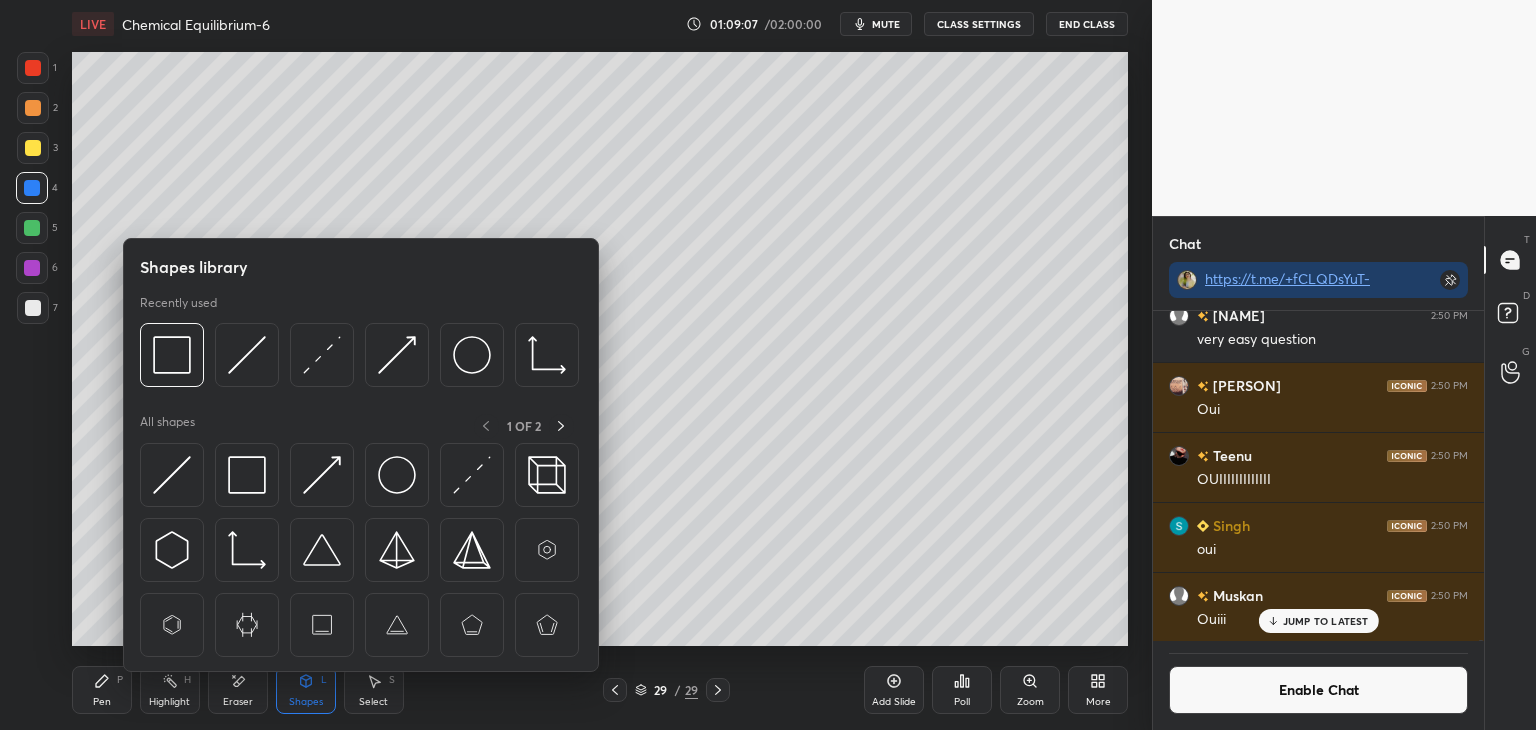 click at bounding box center [322, 355] 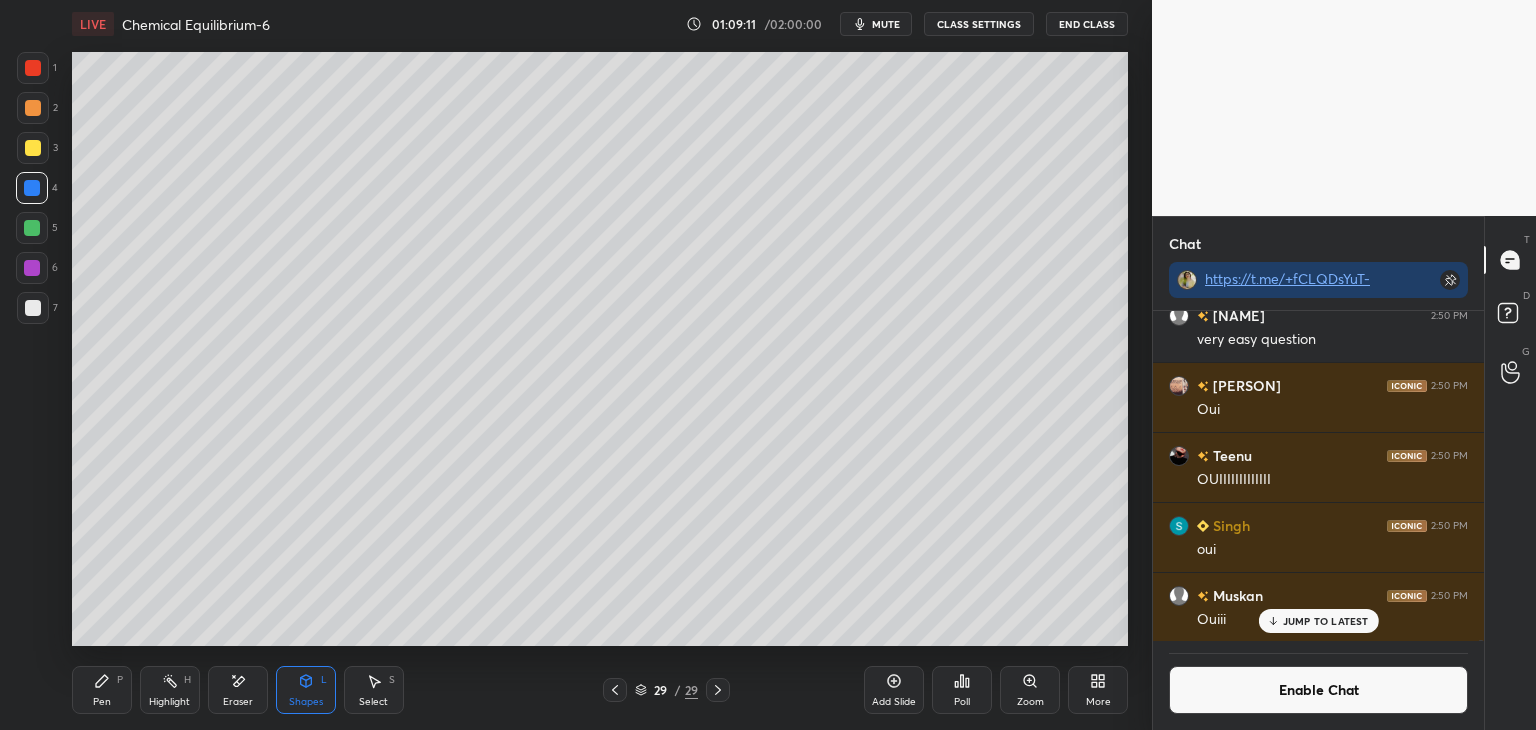 click on "Highlight H" at bounding box center (170, 690) 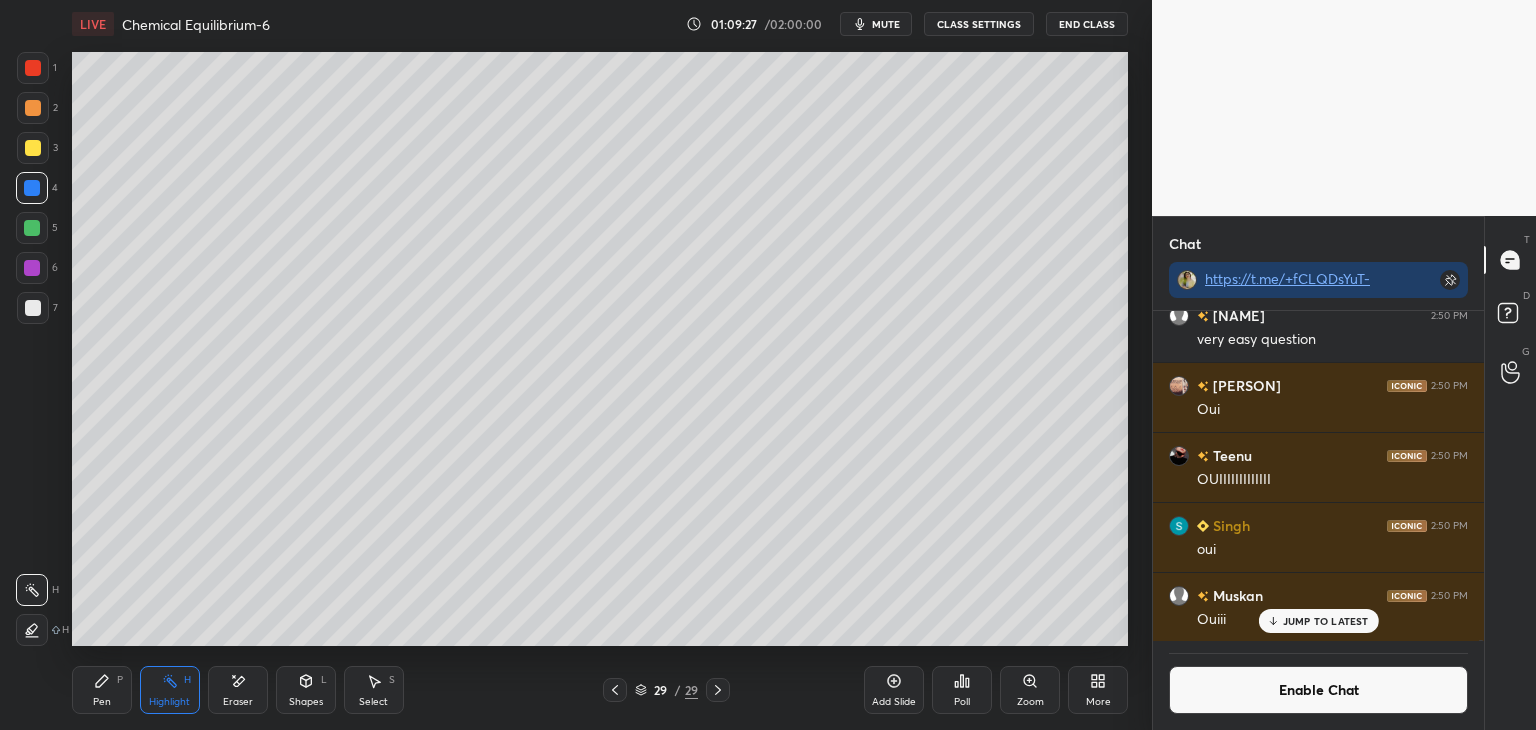 click on "Pen P" at bounding box center [102, 690] 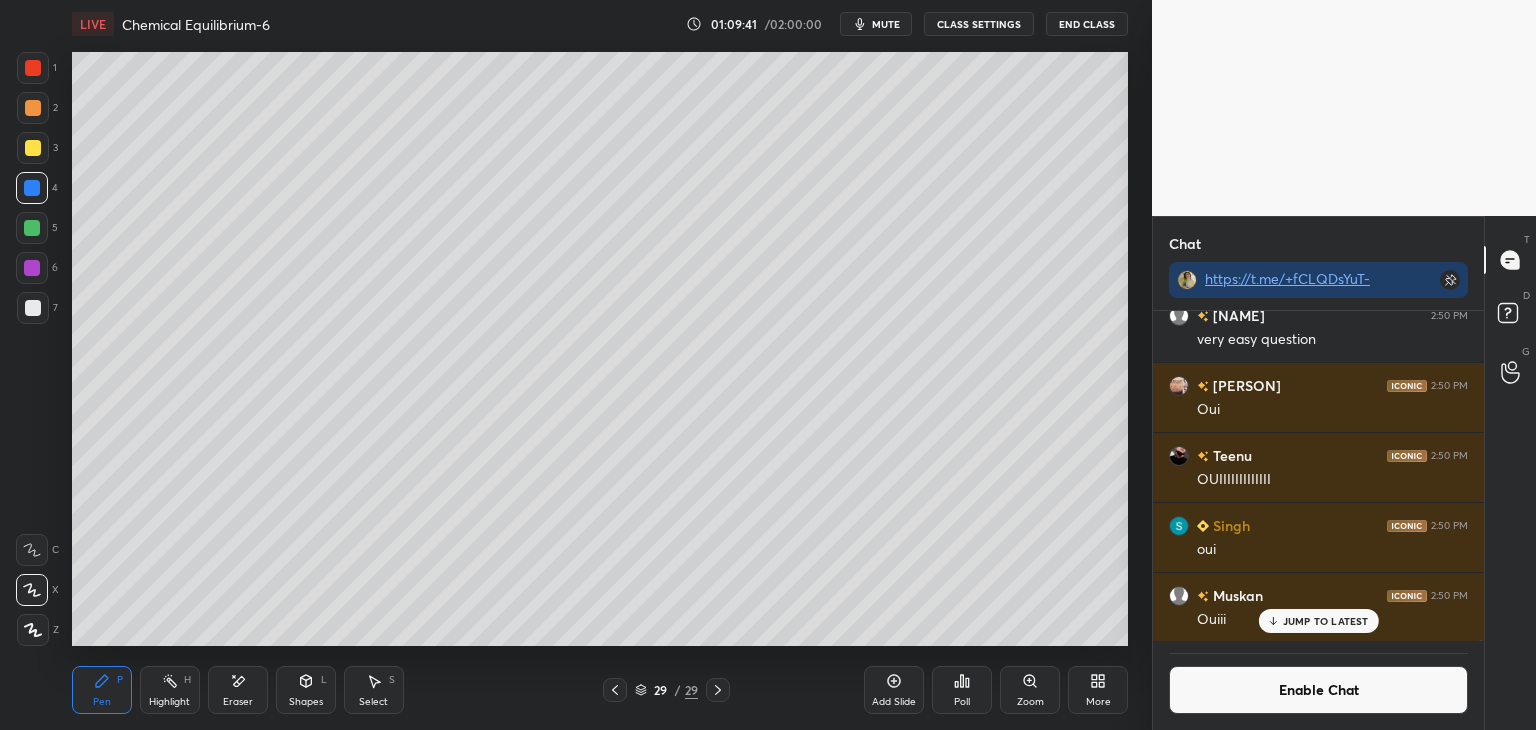 click at bounding box center (33, 308) 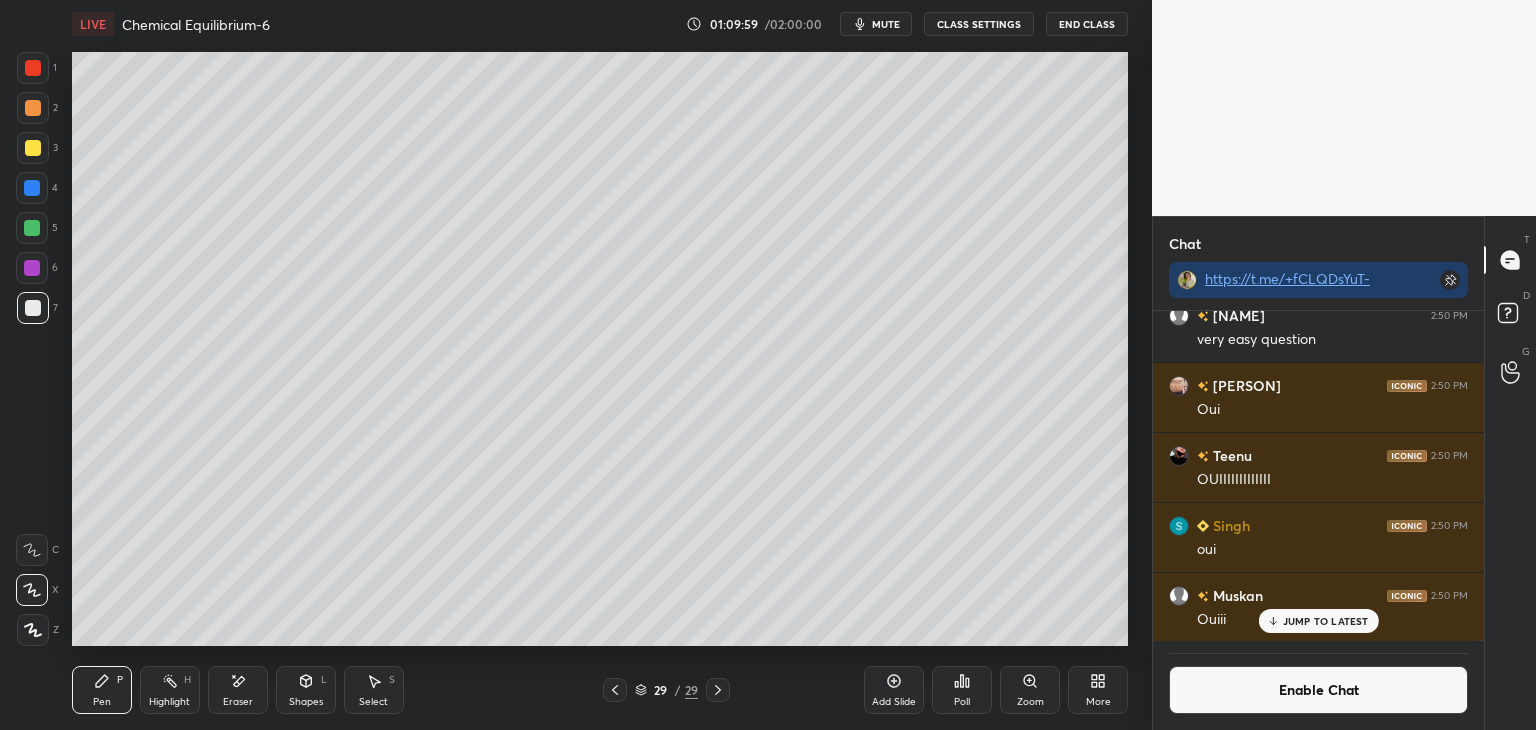 click on "Select S" at bounding box center (374, 690) 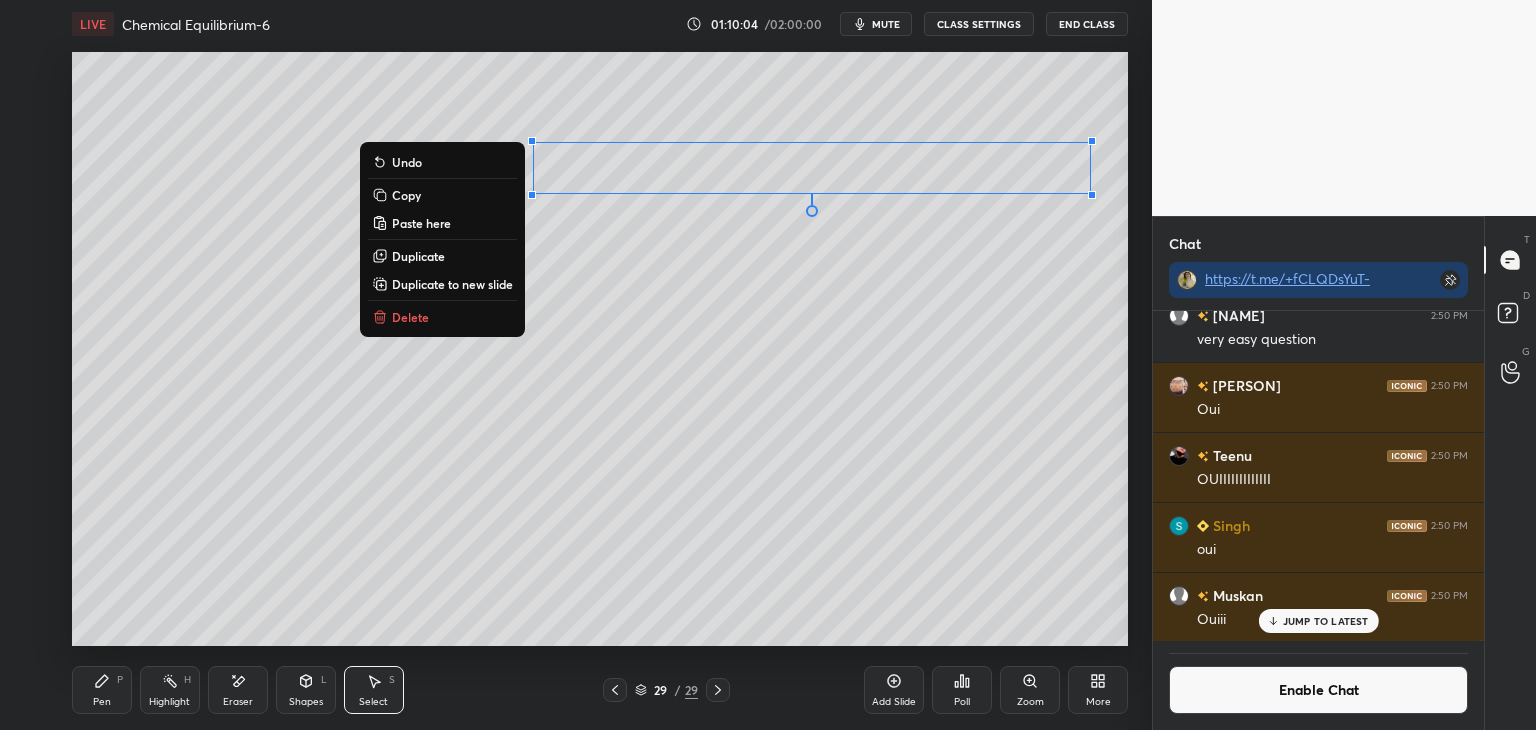 click 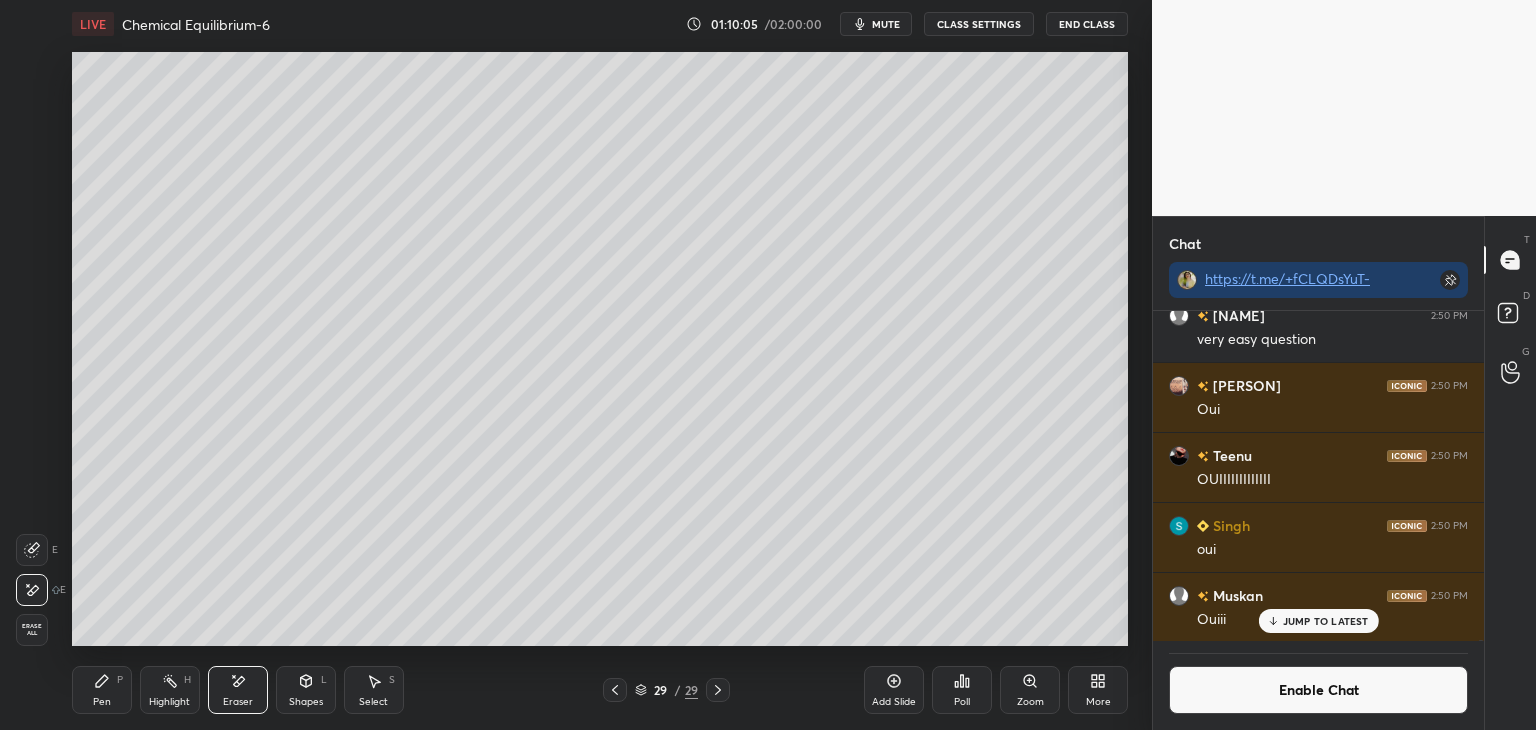 click on "P" at bounding box center (120, 680) 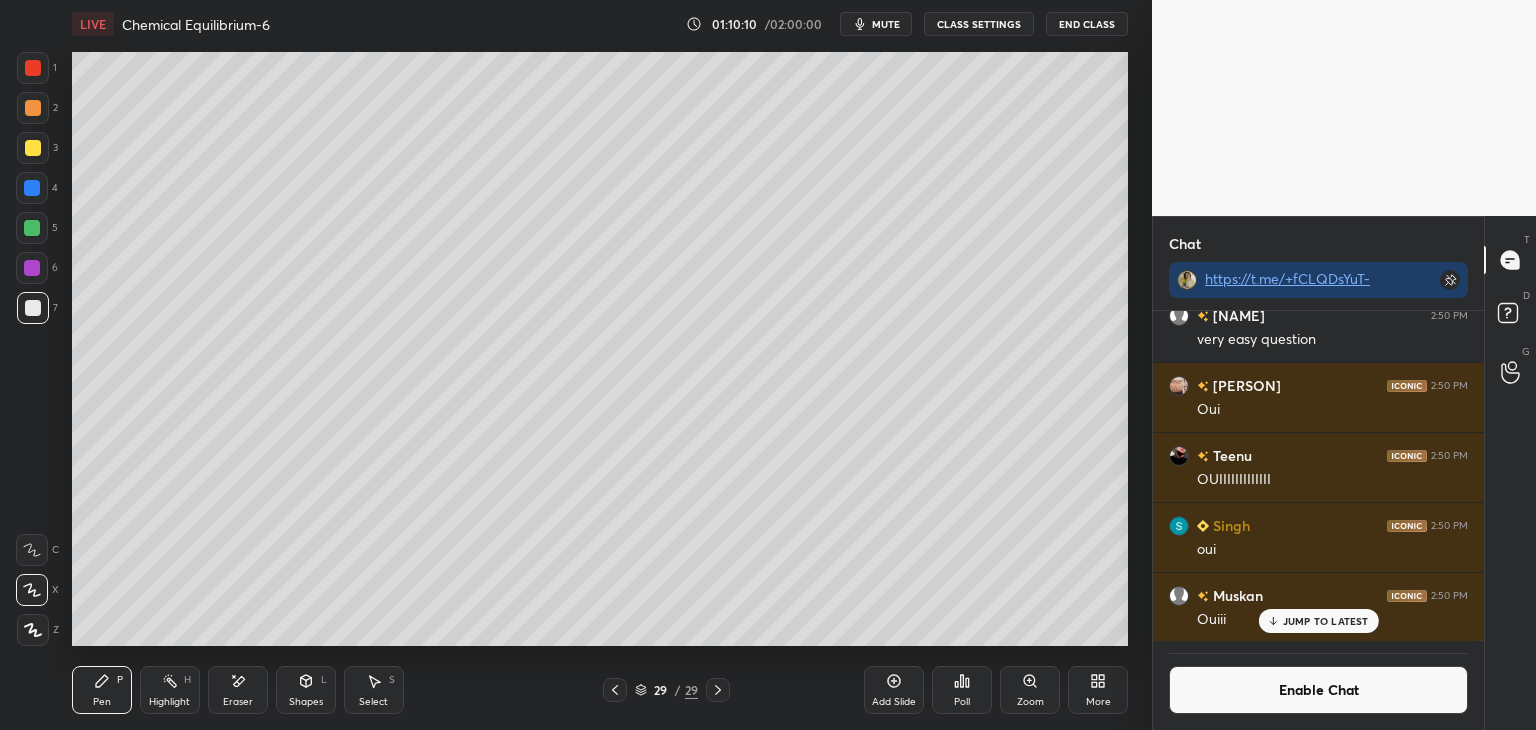 click at bounding box center (32, 268) 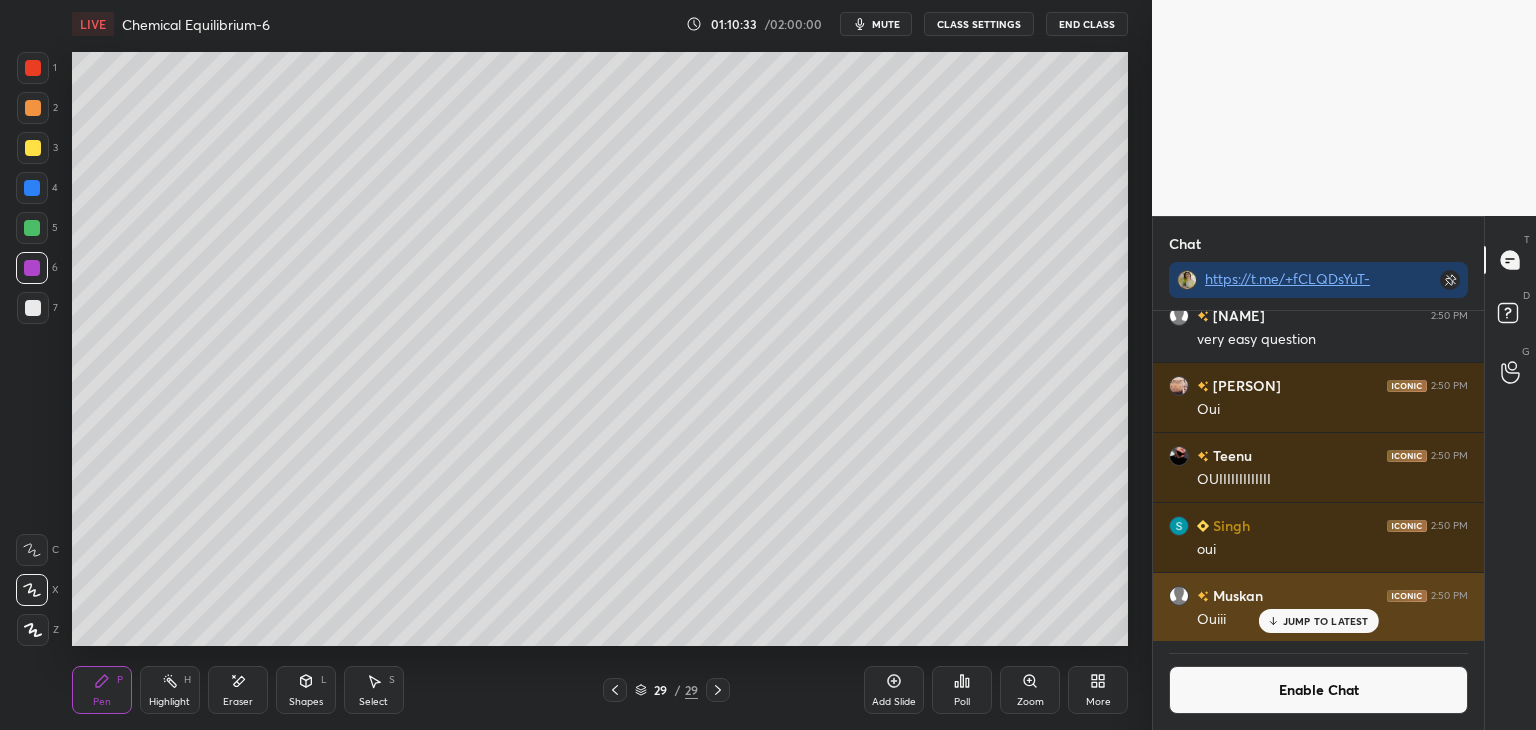 click on "JUMP TO LATEST" at bounding box center (1326, 621) 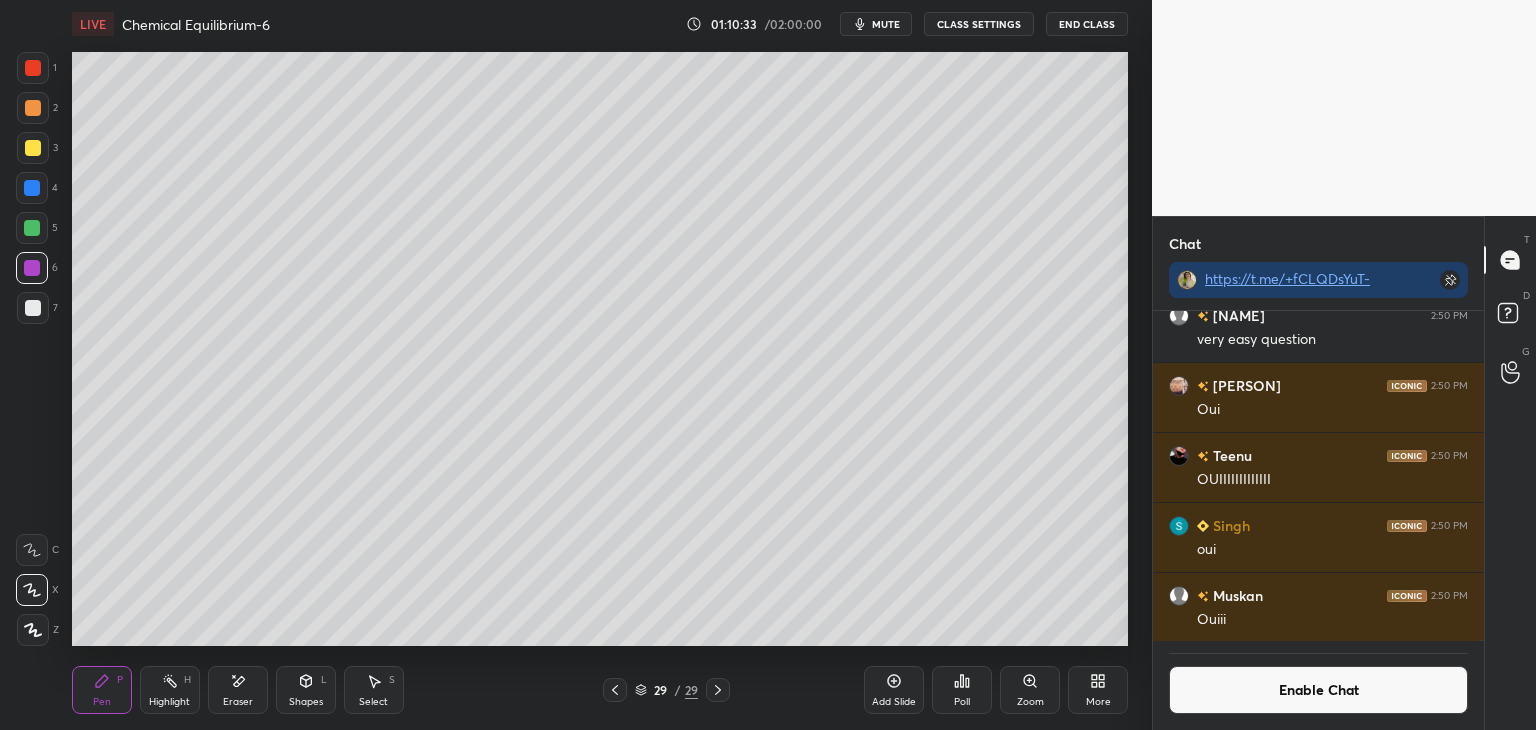 click on "Enable Chat" at bounding box center (1318, 690) 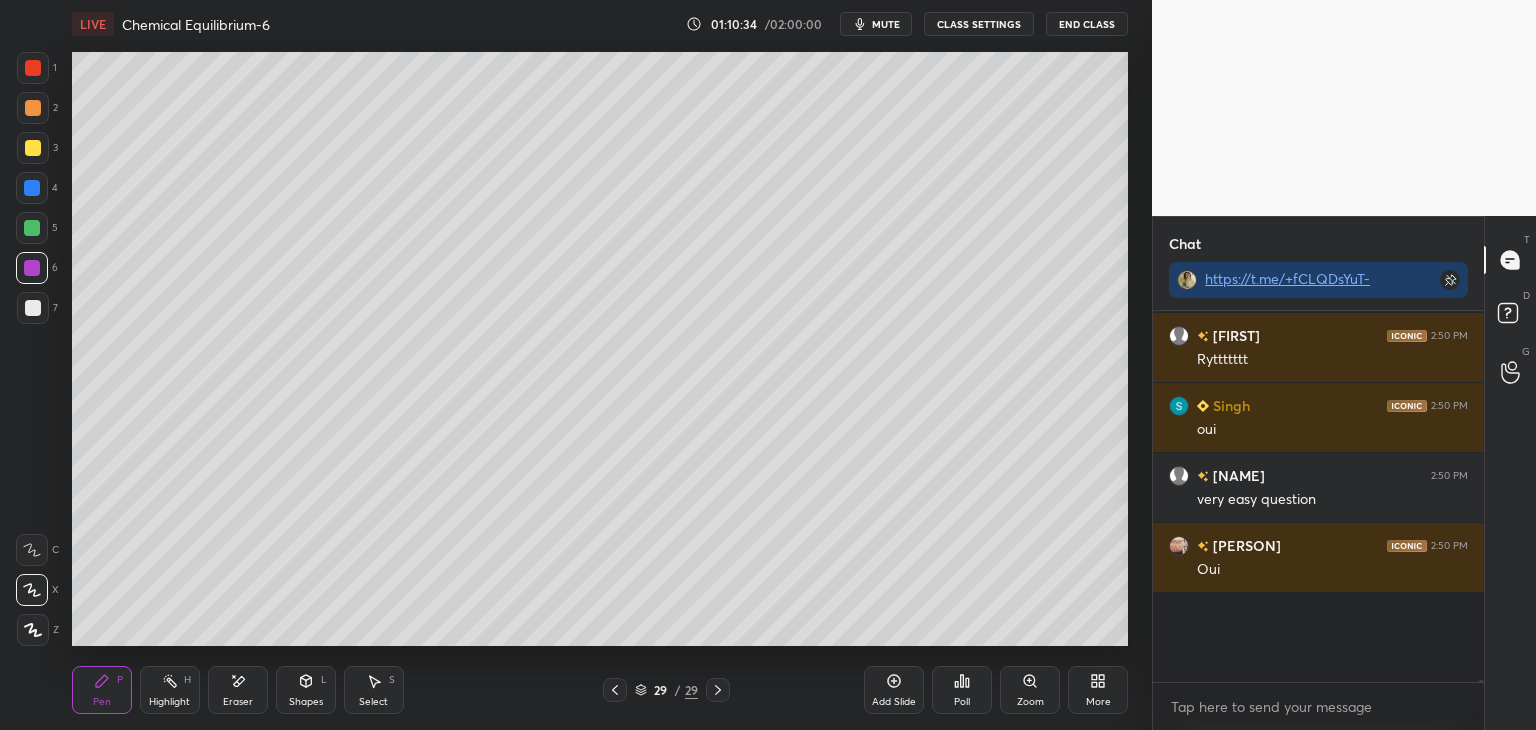 scroll, scrollTop: 112259, scrollLeft: 0, axis: vertical 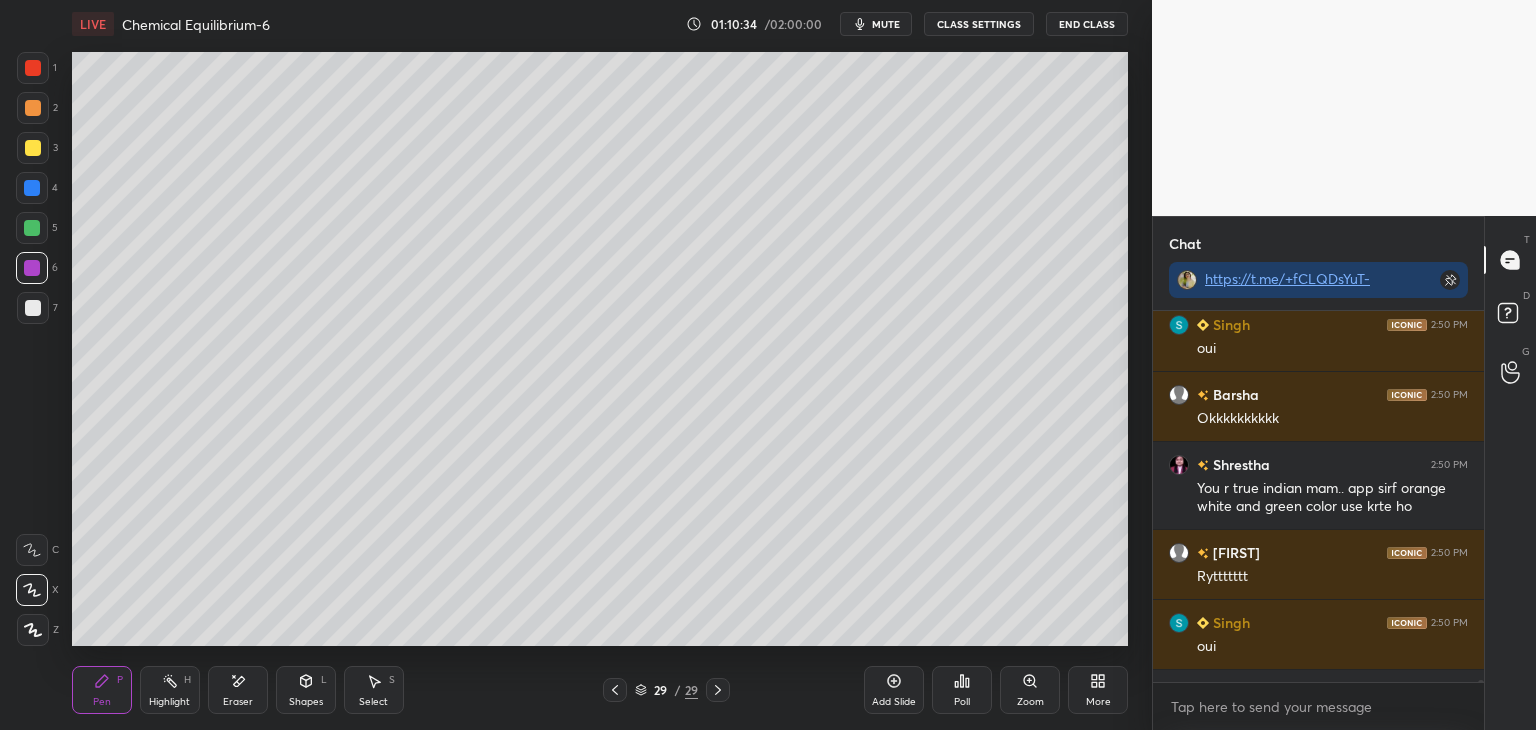 click on "Highlight H" at bounding box center [170, 690] 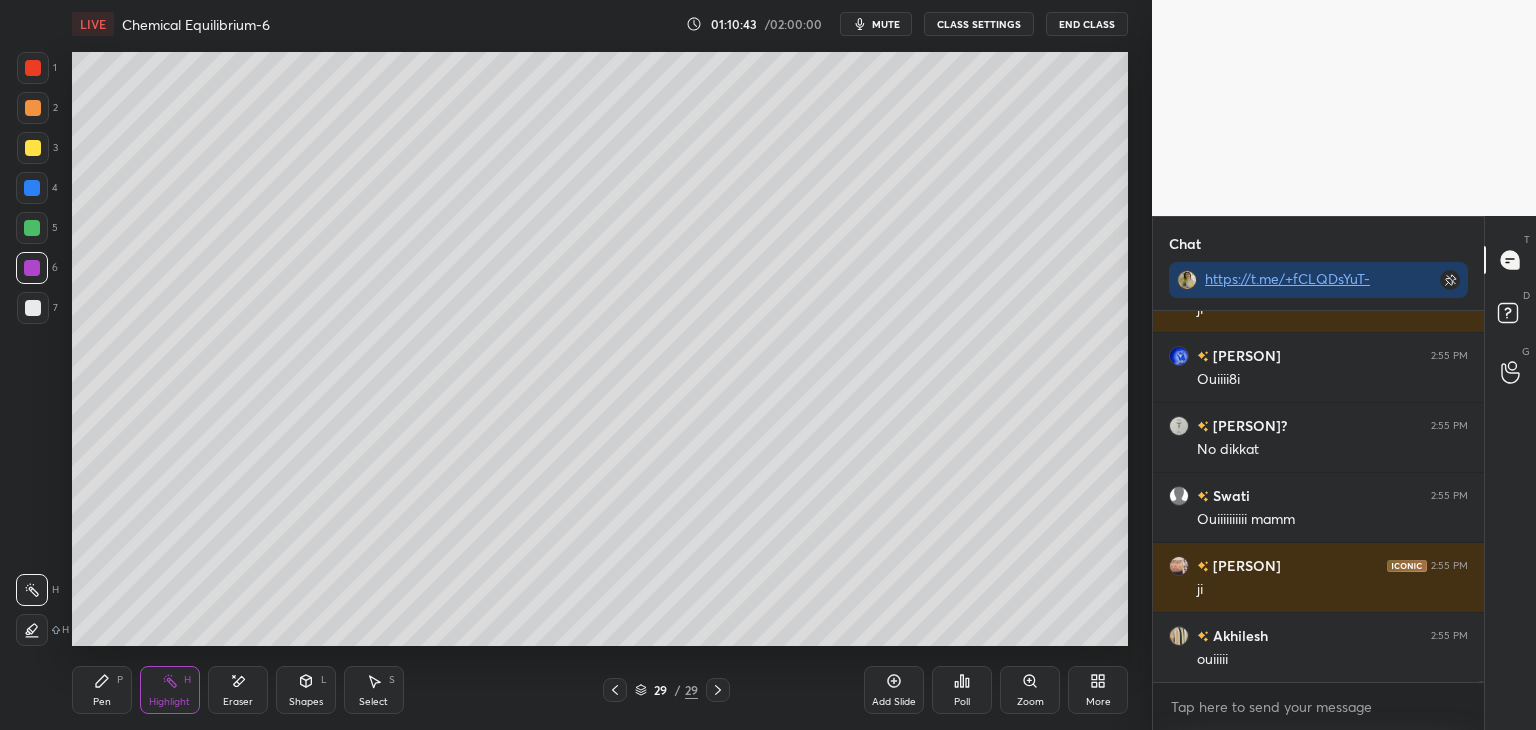 scroll, scrollTop: 115156, scrollLeft: 0, axis: vertical 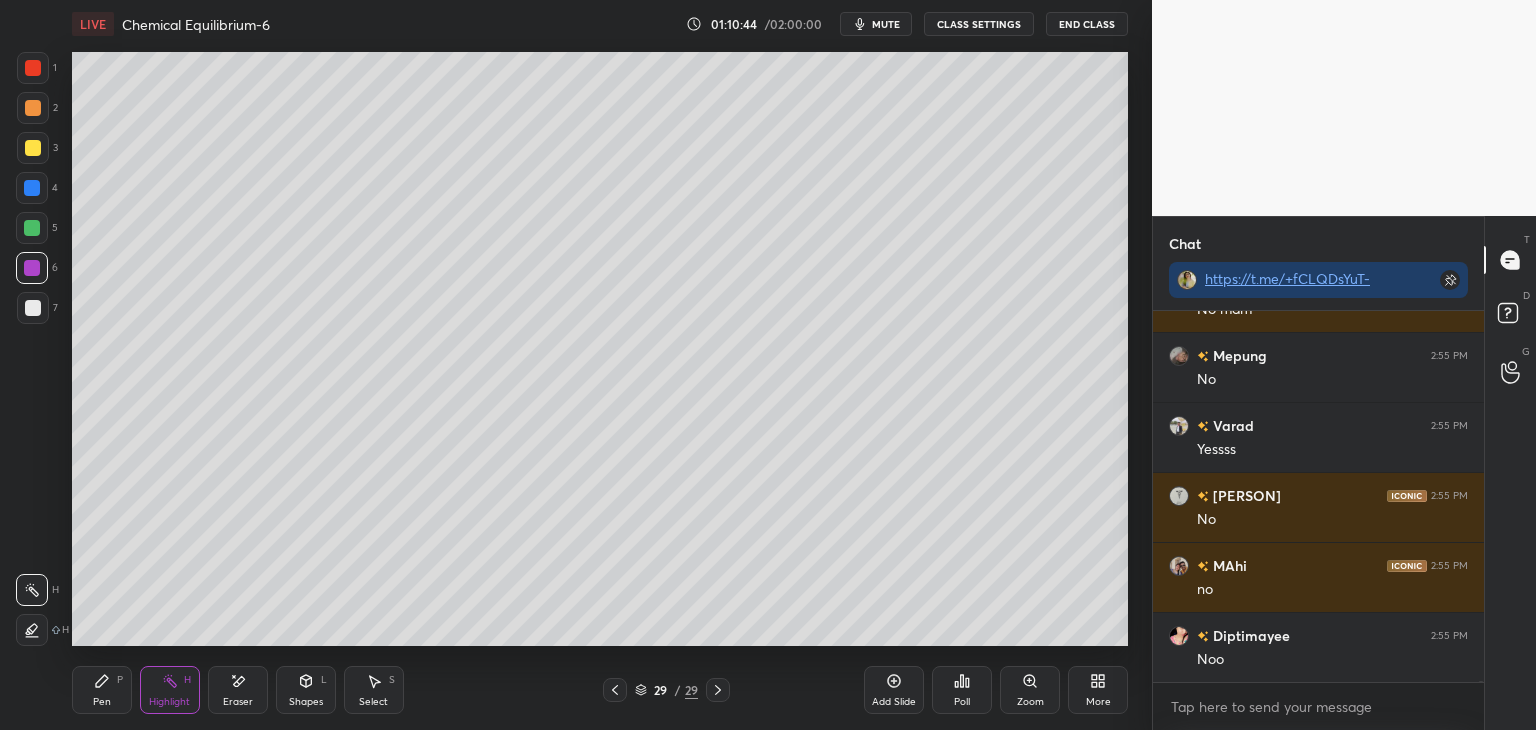 click on "CLASS SETTINGS" at bounding box center [979, 24] 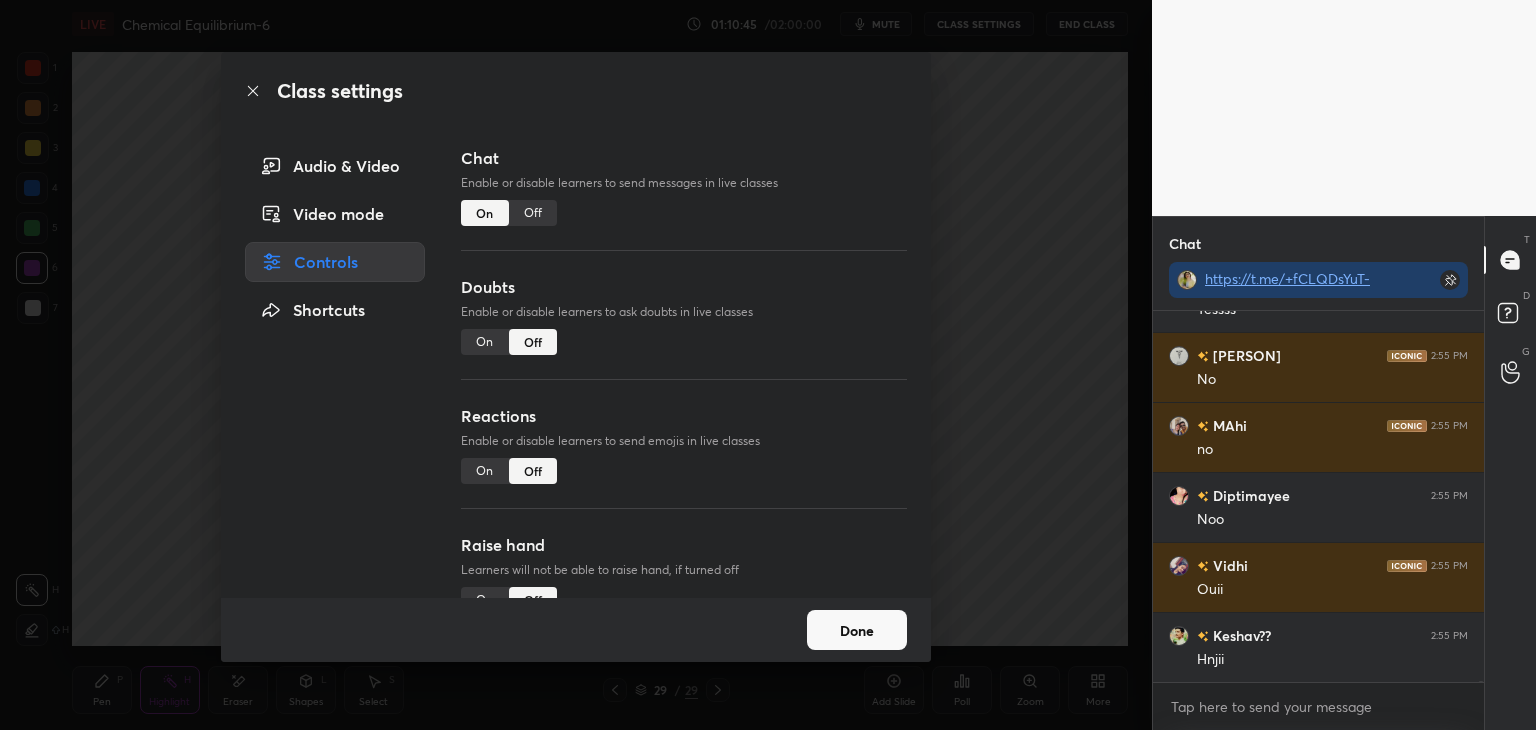 click on "Off" at bounding box center (533, 213) 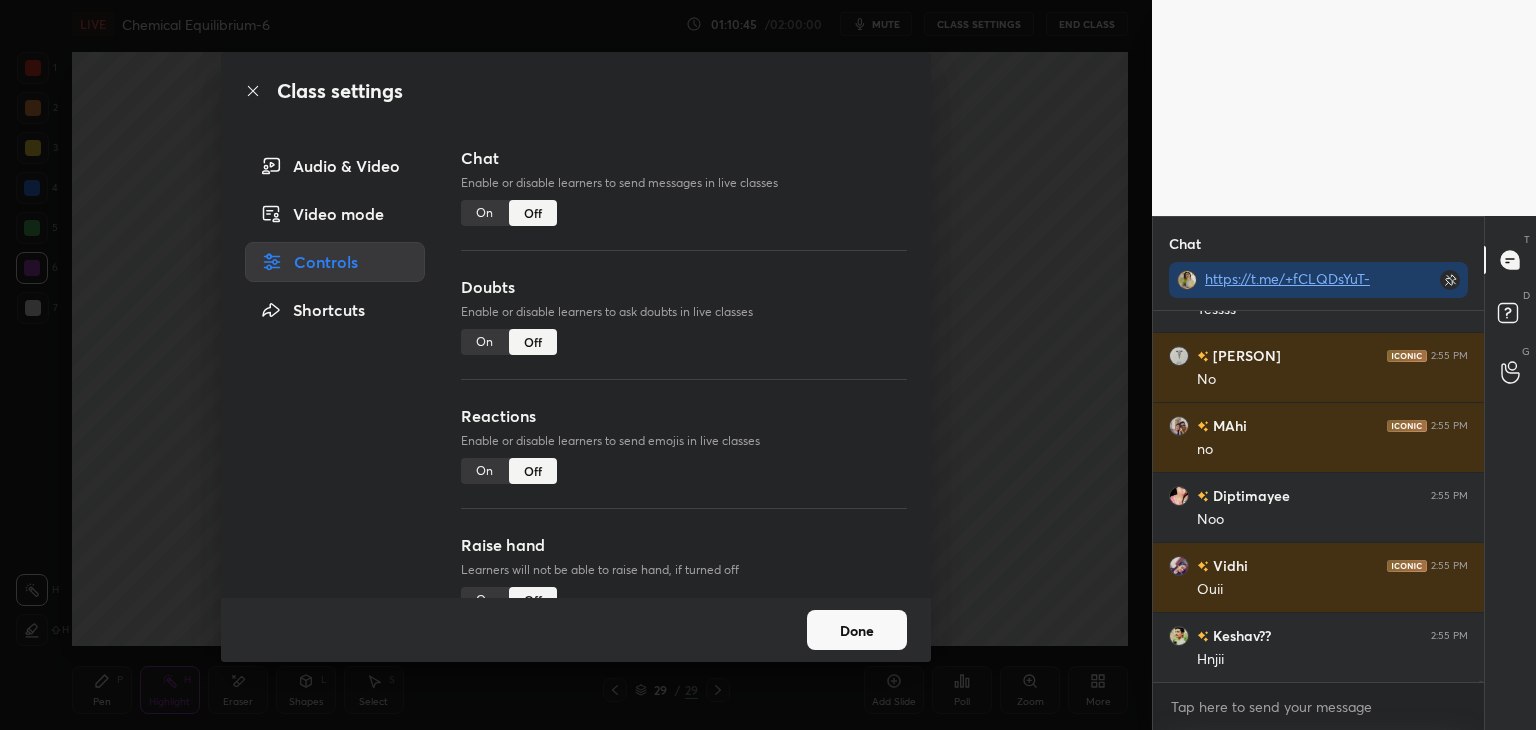 scroll, scrollTop: 114218, scrollLeft: 0, axis: vertical 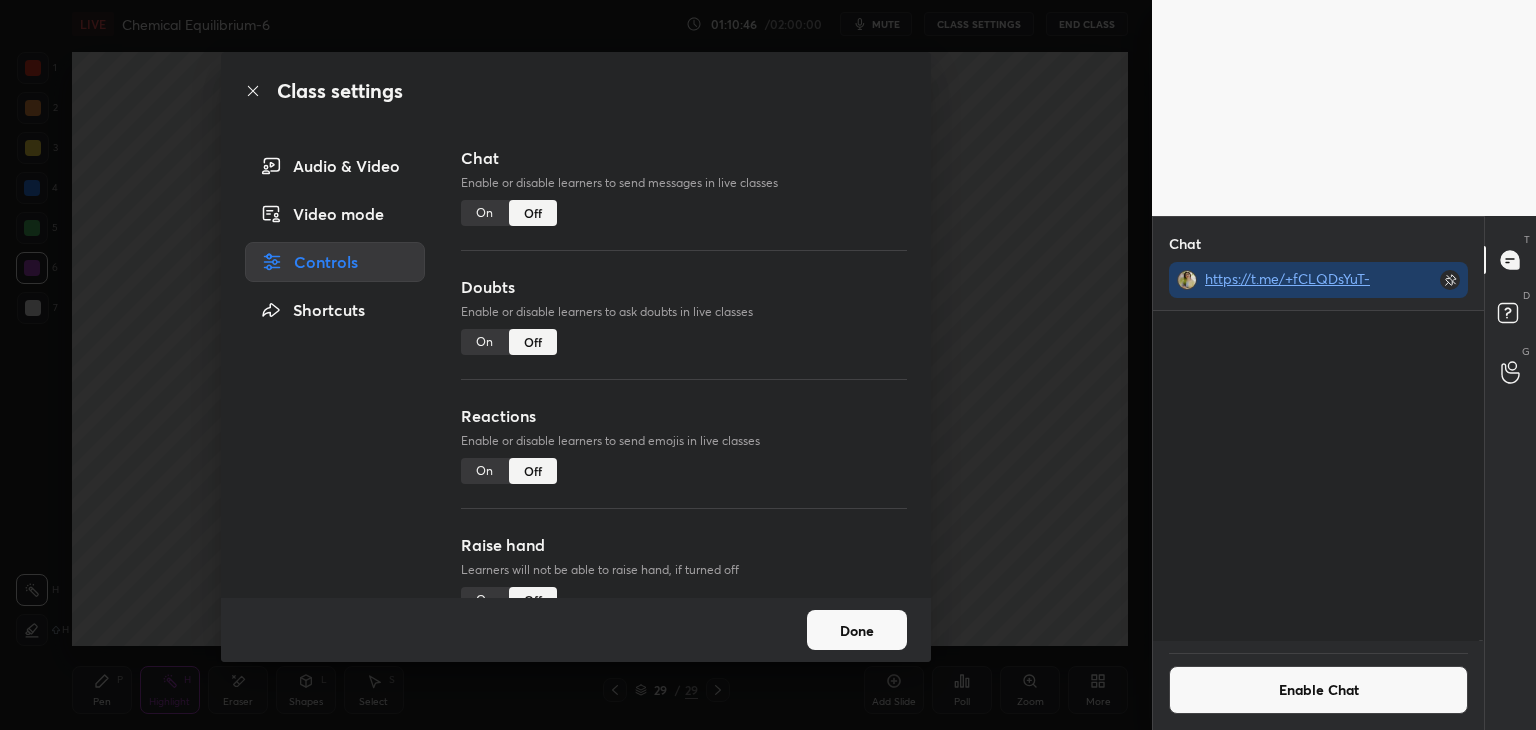 click on "Done" at bounding box center [857, 630] 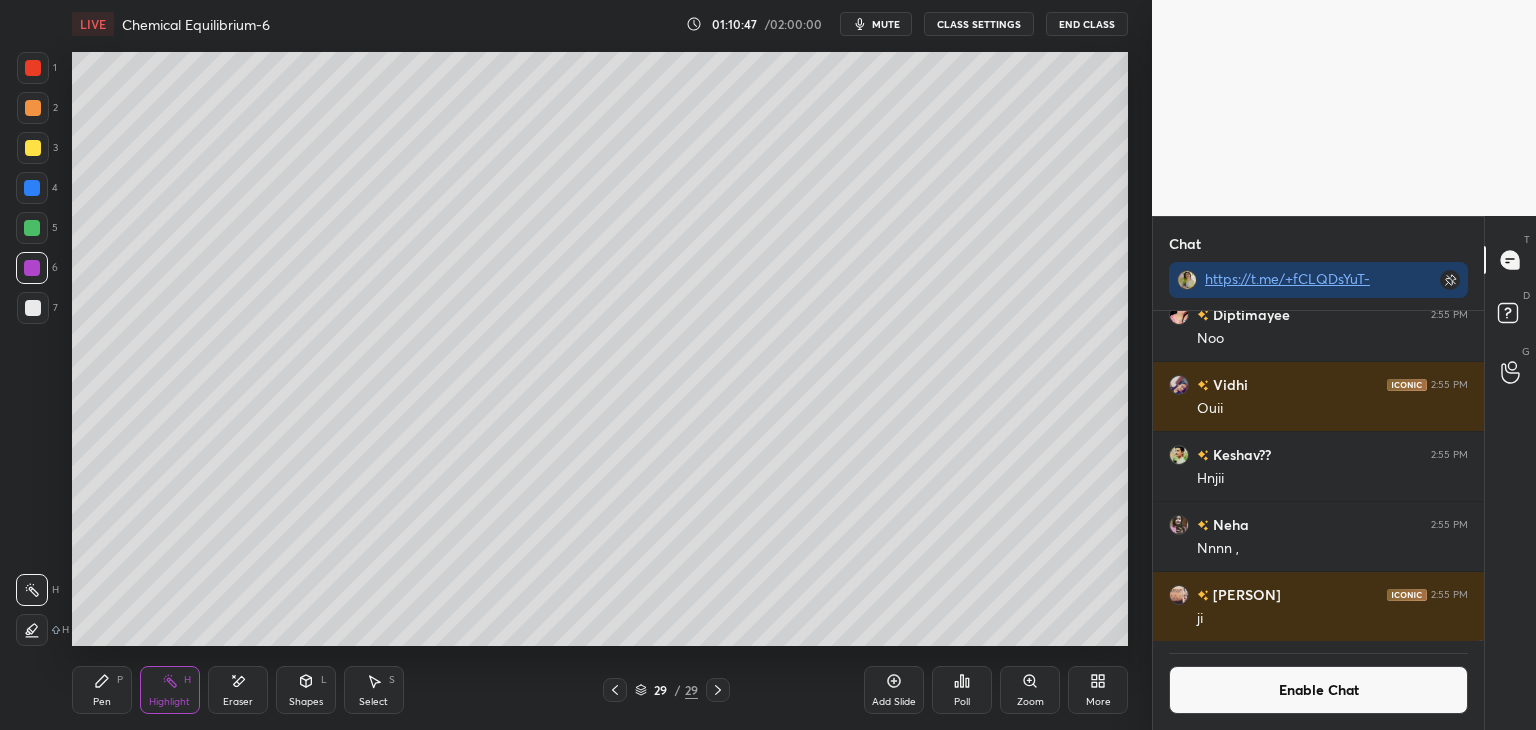click 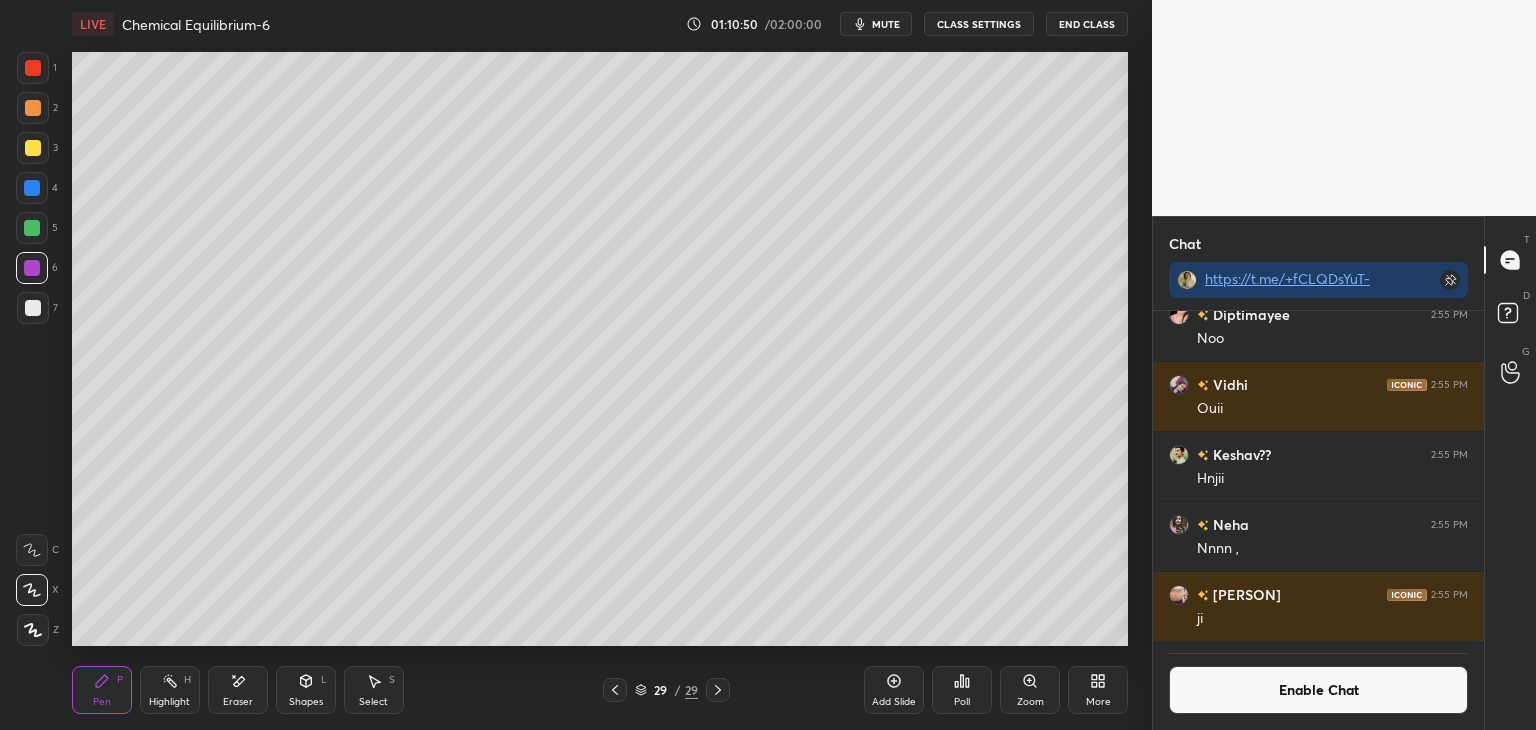 click on "Highlight H" at bounding box center (170, 690) 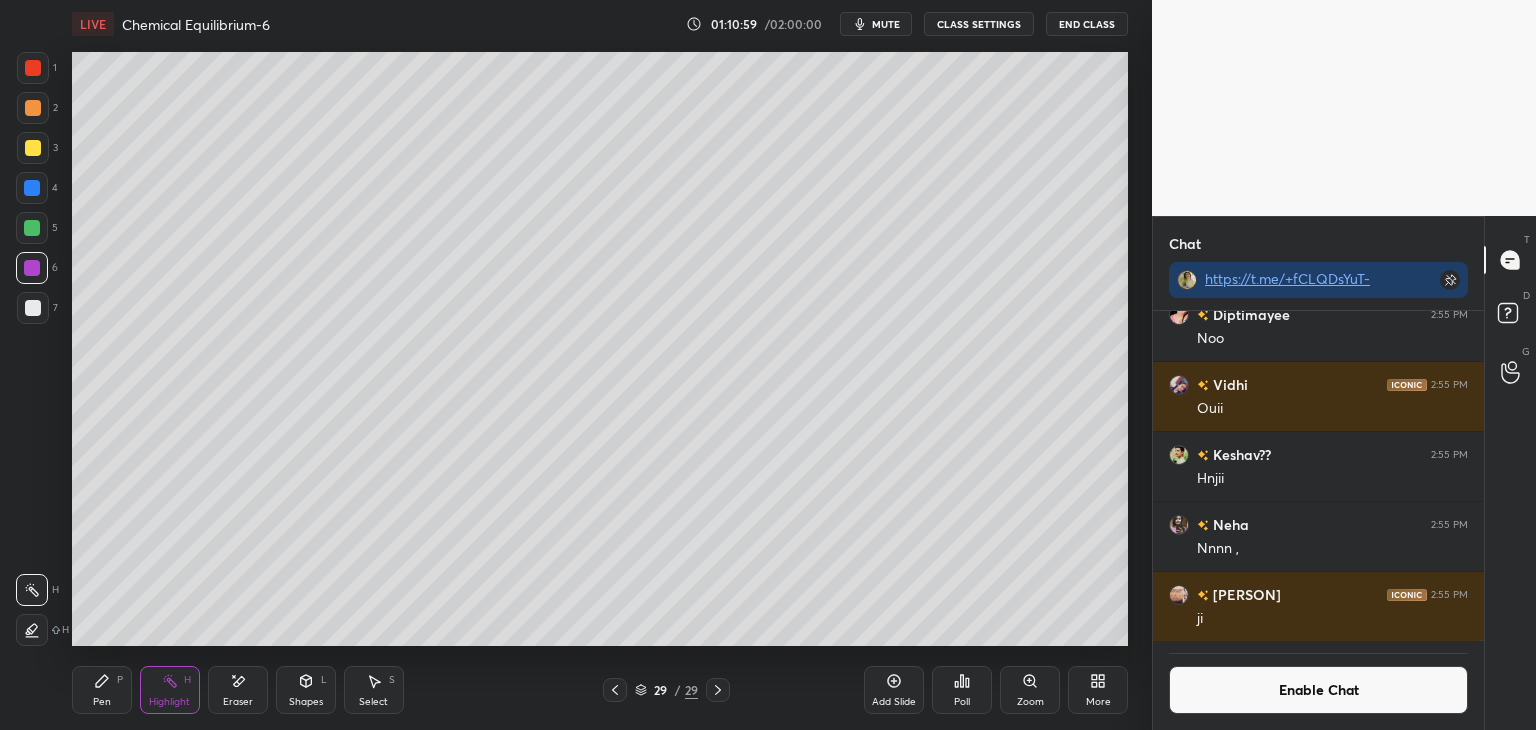 click on "Pen P" at bounding box center (102, 690) 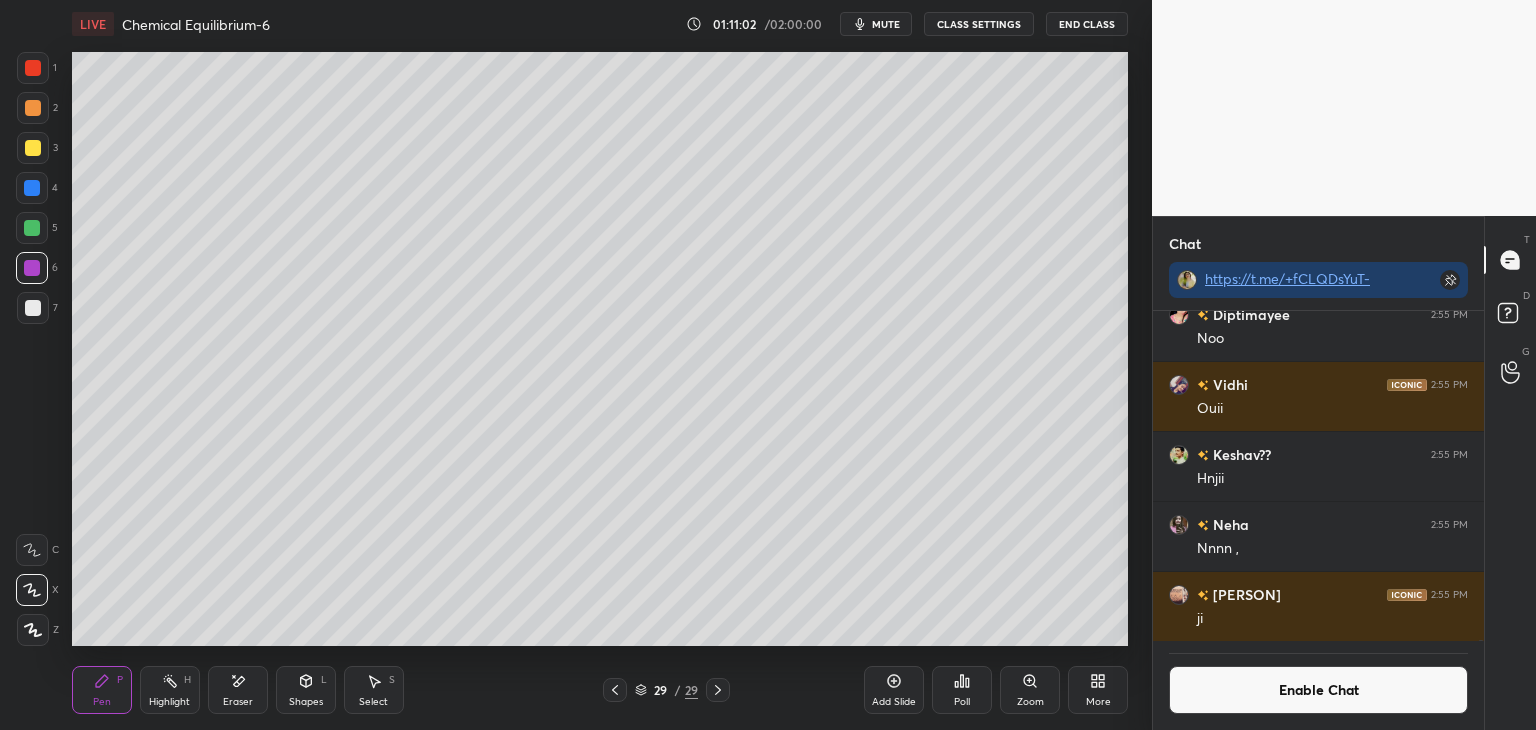 click at bounding box center (33, 308) 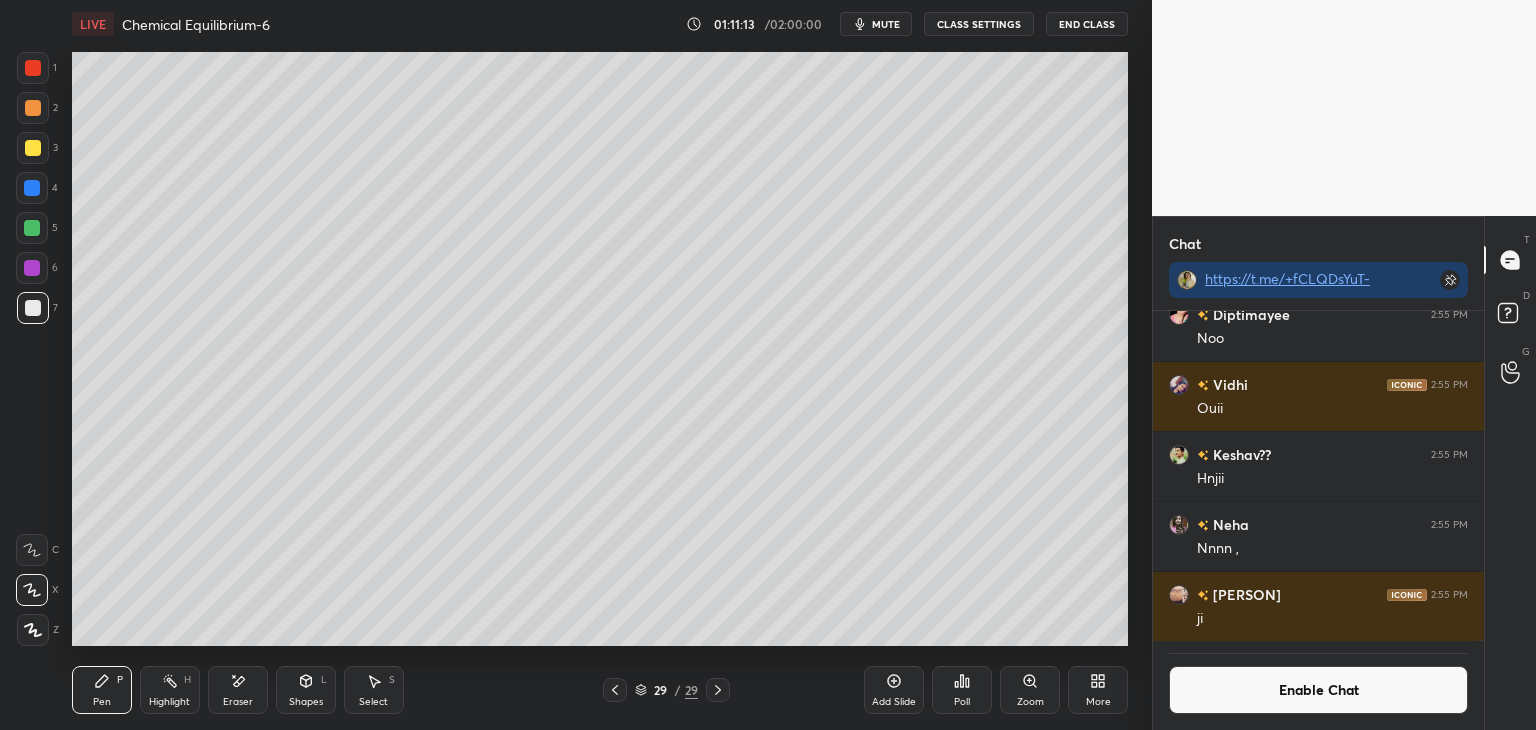 click at bounding box center [32, 268] 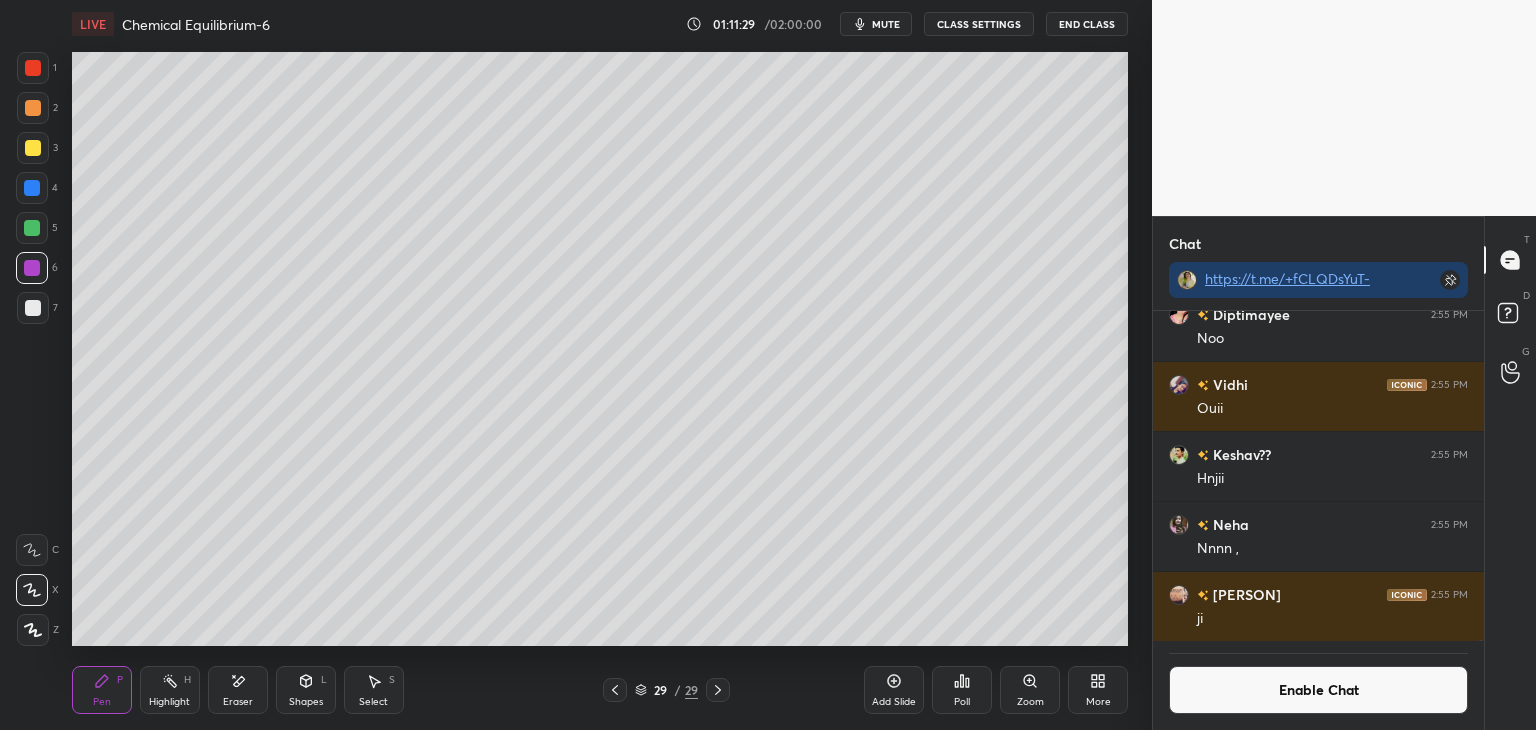click on "Highlight H" at bounding box center (170, 690) 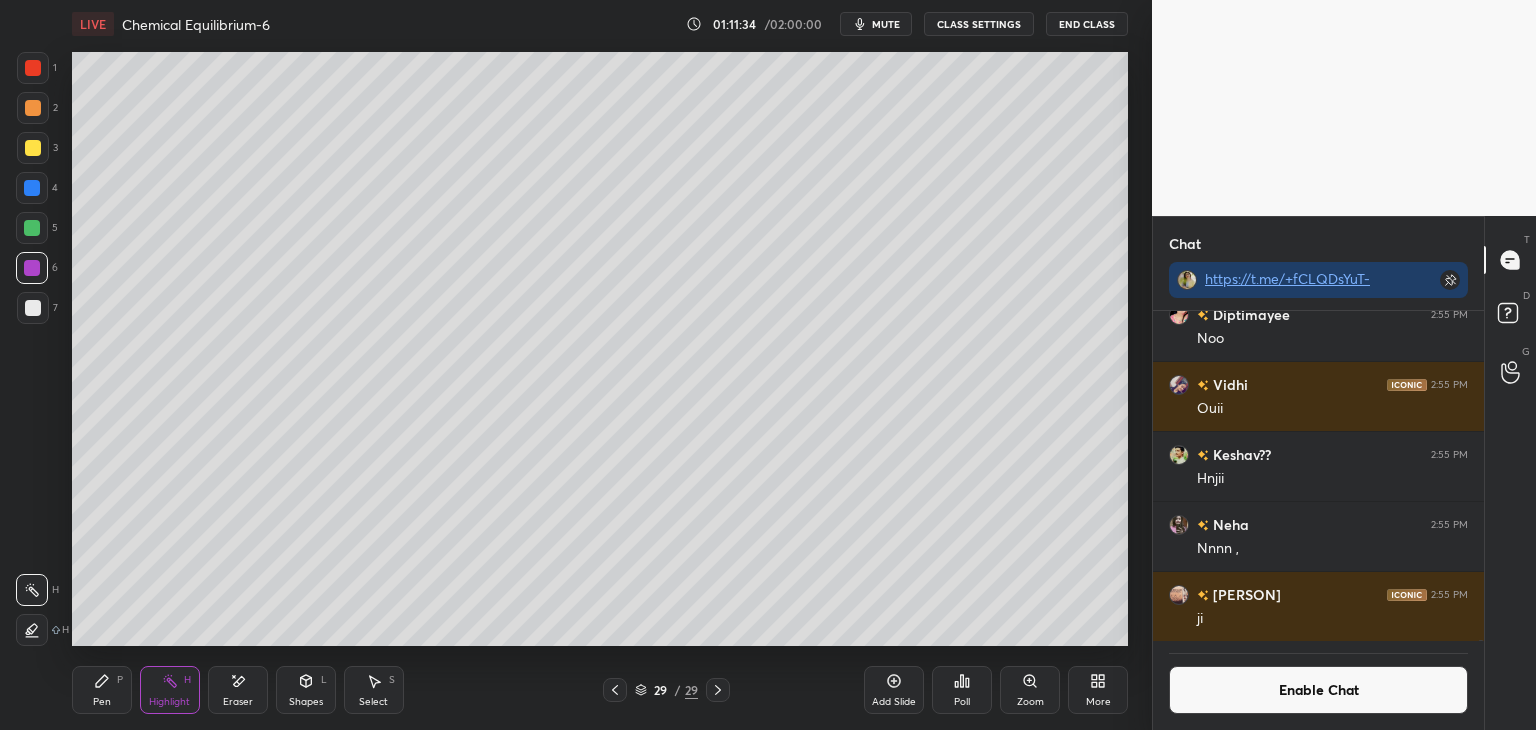 click on "Pen P" at bounding box center [102, 690] 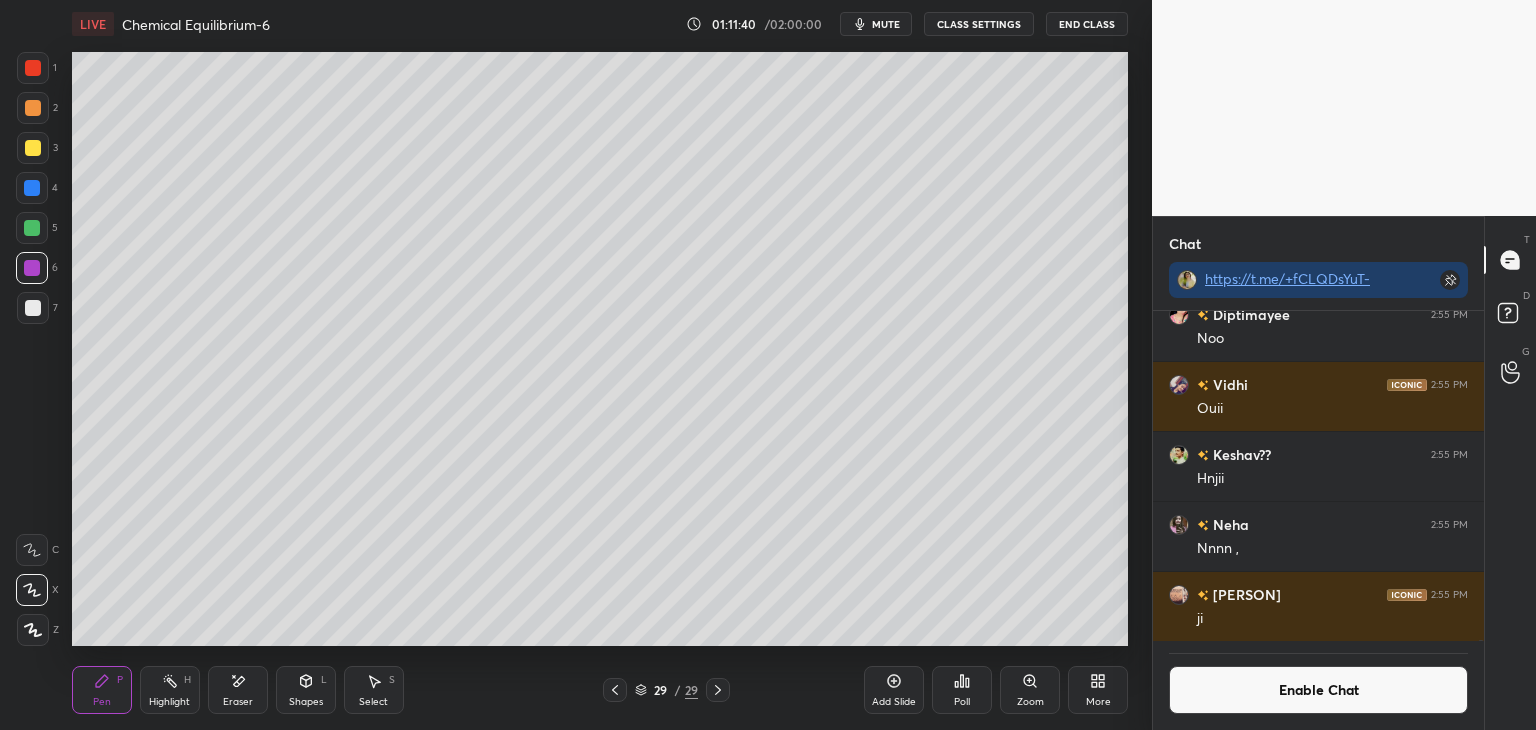 click 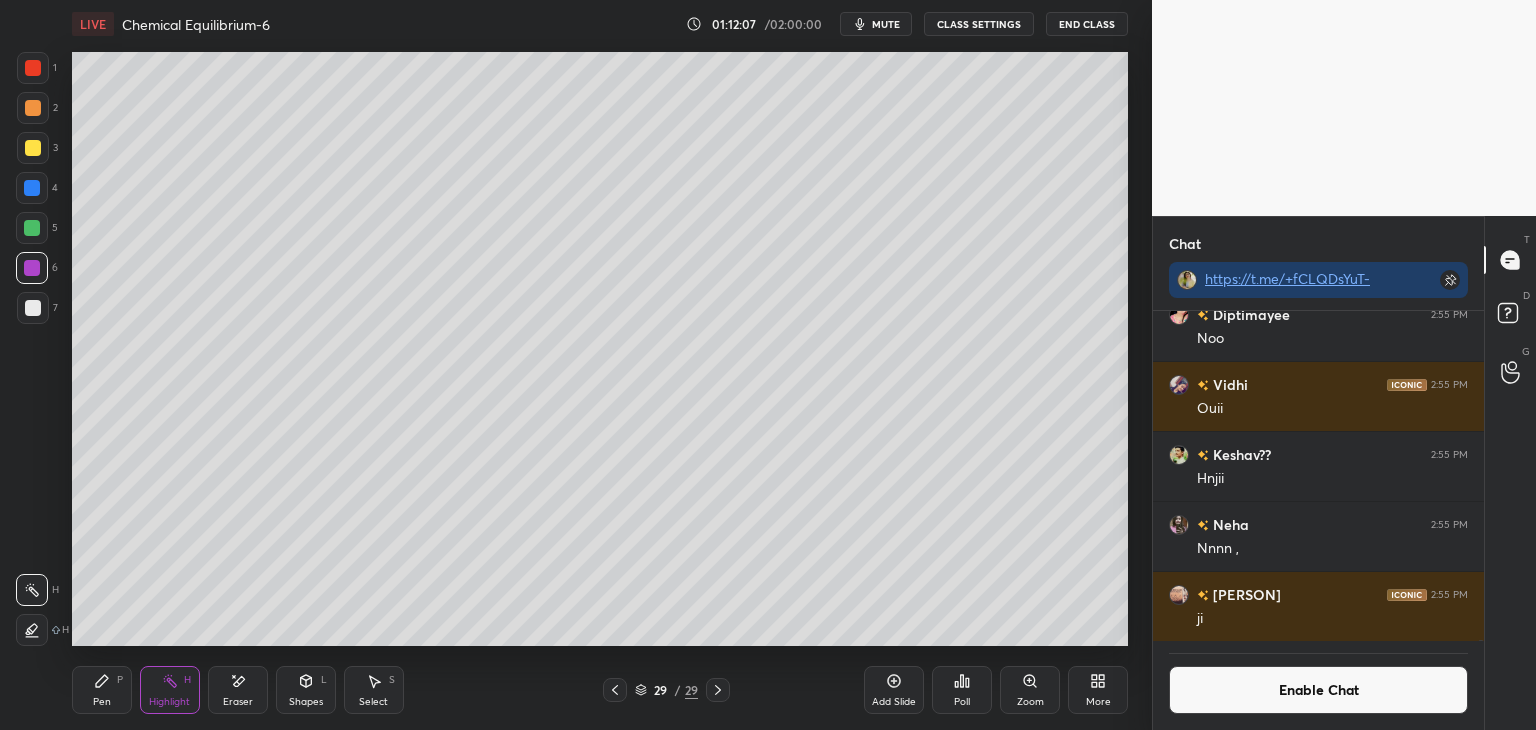 click 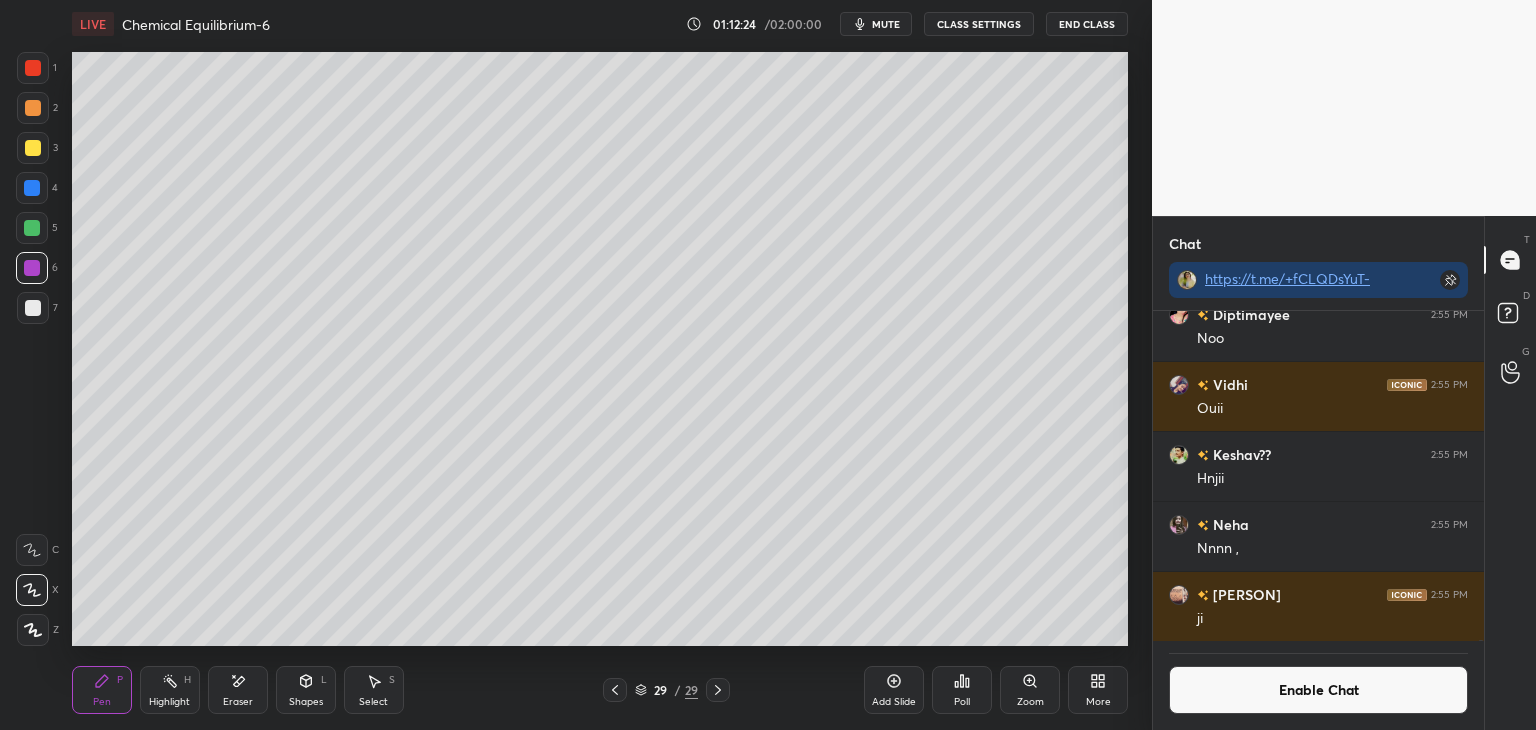 click on "Highlight H" at bounding box center [170, 690] 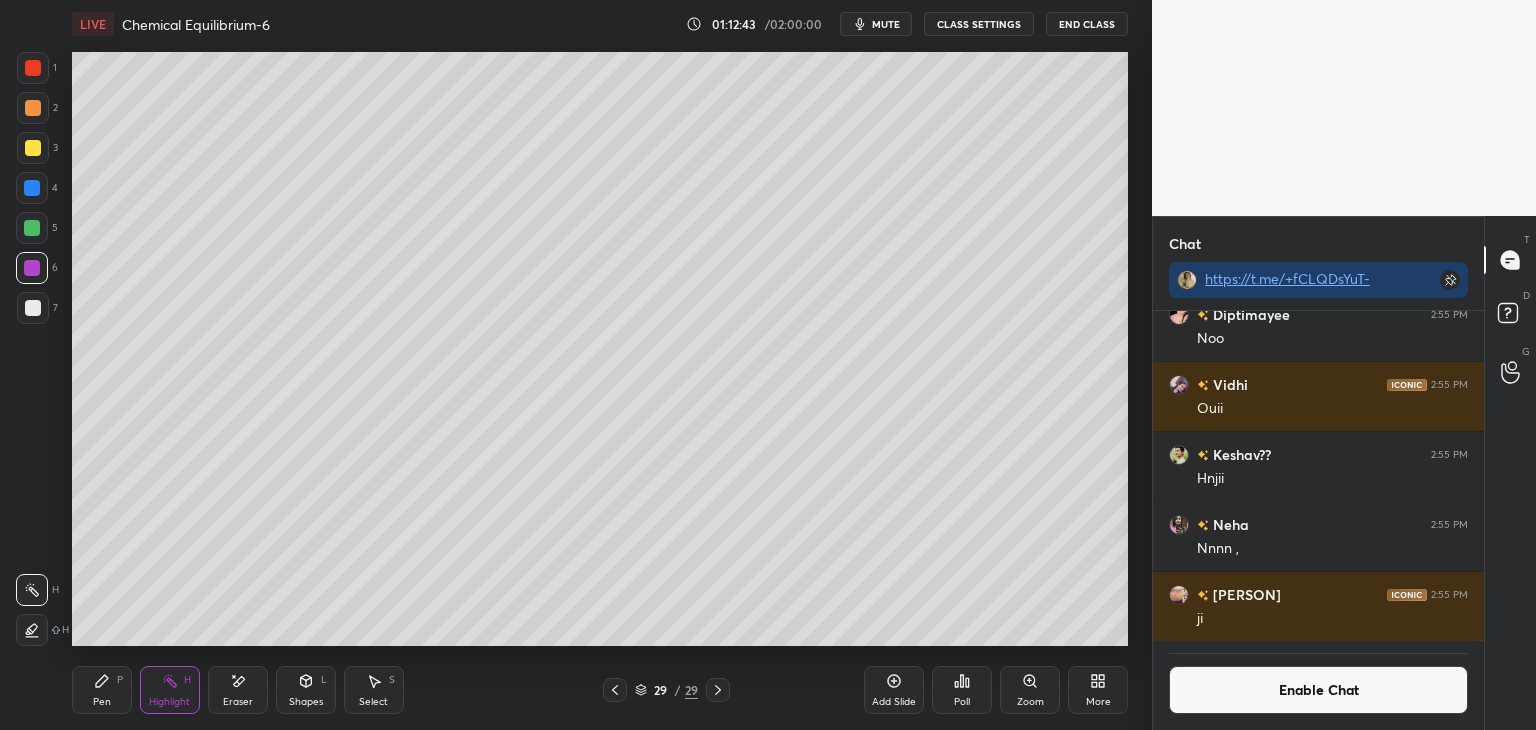 click on "P" at bounding box center [120, 680] 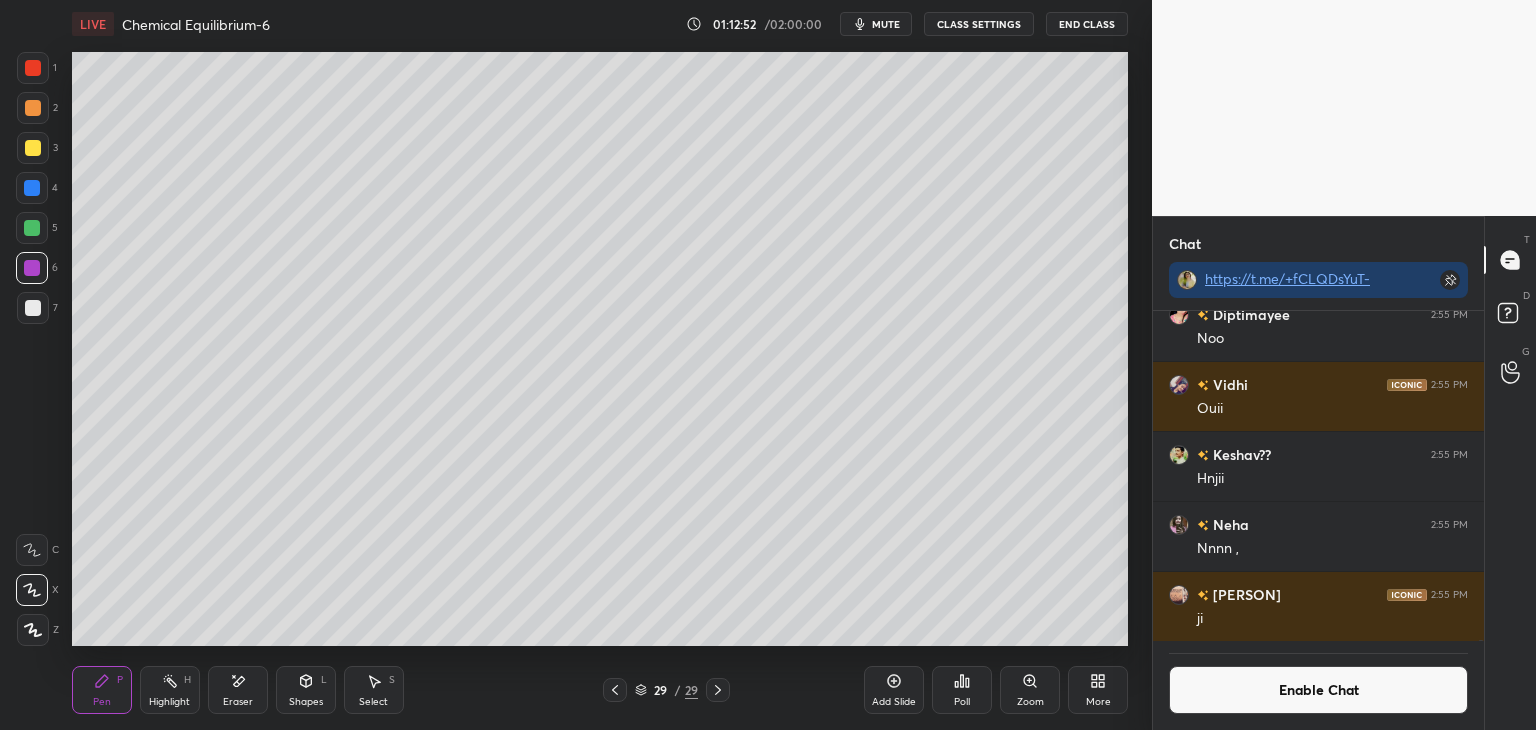click on "Highlight H" at bounding box center [170, 690] 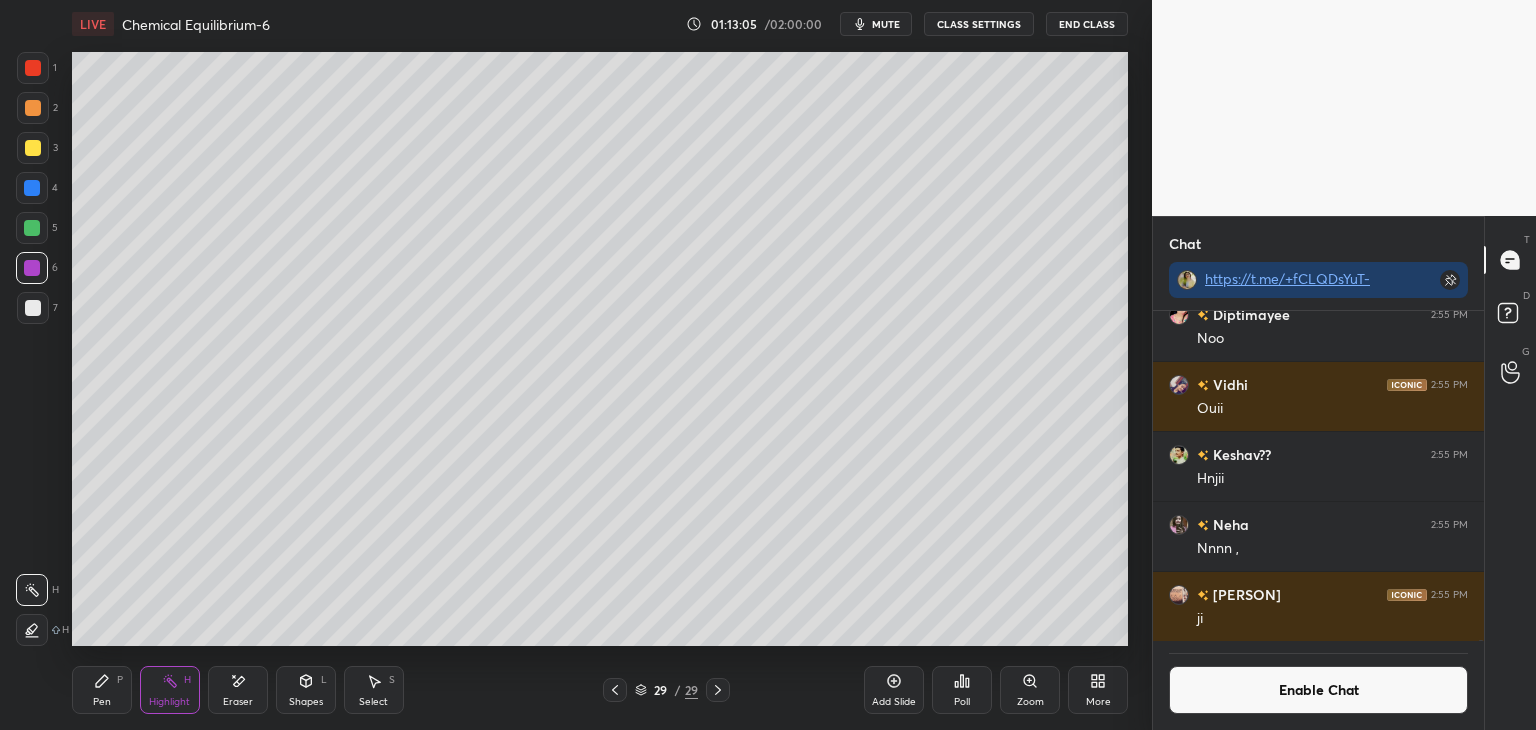 click on "Enable Chat" at bounding box center [1318, 690] 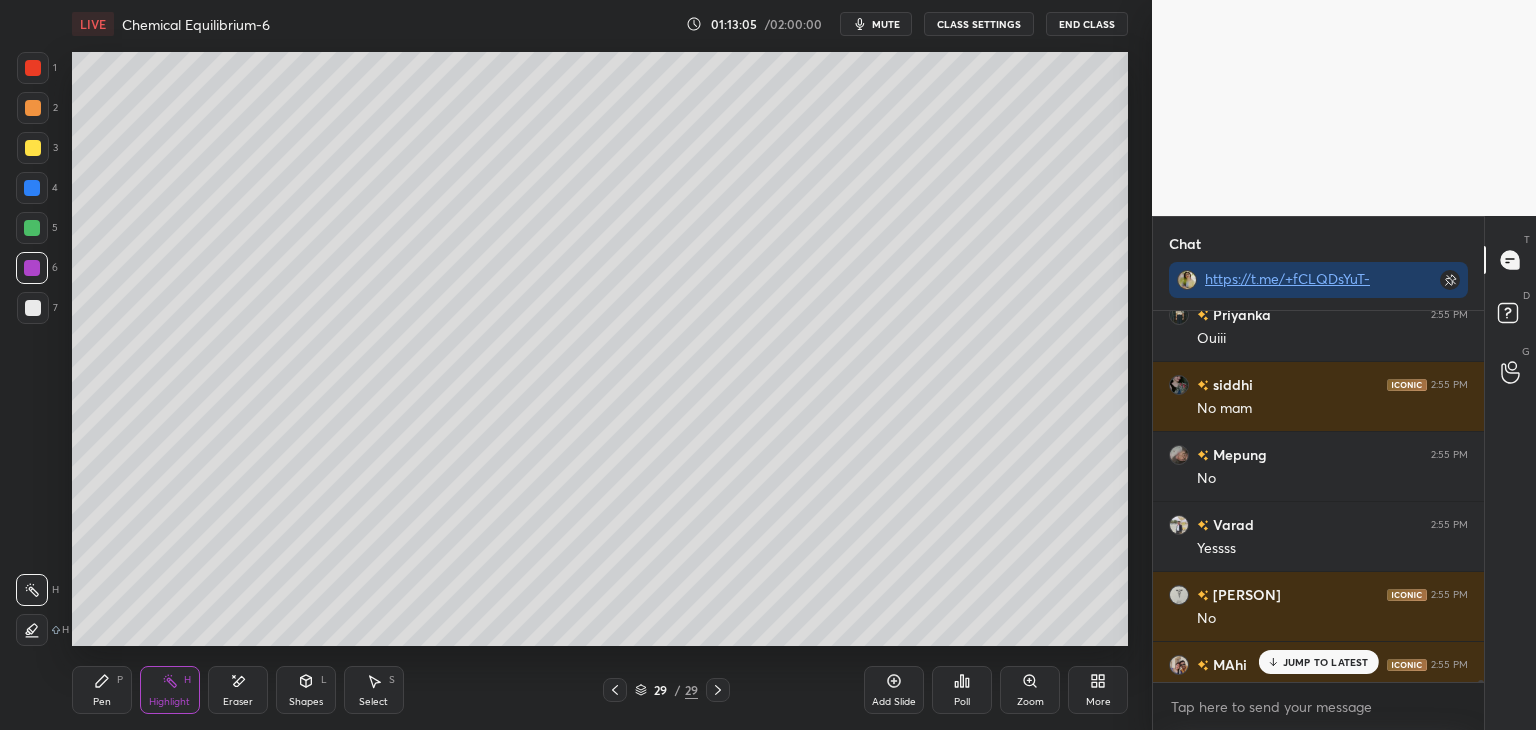 click on "JUMP TO LATEST" at bounding box center [1318, 662] 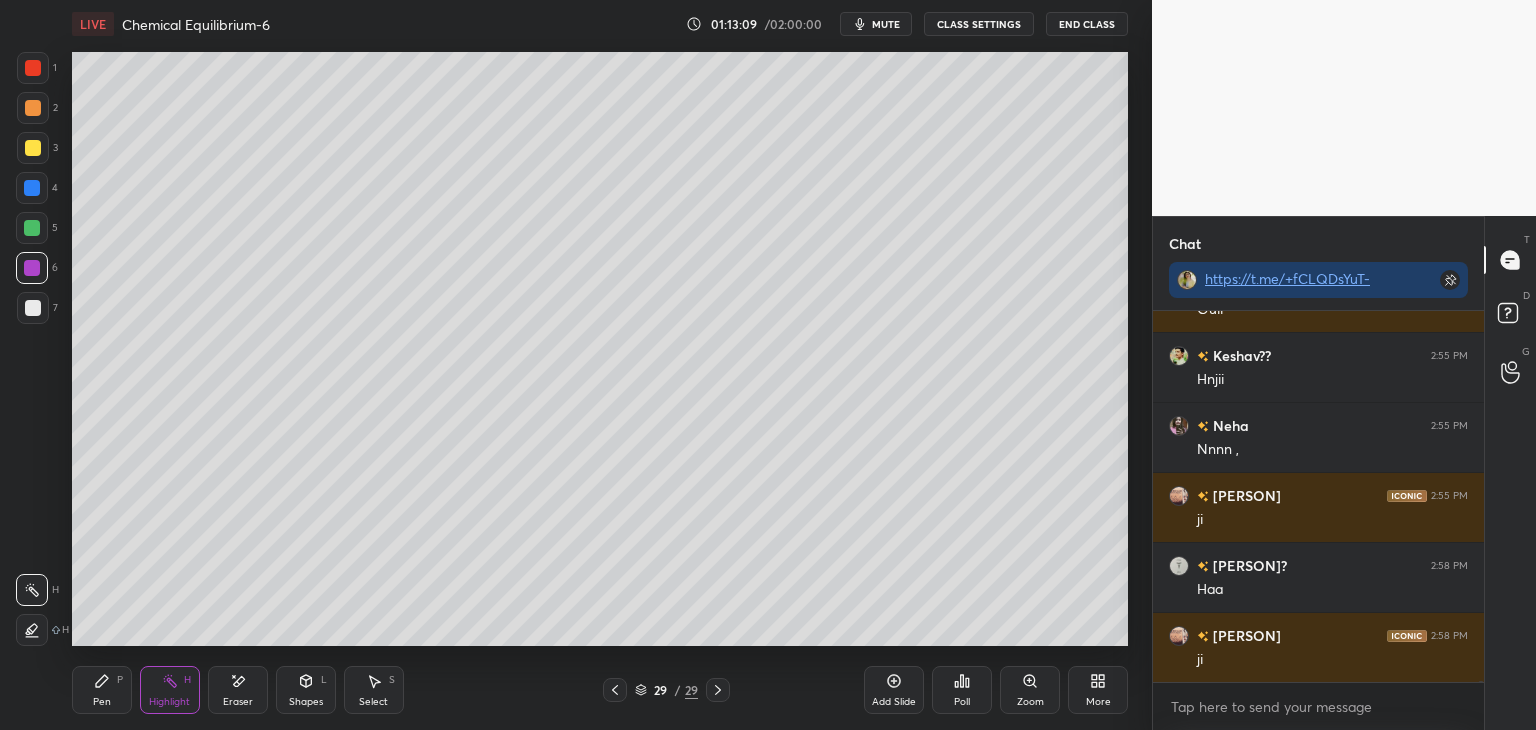 scroll, scrollTop: 114908, scrollLeft: 0, axis: vertical 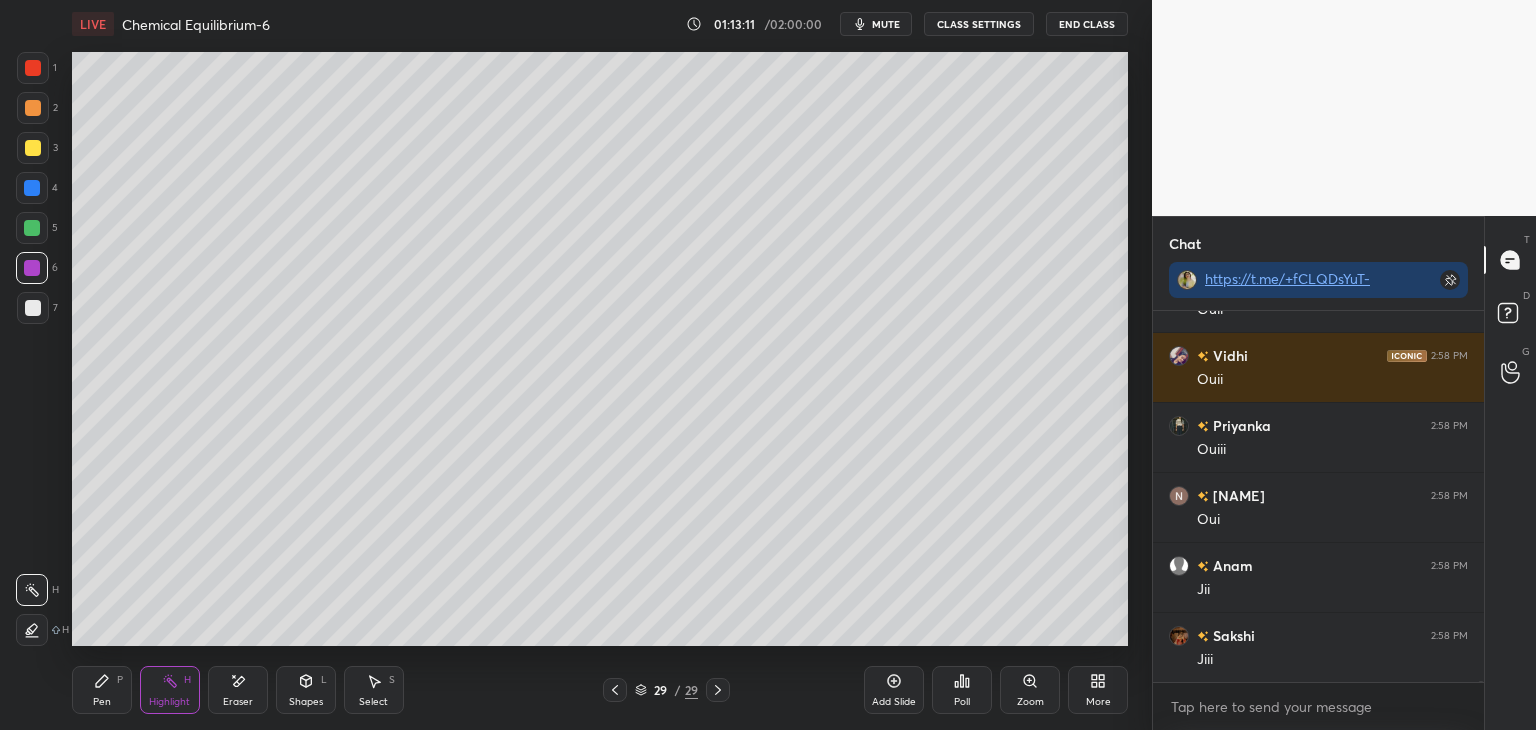 click on "CLASS SETTINGS" at bounding box center [979, 24] 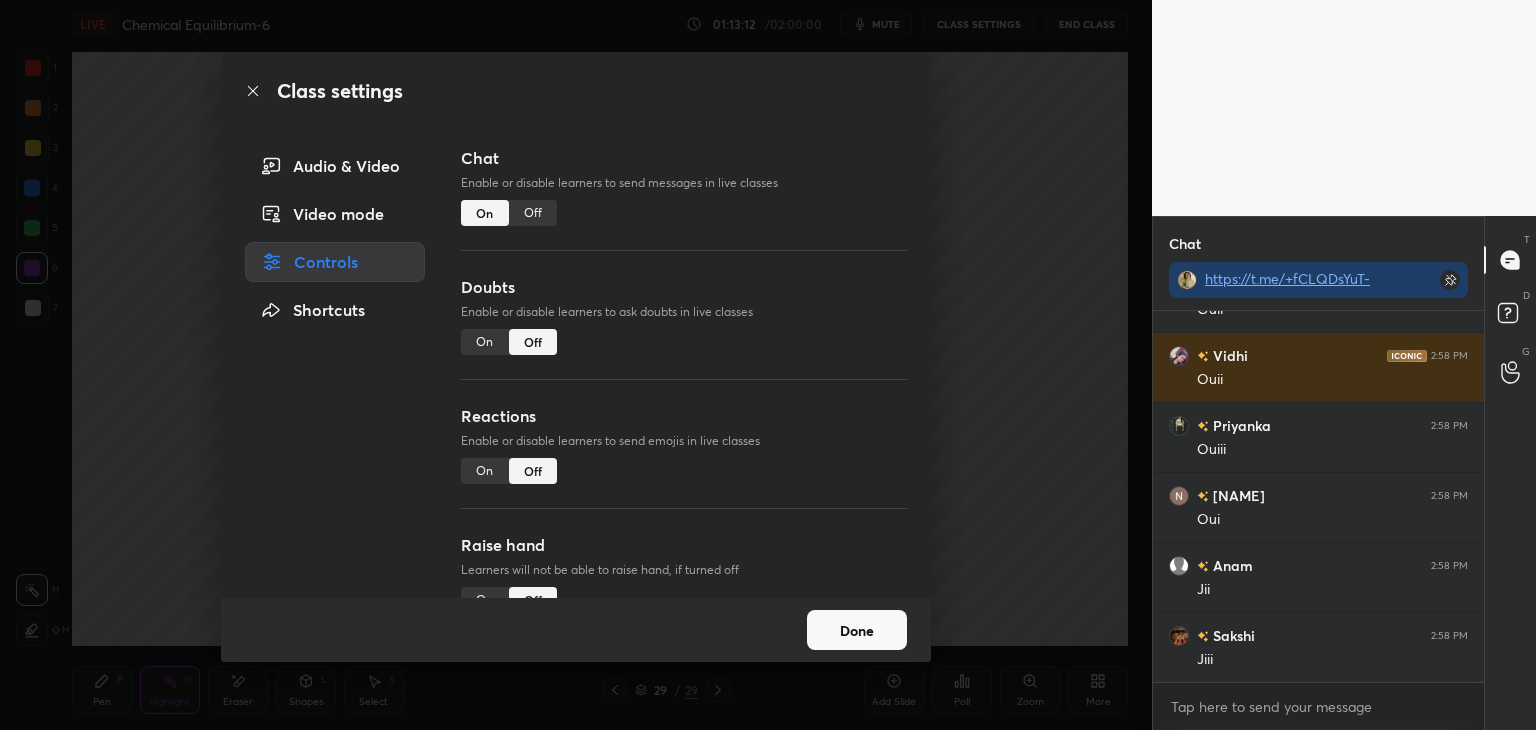 click on "Off" at bounding box center [533, 213] 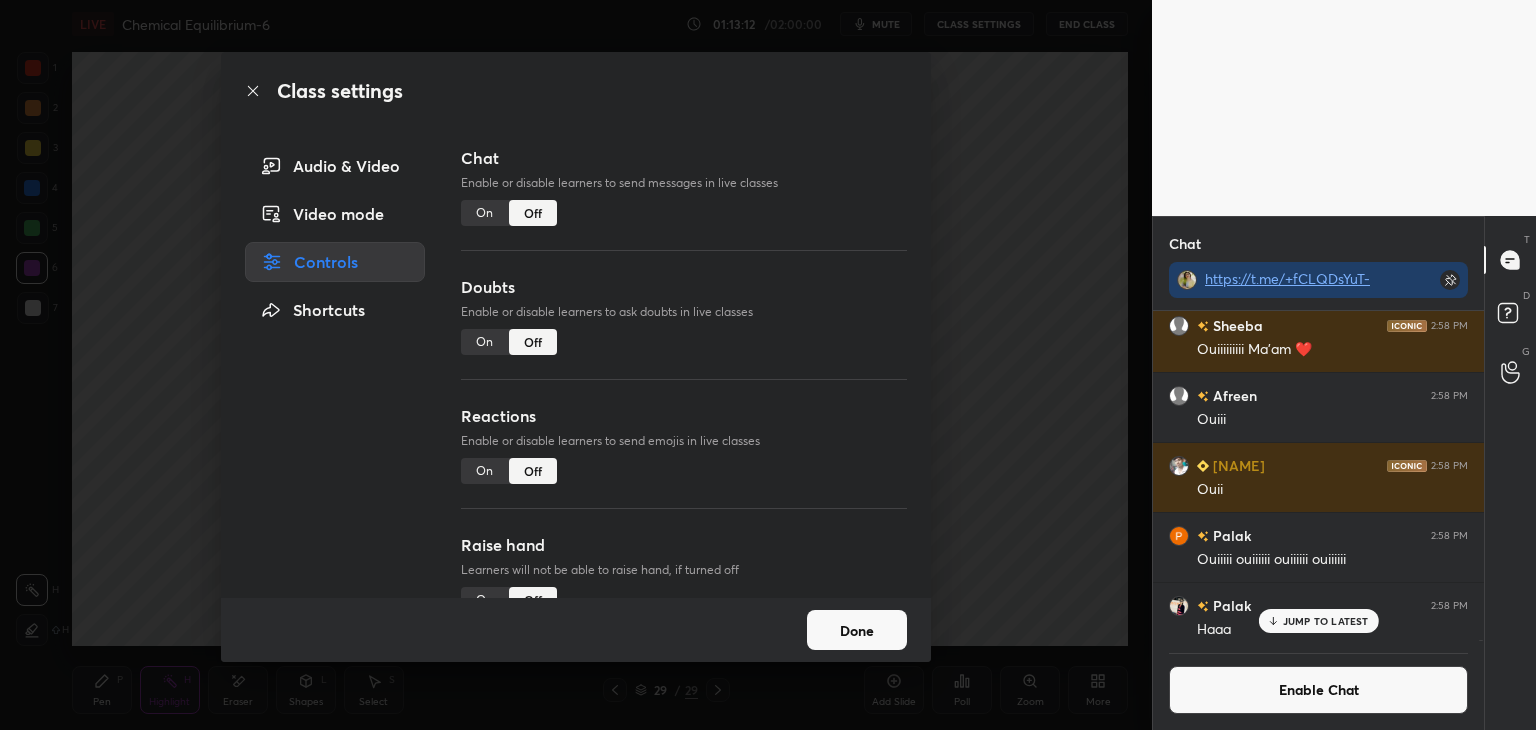 scroll, scrollTop: 116936, scrollLeft: 0, axis: vertical 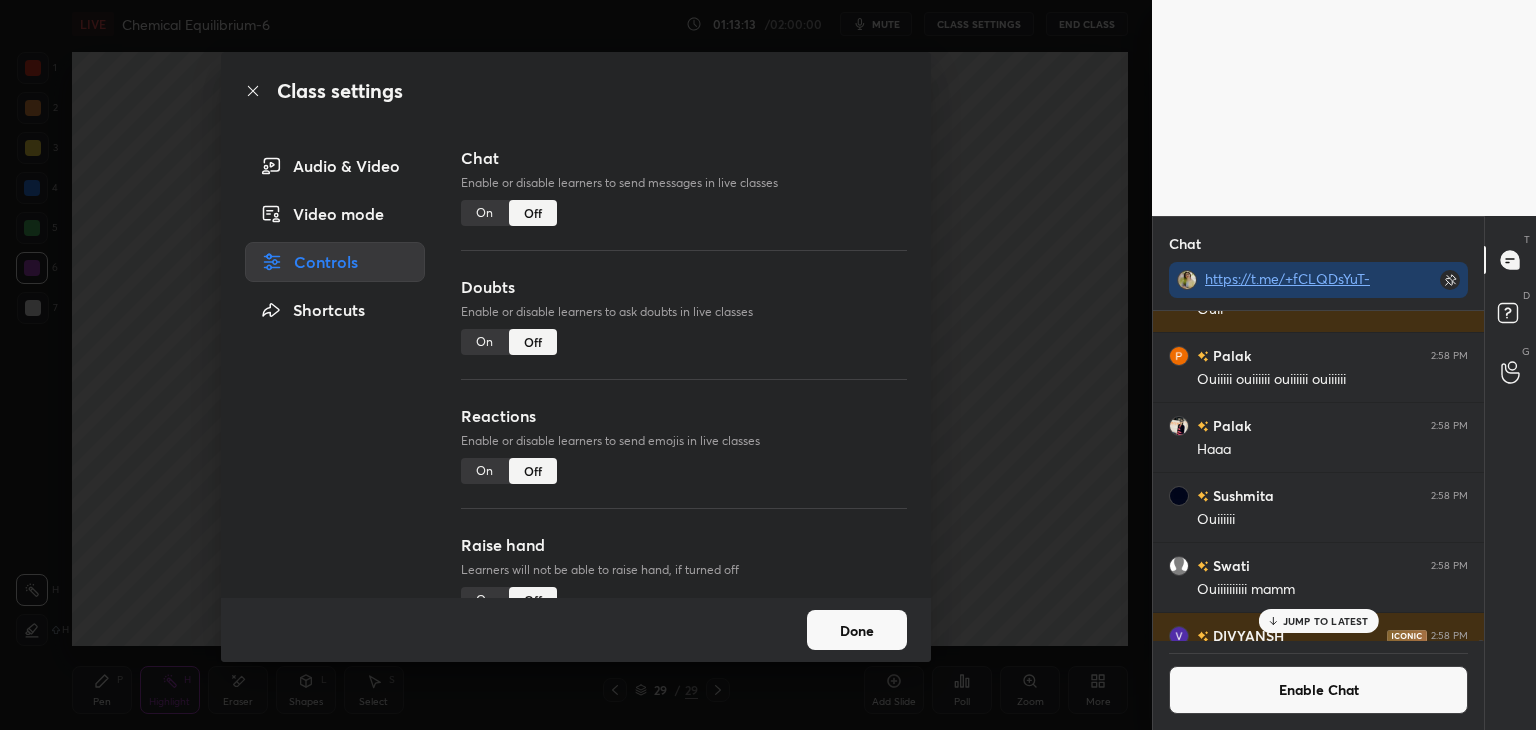 click on "Done" at bounding box center (857, 630) 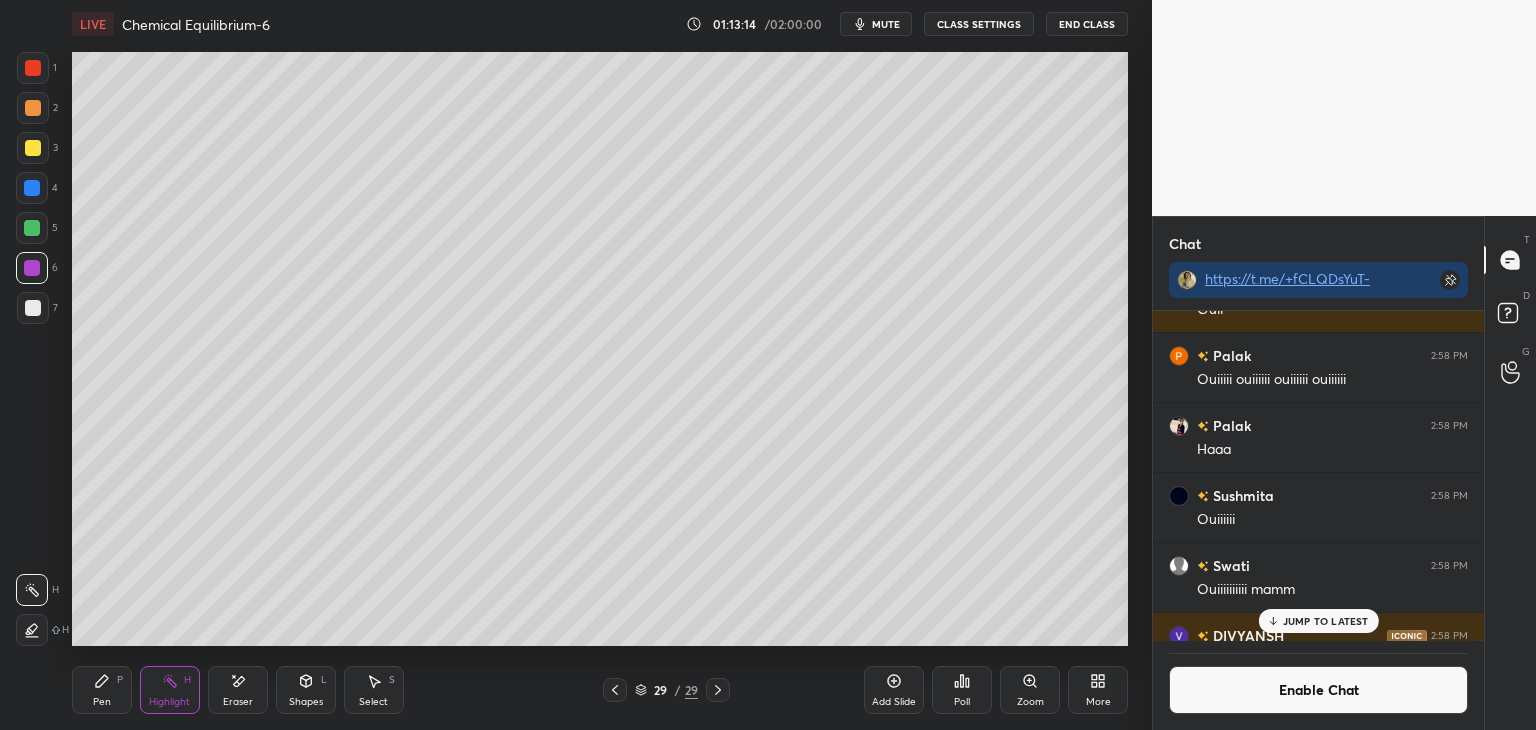 click on "Pen P" at bounding box center (102, 690) 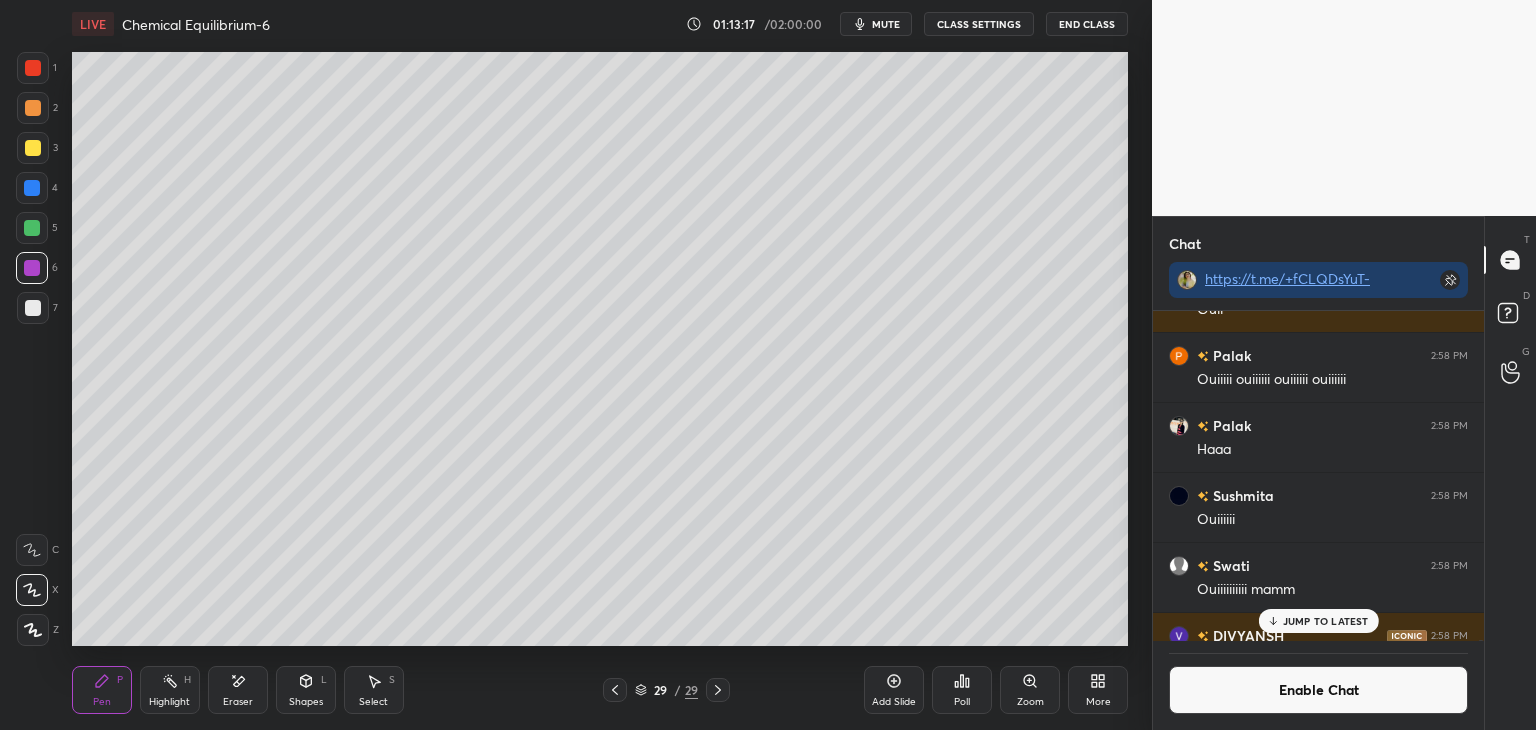 click at bounding box center (32, 228) 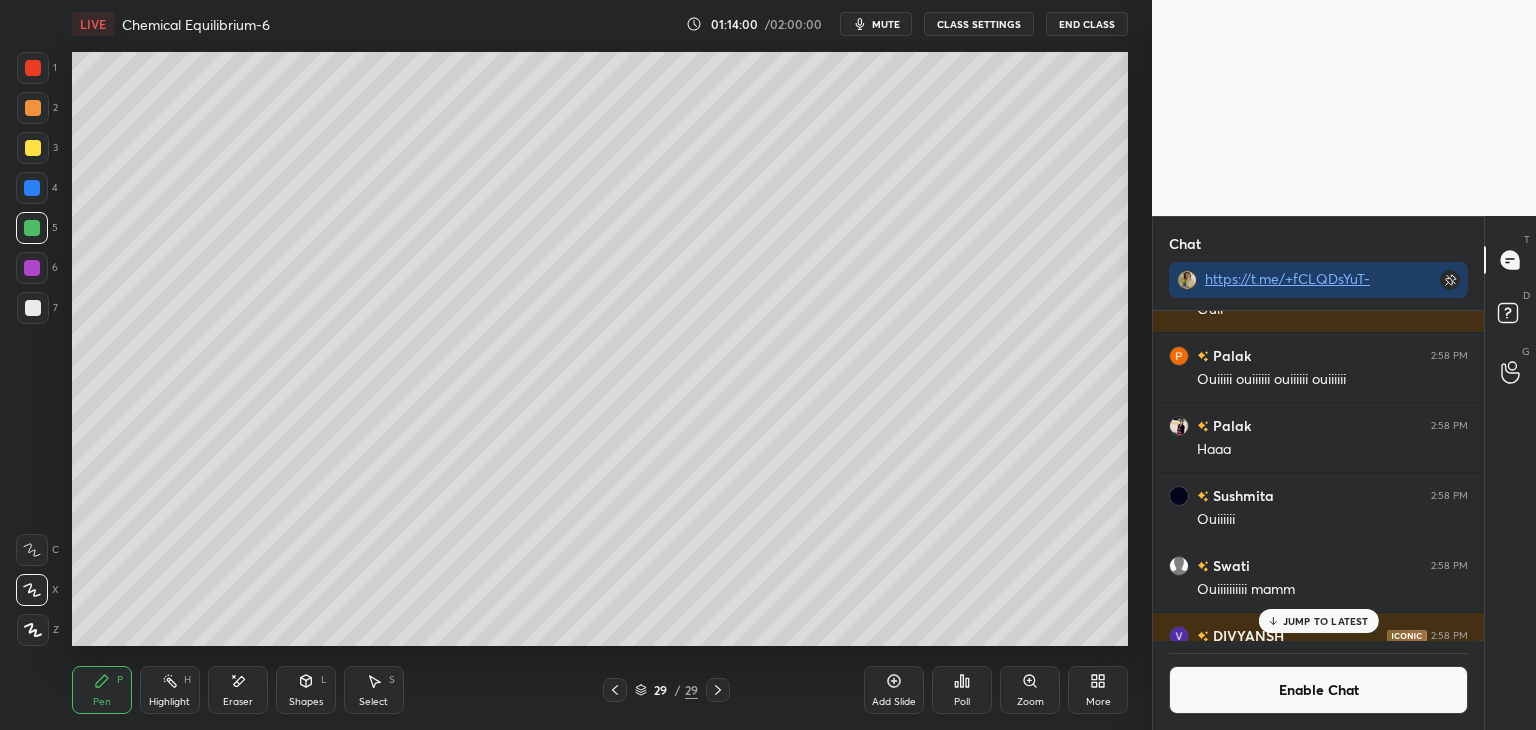 click on "Highlight H" at bounding box center (170, 690) 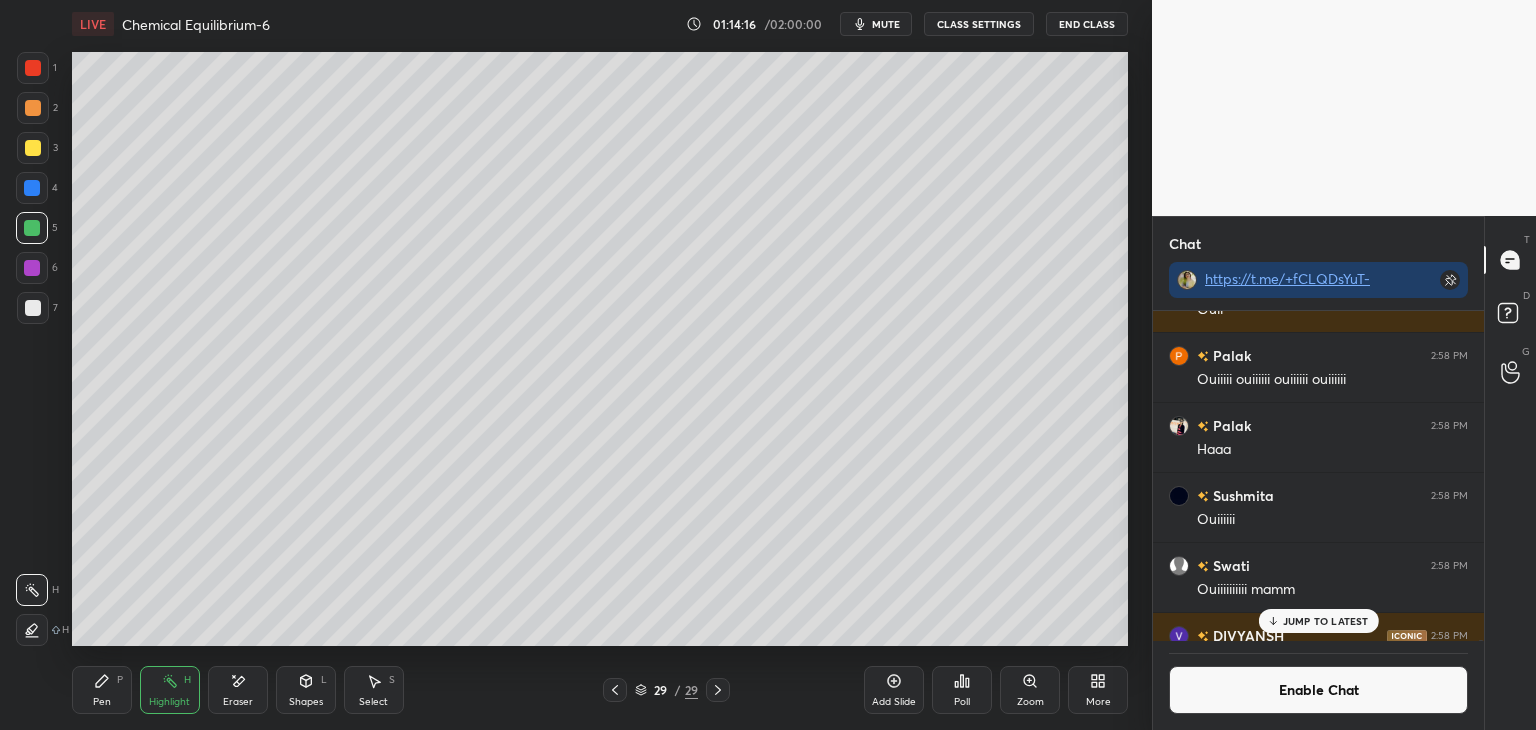 click 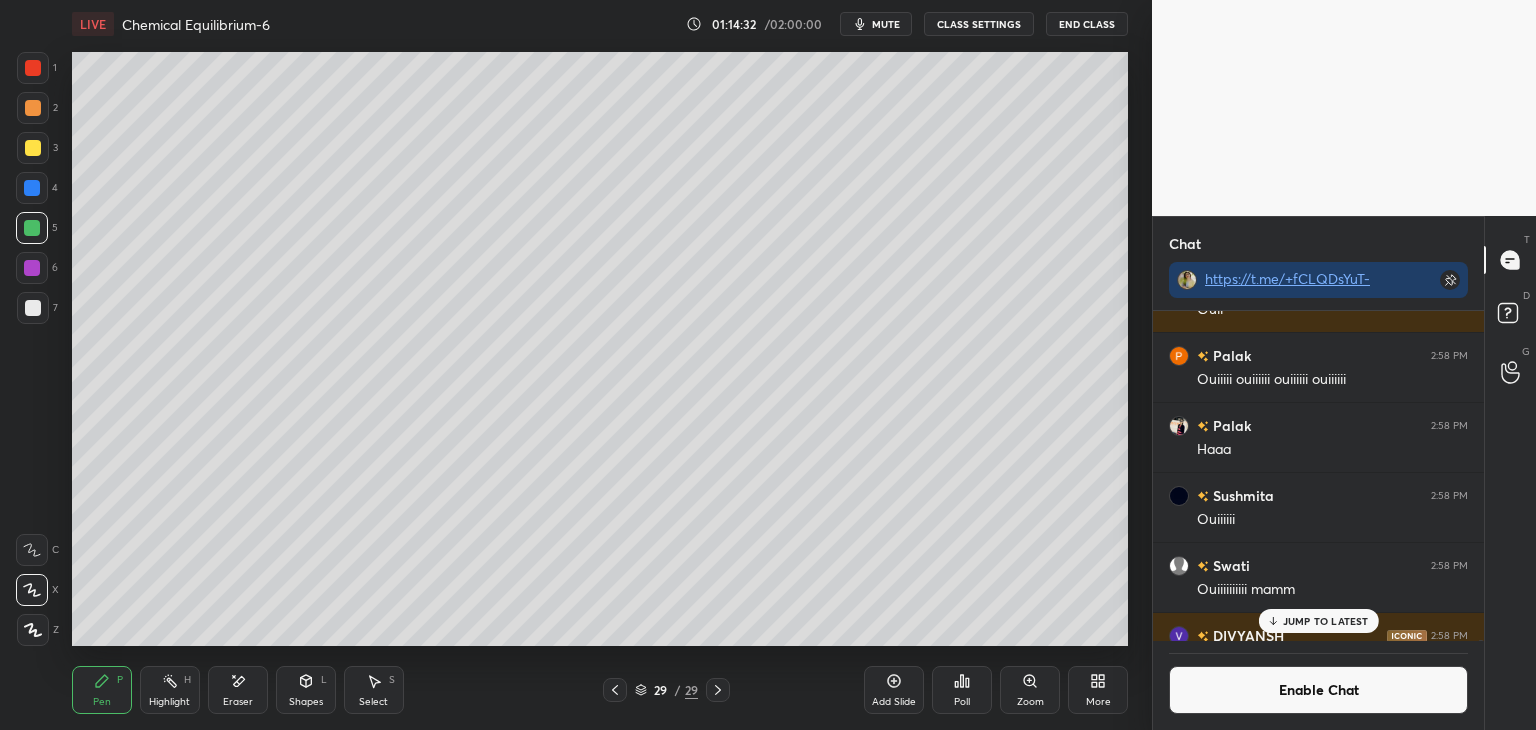 click on "Pen P Highlight H Eraser Shapes L Select S 29 / 29 Add Slide Poll Zoom More" at bounding box center (600, 690) 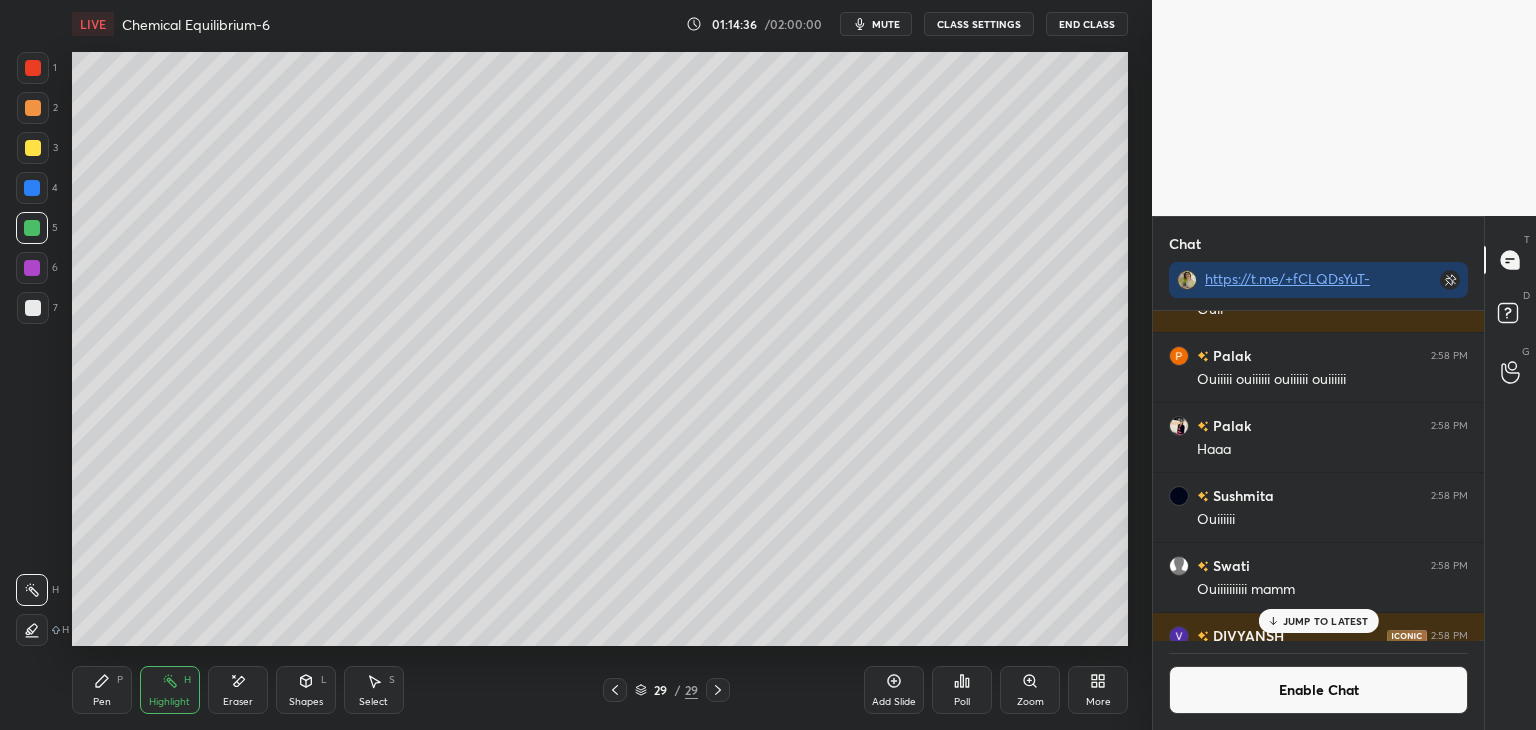 click on "Add Slide" at bounding box center [894, 690] 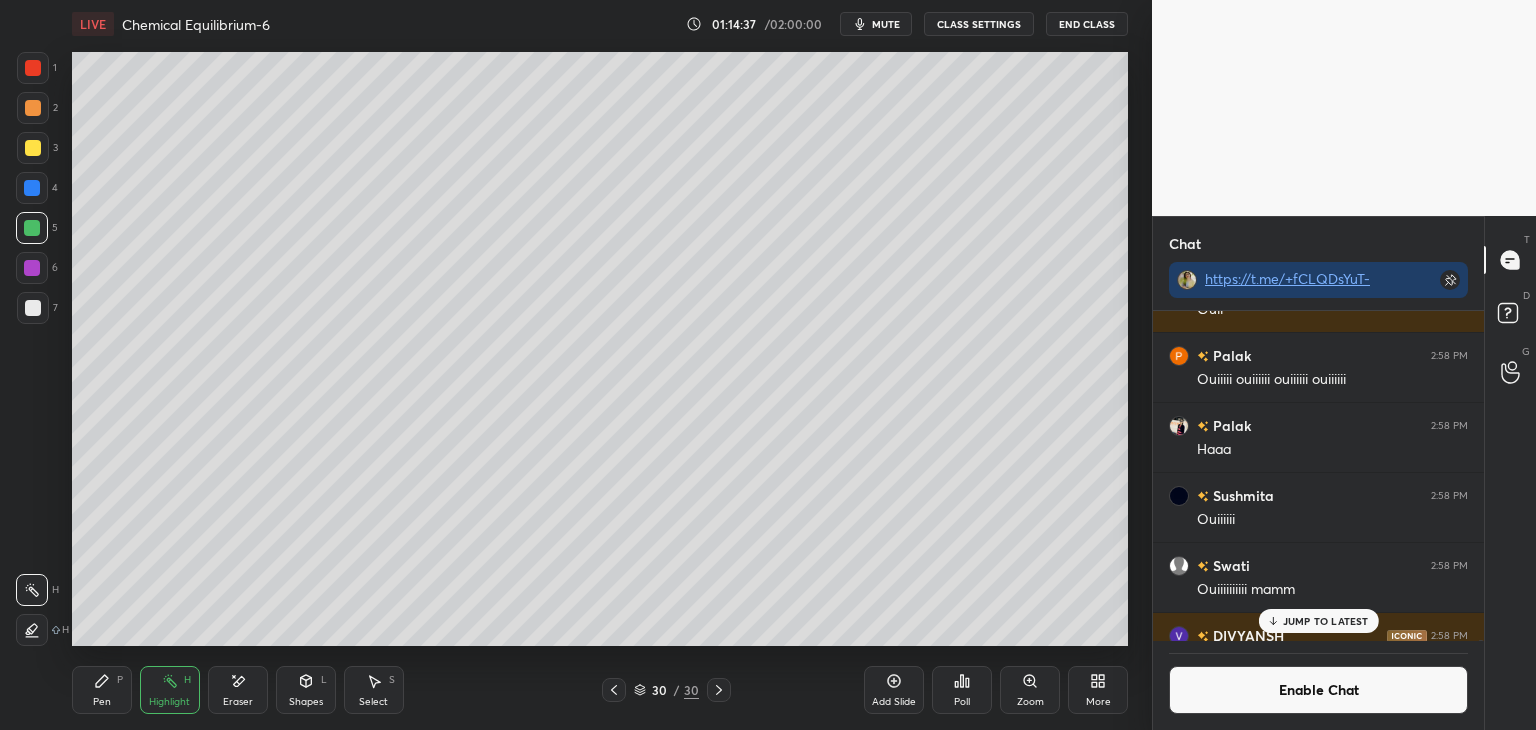 click on "Shapes L" at bounding box center (306, 690) 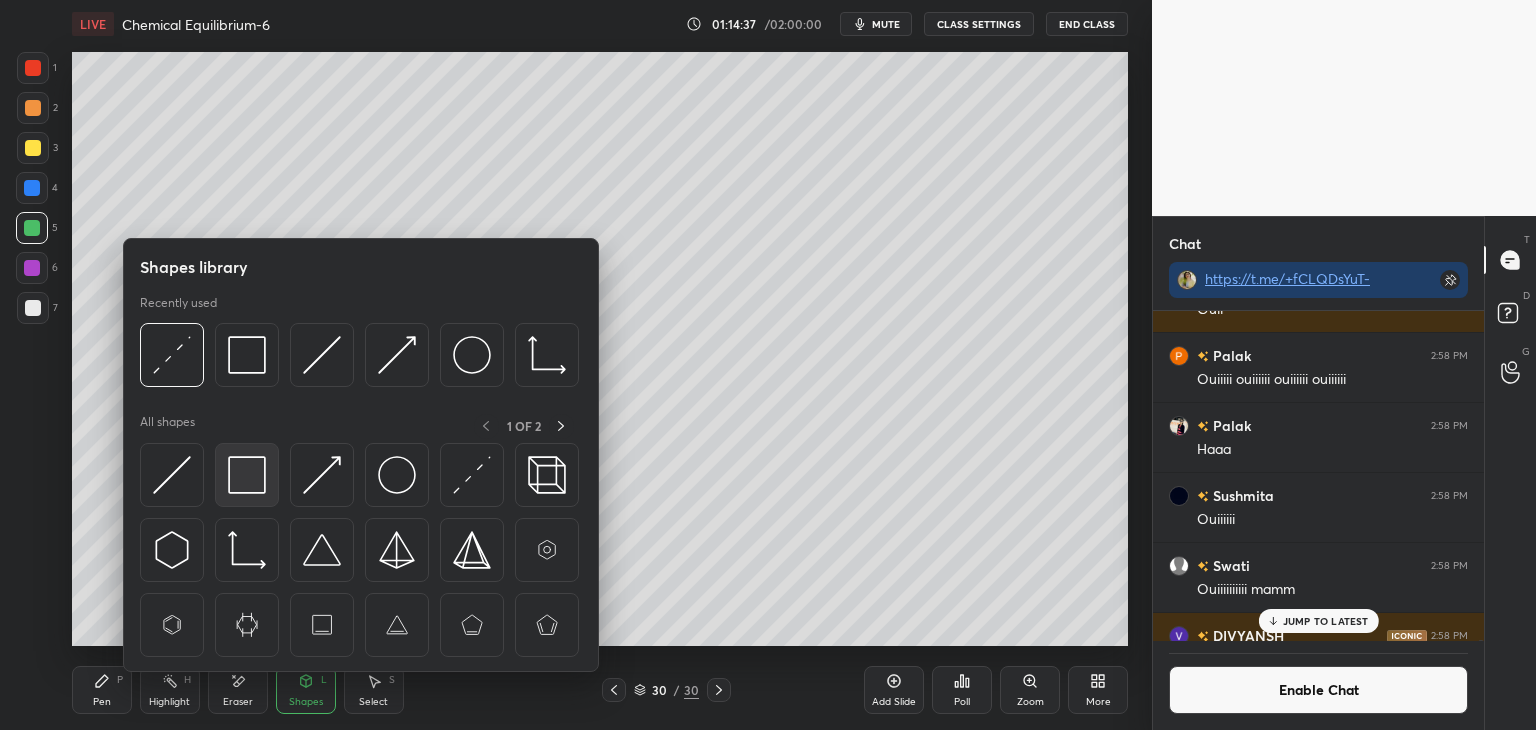 click at bounding box center (247, 475) 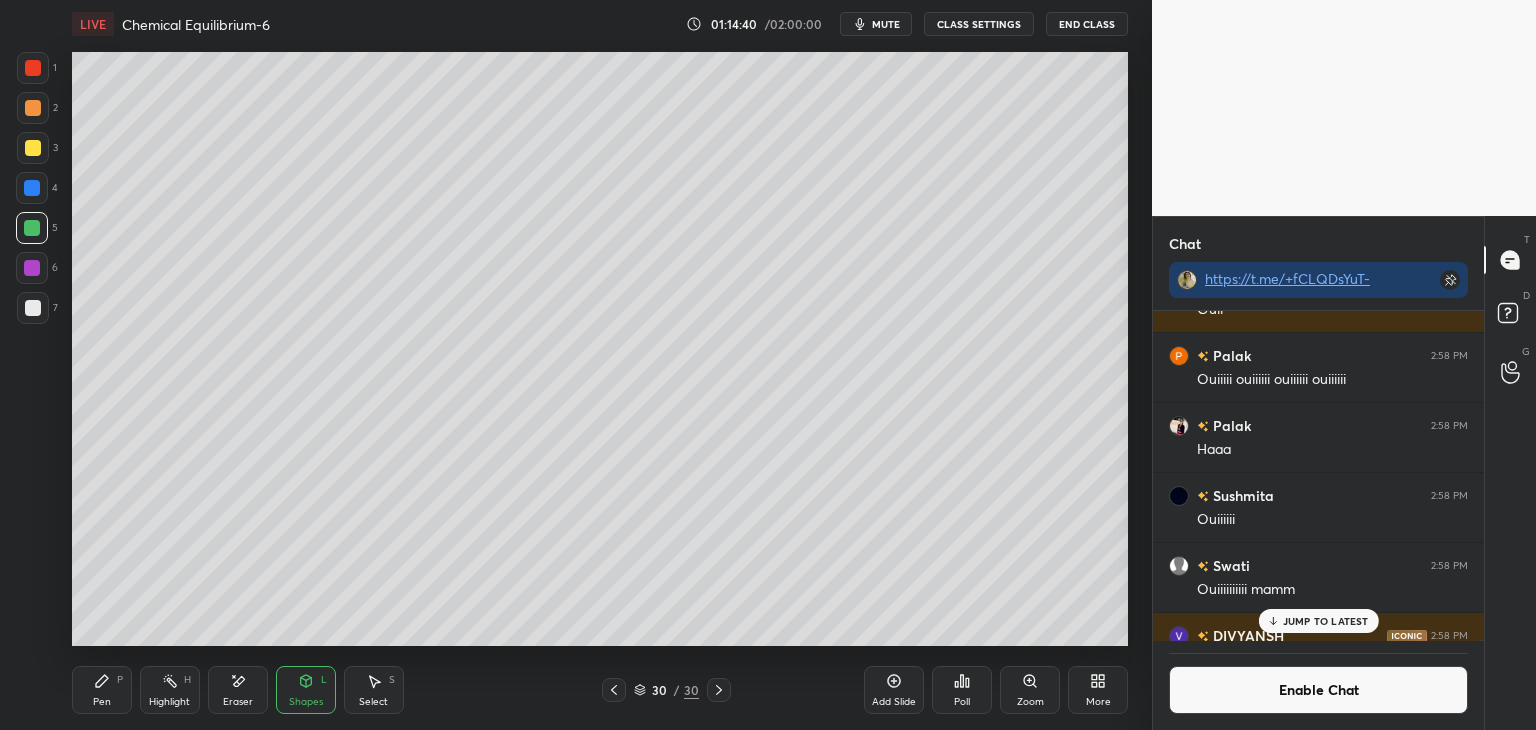 click on "Pen P" at bounding box center [102, 690] 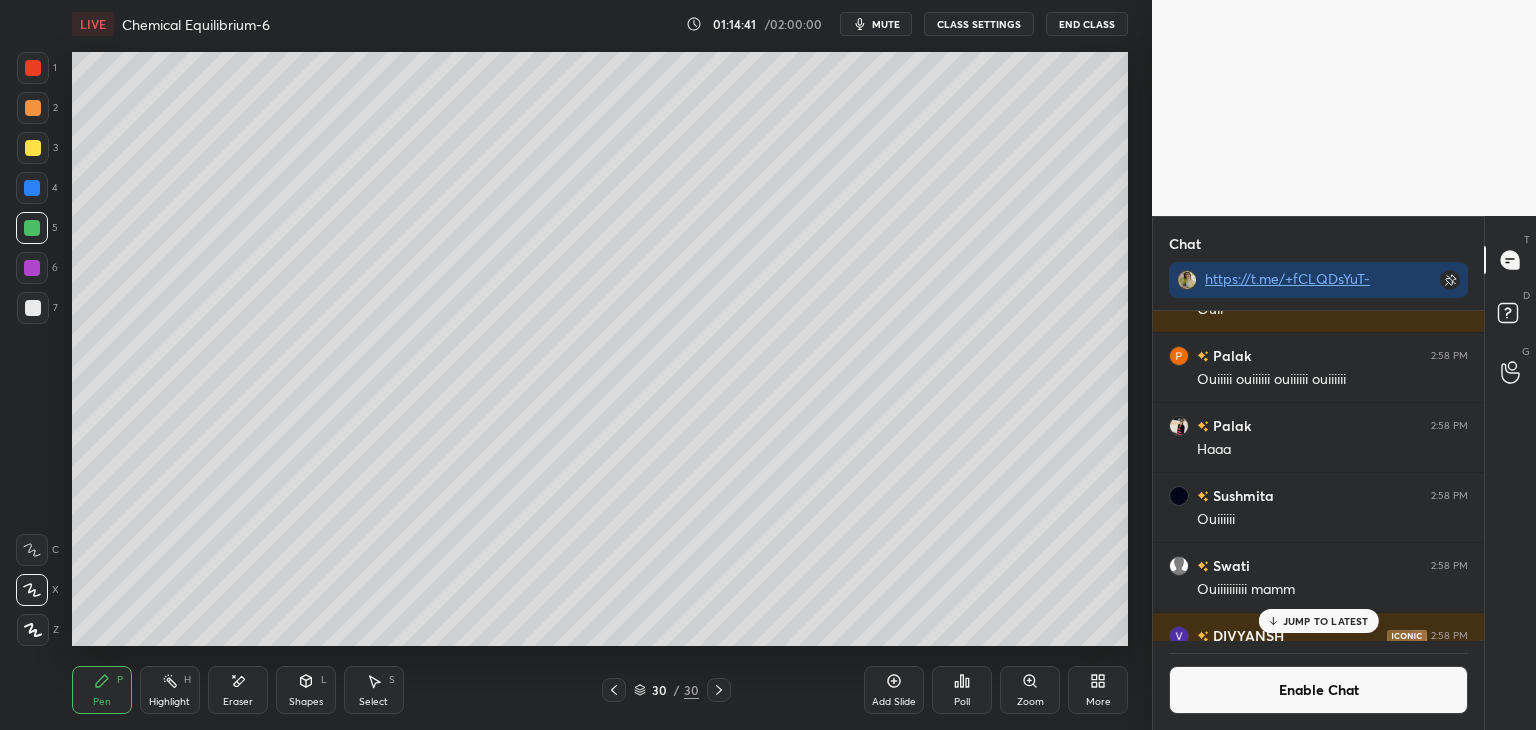 click at bounding box center (33, 308) 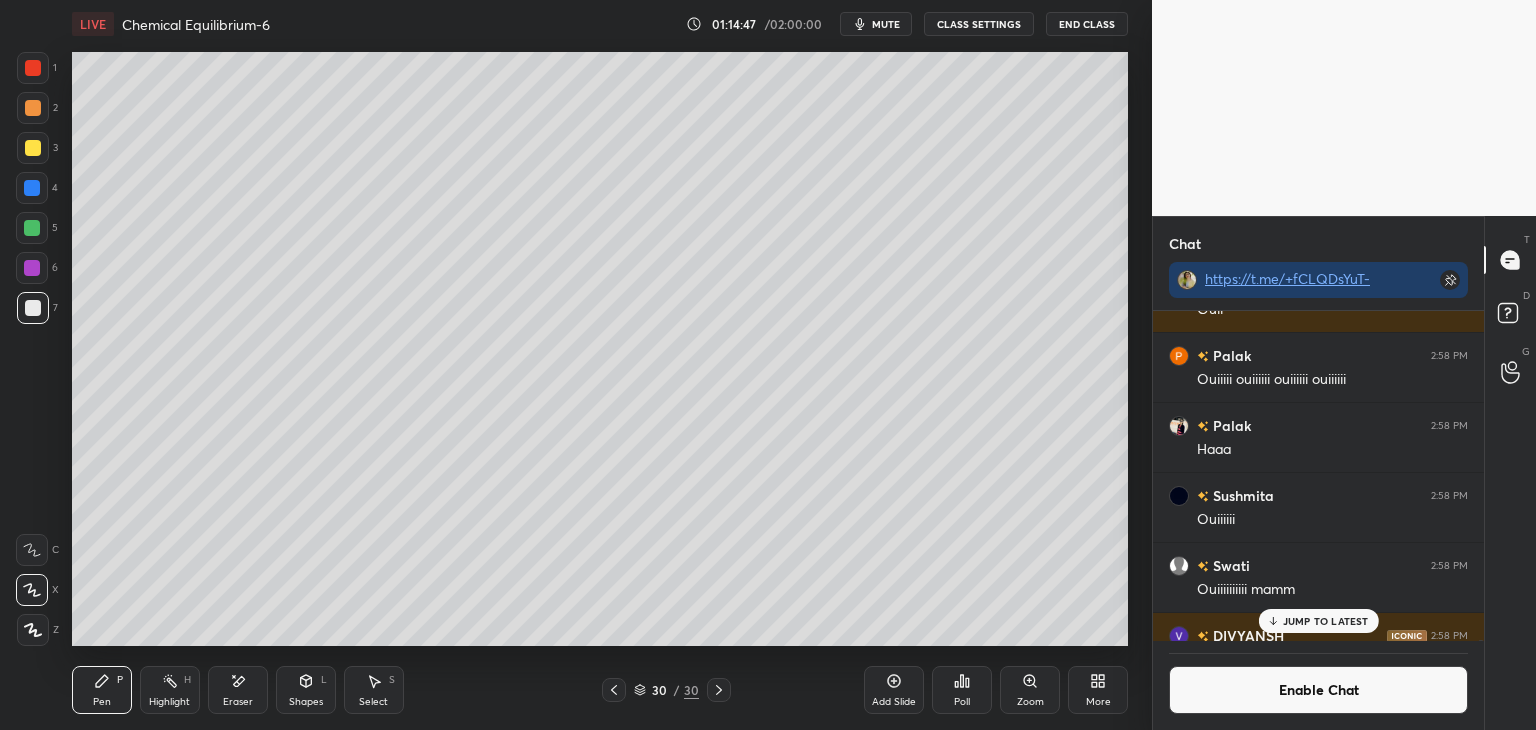 click 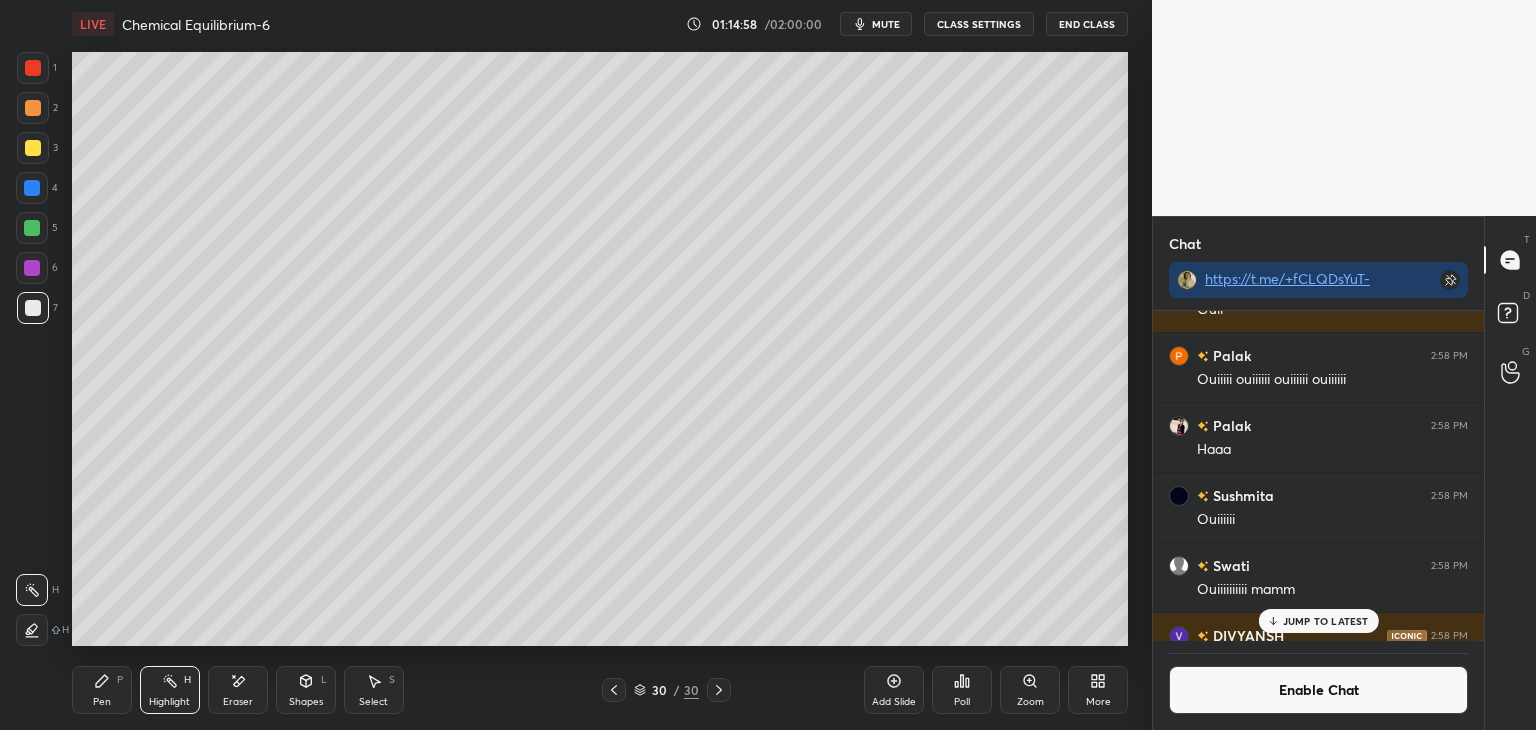 click 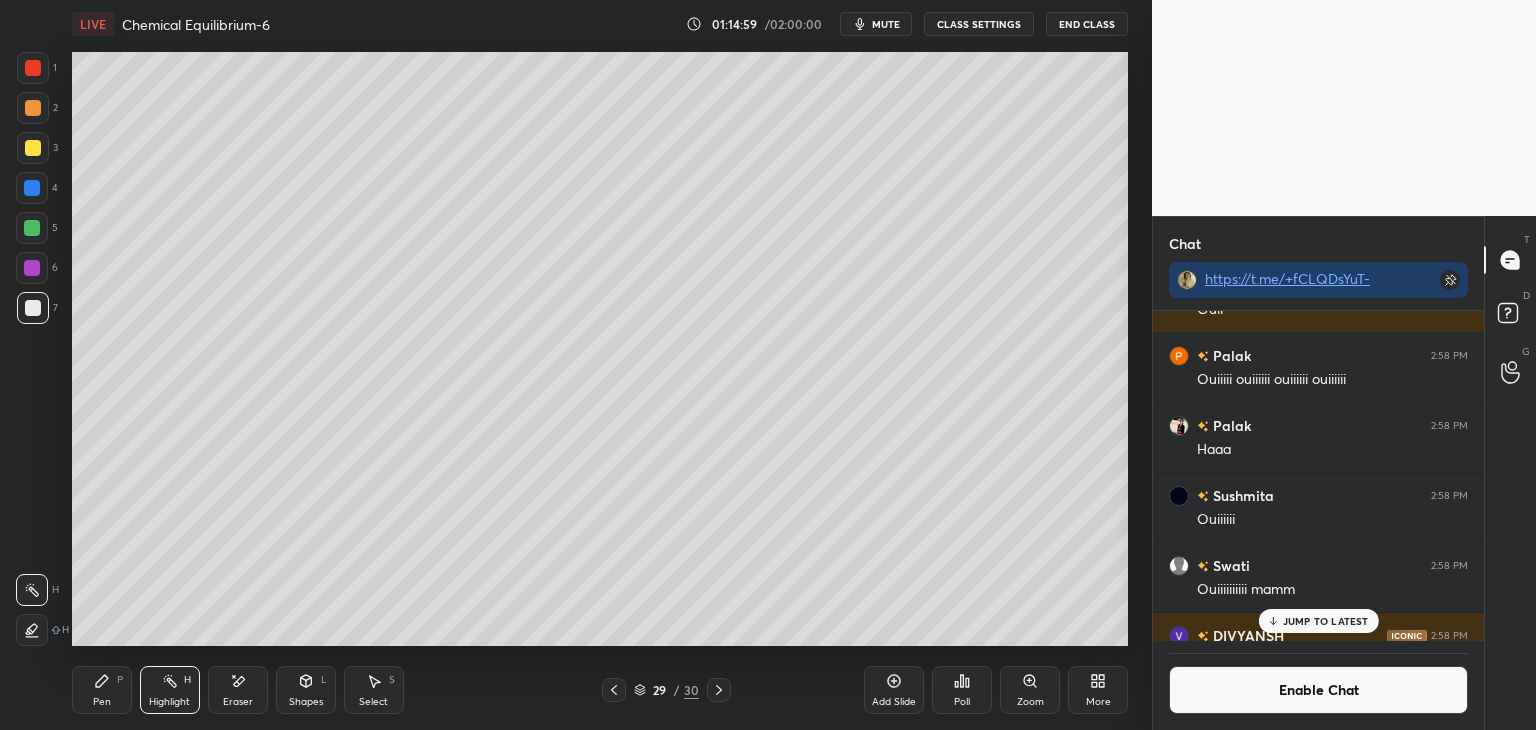 click at bounding box center (32, 268) 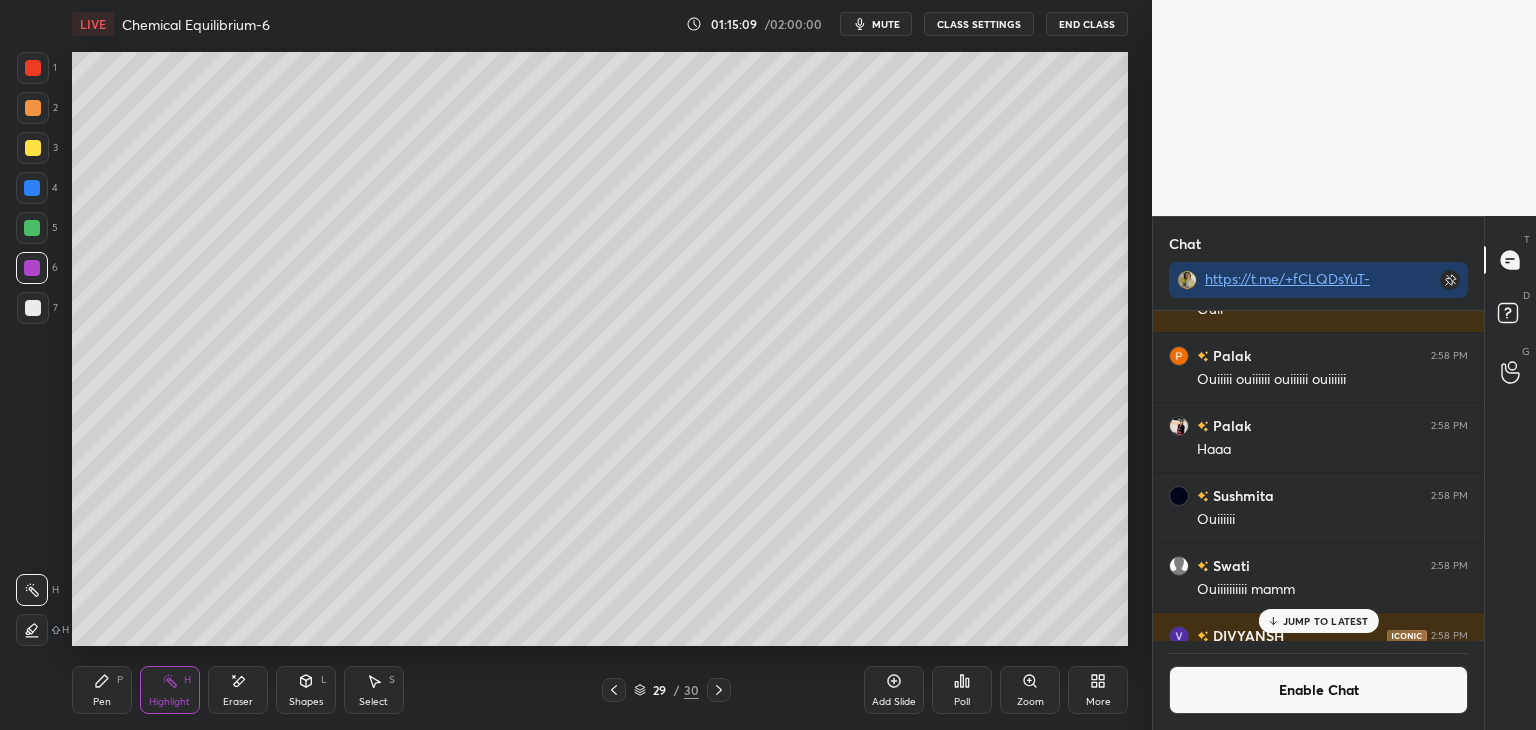 click on "Pen P" at bounding box center (102, 690) 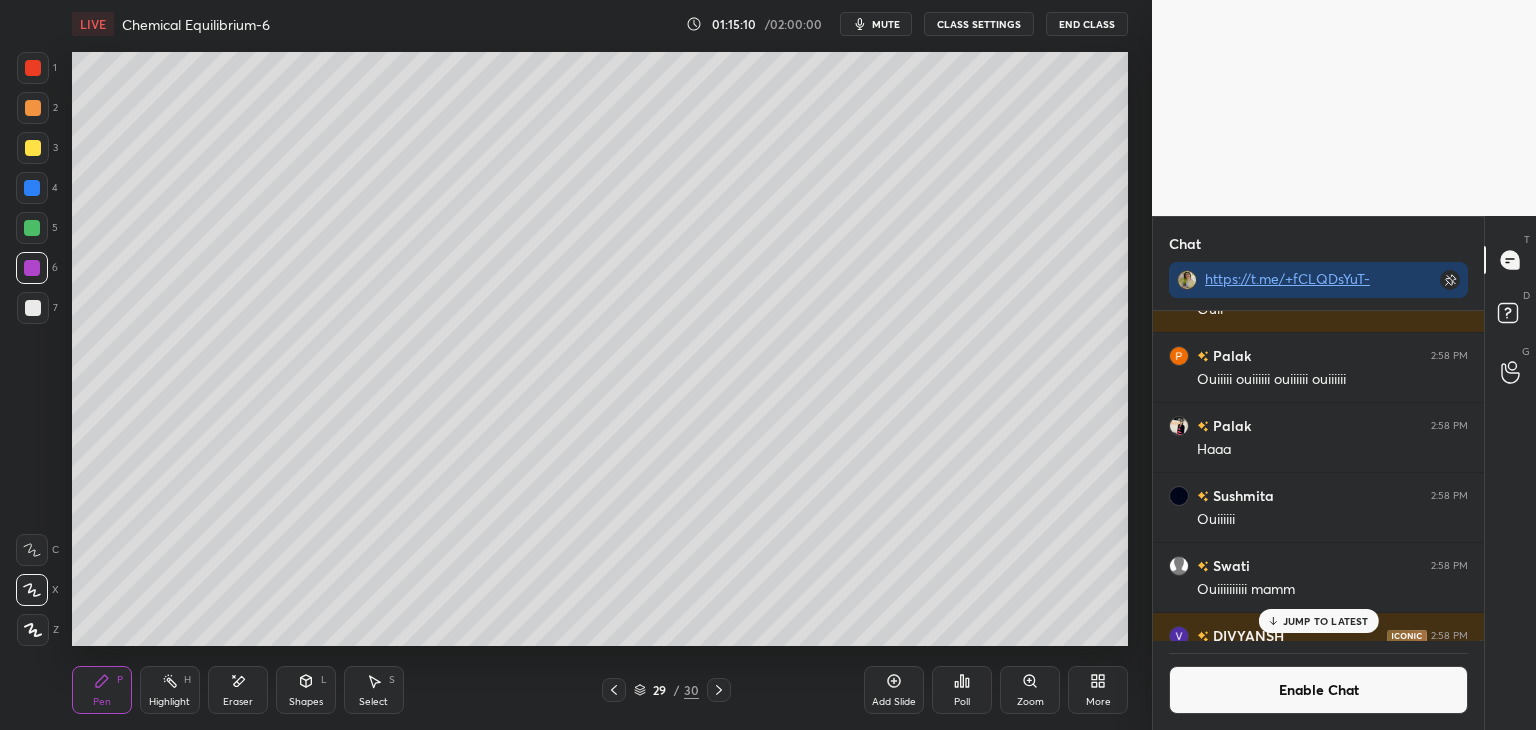 click 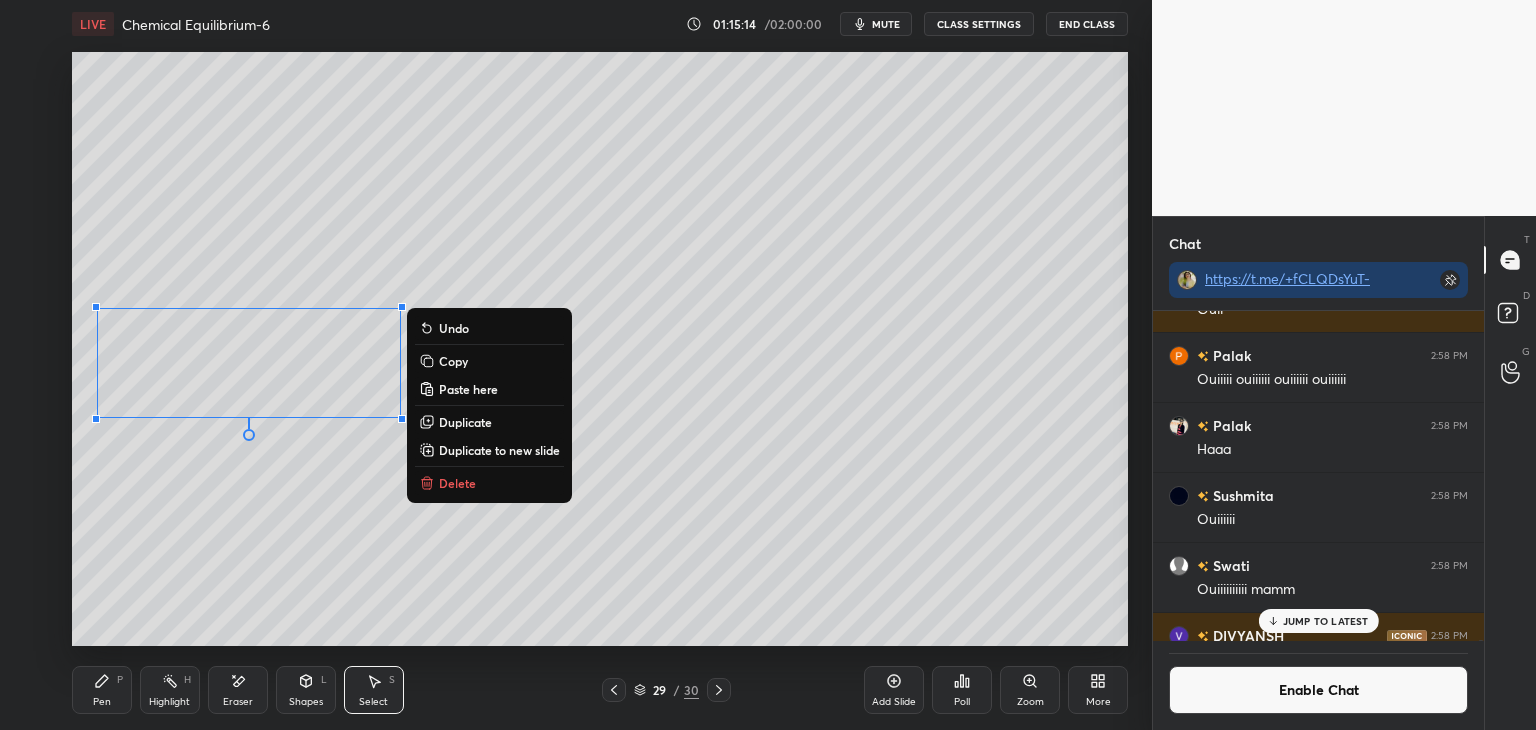 click on "Eraser" at bounding box center [238, 690] 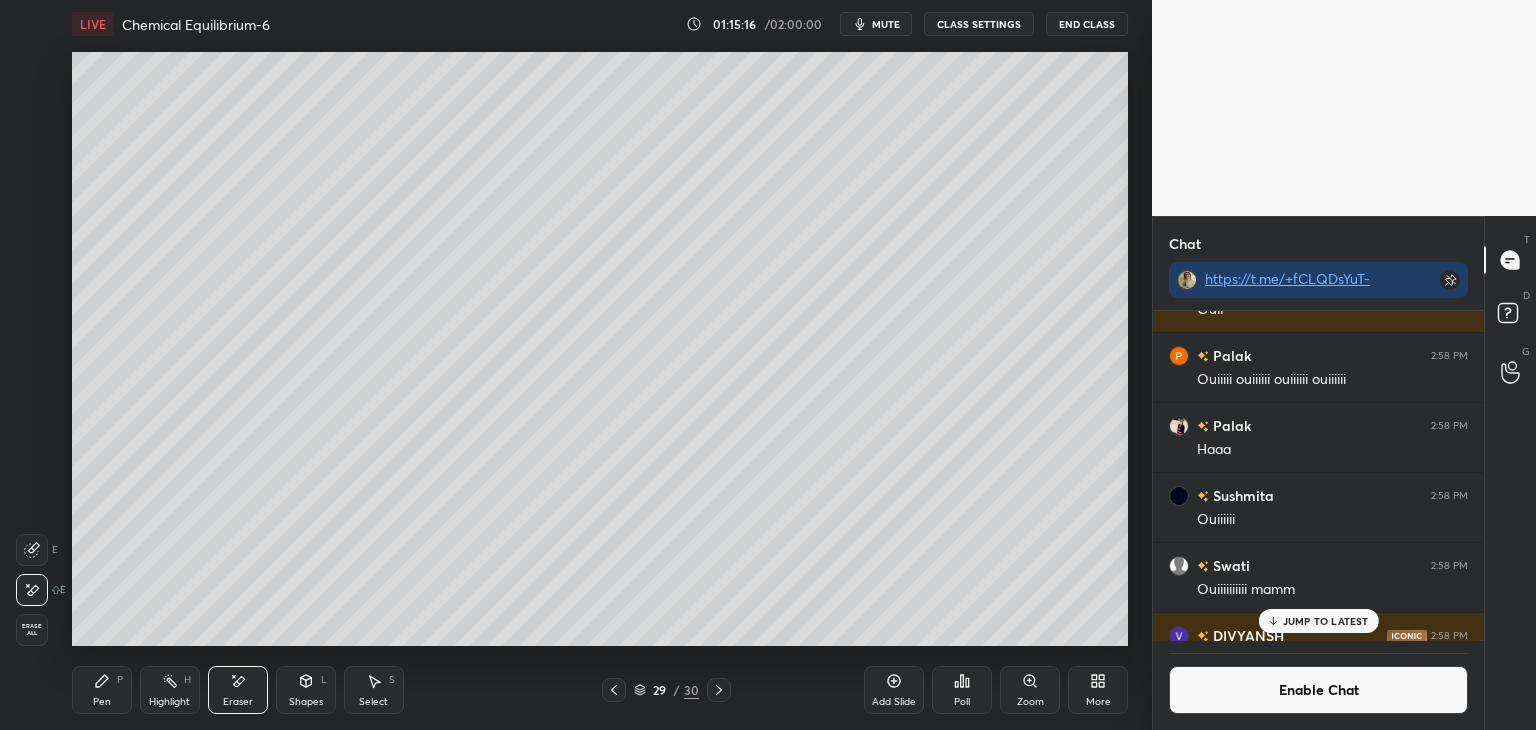 click on "Pen P" at bounding box center [102, 690] 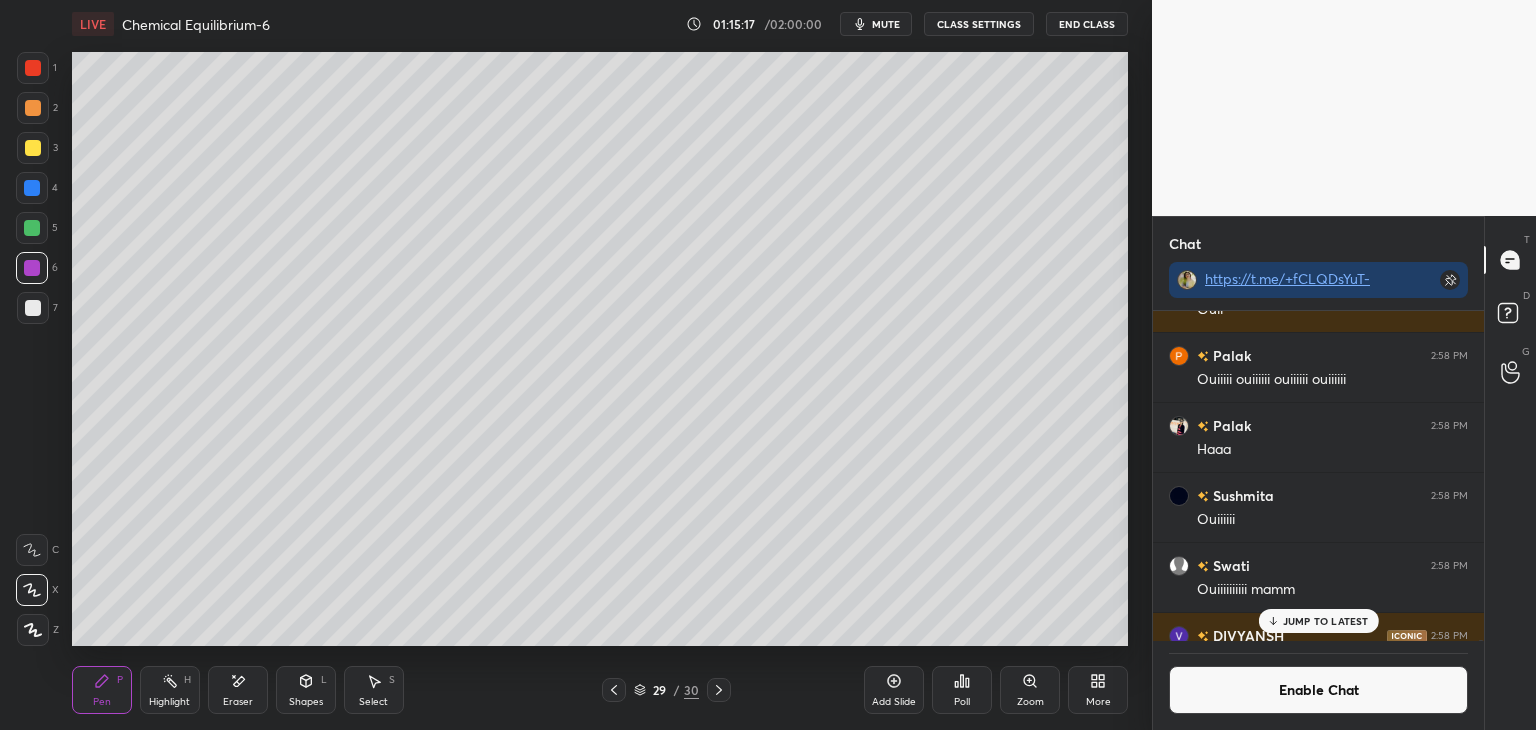 click at bounding box center (32, 188) 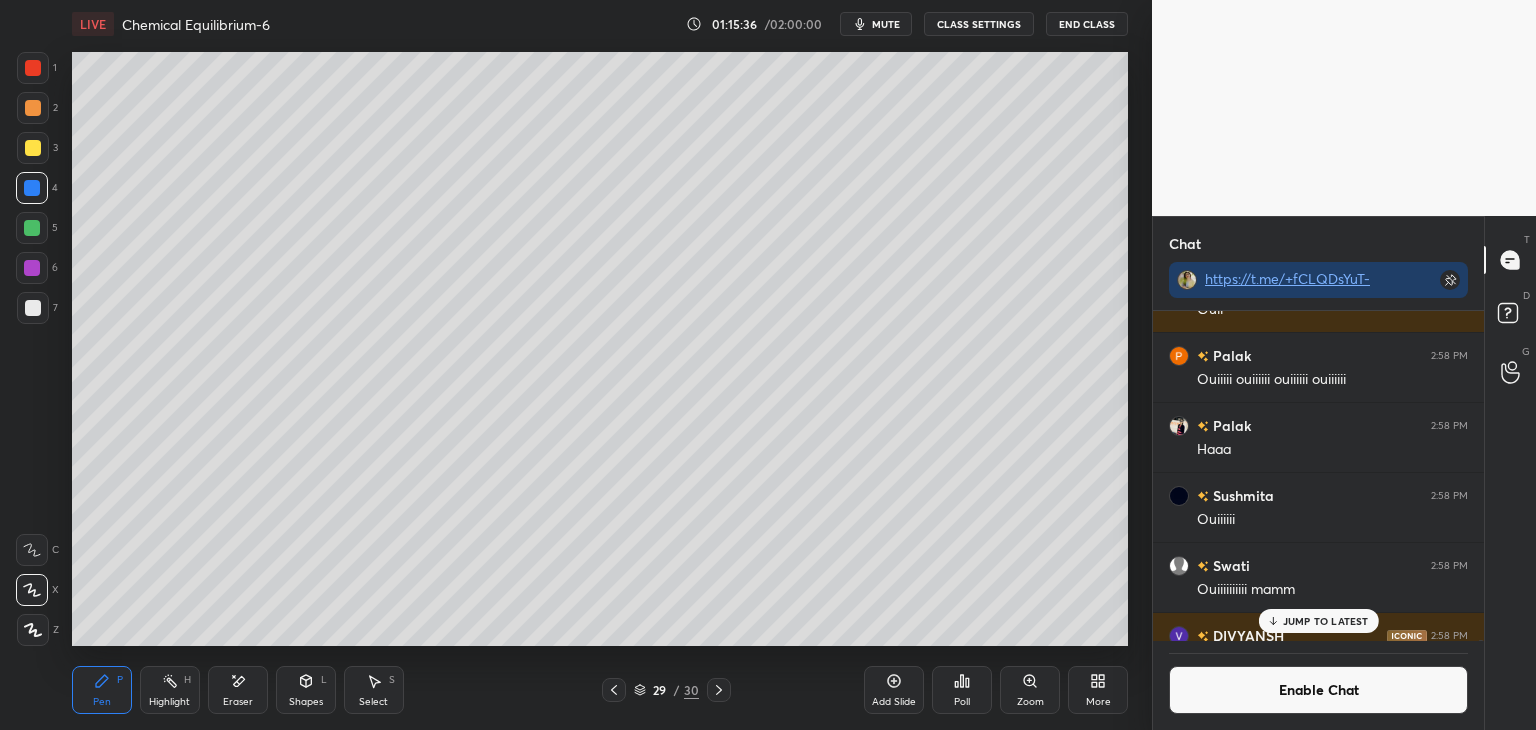 click on "Highlight H" at bounding box center (170, 690) 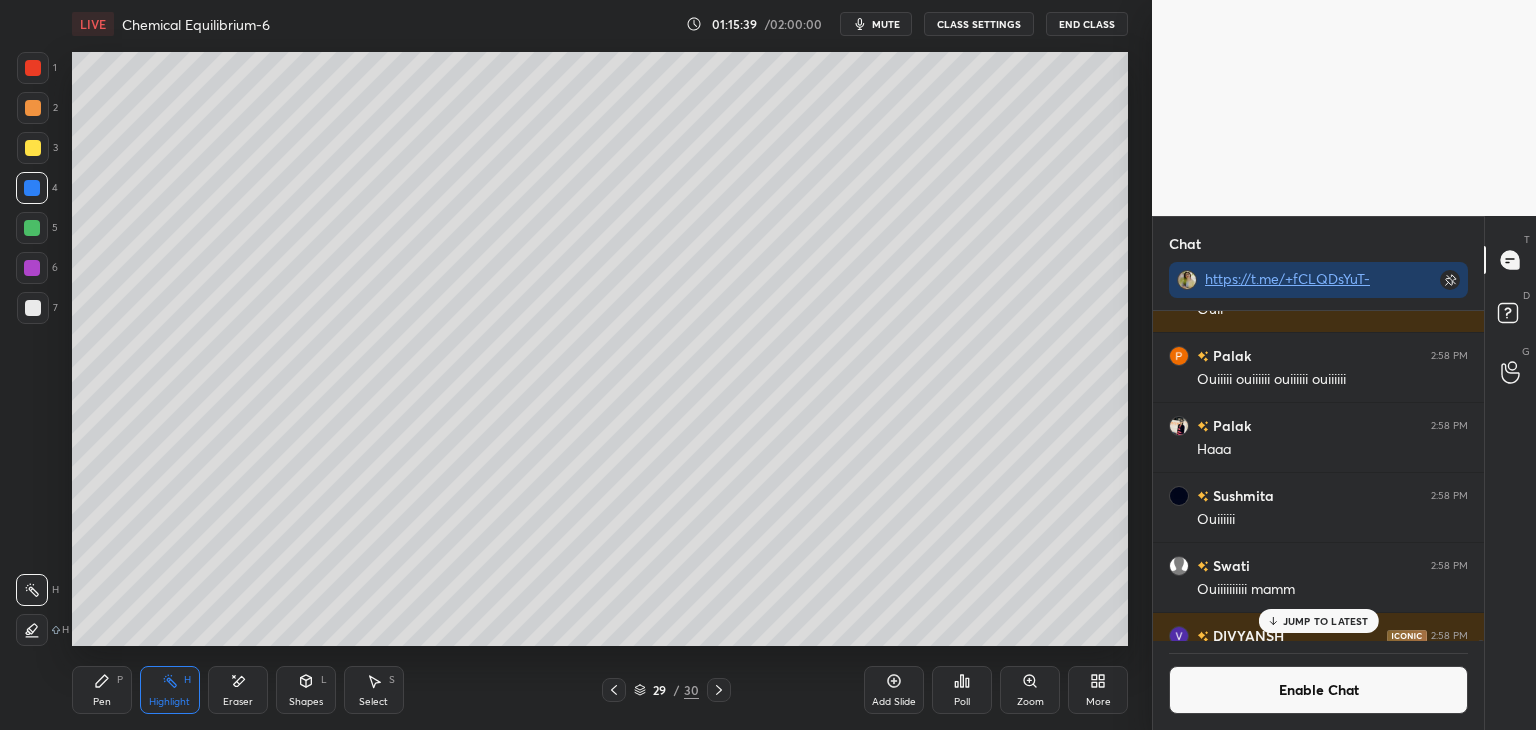 click on "Pen P" at bounding box center (102, 690) 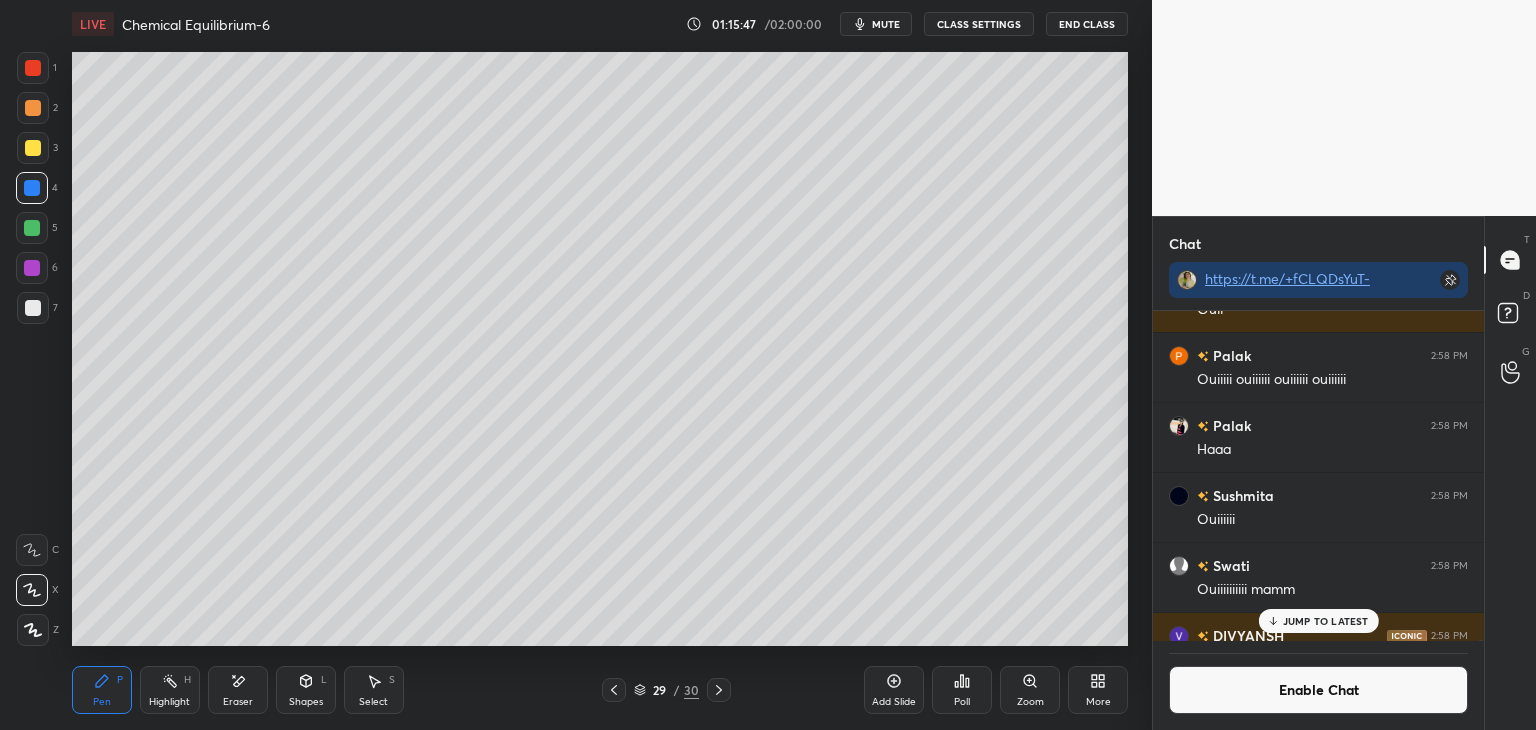 click on "Highlight" at bounding box center [169, 702] 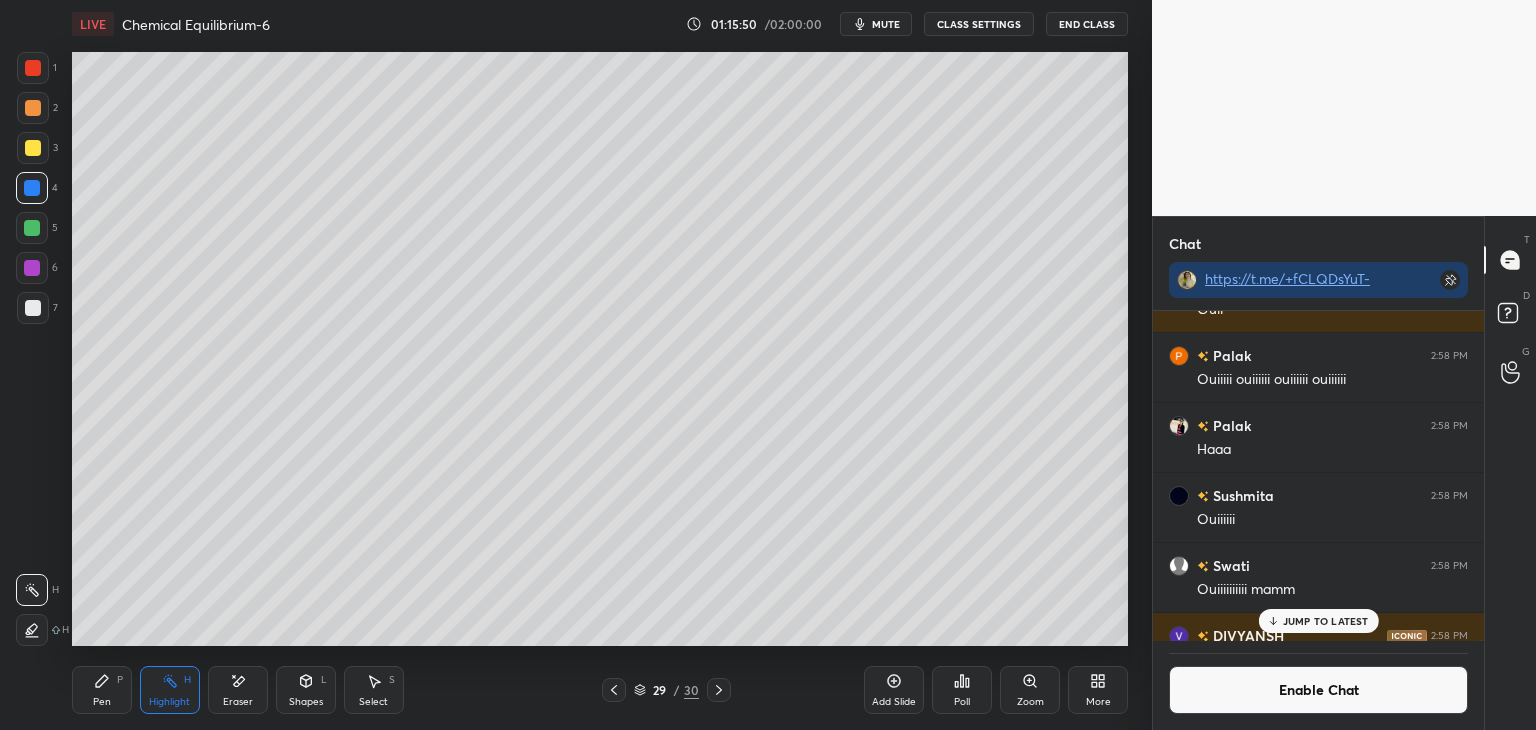 click on "Pen P" at bounding box center (102, 690) 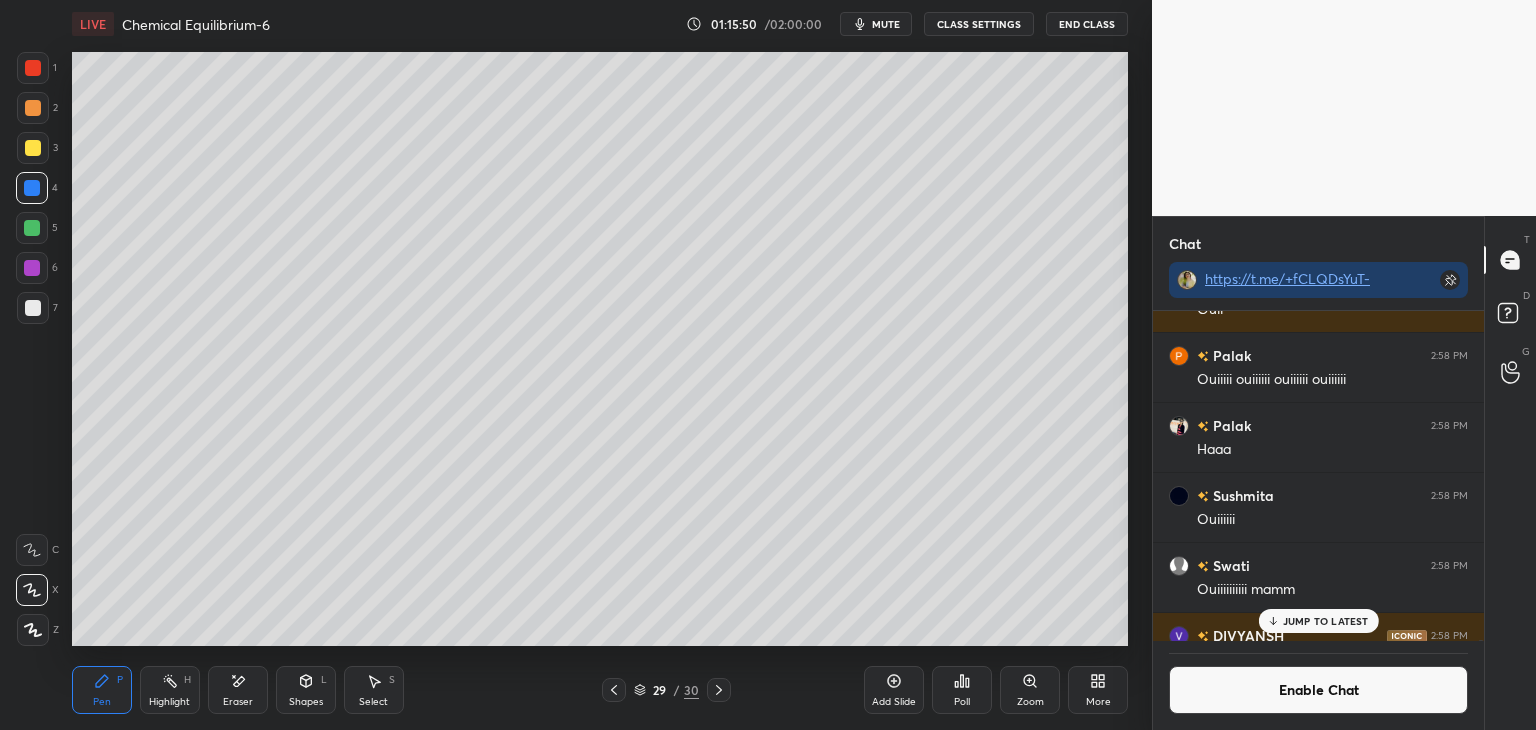 click at bounding box center (32, 228) 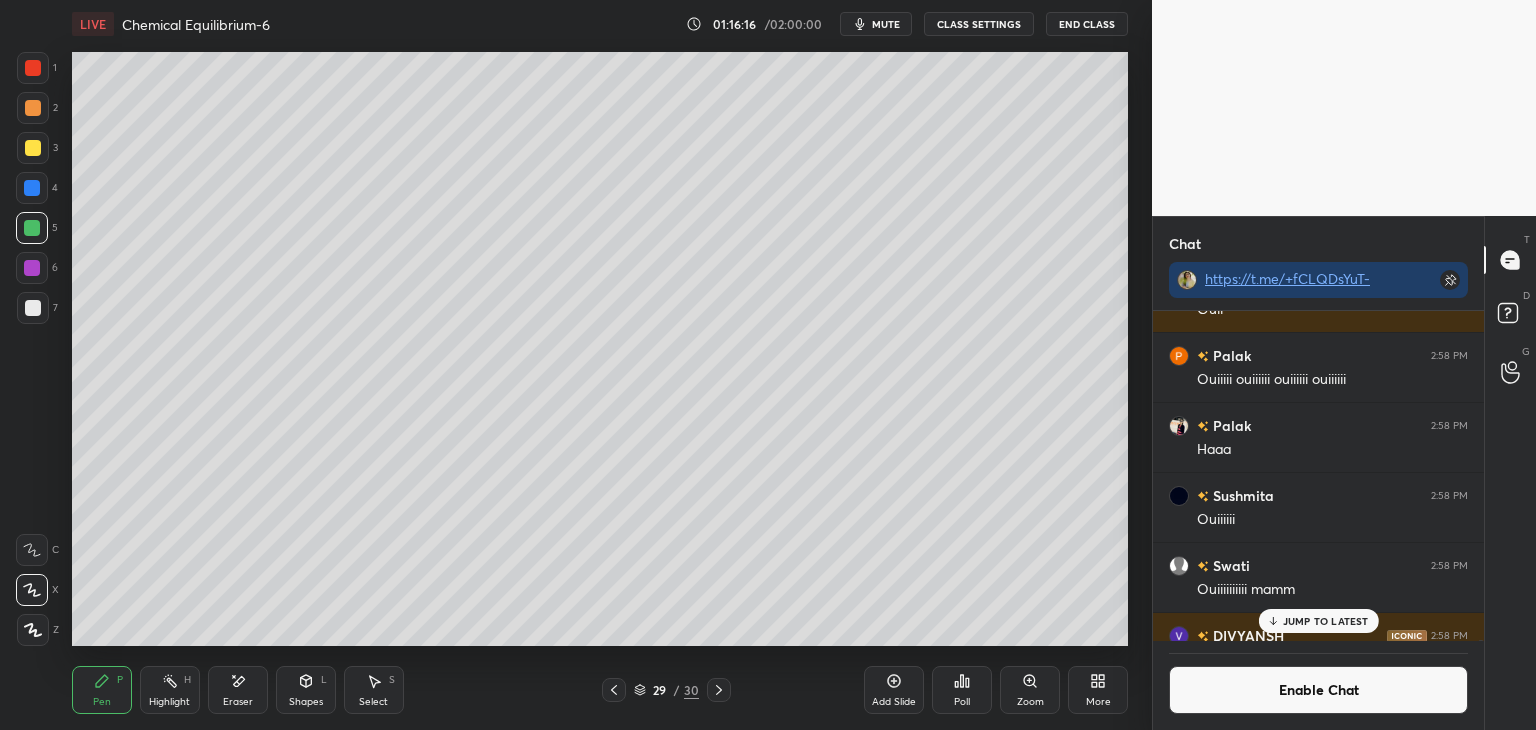 click at bounding box center (33, 308) 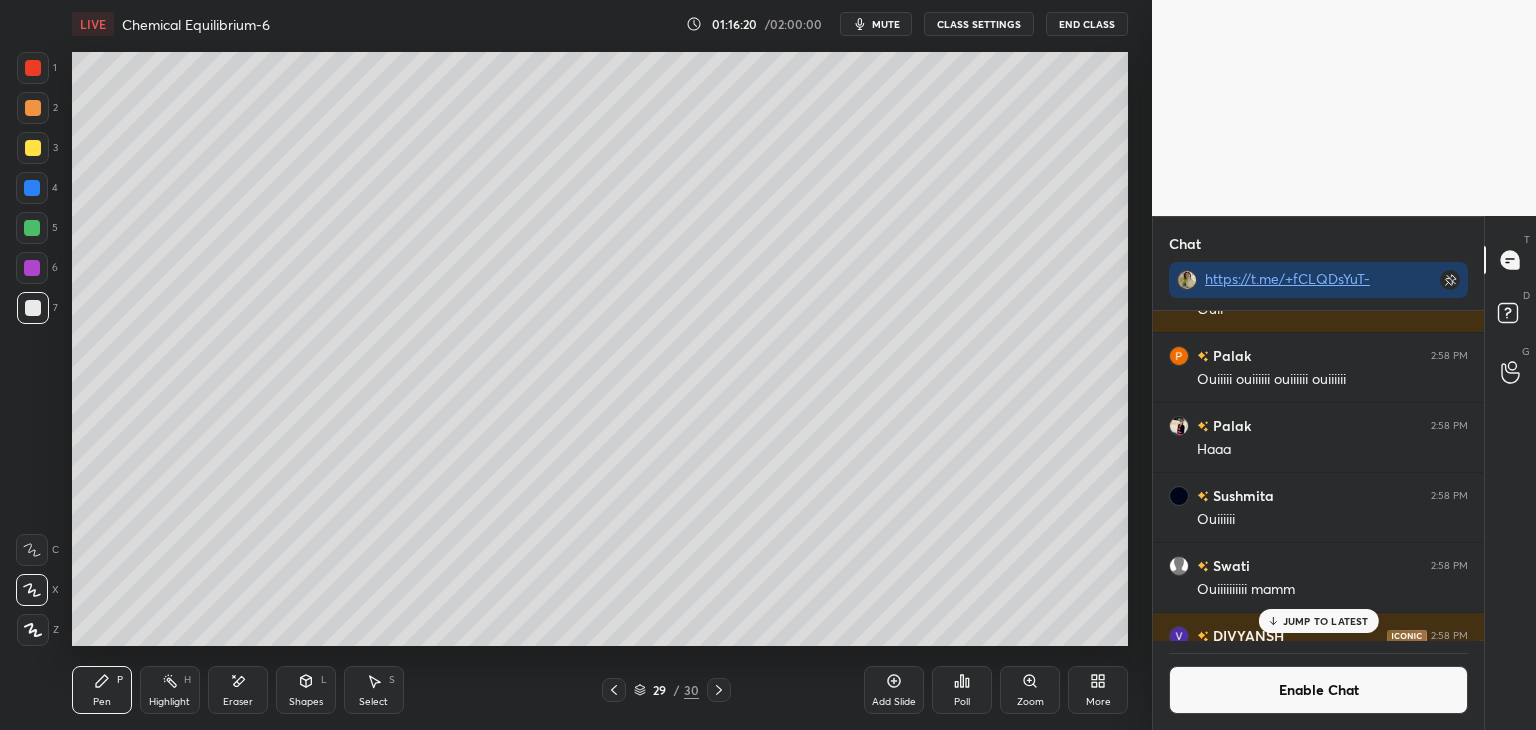 click 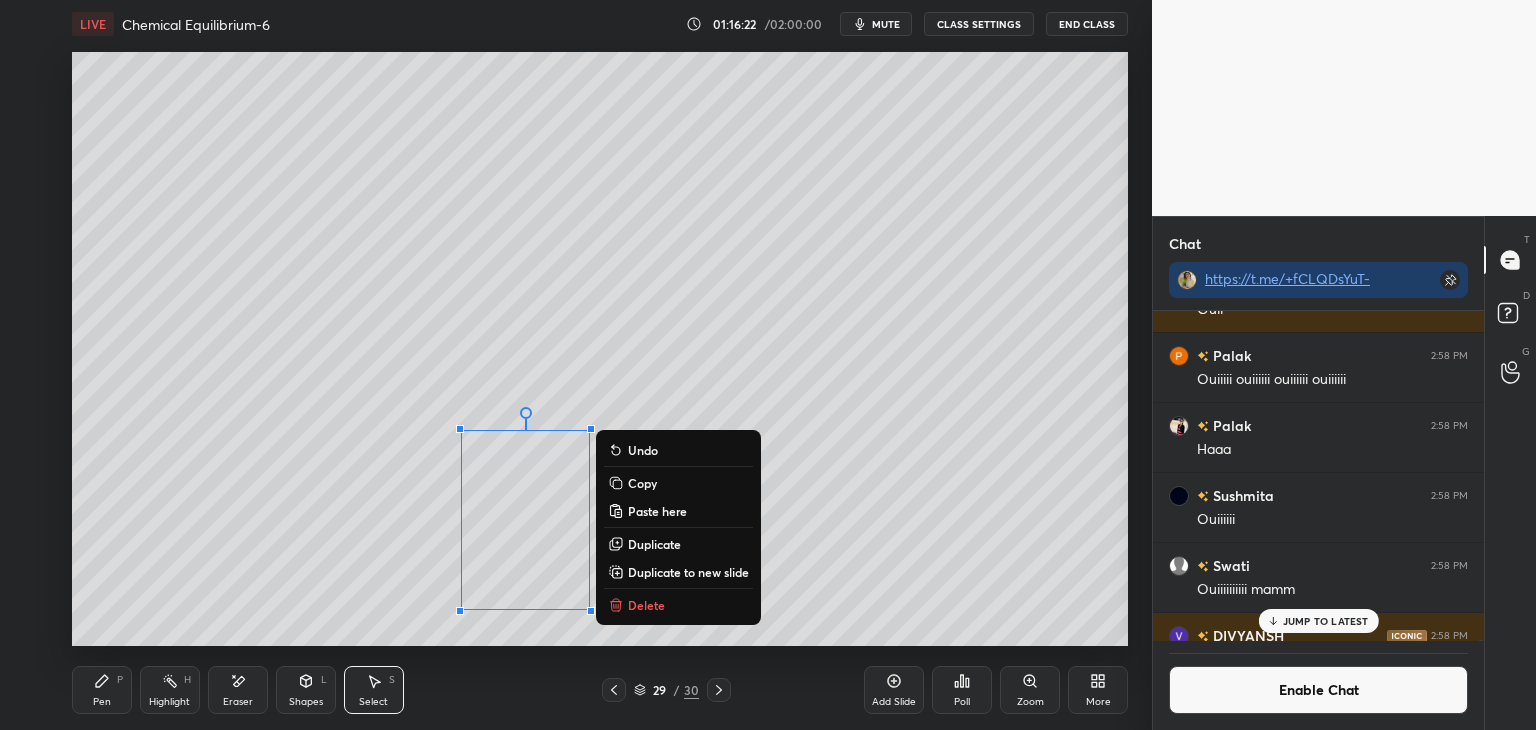 click on "Copy" at bounding box center [678, 483] 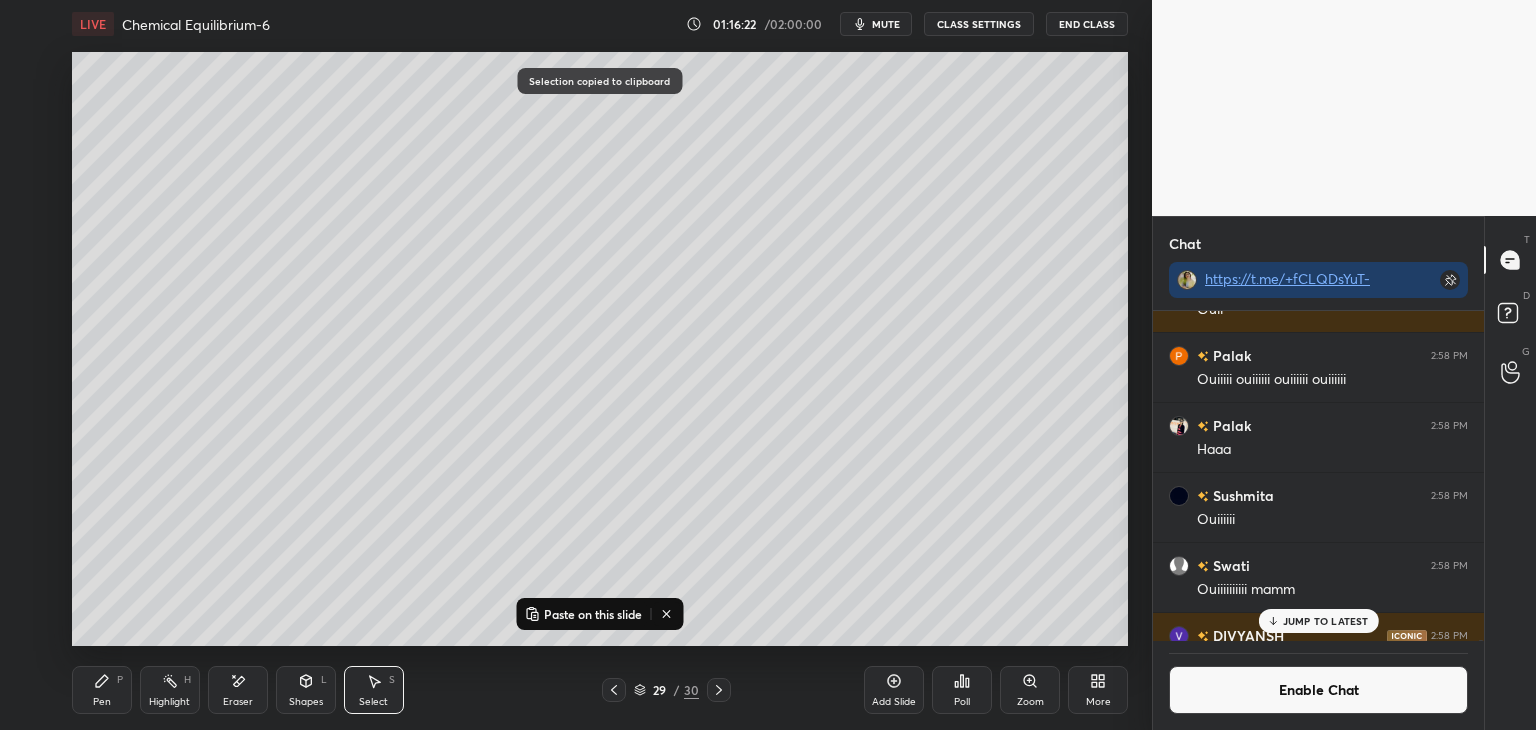 click on "Add Slide" at bounding box center (894, 690) 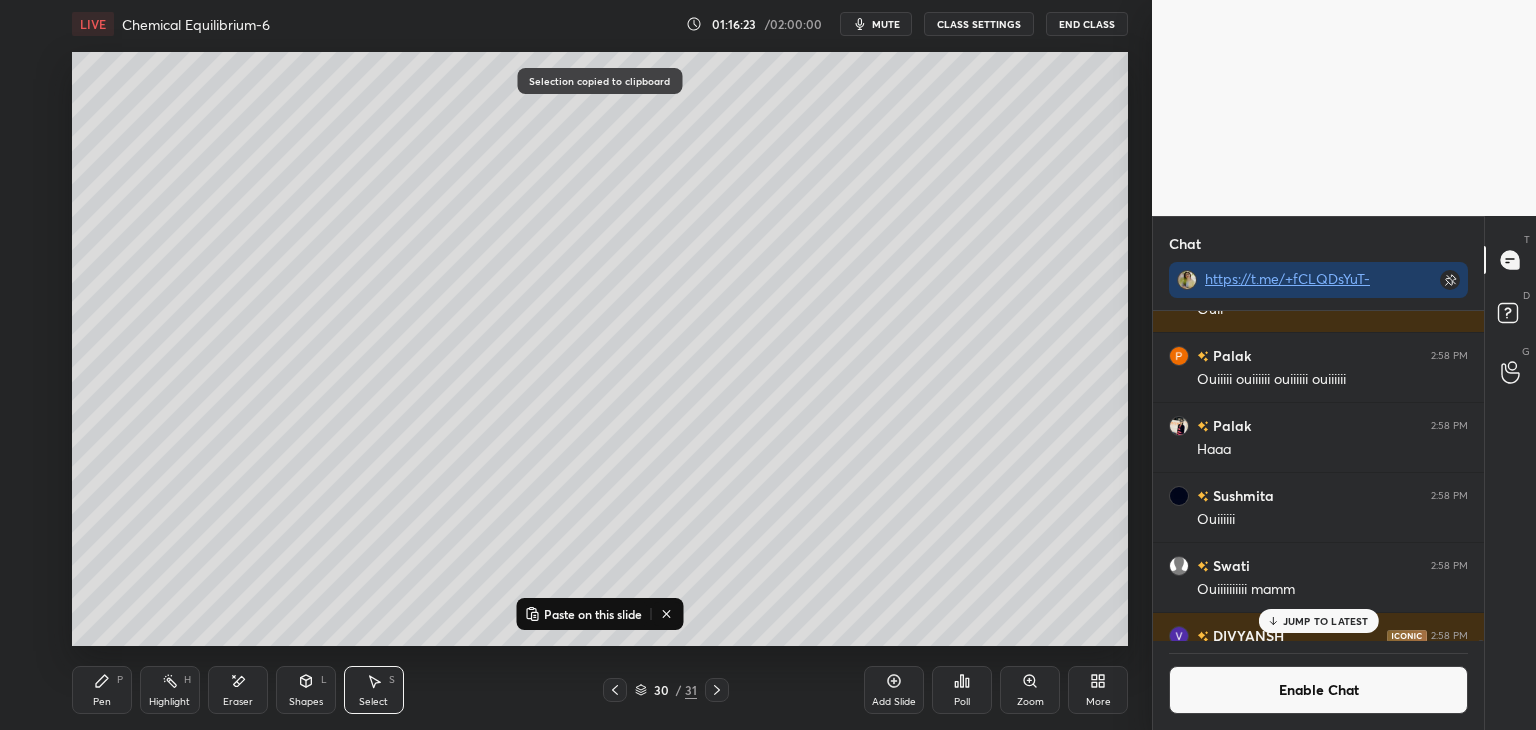 click on "Paste on this slide" at bounding box center (583, 614) 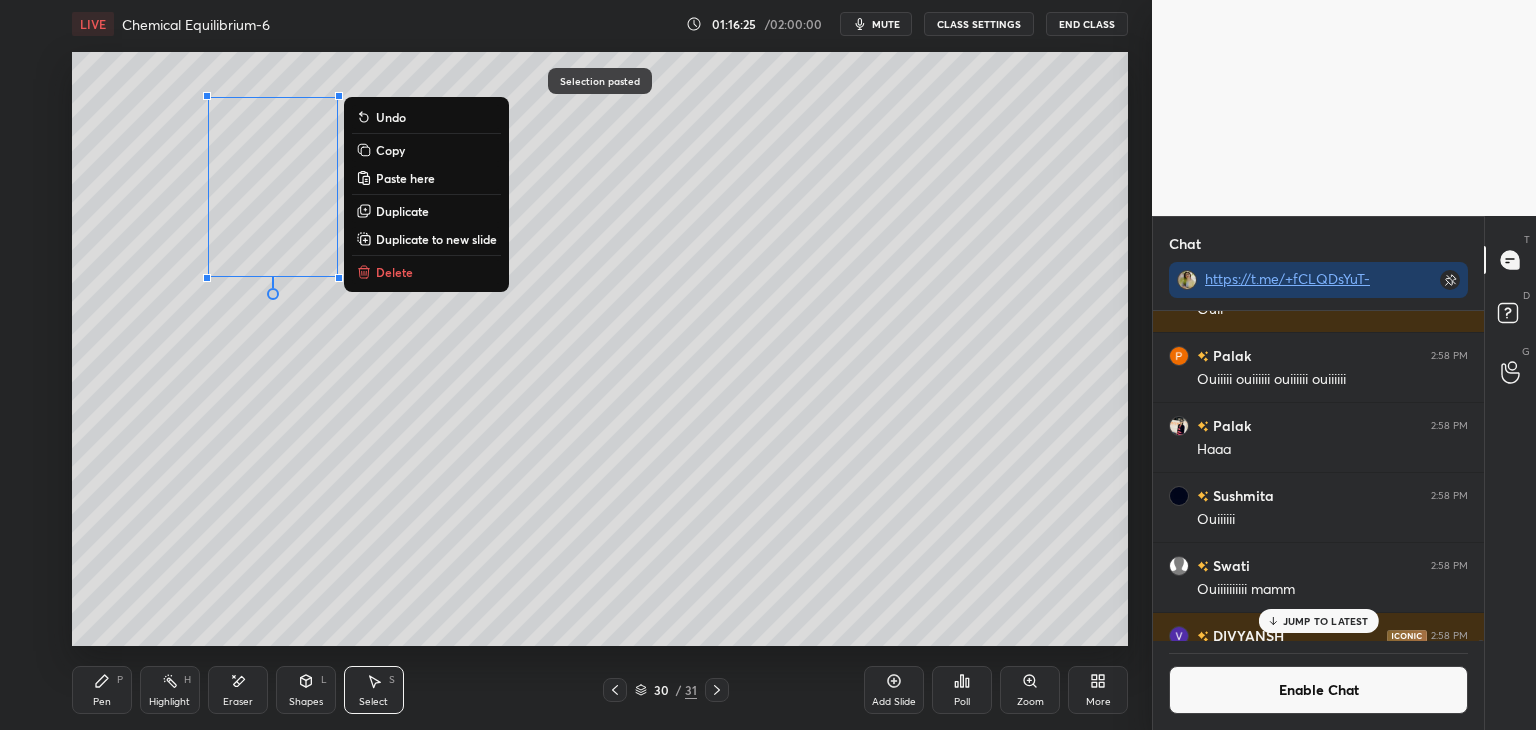 click on "P" at bounding box center (120, 680) 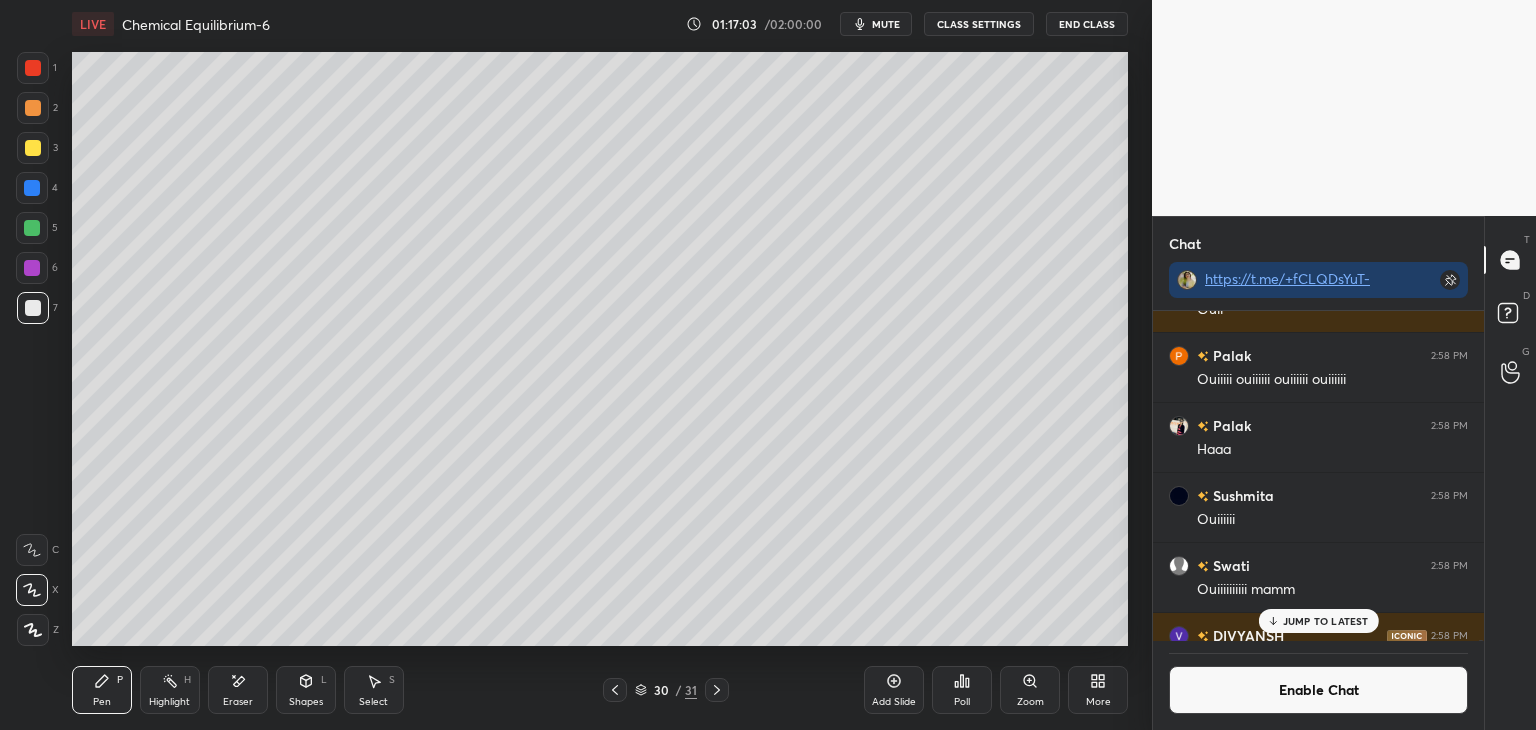 click 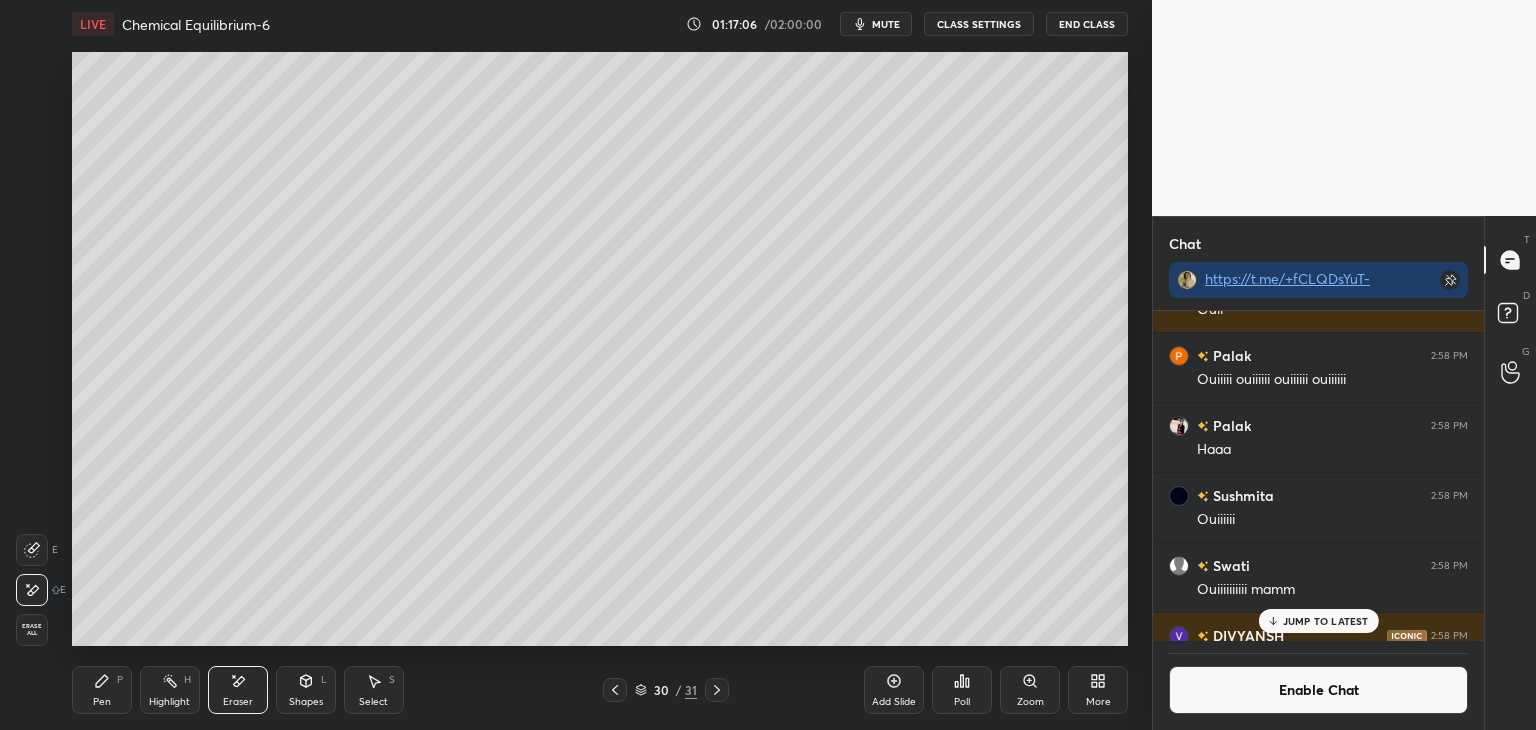 click on "Pen P" at bounding box center [102, 690] 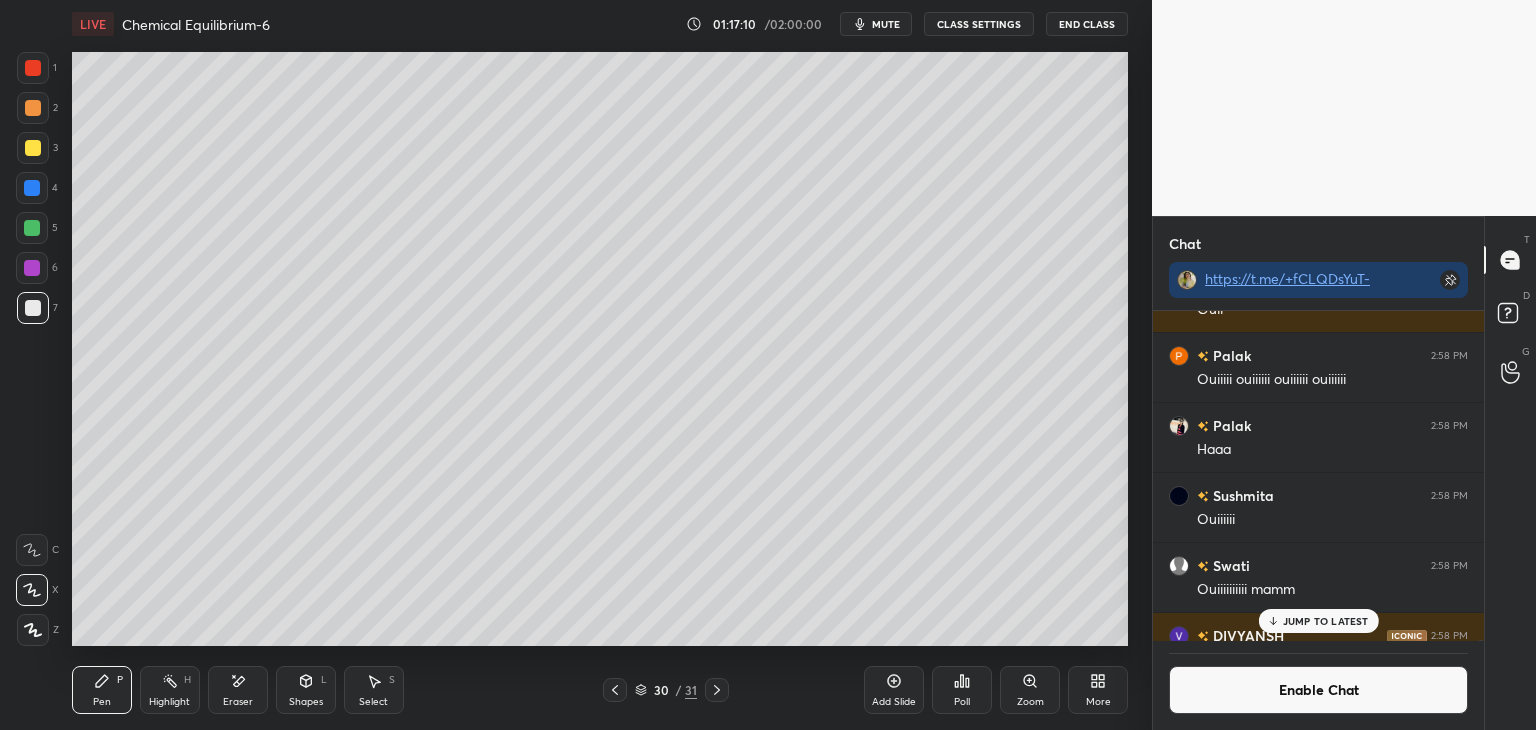 click on "Shapes" at bounding box center [306, 702] 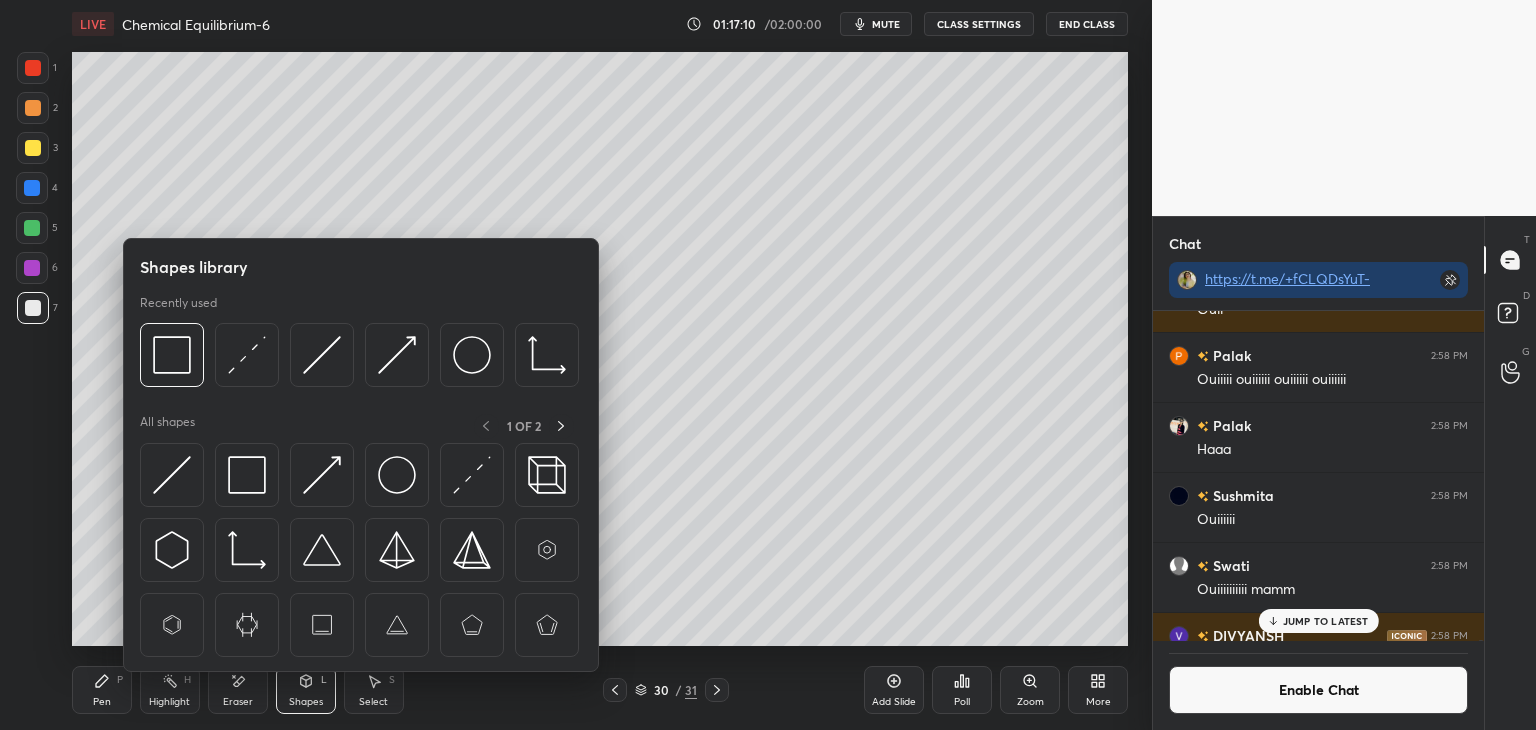 click at bounding box center (247, 475) 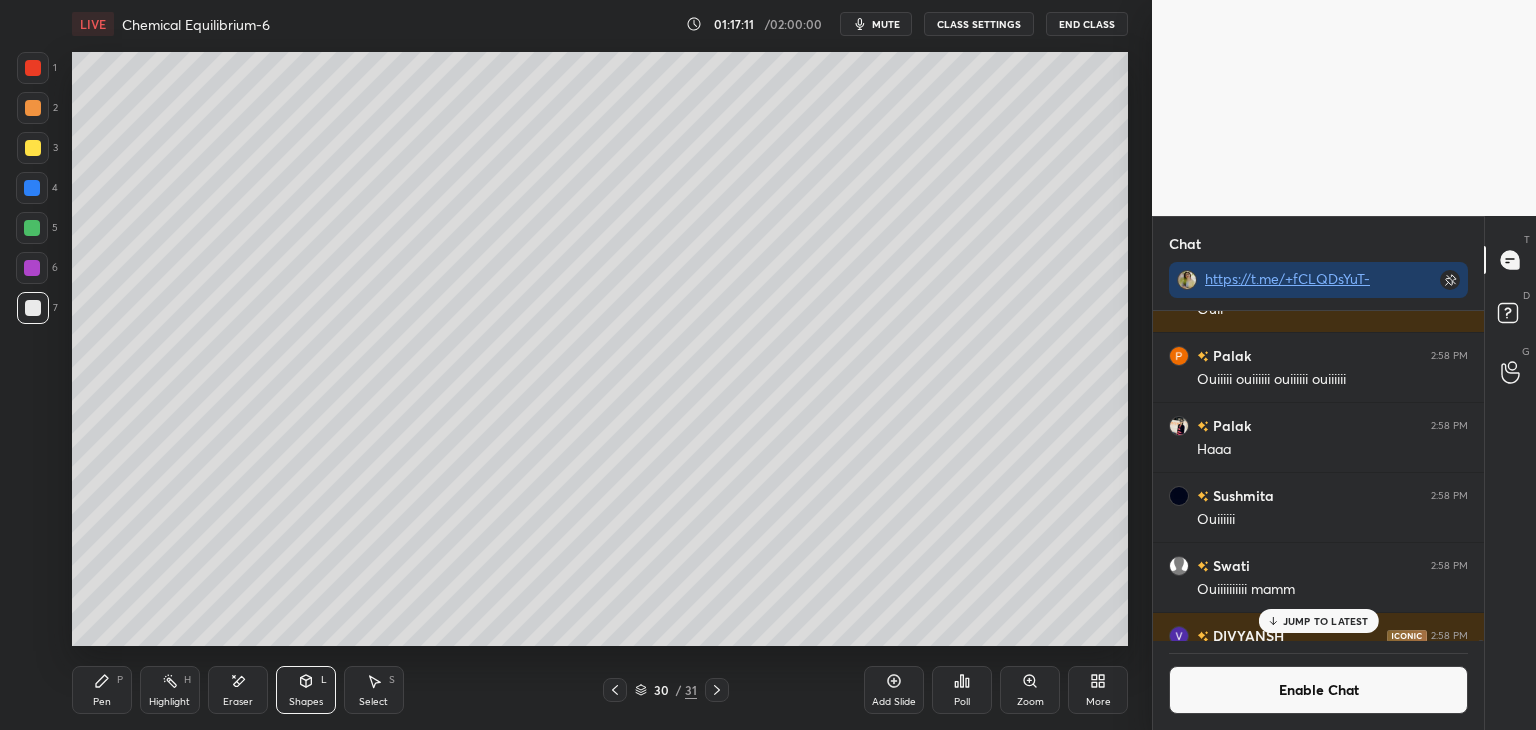 click at bounding box center (32, 268) 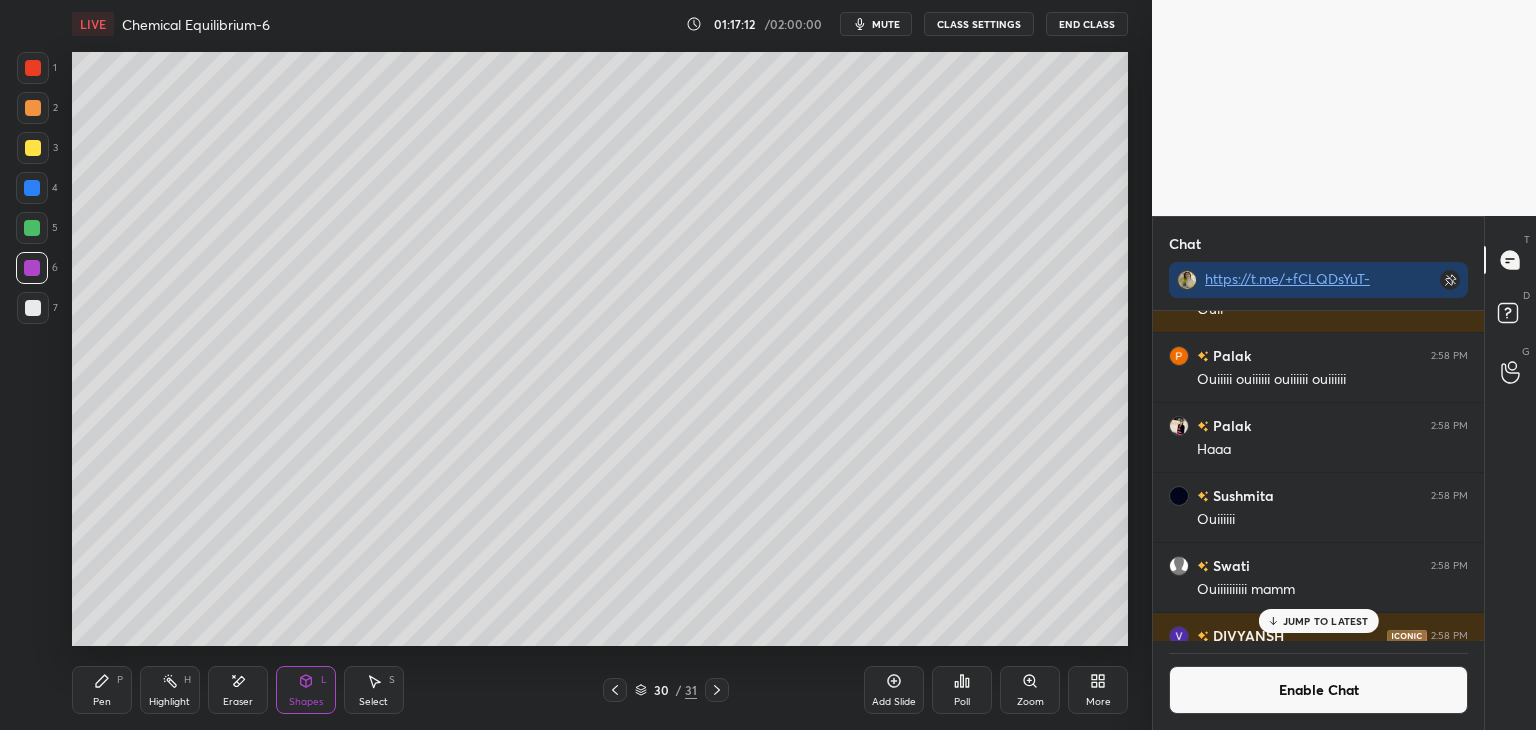 click at bounding box center (33, 108) 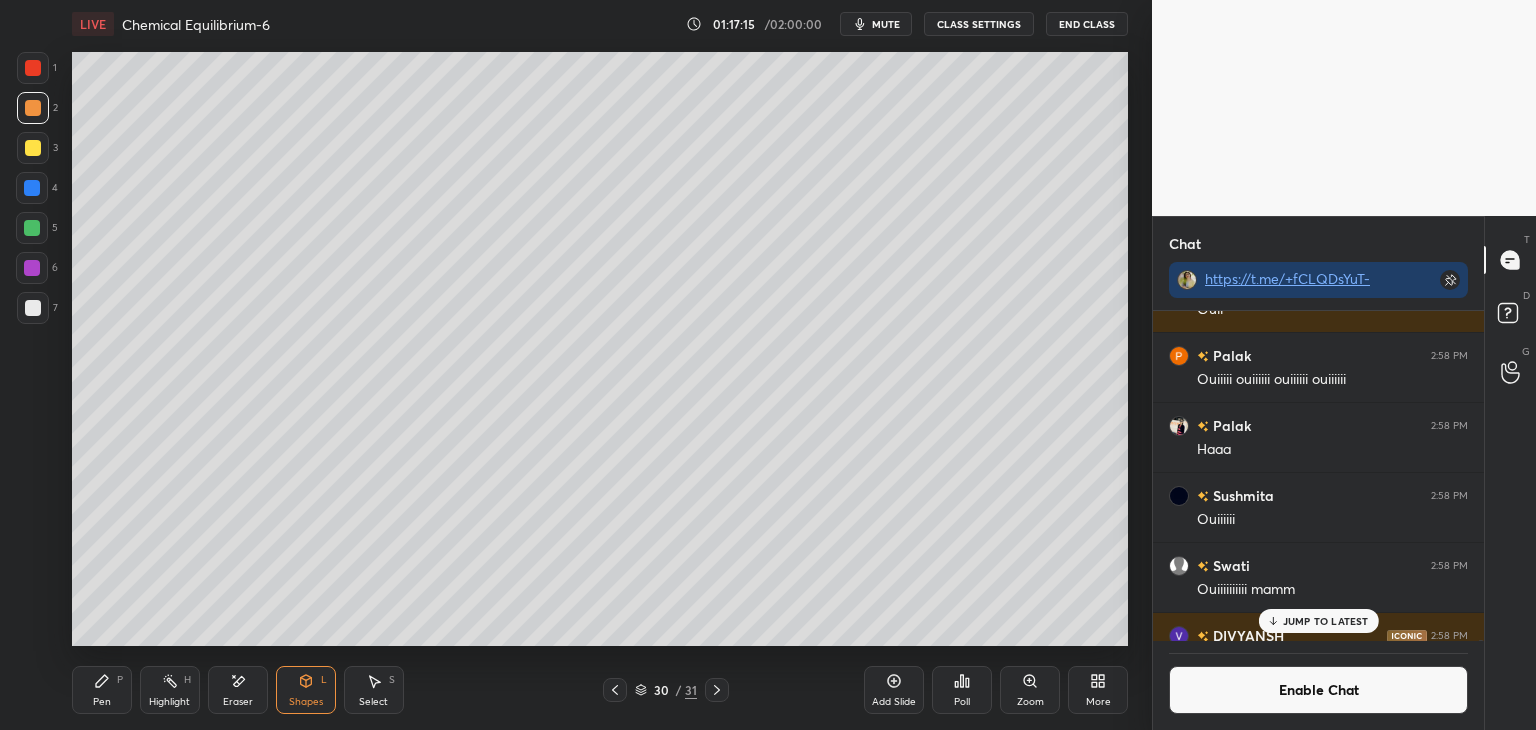 click on "Highlight" at bounding box center (169, 702) 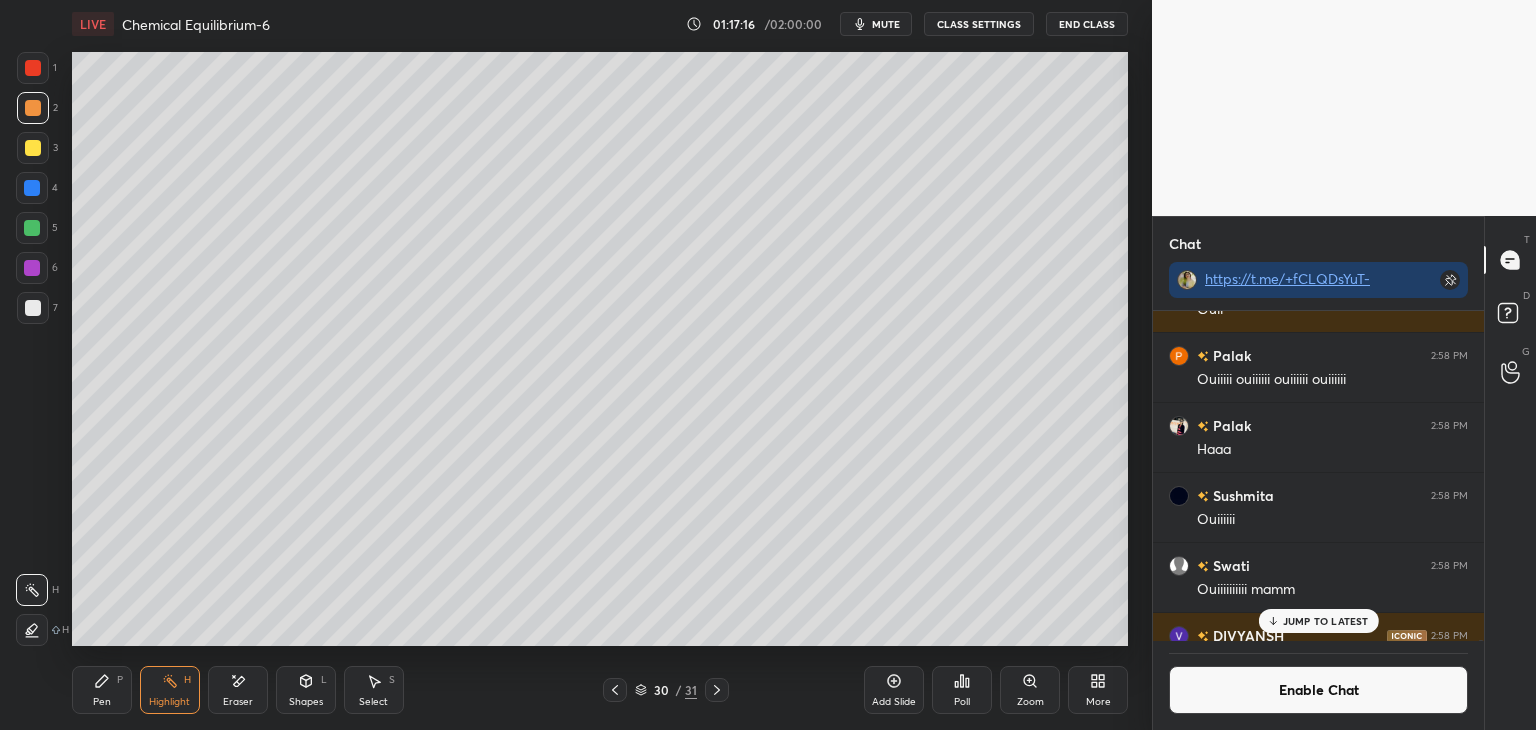 click on "JUMP TO LATEST" at bounding box center [1326, 621] 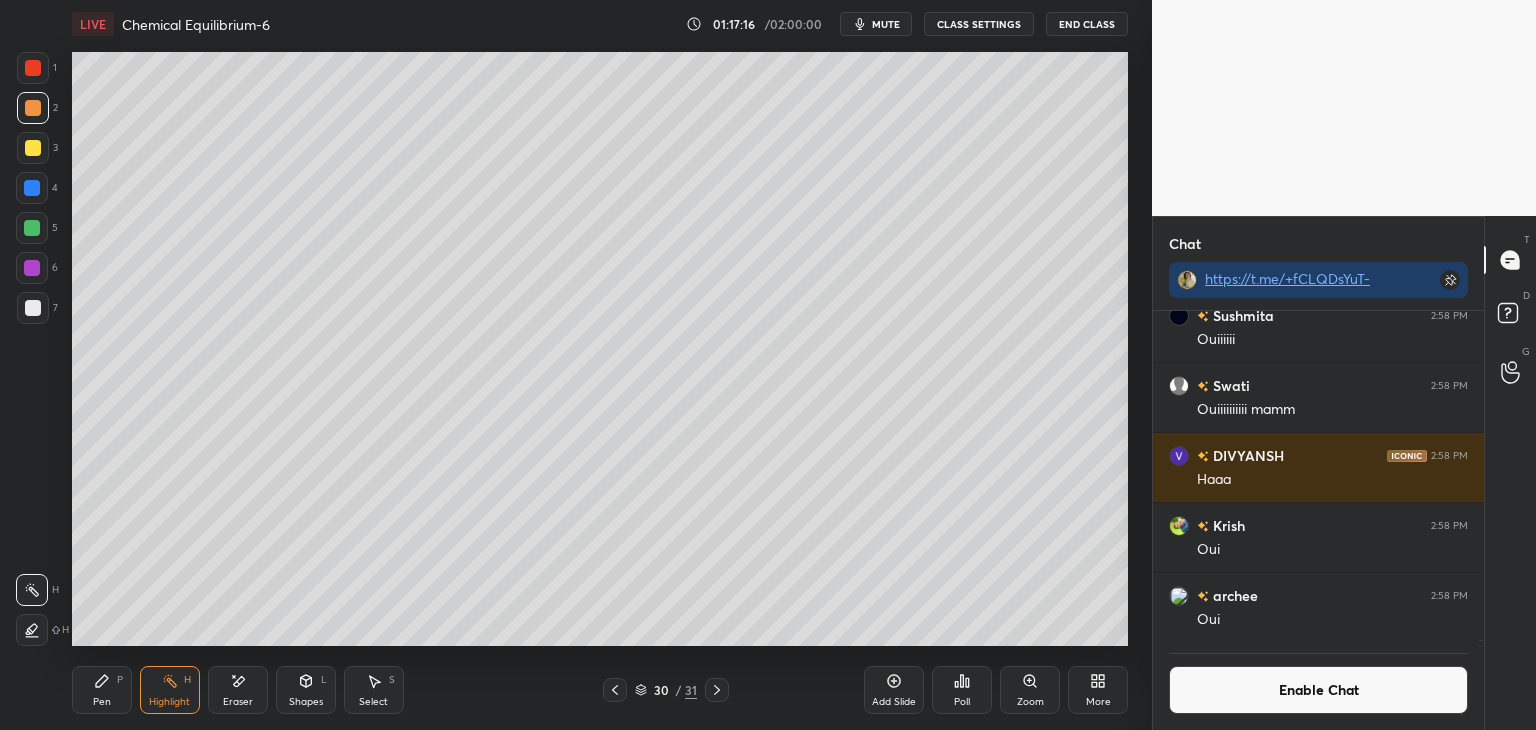 click on "Enable Chat" at bounding box center (1318, 690) 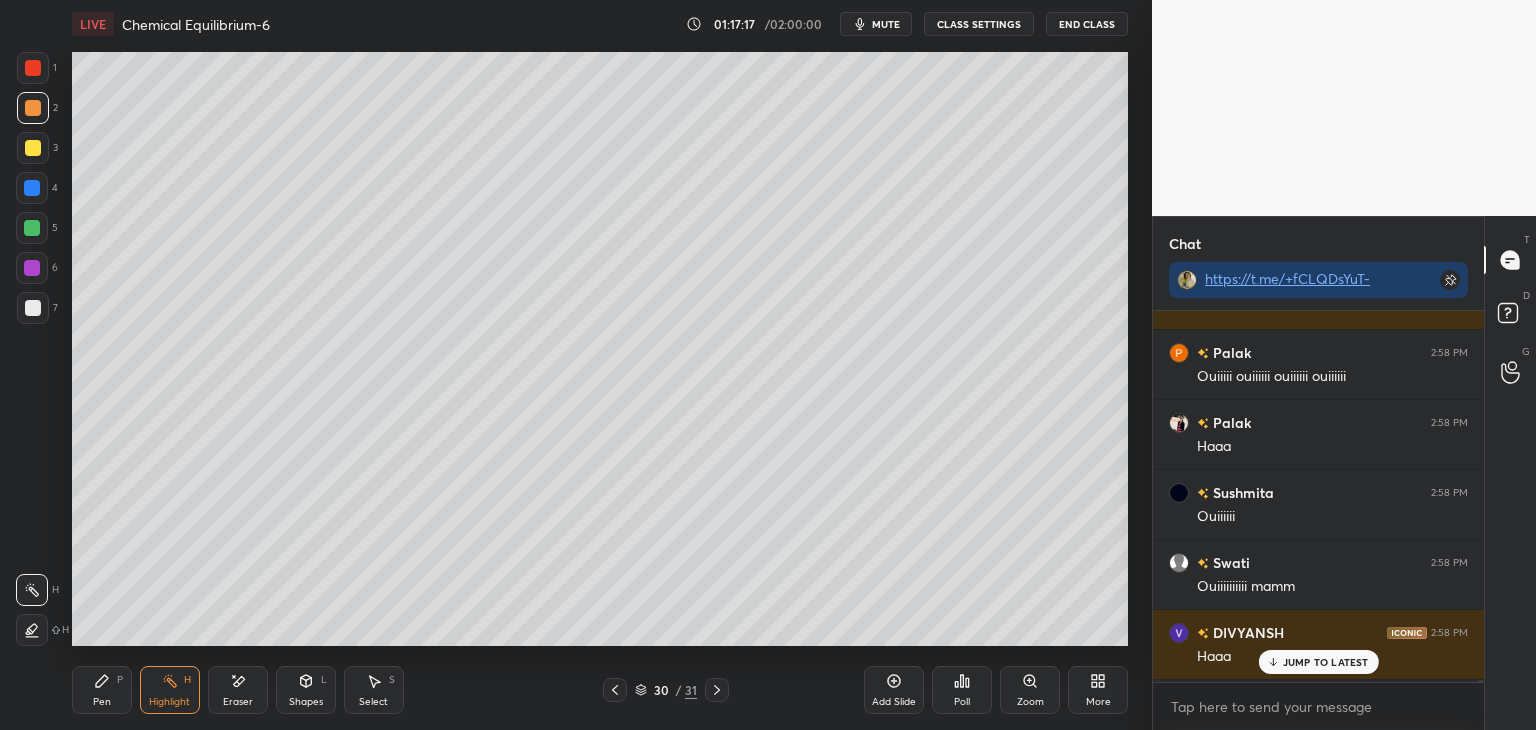 scroll, scrollTop: 116678, scrollLeft: 0, axis: vertical 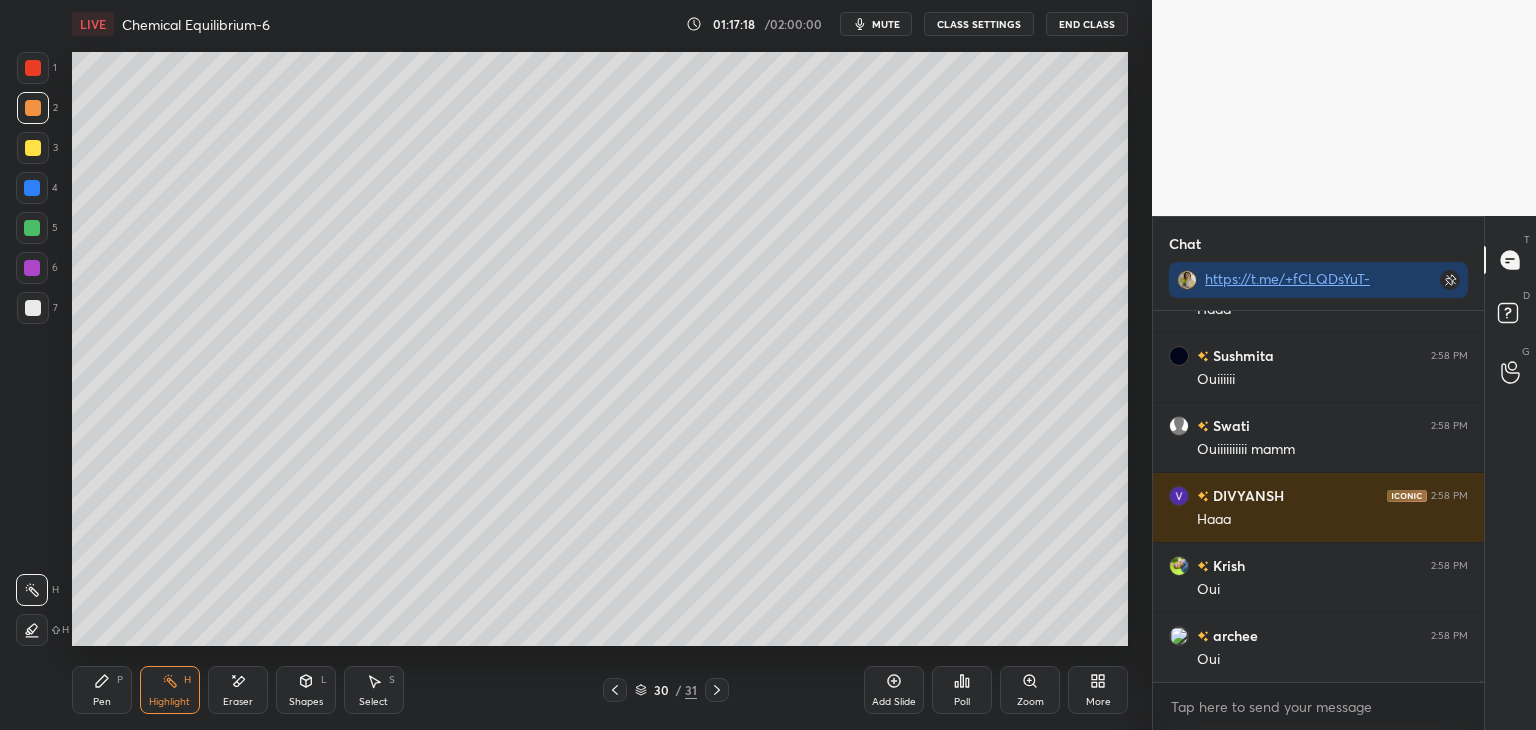 click 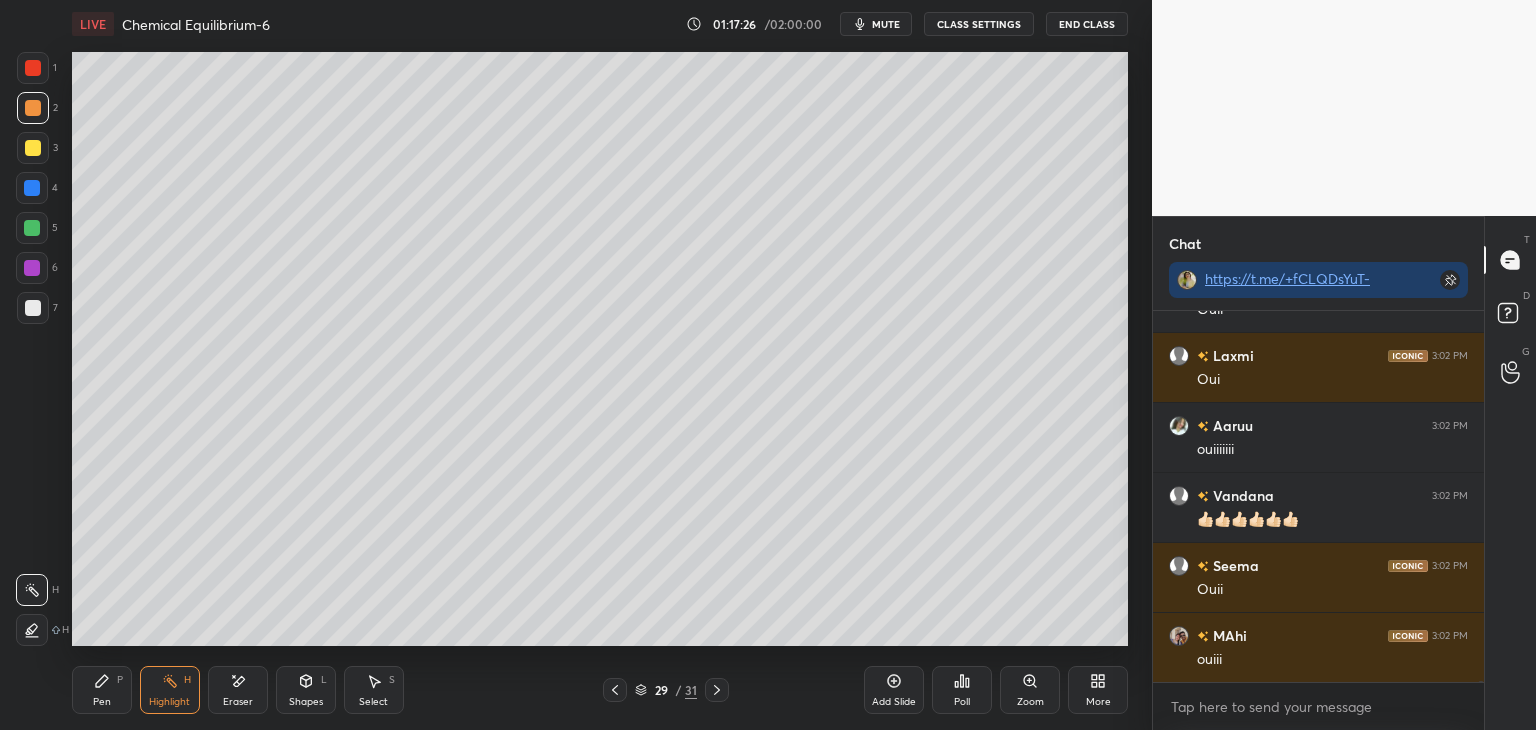 scroll, scrollTop: 120388, scrollLeft: 0, axis: vertical 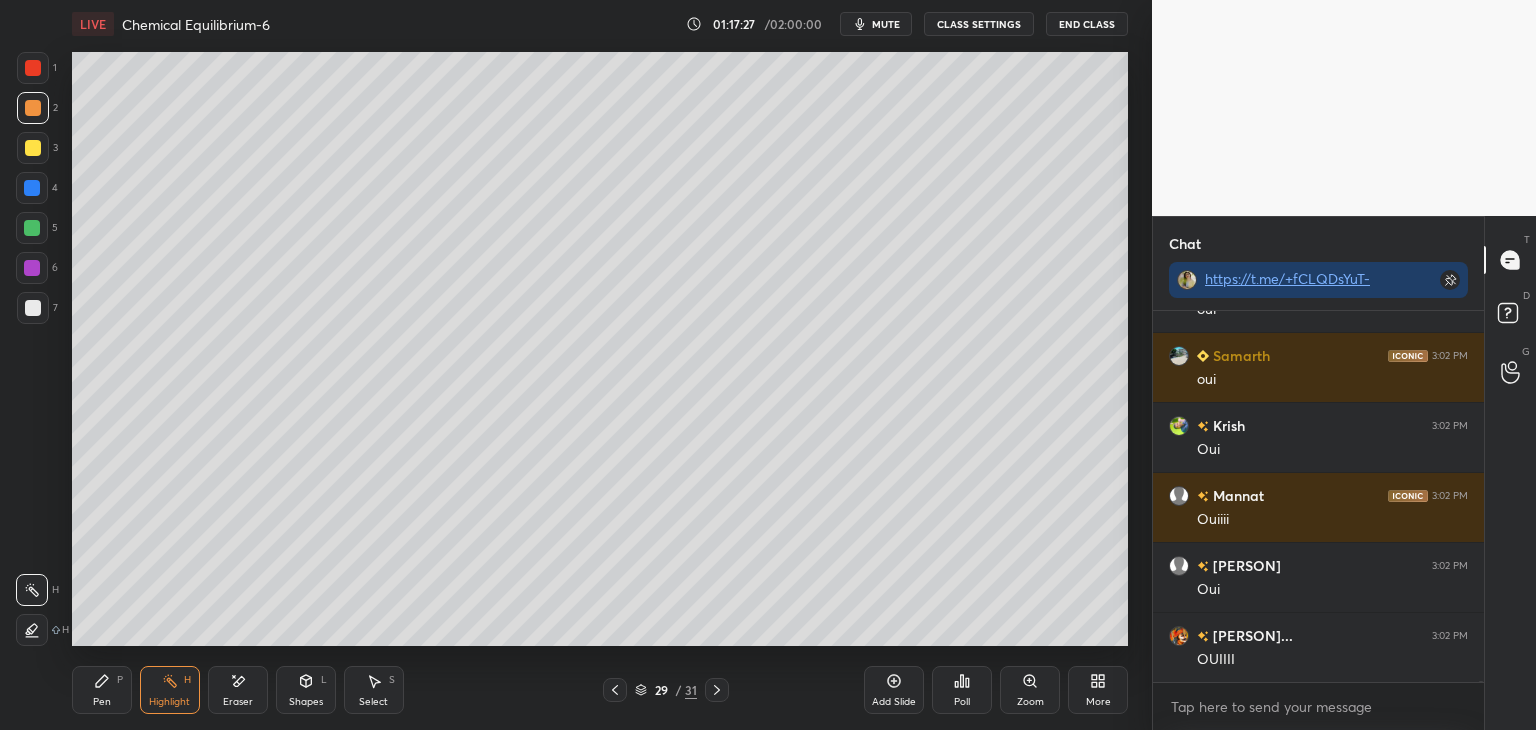 click on "CLASS SETTINGS" at bounding box center (979, 24) 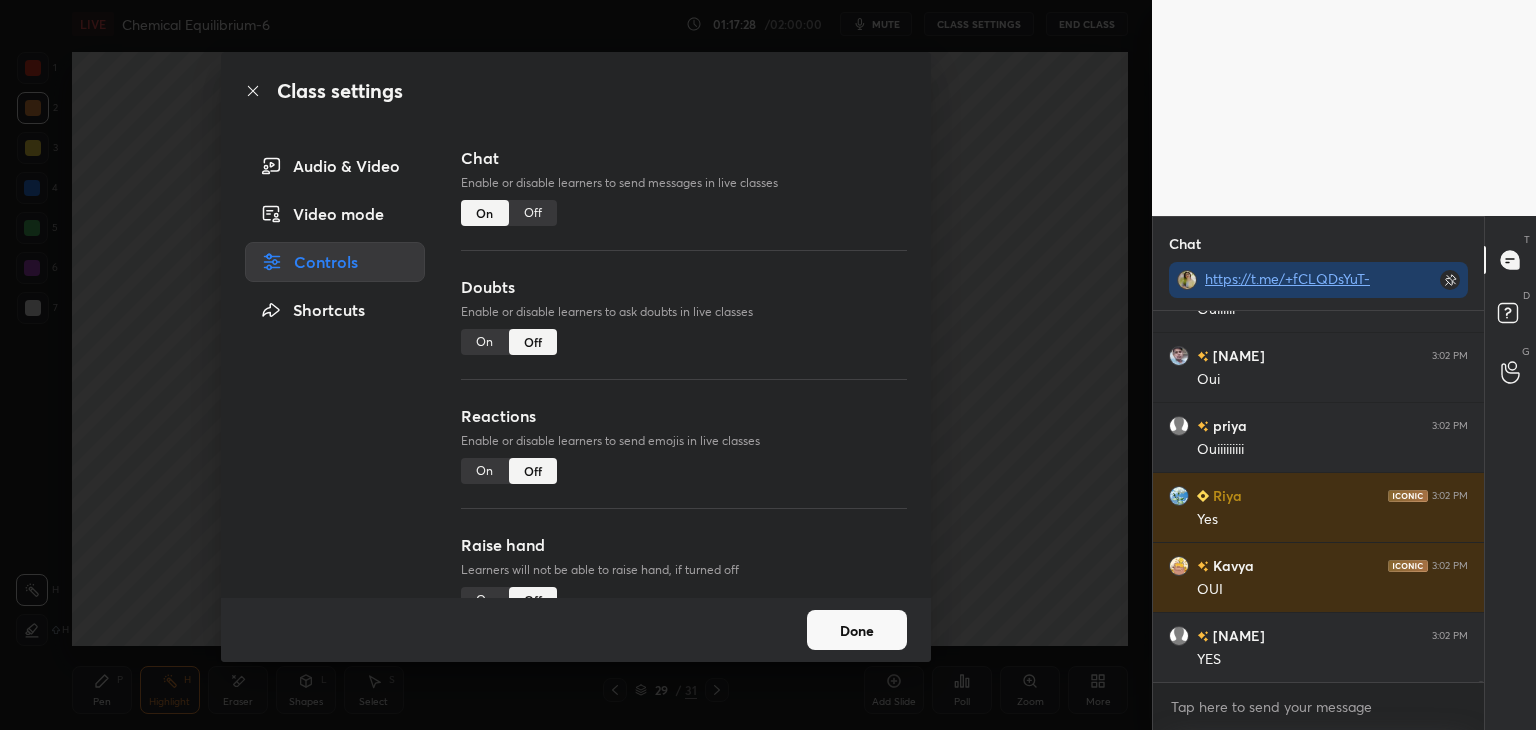 click on "Off" at bounding box center [533, 213] 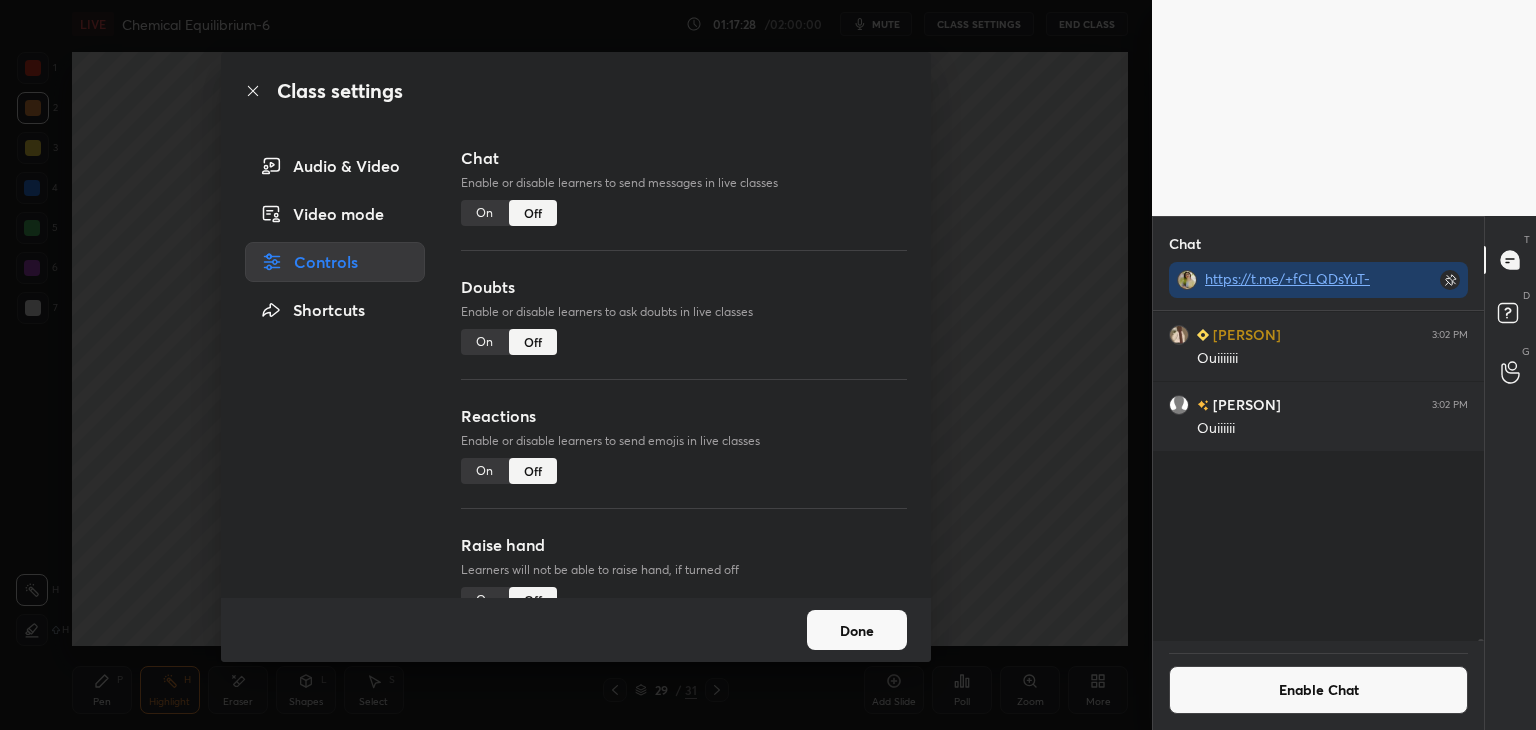 scroll, scrollTop: 119368, scrollLeft: 0, axis: vertical 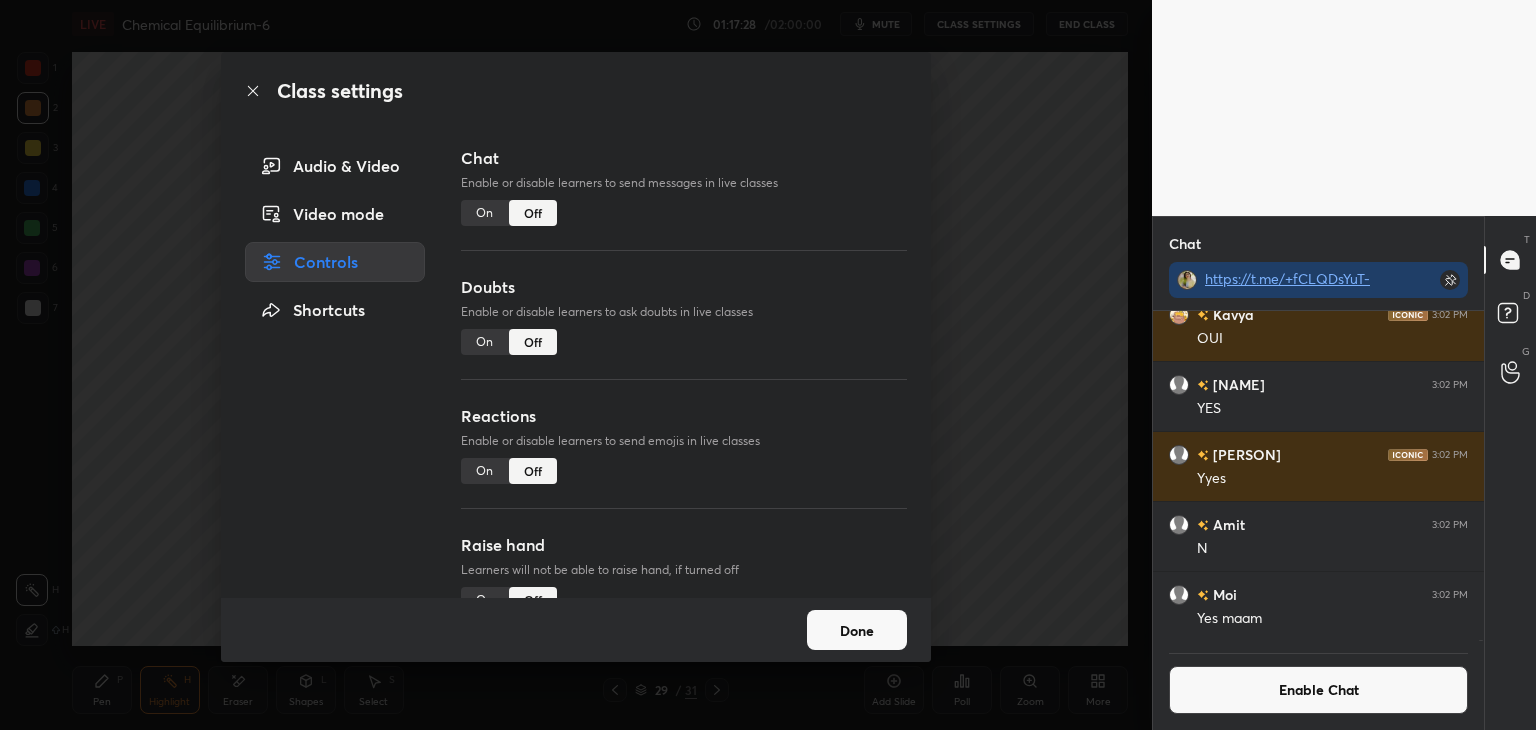 click on "Done" at bounding box center (857, 630) 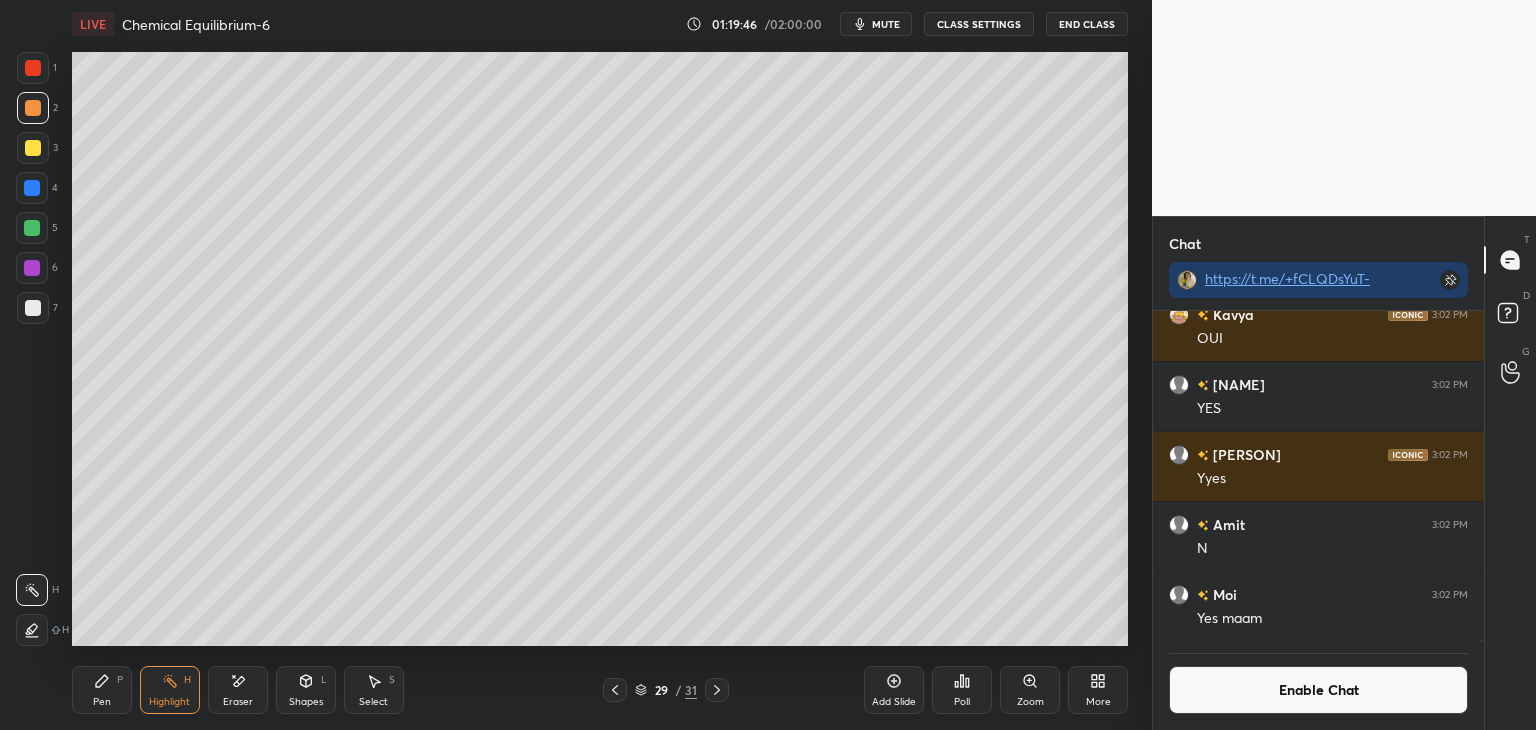 click on "Pen P" at bounding box center [102, 690] 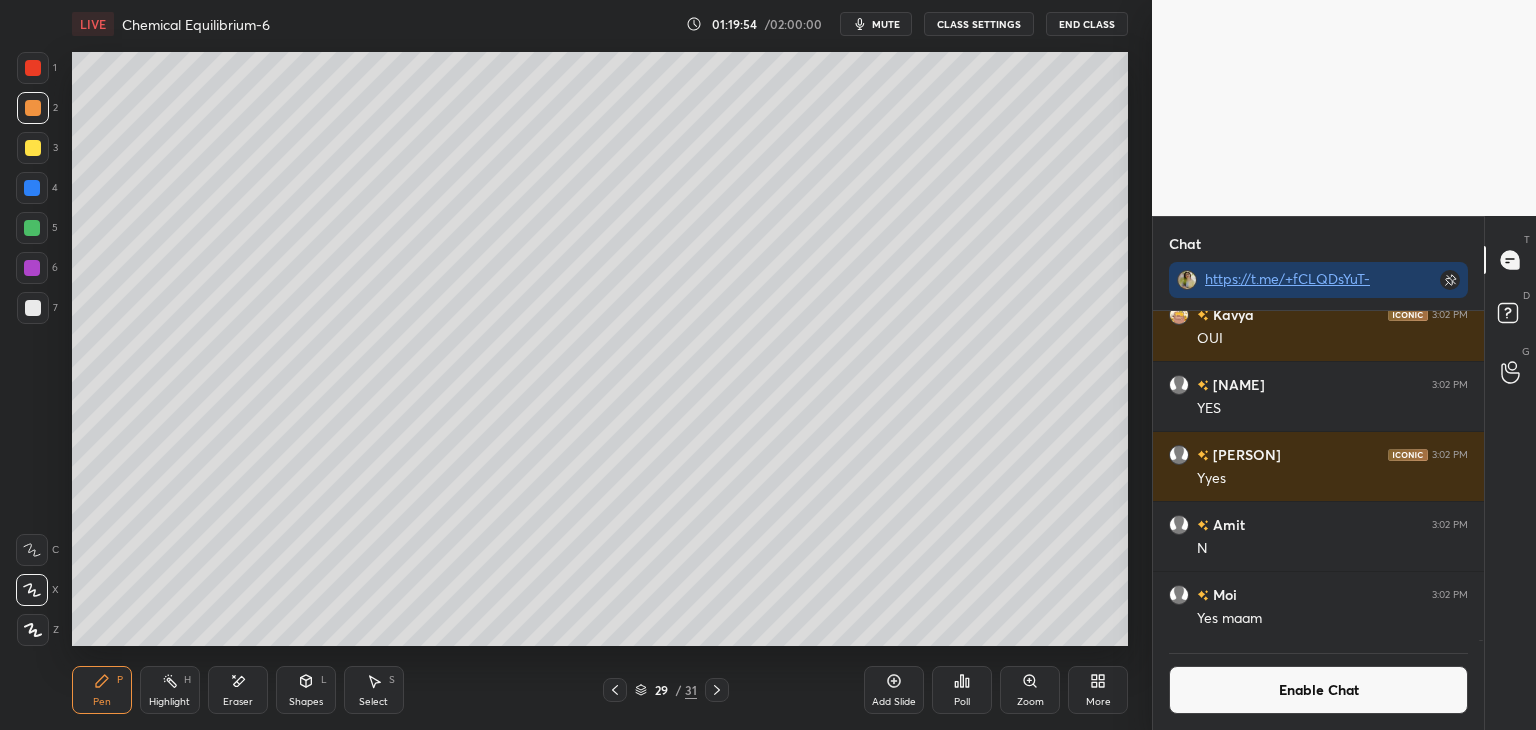 click 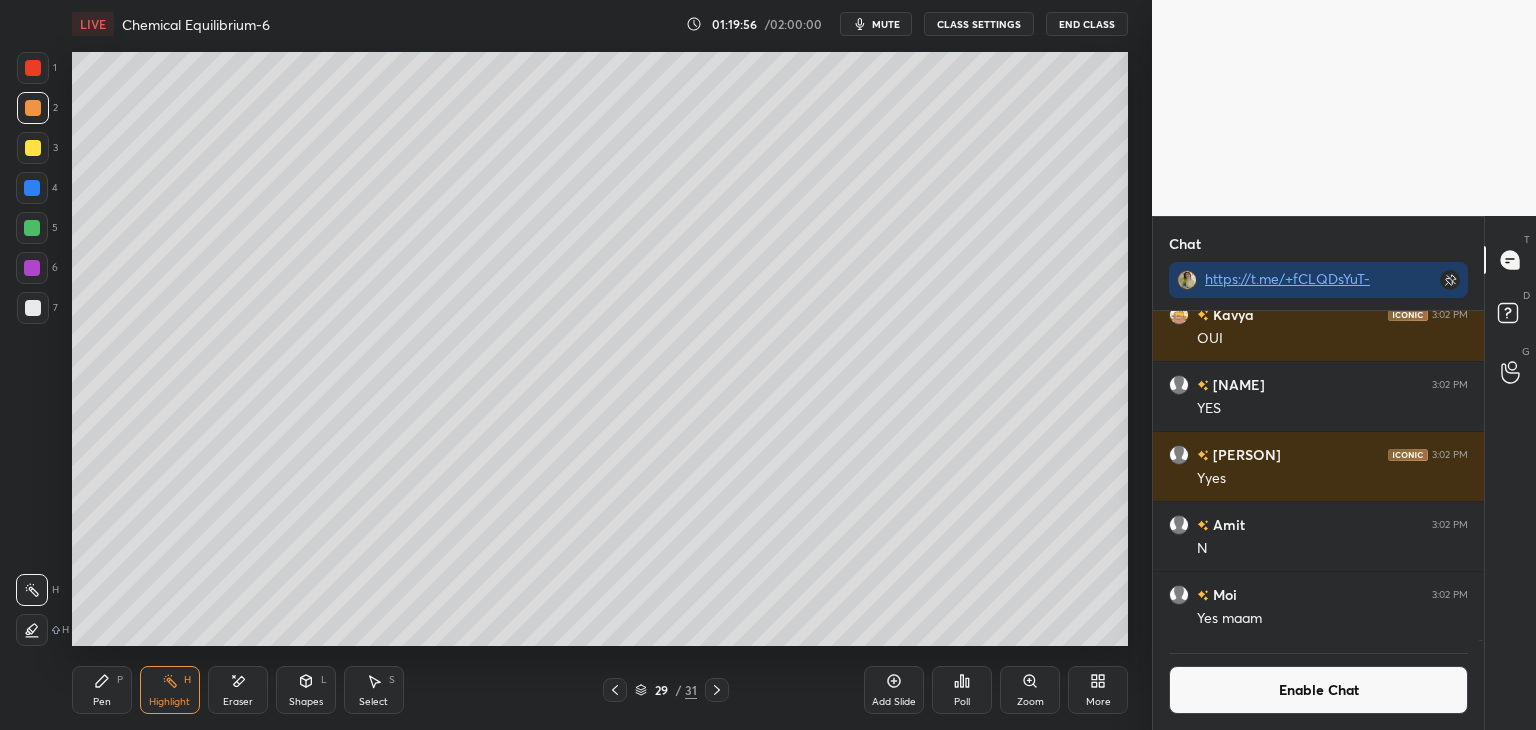 click on "Pen P Highlight H Eraser Shapes L Select S 29 / 31 Add Slide Poll Zoom More" at bounding box center (600, 690) 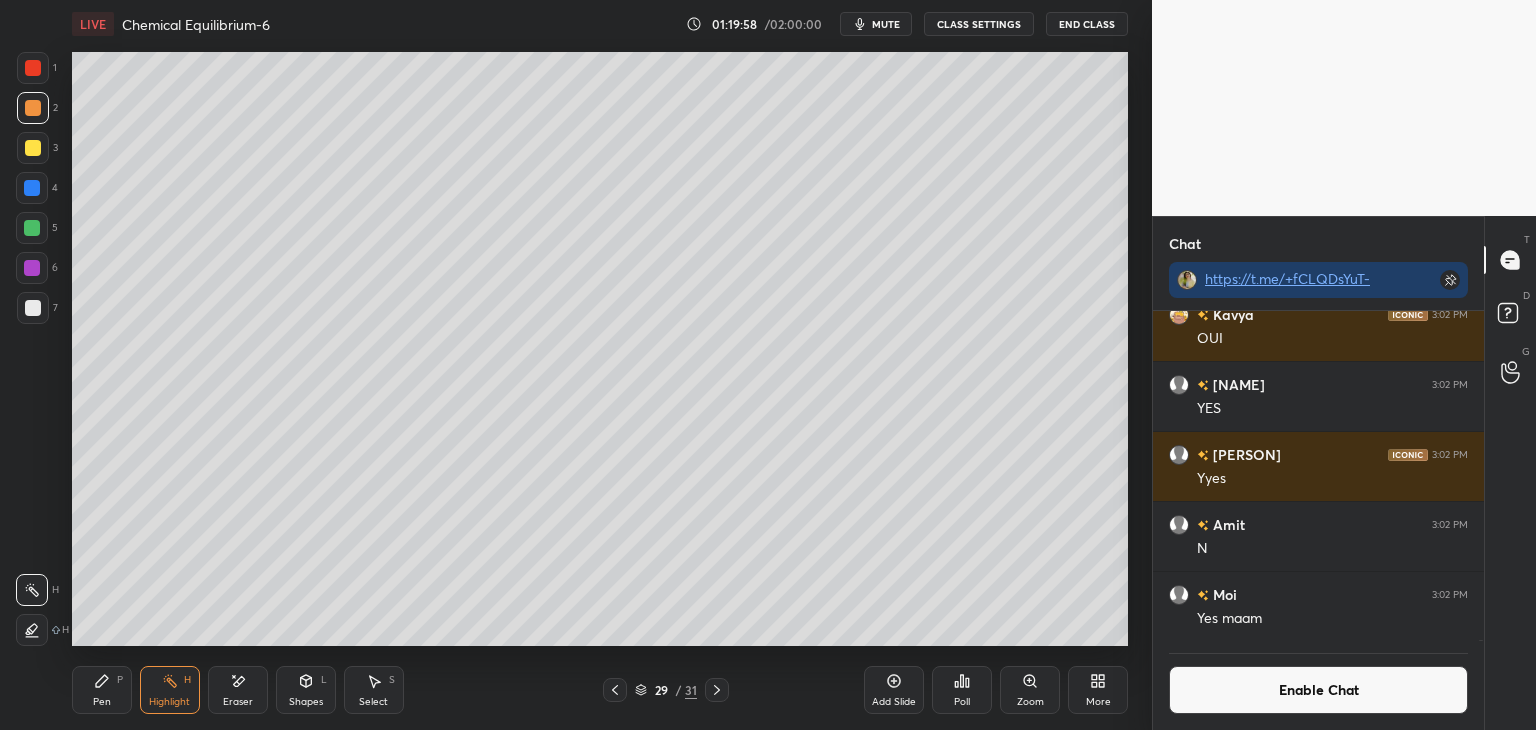 click 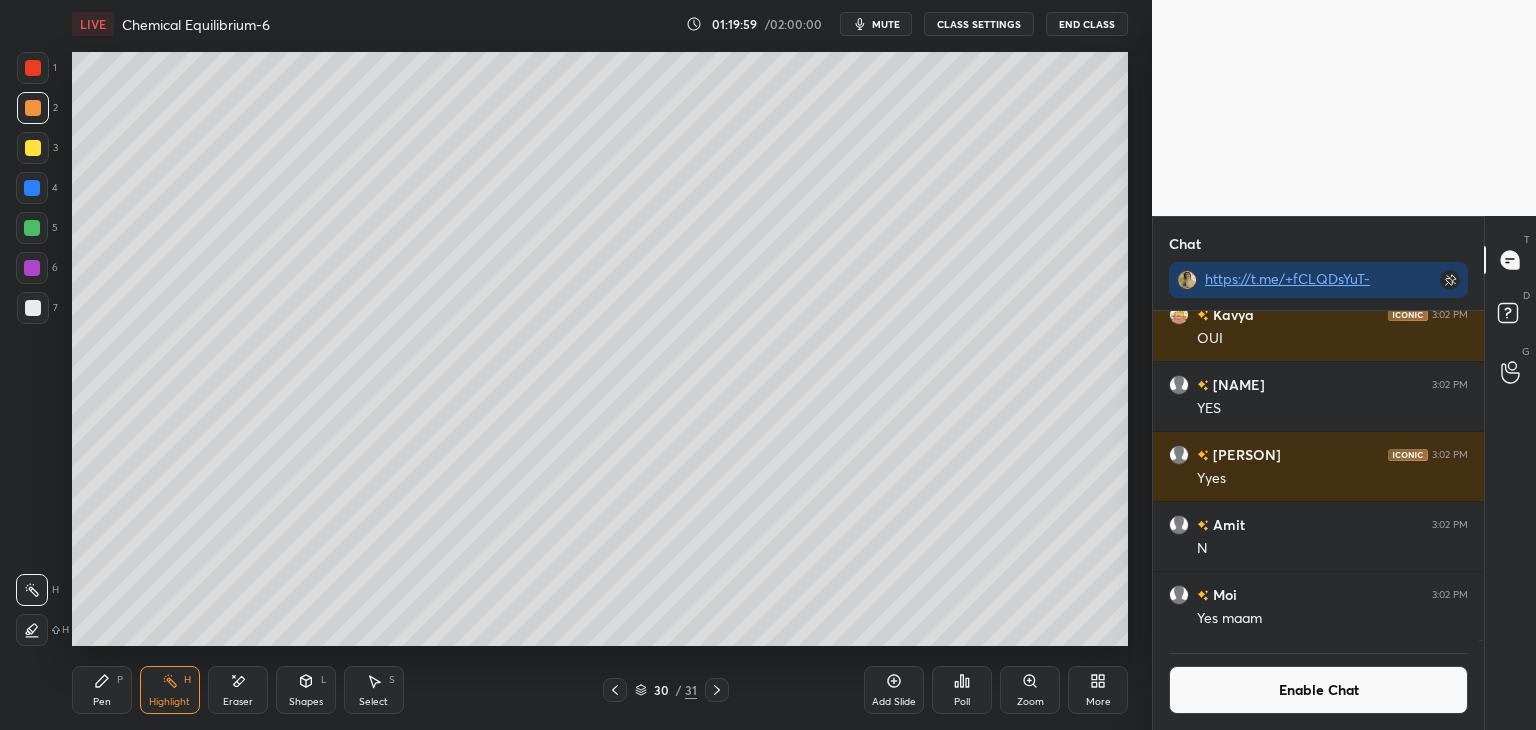 click 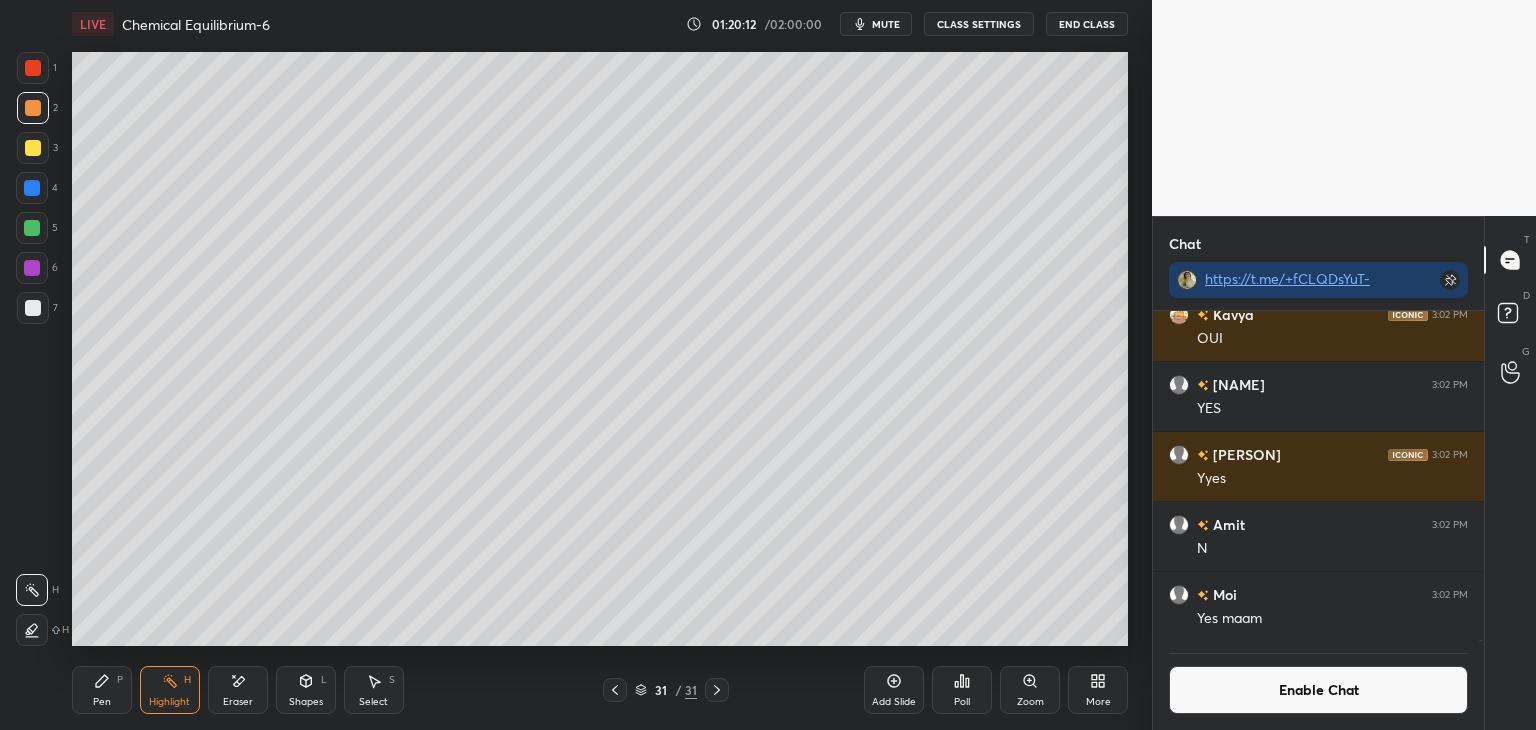 click 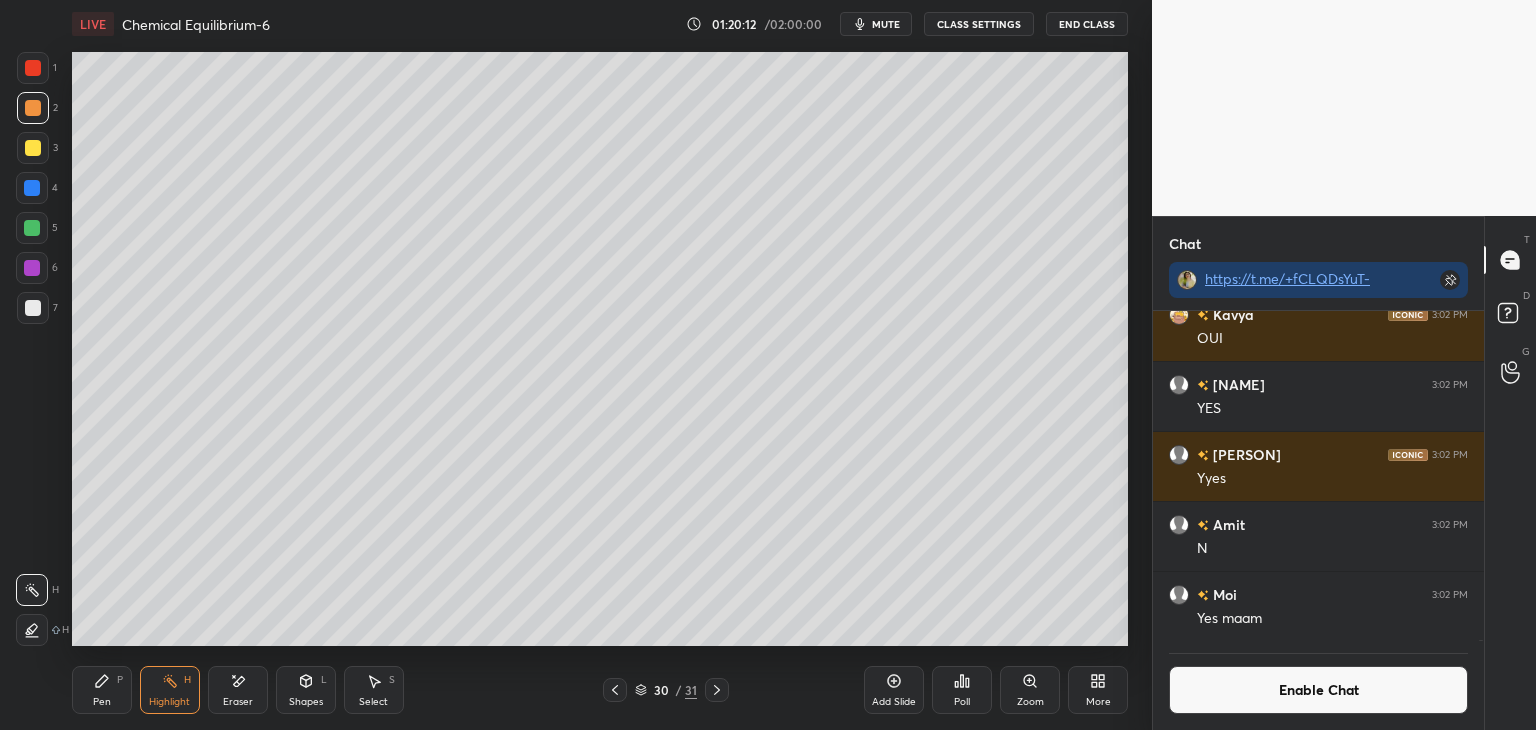 click at bounding box center [615, 690] 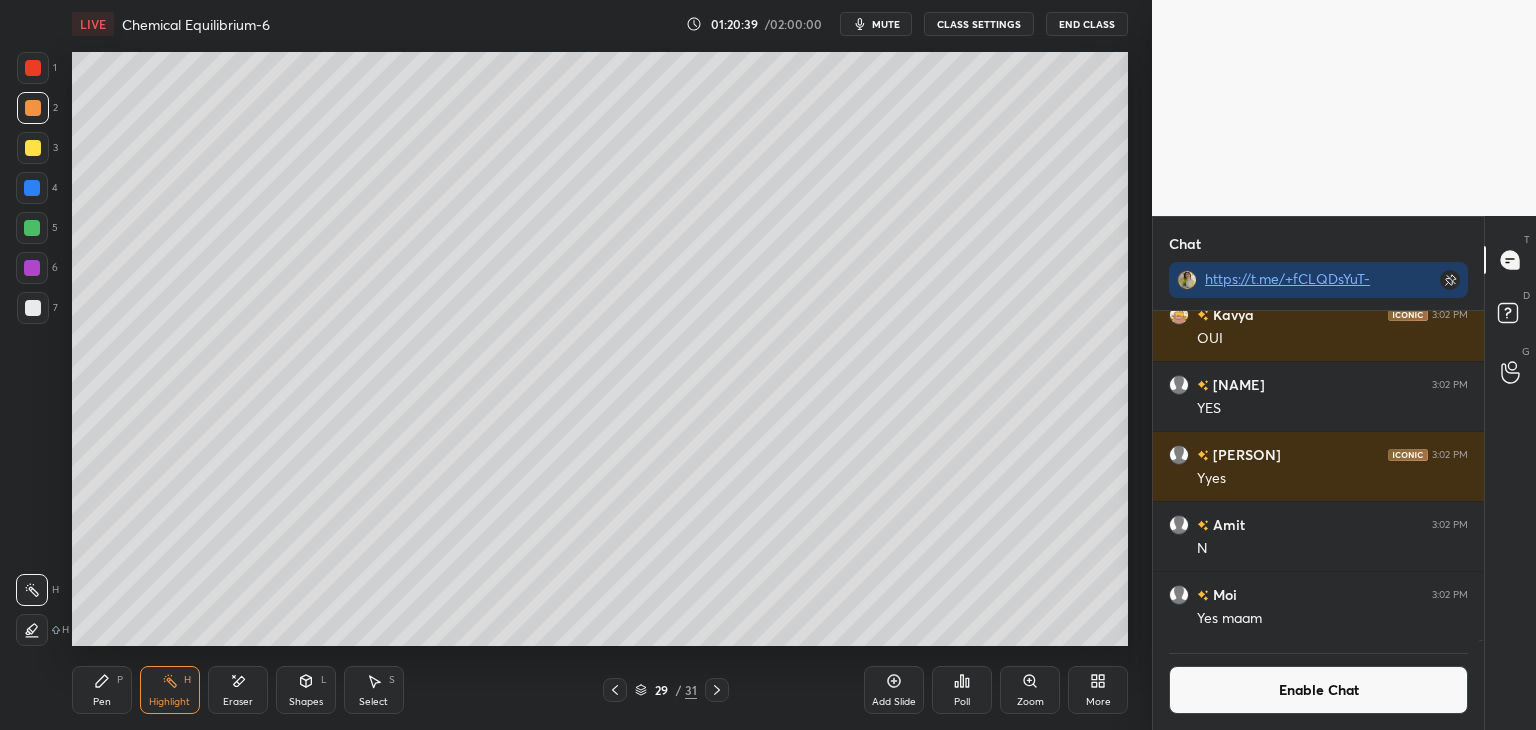 click 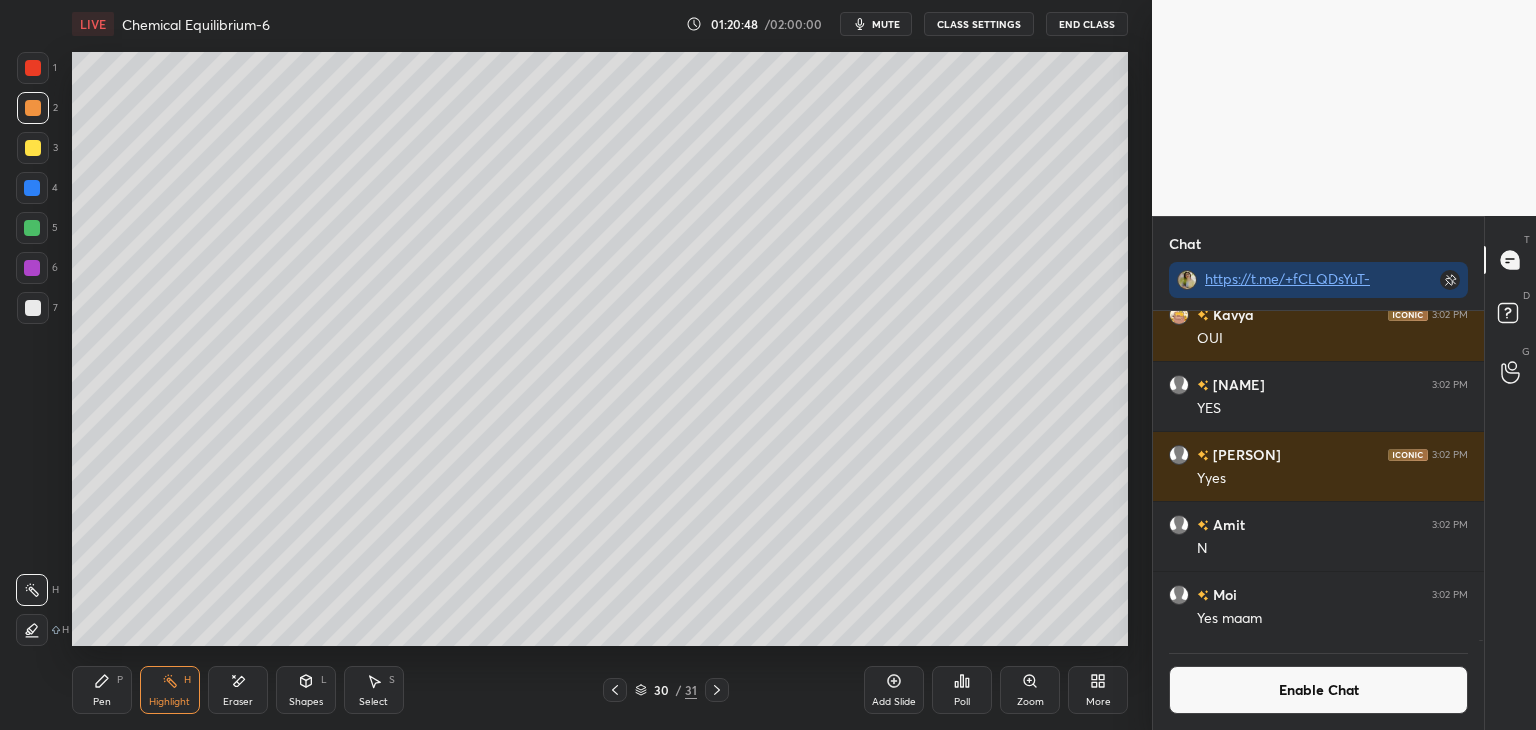 click 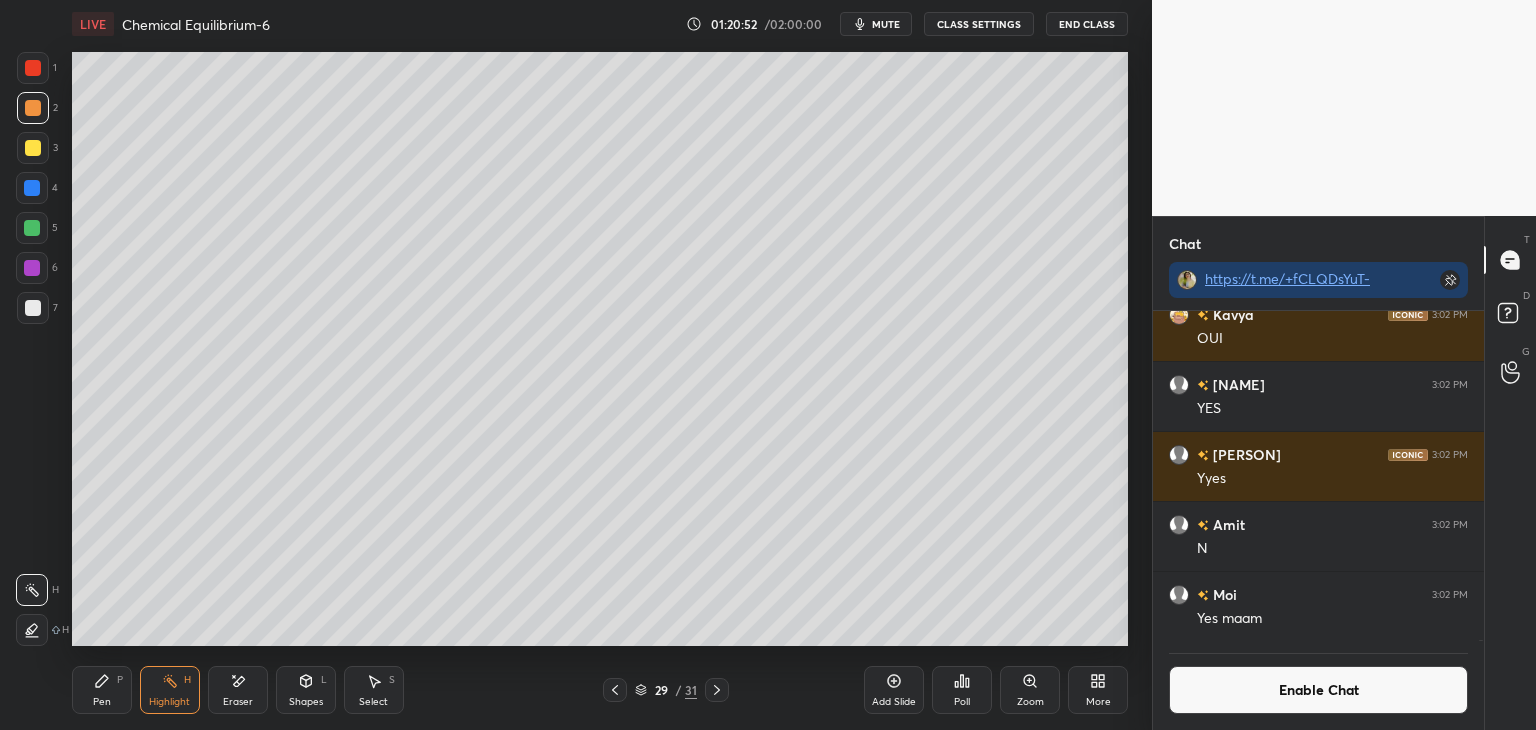 click 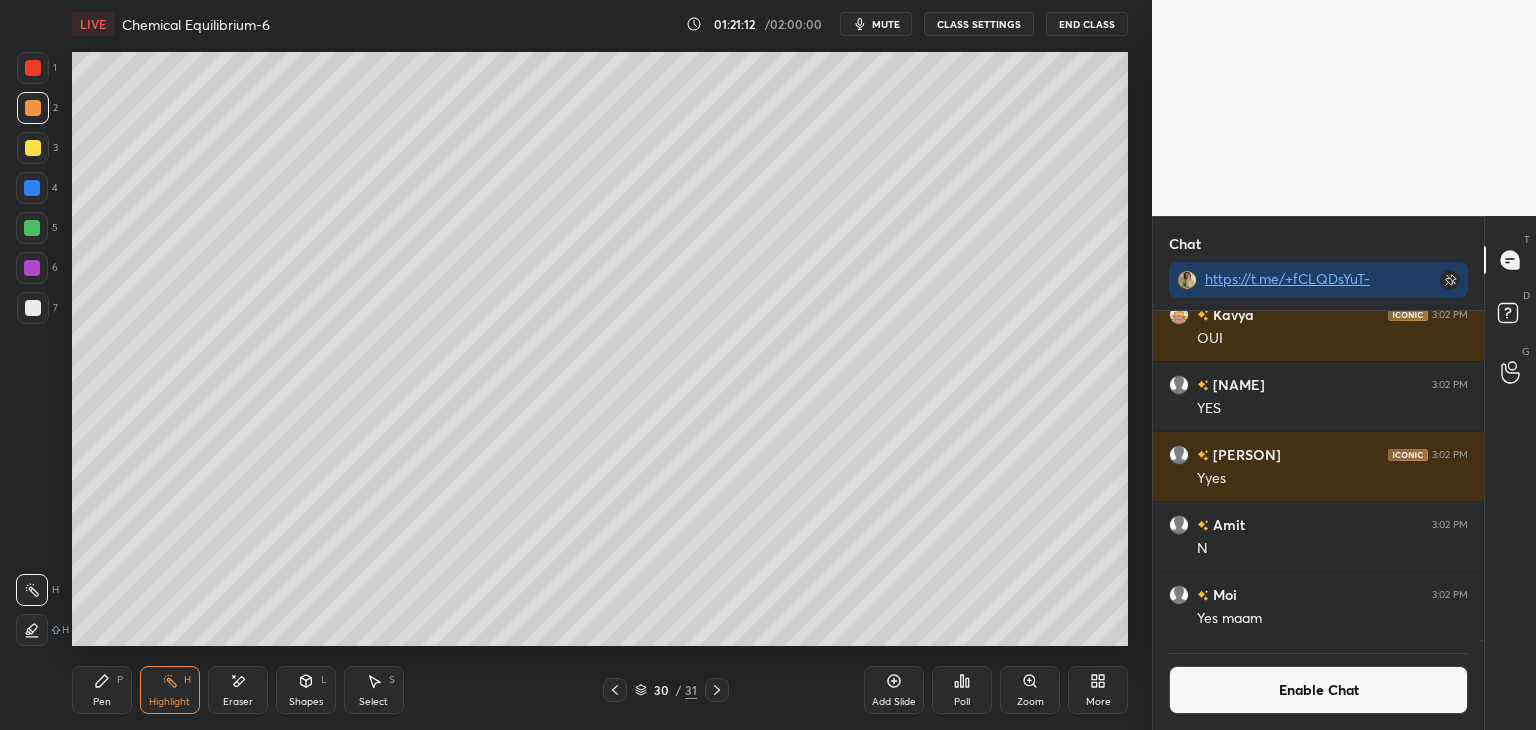 click 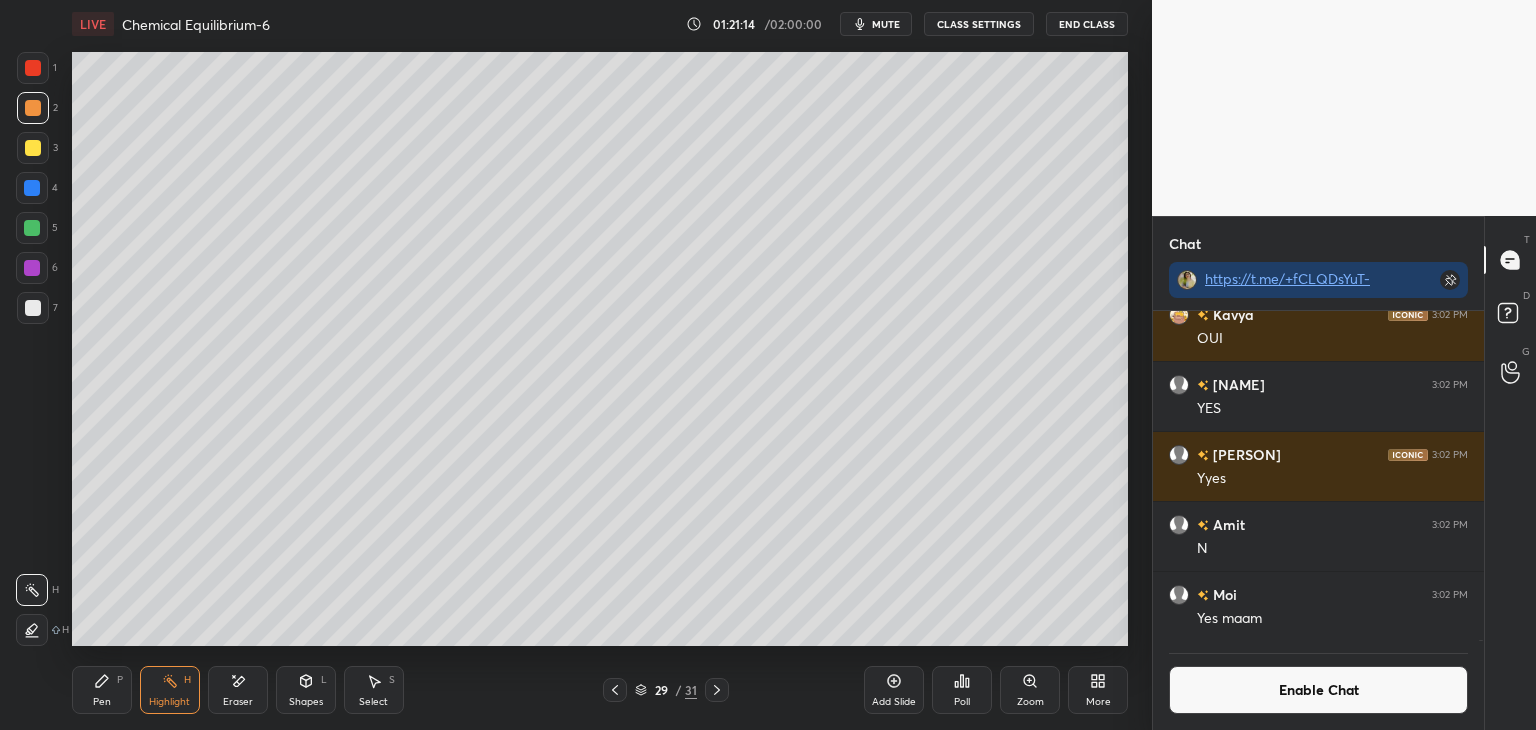 click 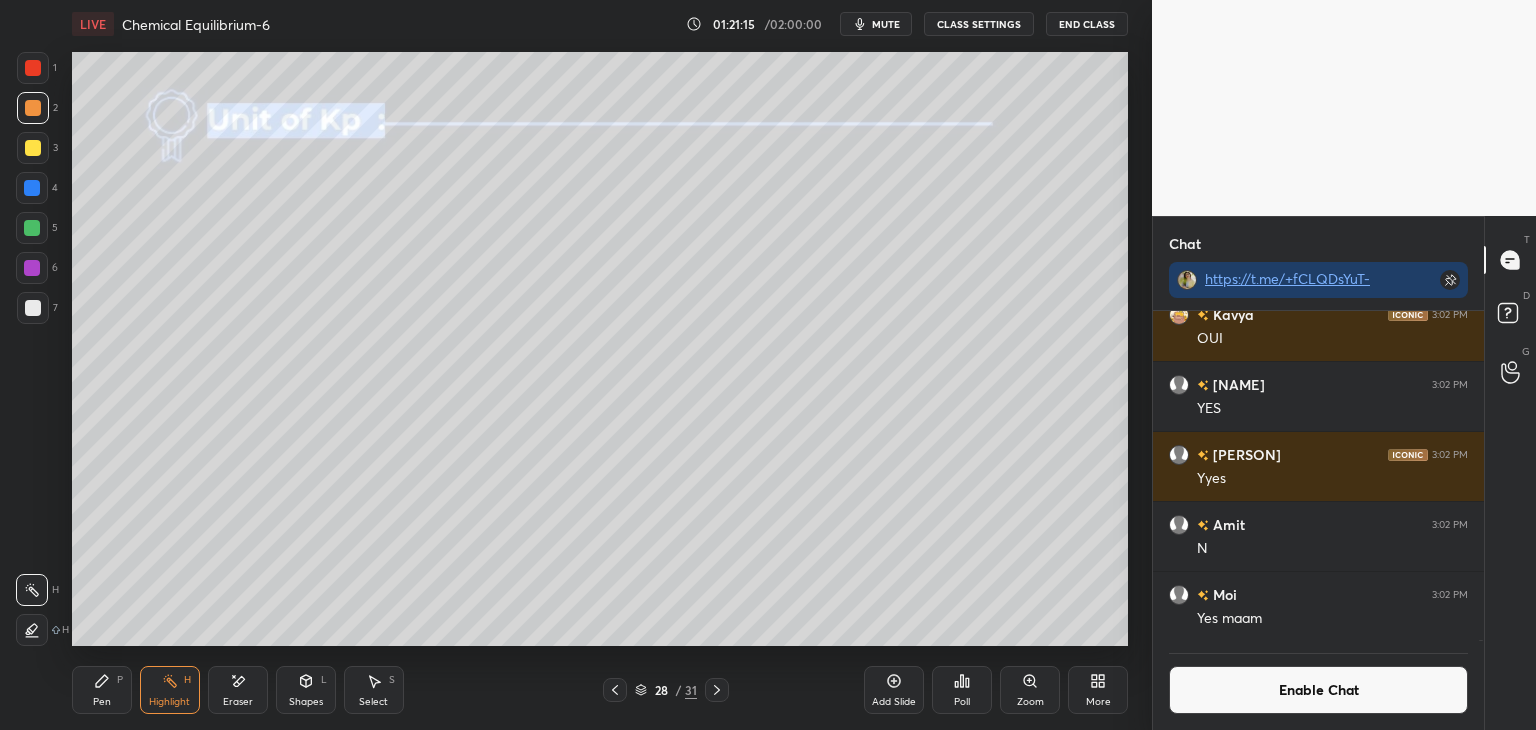 click 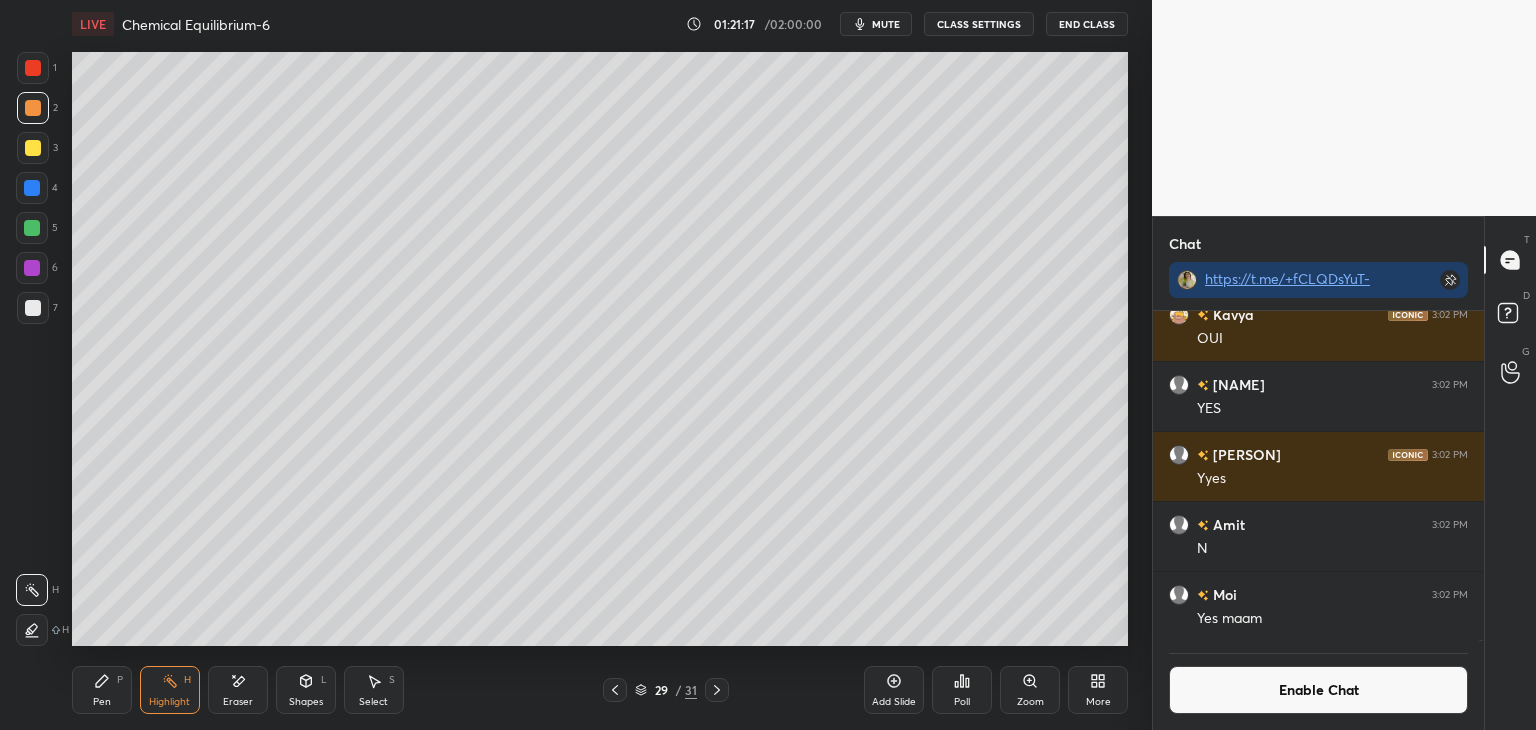 click on "Enable Chat" at bounding box center (1318, 690) 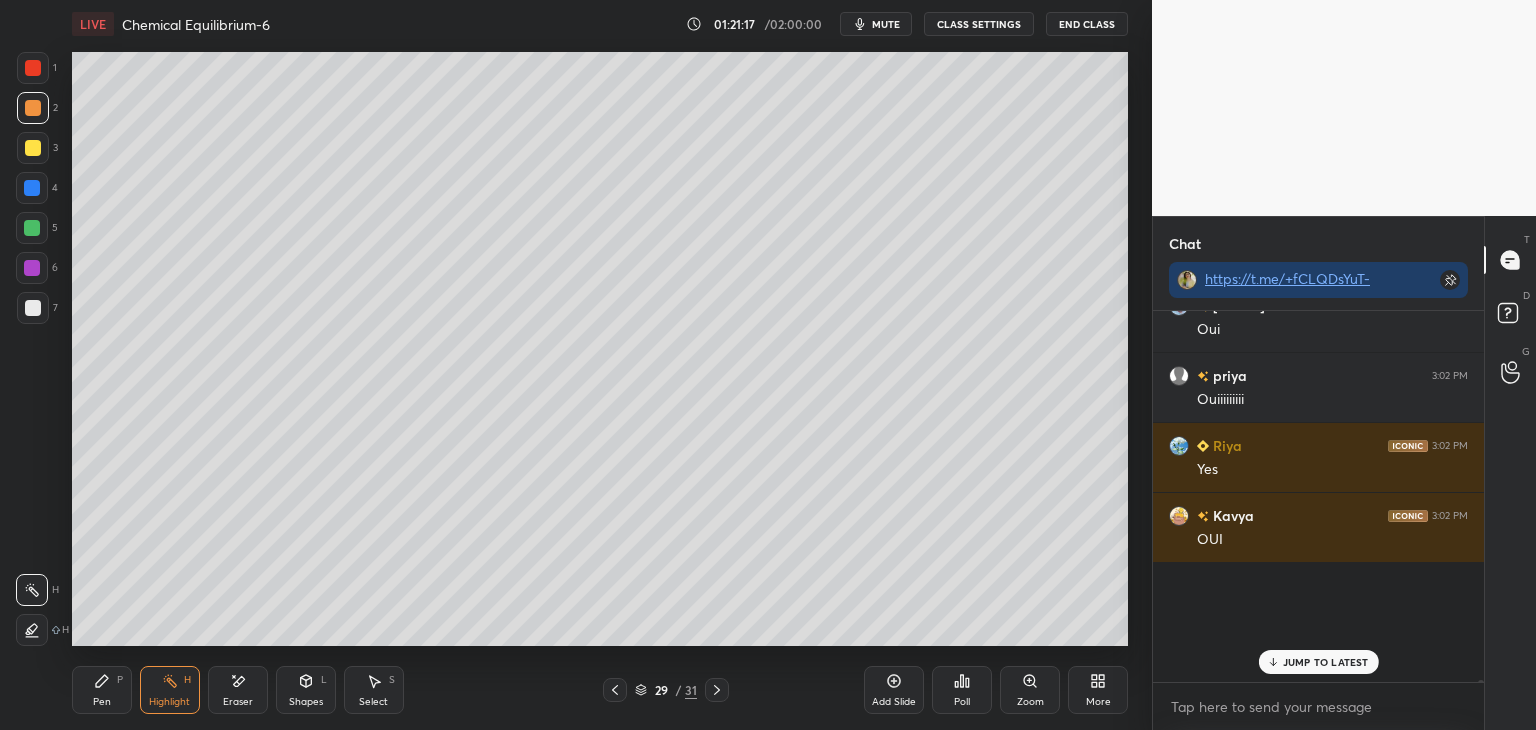 scroll, scrollTop: 6, scrollLeft: 6, axis: both 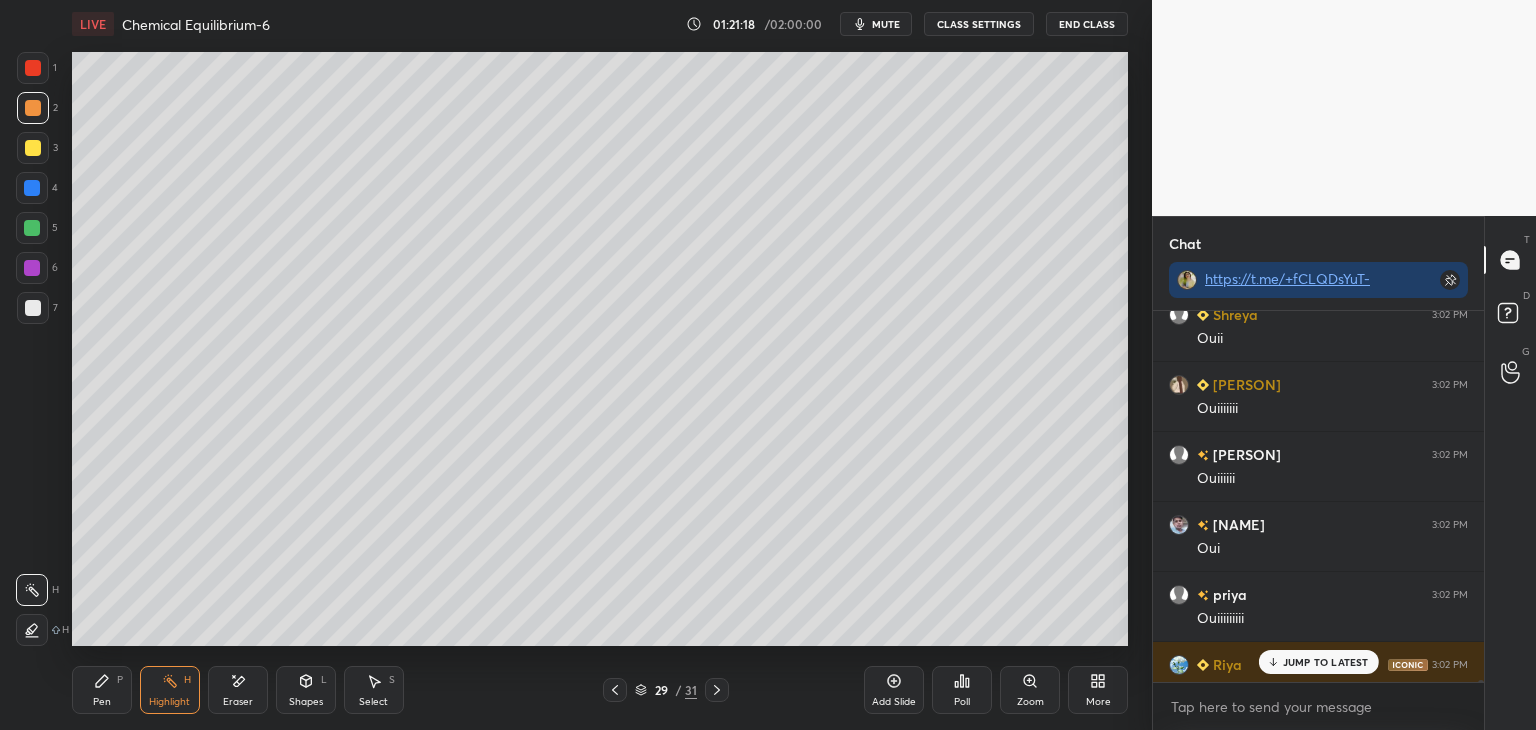 click on "JUMP TO LATEST" at bounding box center (1326, 662) 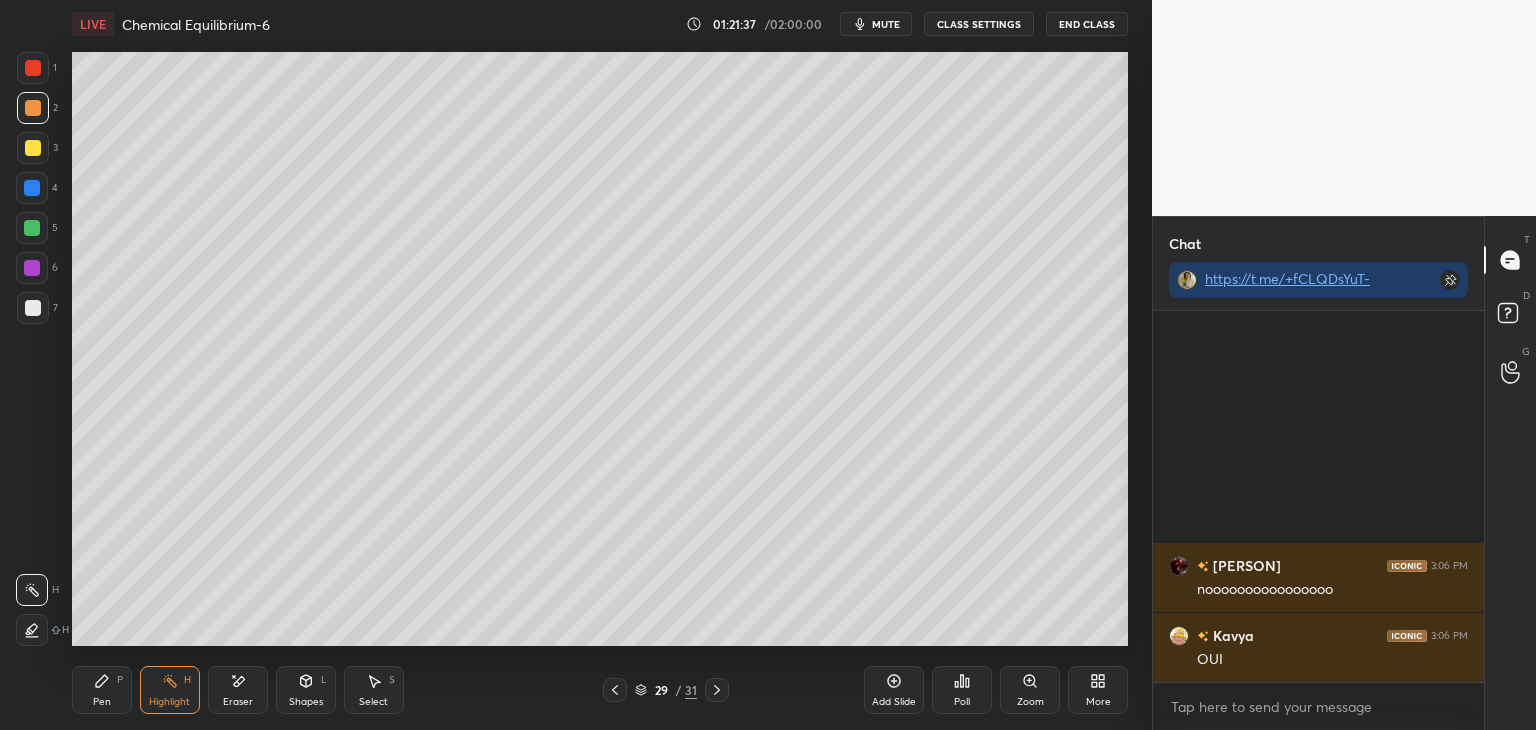scroll, scrollTop: 130268, scrollLeft: 0, axis: vertical 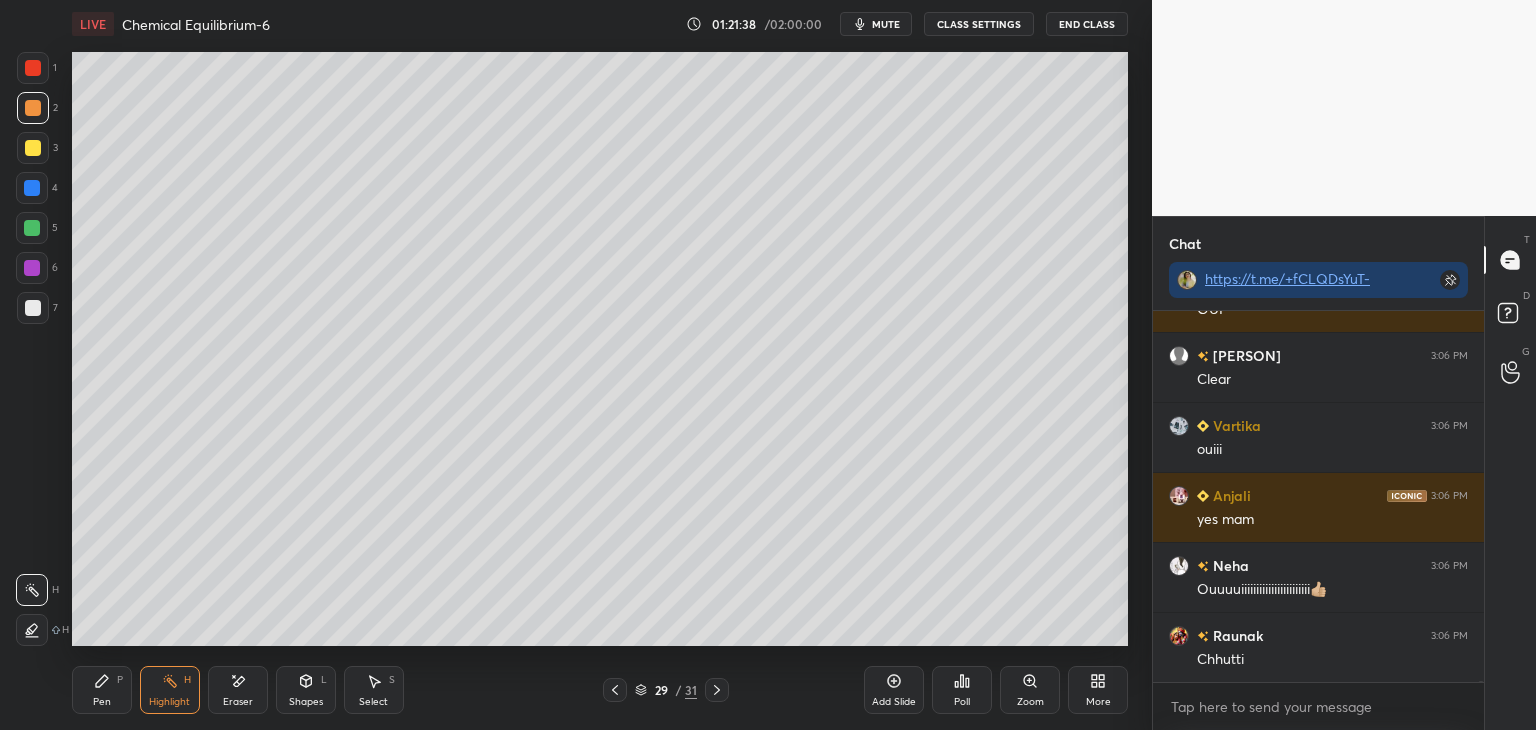 click on "CLASS SETTINGS" at bounding box center [979, 24] 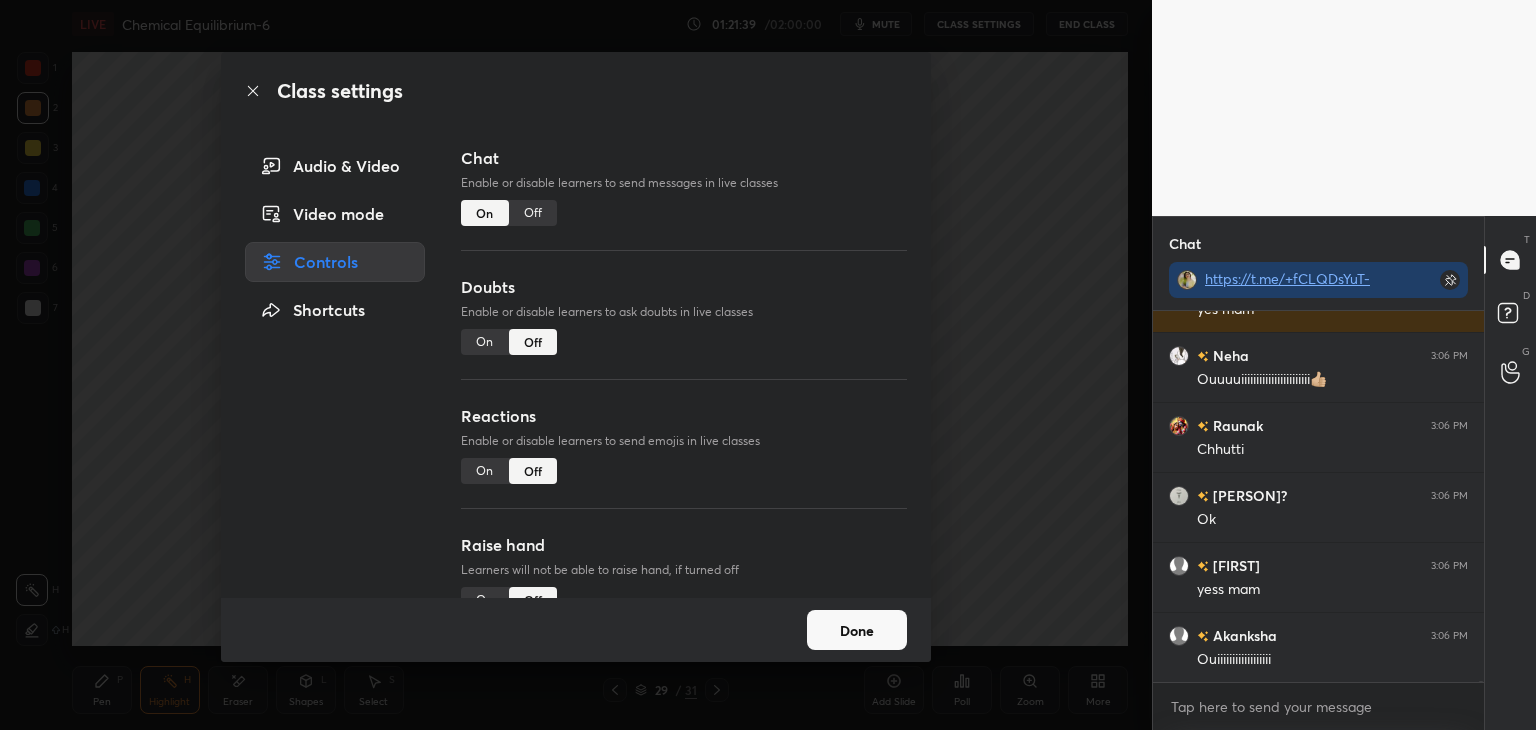 click on "Off" at bounding box center (533, 213) 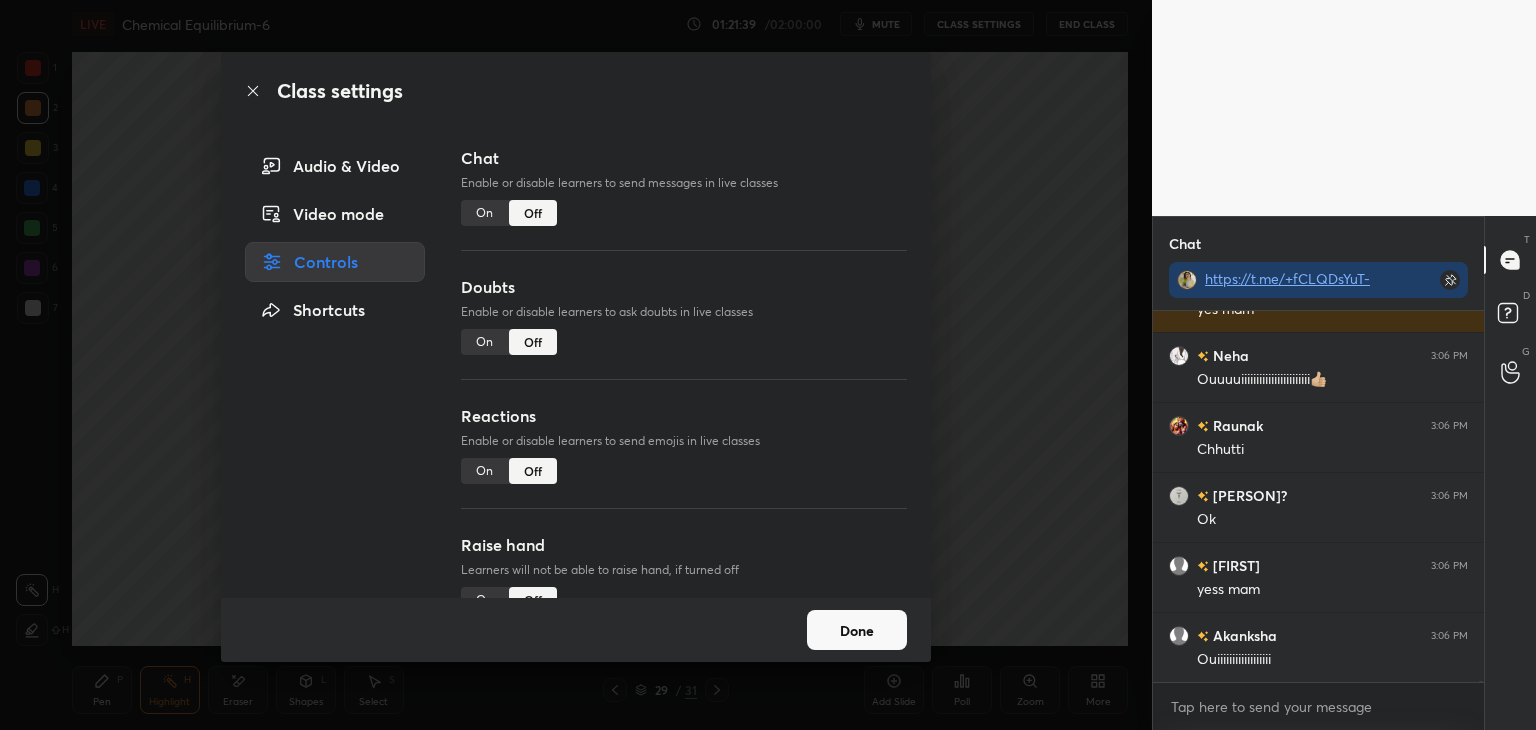scroll, scrollTop: 127228, scrollLeft: 0, axis: vertical 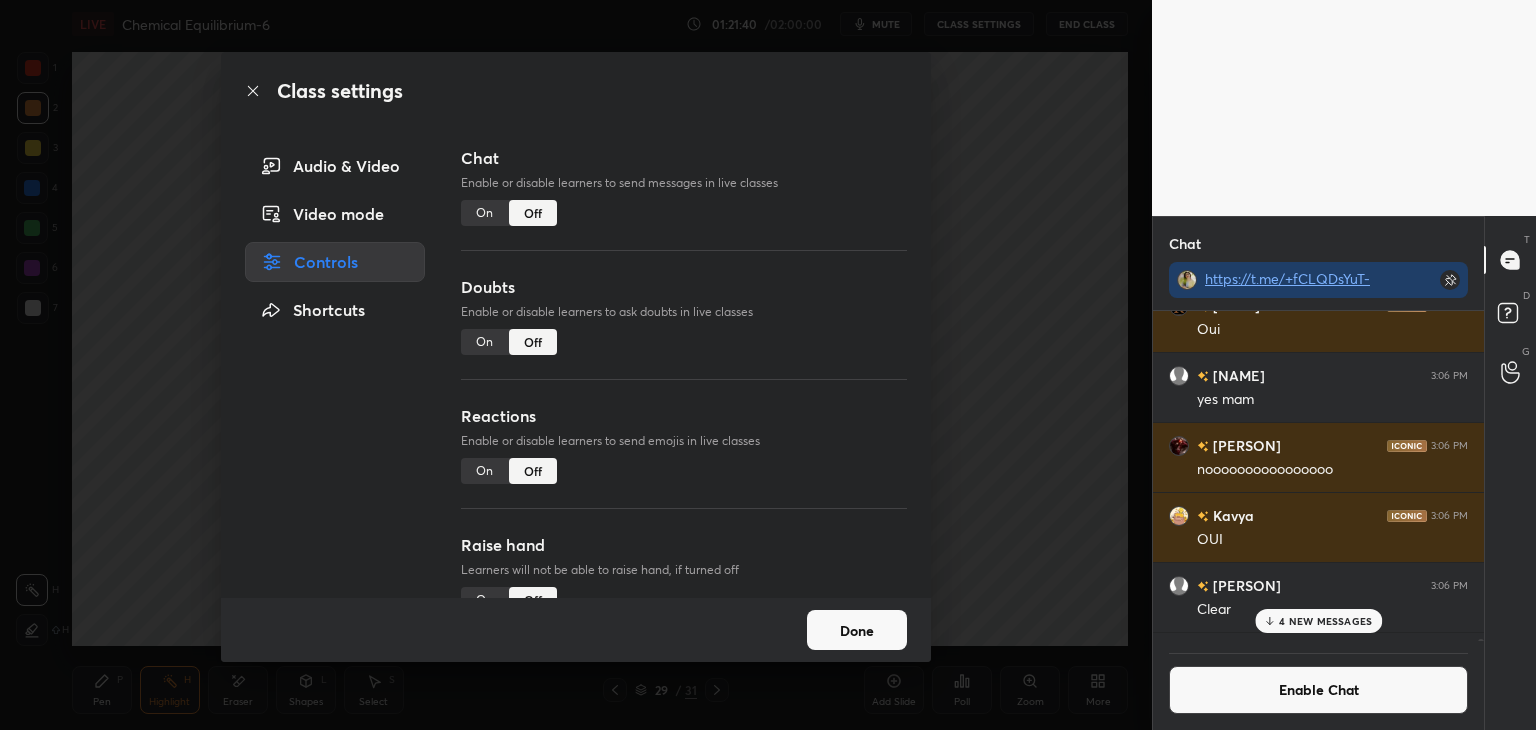 click on "Done" at bounding box center (857, 630) 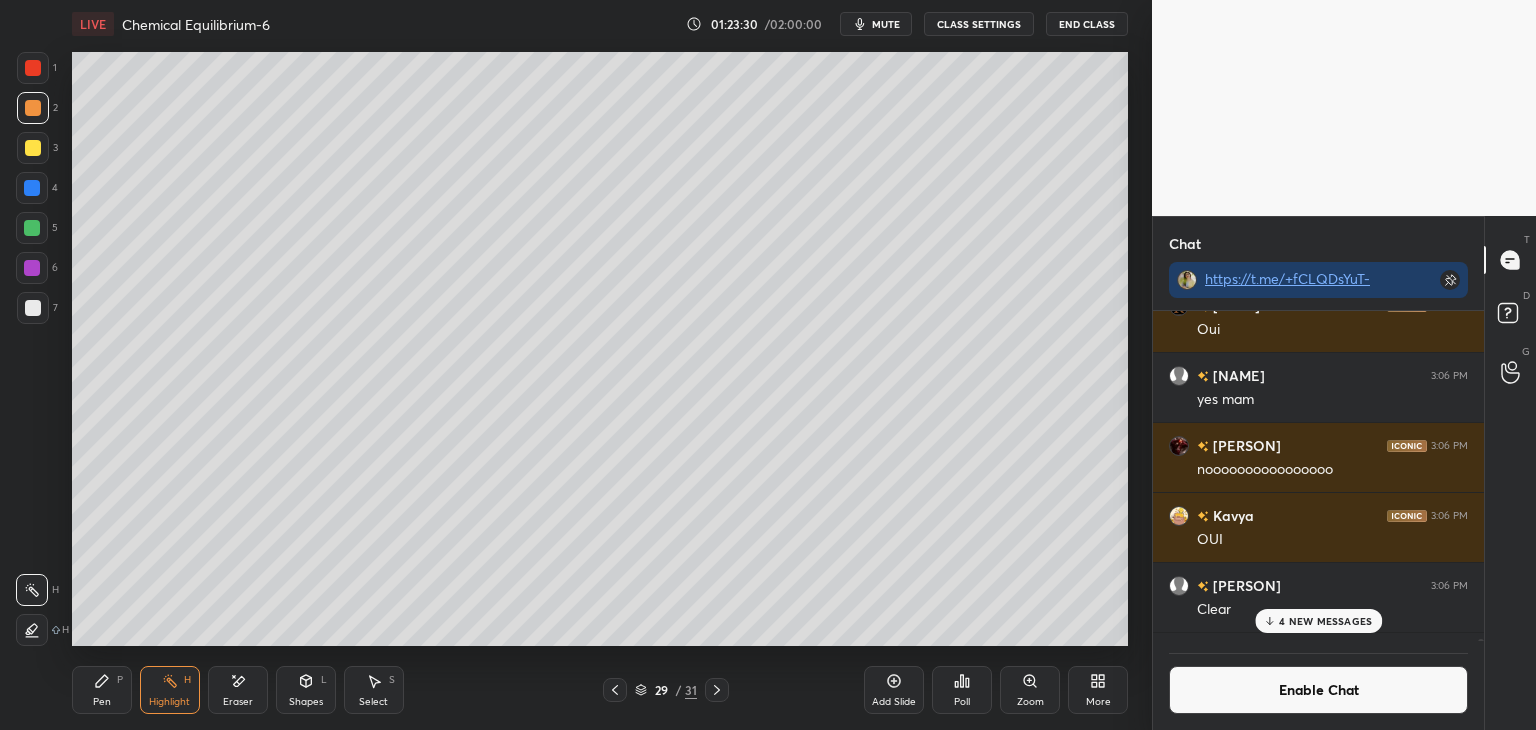 click on "4 NEW MESSAGES" at bounding box center [1325, 621] 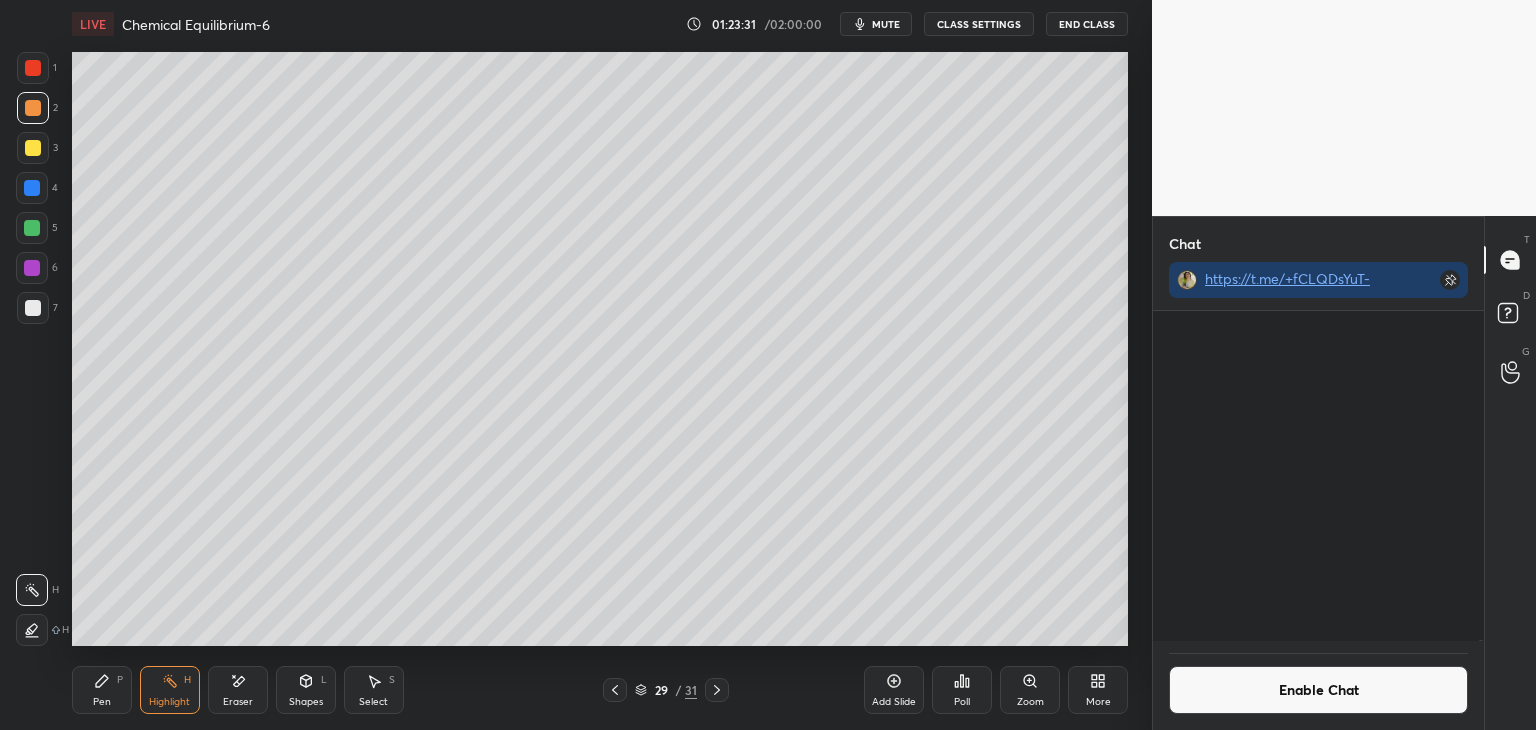 scroll, scrollTop: 128007, scrollLeft: 0, axis: vertical 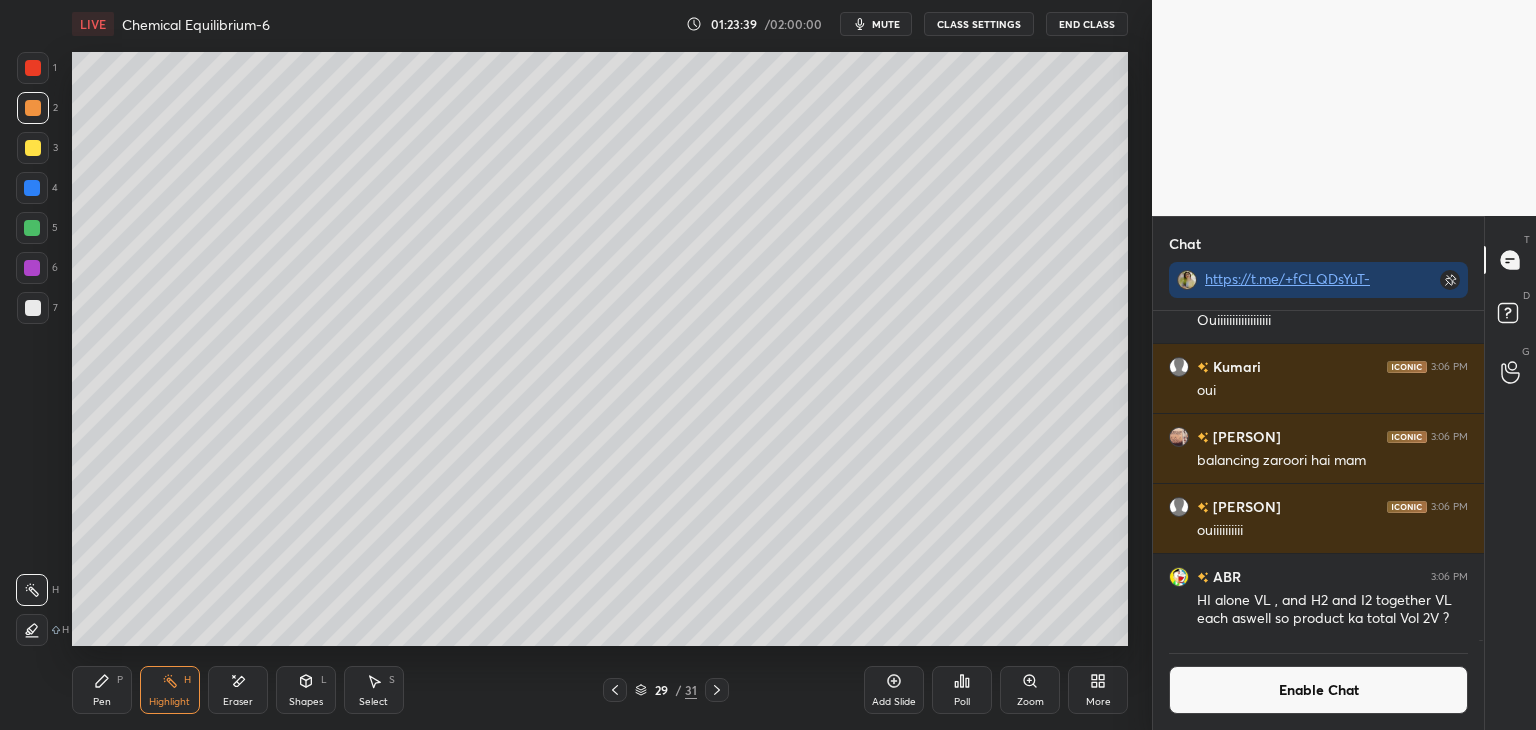 click 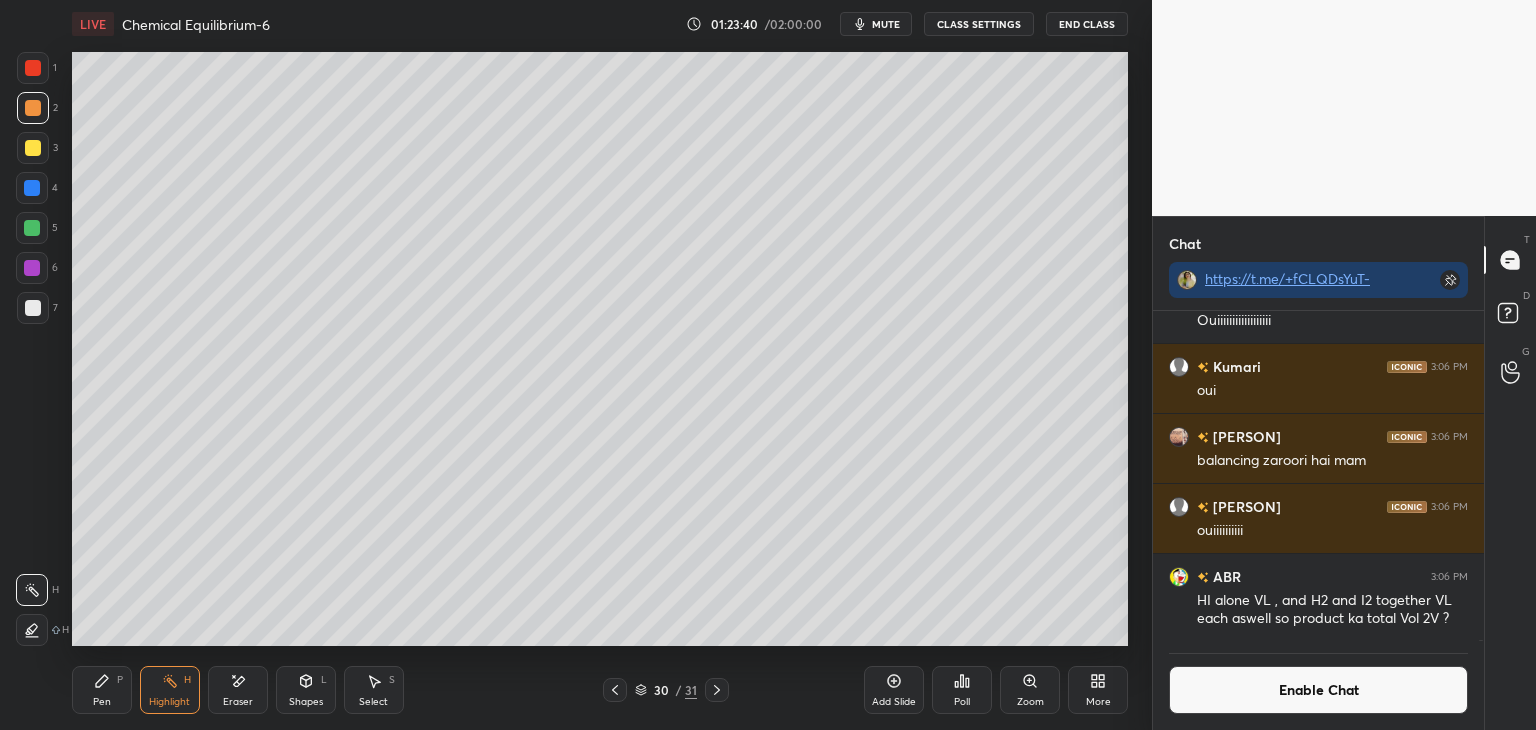click 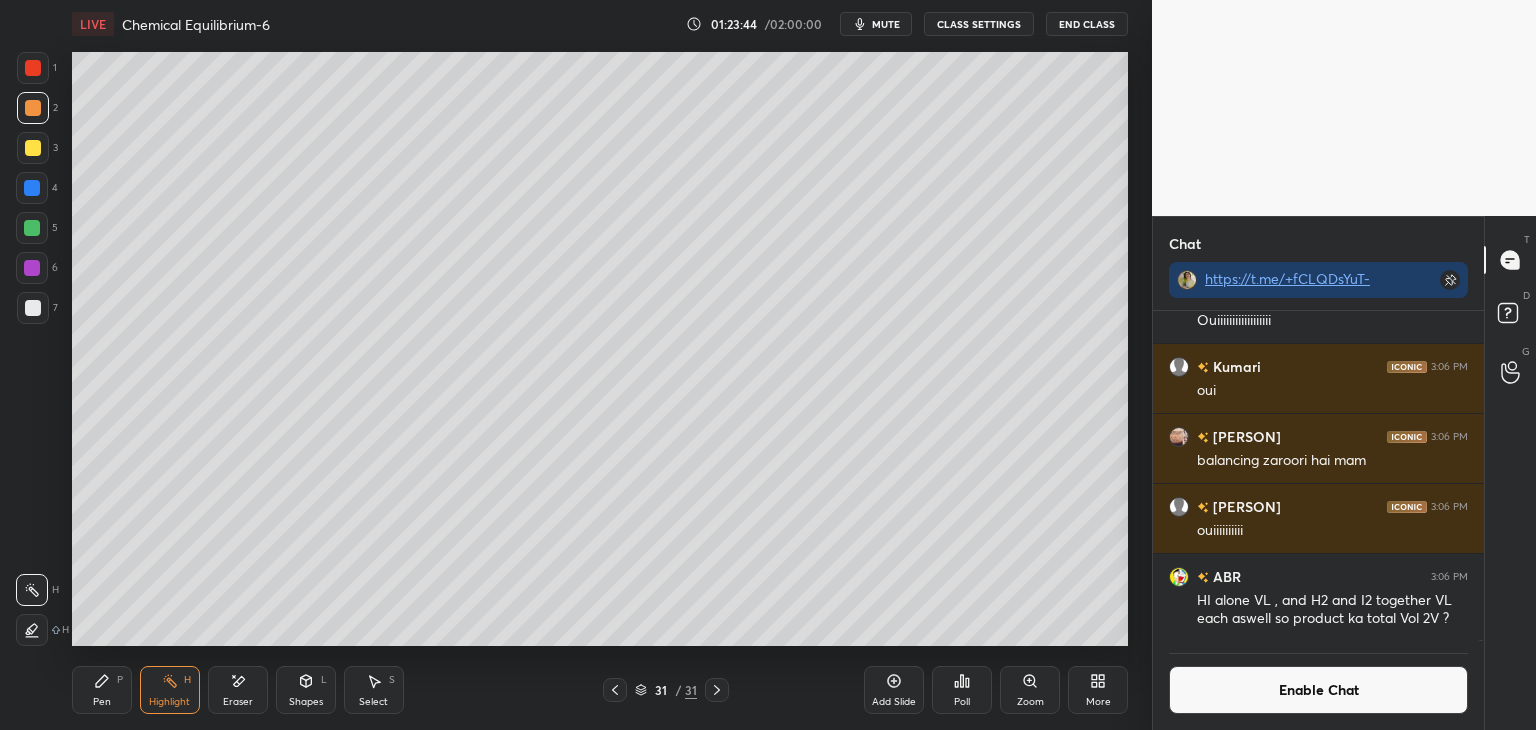 click on "Pen P" at bounding box center [102, 690] 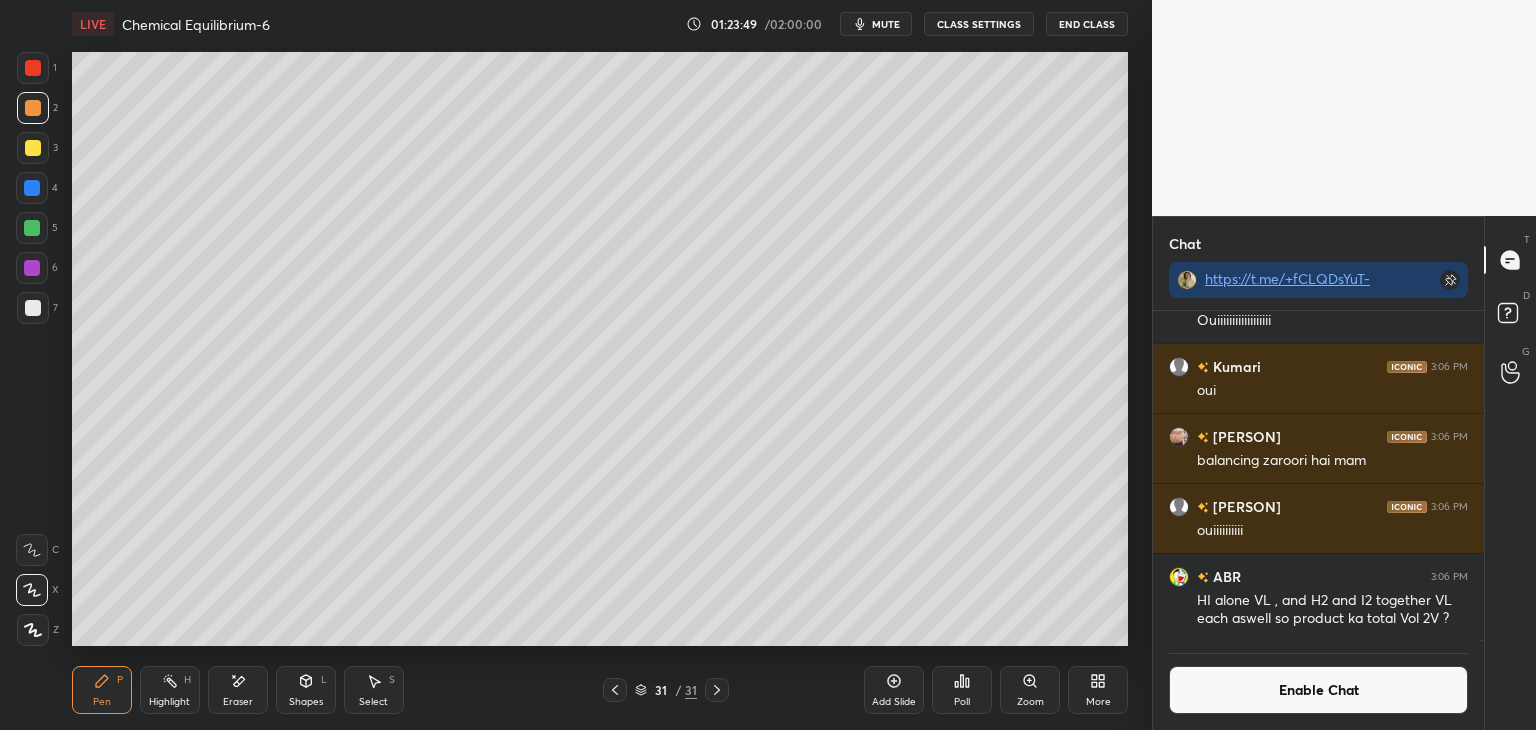 click 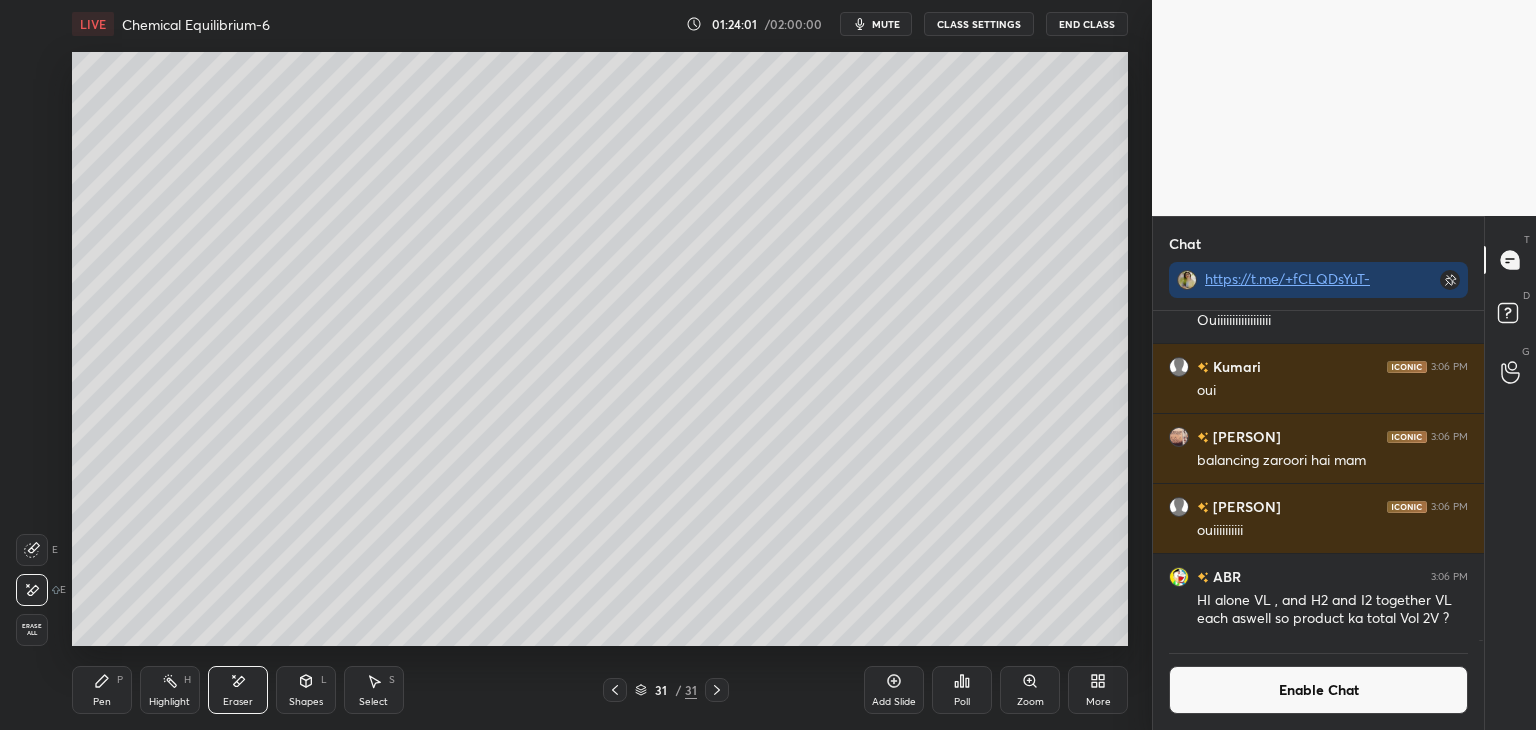 click on "Enable Chat" at bounding box center [1318, 690] 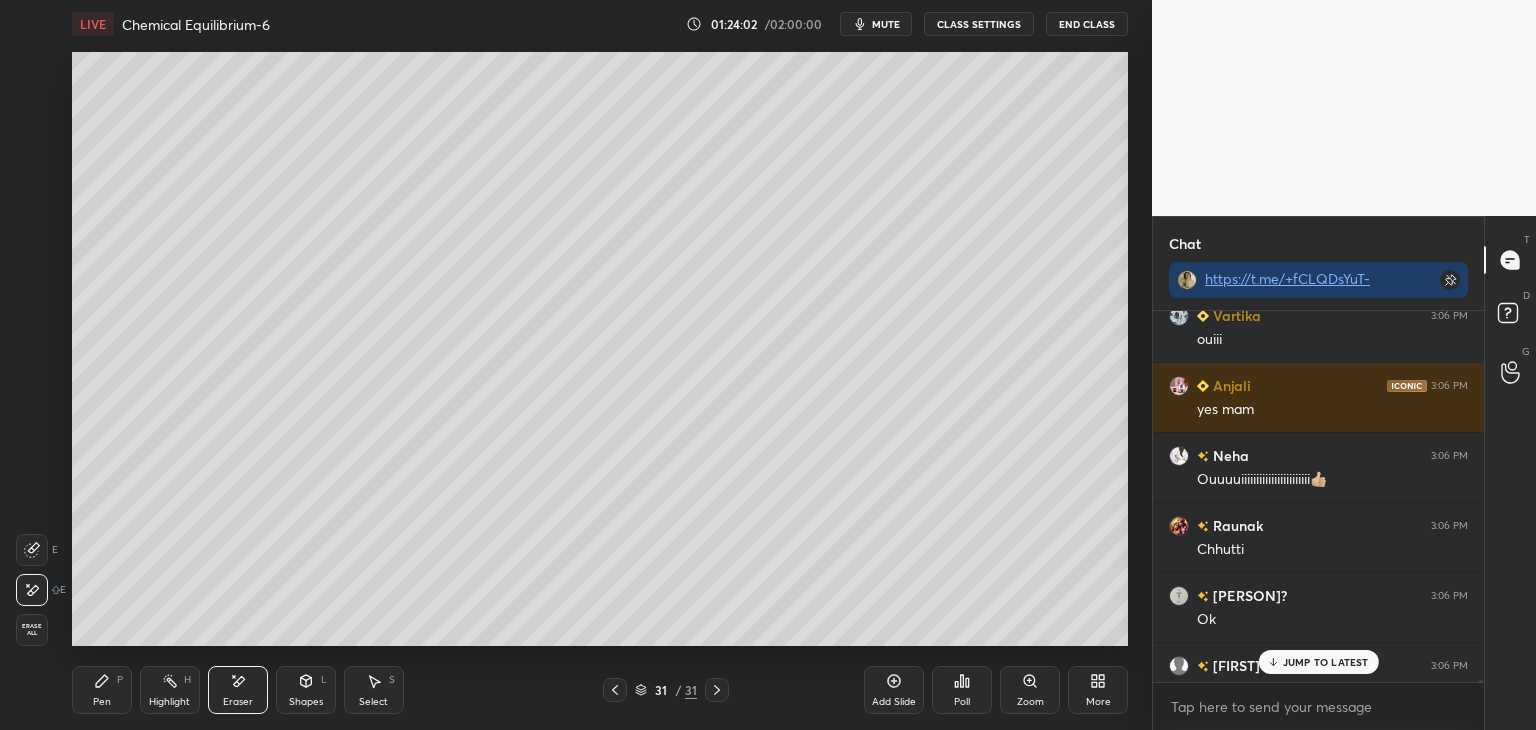 click on "JUMP TO LATEST" at bounding box center [1326, 662] 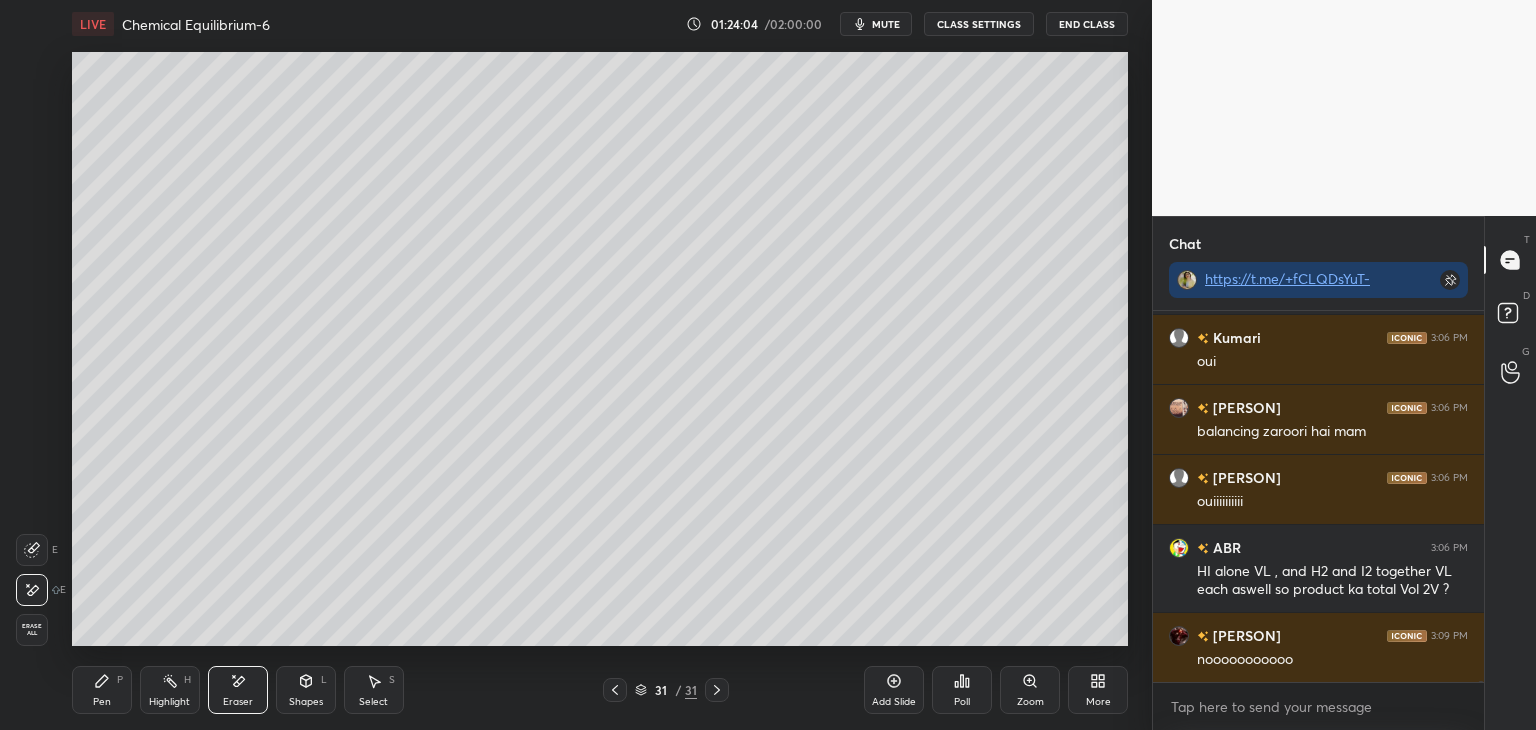 scroll, scrollTop: 128006, scrollLeft: 0, axis: vertical 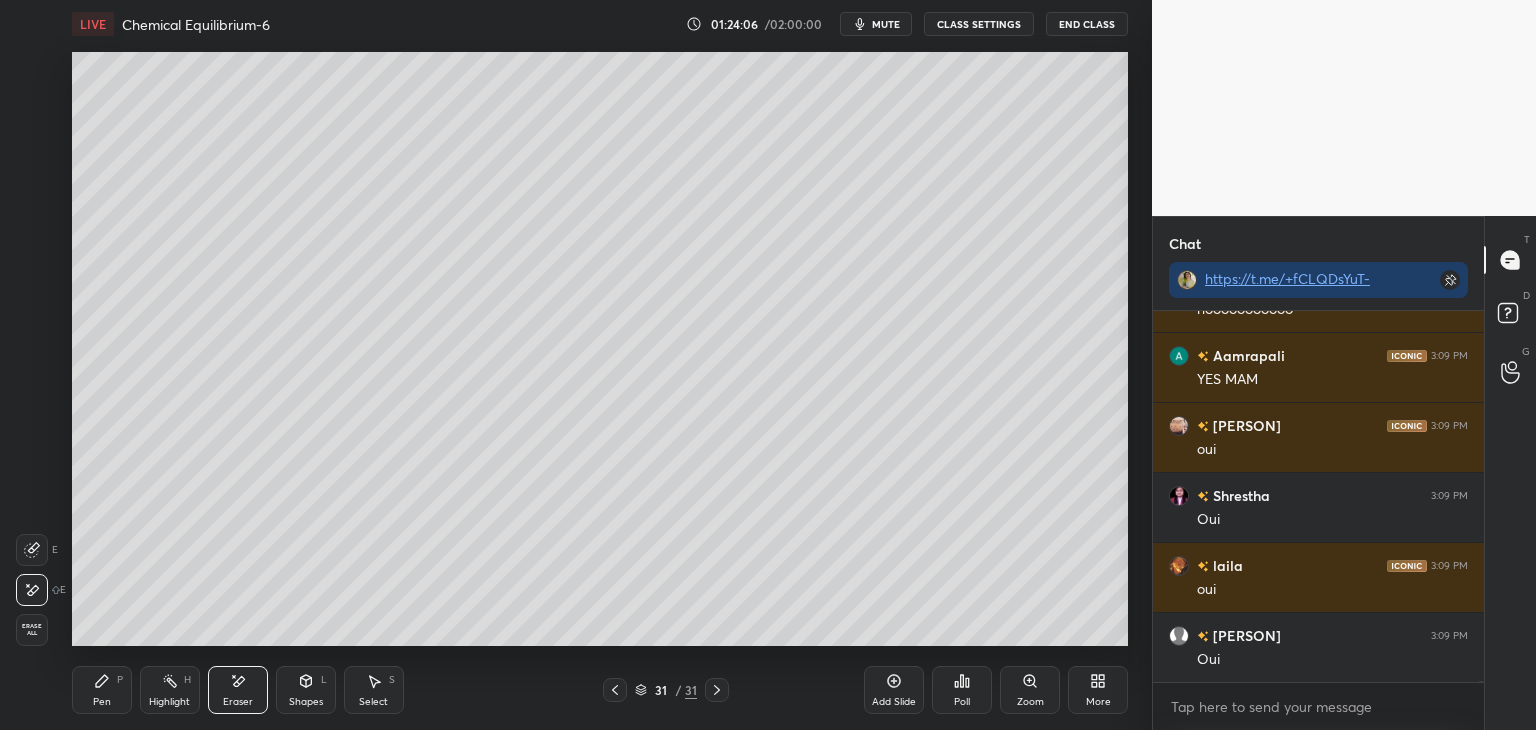 click on "CLASS SETTINGS" at bounding box center [979, 24] 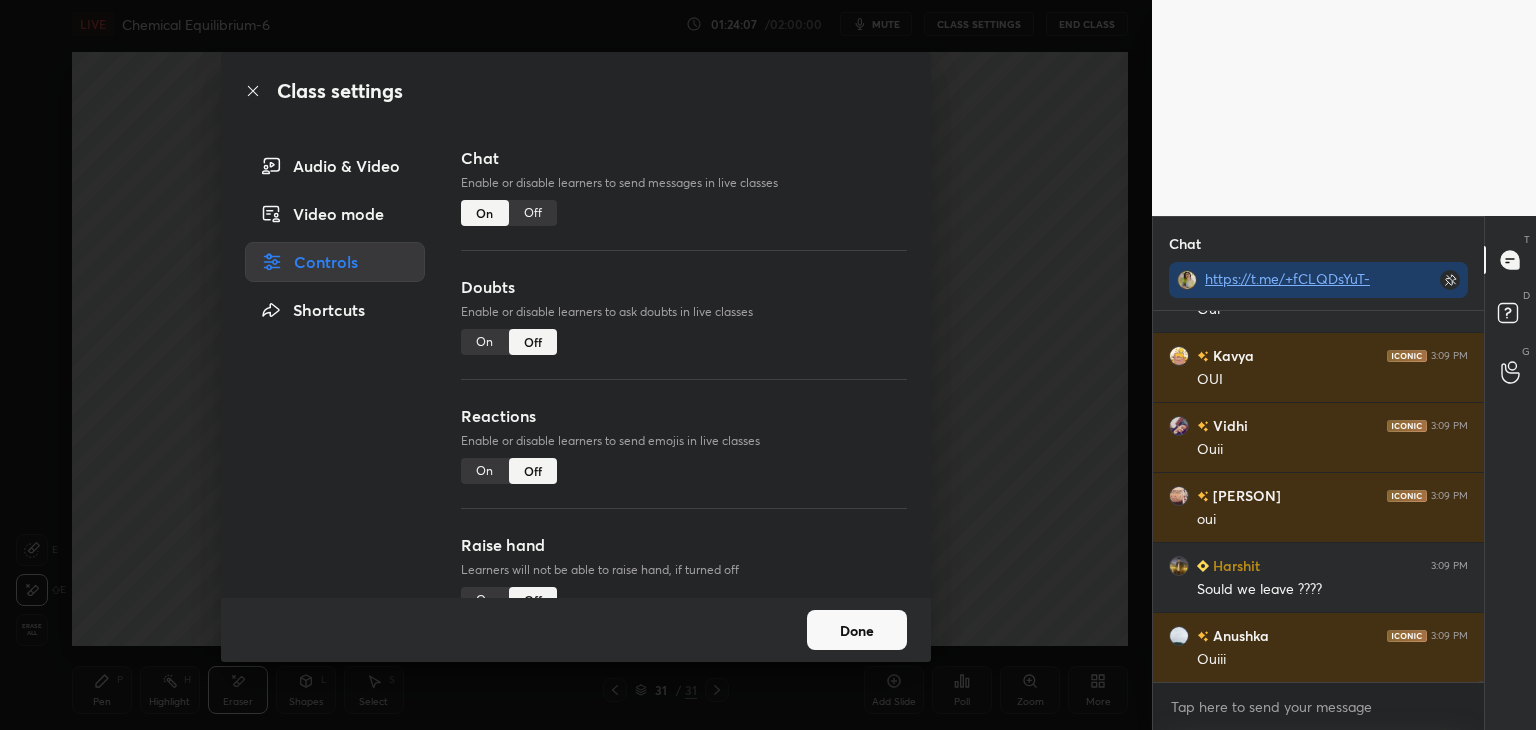 click on "Off" at bounding box center [533, 213] 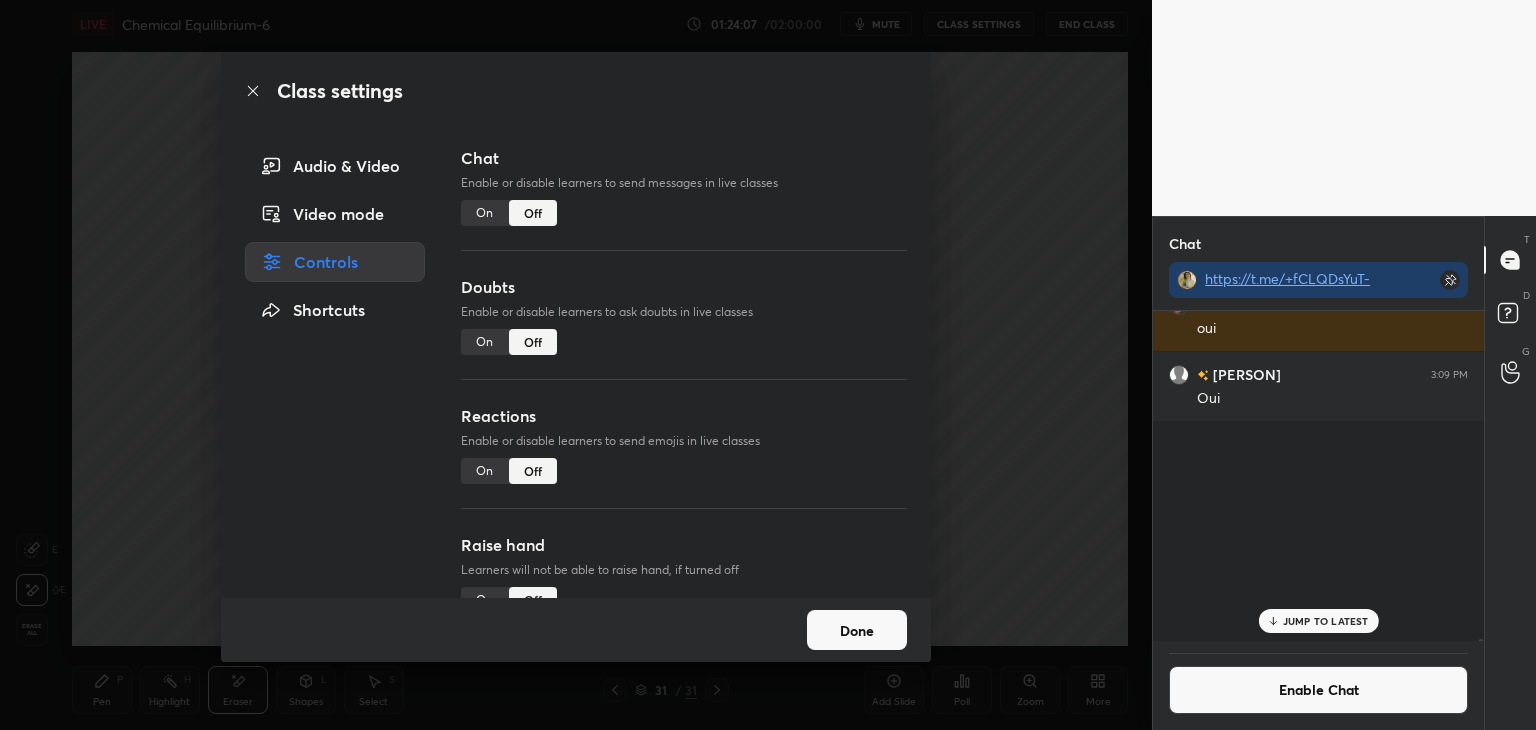scroll, scrollTop: 128028, scrollLeft: 0, axis: vertical 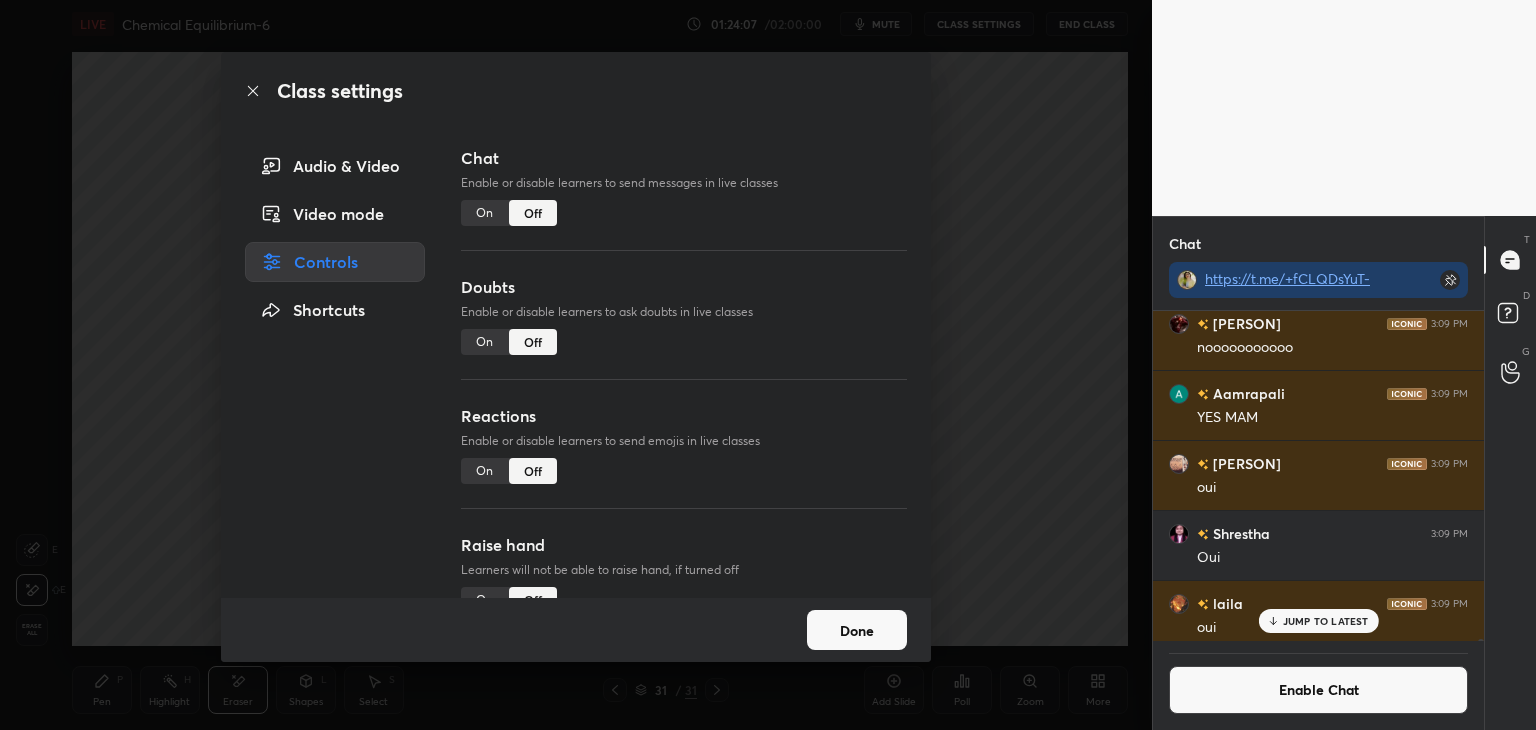 click on "Done" at bounding box center (857, 630) 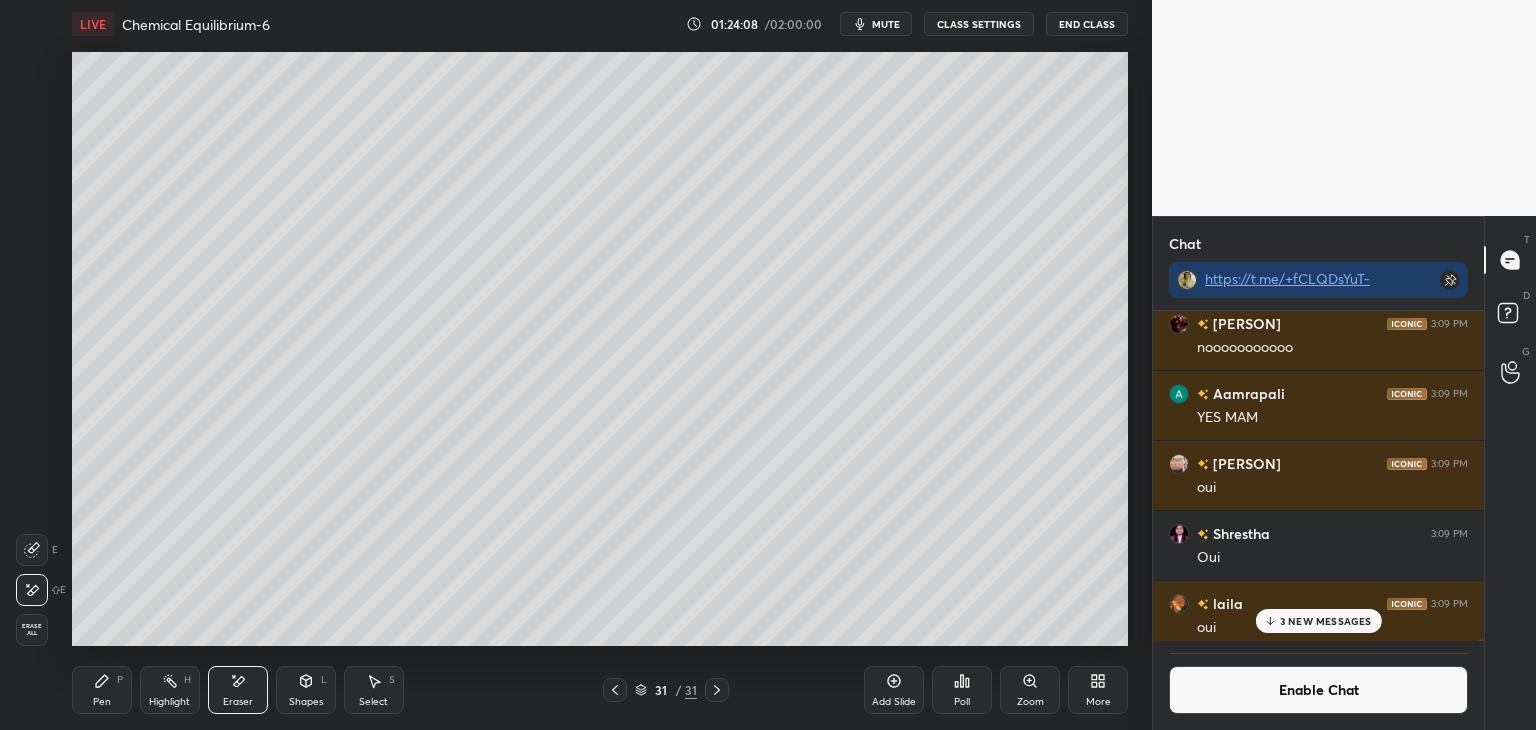 click on "Highlight" at bounding box center (169, 702) 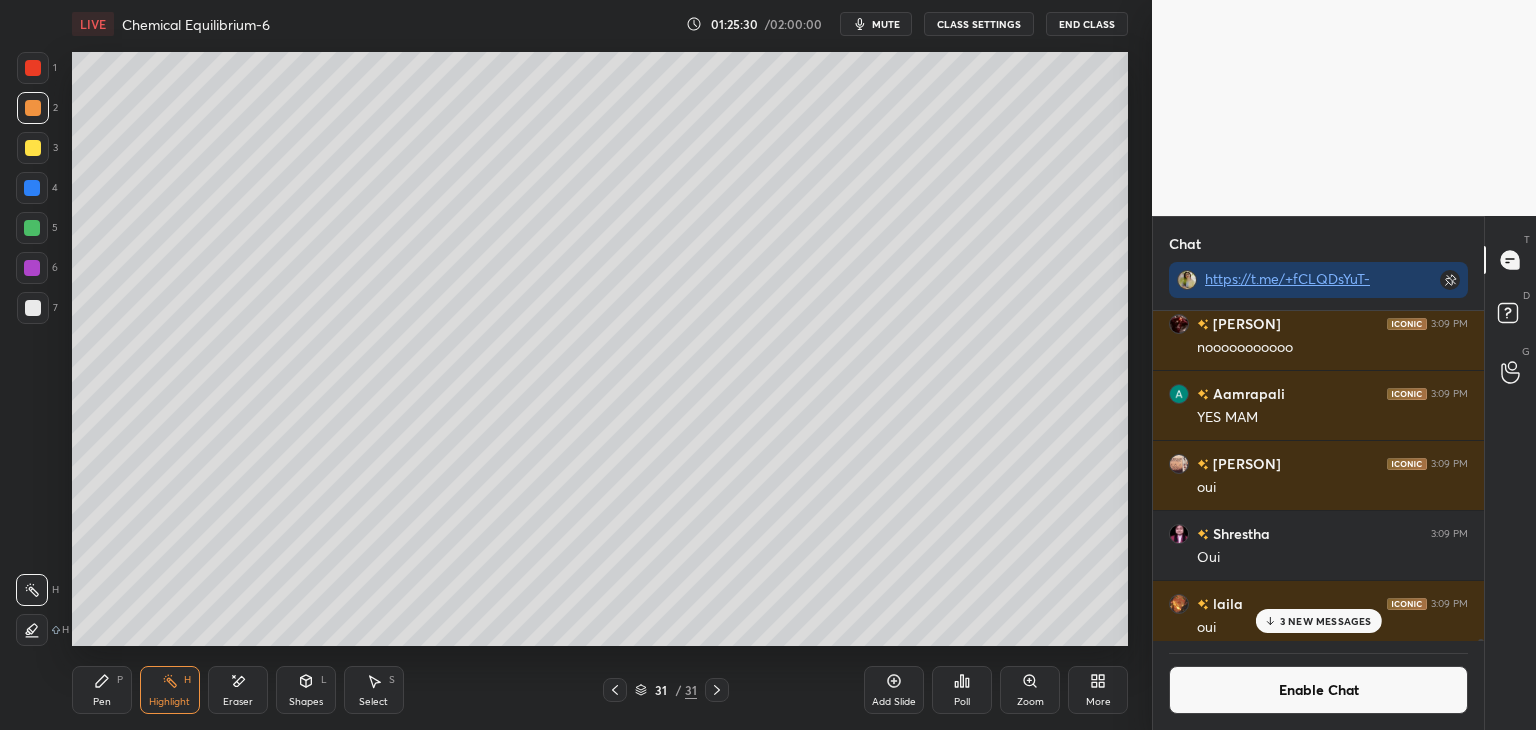 click on "3 NEW MESSAGES" at bounding box center (1326, 621) 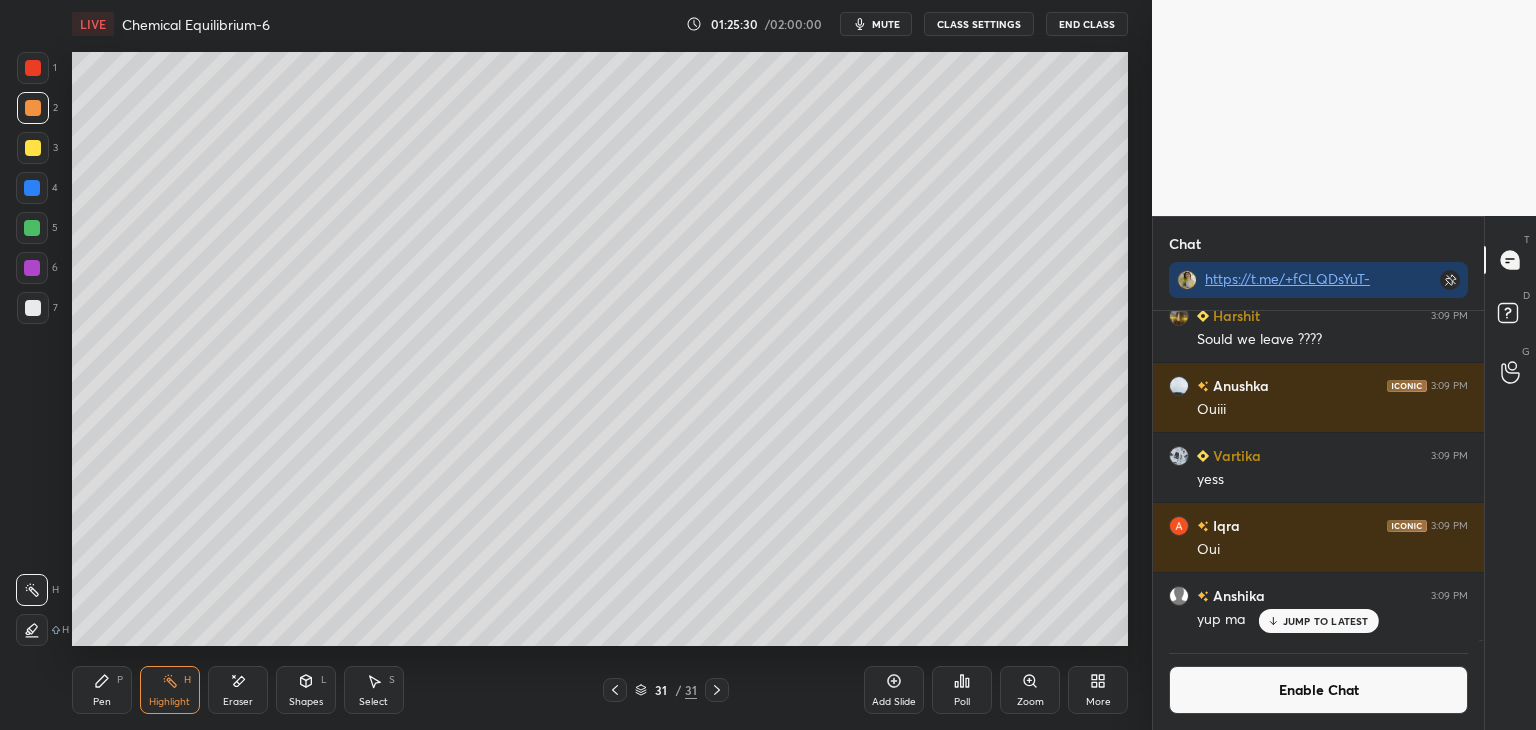 click on "Enable Chat" at bounding box center [1318, 690] 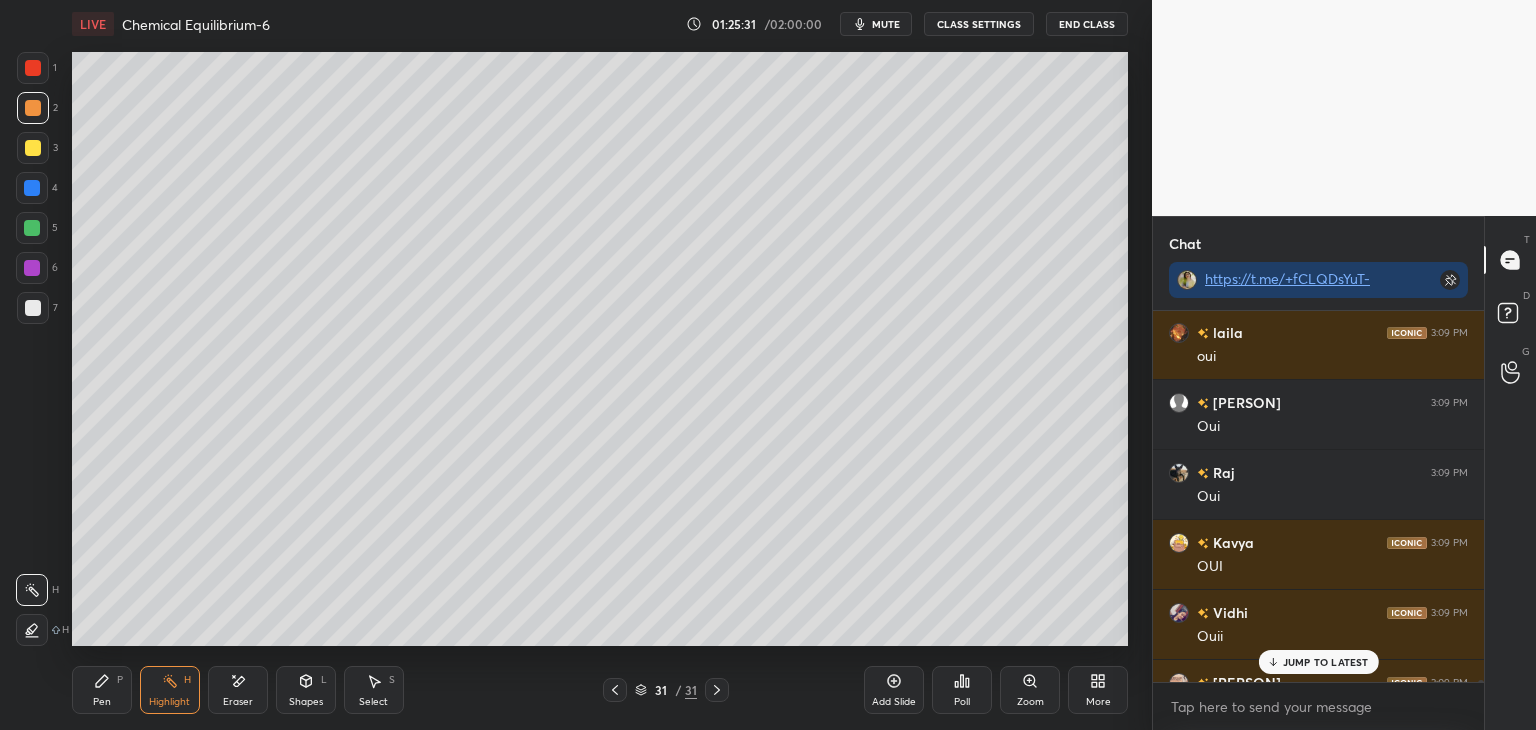 click on "JUMP TO LATEST" at bounding box center (1318, 662) 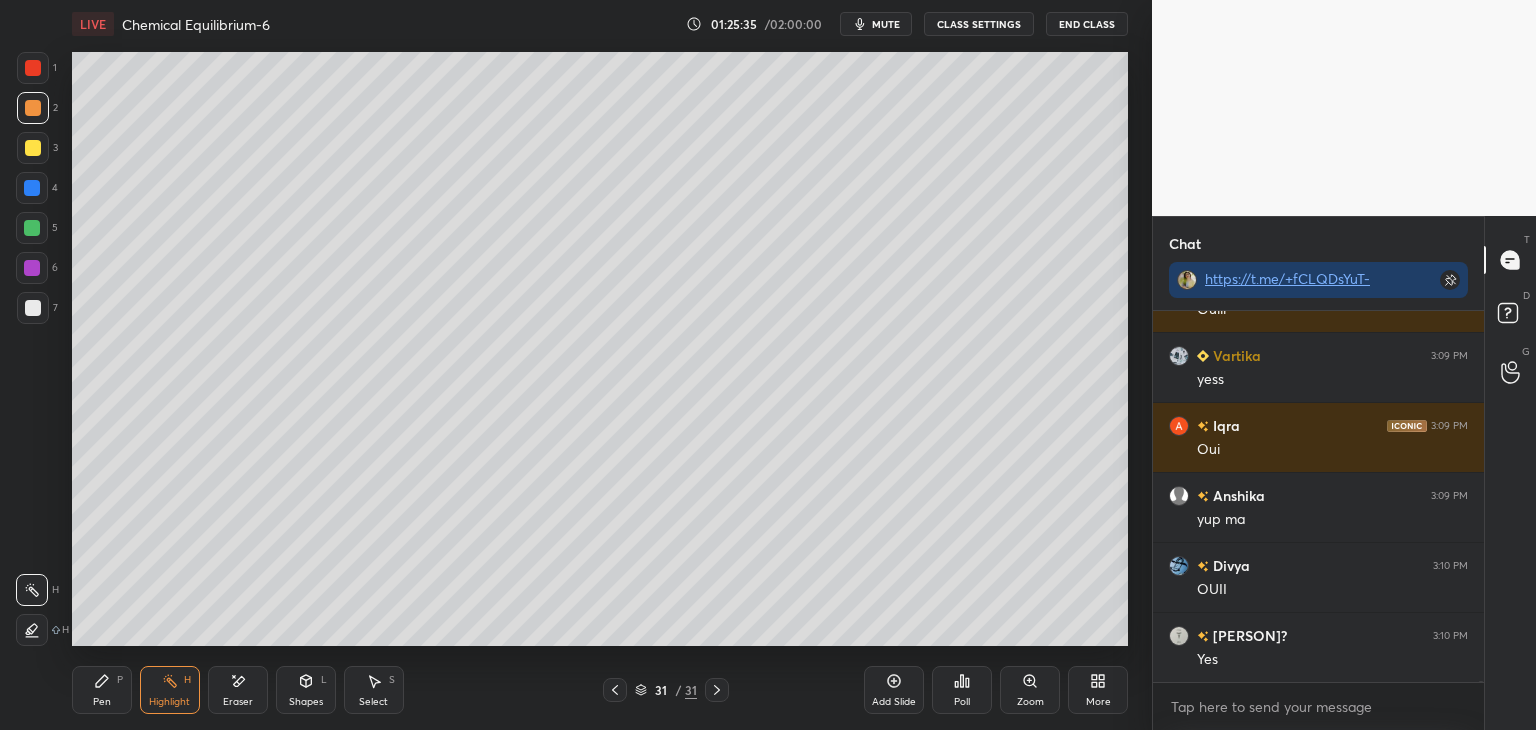 scroll, scrollTop: 129160, scrollLeft: 0, axis: vertical 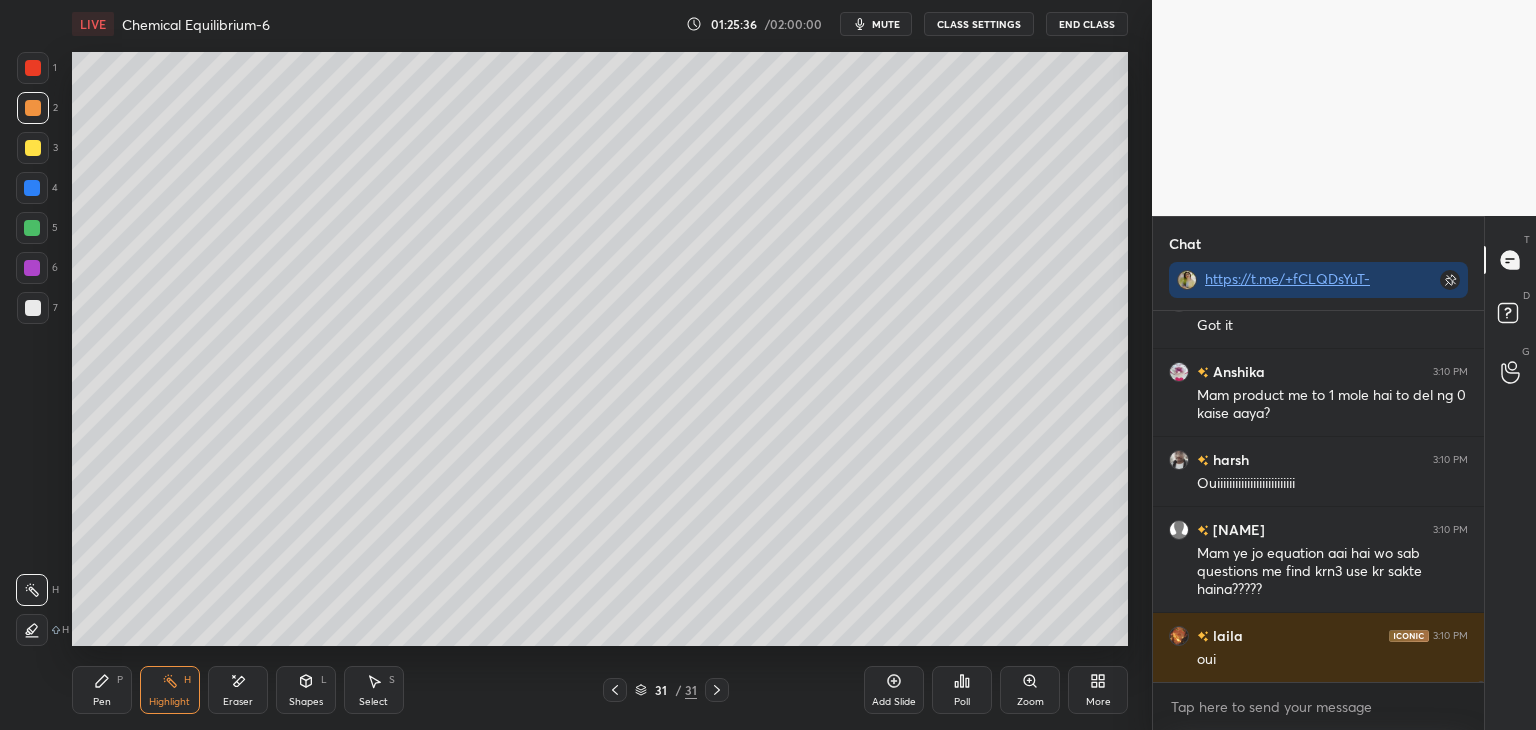 click at bounding box center [615, 690] 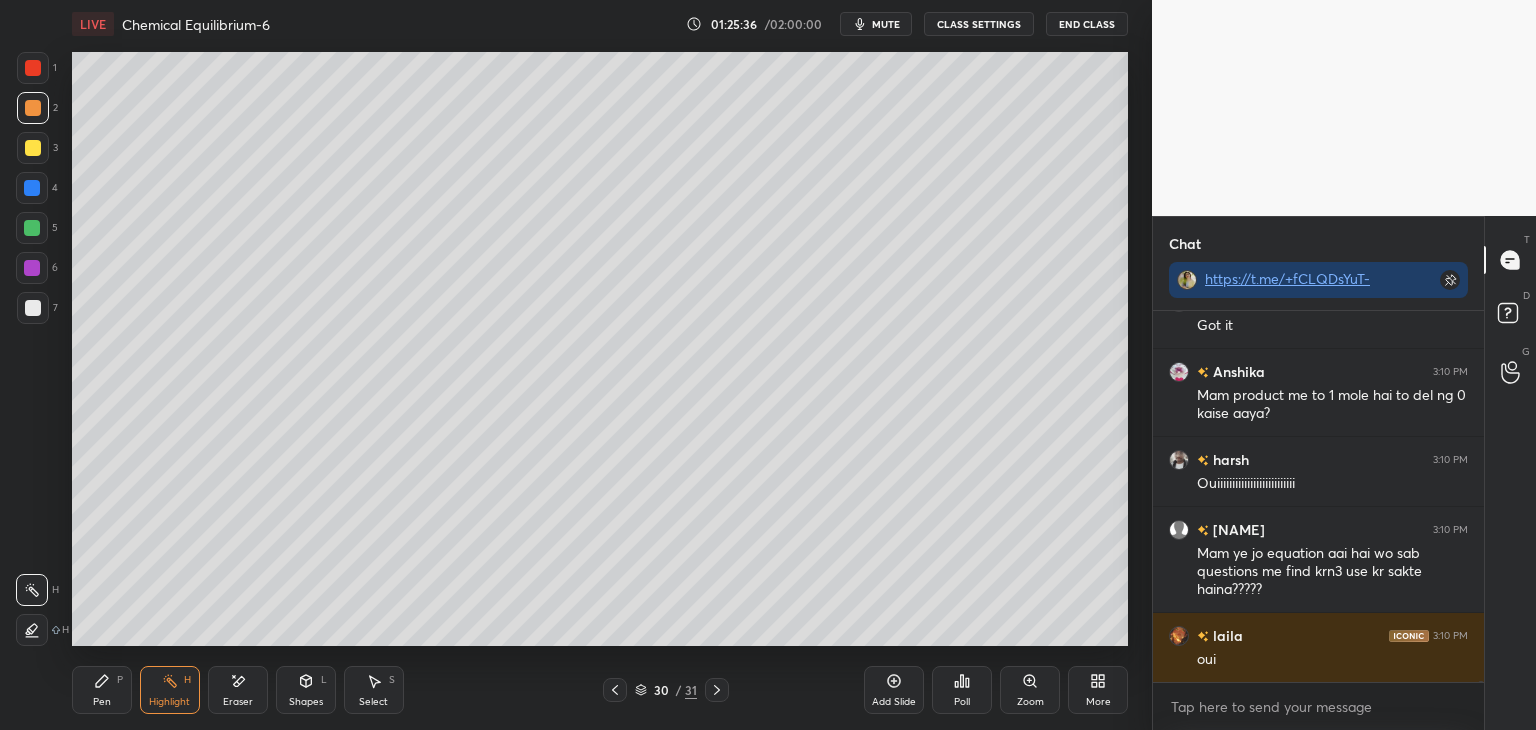 click 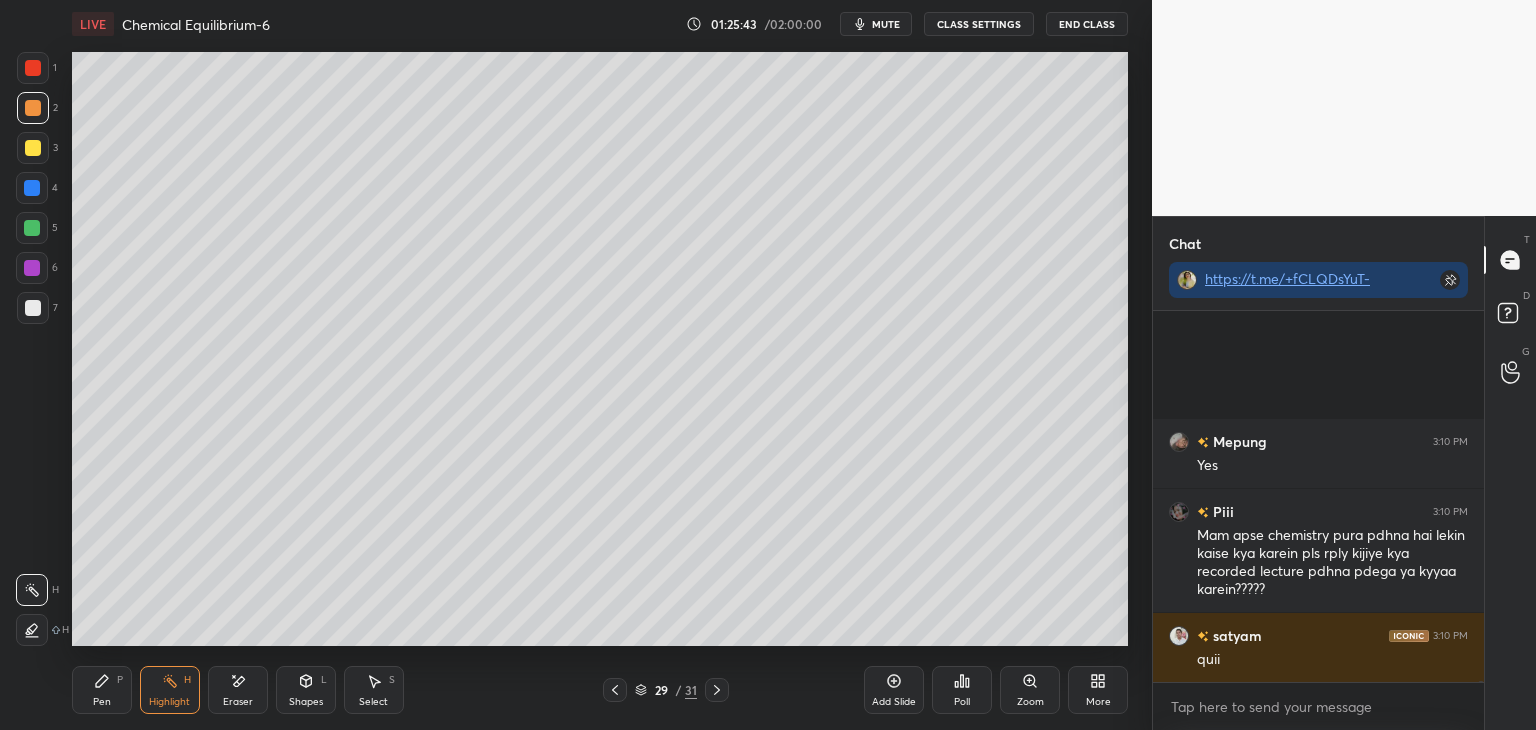 scroll, scrollTop: 132172, scrollLeft: 0, axis: vertical 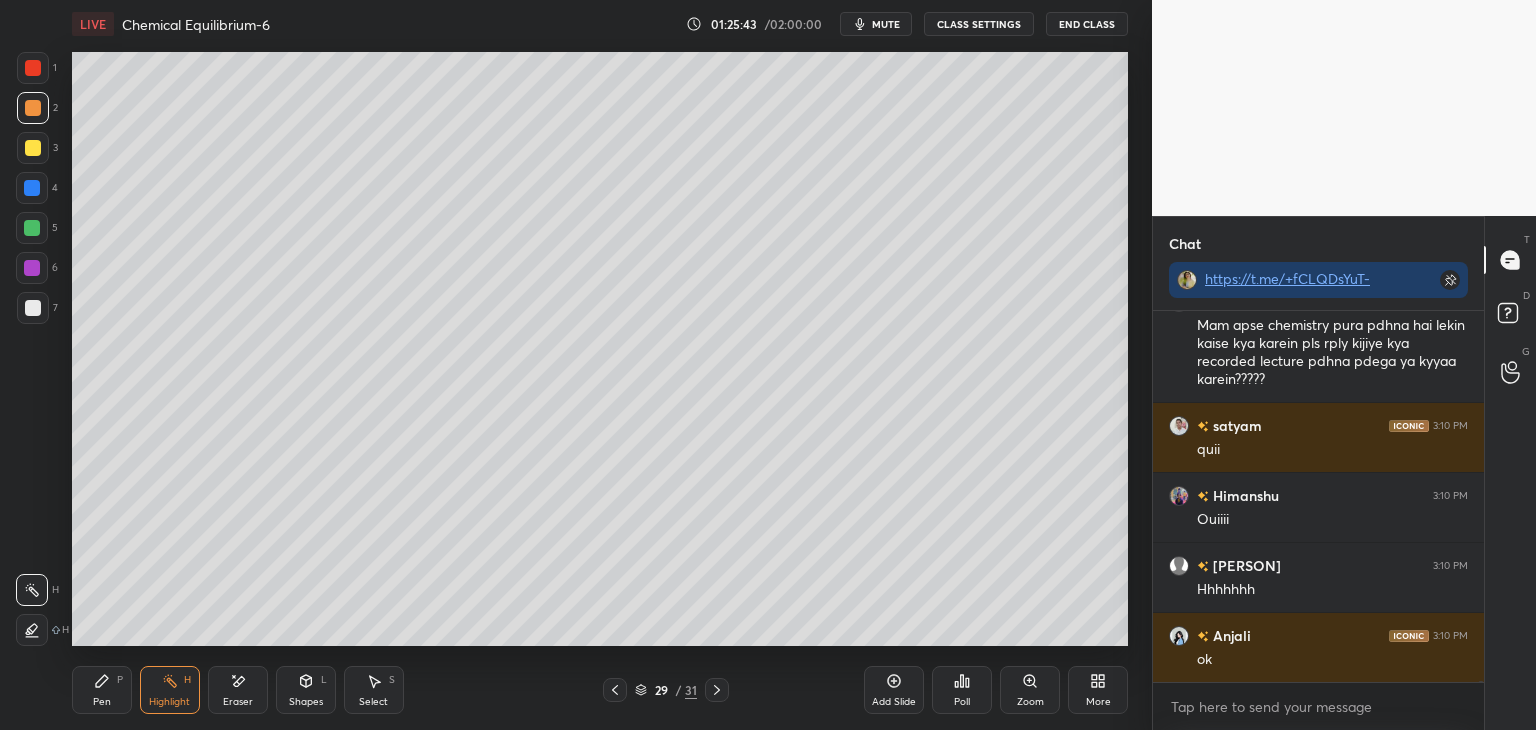 click 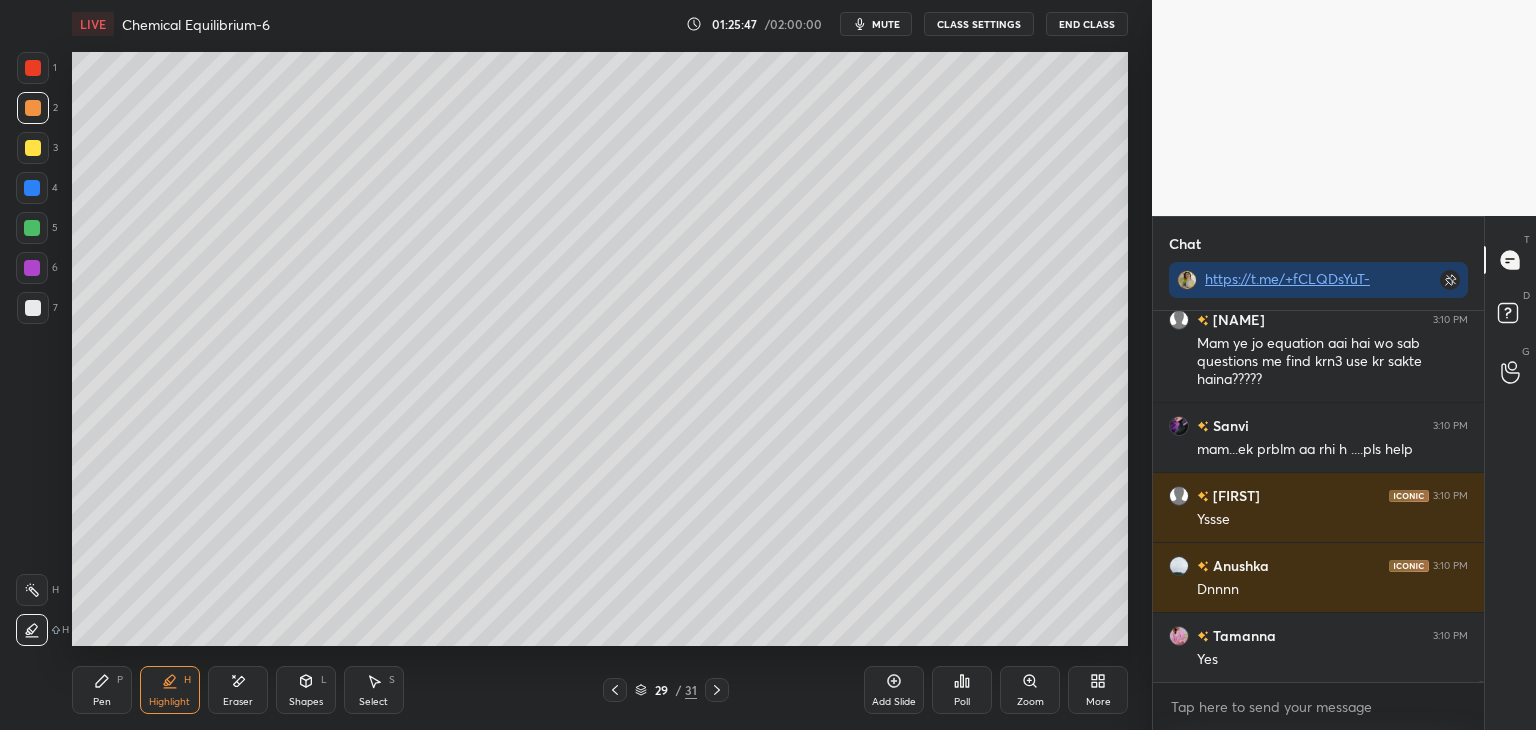 scroll, scrollTop: 132908, scrollLeft: 0, axis: vertical 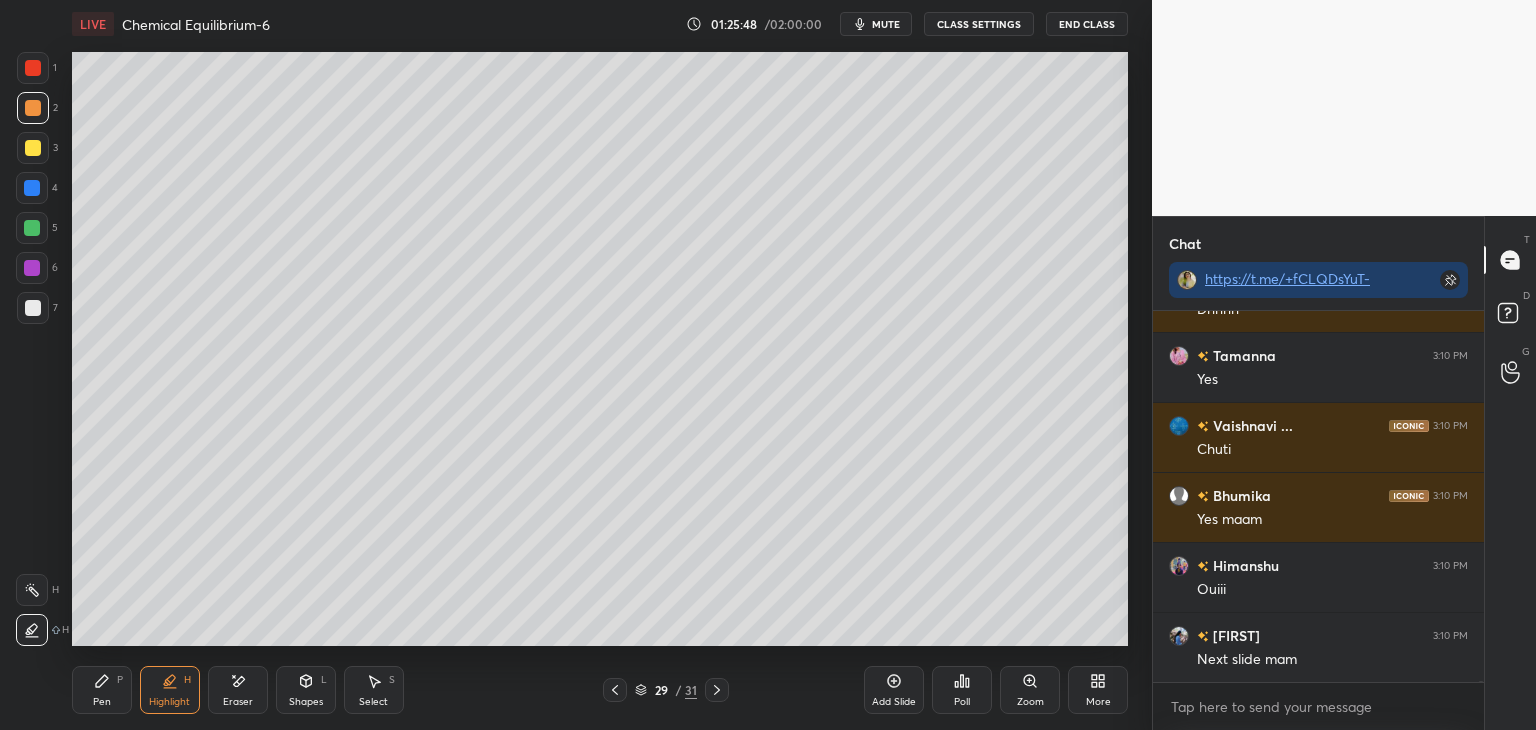click on "Pen P" at bounding box center (102, 690) 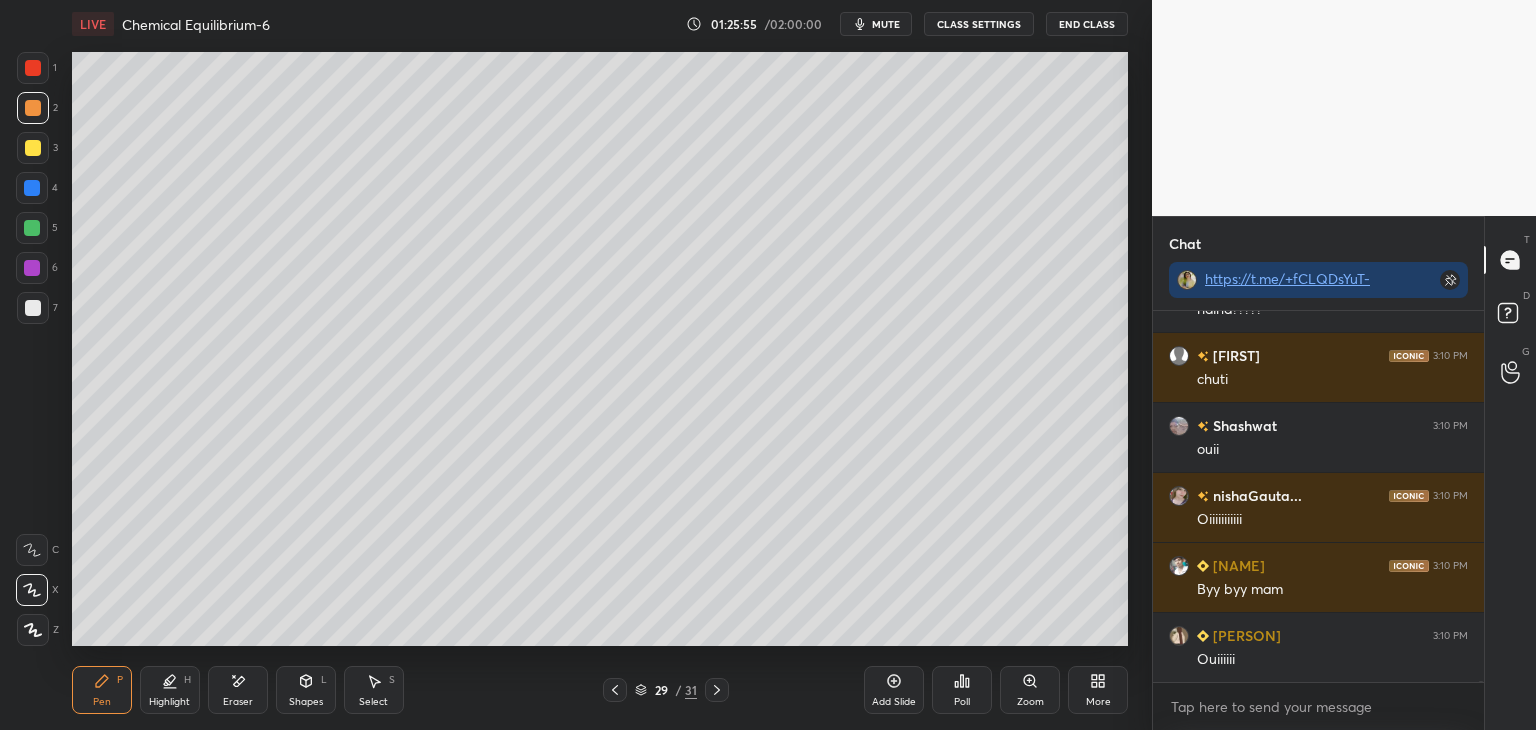 scroll, scrollTop: 133048, scrollLeft: 0, axis: vertical 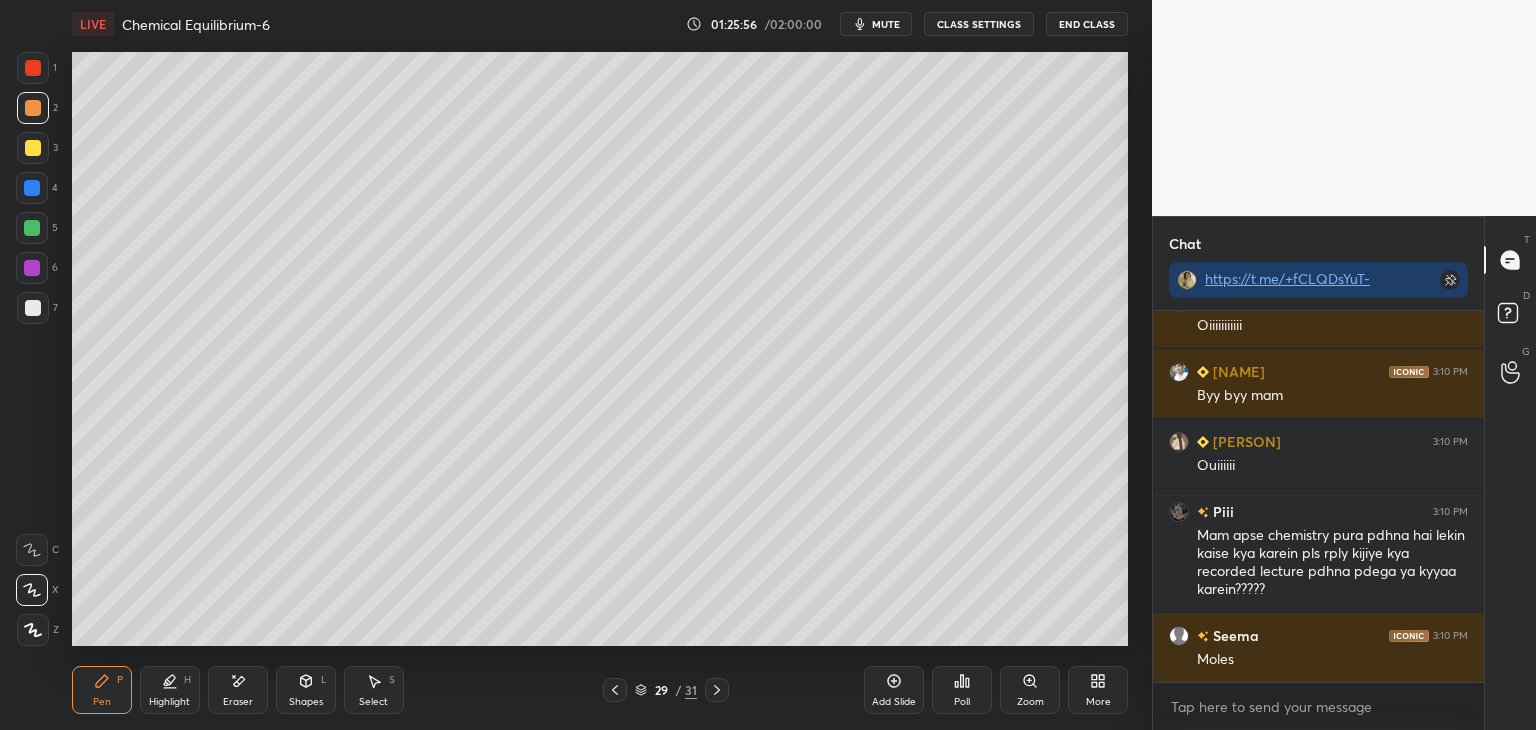 click on "CLASS SETTINGS" at bounding box center [979, 24] 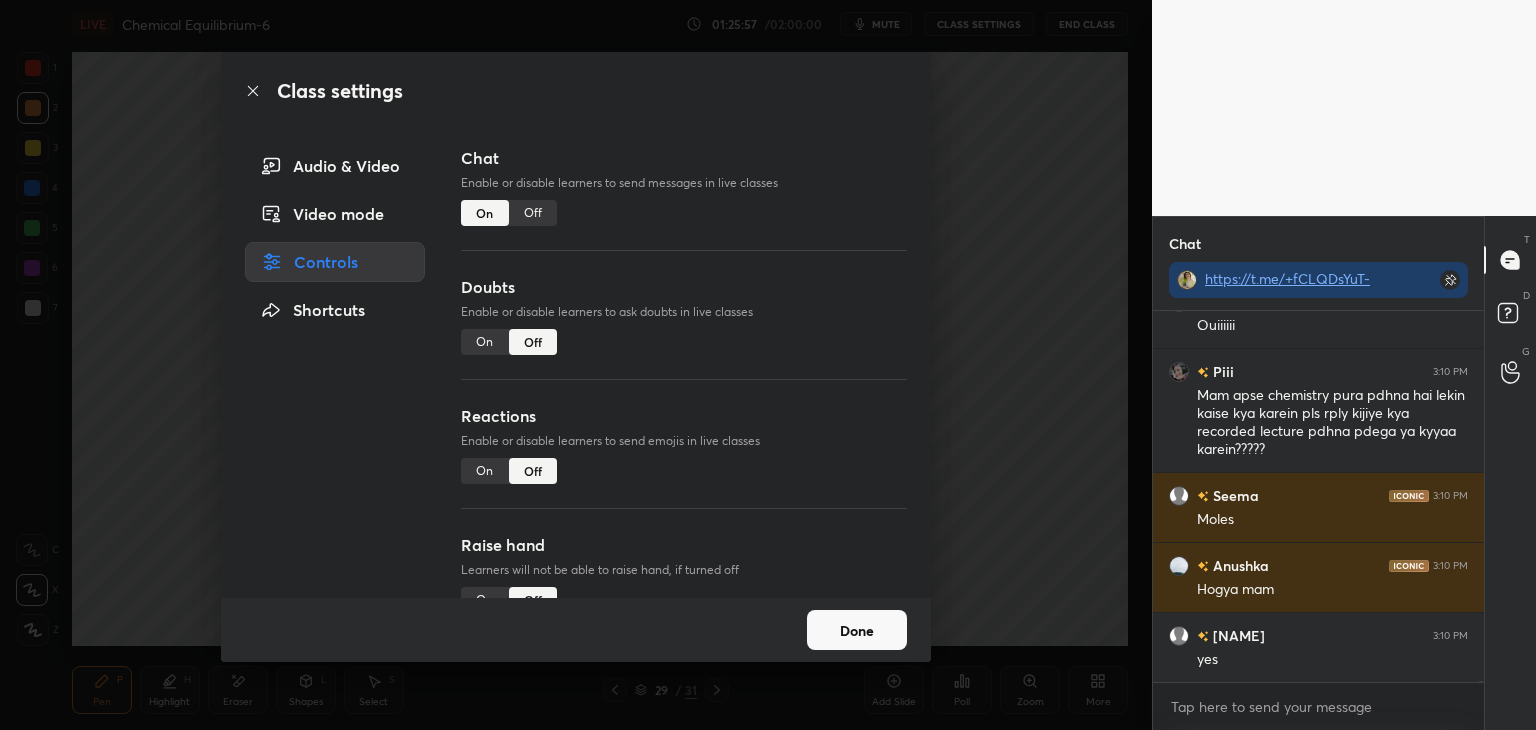 click on "Off" at bounding box center [533, 213] 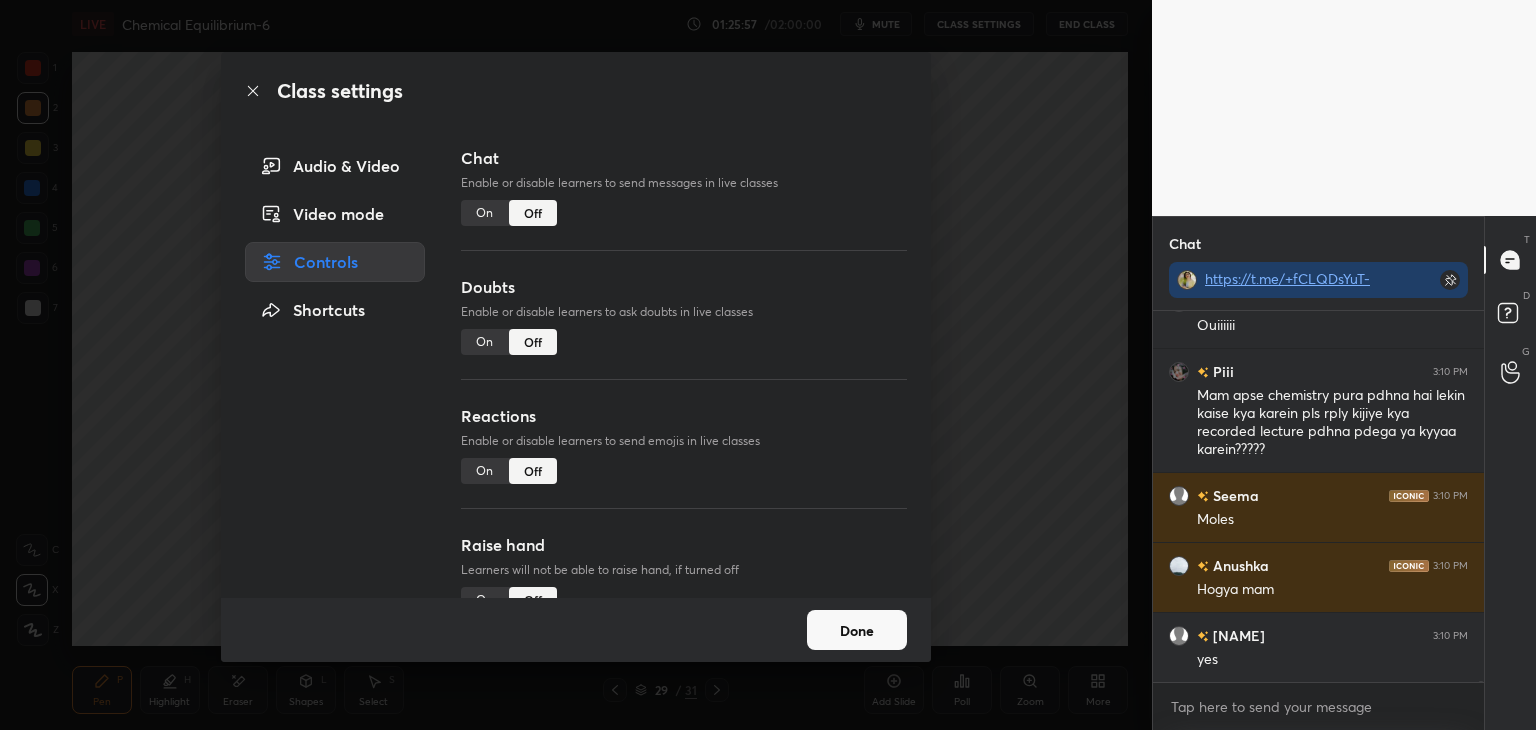 scroll, scrollTop: 132218, scrollLeft: 0, axis: vertical 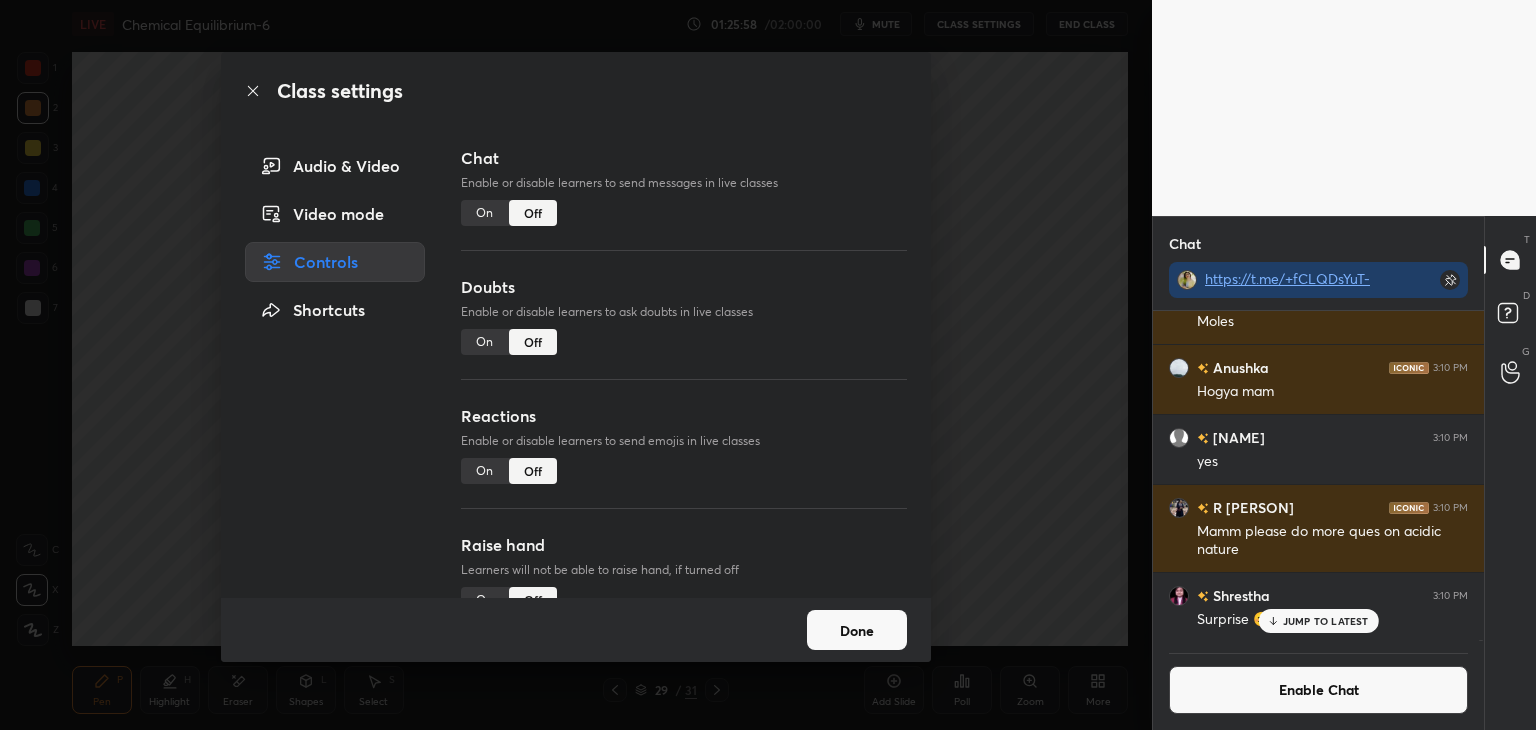 click on "Done" at bounding box center [857, 630] 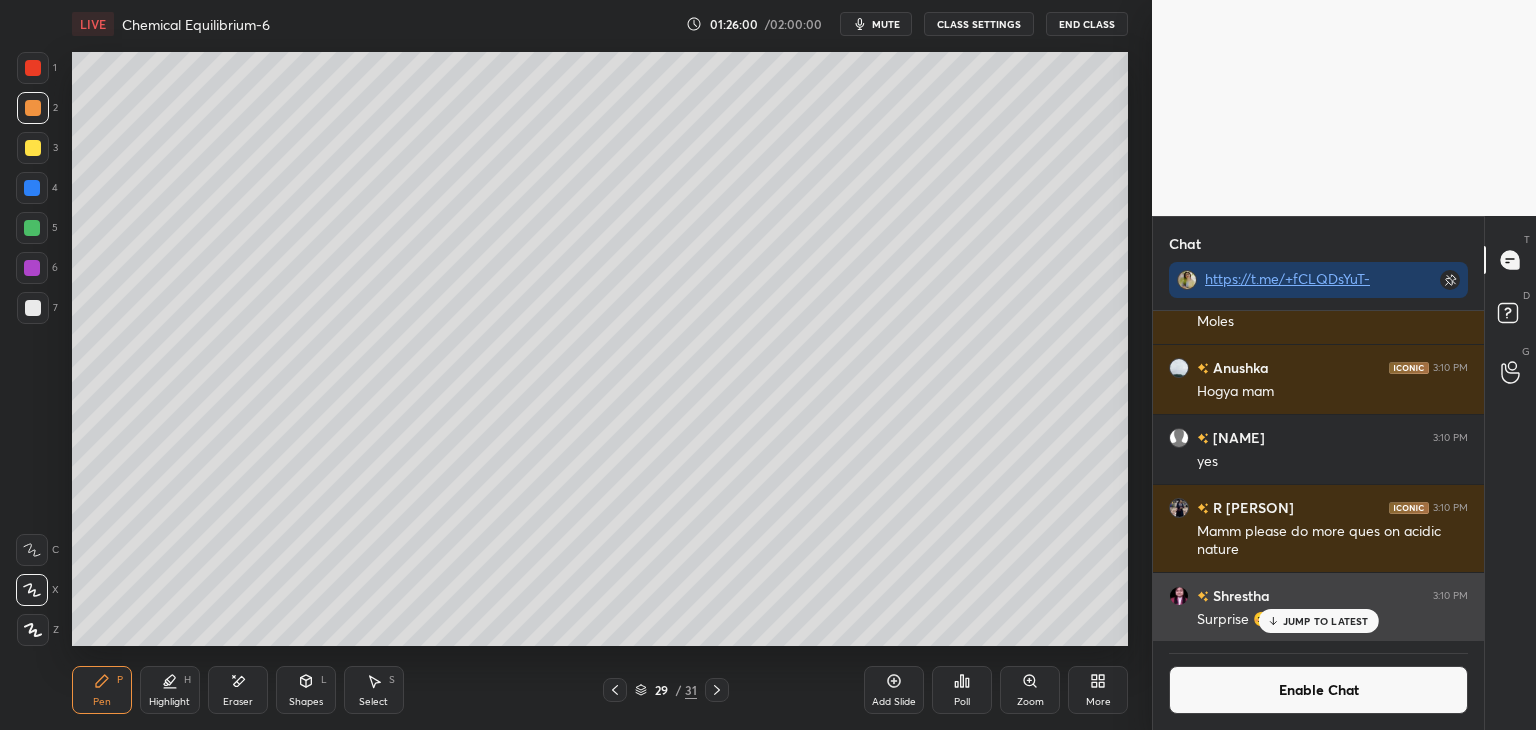click on "JUMP TO LATEST" at bounding box center (1318, 621) 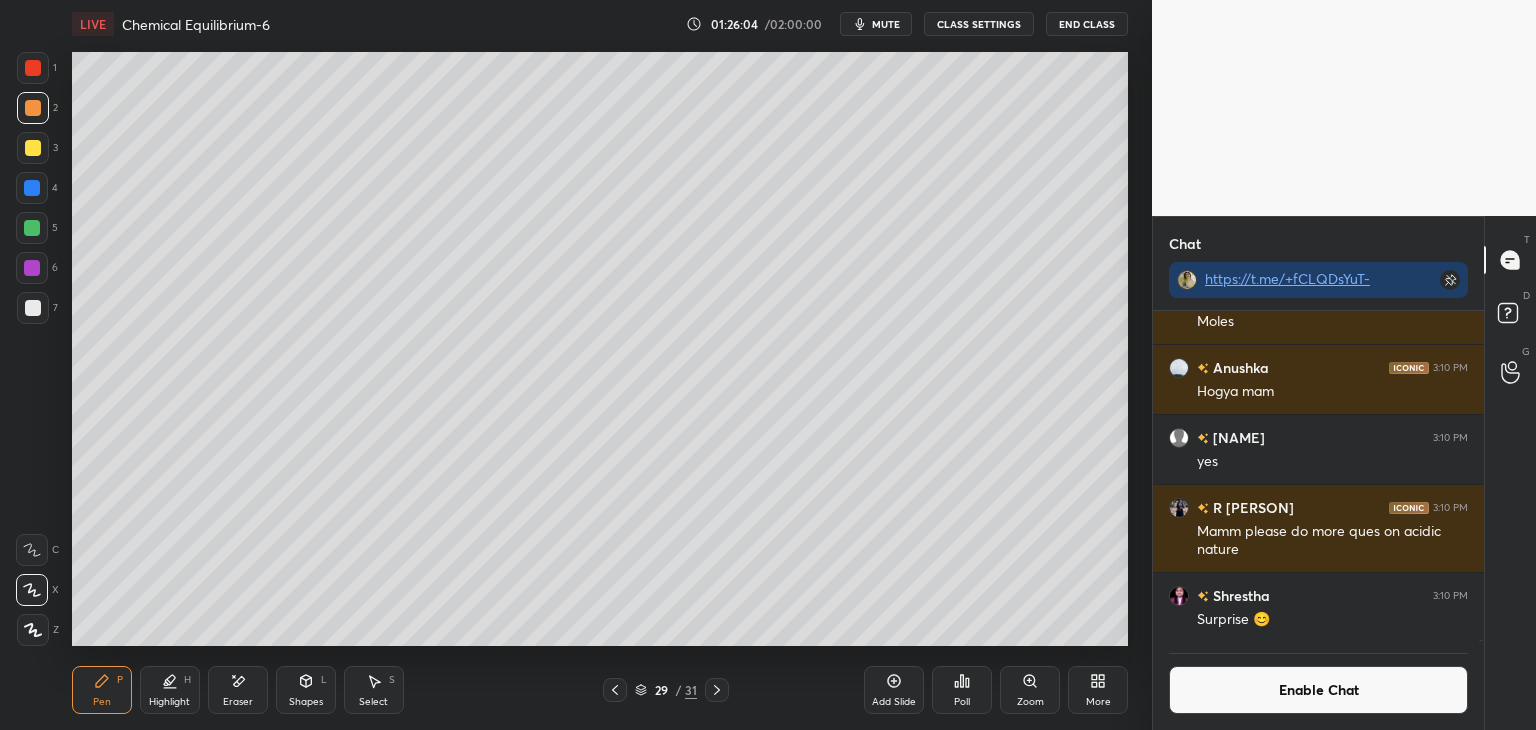 click on "Enable Chat" at bounding box center (1318, 690) 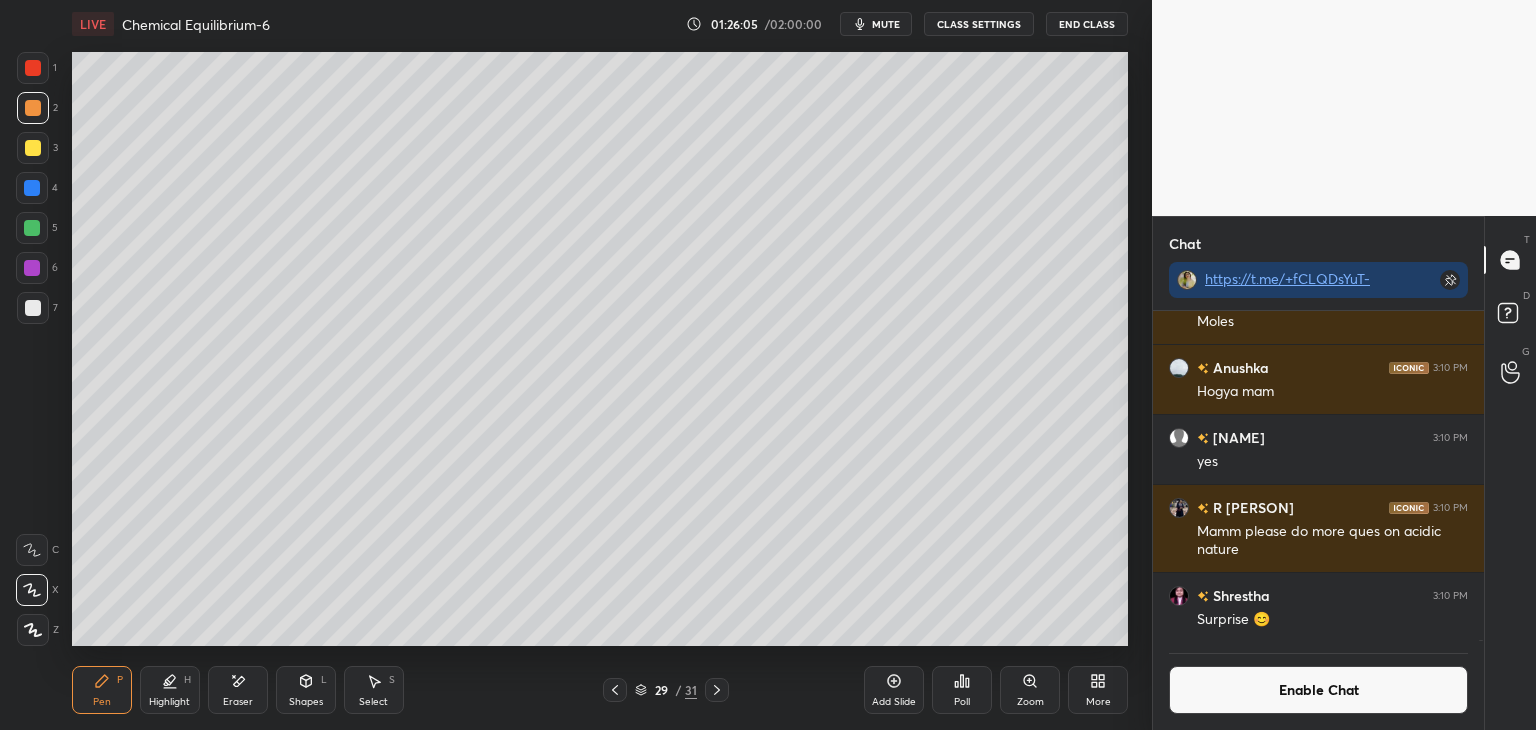 scroll, scrollTop: 132376, scrollLeft: 0, axis: vertical 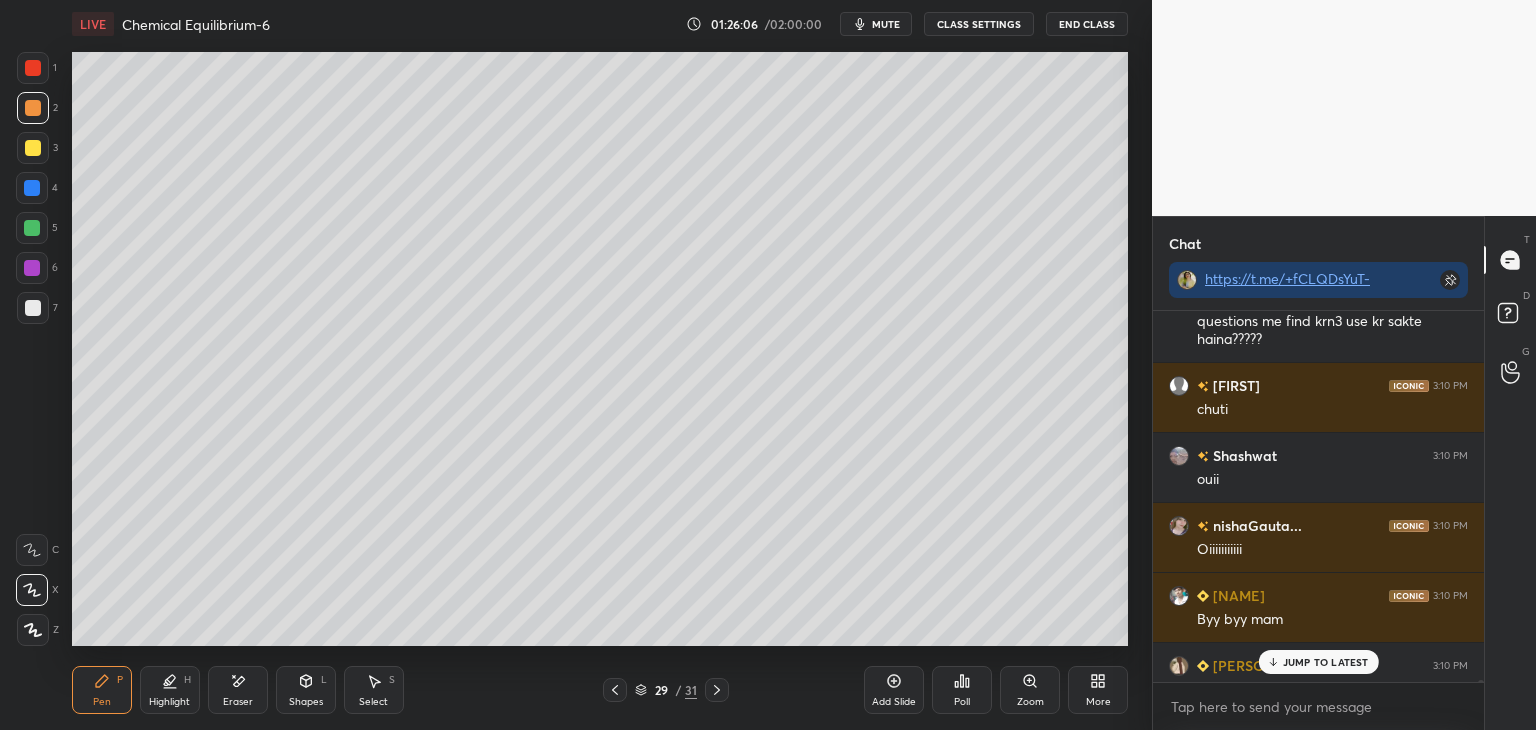 click 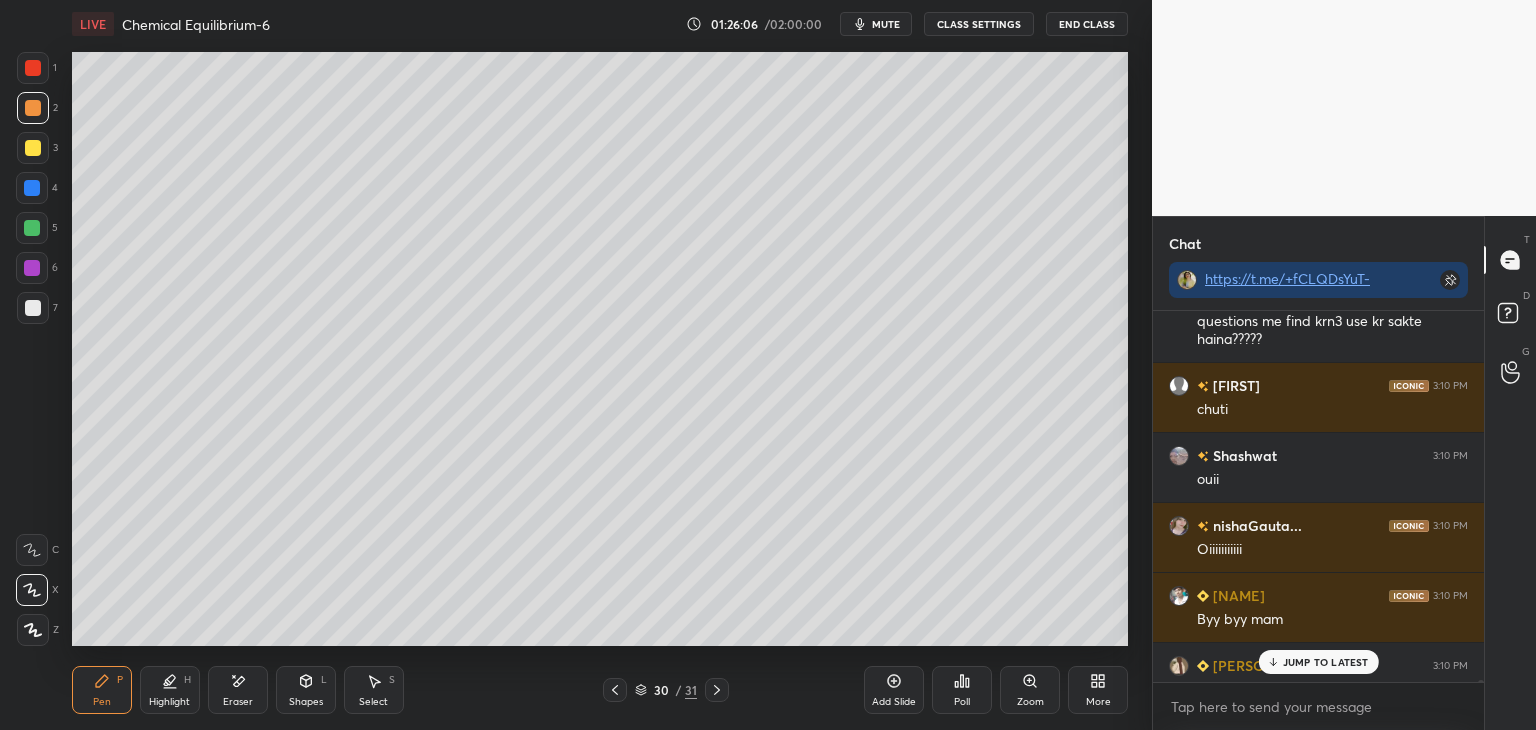 scroll, scrollTop: 132968, scrollLeft: 0, axis: vertical 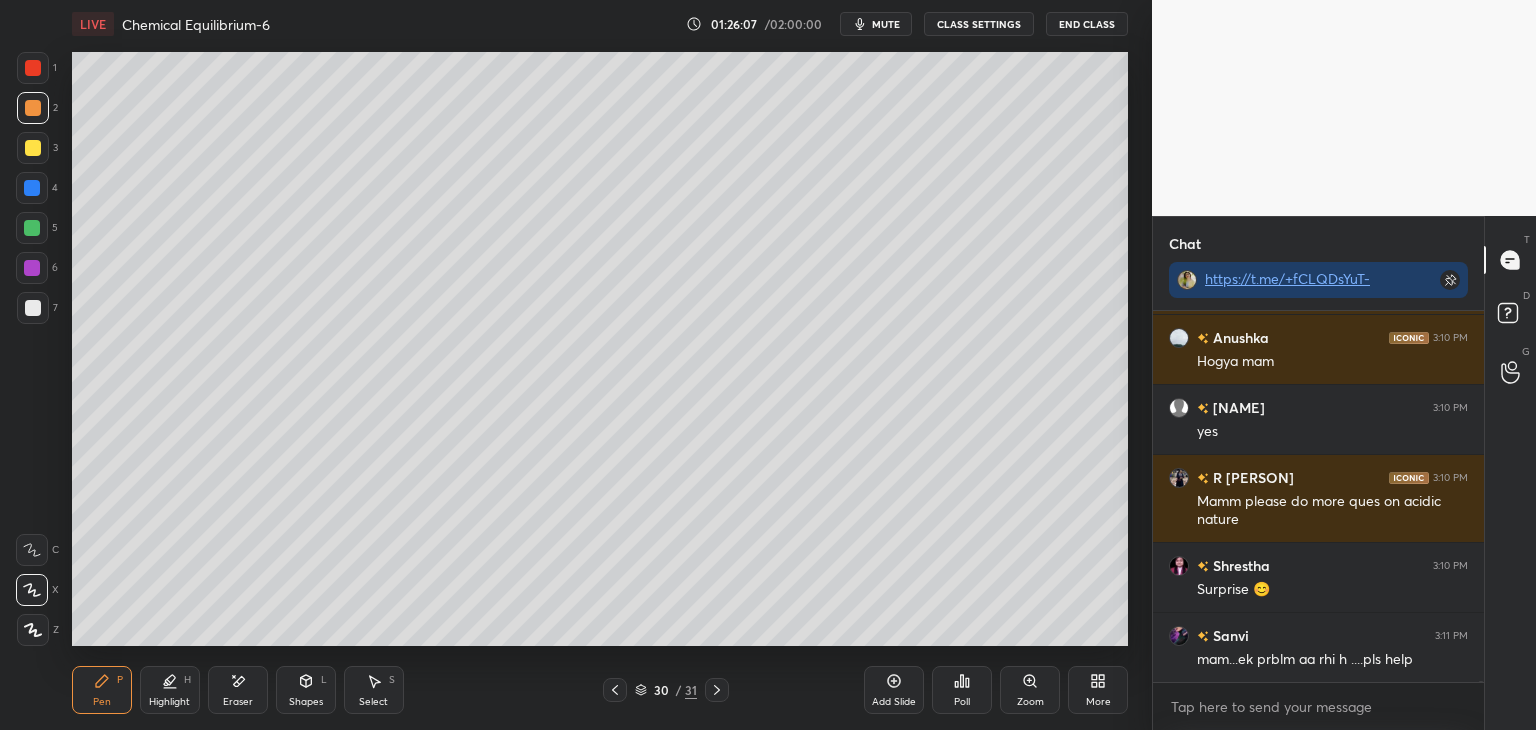 click on "CLASS SETTINGS" at bounding box center [979, 24] 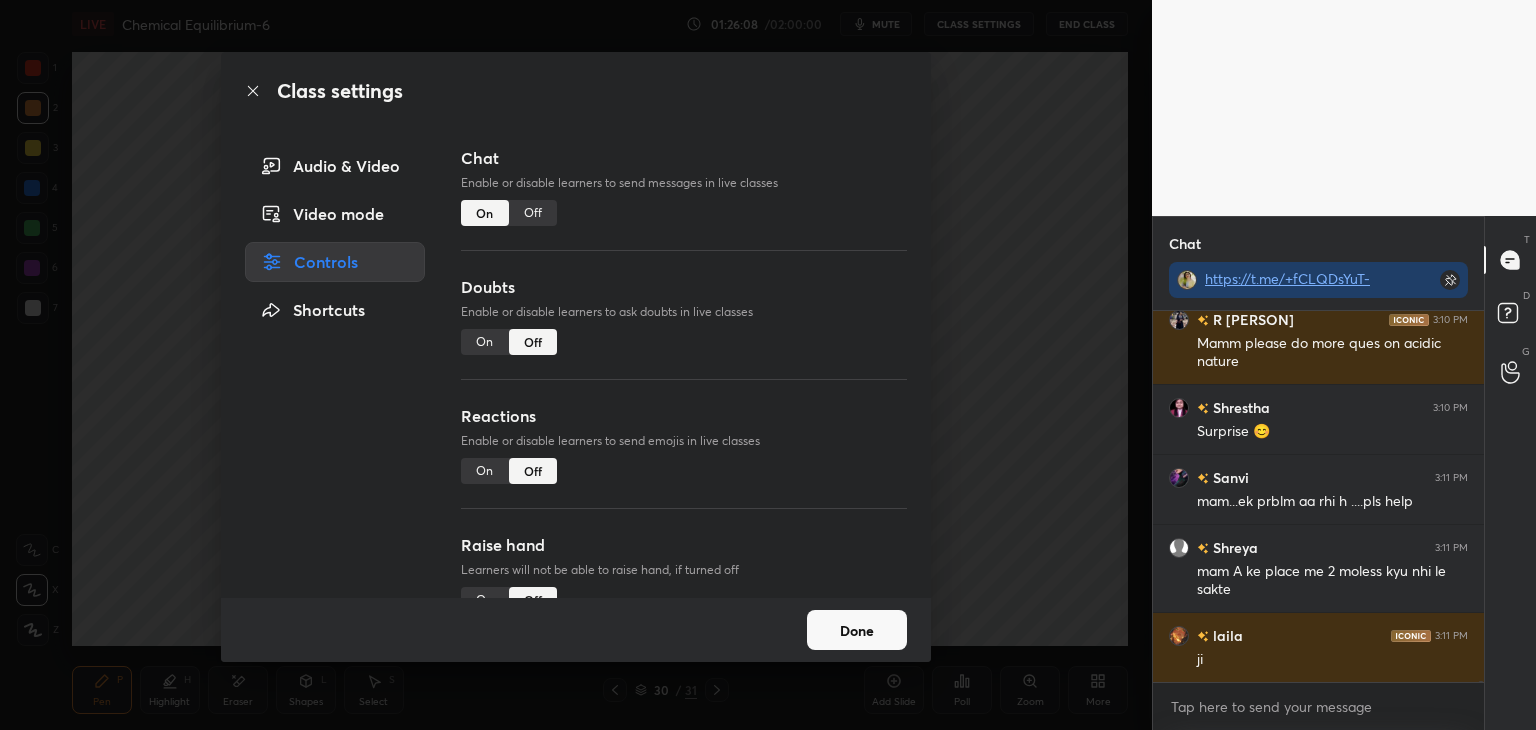 click on "Off" at bounding box center [533, 213] 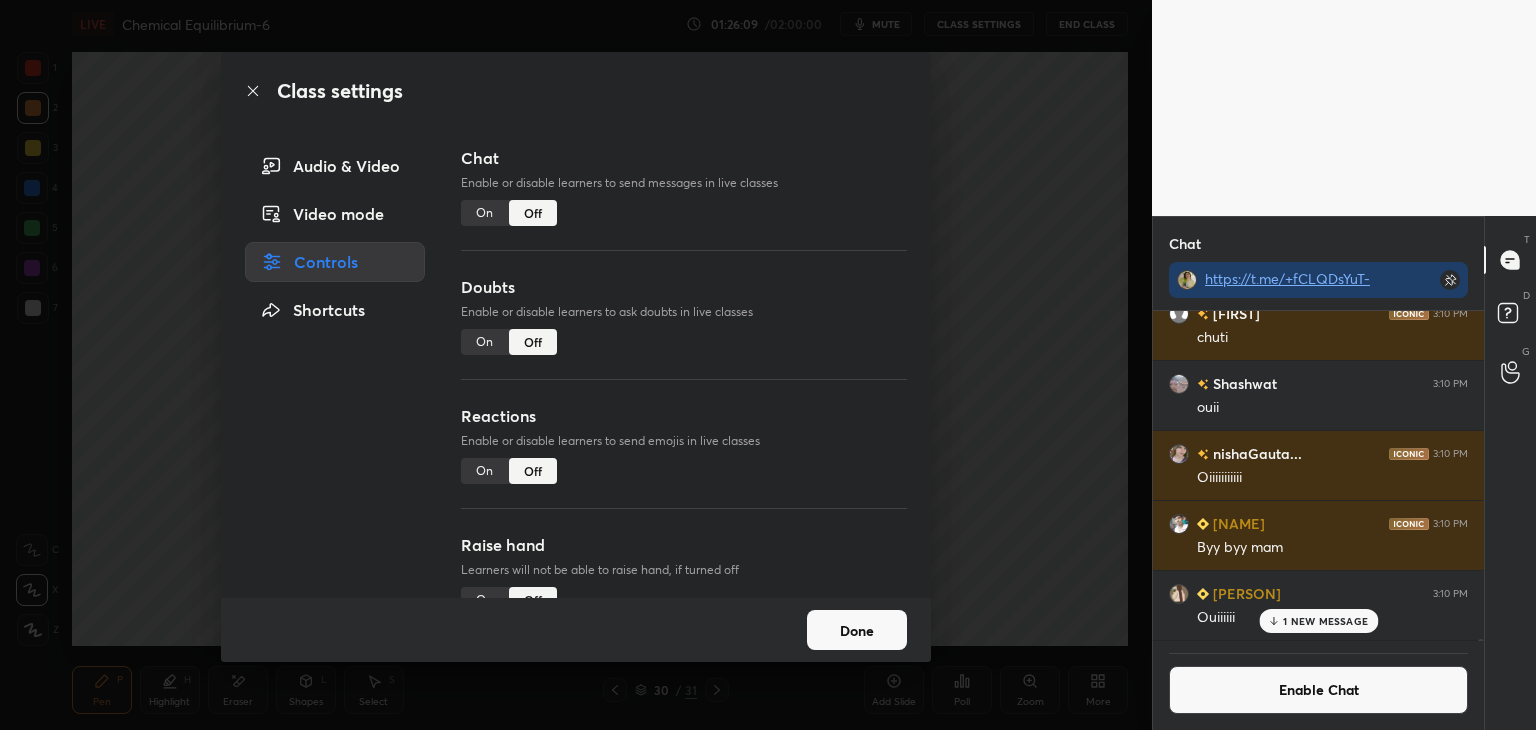 click on "Done" at bounding box center (857, 630) 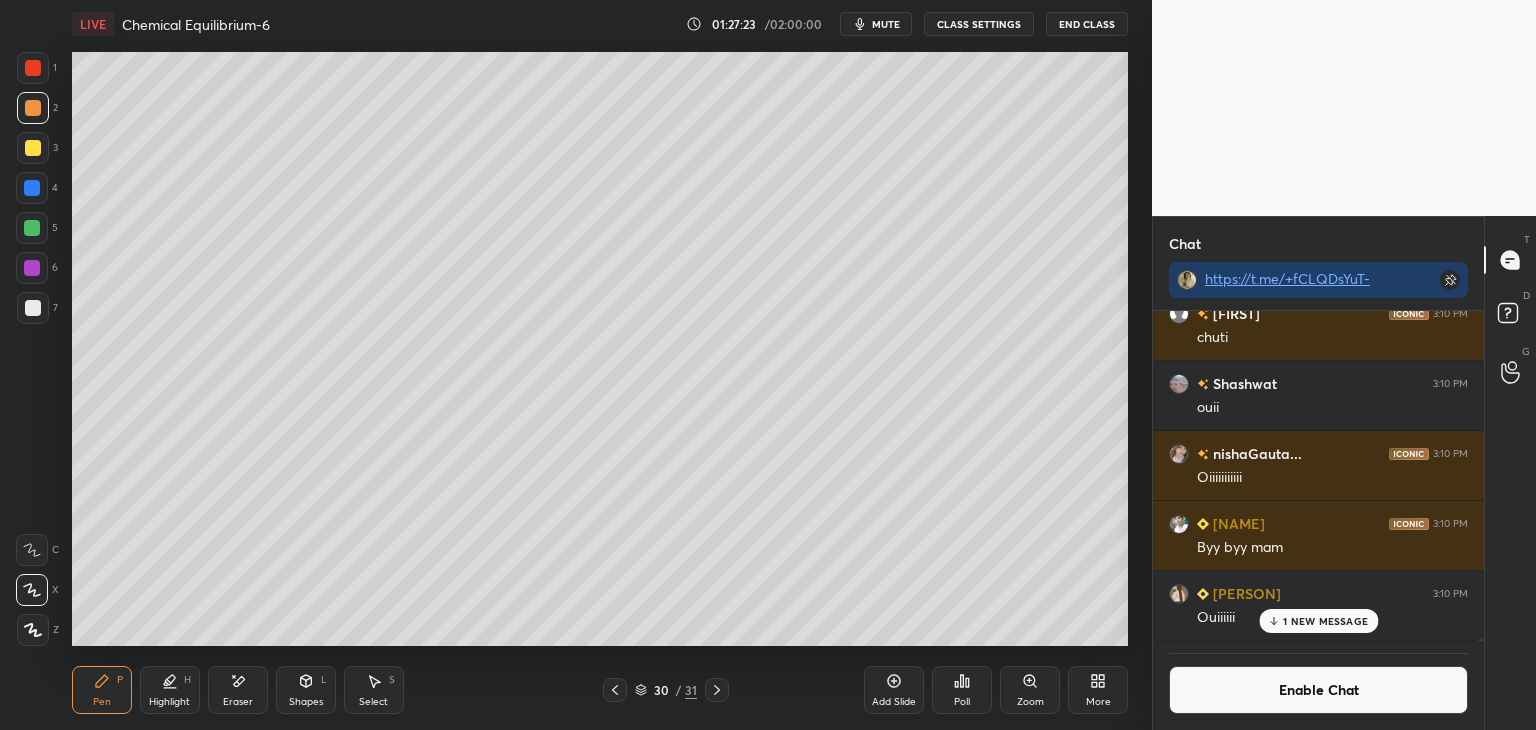 click on "1 NEW MESSAGE" at bounding box center (1325, 621) 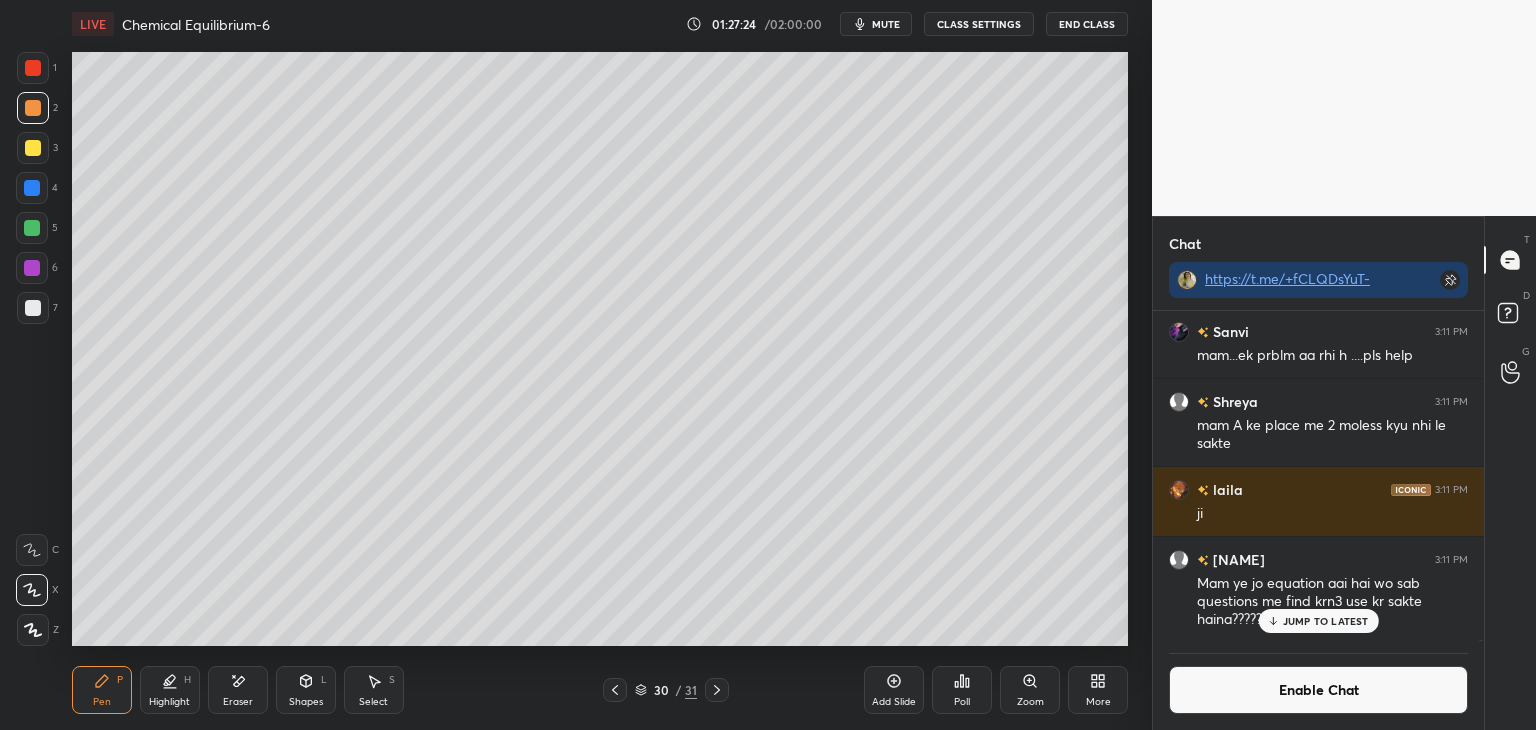 click on "Enable Chat" at bounding box center [1318, 690] 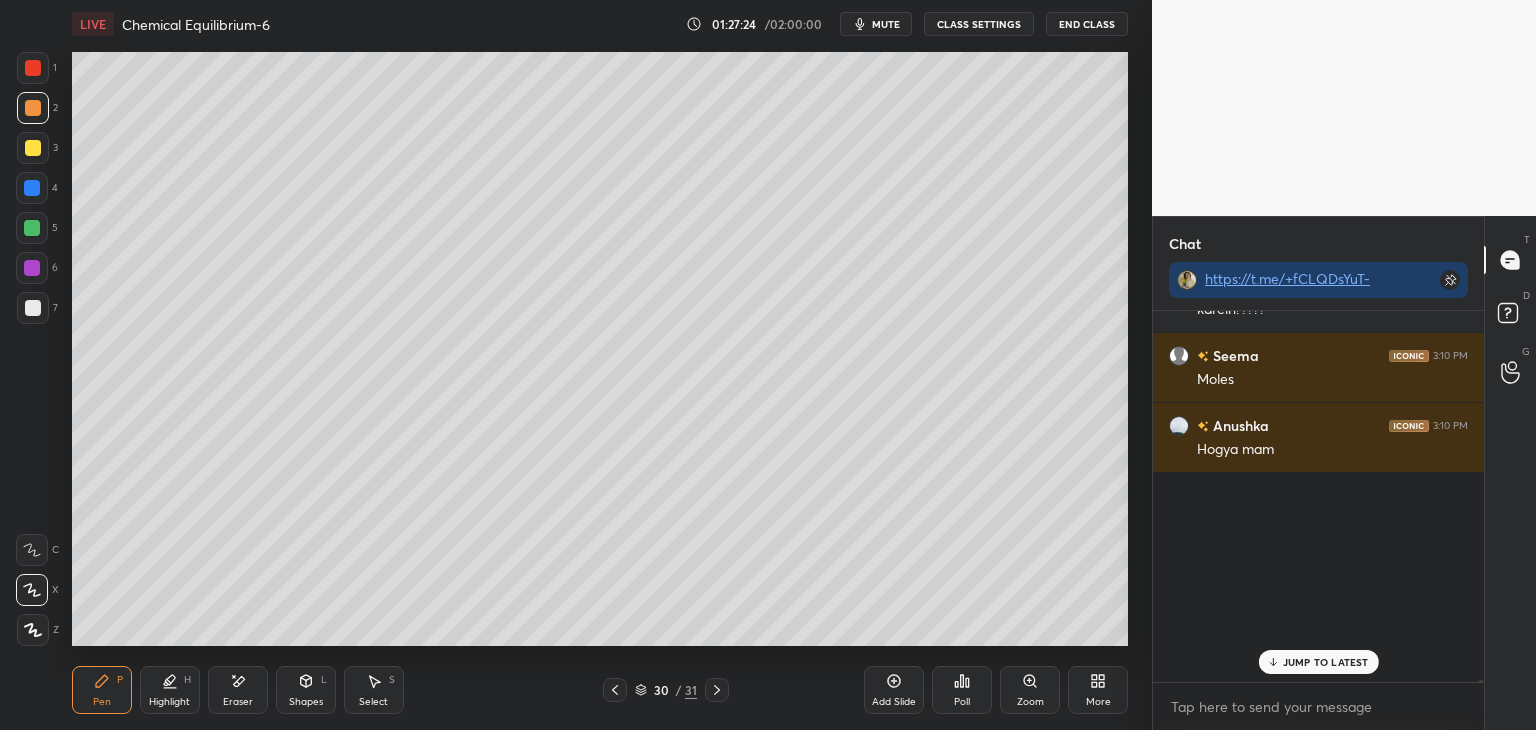 scroll, scrollTop: 6, scrollLeft: 6, axis: both 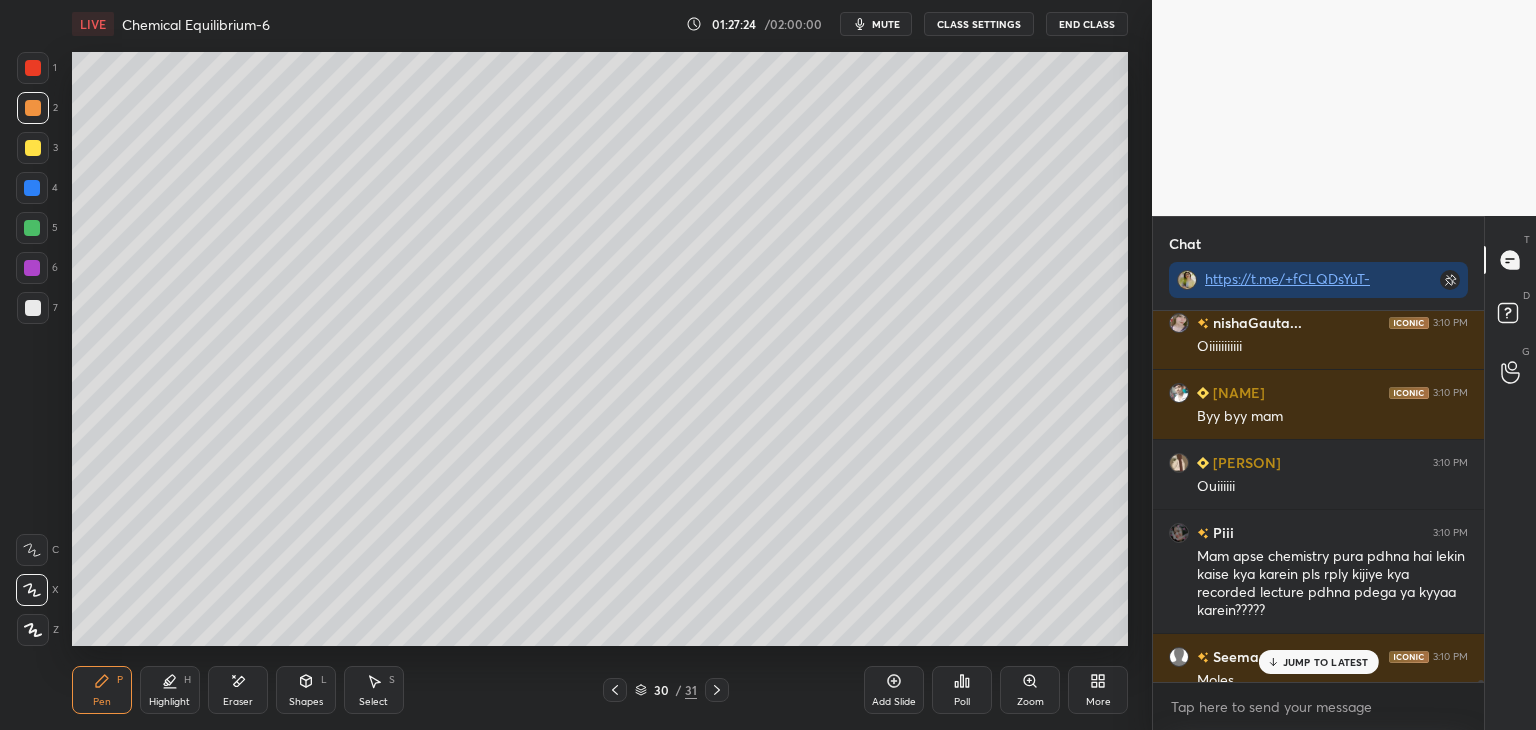 click on "JUMP TO LATEST" at bounding box center (1326, 662) 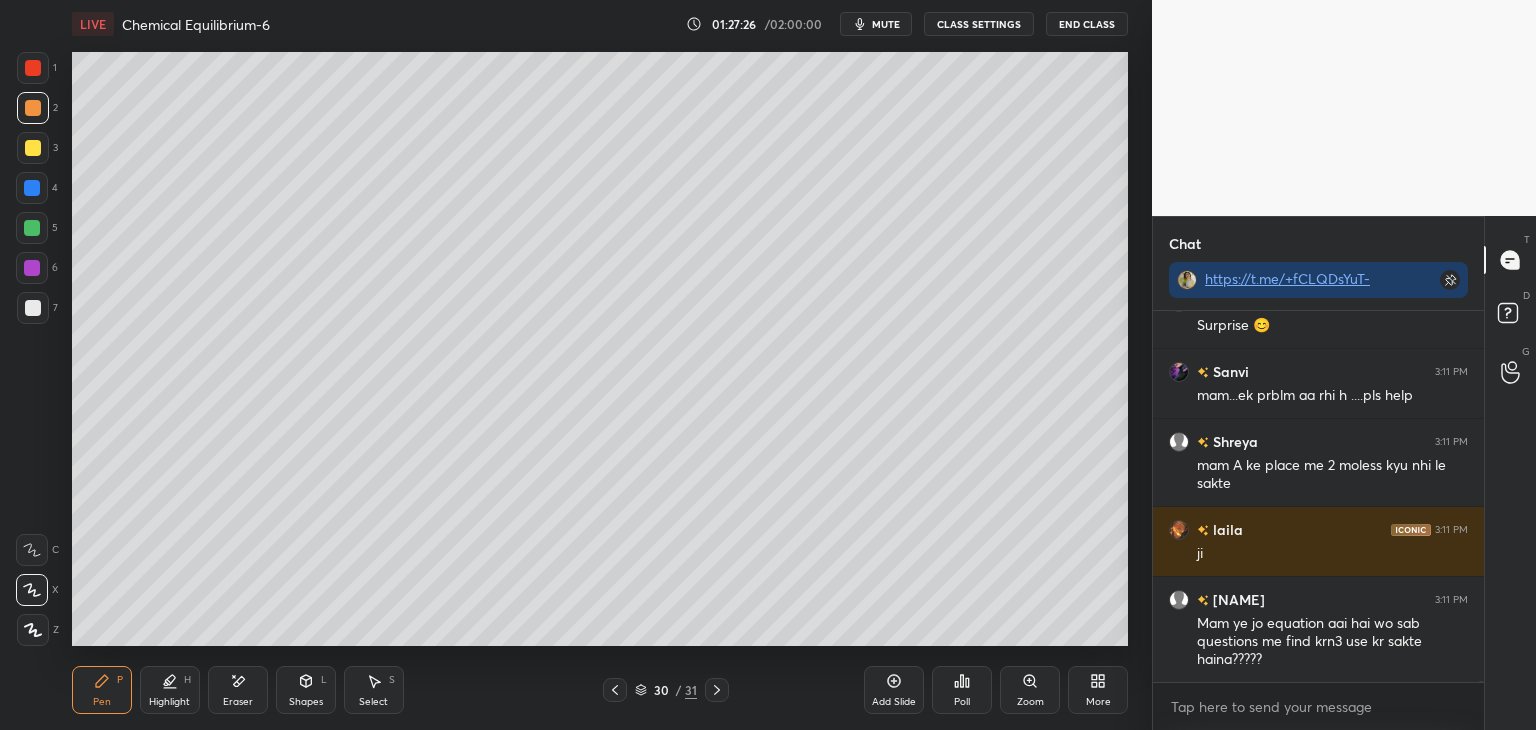 click on "Pen P" at bounding box center (102, 690) 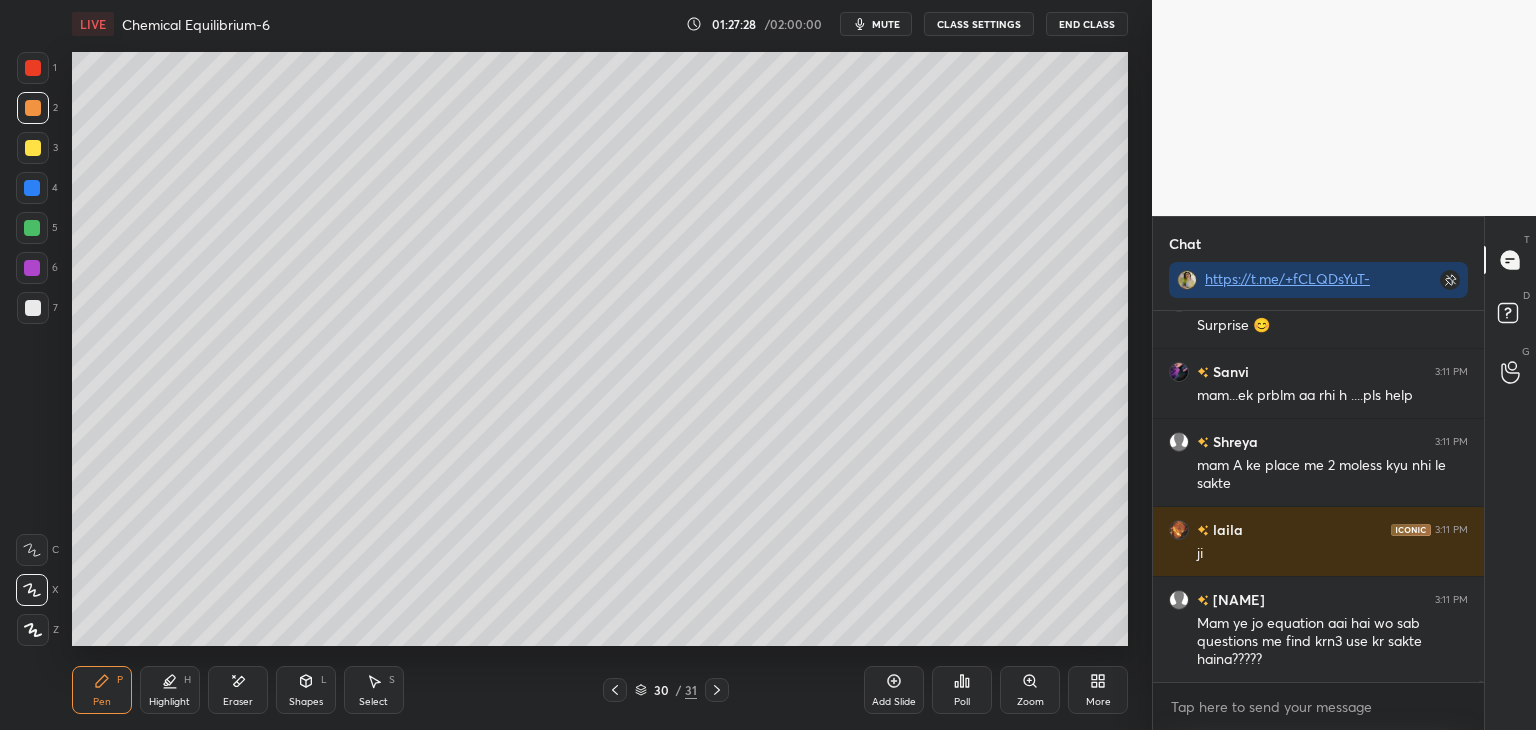 click at bounding box center (32, 188) 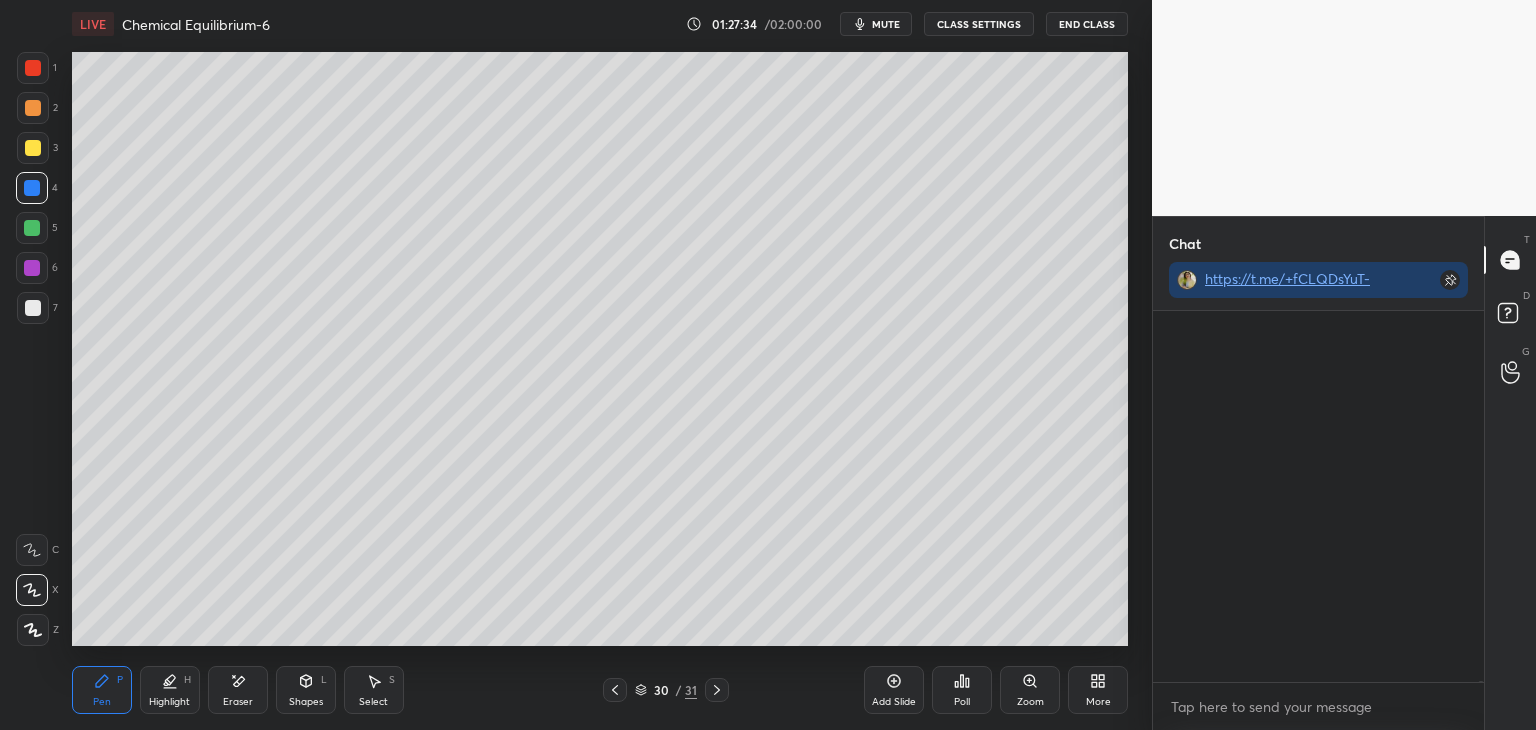 scroll, scrollTop: 136890, scrollLeft: 0, axis: vertical 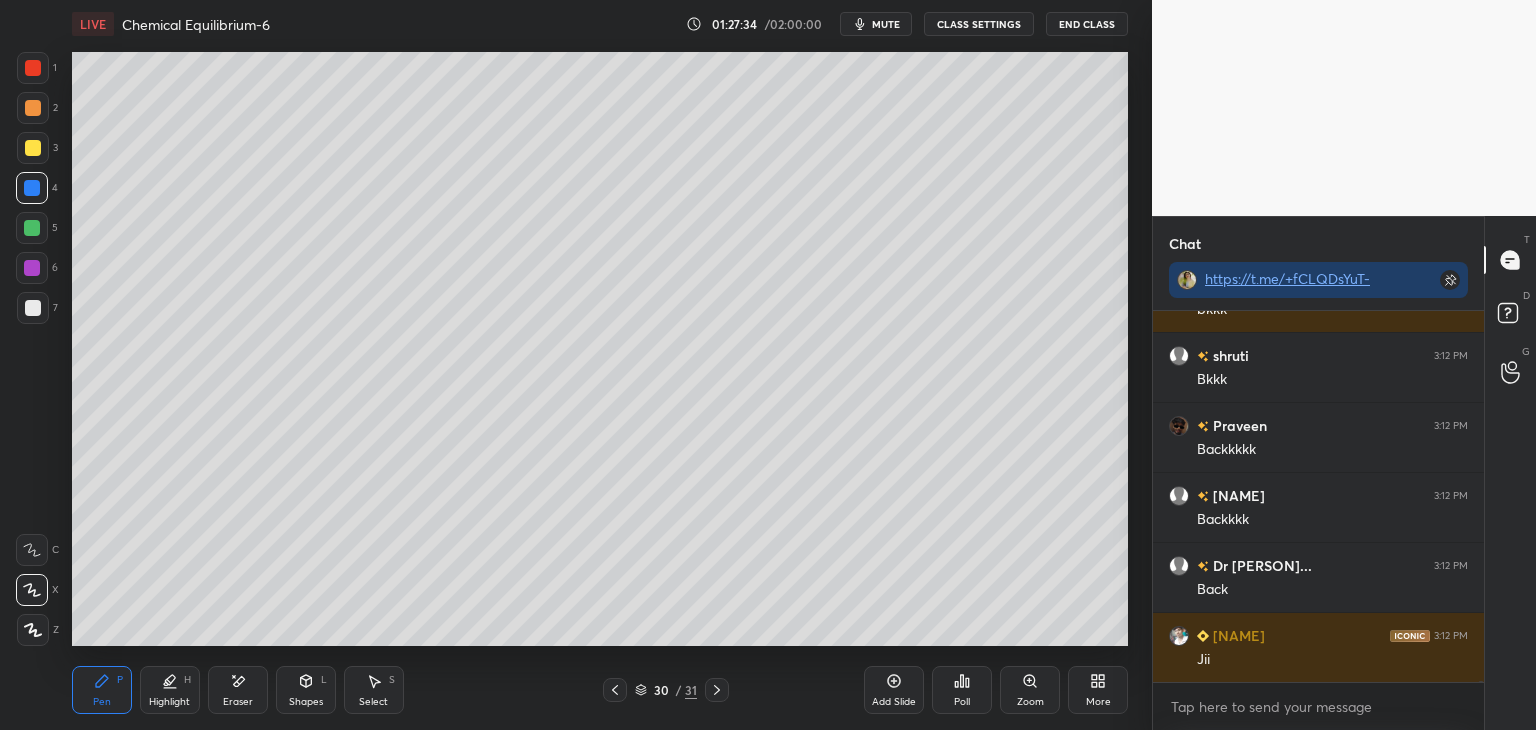 click 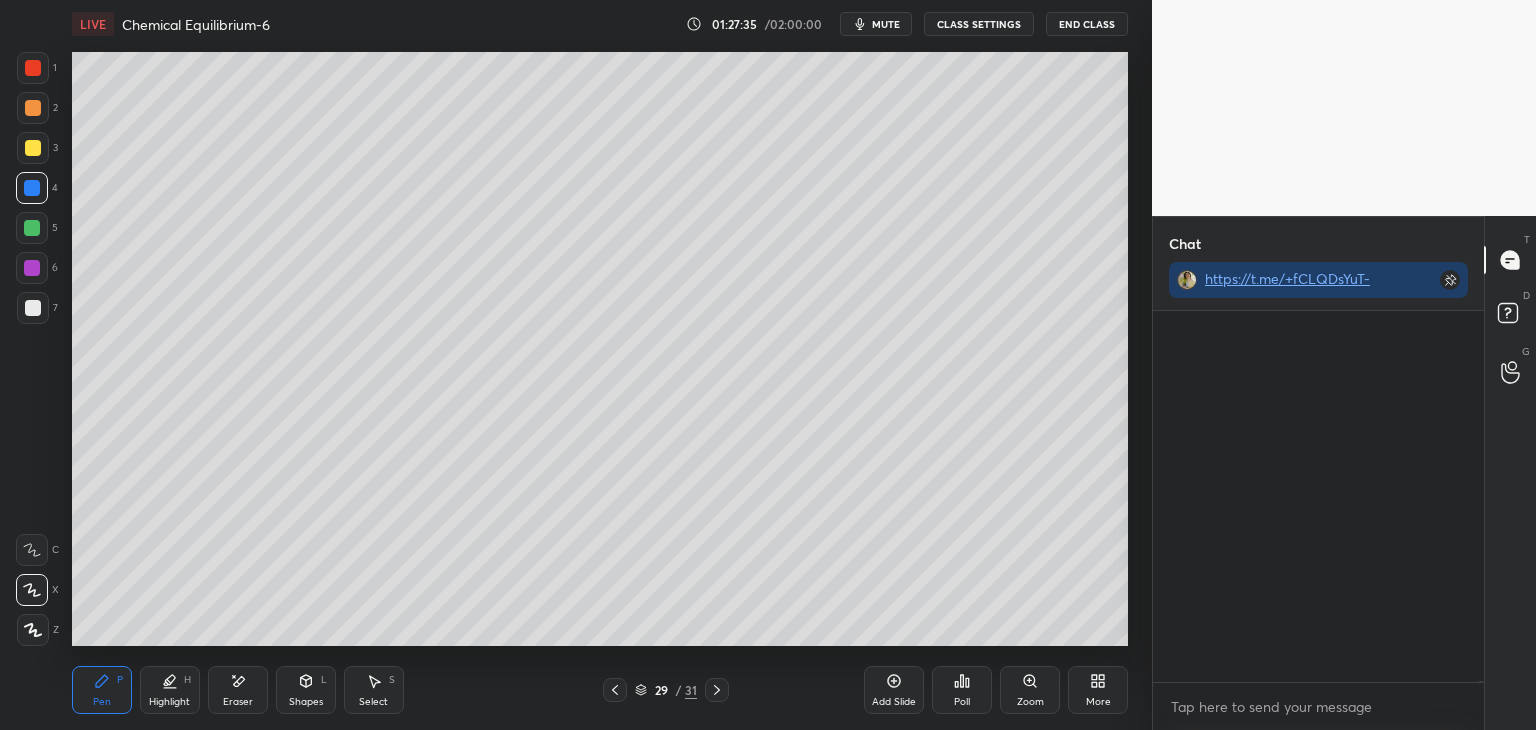 scroll, scrollTop: 137346, scrollLeft: 0, axis: vertical 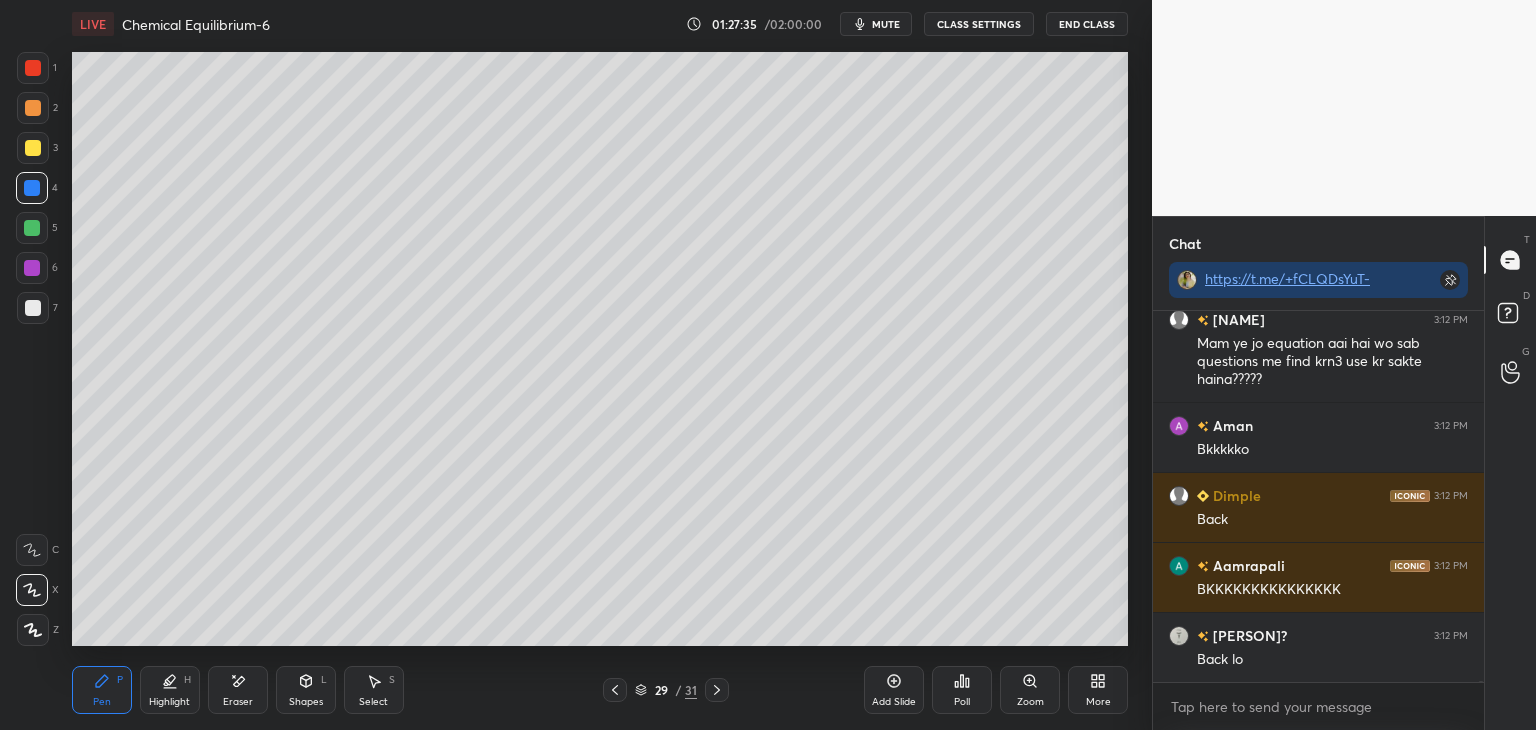 click 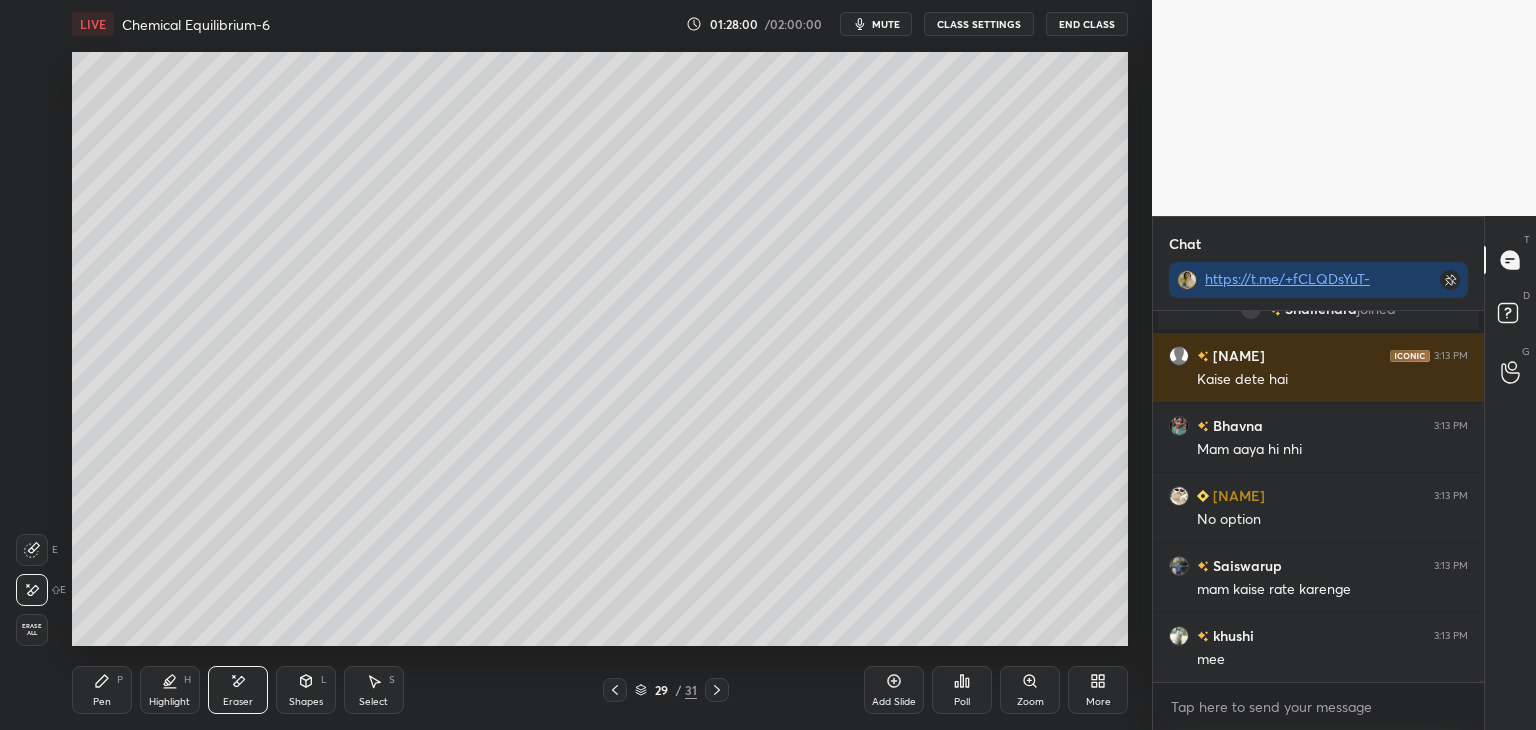 scroll, scrollTop: 141620, scrollLeft: 0, axis: vertical 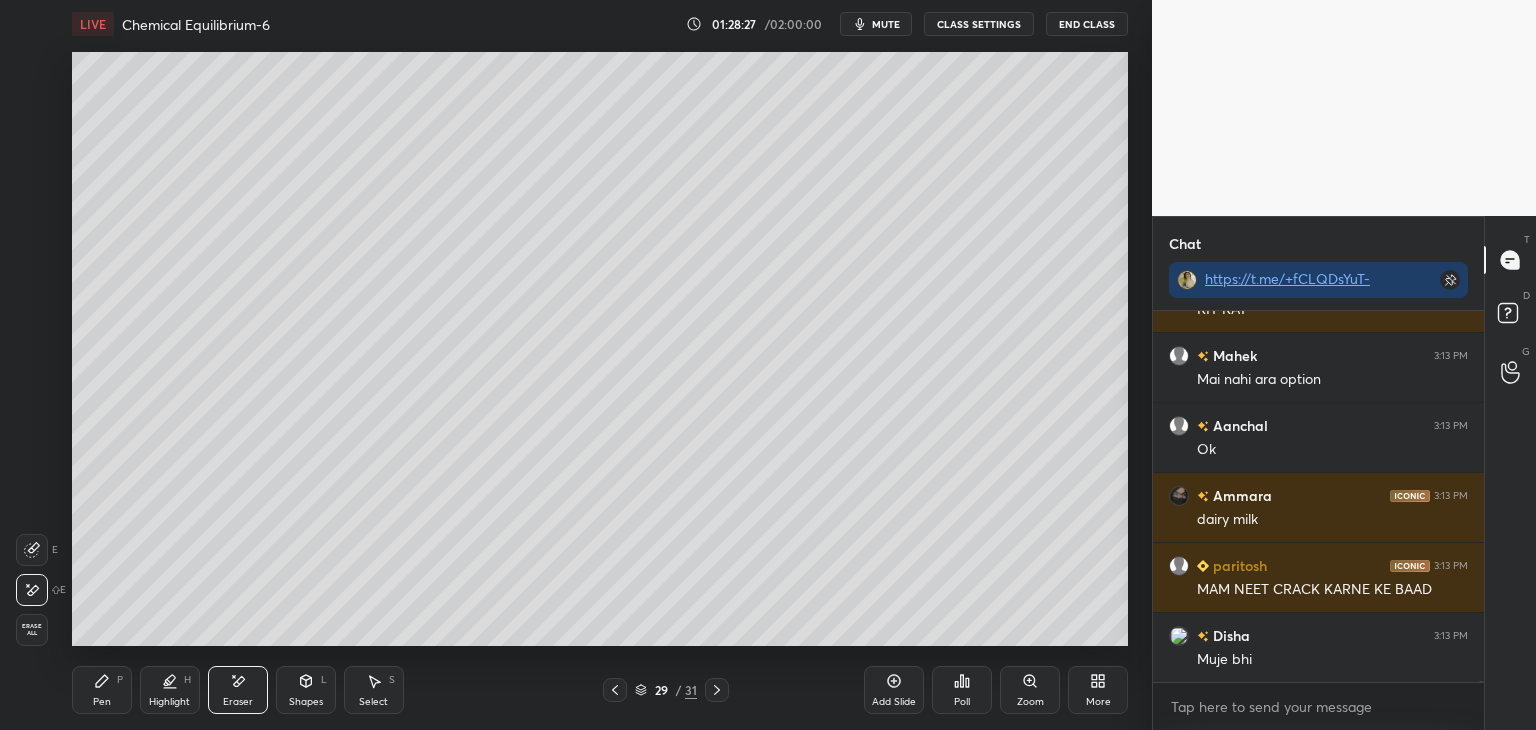 click on "CLASS SETTINGS" at bounding box center (979, 24) 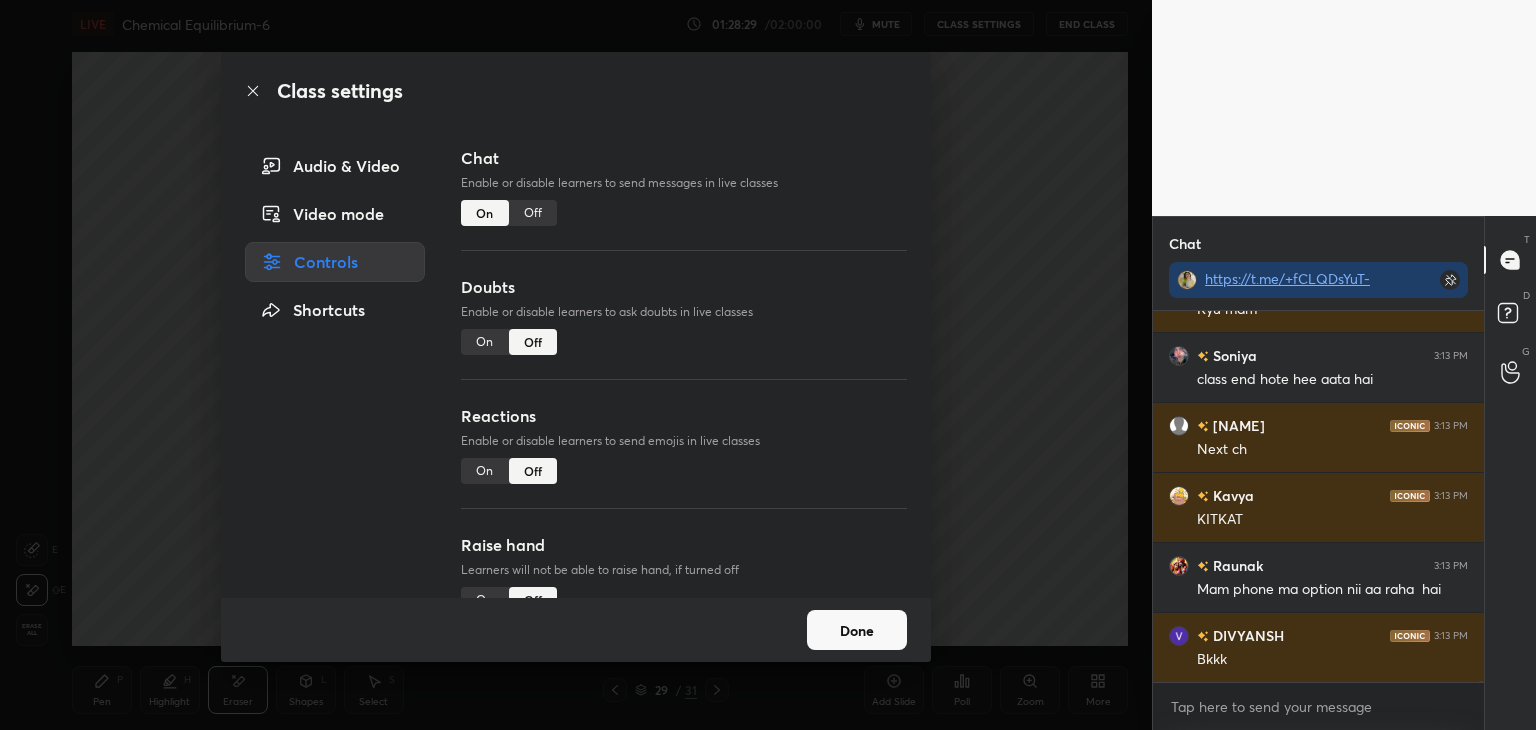 click on "Off" at bounding box center (533, 213) 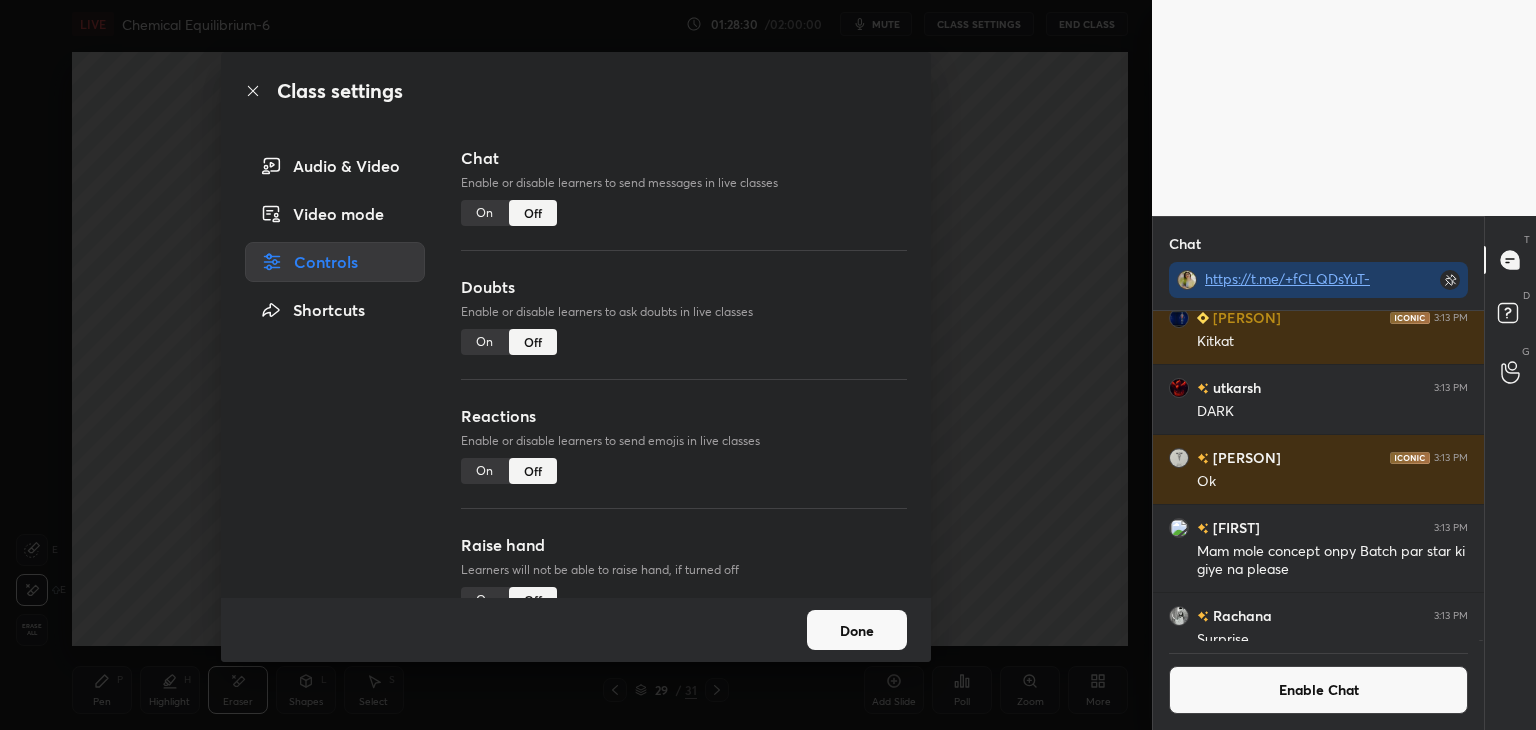click on "Done" at bounding box center (857, 630) 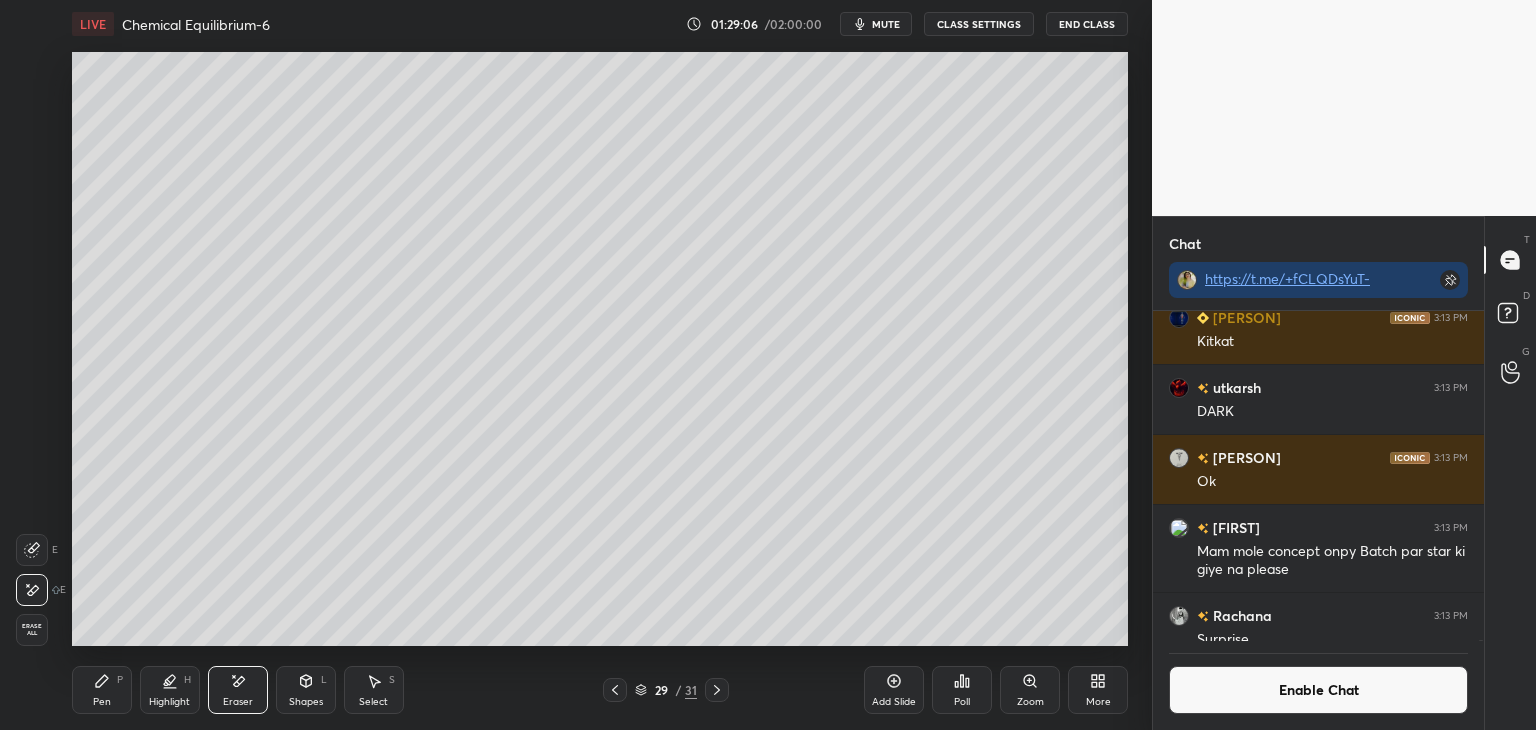 click 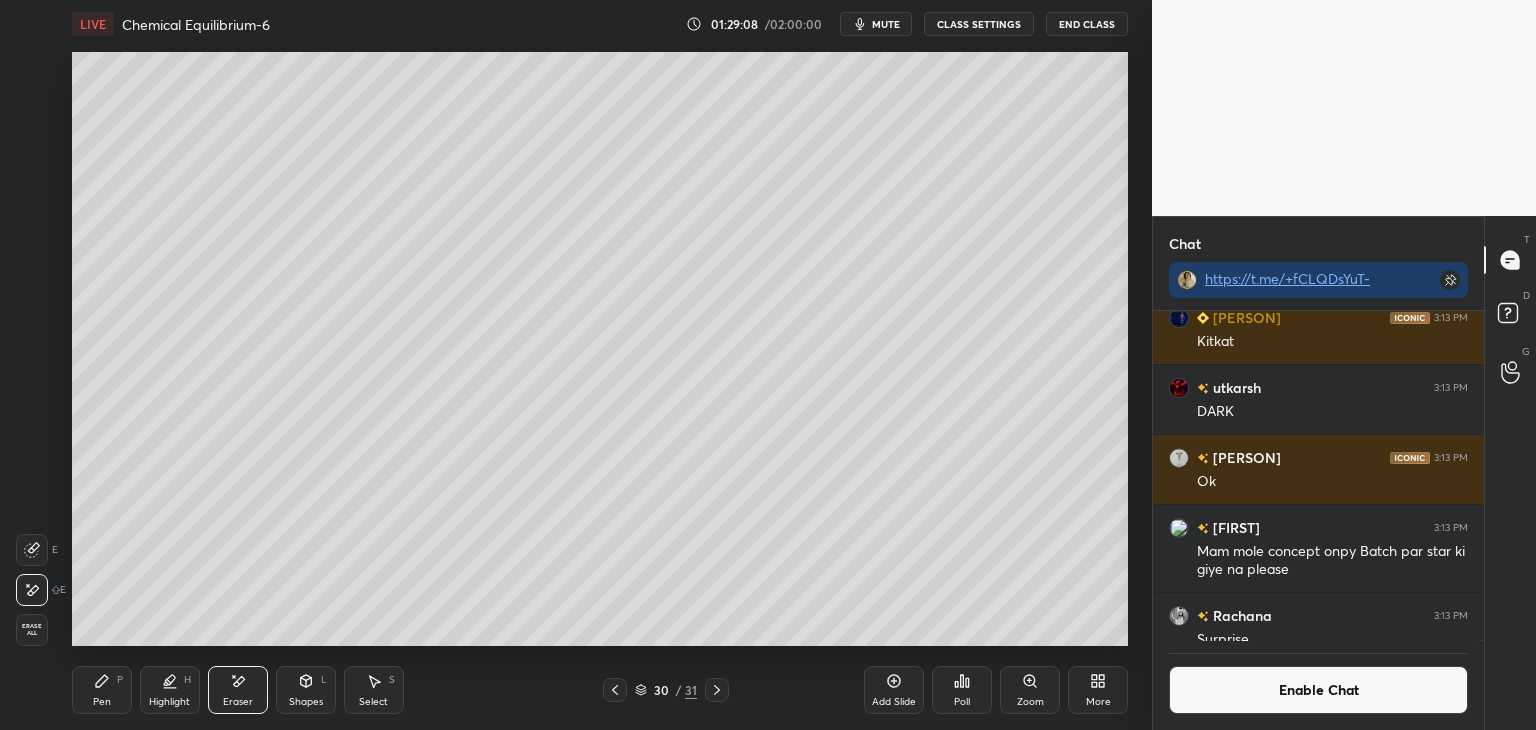 click 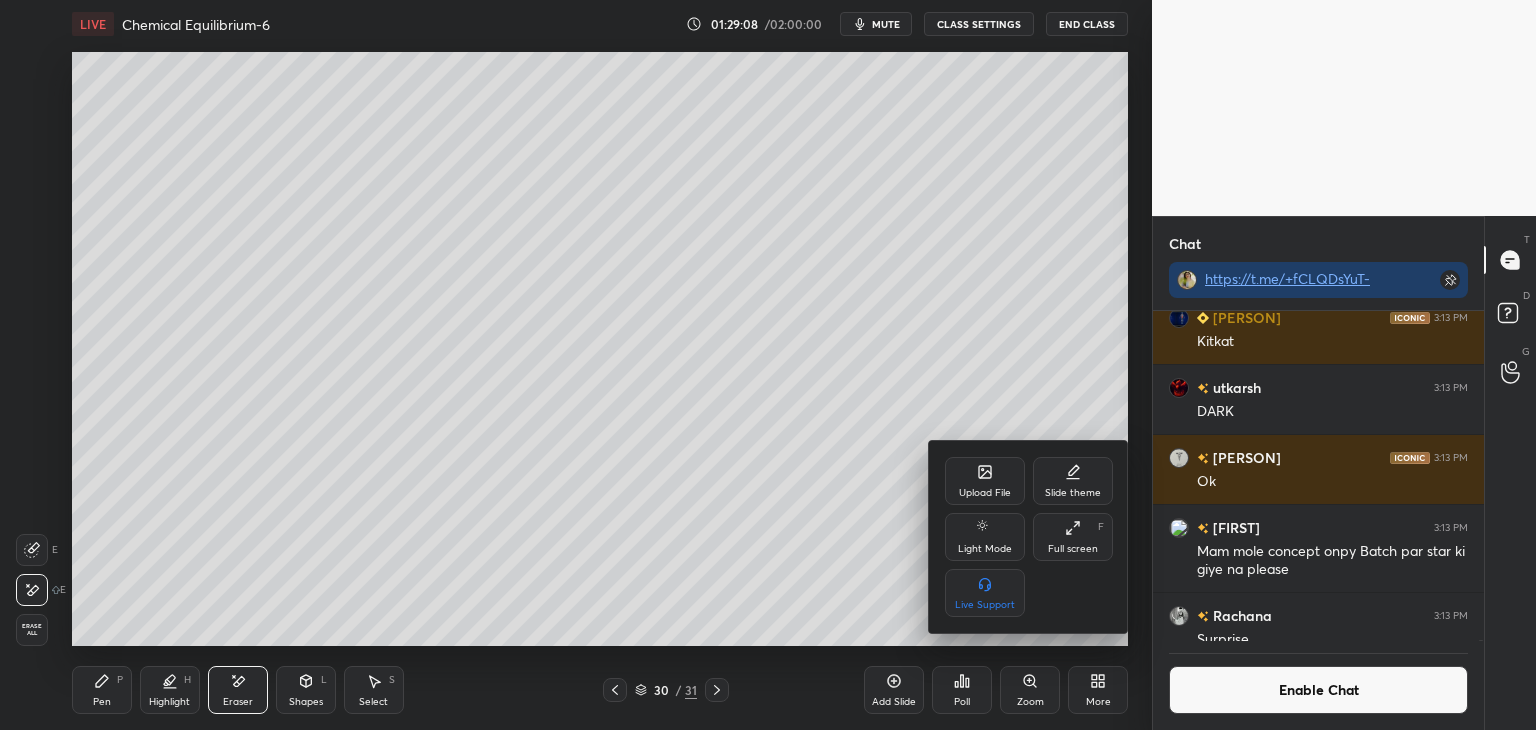 click on "Upload File" at bounding box center [985, 493] 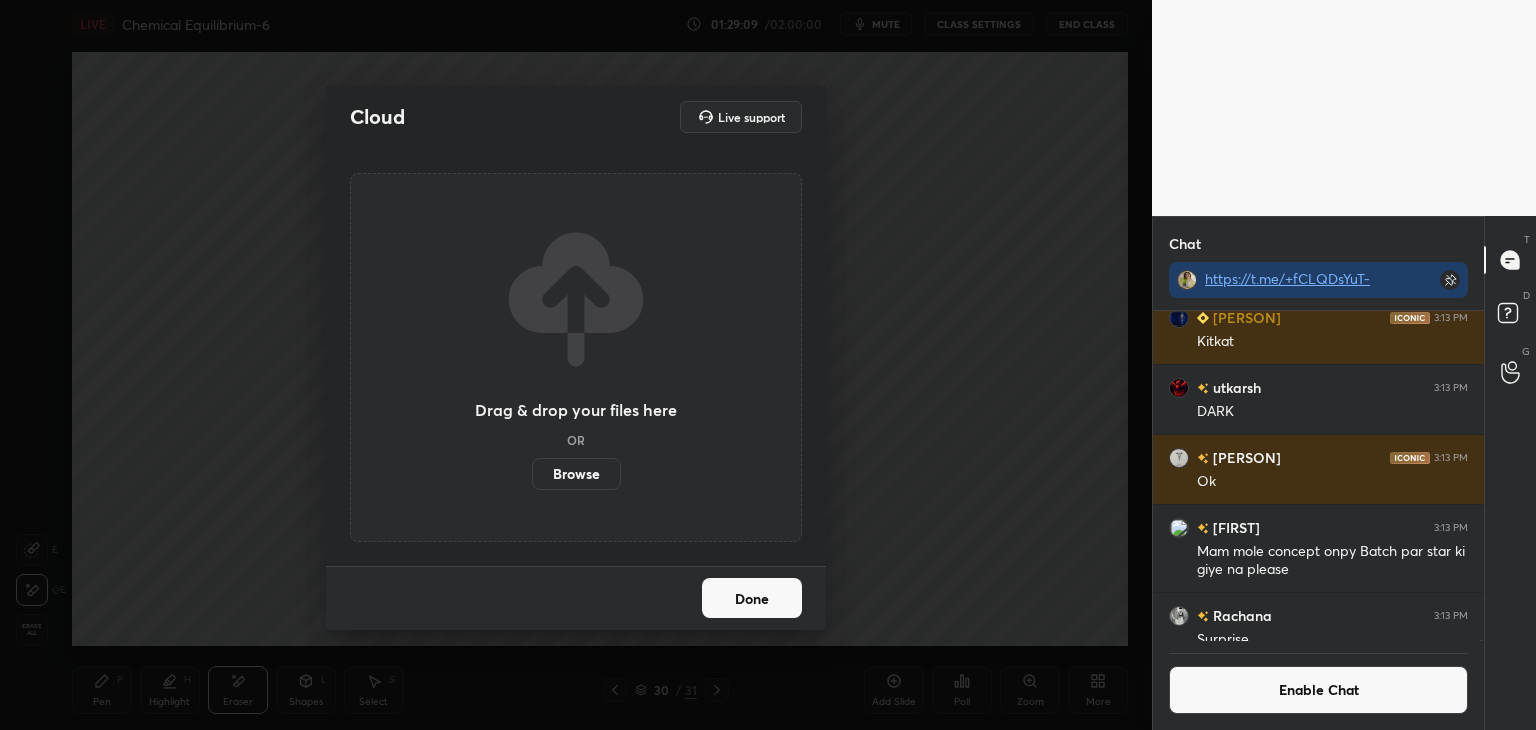 click on "Browse" at bounding box center [576, 474] 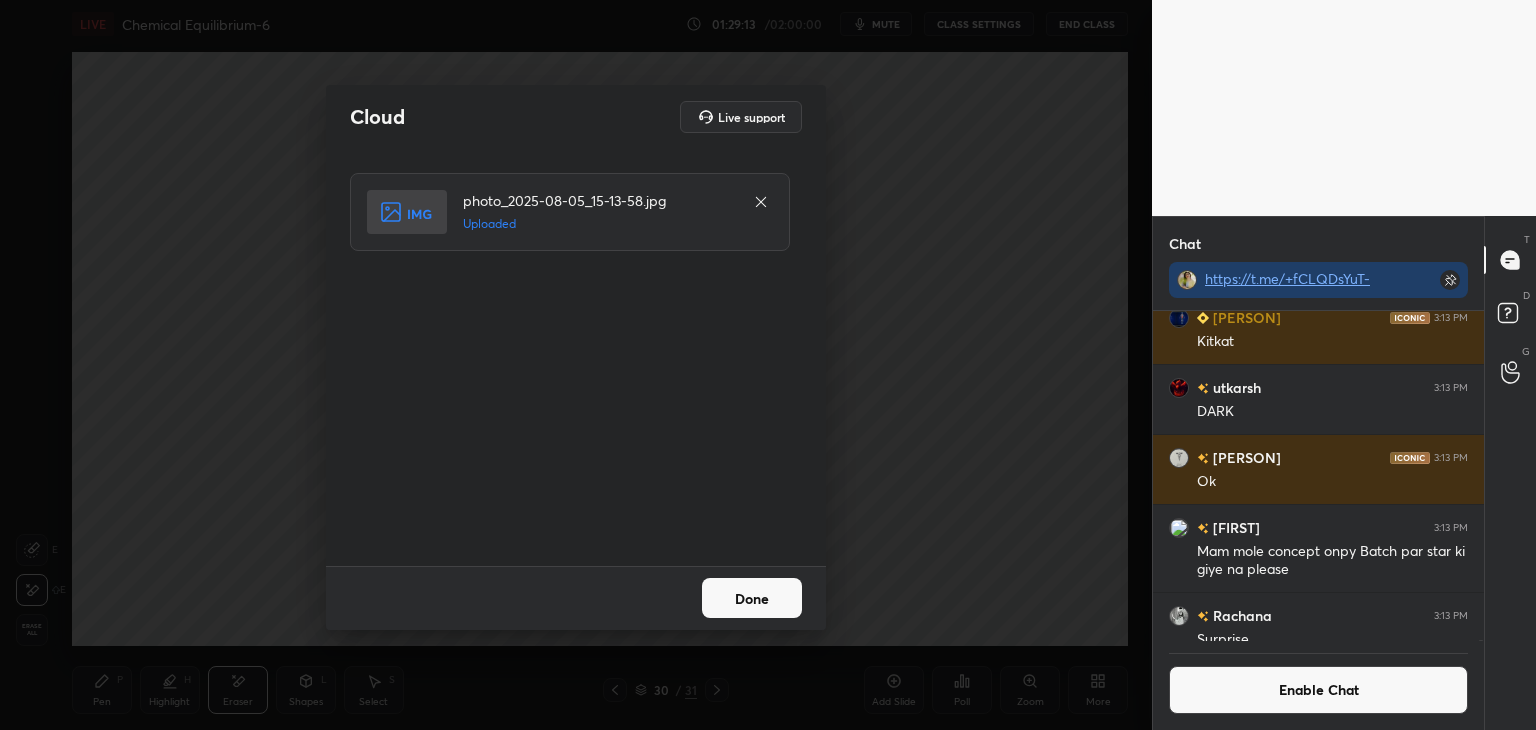 click on "Done" at bounding box center (752, 598) 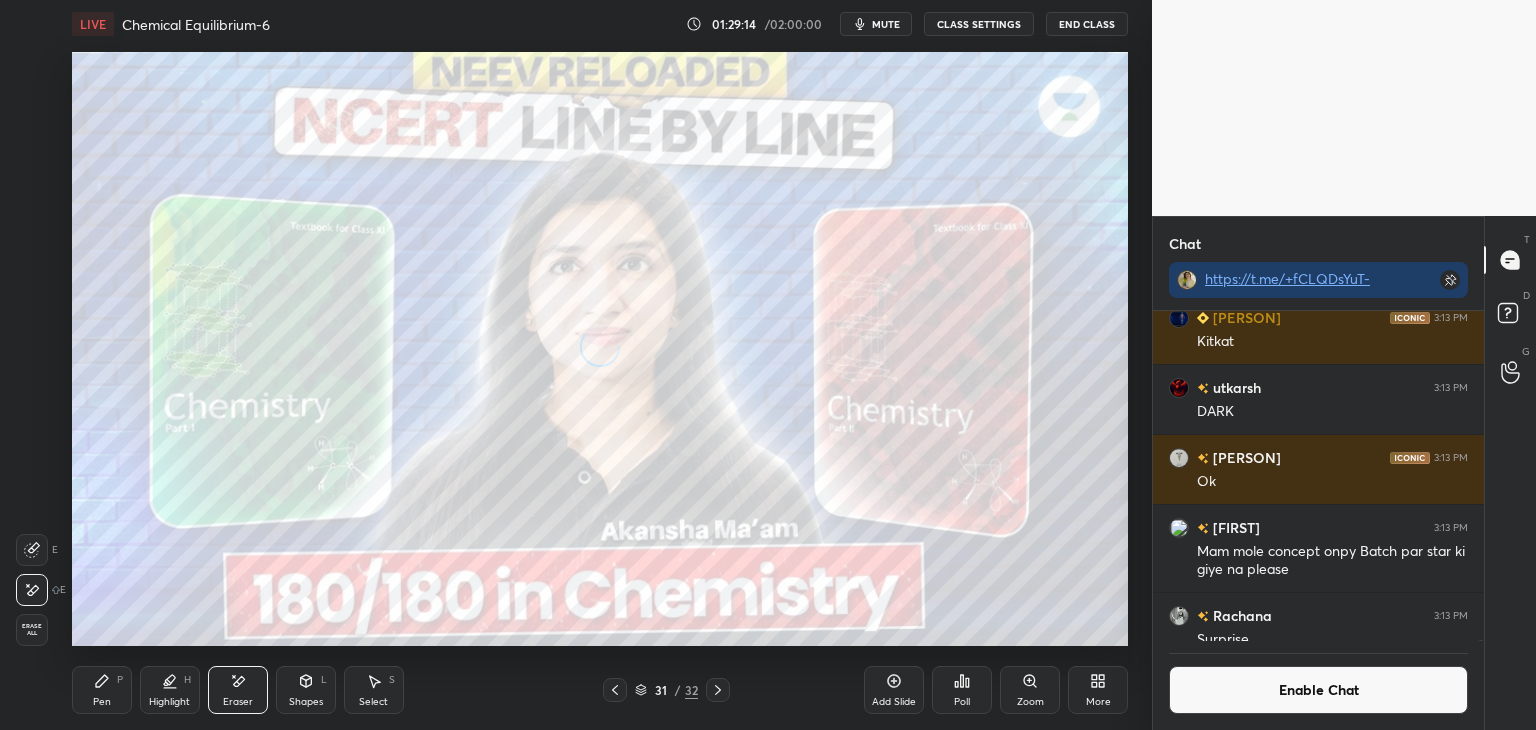 click 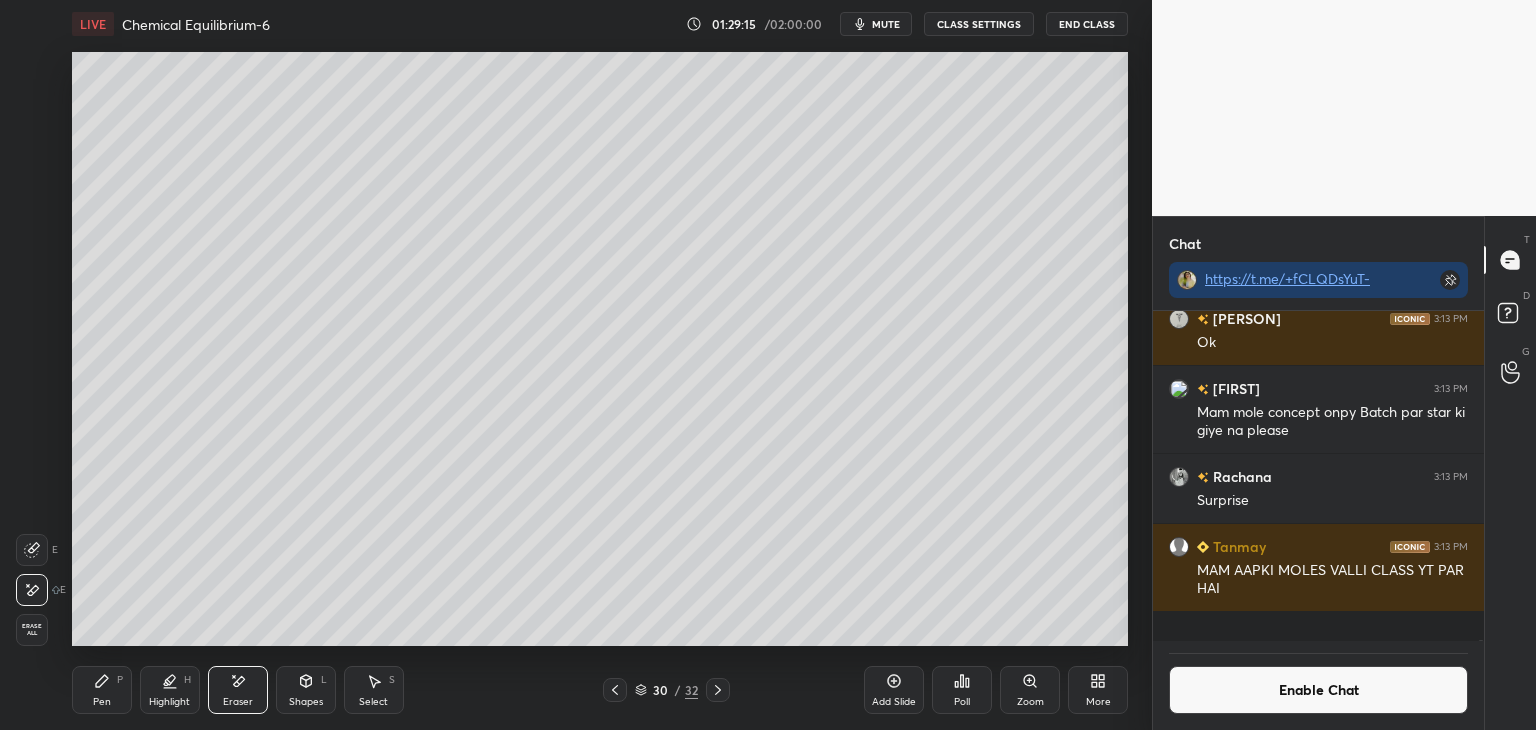 scroll, scrollTop: 151263, scrollLeft: 0, axis: vertical 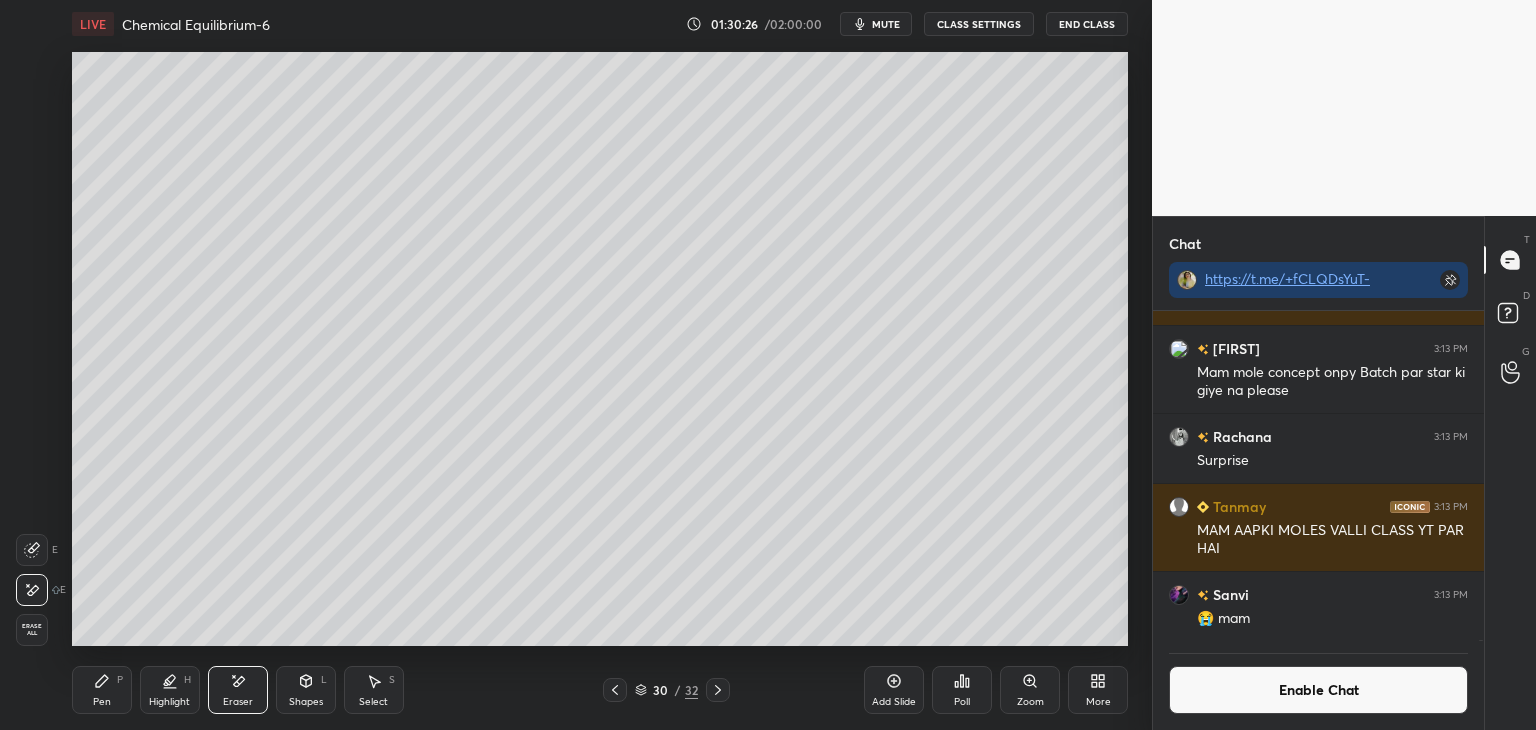 click on "Add Slide" at bounding box center [894, 690] 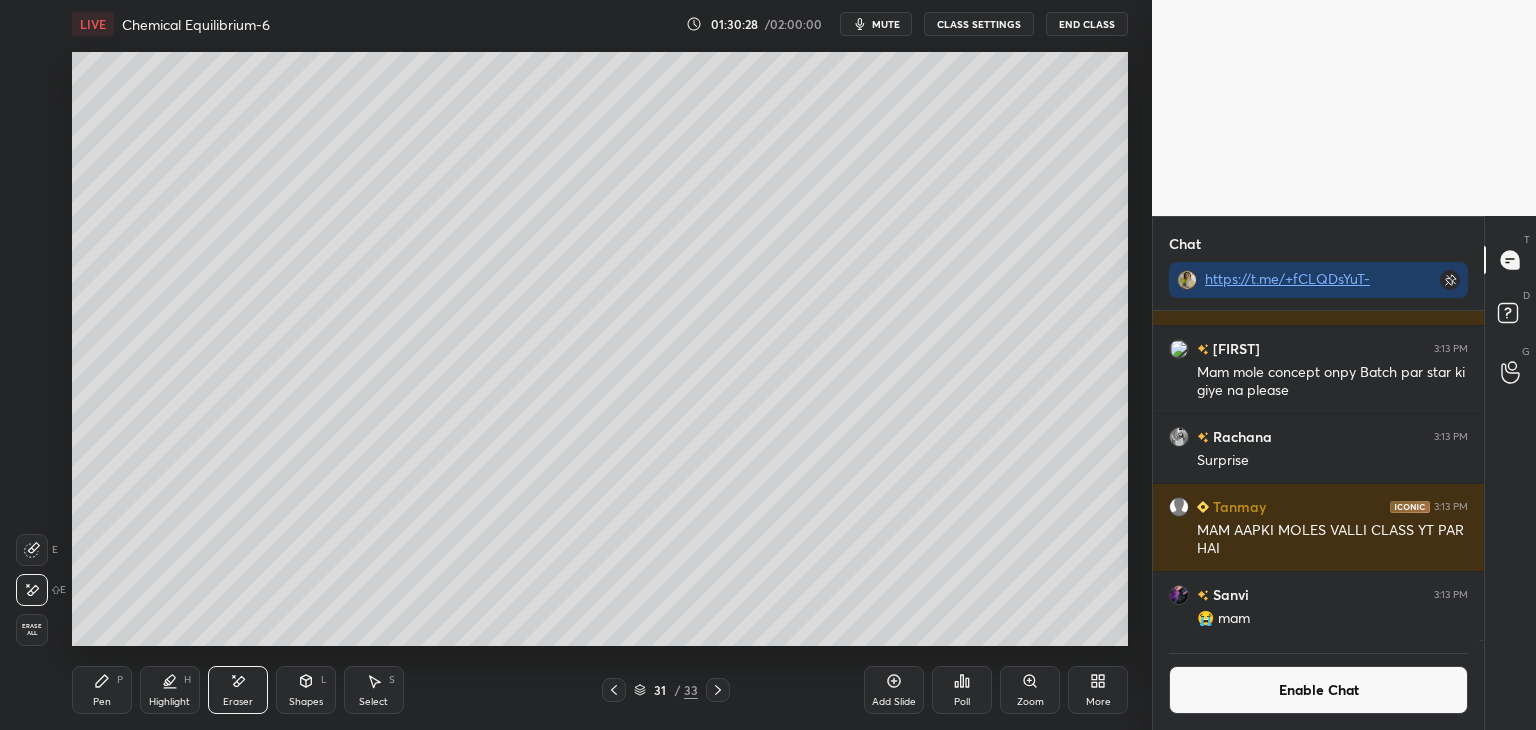 click on "Pen P" at bounding box center [102, 690] 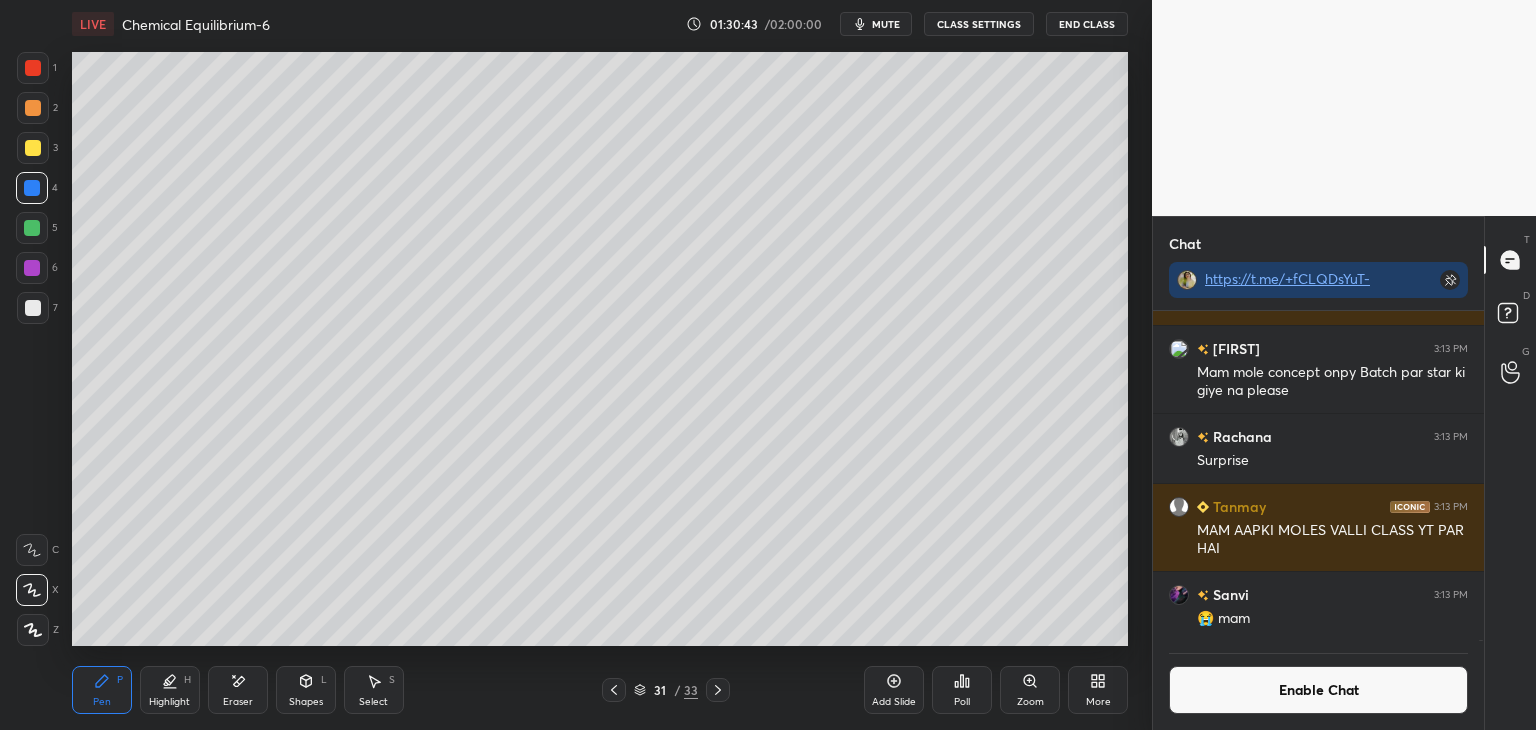 click at bounding box center [33, 308] 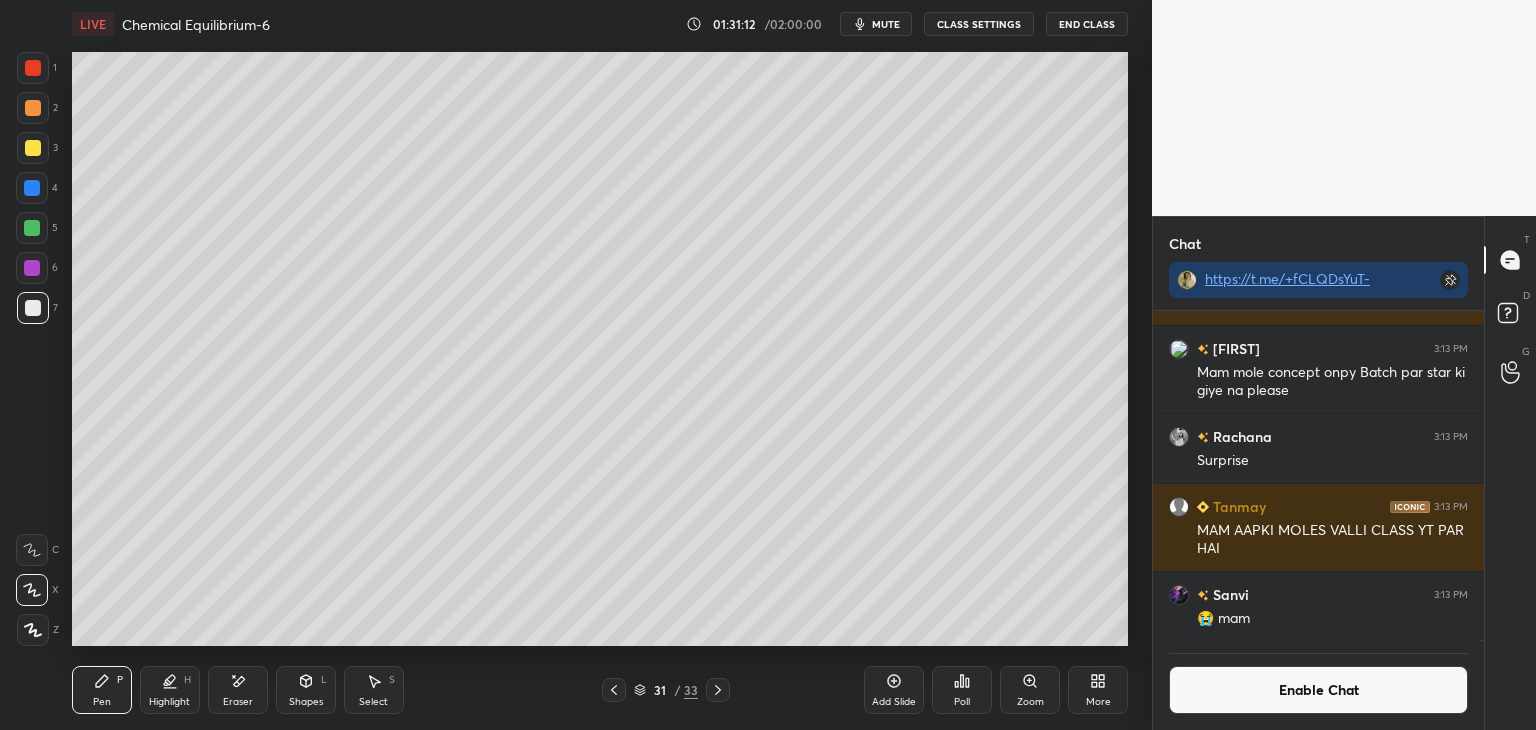 click on "Enable Chat" at bounding box center (1318, 690) 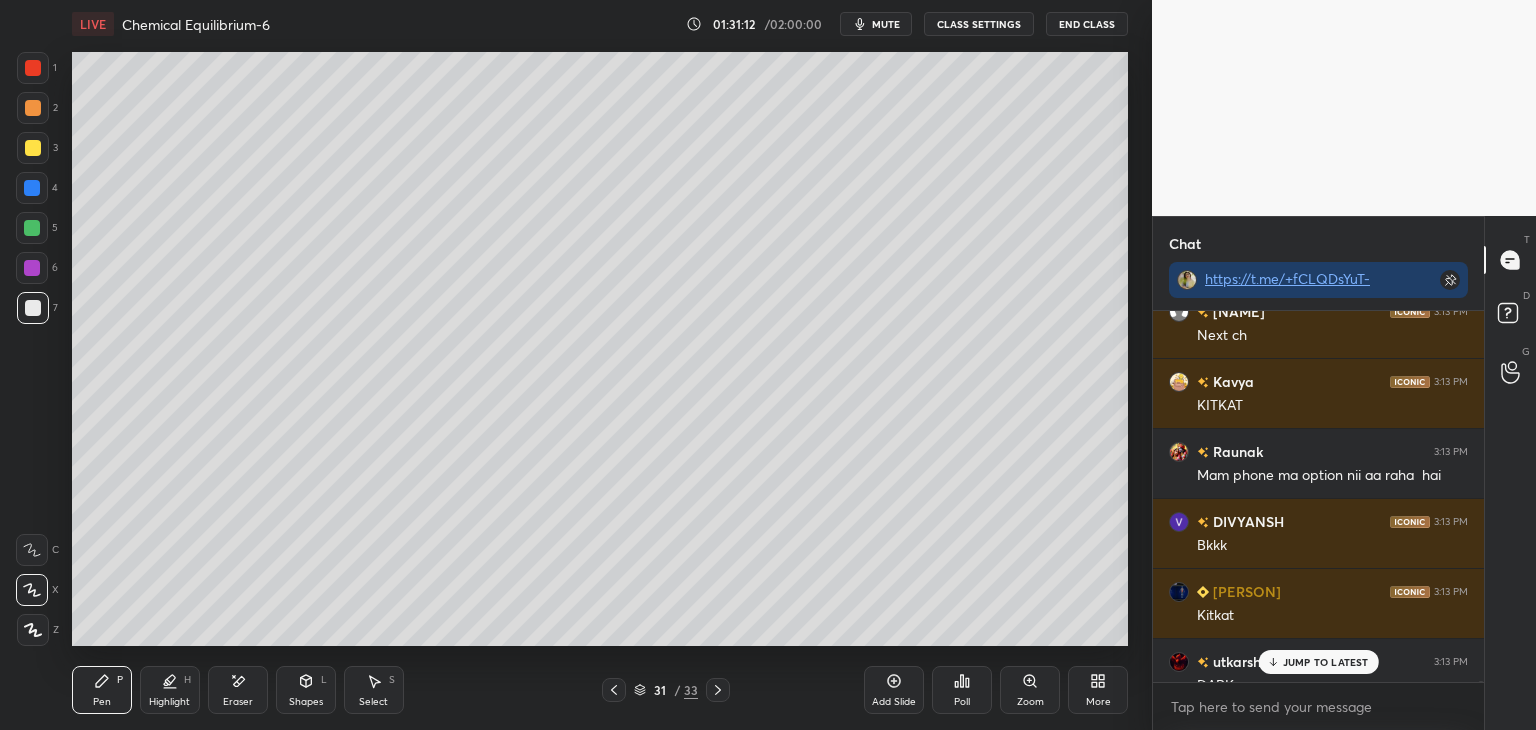 click on "JUMP TO LATEST" at bounding box center [1326, 662] 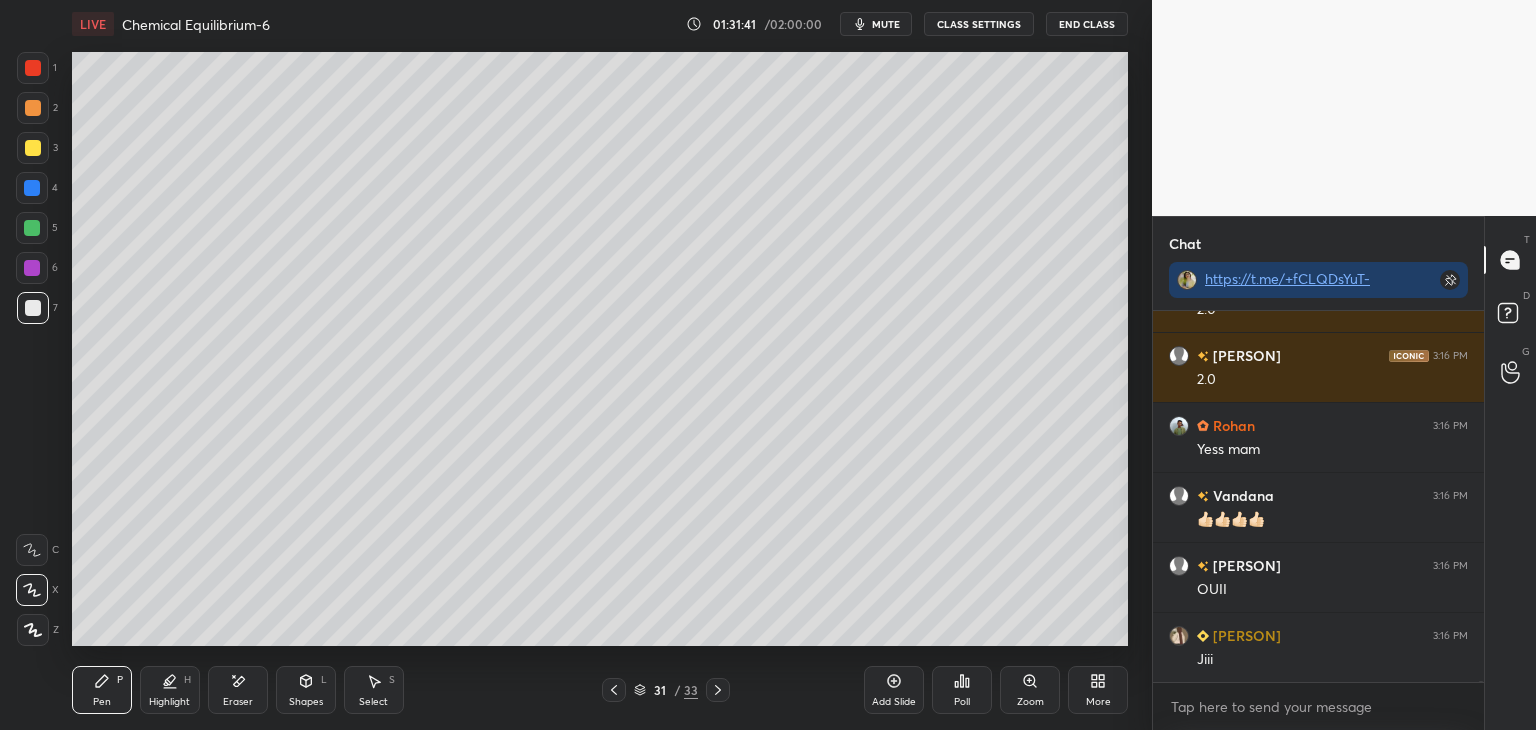 scroll, scrollTop: 156240, scrollLeft: 0, axis: vertical 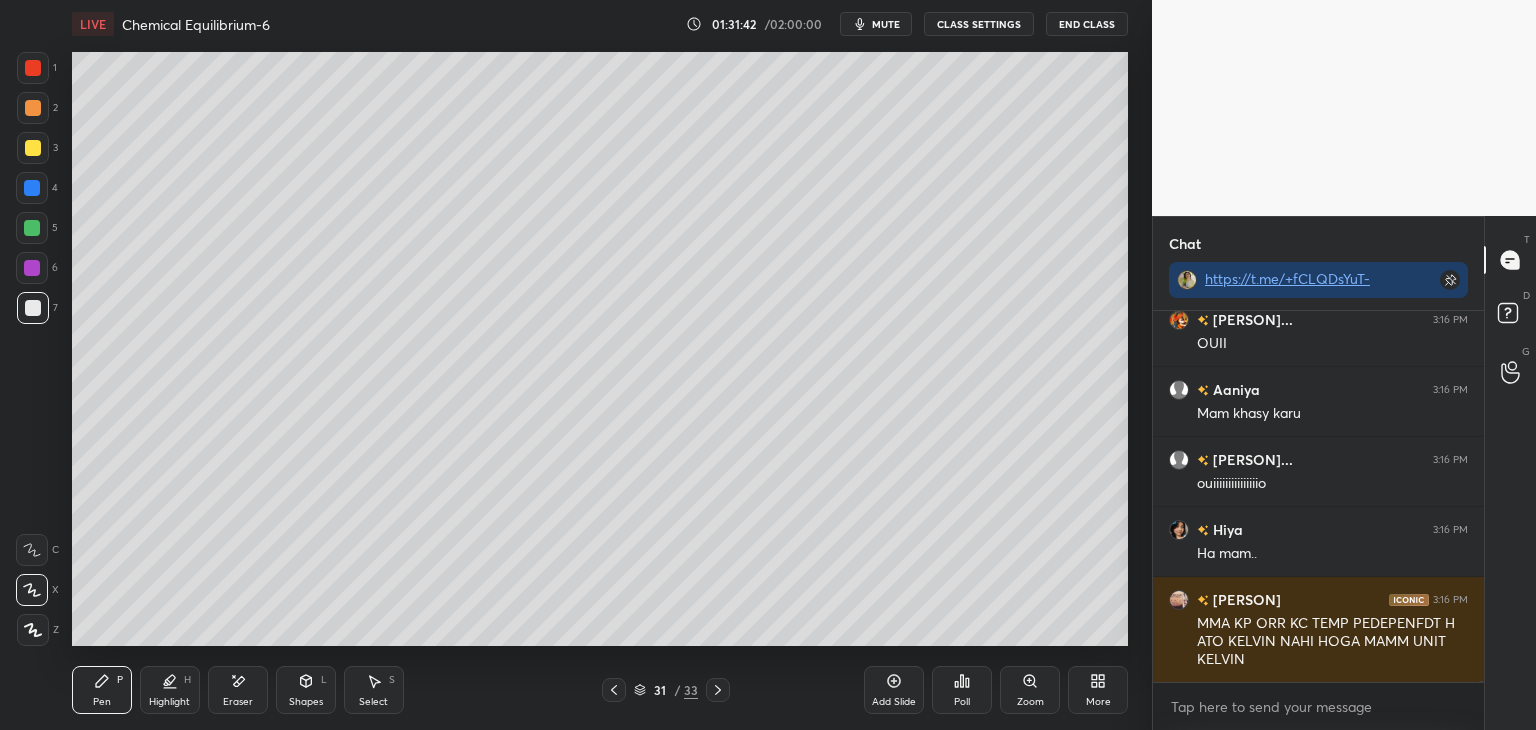 click on "CLASS SETTINGS" at bounding box center (979, 24) 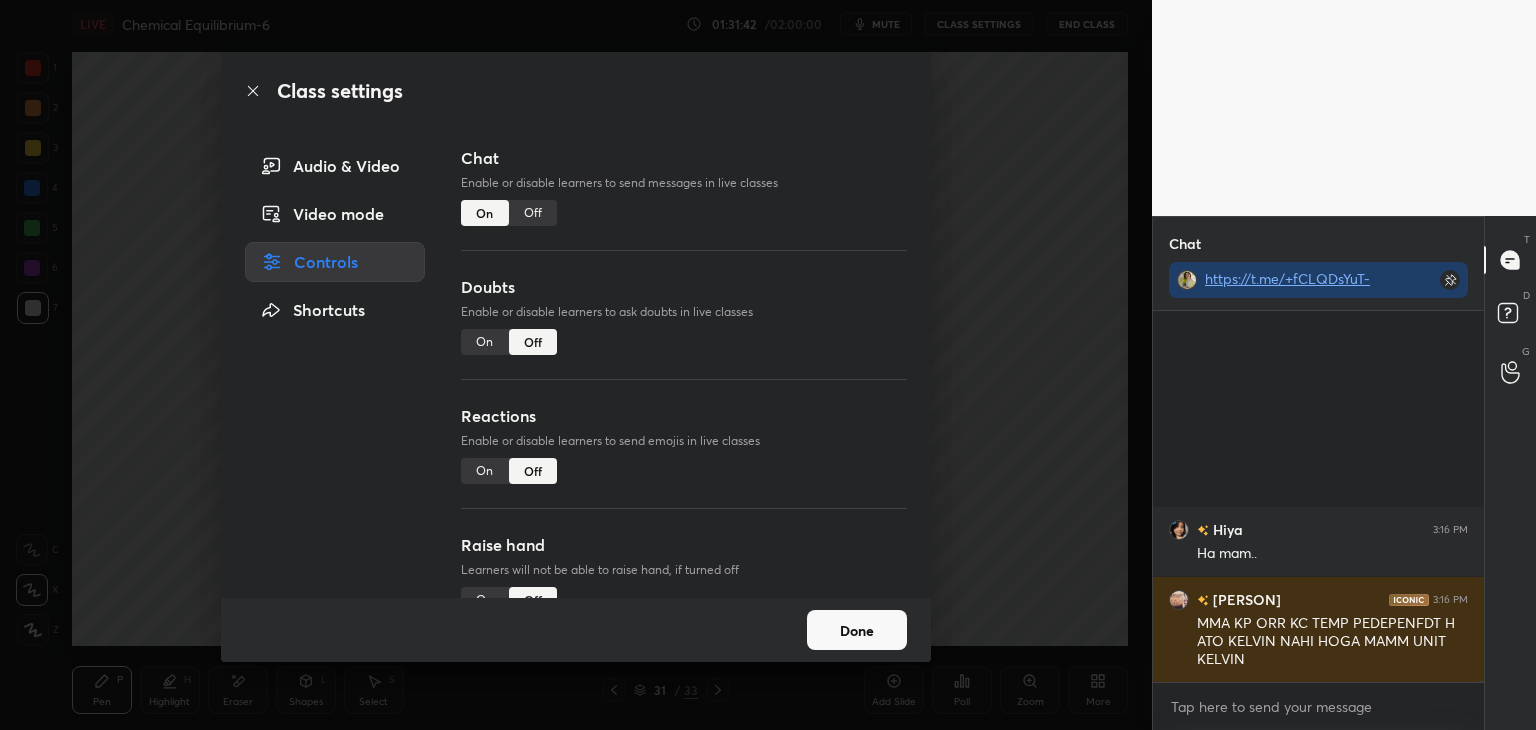 scroll, scrollTop: 156556, scrollLeft: 0, axis: vertical 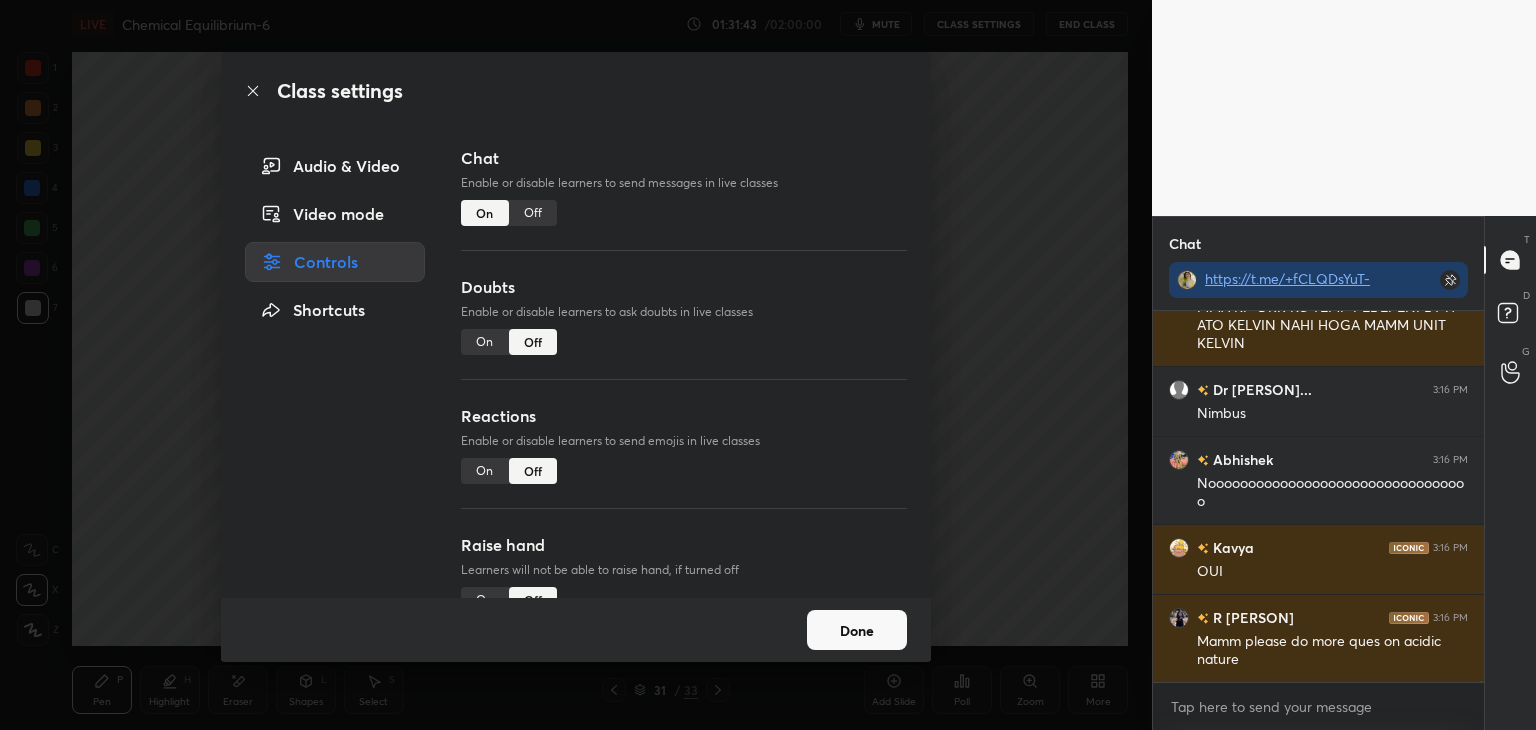 click on "Off" at bounding box center (533, 213) 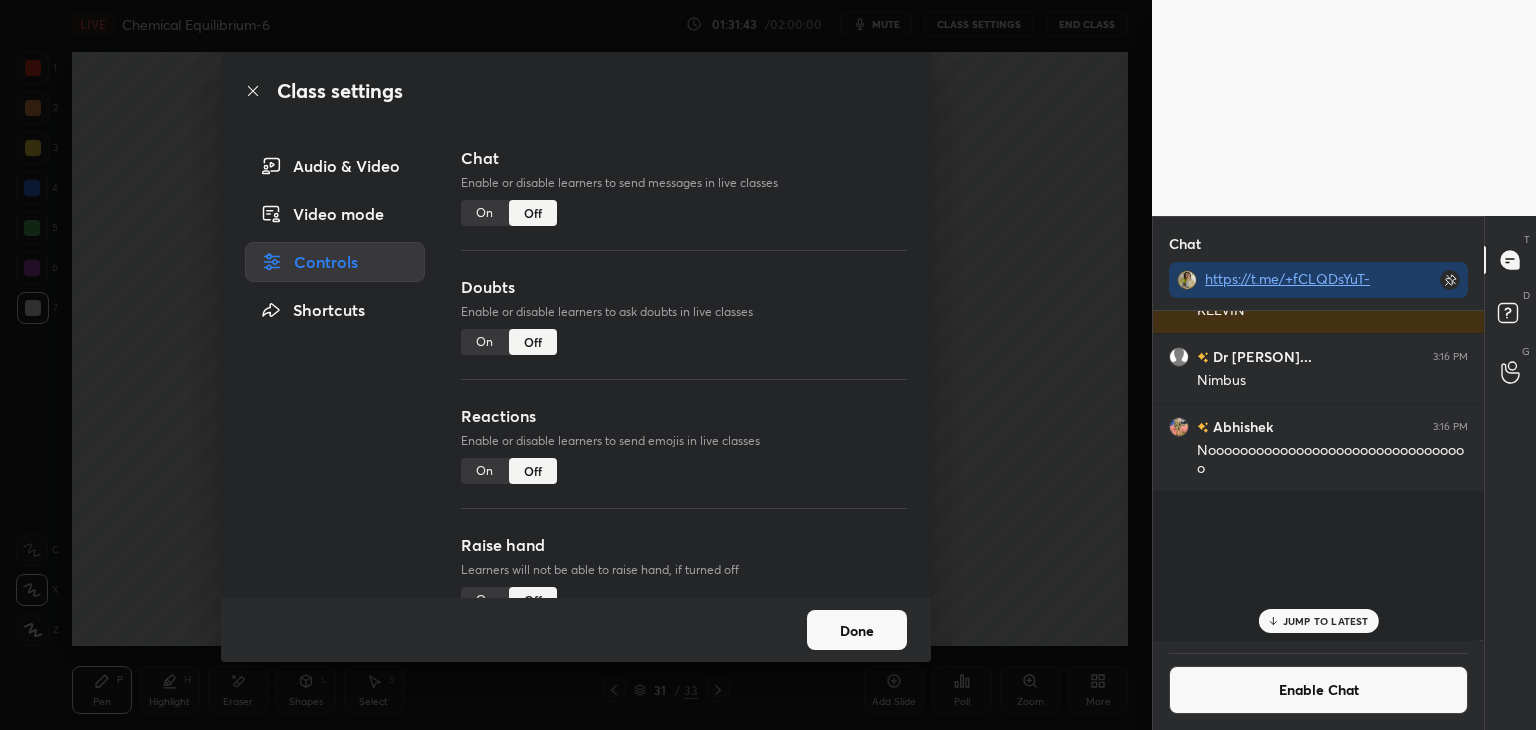 scroll, scrollTop: 156078, scrollLeft: 0, axis: vertical 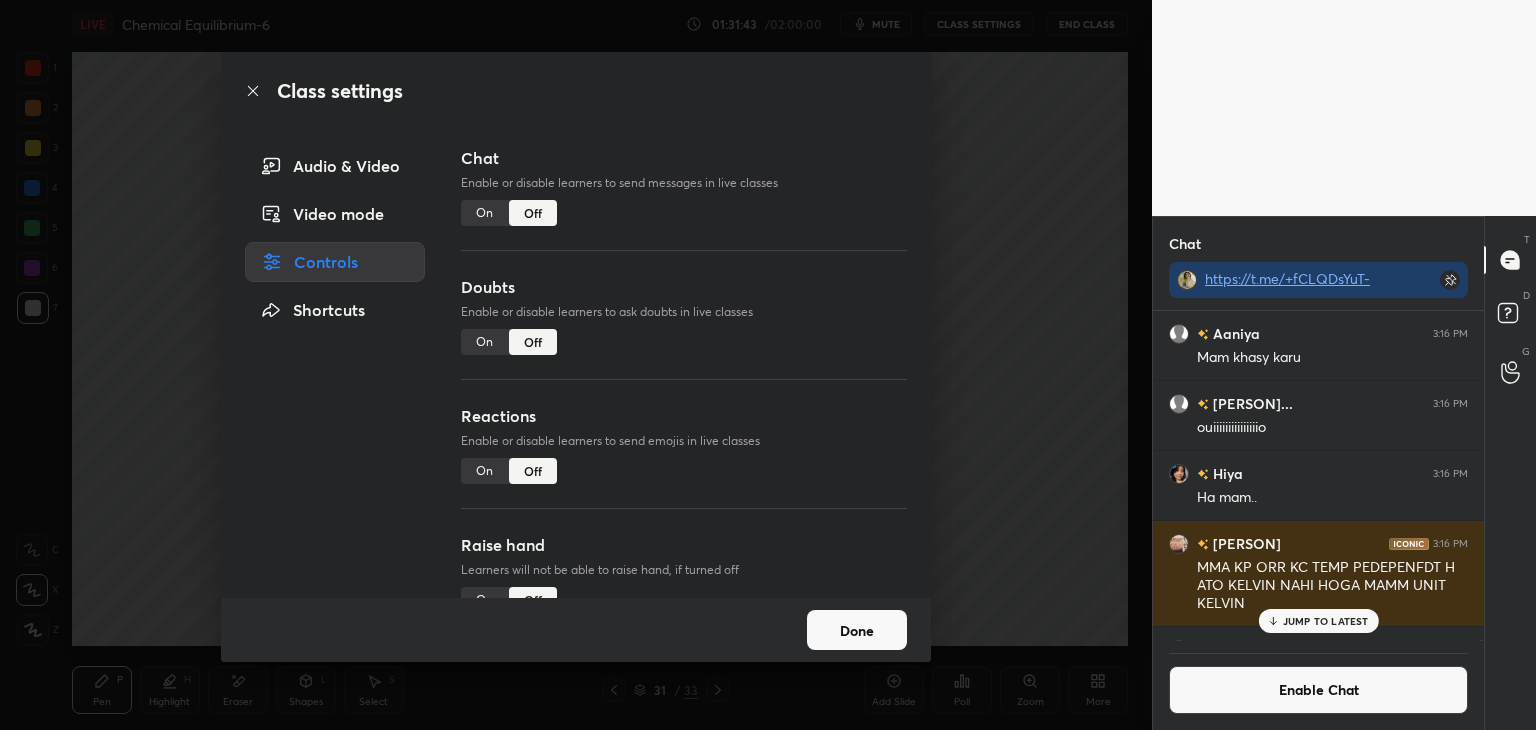 click on "Done" at bounding box center [857, 630] 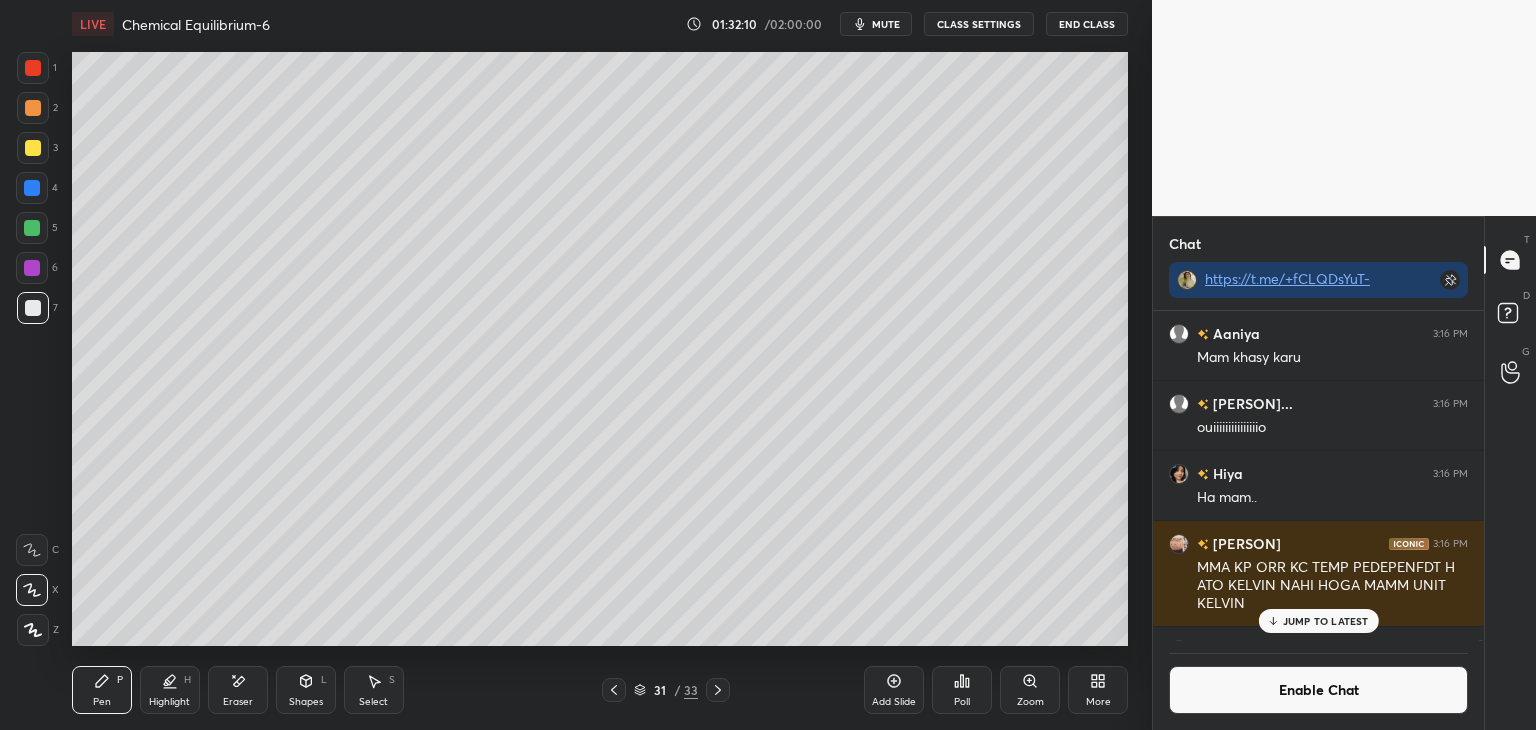 click on "JUMP TO LATEST" at bounding box center (1326, 621) 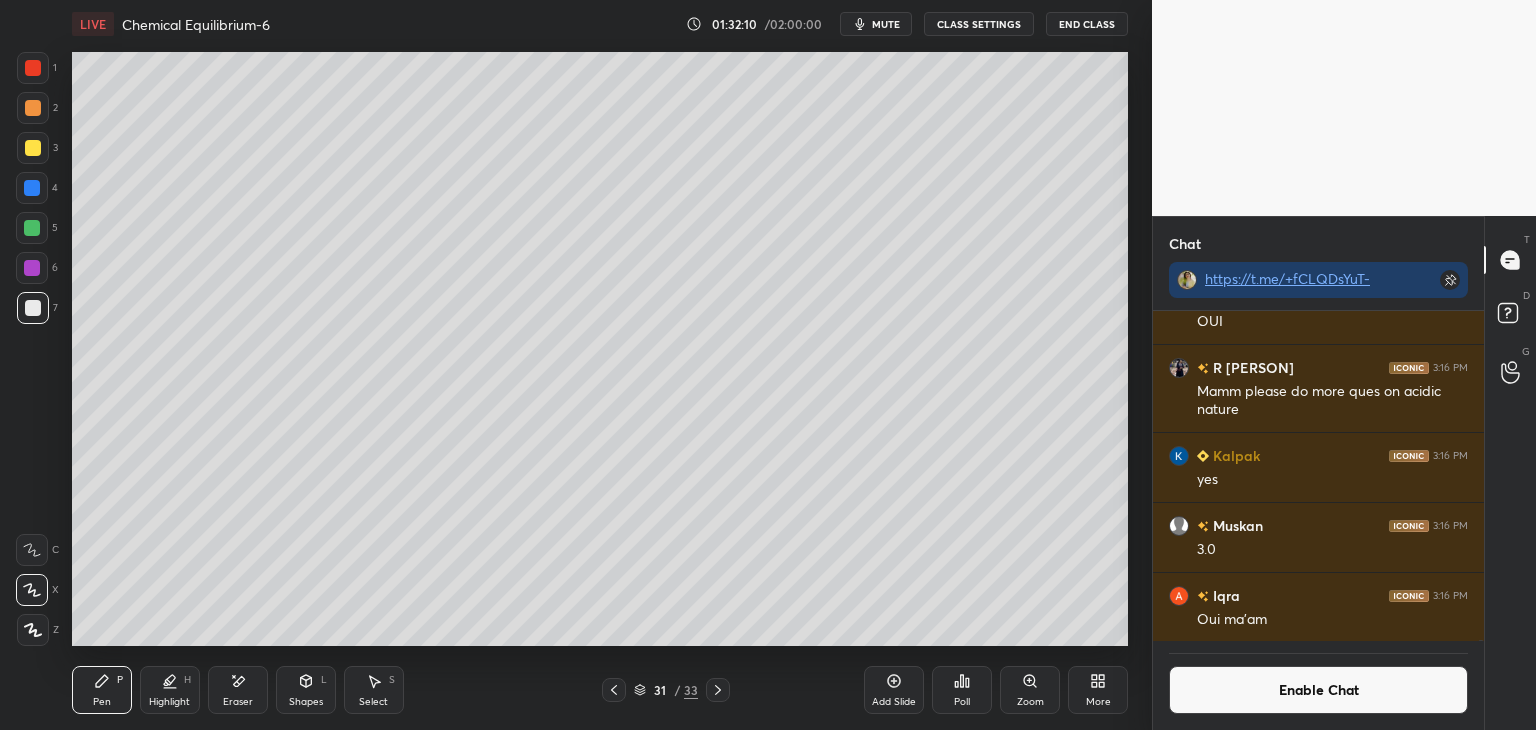 click on "Enable Chat" at bounding box center (1318, 690) 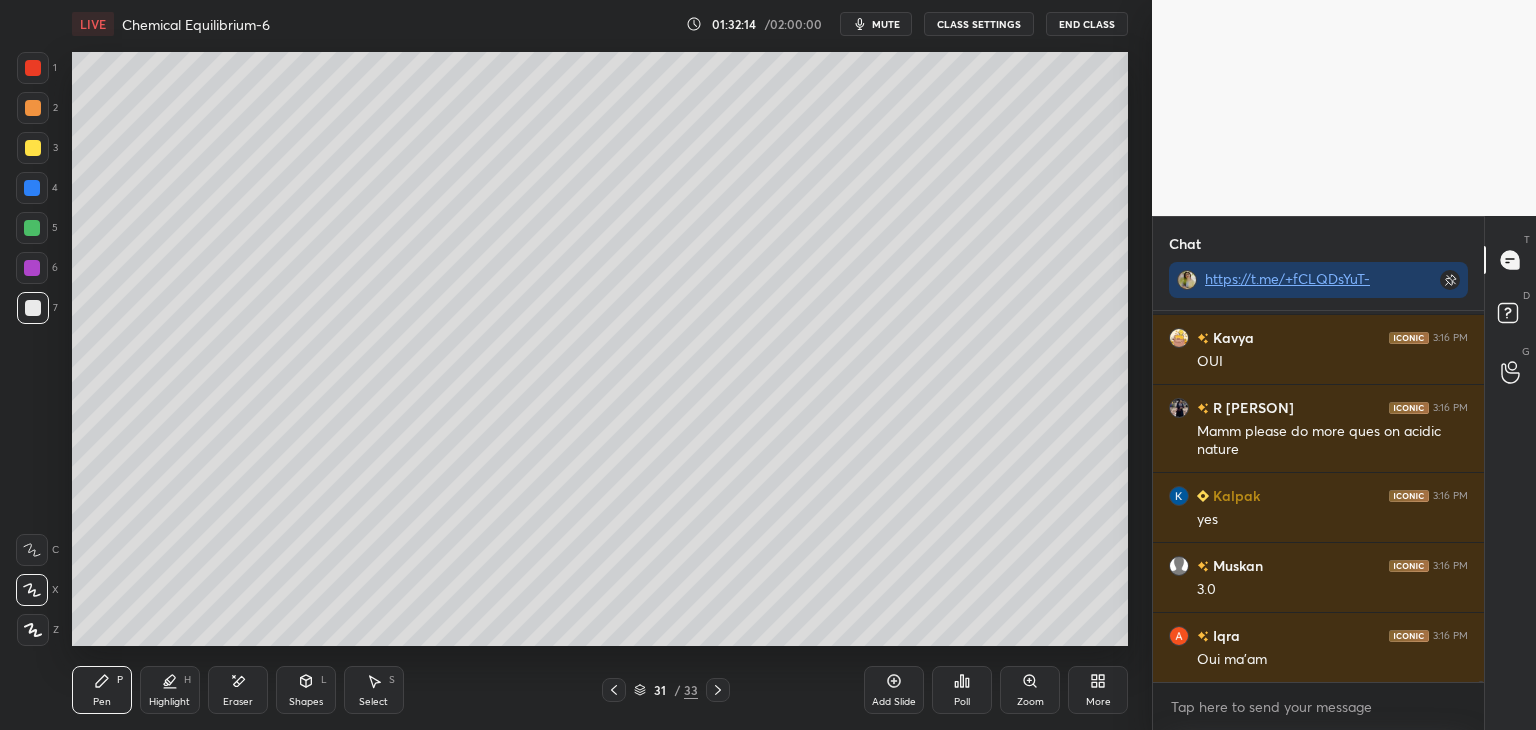 scroll, scrollTop: 156580, scrollLeft: 0, axis: vertical 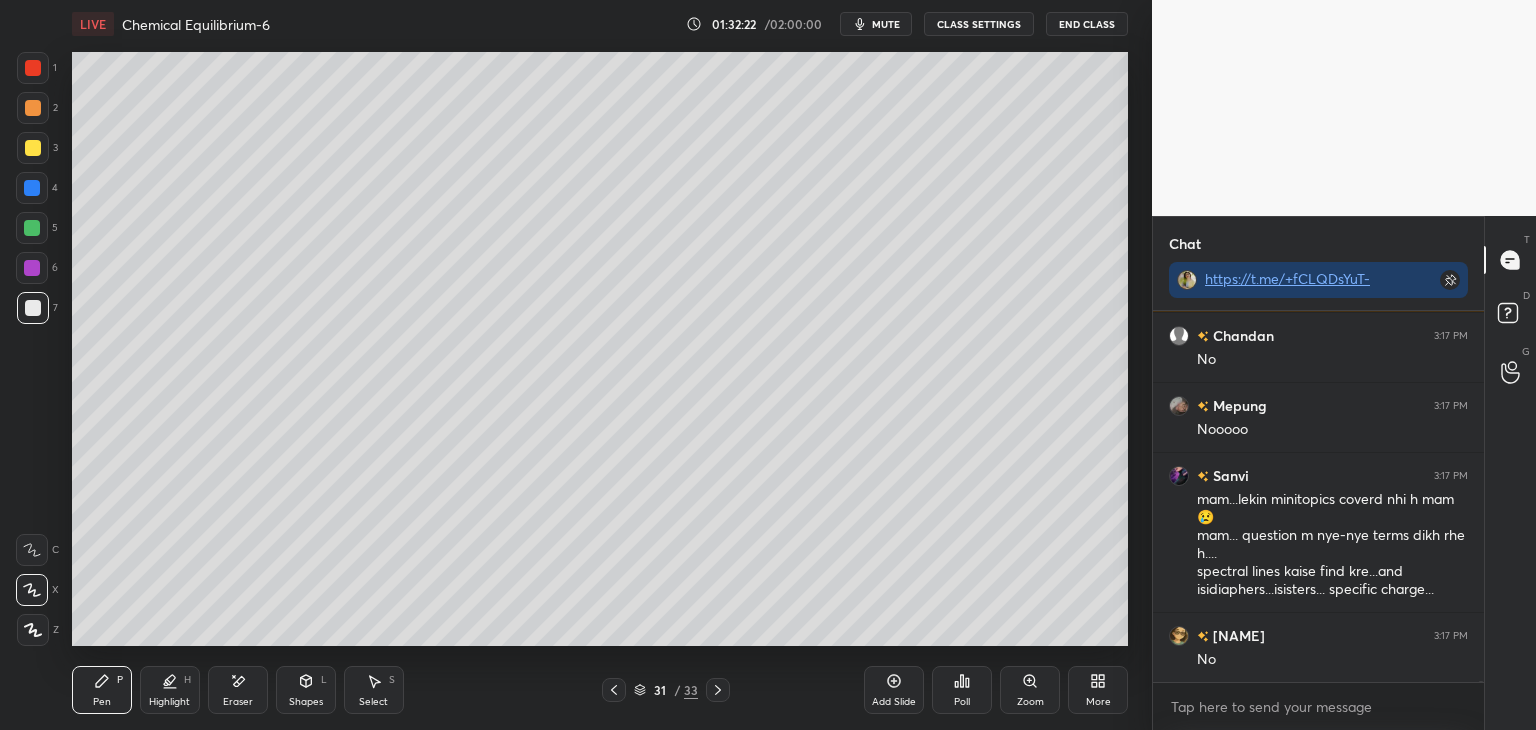 click on "CLASS SETTINGS" at bounding box center (979, 24) 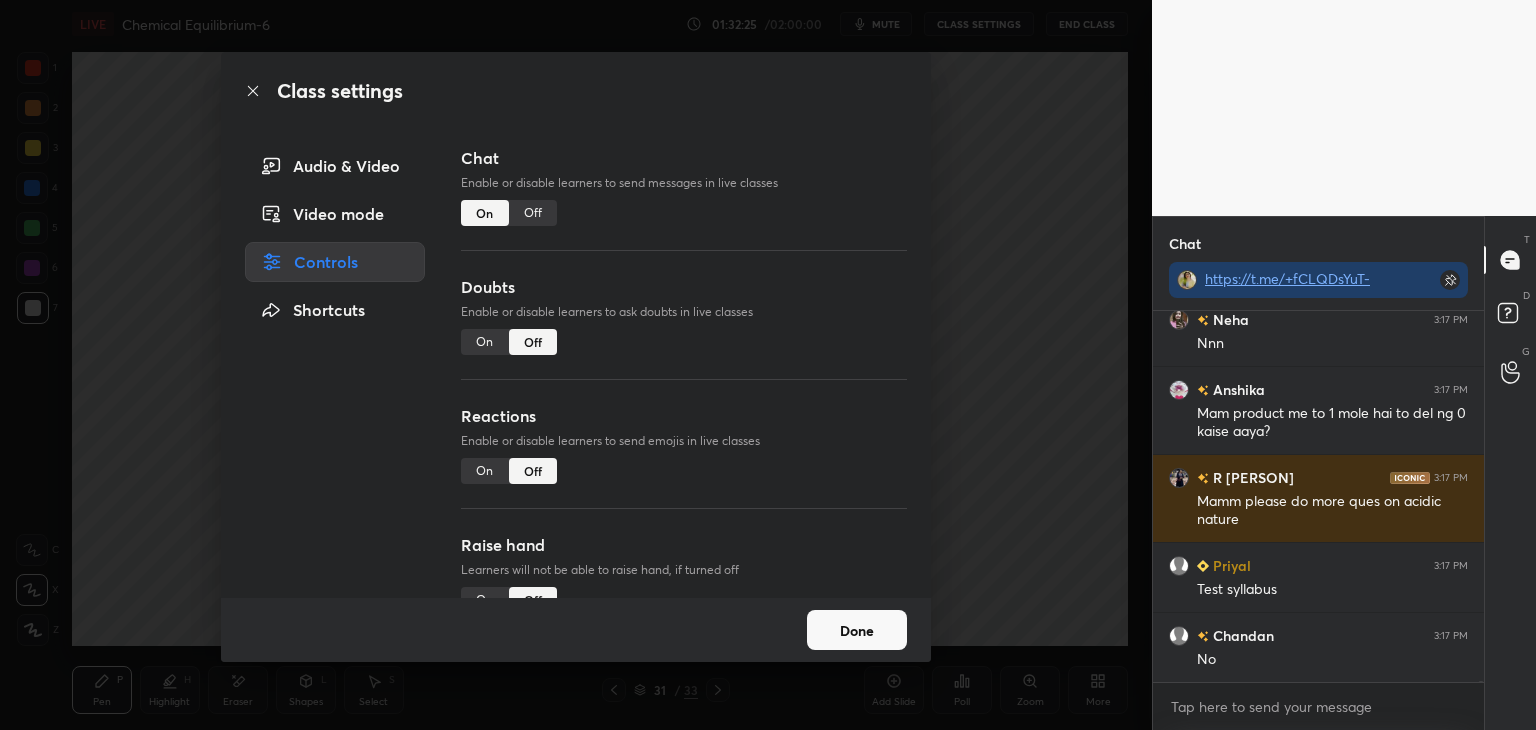 scroll, scrollTop: 159226, scrollLeft: 0, axis: vertical 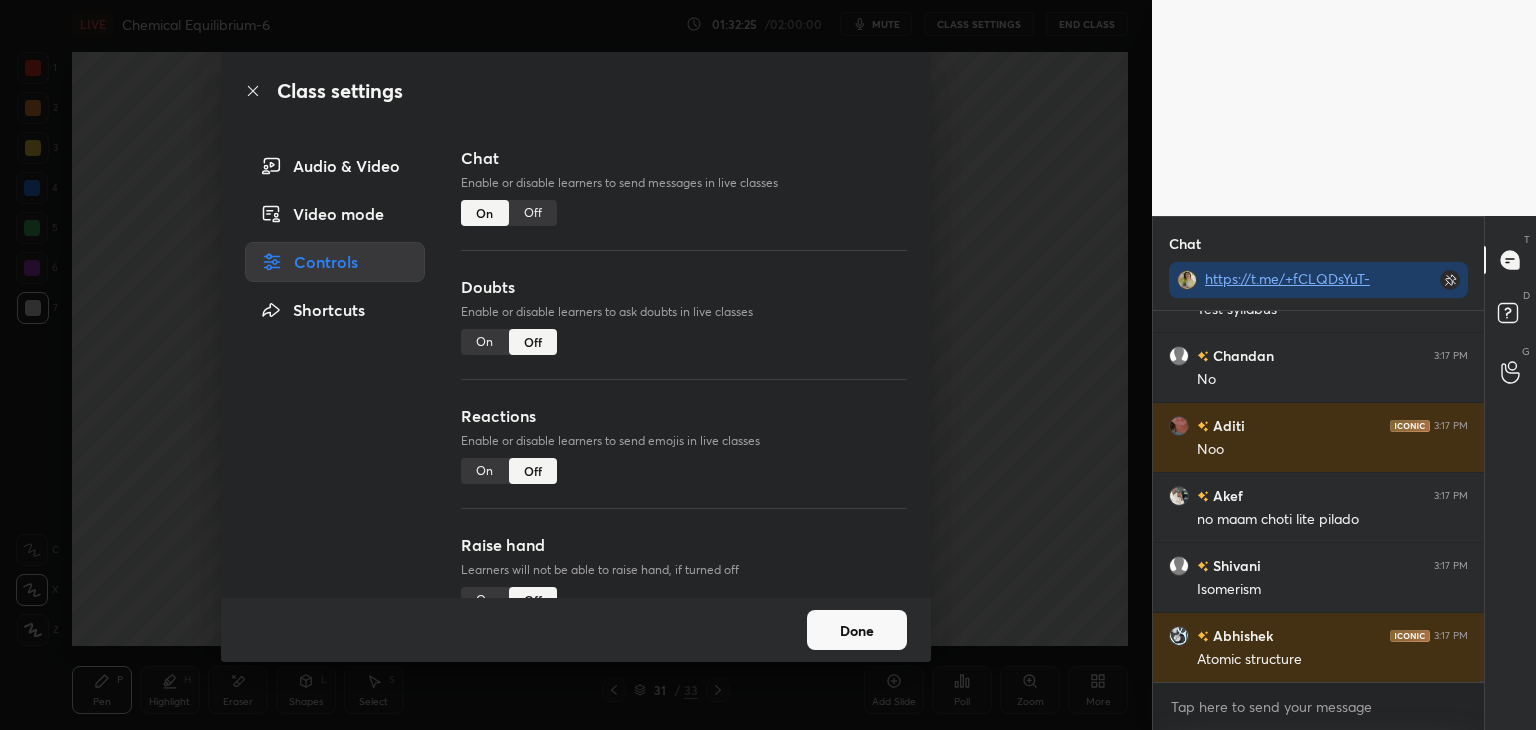 click on "Done" at bounding box center (857, 630) 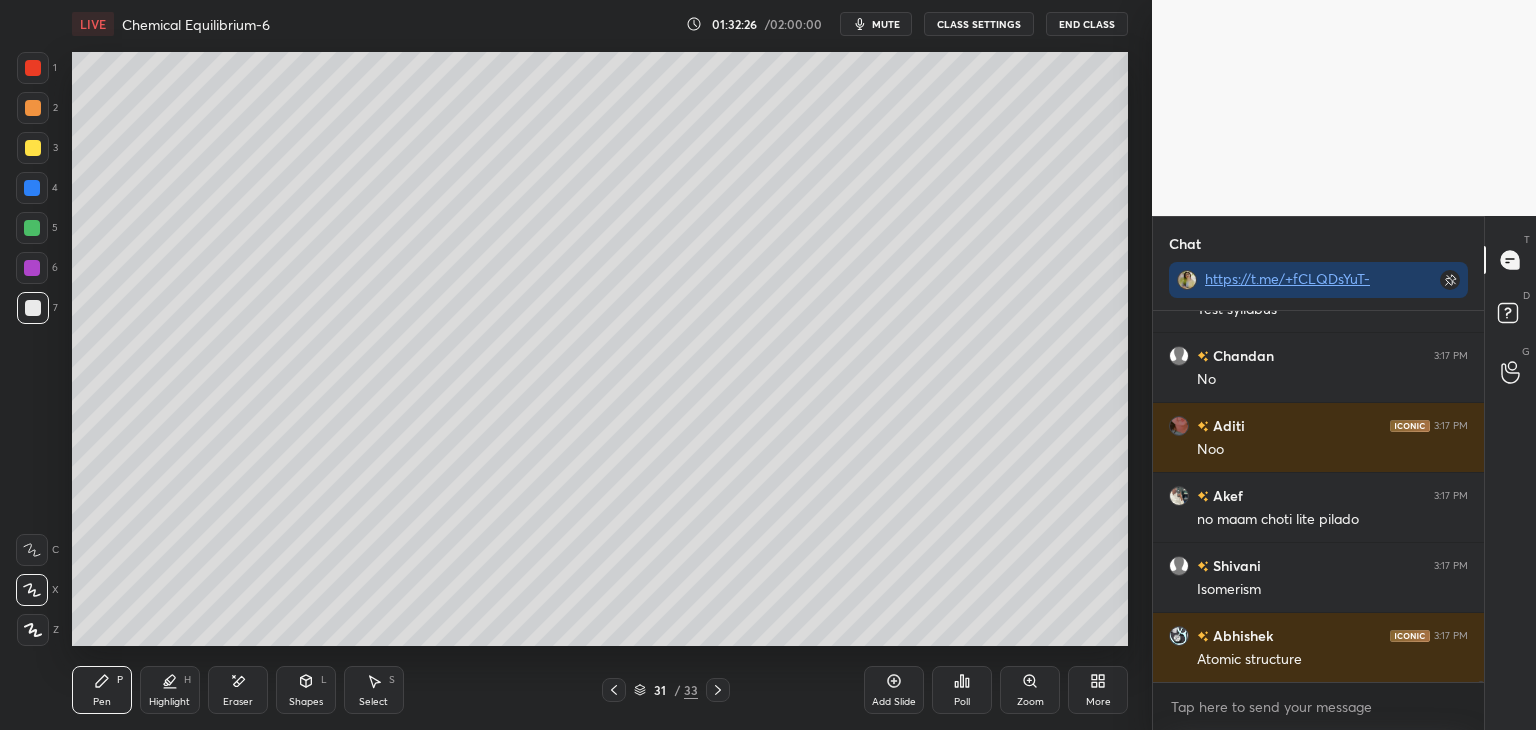 scroll, scrollTop: 159296, scrollLeft: 0, axis: vertical 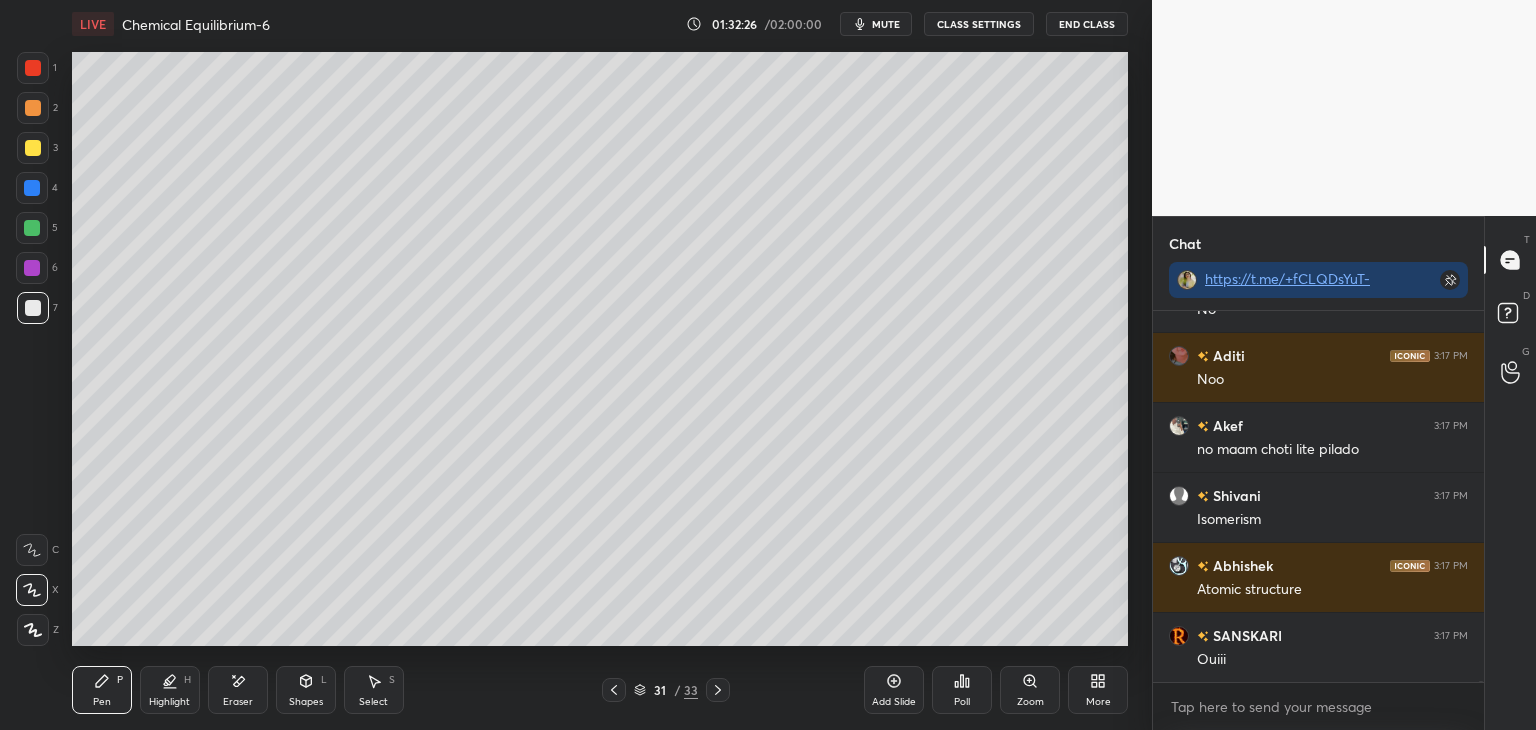 click on "Highlight H" at bounding box center (170, 690) 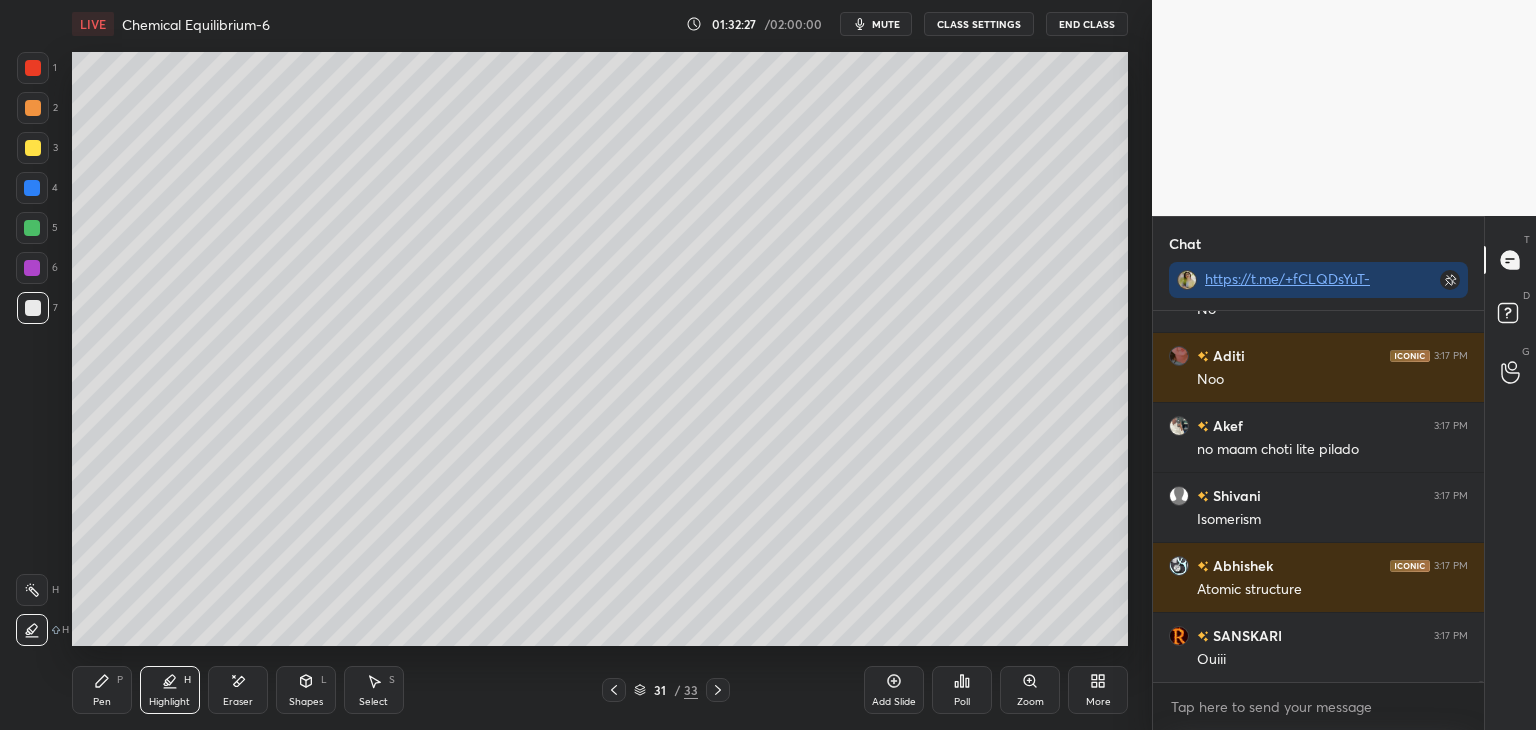click at bounding box center [32, 268] 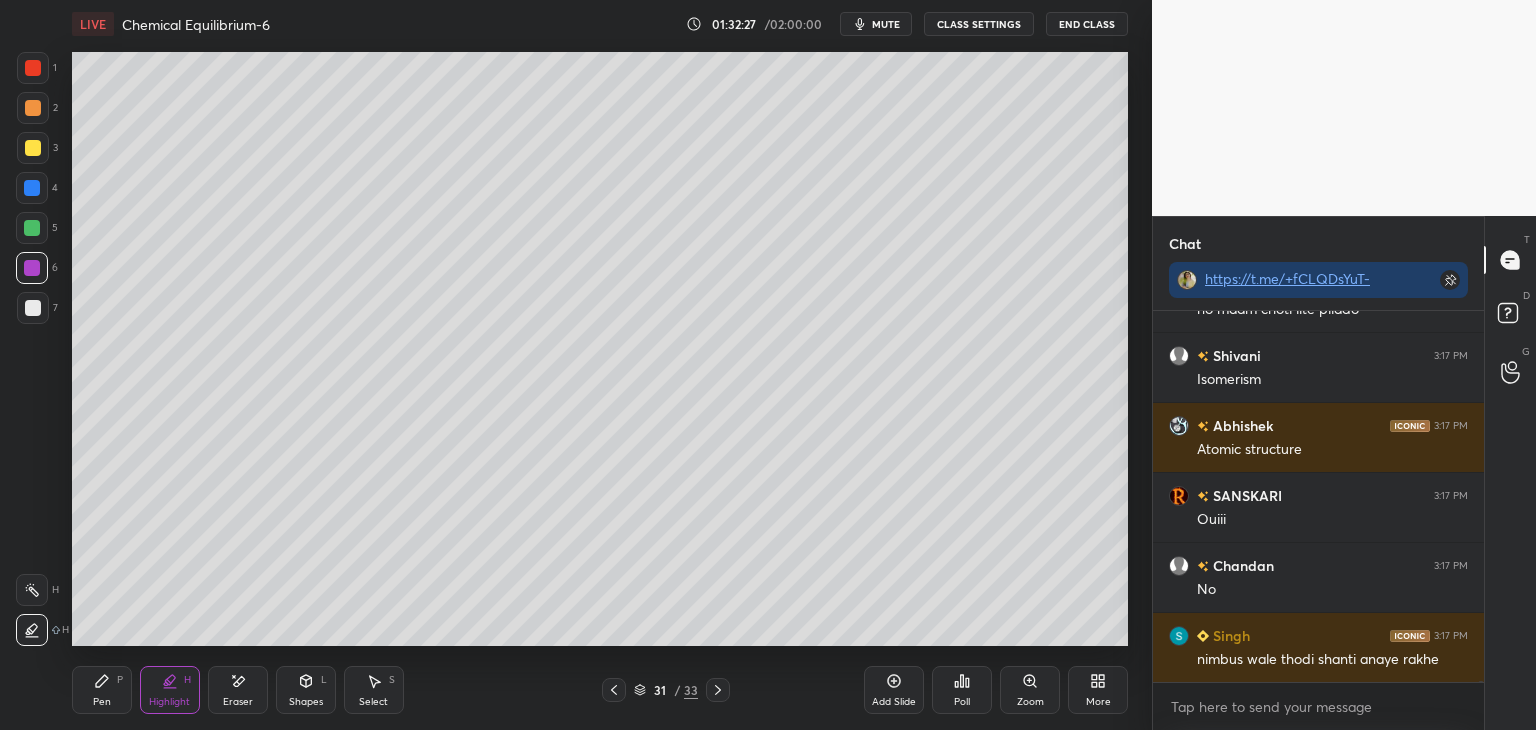 scroll, scrollTop: 159542, scrollLeft: 0, axis: vertical 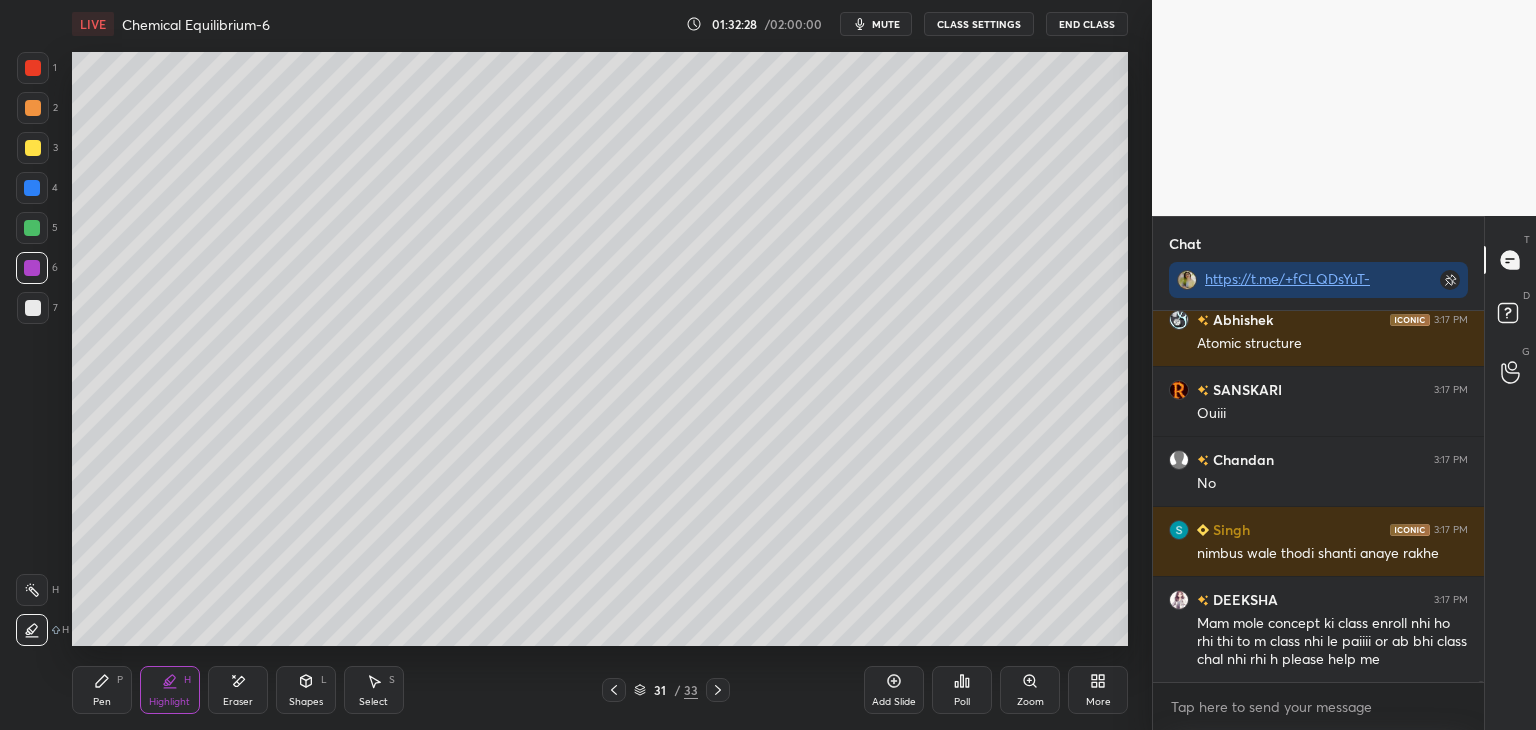 click 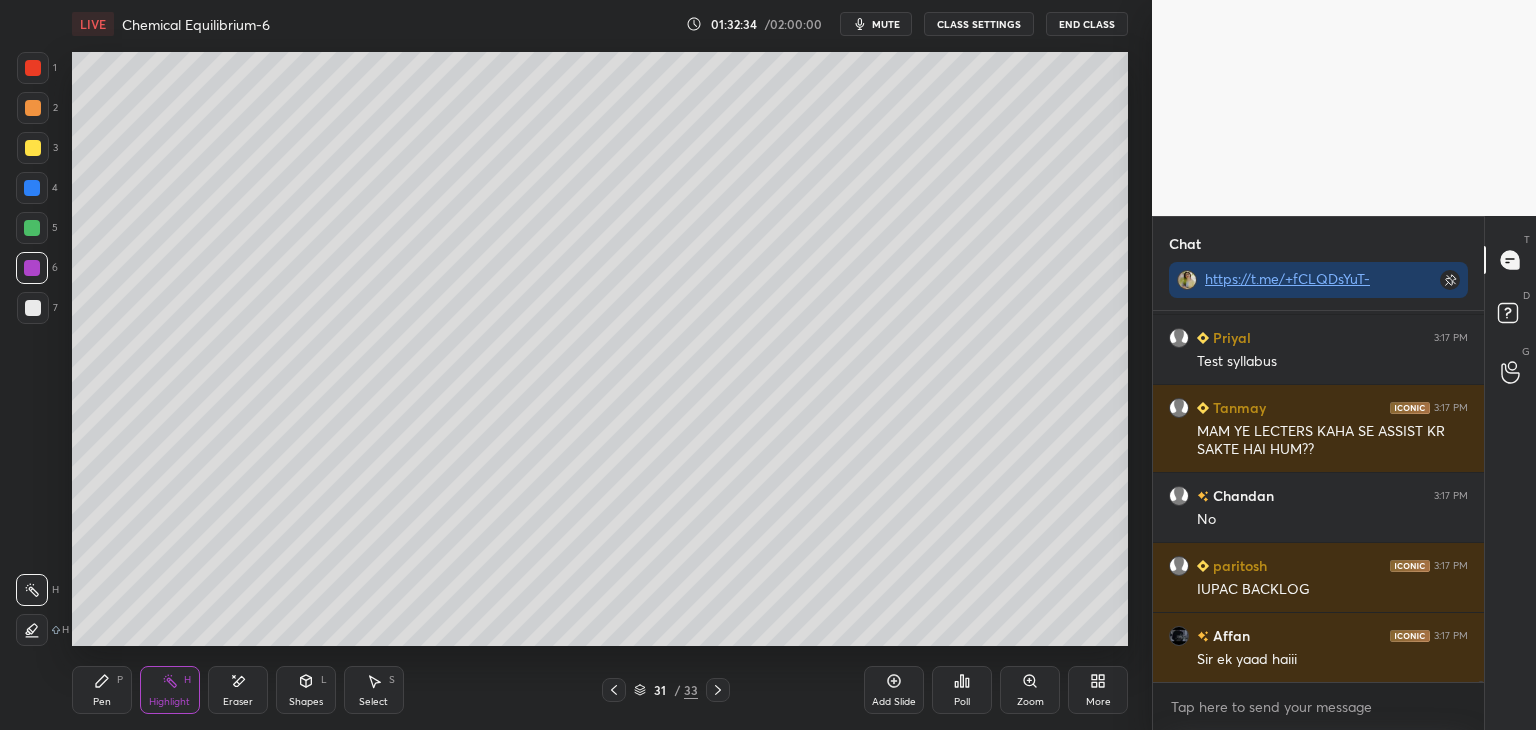 scroll, scrollTop: 160190, scrollLeft: 0, axis: vertical 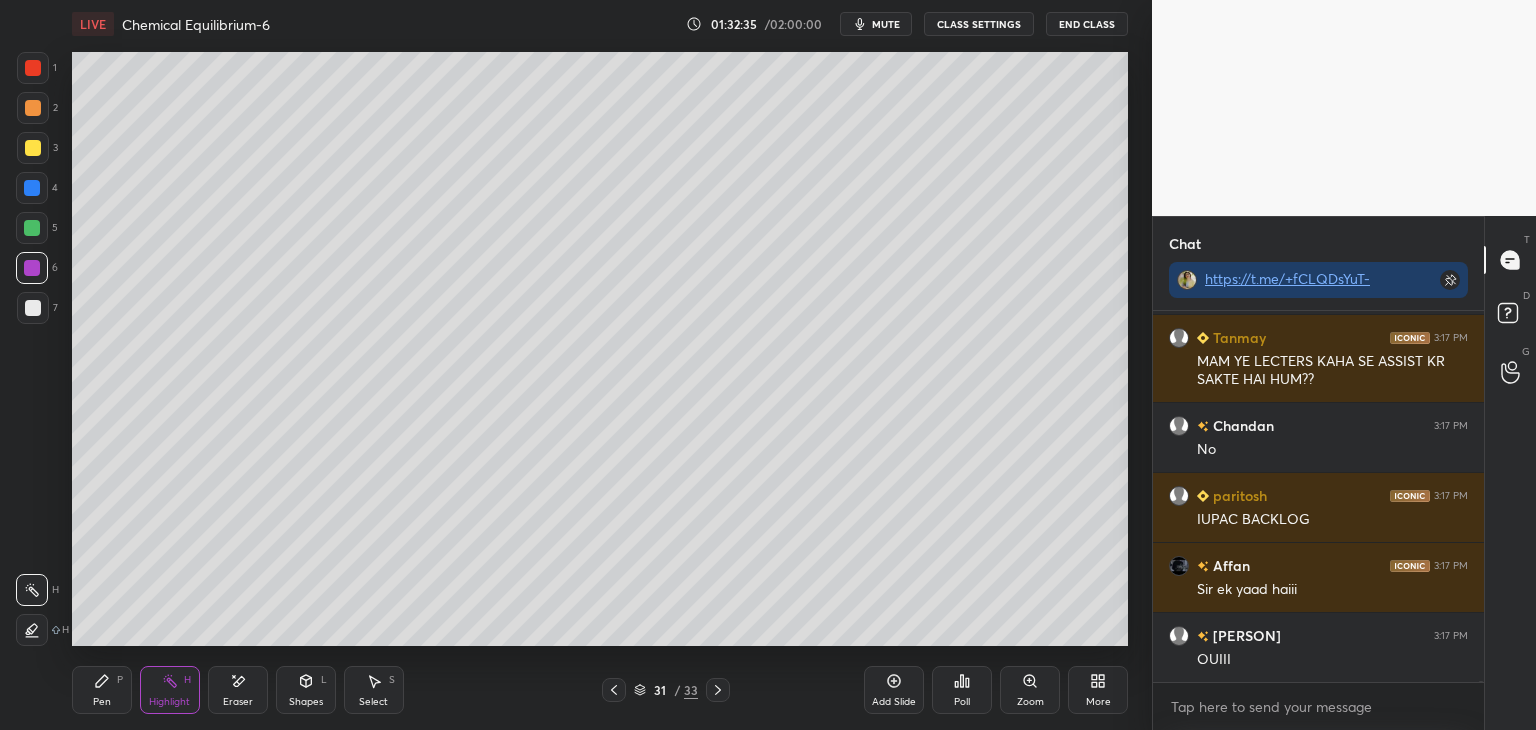 click 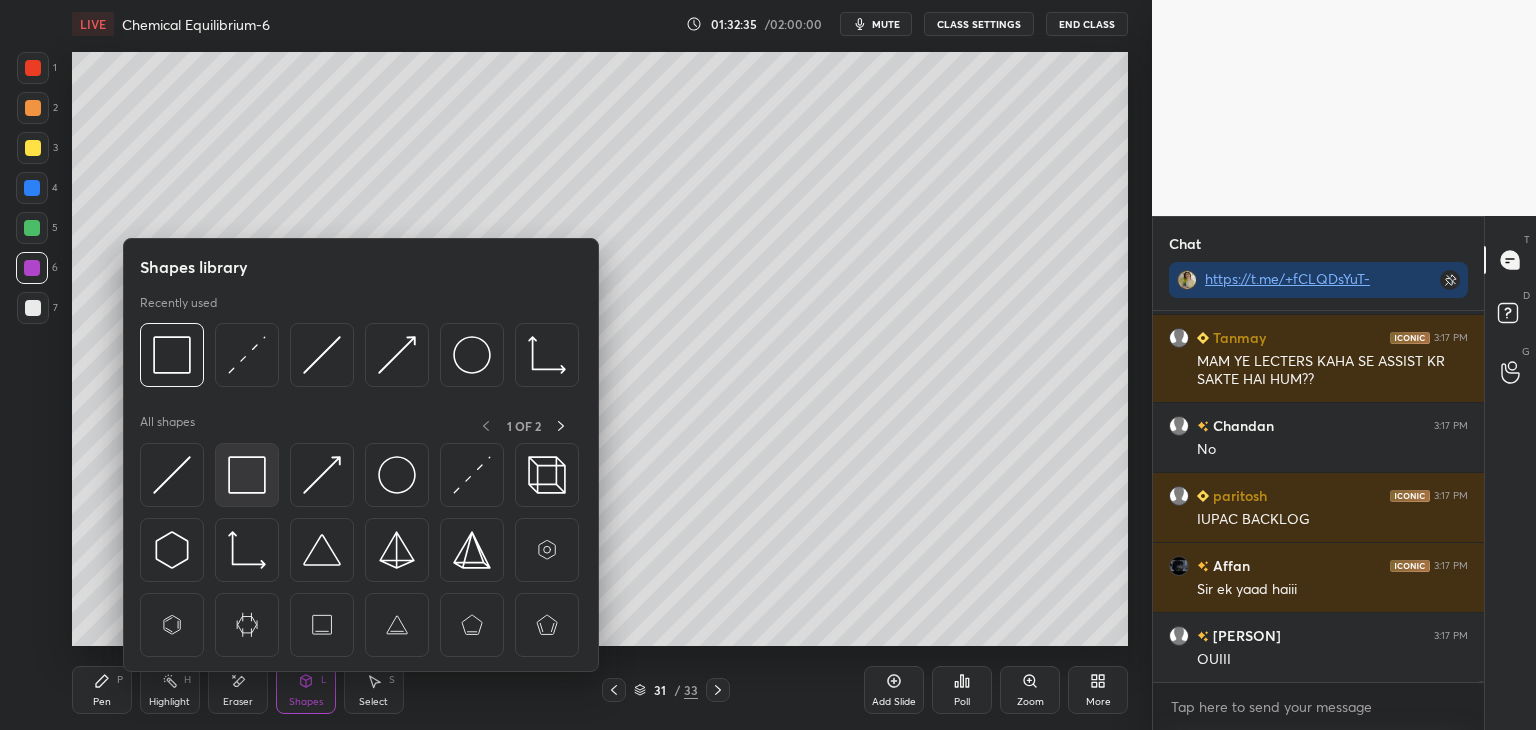 scroll, scrollTop: 160330, scrollLeft: 0, axis: vertical 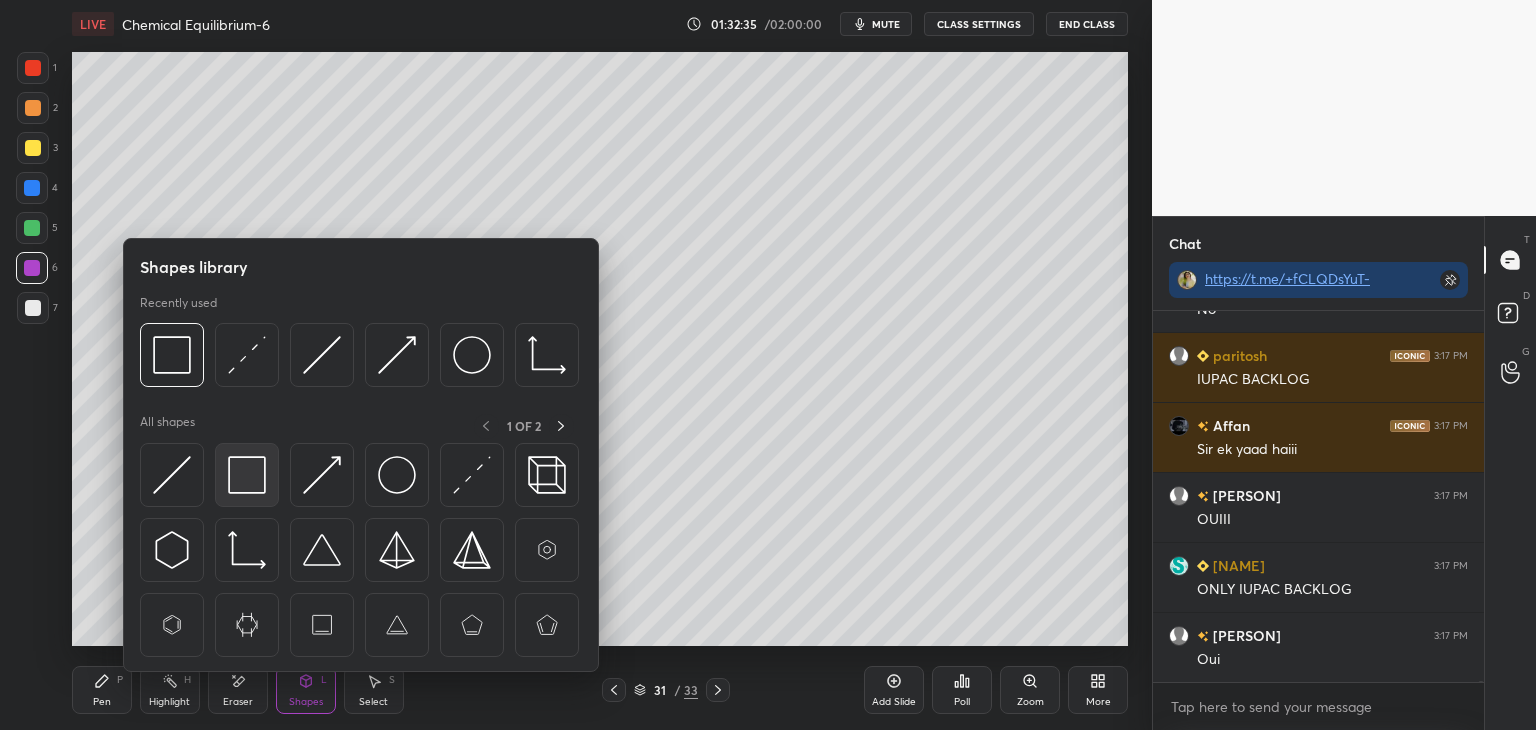 click at bounding box center [247, 475] 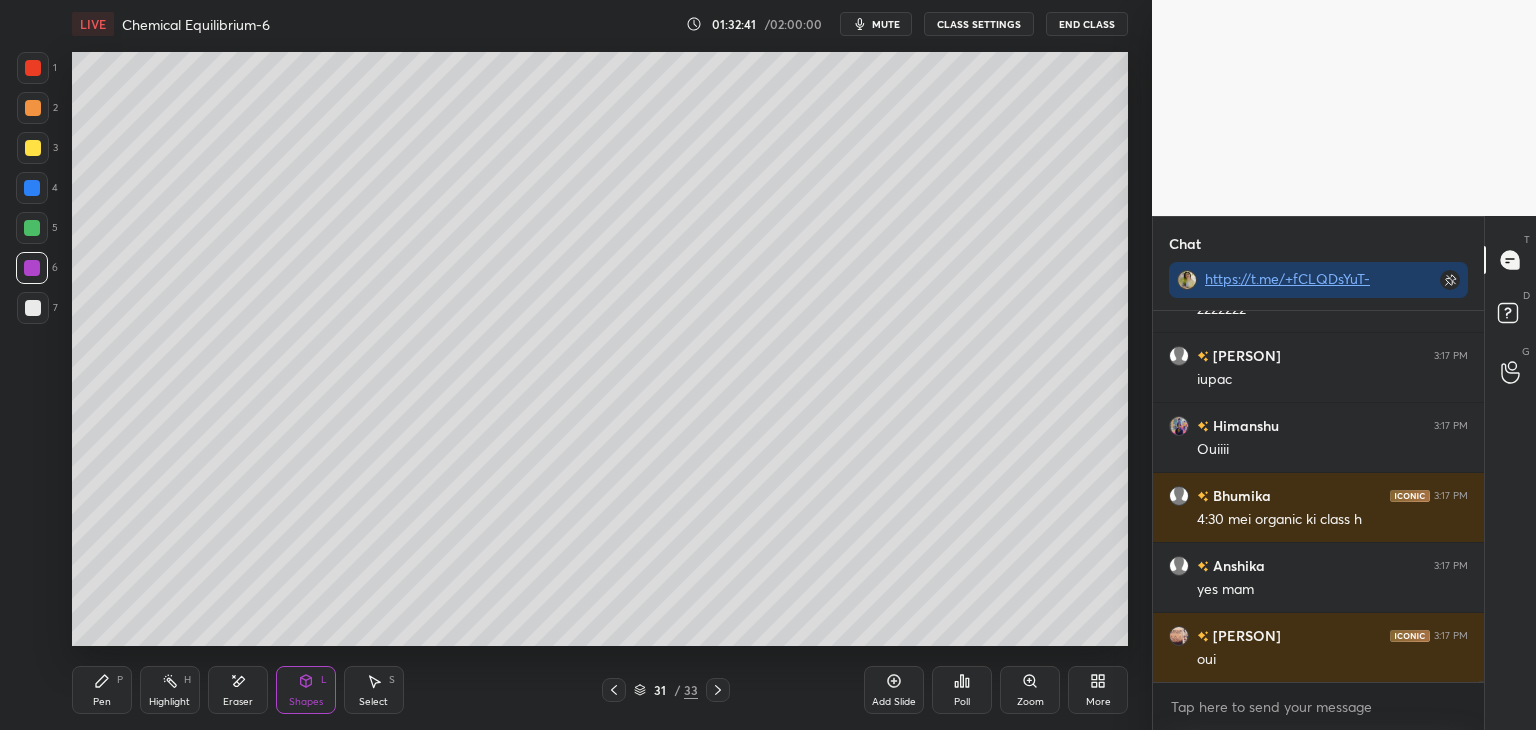 scroll, scrollTop: 162500, scrollLeft: 0, axis: vertical 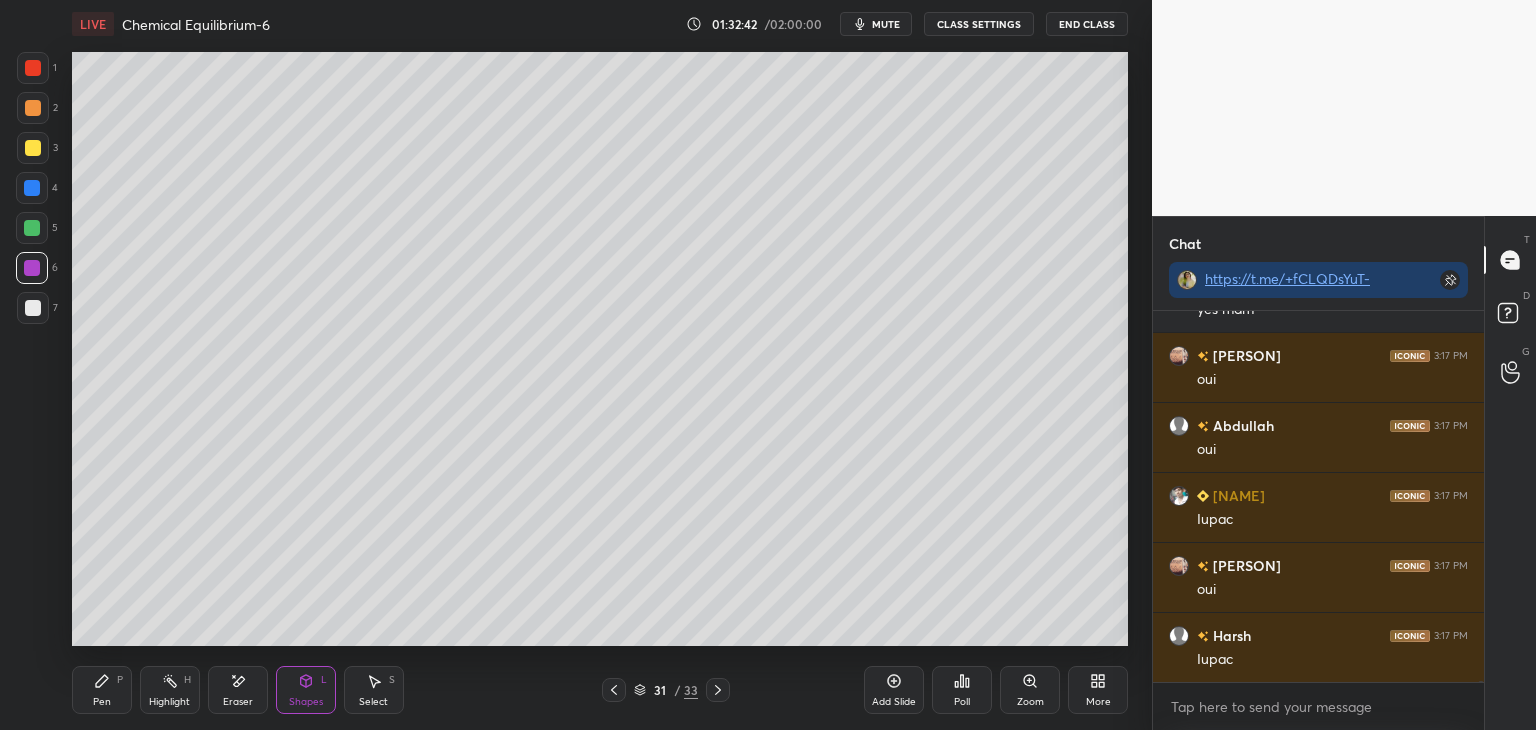 click on "Highlight H" at bounding box center [170, 690] 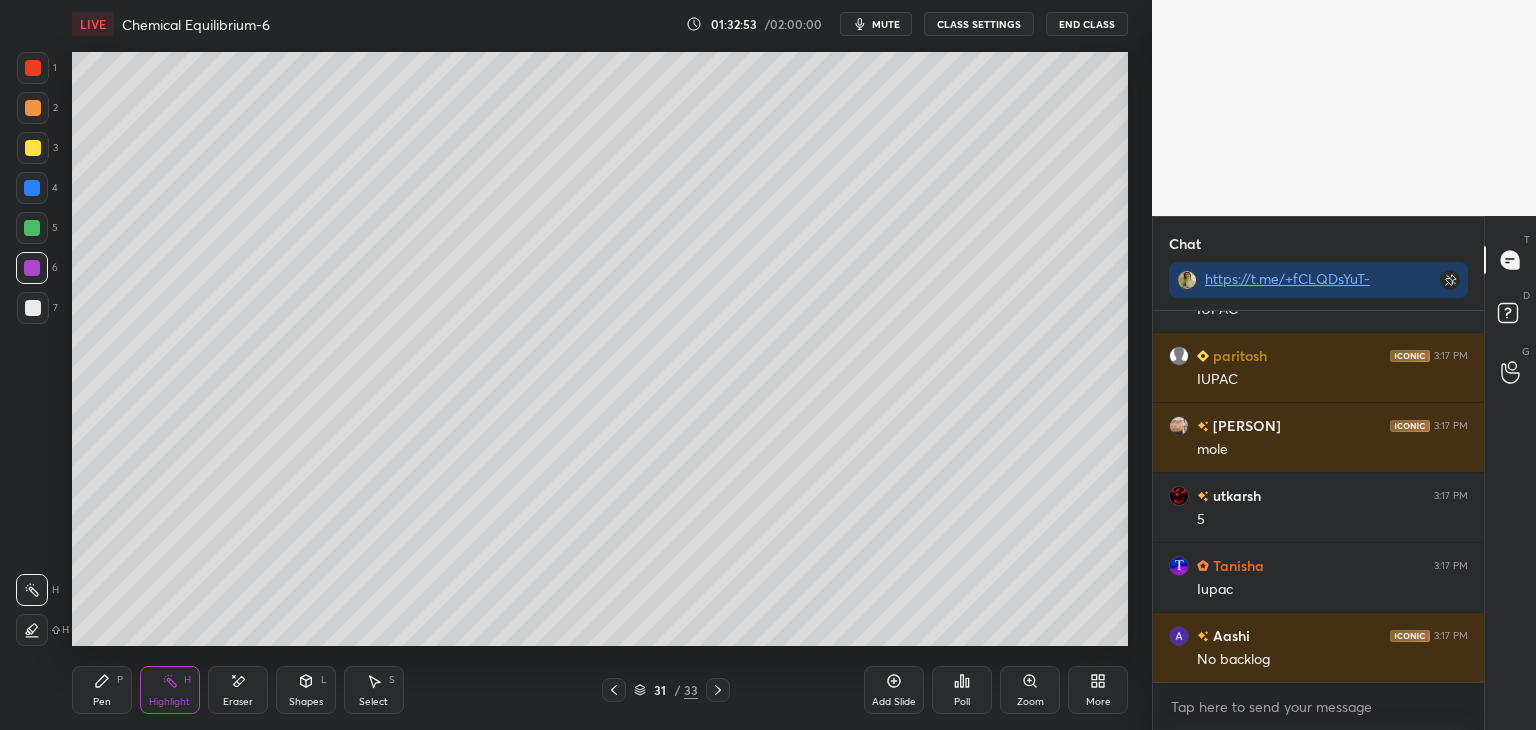 scroll, scrollTop: 169290, scrollLeft: 0, axis: vertical 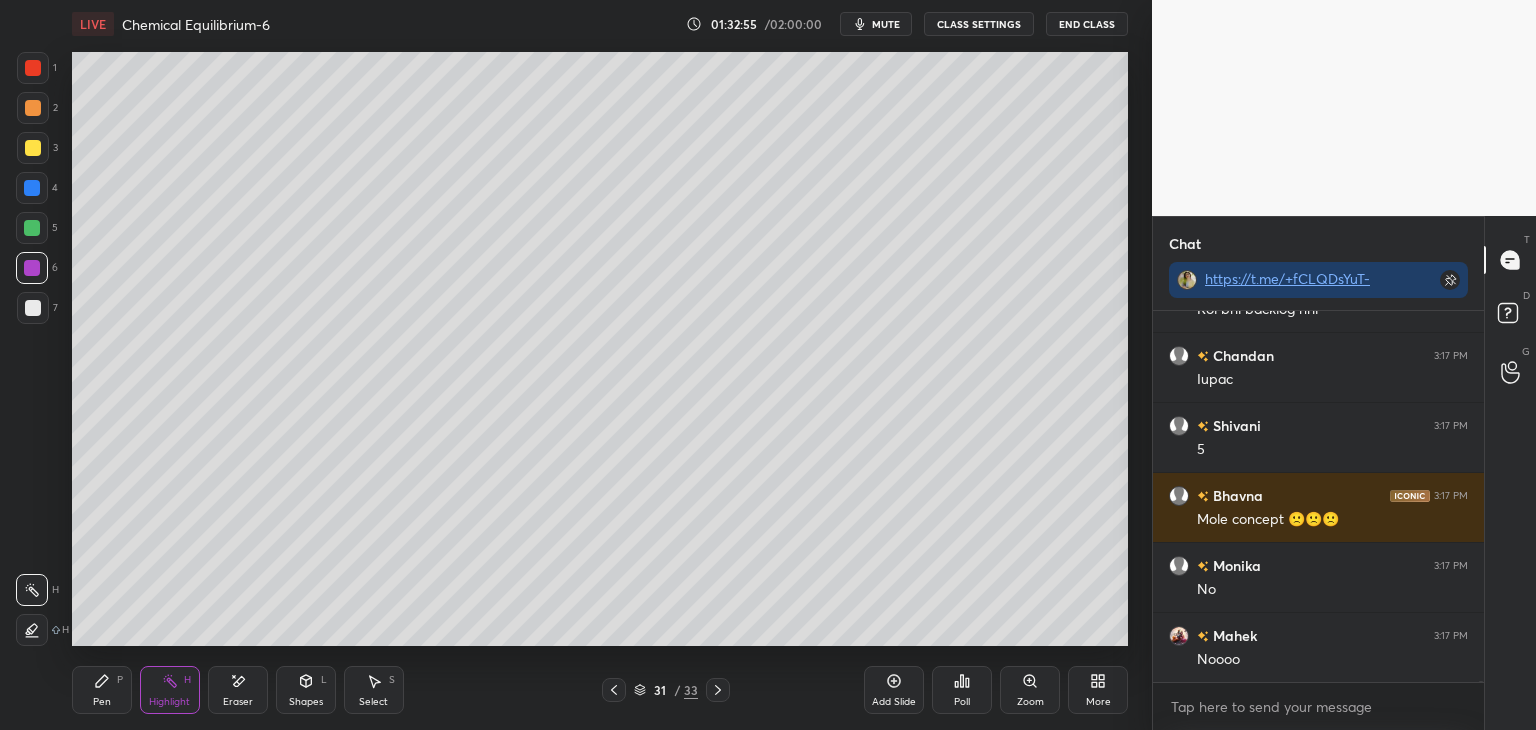 click on "Pen P" at bounding box center [102, 690] 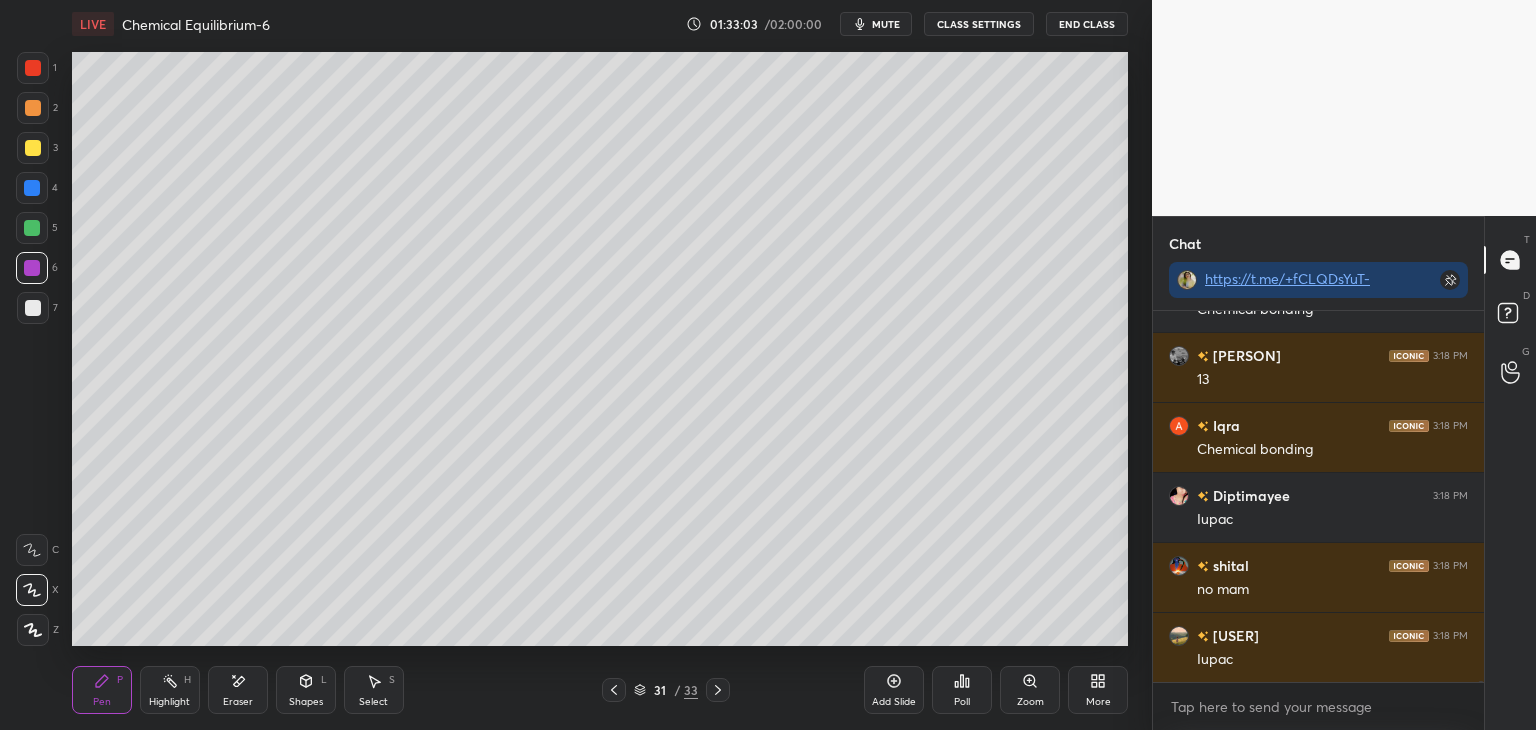 click on "CLASS SETTINGS" at bounding box center [979, 24] 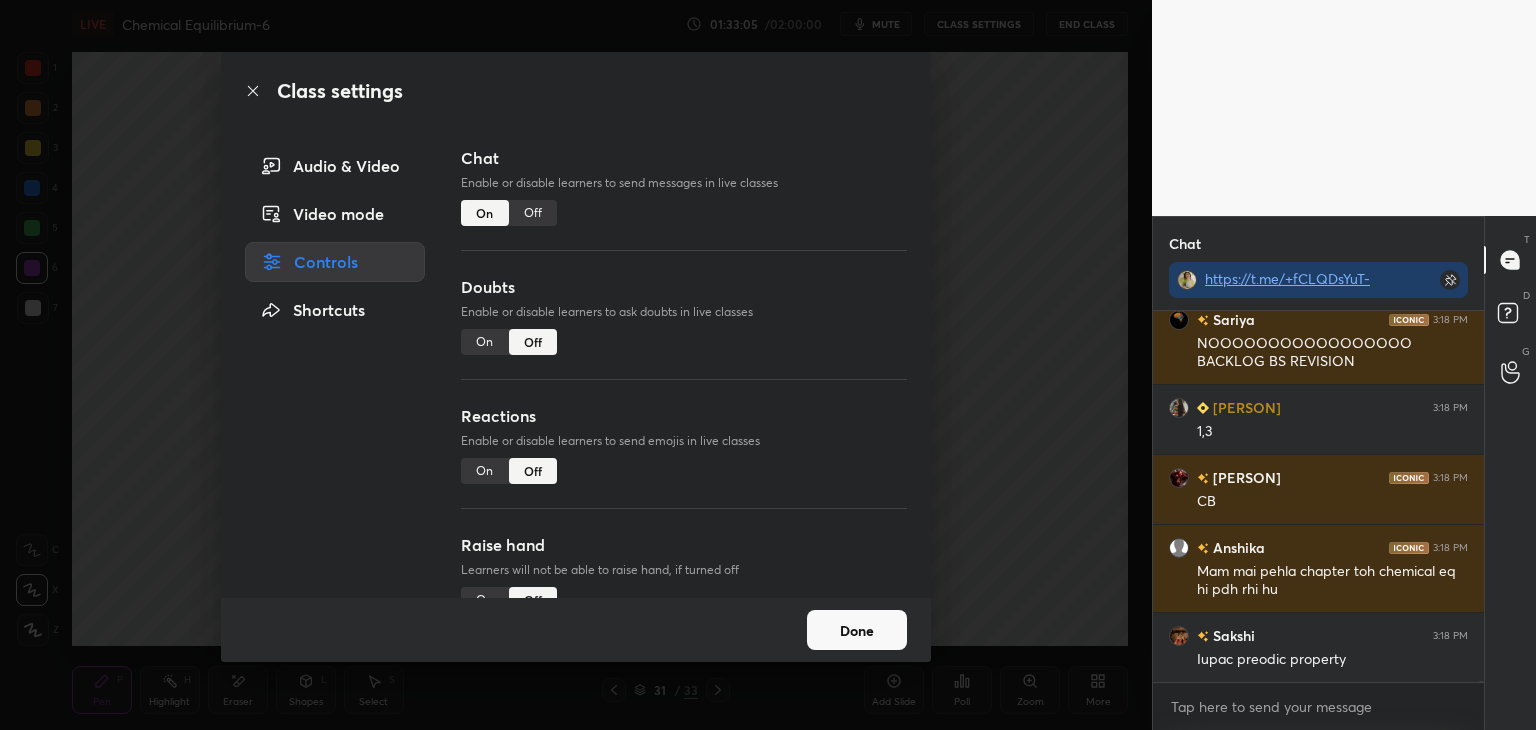 click on "Off" at bounding box center [533, 213] 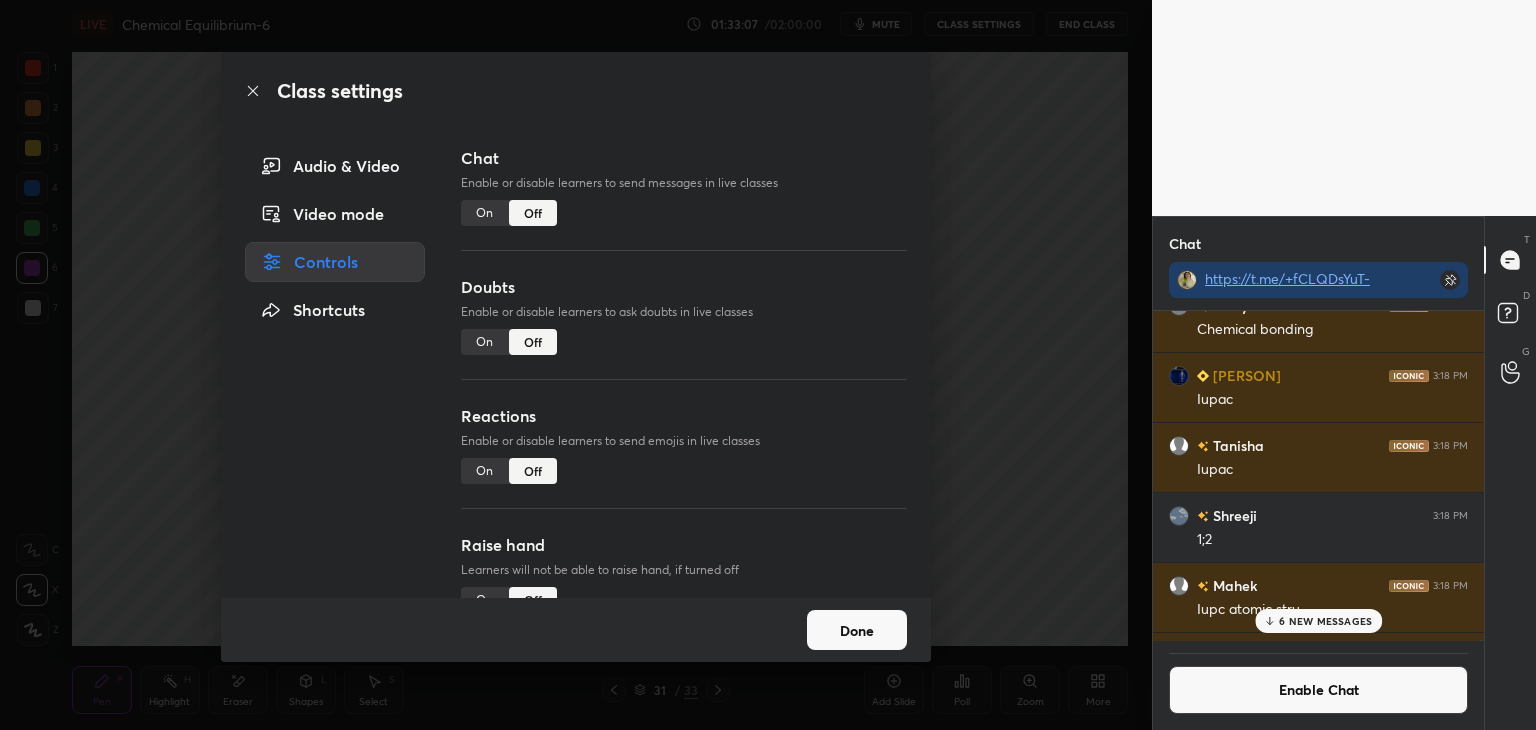 click on "Done" at bounding box center (857, 630) 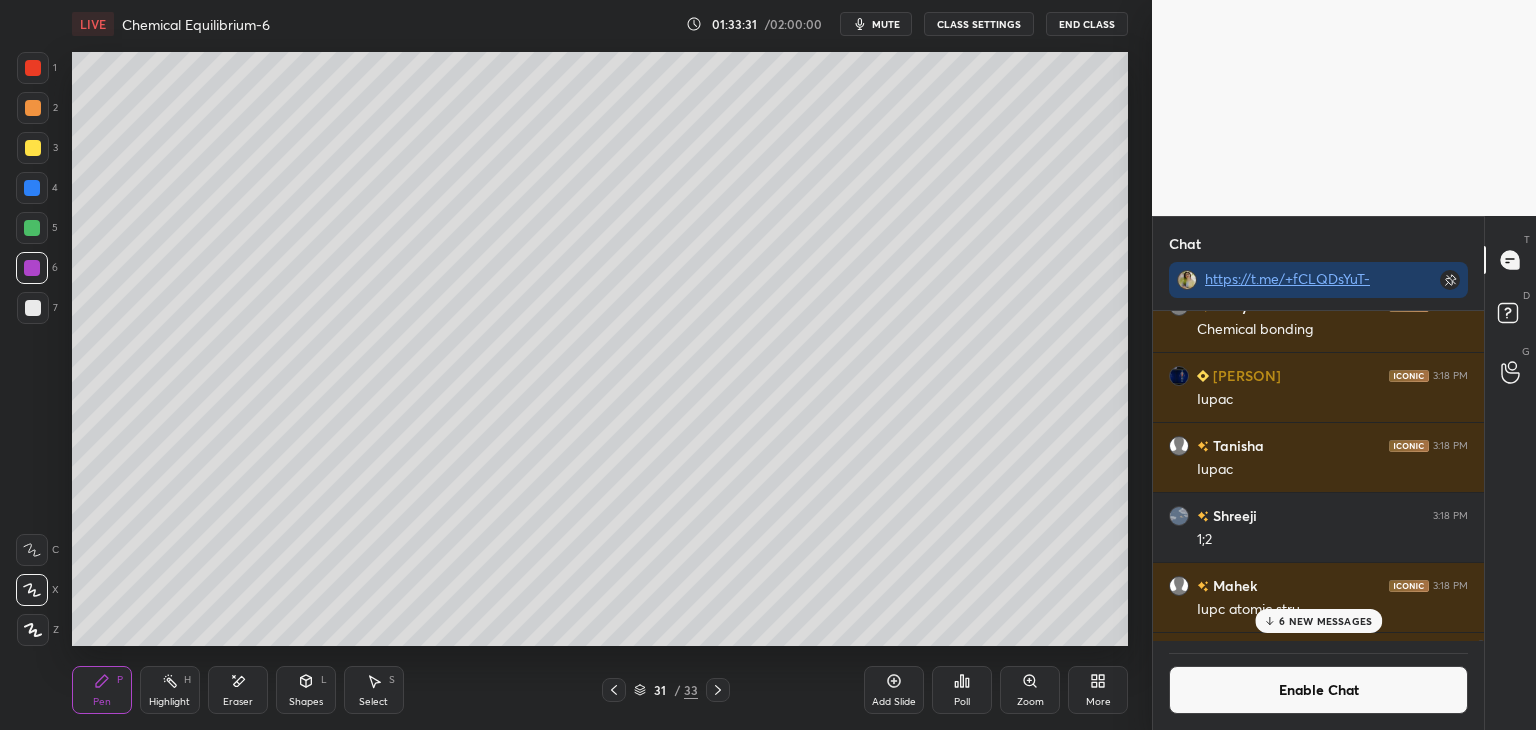 click on "6 NEW MESSAGES" at bounding box center [1318, 621] 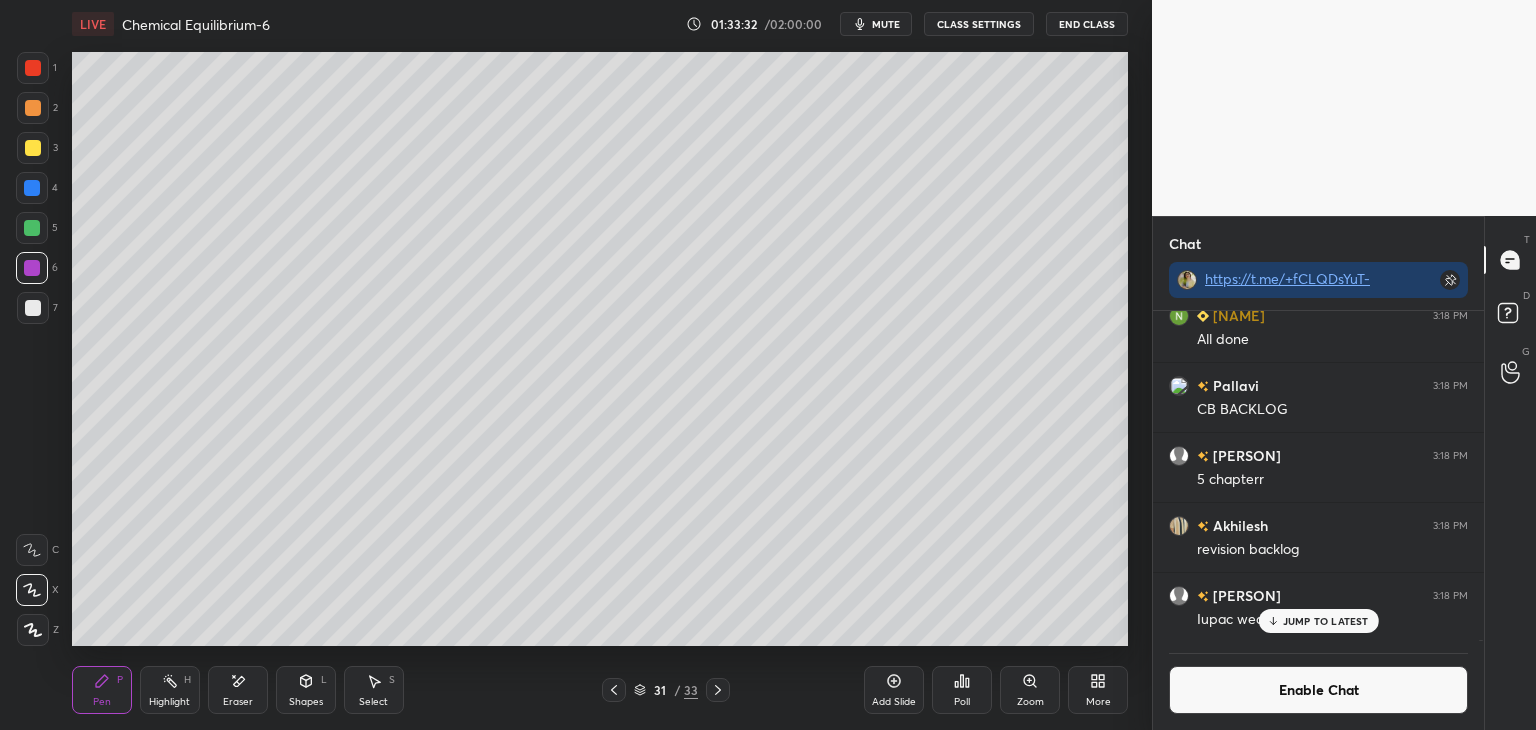 click on "Enable Chat" at bounding box center [1318, 690] 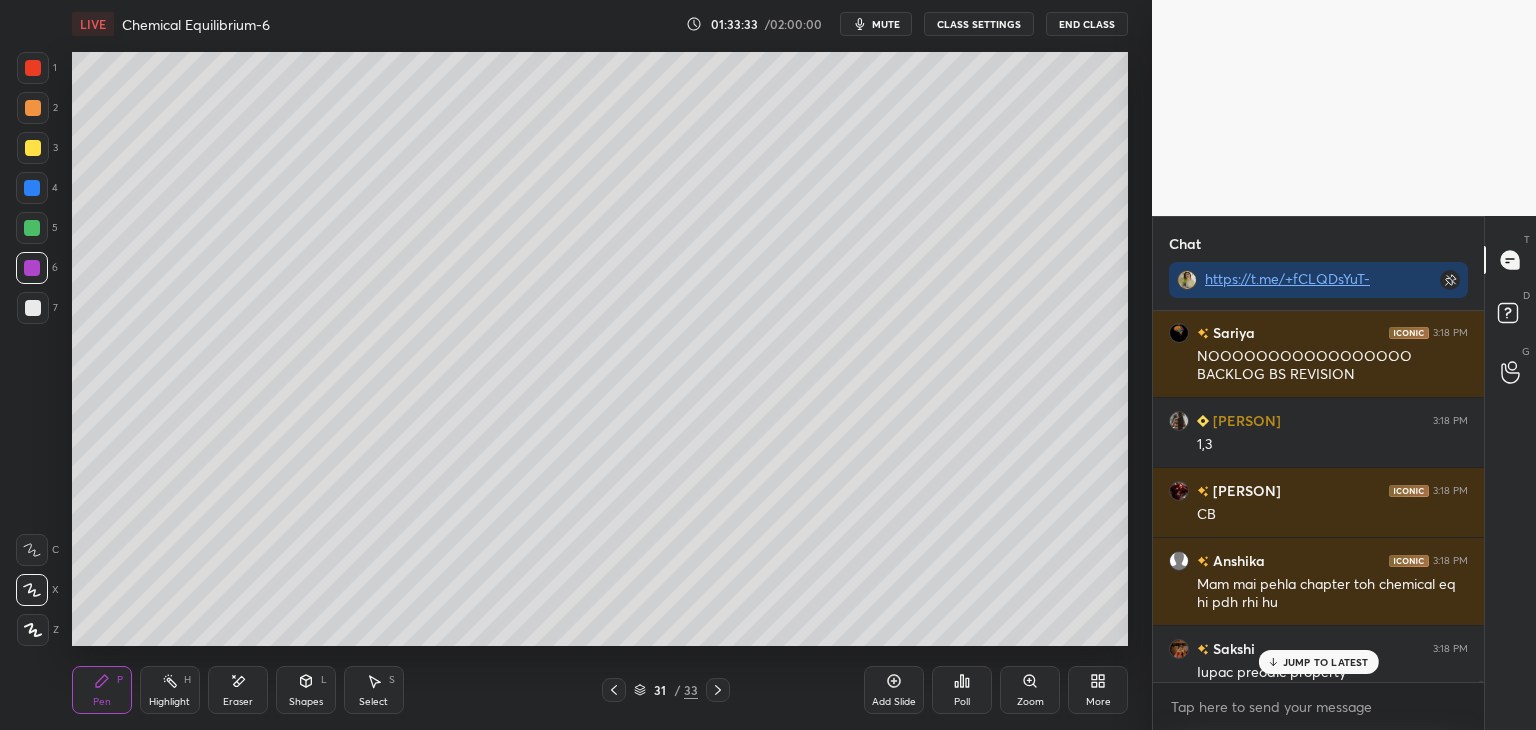 click on "JUMP TO LATEST" at bounding box center [1318, 662] 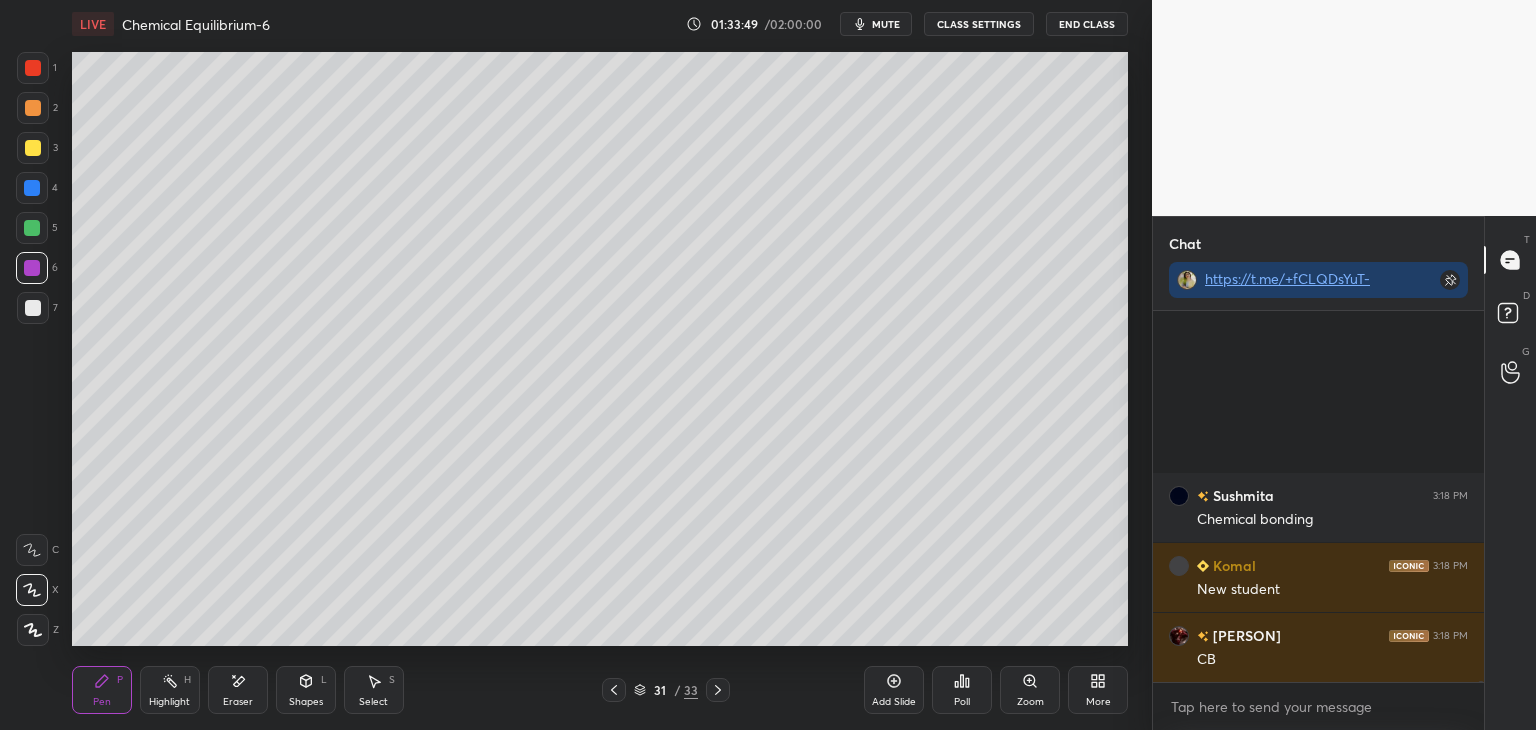scroll, scrollTop: 178942, scrollLeft: 0, axis: vertical 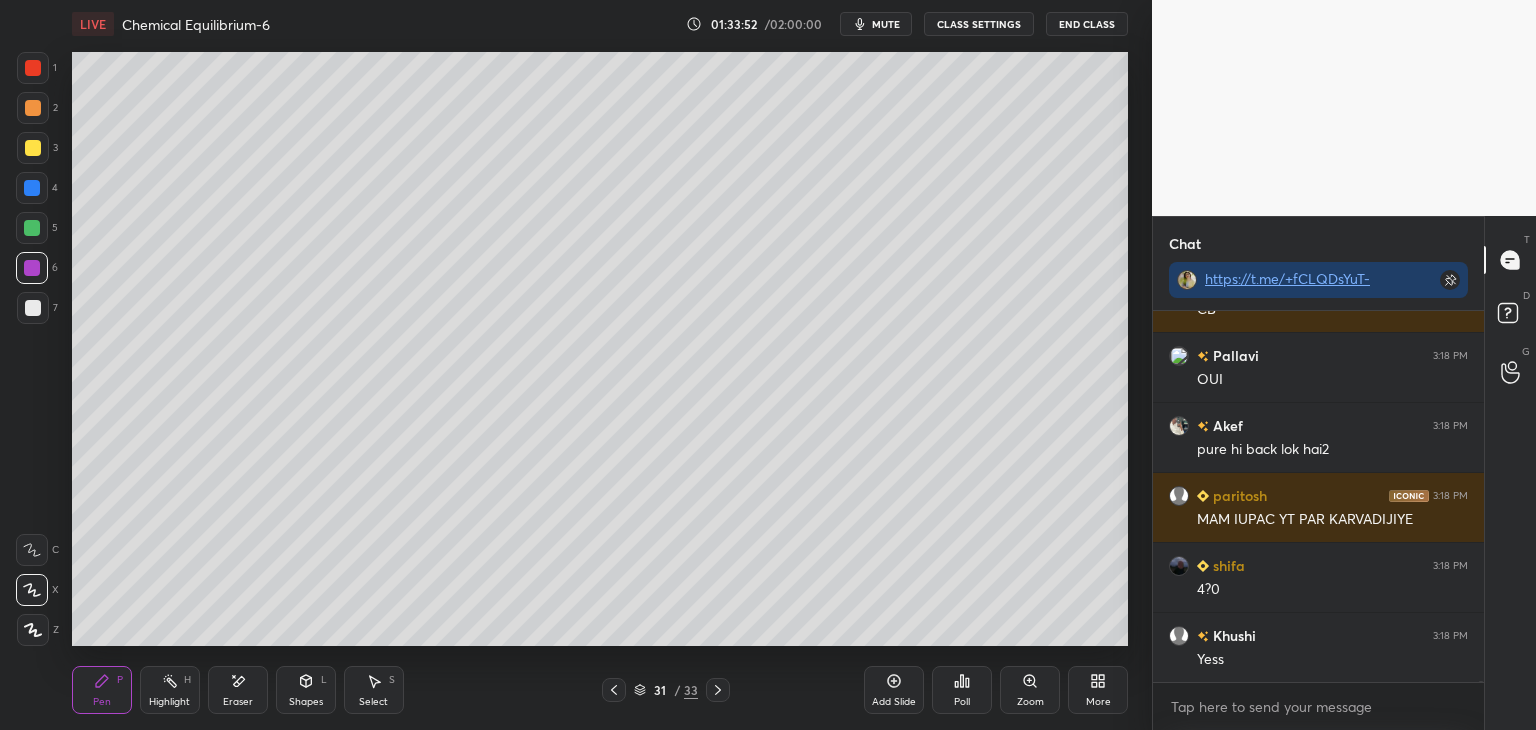 click on "CLASS SETTINGS" at bounding box center (979, 24) 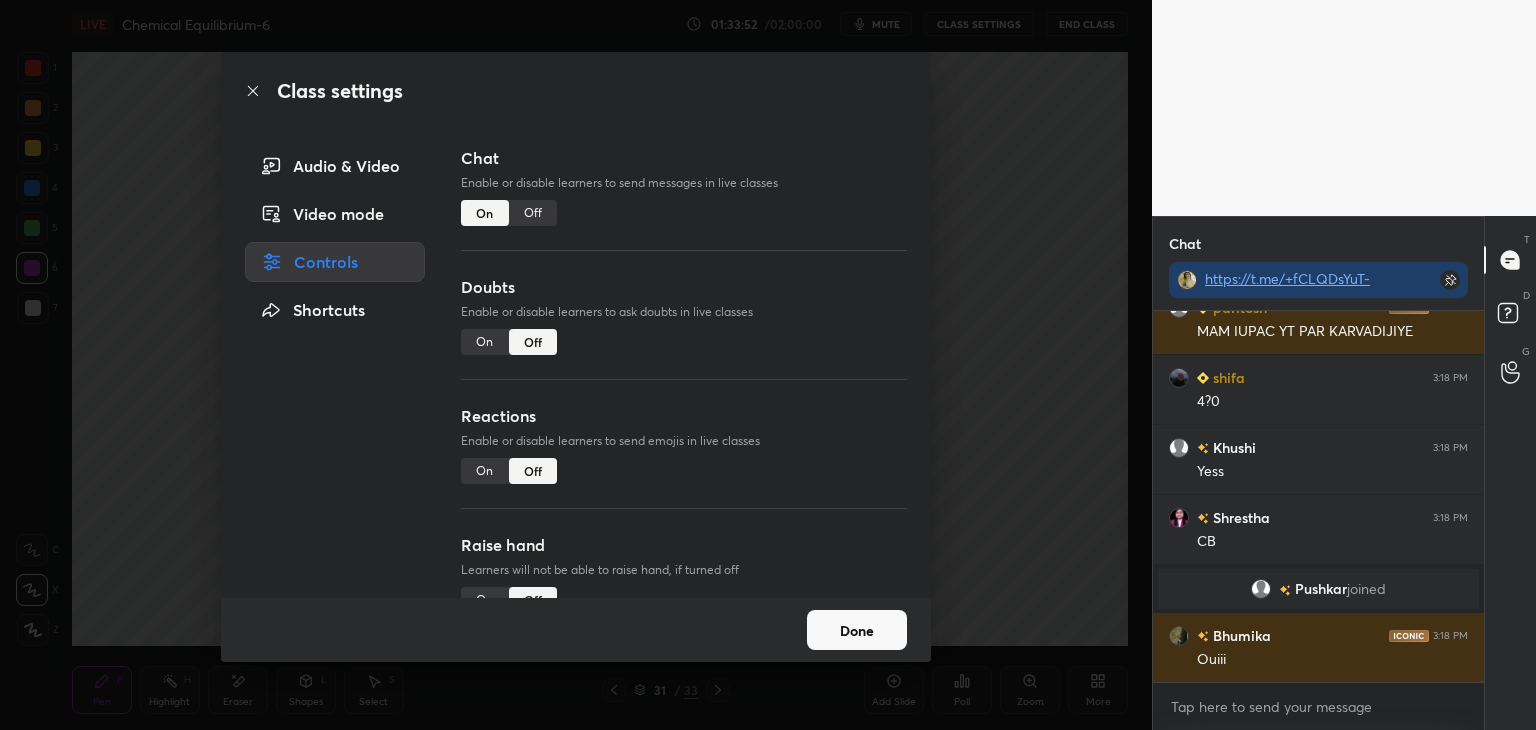 click on "Off" at bounding box center [533, 213] 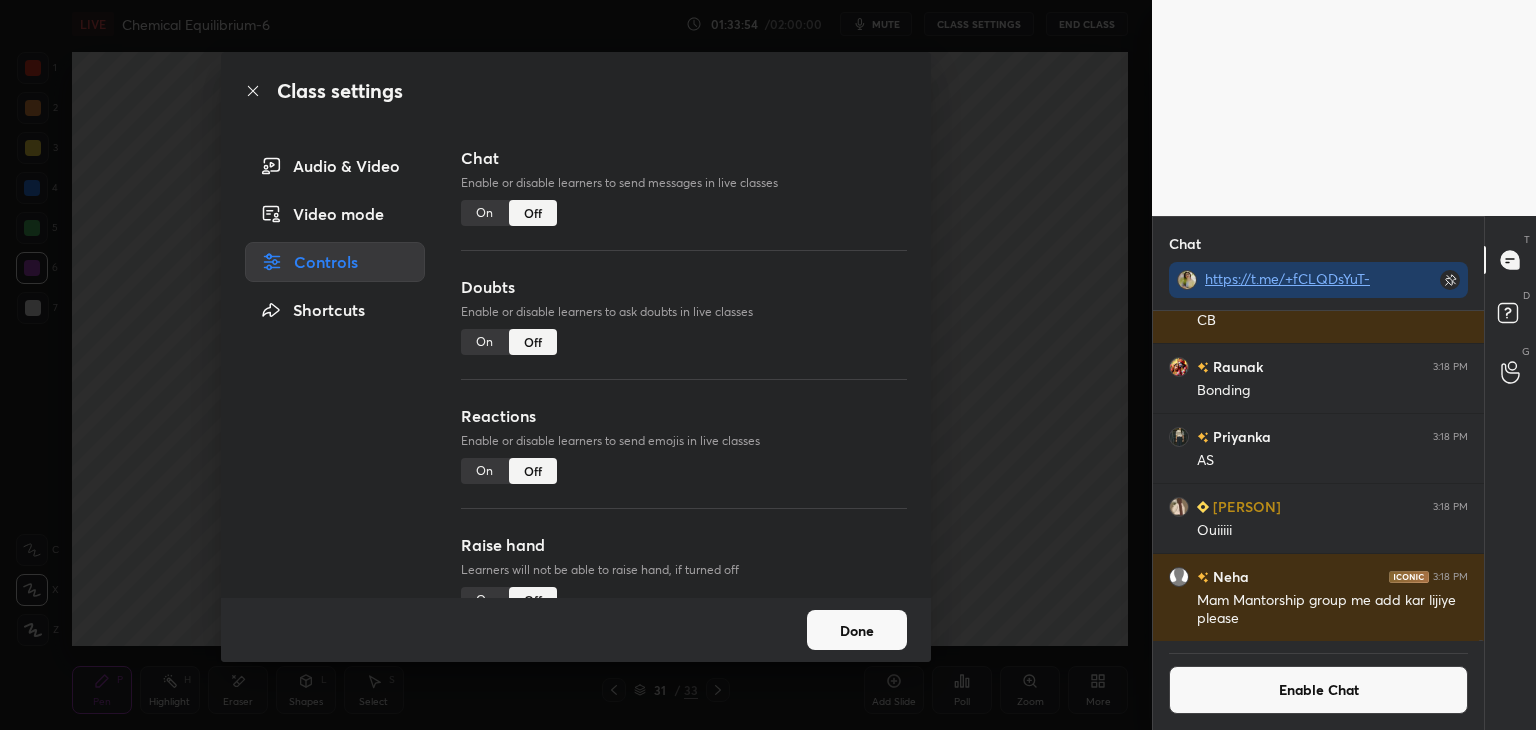 click on "Done" at bounding box center (857, 630) 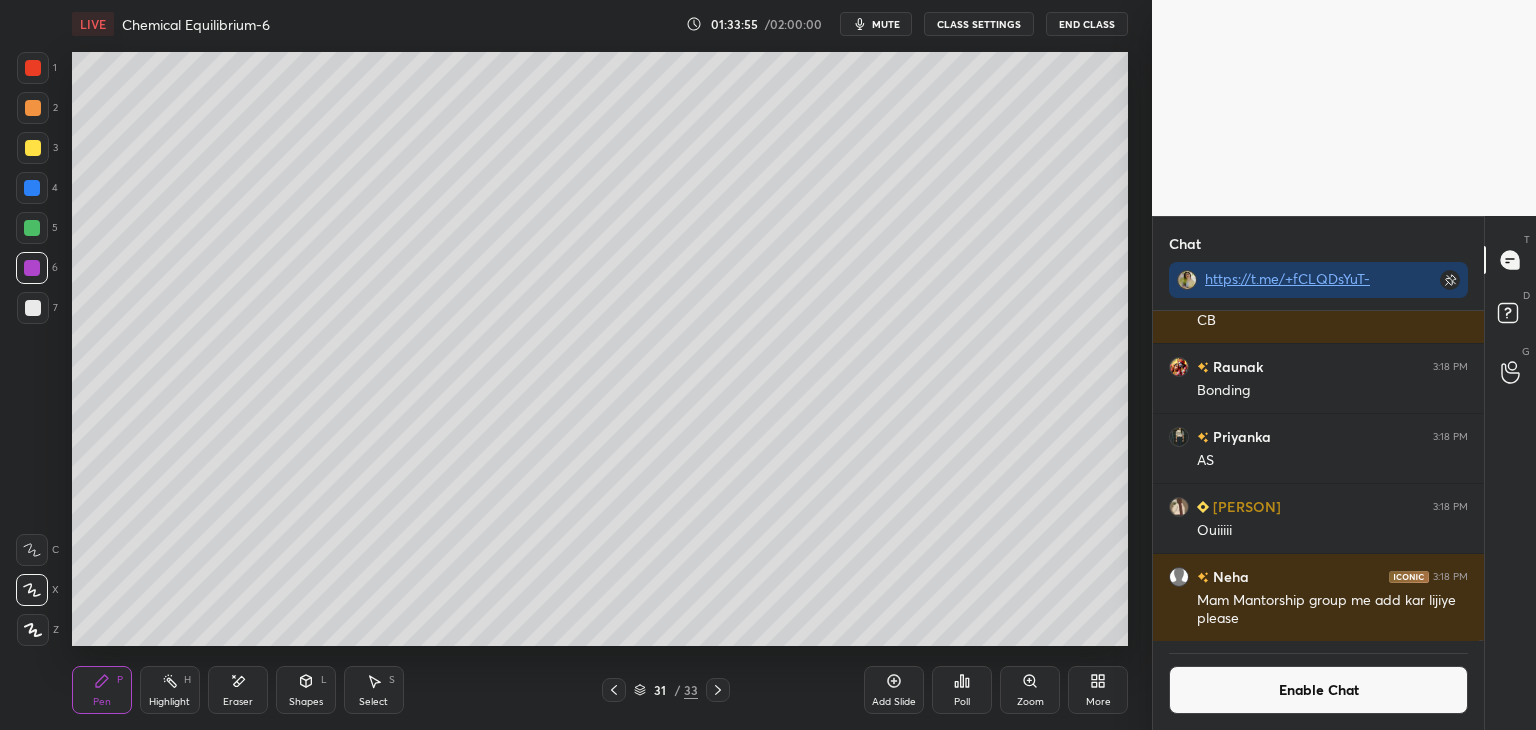 click at bounding box center [33, 148] 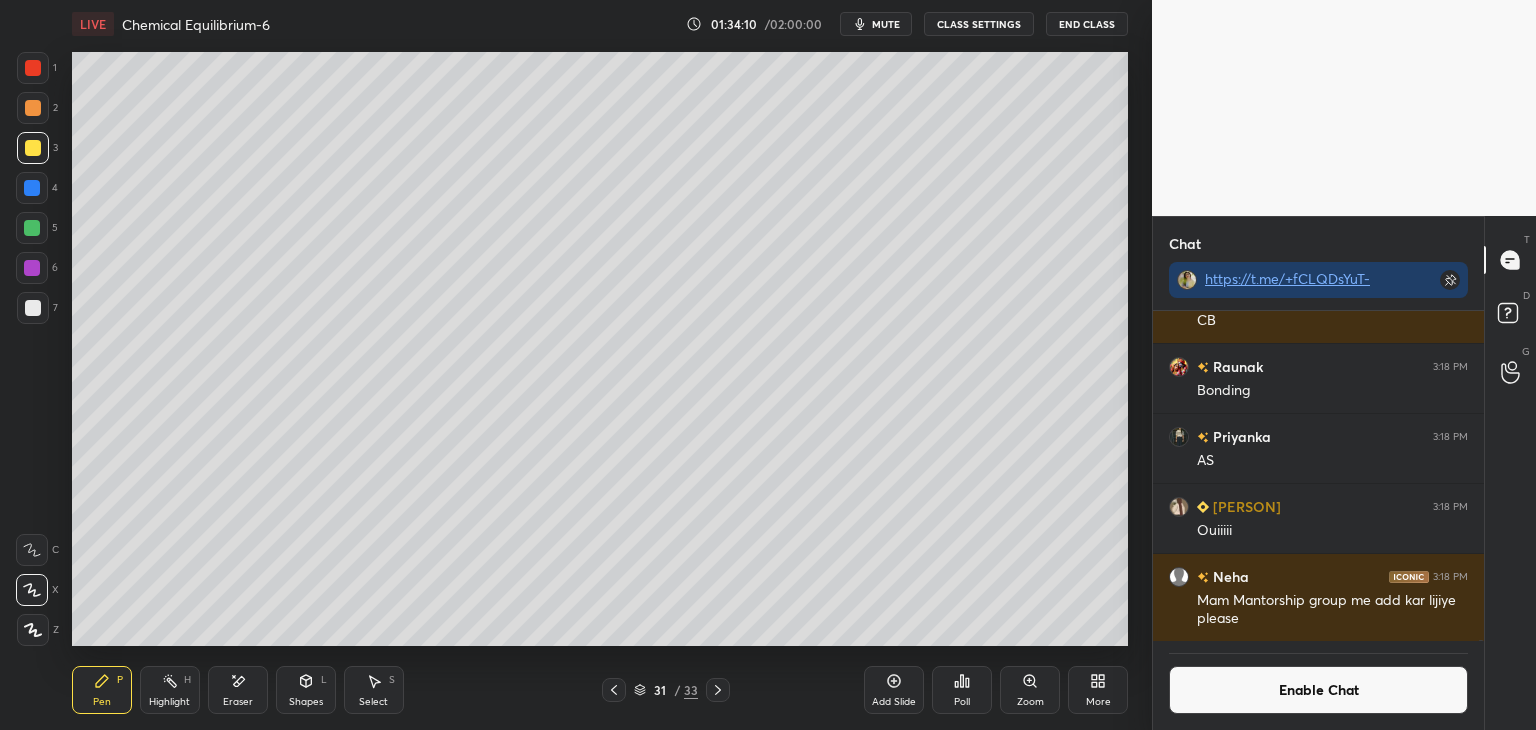 click on "Highlight H" at bounding box center (170, 690) 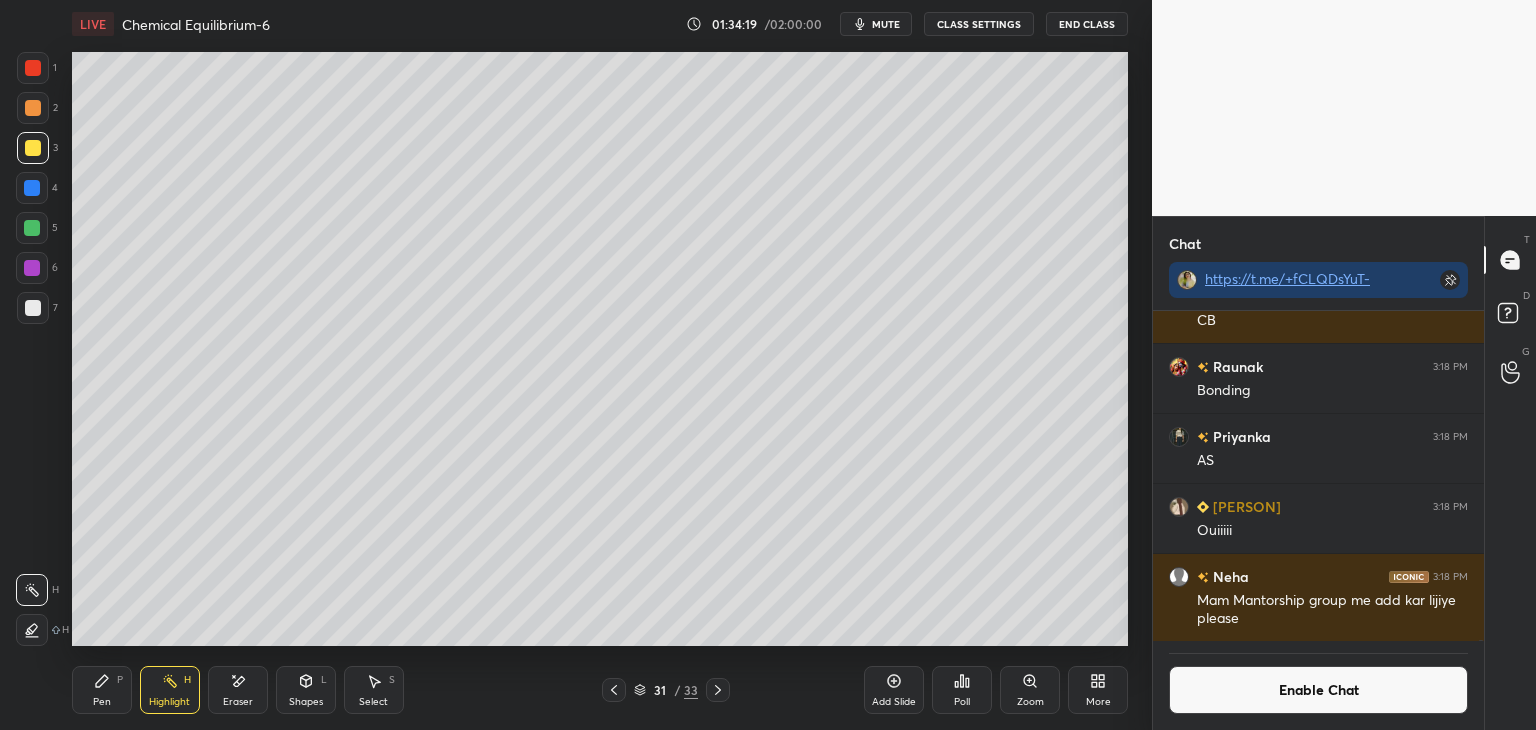 click on "Pen P" at bounding box center (102, 690) 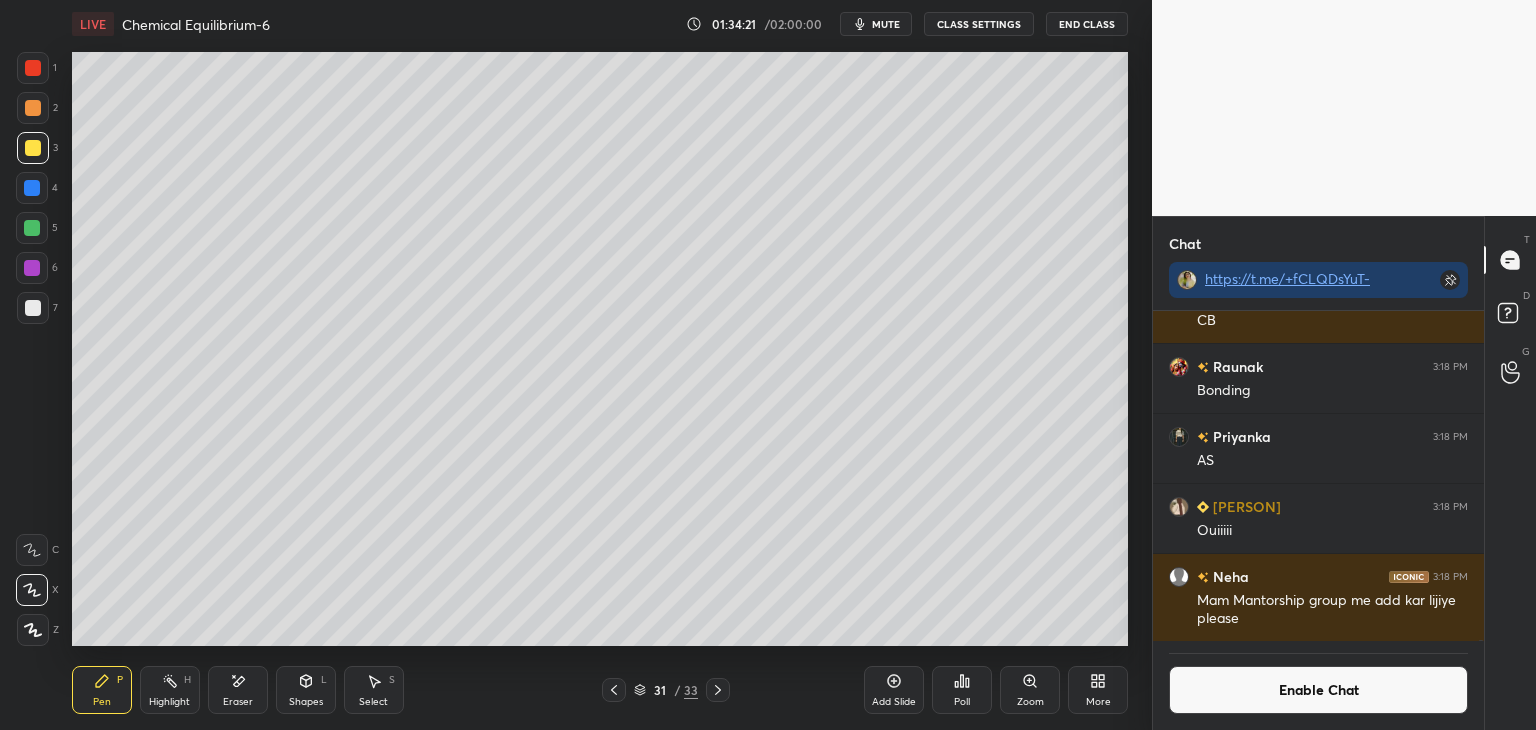 click on "Highlight H" at bounding box center (170, 690) 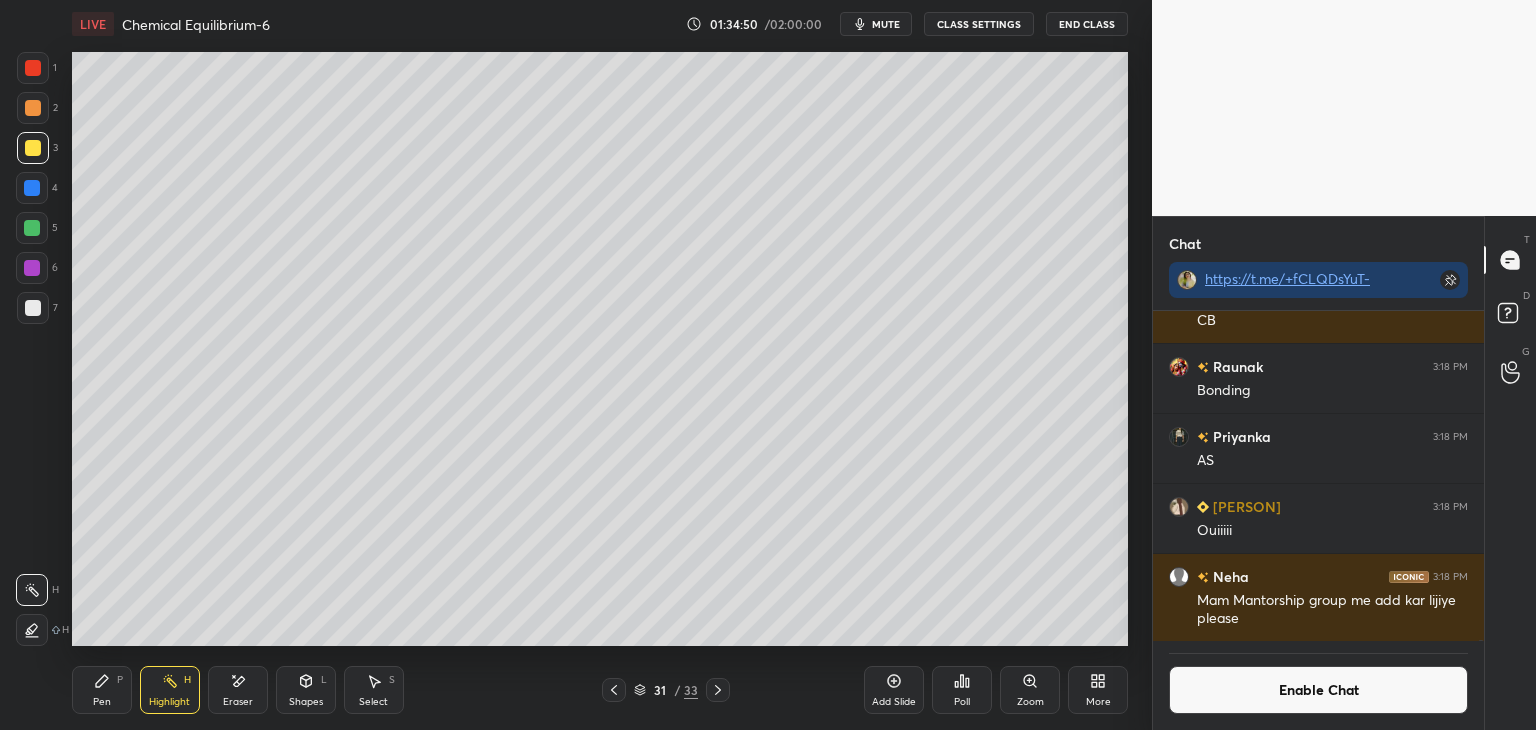 click on "Enable Chat" at bounding box center [1318, 690] 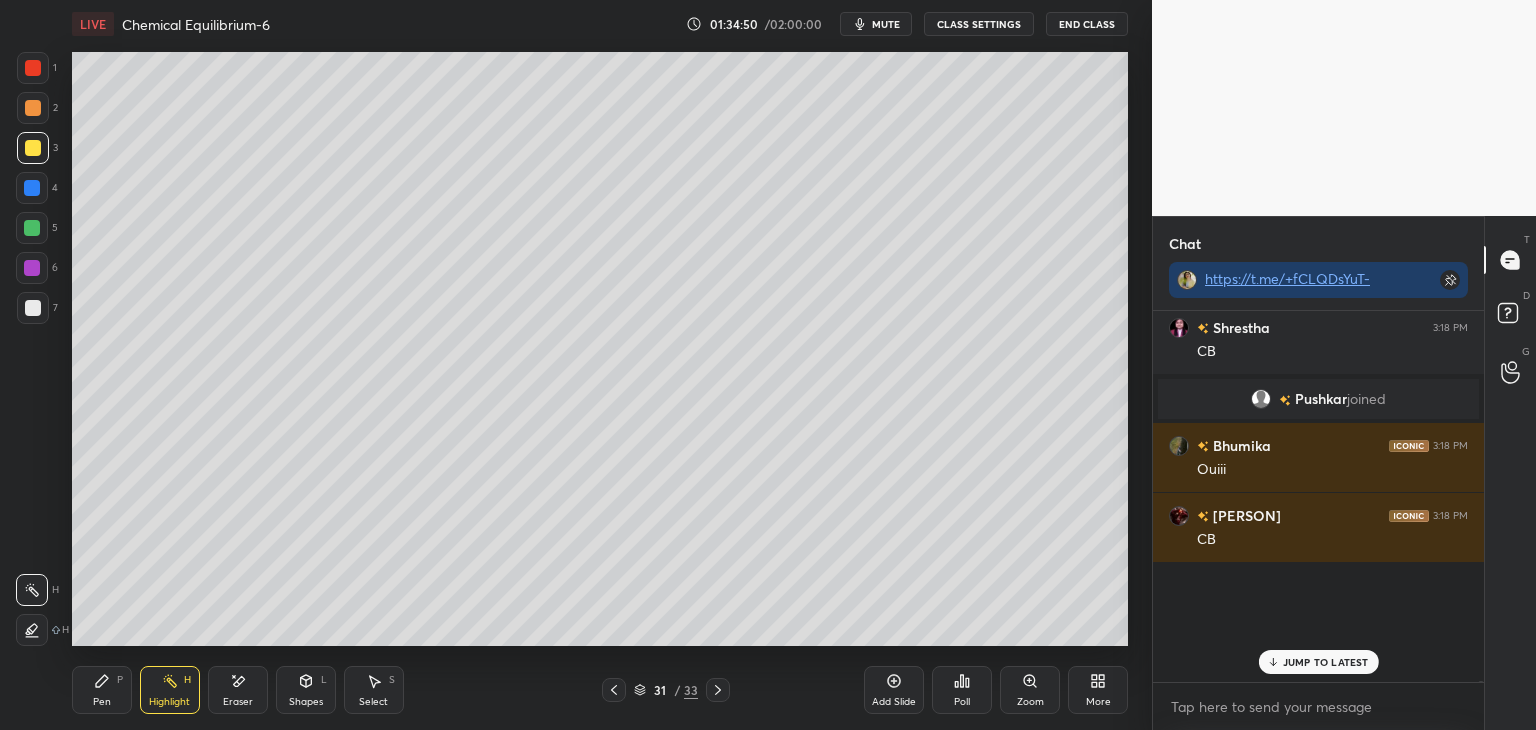 scroll, scrollTop: 6, scrollLeft: 6, axis: both 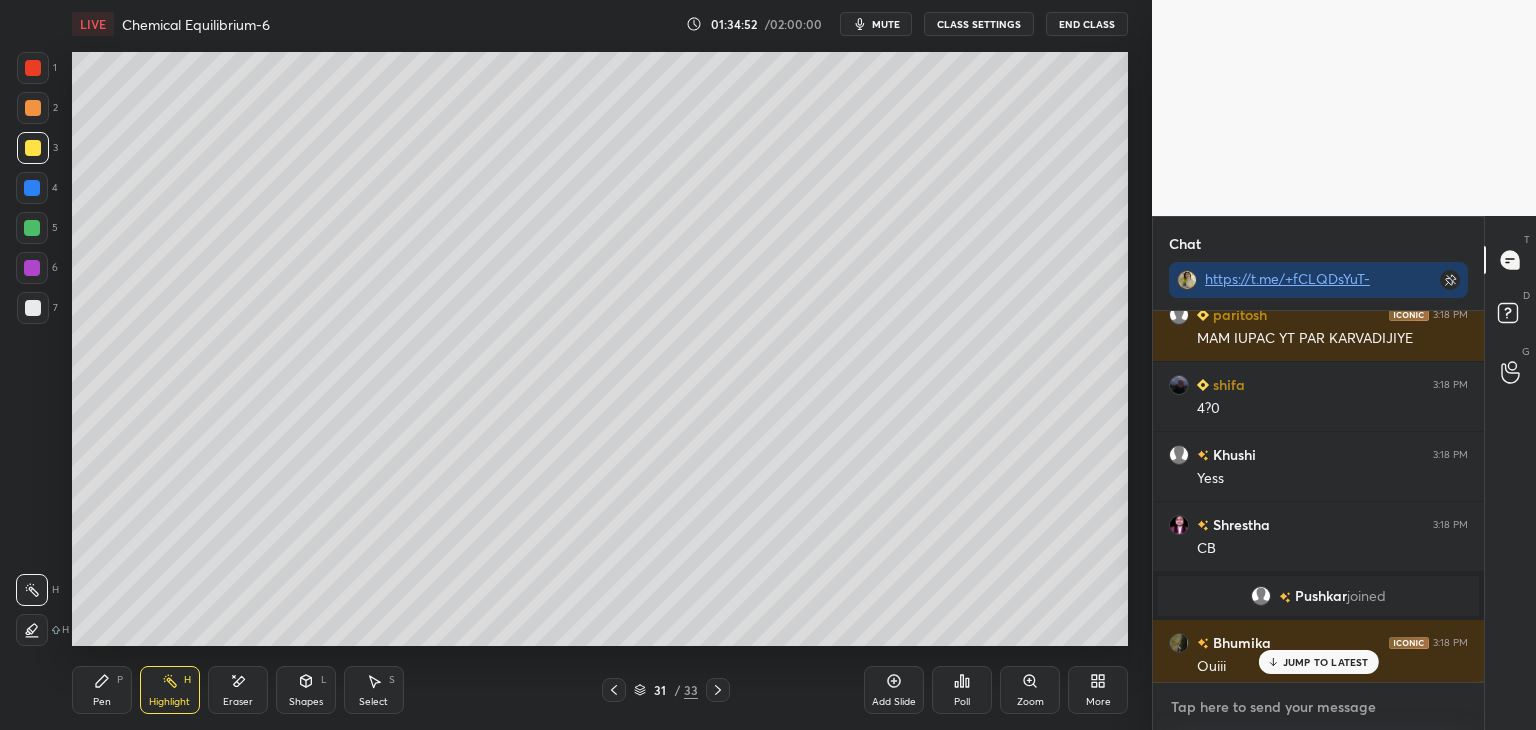 click at bounding box center (1318, 707) 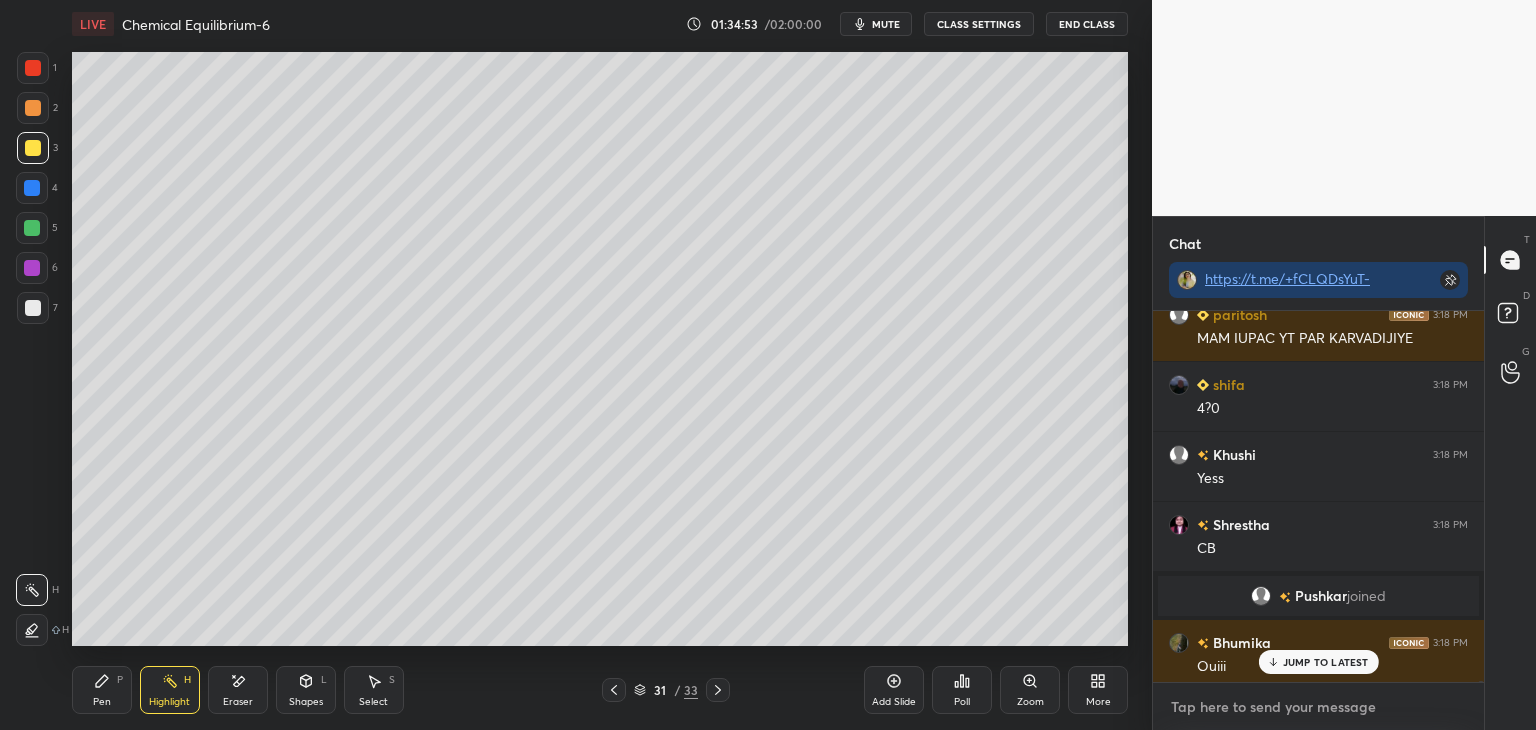 paste on "https://www.youtube.com/live/lV5s0P8vcFw?si=NWLd4E6RKMJweCEE" 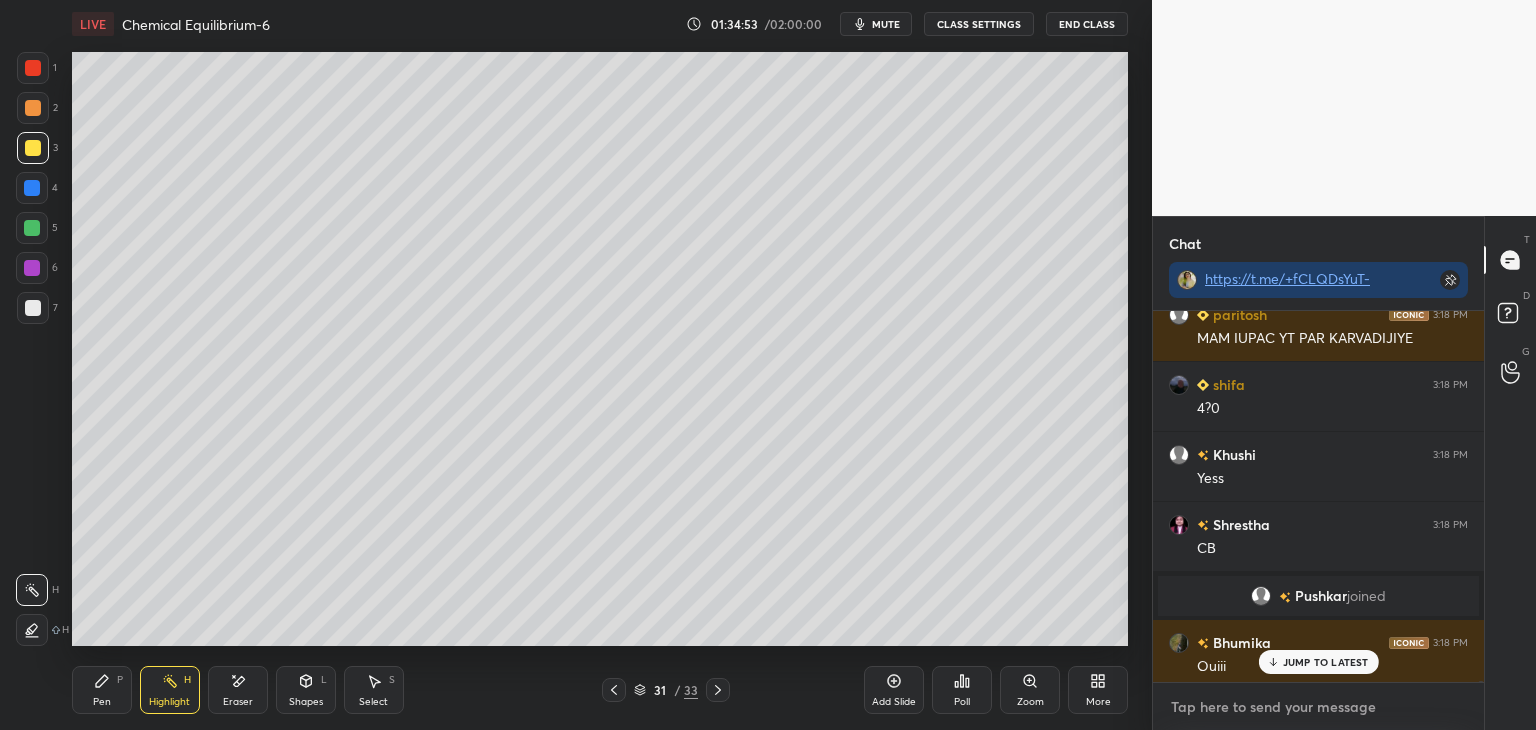 type on "https://www.youtube.com/live/lV5s0P8vcFw?si=NWLd4E6RKMJweCEE" 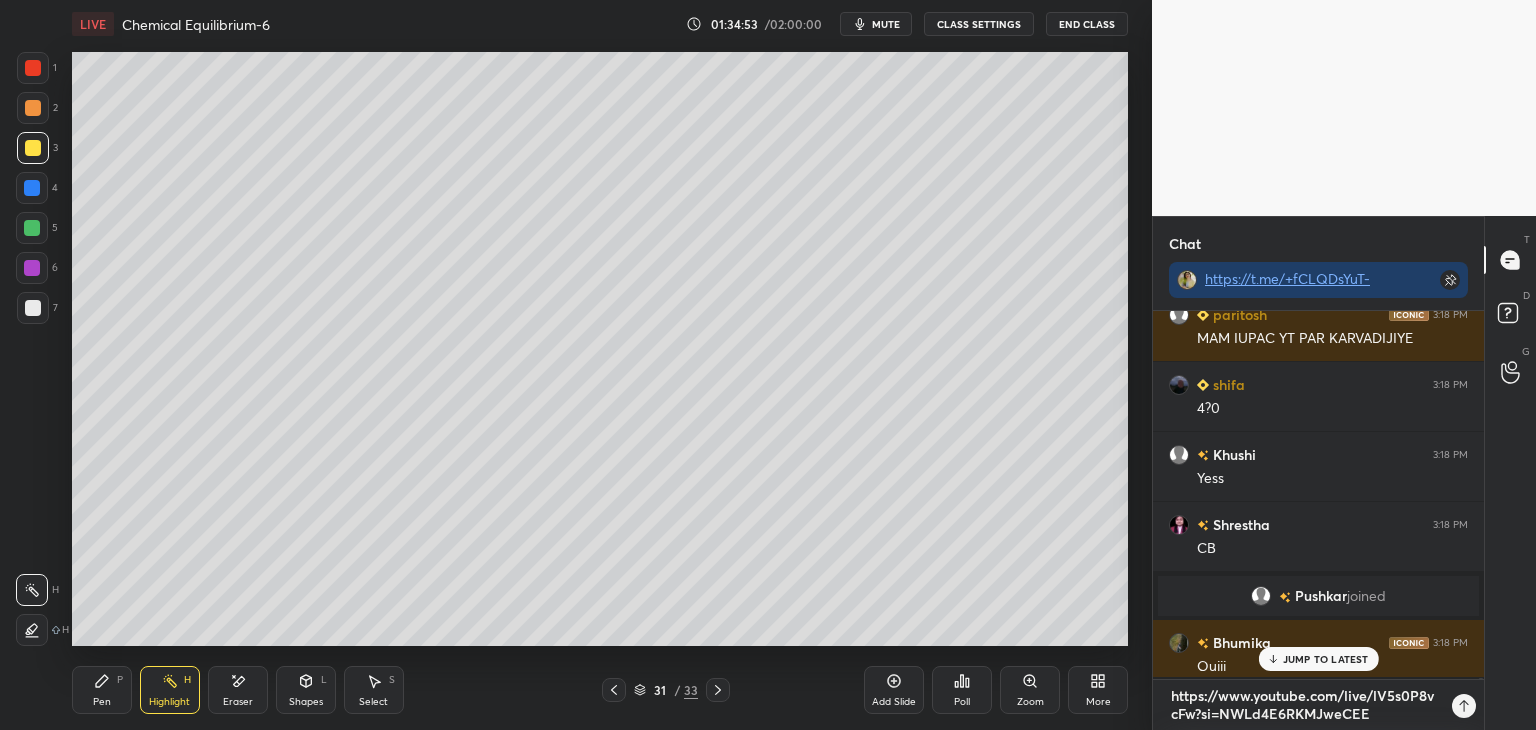 scroll, scrollTop: 0, scrollLeft: 0, axis: both 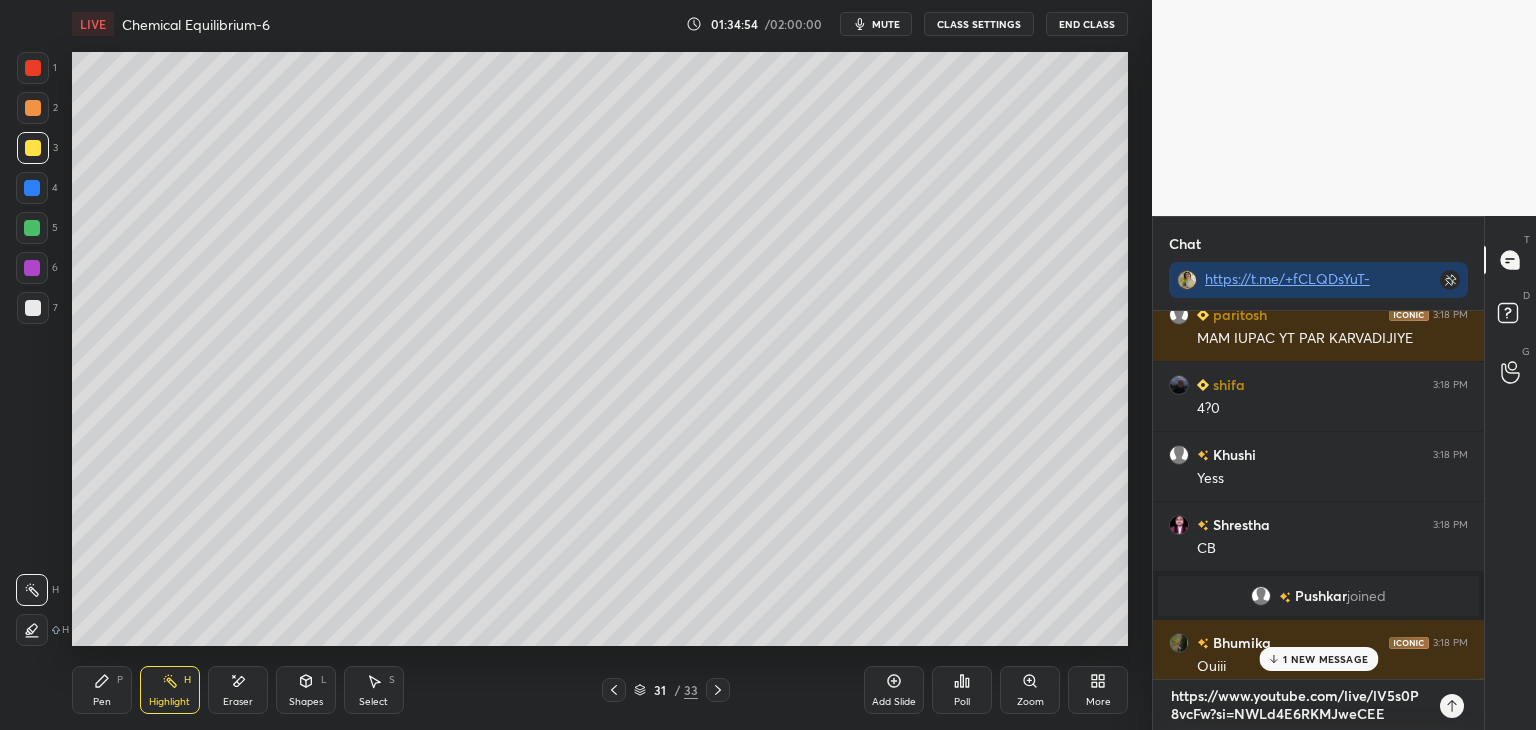 type on "https://www.youtube.com/live/lV5s0P8vcFw?si=NWLd4E6RKMJweCEE" 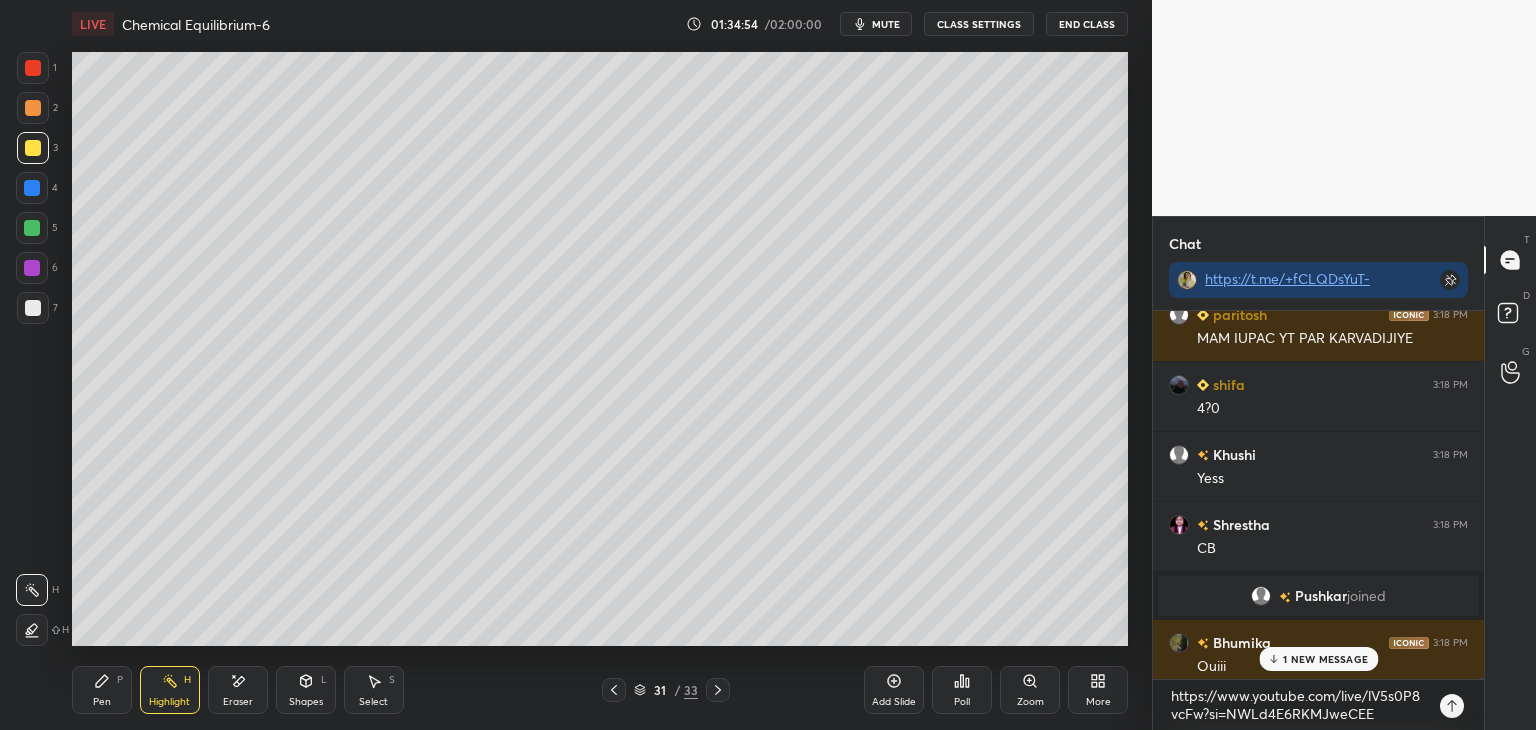click at bounding box center [1452, 706] 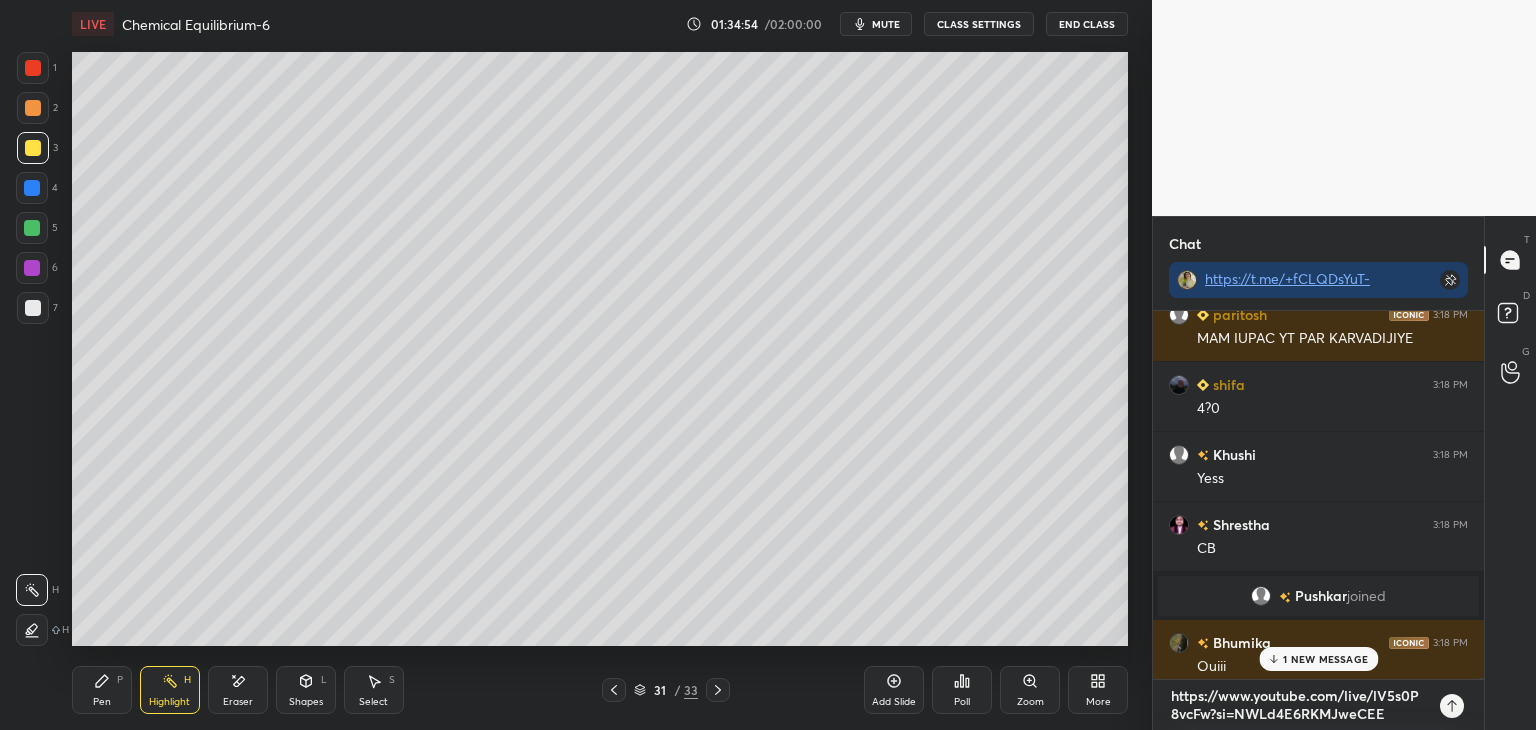 type 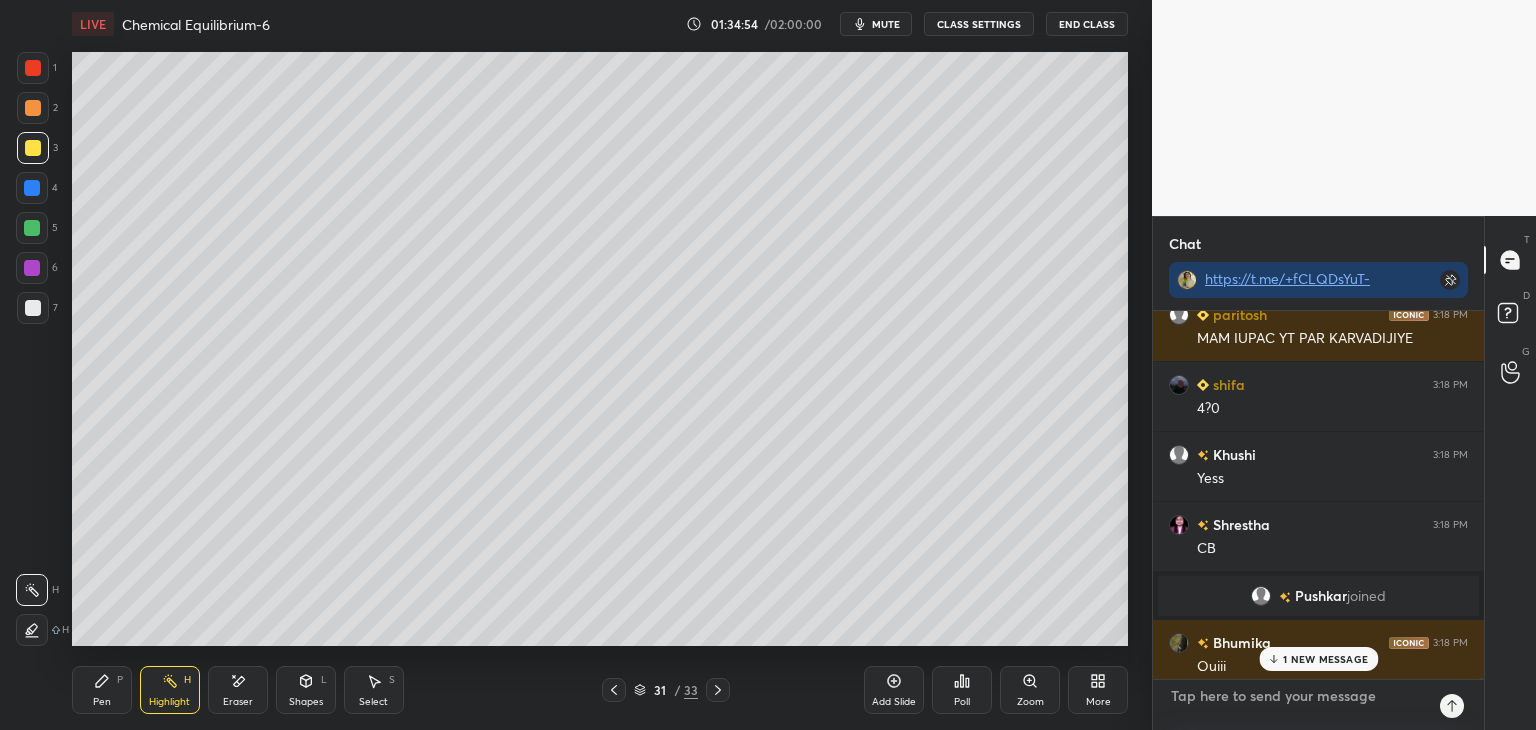 scroll, scrollTop: 6, scrollLeft: 6, axis: both 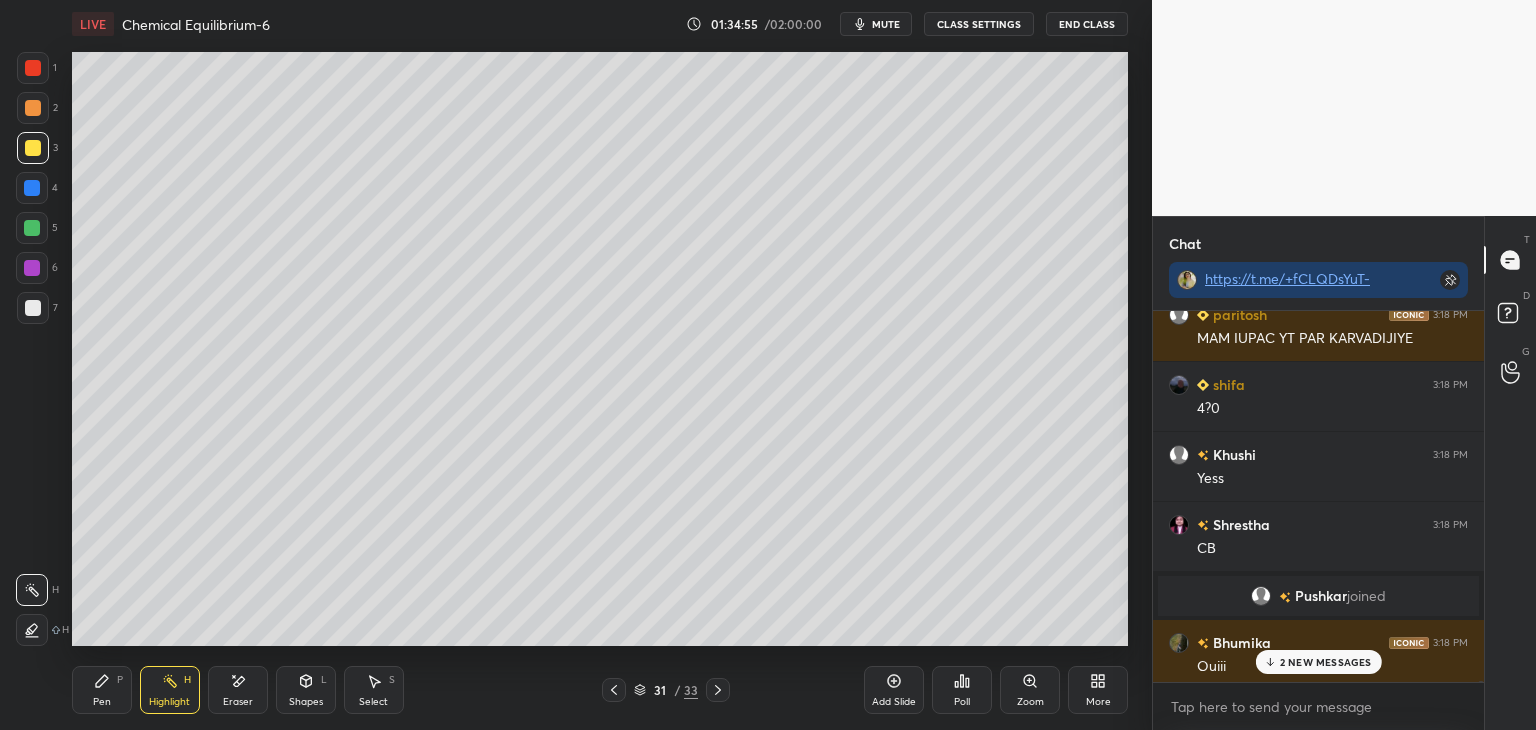 click on "2 NEW MESSAGES" at bounding box center (1326, 662) 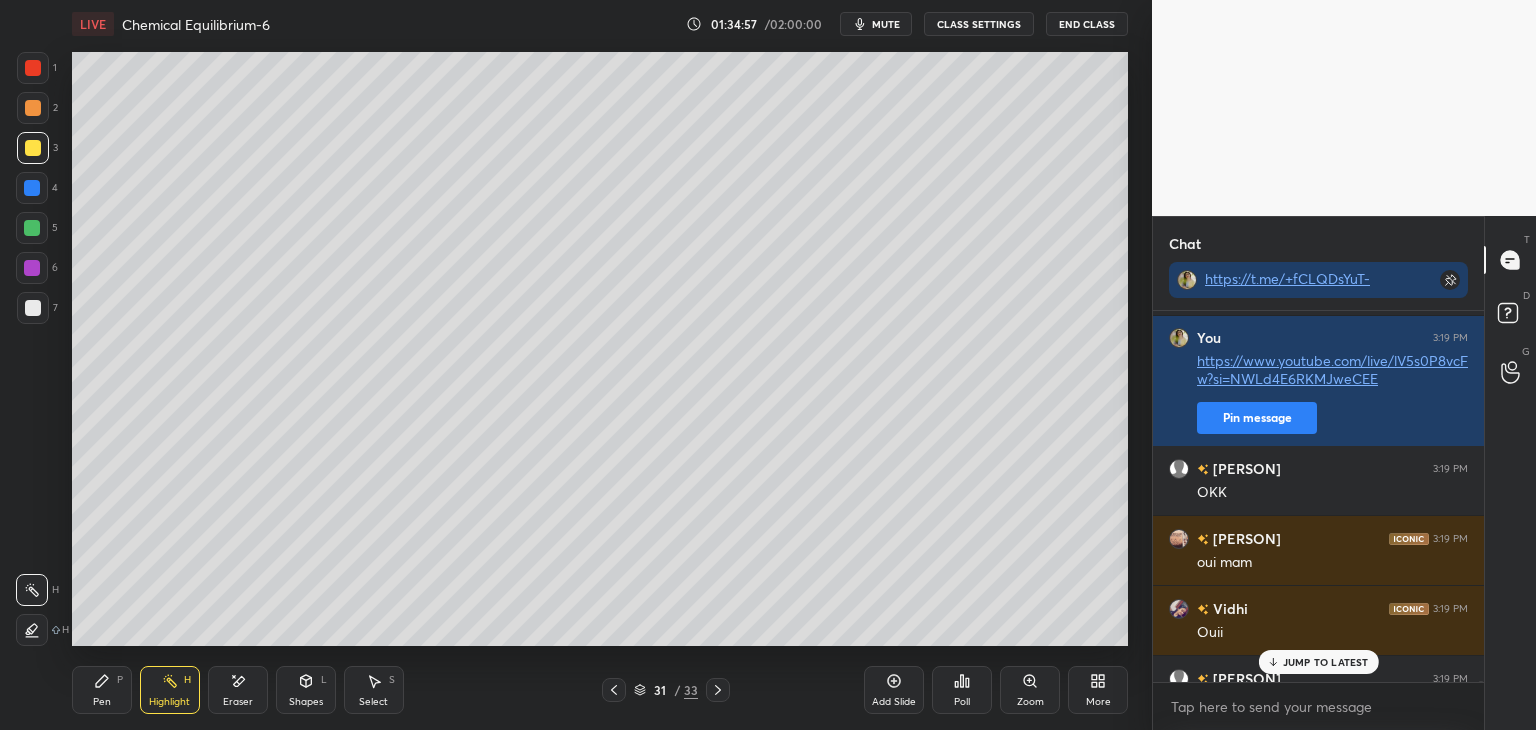 scroll, scrollTop: 180188, scrollLeft: 0, axis: vertical 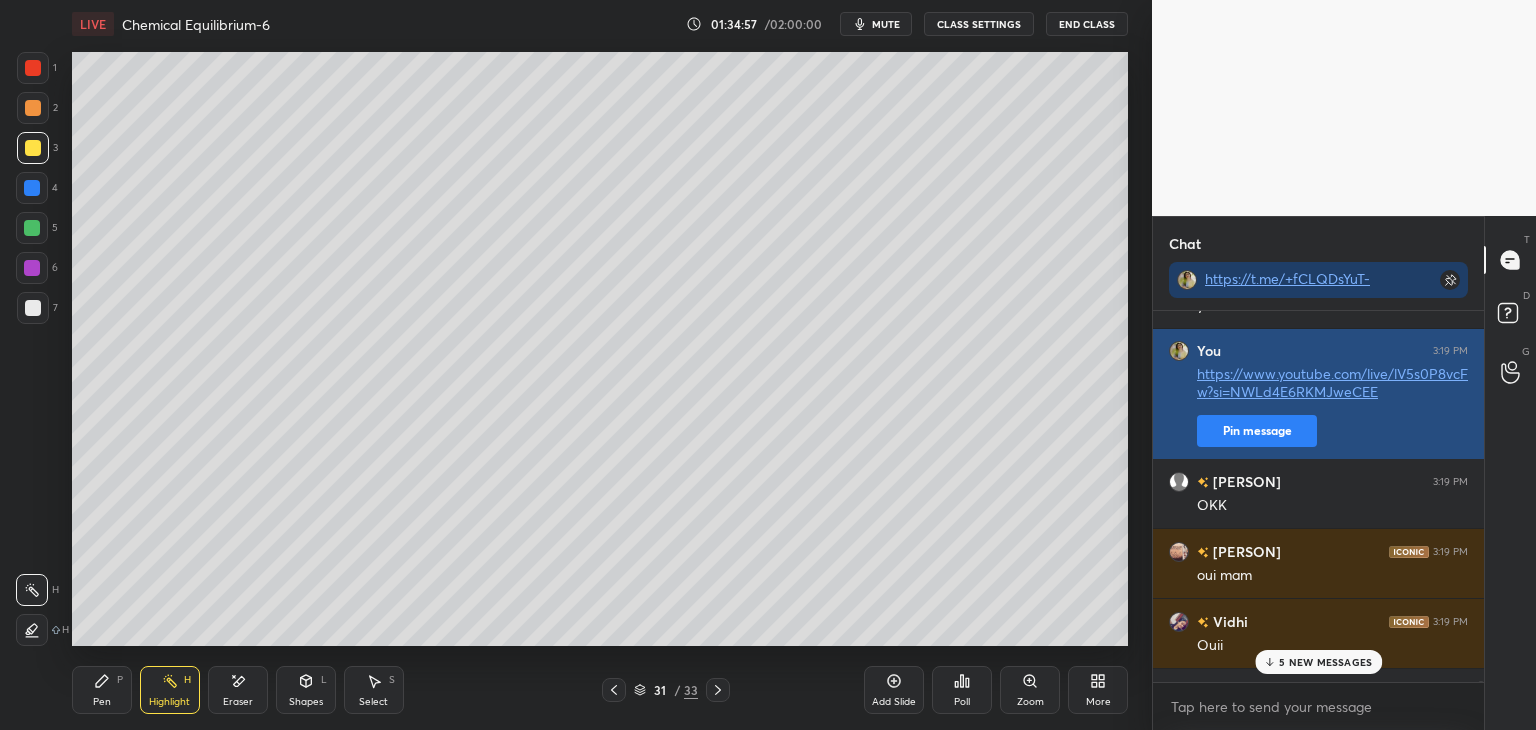 click on "Pin message" at bounding box center (1257, 431) 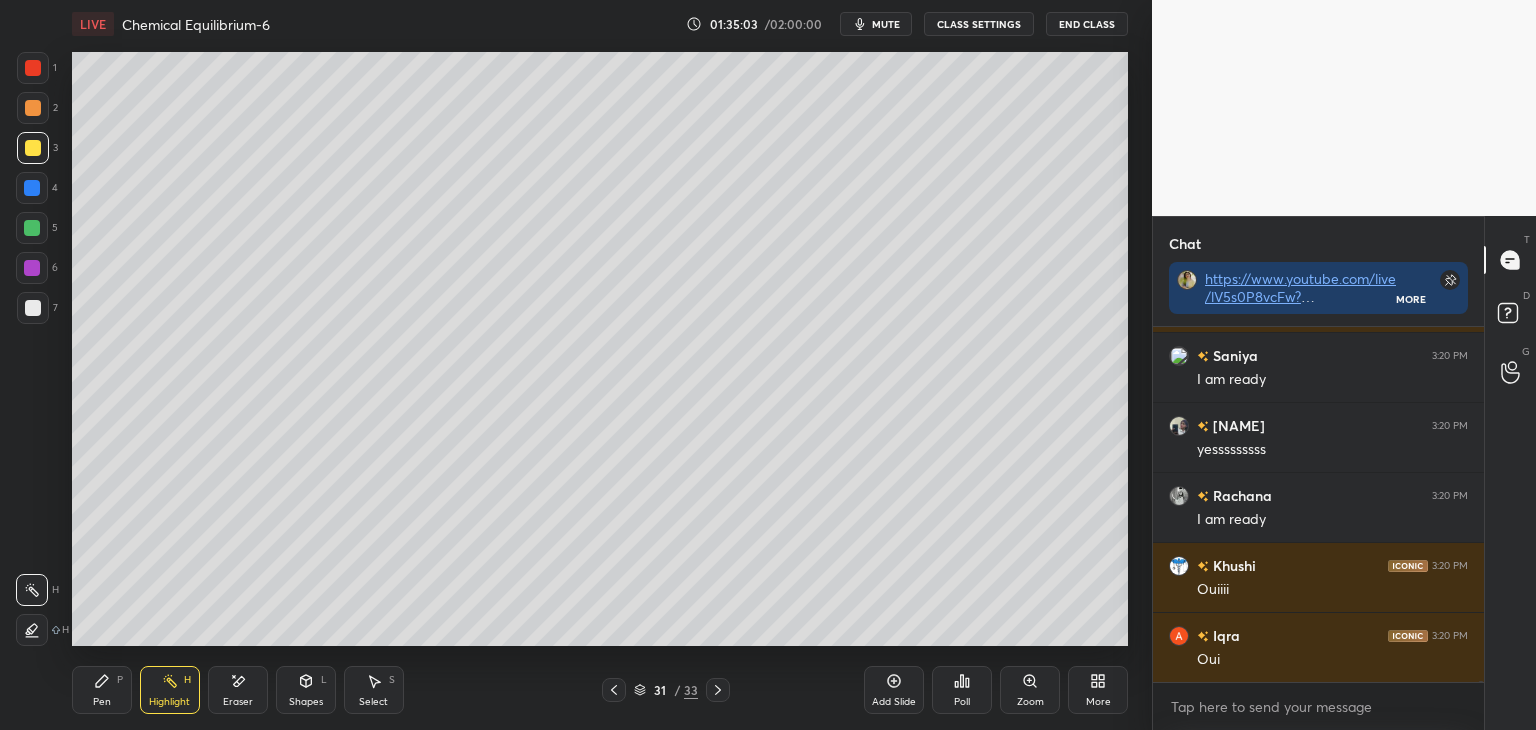scroll, scrollTop: 183060, scrollLeft: 0, axis: vertical 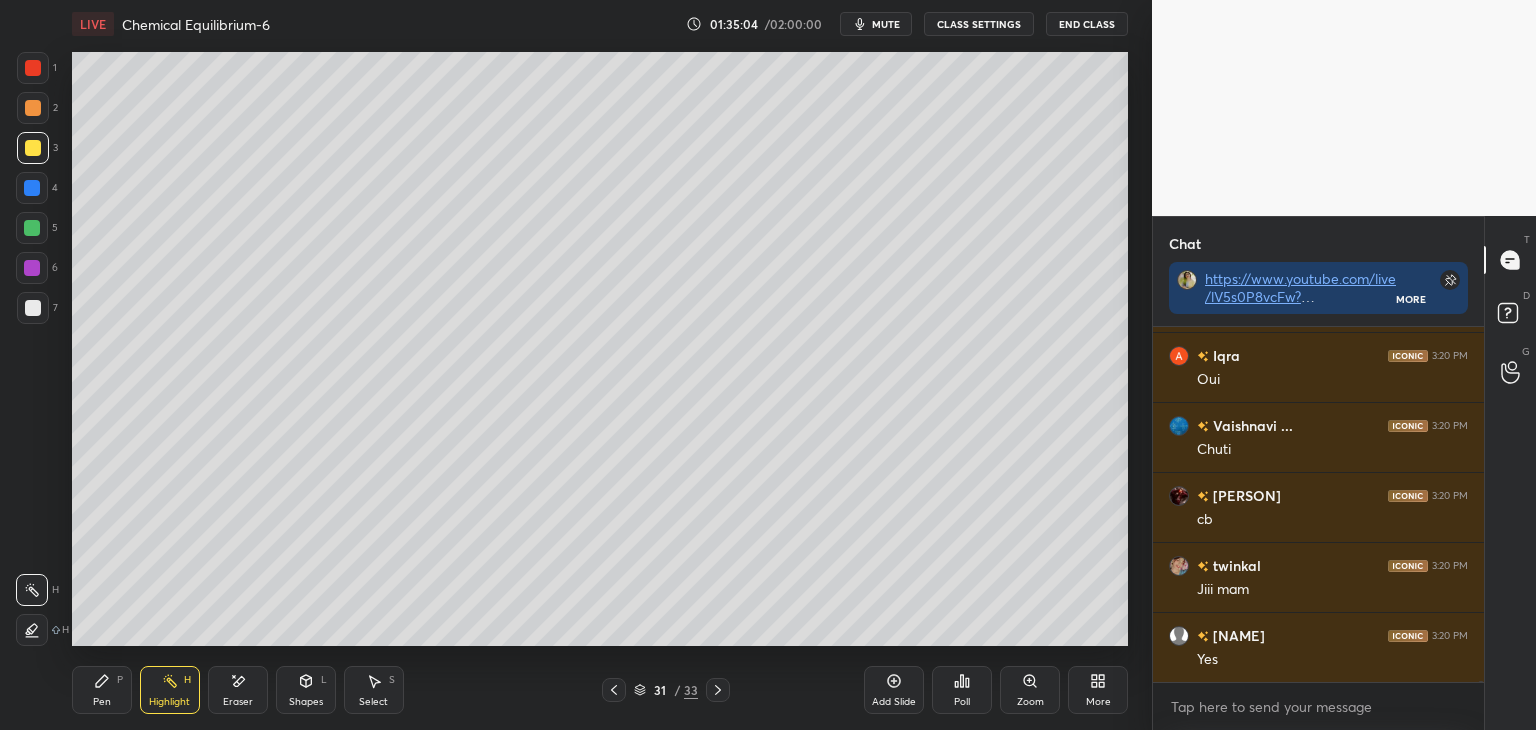 click on "Shapes L" at bounding box center (306, 690) 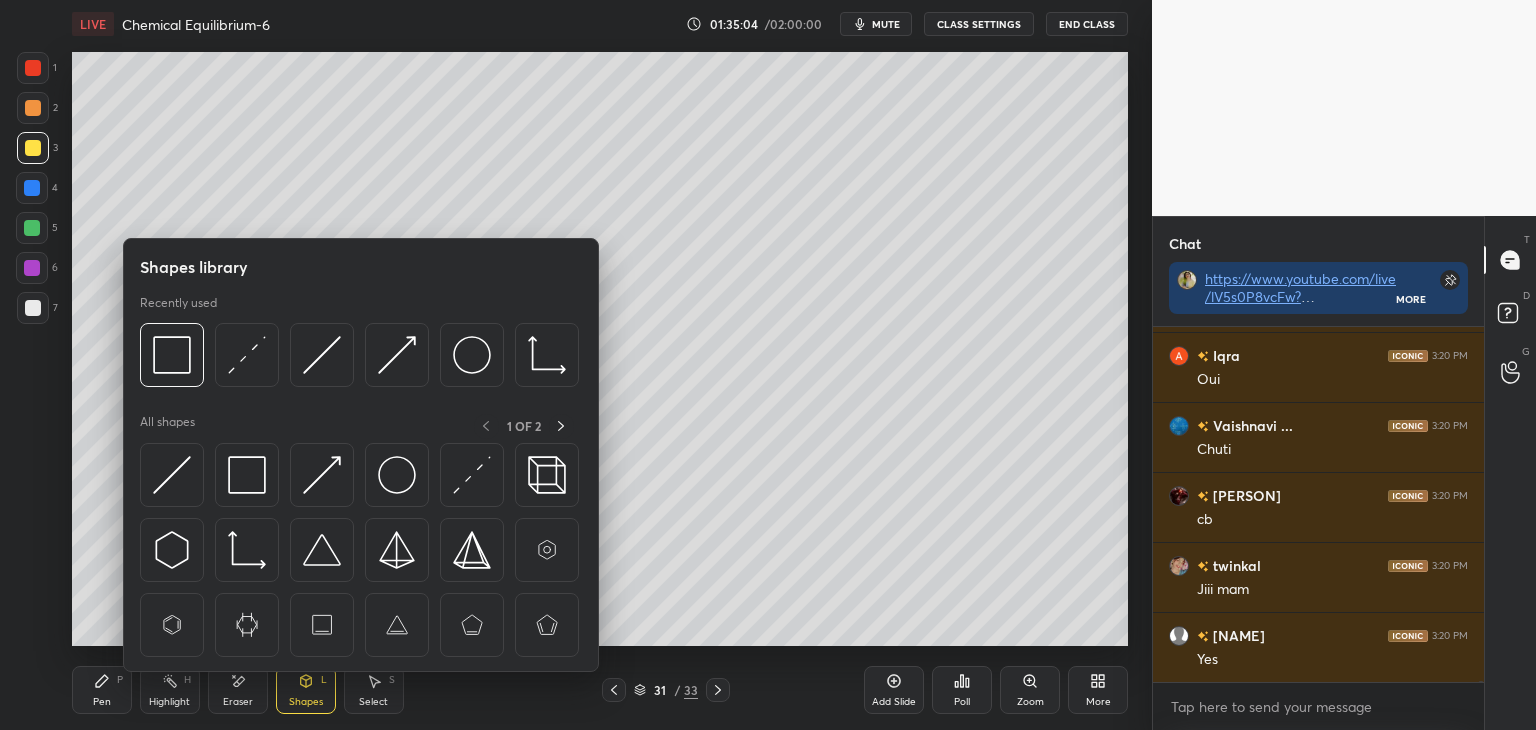 scroll, scrollTop: 183550, scrollLeft: 0, axis: vertical 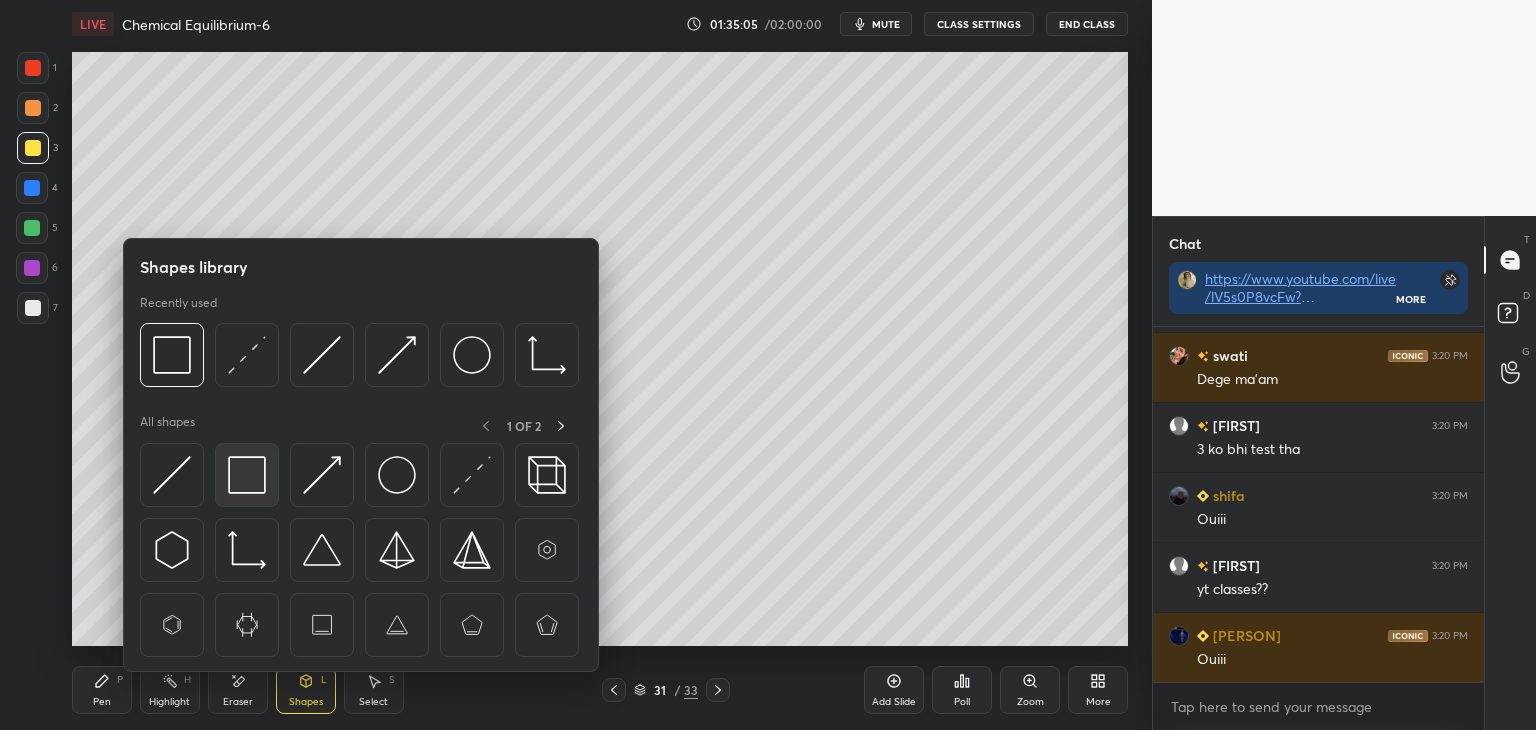 click at bounding box center (247, 475) 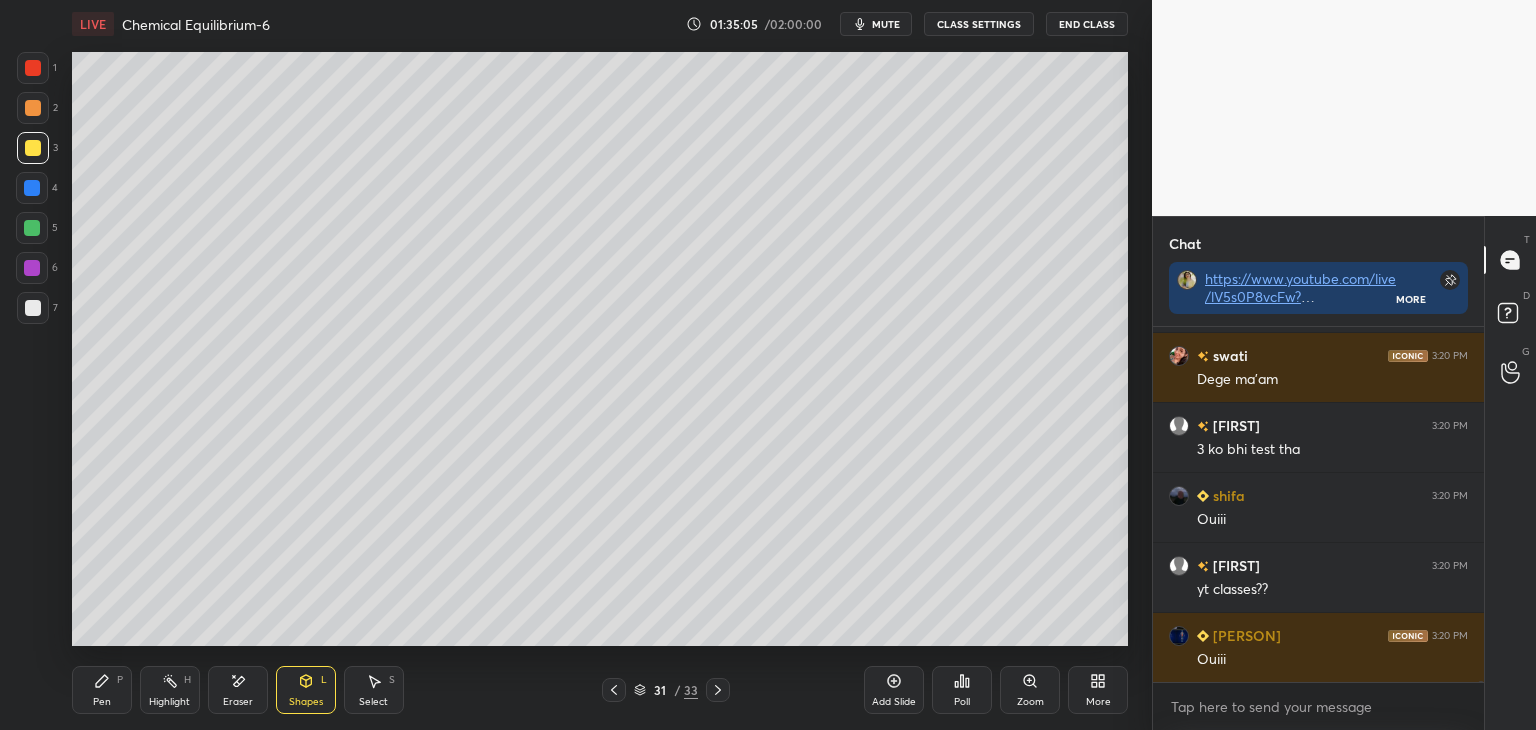 scroll, scrollTop: 183970, scrollLeft: 0, axis: vertical 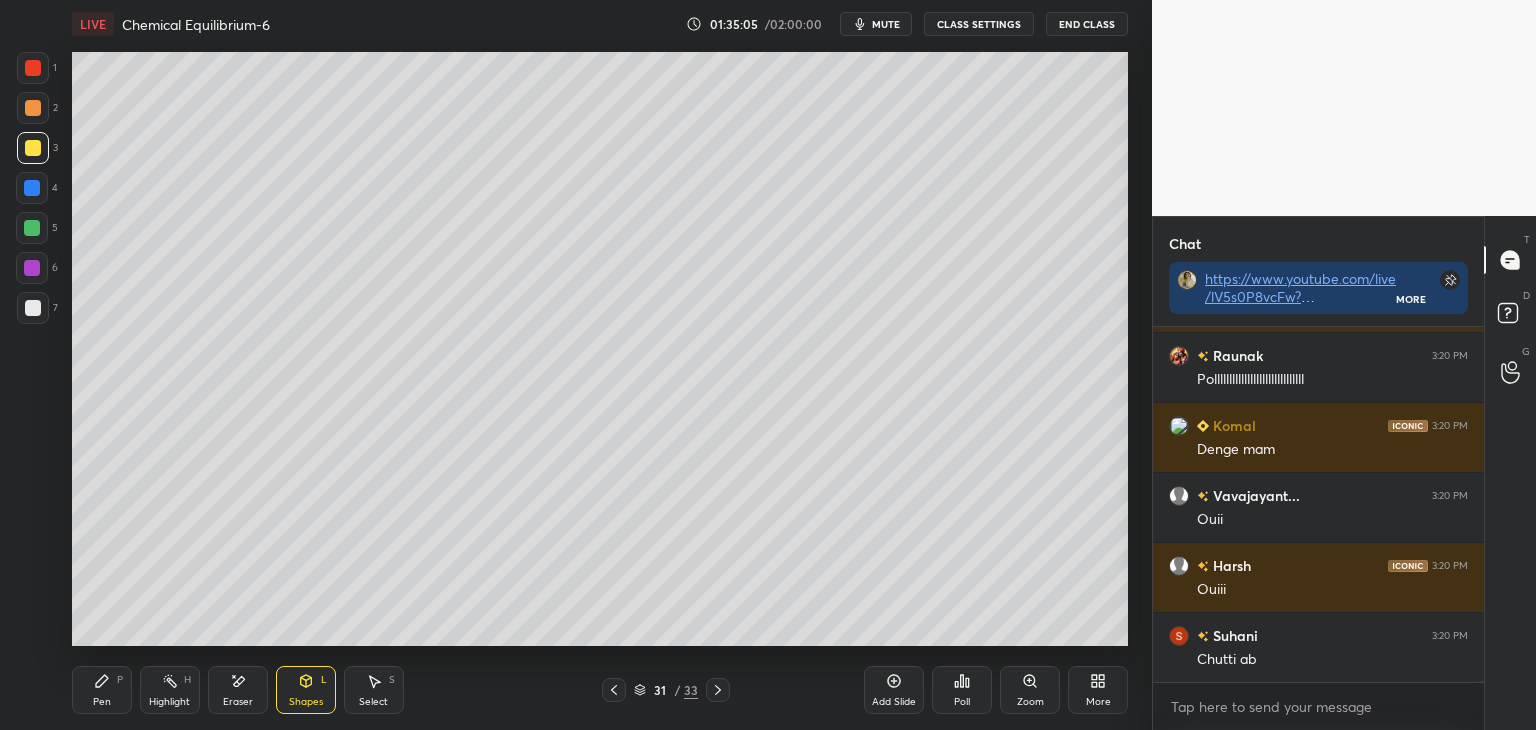 click at bounding box center [32, 228] 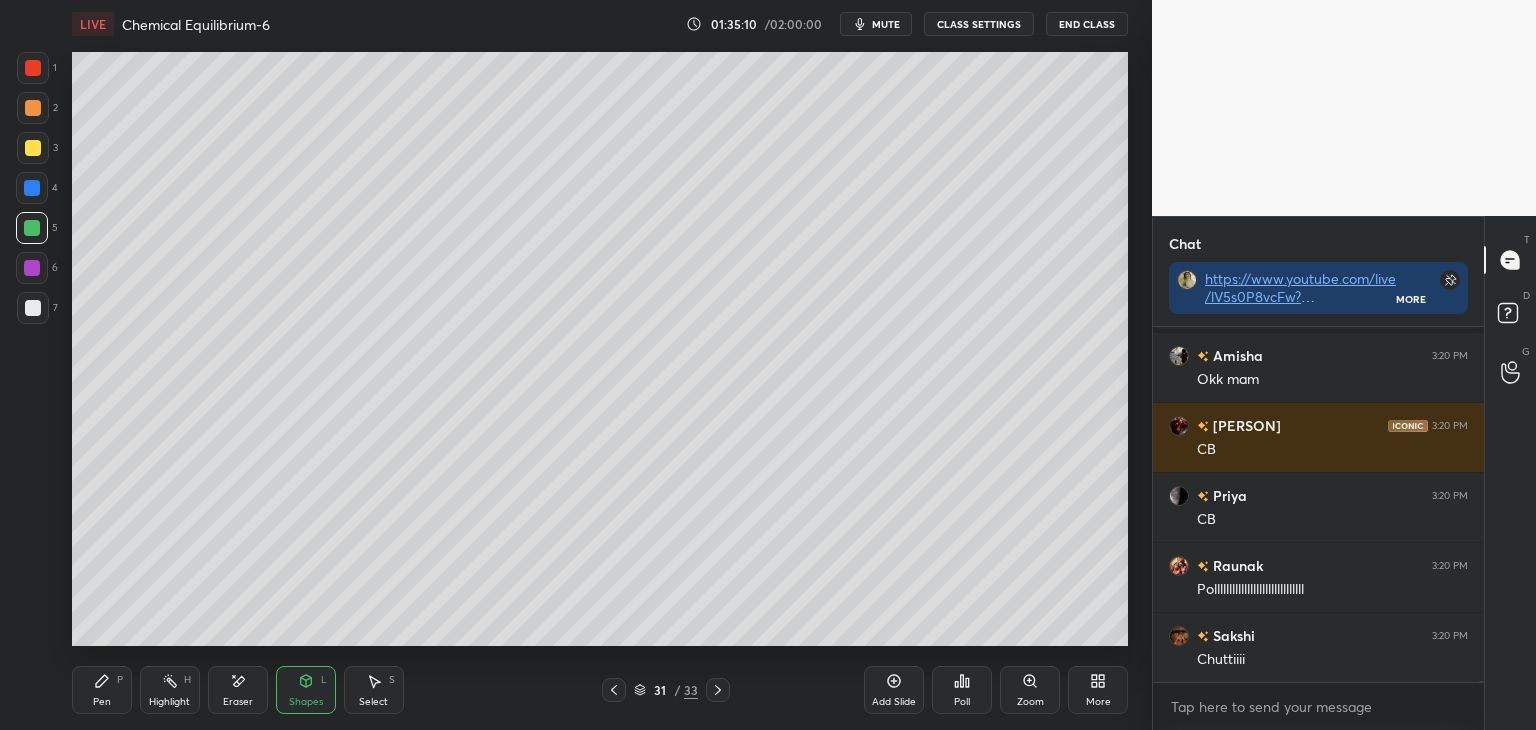 scroll, scrollTop: 184928, scrollLeft: 0, axis: vertical 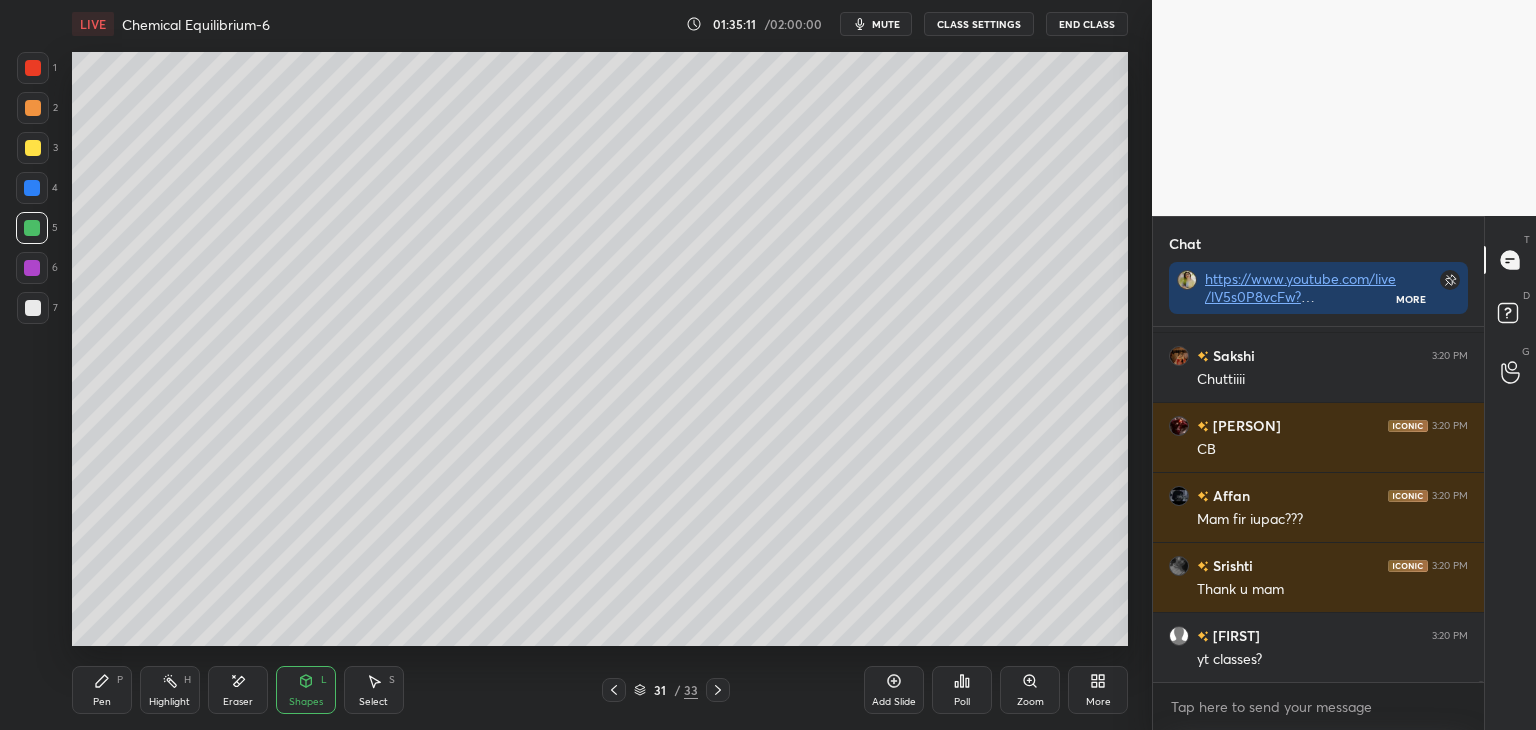 click 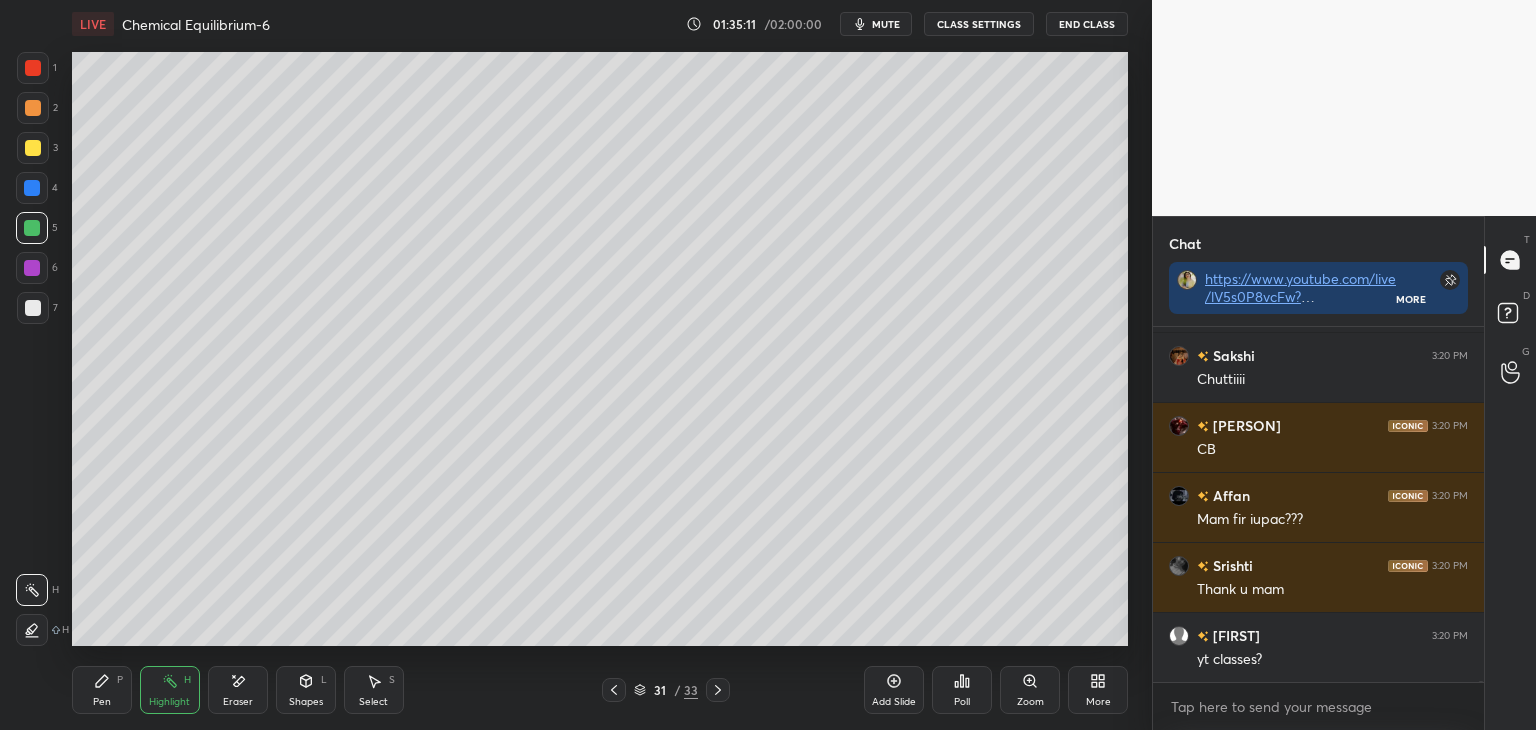 scroll, scrollTop: 185296, scrollLeft: 0, axis: vertical 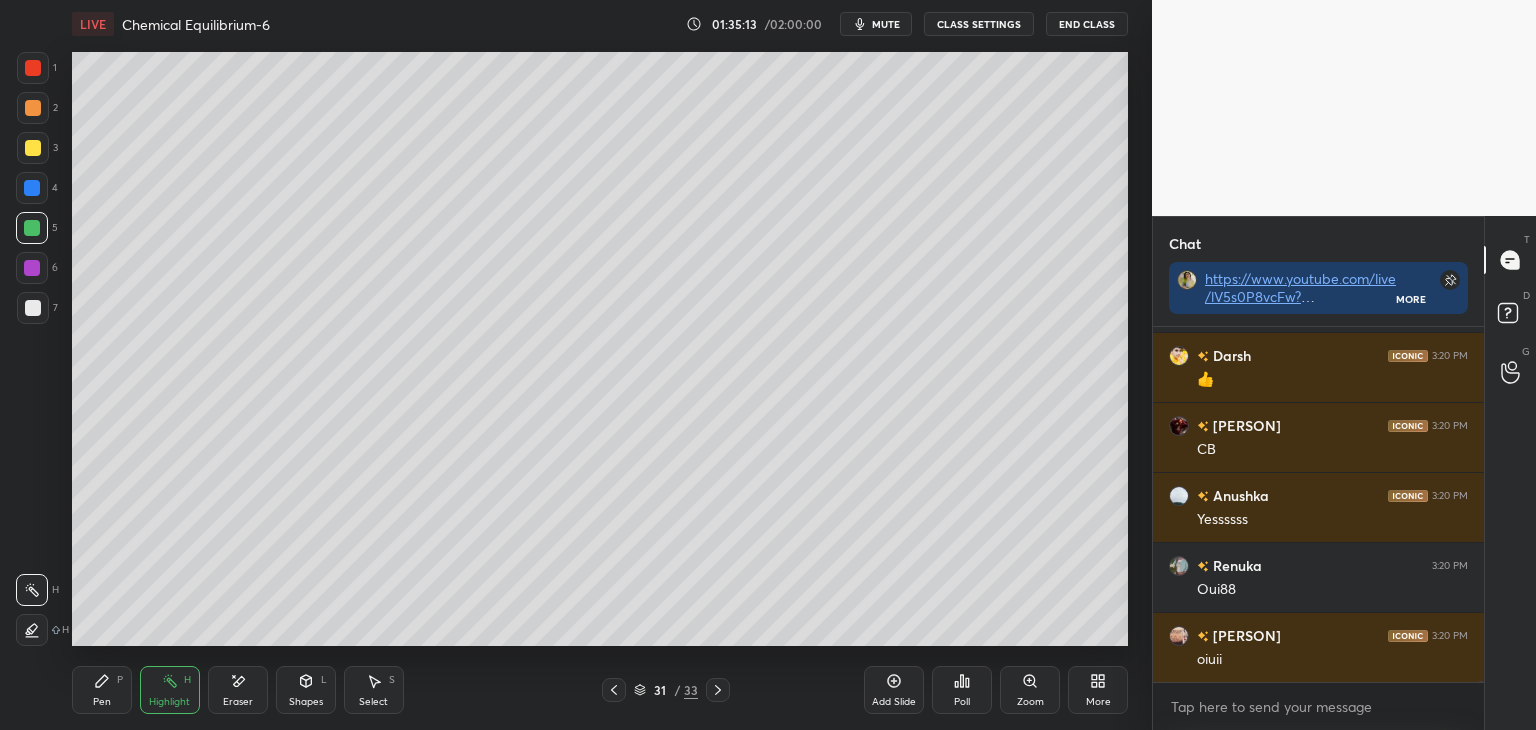 click on "CLASS SETTINGS" at bounding box center (979, 24) 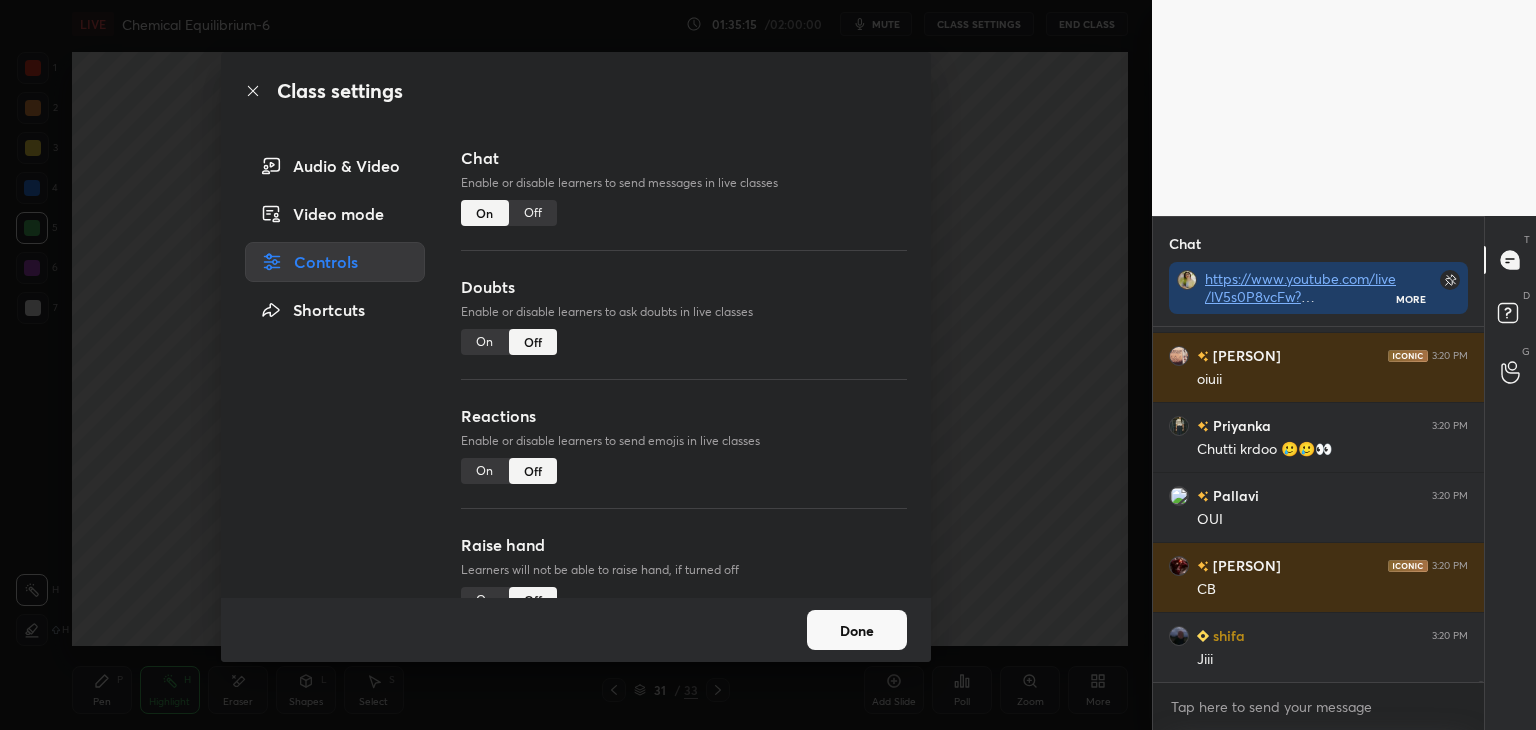 click on "Done" at bounding box center [857, 630] 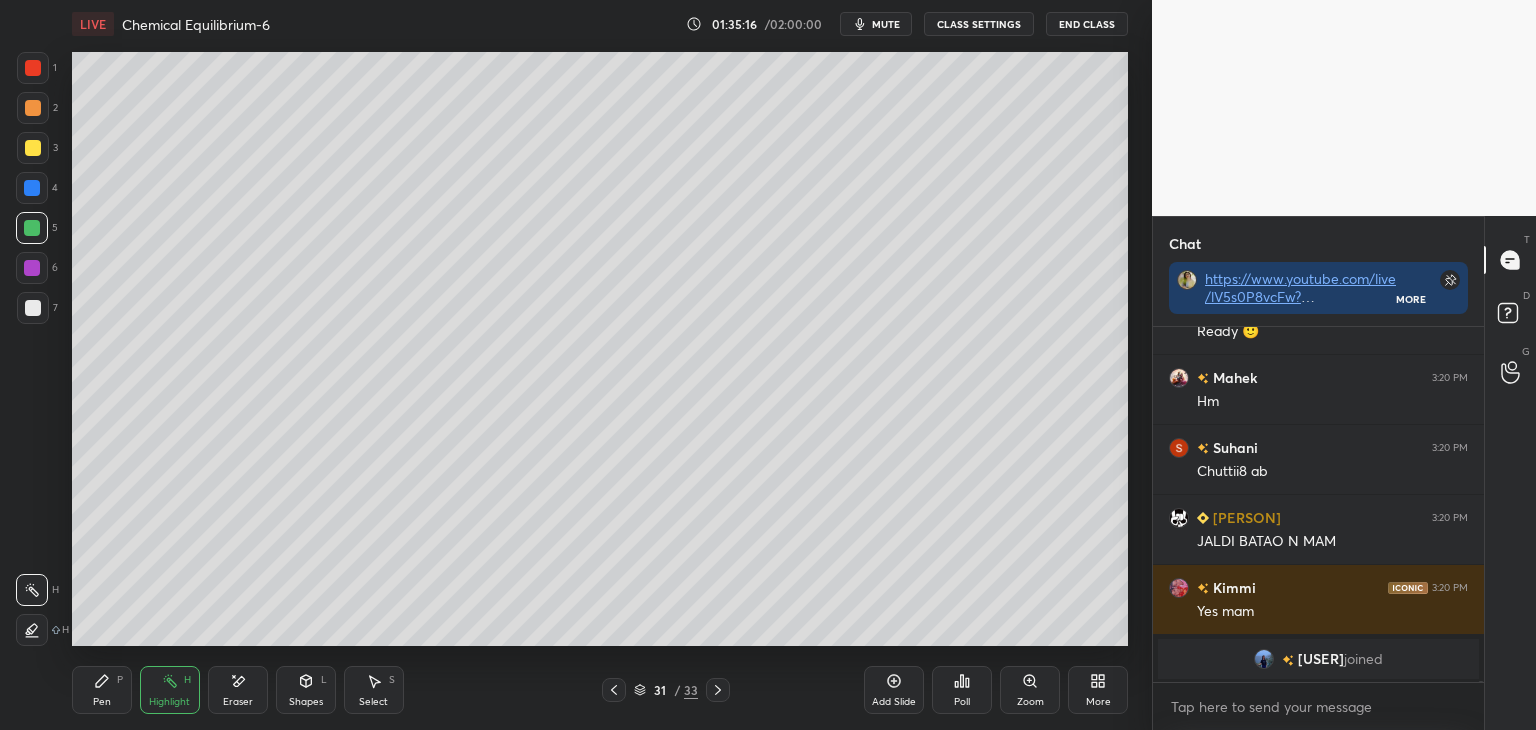 click on "CLASS SETTINGS" at bounding box center (979, 24) 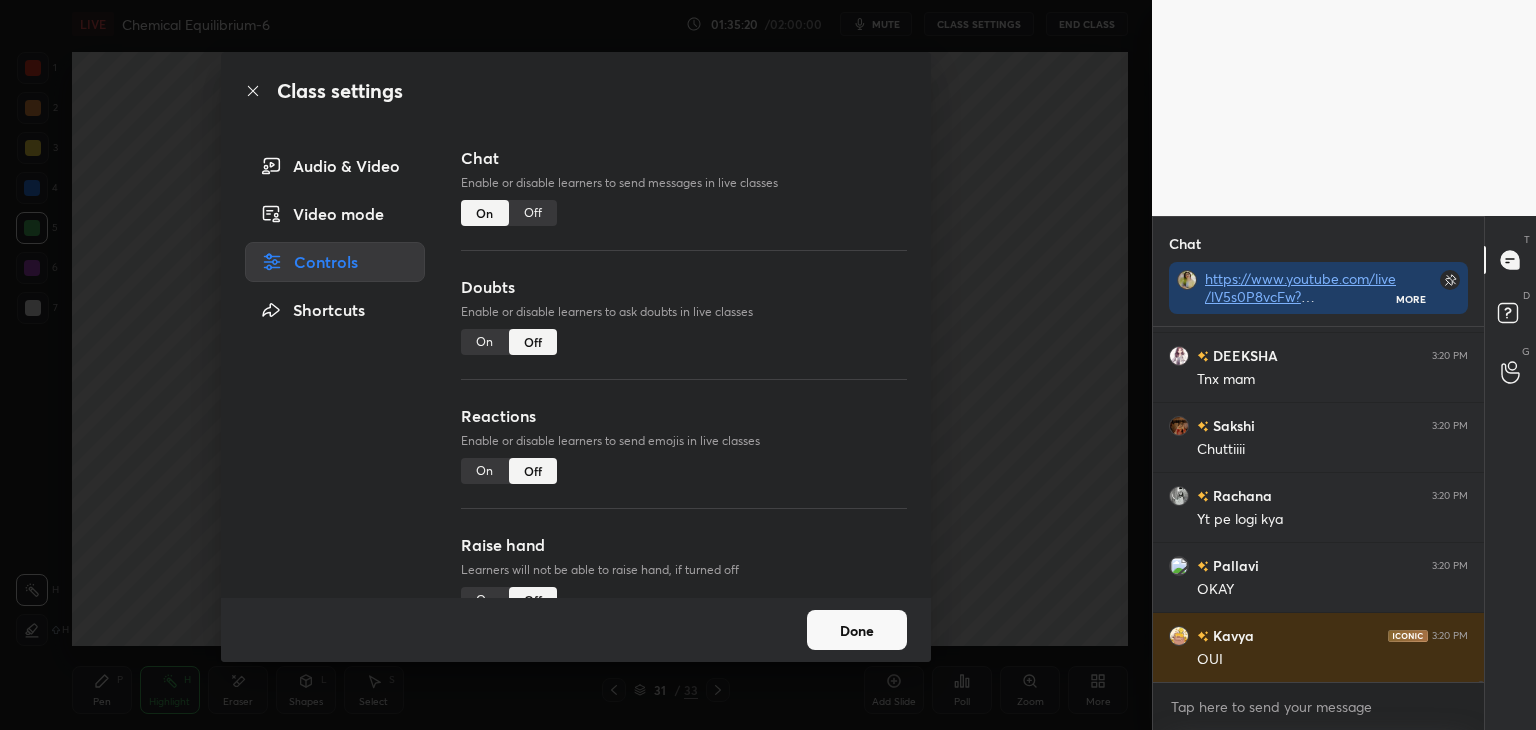 click 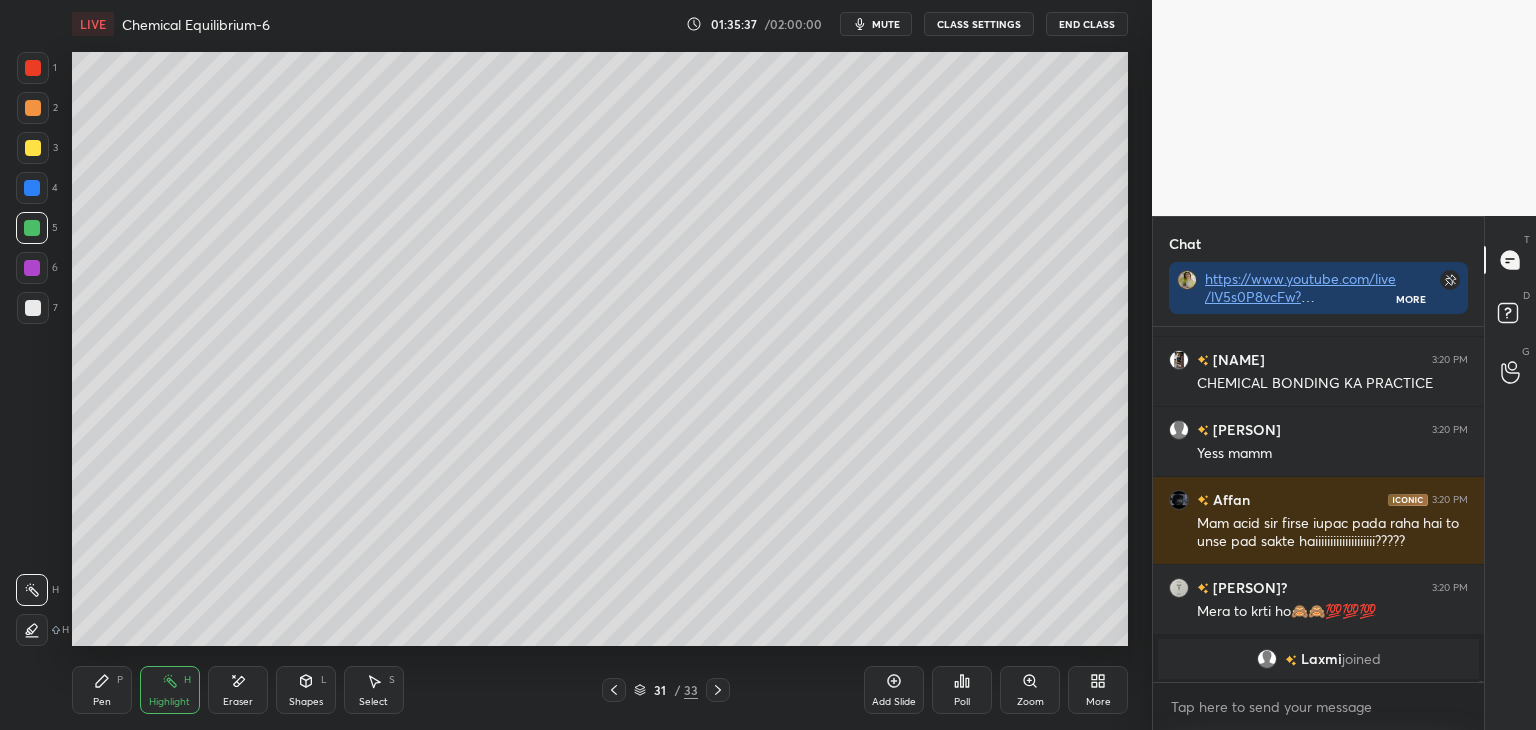 click on "CLASS SETTINGS" at bounding box center (979, 24) 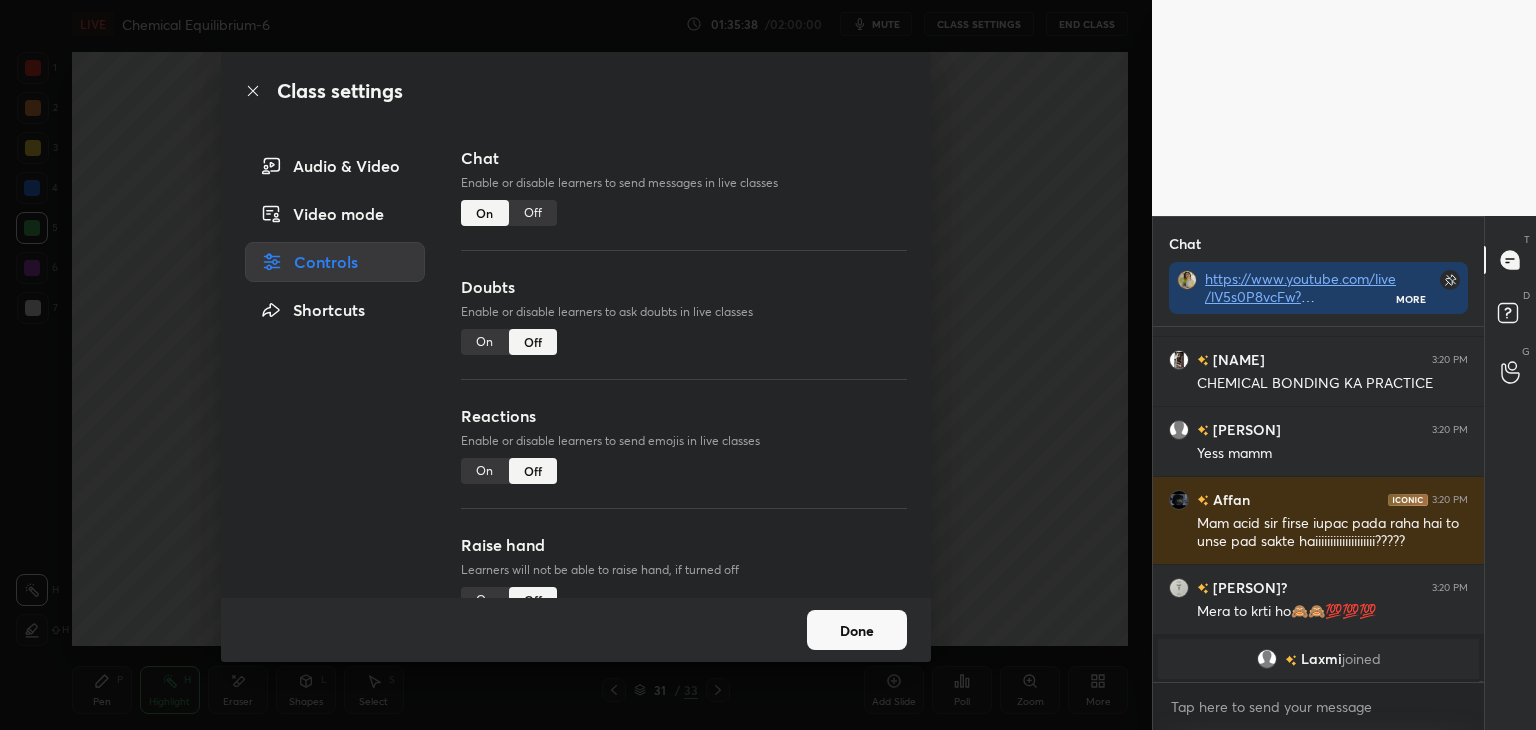 click on "Off" at bounding box center (533, 213) 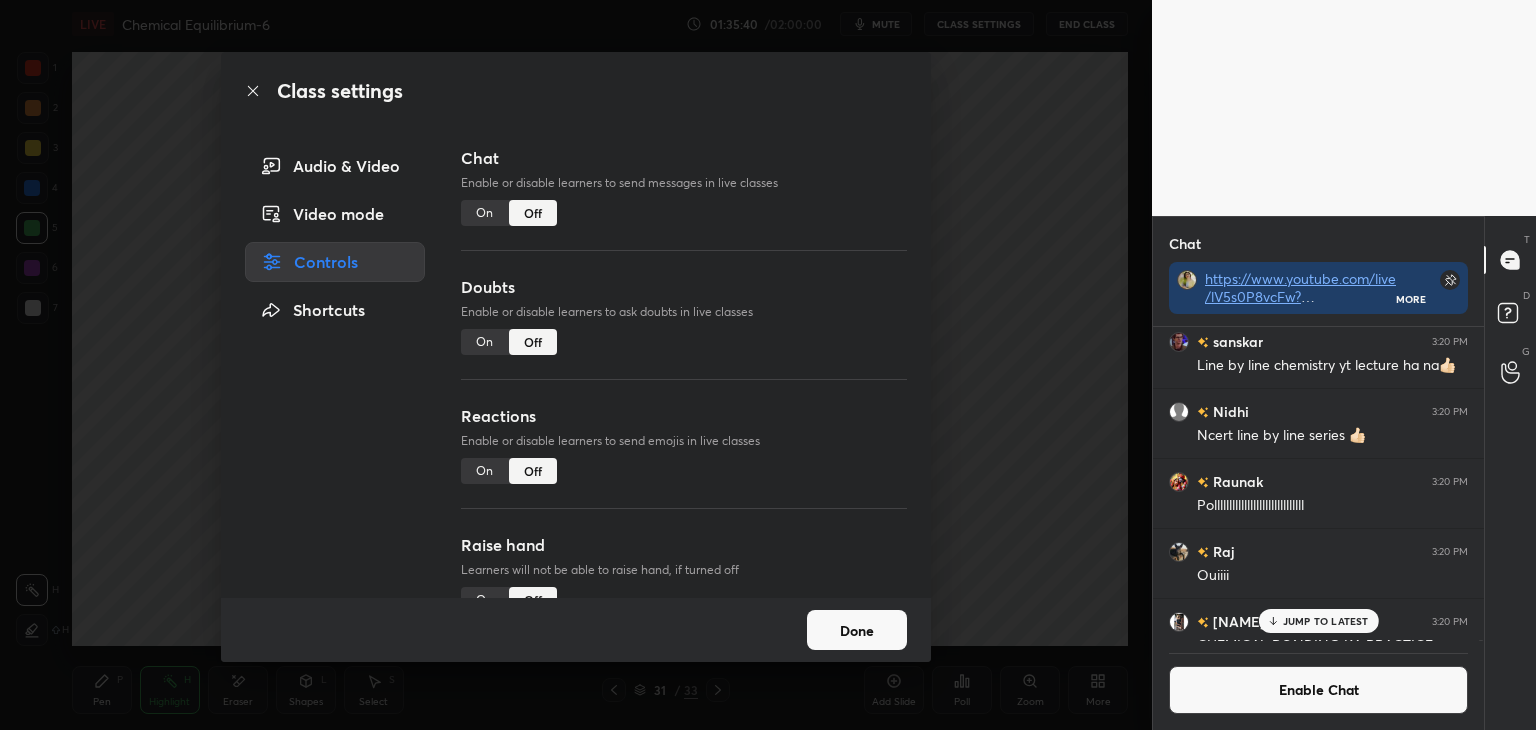 click on "Done" at bounding box center [857, 630] 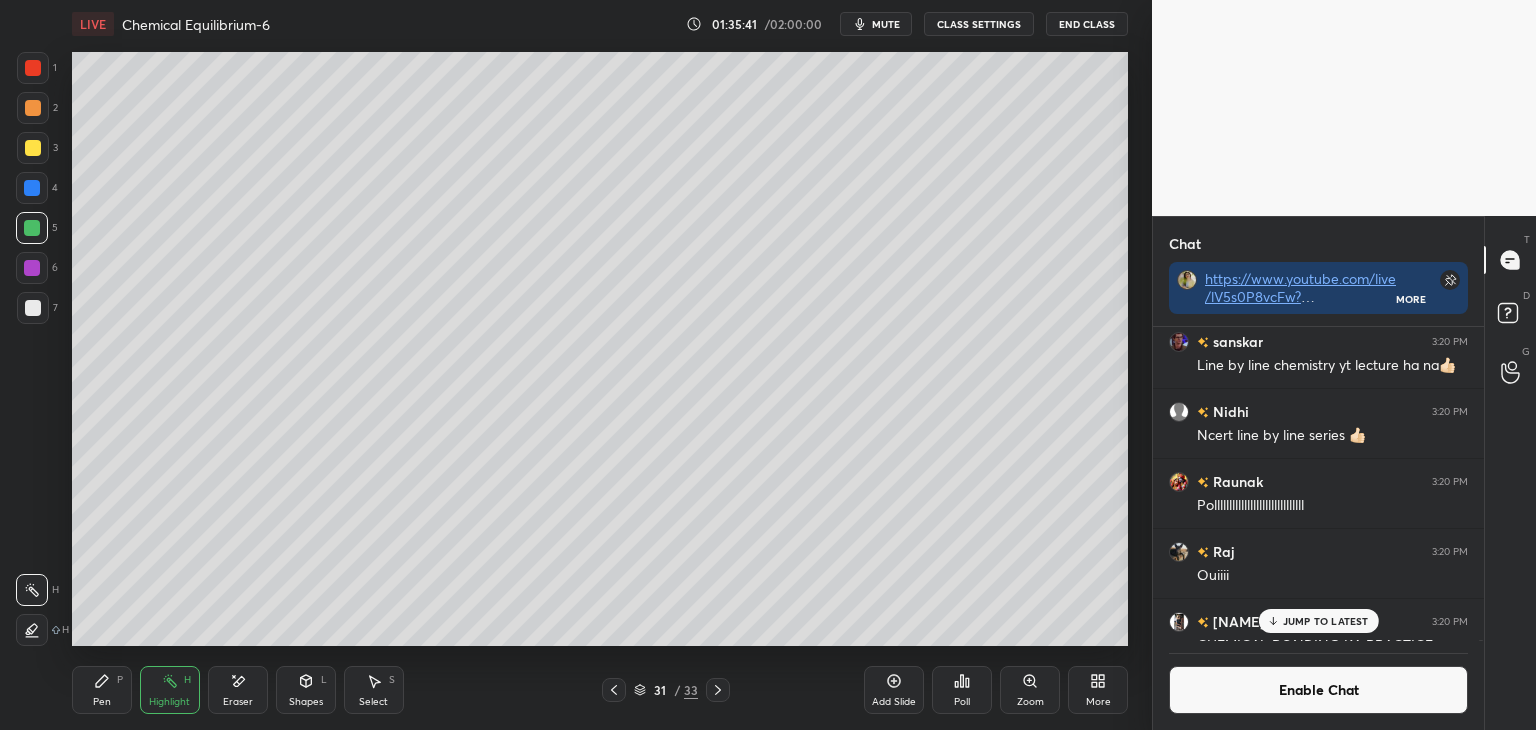 click 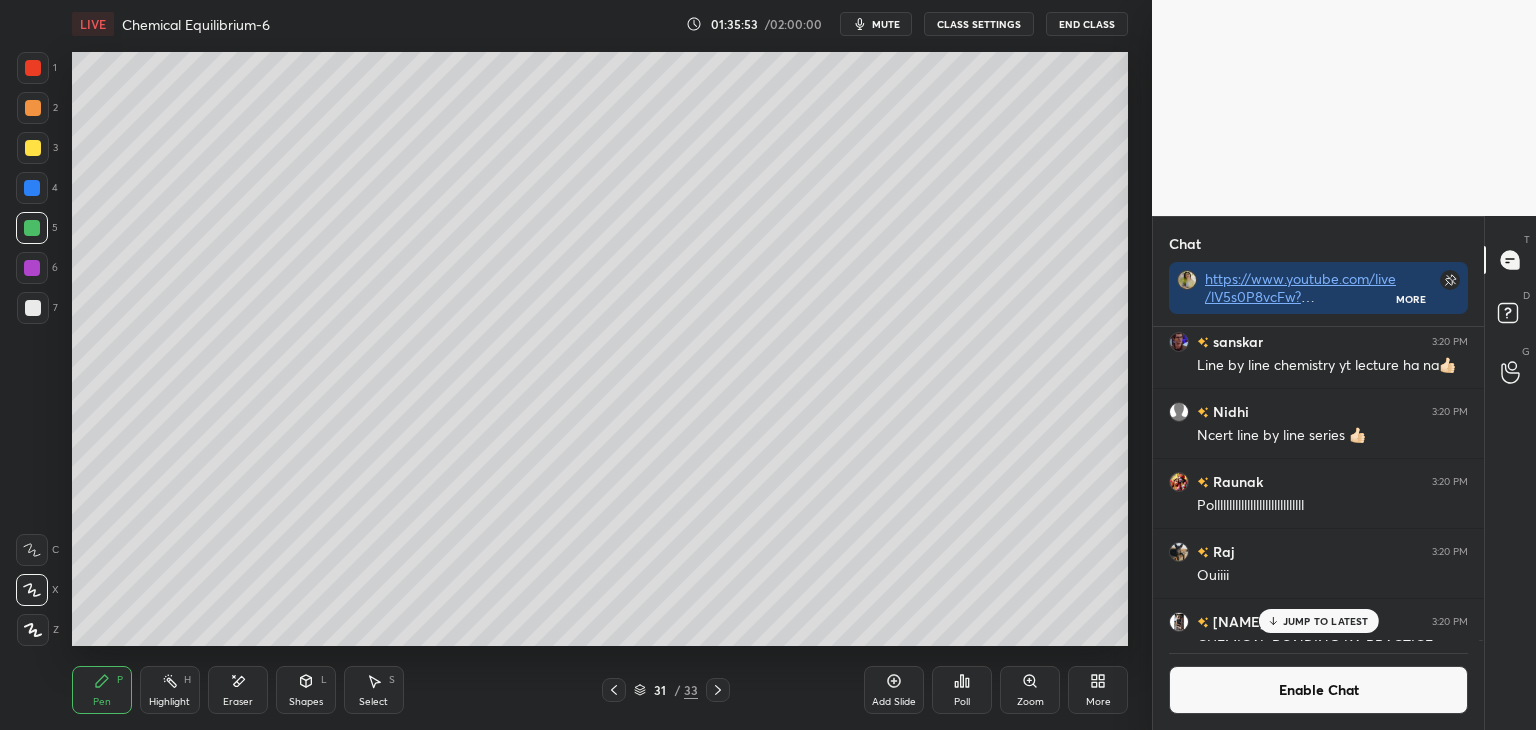 click on "Highlight H" at bounding box center [170, 690] 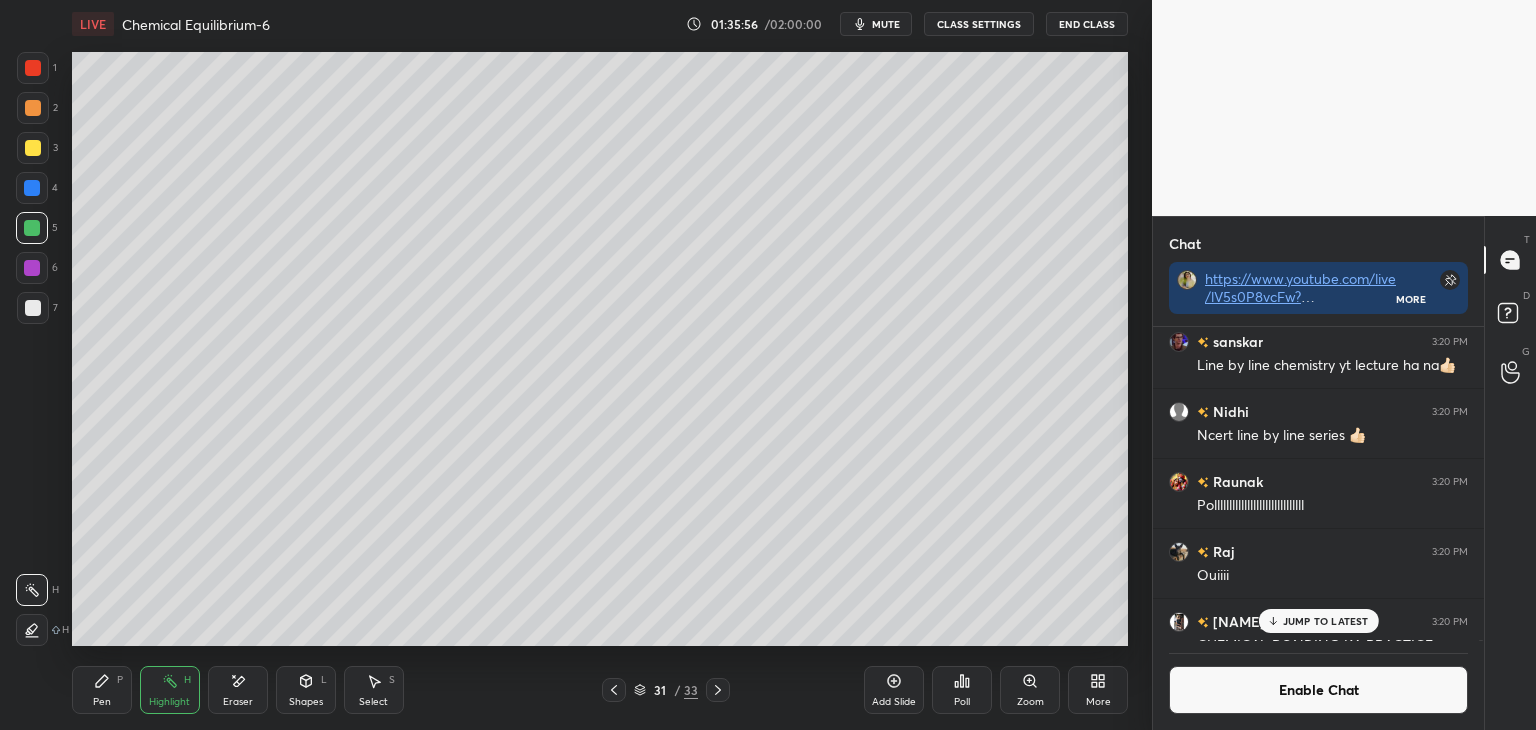 click at bounding box center (32, 188) 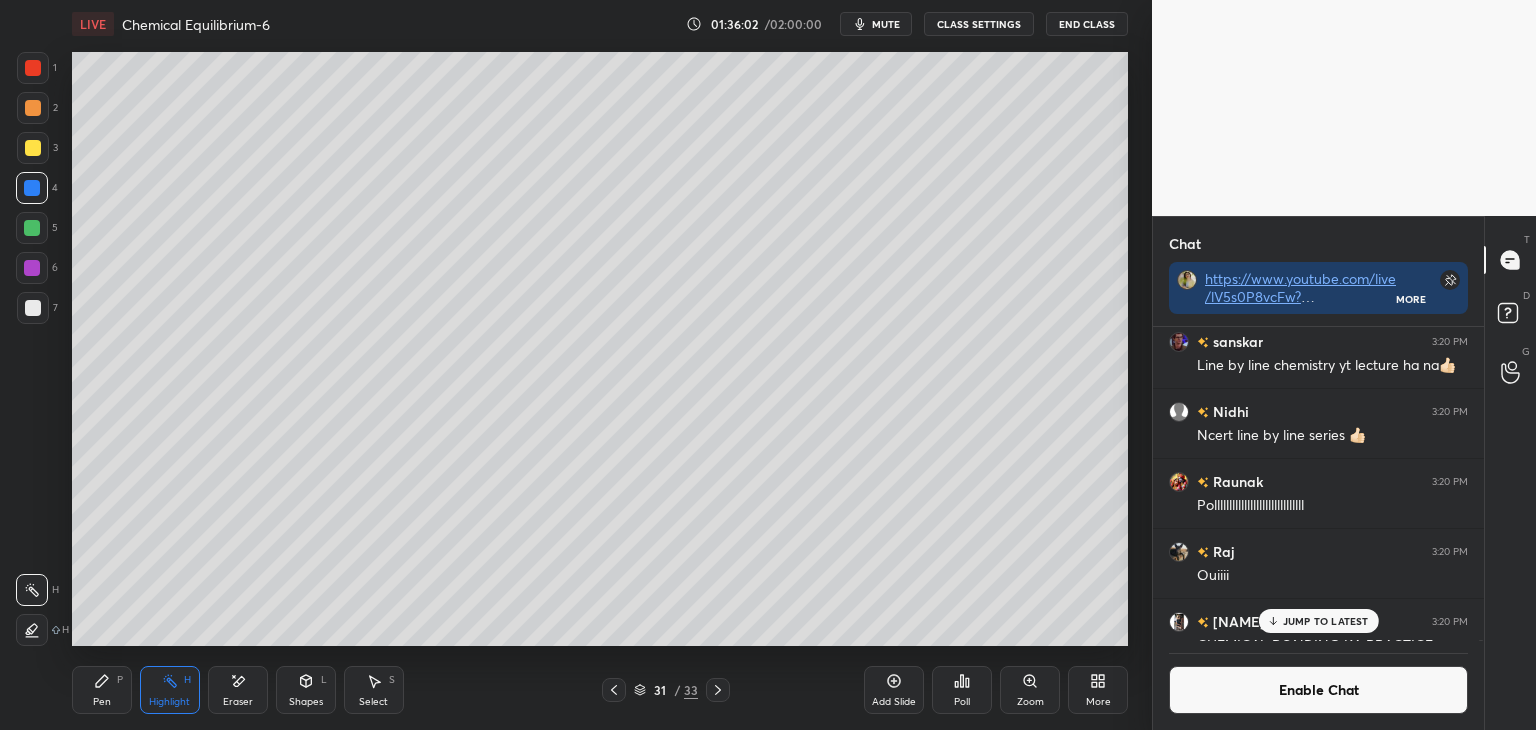 click on "JUMP TO LATEST" at bounding box center [1318, 621] 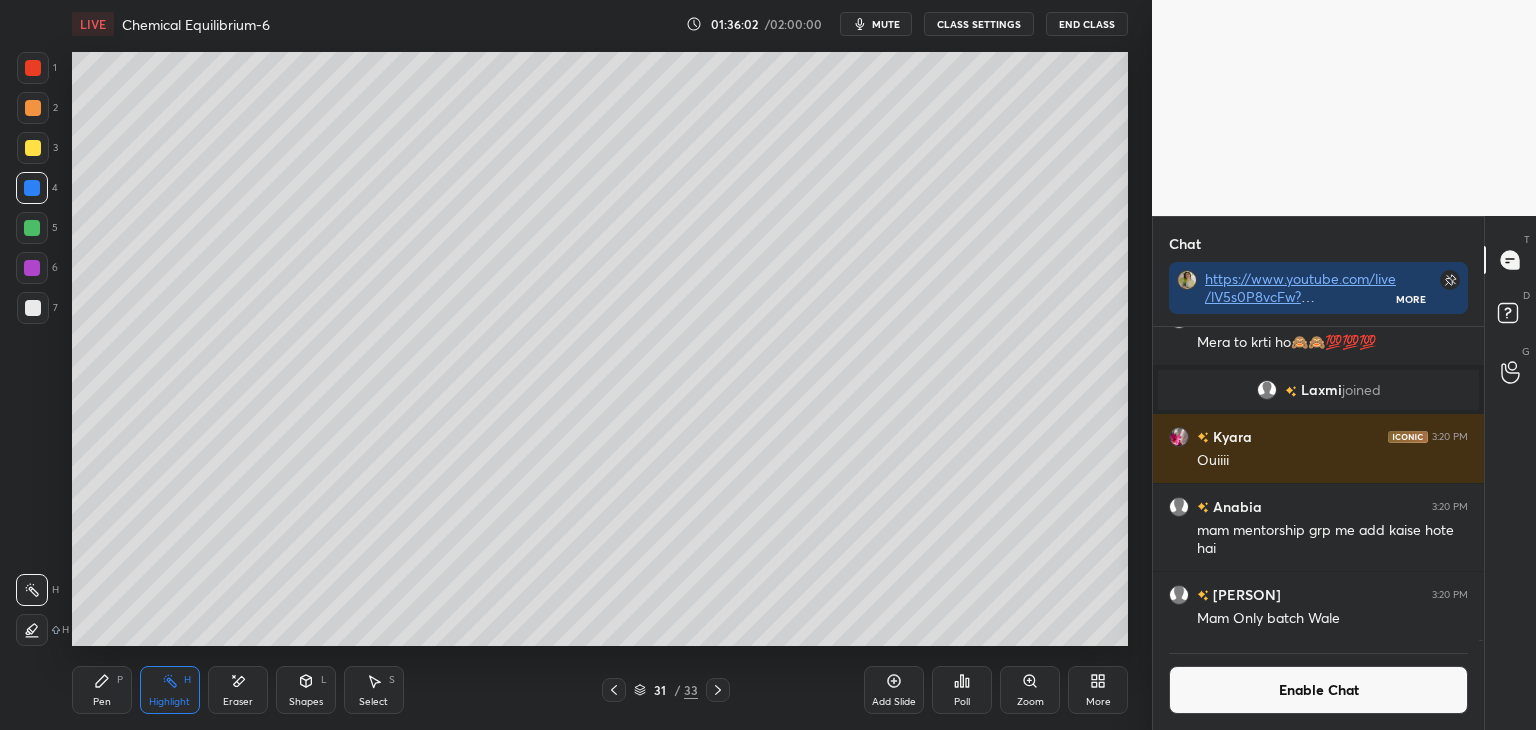 click on "Enable Chat" at bounding box center [1318, 690] 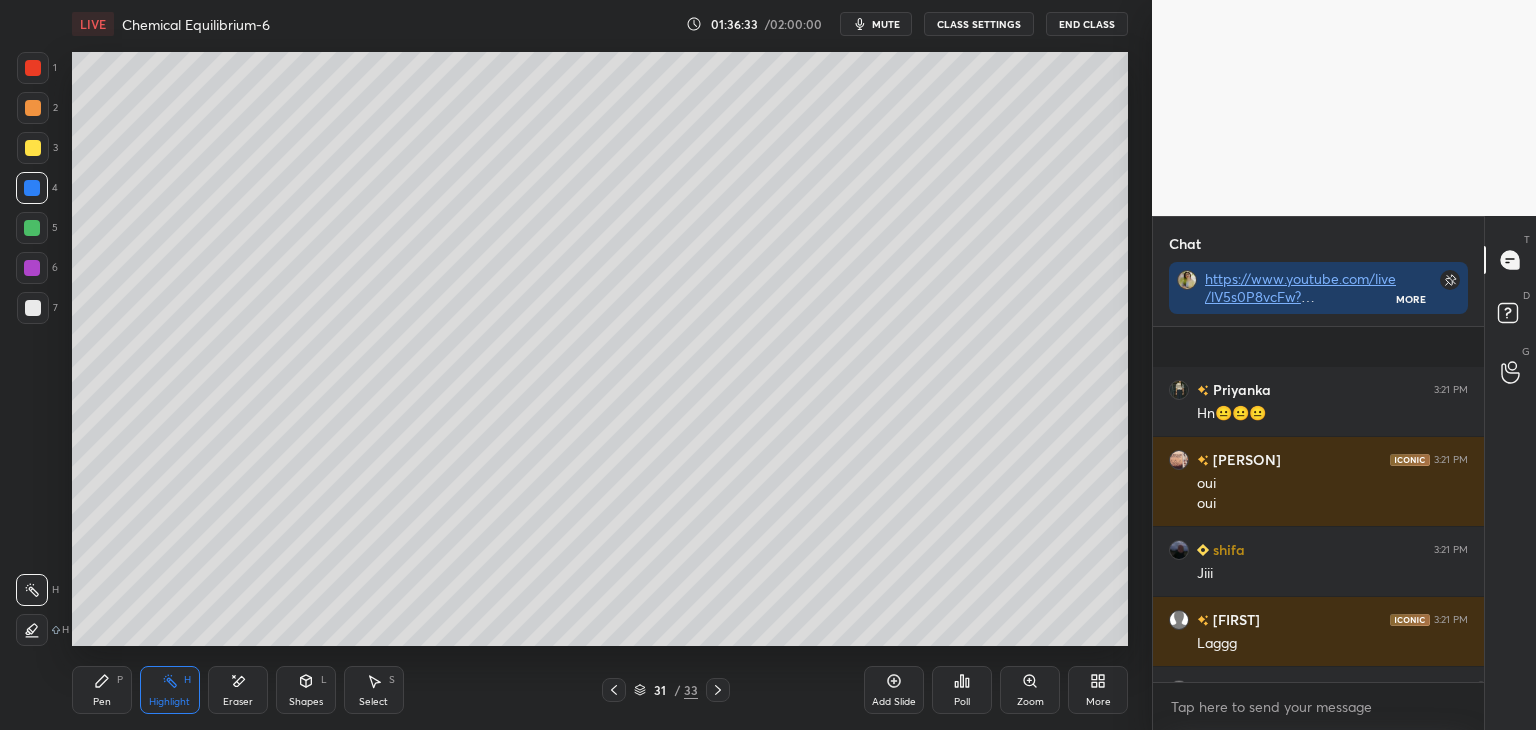 scroll, scrollTop: 191672, scrollLeft: 0, axis: vertical 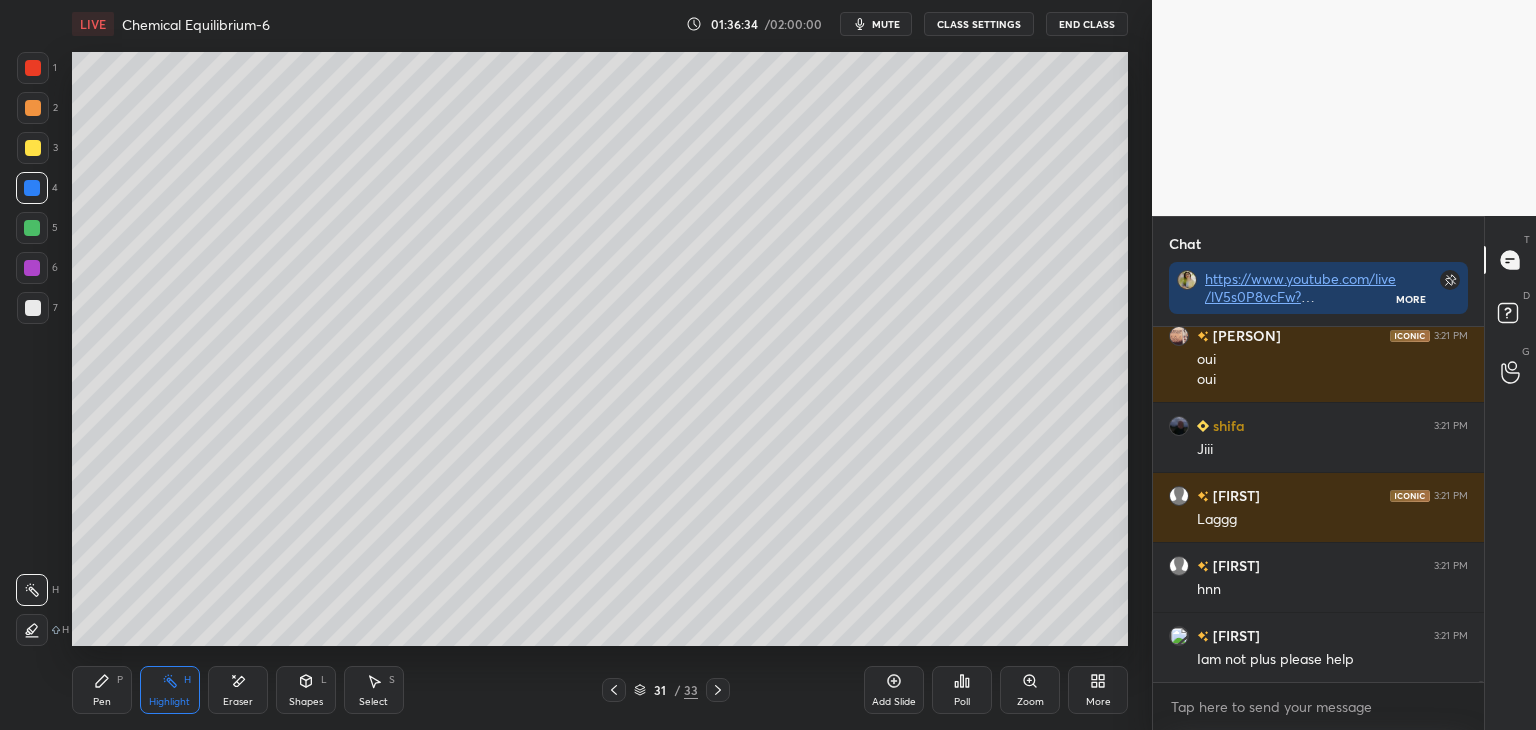 click on "CLASS SETTINGS" at bounding box center (979, 24) 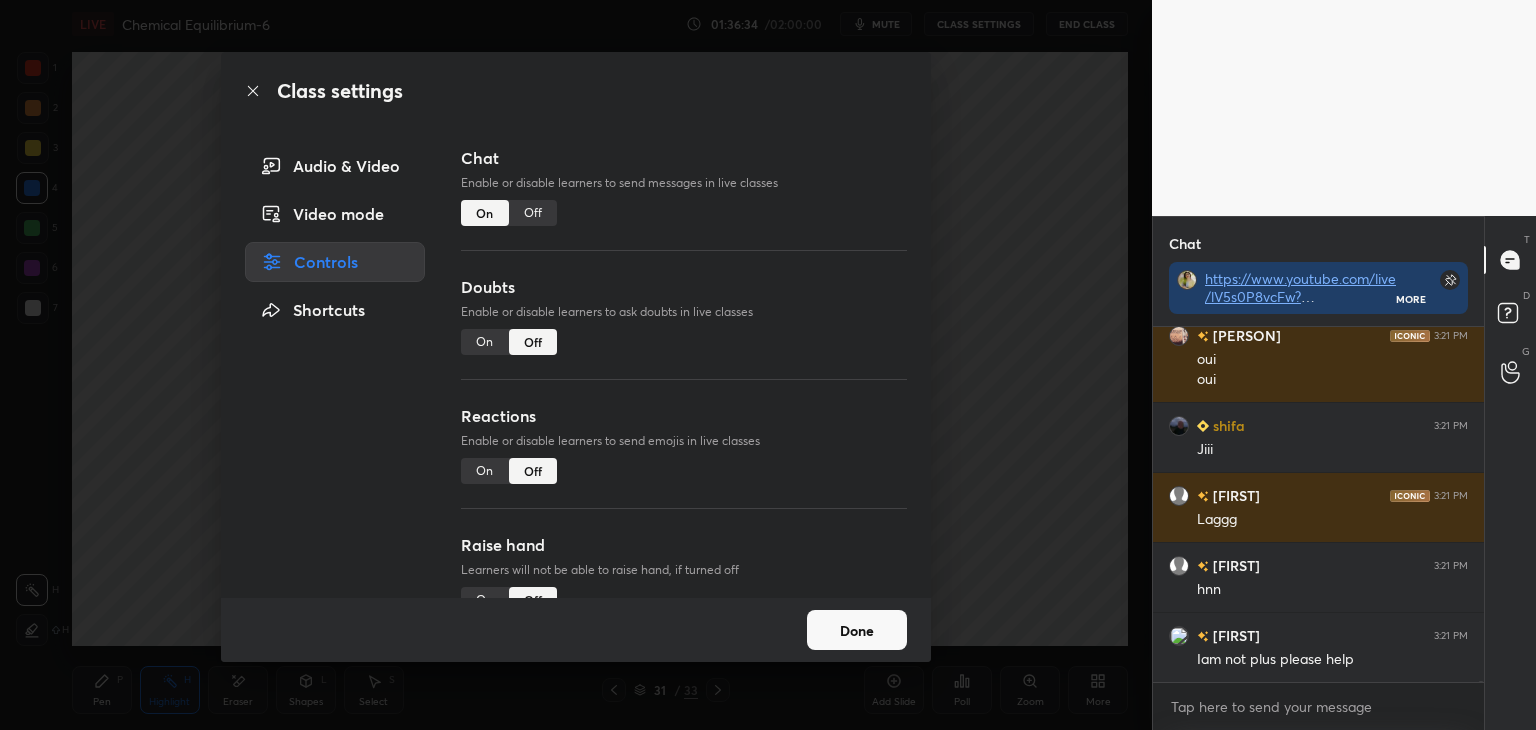 scroll, scrollTop: 191812, scrollLeft: 0, axis: vertical 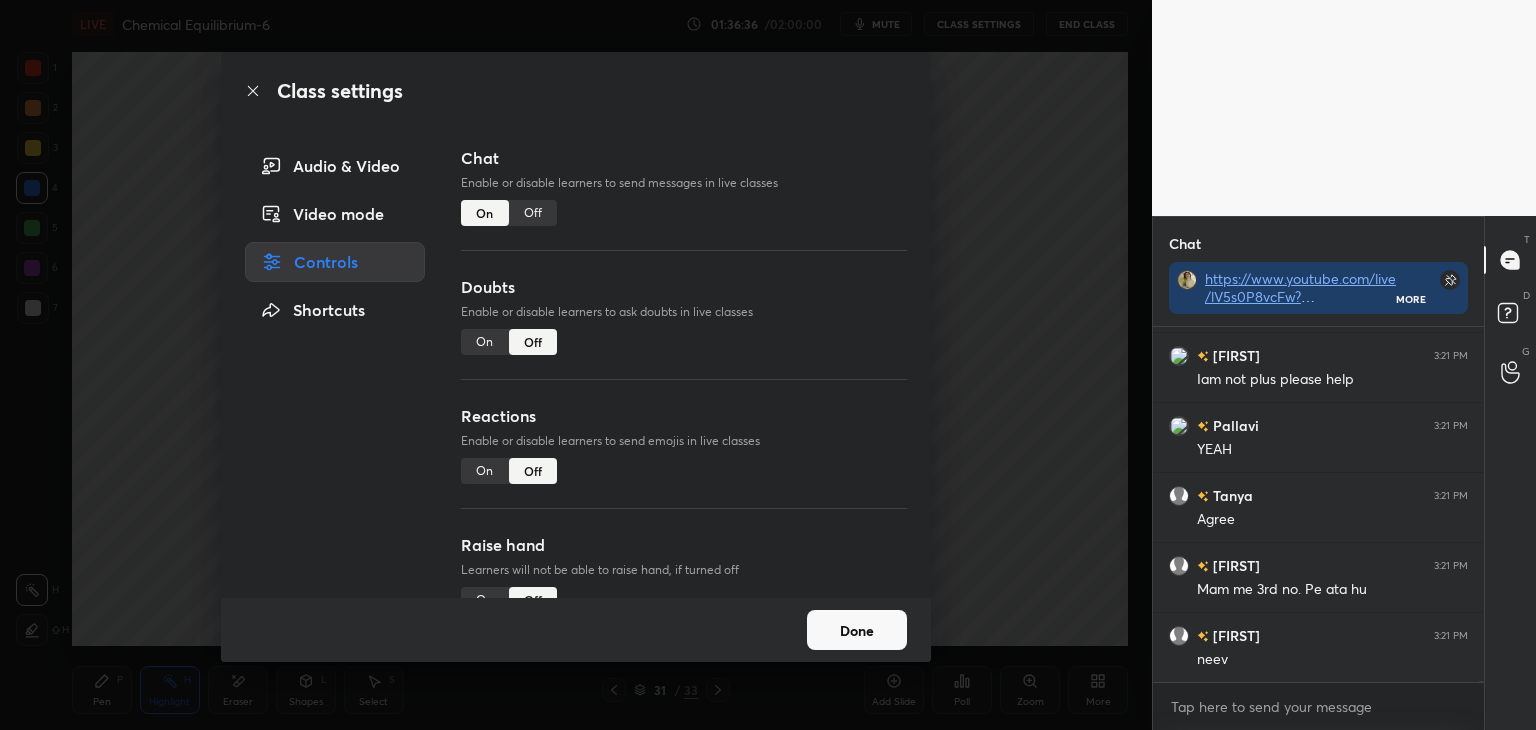 click on "Off" at bounding box center (533, 213) 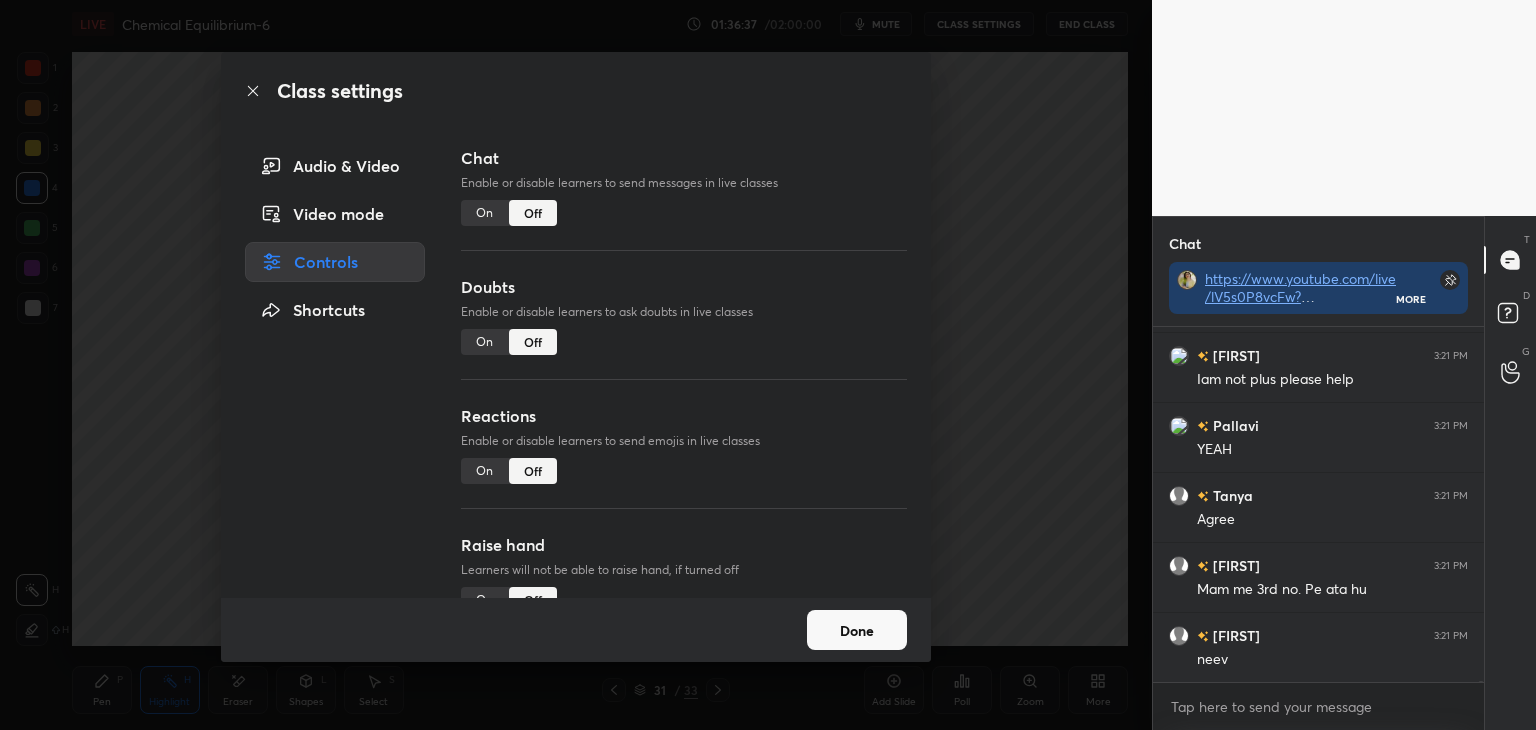 scroll, scrollTop: 191534, scrollLeft: 0, axis: vertical 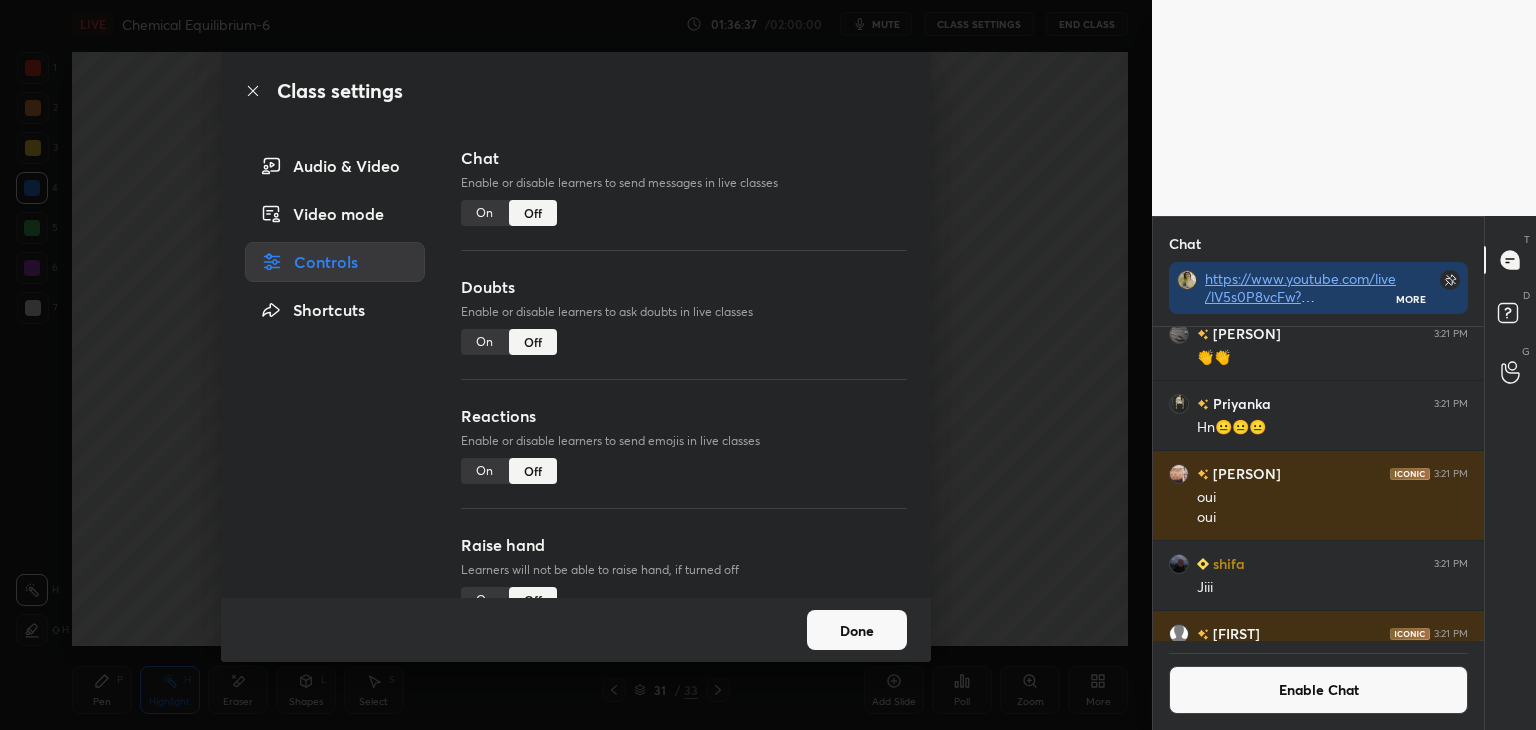 click on "Done" at bounding box center [857, 630] 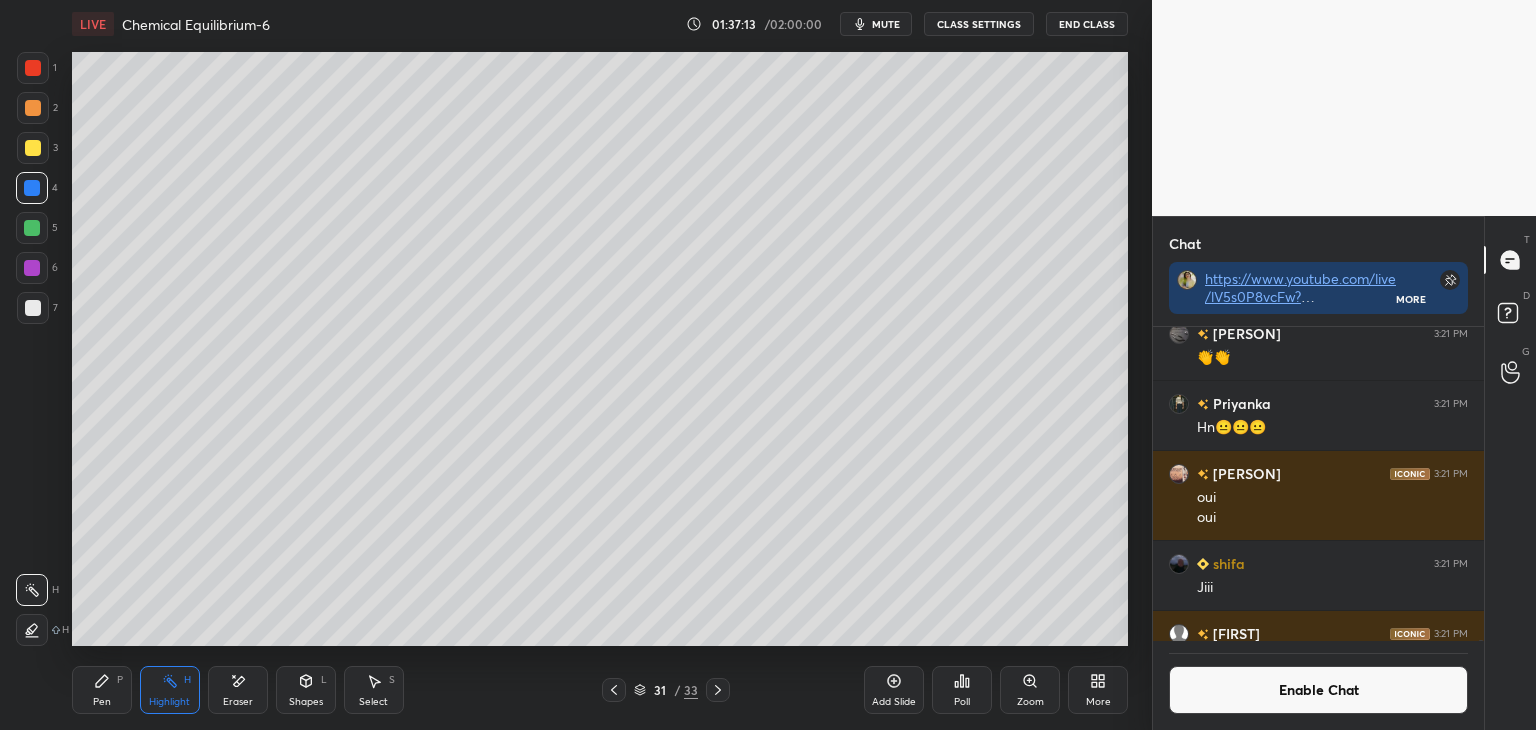 click on "Enable Chat" at bounding box center (1318, 690) 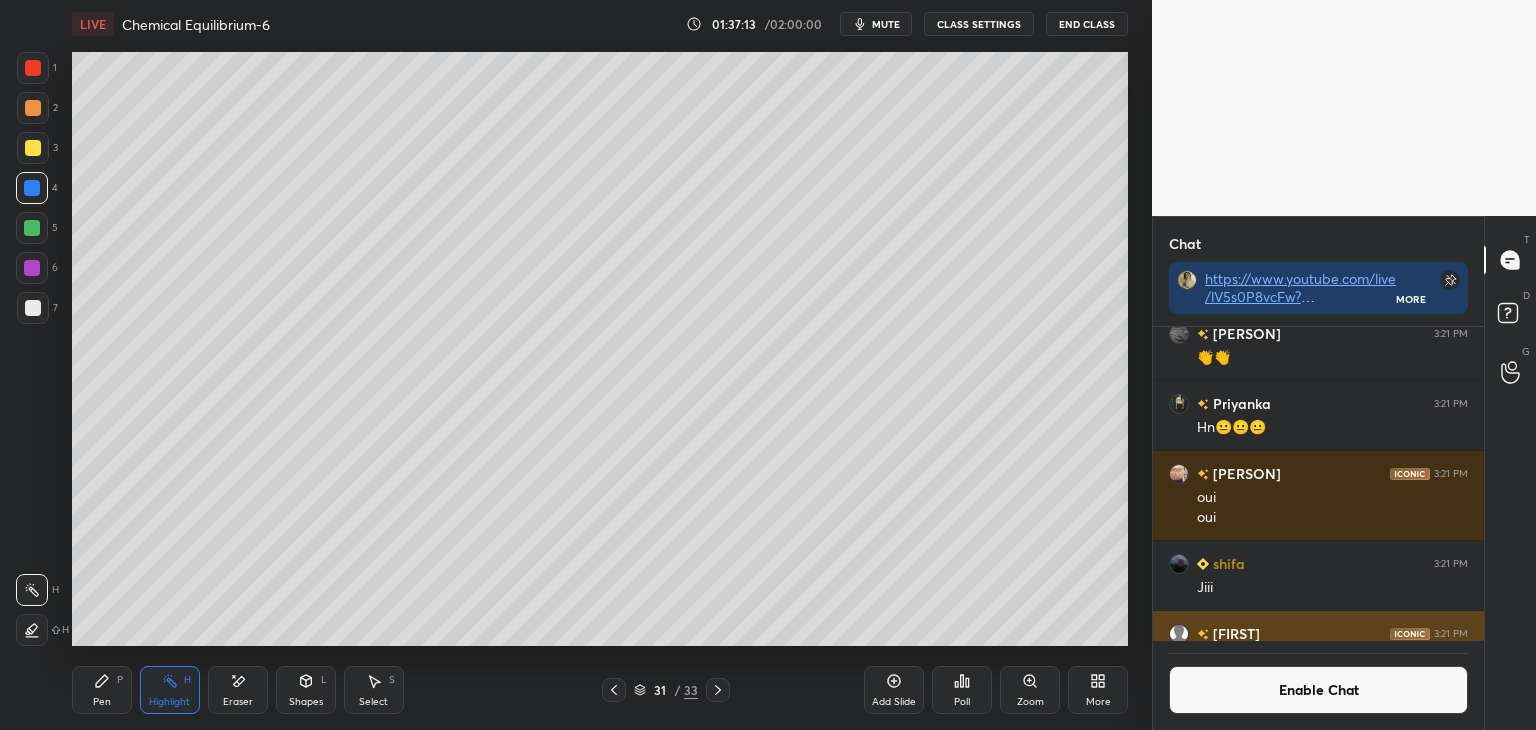 scroll, scrollTop: 6, scrollLeft: 6, axis: both 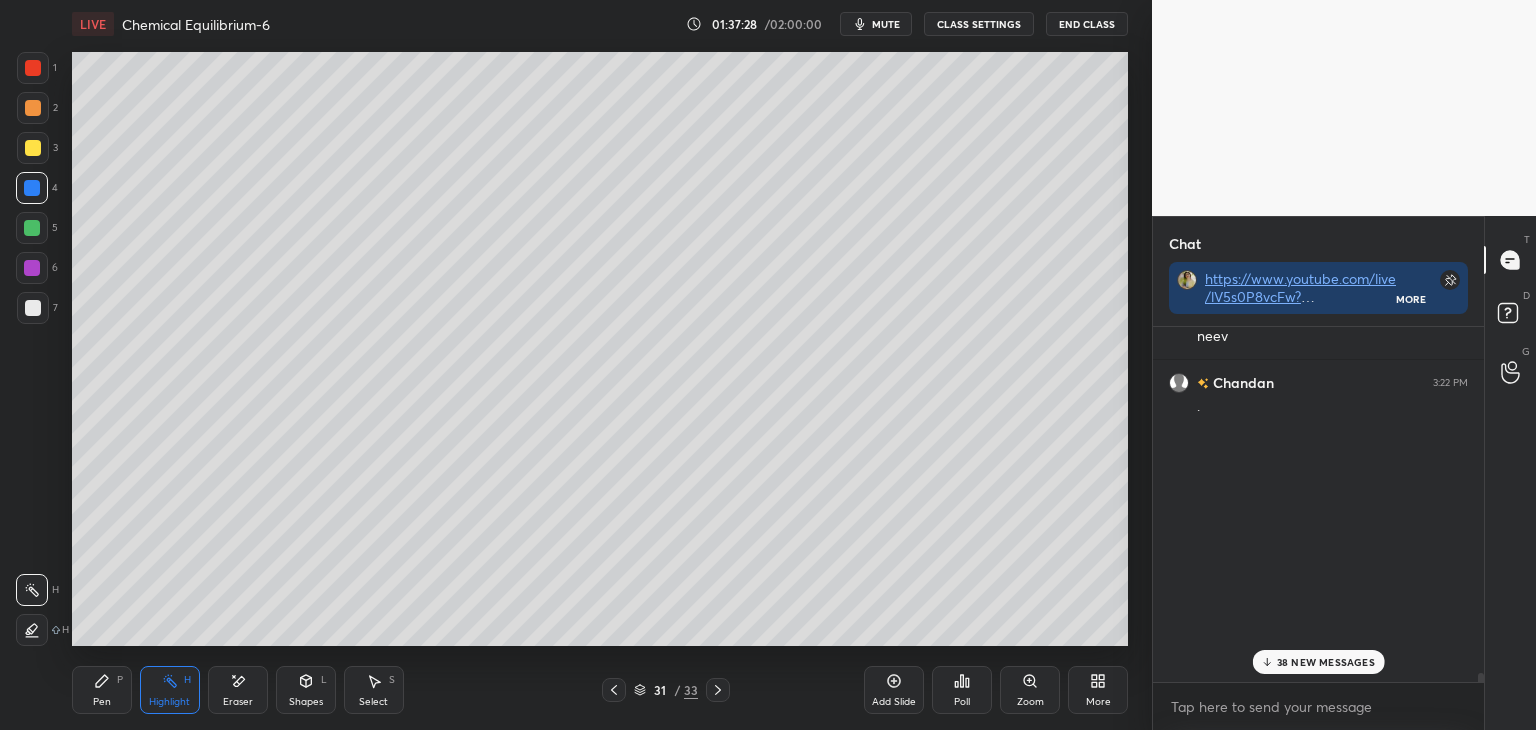 click on "38 NEW MESSAGES" at bounding box center (1326, 662) 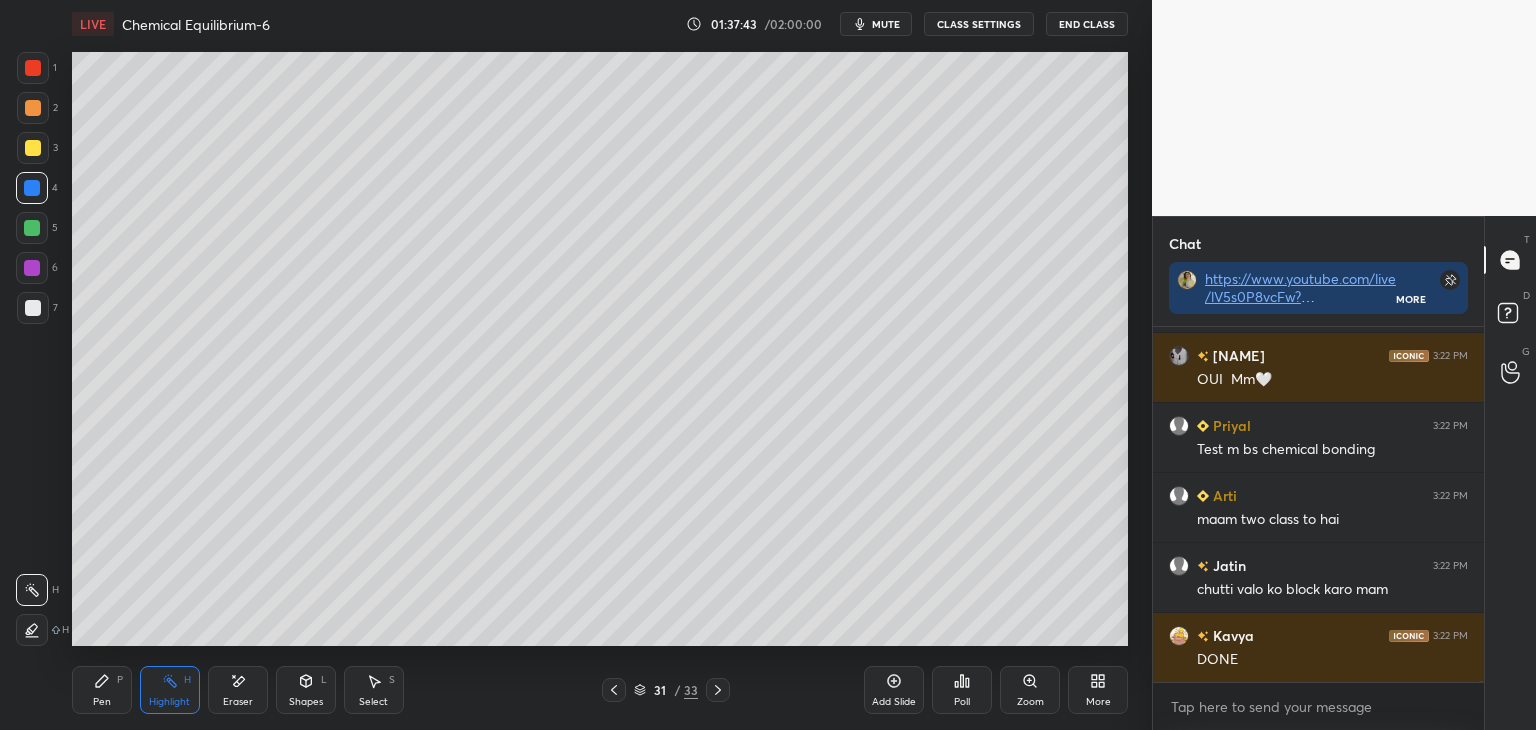 scroll, scrollTop: 200812, scrollLeft: 0, axis: vertical 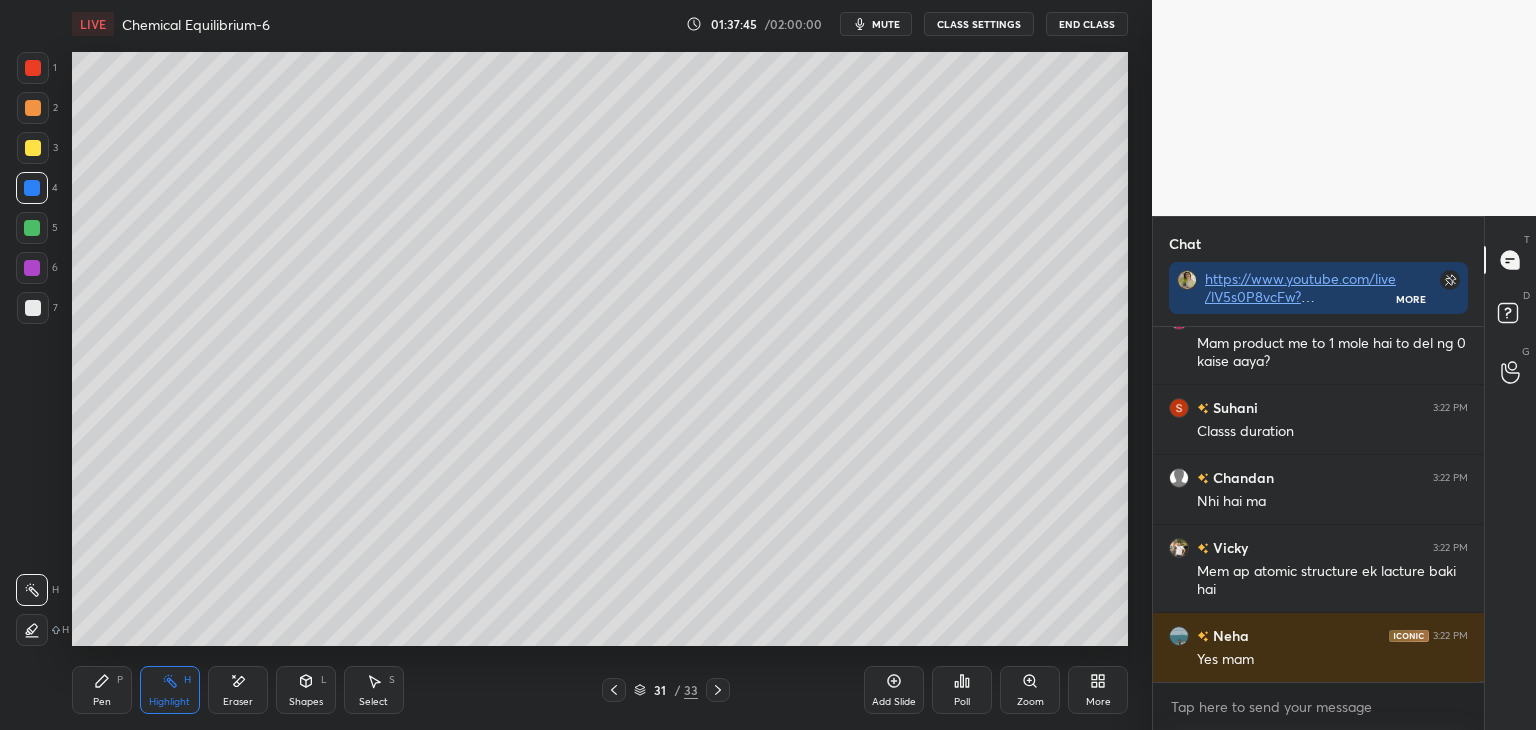 click on "CLASS SETTINGS" at bounding box center [979, 24] 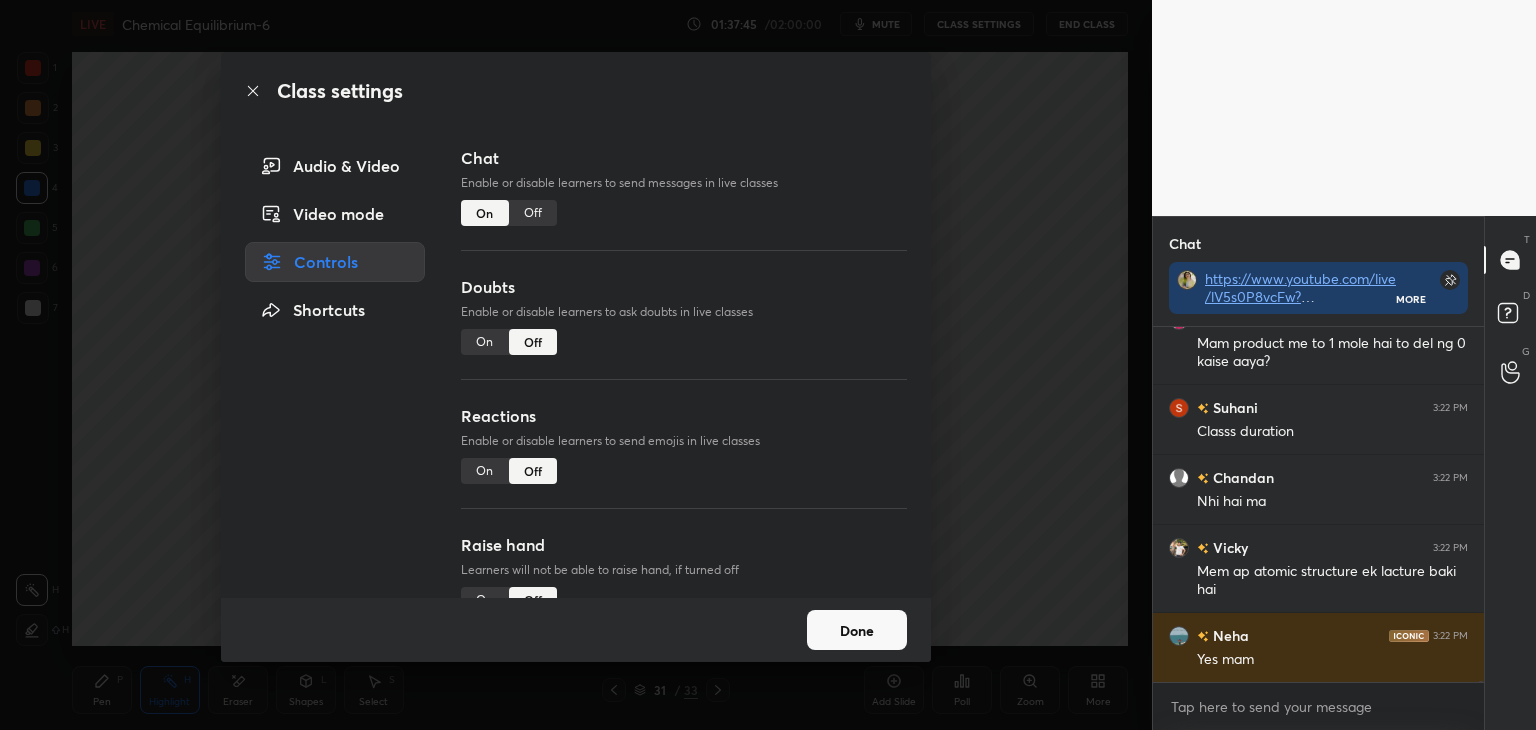 scroll, scrollTop: 201654, scrollLeft: 0, axis: vertical 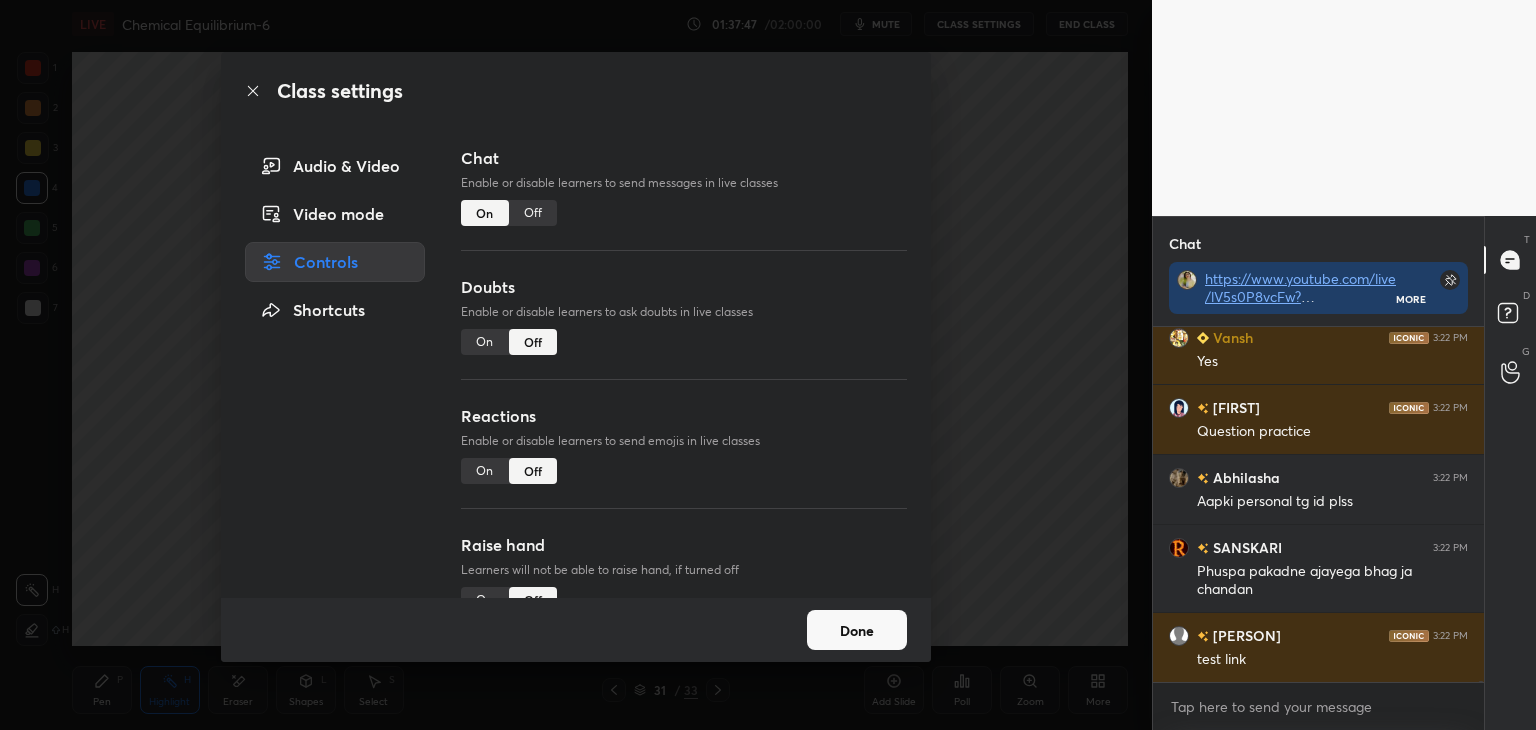 click on "Off" at bounding box center (533, 213) 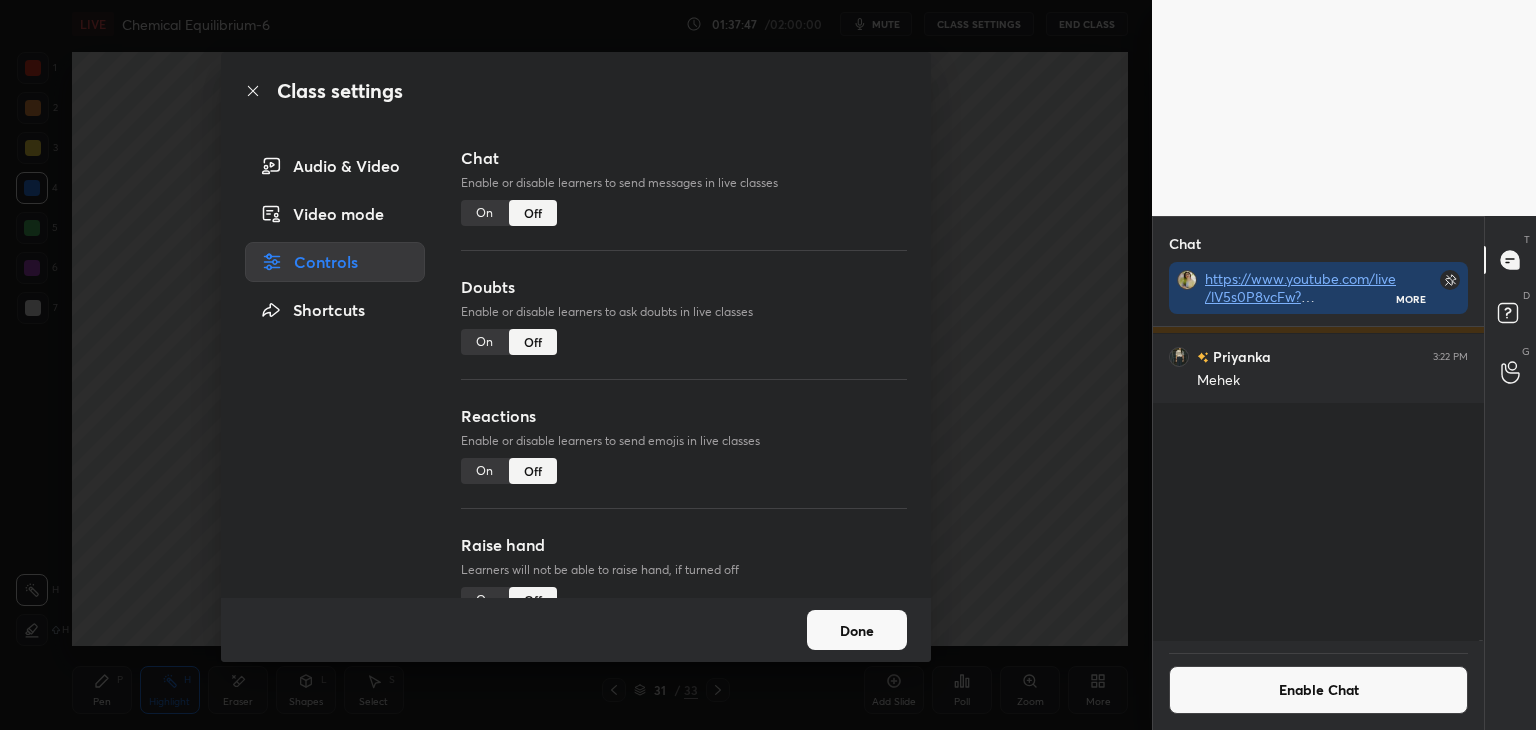 scroll, scrollTop: 195902, scrollLeft: 0, axis: vertical 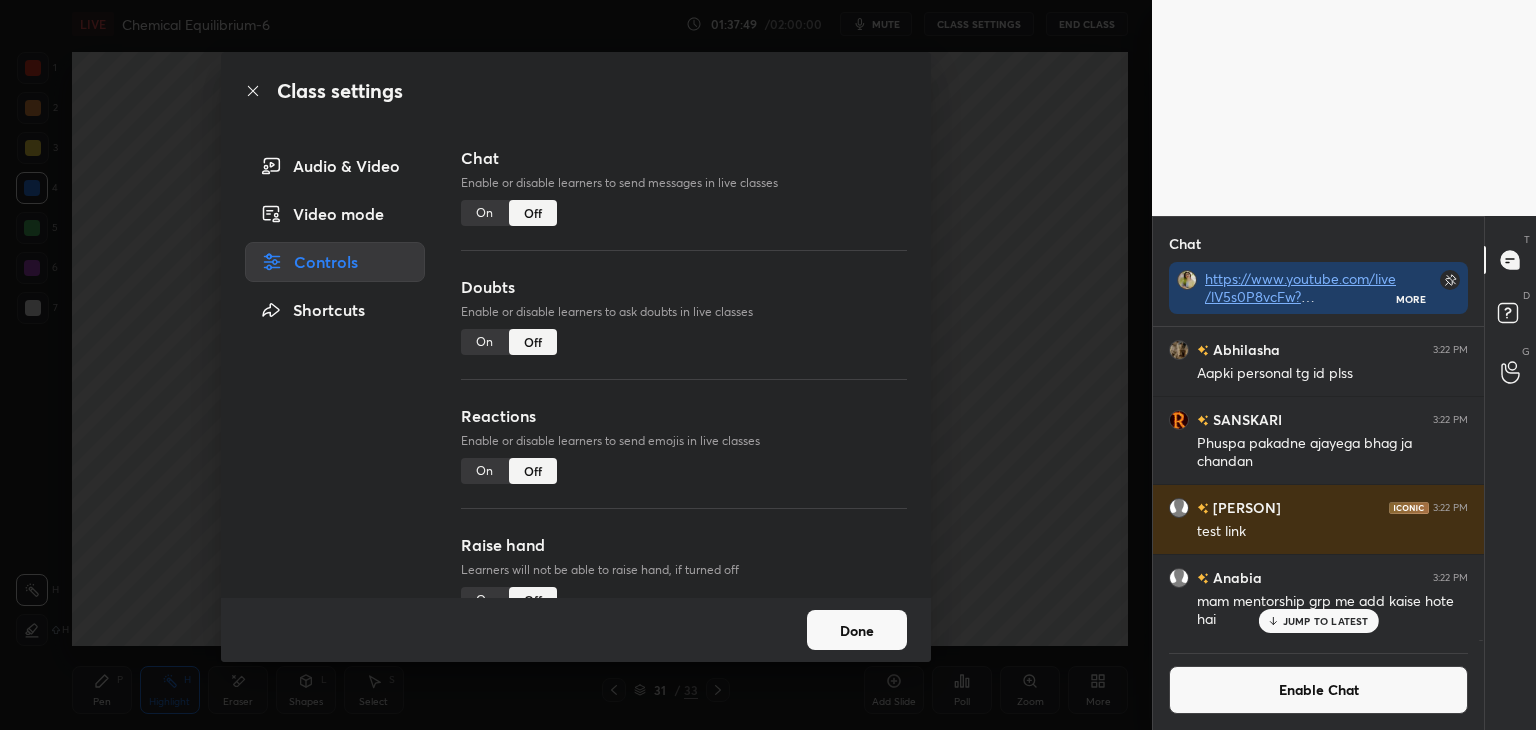 click 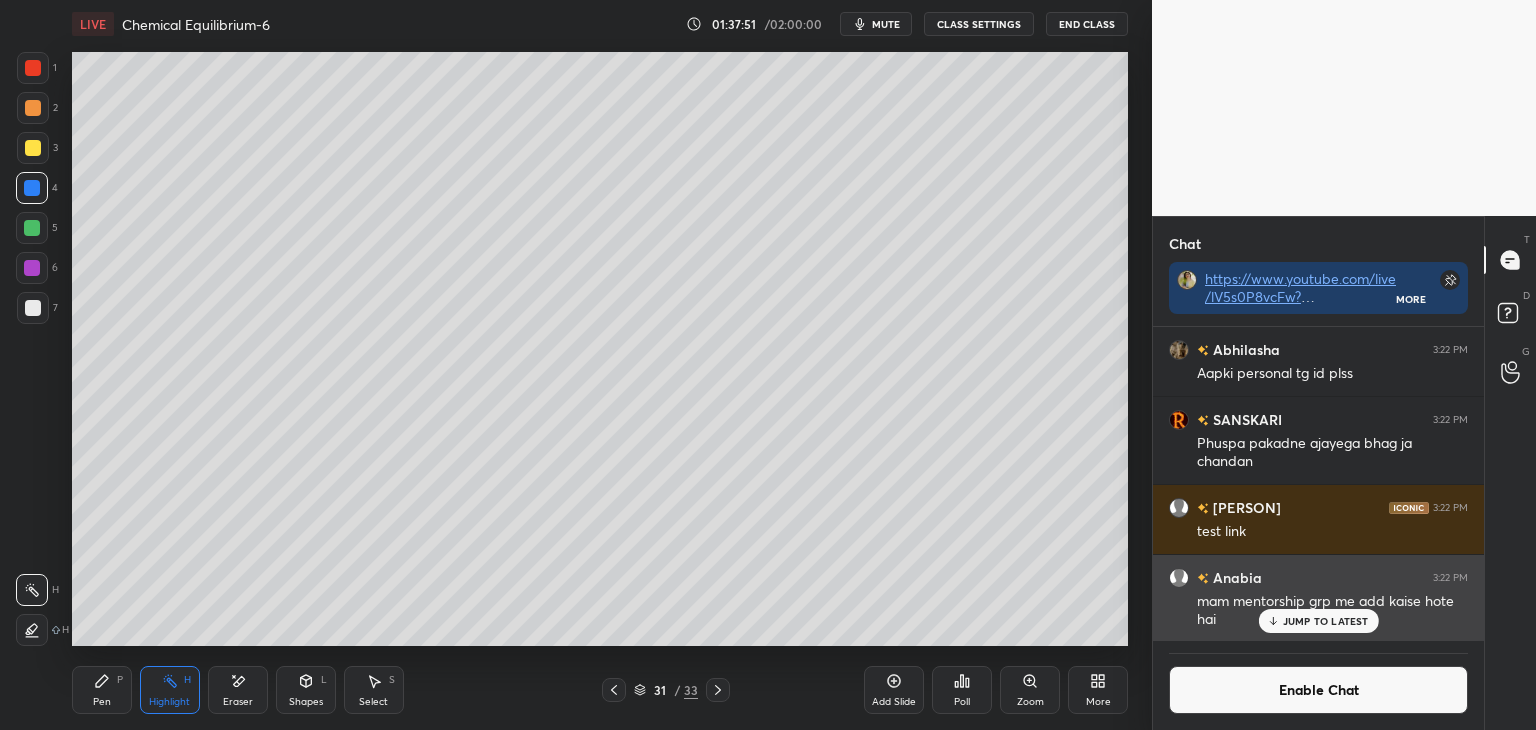click on "JUMP TO LATEST" at bounding box center [1326, 621] 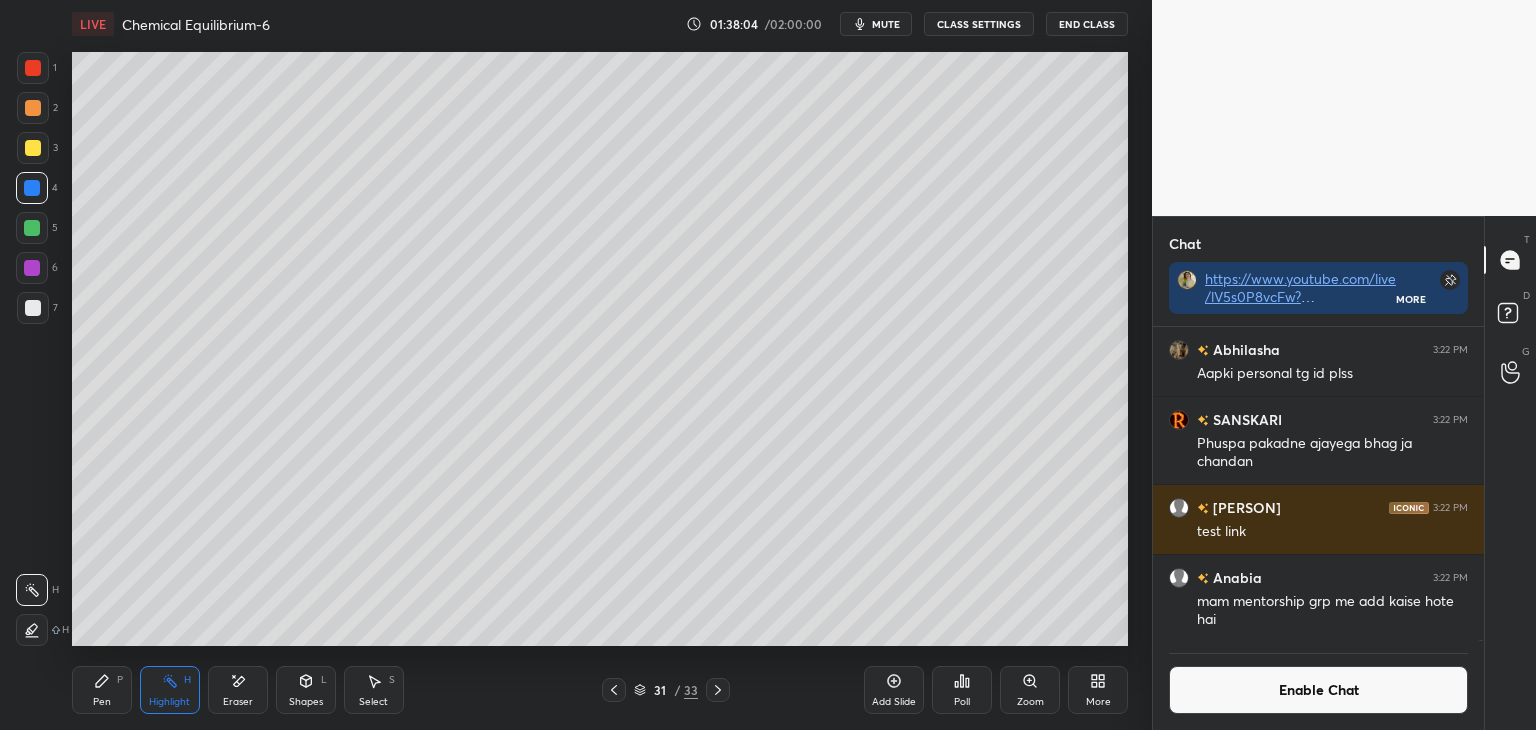 click at bounding box center (33, 108) 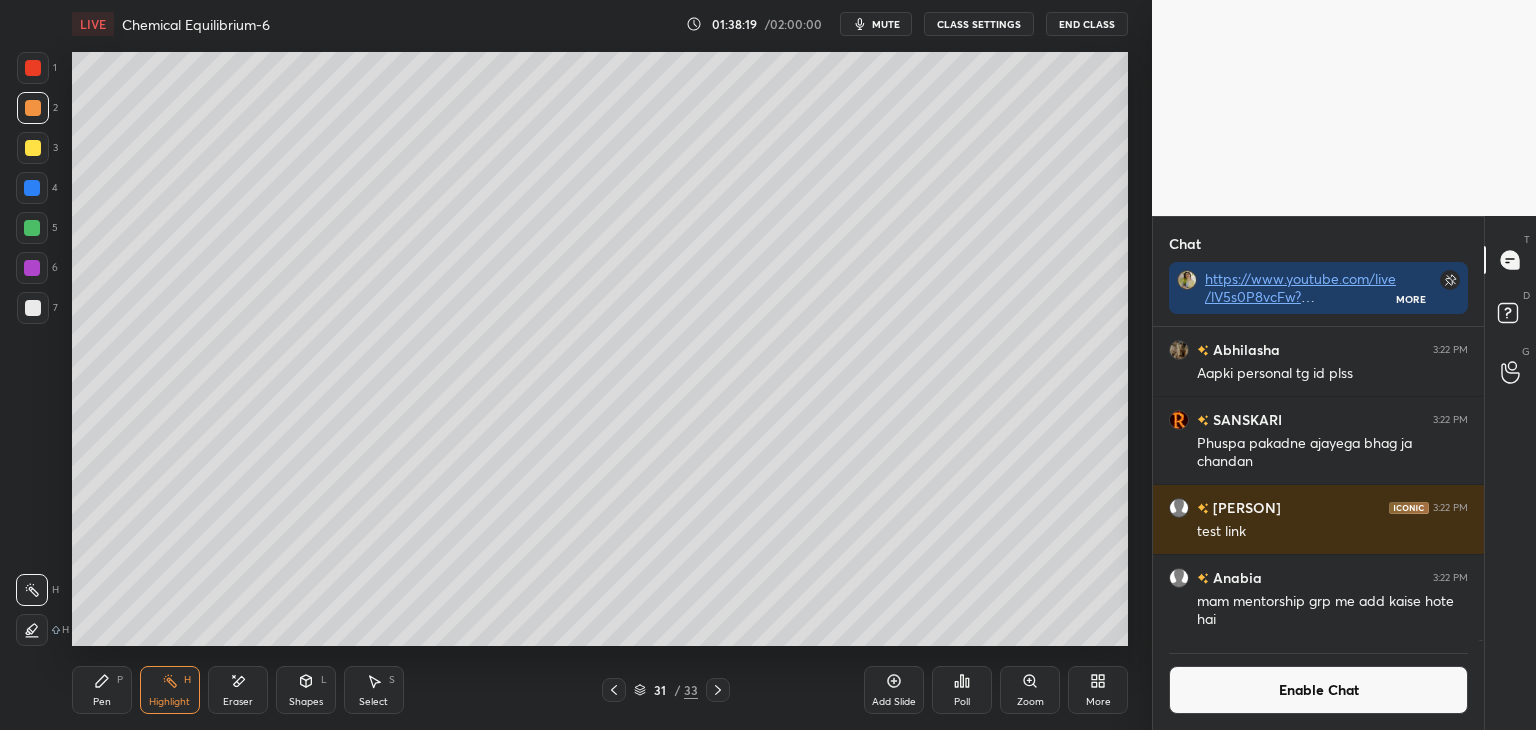 click on "Enable Chat" at bounding box center [1318, 690] 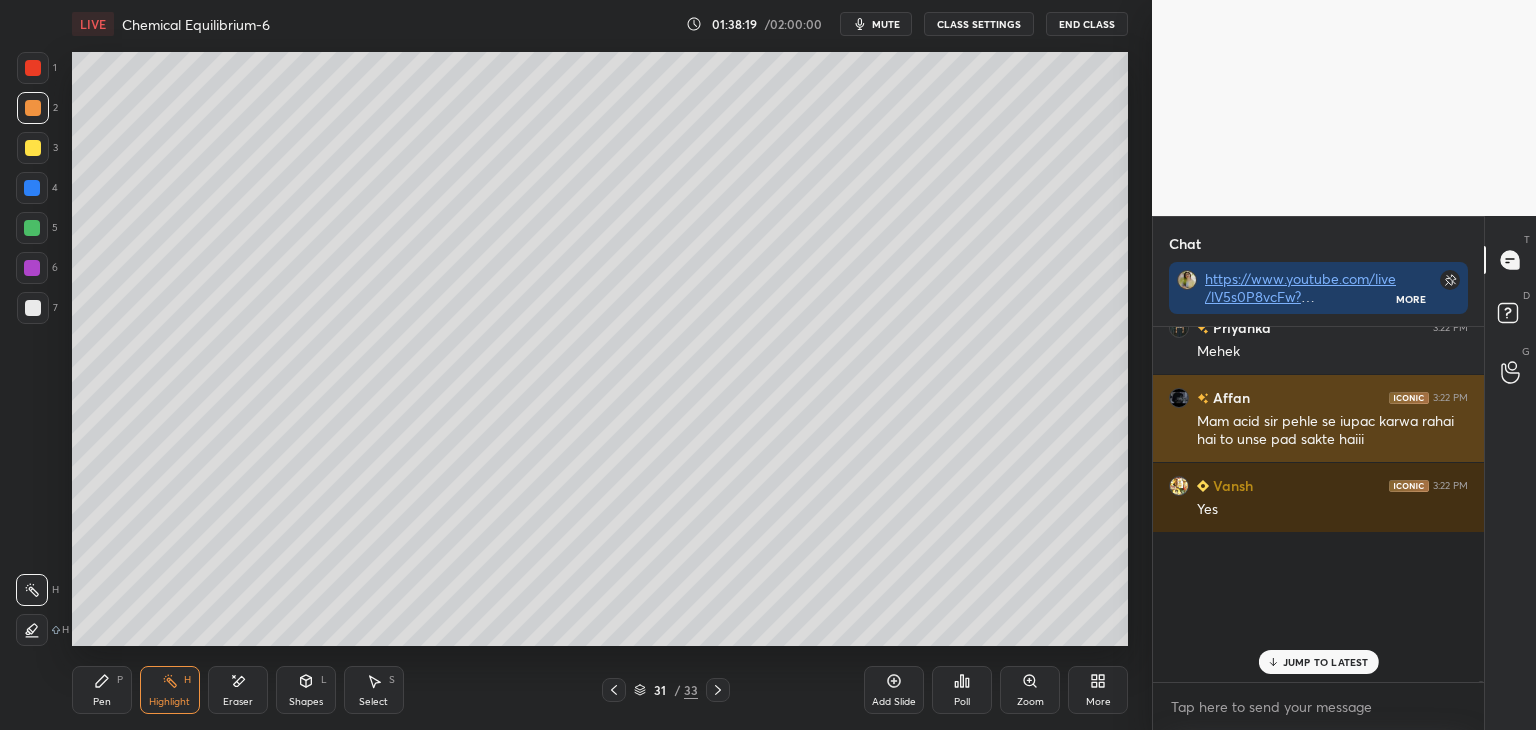 scroll, scrollTop: 195992, scrollLeft: 0, axis: vertical 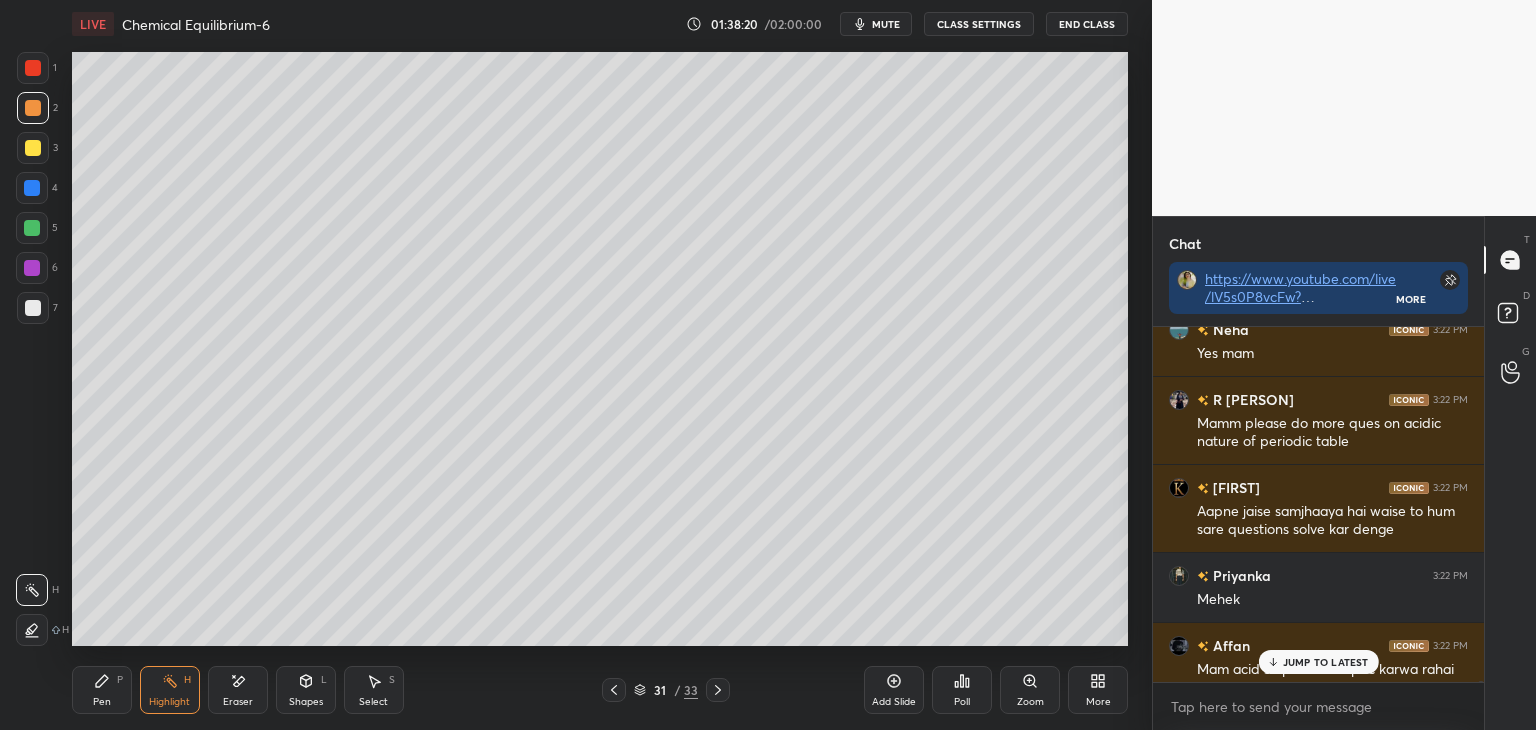 click on "JUMP TO LATEST" at bounding box center [1318, 662] 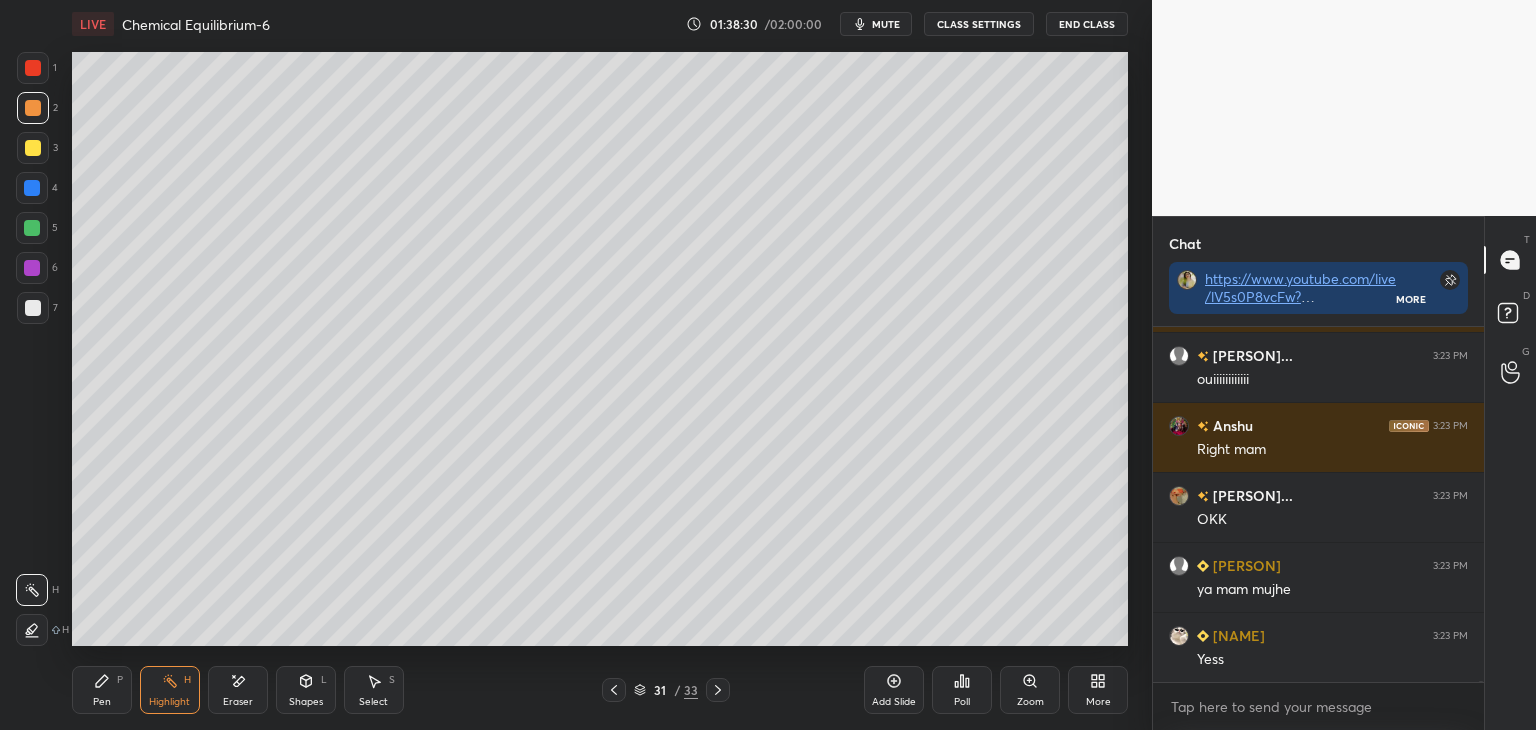 scroll, scrollTop: 197490, scrollLeft: 0, axis: vertical 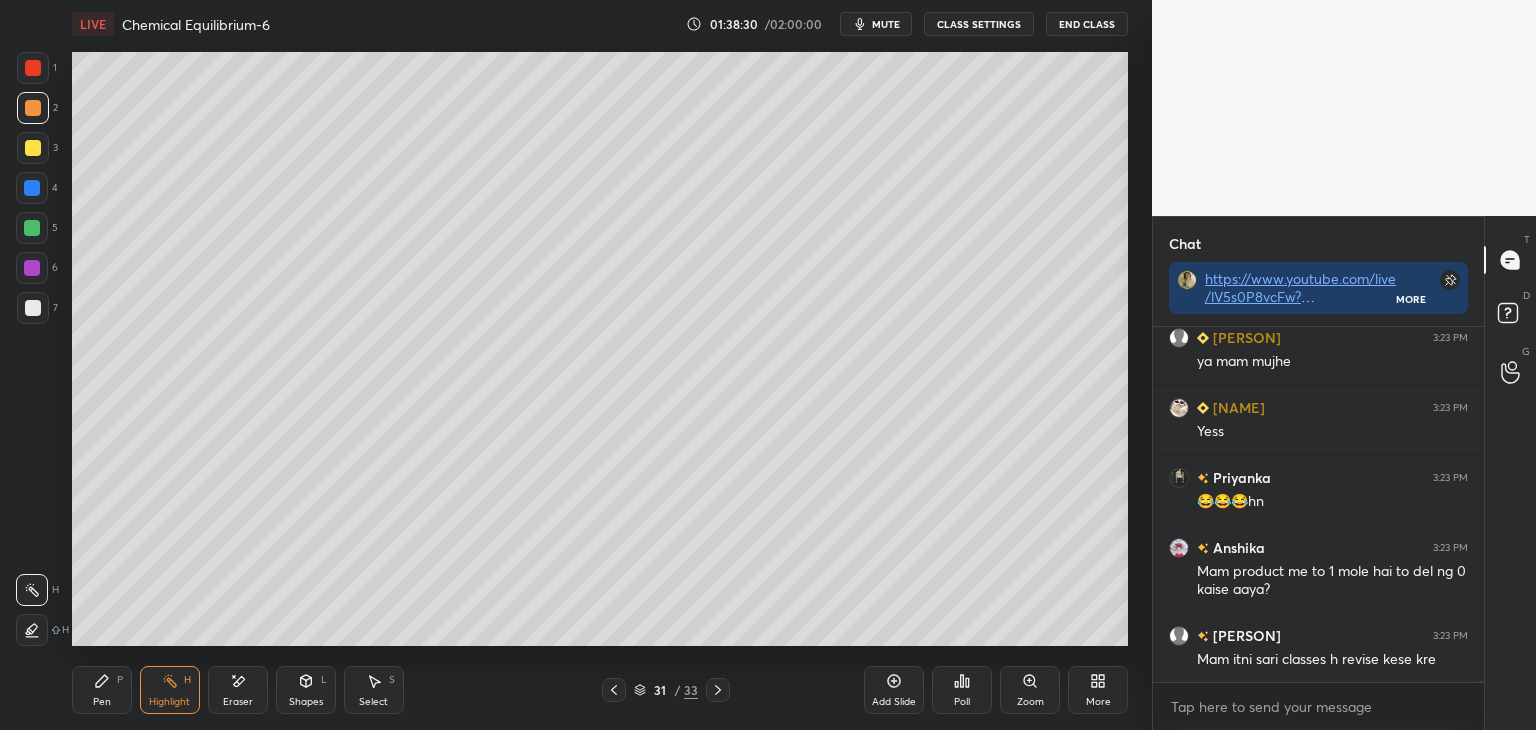 click on "CLASS SETTINGS" at bounding box center [979, 24] 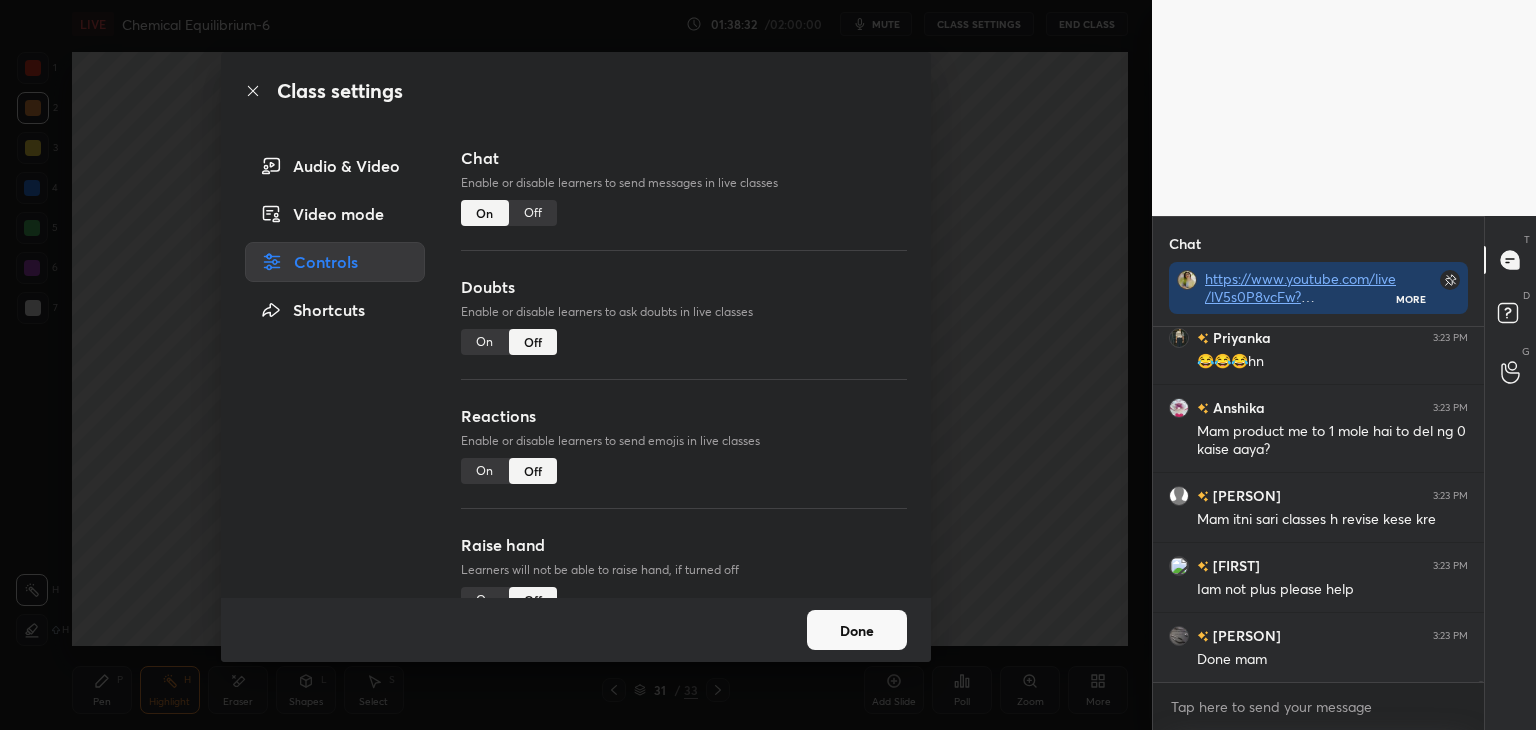 scroll, scrollTop: 197700, scrollLeft: 0, axis: vertical 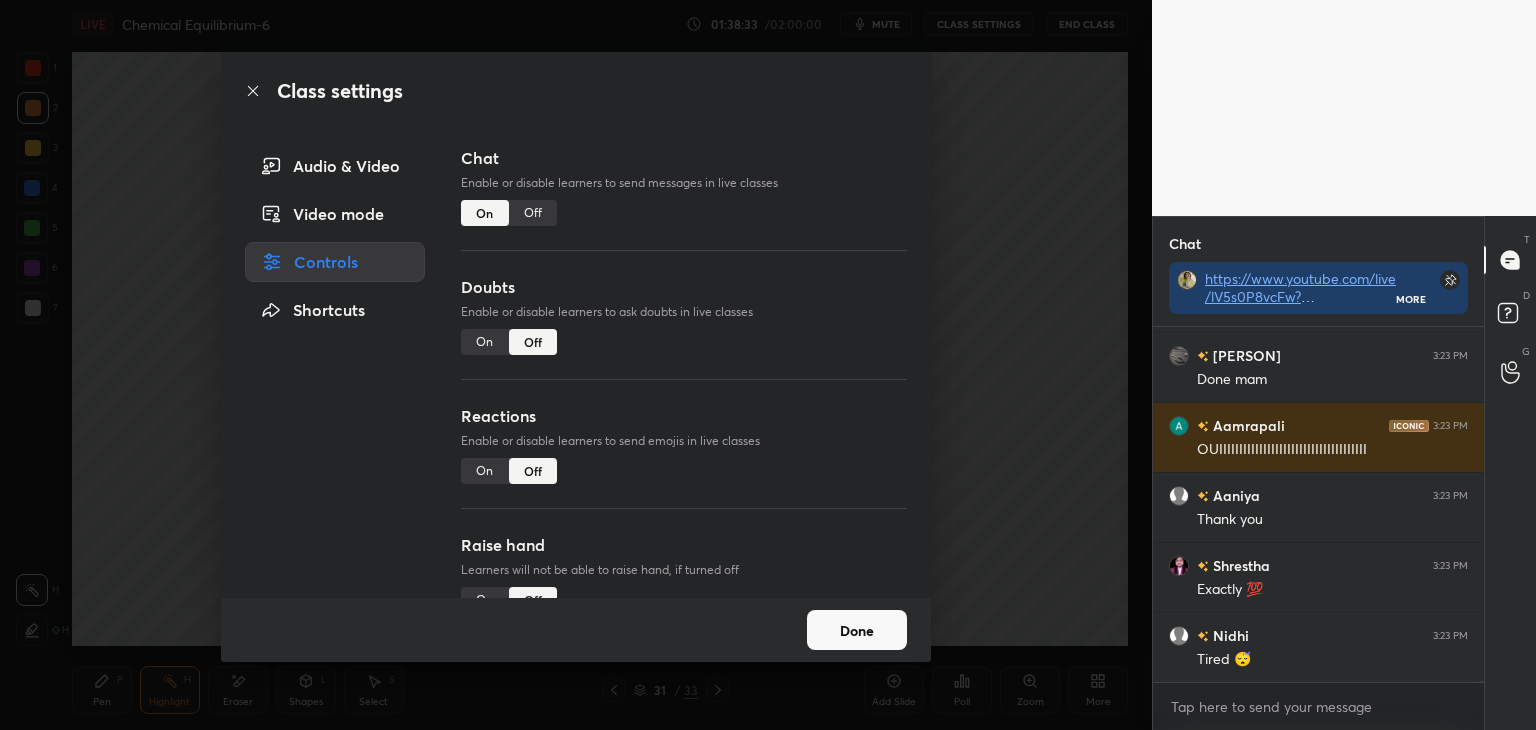 click on "Off" at bounding box center (533, 213) 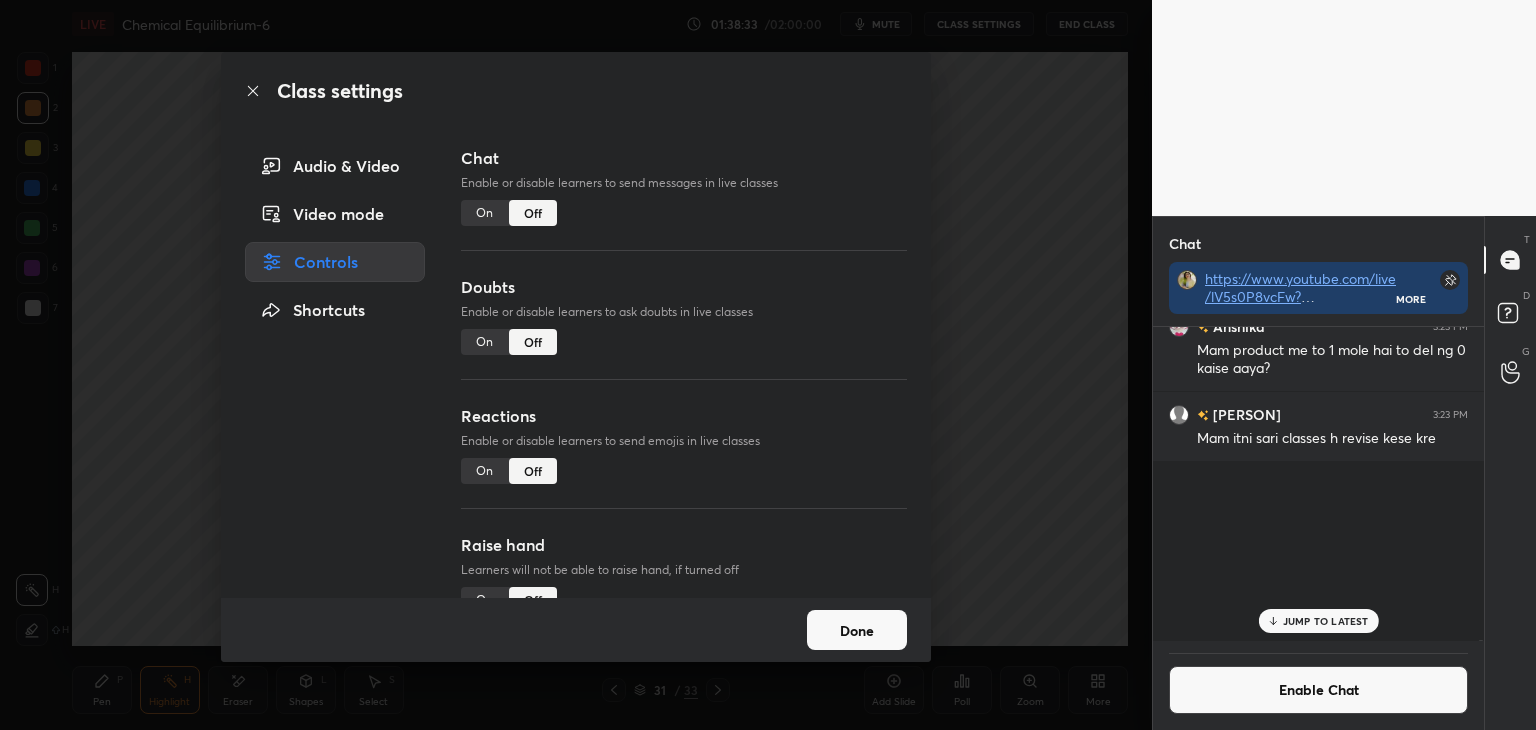 scroll, scrollTop: 197144, scrollLeft: 0, axis: vertical 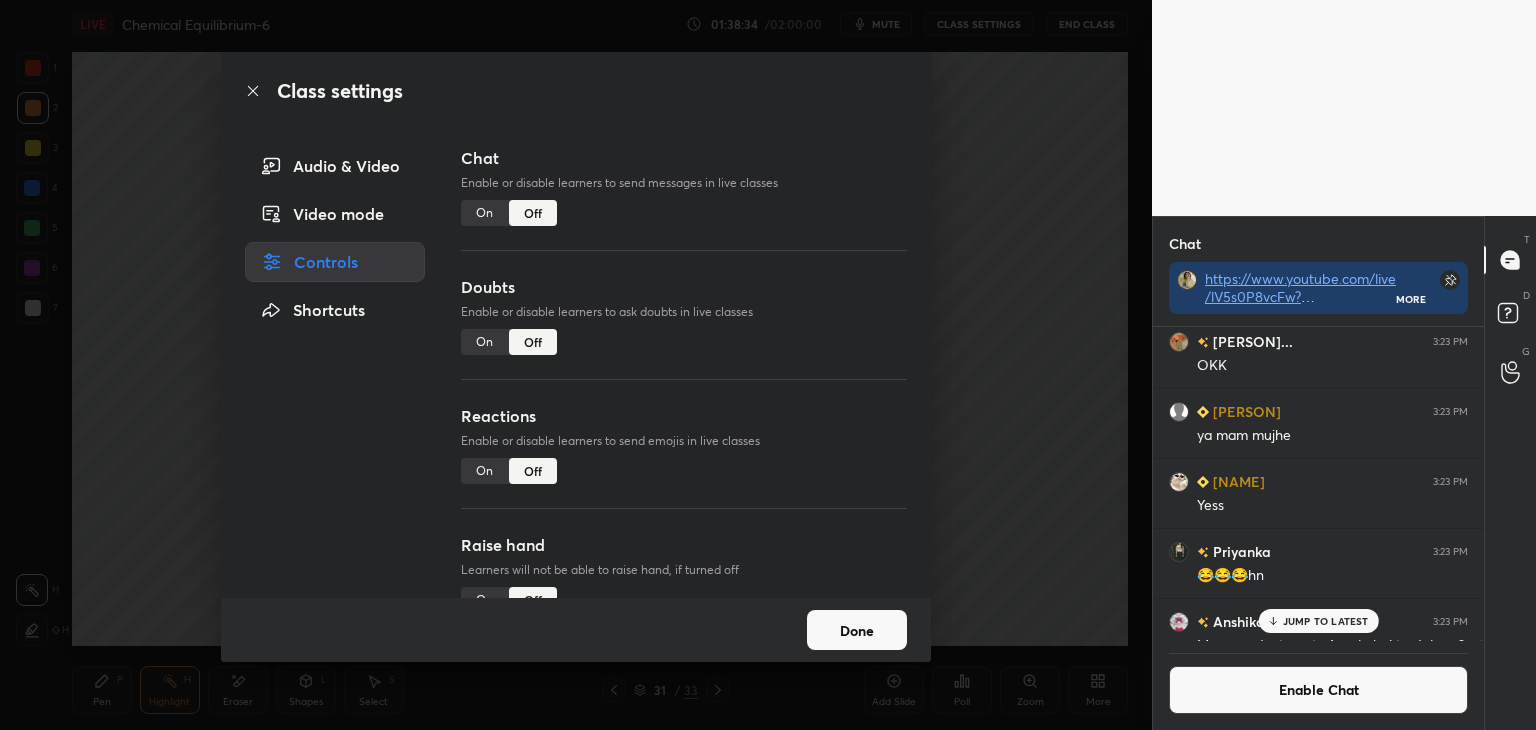 click on "Done" at bounding box center [857, 630] 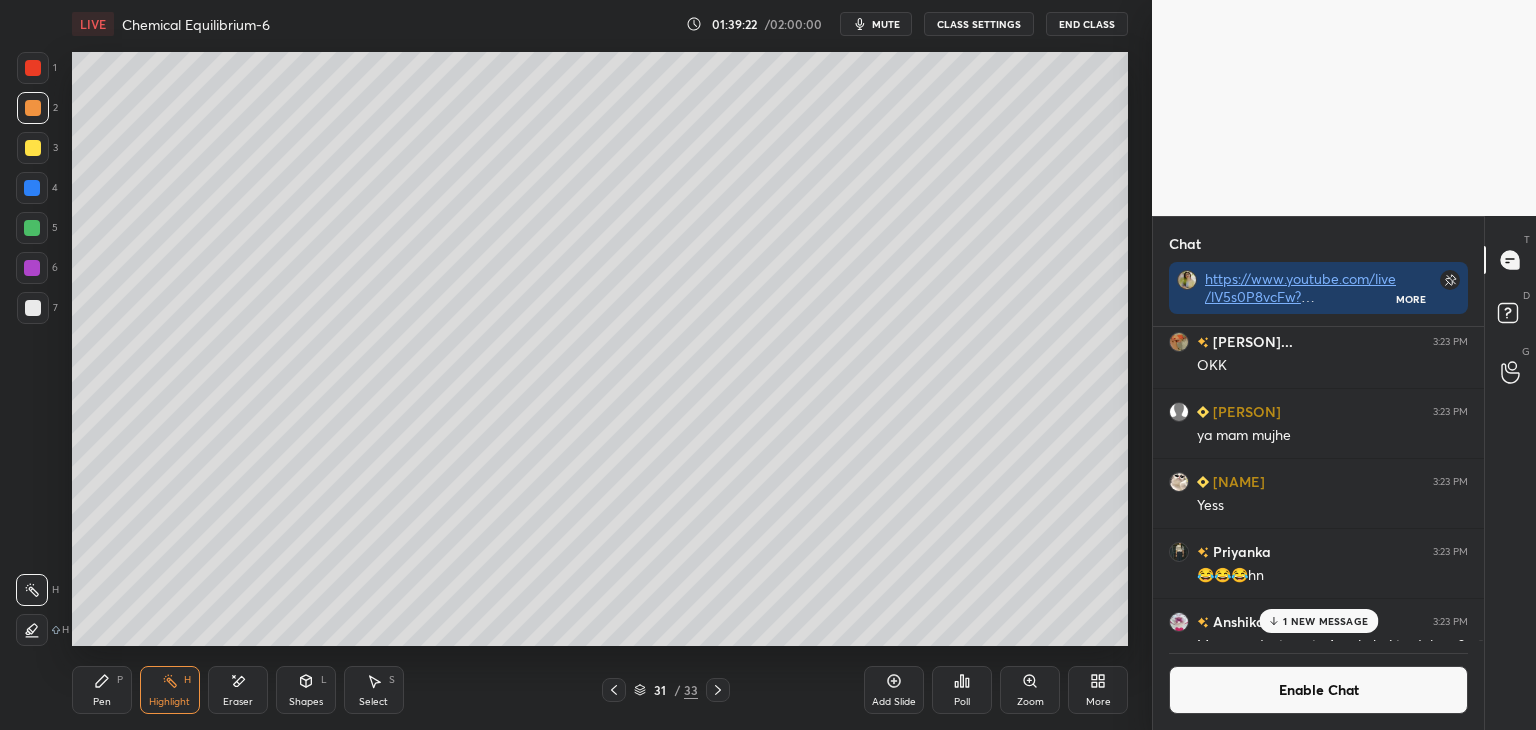 click on "1 NEW MESSAGE" at bounding box center [1325, 621] 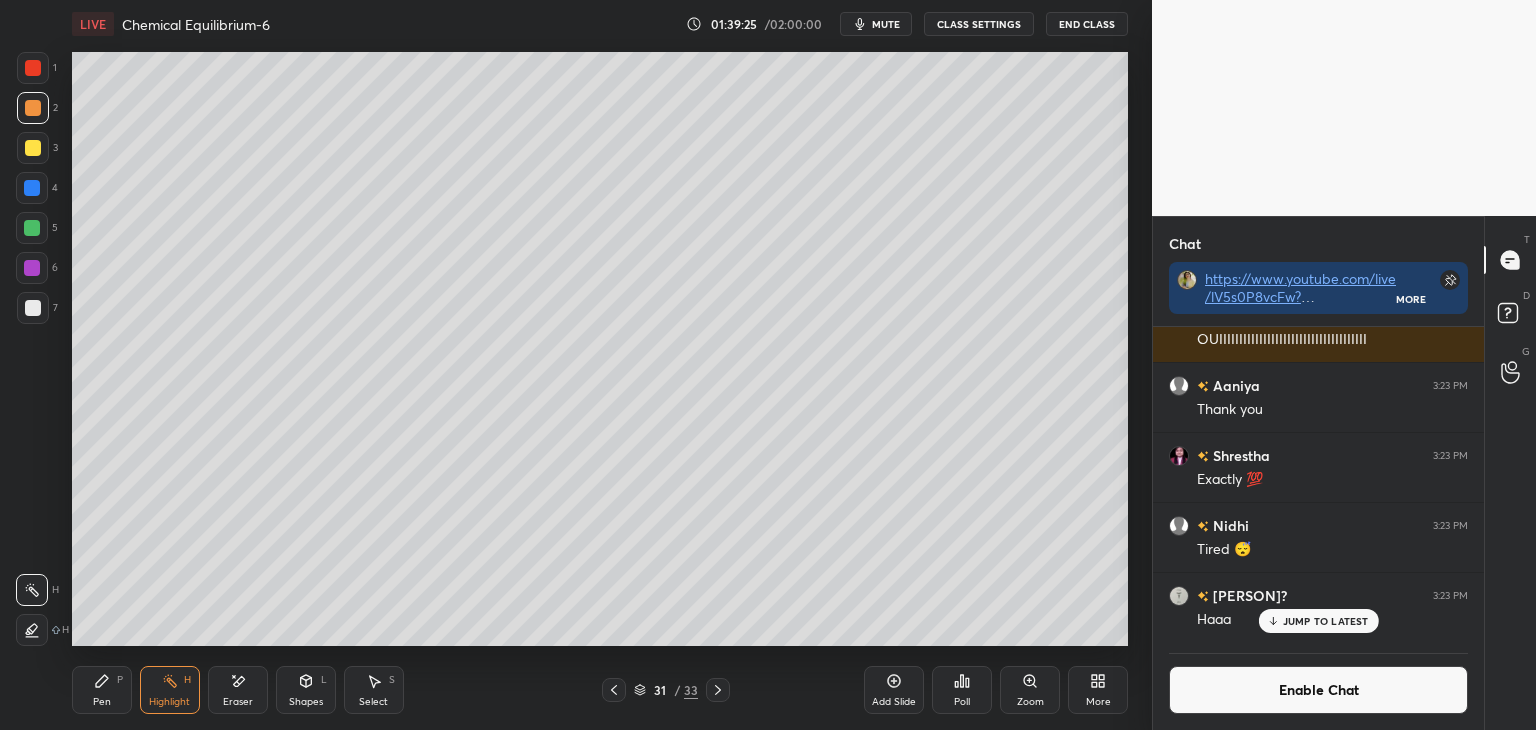 click on "Enable Chat" at bounding box center [1318, 690] 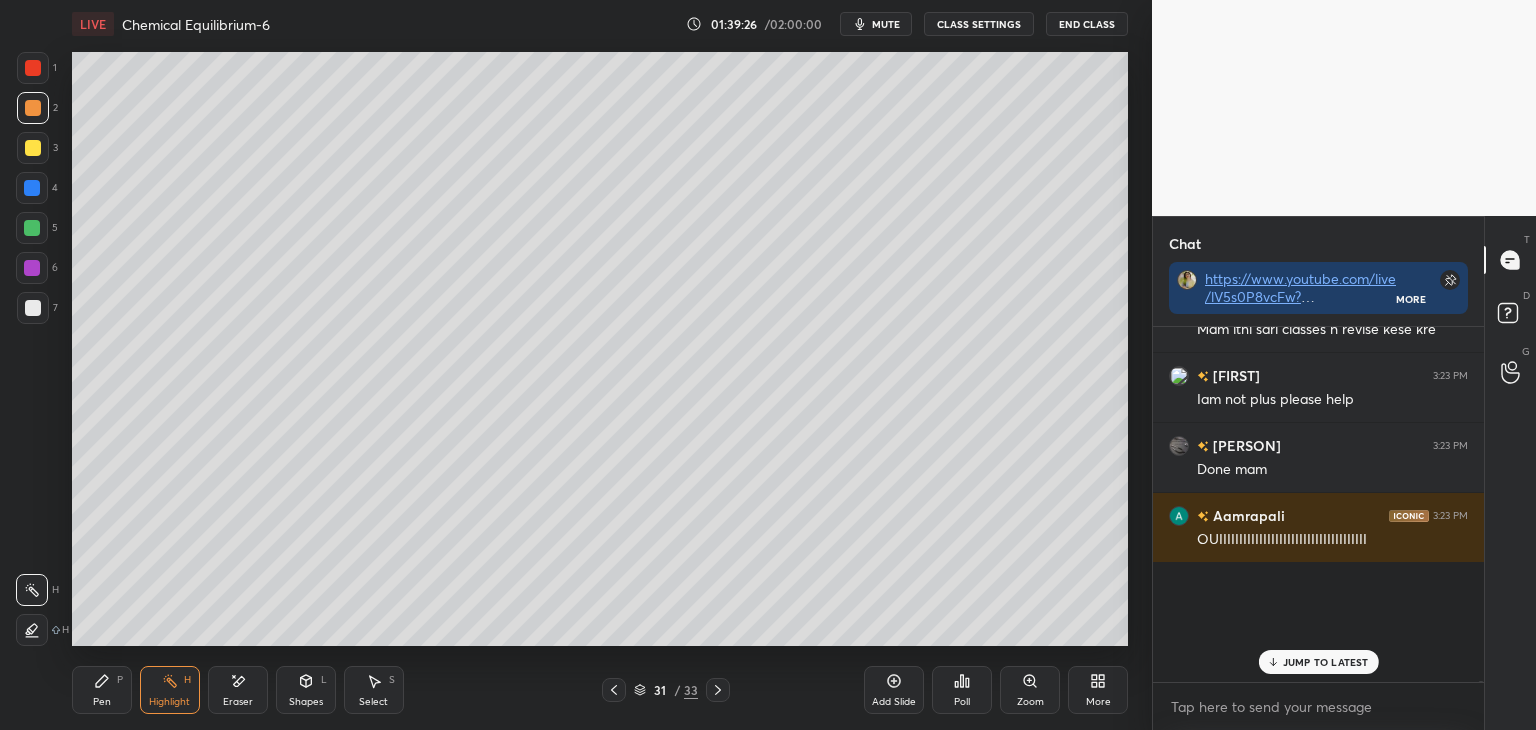 scroll, scrollTop: 6, scrollLeft: 6, axis: both 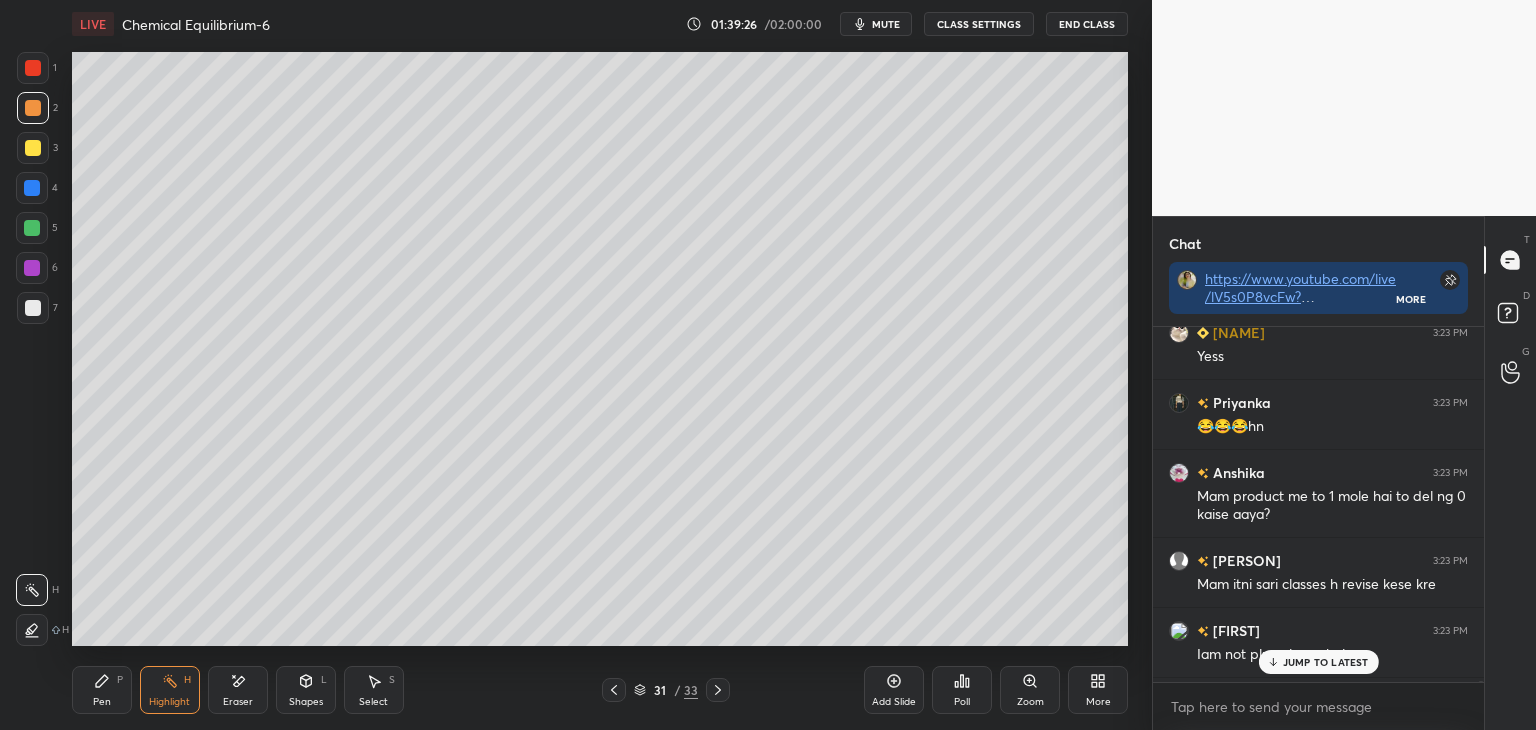 click on "JUMP TO LATEST" at bounding box center [1326, 662] 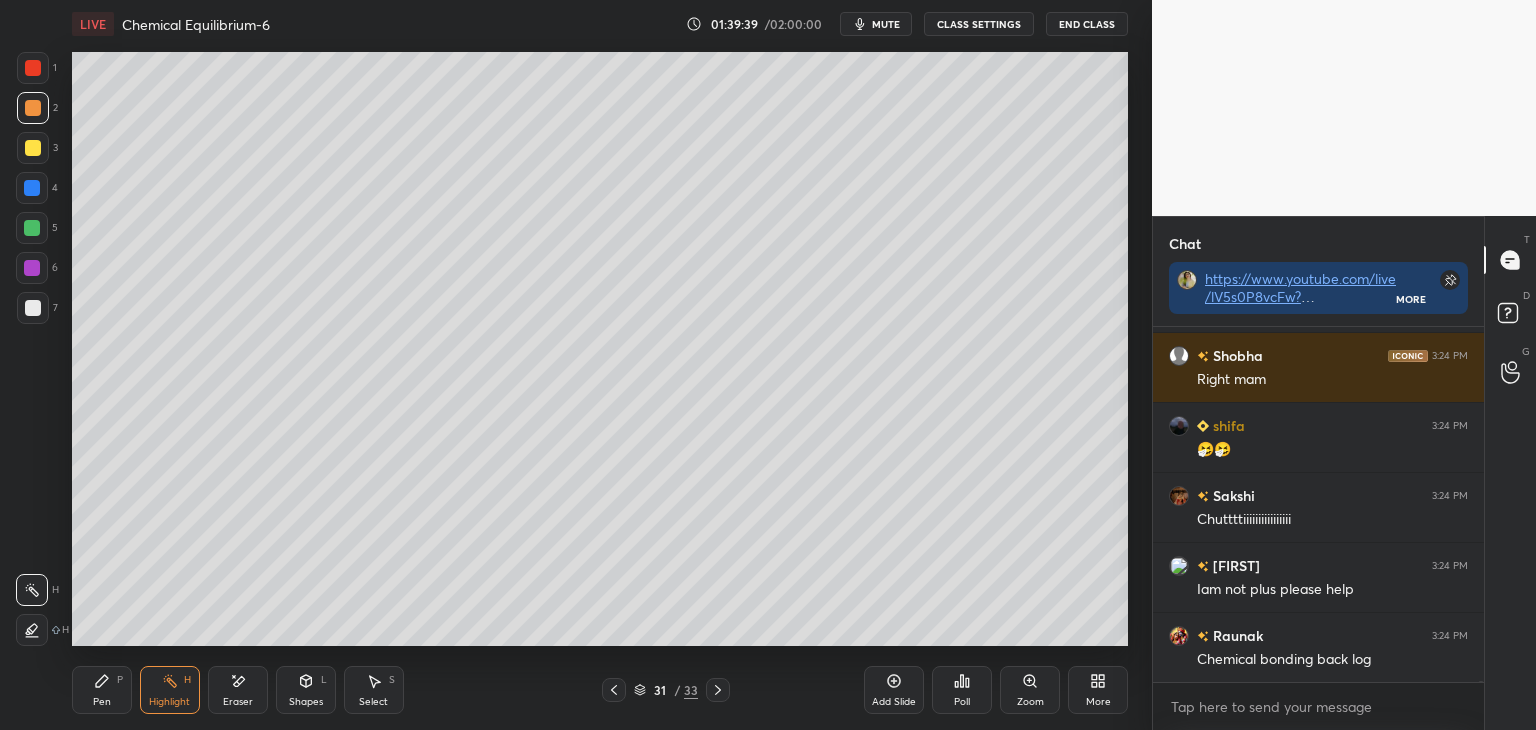 scroll, scrollTop: 199472, scrollLeft: 0, axis: vertical 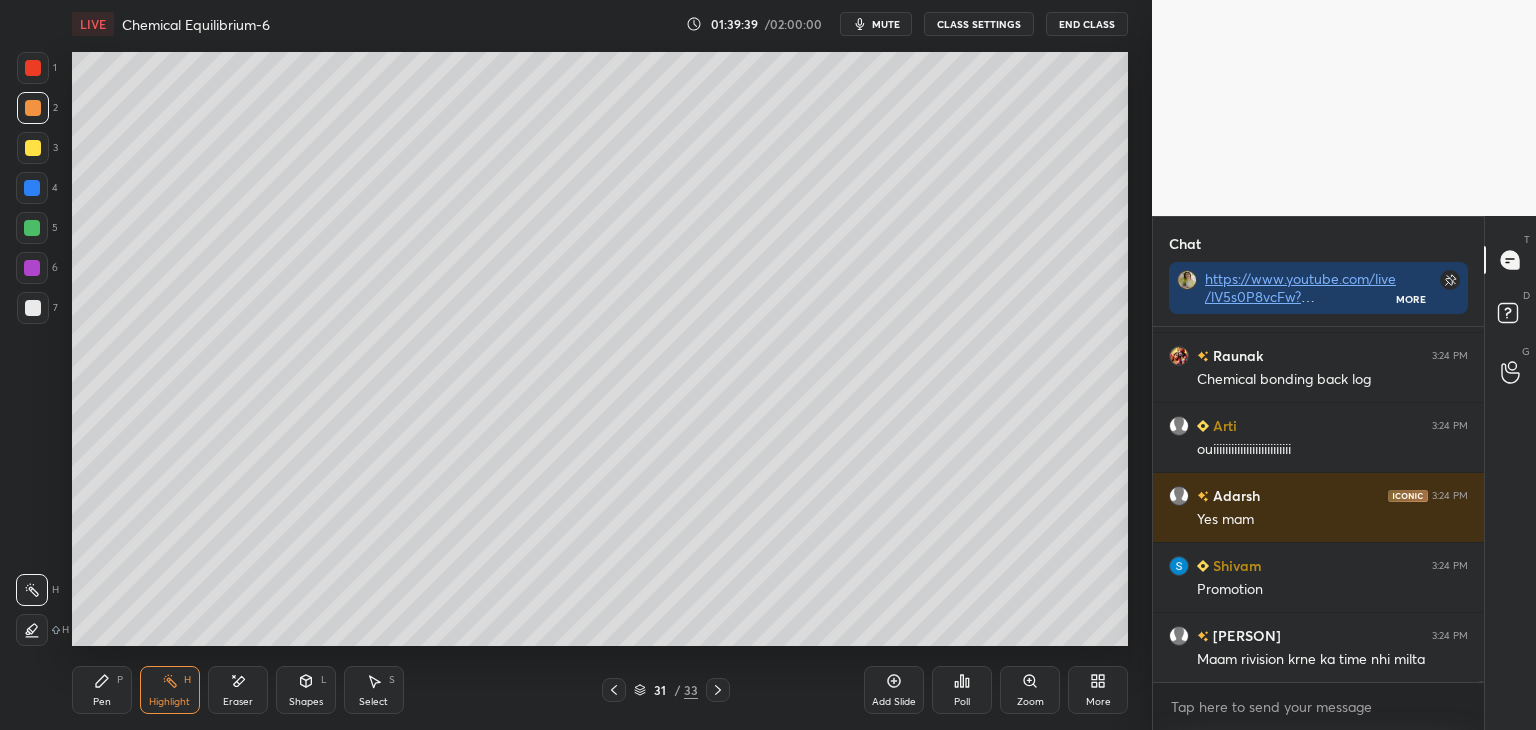 click on "Pen P" at bounding box center [102, 690] 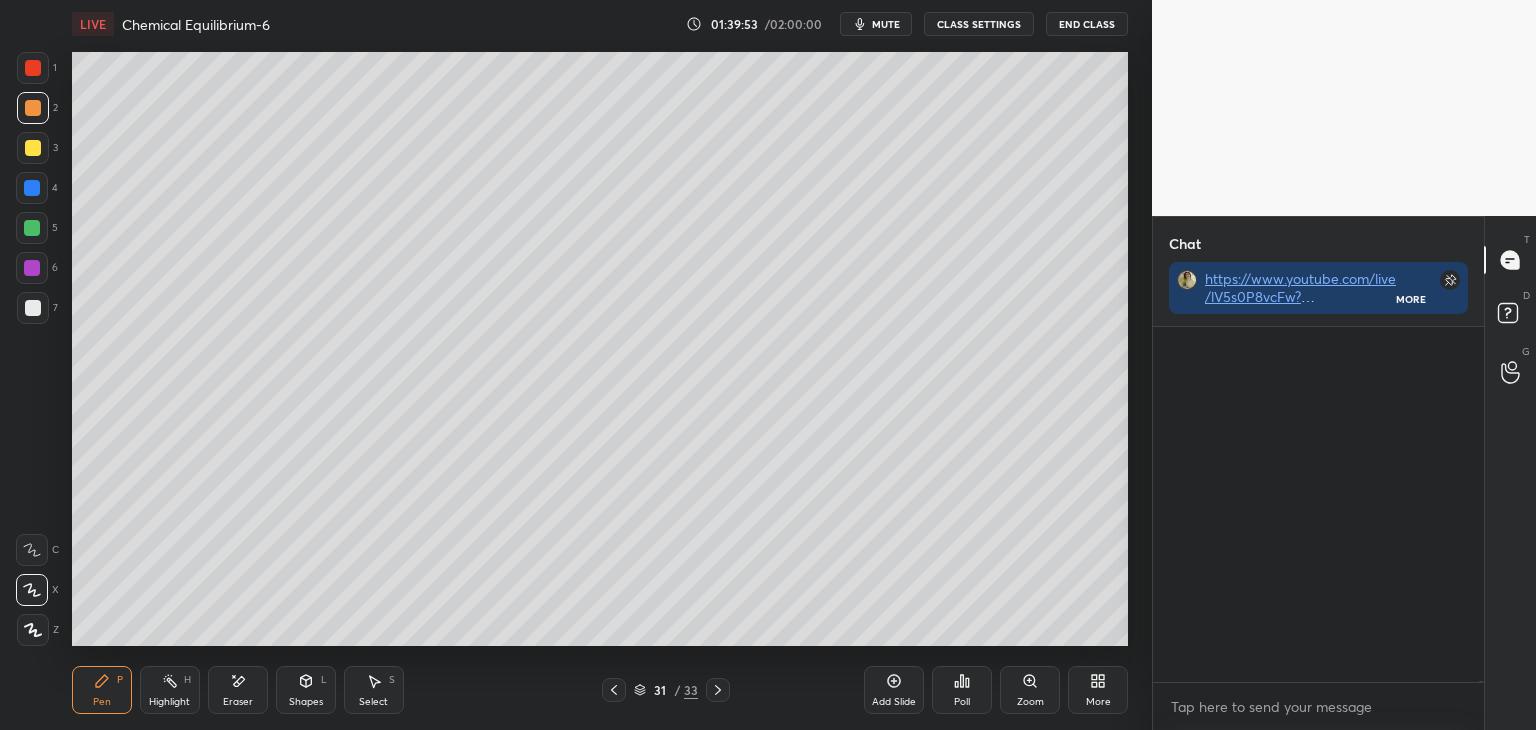 scroll, scrollTop: 203014, scrollLeft: 0, axis: vertical 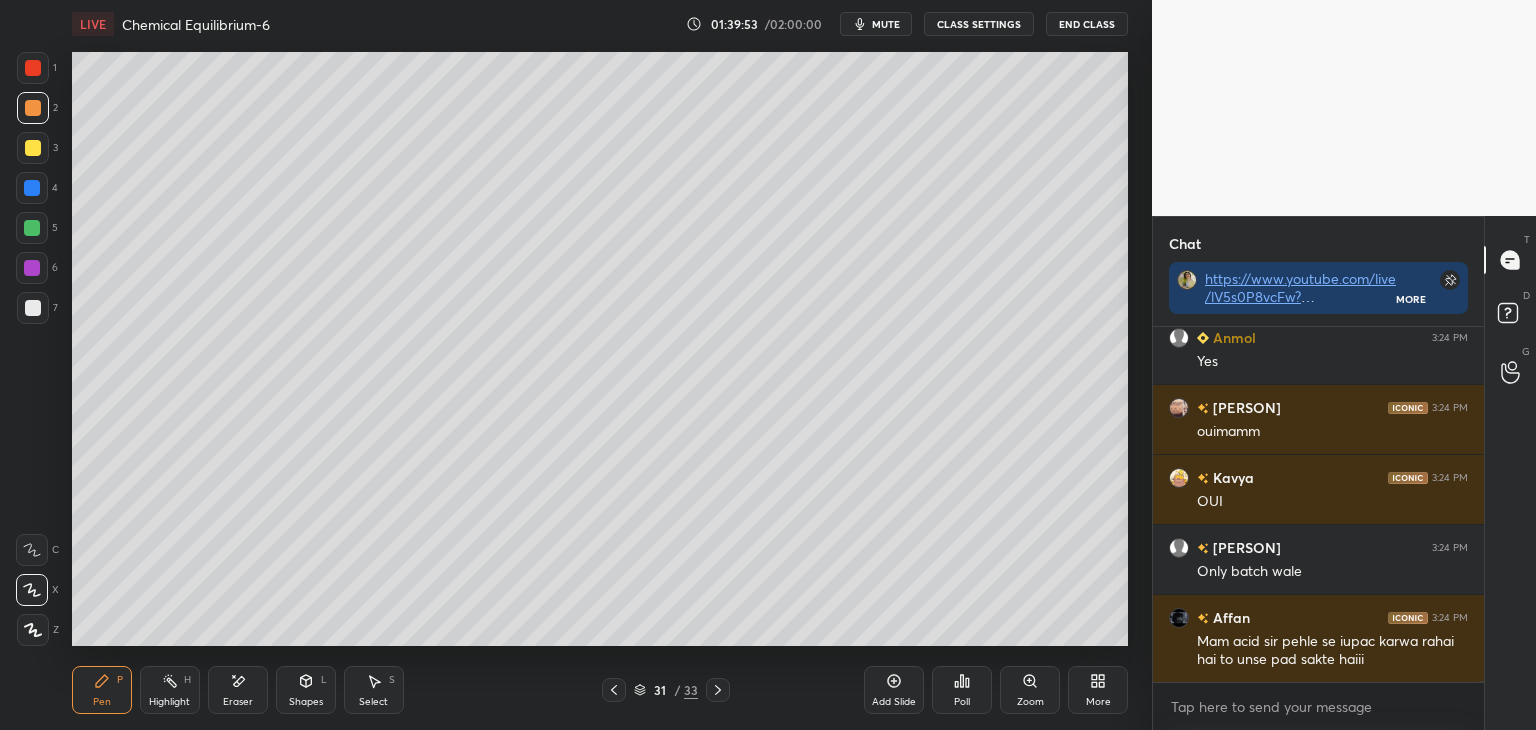 click on "Highlight H" at bounding box center (170, 690) 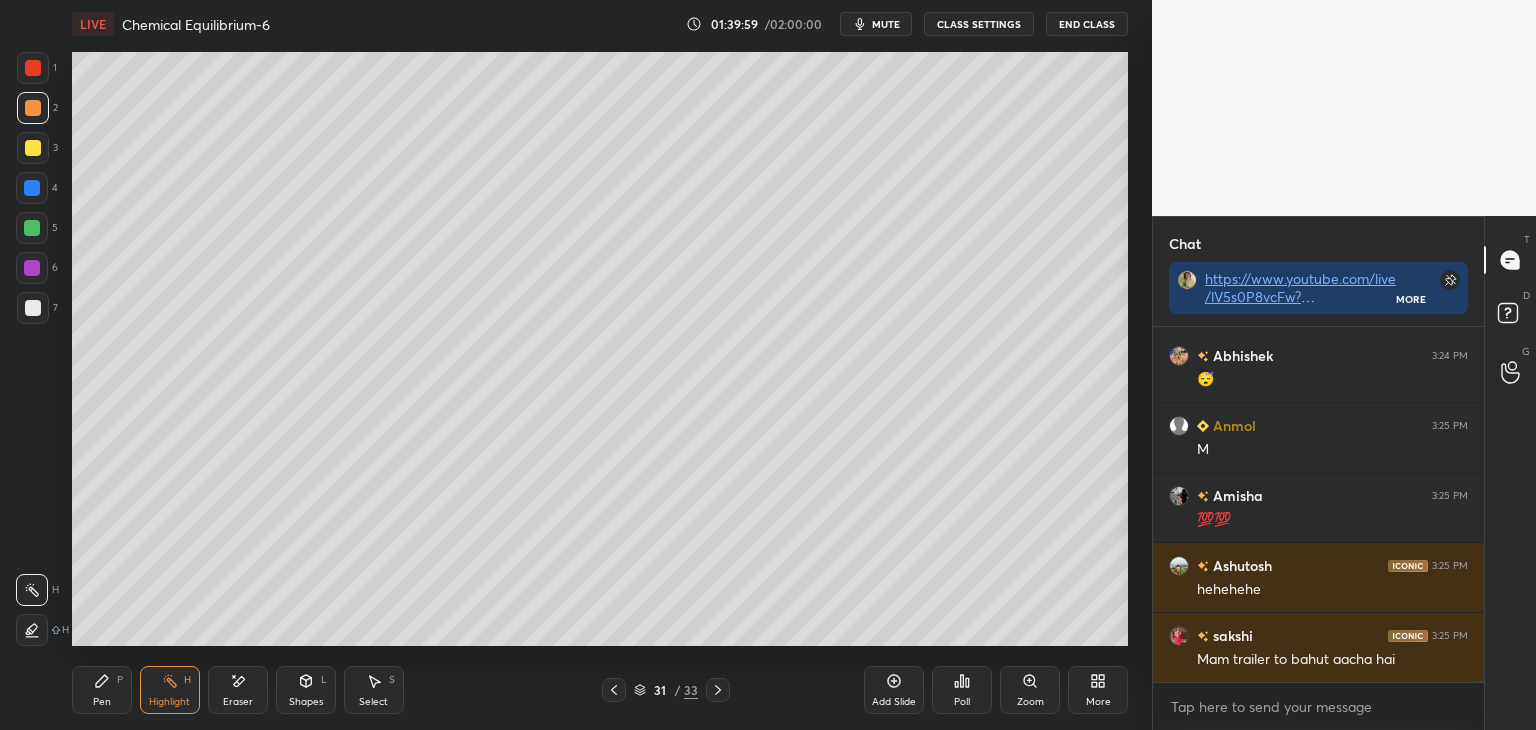 scroll, scrollTop: 204586, scrollLeft: 0, axis: vertical 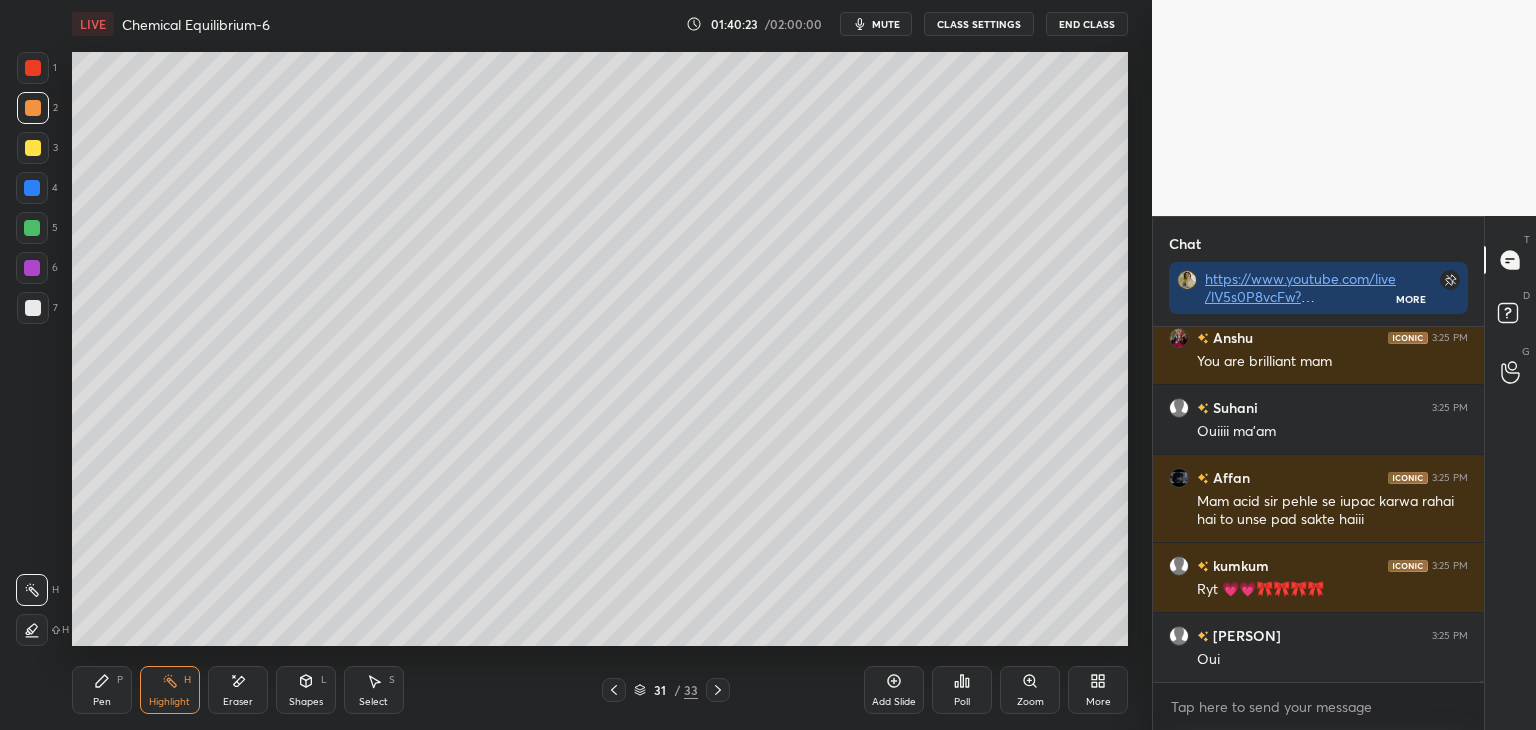 click on "CLASS SETTINGS" at bounding box center (979, 24) 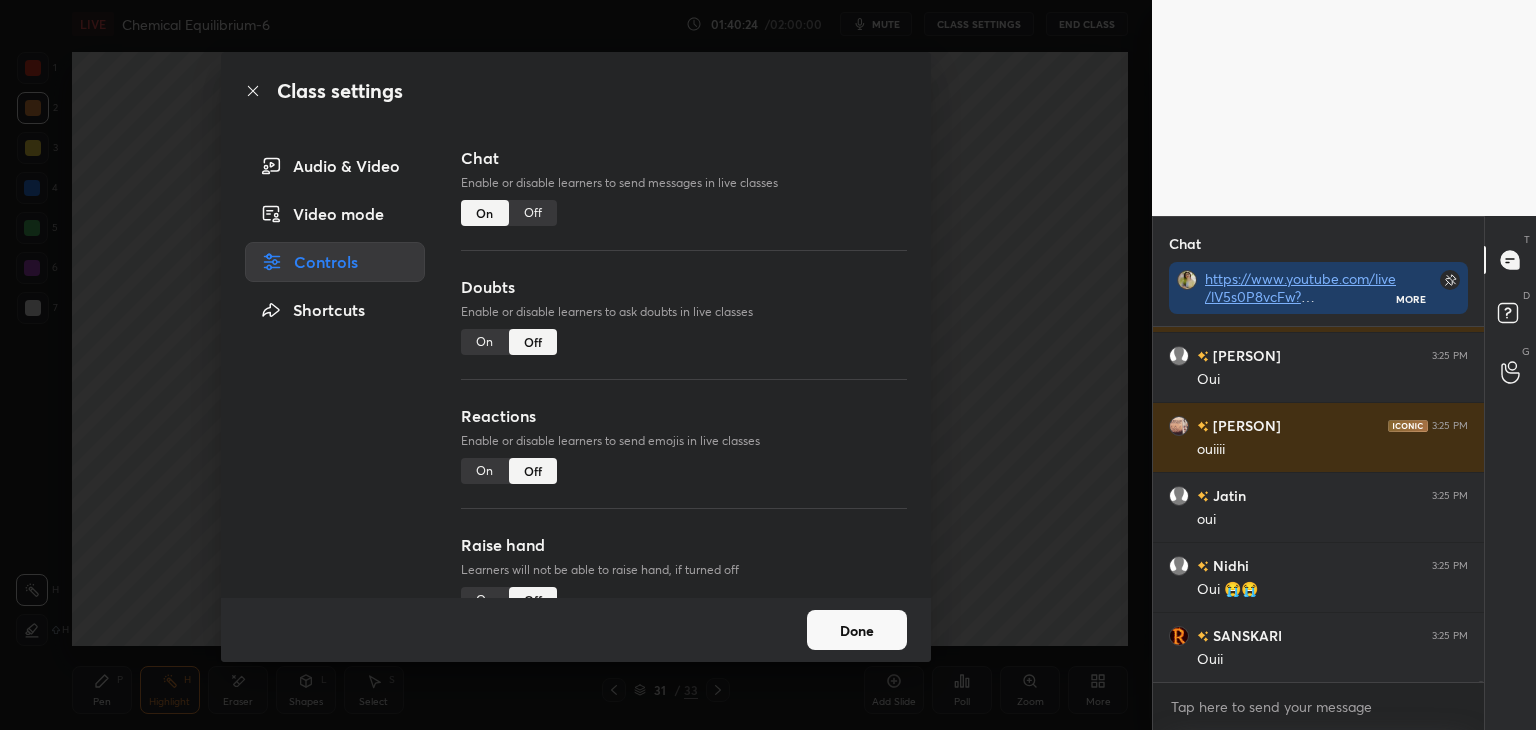click on "Off" at bounding box center [533, 213] 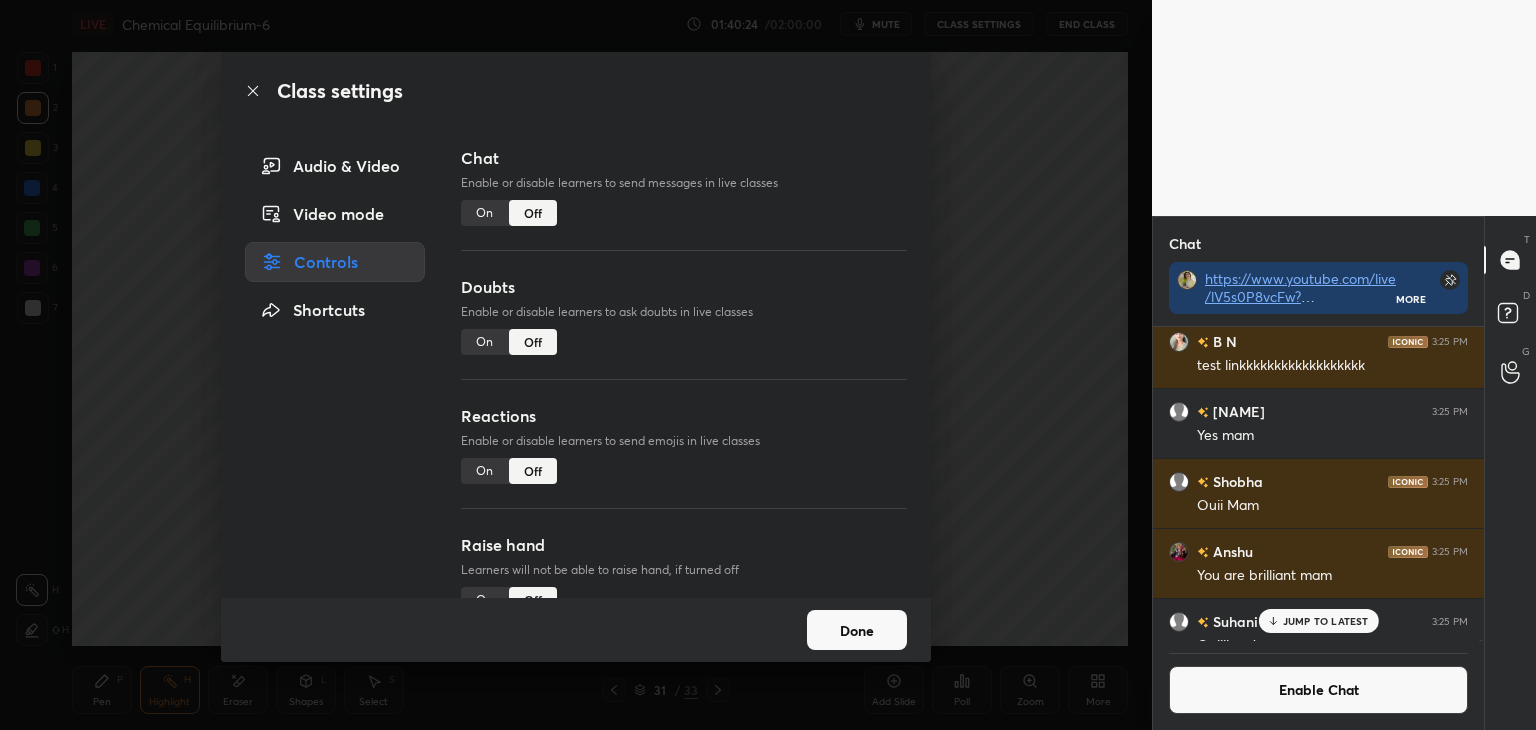 click on "Done" at bounding box center [857, 630] 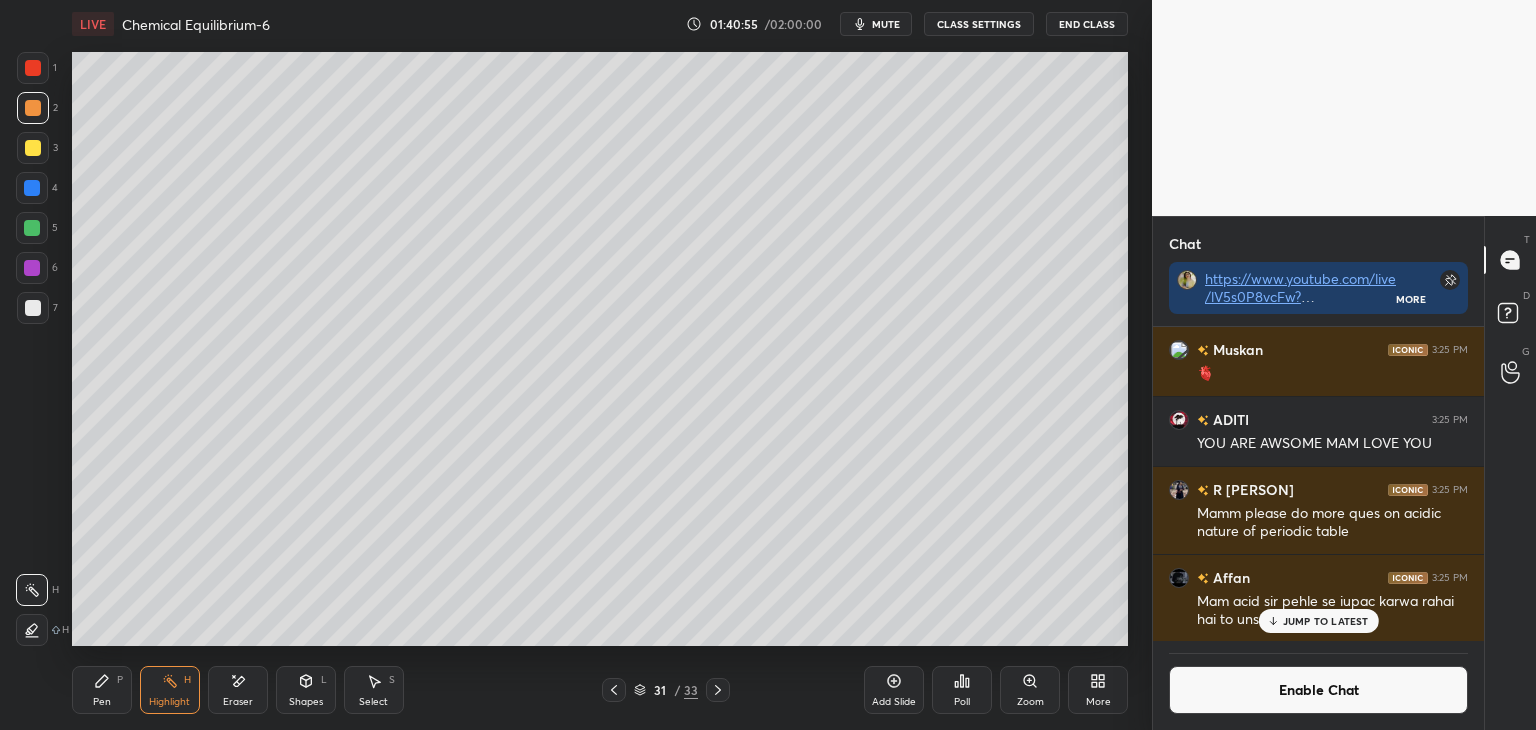 click on "JUMP TO LATEST" at bounding box center [1326, 621] 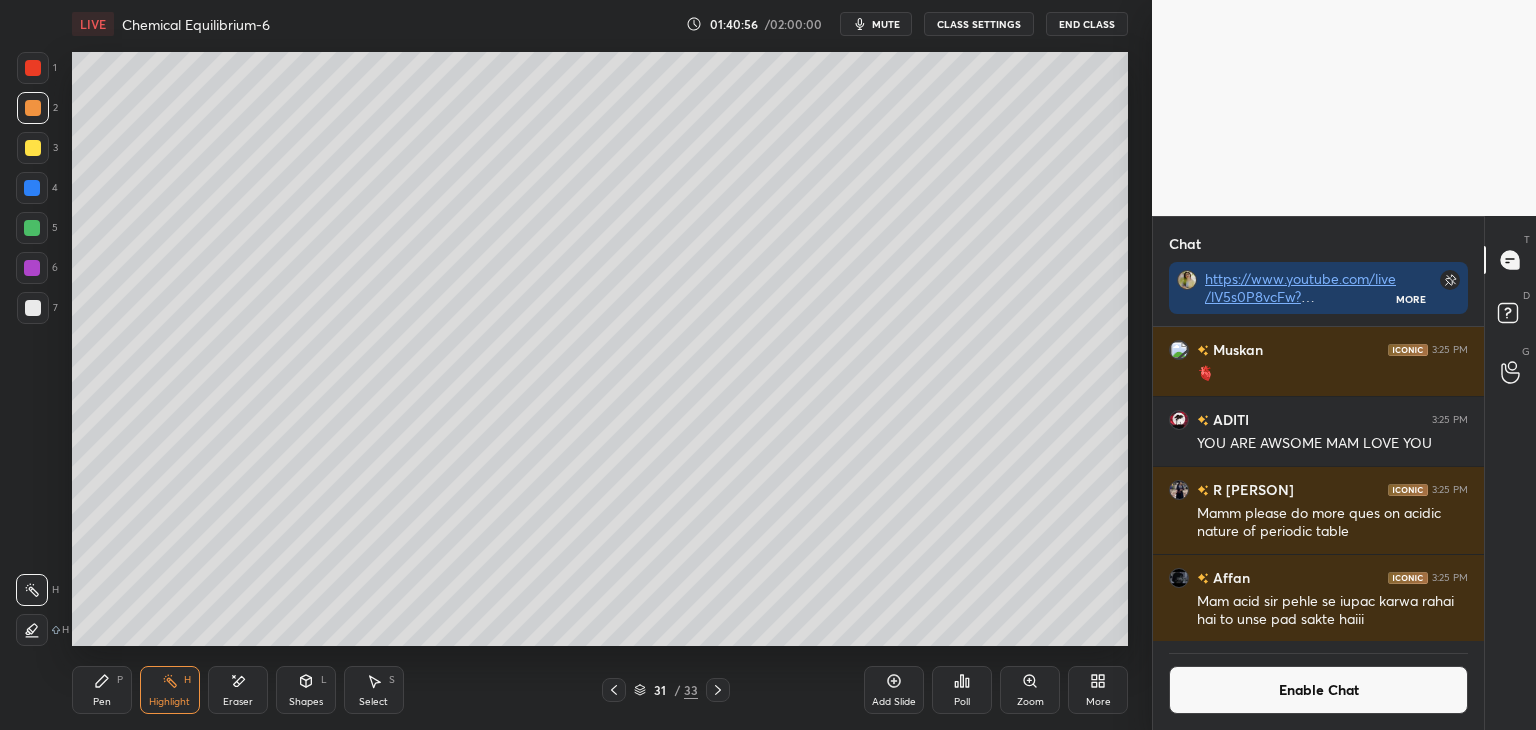 click on "Enable Chat" at bounding box center [1318, 690] 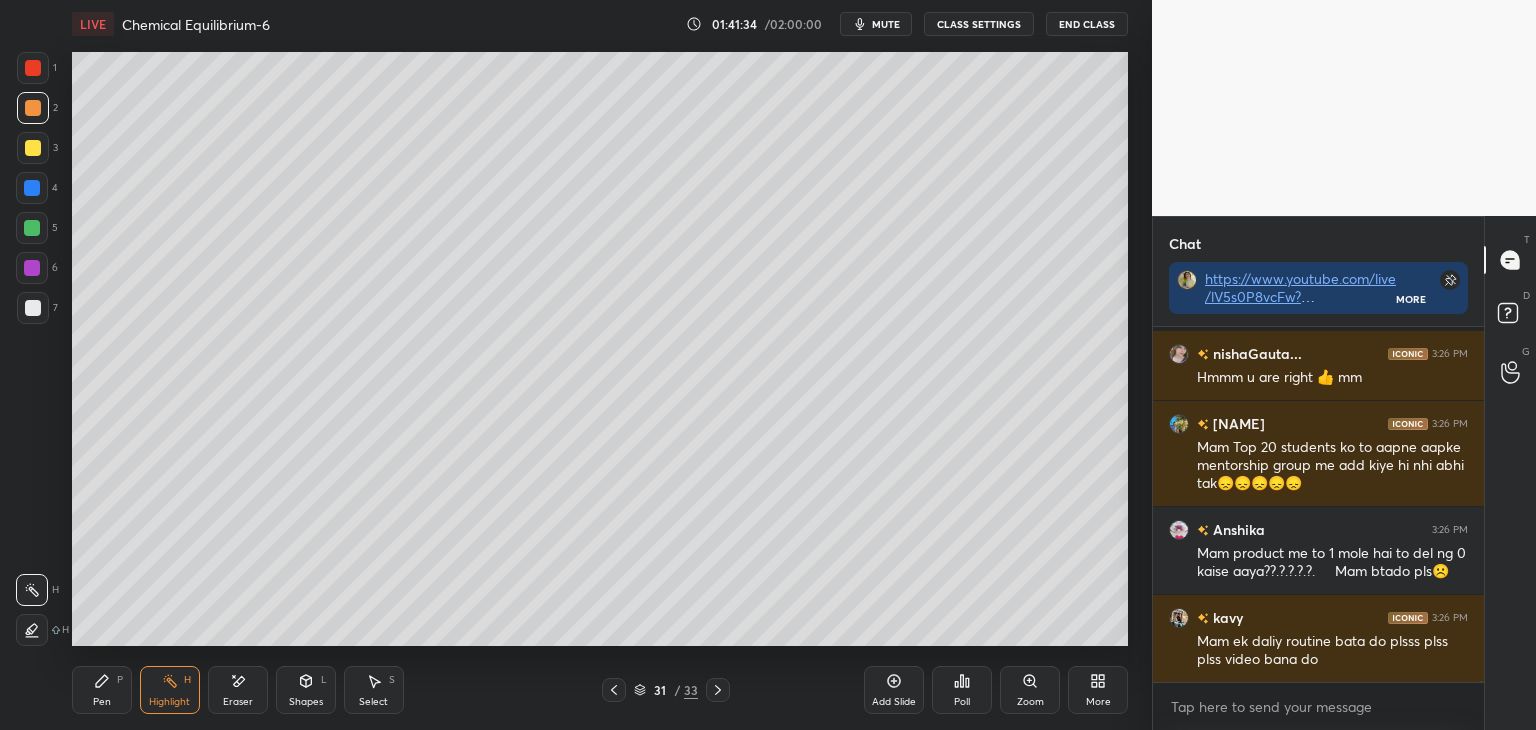 scroll, scrollTop: 214714, scrollLeft: 0, axis: vertical 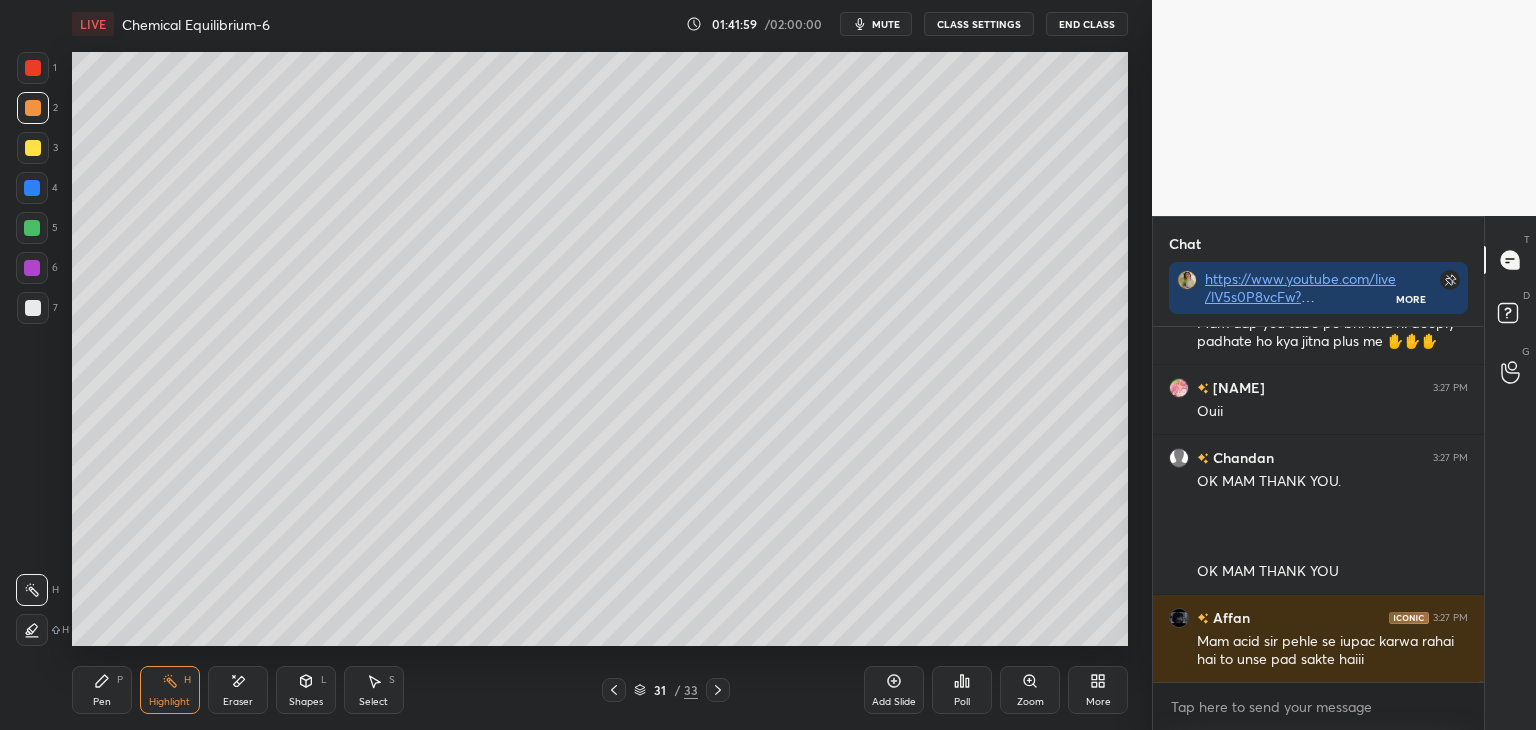click on "CLASS SETTINGS" at bounding box center [979, 24] 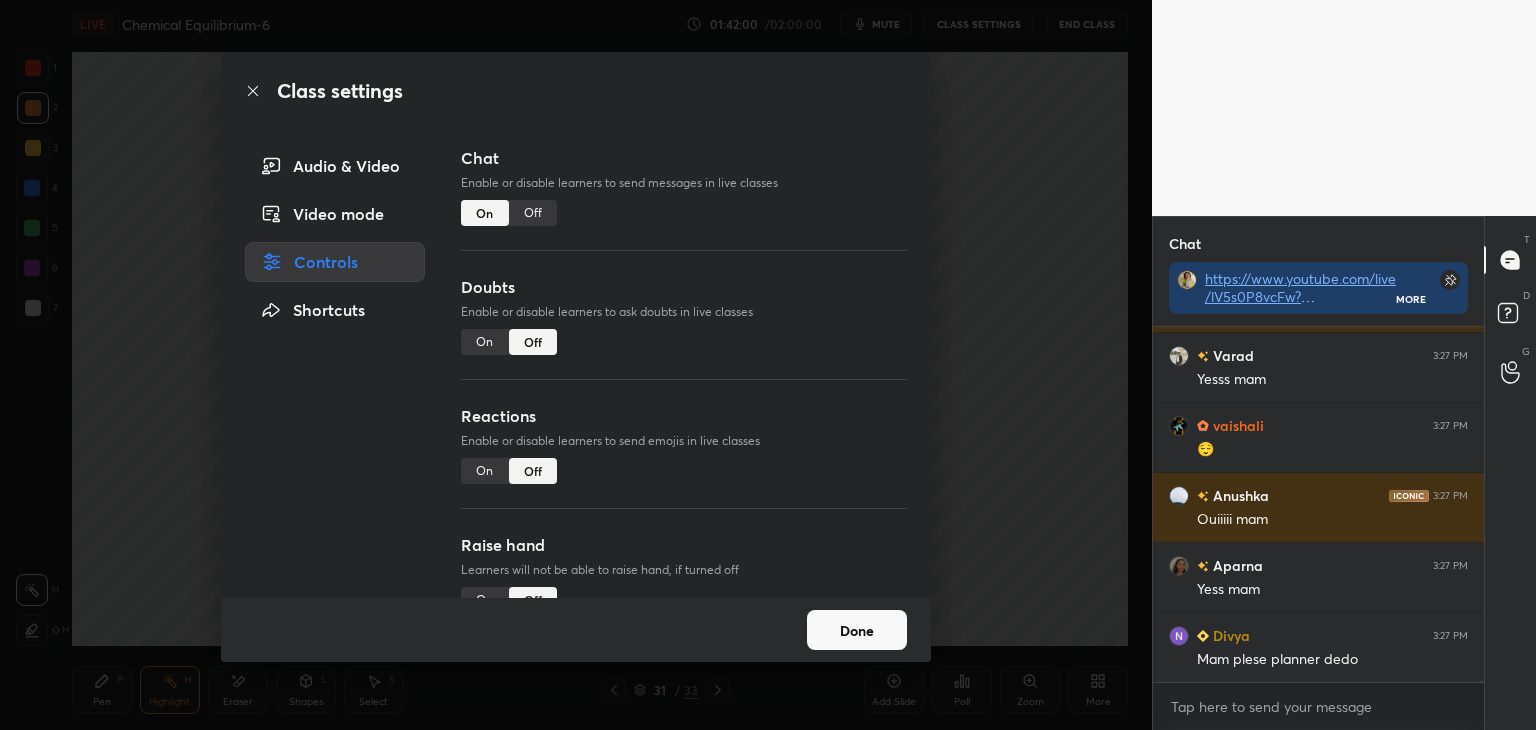 click on "Off" at bounding box center (533, 213) 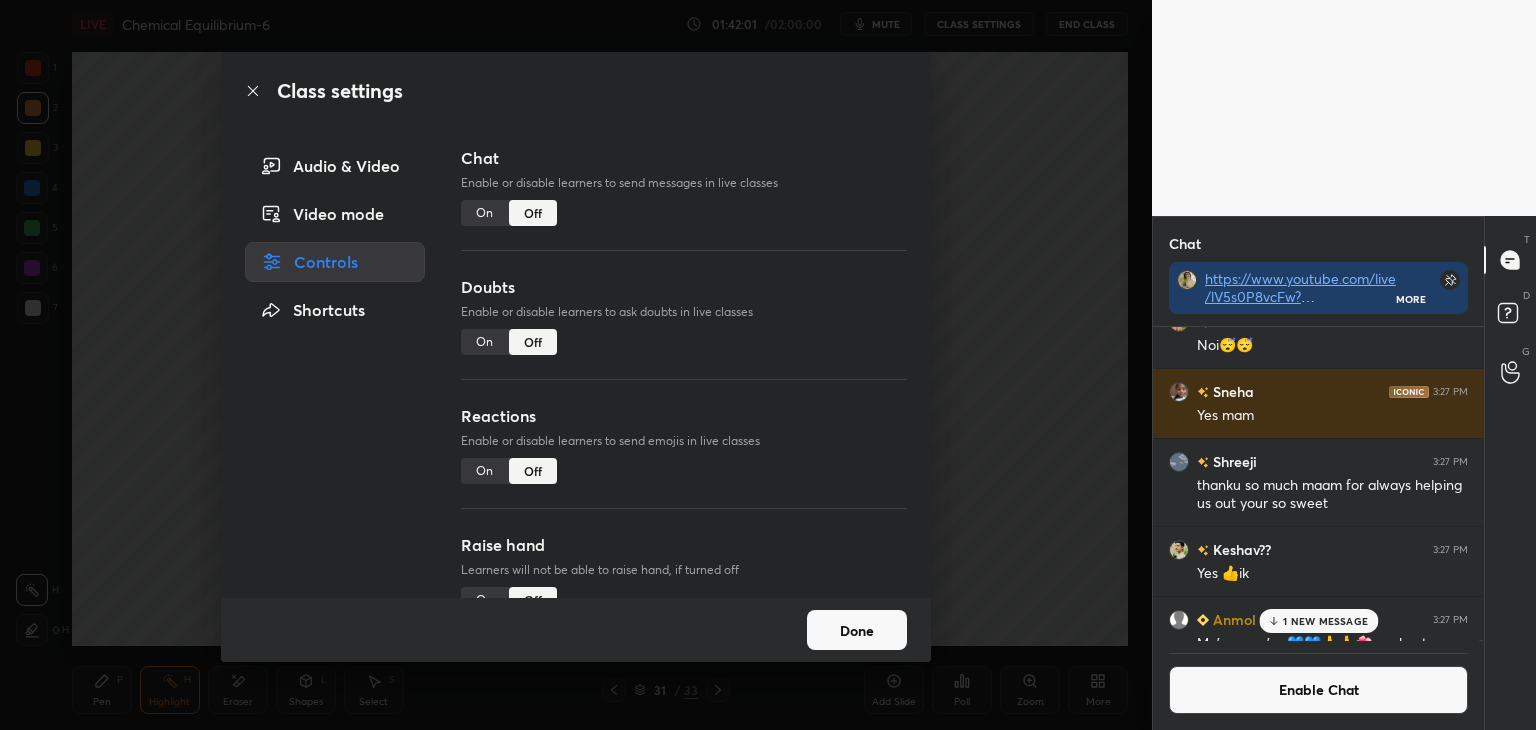 click on "Done" at bounding box center [857, 630] 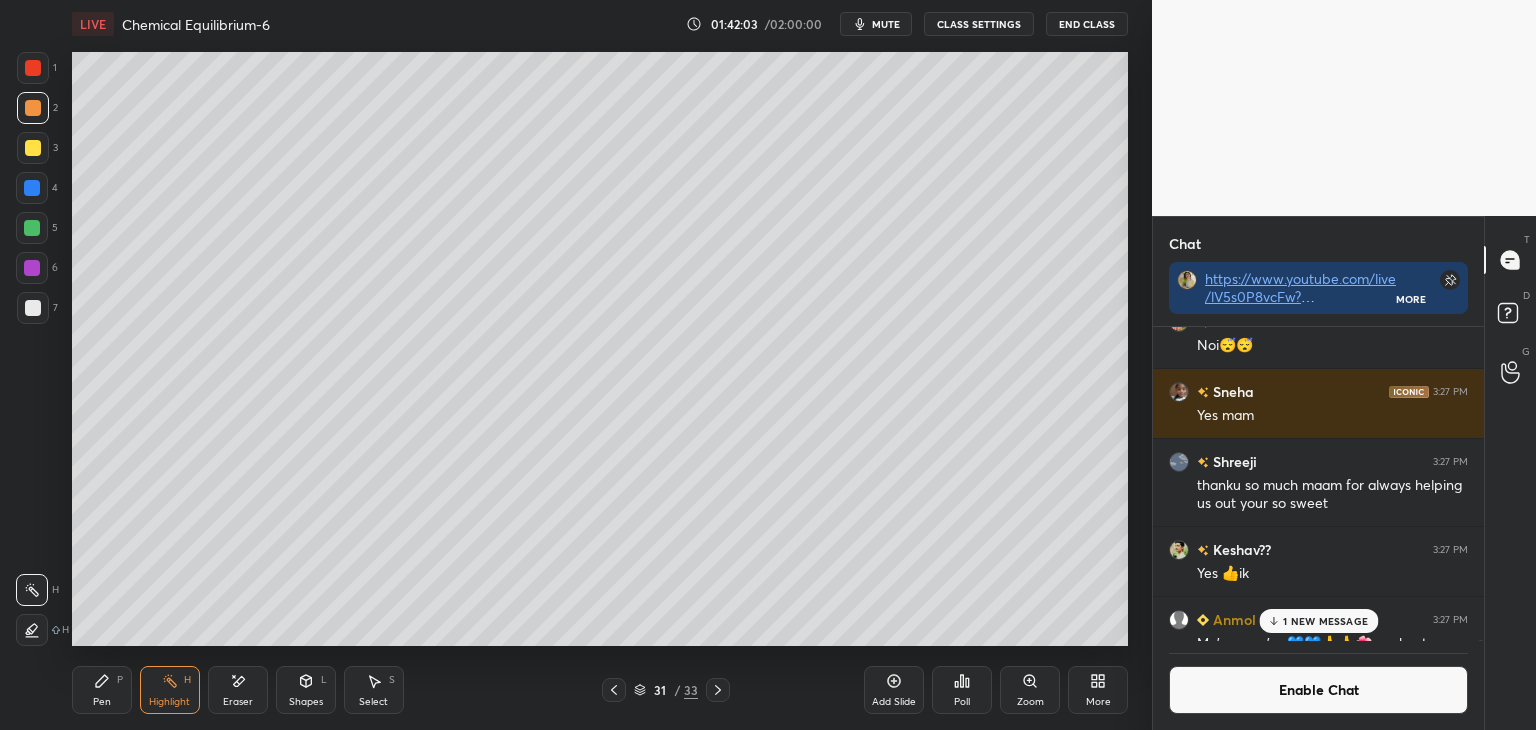 click on "Highlight H" at bounding box center (170, 690) 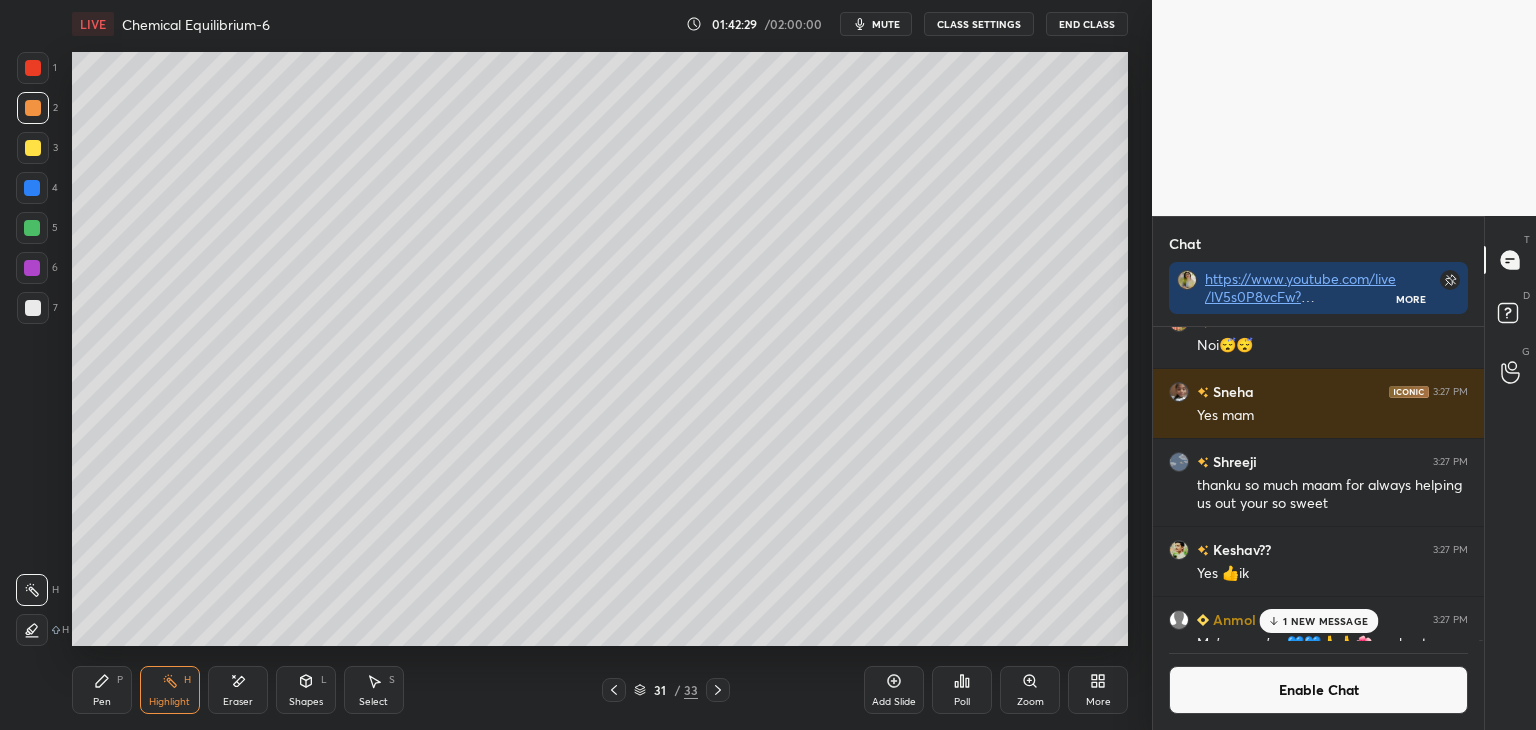 click on "1 NEW MESSAGE" at bounding box center (1325, 621) 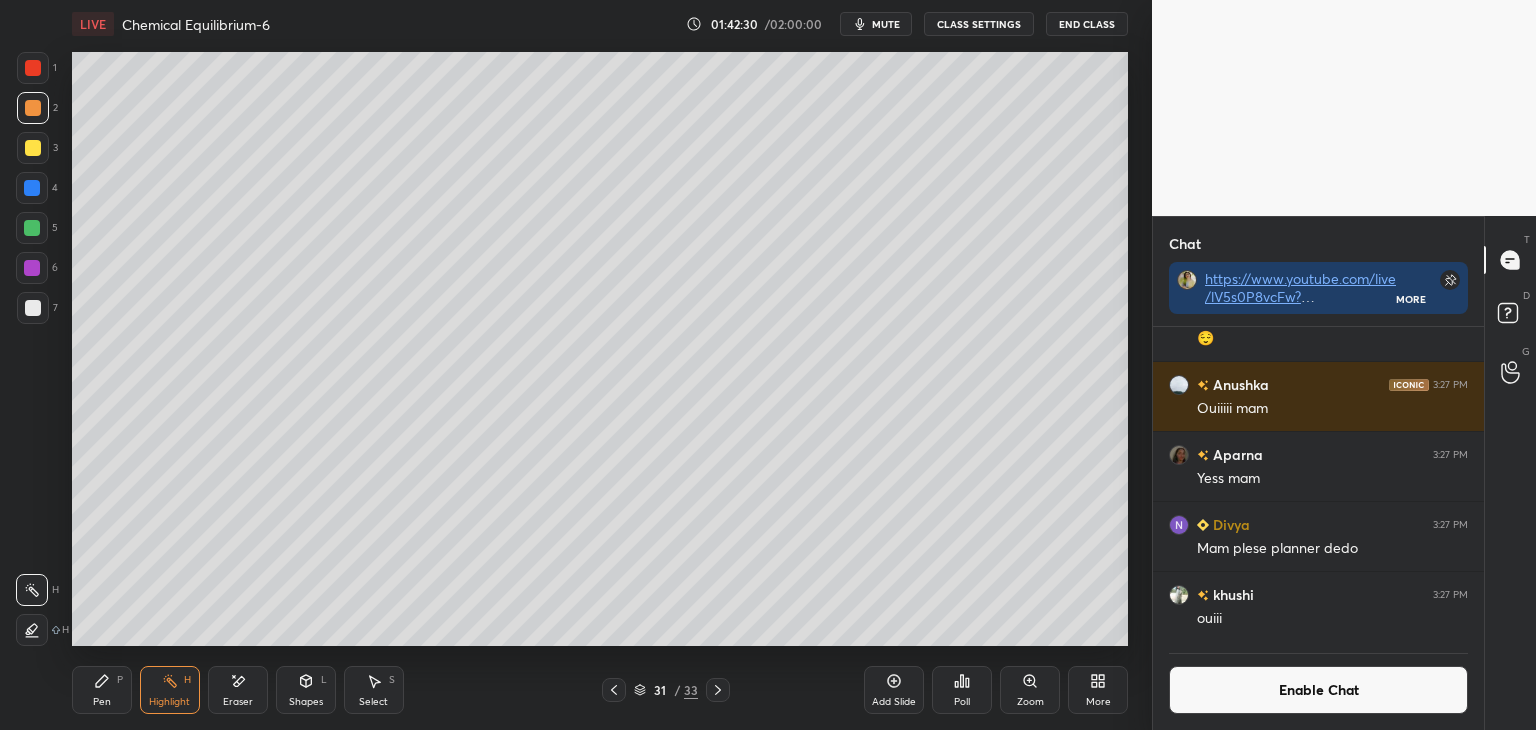 click on "Enable Chat" at bounding box center (1318, 690) 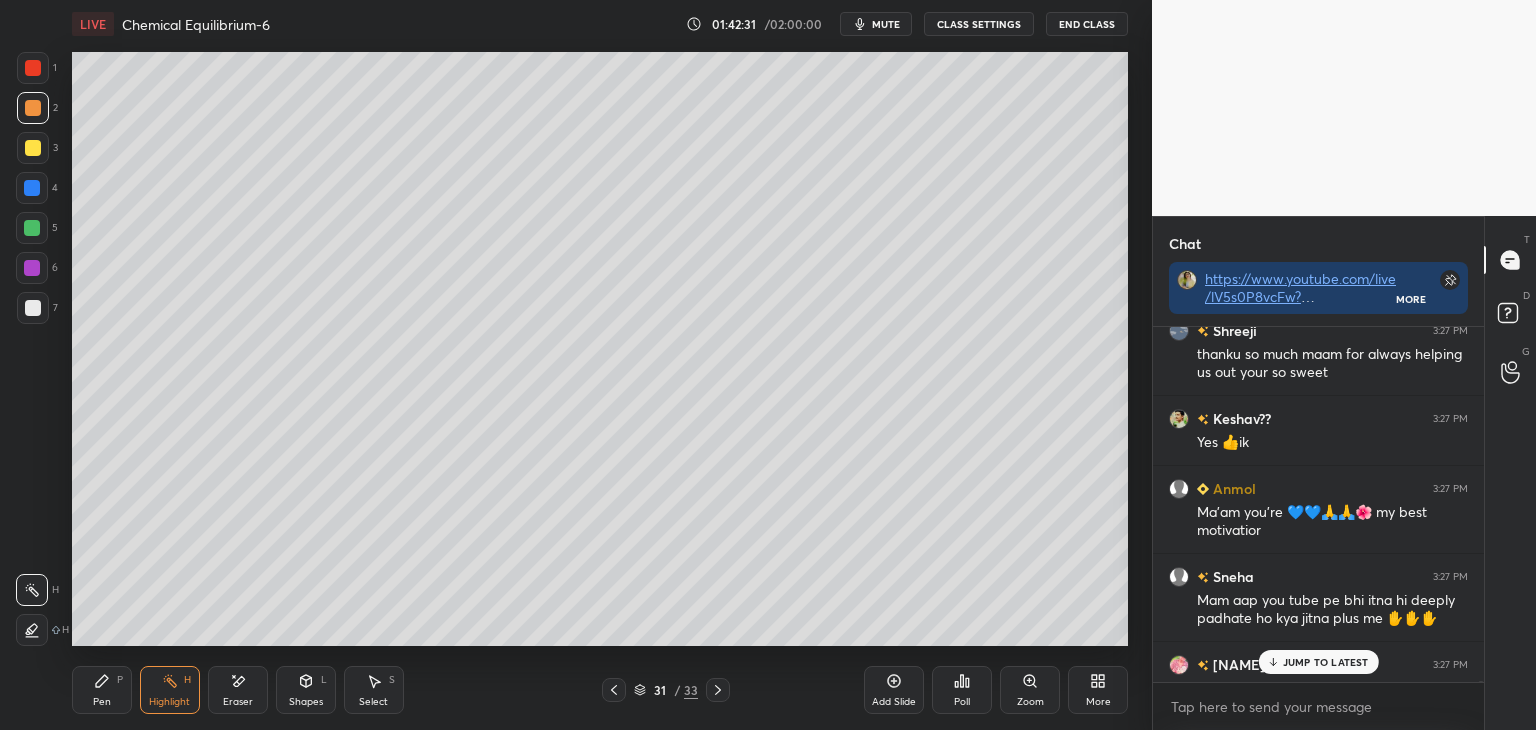 click on "JUMP TO LATEST" at bounding box center (1326, 662) 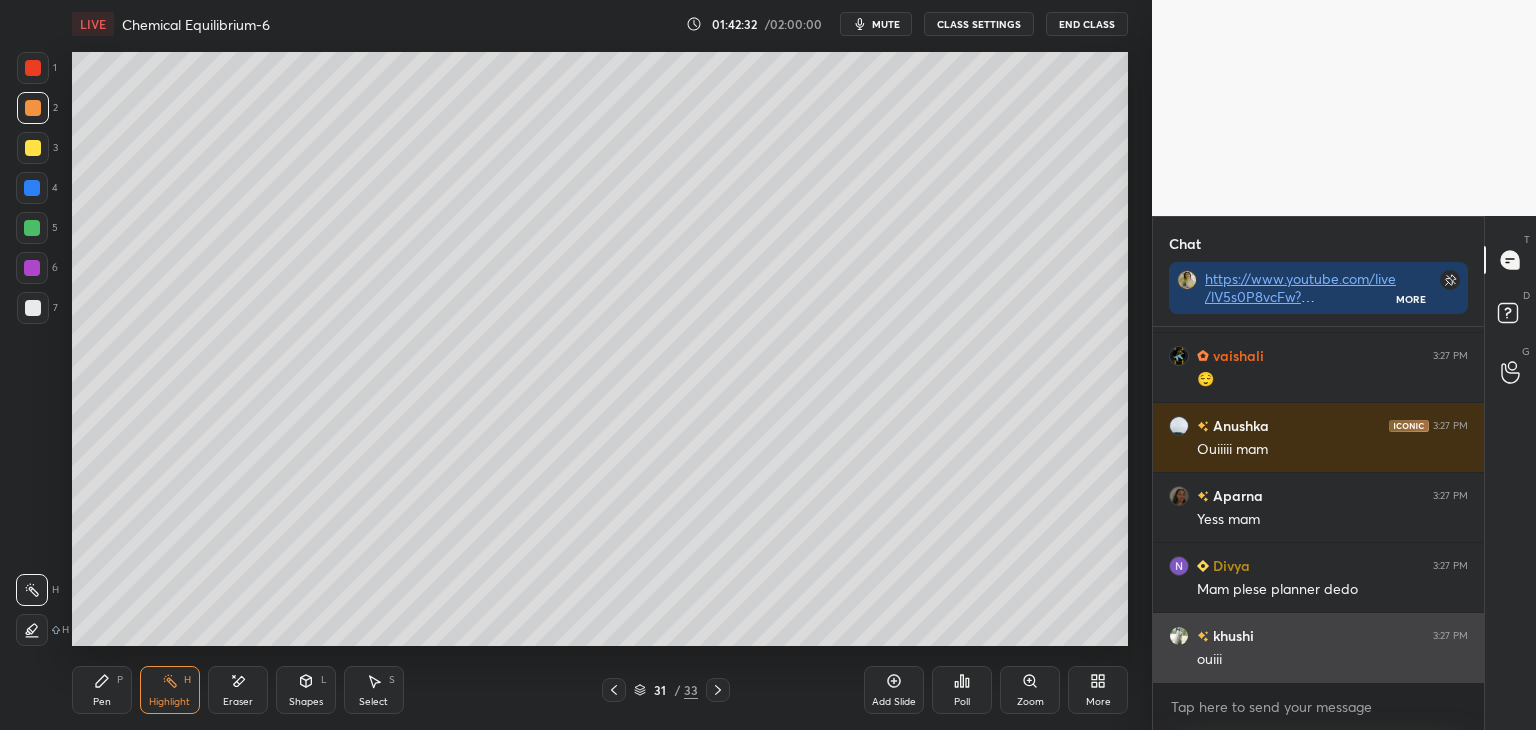 scroll, scrollTop: 219996, scrollLeft: 0, axis: vertical 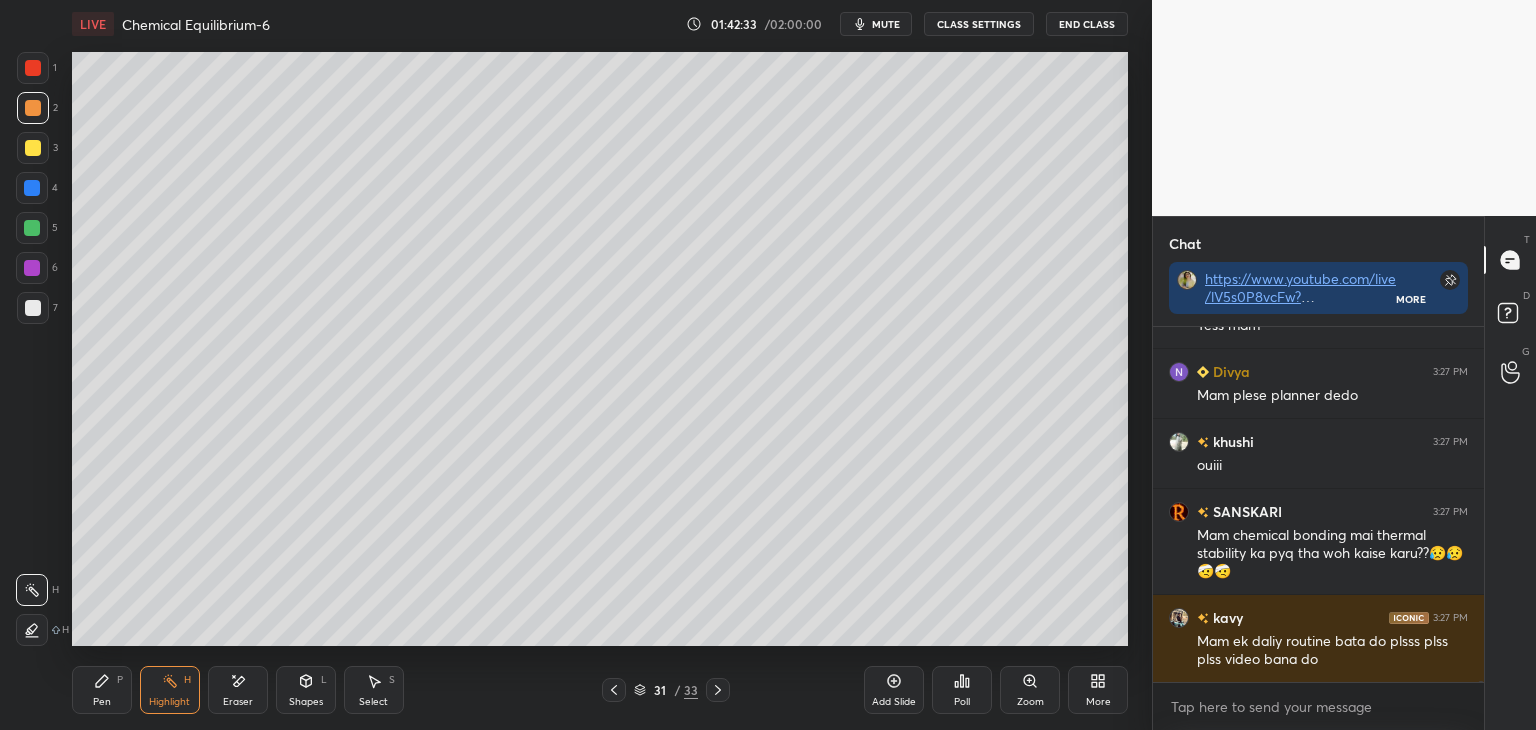 click 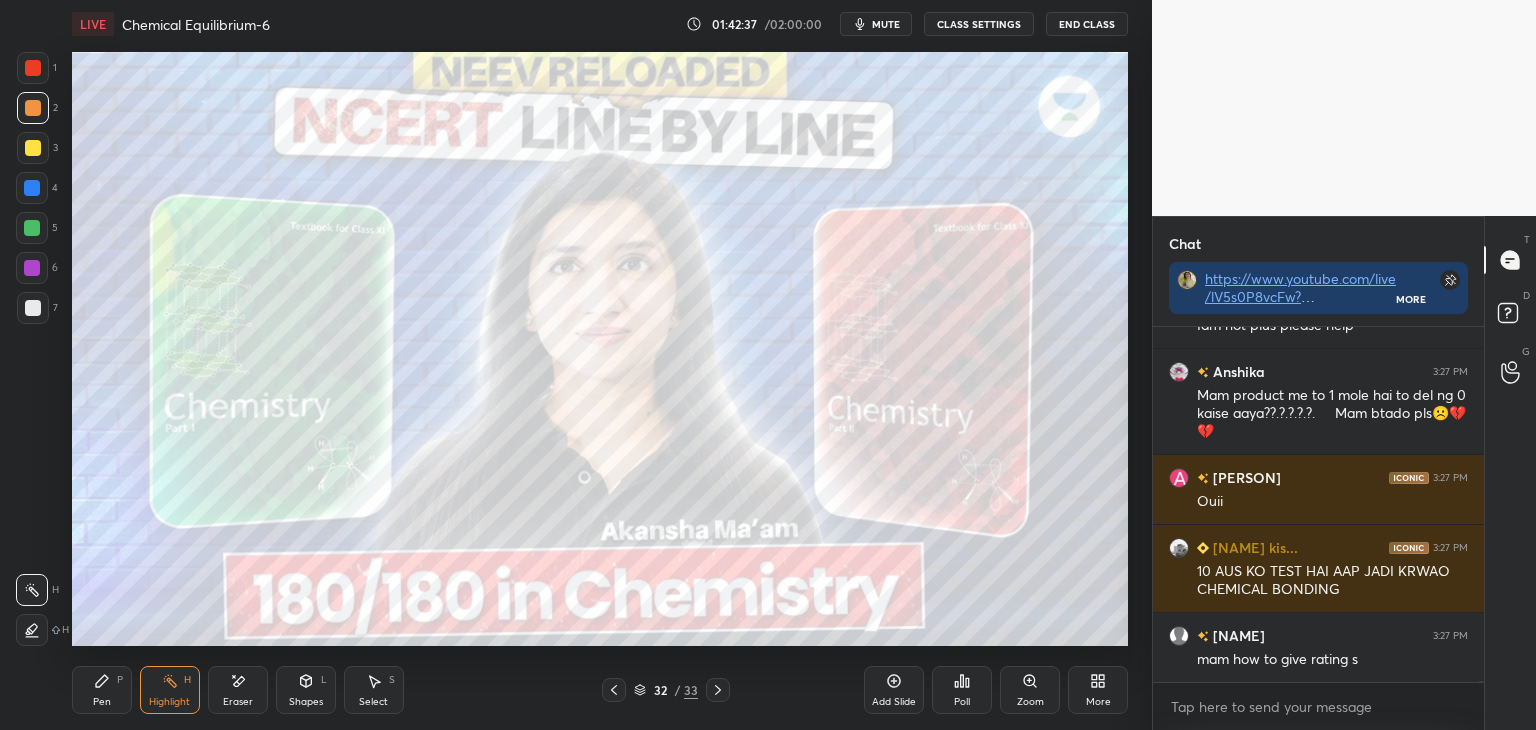 scroll, scrollTop: 221240, scrollLeft: 0, axis: vertical 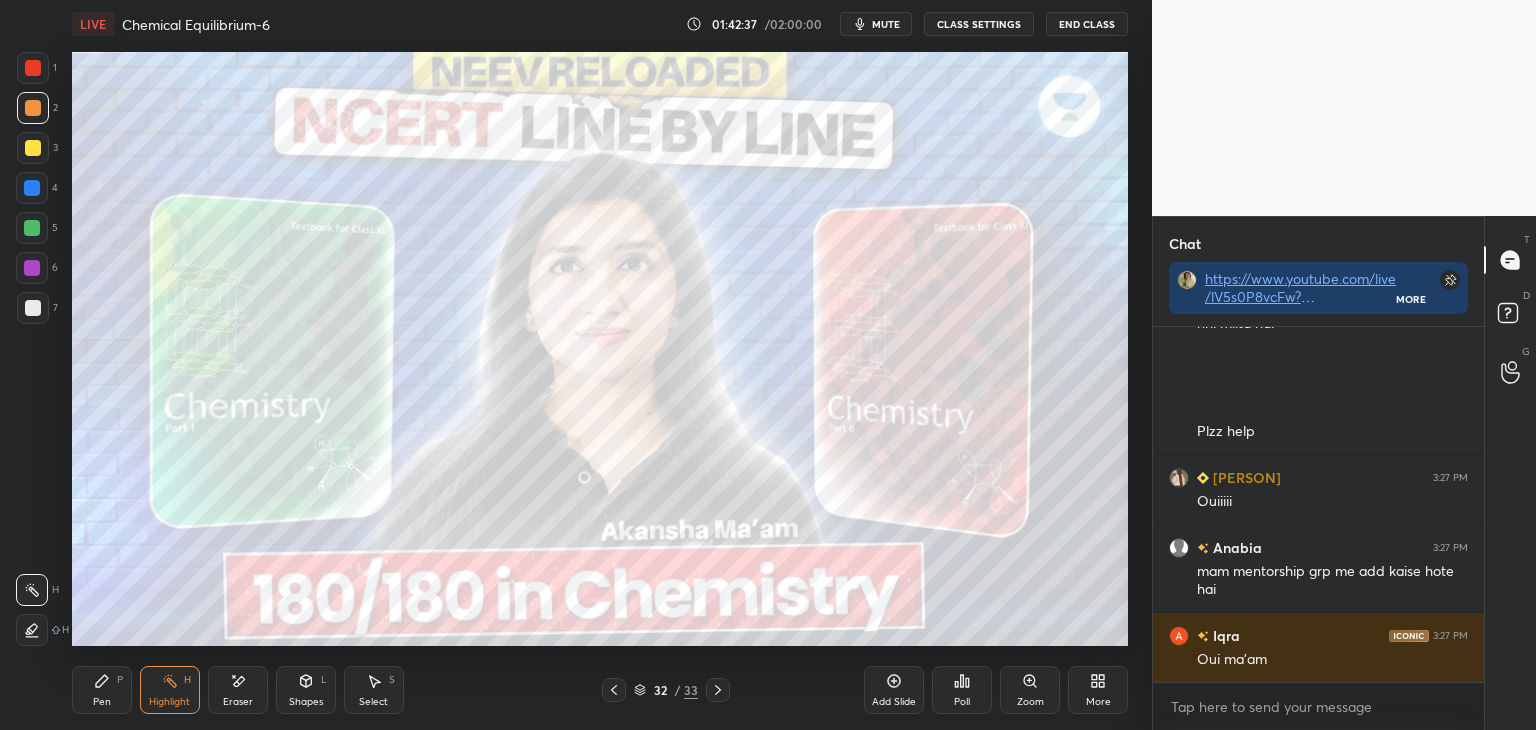 click at bounding box center (32, 188) 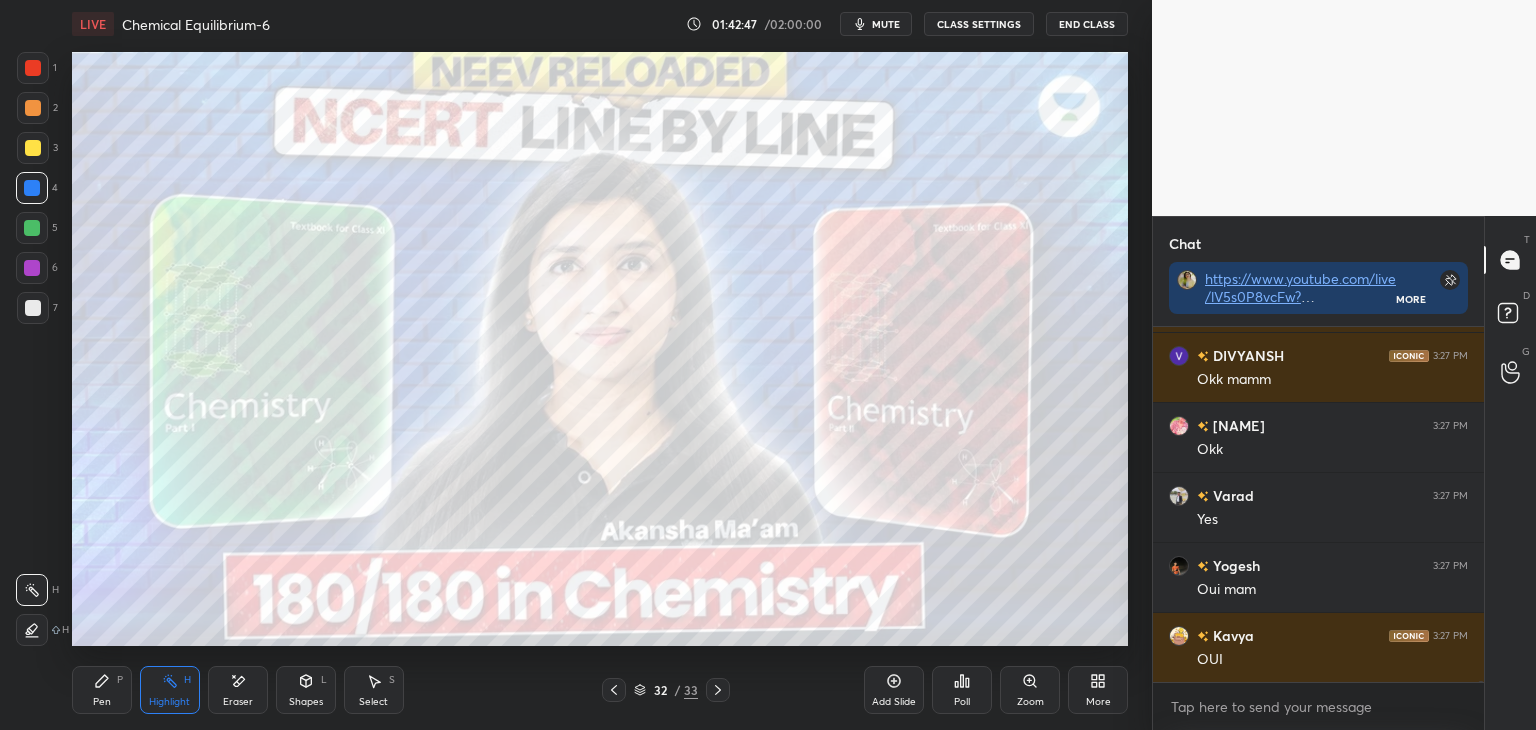 scroll, scrollTop: 225536, scrollLeft: 0, axis: vertical 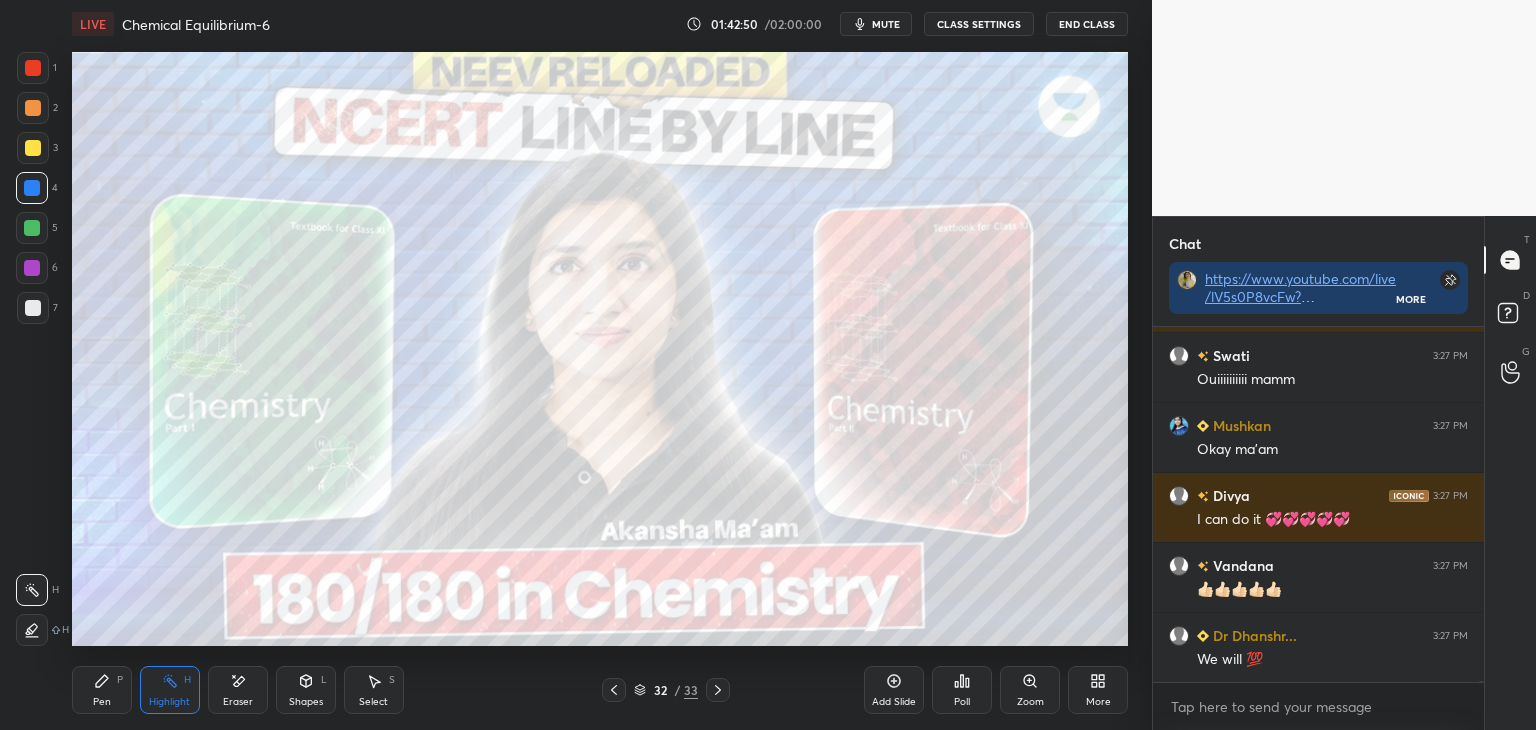 click at bounding box center [33, 108] 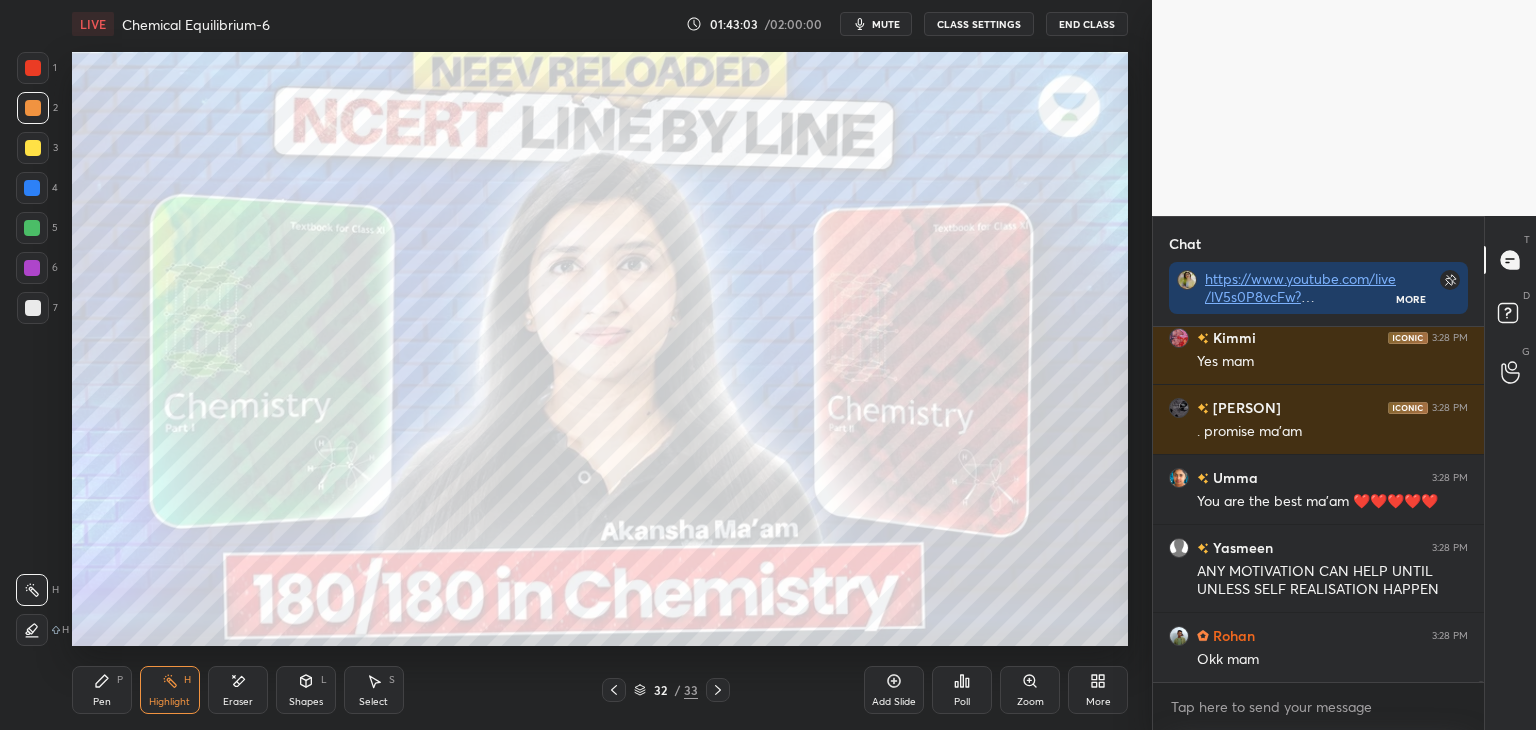 scroll, scrollTop: 227616, scrollLeft: 0, axis: vertical 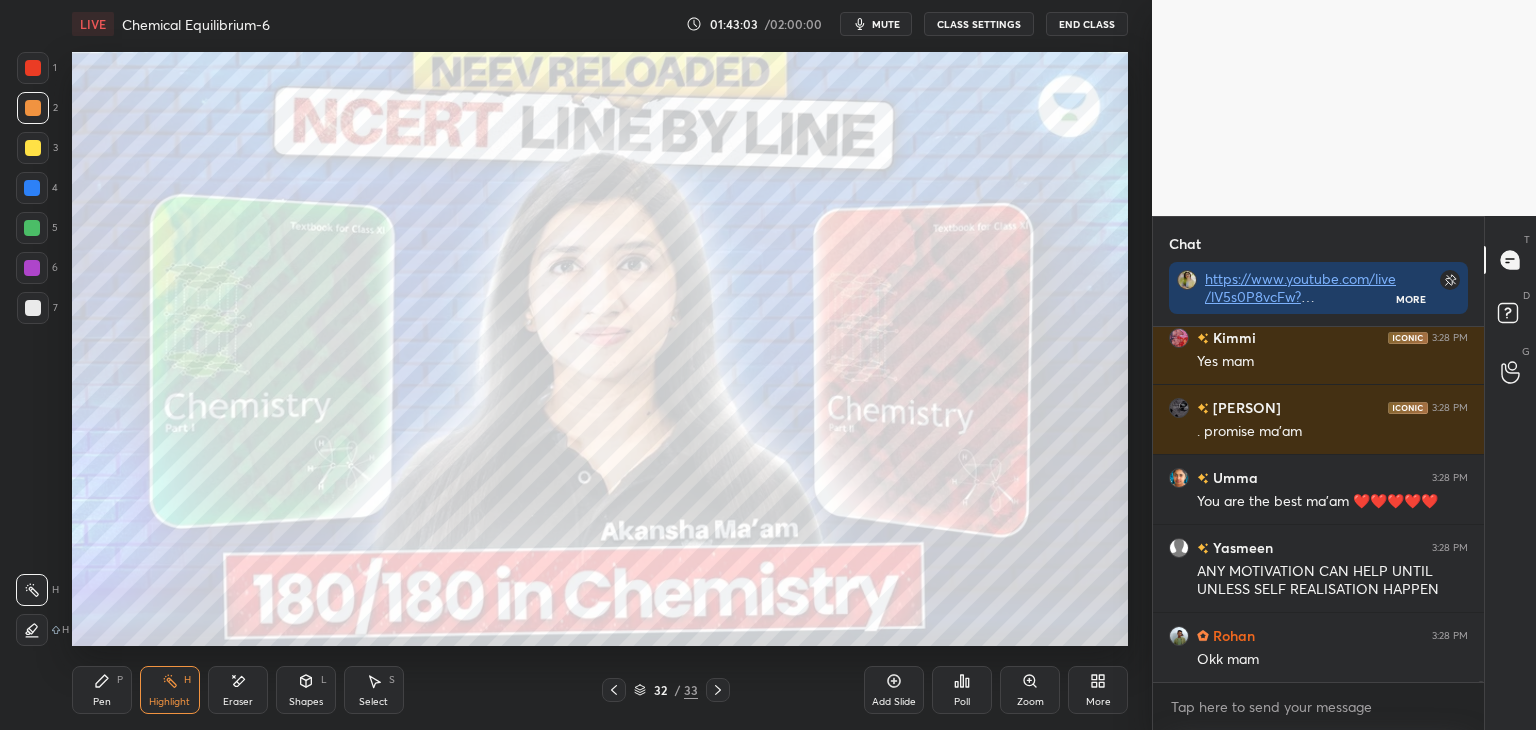 click 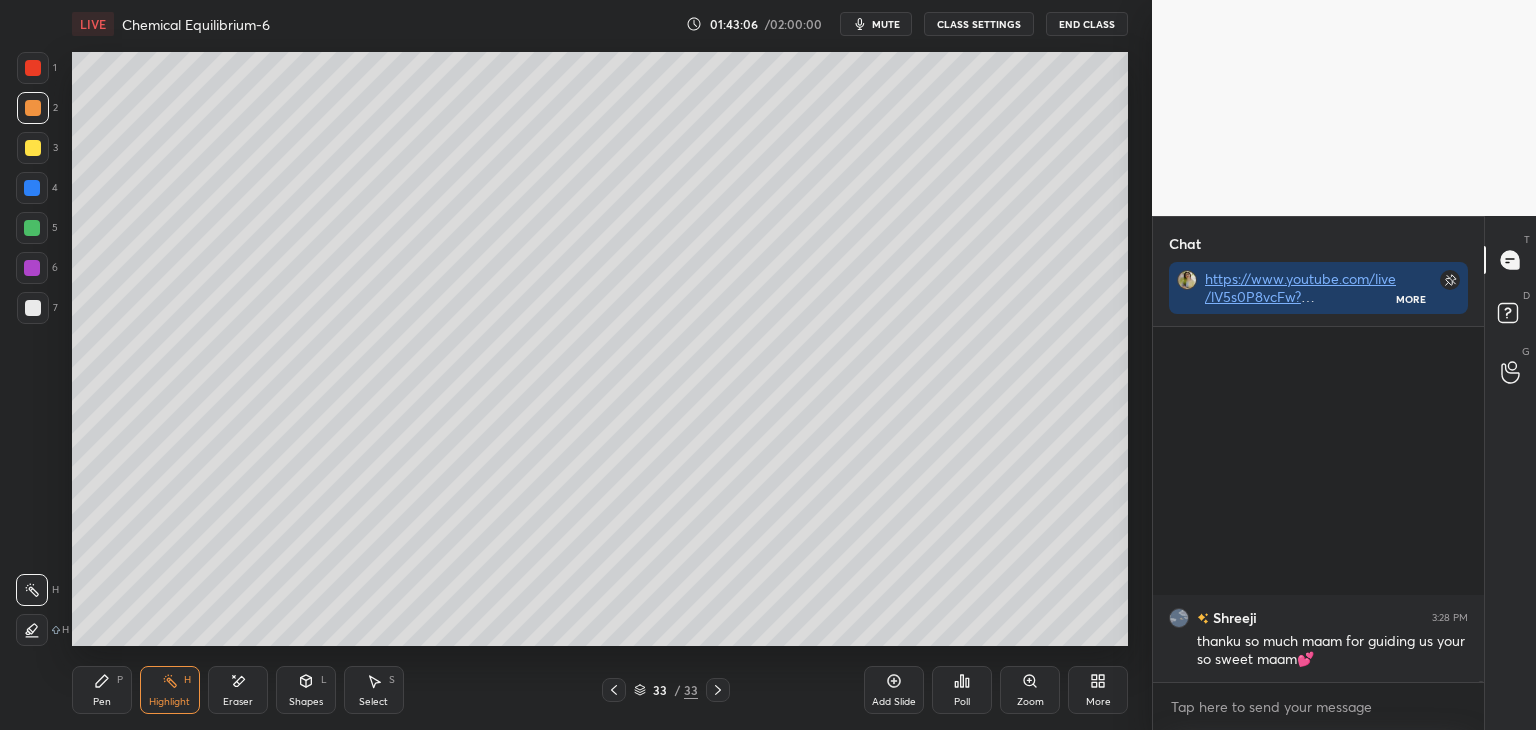 scroll, scrollTop: 228846, scrollLeft: 0, axis: vertical 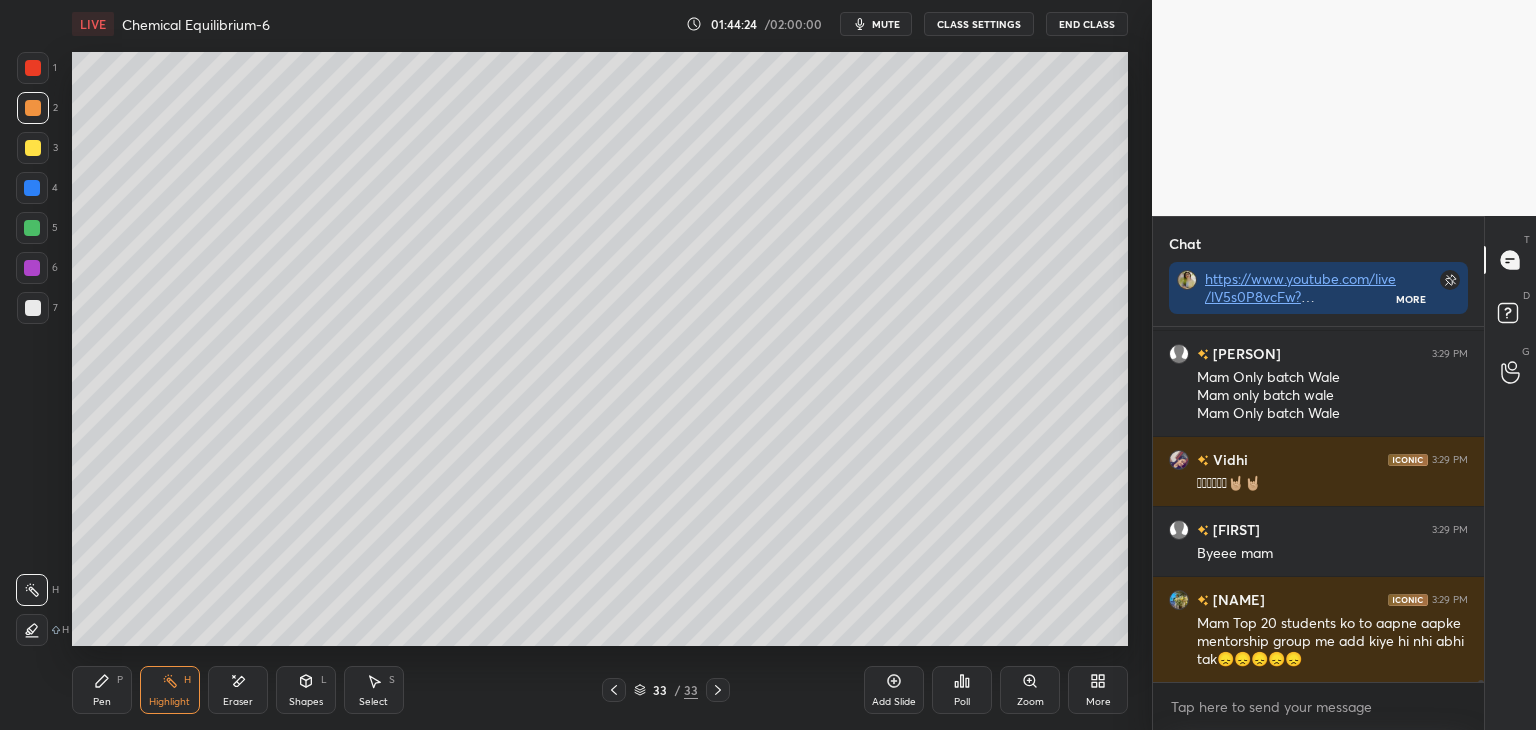 click on "Pen P" at bounding box center [102, 690] 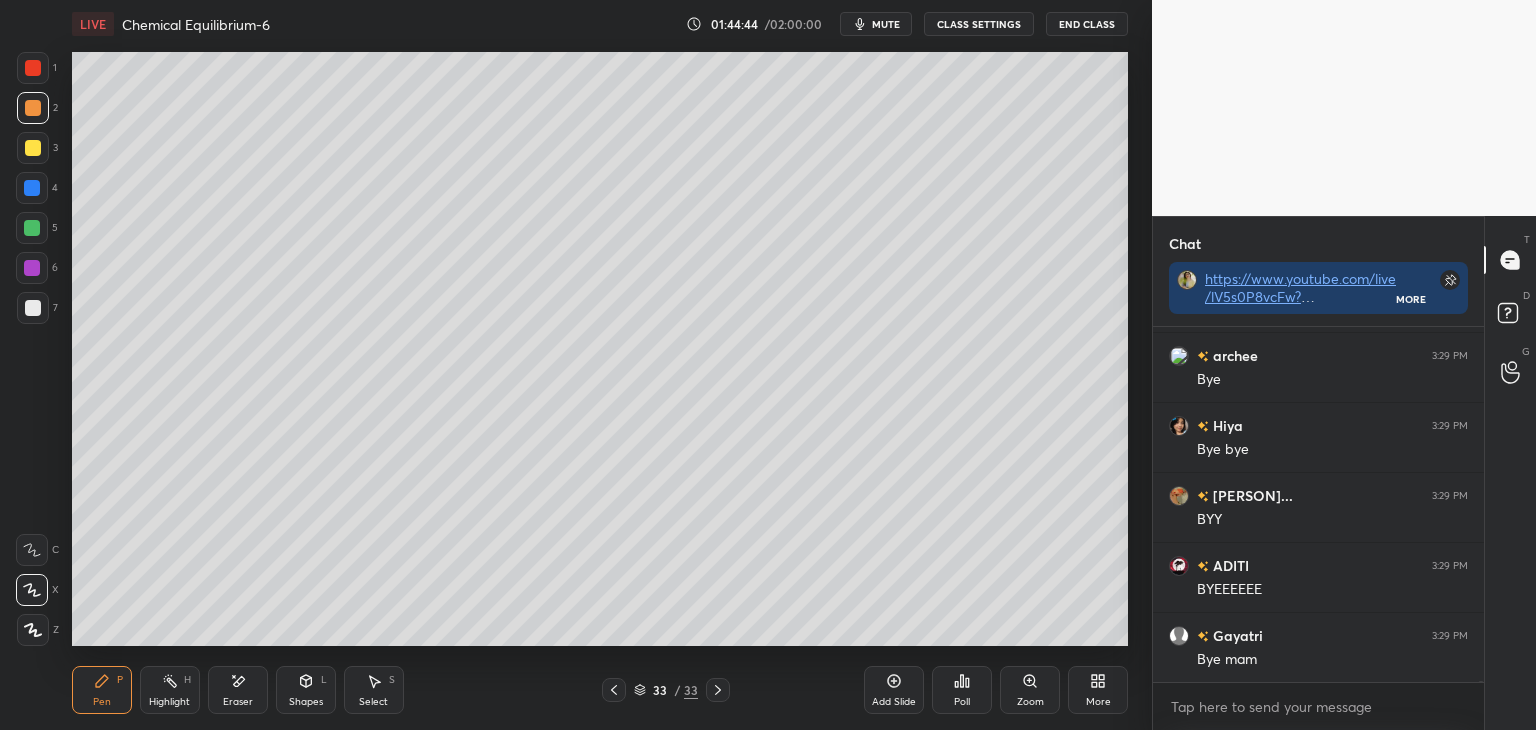 click on "End Class" at bounding box center [1087, 24] 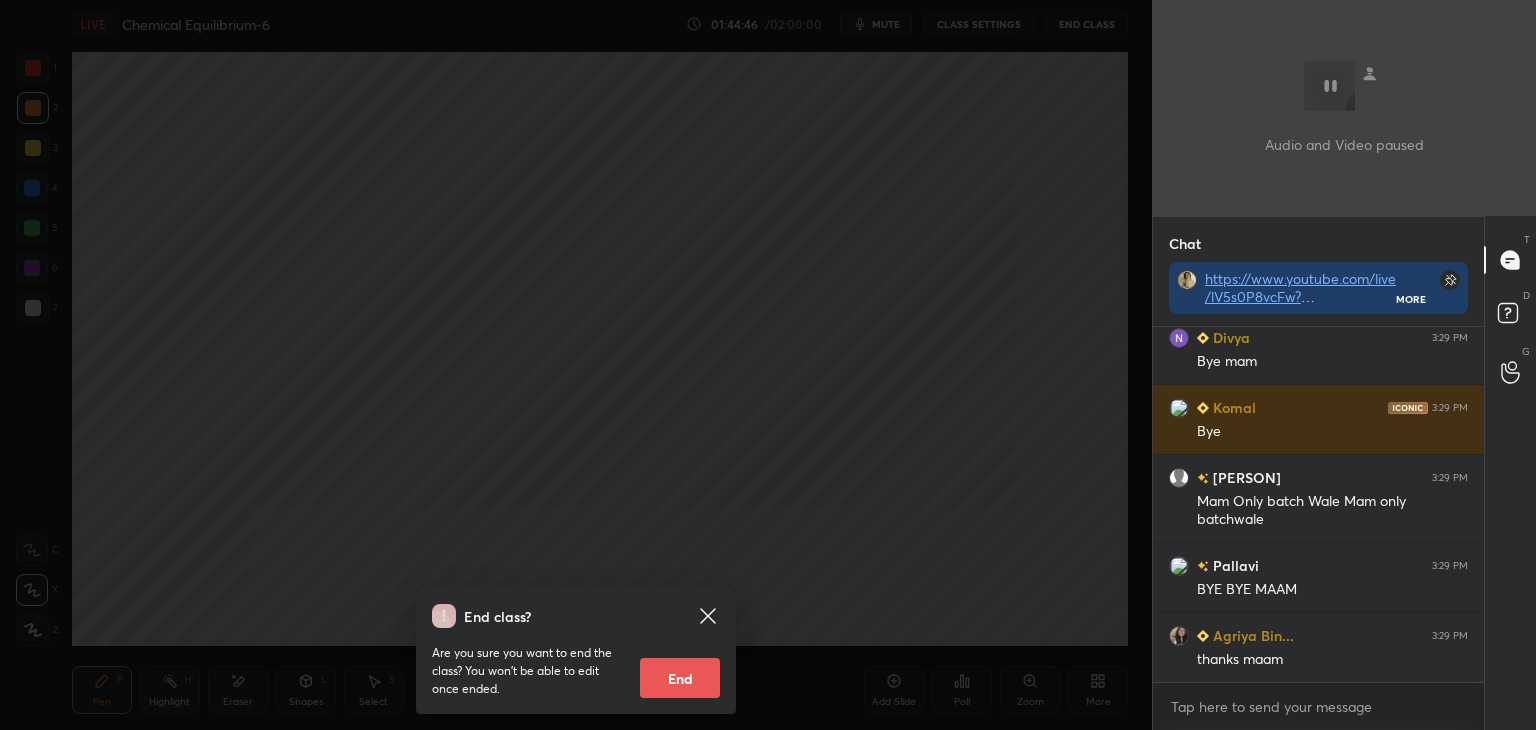click on "End" at bounding box center (680, 678) 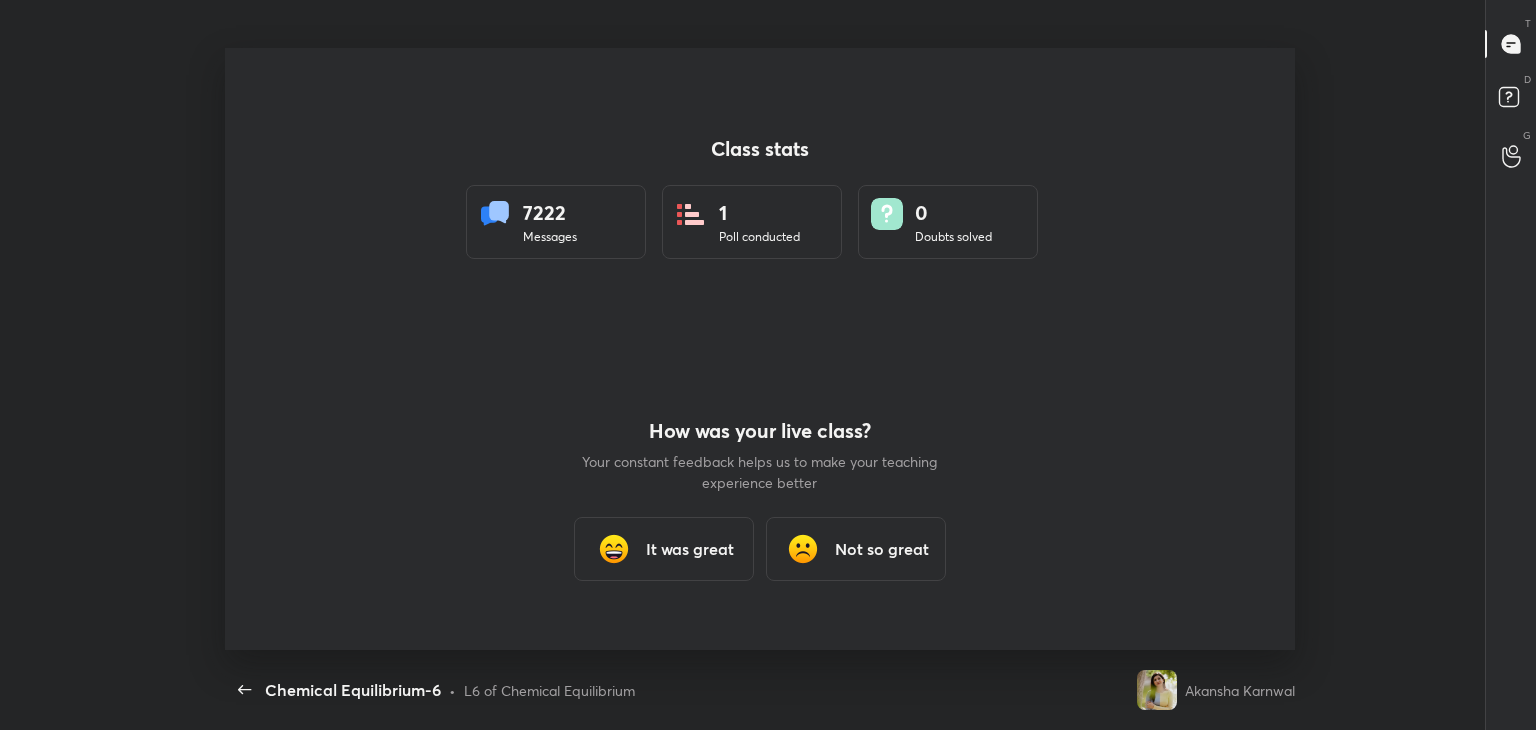 click on "It was great" at bounding box center (690, 549) 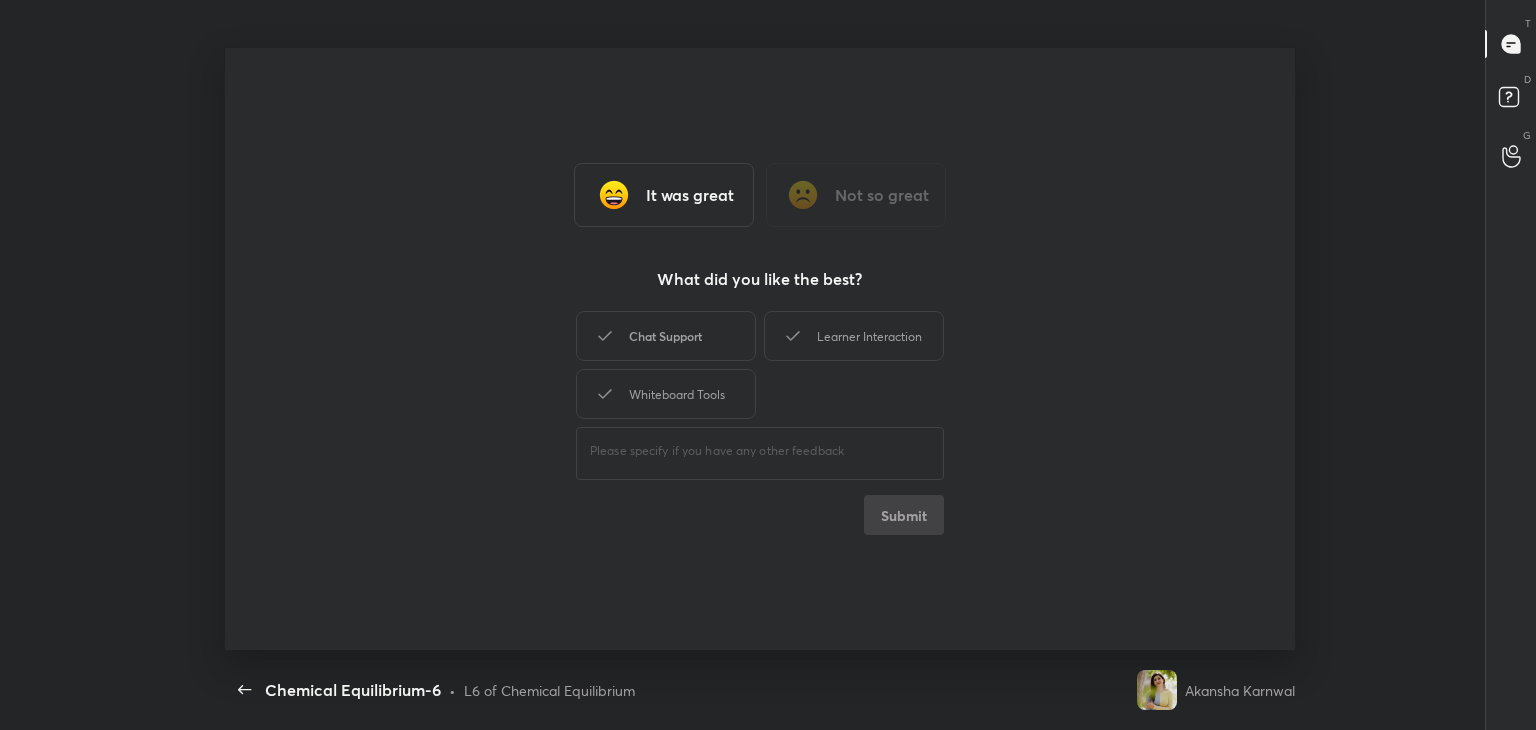 click on "Chat Support" at bounding box center [666, 336] 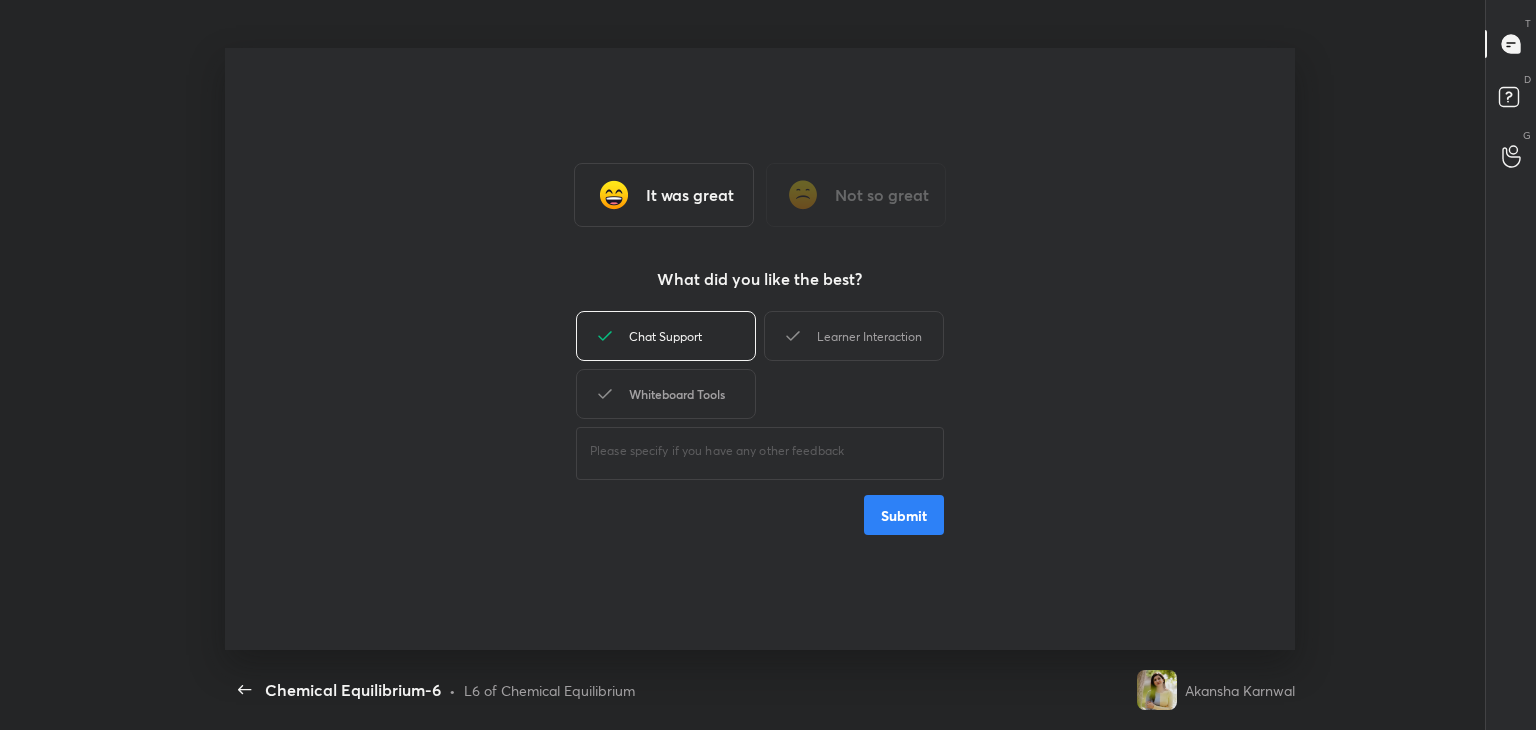 click on "Whiteboard Tools" at bounding box center [666, 394] 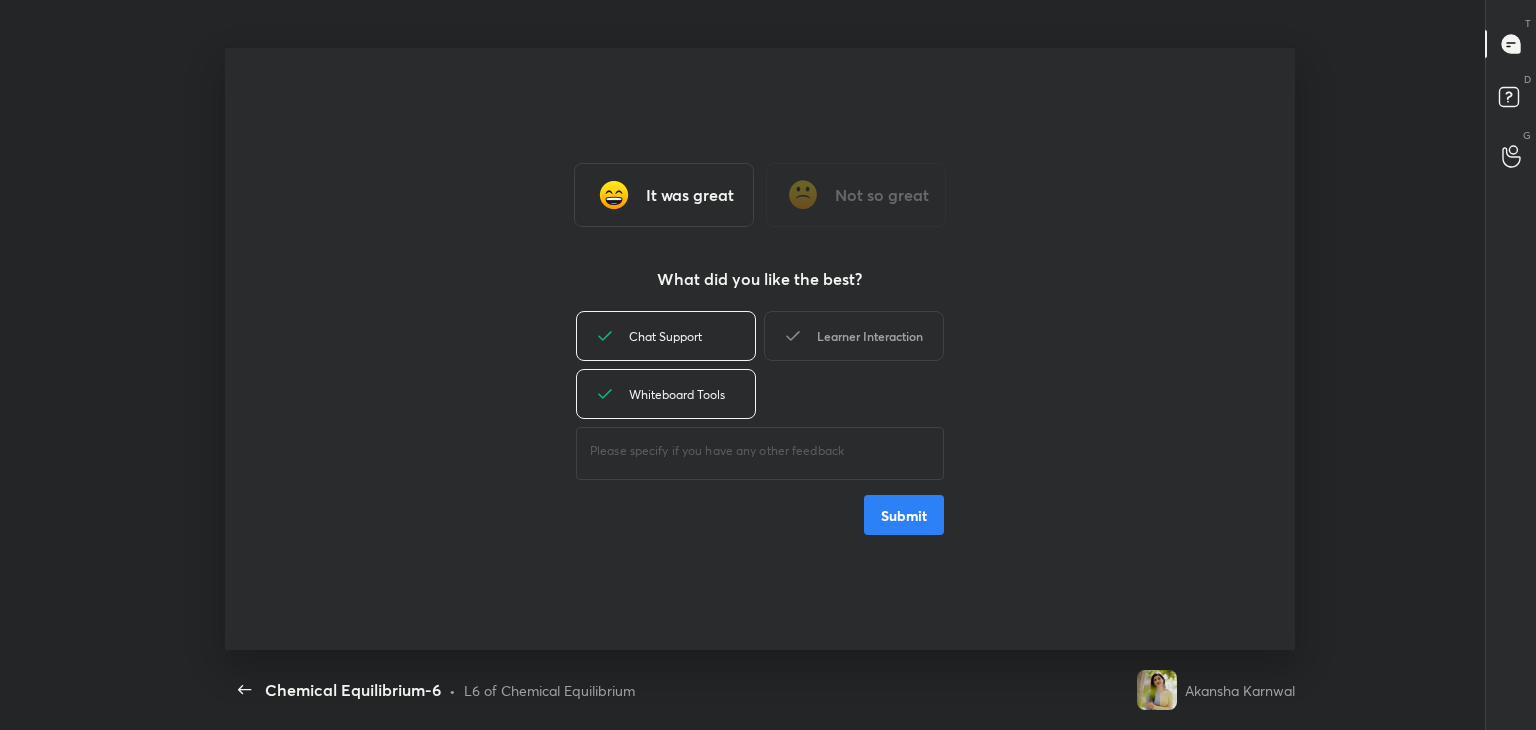 click on "Learner Interaction" at bounding box center (854, 336) 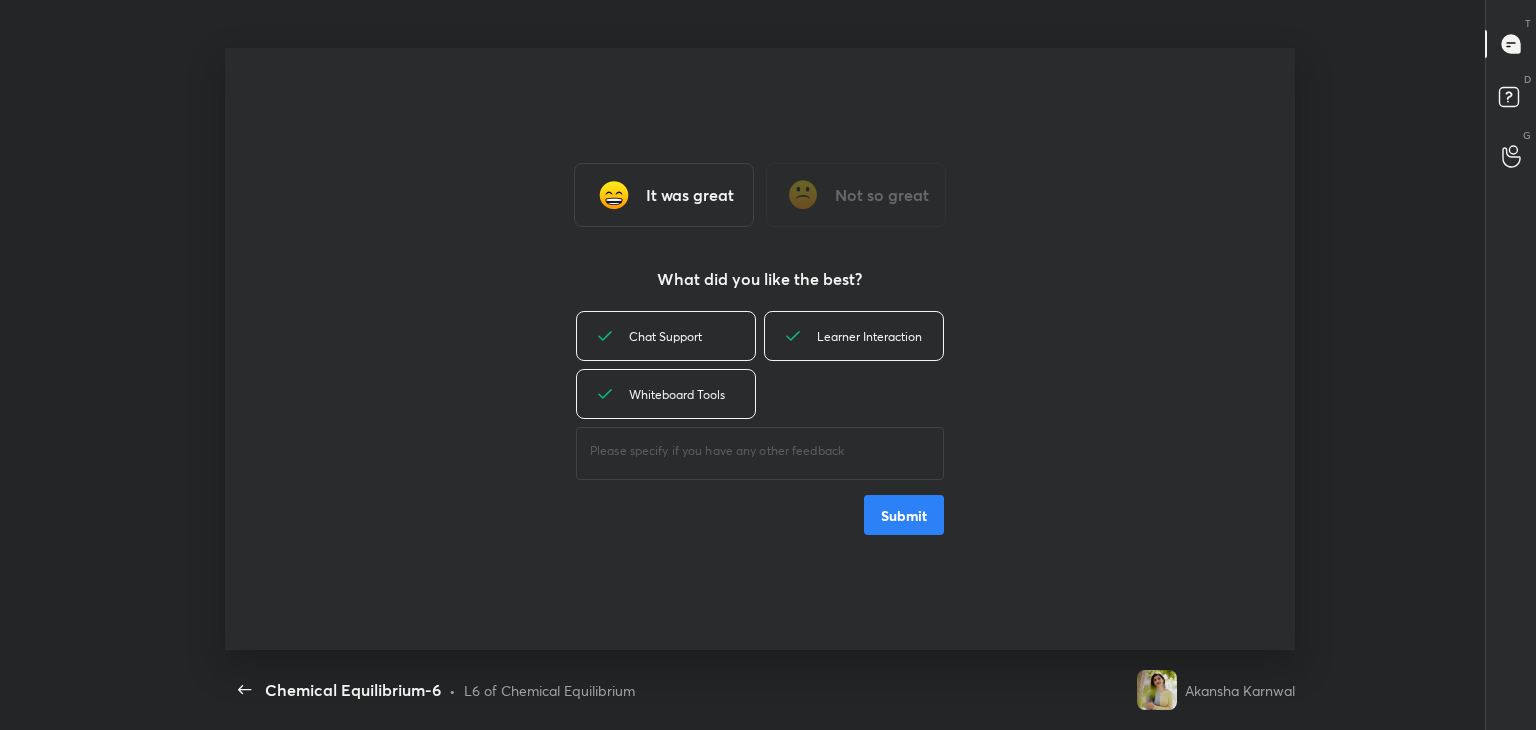 click on "Submit" at bounding box center (904, 515) 